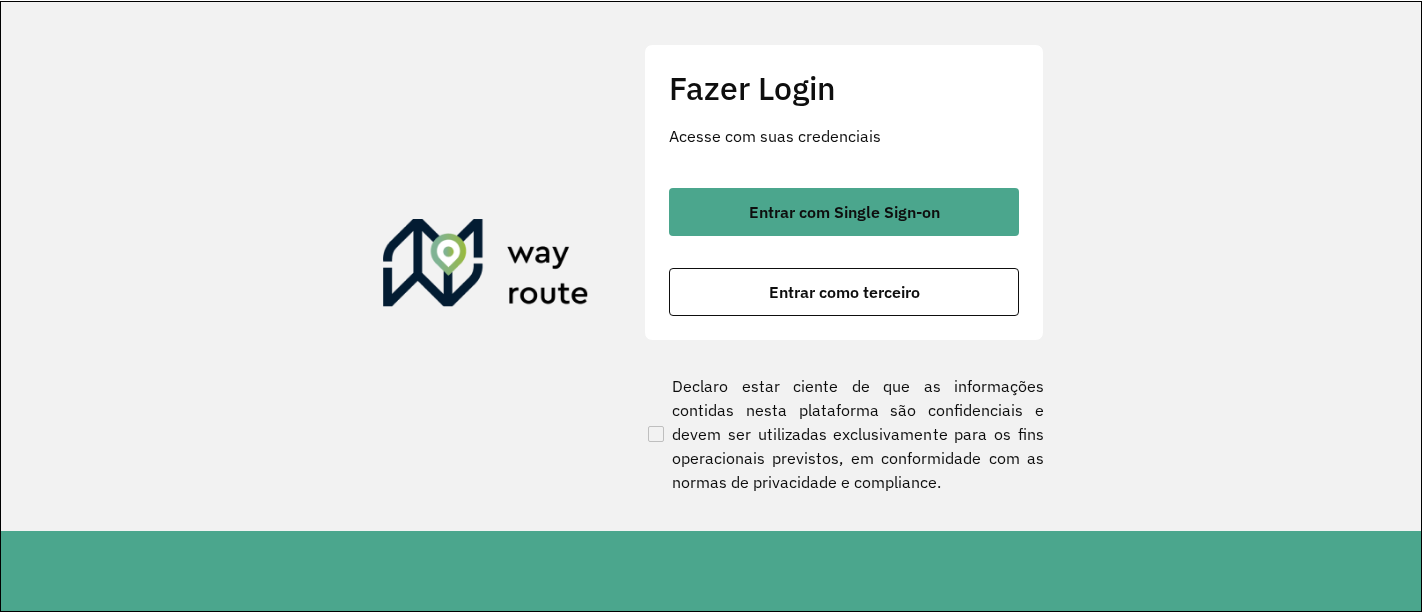 scroll, scrollTop: 0, scrollLeft: 0, axis: both 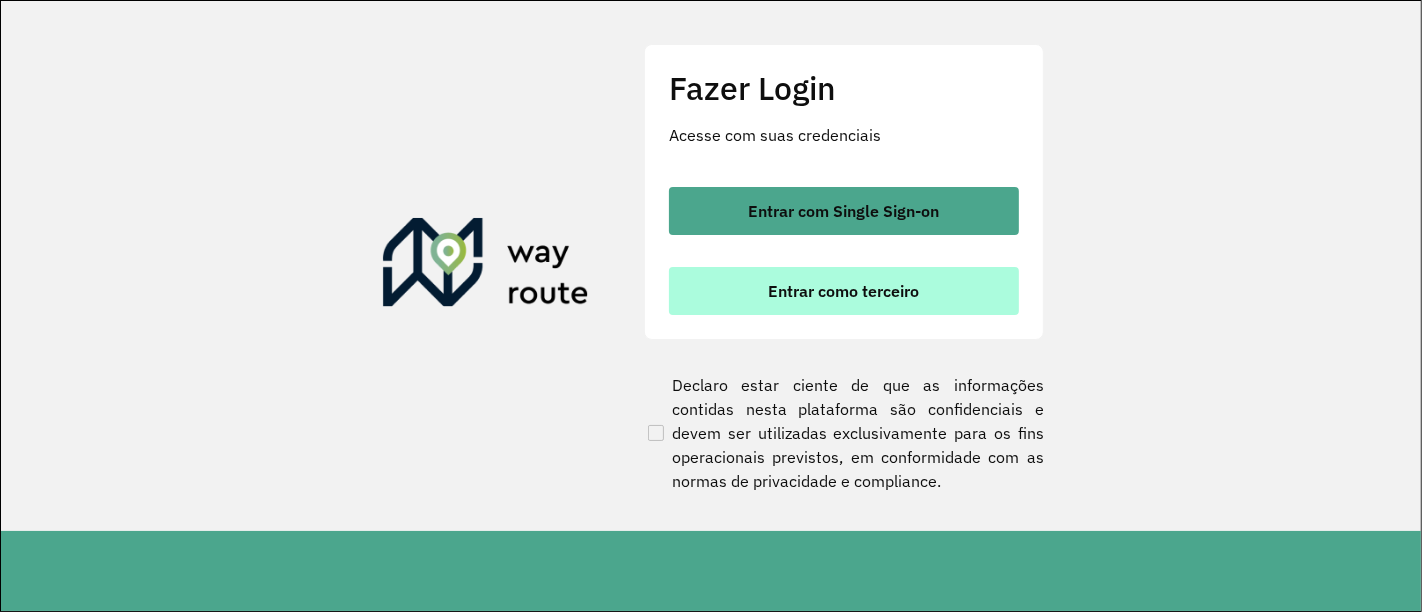click on "Entrar como terceiro" at bounding box center [844, 291] 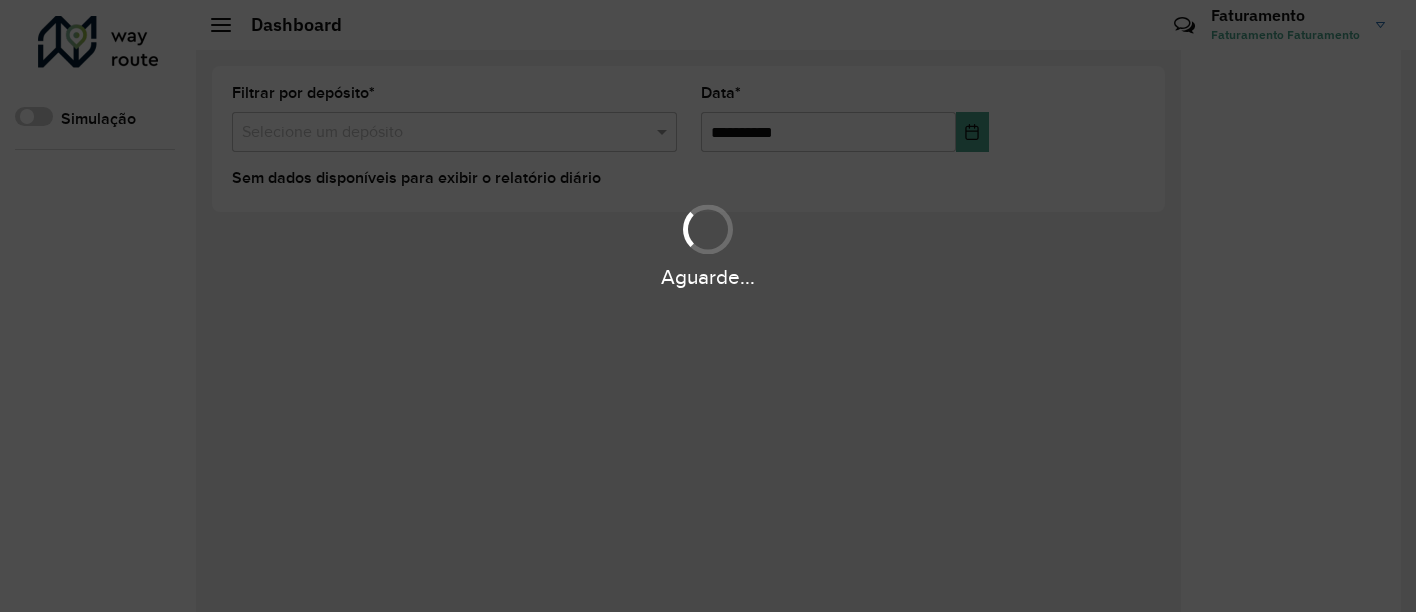 scroll, scrollTop: 0, scrollLeft: 0, axis: both 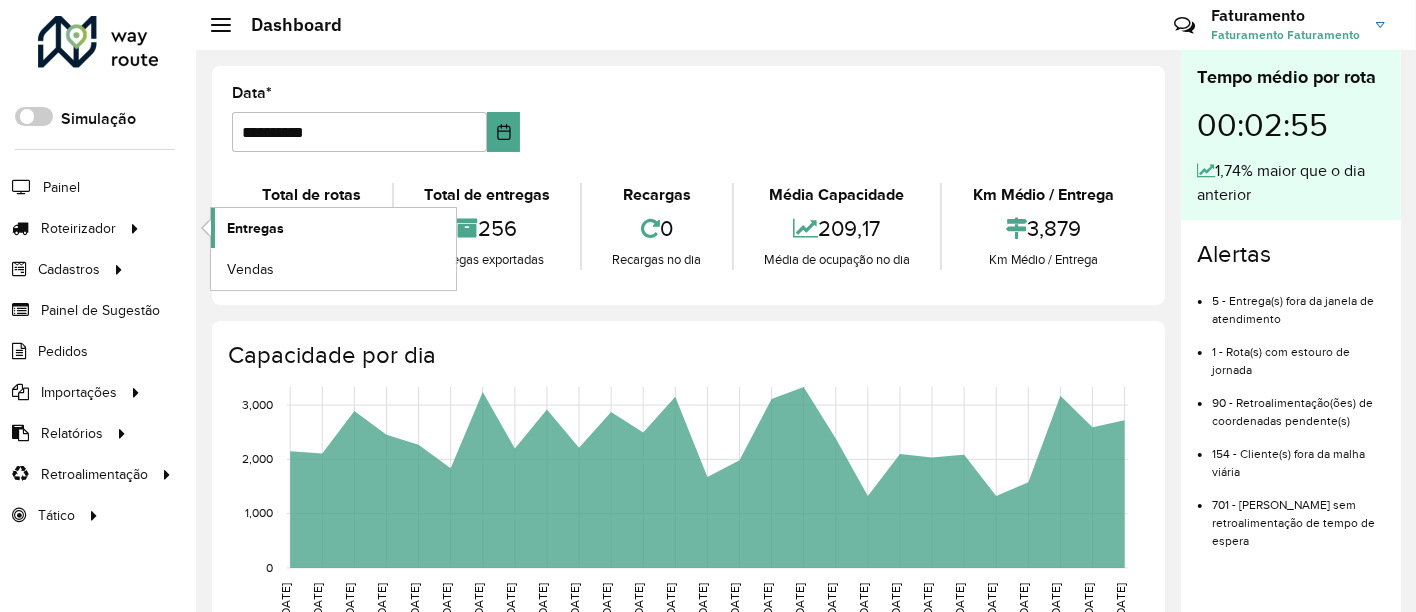 click on "Entregas" 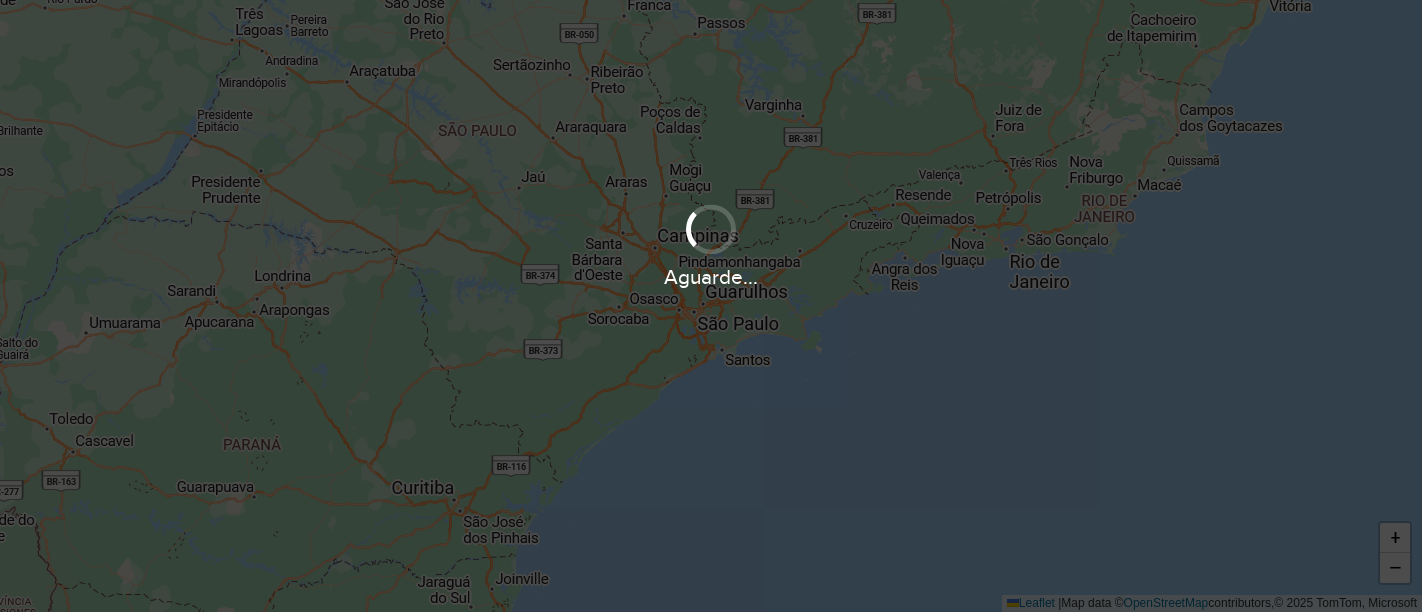 scroll, scrollTop: 0, scrollLeft: 0, axis: both 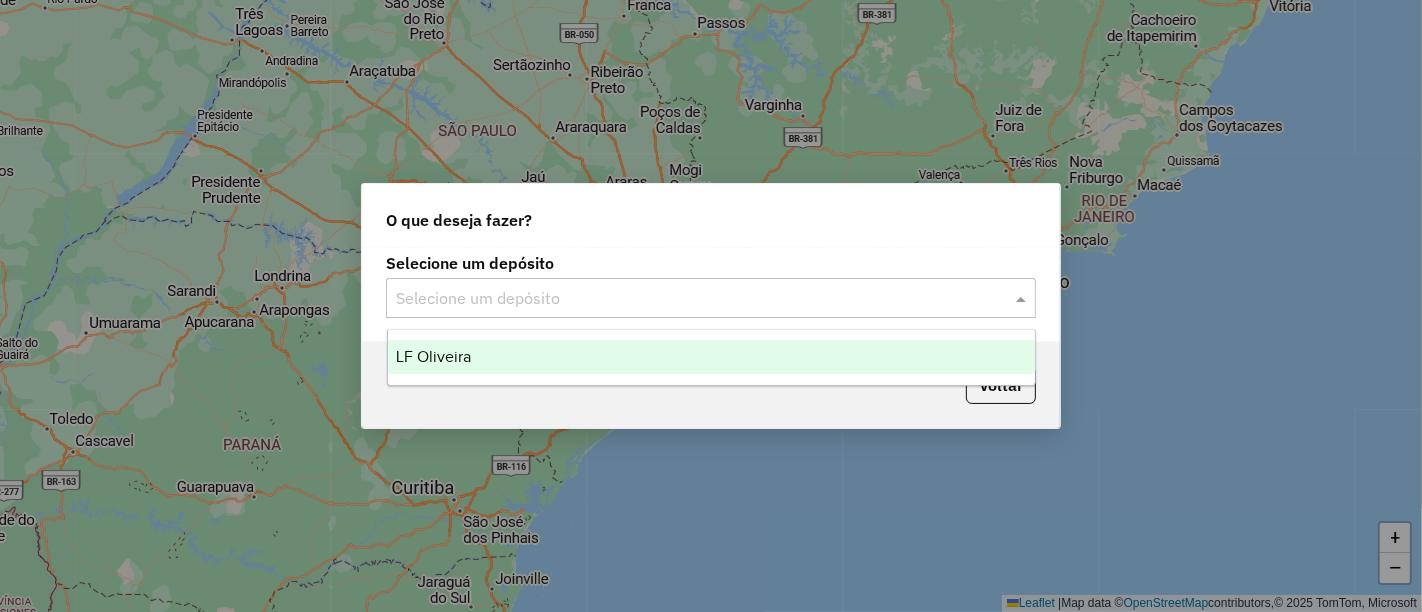 click 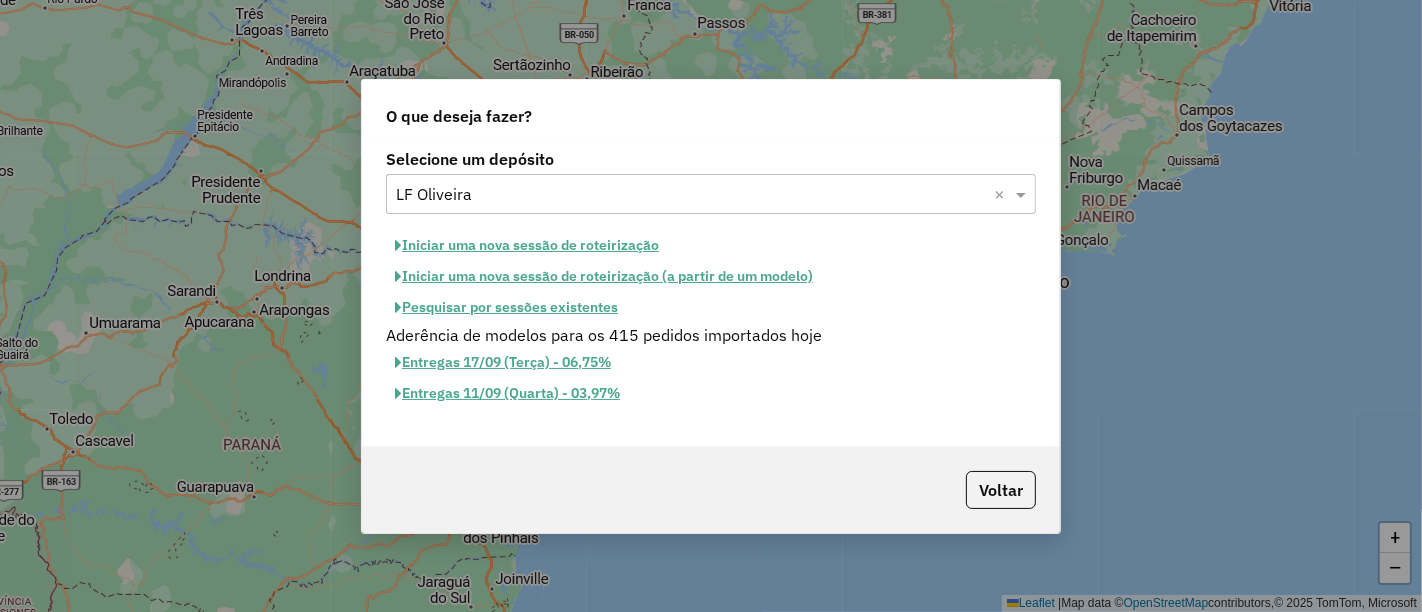 click on "Iniciar uma nova sessão de roteirização" 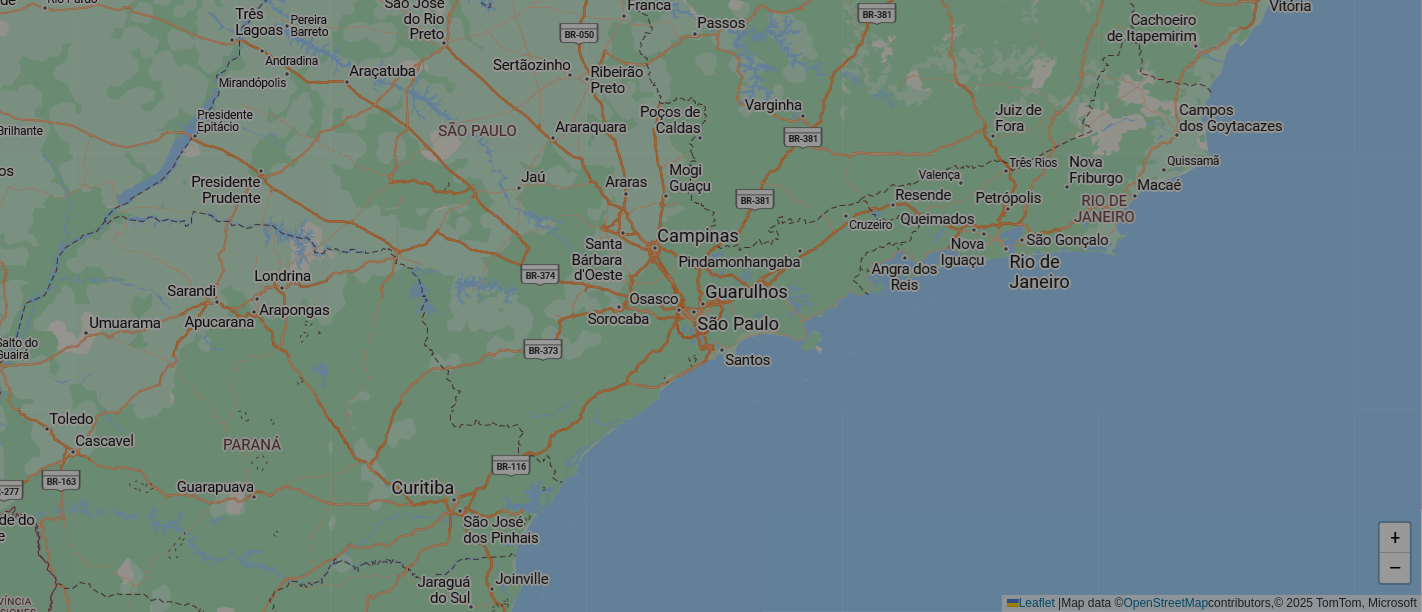 select on "*" 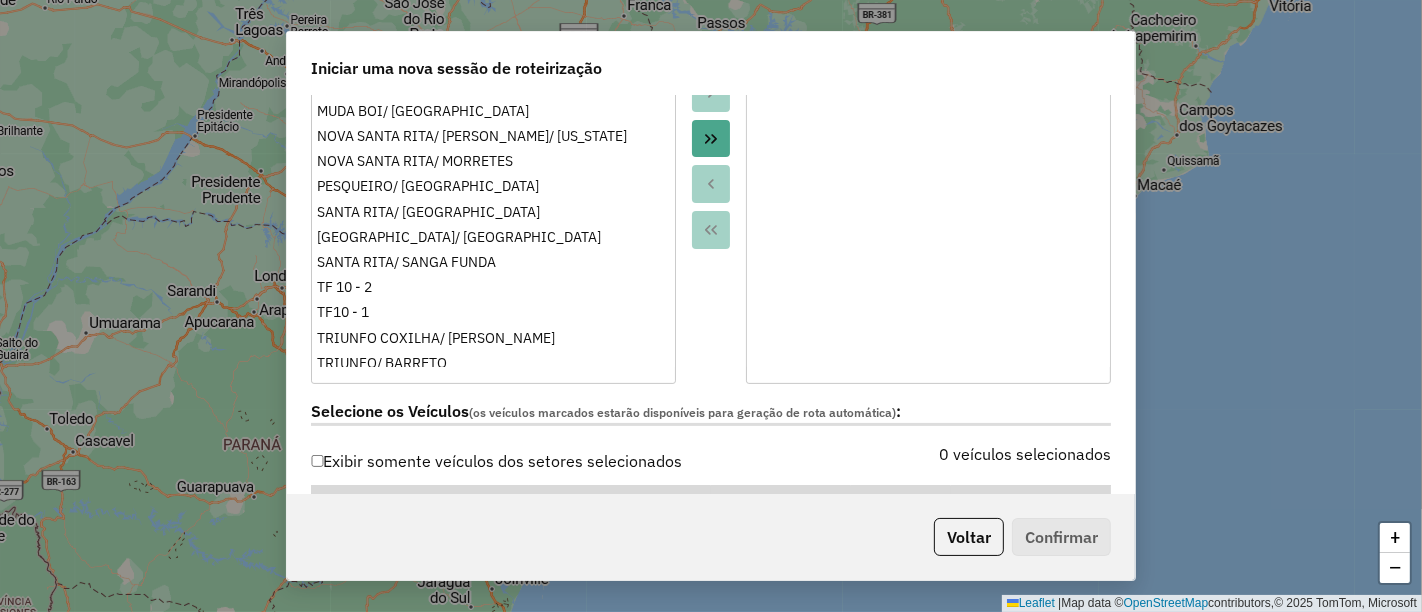 scroll, scrollTop: 666, scrollLeft: 0, axis: vertical 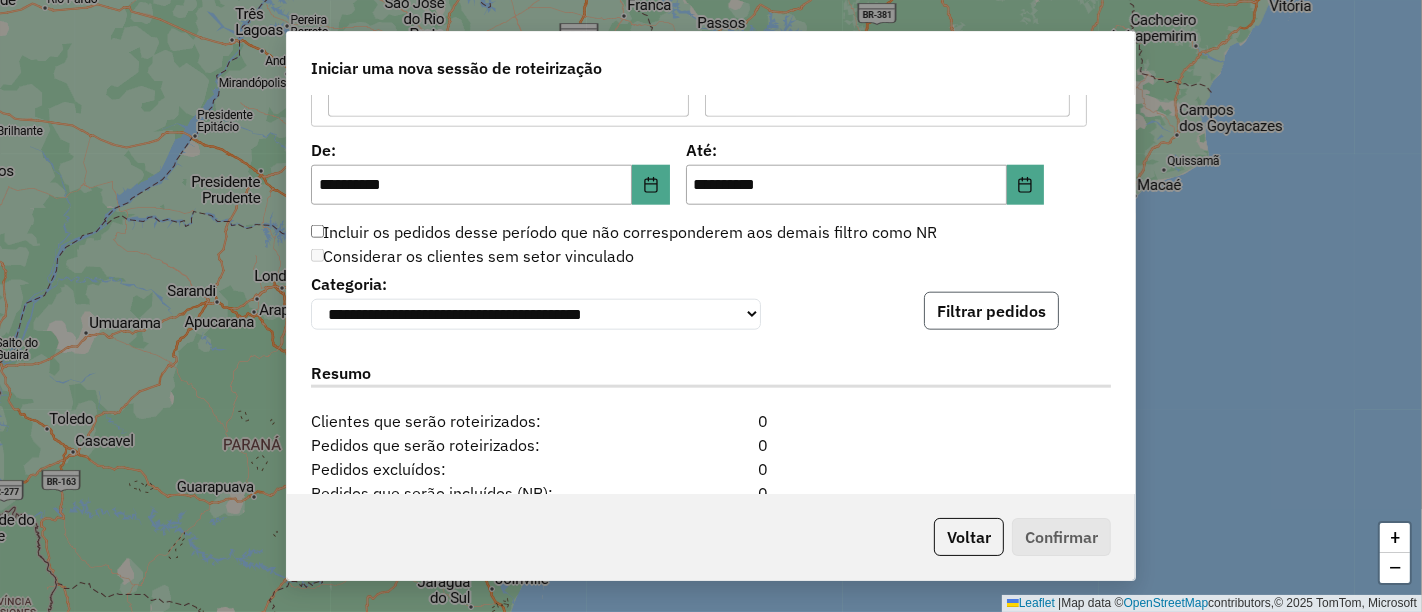 click on "Filtrar pedidos" 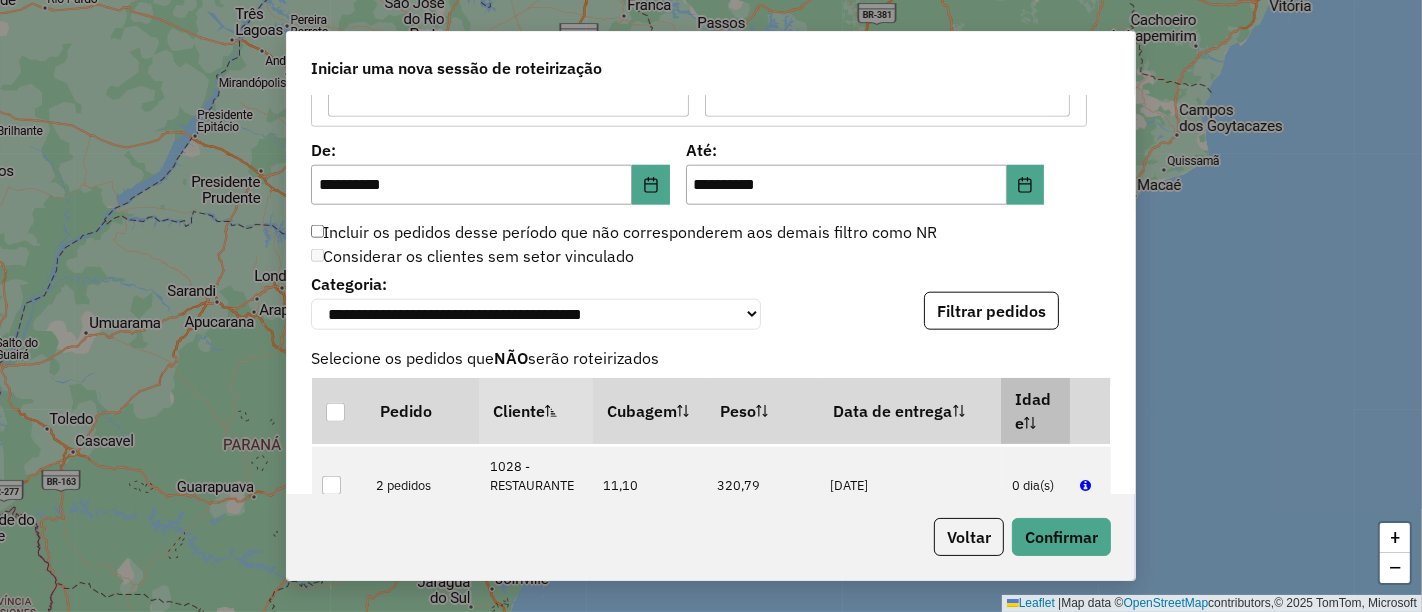 scroll, scrollTop: 1111, scrollLeft: 0, axis: vertical 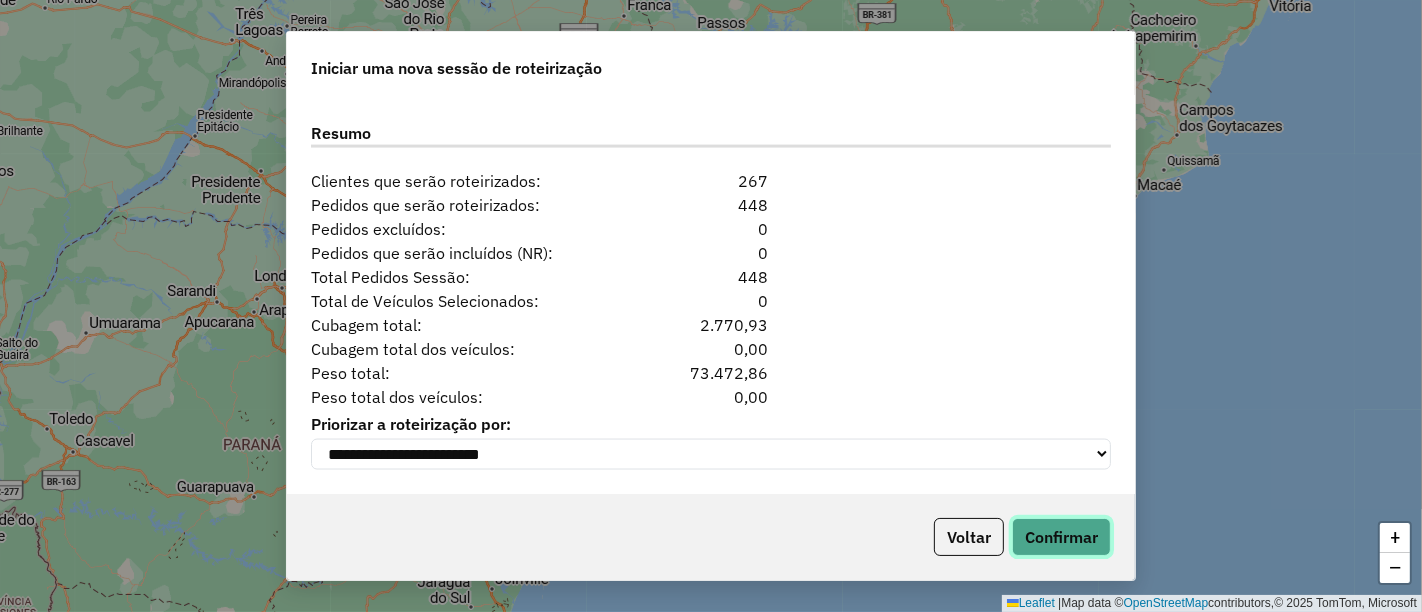 click on "Confirmar" 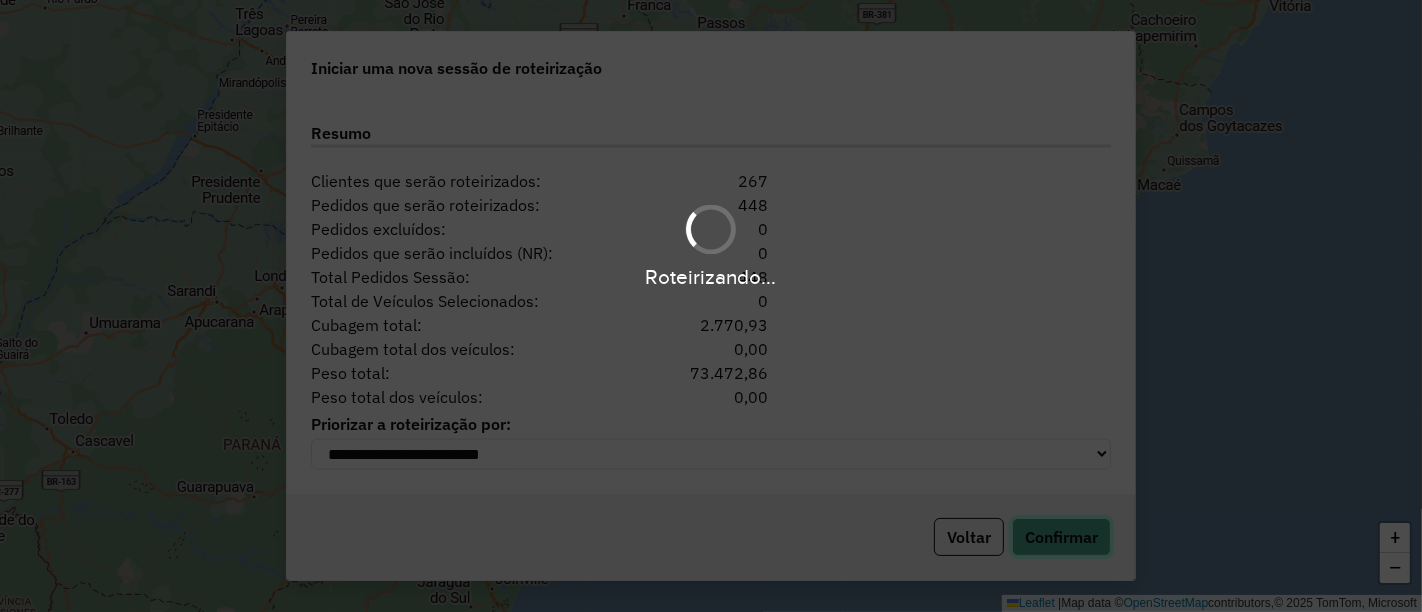 scroll, scrollTop: 2435, scrollLeft: 0, axis: vertical 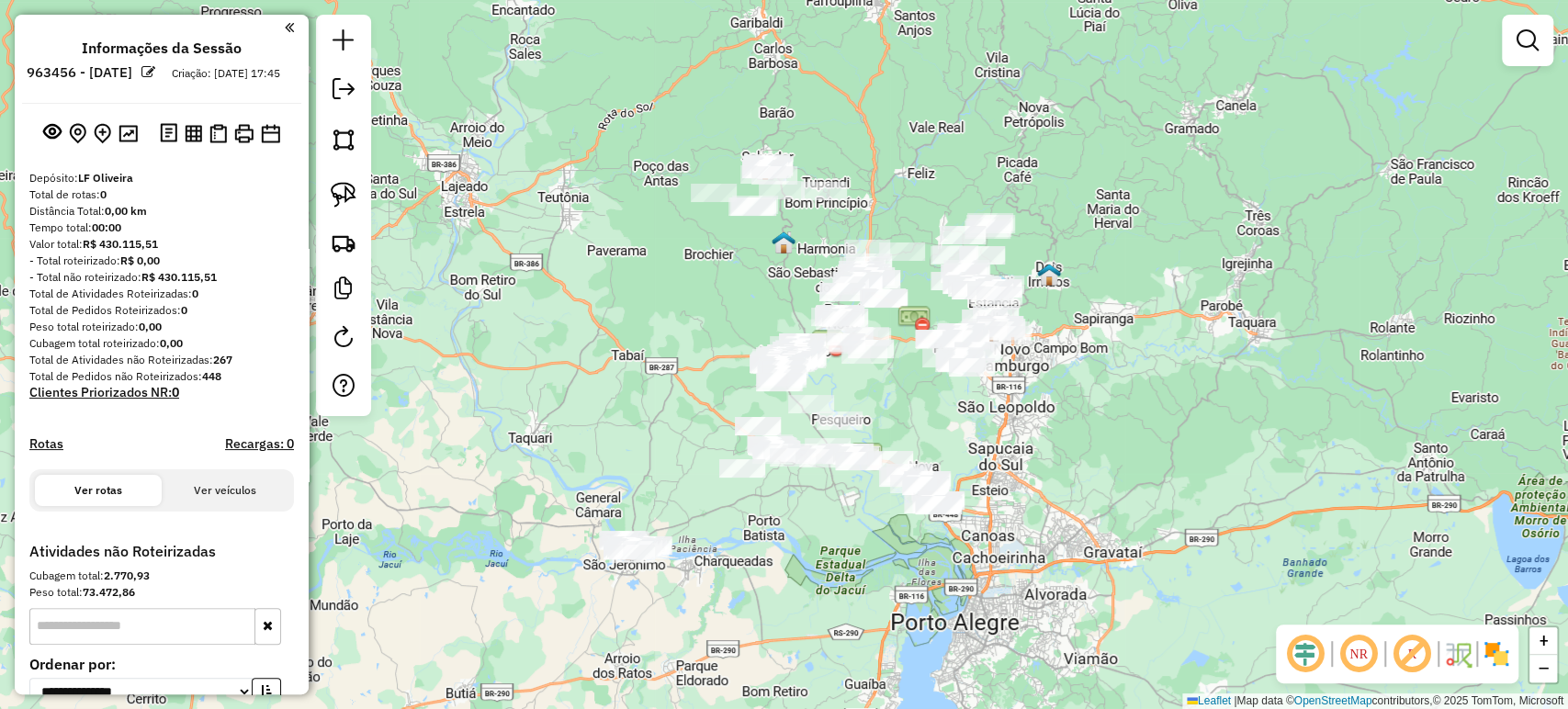 click on "Janela de atendimento Grade de atendimento Capacidade Transportadoras Veículos Cliente Pedidos  Rotas Selecione os dias de semana para filtrar as janelas de atendimento  Seg   Ter   Qua   Qui   Sex   Sáb   Dom  Informe o período da janela de atendimento: De: Até:  Filtrar exatamente a janela do cliente  Considerar janela de atendimento padrão  Selecione os dias de semana para filtrar as grades de atendimento  Seg   Ter   Qua   Qui   Sex   Sáb   Dom   Considerar clientes sem dia de atendimento cadastrado  Clientes fora do dia de atendimento selecionado Filtrar as atividades entre os valores definidos abaixo:  Peso mínimo:   Peso máximo:   Cubagem mínima:   Cubagem máxima:   De:   Até:  Filtrar as atividades entre o tempo de atendimento definido abaixo:  De:   Até:   Considerar capacidade total dos clientes não roteirizados Transportadora: Selecione um ou mais itens Tipo de veículo: Selecione um ou mais itens Veículo: Selecione um ou mais itens Motorista: Selecione um ou mais itens Nome: Rótulo:" 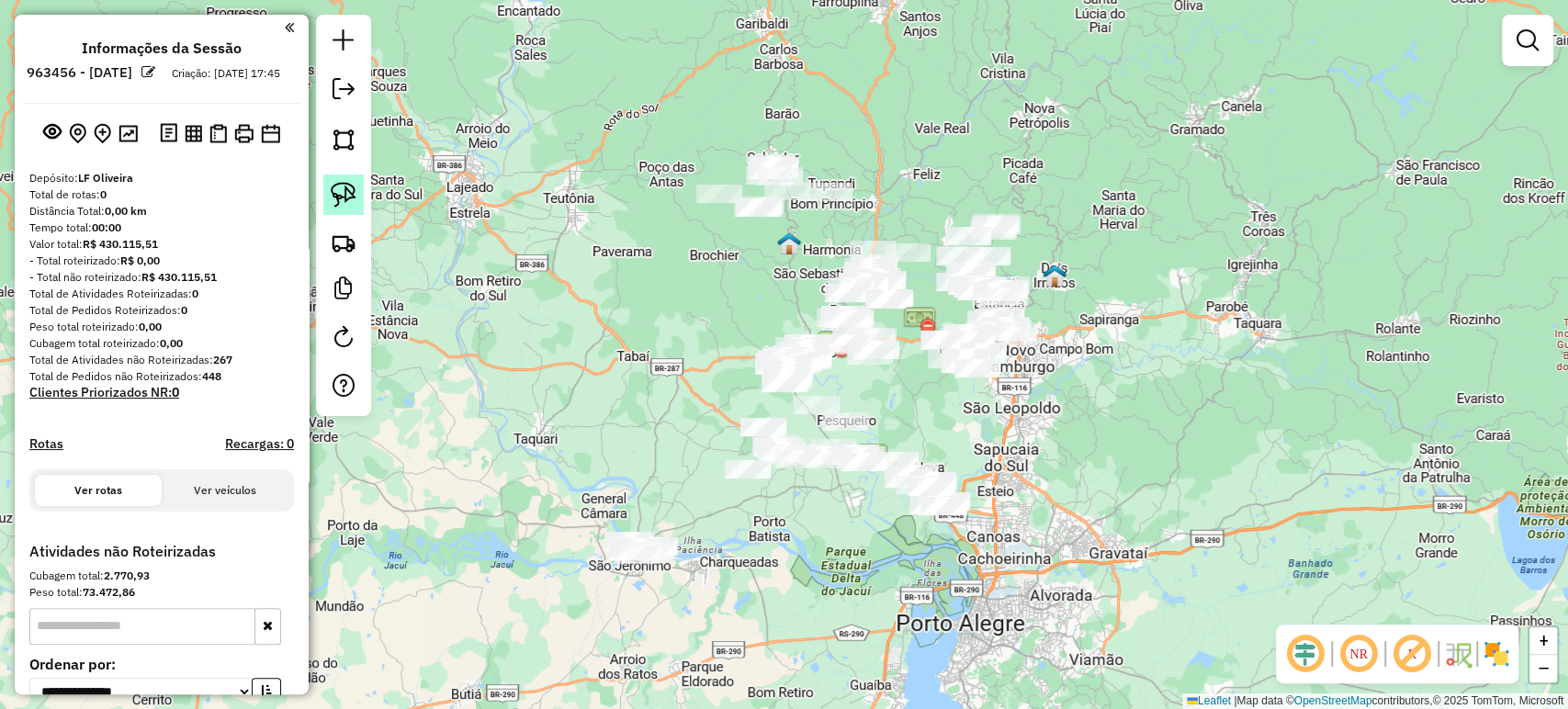 click 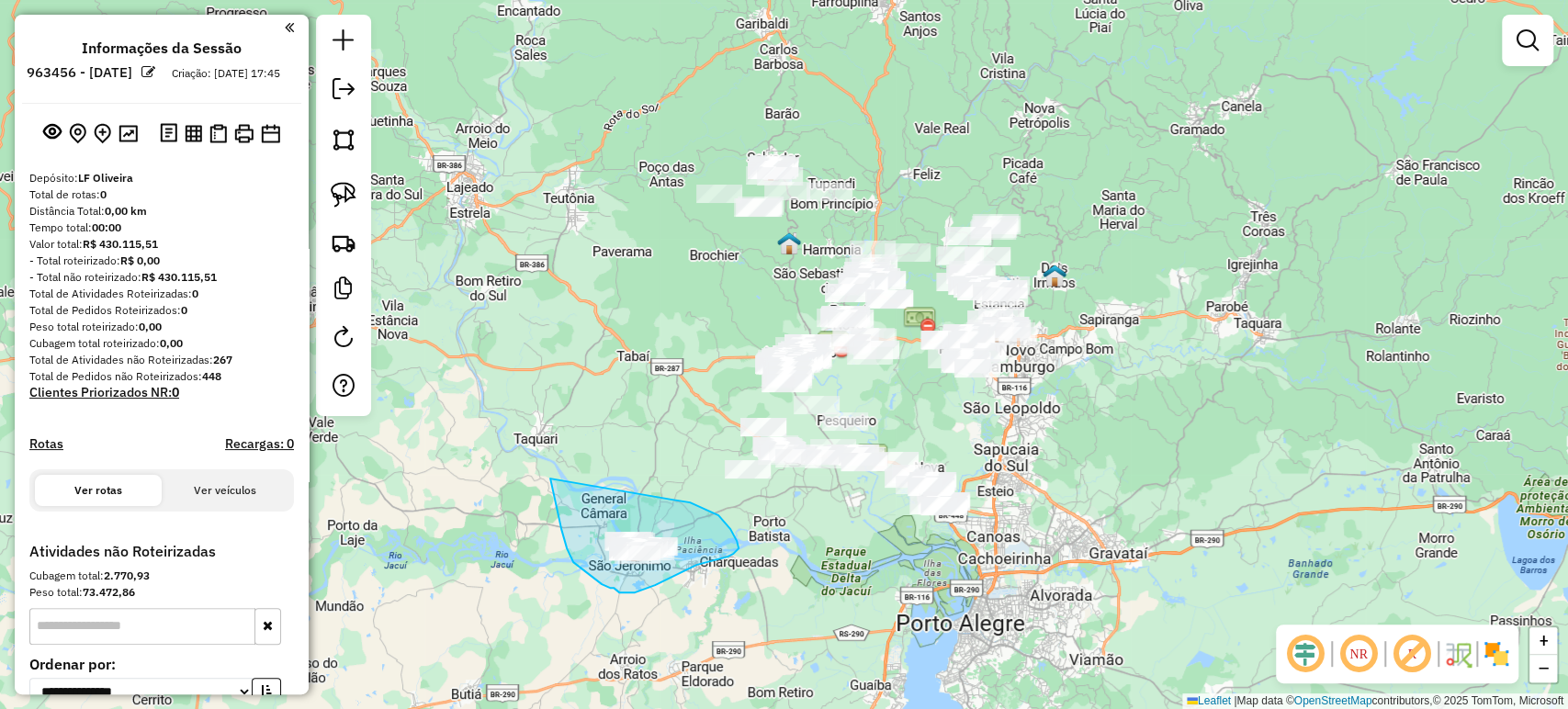 drag, startPoint x: 554, startPoint y: 495, endPoint x: 641, endPoint y: 498, distance: 87.051709 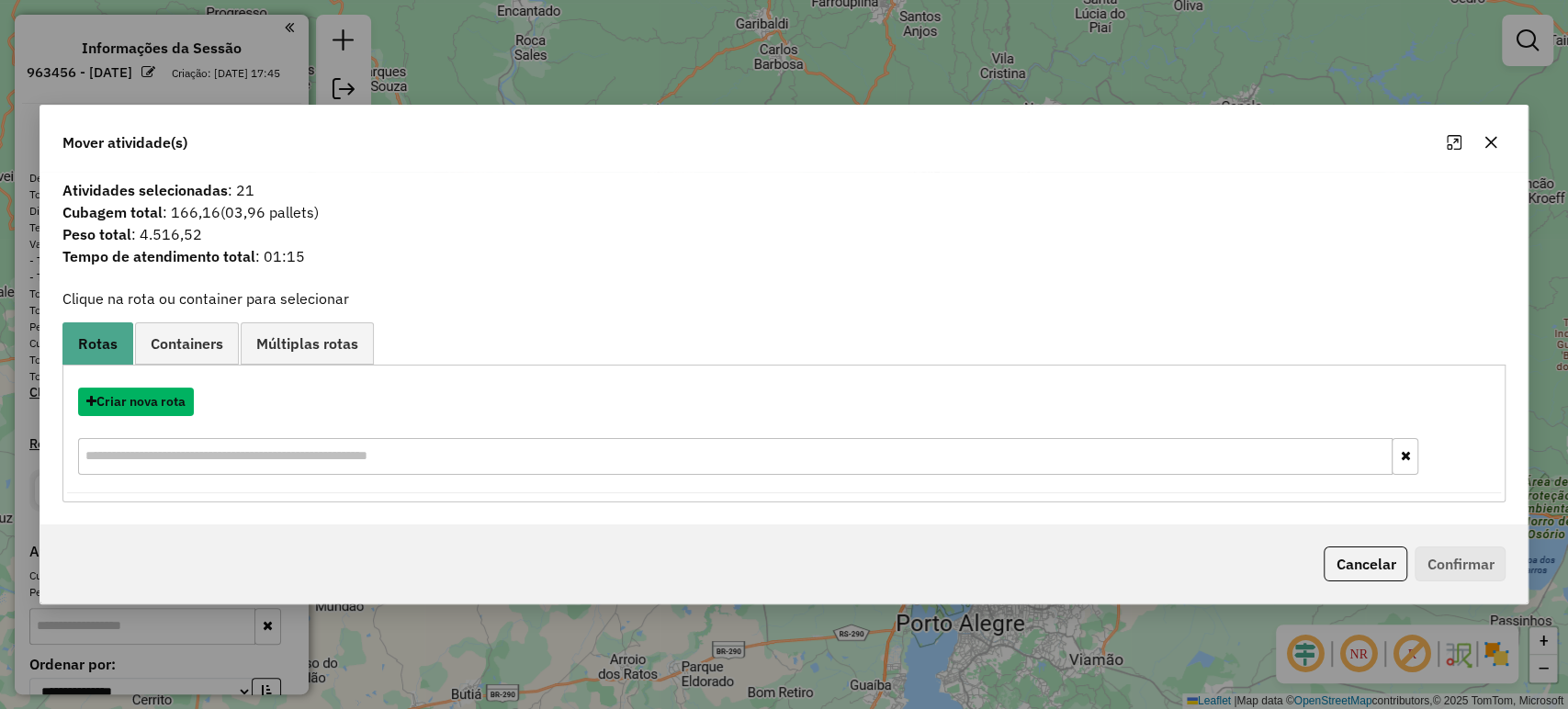 click on "Criar nova rota" at bounding box center (136, 401) 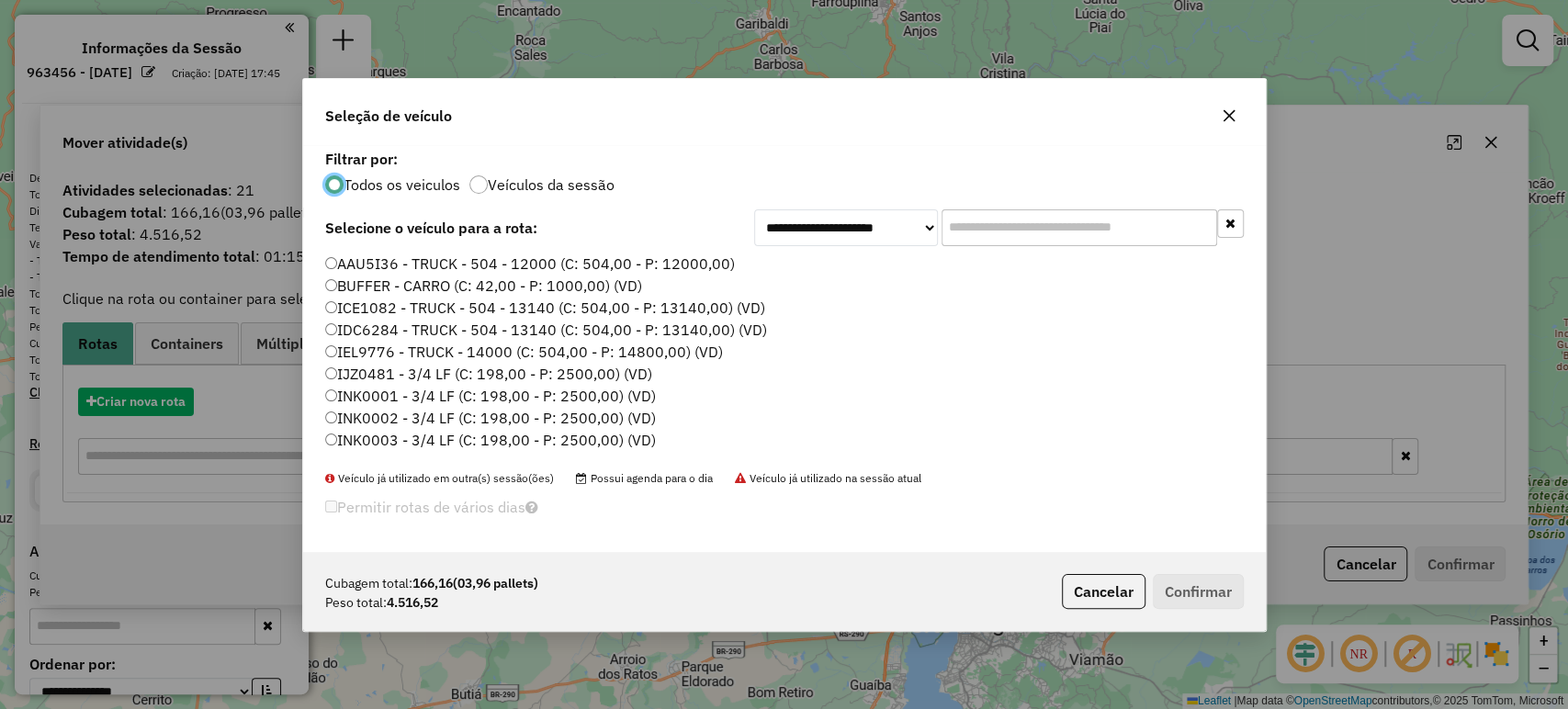 scroll, scrollTop: 9, scrollLeft: 6, axis: both 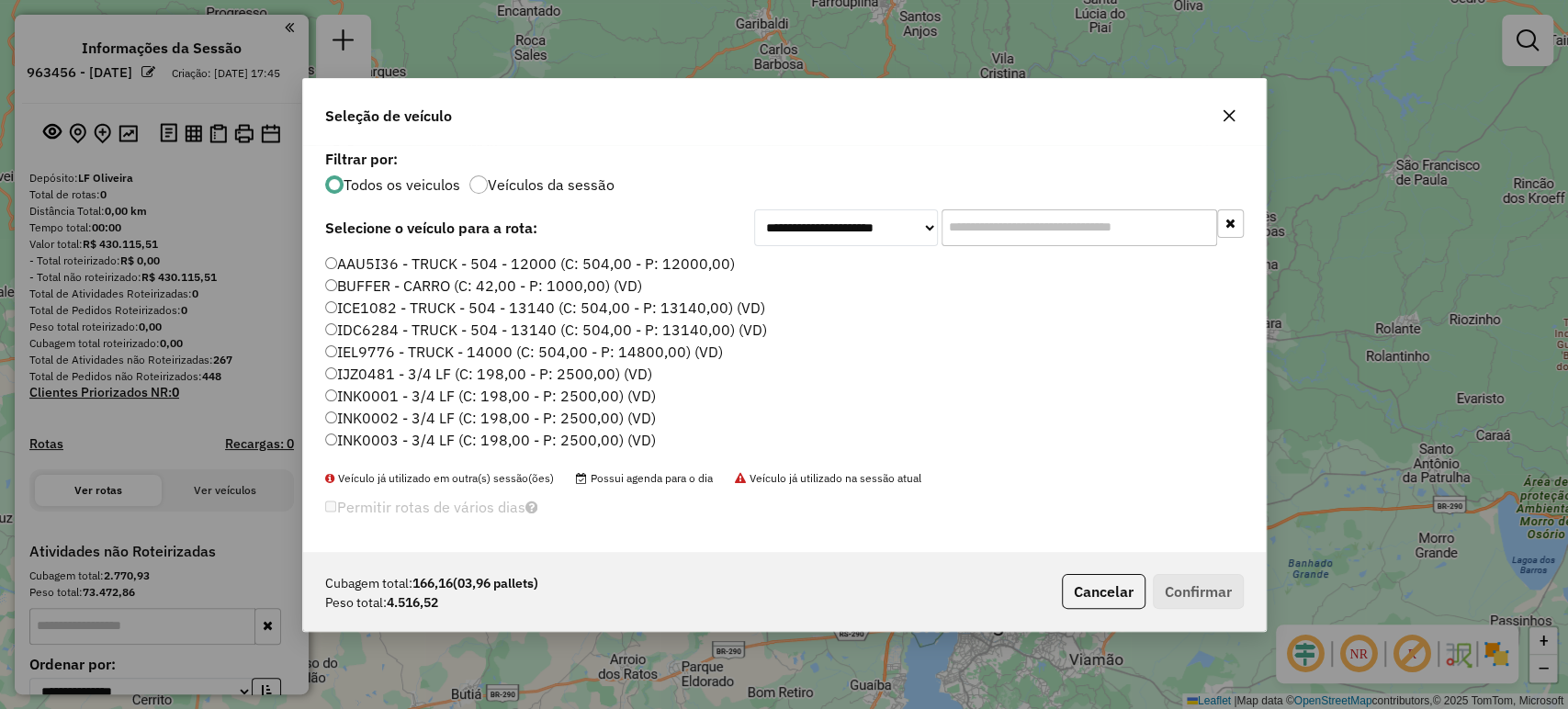 click 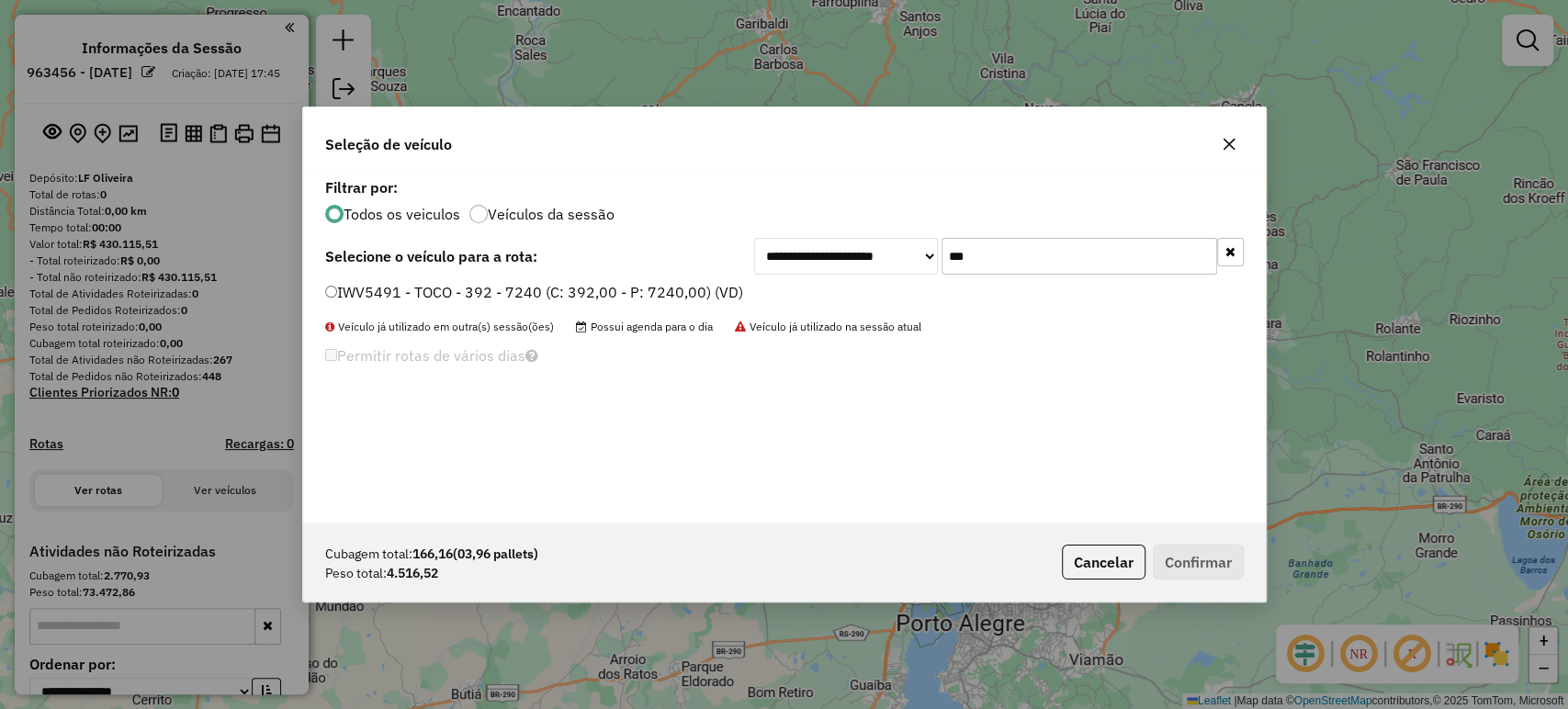 type on "***" 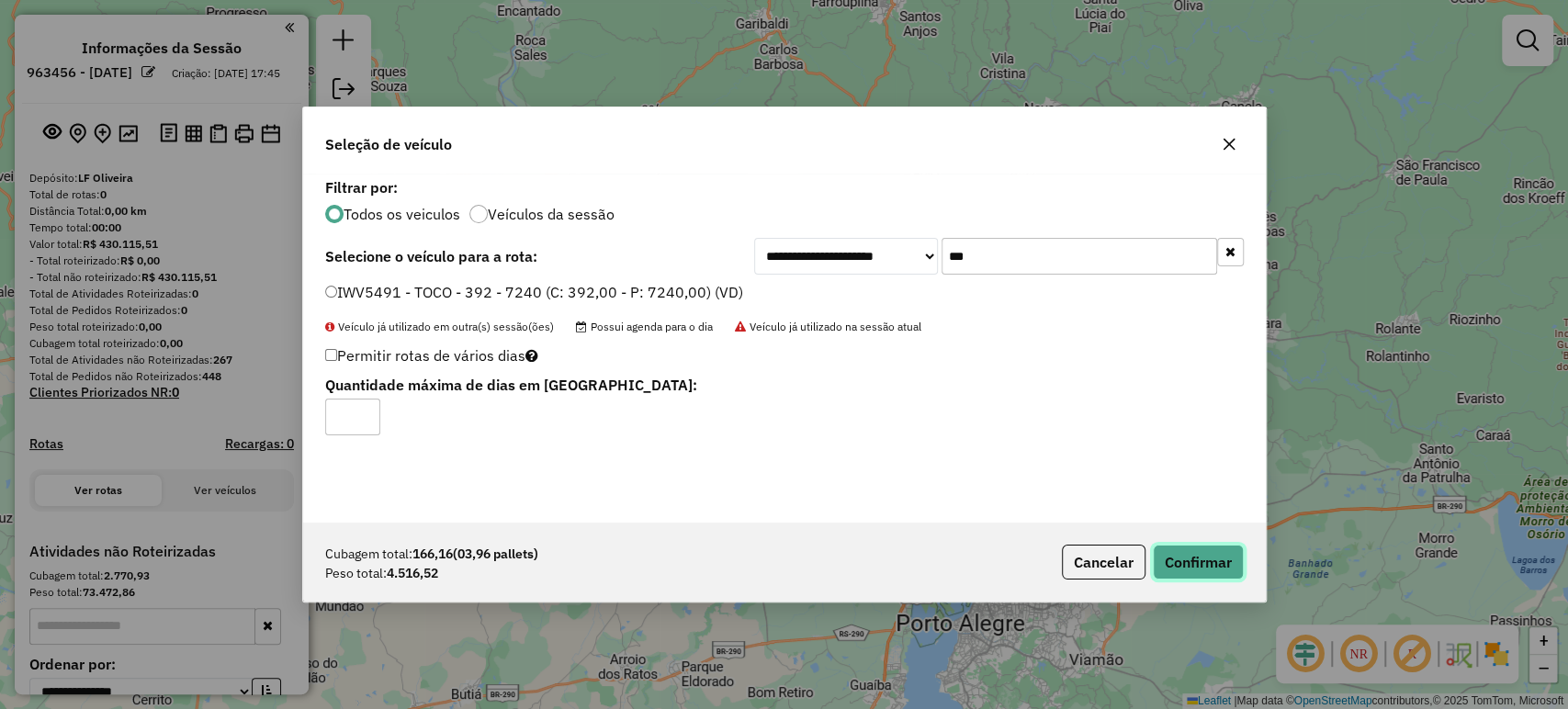 click on "Confirmar" 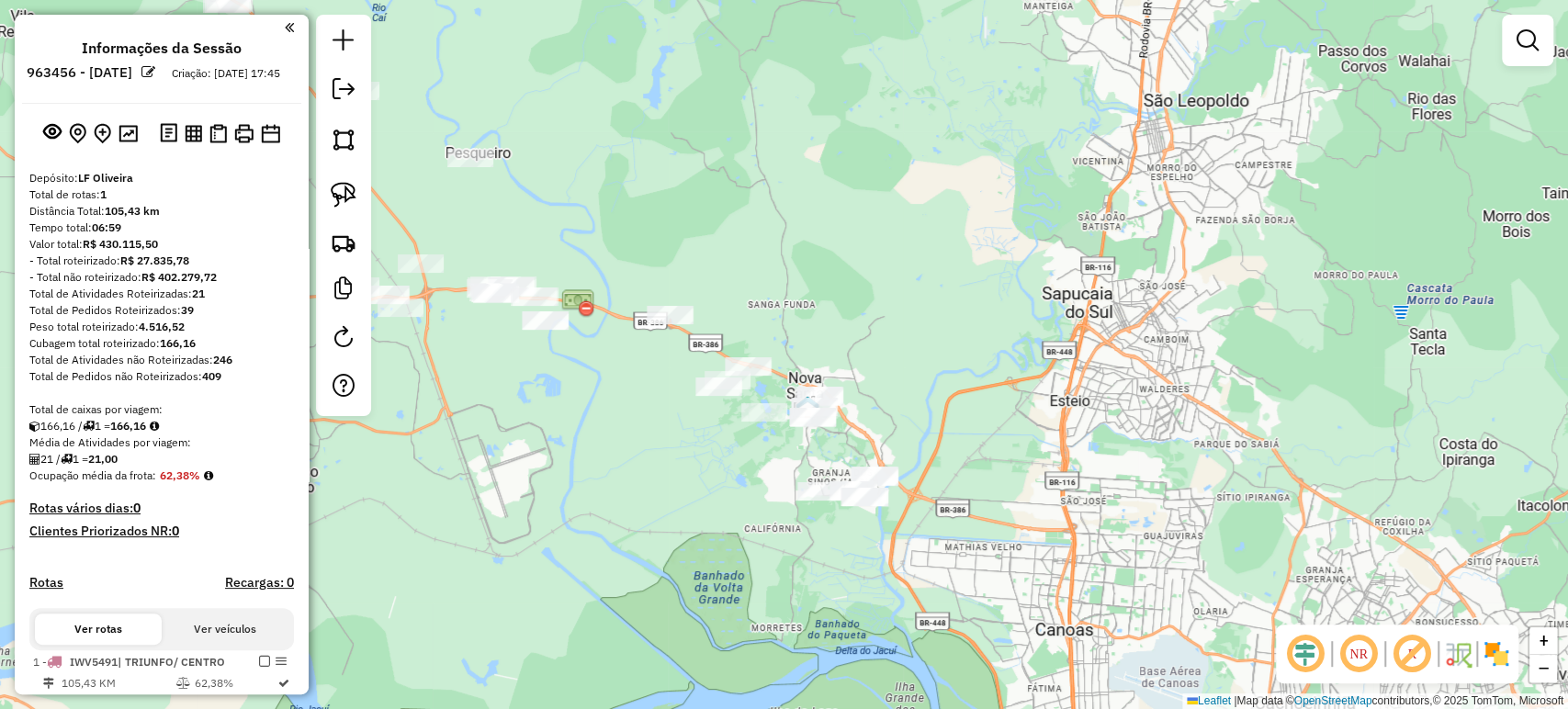 drag, startPoint x: 897, startPoint y: 482, endPoint x: 1059, endPoint y: 463, distance: 163.11039 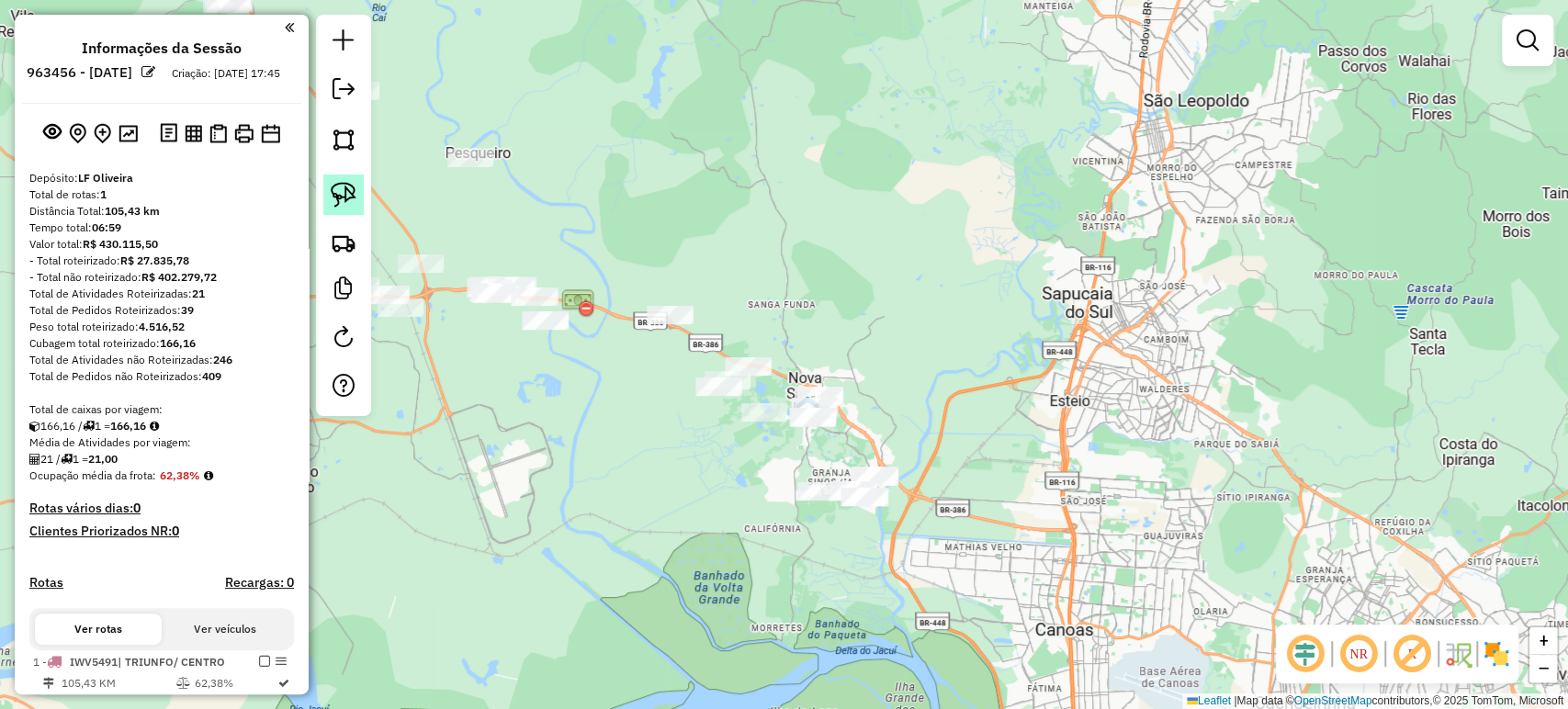 click 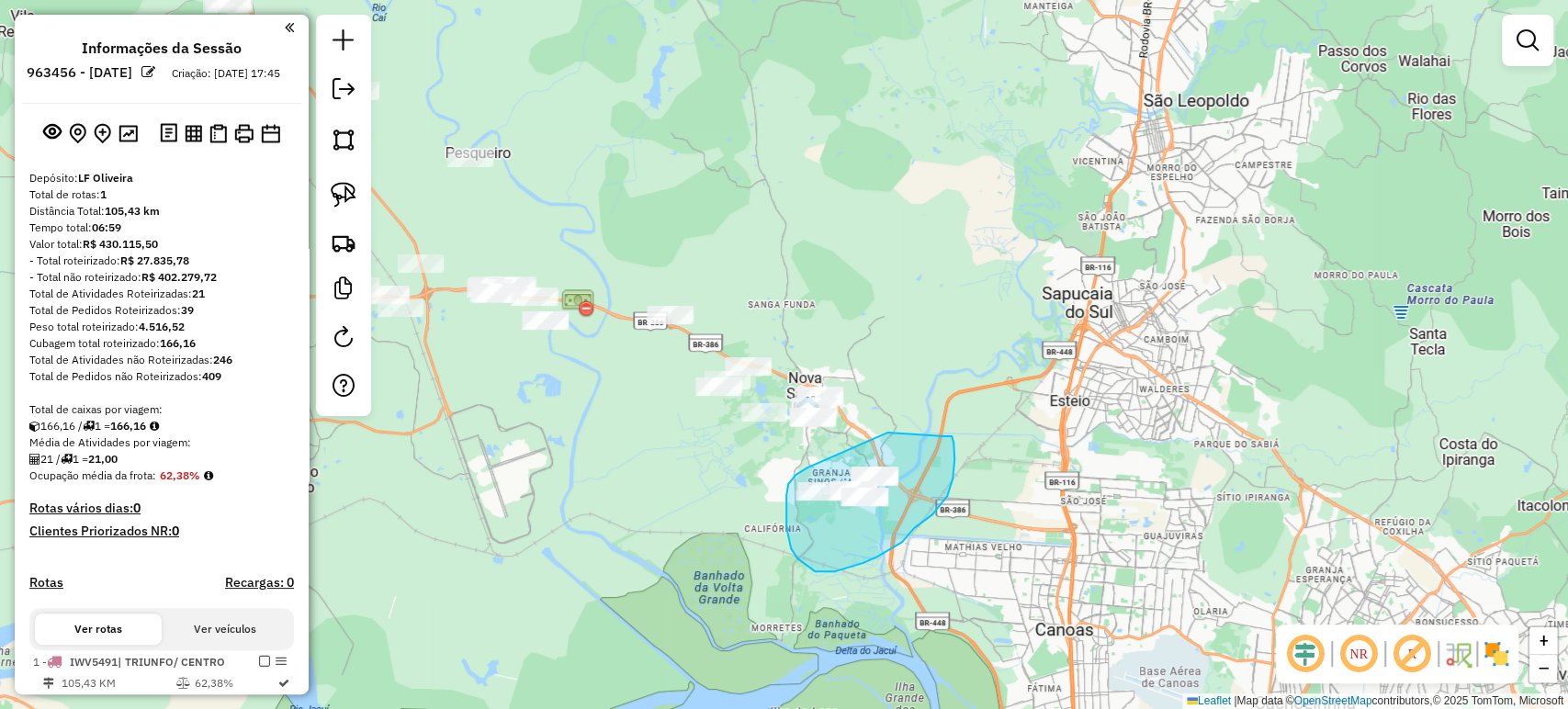drag, startPoint x: 821, startPoint y: 461, endPoint x: 938, endPoint y: 435, distance: 119.85408 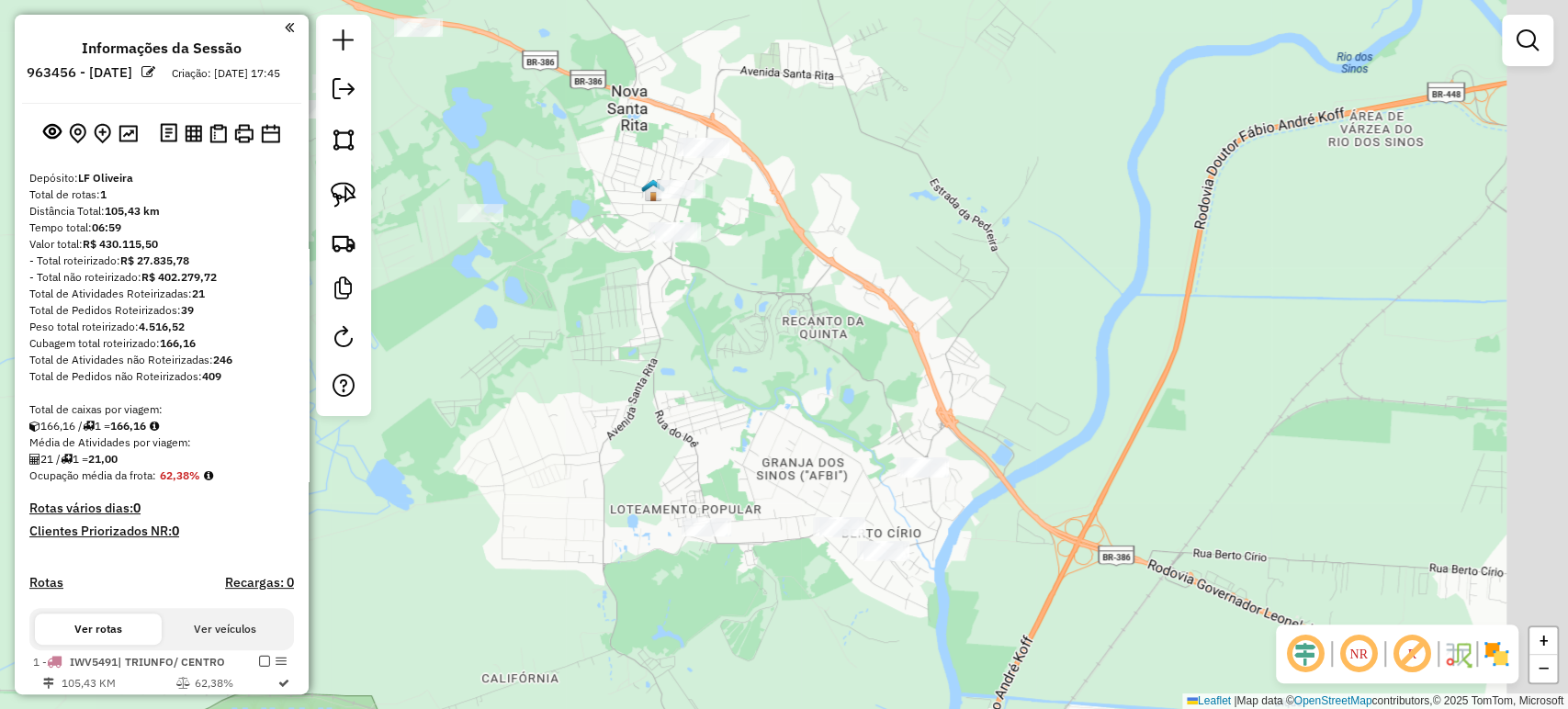 drag, startPoint x: 840, startPoint y: 467, endPoint x: 773, endPoint y: 362, distance: 124.55521 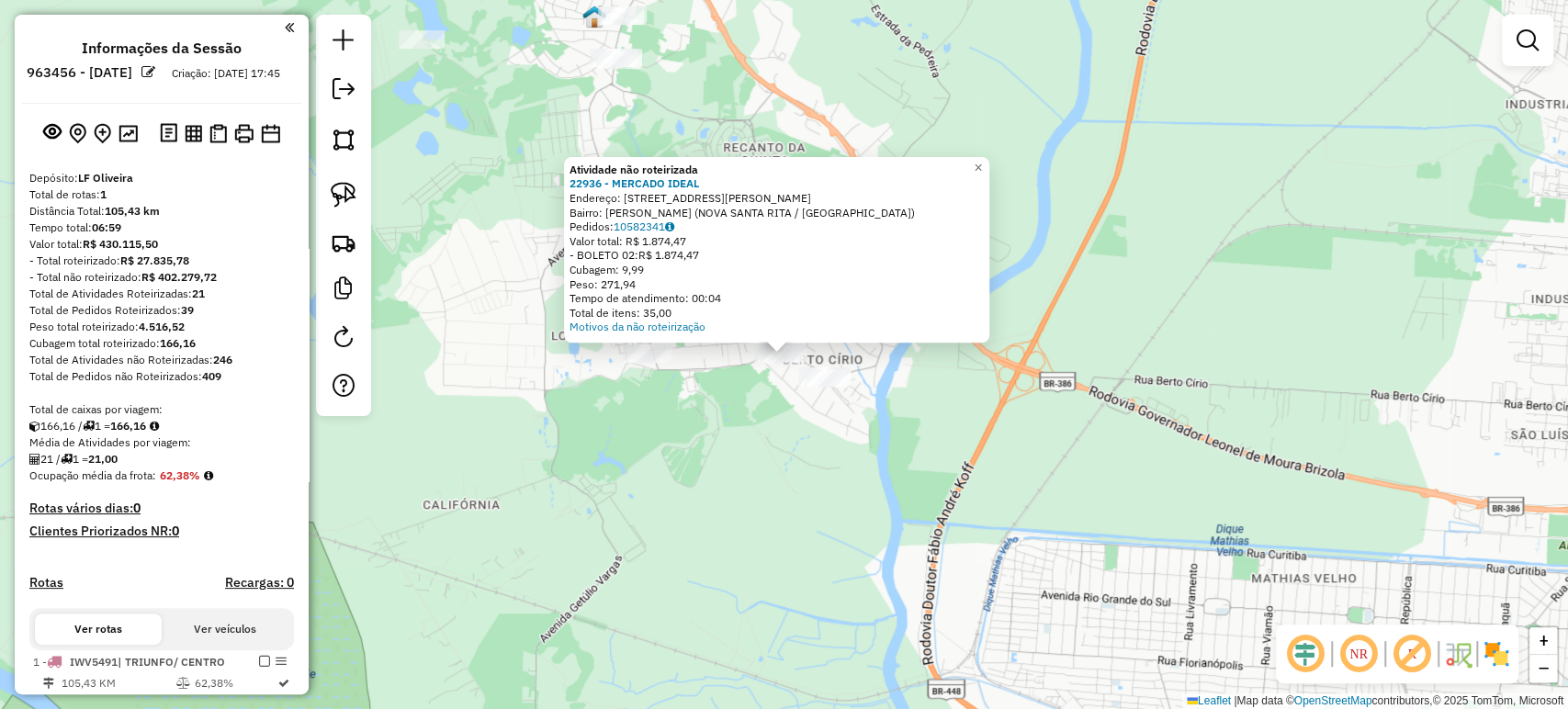 click on "Atividade não roteirizada 22936 - MERCADO IDEAL  Endereço: AV GETULIO VARGAS 2025   Bairro: BERTO CIRIO (NOVA SANTA RITA / RS)   Pedidos:  10582341   Valor total: R$ 1.874,47   - BOLETO 02:  R$ 1.874,47   Cubagem: 9,99   Peso: 271,94   Tempo de atendimento: 00:04   Total de itens: 35,00  Motivos da não roteirização × Janela de atendimento Grade de atendimento Capacidade Transportadoras Veículos Cliente Pedidos  Rotas Selecione os dias de semana para filtrar as janelas de atendimento  Seg   Ter   Qua   Qui   Sex   Sáb   Dom  Informe o período da janela de atendimento: De: Até:  Filtrar exatamente a janela do cliente  Considerar janela de atendimento padrão  Selecione os dias de semana para filtrar as grades de atendimento  Seg   Ter   Qua   Qui   Sex   Sáb   Dom   Considerar clientes sem dia de atendimento cadastrado  Clientes fora do dia de atendimento selecionado Filtrar as atividades entre os valores definidos abaixo:  Peso mínimo:   Peso máximo:   Cubagem mínima:   Cubagem máxima:   De:  +" 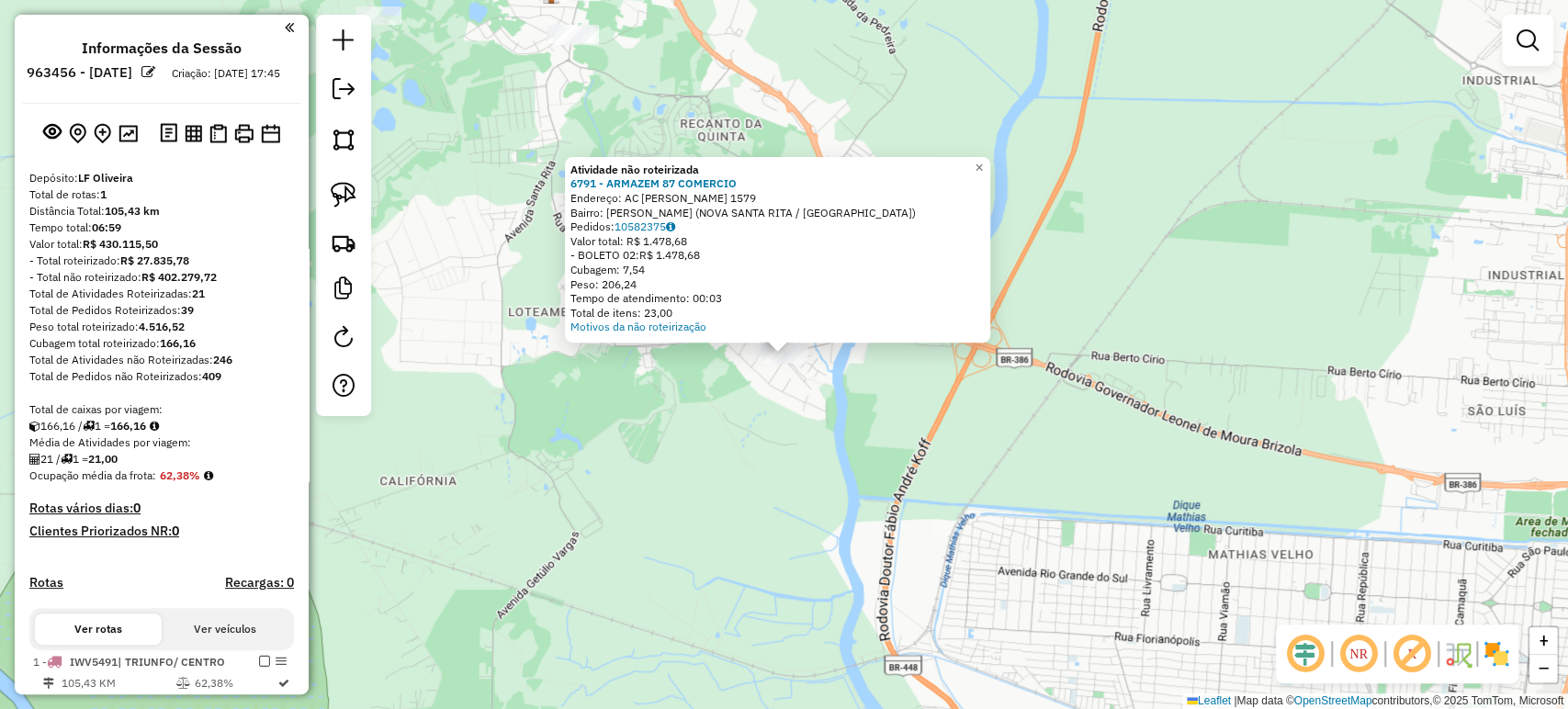 click on "Atividade não roteirizada 6791 - ARMAZEM 87 COMERCIO  Endereço: AC GETULIO VARGAS 1579   Bairro: BERTO CIRIO (NOVA SANTA RITA / RS)   Pedidos:  10582375   Valor total: R$ 1.478,68   - BOLETO 02:  R$ 1.478,68   Cubagem: 7,54   Peso: 206,24   Tempo de atendimento: 00:03   Total de itens: 23,00  Motivos da não roteirização × Janela de atendimento Grade de atendimento Capacidade Transportadoras Veículos Cliente Pedidos  Rotas Selecione os dias de semana para filtrar as janelas de atendimento  Seg   Ter   Qua   Qui   Sex   Sáb   Dom  Informe o período da janela de atendimento: De: Até:  Filtrar exatamente a janela do cliente  Considerar janela de atendimento padrão  Selecione os dias de semana para filtrar as grades de atendimento  Seg   Ter   Qua   Qui   Sex   Sáb   Dom   Considerar clientes sem dia de atendimento cadastrado  Clientes fora do dia de atendimento selecionado Filtrar as atividades entre os valores definidos abaixo:  Peso mínimo:   Peso máximo:   Cubagem mínima:   Cubagem máxima:  De:" 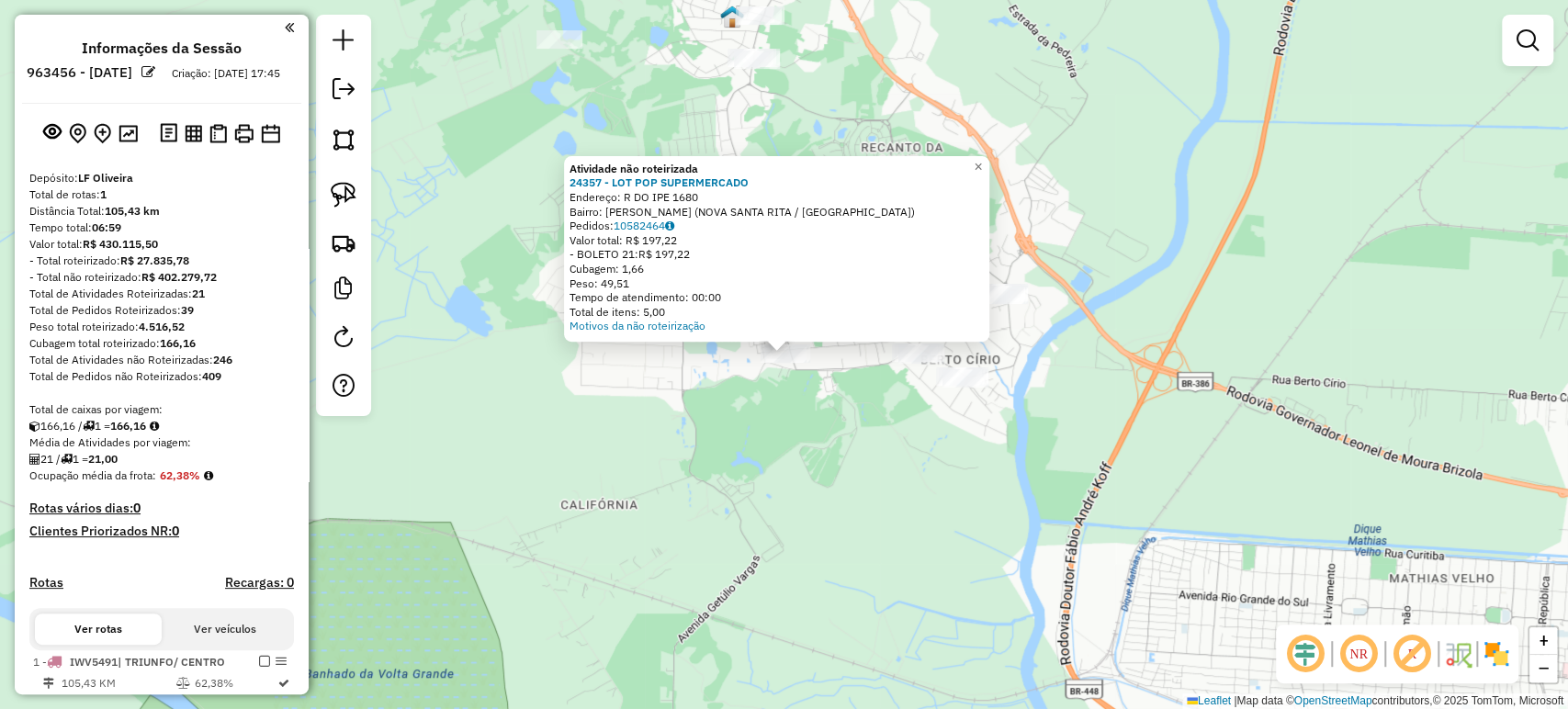 click on "Atividade não roteirizada 24357 - LOT POP SUPERMERCADO  Endereço: R DO IPE 1680   Bairro: BERTO CIRIO (NOVA SANTA RITA / RS)   Pedidos:  10582464   Valor total: R$ 197,22   - BOLETO 21:  R$ 197,22   Cubagem: 1,66   Peso: 49,51   Tempo de atendimento: 00:00   Total de itens: 5,00  Motivos da não roteirização × Janela de atendimento Grade de atendimento Capacidade Transportadoras Veículos Cliente Pedidos  Rotas Selecione os dias de semana para filtrar as janelas de atendimento  Seg   Ter   Qua   Qui   Sex   Sáb   Dom  Informe o período da janela de atendimento: De: Até:  Filtrar exatamente a janela do cliente  Considerar janela de atendimento padrão  Selecione os dias de semana para filtrar as grades de atendimento  Seg   Ter   Qua   Qui   Sex   Sáb   Dom   Considerar clientes sem dia de atendimento cadastrado  Clientes fora do dia de atendimento selecionado Filtrar as atividades entre os valores definidos abaixo:  Peso mínimo:   Peso máximo:   Cubagem mínima:   Cubagem máxima:   De:   Até:  +" 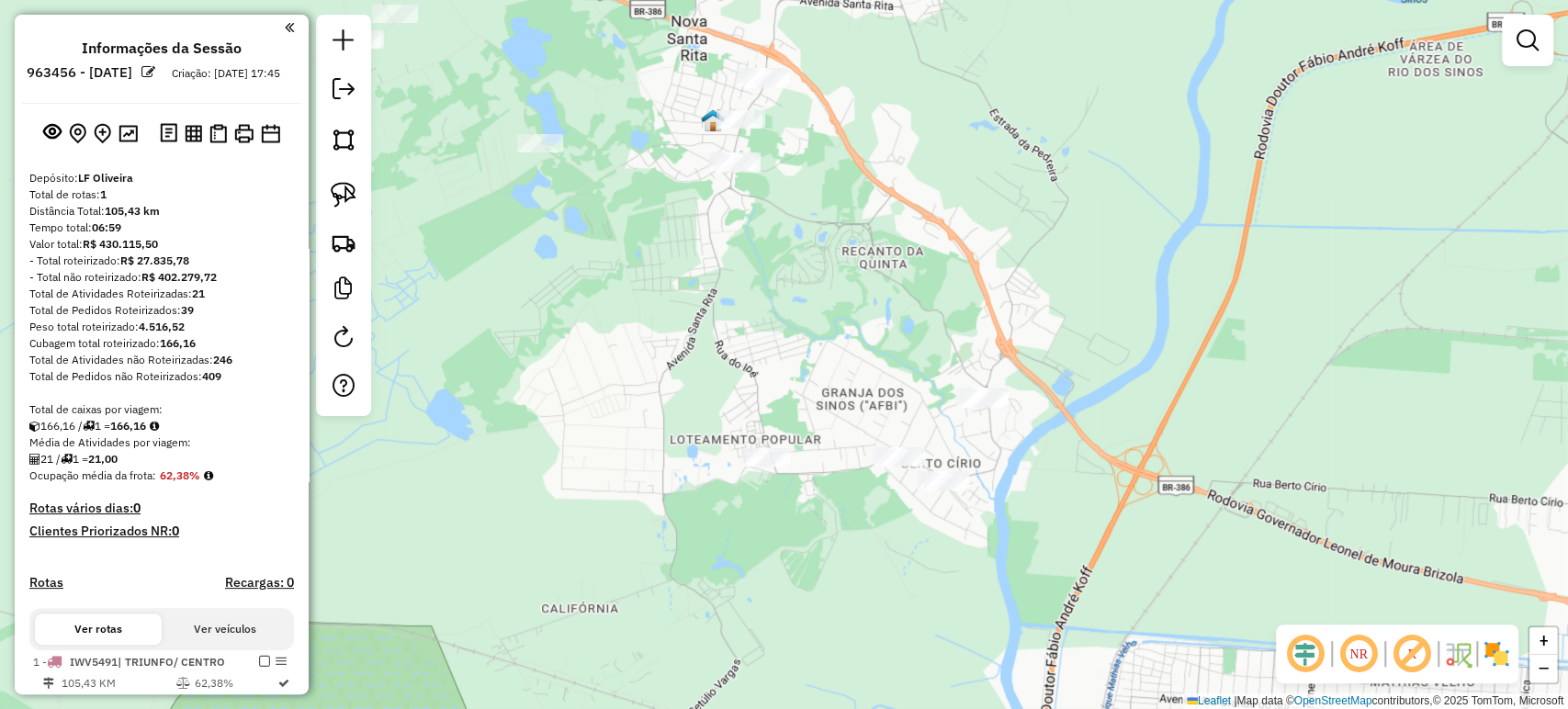 drag, startPoint x: 715, startPoint y: 236, endPoint x: 702, endPoint y: 292, distance: 57.48913 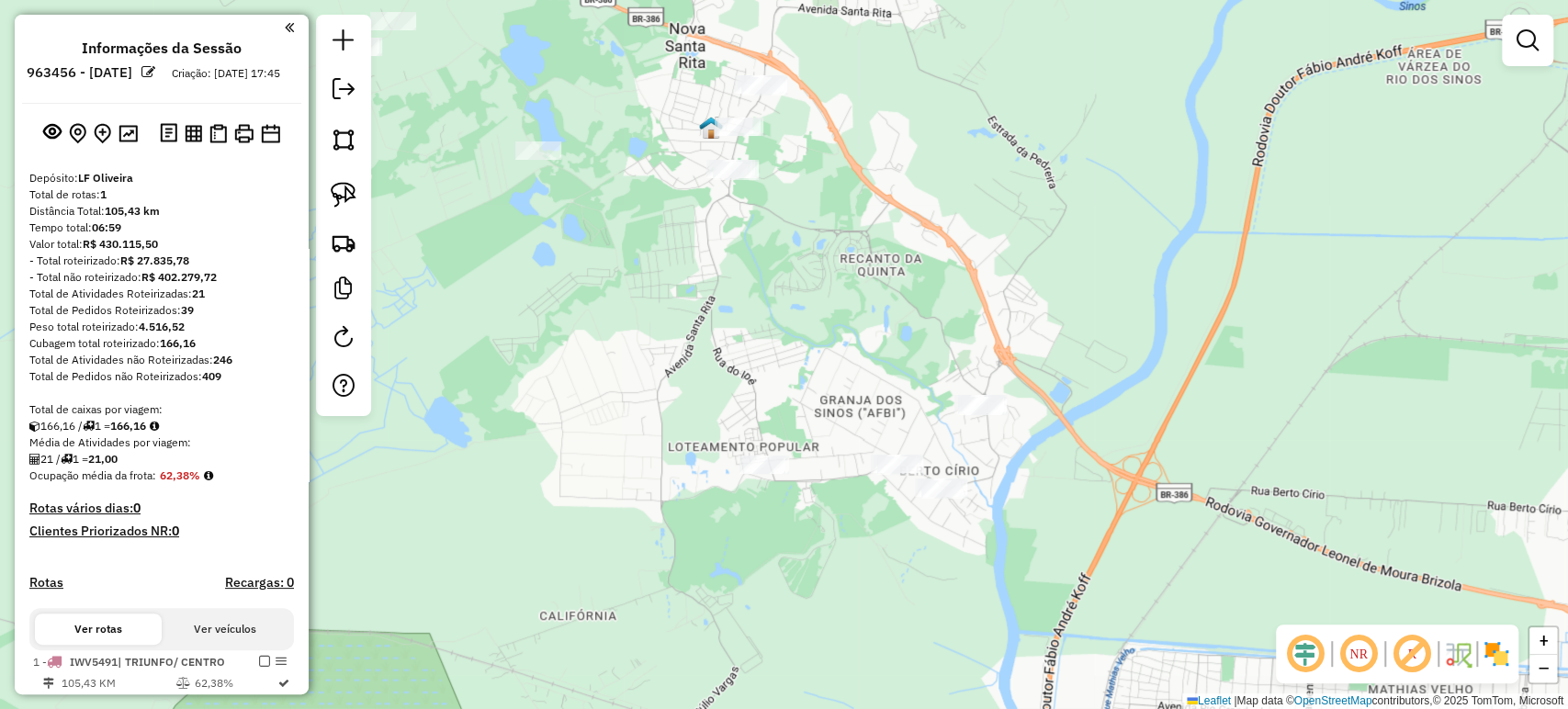 click on "Janela de atendimento Grade de atendimento Capacidade Transportadoras Veículos Cliente Pedidos  Rotas Selecione os dias de semana para filtrar as janelas de atendimento  Seg   Ter   Qua   Qui   Sex   Sáb   Dom  Informe o período da janela de atendimento: De: Até:  Filtrar exatamente a janela do cliente  Considerar janela de atendimento padrão  Selecione os dias de semana para filtrar as grades de atendimento  Seg   Ter   Qua   Qui   Sex   Sáb   Dom   Considerar clientes sem dia de atendimento cadastrado  Clientes fora do dia de atendimento selecionado Filtrar as atividades entre os valores definidos abaixo:  Peso mínimo:   Peso máximo:   Cubagem mínima:   Cubagem máxima:   De:   Até:  Filtrar as atividades entre o tempo de atendimento definido abaixo:  De:   Até:   Considerar capacidade total dos clientes não roteirizados Transportadora: Selecione um ou mais itens Tipo de veículo: Selecione um ou mais itens Veículo: Selecione um ou mais itens Motorista: Selecione um ou mais itens Nome: Rótulo:" 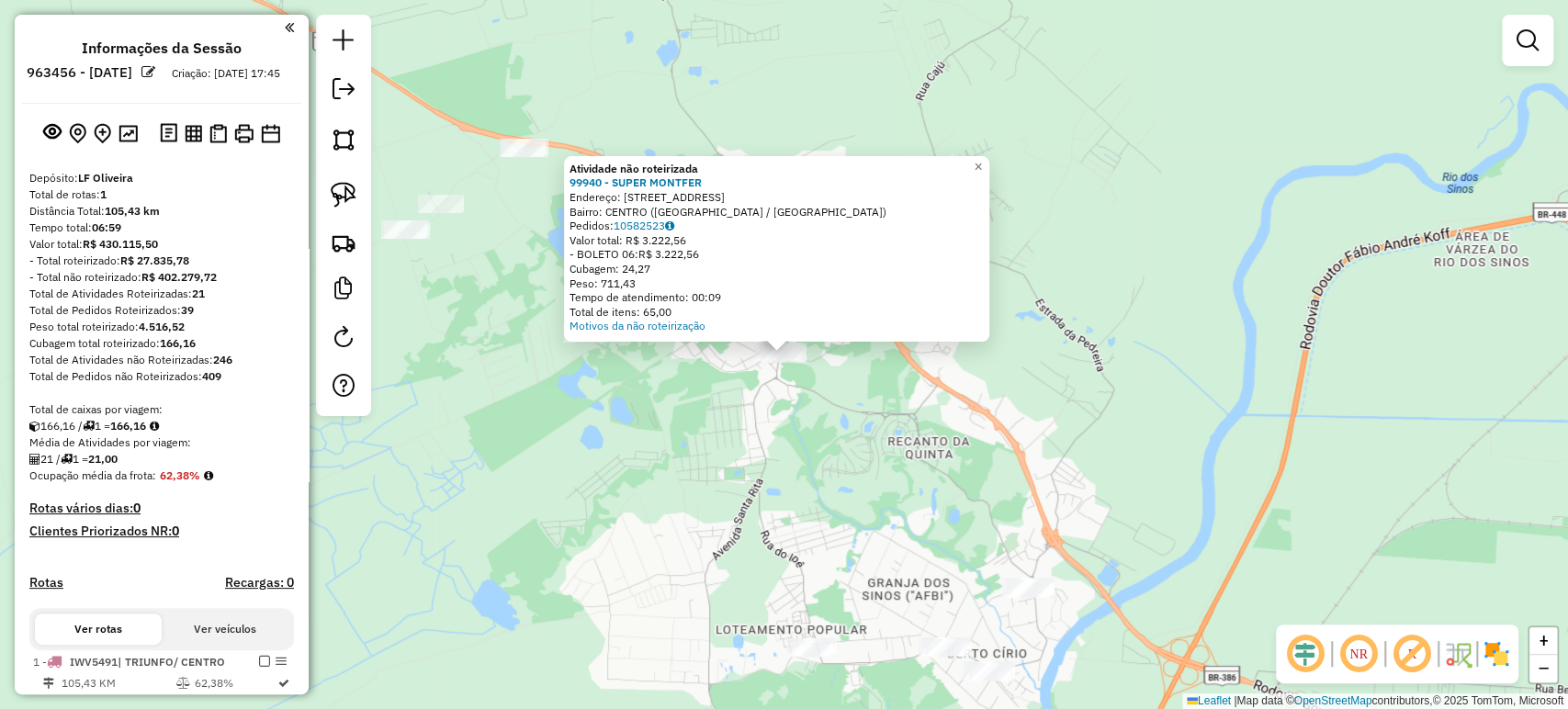 click on "Atividade não roteirizada 99940 - SUPER MONTFER  Endereço: R SANTA RITA 1015   Bairro: CENTRO (NOVA SANTA RITA / RS)   Pedidos:  10582523   Valor total: R$ 3.222,56   - BOLETO 06:  R$ 3.222,56   Cubagem: 24,27   Peso: 711,43   Tempo de atendimento: 00:09   Total de itens: 65,00  Motivos da não roteirização × Janela de atendimento Grade de atendimento Capacidade Transportadoras Veículos Cliente Pedidos  Rotas Selecione os dias de semana para filtrar as janelas de atendimento  Seg   Ter   Qua   Qui   Sex   Sáb   Dom  Informe o período da janela de atendimento: De: Até:  Filtrar exatamente a janela do cliente  Considerar janela de atendimento padrão  Selecione os dias de semana para filtrar as grades de atendimento  Seg   Ter   Qua   Qui   Sex   Sáb   Dom   Considerar clientes sem dia de atendimento cadastrado  Clientes fora do dia de atendimento selecionado Filtrar as atividades entre os valores definidos abaixo:  Peso mínimo:   Peso máximo:   Cubagem mínima:   Cubagem máxima:   De:   Até:  De:" 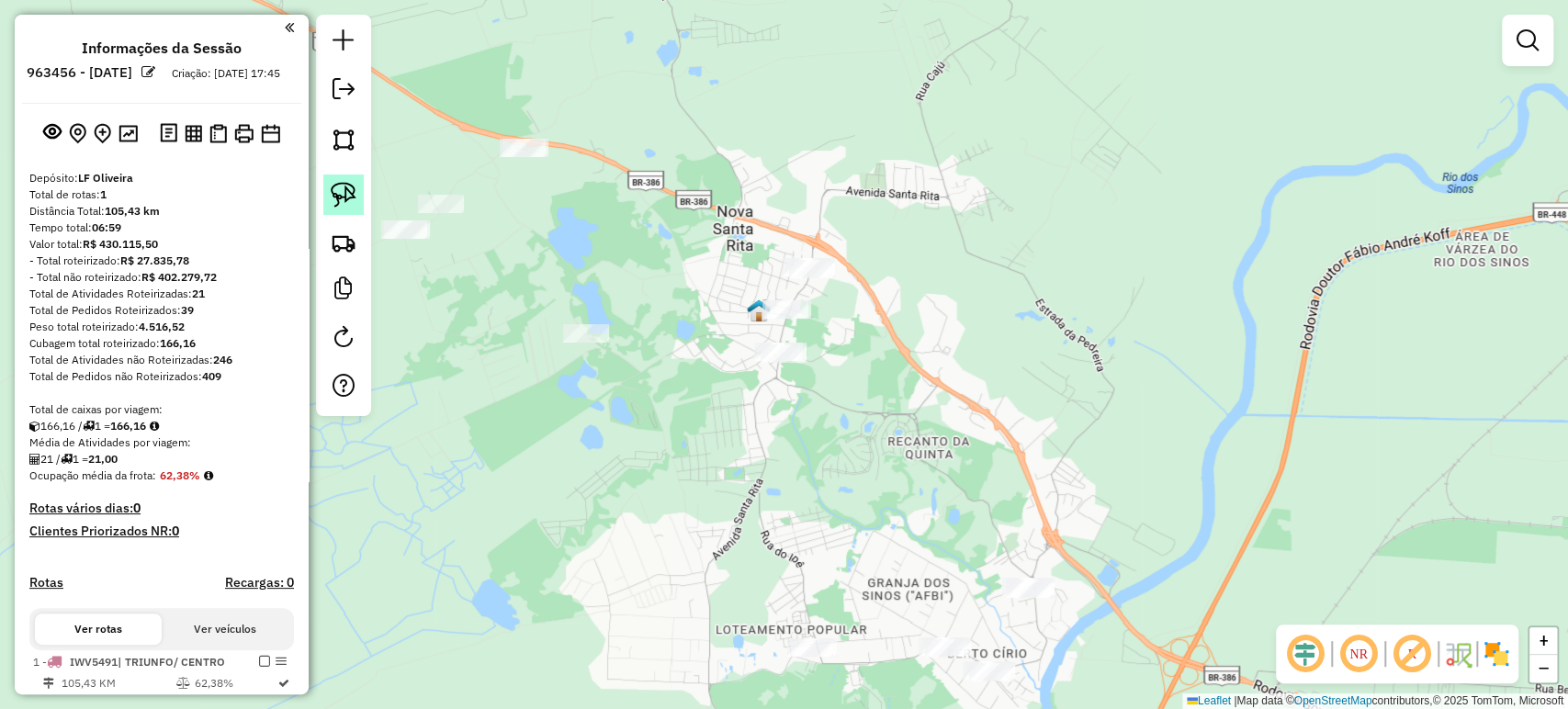 click 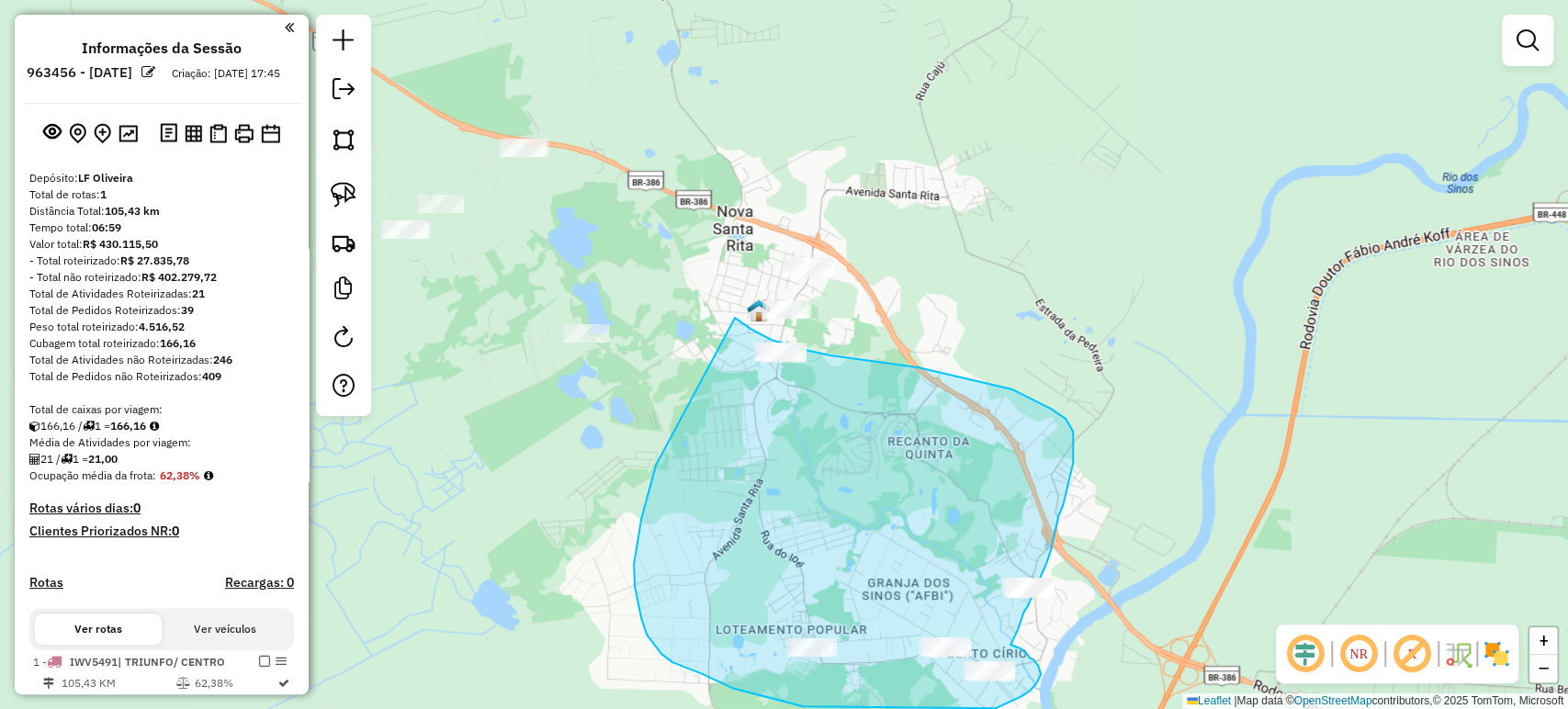 drag, startPoint x: 735, startPoint y: 317, endPoint x: 656, endPoint y: 465, distance: 167.76472 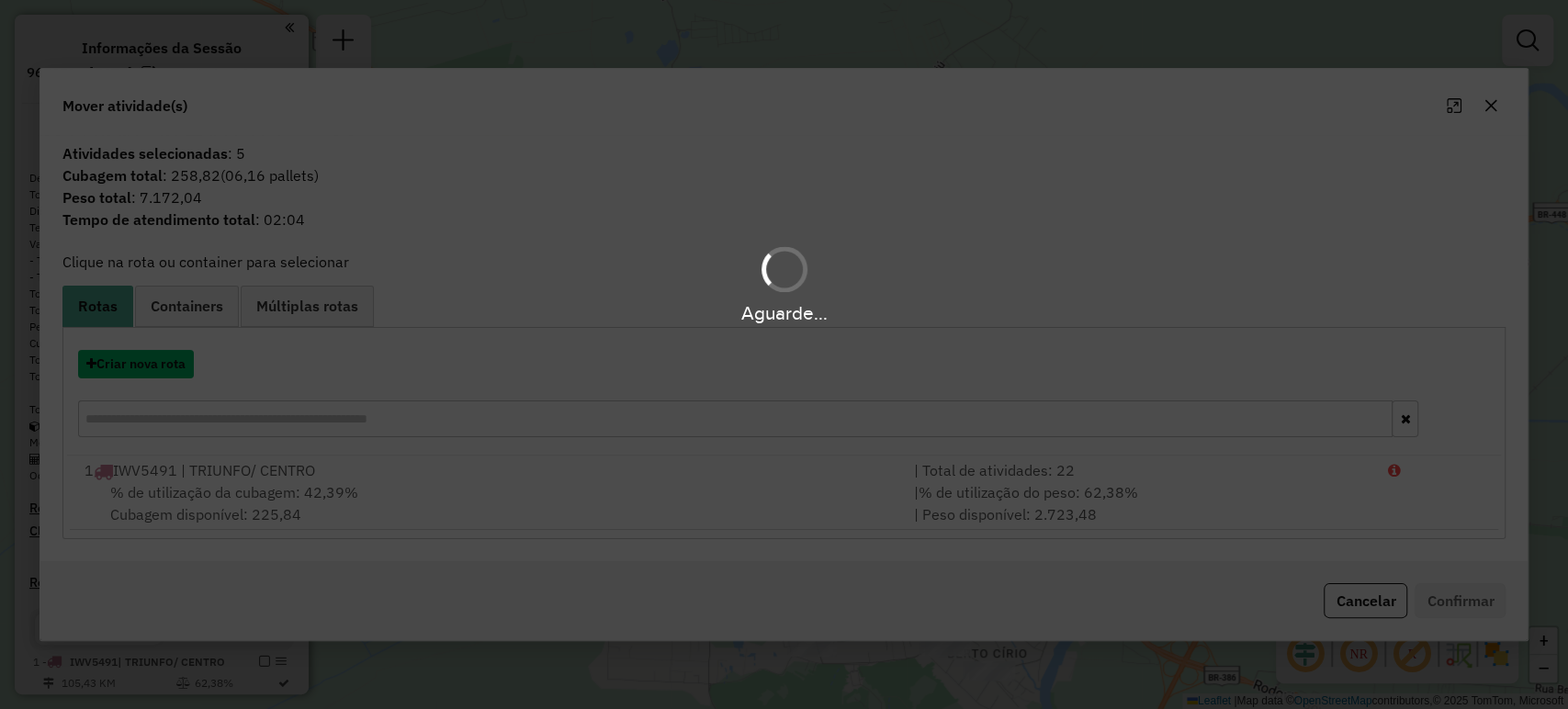 click on "Criar nova rota" at bounding box center (136, 364) 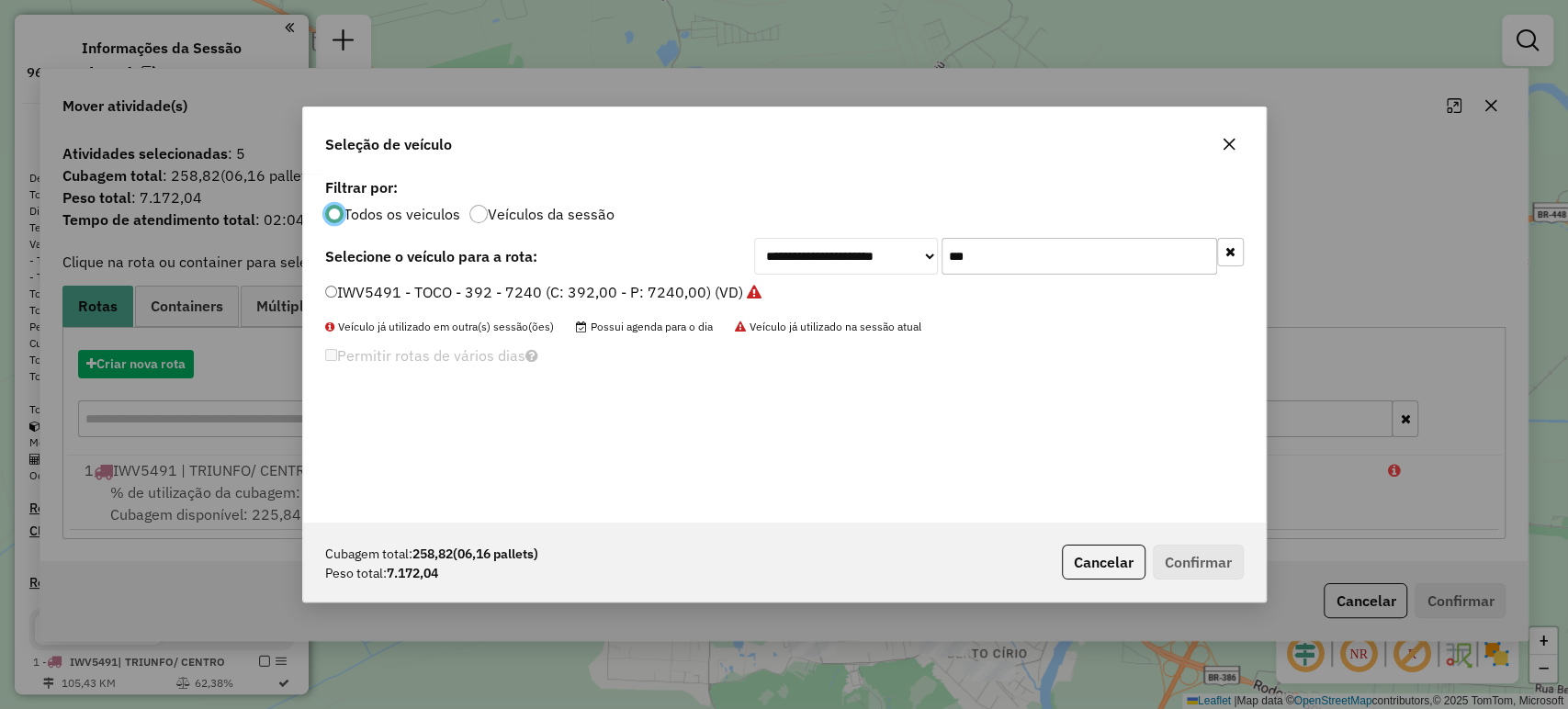 scroll, scrollTop: 9, scrollLeft: 6, axis: both 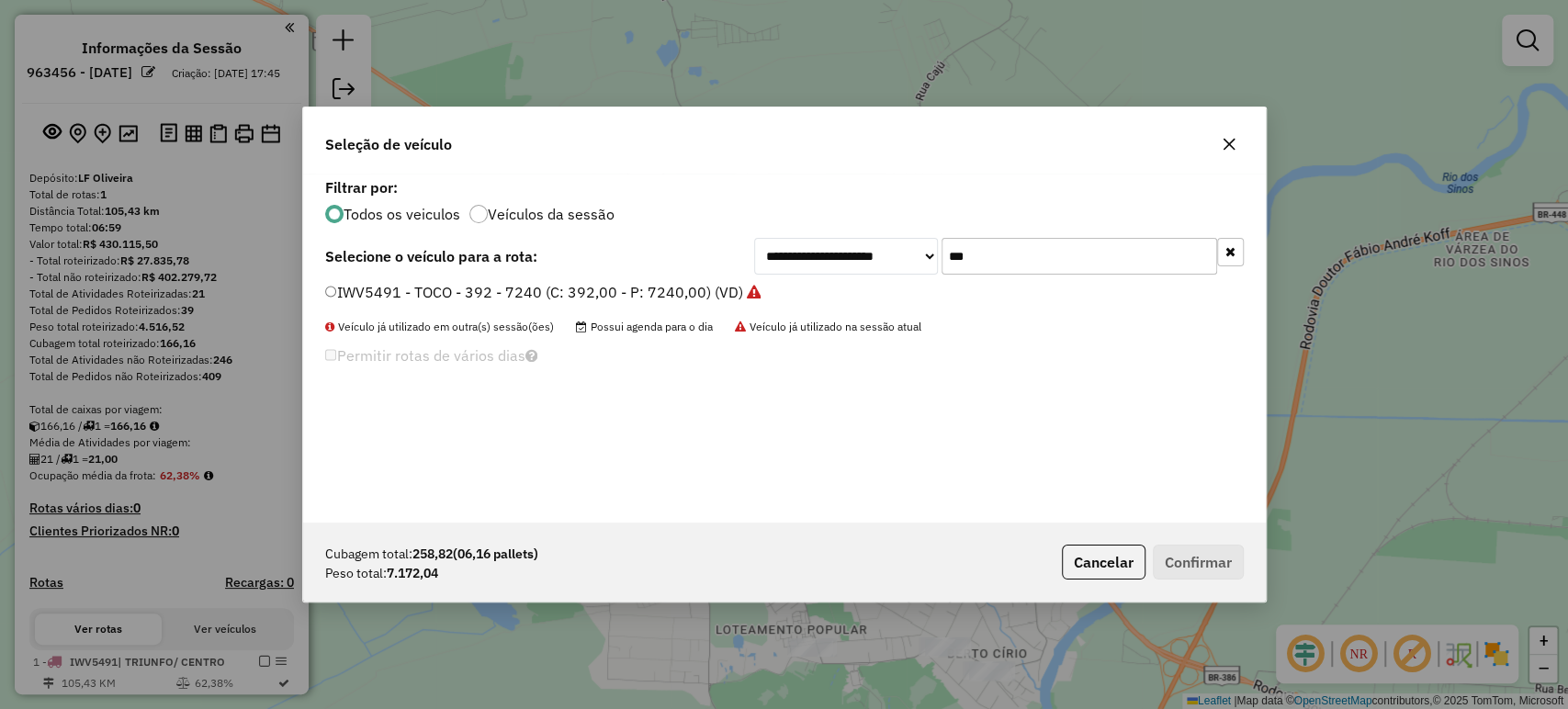 click on "***" 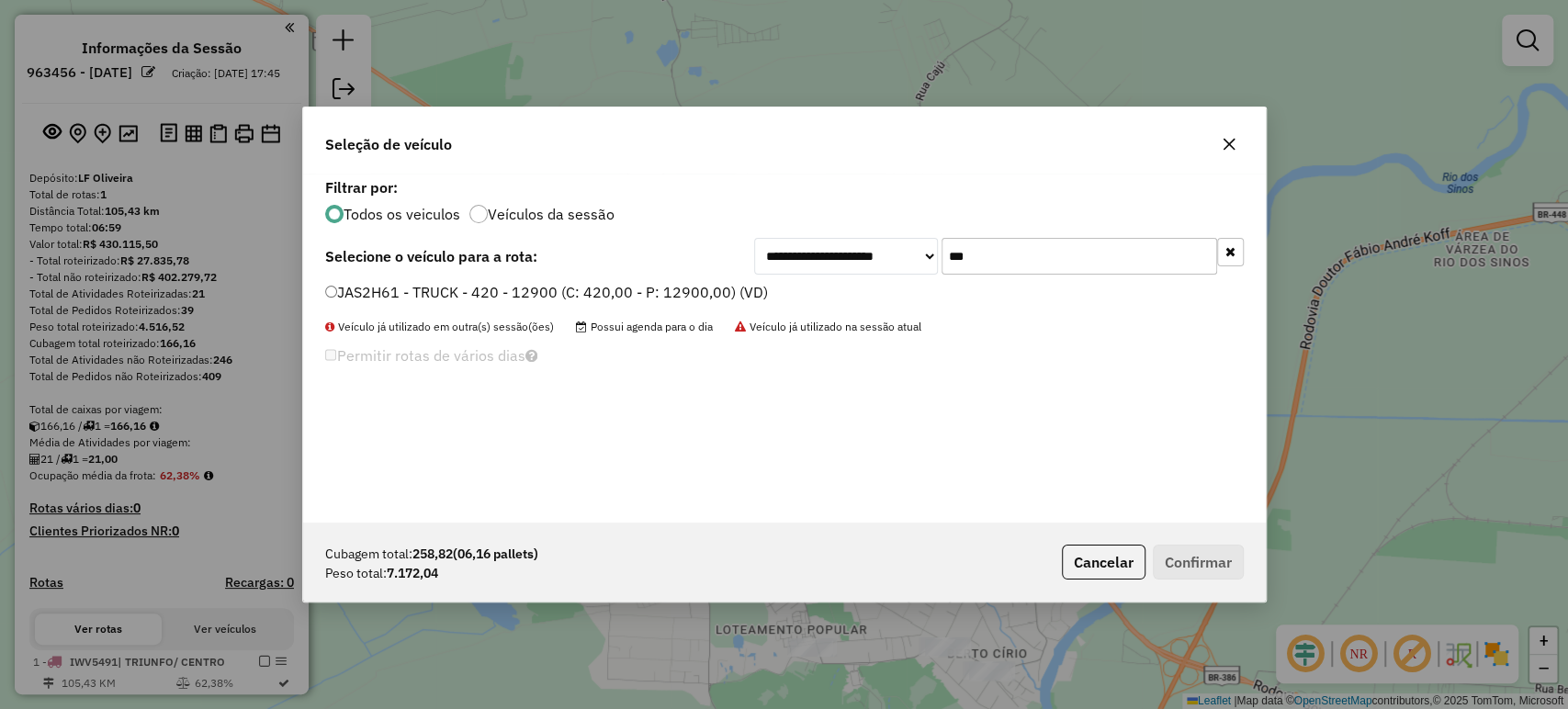 type on "***" 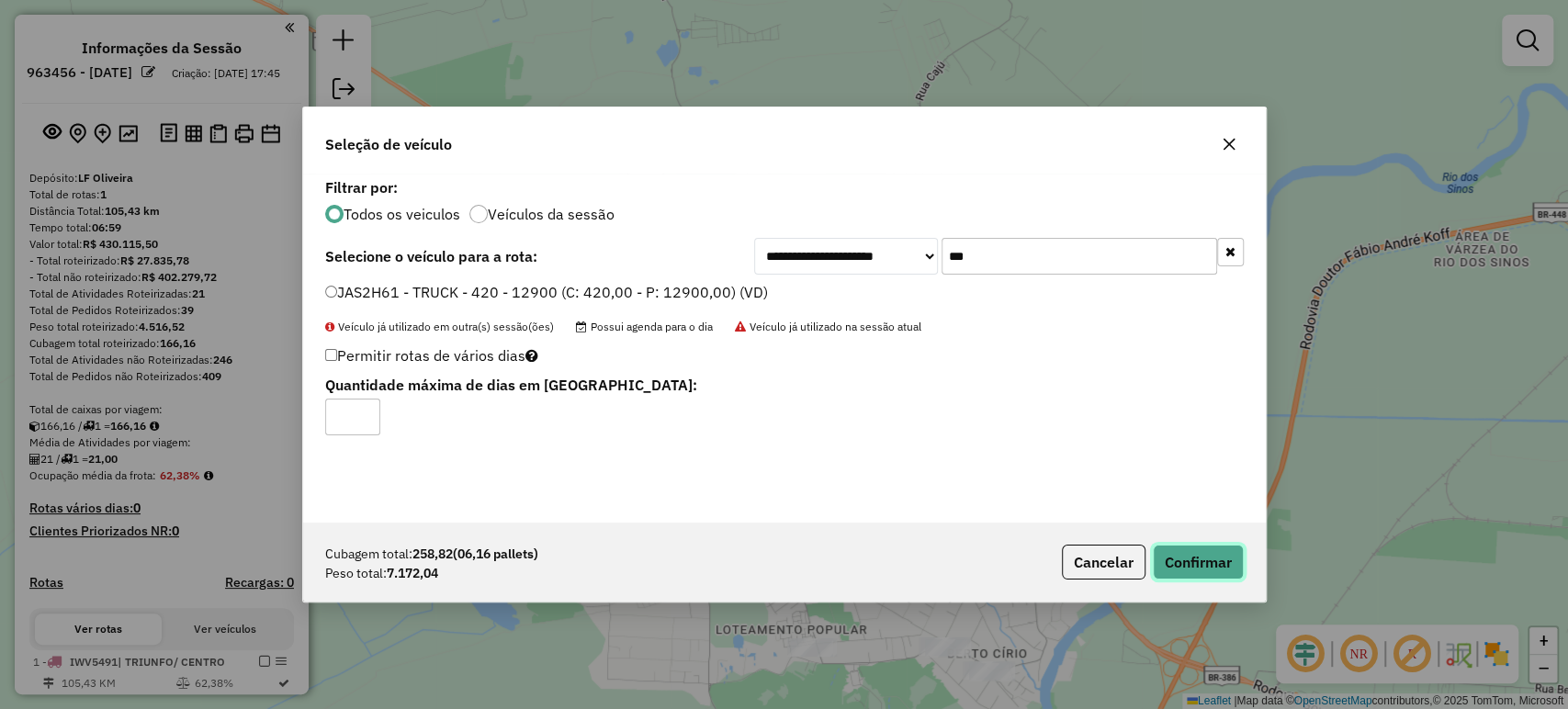 click on "Confirmar" 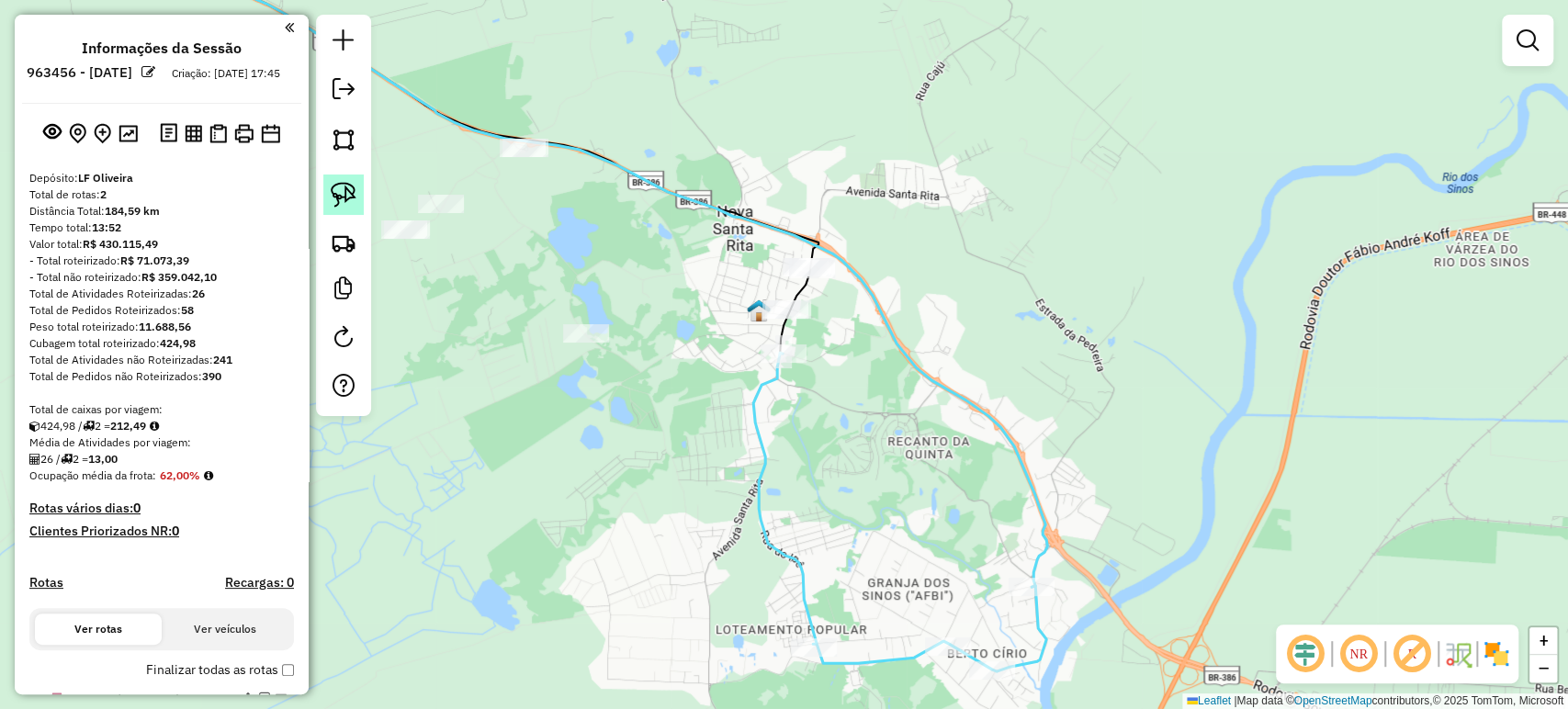 click 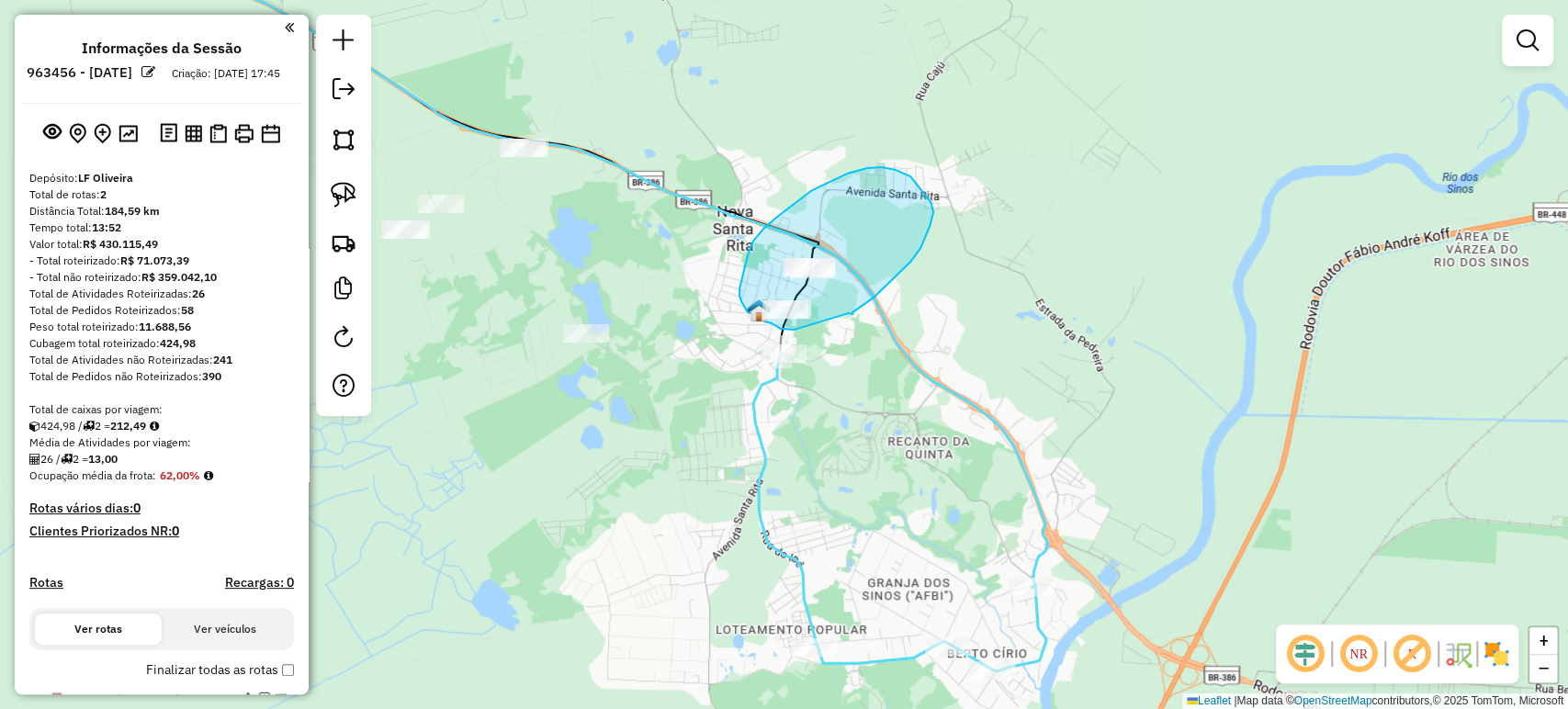 drag, startPoint x: 794, startPoint y: 330, endPoint x: 846, endPoint y: 311, distance: 55.36244 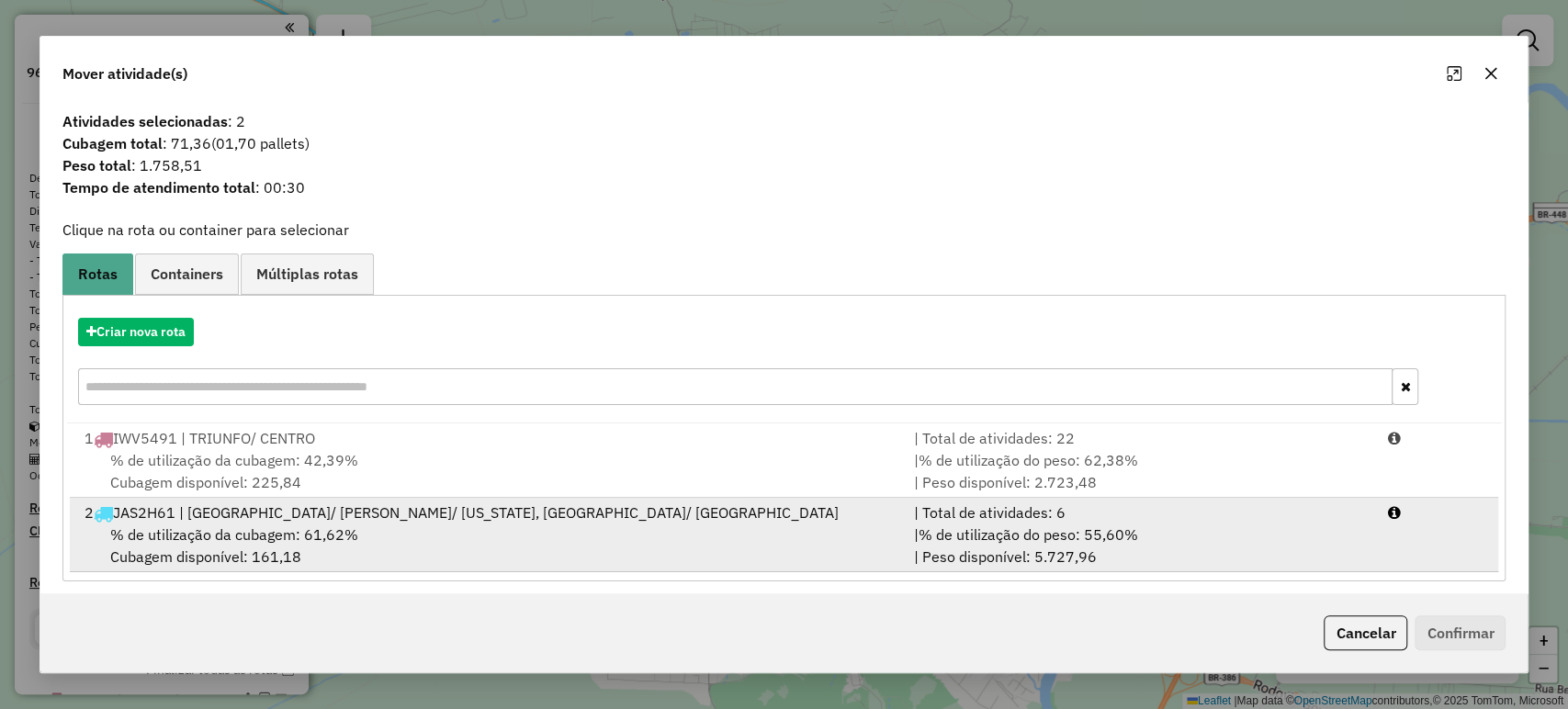 click on "2  JAS2H61 | NOVA SANTA RITA/ BERTO CIRIO/ CALIFORNIA, SANTA RITA/ CENTRO" at bounding box center (488, 512) 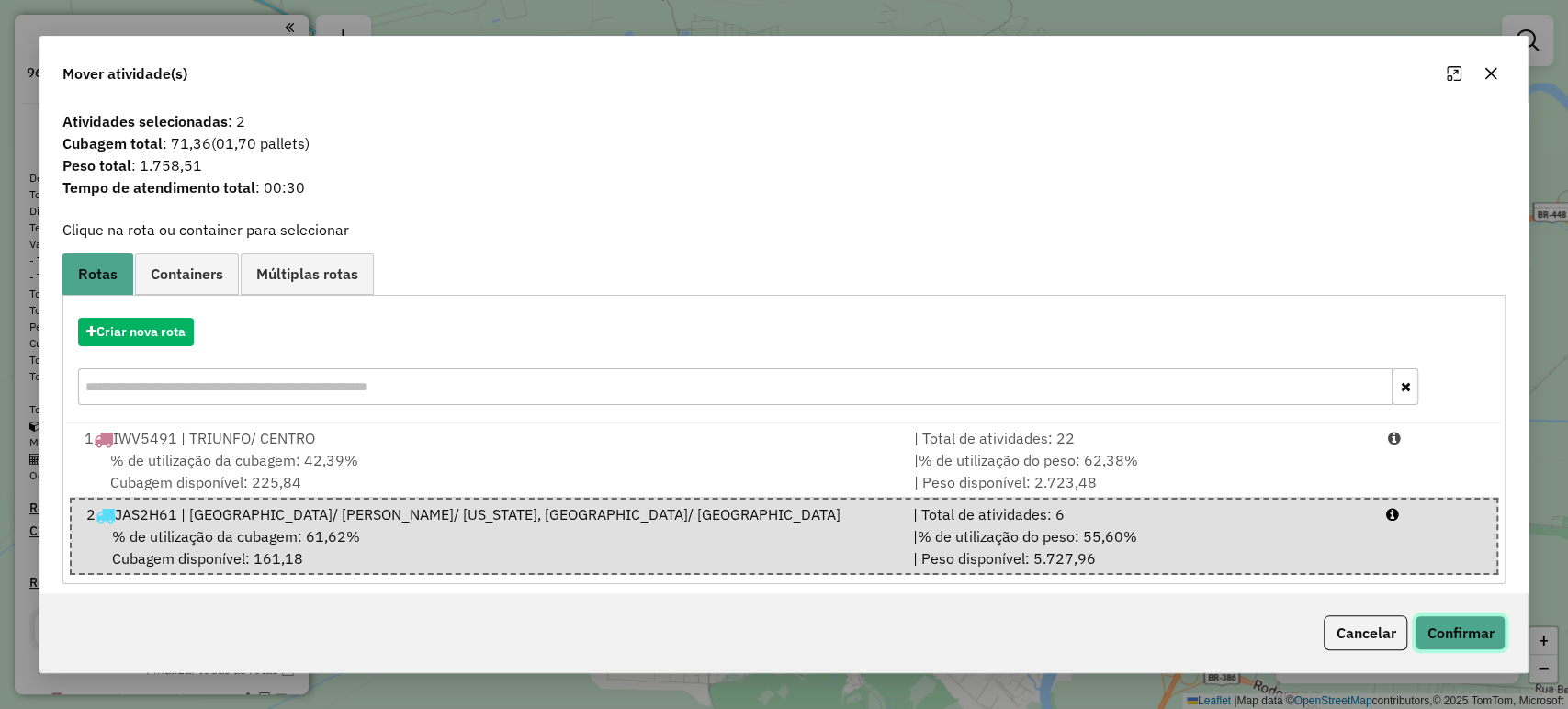 click on "Confirmar" 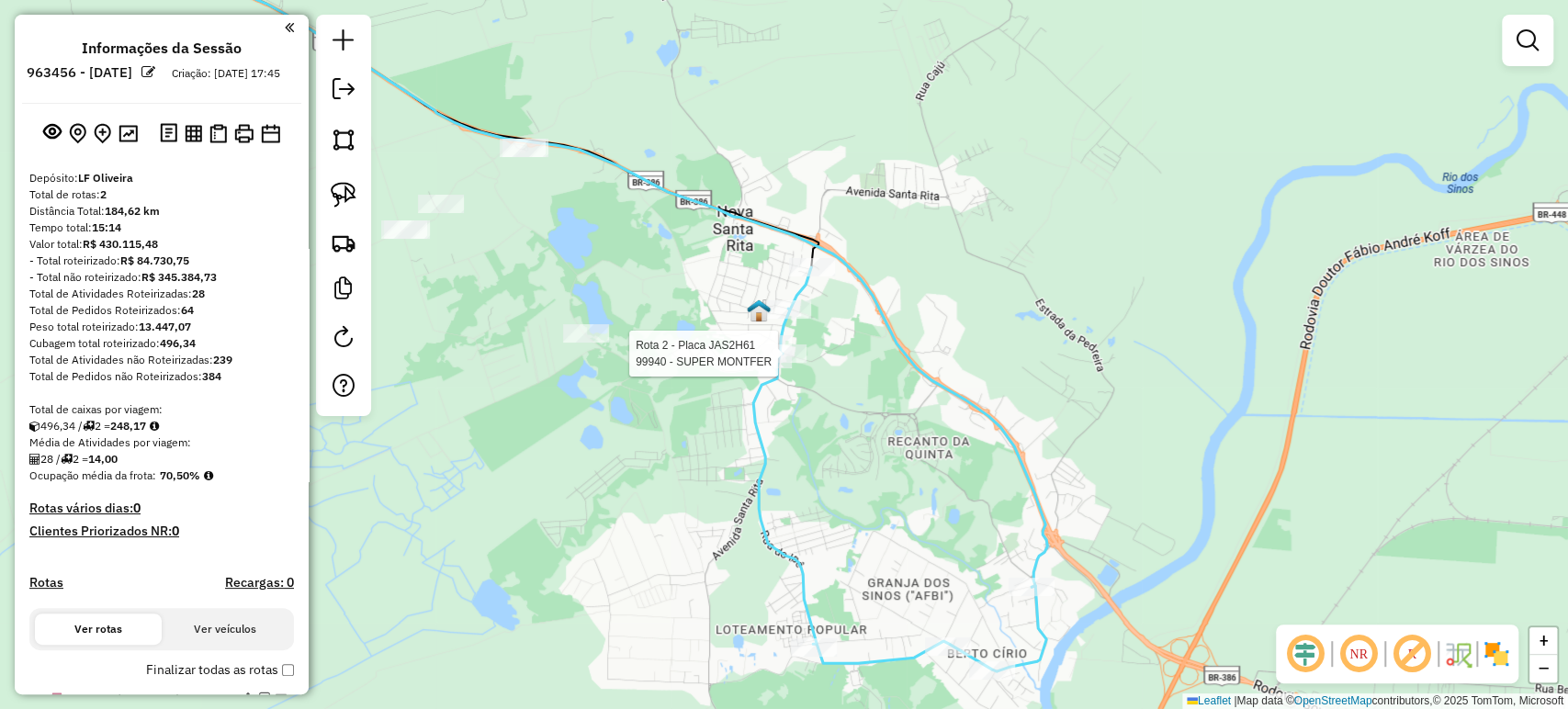 select on "**********" 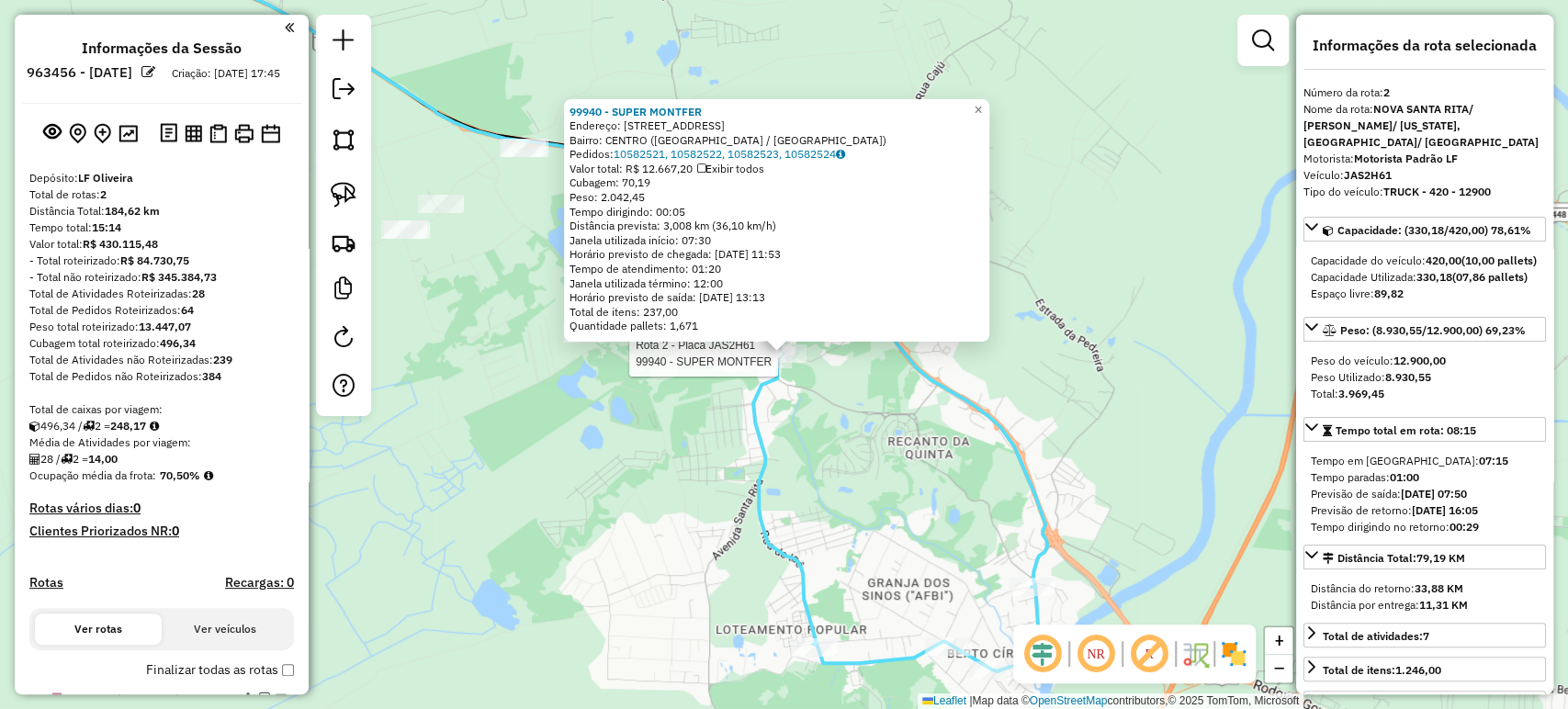 scroll, scrollTop: 591, scrollLeft: 0, axis: vertical 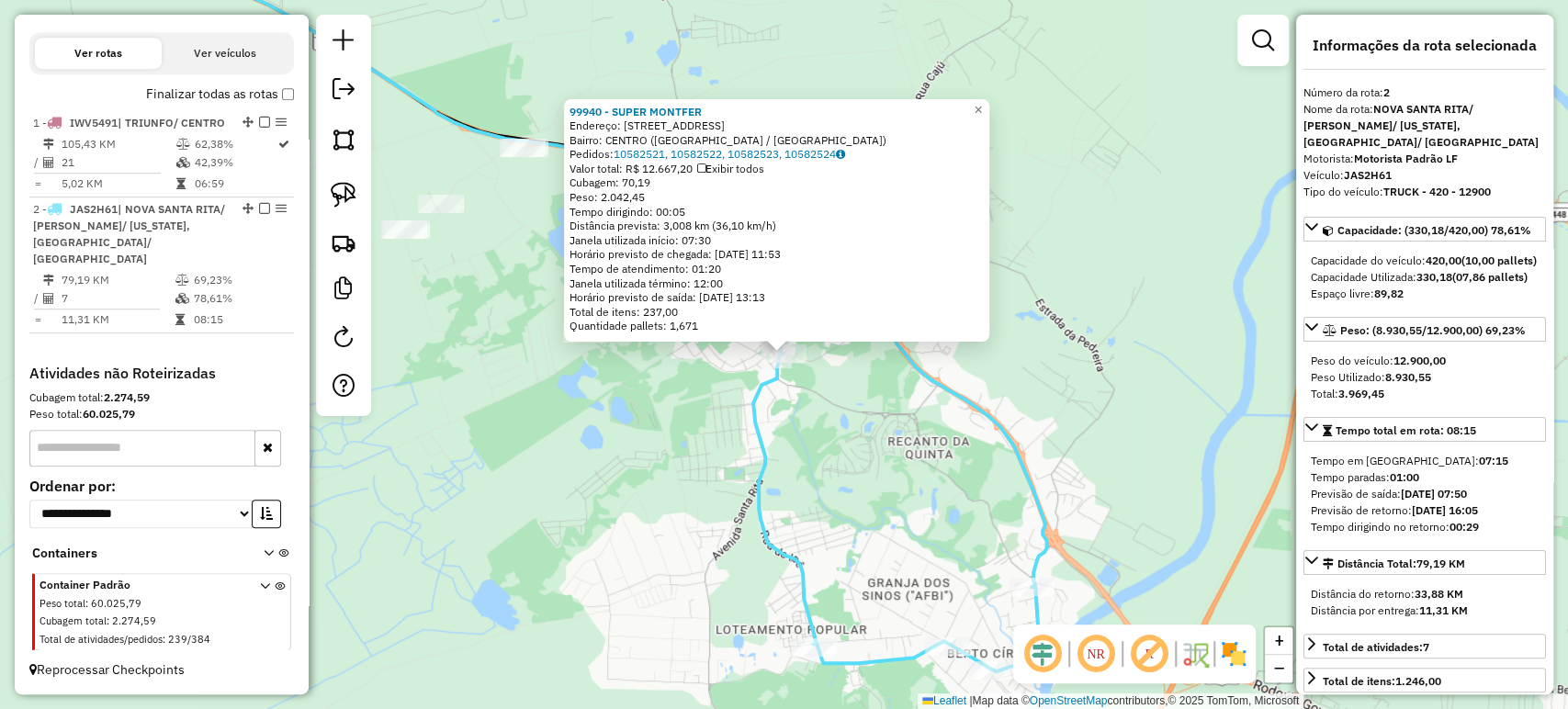 click on "99940 - SUPER MONTFER  Endereço: R SANTA RITA 1015   Bairro: CENTRO (NOVA SANTA RITA / RS)   Pedidos:  10582521, 10582522, 10582523, 10582524   Valor total: R$ 12.667,20   Exibir todos   Cubagem: 70,19  Peso: 2.042,45  Tempo dirigindo: 00:05   Distância prevista: 3,008 km (36,10 km/h)   Janela utilizada início: 07:30   Horário previsto de chegada: 11/07/2025 11:53   Tempo de atendimento: 01:20   Janela utilizada término: 12:00   Horário previsto de saída: 11/07/2025 13:13   Total de itens: 237,00   Quantidade pallets: 1,671  × Janela de atendimento Grade de atendimento Capacidade Transportadoras Veículos Cliente Pedidos  Rotas Selecione os dias de semana para filtrar as janelas de atendimento  Seg   Ter   Qua   Qui   Sex   Sáb   Dom  Informe o período da janela de atendimento: De: Até:  Filtrar exatamente a janela do cliente  Considerar janela de atendimento padrão  Selecione os dias de semana para filtrar as grades de atendimento  Seg   Ter   Qua   Qui   Sex   Sáb   Dom   Peso mínimo:   De:  +" 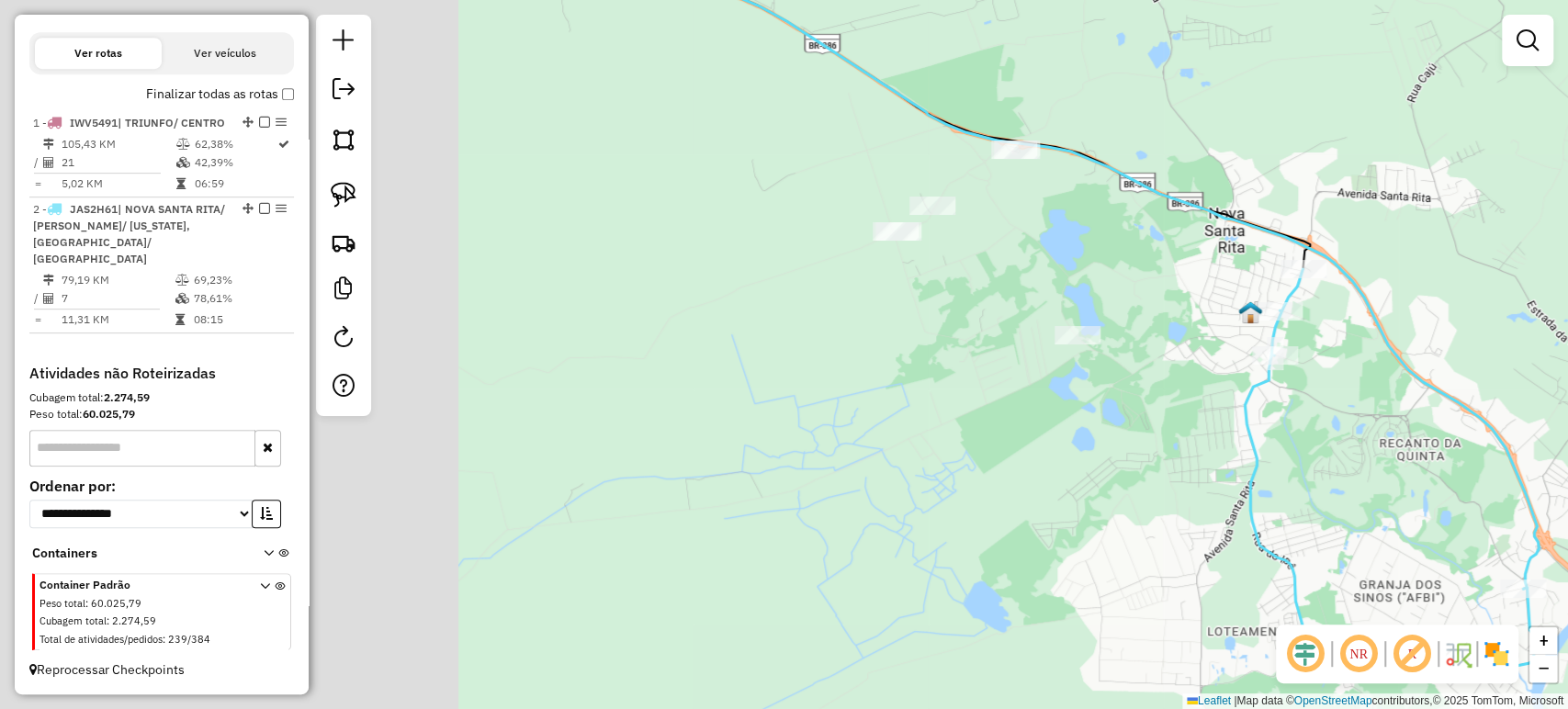 drag, startPoint x: 548, startPoint y: 449, endPoint x: 1111, endPoint y: 420, distance: 563.7464 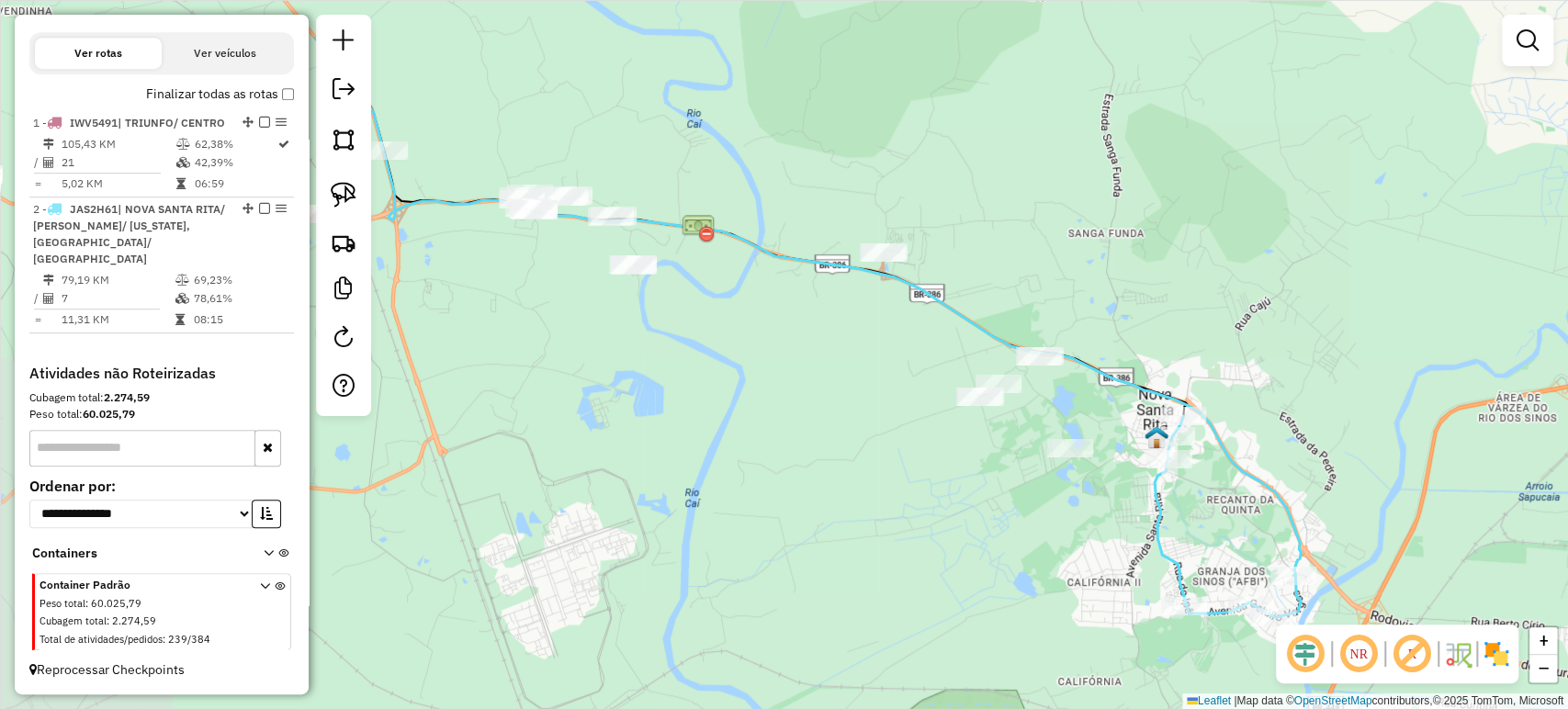 drag, startPoint x: 830, startPoint y: 304, endPoint x: 770, endPoint y: 461, distance: 168.07439 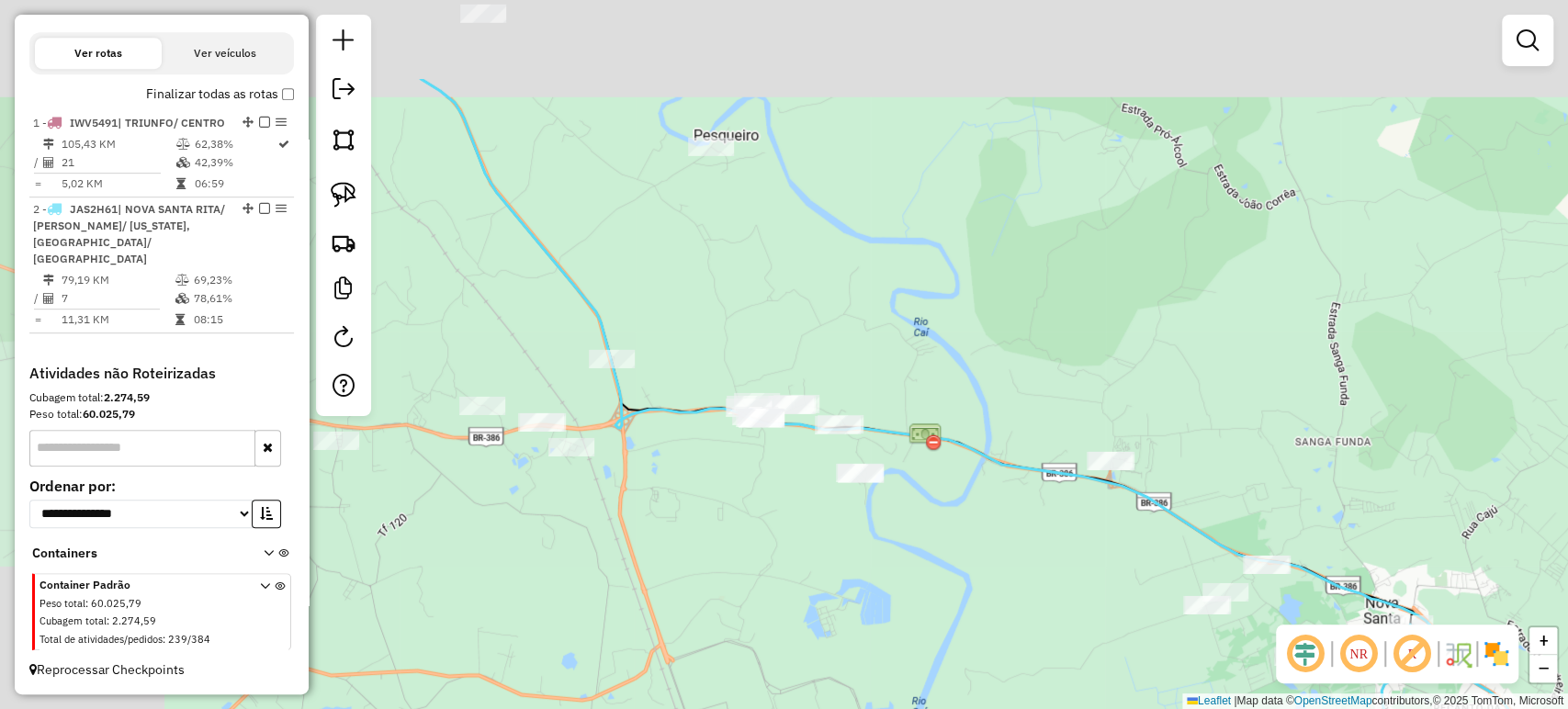 drag, startPoint x: 573, startPoint y: 200, endPoint x: 779, endPoint y: 347, distance: 253.0711 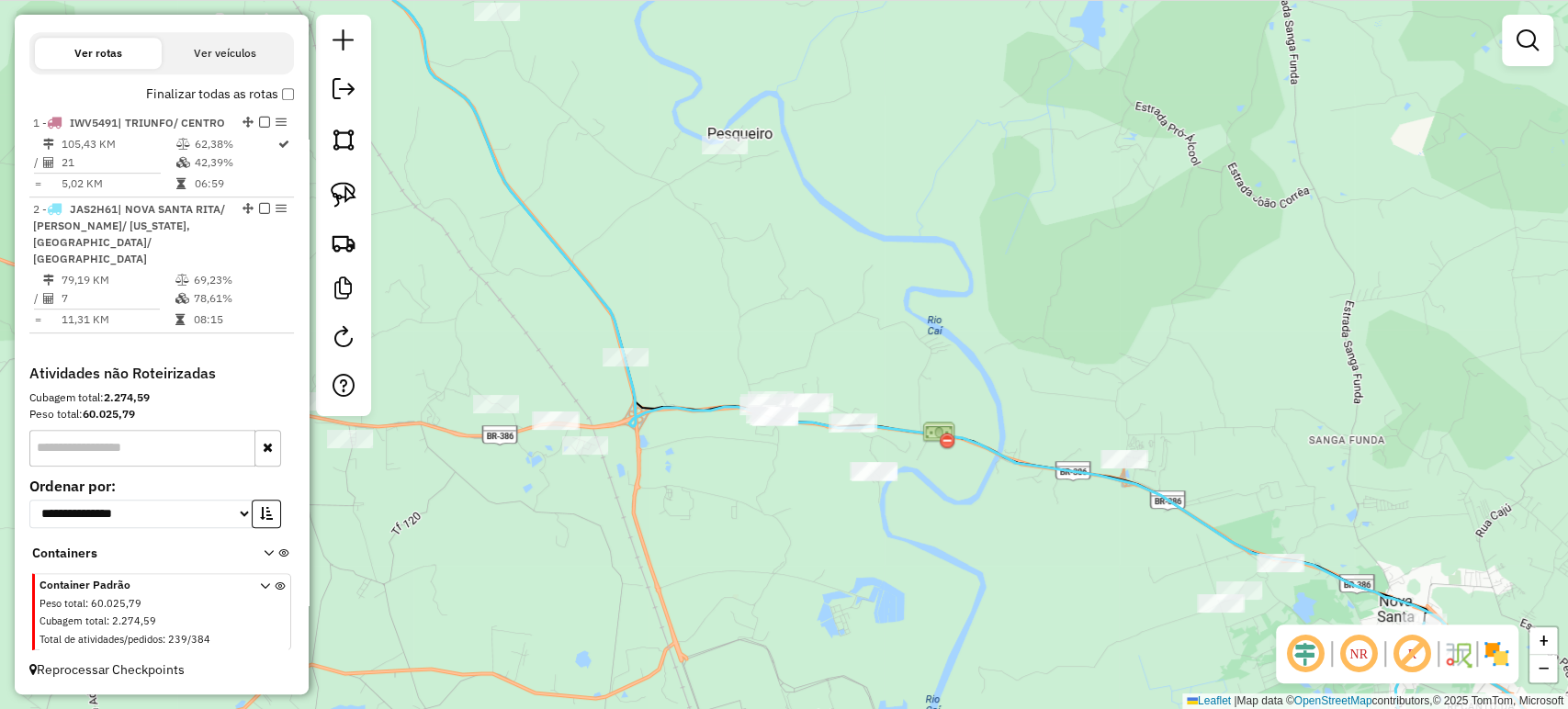 drag, startPoint x: 796, startPoint y: 283, endPoint x: 809, endPoint y: 289, distance: 14.317821 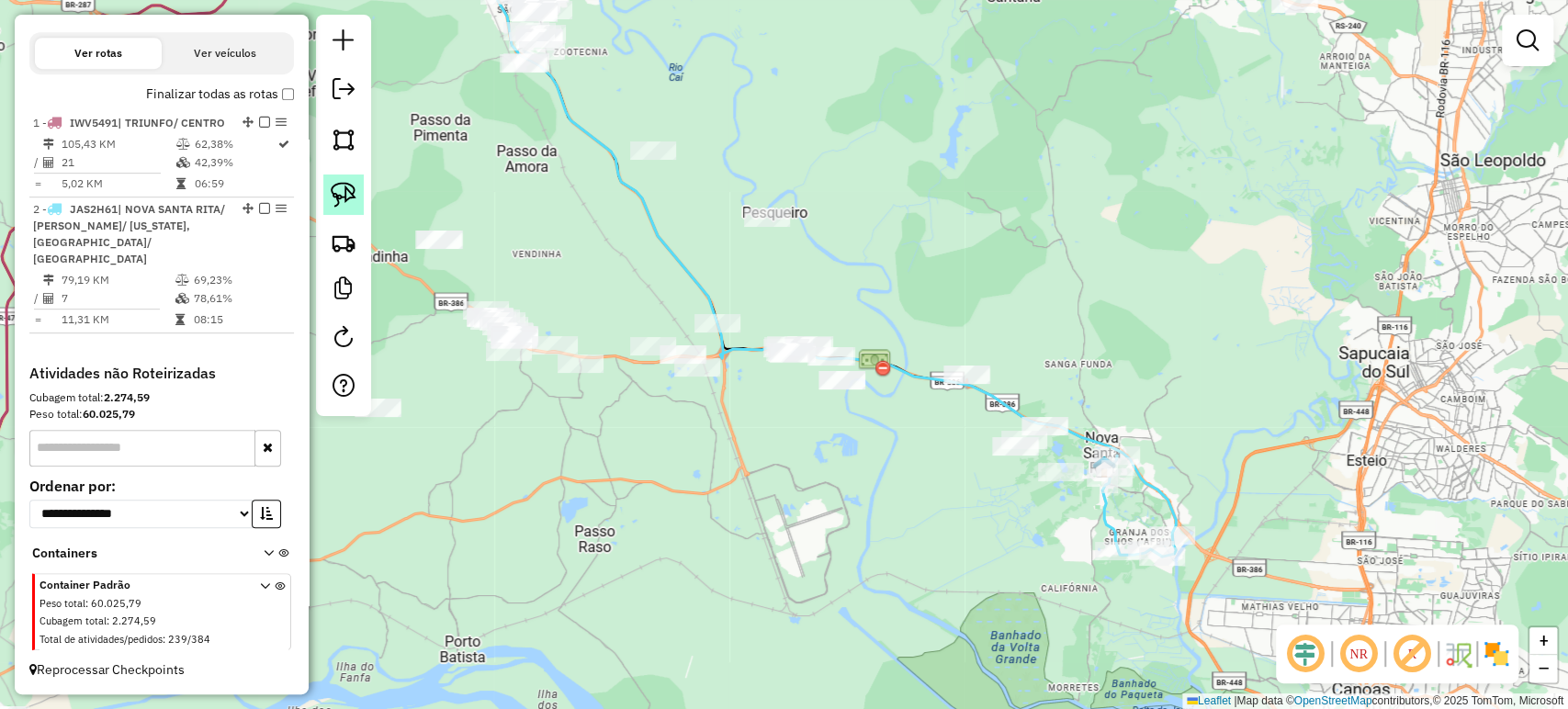 click 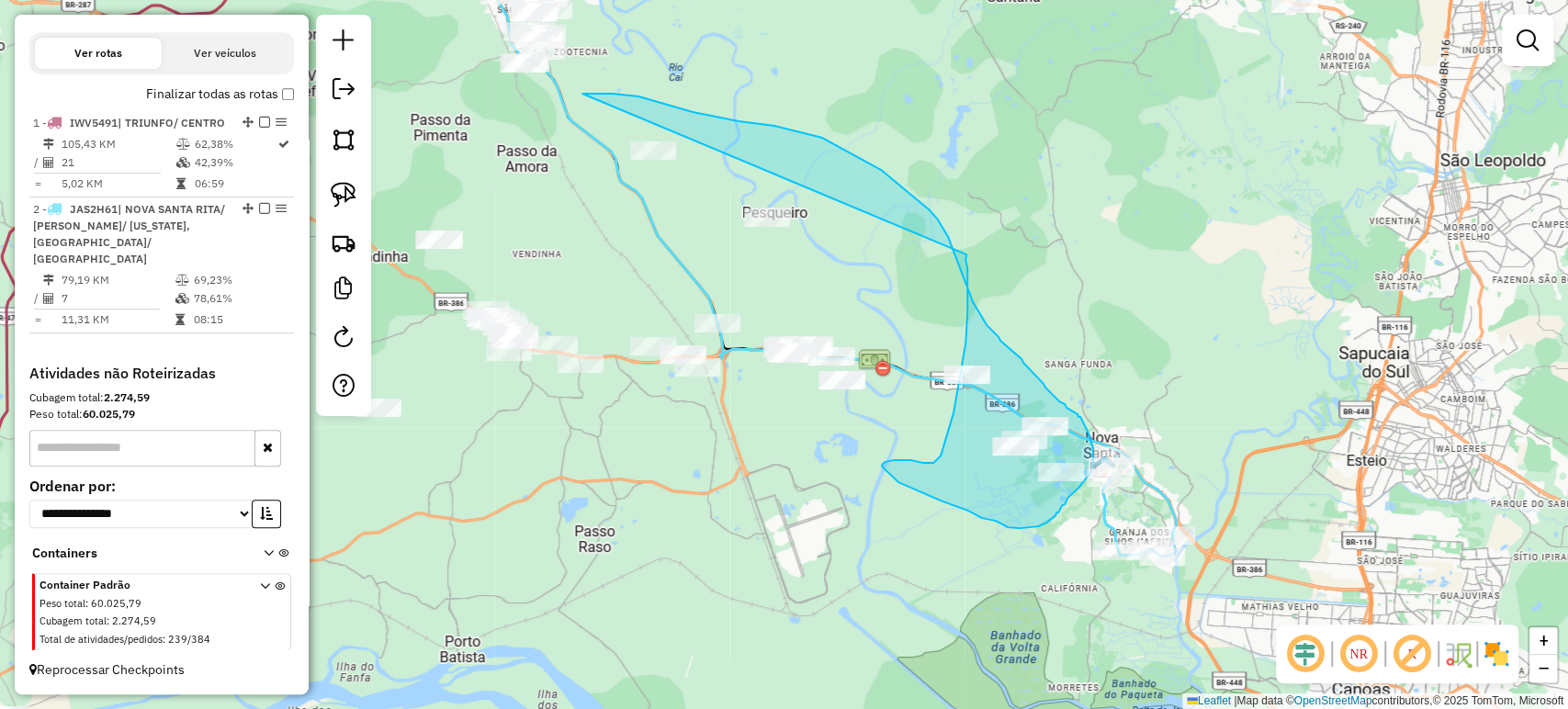 drag, startPoint x: 582, startPoint y: 94, endPoint x: 966, endPoint y: 254, distance: 416 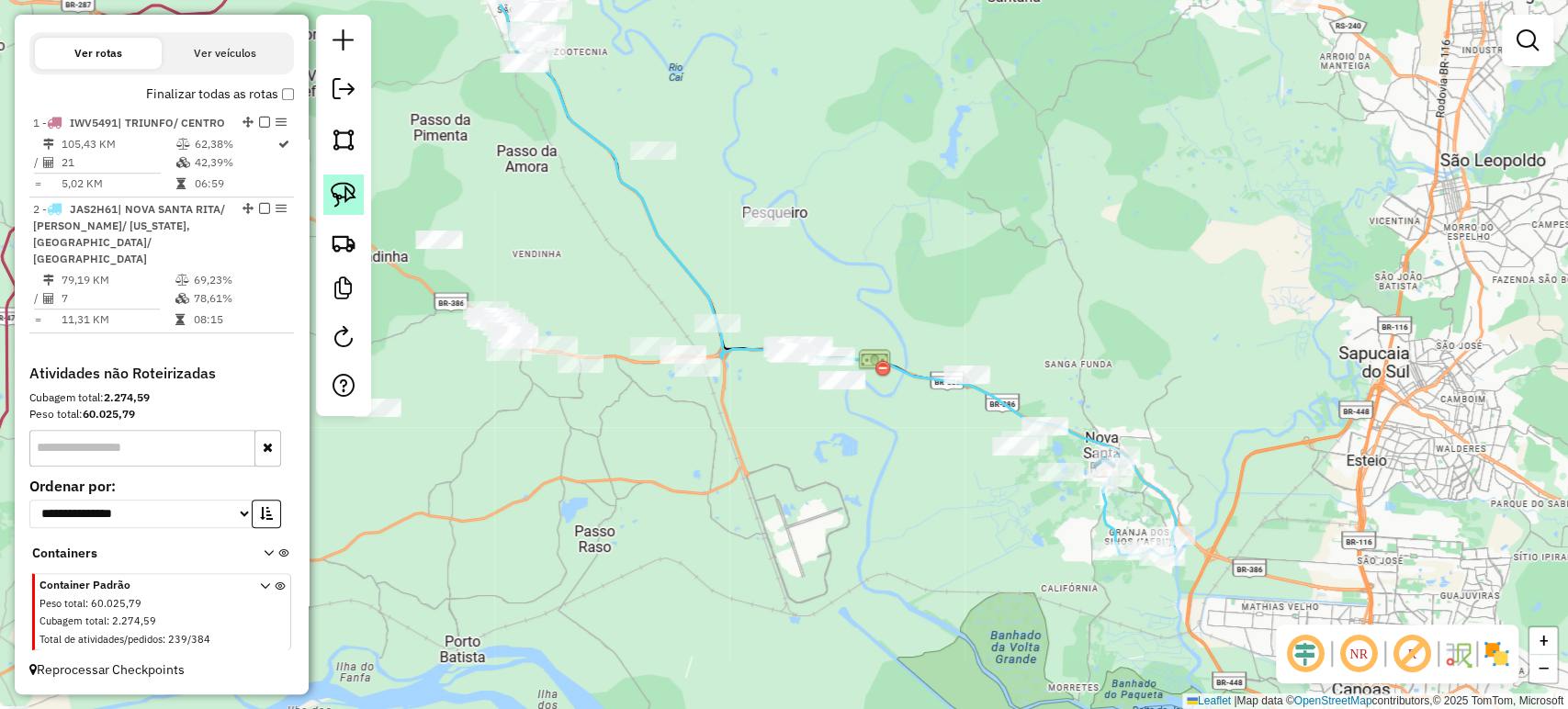 click 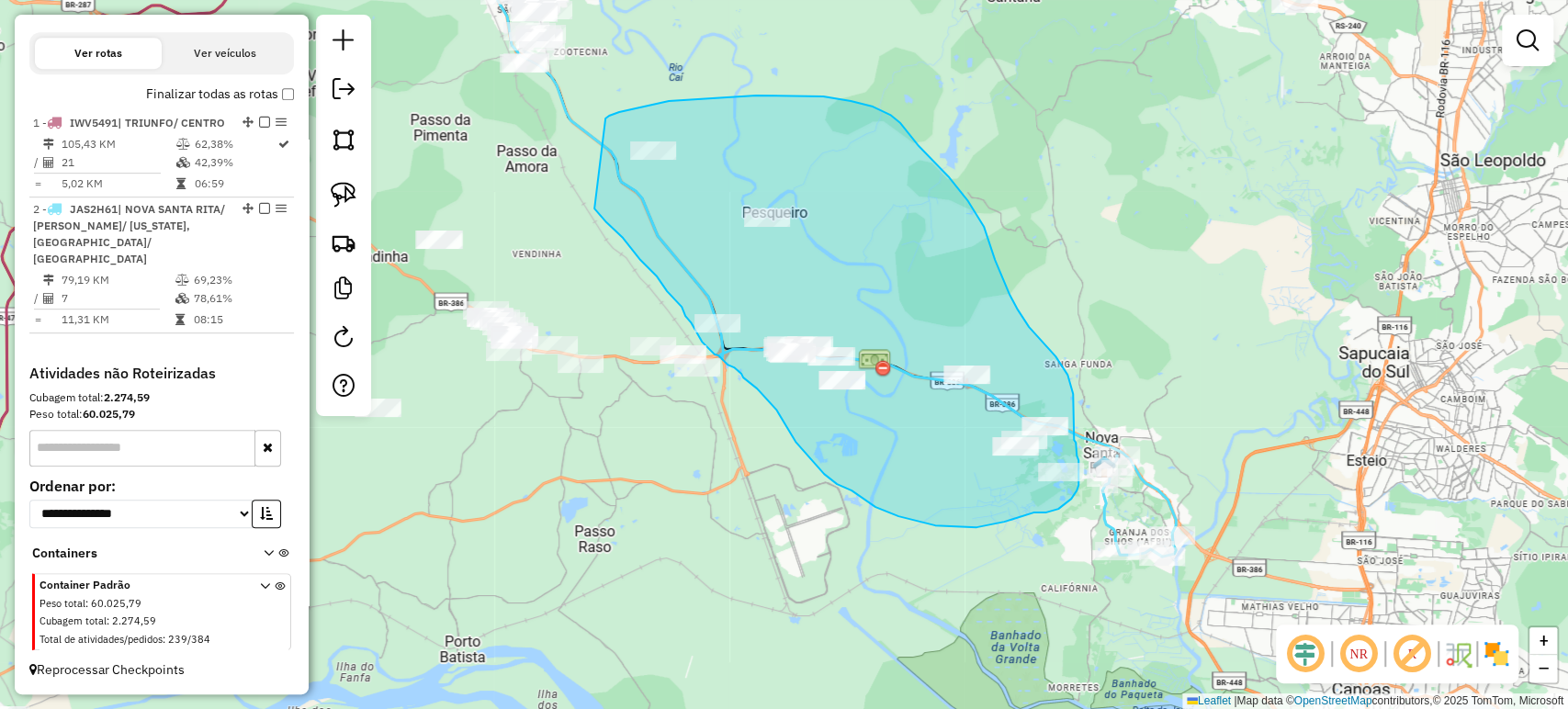 drag, startPoint x: 605, startPoint y: 118, endPoint x: 589, endPoint y: 205, distance: 88.45903 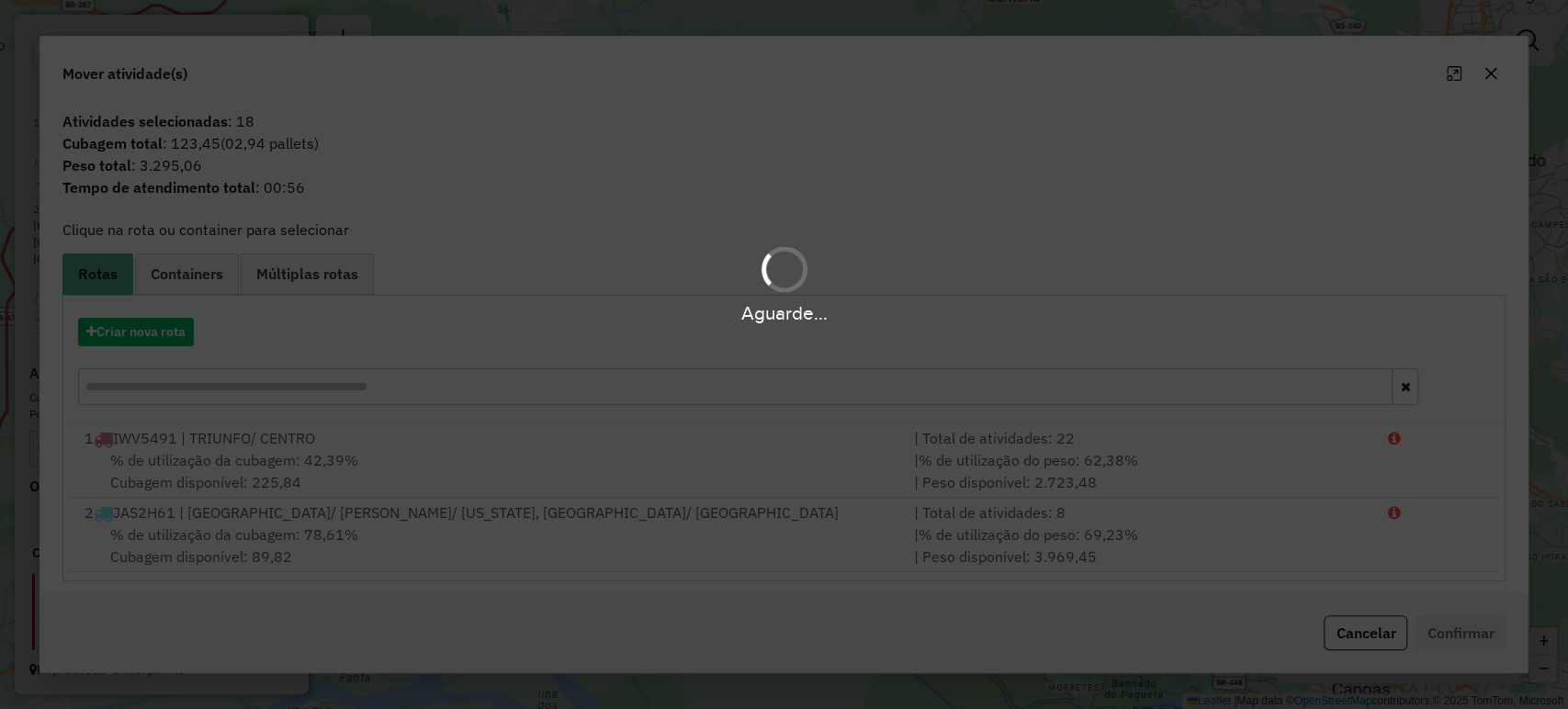 click on "Aguarde...  Pop-up bloqueado!  Seu navegador bloqueou automáticamente a abertura de uma nova janela.   Acesse as configurações e adicione o endereço do sistema a lista de permissão.   Fechar  Informações da Sessão 963456 - 11/07/2025     Criação: 10/07/2025 17:45   Depósito:  LF Oliveira  Total de rotas:  2  Distância Total:  184,62 km  Tempo total:  15:14  Valor total:  R$ 430.115,48  - Total roteirizado:  R$ 84.730,75  - Total não roteirizado:  R$ 345.384,73  Total de Atividades Roteirizadas:  28  Total de Pedidos Roteirizados:  64  Peso total roteirizado:  13.447,07  Cubagem total roteirizado:  496,34  Total de Atividades não Roteirizadas:  239  Total de Pedidos não Roteirizados:  384 Total de caixas por viagem:  496,34 /   2 =  248,17 Média de Atividades por viagem:  28 /   2 =  14,00 Ocupação média da frota:  70,50%   Rotas vários dias:  0  Clientes Priorizados NR:  0 Rotas  Recargas: 0   Ver rotas   Ver veículos  Finalizar todas as rotas   1 -       IWV5491   | TRIUNFO/ CENTRO / =" at bounding box center [784, 354] 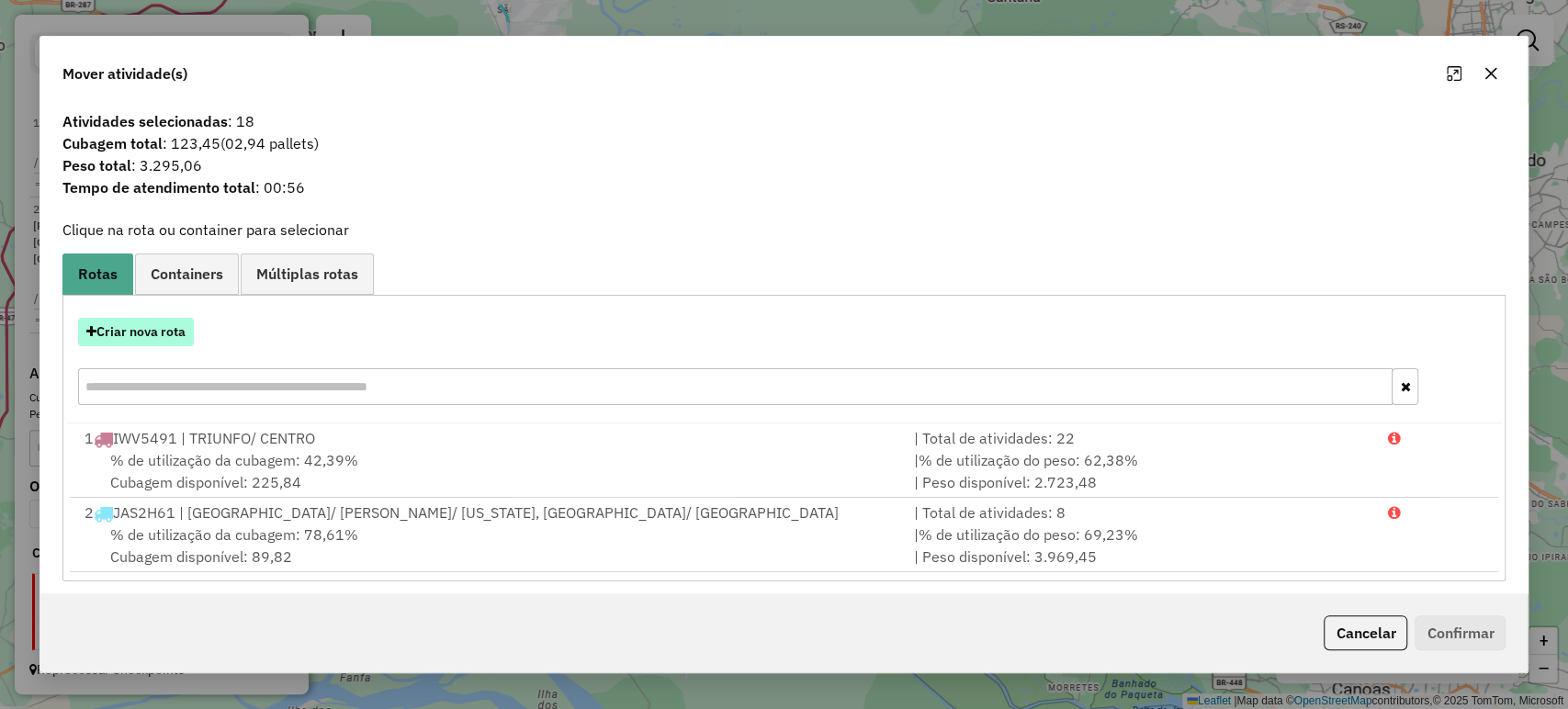 click on "Criar nova rota" at bounding box center [136, 332] 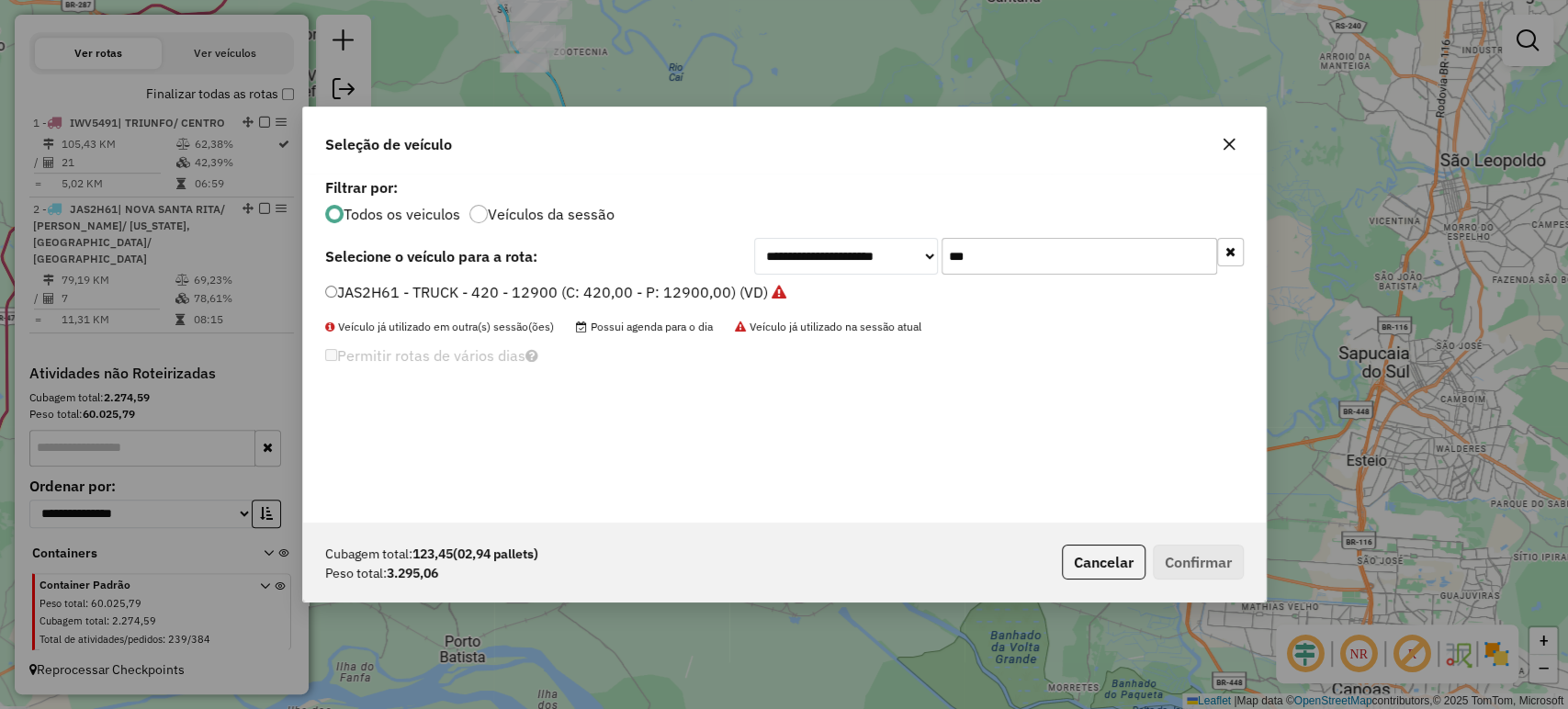 scroll, scrollTop: 9, scrollLeft: 6, axis: both 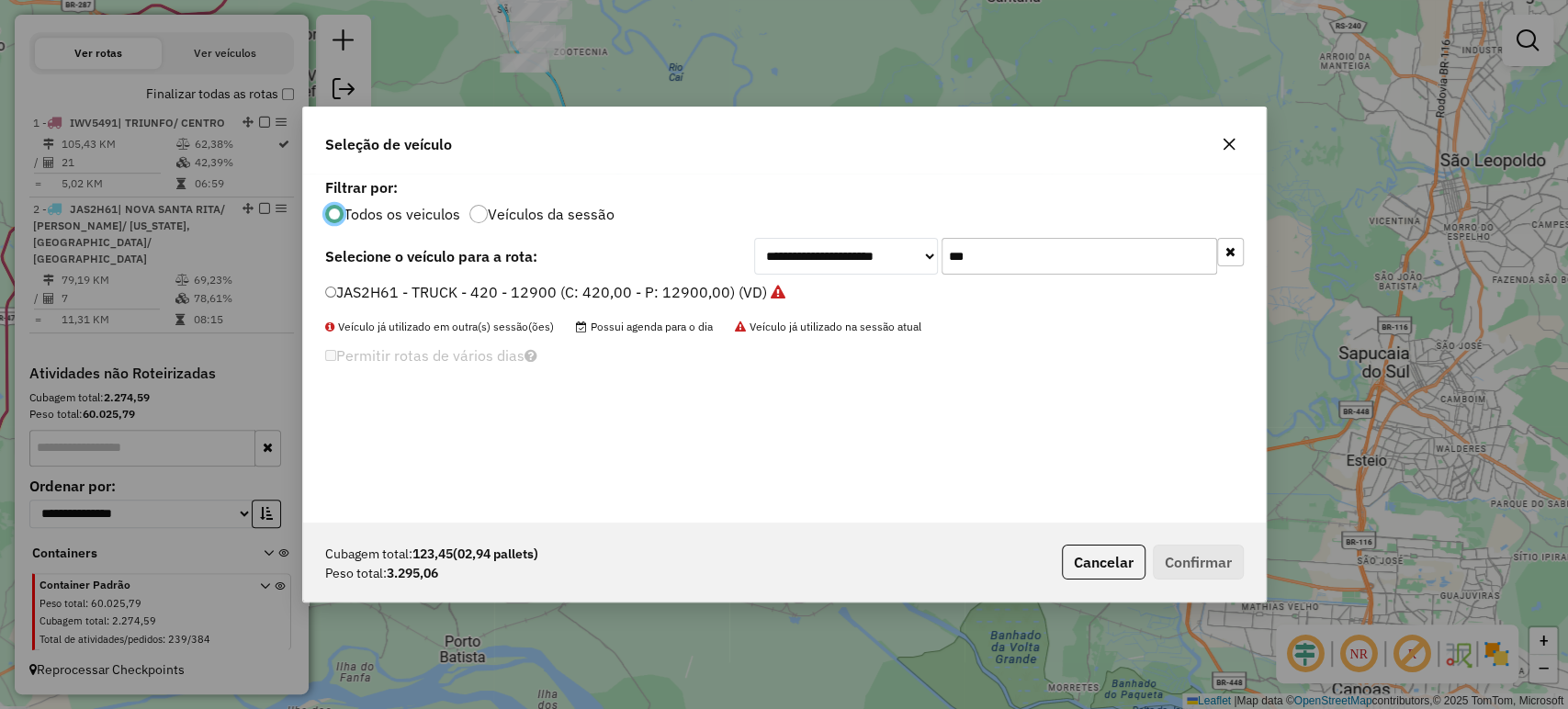 click on "***" 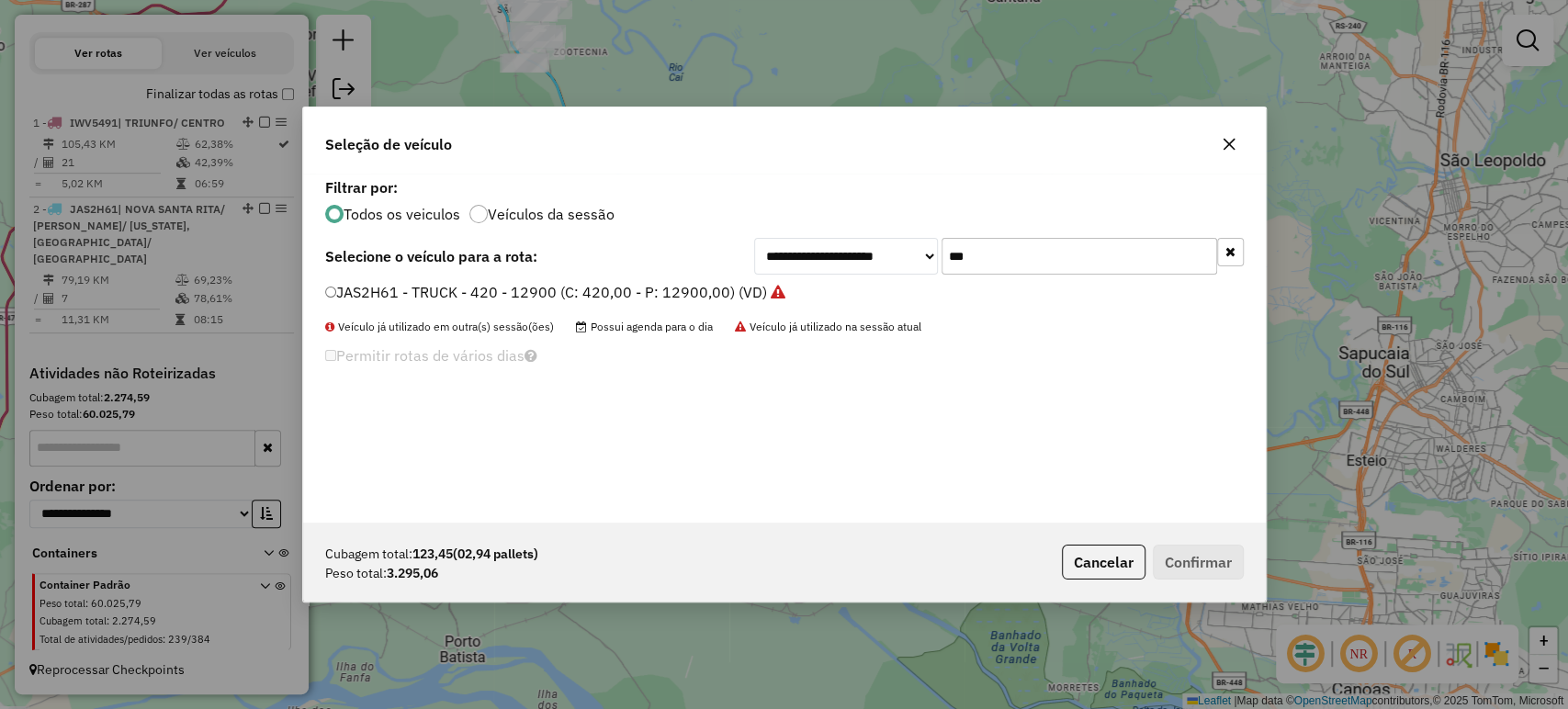 click on "***" 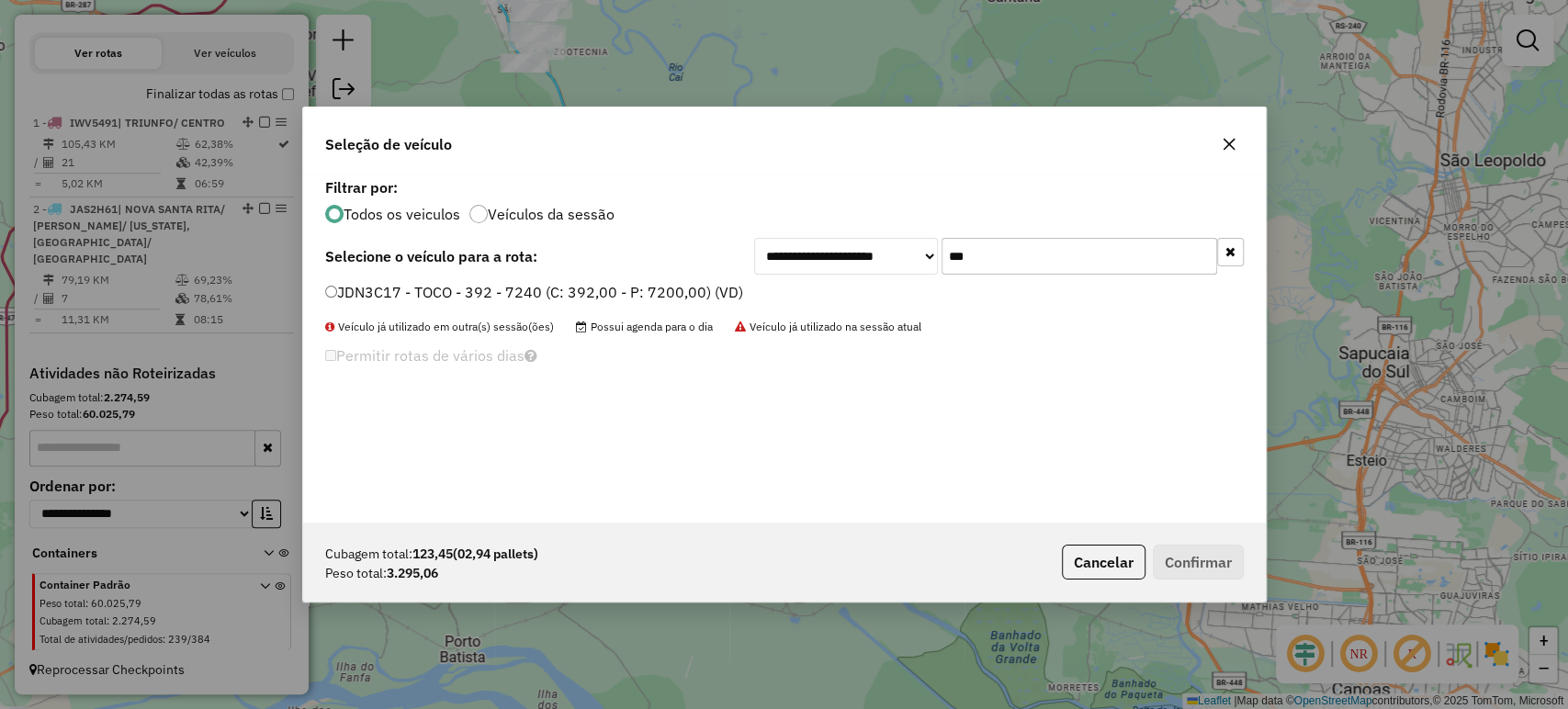 type on "***" 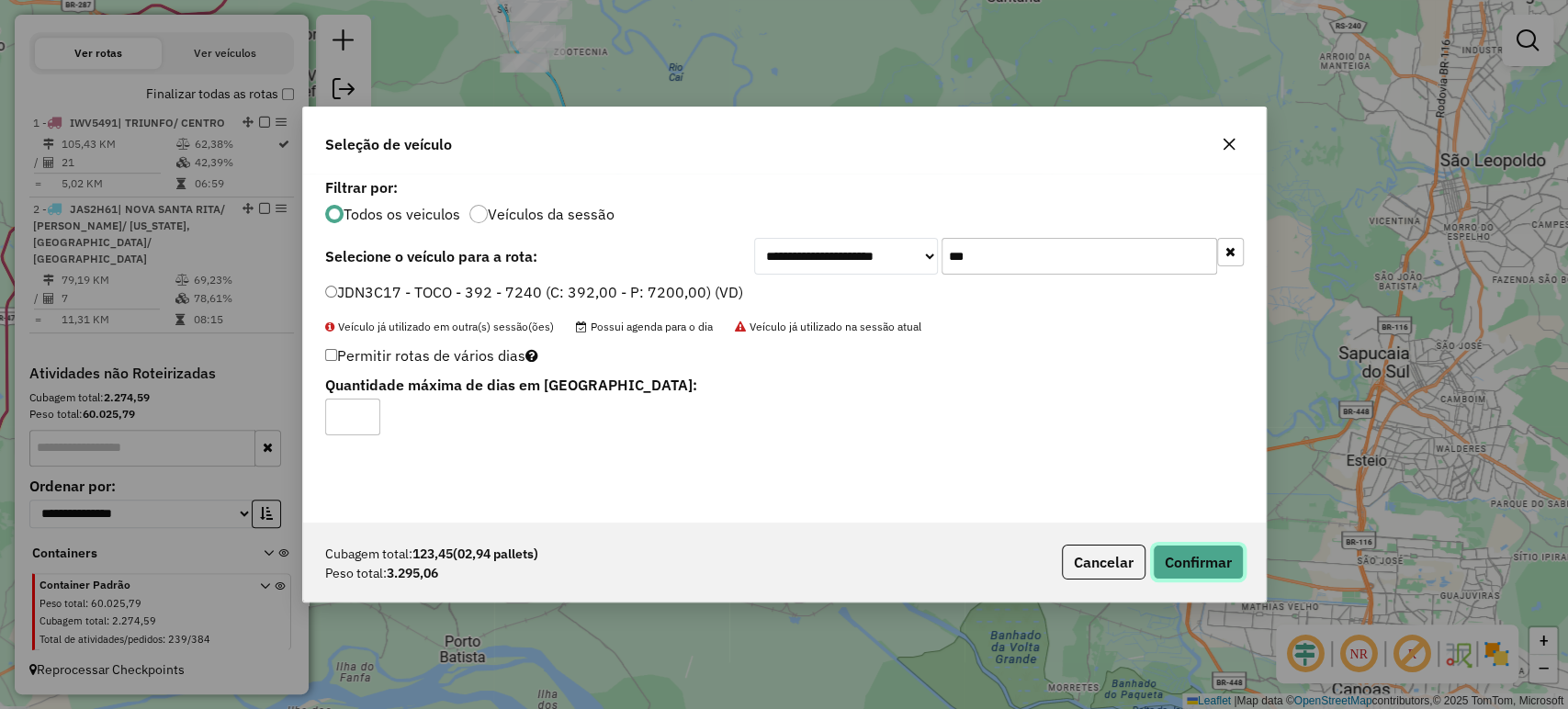 click on "Confirmar" 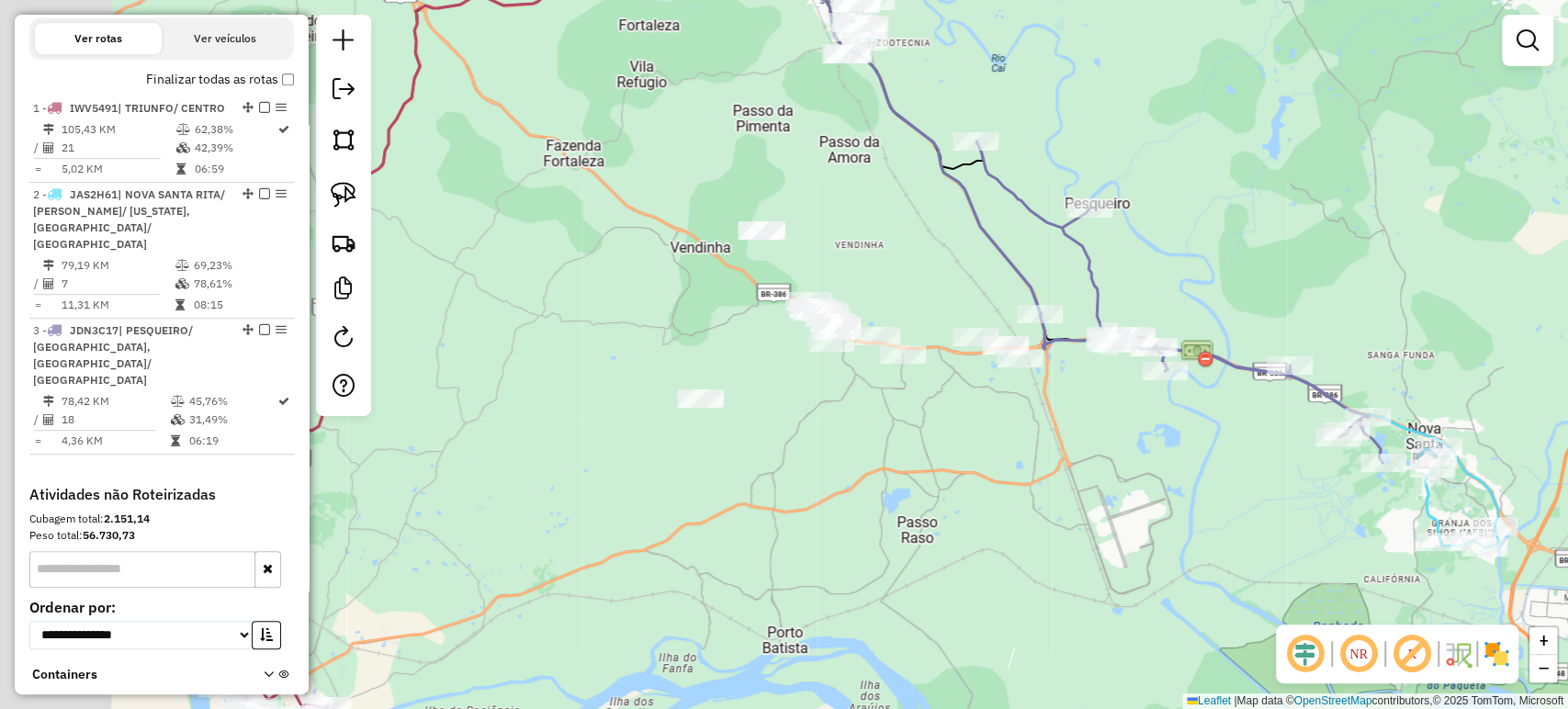 drag, startPoint x: 786, startPoint y: 397, endPoint x: 1136, endPoint y: 373, distance: 350.8219 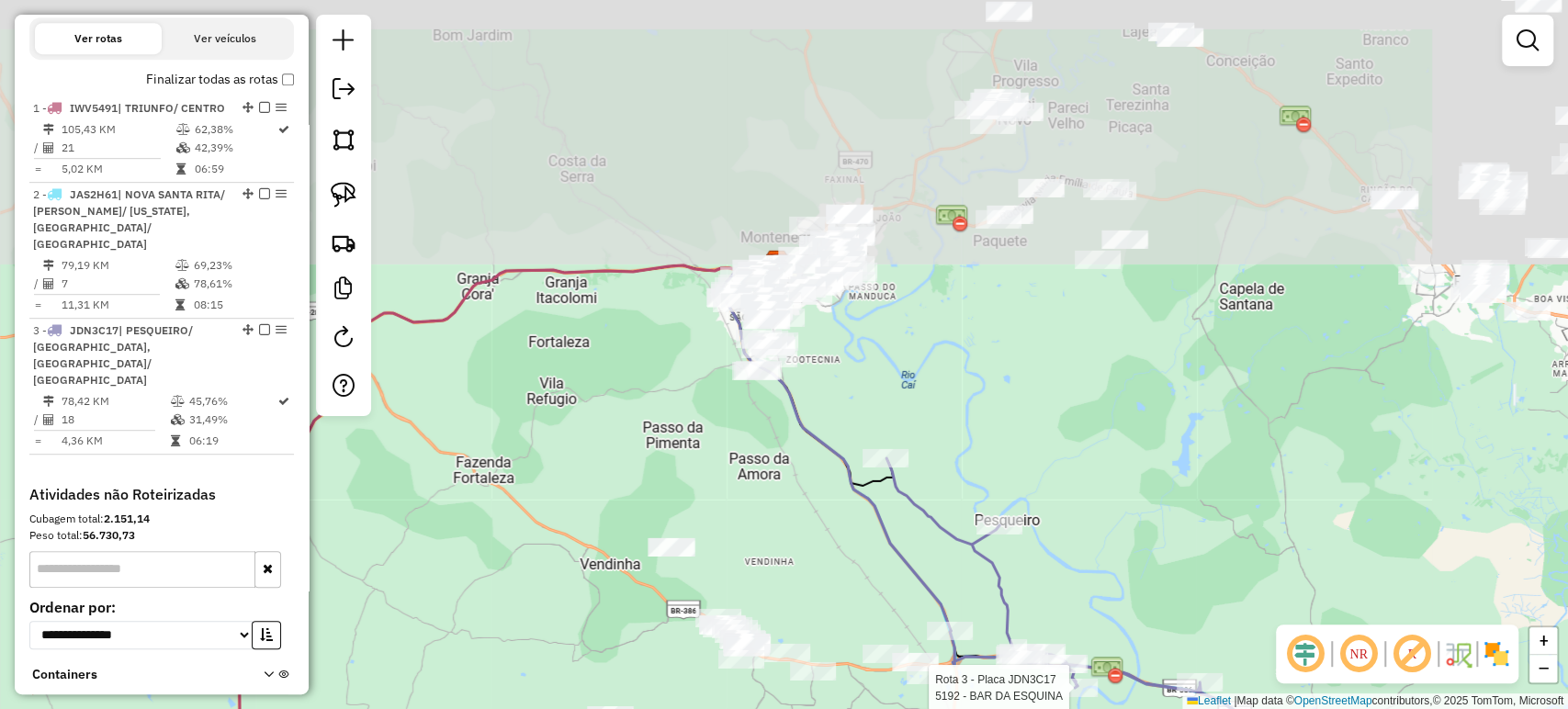 drag, startPoint x: 862, startPoint y: 423, endPoint x: 716, endPoint y: 672, distance: 288.64684 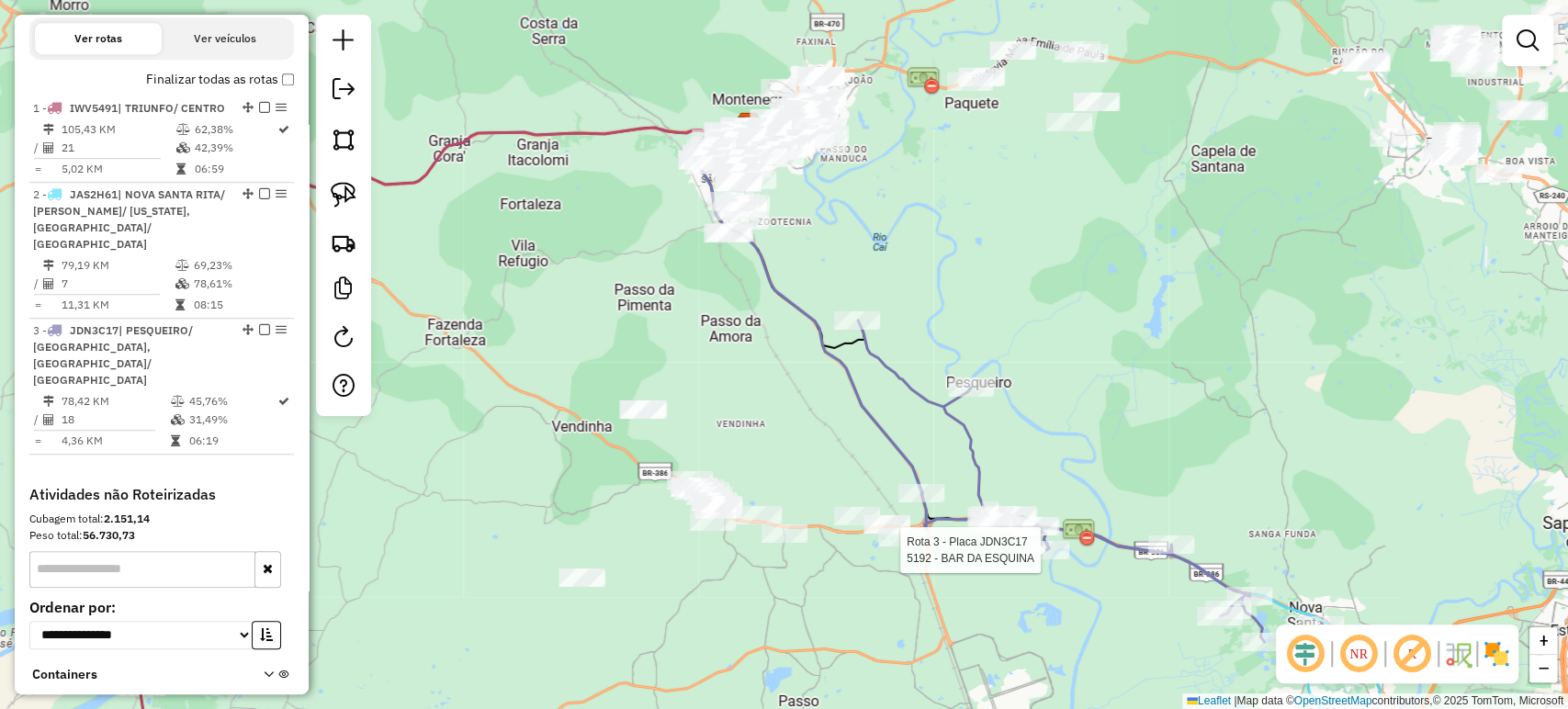 drag, startPoint x: 977, startPoint y: 562, endPoint x: 944, endPoint y: 556, distance: 33.54102 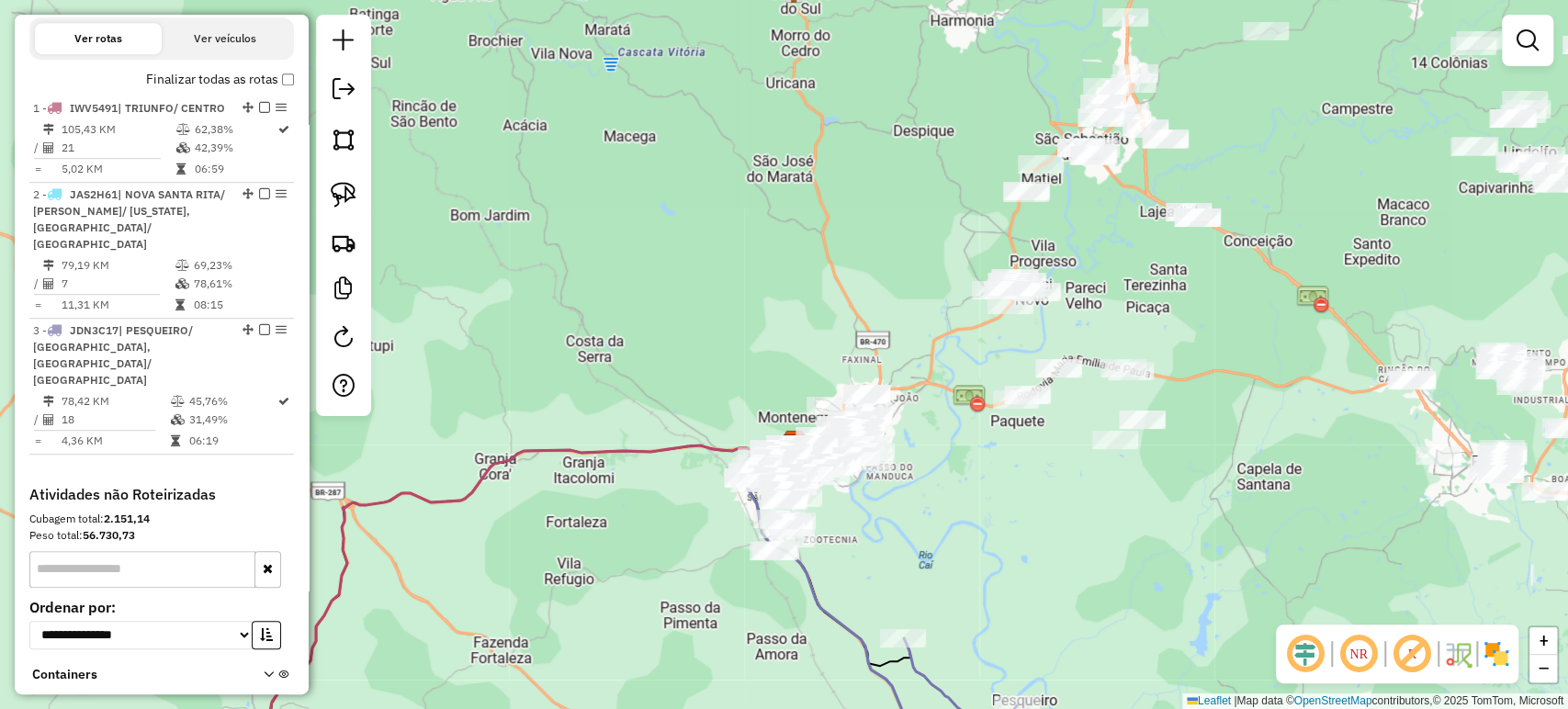 drag, startPoint x: 856, startPoint y: 258, endPoint x: 961, endPoint y: 576, distance: 334.88655 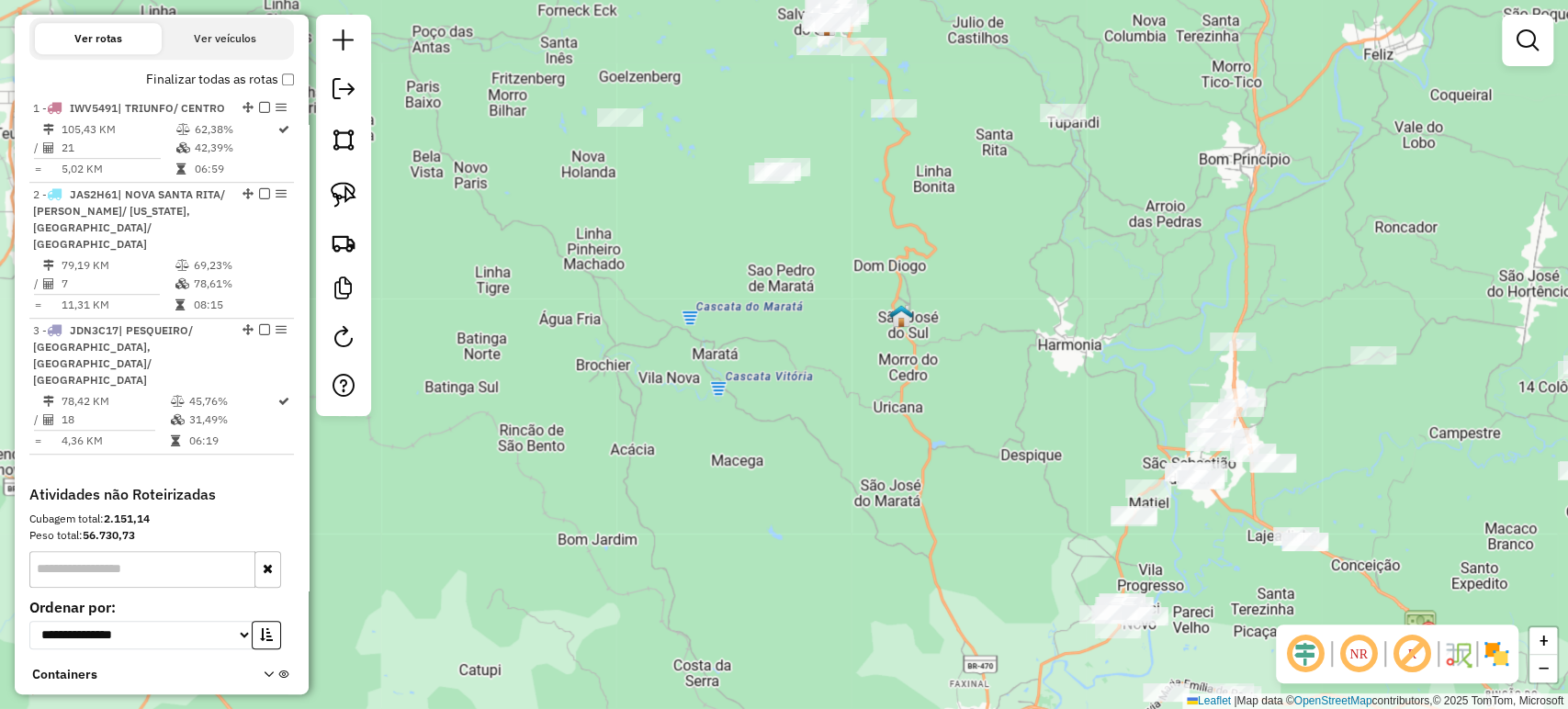 drag, startPoint x: 897, startPoint y: 343, endPoint x: 966, endPoint y: 578, distance: 244.9204 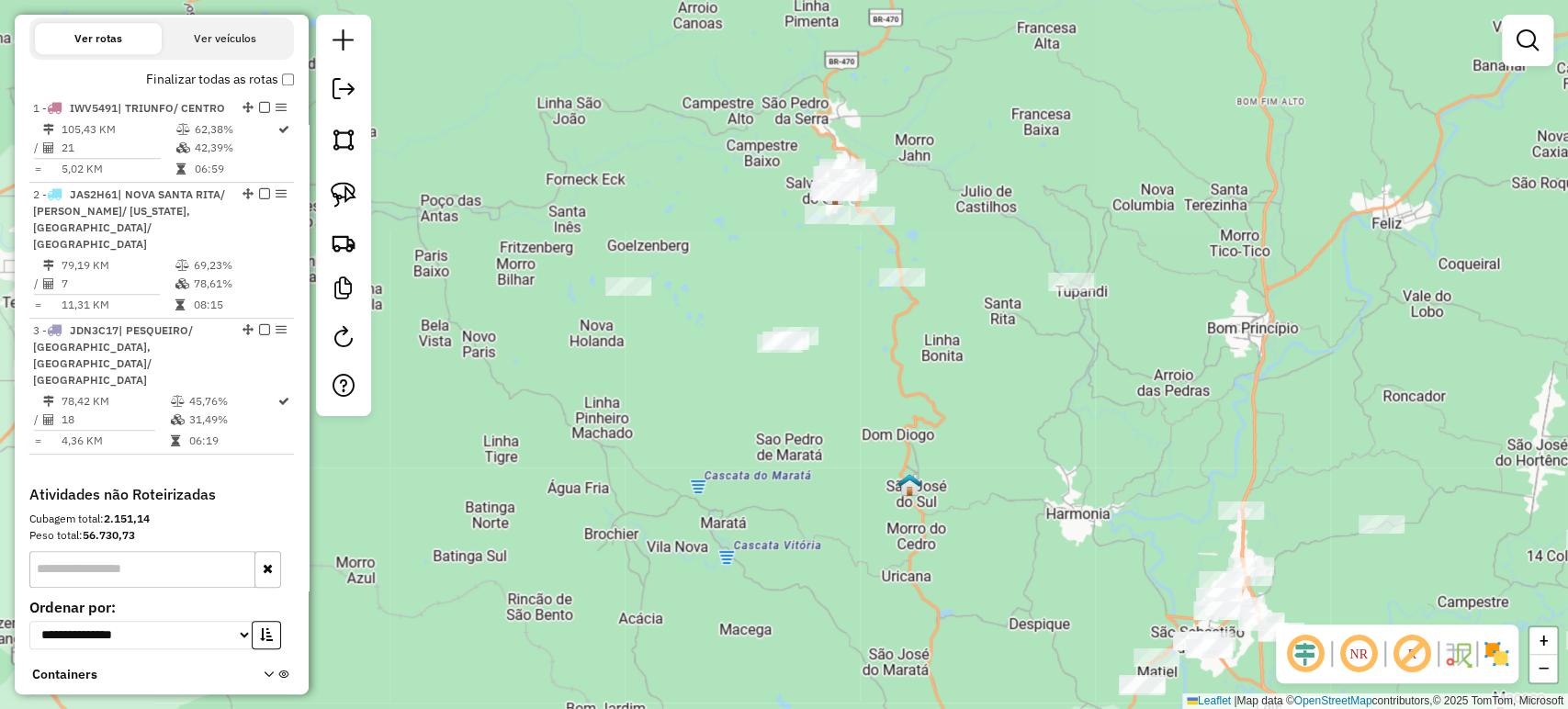 drag, startPoint x: 952, startPoint y: 483, endPoint x: 888, endPoint y: 417, distance: 91.934759 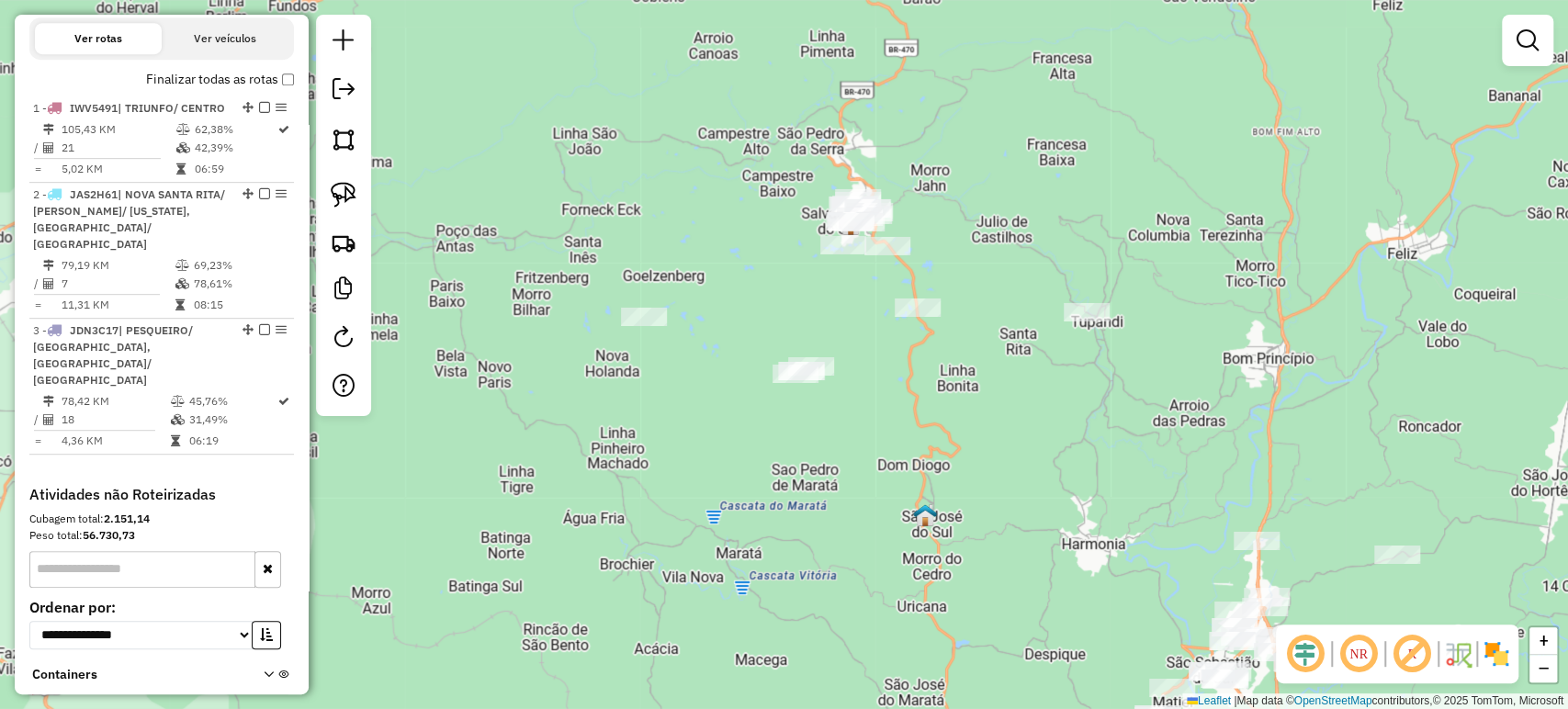 drag, startPoint x: 888, startPoint y: 417, endPoint x: 908, endPoint y: 451, distance: 39.446166 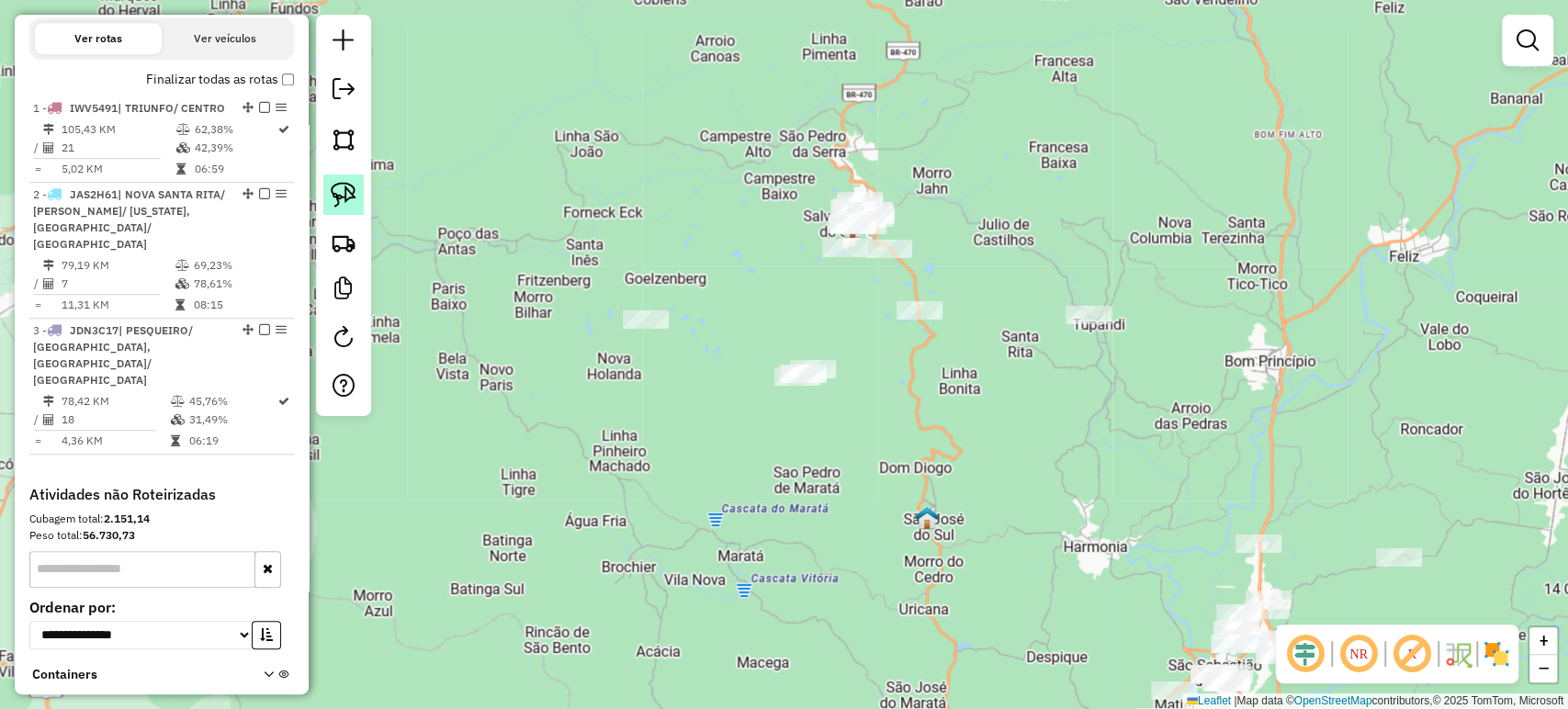 click 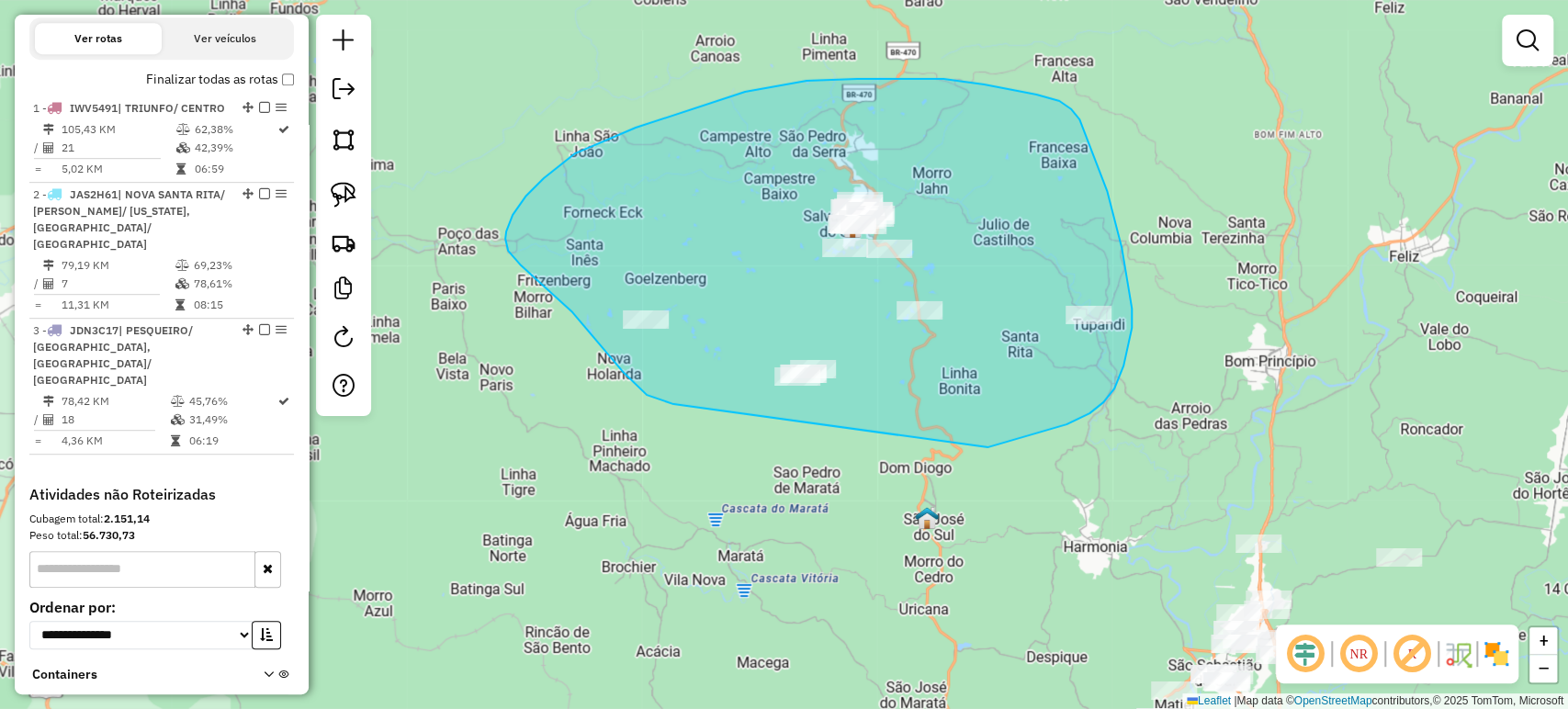 drag, startPoint x: 666, startPoint y: 402, endPoint x: 987, endPoint y: 447, distance: 324.13886 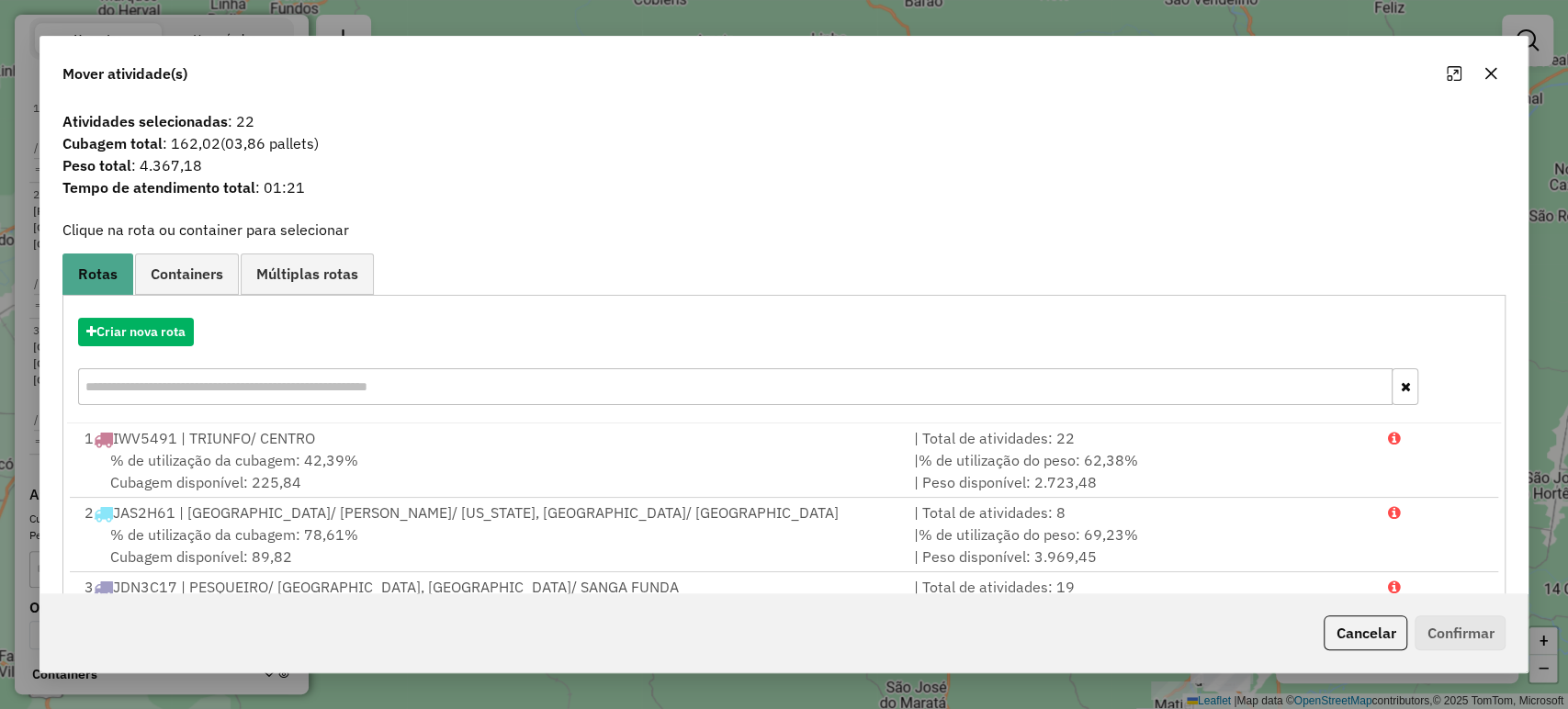 click on "Criar nova rota" at bounding box center (784, 364) 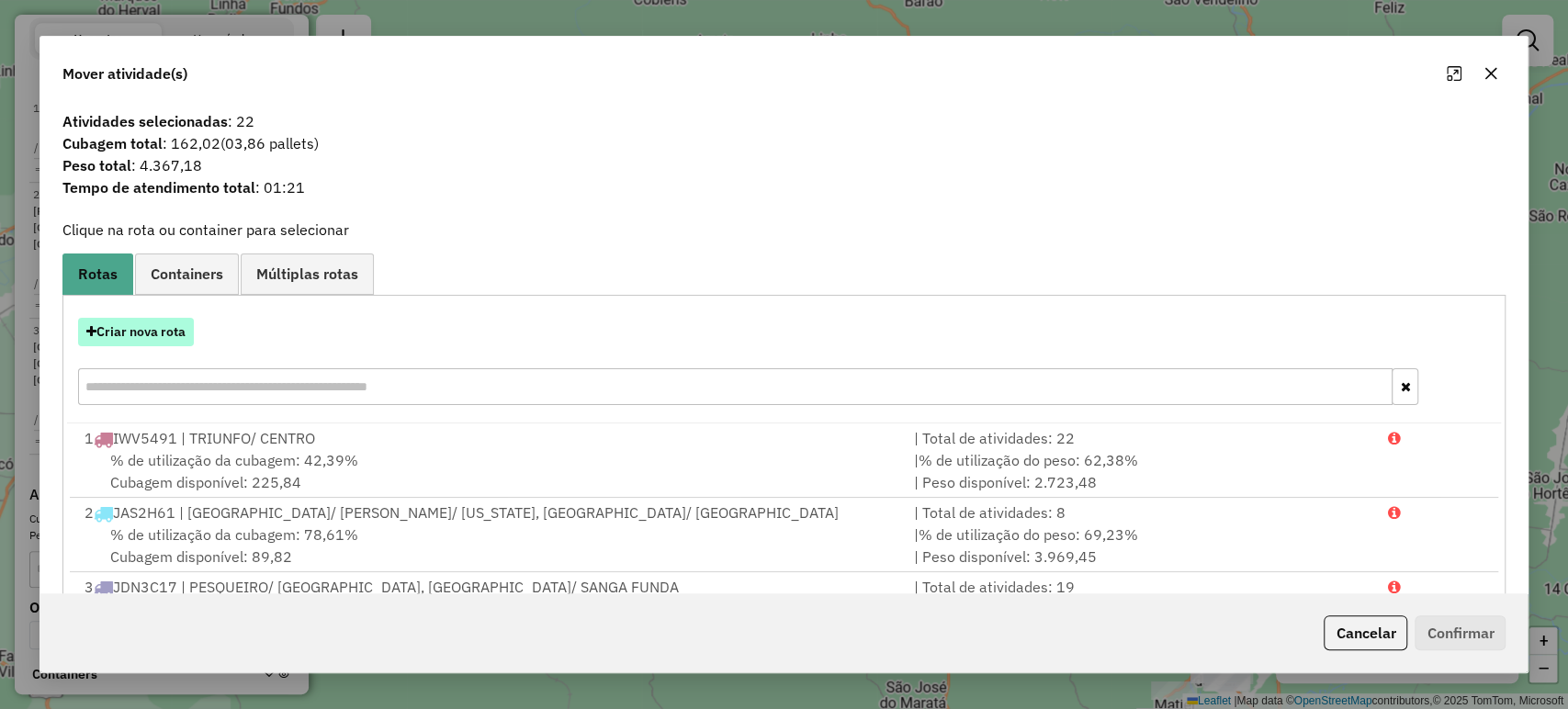 click on "Criar nova rota" at bounding box center (136, 332) 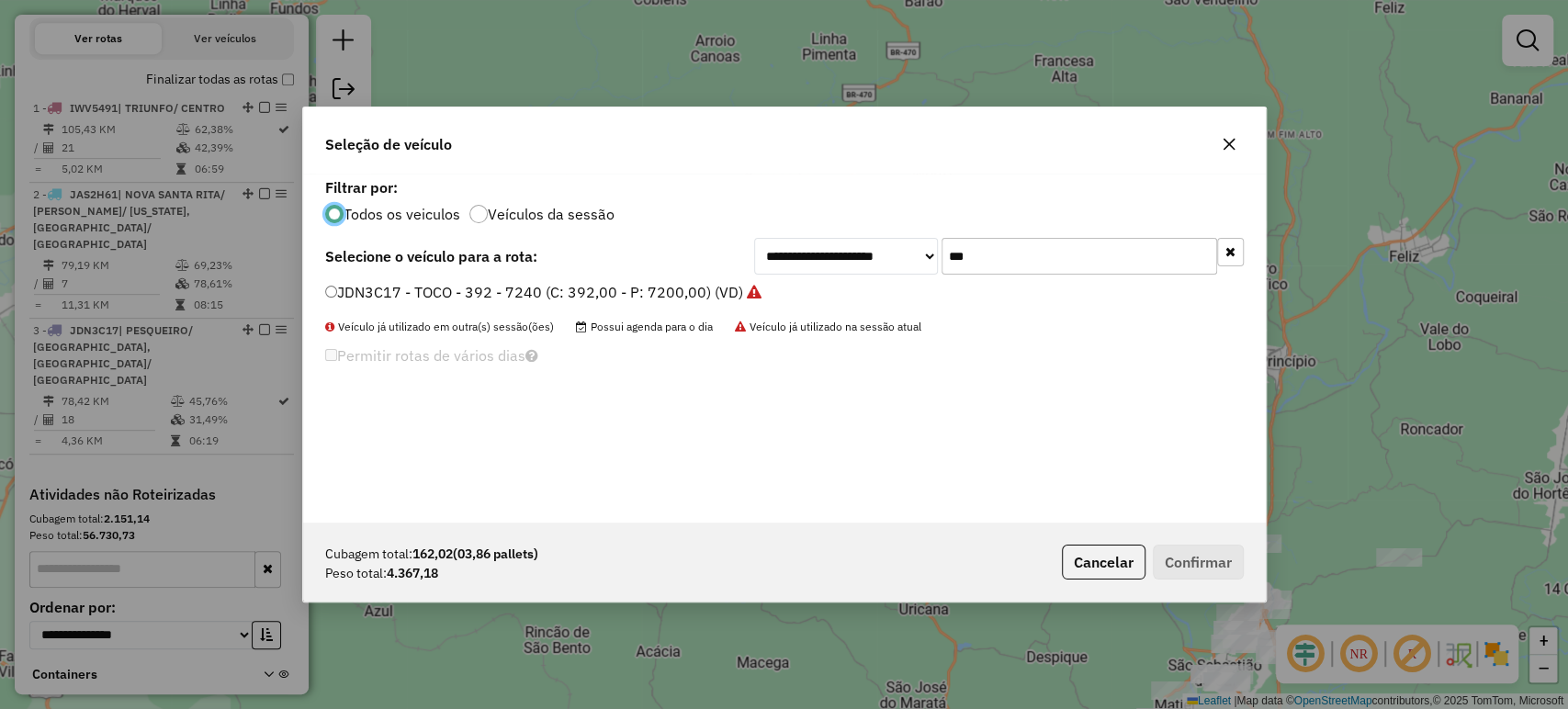scroll, scrollTop: 9, scrollLeft: 6, axis: both 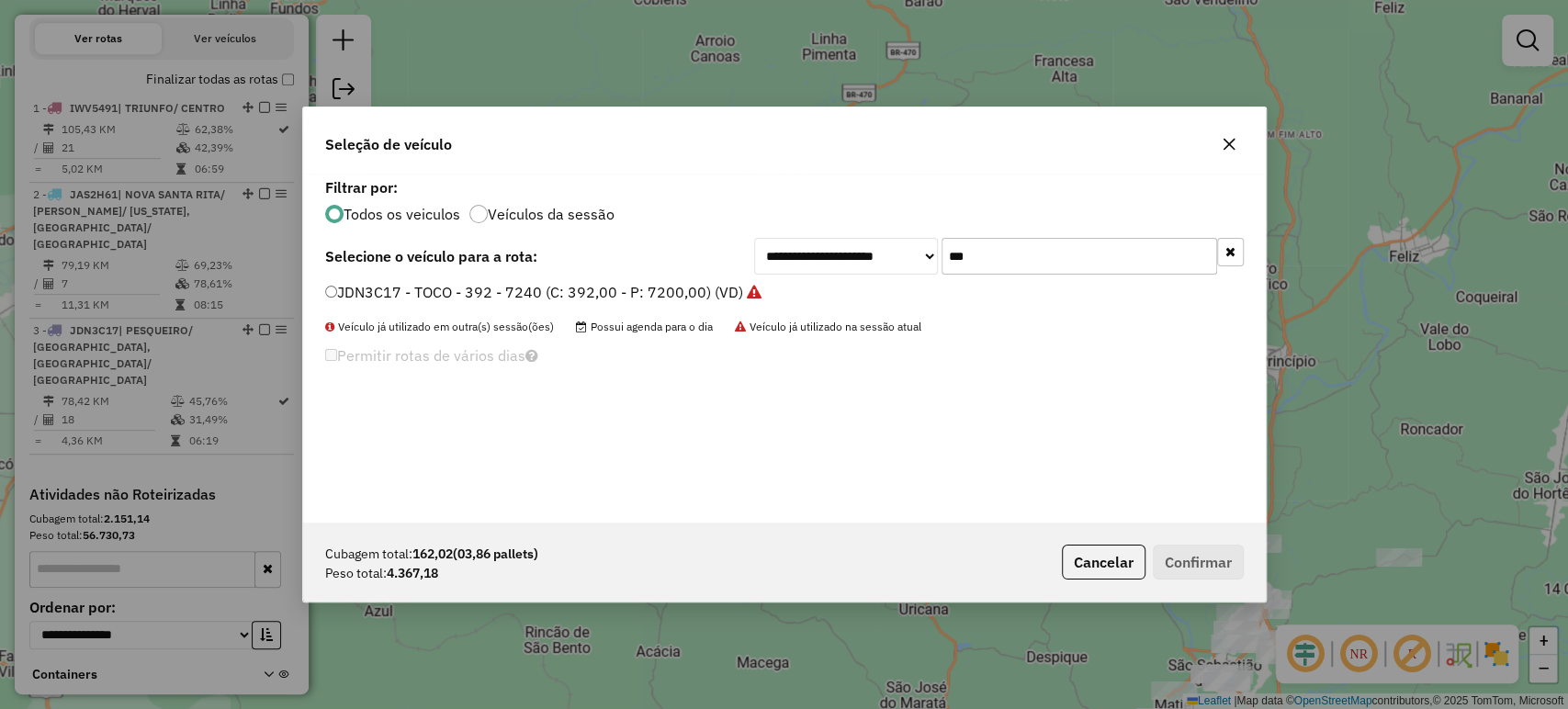click on "***" 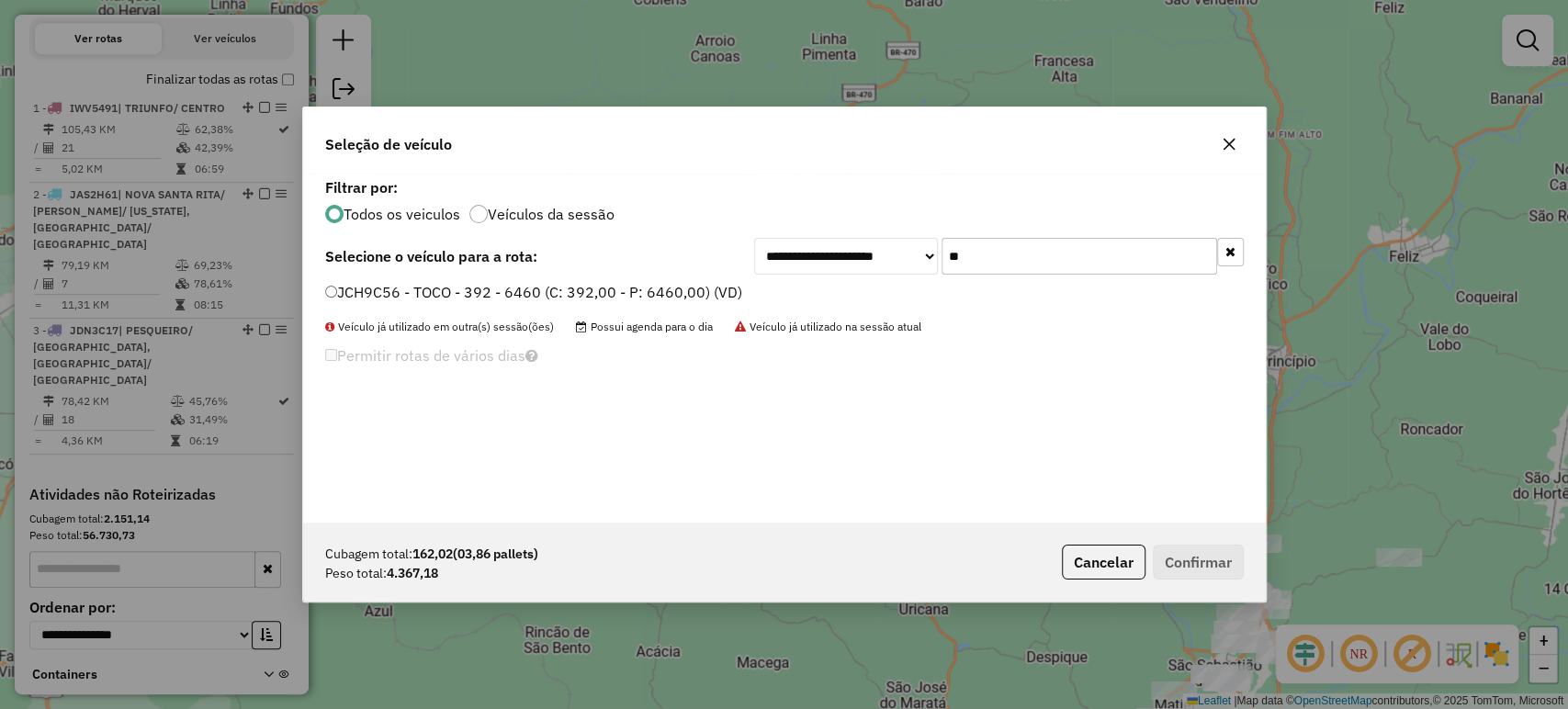 type on "**" 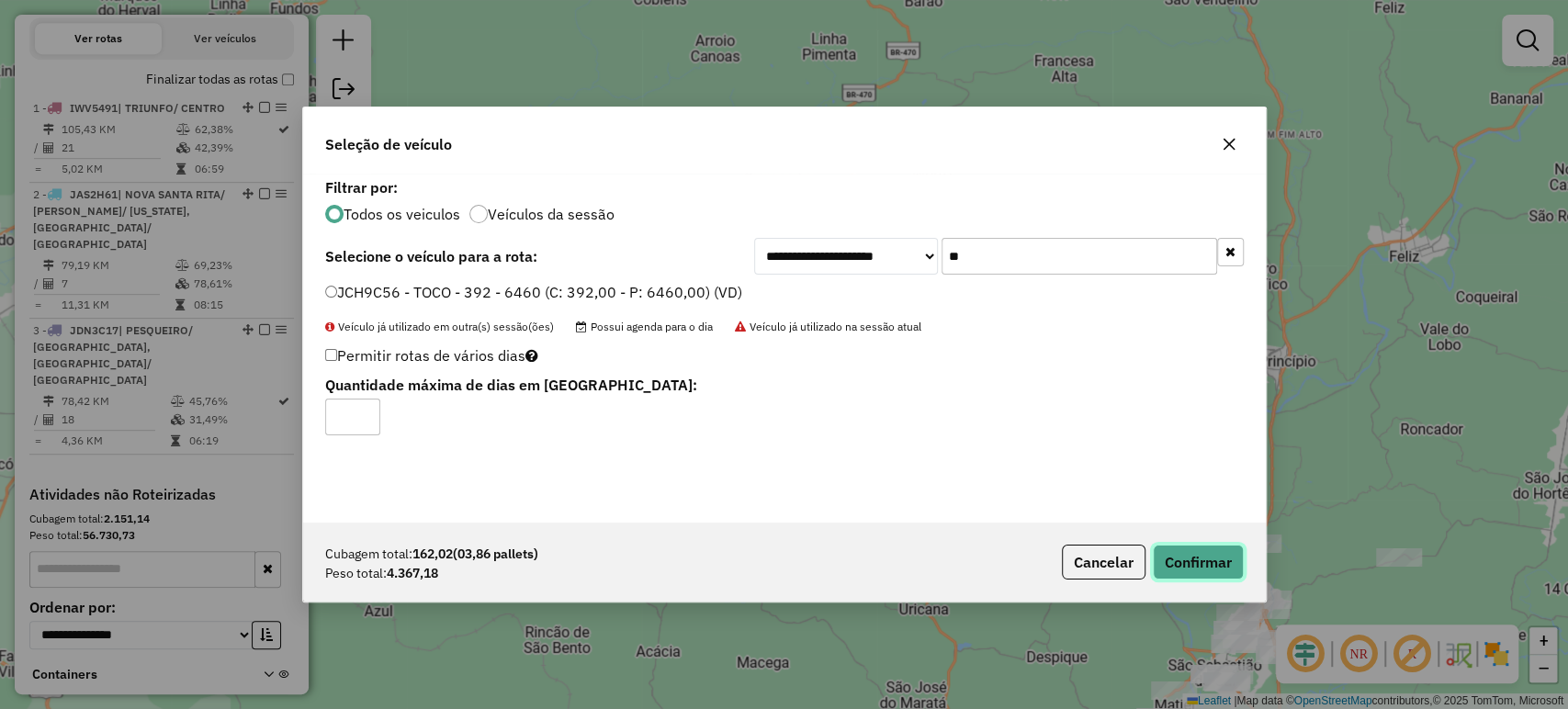click on "Confirmar" 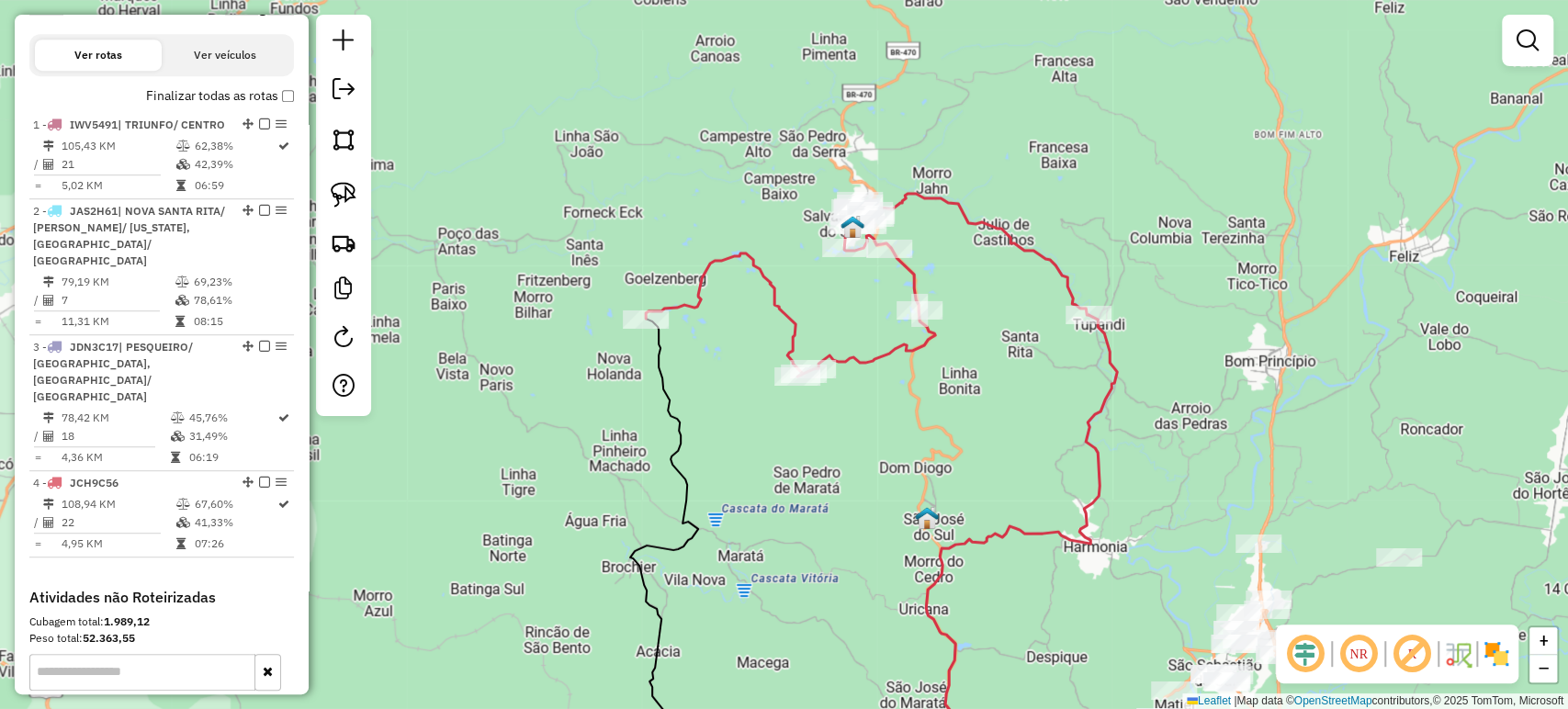 scroll, scrollTop: 607, scrollLeft: 0, axis: vertical 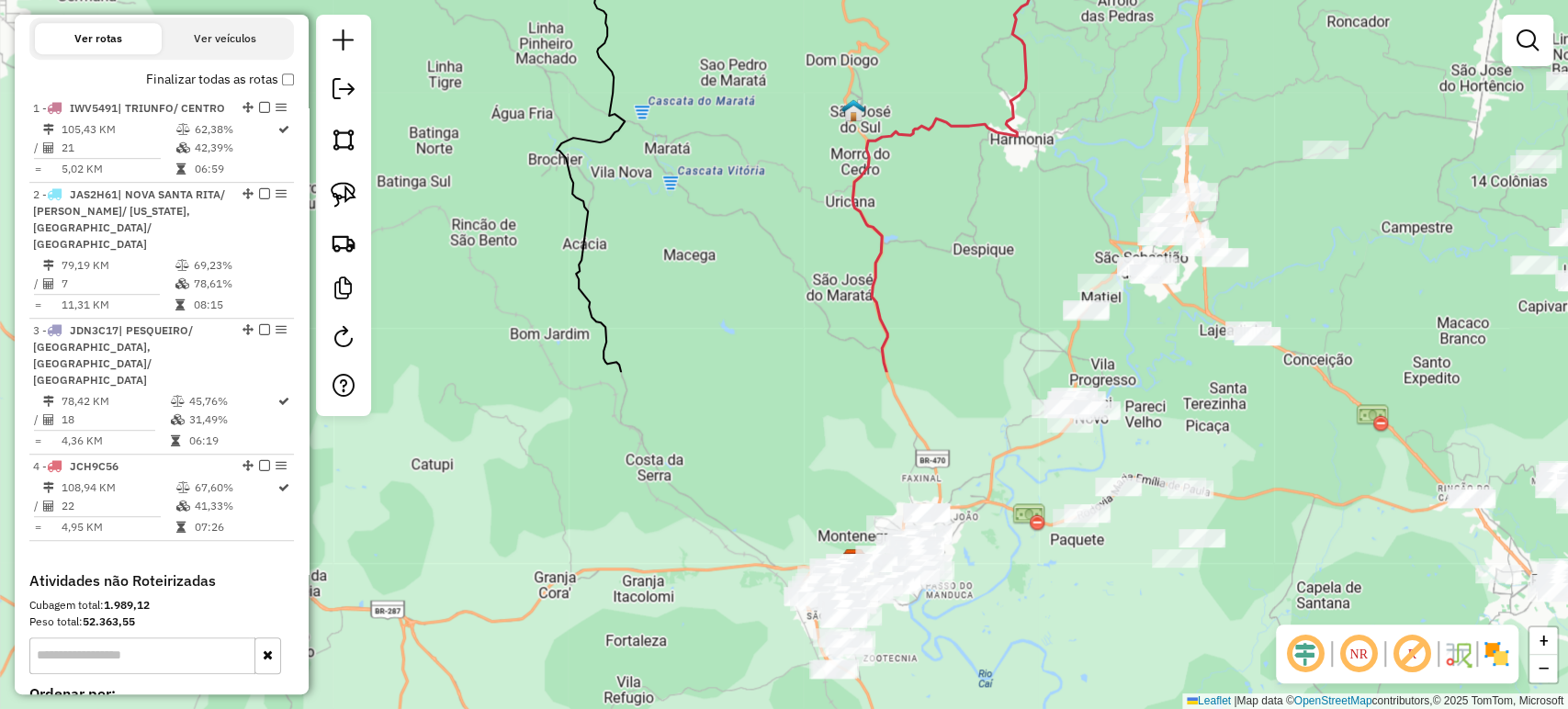 drag, startPoint x: 1005, startPoint y: 613, endPoint x: 873, endPoint y: 322, distance: 319.5387 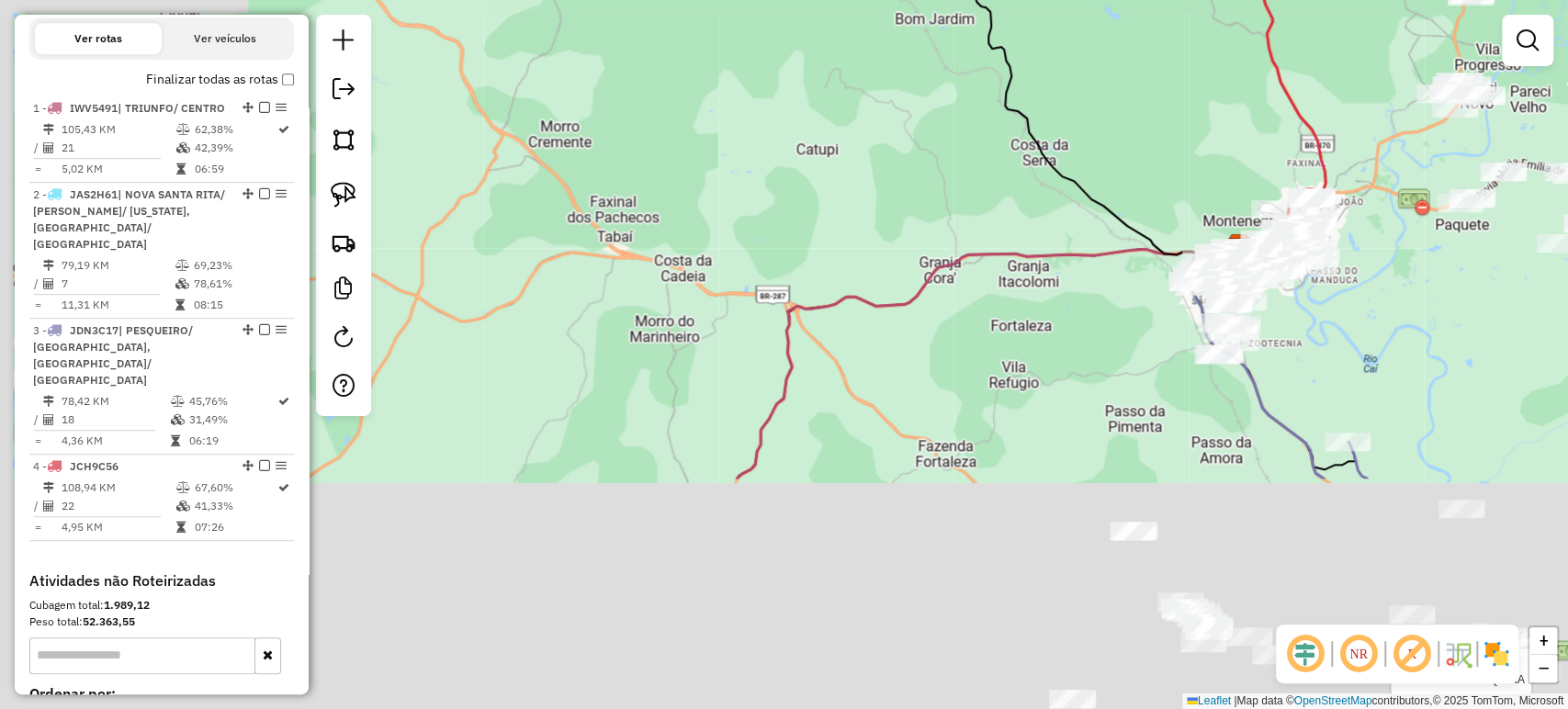 drag, startPoint x: 835, startPoint y: 419, endPoint x: 1096, endPoint y: 276, distance: 297.6071 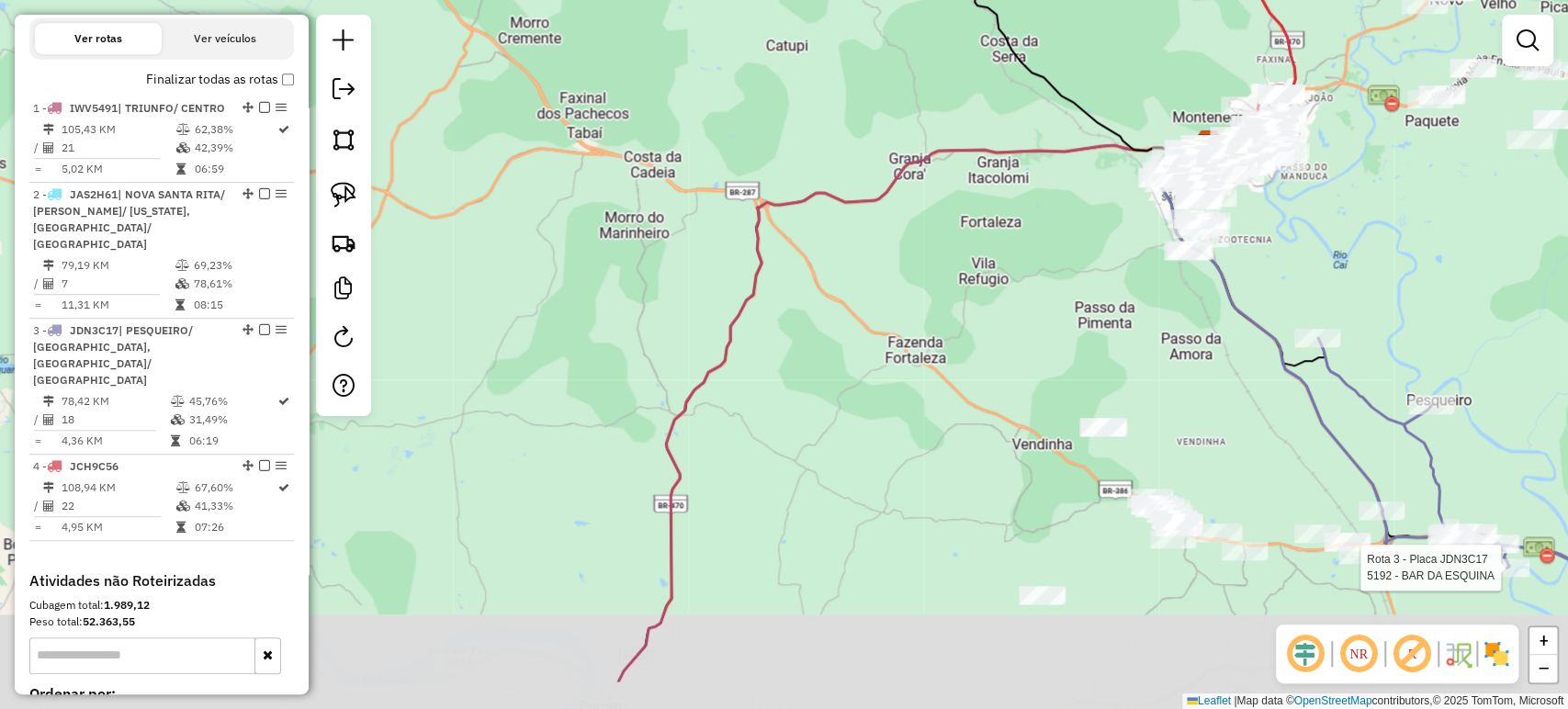 drag, startPoint x: 1048, startPoint y: 432, endPoint x: 753, endPoint y: 127, distance: 424.32299 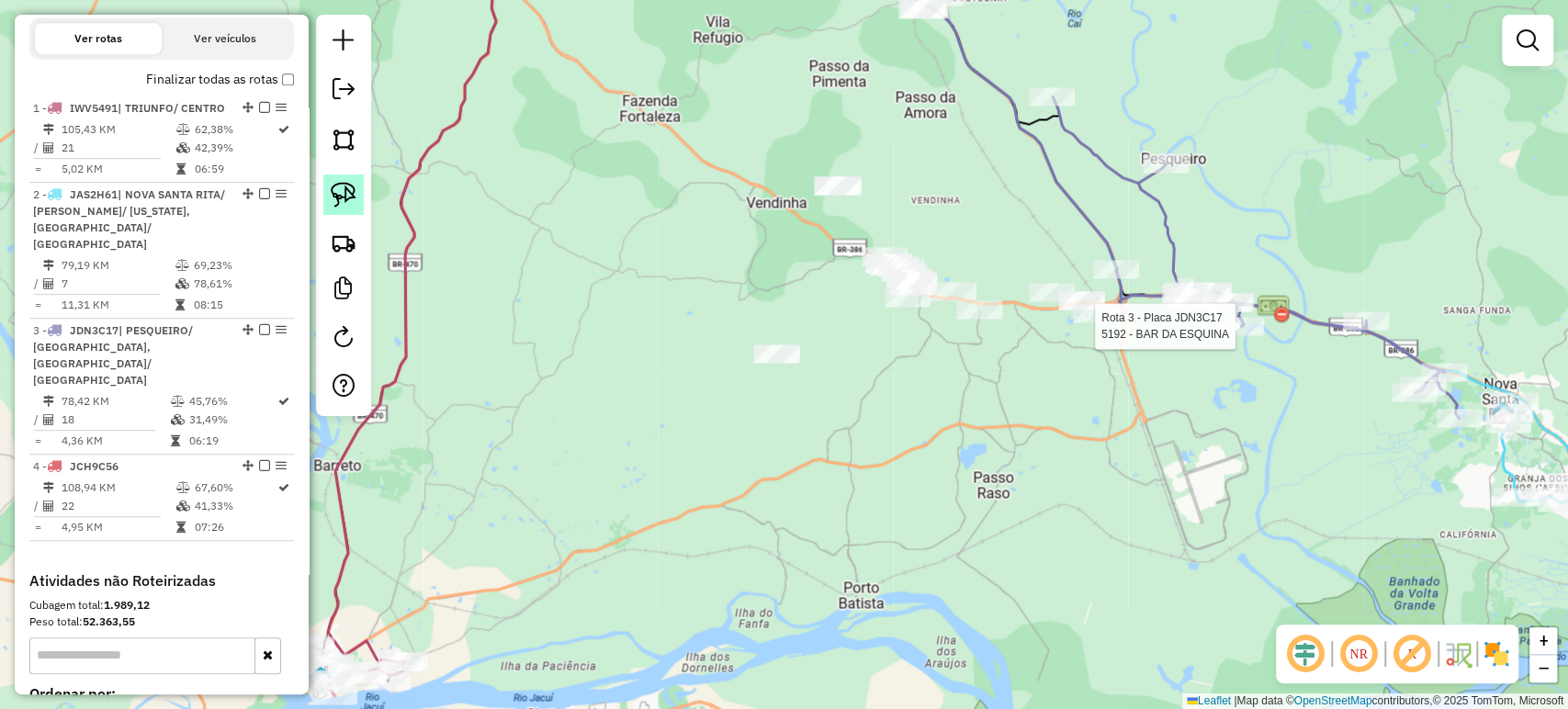 click 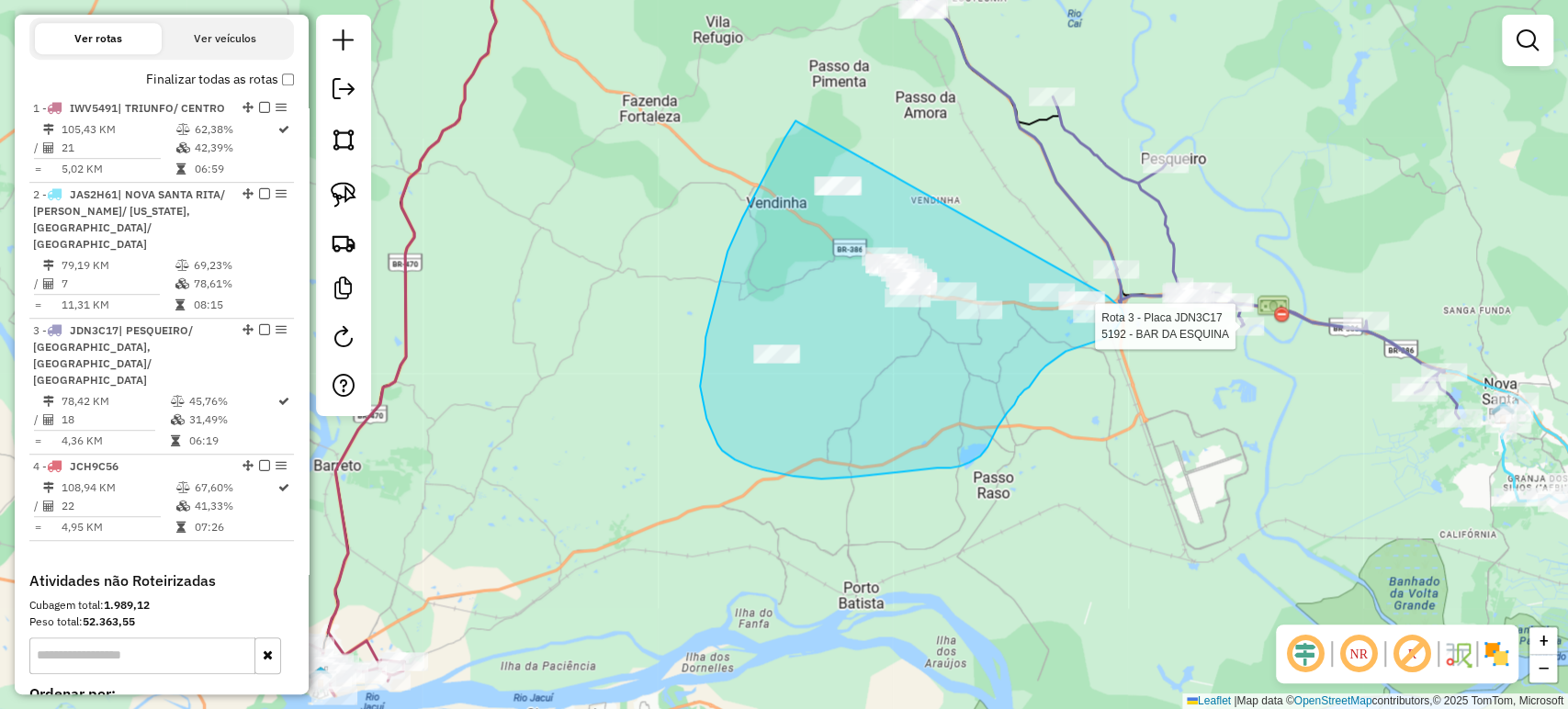 drag, startPoint x: 795, startPoint y: 120, endPoint x: 1090, endPoint y: 287, distance: 338.98968 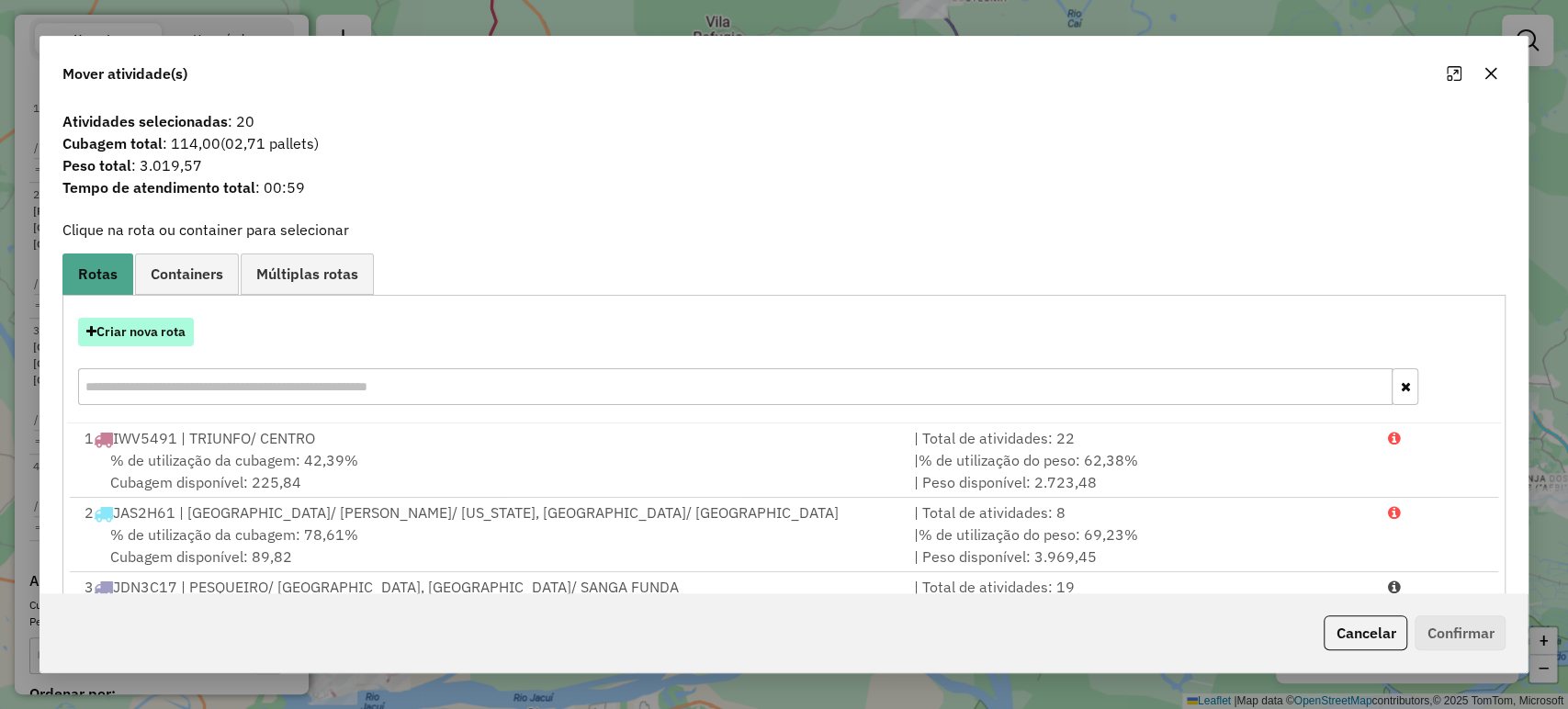 click on "Criar nova rota" at bounding box center [136, 332] 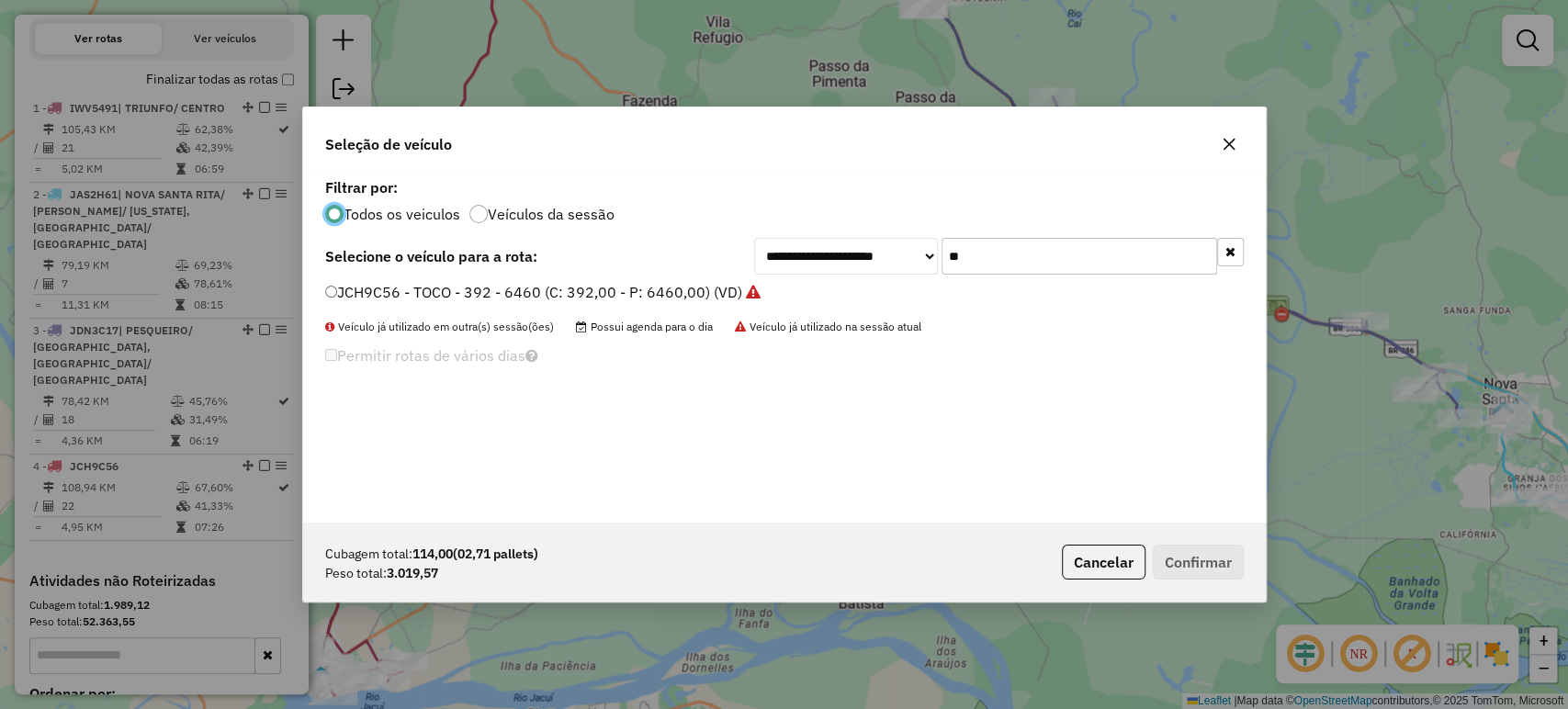 scroll, scrollTop: 9, scrollLeft: 6, axis: both 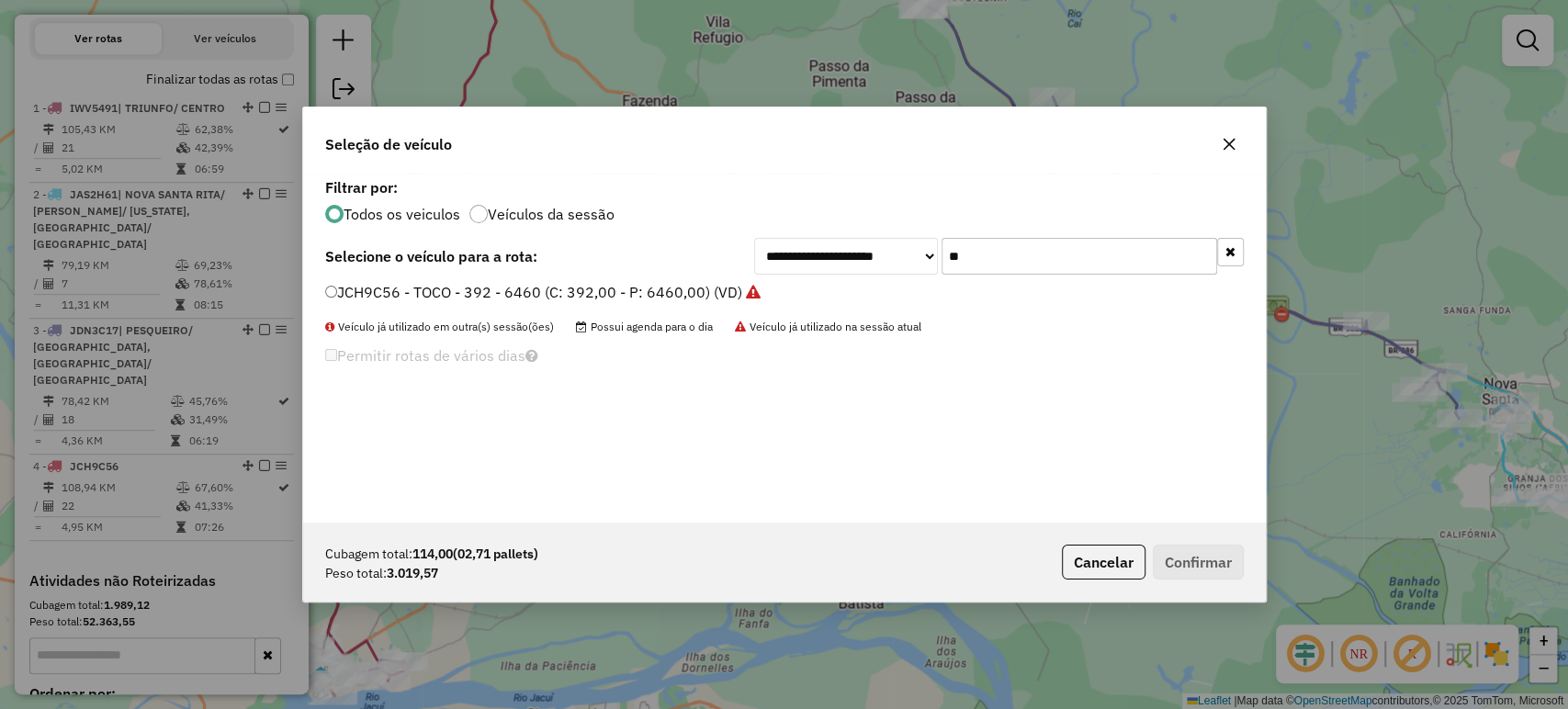 click on "**" 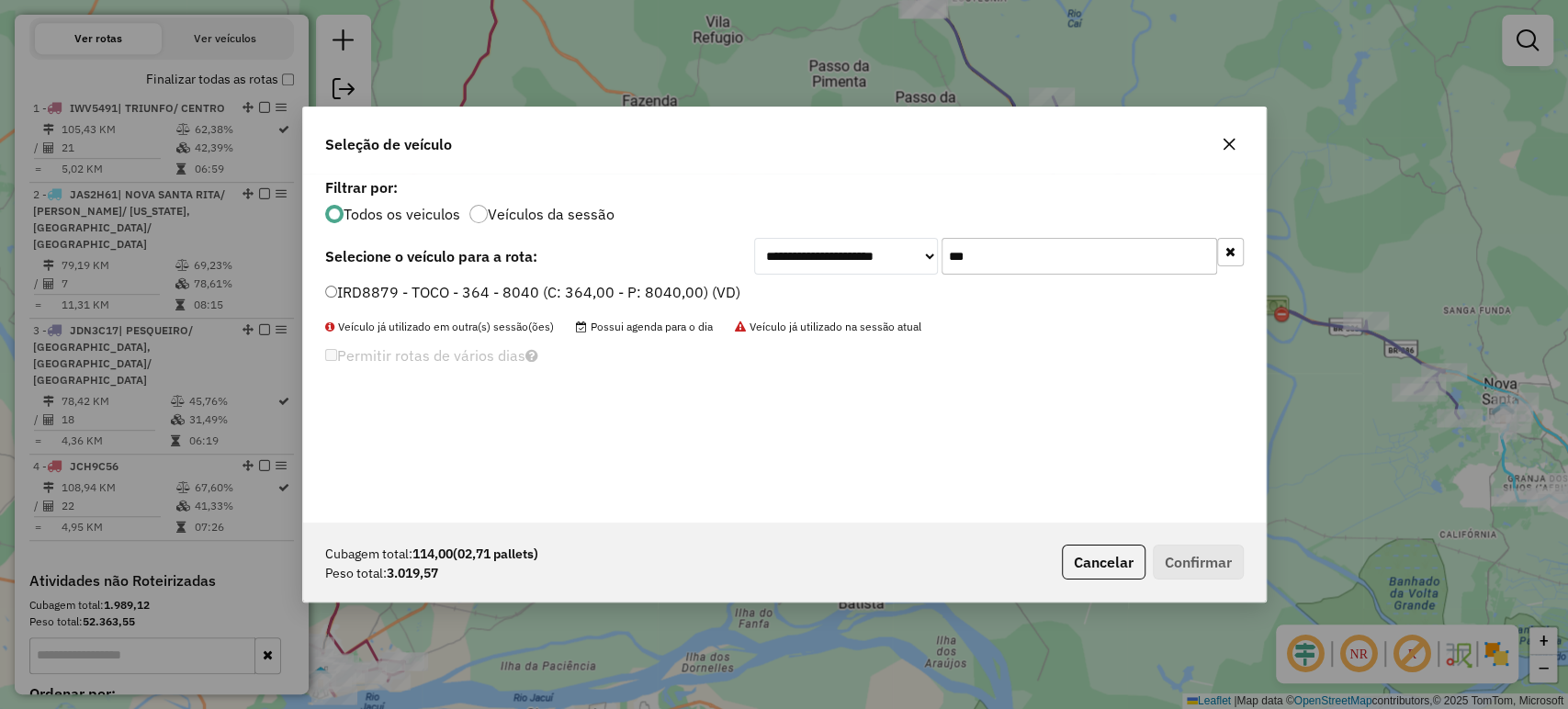 type on "***" 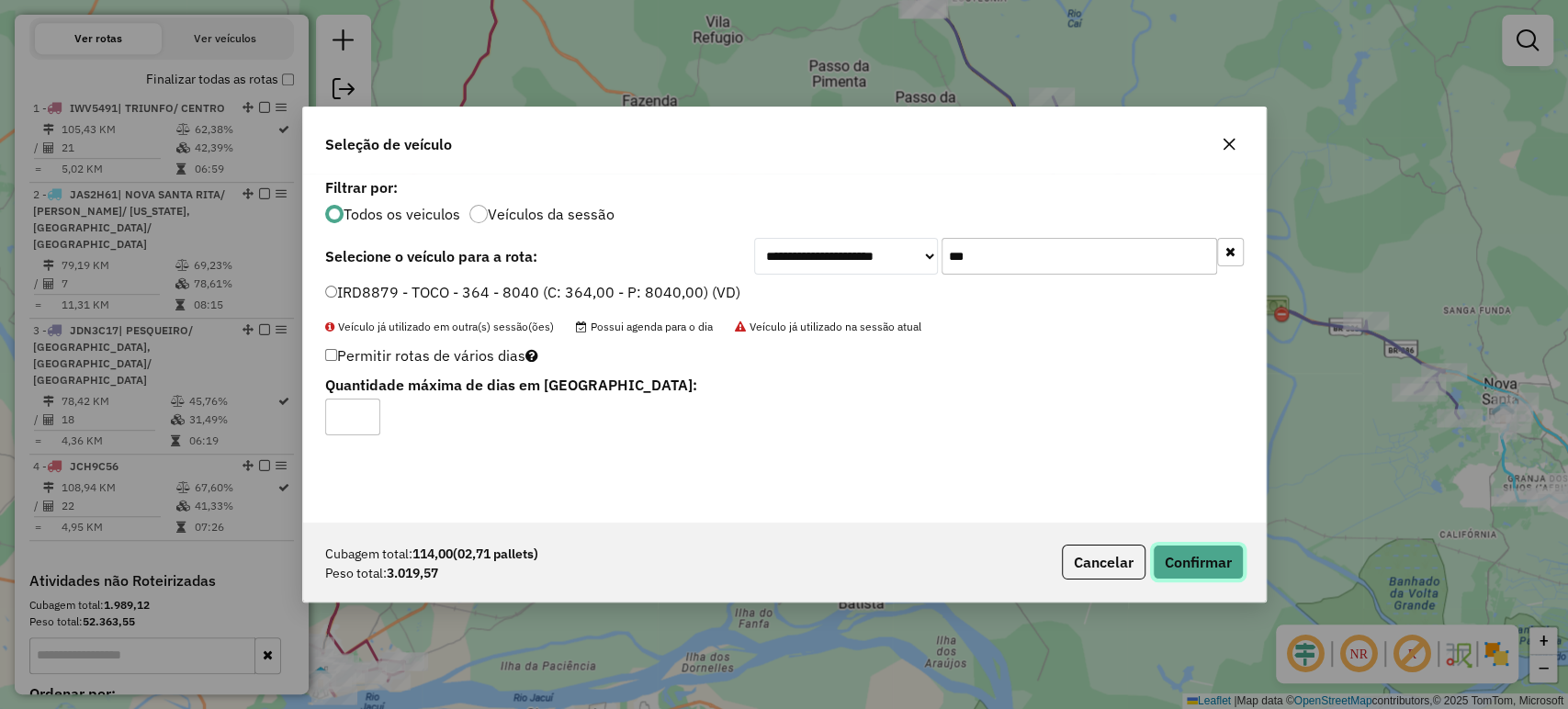 click on "Confirmar" 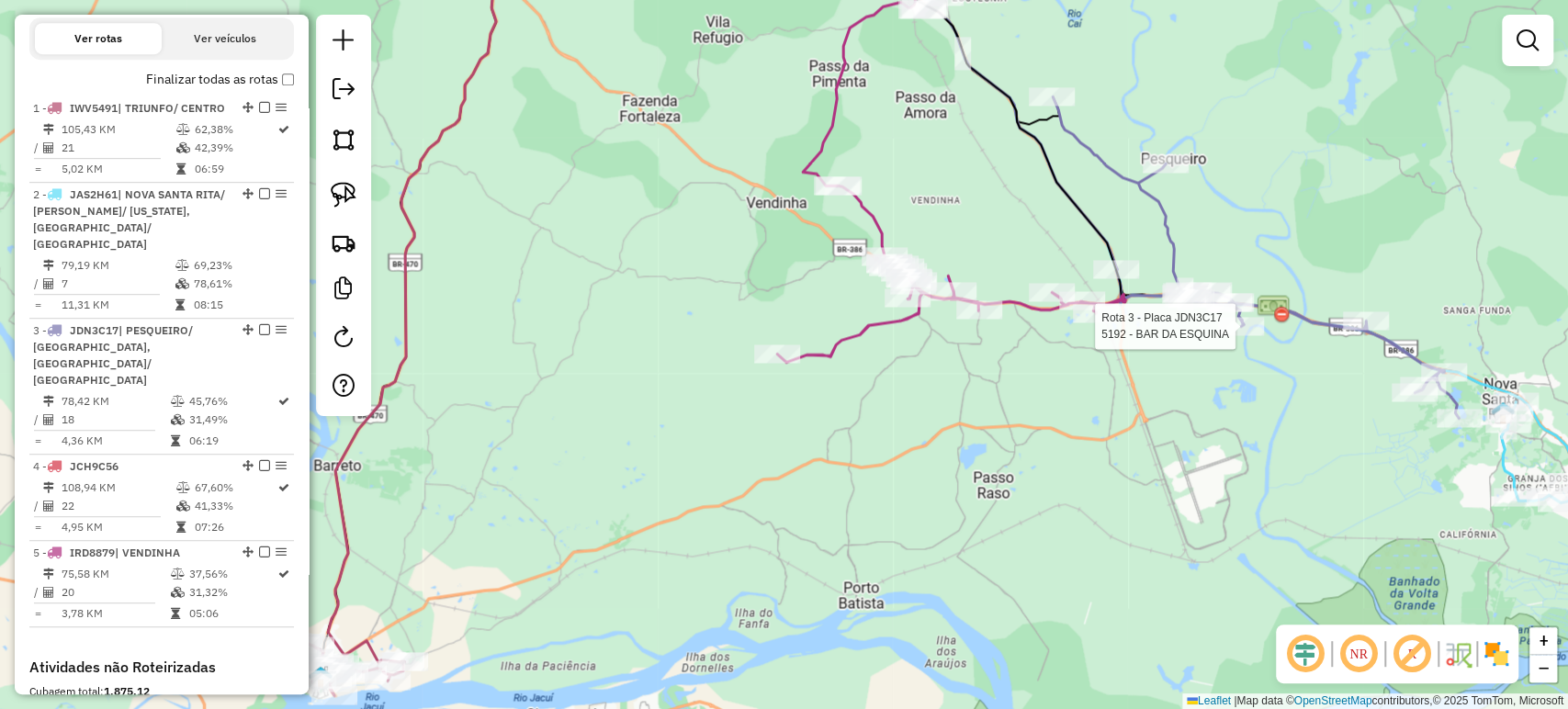 click on "Rota 3 - Placa JDN3C17  5192 - BAR DA ESQUINA Janela de atendimento Grade de atendimento Capacidade Transportadoras Veículos Cliente Pedidos  Rotas Selecione os dias de semana para filtrar as janelas de atendimento  Seg   Ter   Qua   Qui   Sex   Sáb   Dom  Informe o período da janela de atendimento: De: Até:  Filtrar exatamente a janela do cliente  Considerar janela de atendimento padrão  Selecione os dias de semana para filtrar as grades de atendimento  Seg   Ter   Qua   Qui   Sex   Sáb   Dom   Considerar clientes sem dia de atendimento cadastrado  Clientes fora do dia de atendimento selecionado Filtrar as atividades entre os valores definidos abaixo:  Peso mínimo:   Peso máximo:   Cubagem mínima:   Cubagem máxima:   De:   Até:  Filtrar as atividades entre o tempo de atendimento definido abaixo:  De:   Até:   Considerar capacidade total dos clientes não roteirizados Transportadora: Selecione um ou mais itens Tipo de veículo: Selecione um ou mais itens Veículo: Selecione um ou mais itens Nome:" 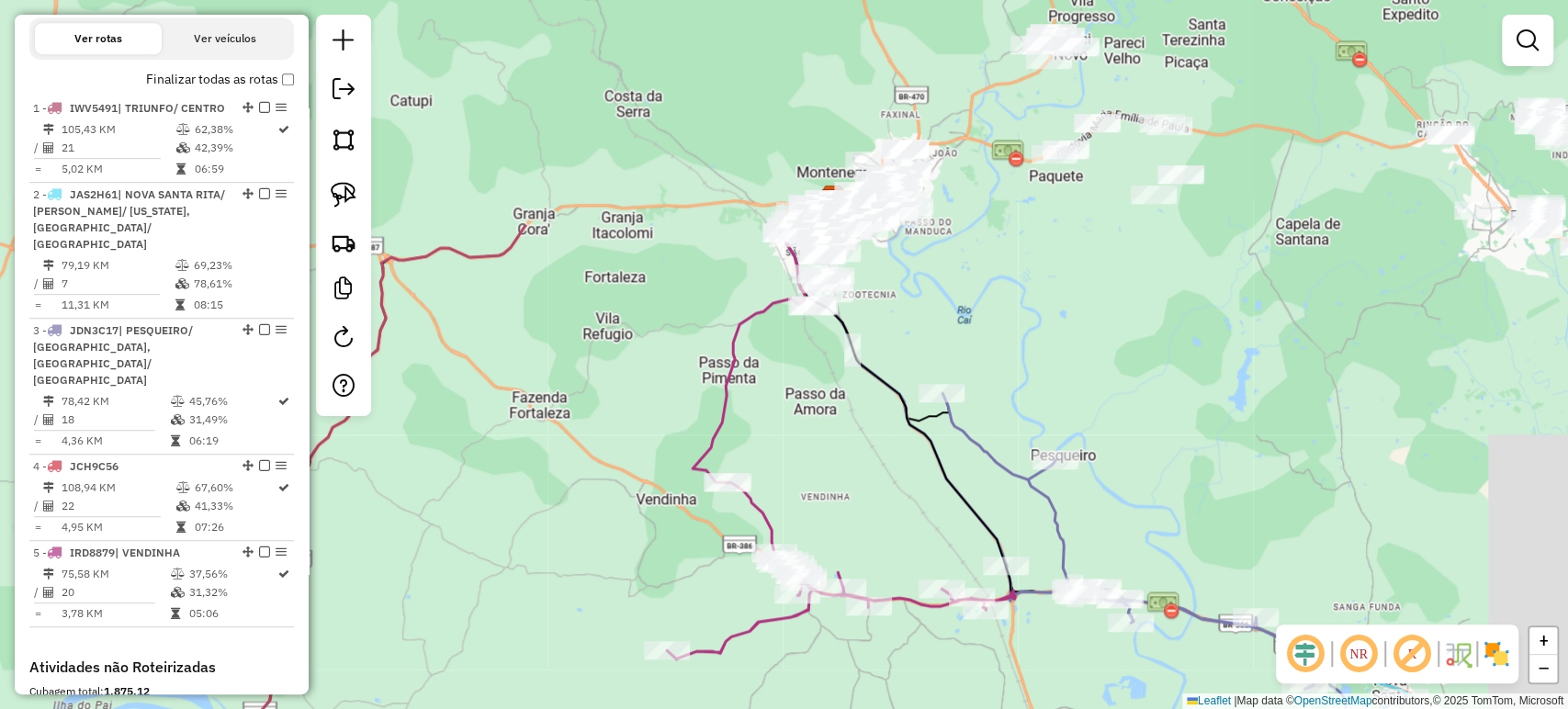 drag, startPoint x: 1225, startPoint y: 201, endPoint x: 1155, endPoint y: 401, distance: 211.8962 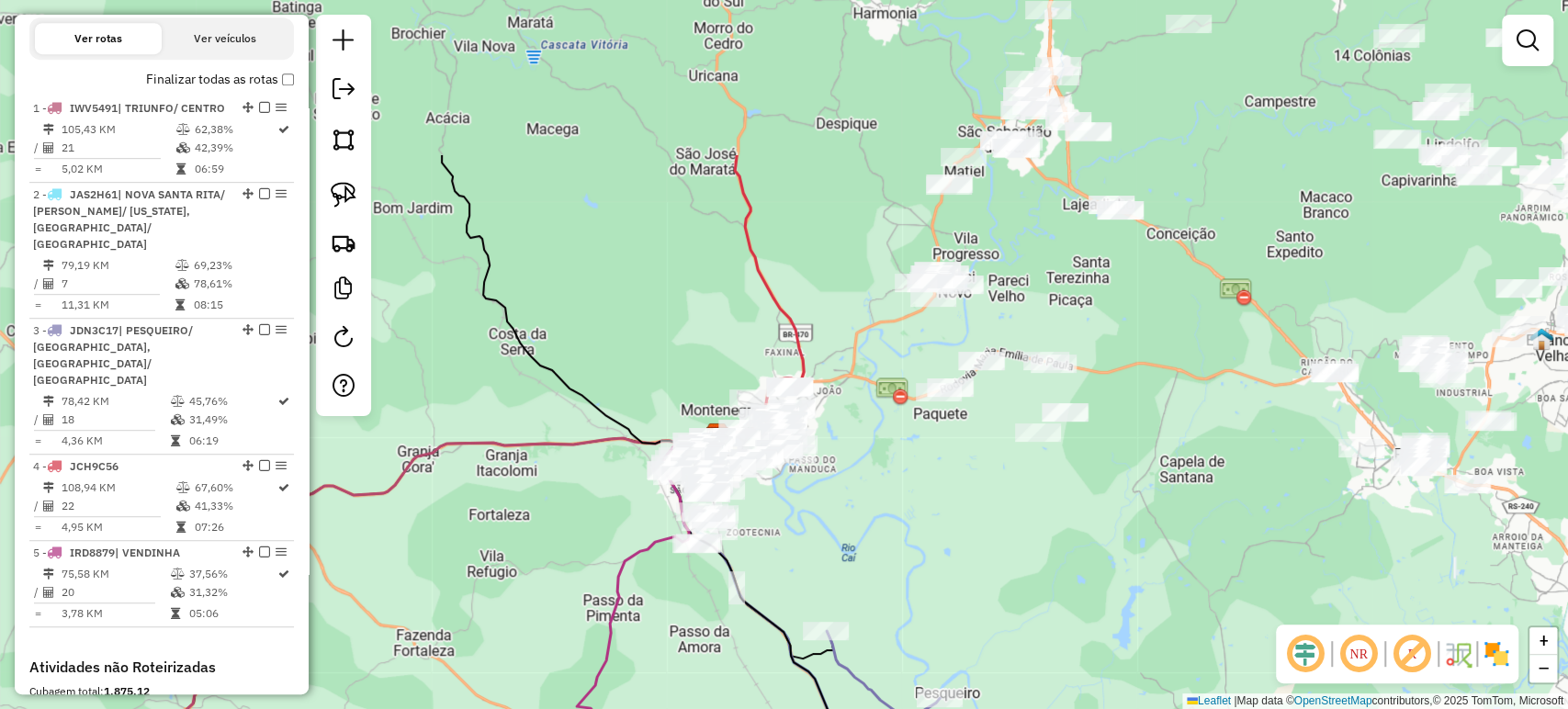 drag, startPoint x: 1080, startPoint y: 562, endPoint x: 895, endPoint y: 743, distance: 258.81654 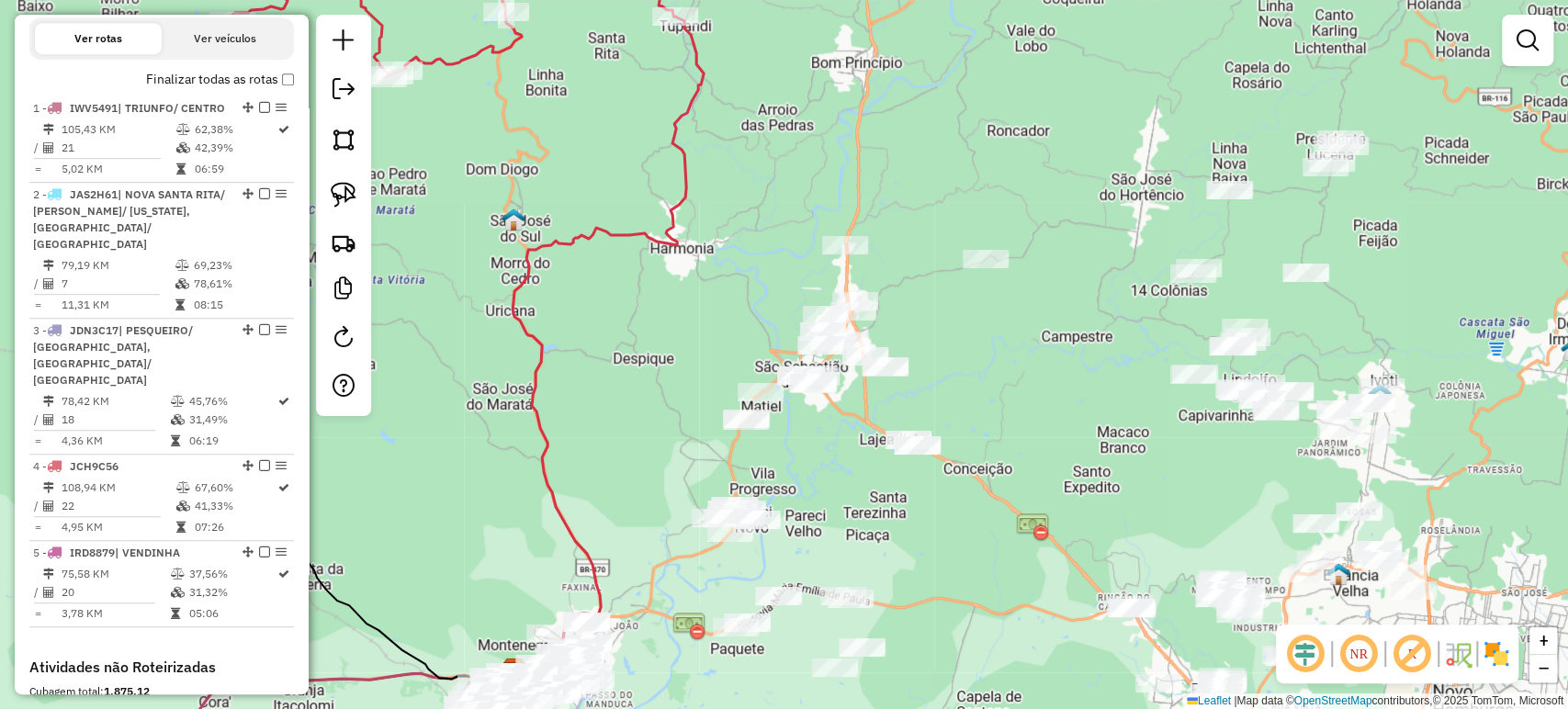 drag, startPoint x: 1030, startPoint y: 380, endPoint x: 1014, endPoint y: 446, distance: 67.91171 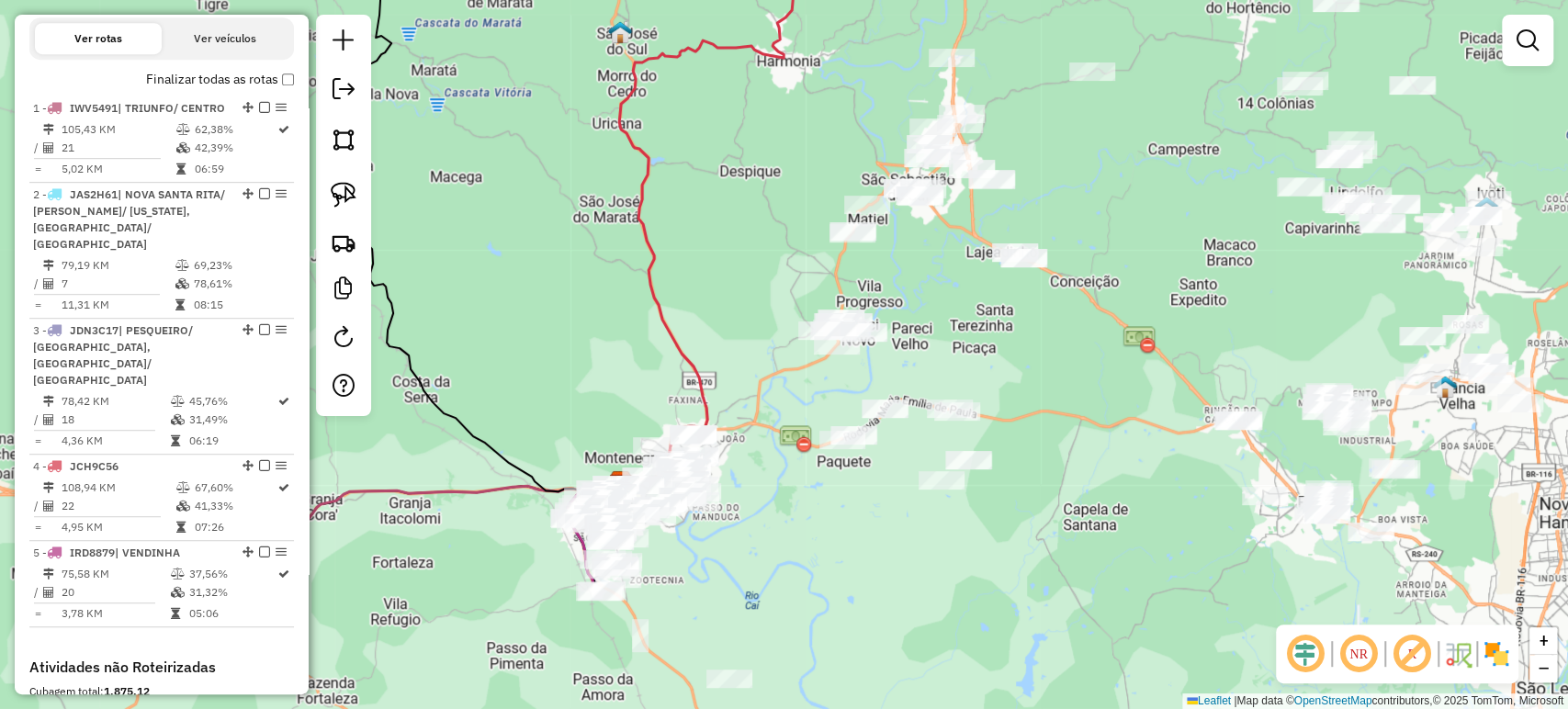 drag, startPoint x: 1003, startPoint y: 427, endPoint x: 1110, endPoint y: 181, distance: 268.2629 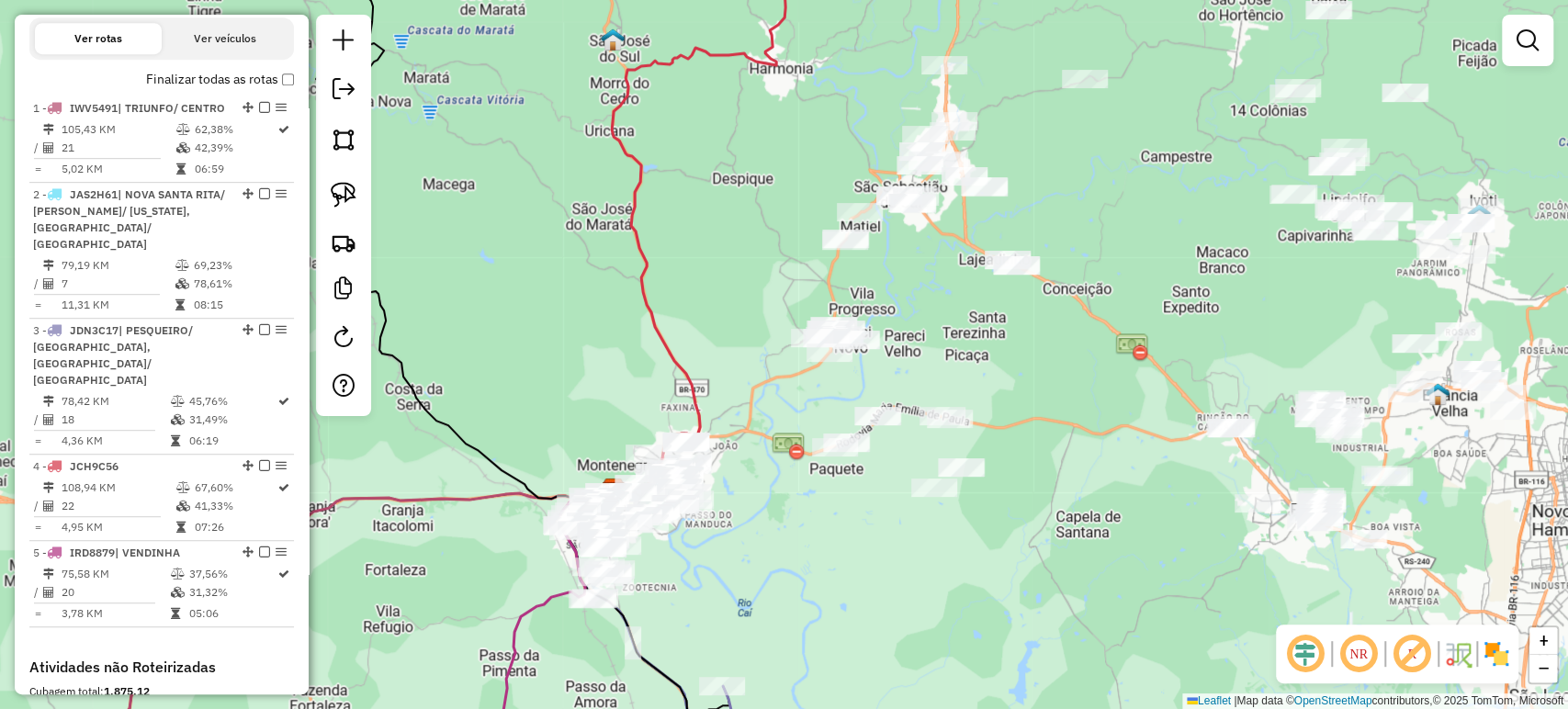 drag, startPoint x: 1107, startPoint y: 285, endPoint x: 543, endPoint y: 248, distance: 565.2123 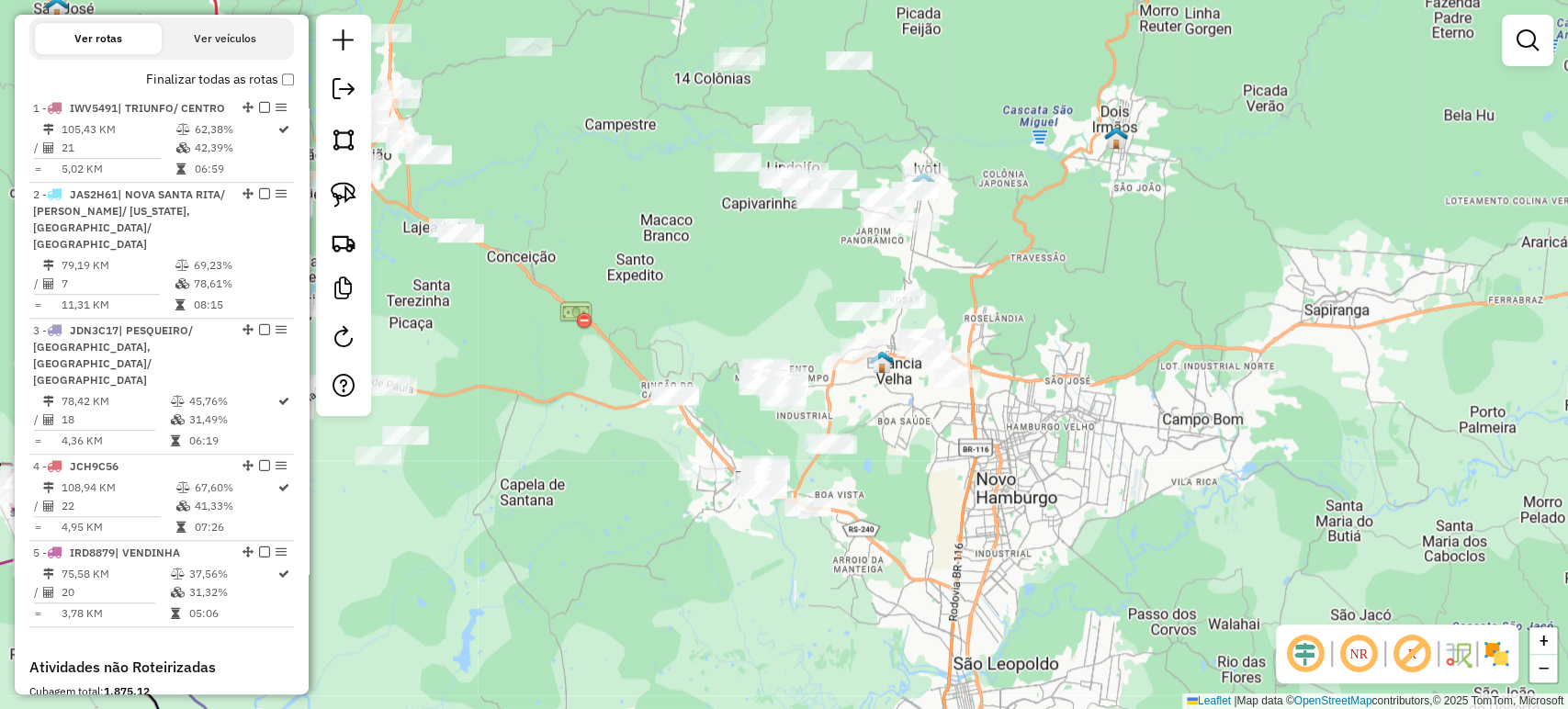 drag, startPoint x: 922, startPoint y: 498, endPoint x: 931, endPoint y: 674, distance: 176.22996 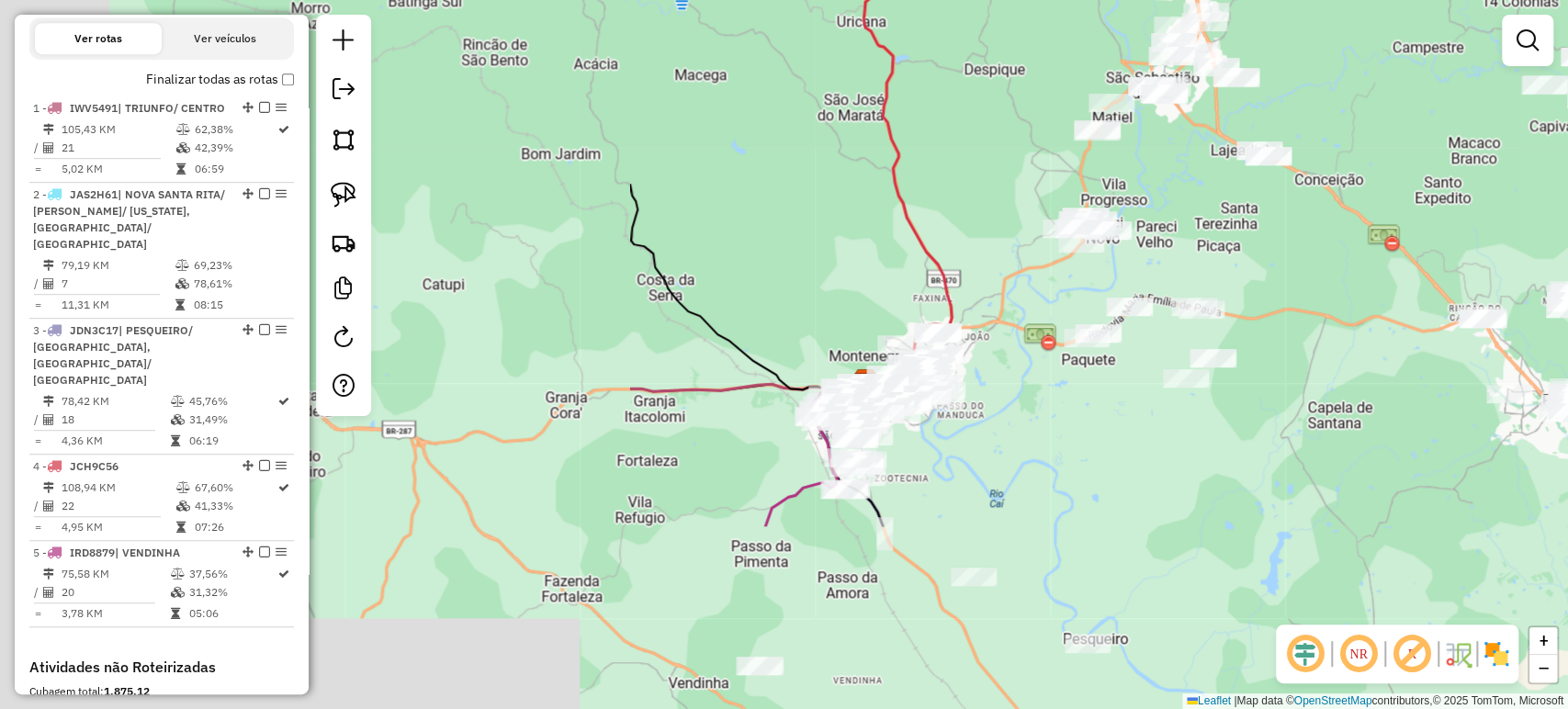 drag, startPoint x: 755, startPoint y: 428, endPoint x: 1503, endPoint y: 199, distance: 782.26914 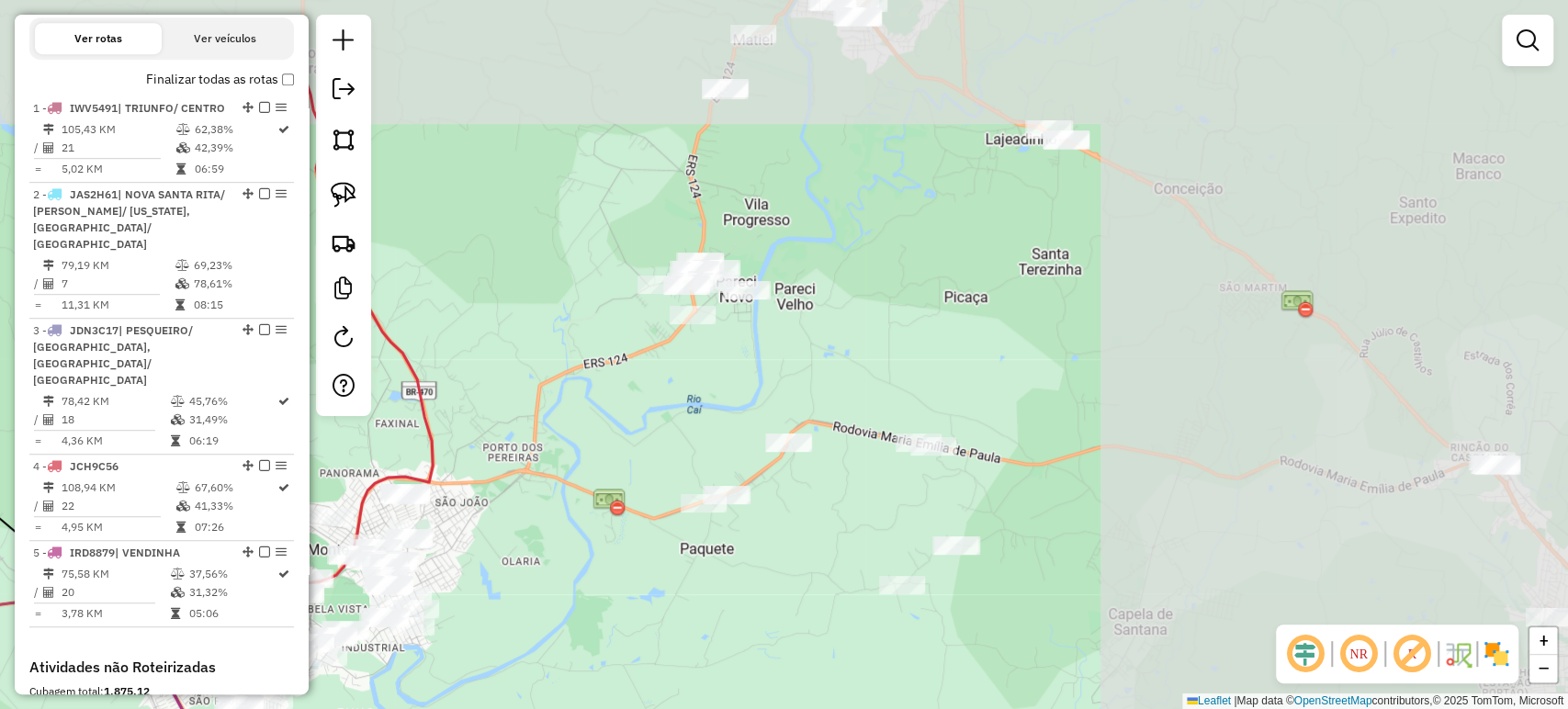 drag, startPoint x: 1247, startPoint y: 261, endPoint x: 733, endPoint y: 410, distance: 535.1607 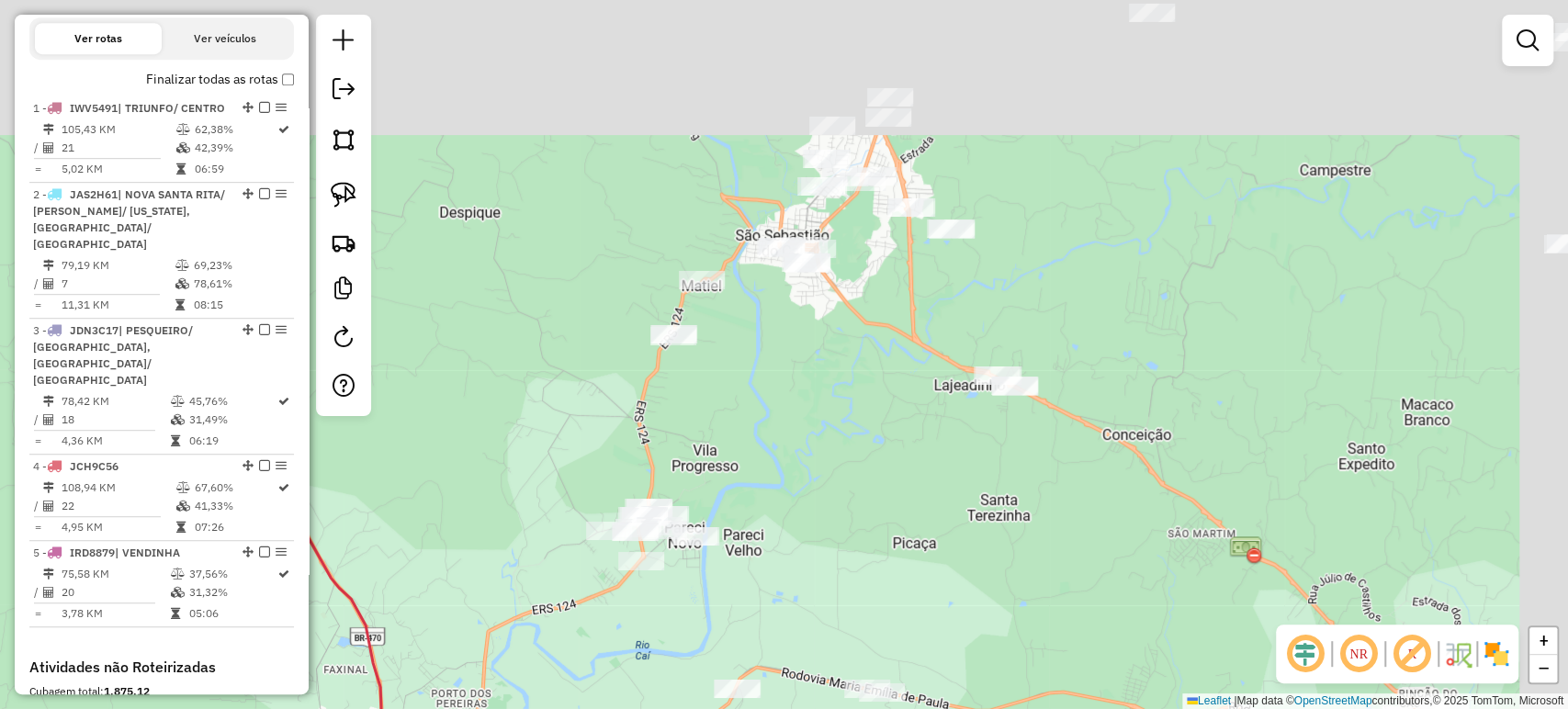 drag, startPoint x: 892, startPoint y: 291, endPoint x: 823, endPoint y: 586, distance: 302.96204 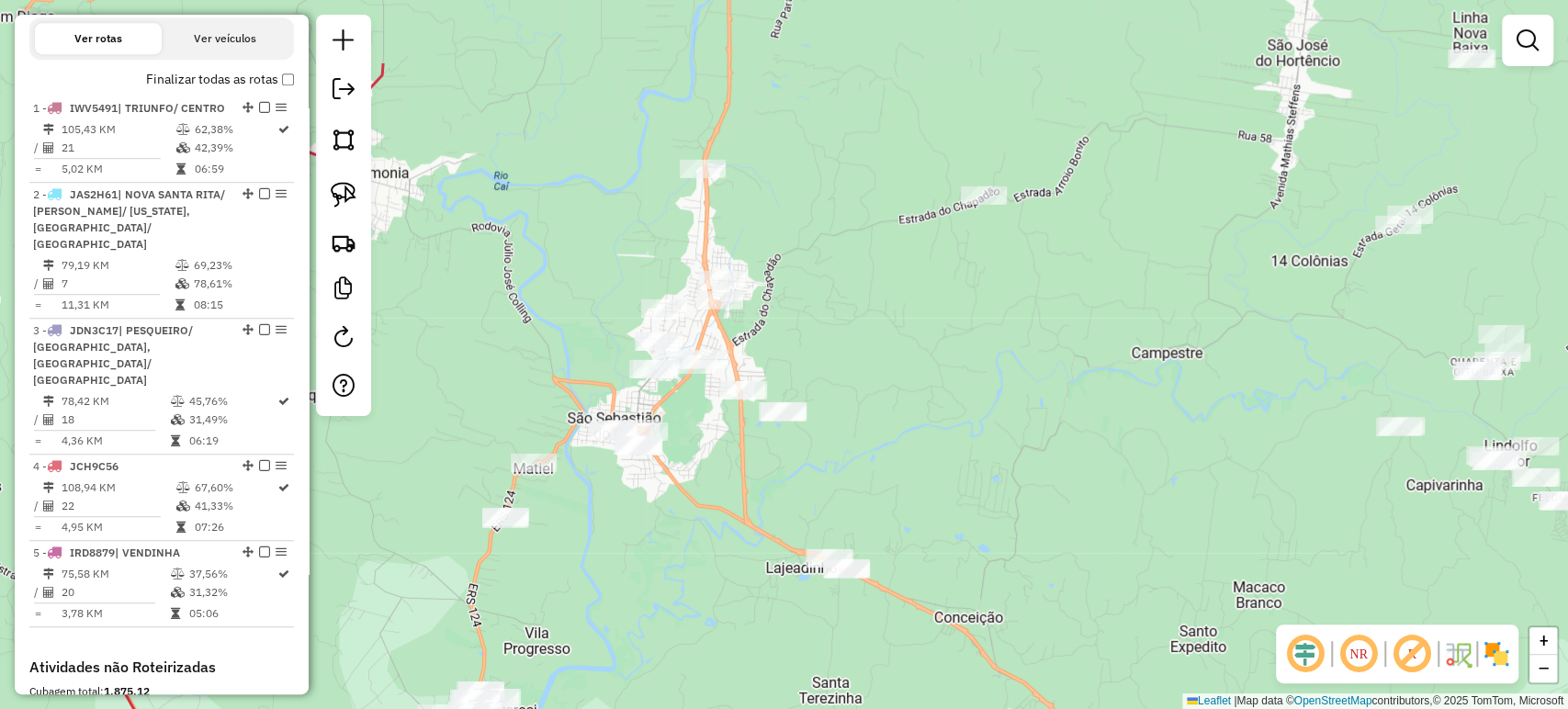 drag, startPoint x: 773, startPoint y: 422, endPoint x: 592, endPoint y: 550, distance: 221.68672 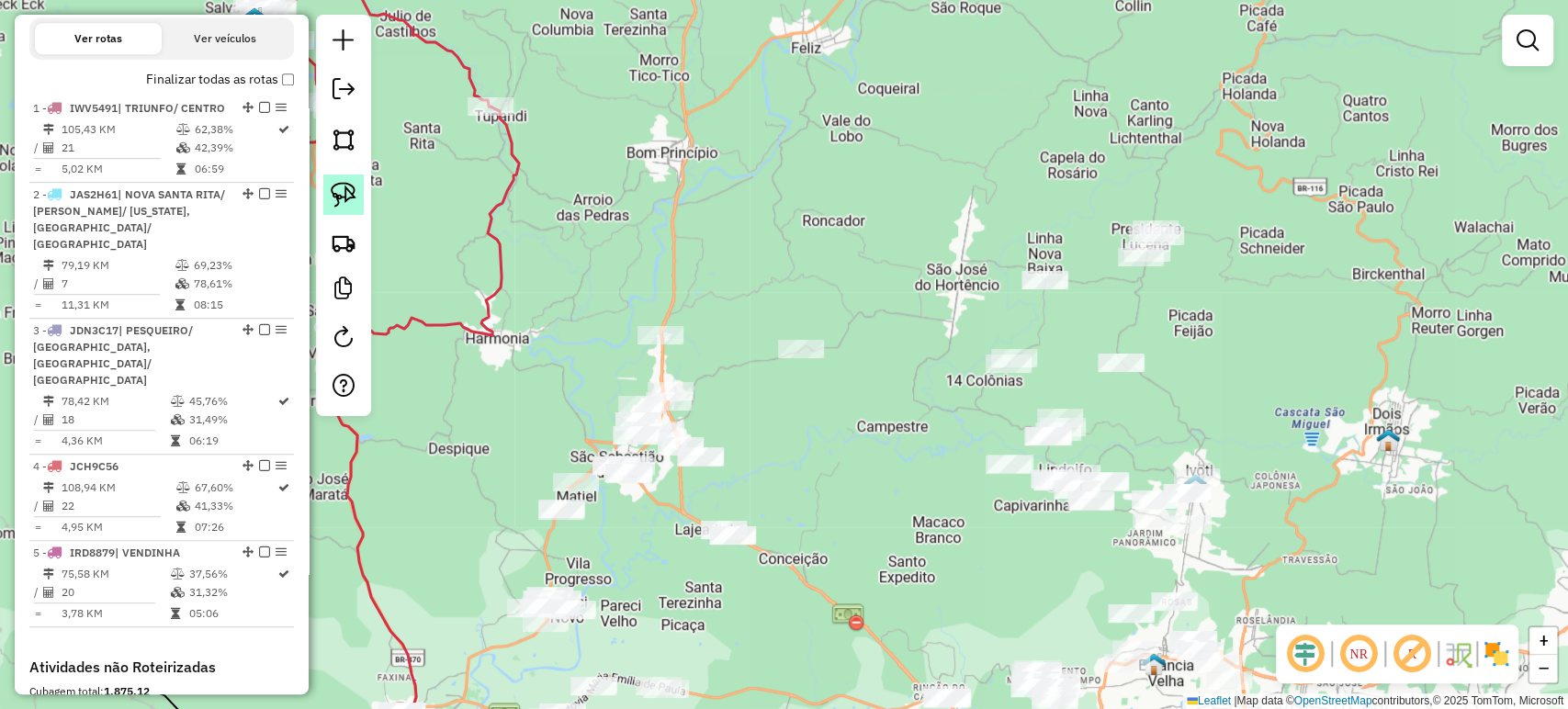 click 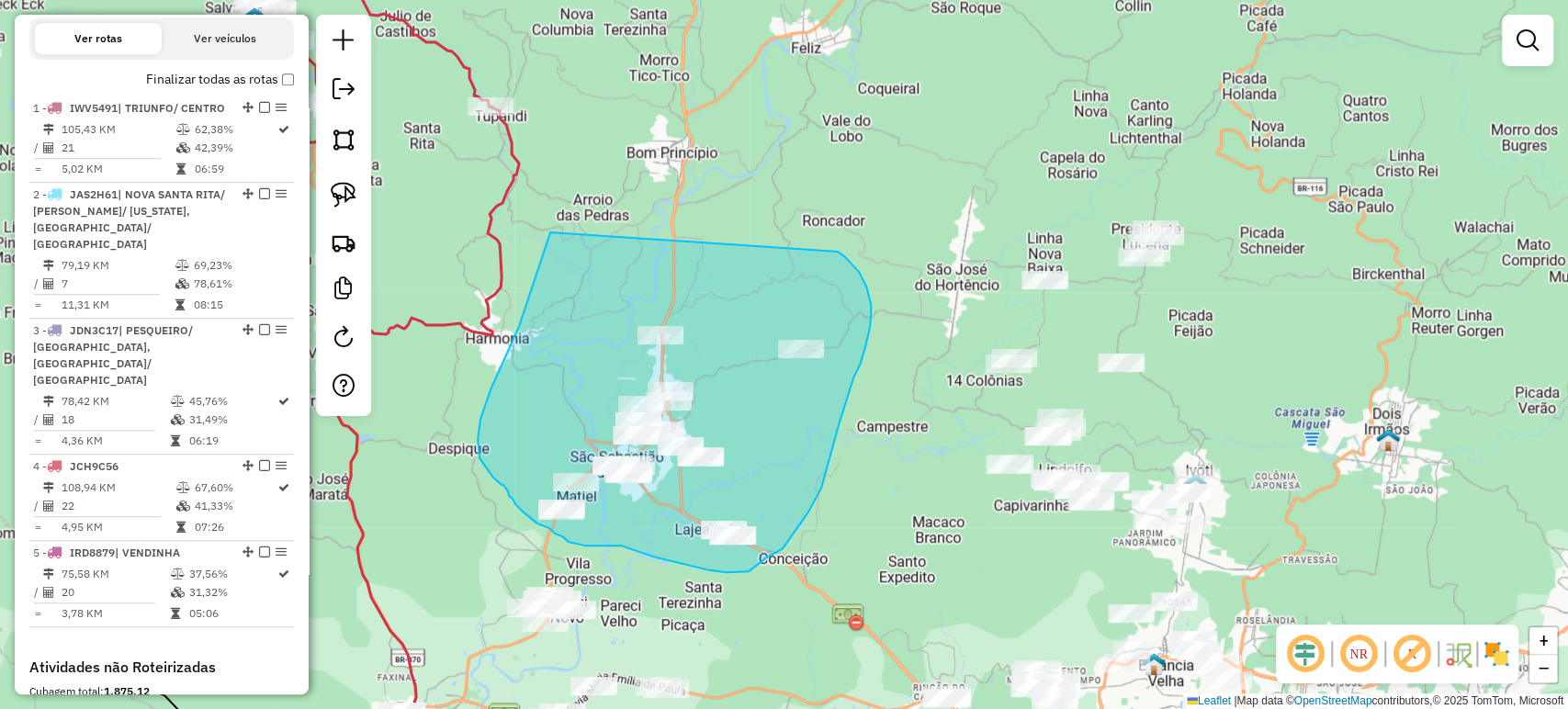 drag, startPoint x: 550, startPoint y: 232, endPoint x: 836, endPoint y: 252, distance: 286.6984 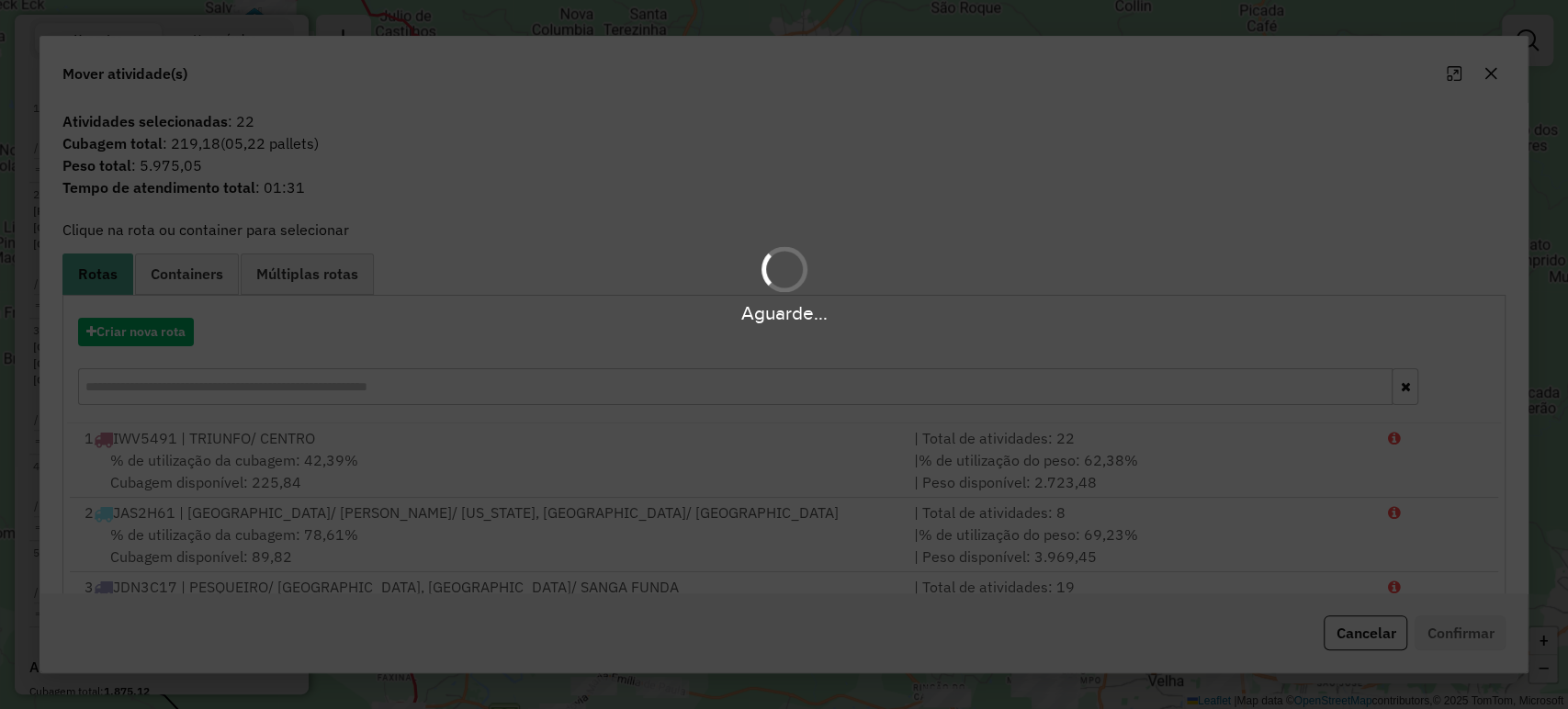 click on "Aguarde..." at bounding box center [784, 354] 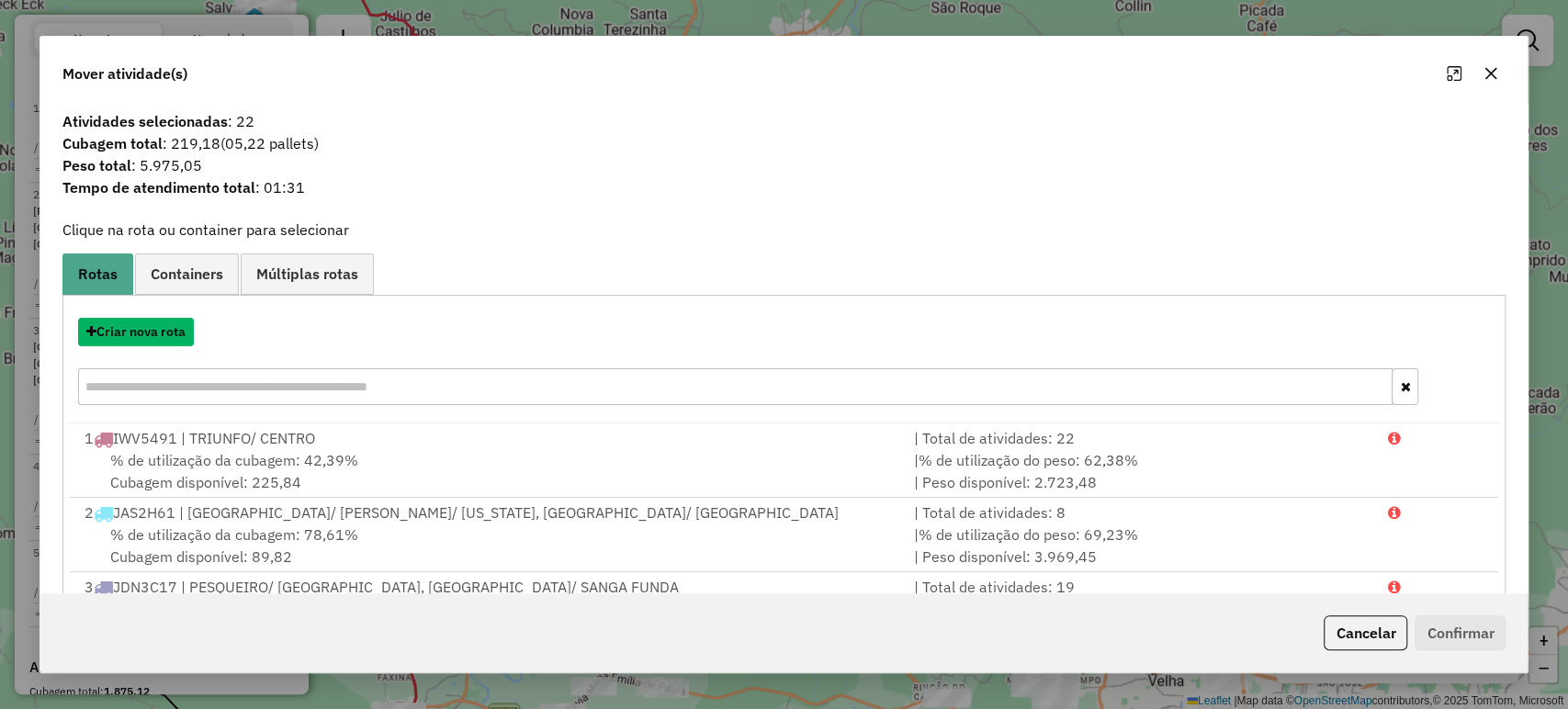 click on "Criar nova rota" at bounding box center (136, 332) 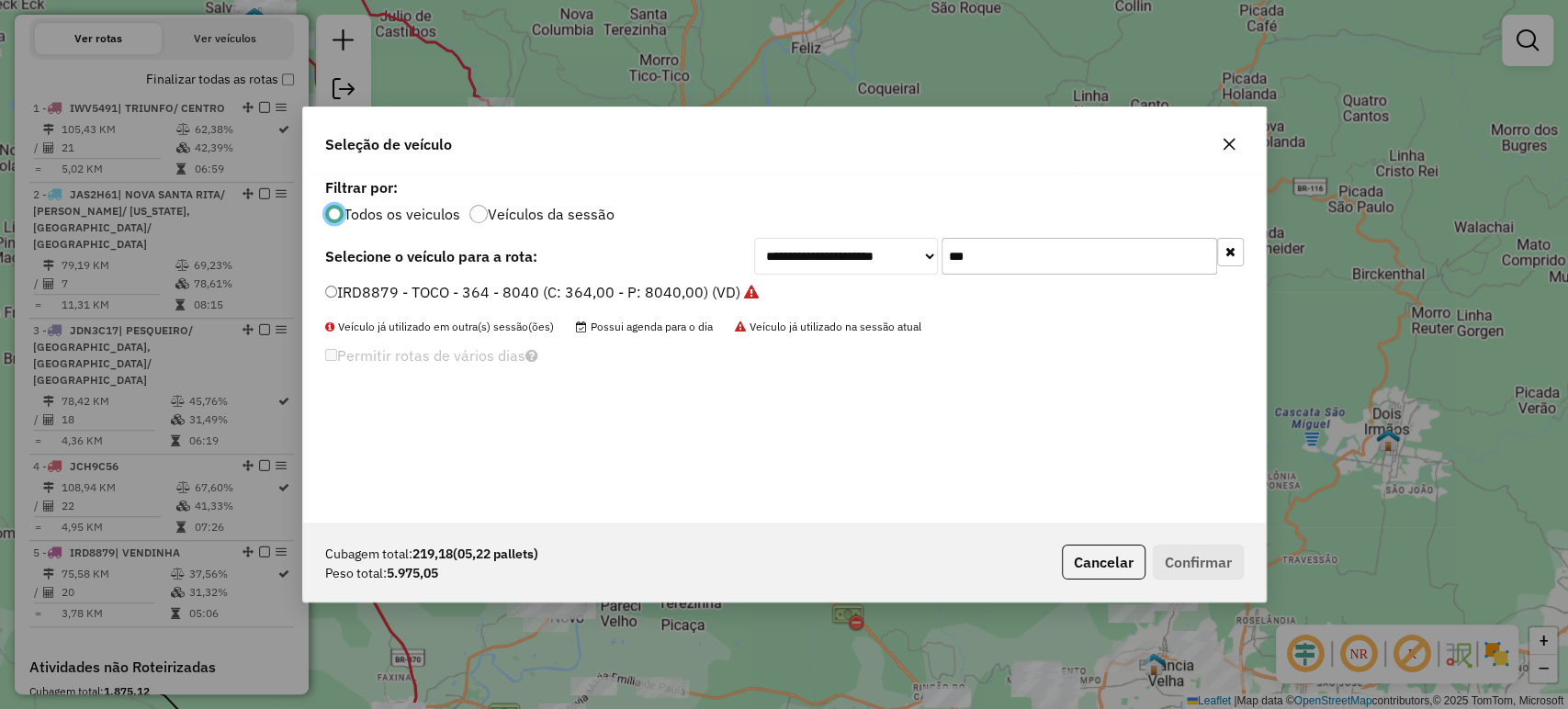scroll, scrollTop: 9, scrollLeft: 6, axis: both 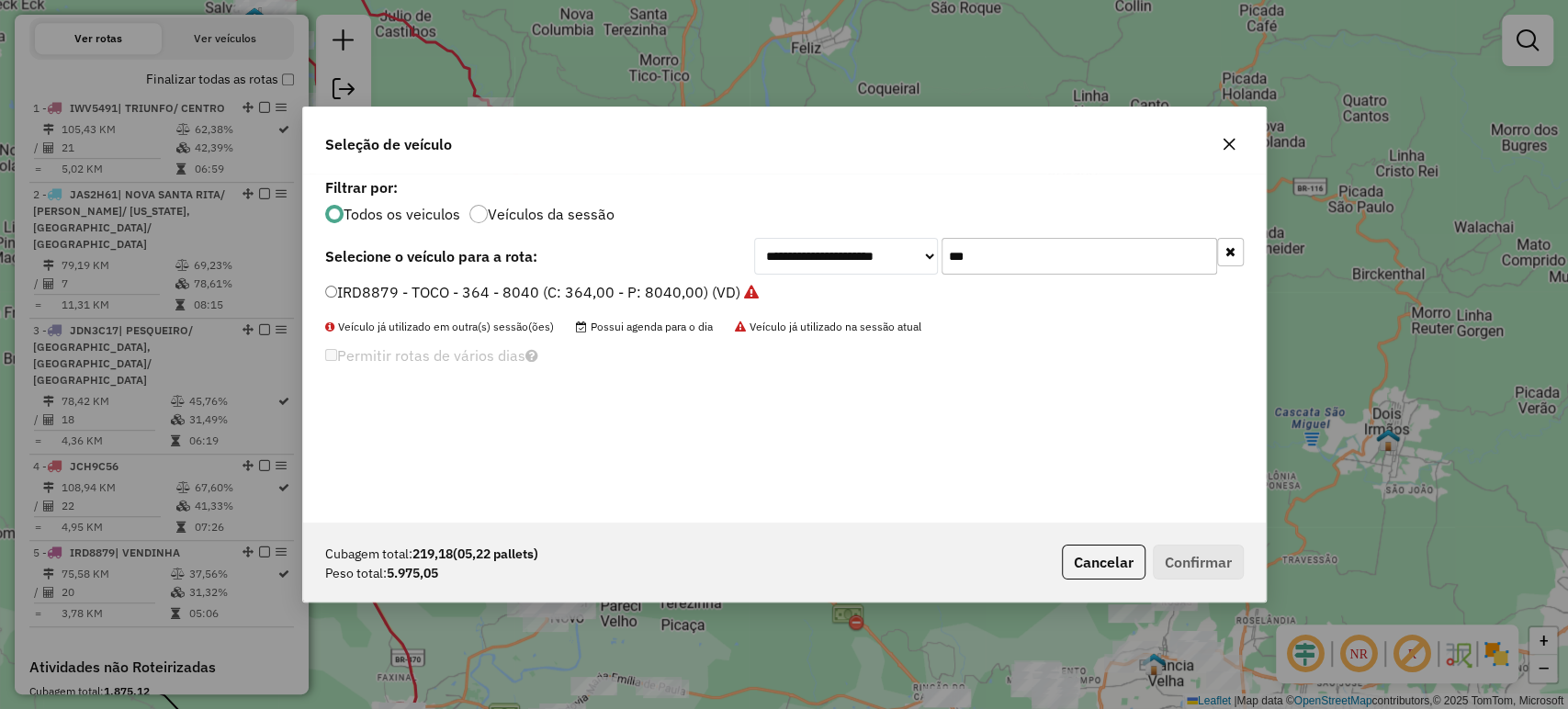 click on "***" 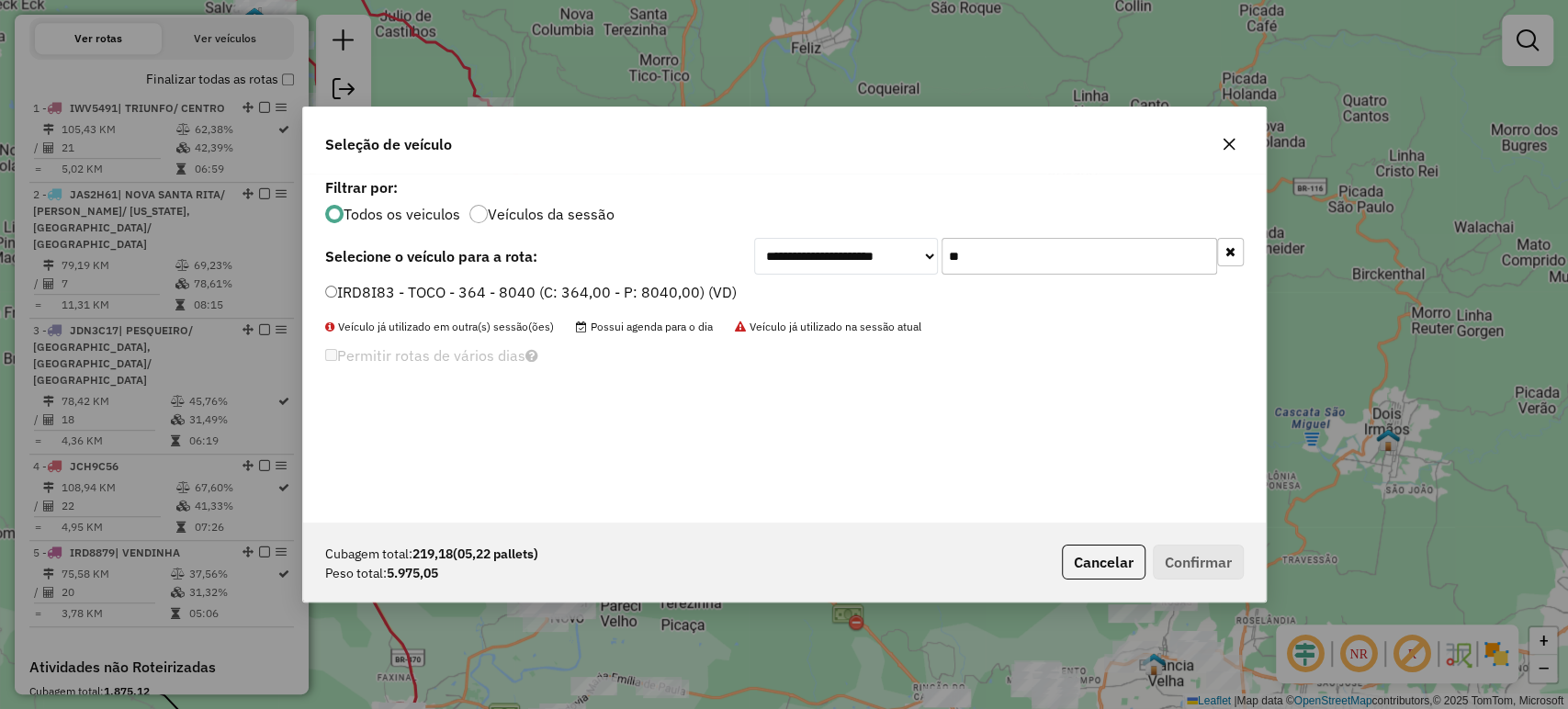 click on "**" 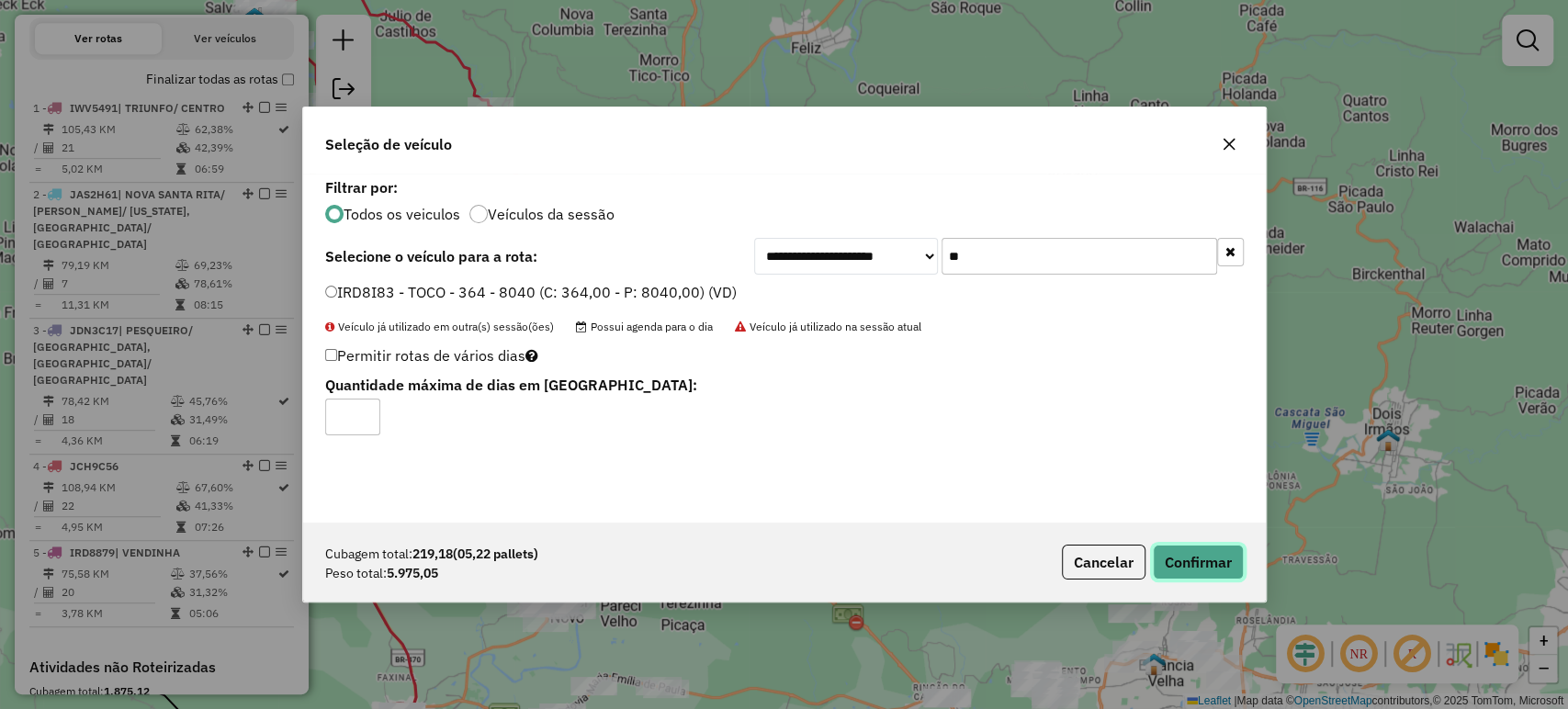 click on "Confirmar" 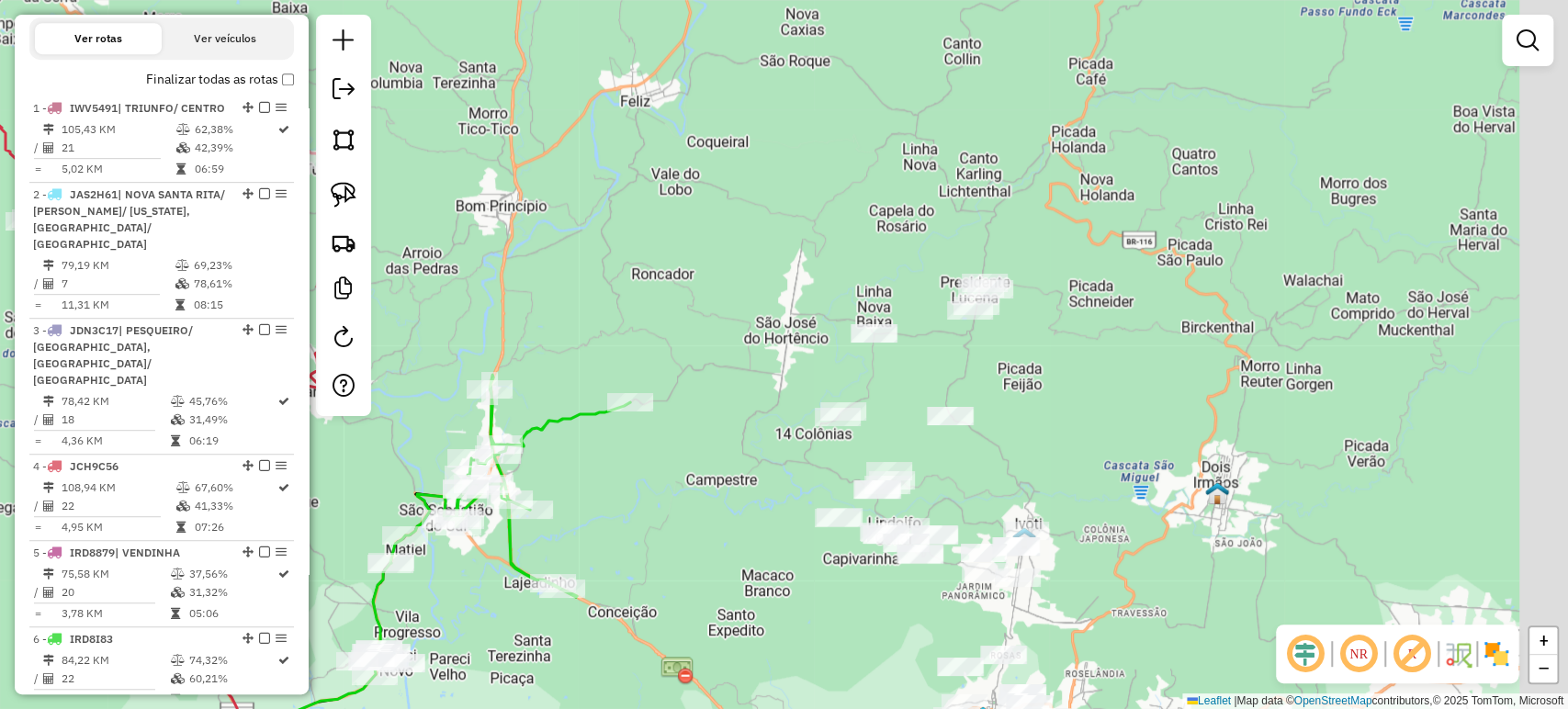 drag, startPoint x: 1002, startPoint y: 561, endPoint x: 831, endPoint y: 614, distance: 179.02514 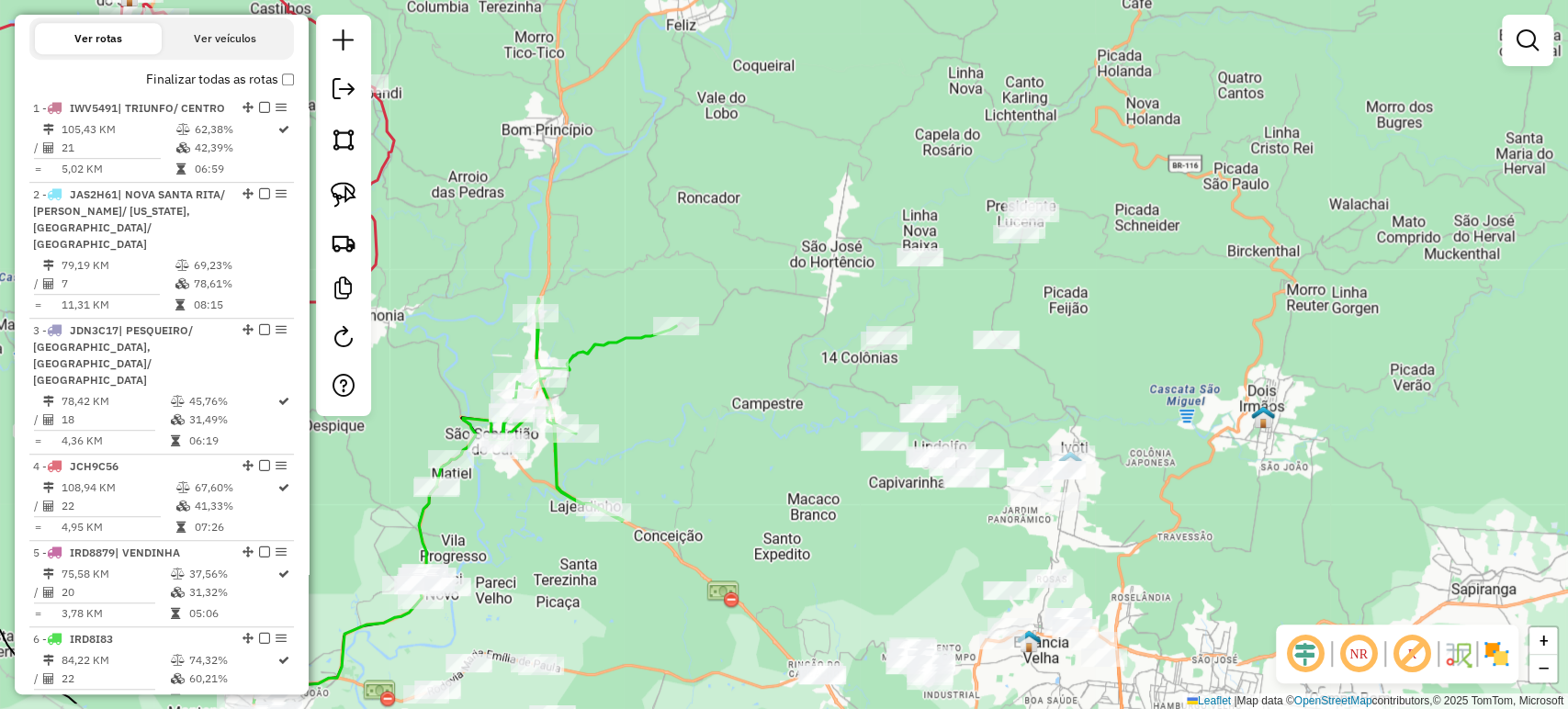 drag, startPoint x: 1044, startPoint y: 466, endPoint x: 1084, endPoint y: 349, distance: 123.6487 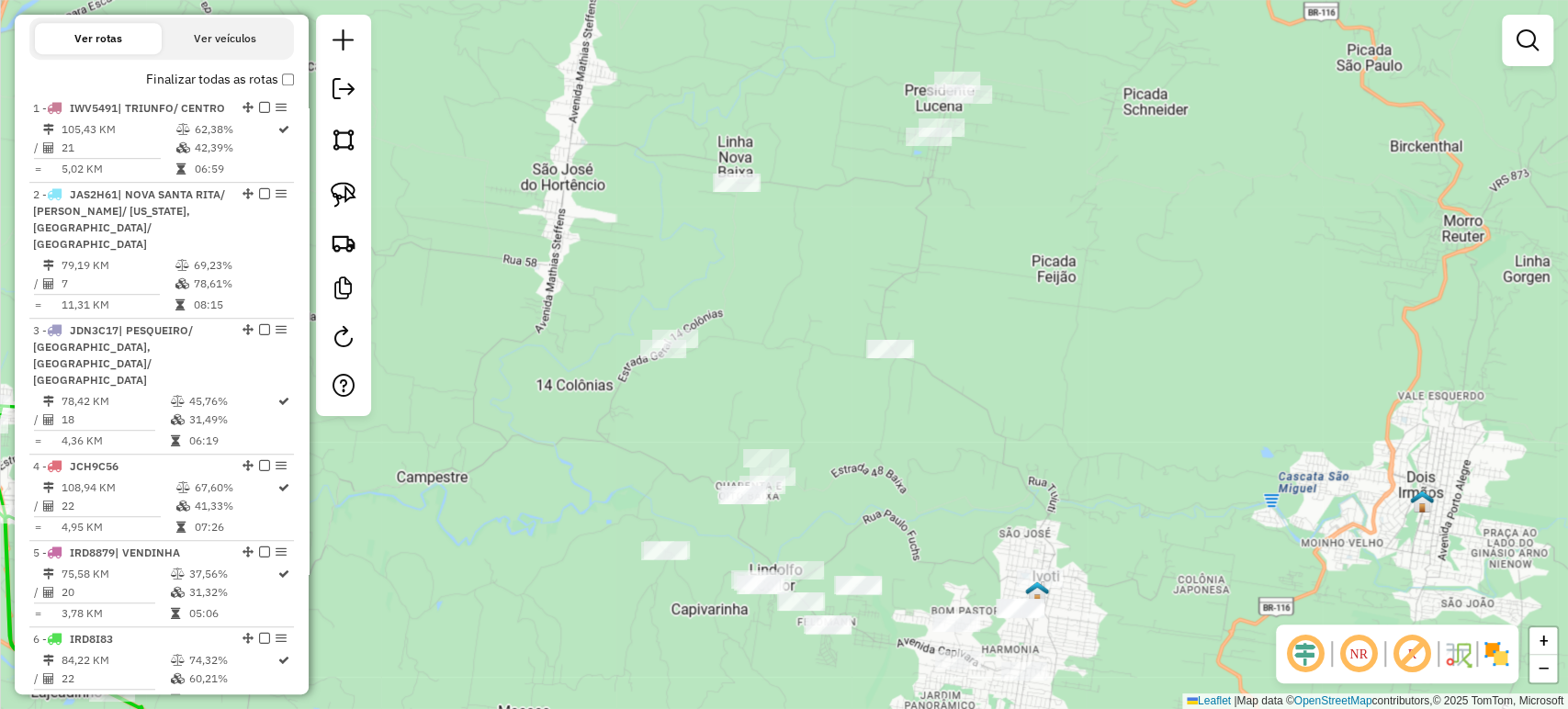 drag, startPoint x: 978, startPoint y: 345, endPoint x: 959, endPoint y: 448, distance: 104.737768 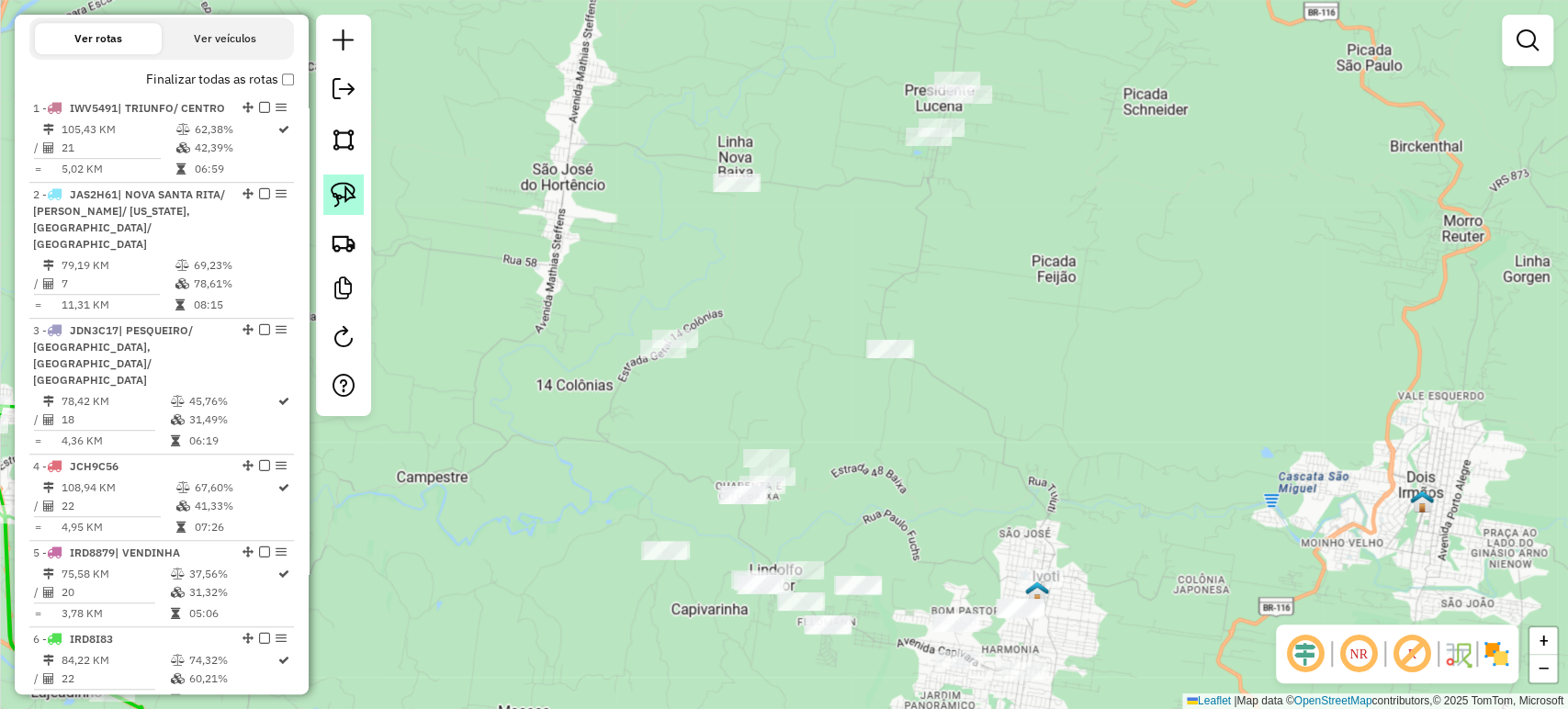 drag, startPoint x: 344, startPoint y: 211, endPoint x: 390, endPoint y: 208, distance: 46.09772 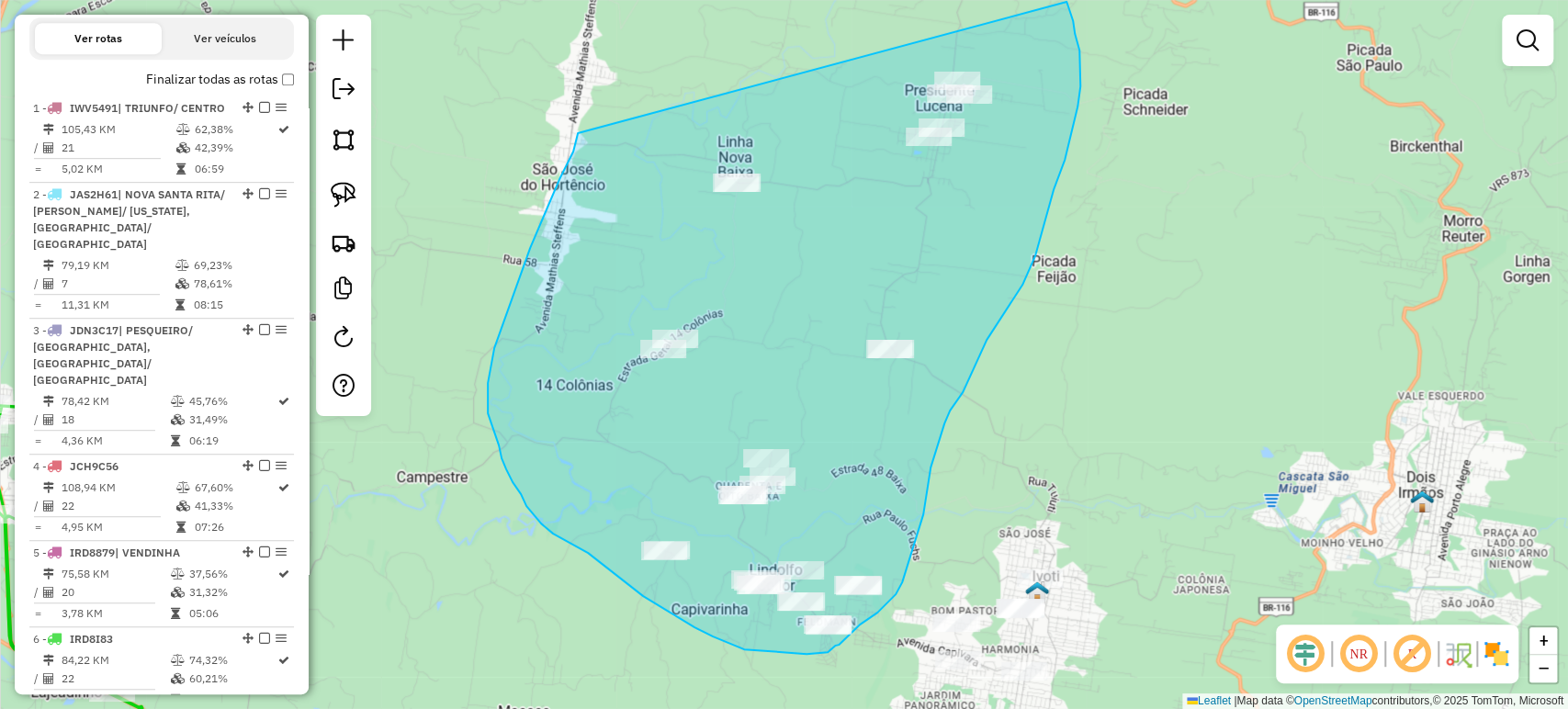 drag, startPoint x: 578, startPoint y: 134, endPoint x: 1058, endPoint y: -9, distance: 500.8483 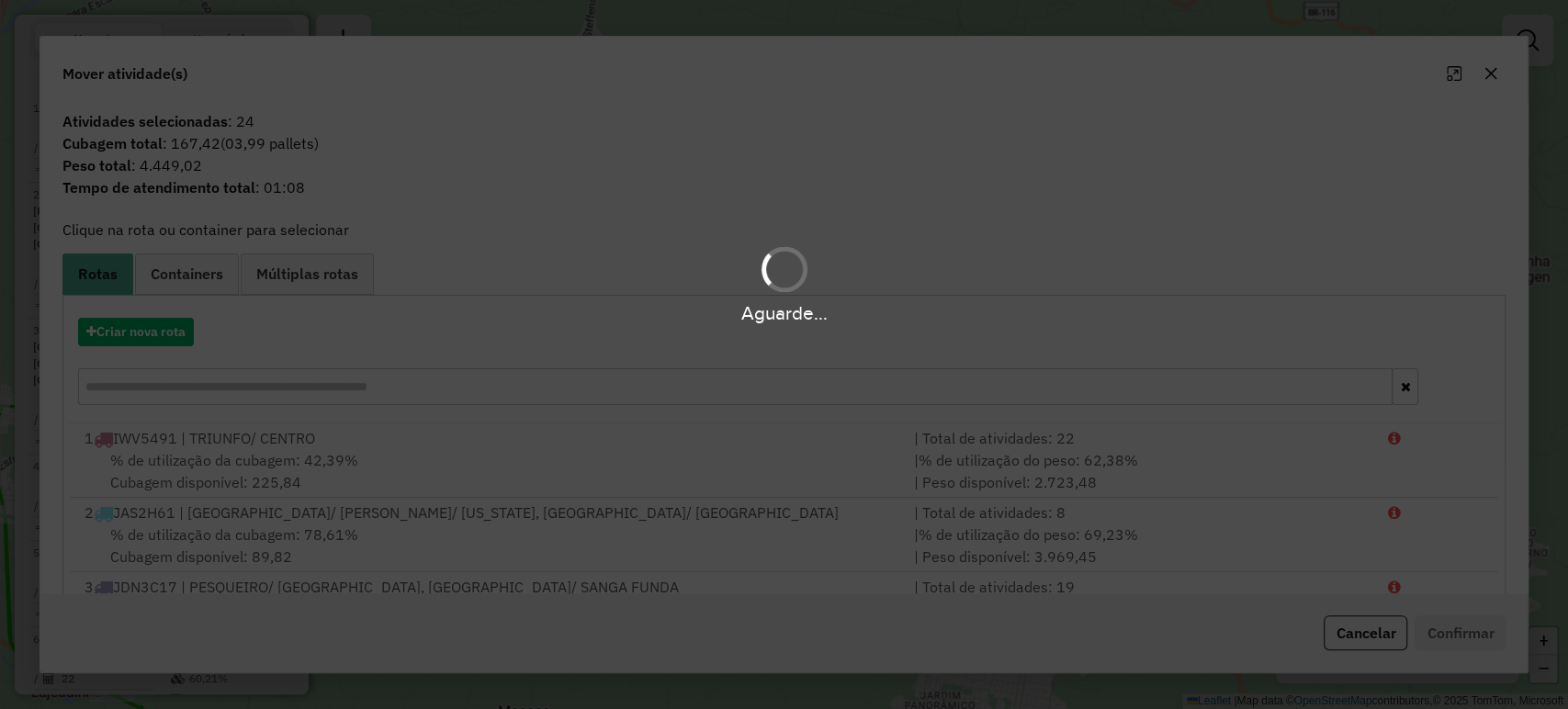 click on "Aguarde..." at bounding box center (784, 354) 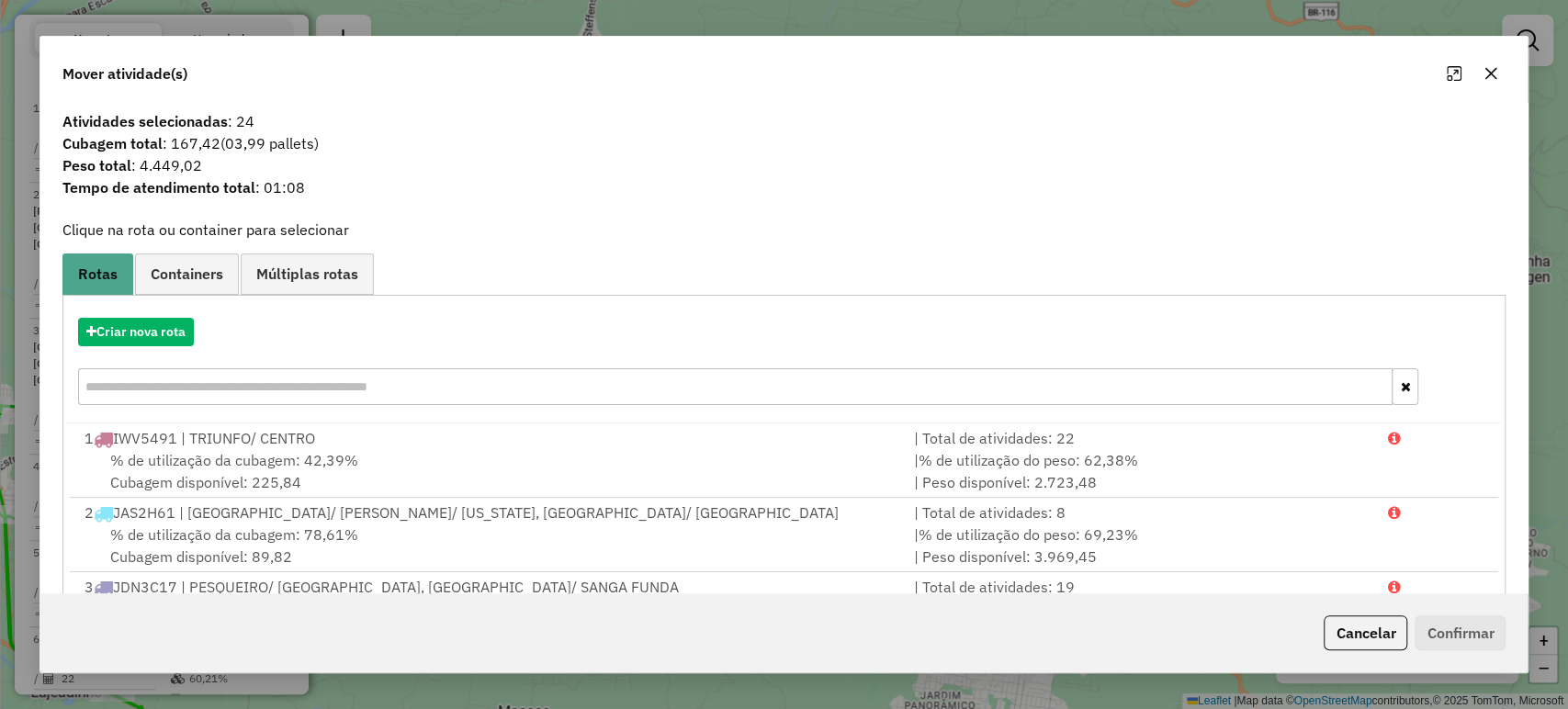 click on "Aguarde...  Pop-up bloqueado!  Seu navegador bloqueou automáticamente a abertura de uma nova janela.   Acesse as configurações e adicione o endereço do sistema a lista de permissão.   Fechar  Informações da Sessão 963456 - 11/07/2025     Criação: 10/07/2025 17:45   Depósito:  LF Oliveira  Total de rotas:  6  Distância Total:  531,77 km  Tempo total:  41:16  Custo total:  R$ 253,00  Valor total:  R$ 430.115,42  - Total roteirizado:  R$ 181.932,08  - Total não roteirizado:  R$ 248.183,34  Total de Atividades Roteirizadas:  110  Total de Pedidos Roteirizados:  185  Peso total roteirizado:  30.103,93  Cubagem total roteirizado:  1.114,99  Total de Atividades não Roteirizadas:  157  Total de Pedidos não Roteirizados:  263 Total de caixas por viagem:  1.114,99 /   6 =  185,83 Média de Atividades por viagem:  110 /   6 =  18,33 Ocupação média da frota:  61,04%   Rotas vários dias:  0  Clientes Priorizados NR:  0 Rotas  Recargas: 0   Ver rotas   Ver veículos  Finalizar todas as rotas   1 -" at bounding box center [784, 354] 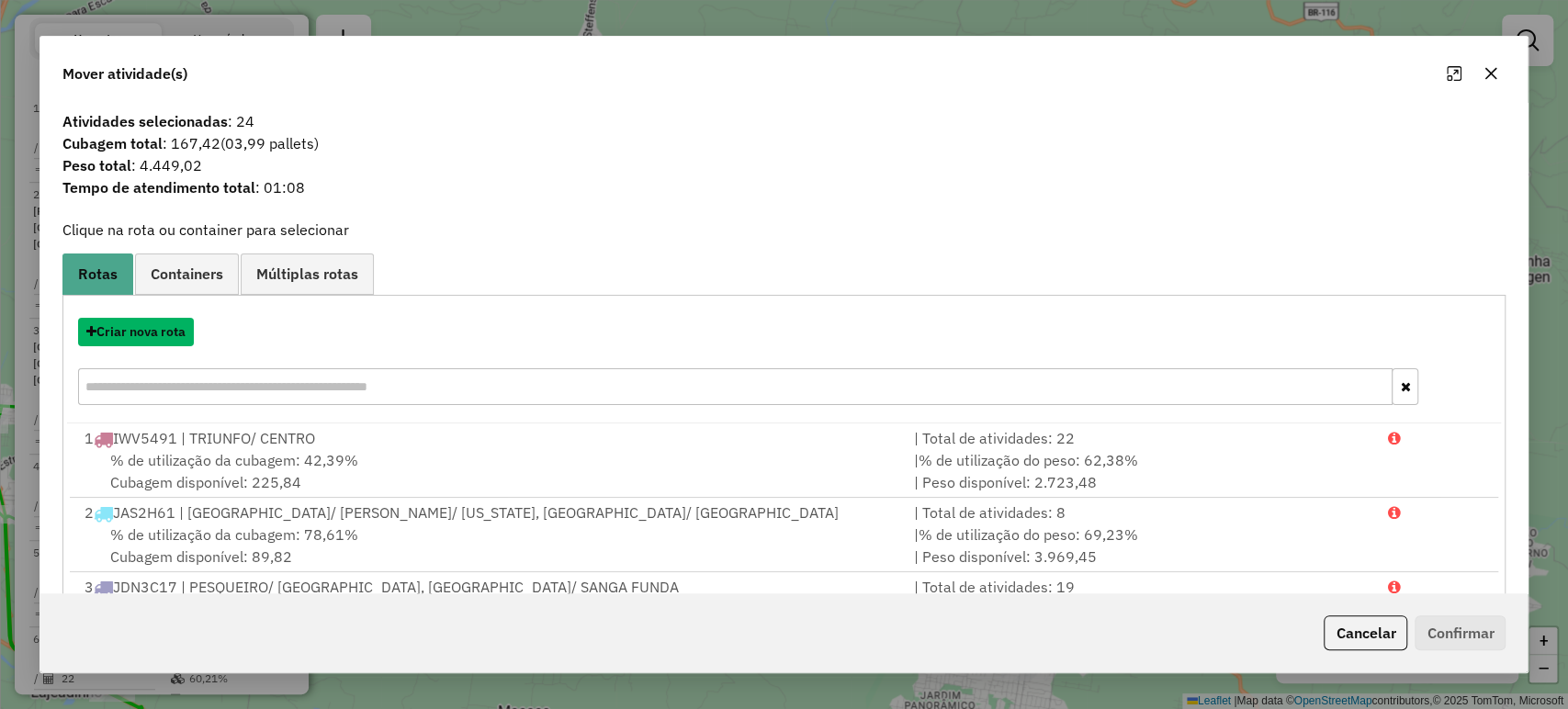 click on "Criar nova rota" at bounding box center [136, 332] 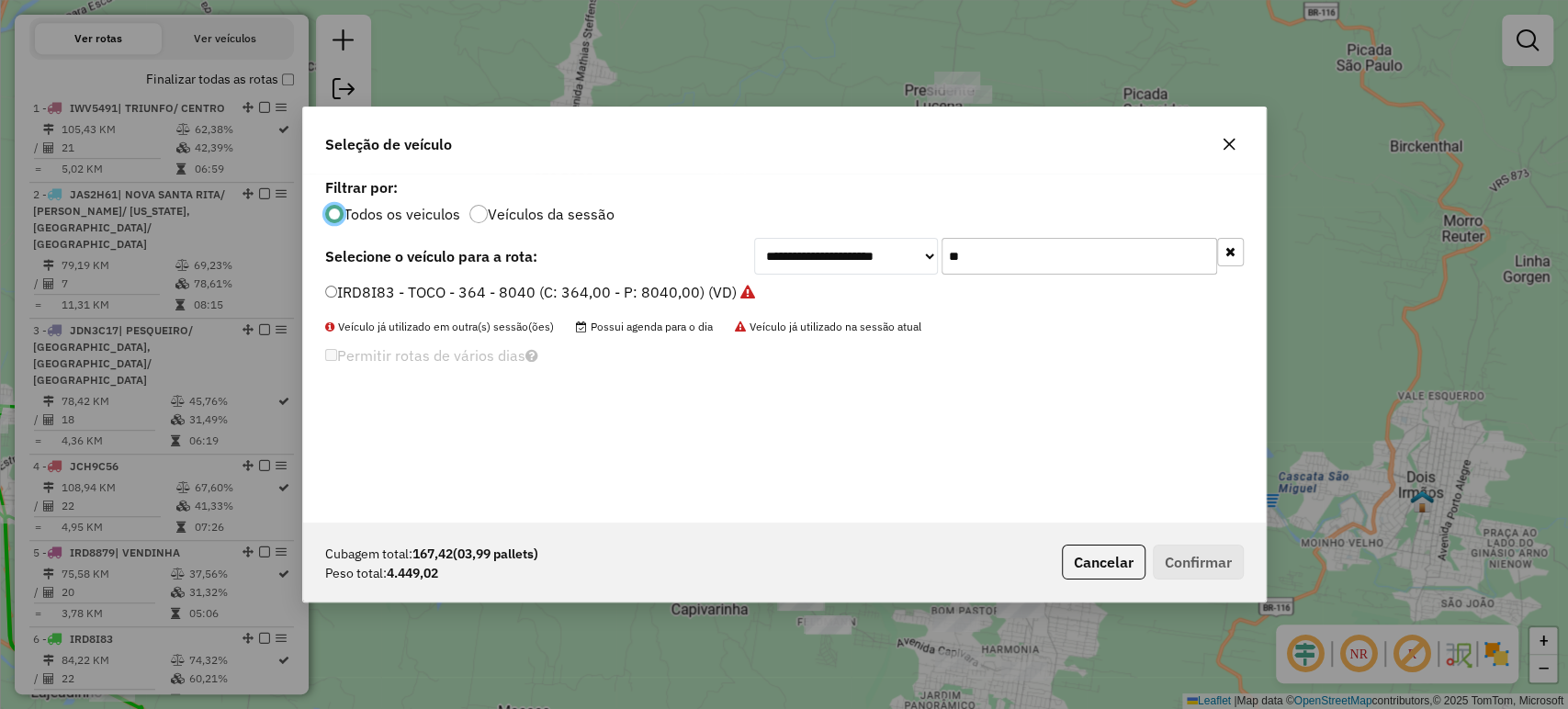 scroll, scrollTop: 9, scrollLeft: 6, axis: both 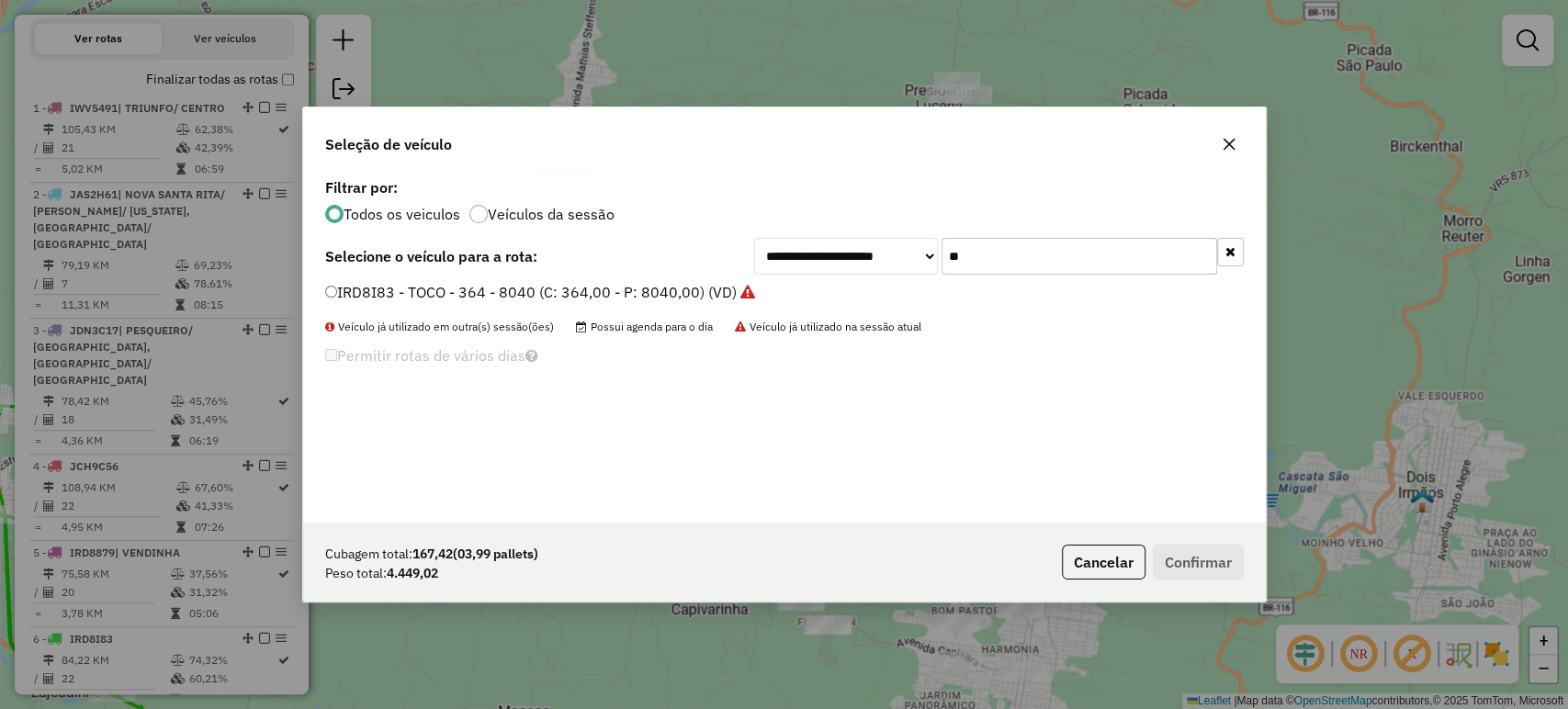 click on "**" 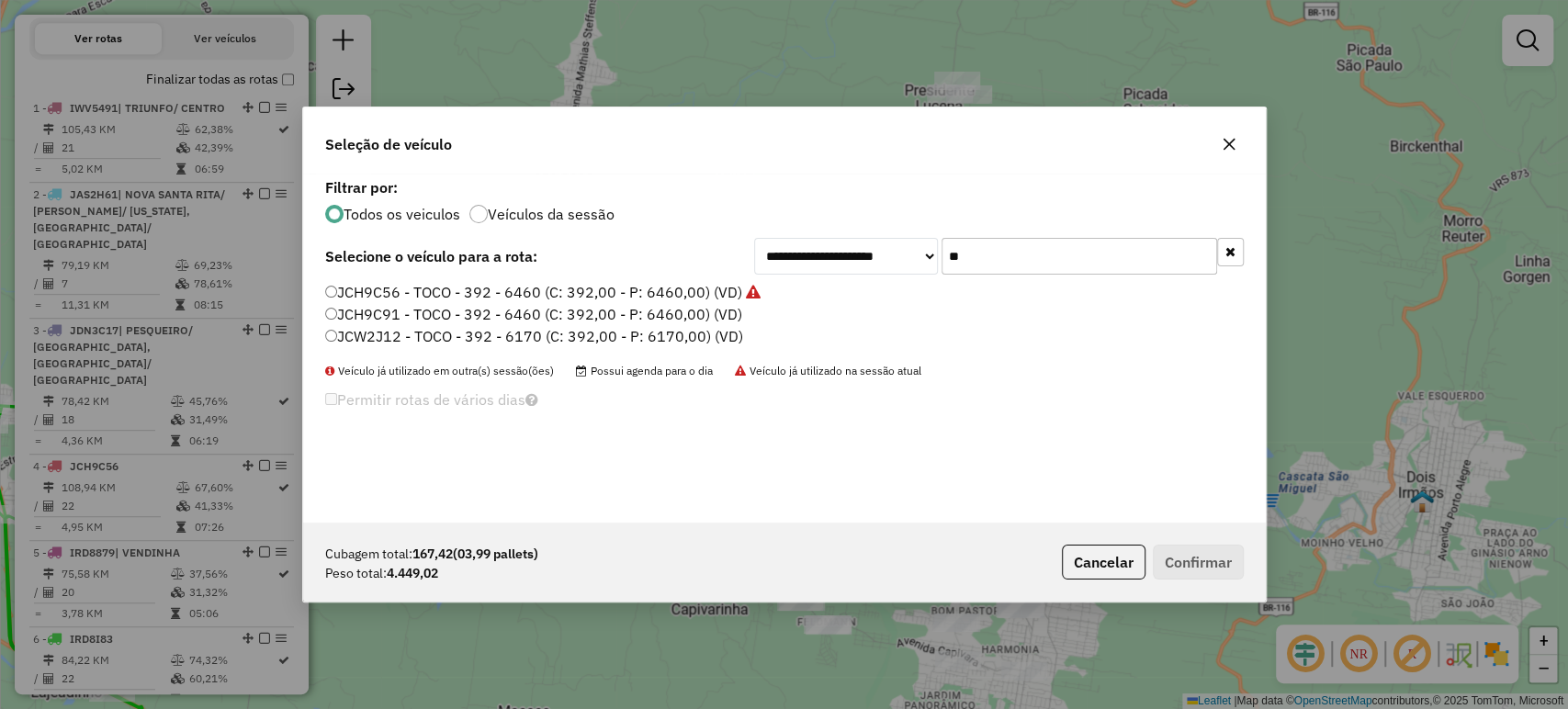 type on "**" 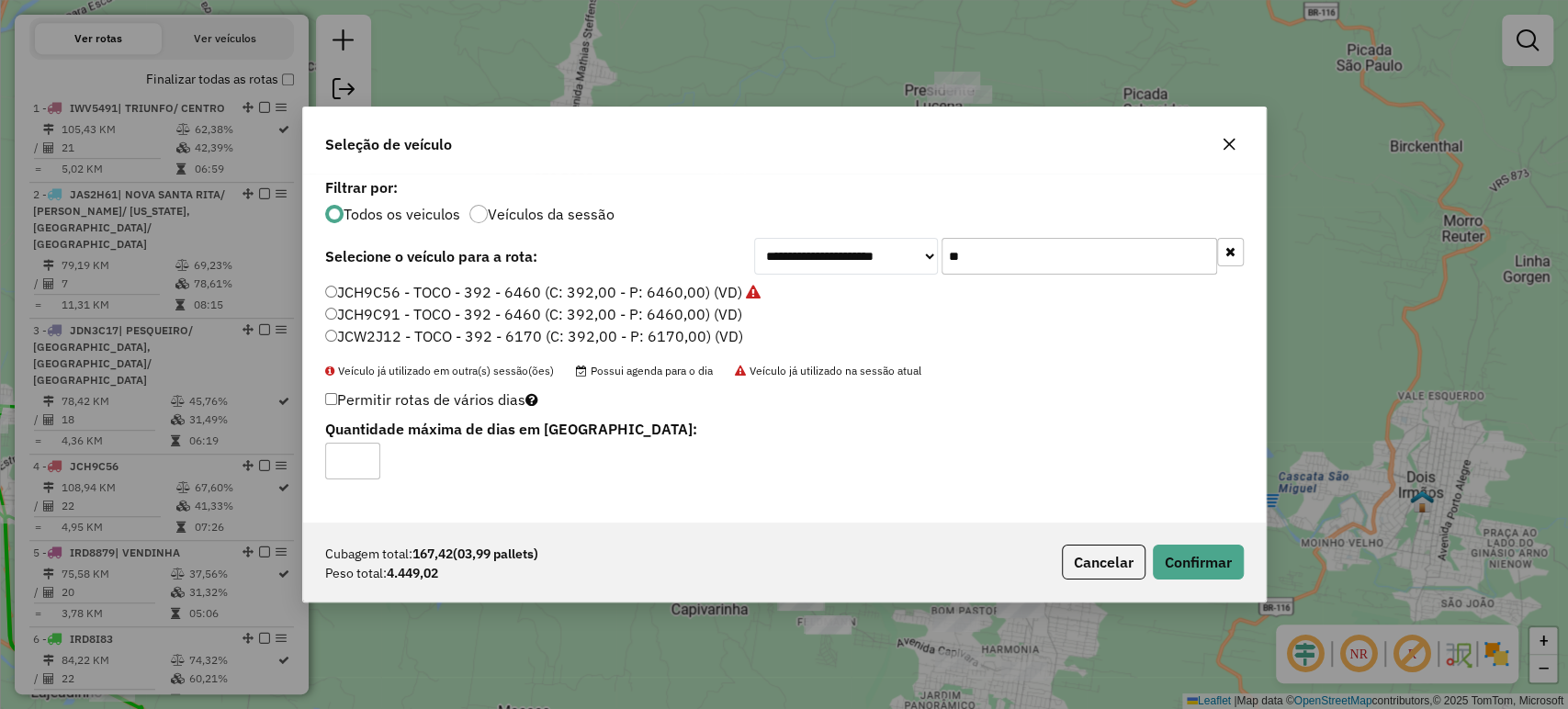 click on "Cubagem total:  167,42   (03,99 pallets)  Peso total: 4.449,02  Cancelar   Confirmar" 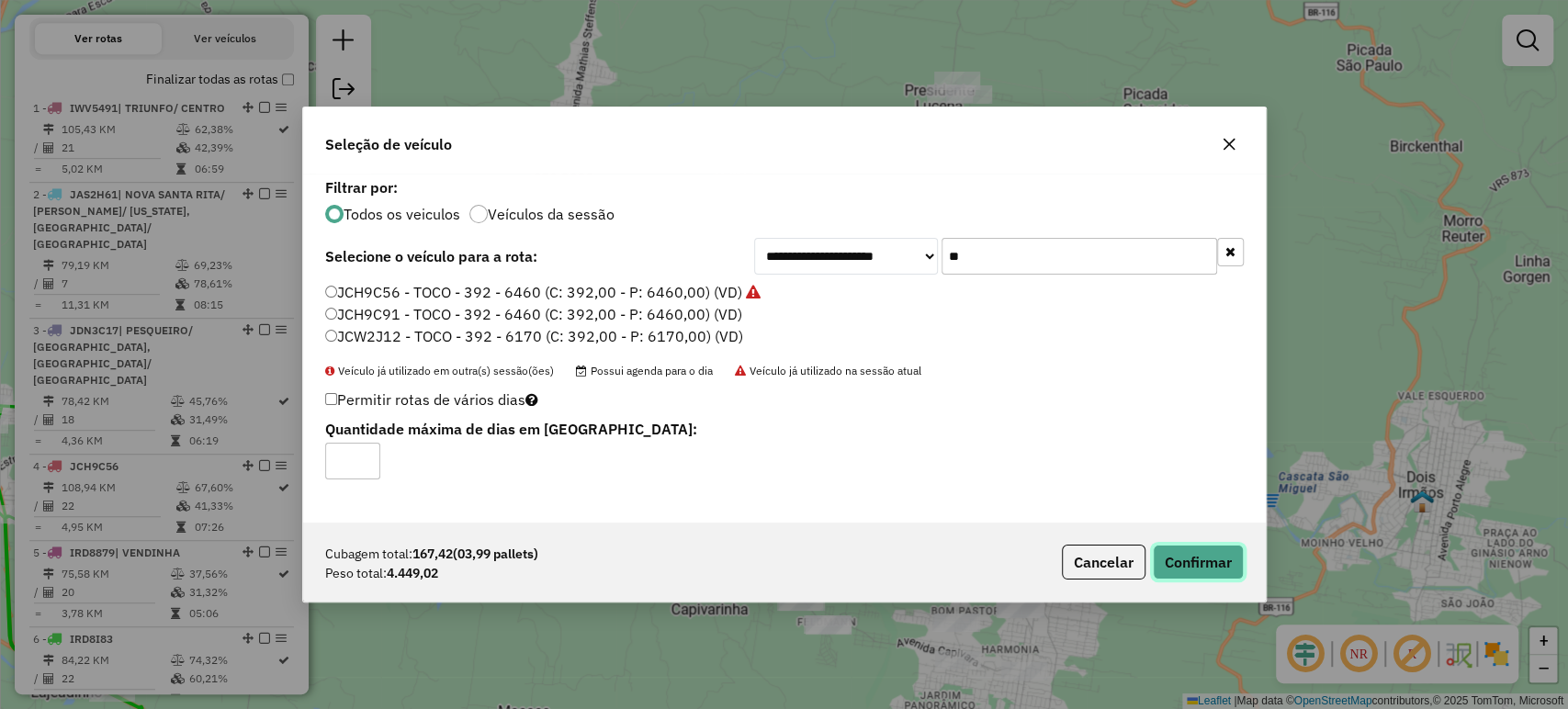 click on "Confirmar" 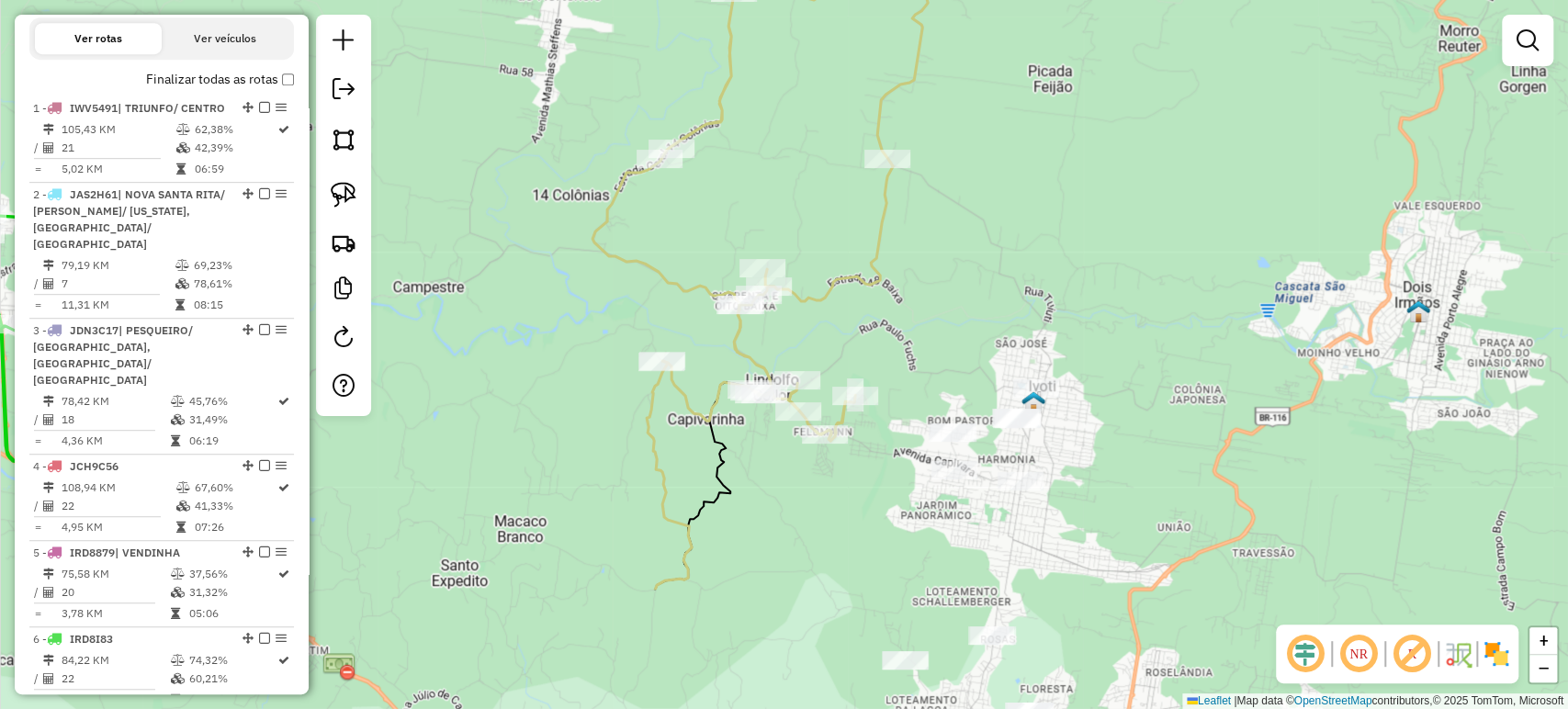 drag, startPoint x: 1092, startPoint y: 471, endPoint x: 1010, endPoint y: 367, distance: 132.43867 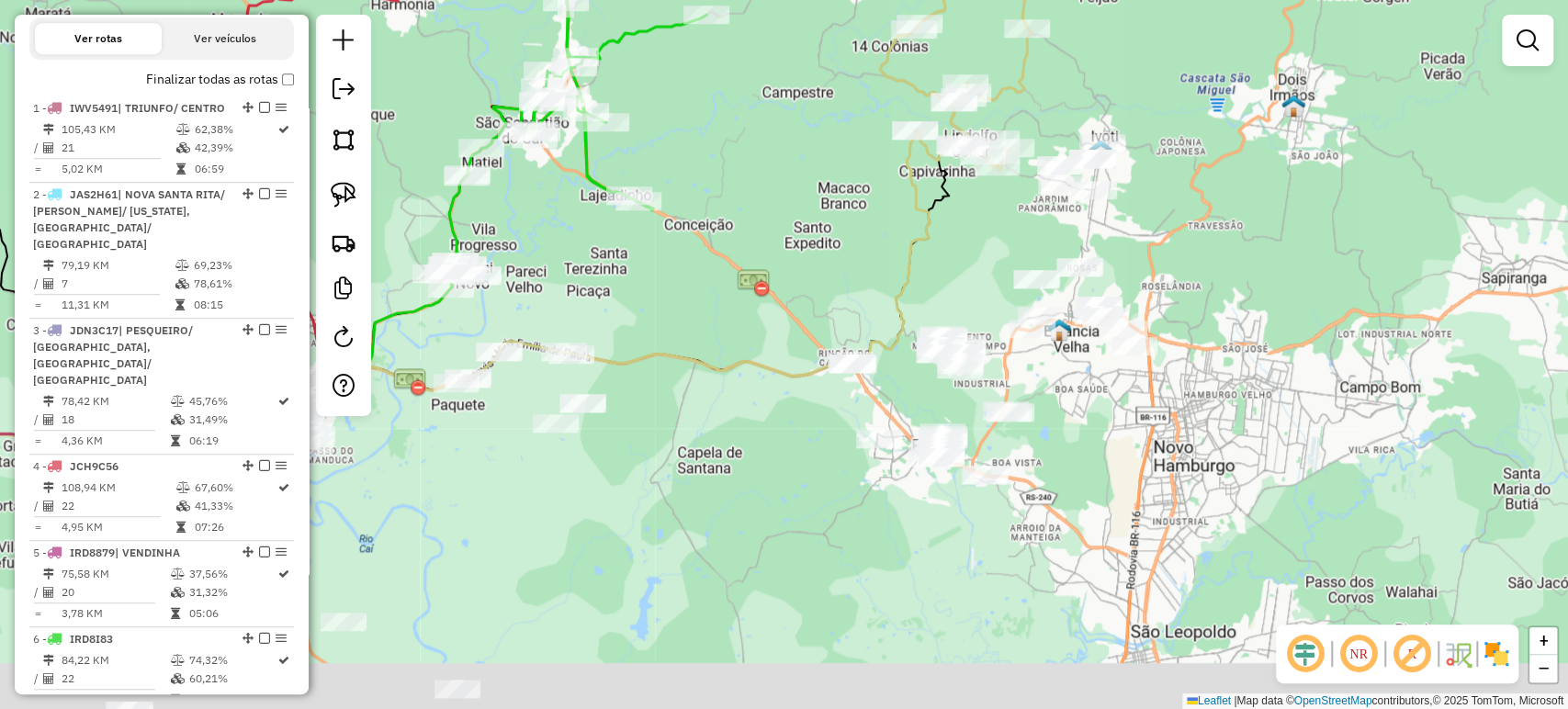 drag, startPoint x: 1066, startPoint y: 384, endPoint x: 1108, endPoint y: 275, distance: 116.811814 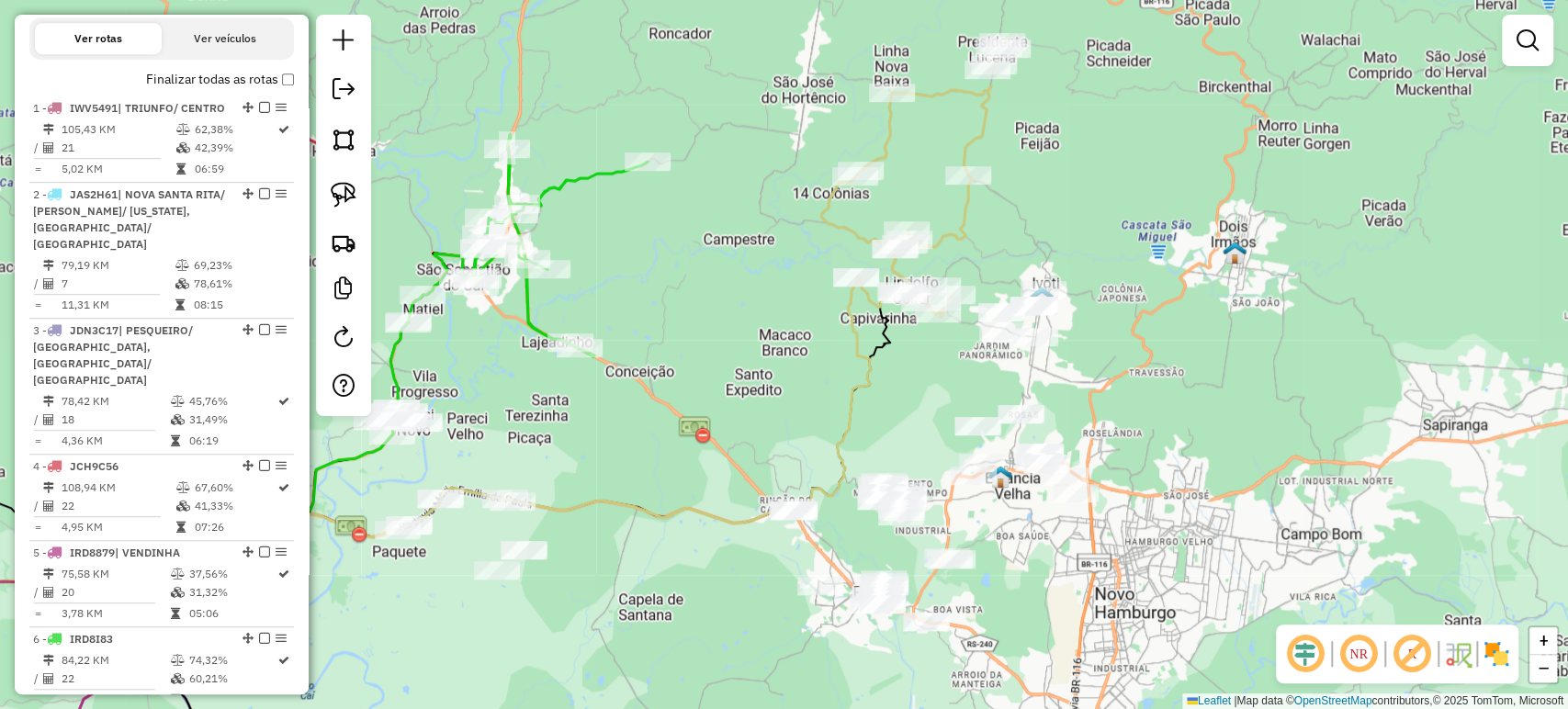 drag, startPoint x: 1051, startPoint y: 380, endPoint x: 987, endPoint y: 536, distance: 168.61791 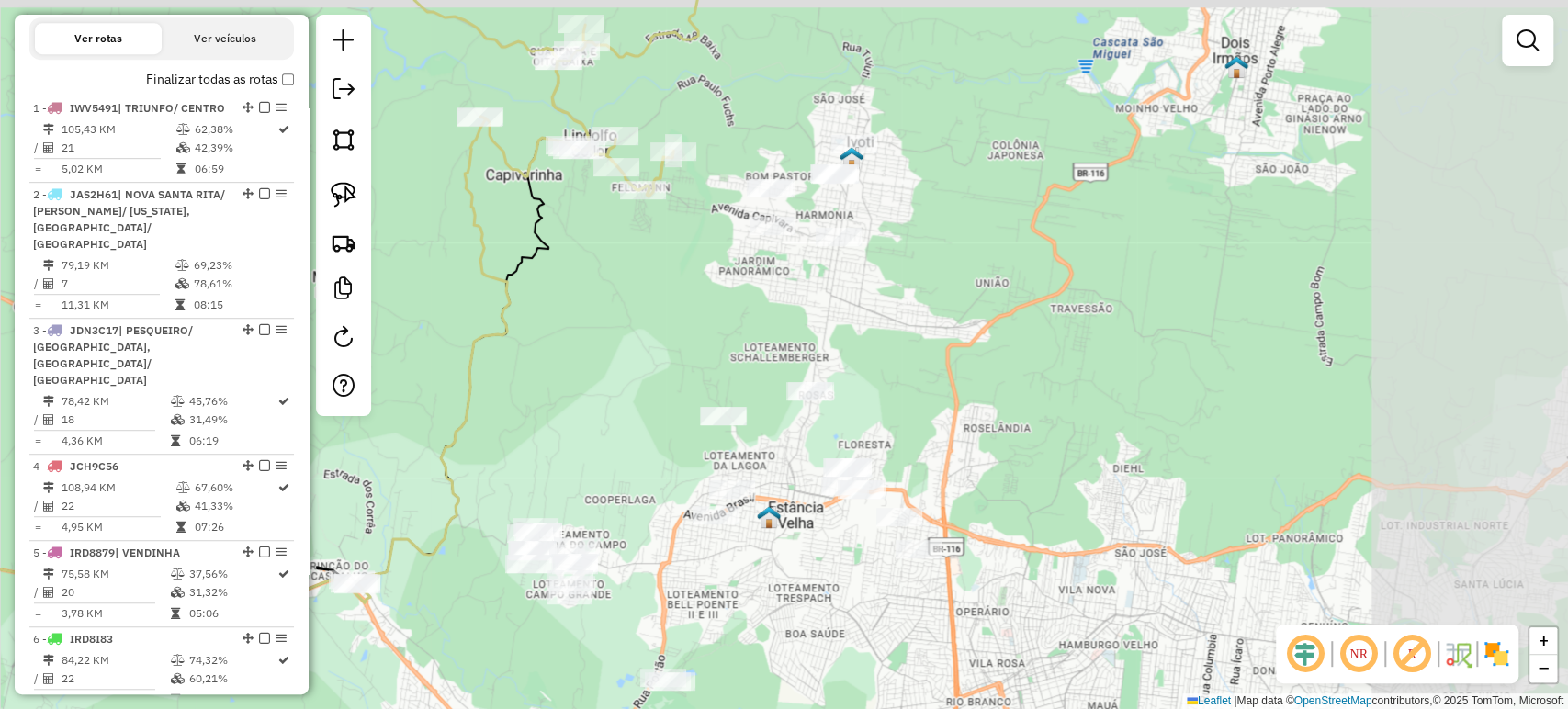 drag, startPoint x: 1023, startPoint y: 512, endPoint x: 736, endPoint y: 602, distance: 300.78065 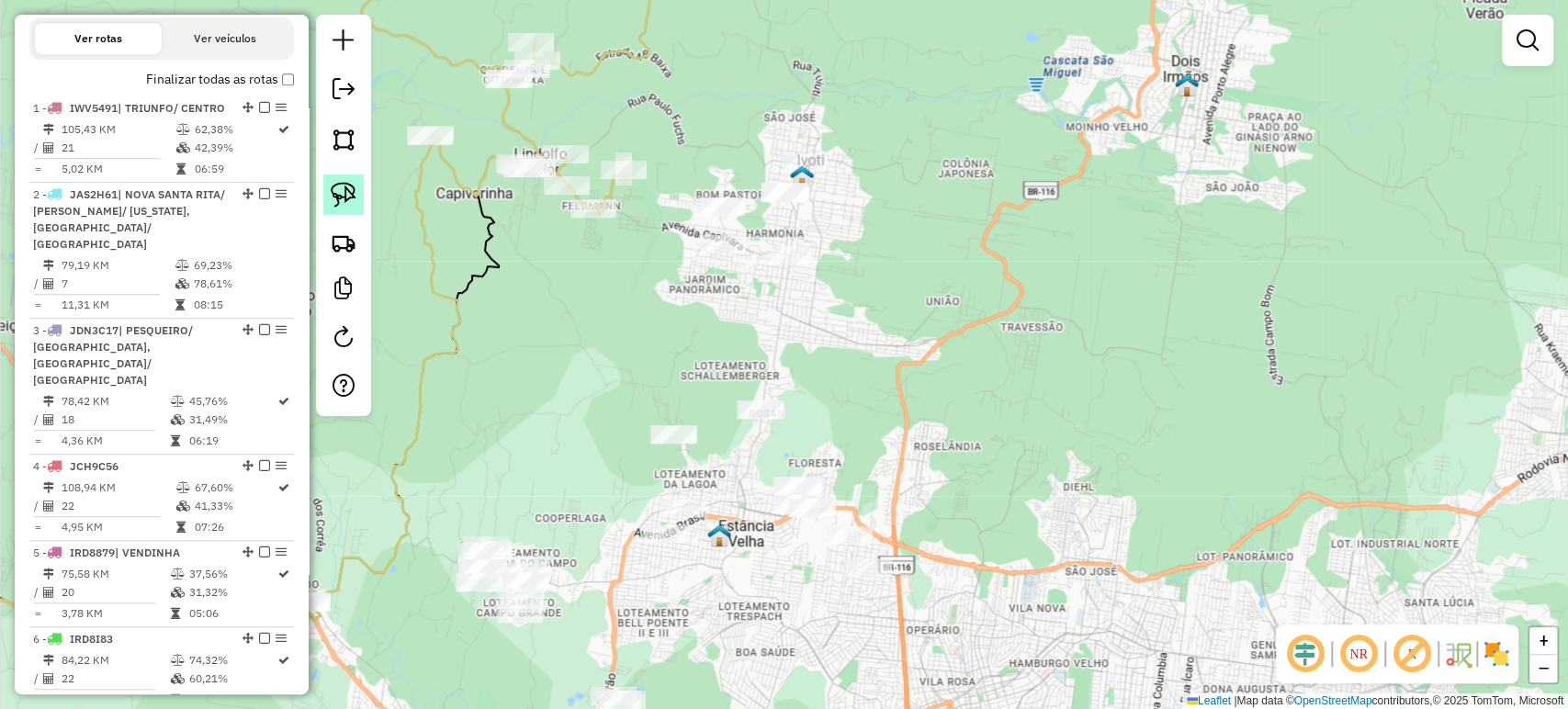 click 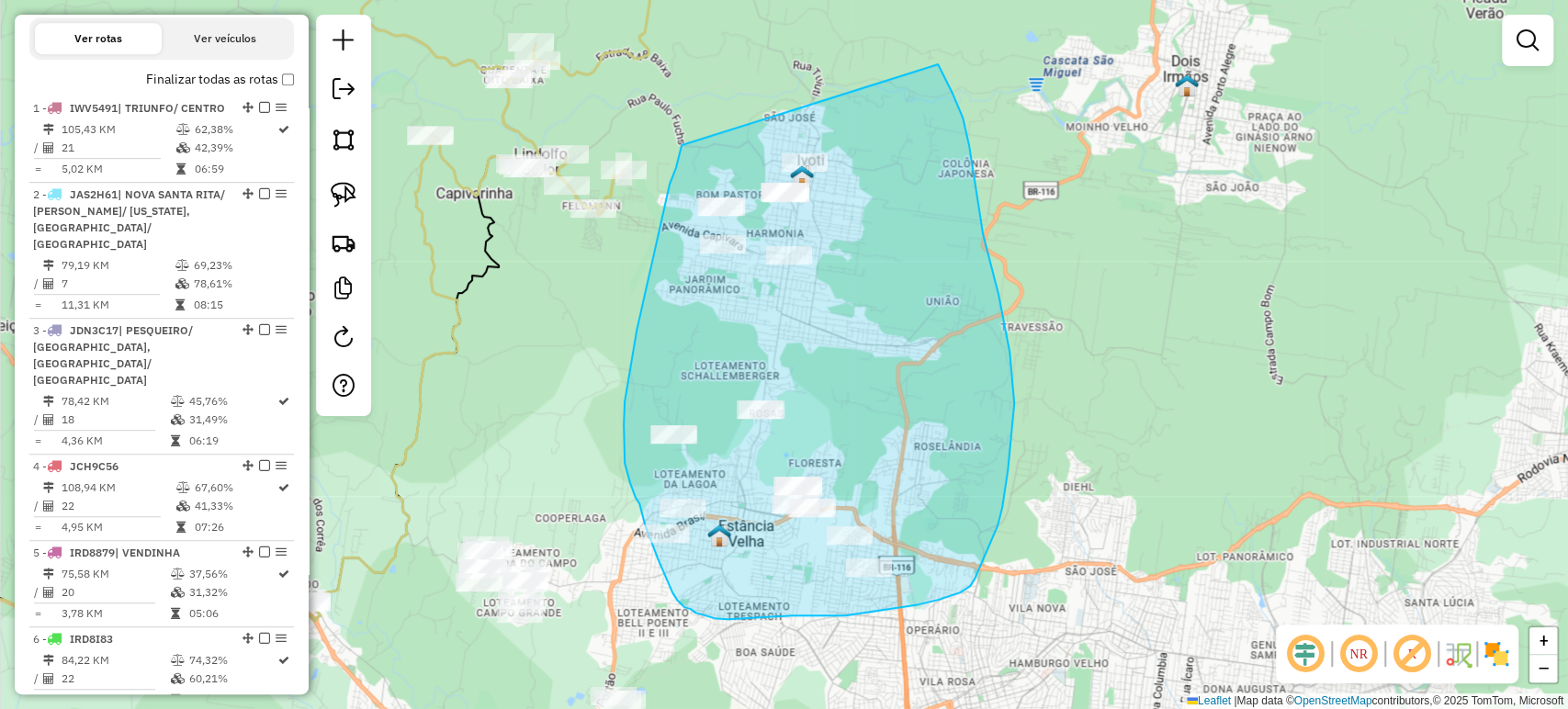drag, startPoint x: 680, startPoint y: 154, endPoint x: 938, endPoint y: 64, distance: 273.24714 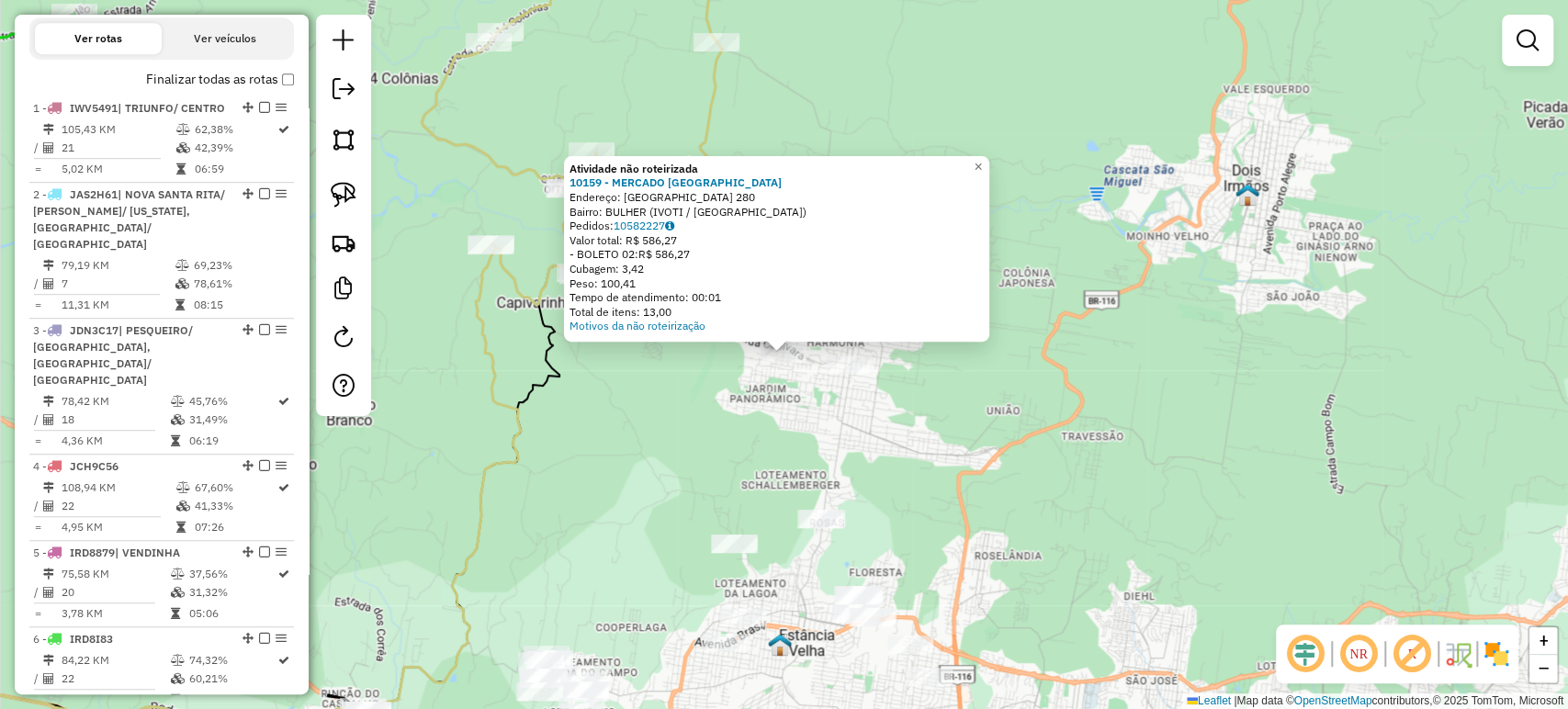click on "Atividade não roteirizada 10159 - MERCADO JARDIM BUHLE  Endereço: R CAXIAS DO SUL 280   Bairro: BULHER (IVOTI / RS)   Pedidos:  10582227   Valor total: R$ 586,27   - BOLETO 02:  R$ 586,27   Cubagem: 3,42   Peso: 100,41   Tempo de atendimento: 00:01   Total de itens: 13,00  Motivos da não roteirização × Janela de atendimento Grade de atendimento Capacidade Transportadoras Veículos Cliente Pedidos  Rotas Selecione os dias de semana para filtrar as janelas de atendimento  Seg   Ter   Qua   Qui   Sex   Sáb   Dom  Informe o período da janela de atendimento: De: Até:  Filtrar exatamente a janela do cliente  Considerar janela de atendimento padrão  Selecione os dias de semana para filtrar as grades de atendimento  Seg   Ter   Qua   Qui   Sex   Sáb   Dom   Considerar clientes sem dia de atendimento cadastrado  Clientes fora do dia de atendimento selecionado Filtrar as atividades entre os valores definidos abaixo:  Peso mínimo:   Peso máximo:   Cubagem mínima:   Cubagem máxima:   De:   Até:   De:  De:" 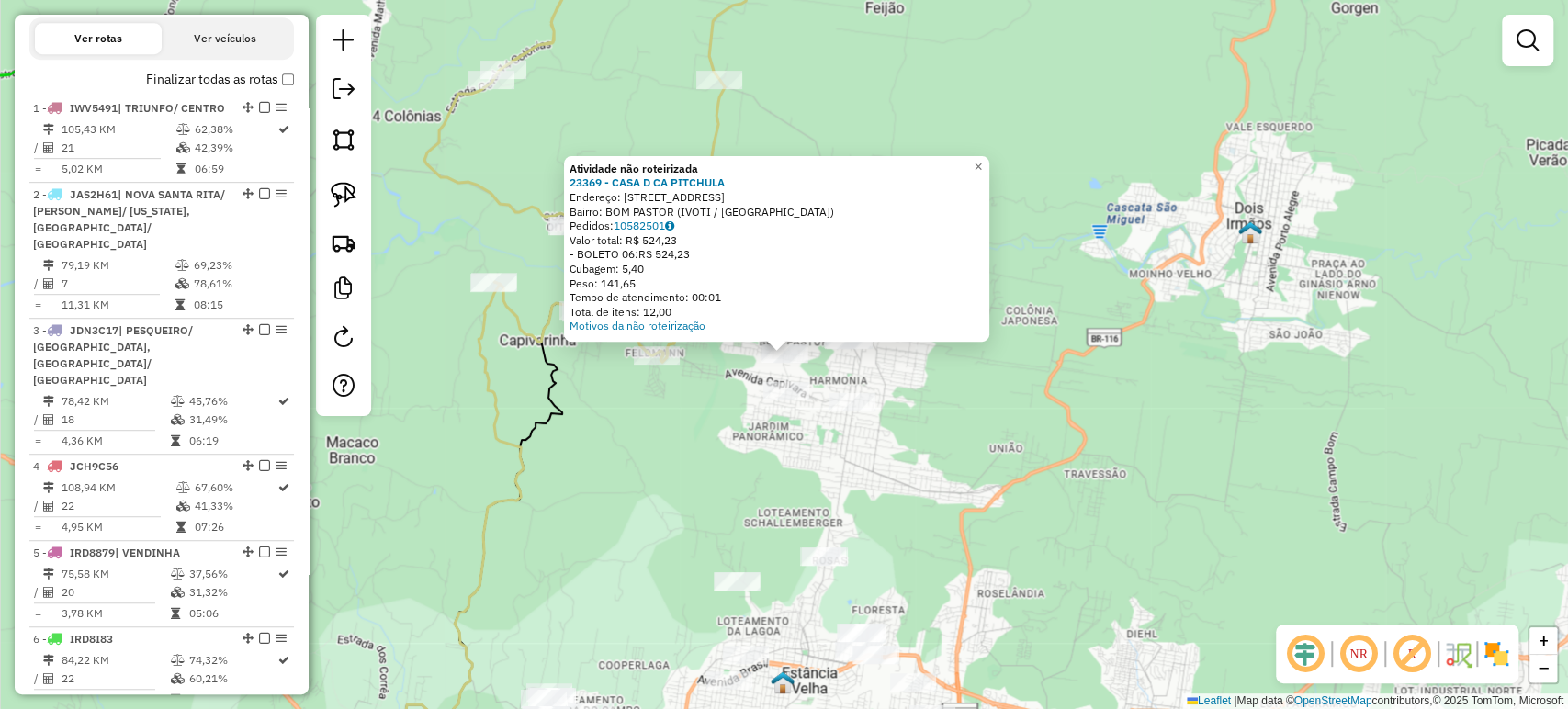drag, startPoint x: 777, startPoint y: 437, endPoint x: 791, endPoint y: 488, distance: 52.88667 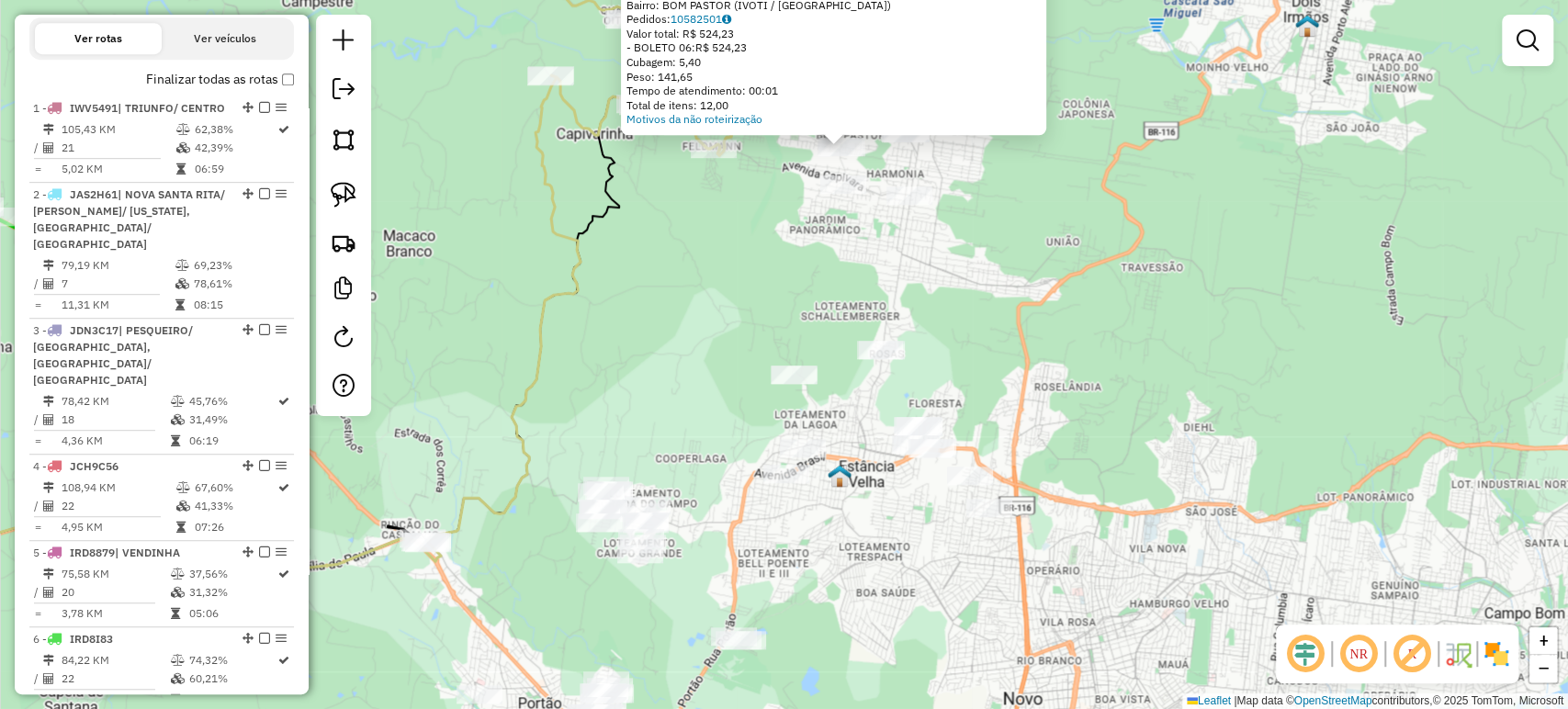 drag, startPoint x: 787, startPoint y: 509, endPoint x: 842, endPoint y: 328, distance: 189.17188 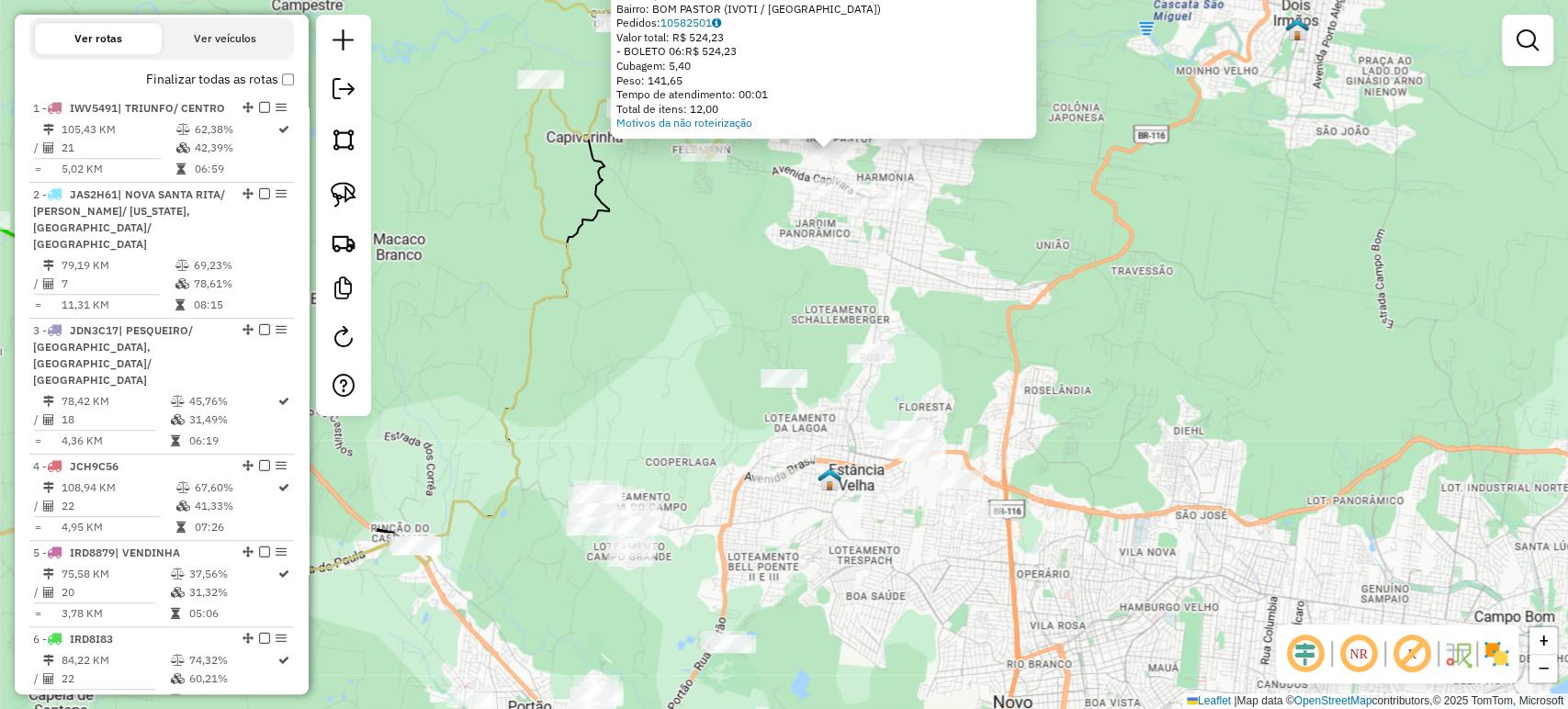 click on "Atividade não roteirizada 23369 - CASA D CA PITCHULA  Endereço: R TRES PASSOS 318   Bairro: BOM PASTOR (IVOTI / RS)   Pedidos:  10582501   Valor total: R$ 524,23   - BOLETO 06:  R$ 524,23   Cubagem: 5,40   Peso: 141,65   Tempo de atendimento: 00:01   Total de itens: 12,00  Motivos da não roteirização × Janela de atendimento Grade de atendimento Capacidade Transportadoras Veículos Cliente Pedidos  Rotas Selecione os dias de semana para filtrar as janelas de atendimento  Seg   Ter   Qua   Qui   Sex   Sáb   Dom  Informe o período da janela de atendimento: De: Até:  Filtrar exatamente a janela do cliente  Considerar janela de atendimento padrão  Selecione os dias de semana para filtrar as grades de atendimento  Seg   Ter   Qua   Qui   Sex   Sáb   Dom   Considerar clientes sem dia de atendimento cadastrado  Clientes fora do dia de atendimento selecionado Filtrar as atividades entre os valores definidos abaixo:  Peso mínimo:   Peso máximo:   Cubagem mínima:   Cubagem máxima:   De:   Até:   De:  De:" 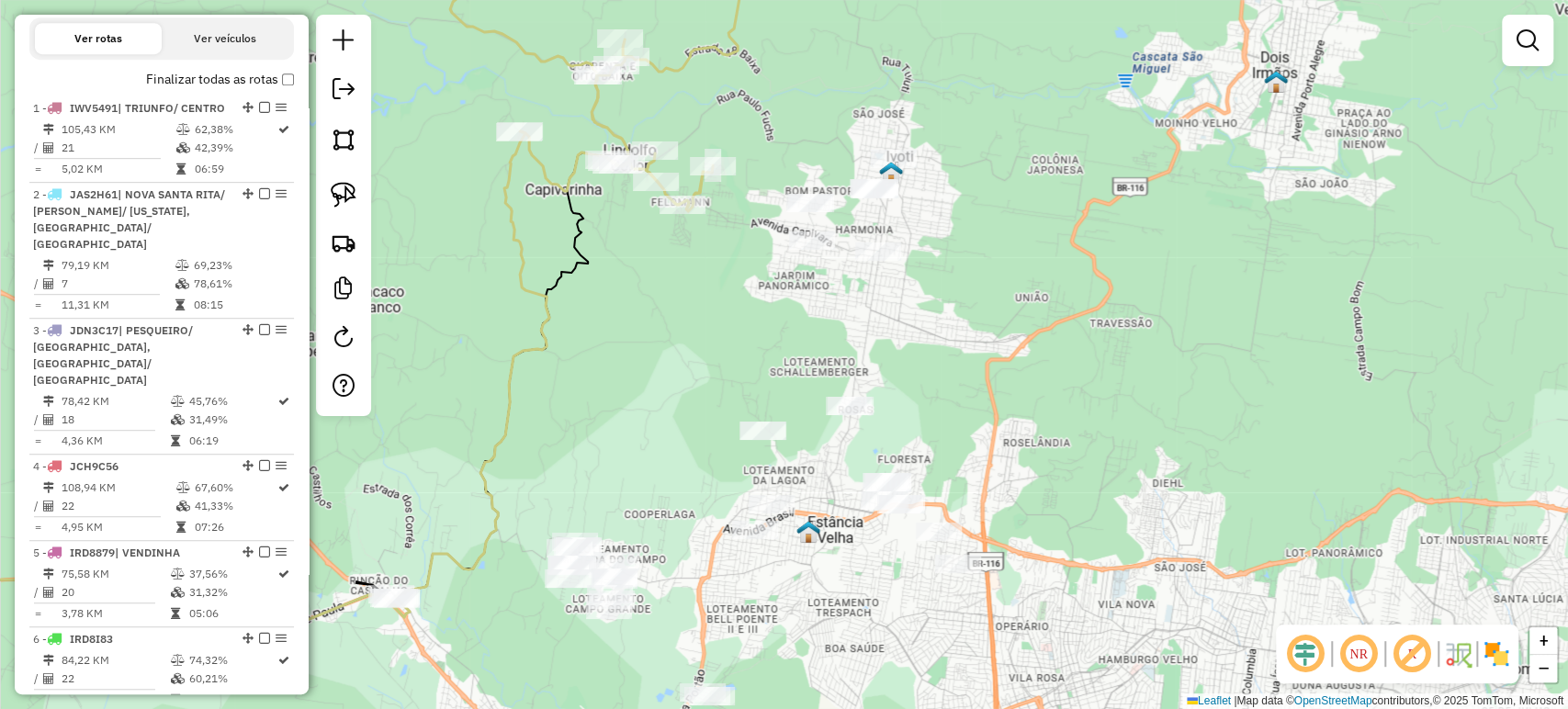 drag, startPoint x: 964, startPoint y: 366, endPoint x: 695, endPoint y: 296, distance: 277.95863 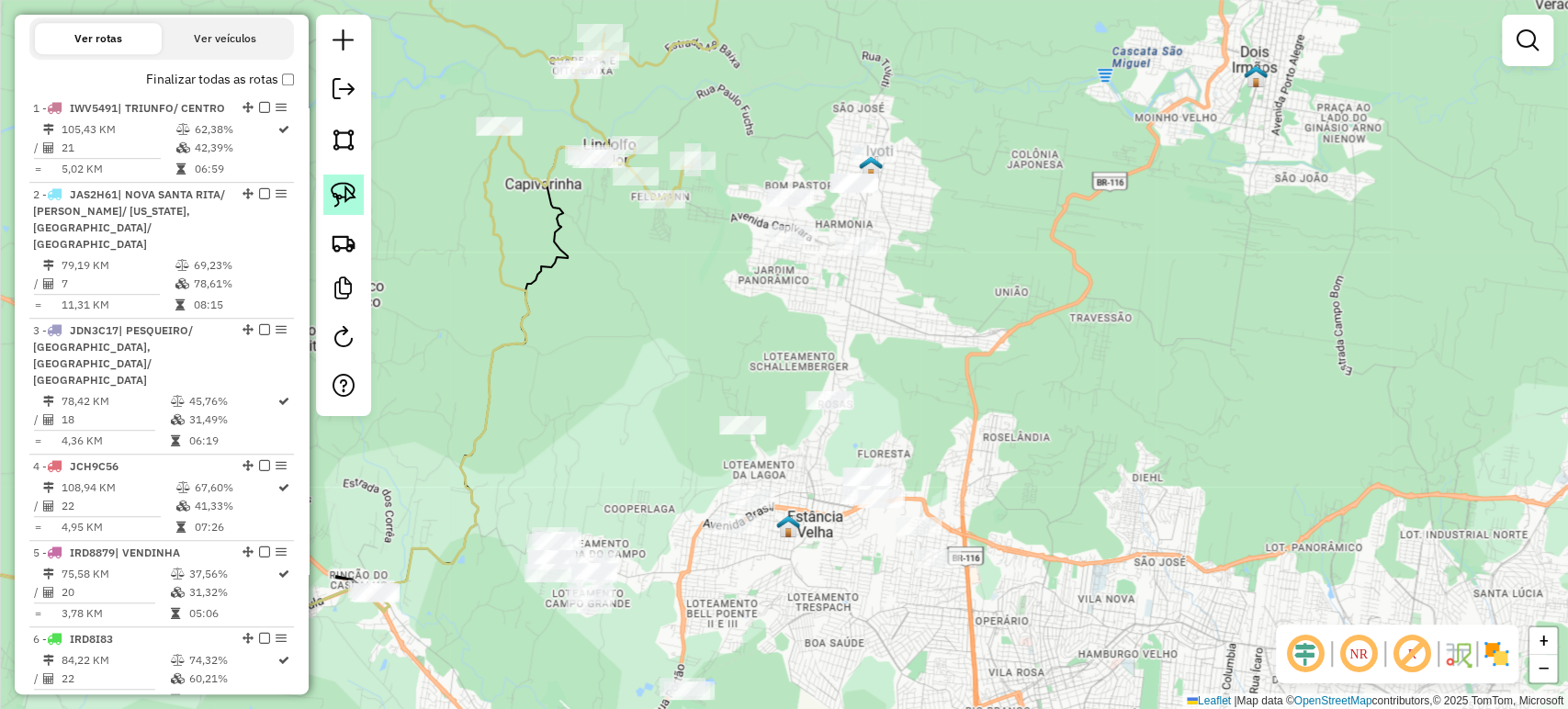 click 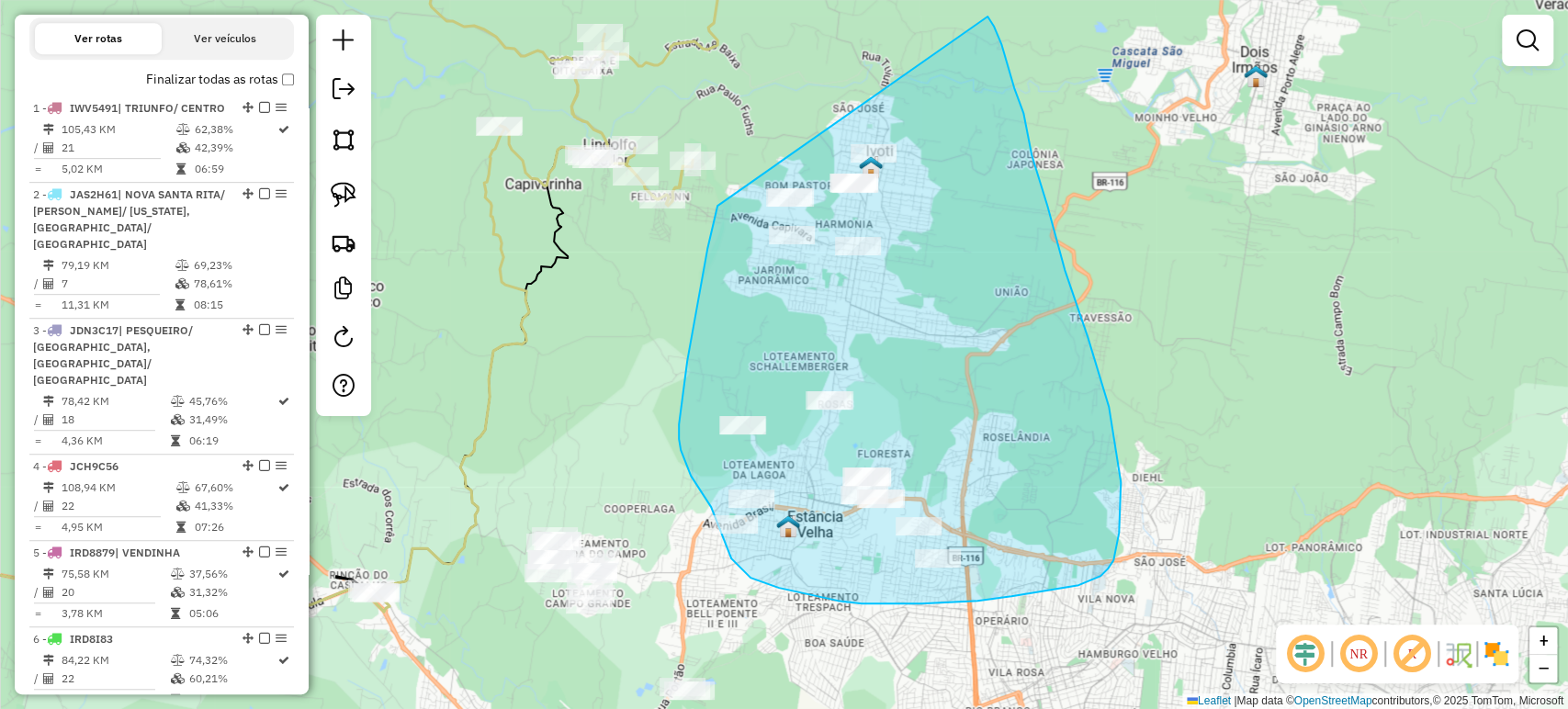drag, startPoint x: 717, startPoint y: 206, endPoint x: 987, endPoint y: 17, distance: 329.577 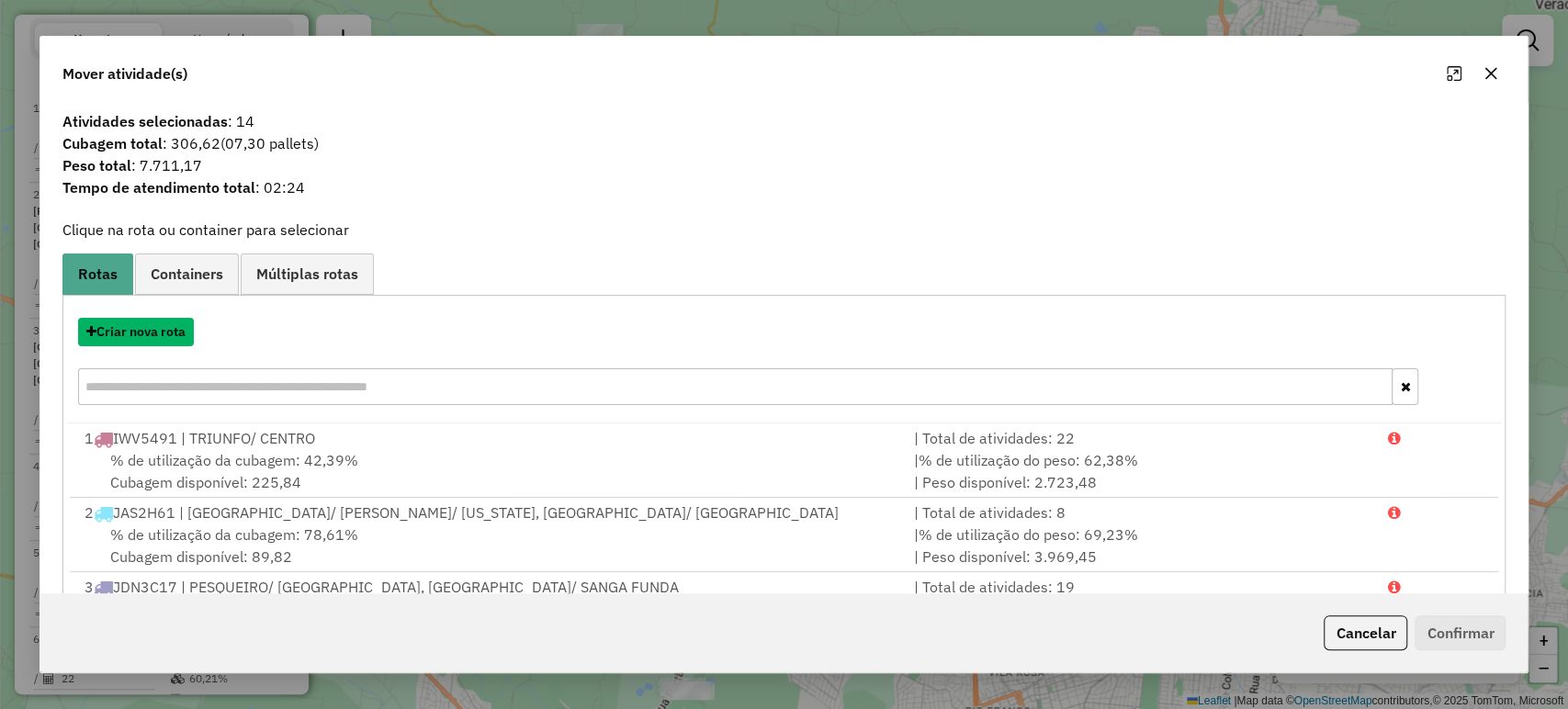 click on "Criar nova rota" at bounding box center (136, 332) 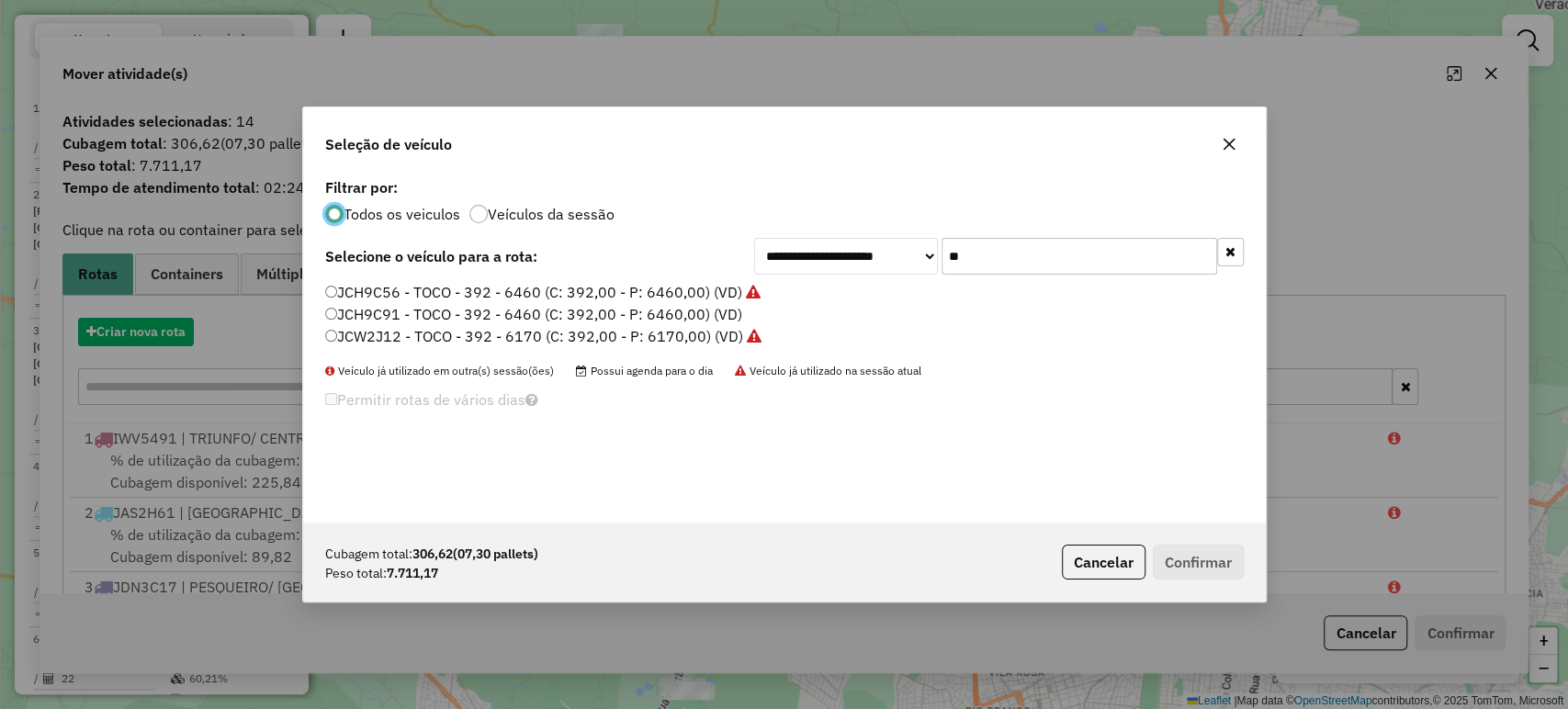 scroll, scrollTop: 9, scrollLeft: 6, axis: both 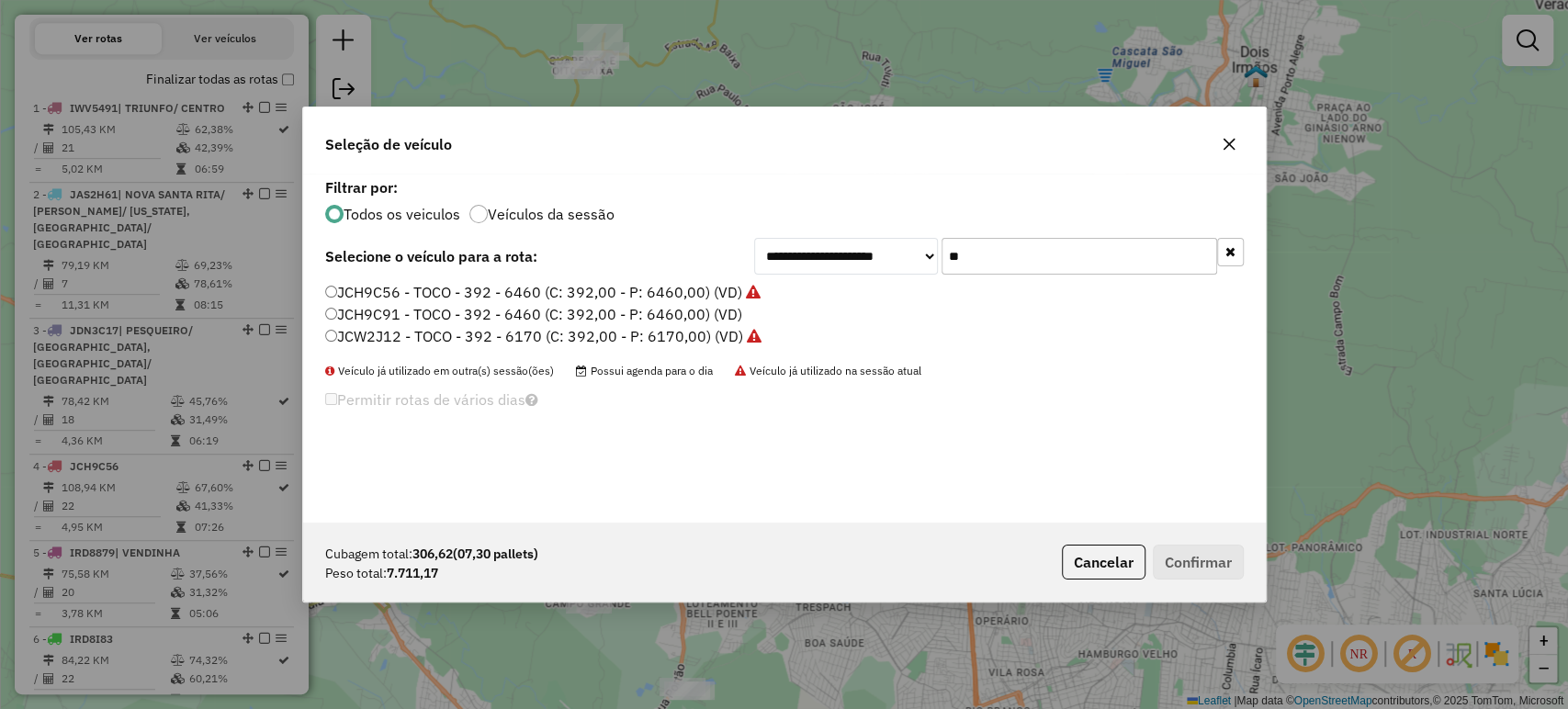 click on "**" 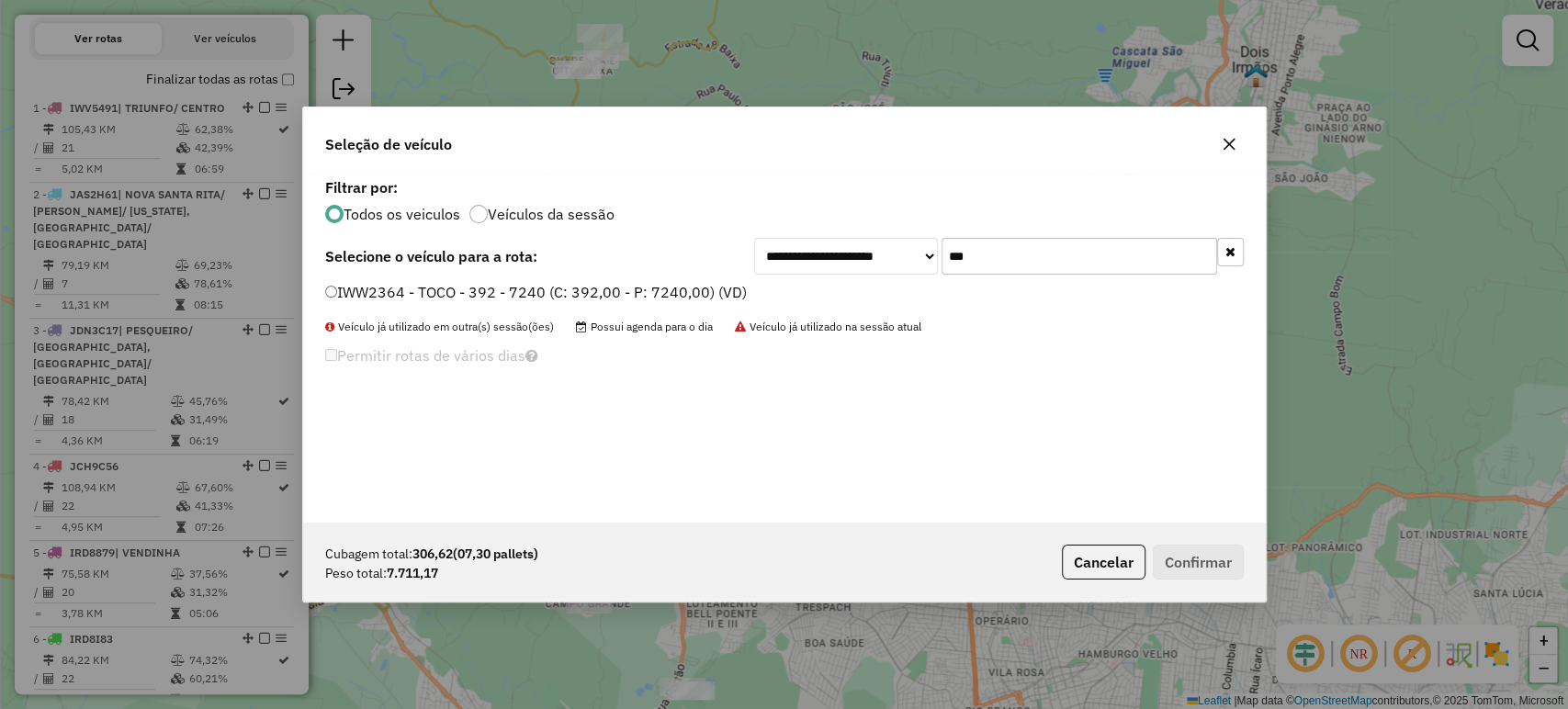 type on "***" 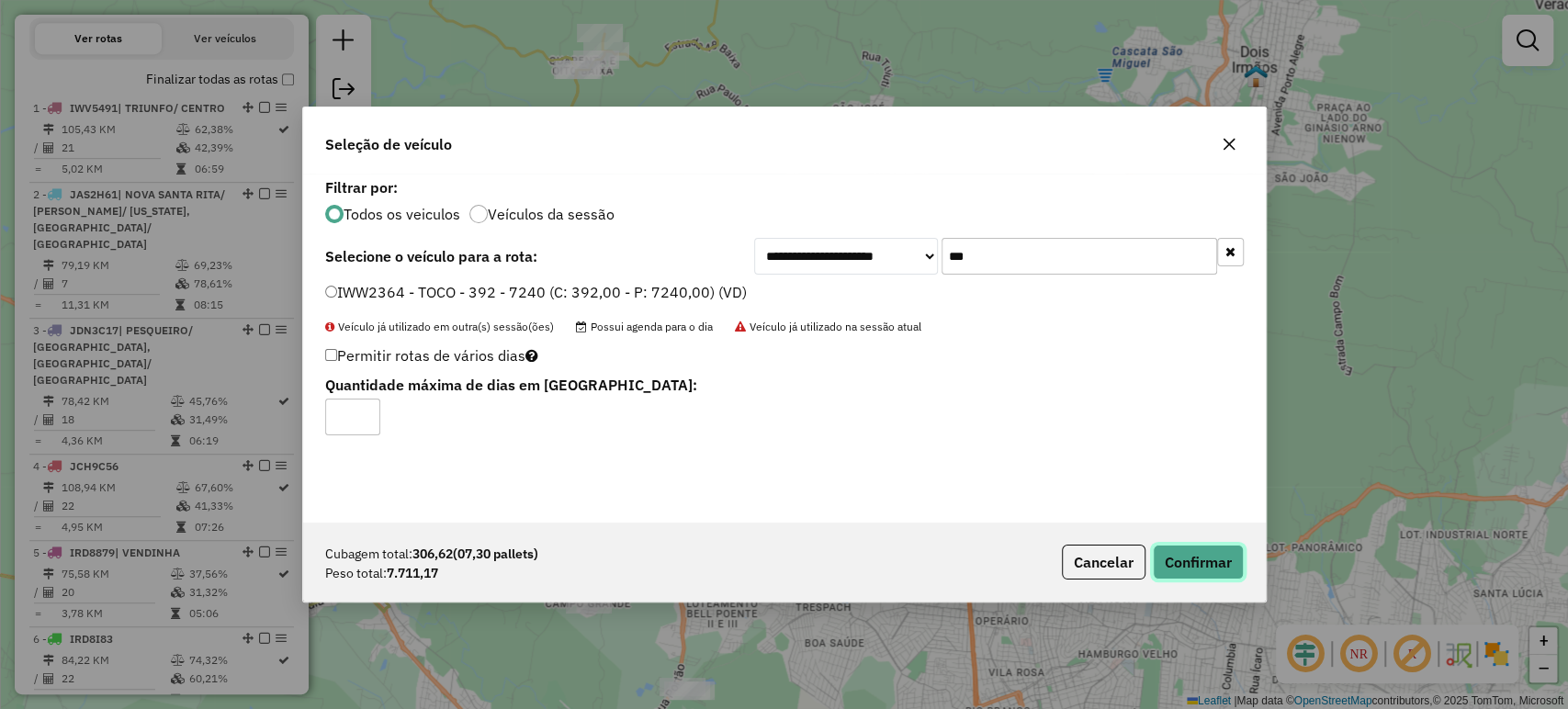 click on "Confirmar" 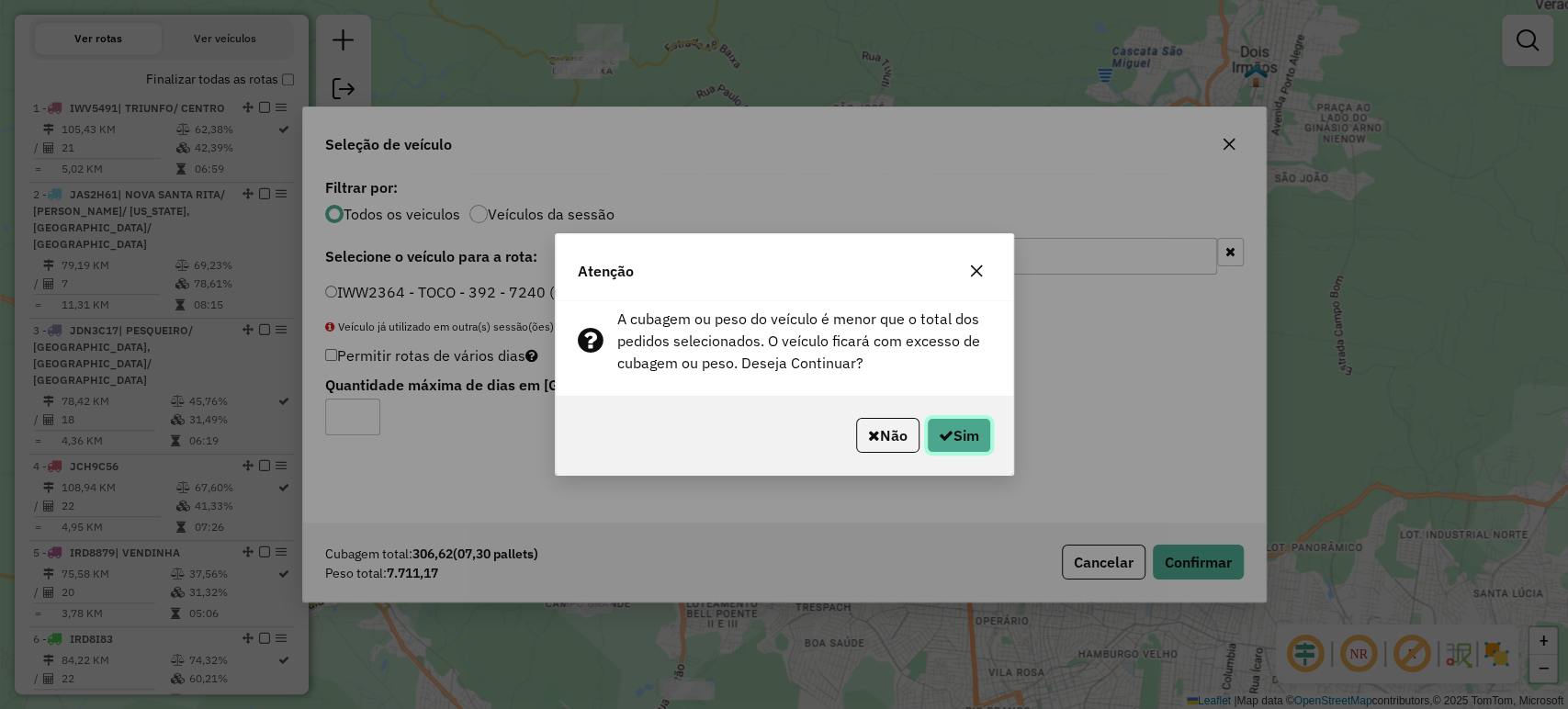 click 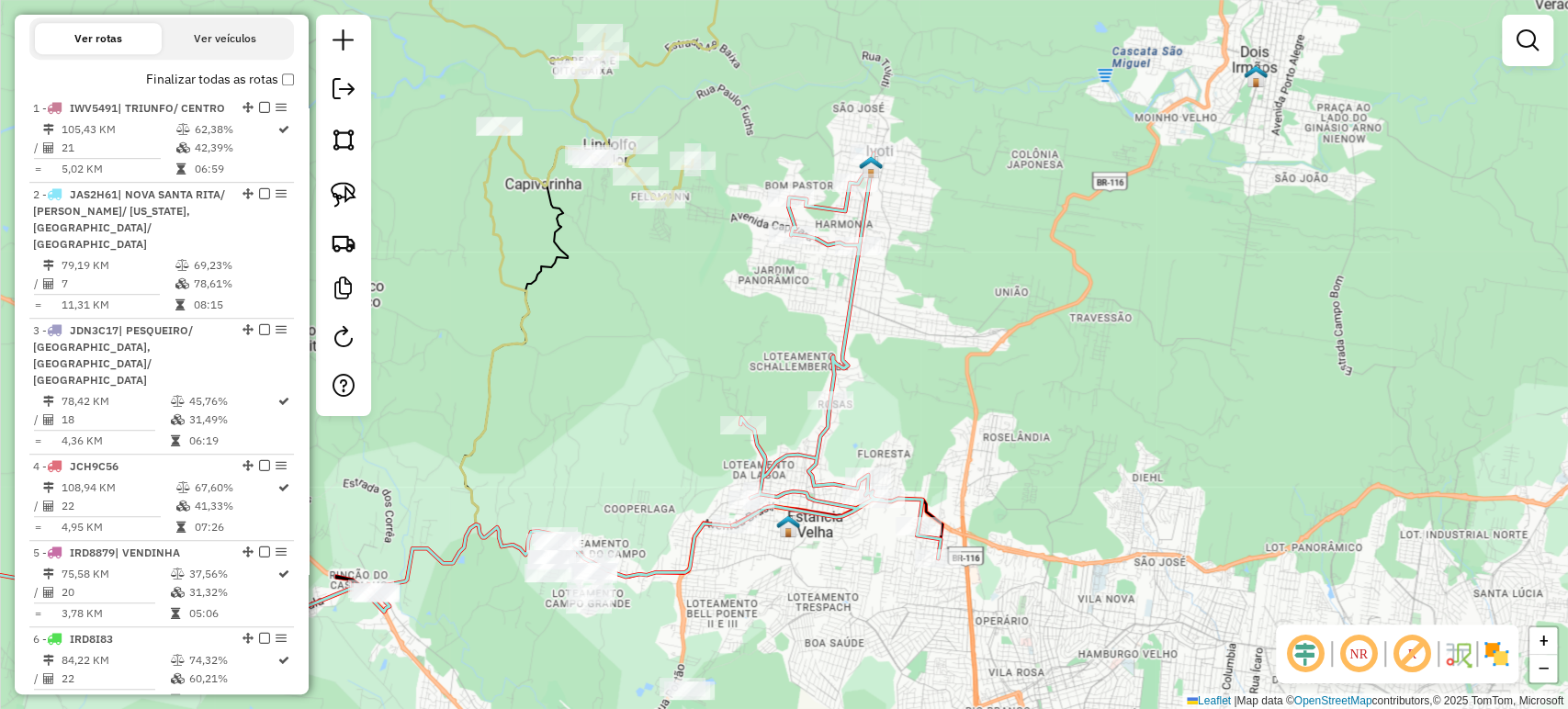 click on "Rota 8 - Placa IWW2364  10286 - MERCADO ALTO VERDE Janela de atendimento Grade de atendimento Capacidade Transportadoras Veículos Cliente Pedidos  Rotas Selecione os dias de semana para filtrar as janelas de atendimento  Seg   Ter   Qua   Qui   Sex   Sáb   Dom  Informe o período da janela de atendimento: De: Até:  Filtrar exatamente a janela do cliente  Considerar janela de atendimento padrão  Selecione os dias de semana para filtrar as grades de atendimento  Seg   Ter   Qua   Qui   Sex   Sáb   Dom   Considerar clientes sem dia de atendimento cadastrado  Clientes fora do dia de atendimento selecionado Filtrar as atividades entre os valores definidos abaixo:  Peso mínimo:   Peso máximo:   Cubagem mínima:   Cubagem máxima:   De:   Até:  Filtrar as atividades entre o tempo de atendimento definido abaixo:  De:   Até:   Considerar capacidade total dos clientes não roteirizados Transportadora: Selecione um ou mais itens Tipo de veículo: Selecione um ou mais itens Veículo: Selecione um ou mais itens +" 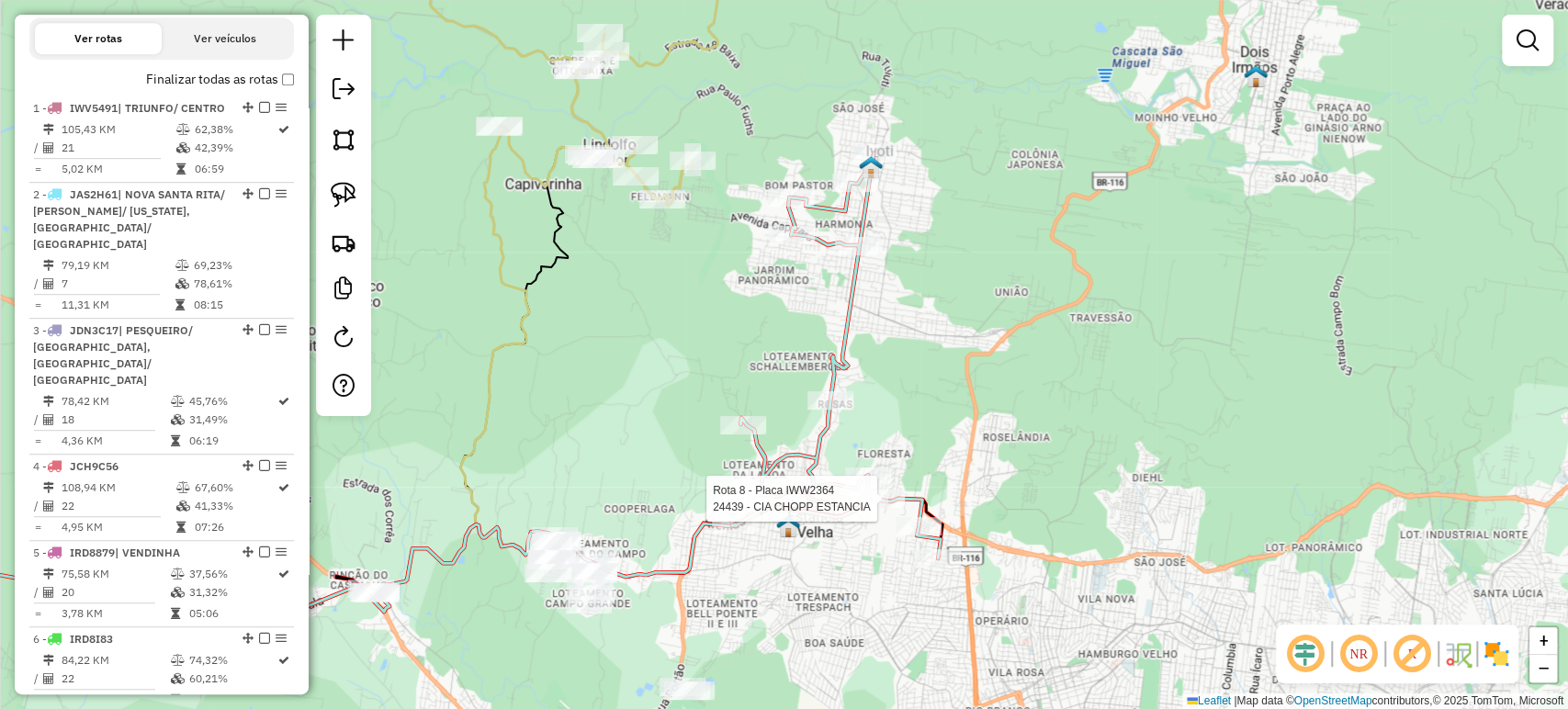 click 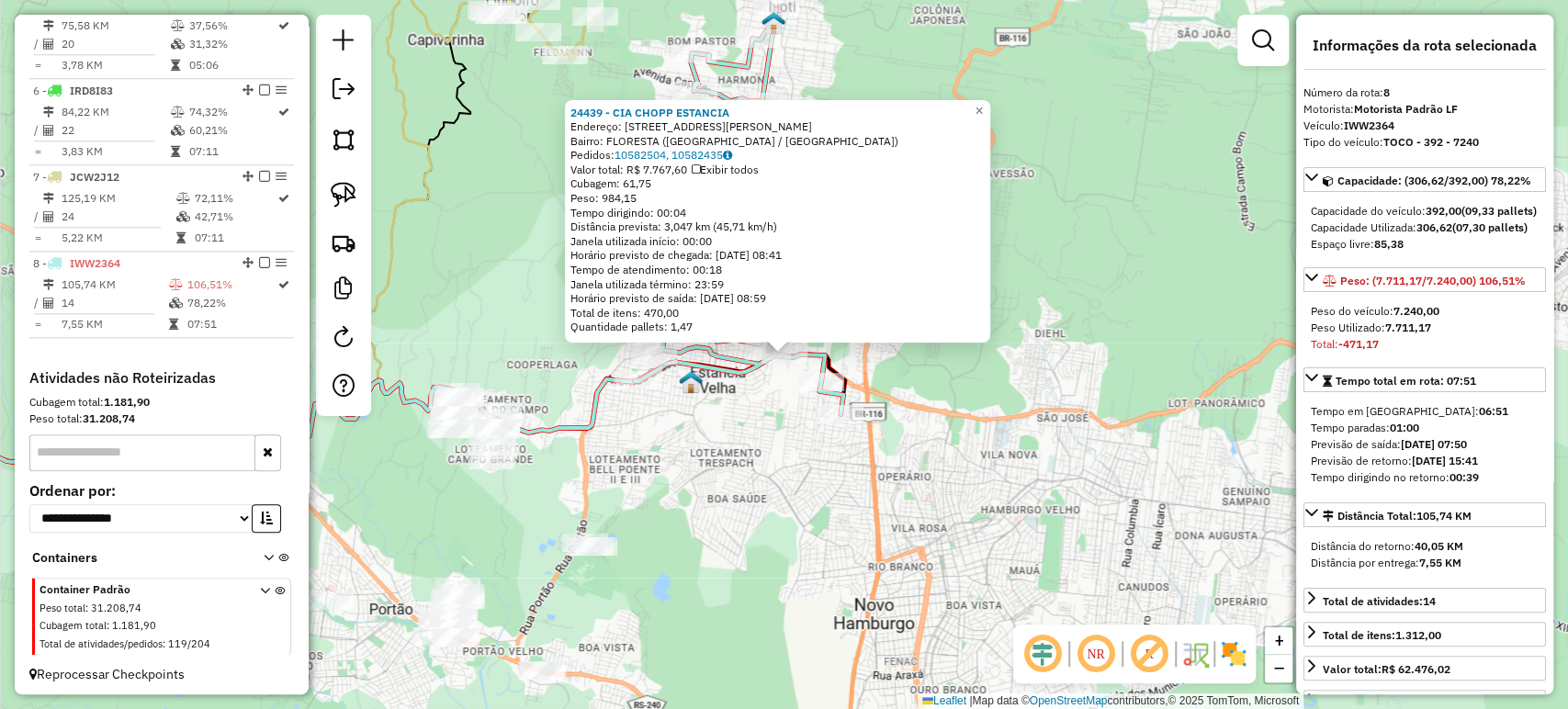 scroll, scrollTop: 1157, scrollLeft: 0, axis: vertical 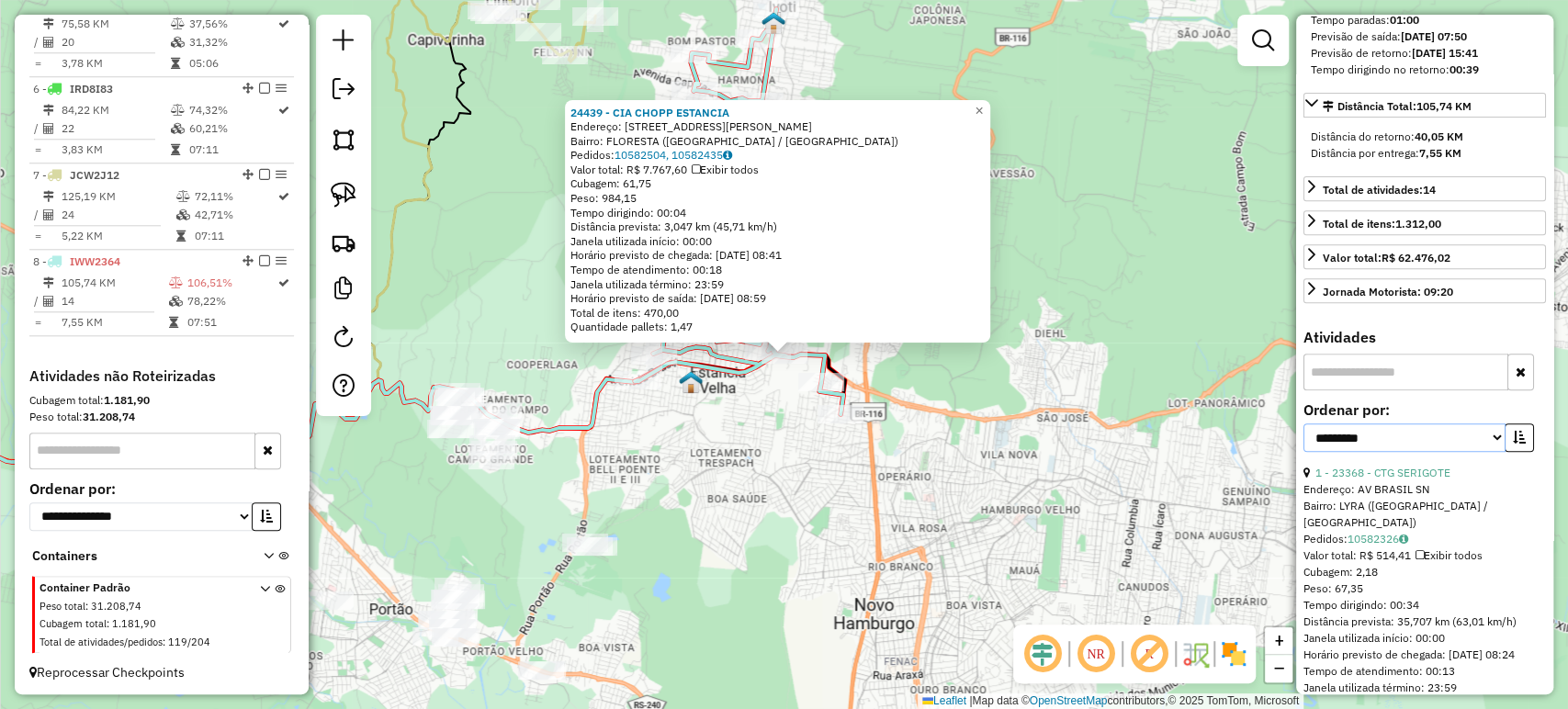 click on "**********" at bounding box center (1404, 437) 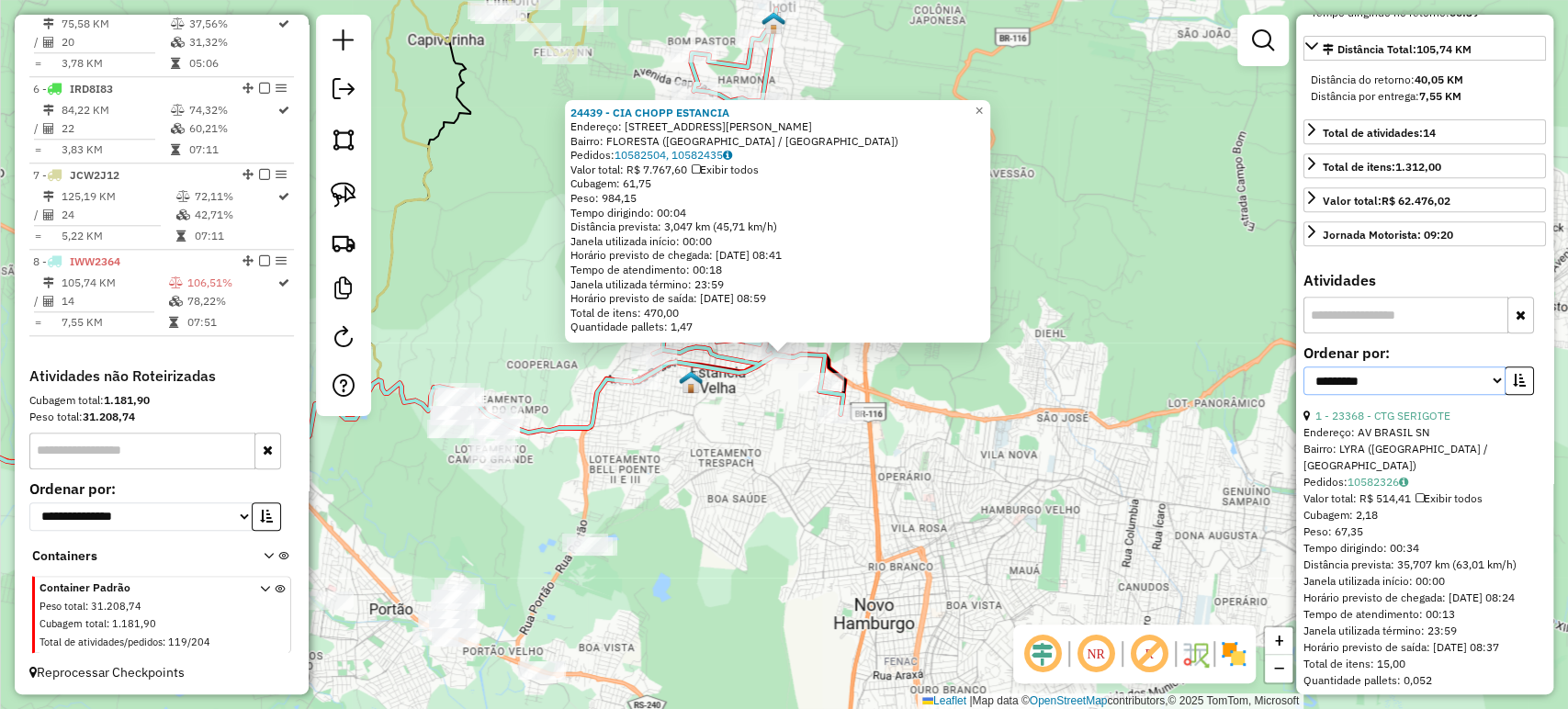 scroll, scrollTop: 492, scrollLeft: 0, axis: vertical 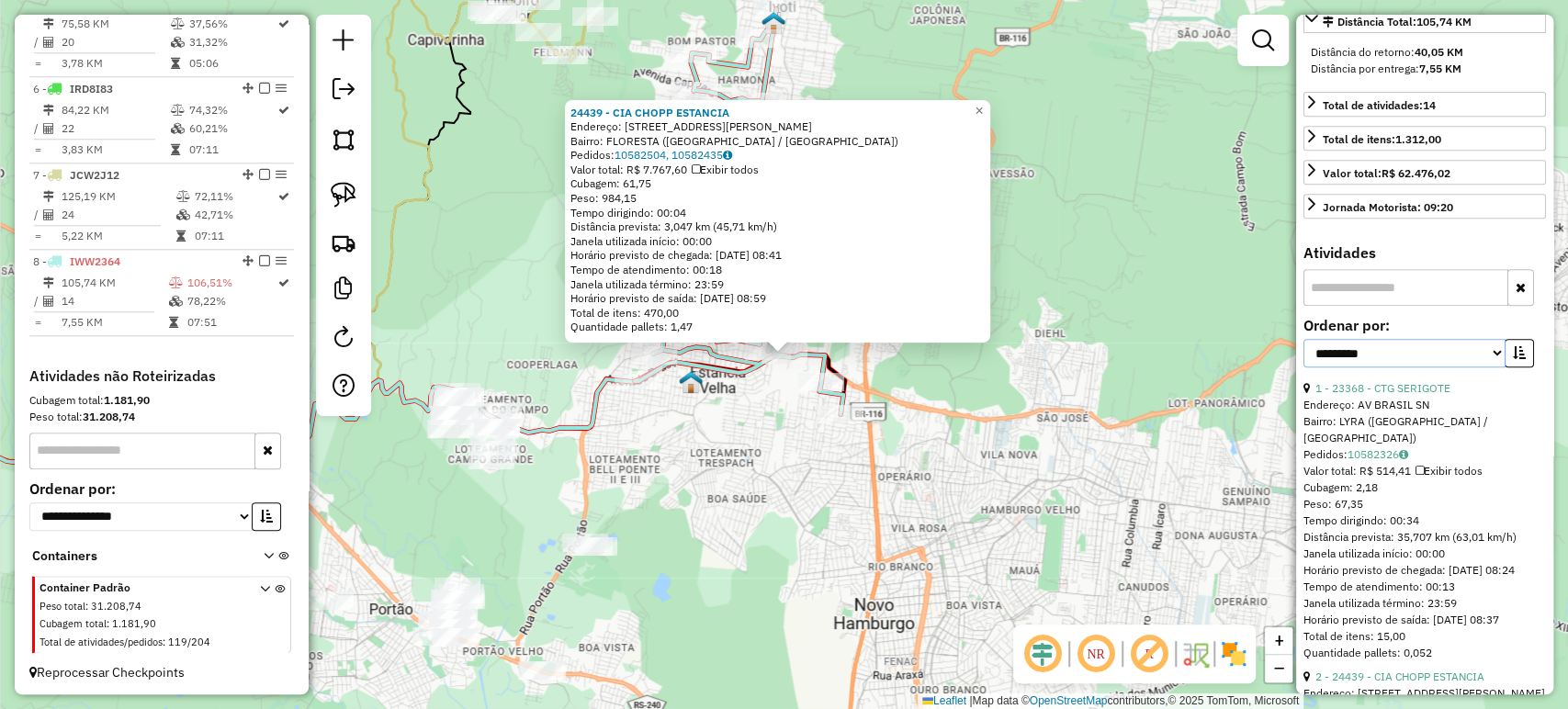 click on "**********" at bounding box center (1404, 353) 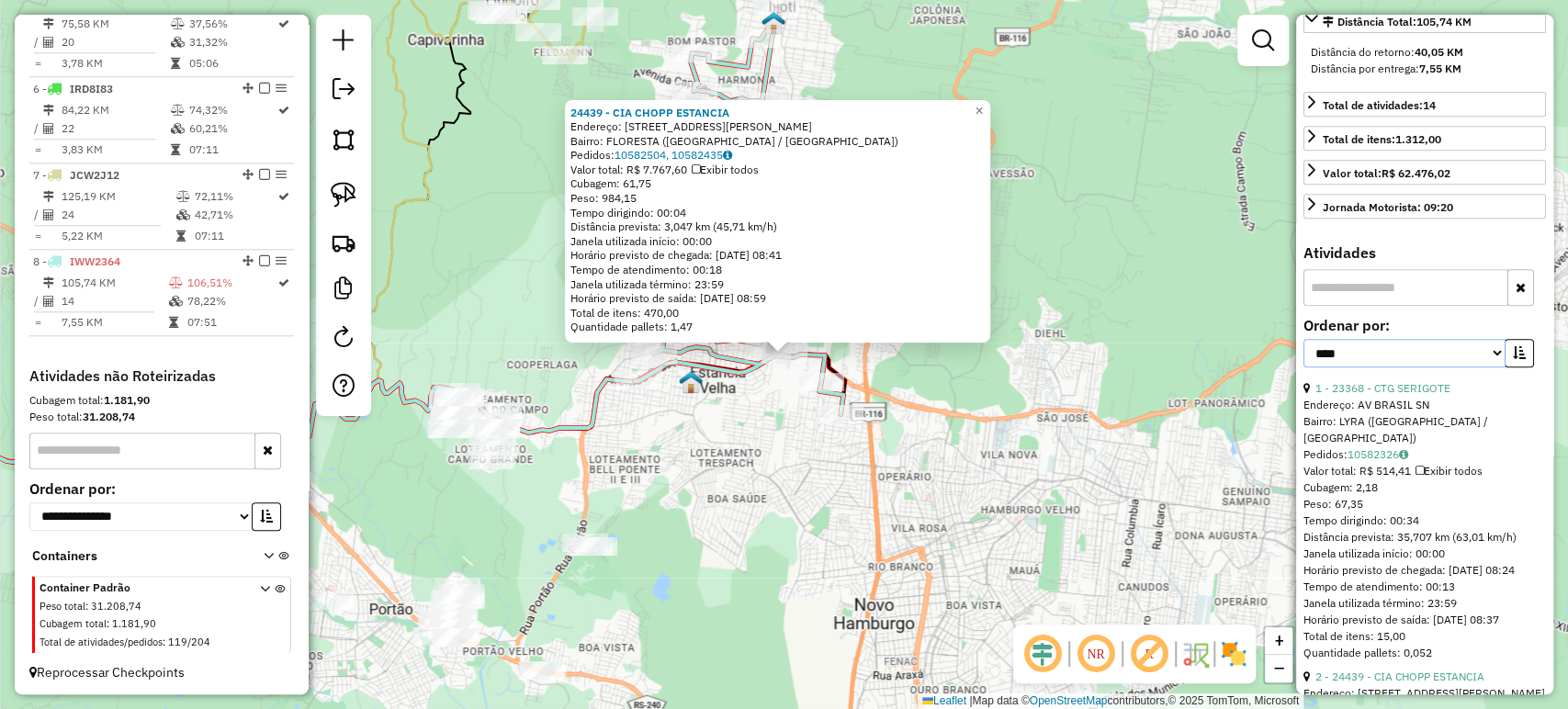 click on "**********" at bounding box center [1404, 353] 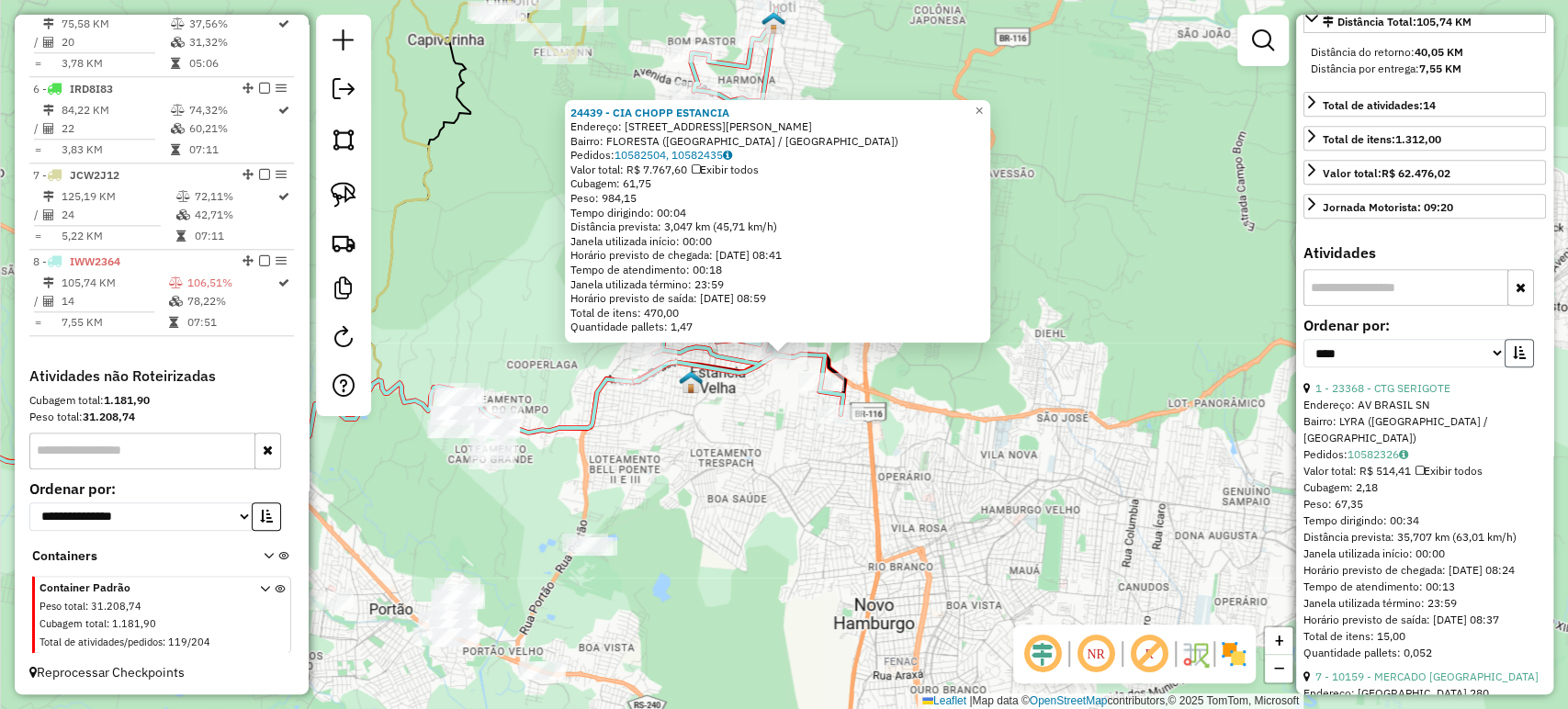 click at bounding box center [1519, 353] 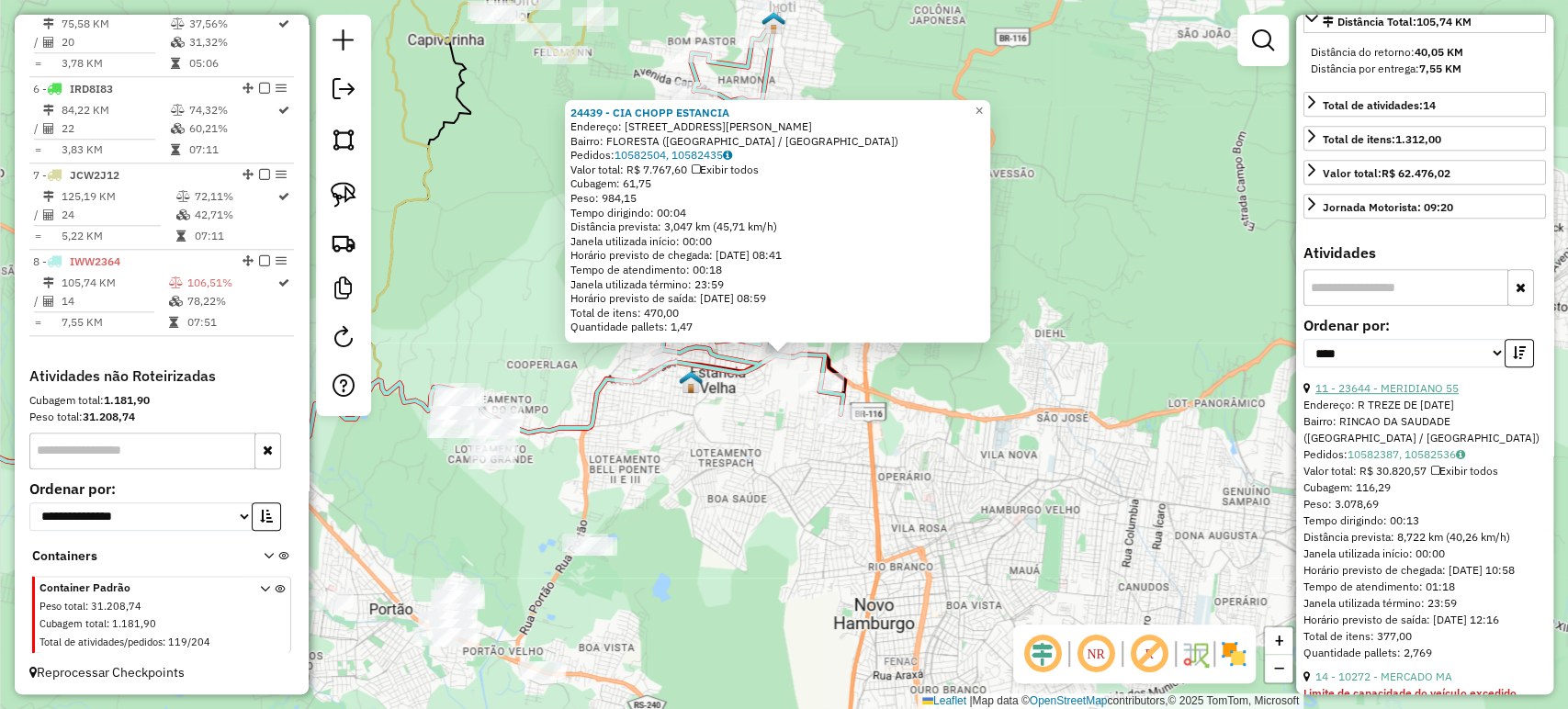 click on "11 - 23644 - MERIDIANO 55" at bounding box center (1387, 388) 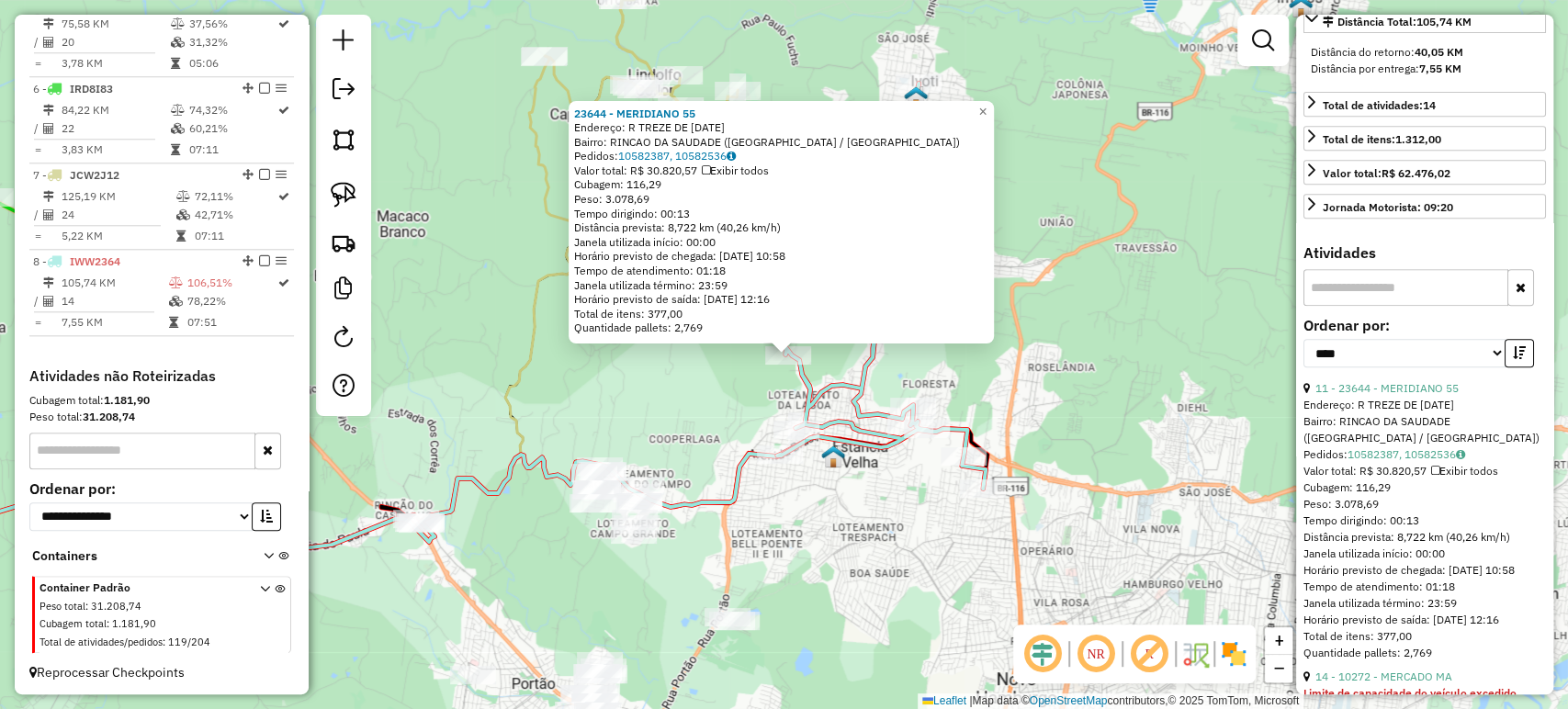 drag, startPoint x: 782, startPoint y: 350, endPoint x: 752, endPoint y: 367, distance: 34.481879 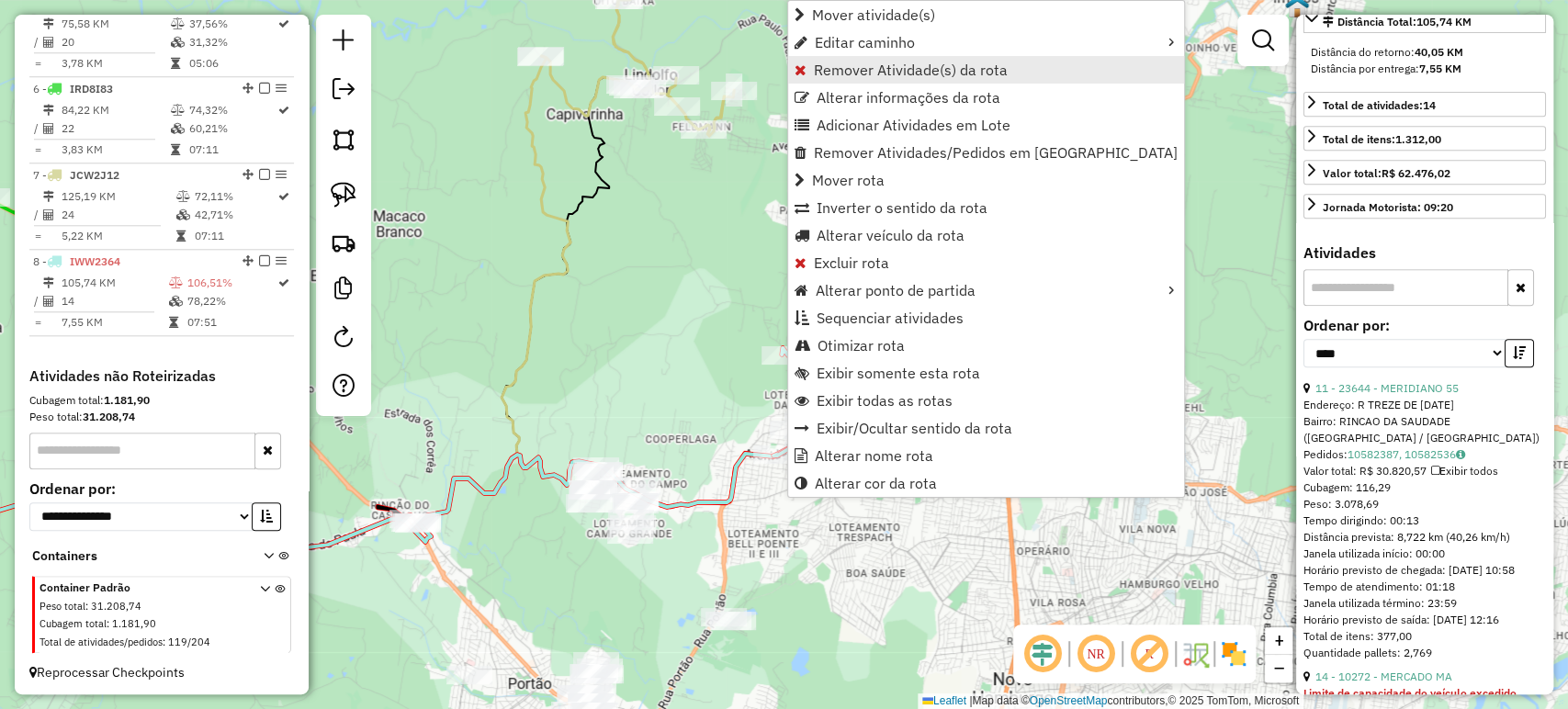click on "Remover Atividade(s) da rota" at bounding box center [910, 70] 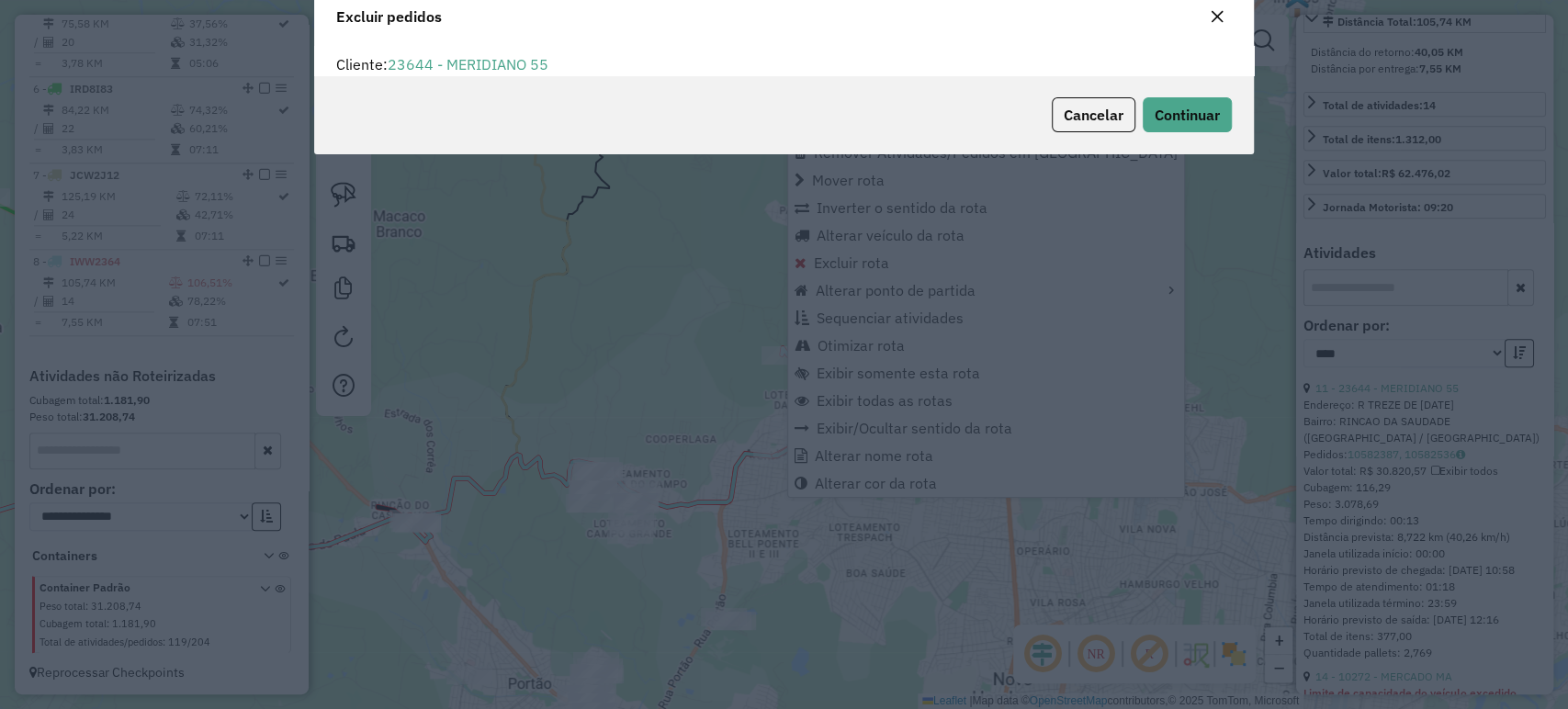 scroll, scrollTop: 63, scrollLeft: 0, axis: vertical 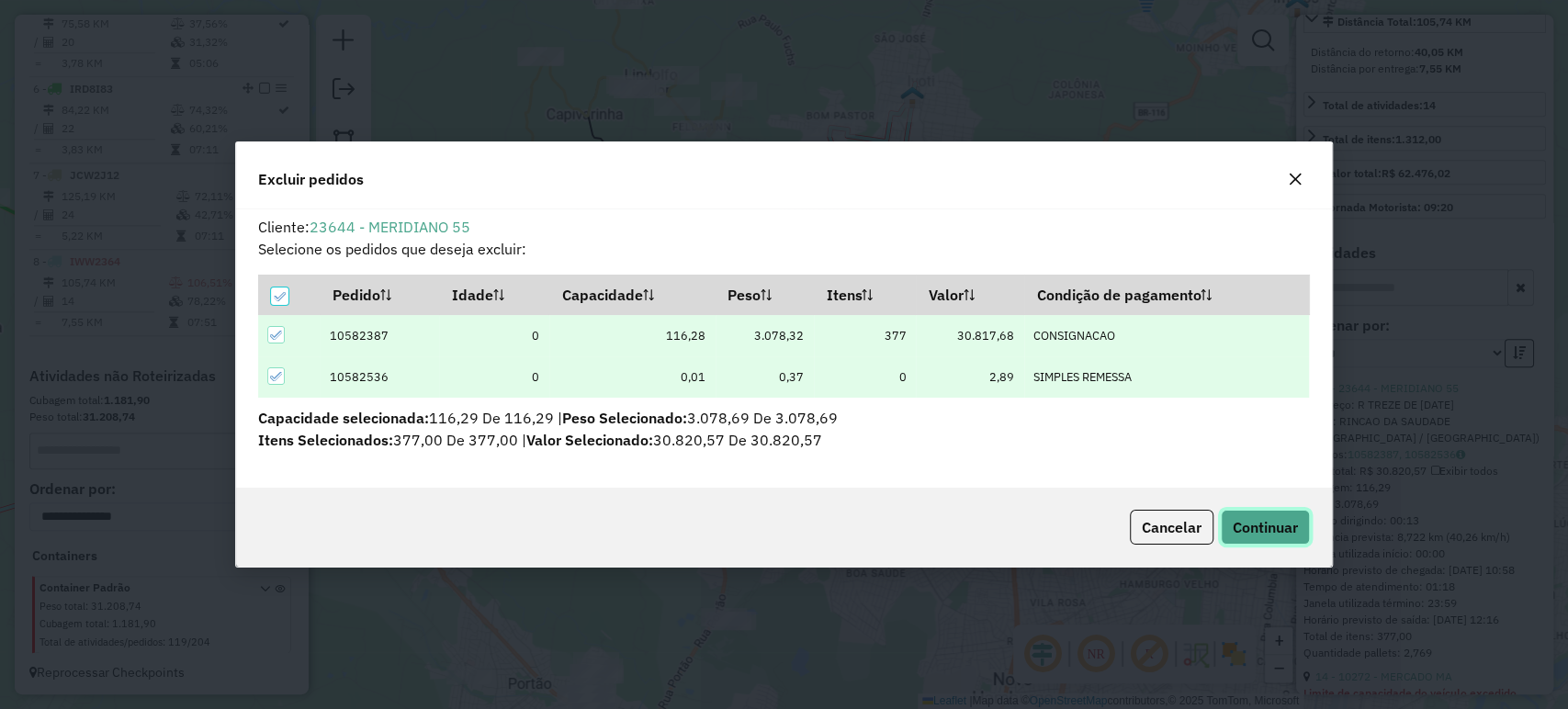 click on "Continuar" 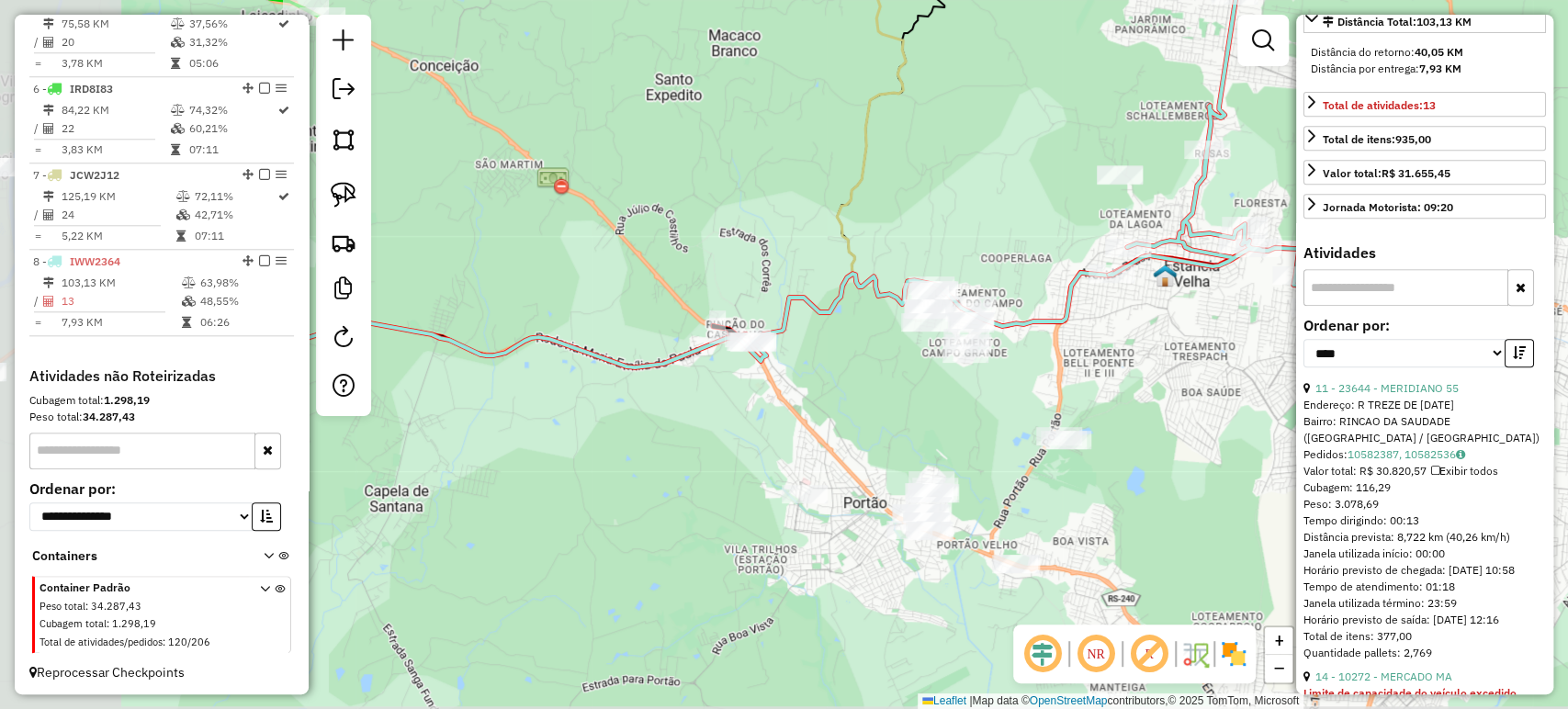 drag, startPoint x: 860, startPoint y: 523, endPoint x: 1194, endPoint y: 343, distance: 379.41534 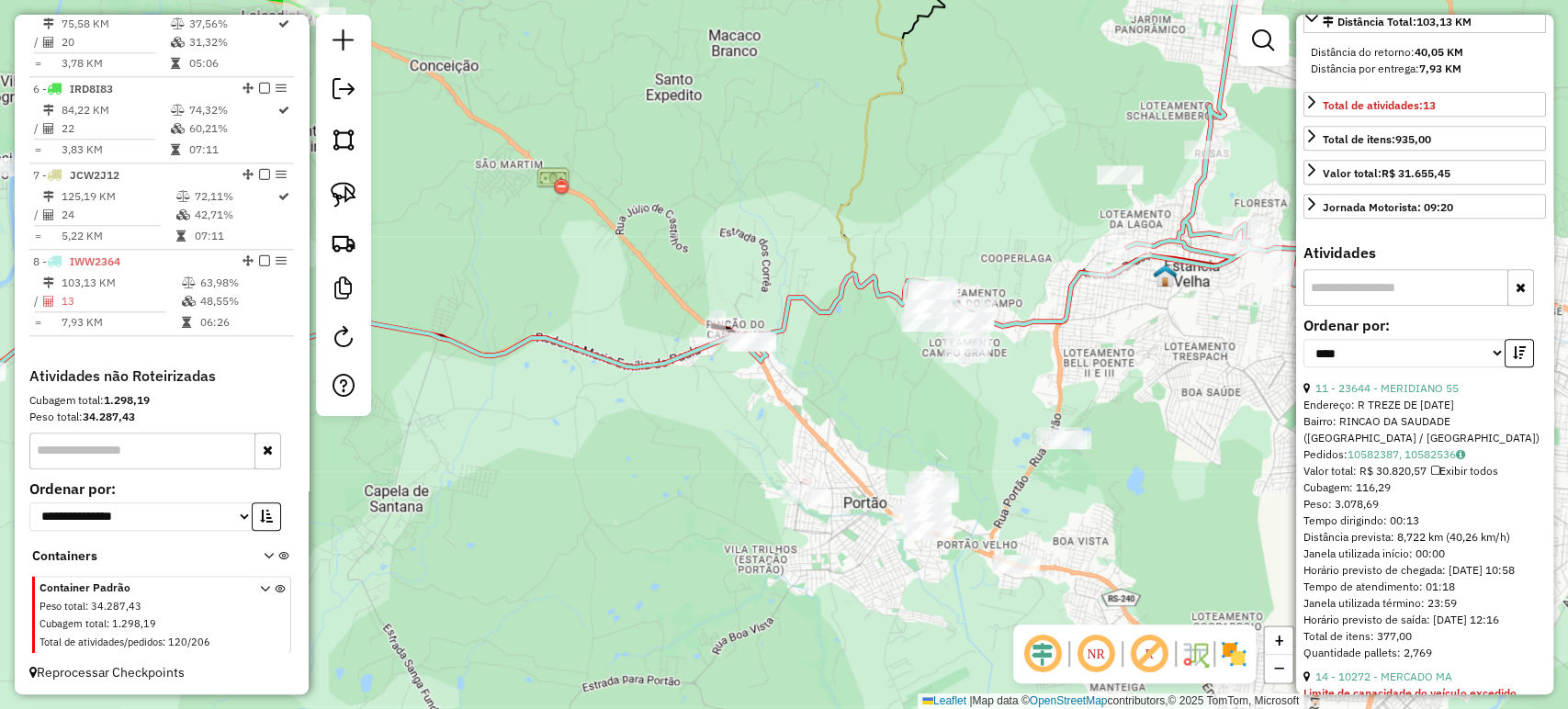click 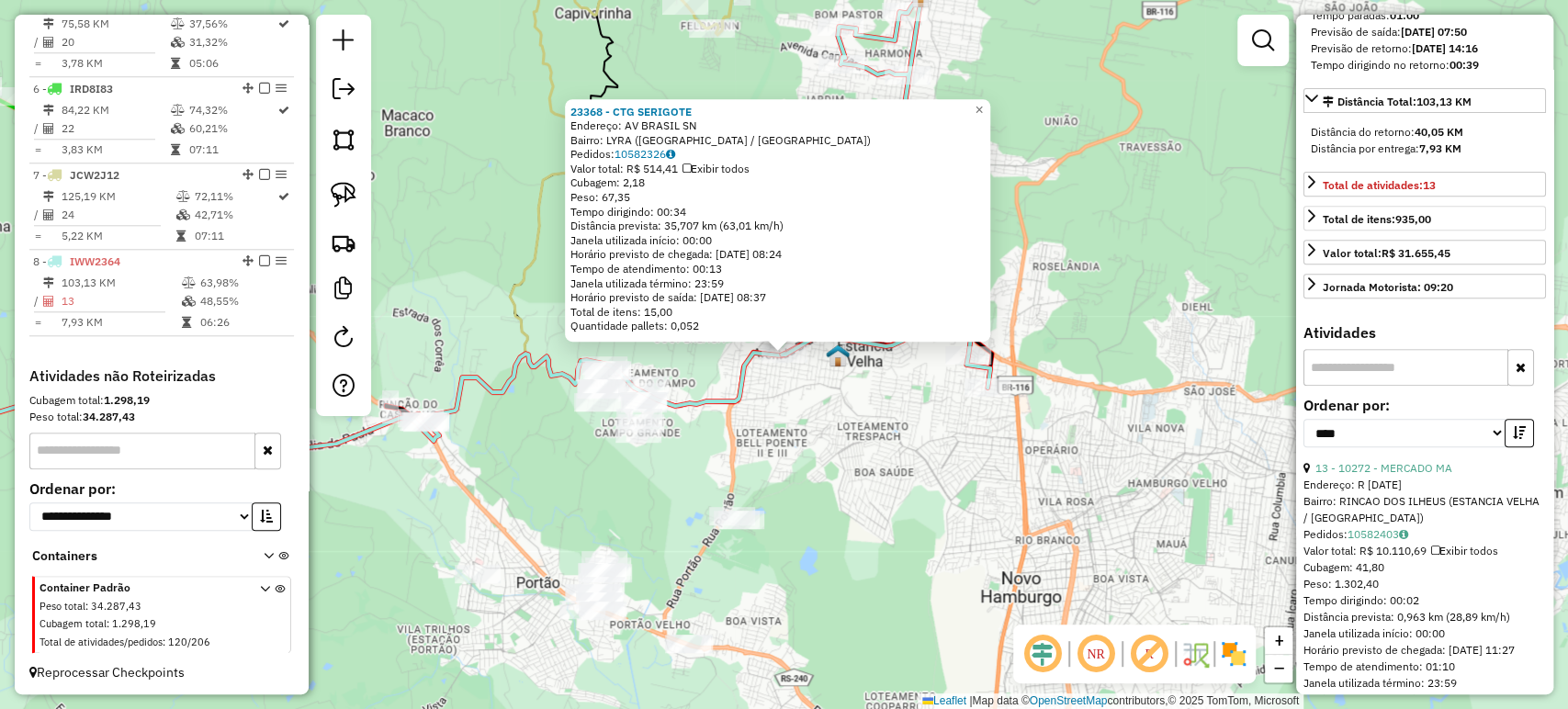 scroll, scrollTop: 390, scrollLeft: 0, axis: vertical 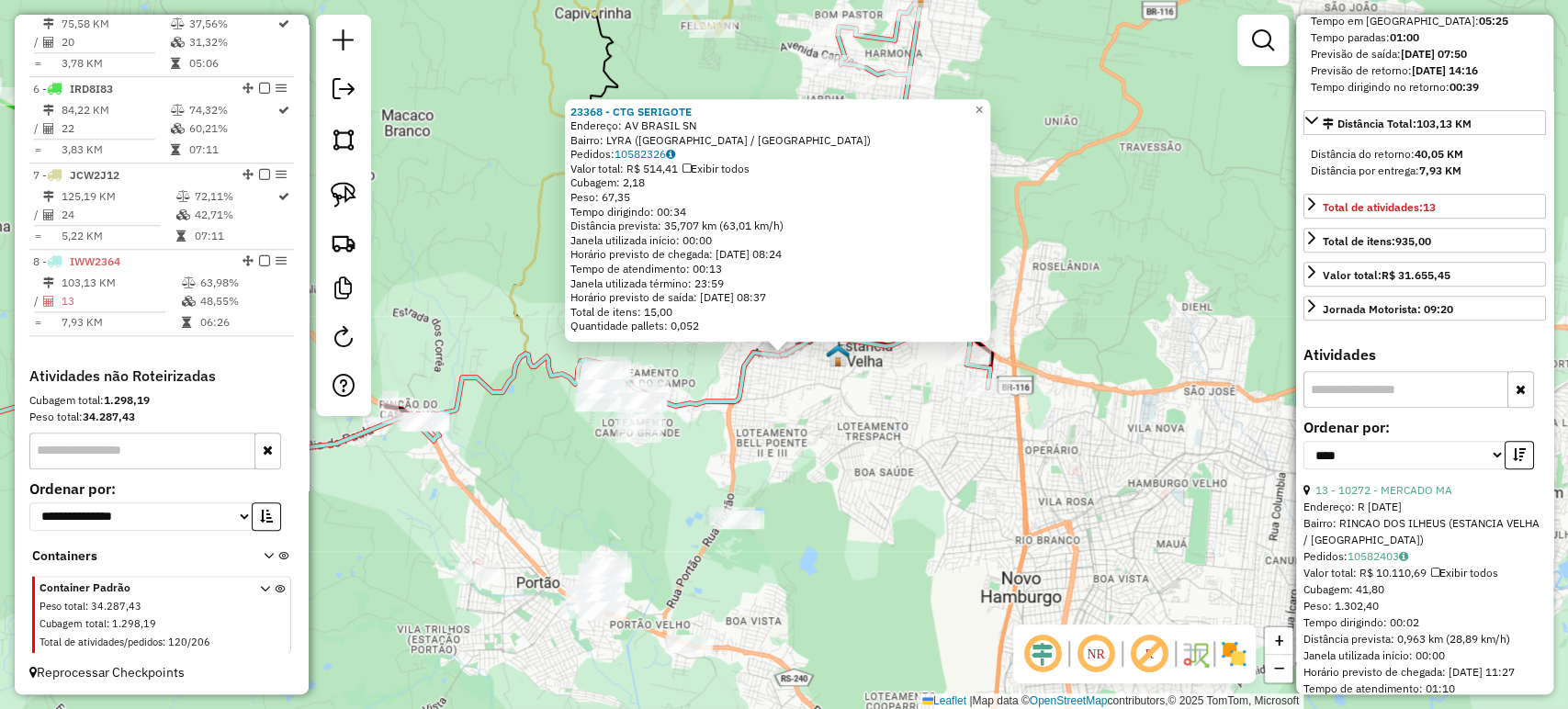 click on "23368 - CTG SERIGOTE  Endereço: AV BRASIL SN   Bairro: LYRA (ESTANCIA VELHA / RS)   Pedidos:  10582326   Valor total: R$ 514,41   Exibir todos   Cubagem: 2,18  Peso: 67,35  Tempo dirigindo: 00:34   Distância prevista: 35,707 km (63,01 km/h)   Janela utilizada início: 00:00   Horário previsto de chegada: 11/07/2025 08:24   Tempo de atendimento: 00:13   Janela utilizada término: 23:59   Horário previsto de saída: 11/07/2025 08:37   Total de itens: 15,00   Quantidade pallets: 0,052  × Janela de atendimento Grade de atendimento Capacidade Transportadoras Veículos Cliente Pedidos  Rotas Selecione os dias de semana para filtrar as janelas de atendimento  Seg   Ter   Qua   Qui   Sex   Sáb   Dom  Informe o período da janela de atendimento: De: Até:  Filtrar exatamente a janela do cliente  Considerar janela de atendimento padrão  Selecione os dias de semana para filtrar as grades de atendimento  Seg   Ter   Qua   Qui   Sex   Sáb   Dom   Considerar clientes sem dia de atendimento cadastrado  De:   Até:" 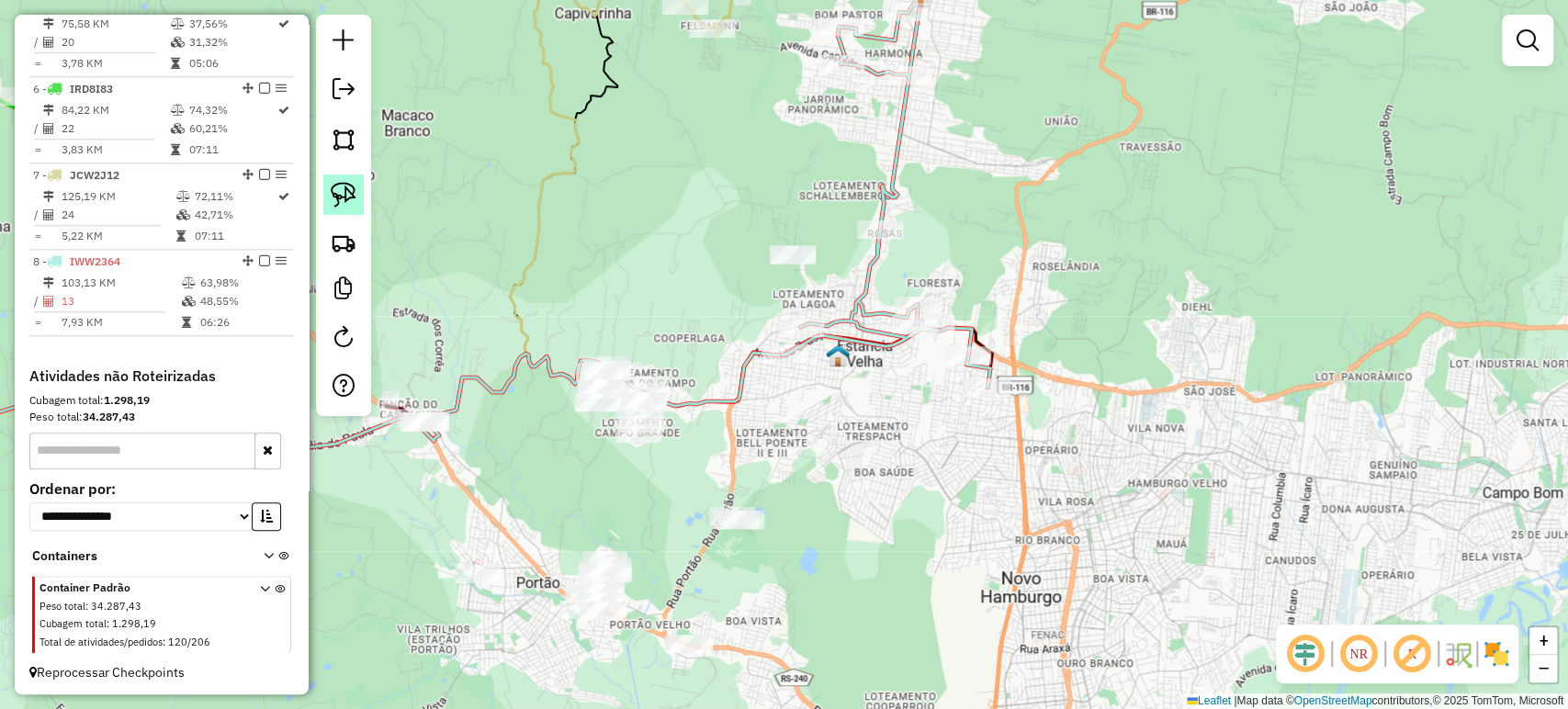 click 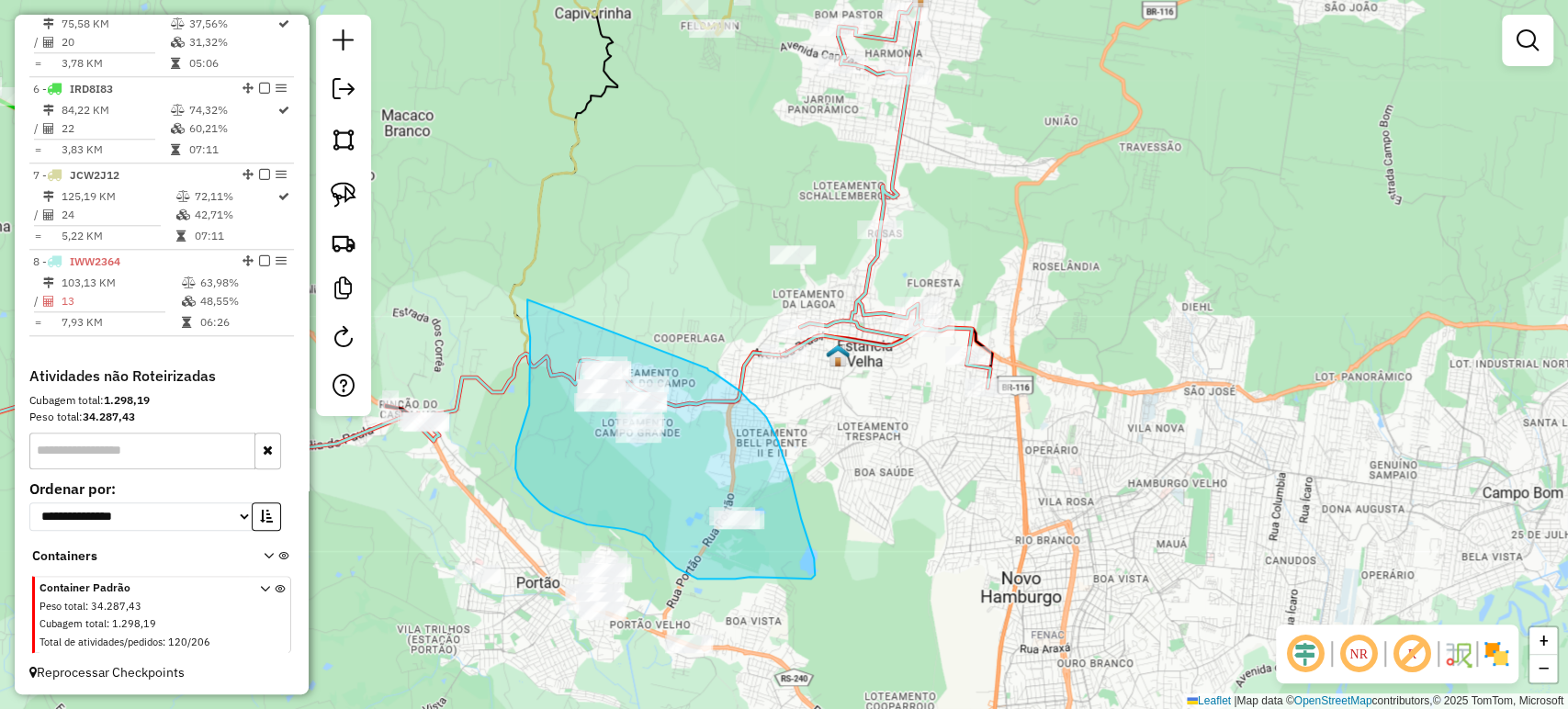 drag, startPoint x: 527, startPoint y: 314, endPoint x: 705, endPoint y: 367, distance: 185.72291 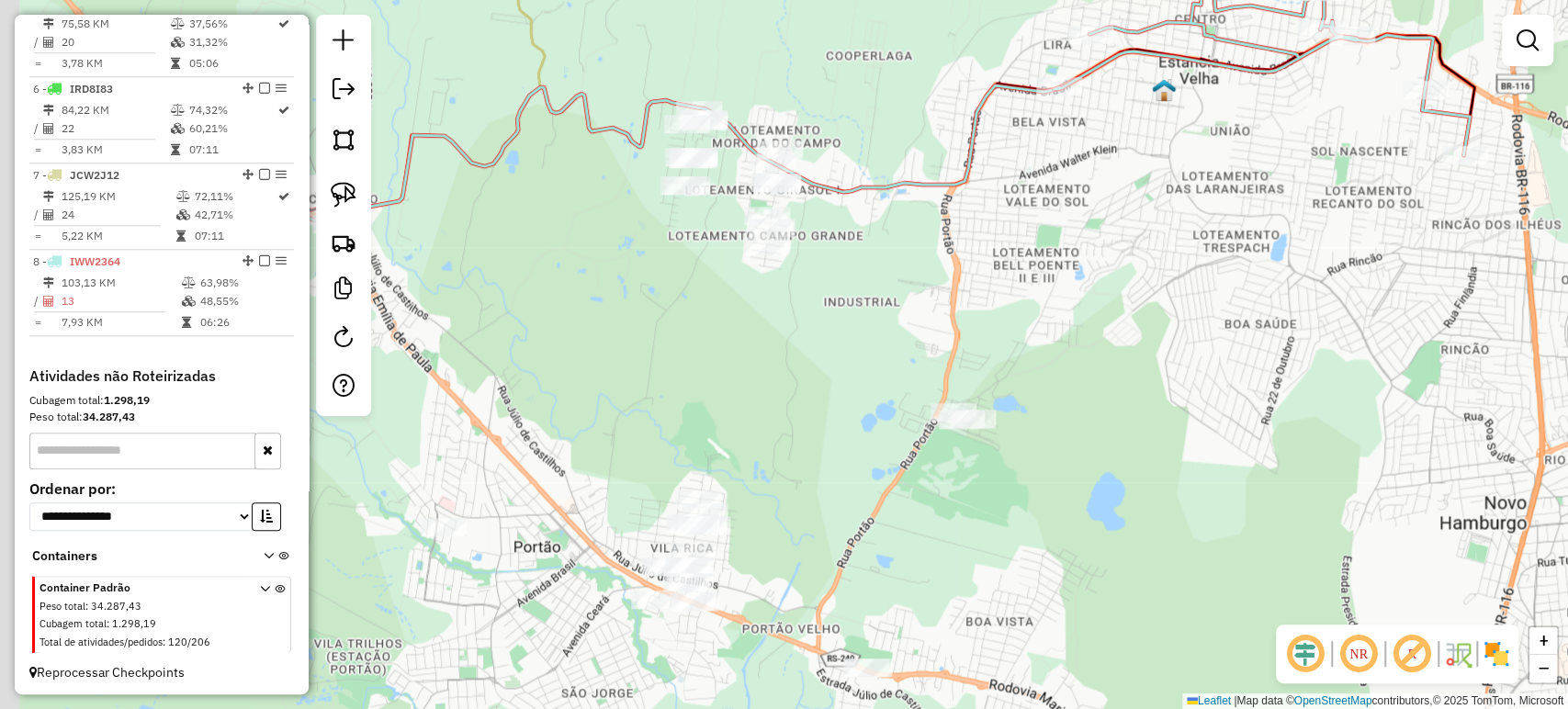 drag, startPoint x: 884, startPoint y: 314, endPoint x: 511, endPoint y: 204, distance: 388.88173 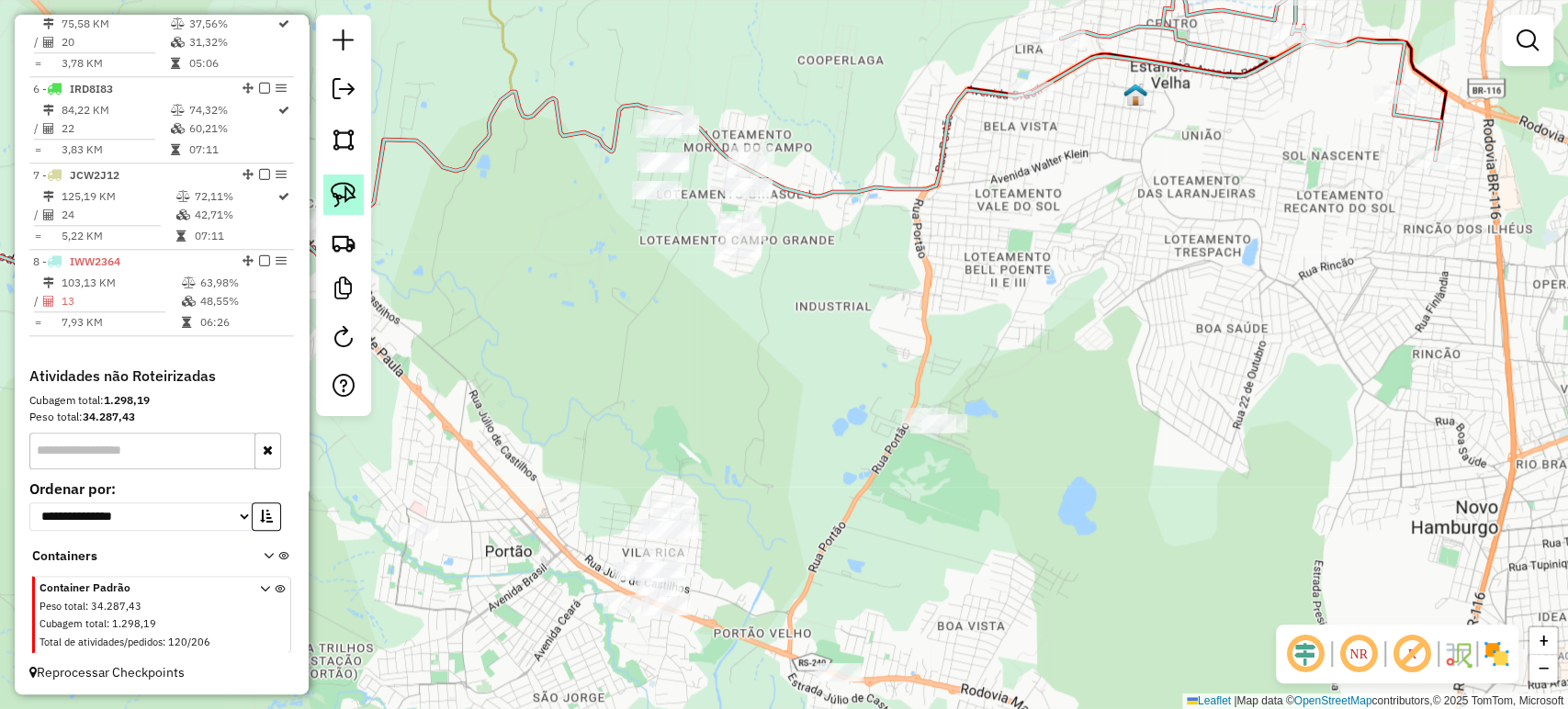 click 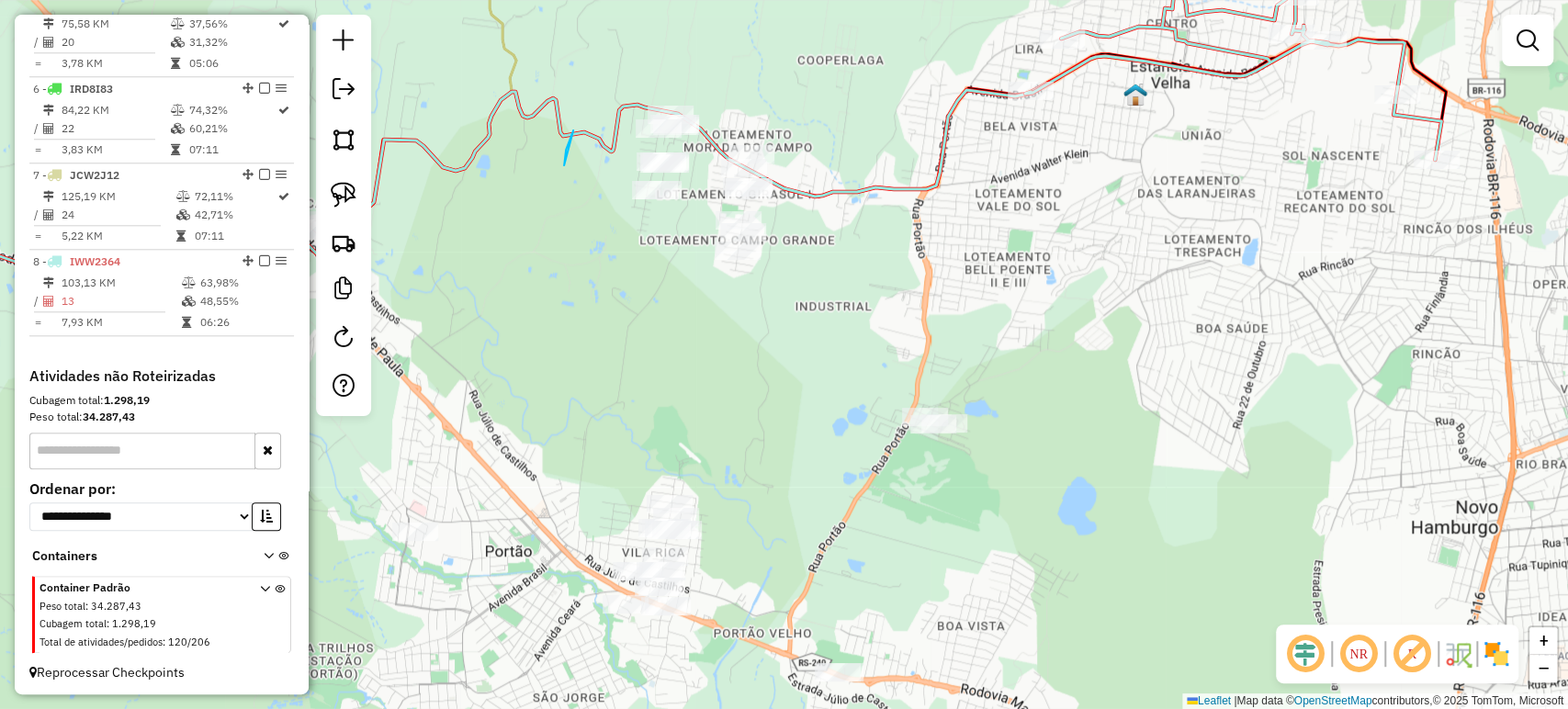 drag, startPoint x: 573, startPoint y: 130, endPoint x: 564, endPoint y: 165, distance: 36.138622 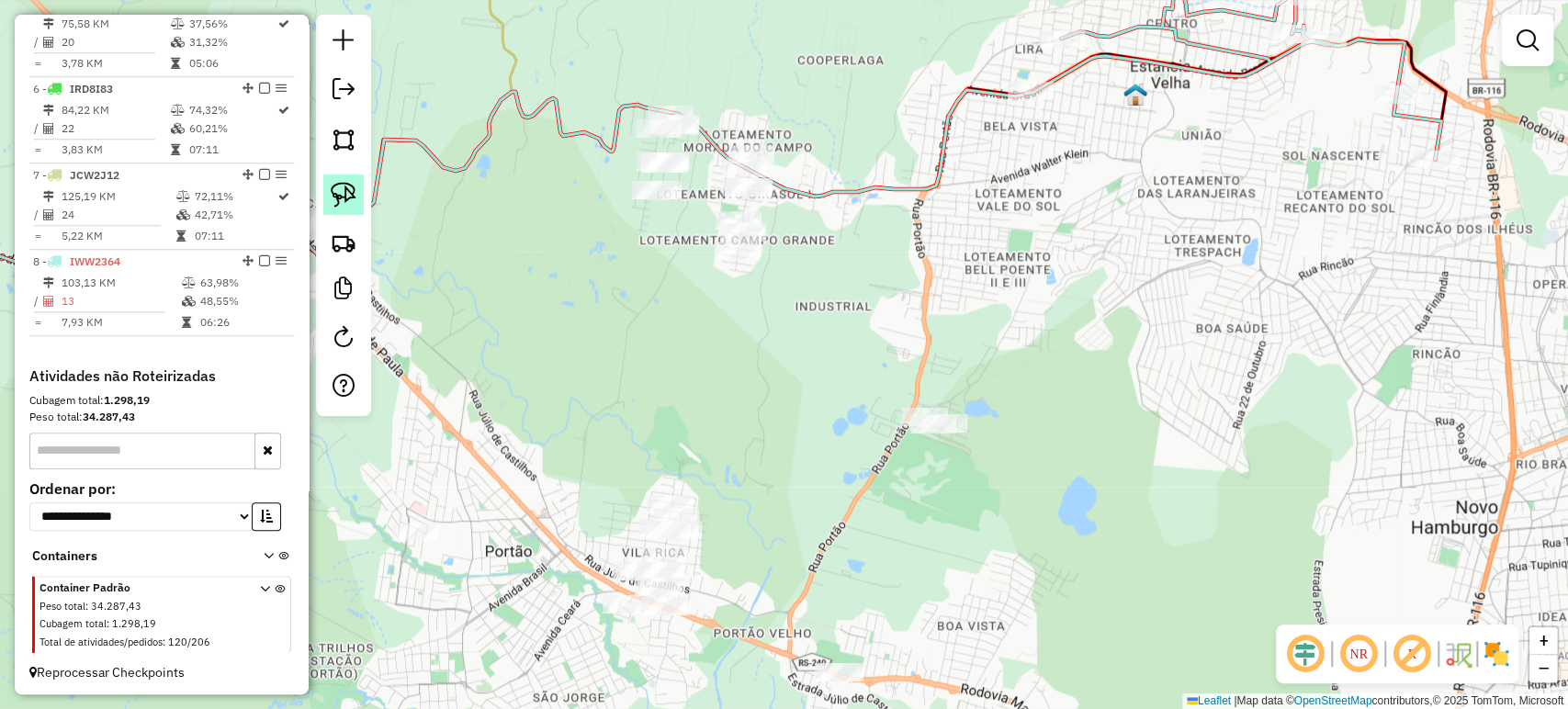 click 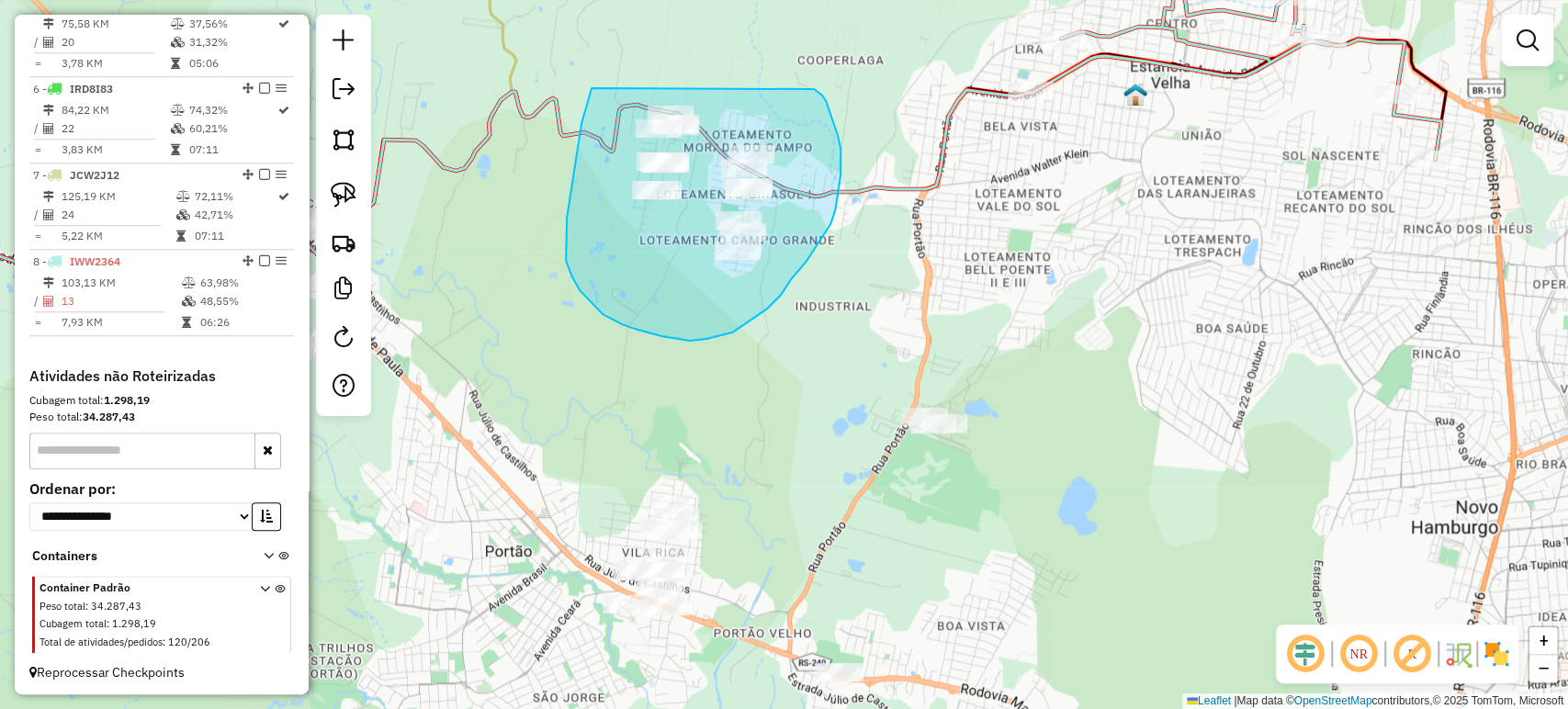 drag, startPoint x: 592, startPoint y: 89, endPoint x: 812, endPoint y: 89, distance: 220 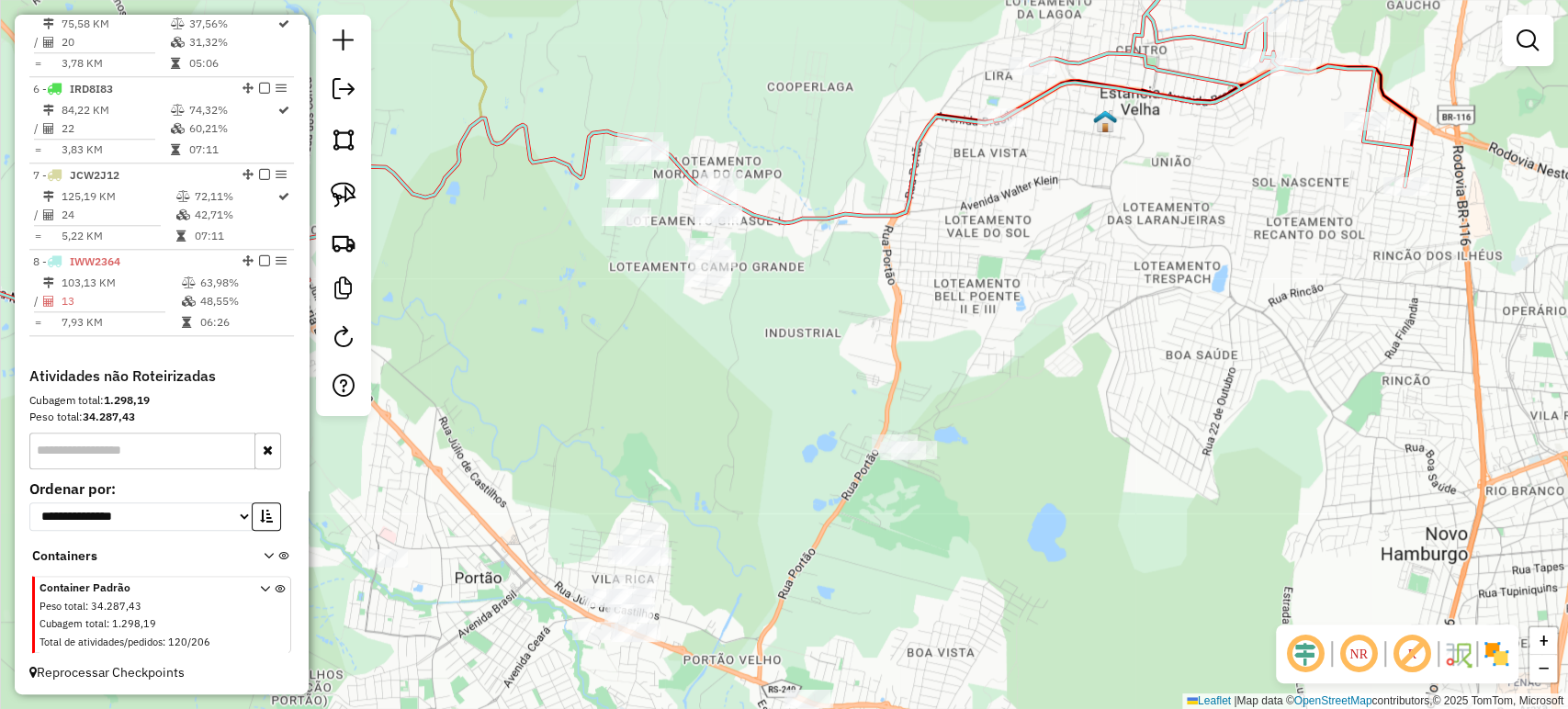 drag, startPoint x: 1152, startPoint y: 277, endPoint x: 841, endPoint y: 467, distance: 364.44616 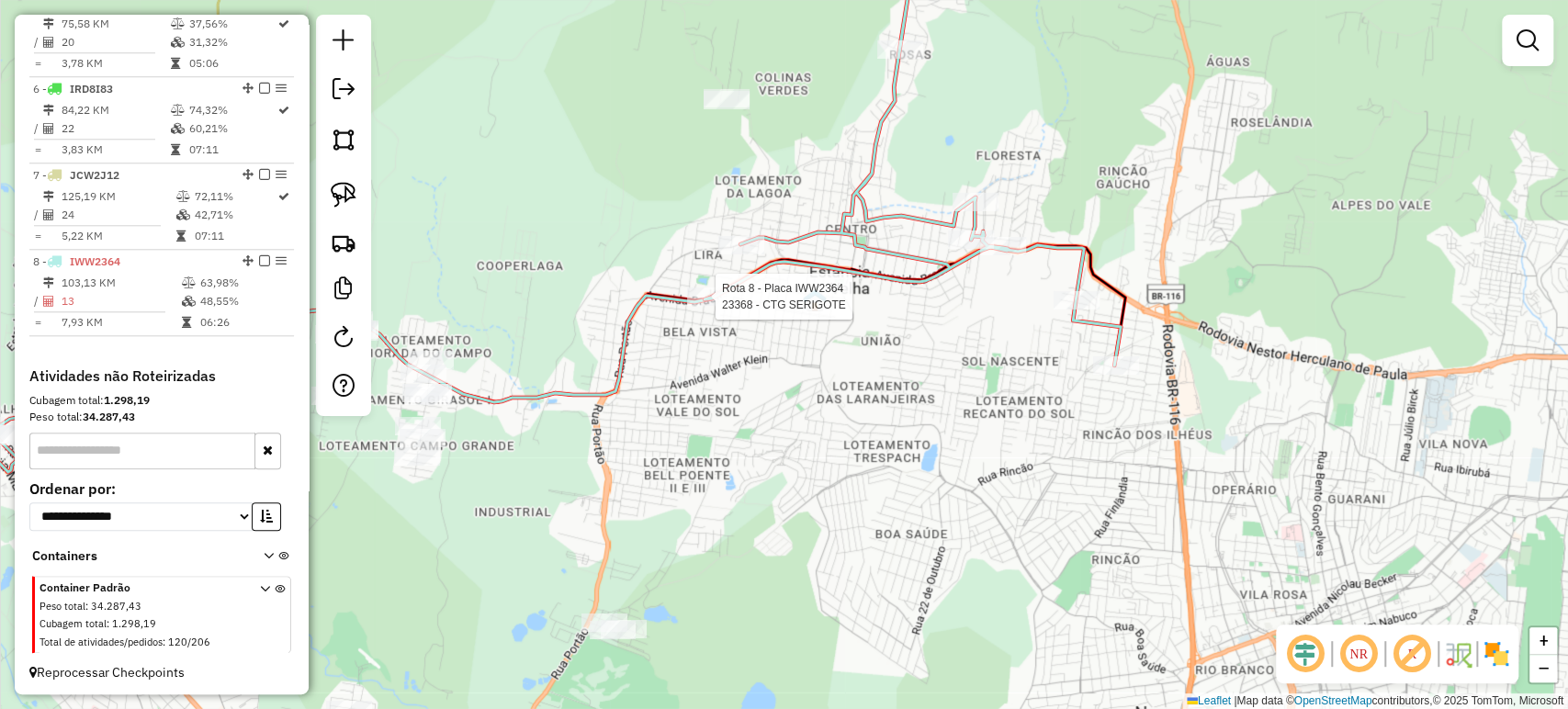 select on "*********" 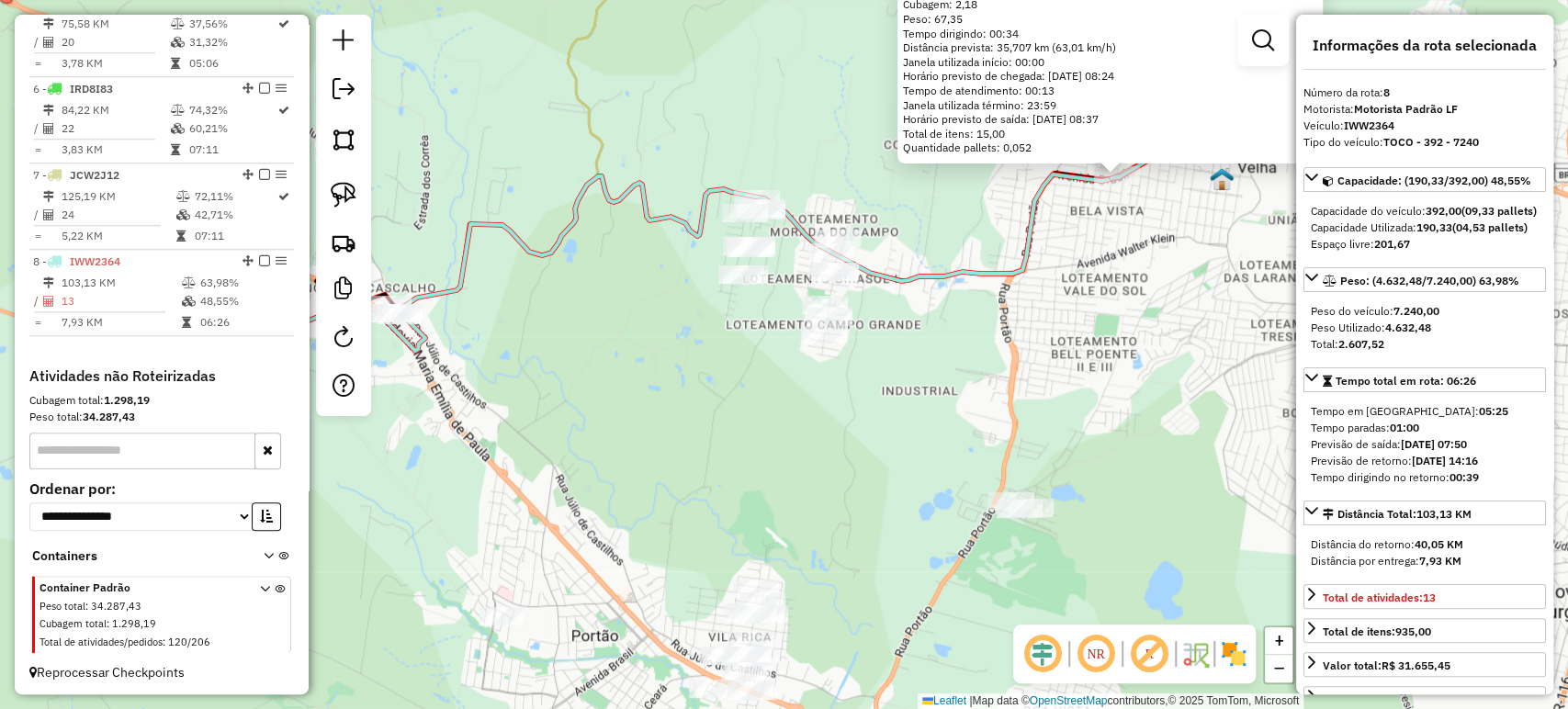 drag, startPoint x: 739, startPoint y: 478, endPoint x: 1040, endPoint y: 329, distance: 335.86 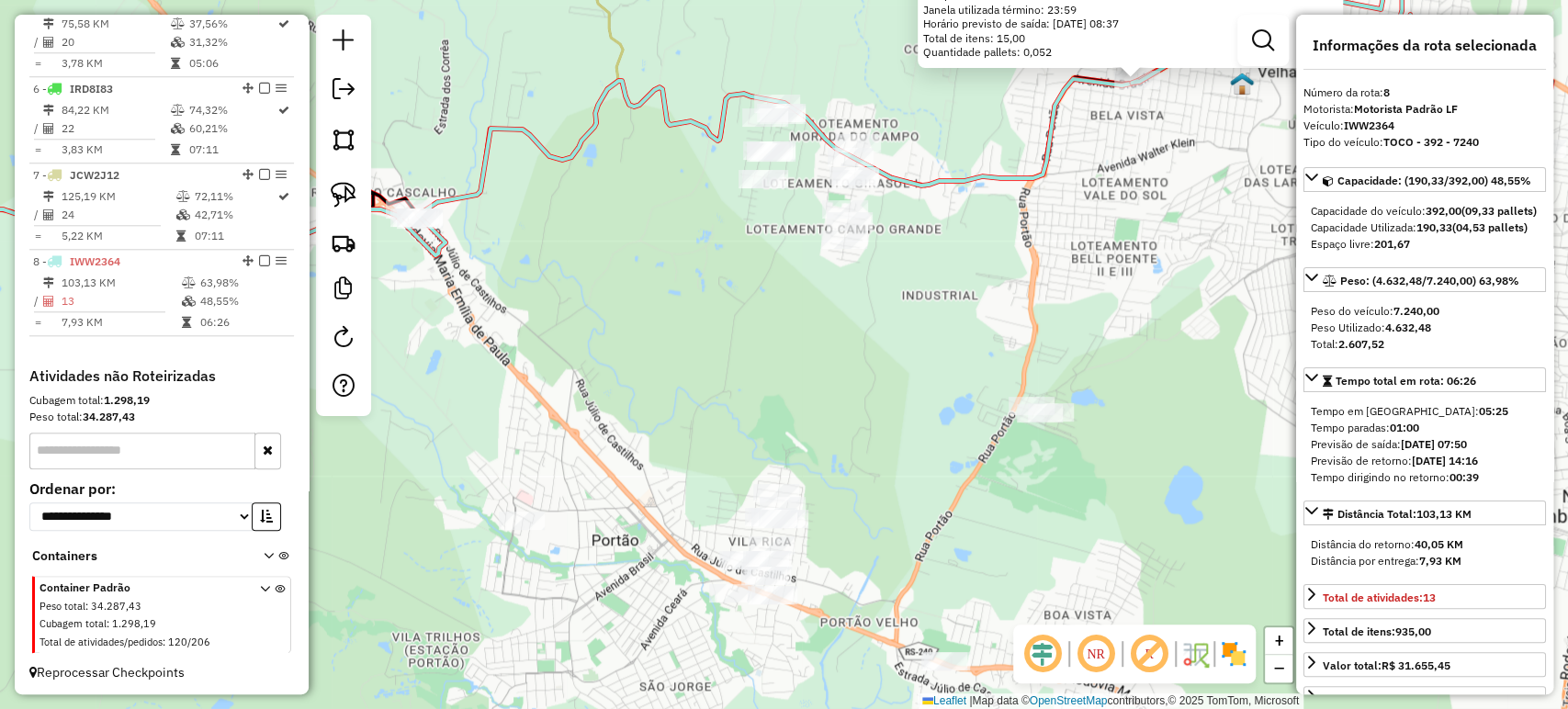 drag, startPoint x: 923, startPoint y: 424, endPoint x: 951, endPoint y: 324, distance: 103.84604 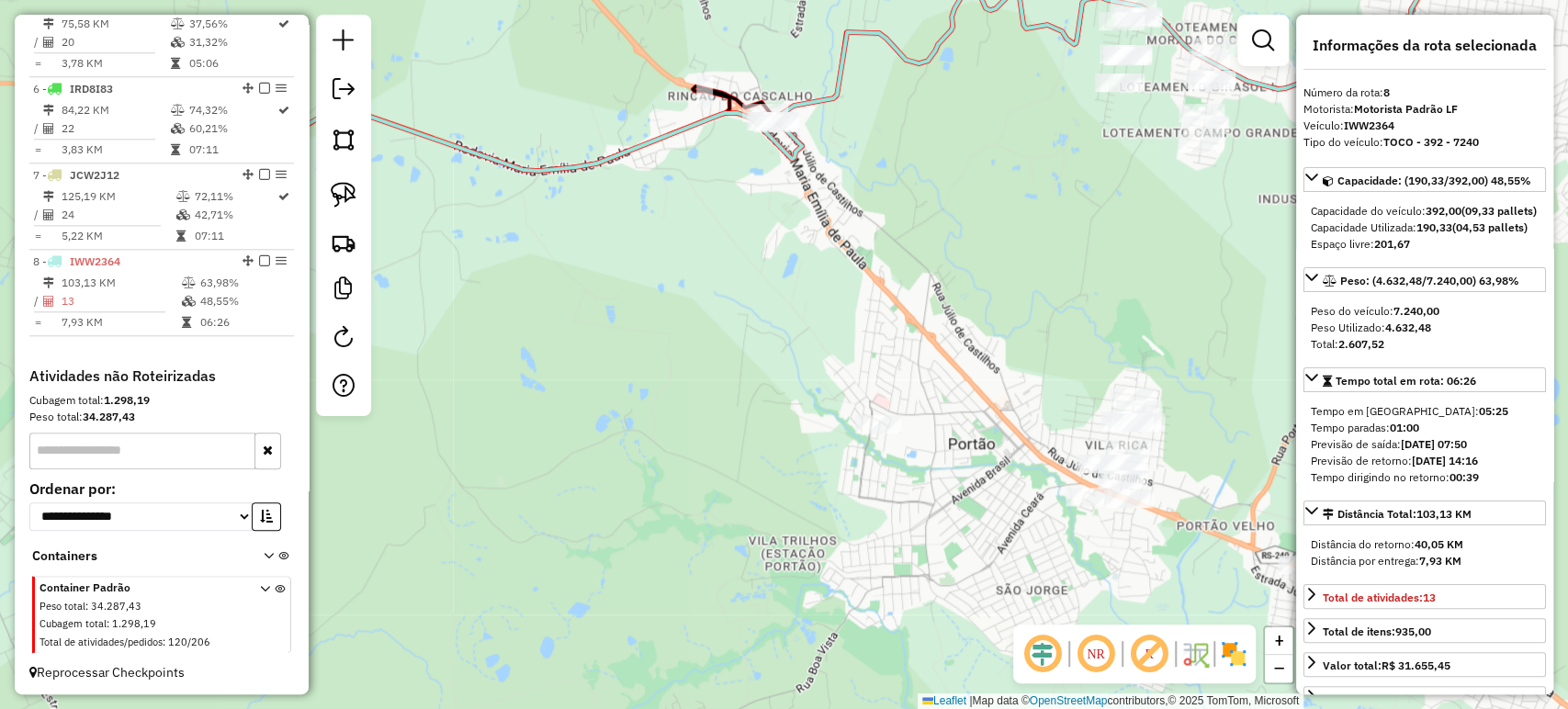 drag, startPoint x: 976, startPoint y: 335, endPoint x: 1041, endPoint y: 301, distance: 73.3553 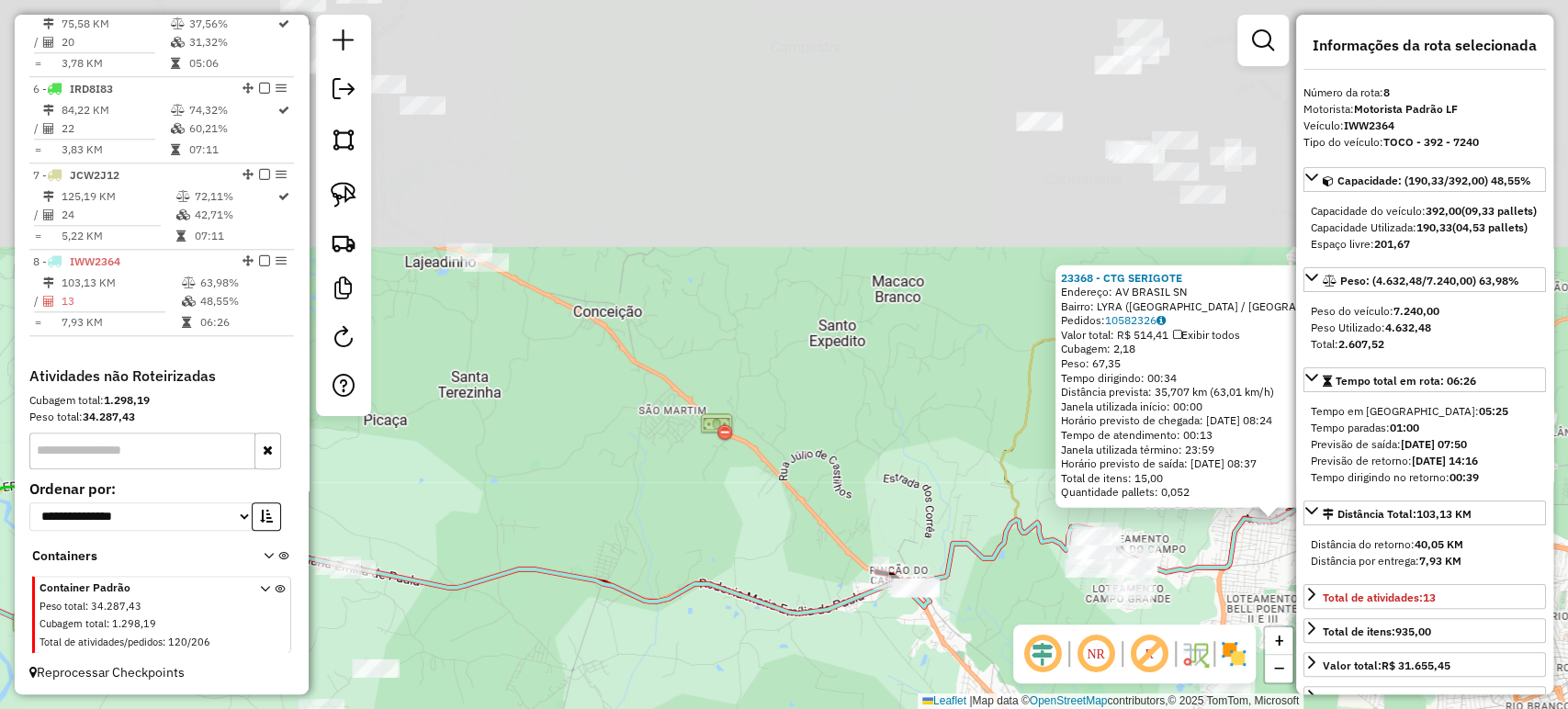 drag, startPoint x: 801, startPoint y: 663, endPoint x: 794, endPoint y: 681, distance: 19.313208 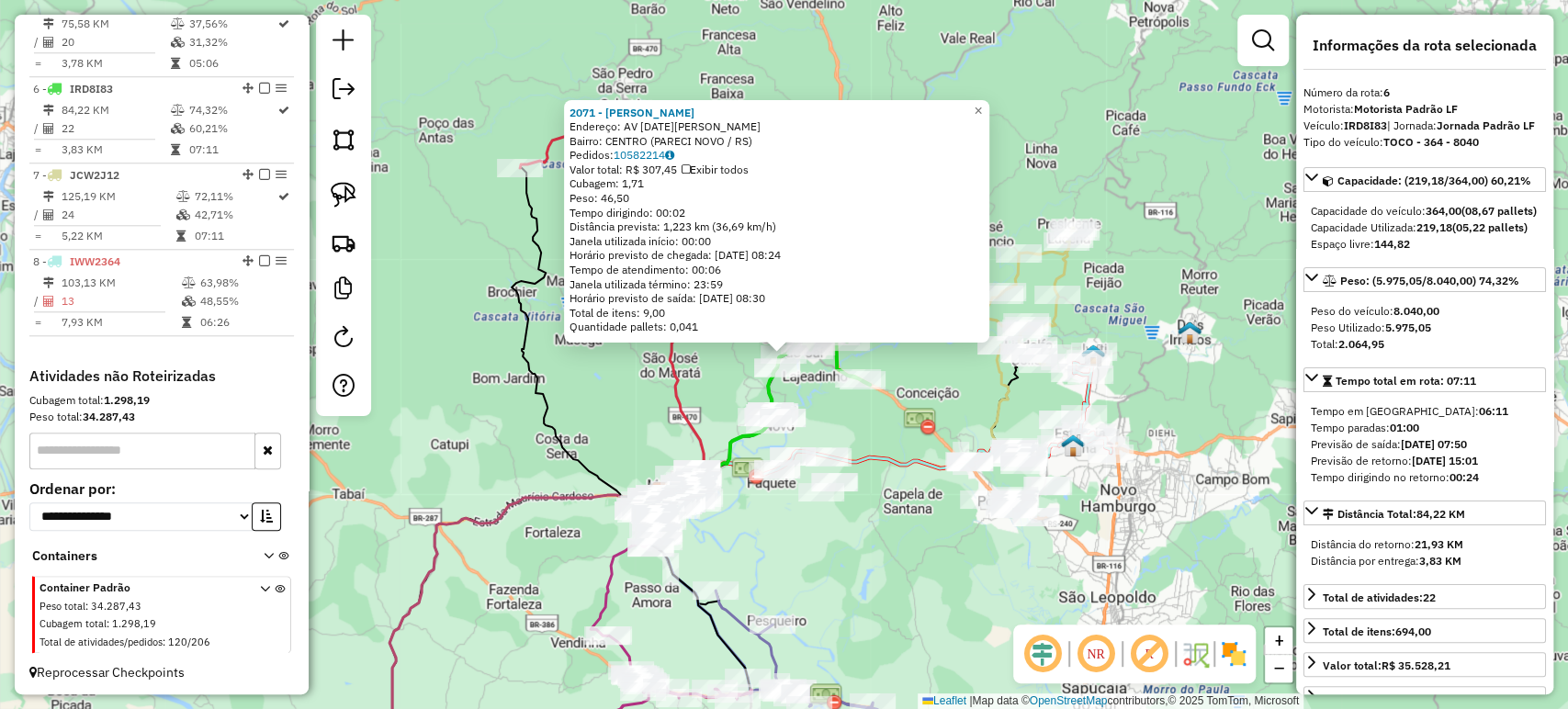 click on "2071 - ARMAZEM CRUZ  Endereço: AV 20 DE MARCO SN   Bairro: CENTRO (PARECI NOVO / RS)   Pedidos:  10582214   Valor total: R$ 307,45   Exibir todos   Cubagem: 1,71  Peso: 46,50  Tempo dirigindo: 00:02   Distância prevista: 1,223 km (36,69 km/h)   Janela utilizada início: 00:00   Horário previsto de chegada: 11/07/2025 08:24   Tempo de atendimento: 00:06   Janela utilizada término: 23:59   Horário previsto de saída: 11/07/2025 08:30   Total de itens: 9,00   Quantidade pallets: 0,041  × Janela de atendimento Grade de atendimento Capacidade Transportadoras Veículos Cliente Pedidos  Rotas Selecione os dias de semana para filtrar as janelas de atendimento  Seg   Ter   Qua   Qui   Sex   Sáb   Dom  Informe o período da janela de atendimento: De: Até:  Filtrar exatamente a janela do cliente  Considerar janela de atendimento padrão  Selecione os dias de semana para filtrar as grades de atendimento  Seg   Ter   Qua   Qui   Sex   Sáb   Dom   Considerar clientes sem dia de atendimento cadastrado  De:   Até:" 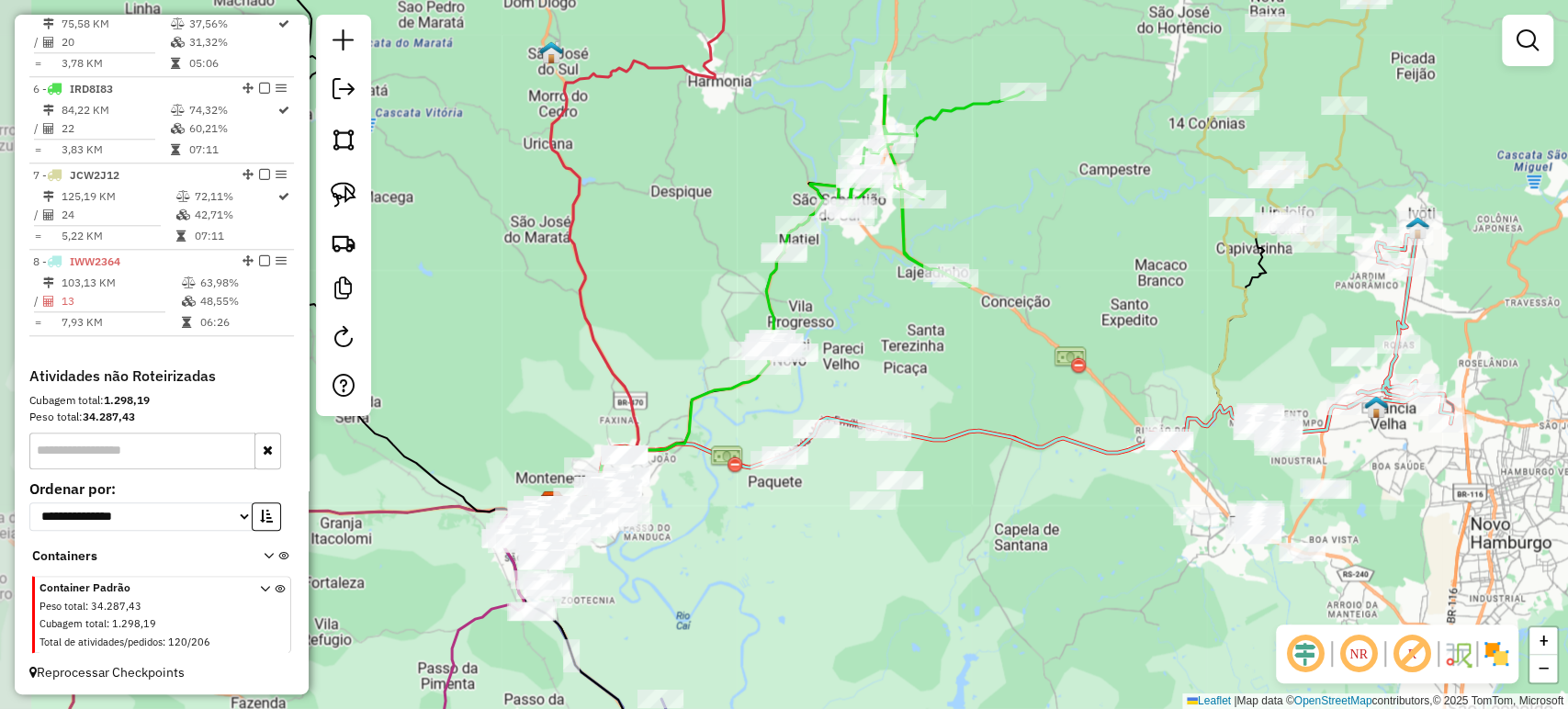 drag, startPoint x: 838, startPoint y: 420, endPoint x: 919, endPoint y: 384, distance: 88.63972 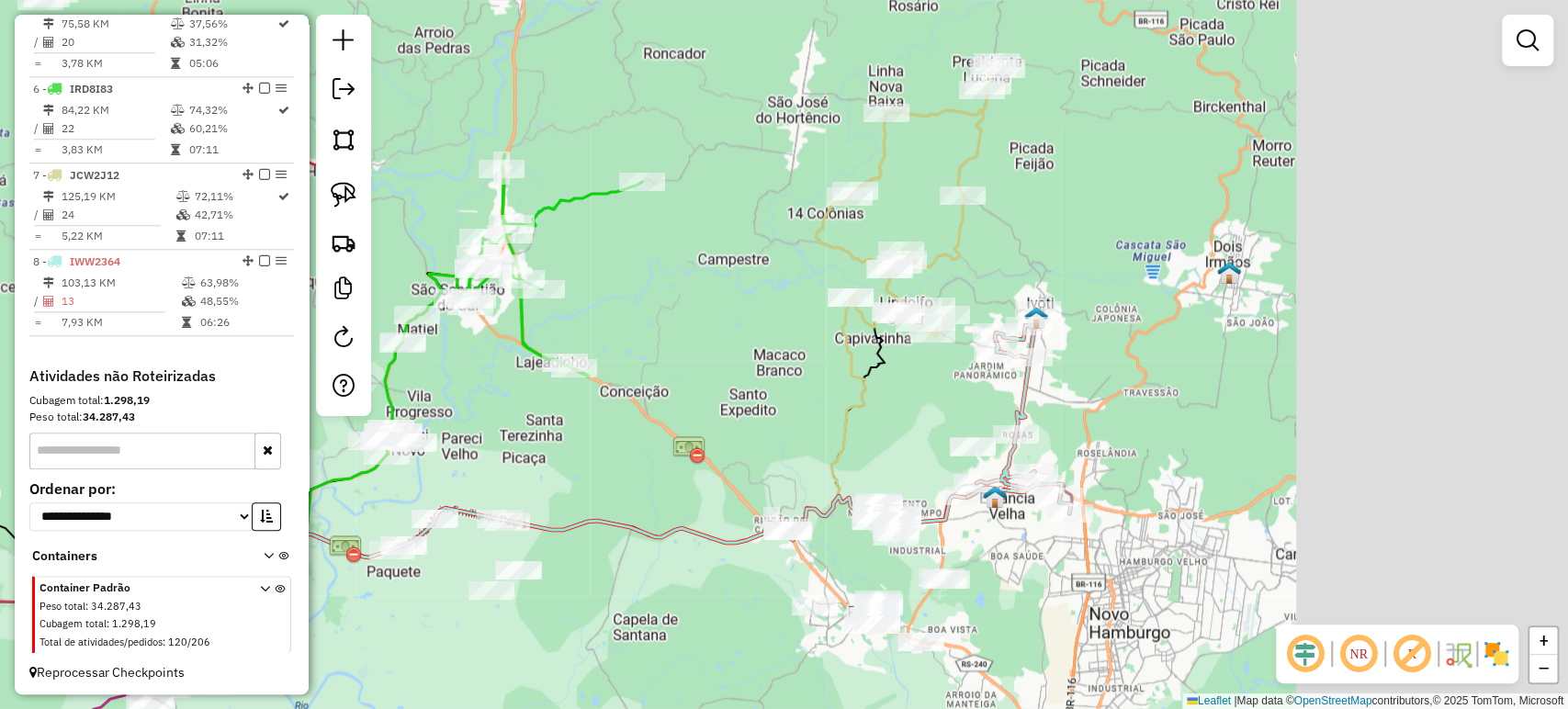 drag, startPoint x: 1041, startPoint y: 376, endPoint x: 657, endPoint y: 469, distance: 395.10125 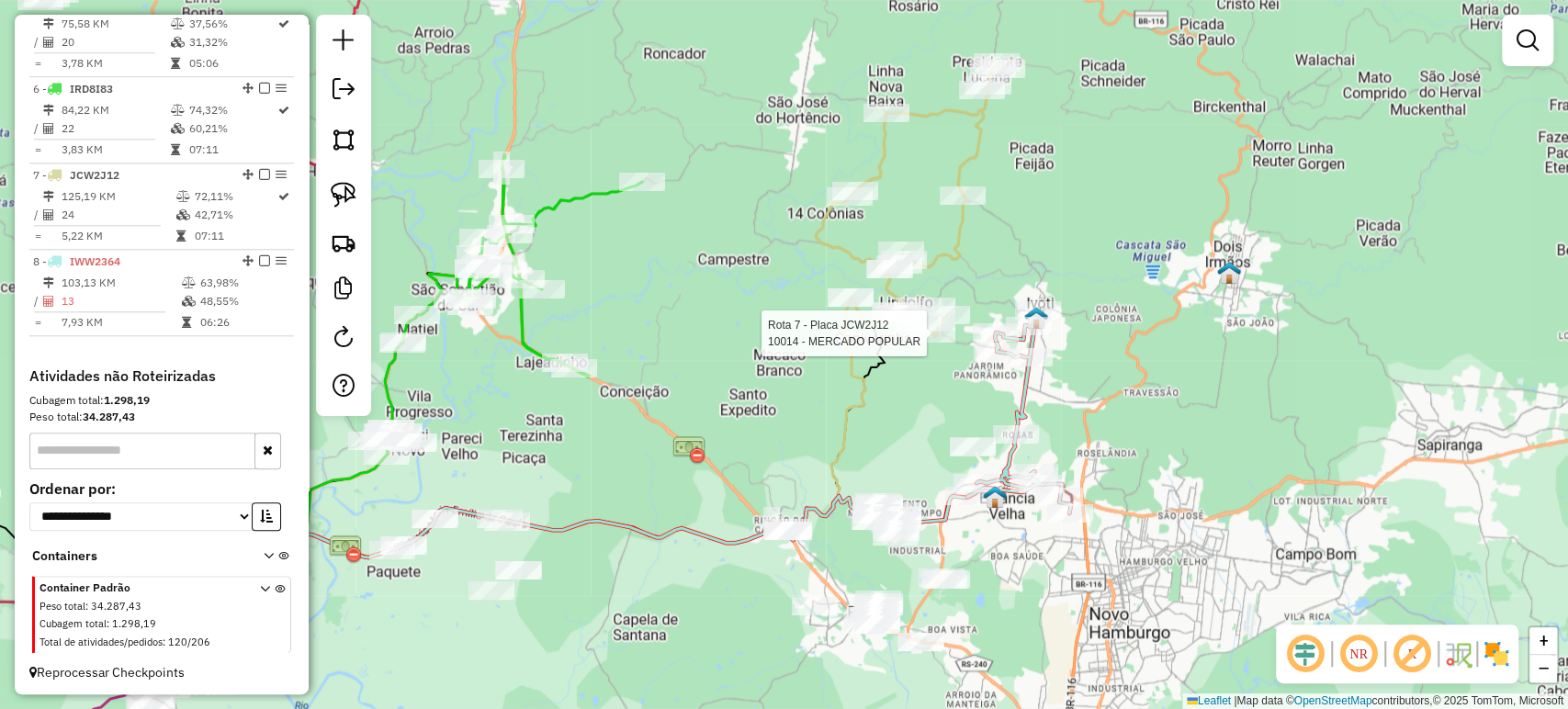 select on "*********" 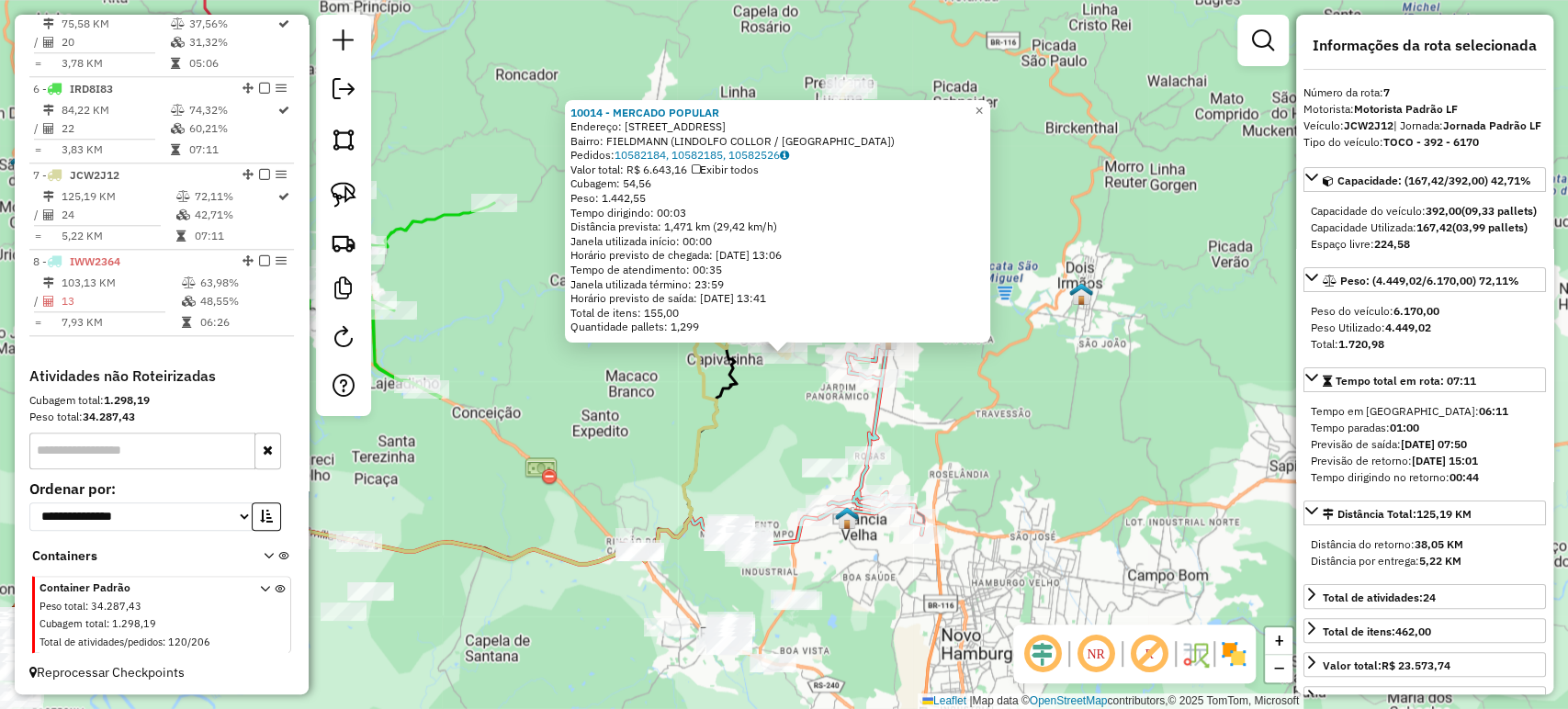 drag, startPoint x: 801, startPoint y: 454, endPoint x: 812, endPoint y: 456, distance: 11.18034 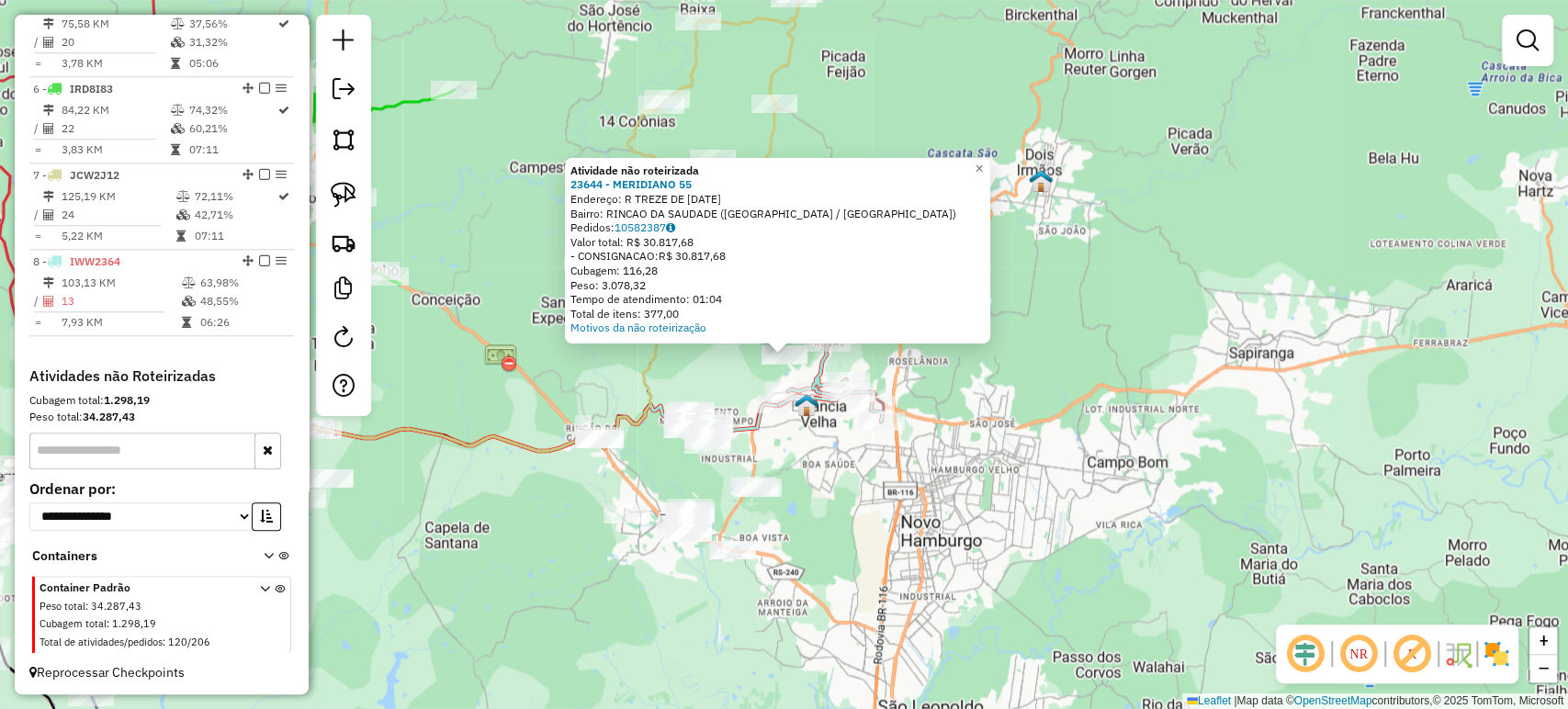drag, startPoint x: 996, startPoint y: 439, endPoint x: 885, endPoint y: 467, distance: 114.47707 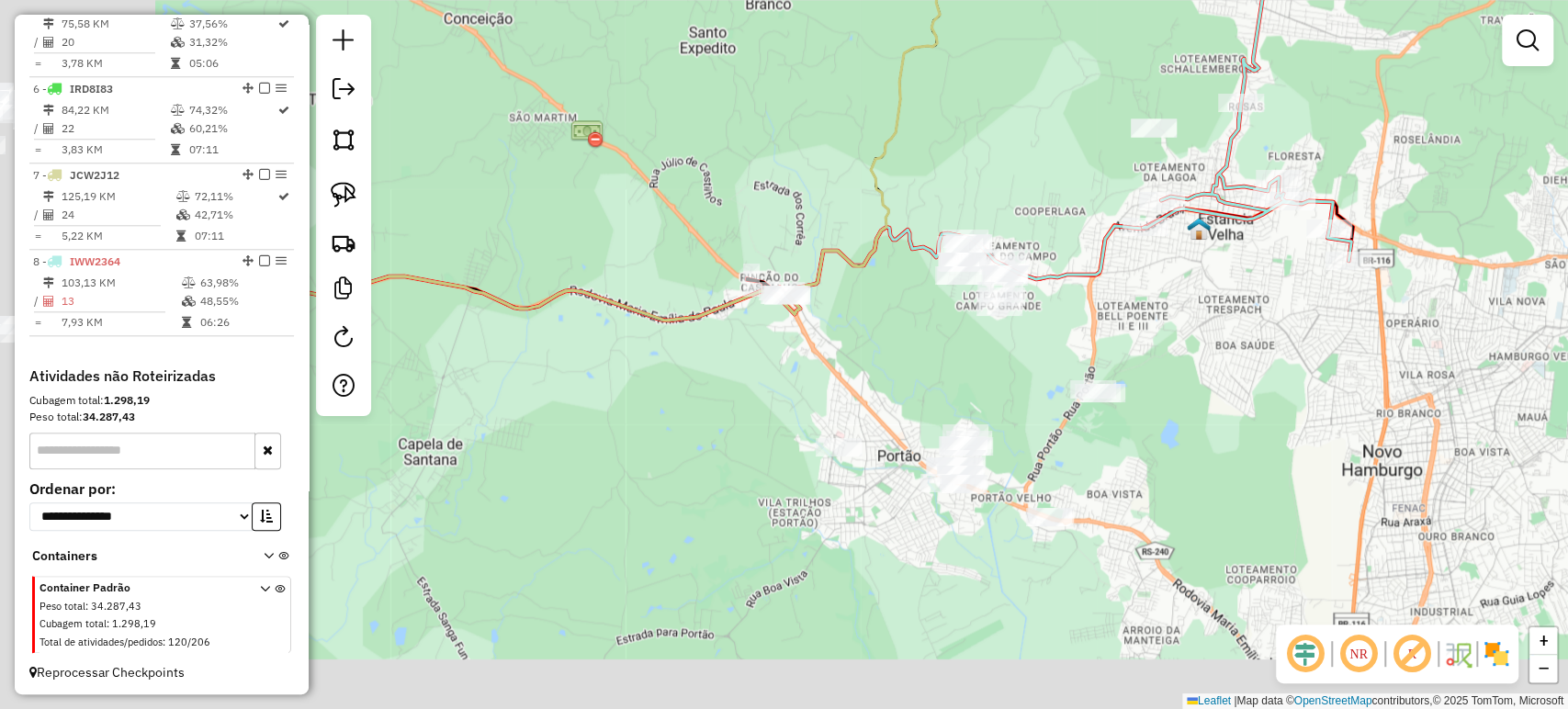 drag, startPoint x: 882, startPoint y: 490, endPoint x: 1230, endPoint y: 397, distance: 360.21244 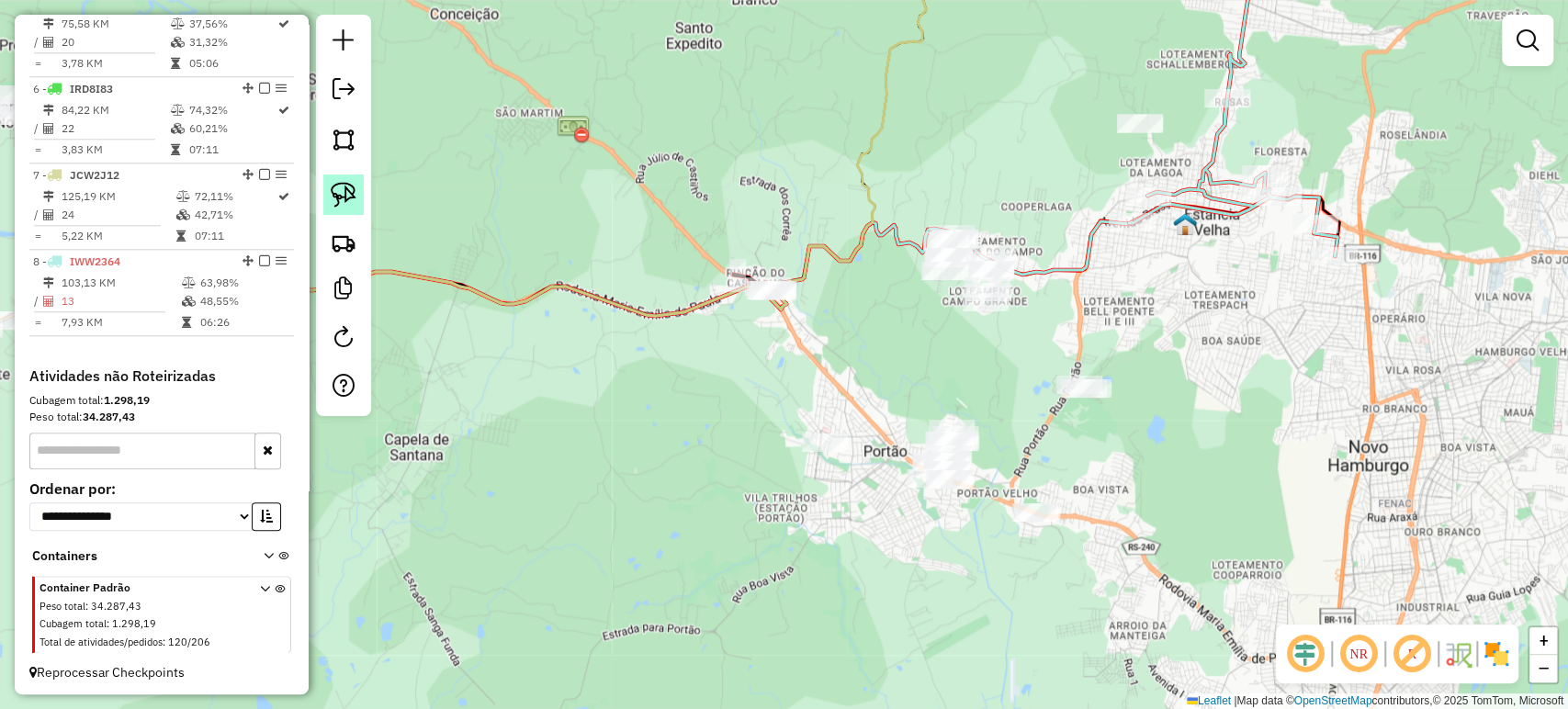 click 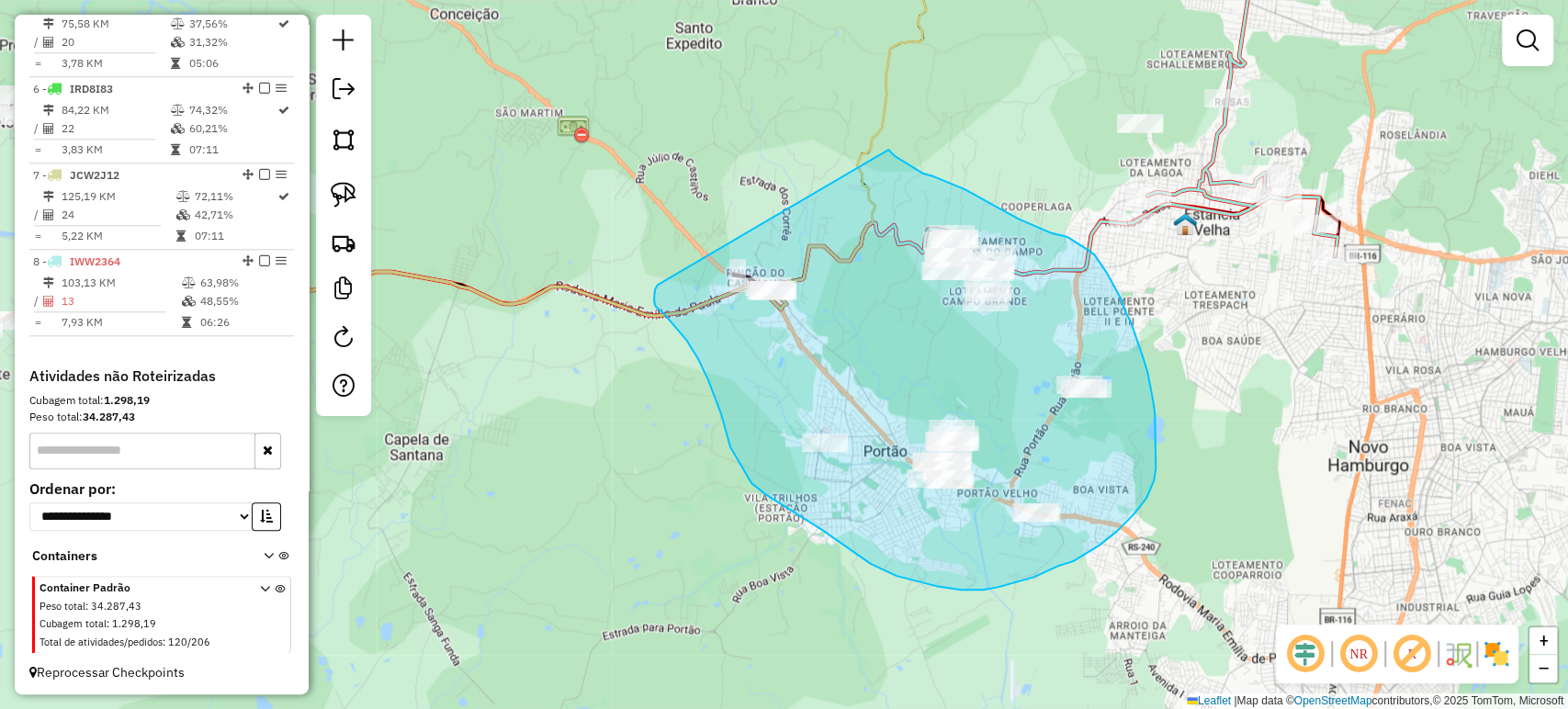 drag, startPoint x: 888, startPoint y: 151, endPoint x: 682, endPoint y: 257, distance: 231.67218 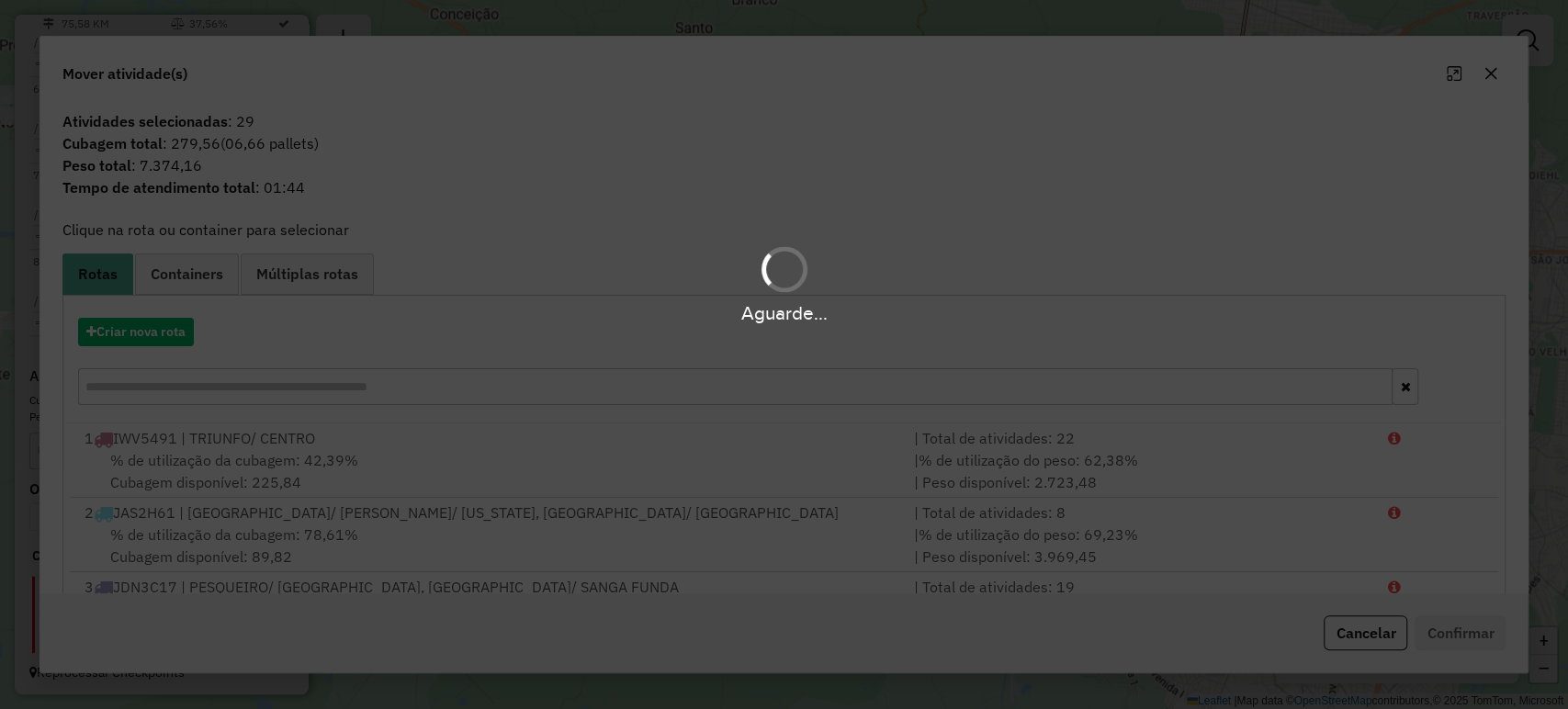 click on "Aguarde..." at bounding box center [784, 354] 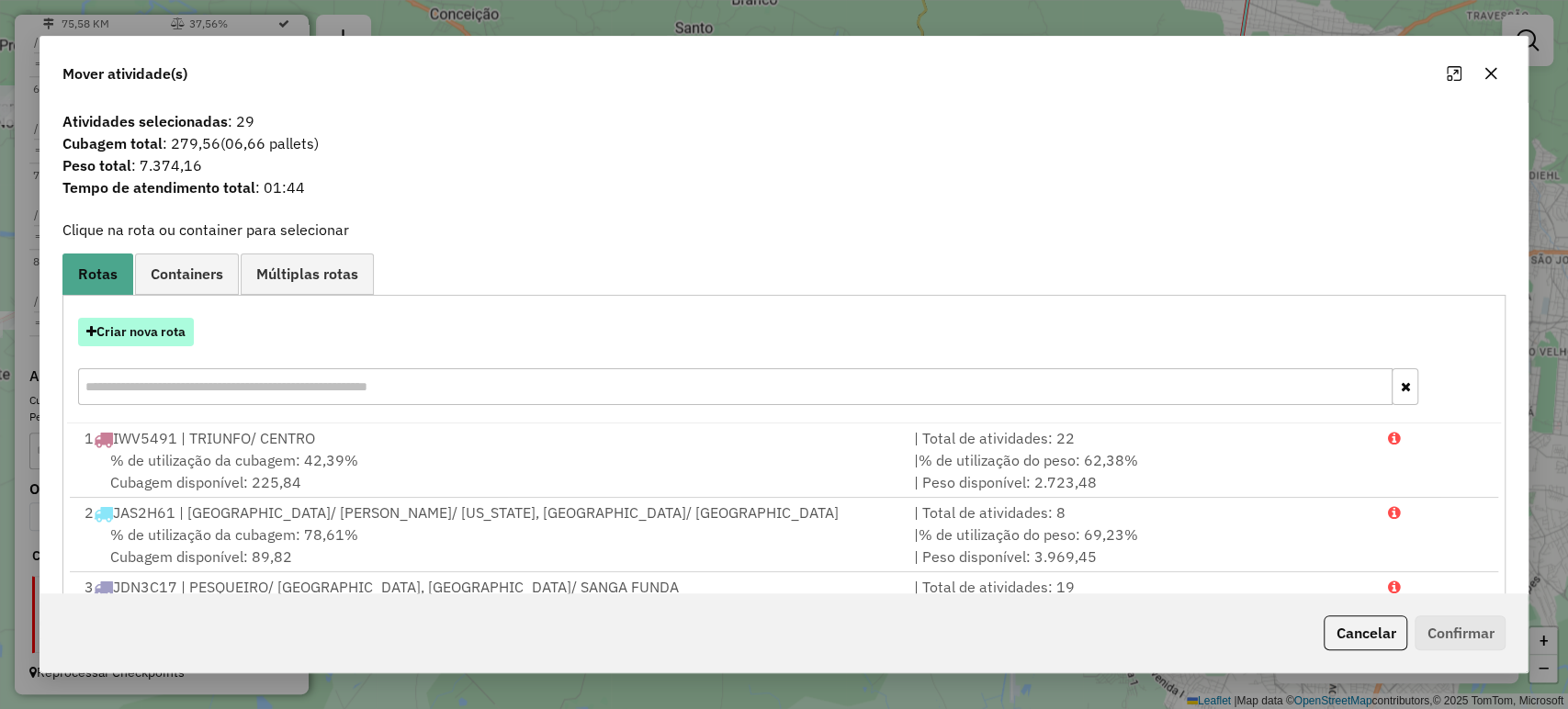 click on "Criar nova rota" at bounding box center (136, 332) 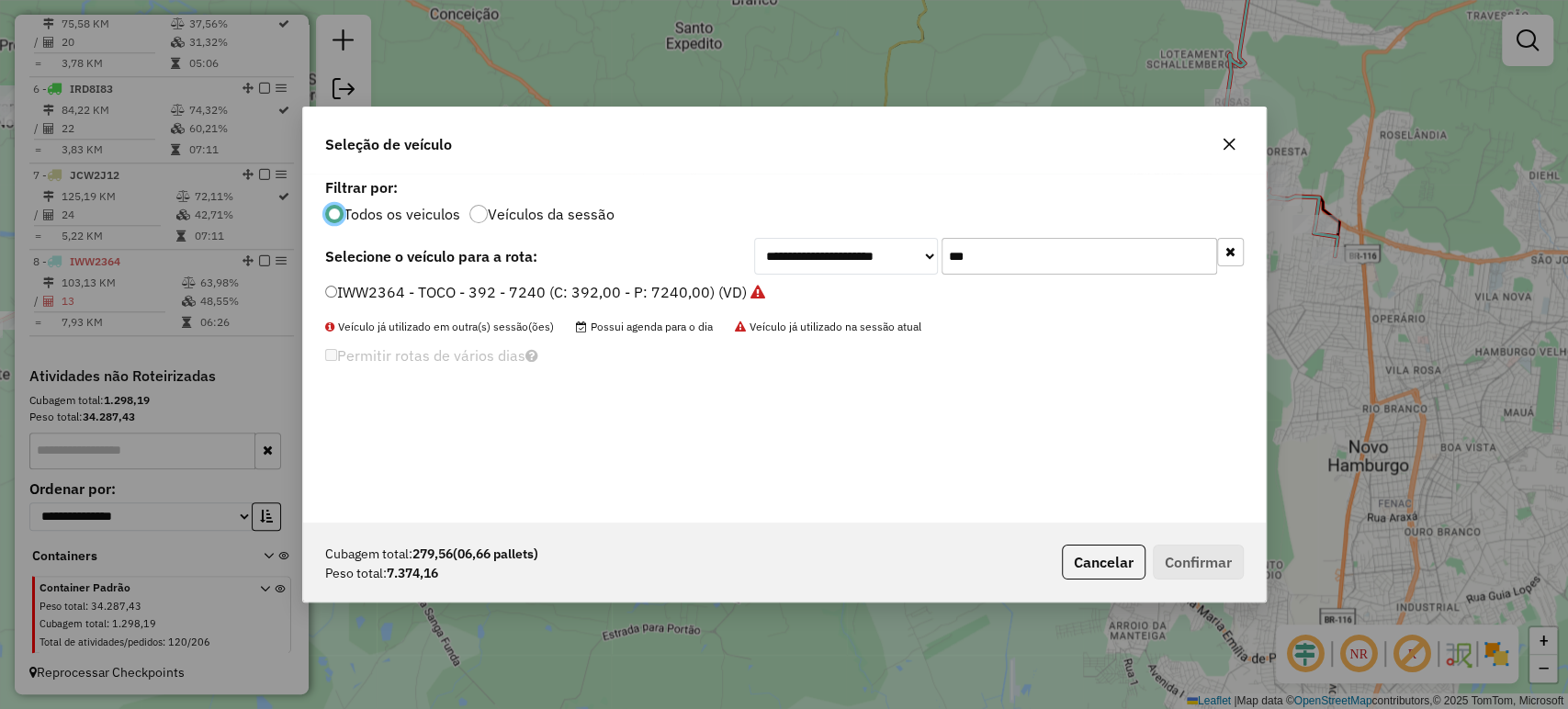 scroll, scrollTop: 9, scrollLeft: 6, axis: both 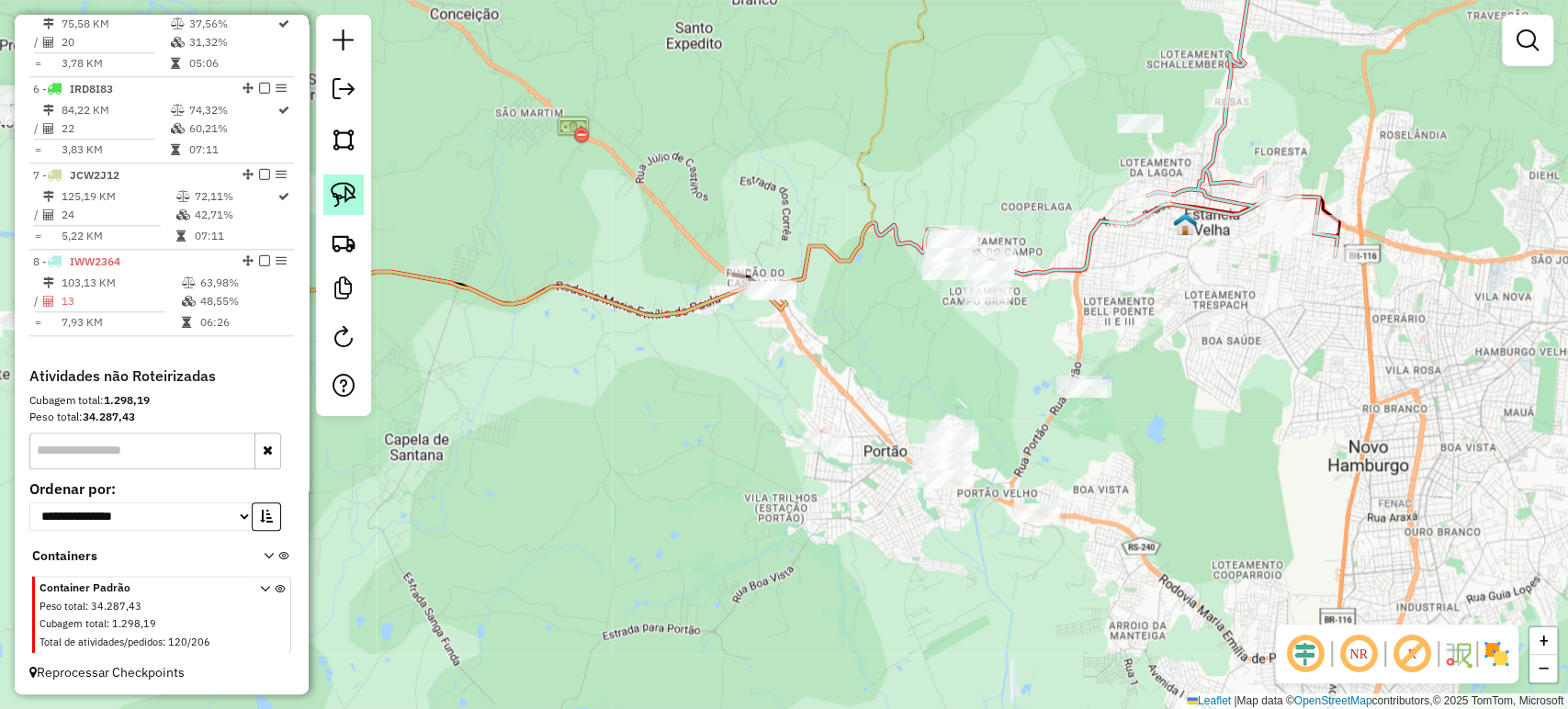 click 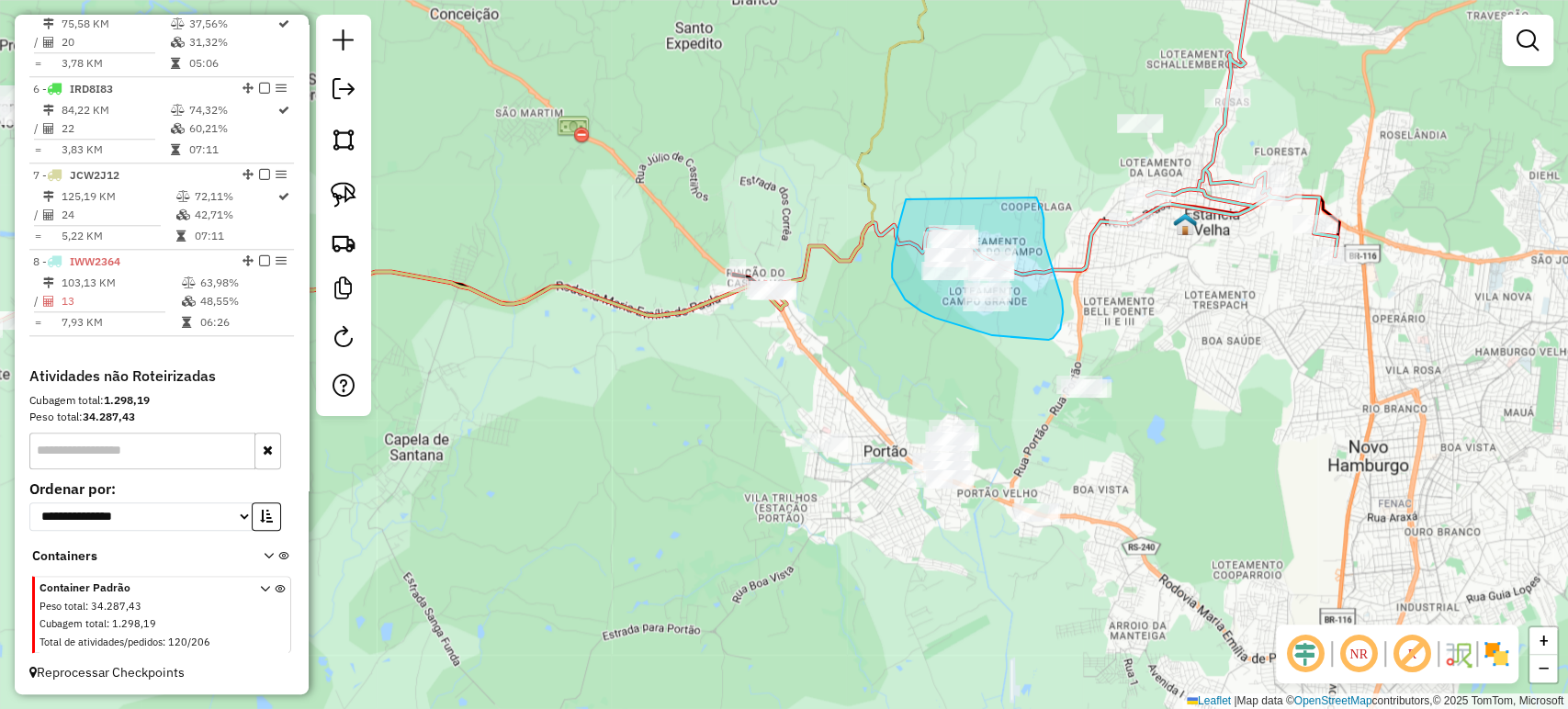 drag, startPoint x: 906, startPoint y: 199, endPoint x: 1003, endPoint y: 177, distance: 99.46356 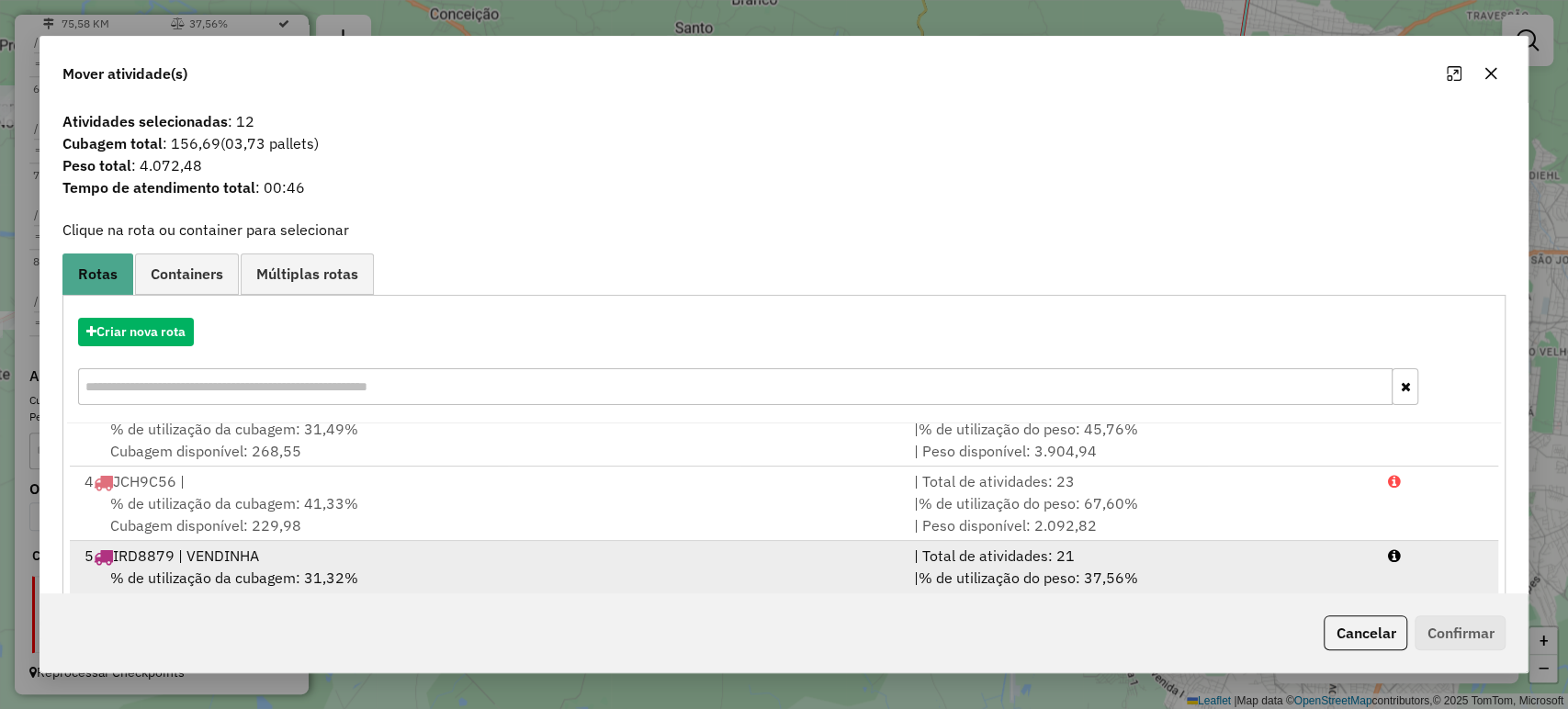 scroll, scrollTop: 227, scrollLeft: 0, axis: vertical 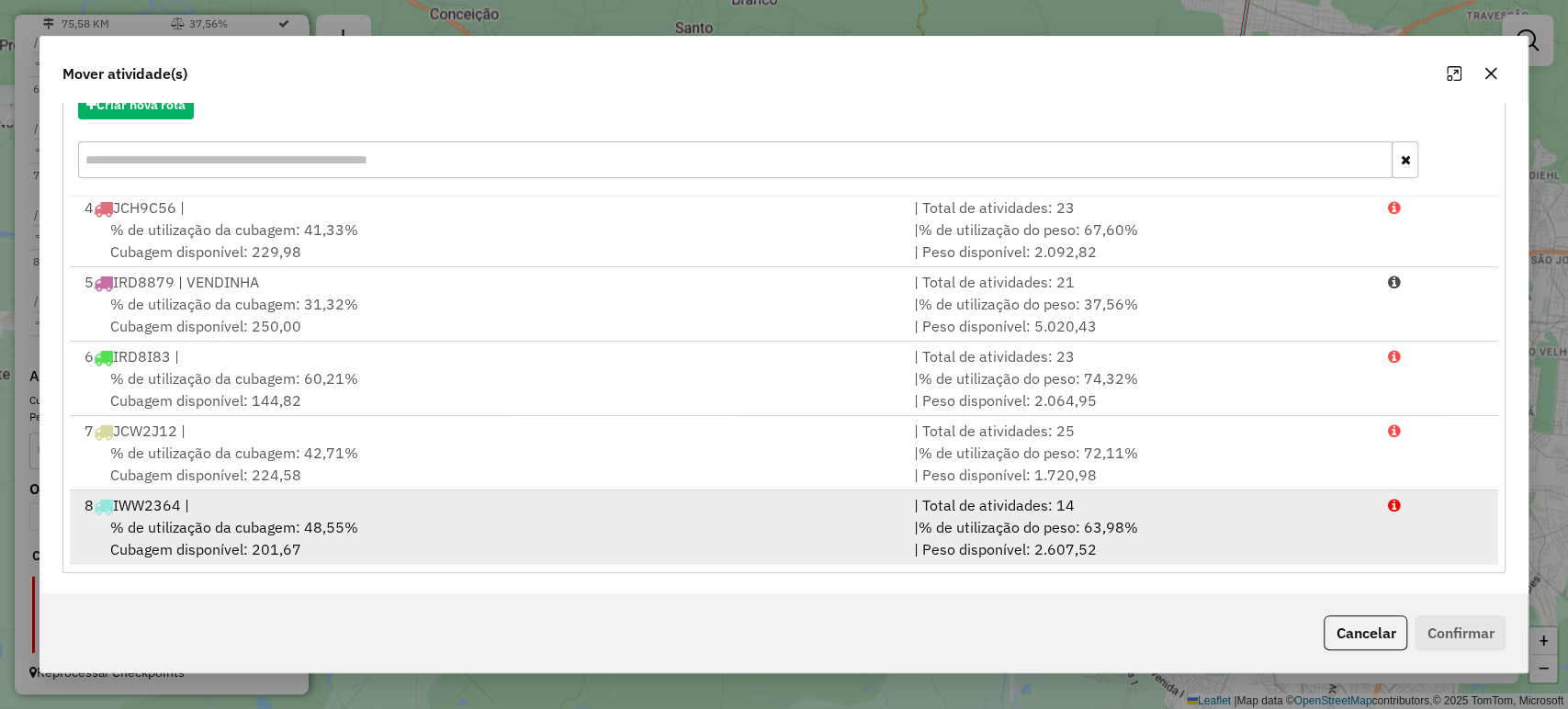 click on "| Total de atividades: 14" at bounding box center (1139, 505) 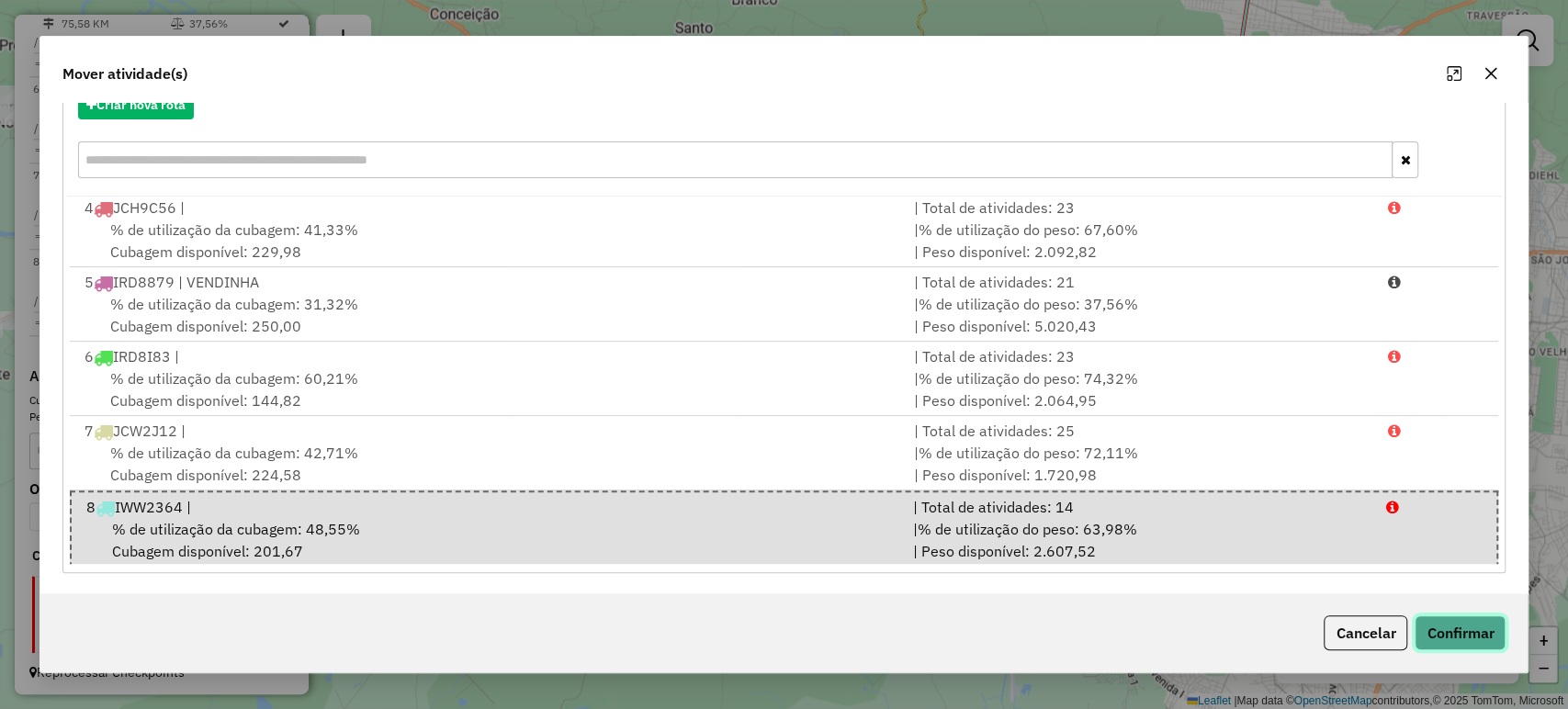 click on "Confirmar" 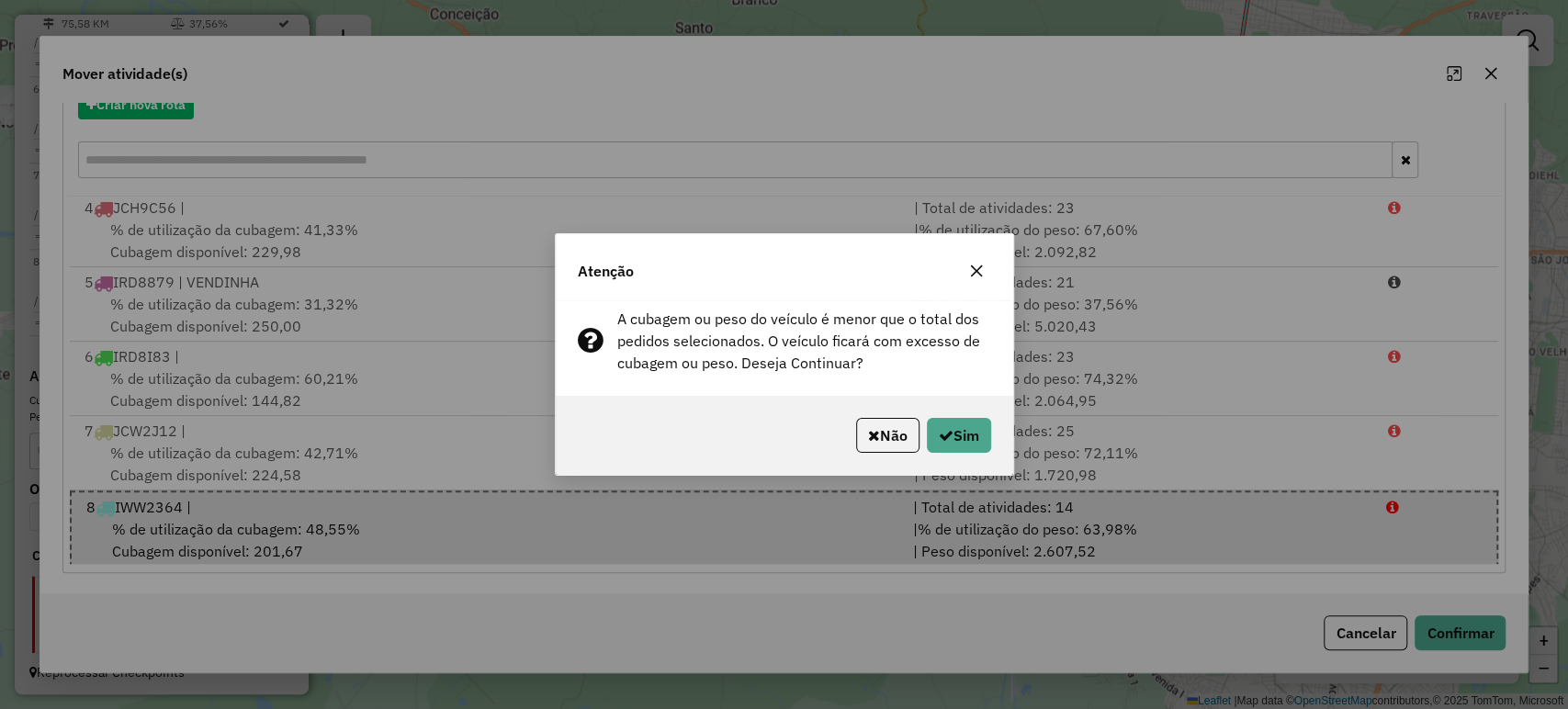 click on "Não   Sim" 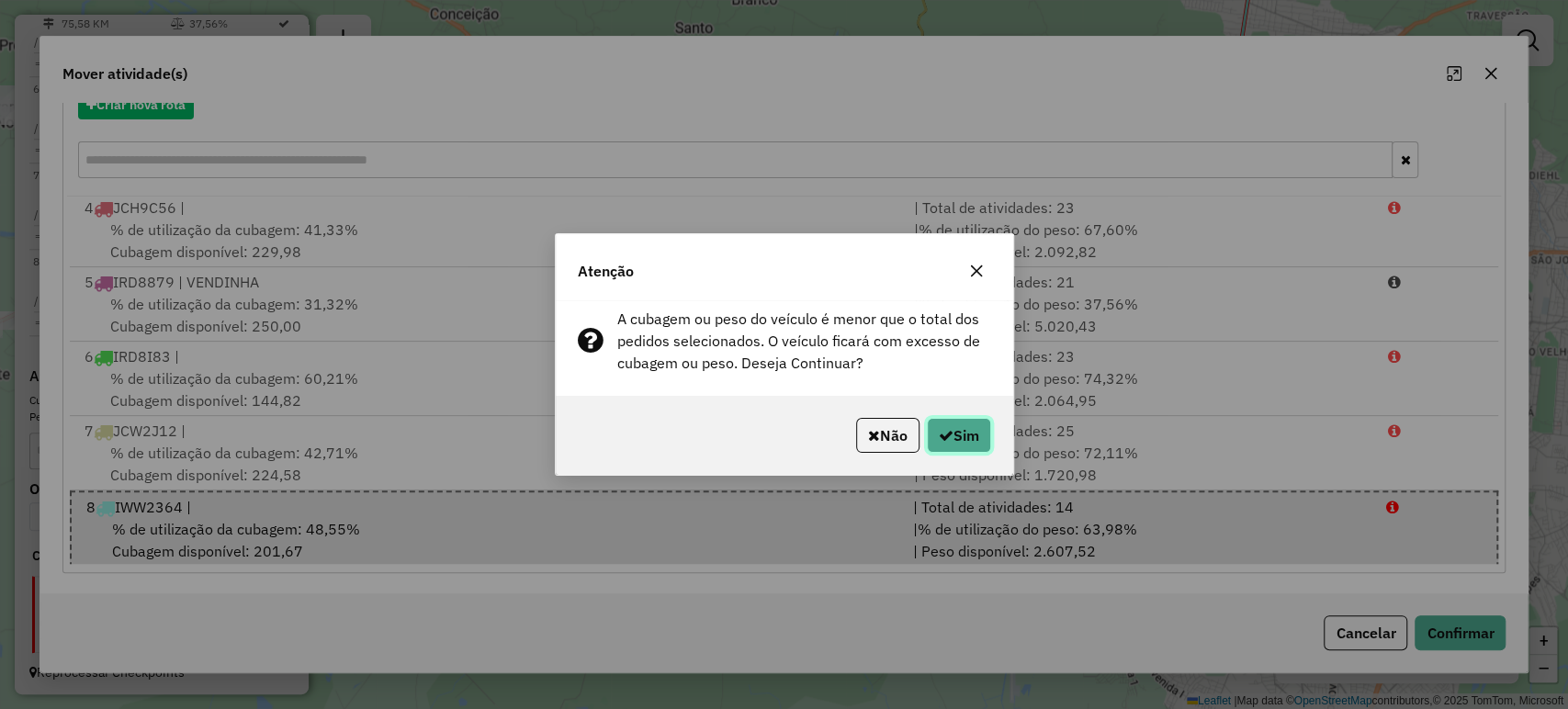 click on "Sim" 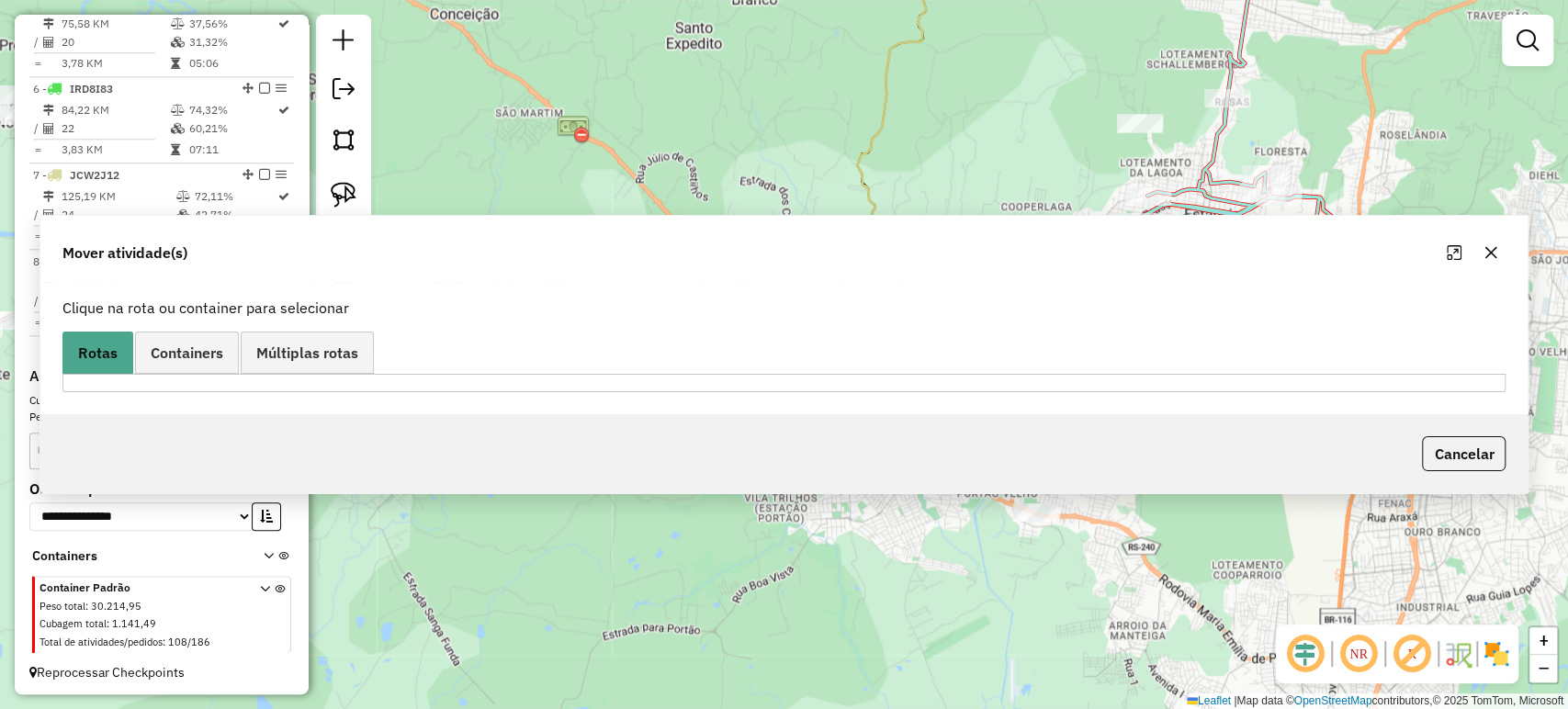 scroll, scrollTop: 0, scrollLeft: 0, axis: both 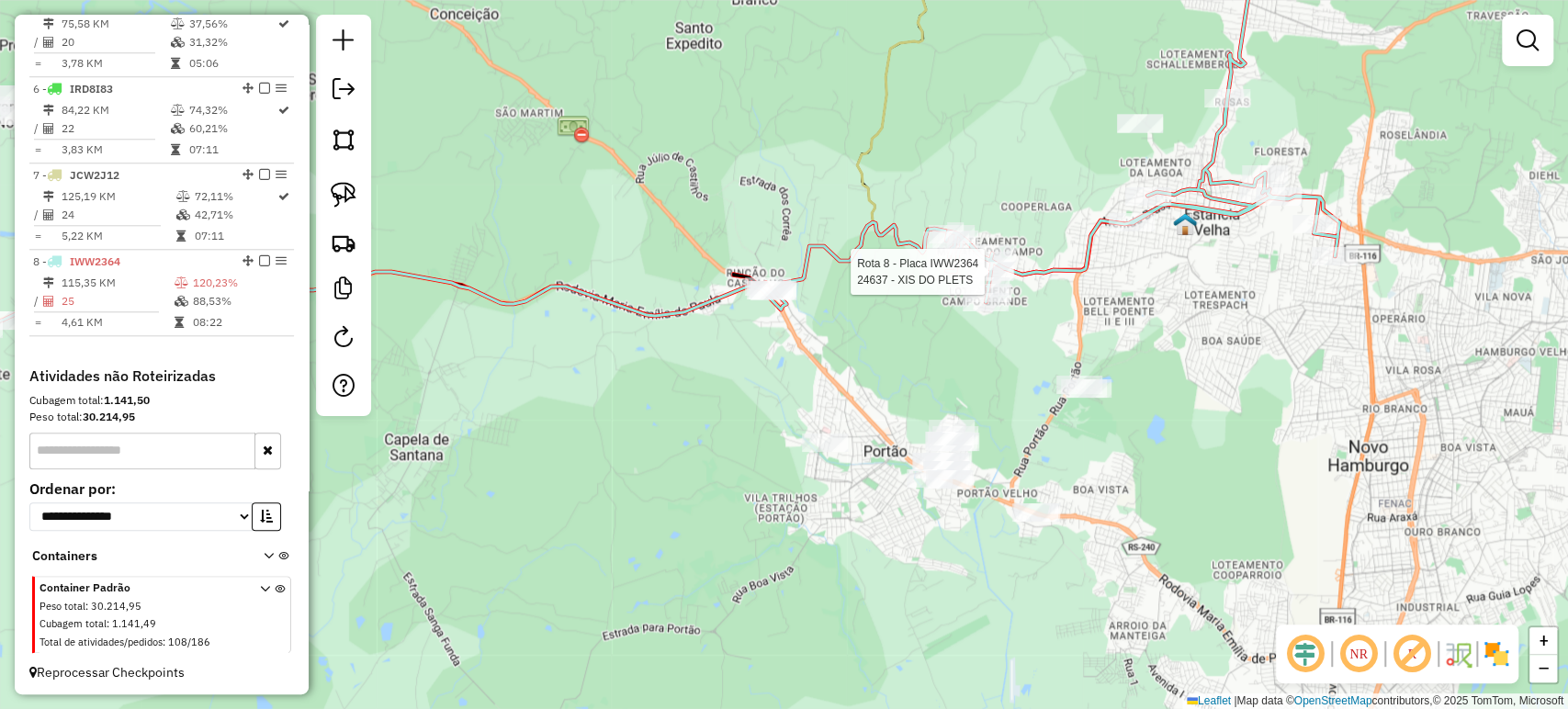 select on "*********" 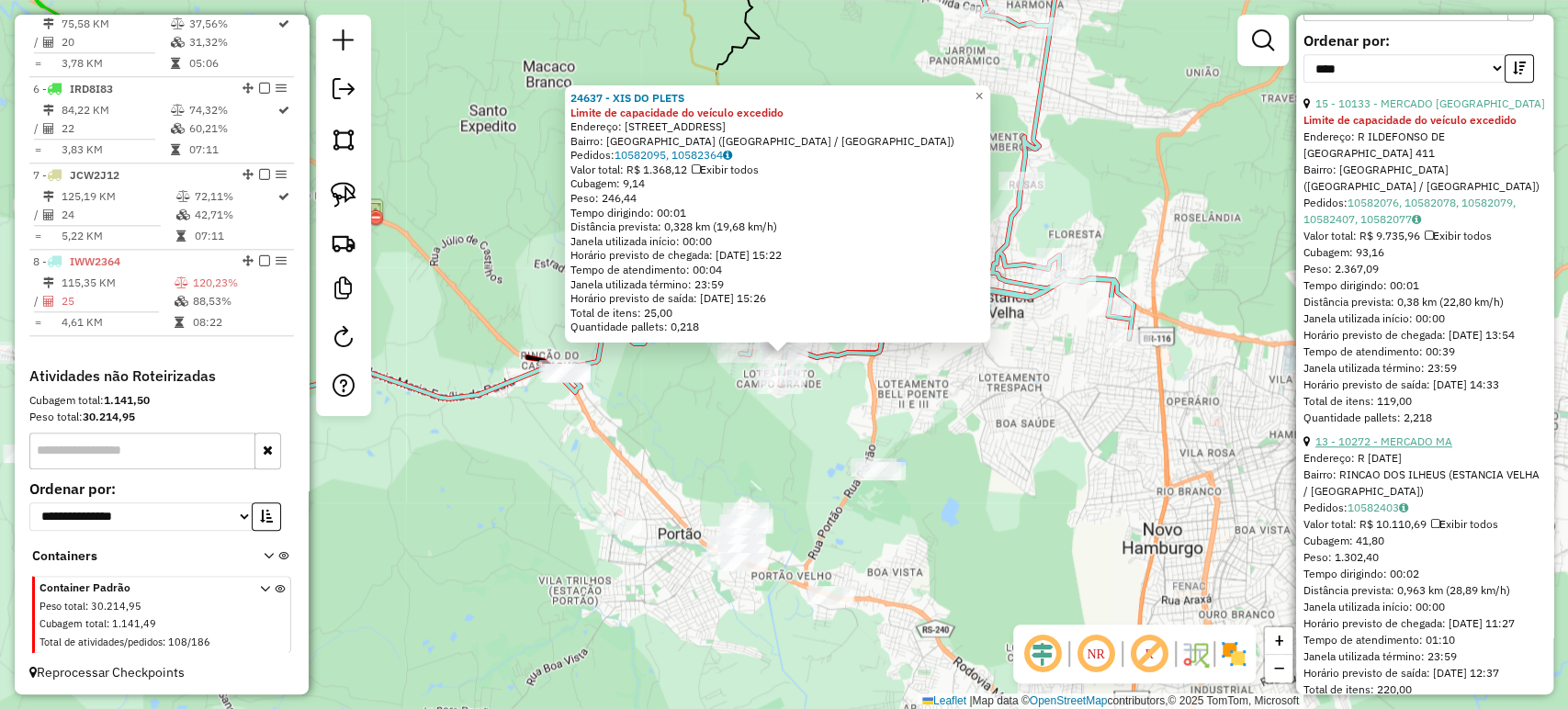 scroll, scrollTop: 816, scrollLeft: 0, axis: vertical 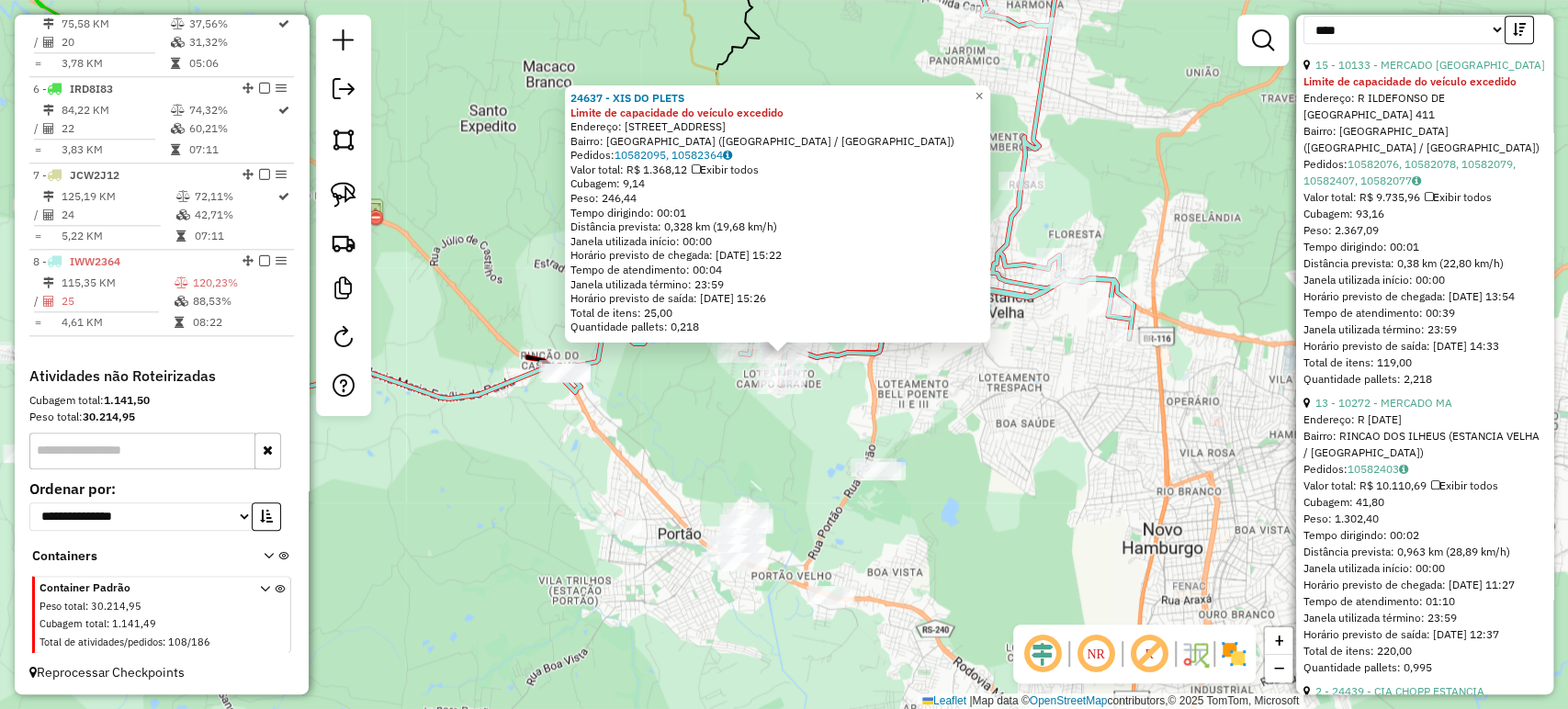 click on "24637 - XIS DO PLETS Limite de capacidade do veículo excedido  Endereço: R SAO JOSE DO HORTENCIO 56   Bairro: CAMPO GRANDE (ESTANCIA VELHA / RS)   Pedidos:  10582095, 10582364   Valor total: R$ 1.368,12   Exibir todos   Cubagem: 9,14  Peso: 246,44  Tempo dirigindo: 00:01   Distância prevista: 0,328 km (19,68 km/h)   Janela utilizada início: 00:00   Horário previsto de chegada: 11/07/2025 15:22   Tempo de atendimento: 00:04   Janela utilizada término: 23:59   Horário previsto de saída: 11/07/2025 15:26   Total de itens: 25,00   Quantidade pallets: 0,218  × Janela de atendimento Grade de atendimento Capacidade Transportadoras Veículos Cliente Pedidos  Rotas Selecione os dias de semana para filtrar as janelas de atendimento  Seg   Ter   Qua   Qui   Sex   Sáb   Dom  Informe o período da janela de atendimento: De: Até:  Filtrar exatamente a janela do cliente  Considerar janela de atendimento padrão  Selecione os dias de semana para filtrar as grades de atendimento  Seg   Ter   Qua   Qui   Sex   Sáb" 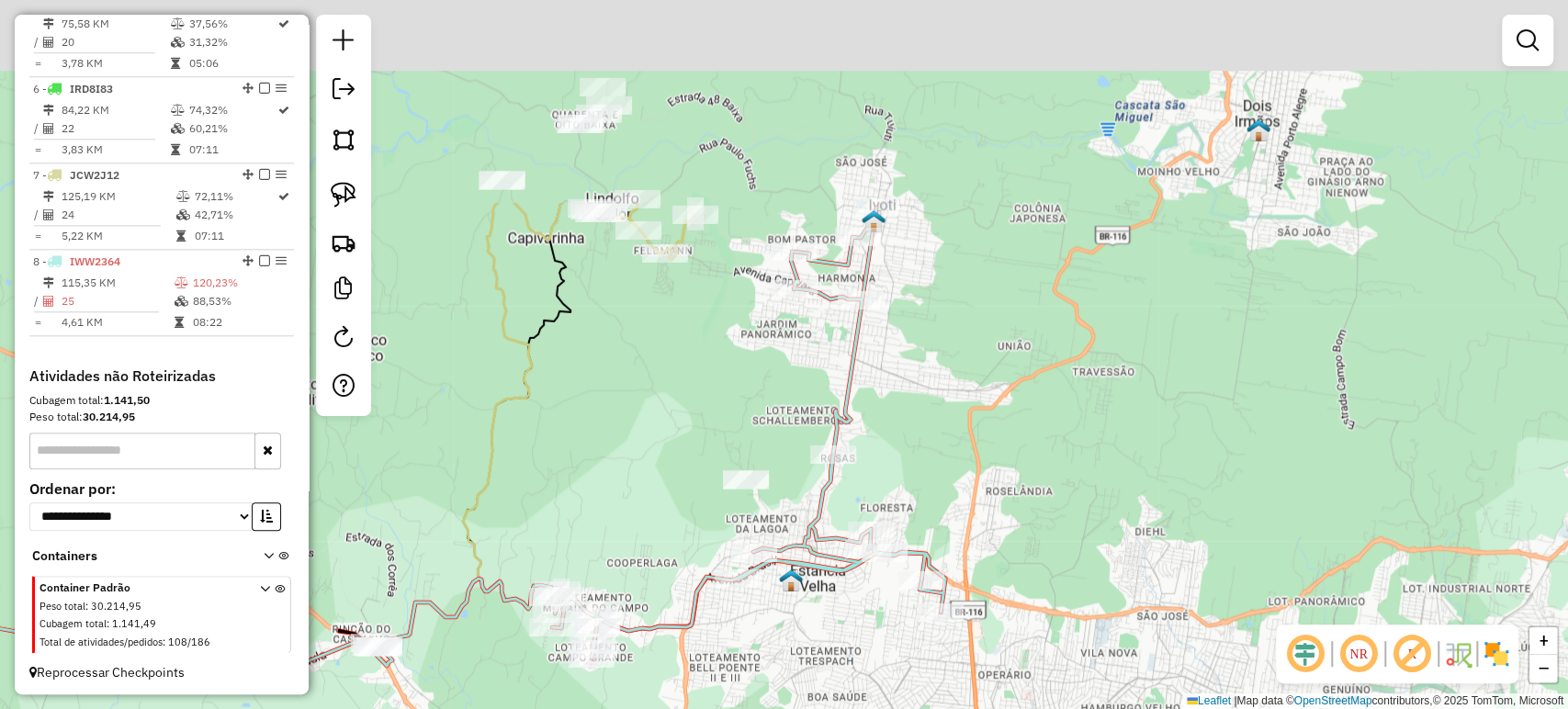 drag, startPoint x: 1217, startPoint y: 241, endPoint x: 1029, endPoint y: 514, distance: 331.471 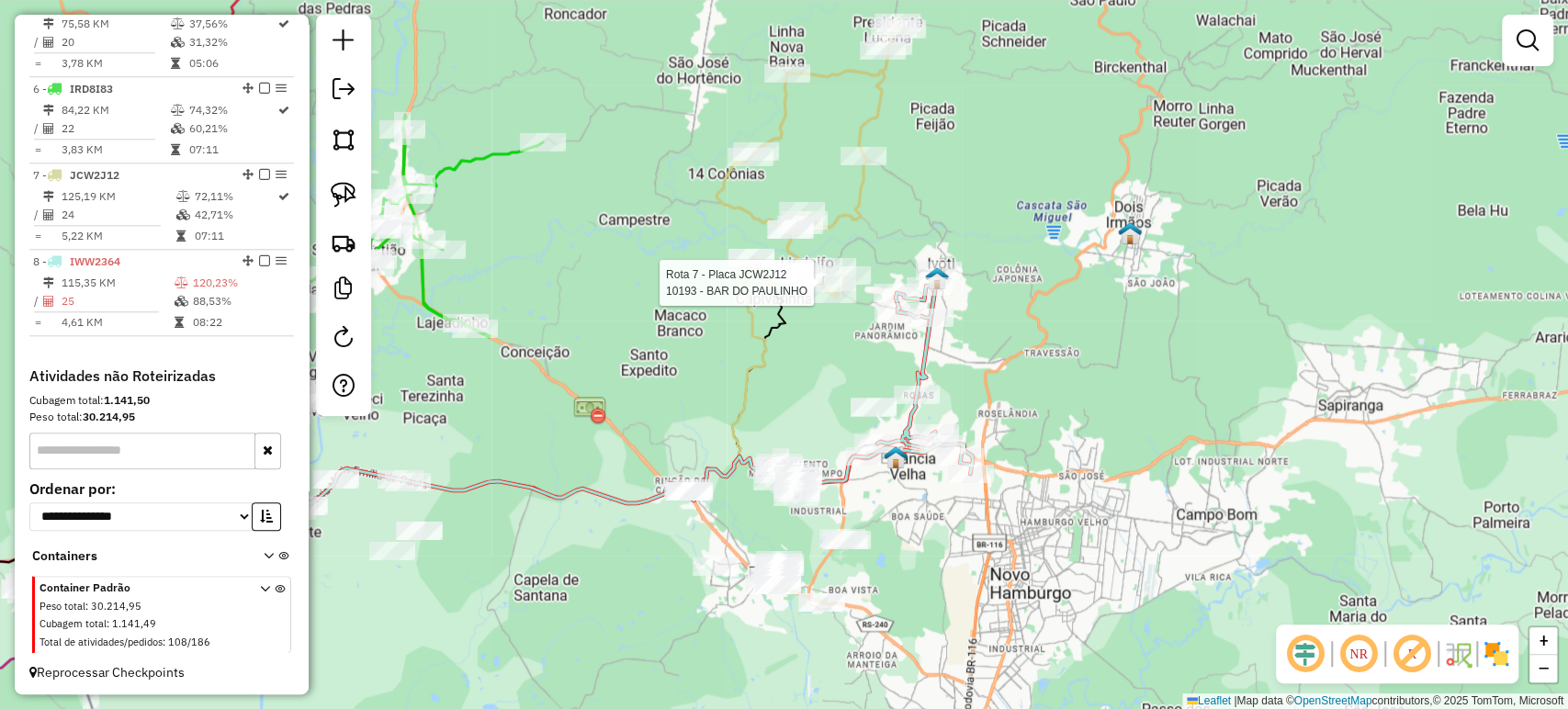 select on "*********" 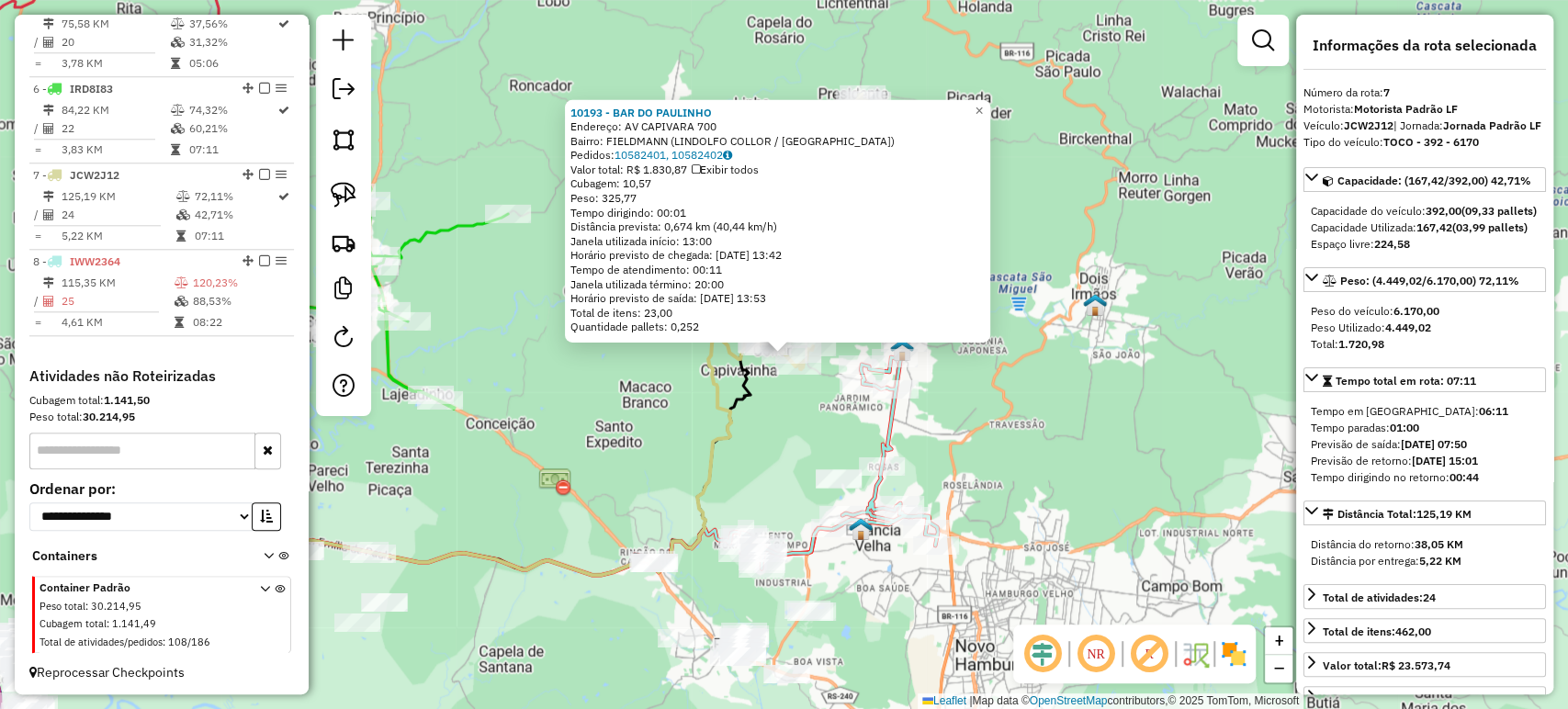 click on "10193 - BAR DO PAULINHO  Endereço: AV CAPIVARA 700   Bairro: FIELDMANN (LINDOLFO COLLOR / RS)   Pedidos:  10582401, 10582402   Valor total: R$ 1.830,87   Exibir todos   Cubagem: 10,57  Peso: 325,77  Tempo dirigindo: 00:01   Distância prevista: 0,674 km (40,44 km/h)   Janela utilizada início: 13:00   Horário previsto de chegada: 11/07/2025 13:42   Tempo de atendimento: 00:11   Janela utilizada término: 20:00   Horário previsto de saída: 11/07/2025 13:53   Total de itens: 23,00   Quantidade pallets: 0,252  × Janela de atendimento Grade de atendimento Capacidade Transportadoras Veículos Cliente Pedidos  Rotas Selecione os dias de semana para filtrar as janelas de atendimento  Seg   Ter   Qua   Qui   Sex   Sáb   Dom  Informe o período da janela de atendimento: De: Até:  Filtrar exatamente a janela do cliente  Considerar janela de atendimento padrão  Selecione os dias de semana para filtrar as grades de atendimento  Seg   Ter   Qua   Qui   Sex   Sáb   Dom   Peso mínimo:   Peso máximo:   De:   De:" 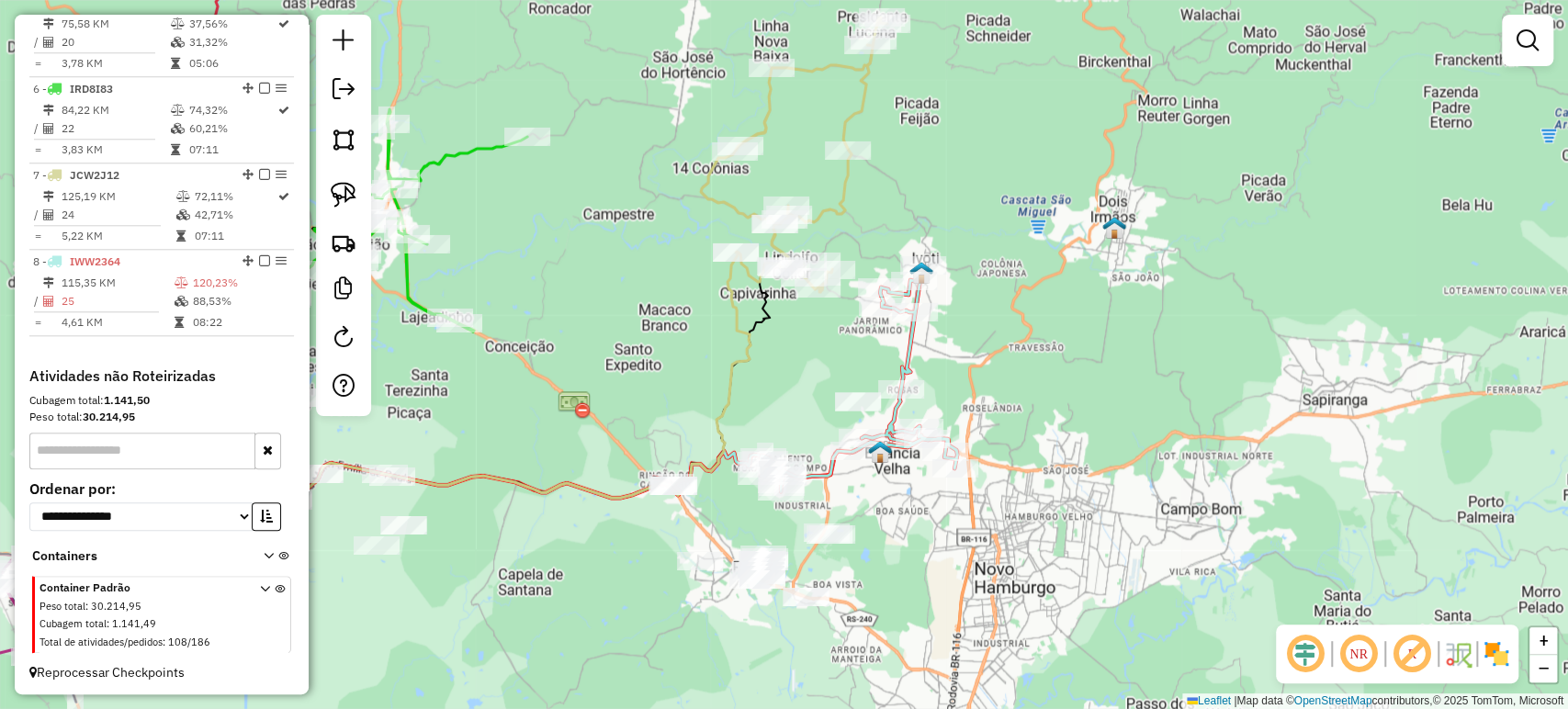 drag, startPoint x: 745, startPoint y: 468, endPoint x: 851, endPoint y: 358, distance: 152.7613 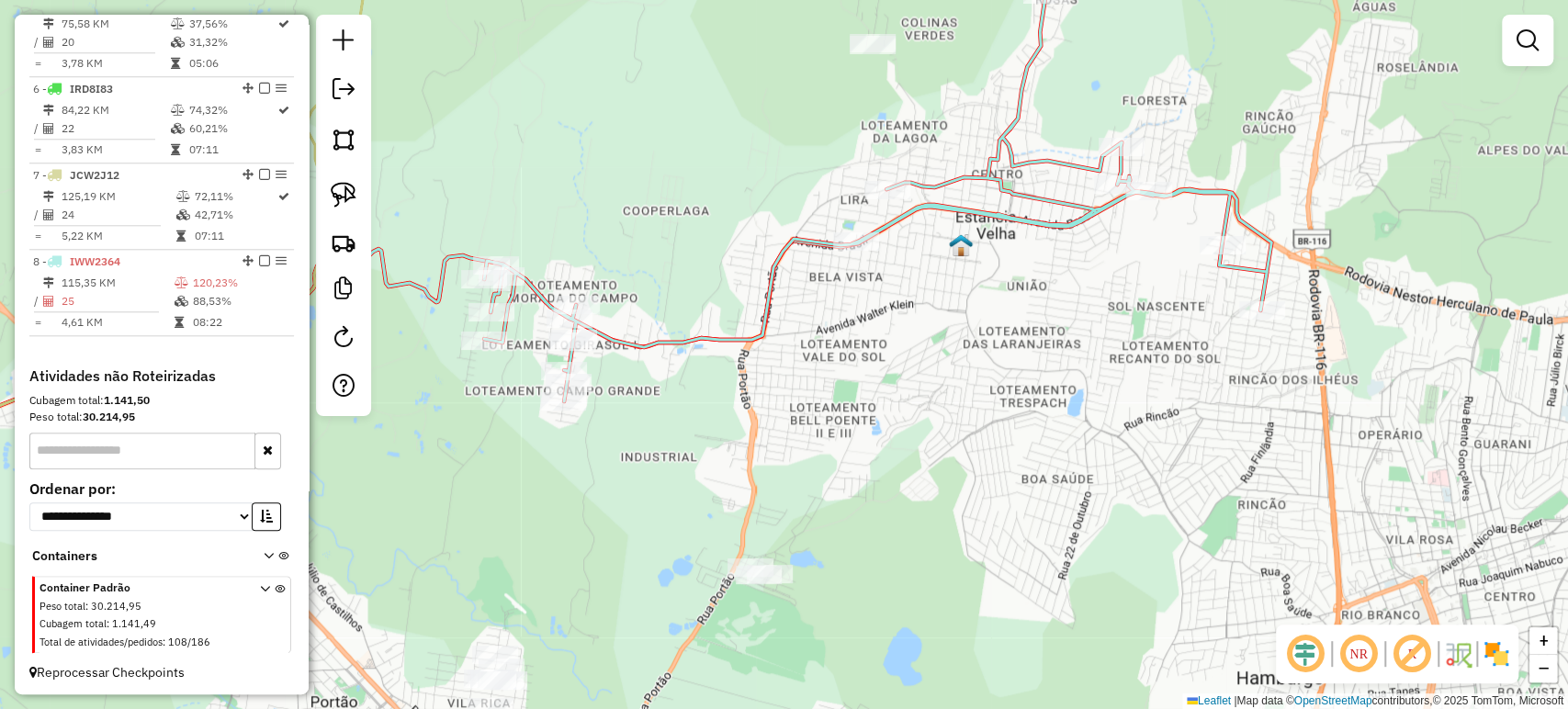 click on "Janela de atendimento Grade de atendimento Capacidade Transportadoras Veículos Cliente Pedidos  Rotas Selecione os dias de semana para filtrar as janelas de atendimento  Seg   Ter   Qua   Qui   Sex   Sáb   Dom  Informe o período da janela de atendimento: De: Até:  Filtrar exatamente a janela do cliente  Considerar janela de atendimento padrão  Selecione os dias de semana para filtrar as grades de atendimento  Seg   Ter   Qua   Qui   Sex   Sáb   Dom   Considerar clientes sem dia de atendimento cadastrado  Clientes fora do dia de atendimento selecionado Filtrar as atividades entre os valores definidos abaixo:  Peso mínimo:   Peso máximo:   Cubagem mínima:   Cubagem máxima:   De:   Até:  Filtrar as atividades entre o tempo de atendimento definido abaixo:  De:   Até:   Considerar capacidade total dos clientes não roteirizados Transportadora: Selecione um ou mais itens Tipo de veículo: Selecione um ou mais itens Veículo: Selecione um ou mais itens Motorista: Selecione um ou mais itens Nome: Rótulo:" 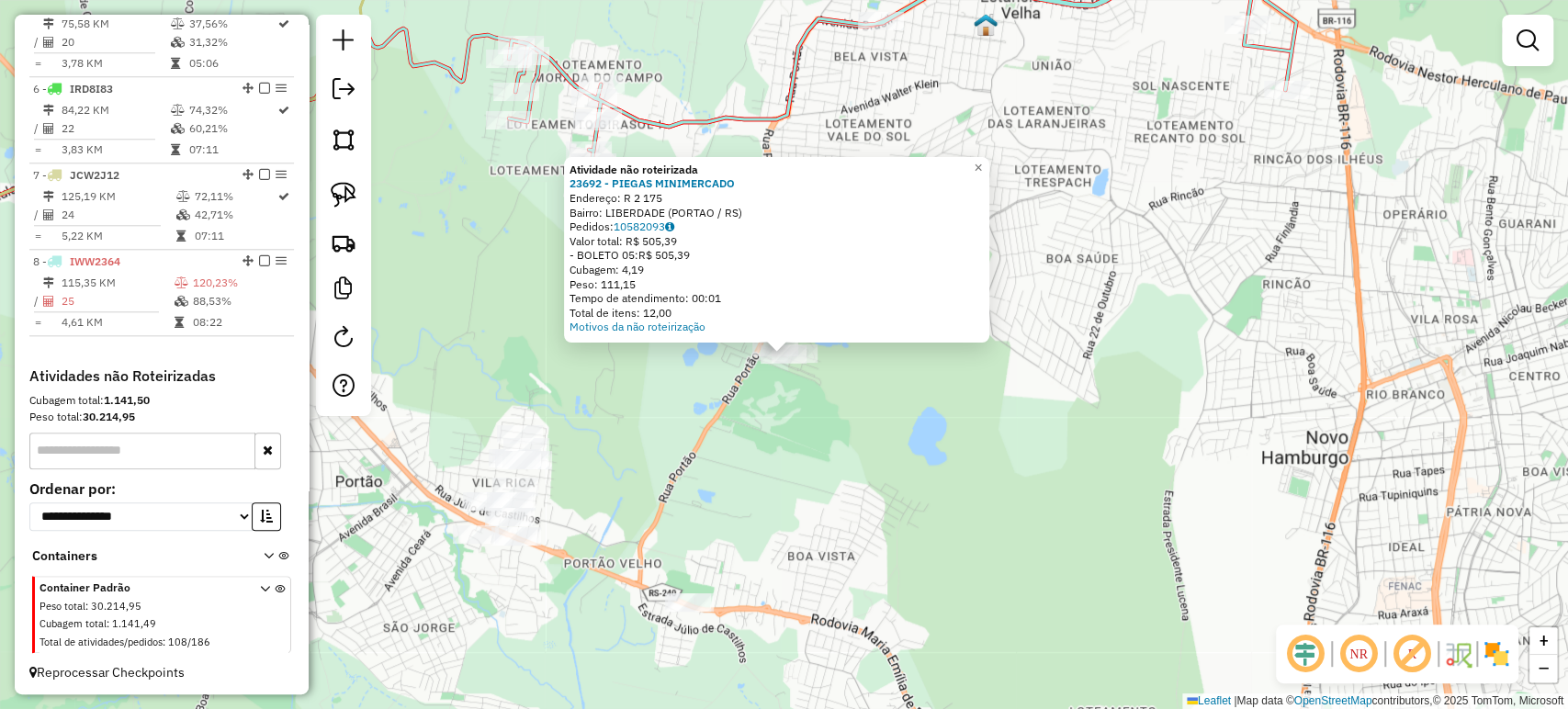 click on "Atividade não roteirizada 23692 - PIEGAS MINIMERCADO  Endereço: R 2 175   Bairro: LIBERDADE (PORTAO / RS)   Pedidos:  10582093   Valor total: R$ 505,39   - BOLETO 05:  R$ 505,39   Cubagem: 4,19   Peso: 111,15   Tempo de atendimento: 00:01   Total de itens: 12,00  Motivos da não roteirização × Janela de atendimento Grade de atendimento Capacidade Transportadoras Veículos Cliente Pedidos  Rotas Selecione os dias de semana para filtrar as janelas de atendimento  Seg   Ter   Qua   Qui   Sex   Sáb   Dom  Informe o período da janela de atendimento: De: Até:  Filtrar exatamente a janela do cliente  Considerar janela de atendimento padrão  Selecione os dias de semana para filtrar as grades de atendimento  Seg   Ter   Qua   Qui   Sex   Sáb   Dom   Considerar clientes sem dia de atendimento cadastrado  Clientes fora do dia de atendimento selecionado Filtrar as atividades entre os valores definidos abaixo:  Peso mínimo:   Peso máximo:   Cubagem mínima:   Cubagem máxima:   De:   Até:   De:   Até:  Nome:" 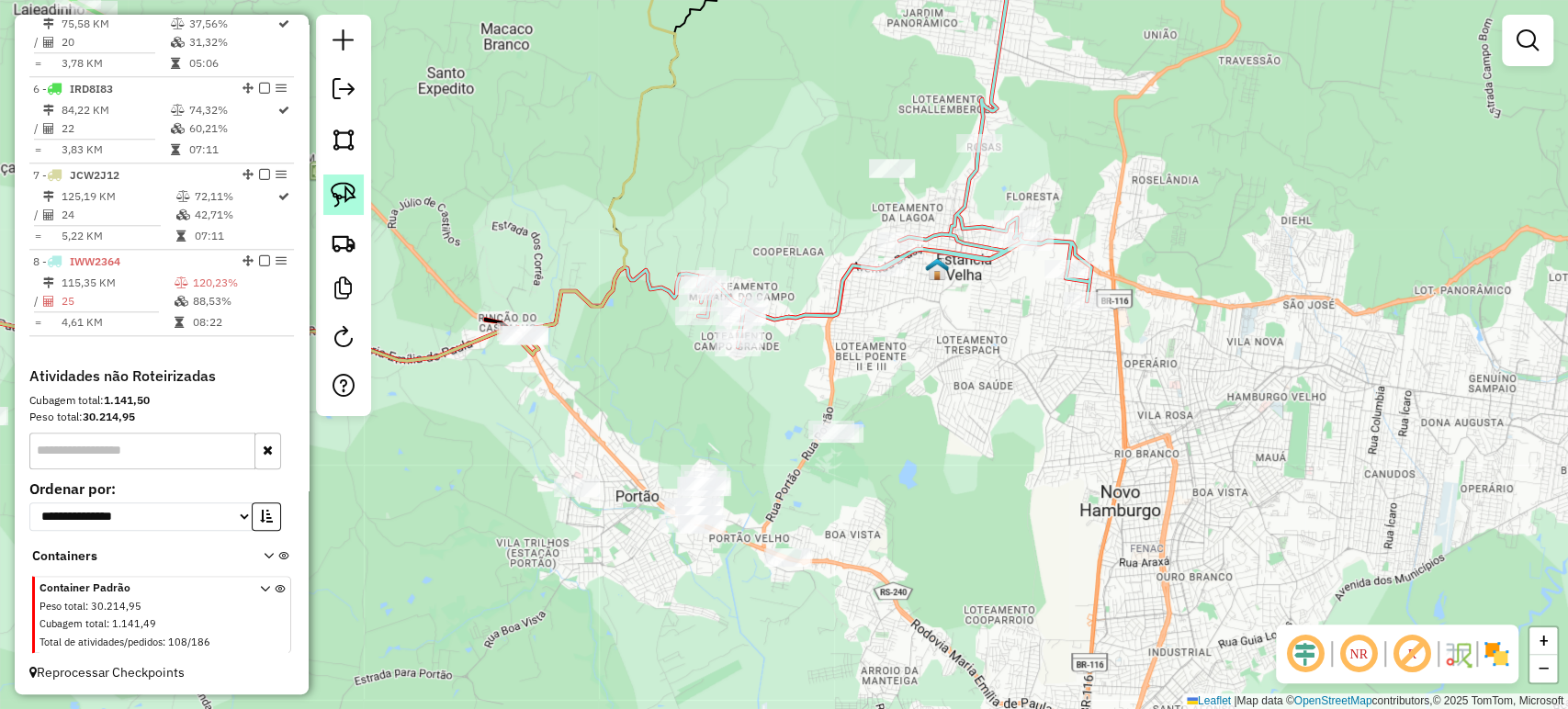 click 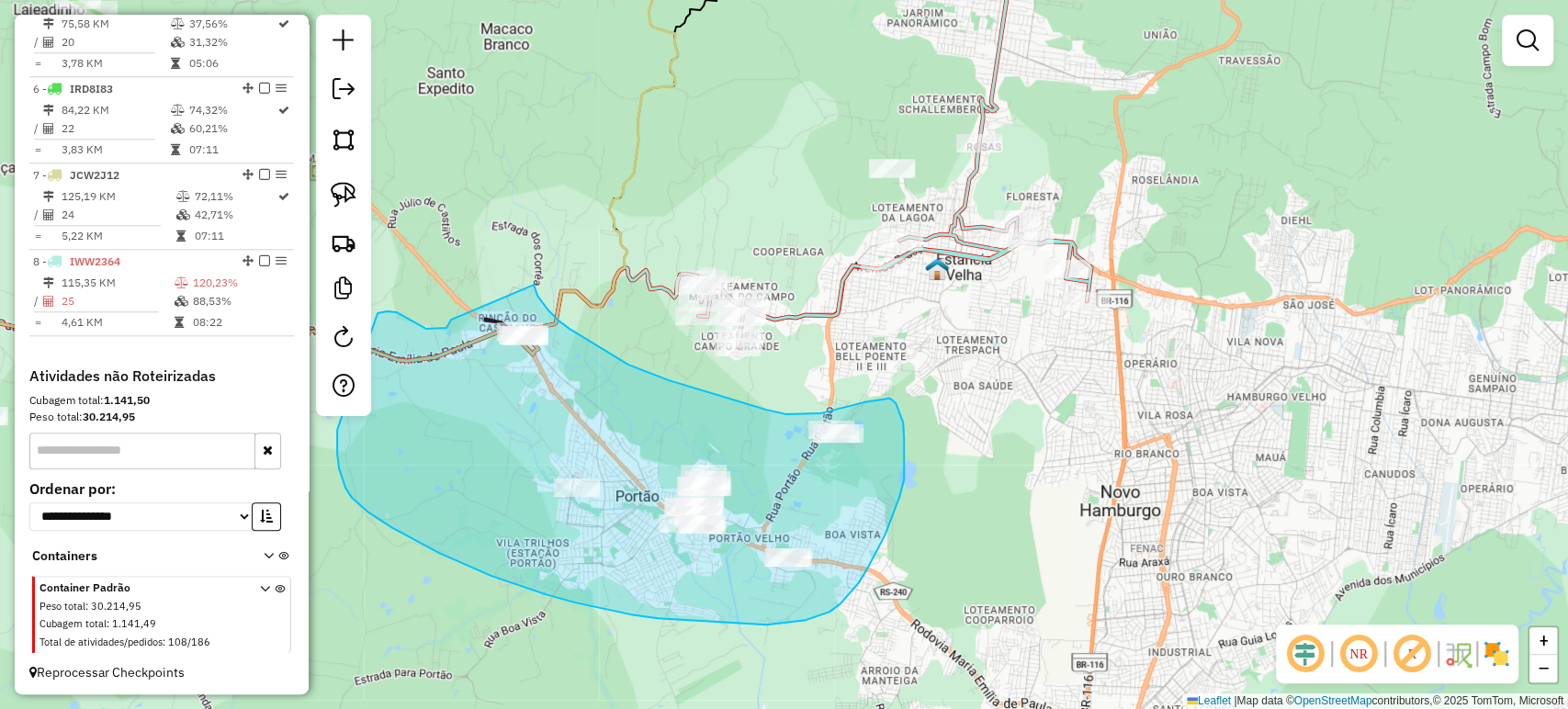 drag, startPoint x: 534, startPoint y: 285, endPoint x: 456, endPoint y: 314, distance: 83.216585 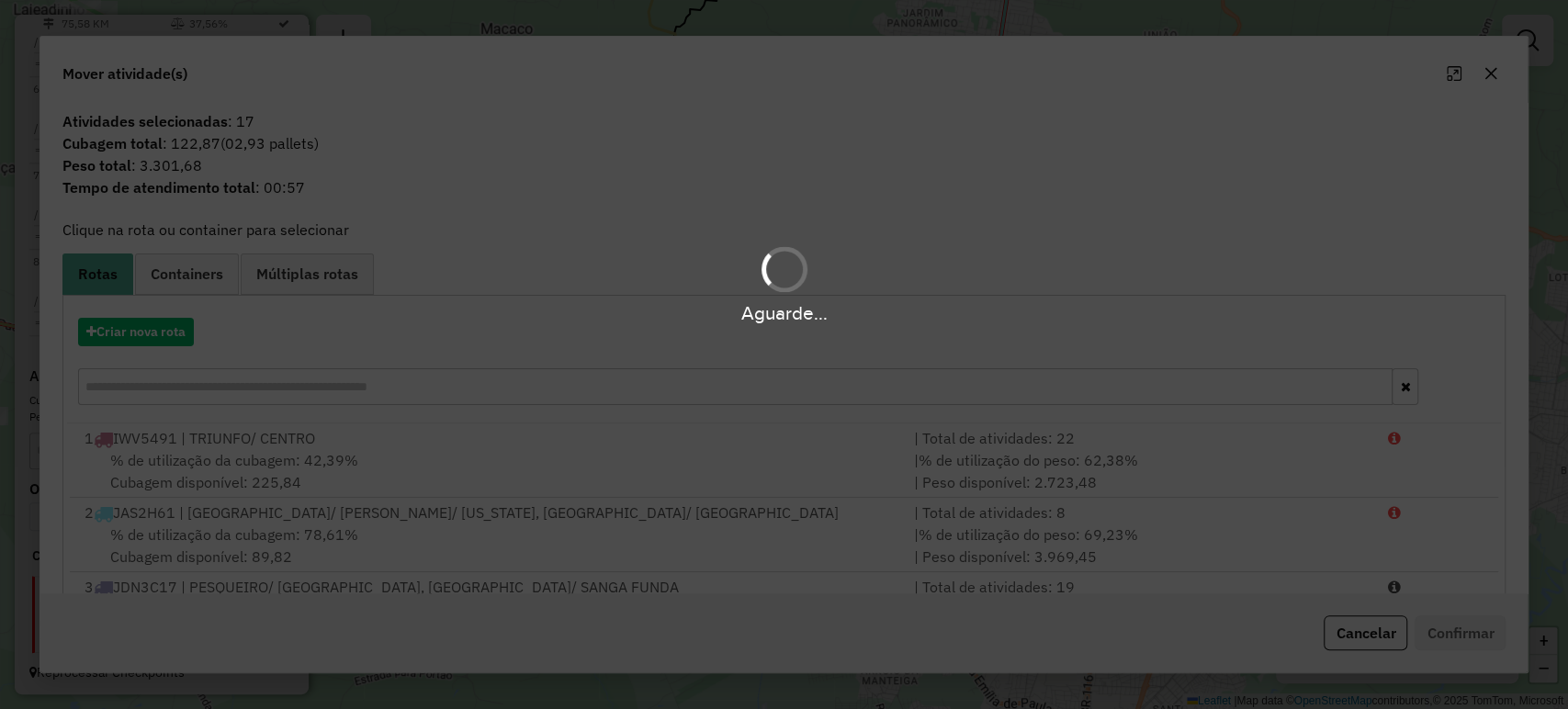 click on "Aguarde..." at bounding box center [784, 354] 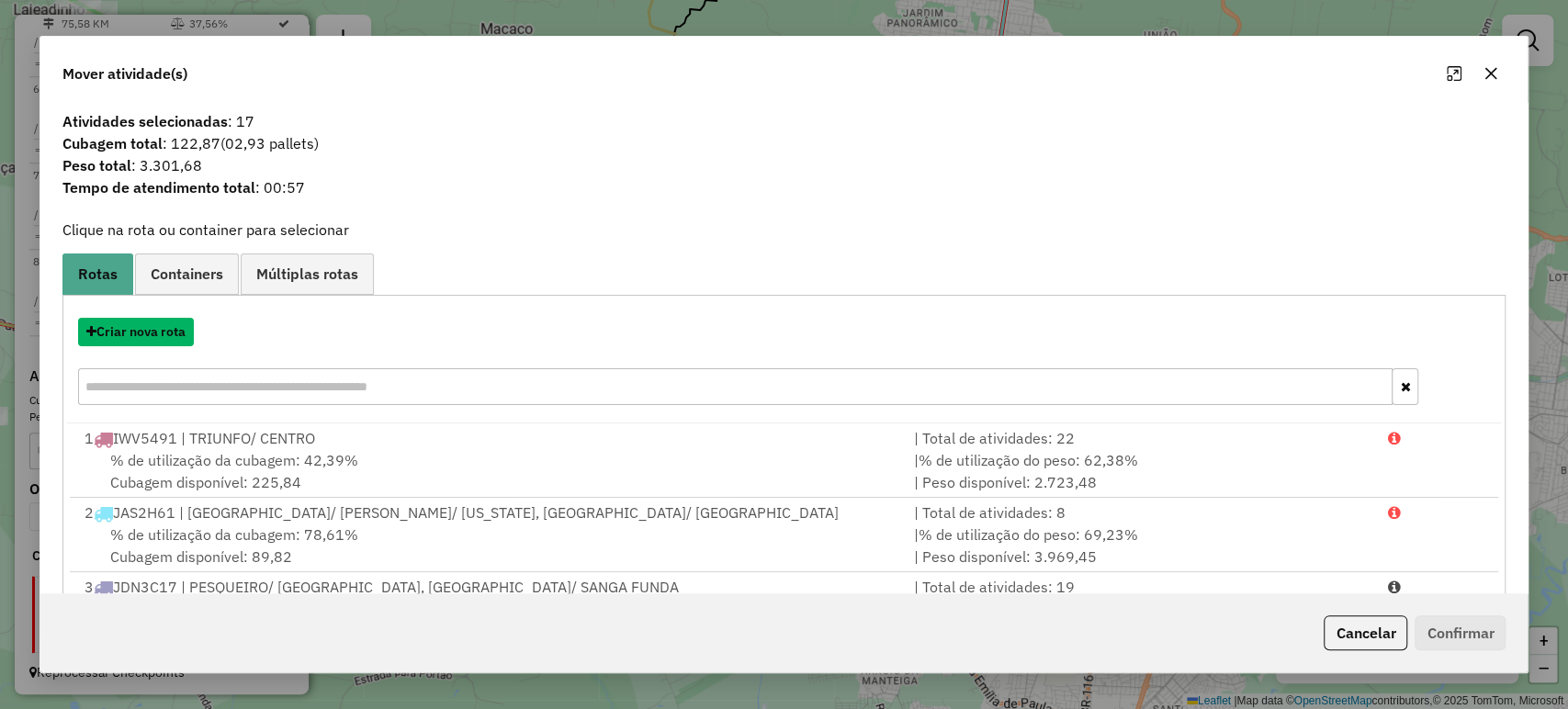 click on "Criar nova rota" at bounding box center [136, 332] 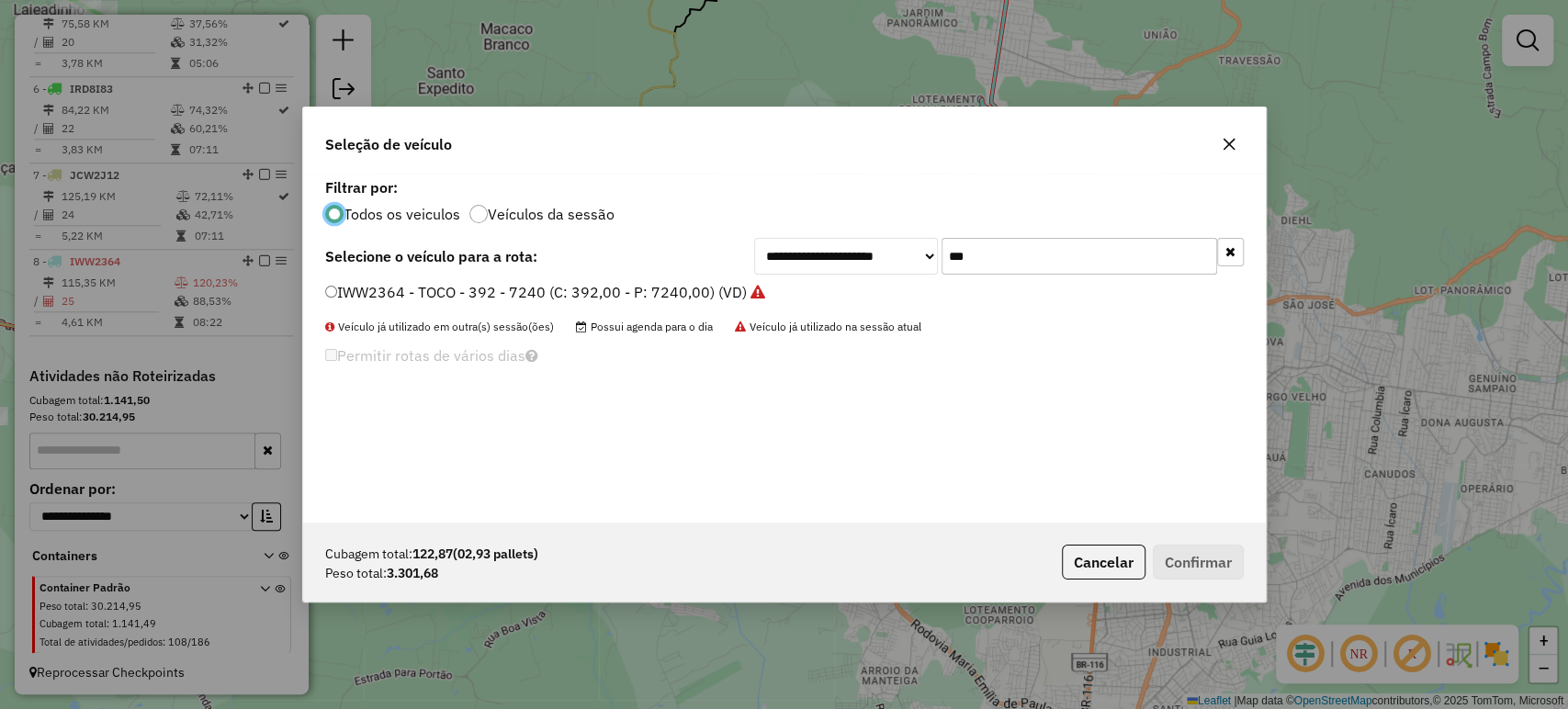 scroll, scrollTop: 9, scrollLeft: 6, axis: both 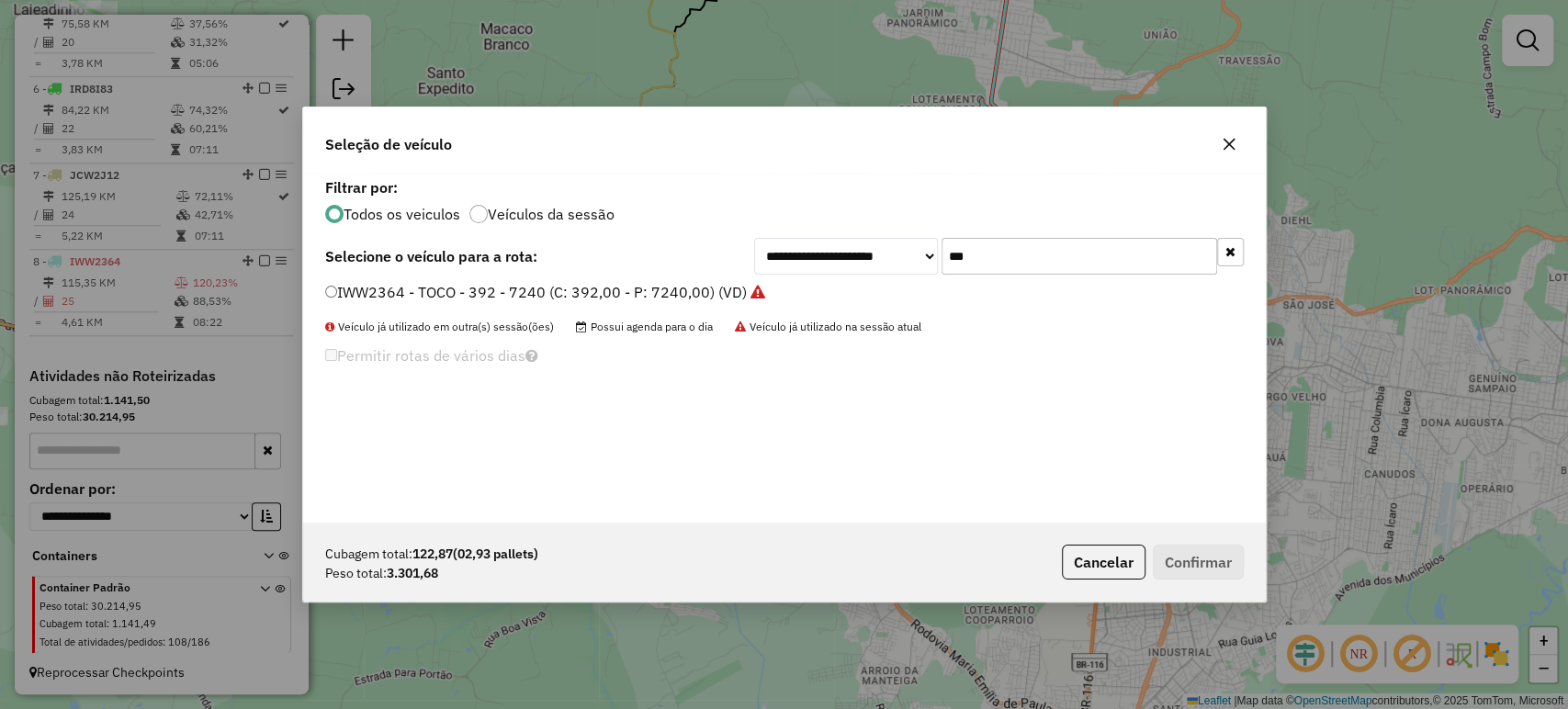 click on "***" 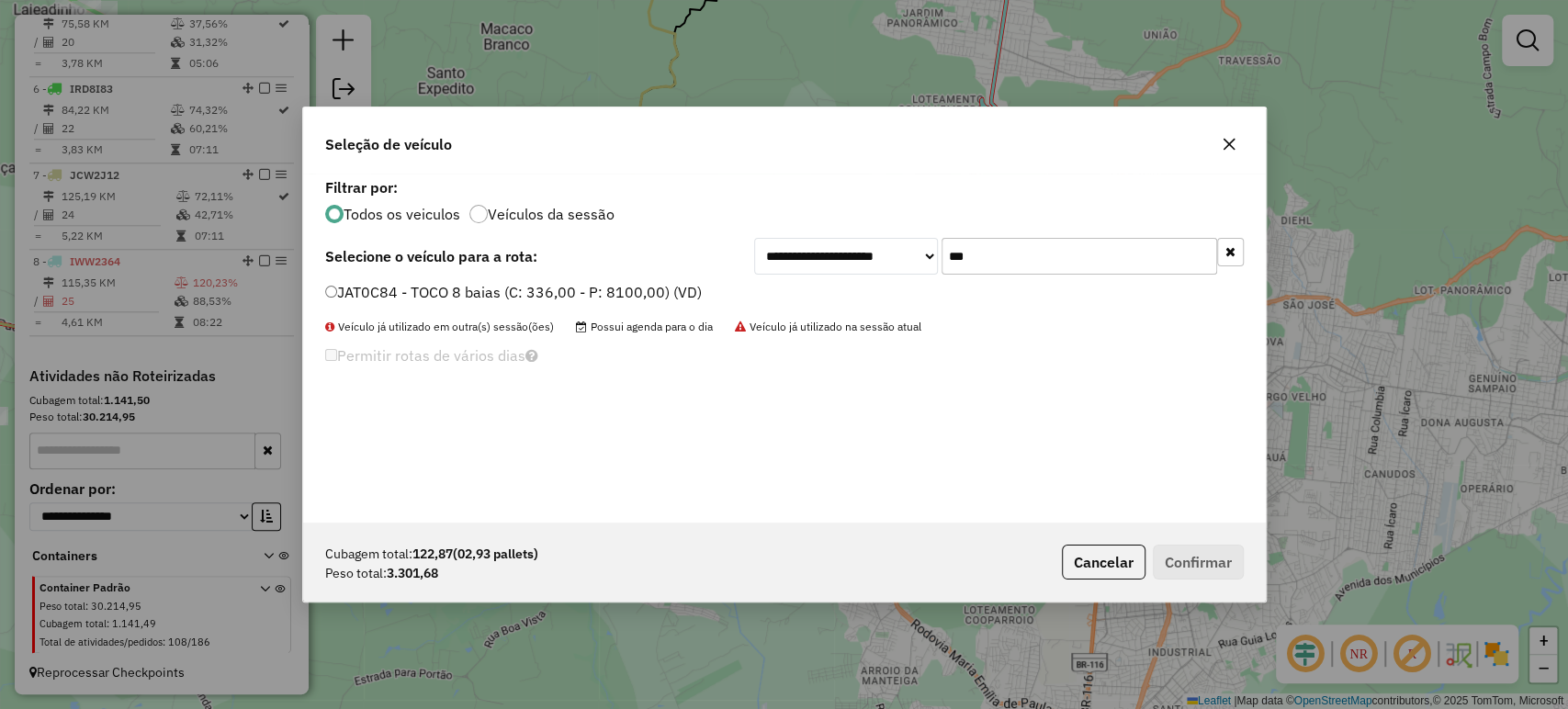 type on "***" 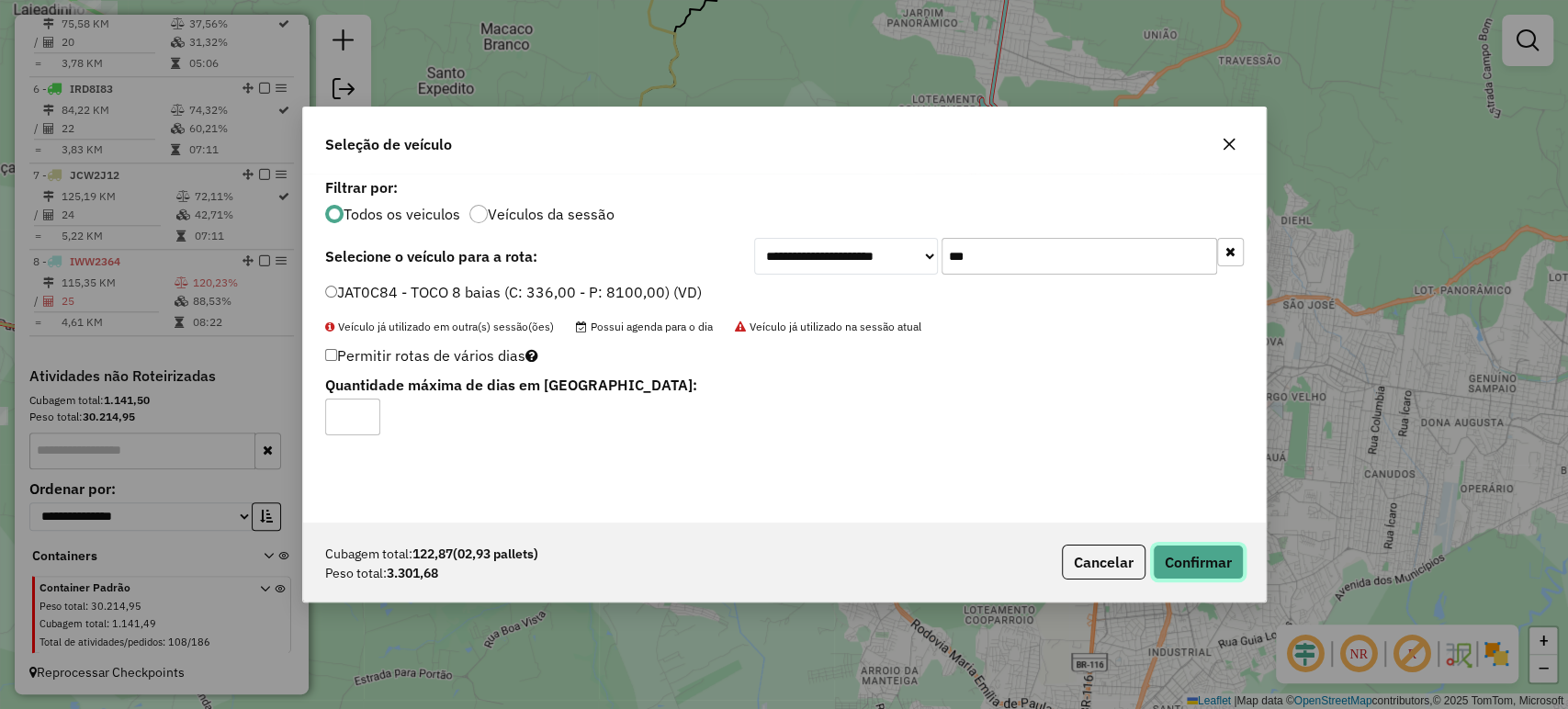 click on "Confirmar" 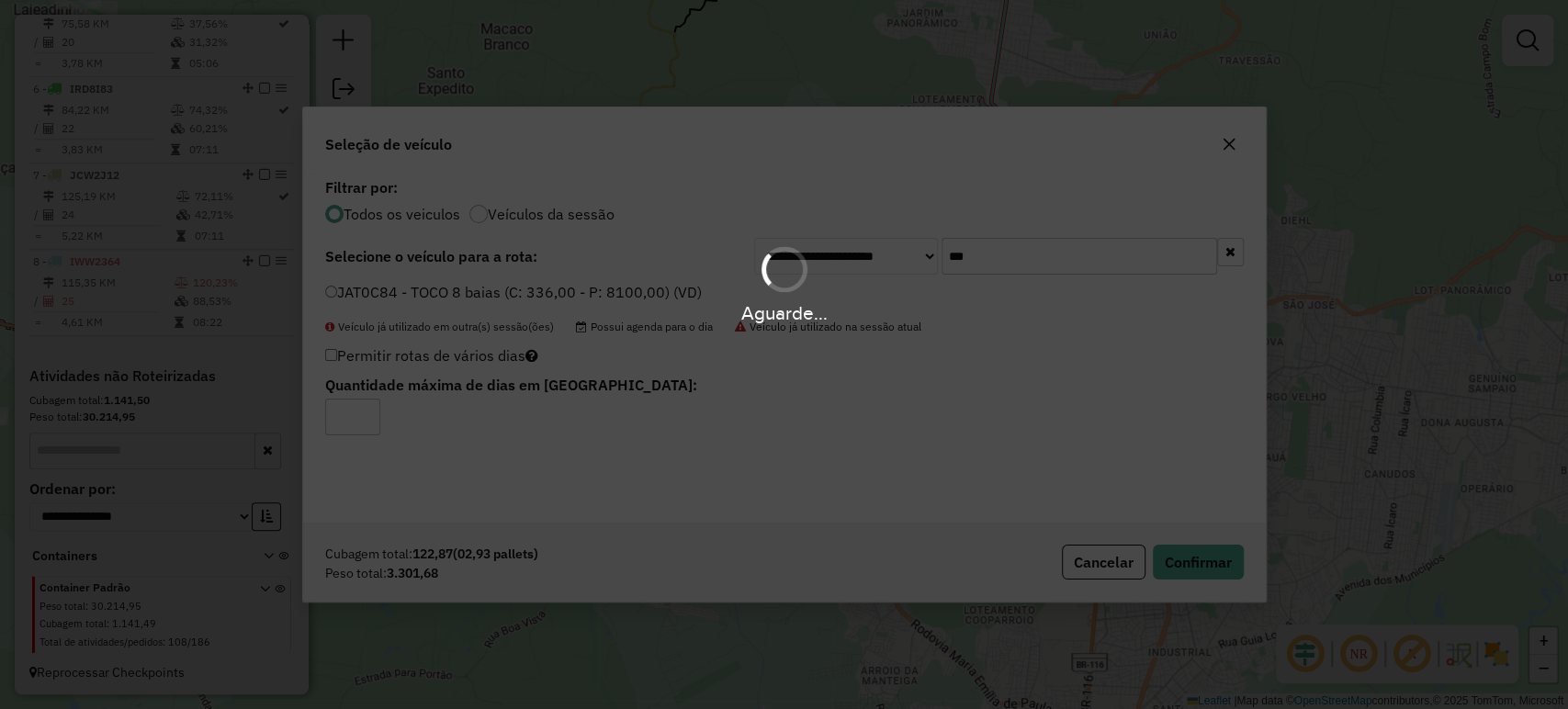 scroll, scrollTop: 1180, scrollLeft: 0, axis: vertical 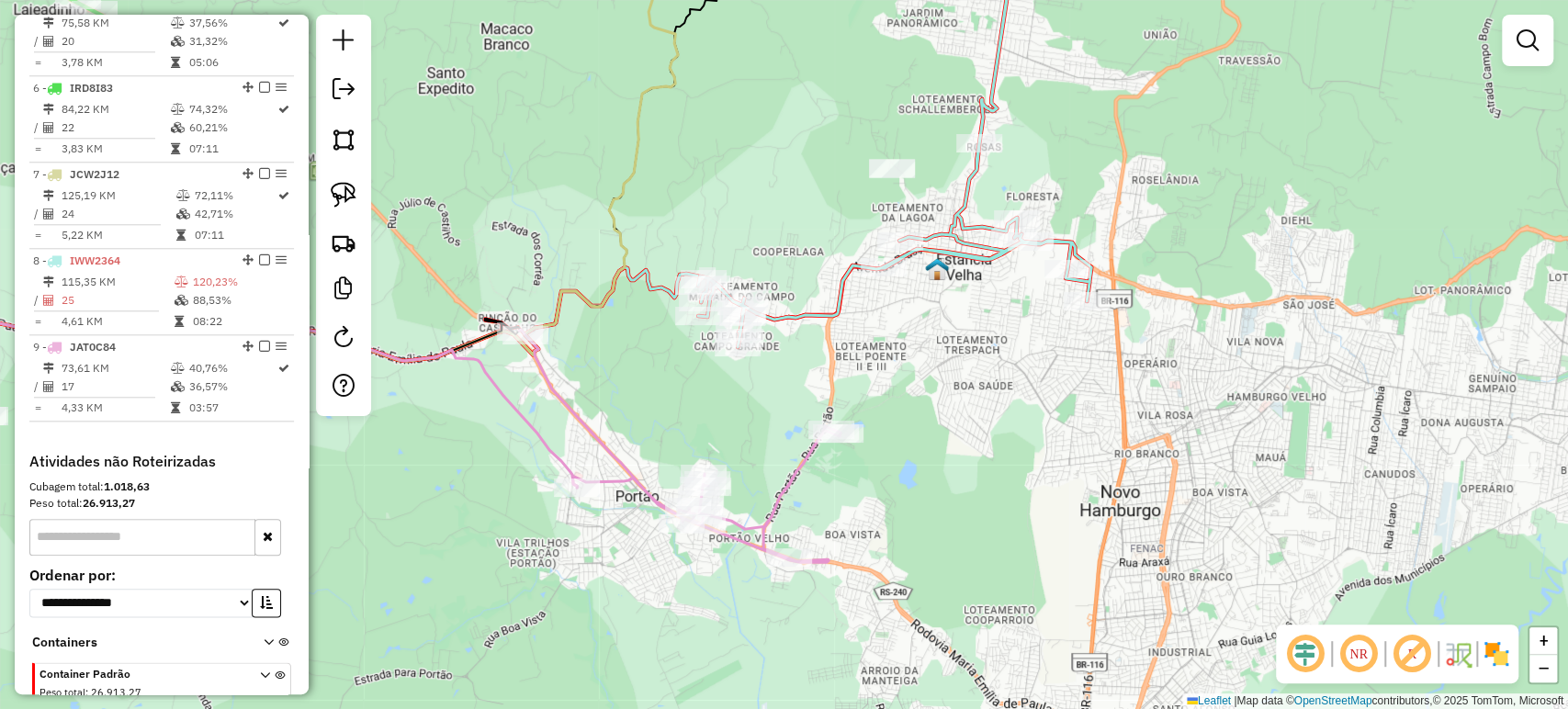 drag, startPoint x: 1055, startPoint y: 145, endPoint x: 1000, endPoint y: 283, distance: 148.55639 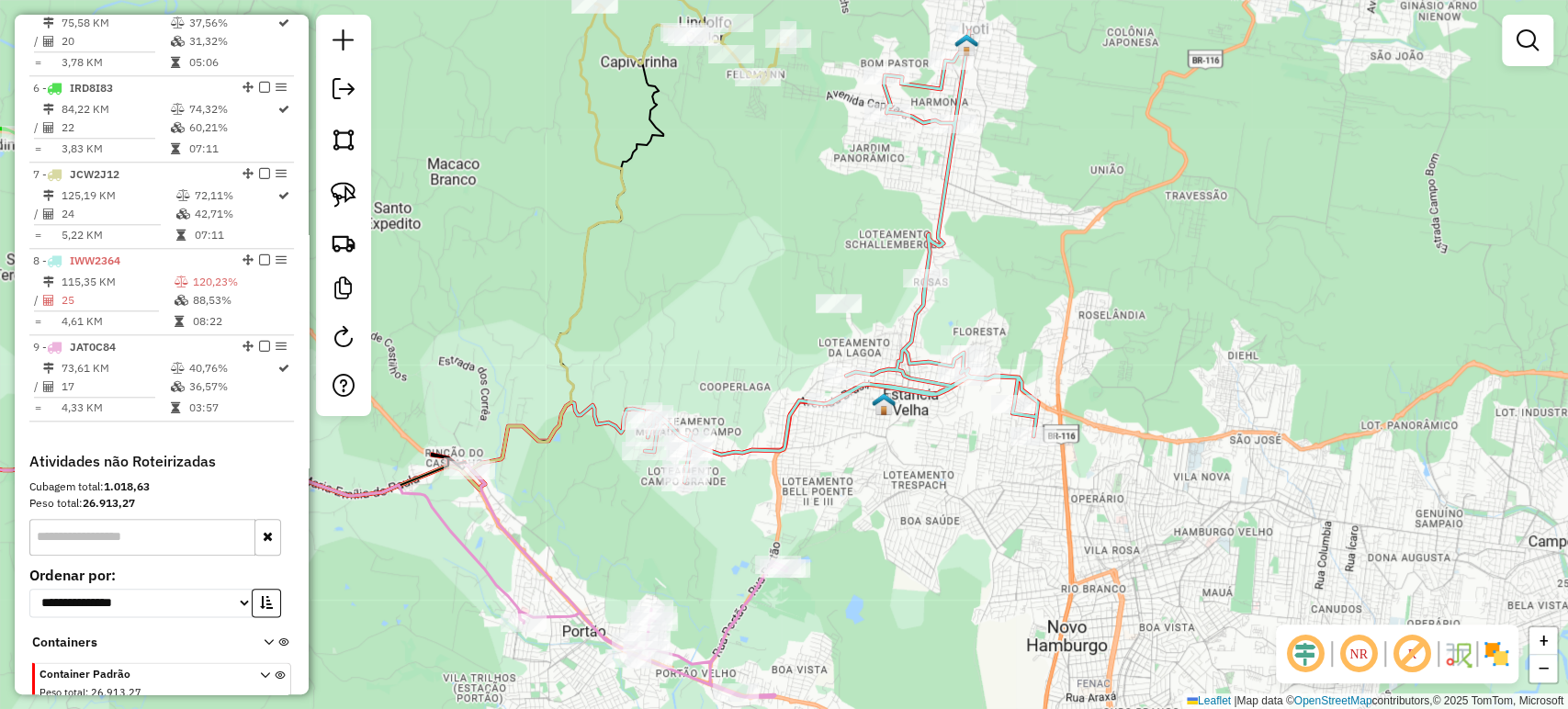 drag, startPoint x: 984, startPoint y: 124, endPoint x: 985, endPoint y: 327, distance: 203.00246 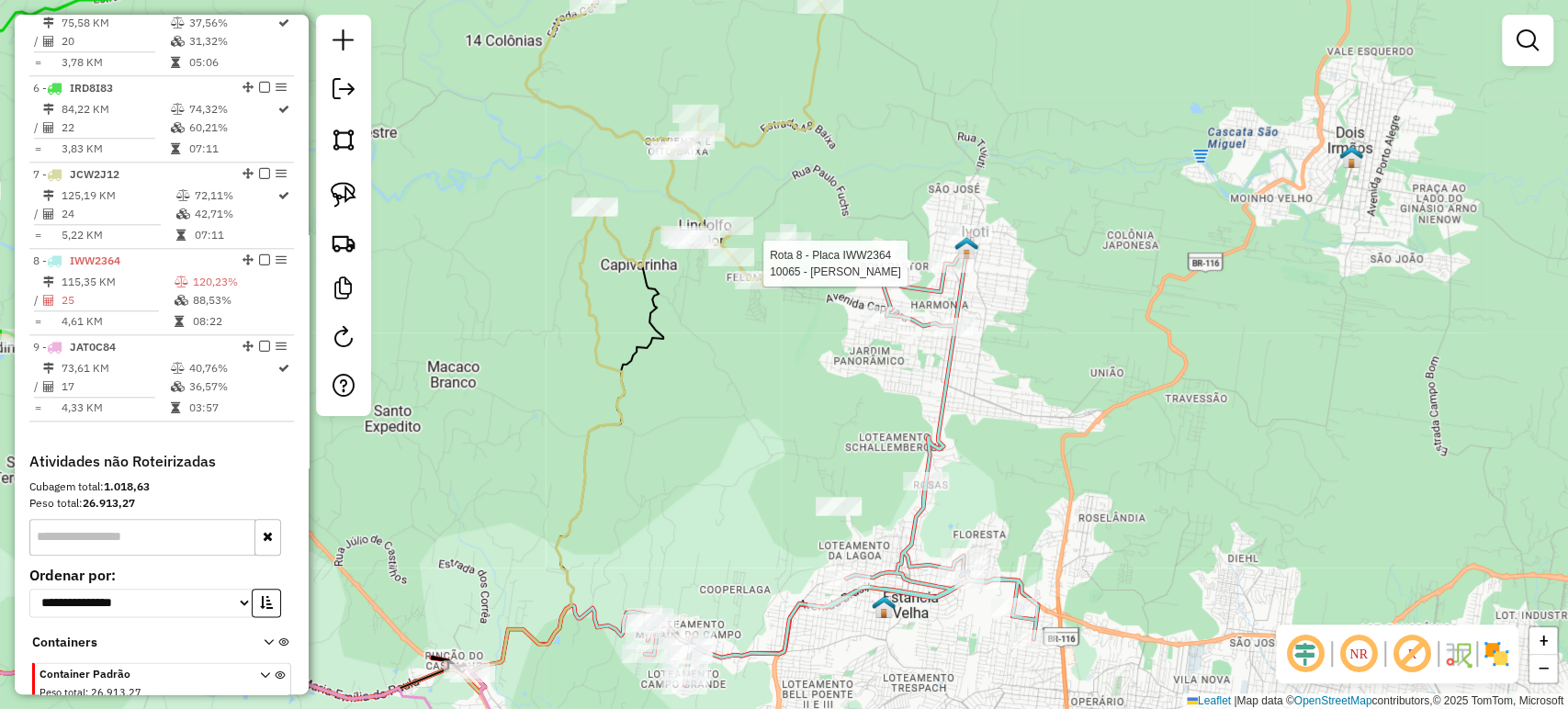 select on "*********" 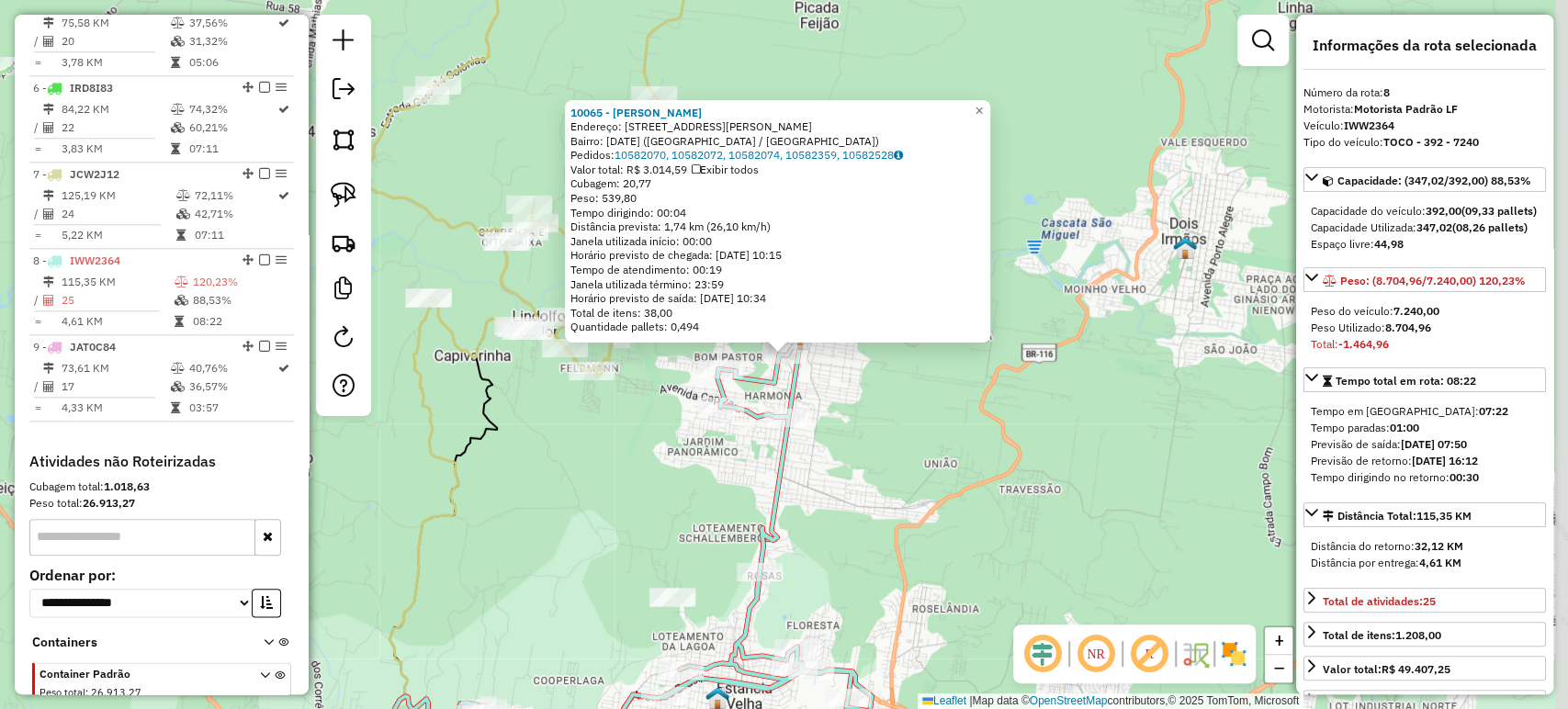 scroll, scrollTop: 1266, scrollLeft: 0, axis: vertical 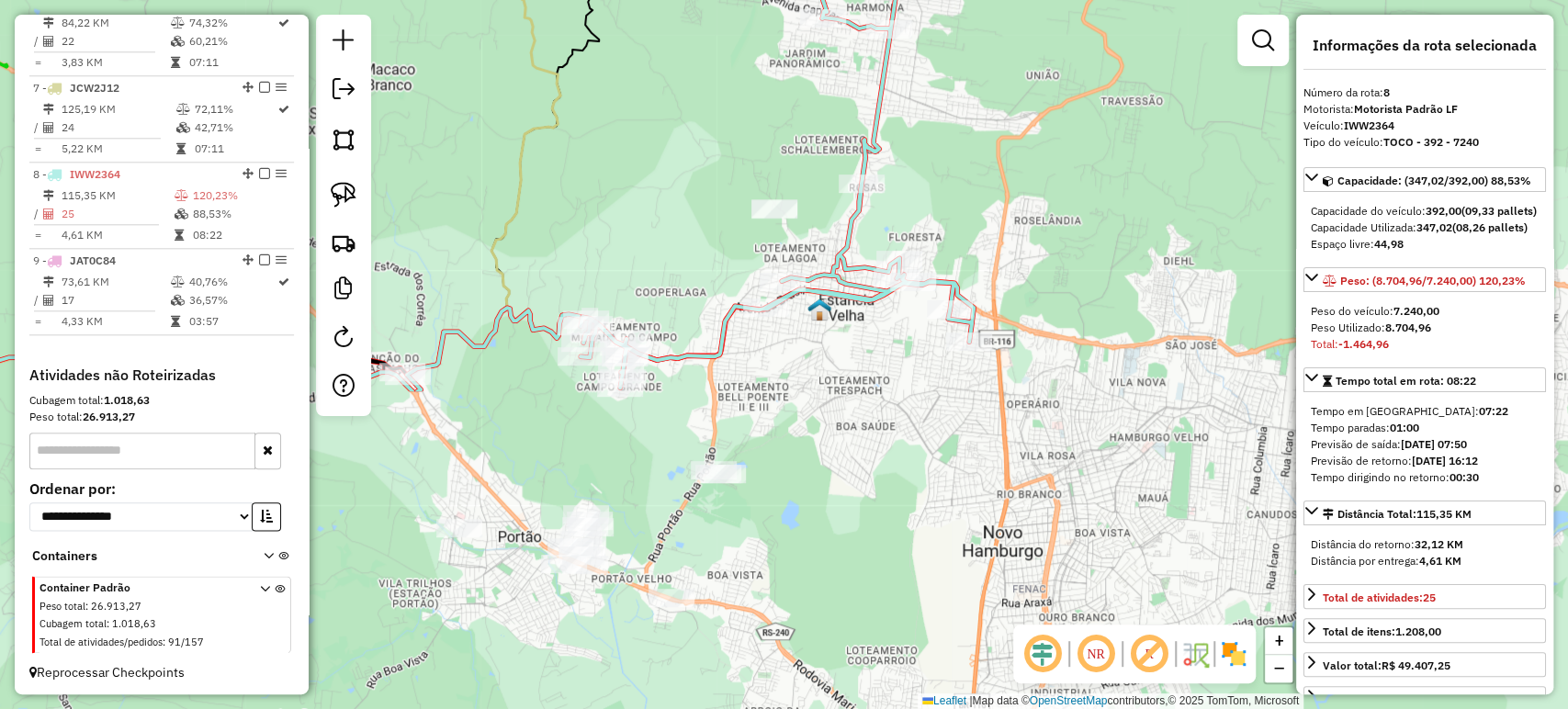 drag, startPoint x: 1010, startPoint y: 559, endPoint x: 984, endPoint y: 289, distance: 271.24896 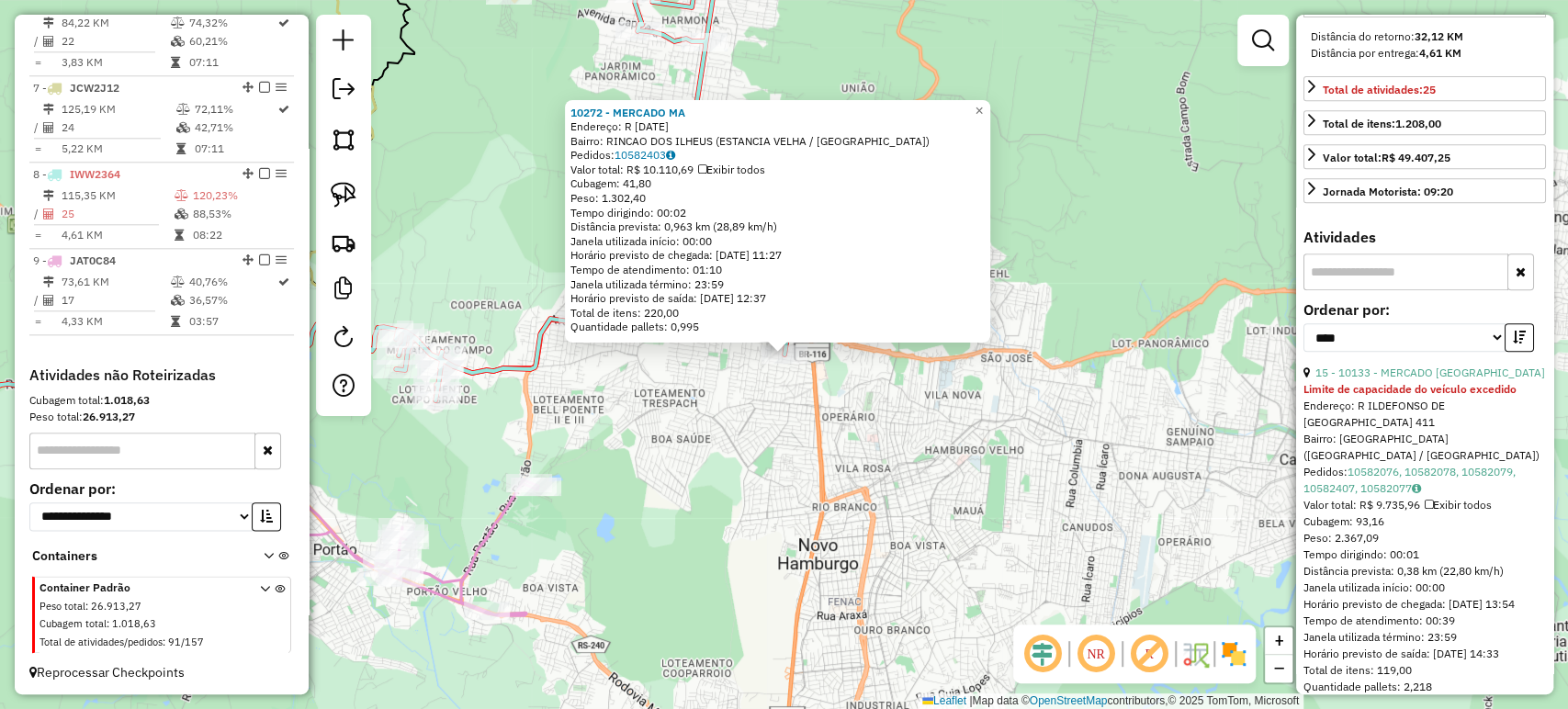 scroll, scrollTop: 510, scrollLeft: 0, axis: vertical 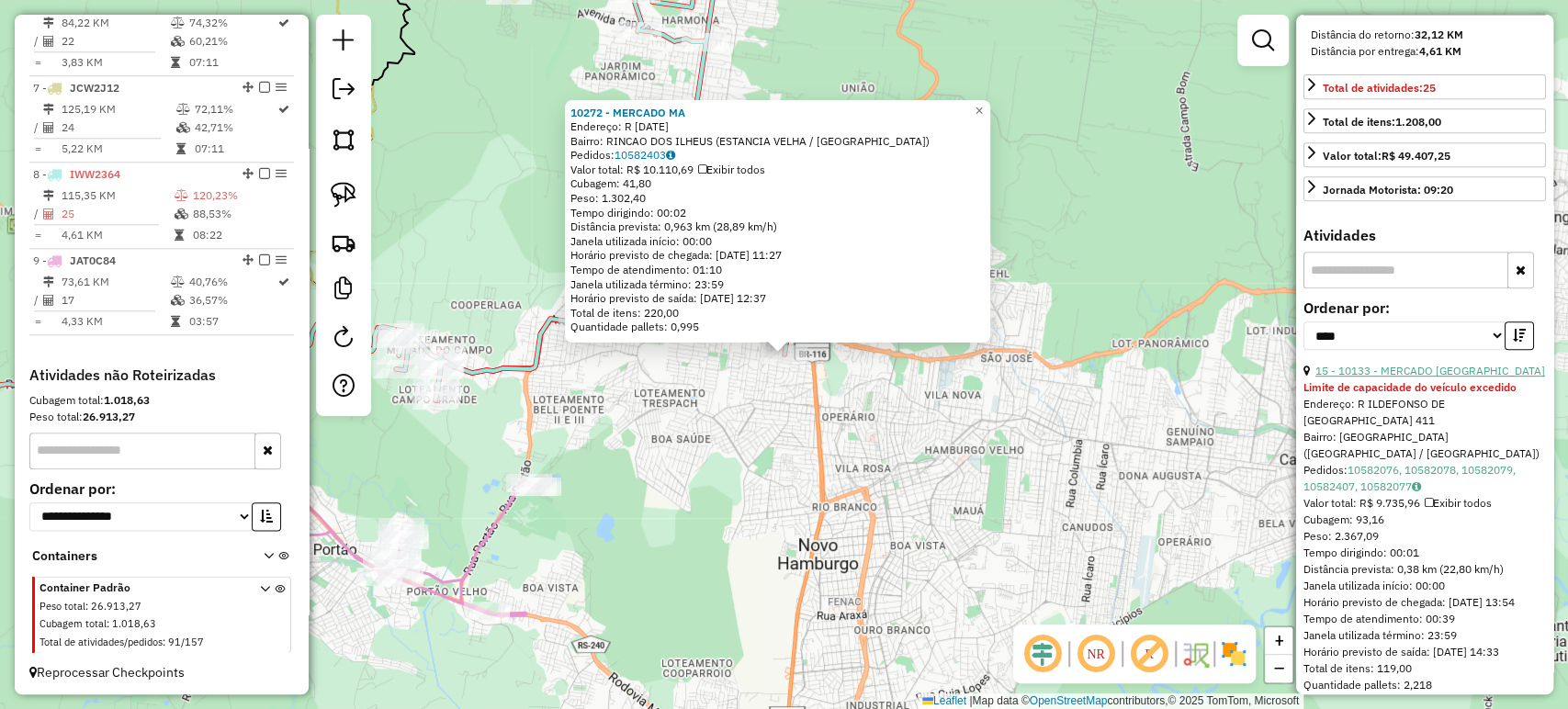 click on "15 - 10133 - MERCADO LONDRES" at bounding box center [1430, 370] 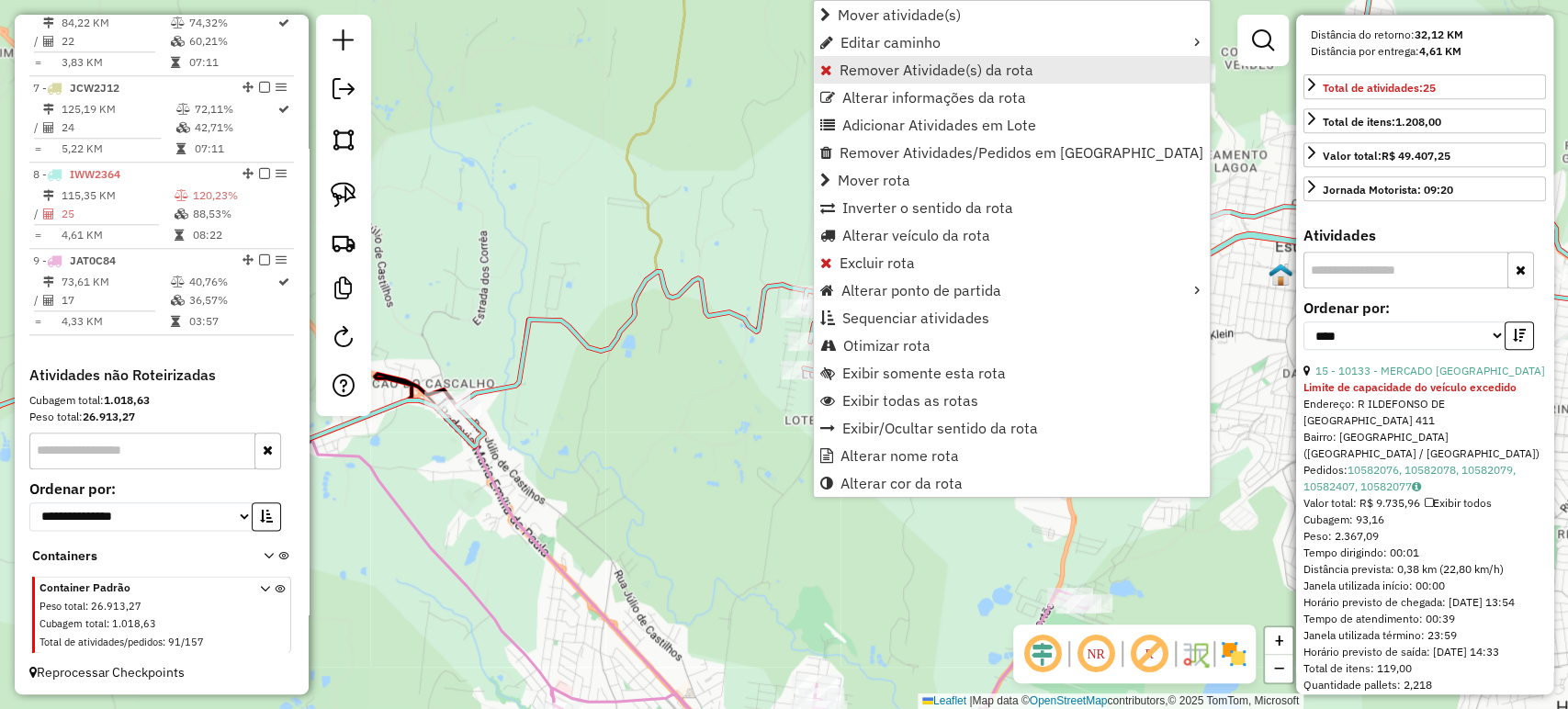 click on "Remover Atividade(s) da rota" at bounding box center [936, 70] 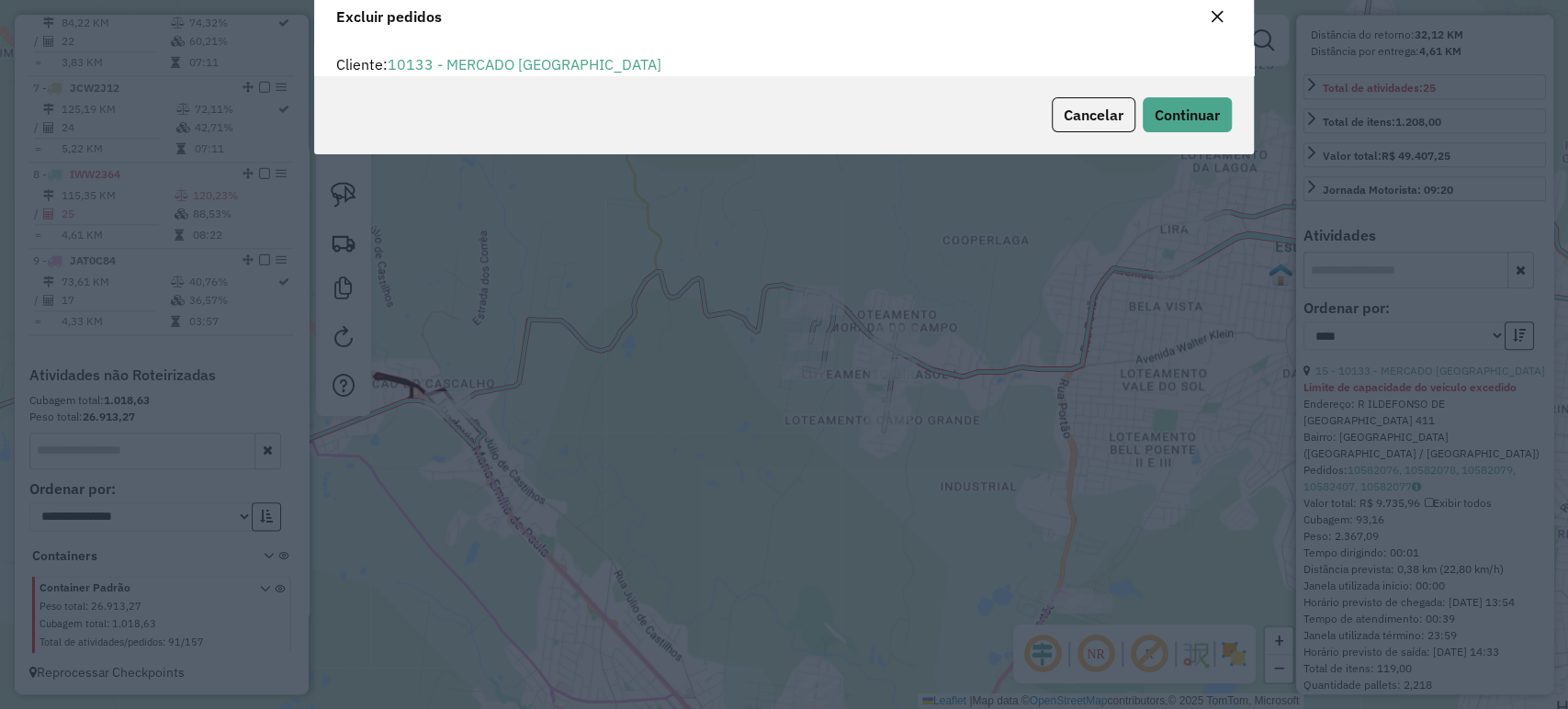 scroll, scrollTop: 63, scrollLeft: 0, axis: vertical 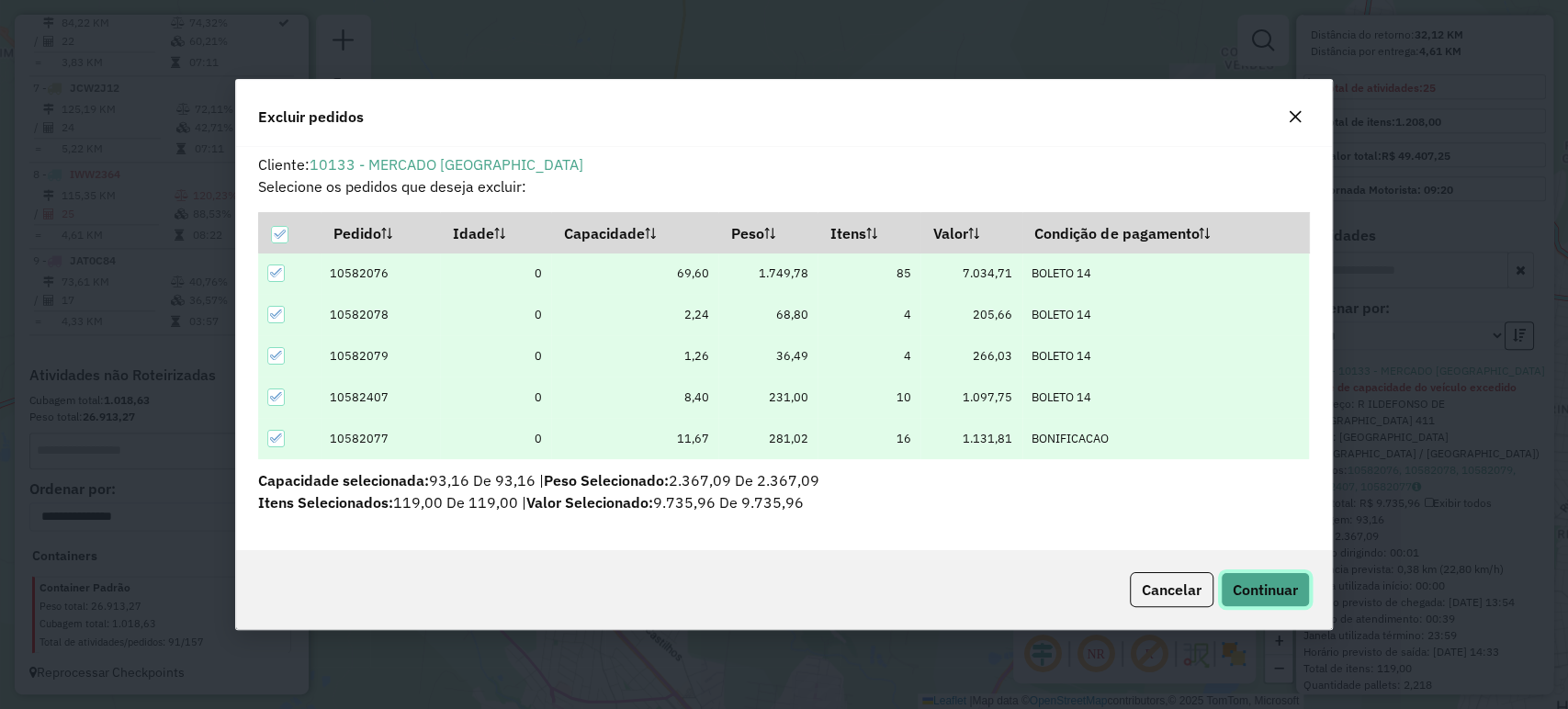click on "Continuar" 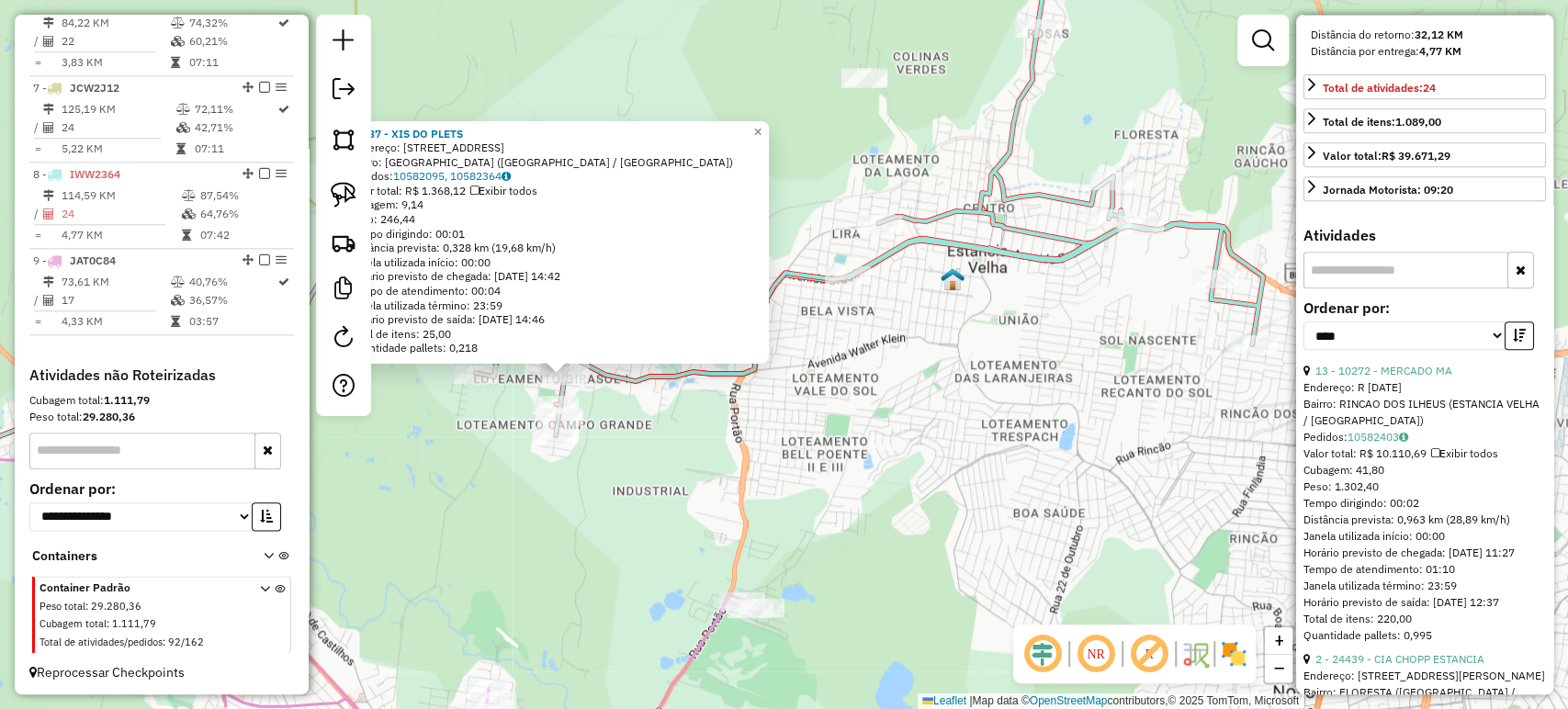 drag, startPoint x: 1176, startPoint y: 359, endPoint x: 954, endPoint y: 380, distance: 222.99103 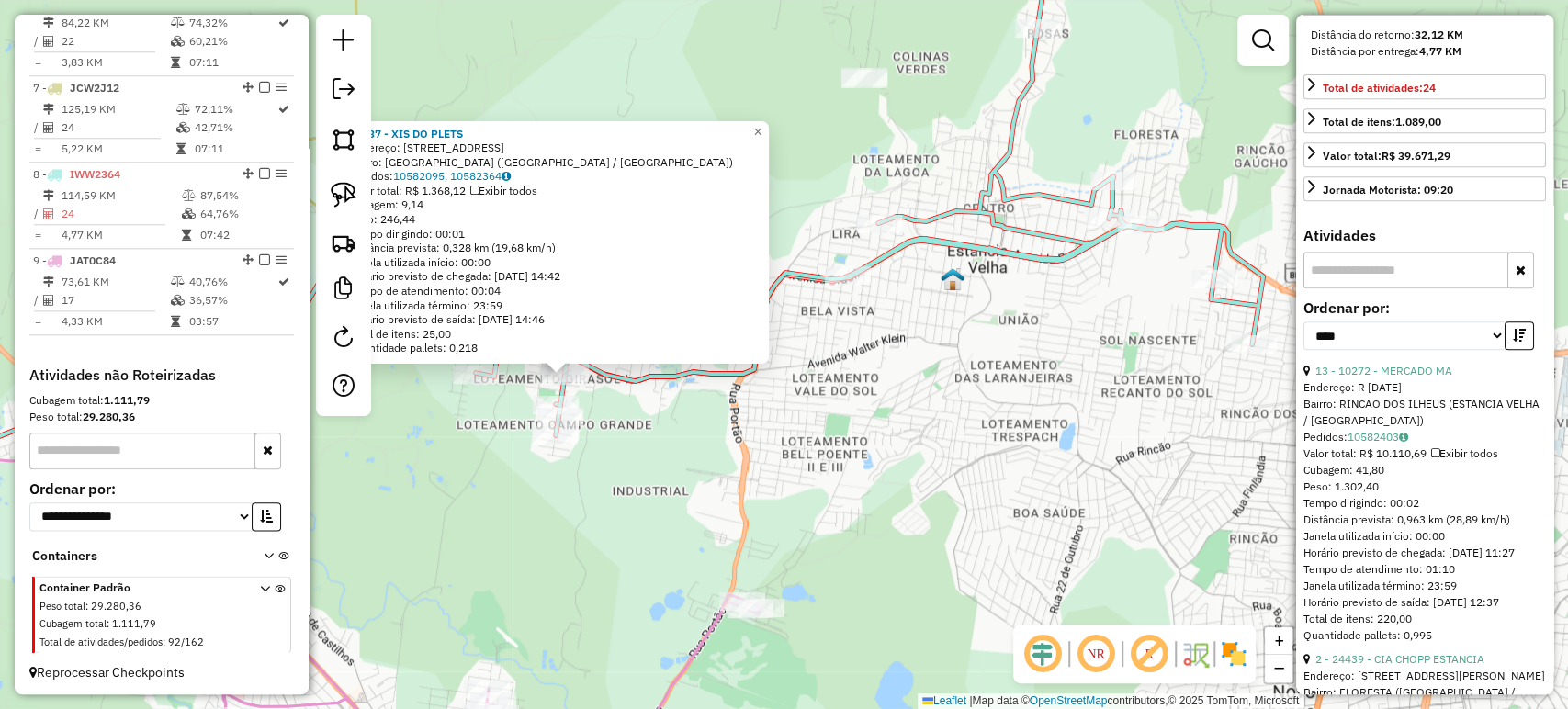 click on "24637 - XIS DO PLETS  Endereço: R SAO JOSE DO HORTENCIO 56   Bairro: CAMPO GRANDE (ESTANCIA VELHA / RS)   Pedidos:  10582095, 10582364   Valor total: R$ 1.368,12   Exibir todos   Cubagem: 9,14  Peso: 246,44  Tempo dirigindo: 00:01   Distância prevista: 0,328 km (19,68 km/h)   Janela utilizada início: 00:00   Horário previsto de chegada: 11/07/2025 14:42   Tempo de atendimento: 00:04   Janela utilizada término: 23:59   Horário previsto de saída: 11/07/2025 14:46   Total de itens: 25,00   Quantidade pallets: 0,218  × Janela de atendimento Grade de atendimento Capacidade Transportadoras Veículos Cliente Pedidos  Rotas Selecione os dias de semana para filtrar as janelas de atendimento  Seg   Ter   Qua   Qui   Sex   Sáb   Dom  Informe o período da janela de atendimento: De: Até:  Filtrar exatamente a janela do cliente  Considerar janela de atendimento padrão  Selecione os dias de semana para filtrar as grades de atendimento  Seg   Ter   Qua   Qui   Sex   Sáb   Dom   Peso mínimo:   Peso máximo:  De:" 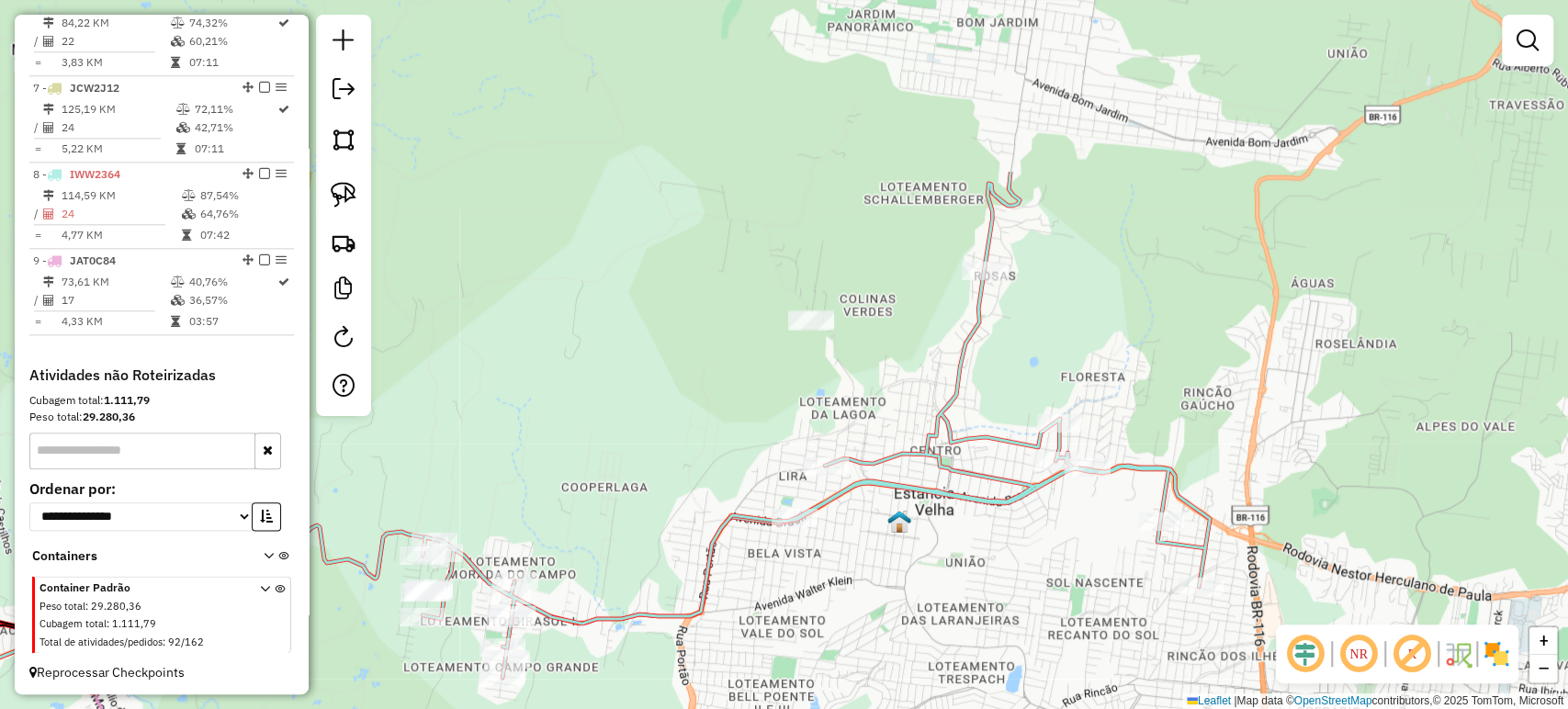 drag, startPoint x: 955, startPoint y: 192, endPoint x: 898, endPoint y: 441, distance: 255.4408 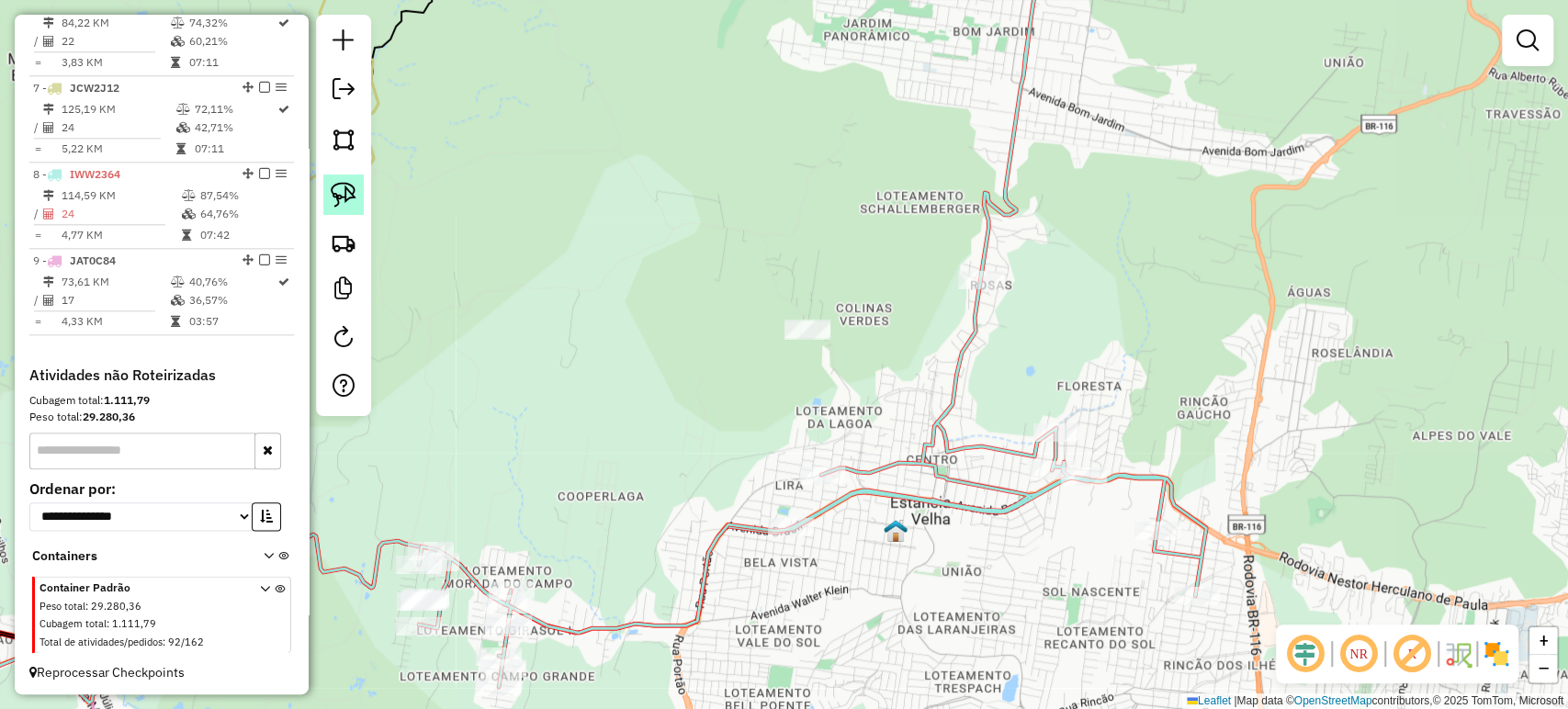 click 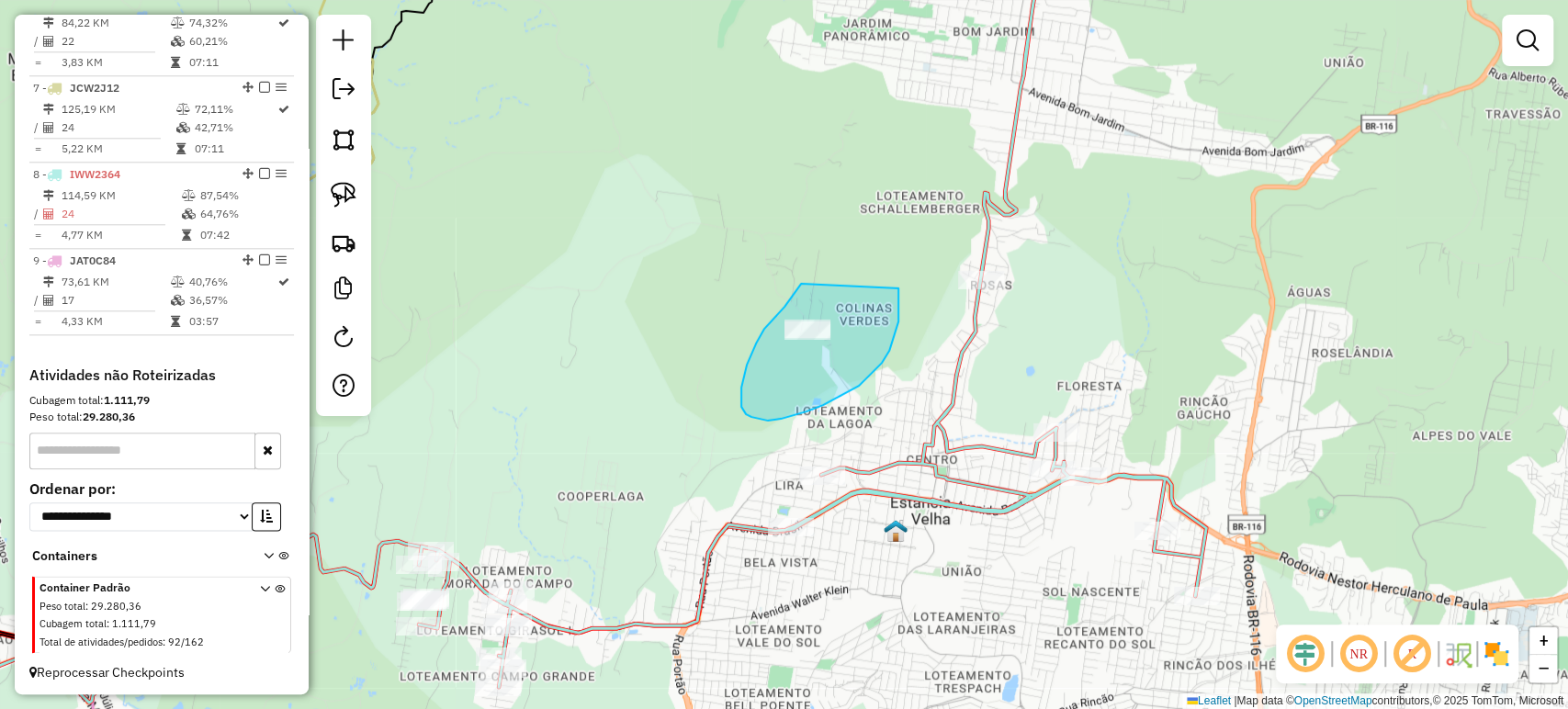 drag, startPoint x: 801, startPoint y: 285, endPoint x: 898, endPoint y: 288, distance: 97.04638 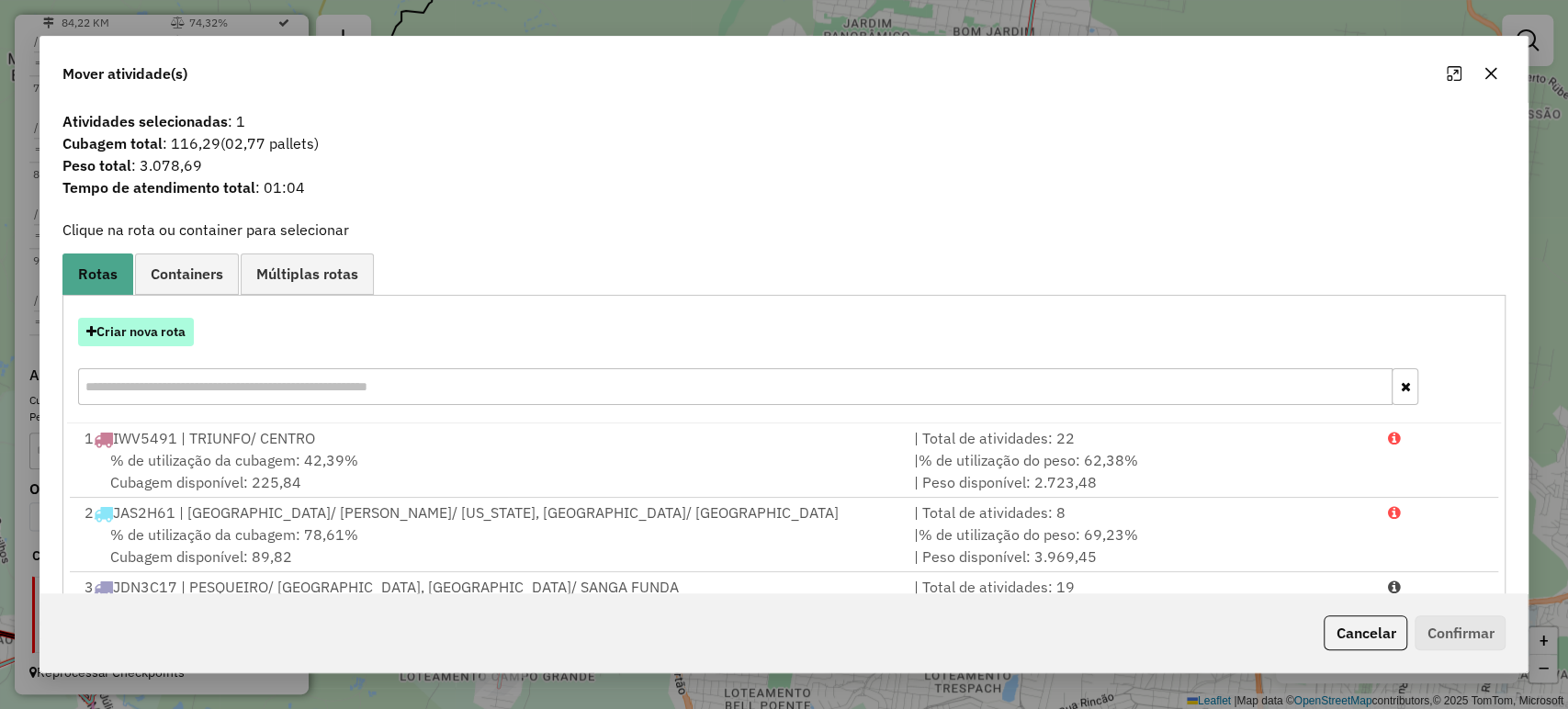click on "Criar nova rota" at bounding box center [136, 332] 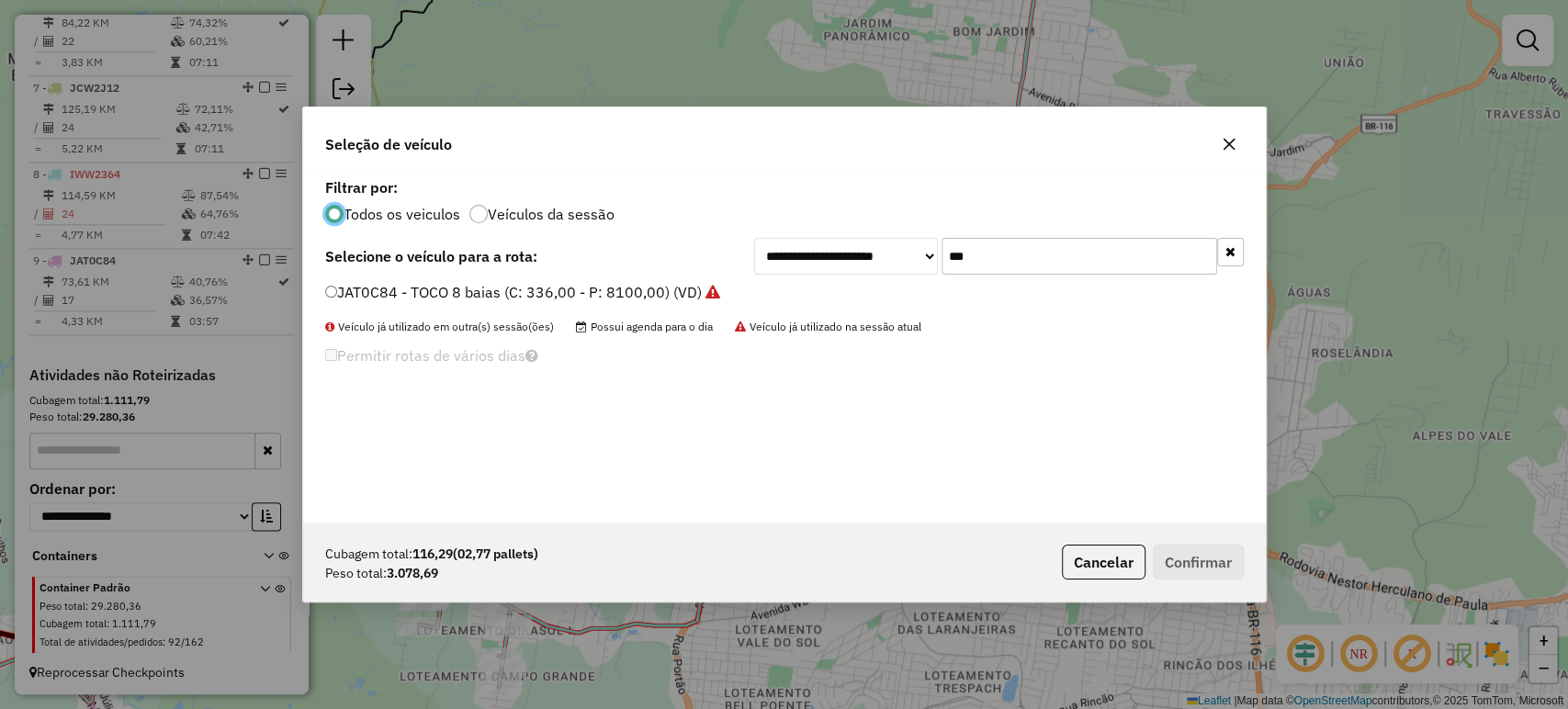 scroll, scrollTop: 9, scrollLeft: 6, axis: both 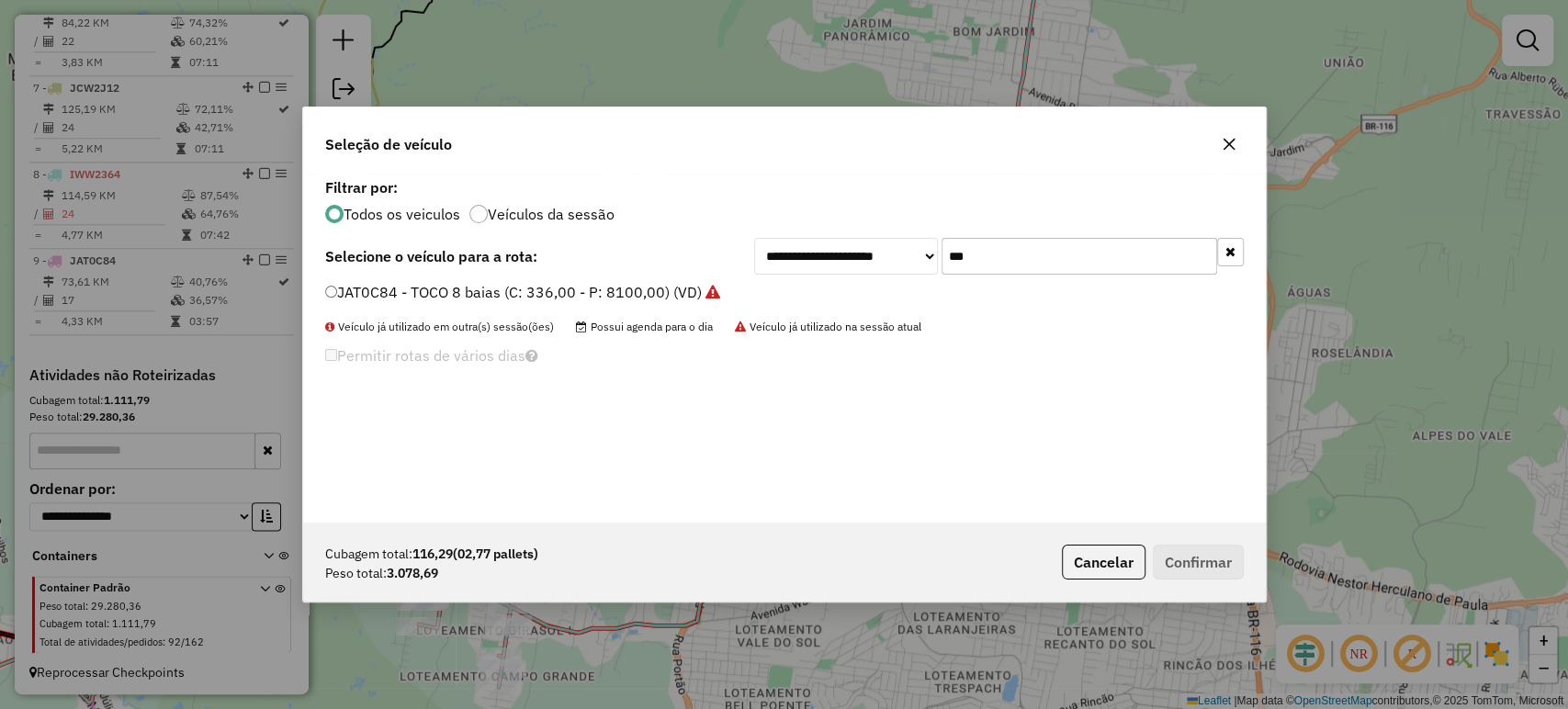 click on "***" 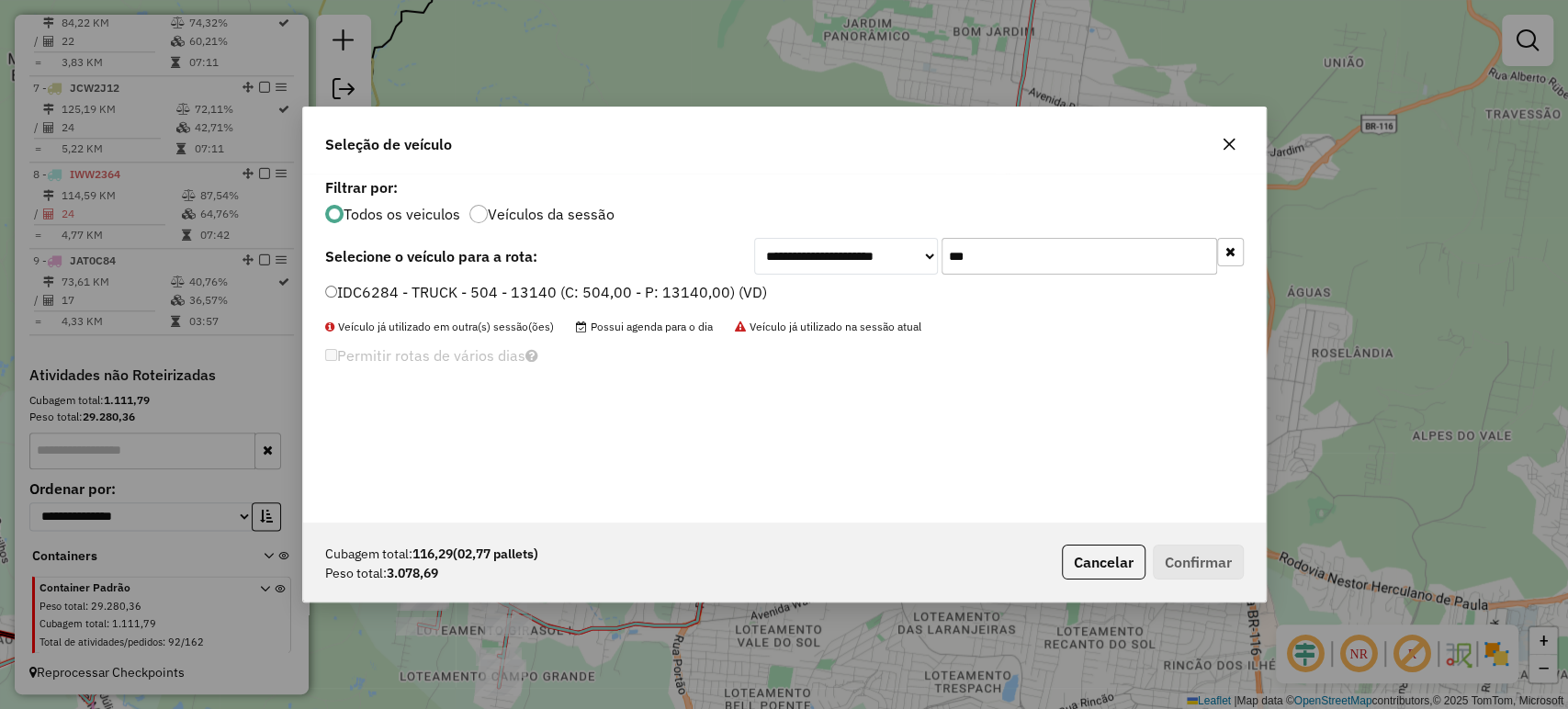 type on "***" 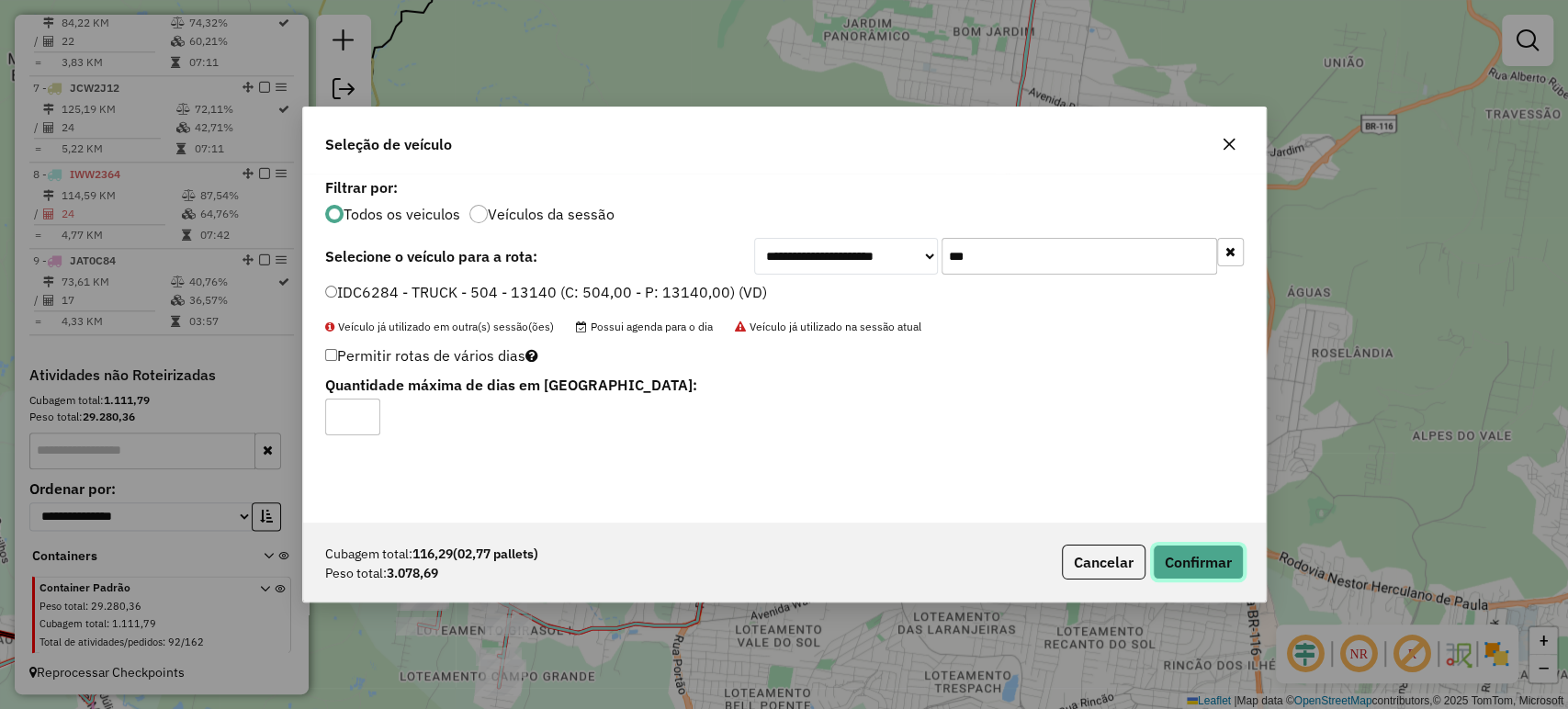 click on "Confirmar" 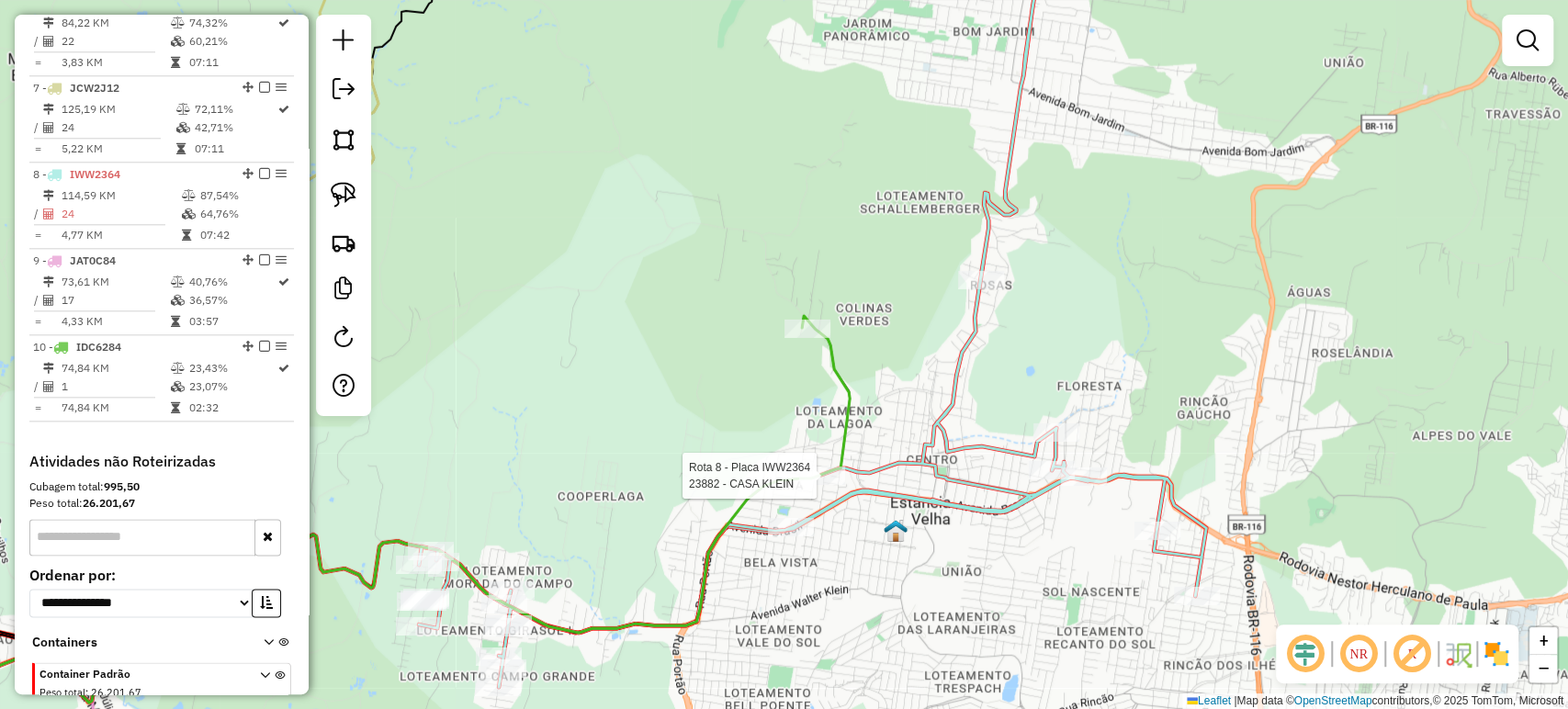 select on "*********" 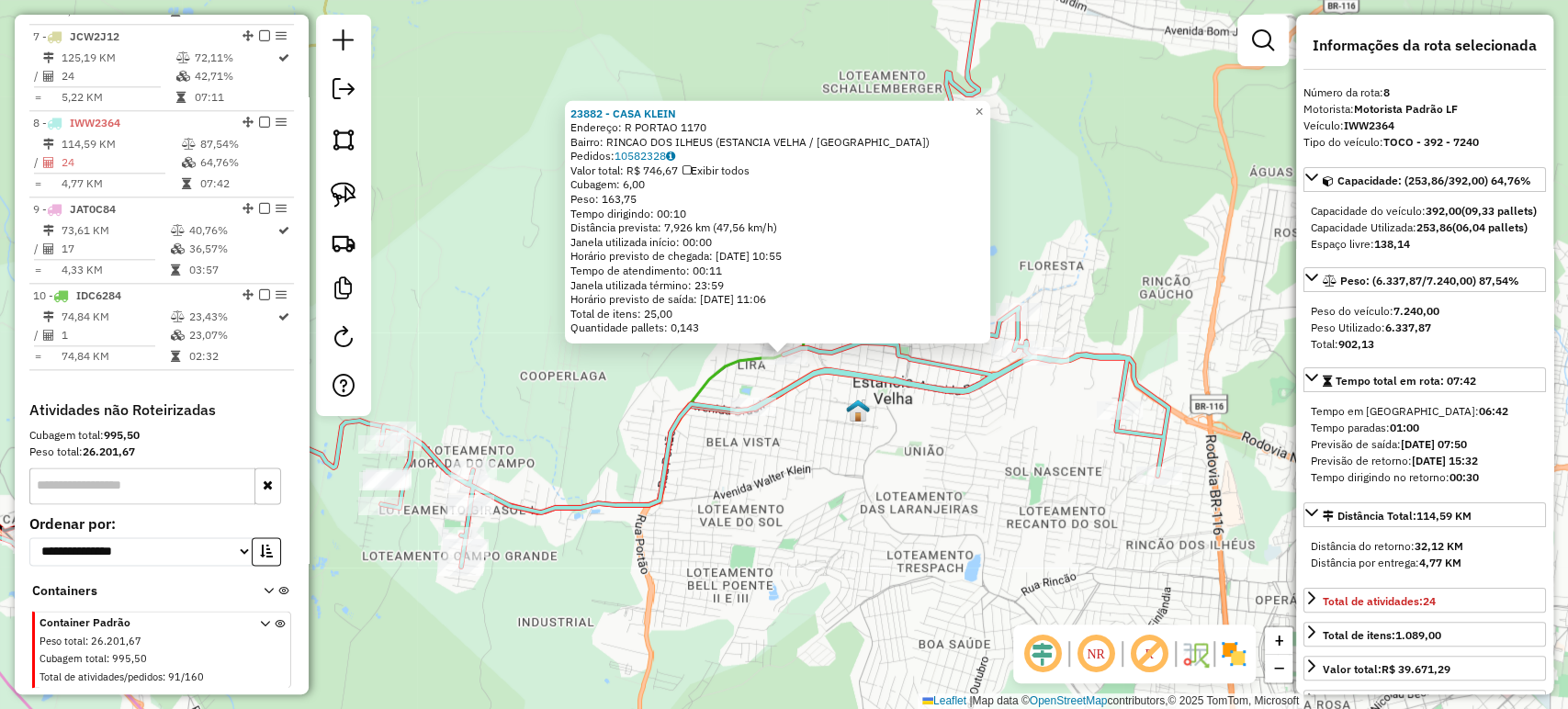 scroll, scrollTop: 1353, scrollLeft: 0, axis: vertical 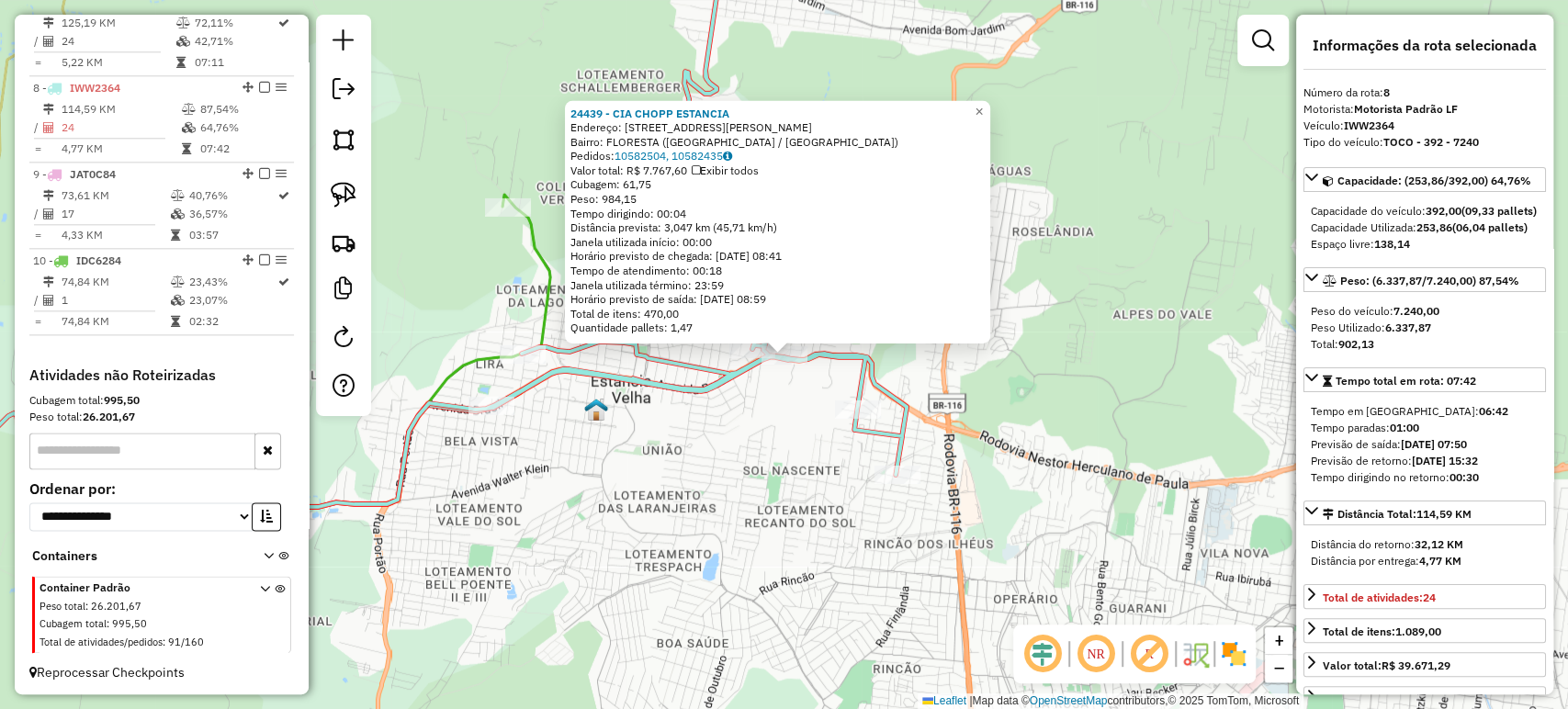 click on "24439 - CIA CHOPP ESTANCIA  Endereço: AV PRESIDENTE VARGAS 1400   Bairro: FLORESTA (ESTANCIA VELHA / RS)   Pedidos:  10582504, 10582435   Valor total: R$ 7.767,60   Exibir todos   Cubagem: 61,75  Peso: 984,15  Tempo dirigindo: 00:04   Distância prevista: 3,047 km (45,71 km/h)   Janela utilizada início: 00:00   Horário previsto de chegada: 11/07/2025 08:41   Tempo de atendimento: 00:18   Janela utilizada término: 23:59   Horário previsto de saída: 11/07/2025 08:59   Total de itens: 470,00   Quantidade pallets: 1,47  × Janela de atendimento Grade de atendimento Capacidade Transportadoras Veículos Cliente Pedidos  Rotas Selecione os dias de semana para filtrar as janelas de atendimento  Seg   Ter   Qua   Qui   Sex   Sáb   Dom  Informe o período da janela de atendimento: De: Até:  Filtrar exatamente a janela do cliente  Considerar janela de atendimento padrão  Selecione os dias de semana para filtrar as grades de atendimento  Seg   Ter   Qua   Qui   Sex   Sáb   Dom   Peso mínimo:   Peso máximo:  +" 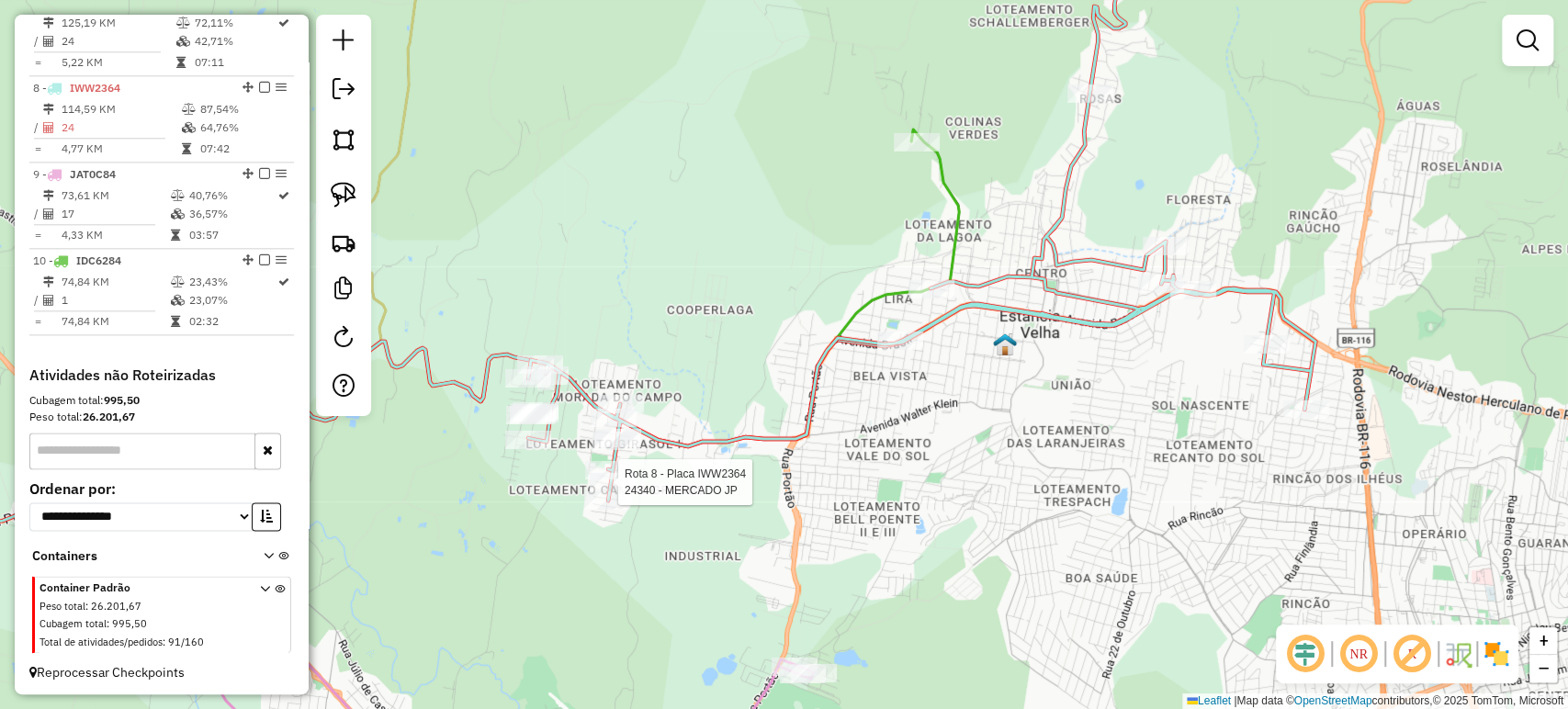 select on "*********" 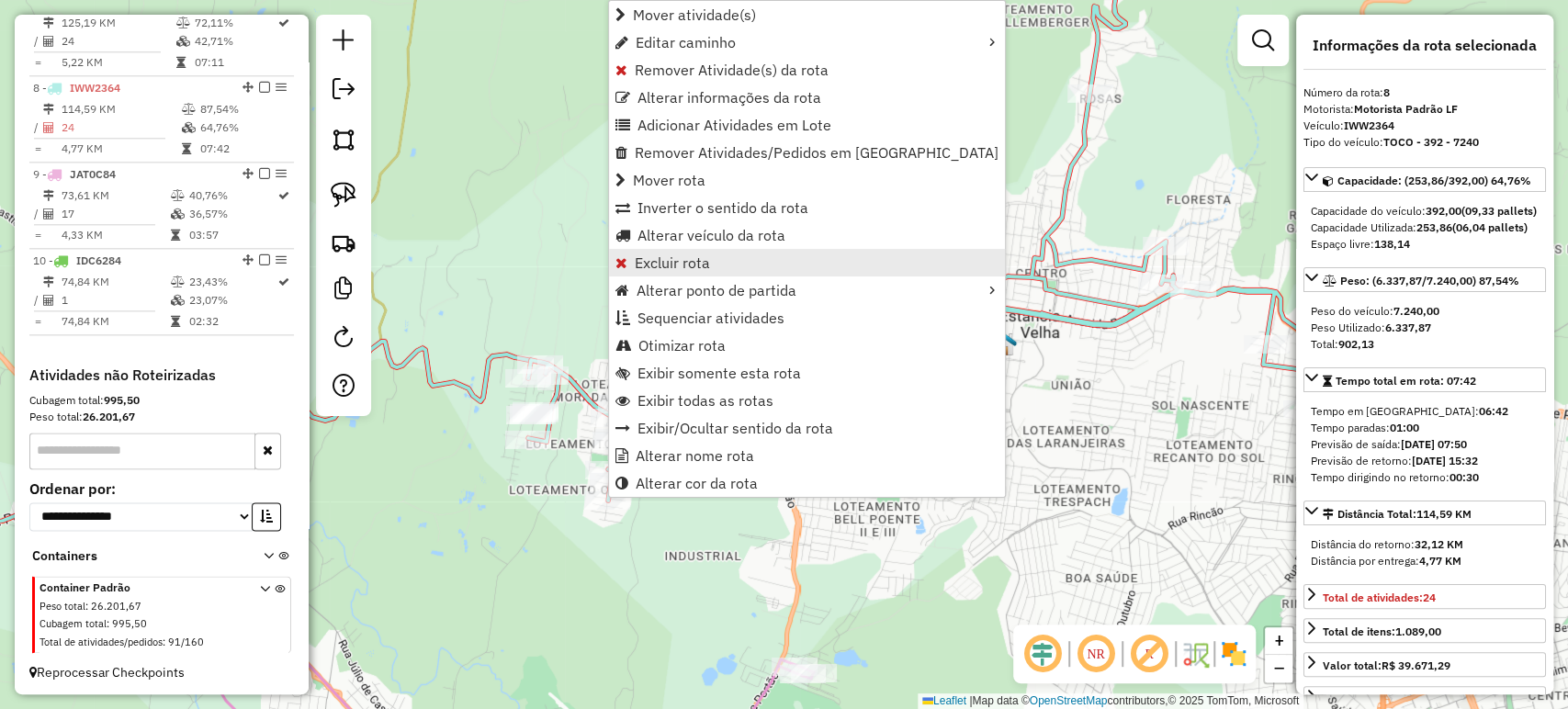 click on "Excluir rota" at bounding box center (807, 263) 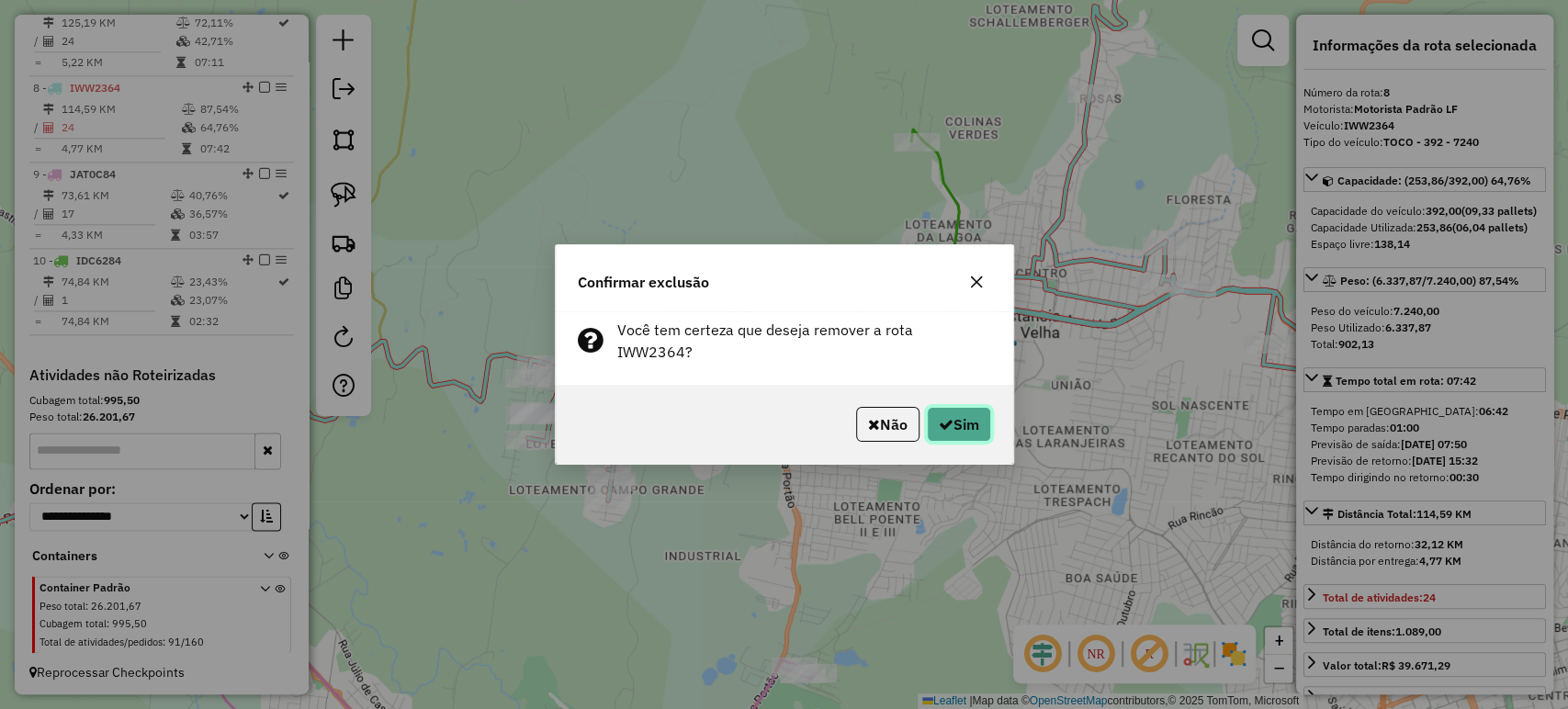click on "Sim" 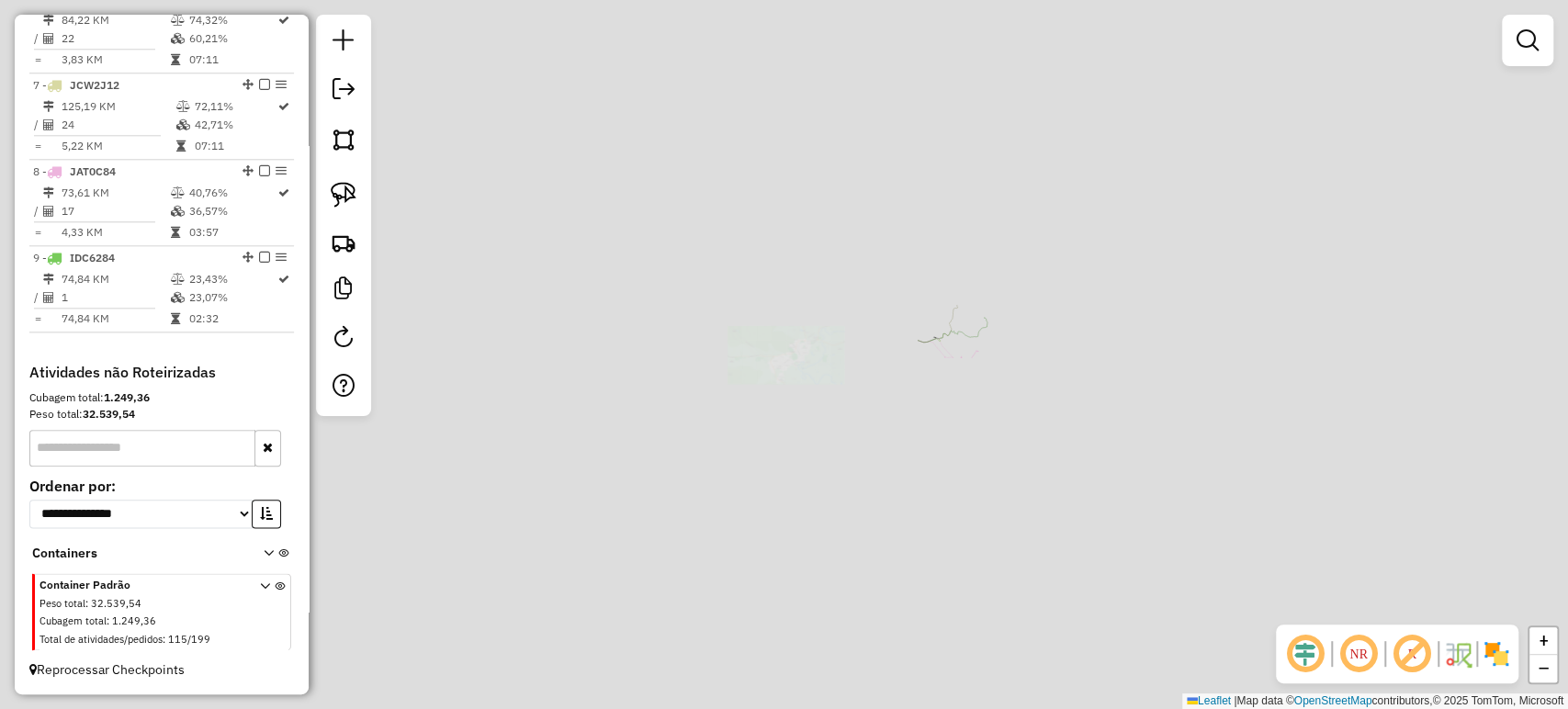 scroll, scrollTop: 1266, scrollLeft: 0, axis: vertical 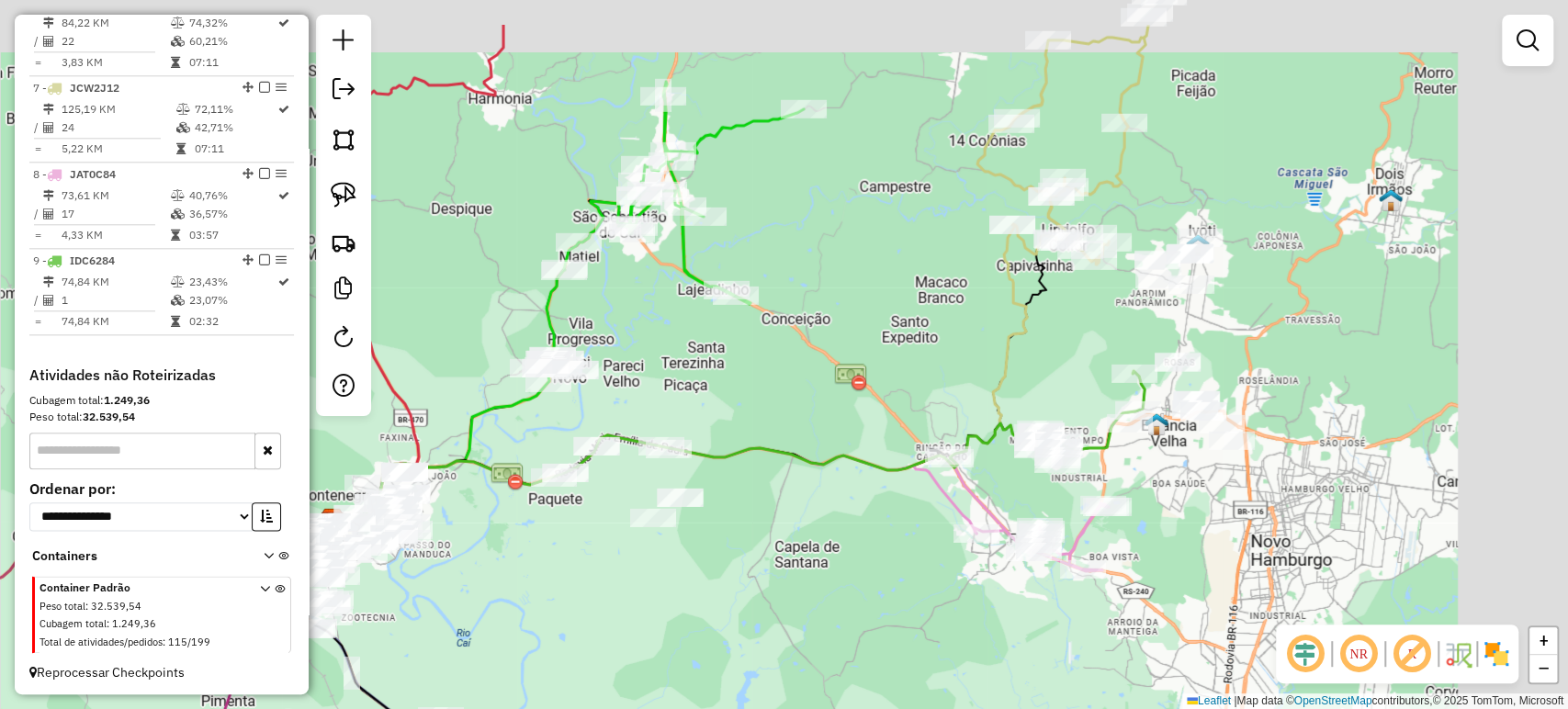 drag, startPoint x: 860, startPoint y: 463, endPoint x: 659, endPoint y: 484, distance: 202.09404 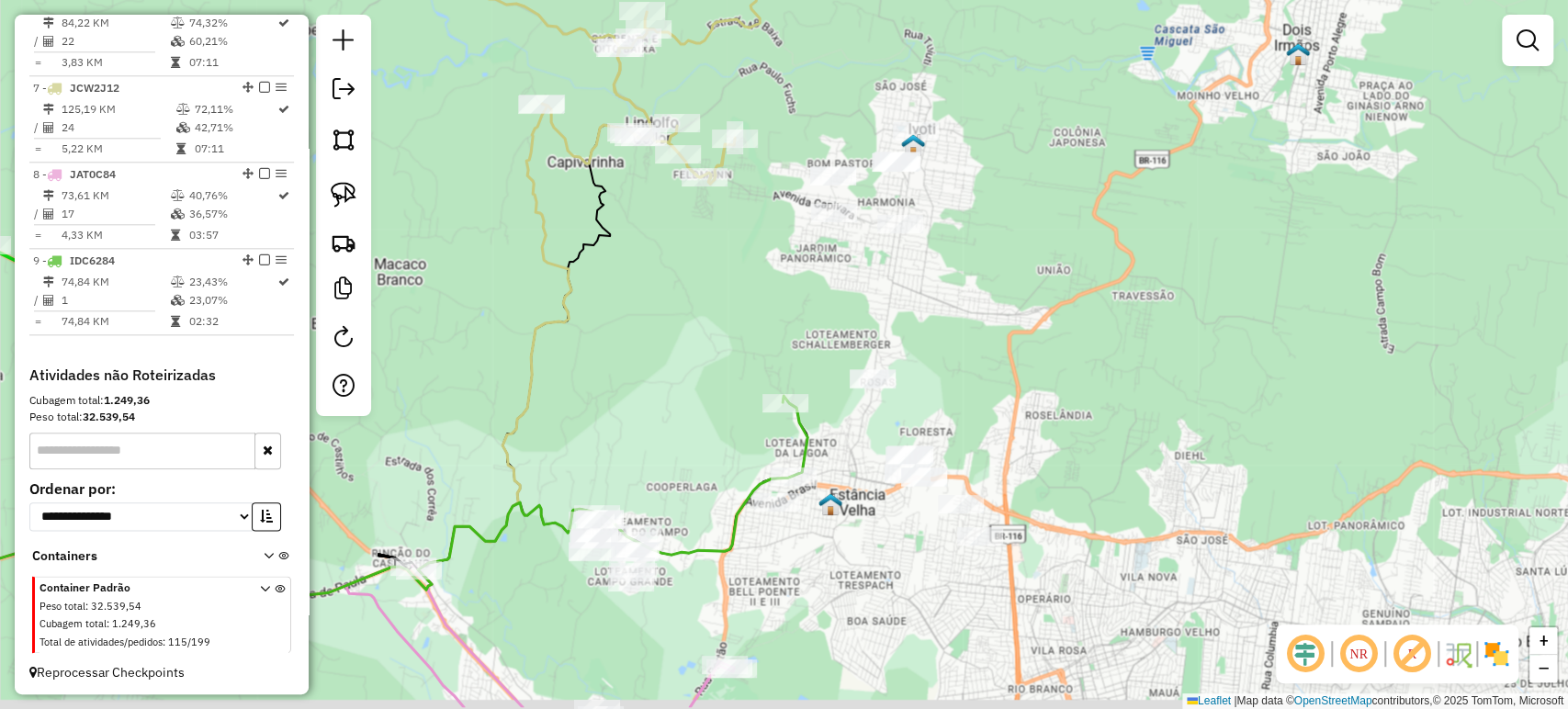 drag, startPoint x: 964, startPoint y: 446, endPoint x: 850, endPoint y: 389, distance: 127.45587 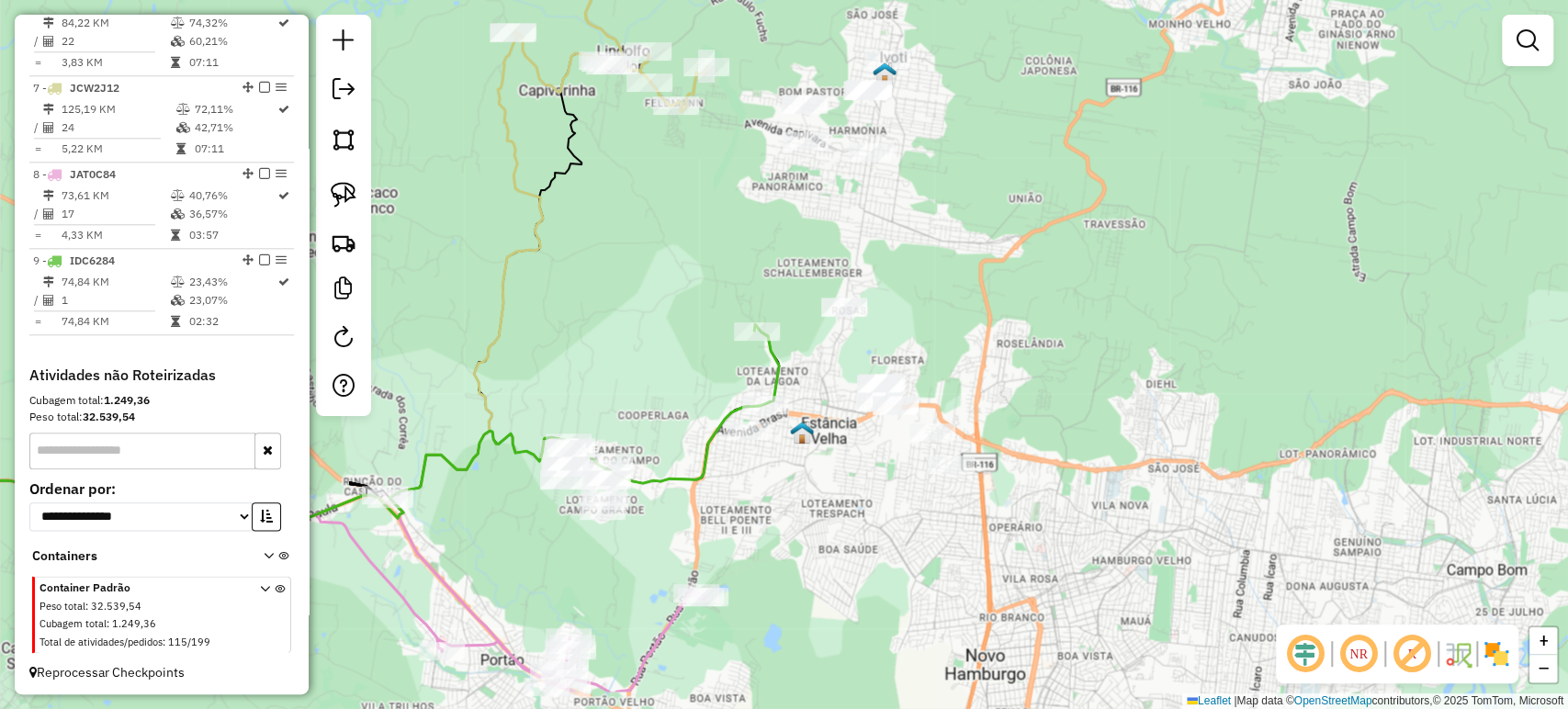 drag, startPoint x: 546, startPoint y: 462, endPoint x: 537, endPoint y: 321, distance: 141.28694 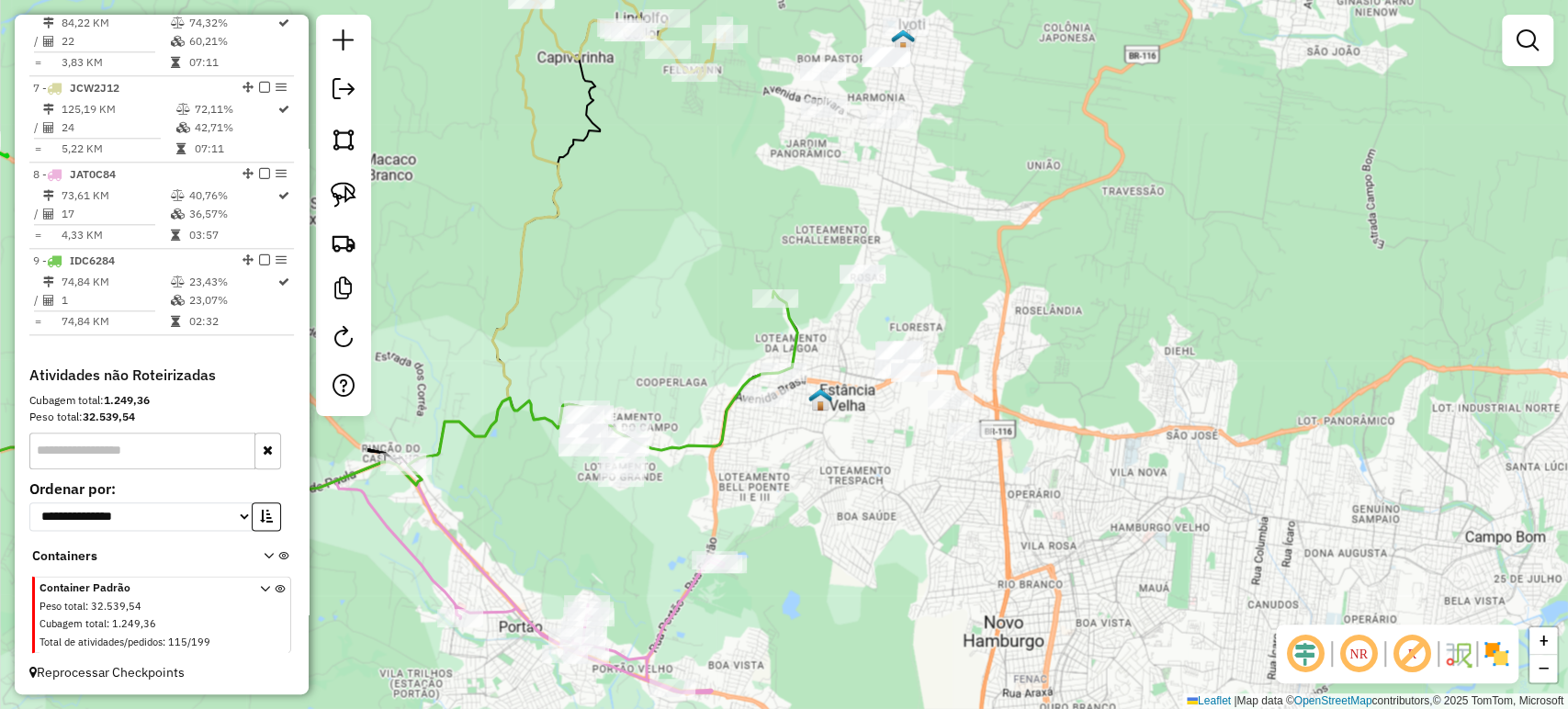 drag, startPoint x: 351, startPoint y: 194, endPoint x: 389, endPoint y: 243, distance: 62.00806 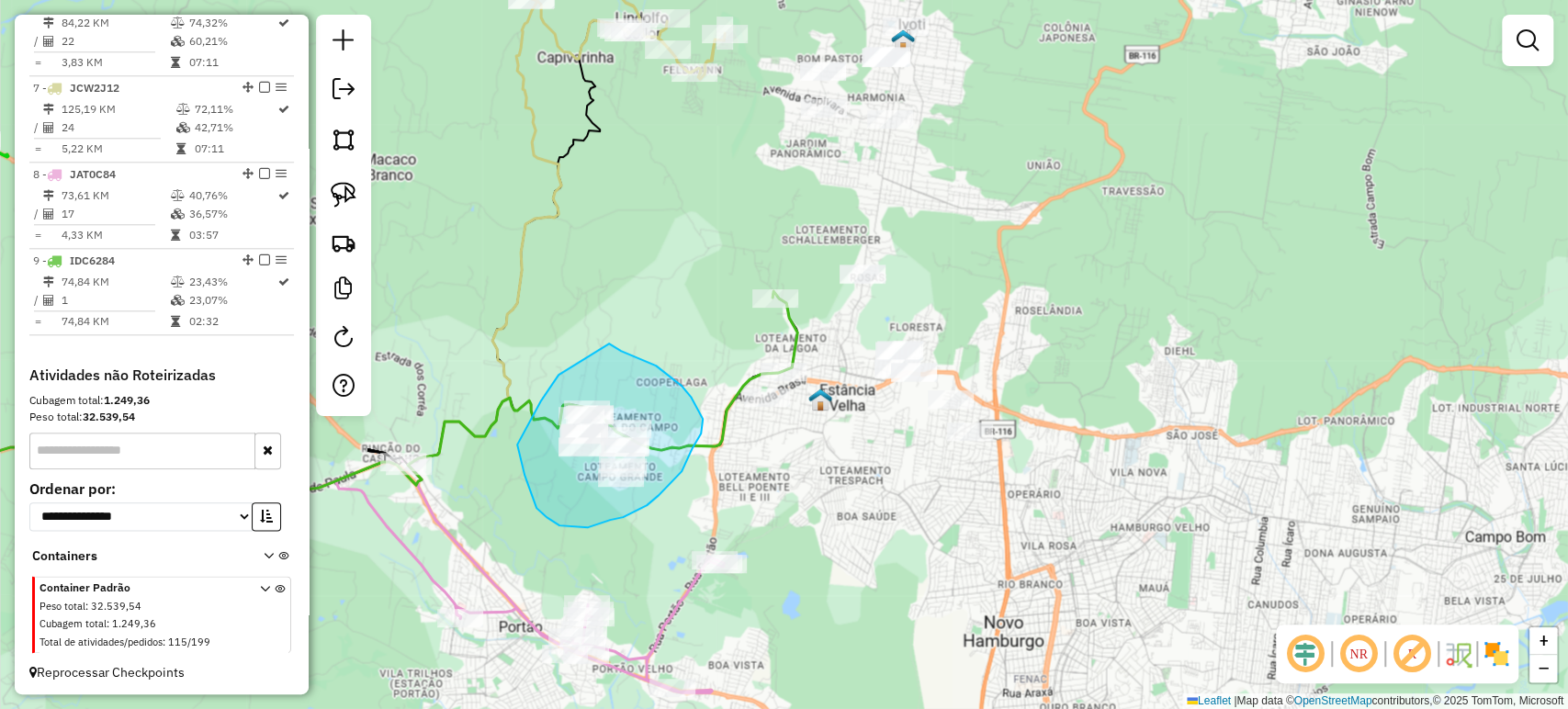 drag, startPoint x: 521, startPoint y: 439, endPoint x: 606, endPoint y: 343, distance: 128.22246 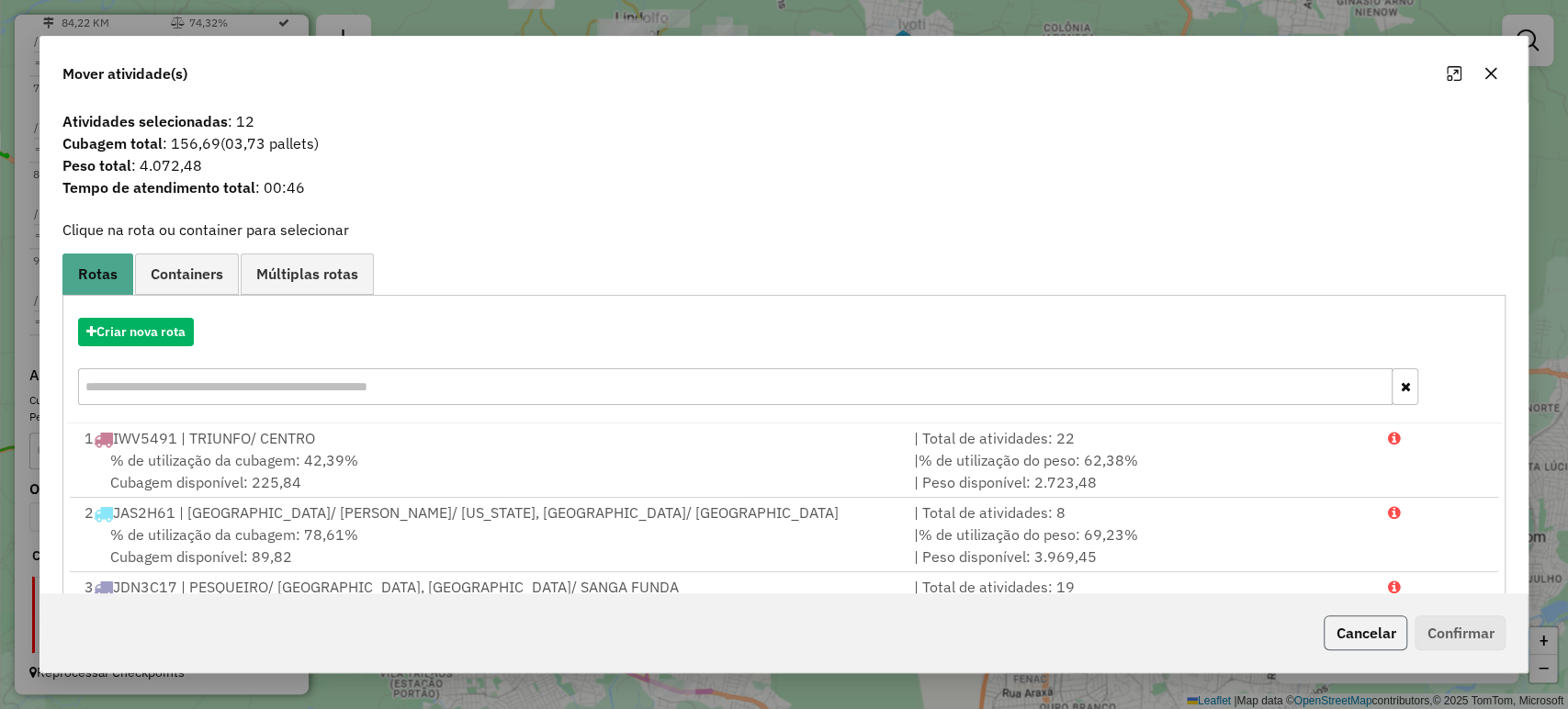 click on "Cancelar" 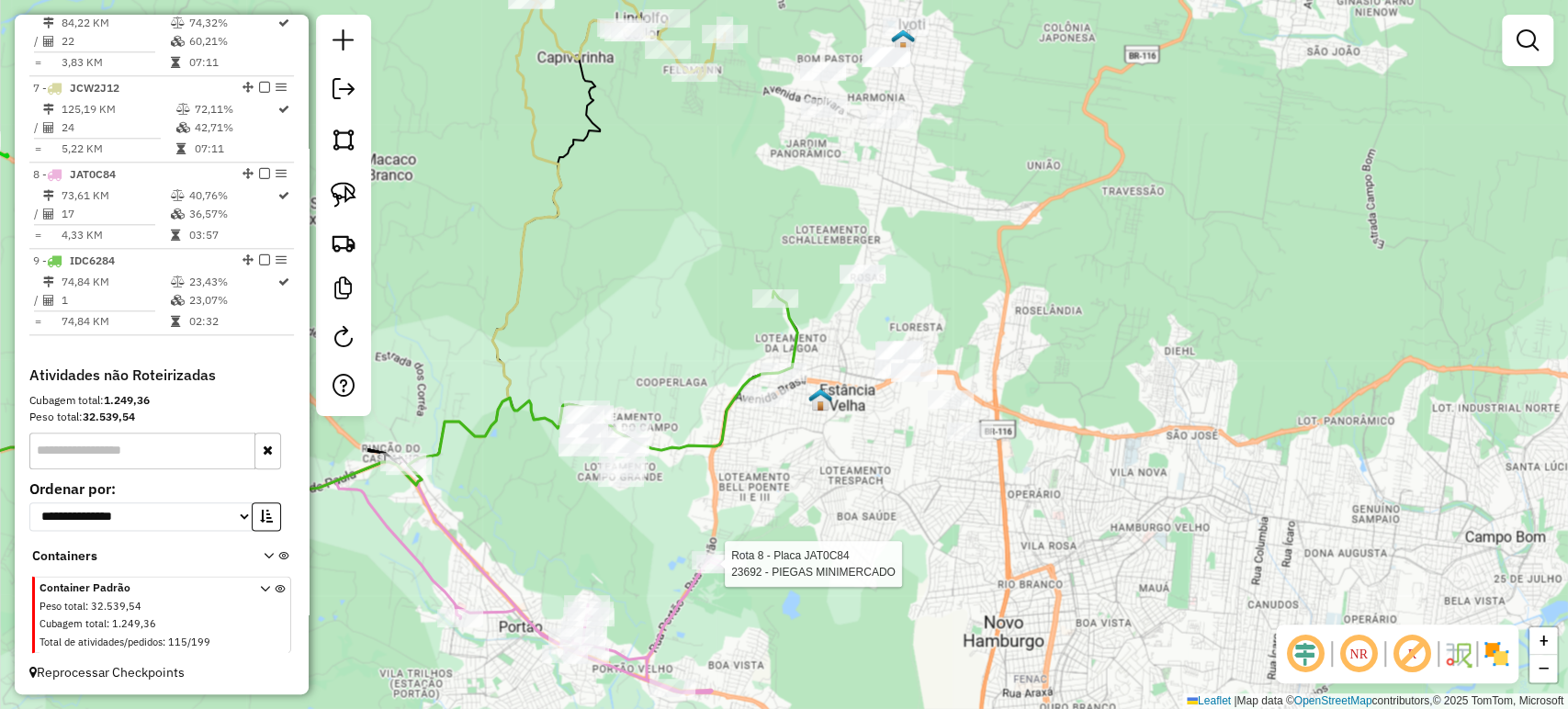 select on "*********" 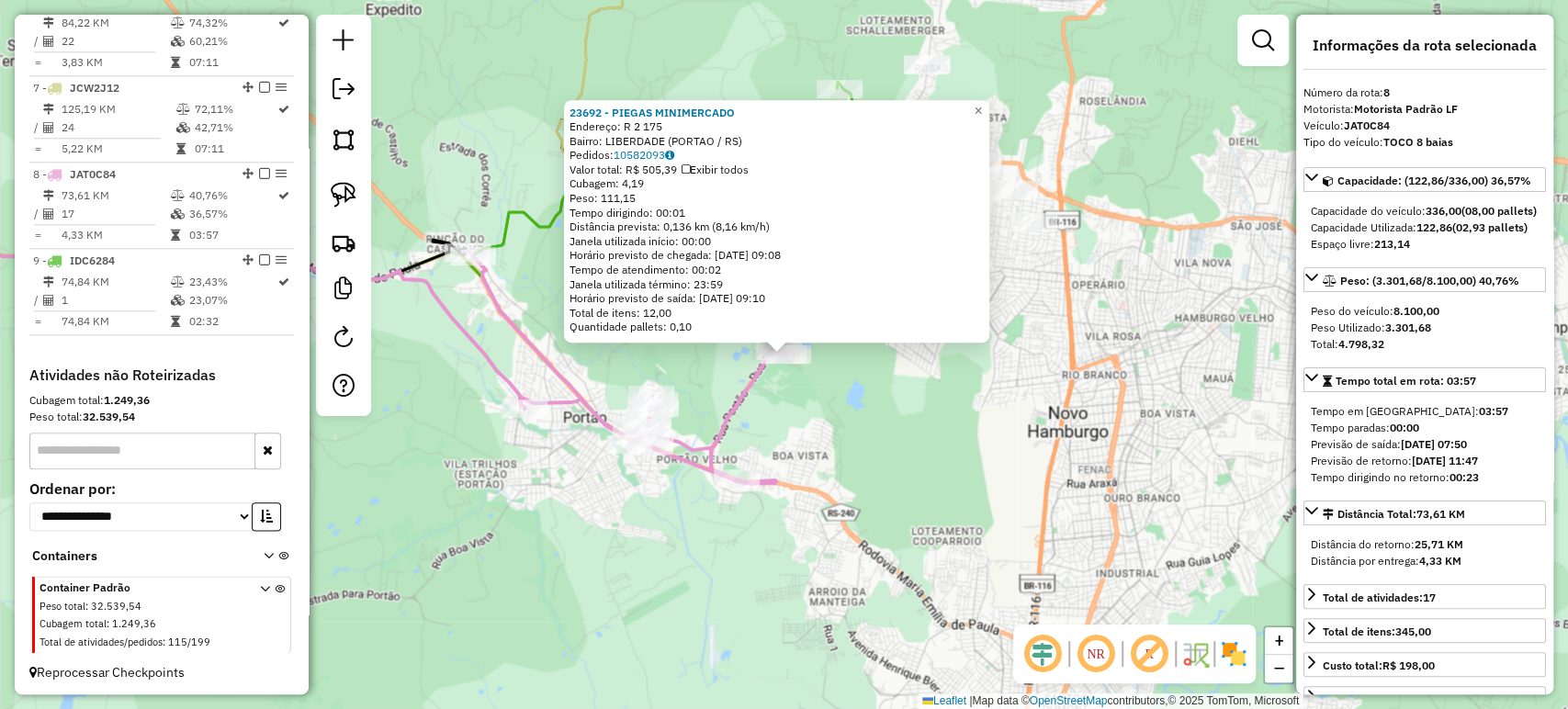 click on "23692 - PIEGAS MINIMERCADO  Endereço: R 2 175   Bairro: LIBERDADE (PORTAO / RS)   Pedidos:  10582093   Valor total: R$ 505,39   Exibir todos   Cubagem: 4,19  Peso: 111,15  Tempo dirigindo: 00:01   Distância prevista: 0,136 km (8,16 km/h)   Janela utilizada início: 00:00   Horário previsto de chegada: 11/07/2025 09:08   Tempo de atendimento: 00:02   Janela utilizada término: 23:59   Horário previsto de saída: 11/07/2025 09:10   Total de itens: 12,00   Quantidade pallets: 0,10  × Janela de atendimento Grade de atendimento Capacidade Transportadoras Veículos Cliente Pedidos  Rotas Selecione os dias de semana para filtrar as janelas de atendimento  Seg   Ter   Qua   Qui   Sex   Sáb   Dom  Informe o período da janela de atendimento: De: Até:  Filtrar exatamente a janela do cliente  Considerar janela de atendimento padrão  Selecione os dias de semana para filtrar as grades de atendimento  Seg   Ter   Qua   Qui   Sex   Sáb   Dom   Considerar clientes sem dia de atendimento cadastrado  Peso mínimo:  +" 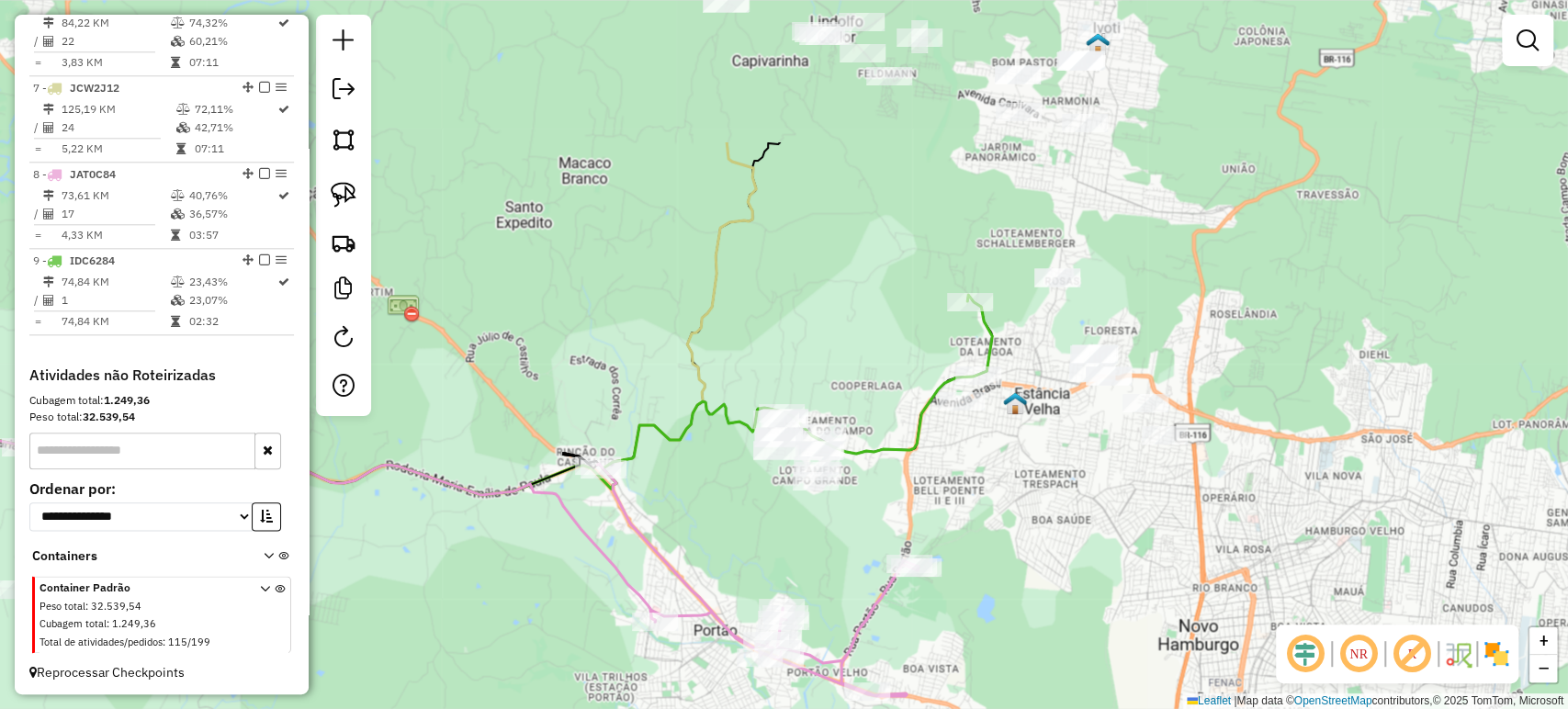 drag, startPoint x: 737, startPoint y: 253, endPoint x: 867, endPoint y: 467, distance: 250.39169 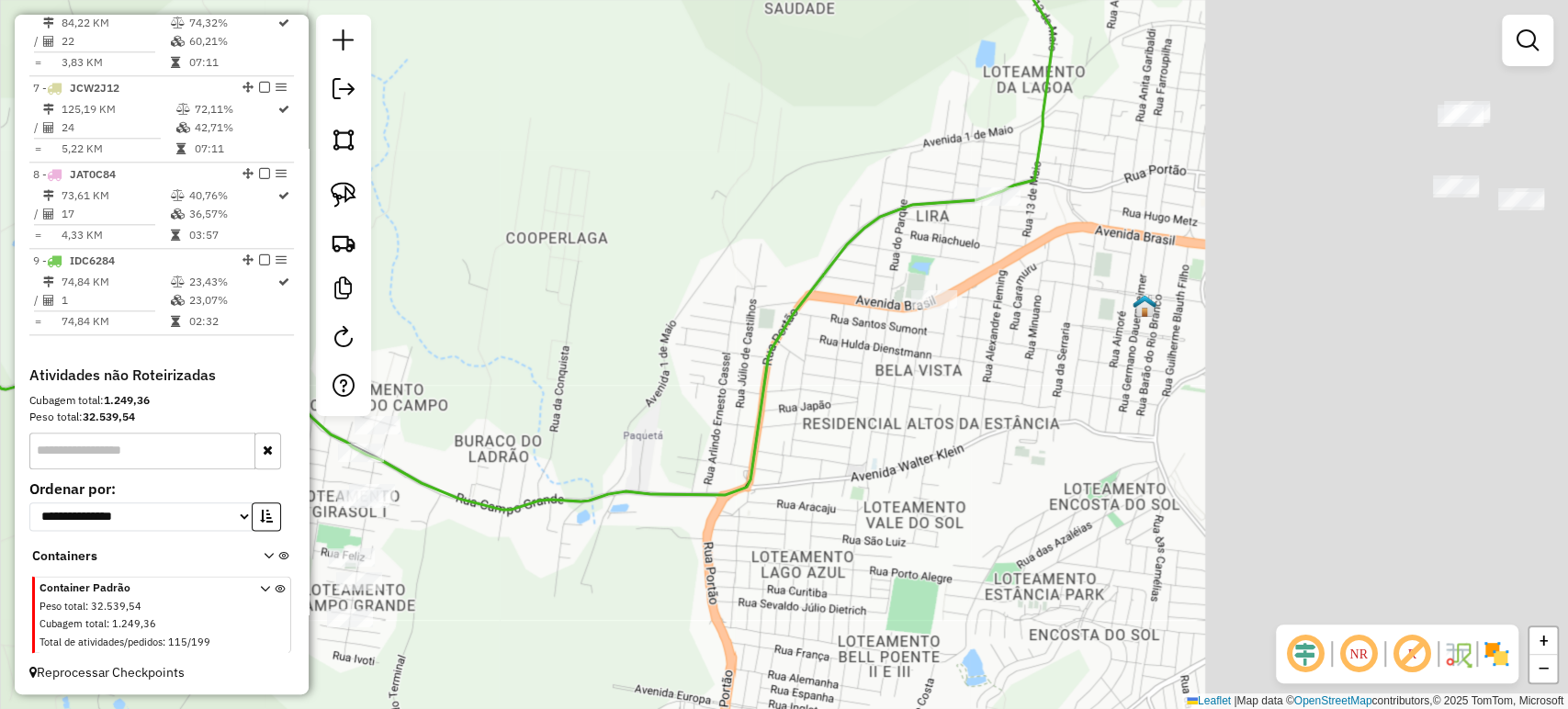 drag, startPoint x: 942, startPoint y: 448, endPoint x: 945, endPoint y: 430, distance: 18.24829 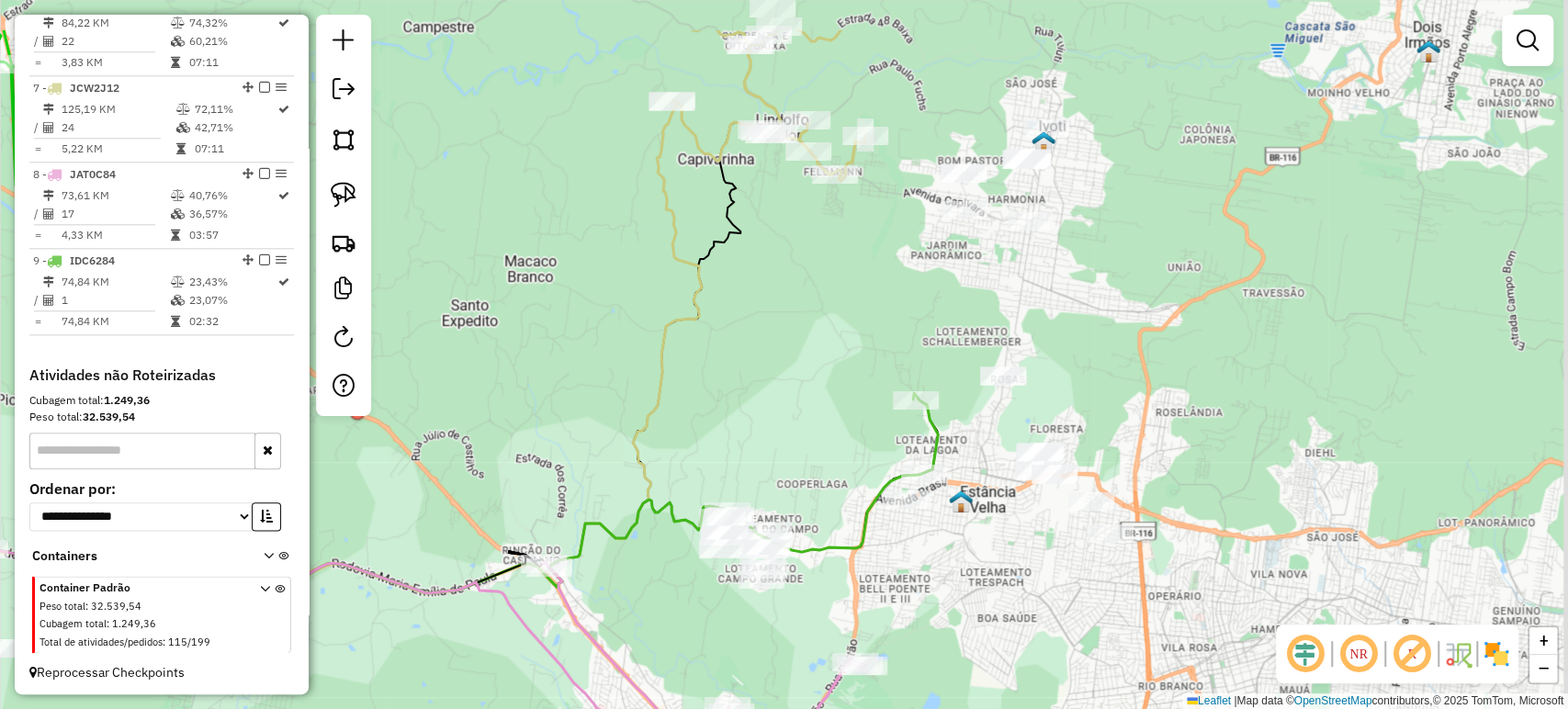 drag, startPoint x: 1226, startPoint y: 253, endPoint x: 1158, endPoint y: 354, distance: 121.75796 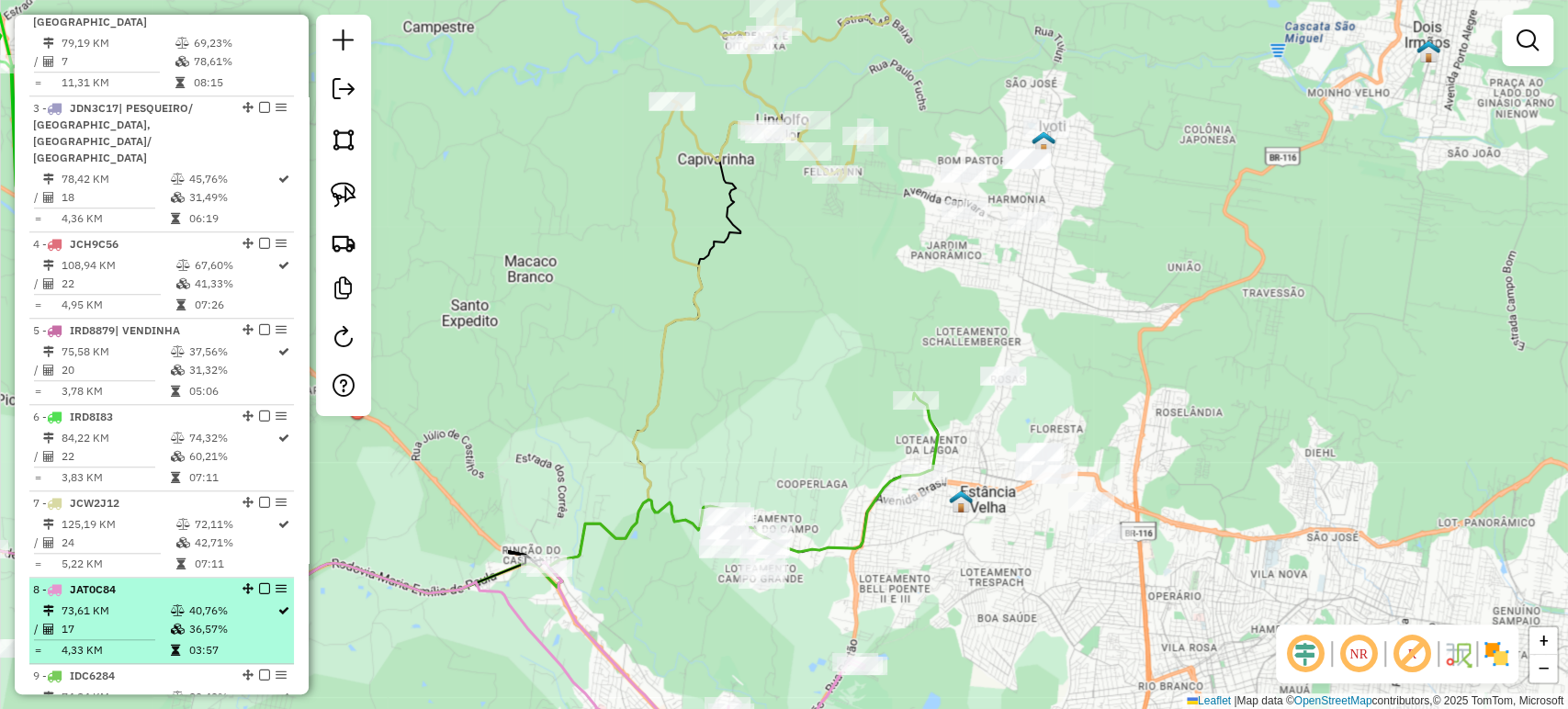 scroll, scrollTop: 654, scrollLeft: 0, axis: vertical 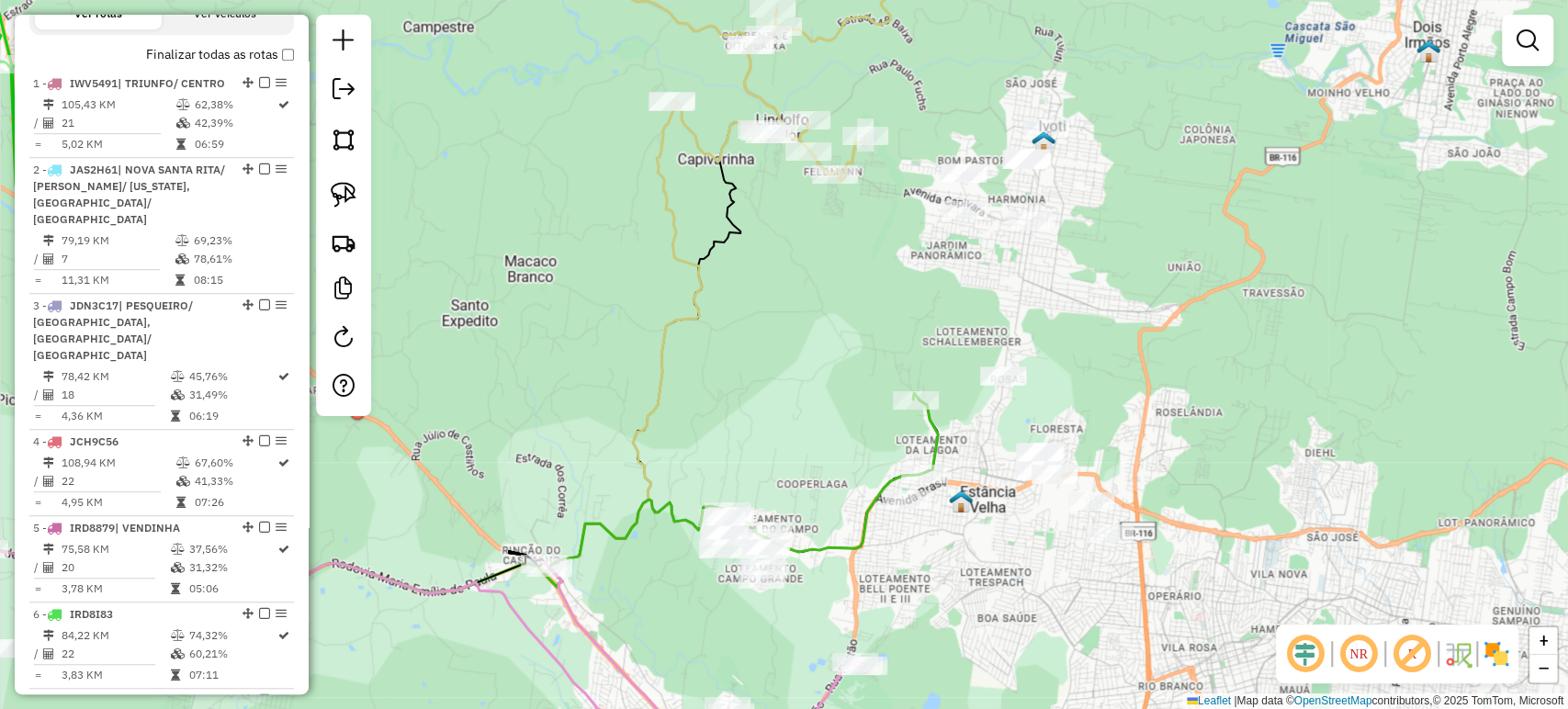 click on "Finalizar todas as rotas" at bounding box center [220, 54] 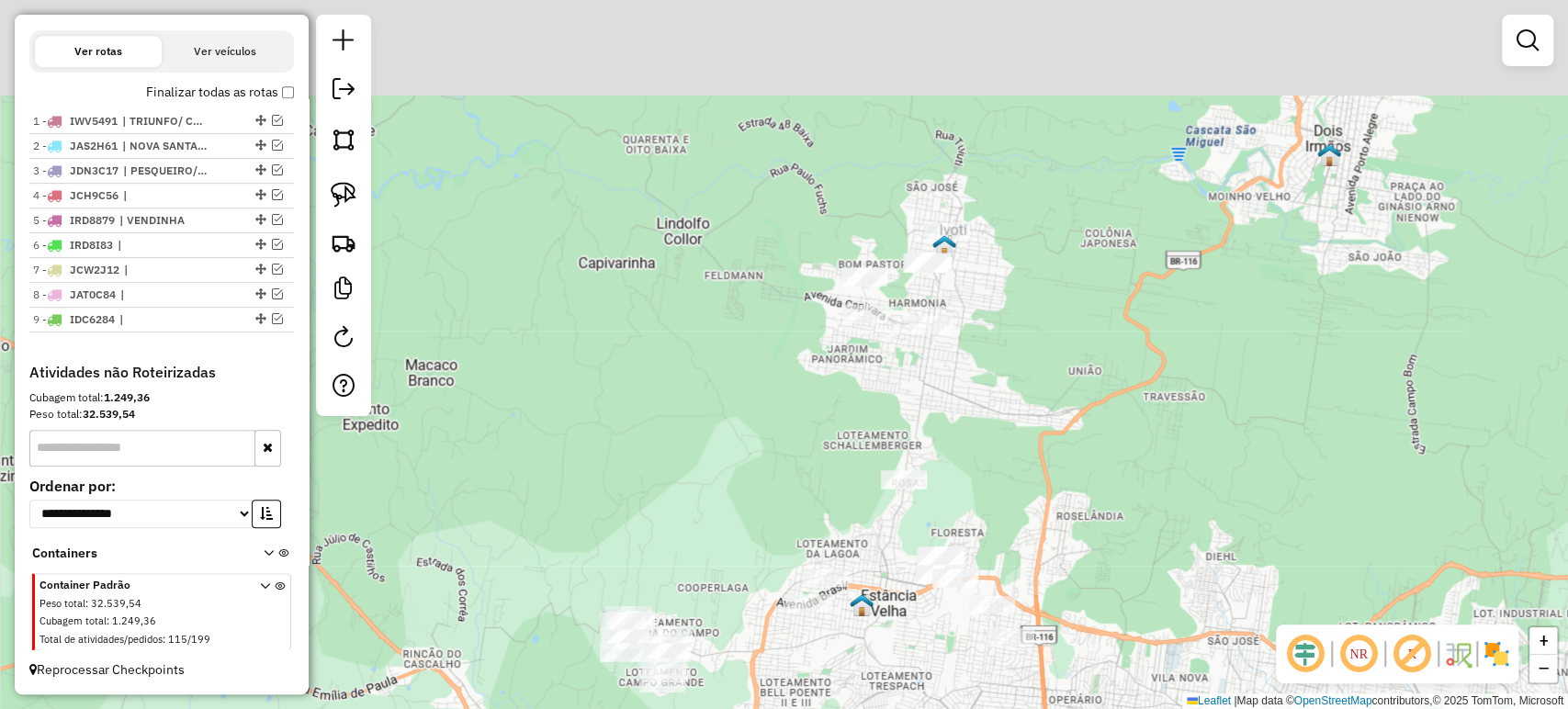 drag, startPoint x: 779, startPoint y: 226, endPoint x: 682, endPoint y: 325, distance: 138.60014 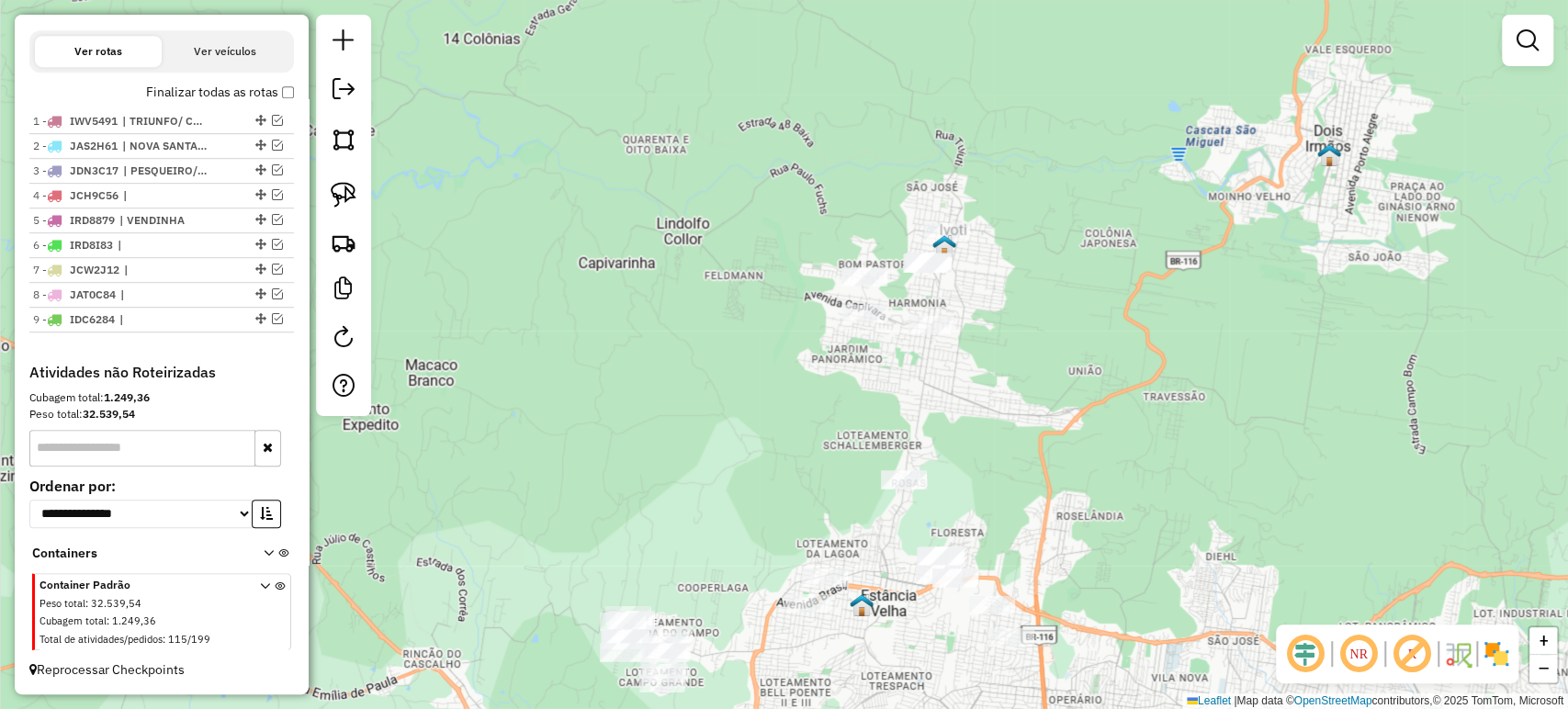 drag, startPoint x: 356, startPoint y: 189, endPoint x: 416, endPoint y: 204, distance: 61.84658 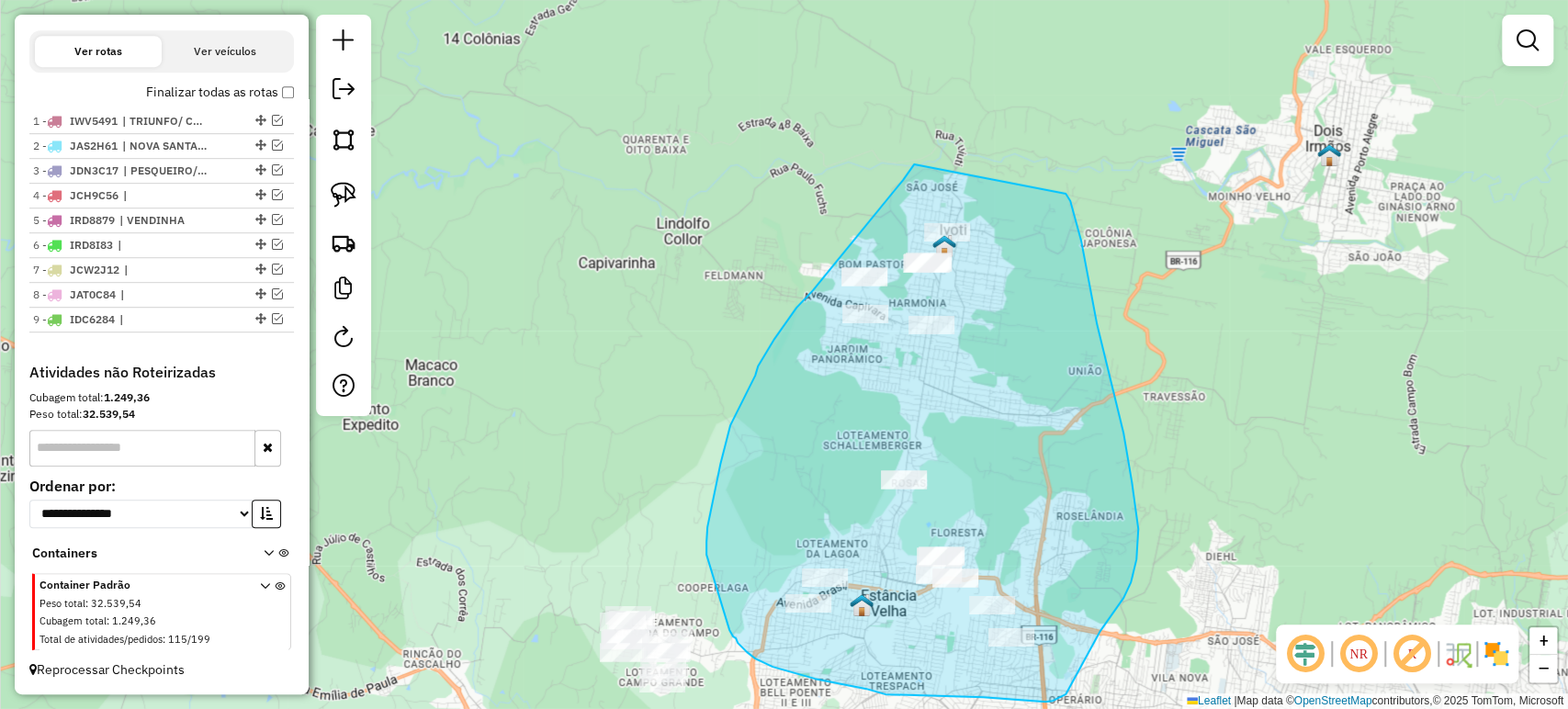 drag, startPoint x: 914, startPoint y: 164, endPoint x: 1066, endPoint y: 194, distance: 154.93224 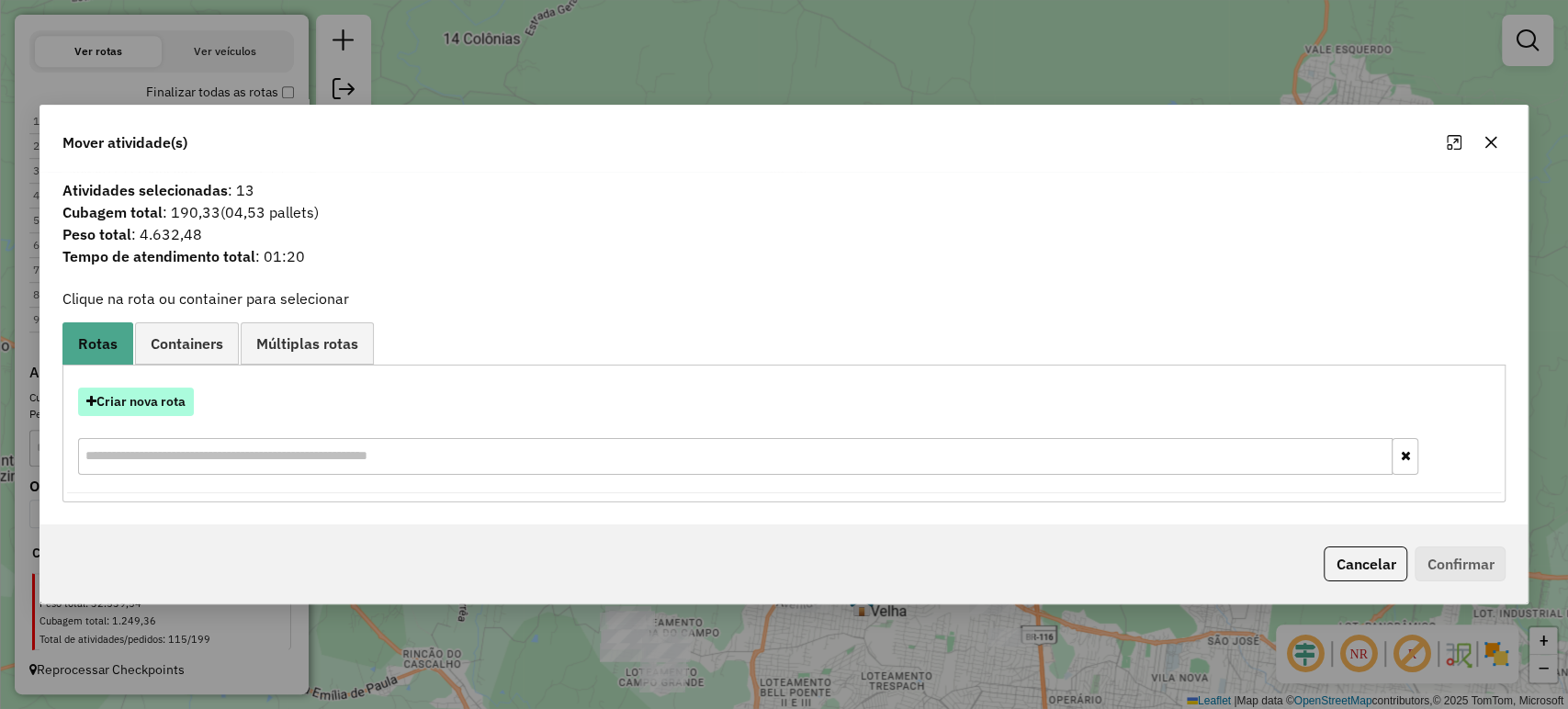 click on "Criar nova rota" at bounding box center (136, 401) 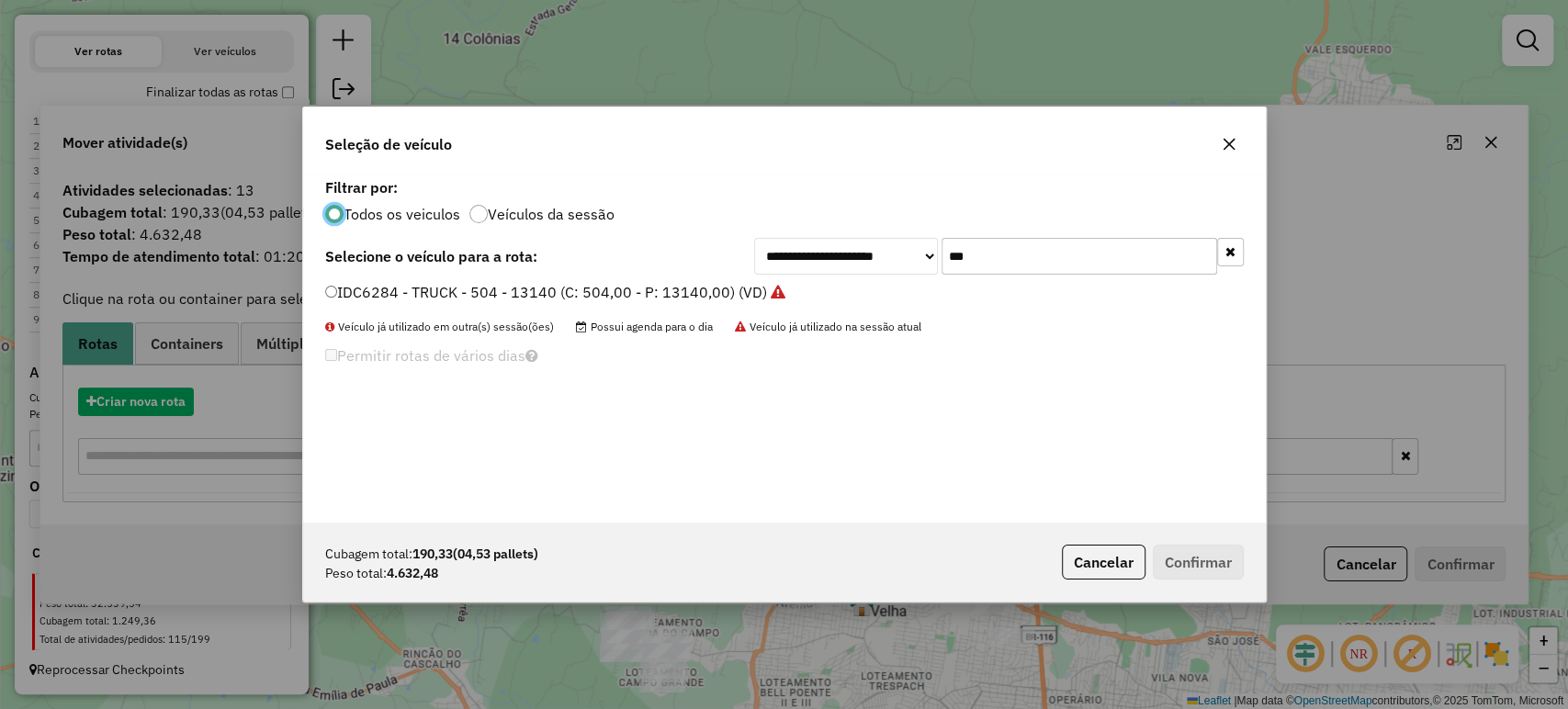 scroll, scrollTop: 9, scrollLeft: 6, axis: both 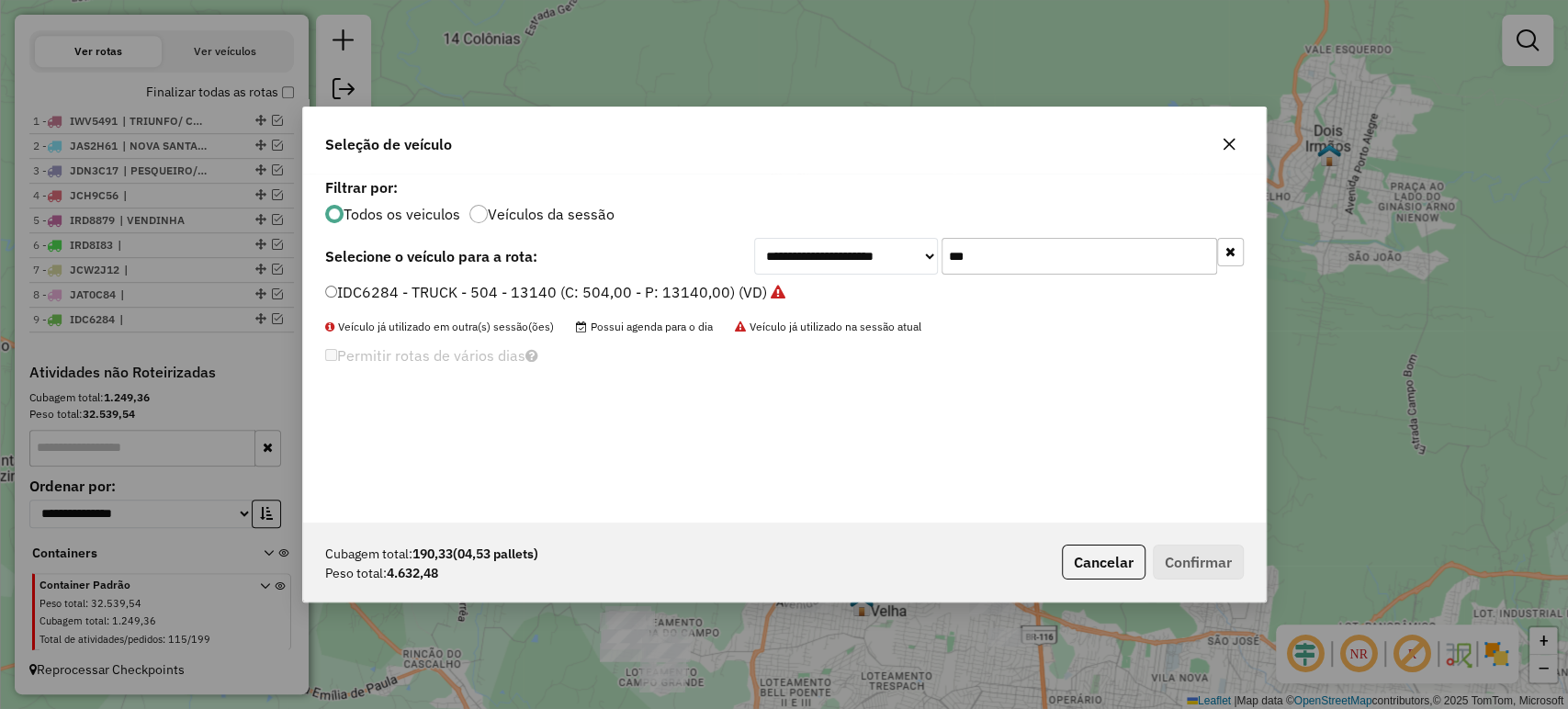 click on "***" 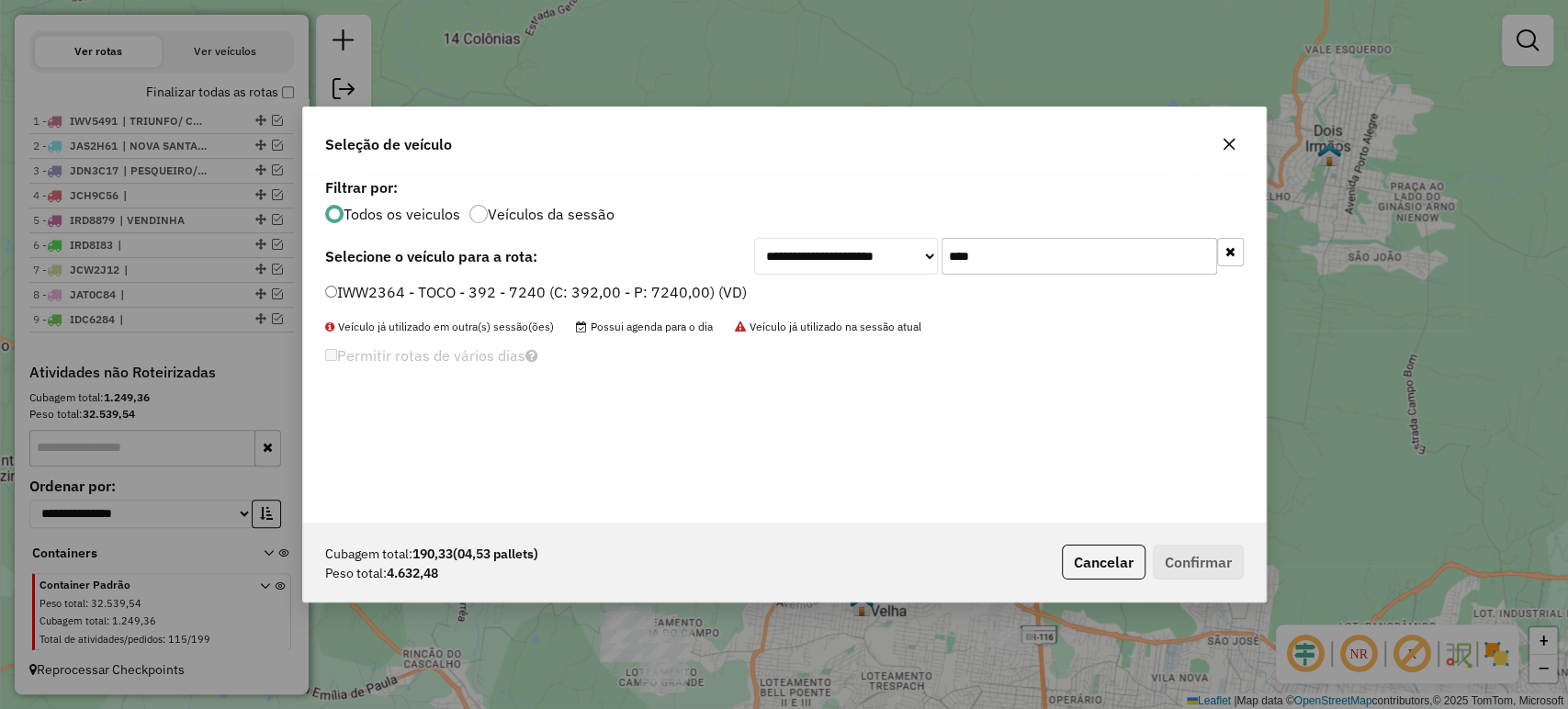 type on "****" 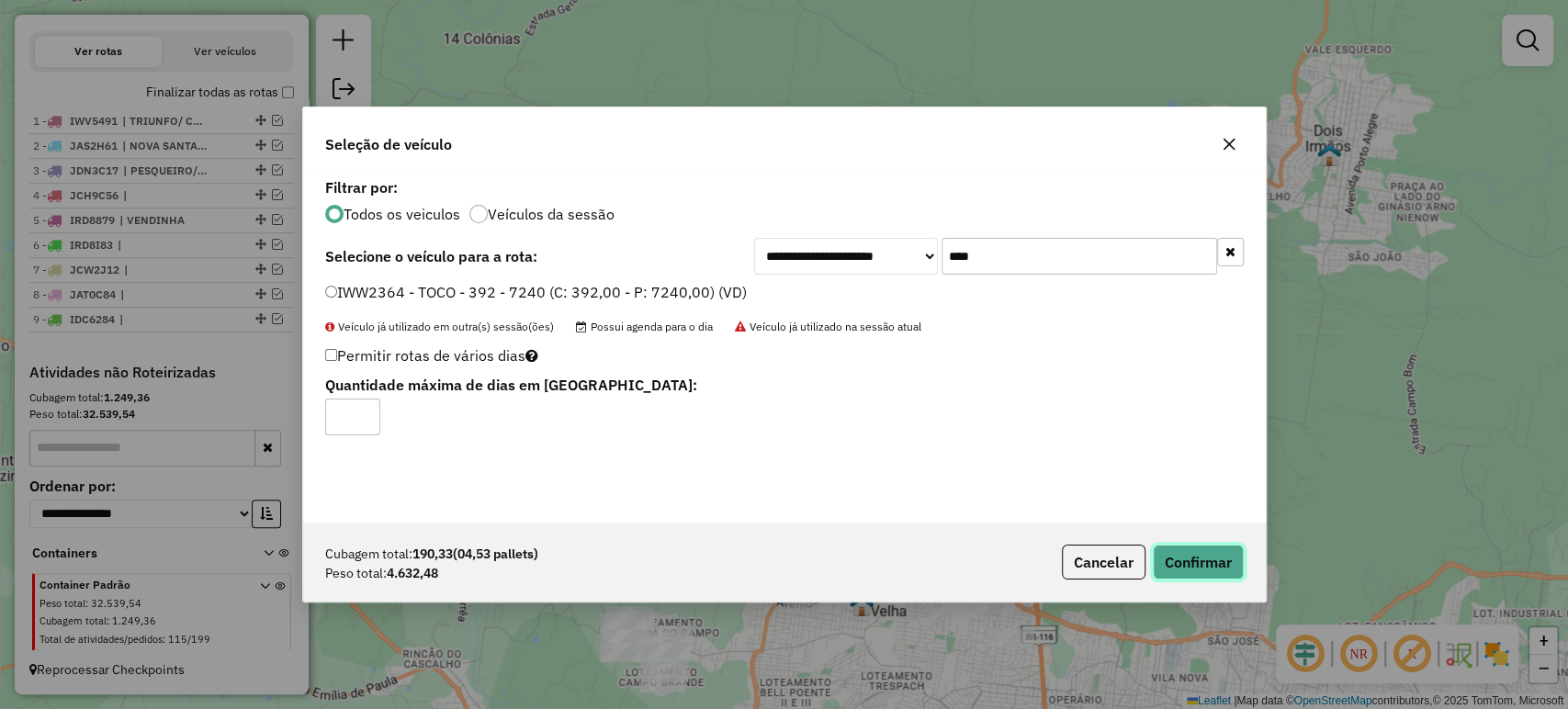click on "Confirmar" 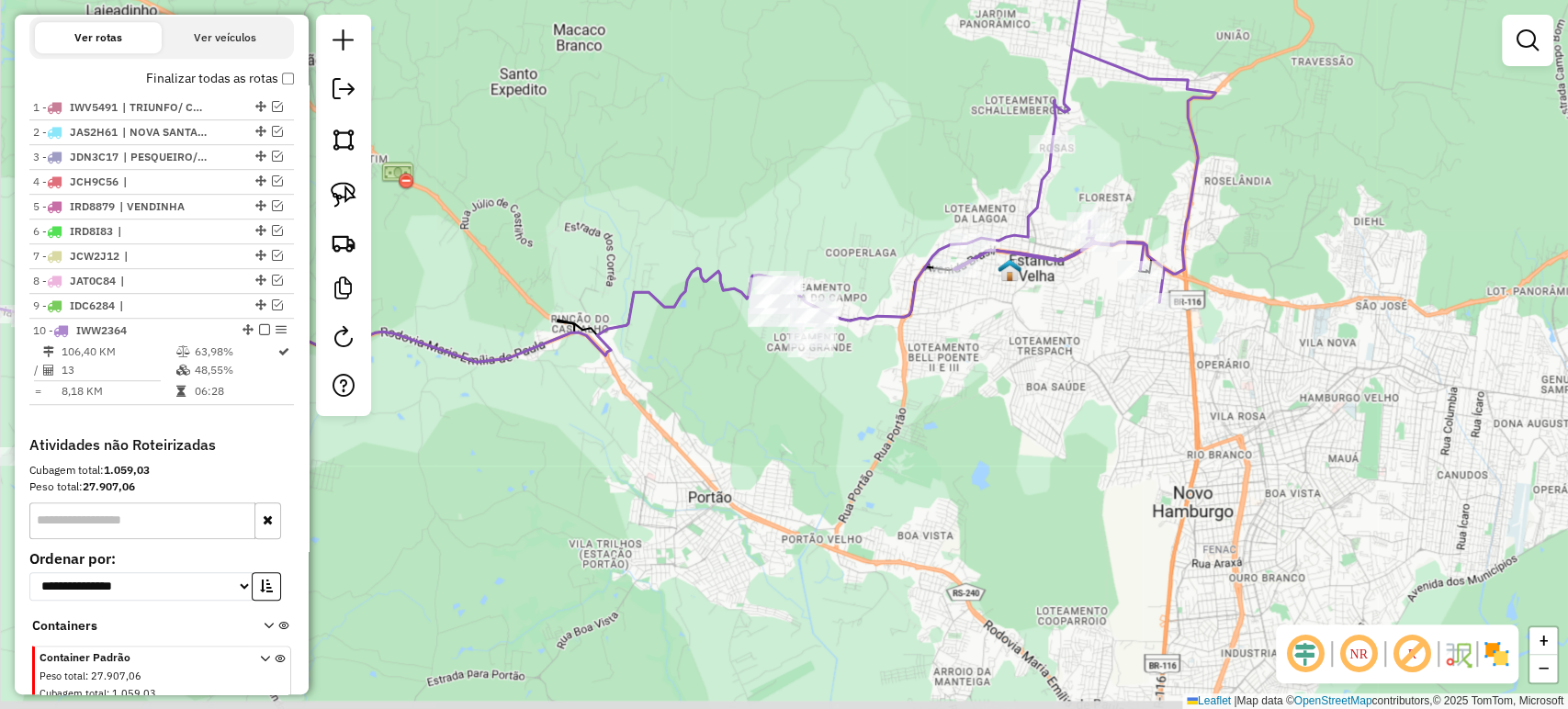 drag, startPoint x: 888, startPoint y: 635, endPoint x: 1036, endPoint y: 299, distance: 367.1512 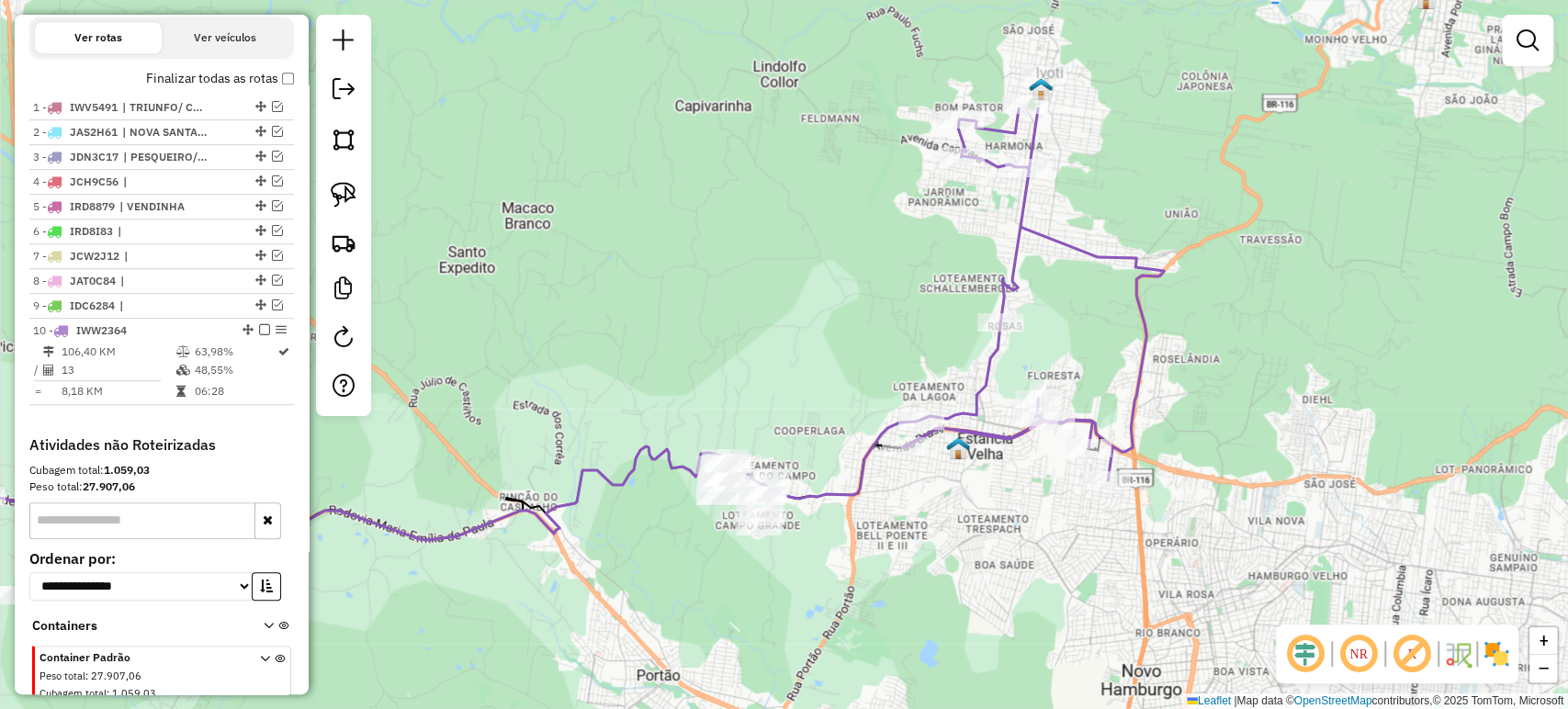 drag, startPoint x: 785, startPoint y: 283, endPoint x: 794, endPoint y: 358, distance: 75.53807 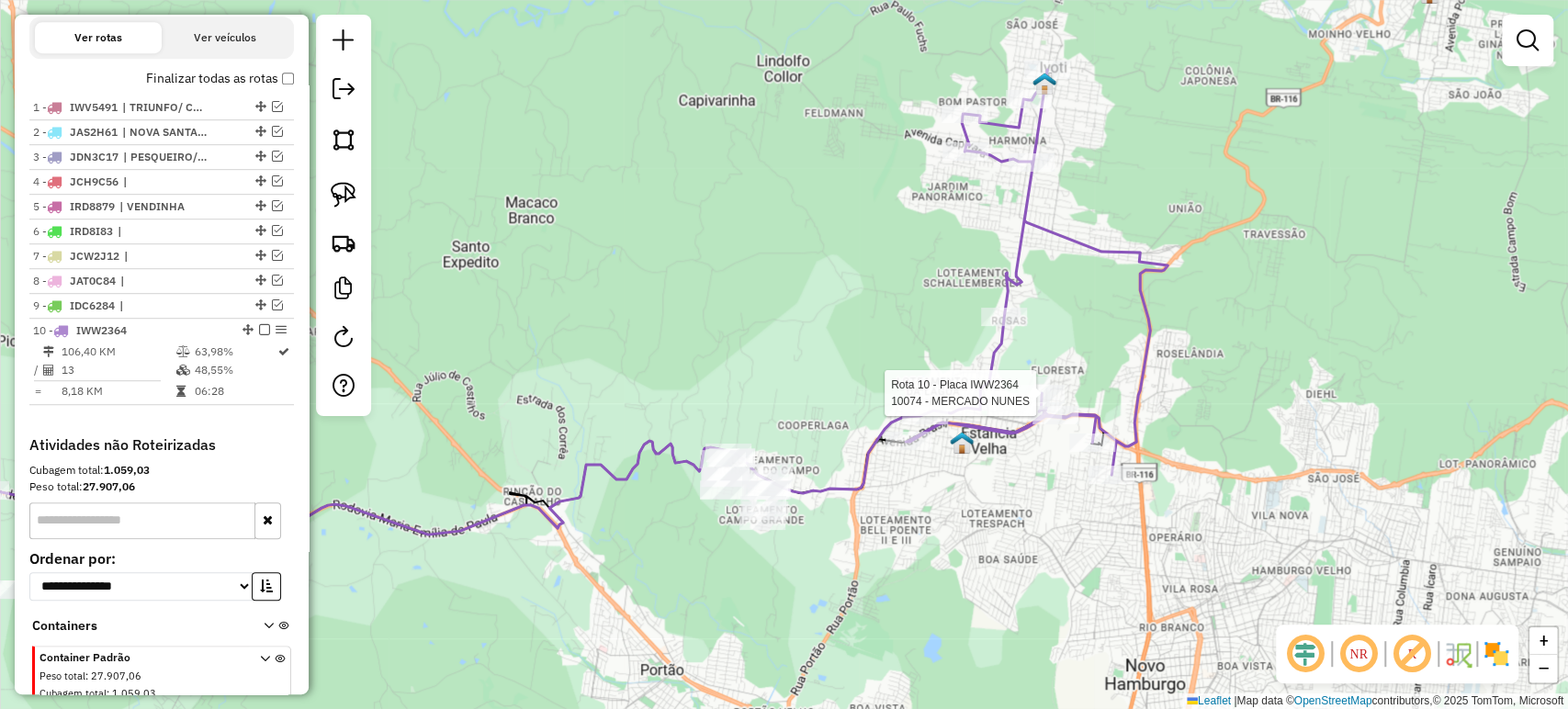 select on "*********" 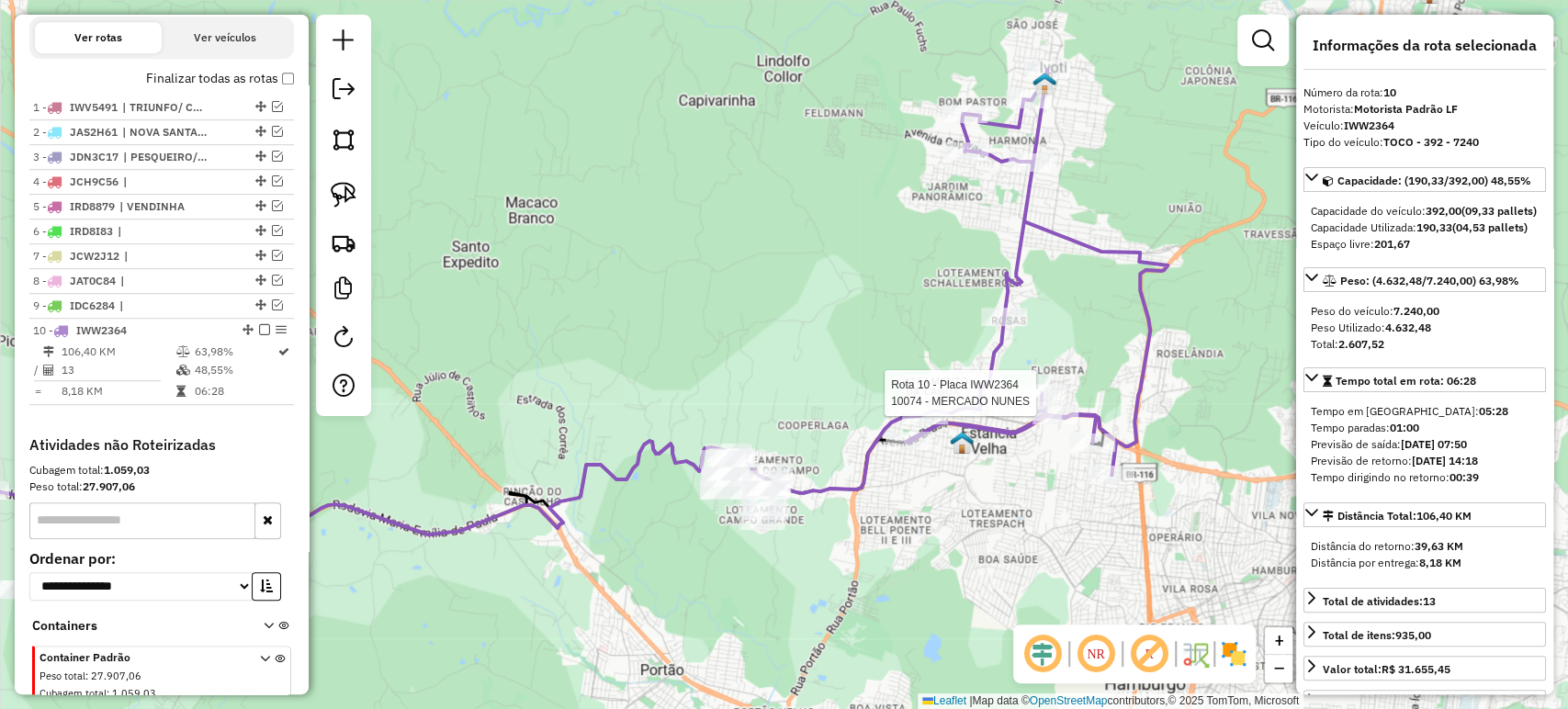 scroll, scrollTop: 716, scrollLeft: 0, axis: vertical 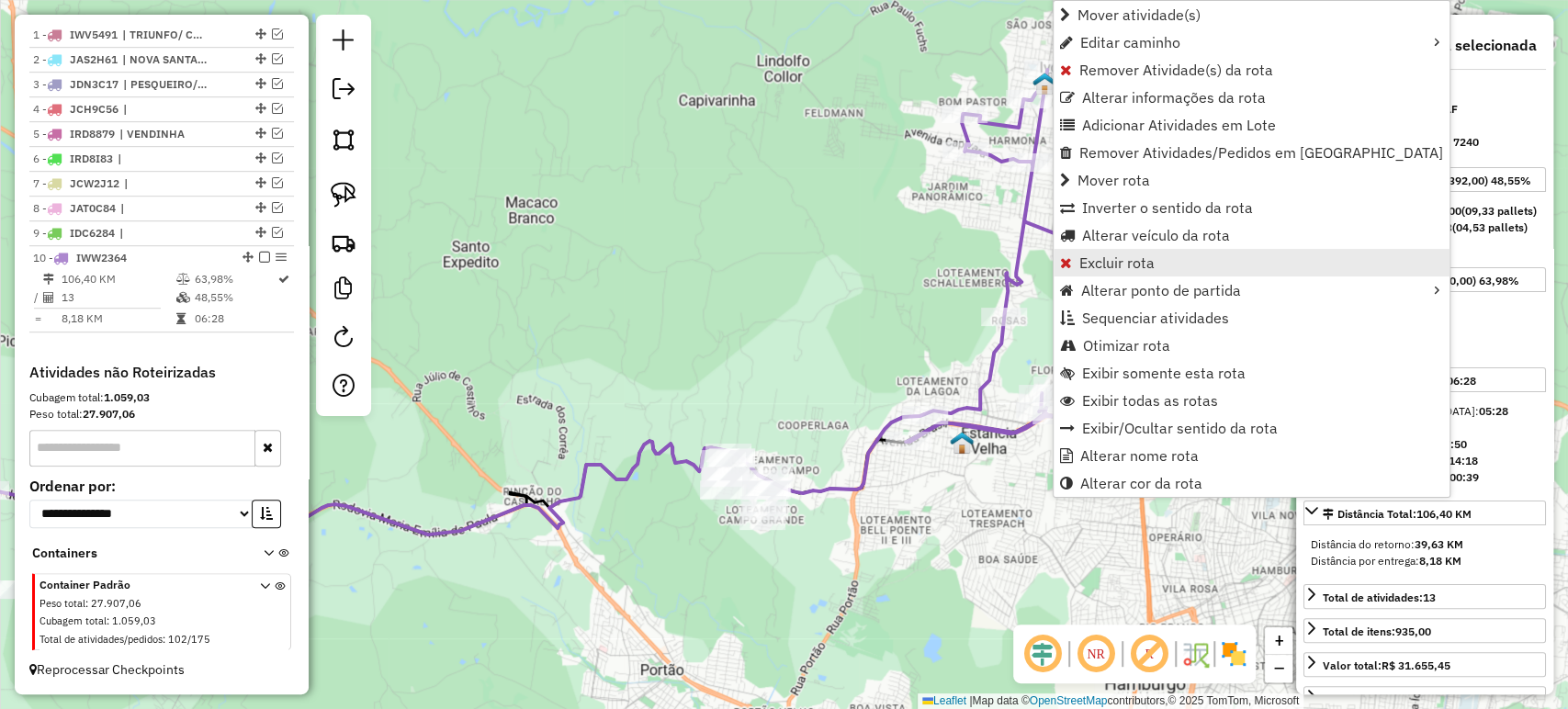 click on "Excluir rota" at bounding box center (1117, 263) 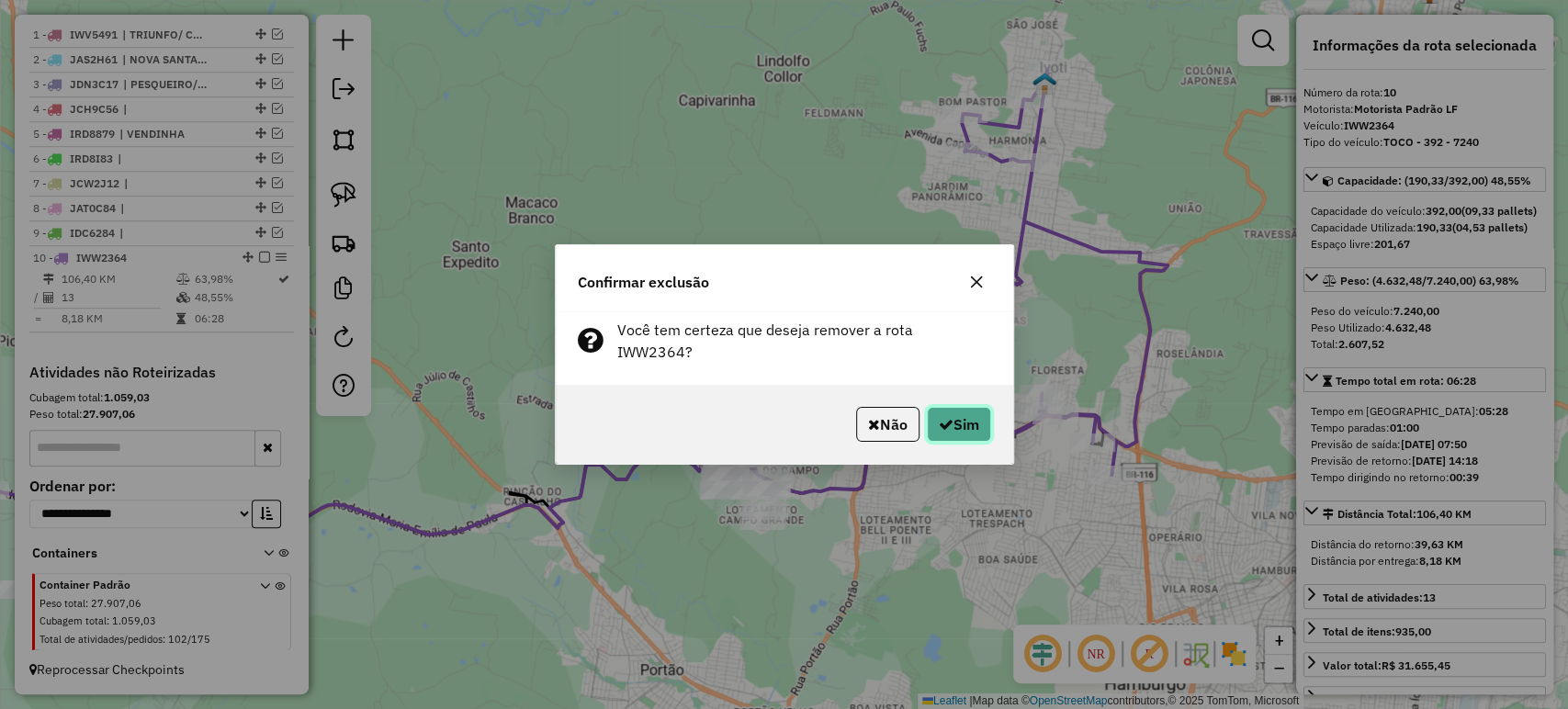 click on "Sim" 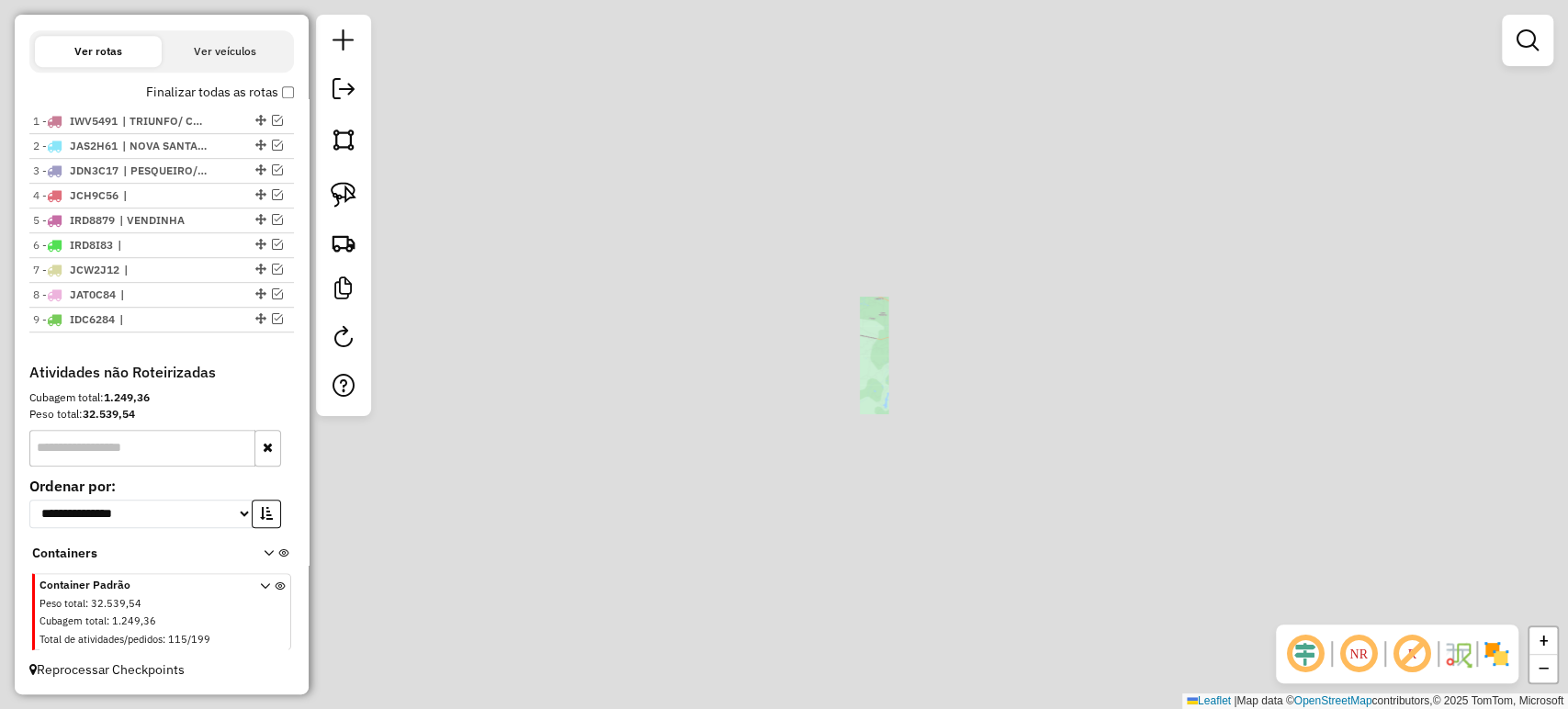 scroll, scrollTop: 630, scrollLeft: 0, axis: vertical 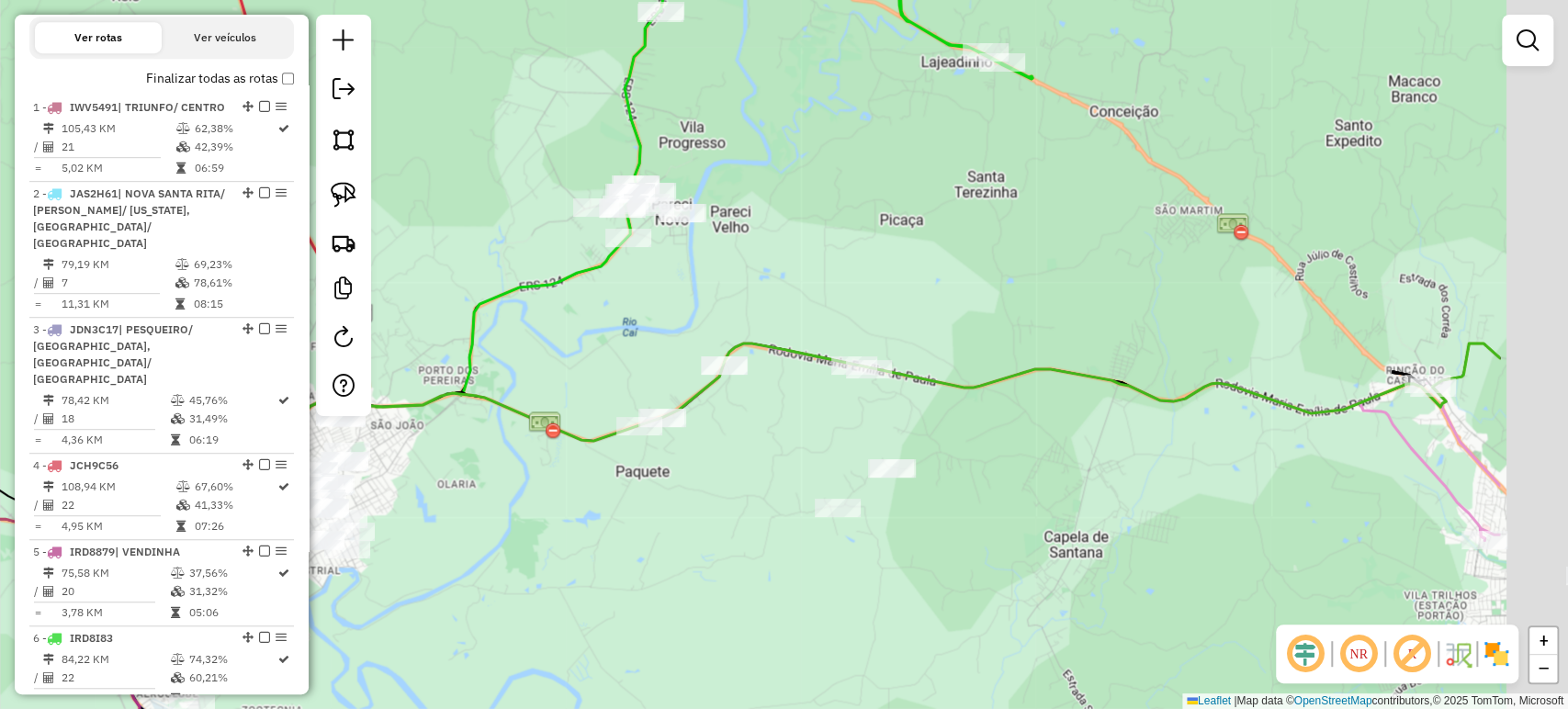 drag, startPoint x: 1103, startPoint y: 557, endPoint x: 879, endPoint y: 493, distance: 232.96352 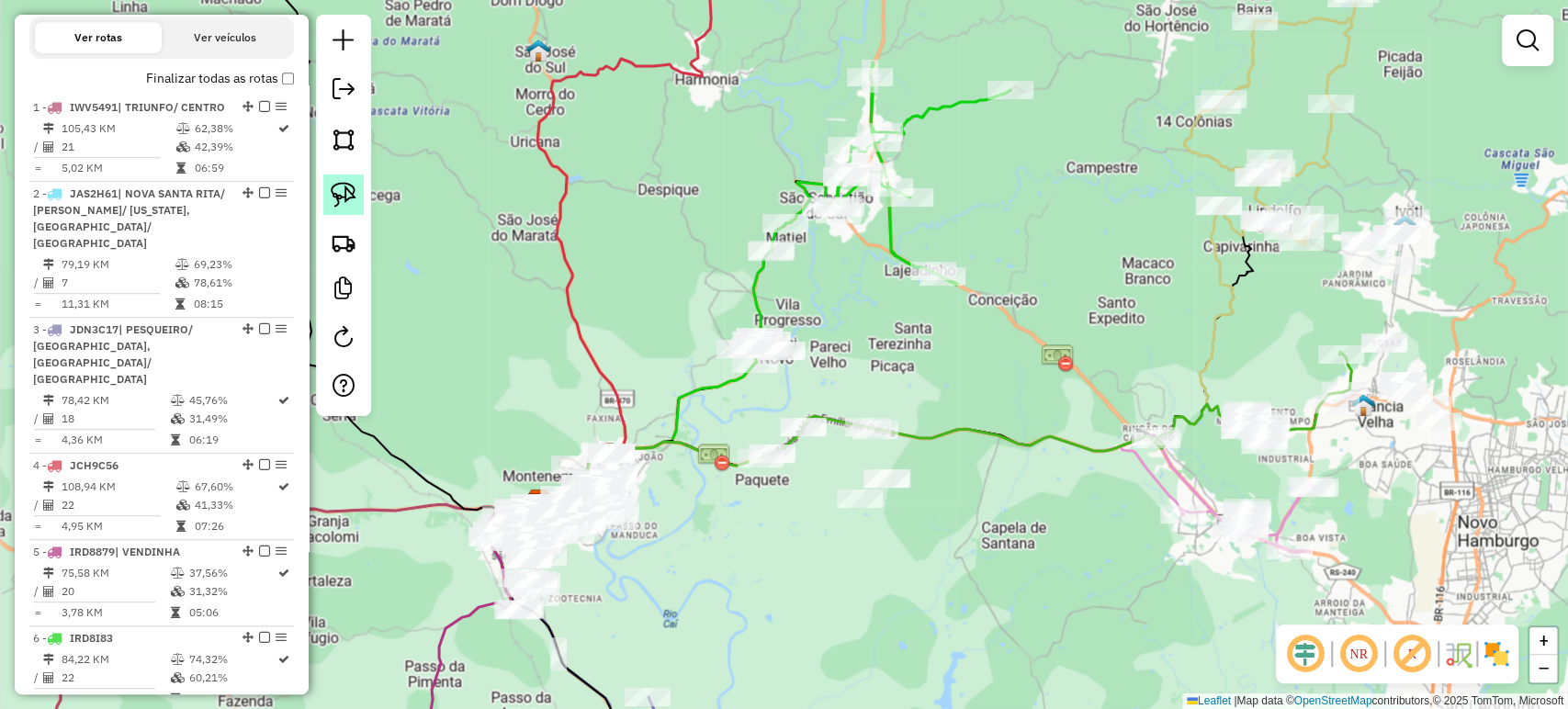 click 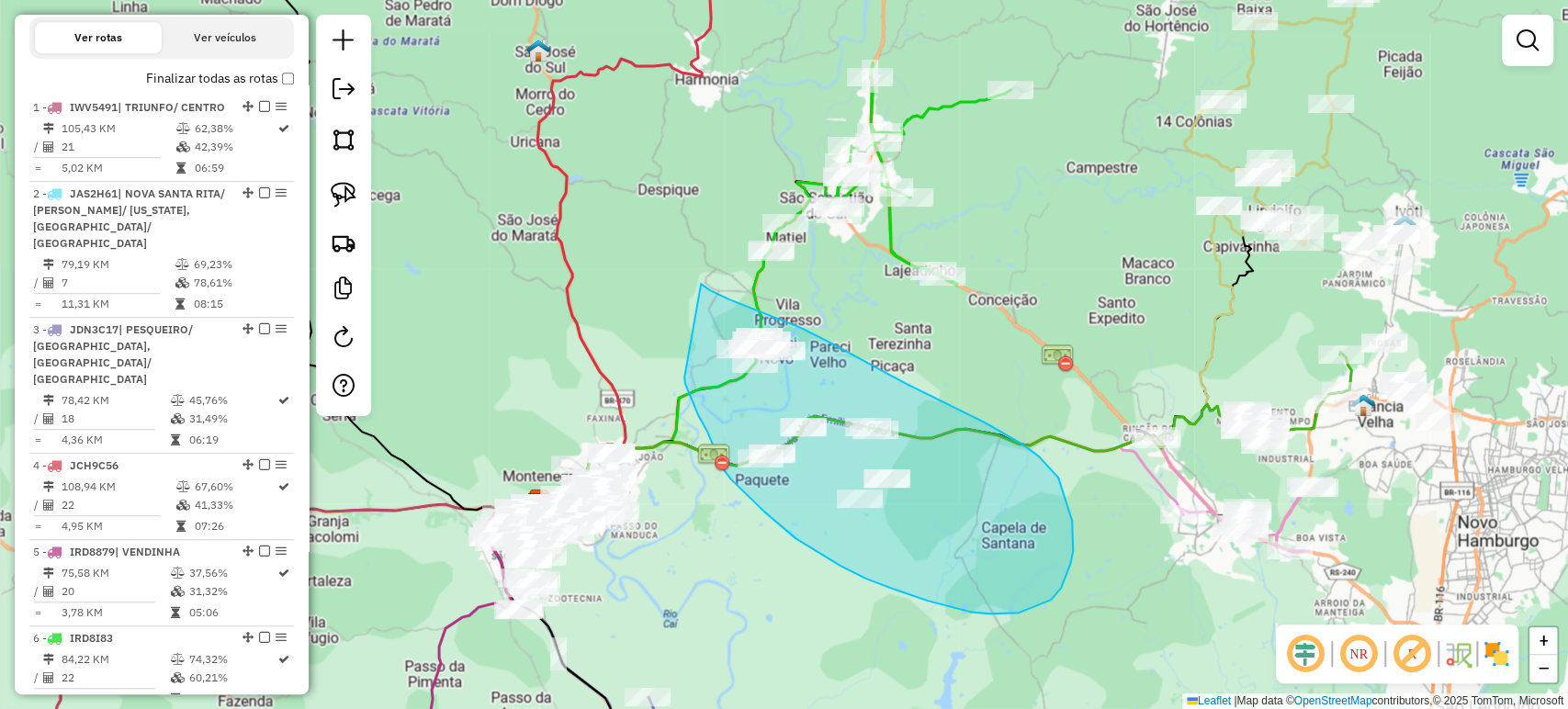 drag, startPoint x: 830, startPoint y: 343, endPoint x: 684, endPoint y: 377, distance: 149.90664 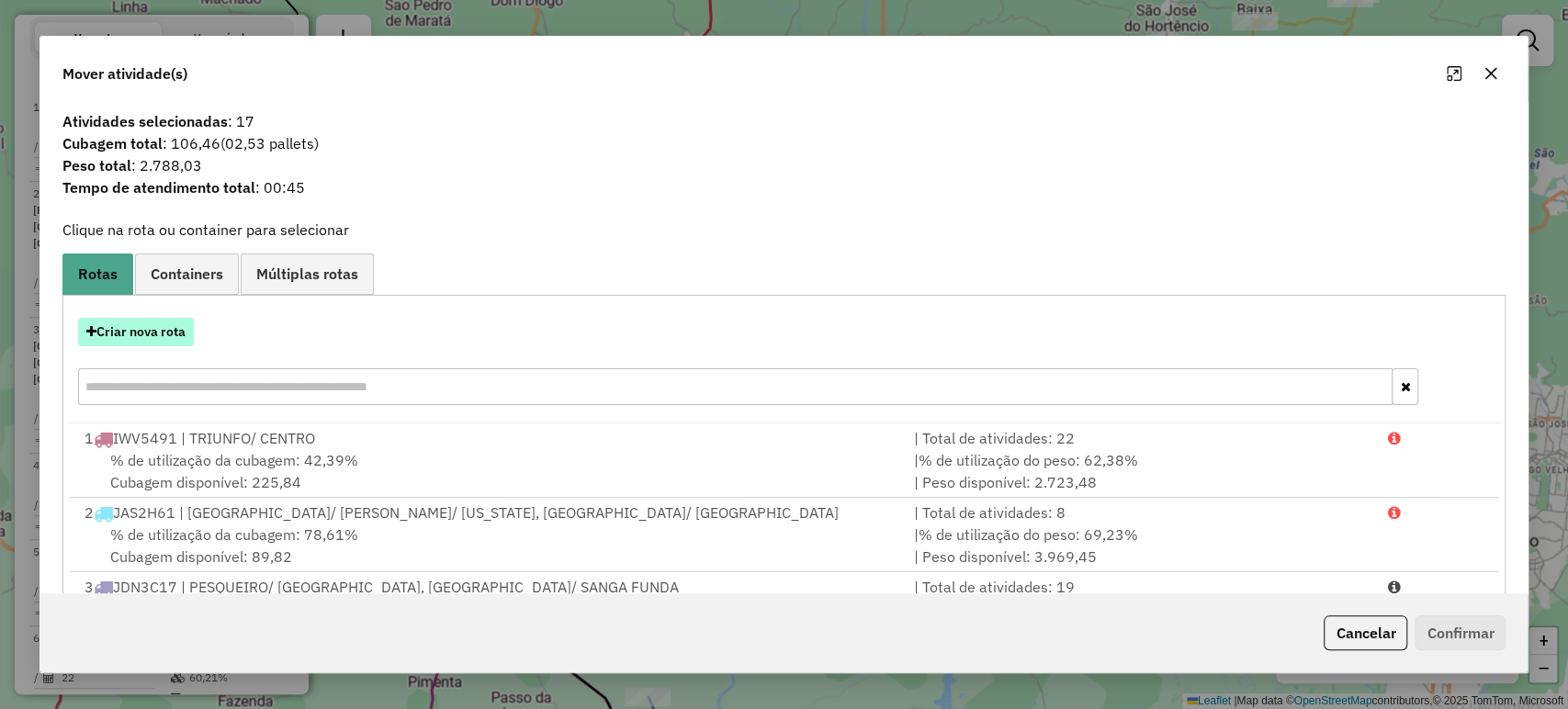 click on "Criar nova rota" at bounding box center [136, 332] 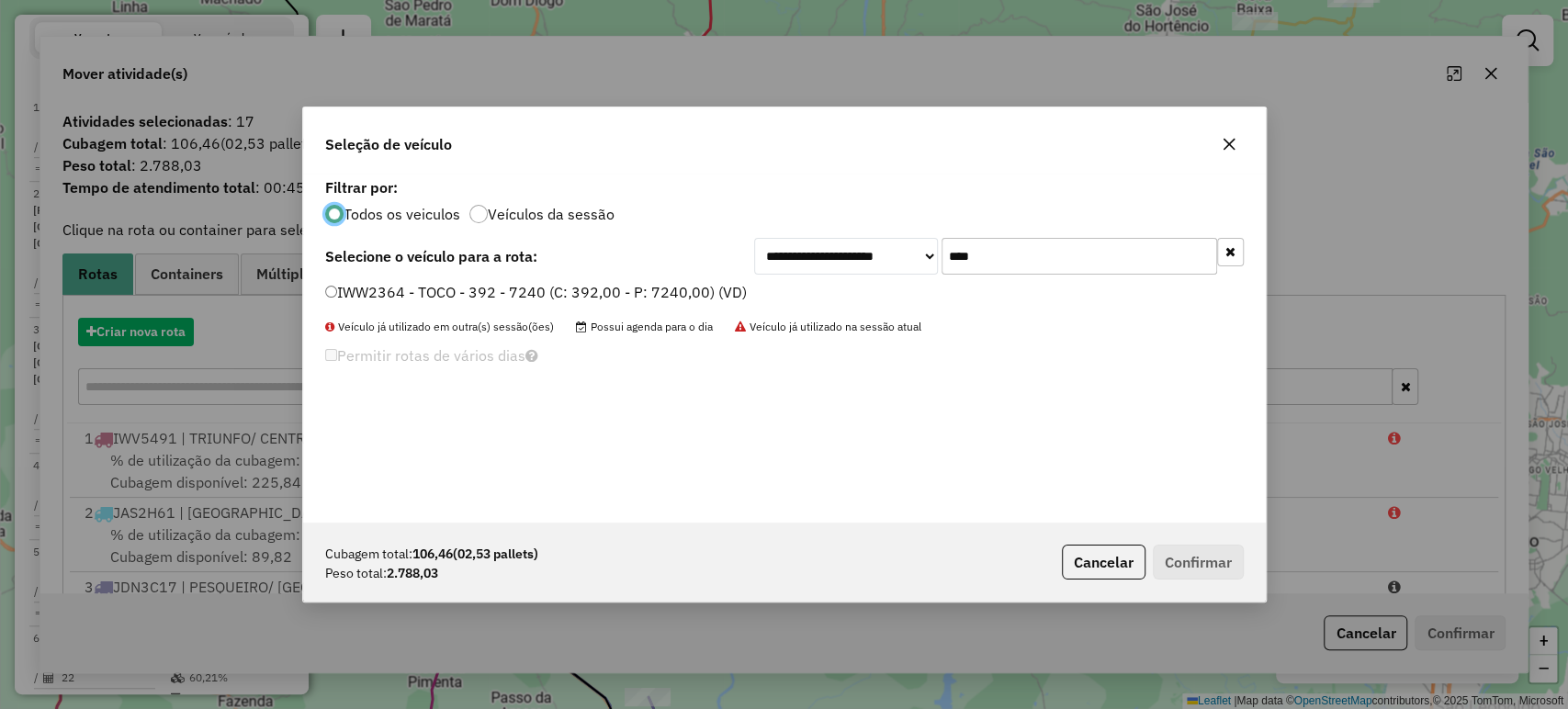 scroll, scrollTop: 9, scrollLeft: 6, axis: both 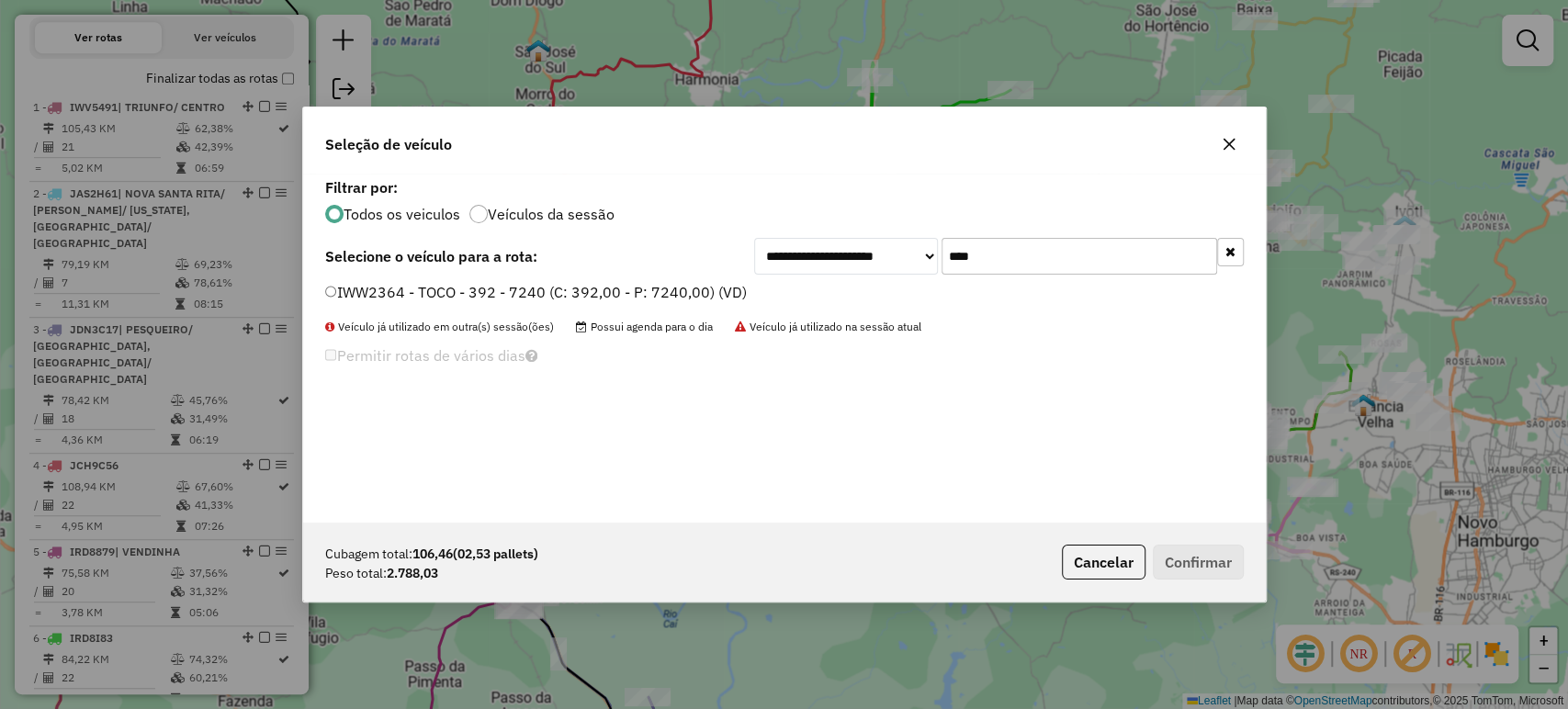 click on "****" 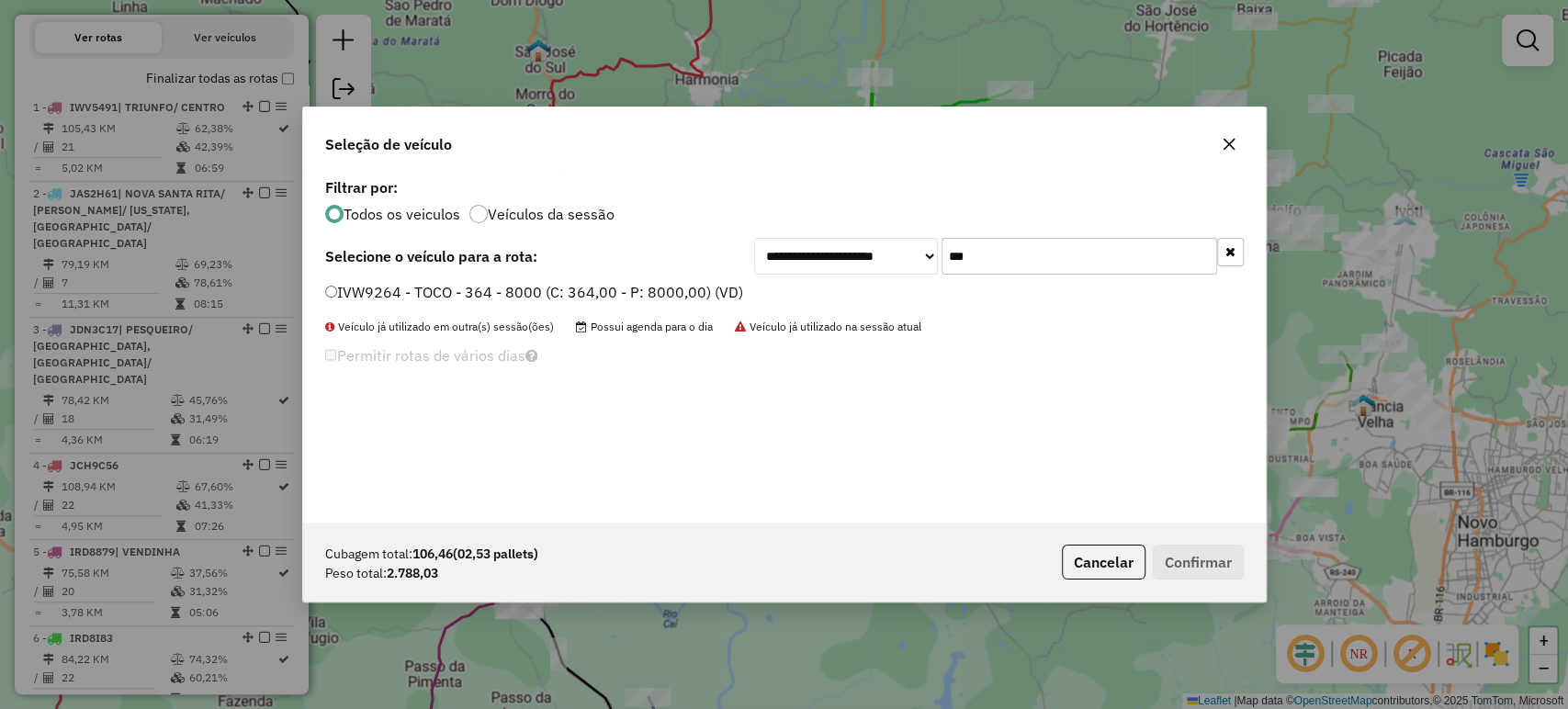 type on "***" 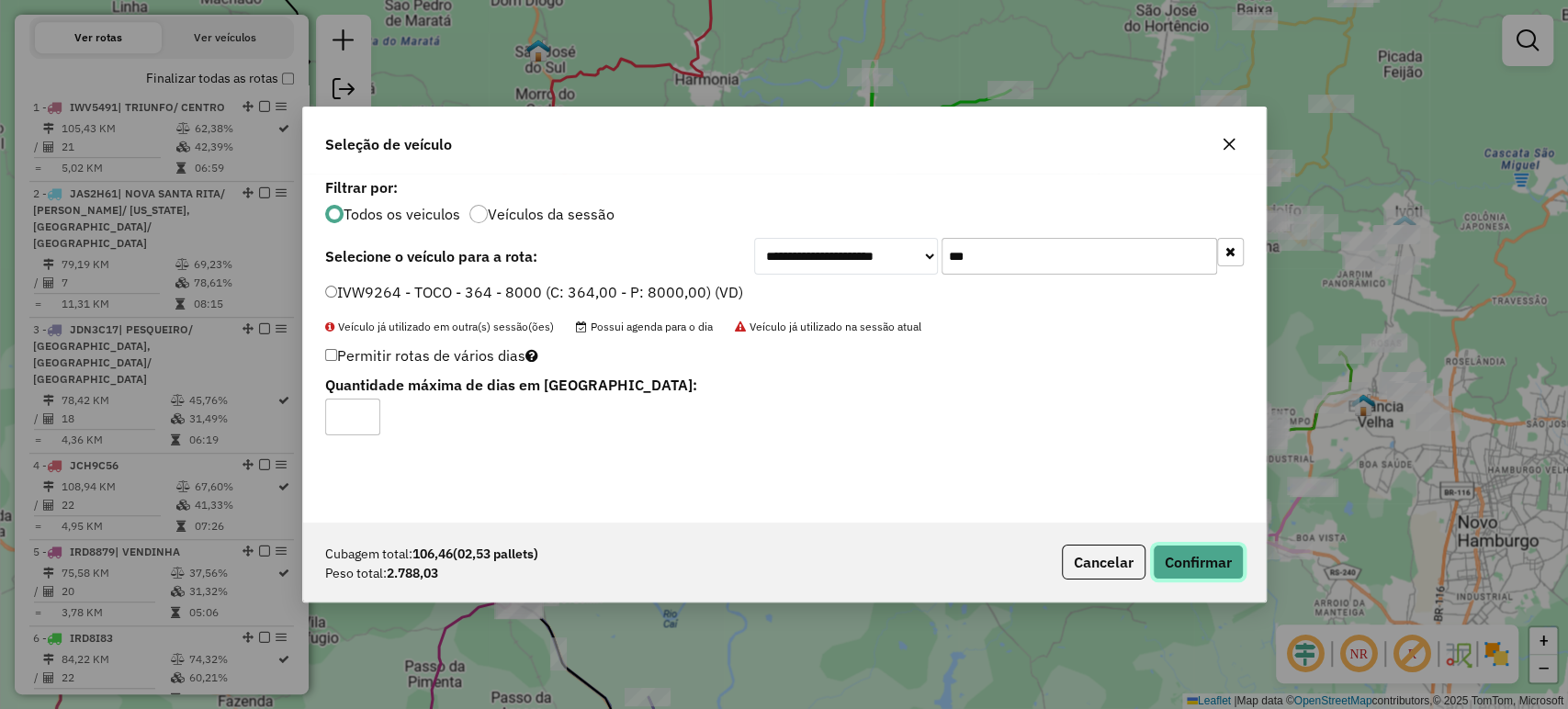 click on "Confirmar" 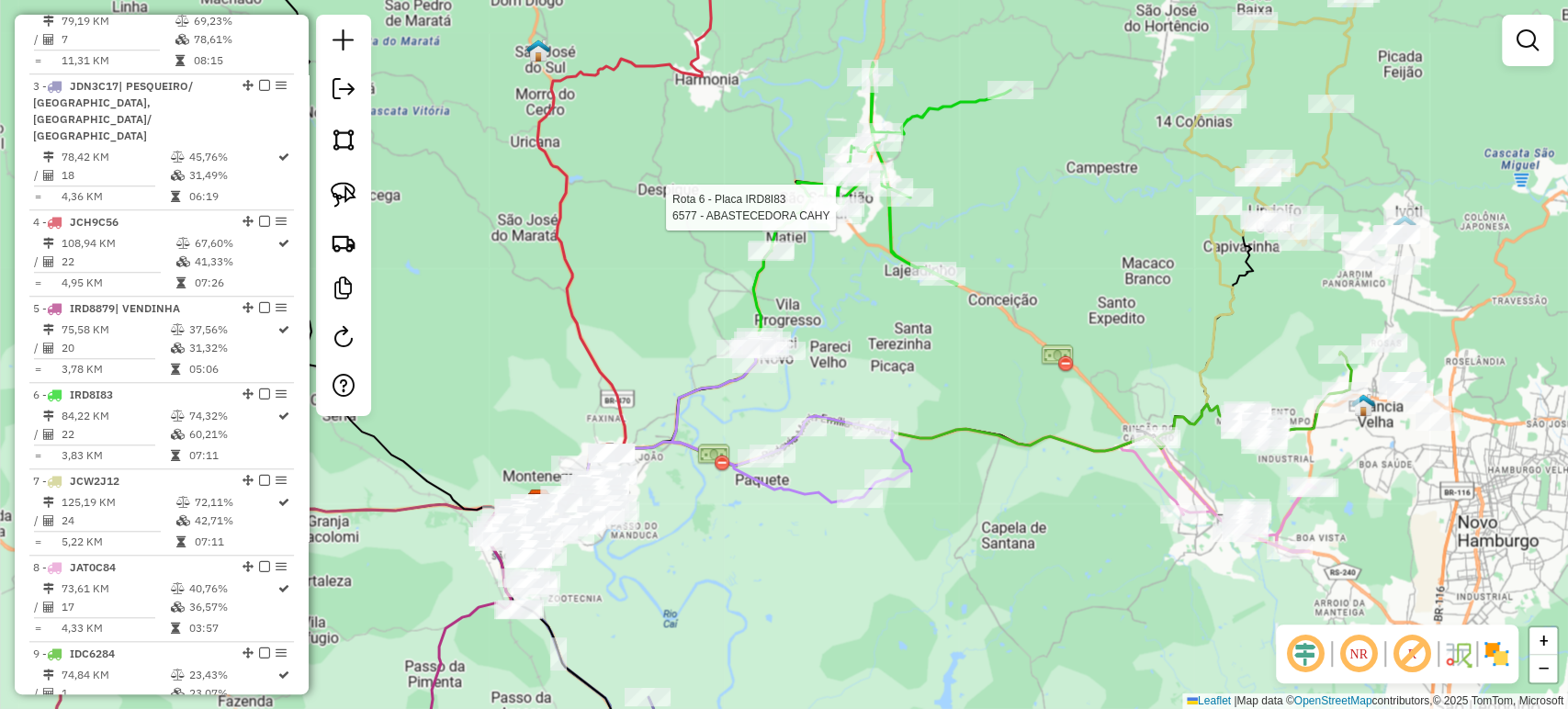 select on "*********" 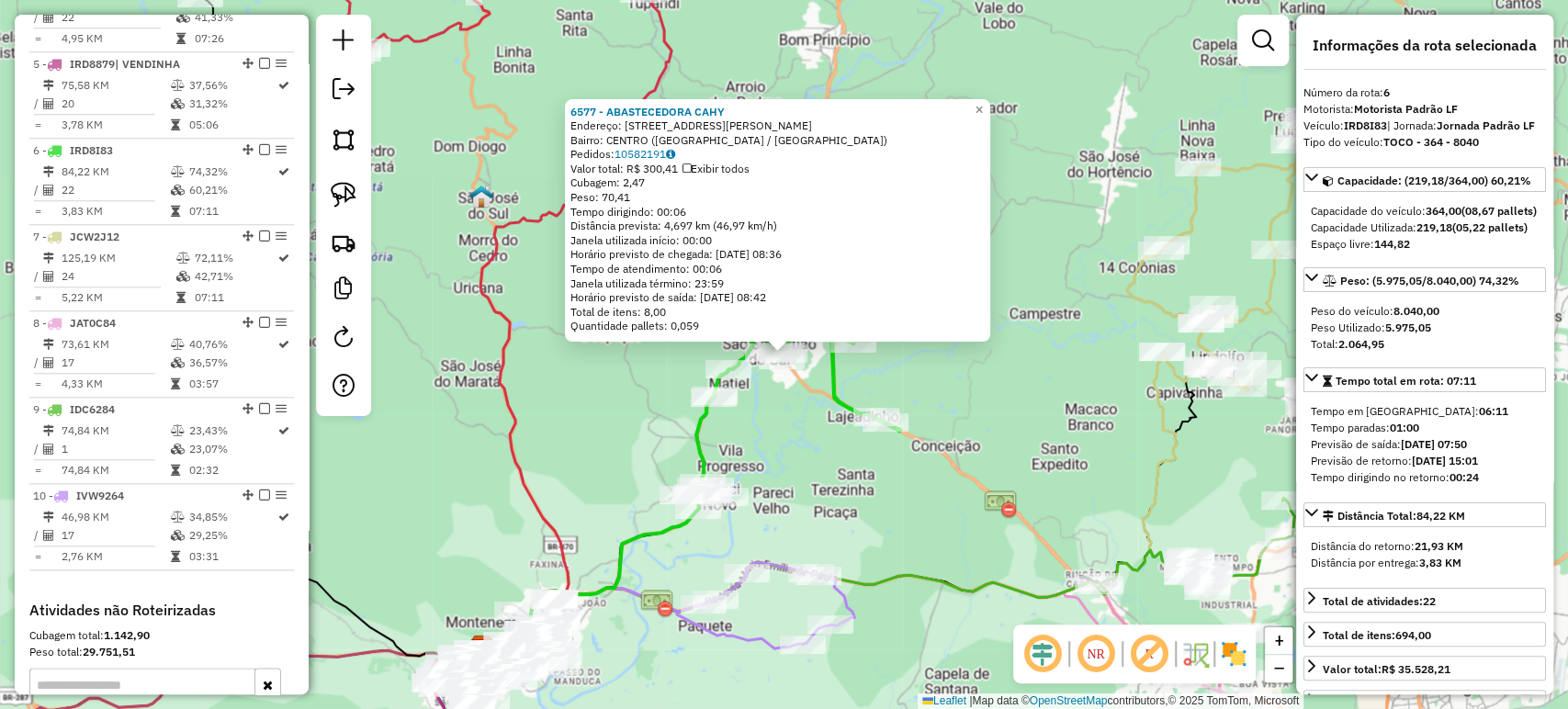 scroll, scrollTop: 1241, scrollLeft: 0, axis: vertical 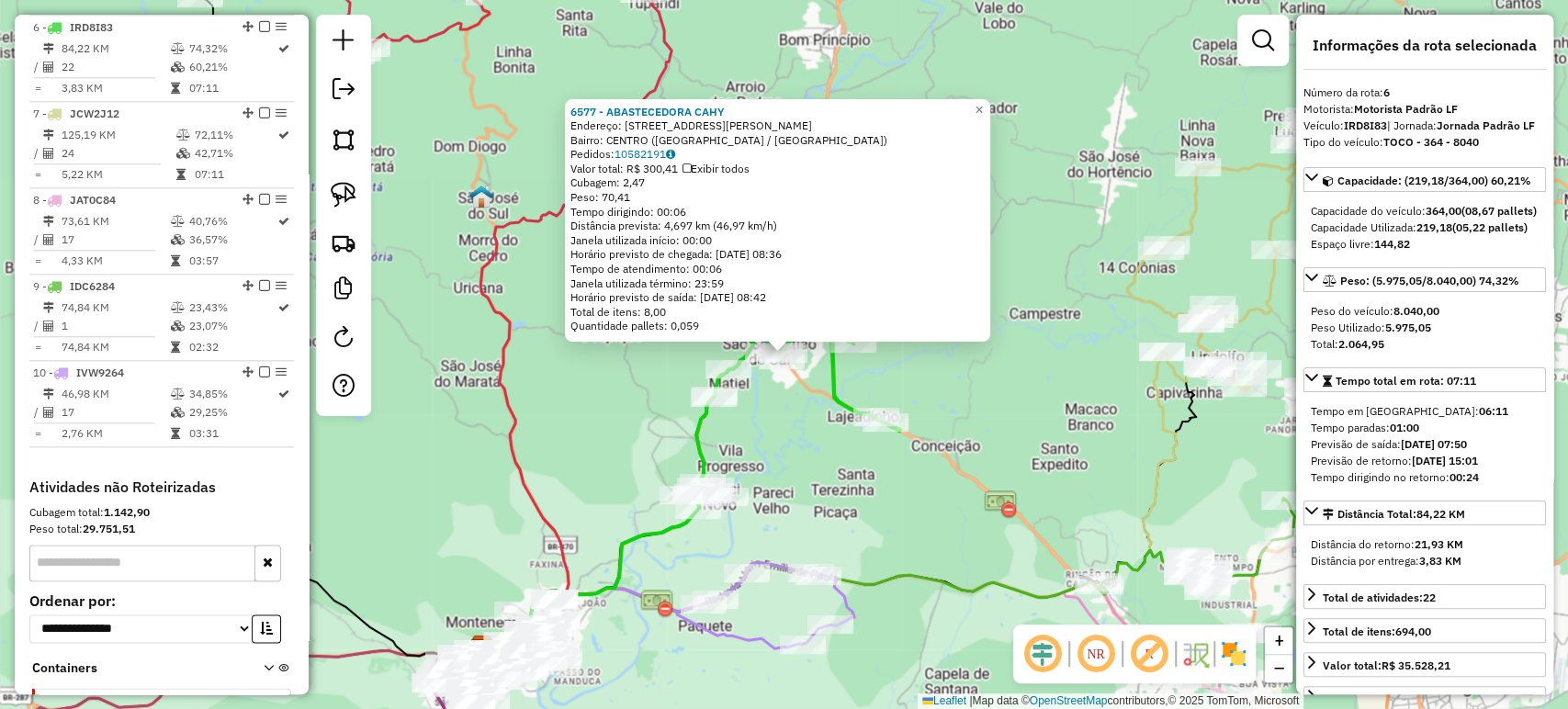 click on "Rota 6 - Placa IRD8I83  22581 - SUPERMERCADO IDEAL 6577 - ABASTECEDORA CAHY  Endereço: AV DR BRUNO CASSEL 470   Bairro: CENTRO (SAO SEBASTIAO DO CAI / RS)   Pedidos:  10582191   Valor total: R$ 300,41   Exibir todos   Cubagem: 2,47  Peso: 70,41  Tempo dirigindo: 00:06   Distância prevista: 4,697 km (46,97 km/h)   Janela utilizada início: 00:00   Horário previsto de chegada: 11/07/2025 08:36   Tempo de atendimento: 00:06   Janela utilizada término: 23:59   Horário previsto de saída: 11/07/2025 08:42   Total de itens: 8,00   Quantidade pallets: 0,059  × Janela de atendimento Grade de atendimento Capacidade Transportadoras Veículos Cliente Pedidos  Rotas Selecione os dias de semana para filtrar as janelas de atendimento  Seg   Ter   Qua   Qui   Sex   Sáb   Dom  Informe o período da janela de atendimento: De: Até:  Filtrar exatamente a janela do cliente  Considerar janela de atendimento padrão  Selecione os dias de semana para filtrar as grades de atendimento  Seg   Ter   Qua   Qui   Sex   Sáb  De:" 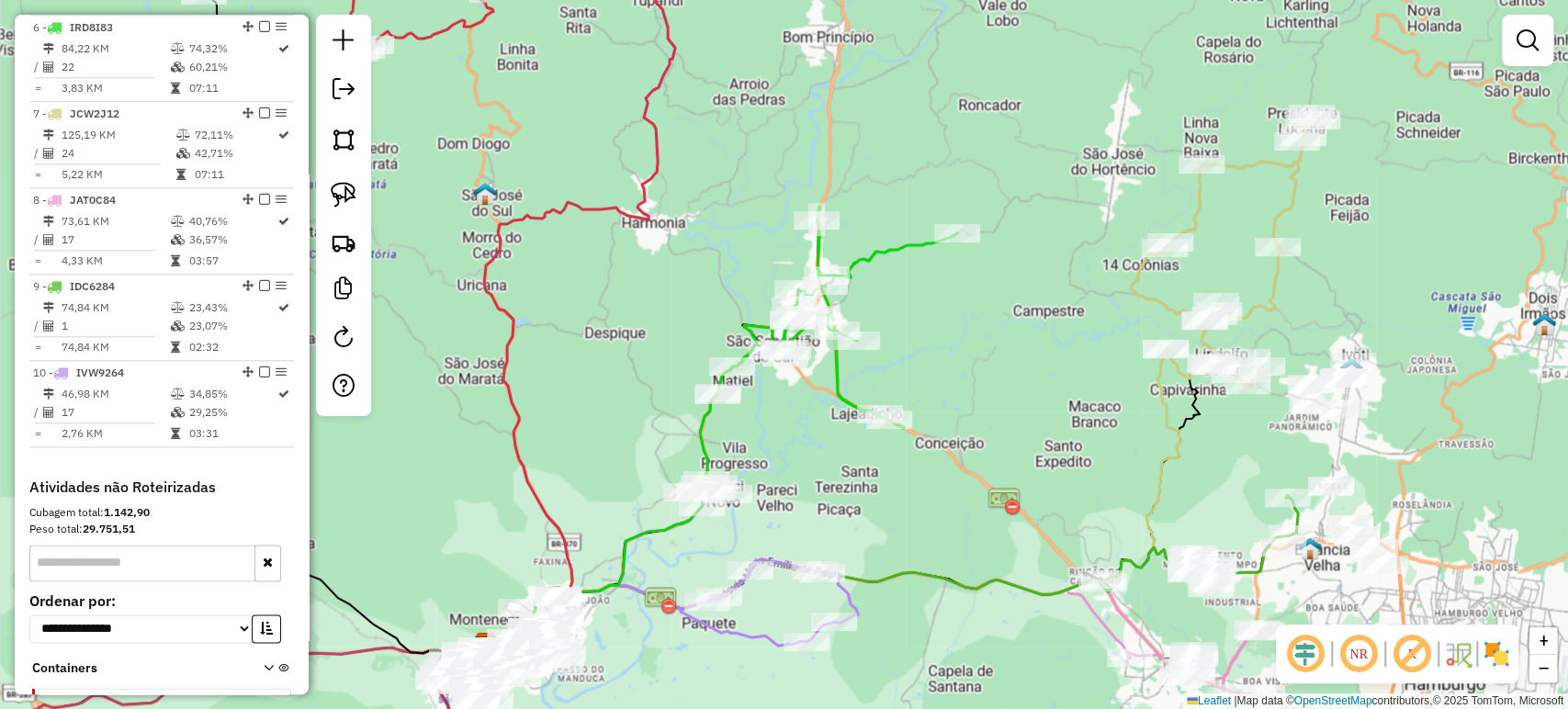 drag, startPoint x: 863, startPoint y: 482, endPoint x: 929, endPoint y: 332, distance: 163.878 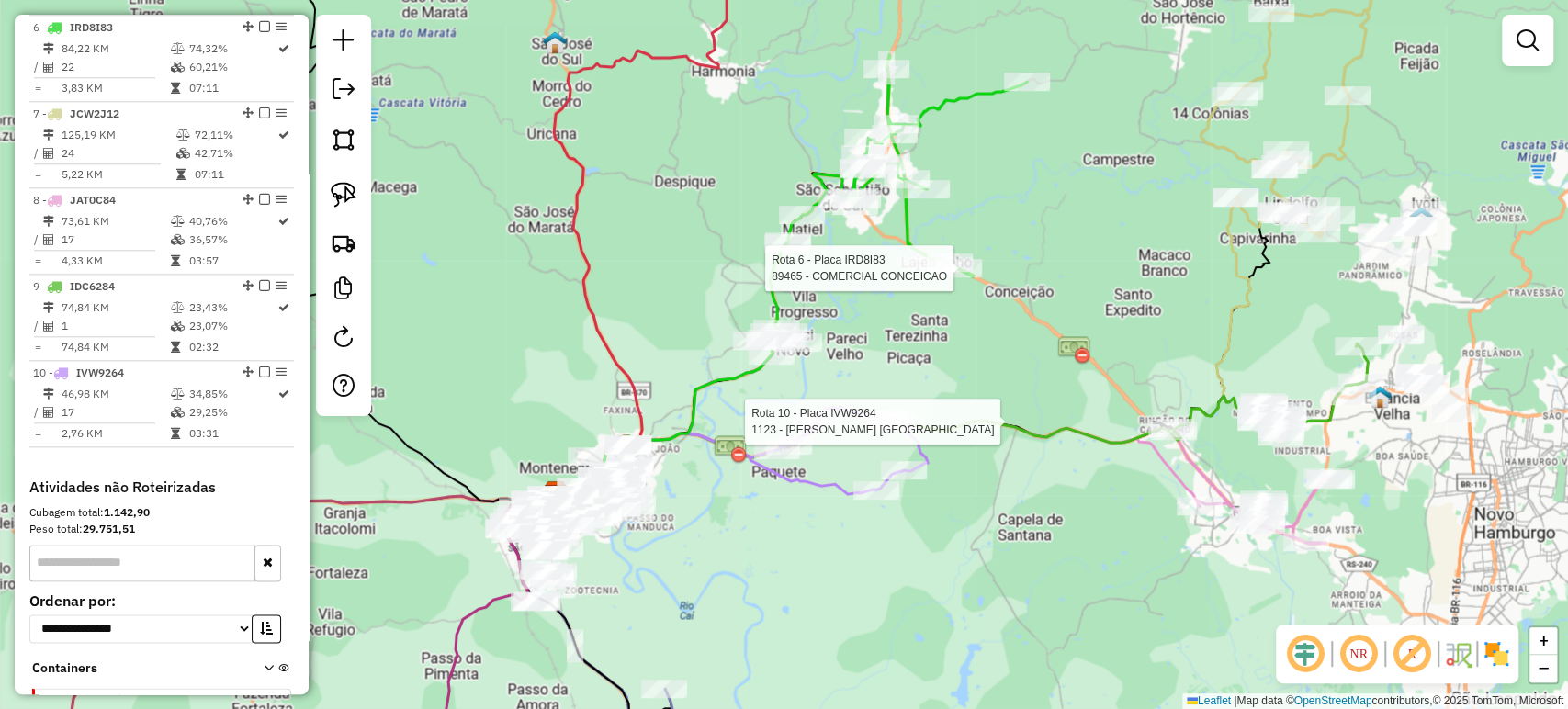 select on "*********" 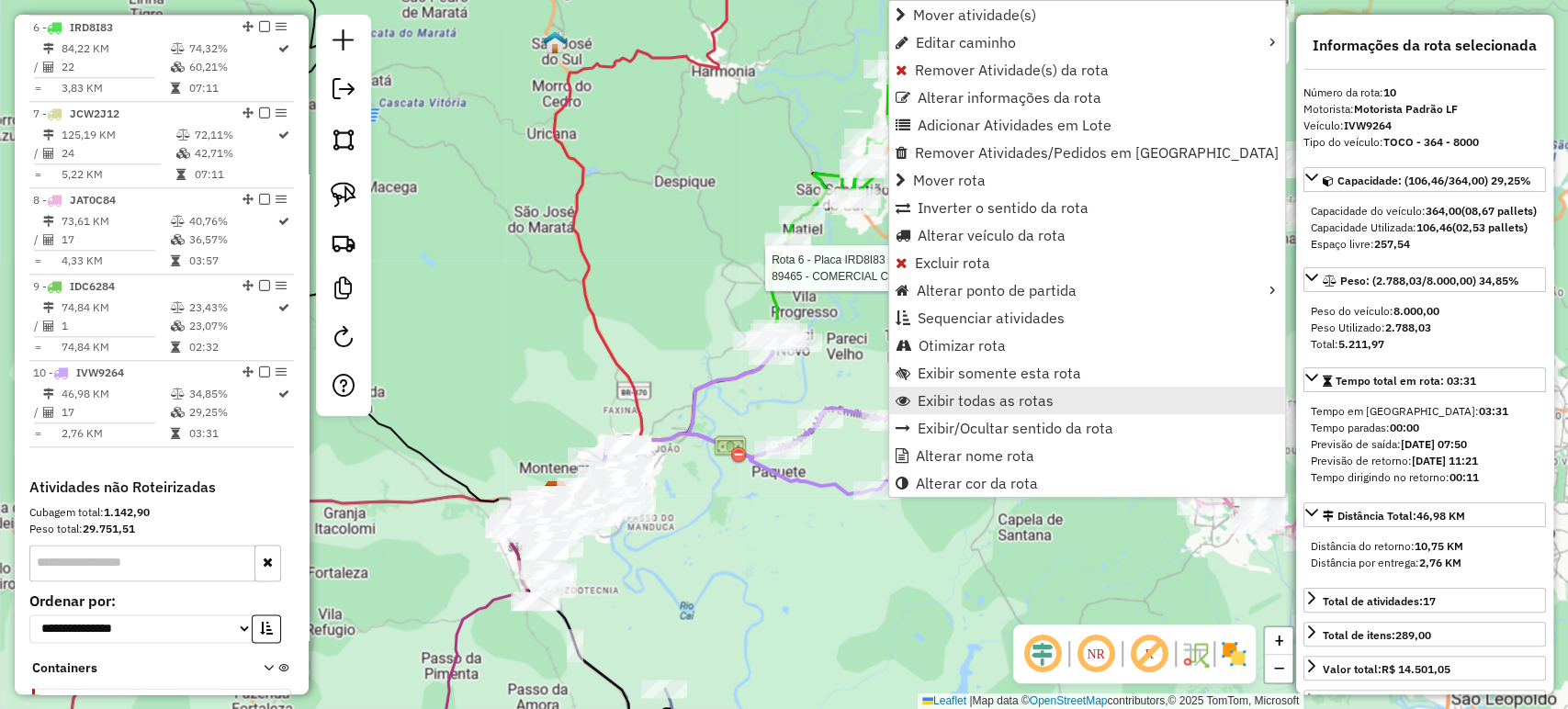 scroll, scrollTop: 1353, scrollLeft: 0, axis: vertical 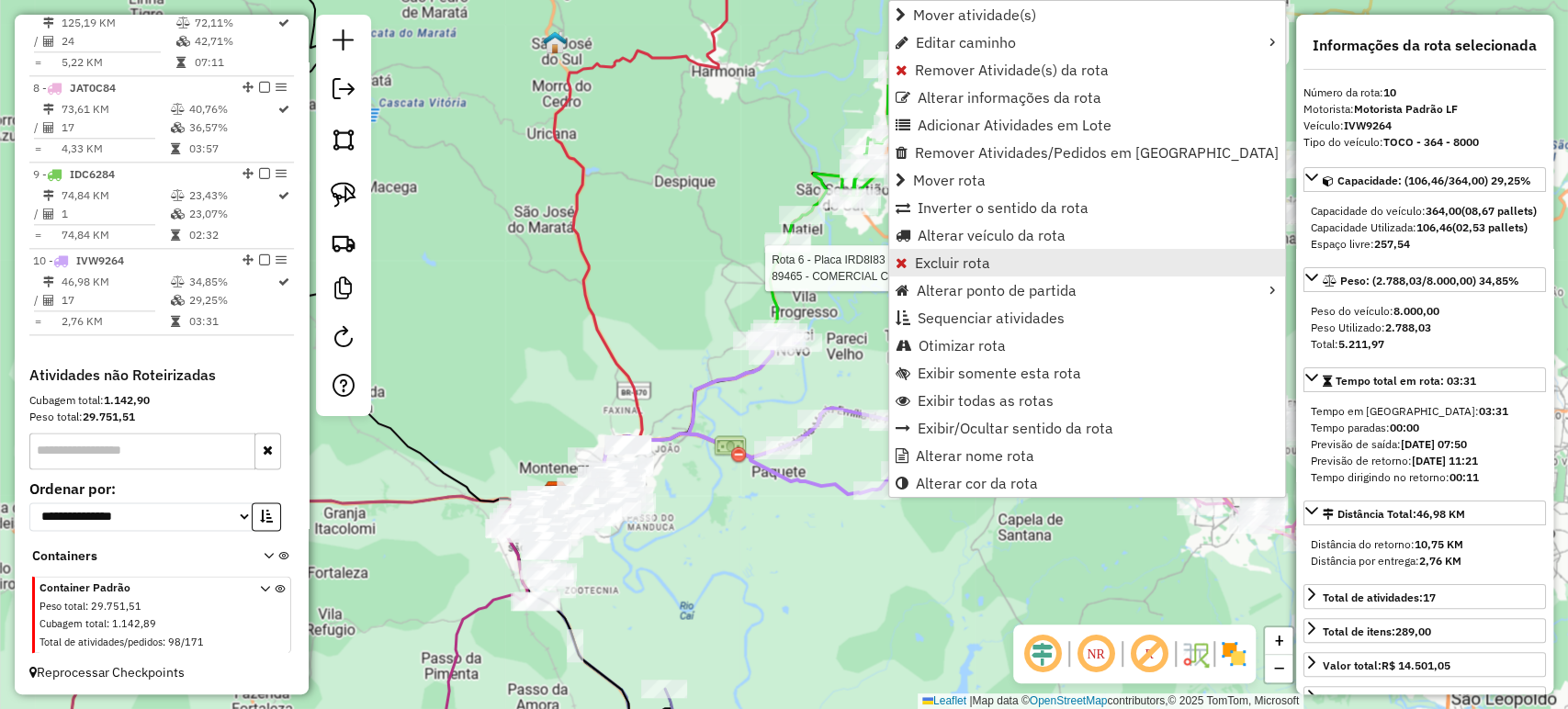 click on "Excluir rota" at bounding box center (953, 263) 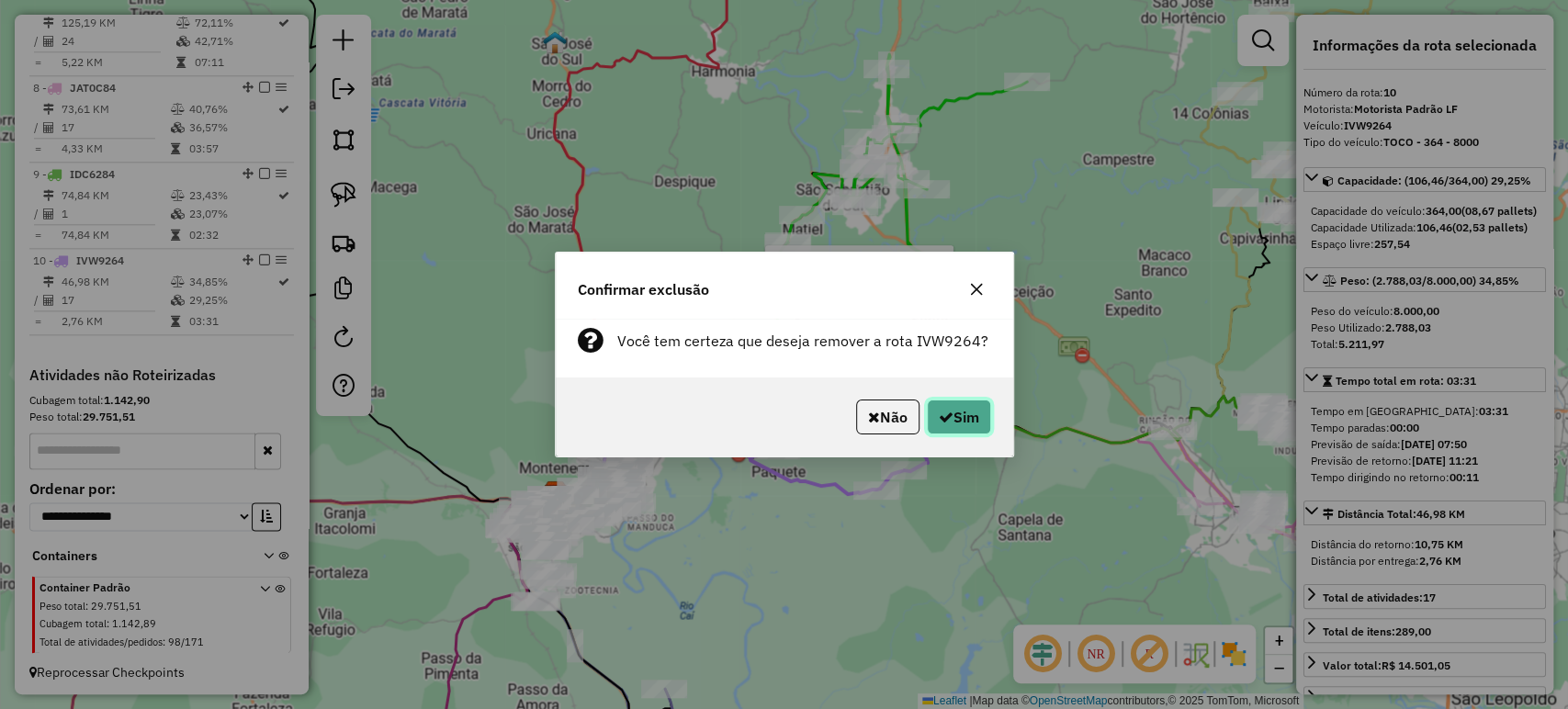 click on "Sim" 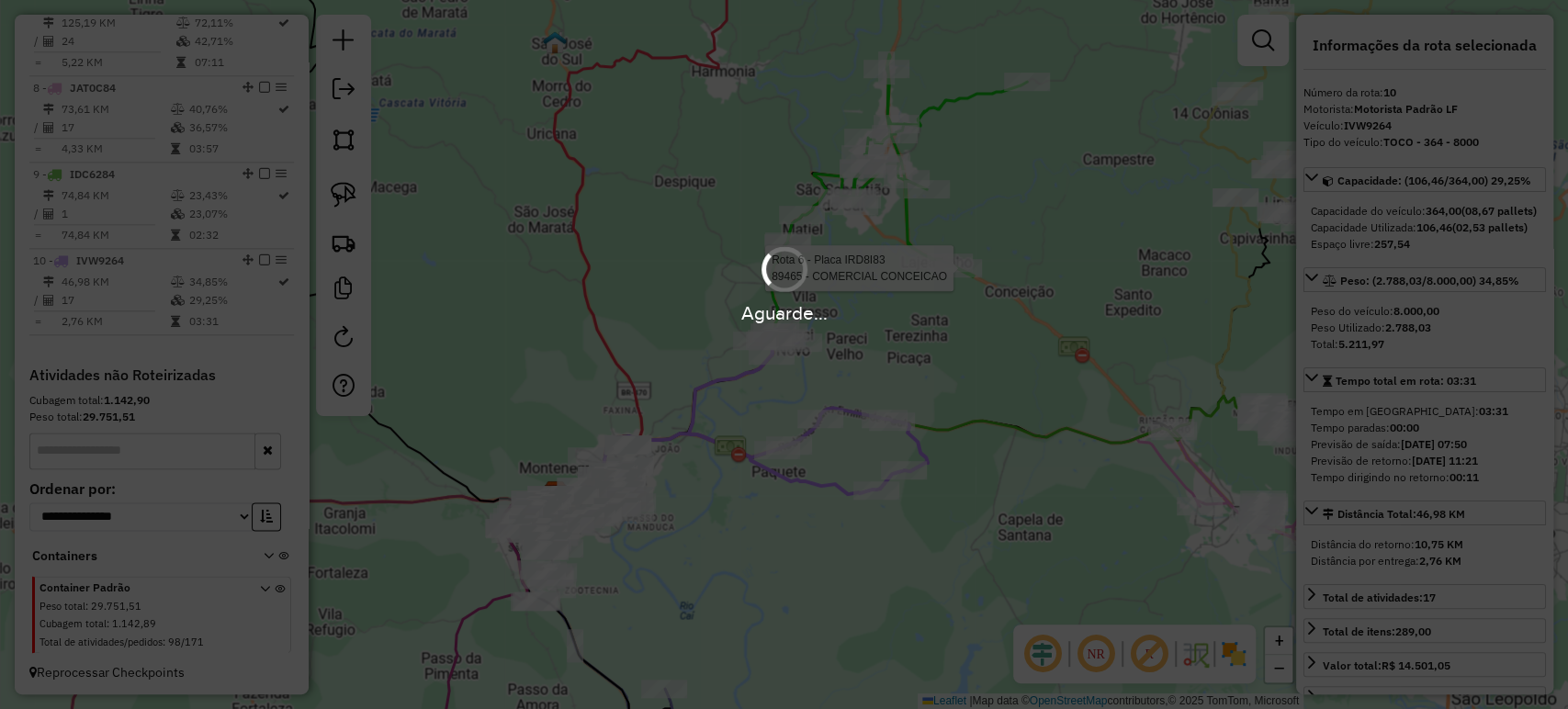 drag, startPoint x: 1028, startPoint y: 379, endPoint x: 867, endPoint y: 367, distance: 161.4466 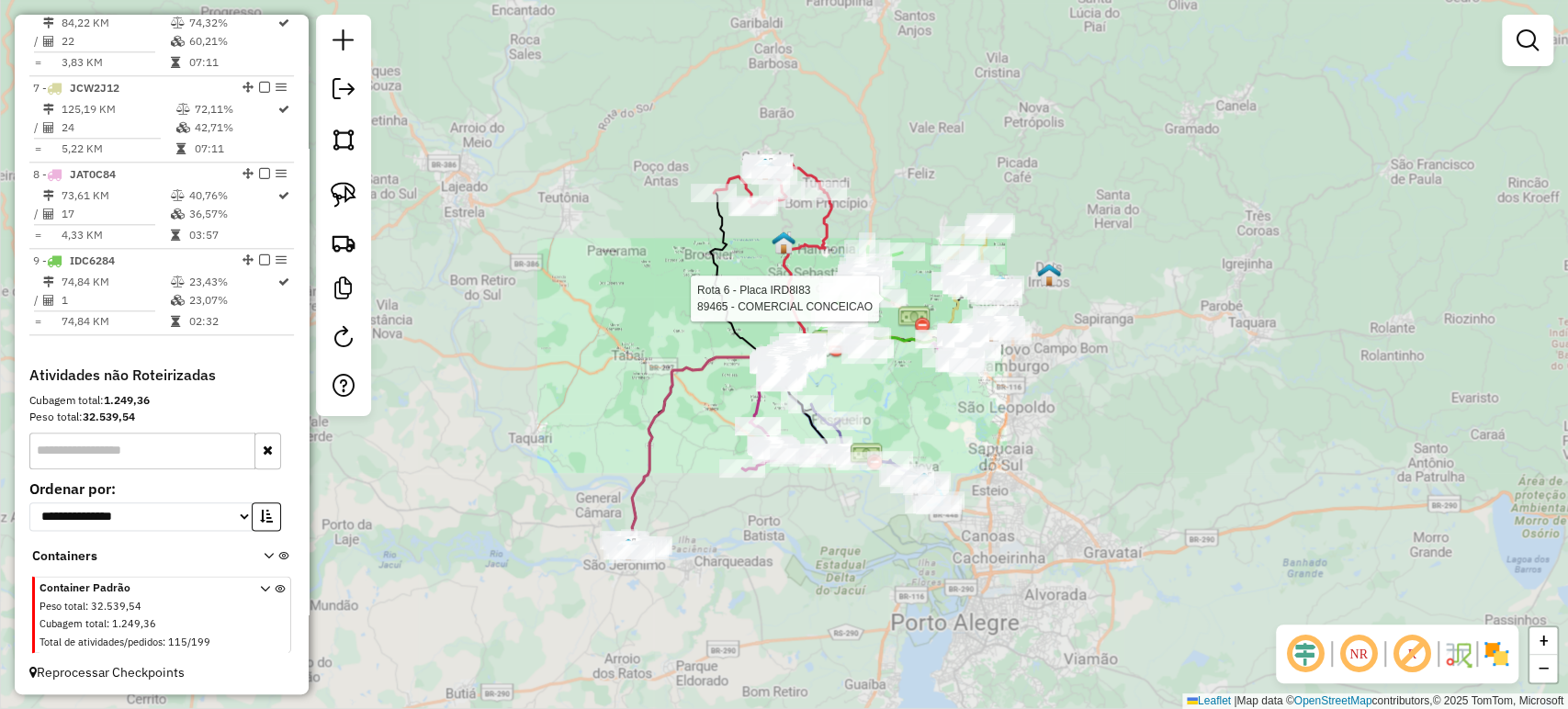 click on "Rota 6 - Placa IRD8I83  89465 - COMERCIAL CONCEICAO Janela de atendimento Grade de atendimento Capacidade Transportadoras Veículos Cliente Pedidos  Rotas Selecione os dias de semana para filtrar as janelas de atendimento  Seg   Ter   Qua   Qui   Sex   Sáb   Dom  Informe o período da janela de atendimento: De: Até:  Filtrar exatamente a janela do cliente  Considerar janela de atendimento padrão  Selecione os dias de semana para filtrar as grades de atendimento  Seg   Ter   Qua   Qui   Sex   Sáb   Dom   Considerar clientes sem dia de atendimento cadastrado  Clientes fora do dia de atendimento selecionado Filtrar as atividades entre os valores definidos abaixo:  Peso mínimo:   Peso máximo:   Cubagem mínima:   Cubagem máxima:   De:   Até:  Filtrar as atividades entre o tempo de atendimento definido abaixo:  De:   Até:   Considerar capacidade total dos clientes não roteirizados Transportadora: Selecione um ou mais itens Tipo de veículo: Selecione um ou mais itens Veículo: Selecione um ou mais itens" 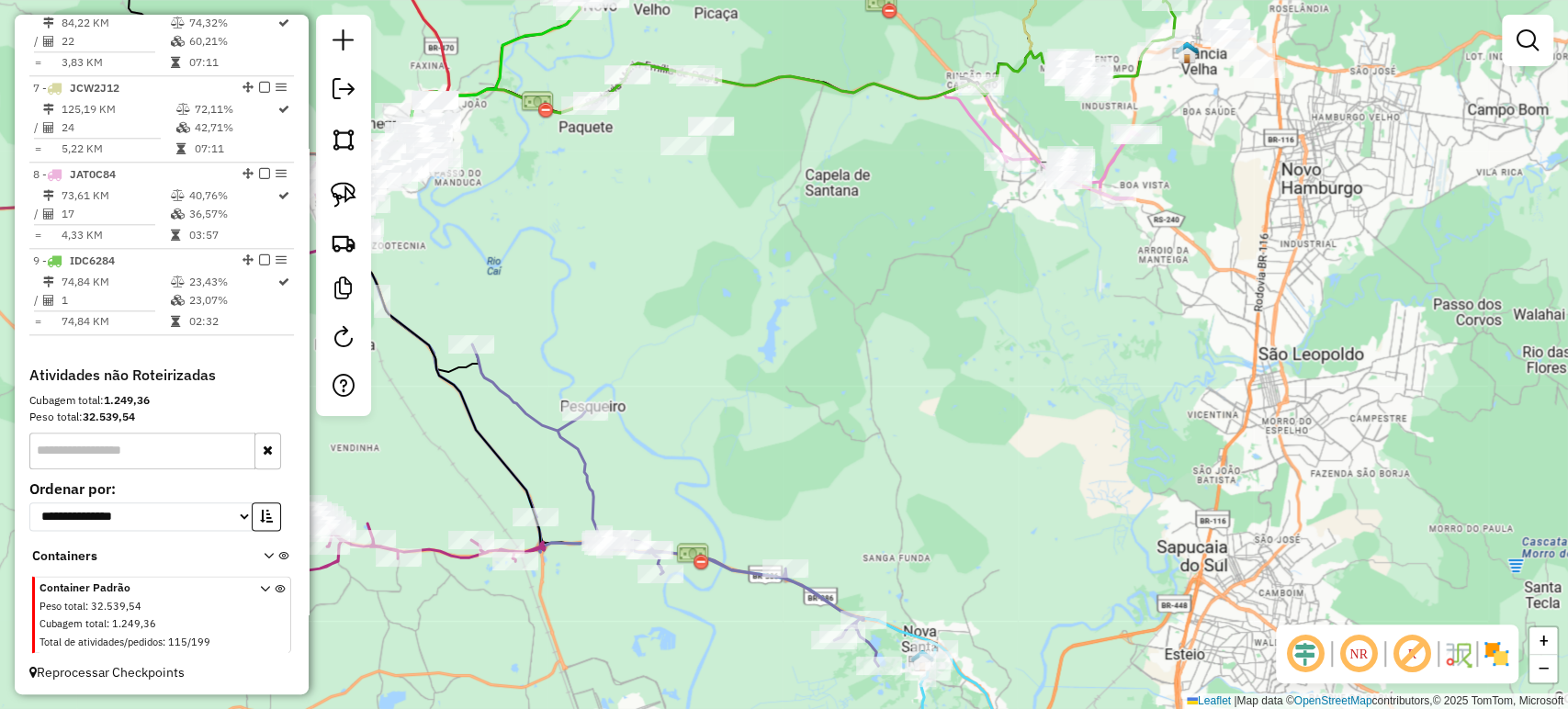 drag, startPoint x: 653, startPoint y: 287, endPoint x: 826, endPoint y: 357, distance: 186.62529 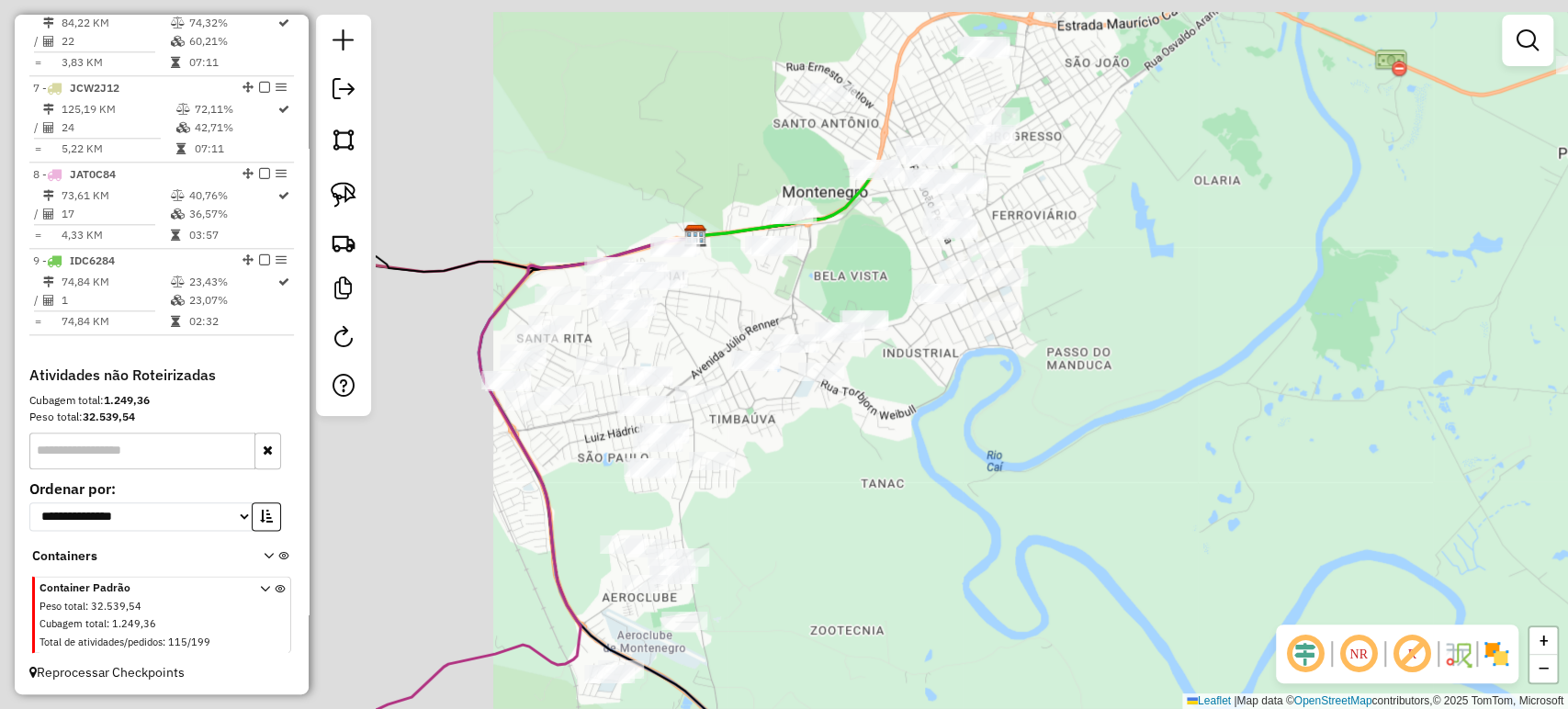 drag, startPoint x: 678, startPoint y: 315, endPoint x: 1178, endPoint y: 529, distance: 543.8713 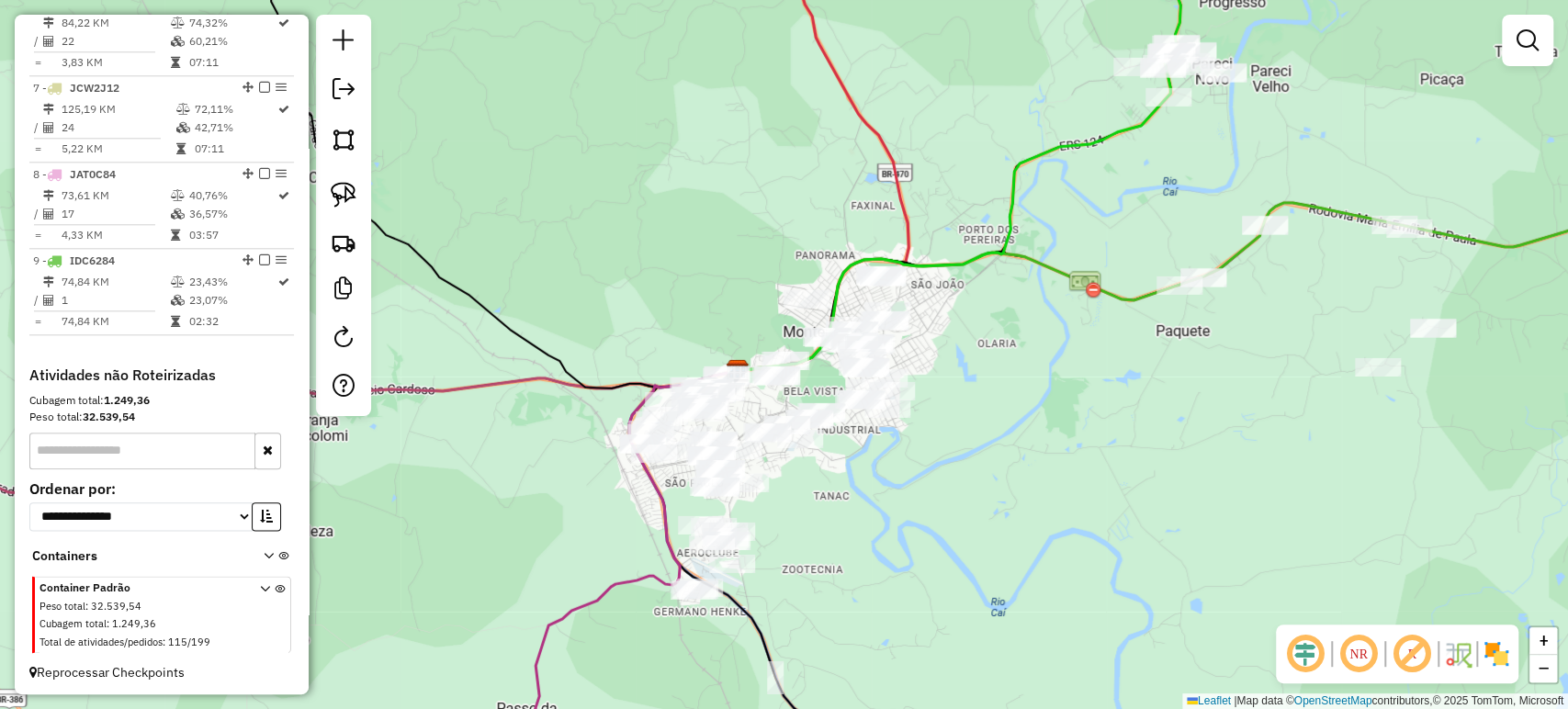 drag, startPoint x: 1143, startPoint y: 381, endPoint x: 402, endPoint y: 461, distance: 745.306 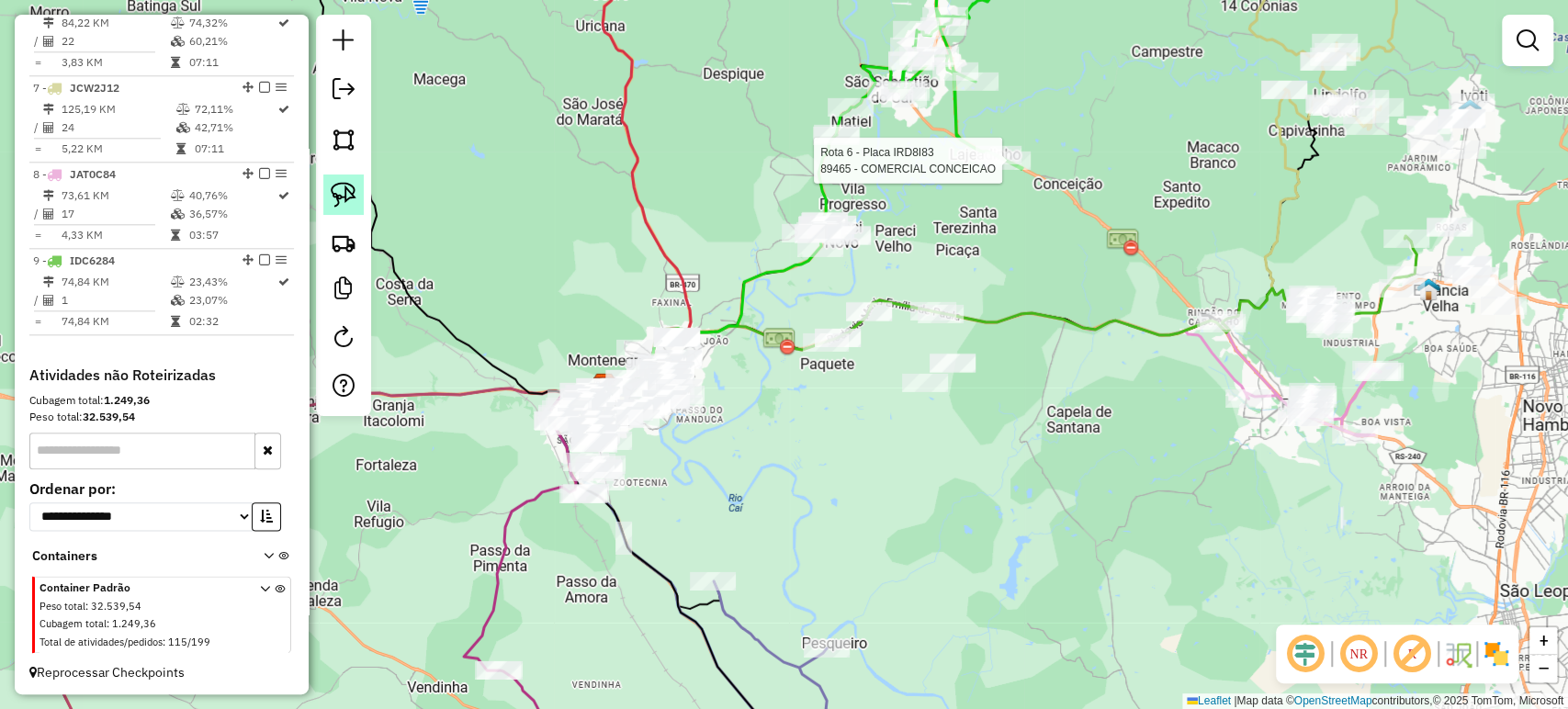 click 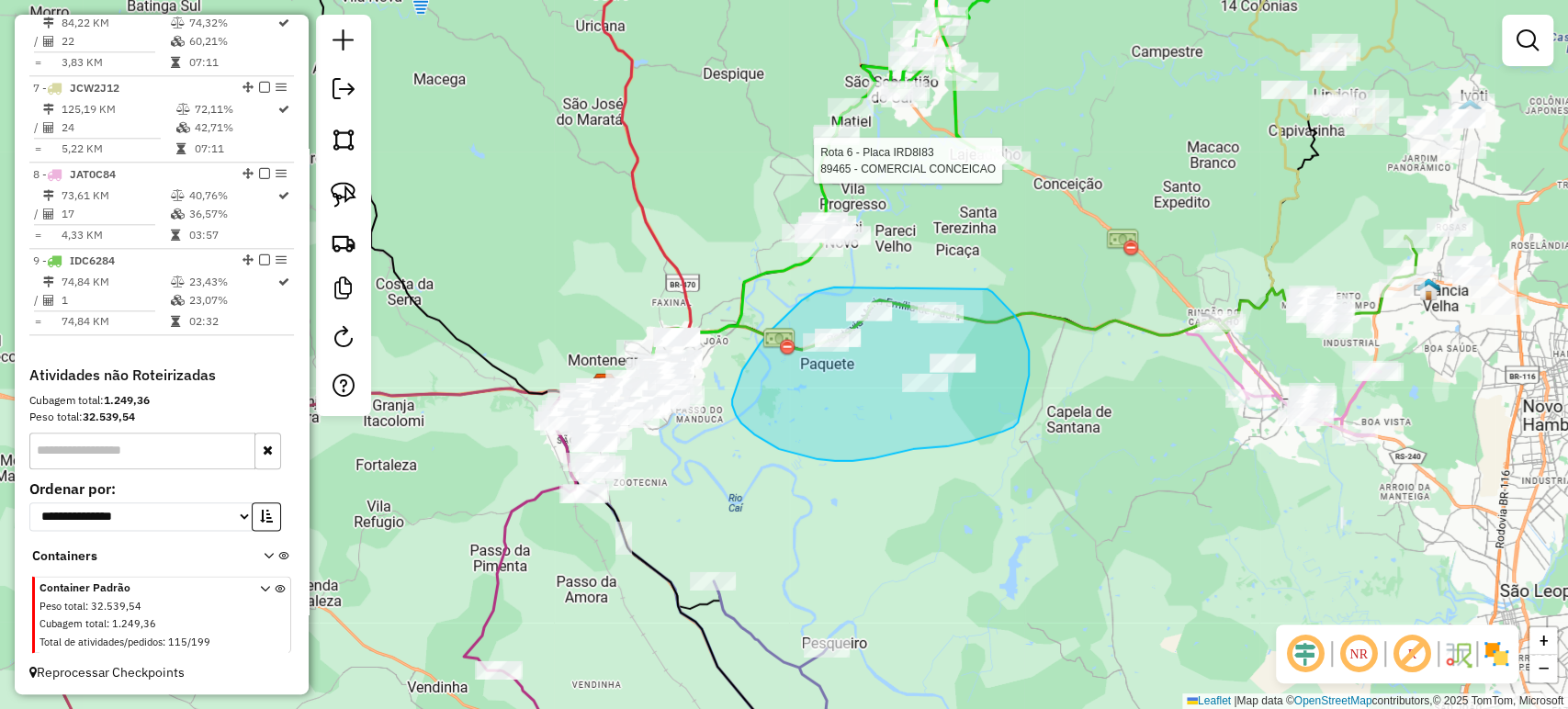 drag, startPoint x: 750, startPoint y: 358, endPoint x: 984, endPoint y: 287, distance: 244.53425 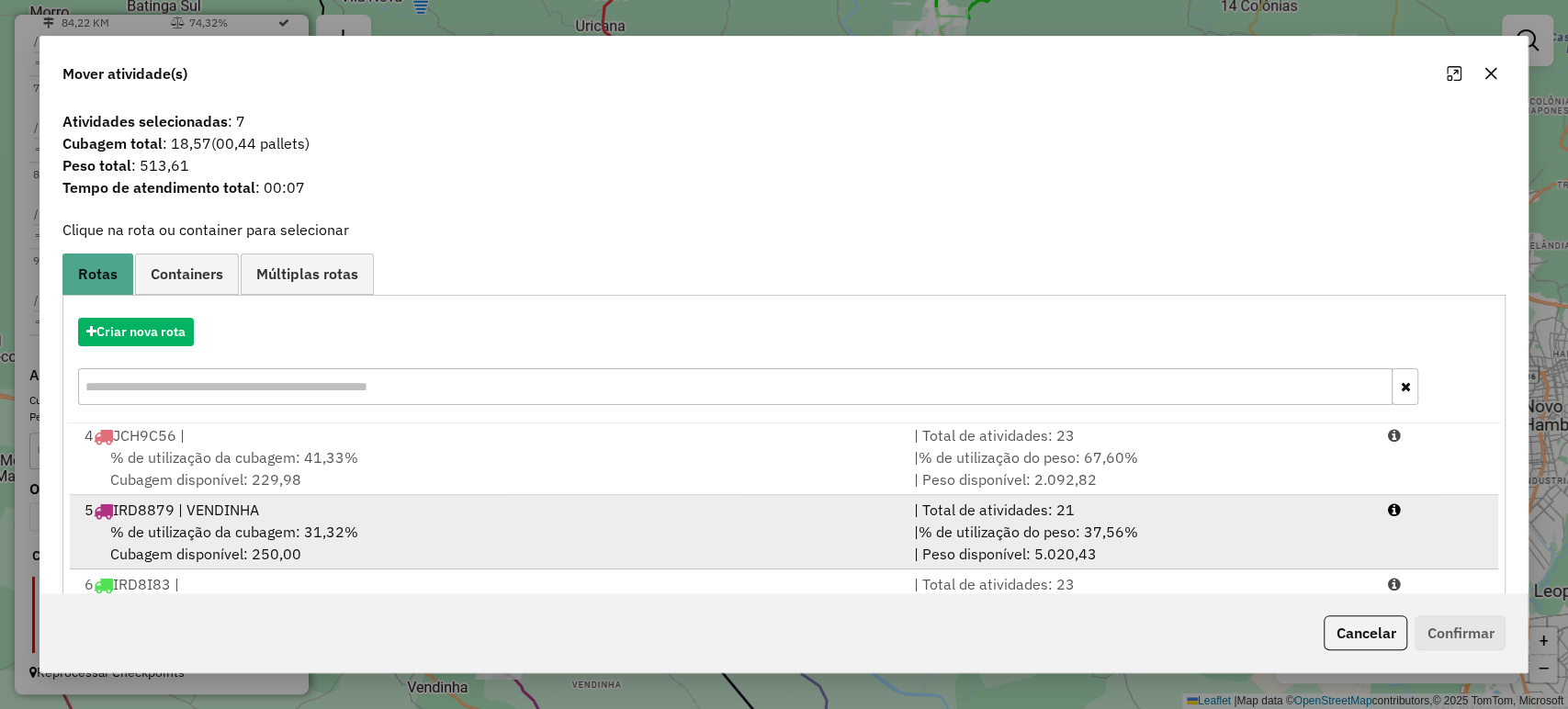 scroll, scrollTop: 301, scrollLeft: 0, axis: vertical 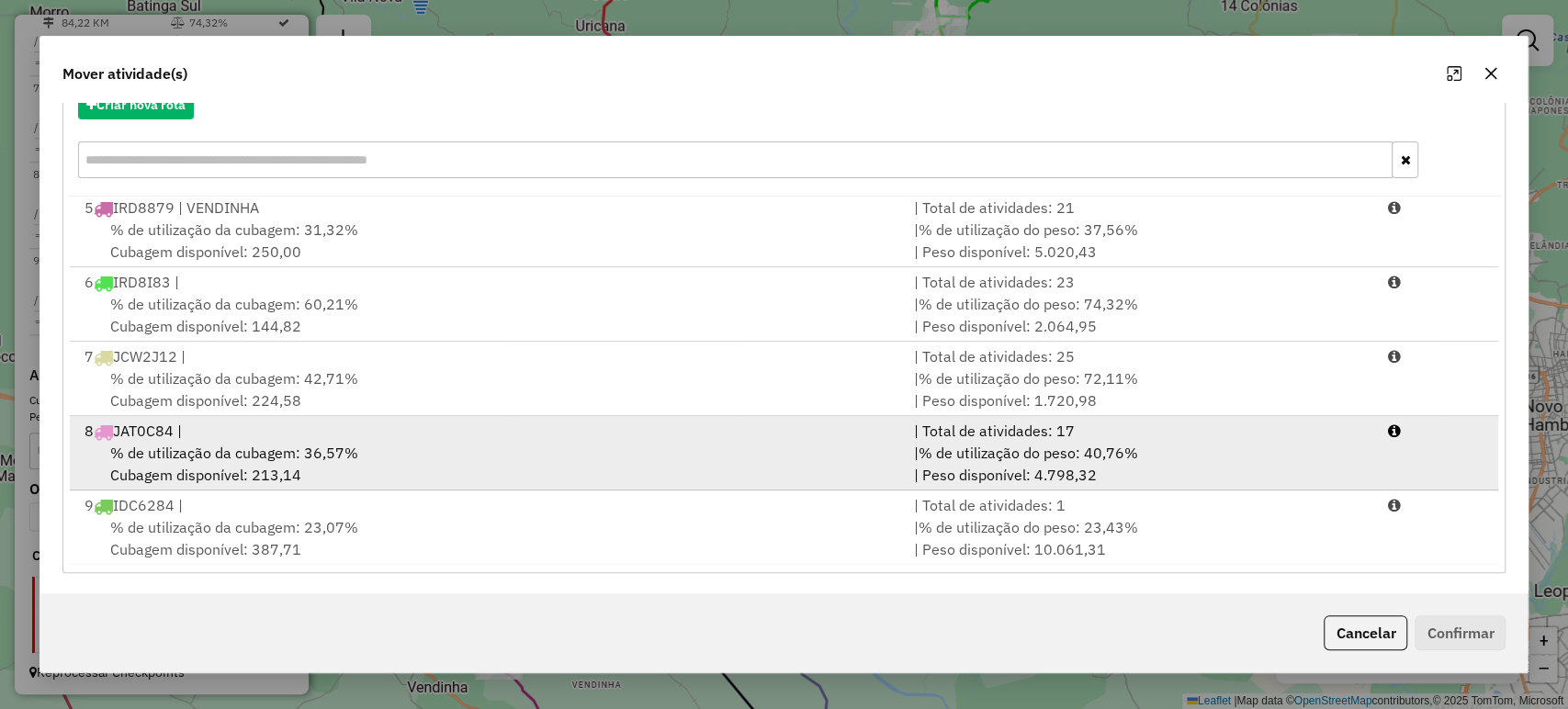 click on "% de utilização da cubagem: 36,57%  Cubagem disponível: 213,14" at bounding box center [488, 464] 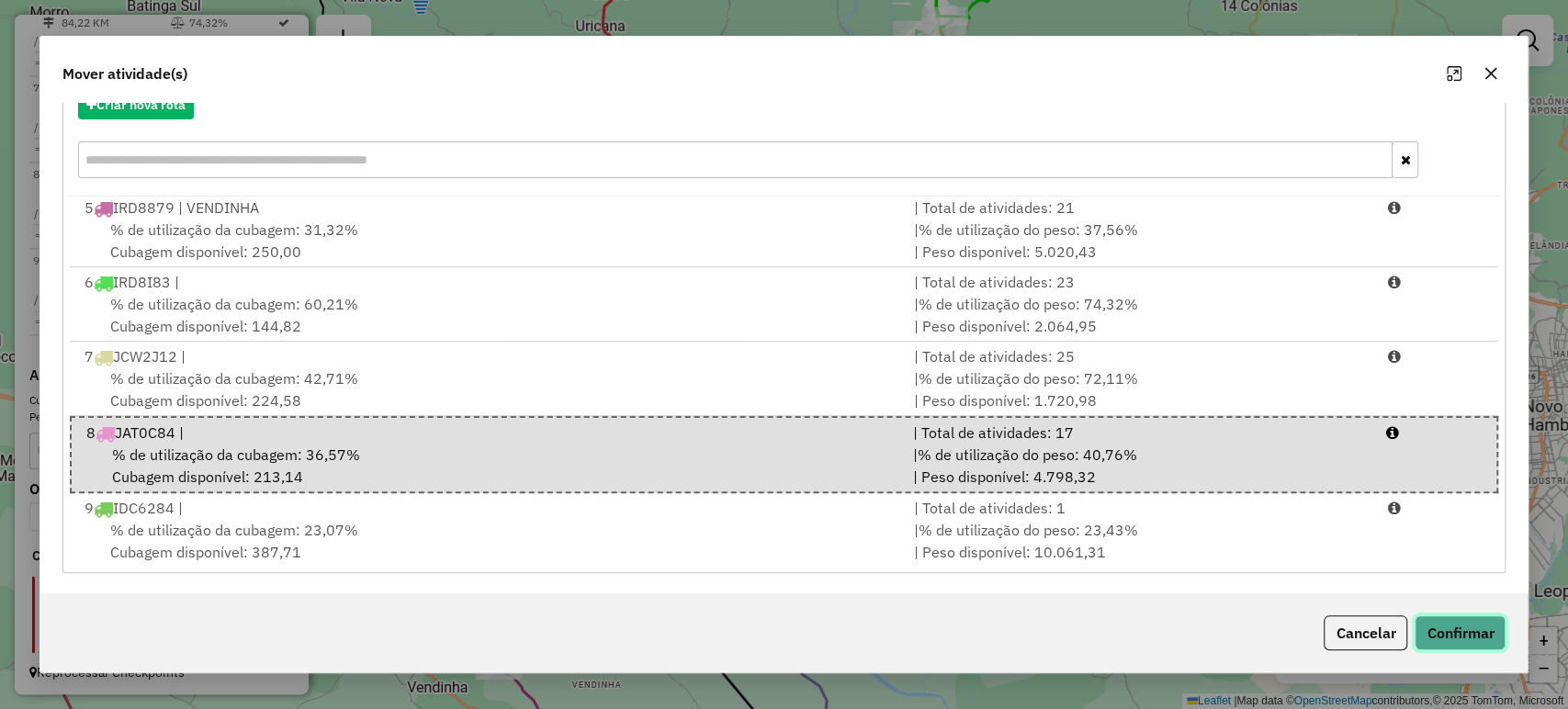 click on "Confirmar" 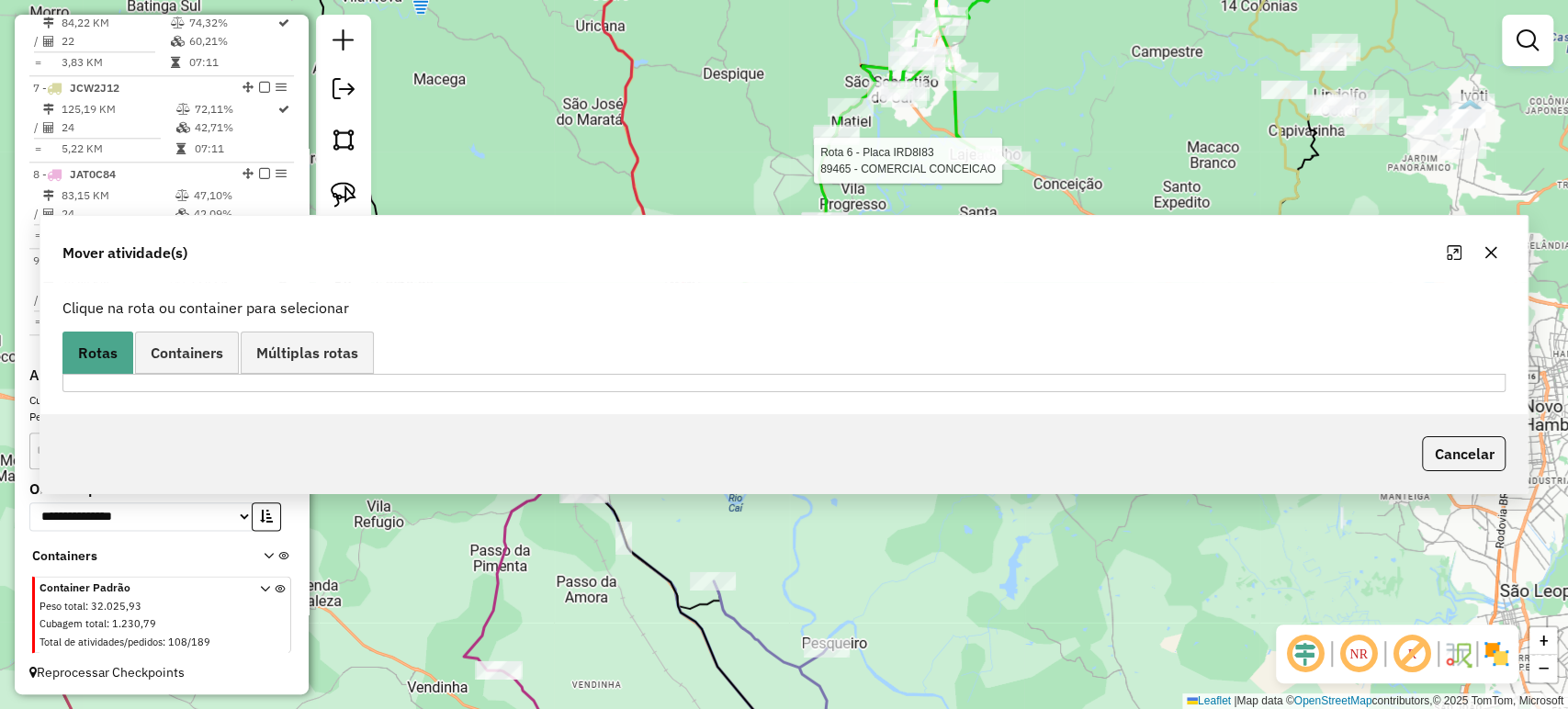 scroll, scrollTop: 0, scrollLeft: 0, axis: both 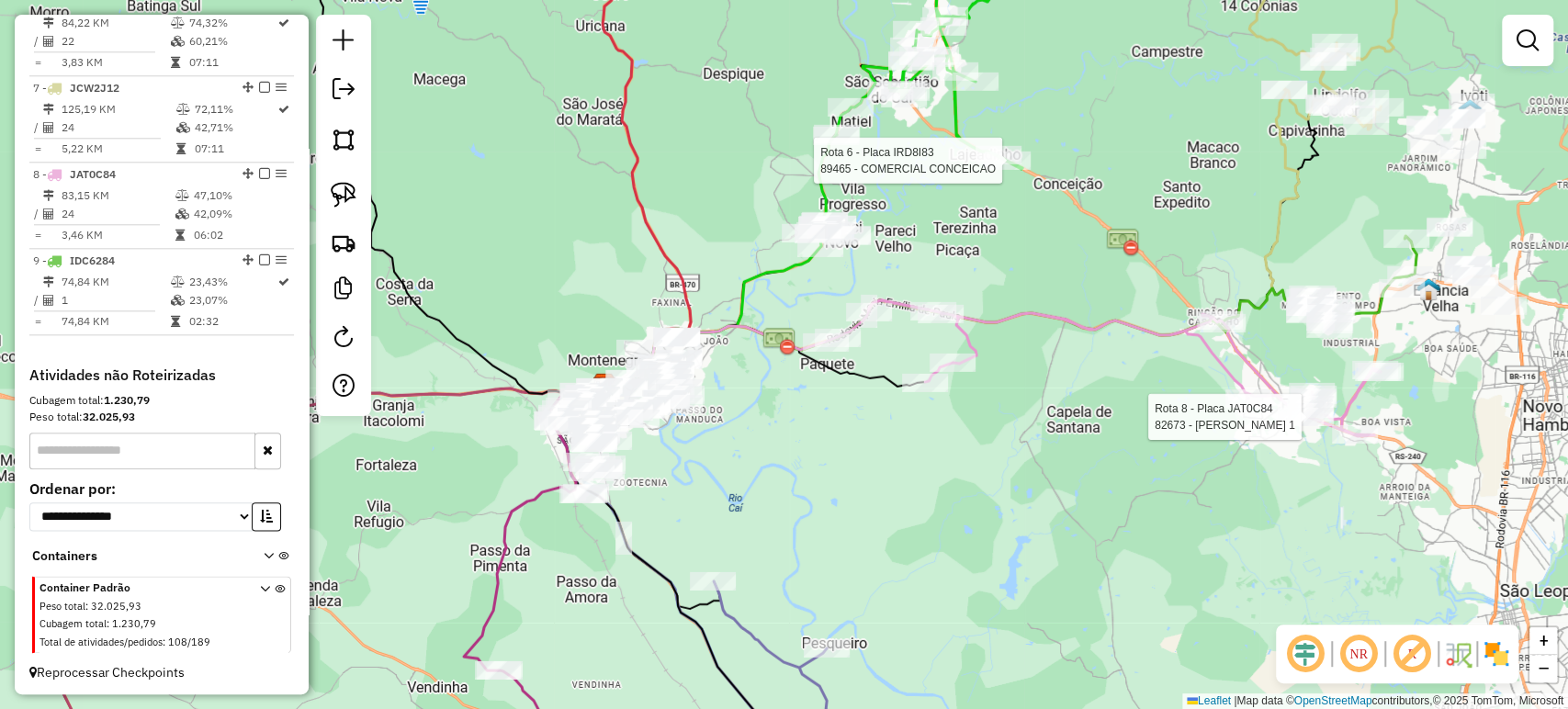 select on "*********" 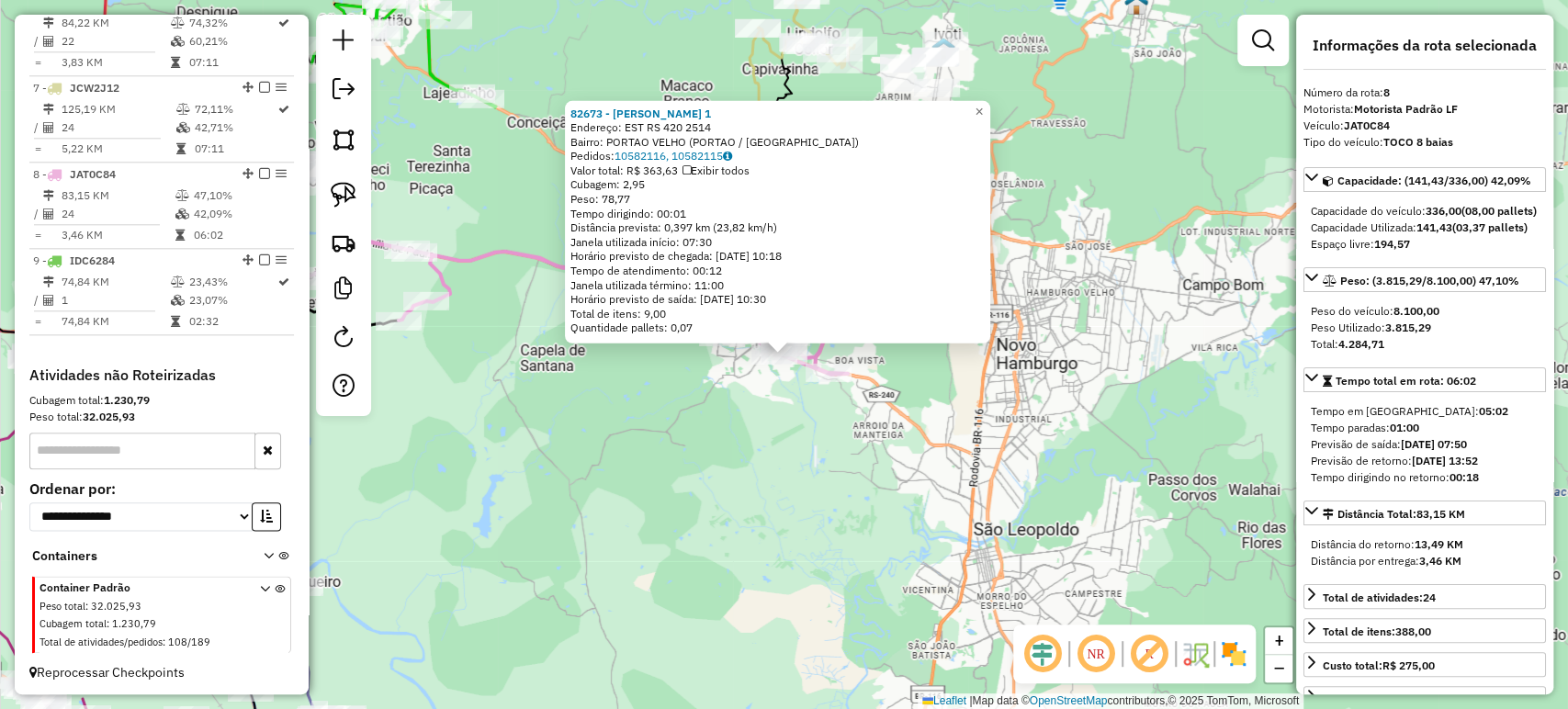 click on "82673 - CHURRAS LOPES 1  Endereço: EST RS 420 2514   Bairro: PORTAO VELHO (PORTAO / RS)   Pedidos:  10582116, 10582115   Valor total: R$ 363,63   Exibir todos   Cubagem: 2,95  Peso: 78,77  Tempo dirigindo: 00:01   Distância prevista: 0,397 km (23,82 km/h)   Janela utilizada início: 07:30   Horário previsto de chegada: 11/07/2025 10:18   Tempo de atendimento: 00:12   Janela utilizada término: 11:00   Horário previsto de saída: 11/07/2025 10:30   Total de itens: 9,00   Quantidade pallets: 0,07  × Janela de atendimento Grade de atendimento Capacidade Transportadoras Veículos Cliente Pedidos  Rotas Selecione os dias de semana para filtrar as janelas de atendimento  Seg   Ter   Qua   Qui   Sex   Sáb   Dom  Informe o período da janela de atendimento: De: Até:  Filtrar exatamente a janela do cliente  Considerar janela de atendimento padrão  Selecione os dias de semana para filtrar as grades de atendimento  Seg   Ter   Qua   Qui   Sex   Sáb   Dom   Considerar clientes sem dia de atendimento cadastrado +" 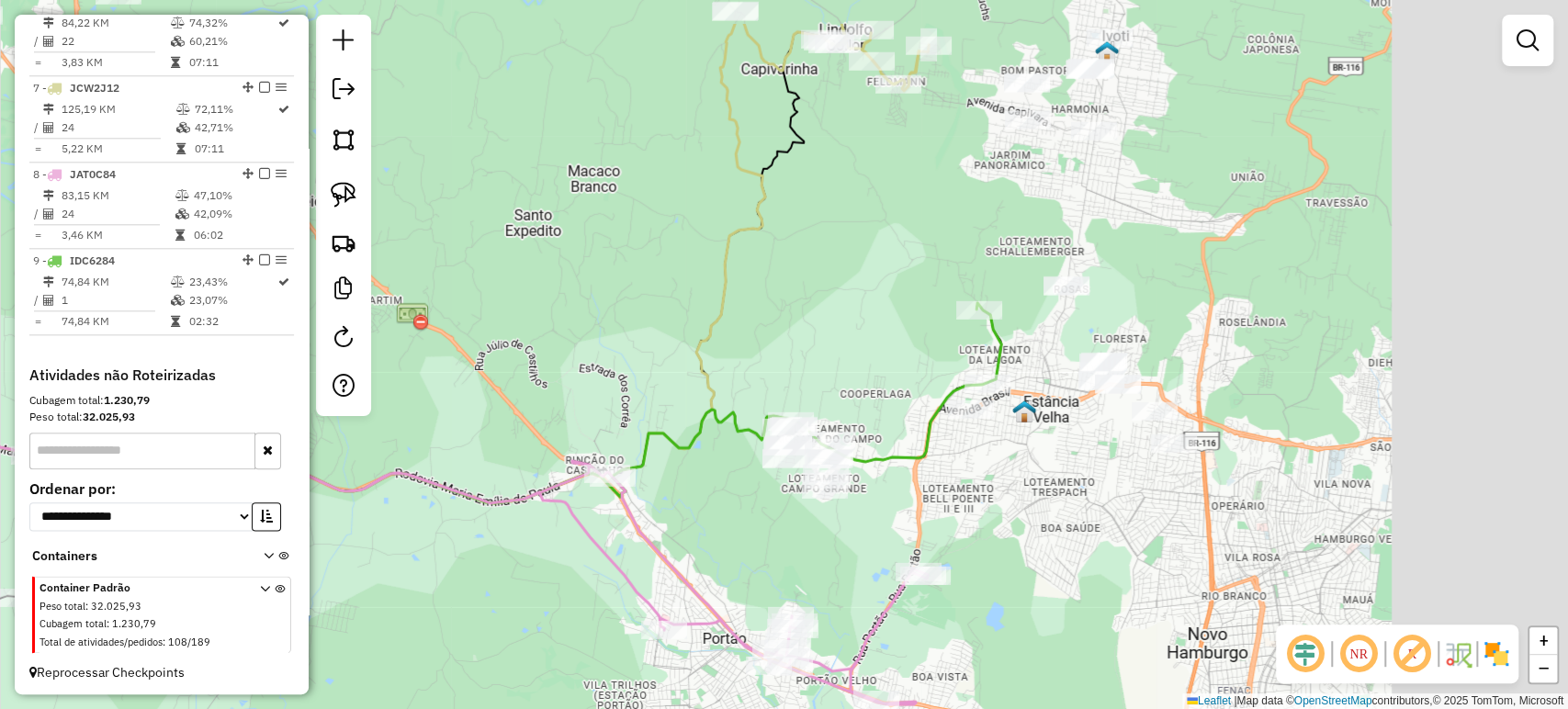 drag, startPoint x: 1191, startPoint y: 401, endPoint x: 977, endPoint y: 496, distance: 234.13885 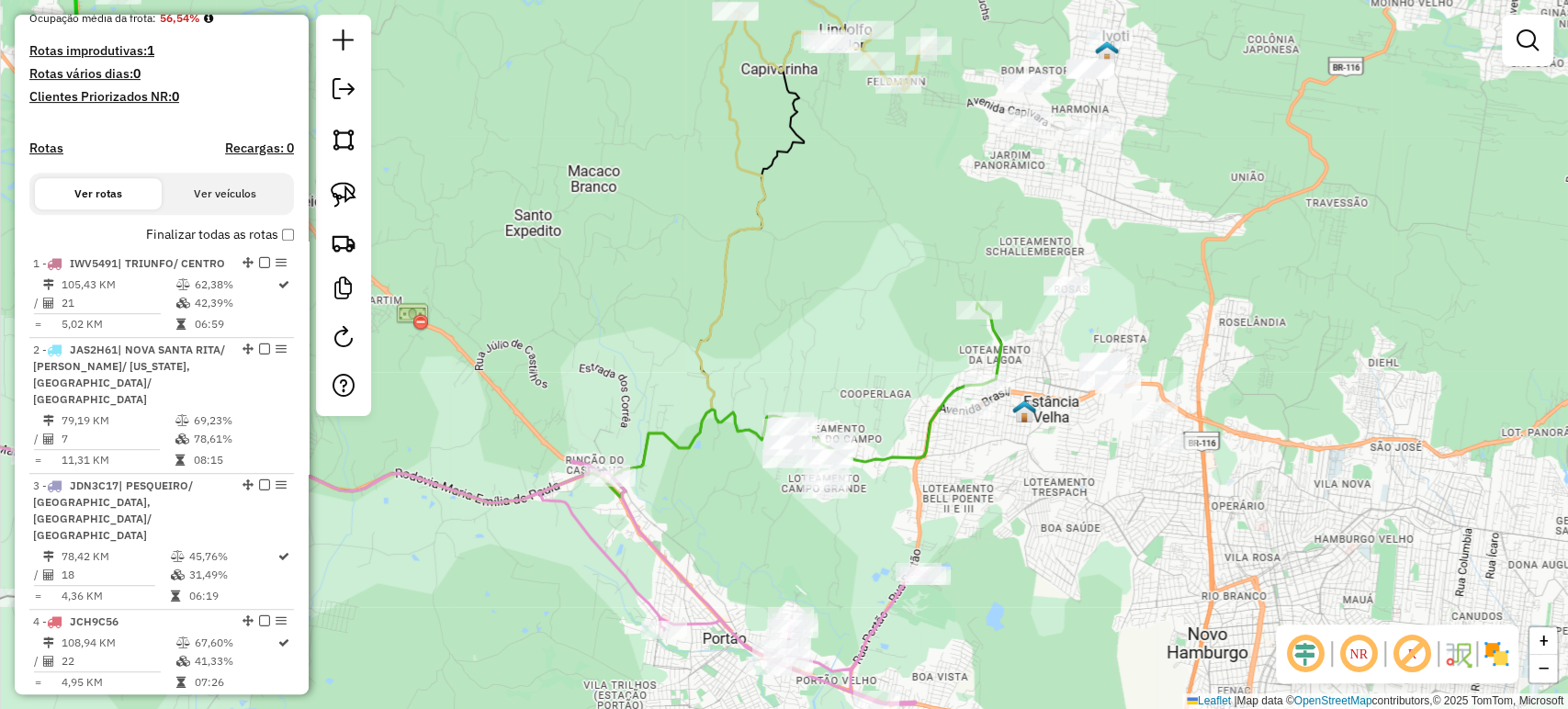 scroll, scrollTop: 450, scrollLeft: 0, axis: vertical 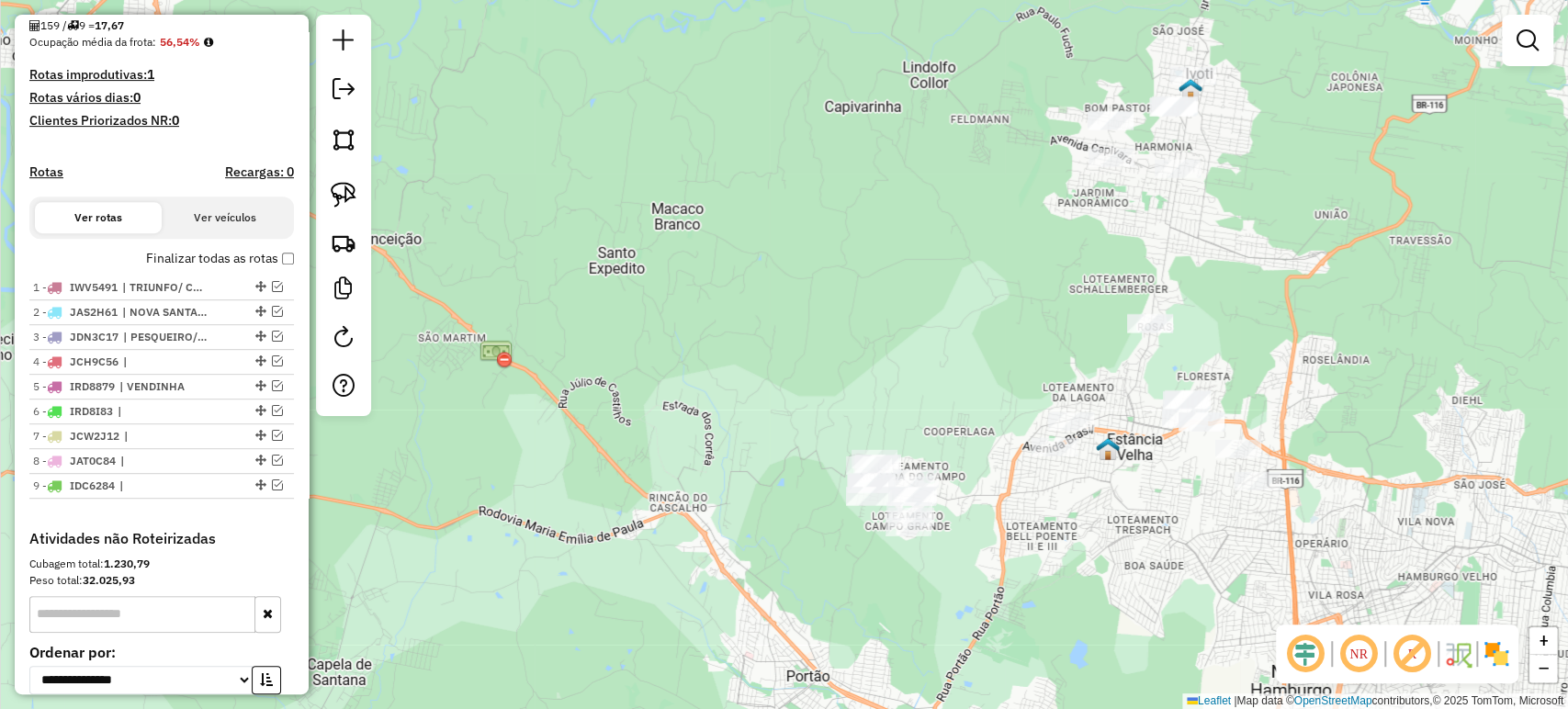 drag, startPoint x: 1197, startPoint y: 335, endPoint x: 1294, endPoint y: 317, distance: 98.65597 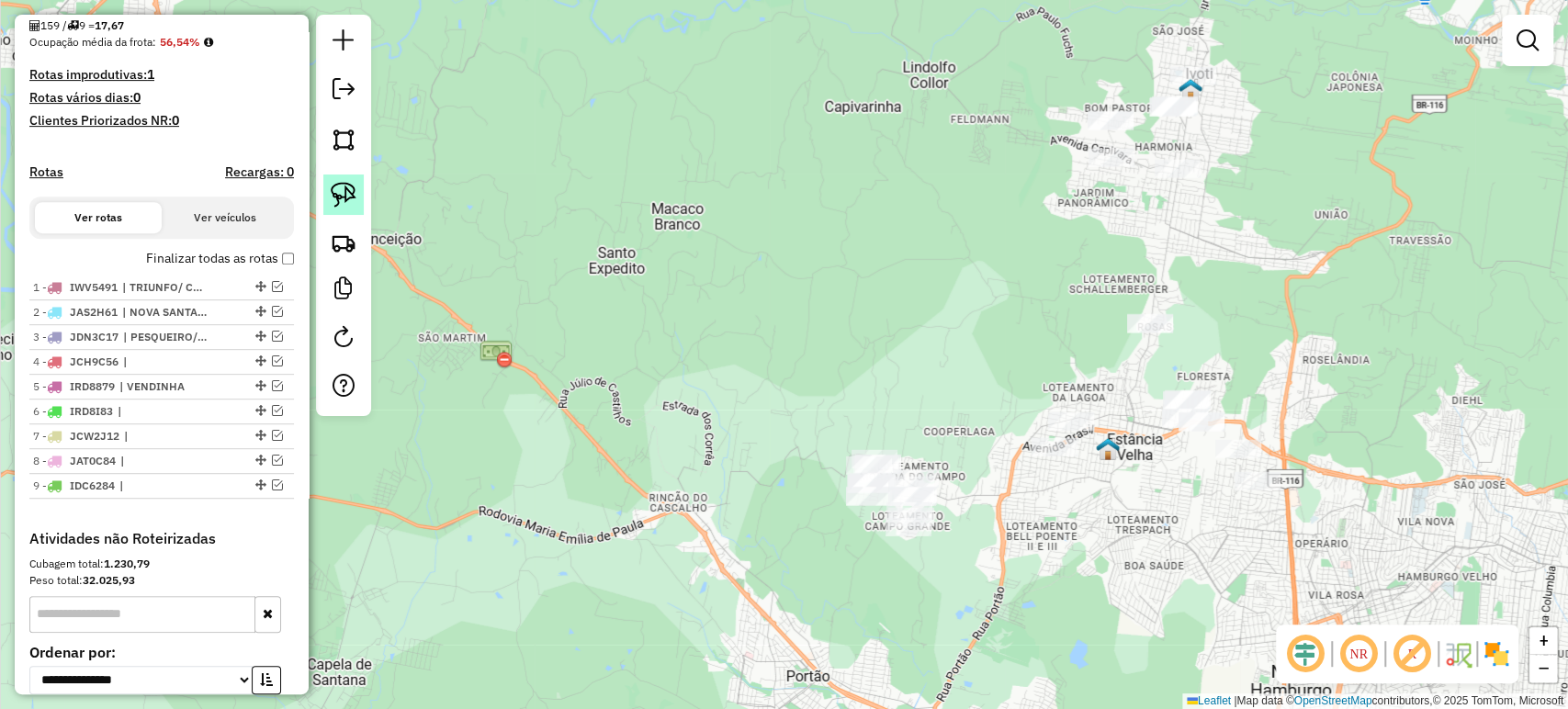 click 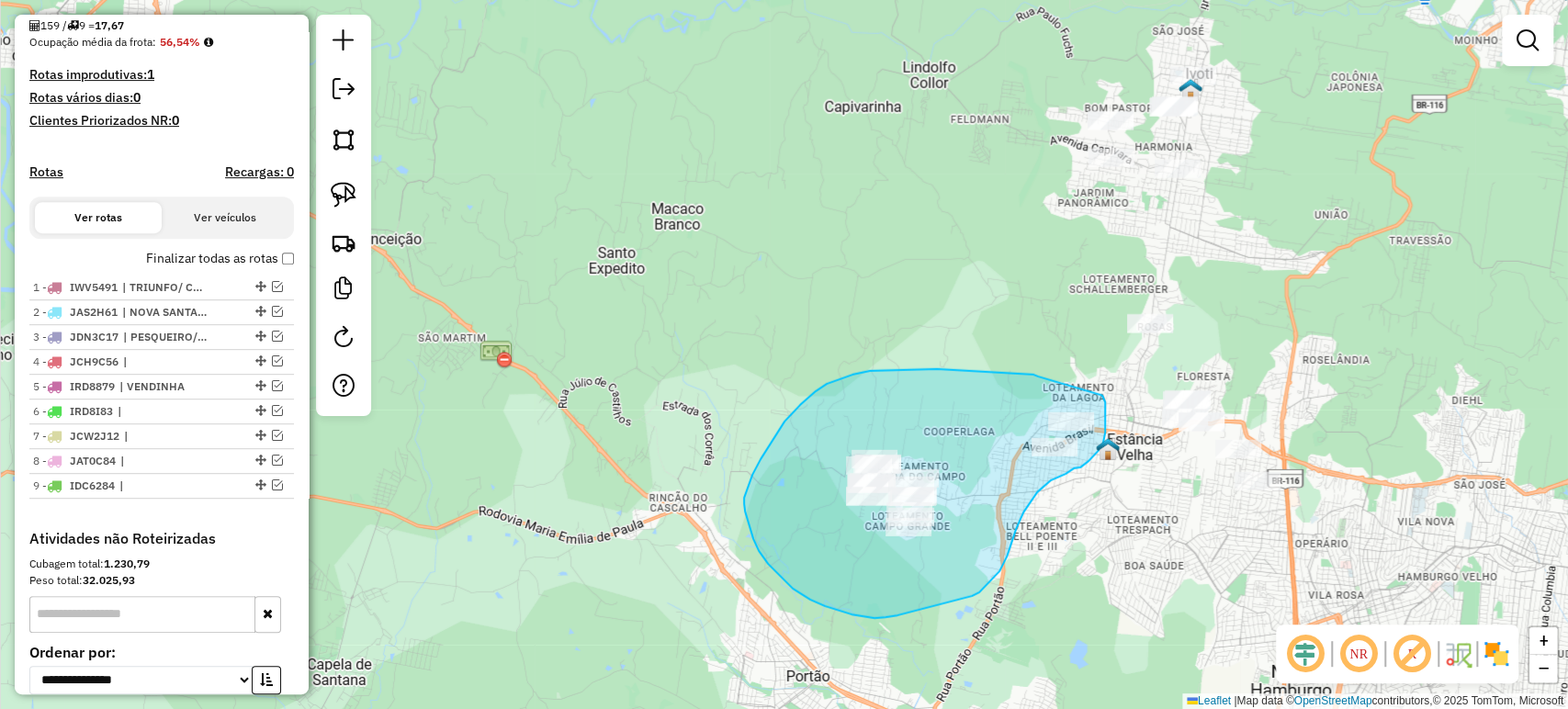 drag, startPoint x: 1038, startPoint y: 377, endPoint x: 1091, endPoint y: 395, distance: 55.973208 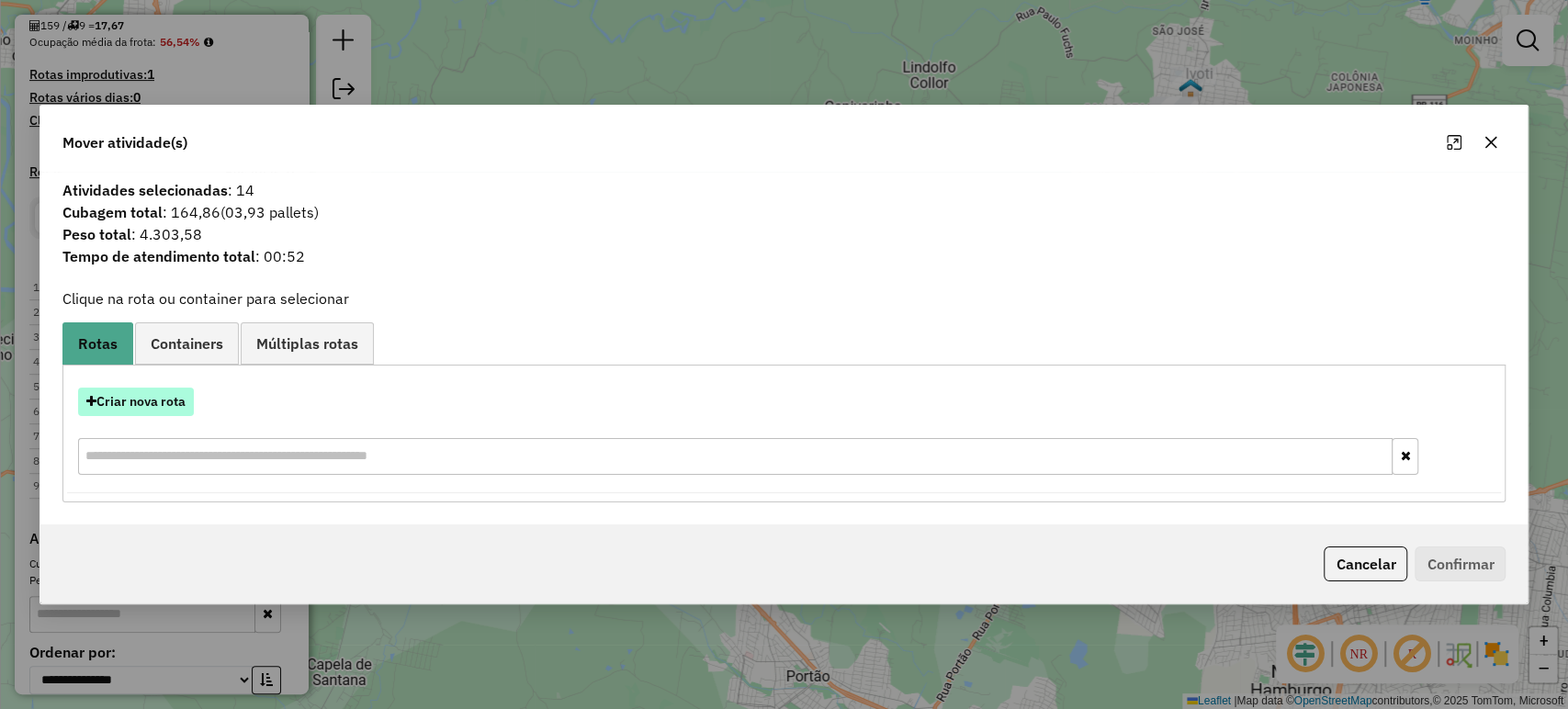 click on "Criar nova rota" at bounding box center [136, 401] 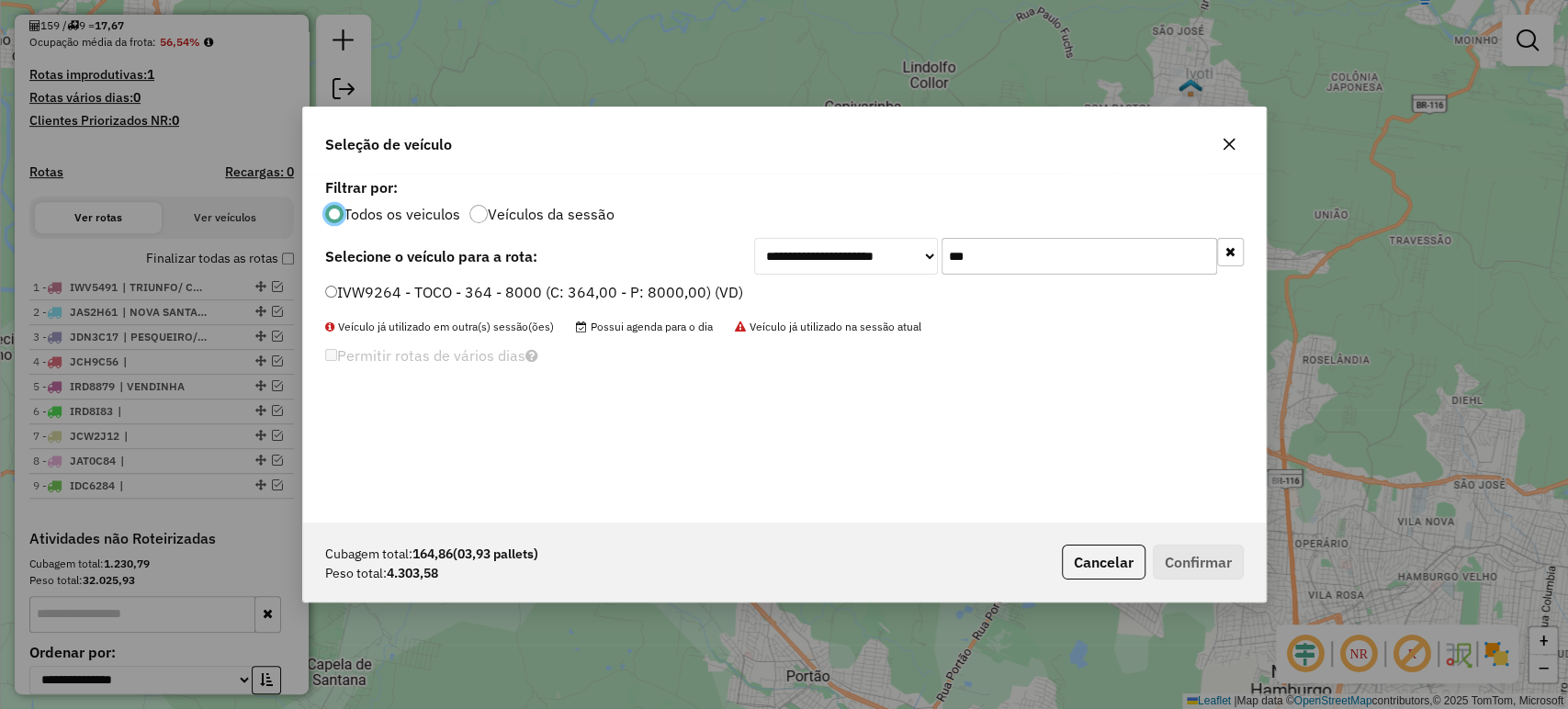 scroll, scrollTop: 9, scrollLeft: 6, axis: both 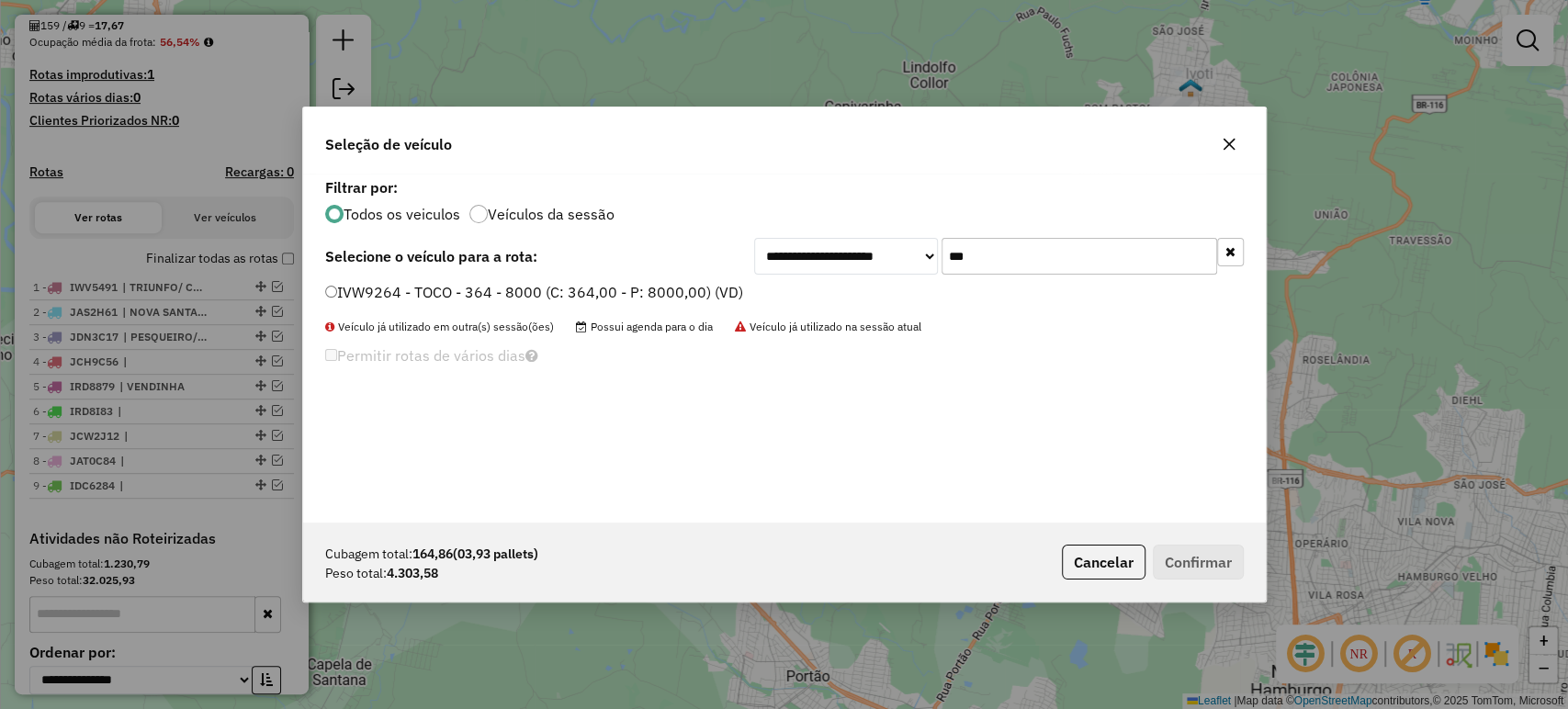 click on "***" 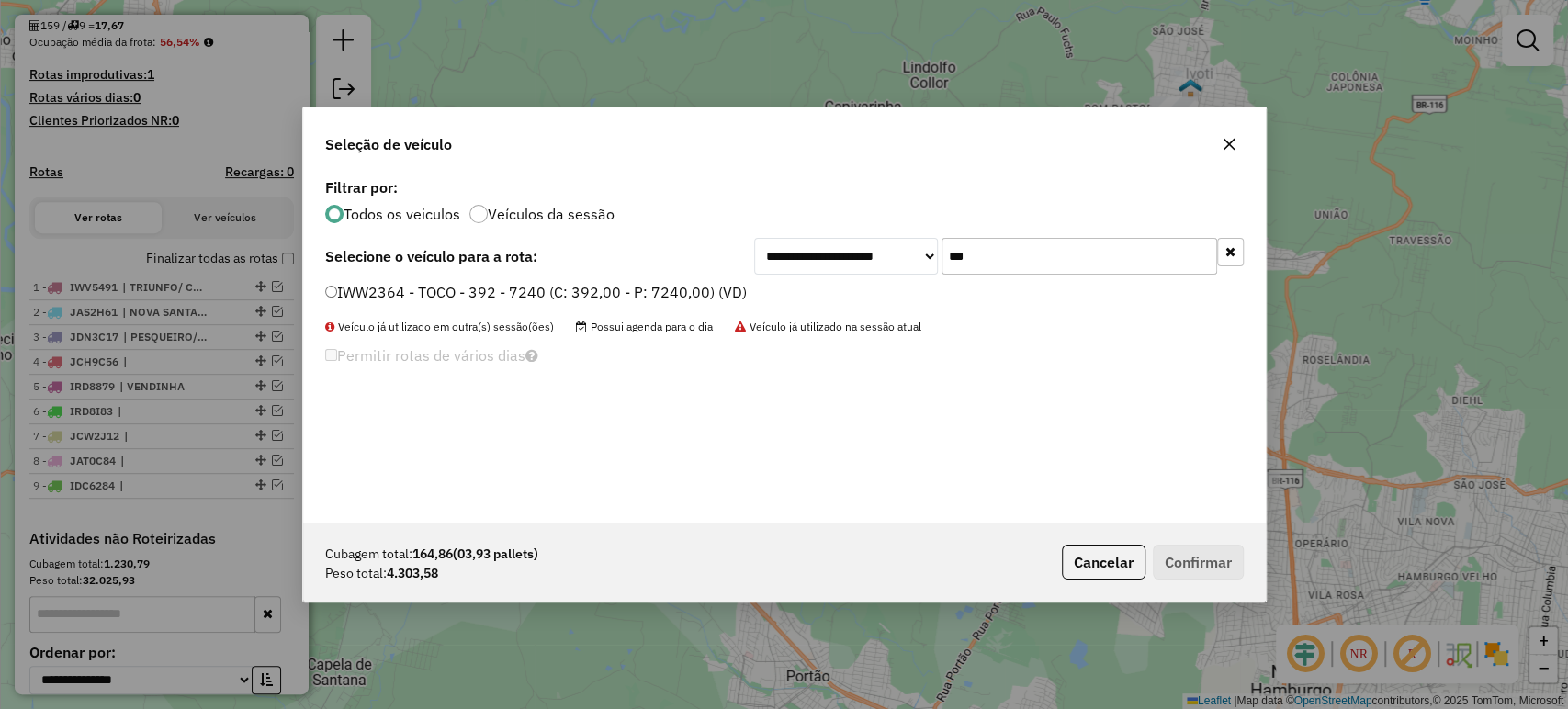 type on "***" 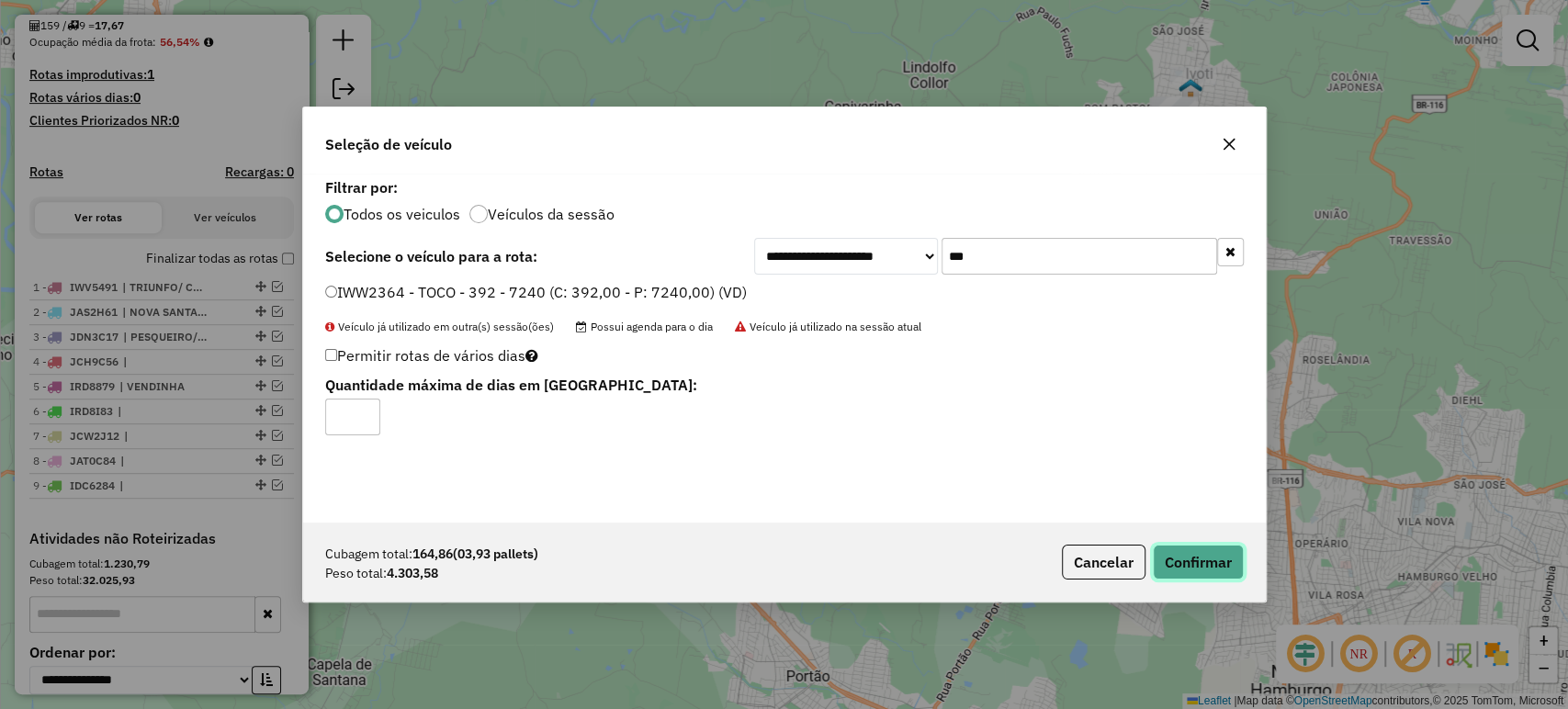 click on "Confirmar" 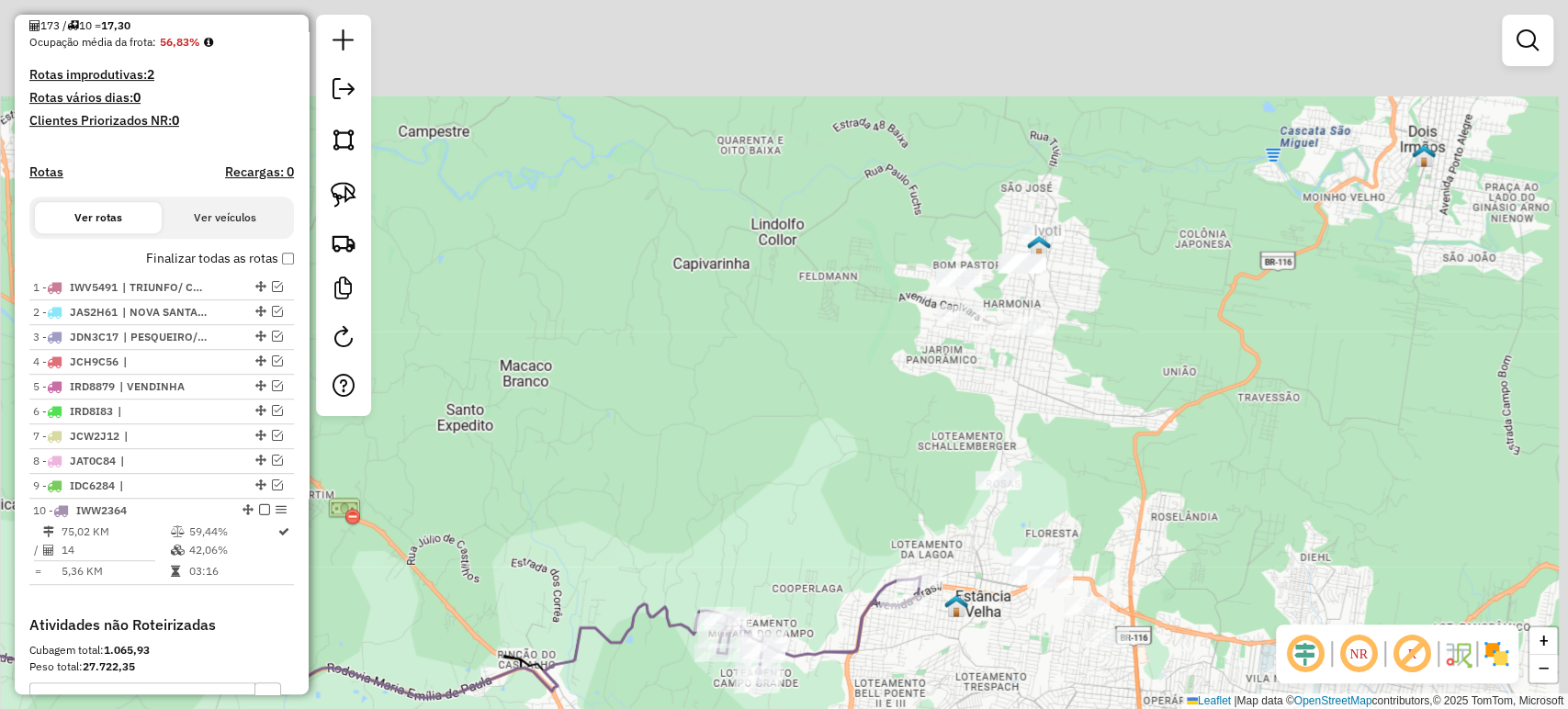 click on "Janela de atendimento Grade de atendimento Capacidade Transportadoras Veículos Cliente Pedidos  Rotas Selecione os dias de semana para filtrar as janelas de atendimento  Seg   Ter   Qua   Qui   Sex   Sáb   Dom  Informe o período da janela de atendimento: De: Até:  Filtrar exatamente a janela do cliente  Considerar janela de atendimento padrão  Selecione os dias de semana para filtrar as grades de atendimento  Seg   Ter   Qua   Qui   Sex   Sáb   Dom   Considerar clientes sem dia de atendimento cadastrado  Clientes fora do dia de atendimento selecionado Filtrar as atividades entre os valores definidos abaixo:  Peso mínimo:   Peso máximo:   Cubagem mínima:   Cubagem máxima:   De:   Até:  Filtrar as atividades entre o tempo de atendimento definido abaixo:  De:   Até:   Considerar capacidade total dos clientes não roteirizados Transportadora: Selecione um ou mais itens Tipo de veículo: Selecione um ou mais itens Veículo: Selecione um ou mais itens Motorista: Selecione um ou mais itens Nome: Rótulo:" 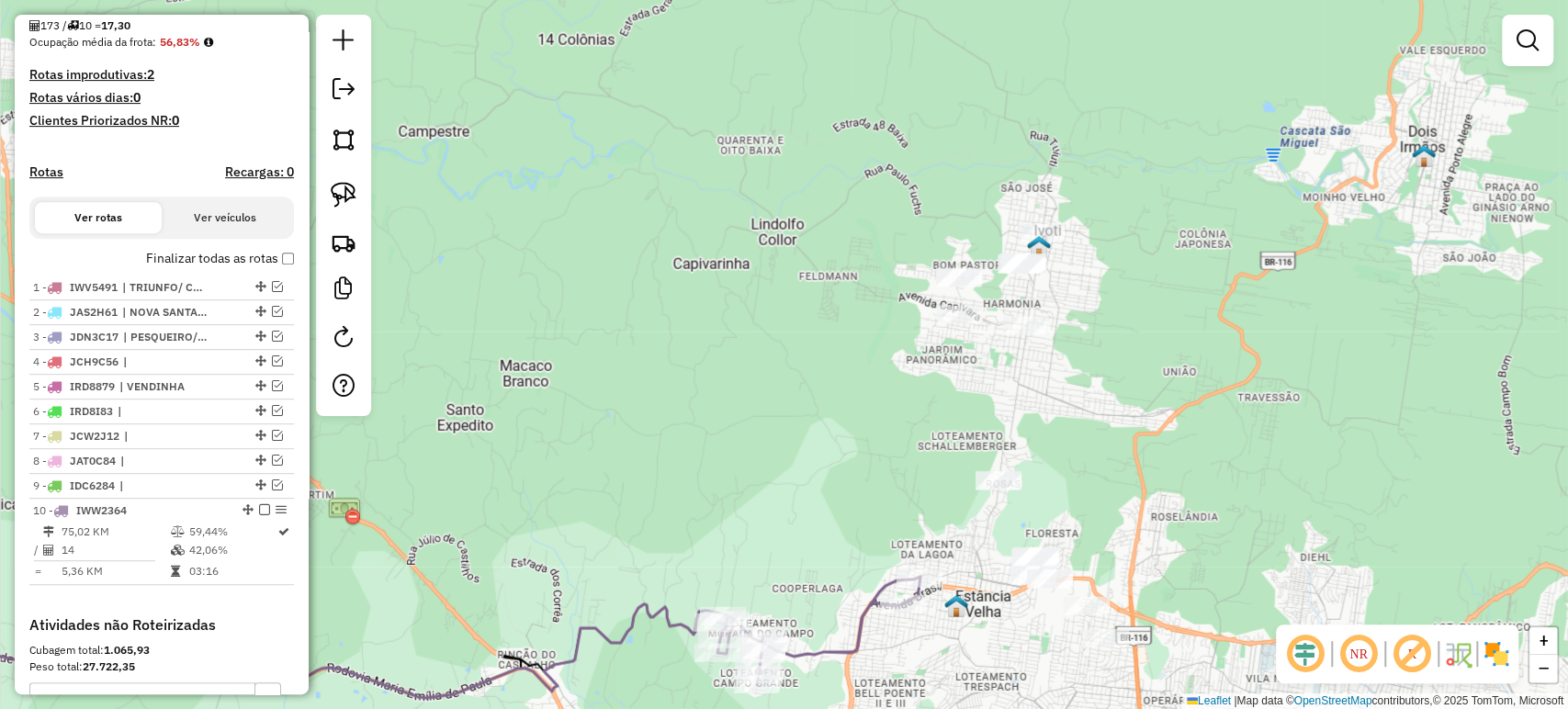 click 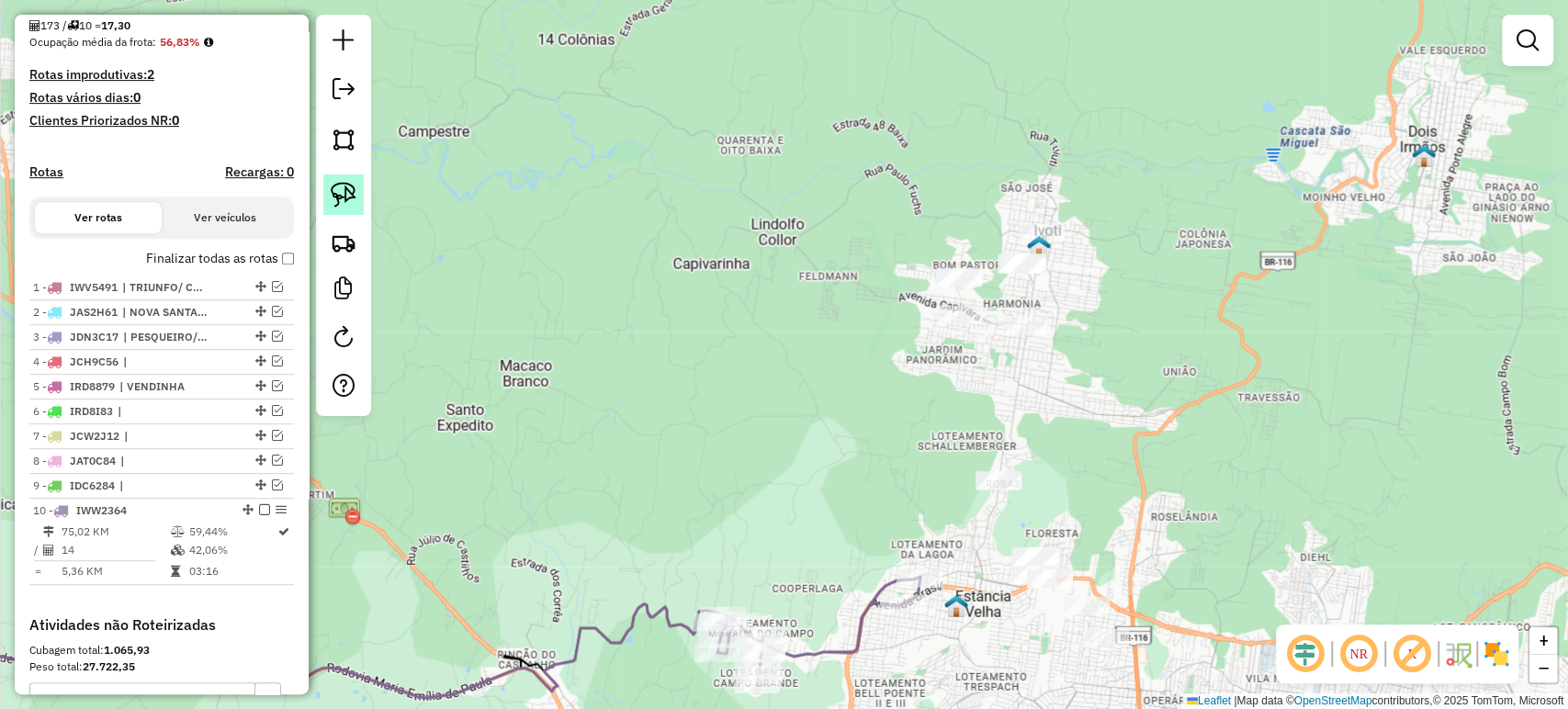 click 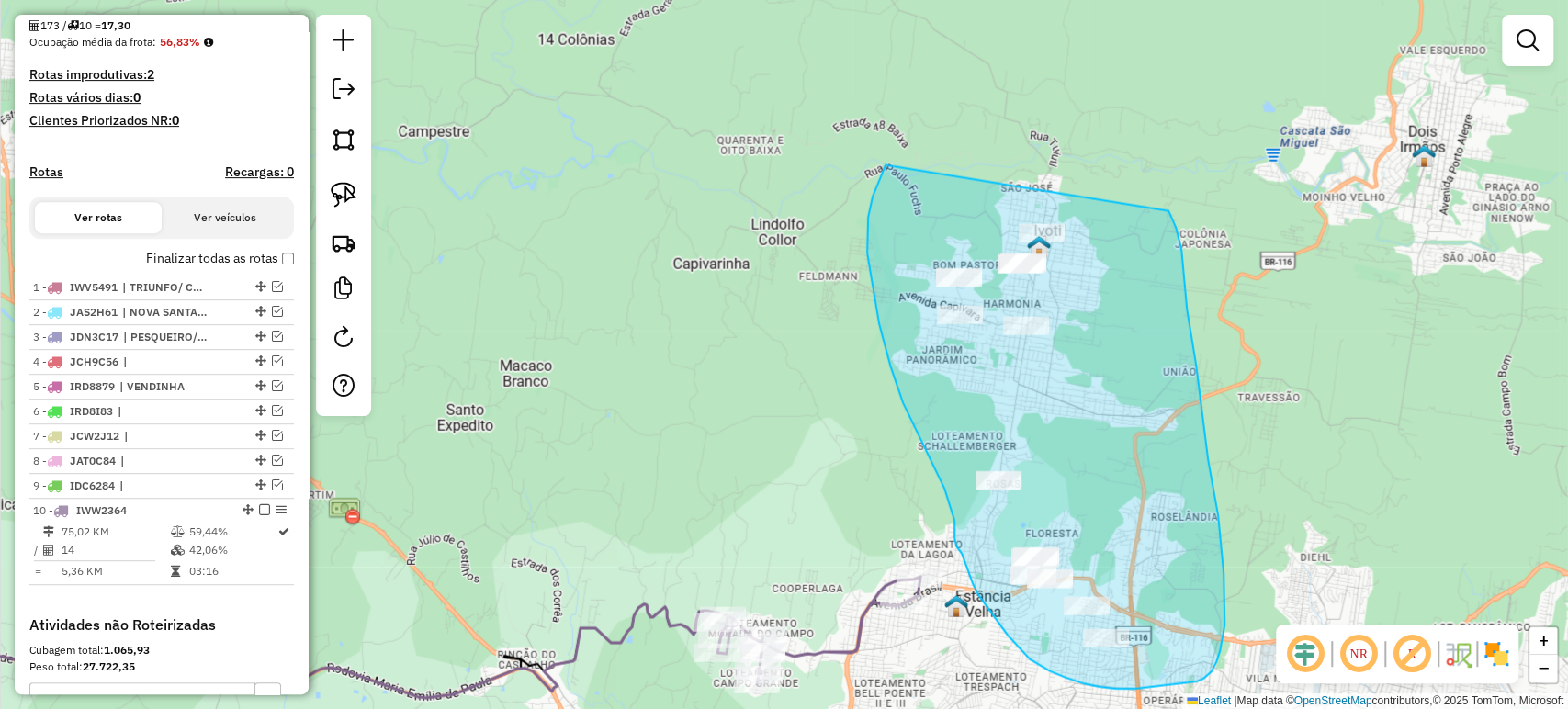 drag, startPoint x: 886, startPoint y: 165, endPoint x: 1165, endPoint y: 204, distance: 281.7126 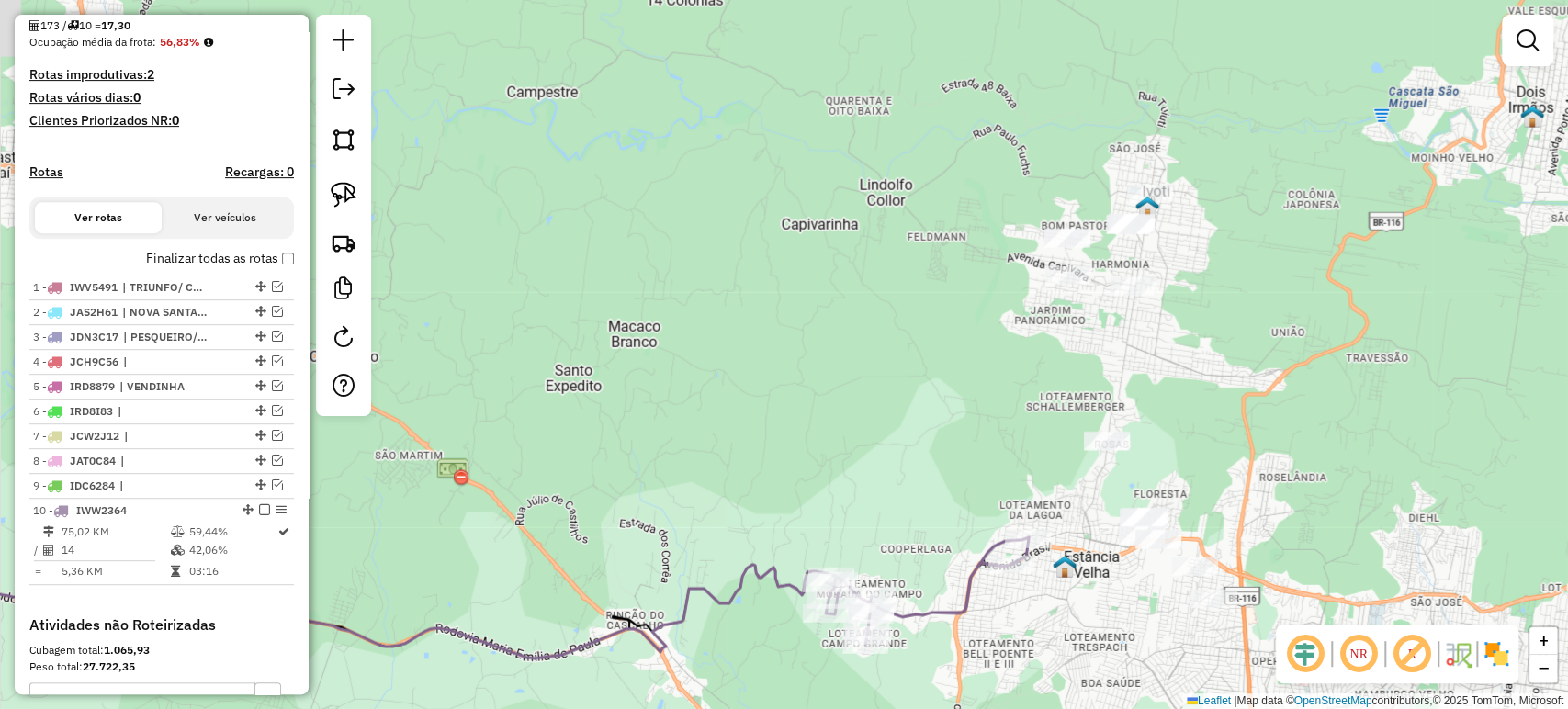 drag, startPoint x: 844, startPoint y: 526, endPoint x: 863, endPoint y: 502, distance: 30.61046 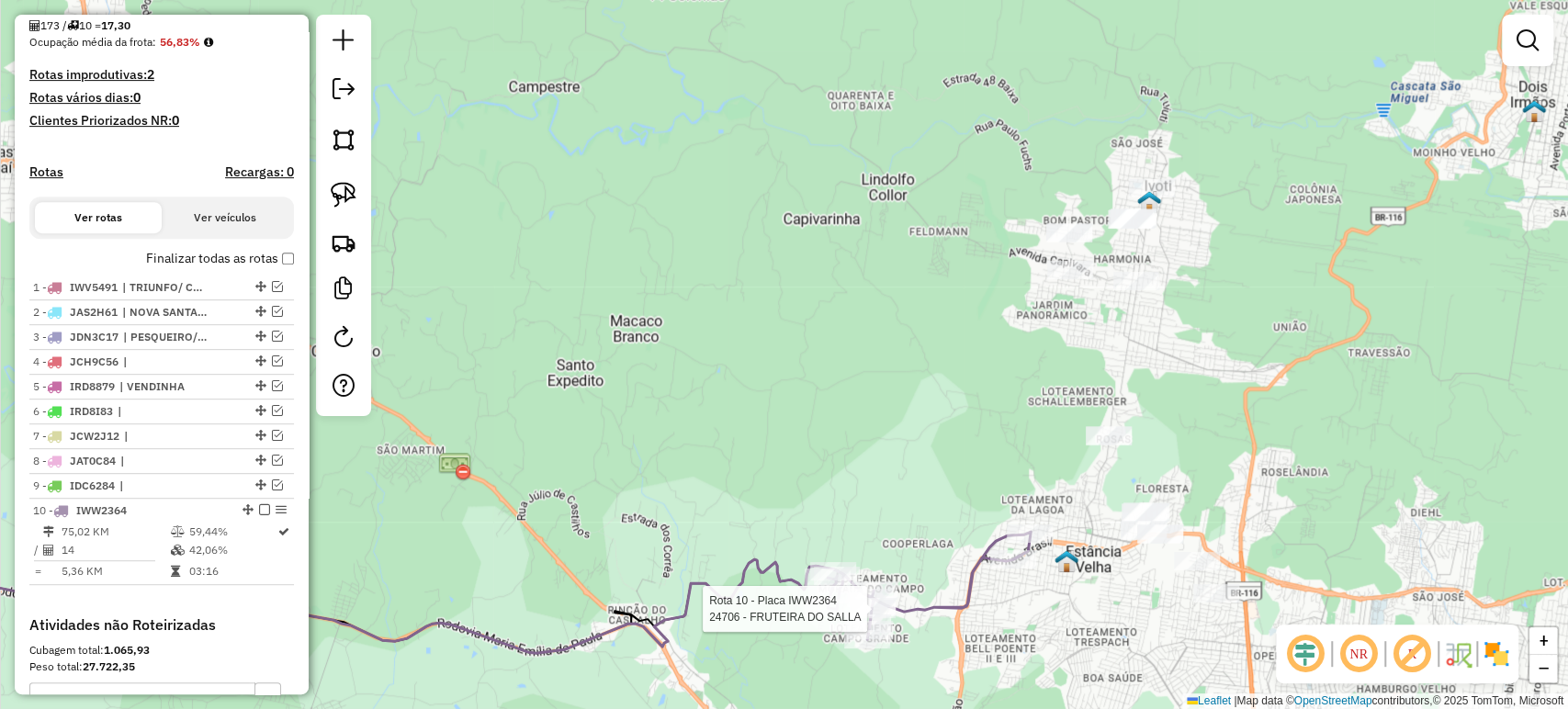 select on "*********" 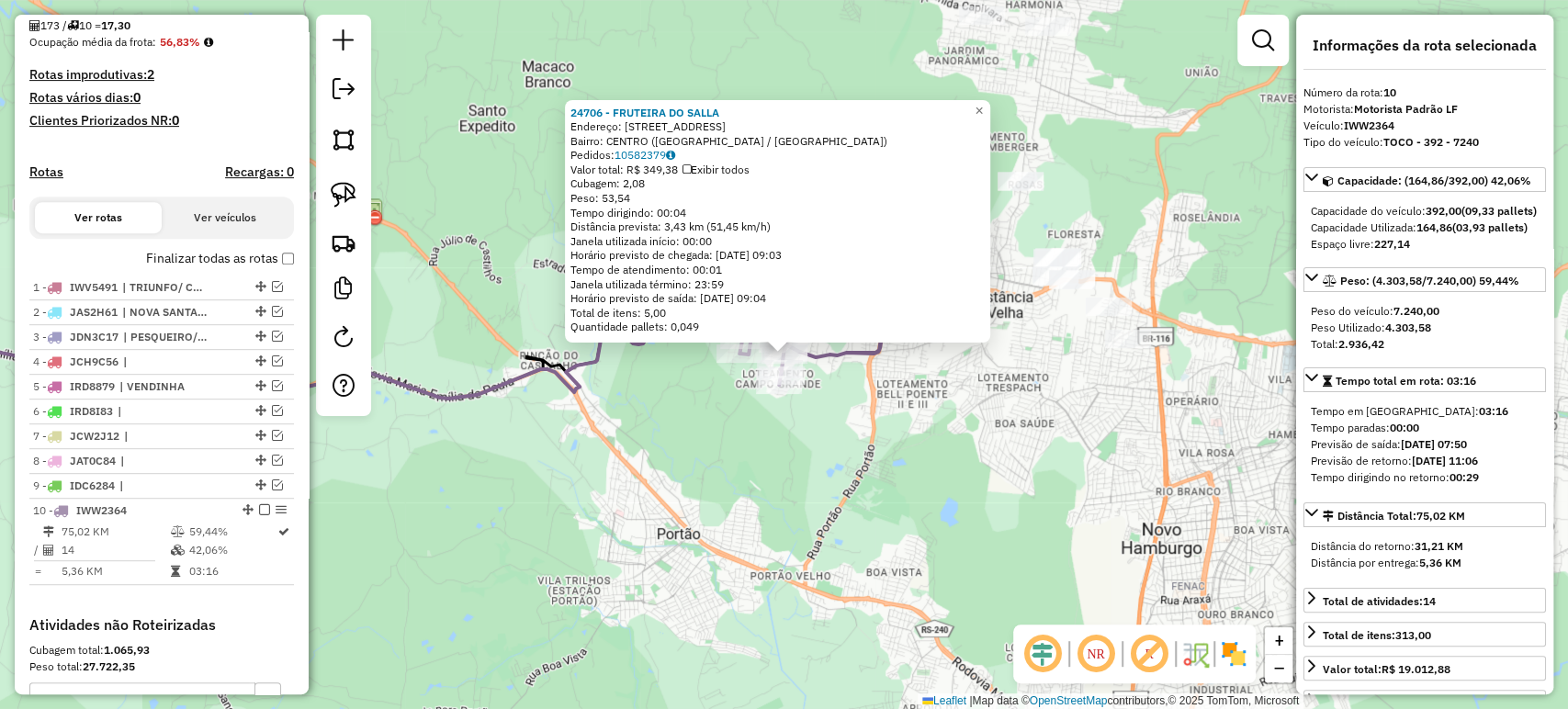 scroll, scrollTop: 716, scrollLeft: 0, axis: vertical 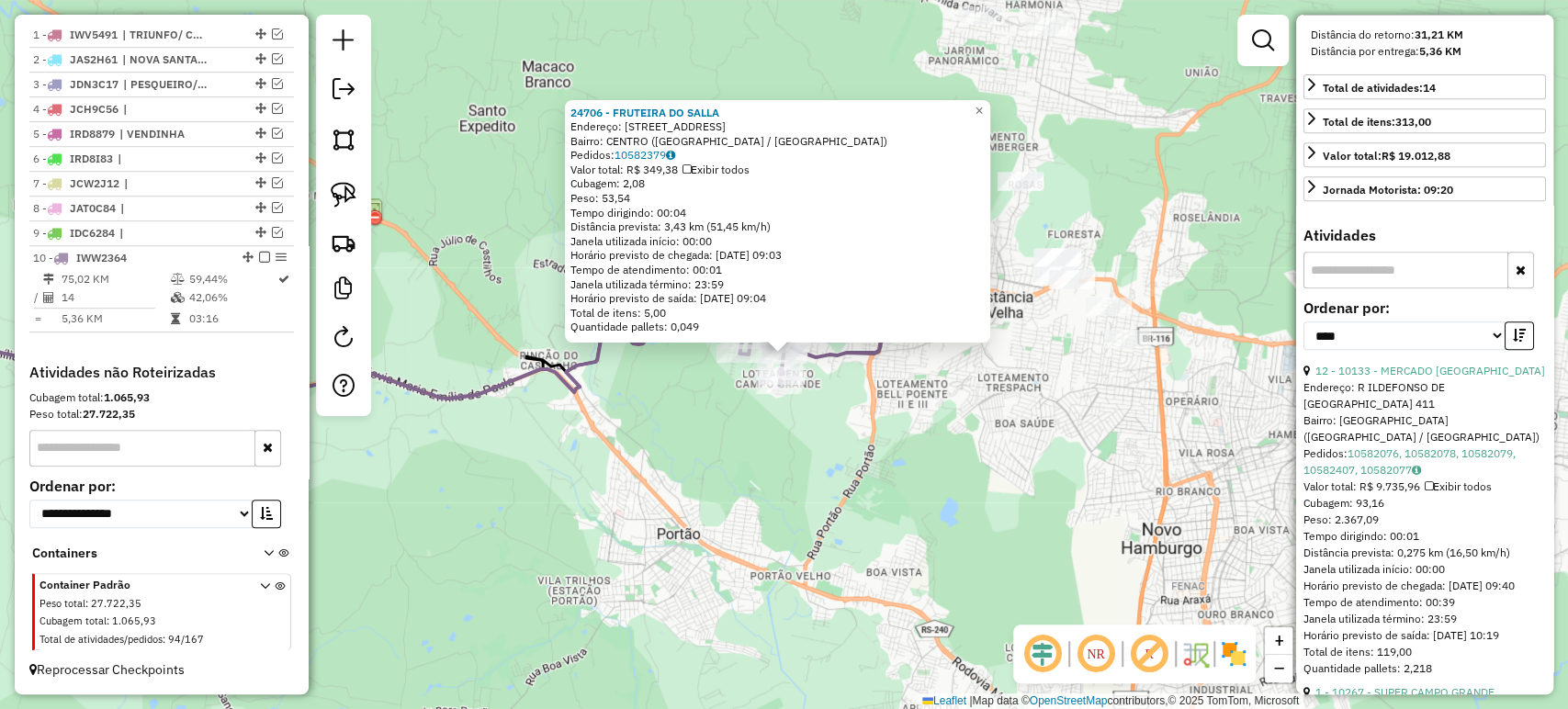 click on "24706 - FRUTEIRA DO SALLA  Endereço: R DOS MUNICIPIOS 180   Bairro: CENTRO (ESTANCIA VELHA / RS)   Pedidos:  10582379   Valor total: R$ 349,38   Exibir todos   Cubagem: 2,08  Peso: 53,54  Tempo dirigindo: 00:04   Distância prevista: 3,43 km (51,45 km/h)   Janela utilizada início: 00:00   Horário previsto de chegada: 11/07/2025 09:03   Tempo de atendimento: 00:01   Janela utilizada término: 23:59   Horário previsto de saída: 11/07/2025 09:04   Total de itens: 5,00   Quantidade pallets: 0,049  × Janela de atendimento Grade de atendimento Capacidade Transportadoras Veículos Cliente Pedidos  Rotas Selecione os dias de semana para filtrar as janelas de atendimento  Seg   Ter   Qua   Qui   Sex   Sáb   Dom  Informe o período da janela de atendimento: De: Até:  Filtrar exatamente a janela do cliente  Considerar janela de atendimento padrão  Selecione os dias de semana para filtrar as grades de atendimento  Seg   Ter   Qua   Qui   Sex   Sáb   Dom   Considerar clientes sem dia de atendimento cadastrado +" 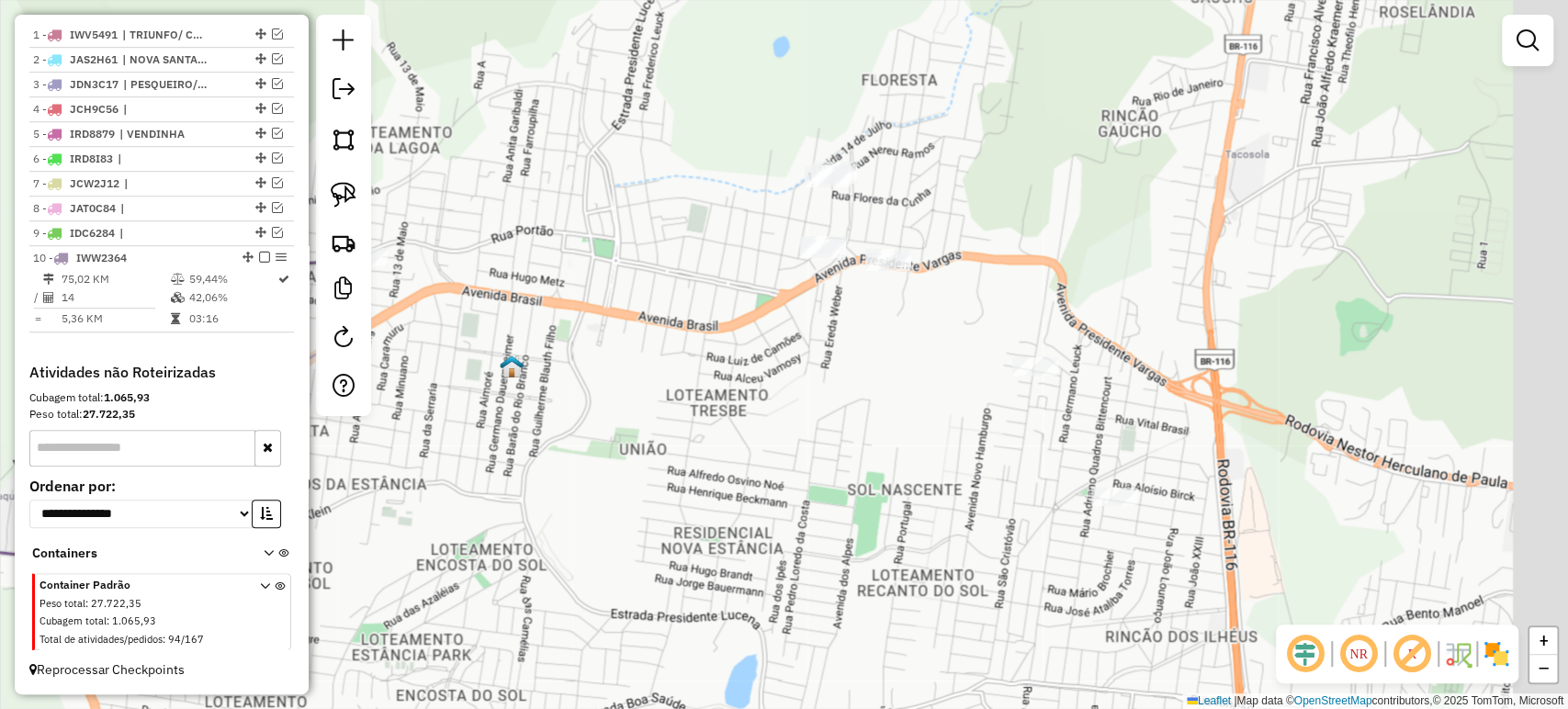 drag, startPoint x: 1116, startPoint y: 287, endPoint x: 966, endPoint y: 372, distance: 172.4094 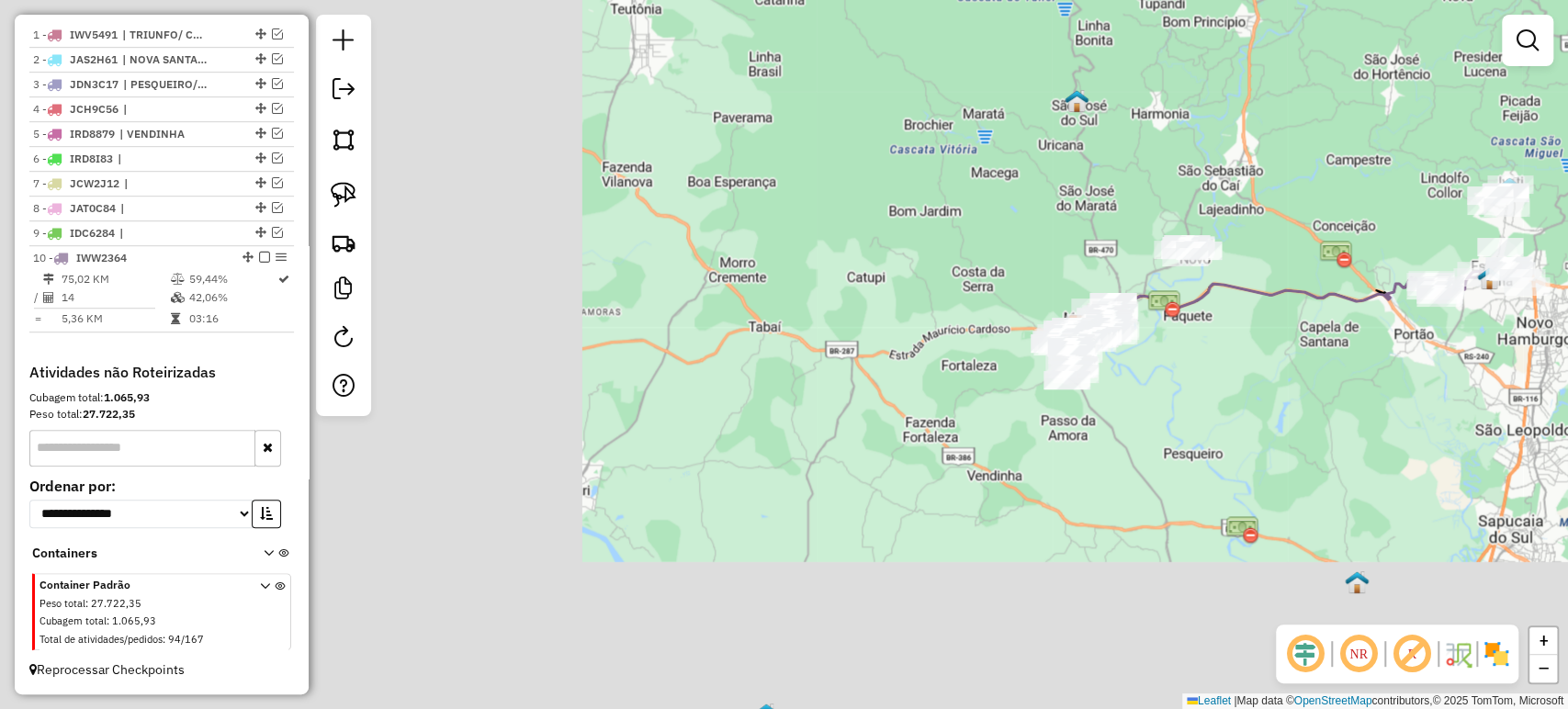drag, startPoint x: 707, startPoint y: 348, endPoint x: 1219, endPoint y: 167, distance: 543.0516 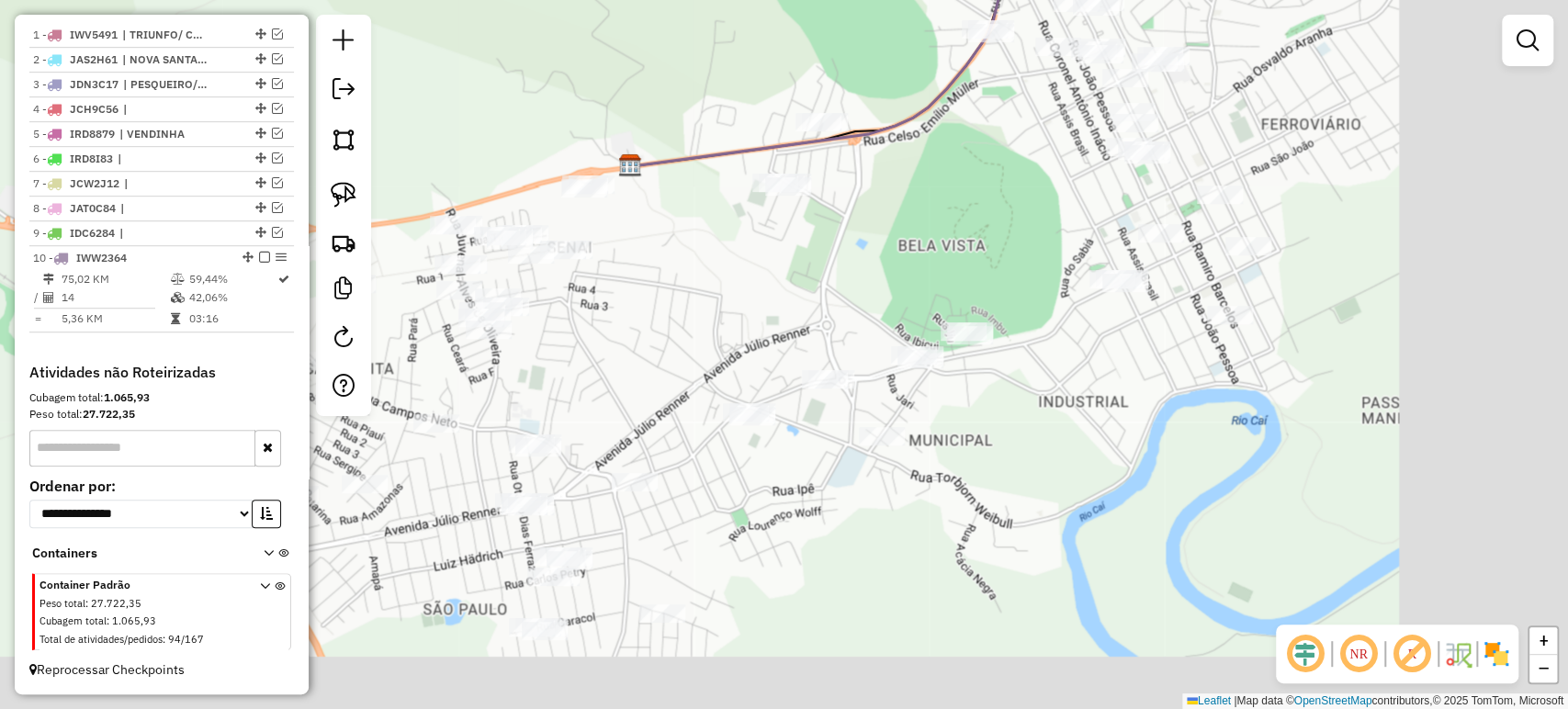 drag, startPoint x: 873, startPoint y: 394, endPoint x: 860, endPoint y: 380, distance: 19.104973 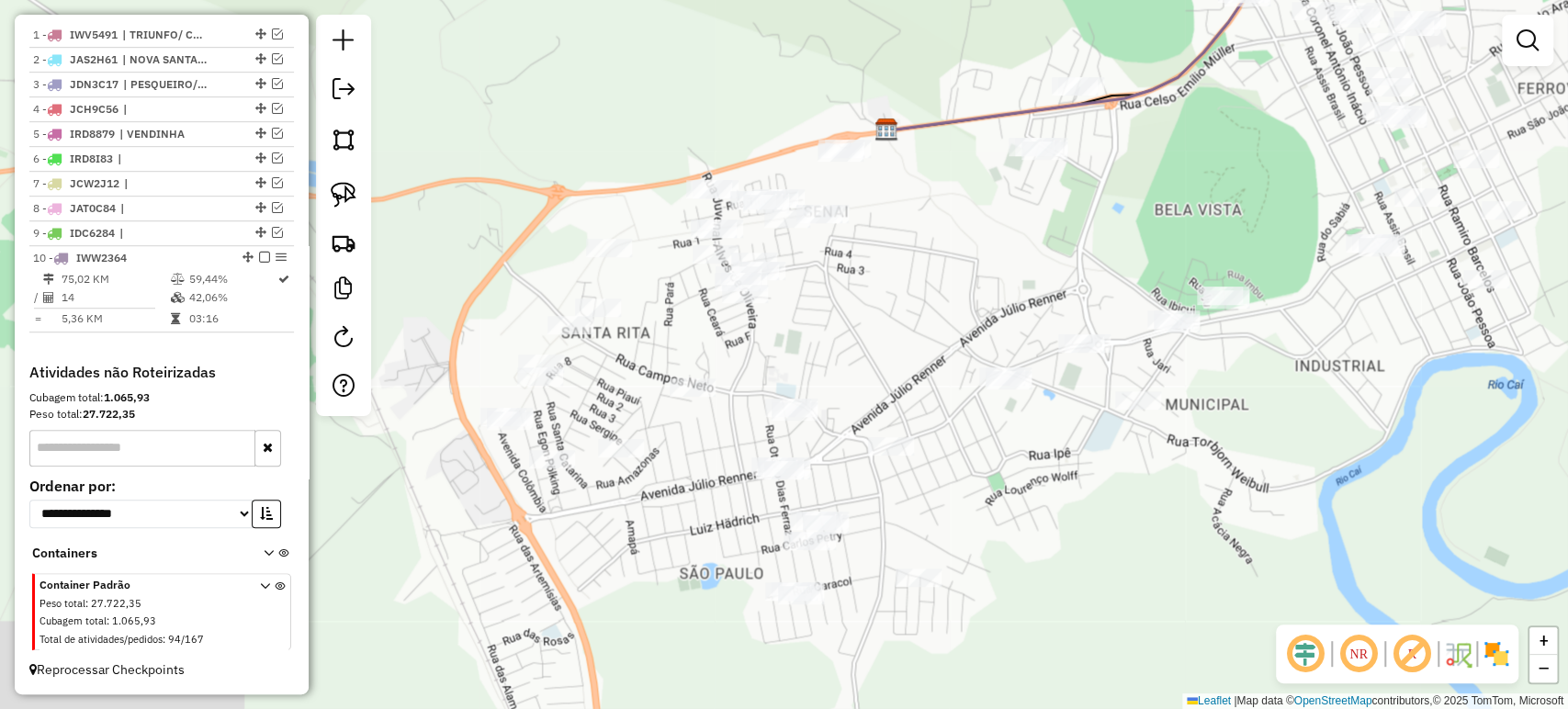 drag, startPoint x: 826, startPoint y: 320, endPoint x: 1022, endPoint y: 313, distance: 196.12496 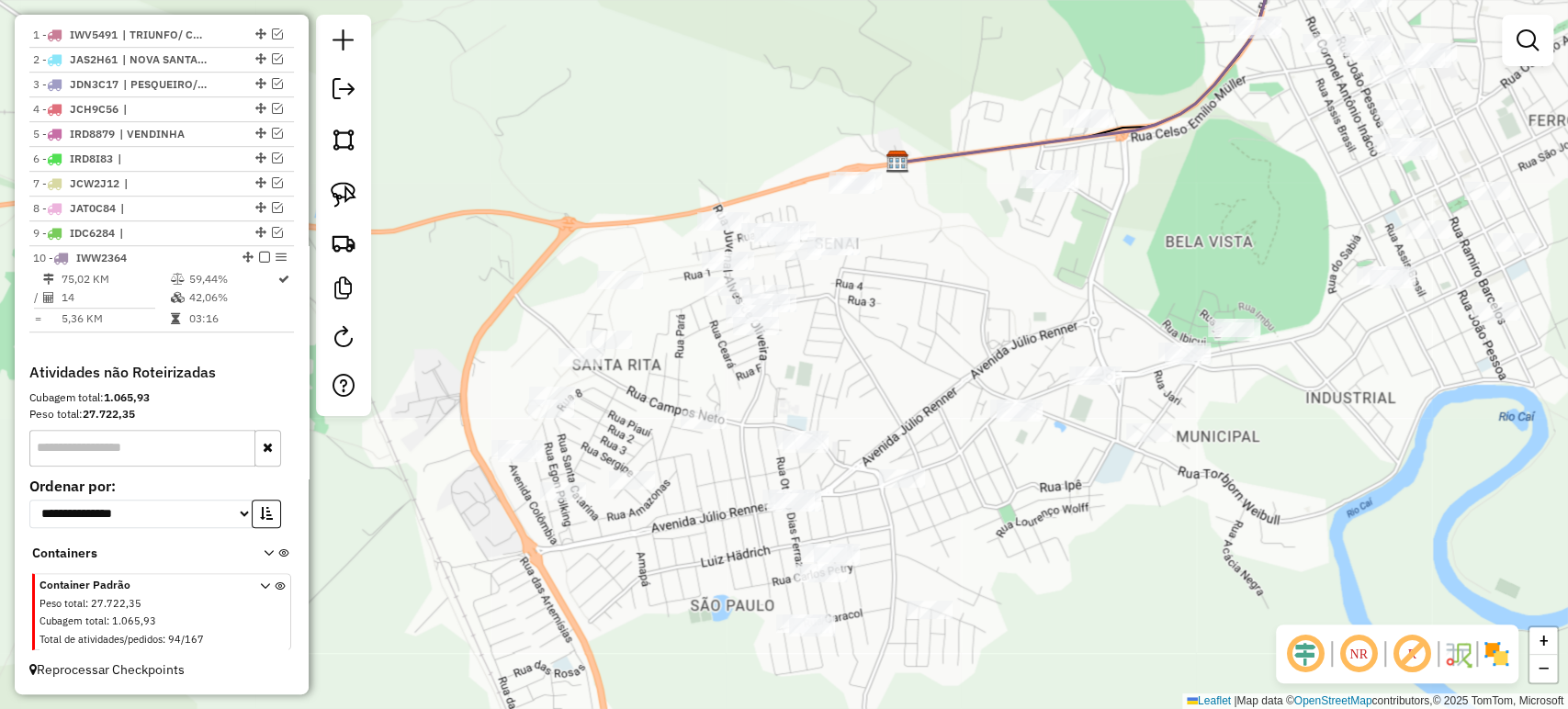 drag, startPoint x: 562, startPoint y: 380, endPoint x: 685, endPoint y: 422, distance: 129.97307 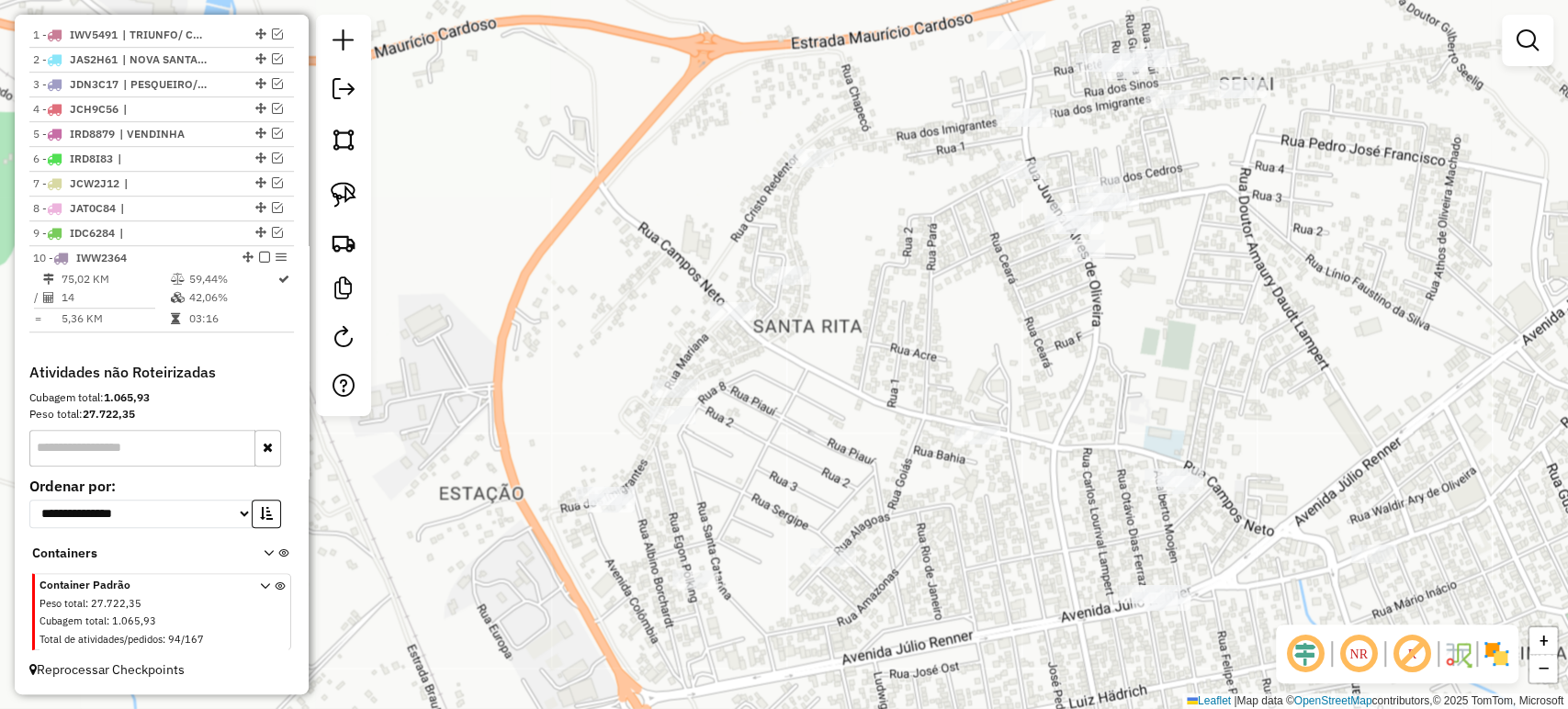 drag, startPoint x: 679, startPoint y: 381, endPoint x: 729, endPoint y: 358, distance: 55.03635 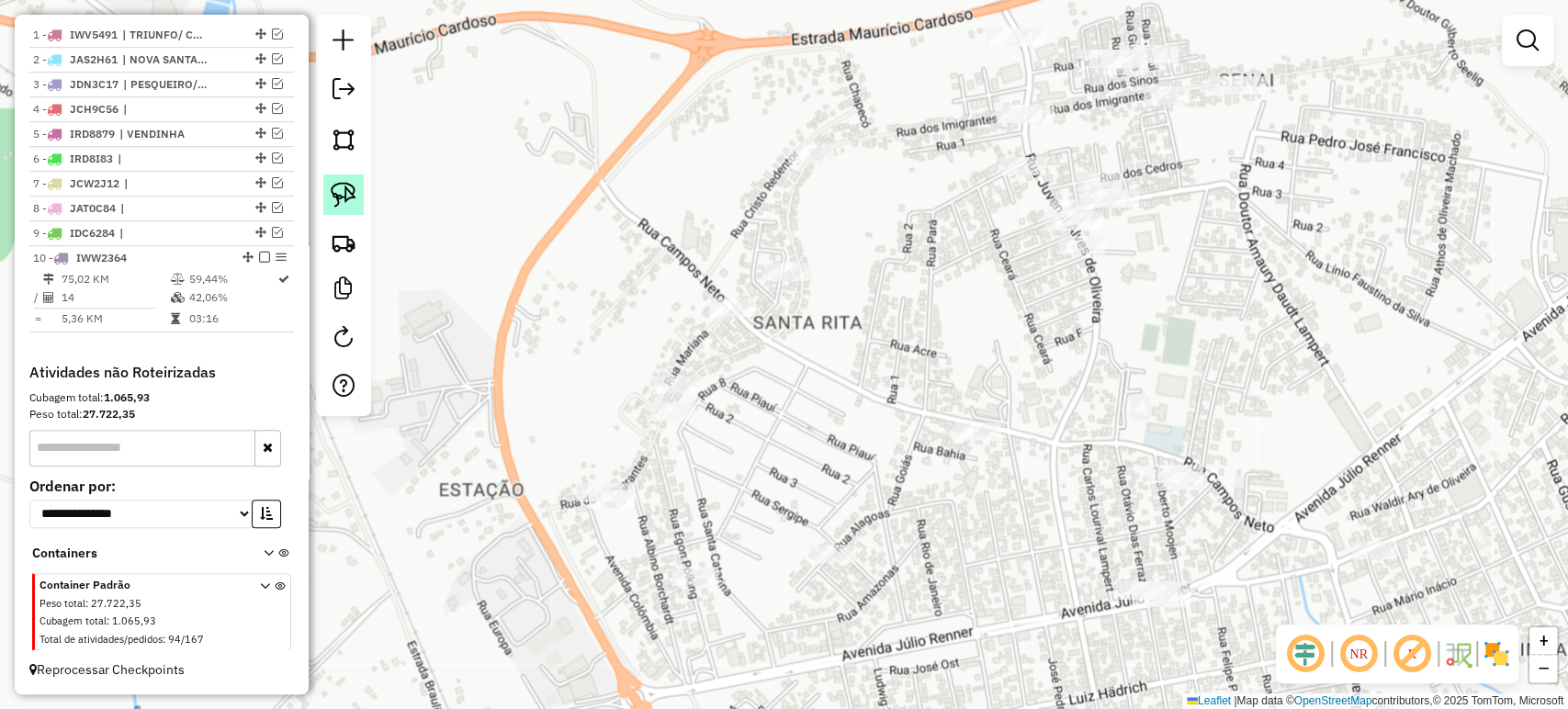 click 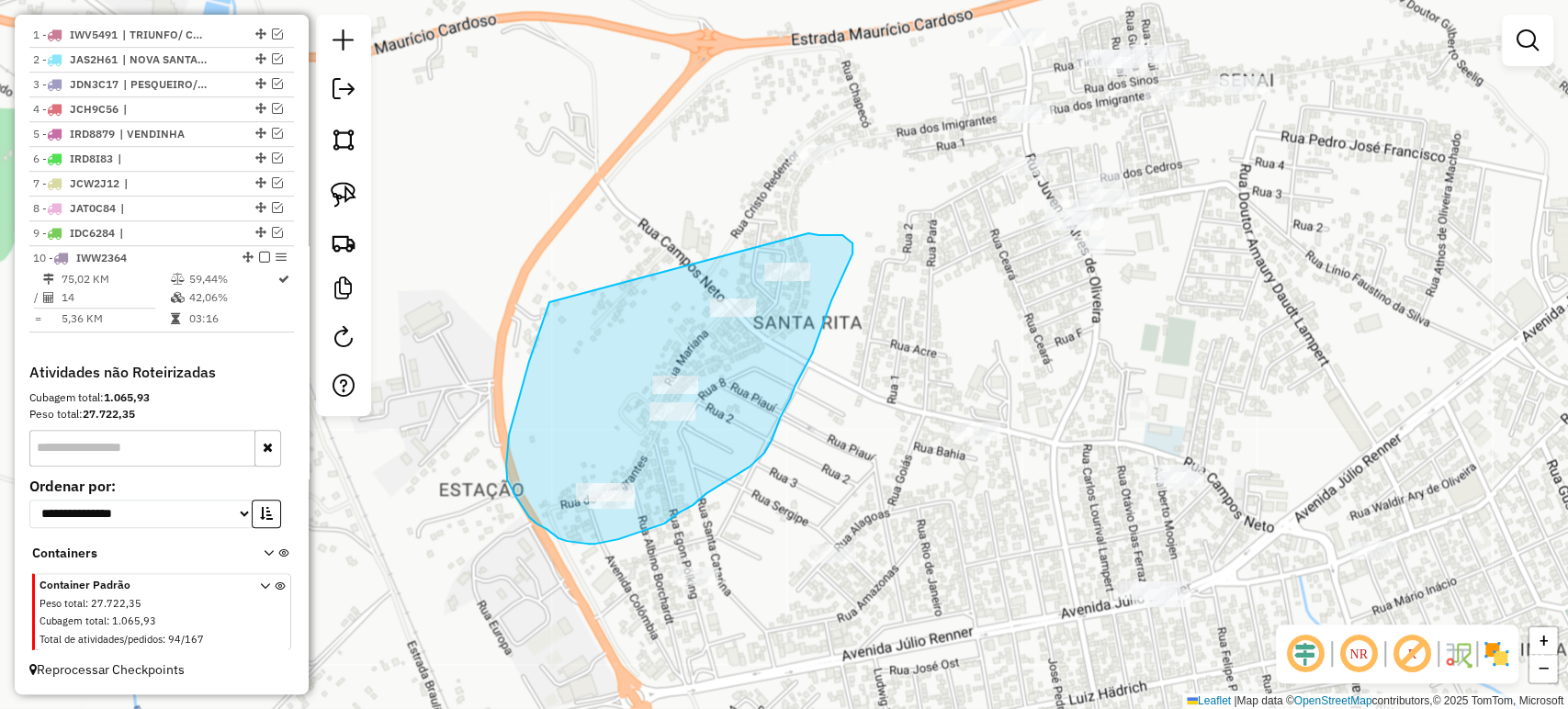 drag, startPoint x: 537, startPoint y: 337, endPoint x: 808, endPoint y: 233, distance: 290.2706 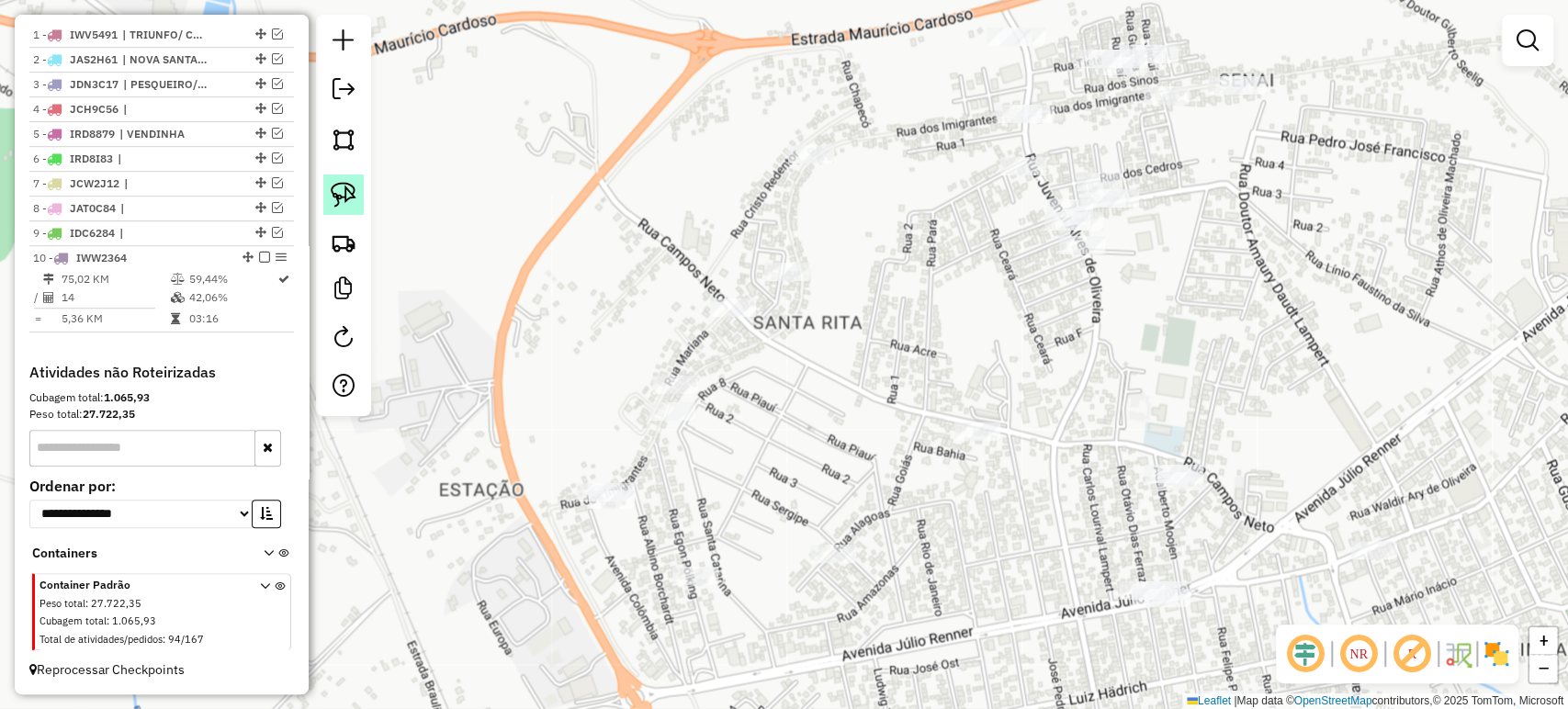 click 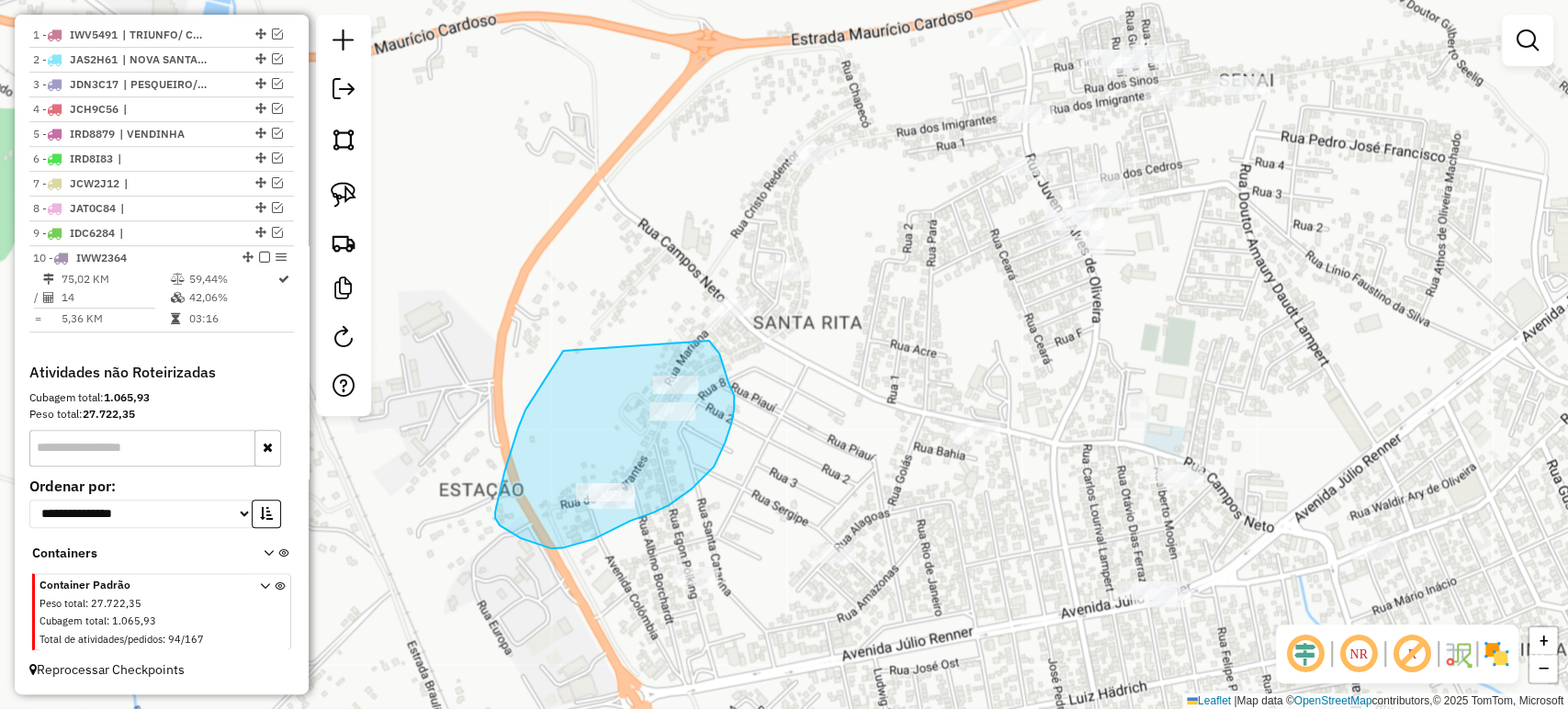 drag, startPoint x: 563, startPoint y: 351, endPoint x: 709, endPoint y: 341, distance: 146.34207 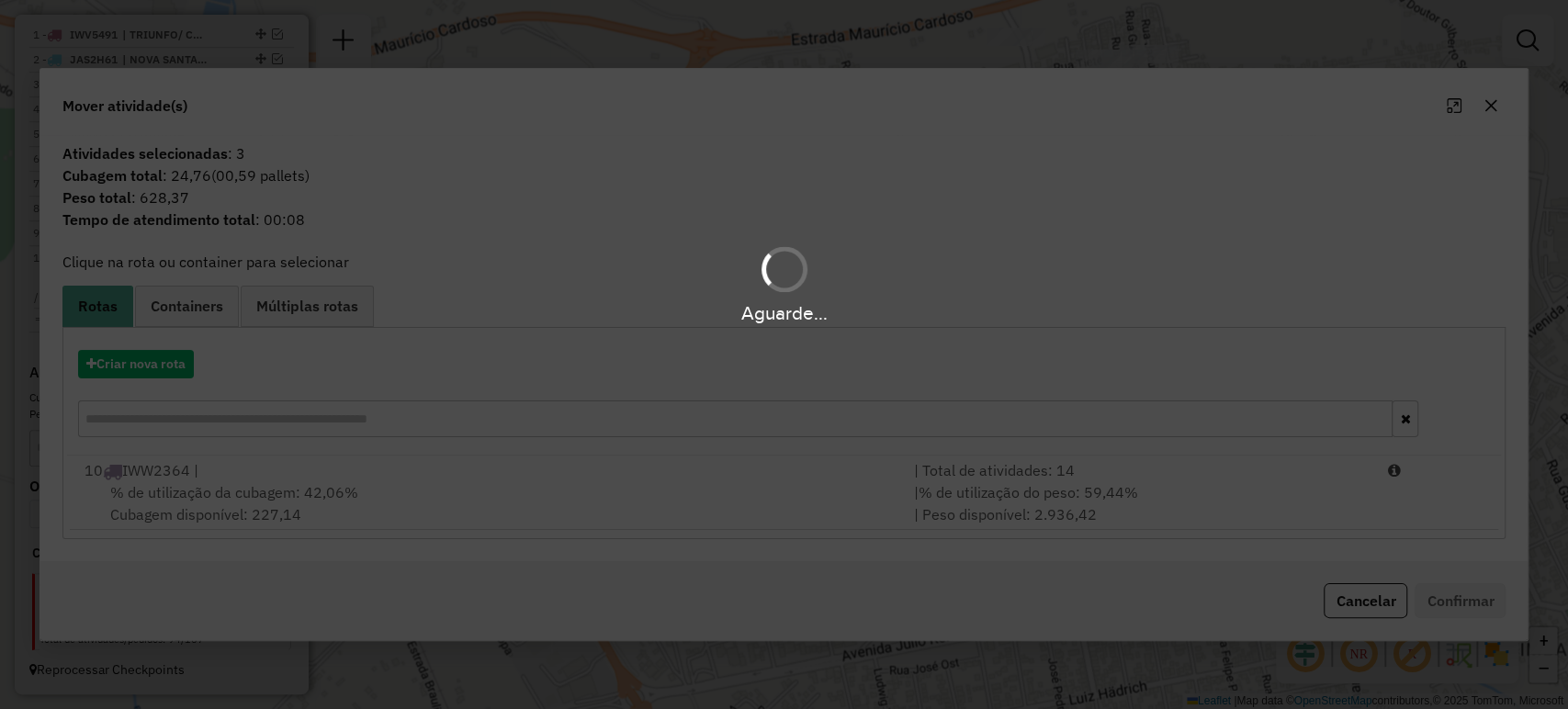 click on "Aguarde...  Pop-up bloqueado!  Seu navegador bloqueou automáticamente a abertura de uma nova janela.   Acesse as configurações e adicione o endereço do sistema a lista de permissão.   Fechar  Informações da Sessão 963456 - 11/07/2025     Criação: 10/07/2025 17:45   Depósito:  LF Oliveira  Total de rotas:  10  Distância Total:  889,96 km  Tempo total:  60:17  Custo total:  R$ 528,00  Valor total:  R$ 430.115,39  - Total roteirizado:  R$ 274.728,76  - Total não roteirizado:  R$ 155.386,63  Total de Atividades Roteirizadas:  173  Total de Pedidos Roteirizados:  281  Peso total roteirizado:  45.750,51  Cubagem total roteirizado:  1.704,99  Total de Atividades não Roteirizadas:  94  Total de Pedidos não Roteirizados:  167 Total de caixas por viagem:  1.704,99 /   10 =  170,50 Média de Atividades por viagem:  173 /   10 =  17,30 Ocupação média da frota:  56,83%   Rotas improdutivas:  2  Rotas vários dias:  0  Clientes Priorizados NR:  0 Rotas  Recargas: 0   Ver rotas   Ver veículos   1 -" at bounding box center [784, 354] 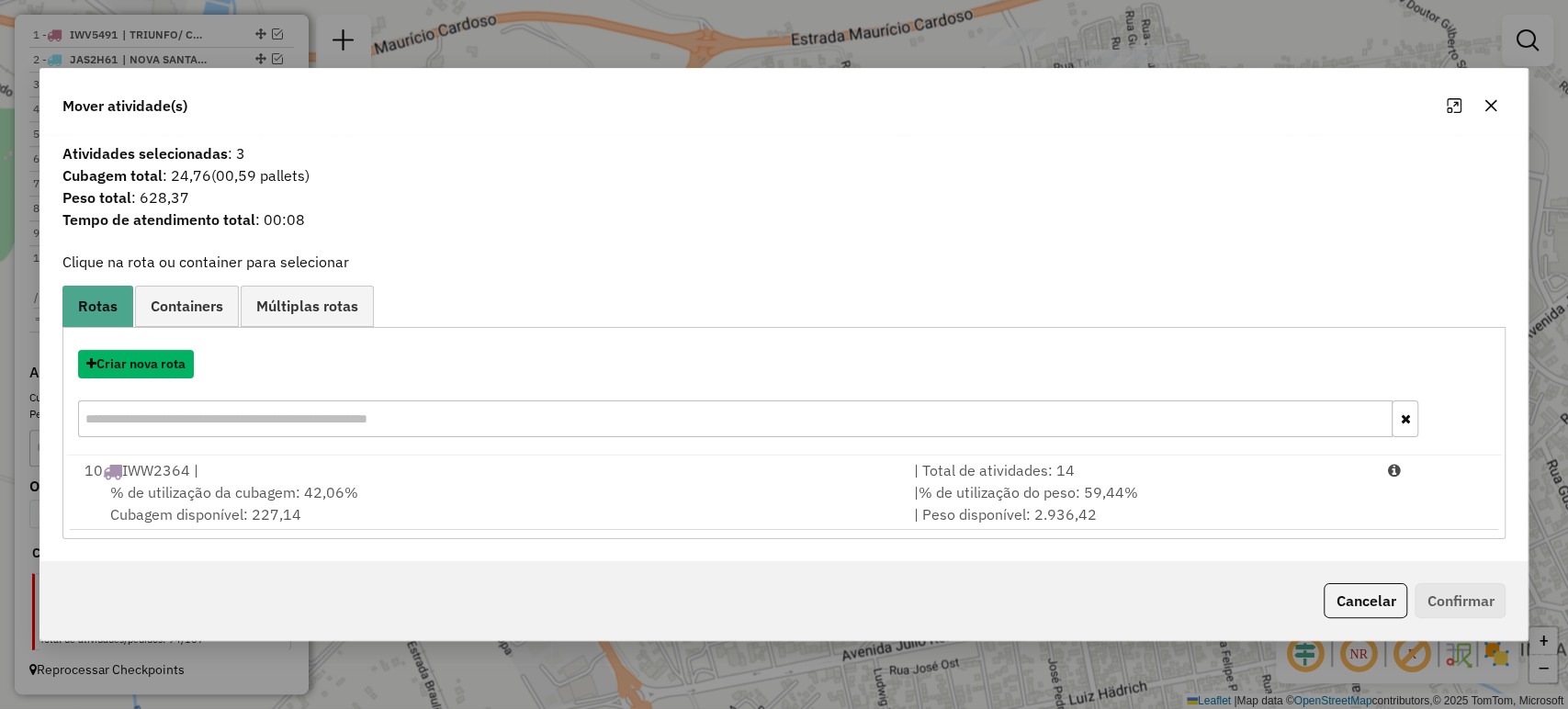 click on "Criar nova rota" at bounding box center [136, 364] 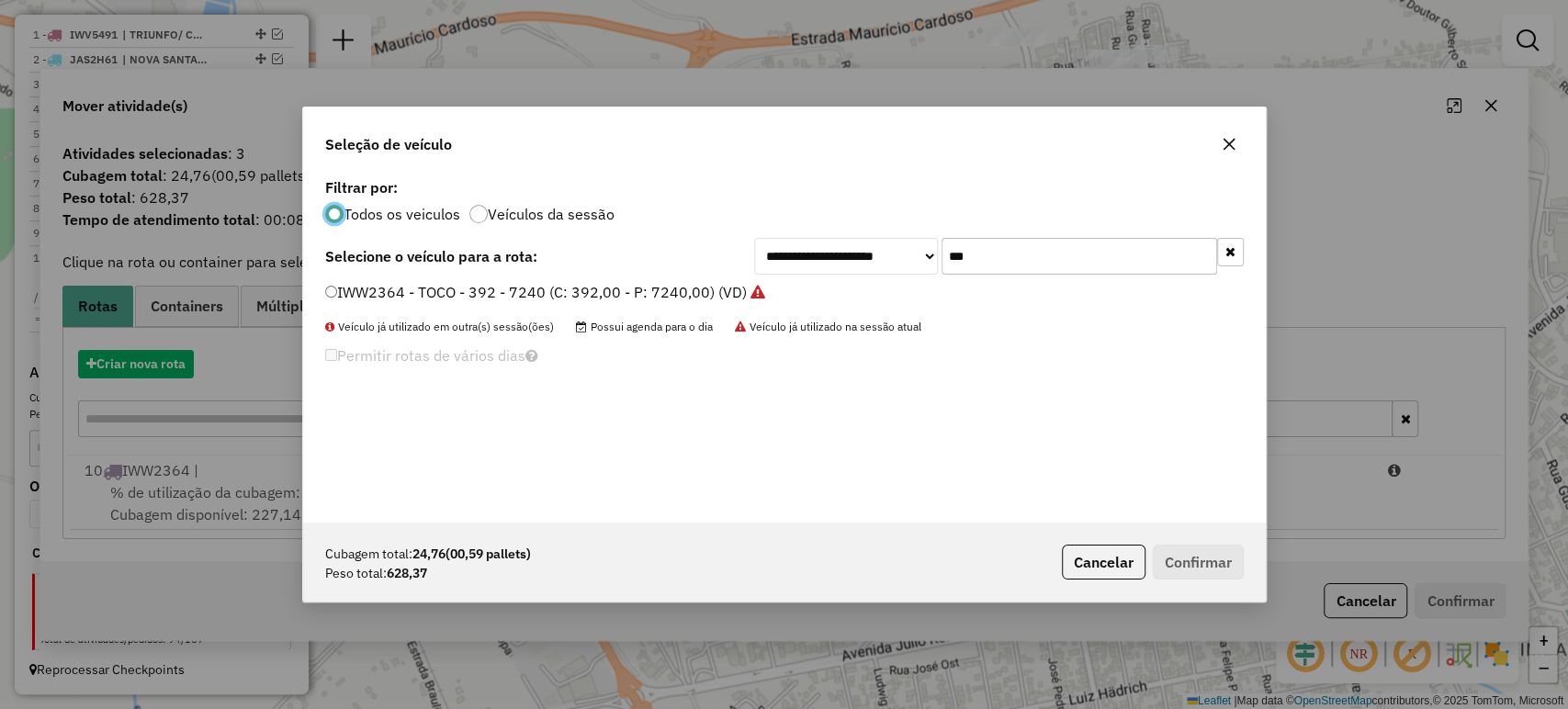 scroll, scrollTop: 9, scrollLeft: 6, axis: both 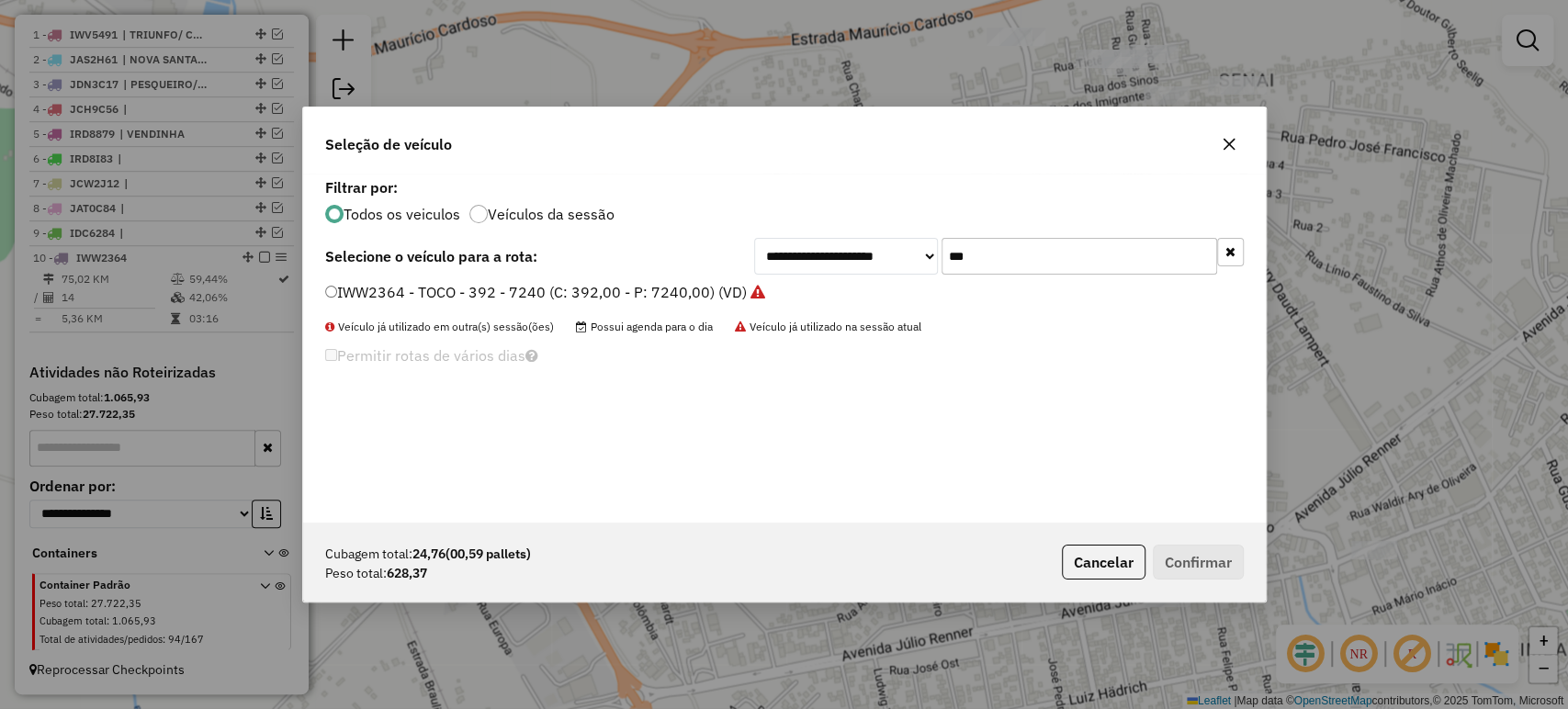 click on "***" 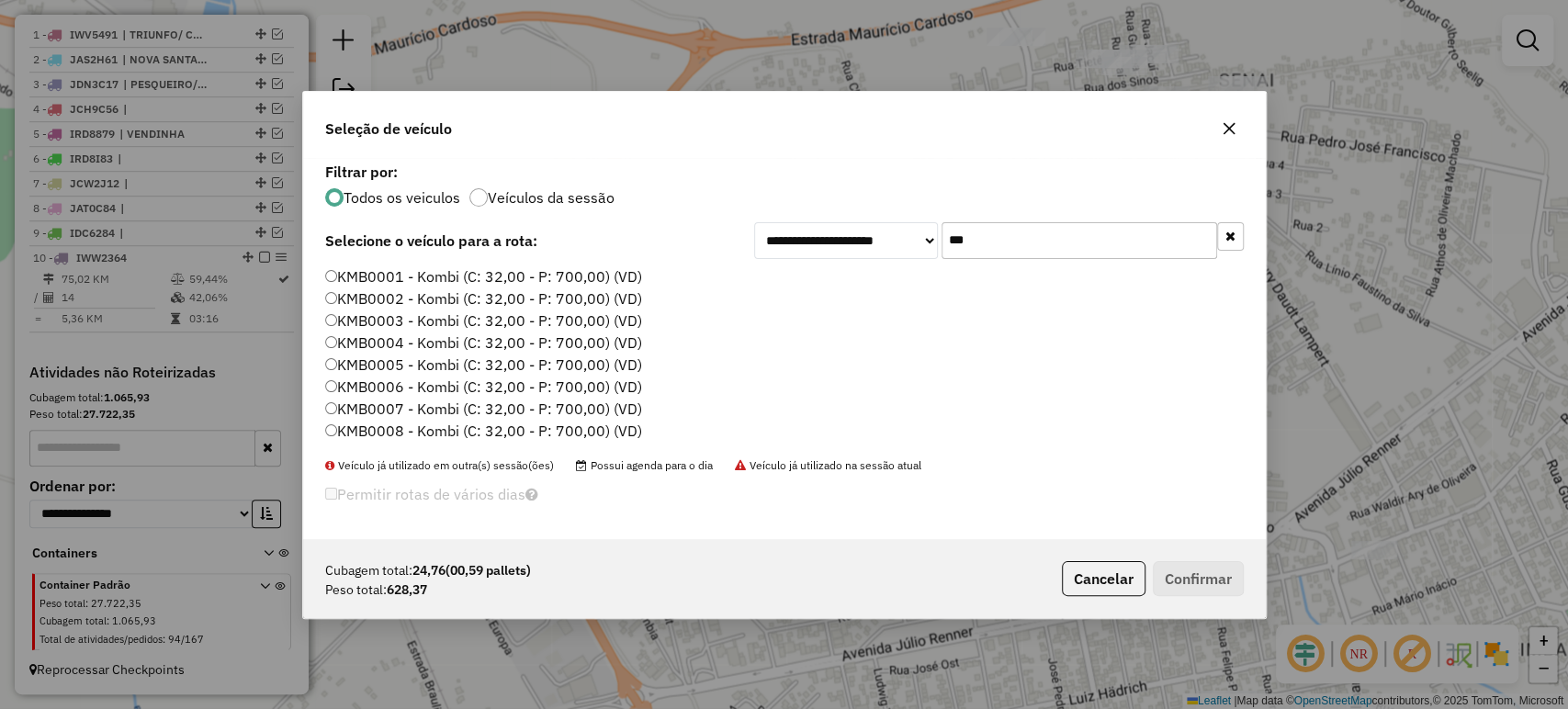type on "***" 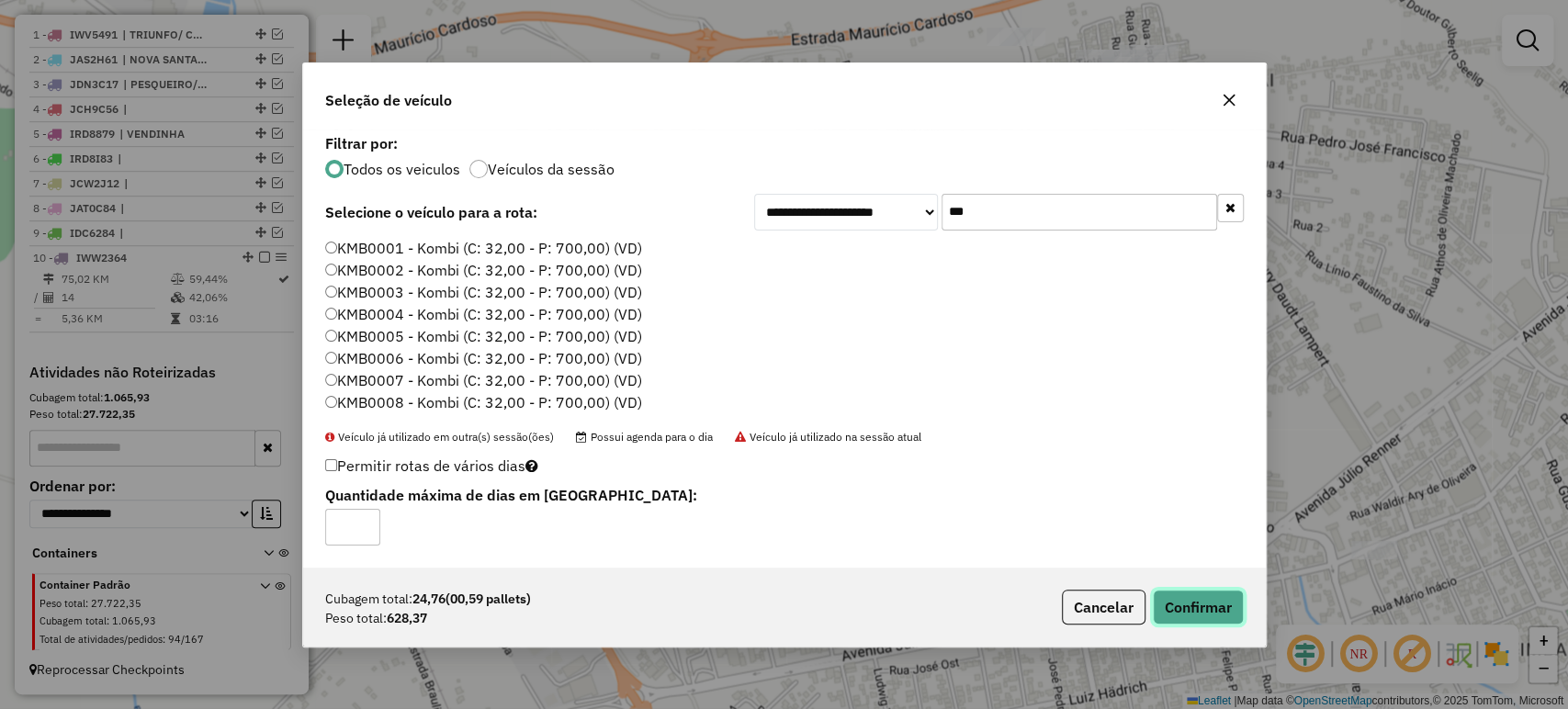 click on "Confirmar" 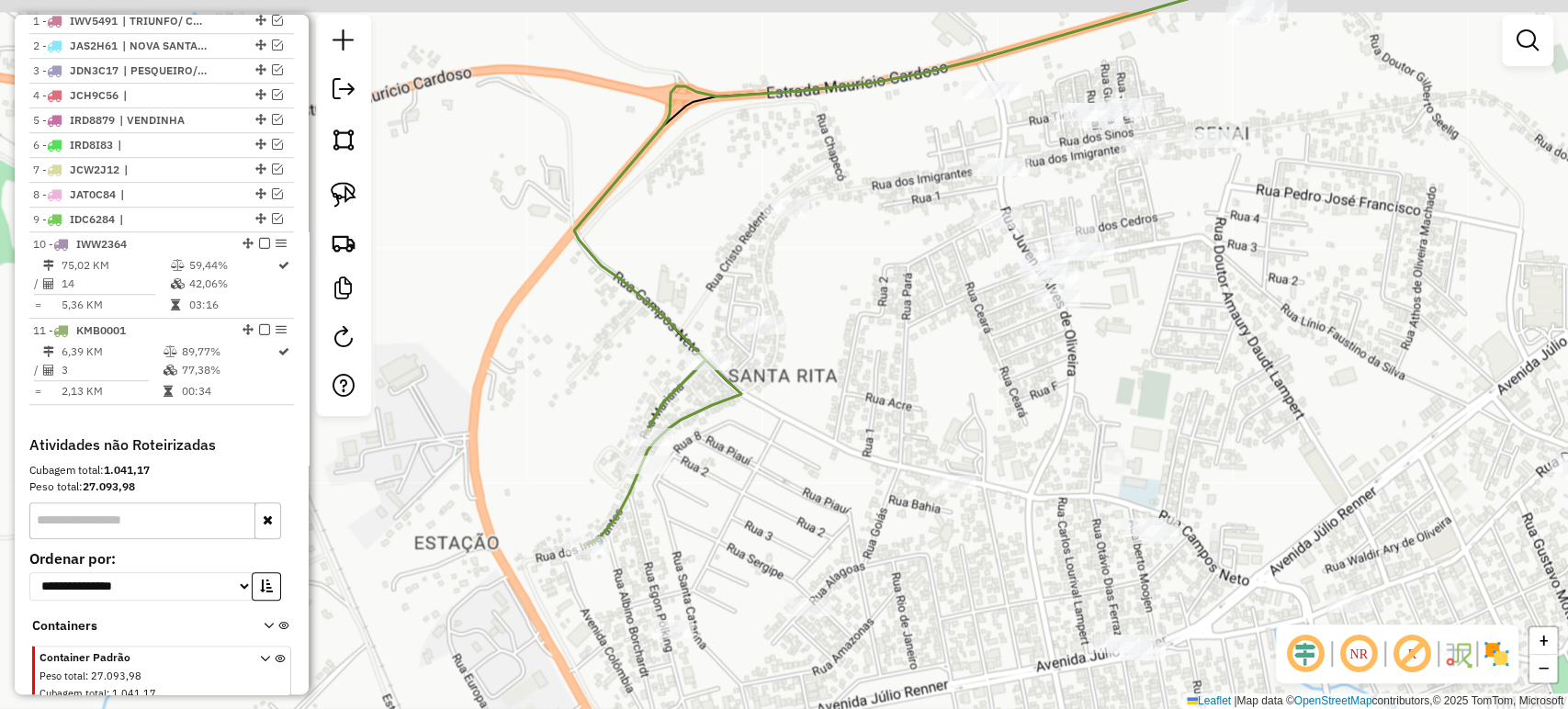 drag, startPoint x: 924, startPoint y: 298, endPoint x: 801, endPoint y: 558, distance: 287.62649 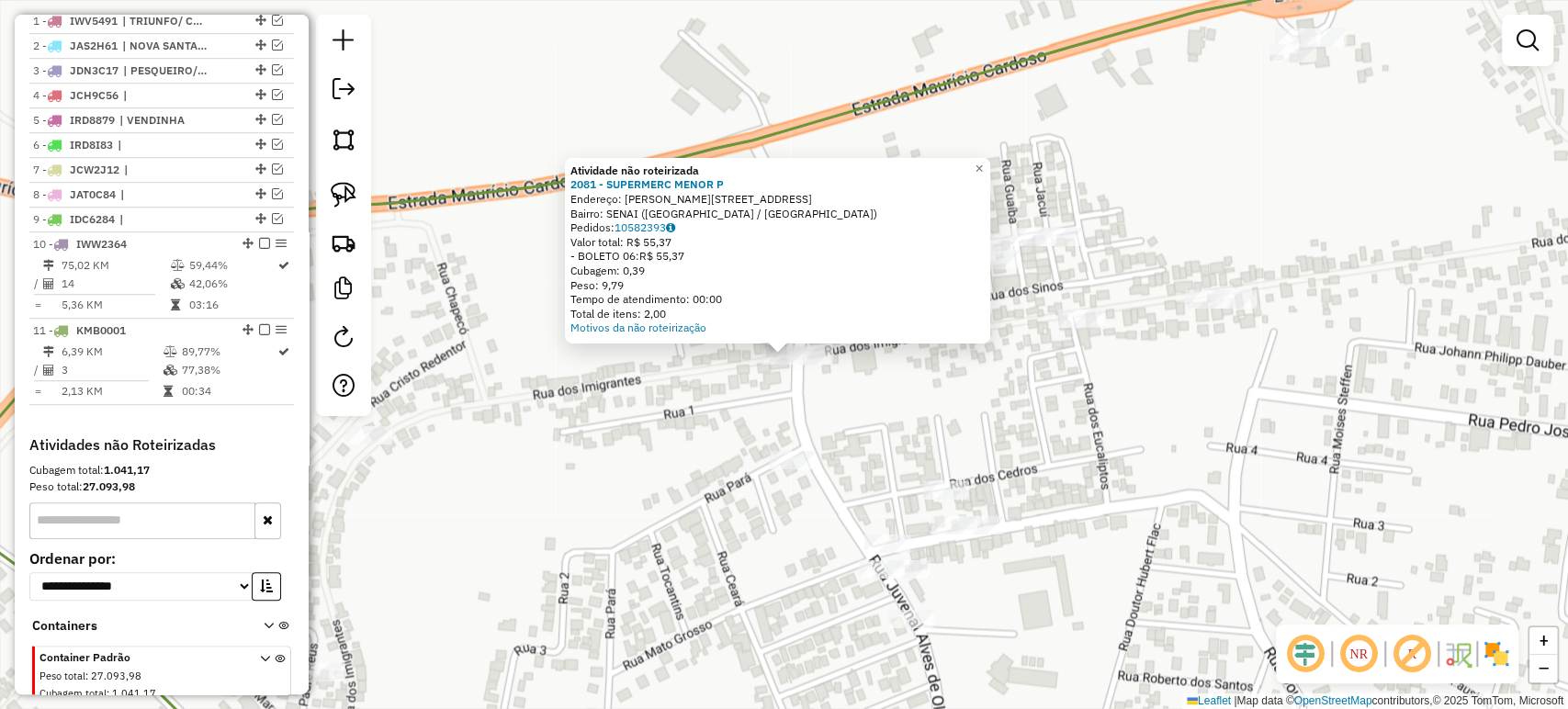 click on "Atividade não roteirizada 2081 - SUPERMERC MENOR P  Endereço: R JUVENAL ALVES DE OLIVEIRA 1380   Bairro: SENAI (MONTENEGRO / RS)   Pedidos:  10582393   Valor total: R$ 55,37   - BOLETO 06:  R$ 55,37   Cubagem: 0,39   Peso: 9,79   Tempo de atendimento: 00:00   Total de itens: 2,00  Motivos da não roteirização × Janela de atendimento Grade de atendimento Capacidade Transportadoras Veículos Cliente Pedidos  Rotas Selecione os dias de semana para filtrar as janelas de atendimento  Seg   Ter   Qua   Qui   Sex   Sáb   Dom  Informe o período da janela de atendimento: De: Até:  Filtrar exatamente a janela do cliente  Considerar janela de atendimento padrão  Selecione os dias de semana para filtrar as grades de atendimento  Seg   Ter   Qua   Qui   Sex   Sáb   Dom   Considerar clientes sem dia de atendimento cadastrado  Clientes fora do dia de atendimento selecionado Filtrar as atividades entre os valores definidos abaixo:  Peso mínimo:   Peso máximo:   Cubagem mínima:   Cubagem máxima:   De:   Até:  +" 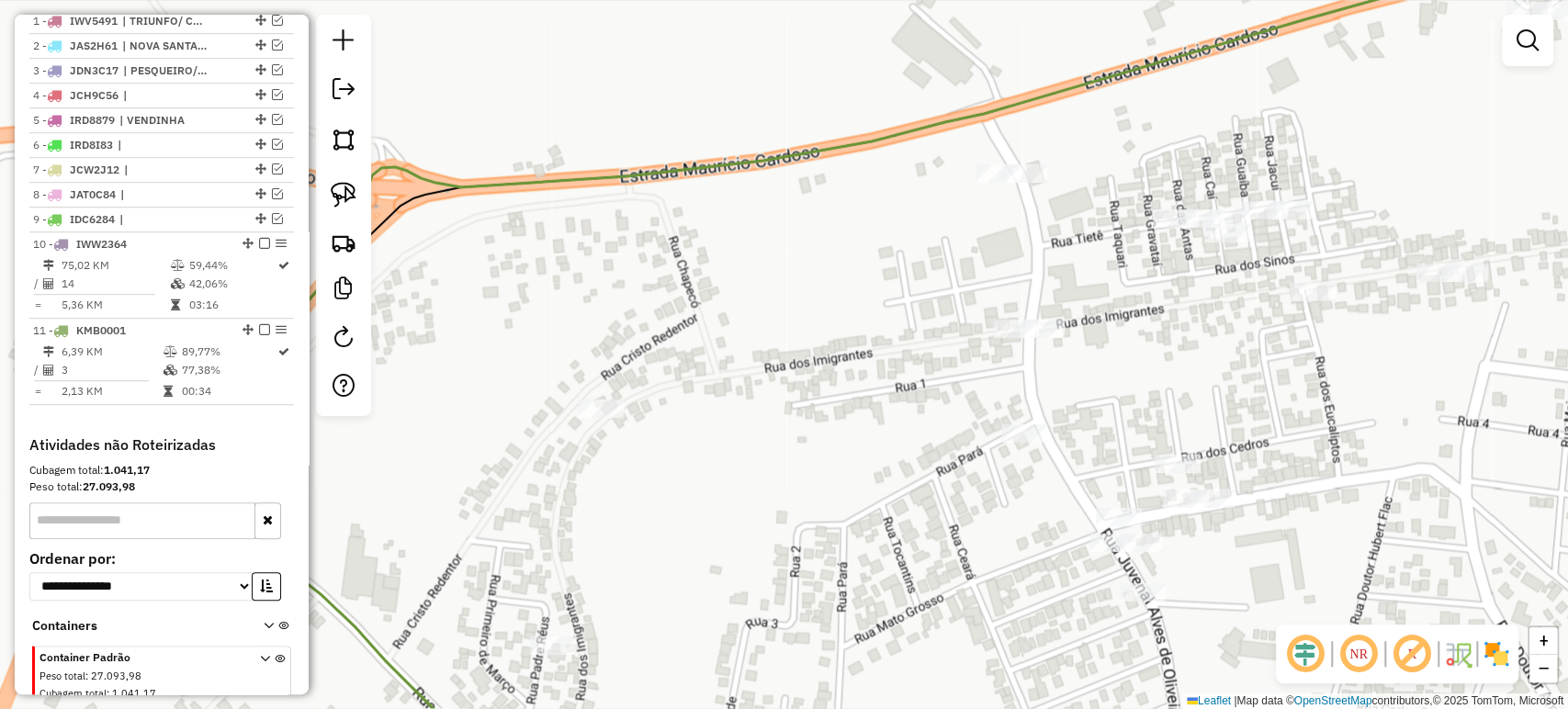 drag, startPoint x: 584, startPoint y: 491, endPoint x: 830, endPoint y: 461, distance: 247.82252 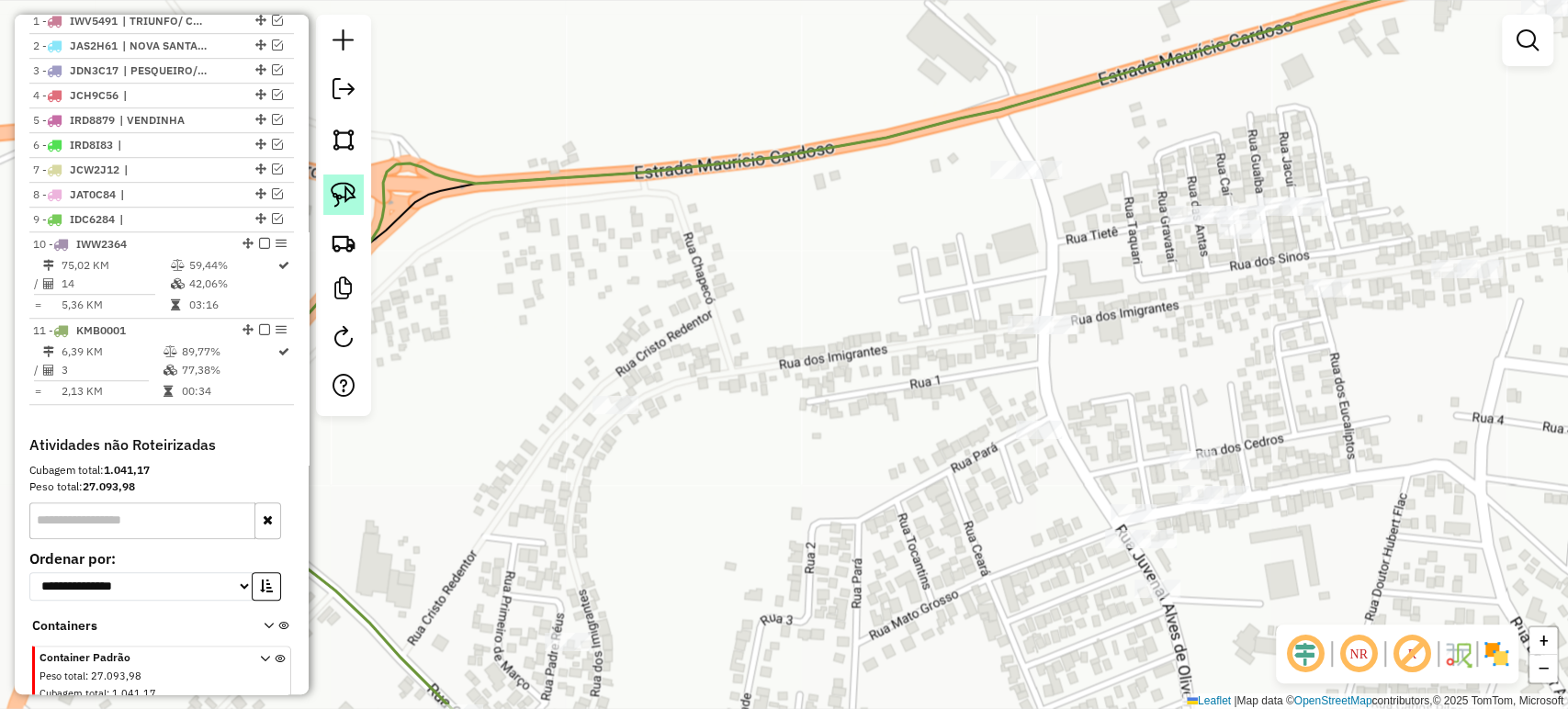 click 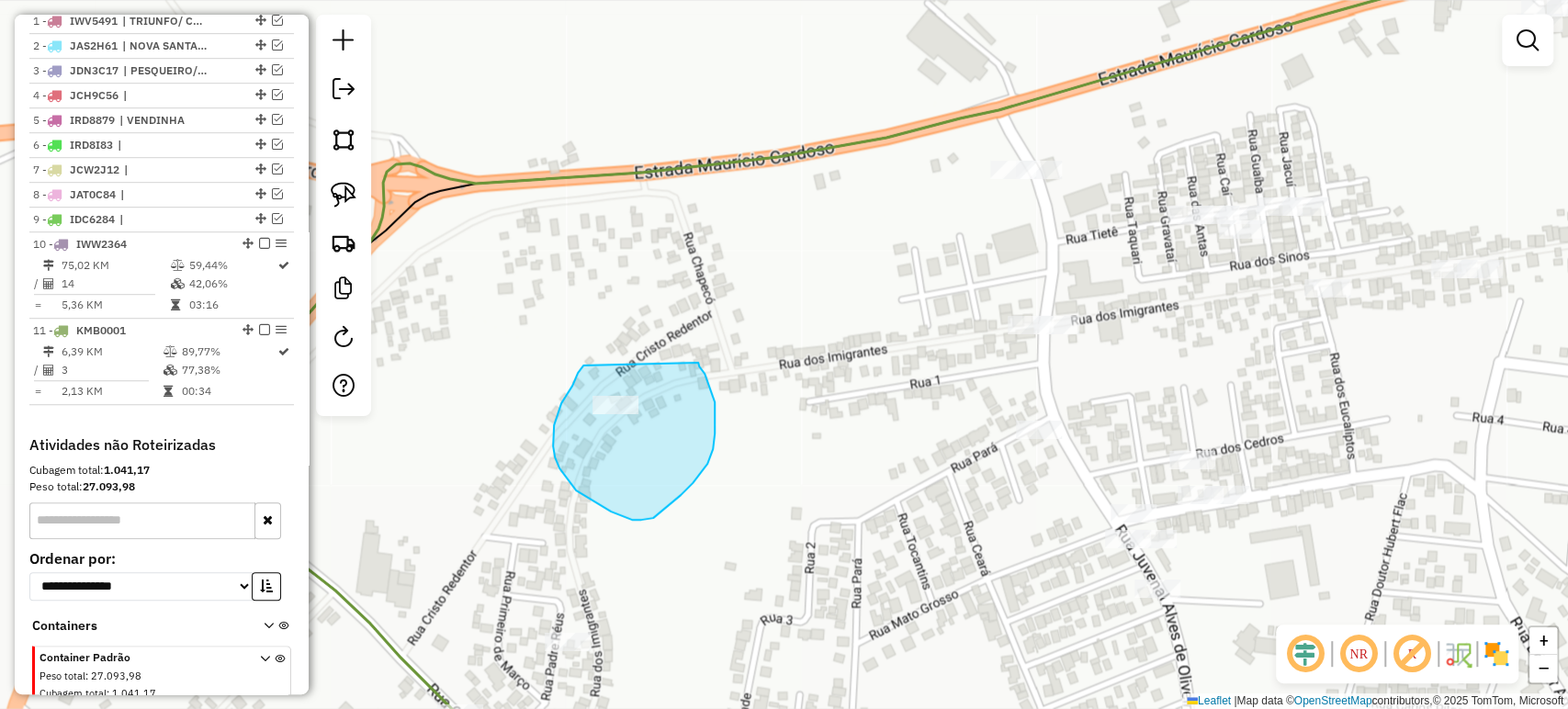 drag, startPoint x: 554, startPoint y: 425, endPoint x: 698, endPoint y: 363, distance: 156.7801 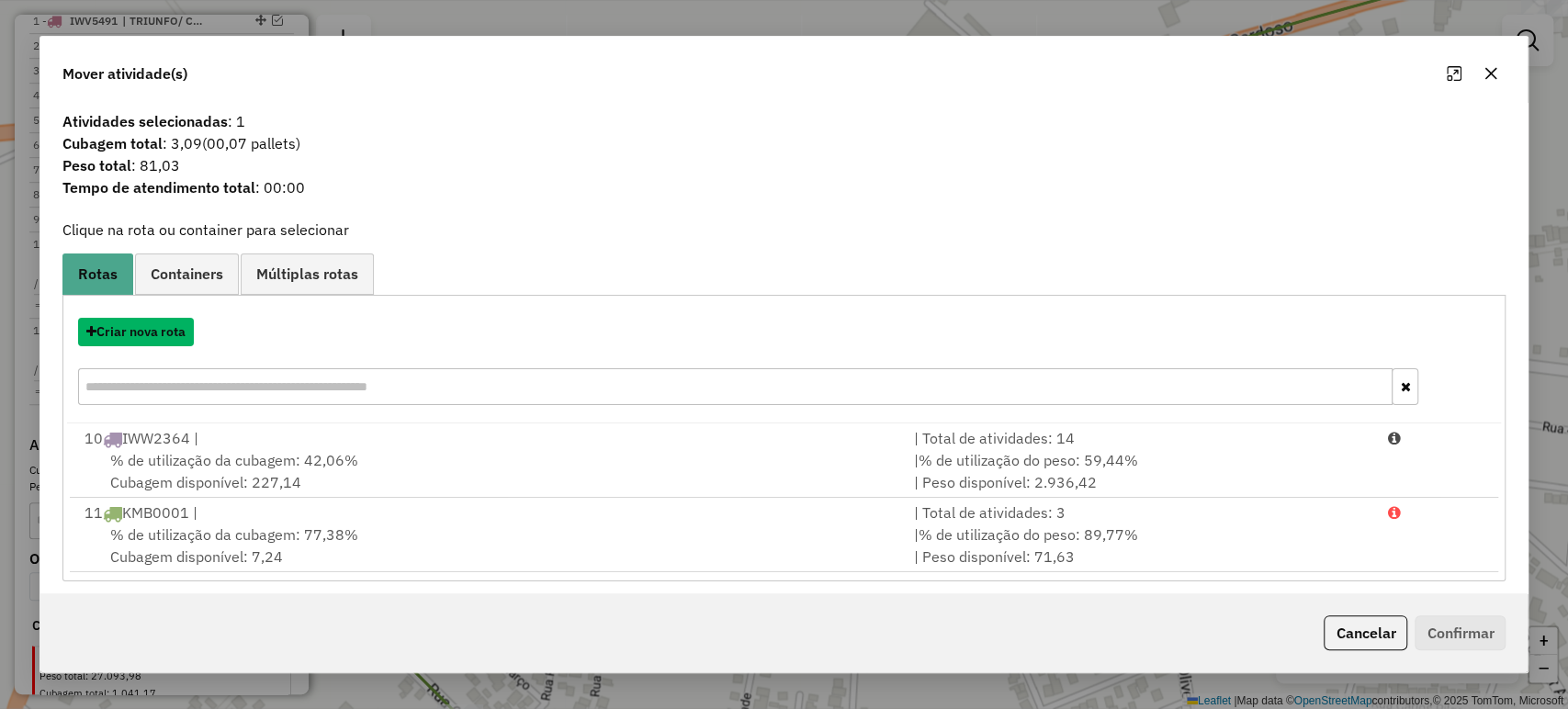 click on "Criar nova rota" at bounding box center (136, 332) 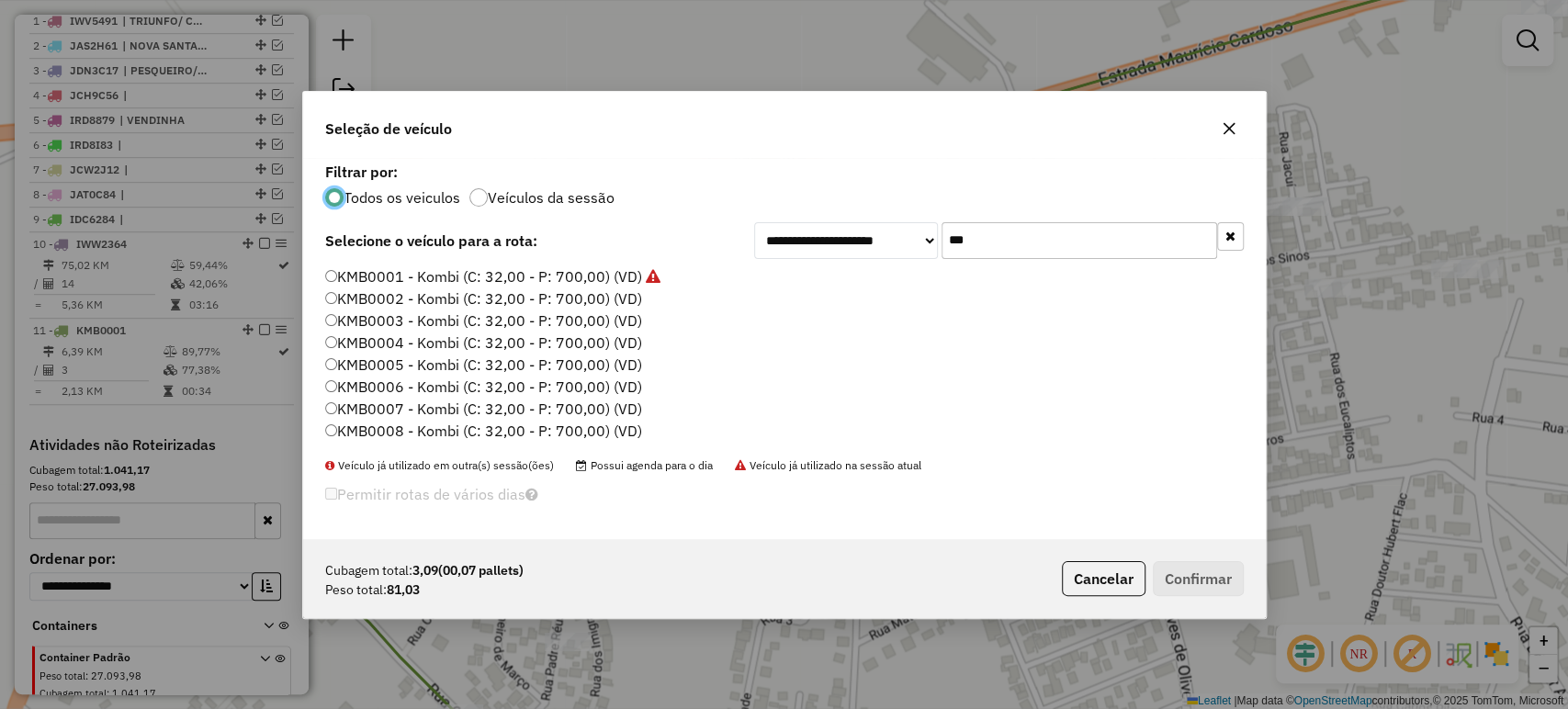 scroll, scrollTop: 9, scrollLeft: 6, axis: both 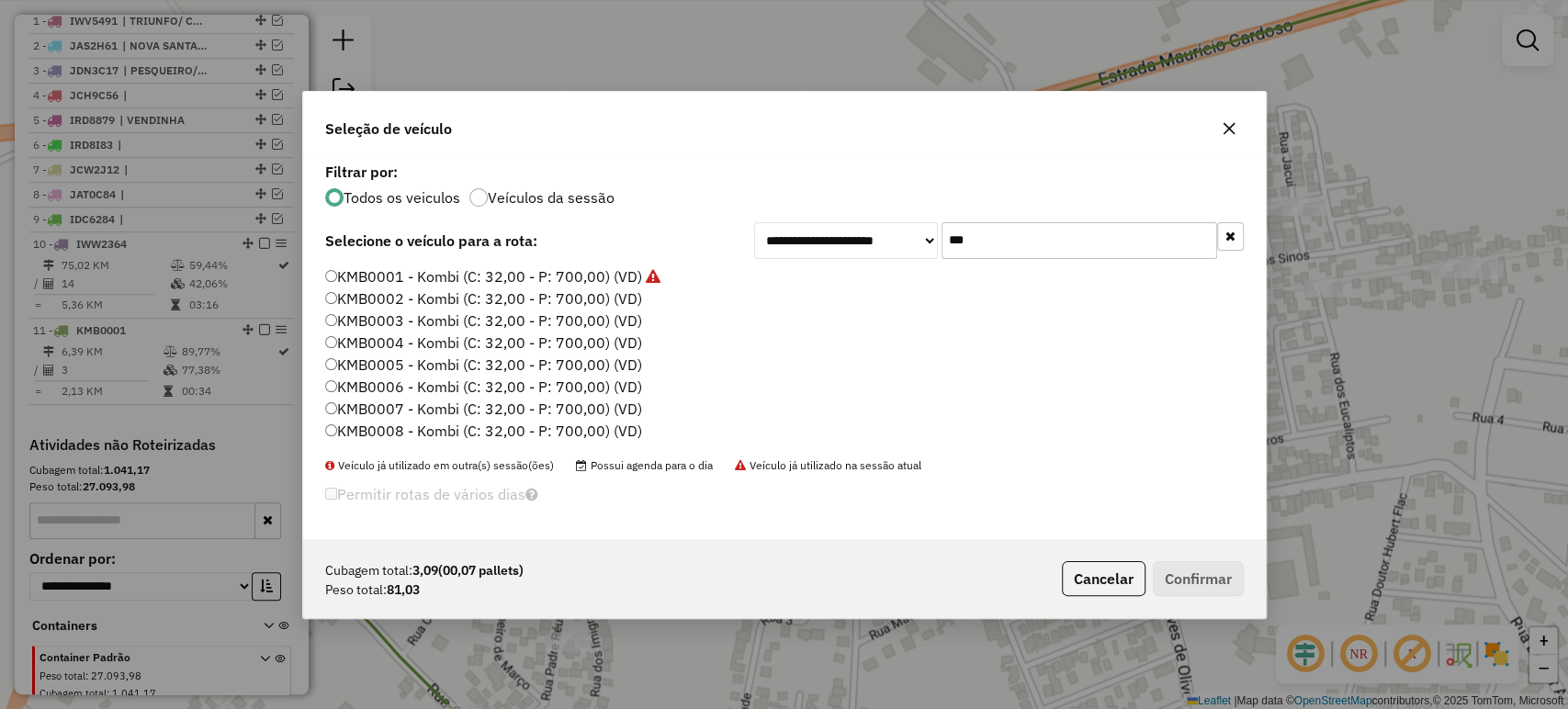 click on "***" 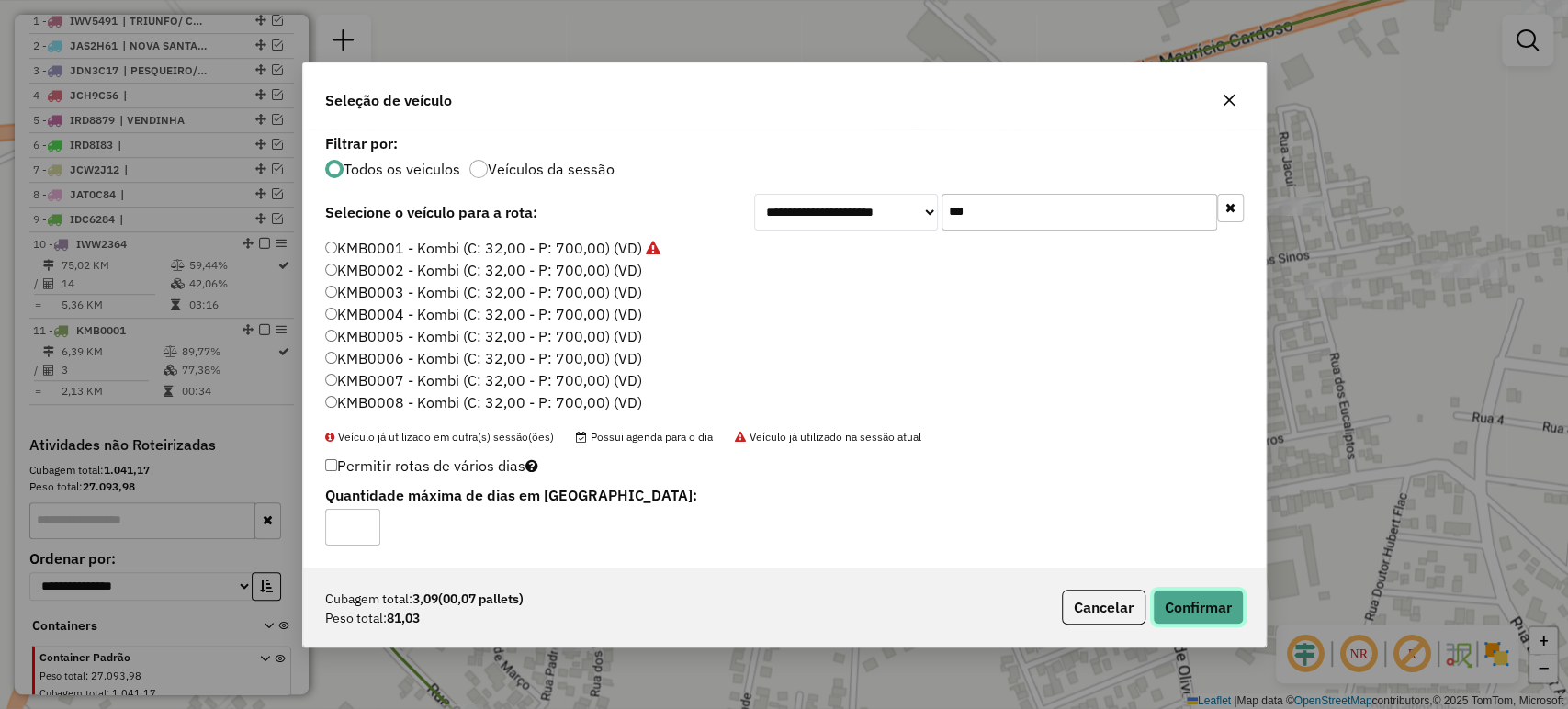 click on "Confirmar" 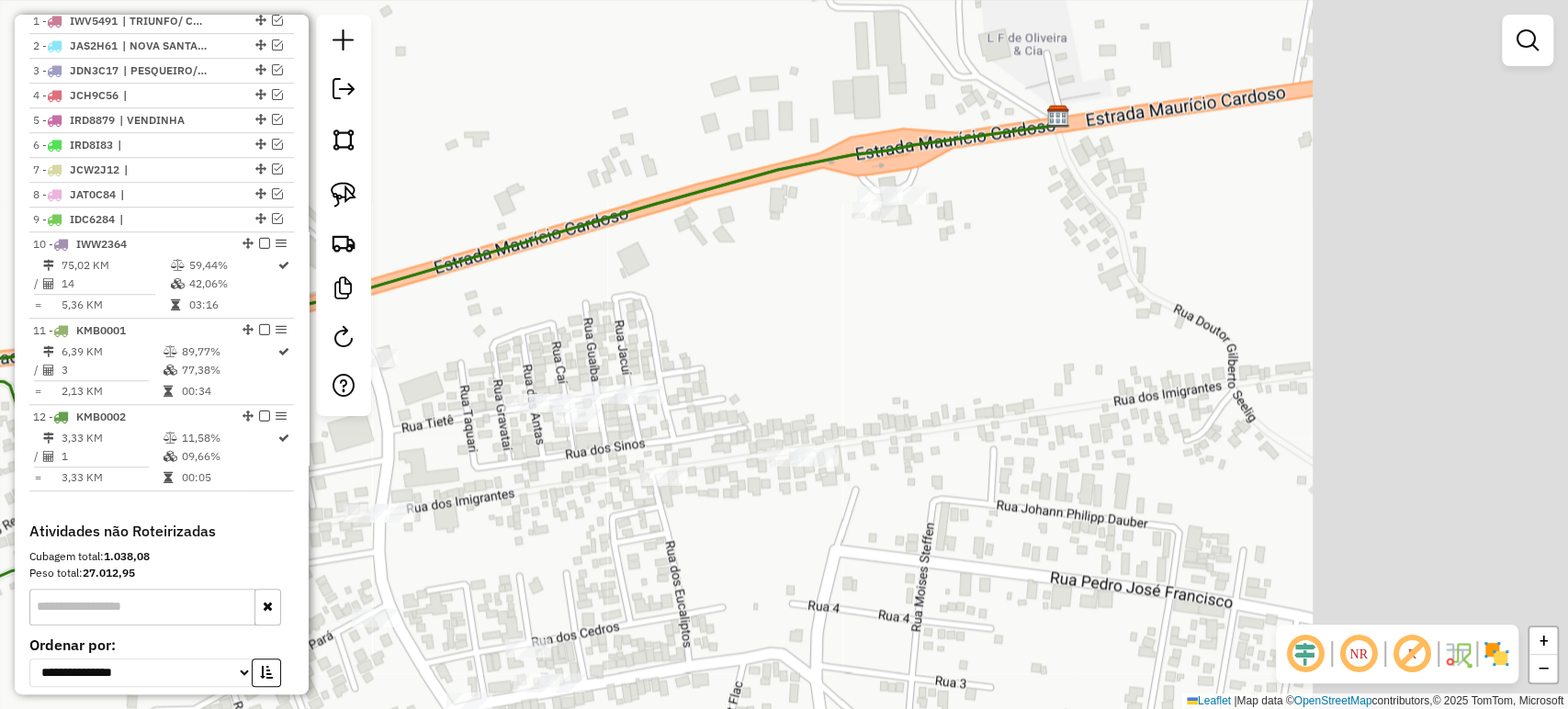 drag, startPoint x: 1355, startPoint y: 370, endPoint x: 687, endPoint y: 562, distance: 695.0453 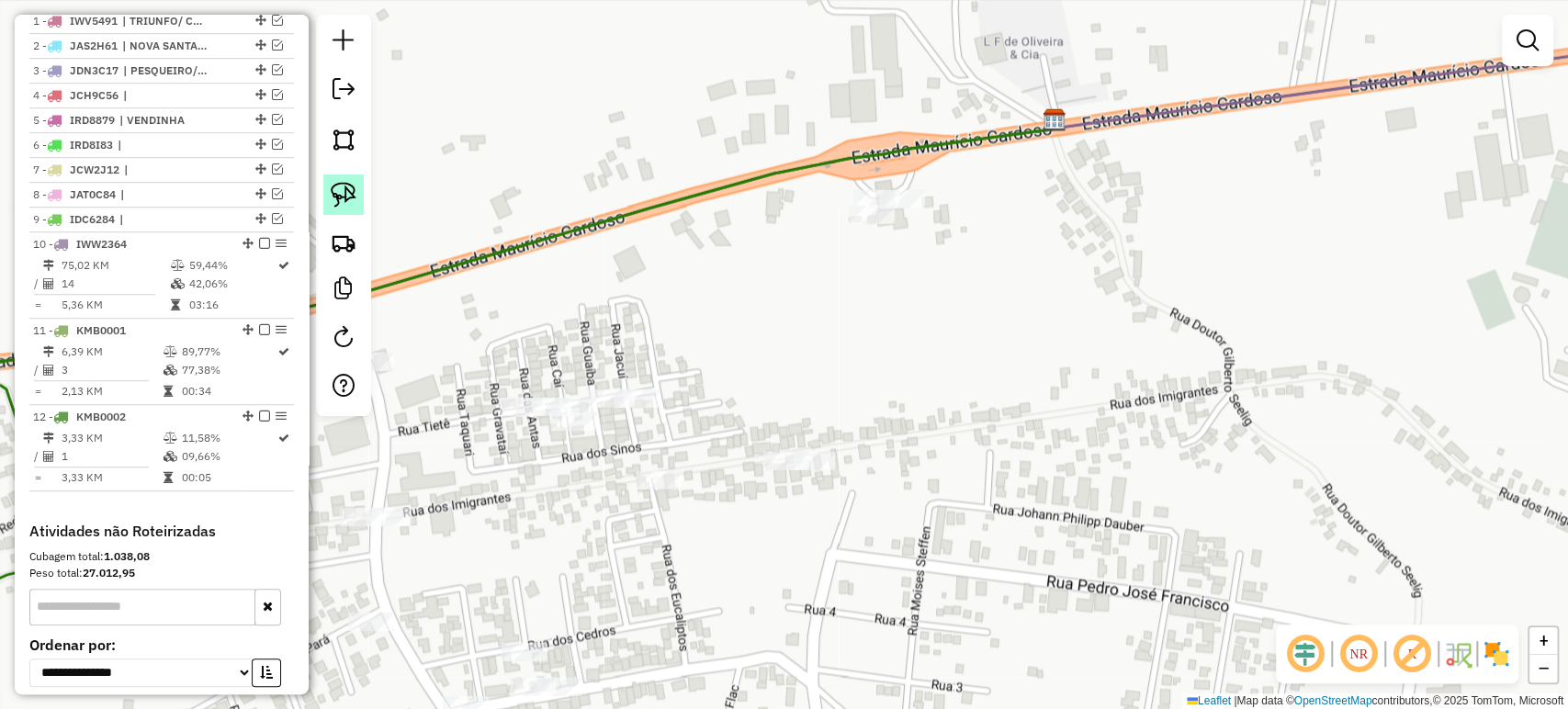 click 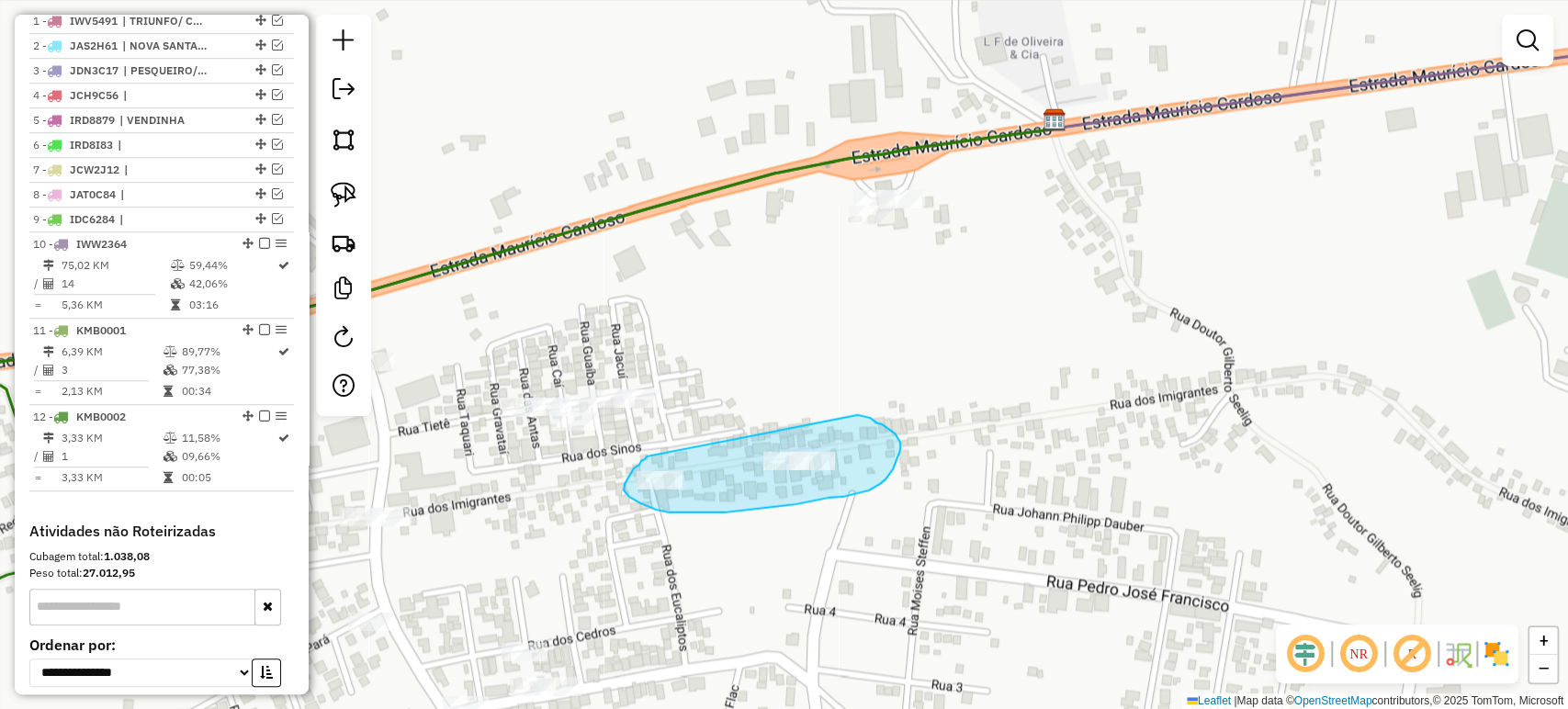 drag, startPoint x: 647, startPoint y: 456, endPoint x: 858, endPoint y: 415, distance: 214.9465 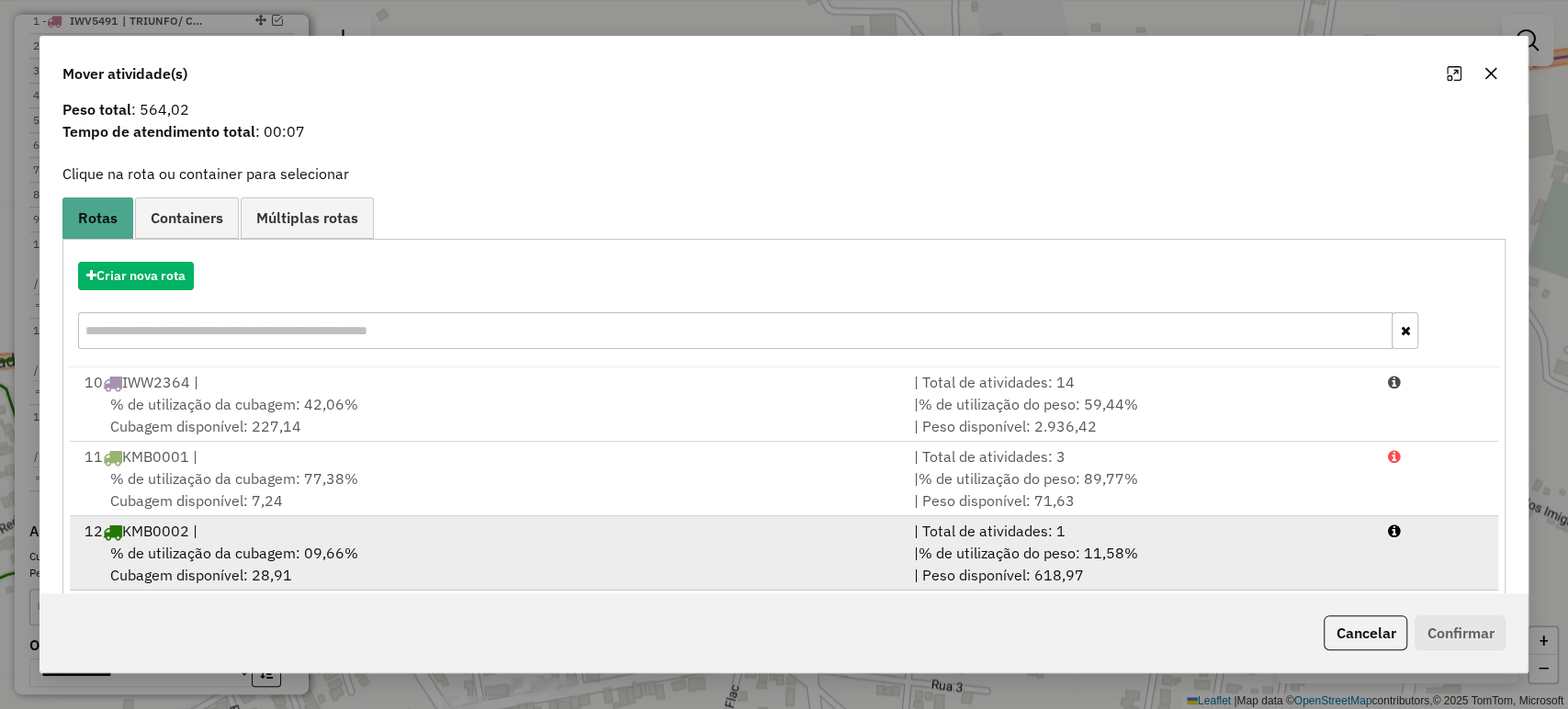 scroll, scrollTop: 82, scrollLeft: 0, axis: vertical 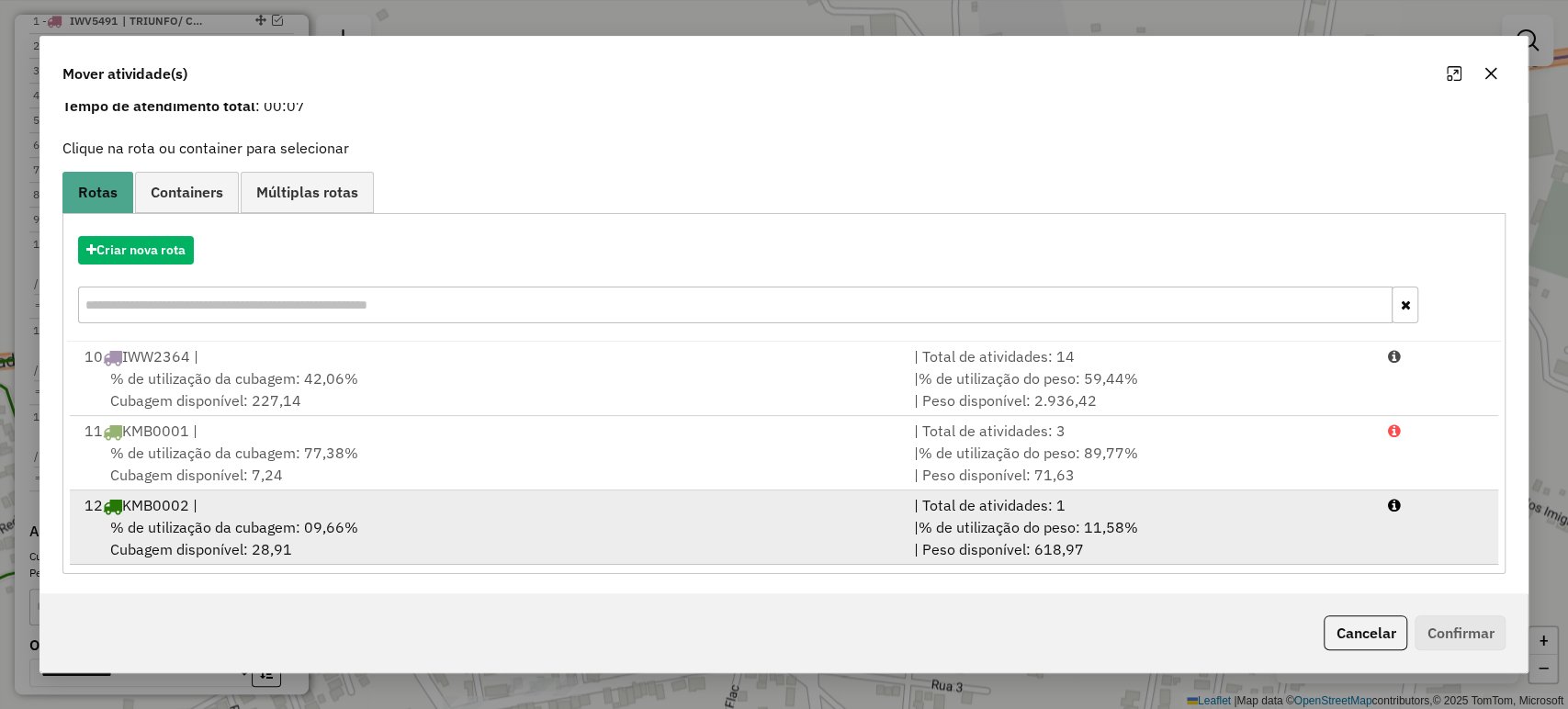 drag, startPoint x: 683, startPoint y: 496, endPoint x: 1079, endPoint y: 510, distance: 396.2474 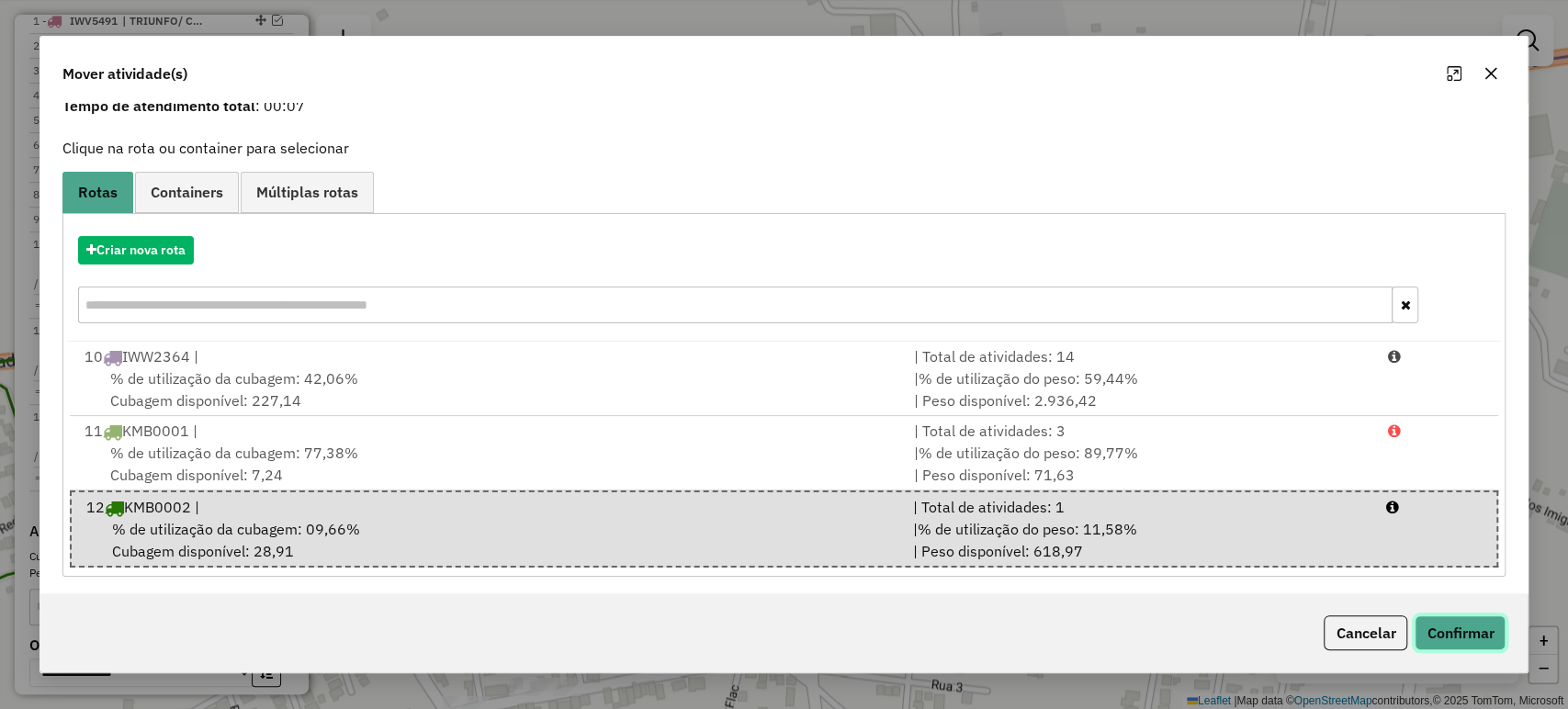 click on "Confirmar" 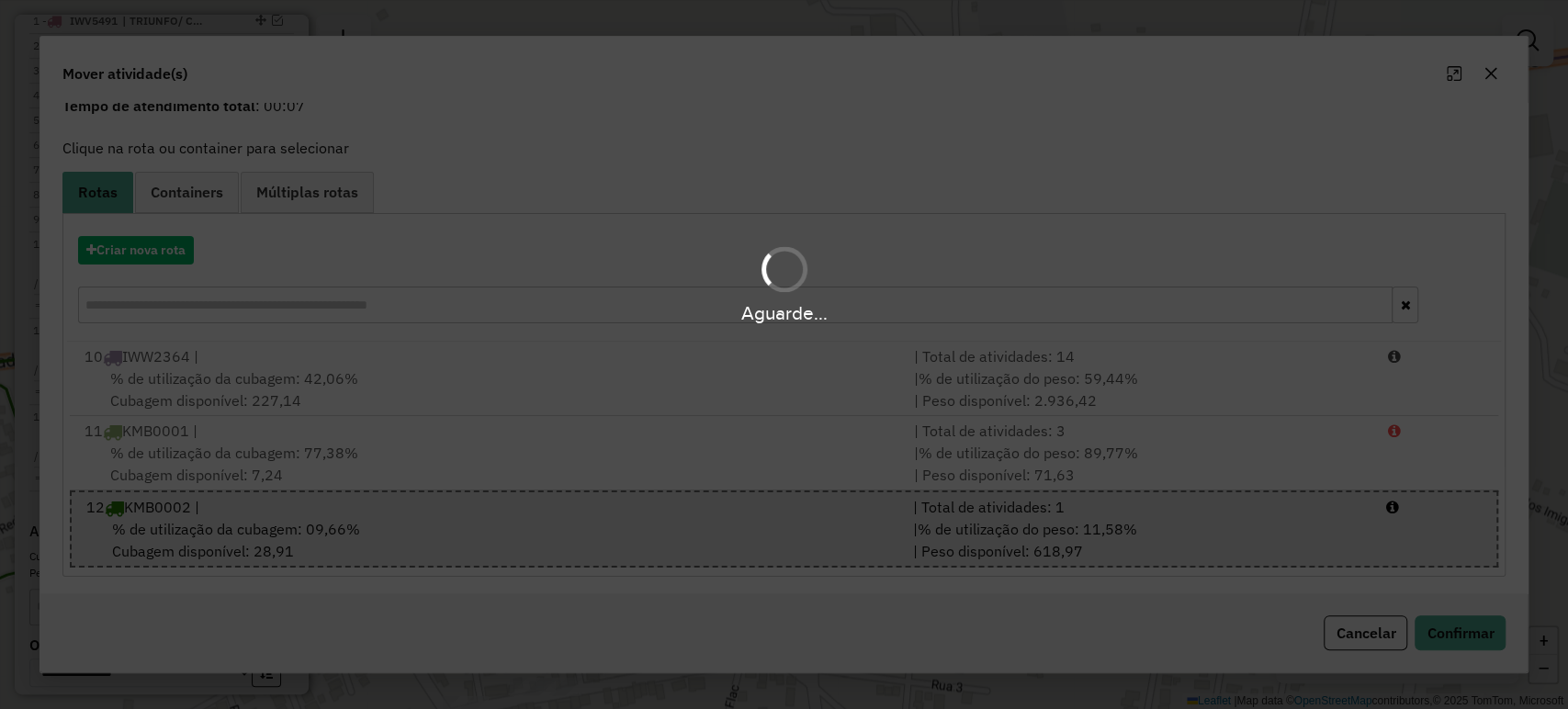 scroll, scrollTop: 0, scrollLeft: 0, axis: both 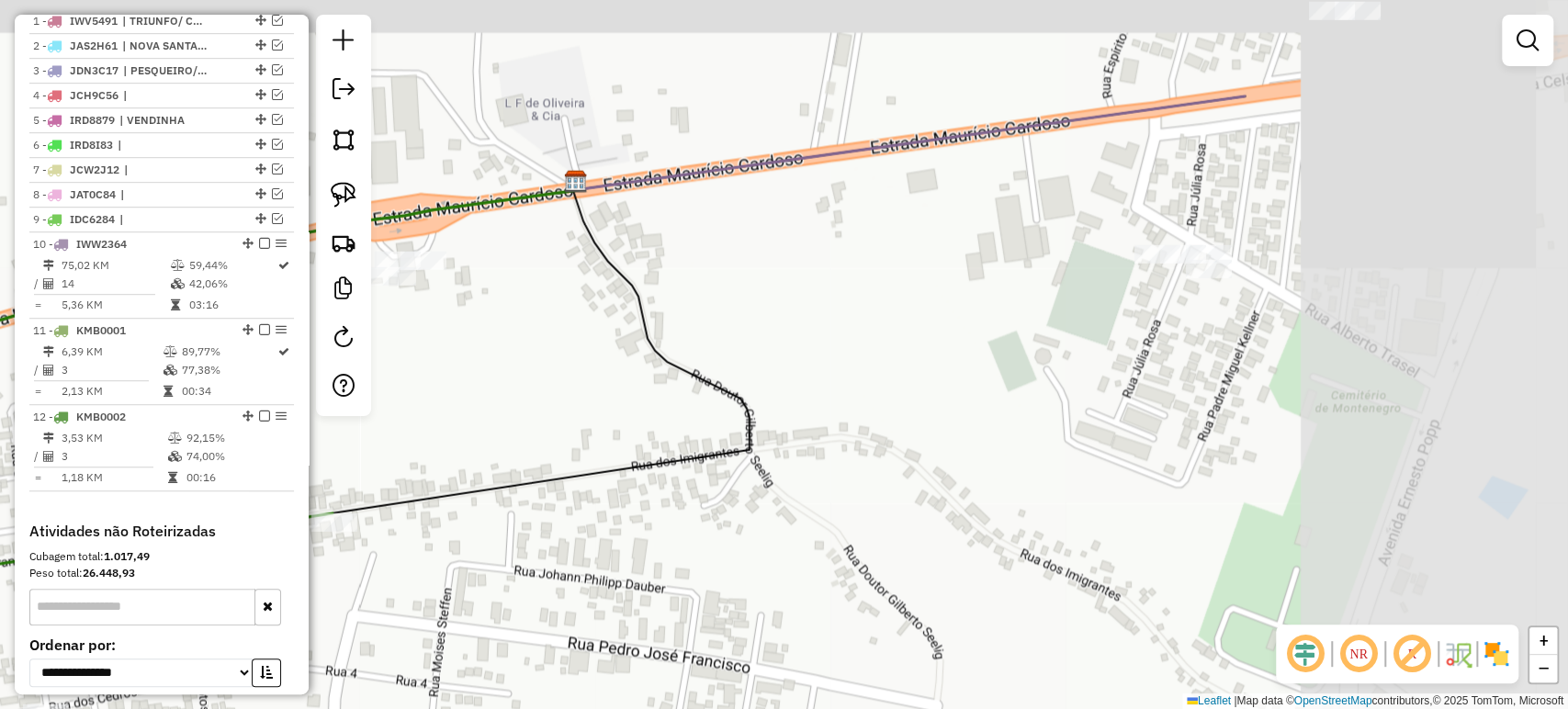 drag, startPoint x: 1163, startPoint y: 429, endPoint x: 687, endPoint y: 489, distance: 479.76661 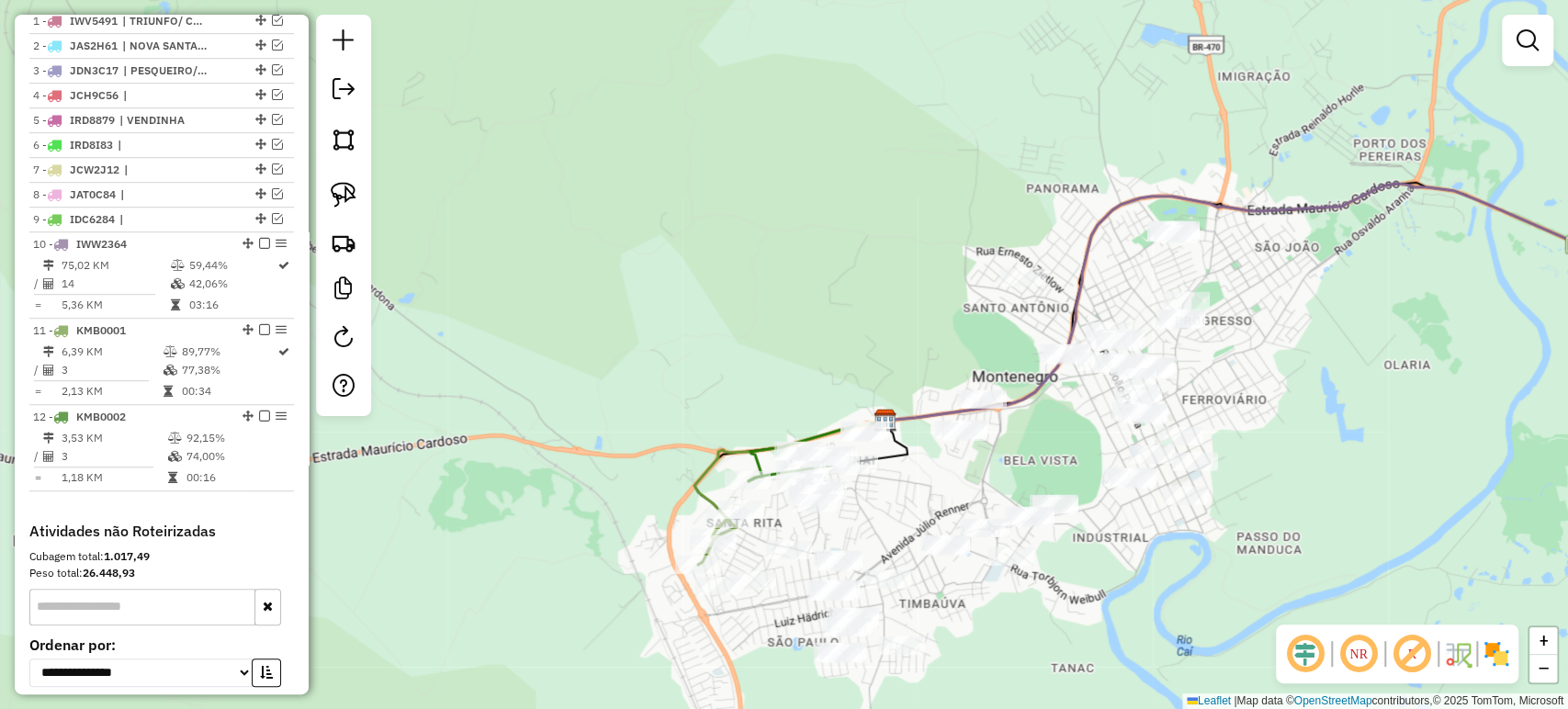 drag, startPoint x: 1111, startPoint y: 478, endPoint x: 1055, endPoint y: 476, distance: 56.0357 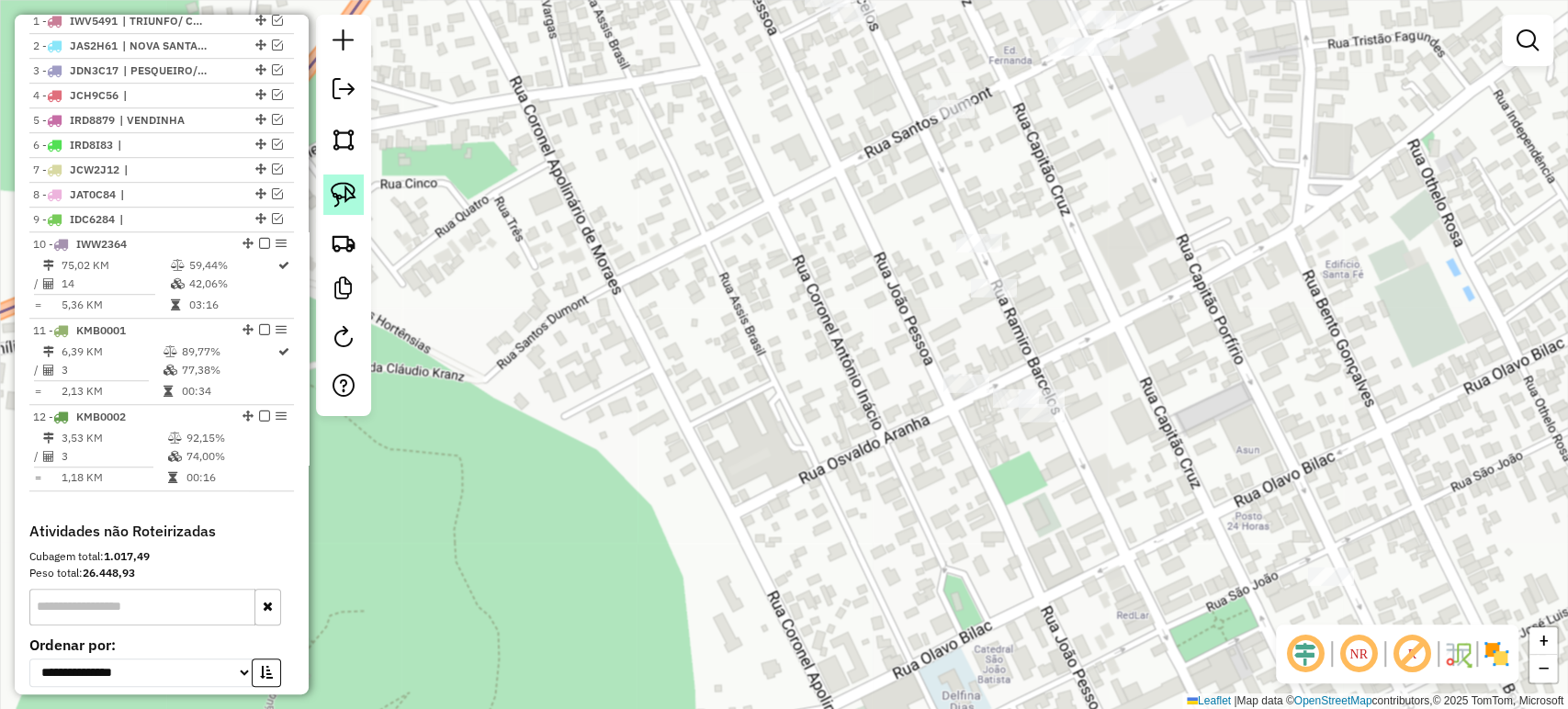 click 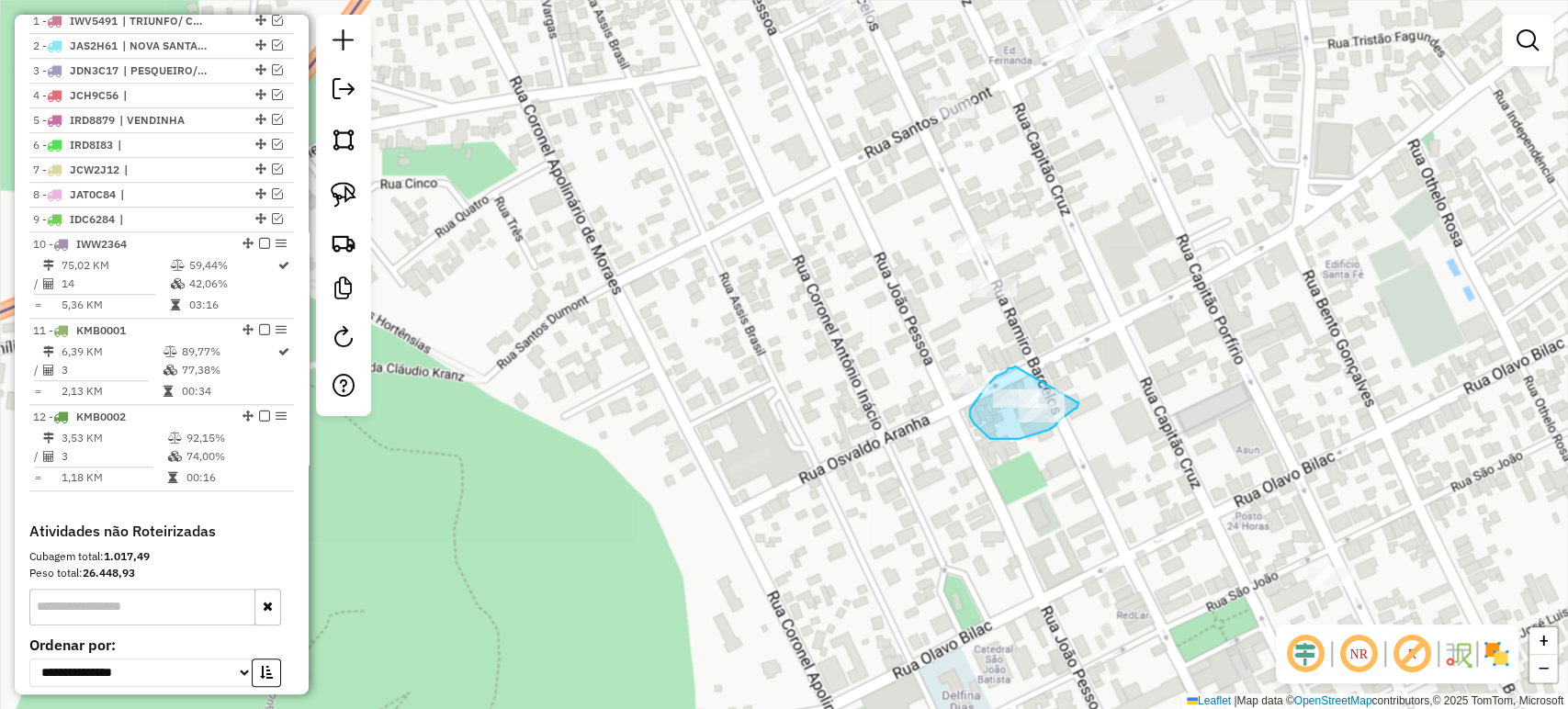 drag, startPoint x: 1000, startPoint y: 374, endPoint x: 1062, endPoint y: 388, distance: 63.56099 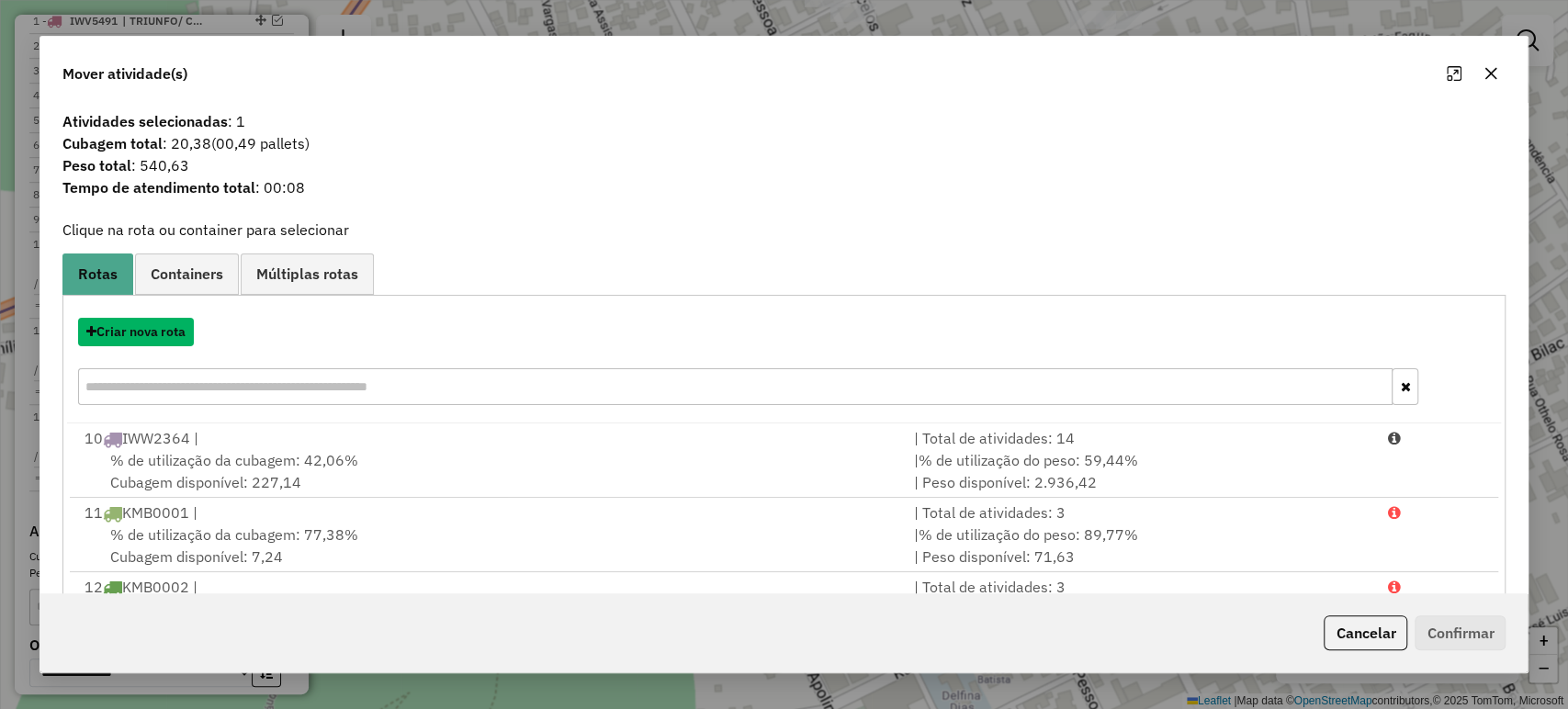 click on "Criar nova rota" at bounding box center (136, 332) 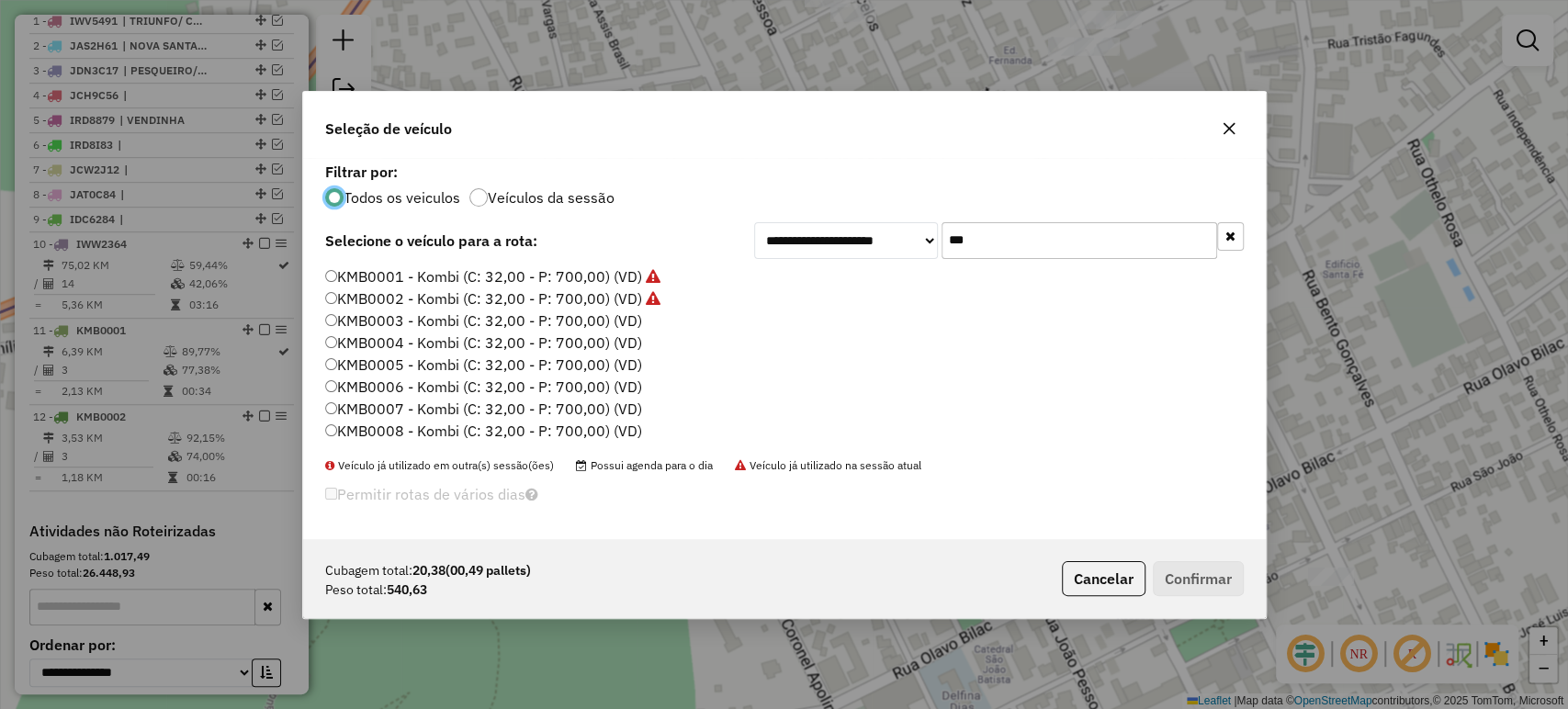scroll, scrollTop: 9, scrollLeft: 6, axis: both 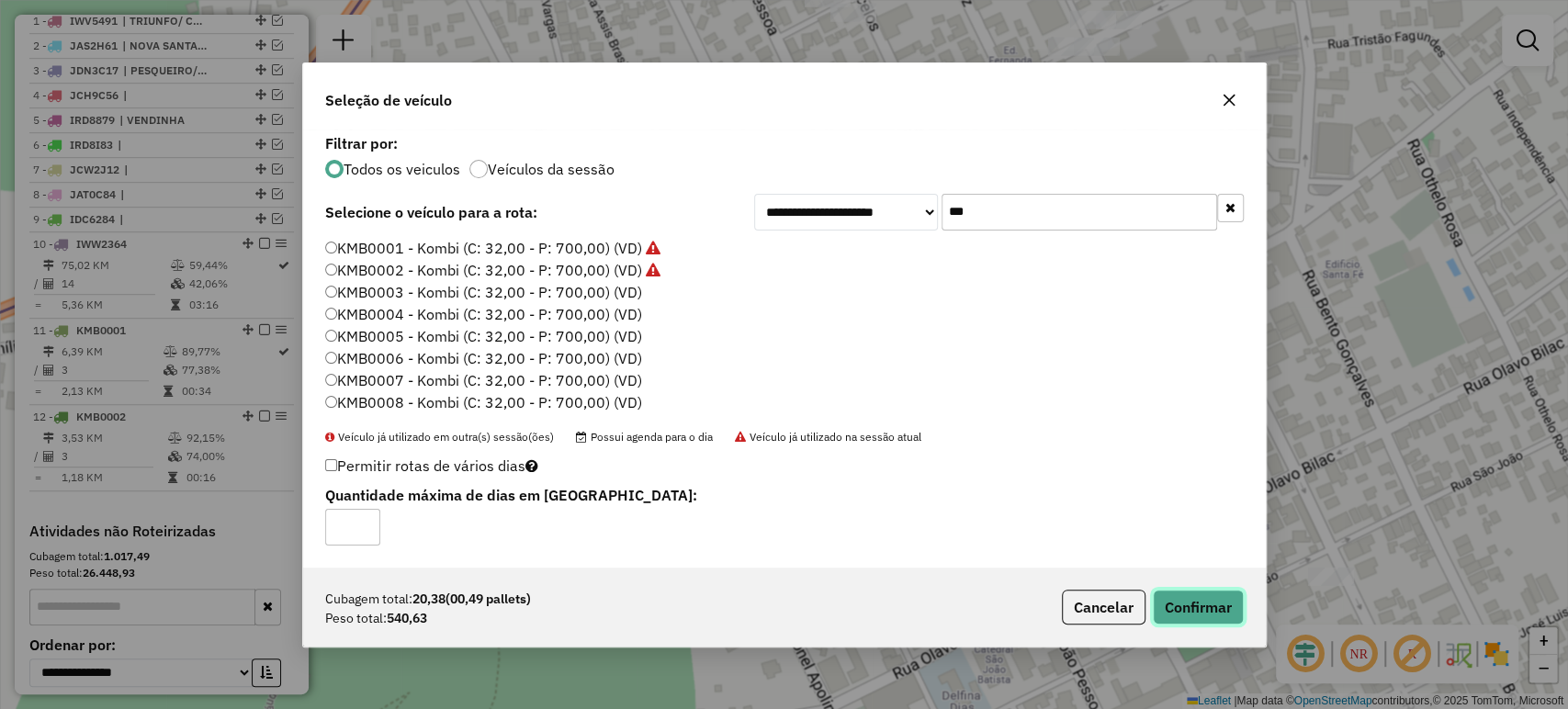 click on "Confirmar" 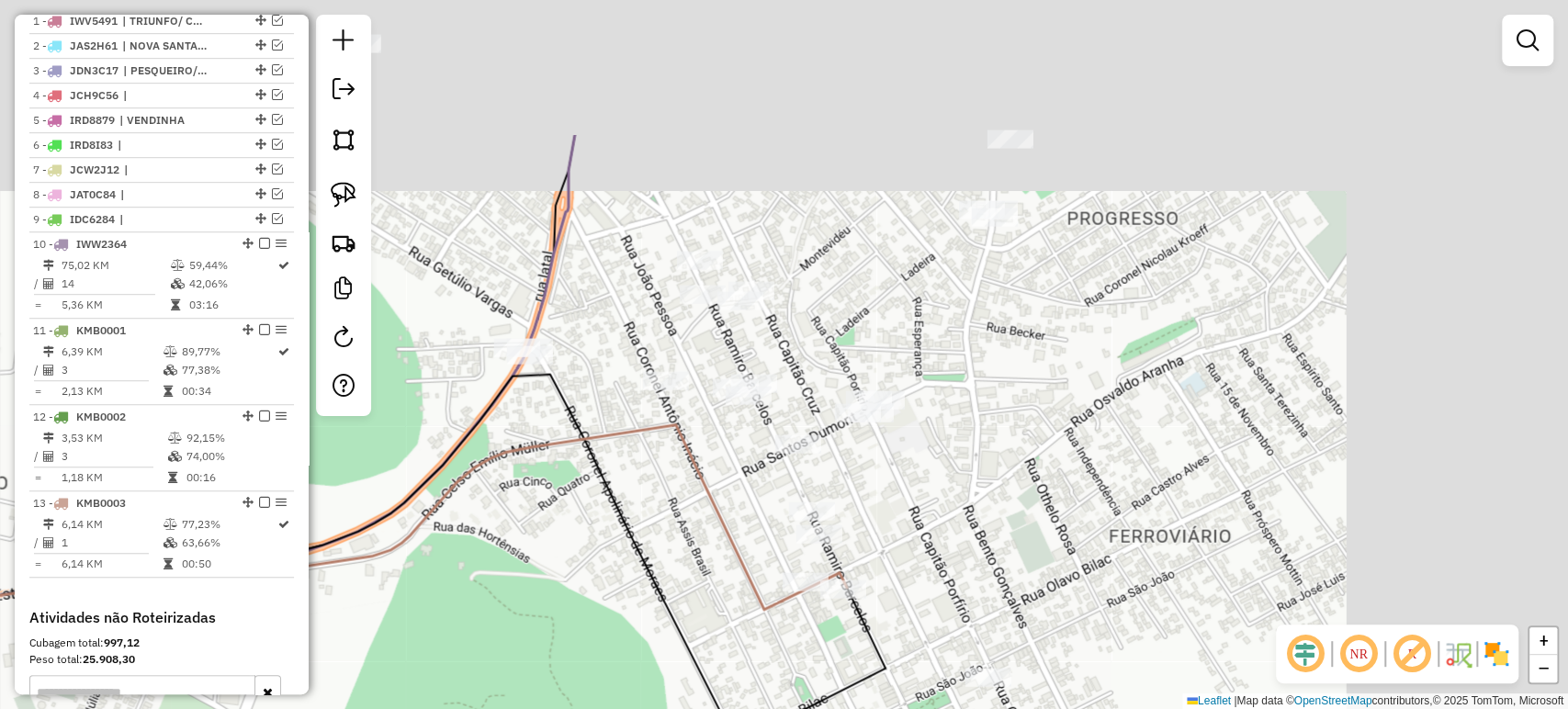 drag, startPoint x: 1187, startPoint y: 348, endPoint x: 959, endPoint y: 517, distance: 283.80451 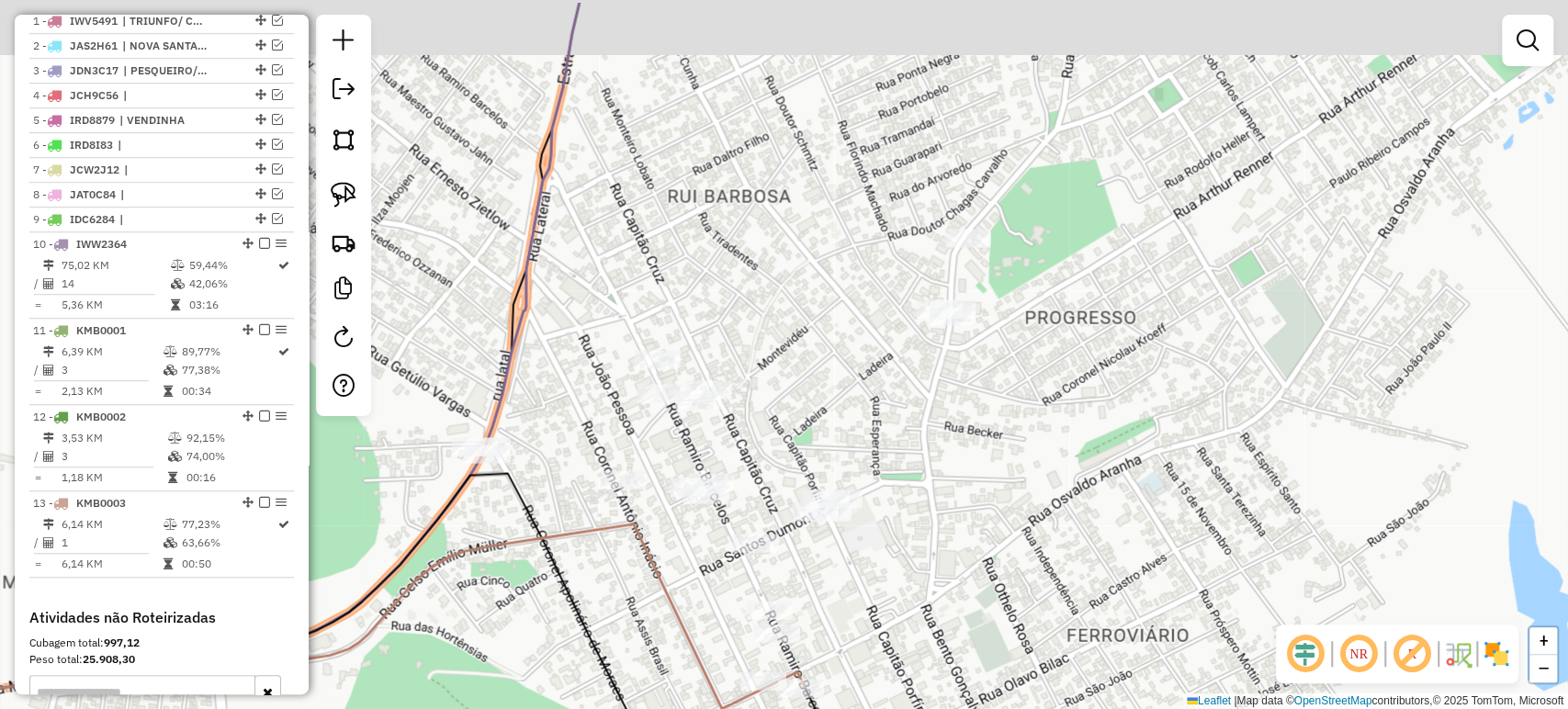 drag, startPoint x: 1044, startPoint y: 417, endPoint x: 1011, endPoint y: 640, distance: 225.42848 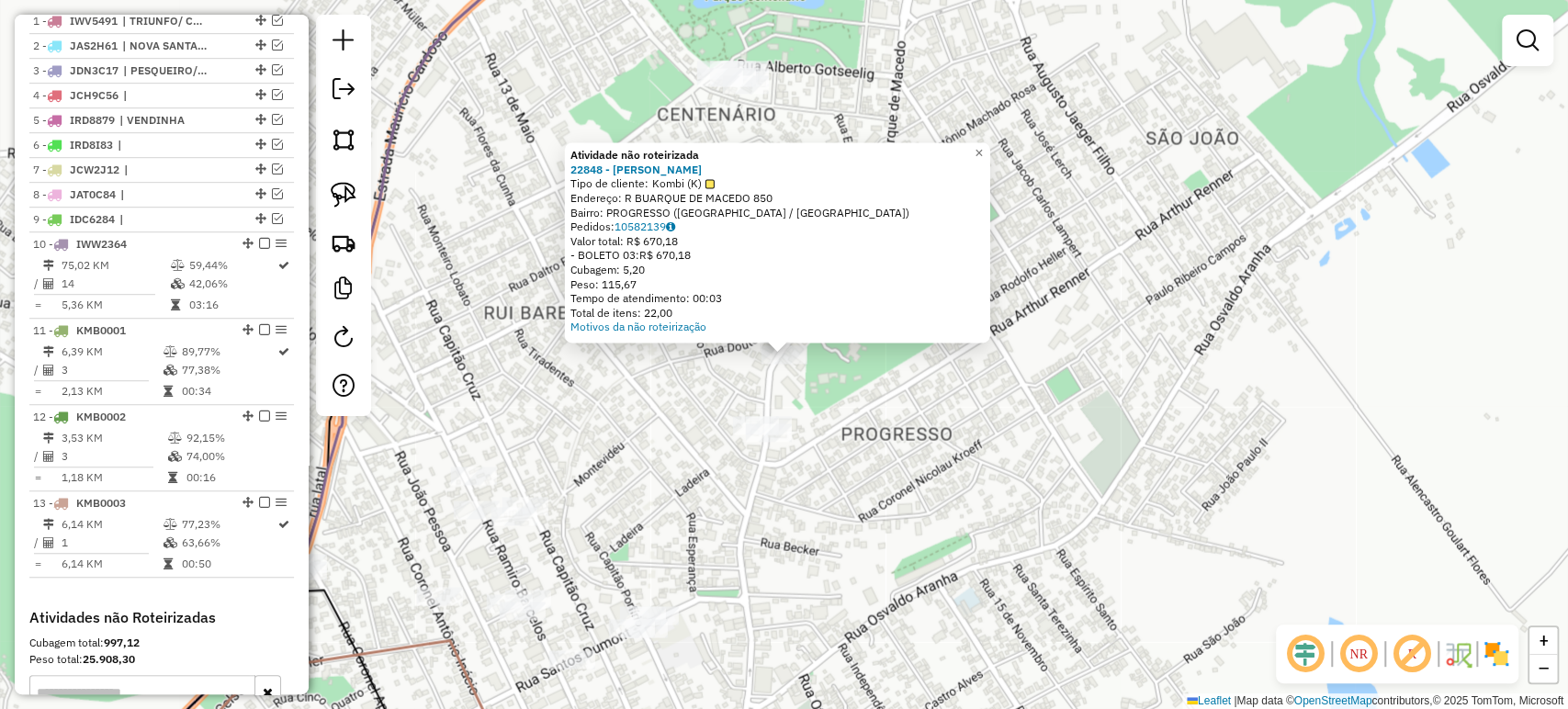 drag, startPoint x: 946, startPoint y: 454, endPoint x: 956, endPoint y: 466, distance: 15.620499 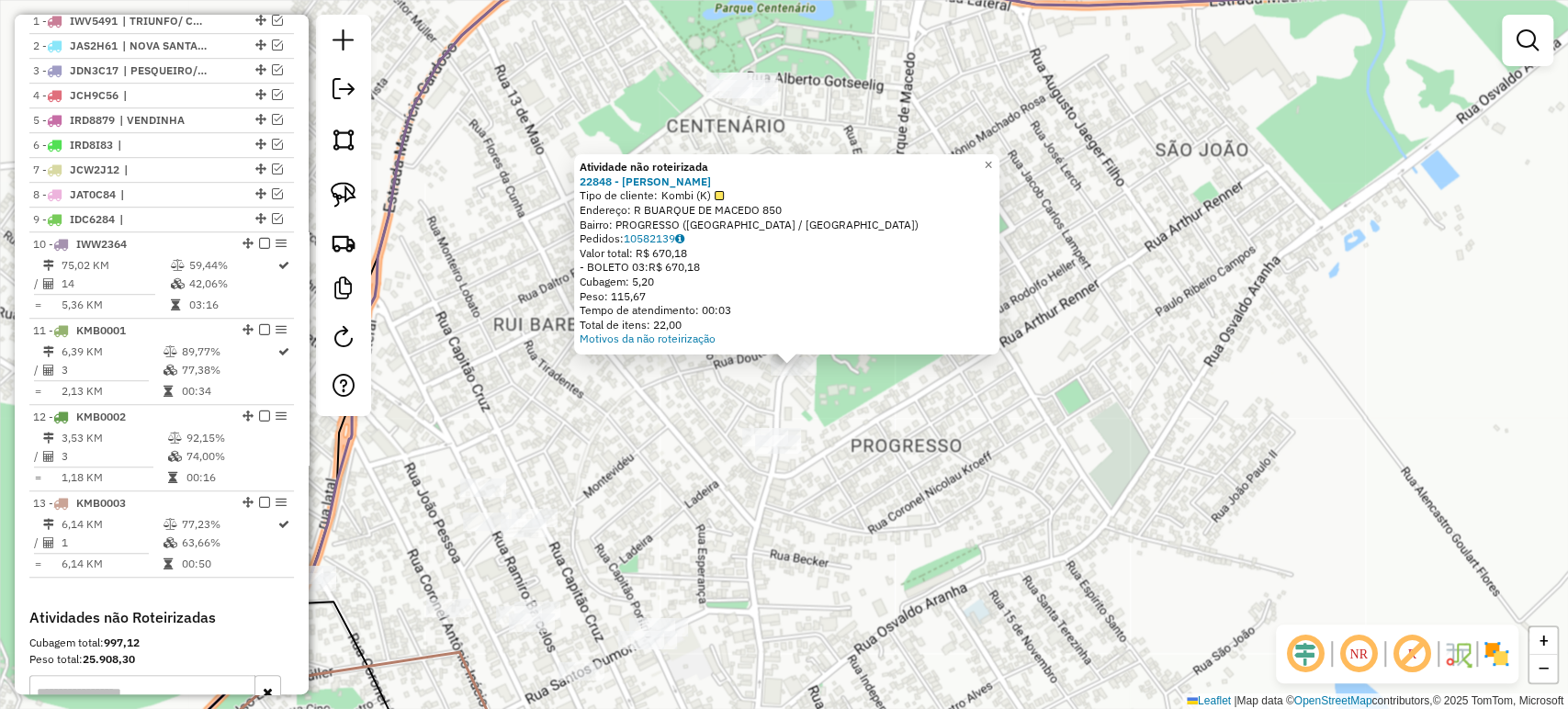 drag, startPoint x: 460, startPoint y: 501, endPoint x: 468, endPoint y: 508, distance: 10.630146 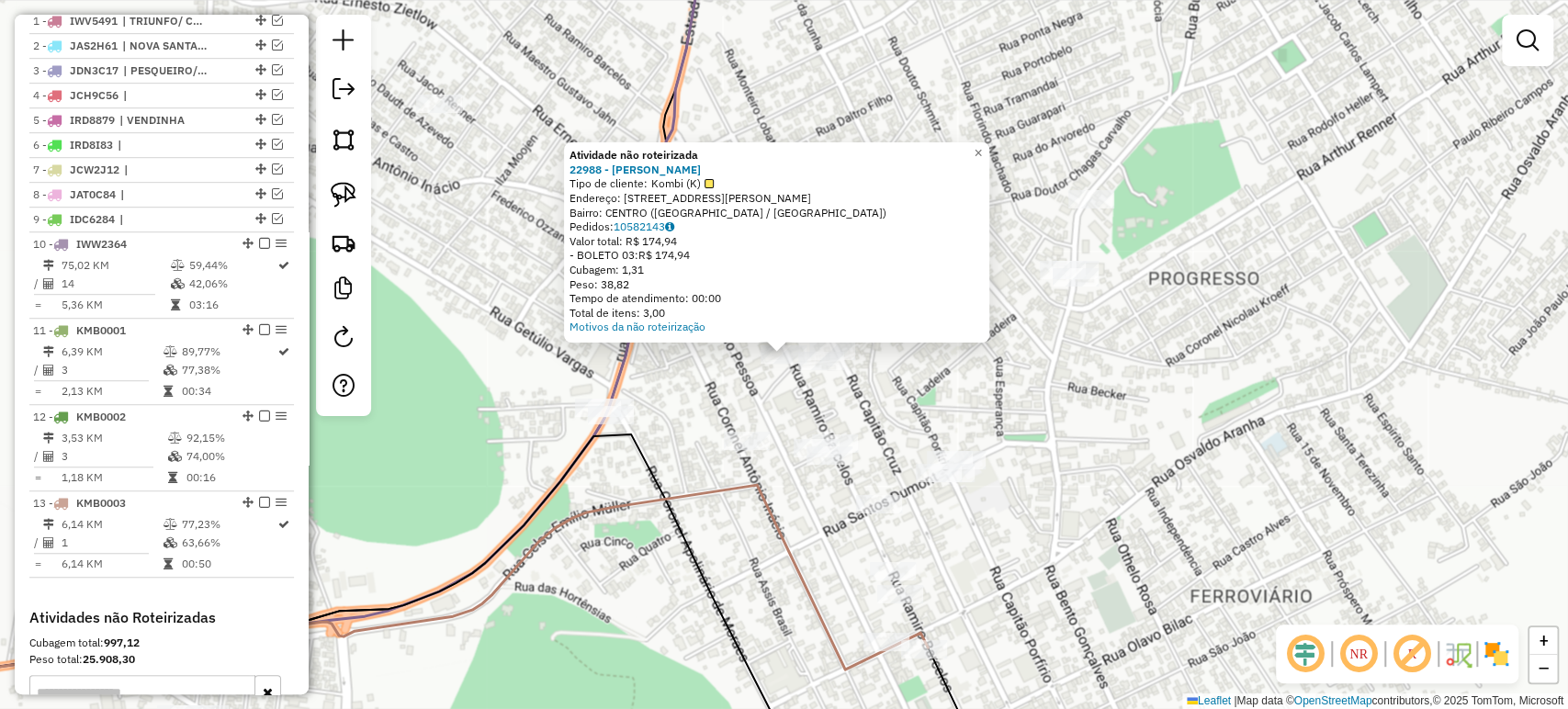 click on "Atividade não roteirizada 22988 - SANTOS DUMONT  Tipo de cliente:   Kombi (K)   Endereço: R RAMIRO BARCELOS 2649   Bairro: CENTRO (MONTENEGRO / RS)   Pedidos:  10582143   Valor total: R$ 174,94   - BOLETO 03:  R$ 174,94   Cubagem: 1,31   Peso: 38,82   Tempo de atendimento: 00:00   Total de itens: 3,00  Motivos da não roteirização × Janela de atendimento Grade de atendimento Capacidade Transportadoras Veículos Cliente Pedidos  Rotas Selecione os dias de semana para filtrar as janelas de atendimento  Seg   Ter   Qua   Qui   Sex   Sáb   Dom  Informe o período da janela de atendimento: De: Até:  Filtrar exatamente a janela do cliente  Considerar janela de atendimento padrão  Selecione os dias de semana para filtrar as grades de atendimento  Seg   Ter   Qua   Qui   Sex   Sáb   Dom   Considerar clientes sem dia de atendimento cadastrado  Clientes fora do dia de atendimento selecionado Filtrar as atividades entre os valores definidos abaixo:  Peso mínimo:   Peso máximo:   Cubagem mínima:   De:   De:" 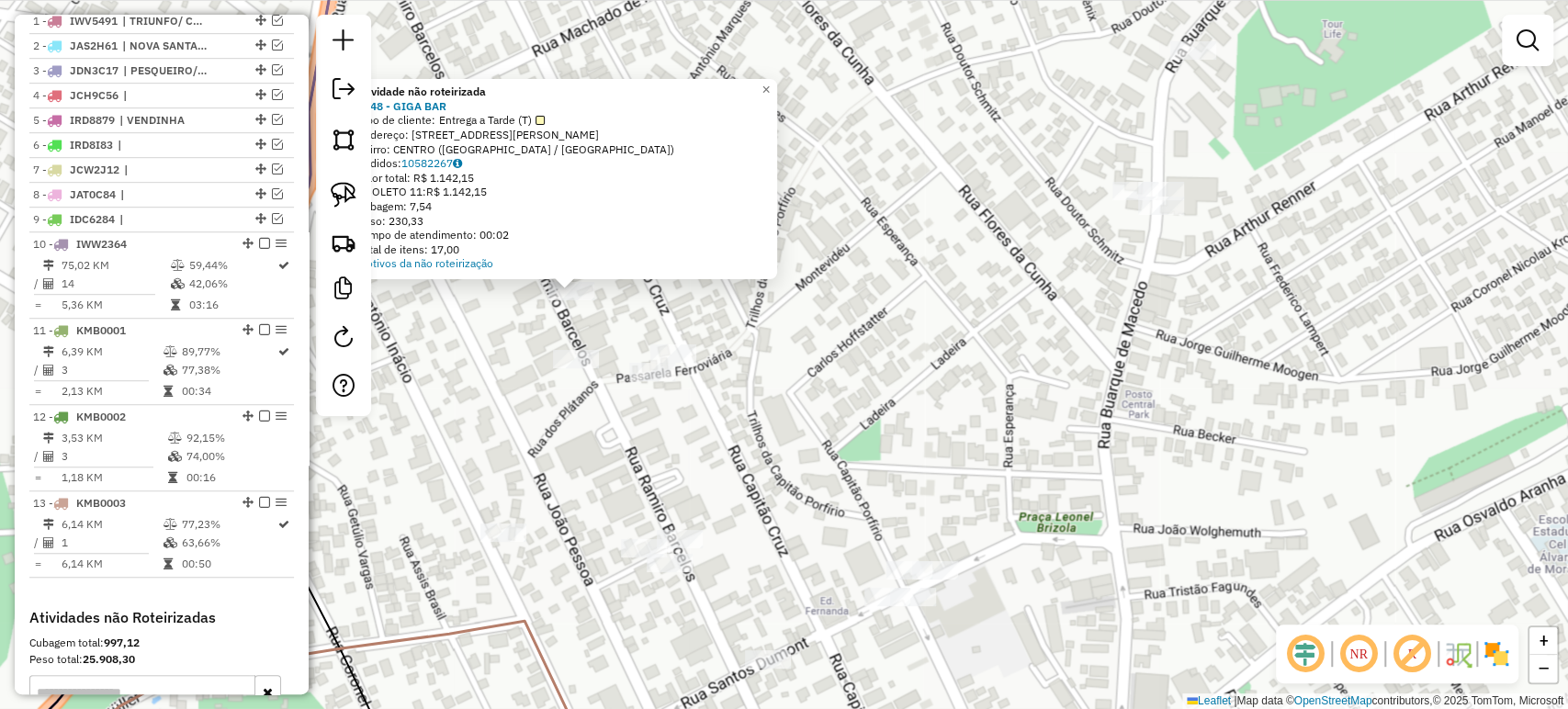 click on "Atividade não roteirizada 3748 - GIGA BAR  Tipo de cliente:   Entrega a Tarde (T)   Endereço: R RAMIRO BARCELOS 2714   Bairro: CENTRO (MONTENEGRO / RS)   Pedidos:  10582267   Valor total: R$ 1.142,15   - BOLETO 11:  R$ 1.142,15   Cubagem: 7,54   Peso: 230,33   Tempo de atendimento: 00:02   Total de itens: 17,00  Motivos da não roteirização × Janela de atendimento Grade de atendimento Capacidade Transportadoras Veículos Cliente Pedidos  Rotas Selecione os dias de semana para filtrar as janelas de atendimento  Seg   Ter   Qua   Qui   Sex   Sáb   Dom  Informe o período da janela de atendimento: De: Até:  Filtrar exatamente a janela do cliente  Considerar janela de atendimento padrão  Selecione os dias de semana para filtrar as grades de atendimento  Seg   Ter   Qua   Qui   Sex   Sáb   Dom   Considerar clientes sem dia de atendimento cadastrado  Clientes fora do dia de atendimento selecionado Filtrar as atividades entre os valores definidos abaixo:  Peso mínimo:   Peso máximo:   Cubagem mínima:  +" 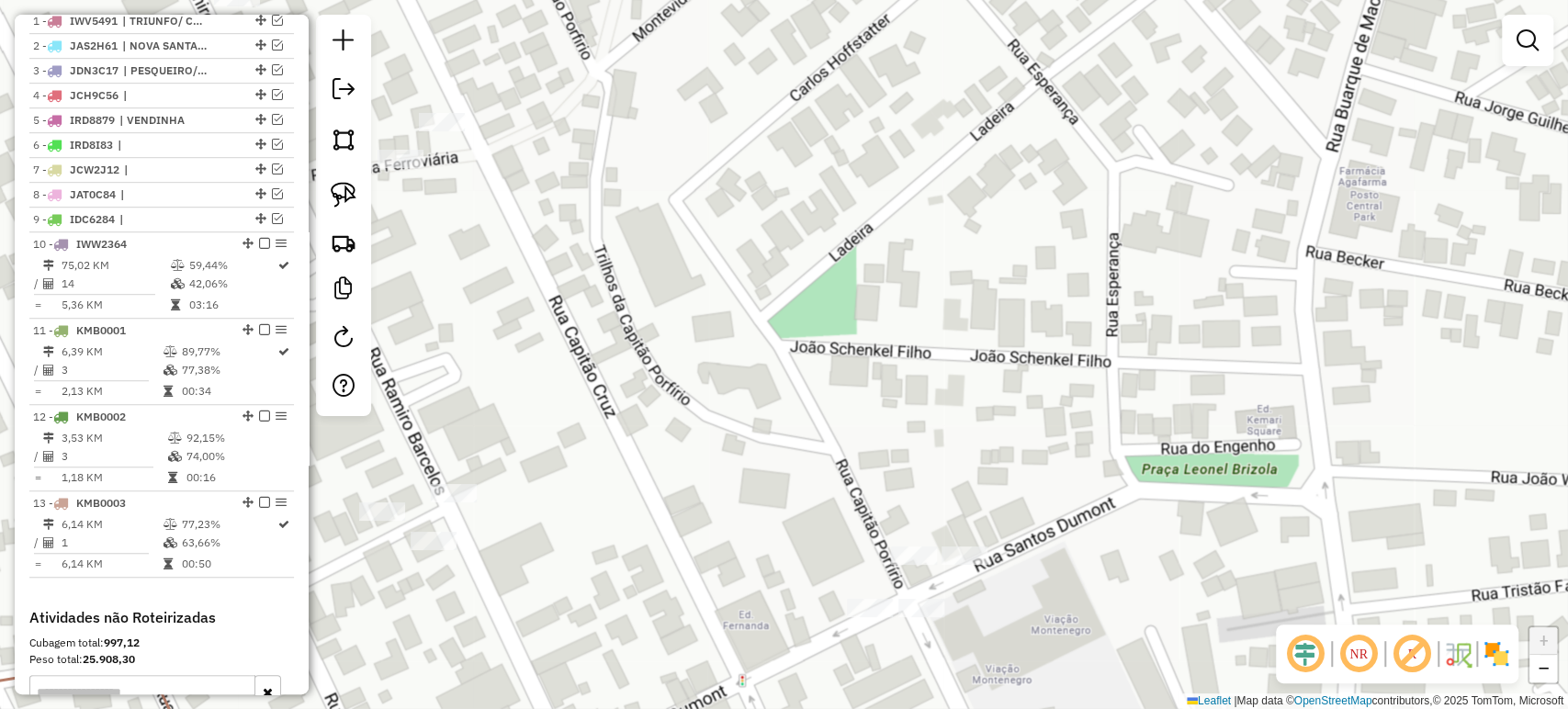click on "Janela de atendimento Grade de atendimento Capacidade Transportadoras Veículos Cliente Pedidos  Rotas Selecione os dias de semana para filtrar as janelas de atendimento  Seg   Ter   Qua   Qui   Sex   Sáb   Dom  Informe o período da janela de atendimento: De: Até:  Filtrar exatamente a janela do cliente  Considerar janela de atendimento padrão  Selecione os dias de semana para filtrar as grades de atendimento  Seg   Ter   Qua   Qui   Sex   Sáb   Dom   Considerar clientes sem dia de atendimento cadastrado  Clientes fora do dia de atendimento selecionado Filtrar as atividades entre os valores definidos abaixo:  Peso mínimo:   Peso máximo:   Cubagem mínima:   Cubagem máxima:   De:   Até:  Filtrar as atividades entre o tempo de atendimento definido abaixo:  De:   Até:   Considerar capacidade total dos clientes não roteirizados Transportadora: Selecione um ou mais itens Tipo de veículo: Selecione um ou mais itens Veículo: Selecione um ou mais itens Motorista: Selecione um ou mais itens Nome: Rótulo:" 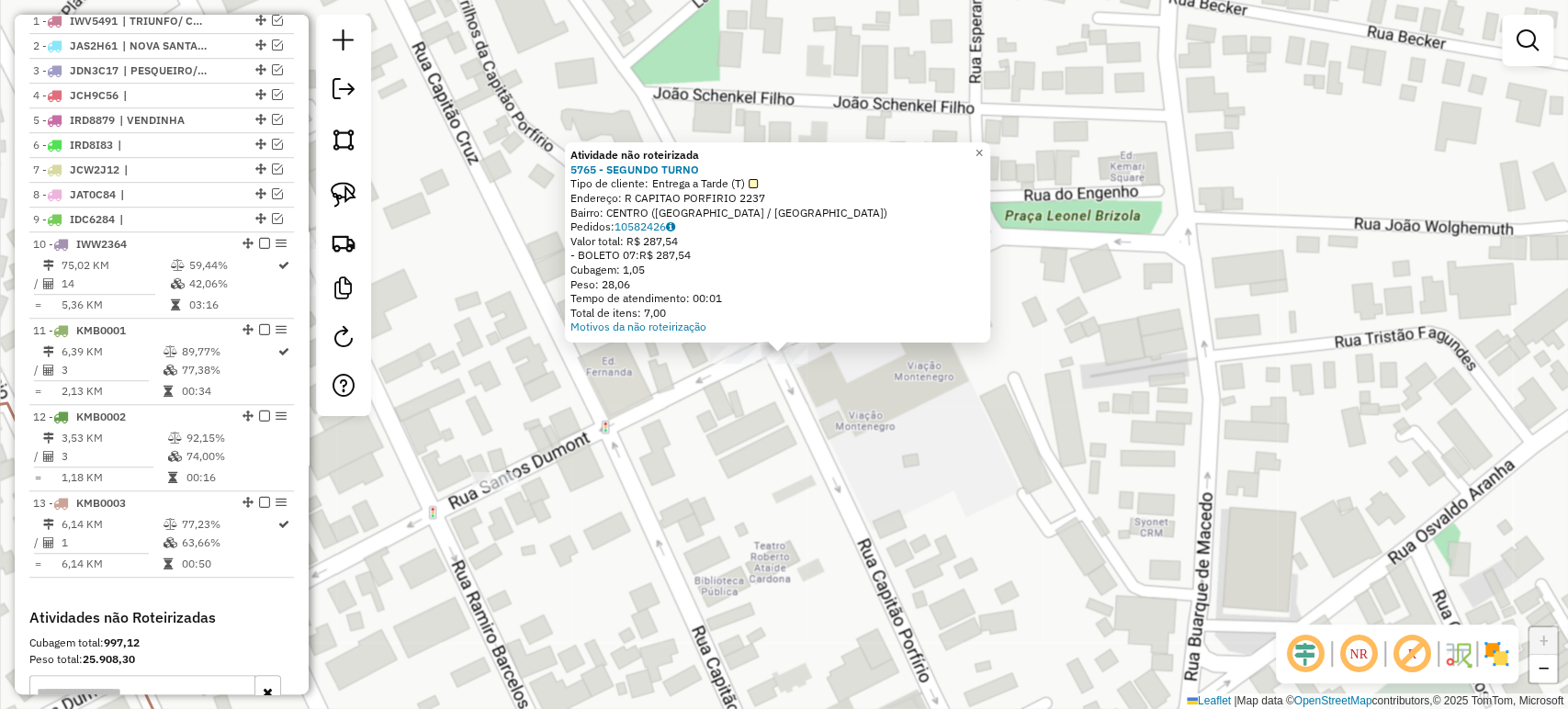 click on "Atividade não roteirizada 5765 - SEGUNDO TURNO  Tipo de cliente:   Entrega a Tarde (T)   Endereço: R CAPITAO PORFIRIO 2237   Bairro: CENTRO (MONTENEGRO / RS)   Pedidos:  10582426   Valor total: R$ 287,54   - BOLETO 07:  R$ 287,54   Cubagem: 1,05   Peso: 28,06   Tempo de atendimento: 00:01   Total de itens: 7,00  Motivos da não roteirização × Janela de atendimento Grade de atendimento Capacidade Transportadoras Veículos Cliente Pedidos  Rotas Selecione os dias de semana para filtrar as janelas de atendimento  Seg   Ter   Qua   Qui   Sex   Sáb   Dom  Informe o período da janela de atendimento: De: Até:  Filtrar exatamente a janela do cliente  Considerar janela de atendimento padrão  Selecione os dias de semana para filtrar as grades de atendimento  Seg   Ter   Qua   Qui   Sex   Sáb   Dom   Considerar clientes sem dia de atendimento cadastrado  Clientes fora do dia de atendimento selecionado Filtrar as atividades entre os valores definidos abaixo:  Peso mínimo:   Peso máximo:   Cubagem mínima:  +" 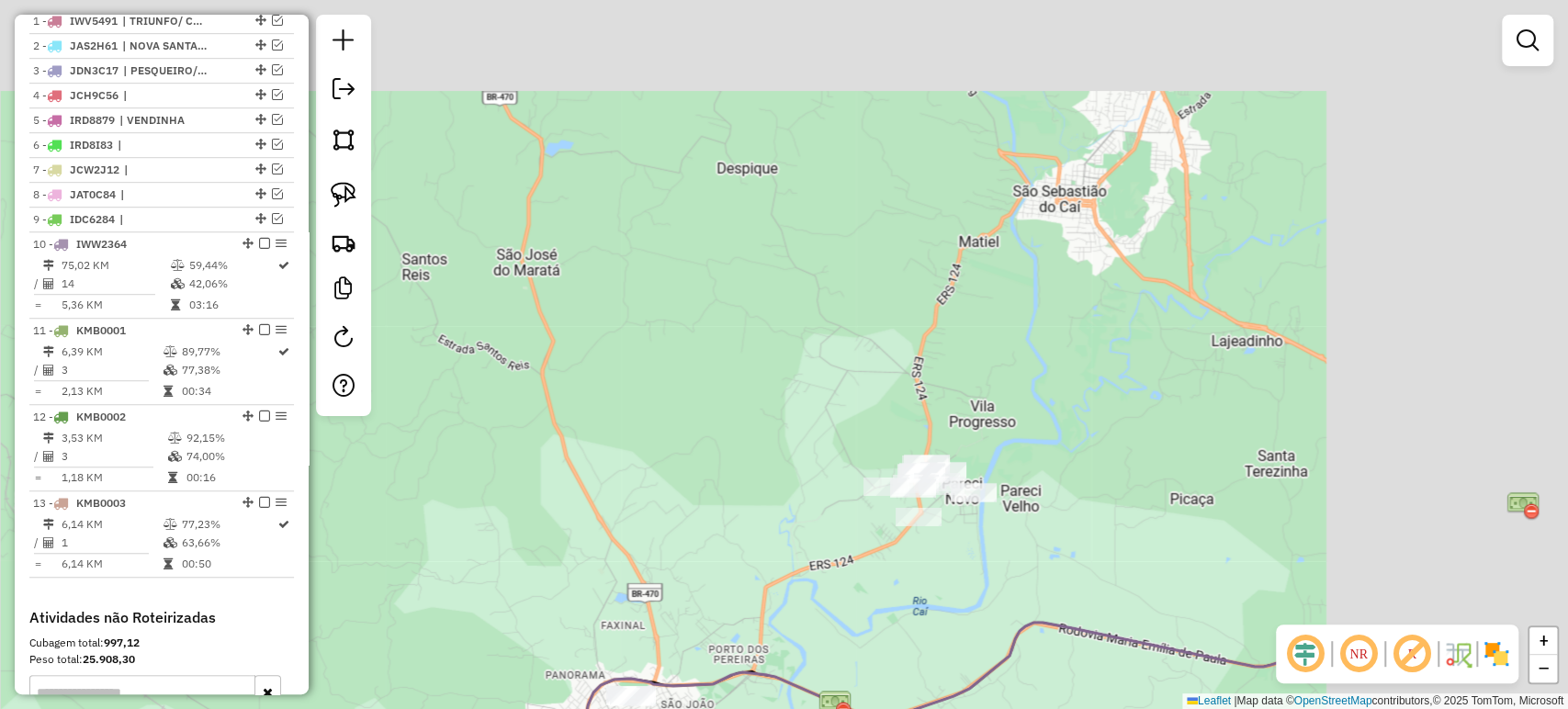 drag, startPoint x: 1289, startPoint y: 388, endPoint x: 917, endPoint y: 646, distance: 452.71183 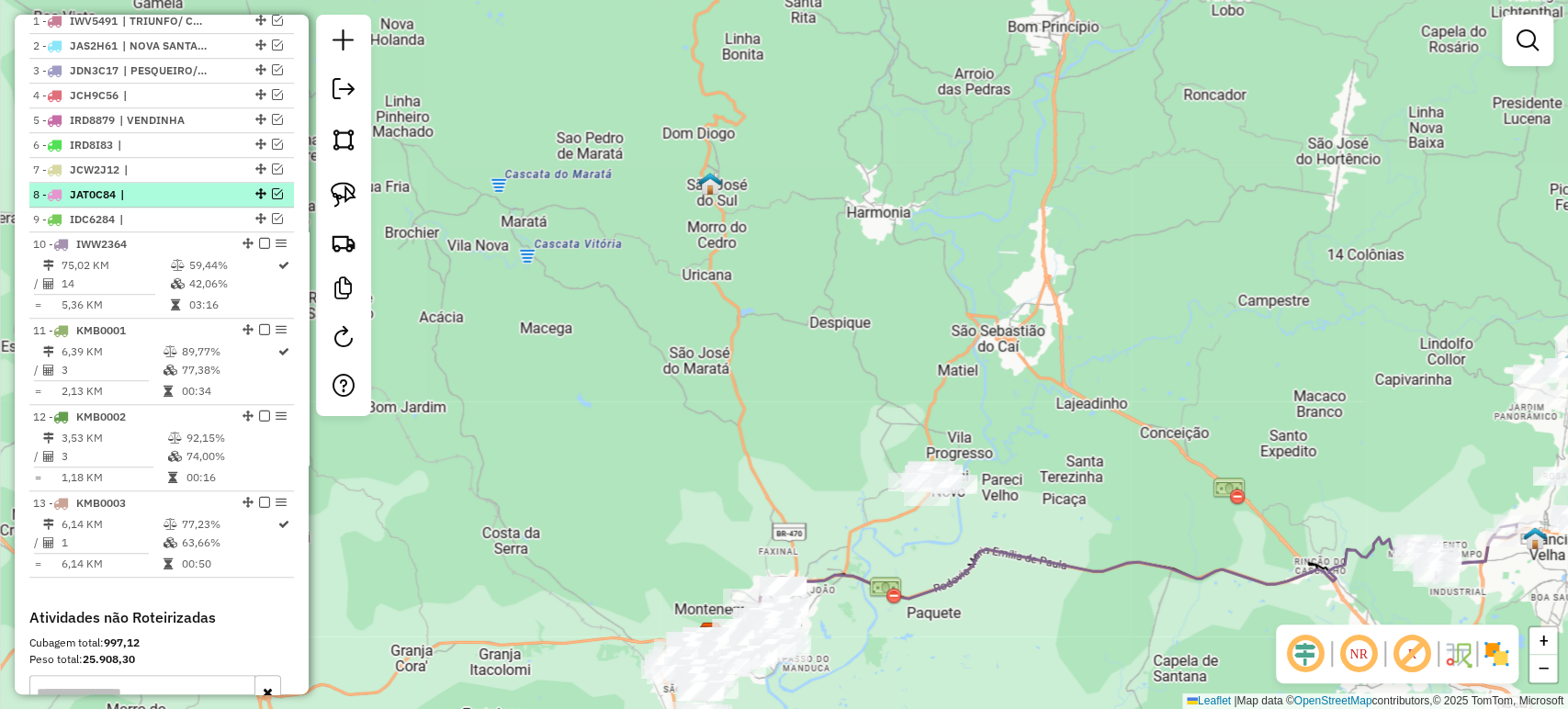 scroll, scrollTop: 512, scrollLeft: 0, axis: vertical 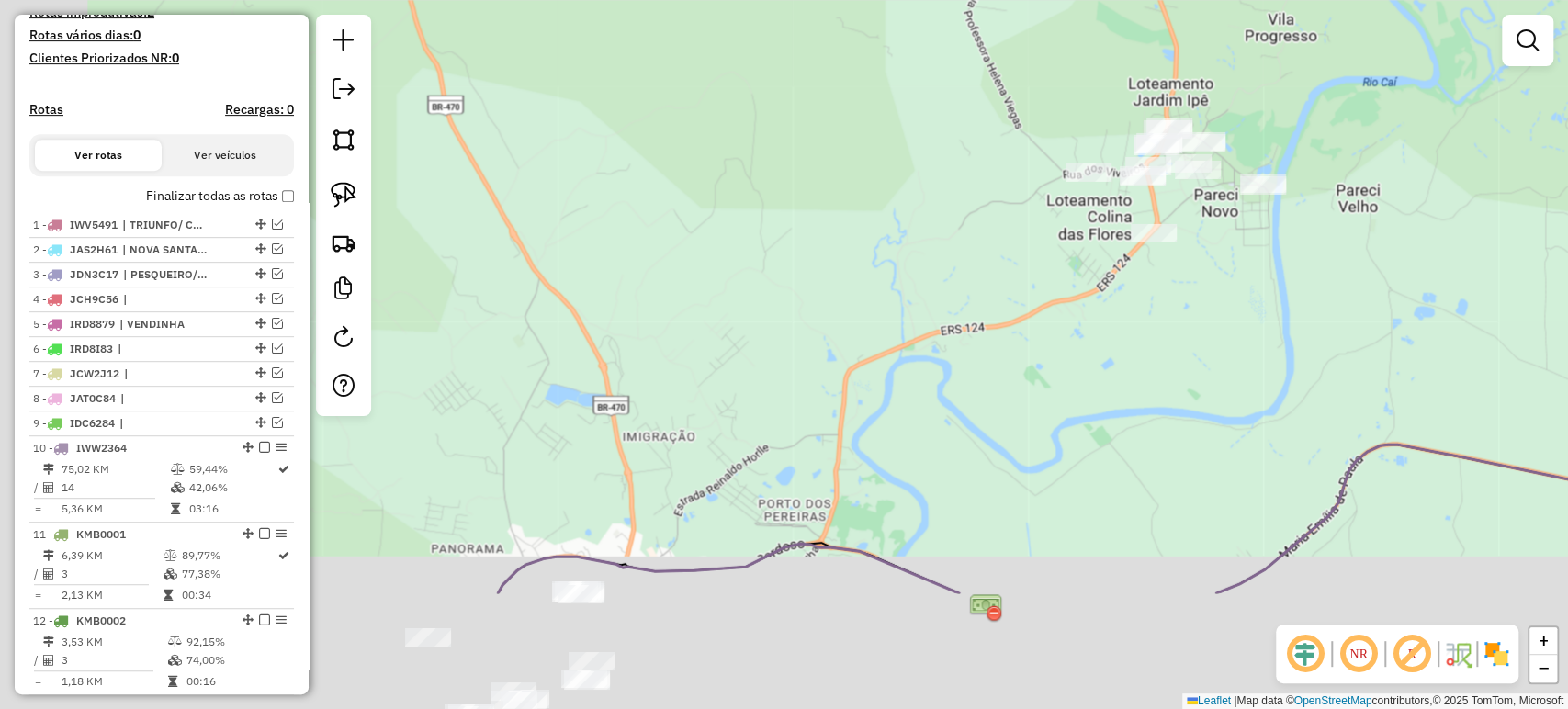 drag, startPoint x: 736, startPoint y: 557, endPoint x: 1382, endPoint y: 152, distance: 762.45721 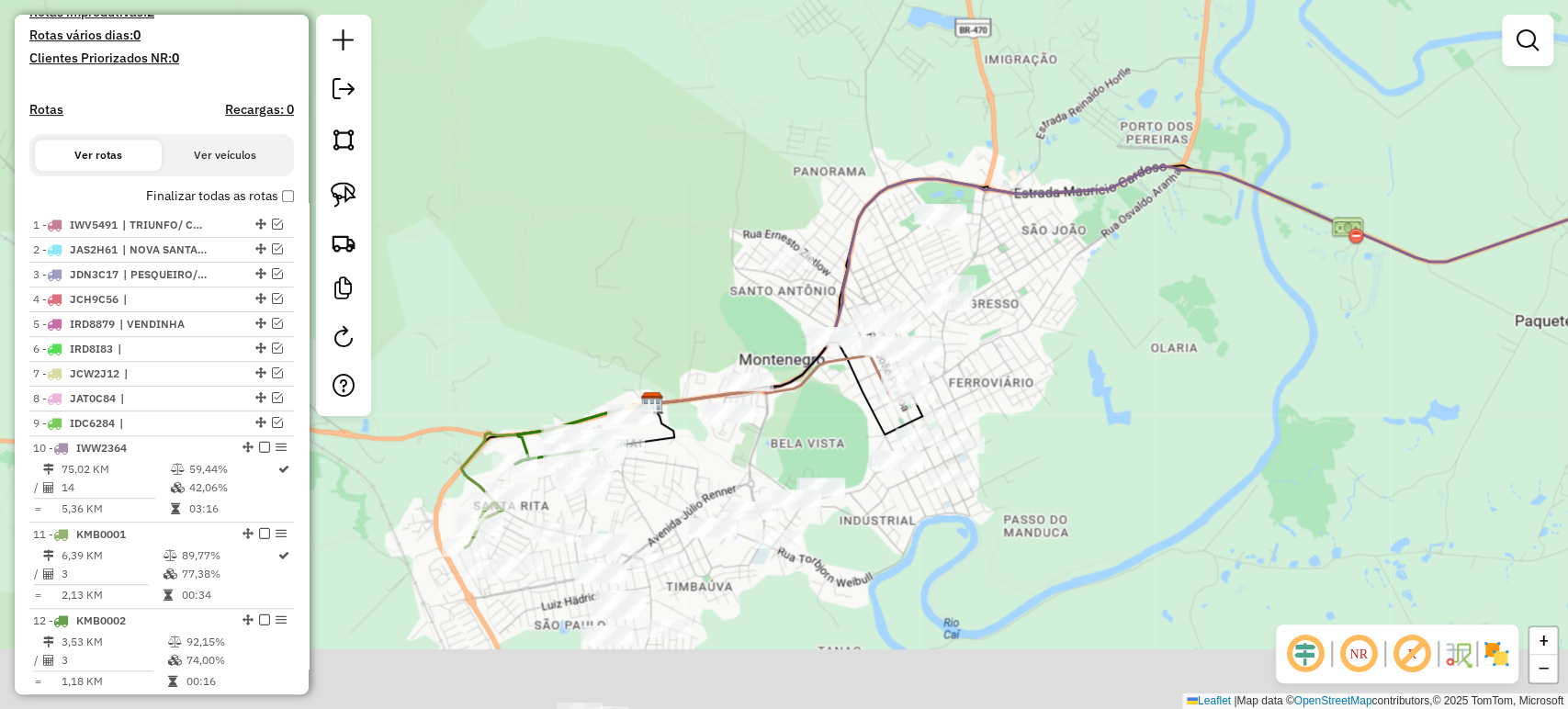 drag, startPoint x: 1122, startPoint y: 439, endPoint x: 1130, endPoint y: 87, distance: 352.0909 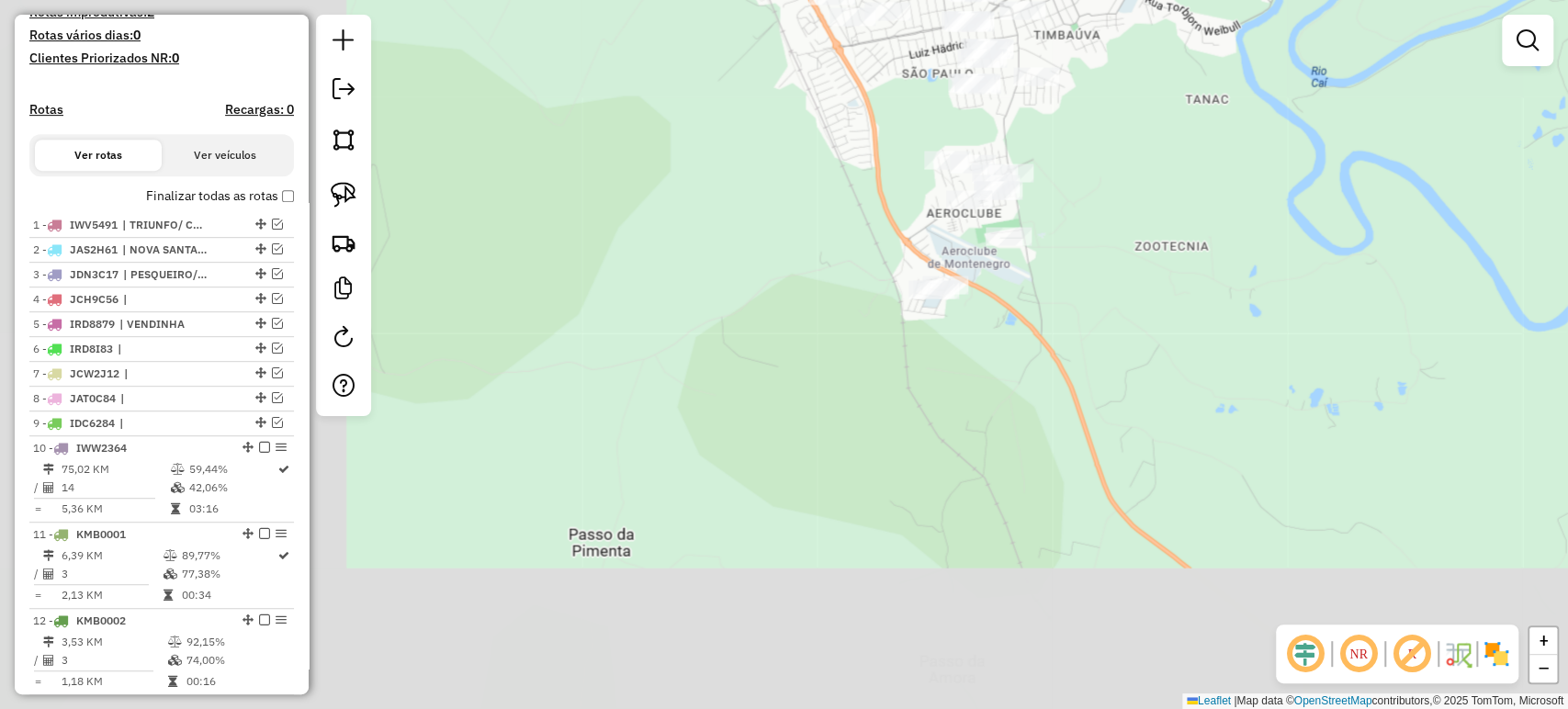 drag, startPoint x: 768, startPoint y: 537, endPoint x: 1117, endPoint y: 208, distance: 479.6269 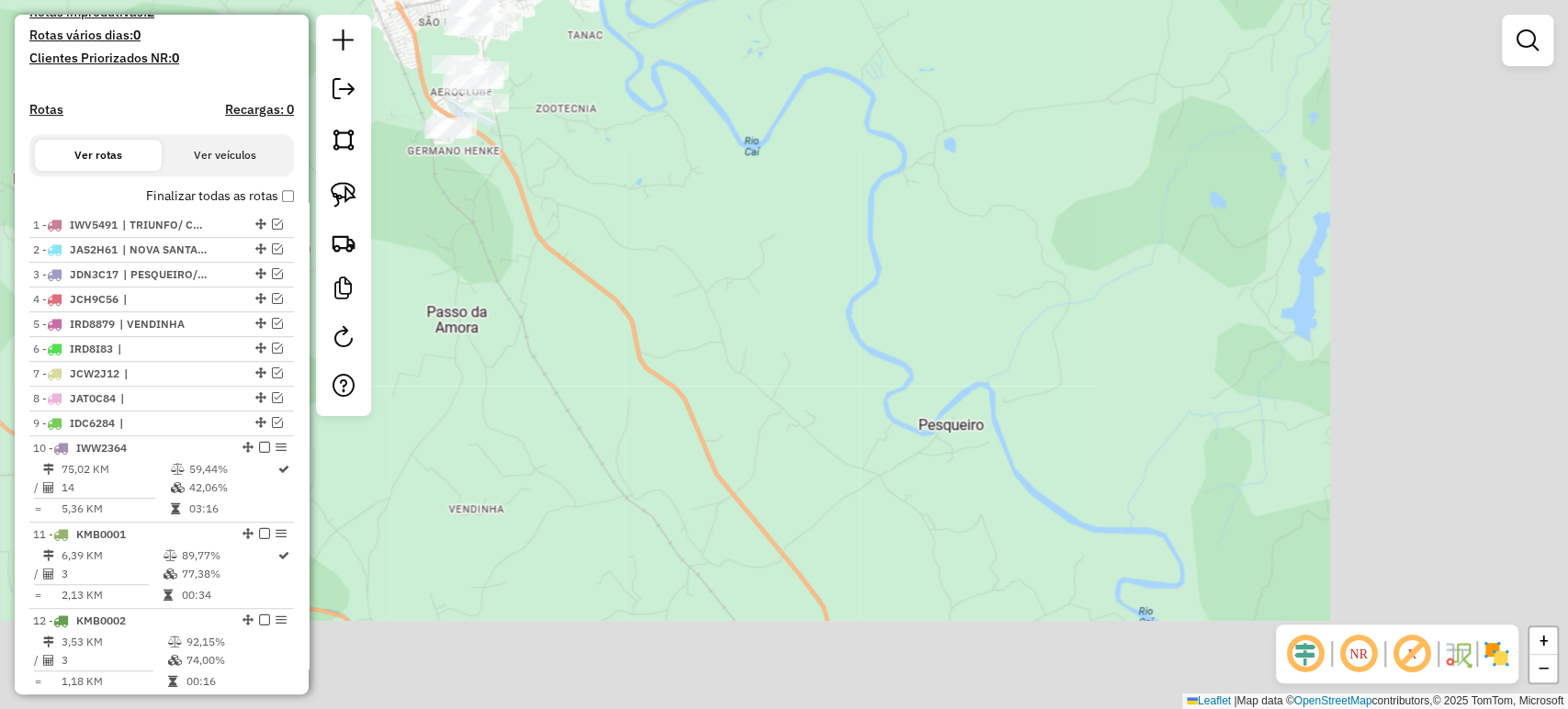 drag, startPoint x: 1111, startPoint y: 420, endPoint x: 625, endPoint y: 264, distance: 510.42335 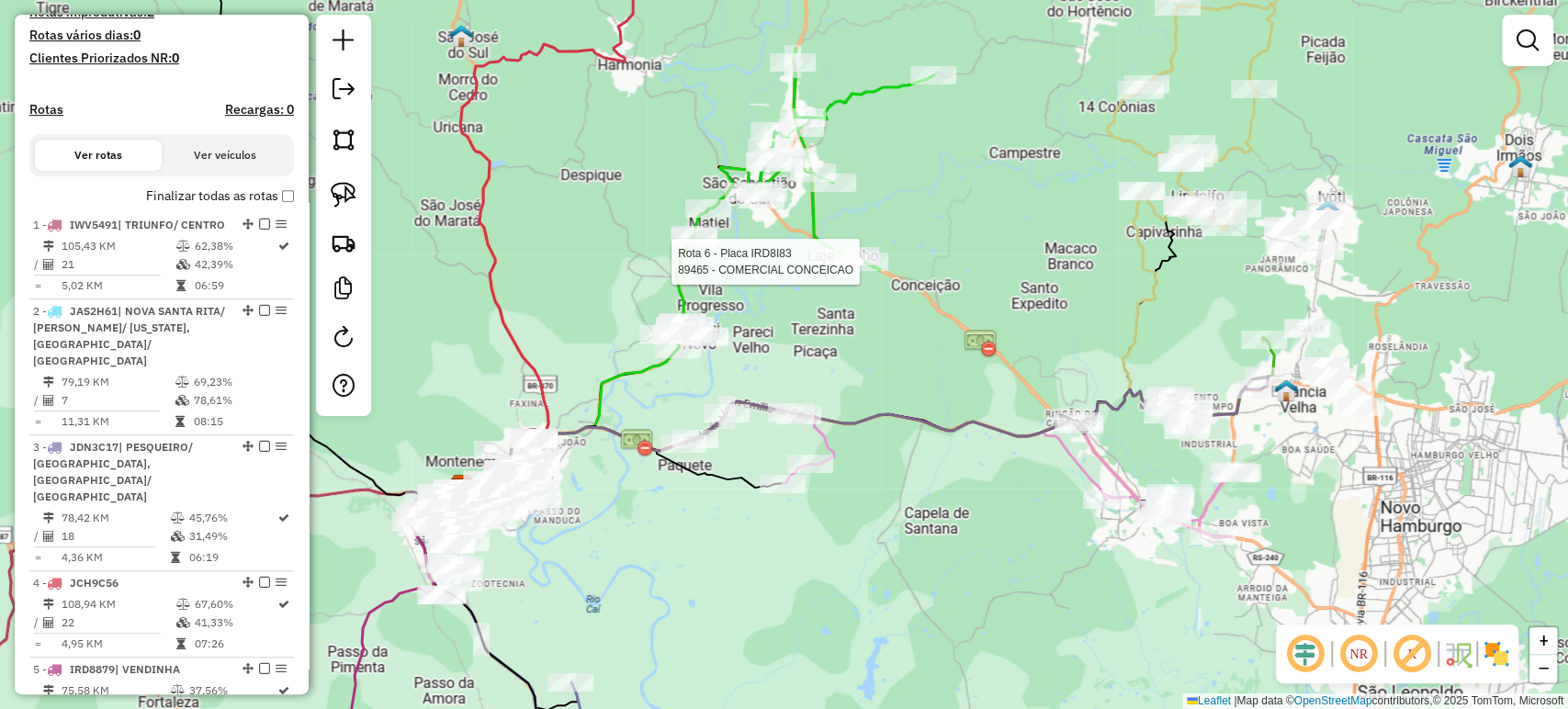 select on "*********" 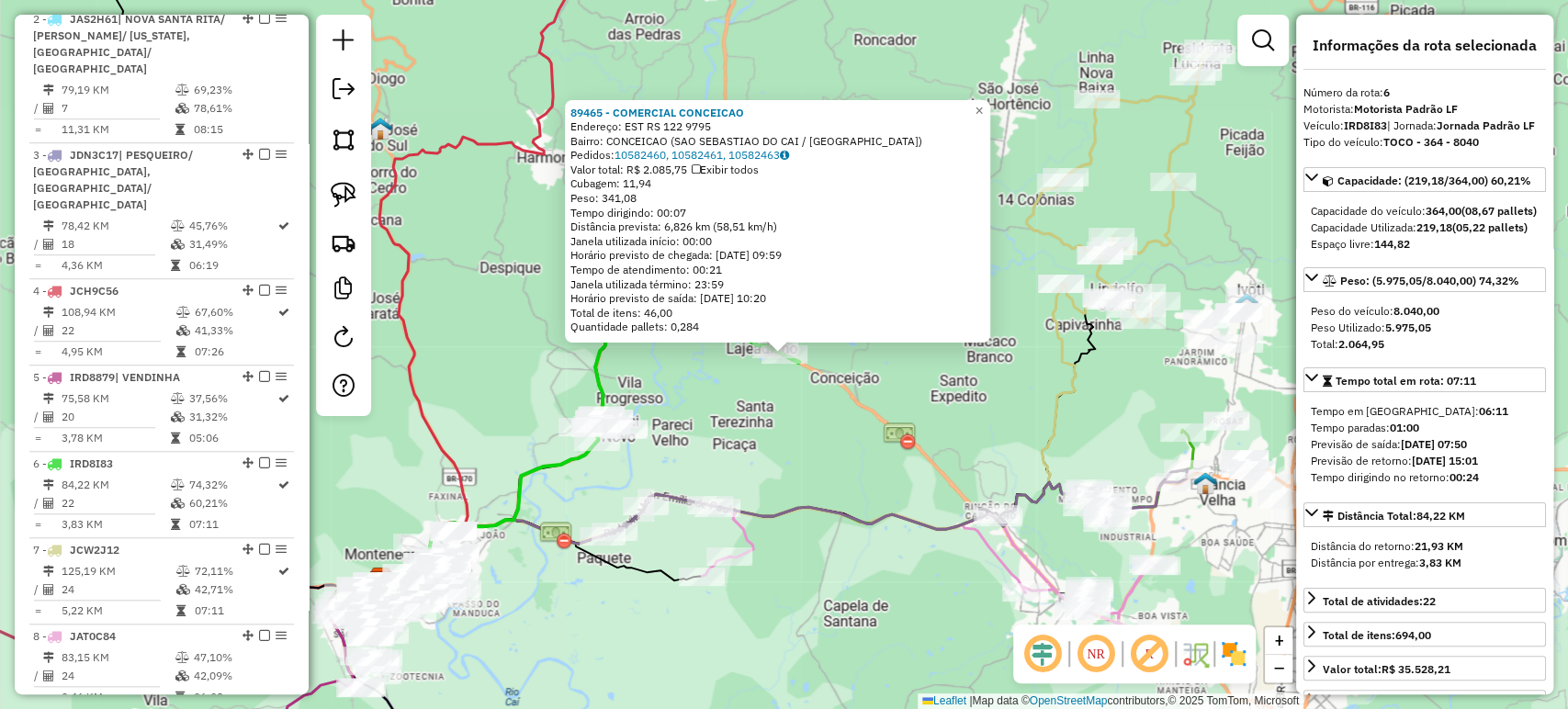 scroll, scrollTop: 1241, scrollLeft: 0, axis: vertical 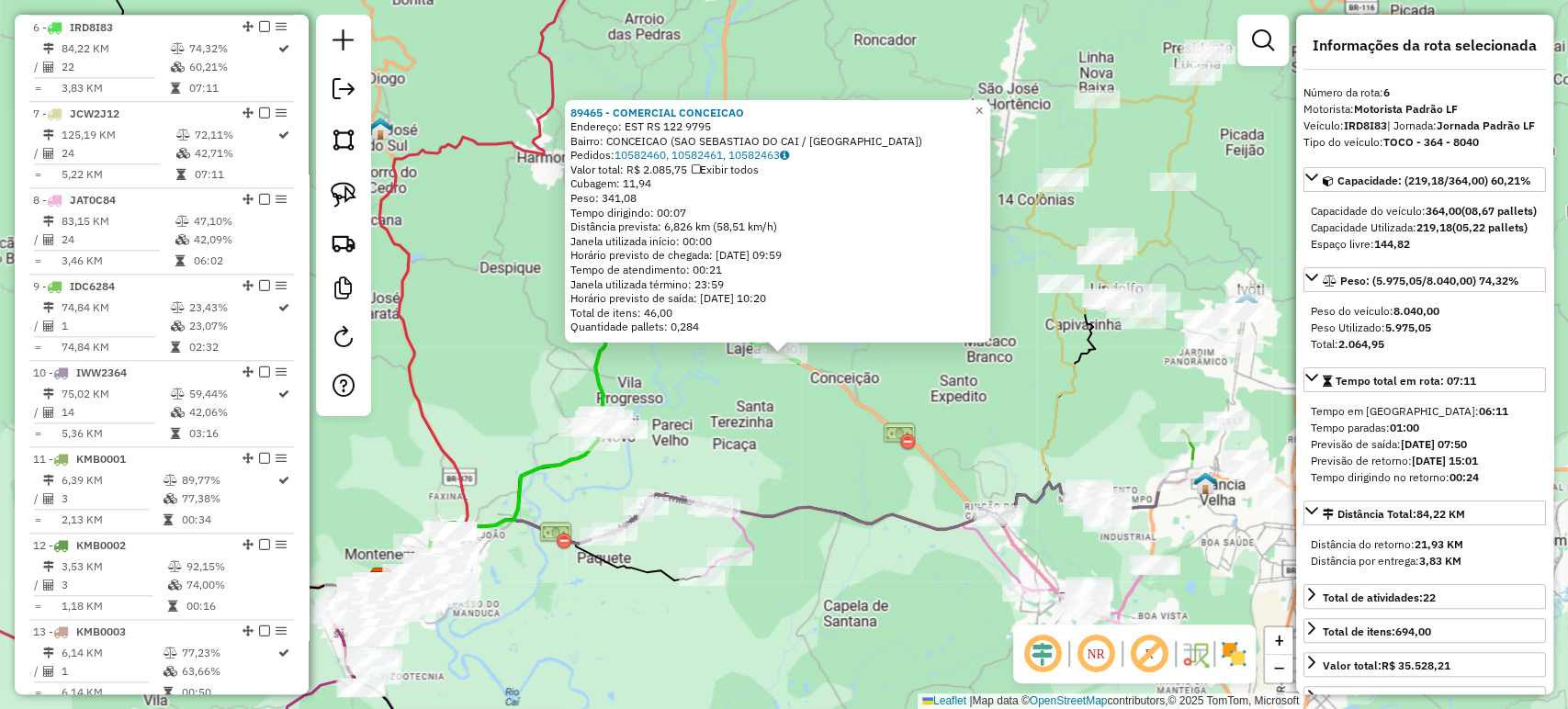 drag, startPoint x: 860, startPoint y: 481, endPoint x: 999, endPoint y: 419, distance: 152.20053 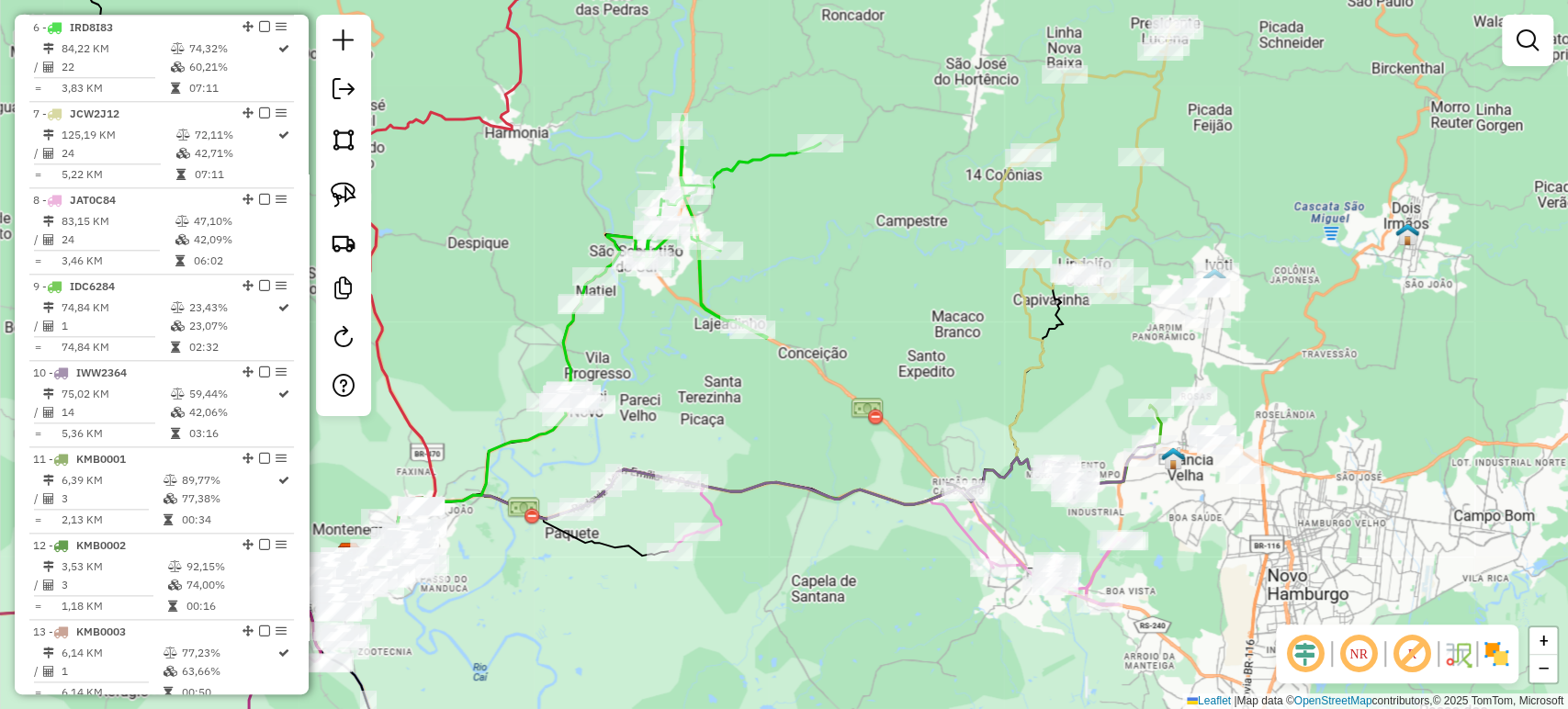 drag, startPoint x: 1308, startPoint y: 475, endPoint x: 1185, endPoint y: 468, distance: 123.19903 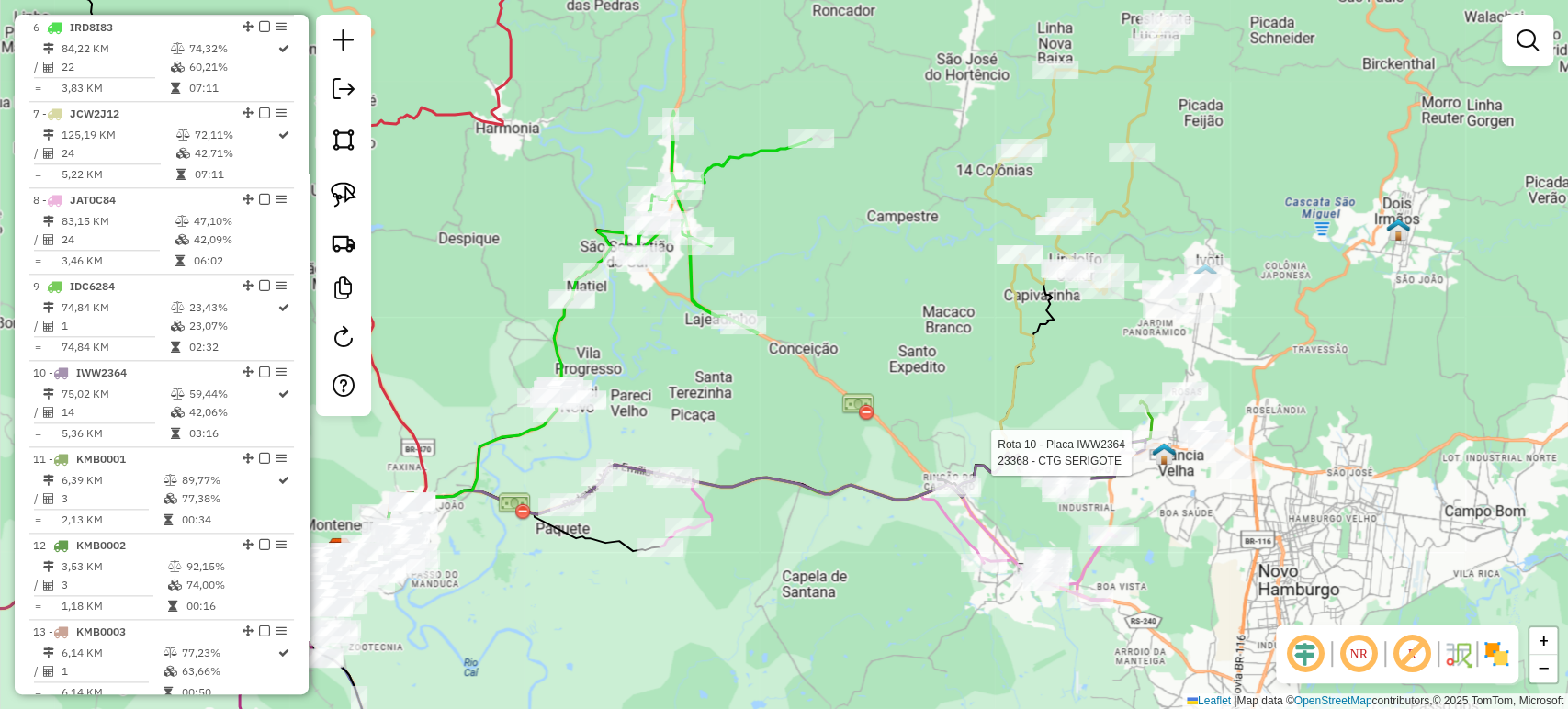 select on "*********" 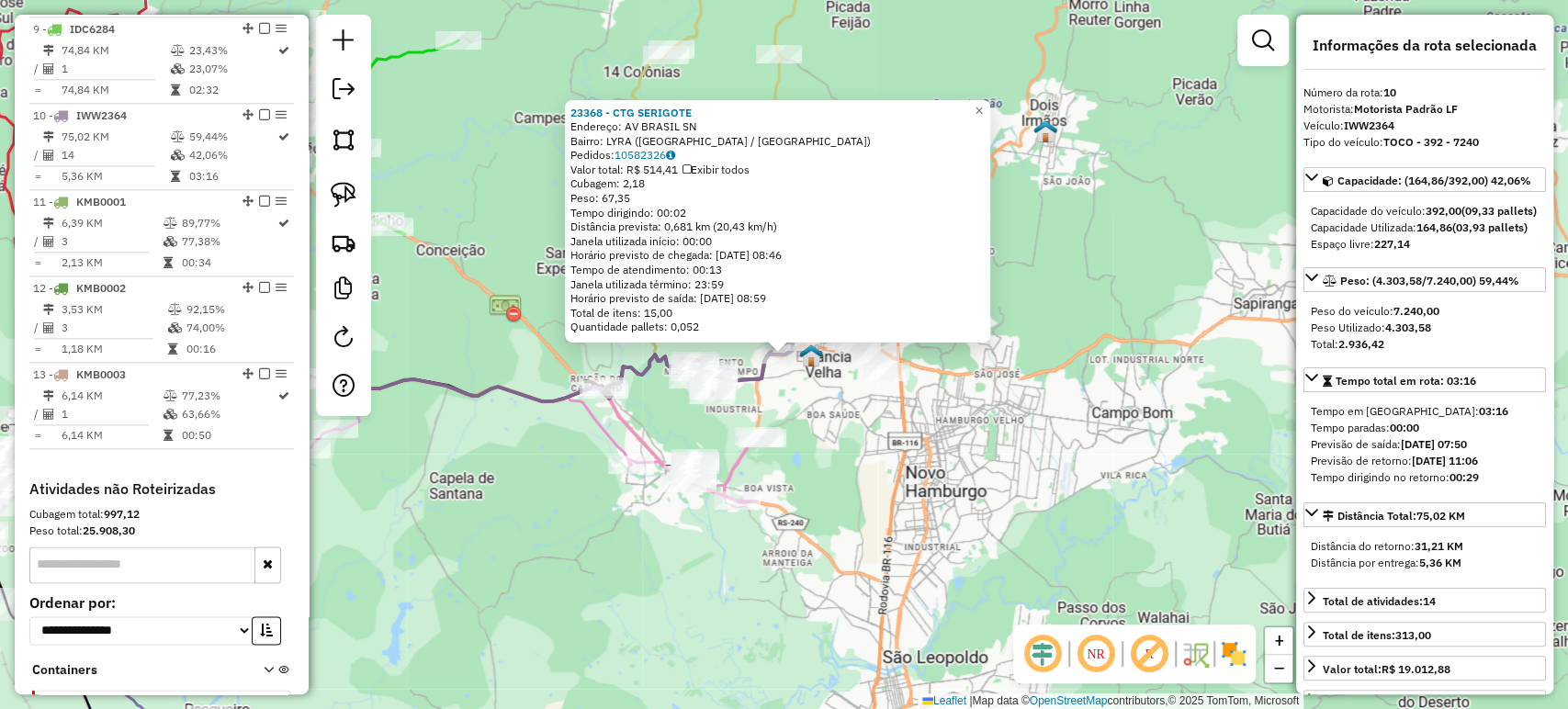scroll, scrollTop: 1586, scrollLeft: 0, axis: vertical 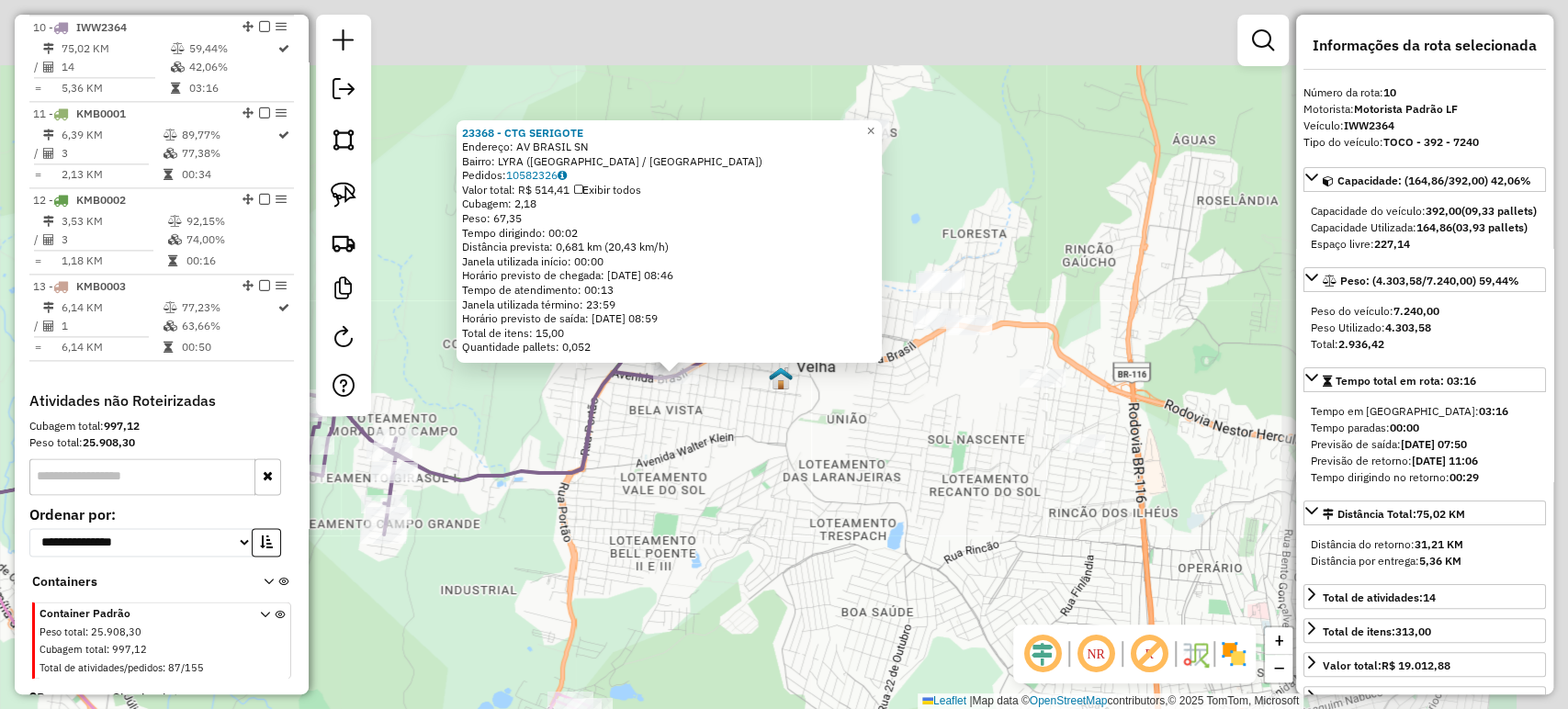 drag, startPoint x: 1014, startPoint y: 332, endPoint x: 867, endPoint y: 375, distance: 153.16005 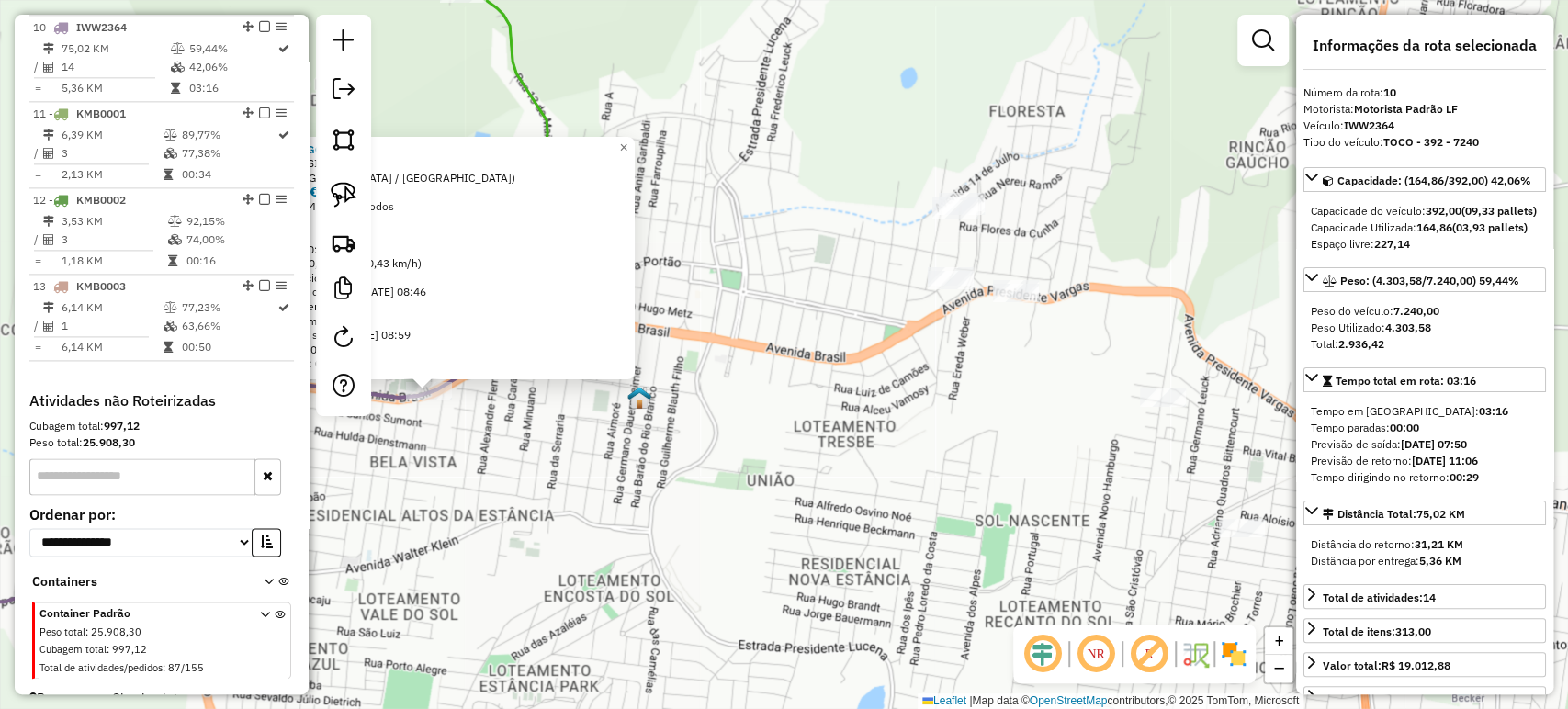 drag, startPoint x: 971, startPoint y: 358, endPoint x: 783, endPoint y: 322, distance: 191.41578 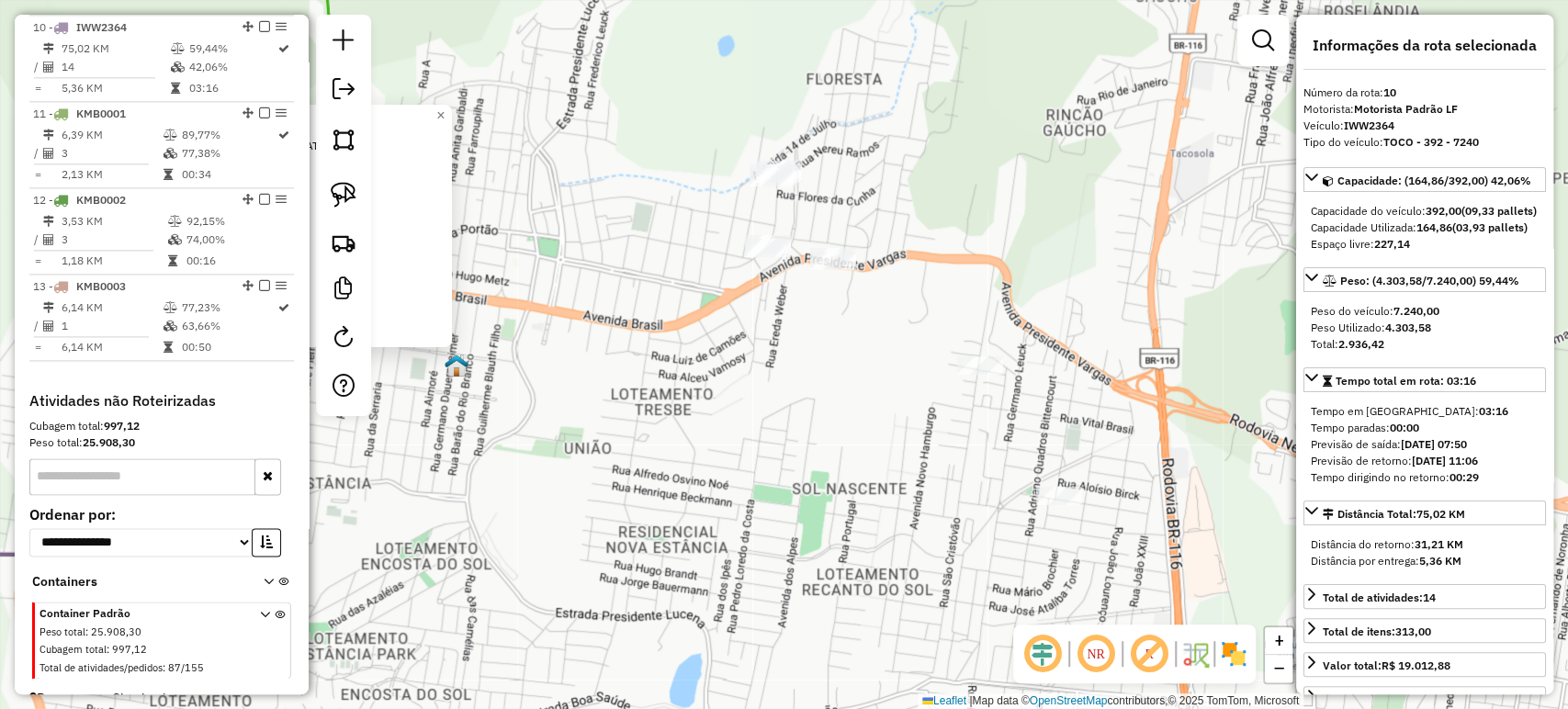 click on "23368 - CTG SERIGOTE  Endereço: AV BRASIL SN   Bairro: LYRA (ESTANCIA VELHA / RS)   Pedidos:  10582326   Valor total: R$ 514,41   Exibir todos   Cubagem: 2,18  Peso: 67,35  Tempo dirigindo: 00:02   Distância prevista: 0,681 km (20,43 km/h)   Janela utilizada início: 00:00   Horário previsto de chegada: 11/07/2025 08:46   Tempo de atendimento: 00:13   Janela utilizada término: 23:59   Horário previsto de saída: 11/07/2025 08:59   Total de itens: 15,00   Quantidade pallets: 0,052  × Janela de atendimento Grade de atendimento Capacidade Transportadoras Veículos Cliente Pedidos  Rotas Selecione os dias de semana para filtrar as janelas de atendimento  Seg   Ter   Qua   Qui   Sex   Sáb   Dom  Informe o período da janela de atendimento: De: Até:  Filtrar exatamente a janela do cliente  Considerar janela de atendimento padrão  Selecione os dias de semana para filtrar as grades de atendimento  Seg   Ter   Qua   Qui   Sex   Sáb   Dom   Considerar clientes sem dia de atendimento cadastrado  Peso mínimo:" 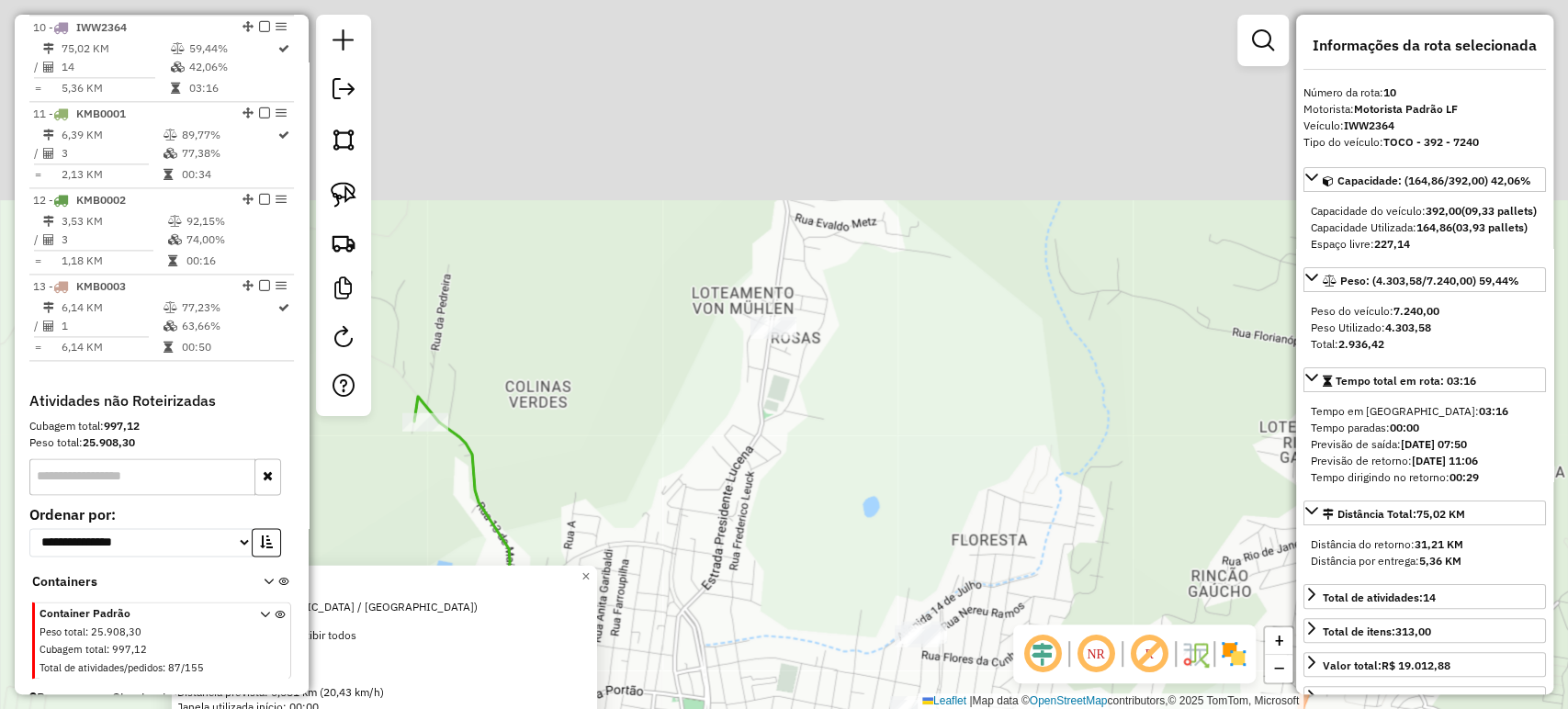 drag, startPoint x: 707, startPoint y: 189, endPoint x: 889, endPoint y: 466, distance: 331.4408 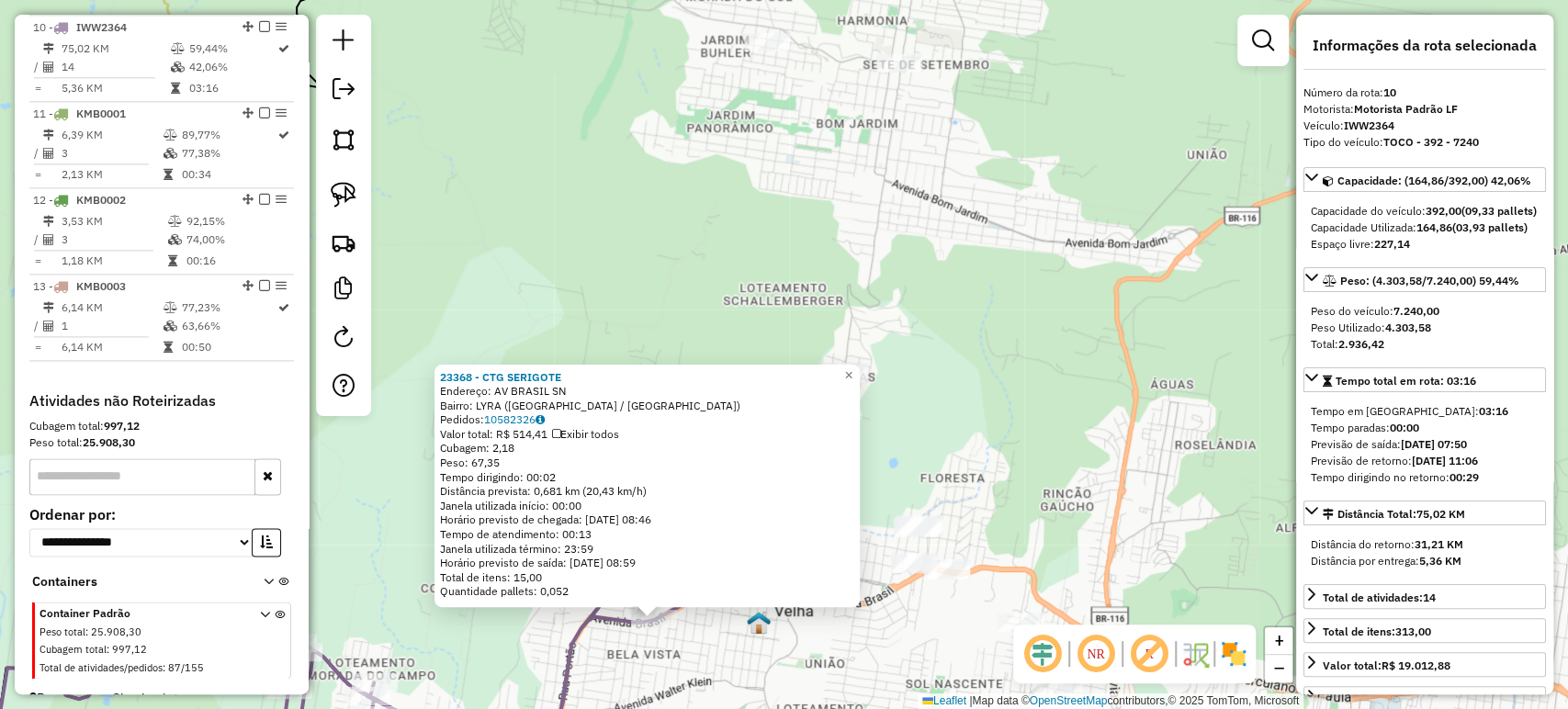 click on "23368 - CTG SERIGOTE  Endereço: AV BRASIL SN   Bairro: LYRA (ESTANCIA VELHA / RS)   Pedidos:  10582326   Valor total: R$ 514,41   Exibir todos   Cubagem: 2,18  Peso: 67,35  Tempo dirigindo: 00:02   Distância prevista: 0,681 km (20,43 km/h)   Janela utilizada início: 00:00   Horário previsto de chegada: 11/07/2025 08:46   Tempo de atendimento: 00:13   Janela utilizada término: 23:59   Horário previsto de saída: 11/07/2025 08:59   Total de itens: 15,00   Quantidade pallets: 0,052  × Janela de atendimento Grade de atendimento Capacidade Transportadoras Veículos Cliente Pedidos  Rotas Selecione os dias de semana para filtrar as janelas de atendimento  Seg   Ter   Qua   Qui   Sex   Sáb   Dom  Informe o período da janela de atendimento: De: Até:  Filtrar exatamente a janela do cliente  Considerar janela de atendimento padrão  Selecione os dias de semana para filtrar as grades de atendimento  Seg   Ter   Qua   Qui   Sex   Sáb   Dom   Considerar clientes sem dia de atendimento cadastrado  Peso mínimo:" 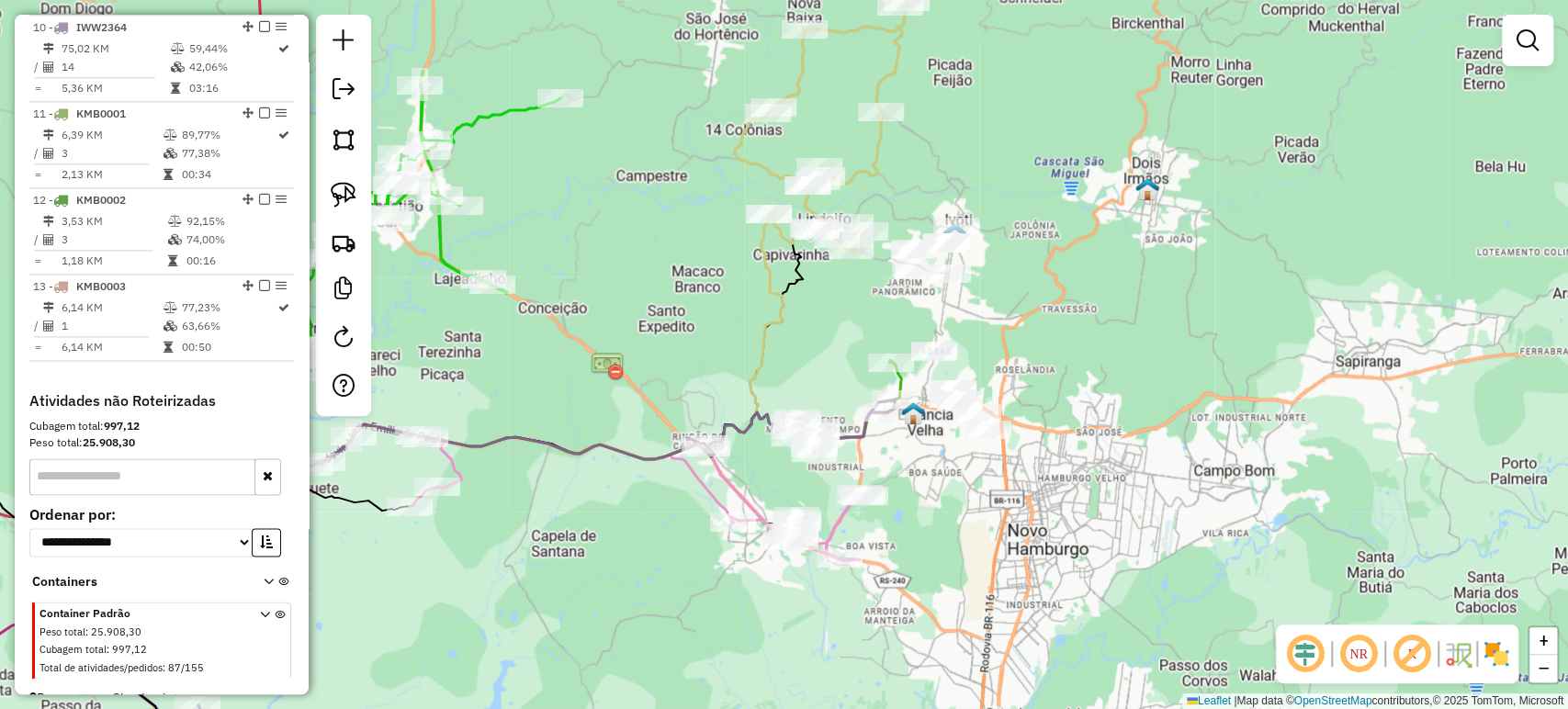 click 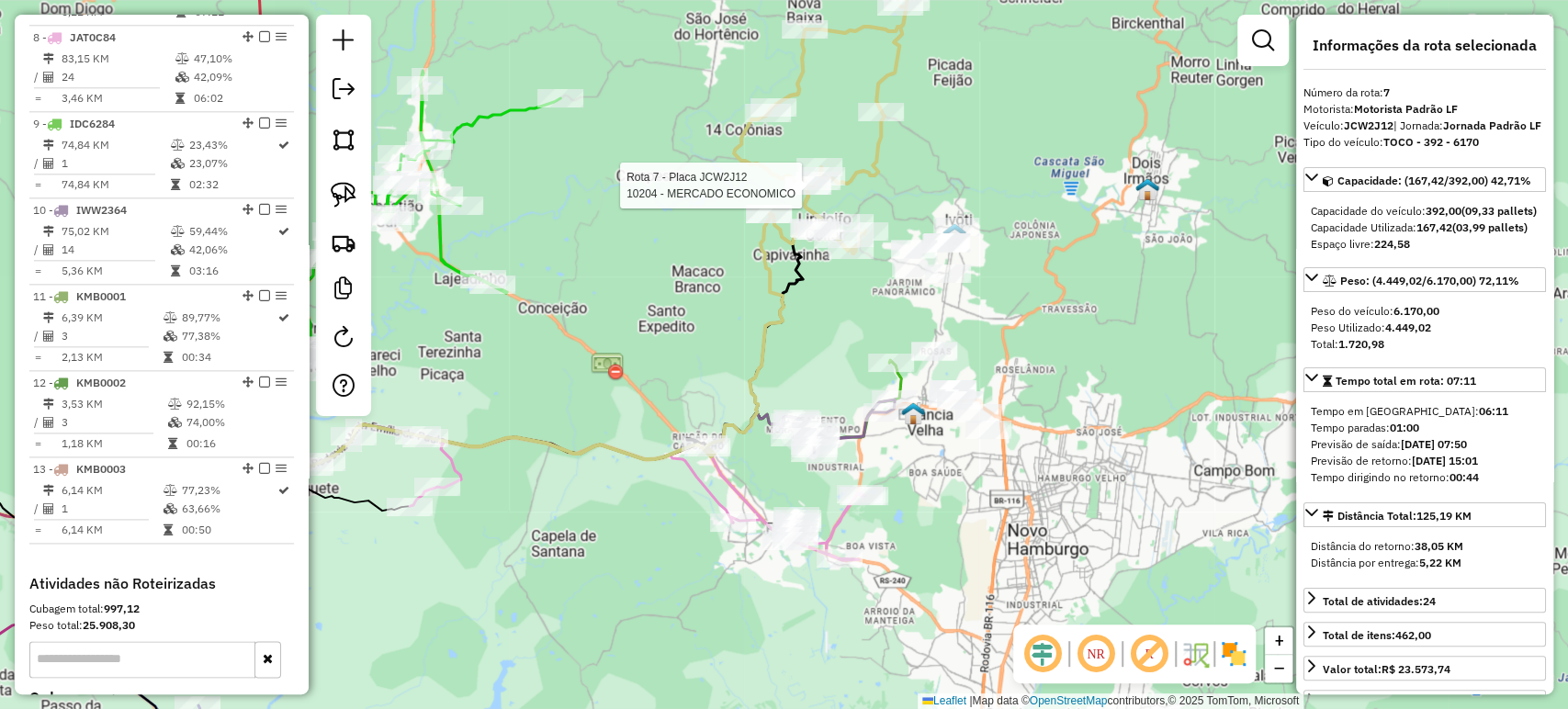 scroll, scrollTop: 1327, scrollLeft: 0, axis: vertical 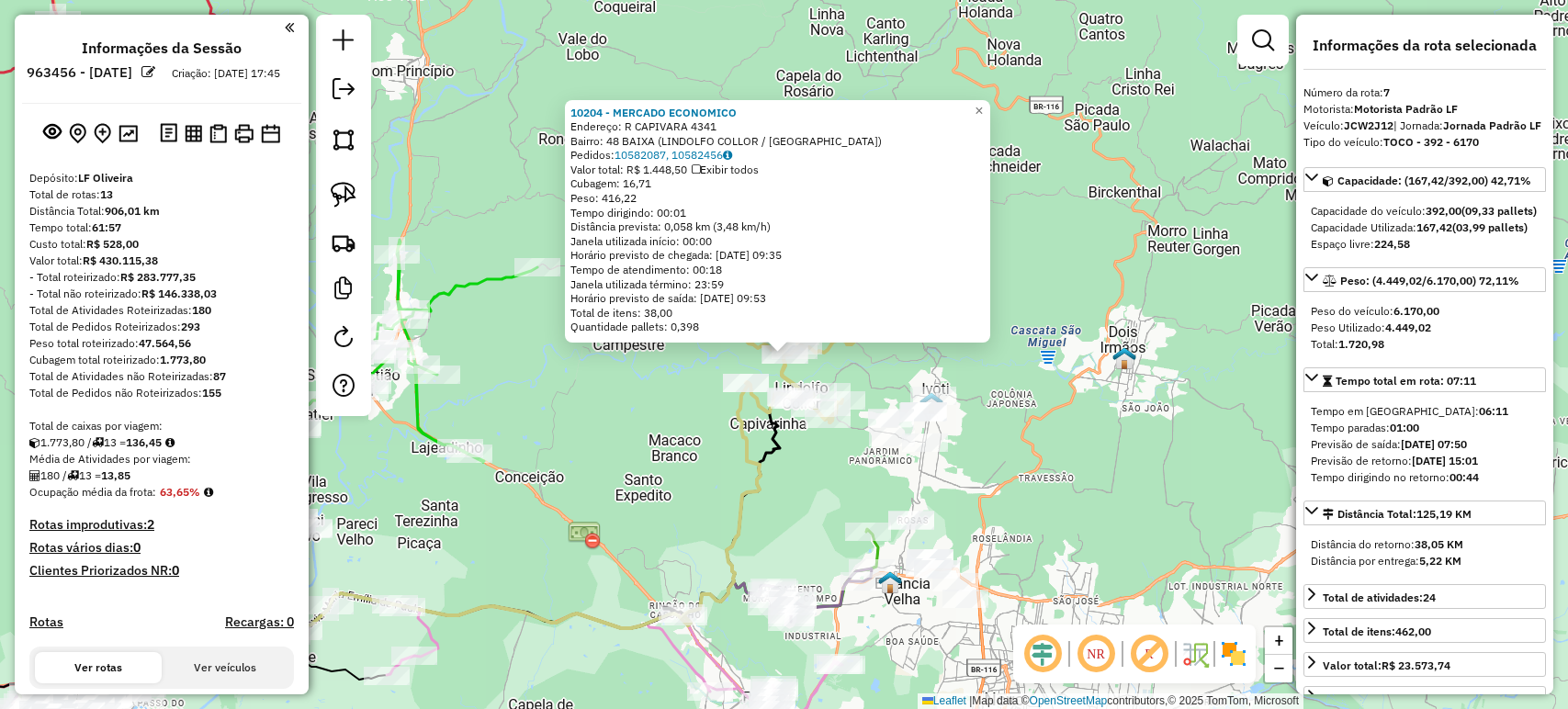 select on "*********" 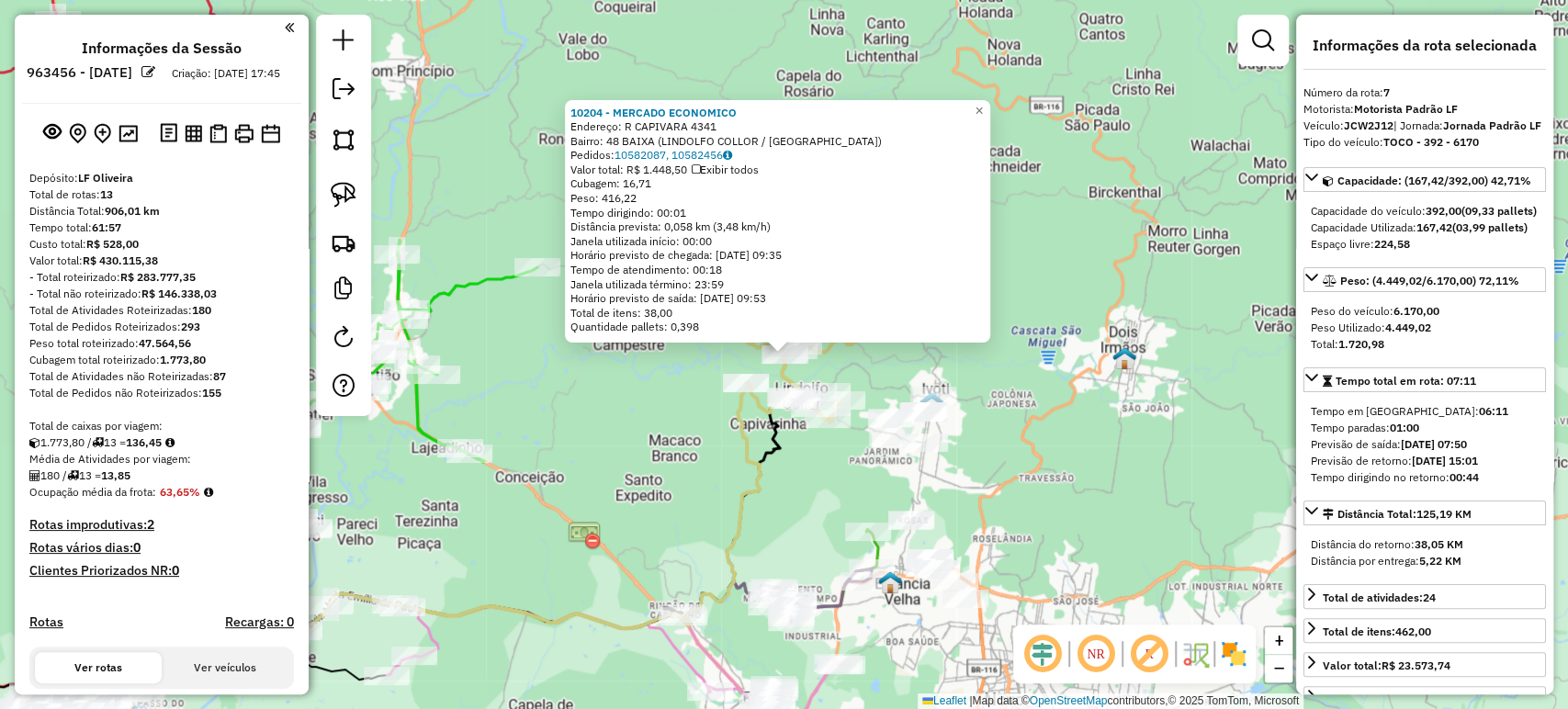 scroll, scrollTop: 1327, scrollLeft: 0, axis: vertical 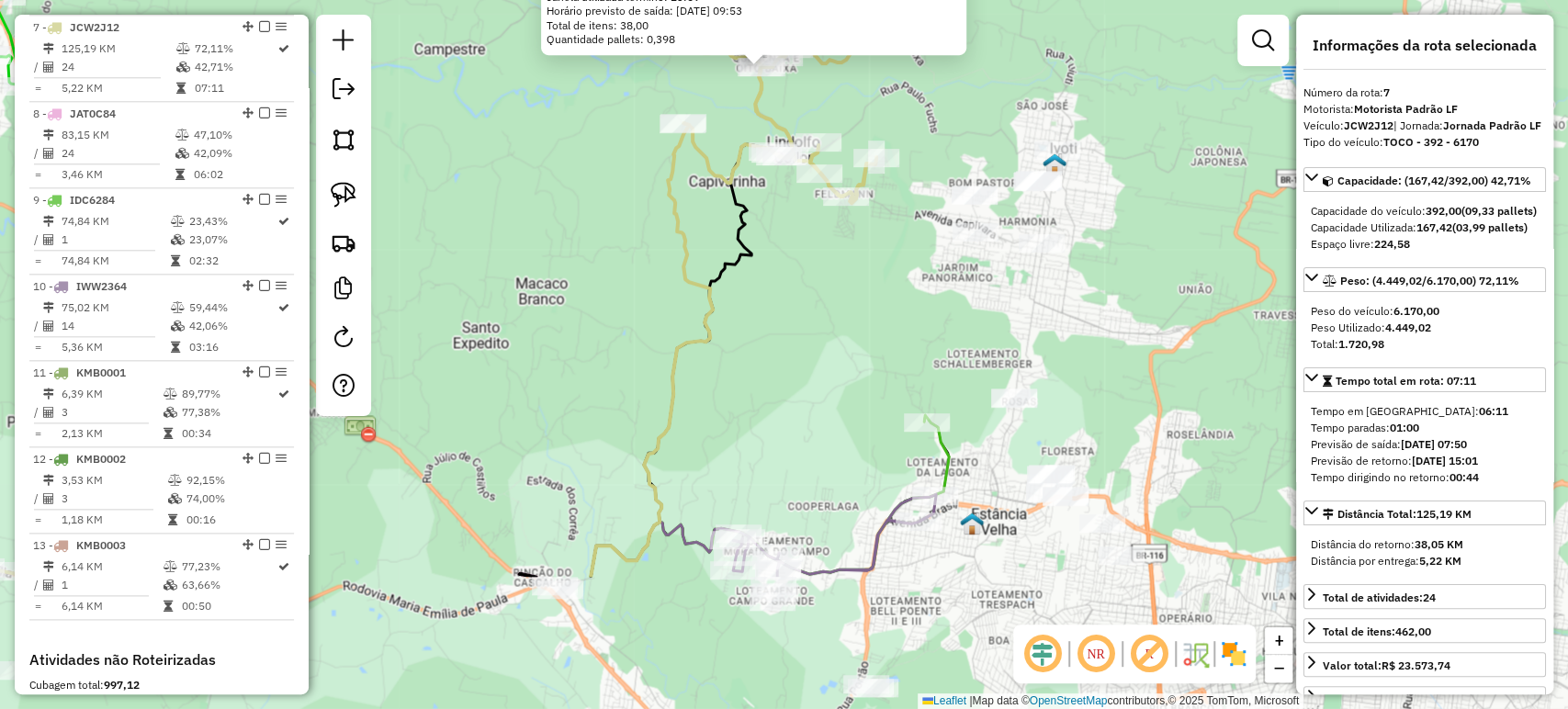 drag, startPoint x: 898, startPoint y: 532, endPoint x: 886, endPoint y: 353, distance: 179.40178 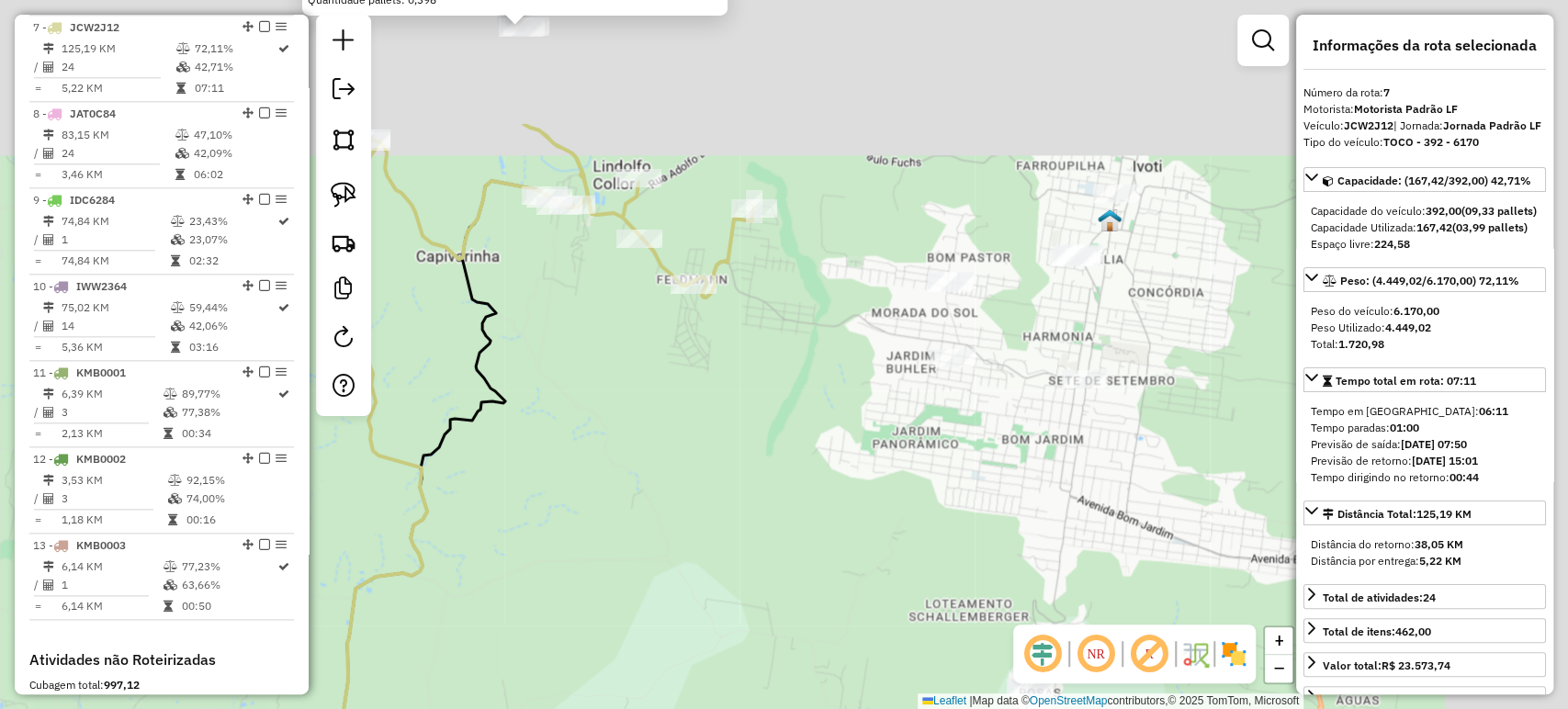 drag, startPoint x: 981, startPoint y: 324, endPoint x: 742, endPoint y: 491, distance: 291.56474 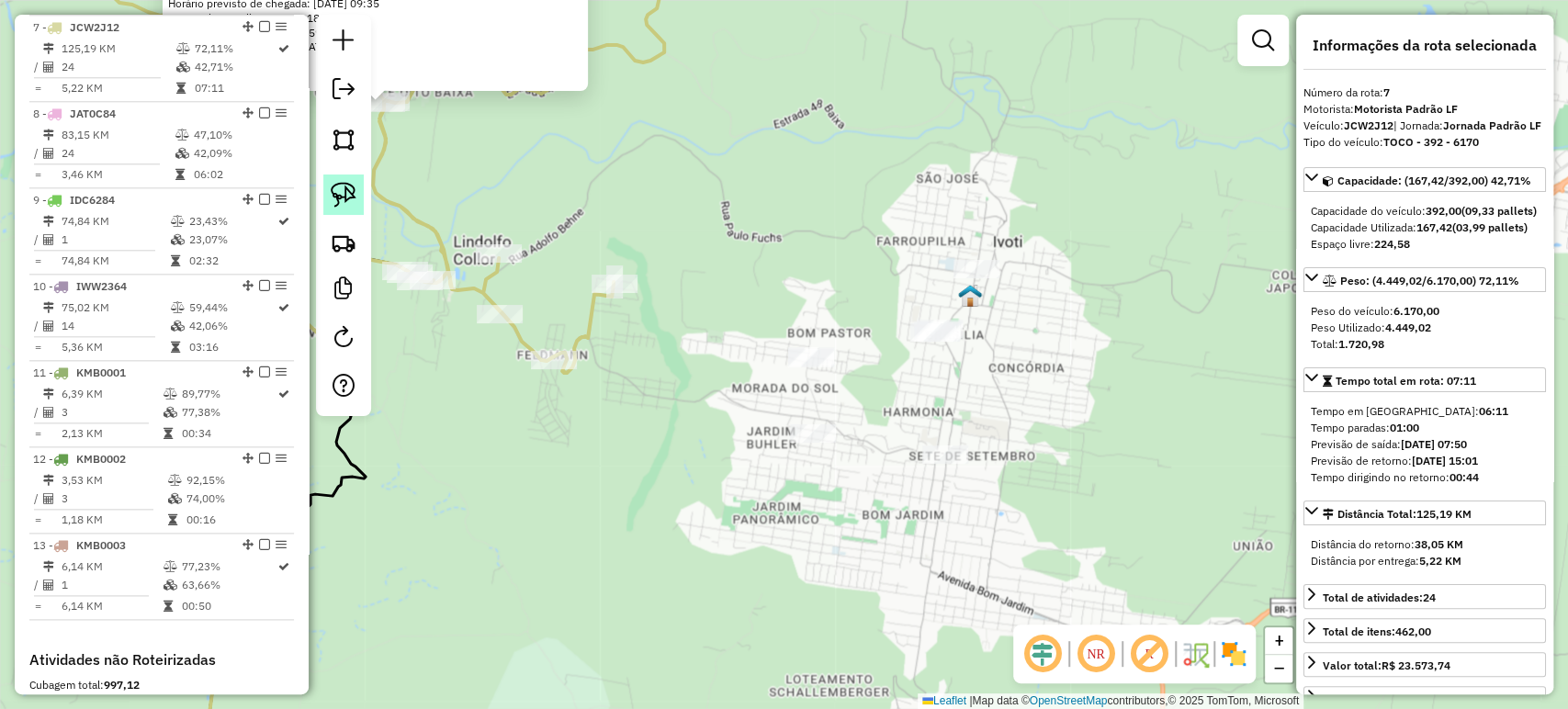 click 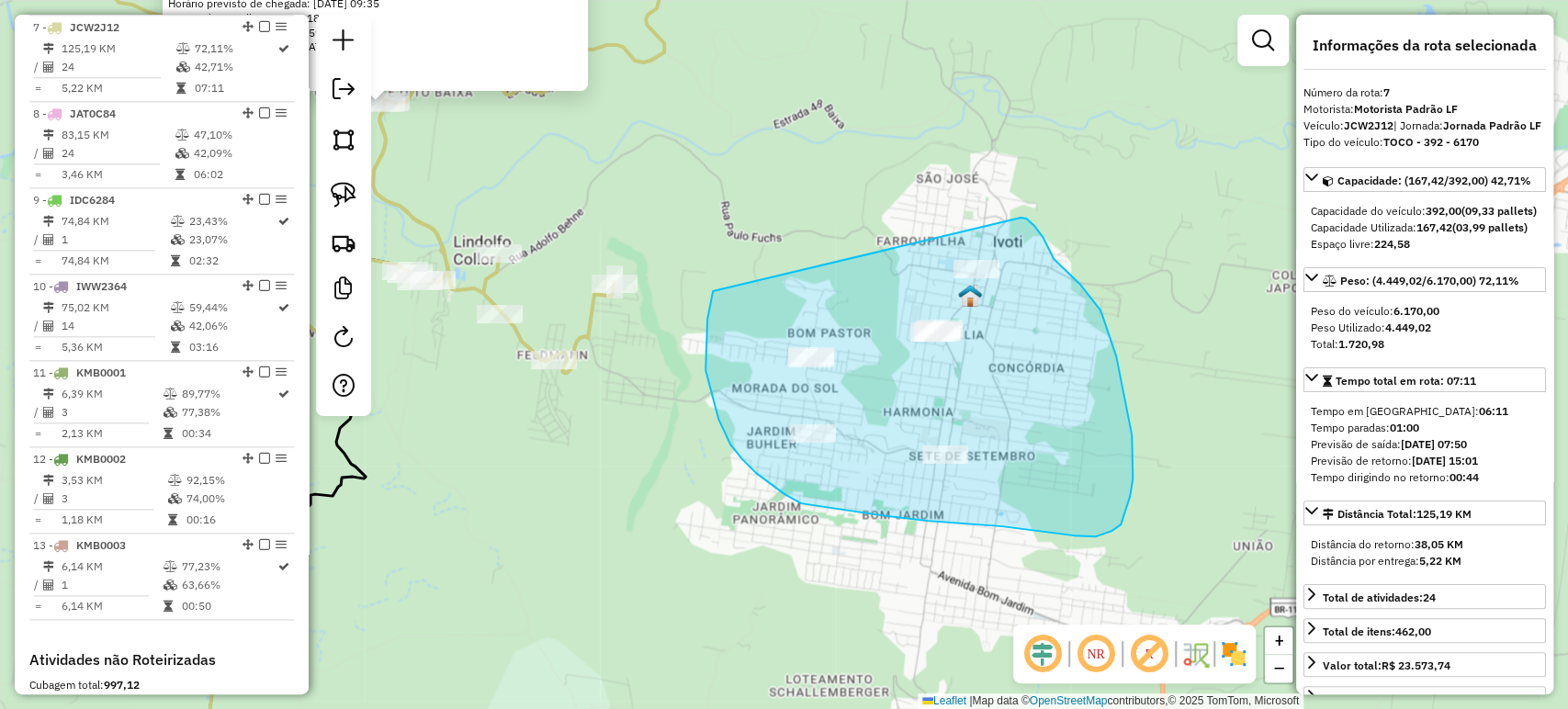 drag, startPoint x: 713, startPoint y: 294, endPoint x: 1021, endPoint y: 218, distance: 317.23808 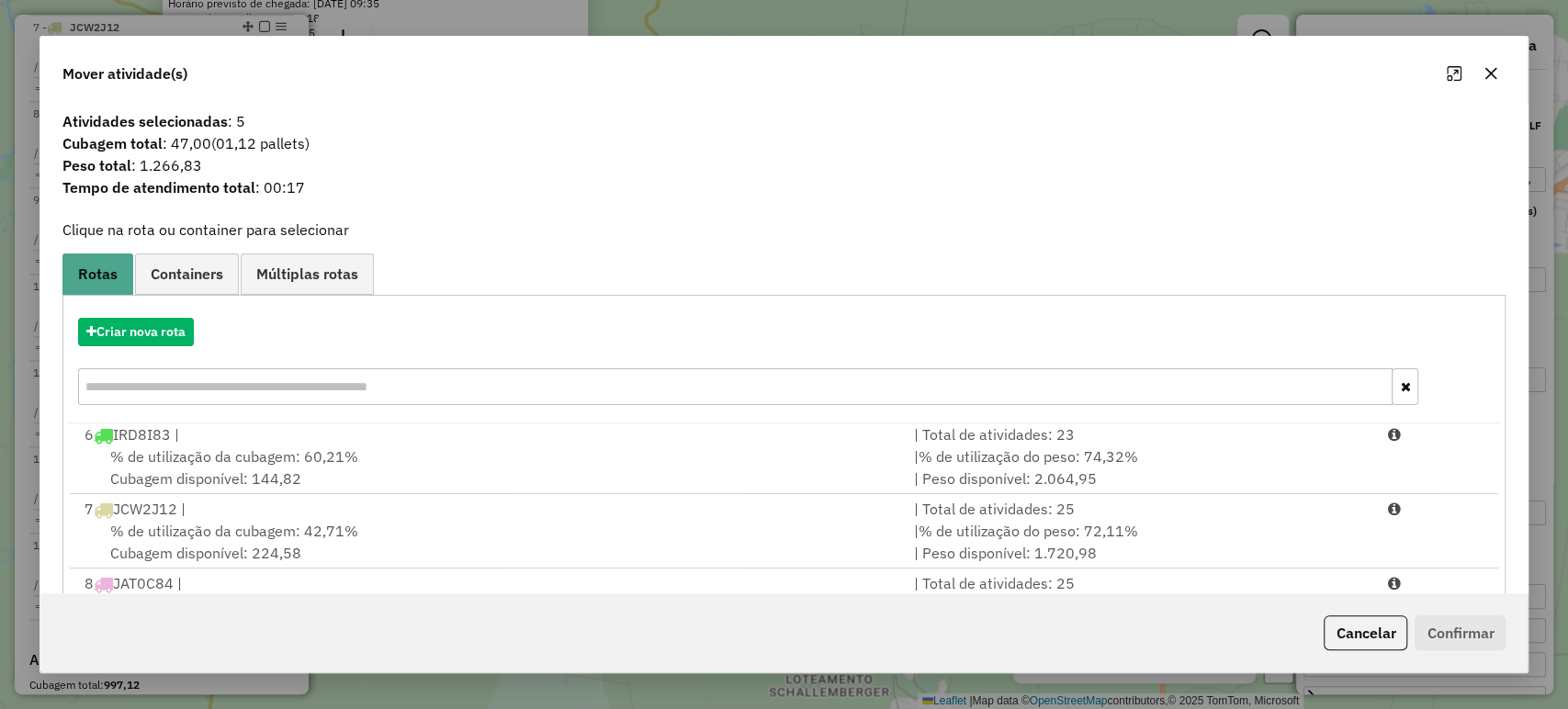 scroll, scrollTop: 598, scrollLeft: 0, axis: vertical 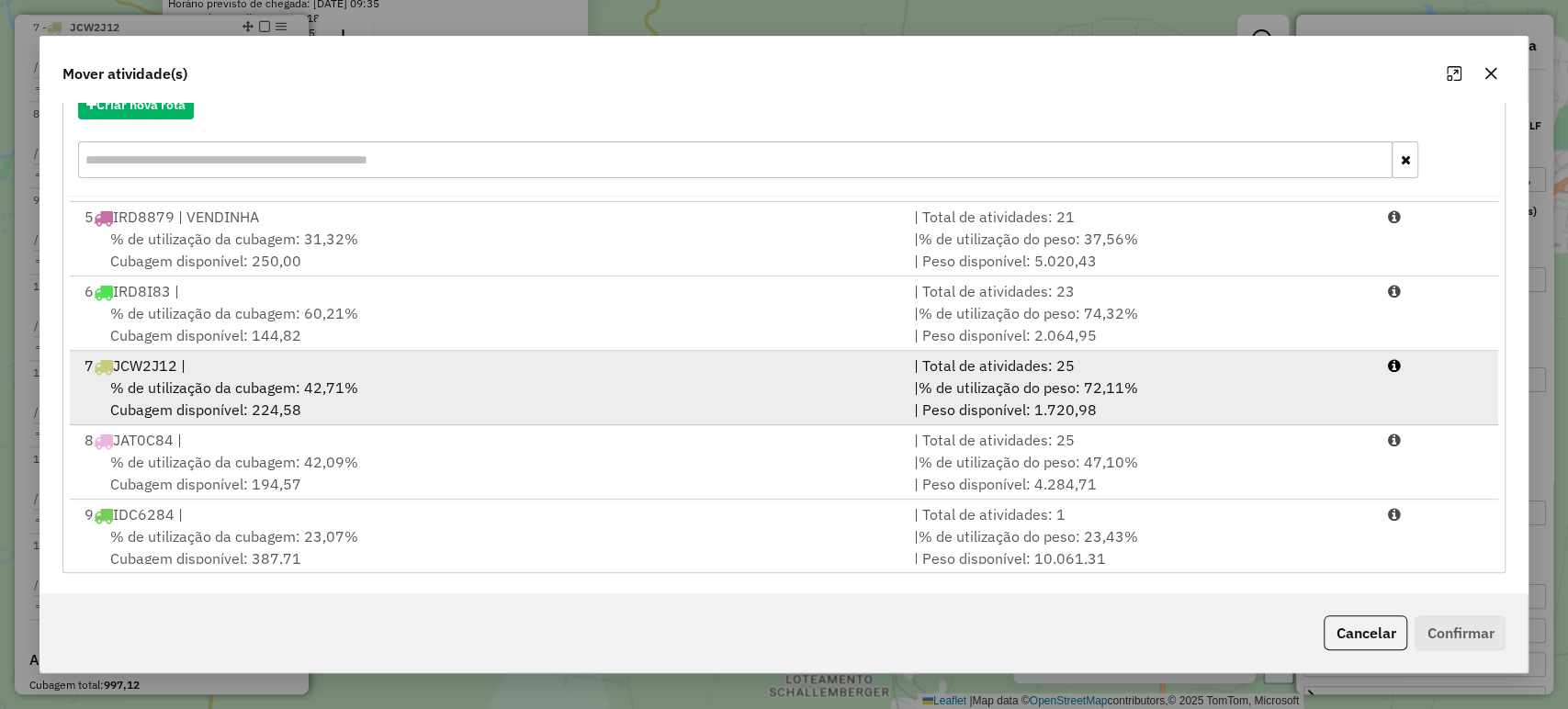 click on "% de utilização da cubagem: 42,71%  Cubagem disponível: 224,58" at bounding box center (488, 399) 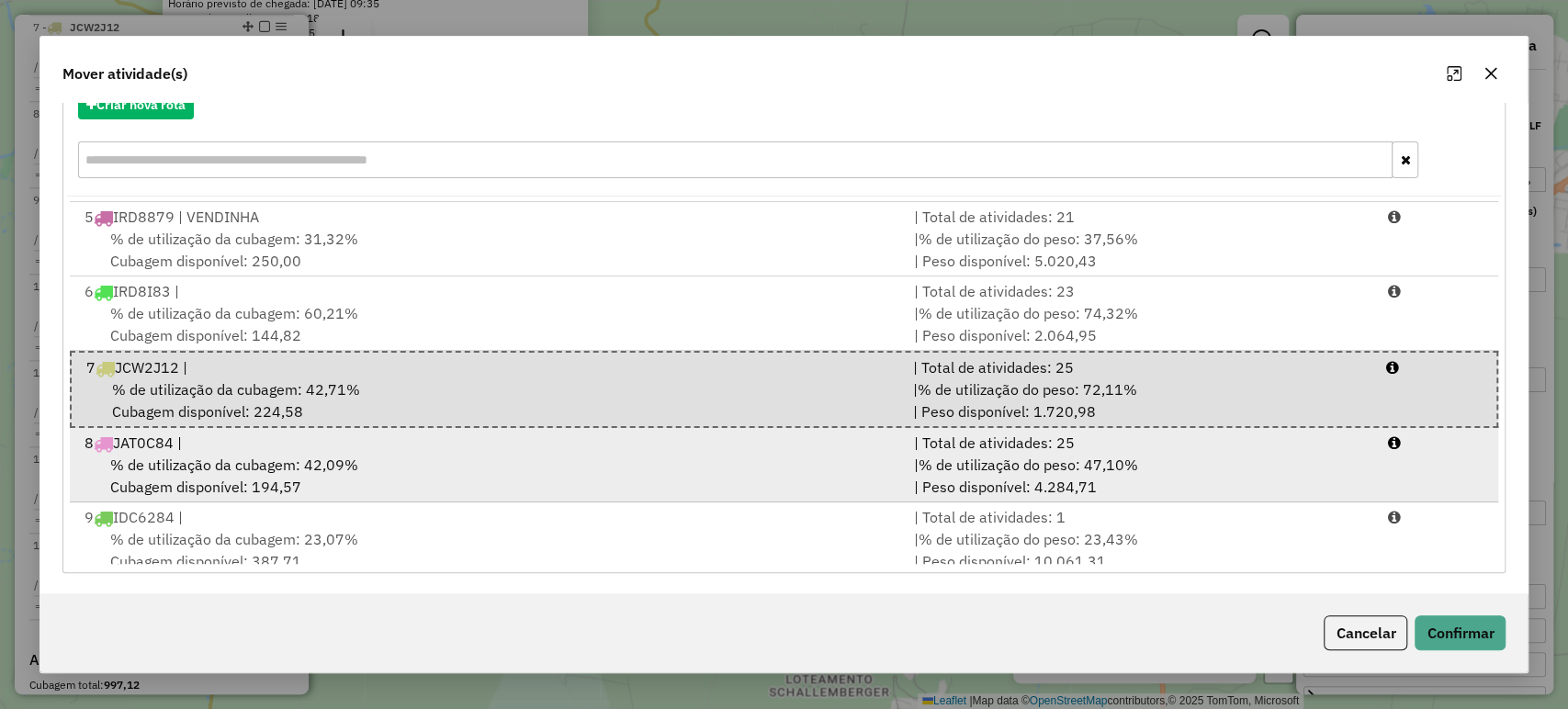 scroll, scrollTop: 0, scrollLeft: 0, axis: both 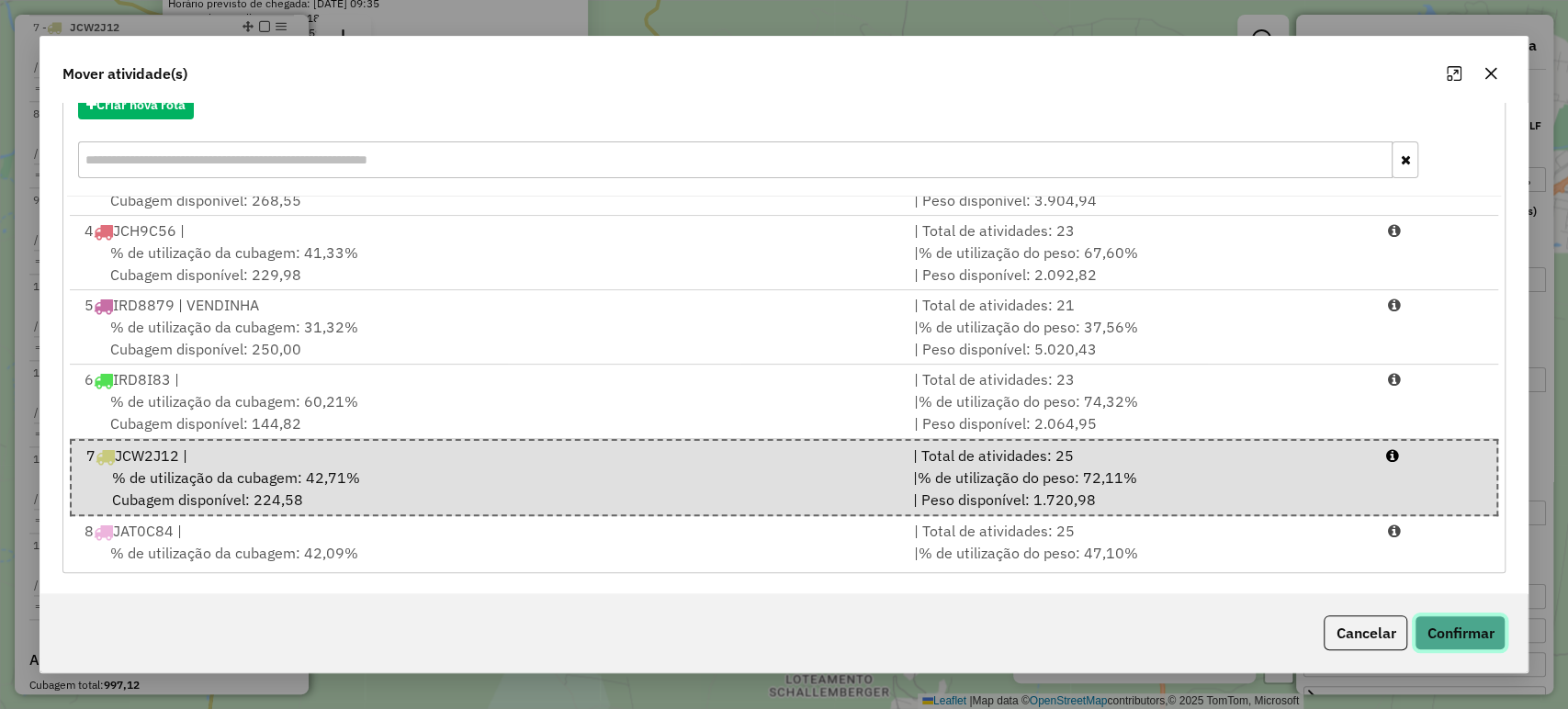 click on "Confirmar" 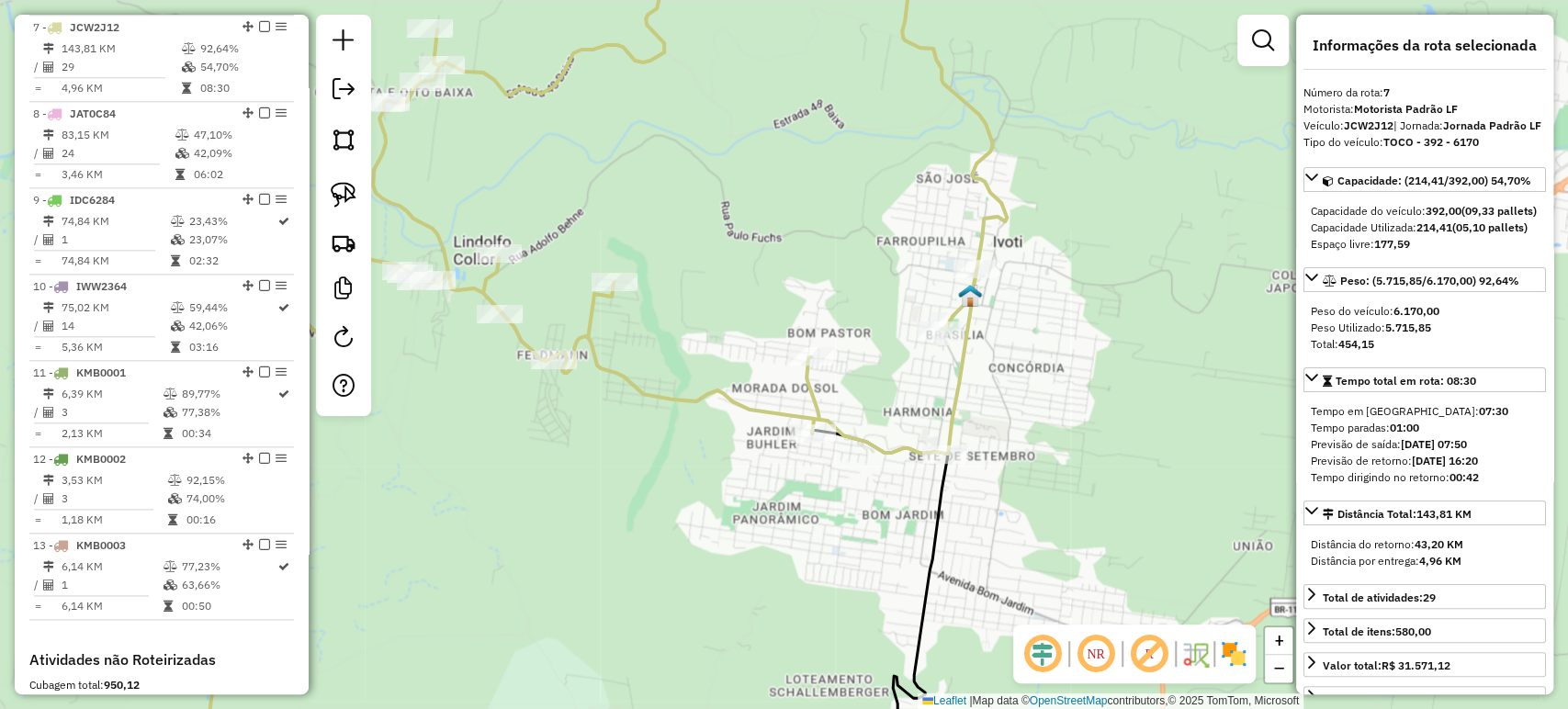 scroll, scrollTop: 0, scrollLeft: 0, axis: both 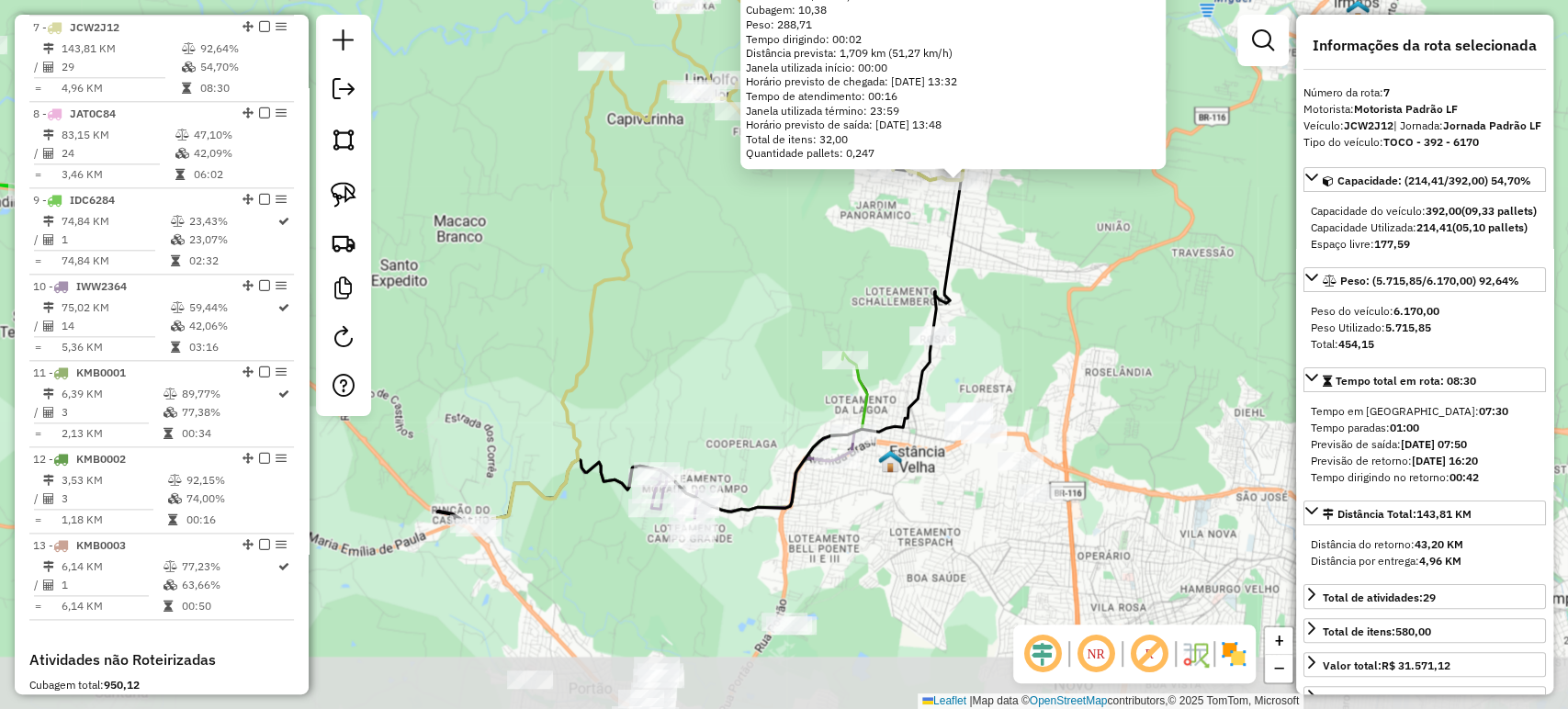 drag, startPoint x: 950, startPoint y: 565, endPoint x: 970, endPoint y: 388, distance: 178.12636 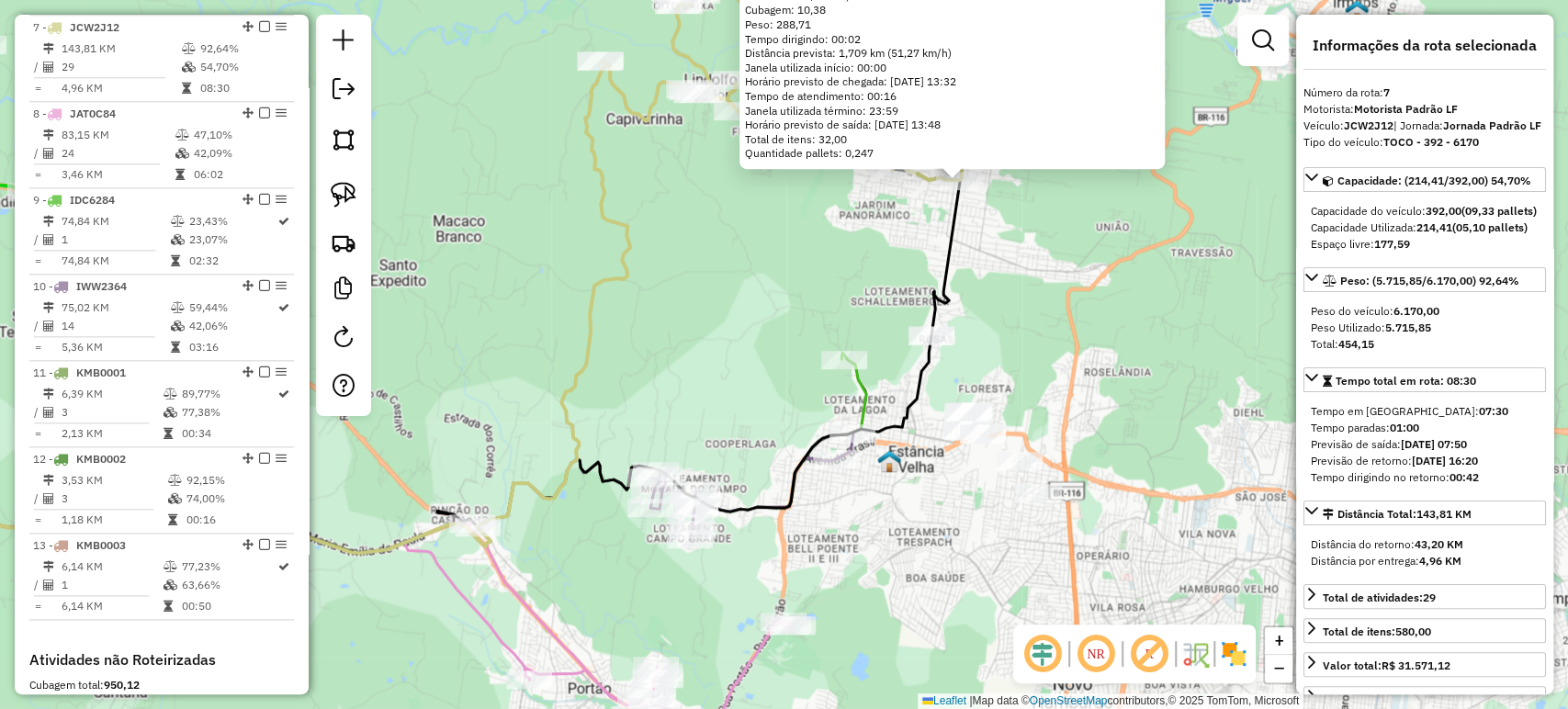 click on "23459 - POSTOS MULLER  Endereço: AV PRESIDENTE LUCENA 1525   Bairro: BOM JARDIM (IVOTI / RS)   Pedidos:  10582363   Valor total: R$ 2.671,45   Exibir todos   Cubagem: 10,38  Peso: 288,71  Tempo dirigindo: 00:02   Distância prevista: 1,709 km (51,27 km/h)   Janela utilizada início: 00:00   Horário previsto de chegada: 11/07/2025 13:32   Tempo de atendimento: 00:16   Janela utilizada término: 23:59   Horário previsto de saída: 11/07/2025 13:48   Total de itens: 32,00   Quantidade pallets: 0,247  × Janela de atendimento Grade de atendimento Capacidade Transportadoras Veículos Cliente Pedidos  Rotas Selecione os dias de semana para filtrar as janelas de atendimento  Seg   Ter   Qua   Qui   Sex   Sáb   Dom  Informe o período da janela de atendimento: De: Até:  Filtrar exatamente a janela do cliente  Considerar janela de atendimento padrão  Selecione os dias de semana para filtrar as grades de atendimento  Seg   Ter   Qua   Qui   Sex   Sáb   Dom   Considerar clientes sem dia de atendimento cadastrado" 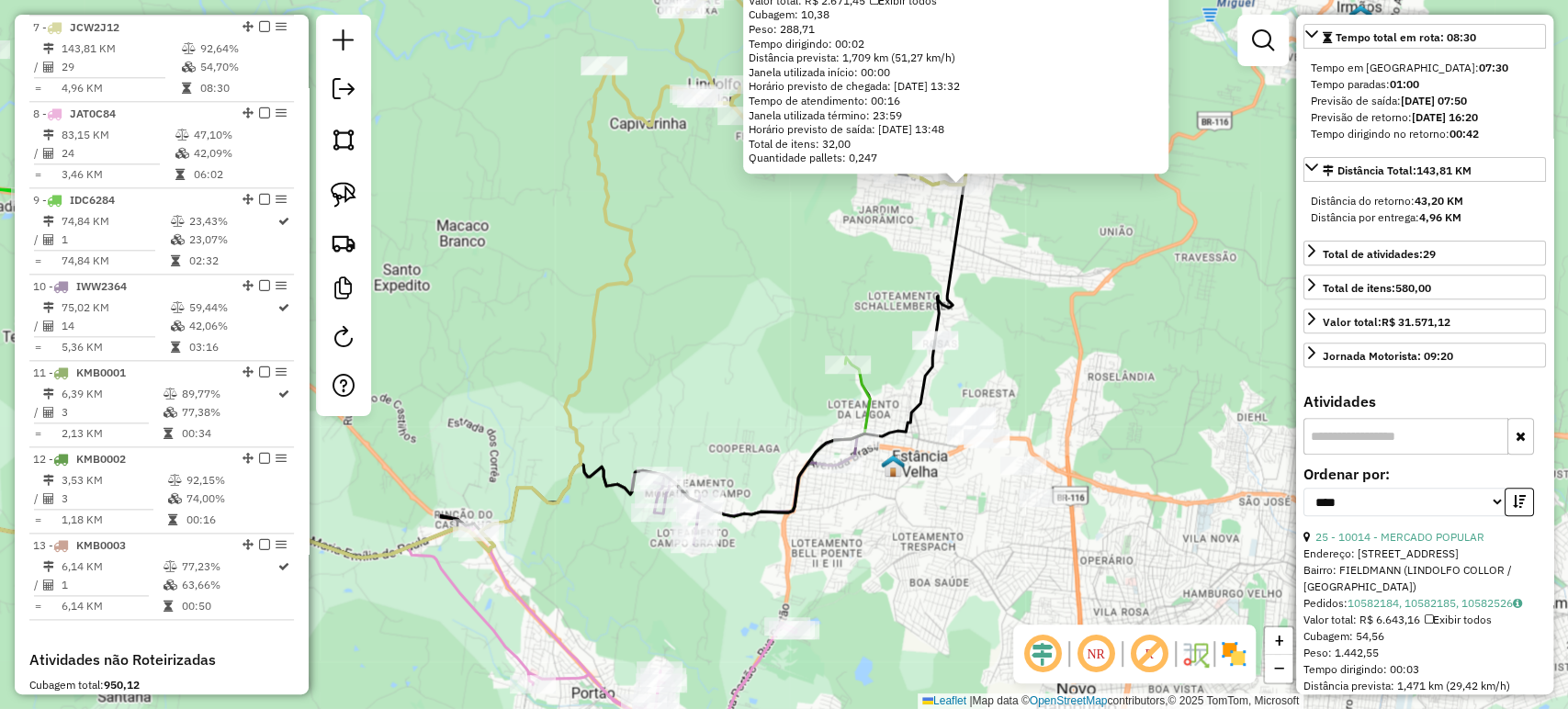 scroll, scrollTop: 510, scrollLeft: 0, axis: vertical 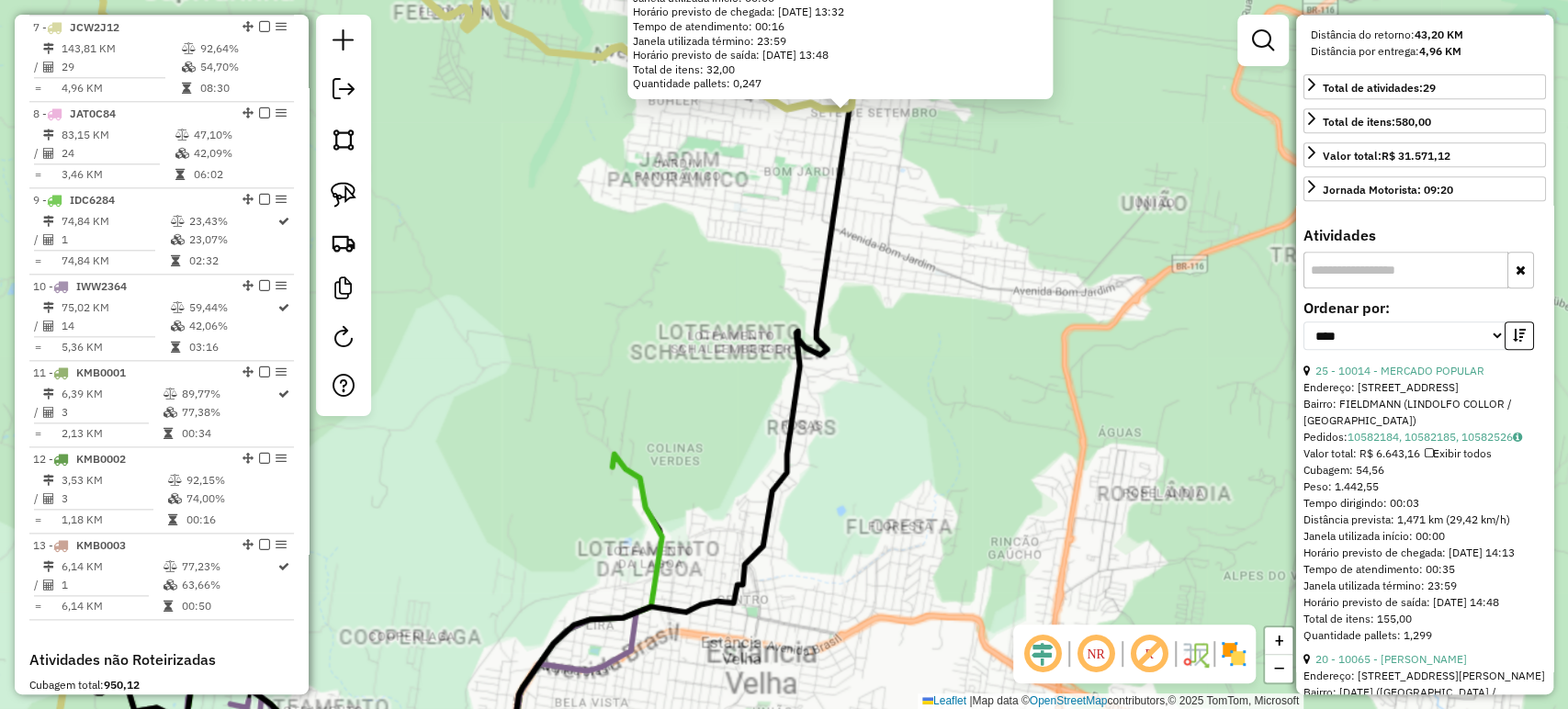 click on "23459 - POSTOS MULLER  Endereço: AV PRESIDENTE LUCENA 1525   Bairro: BOM JARDIM (IVOTI / RS)   Pedidos:  10582363   Valor total: R$ 2.671,45   Exibir todos   Cubagem: 10,38  Peso: 288,71  Tempo dirigindo: 00:02   Distância prevista: 1,709 km (51,27 km/h)   Janela utilizada início: 00:00   Horário previsto de chegada: 11/07/2025 13:32   Tempo de atendimento: 00:16   Janela utilizada término: 23:59   Horário previsto de saída: 11/07/2025 13:48   Total de itens: 32,00   Quantidade pallets: 0,247  × Janela de atendimento Grade de atendimento Capacidade Transportadoras Veículos Cliente Pedidos  Rotas Selecione os dias de semana para filtrar as janelas de atendimento  Seg   Ter   Qua   Qui   Sex   Sáb   Dom  Informe o período da janela de atendimento: De: Até:  Filtrar exatamente a janela do cliente  Considerar janela de atendimento padrão  Selecione os dias de semana para filtrar as grades de atendimento  Seg   Ter   Qua   Qui   Sex   Sáb   Dom   Considerar clientes sem dia de atendimento cadastrado" 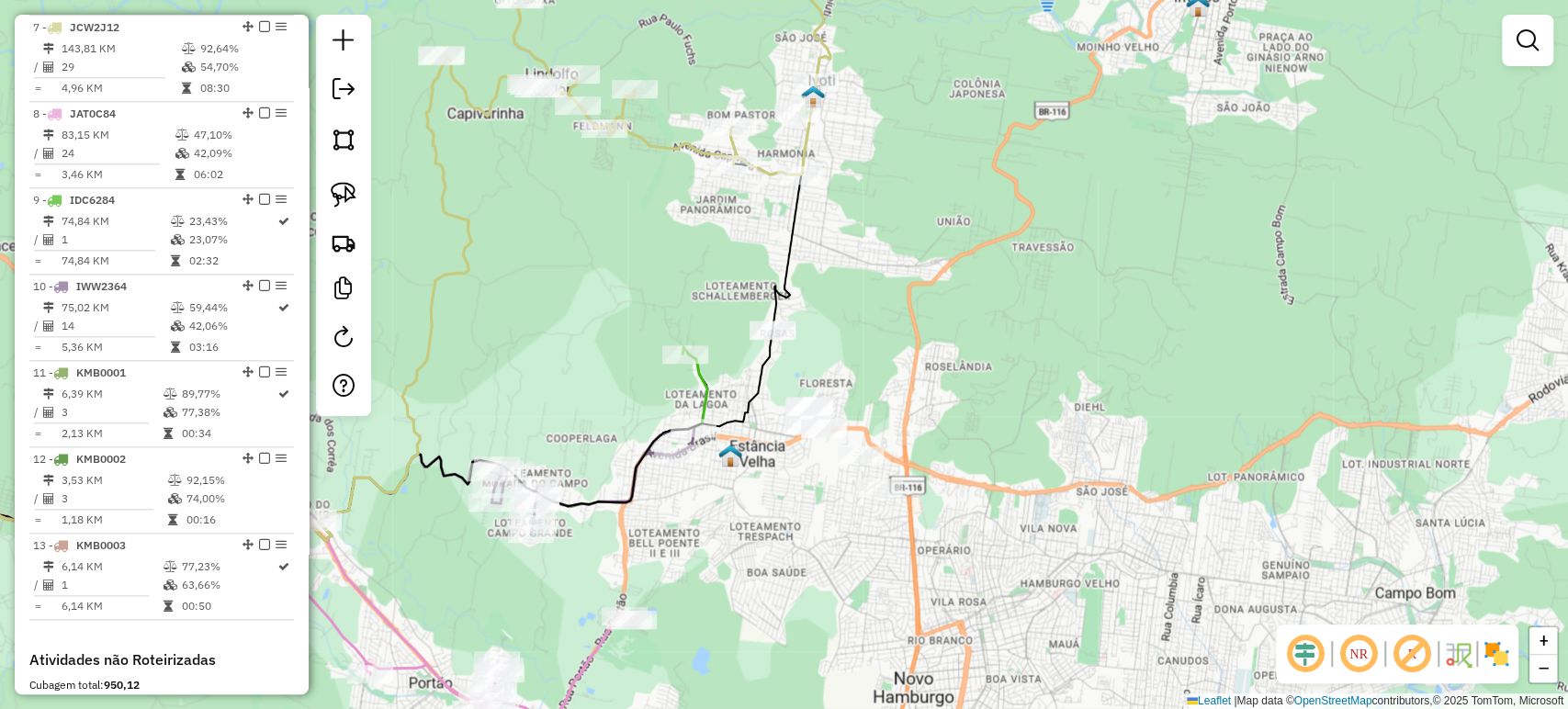 drag, startPoint x: 761, startPoint y: 208, endPoint x: 823, endPoint y: 321, distance: 128.89143 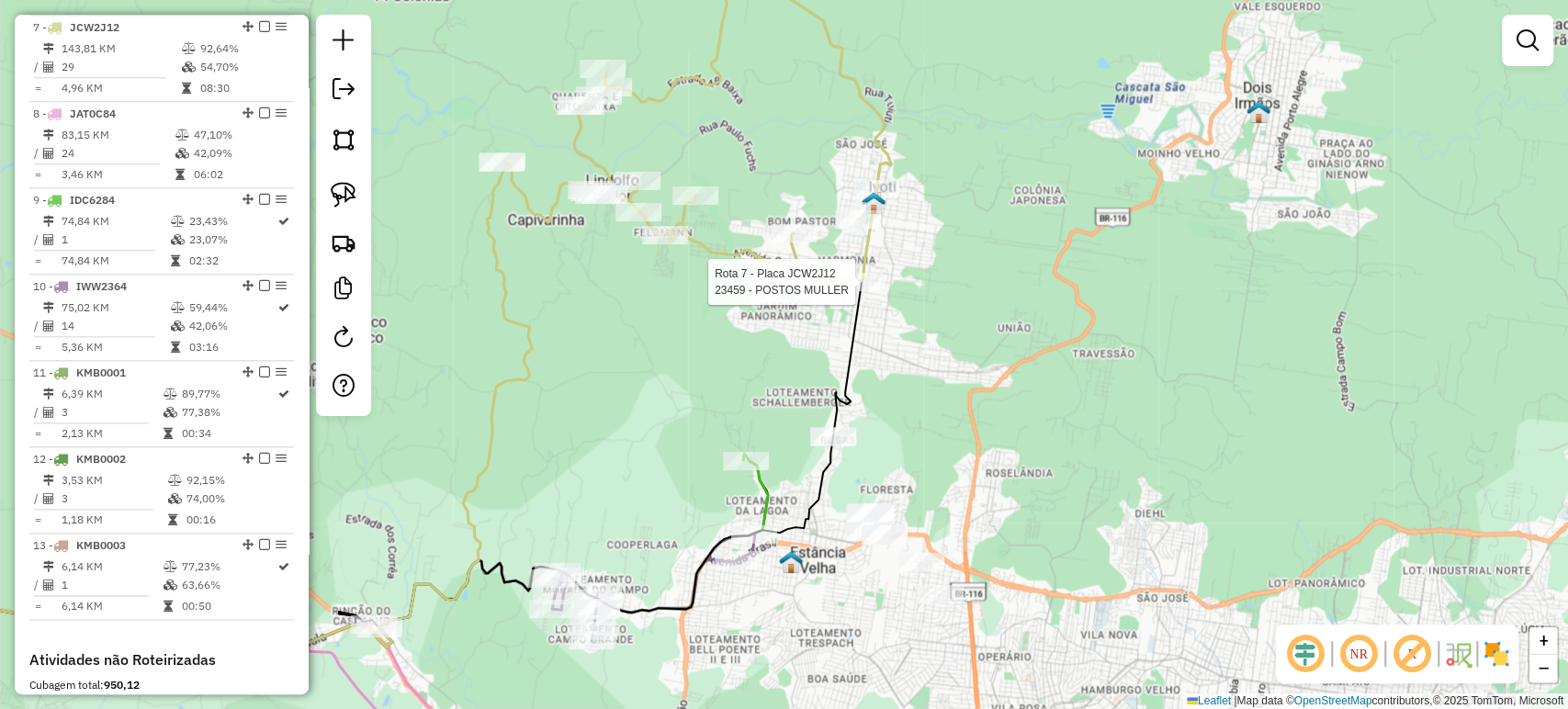 select on "*********" 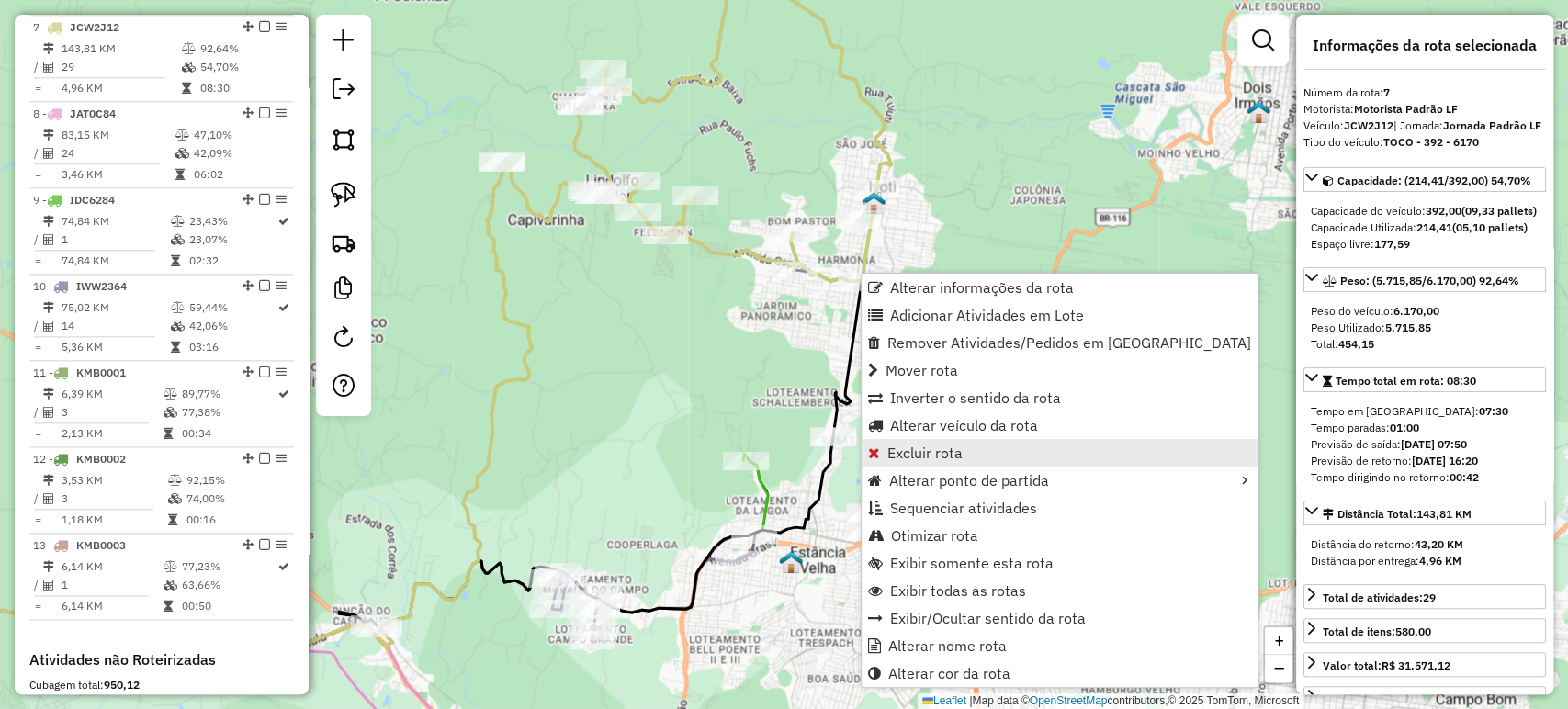 click on "Excluir rota" at bounding box center [1059, 453] 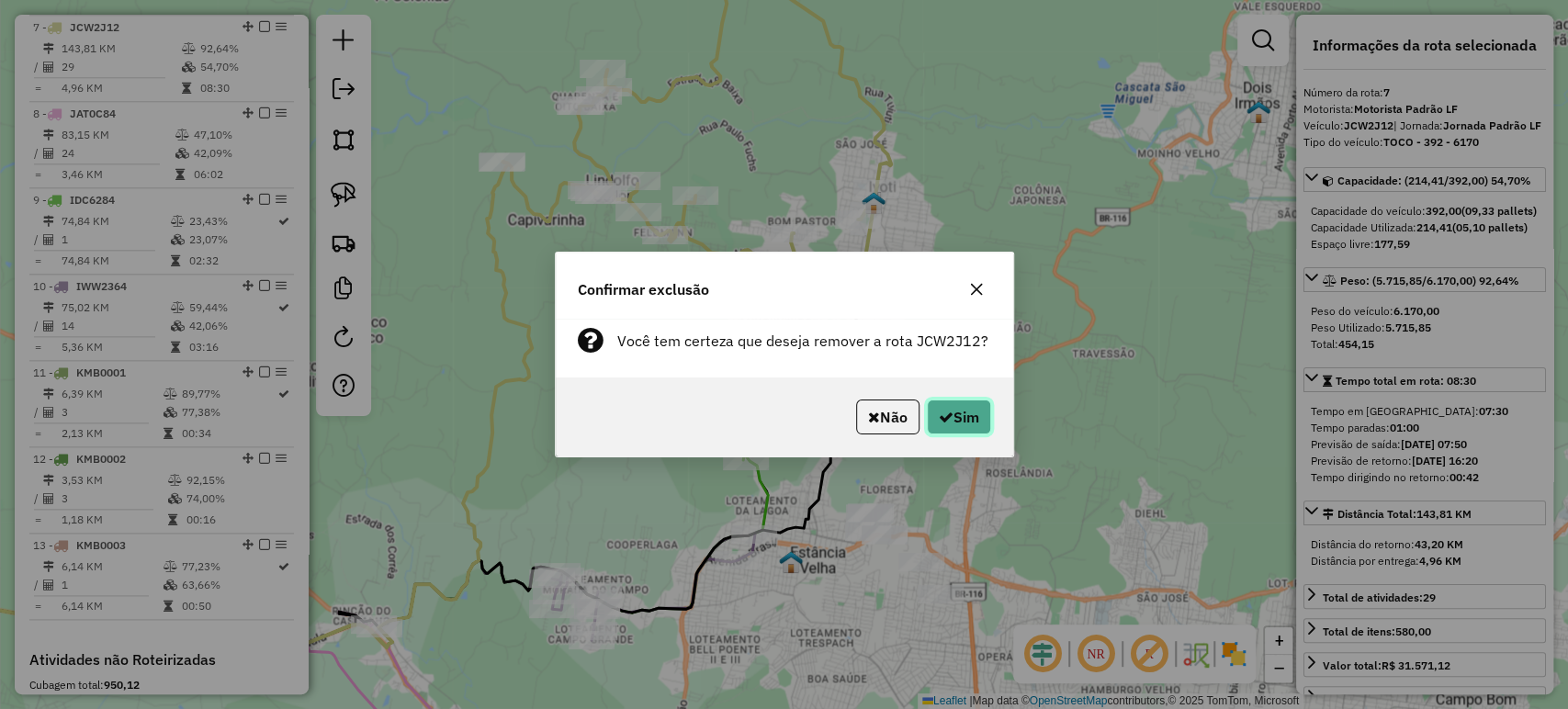 click 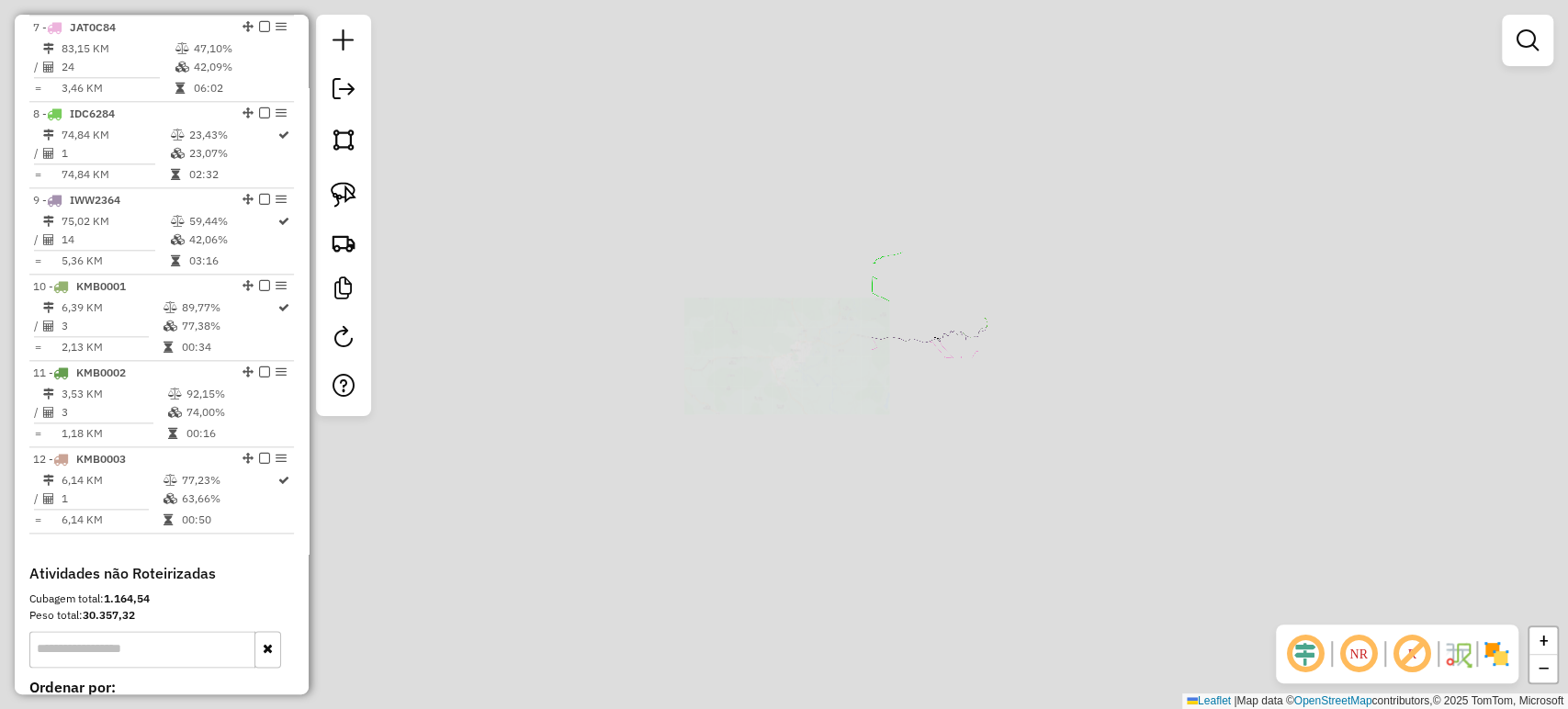 scroll, scrollTop: 1242, scrollLeft: 0, axis: vertical 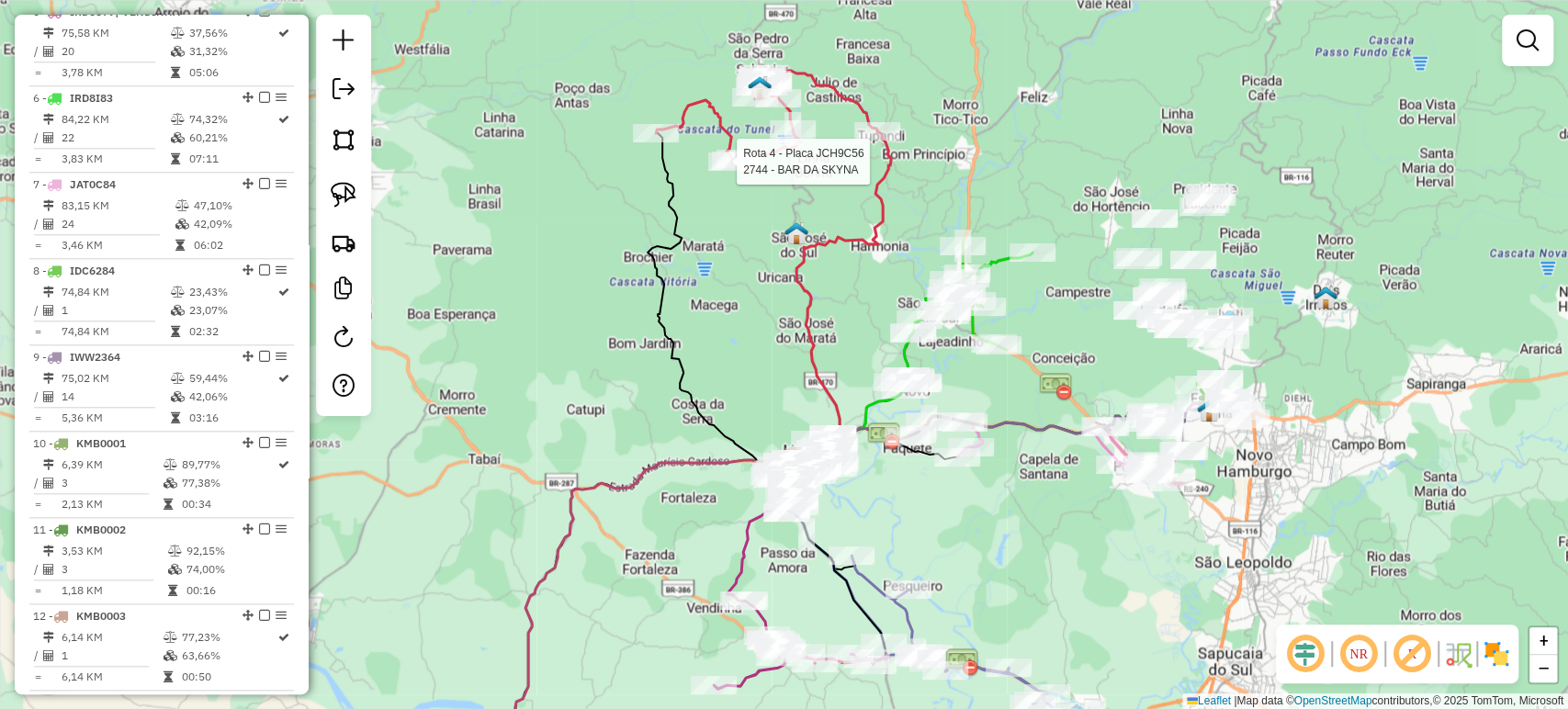 select on "*********" 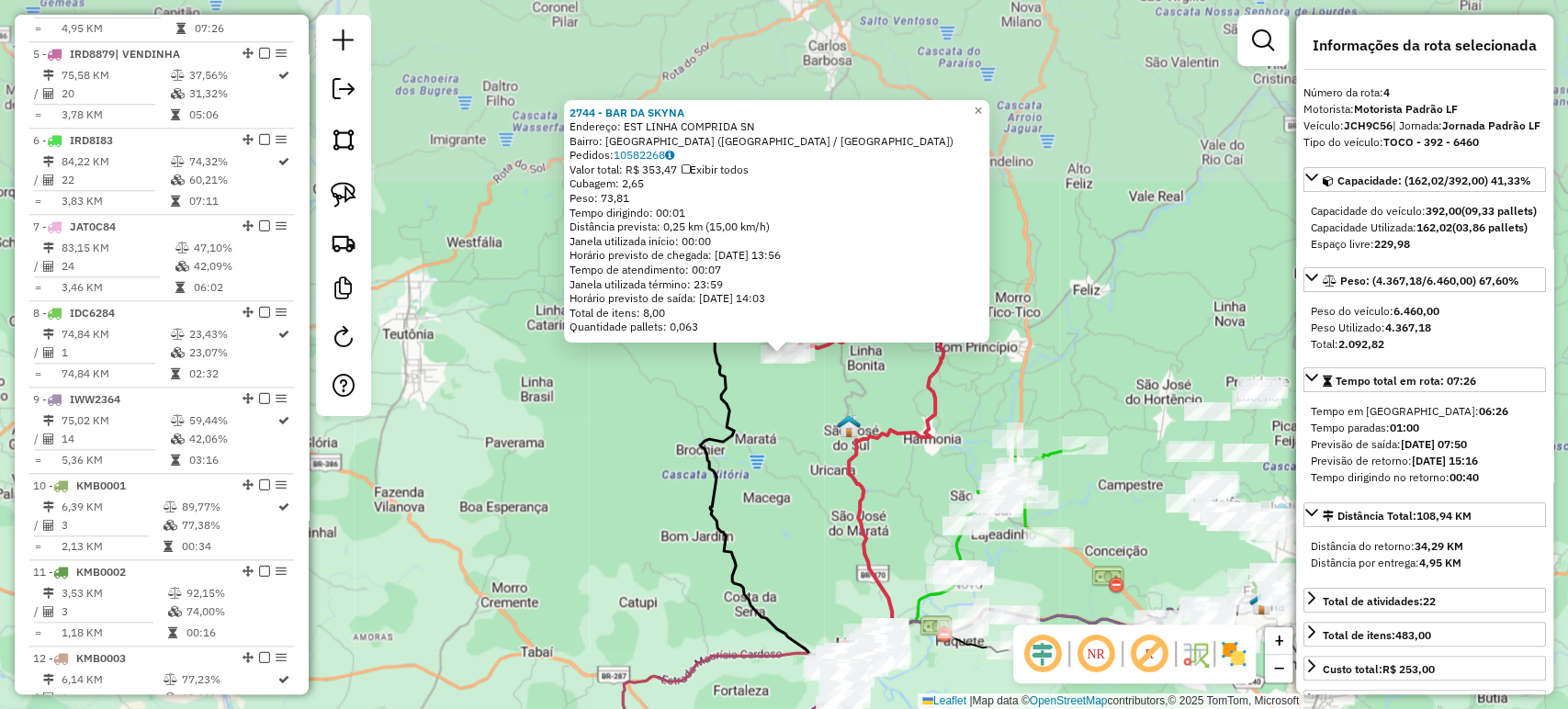 scroll, scrollTop: 1067, scrollLeft: 0, axis: vertical 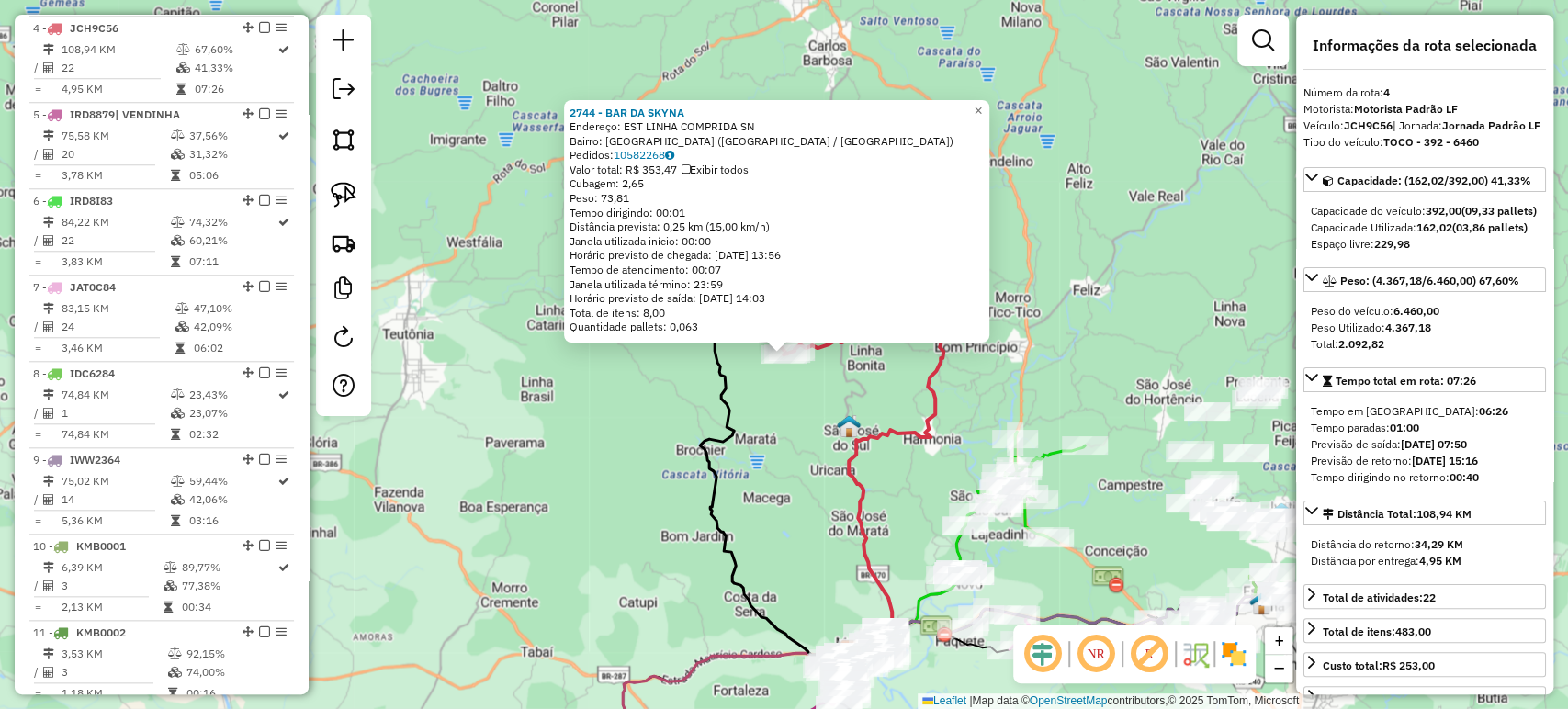 click on "2744 - BAR DA SKYNA  Endereço: EST LINHA COMPRIDA SN   Bairro: CENTRO (SALVADOR DO SUL / RS)   Pedidos:  10582268   Valor total: R$ 353,47   Exibir todos   Cubagem: 2,65  Peso: 73,81  Tempo dirigindo: 00:01   Distância prevista: 0,25 km (15,00 km/h)   Janela utilizada início: 00:00   Horário previsto de chegada: 11/07/2025 13:56   Tempo de atendimento: 00:07   Janela utilizada término: 23:59   Horário previsto de saída: 11/07/2025 14:03   Total de itens: 8,00   Quantidade pallets: 0,063  × Janela de atendimento Grade de atendimento Capacidade Transportadoras Veículos Cliente Pedidos  Rotas Selecione os dias de semana para filtrar as janelas de atendimento  Seg   Ter   Qua   Qui   Sex   Sáb   Dom  Informe o período da janela de atendimento: De: Até:  Filtrar exatamente a janela do cliente  Considerar janela de atendimento padrão  Selecione os dias de semana para filtrar as grades de atendimento  Seg   Ter   Qua   Qui   Sex   Sáb   Dom   Considerar clientes sem dia de atendimento cadastrado  De:" 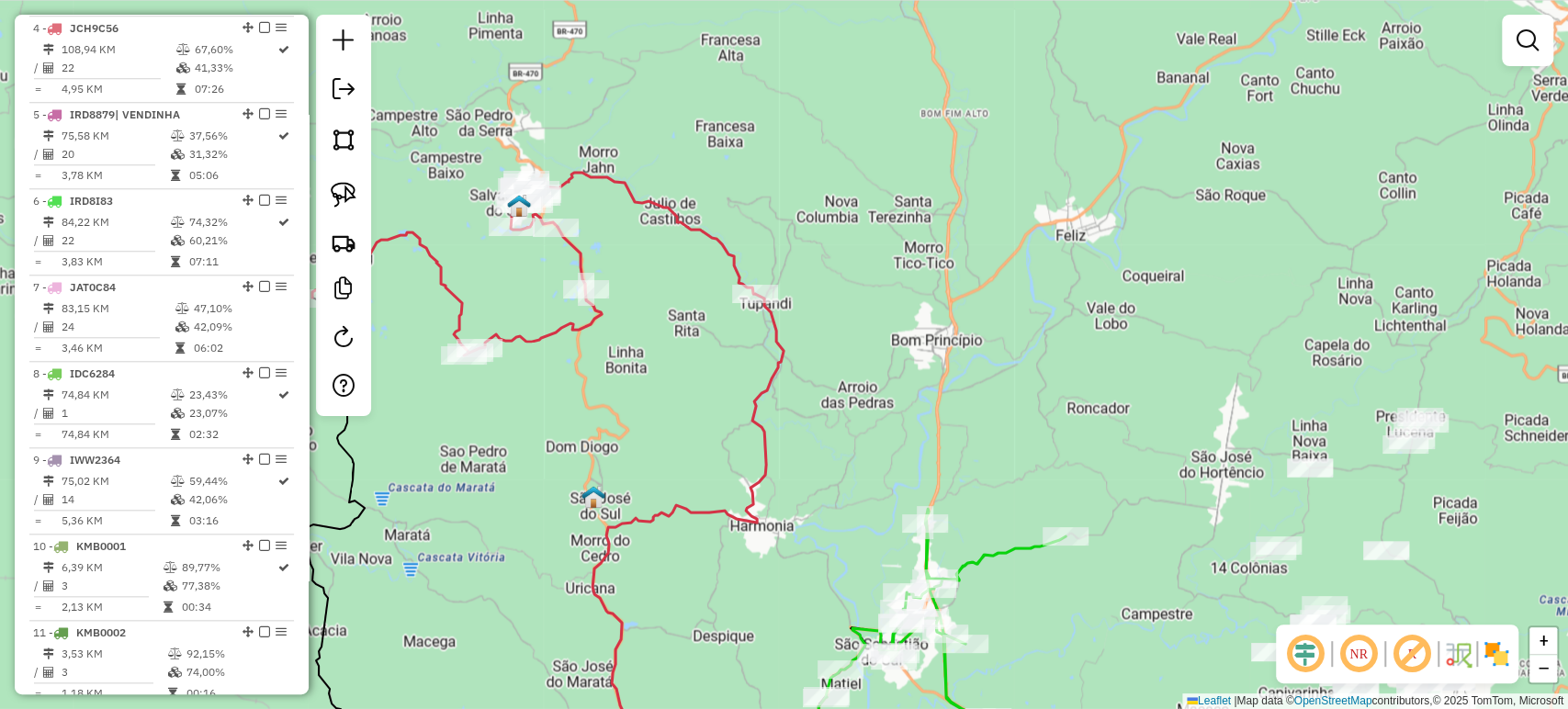 drag, startPoint x: 1109, startPoint y: 395, endPoint x: 803, endPoint y: 407, distance: 306.2352 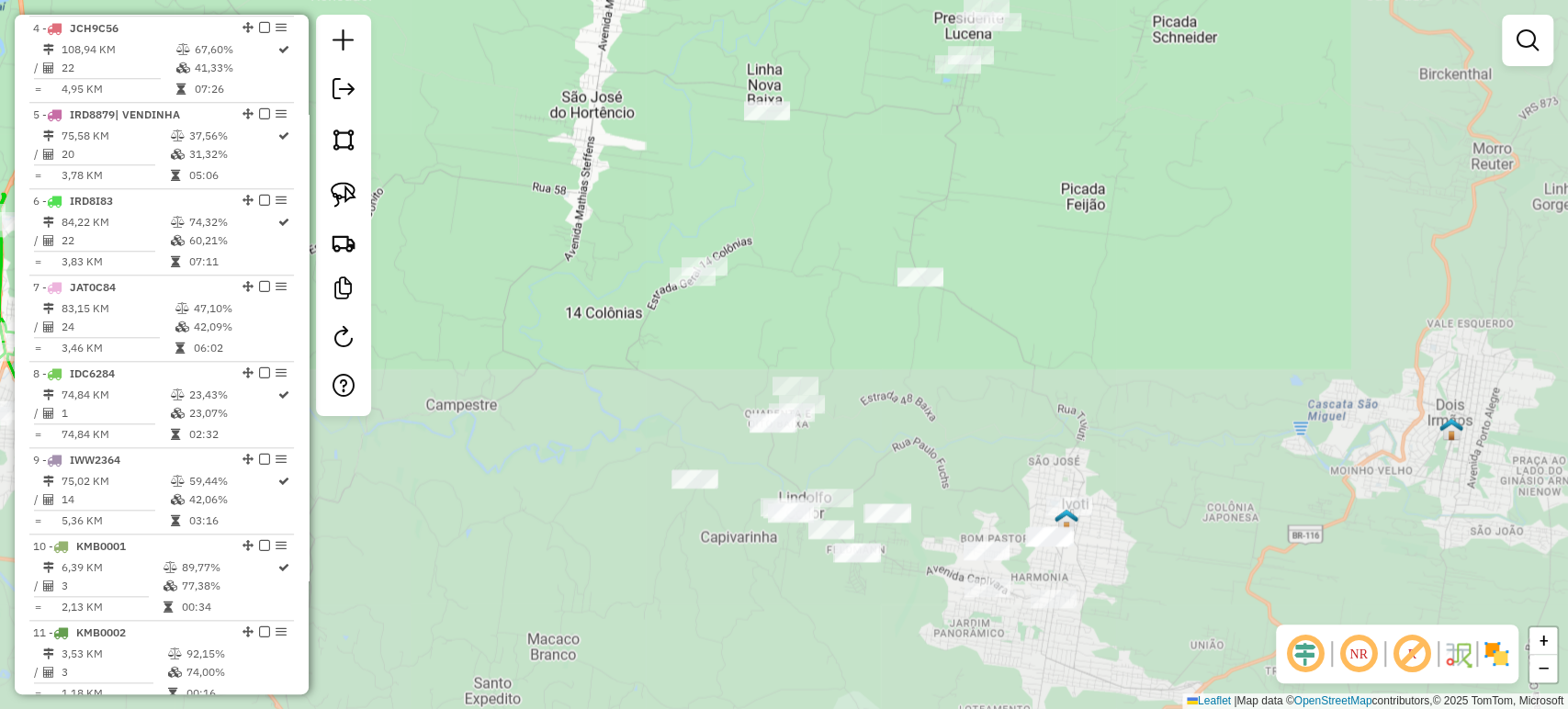 drag, startPoint x: 1176, startPoint y: 557, endPoint x: 821, endPoint y: 162, distance: 531.0838 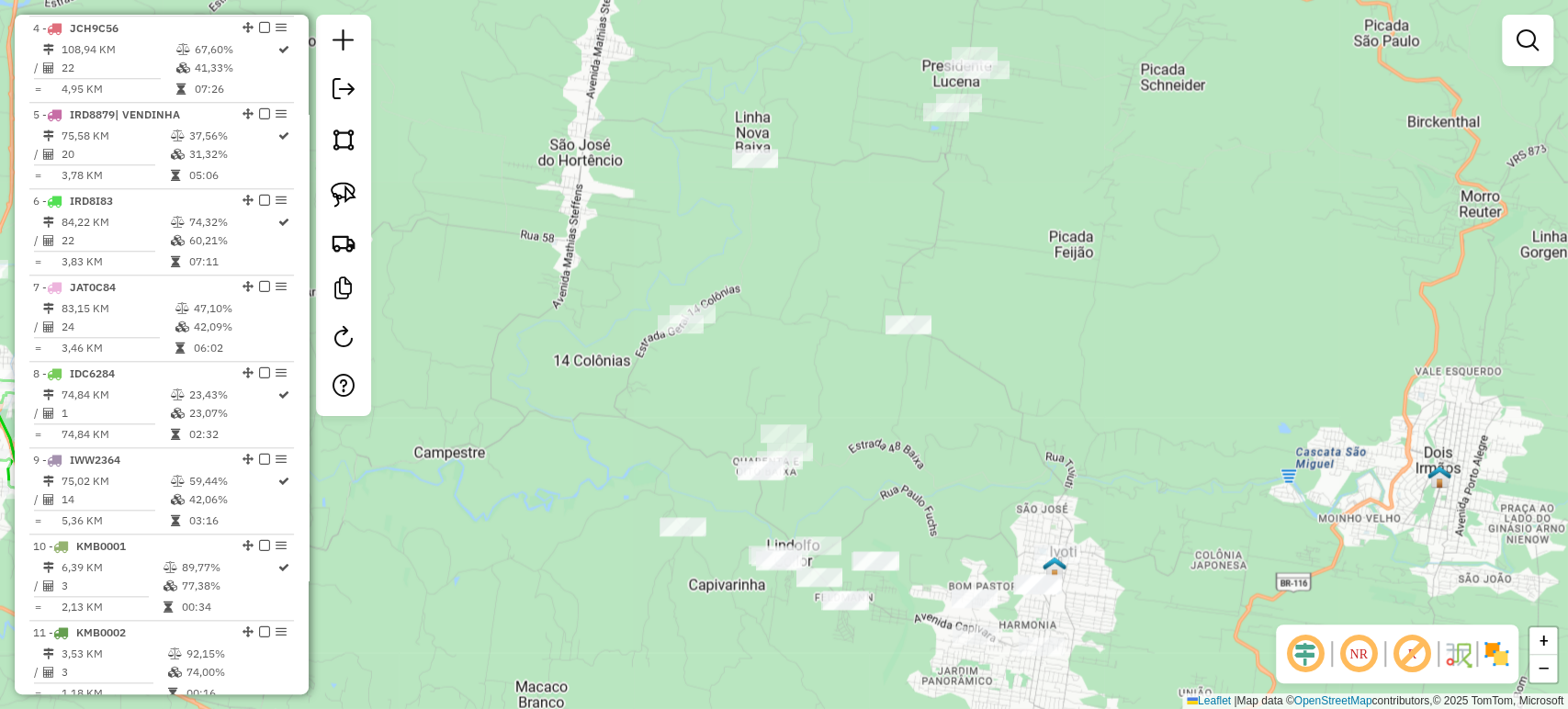 drag, startPoint x: 980, startPoint y: 360, endPoint x: 965, endPoint y: 366, distance: 16.155494 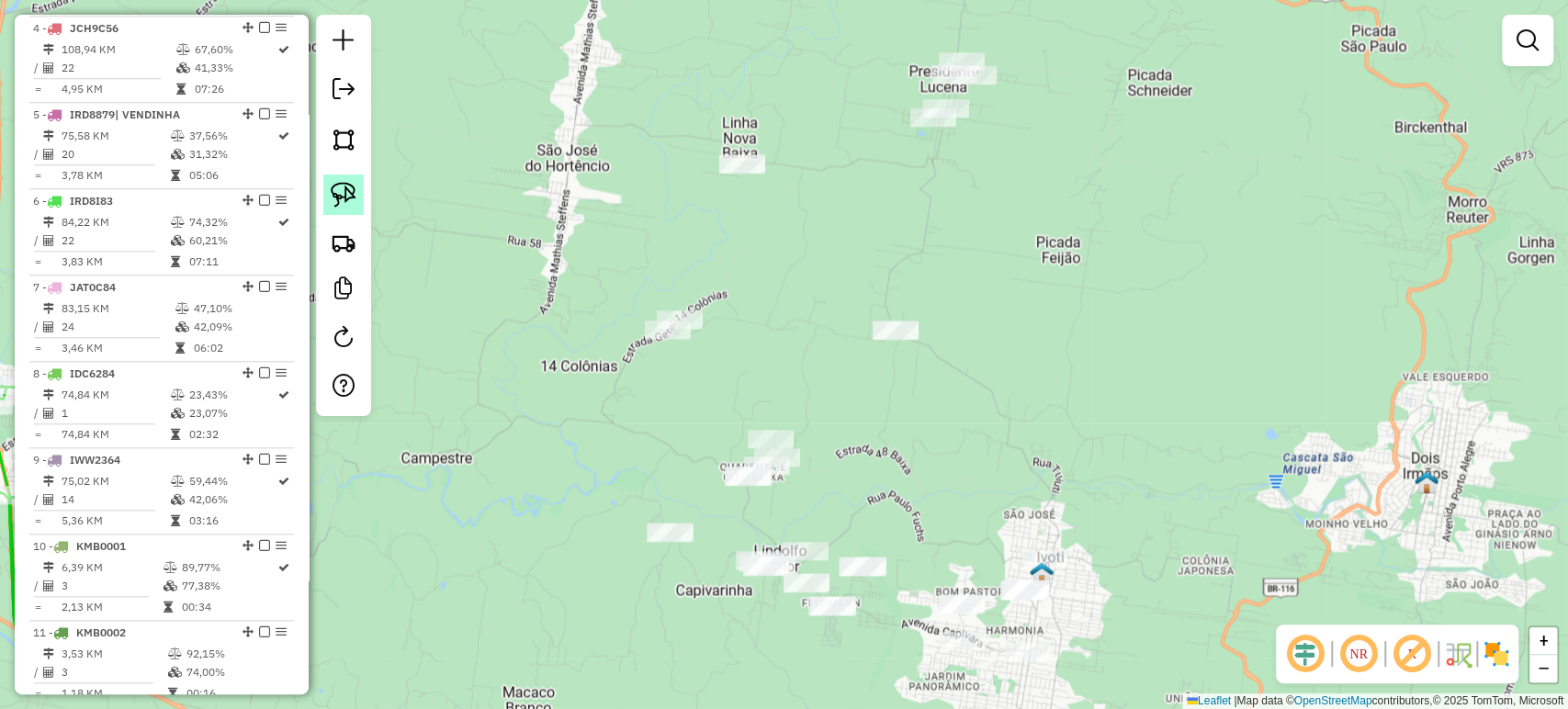 click 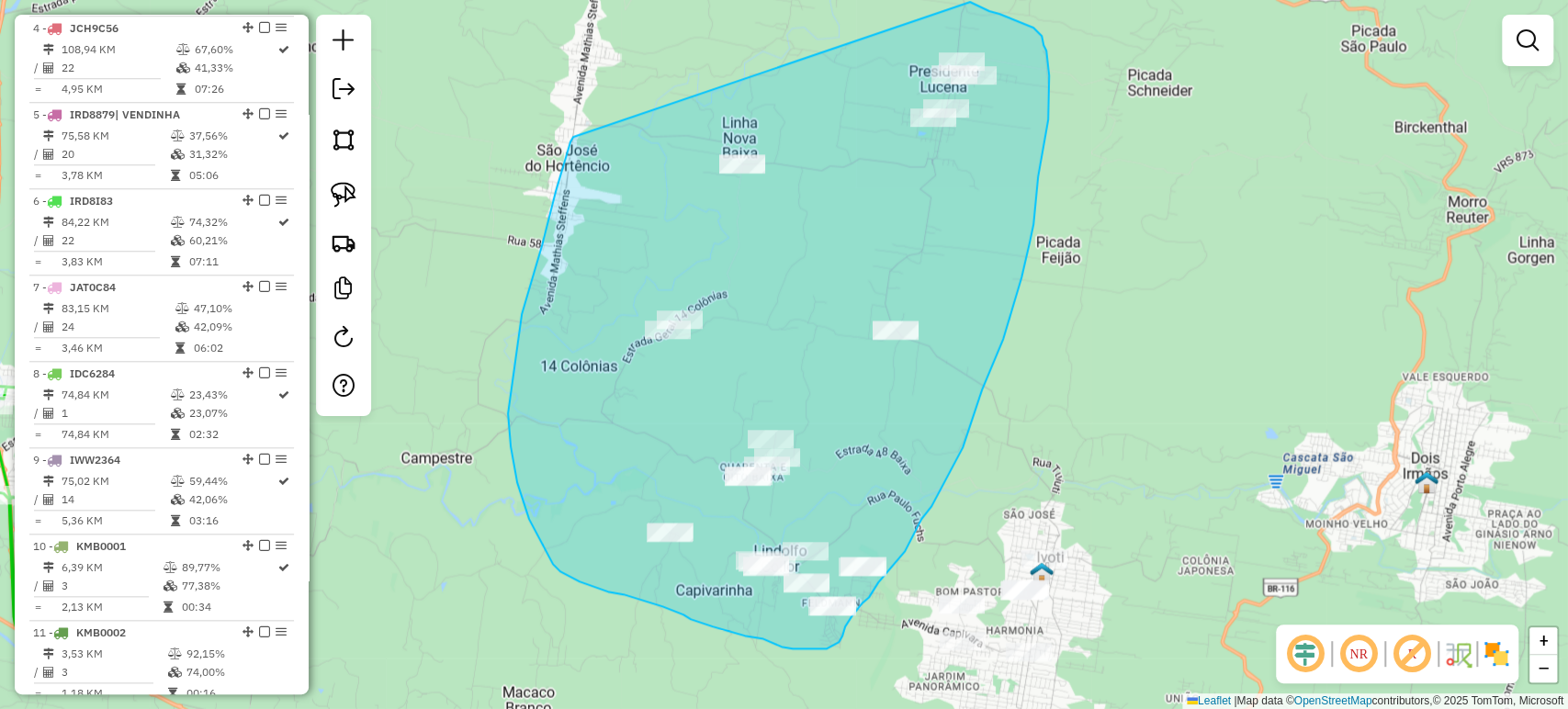 drag, startPoint x: 564, startPoint y: 164, endPoint x: 953, endPoint y: -5, distance: 424.12498 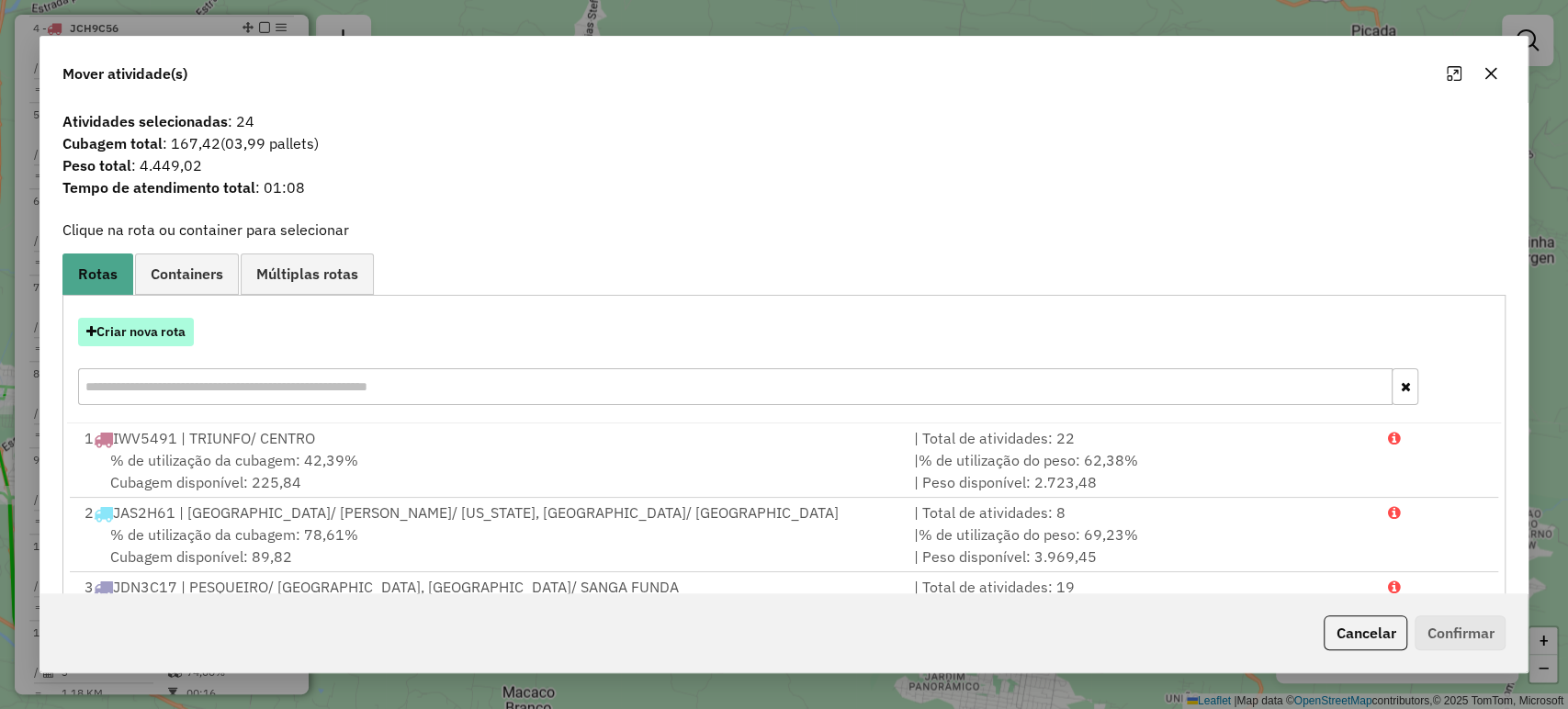 click on "Criar nova rota" at bounding box center (136, 332) 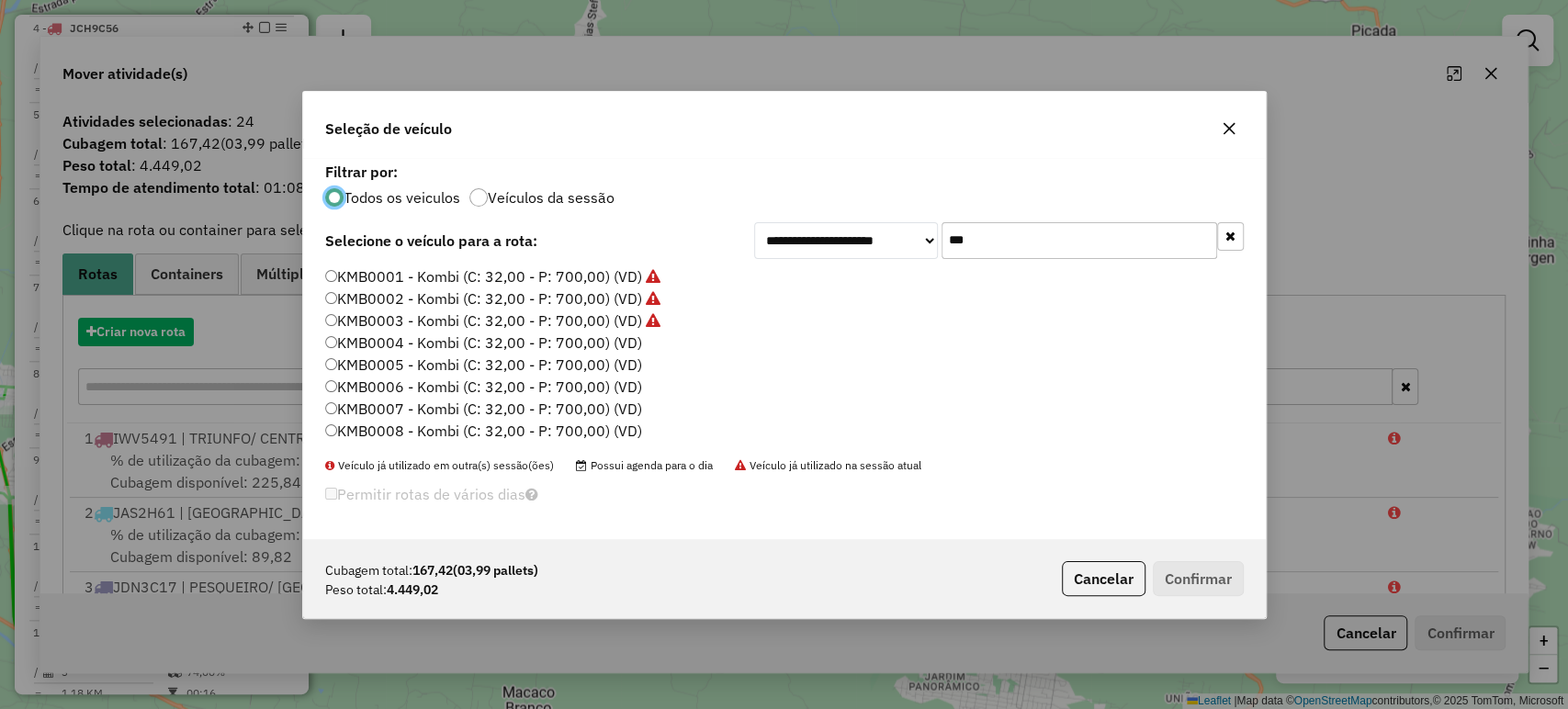 scroll, scrollTop: 9, scrollLeft: 6, axis: both 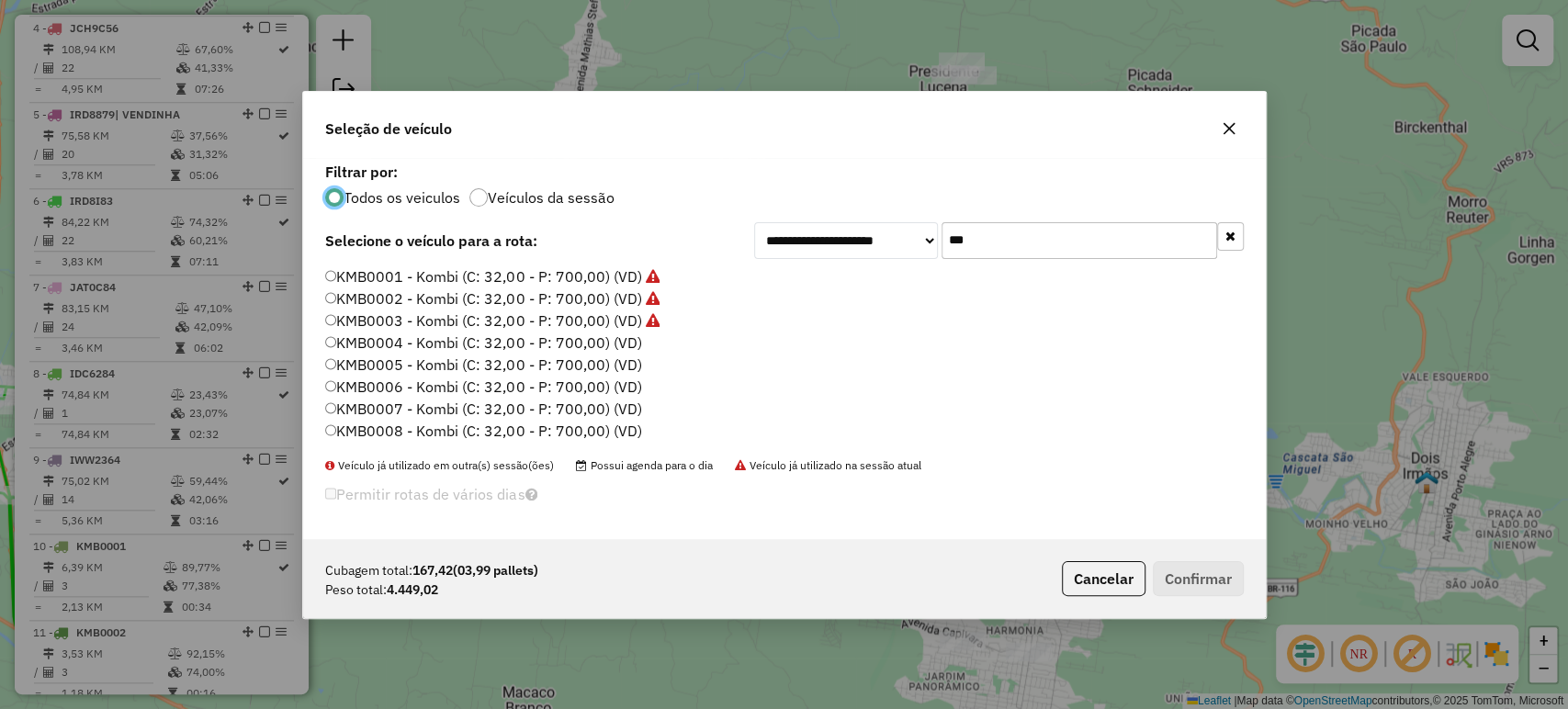 click on "***" 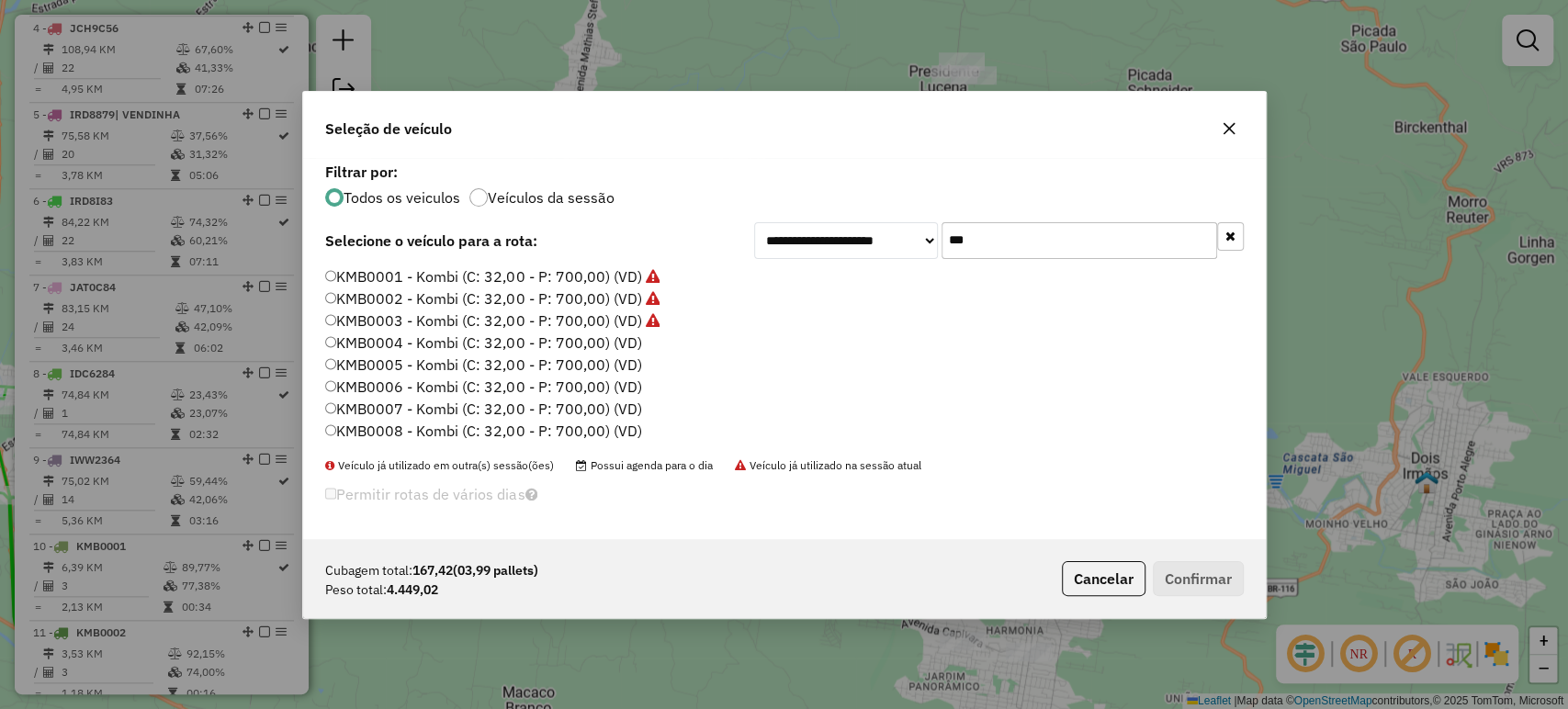click on "***" 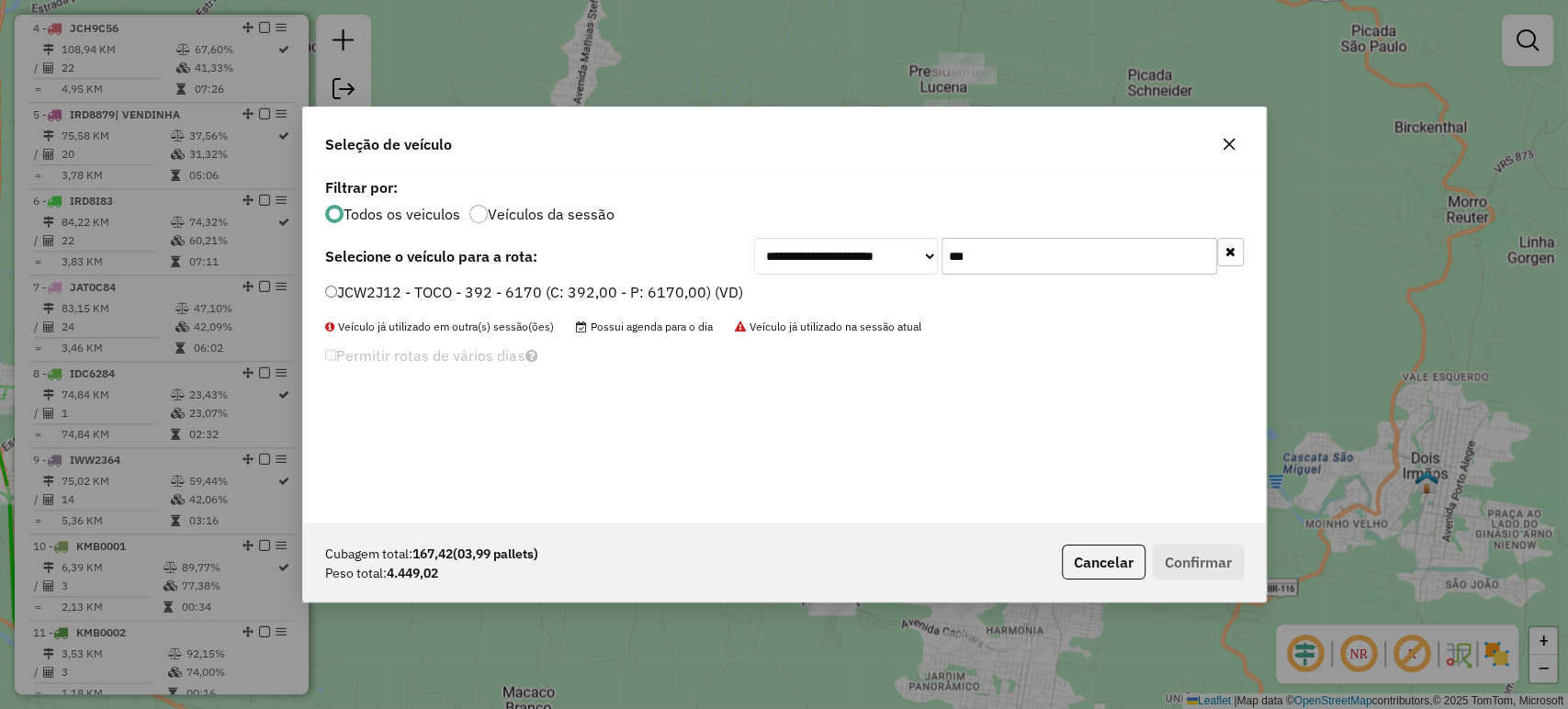 type on "***" 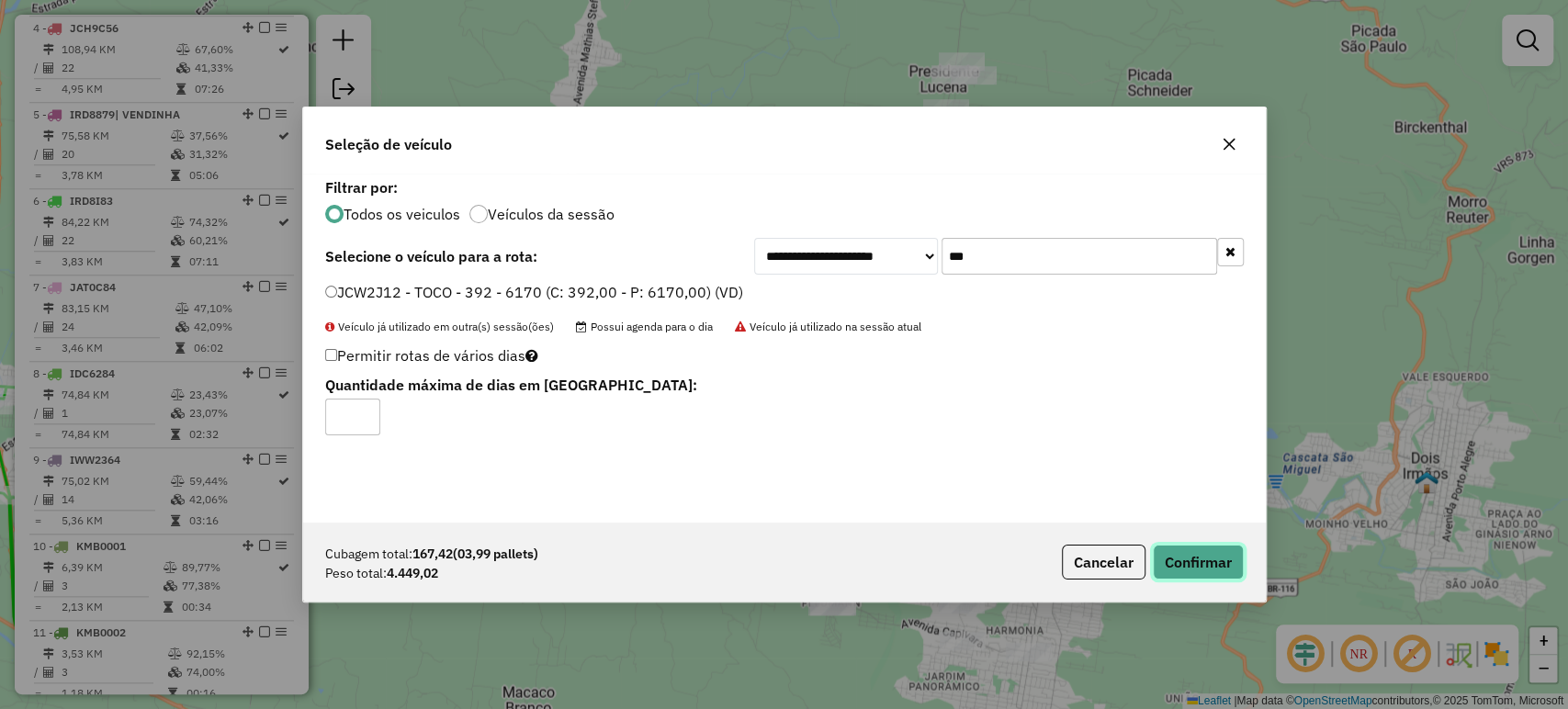 click on "Confirmar" 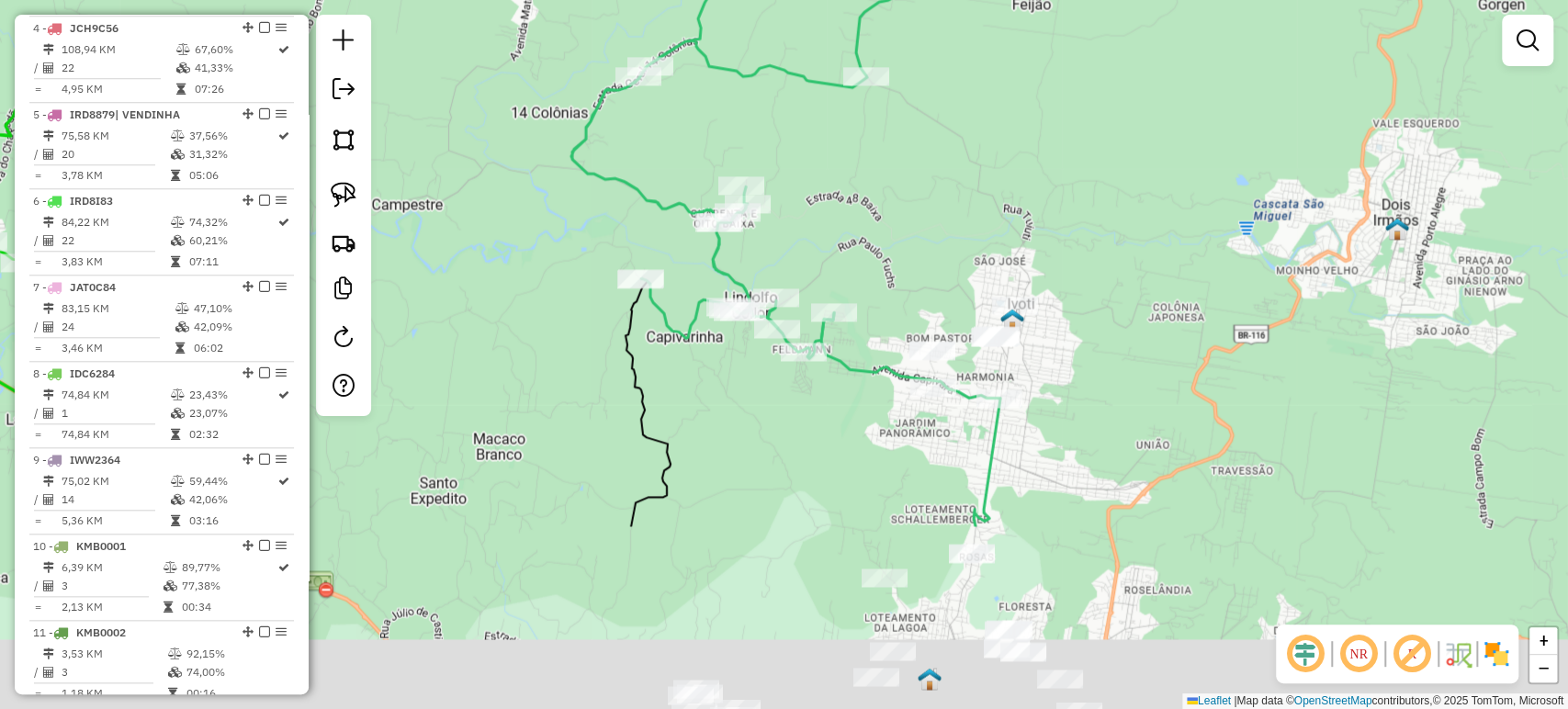 drag, startPoint x: 1114, startPoint y: 377, endPoint x: 1087, endPoint y: 292, distance: 89.1852 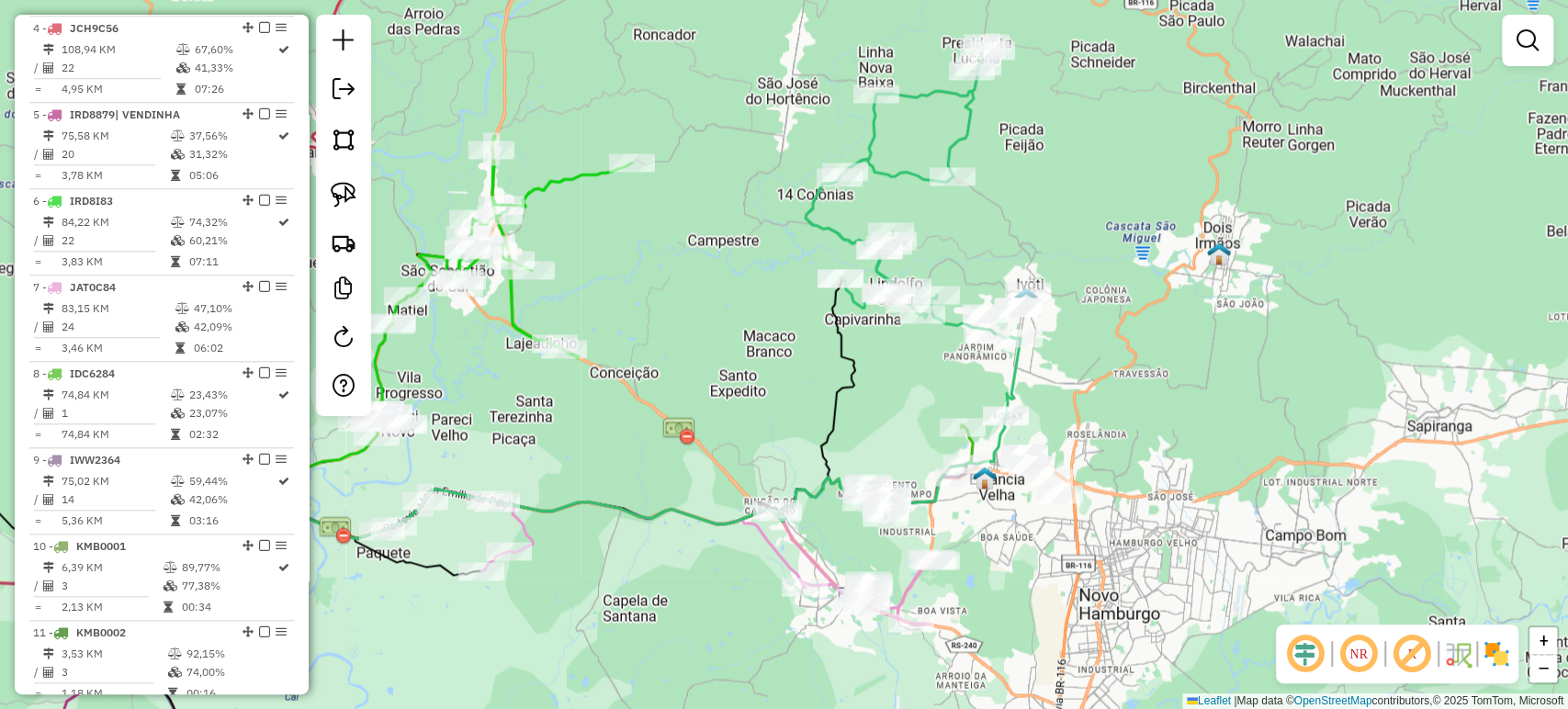 drag, startPoint x: 1125, startPoint y: 402, endPoint x: 988, endPoint y: 357, distance: 144.20125 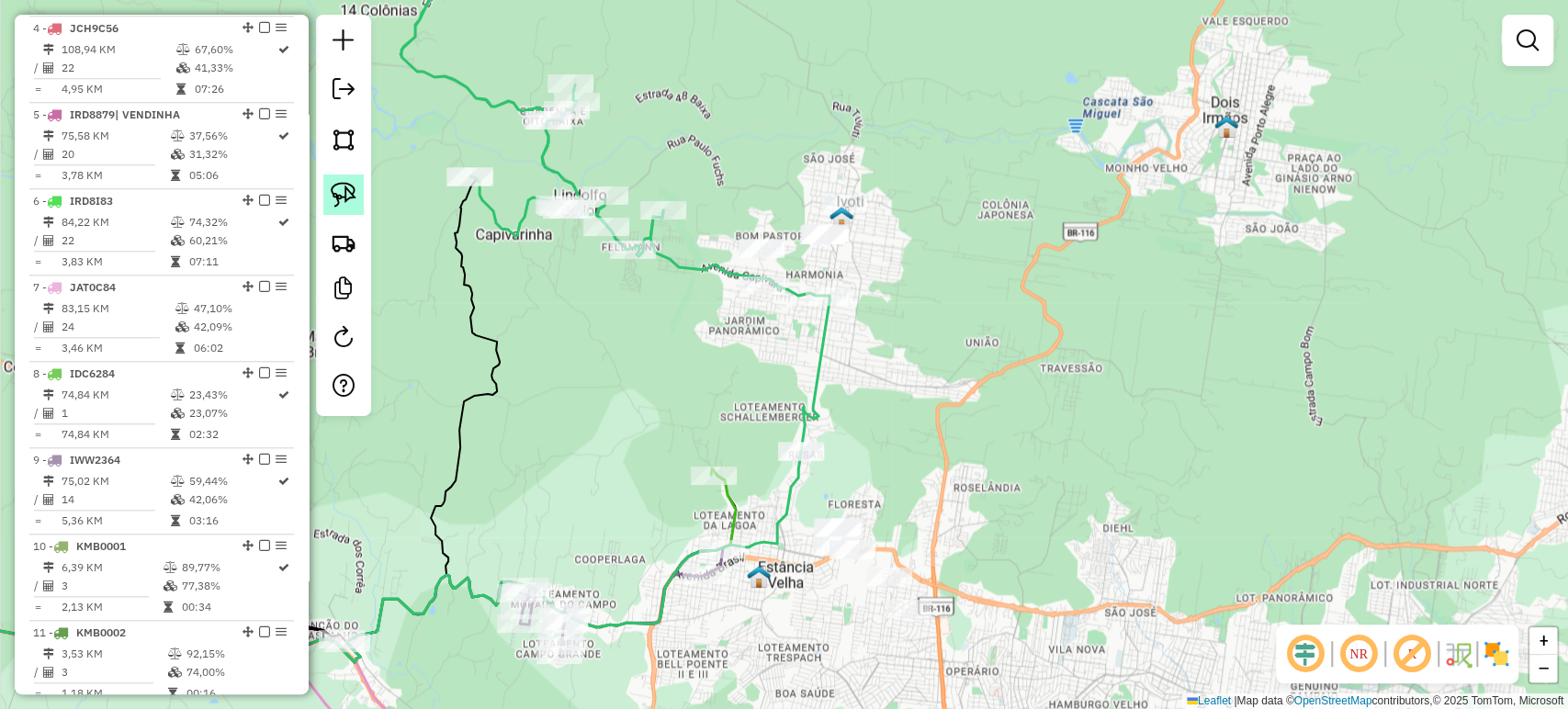 click 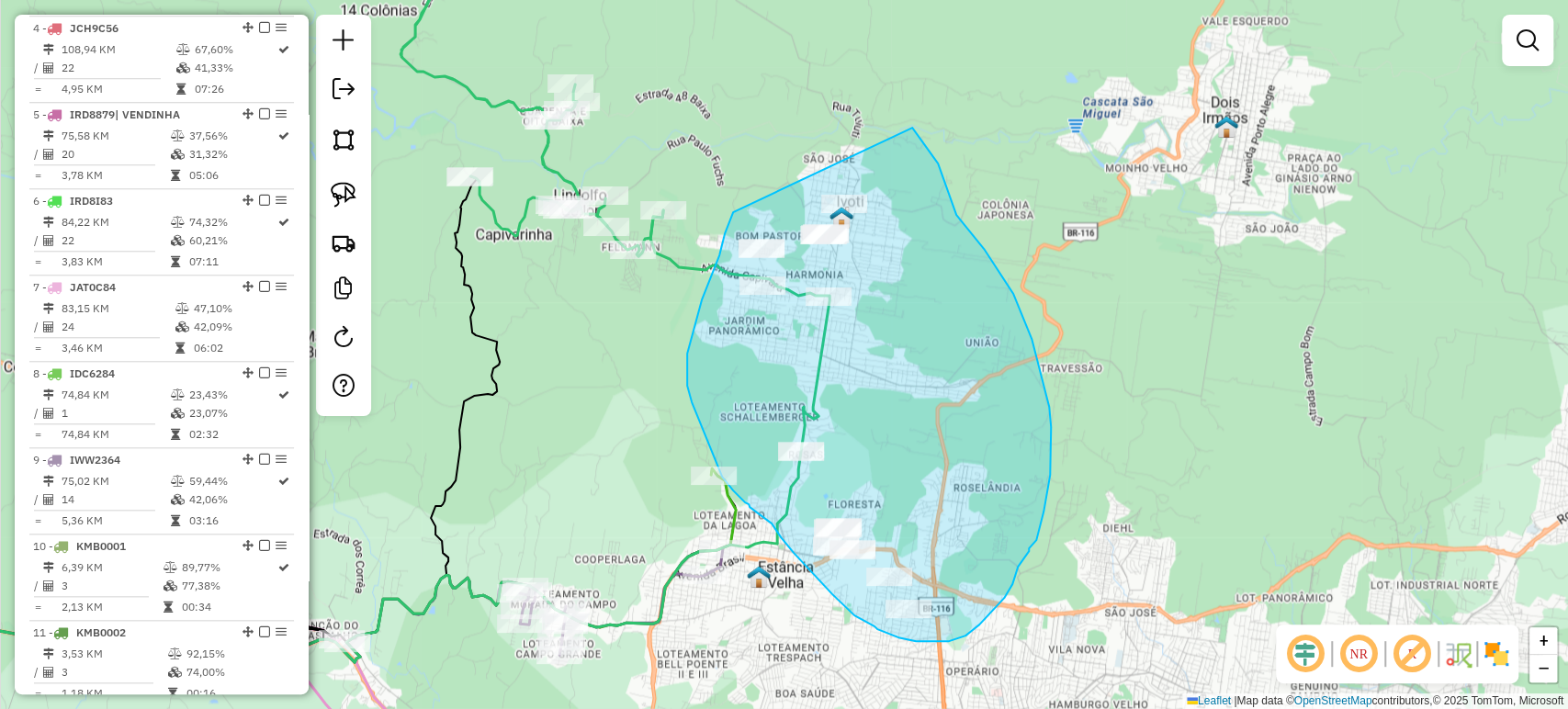 drag, startPoint x: 733, startPoint y: 212, endPoint x: 912, endPoint y: 128, distance: 197.72961 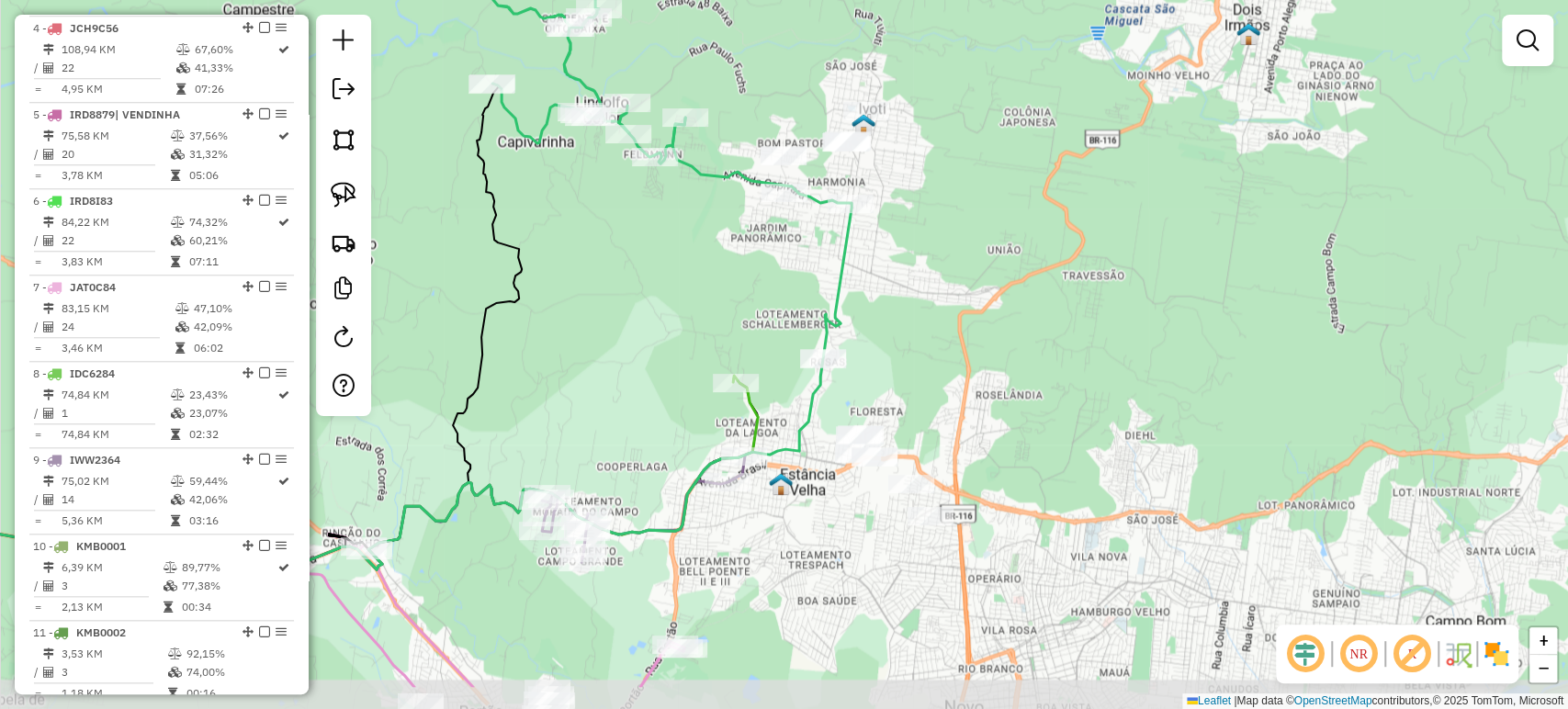 drag, startPoint x: 983, startPoint y: 430, endPoint x: 1000, endPoint y: 351, distance: 80.80842 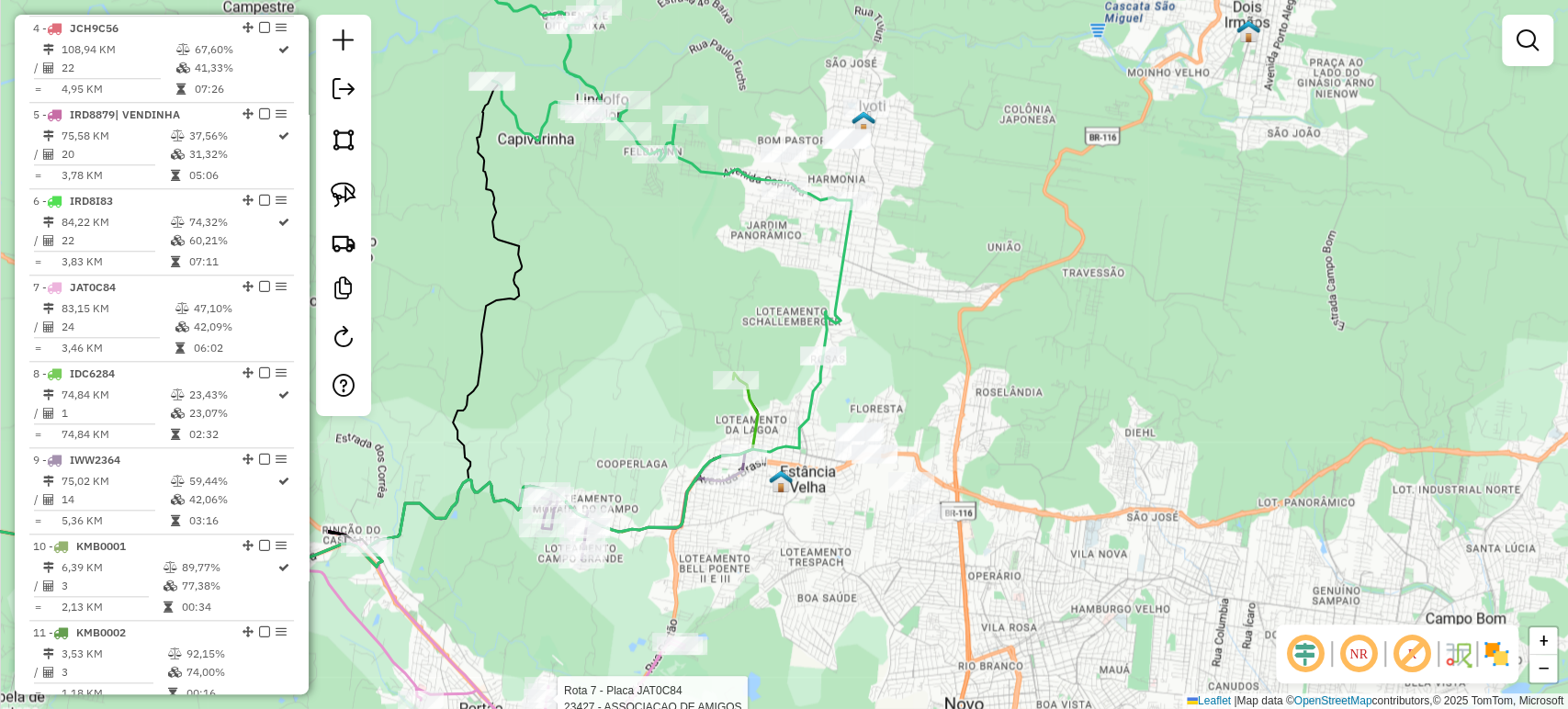 click 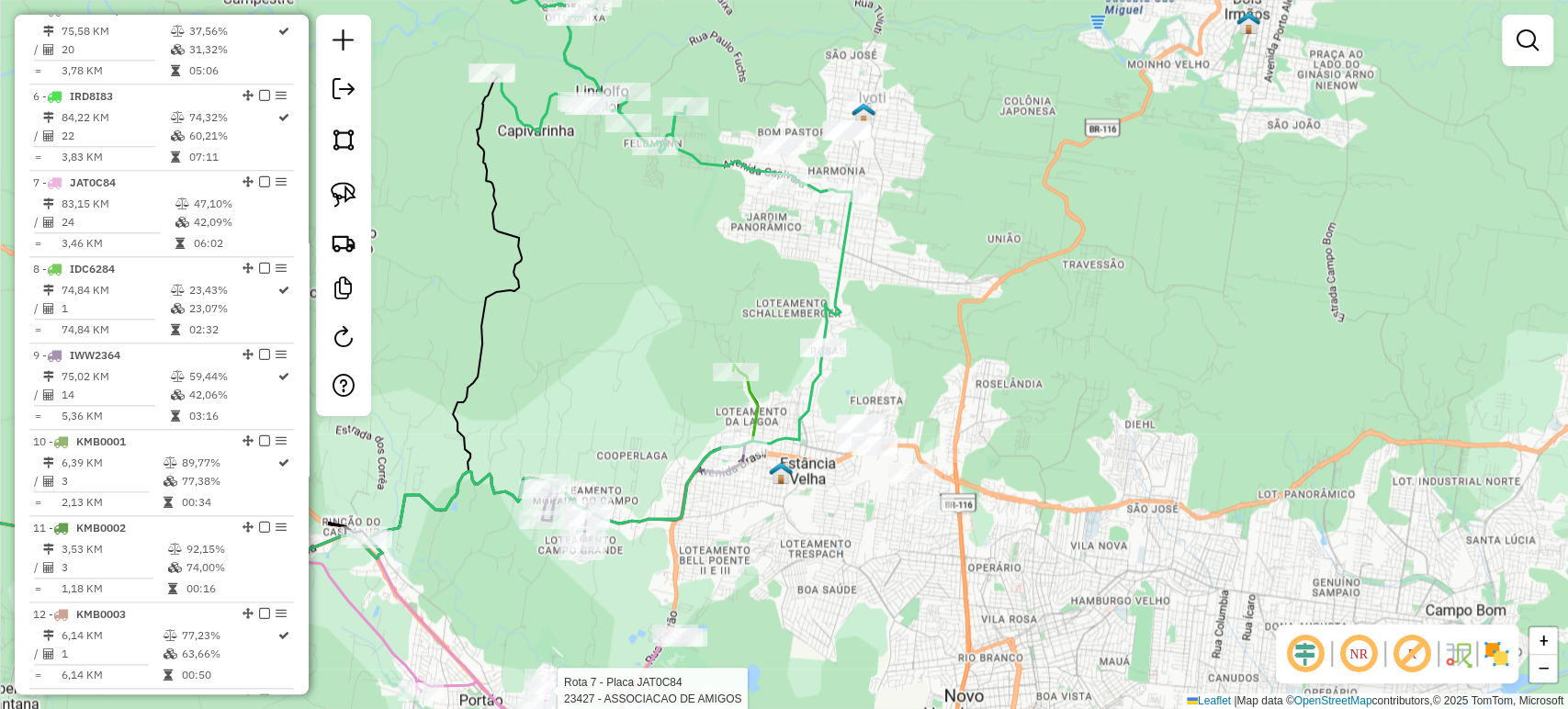 select on "*********" 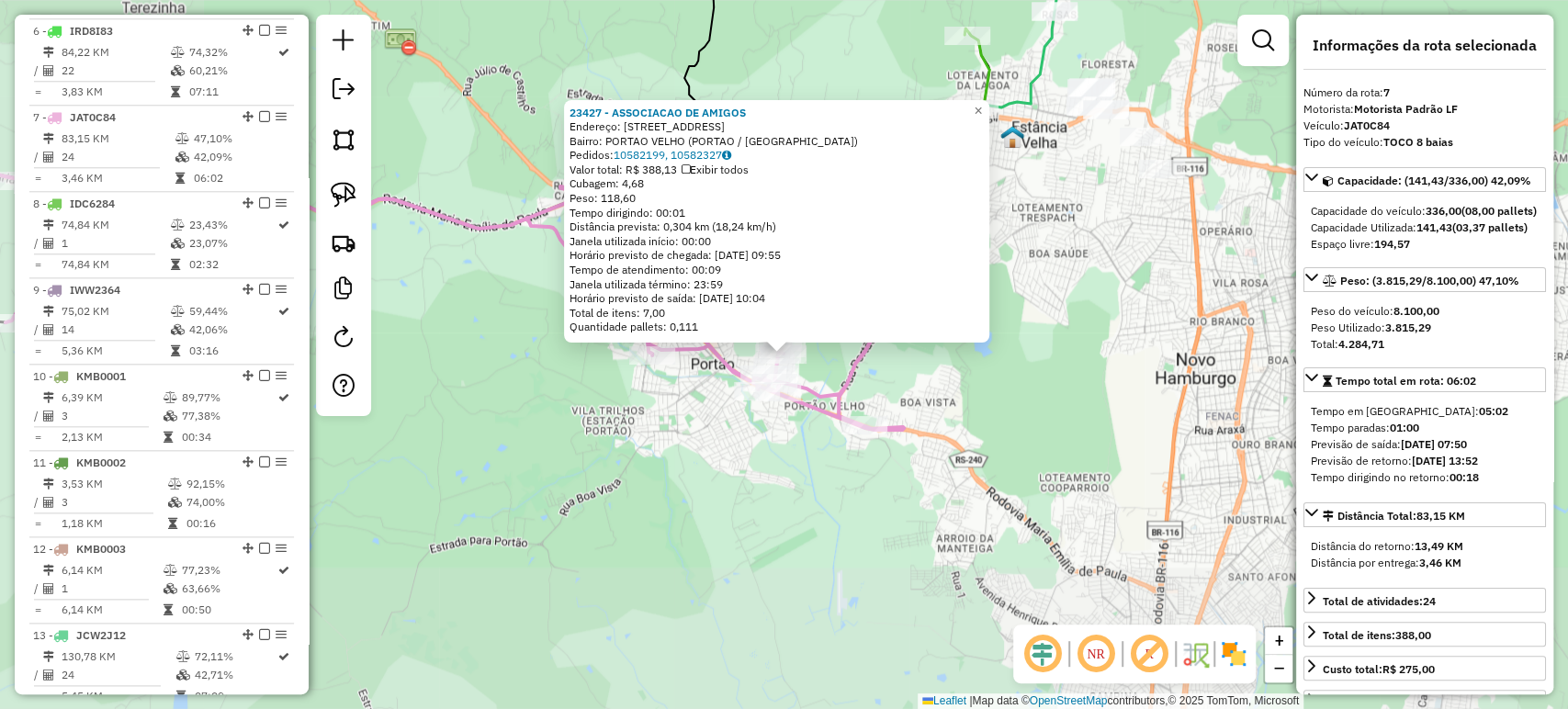scroll, scrollTop: 1327, scrollLeft: 0, axis: vertical 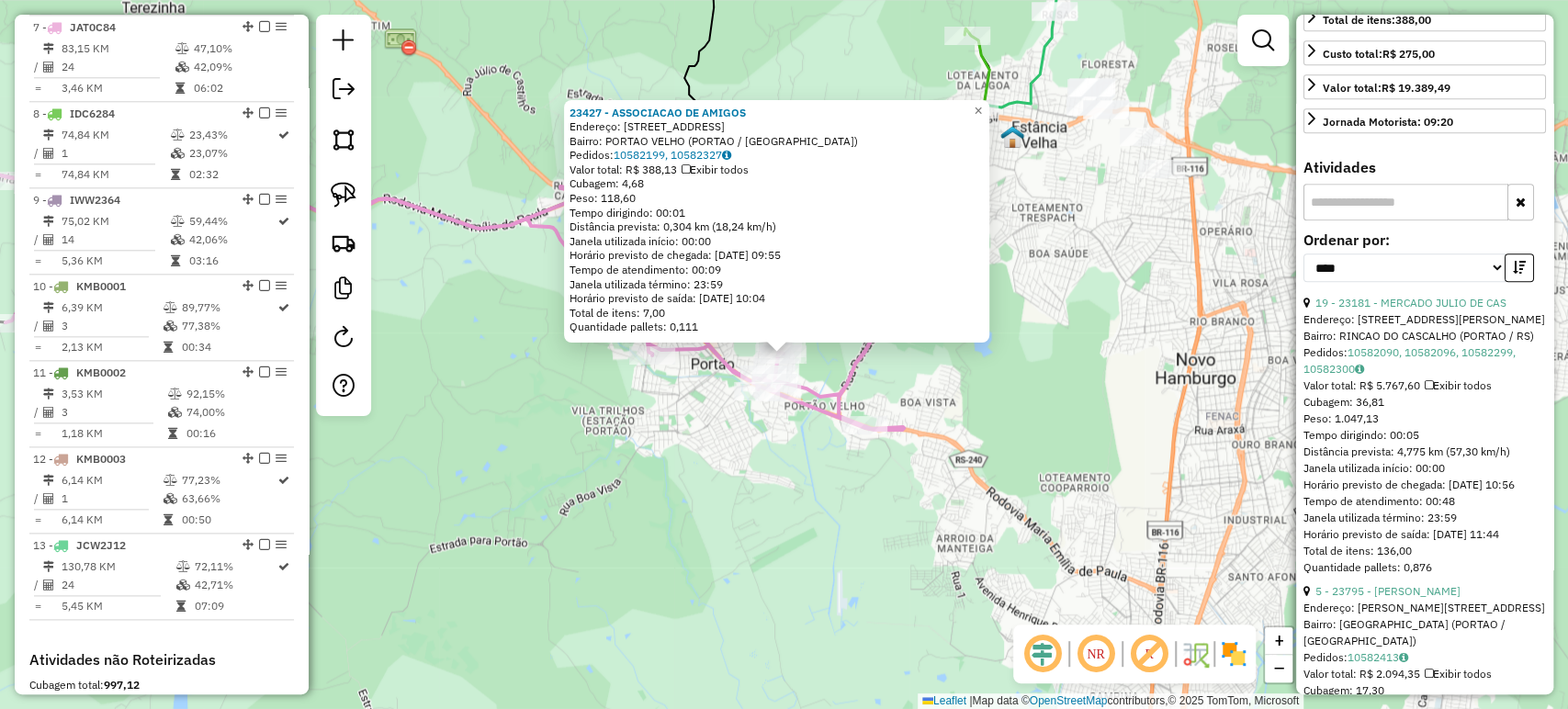 click on "23427 - ASSOCIACAO DE AMIGOS  Endereço: R DAS CEREJEIRAS 111   Bairro: PORTAO VELHO (PORTAO / RS)   Pedidos:  10582199, 10582327   Valor total: R$ 388,13   Exibir todos   Cubagem: 4,68  Peso: 118,60  Tempo dirigindo: 00:01   Distância prevista: 0,304 km (18,24 km/h)   Janela utilizada início: 00:00   Horário previsto de chegada: 11/07/2025 09:55   Tempo de atendimento: 00:09   Janela utilizada término: 23:59   Horário previsto de saída: 11/07/2025 10:04   Total de itens: 7,00   Quantidade pallets: 0,111  × Janela de atendimento Grade de atendimento Capacidade Transportadoras Veículos Cliente Pedidos  Rotas Selecione os dias de semana para filtrar as janelas de atendimento  Seg   Ter   Qua   Qui   Sex   Sáb   Dom  Informe o período da janela de atendimento: De: Até:  Filtrar exatamente a janela do cliente  Considerar janela de atendimento padrão  Selecione os dias de semana para filtrar as grades de atendimento  Seg   Ter   Qua   Qui   Sex   Sáb   Dom   Peso mínimo:   Peso máximo:   De:   De:" 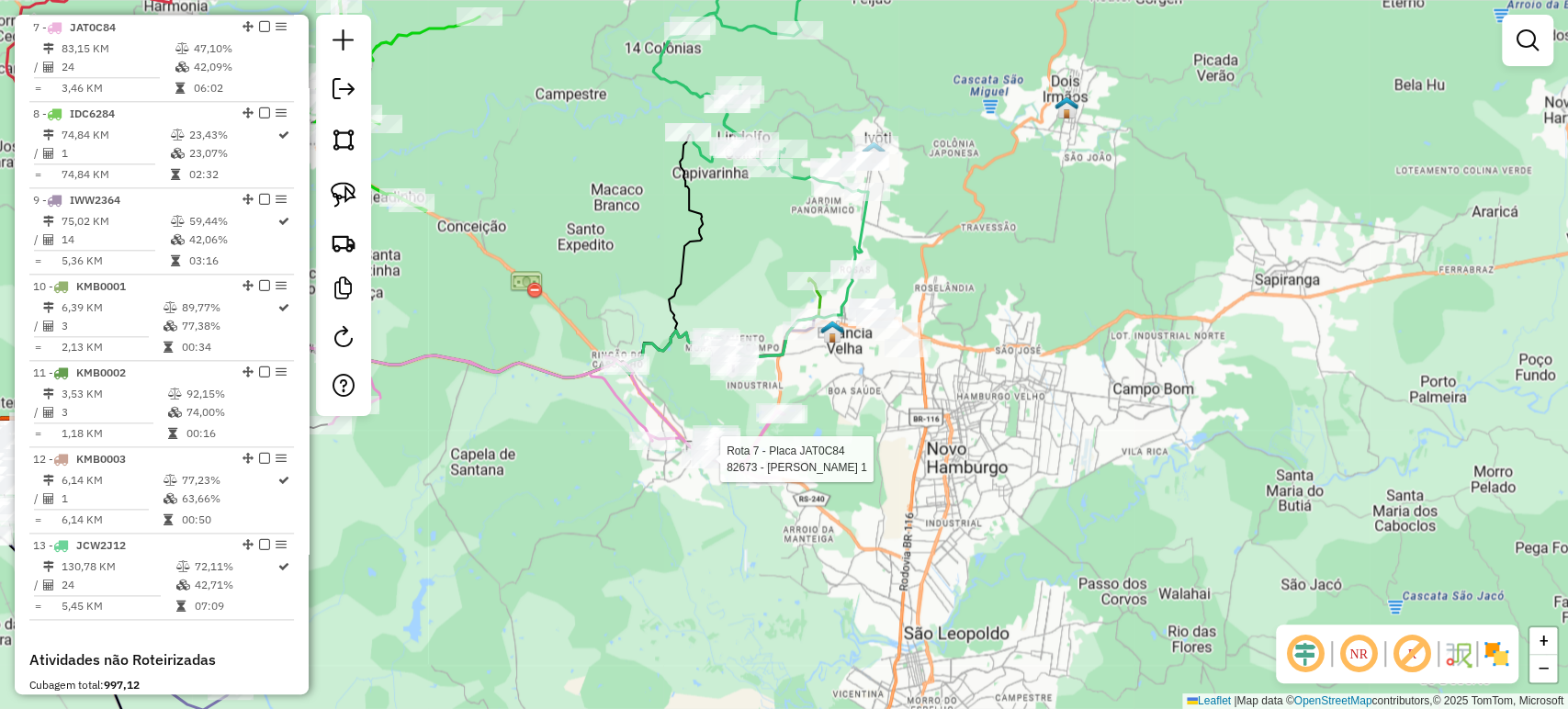 select on "*********" 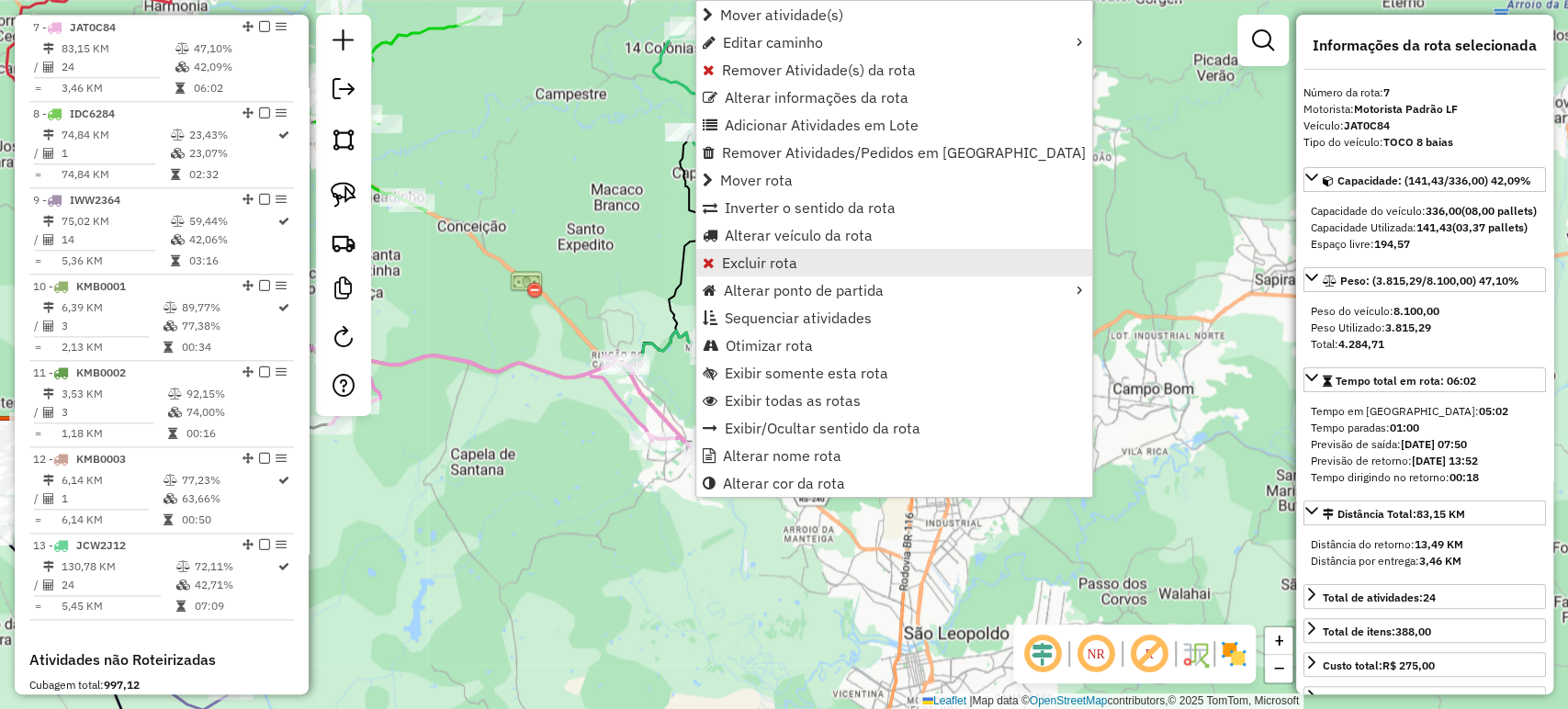 click on "Excluir rota" at bounding box center (760, 263) 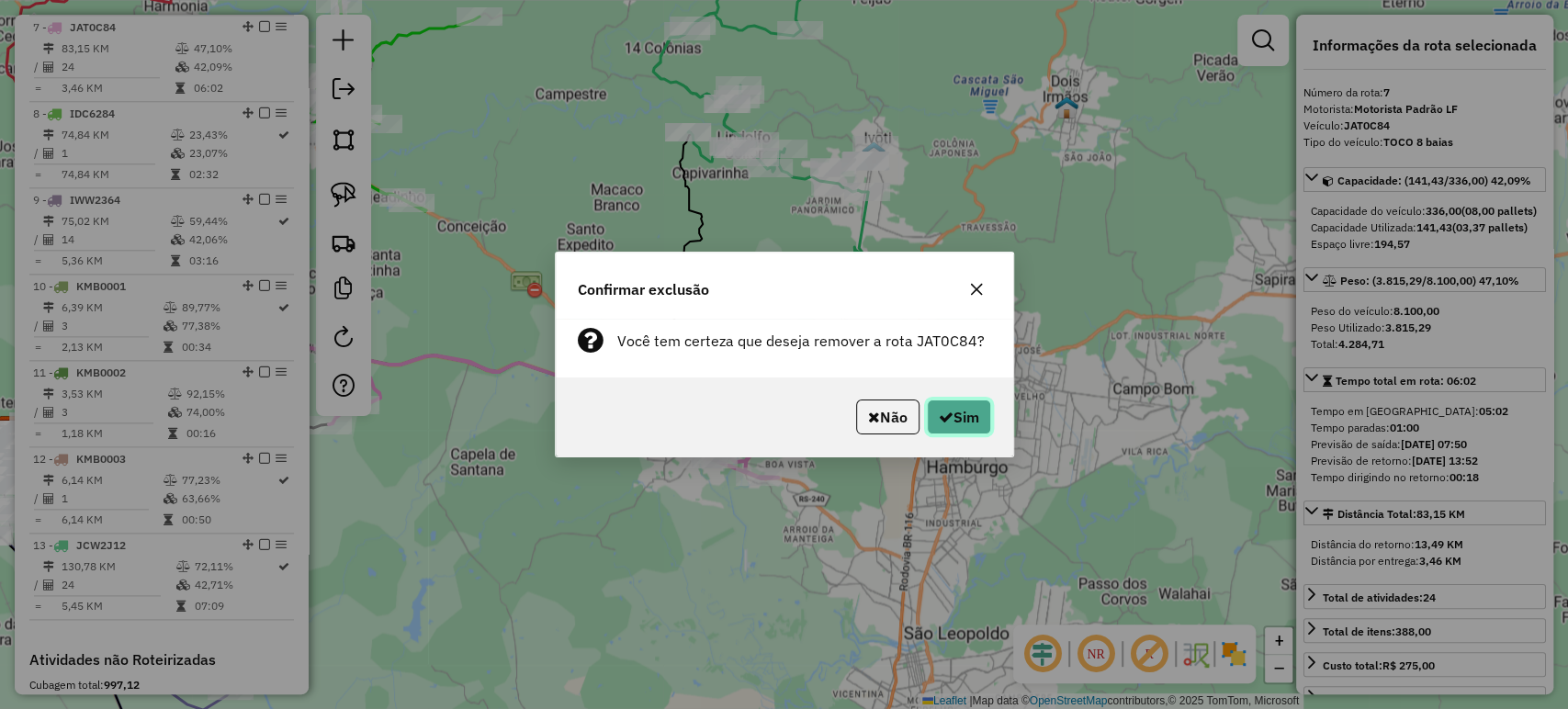click on "Sim" 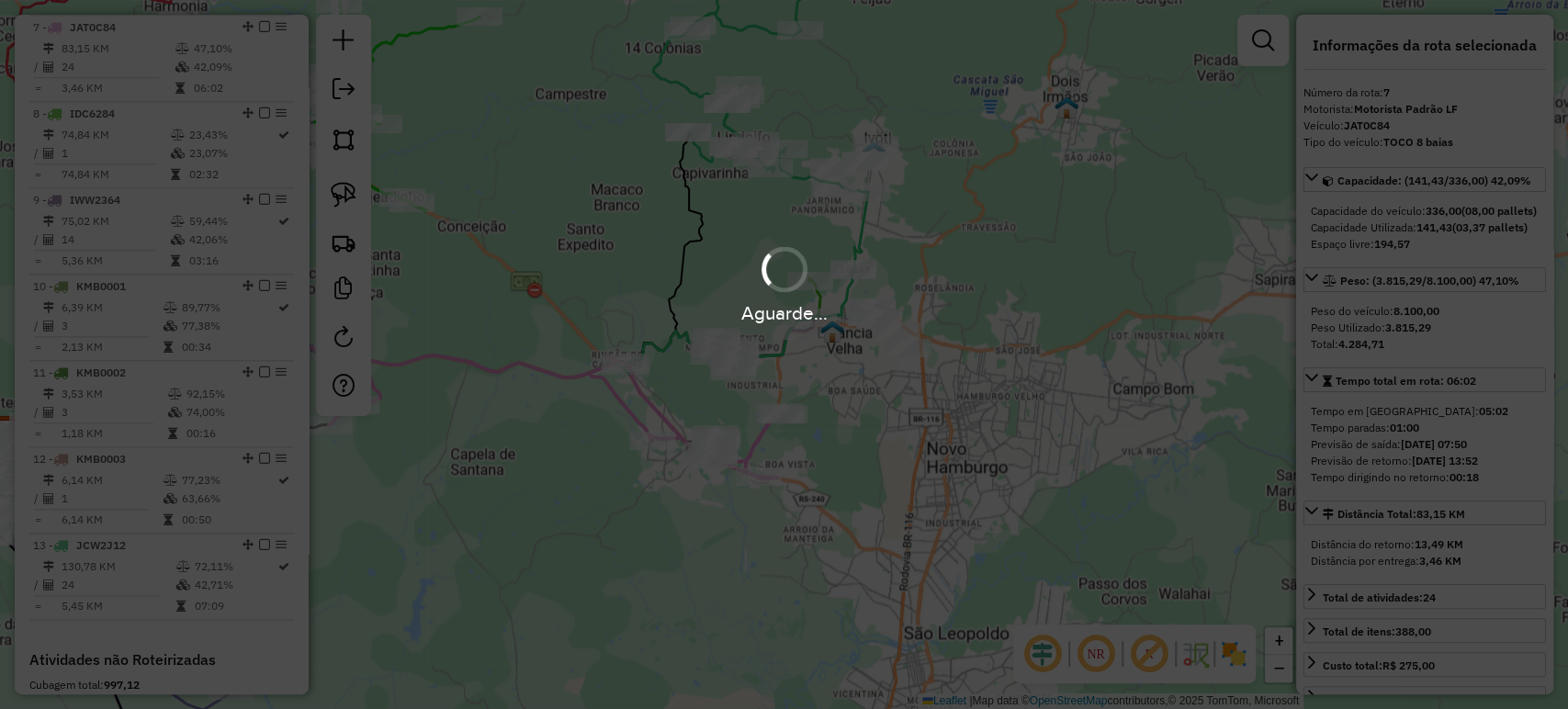 scroll, scrollTop: 1242, scrollLeft: 0, axis: vertical 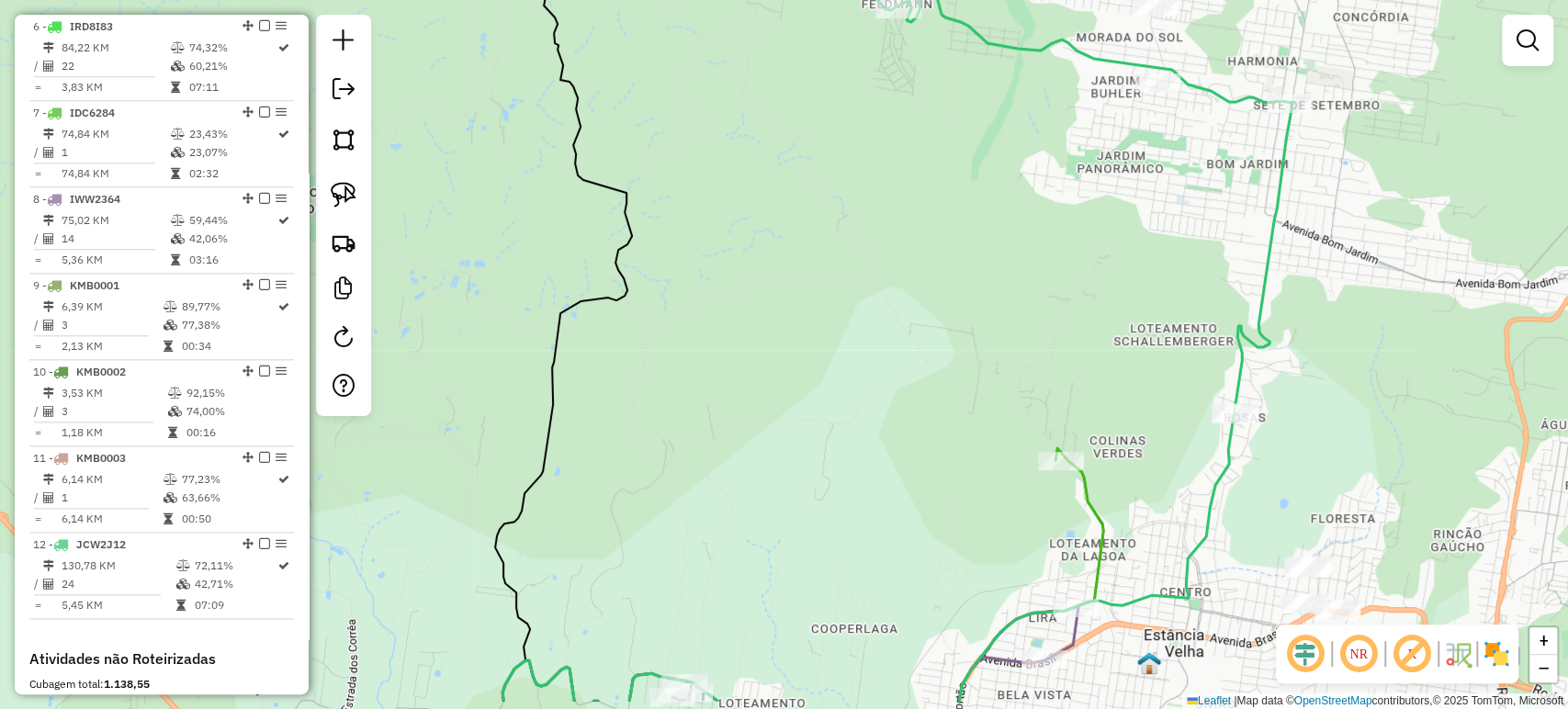 drag, startPoint x: 1239, startPoint y: 349, endPoint x: 761, endPoint y: 133, distance: 524.538 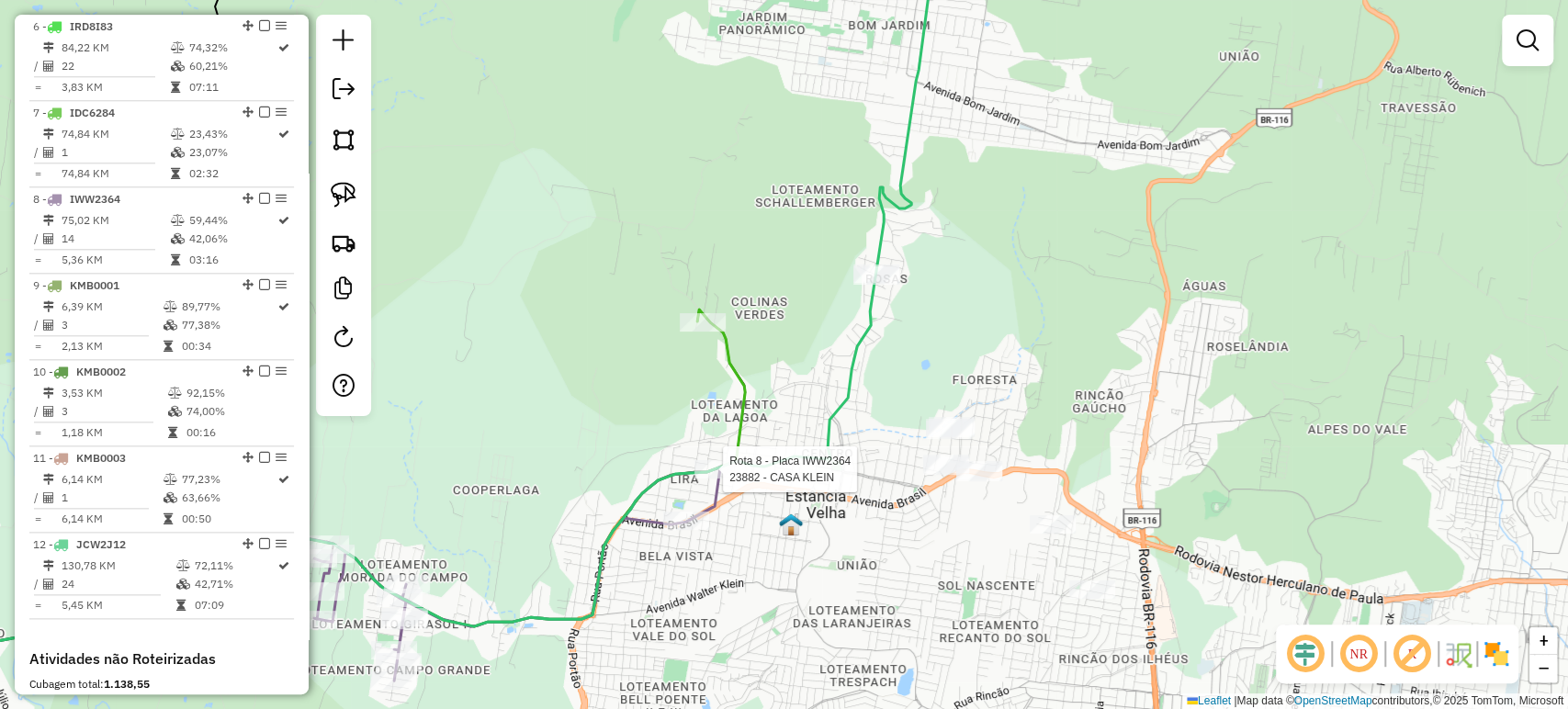 select on "*********" 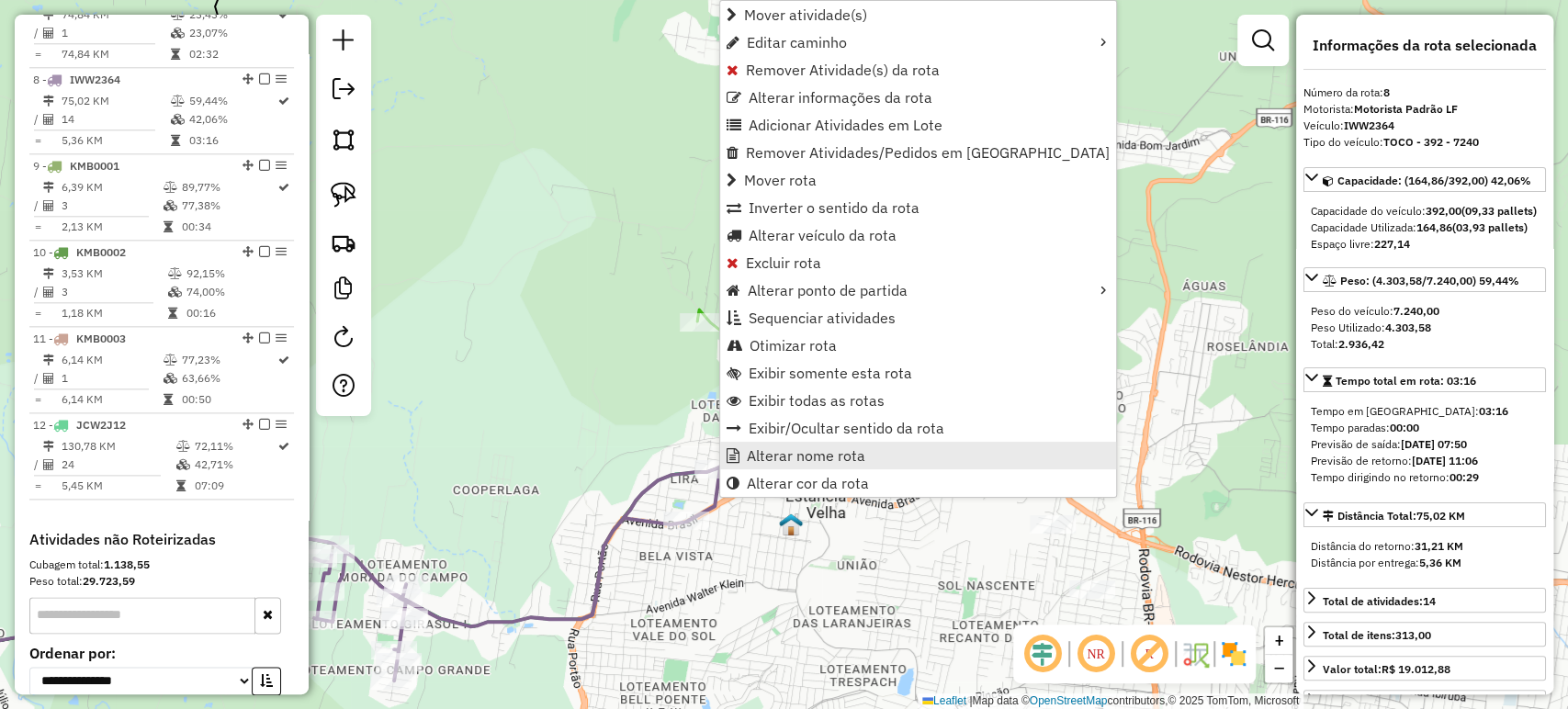 scroll, scrollTop: 1412, scrollLeft: 0, axis: vertical 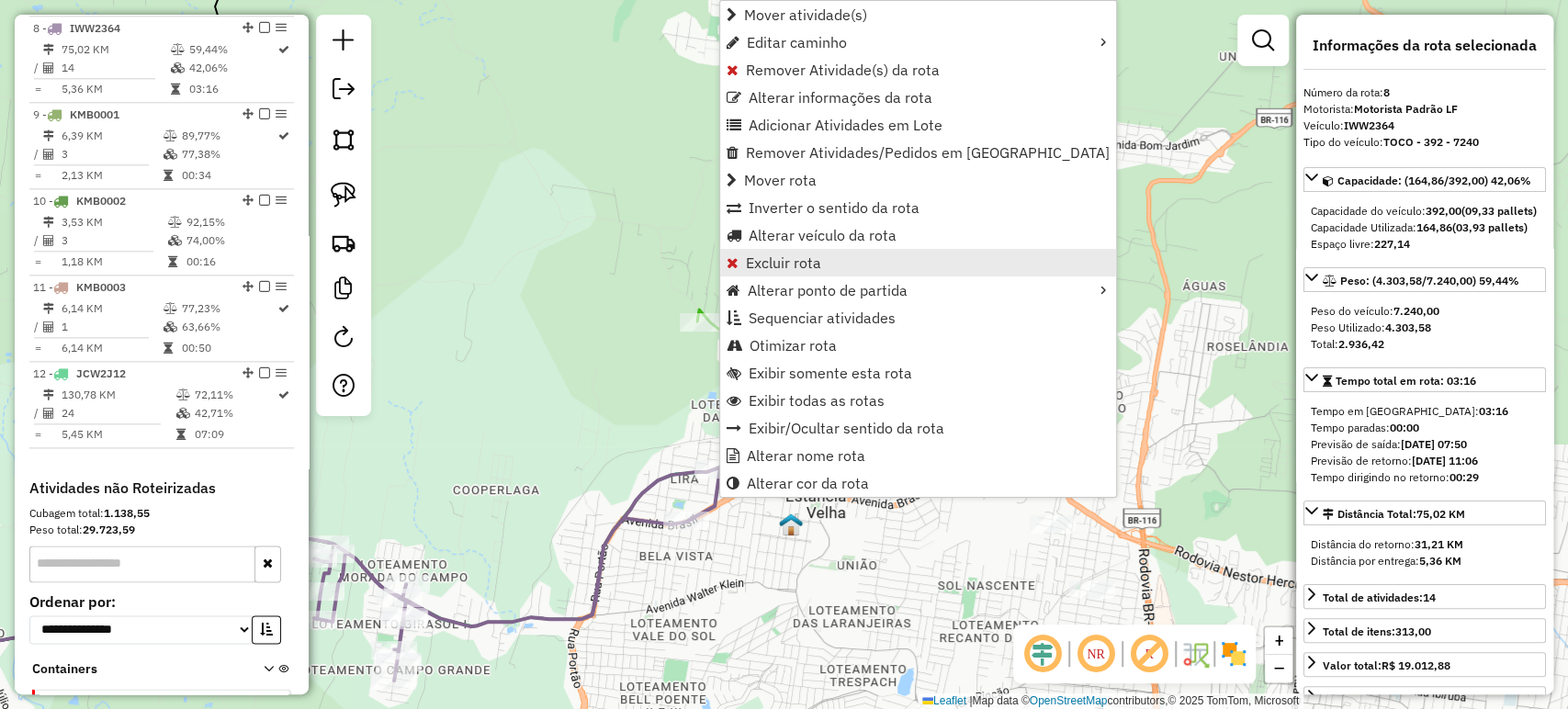 click on "Excluir rota" at bounding box center [918, 263] 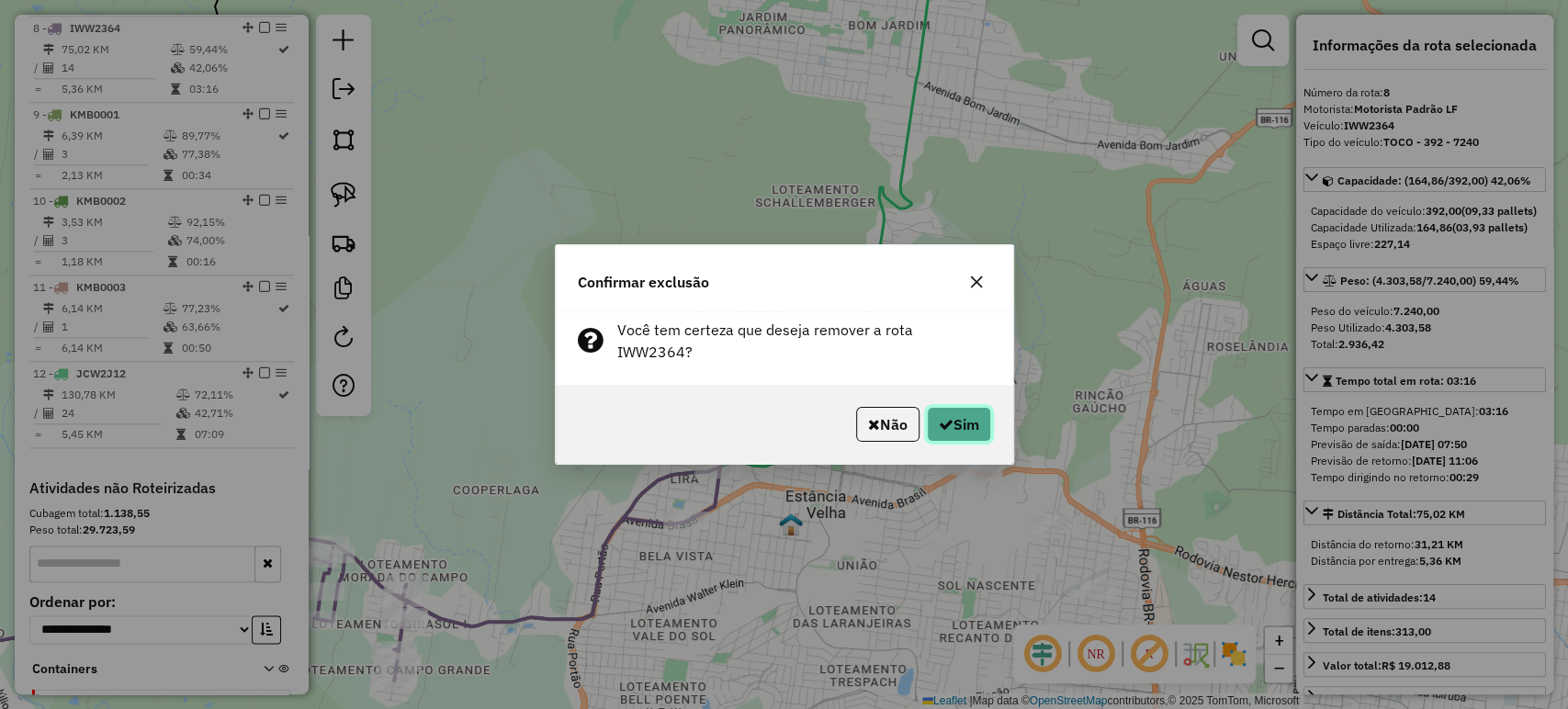click on "Sim" 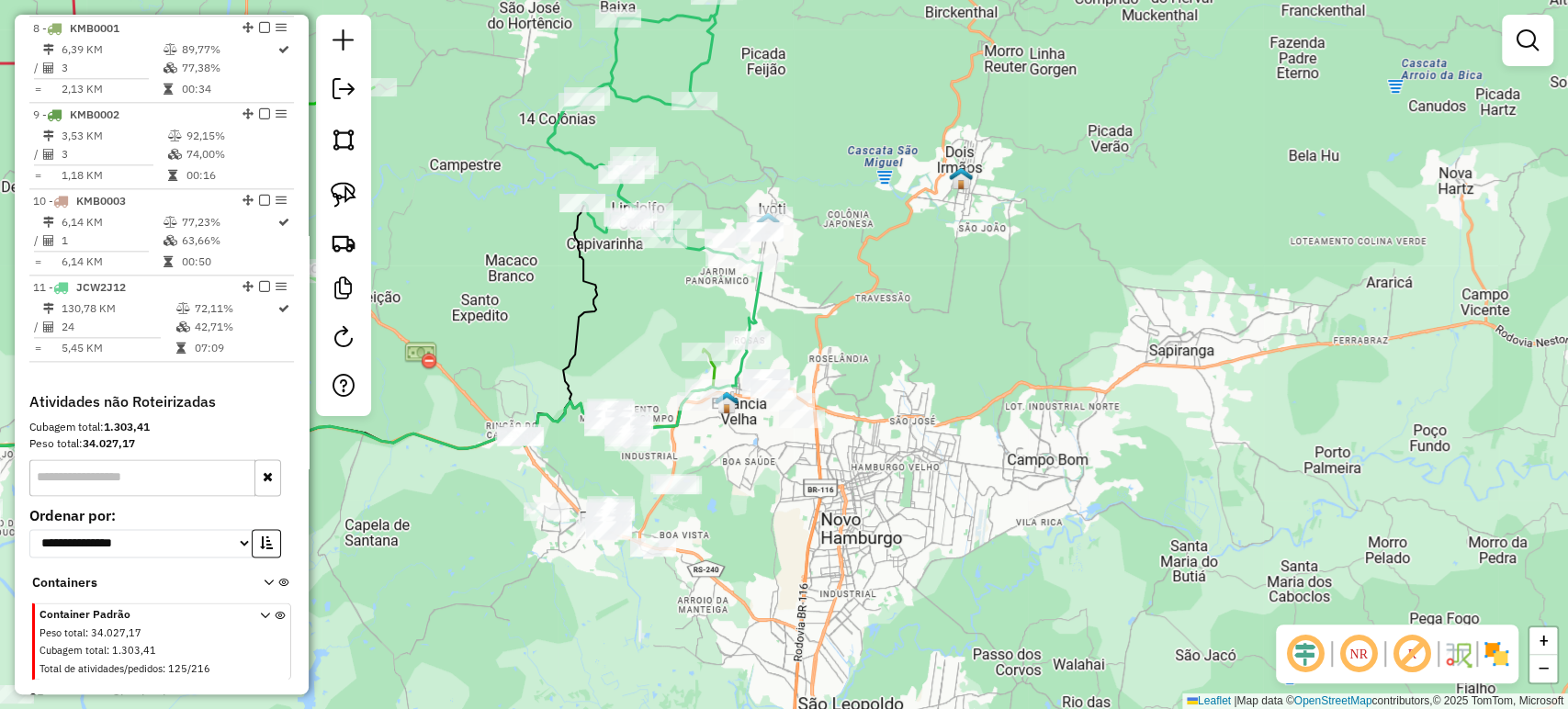 drag, startPoint x: 996, startPoint y: 253, endPoint x: 881, endPoint y: 253, distance: 115 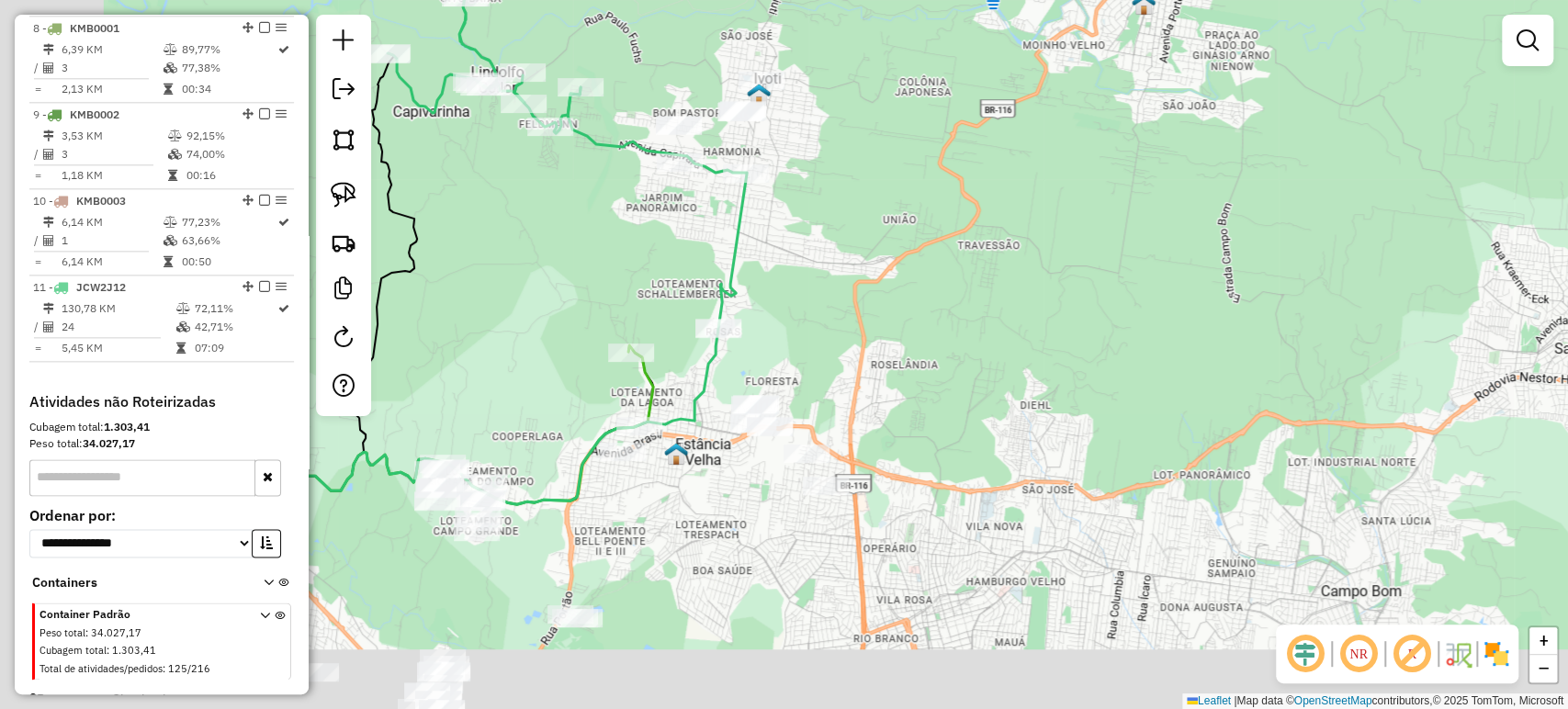 drag, startPoint x: 722, startPoint y: 365, endPoint x: 931, endPoint y: 222, distance: 253.23902 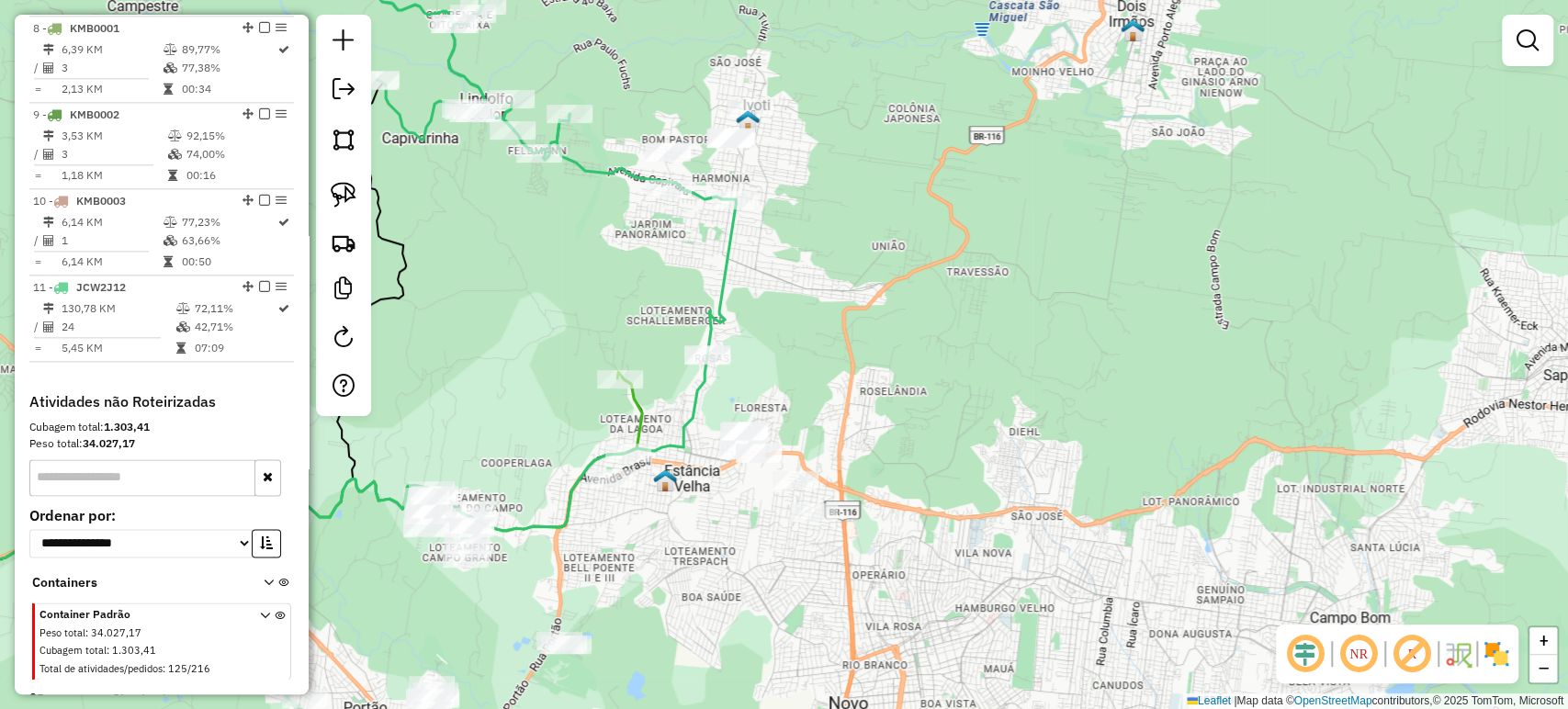 drag, startPoint x: 518, startPoint y: 242, endPoint x: 308, endPoint y: 170, distance: 222 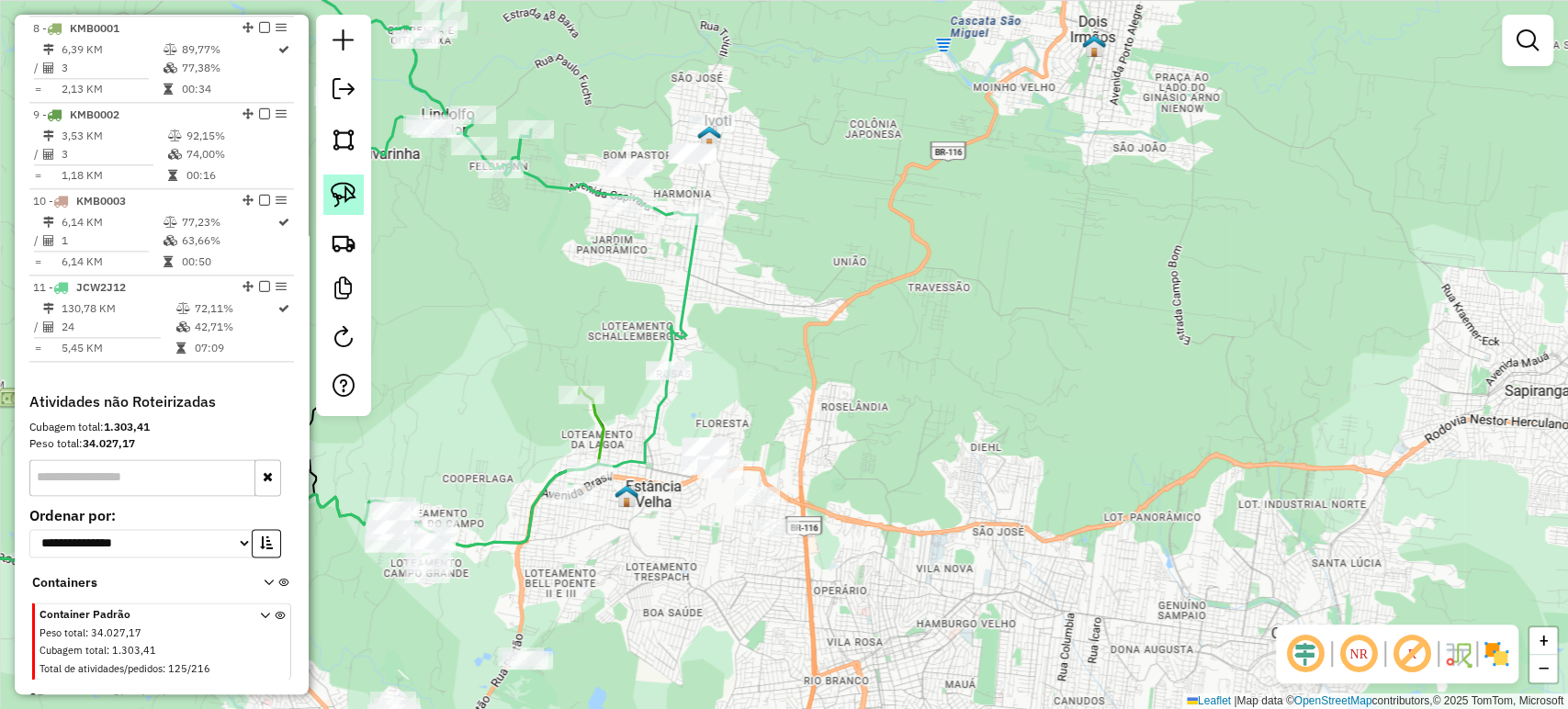 click 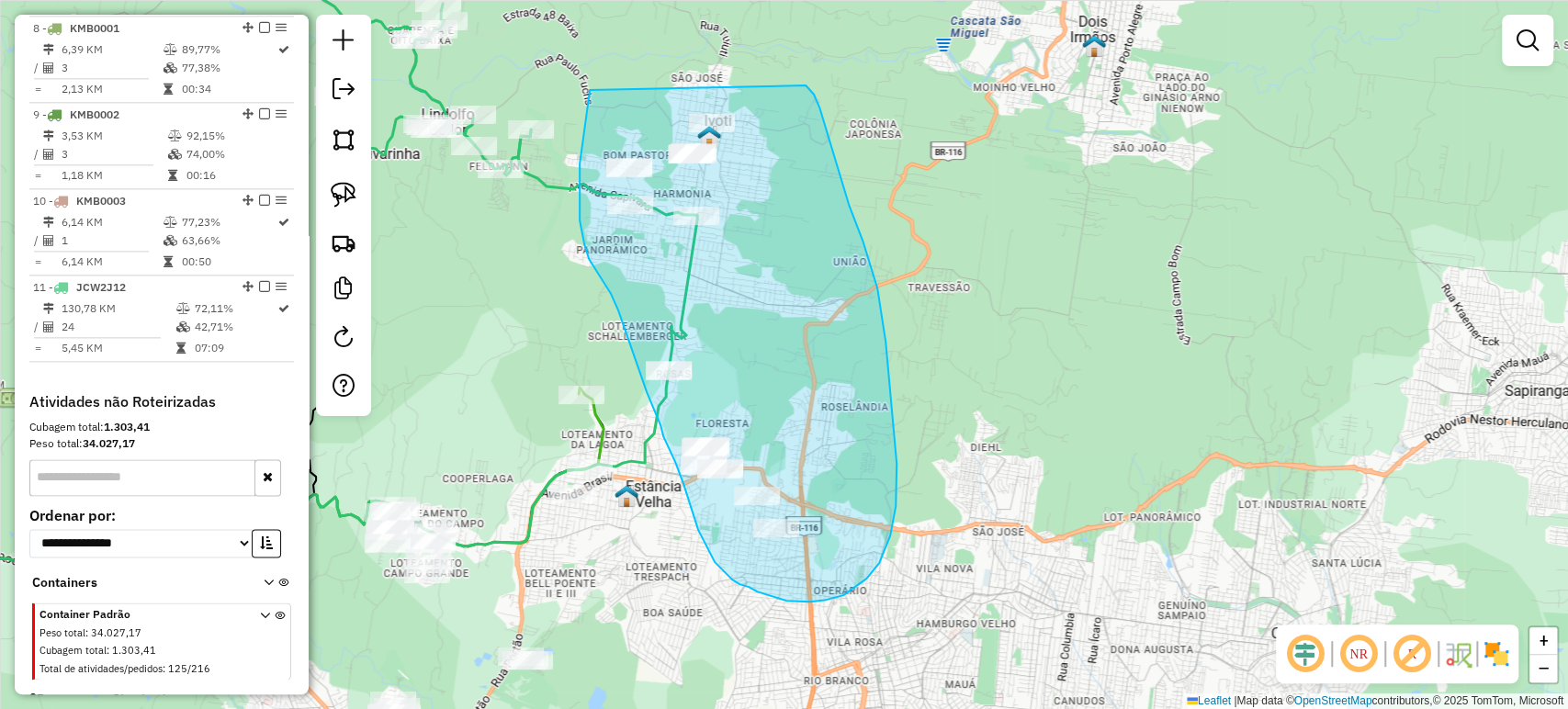 drag, startPoint x: 590, startPoint y: 90, endPoint x: 806, endPoint y: 85, distance: 216.05786 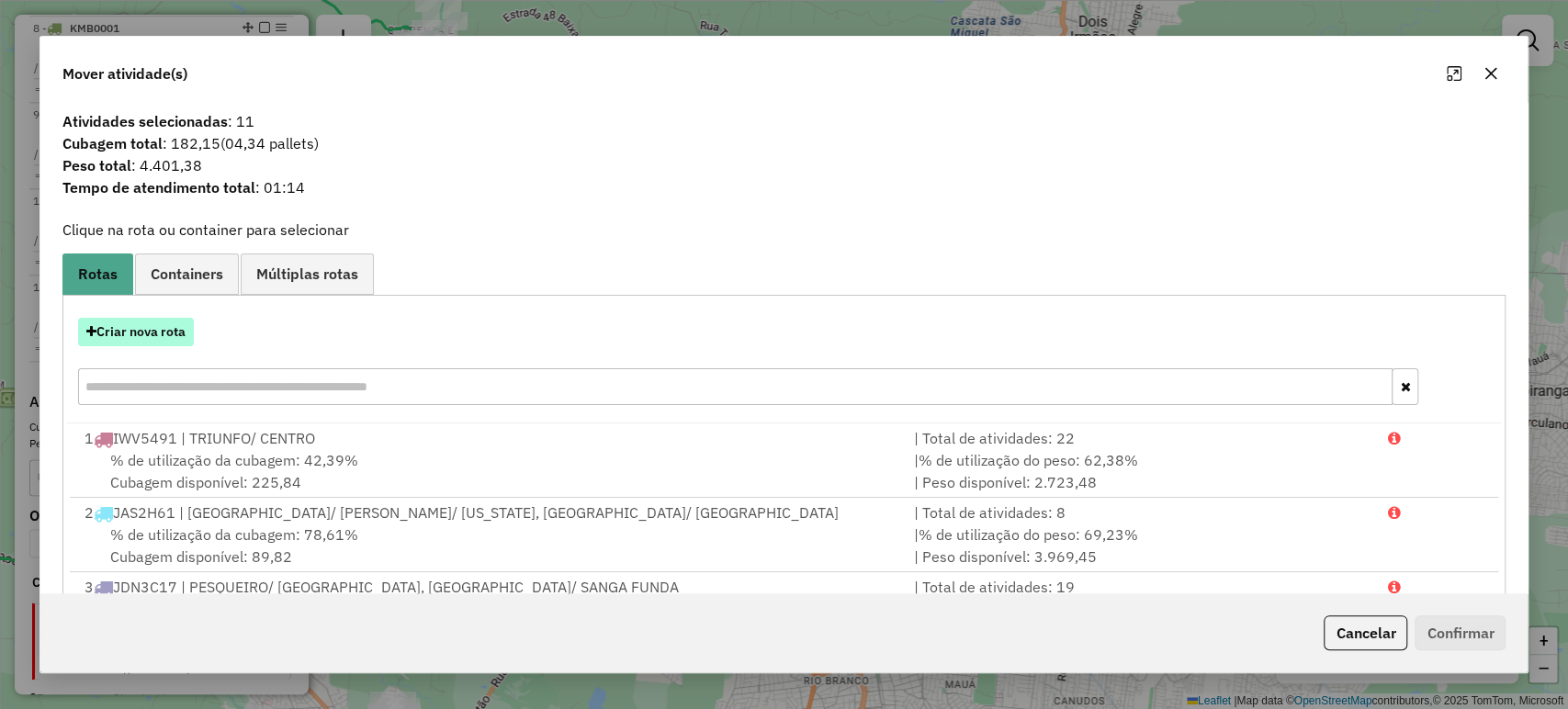 click on "Criar nova rota" at bounding box center (136, 332) 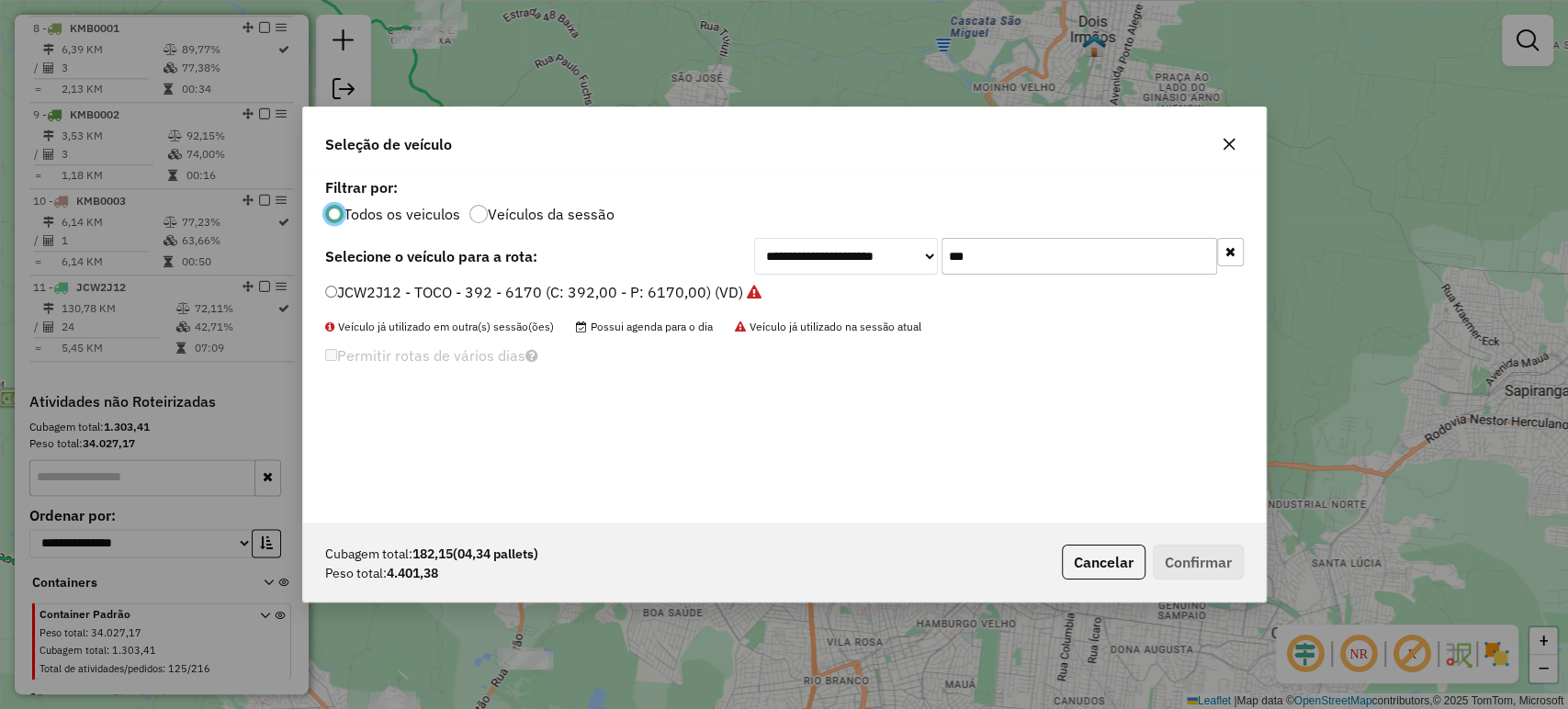 scroll, scrollTop: 9, scrollLeft: 6, axis: both 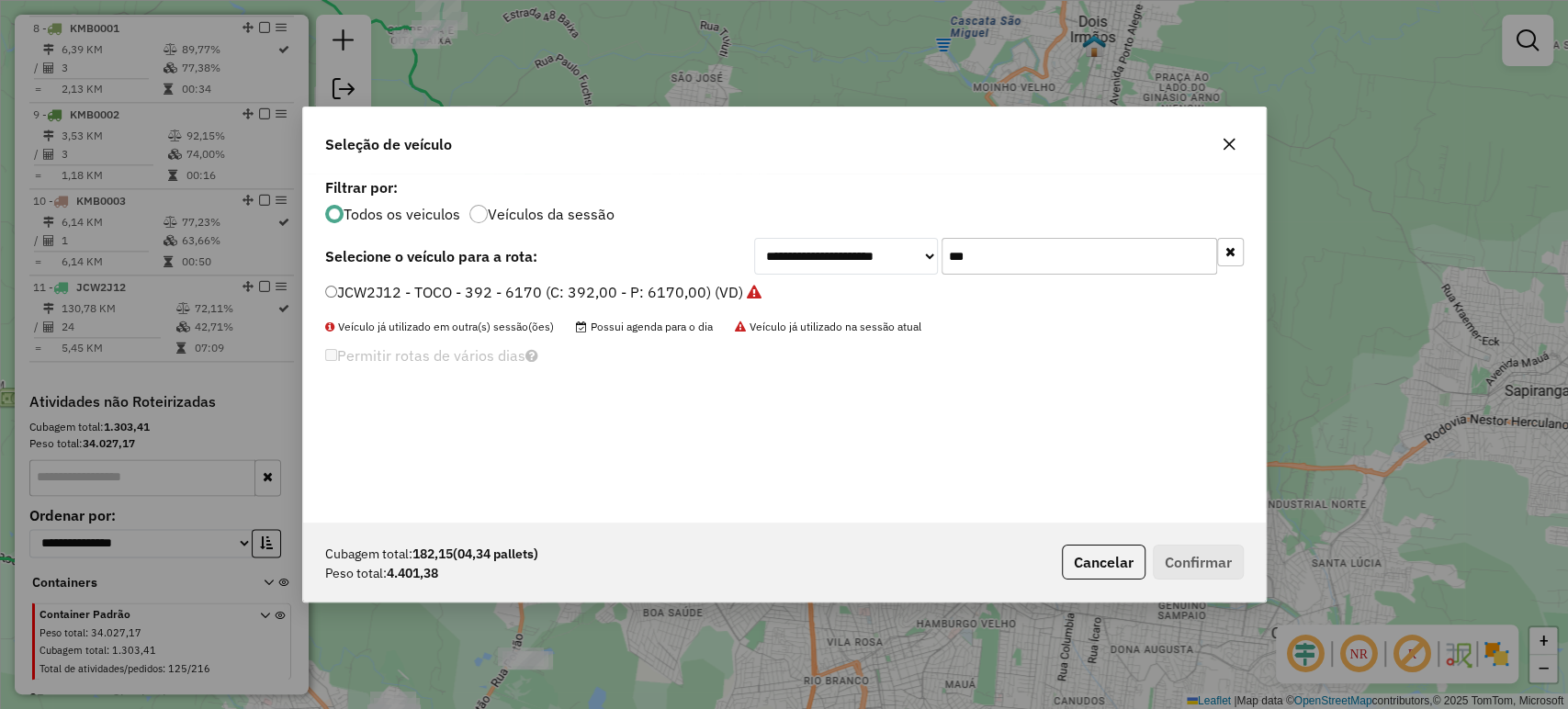 click on "***" 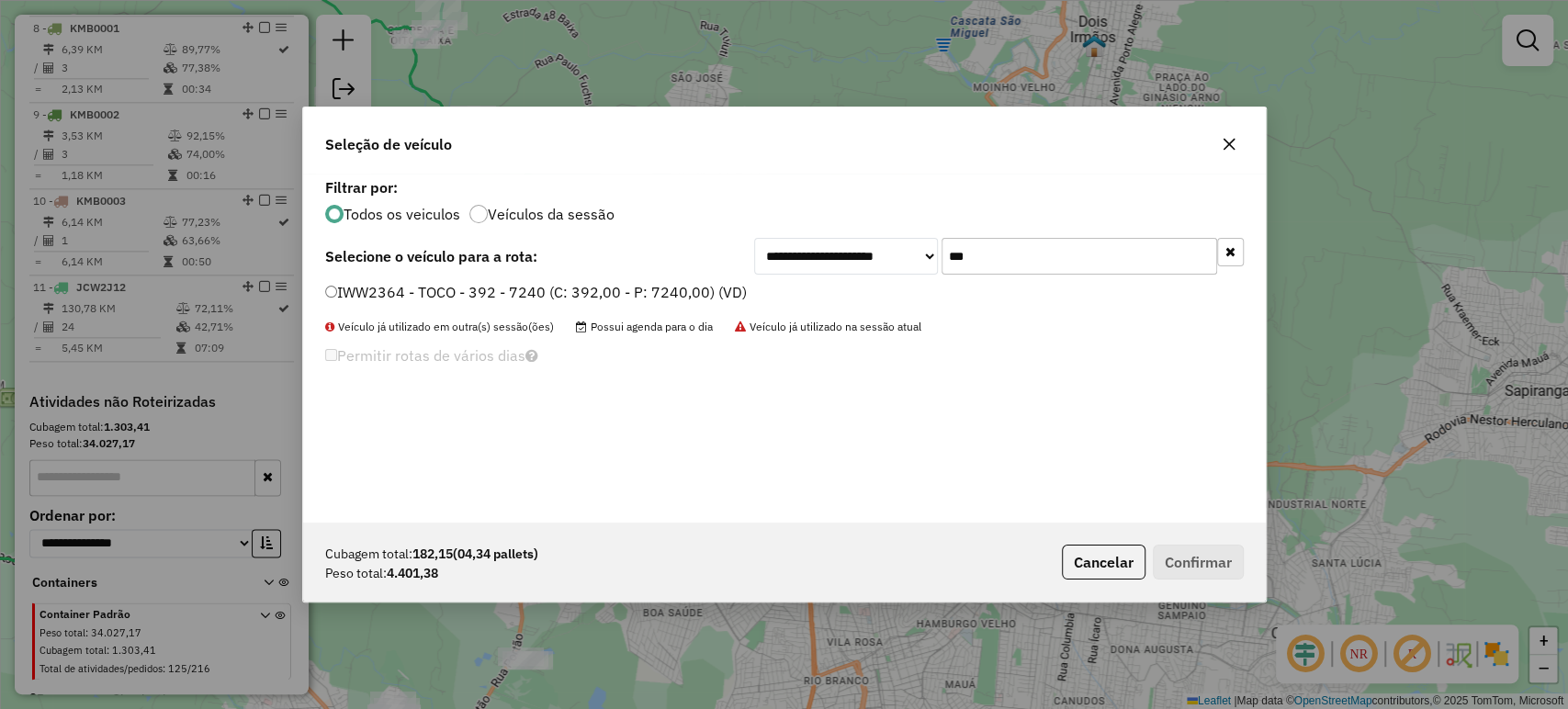 type on "***" 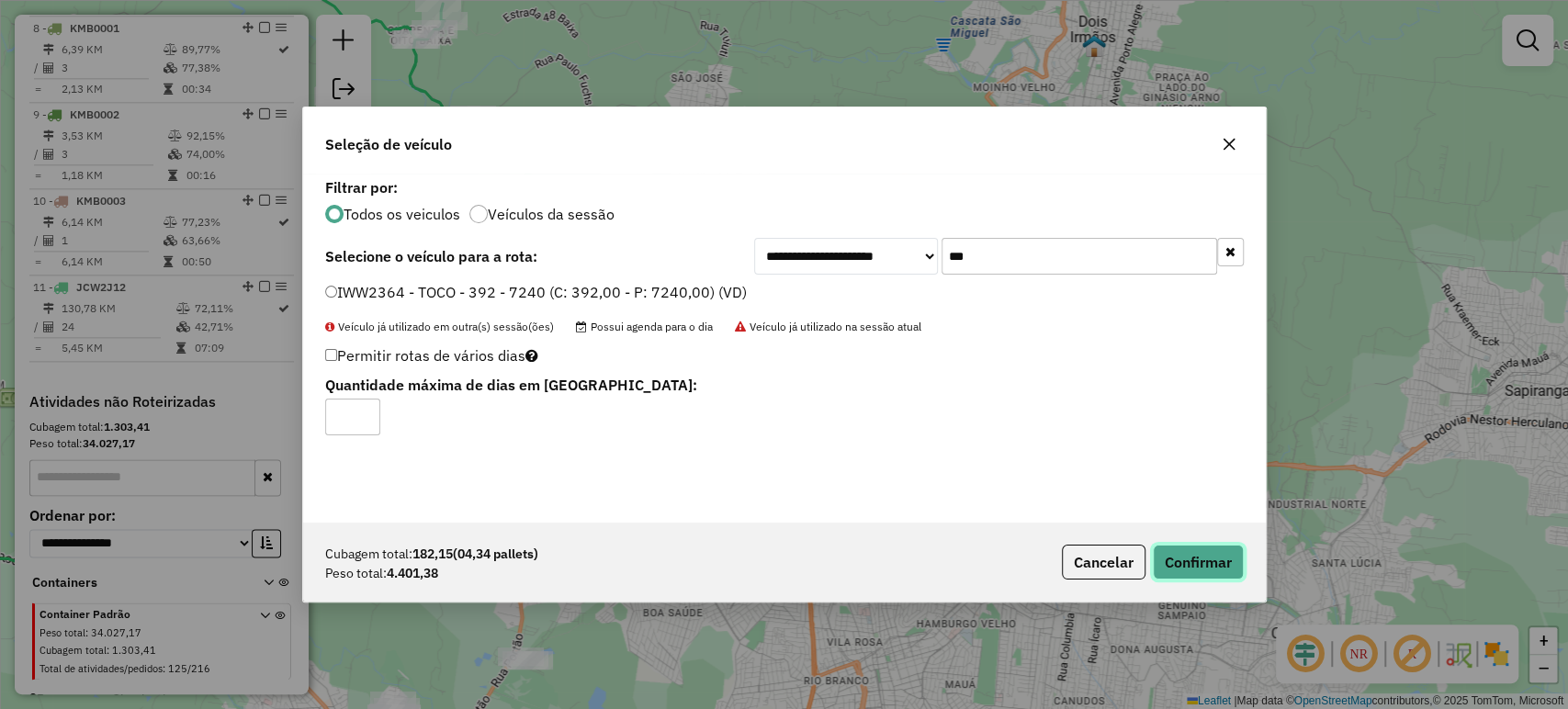 click on "Confirmar" 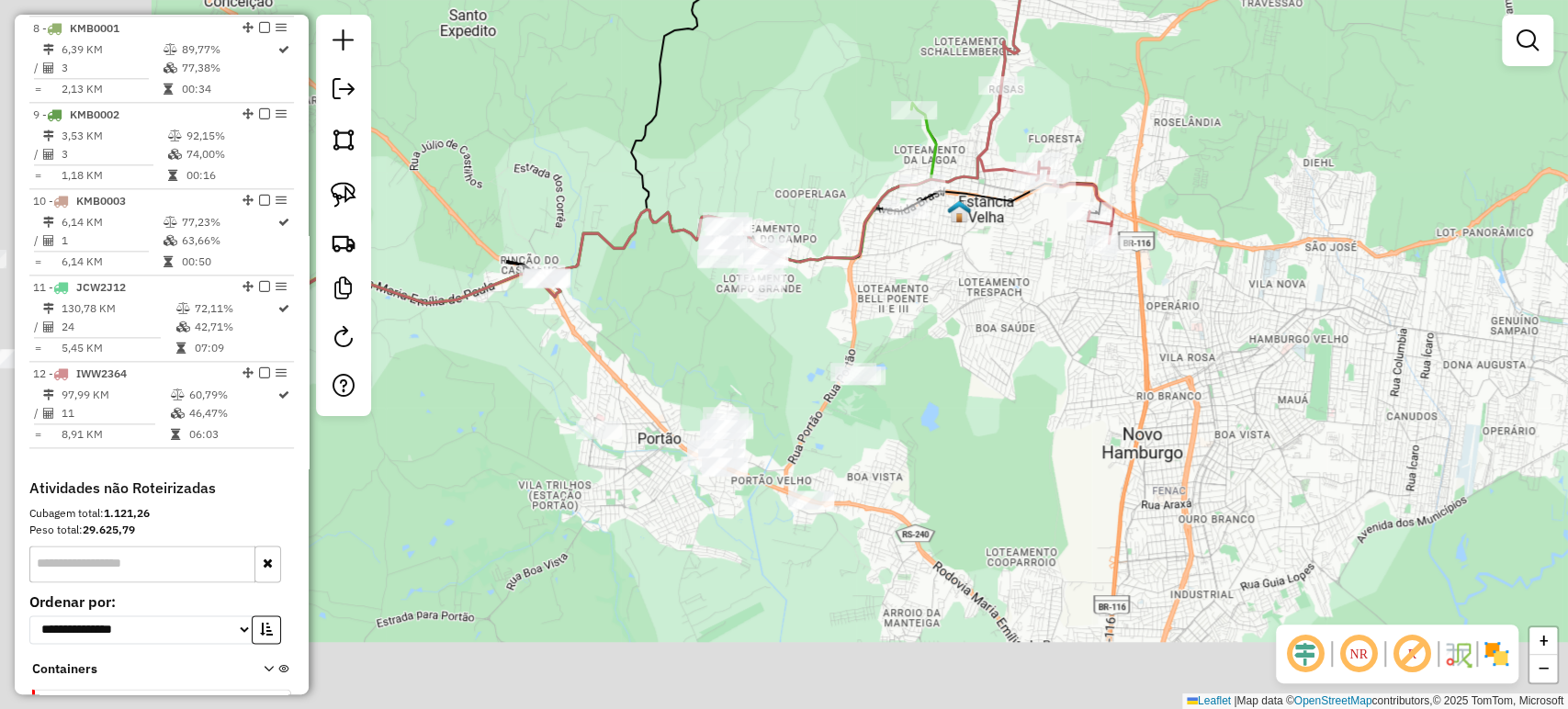 drag, startPoint x: 672, startPoint y: 477, endPoint x: 1097, endPoint y: 141, distance: 541.7758 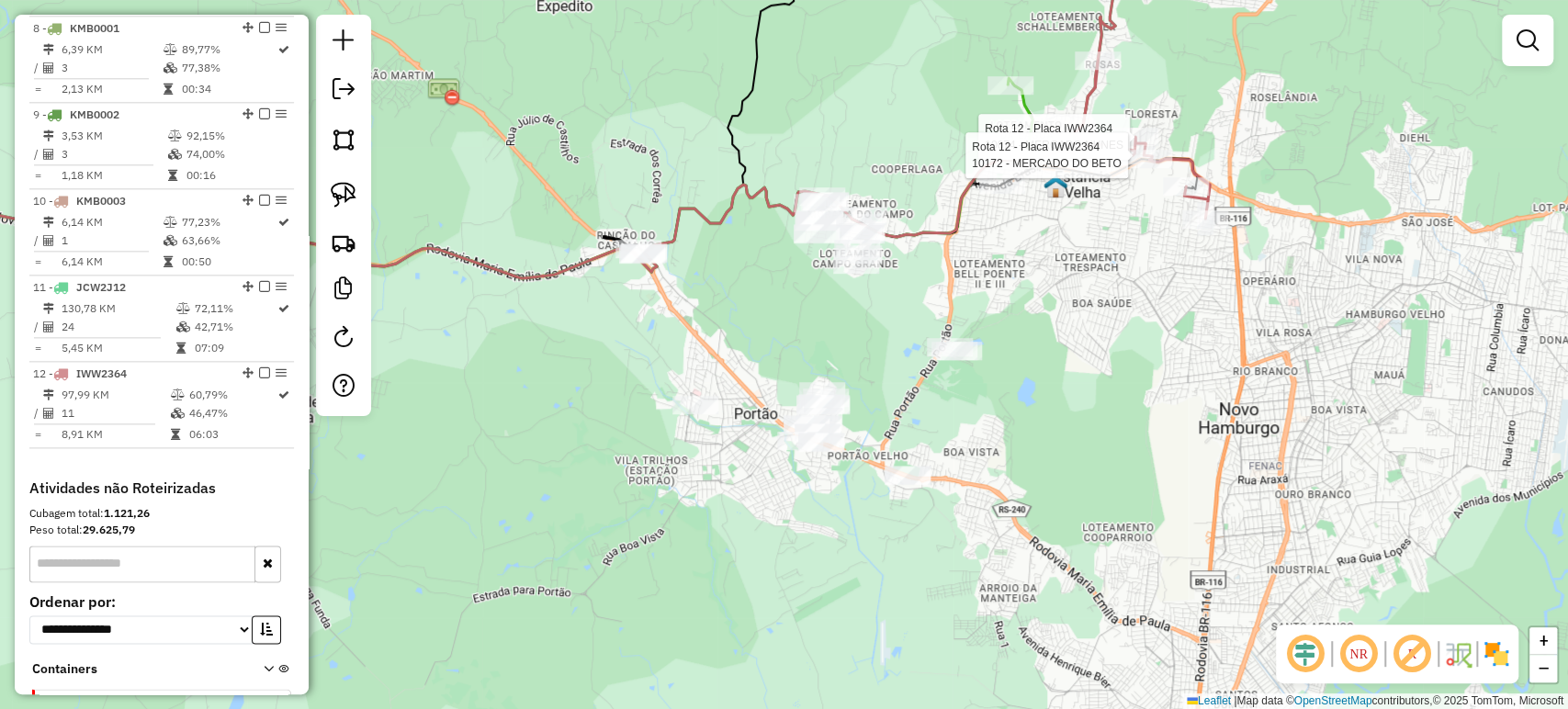 drag, startPoint x: 1010, startPoint y: 289, endPoint x: 976, endPoint y: 348, distance: 68.095521 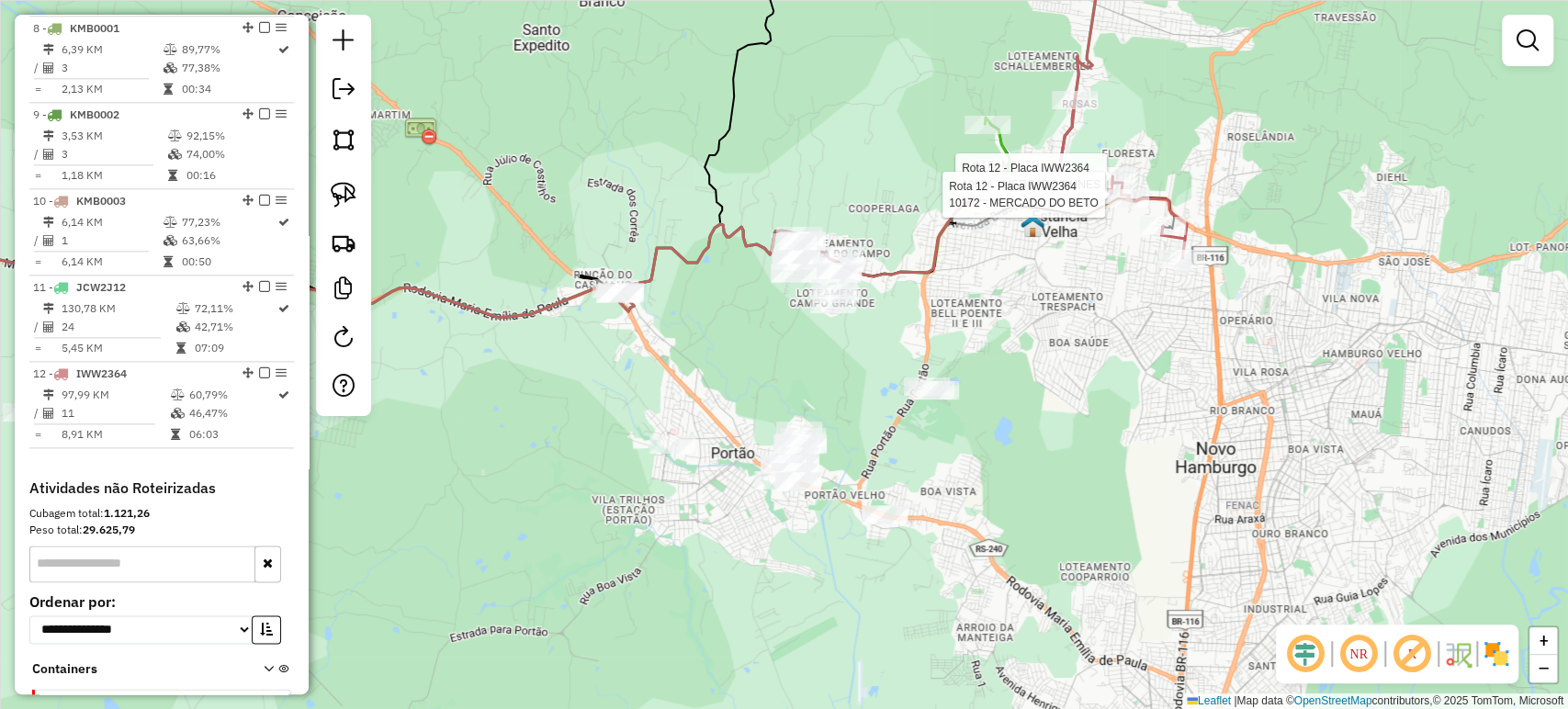 drag, startPoint x: 957, startPoint y: 358, endPoint x: 947, endPoint y: 360, distance: 10.19804 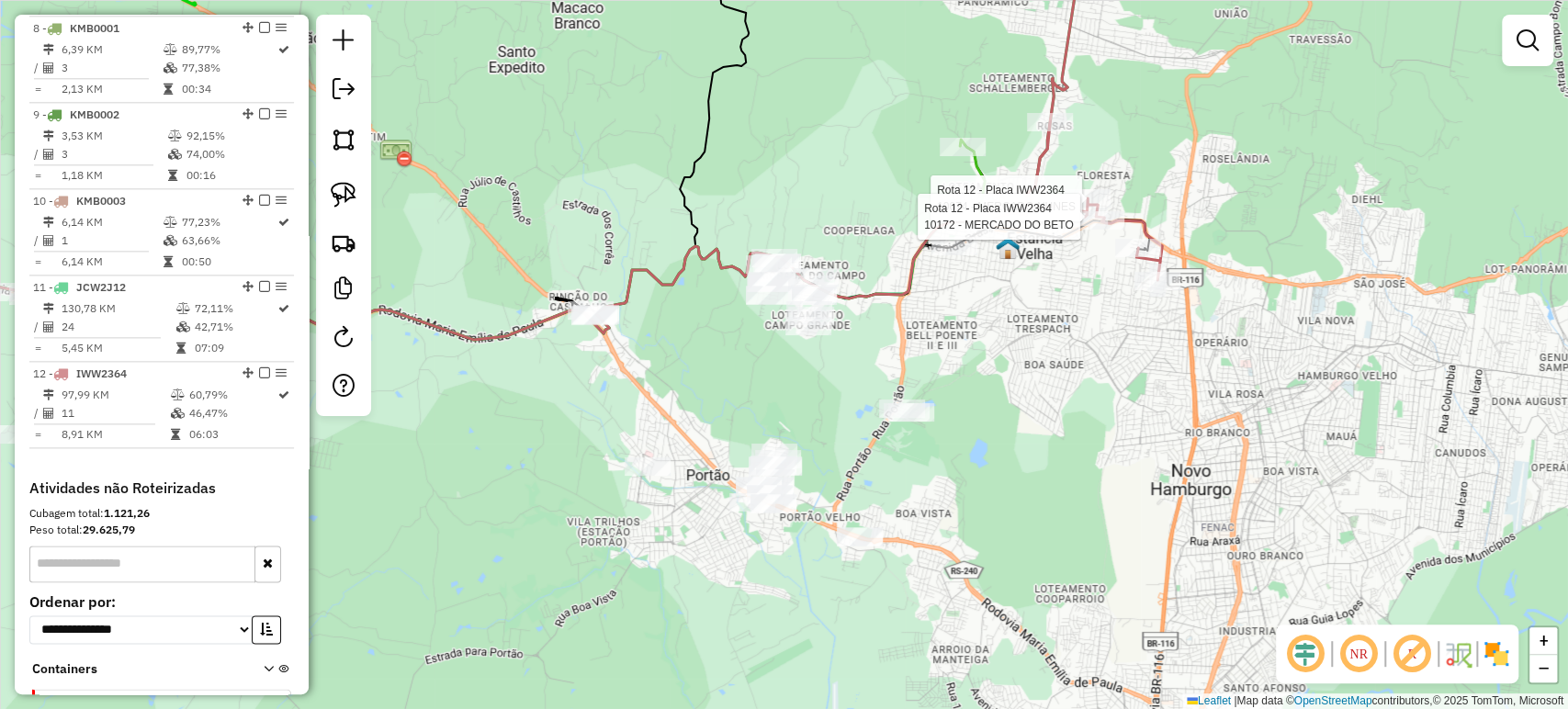 drag, startPoint x: 982, startPoint y: 312, endPoint x: 957, endPoint y: 276, distance: 43.829214 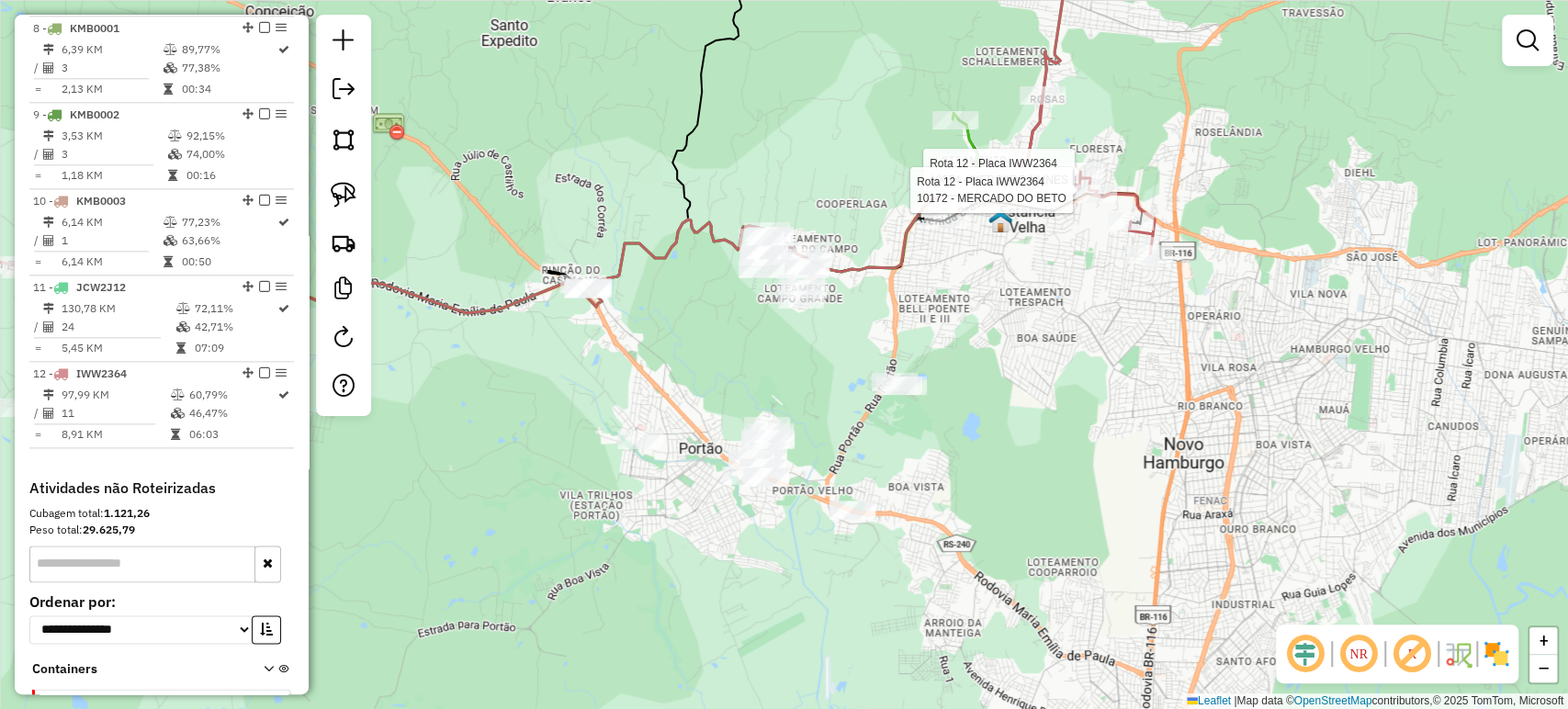 click on "Rota 12 - Placa IWW2364  10074 - MERCADO NUNES Rota 12 - Placa IWW2364  10172 - MERCADO DO BETO Janela de atendimento Grade de atendimento Capacidade Transportadoras Veículos Cliente Pedidos  Rotas Selecione os dias de semana para filtrar as janelas de atendimento  Seg   Ter   Qua   Qui   Sex   Sáb   Dom  Informe o período da janela de atendimento: De: Até:  Filtrar exatamente a janela do cliente  Considerar janela de atendimento padrão  Selecione os dias de semana para filtrar as grades de atendimento  Seg   Ter   Qua   Qui   Sex   Sáb   Dom   Considerar clientes sem dia de atendimento cadastrado  Clientes fora do dia de atendimento selecionado Filtrar as atividades entre os valores definidos abaixo:  Peso mínimo:   Peso máximo:   Cubagem mínima:   Cubagem máxima:   De:   Até:  Filtrar as atividades entre o tempo de atendimento definido abaixo:  De:   Até:   Considerar capacidade total dos clientes não roteirizados Transportadora: Selecione um ou mais itens Tipo de veículo: Veículo: Motorista:" 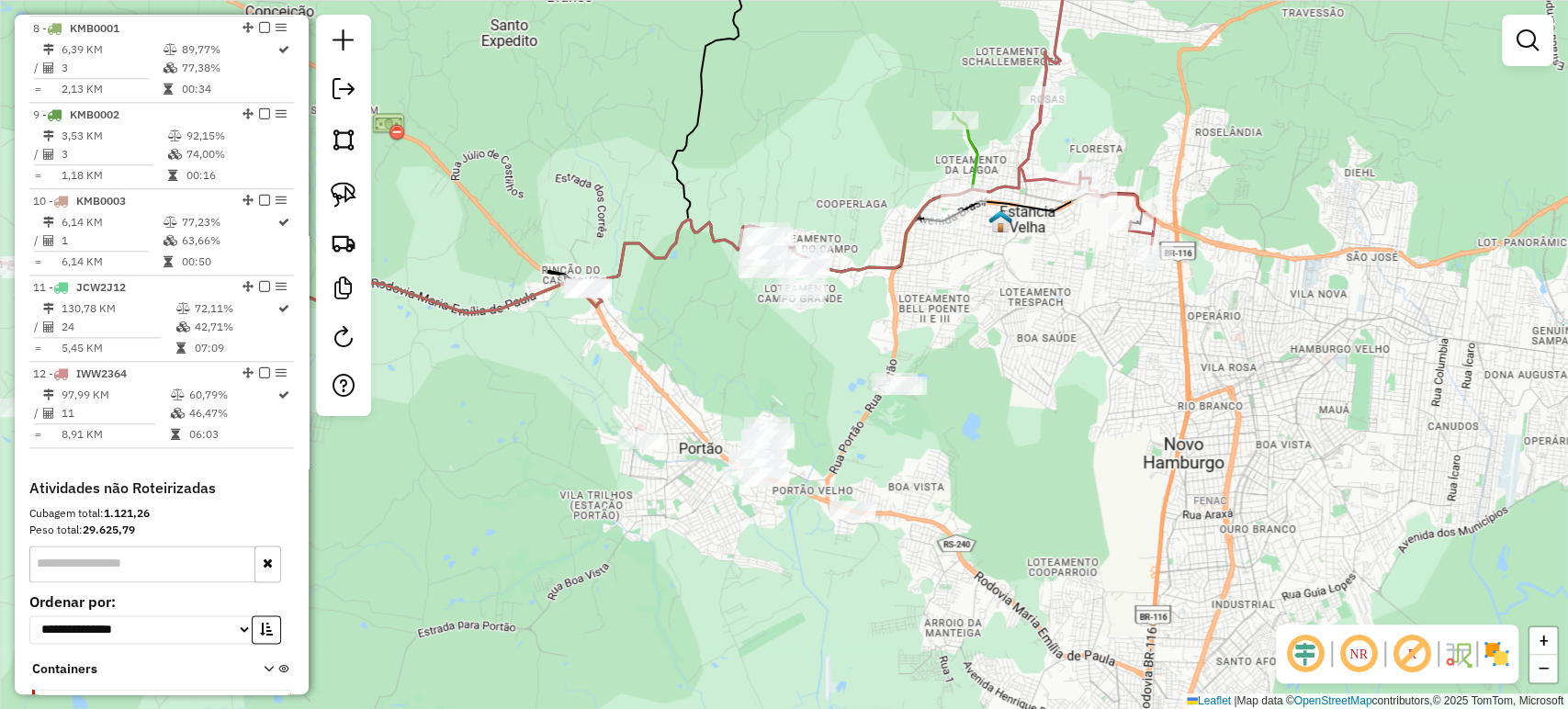 drag, startPoint x: 342, startPoint y: 196, endPoint x: 500, endPoint y: 211, distance: 158.71043 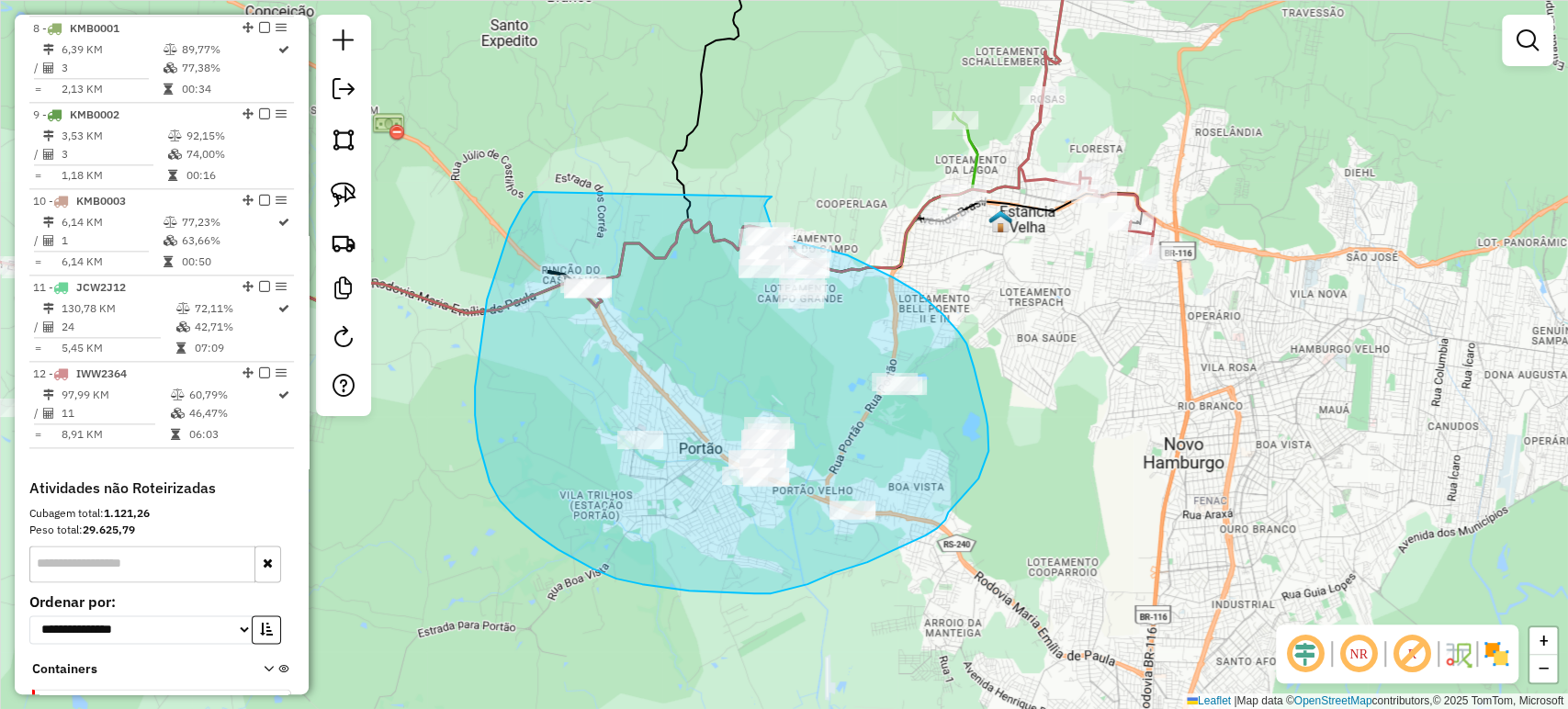 drag, startPoint x: 533, startPoint y: 192, endPoint x: 771, endPoint y: 197, distance: 238.05252 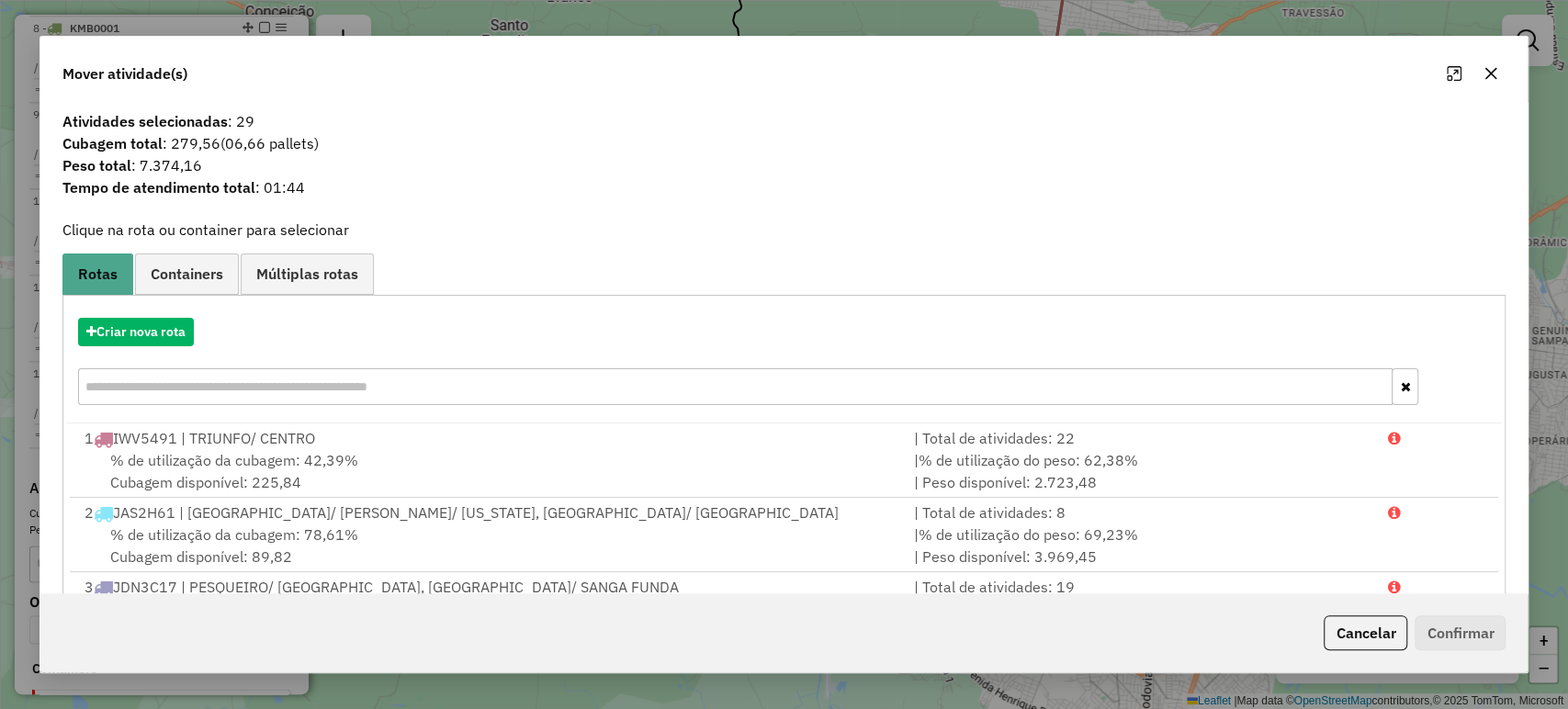 drag, startPoint x: 1378, startPoint y: 645, endPoint x: 1345, endPoint y: 623, distance: 39.661064 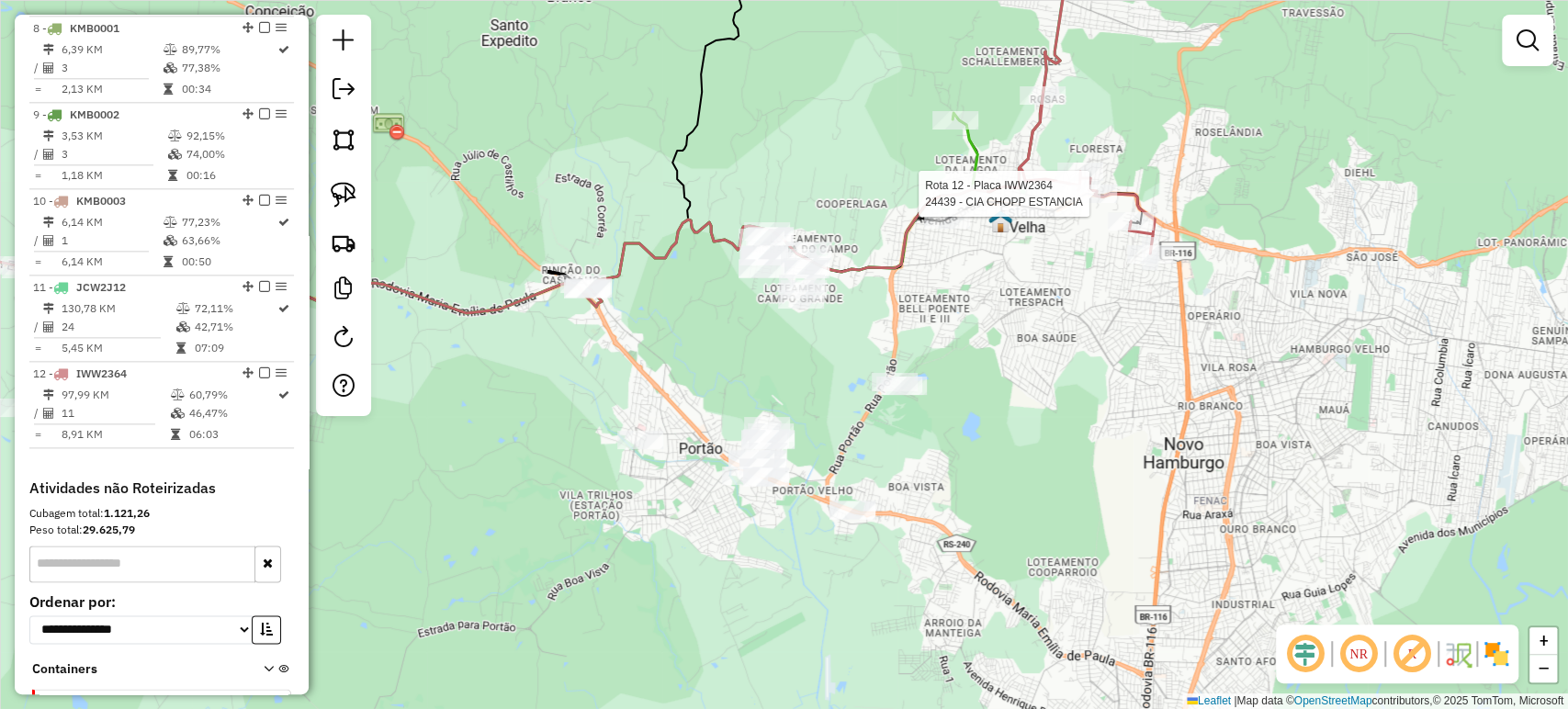 select on "*********" 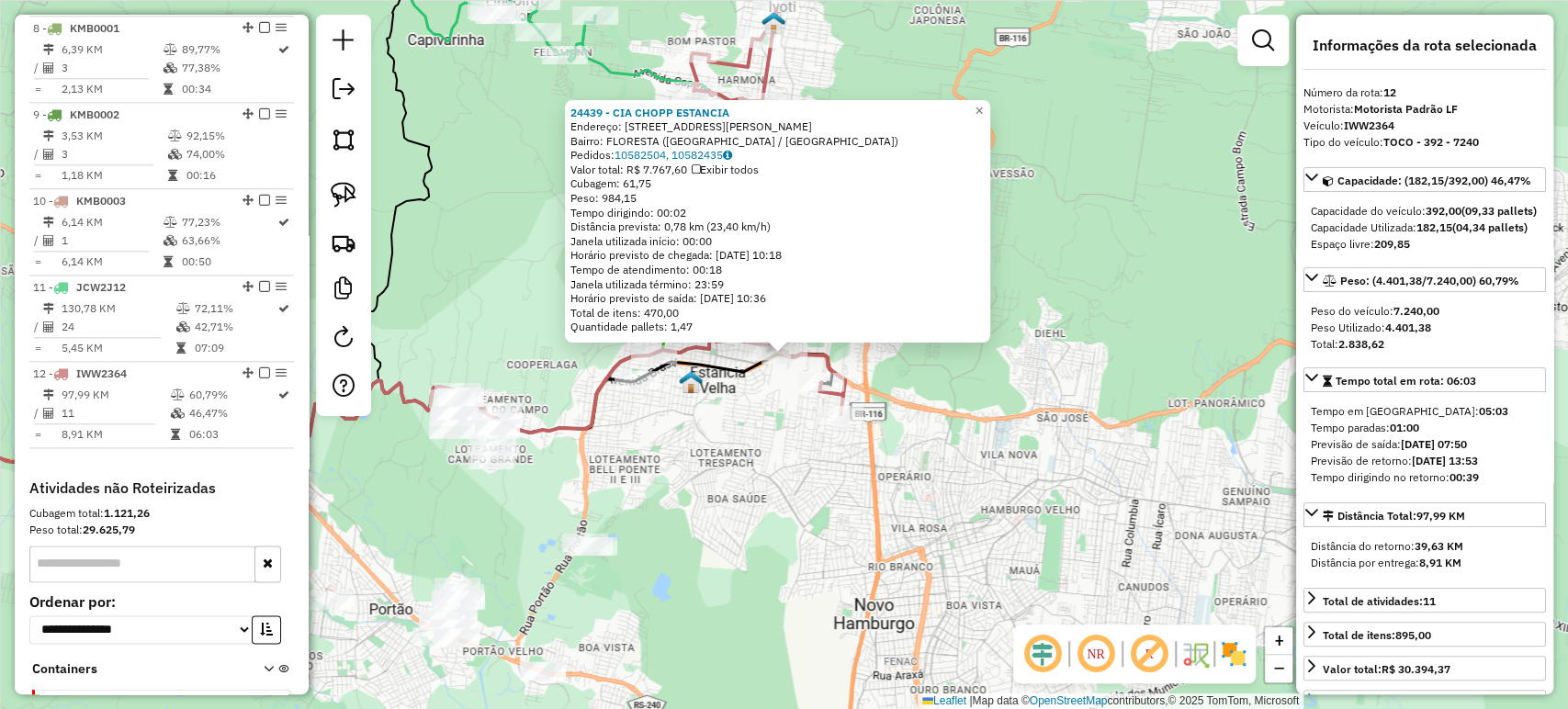scroll, scrollTop: 1525, scrollLeft: 0, axis: vertical 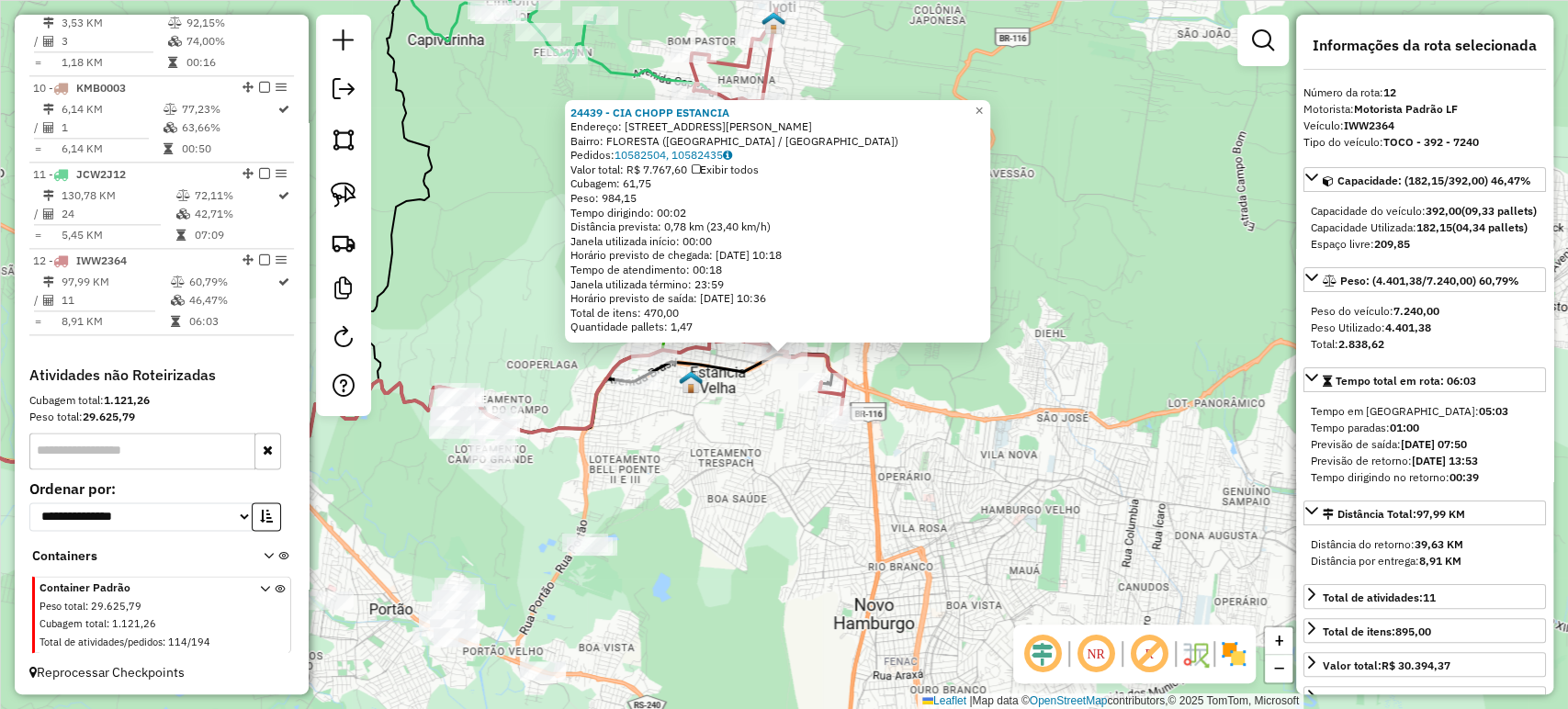 click on "24439 - CIA CHOPP ESTANCIA  Endereço: AV PRESIDENTE VARGAS 1400   Bairro: FLORESTA (ESTANCIA VELHA / RS)   Pedidos:  10582504, 10582435   Valor total: R$ 7.767,60   Exibir todos   Cubagem: 61,75  Peso: 984,15  Tempo dirigindo: 00:02   Distância prevista: 0,78 km (23,40 km/h)   Janela utilizada início: 00:00   Horário previsto de chegada: 11/07/2025 10:18   Tempo de atendimento: 00:18   Janela utilizada término: 23:59   Horário previsto de saída: 11/07/2025 10:36   Total de itens: 470,00   Quantidade pallets: 1,47  × Janela de atendimento Grade de atendimento Capacidade Transportadoras Veículos Cliente Pedidos  Rotas Selecione os dias de semana para filtrar as janelas de atendimento  Seg   Ter   Qua   Qui   Sex   Sáb   Dom  Informe o período da janela de atendimento: De: Até:  Filtrar exatamente a janela do cliente  Considerar janela de atendimento padrão  Selecione os dias de semana para filtrar as grades de atendimento  Seg   Ter   Qua   Qui   Sex   Sáb   Dom   Peso mínimo:   Peso máximo:  +" 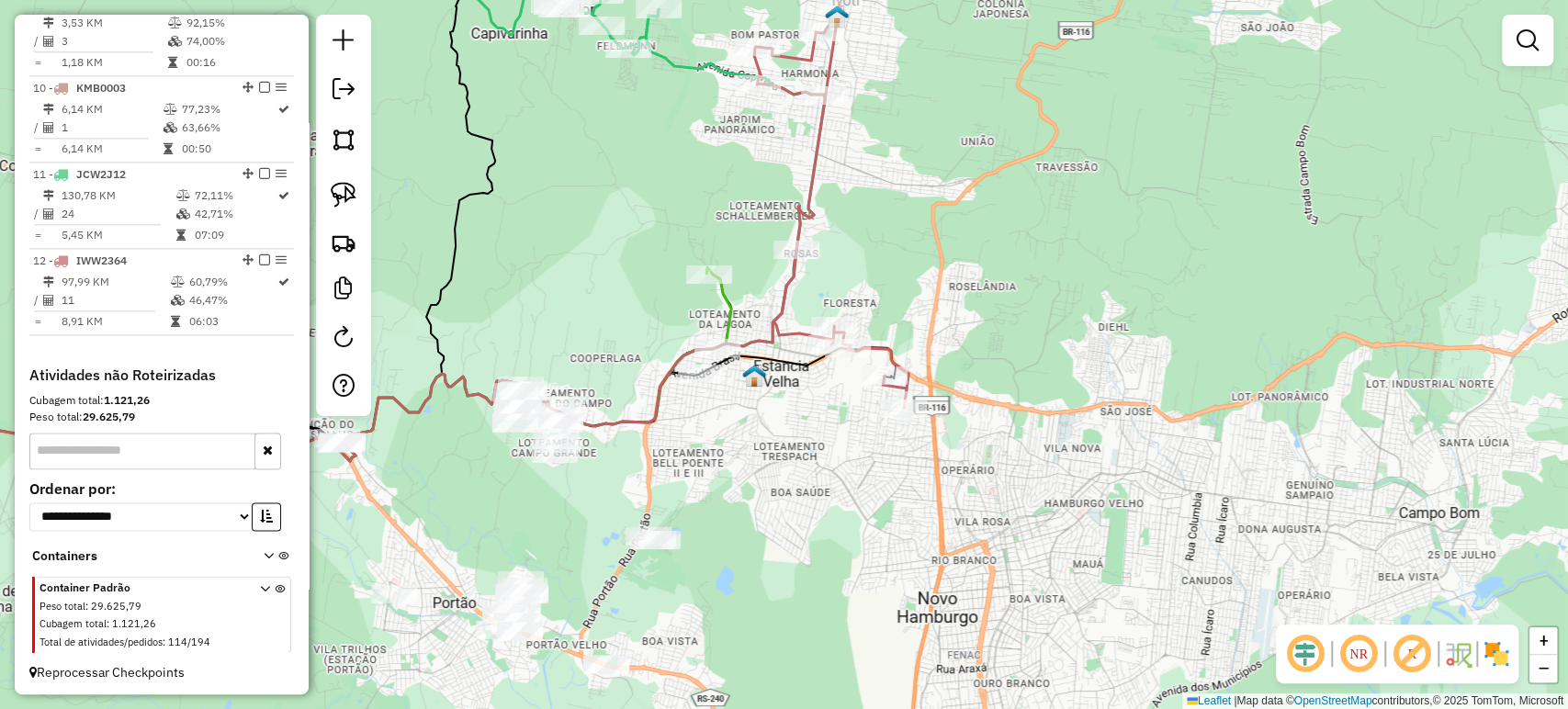 drag, startPoint x: 735, startPoint y: 470, endPoint x: 798, endPoint y: 424, distance: 78.0064 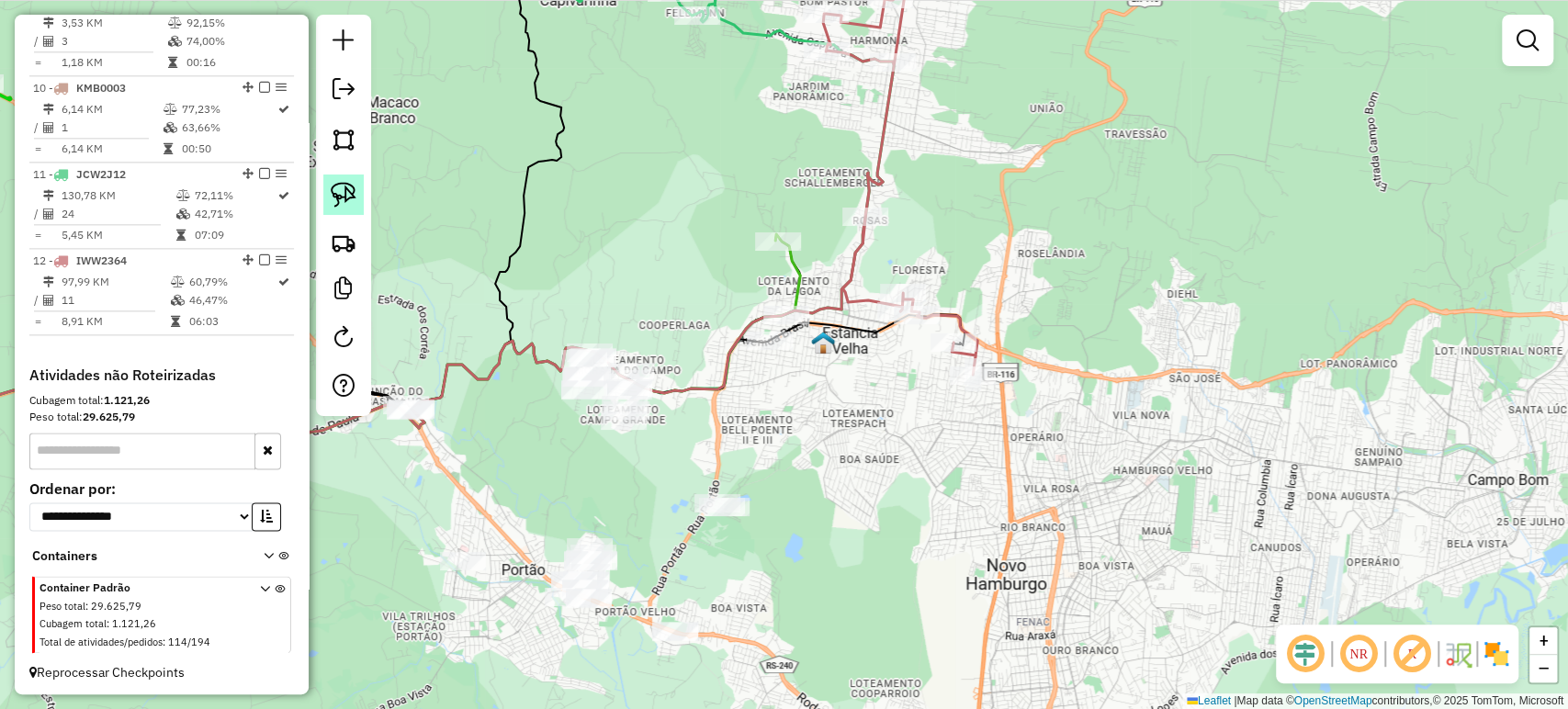 click 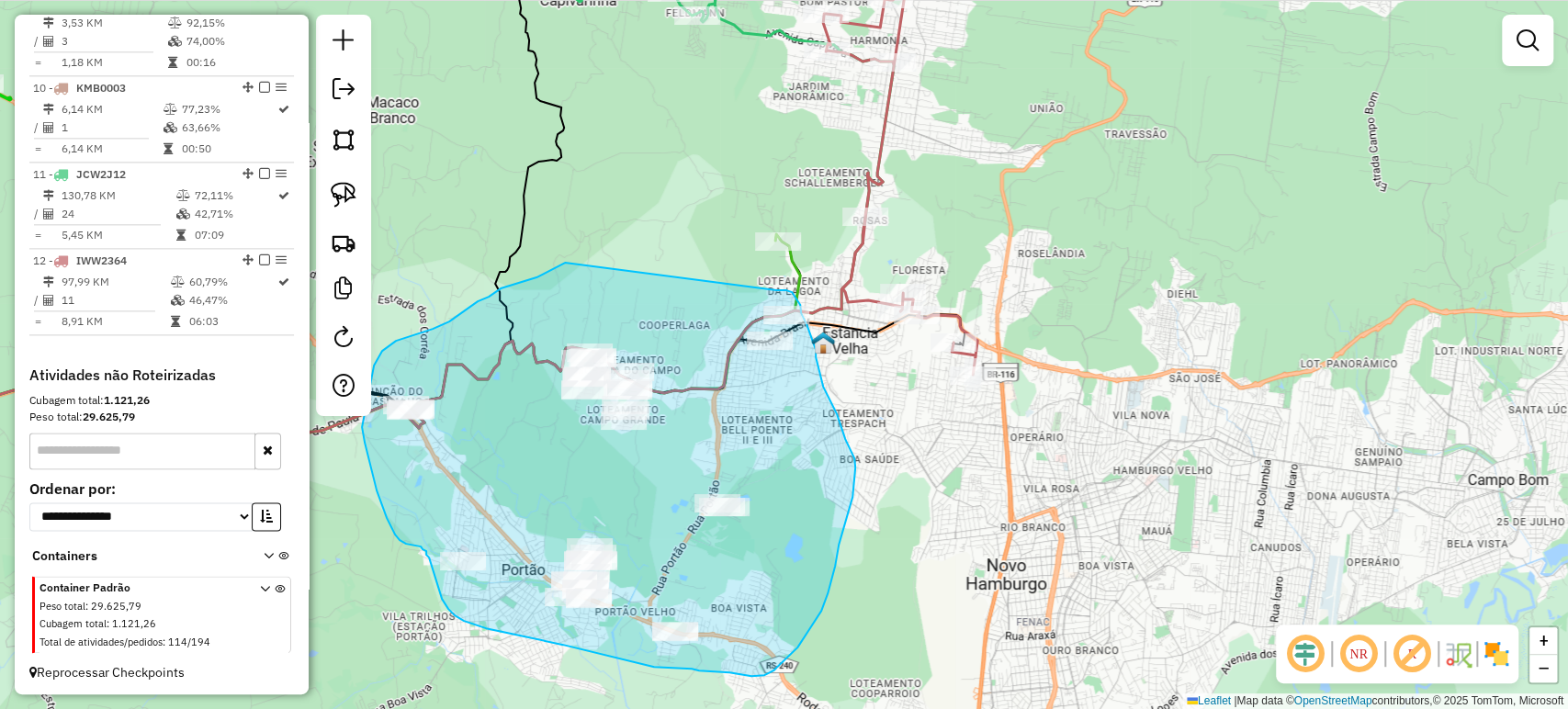 drag, startPoint x: 565, startPoint y: 263, endPoint x: 755, endPoint y: 311, distance: 195.96939 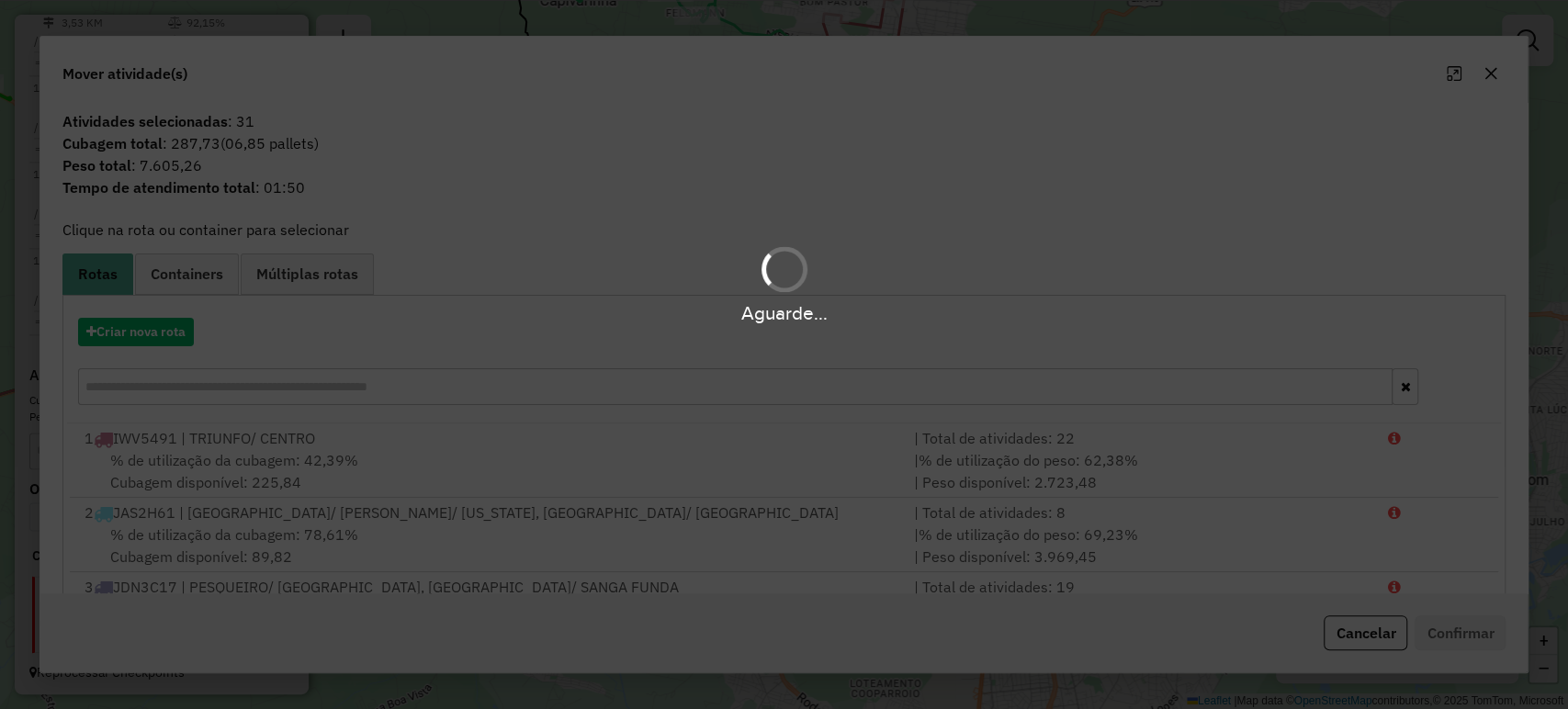 click on "Aguarde...  Pop-up bloqueado!  Seu navegador bloqueou automáticamente a abertura de uma nova janela.   Acesse as configurações e adicione o endereço do sistema a lista de permissão.   Fechar  Informações da Sessão 963456 - 11/07/2025     Criação: 10/07/2025 17:45   Depósito:  LF Oliveira  Total de rotas:  12  Distância Total:  851,43 km  Tempo total:  58:40  Custo total:  R$ 253,00  Valor total:  R$ 430.115,39  - Total roteirizado:  R$ 275.769,35  - Total não roteirizado:  R$ 154.346,04  Total de Atividades Roteirizadas:  153  Total de Pedidos Roteirizados:  254  Peso total roteirizado:  43.847,07  Cubagem total roteirizado:  1.649,66  Total de Atividades não Roteirizadas:  114  Total de Pedidos não Roteirizados:  194 Total de caixas por viagem:  1.649,66 /   12 =  137,47 Média de Atividades por viagem:  153 /   12 =  12,75 Ocupação média da frota:  65,14%   Rotas improdutivas:  1  Rotas vários dias:  0  Clientes Priorizados NR:  1 Rotas  Recargas: 0   Ver rotas   Ver veículos   1 -  / =" at bounding box center [784, 354] 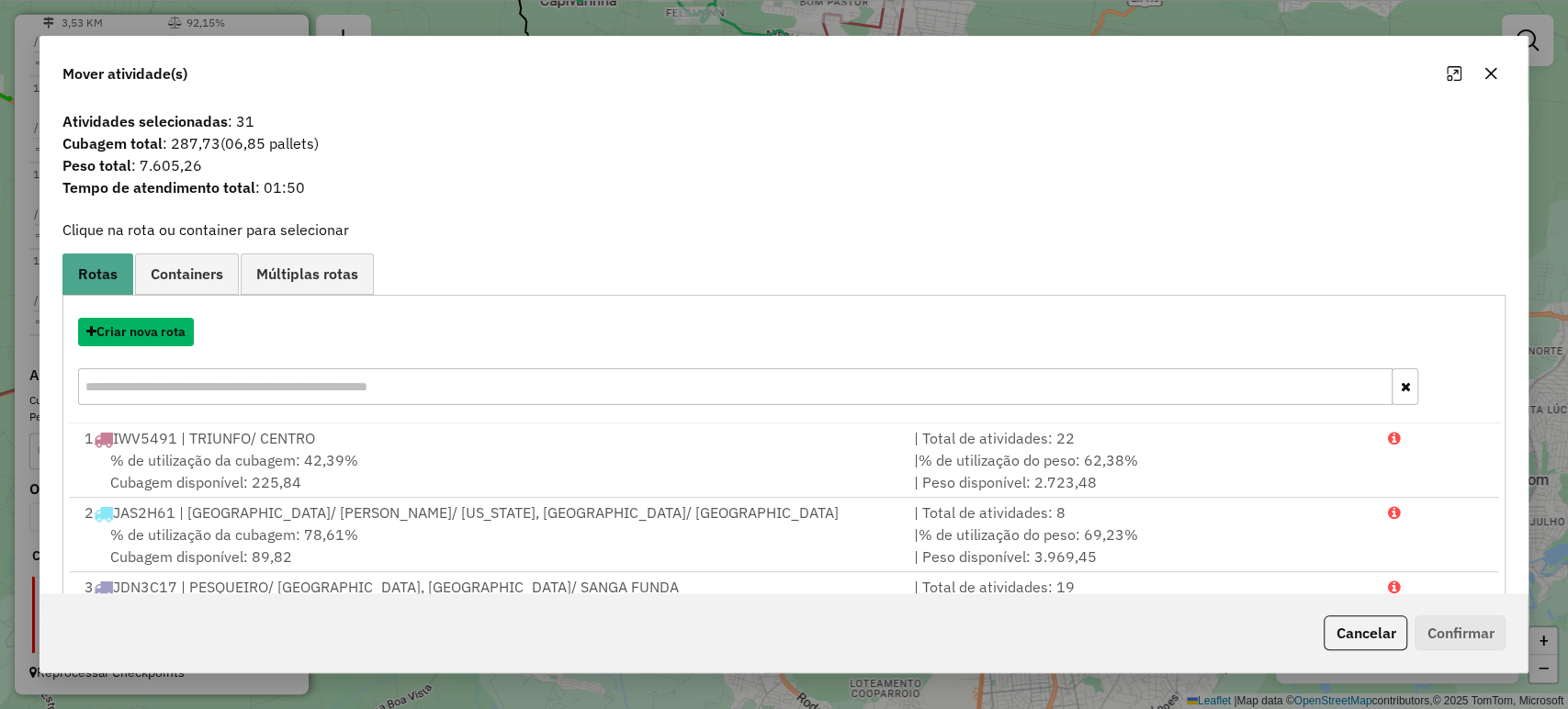 click on "Criar nova rota" at bounding box center [136, 332] 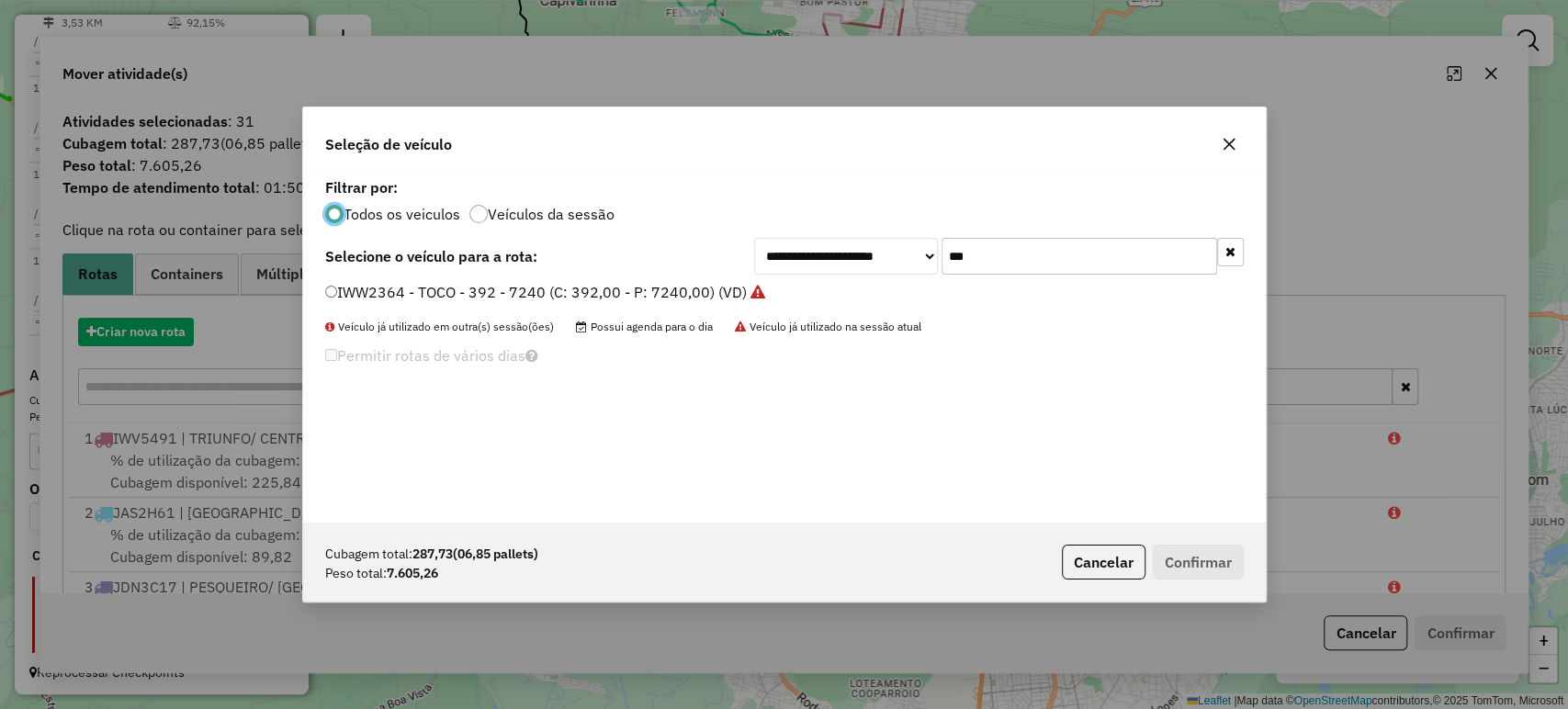 scroll, scrollTop: 9, scrollLeft: 6, axis: both 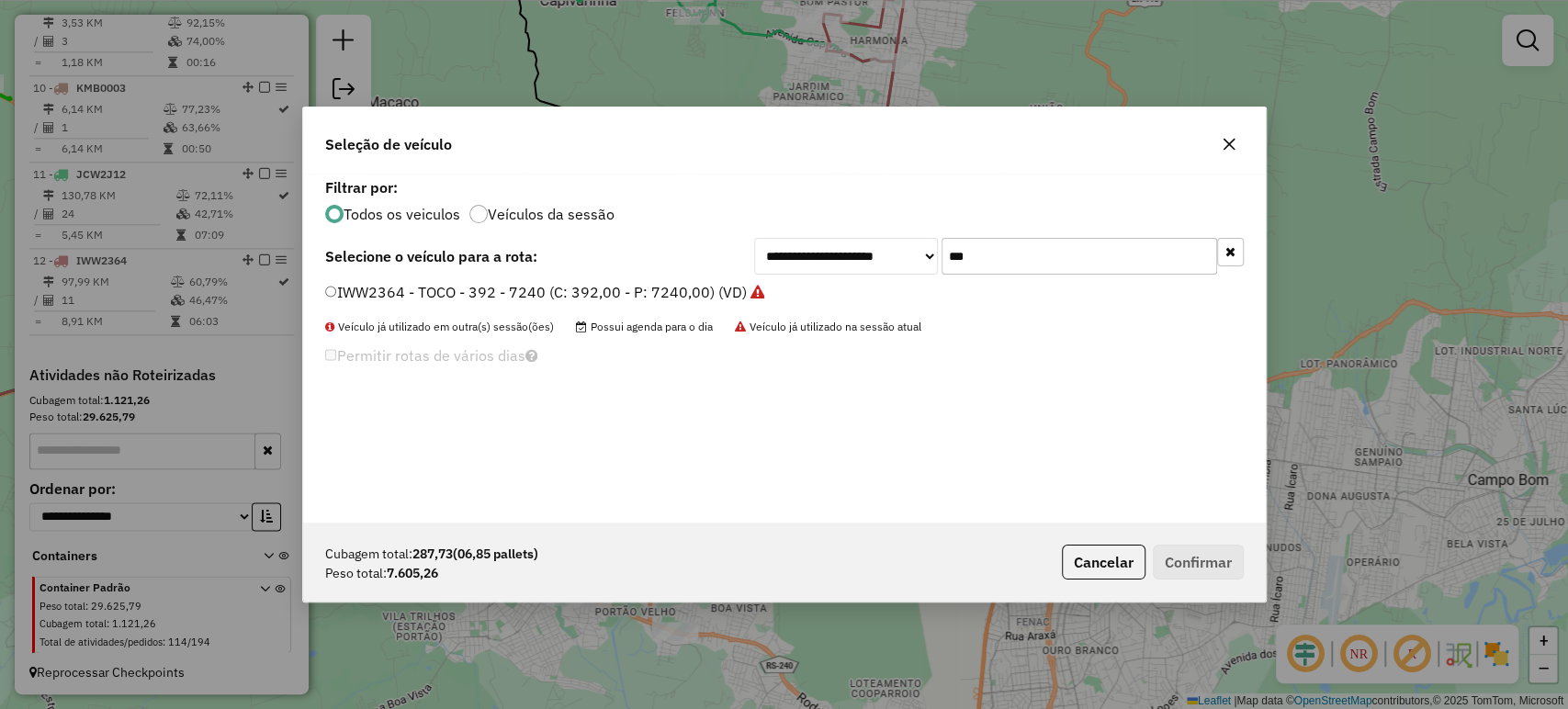 click on "***" 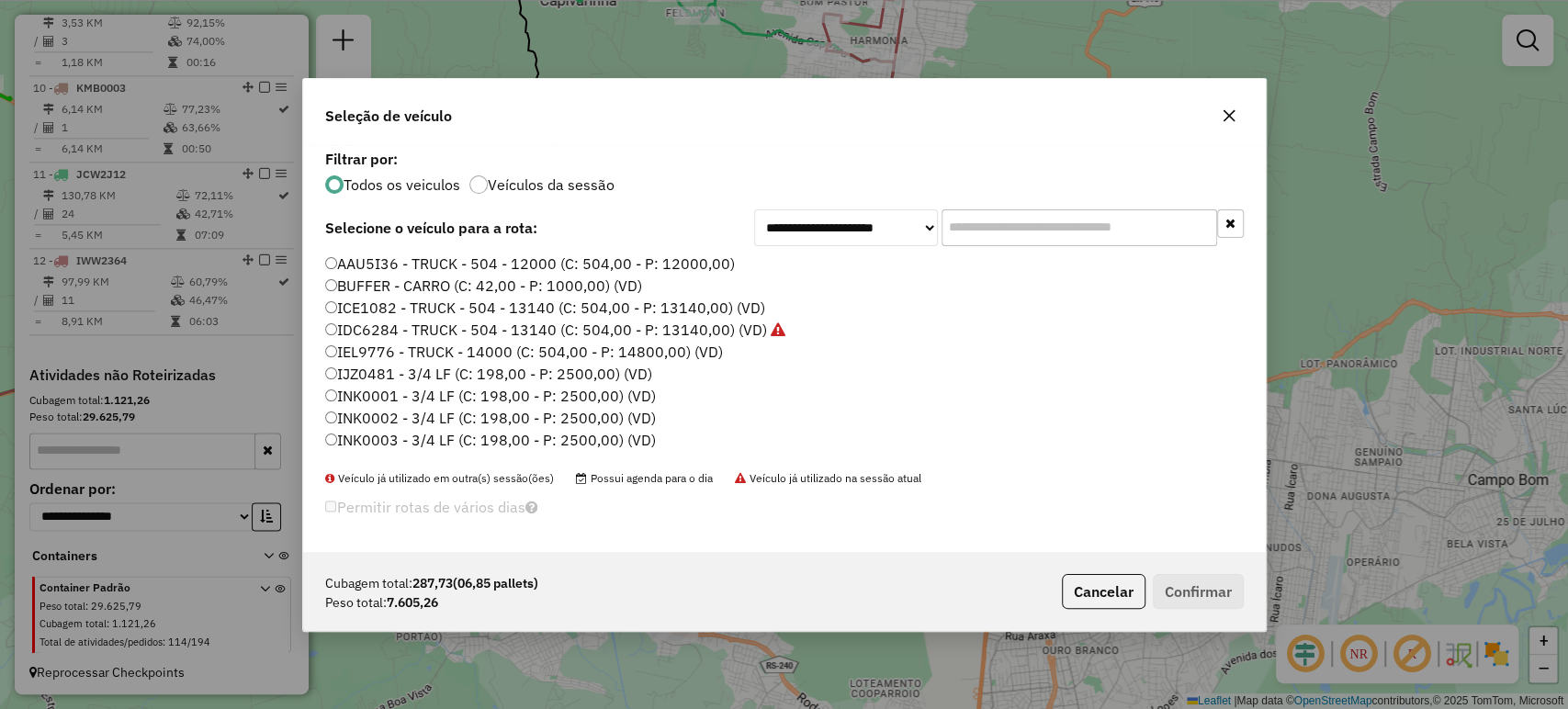 type on "*" 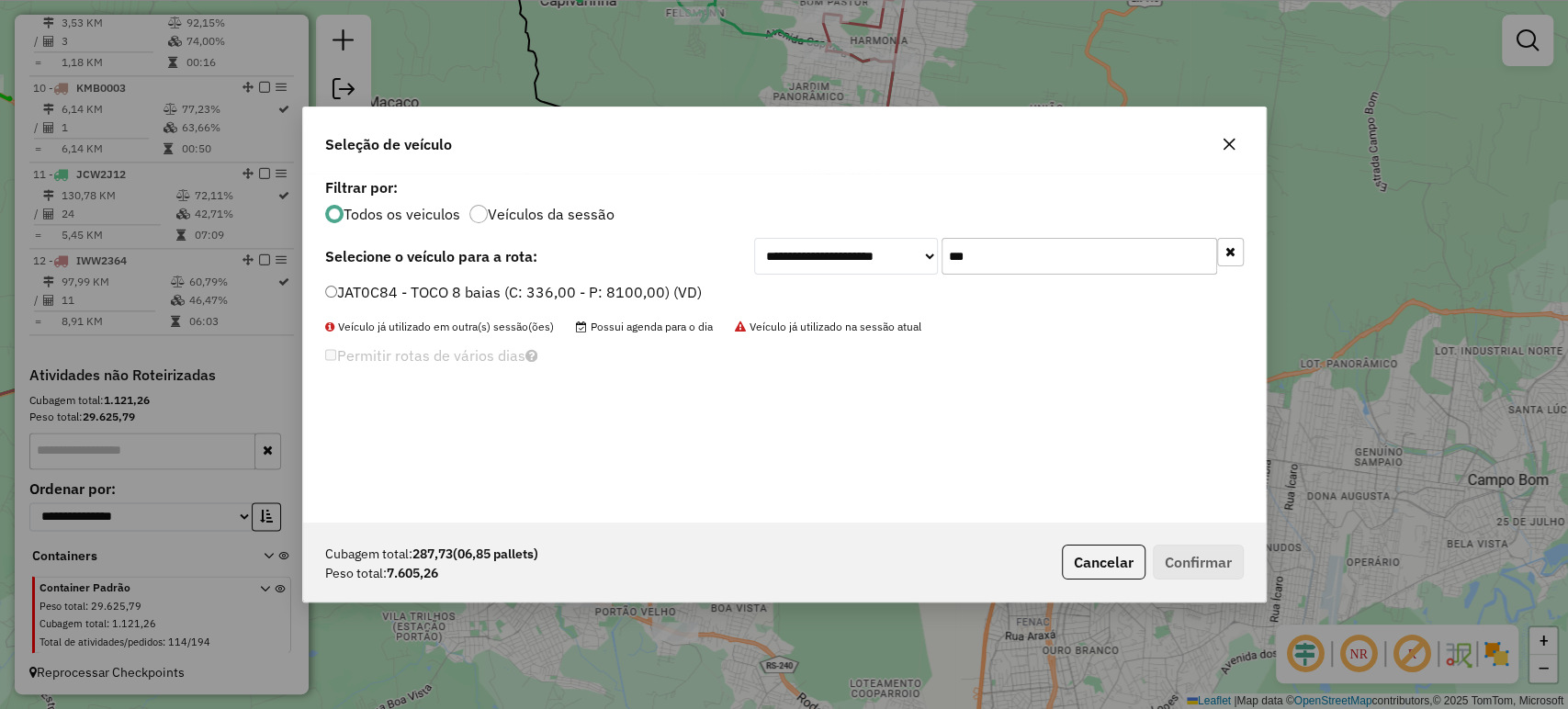 type on "***" 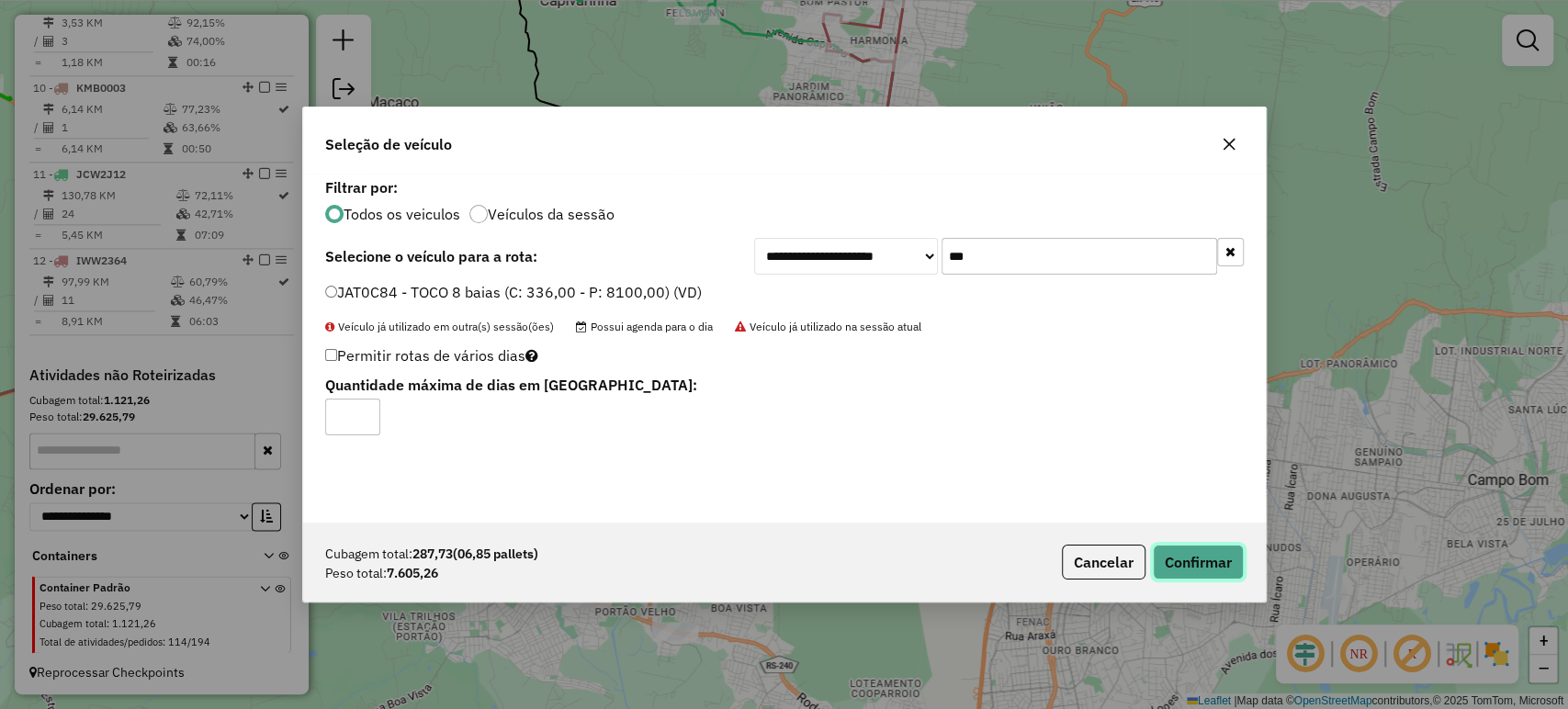 click on "Confirmar" 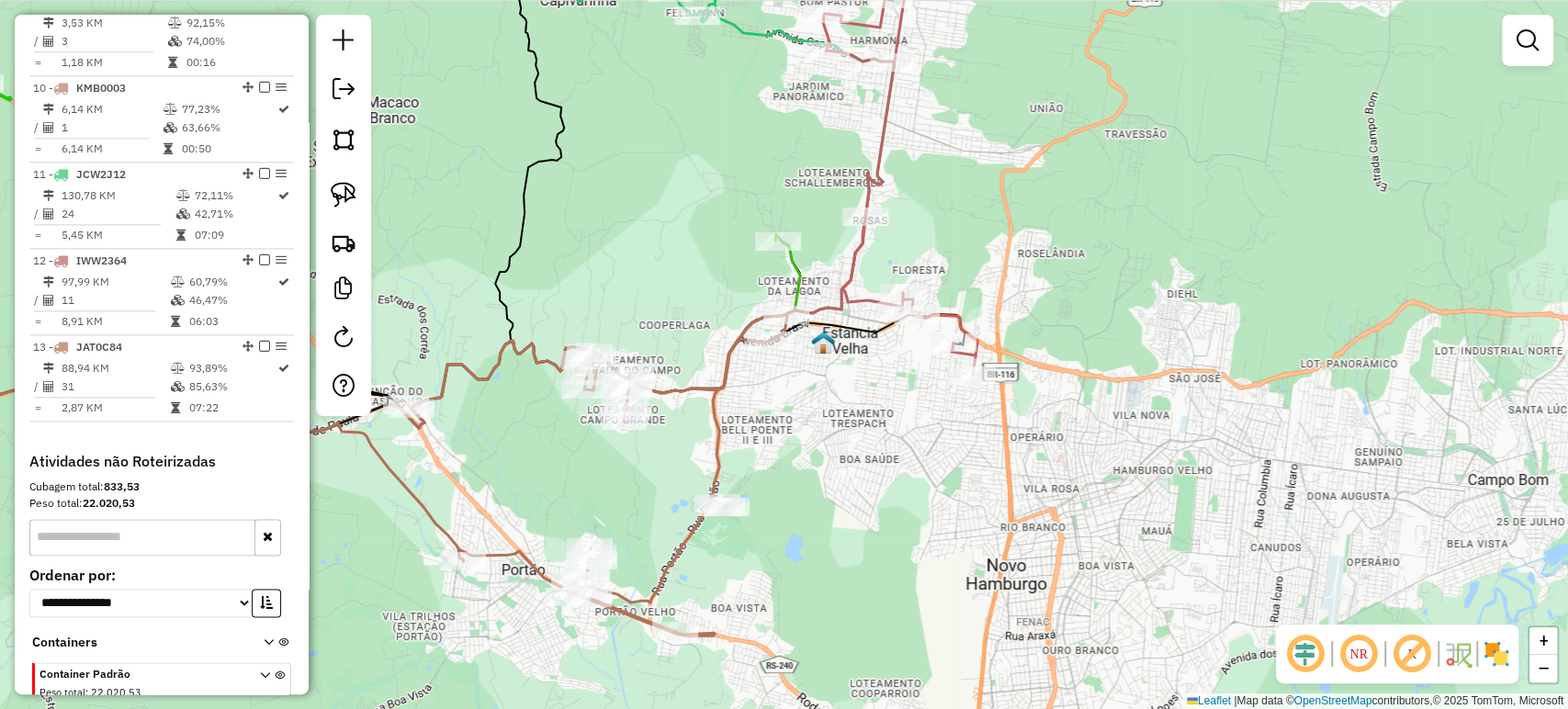 click 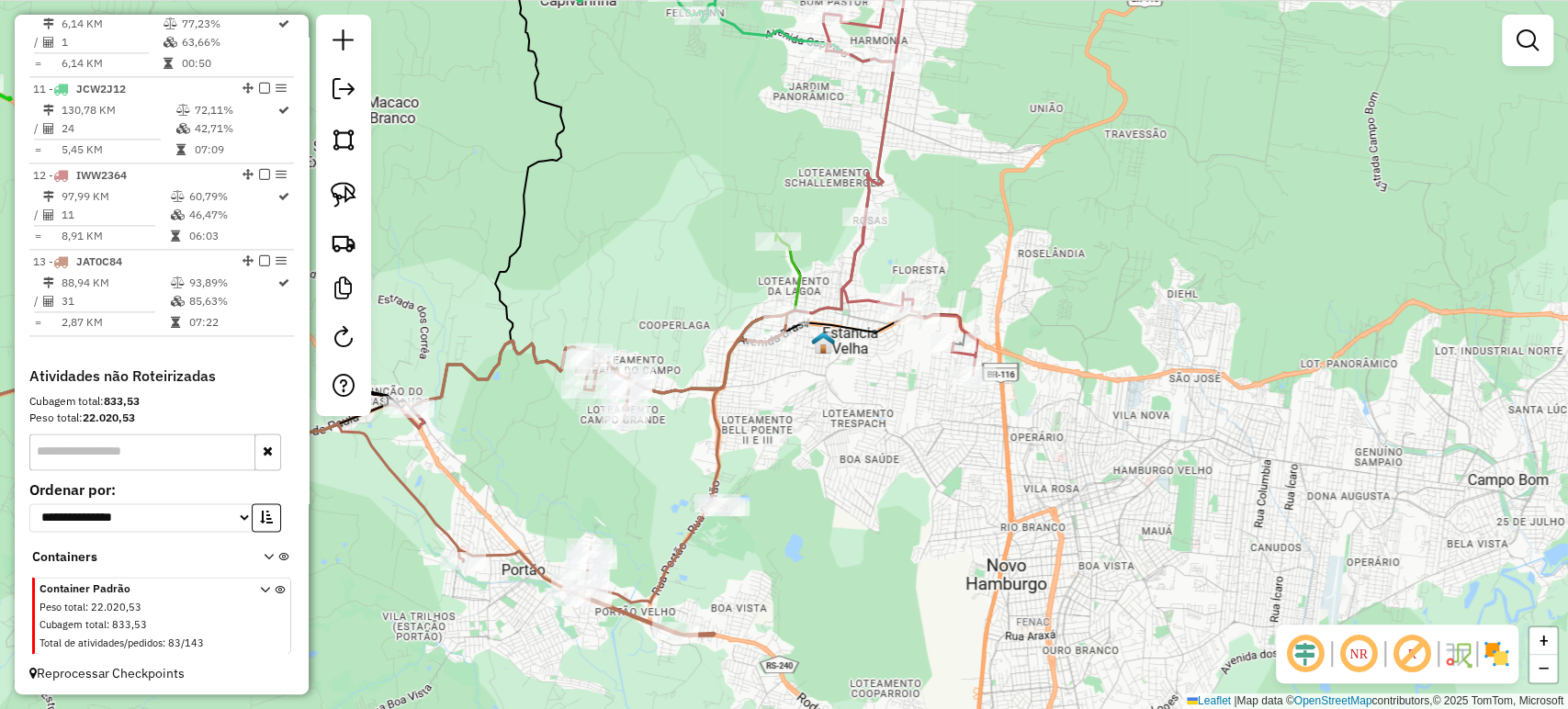 select on "*********" 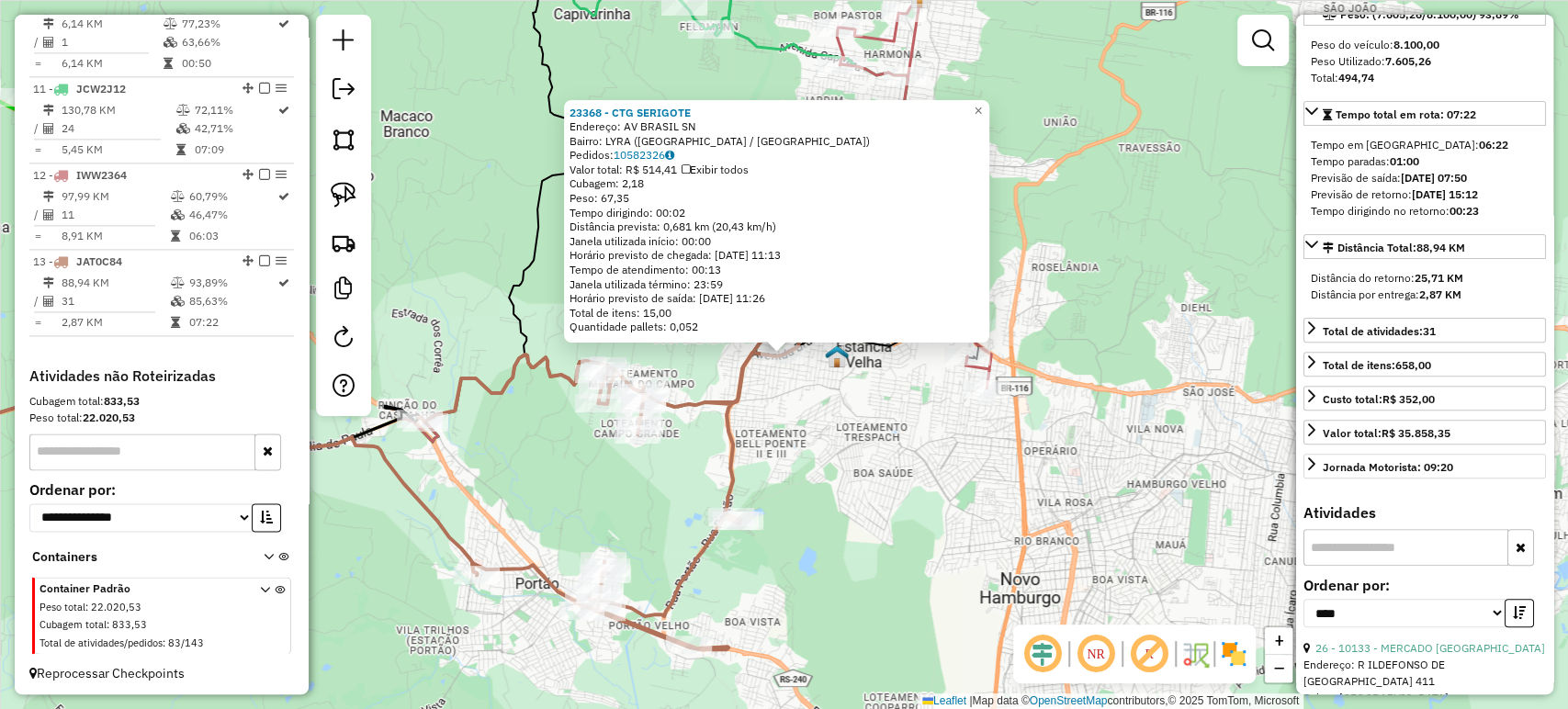 scroll, scrollTop: 510, scrollLeft: 0, axis: vertical 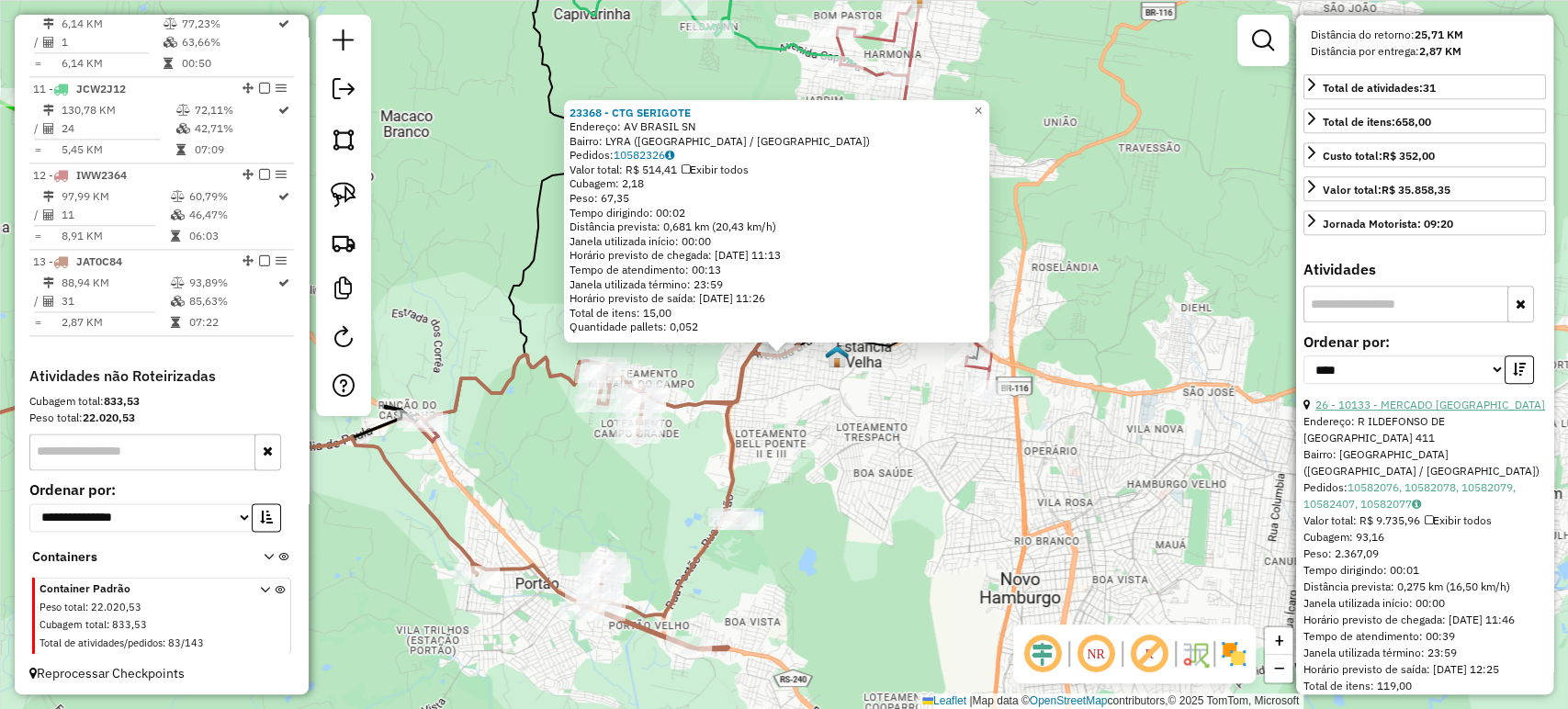 click on "26 - 10133 - MERCADO LONDRES" at bounding box center (1430, 404) 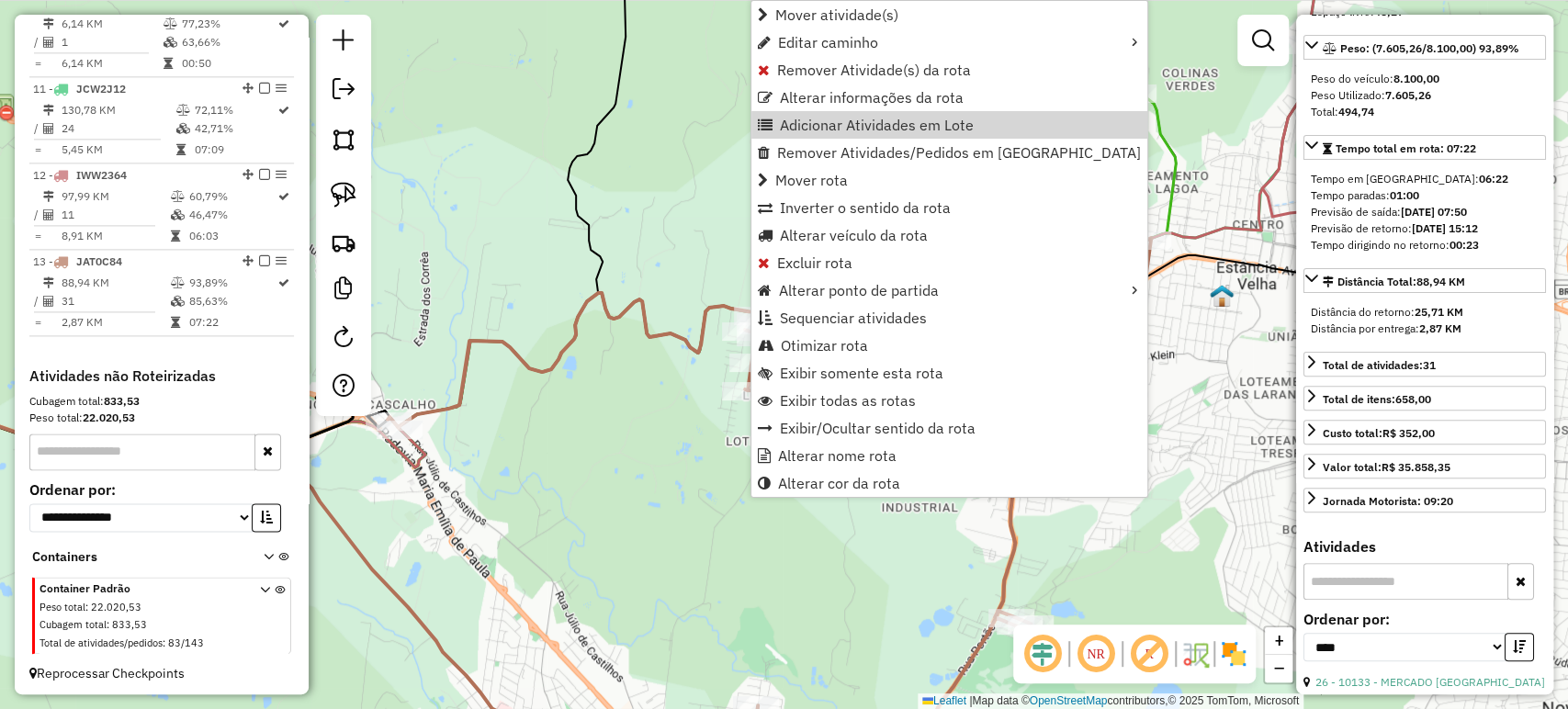scroll, scrollTop: 204, scrollLeft: 0, axis: vertical 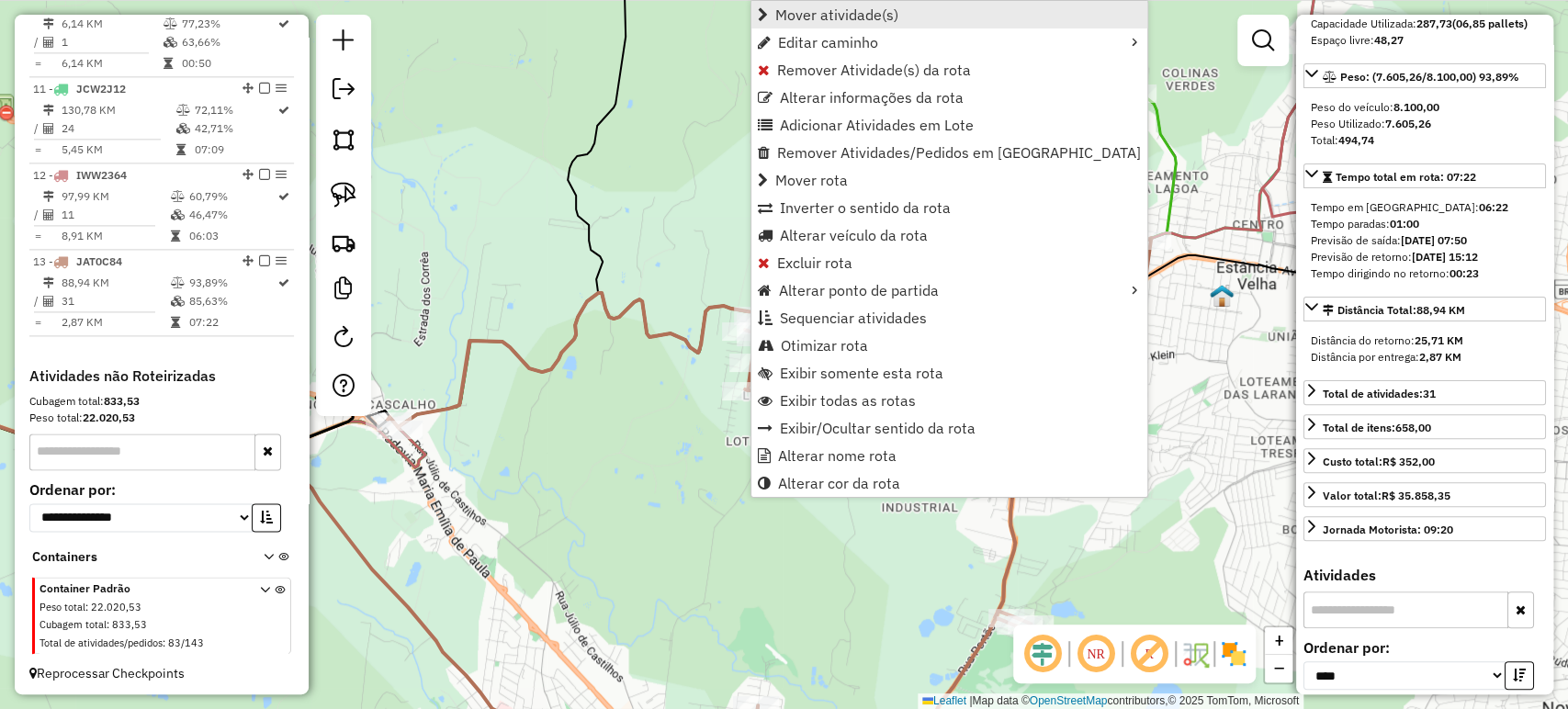 click on "Mover atividade(s)" at bounding box center [837, 15] 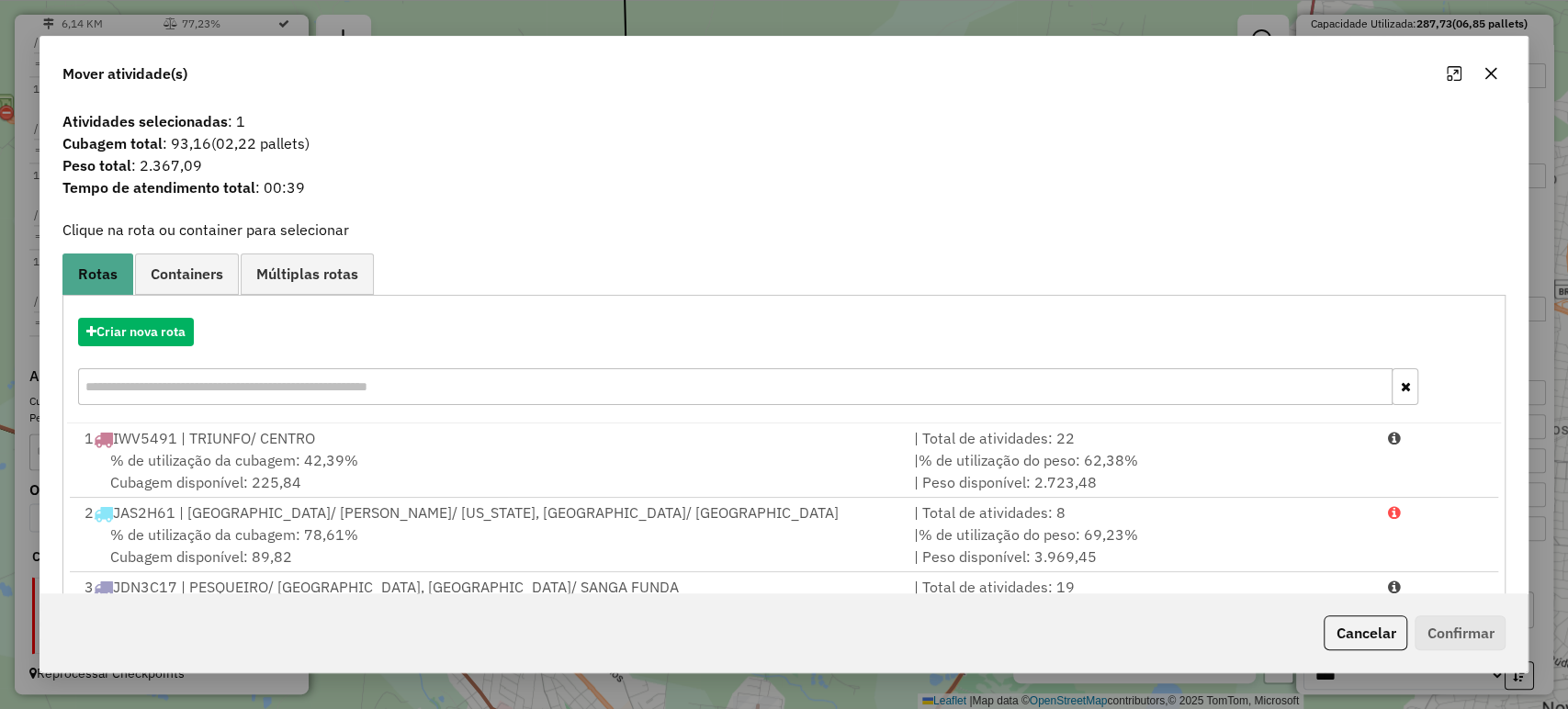 scroll, scrollTop: 523, scrollLeft: 0, axis: vertical 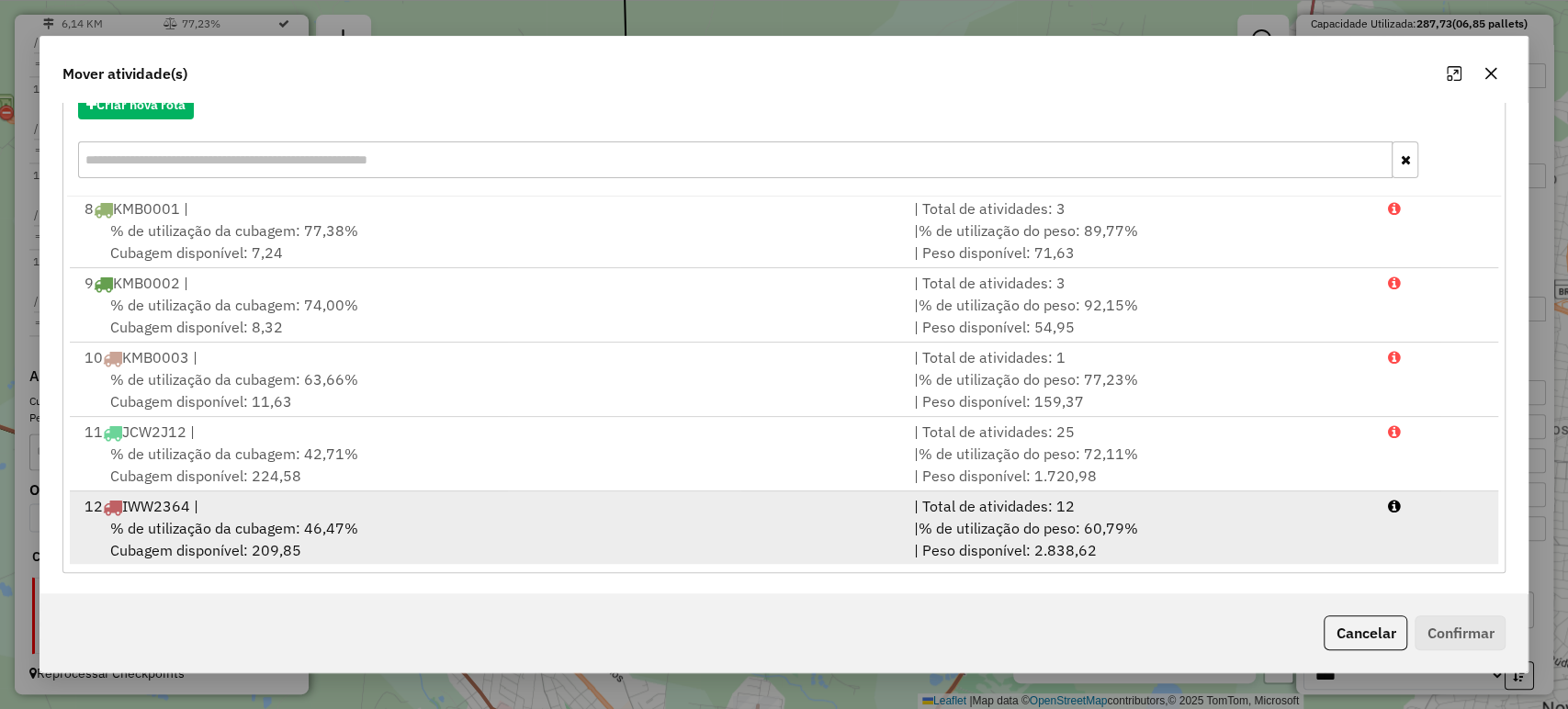 click on "% de utilização da cubagem: 46,47%  Cubagem disponível: 209,85" at bounding box center [488, 539] 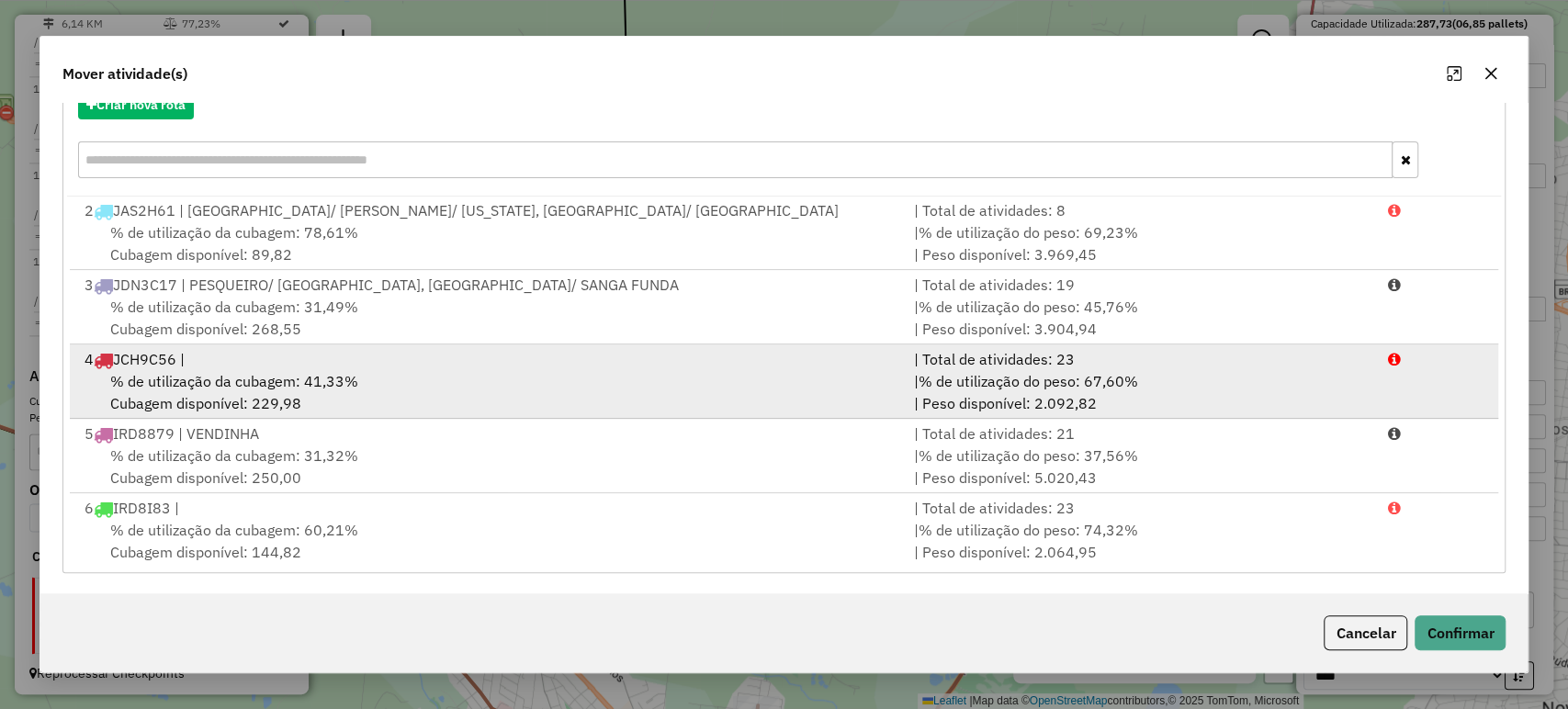 scroll, scrollTop: 0, scrollLeft: 0, axis: both 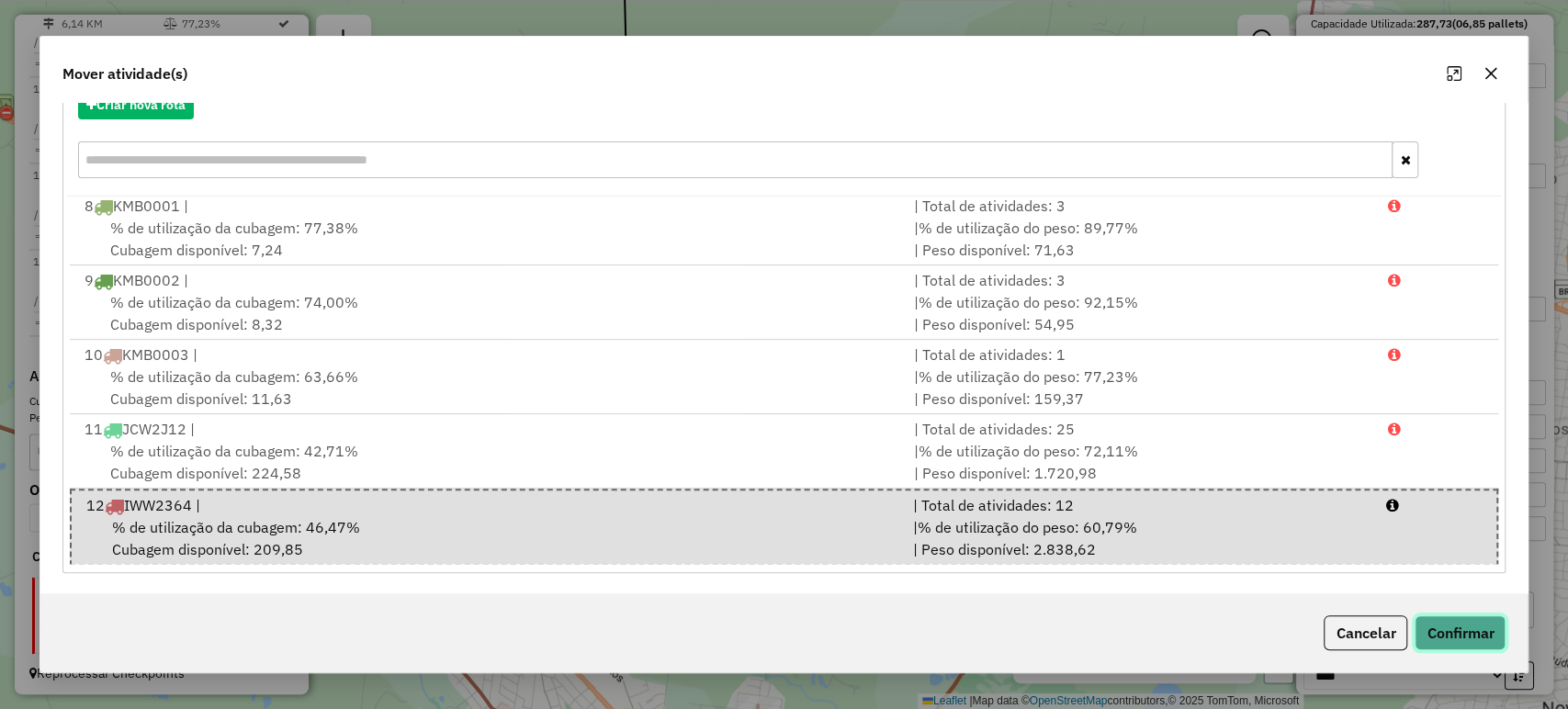 click on "Confirmar" 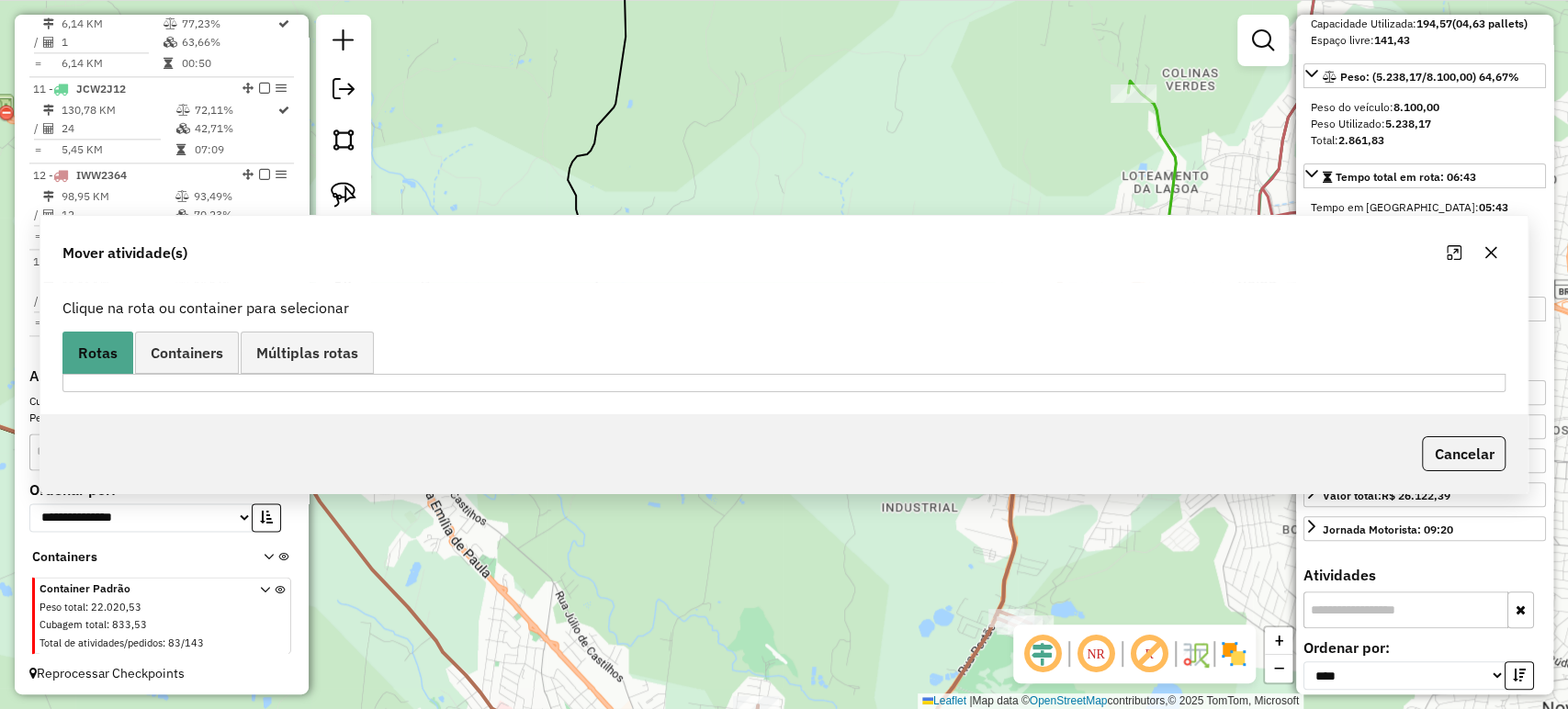 scroll, scrollTop: 0, scrollLeft: 0, axis: both 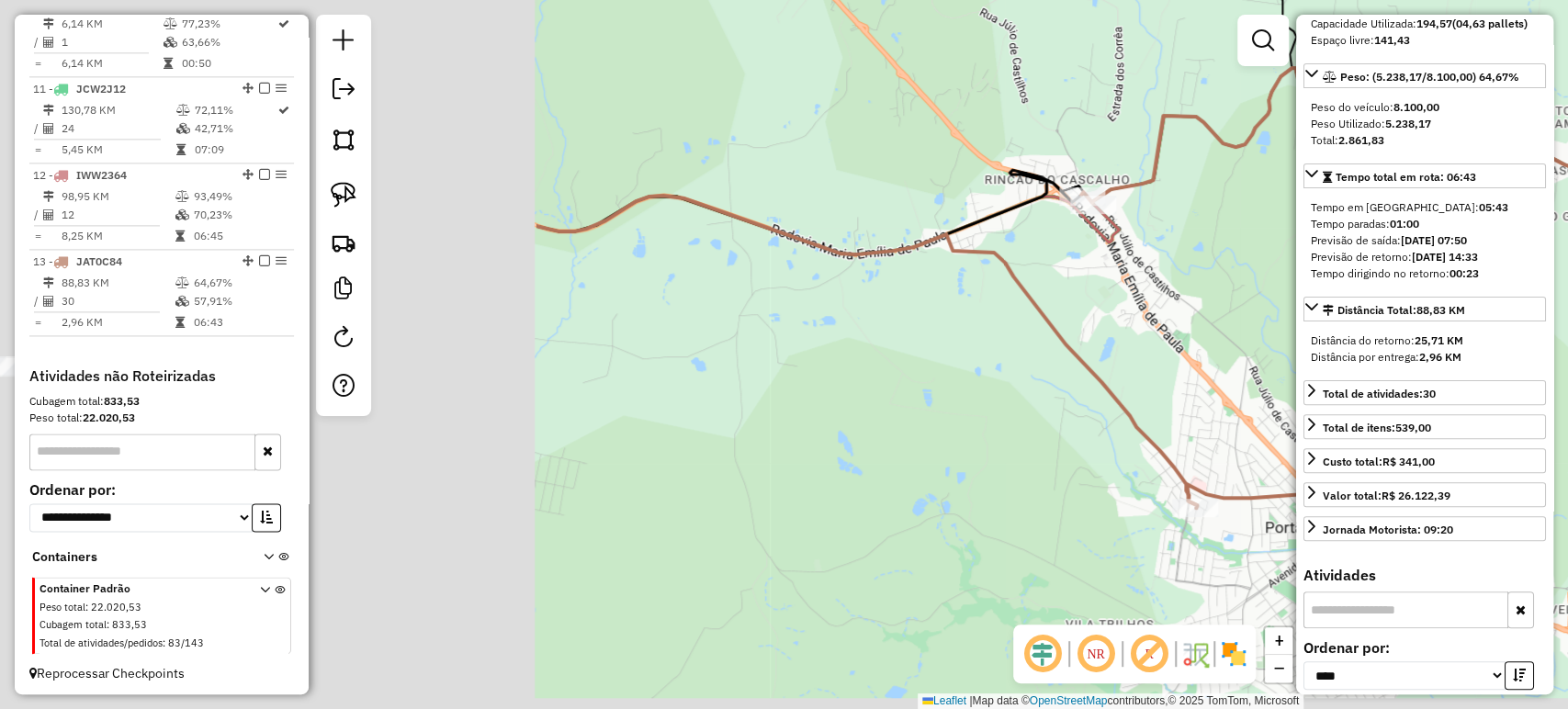 drag, startPoint x: 1379, startPoint y: 381, endPoint x: 1498, endPoint y: 337, distance: 126.87395 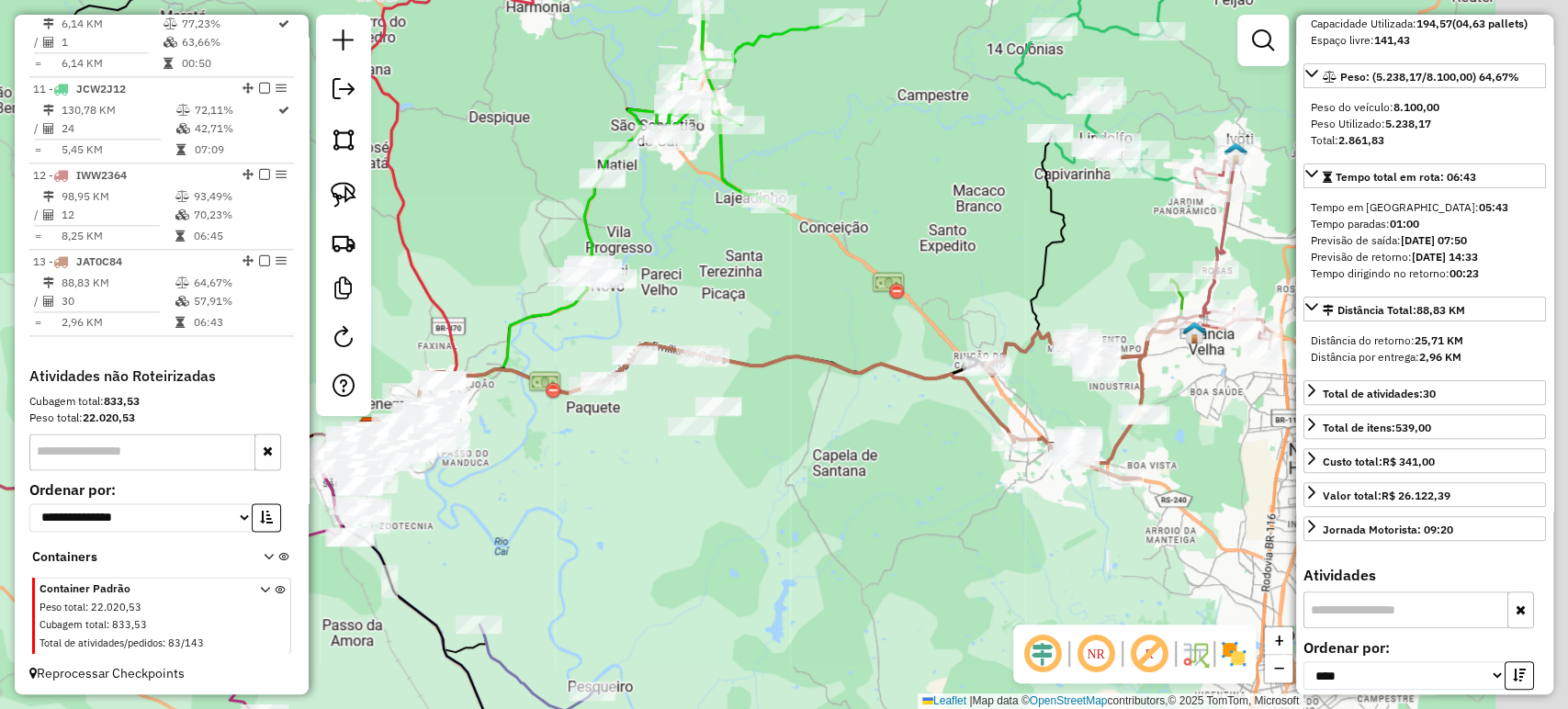 drag, startPoint x: 1016, startPoint y: 411, endPoint x: 900, endPoint y: 394, distance: 117.239072 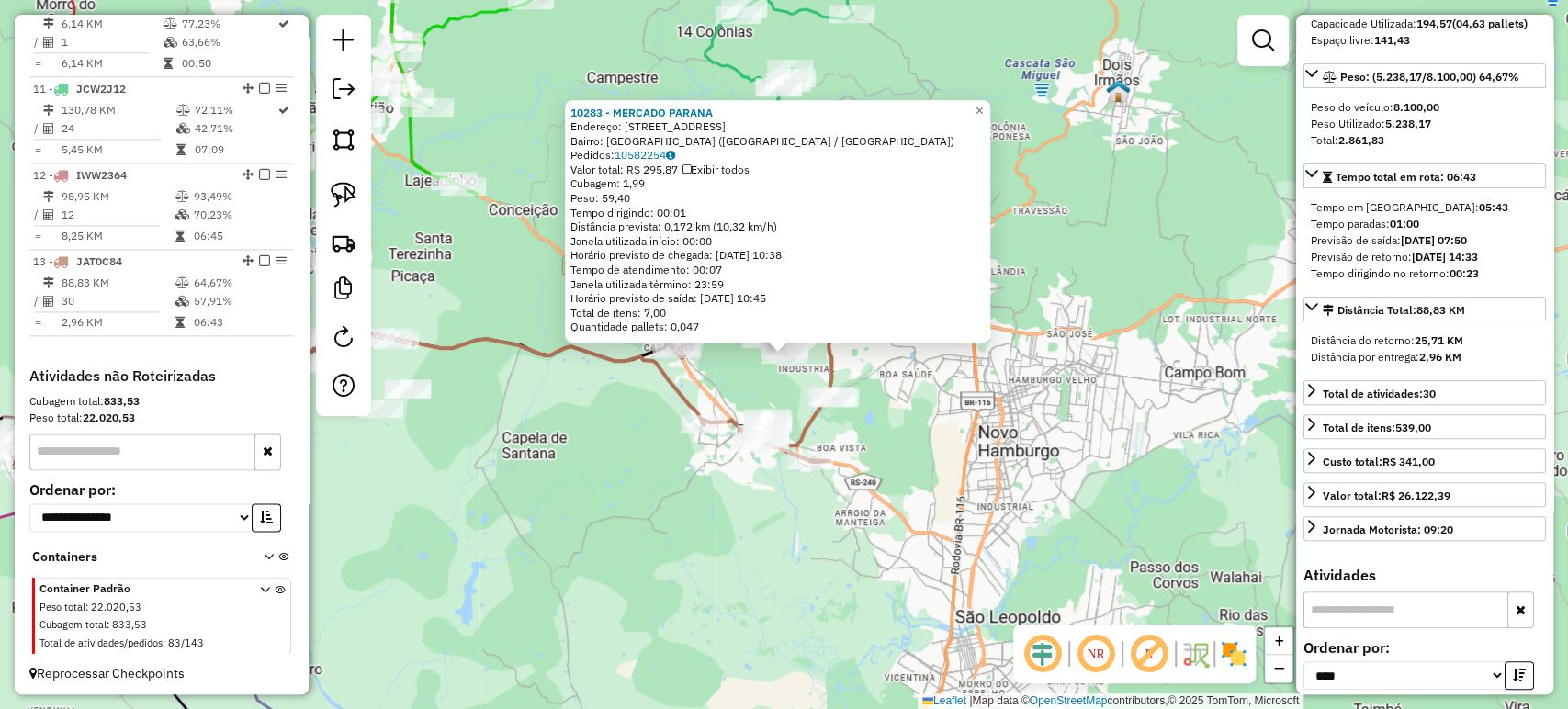 click on "10283 - MERCADO PARANA  Endereço: R GALOPOLIS 76   Bairro: CAMPO GRANDE (ESTANCIA VELHA / RS)   Pedidos:  10582254   Valor total: R$ 295,87   Exibir todos   Cubagem: 1,99  Peso: 59,40  Tempo dirigindo: 00:01   Distância prevista: 0,172 km (10,32 km/h)   Janela utilizada início: 00:00   Horário previsto de chegada: 11/07/2025 10:38   Tempo de atendimento: 00:07   Janela utilizada término: 23:59   Horário previsto de saída: 11/07/2025 10:45   Total de itens: 7,00   Quantidade pallets: 0,047  × Janela de atendimento Grade de atendimento Capacidade Transportadoras Veículos Cliente Pedidos  Rotas Selecione os dias de semana para filtrar as janelas de atendimento  Seg   Ter   Qua   Qui   Sex   Sáb   Dom  Informe o período da janela de atendimento: De: Até:  Filtrar exatamente a janela do cliente  Considerar janela de atendimento padrão  Selecione os dias de semana para filtrar as grades de atendimento  Seg   Ter   Qua   Qui   Sex   Sáb   Dom   Considerar clientes sem dia de atendimento cadastrado De:" 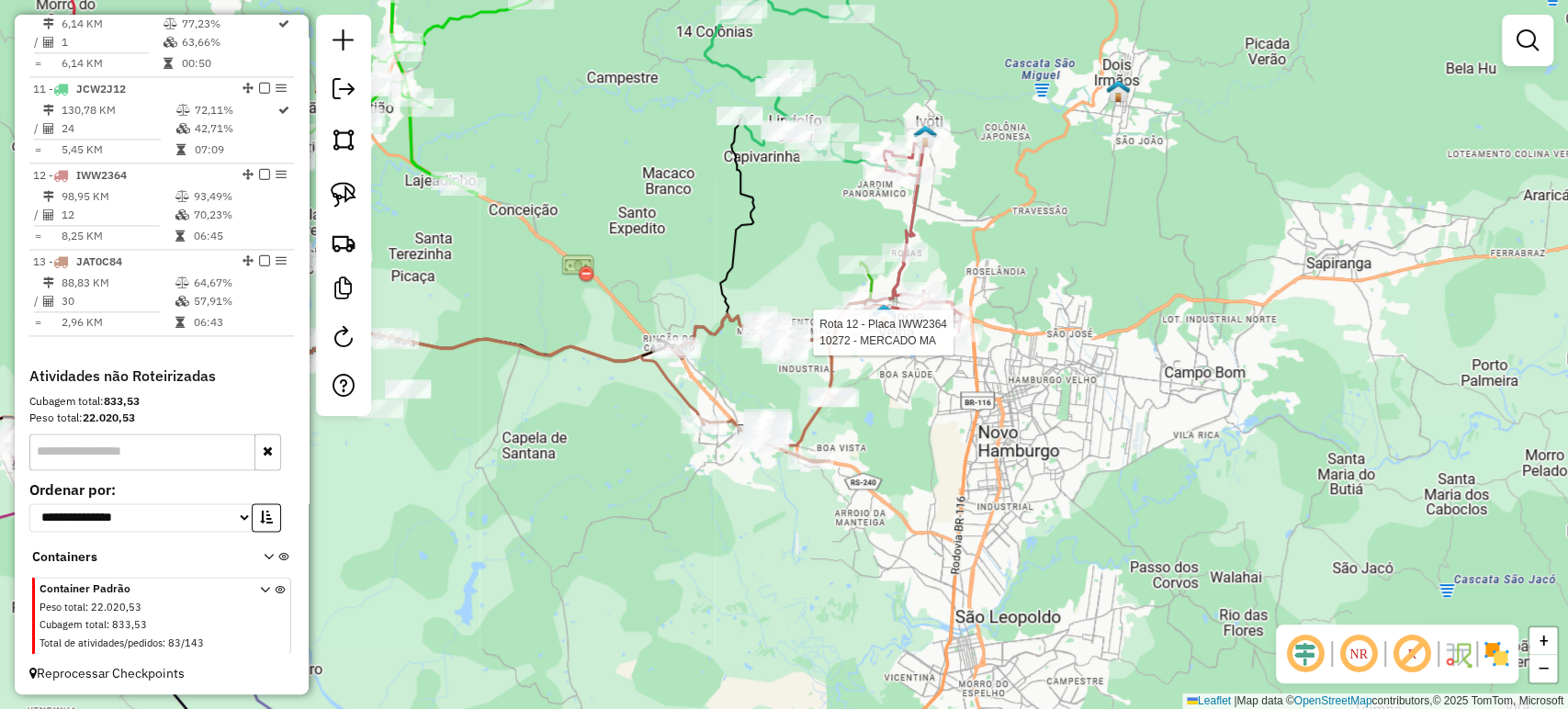 select on "*********" 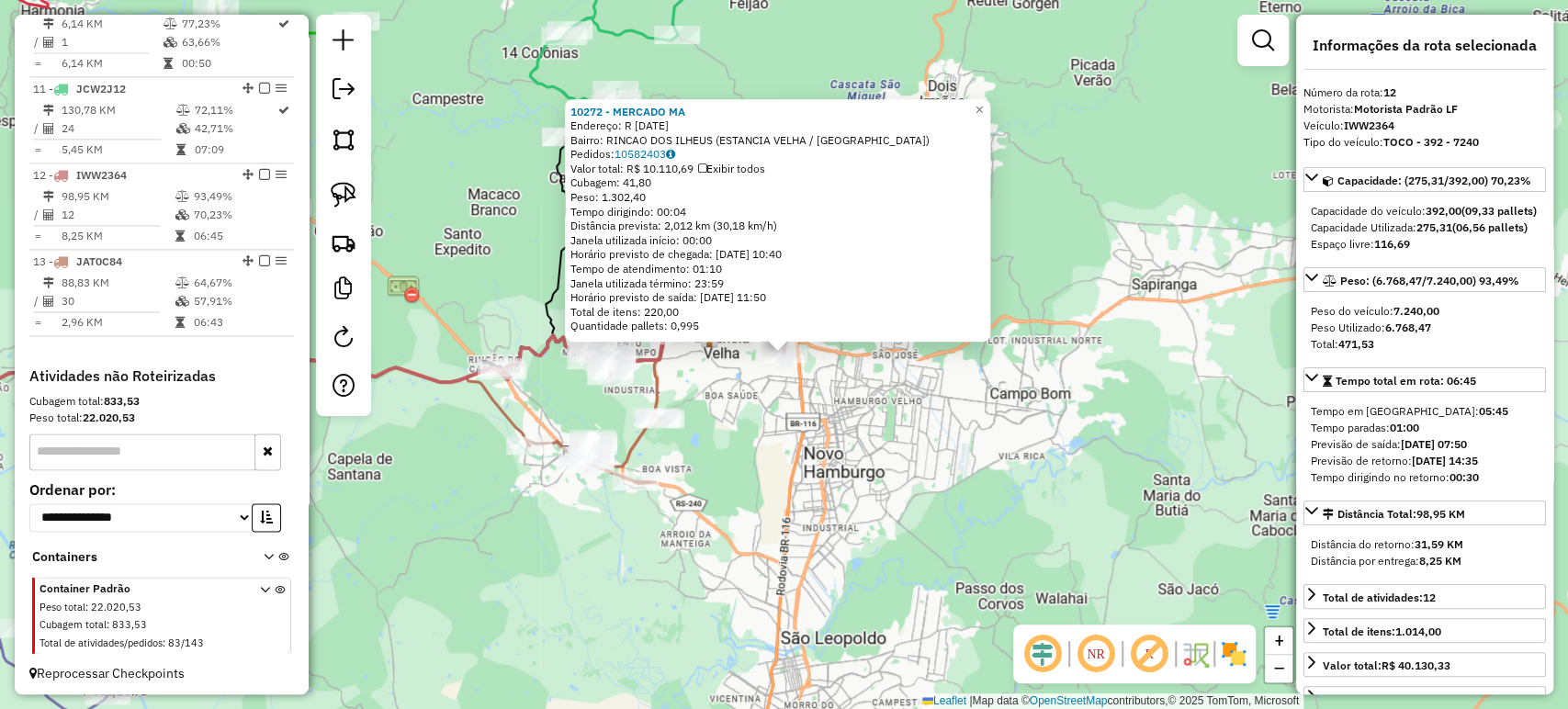 click on "10272 - MERCADO MA  Endereço: R 8 DE SETEMBRO 12   Bairro: RINCAO DOS ILHEUS (ESTANCIA VELHA / RS)   Pedidos:  10582403   Valor total: R$ 10.110,69   Exibir todos   Cubagem: 41,80  Peso: 1.302,40  Tempo dirigindo: 00:04   Distância prevista: 2,012 km (30,18 km/h)   Janela utilizada início: 00:00   Horário previsto de chegada: 11/07/2025 10:40   Tempo de atendimento: 01:10   Janela utilizada término: 23:59   Horário previsto de saída: 11/07/2025 11:50   Total de itens: 220,00   Quantidade pallets: 0,995  × Janela de atendimento Grade de atendimento Capacidade Transportadoras Veículos Cliente Pedidos  Rotas Selecione os dias de semana para filtrar as janelas de atendimento  Seg   Ter   Qua   Qui   Sex   Sáb   Dom  Informe o período da janela de atendimento: De: Até:  Filtrar exatamente a janela do cliente  Considerar janela de atendimento padrão  Selecione os dias de semana para filtrar as grades de atendimento  Seg   Ter   Qua   Qui   Sex   Sáb   Dom   Peso mínimo:   Peso máximo:   De:   Até:" 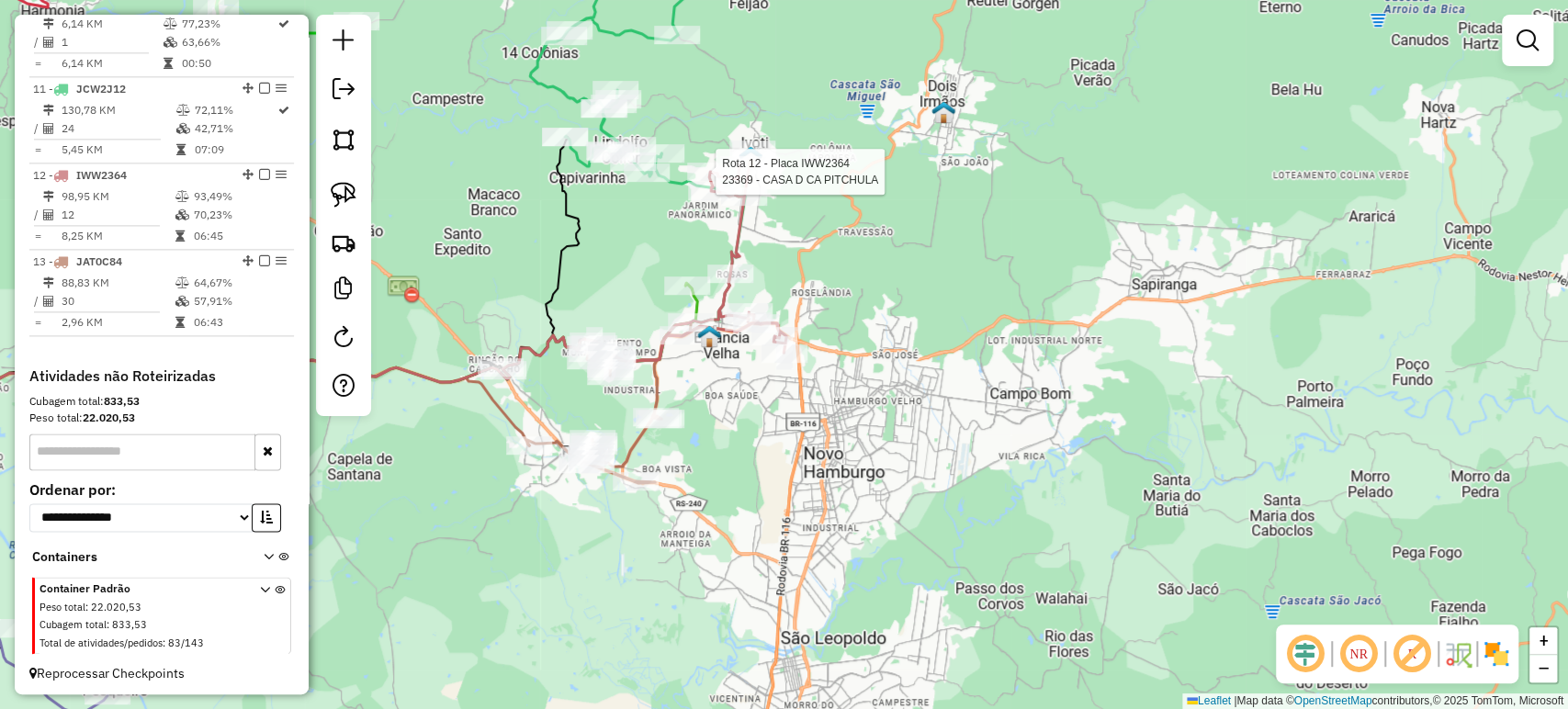 select on "*********" 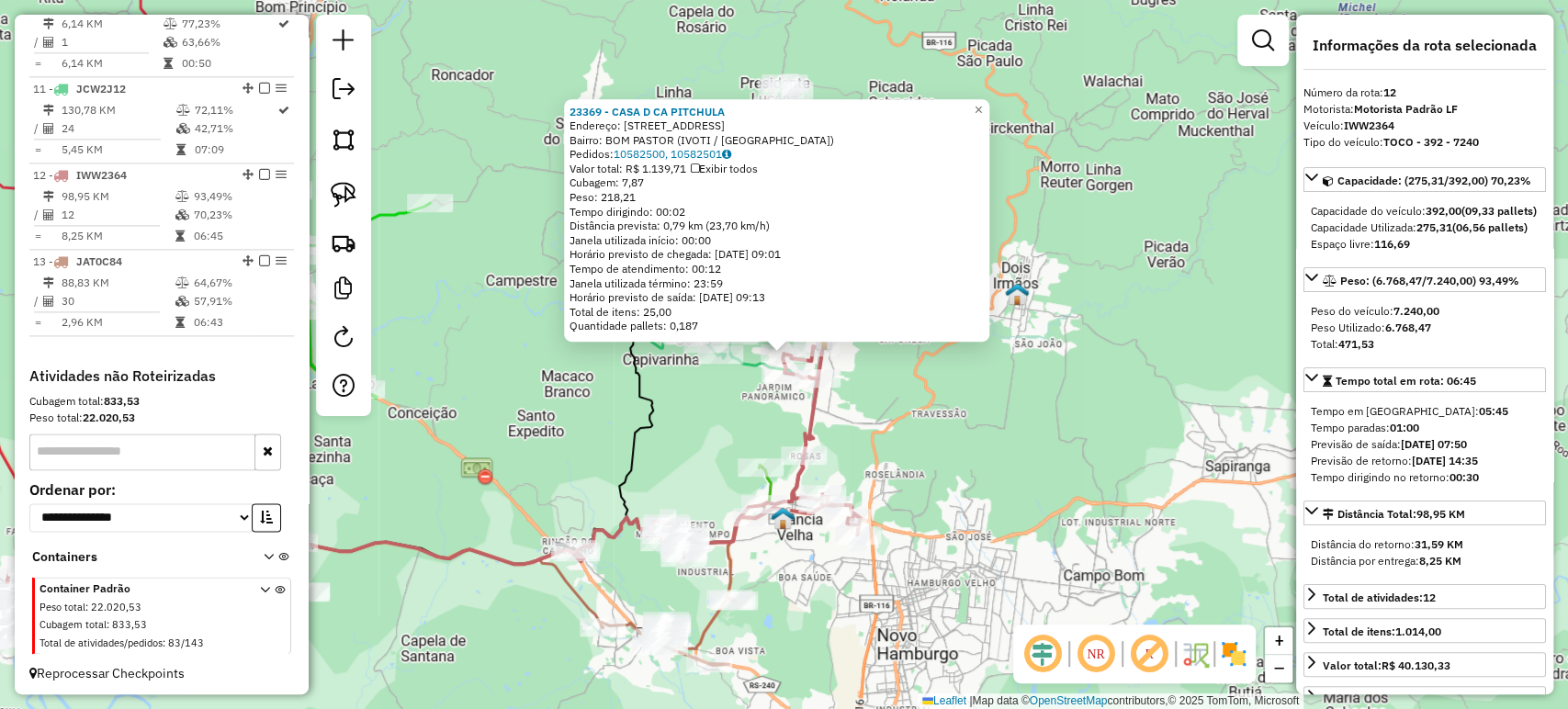 click on "23369 - CASA D CA PITCHULA  Endereço: R TRES PASSOS 318   Bairro: BOM PASTOR (IVOTI / RS)   Pedidos:  10582500, 10582501   Valor total: R$ 1.139,71   Exibir todos   Cubagem: 7,87  Peso: 218,21  Tempo dirigindo: 00:02   Distância prevista: 0,79 km (23,70 km/h)   Janela utilizada início: 00:00   Horário previsto de chegada: 11/07/2025 09:01   Tempo de atendimento: 00:12   Janela utilizada término: 23:59   Horário previsto de saída: 11/07/2025 09:13   Total de itens: 25,00   Quantidade pallets: 0,187  × Janela de atendimento Grade de atendimento Capacidade Transportadoras Veículos Cliente Pedidos  Rotas Selecione os dias de semana para filtrar as janelas de atendimento  Seg   Ter   Qua   Qui   Sex   Sáb   Dom  Informe o período da janela de atendimento: De: Até:  Filtrar exatamente a janela do cliente  Considerar janela de atendimento padrão  Selecione os dias de semana para filtrar as grades de atendimento  Seg   Ter   Qua   Qui   Sex   Sáb   Dom   Clientes fora do dia de atendimento selecionado +" 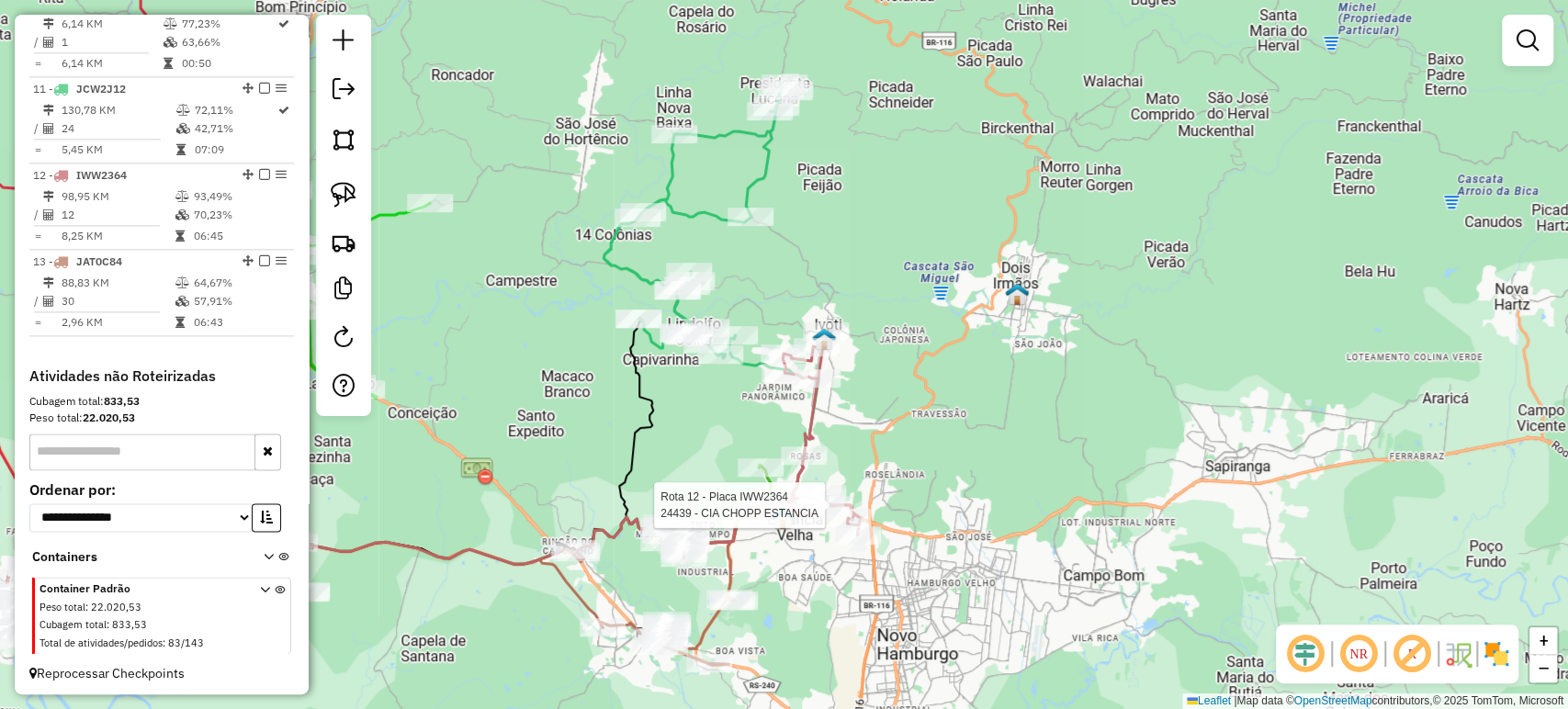 select on "*********" 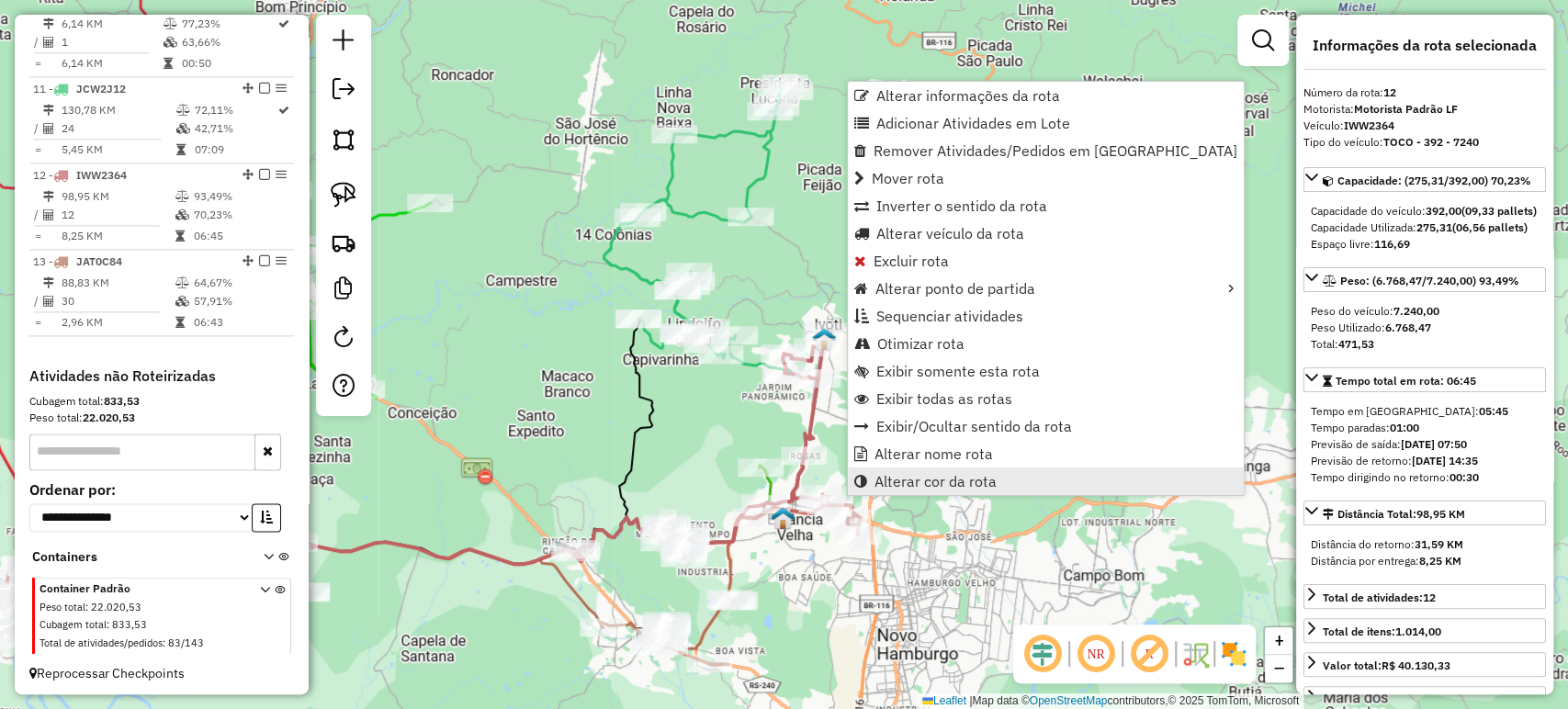 click on "Alterar cor da rota" at bounding box center [1045, 481] 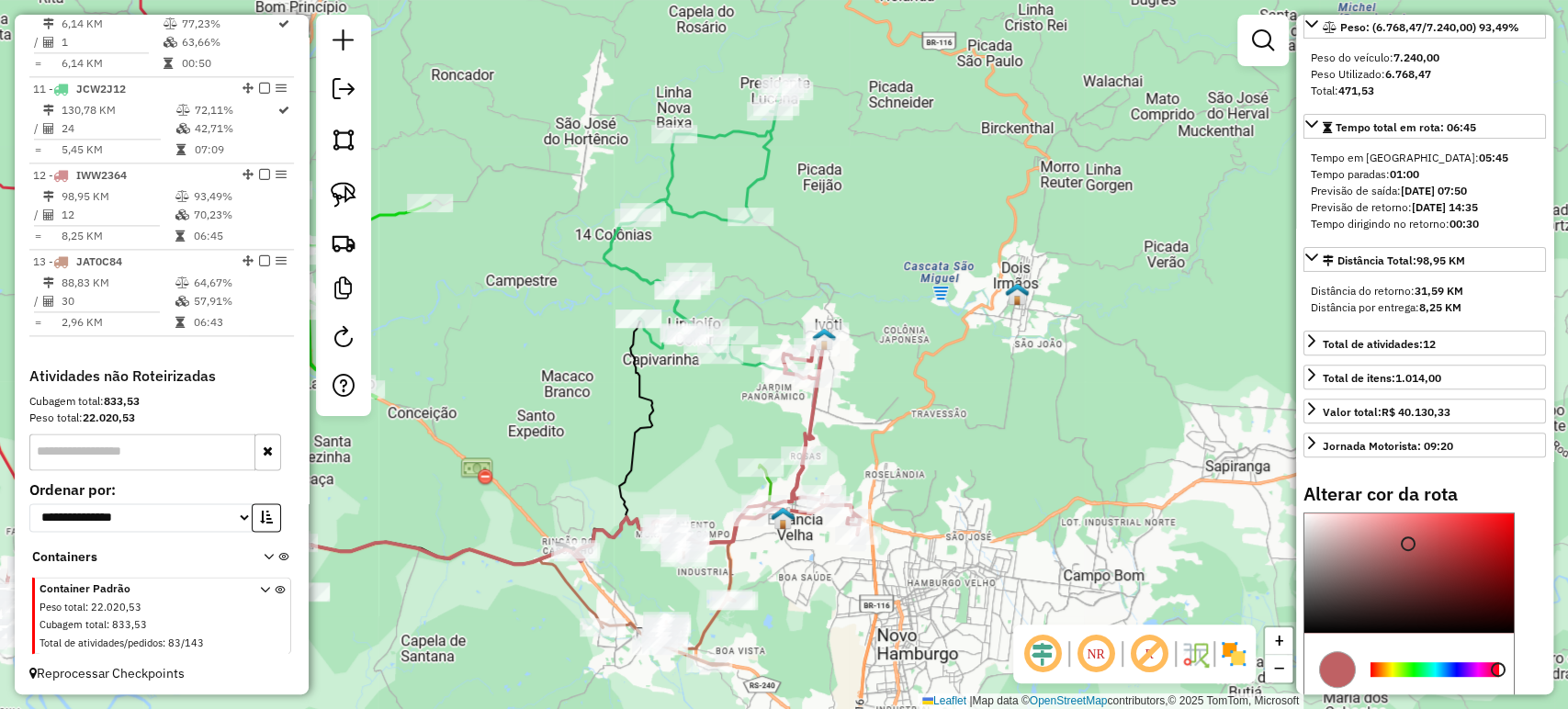 scroll, scrollTop: 445, scrollLeft: 0, axis: vertical 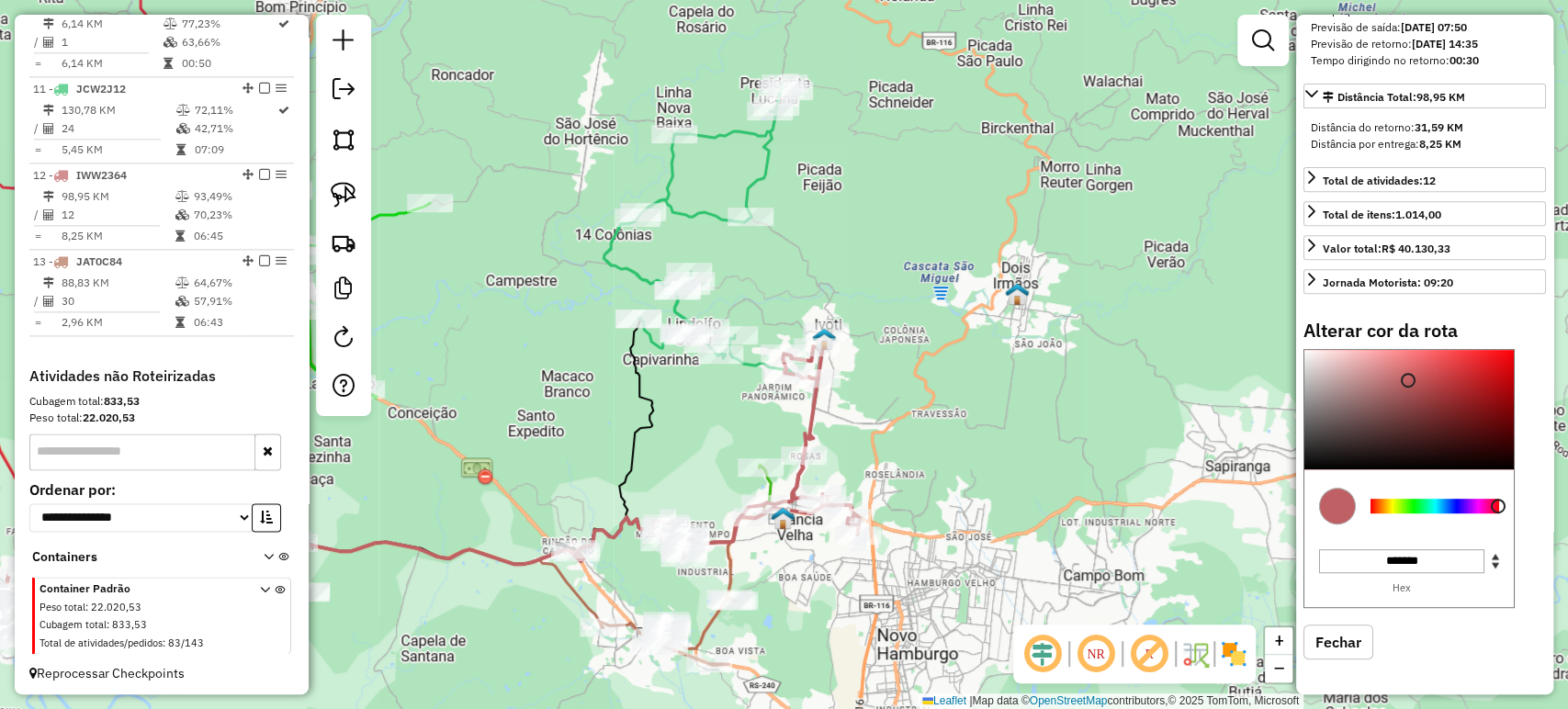 click at bounding box center [1435, 506] 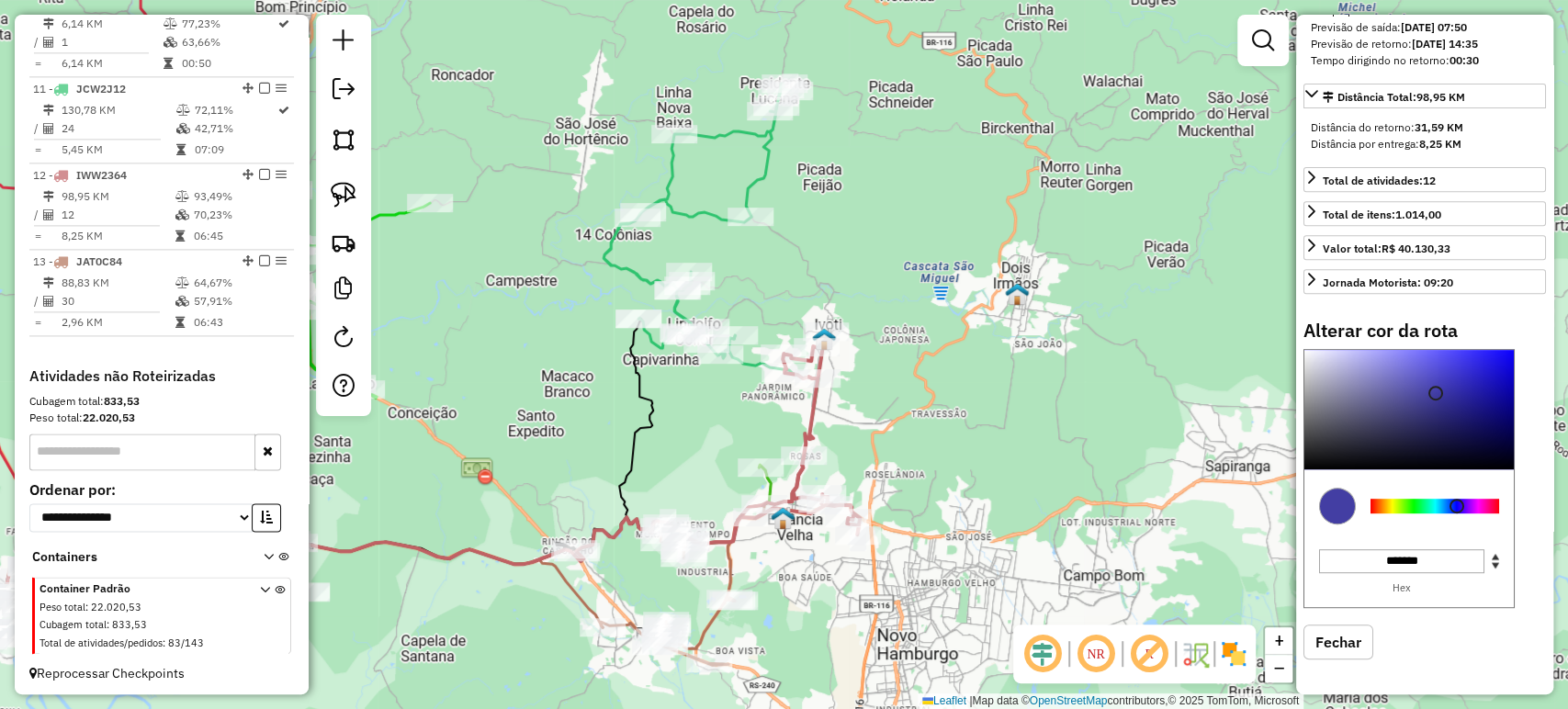type on "*******" 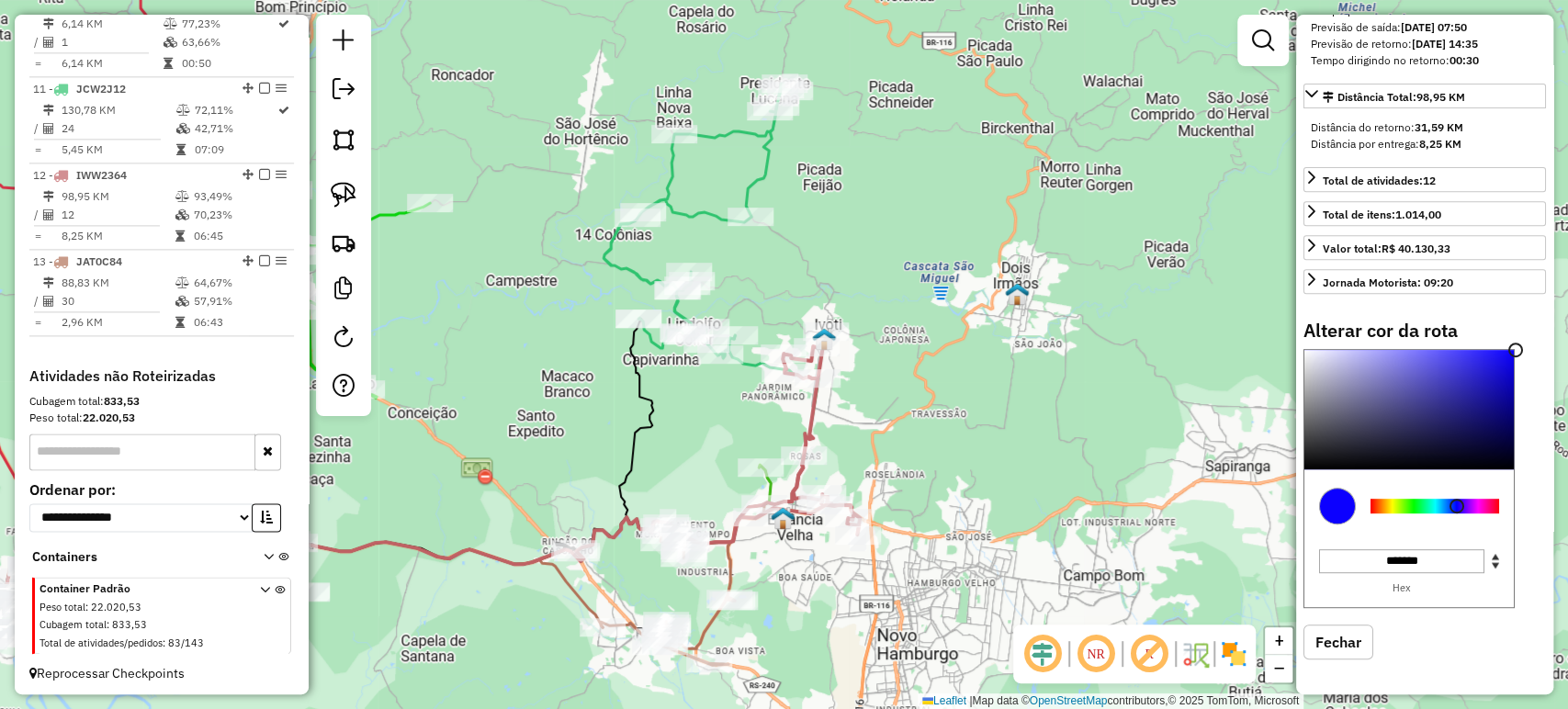 drag, startPoint x: 1427, startPoint y: 400, endPoint x: 1517, endPoint y: 350, distance: 102.9563 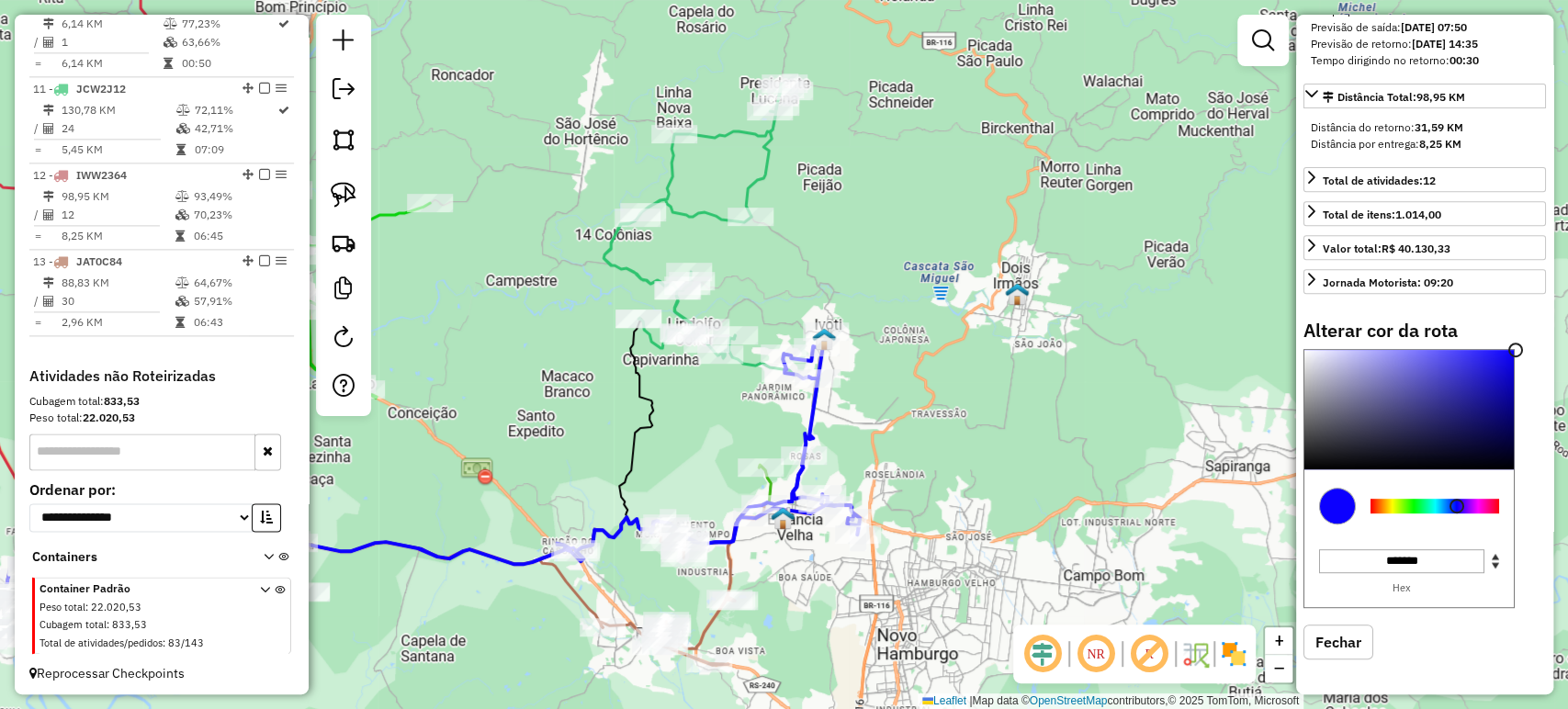click on "Janela de atendimento Grade de atendimento Capacidade Transportadoras Veículos Cliente Pedidos  Rotas Selecione os dias de semana para filtrar as janelas de atendimento  Seg   Ter   Qua   Qui   Sex   Sáb   Dom  Informe o período da janela de atendimento: De: Até:  Filtrar exatamente a janela do cliente  Considerar janela de atendimento padrão  Selecione os dias de semana para filtrar as grades de atendimento  Seg   Ter   Qua   Qui   Sex   Sáb   Dom   Considerar clientes sem dia de atendimento cadastrado  Clientes fora do dia de atendimento selecionado Filtrar as atividades entre os valores definidos abaixo:  Peso mínimo:   Peso máximo:   Cubagem mínima:   Cubagem máxima:   De:   Até:  Filtrar as atividades entre o tempo de atendimento definido abaixo:  De:   Até:   Considerar capacidade total dos clientes não roteirizados Transportadora: Selecione um ou mais itens Tipo de veículo: Selecione um ou mais itens Veículo: Selecione um ou mais itens Motorista: Selecione um ou mais itens Nome: Rótulo:" 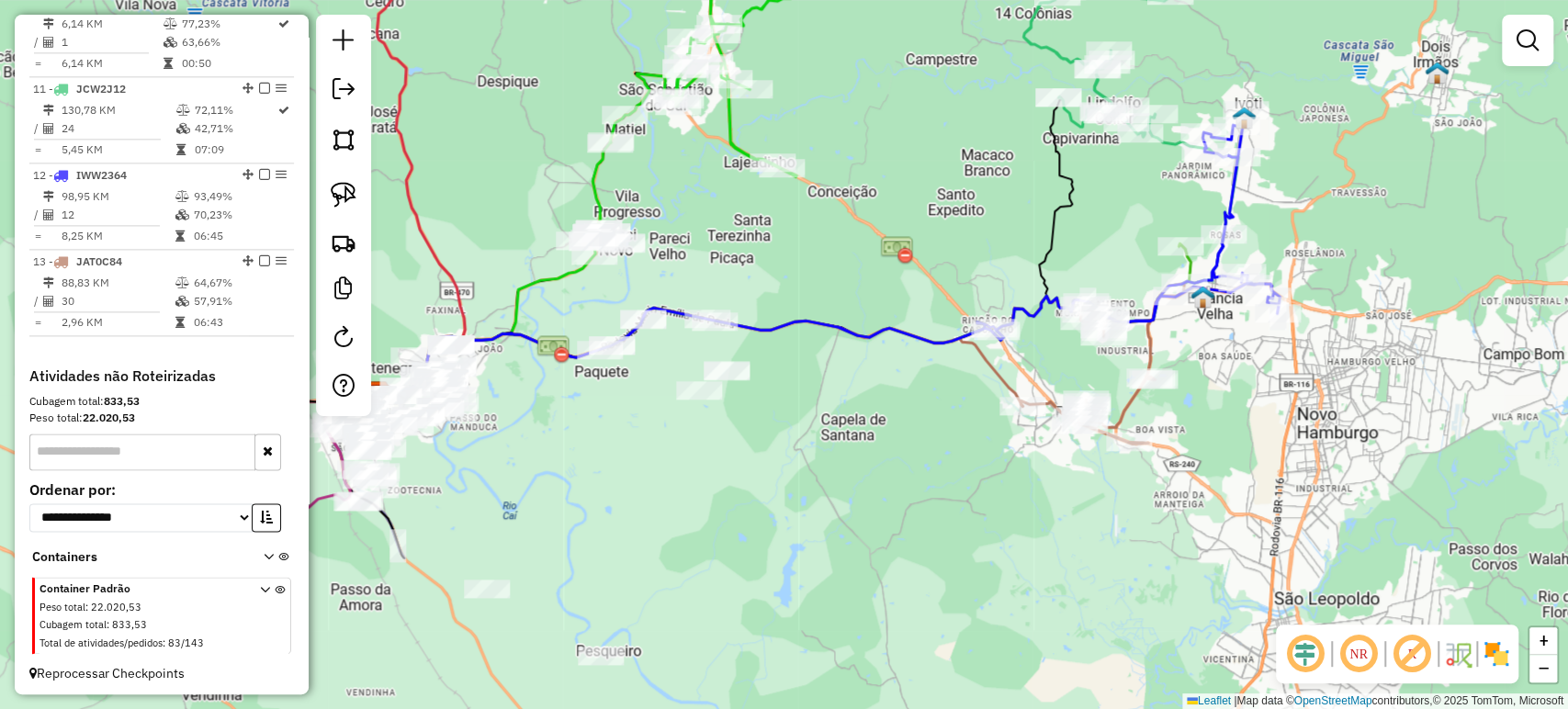 drag, startPoint x: 881, startPoint y: 438, endPoint x: 1367, endPoint y: 187, distance: 546.98903 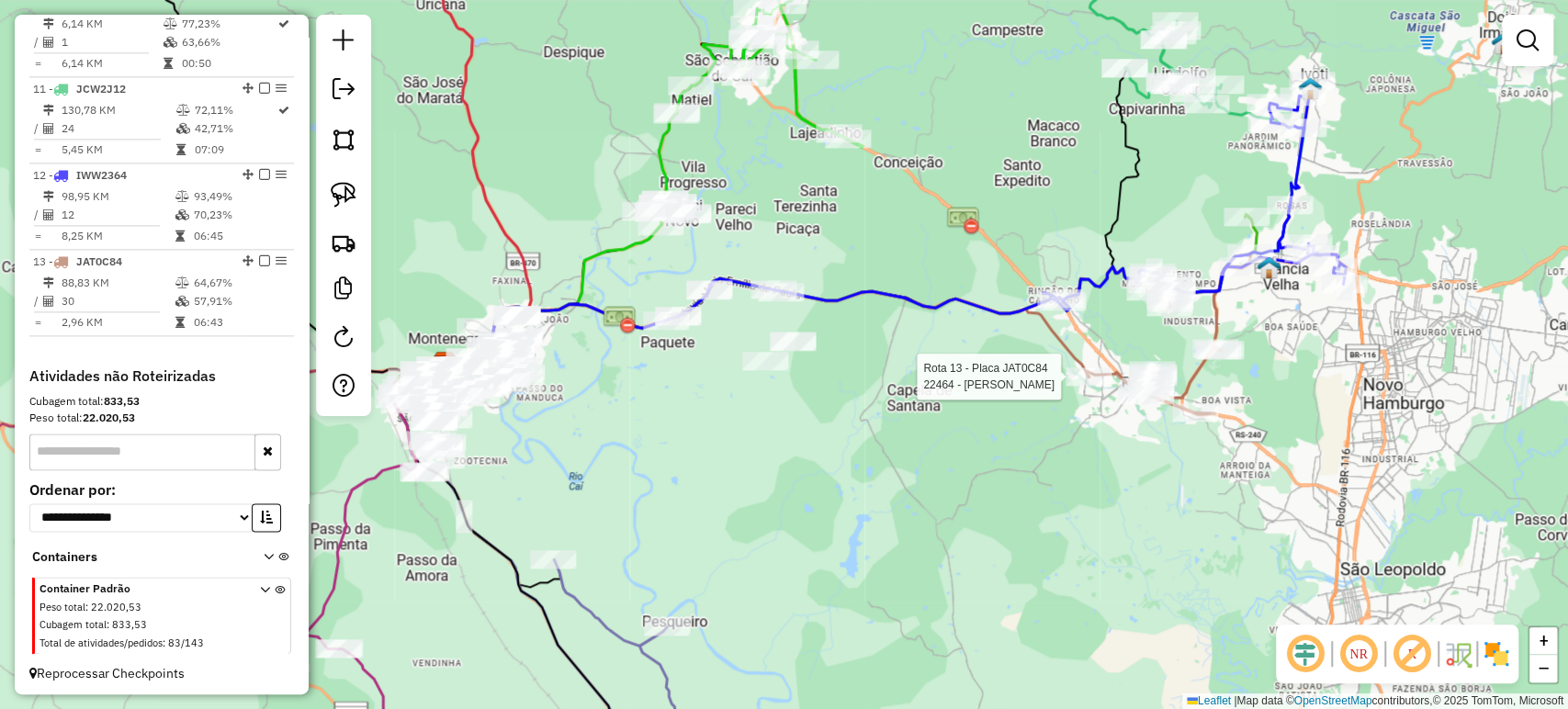click 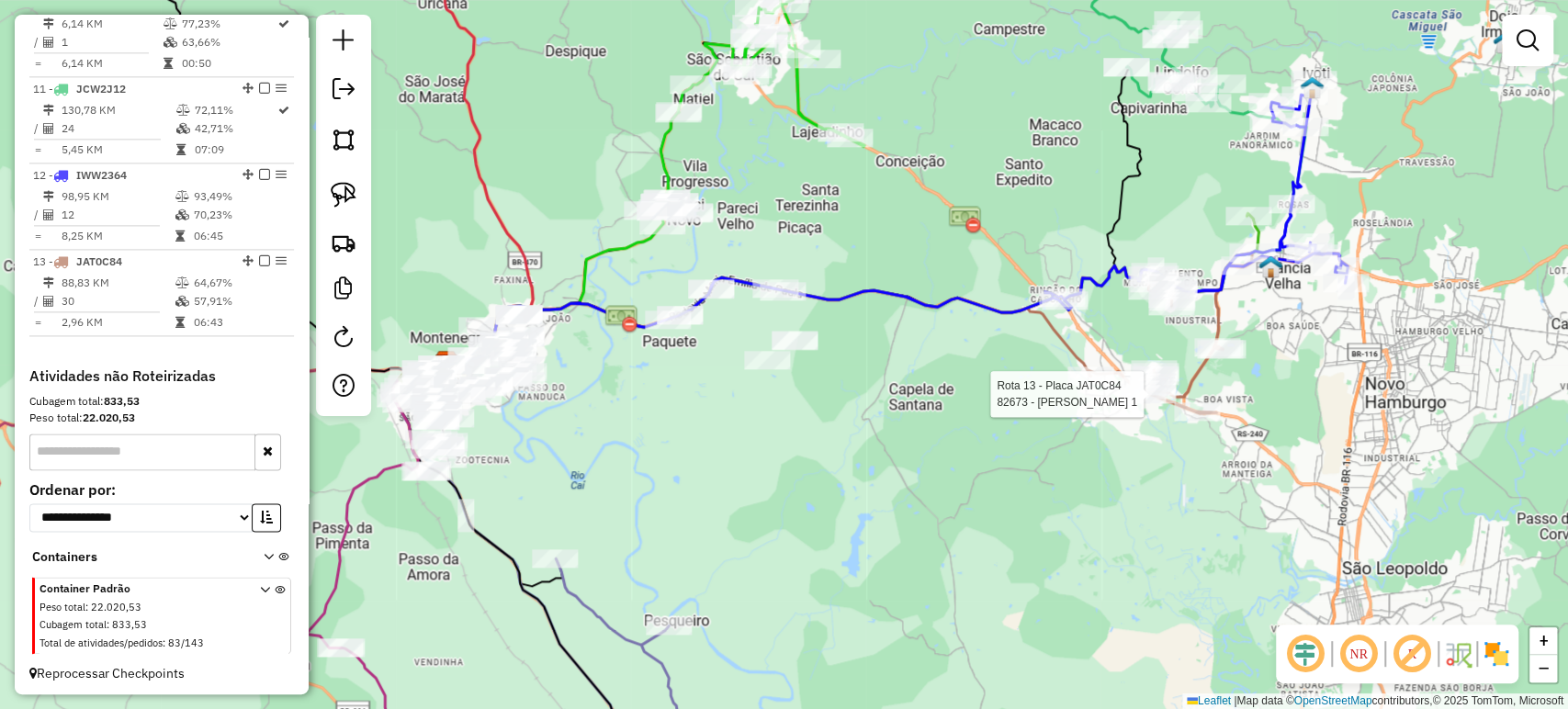 select on "*********" 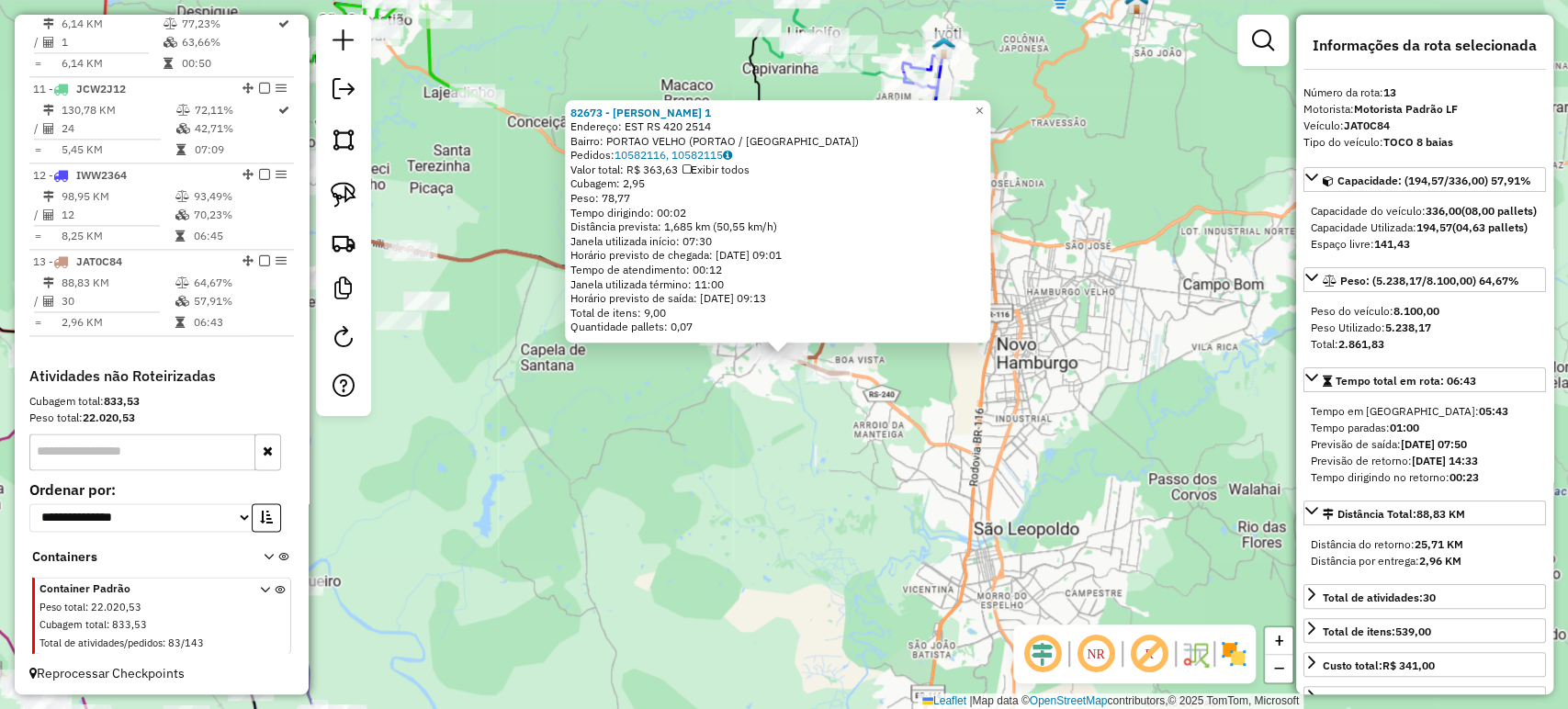 click on "82673 - CHURRAS LOPES 1  Endereço: EST RS 420 2514   Bairro: PORTAO VELHO (PORTAO / RS)   Pedidos:  10582116, 10582115   Valor total: R$ 363,63   Exibir todos   Cubagem: 2,95  Peso: 78,77  Tempo dirigindo: 00:02   Distância prevista: 1,685 km (50,55 km/h)   Janela utilizada início: 07:30   Horário previsto de chegada: 11/07/2025 09:01   Tempo de atendimento: 00:12   Janela utilizada término: 11:00   Horário previsto de saída: 11/07/2025 09:13   Total de itens: 9,00   Quantidade pallets: 0,07  × Janela de atendimento Grade de atendimento Capacidade Transportadoras Veículos Cliente Pedidos  Rotas Selecione os dias de semana para filtrar as janelas de atendimento  Seg   Ter   Qua   Qui   Sex   Sáb   Dom  Informe o período da janela de atendimento: De: Até:  Filtrar exatamente a janela do cliente  Considerar janela de atendimento padrão  Selecione os dias de semana para filtrar as grades de atendimento  Seg   Ter   Qua   Qui   Sex   Sáb   Dom   Considerar clientes sem dia de atendimento cadastrado +" 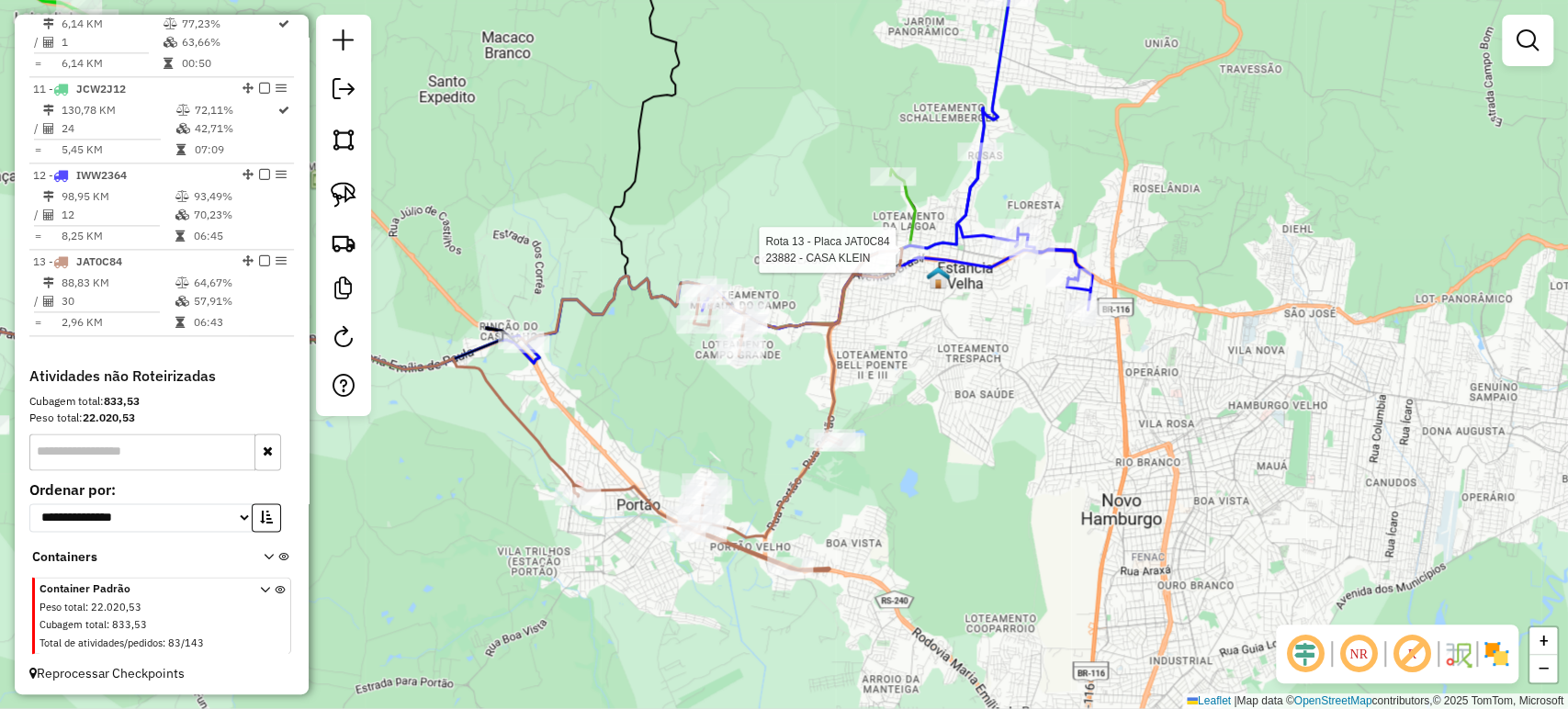select on "*********" 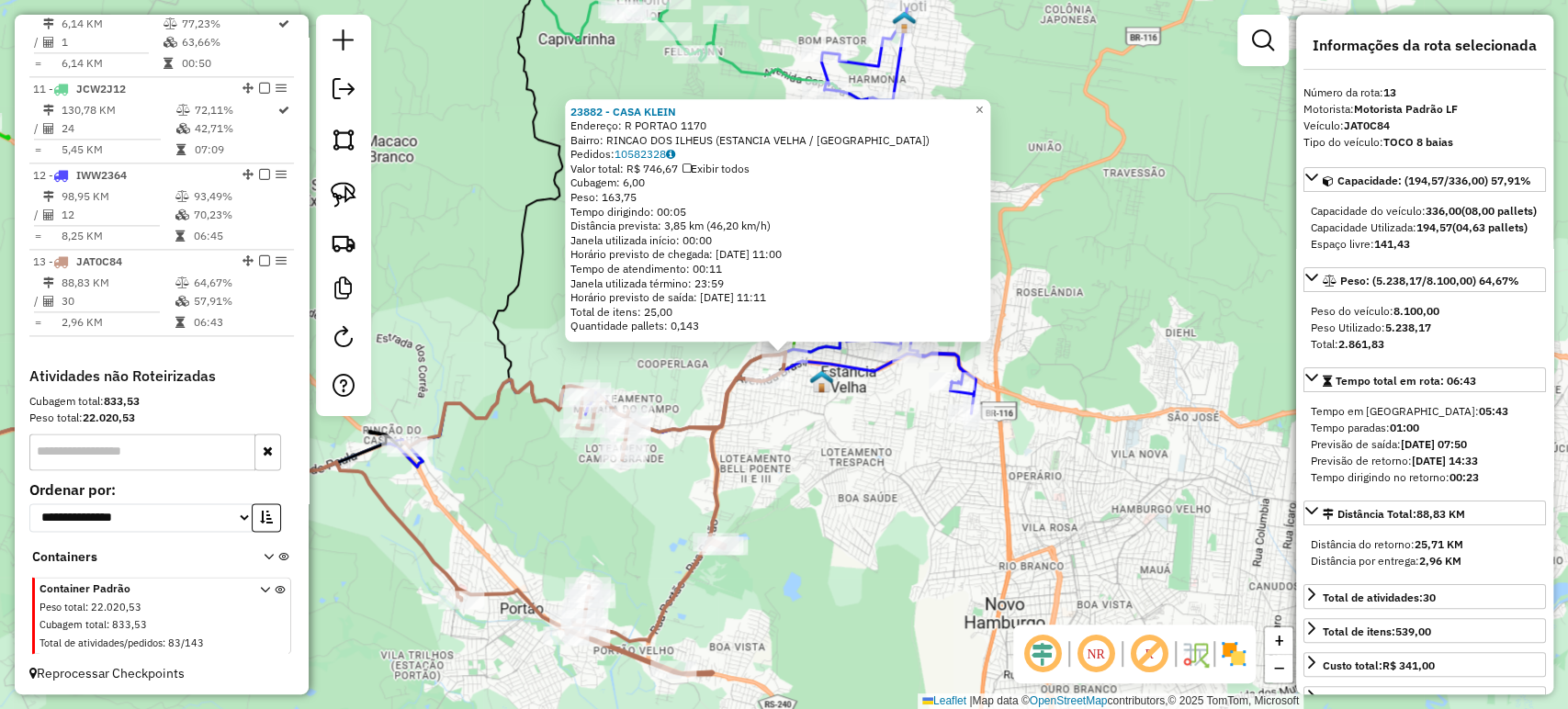 click on "23882 - CASA KLEIN  Endereço: R PORTAO 1170   Bairro: RINCAO DOS ILHEUS (ESTANCIA VELHA / RS)   Pedidos:  10582328   Valor total: R$ 746,67   Exibir todos   Cubagem: 6,00  Peso: 163,75  Tempo dirigindo: 00:05   Distância prevista: 3,85 km (46,20 km/h)   Janela utilizada início: 00:00   Horário previsto de chegada: 11/07/2025 11:00   Tempo de atendimento: 00:11   Janela utilizada término: 23:59   Horário previsto de saída: 11/07/2025 11:11   Total de itens: 25,00   Quantidade pallets: 0,143  × Janela de atendimento Grade de atendimento Capacidade Transportadoras Veículos Cliente Pedidos  Rotas Selecione os dias de semana para filtrar as janelas de atendimento  Seg   Ter   Qua   Qui   Sex   Sáb   Dom  Informe o período da janela de atendimento: De: Até:  Filtrar exatamente a janela do cliente  Considerar janela de atendimento padrão  Selecione os dias de semana para filtrar as grades de atendimento  Seg   Ter   Qua   Qui   Sex   Sáb   Dom   Considerar clientes sem dia de atendimento cadastrado De:" 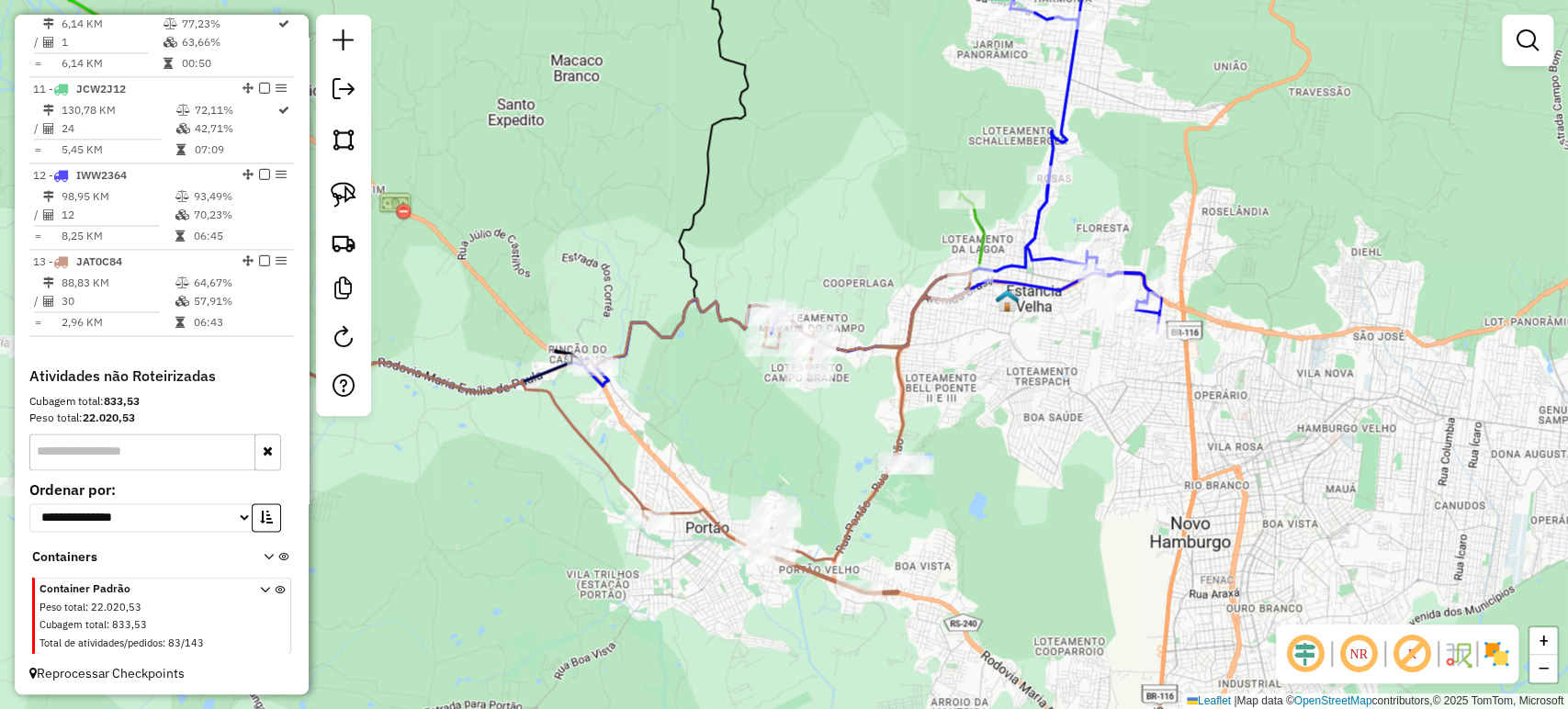 drag, startPoint x: 1009, startPoint y: 444, endPoint x: 1229, endPoint y: 335, distance: 245.52189 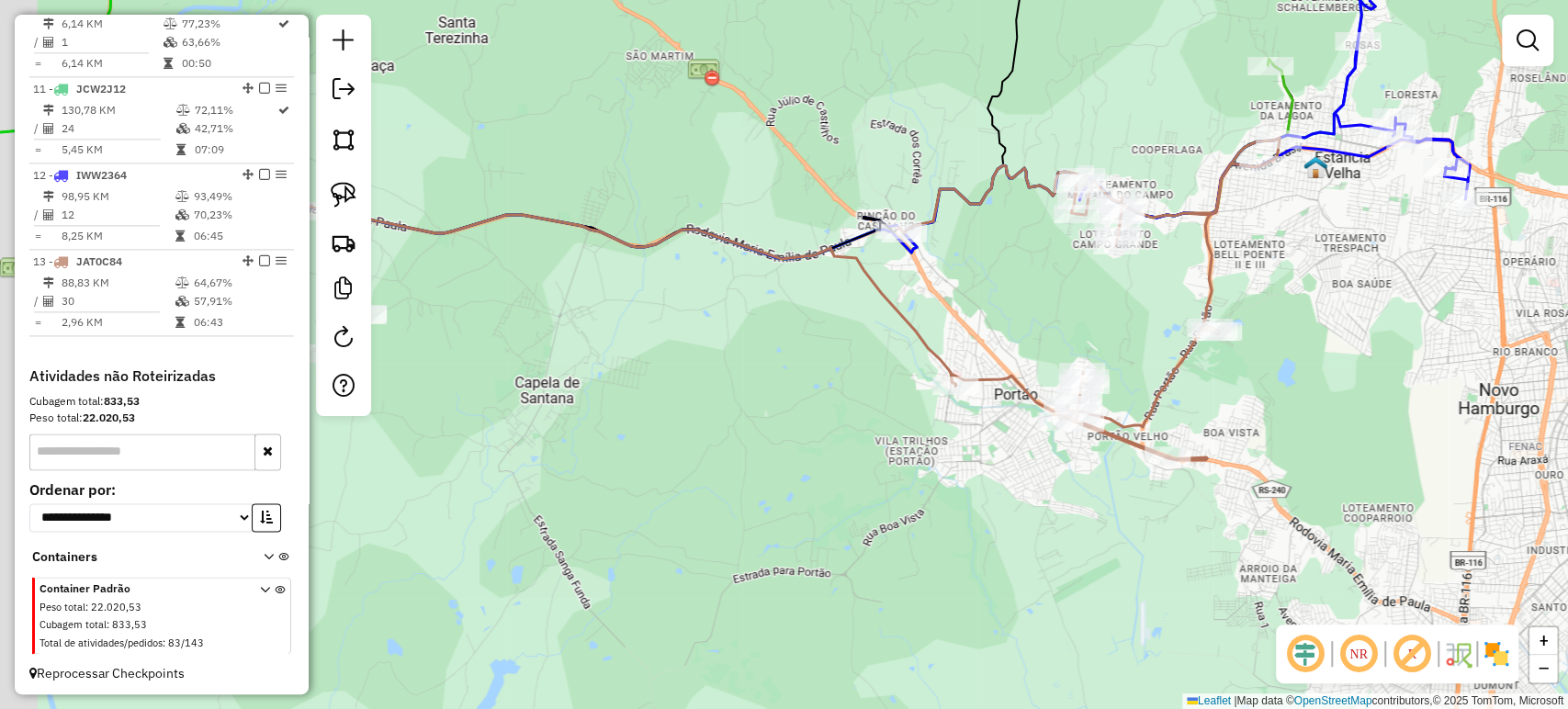 drag, startPoint x: 677, startPoint y: 451, endPoint x: 1247, endPoint y: 377, distance: 574.78344 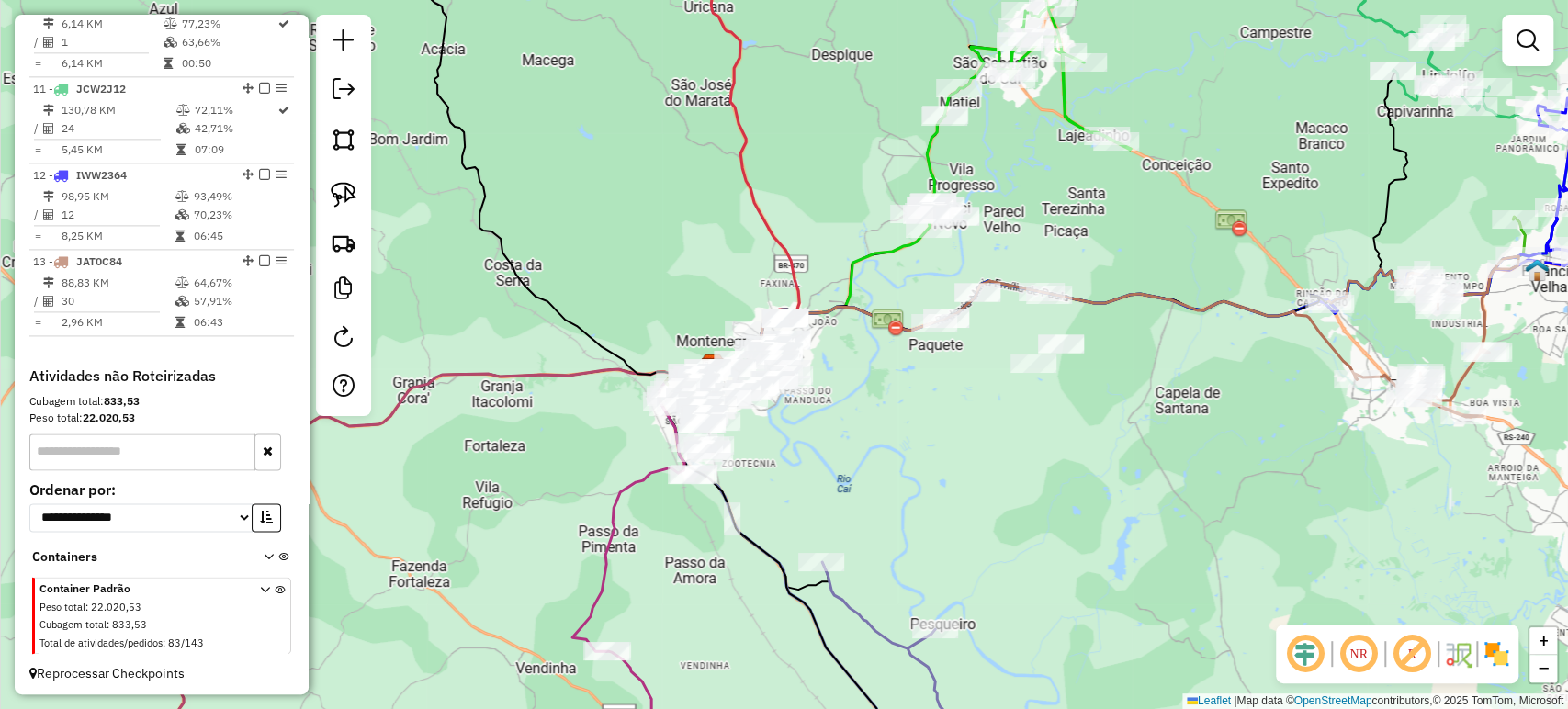 drag, startPoint x: 992, startPoint y: 419, endPoint x: 889, endPoint y: 520, distance: 144.25672 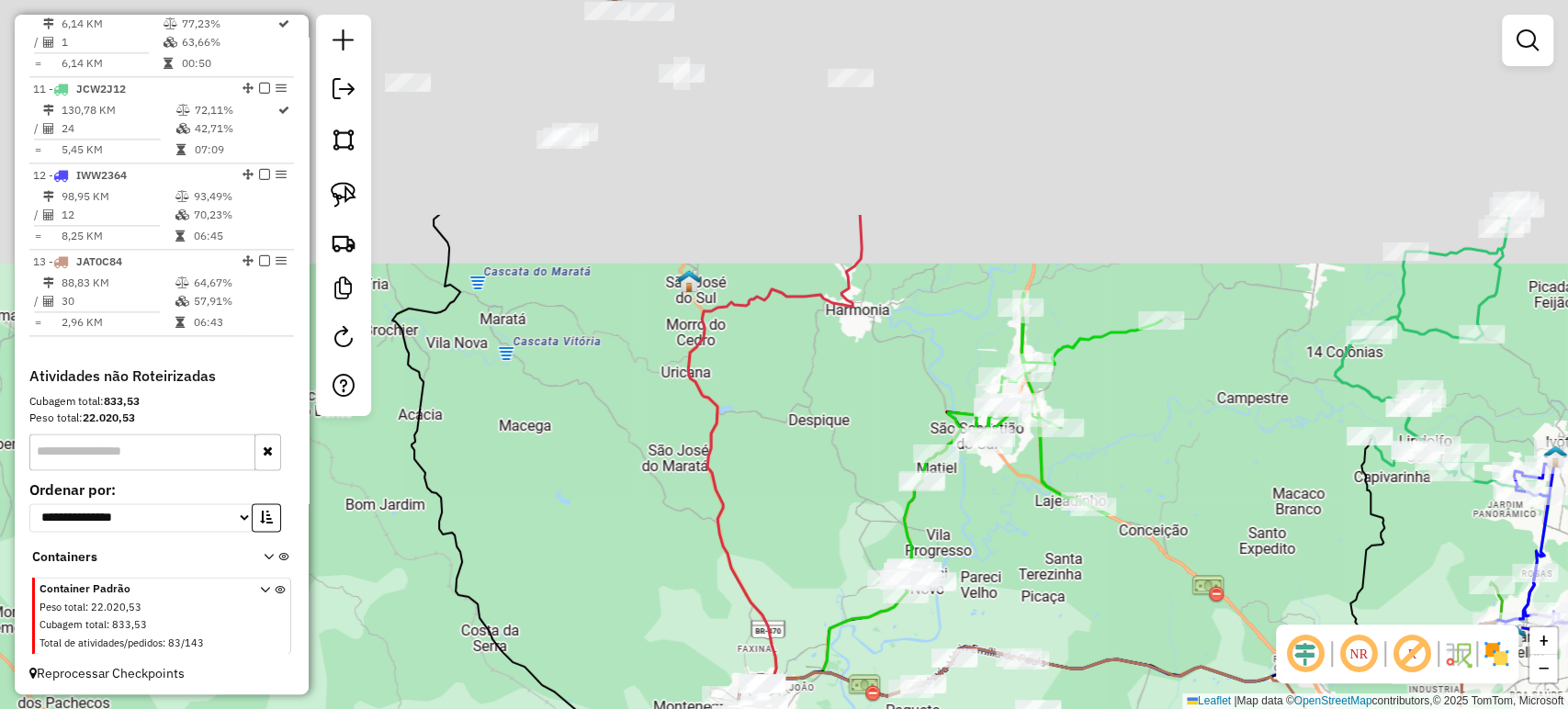 drag, startPoint x: 632, startPoint y: 229, endPoint x: 764, endPoint y: 537, distance: 335.094 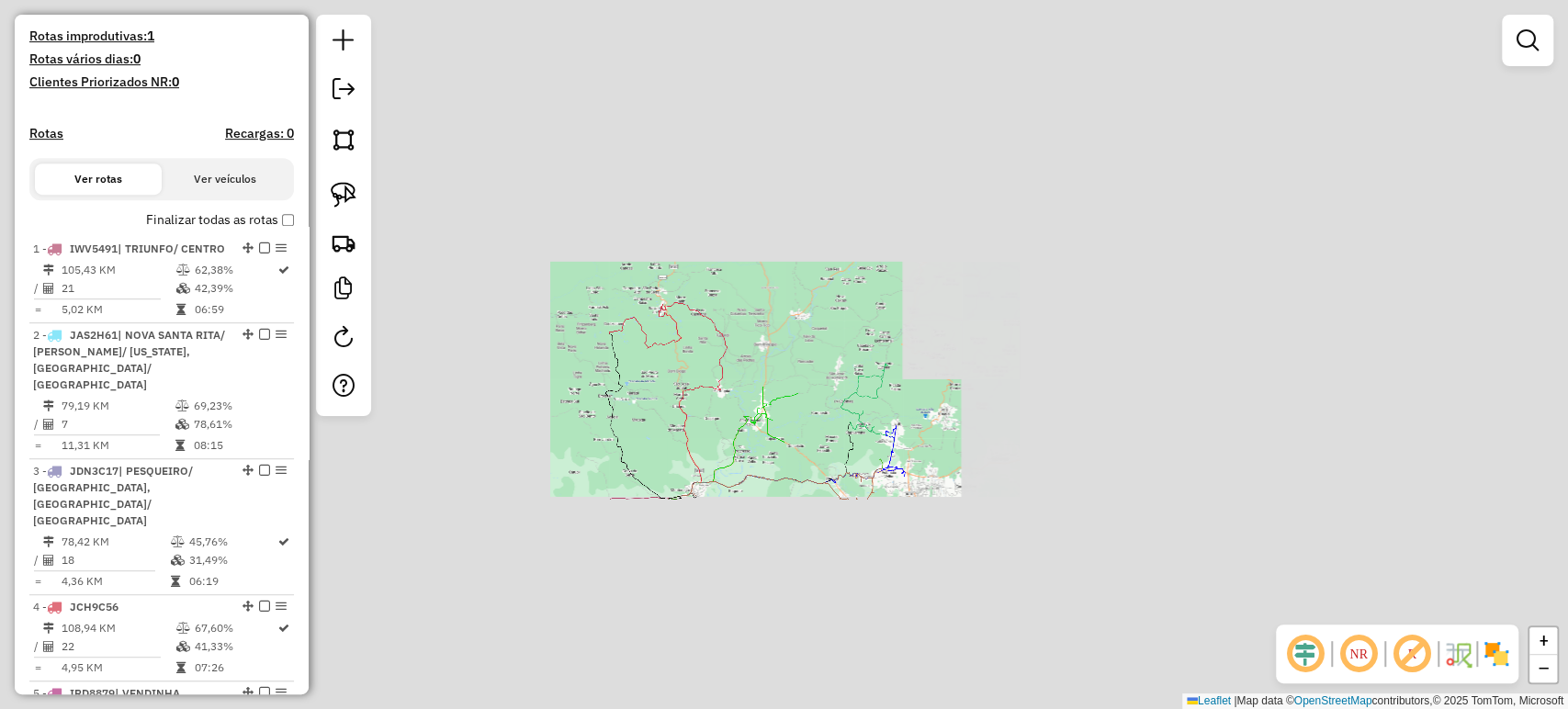 scroll, scrollTop: 692, scrollLeft: 0, axis: vertical 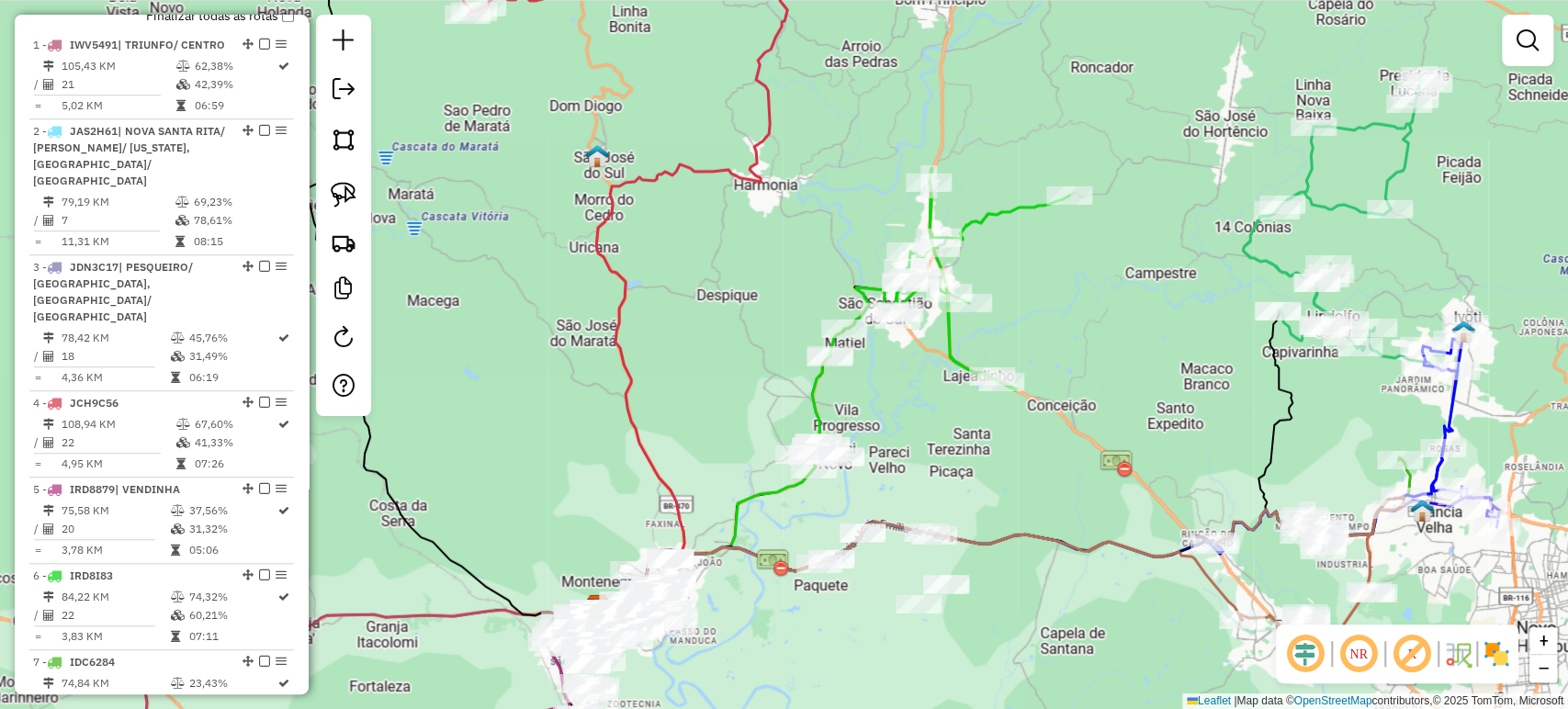 drag, startPoint x: 906, startPoint y: 514, endPoint x: 840, endPoint y: 484, distance: 72.49828 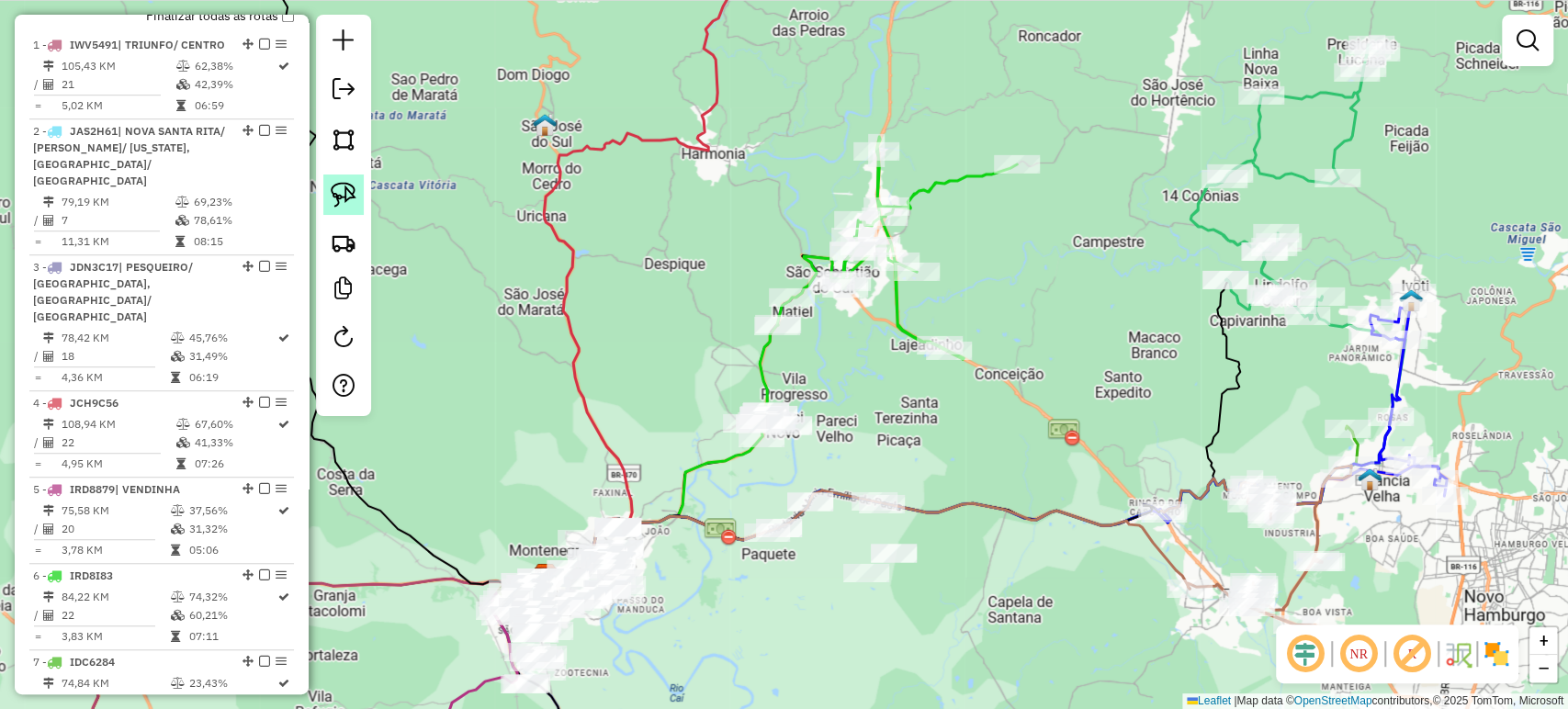 click 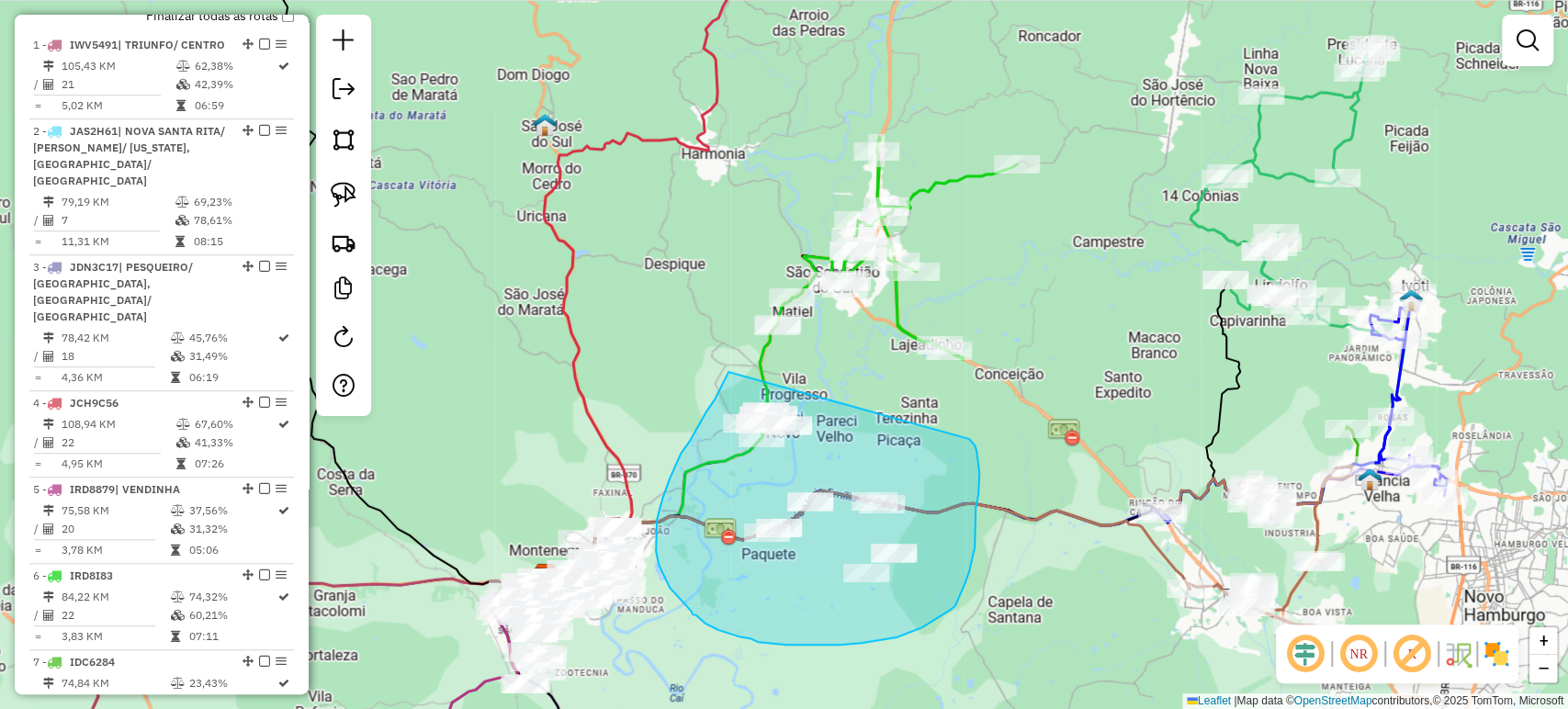 drag, startPoint x: 728, startPoint y: 372, endPoint x: 948, endPoint y: 424, distance: 226.06194 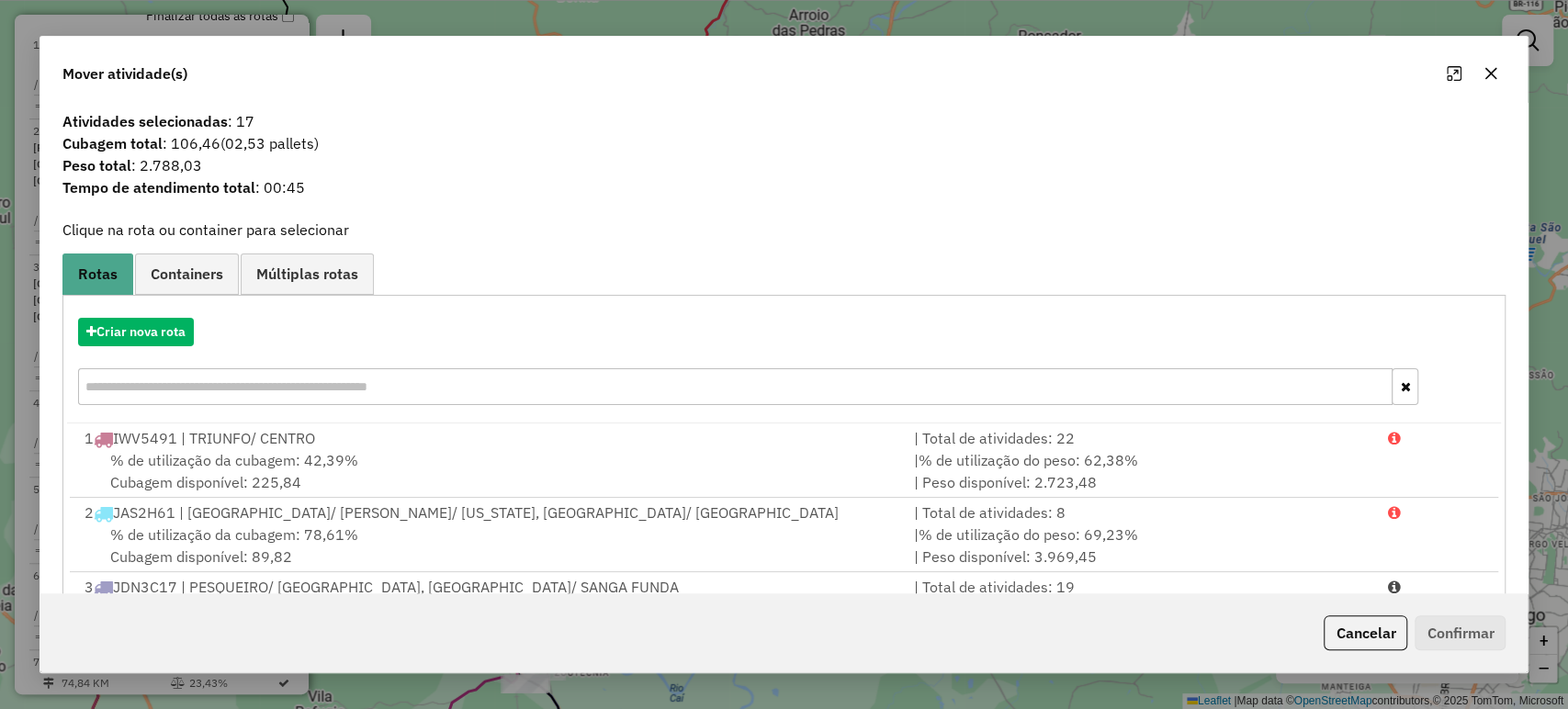 drag, startPoint x: 1359, startPoint y: 630, endPoint x: 1183, endPoint y: 608, distance: 177.36967 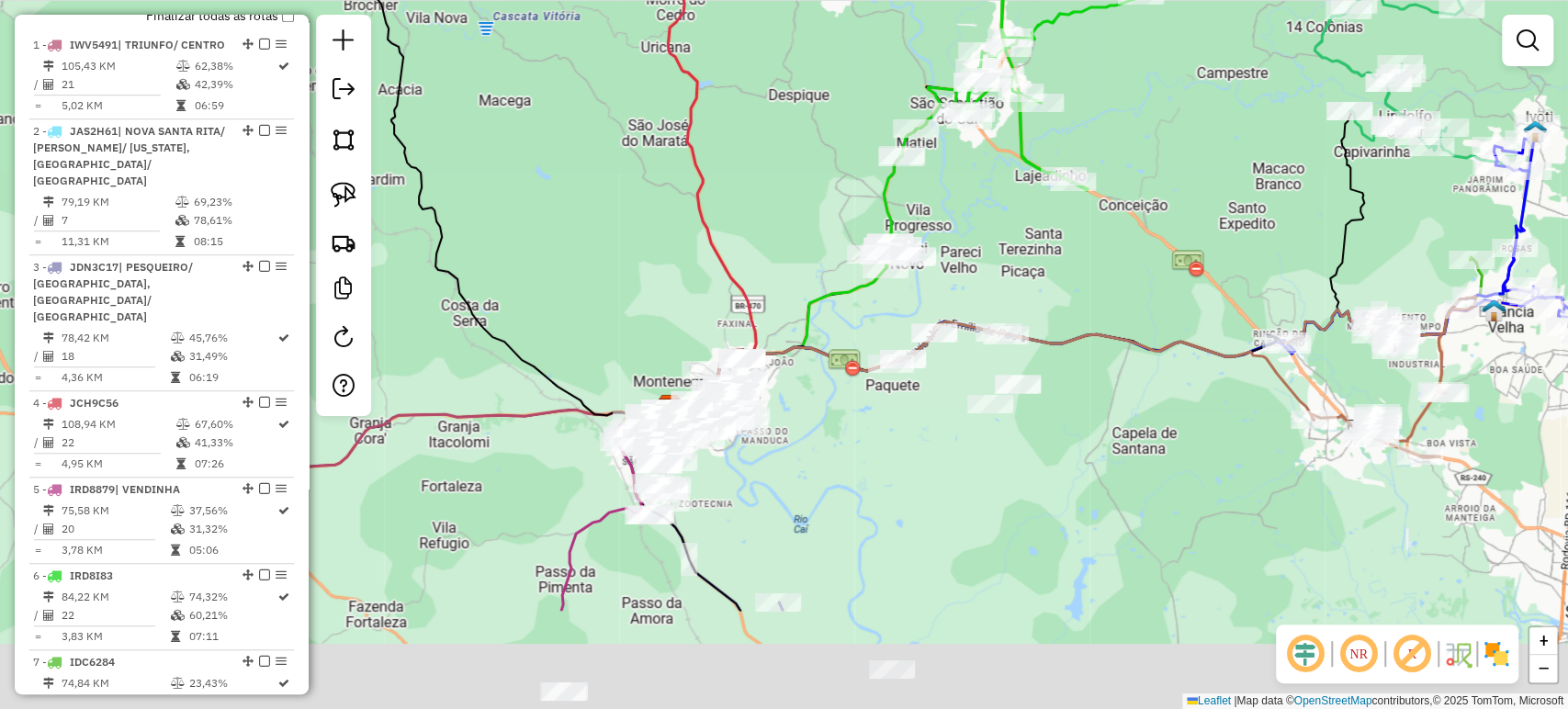 drag, startPoint x: 698, startPoint y: 604, endPoint x: 768, endPoint y: 428, distance: 189.40961 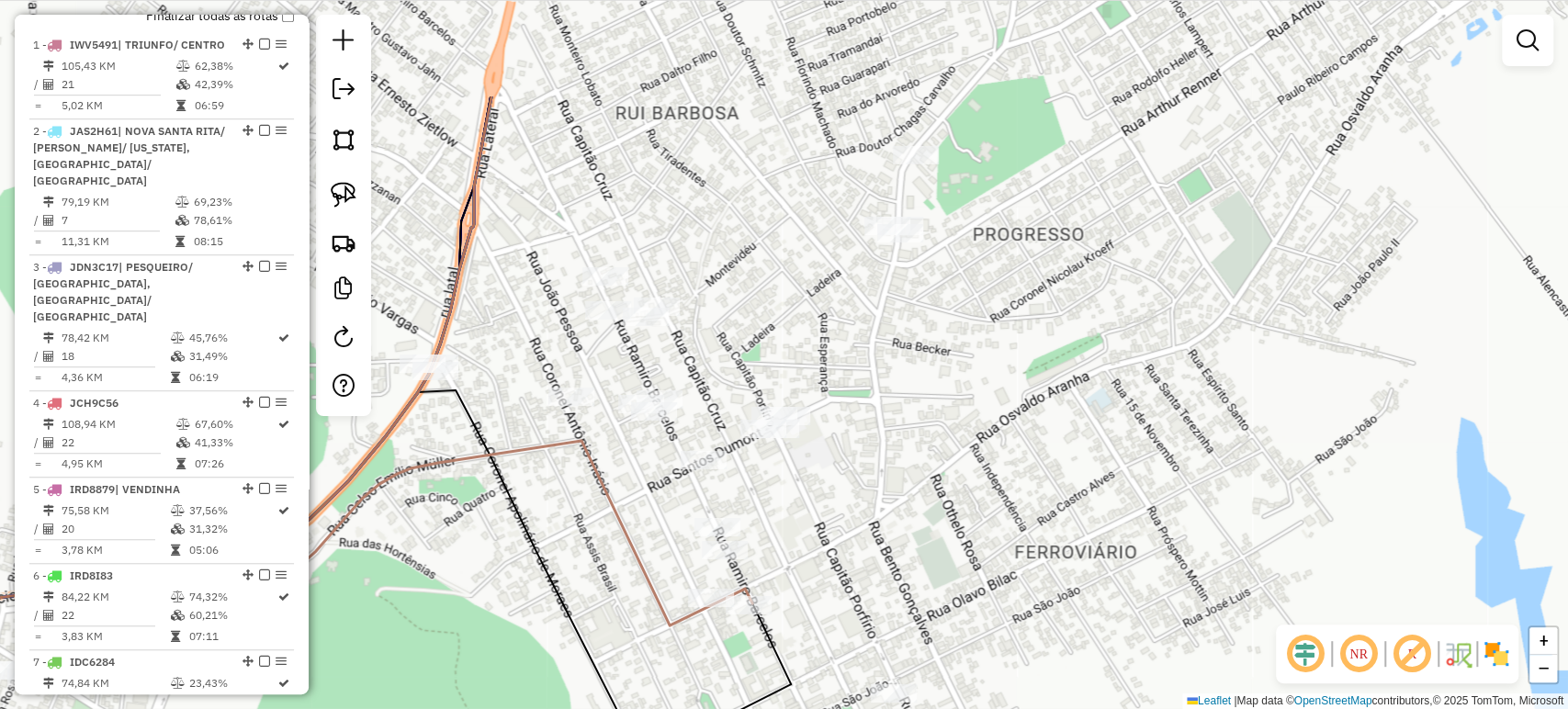 drag, startPoint x: 832, startPoint y: 226, endPoint x: 874, endPoint y: 380, distance: 159.6246 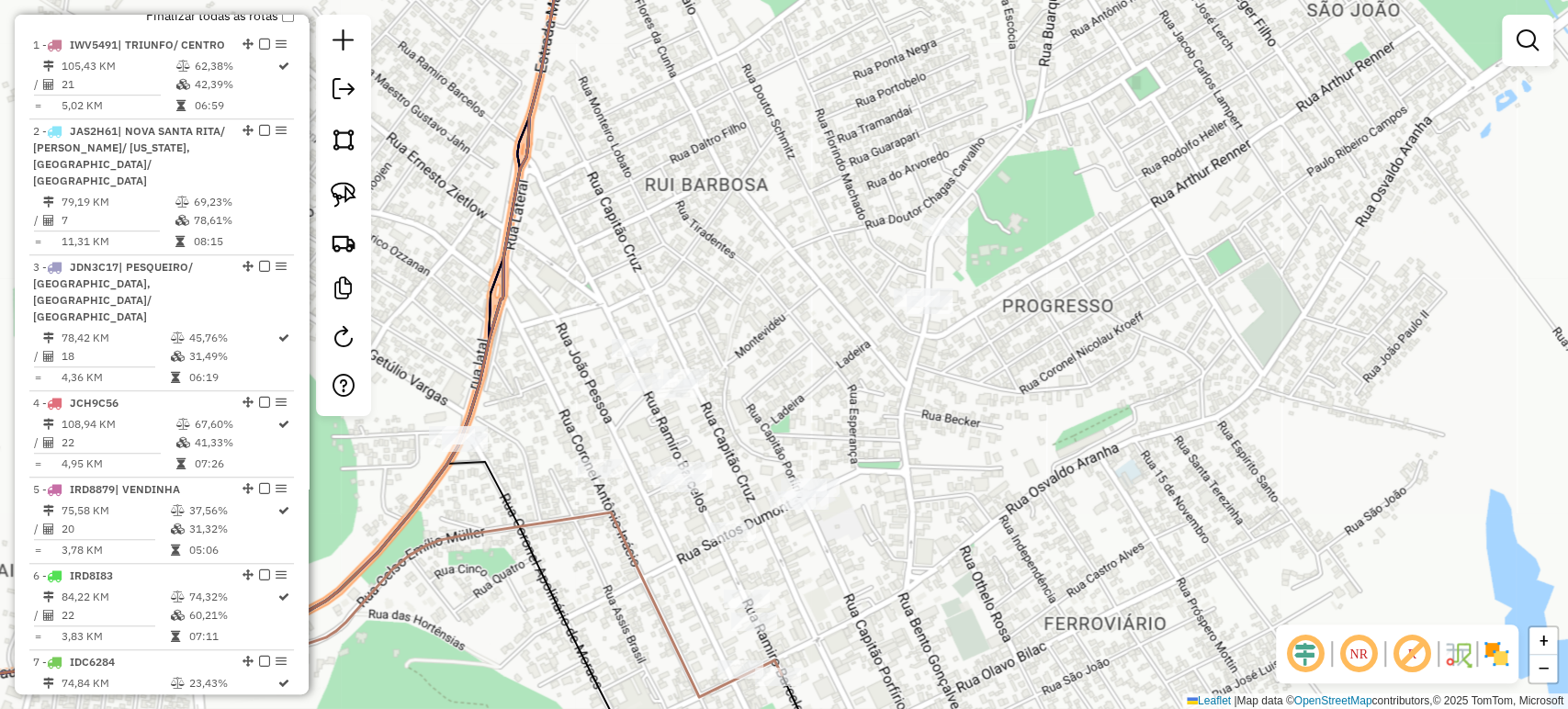 drag, startPoint x: 807, startPoint y: 396, endPoint x: 840, endPoint y: 471, distance: 81.939 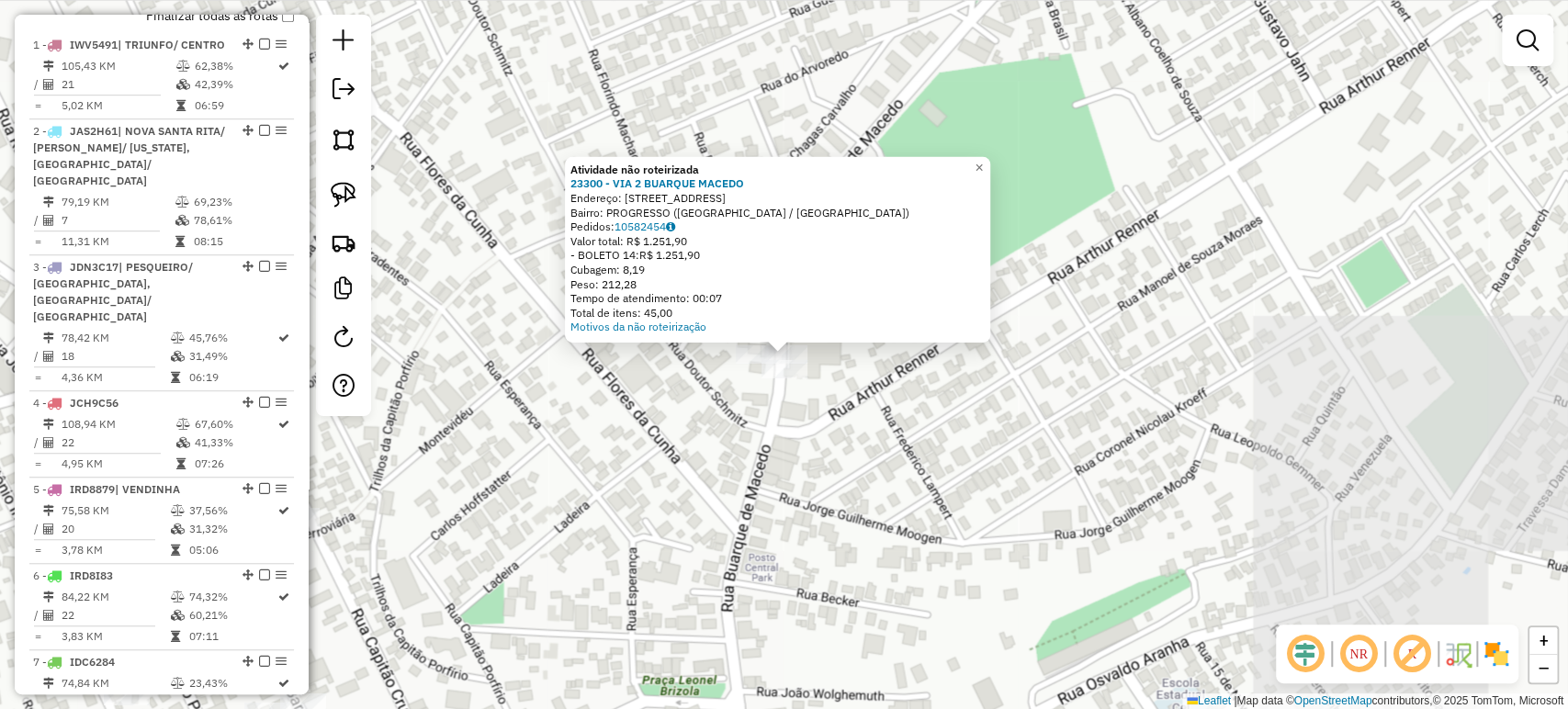 click on "Atividade não roteirizada 23300 - VIA 2 BUARQUE MACEDO  Endereço: R BUARQUE DE MACEDO 630   Bairro: PROGRESSO (MONTENEGRO / RS)   Pedidos:  10582454   Valor total: R$ 1.251,90   - BOLETO 14:  R$ 1.251,90   Cubagem: 8,19   Peso: 212,28   Tempo de atendimento: 00:07   Total de itens: 45,00  Motivos da não roteirização × Janela de atendimento Grade de atendimento Capacidade Transportadoras Veículos Cliente Pedidos  Rotas Selecione os dias de semana para filtrar as janelas de atendimento  Seg   Ter   Qua   Qui   Sex   Sáb   Dom  Informe o período da janela de atendimento: De: Até:  Filtrar exatamente a janela do cliente  Considerar janela de atendimento padrão  Selecione os dias de semana para filtrar as grades de atendimento  Seg   Ter   Qua   Qui   Sex   Sáb   Dom   Considerar clientes sem dia de atendimento cadastrado  Clientes fora do dia de atendimento selecionado Filtrar as atividades entre os valores definidos abaixo:  Peso mínimo:   Peso máximo:   Cubagem mínima:   Cubagem máxima:   De:  +" 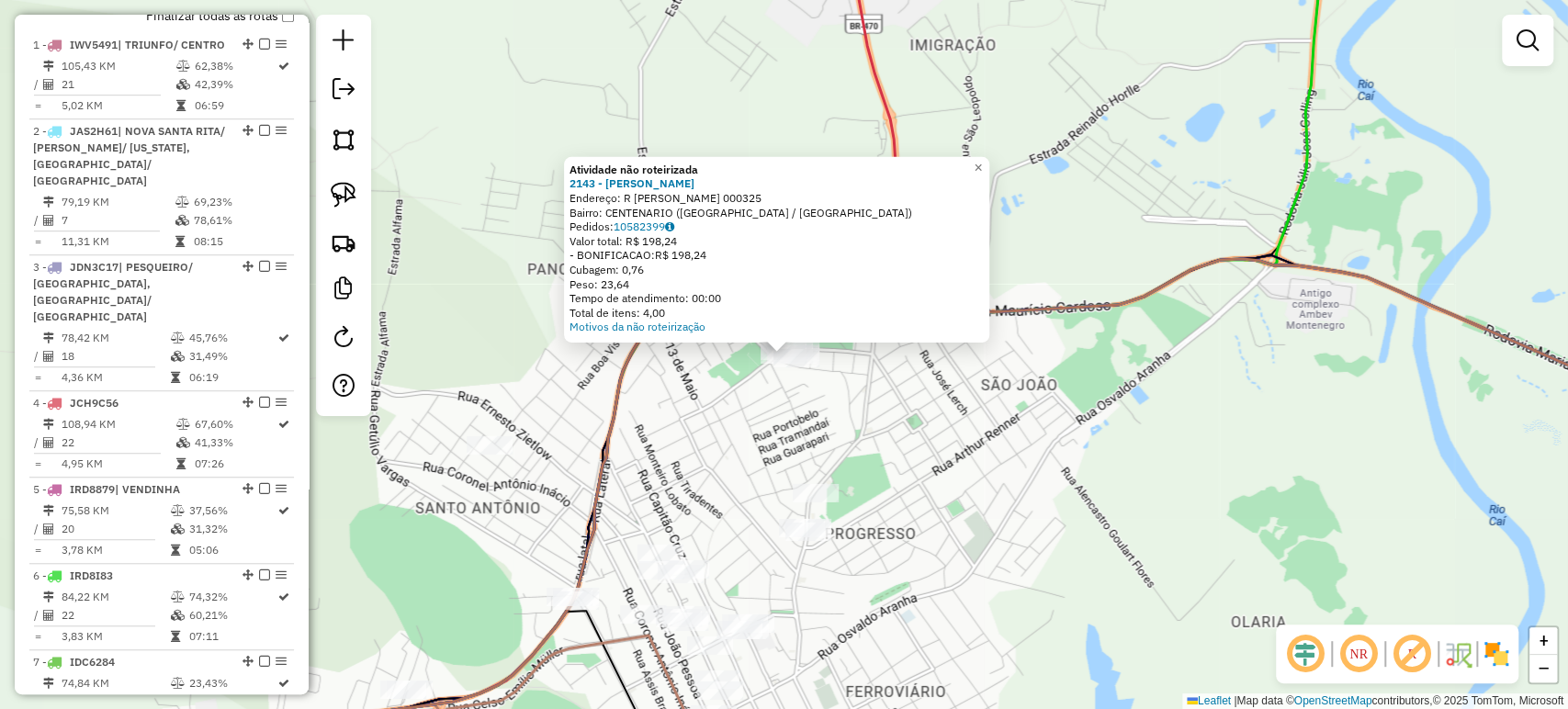click on "Atividade não roteirizada 2143 - GERSON GAUER  Endereço: R ALBERTO GOTTSELI 000325   Bairro: CENTENARIO (MONTENEGRO / RS)   Pedidos:  10582399   Valor total: R$ 198,24   - BONIFICACAO:  R$ 198,24   Cubagem: 0,76   Peso: 23,64   Tempo de atendimento: 00:00   Total de itens: 4,00  Motivos da não roteirização × Janela de atendimento Grade de atendimento Capacidade Transportadoras Veículos Cliente Pedidos  Rotas Selecione os dias de semana para filtrar as janelas de atendimento  Seg   Ter   Qua   Qui   Sex   Sáb   Dom  Informe o período da janela de atendimento: De: Até:  Filtrar exatamente a janela do cliente  Considerar janela de atendimento padrão  Selecione os dias de semana para filtrar as grades de atendimento  Seg   Ter   Qua   Qui   Sex   Sáb   Dom   Considerar clientes sem dia de atendimento cadastrado  Clientes fora do dia de atendimento selecionado Filtrar as atividades entre os valores definidos abaixo:  Peso mínimo:   Peso máximo:   Cubagem mínima:   Cubagem máxima:   De:   Até:  De:" 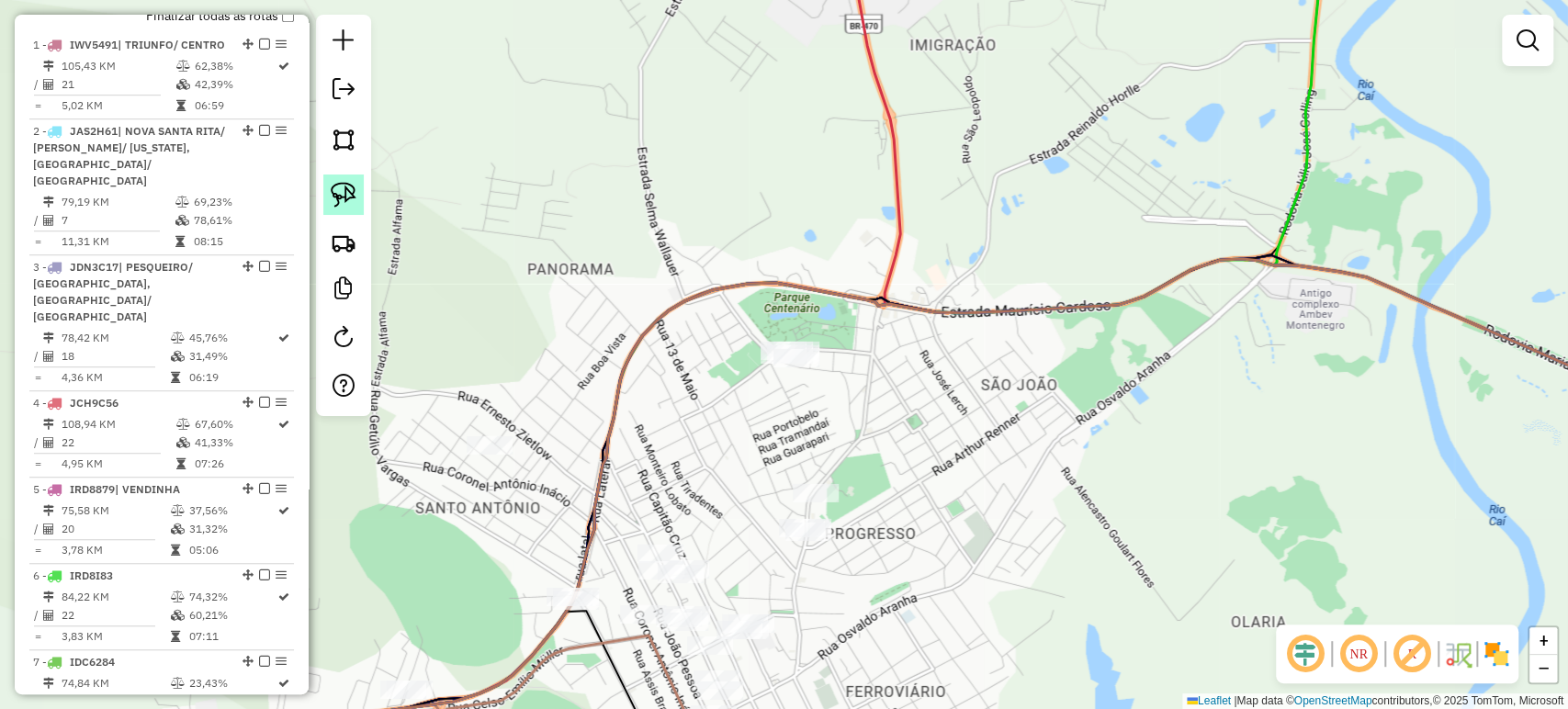 click 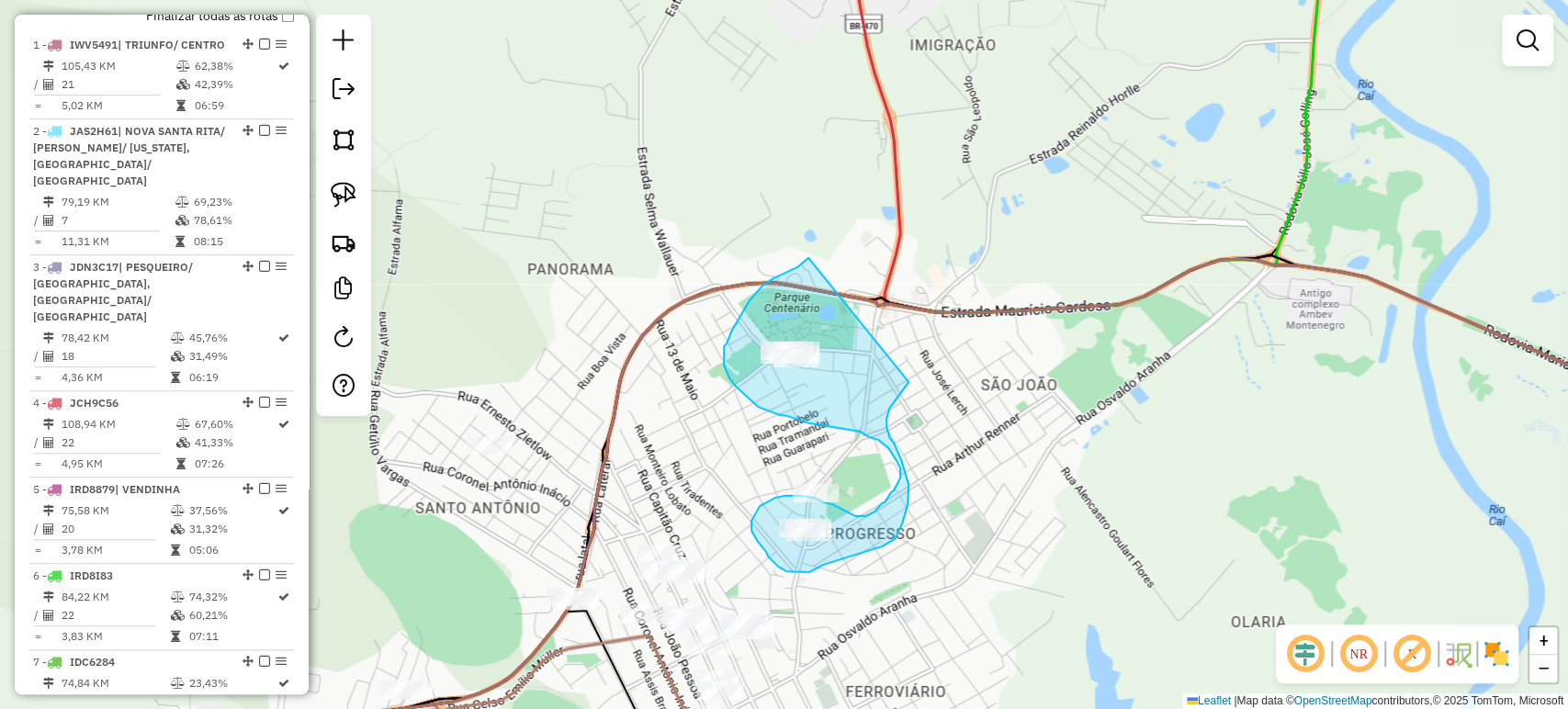 drag, startPoint x: 808, startPoint y: 258, endPoint x: 908, endPoint y: 382, distance: 159.2985 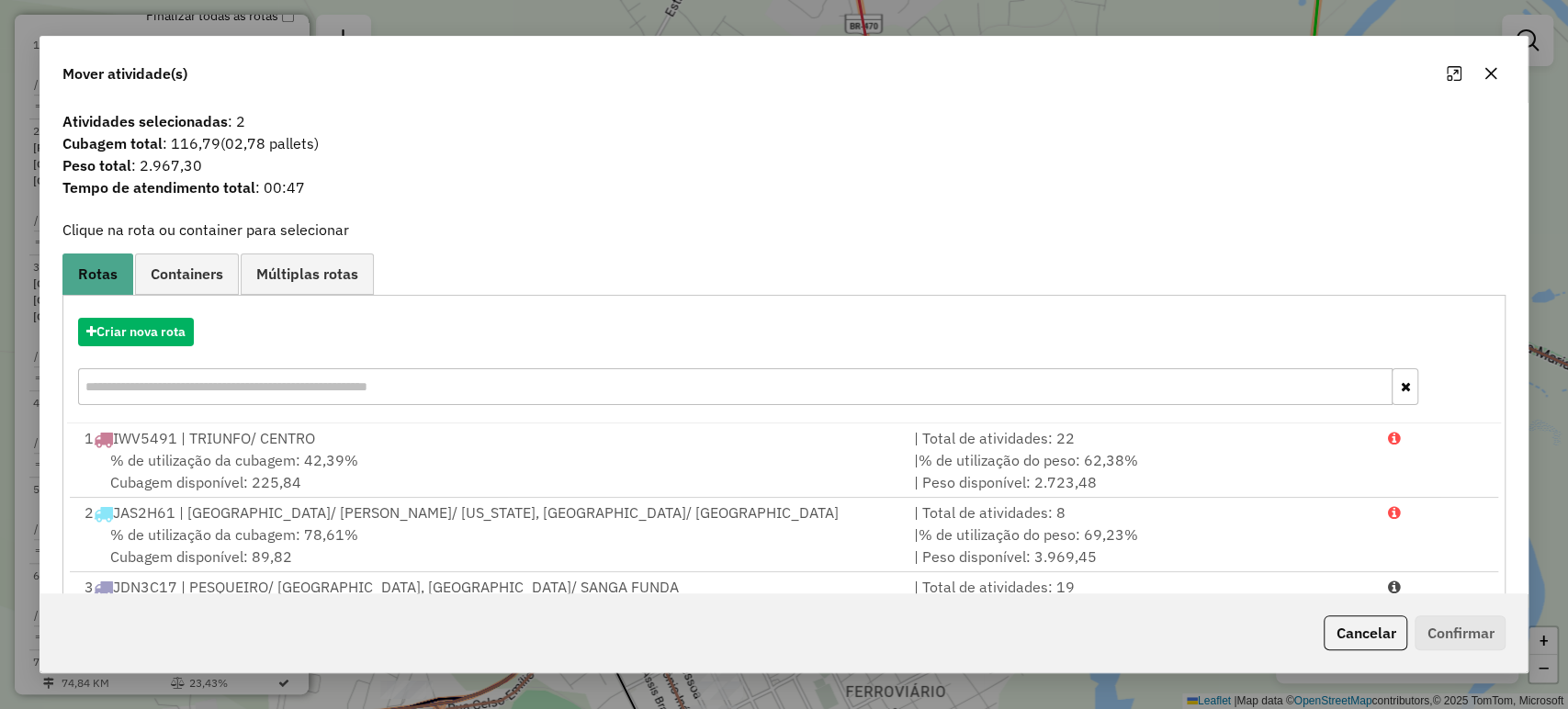 click on "Aguarde...  Pop-up bloqueado!  Seu navegador bloqueou automáticamente a abertura de uma nova janela.   Acesse as configurações e adicione o endereço do sistema a lista de permissão.   Fechar  Informações da Sessão 963456 - 11/07/2025     Criação: 10/07/2025 17:45   Depósito:  LF Oliveira  Total de rotas:  13  Distância Total:  941,22 km  Tempo total:  66:05  Custo total:  R$ 594,00  Valor total:  R$ 430.115,37  - Total roteirizado:  R$ 311.627,70  - Total não roteirizado:  R$ 118.487,67  Total de Atividades Roteirizadas:  184  Total de Pedidos Roteirizados:  305  Peso total roteirizado:  51.452,33  Cubagem total roteirizado:  1.937,39  Total de Atividades não Roteirizadas:  83  Total de Pedidos não Roteirizados:  143 Total de caixas por viagem:  1.937,39 /   13 =  149,03 Média de Atividades por viagem:  184 /   13 =  14,15 Ocupação média da frota:  67,62%   Rotas improdutivas:  1  Rotas vários dias:  0  Clientes Priorizados NR:  0 Rotas  Recargas: 0   Ver rotas   Ver veículos   1 -" at bounding box center [784, 354] 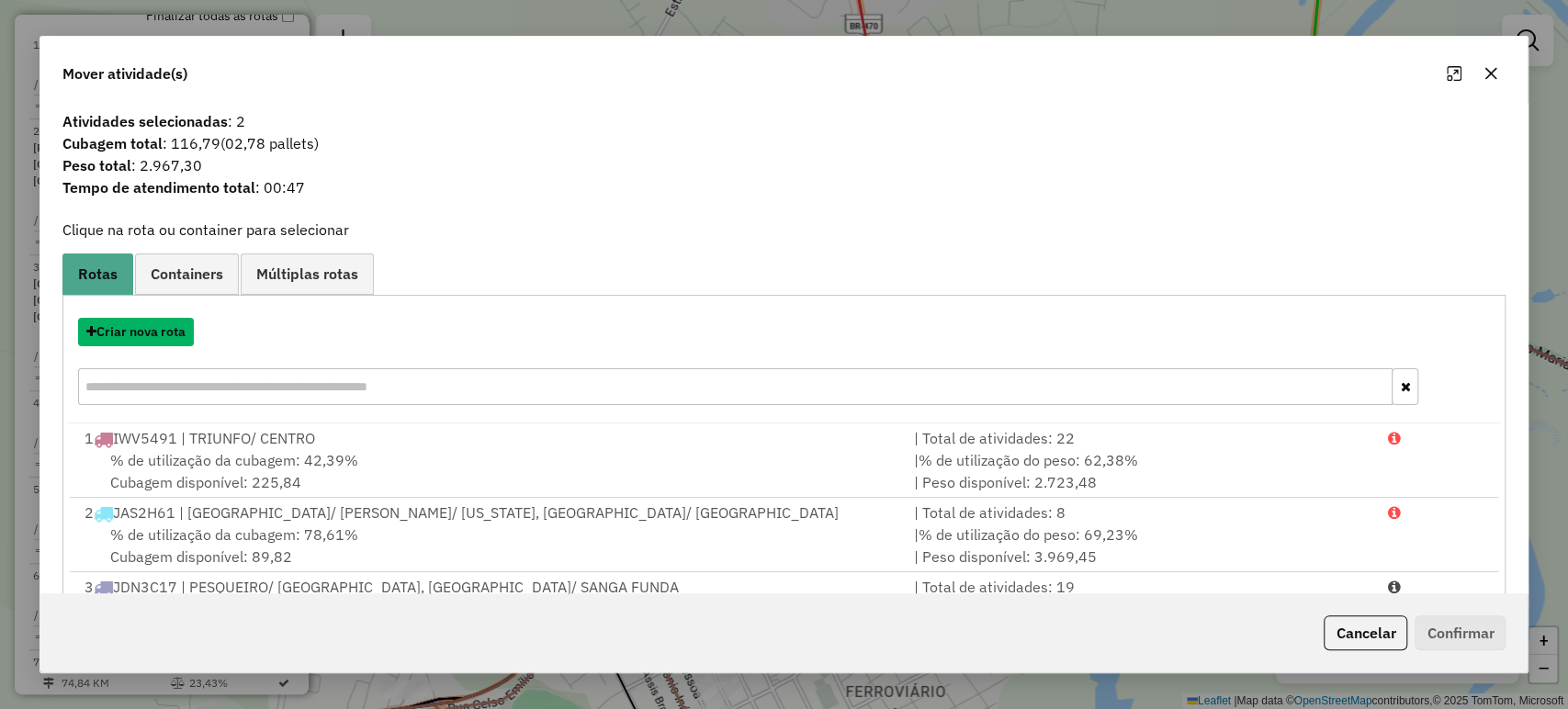 click on "Criar nova rota" at bounding box center (136, 332) 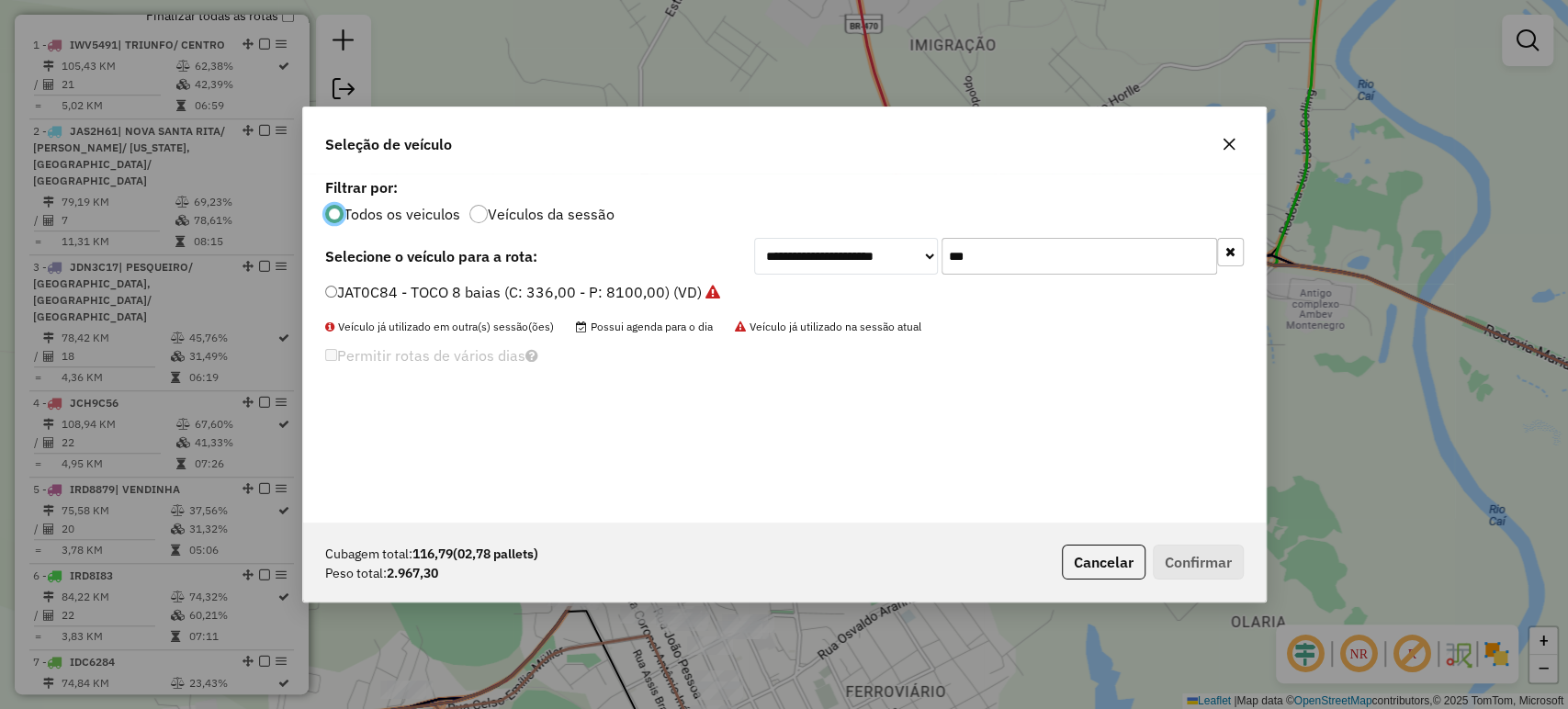 scroll, scrollTop: 9, scrollLeft: 6, axis: both 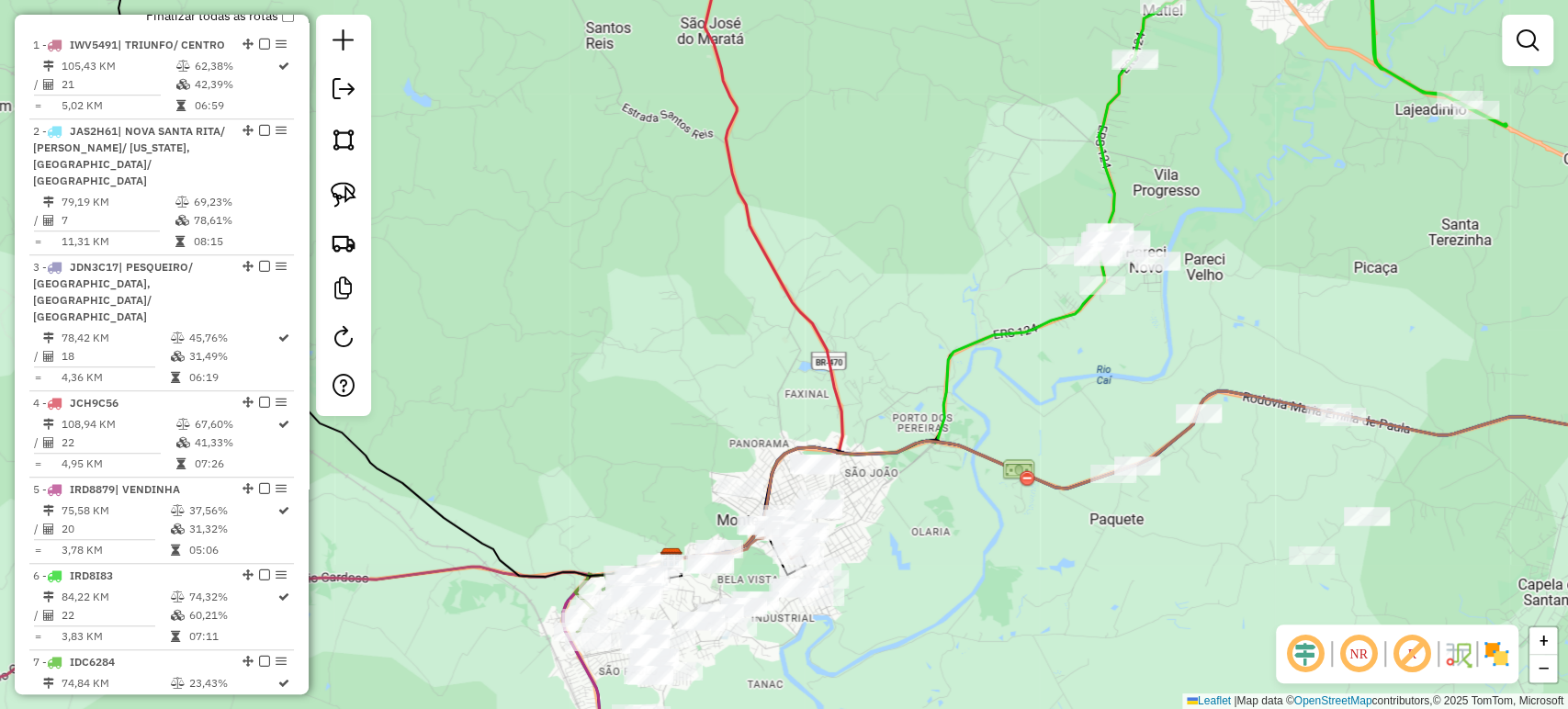 drag, startPoint x: 723, startPoint y: 343, endPoint x: 879, endPoint y: 61, distance: 322.2732 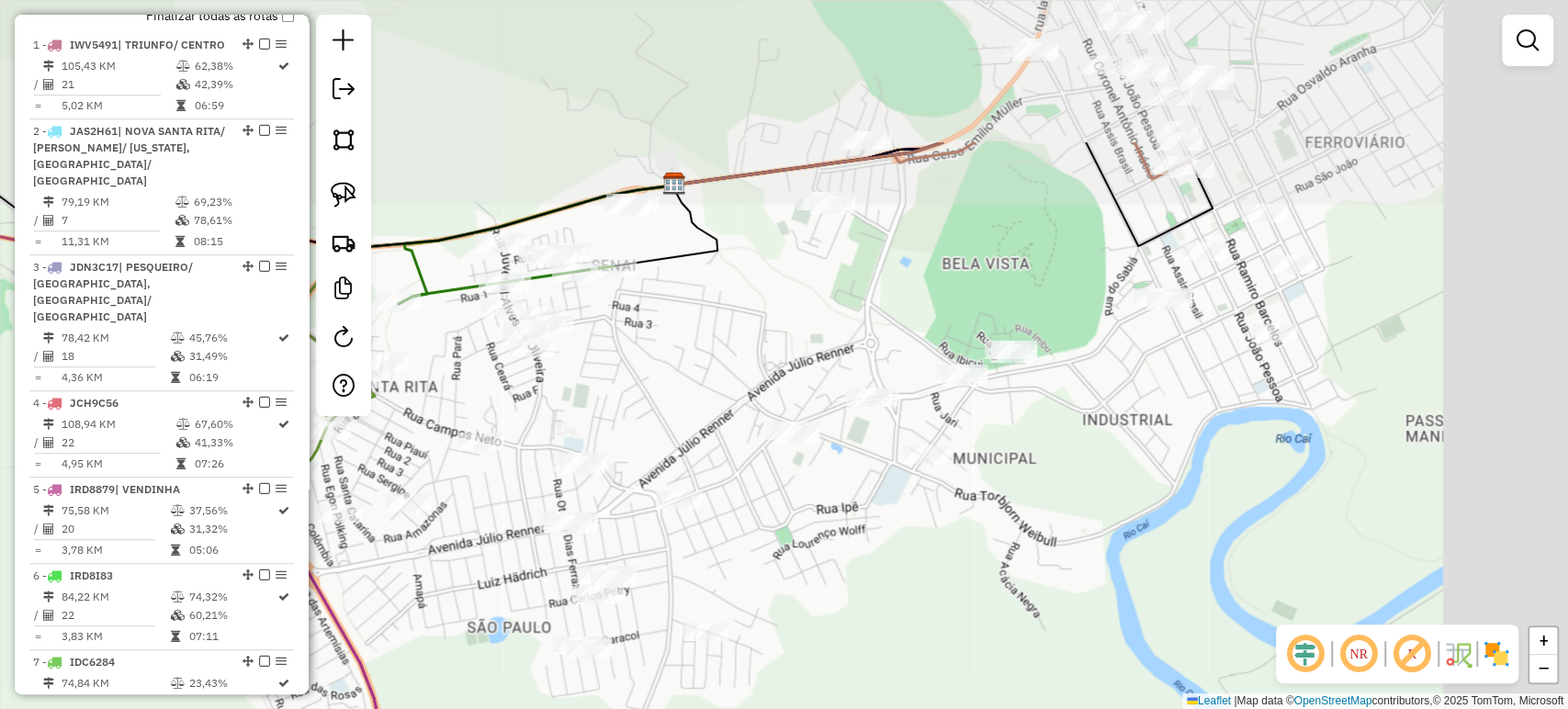 drag, startPoint x: 1099, startPoint y: 338, endPoint x: 893, endPoint y: 558, distance: 301.39011 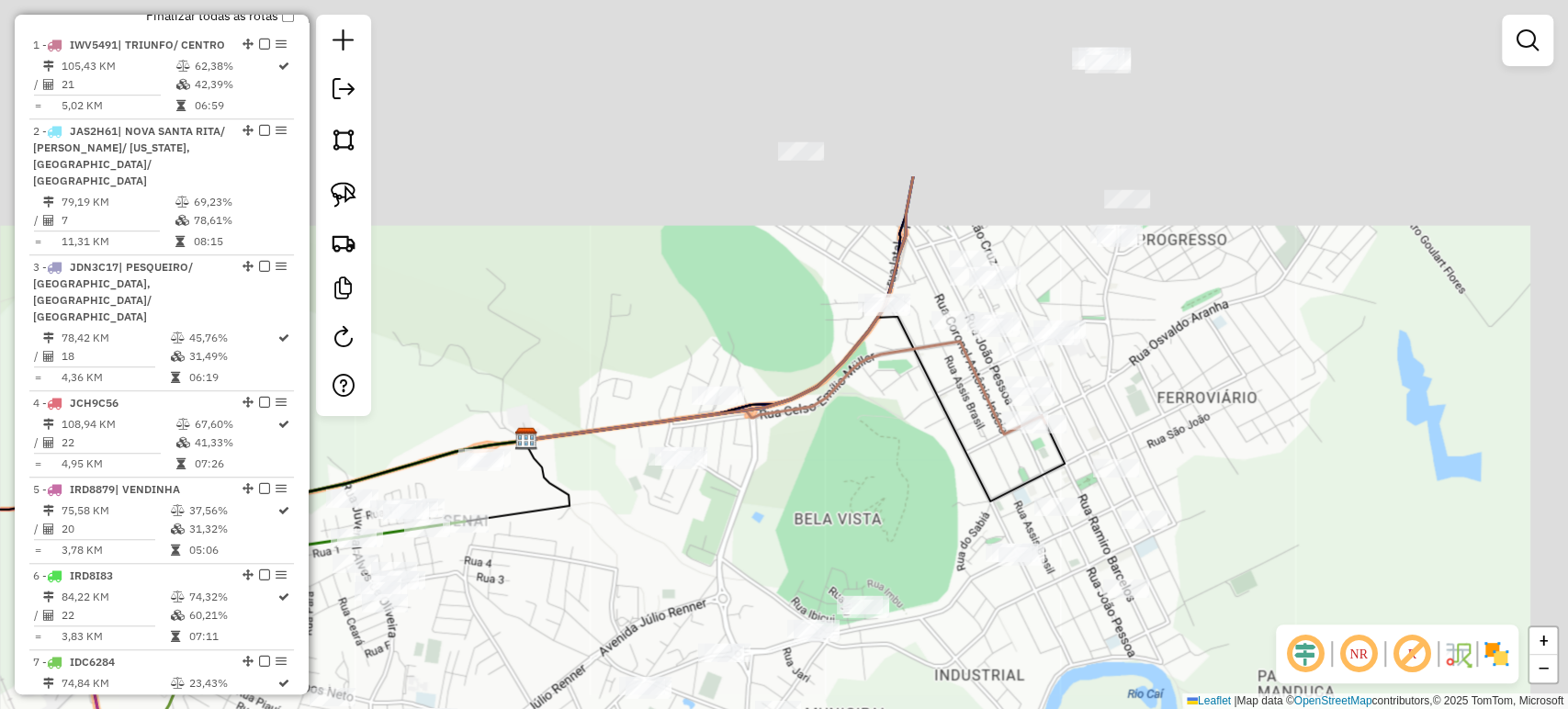 drag, startPoint x: 948, startPoint y: 409, endPoint x: 888, endPoint y: 489, distance: 100 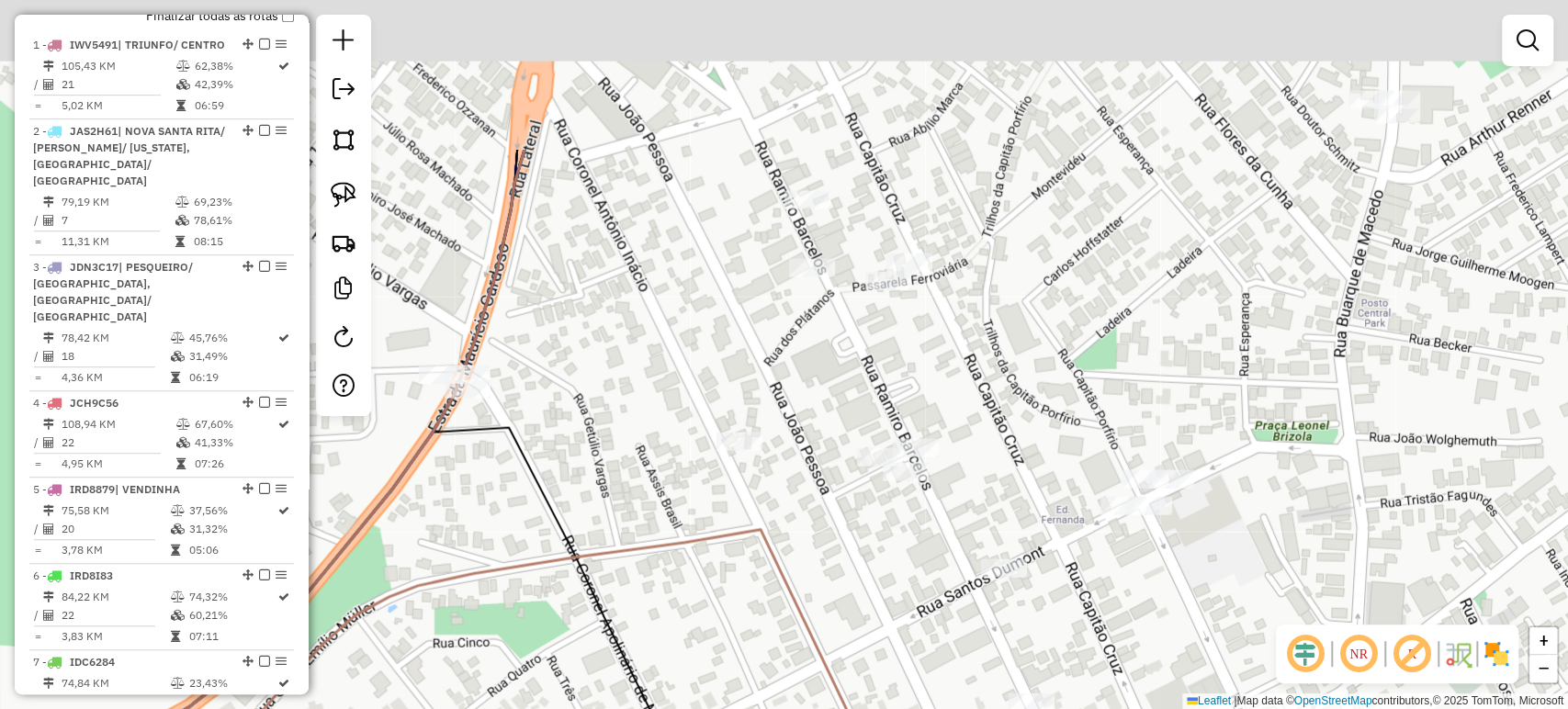 drag, startPoint x: 1057, startPoint y: 270, endPoint x: 870, endPoint y: 549, distance: 335.872 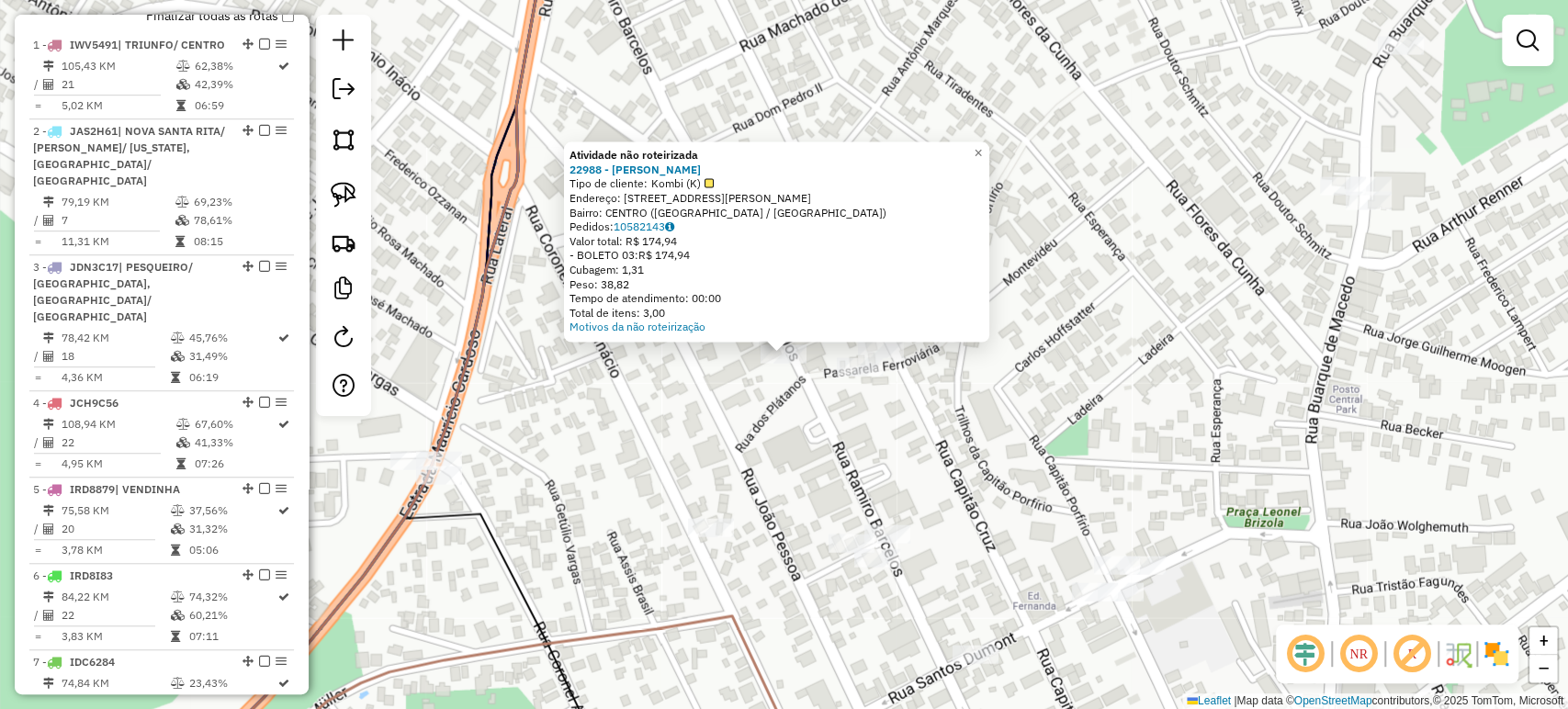 click on "Atividade não roteirizada 22988 - SANTOS DUMONT  Tipo de cliente:   Kombi (K)   Endereço: R RAMIRO BARCELOS 2649   Bairro: CENTRO (MONTENEGRO / RS)   Pedidos:  10582143   Valor total: R$ 174,94   - BOLETO 03:  R$ 174,94   Cubagem: 1,31   Peso: 38,82   Tempo de atendimento: 00:00   Total de itens: 3,00  Motivos da não roteirização × Janela de atendimento Grade de atendimento Capacidade Transportadoras Veículos Cliente Pedidos  Rotas Selecione os dias de semana para filtrar as janelas de atendimento  Seg   Ter   Qua   Qui   Sex   Sáb   Dom  Informe o período da janela de atendimento: De: Até:  Filtrar exatamente a janela do cliente  Considerar janela de atendimento padrão  Selecione os dias de semana para filtrar as grades de atendimento  Seg   Ter   Qua   Qui   Sex   Sáb   Dom   Considerar clientes sem dia de atendimento cadastrado  Clientes fora do dia de atendimento selecionado Filtrar as atividades entre os valores definidos abaixo:  Peso mínimo:   Peso máximo:   Cubagem mínima:   De:   De:" 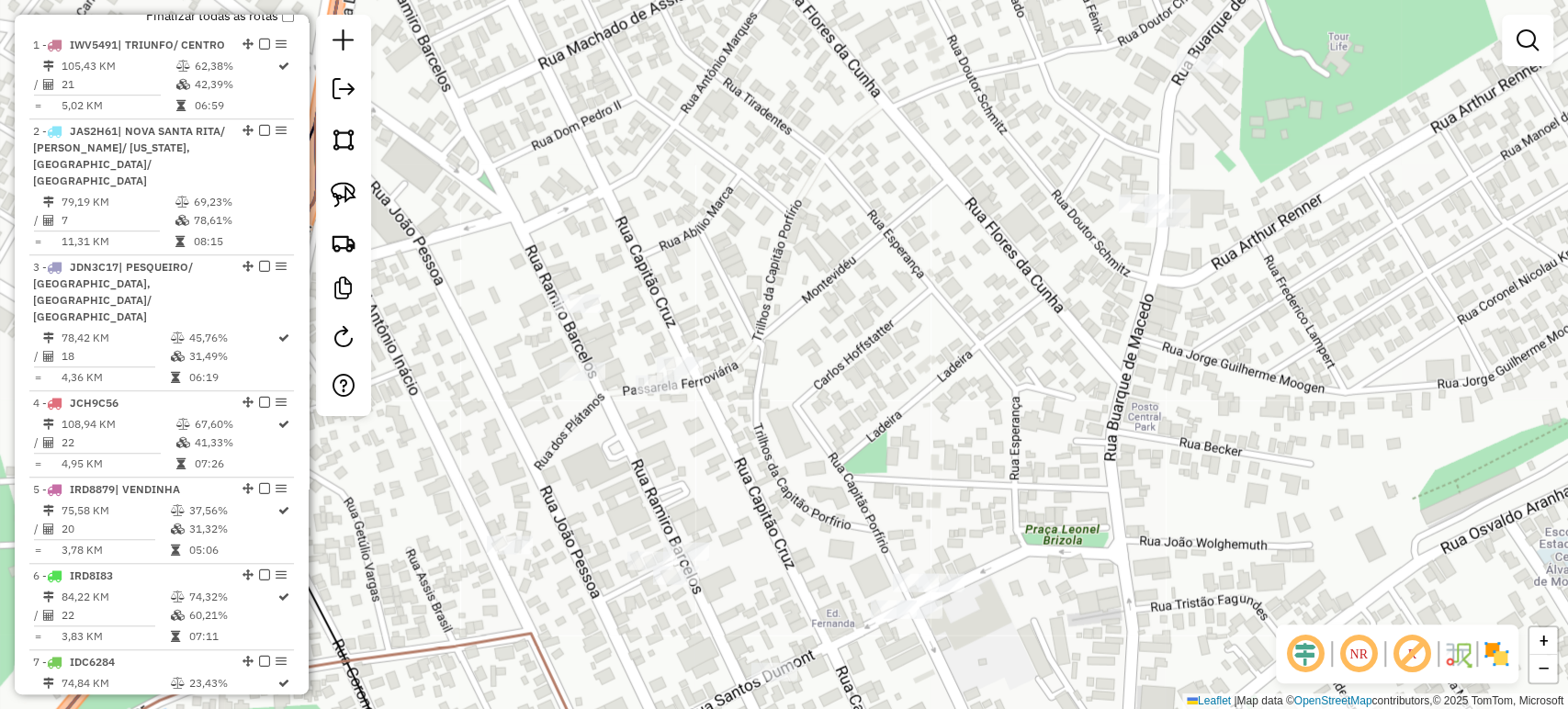 drag, startPoint x: 1075, startPoint y: 439, endPoint x: 905, endPoint y: 415, distance: 171.6858 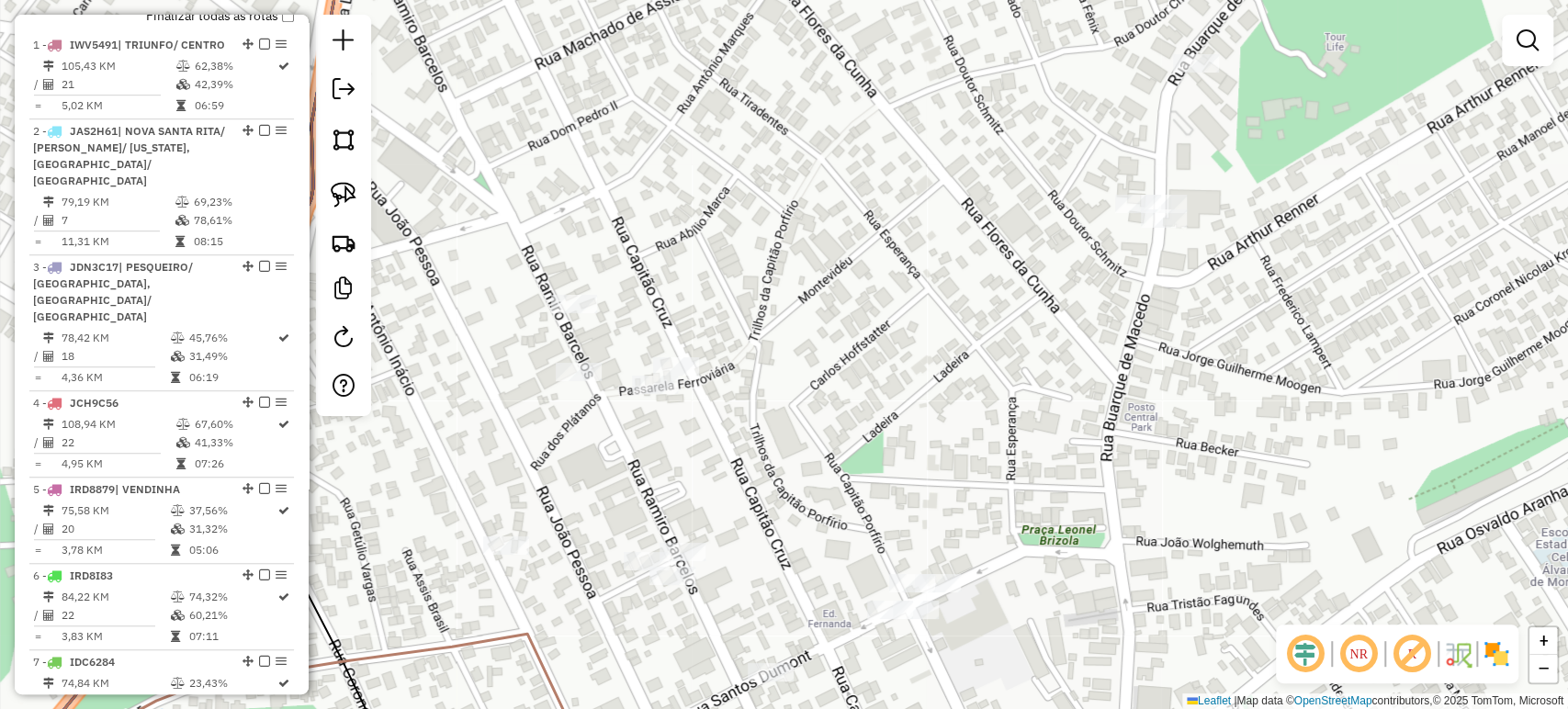 click on "Janela de atendimento Grade de atendimento Capacidade Transportadoras Veículos Cliente Pedidos  Rotas Selecione os dias de semana para filtrar as janelas de atendimento  Seg   Ter   Qua   Qui   Sex   Sáb   Dom  Informe o período da janela de atendimento: De: Até:  Filtrar exatamente a janela do cliente  Considerar janela de atendimento padrão  Selecione os dias de semana para filtrar as grades de atendimento  Seg   Ter   Qua   Qui   Sex   Sáb   Dom   Considerar clientes sem dia de atendimento cadastrado  Clientes fora do dia de atendimento selecionado Filtrar as atividades entre os valores definidos abaixo:  Peso mínimo:   Peso máximo:   Cubagem mínima:   Cubagem máxima:   De:   Até:  Filtrar as atividades entre o tempo de atendimento definido abaixo:  De:   Até:   Considerar capacidade total dos clientes não roteirizados Transportadora: Selecione um ou mais itens Tipo de veículo: Selecione um ou mais itens Veículo: Selecione um ou mais itens Motorista: Selecione um ou mais itens Nome: Rótulo:" 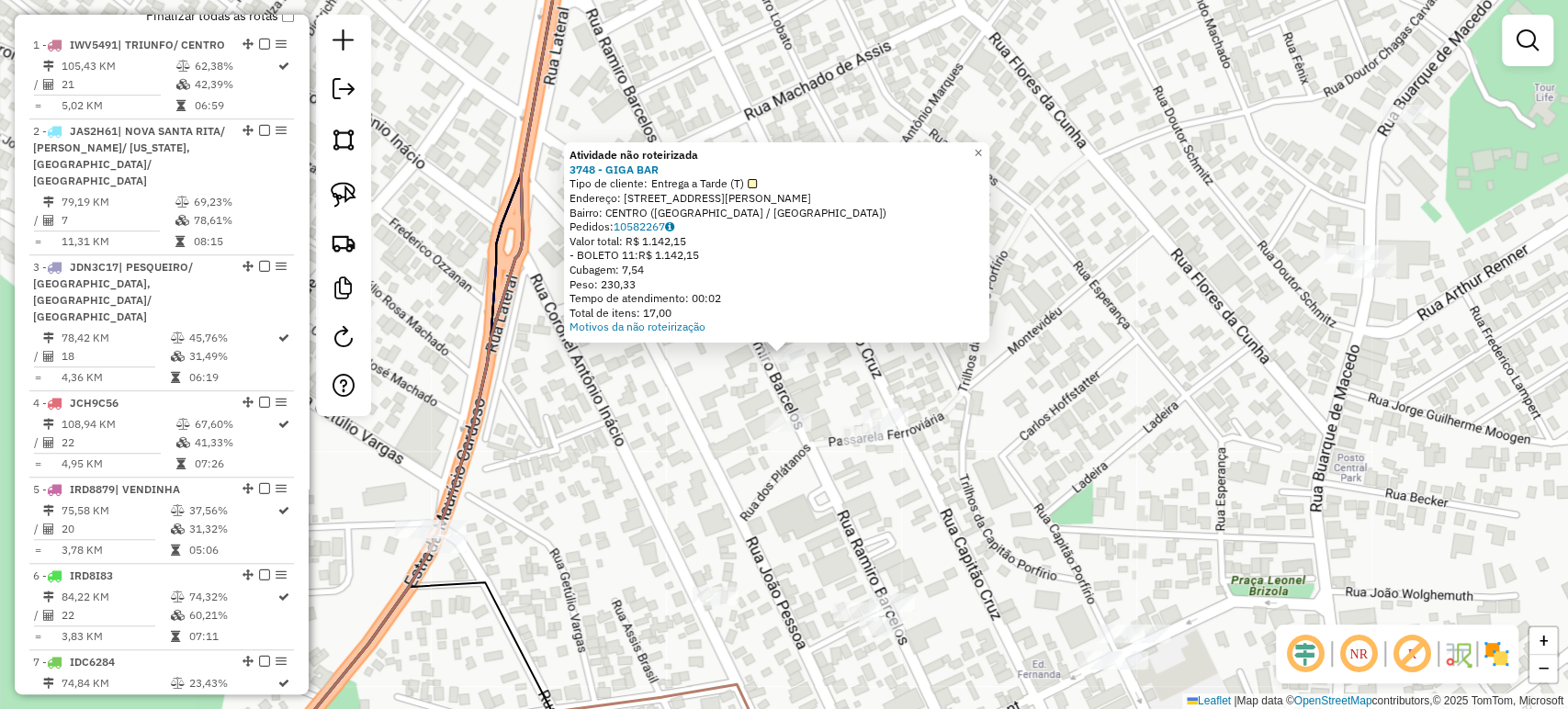 click on "Atividade não roteirizada 3748 - GIGA BAR  Tipo de cliente:   Entrega a Tarde (T)   Endereço: R RAMIRO BARCELOS 2714   Bairro: CENTRO (MONTENEGRO / RS)   Pedidos:  10582267   Valor total: R$ 1.142,15   - BOLETO 11:  R$ 1.142,15   Cubagem: 7,54   Peso: 230,33   Tempo de atendimento: 00:02   Total de itens: 17,00  Motivos da não roteirização × Janela de atendimento Grade de atendimento Capacidade Transportadoras Veículos Cliente Pedidos  Rotas Selecione os dias de semana para filtrar as janelas de atendimento  Seg   Ter   Qua   Qui   Sex   Sáb   Dom  Informe o período da janela de atendimento: De: Até:  Filtrar exatamente a janela do cliente  Considerar janela de atendimento padrão  Selecione os dias de semana para filtrar as grades de atendimento  Seg   Ter   Qua   Qui   Sex   Sáb   Dom   Considerar clientes sem dia de atendimento cadastrado  Clientes fora do dia de atendimento selecionado Filtrar as atividades entre os valores definidos abaixo:  Peso mínimo:   Peso máximo:   Cubagem mínima:  +" 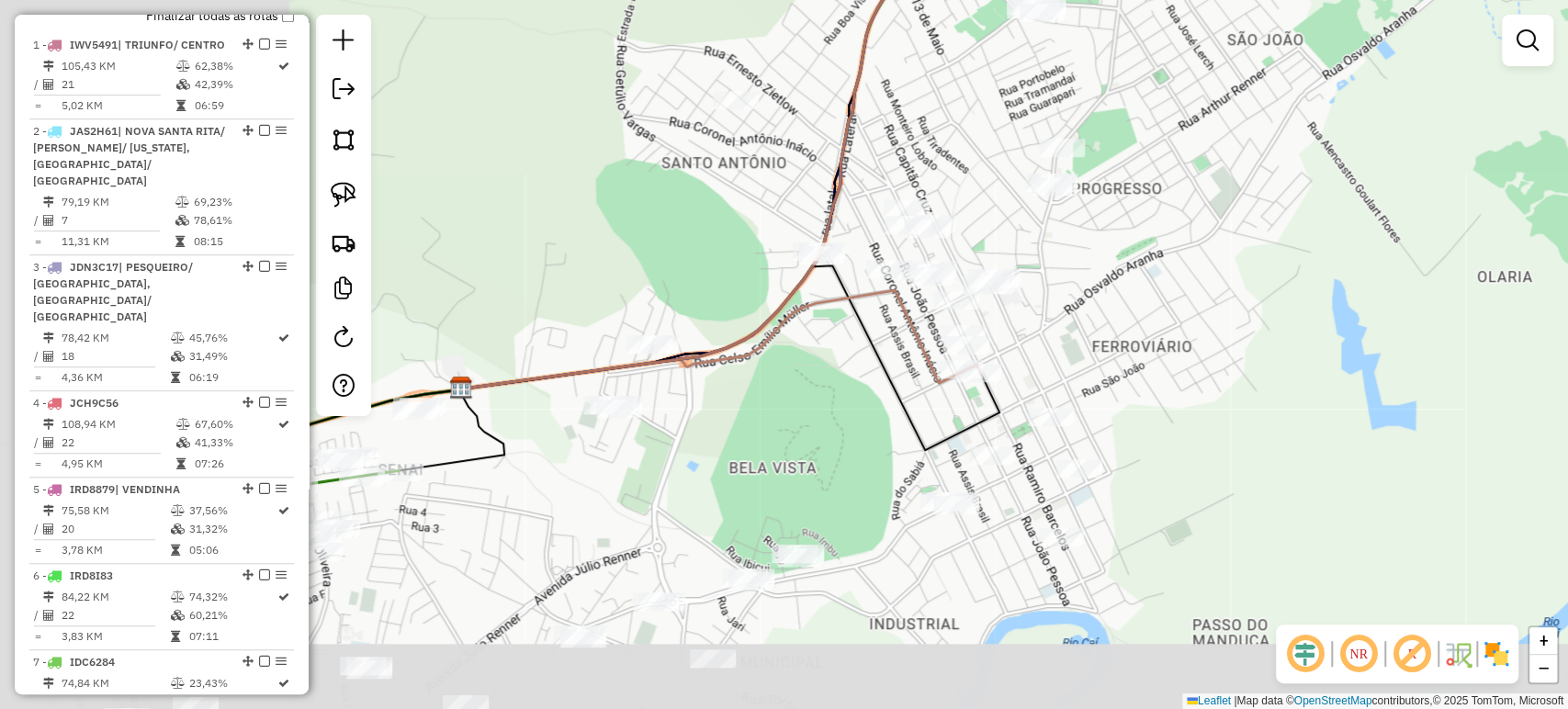 drag, startPoint x: 764, startPoint y: 616, endPoint x: 1103, endPoint y: 346, distance: 433.3832 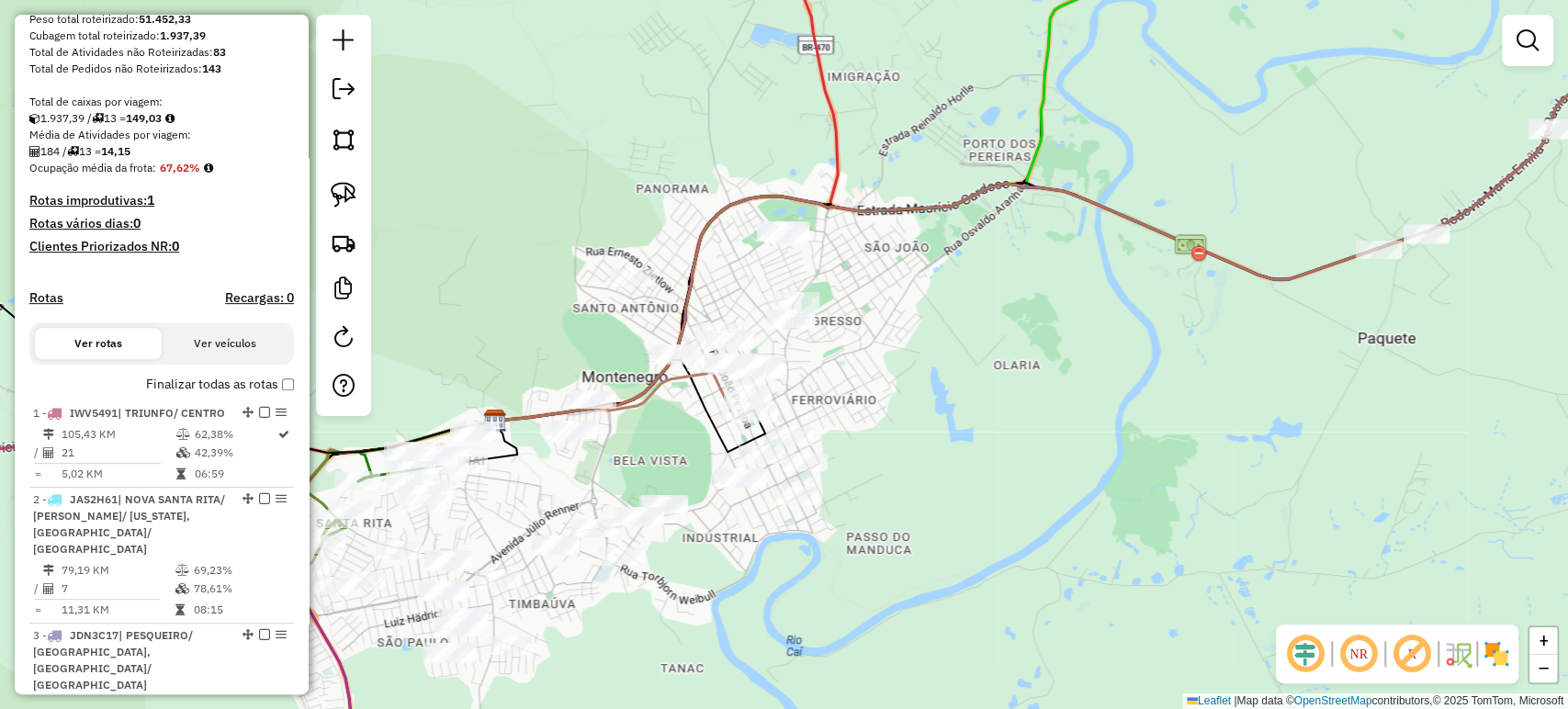 scroll, scrollTop: 183, scrollLeft: 0, axis: vertical 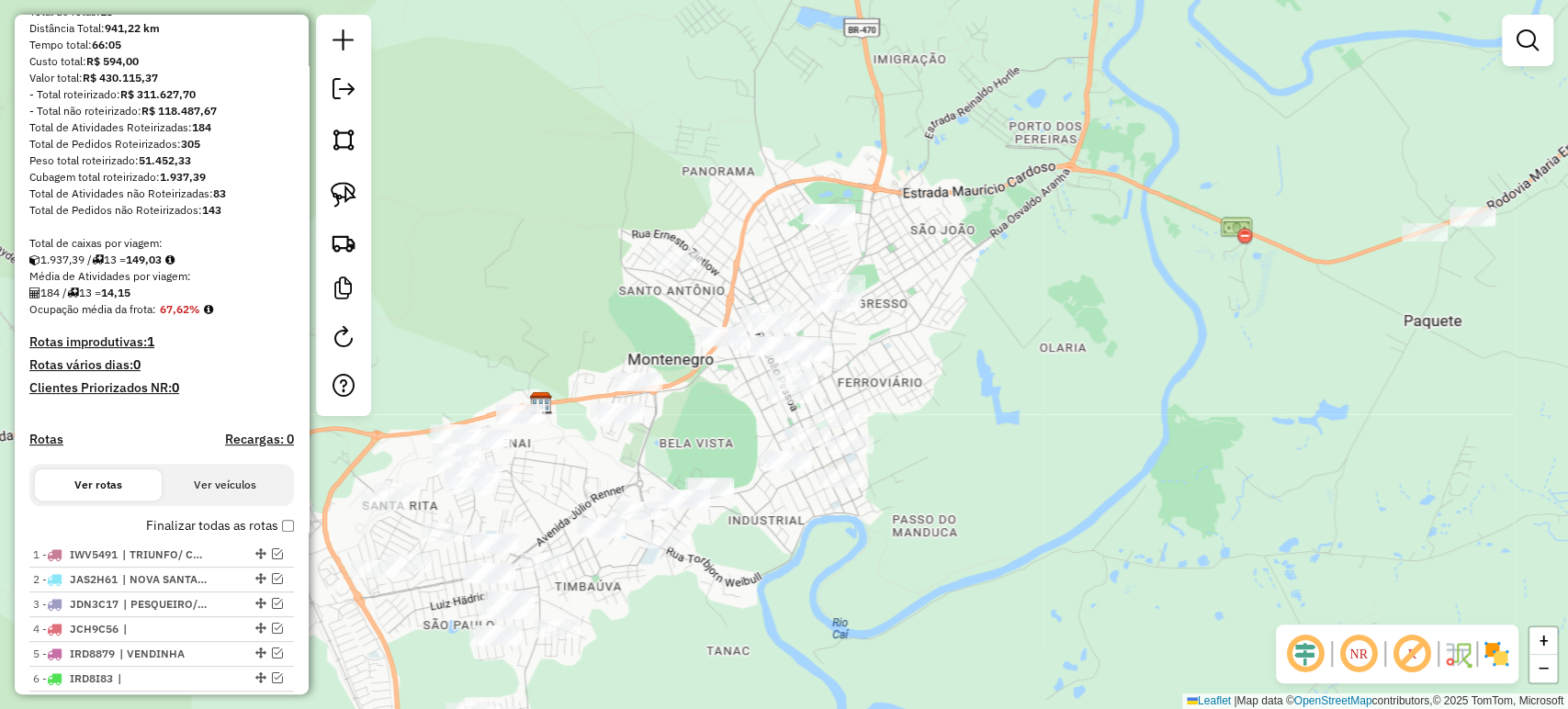 drag, startPoint x: 884, startPoint y: 496, endPoint x: 902, endPoint y: 479, distance: 24.758837 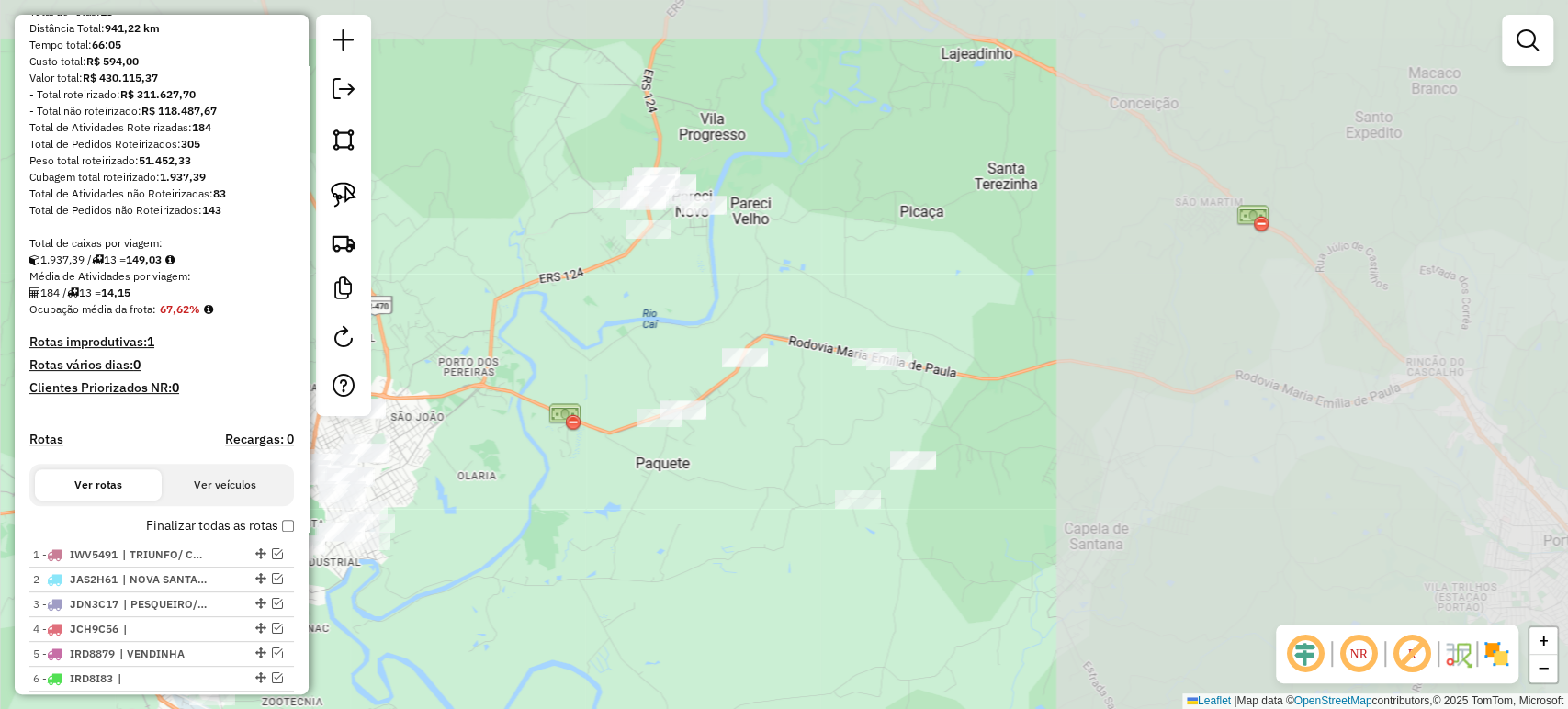 drag, startPoint x: 1205, startPoint y: 427, endPoint x: 618, endPoint y: 511, distance: 592.97976 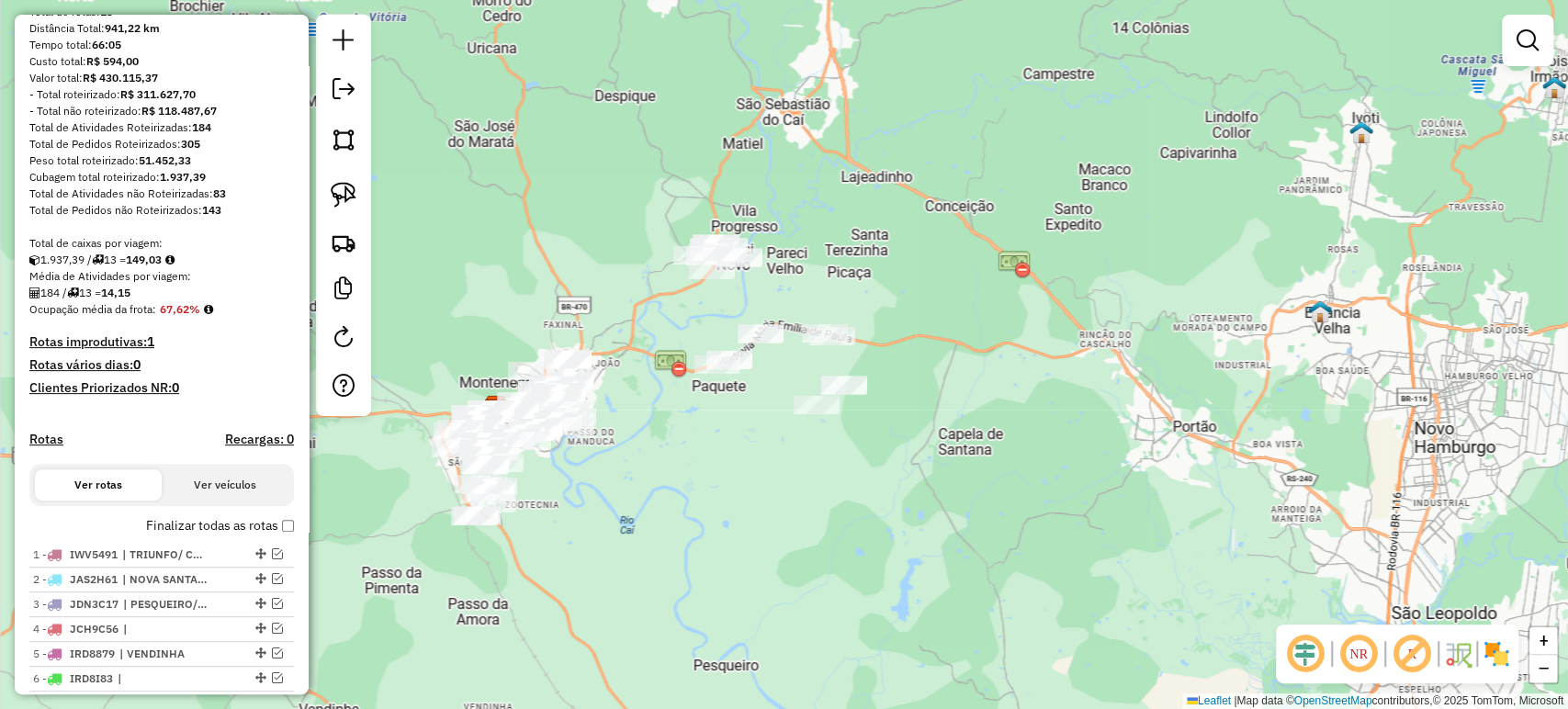 drag, startPoint x: 866, startPoint y: 186, endPoint x: 868, endPoint y: 197, distance: 11.18034 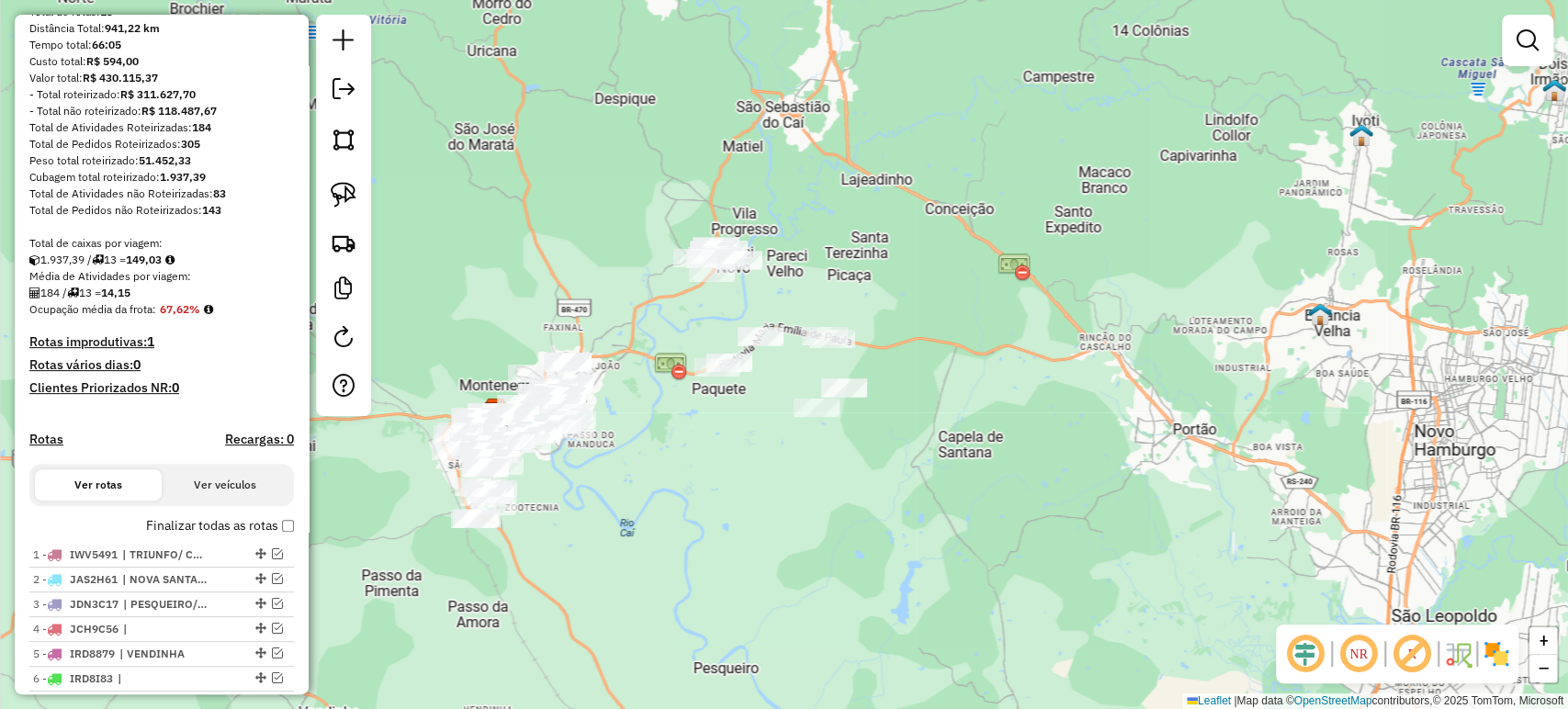 drag, startPoint x: 331, startPoint y: 204, endPoint x: 424, endPoint y: 218, distance: 94.04786 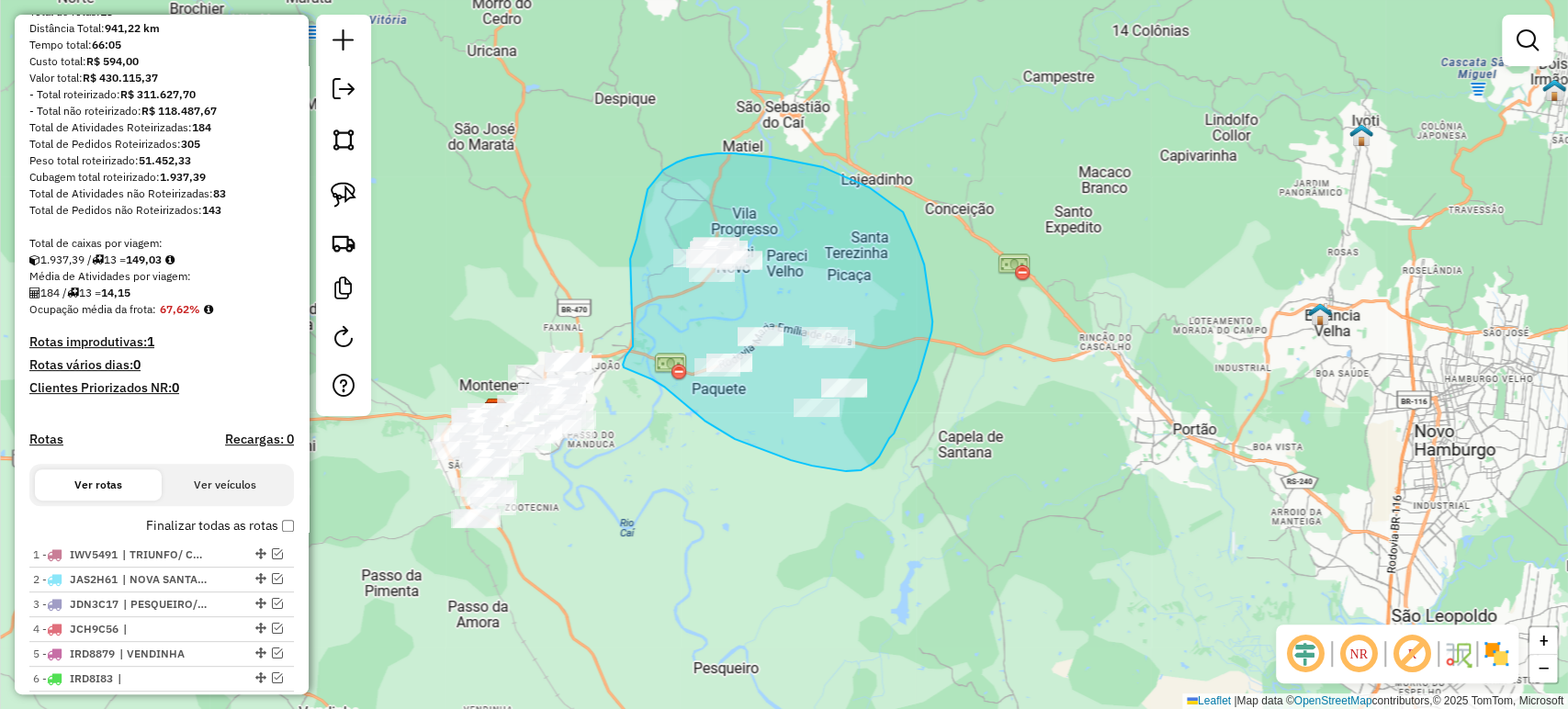 drag, startPoint x: 630, startPoint y: 259, endPoint x: 633, endPoint y: 346, distance: 87.051709 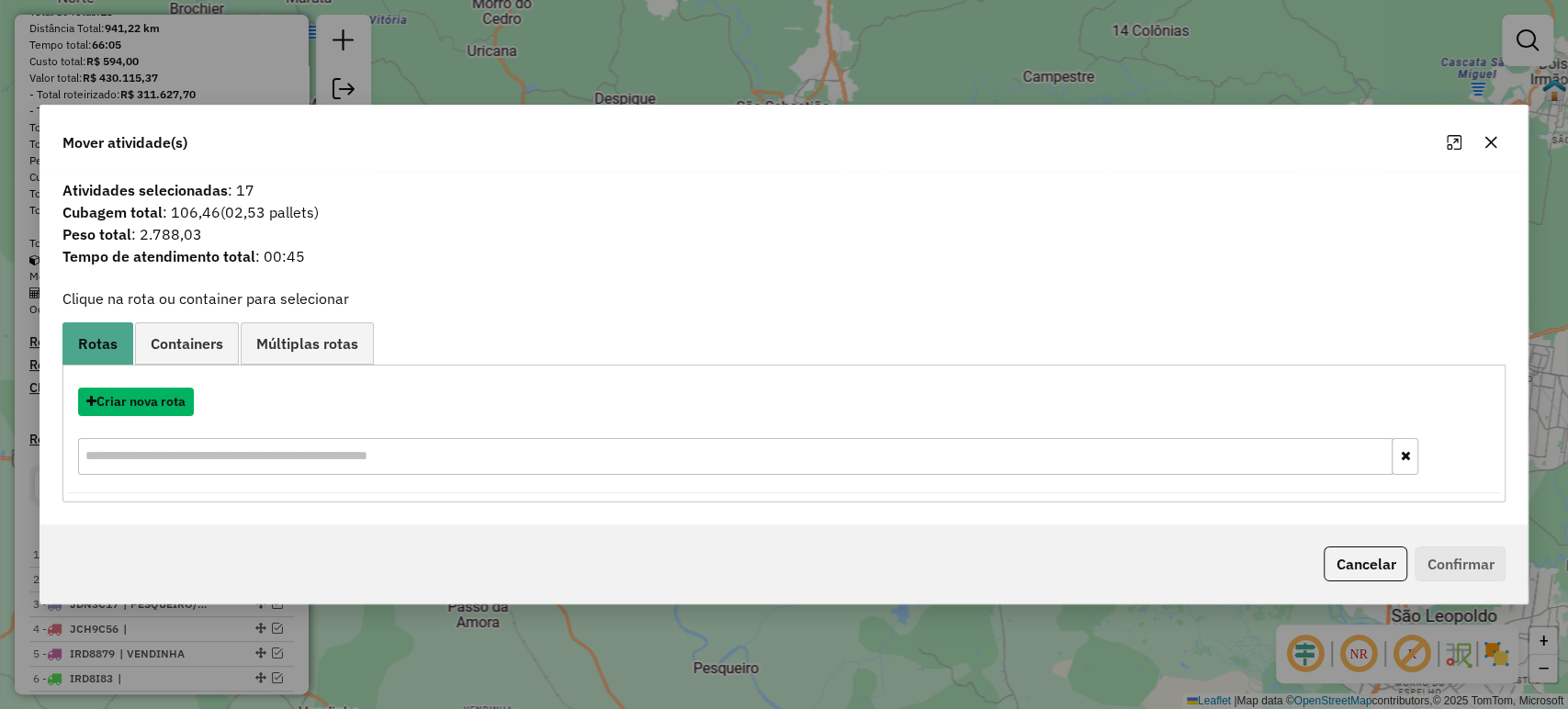 click on "Criar nova rota" at bounding box center [136, 401] 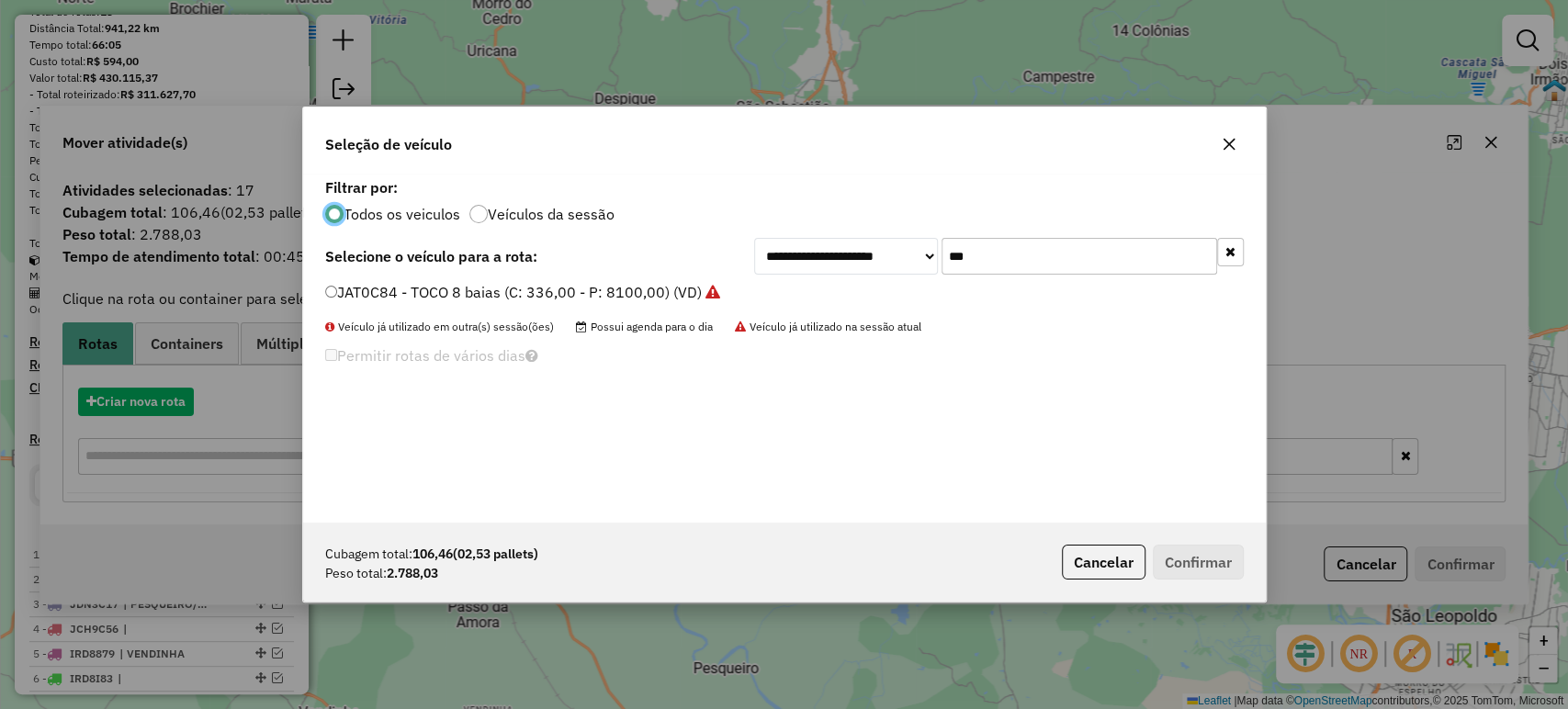 scroll, scrollTop: 9, scrollLeft: 6, axis: both 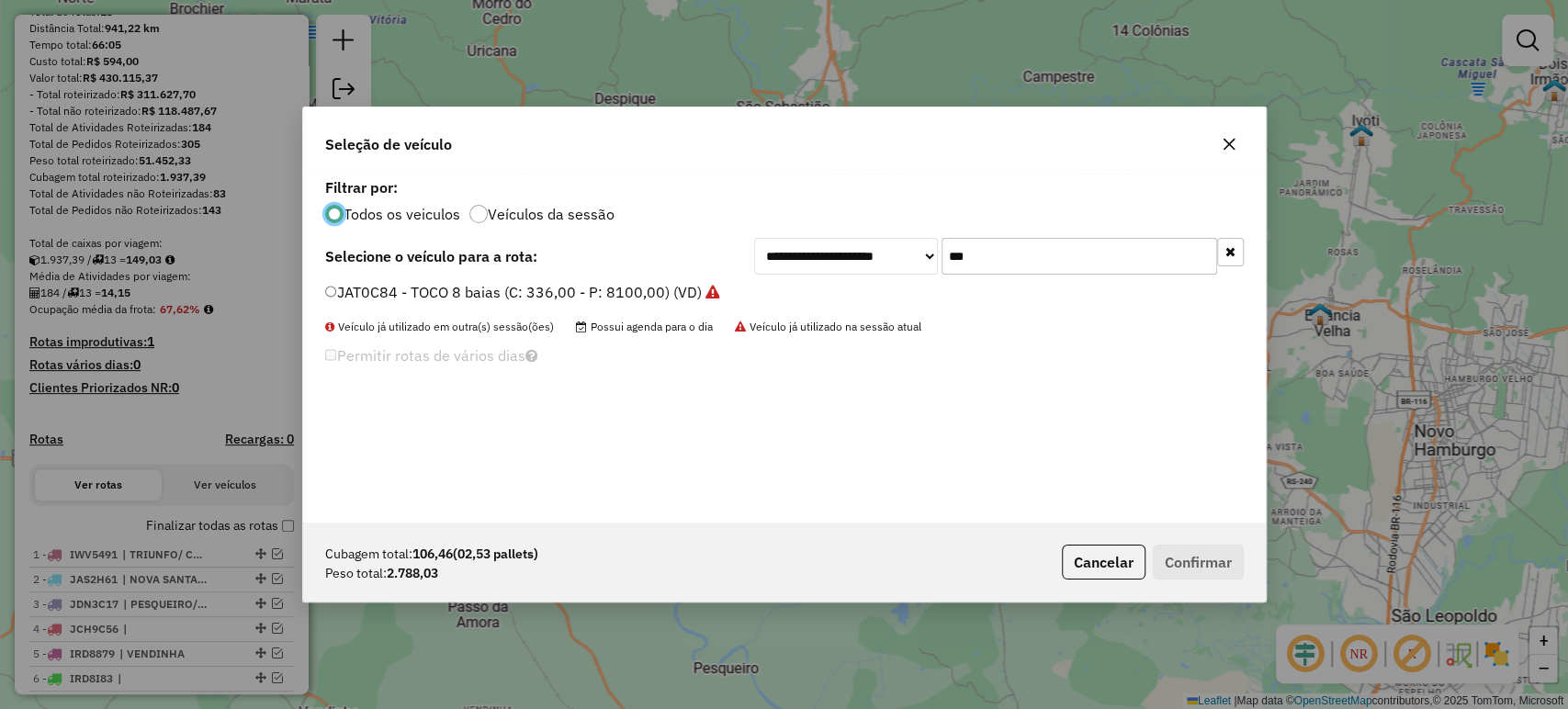 click on "***" 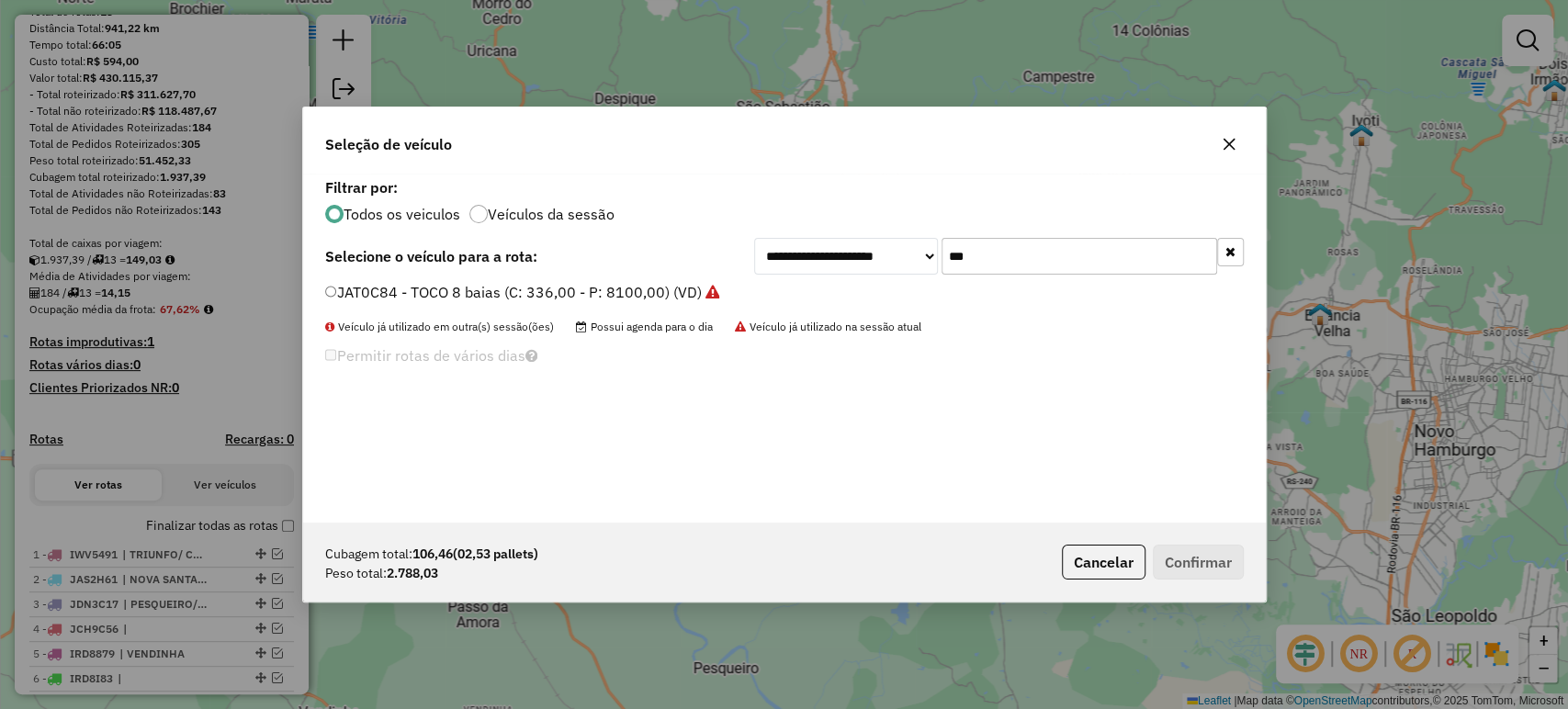 click on "***" 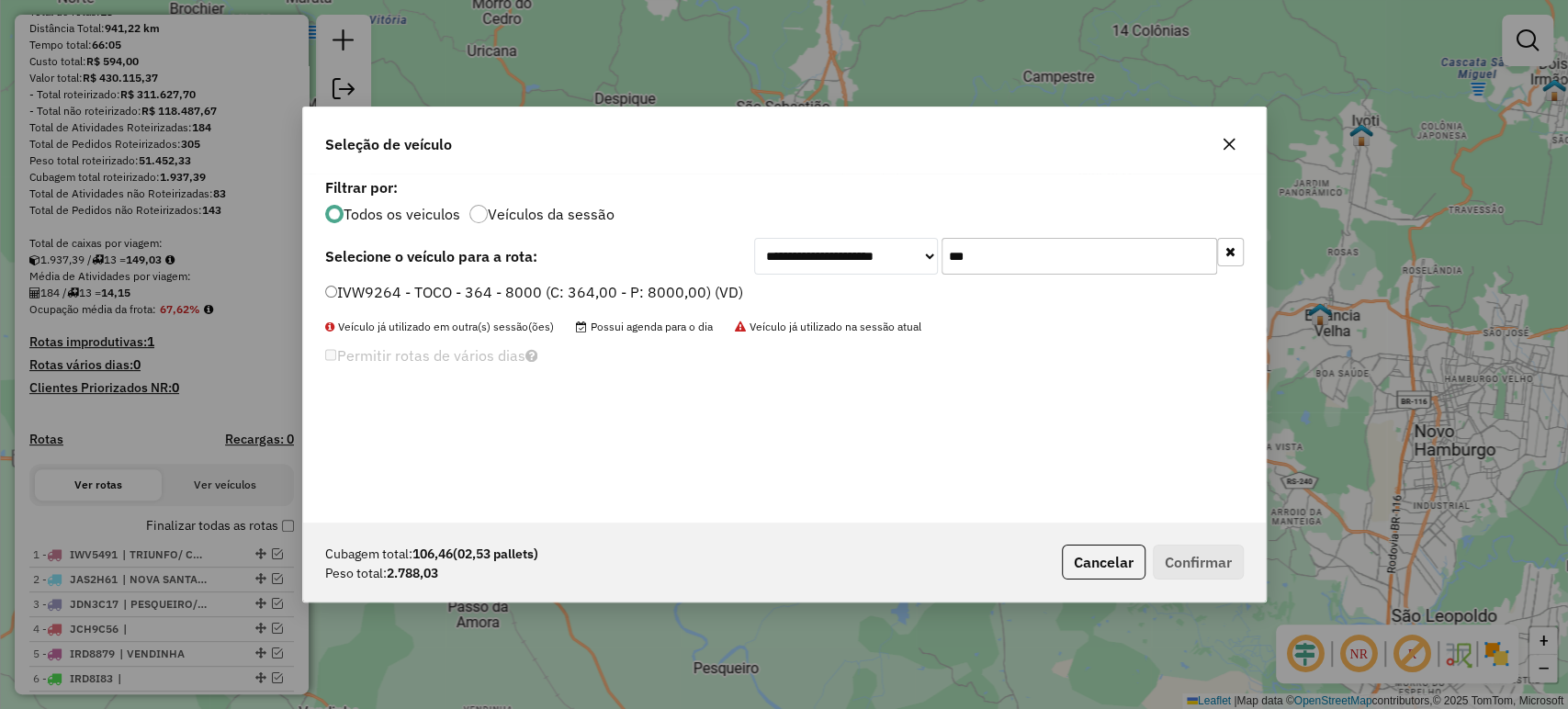 type on "***" 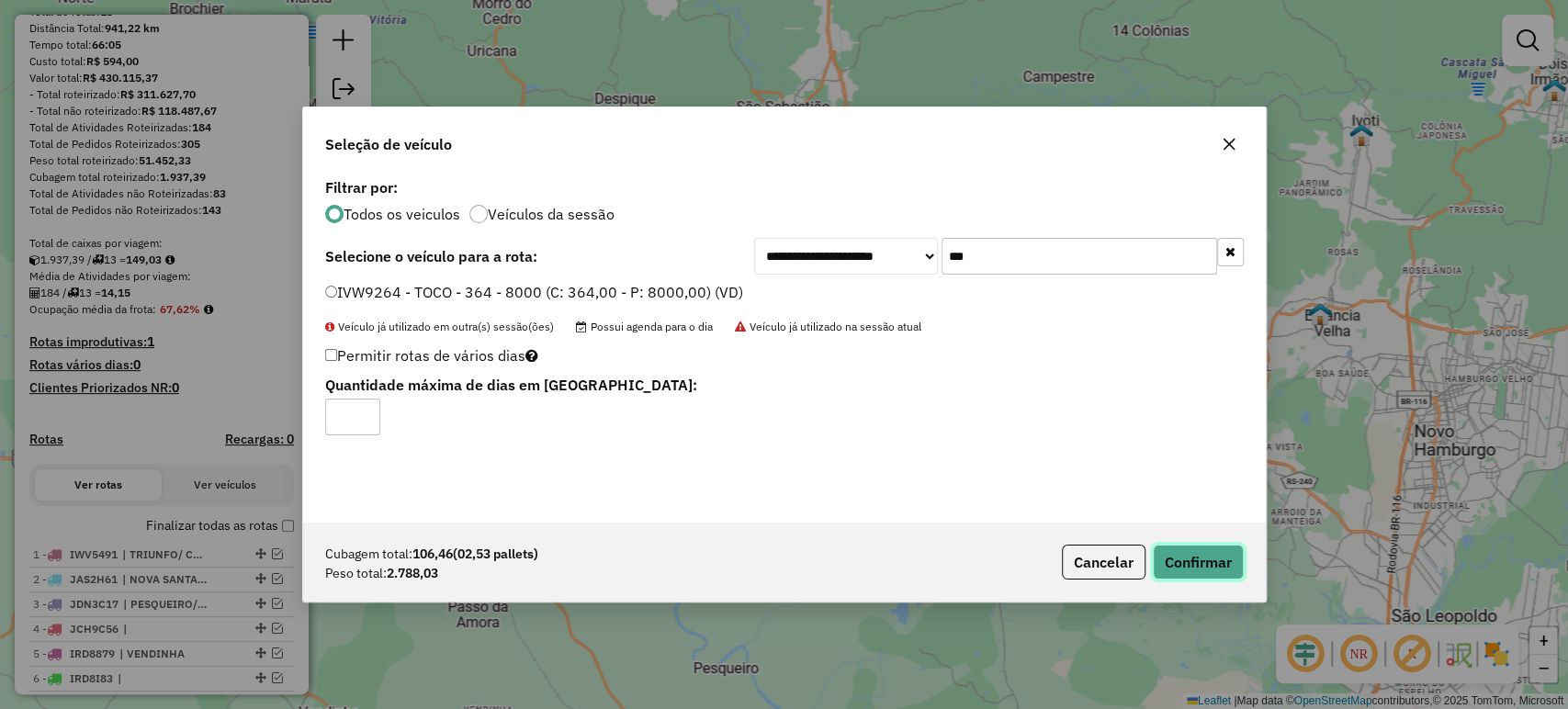 click on "Confirmar" 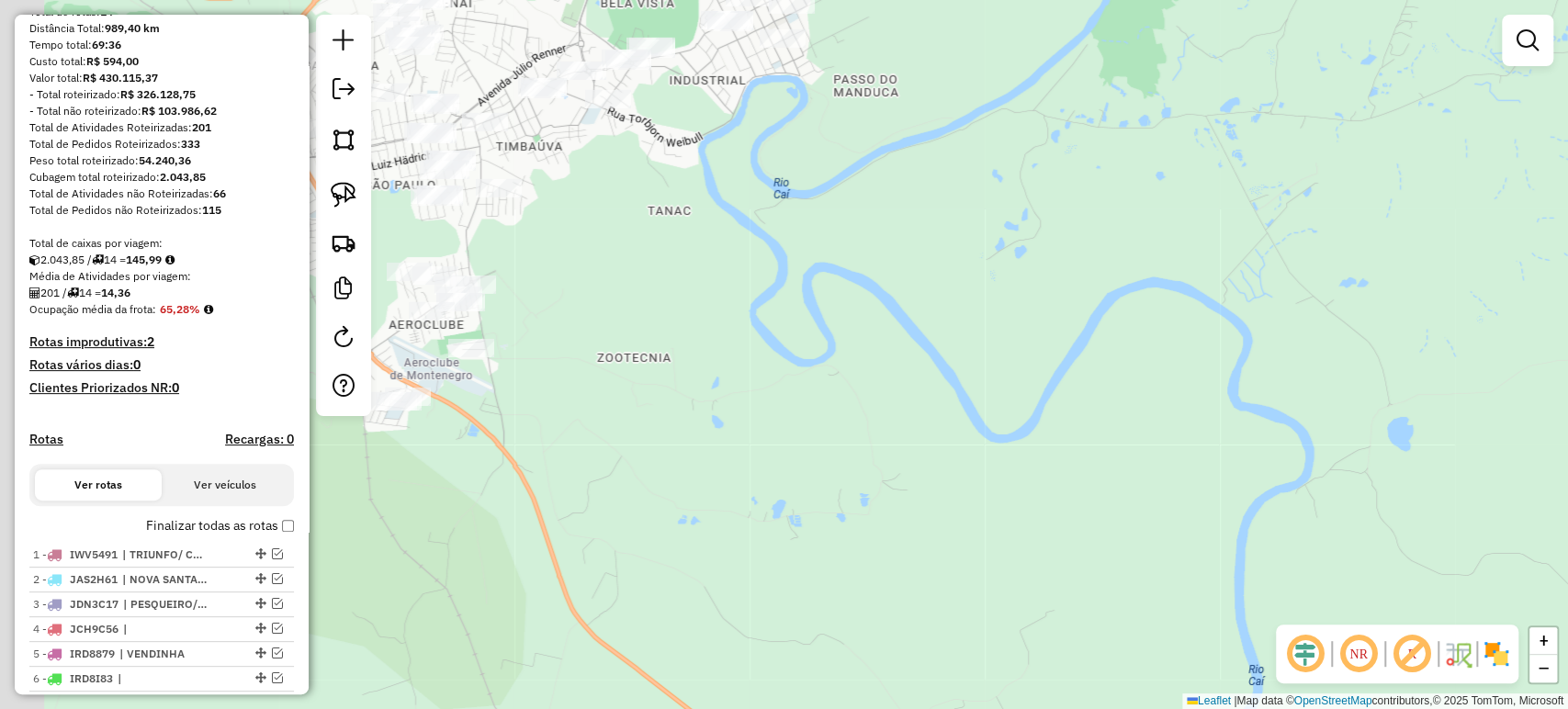 drag, startPoint x: 468, startPoint y: 244, endPoint x: 931, endPoint y: 424, distance: 496.75849 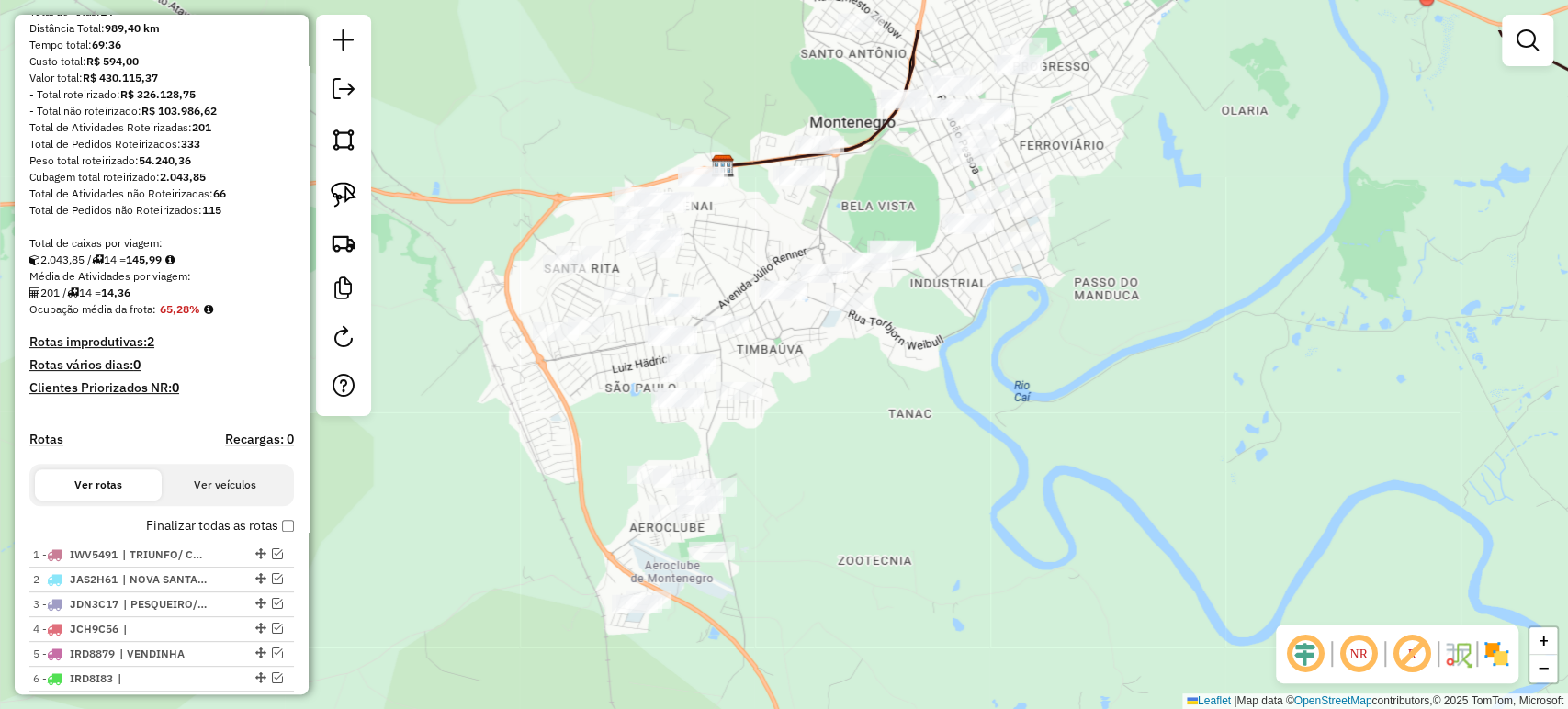 drag, startPoint x: 1072, startPoint y: 200, endPoint x: 961, endPoint y: 451, distance: 274.44854 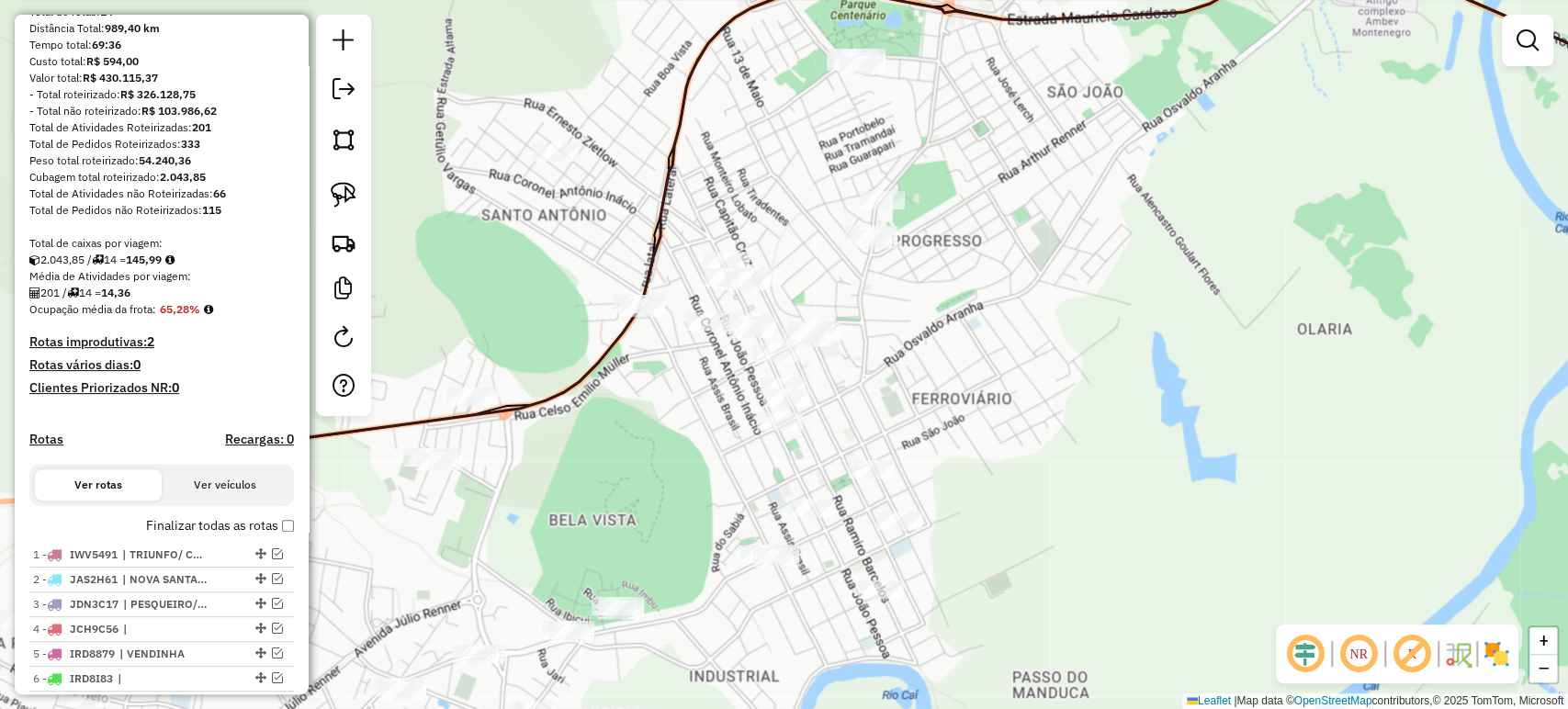drag, startPoint x: 910, startPoint y: 318, endPoint x: 909, endPoint y: 379, distance: 61.0082 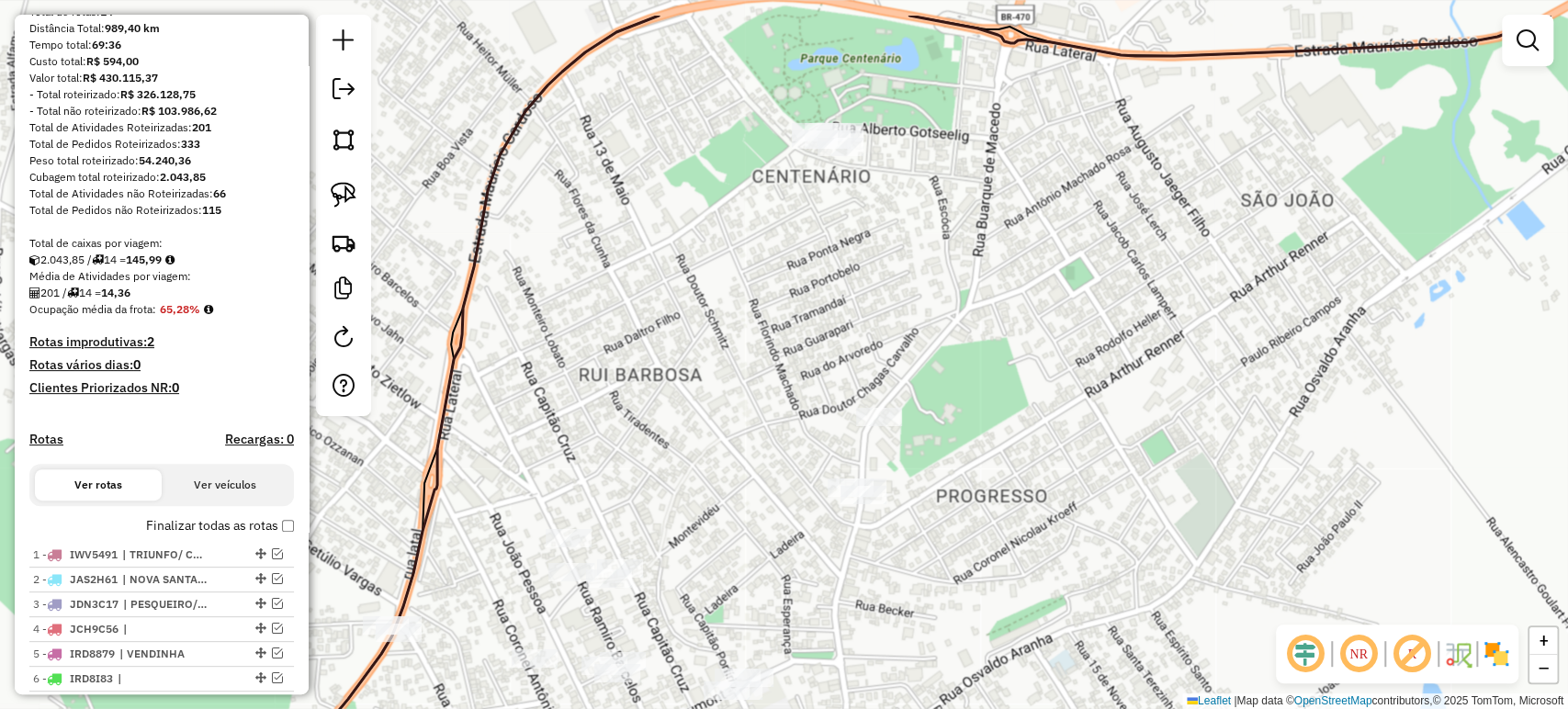drag, startPoint x: 901, startPoint y: 192, endPoint x: 291, endPoint y: 162, distance: 610.7373 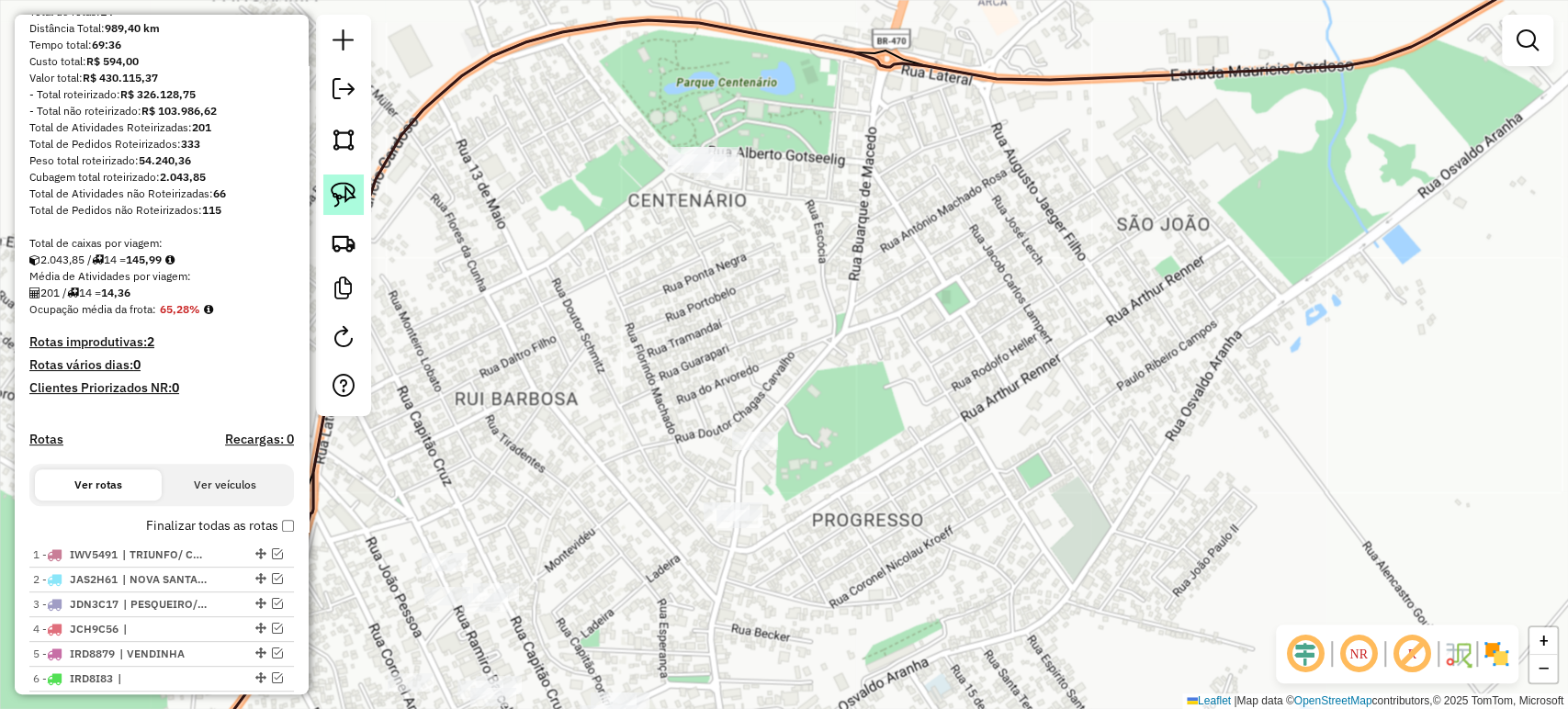 drag, startPoint x: 333, startPoint y: 189, endPoint x: 348, endPoint y: 205, distance: 21.93171 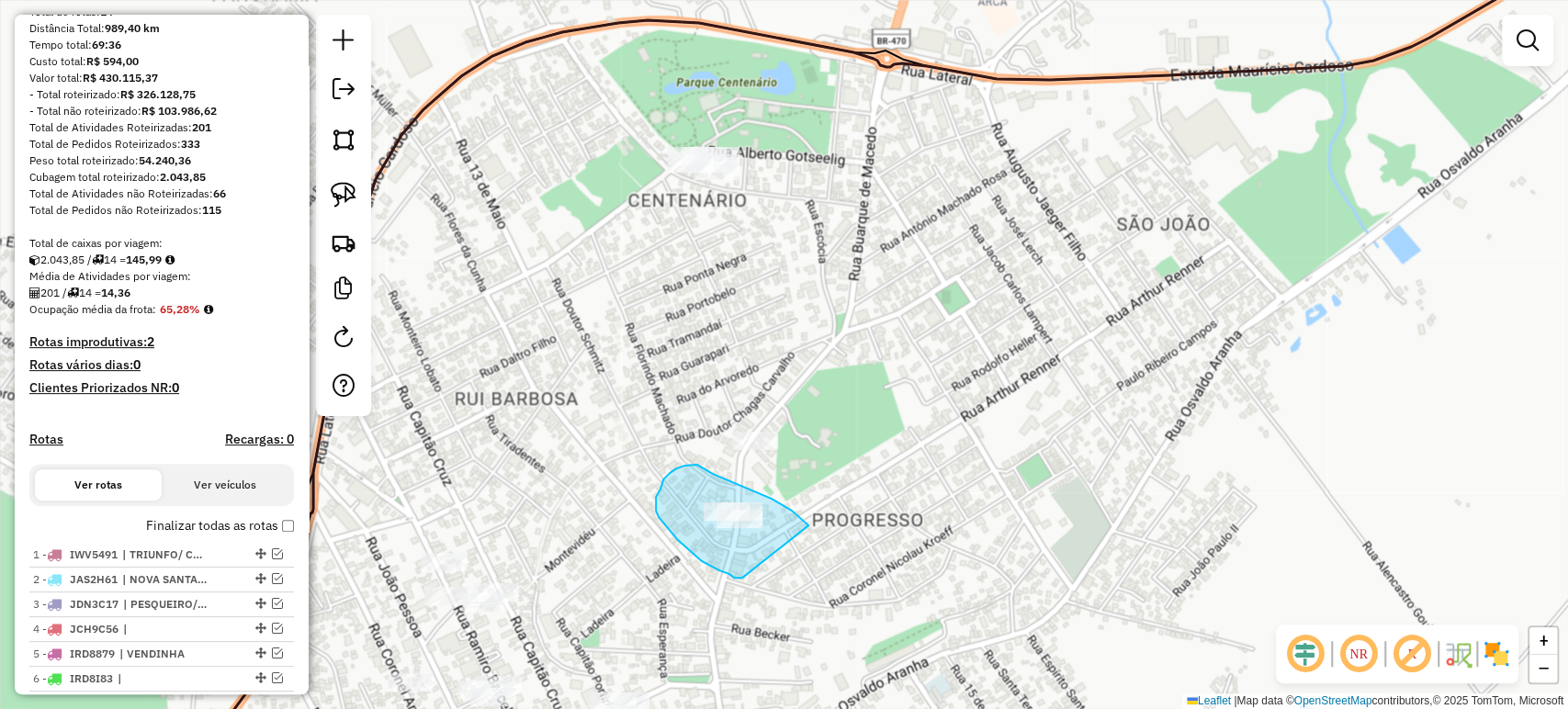 drag, startPoint x: 702, startPoint y: 561, endPoint x: 804, endPoint y: 535, distance: 105.26158 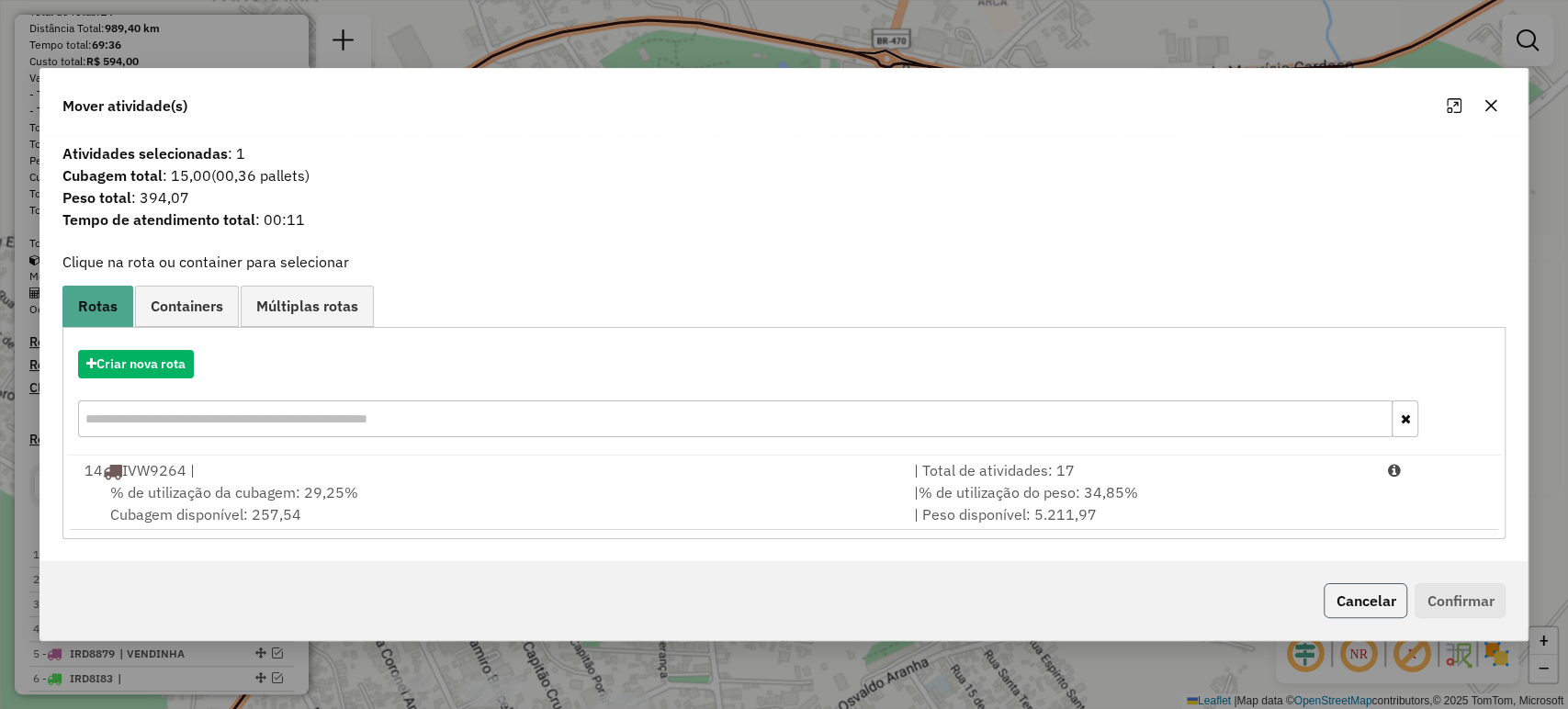 click on "Cancelar" 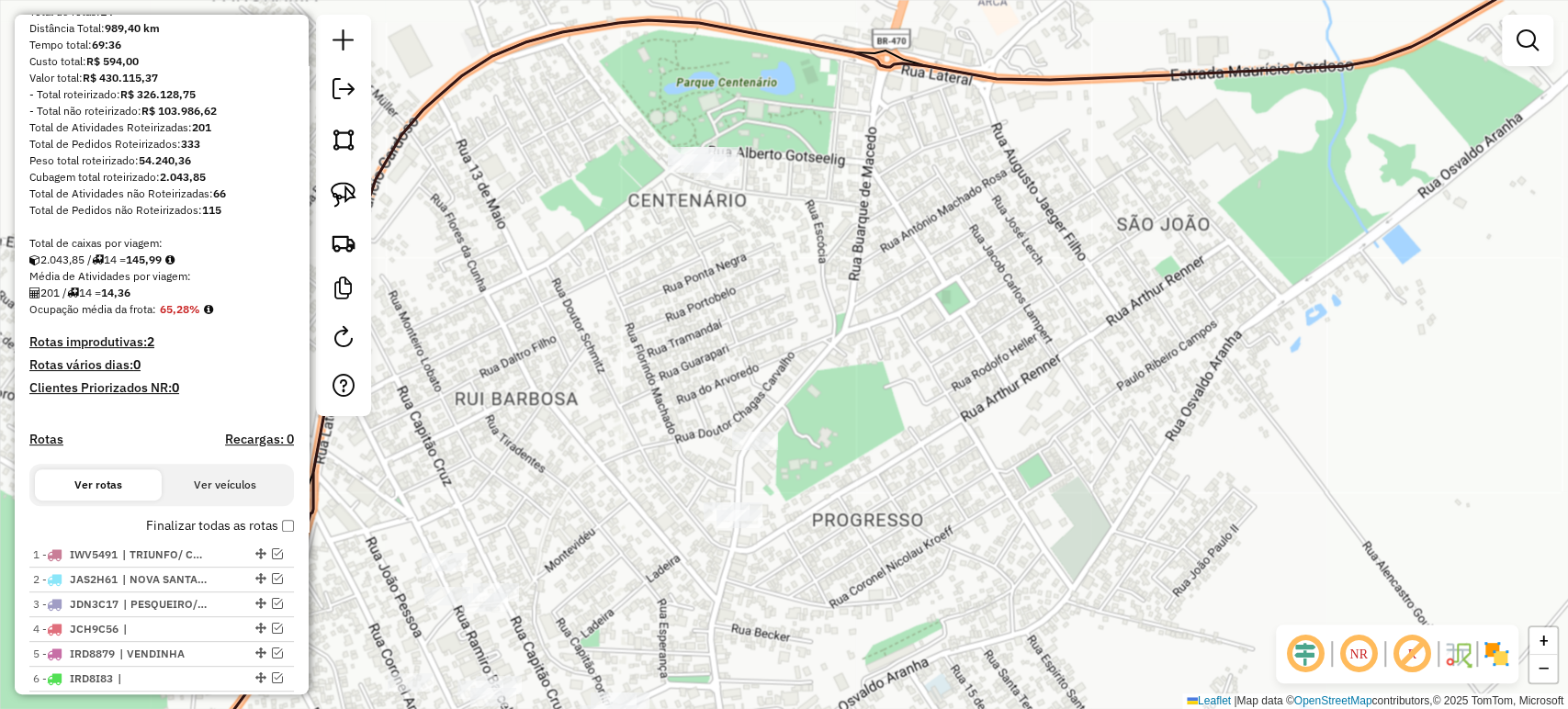 drag, startPoint x: 790, startPoint y: 307, endPoint x: 758, endPoint y: 355, distance: 57.68882 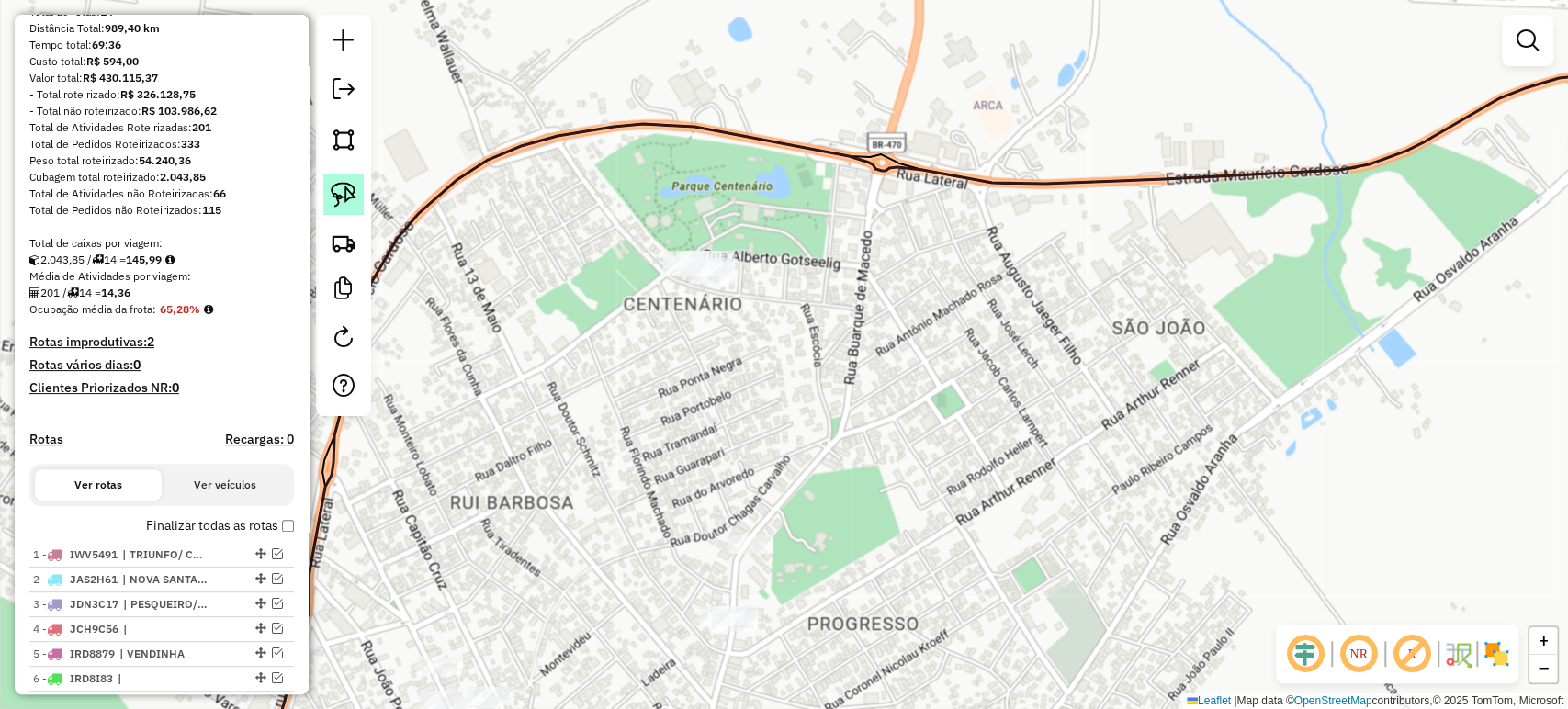 click 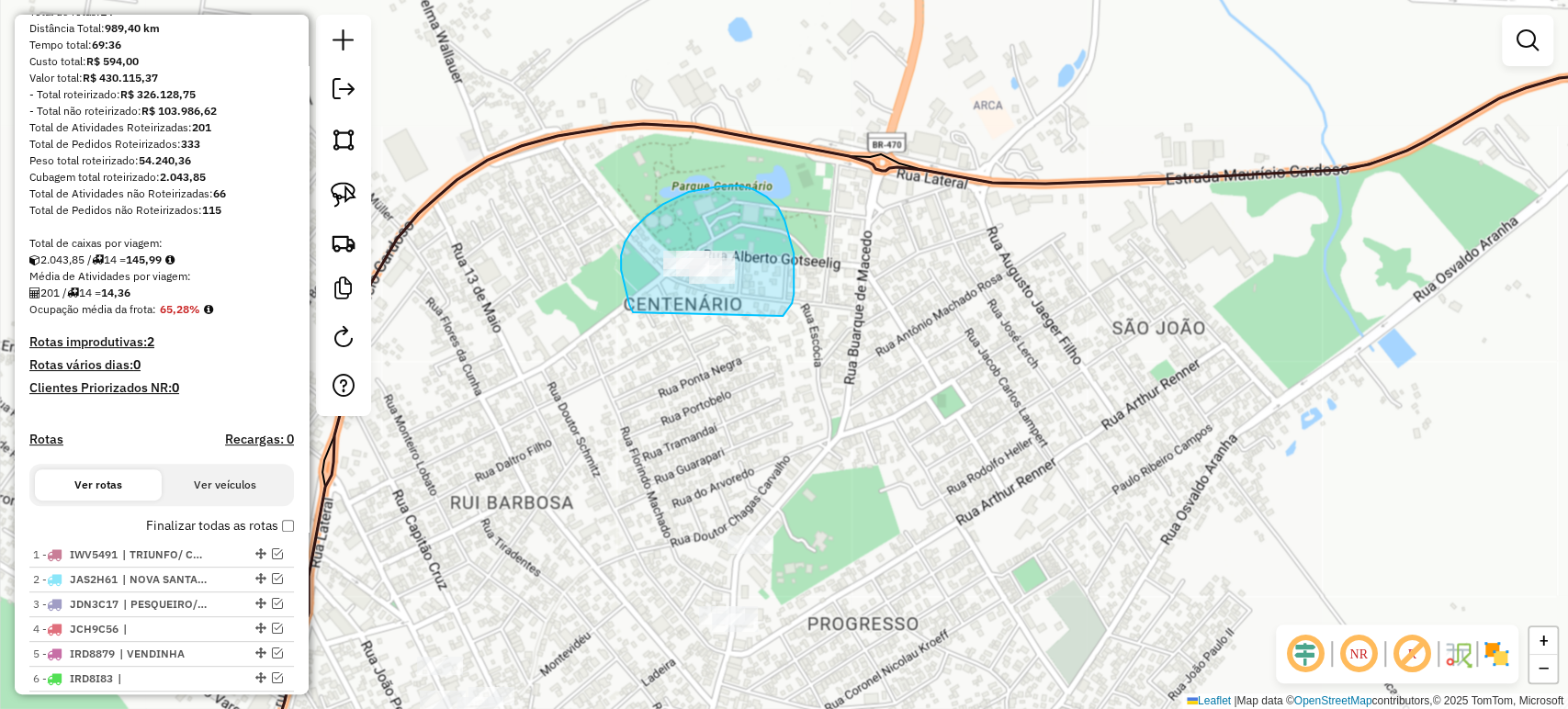 drag, startPoint x: 663, startPoint y: 204, endPoint x: 769, endPoint y: 329, distance: 163.8933 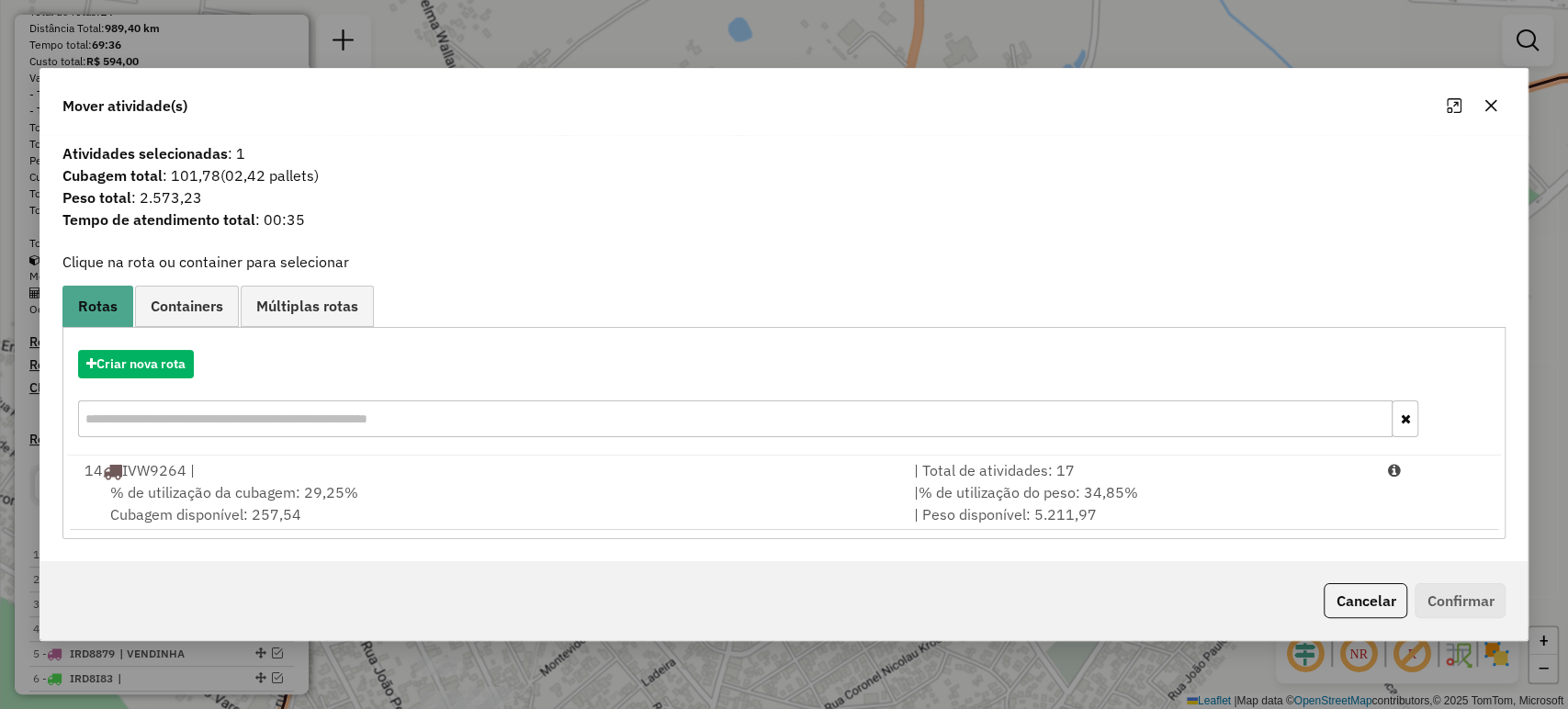 click on "14  IVW9264 |" at bounding box center (488, 470) 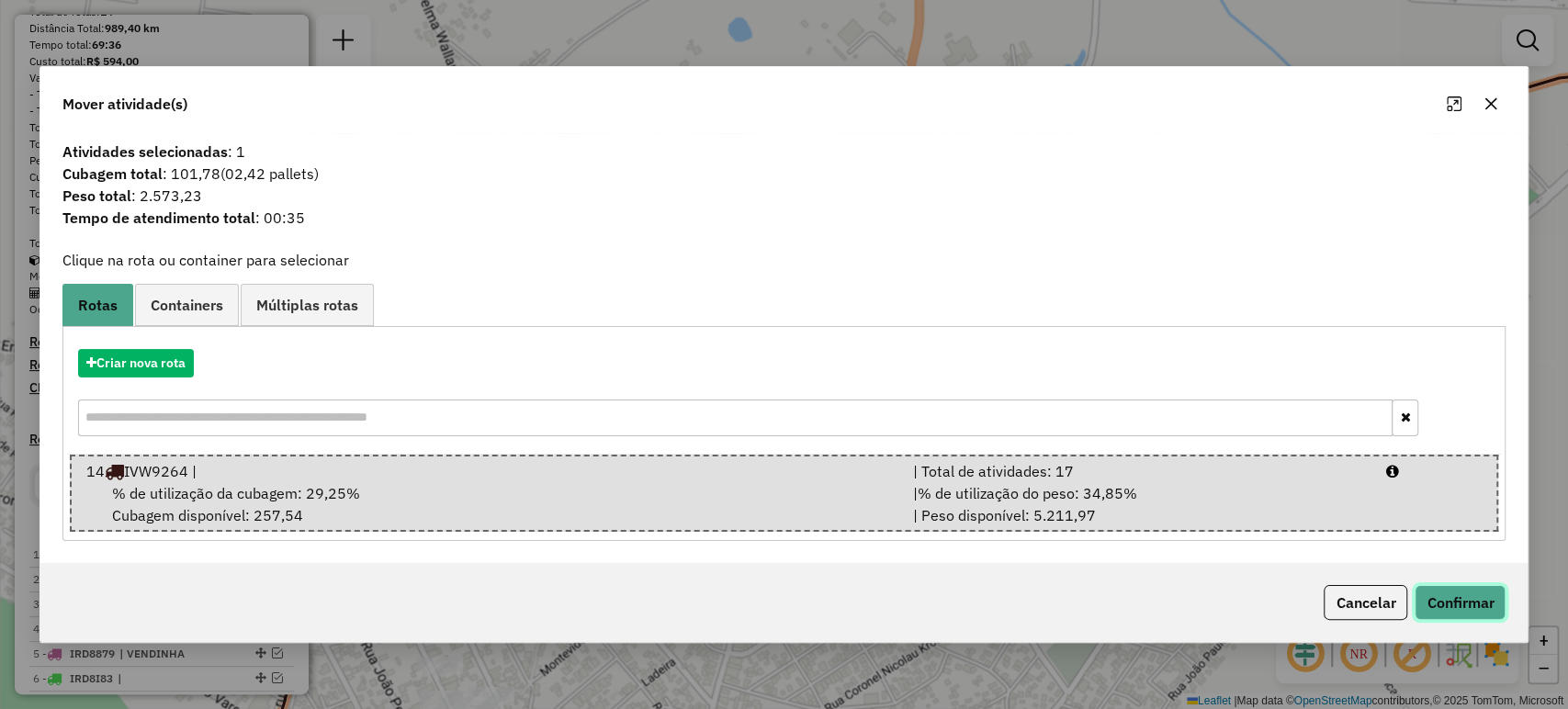 click on "Confirmar" 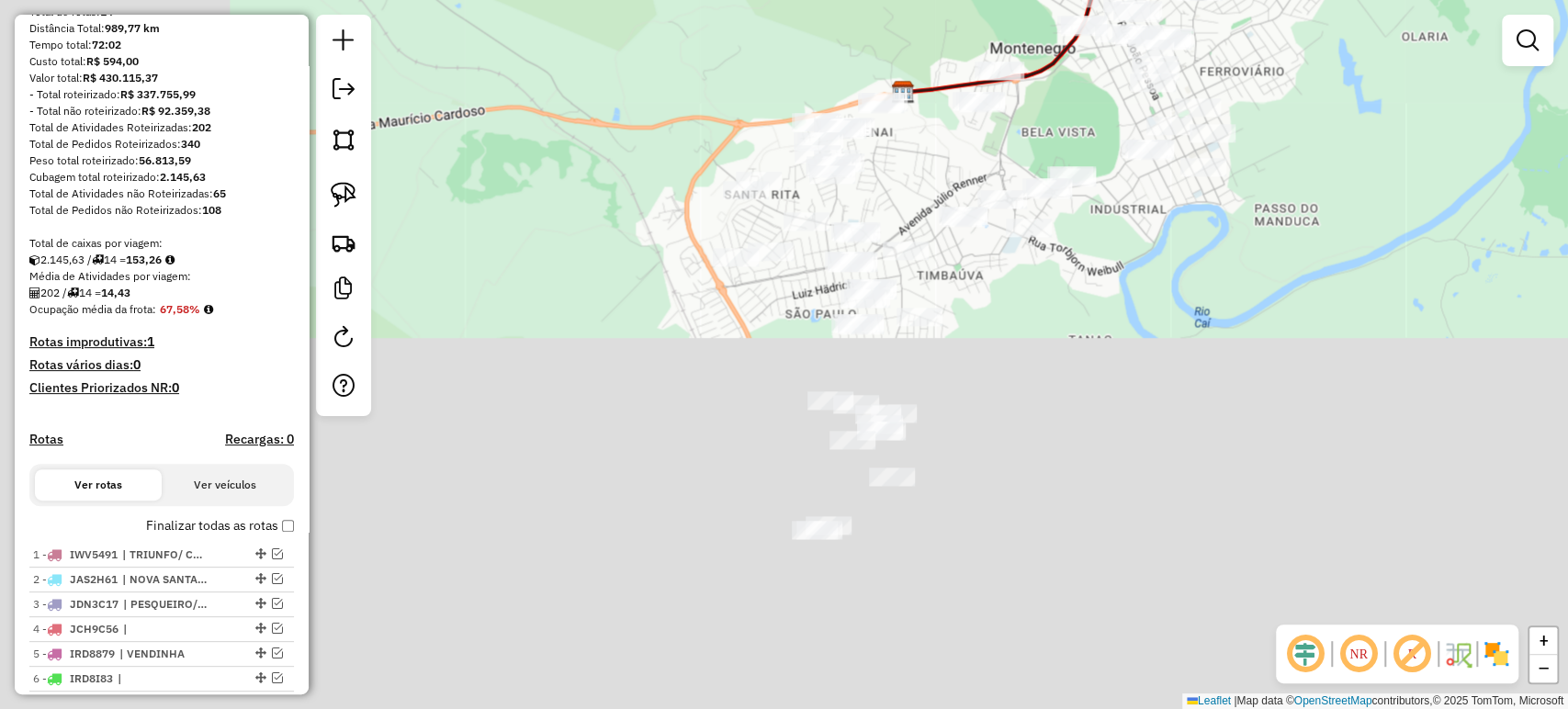 drag, startPoint x: 861, startPoint y: 477, endPoint x: 1138, endPoint y: -60, distance: 604.2334 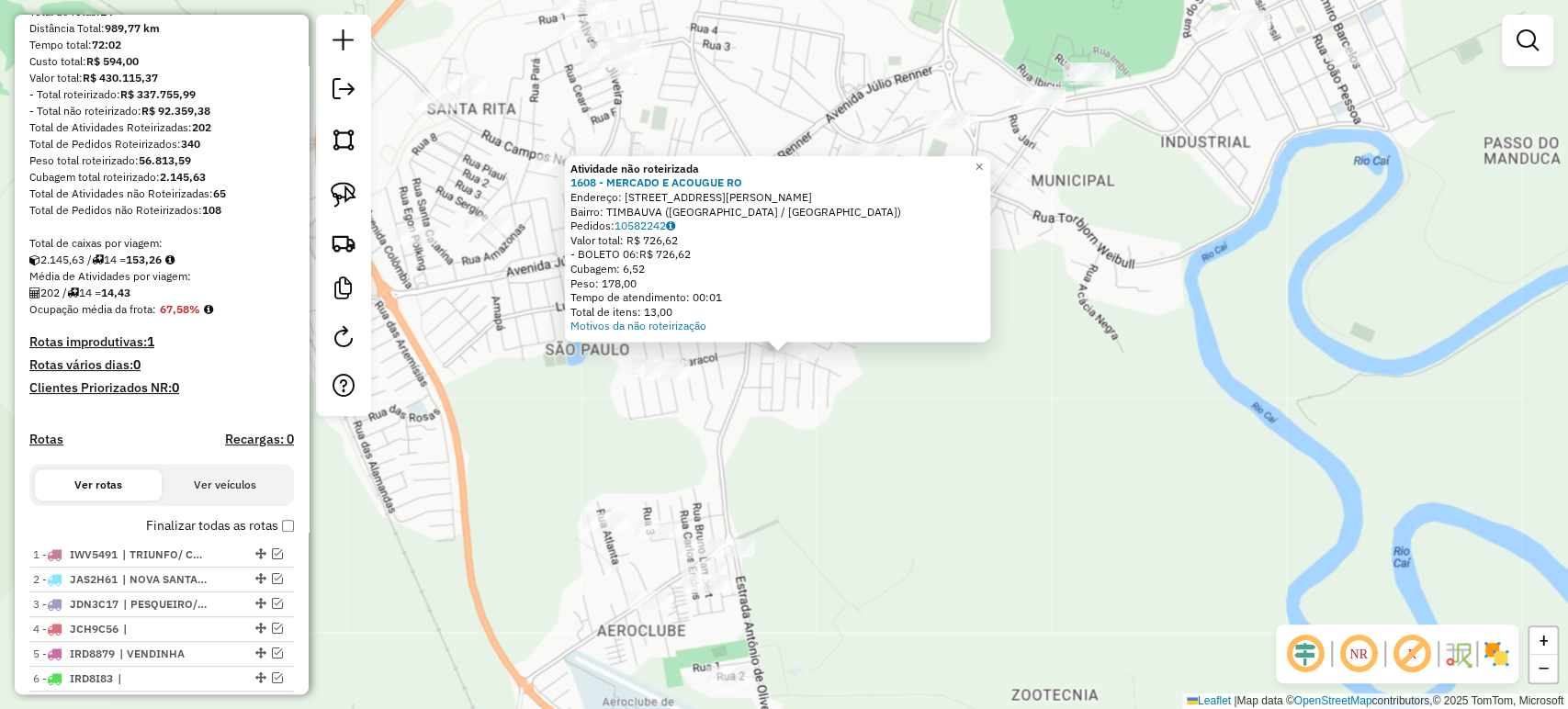 click on "Atividade não roteirizada 1608 - MERCADO E ACOUGUE RO  Endereço: R LUIS CARLOS SCHENEIDER 175   Bairro: TIMBAUVA (MONTENEGRO / RS)   Pedidos:  10582242   Valor total: R$ 726,62   - BOLETO 06:  R$ 726,62   Cubagem: 6,52   Peso: 178,00   Tempo de atendimento: 00:01   Total de itens: 13,00  Motivos da não roteirização × Janela de atendimento Grade de atendimento Capacidade Transportadoras Veículos Cliente Pedidos  Rotas Selecione os dias de semana para filtrar as janelas de atendimento  Seg   Ter   Qua   Qui   Sex   Sáb   Dom  Informe o período da janela de atendimento: De: Até:  Filtrar exatamente a janela do cliente  Considerar janela de atendimento padrão  Selecione os dias de semana para filtrar as grades de atendimento  Seg   Ter   Qua   Qui   Sex   Sáb   Dom   Considerar clientes sem dia de atendimento cadastrado  Clientes fora do dia de atendimento selecionado Filtrar as atividades entre os valores definidos abaixo:  Peso mínimo:   Peso máximo:   Cubagem mínima:   Cubagem máxima:   De:  +" 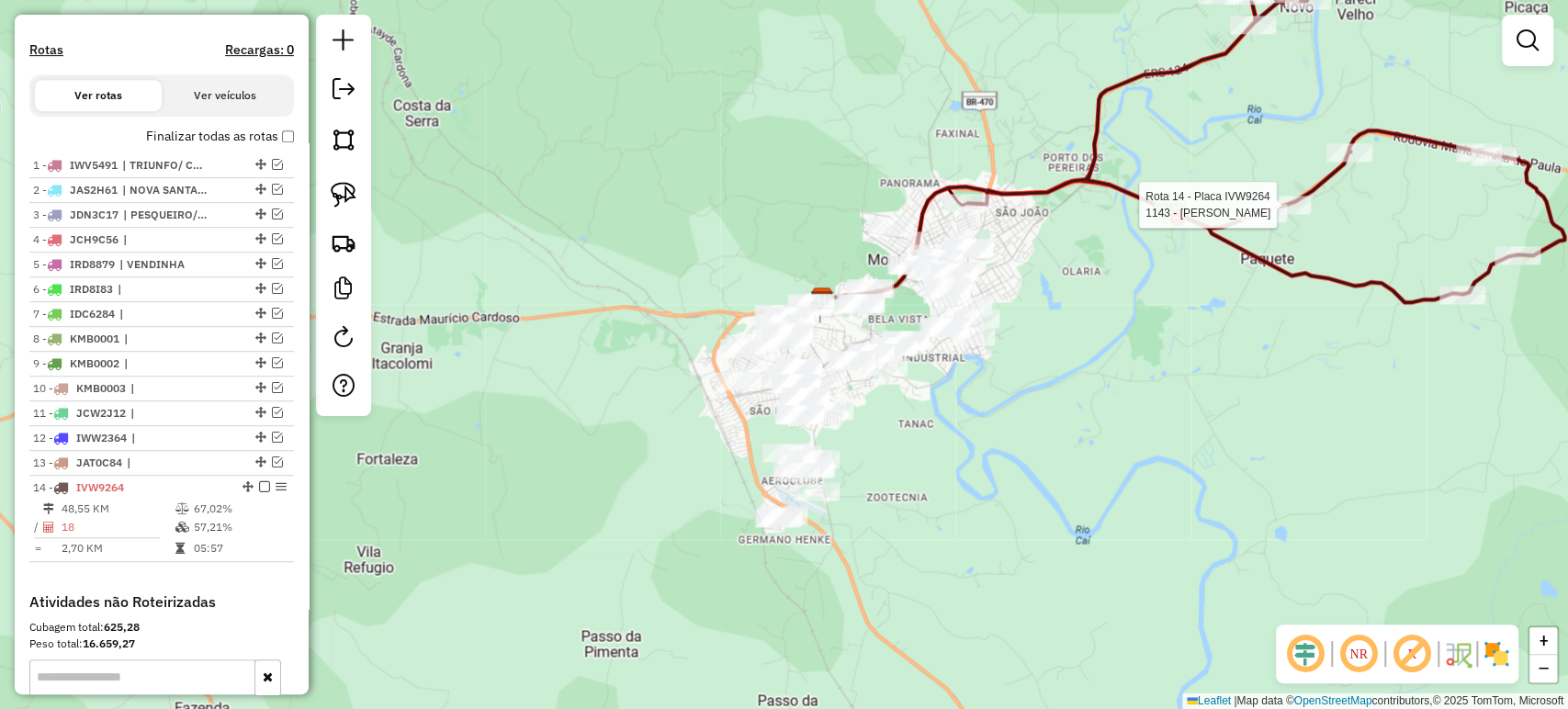 select on "*********" 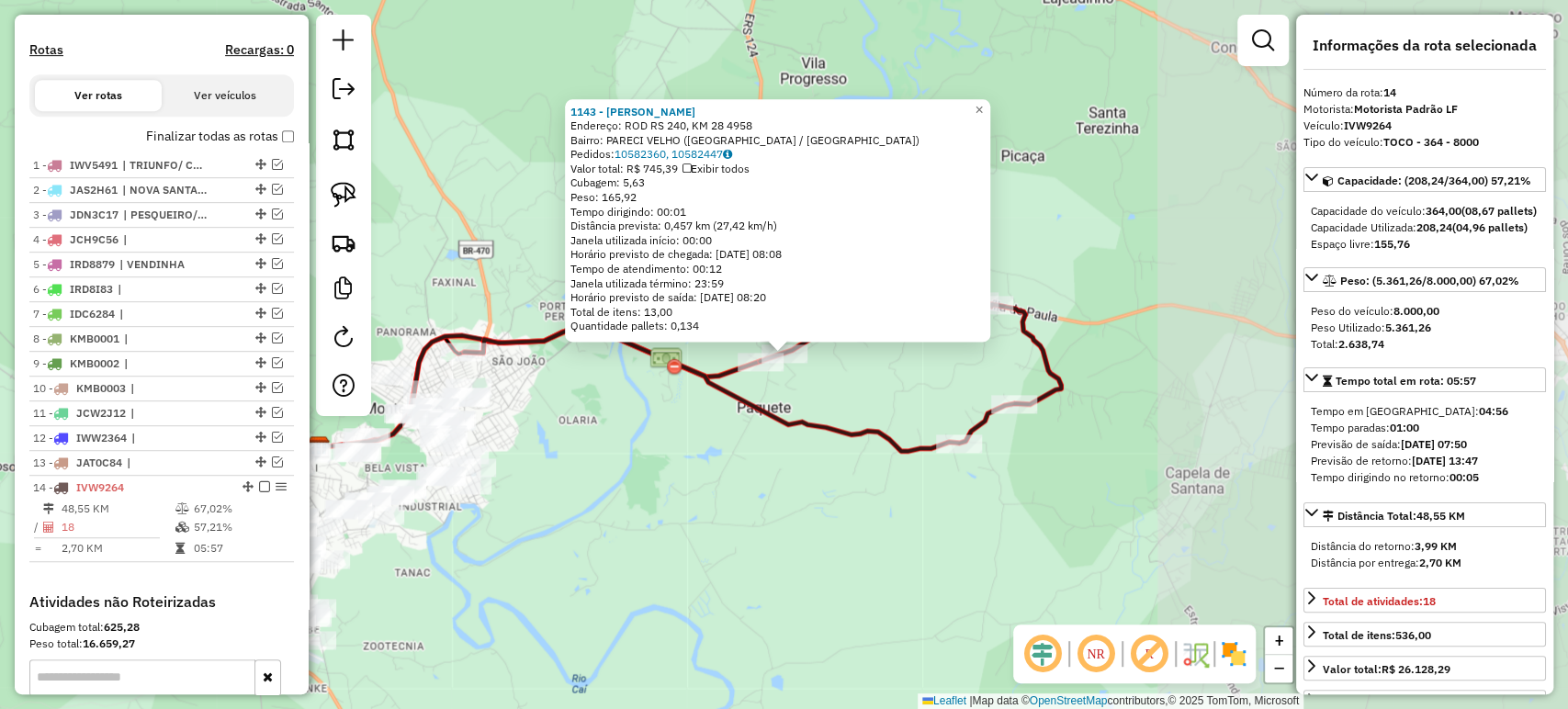 scroll, scrollTop: 816, scrollLeft: 0, axis: vertical 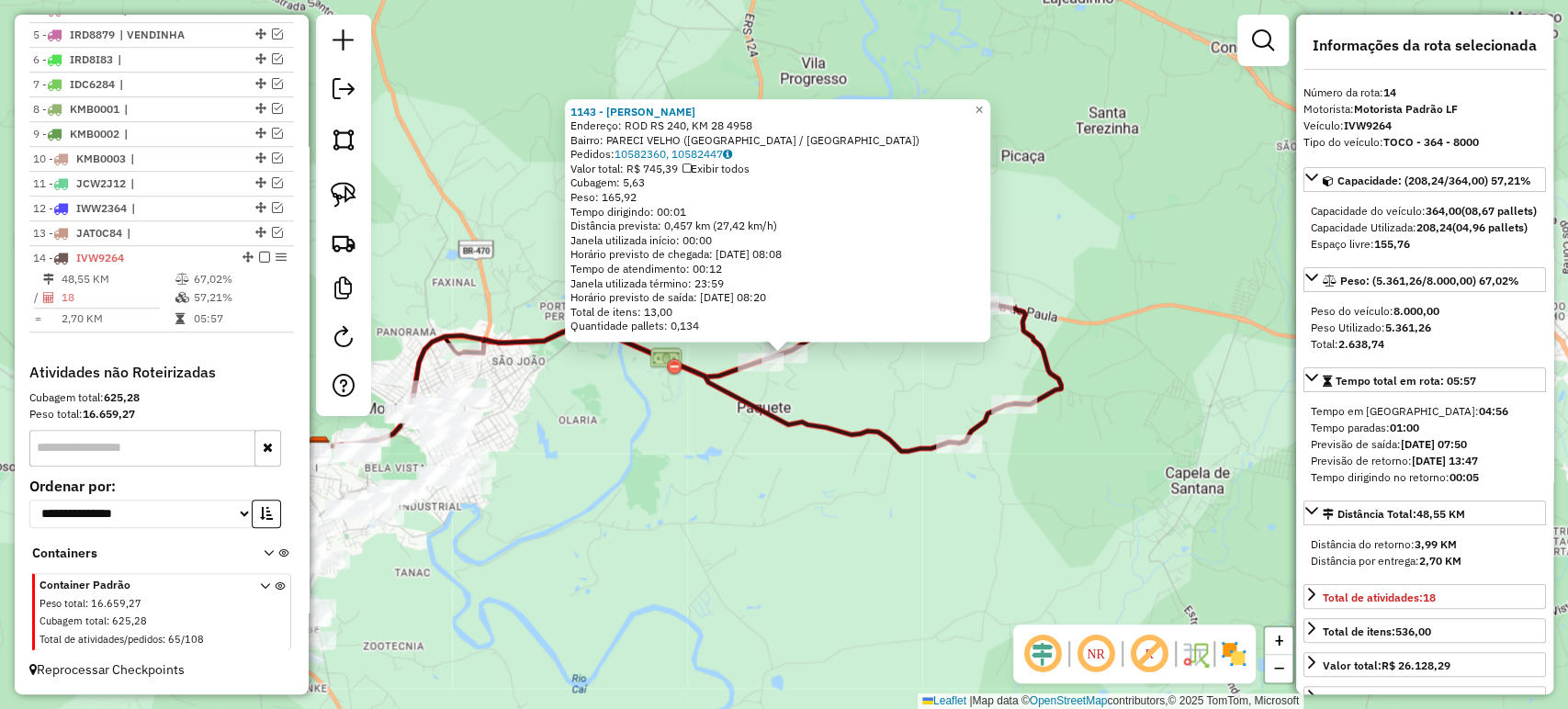 click on "1143 - MARA EMANUELLI  Endereço: ROD RS 240, KM 28 4958   Bairro: PARECI VELHO (CAPELA DE SANTANA / RS)   Pedidos:  10582360, 10582447   Valor total: R$ 745,39   Exibir todos   Cubagem: 5,63  Peso: 165,92  Tempo dirigindo: 00:01   Distância prevista: 0,457 km (27,42 km/h)   Janela utilizada início: 00:00   Horário previsto de chegada: 11/07/2025 08:08   Tempo de atendimento: 00:12   Janela utilizada término: 23:59   Horário previsto de saída: 11/07/2025 08:20   Total de itens: 13,00   Quantidade pallets: 0,134  × Janela de atendimento Grade de atendimento Capacidade Transportadoras Veículos Cliente Pedidos  Rotas Selecione os dias de semana para filtrar as janelas de atendimento  Seg   Ter   Qua   Qui   Sex   Sáb   Dom  Informe o período da janela de atendimento: De: Até:  Filtrar exatamente a janela do cliente  Considerar janela de atendimento padrão  Selecione os dias de semana para filtrar as grades de atendimento  Seg   Ter   Qua   Qui   Sex   Sáb   Dom   Peso mínimo:   Peso máximo:   De:" 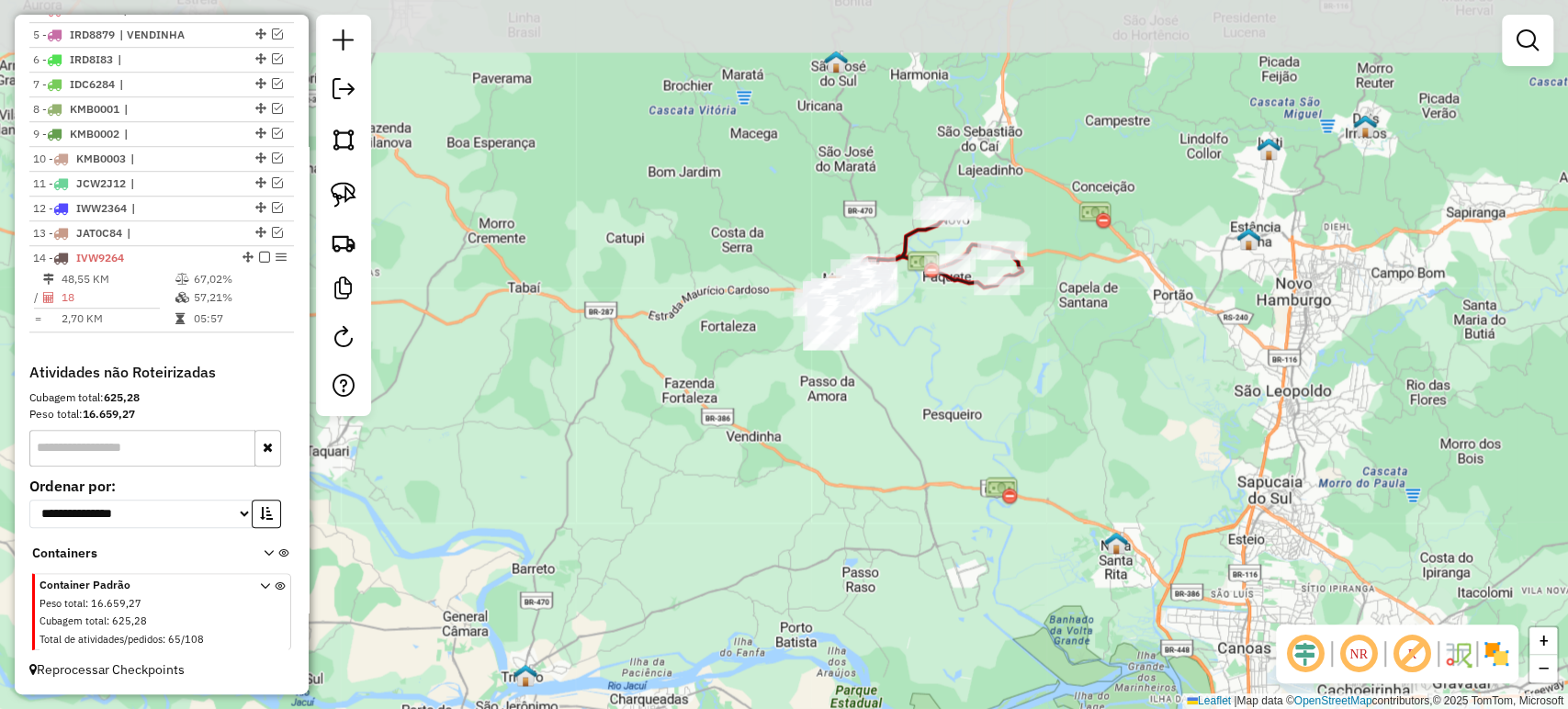 drag, startPoint x: 1069, startPoint y: 170, endPoint x: 1021, endPoint y: 344, distance: 180.4993 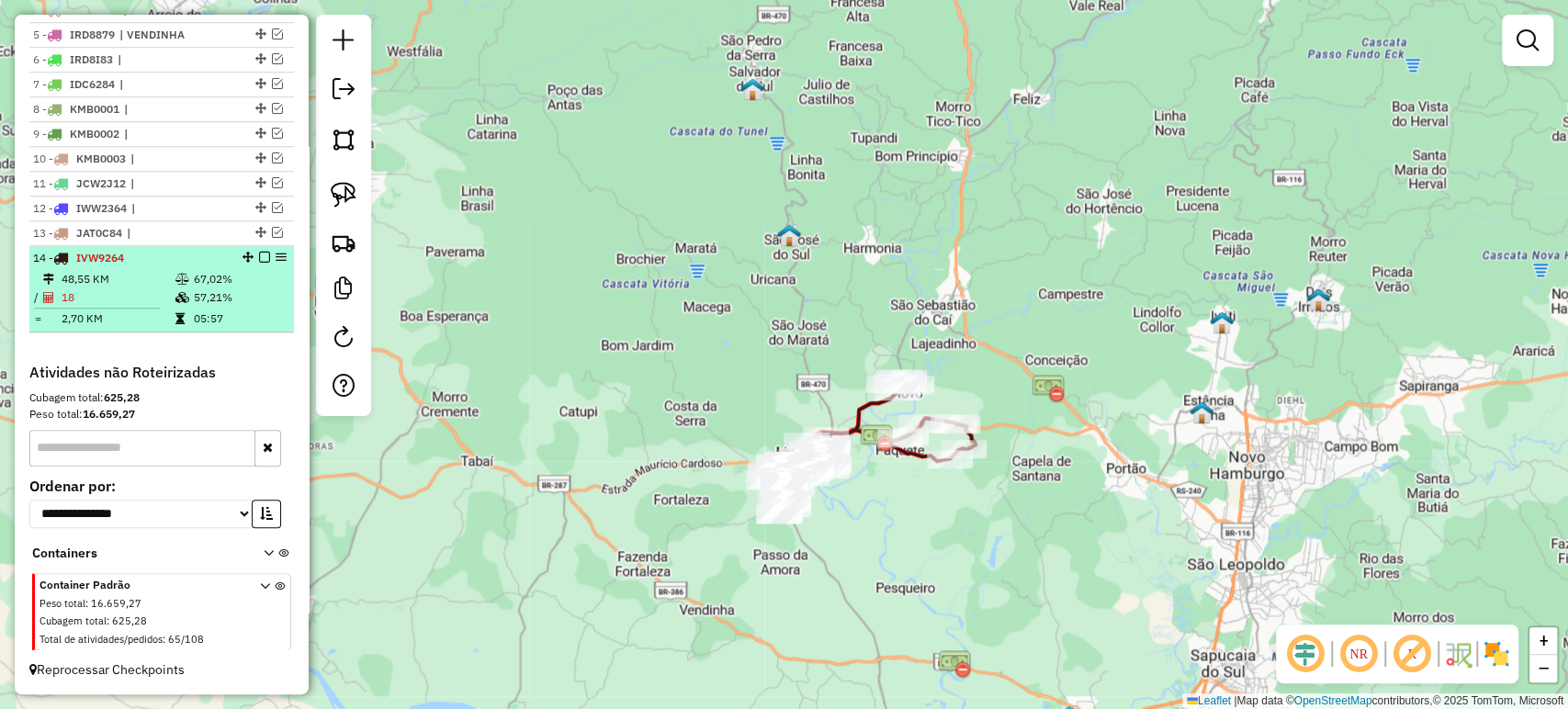 scroll, scrollTop: 509, scrollLeft: 0, axis: vertical 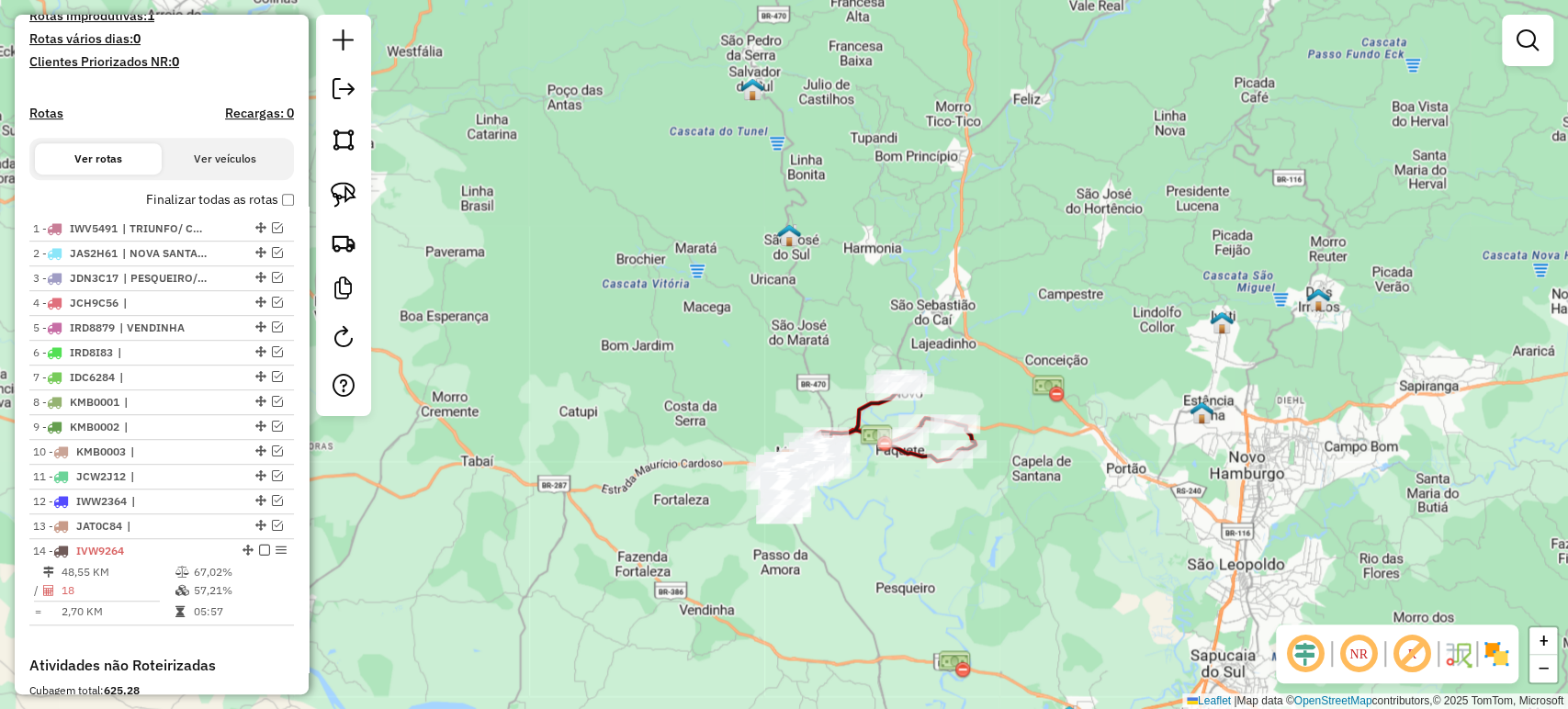 click on "Depósito:  LF Oliveira  Total de rotas:  14  Distância Total:  989,77 km  Tempo total:  72:02  Custo total:  R$ 594,00  Valor total:  R$ 430.115,37  - Total roteirizado:  R$ 337.755,99  - Total não roteirizado:  R$ 92.359,38  Total de Atividades Roteirizadas:  202  Total de Pedidos Roteirizados:  340  Peso total roteirizado:  56.813,59  Cubagem total roteirizado:  2.145,63  Total de Atividades não Roteirizadas:  65  Total de Pedidos não Roteirizados:  108 Total de caixas por viagem:  2.145,63 /   14 =  153,26 Média de Atividades por viagem:  202 /   14 =  14,43 Ocupação média da frota:  67,58%   Rotas improdutivas:  1  Rotas vários dias:  0  Clientes Priorizados NR:  0 Rotas  Recargas: 0   Ver rotas   Ver veículos  Finalizar todas as rotas   1 -       IWV5491   | TRIUNFO/ CENTRO   2 -       JAS2H61   | NOVA SANTA RITA/ BERTO CIRIO/ CALIFORNIA, SANTA RITA/ CENTRO   3 -       JDN3C17   | PESQUEIRO/ PORTO GARIBALDI, SANTA RITA/ SANGA FUNDA   4 -       JCH9C56   |    5 -       IRD8879   6 -" at bounding box center (162, 159) 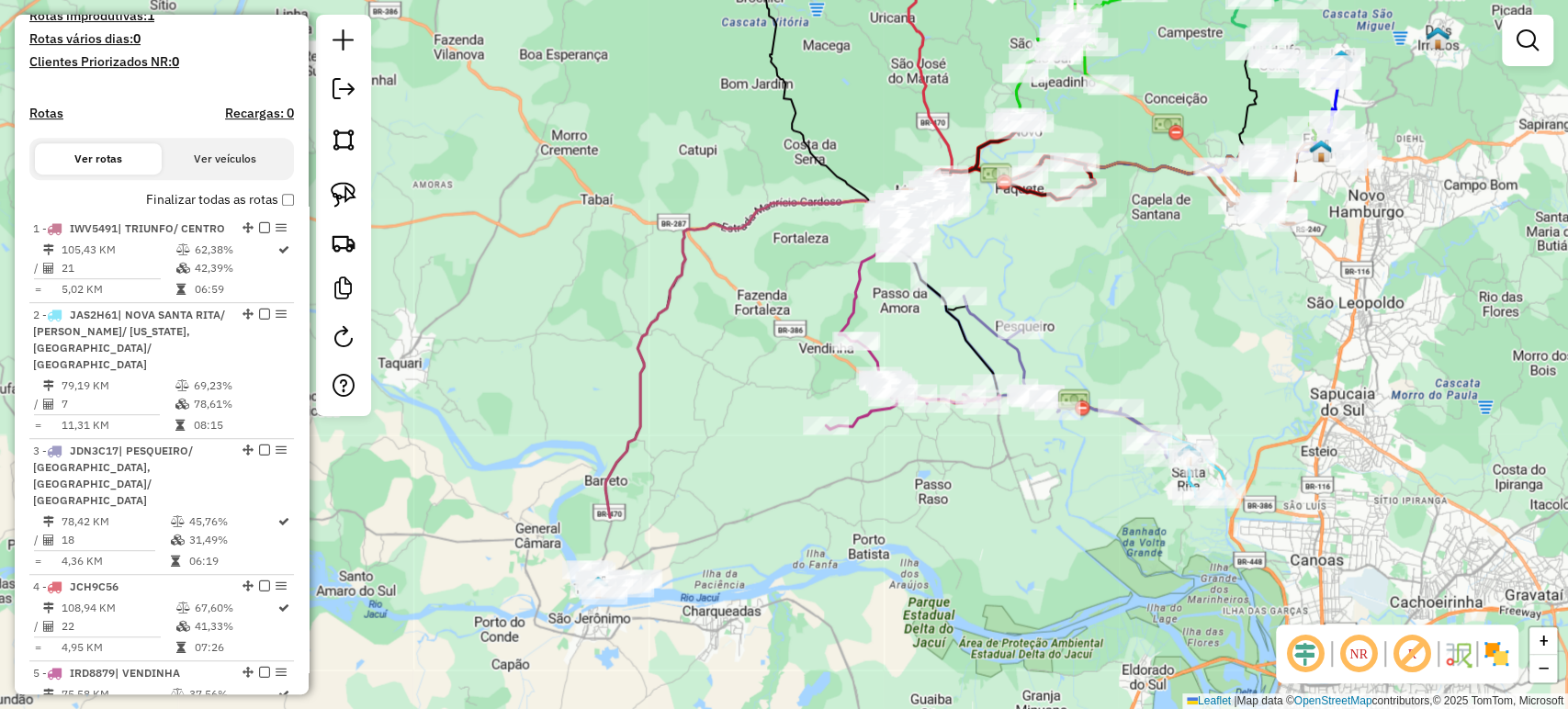 drag, startPoint x: 569, startPoint y: 458, endPoint x: 594, endPoint y: 448, distance: 26.925824 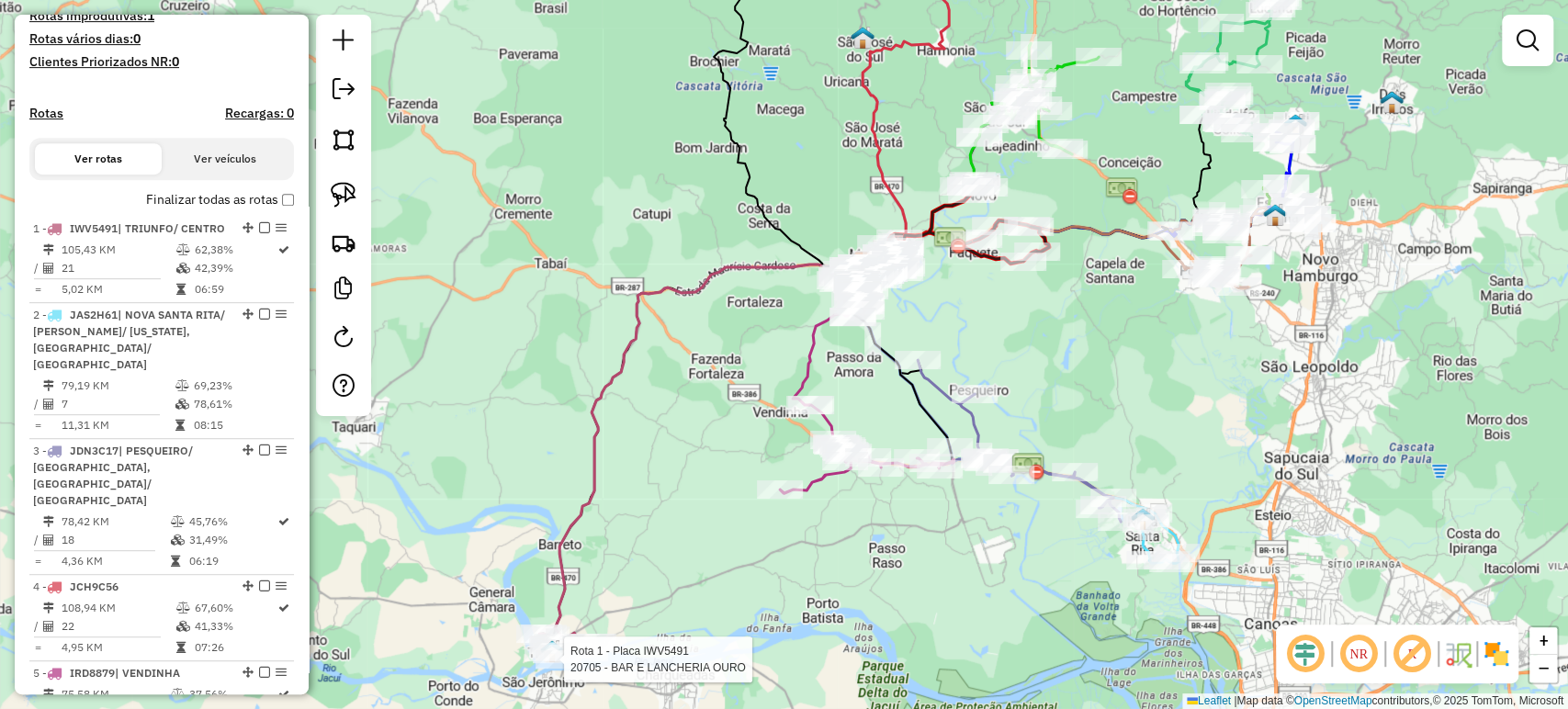 select on "*********" 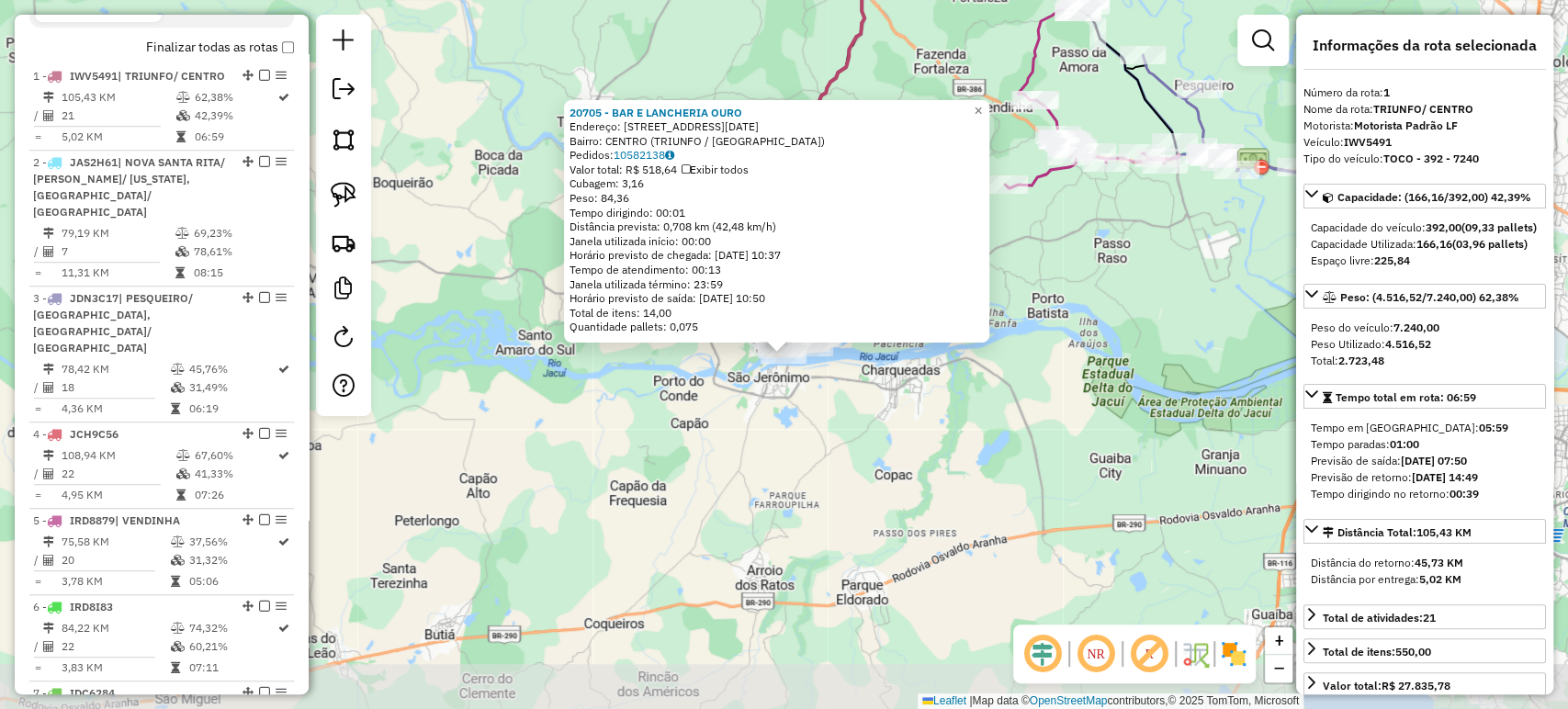scroll, scrollTop: 727, scrollLeft: 0, axis: vertical 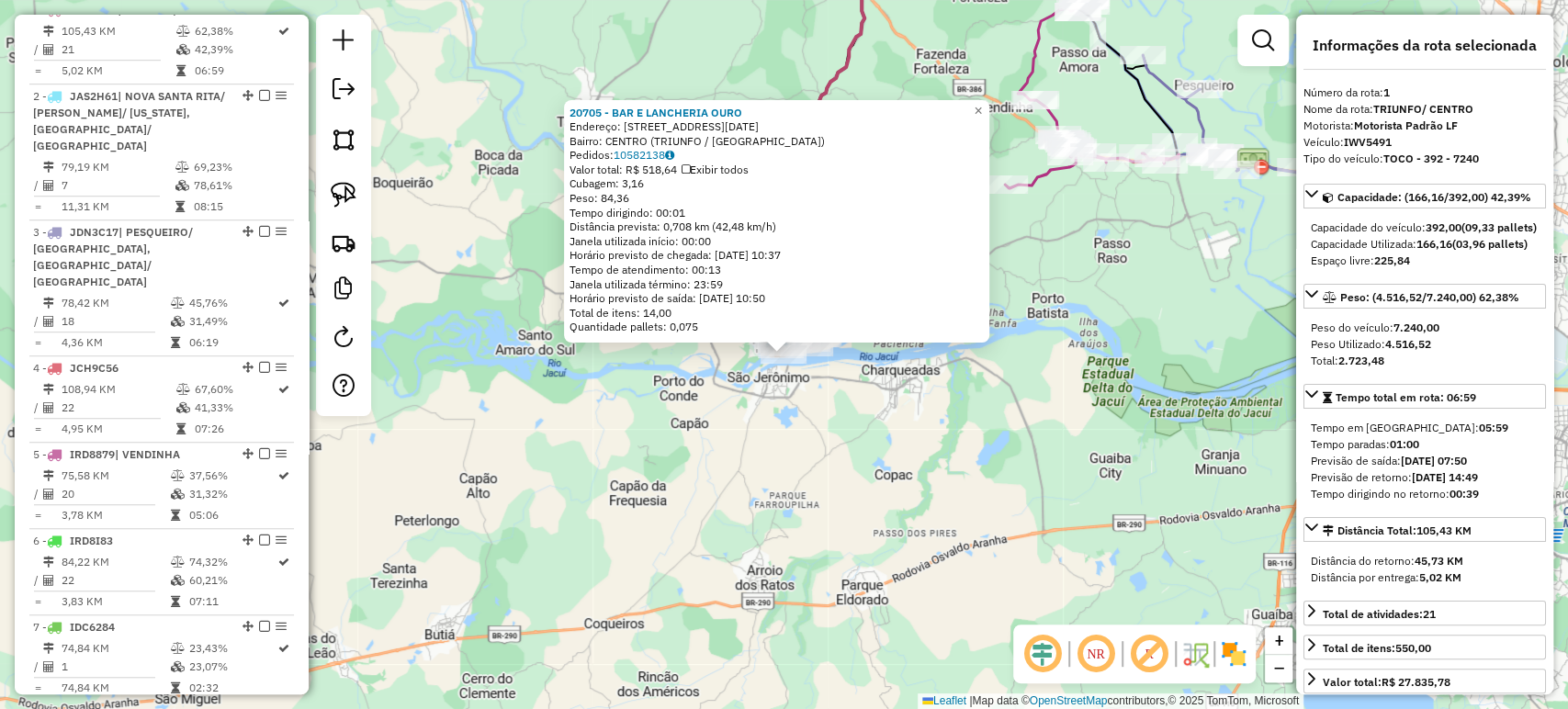 drag, startPoint x: 1034, startPoint y: 333, endPoint x: 1064, endPoint y: 287, distance: 54.91812 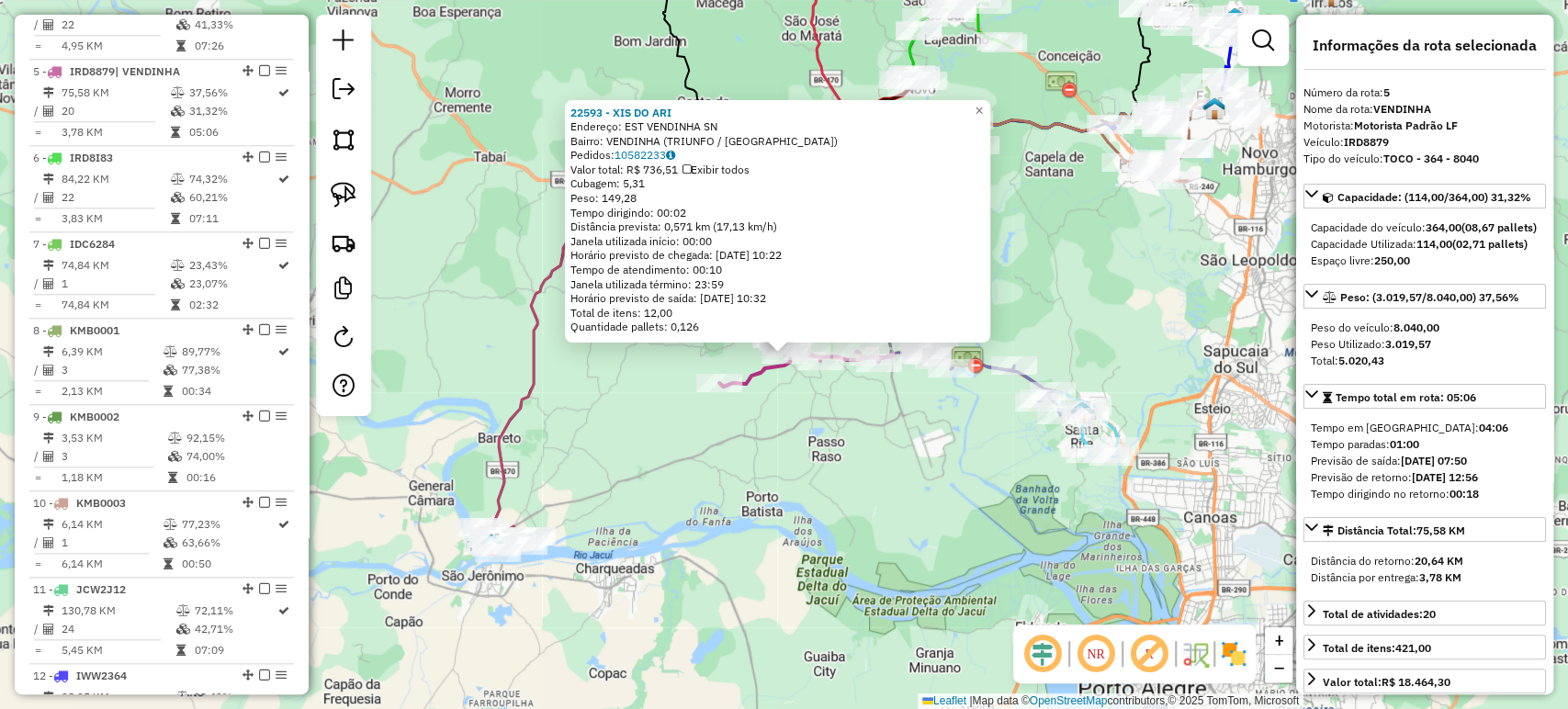 scroll, scrollTop: 1154, scrollLeft: 0, axis: vertical 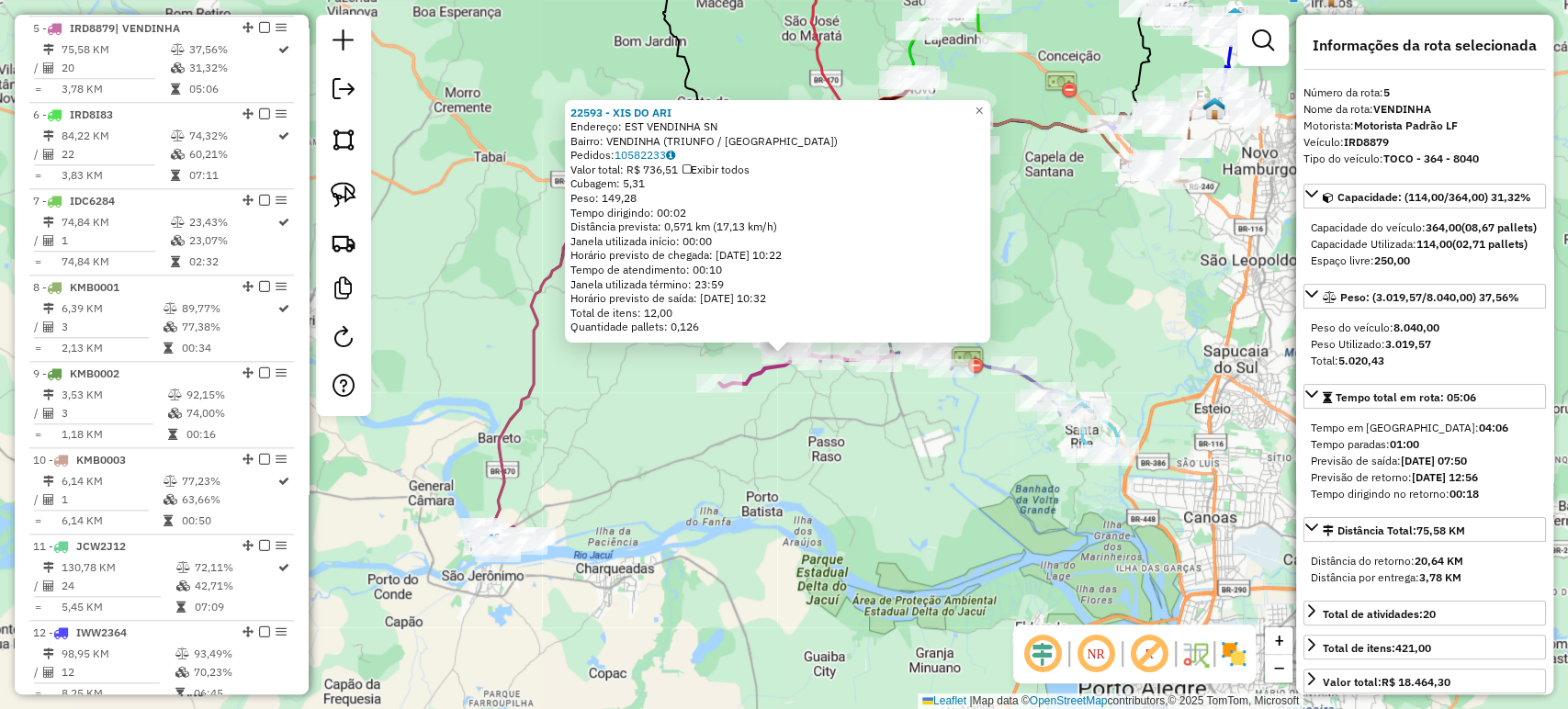 click on "22593 - XIS DO ARI  Endereço: EST VENDINHA SN   Bairro: VENDINHA (TRIUNFO / RS)   Pedidos:  10582233   Valor total: R$ 736,51   Exibir todos   Cubagem: 5,31  Peso: 149,28  Tempo dirigindo: 00:02   Distância prevista: 0,571 km (17,13 km/h)   Janela utilizada início: 00:00   Horário previsto de chegada: 11/07/2025 10:22   Tempo de atendimento: 00:10   Janela utilizada término: 23:59   Horário previsto de saída: 11/07/2025 10:32   Total de itens: 12,00   Quantidade pallets: 0,126  × Janela de atendimento Grade de atendimento Capacidade Transportadoras Veículos Cliente Pedidos  Rotas Selecione os dias de semana para filtrar as janelas de atendimento  Seg   Ter   Qua   Qui   Sex   Sáb   Dom  Informe o período da janela de atendimento: De: Até:  Filtrar exatamente a janela do cliente  Considerar janela de atendimento padrão  Selecione os dias de semana para filtrar as grades de atendimento  Seg   Ter   Qua   Qui   Sex   Sáb   Dom   Considerar clientes sem dia de atendimento cadastrado  Peso mínimo:" 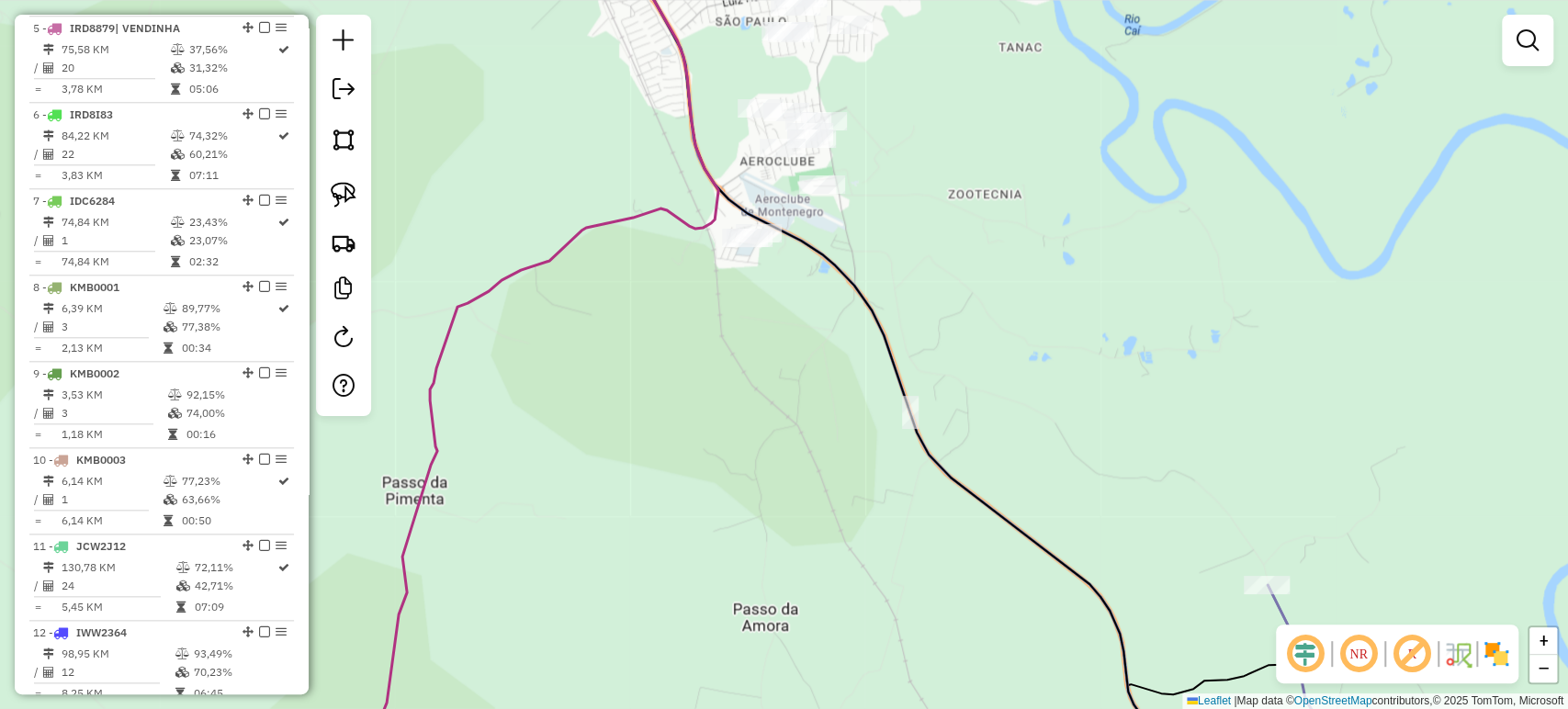 click on "Janela de atendimento Grade de atendimento Capacidade Transportadoras Veículos Cliente Pedidos  Rotas Selecione os dias de semana para filtrar as janelas de atendimento  Seg   Ter   Qua   Qui   Sex   Sáb   Dom  Informe o período da janela de atendimento: De: Até:  Filtrar exatamente a janela do cliente  Considerar janela de atendimento padrão  Selecione os dias de semana para filtrar as grades de atendimento  Seg   Ter   Qua   Qui   Sex   Sáb   Dom   Considerar clientes sem dia de atendimento cadastrado  Clientes fora do dia de atendimento selecionado Filtrar as atividades entre os valores definidos abaixo:  Peso mínimo:   Peso máximo:   Cubagem mínima:   Cubagem máxima:   De:   Até:  Filtrar as atividades entre o tempo de atendimento definido abaixo:  De:   Até:   Considerar capacidade total dos clientes não roteirizados Transportadora: Selecione um ou mais itens Tipo de veículo: Selecione um ou mais itens Veículo: Selecione um ou mais itens Motorista: Selecione um ou mais itens Nome: Rótulo:" 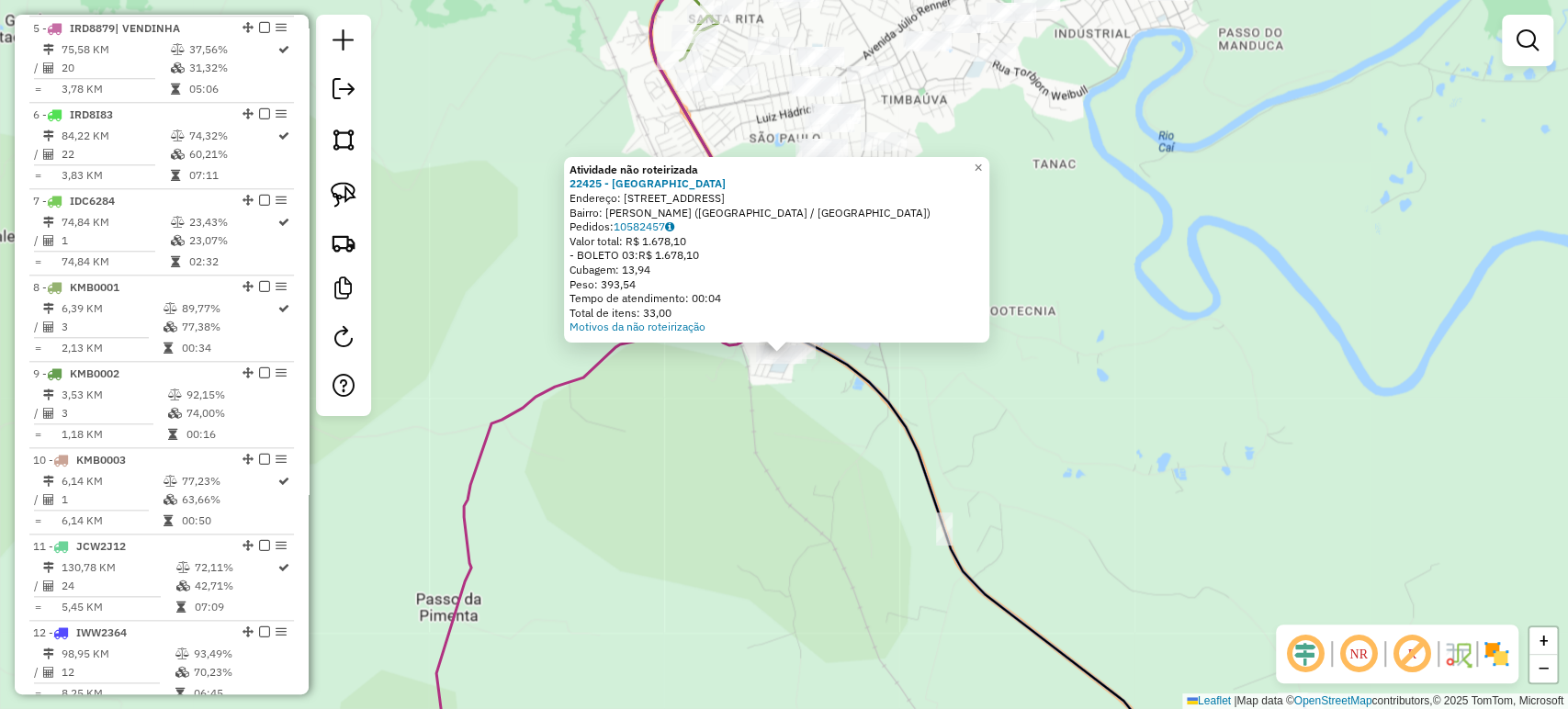 click on "Atividade não roteirizada 22425 - TERESINHA BAZAR  Endereço: R SALVADOR 79   Bairro: GERMANO HENCKE (MONTENEGRO / RS)   Pedidos:  10582457   Valor total: R$ 1.678,10   - BOLETO 03:  R$ 1.678,10   Cubagem: 13,94   Peso: 393,54   Tempo de atendimento: 00:04   Total de itens: 33,00  Motivos da não roteirização × Janela de atendimento Grade de atendimento Capacidade Transportadoras Veículos Cliente Pedidos  Rotas Selecione os dias de semana para filtrar as janelas de atendimento  Seg   Ter   Qua   Qui   Sex   Sáb   Dom  Informe o período da janela de atendimento: De: Até:  Filtrar exatamente a janela do cliente  Considerar janela de atendimento padrão  Selecione os dias de semana para filtrar as grades de atendimento  Seg   Ter   Qua   Qui   Sex   Sáb   Dom   Considerar clientes sem dia de atendimento cadastrado  Clientes fora do dia de atendimento selecionado Filtrar as atividades entre os valores definidos abaixo:  Peso mínimo:   Peso máximo:   Cubagem mínima:   Cubagem máxima:   De:   Até:  +" 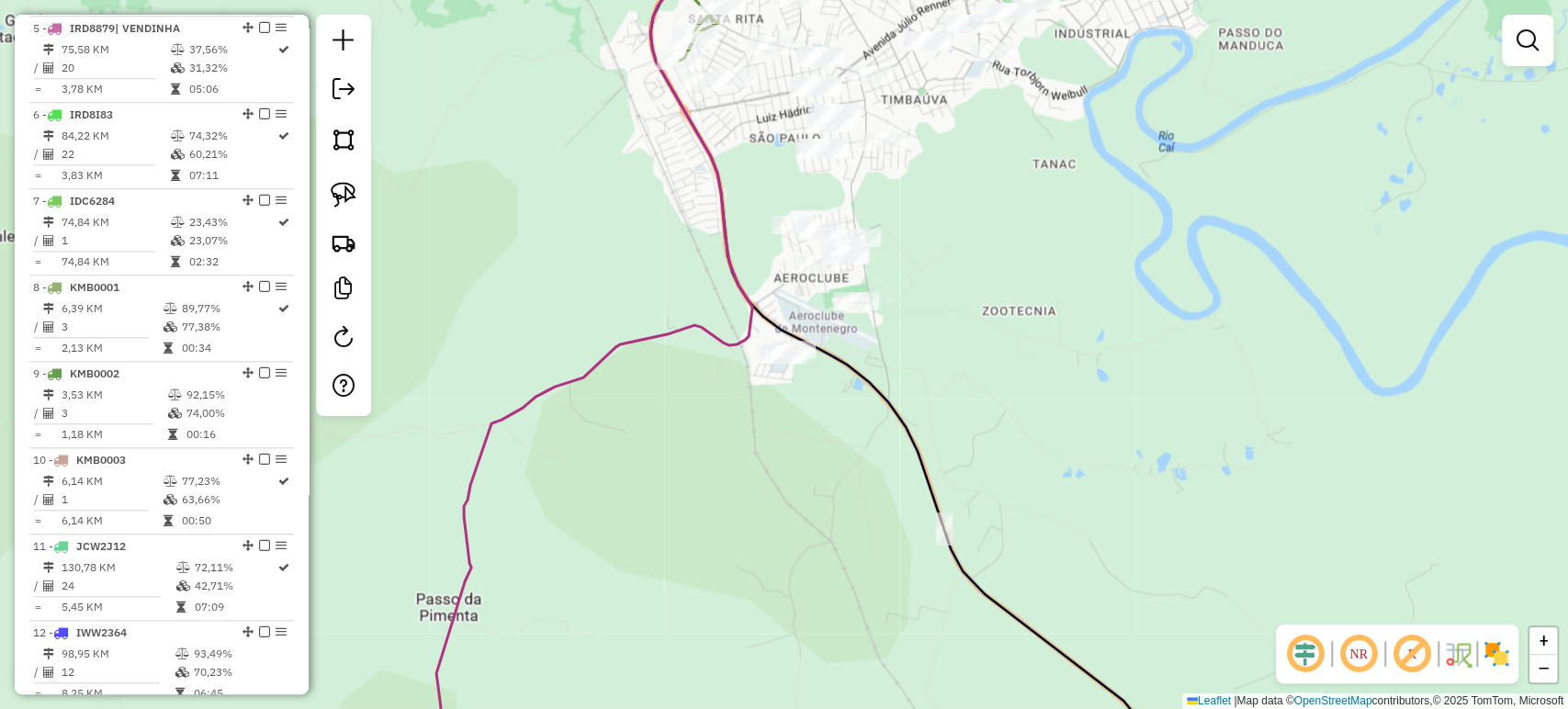drag, startPoint x: 338, startPoint y: 190, endPoint x: 393, endPoint y: 227, distance: 66.28725 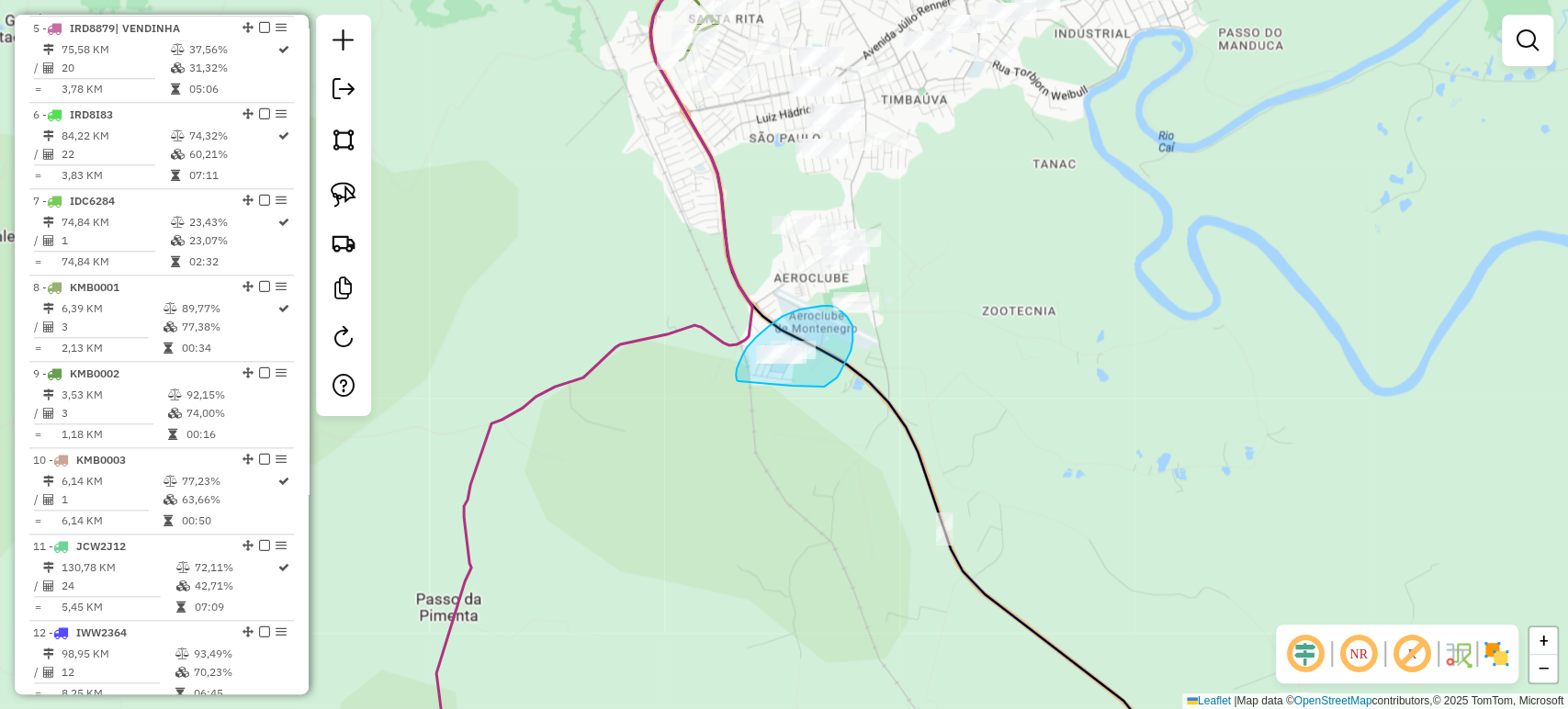drag, startPoint x: 737, startPoint y: 368, endPoint x: 789, endPoint y: 386, distance: 55.027266 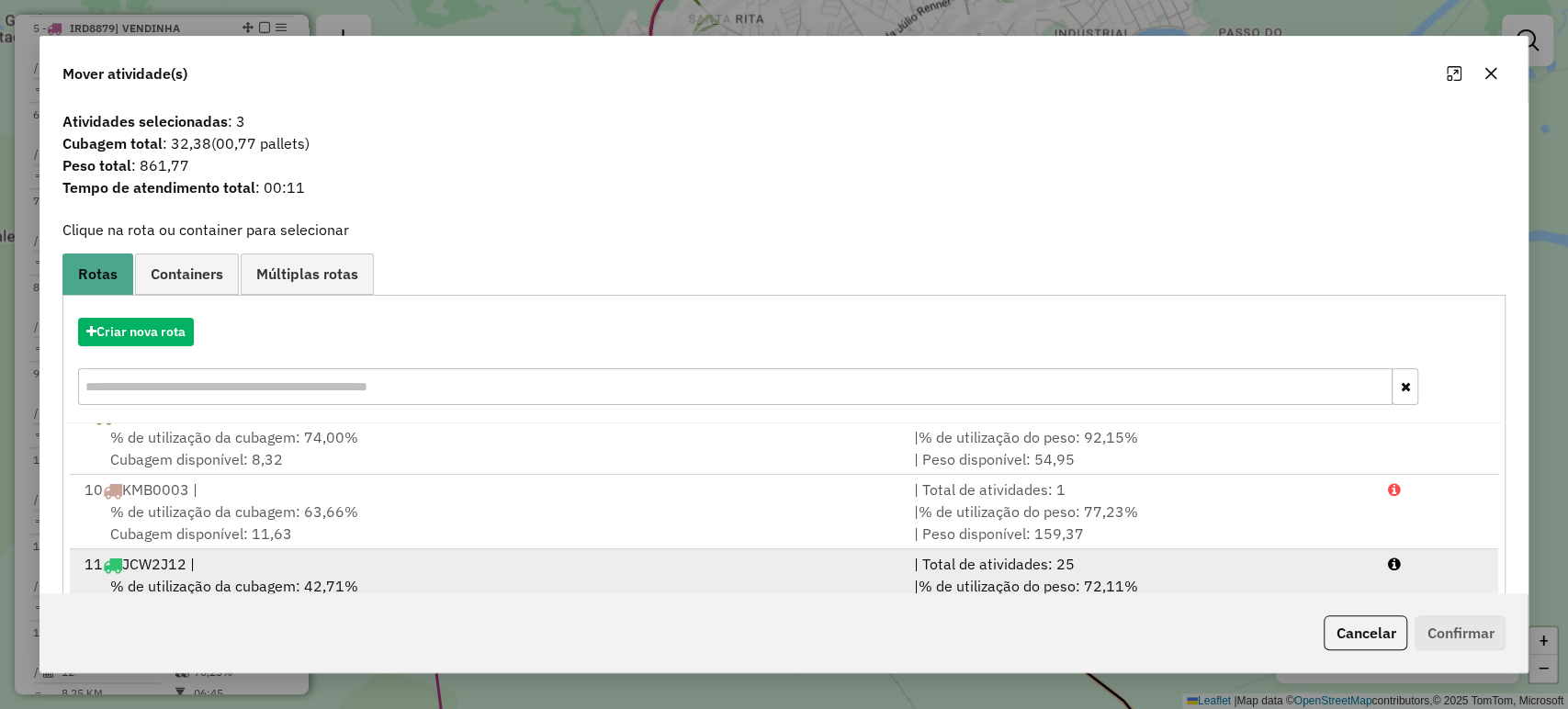 scroll, scrollTop: 672, scrollLeft: 0, axis: vertical 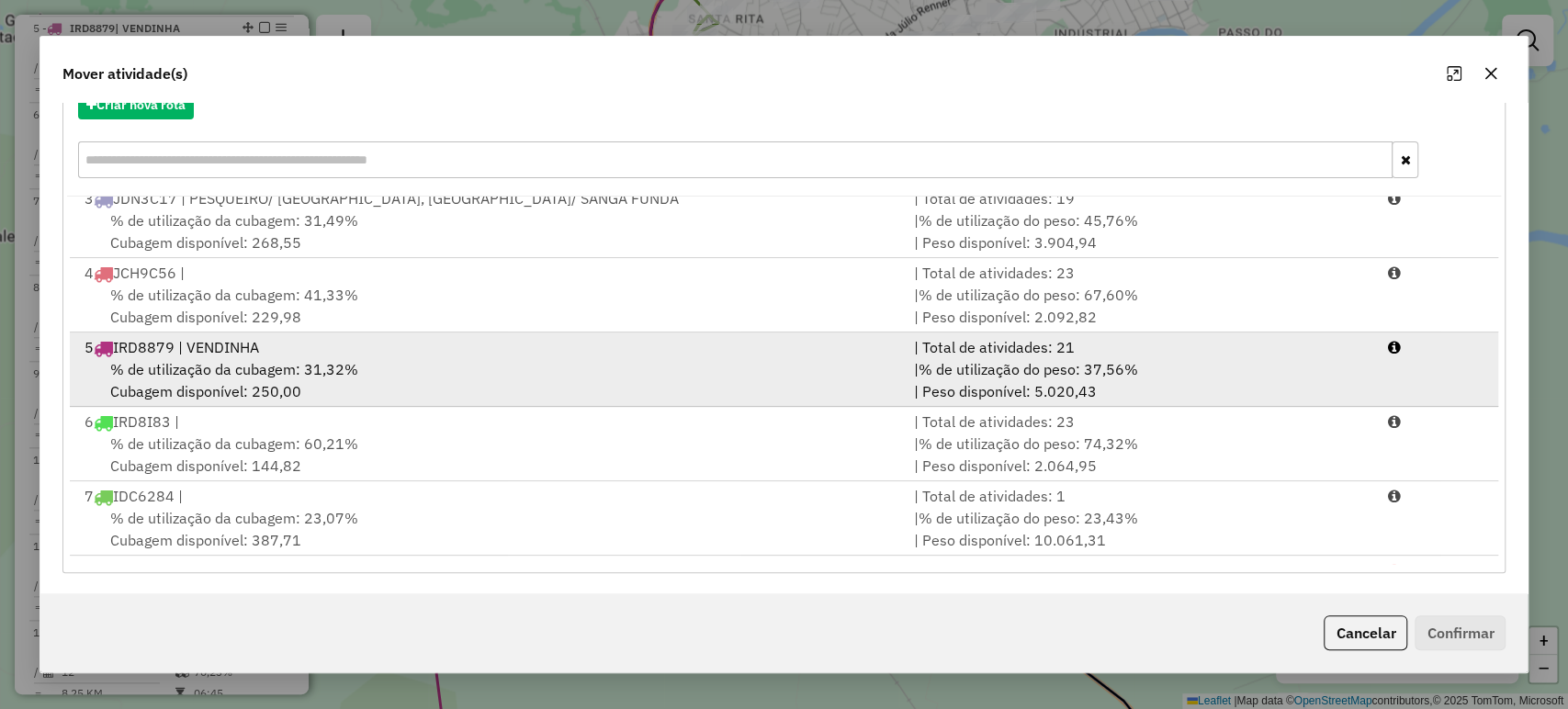 click on "% de utilização da cubagem: 31,32%  Cubagem disponível: 250,00" at bounding box center [488, 380] 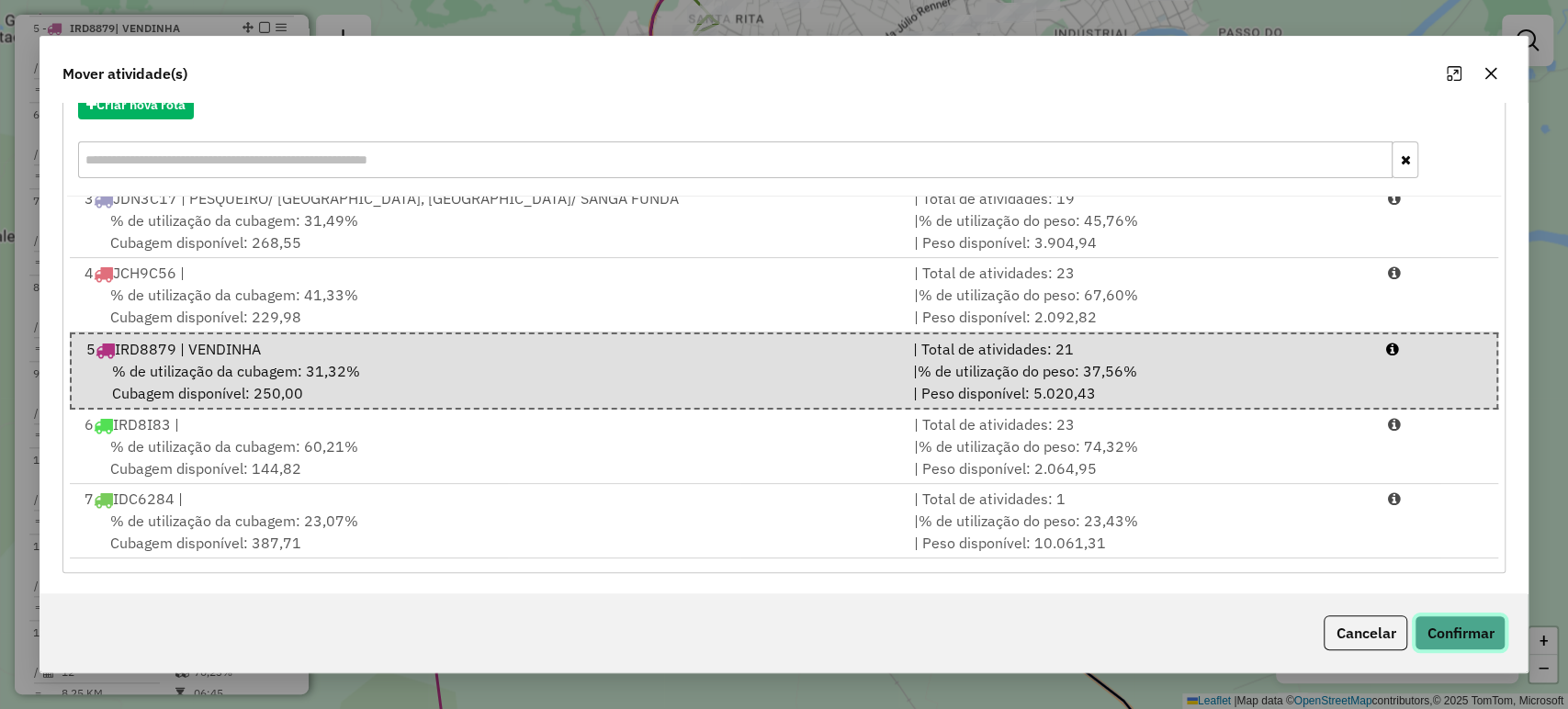 click on "Confirmar" 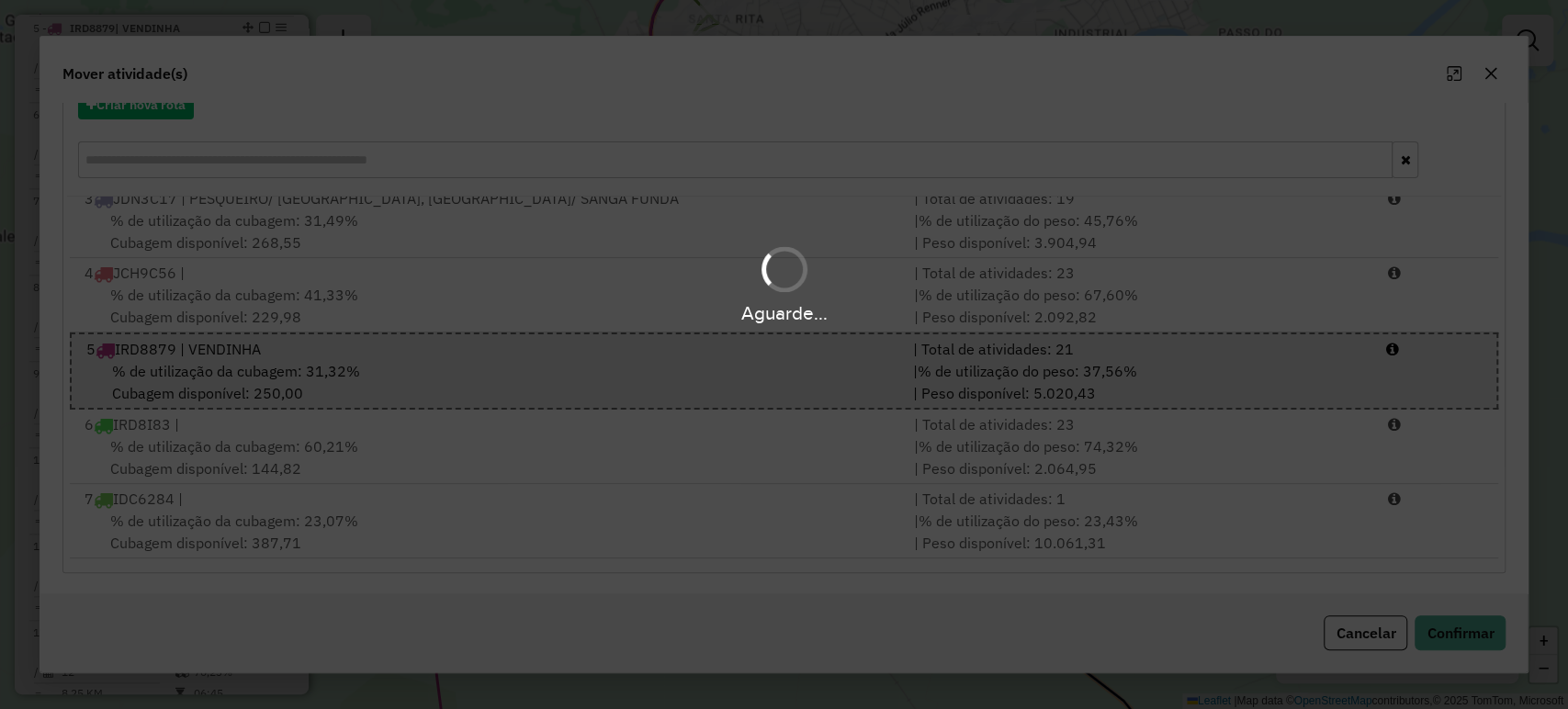 scroll, scrollTop: 0, scrollLeft: 0, axis: both 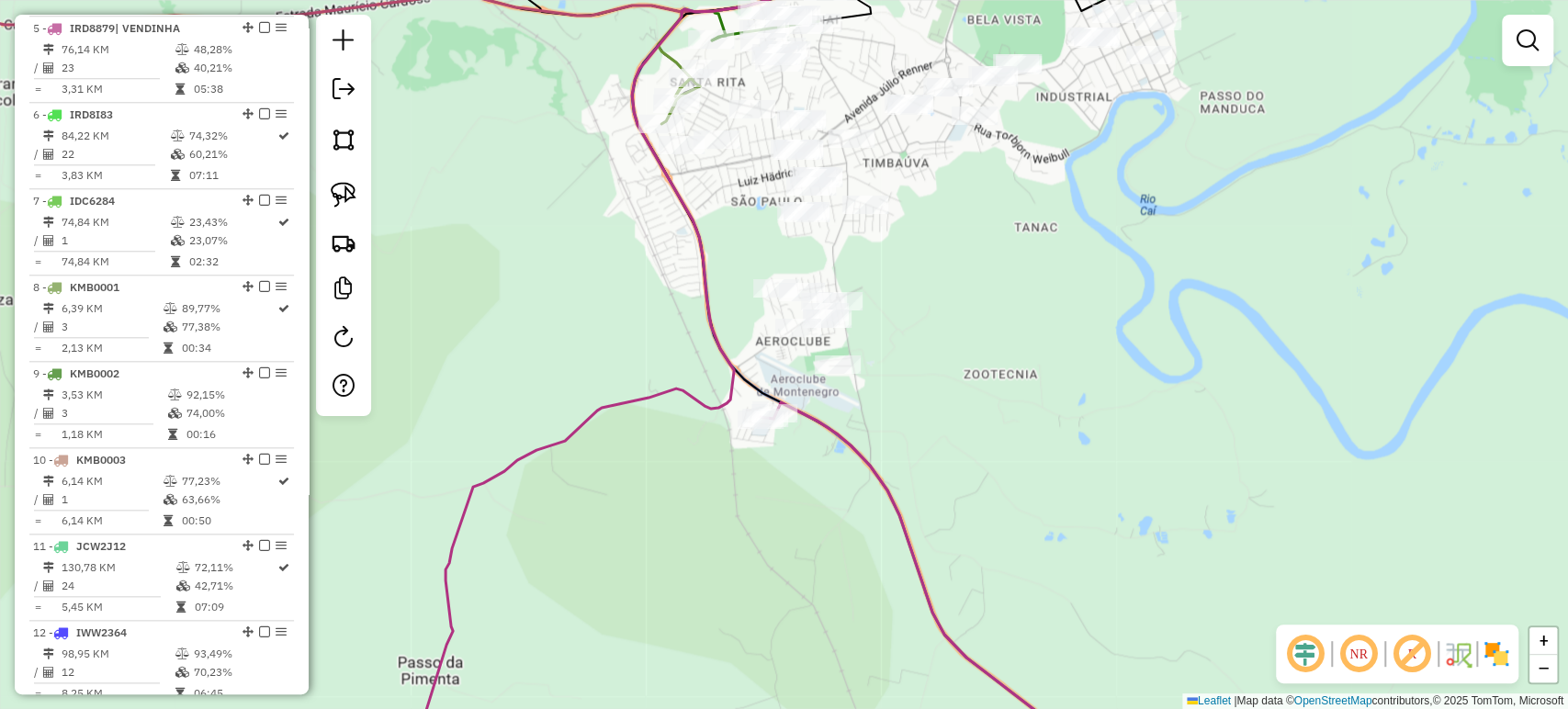drag, startPoint x: 951, startPoint y: 181, endPoint x: 823, endPoint y: 400, distance: 253.6632 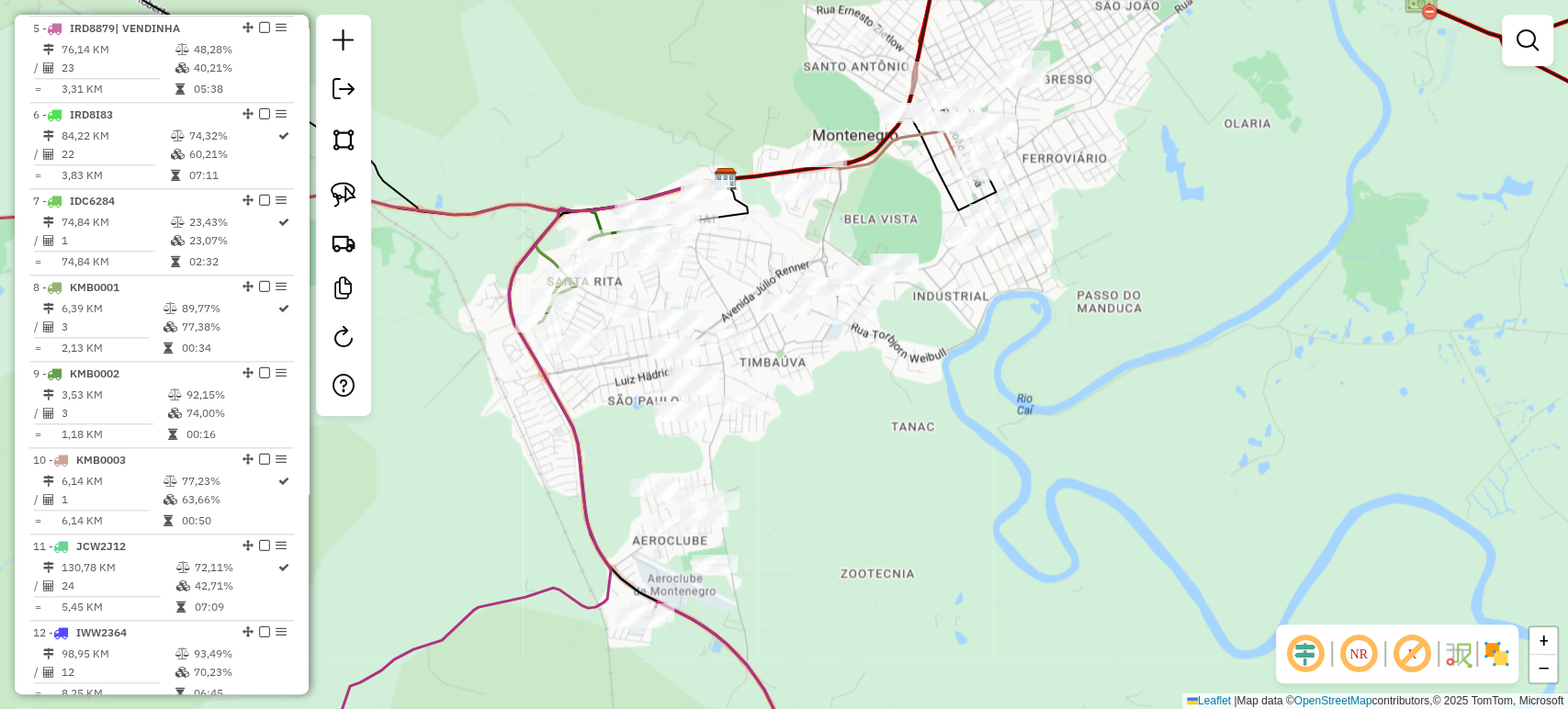 drag, startPoint x: 1053, startPoint y: 318, endPoint x: 970, endPoint y: 425, distance: 135.41787 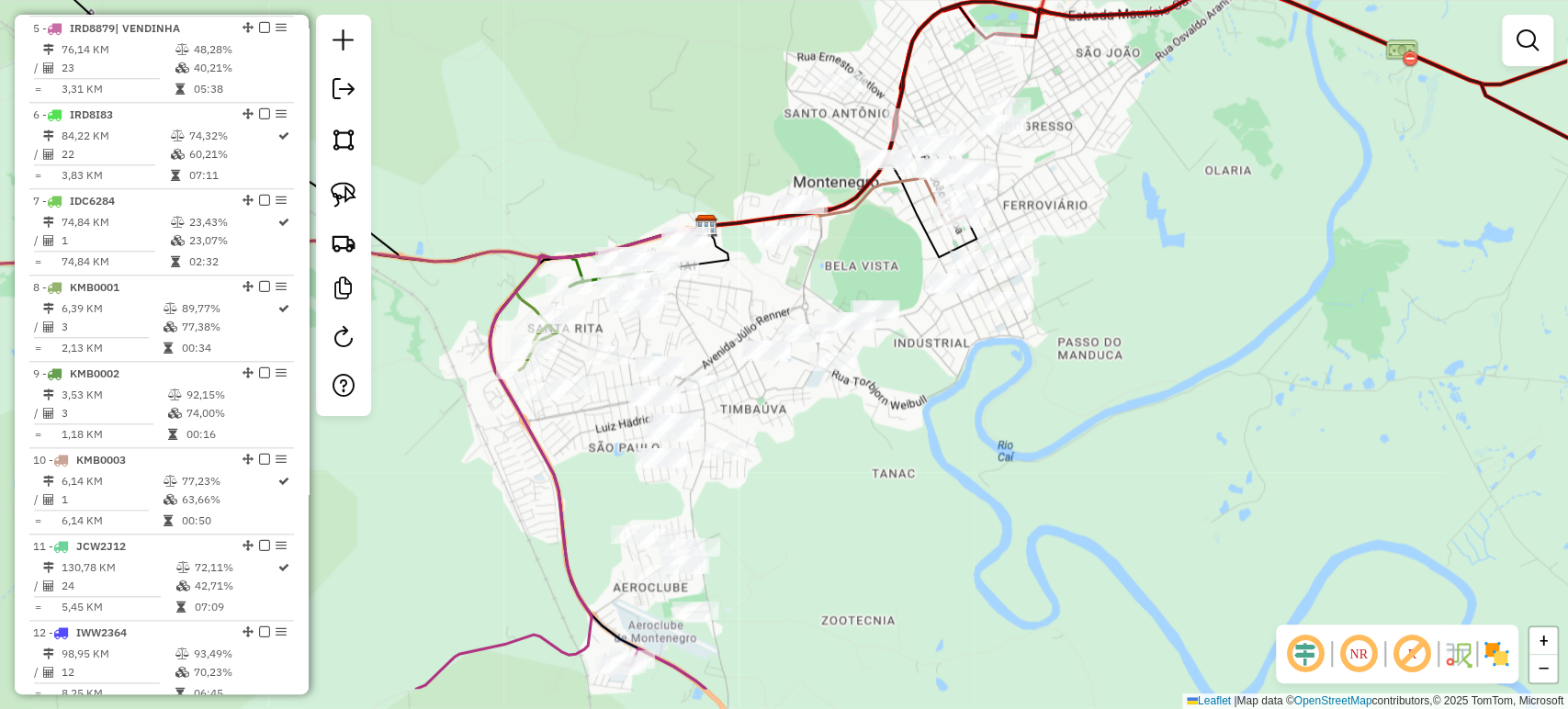 drag, startPoint x: 783, startPoint y: 558, endPoint x: 695, endPoint y: 436, distance: 150.42606 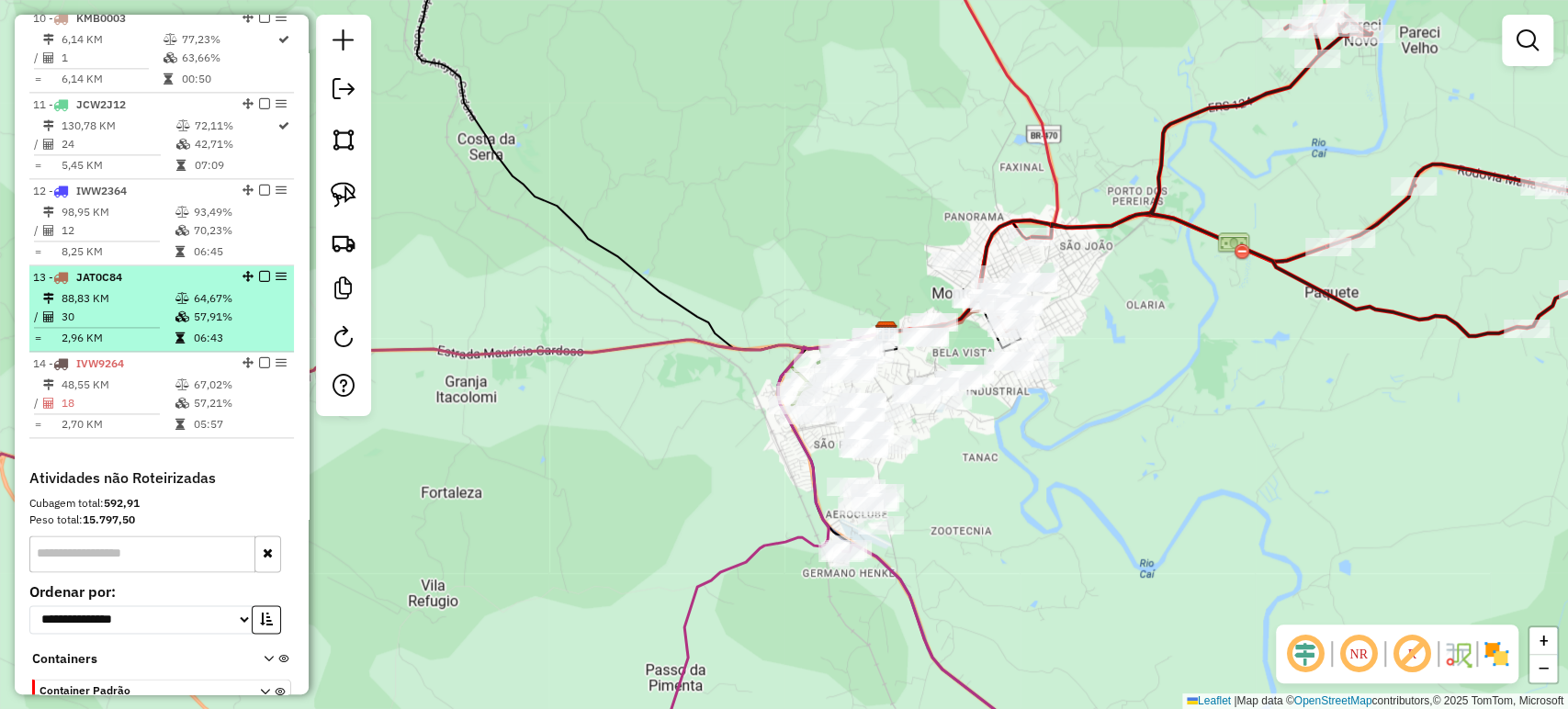 scroll, scrollTop: 1289, scrollLeft: 0, axis: vertical 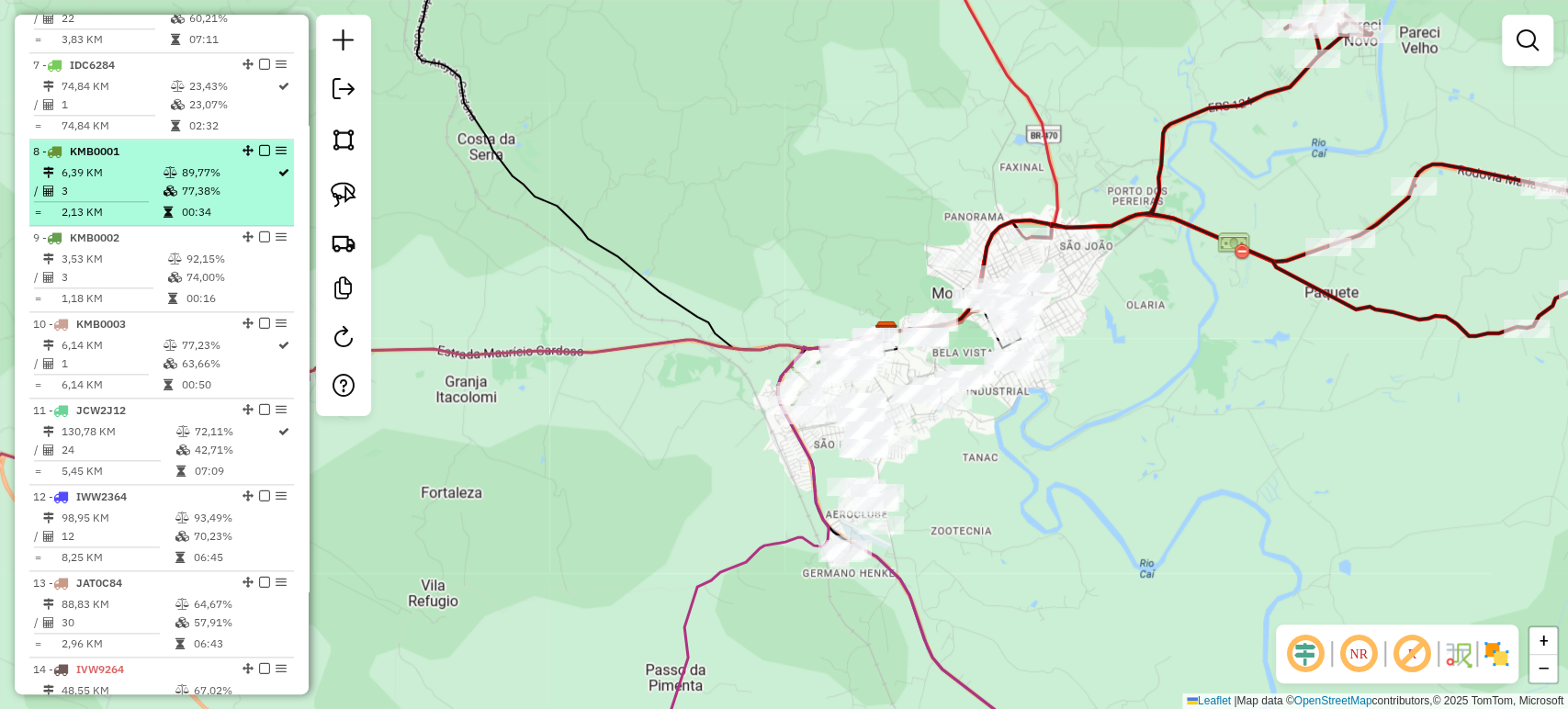 click on "8 -       KMB0001" at bounding box center [162, 152] 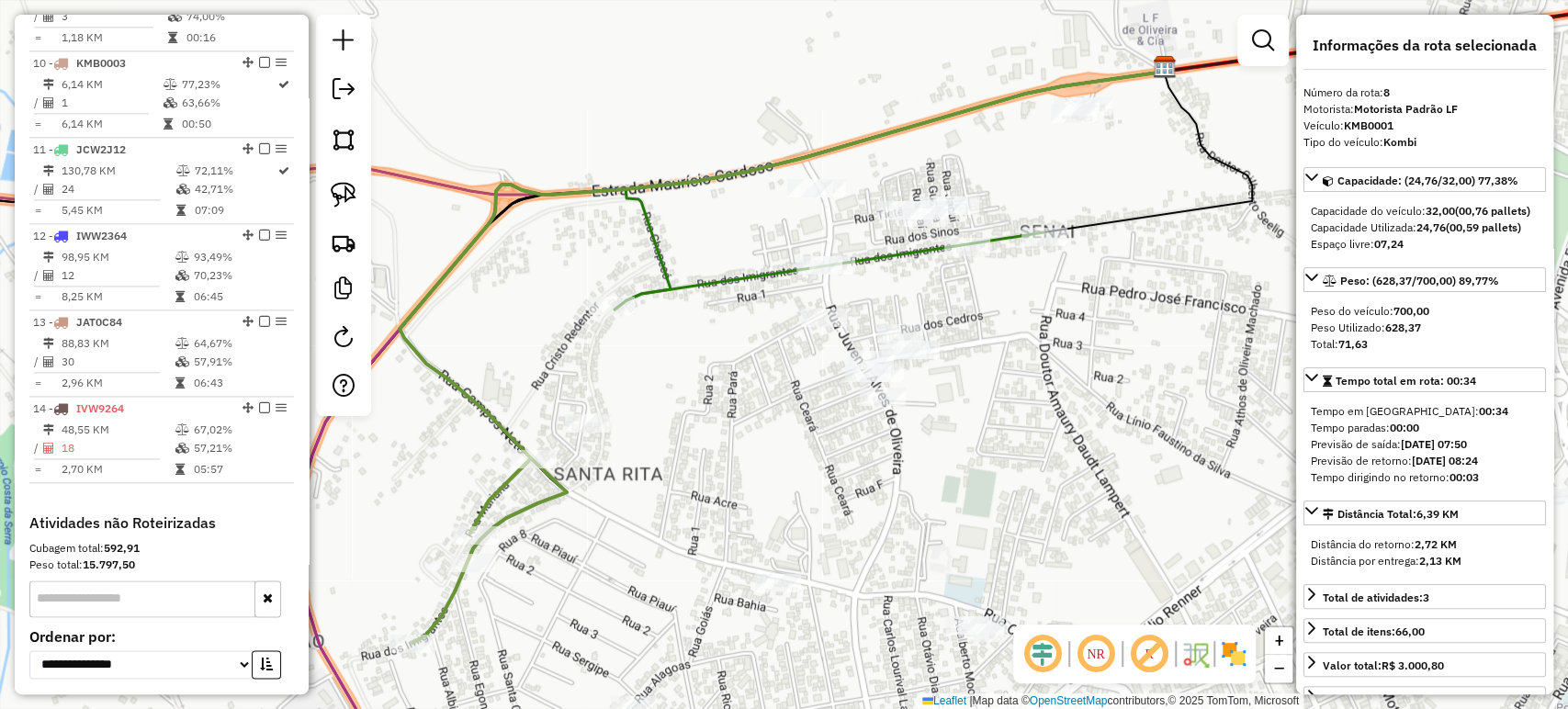 scroll, scrollTop: 1697, scrollLeft: 0, axis: vertical 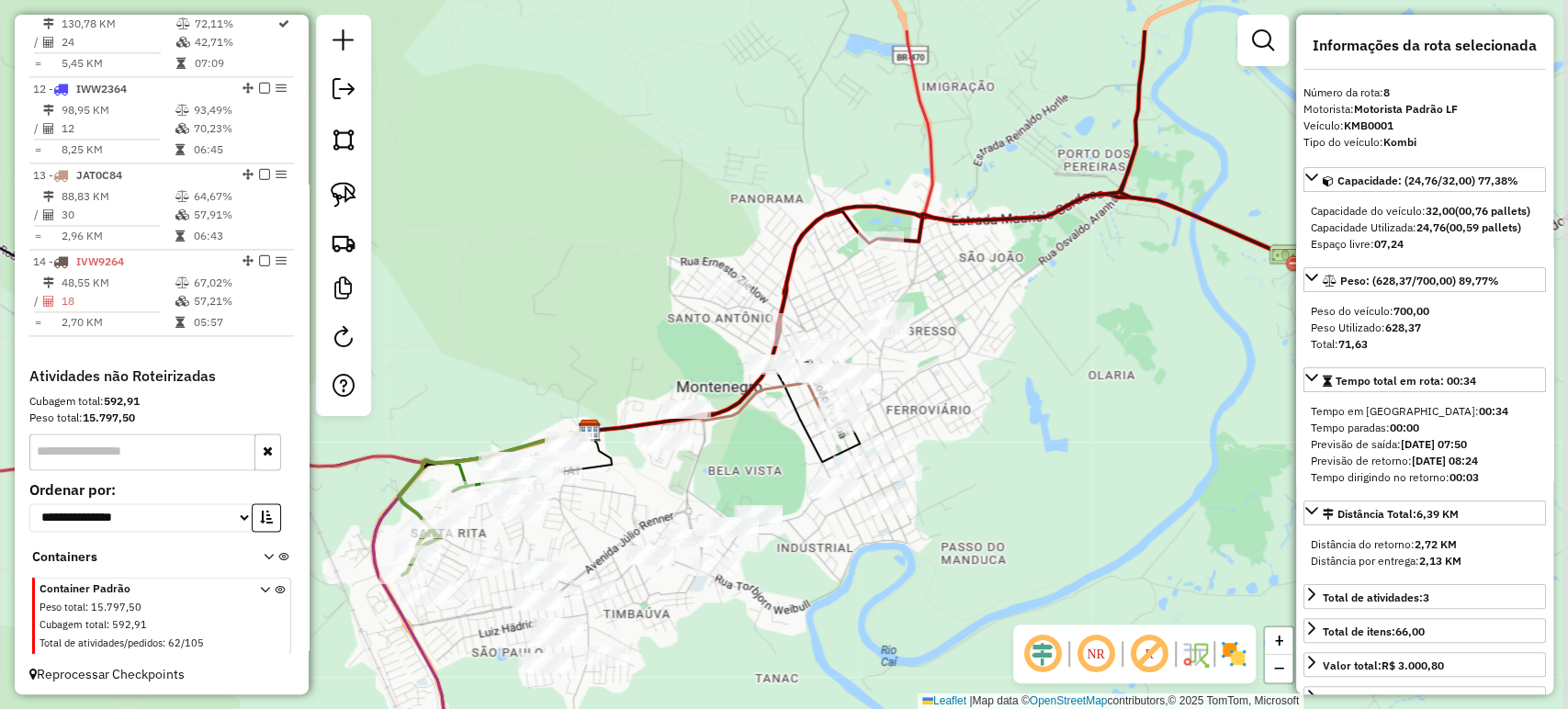drag, startPoint x: 1156, startPoint y: 417, endPoint x: 915, endPoint y: 518, distance: 261.30825 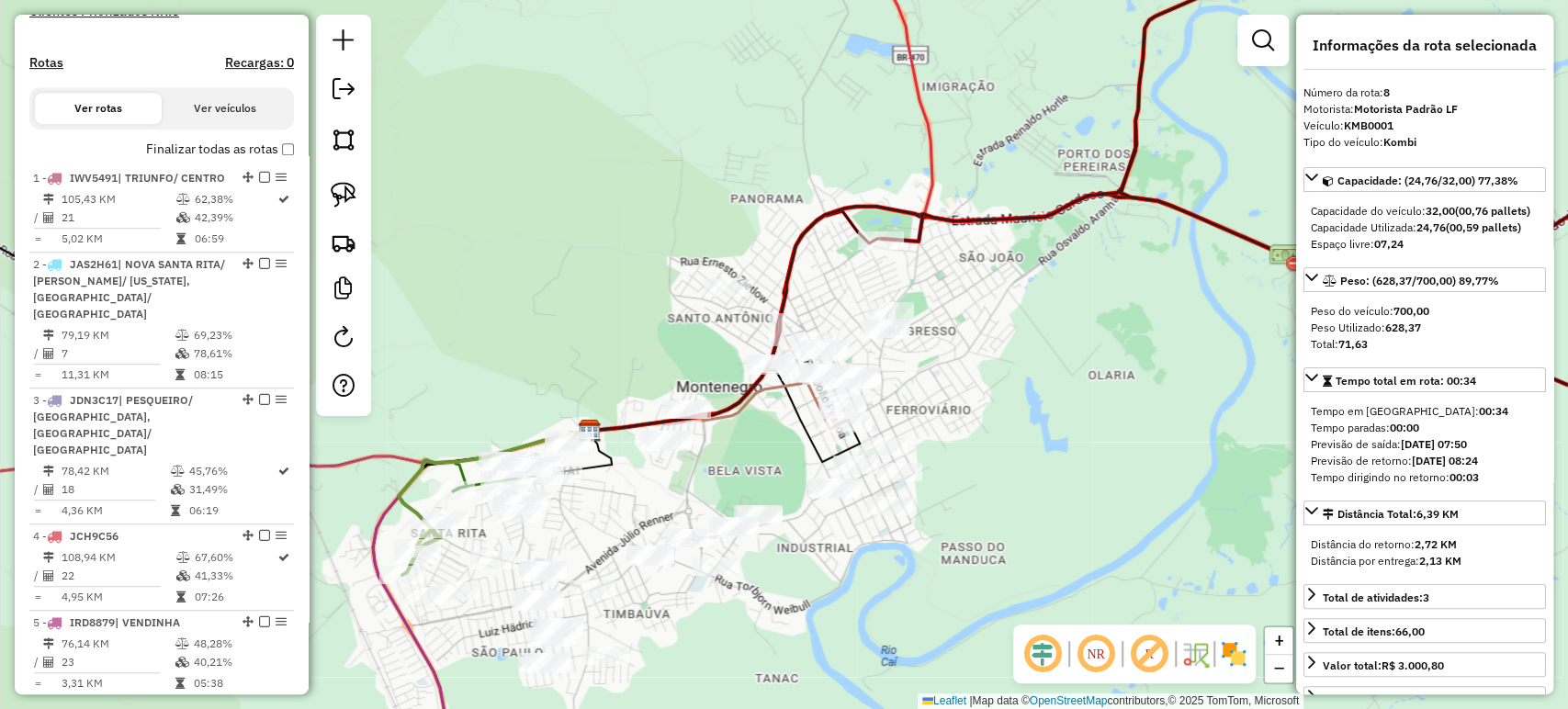 scroll, scrollTop: 473, scrollLeft: 0, axis: vertical 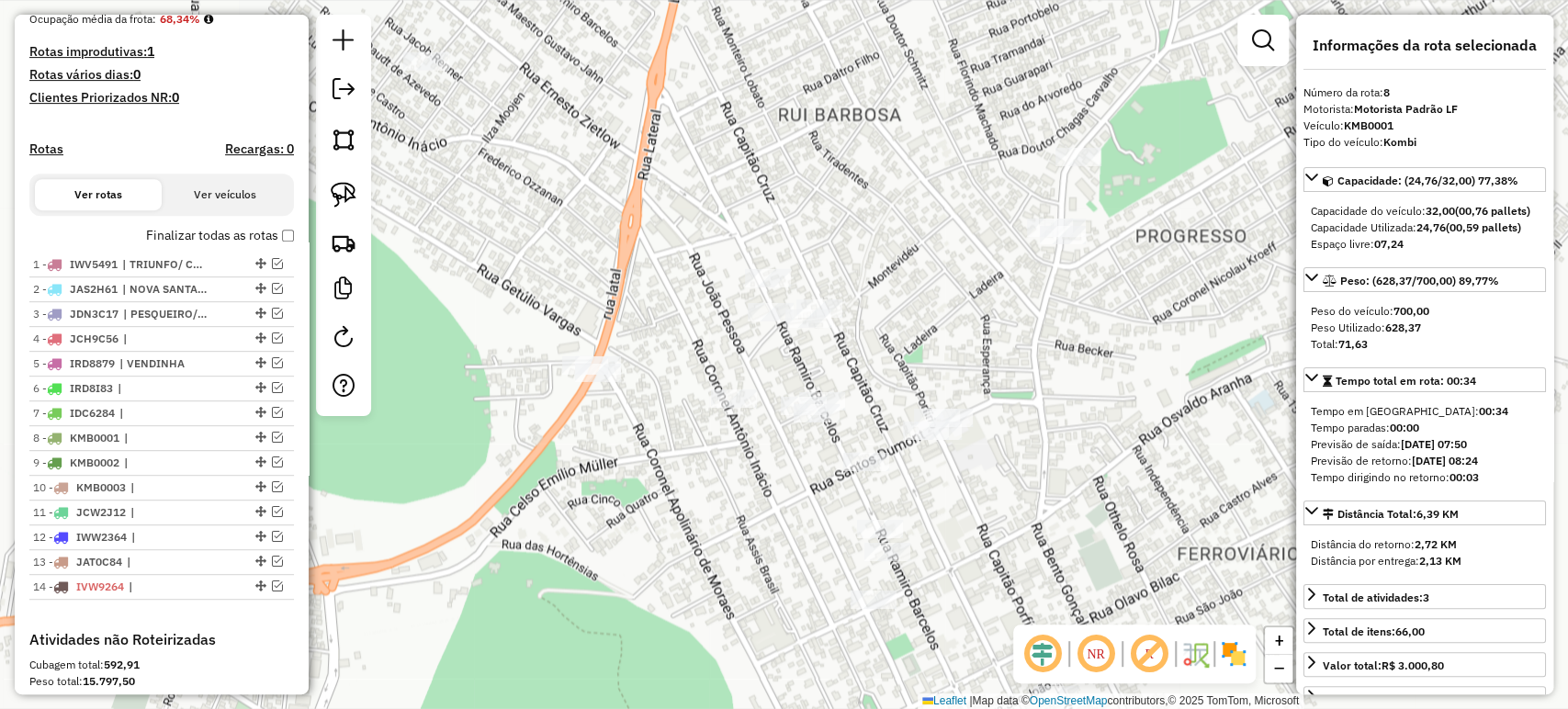 drag, startPoint x: 911, startPoint y: 281, endPoint x: 846, endPoint y: 318, distance: 74.79305 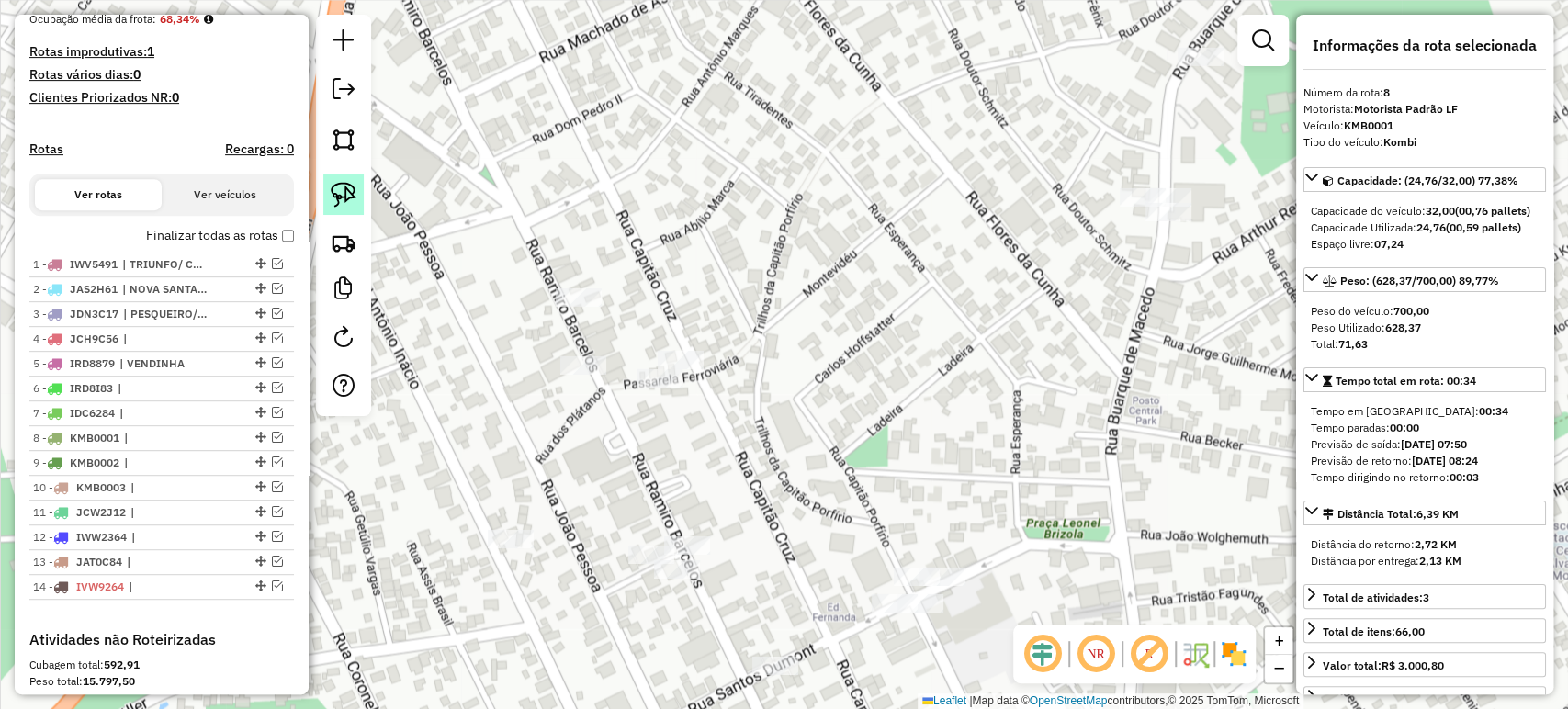 click 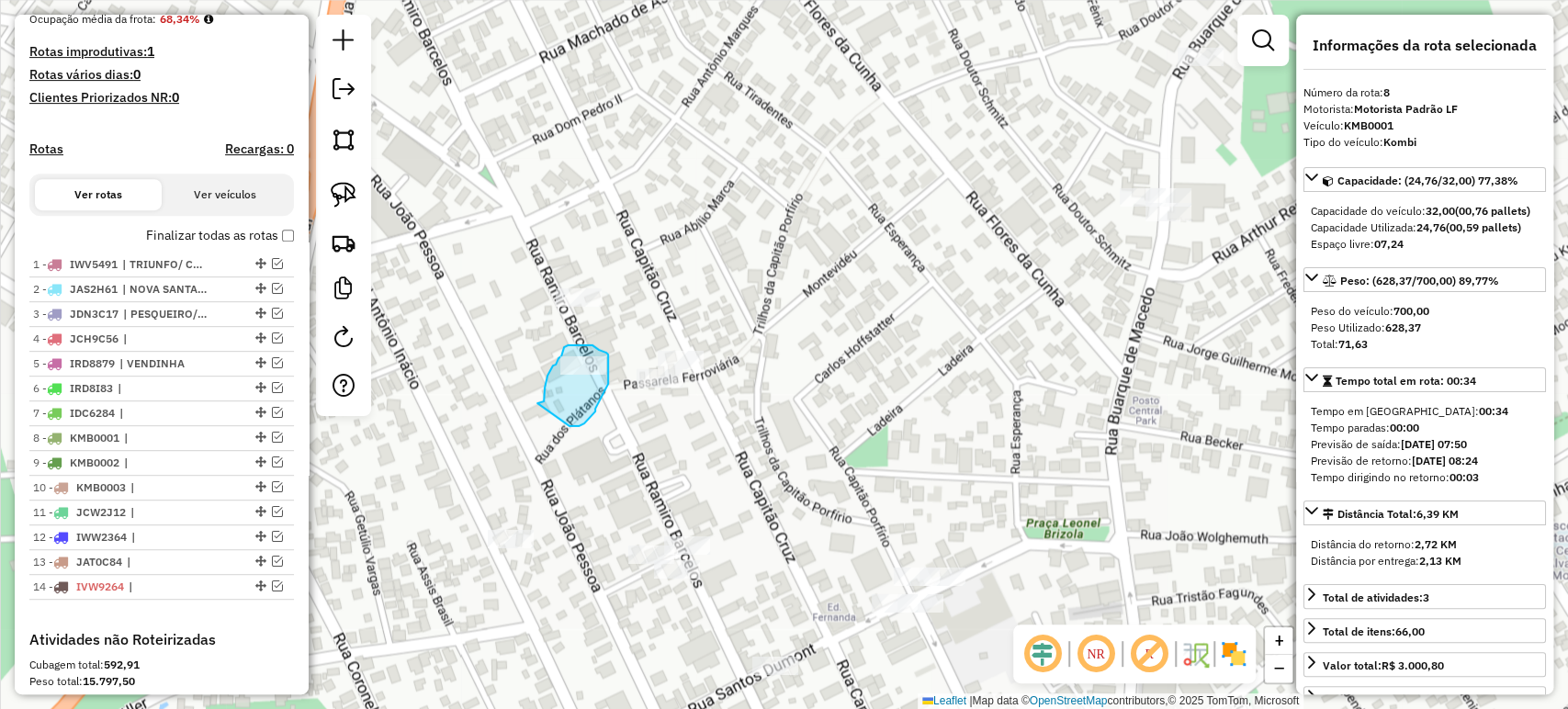 drag, startPoint x: 537, startPoint y: 402, endPoint x: 566, endPoint y: 426, distance: 37.64306 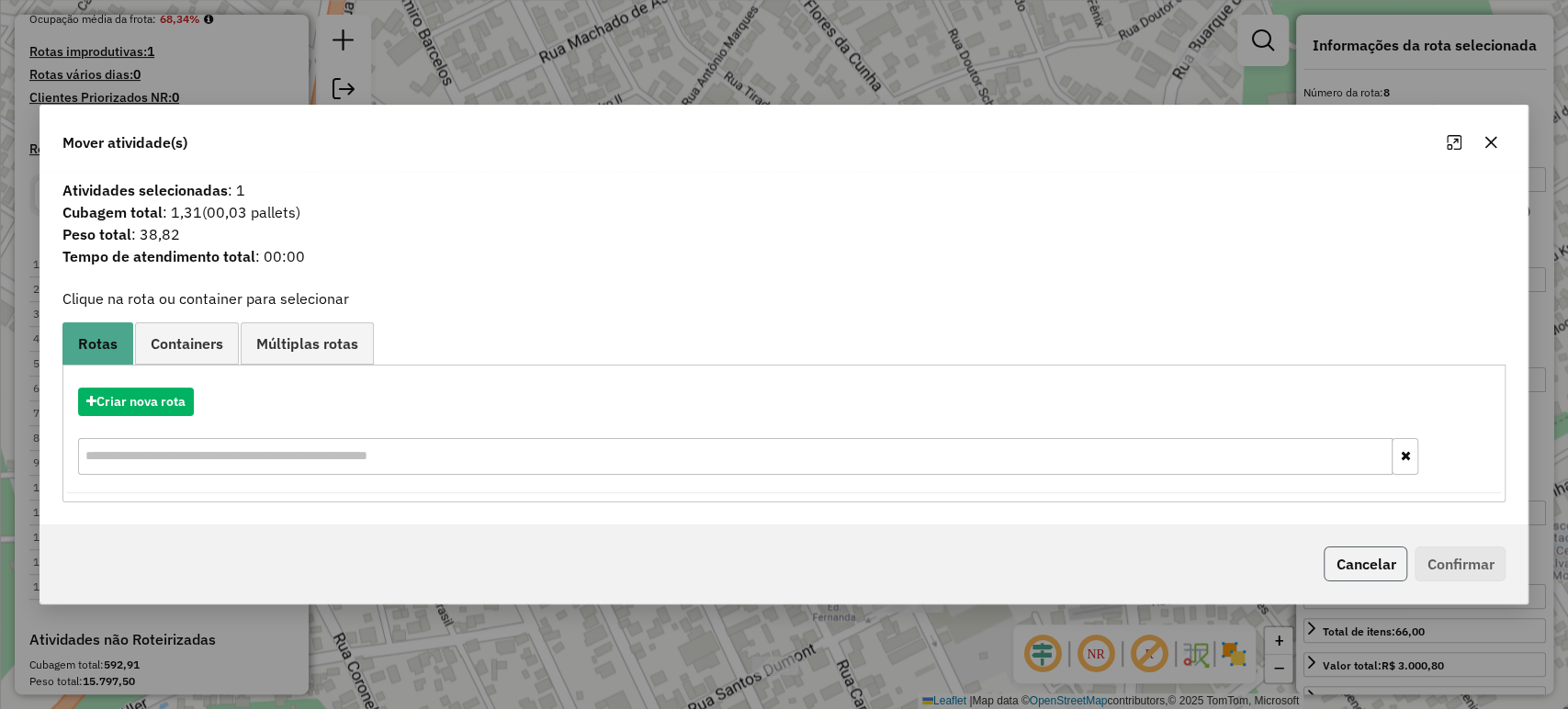 click on "Cancelar" 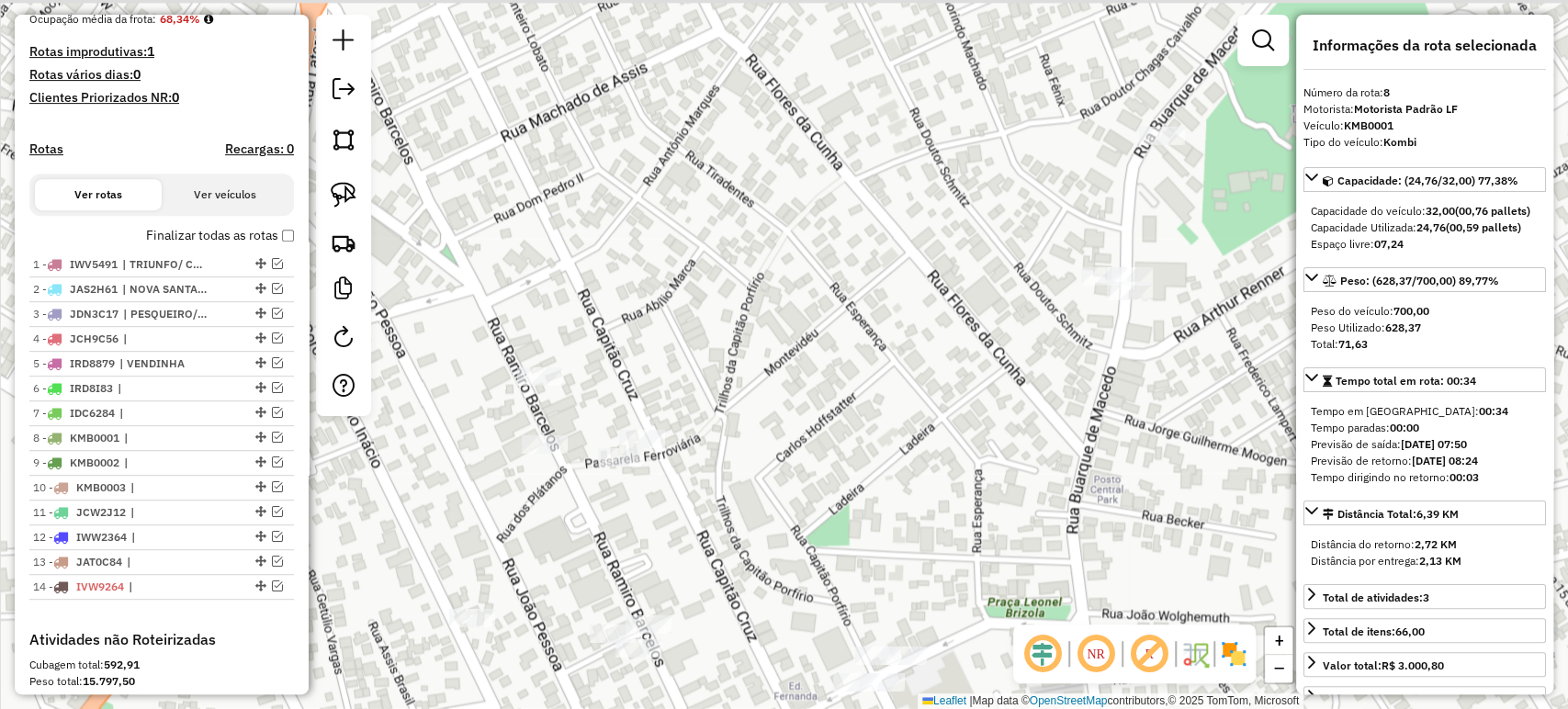 drag, startPoint x: 1220, startPoint y: 174, endPoint x: 1030, endPoint y: 369, distance: 272.25907 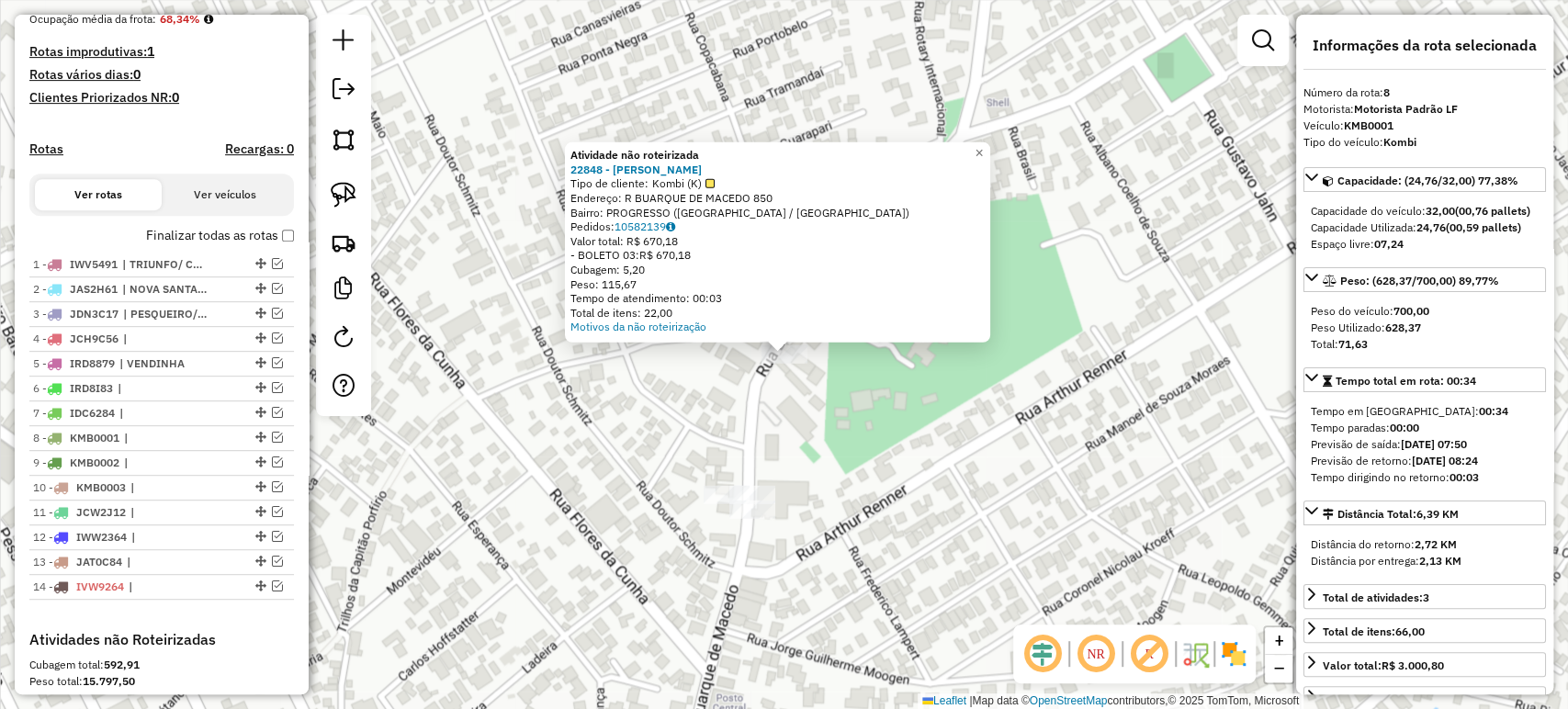 click on "Atividade não roteirizada 22848 - GRAXAIM BURGER  Tipo de cliente:   Kombi (K)   Endereço: R BUARQUE DE MACEDO 850   Bairro: PROGRESSO (MONTENEGRO / RS)   Pedidos:  10582139   Valor total: R$ 670,18   - BOLETO 03:  R$ 670,18   Cubagem: 5,20   Peso: 115,67   Tempo de atendimento: 00:03   Total de itens: 22,00  Motivos da não roteirização × Janela de atendimento Grade de atendimento Capacidade Transportadoras Veículos Cliente Pedidos  Rotas Selecione os dias de semana para filtrar as janelas de atendimento  Seg   Ter   Qua   Qui   Sex   Sáb   Dom  Informe o período da janela de atendimento: De: Até:  Filtrar exatamente a janela do cliente  Considerar janela de atendimento padrão  Selecione os dias de semana para filtrar as grades de atendimento  Seg   Ter   Qua   Qui   Sex   Sáb   Dom   Considerar clientes sem dia de atendimento cadastrado  Clientes fora do dia de atendimento selecionado Filtrar as atividades entre os valores definidos abaixo:  Peso mínimo:   Peso máximo:   Cubagem mínima:   De:" 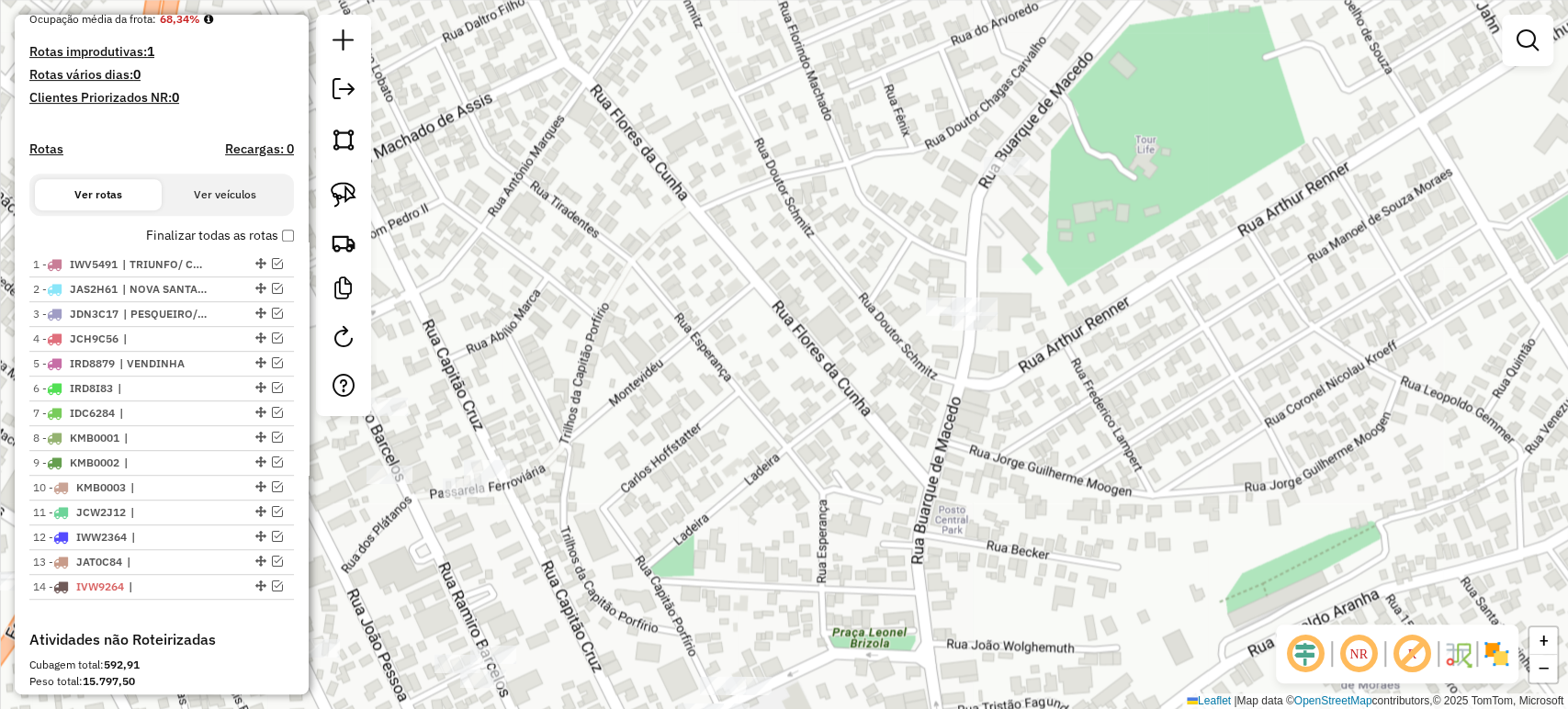 drag, startPoint x: 560, startPoint y: 592, endPoint x: 821, endPoint y: 376, distance: 338.78754 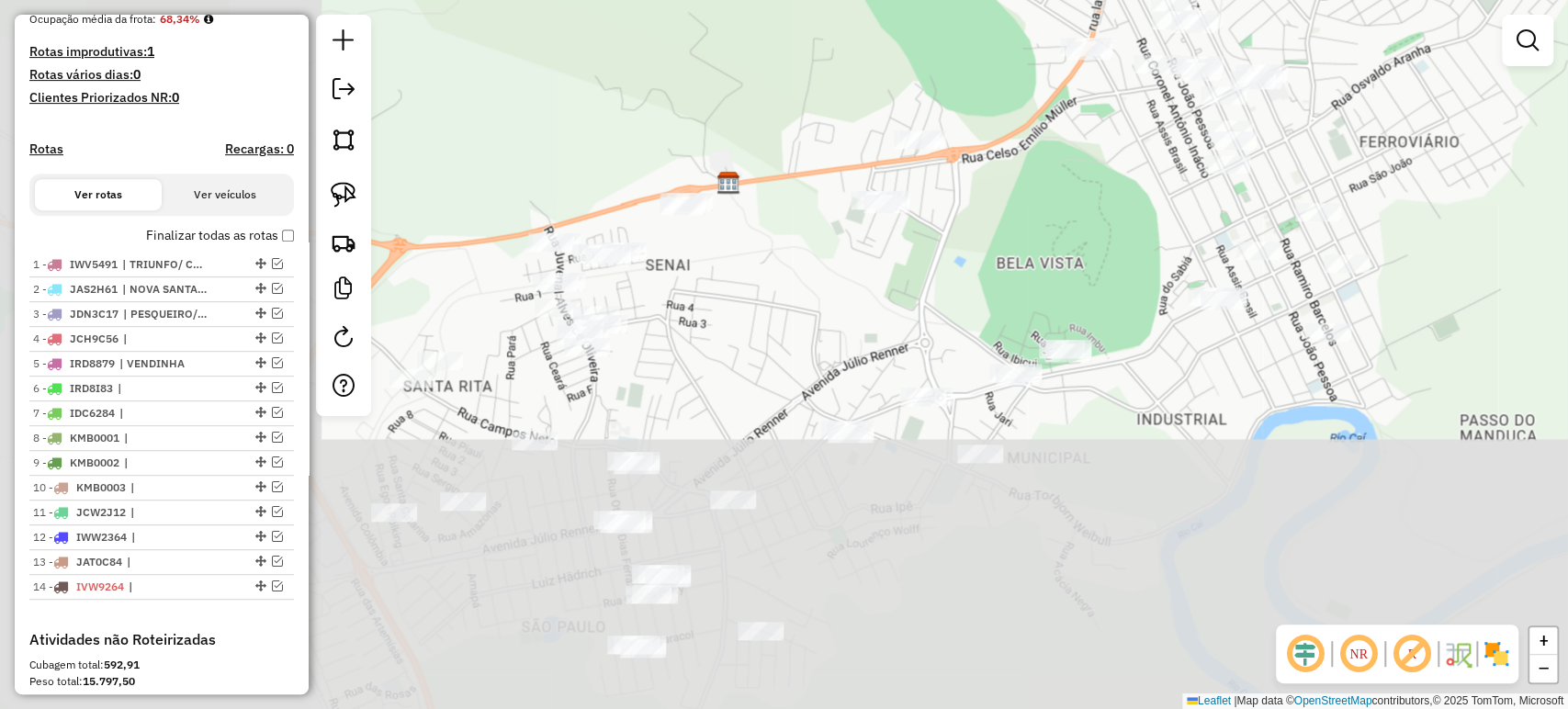 drag, startPoint x: 629, startPoint y: 557, endPoint x: 936, endPoint y: 291, distance: 406.20807 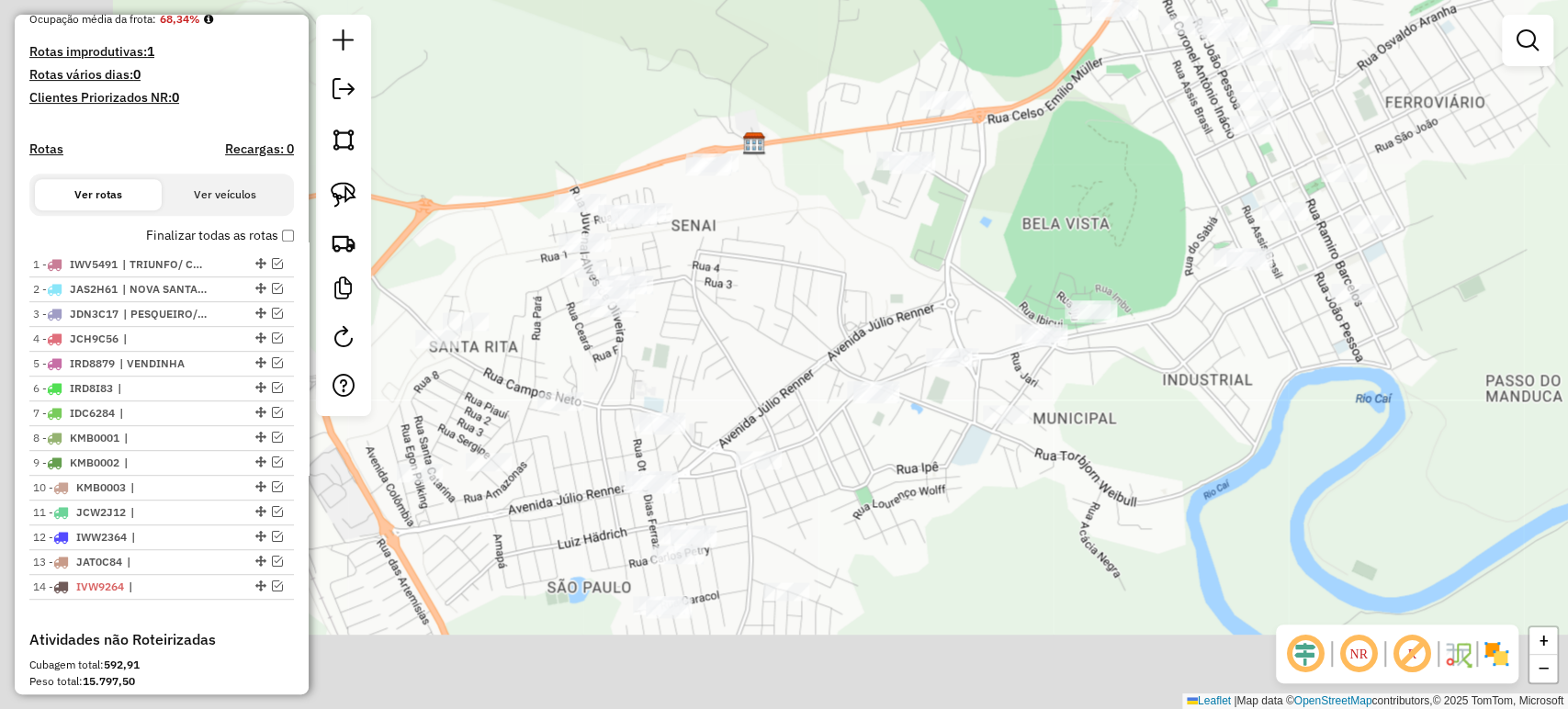 drag, startPoint x: 839, startPoint y: 353, endPoint x: 933, endPoint y: 256, distance: 135.074 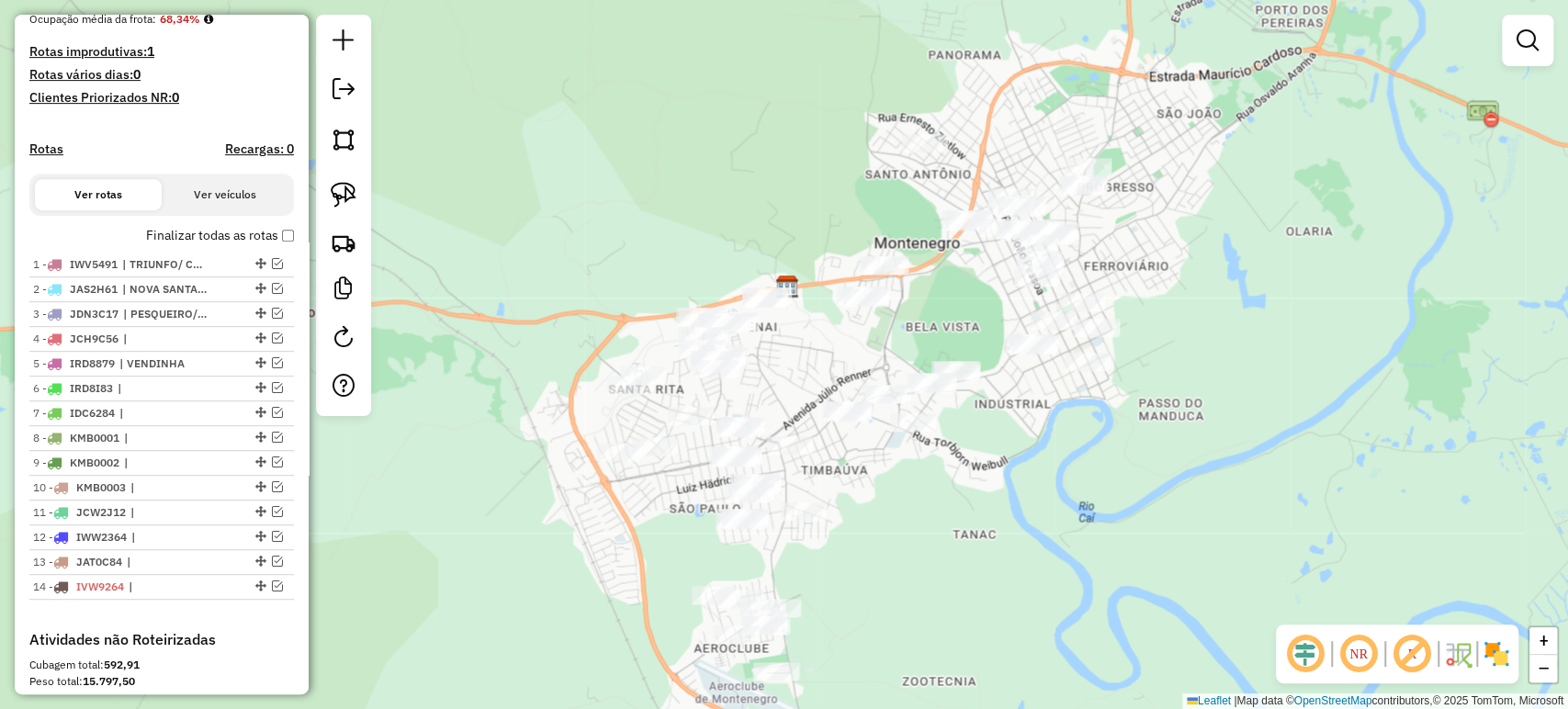 drag, startPoint x: 827, startPoint y: 357, endPoint x: 809, endPoint y: 384, distance: 32.449961 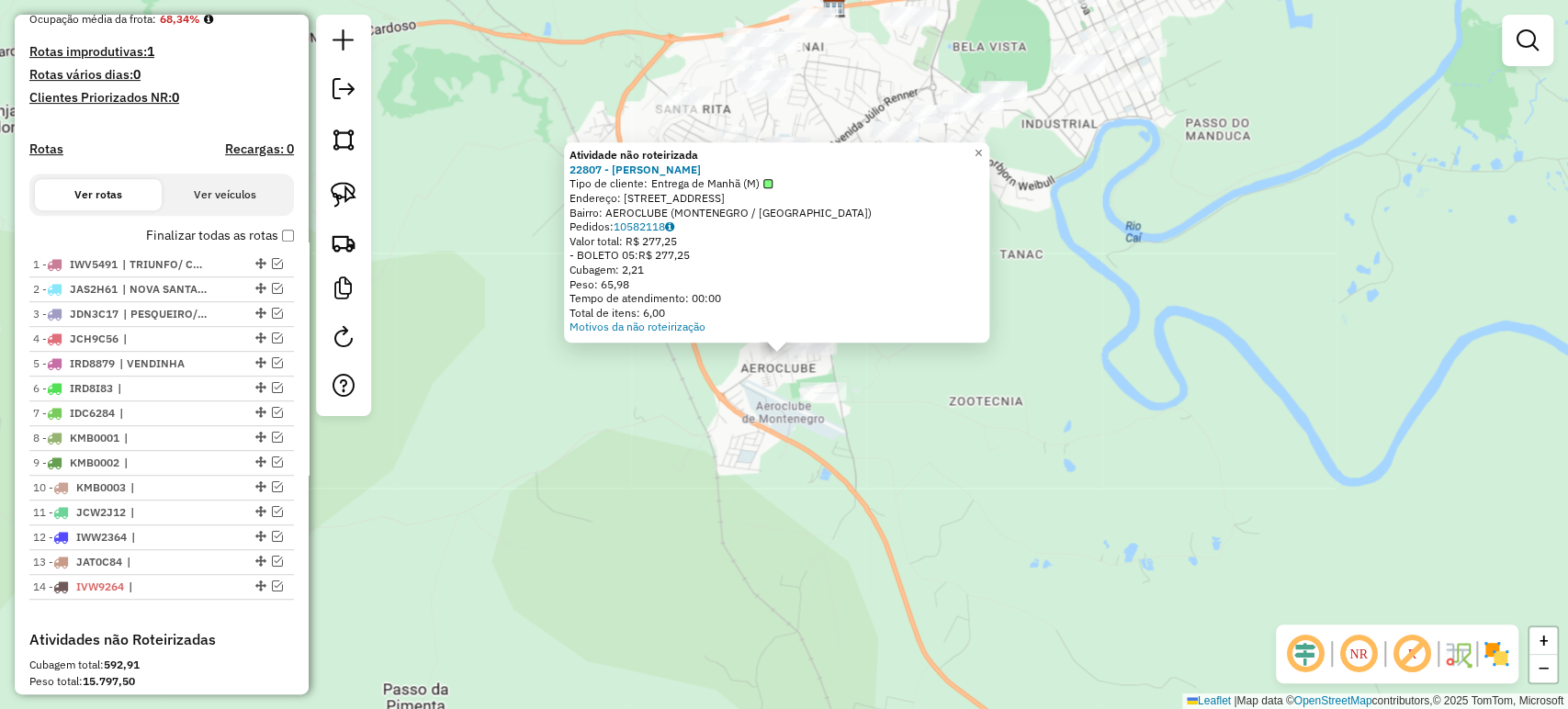 click on "Atividade não roteirizada 22807 - LANCHERIA RAMAO  Tipo de cliente:   Entrega de Manhã (M)   Endereço: R CILON ROSA 351   Bairro: AEROCLUBE (MONTENEGRO / RS)   Pedidos:  10582118   Valor total: R$ 277,25   - BOLETO 05:  R$ 277,25   Cubagem: 2,21   Peso: 65,98   Tempo de atendimento: 00:00   Total de itens: 6,00  Motivos da não roteirização × Janela de atendimento Grade de atendimento Capacidade Transportadoras Veículos Cliente Pedidos  Rotas Selecione os dias de semana para filtrar as janelas de atendimento  Seg   Ter   Qua   Qui   Sex   Sáb   Dom  Informe o período da janela de atendimento: De: Até:  Filtrar exatamente a janela do cliente  Considerar janela de atendimento padrão  Selecione os dias de semana para filtrar as grades de atendimento  Seg   Ter   Qua   Qui   Sex   Sáb   Dom   Considerar clientes sem dia de atendimento cadastrado  Clientes fora do dia de atendimento selecionado Filtrar as atividades entre os valores definidos abaixo:  Peso mínimo:   Peso máximo:   Cubagem mínima:  +" 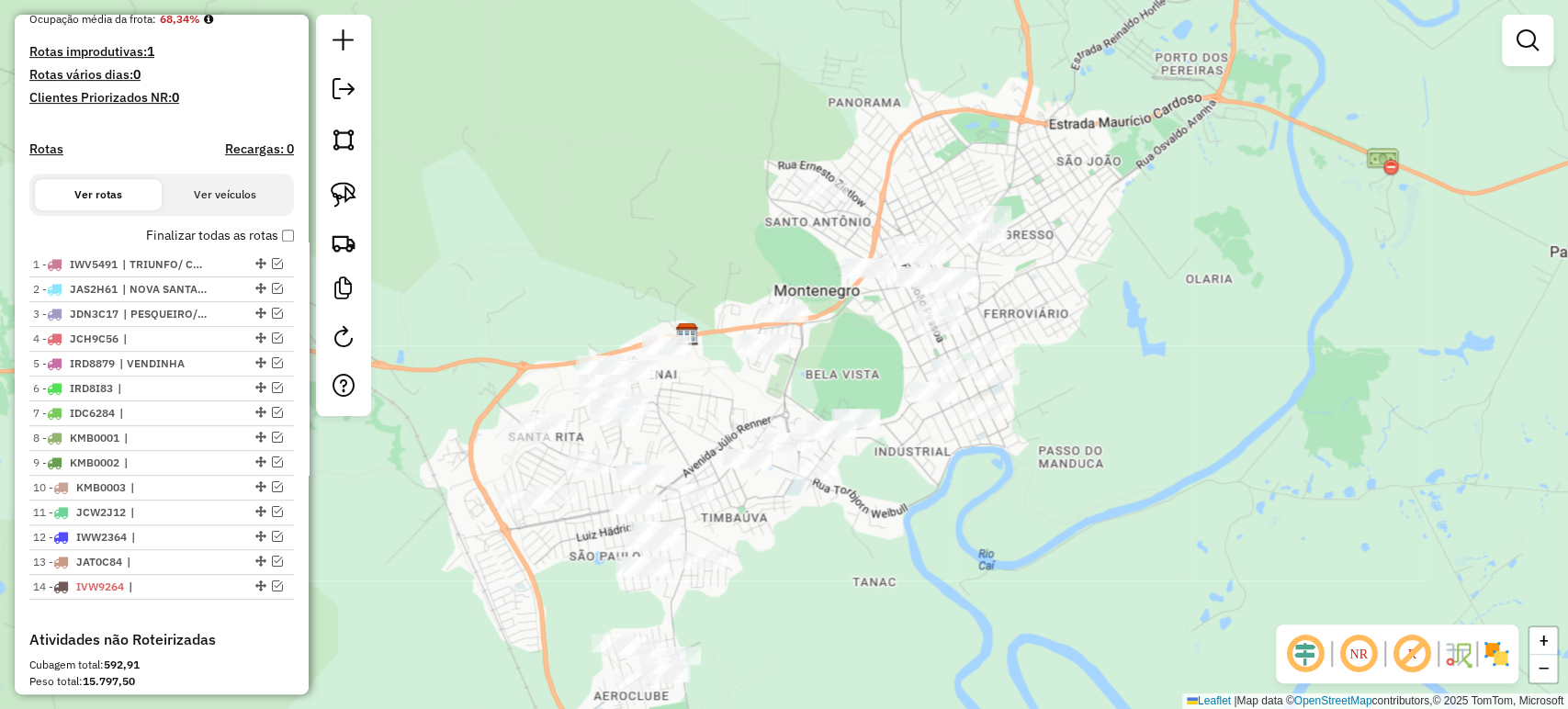 drag, startPoint x: 1043, startPoint y: 254, endPoint x: 891, endPoint y: 586, distance: 365.1411 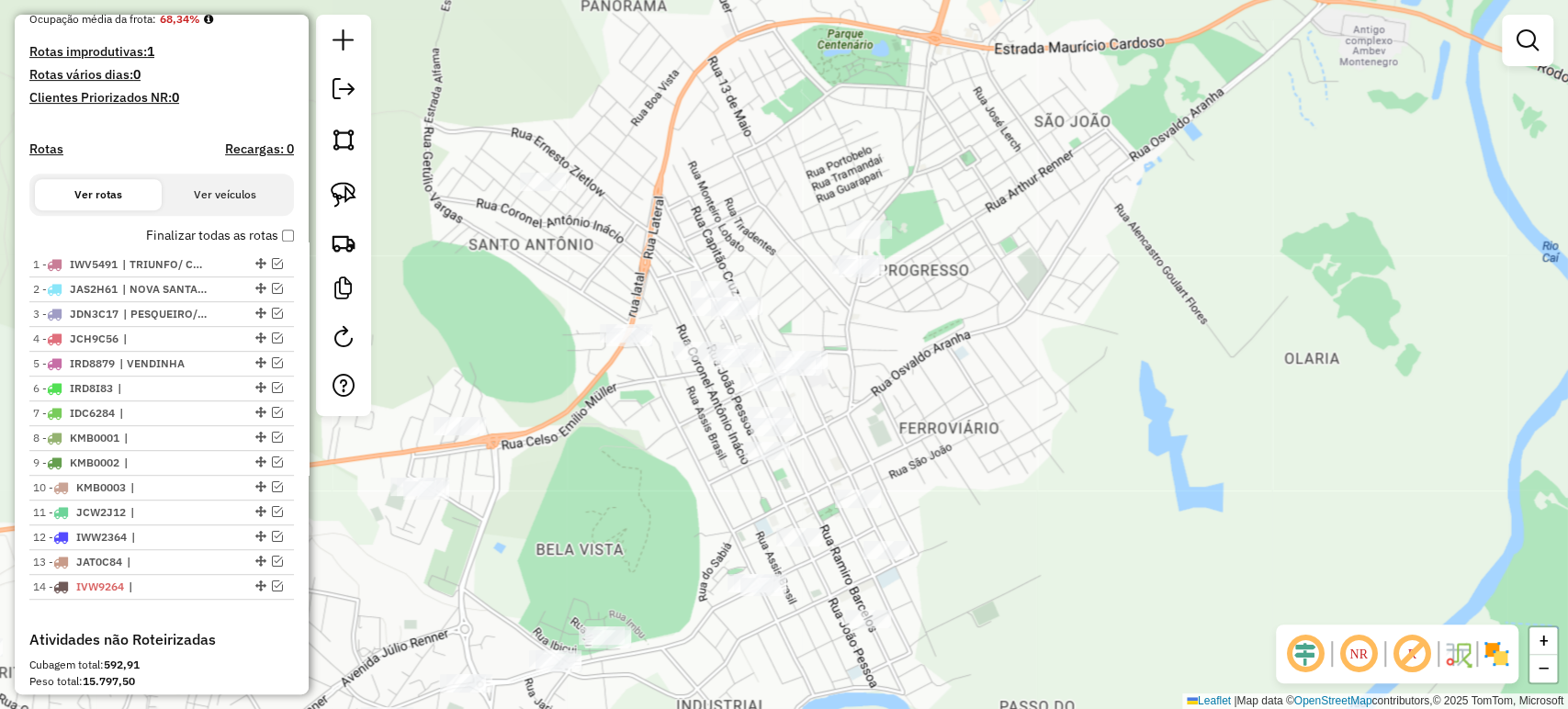 drag, startPoint x: 1041, startPoint y: 287, endPoint x: 955, endPoint y: 388, distance: 132.65368 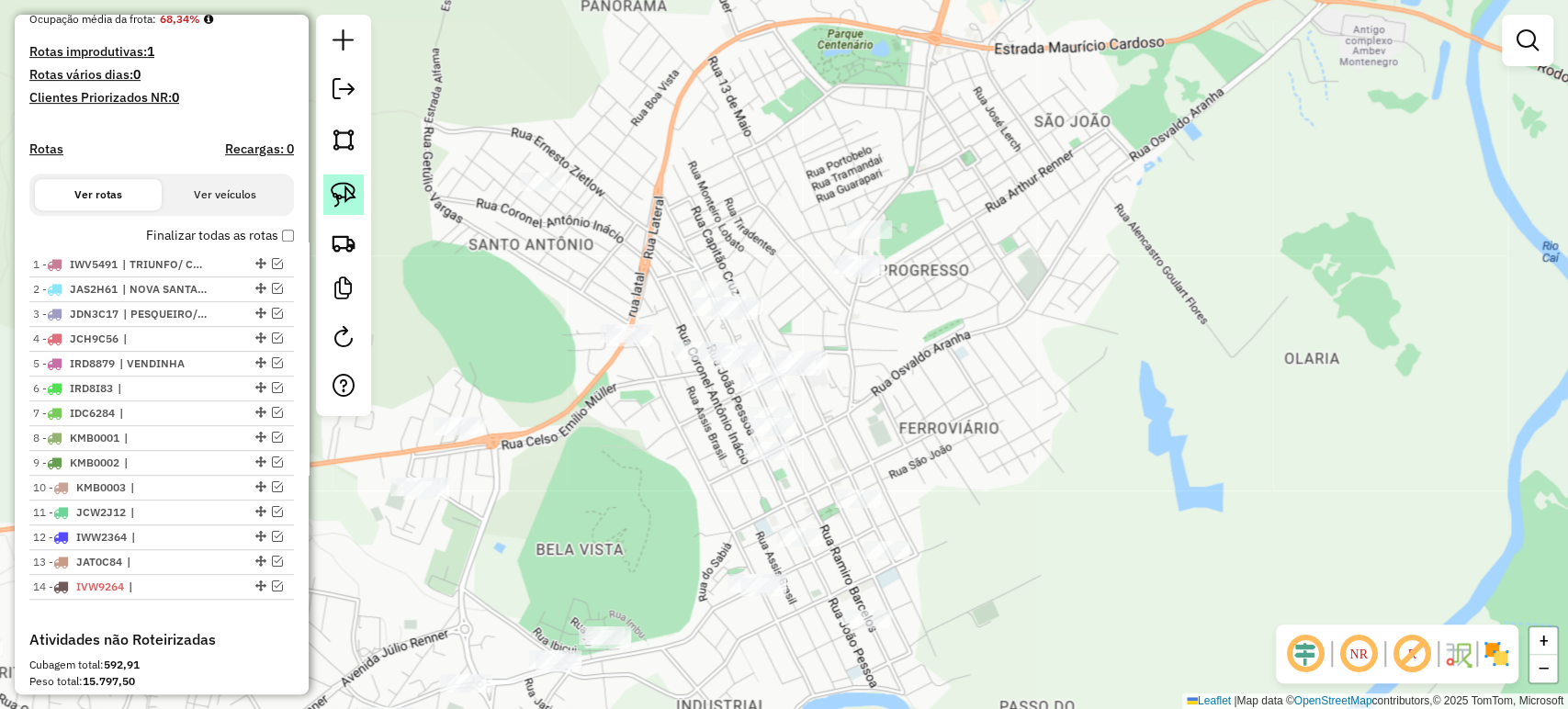click 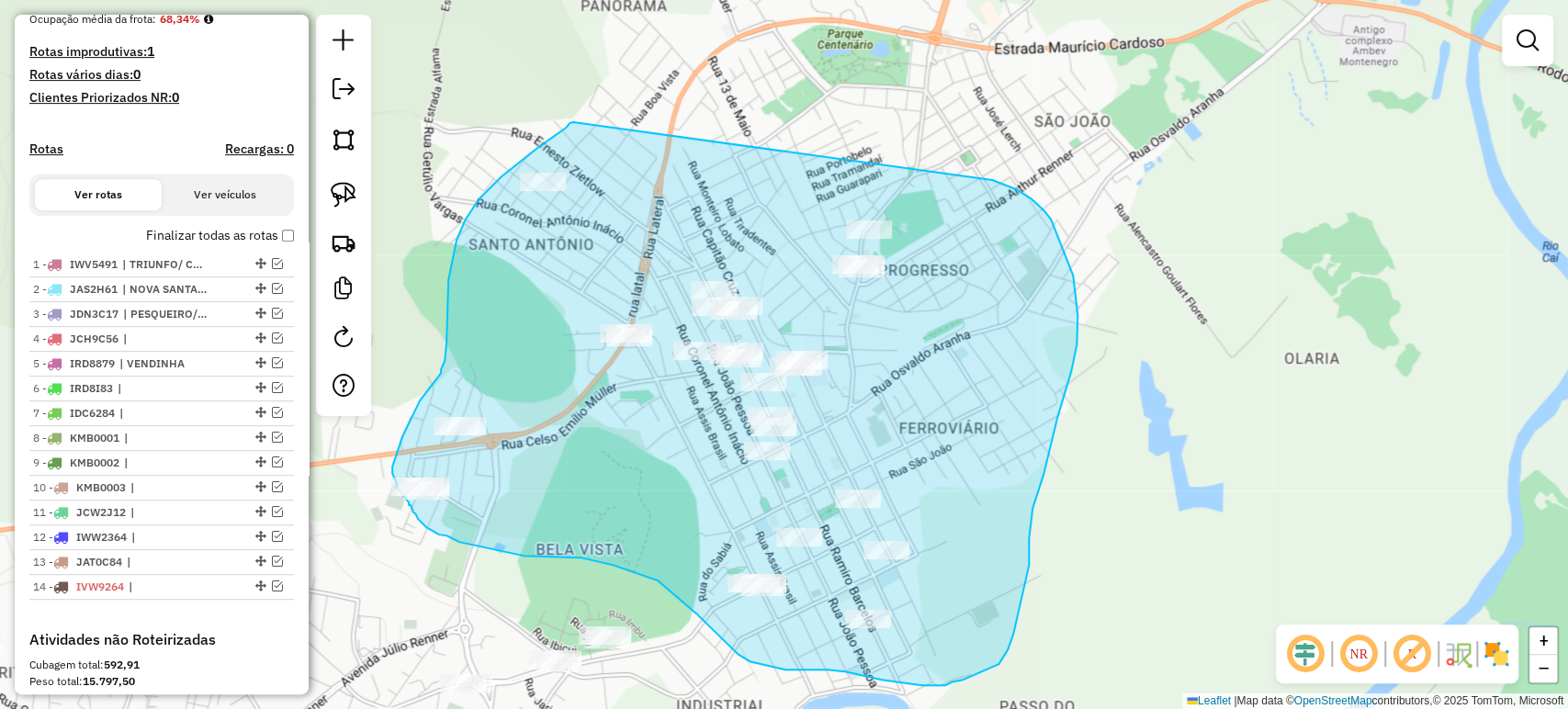 drag, startPoint x: 573, startPoint y: 122, endPoint x: 965, endPoint y: 171, distance: 395.05063 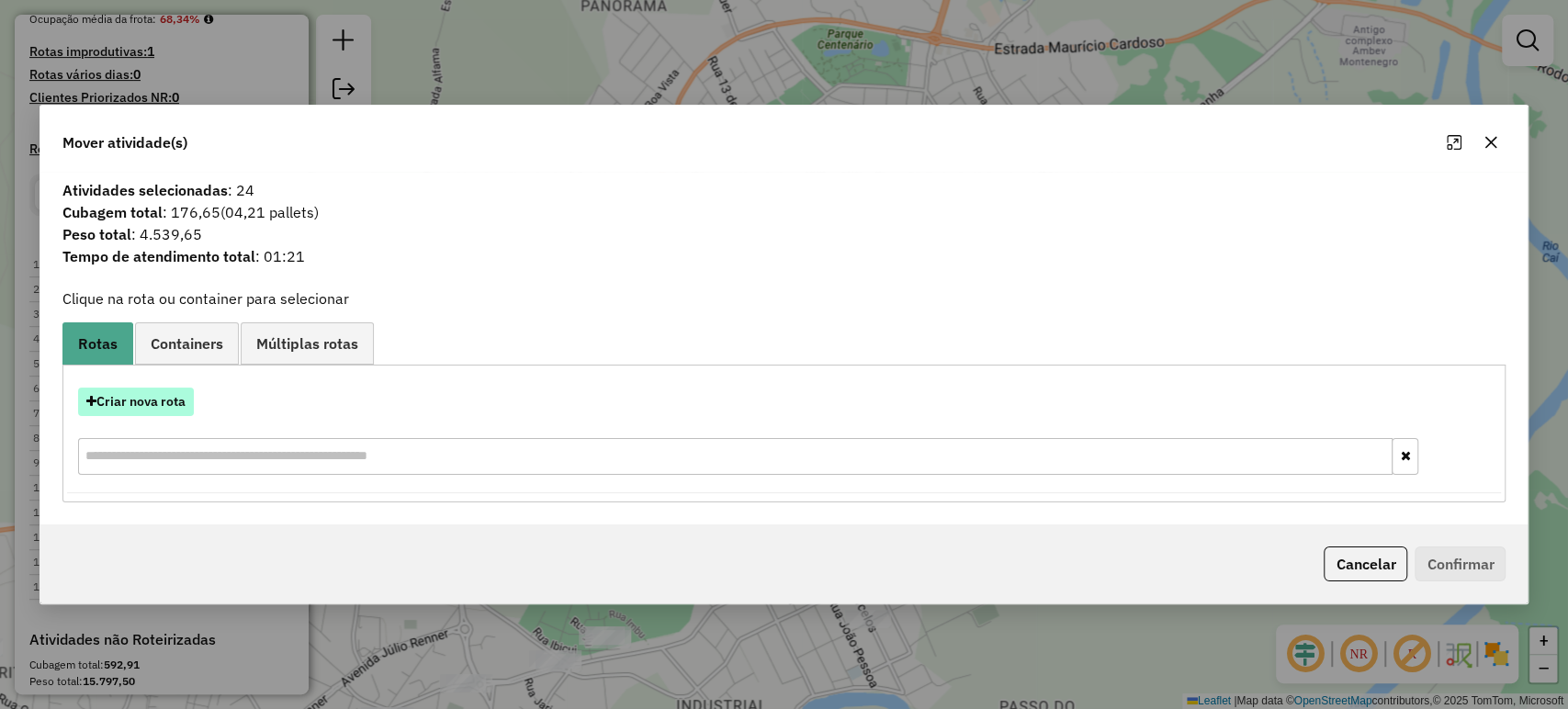 click on "Criar nova rota" at bounding box center (136, 401) 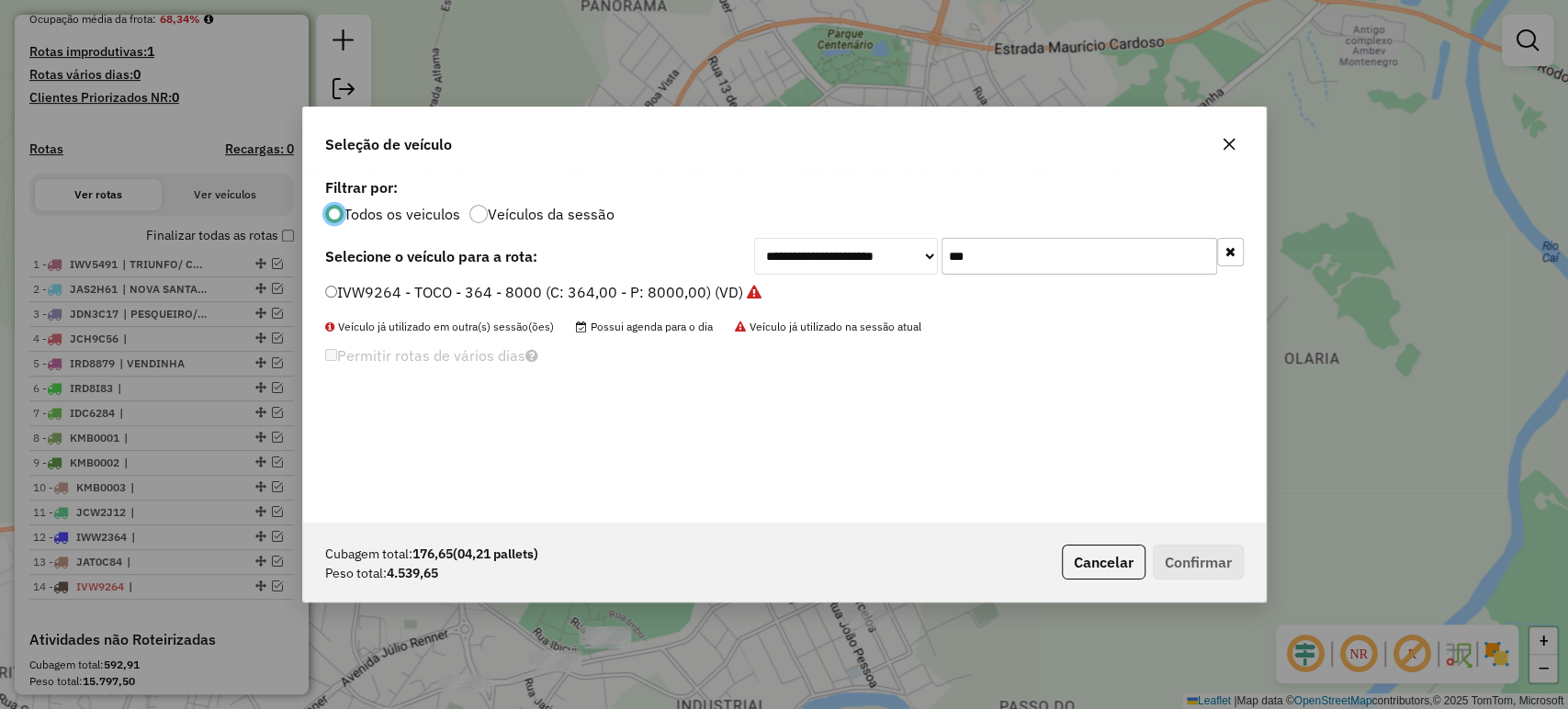 scroll, scrollTop: 9, scrollLeft: 6, axis: both 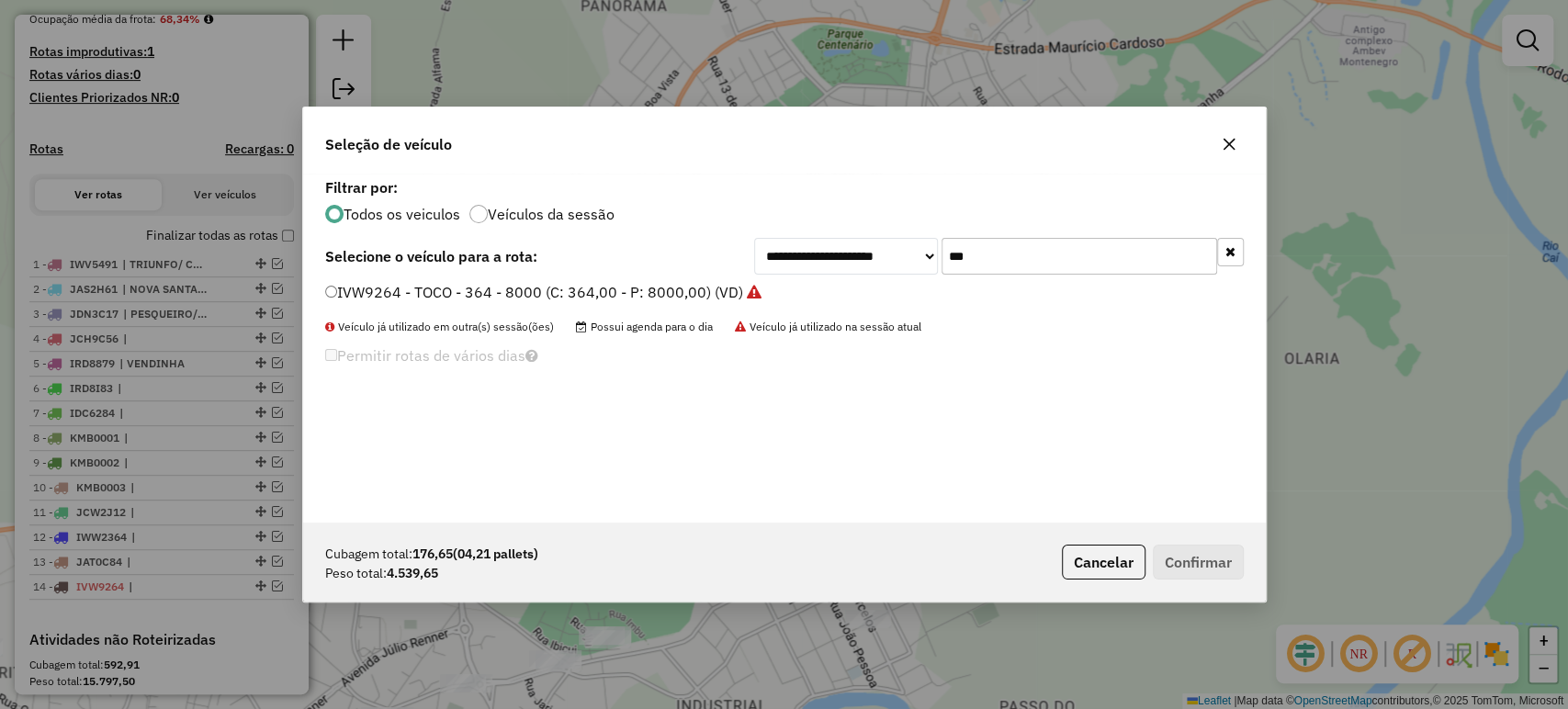 click on "***" 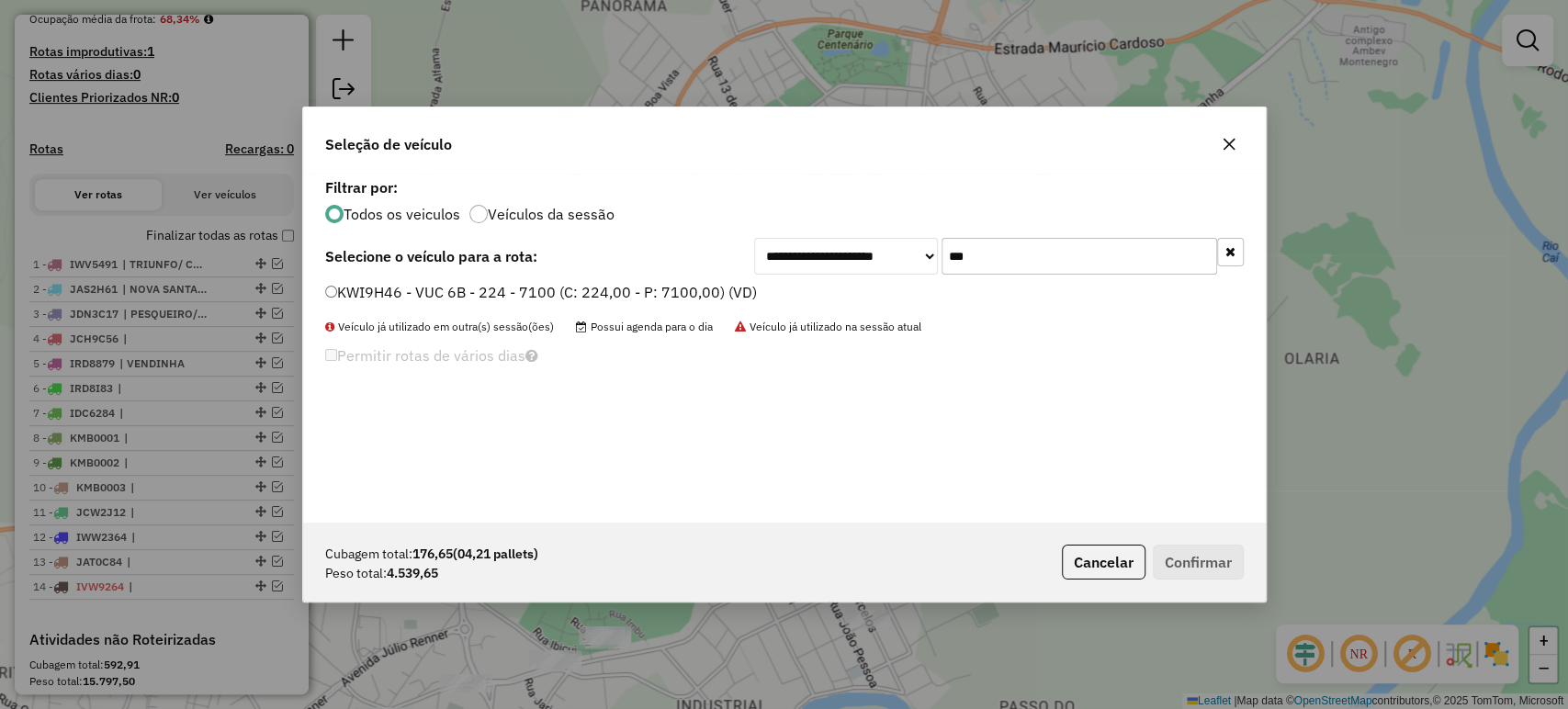 type on "***" 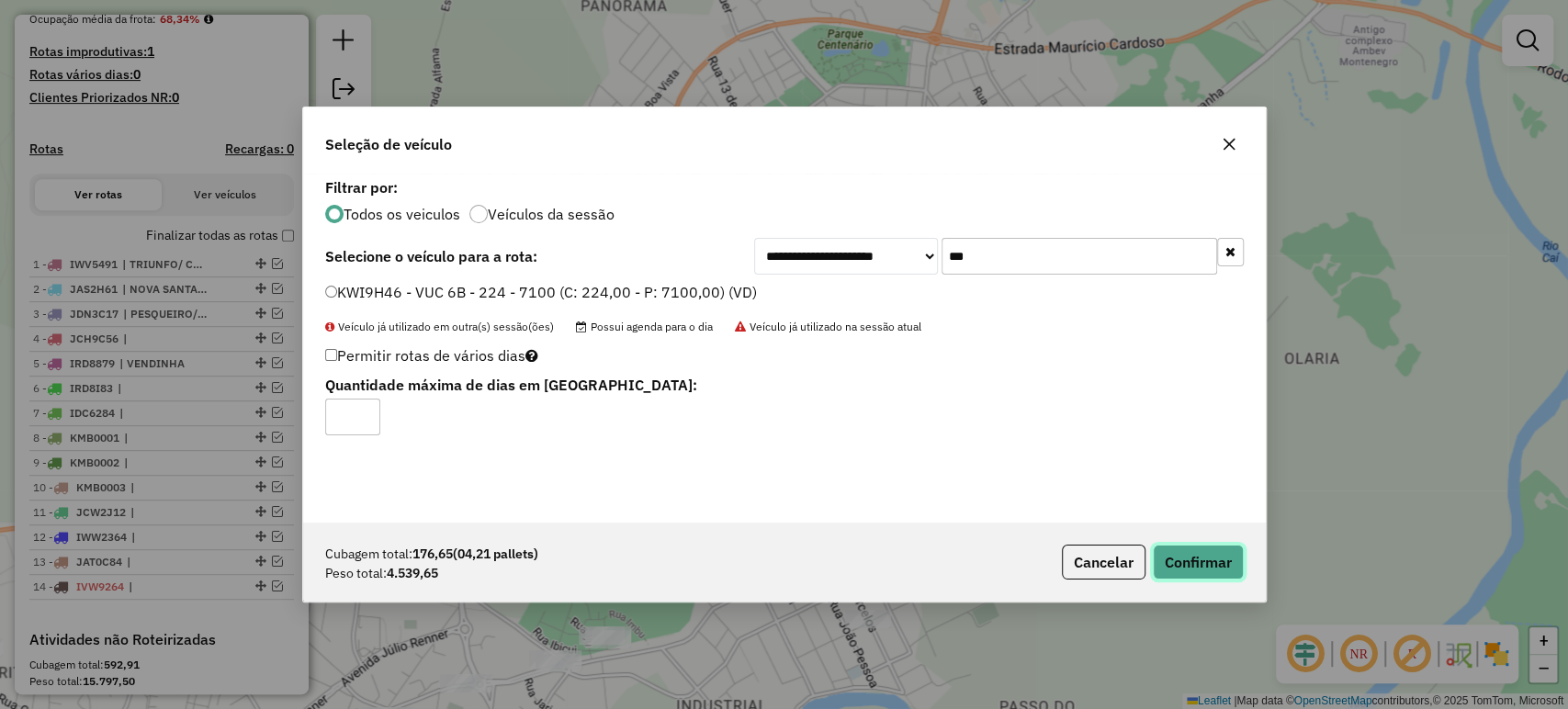 click on "Confirmar" 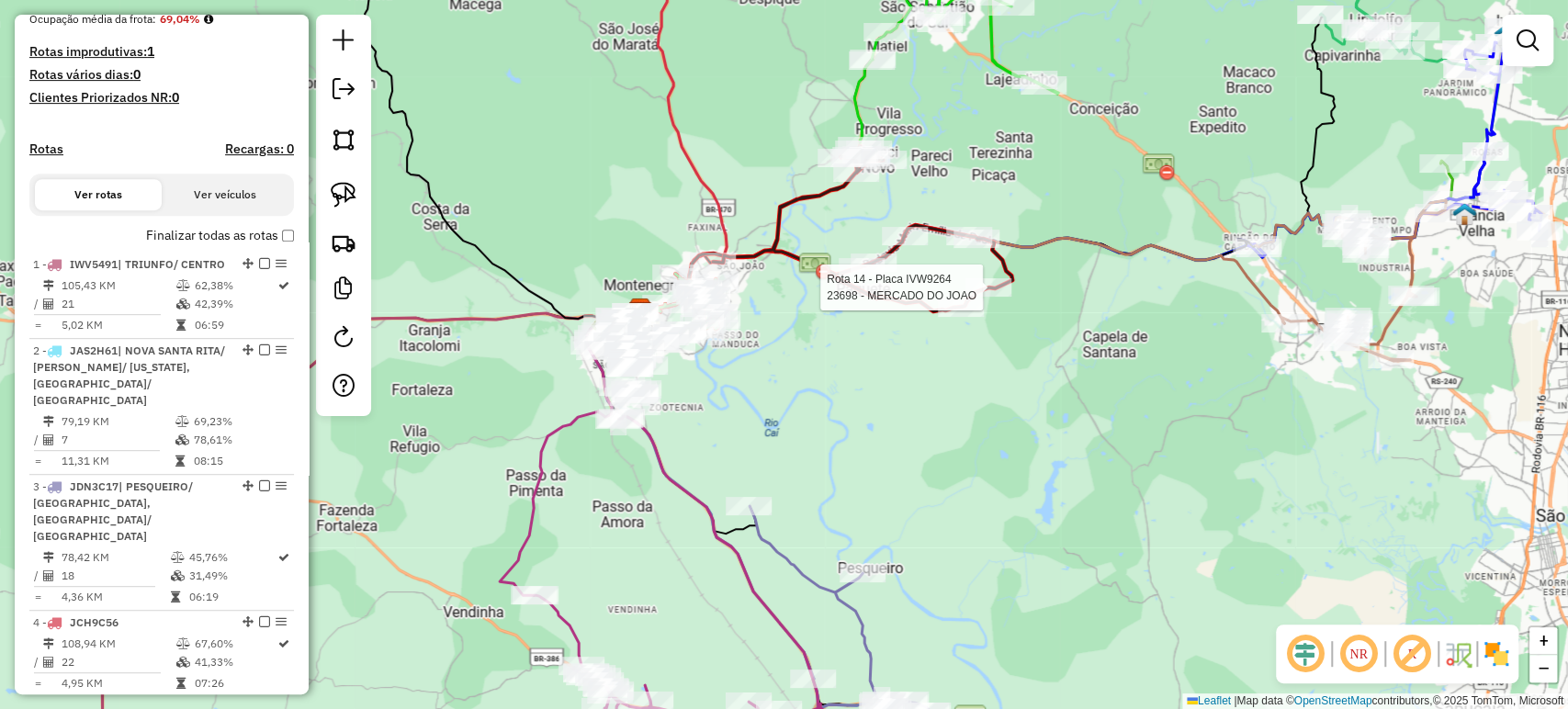 select on "*********" 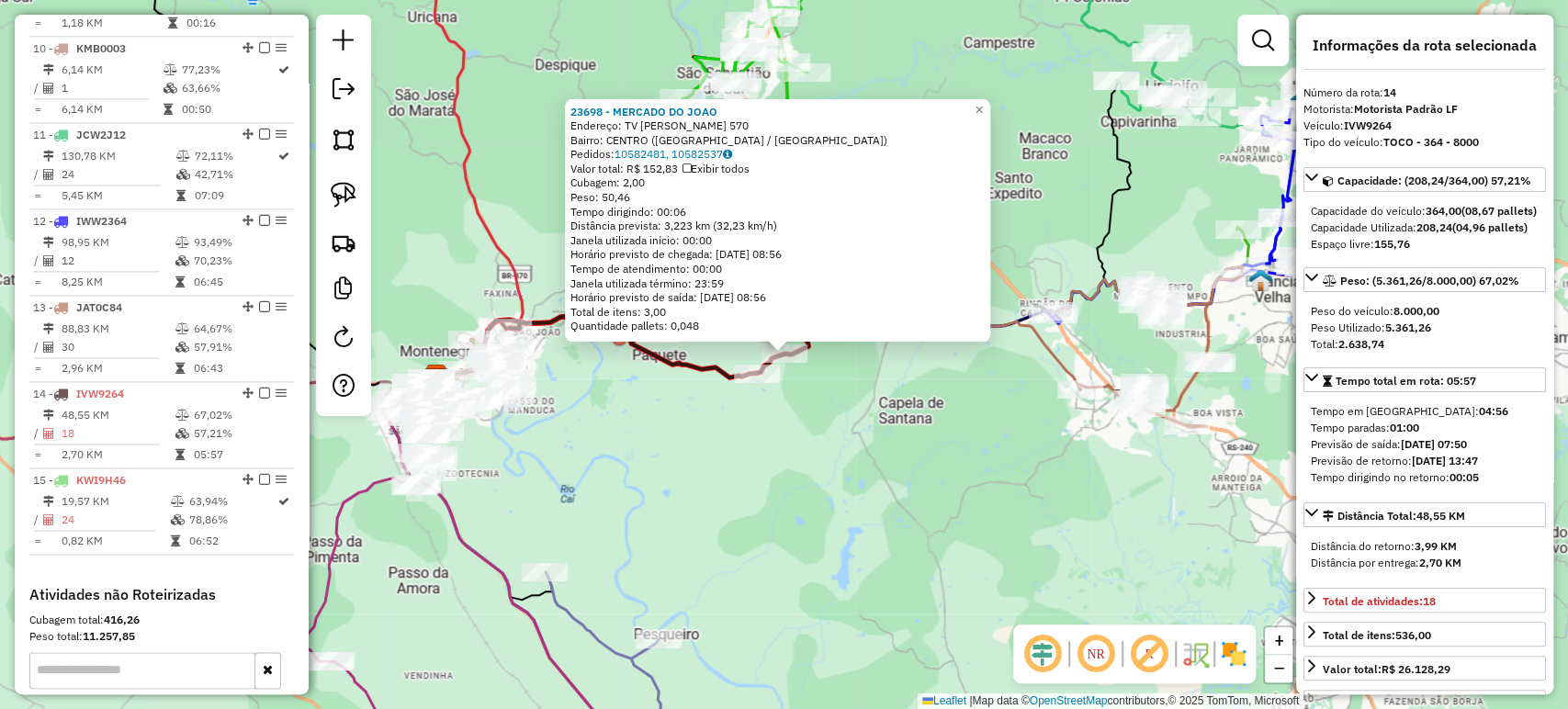 scroll, scrollTop: 1784, scrollLeft: 0, axis: vertical 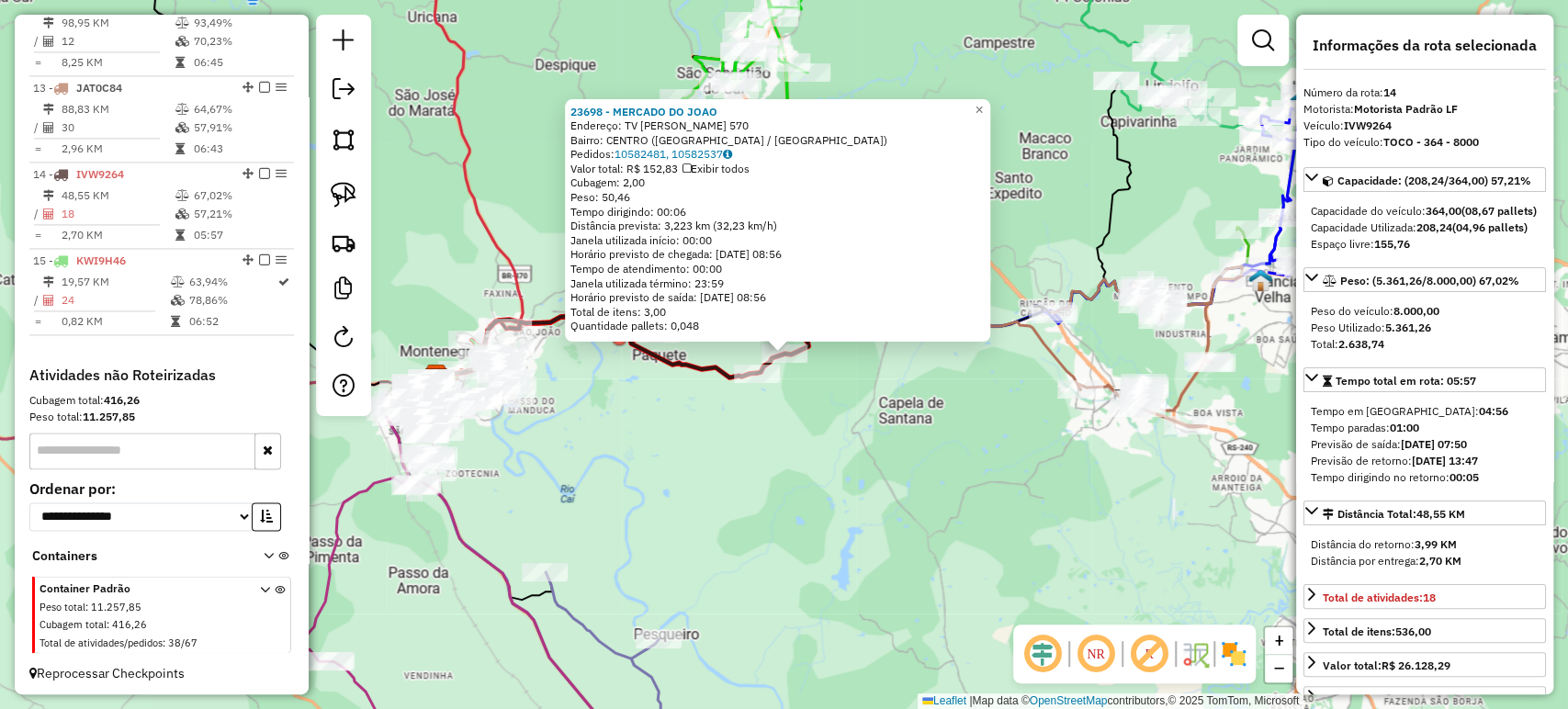 click on "23698 - MERCADO DO JOAO  Endereço: TV ADALBERTO B SANTOS 570   Bairro: CENTRO (CAPELA DE SANTANA / RS)   Pedidos:  10582481, 10582537   Valor total: R$ 152,83   Exibir todos   Cubagem: 2,00  Peso: 50,46  Tempo dirigindo: 00:06   Distância prevista: 3,223 km (32,23 km/h)   Janela utilizada início: 00:00   Horário previsto de chegada: 11/07/2025 08:56   Tempo de atendimento: 00:00   Janela utilizada término: 23:59   Horário previsto de saída: 11/07/2025 08:56   Total de itens: 3,00   Quantidade pallets: 0,048  × Janela de atendimento Grade de atendimento Capacidade Transportadoras Veículos Cliente Pedidos  Rotas Selecione os dias de semana para filtrar as janelas de atendimento  Seg   Ter   Qua   Qui   Sex   Sáb   Dom  Informe o período da janela de atendimento: De: Até:  Filtrar exatamente a janela do cliente  Considerar janela de atendimento padrão  Selecione os dias de semana para filtrar as grades de atendimento  Seg   Ter   Qua   Qui   Sex   Sáb   Dom   Peso mínimo:   Peso máximo:   De:  +" 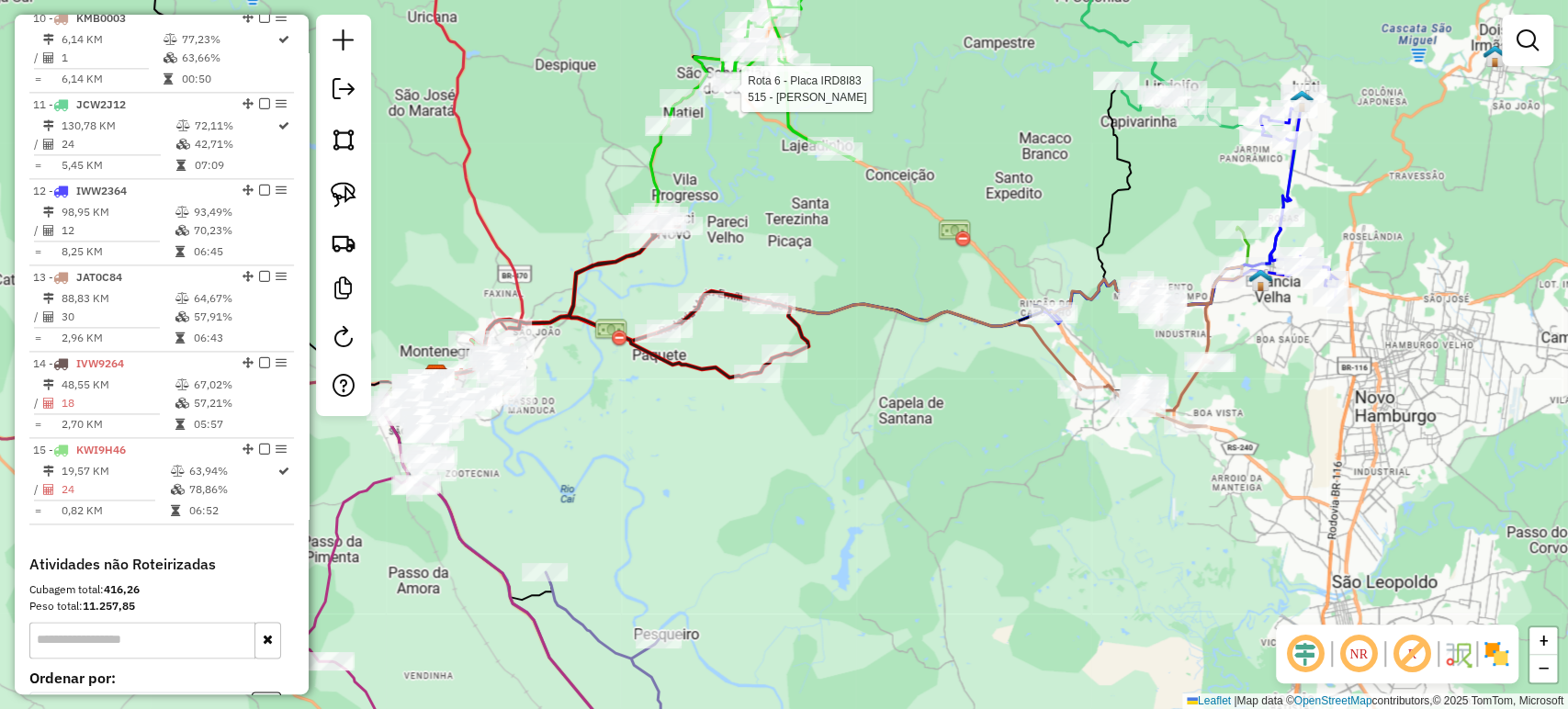 select on "*********" 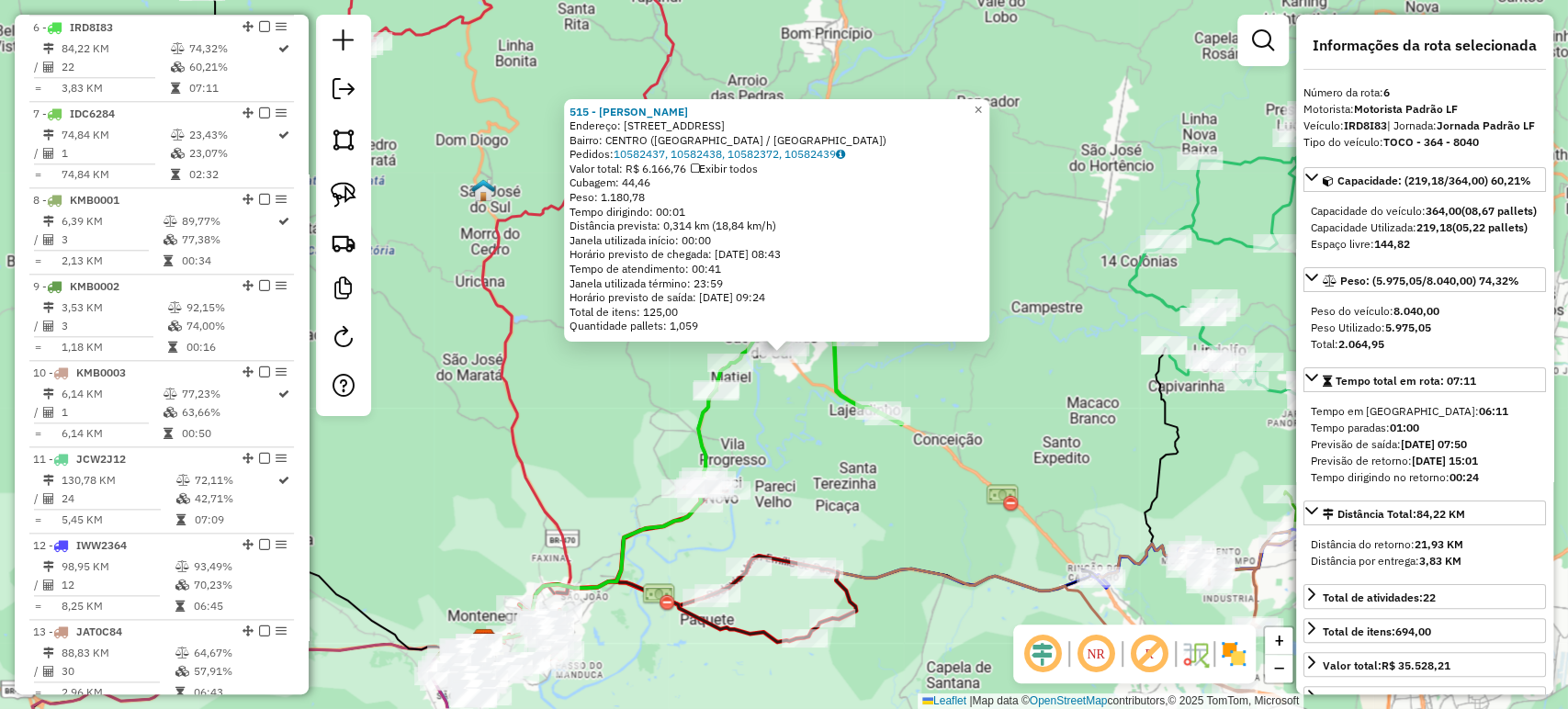 scroll, scrollTop: 1241, scrollLeft: 0, axis: vertical 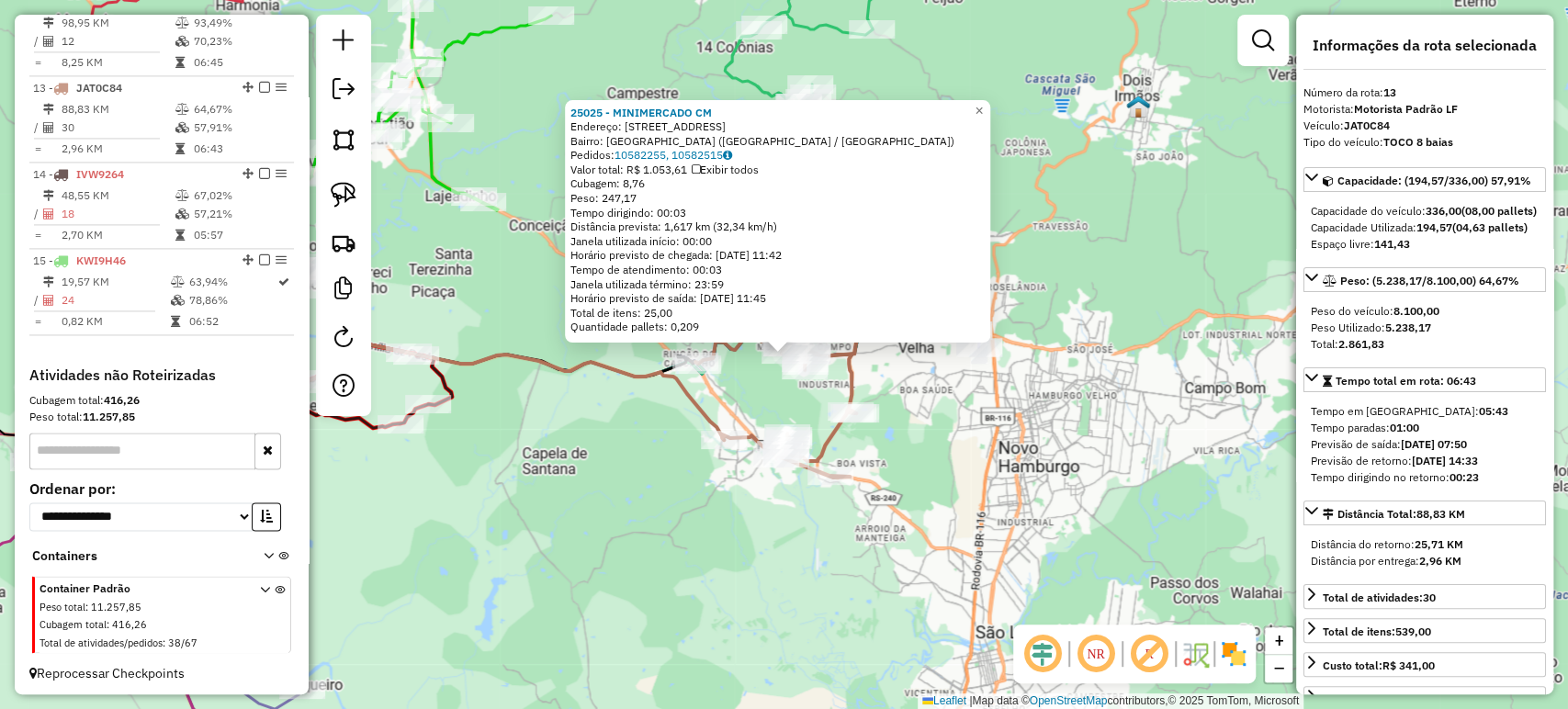 drag, startPoint x: 933, startPoint y: 441, endPoint x: 921, endPoint y: 429, distance: 16.970563 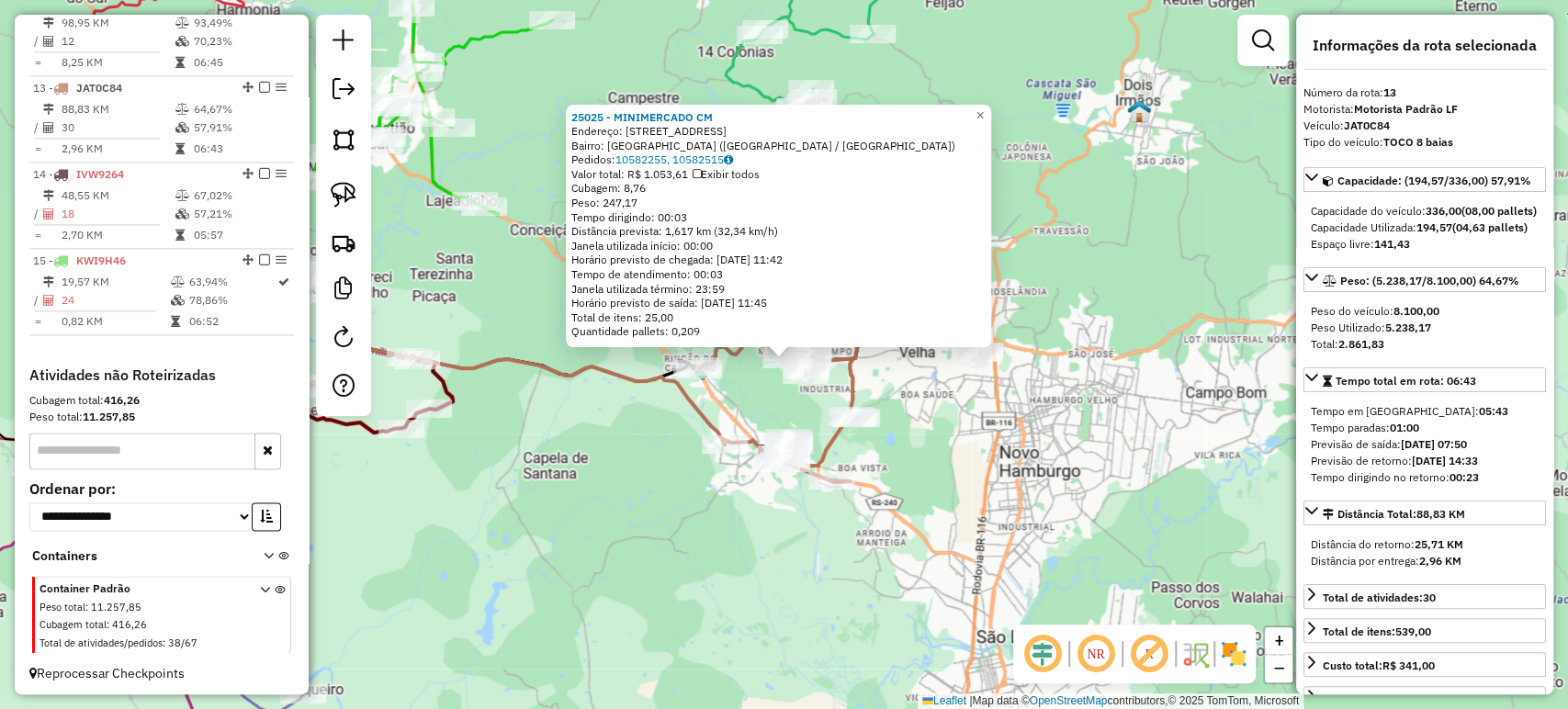 drag, startPoint x: 970, startPoint y: 474, endPoint x: 963, endPoint y: 461, distance: 14.764823 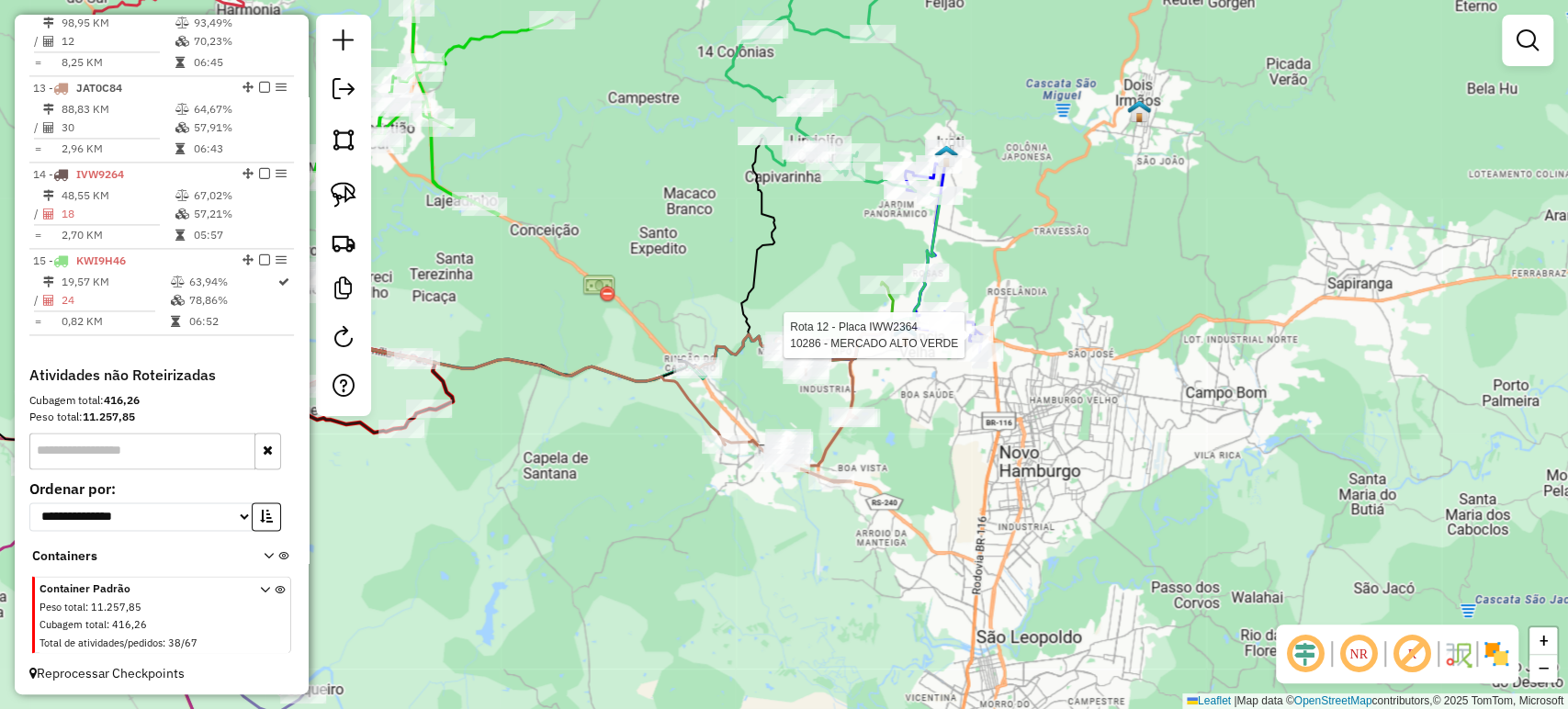 select on "*********" 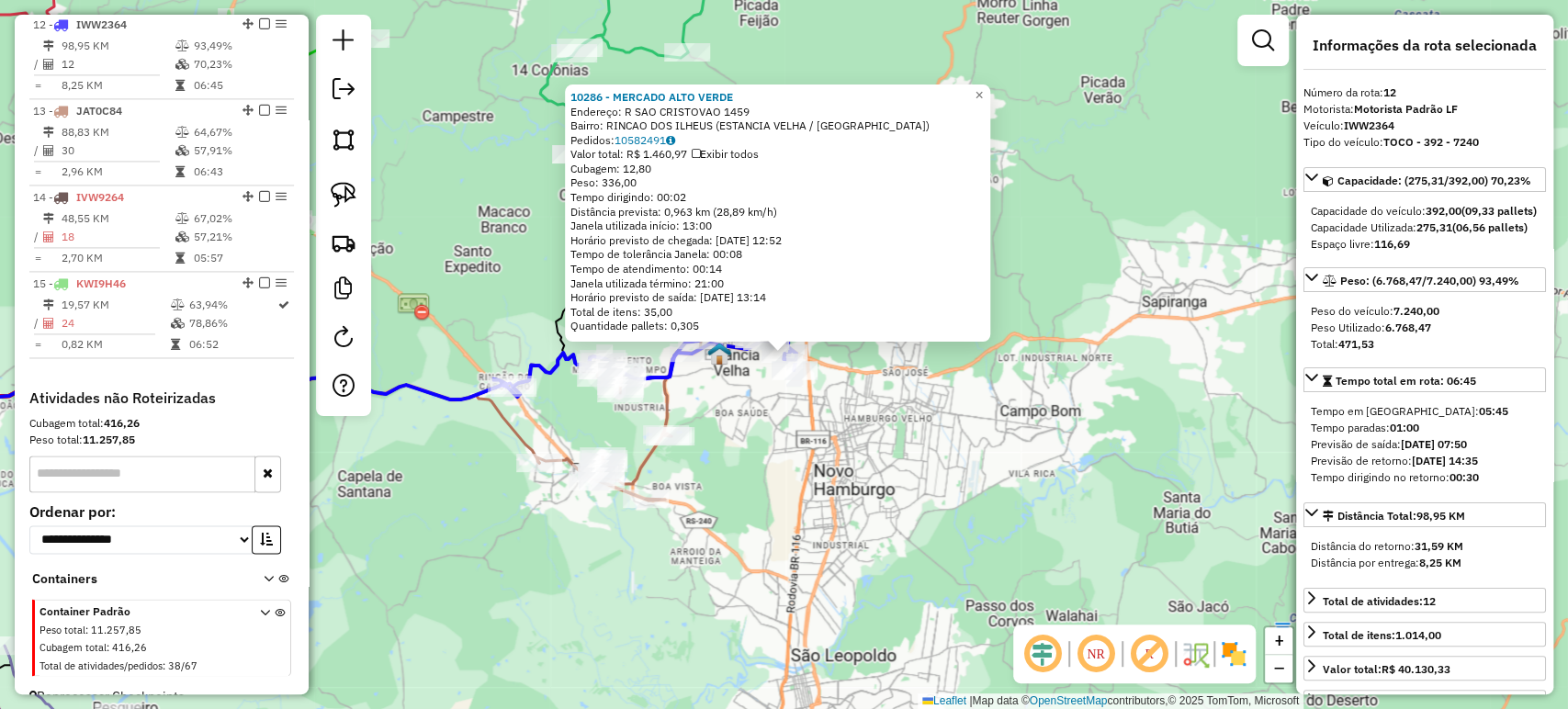 scroll, scrollTop: 1757, scrollLeft: 0, axis: vertical 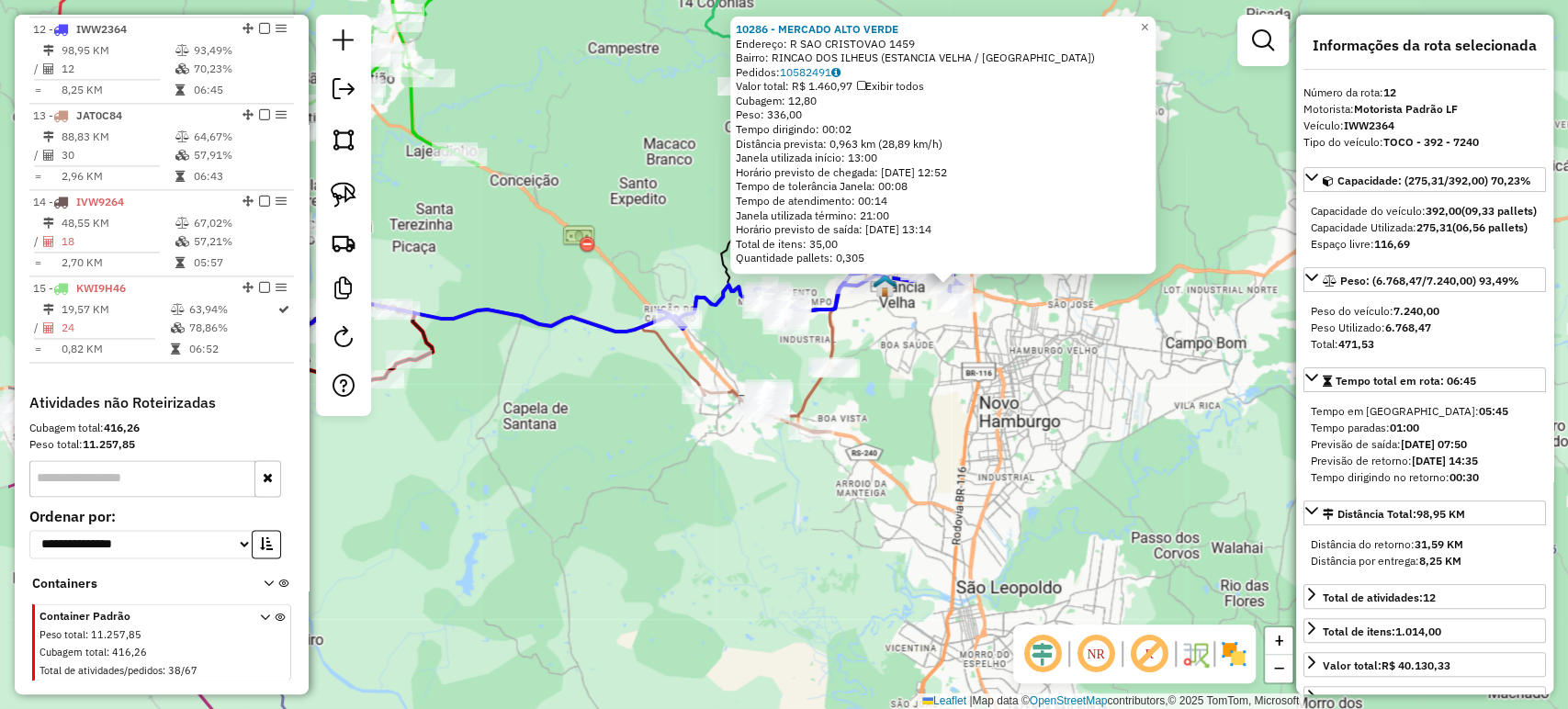 drag, startPoint x: 697, startPoint y: 562, endPoint x: 1190, endPoint y: 453, distance: 504.9059 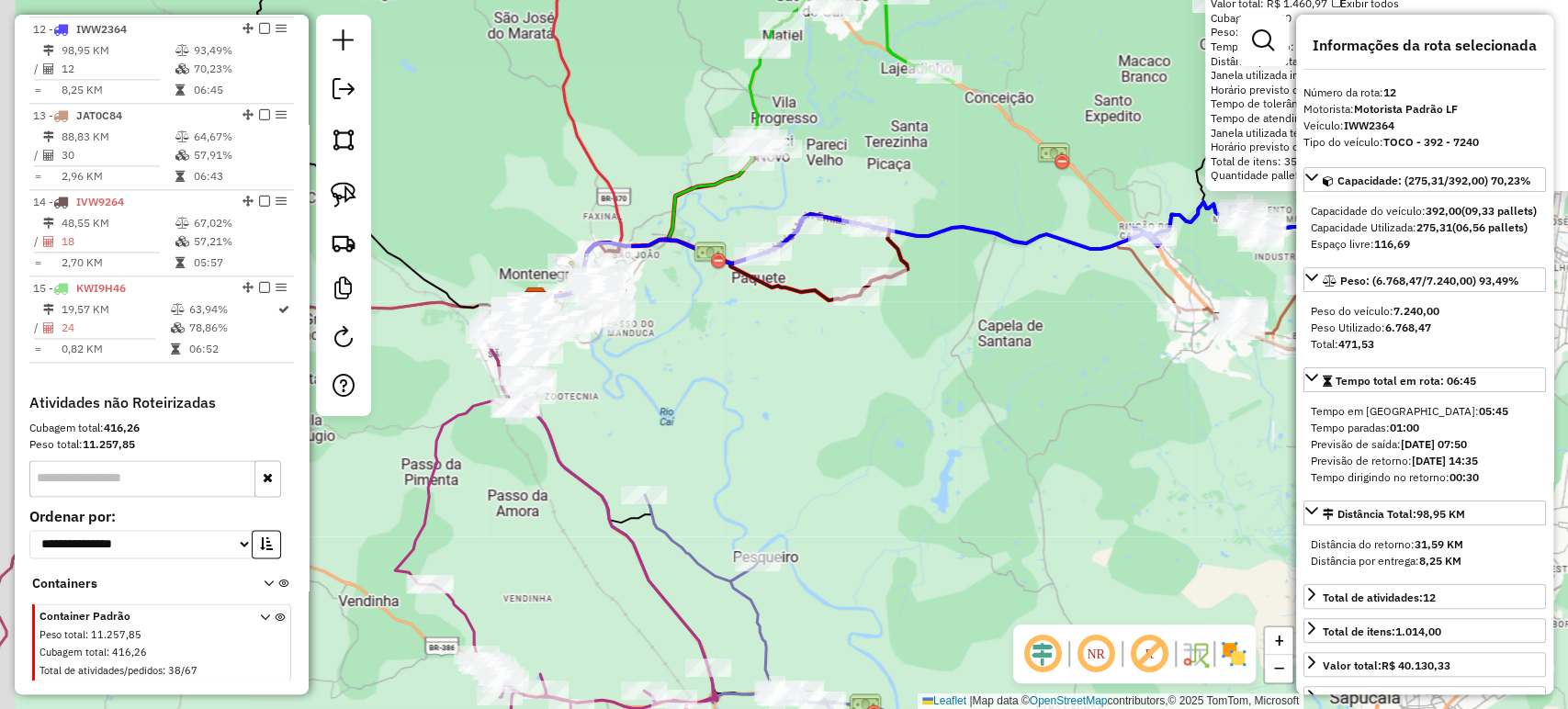 drag, startPoint x: 846, startPoint y: 493, endPoint x: 1016, endPoint y: 437, distance: 178.98603 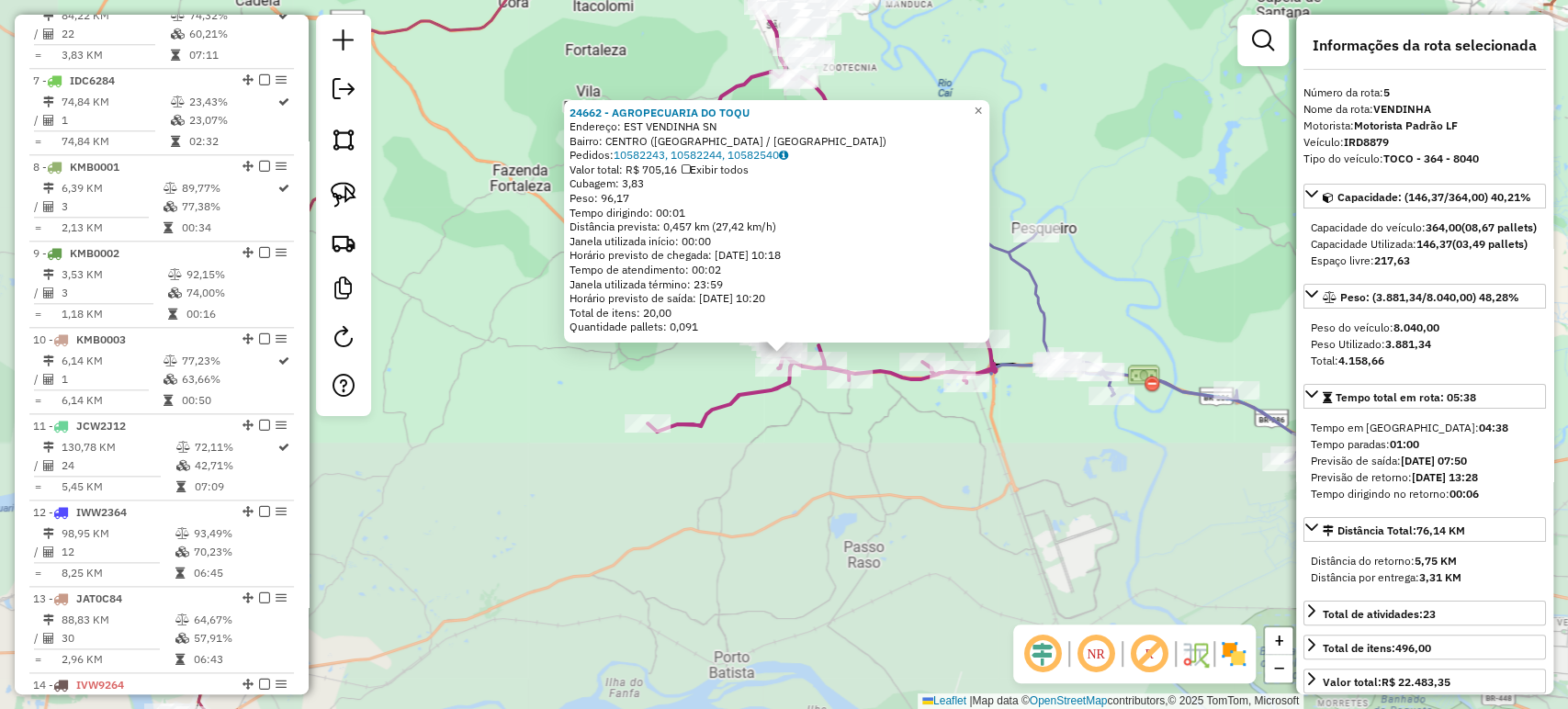 scroll, scrollTop: 1154, scrollLeft: 0, axis: vertical 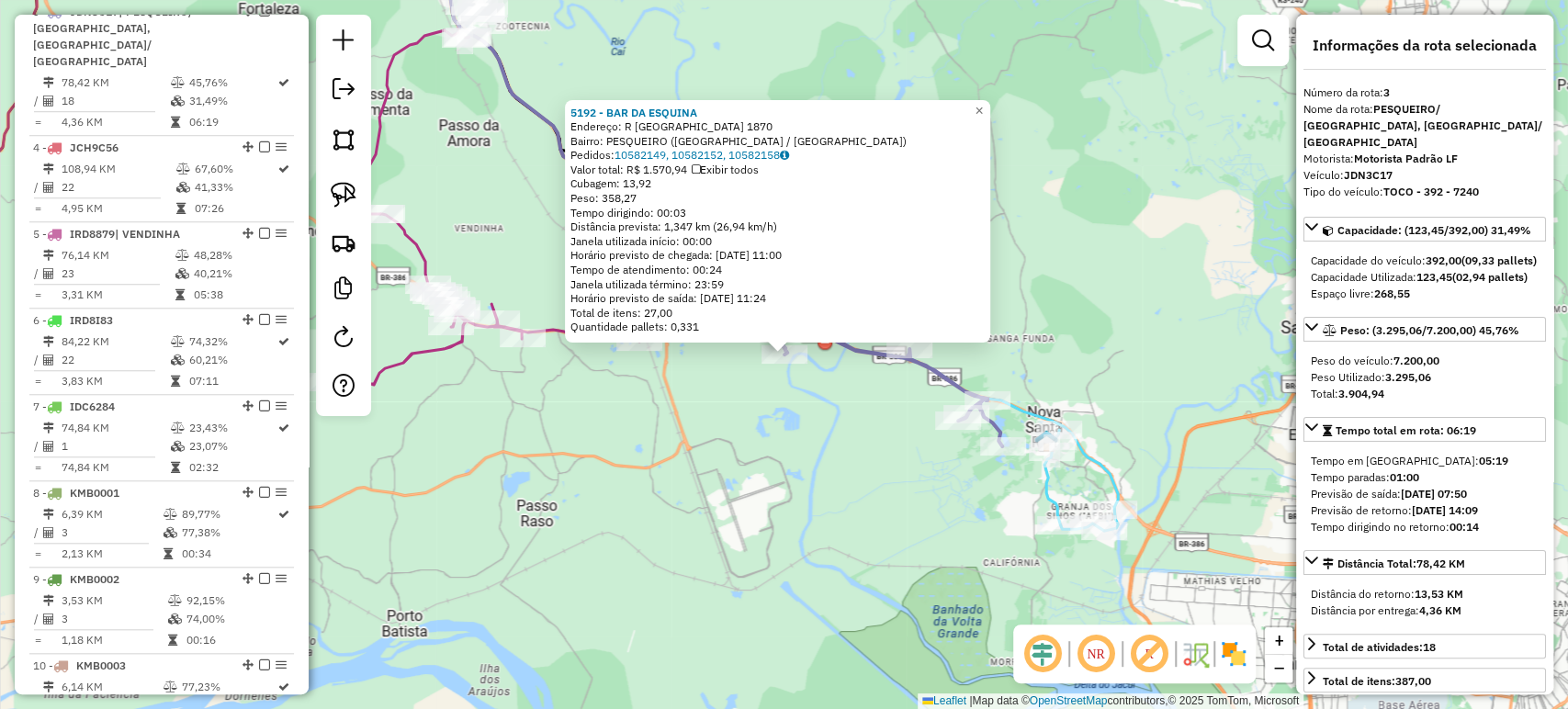click on "5192 - BAR DA ESQUINA  Endereço: R PORTO GARIBALDI 1870   Bairro: PESQUEIRO (MONTENEGRO / RS)   Pedidos:  10582149, 10582152, 10582158   Valor total: R$ 1.570,94   Exibir todos   Cubagem: 13,92  Peso: 358,27  Tempo dirigindo: 00:03   Distância prevista: 1,347 km (26,94 km/h)   Janela utilizada início: 00:00   Horário previsto de chegada: 11/07/2025 11:00   Tempo de atendimento: 00:24   Janela utilizada término: 23:59   Horário previsto de saída: 11/07/2025 11:24   Total de itens: 27,00   Quantidade pallets: 0,331  × Janela de atendimento Grade de atendimento Capacidade Transportadoras Veículos Cliente Pedidos  Rotas Selecione os dias de semana para filtrar as janelas de atendimento  Seg   Ter   Qua   Qui   Sex   Sáb   Dom  Informe o período da janela de atendimento: De: Até:  Filtrar exatamente a janela do cliente  Considerar janela de atendimento padrão  Selecione os dias de semana para filtrar as grades de atendimento  Seg   Ter   Qua   Qui   Sex   Sáb   Dom   Peso mínimo:   Peso máximo:  +" 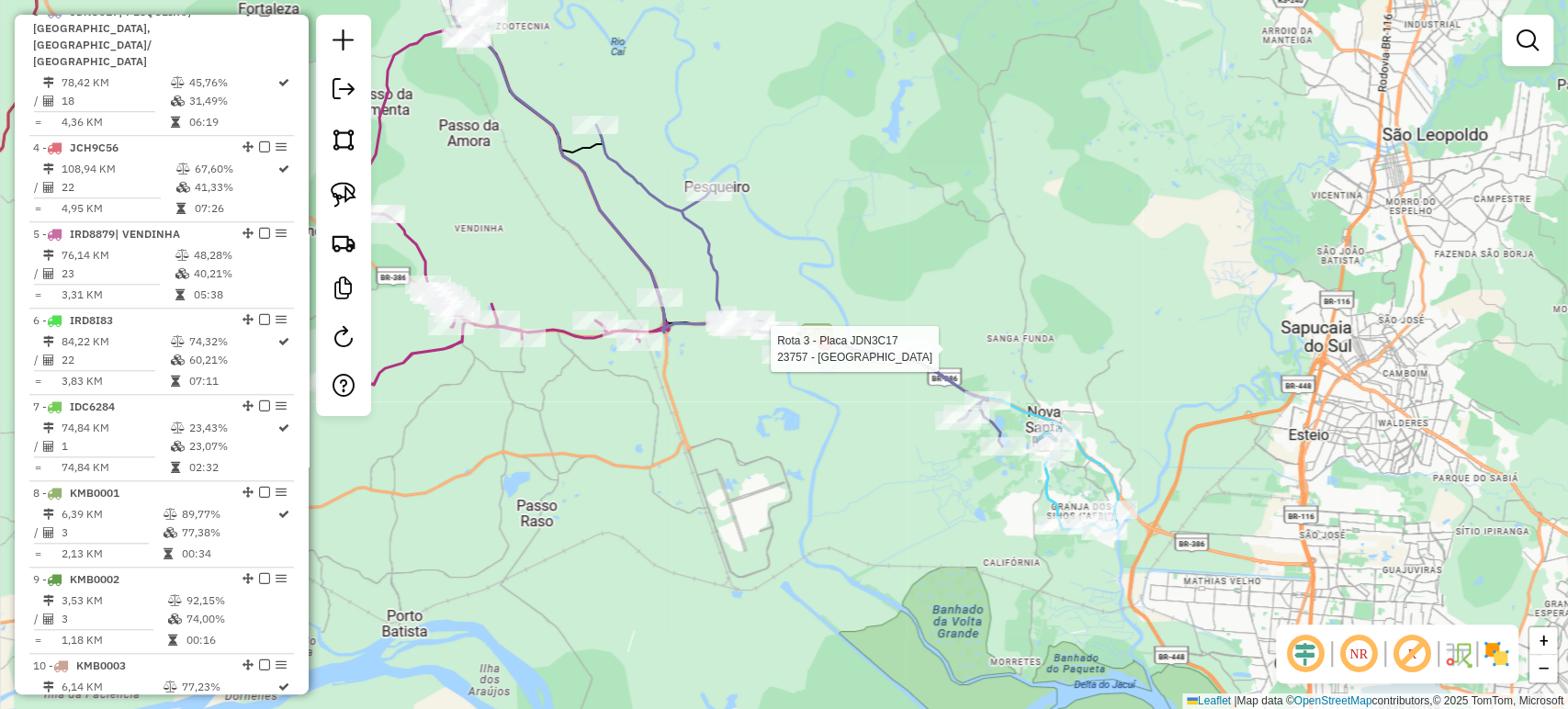 click on "Rota 3 - Placa JDN3C17  23757 - REITER PARK Janela de atendimento Grade de atendimento Capacidade Transportadoras Veículos Cliente Pedidos  Rotas Selecione os dias de semana para filtrar as janelas de atendimento  Seg   Ter   Qua   Qui   Sex   Sáb   Dom  Informe o período da janela de atendimento: De: Até:  Filtrar exatamente a janela do cliente  Considerar janela de atendimento padrão  Selecione os dias de semana para filtrar as grades de atendimento  Seg   Ter   Qua   Qui   Sex   Sáb   Dom   Considerar clientes sem dia de atendimento cadastrado  Clientes fora do dia de atendimento selecionado Filtrar as atividades entre os valores definidos abaixo:  Peso mínimo:   Peso máximo:   Cubagem mínima:   Cubagem máxima:   De:   Até:  Filtrar as atividades entre o tempo de atendimento definido abaixo:  De:   Até:   Considerar capacidade total dos clientes não roteirizados Transportadora: Selecione um ou mais itens Tipo de veículo: Selecione um ou mais itens Veículo: Selecione um ou mais itens Nome: +" 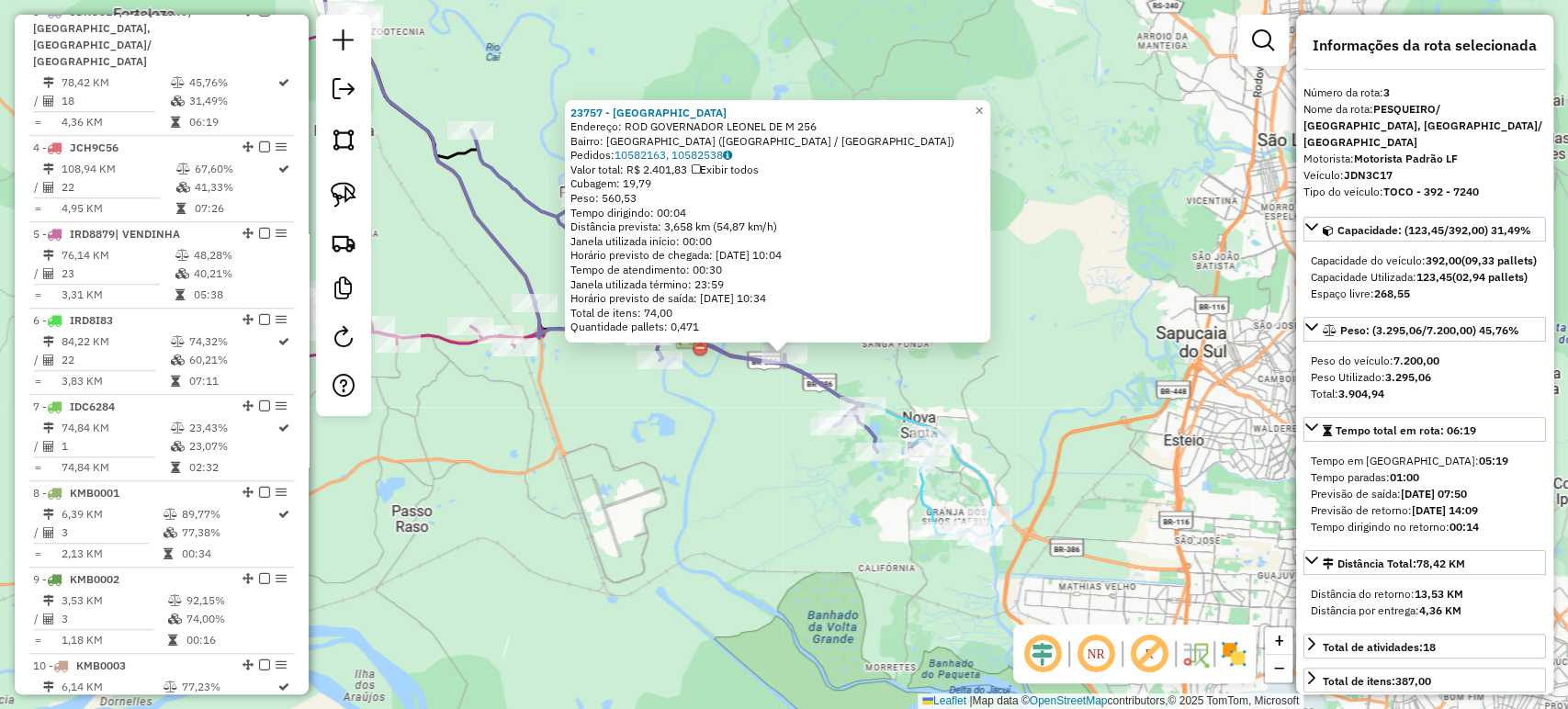 click on "23757 - REITER PARK  Endereço: ROD GOVERNADOR LEONEL DE M 256   Bairro: PORTO DA FIGUEIRA (NOVA SANTA RITA / RS)   Pedidos:  10582163, 10582538   Valor total: R$ 2.401,83   Exibir todos   Cubagem: 19,79  Peso: 560,53  Tempo dirigindo: 00:04   Distância prevista: 3,658 km (54,87 km/h)   Janela utilizada início: 00:00   Horário previsto de chegada: 11/07/2025 10:04   Tempo de atendimento: 00:30   Janela utilizada término: 23:59   Horário previsto de saída: 11/07/2025 10:34   Total de itens: 74,00   Quantidade pallets: 0,471  × Janela de atendimento Grade de atendimento Capacidade Transportadoras Veículos Cliente Pedidos  Rotas Selecione os dias de semana para filtrar as janelas de atendimento  Seg   Ter   Qua   Qui   Sex   Sáb   Dom  Informe o período da janela de atendimento: De: Até:  Filtrar exatamente a janela do cliente  Considerar janela de atendimento padrão  Selecione os dias de semana para filtrar as grades de atendimento  Seg   Ter   Qua   Qui   Sex   Sáb   Dom   Peso mínimo:   De:  De:" 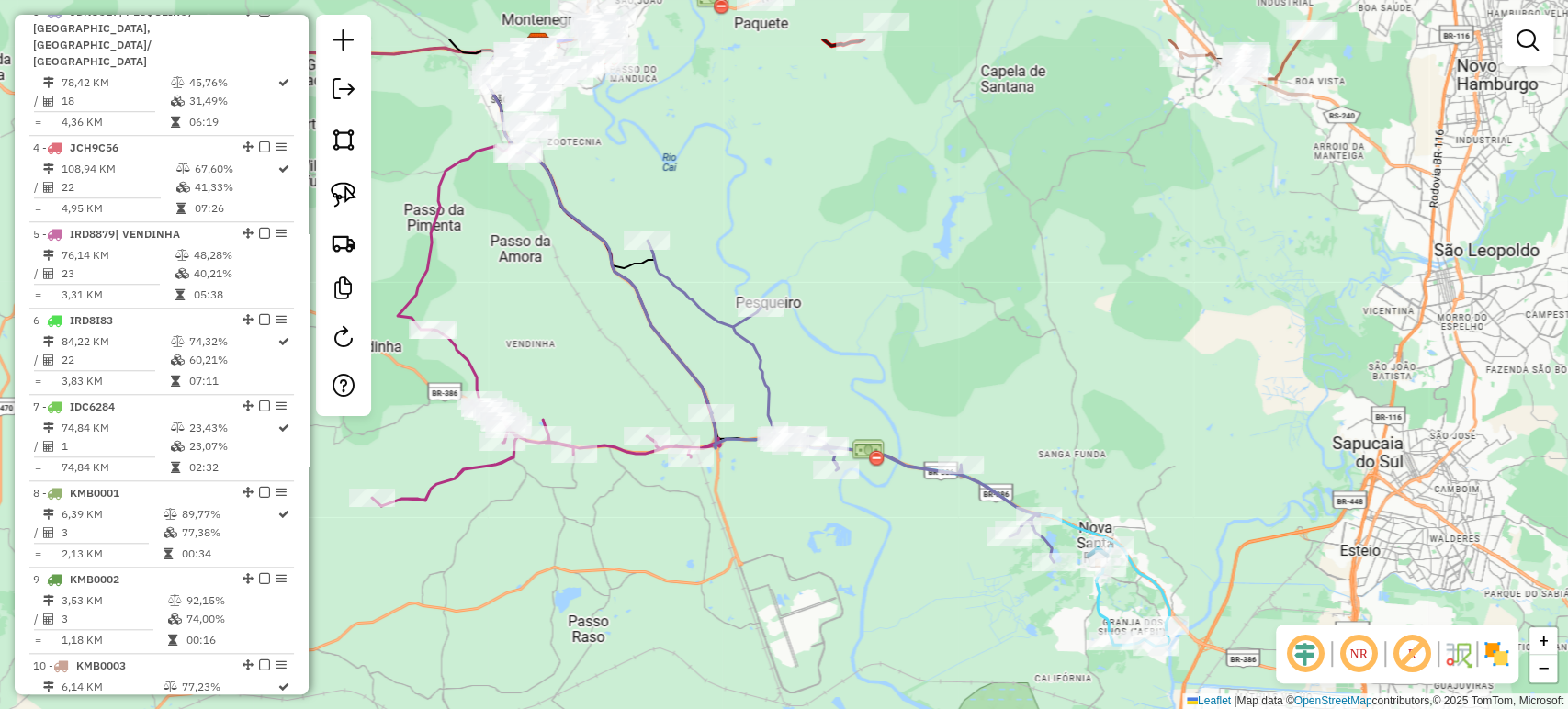 drag, startPoint x: 456, startPoint y: 263, endPoint x: 817, endPoint y: 414, distance: 391.30806 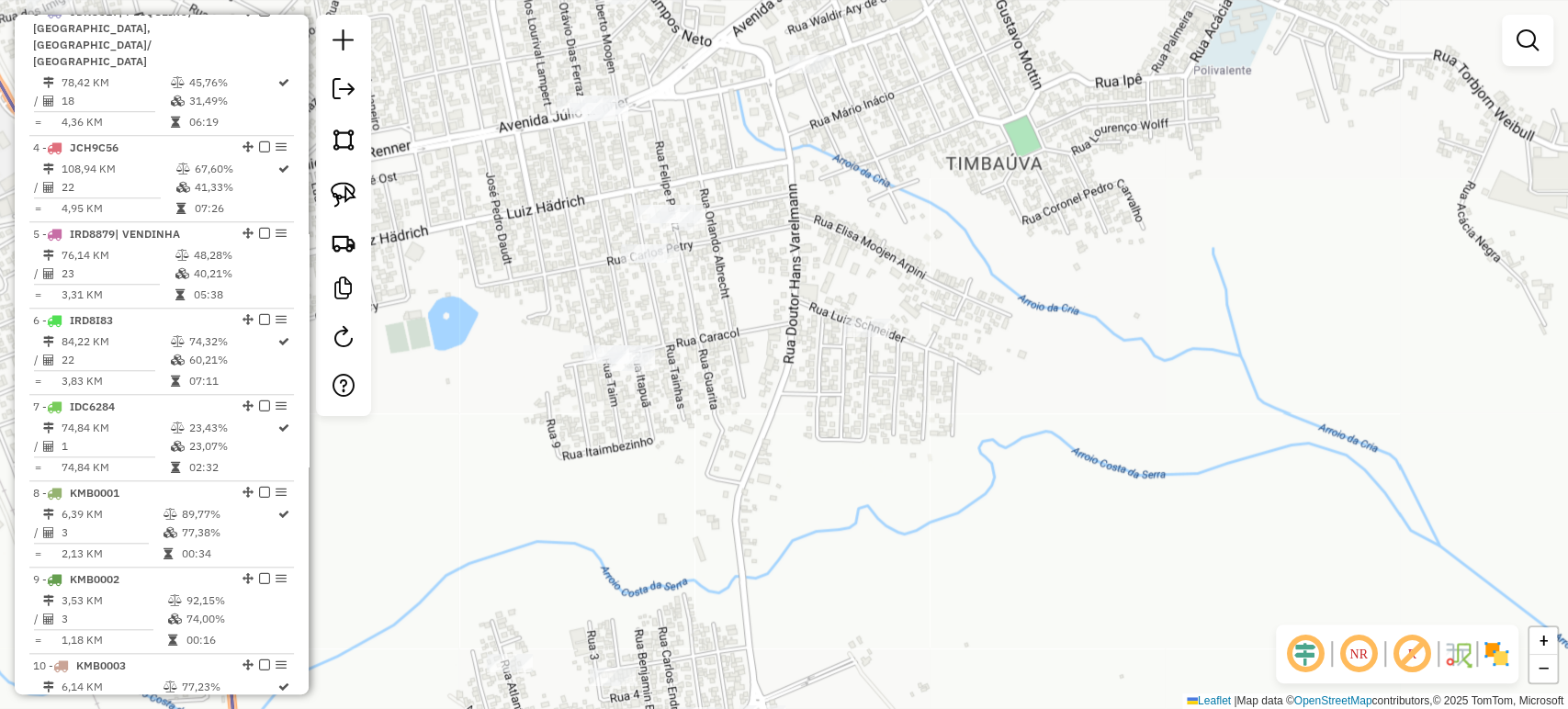 drag, startPoint x: 694, startPoint y: 399, endPoint x: 768, endPoint y: 571, distance: 187.2432 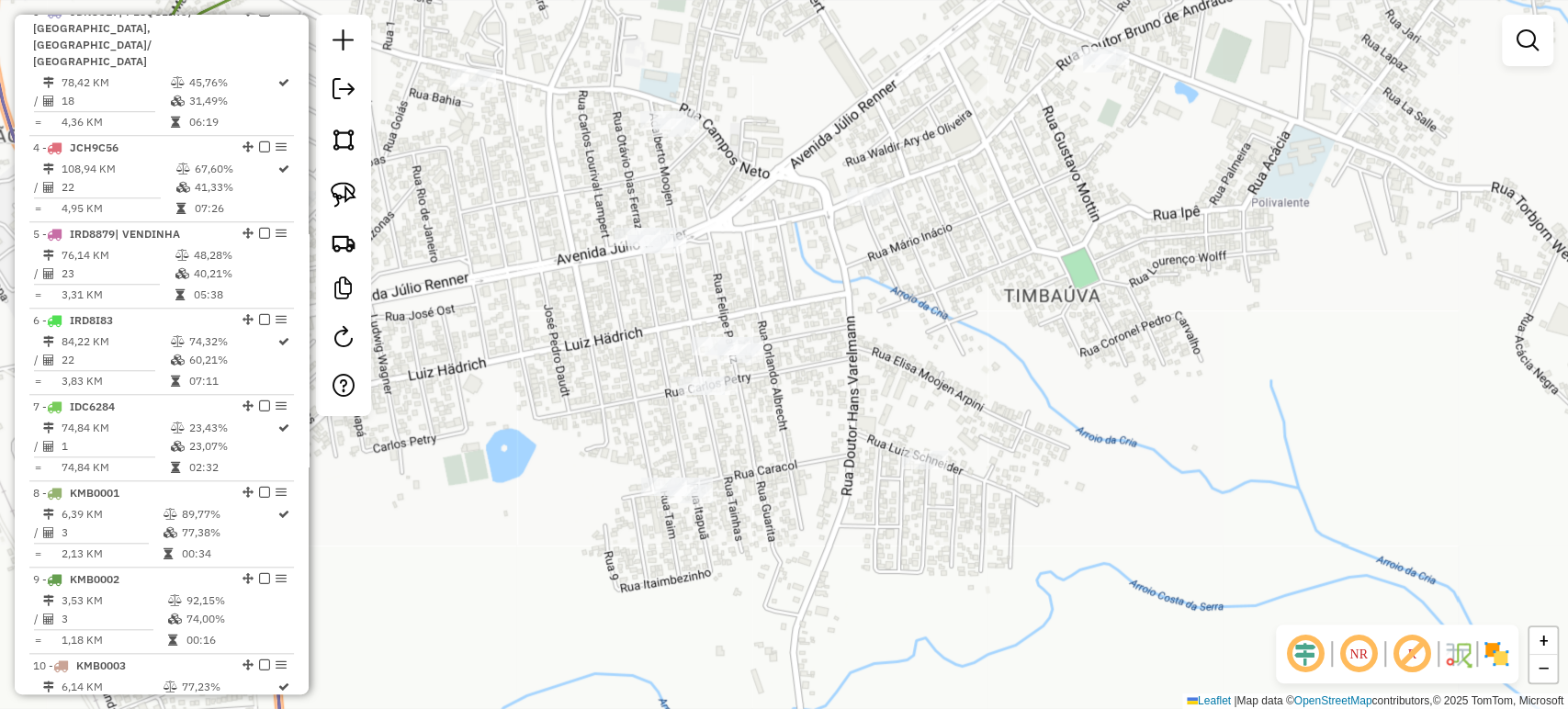 click on "Rota 3 - Placa JDN3C17  22808 - OLIMPU S MODA FEMINI Janela de atendimento Grade de atendimento Capacidade Transportadoras Veículos Cliente Pedidos  Rotas Selecione os dias de semana para filtrar as janelas de atendimento  Seg   Ter   Qua   Qui   Sex   Sáb   Dom  Informe o período da janela de atendimento: De: Até:  Filtrar exatamente a janela do cliente  Considerar janela de atendimento padrão  Selecione os dias de semana para filtrar as grades de atendimento  Seg   Ter   Qua   Qui   Sex   Sáb   Dom   Considerar clientes sem dia de atendimento cadastrado  Clientes fora do dia de atendimento selecionado Filtrar as atividades entre os valores definidos abaixo:  Peso mínimo:   Peso máximo:   Cubagem mínima:   Cubagem máxima:   De:   Até:  Filtrar as atividades entre o tempo de atendimento definido abaixo:  De:   Até:   Considerar capacidade total dos clientes não roteirizados Transportadora: Selecione um ou mais itens Tipo de veículo: Selecione um ou mais itens Veículo: Selecione um ou mais itens" 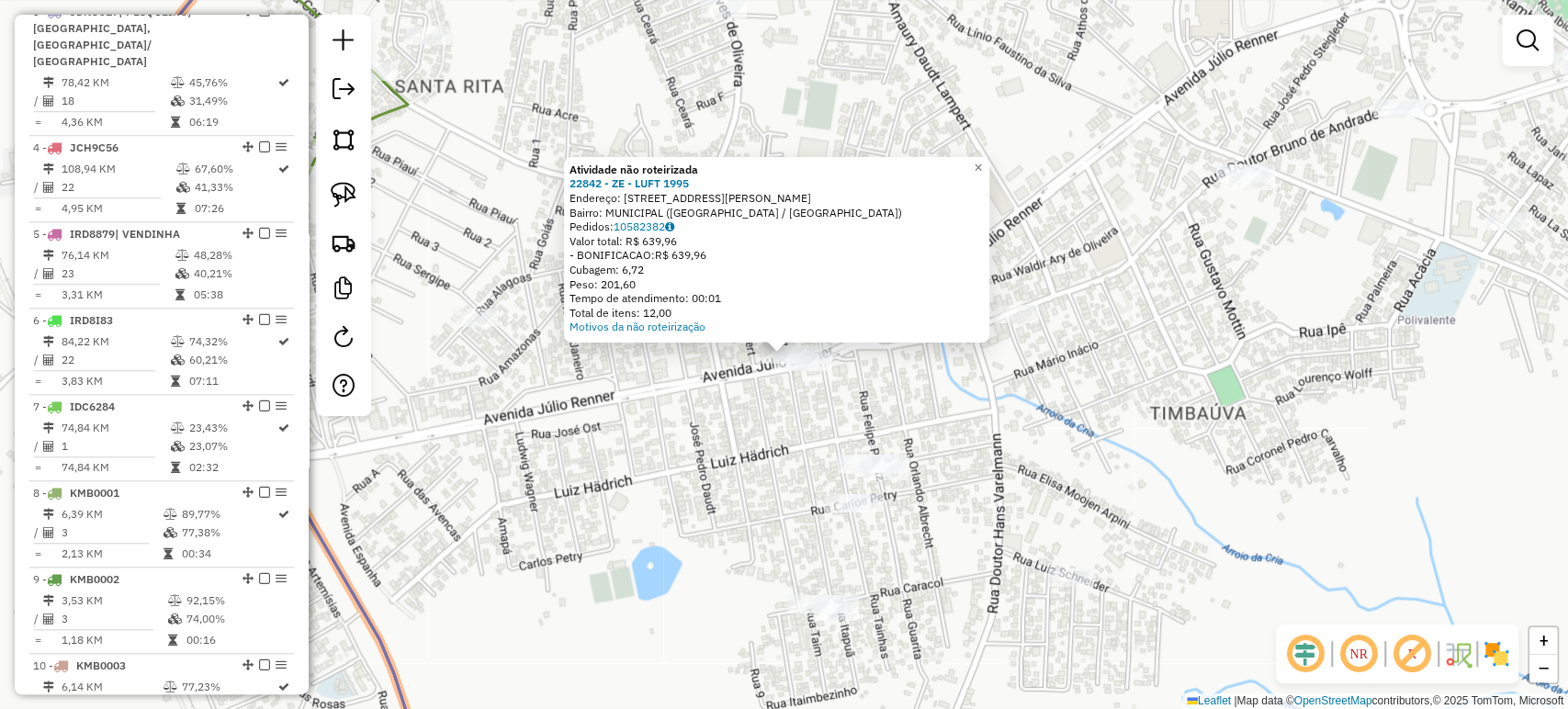 click on "Atividade não roteirizada 22842 - ZE - LUFT 1995  Endereço: AV JULIO RENNER 2651   Bairro: MUNICIPAL (MONTENEGRO / RS)   Pedidos:  10582382   Valor total: R$ 639,96   - BONIFICACAO:  R$ 639,96   Cubagem: 6,72   Peso: 201,60   Tempo de atendimento: 00:01   Total de itens: 12,00  Motivos da não roteirização × Janela de atendimento Grade de atendimento Capacidade Transportadoras Veículos Cliente Pedidos  Rotas Selecione os dias de semana para filtrar as janelas de atendimento  Seg   Ter   Qua   Qui   Sex   Sáb   Dom  Informe o período da janela de atendimento: De: Até:  Filtrar exatamente a janela do cliente  Considerar janela de atendimento padrão  Selecione os dias de semana para filtrar as grades de atendimento  Seg   Ter   Qua   Qui   Sex   Sáb   Dom   Considerar clientes sem dia de atendimento cadastrado  Clientes fora do dia de atendimento selecionado Filtrar as atividades entre os valores definidos abaixo:  Peso mínimo:   Peso máximo:   Cubagem mínima:   Cubagem máxima:   De:   Até:  De:" 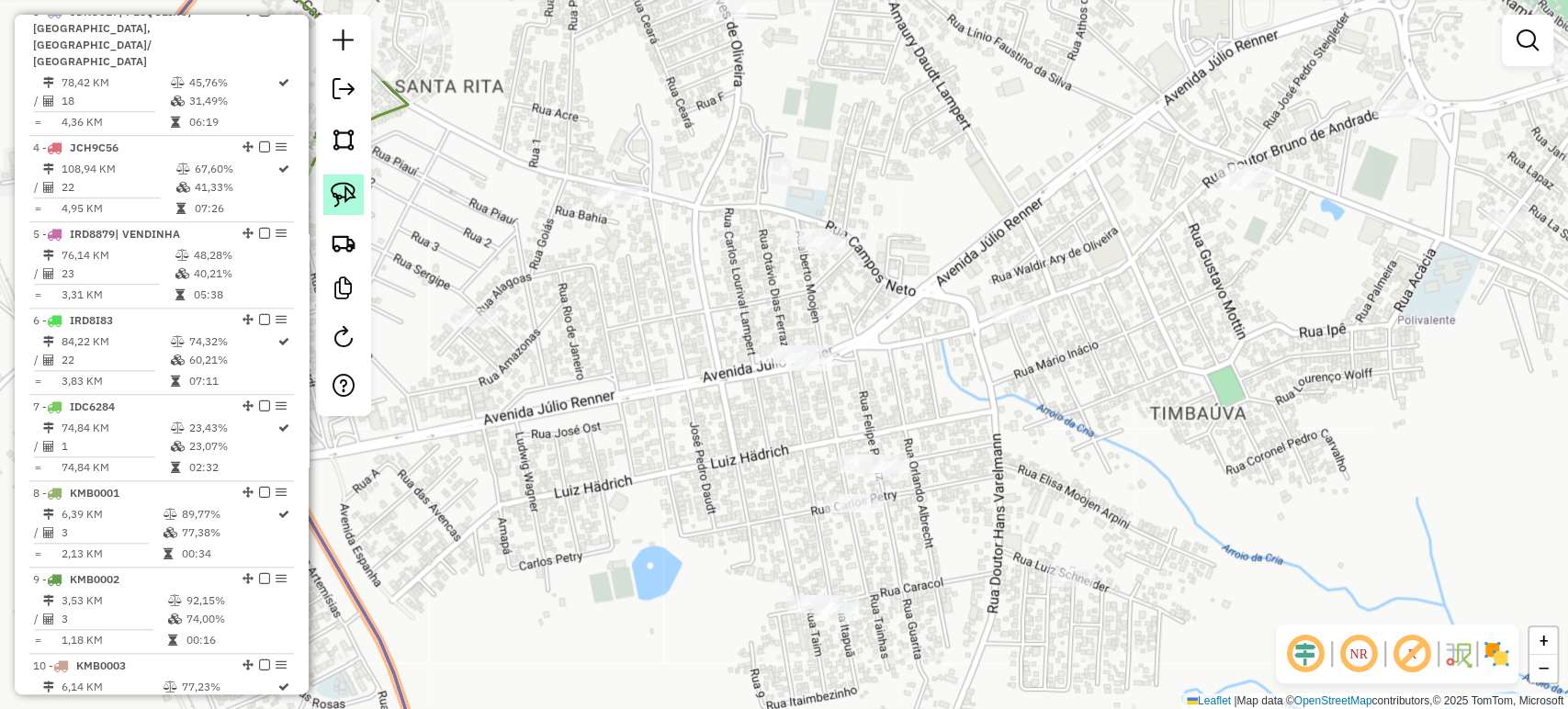click 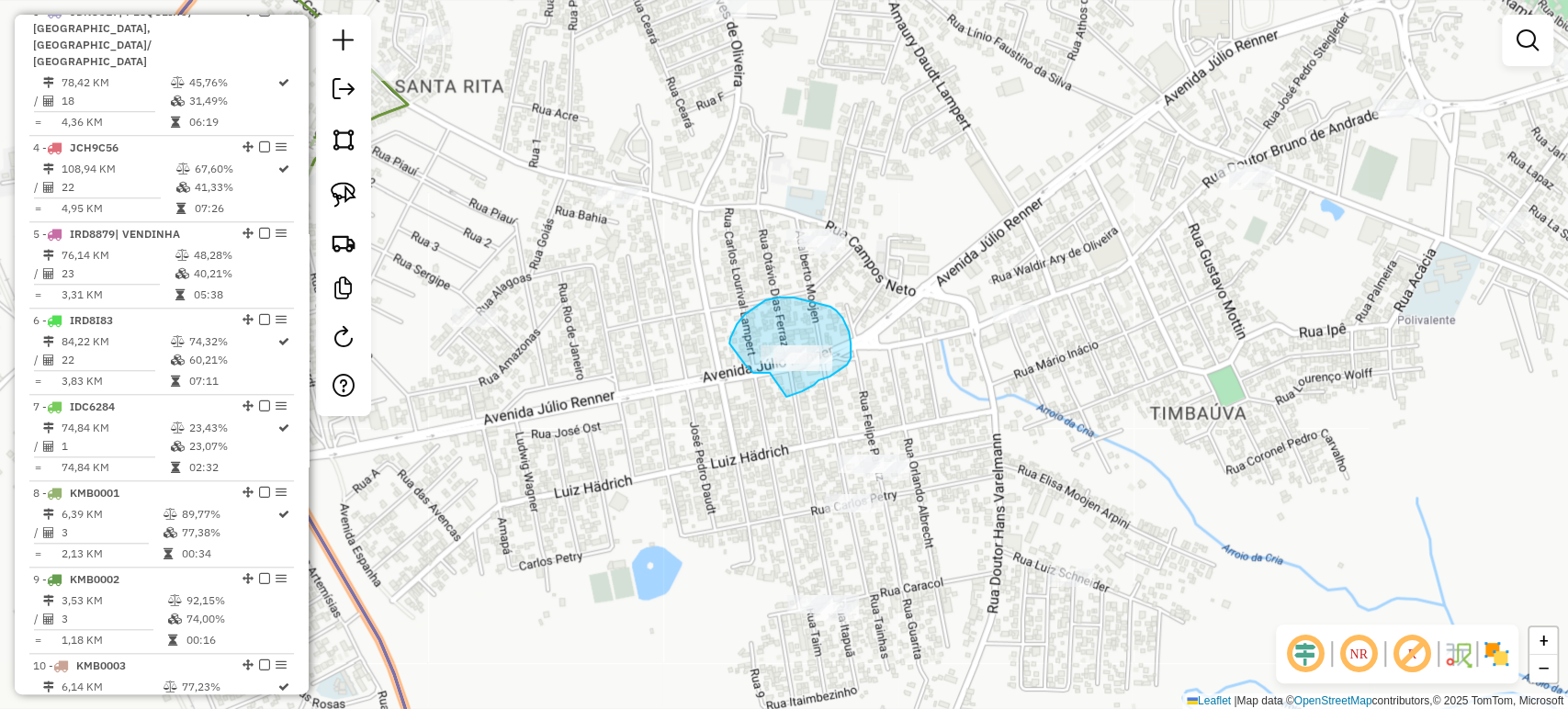 drag, startPoint x: 745, startPoint y: 365, endPoint x: 784, endPoint y: 397, distance: 50.447993 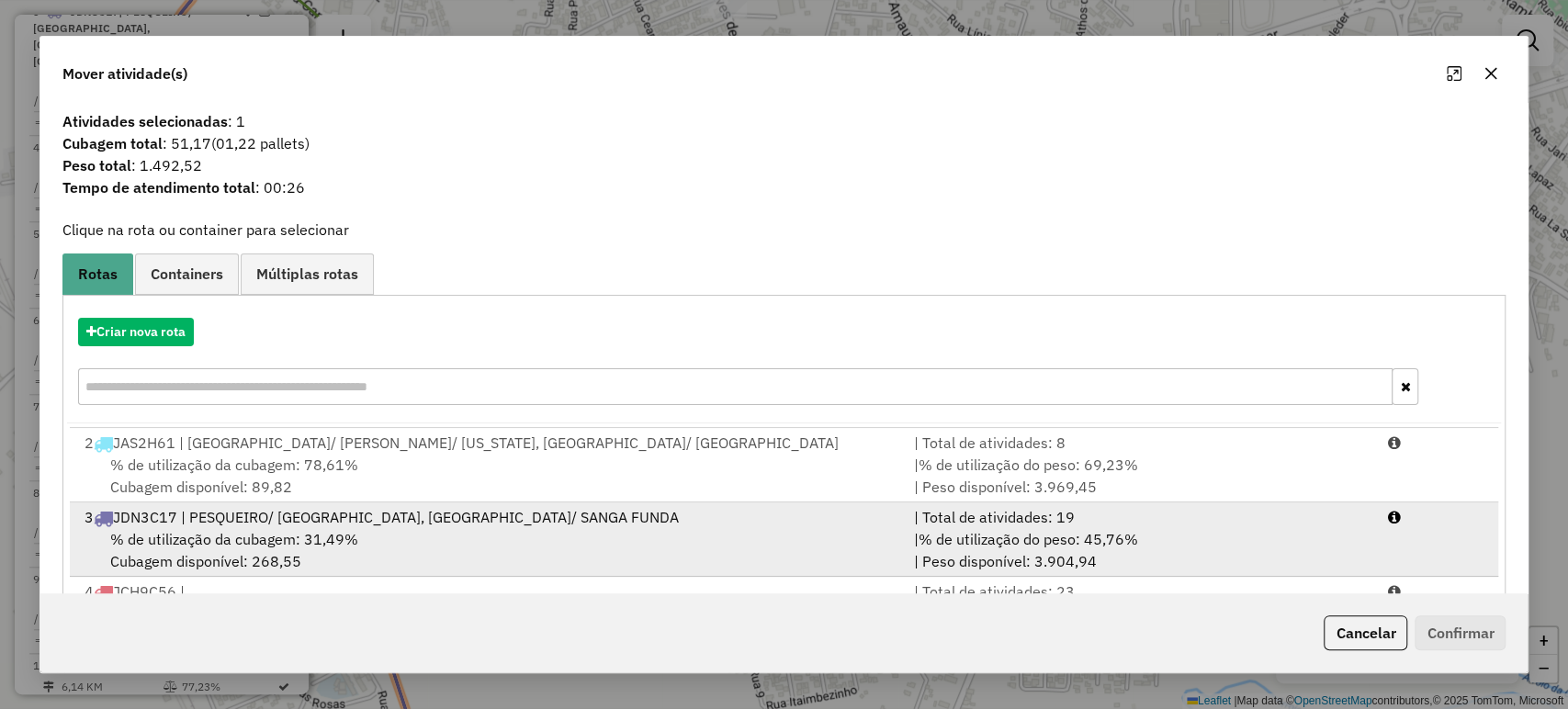 scroll, scrollTop: 102, scrollLeft: 0, axis: vertical 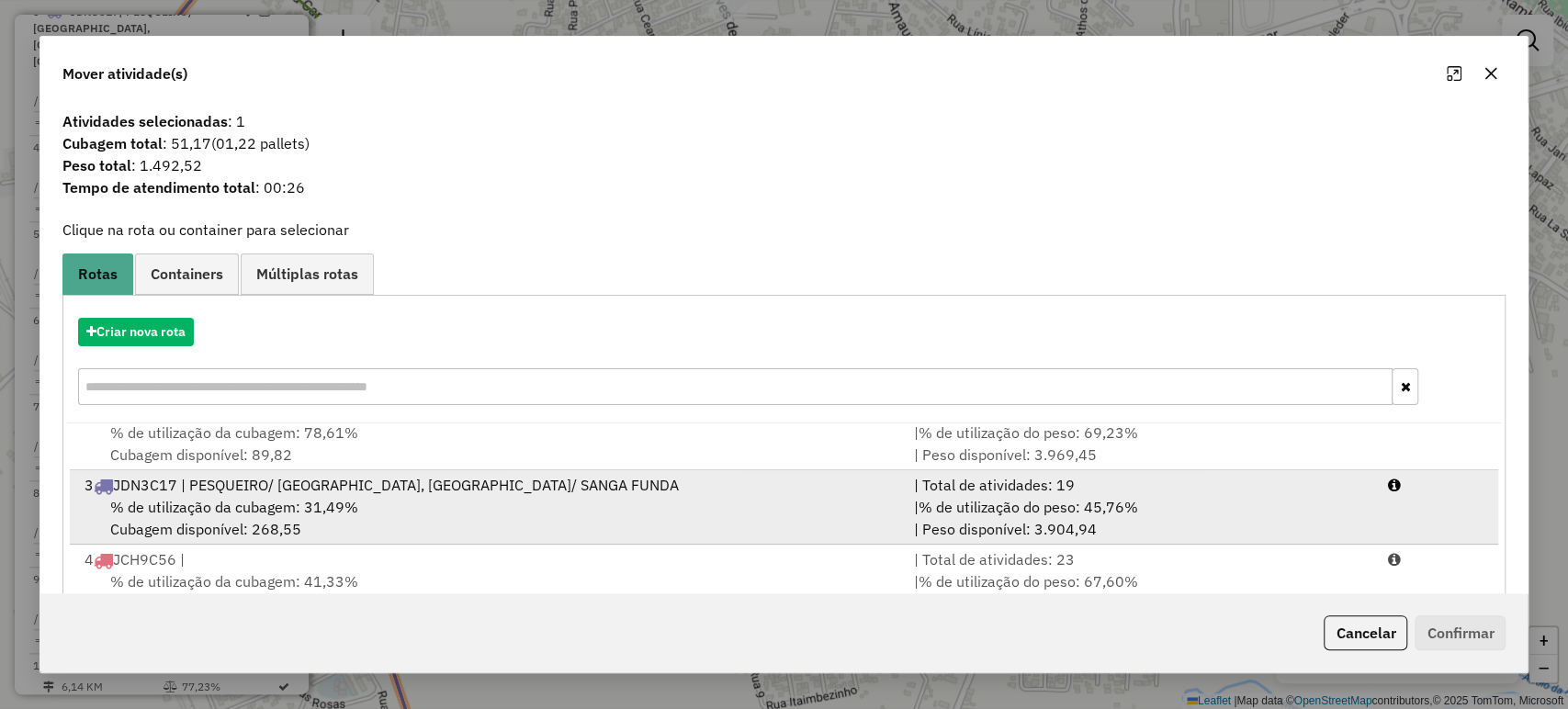 click on "3  JDN3C17 | PESQUEIRO/ PORTO GARIBALDI, SANTA RITA/ SANGA FUNDA" at bounding box center (488, 485) 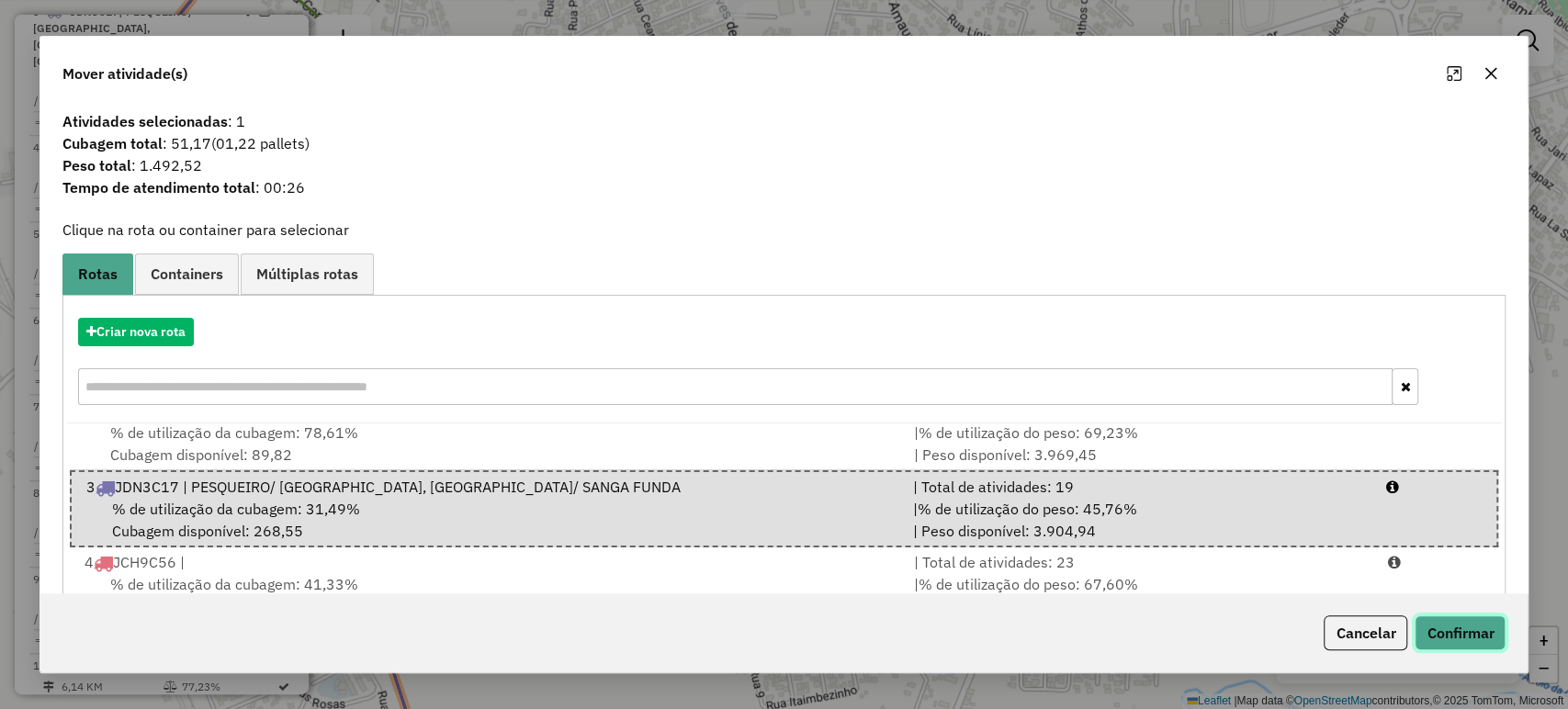 click on "Confirmar" 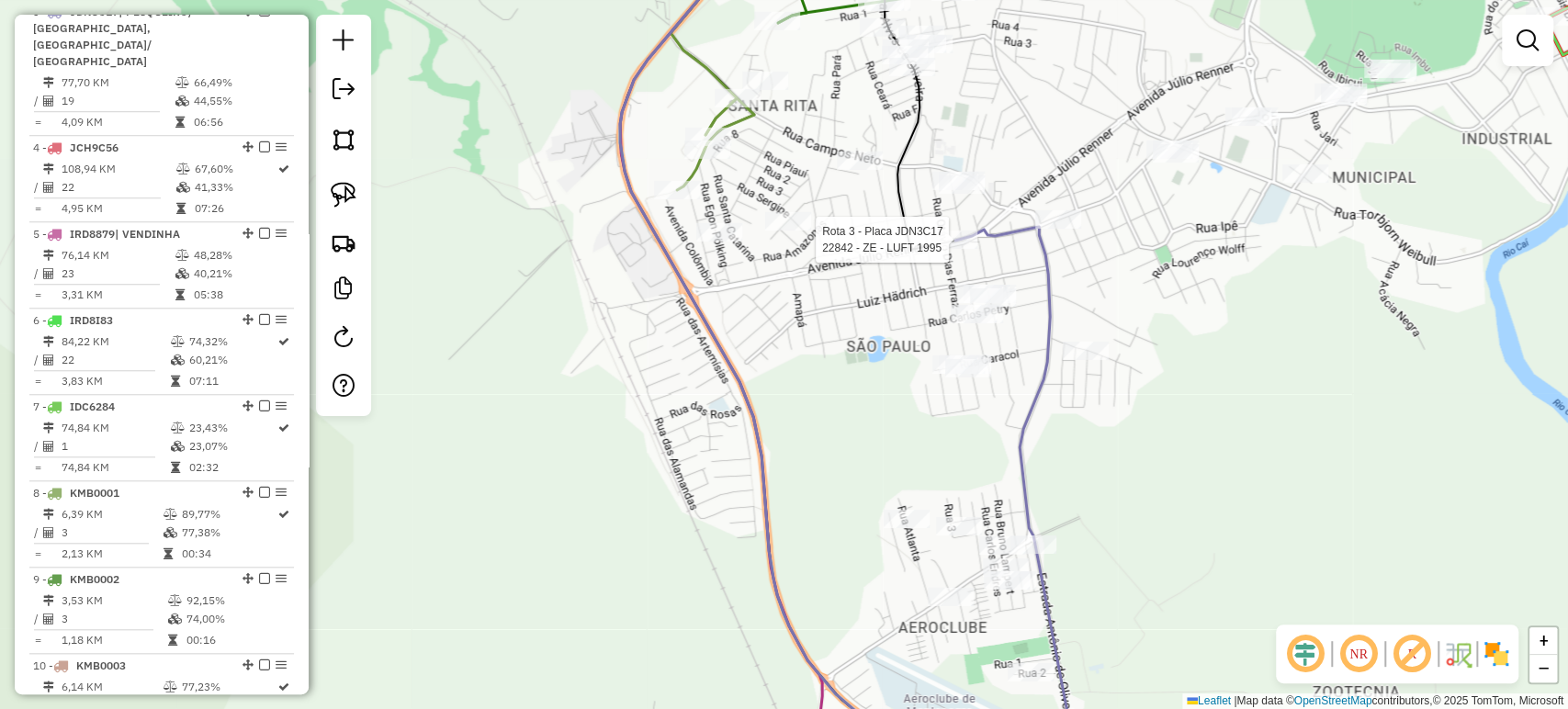 select on "*********" 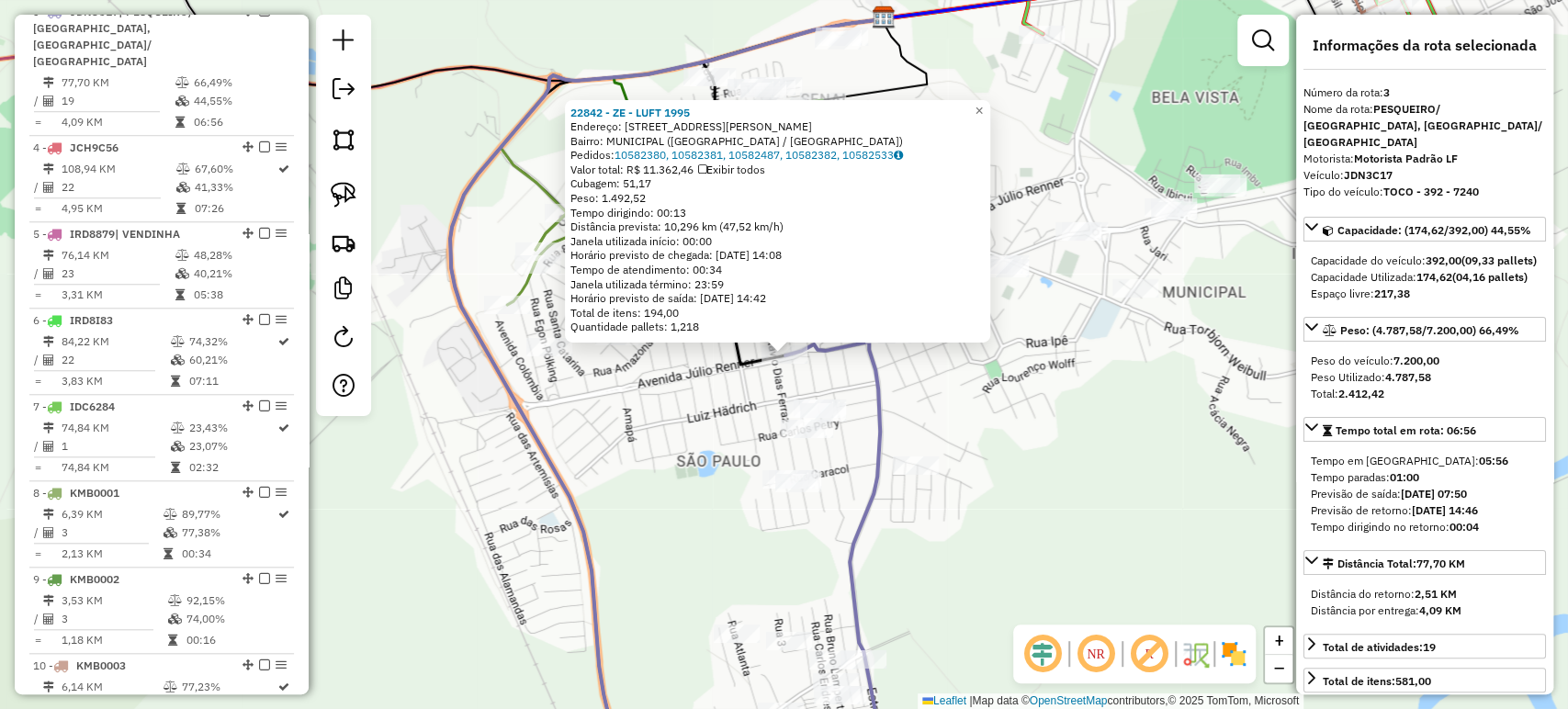 click on "22842 - ZE - LUFT 1995  Endereço: AV JULIO RENNER 2651   Bairro: MUNICIPAL (MONTENEGRO / RS)   Pedidos:  10582380, 10582381, 10582487, 10582382, 10582533   Valor total: R$ 11.362,46   Exibir todos   Cubagem: 51,17  Peso: 1.492,52  Tempo dirigindo: 00:13   Distância prevista: 10,296 km (47,52 km/h)   Janela utilizada início: 00:00   Horário previsto de chegada: 11/07/2025 14:08   Tempo de atendimento: 00:34   Janela utilizada término: 23:59   Horário previsto de saída: 11/07/2025 14:42   Total de itens: 194,00   Quantidade pallets: 1,218  × Janela de atendimento Grade de atendimento Capacidade Transportadoras Veículos Cliente Pedidos  Rotas Selecione os dias de semana para filtrar as janelas de atendimento  Seg   Ter   Qua   Qui   Sex   Sáb   Dom  Informe o período da janela de atendimento: De: Até:  Filtrar exatamente a janela do cliente  Considerar janela de atendimento padrão  Selecione os dias de semana para filtrar as grades de atendimento  Seg   Ter   Qua   Qui   Sex   Sáb   Dom   De:  De:" 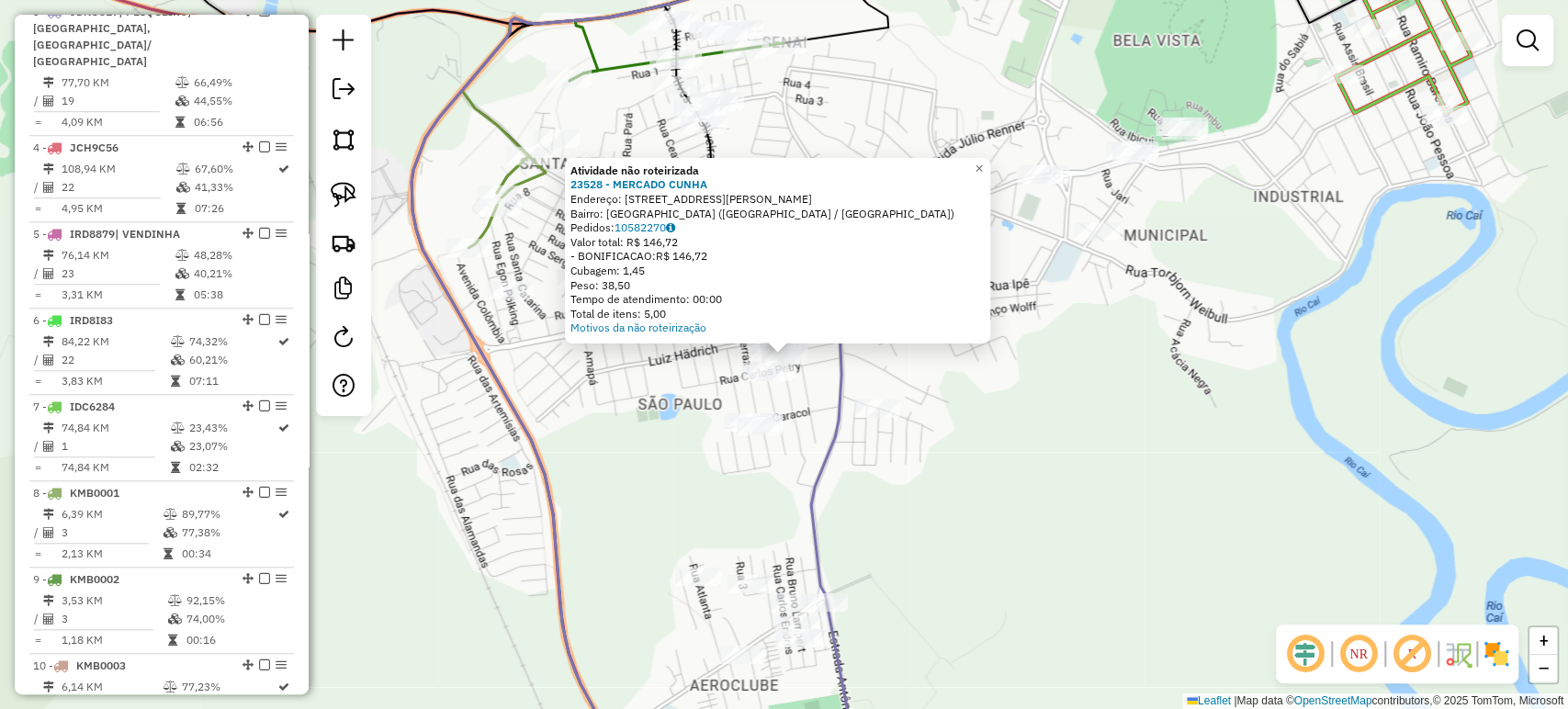 drag, startPoint x: 937, startPoint y: 462, endPoint x: 947, endPoint y: 452, distance: 14.142136 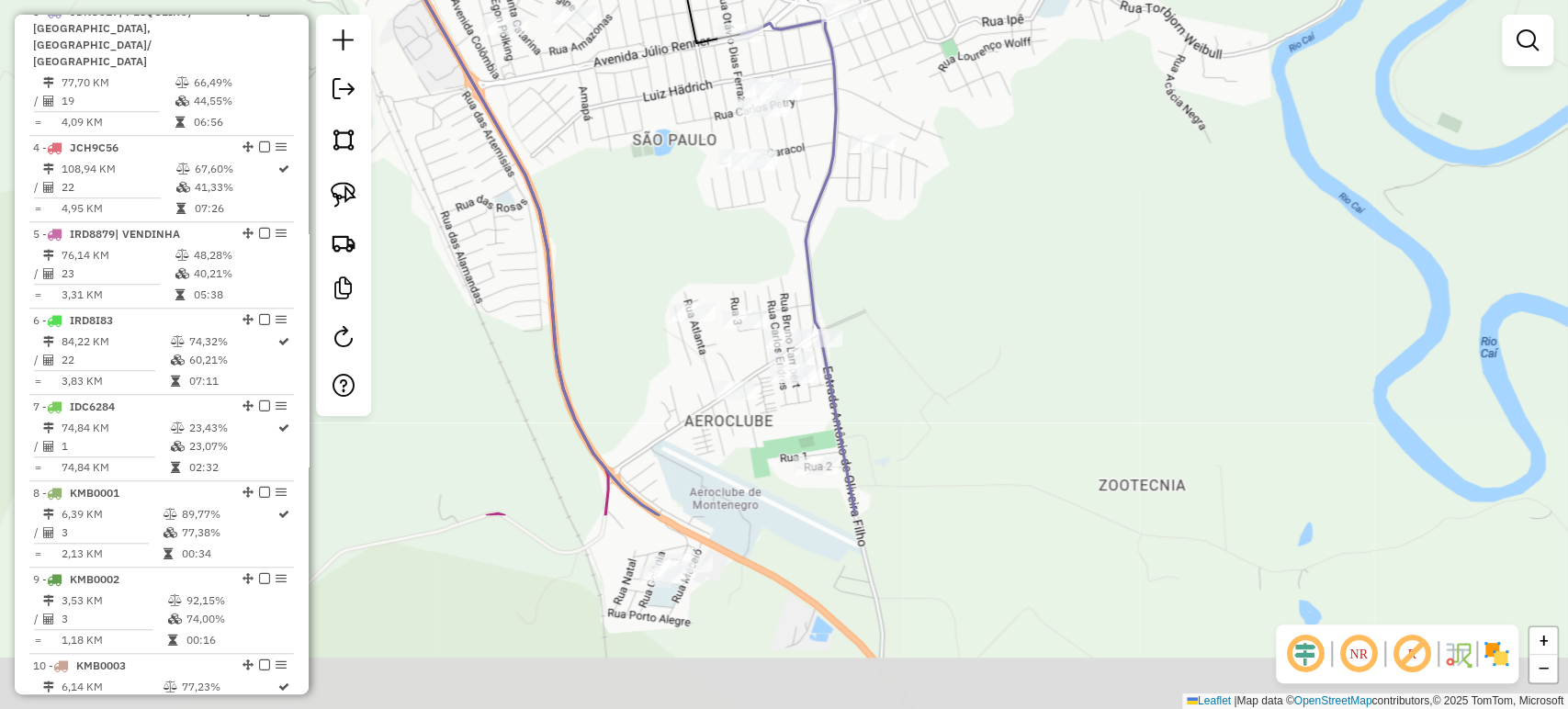 drag, startPoint x: 1097, startPoint y: 390, endPoint x: 1116, endPoint y: 108, distance: 282.6393 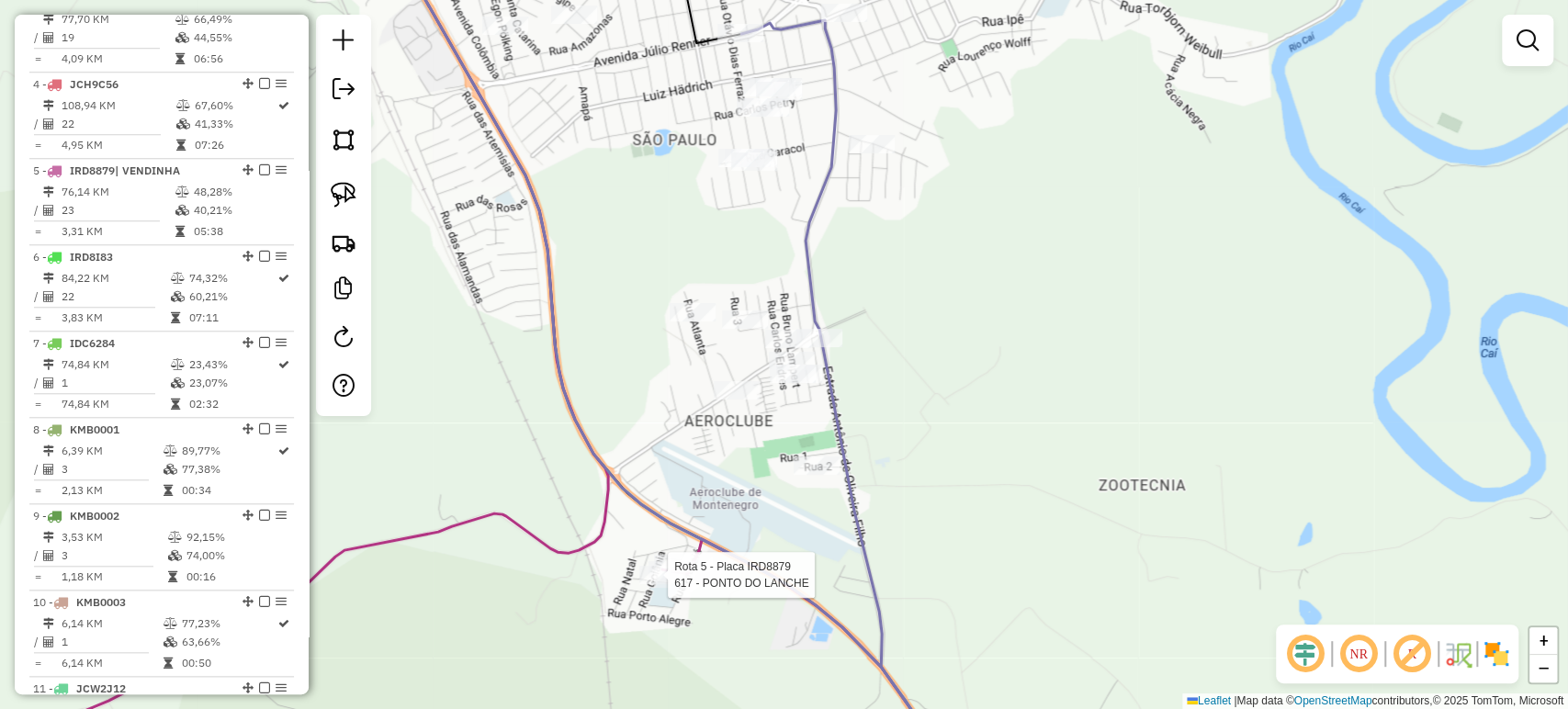 select on "*********" 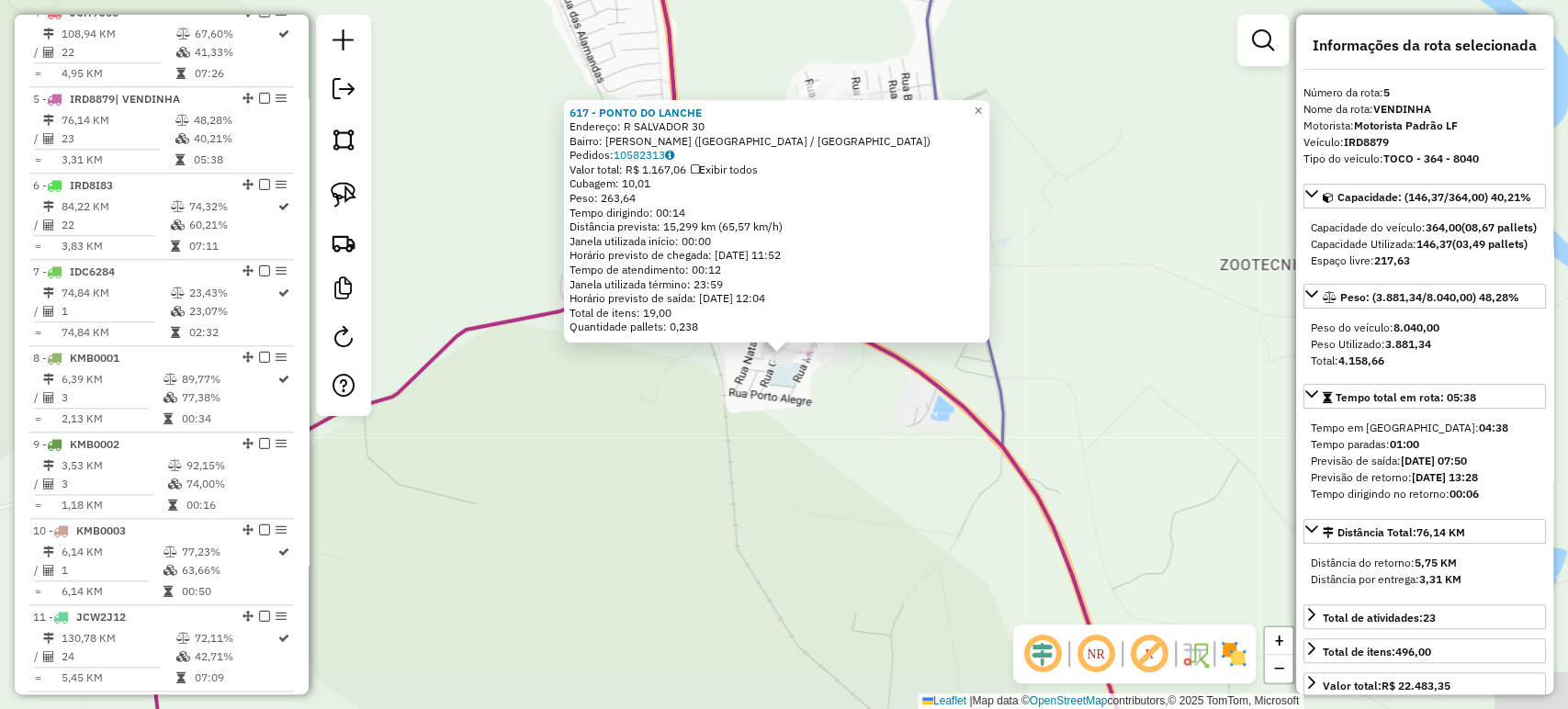 scroll, scrollTop: 1154, scrollLeft: 0, axis: vertical 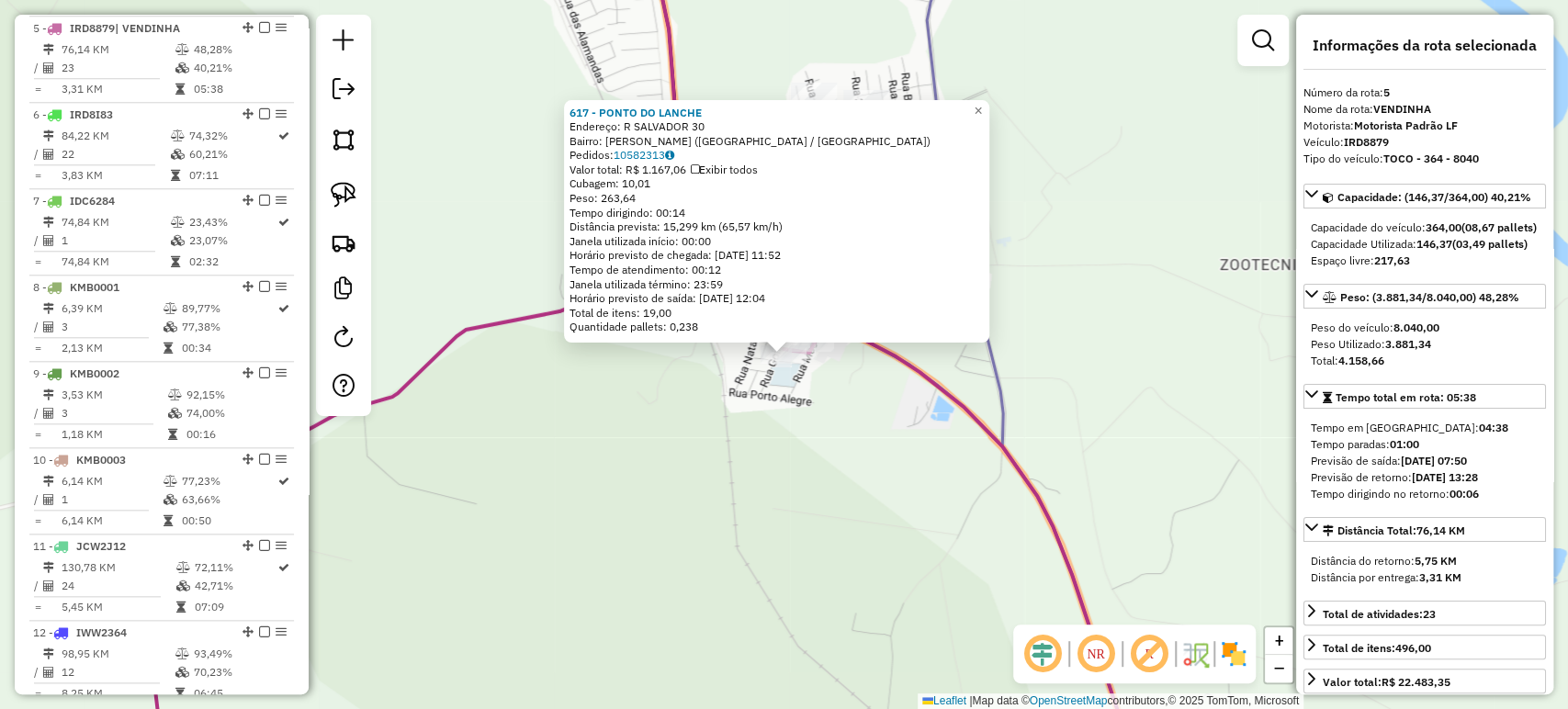 drag, startPoint x: 696, startPoint y: 558, endPoint x: 710, endPoint y: 549, distance: 16.643317 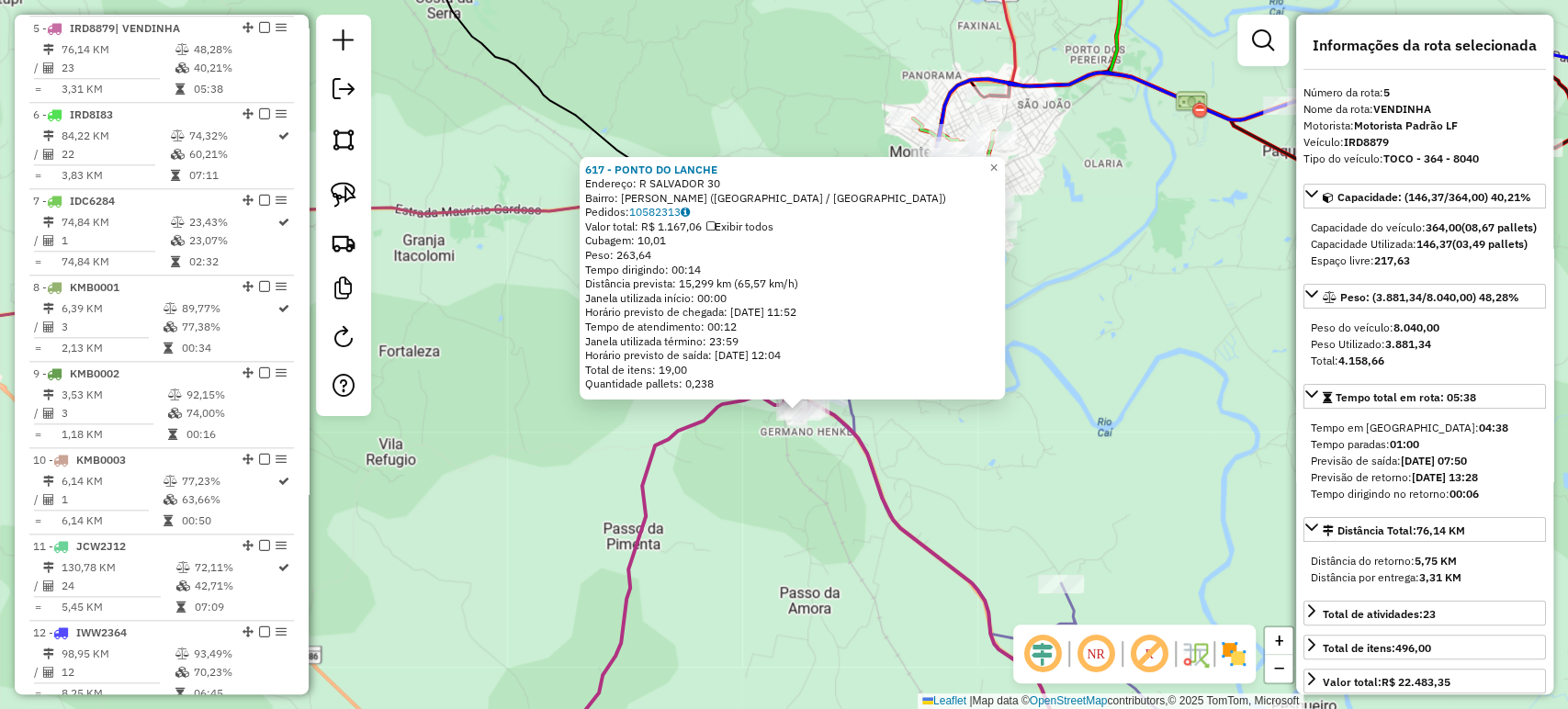 click on "617 - PONTO DO LANCHE  Endereço: R SALVADOR 30   Bairro: GERMANO HENCKE (MONTENEGRO / RS)   Pedidos:  10582313   Valor total: R$ 1.167,06   Exibir todos   Cubagem: 10,01  Peso: 263,64  Tempo dirigindo: 00:14   Distância prevista: 15,299 km (65,57 km/h)   Janela utilizada início: 00:00   Horário previsto de chegada: 11/07/2025 11:52   Tempo de atendimento: 00:12   Janela utilizada término: 23:59   Horário previsto de saída: 11/07/2025 12:04   Total de itens: 19,00   Quantidade pallets: 0,238  × Janela de atendimento Grade de atendimento Capacidade Transportadoras Veículos Cliente Pedidos  Rotas Selecione os dias de semana para filtrar as janelas de atendimento  Seg   Ter   Qua   Qui   Sex   Sáb   Dom  Informe o período da janela de atendimento: De: Até:  Filtrar exatamente a janela do cliente  Considerar janela de atendimento padrão  Selecione os dias de semana para filtrar as grades de atendimento  Seg   Ter   Qua   Qui   Sex   Sáb   Dom   Considerar clientes sem dia de atendimento cadastrado +" 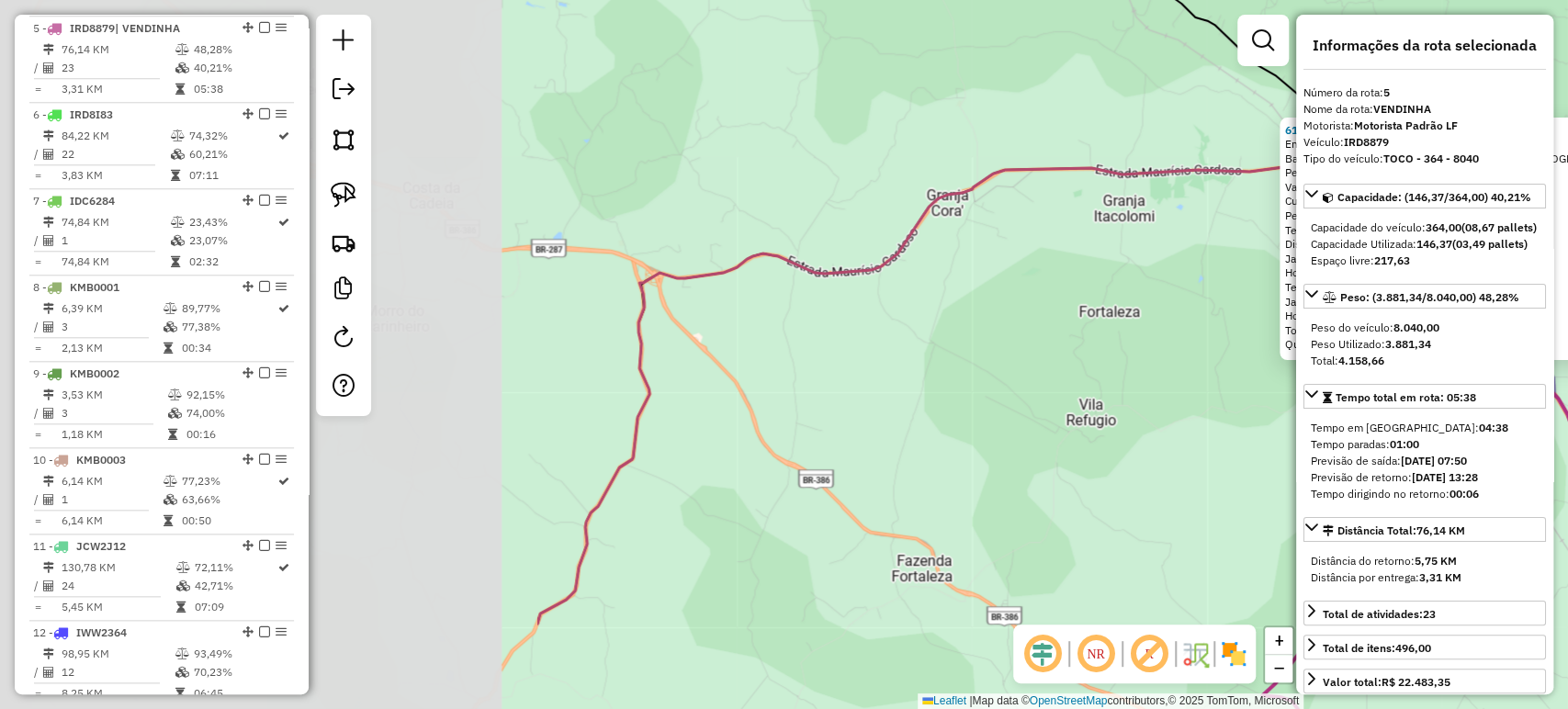 drag, startPoint x: 445, startPoint y: 392, endPoint x: 1010, endPoint y: 378, distance: 565.1734 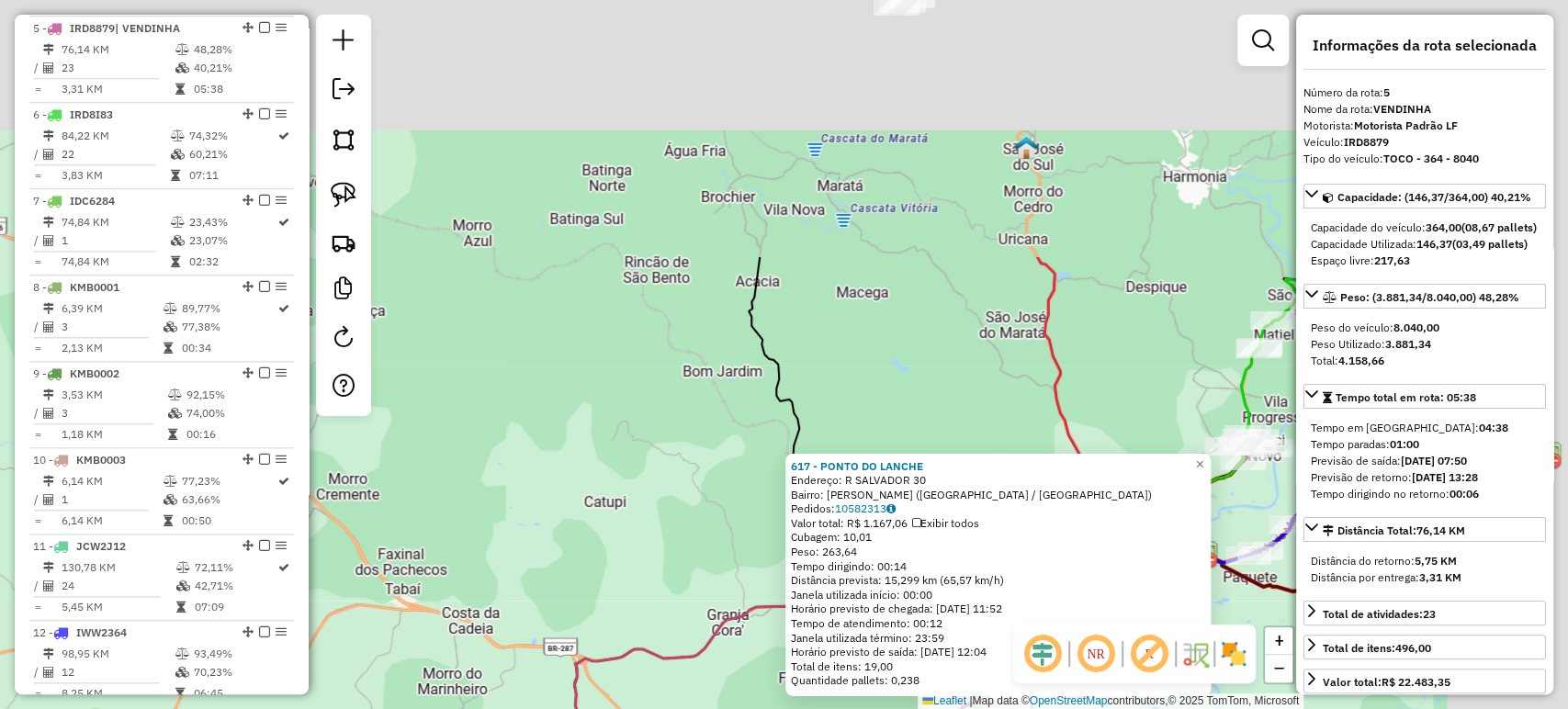 drag, startPoint x: 977, startPoint y: 371, endPoint x: 735, endPoint y: 661, distance: 377.70888 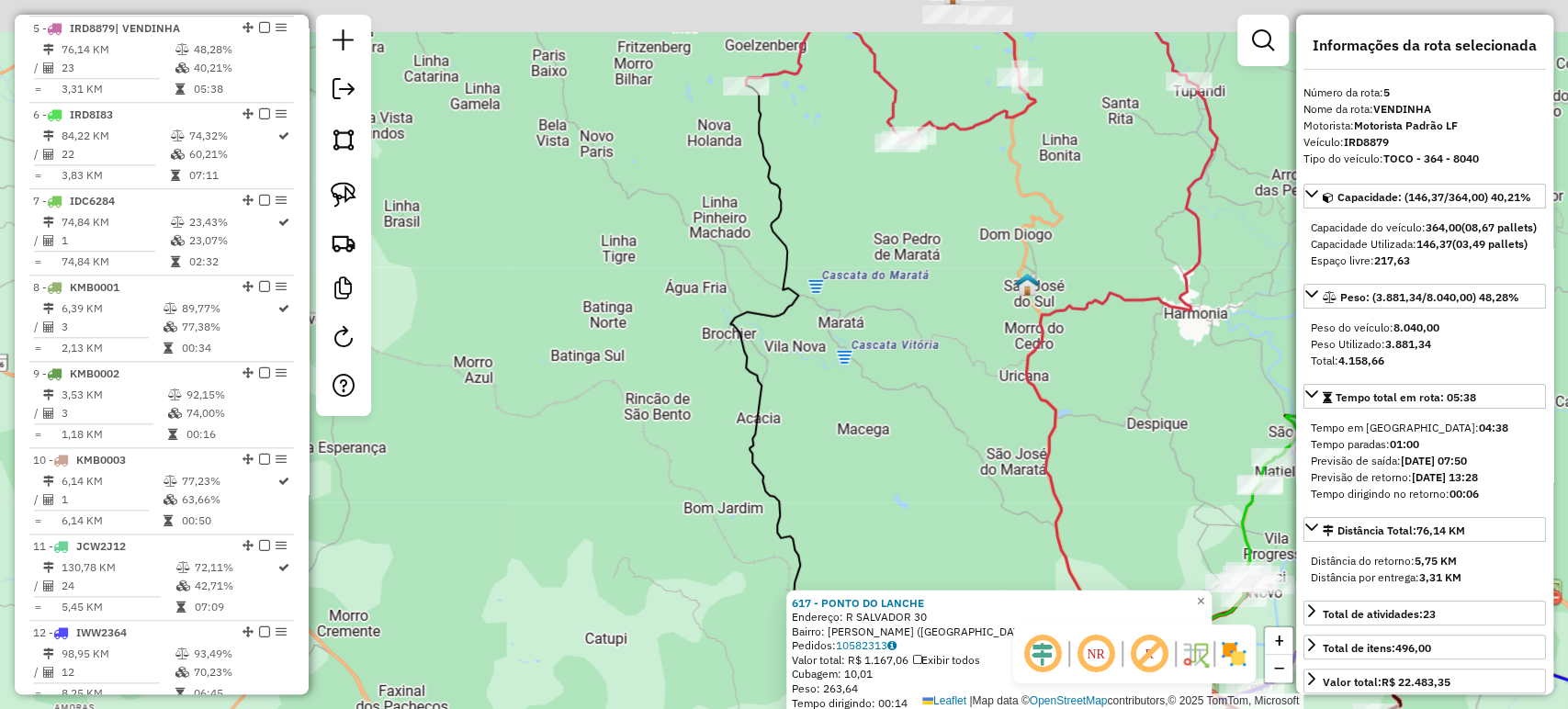 drag, startPoint x: 878, startPoint y: 294, endPoint x: 882, endPoint y: 643, distance: 349.02292 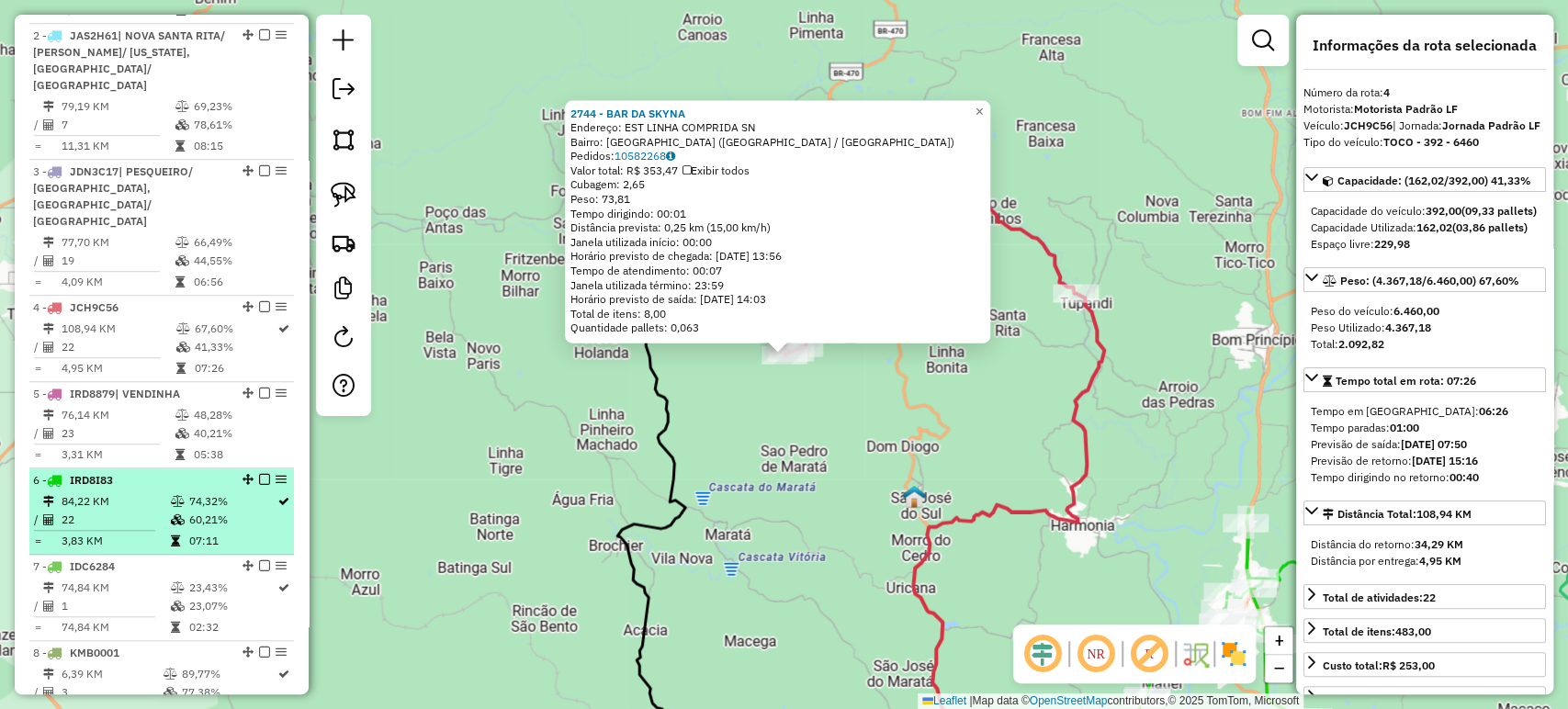 scroll, scrollTop: 659, scrollLeft: 0, axis: vertical 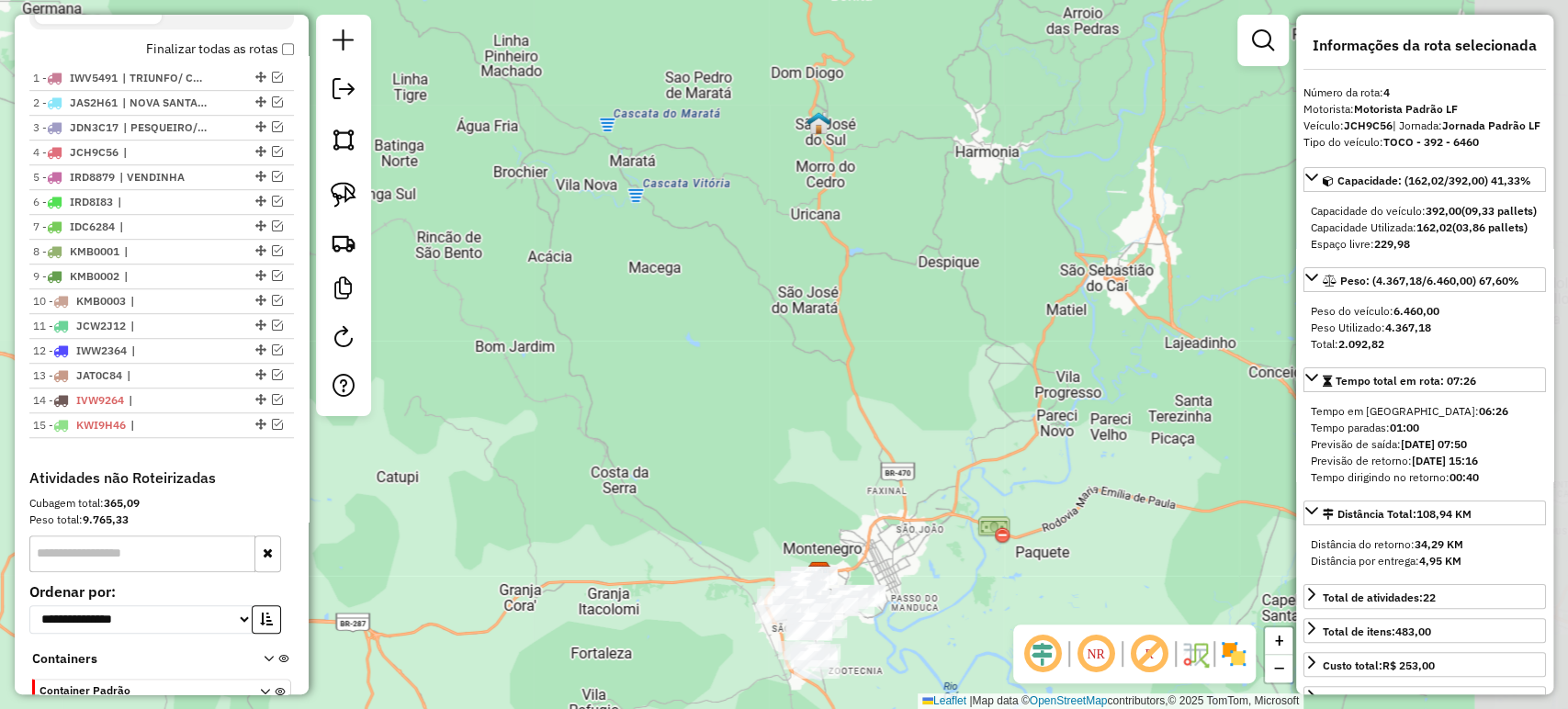 drag, startPoint x: 796, startPoint y: 568, endPoint x: 790, endPoint y: 359, distance: 209.08611 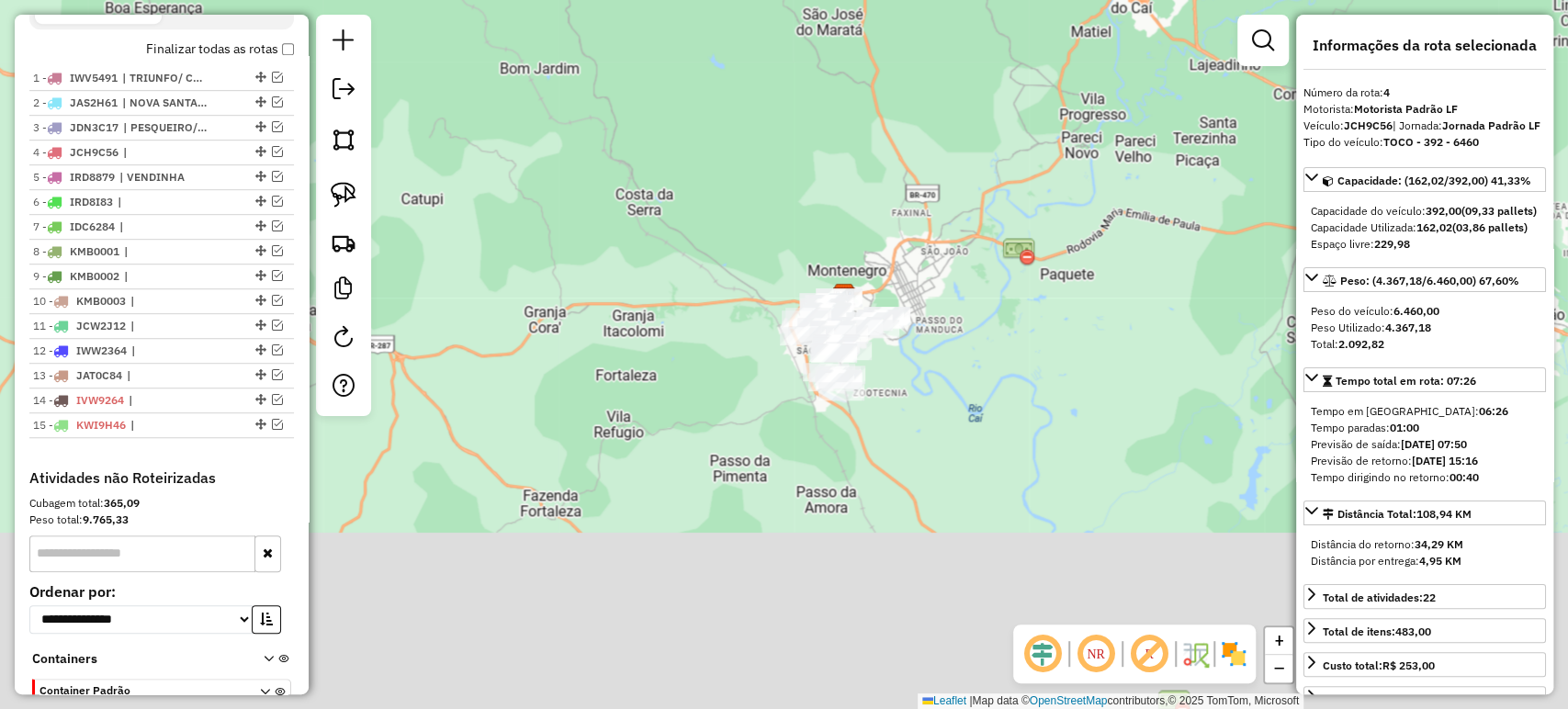 drag, startPoint x: 918, startPoint y: 260, endPoint x: 874, endPoint y: 285, distance: 50.60632 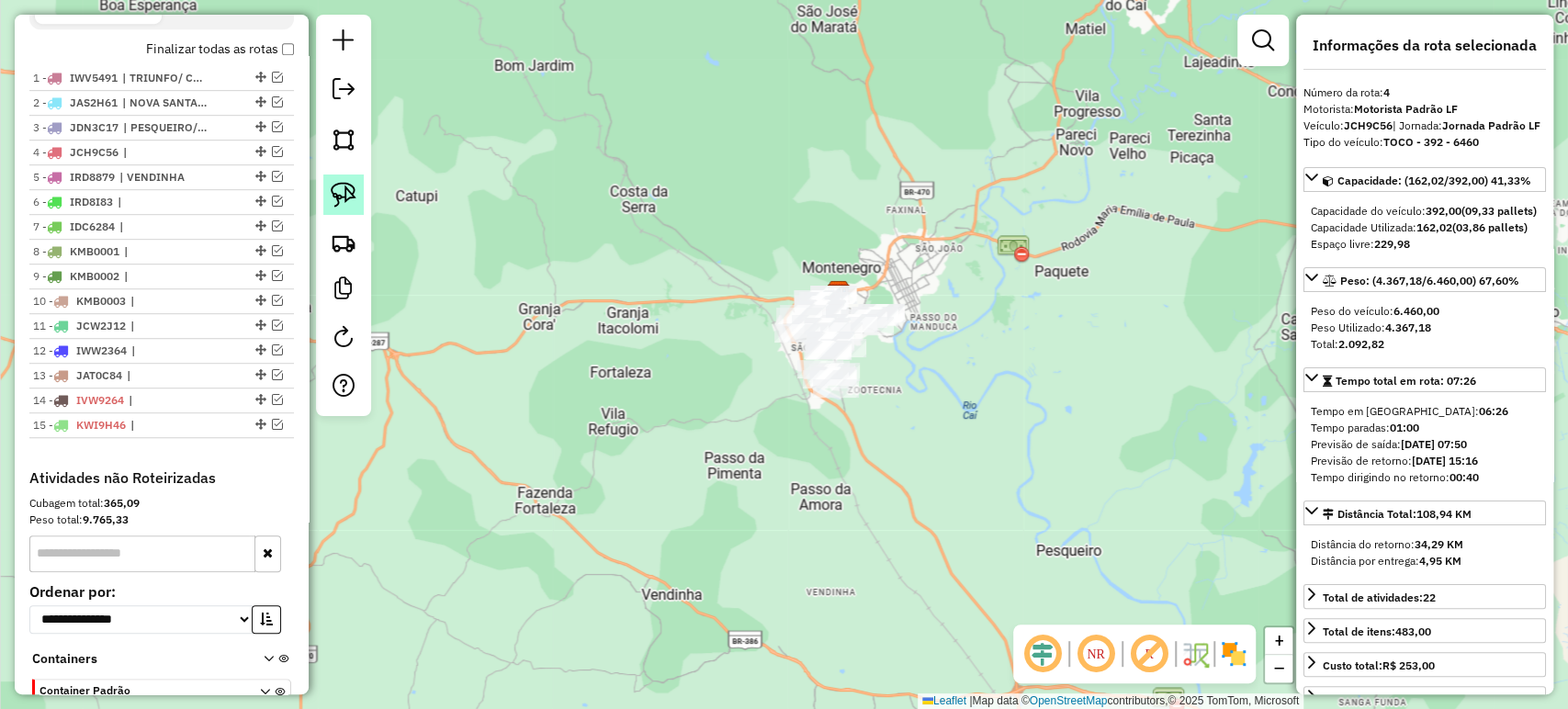 drag, startPoint x: 329, startPoint y: 211, endPoint x: 345, endPoint y: 207, distance: 16.492423 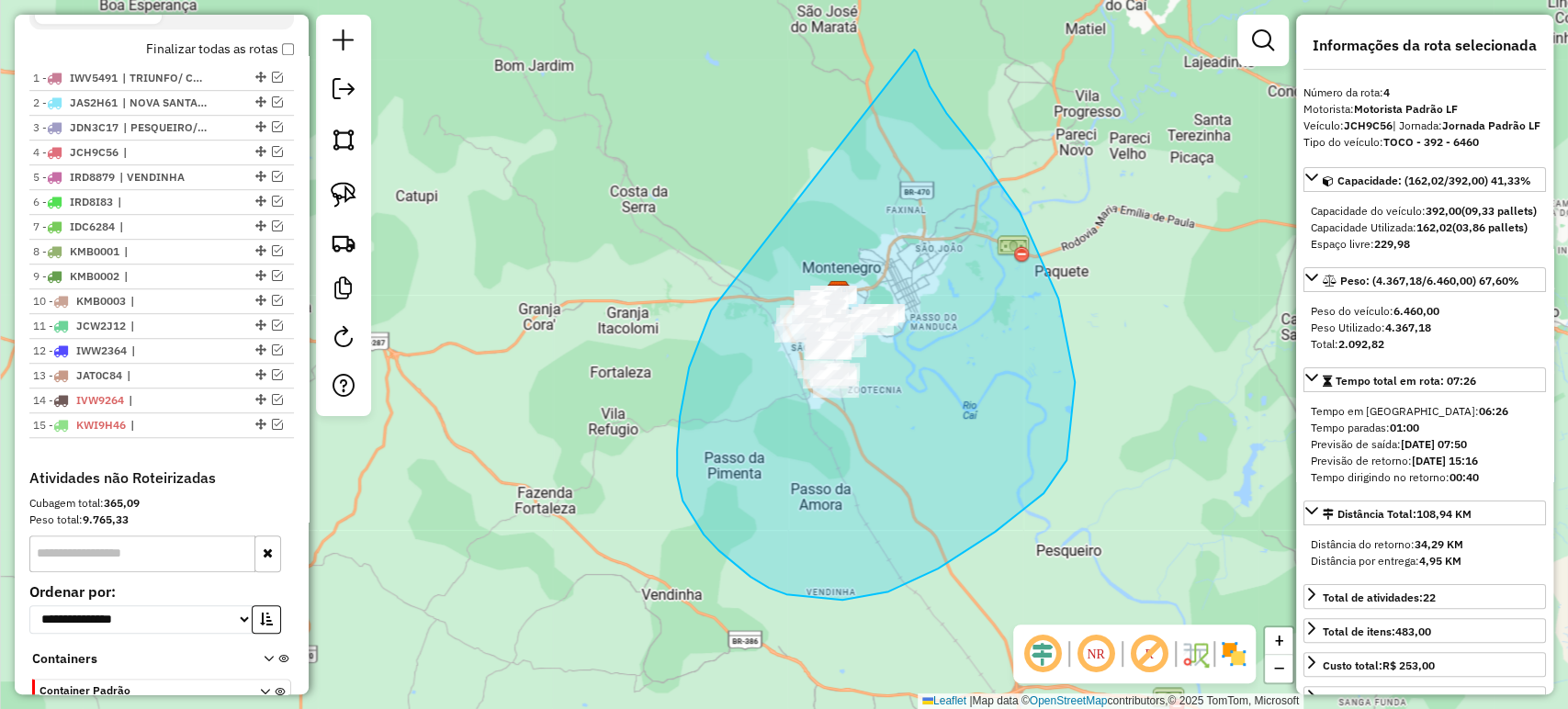 drag, startPoint x: 682, startPoint y: 501, endPoint x: 905, endPoint y: 53, distance: 500.4328 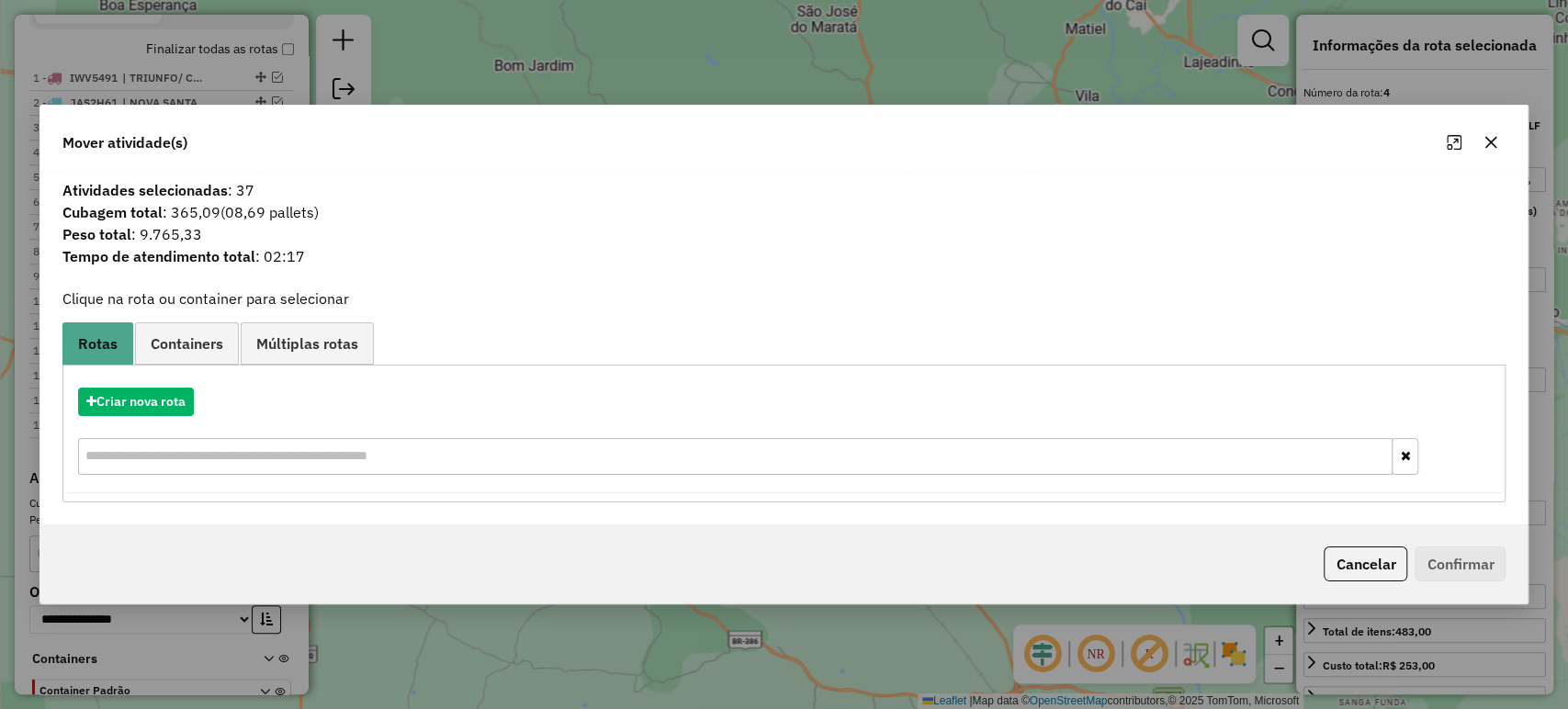 click on "Cancelar" 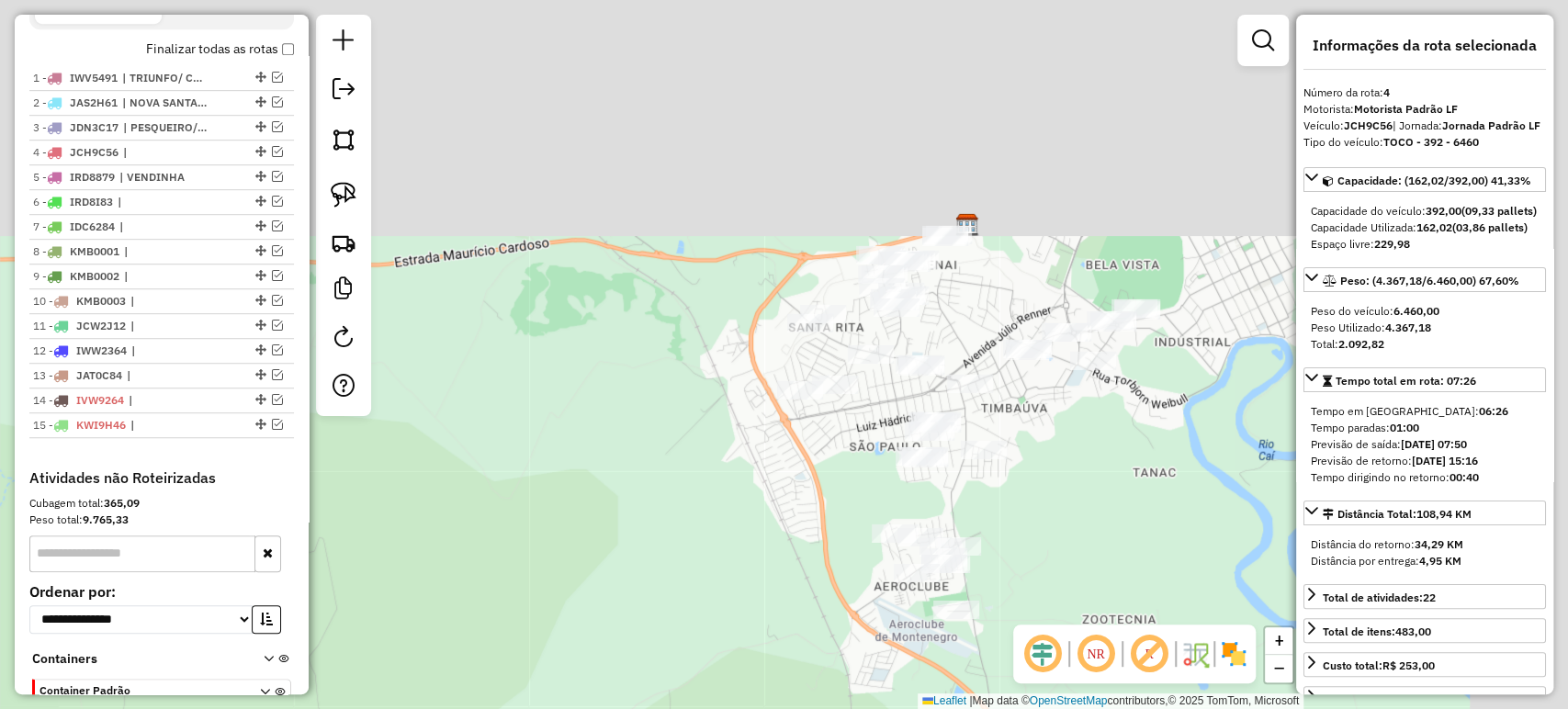 drag, startPoint x: 1216, startPoint y: 271, endPoint x: 977, endPoint y: 520, distance: 345.14055 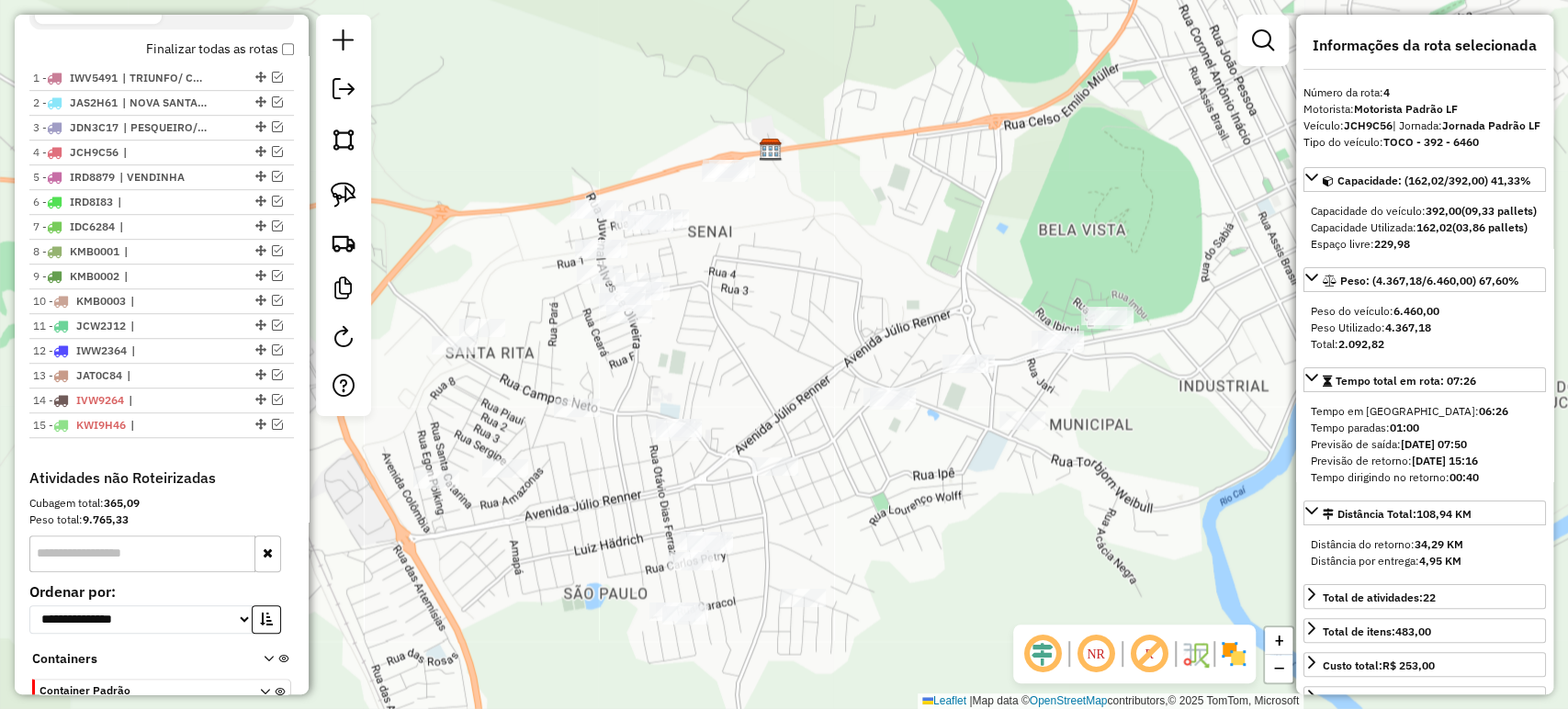 drag, startPoint x: 934, startPoint y: 366, endPoint x: 733, endPoint y: 336, distance: 203.22647 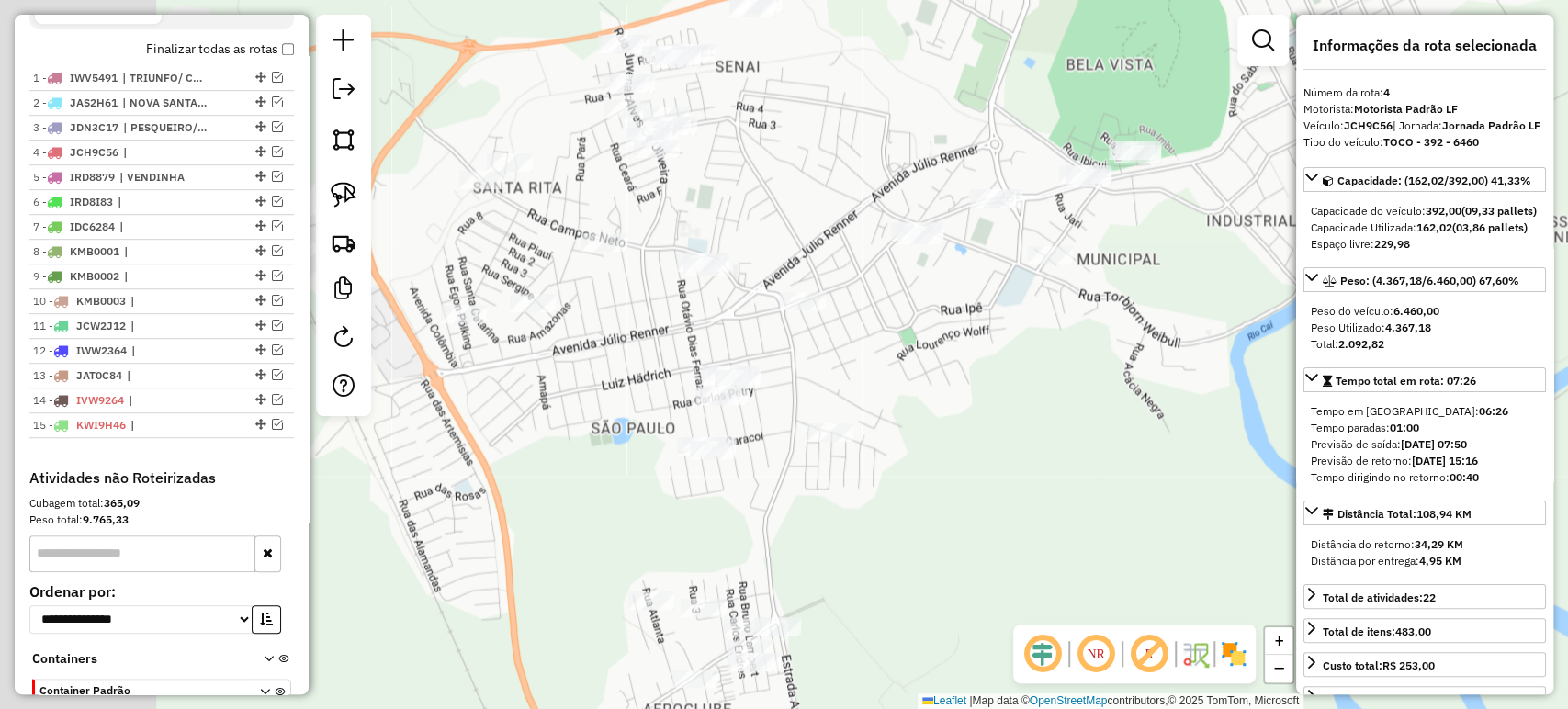 drag, startPoint x: 706, startPoint y: 546, endPoint x: 908, endPoint y: 394, distance: 253 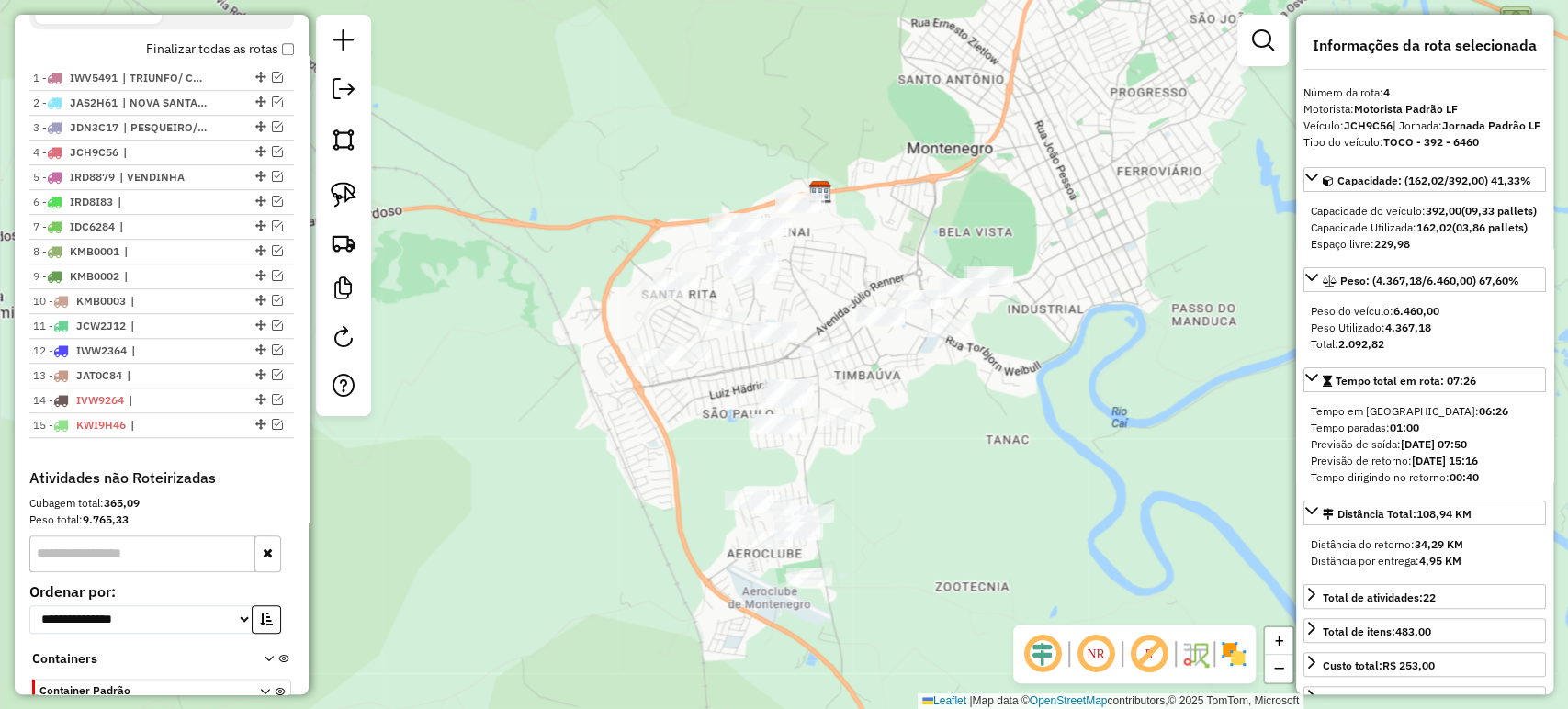 drag, startPoint x: 868, startPoint y: 456, endPoint x: 830, endPoint y: 473, distance: 41.629317 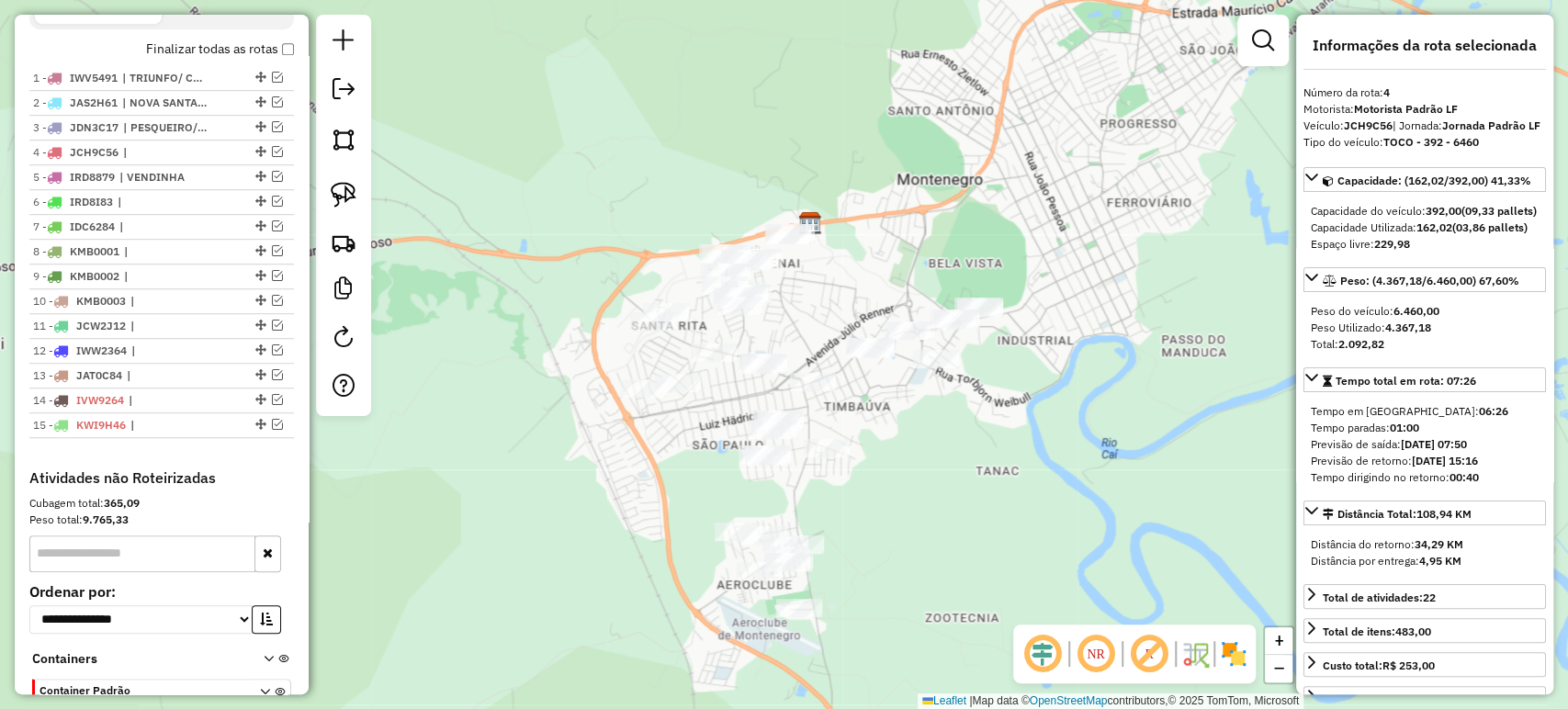 drag, startPoint x: 335, startPoint y: 192, endPoint x: 448, endPoint y: 180, distance: 113.63538 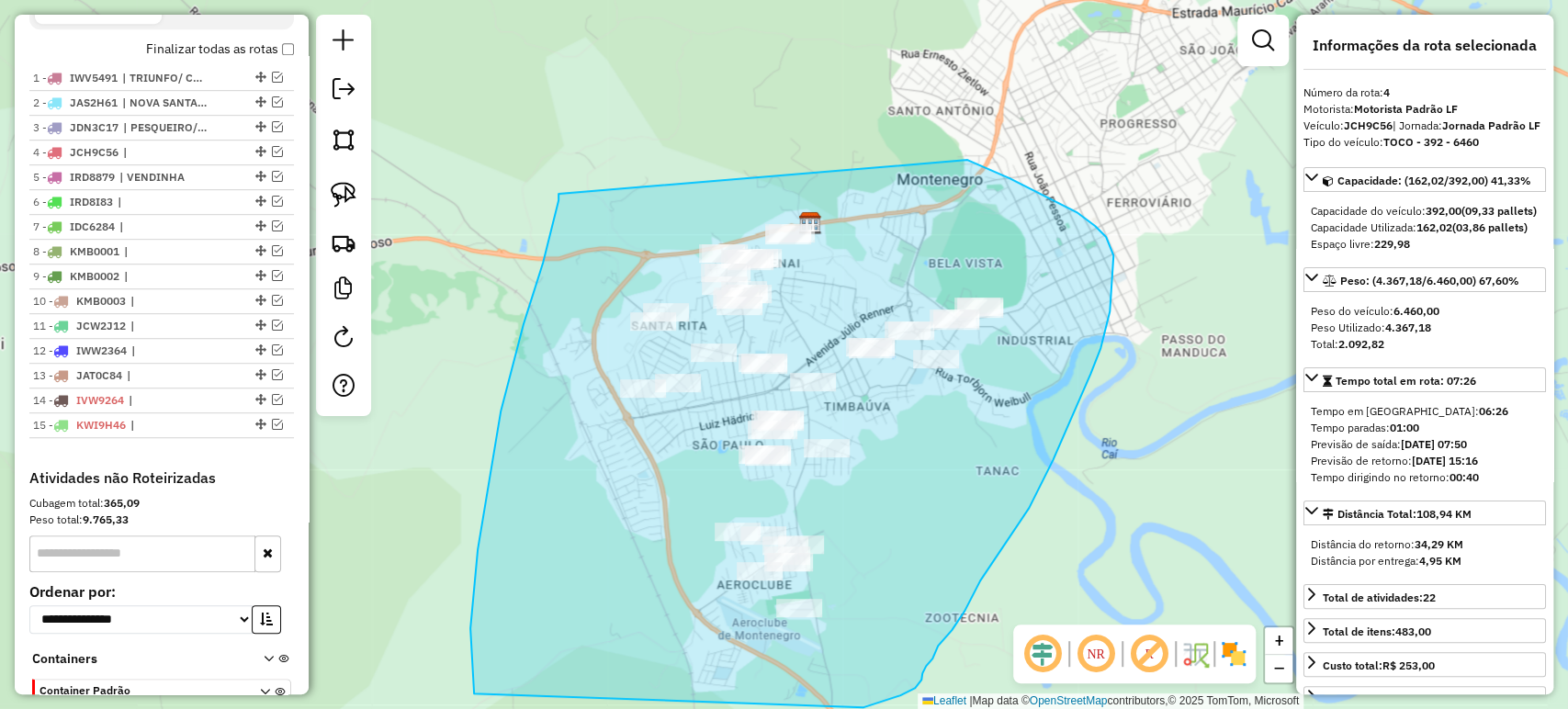 drag, startPoint x: 558, startPoint y: 194, endPoint x: 829, endPoint y: 161, distance: 273.0018 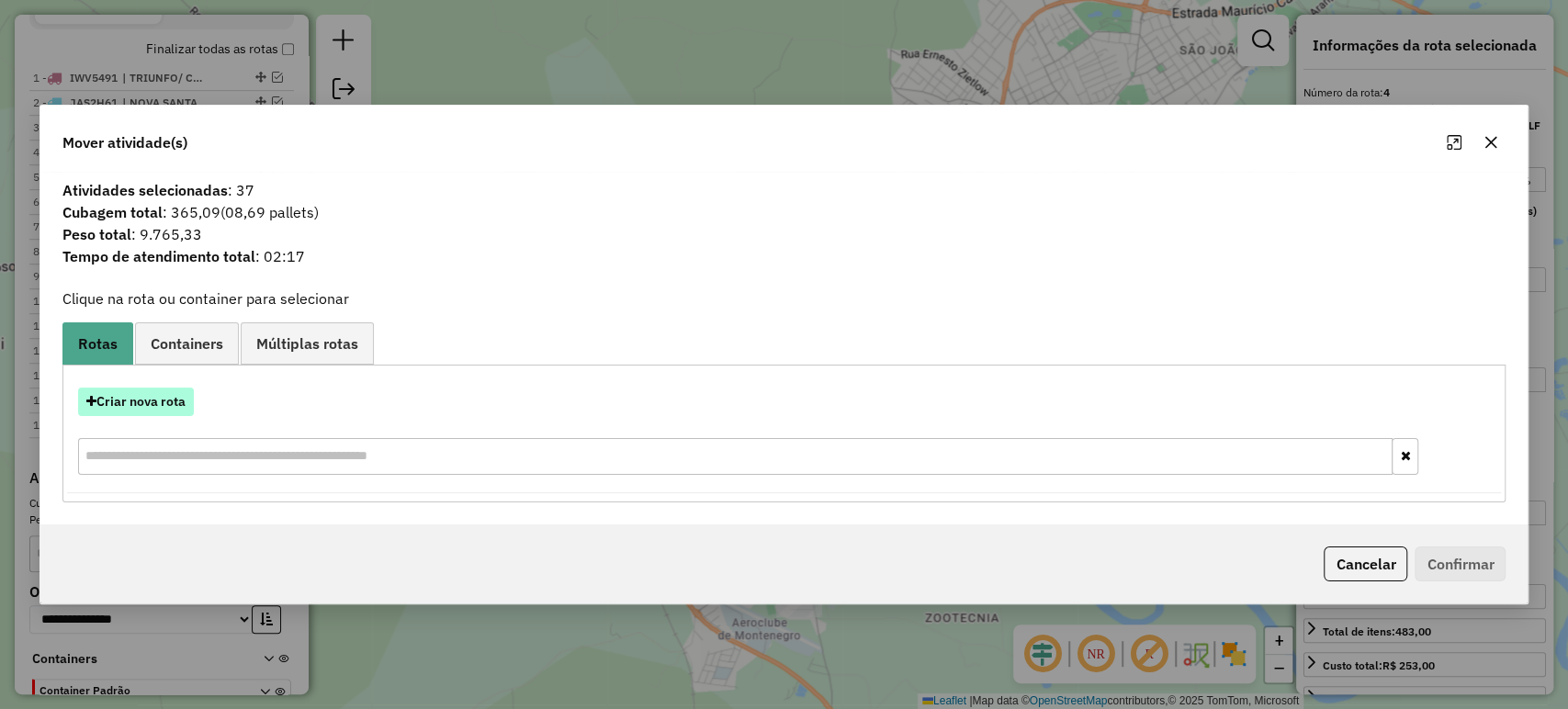 click on "Criar nova rota" at bounding box center (136, 401) 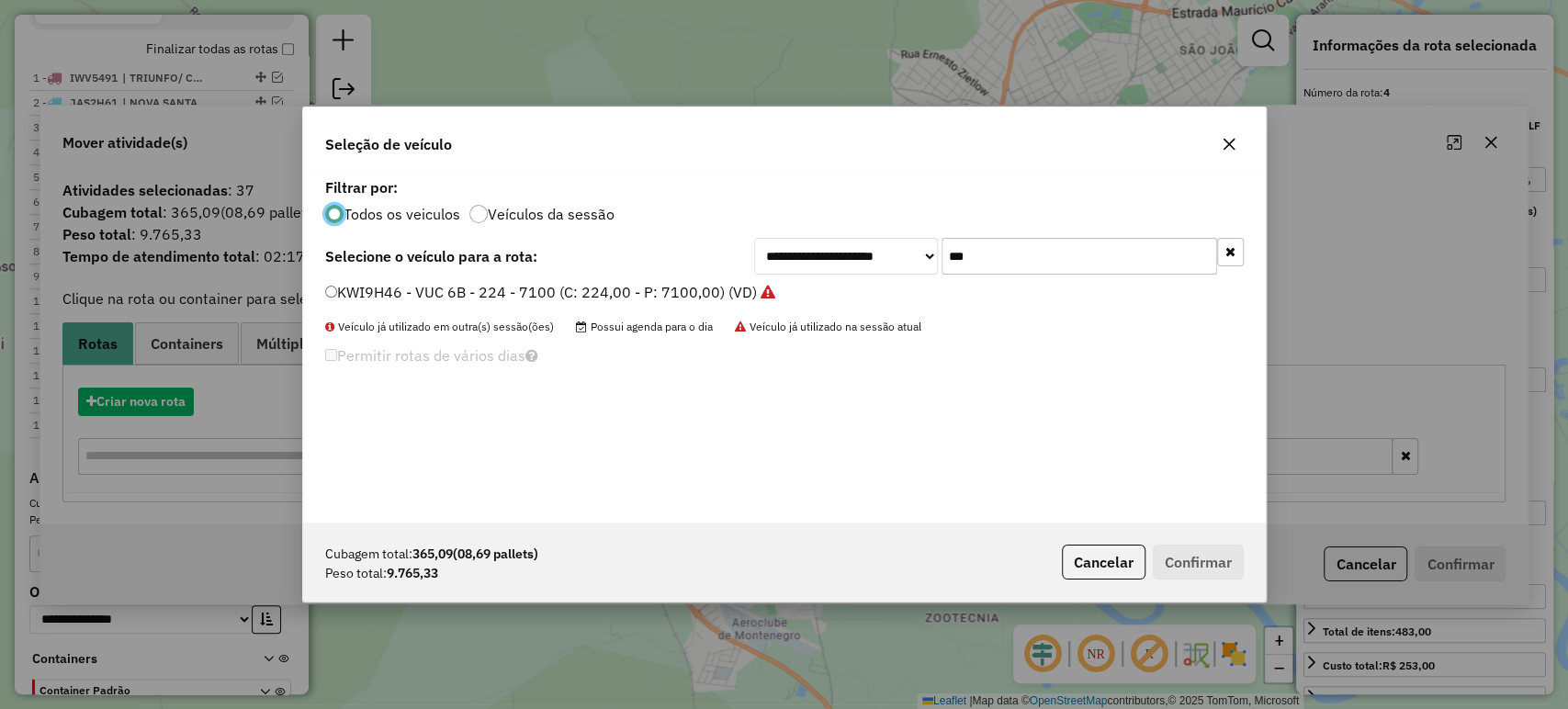 scroll, scrollTop: 9, scrollLeft: 6, axis: both 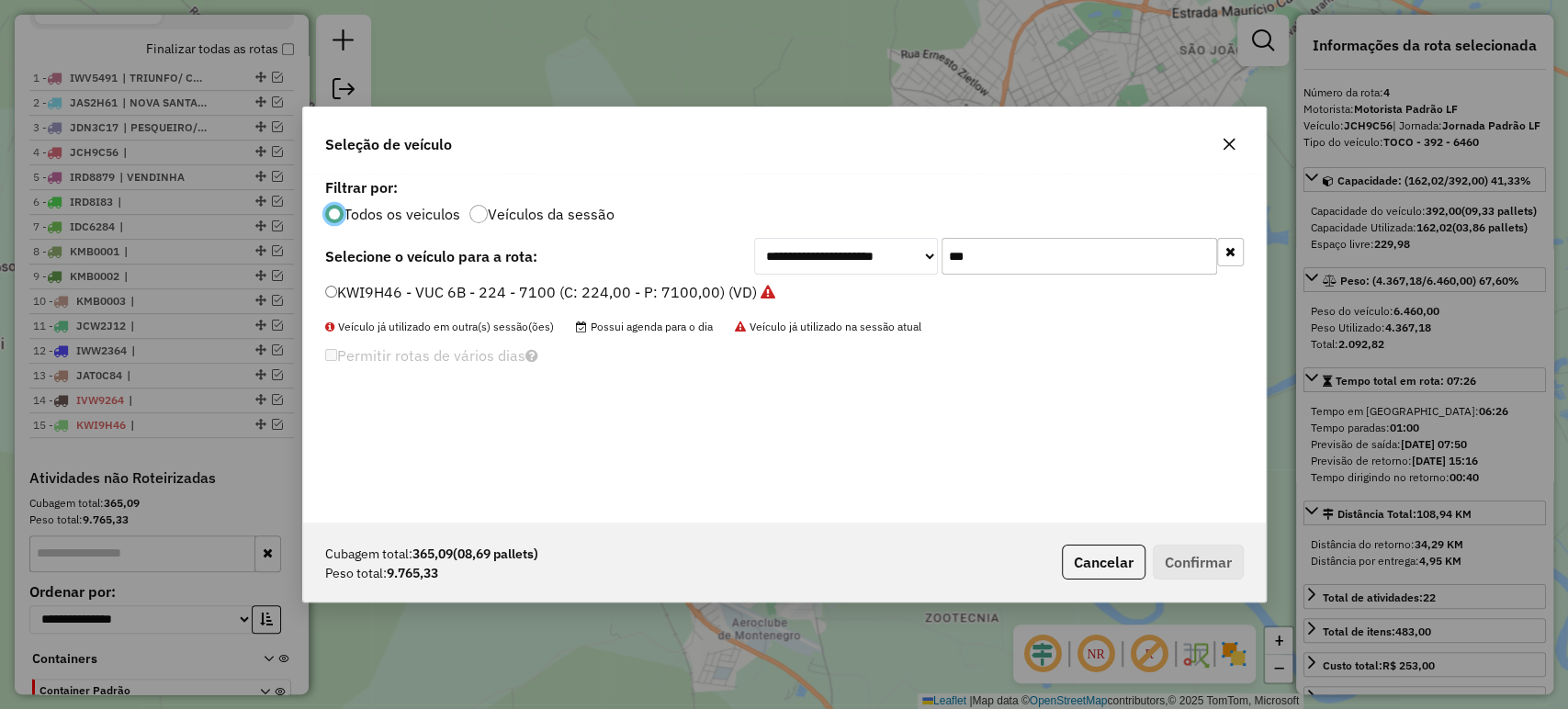 click on "***" 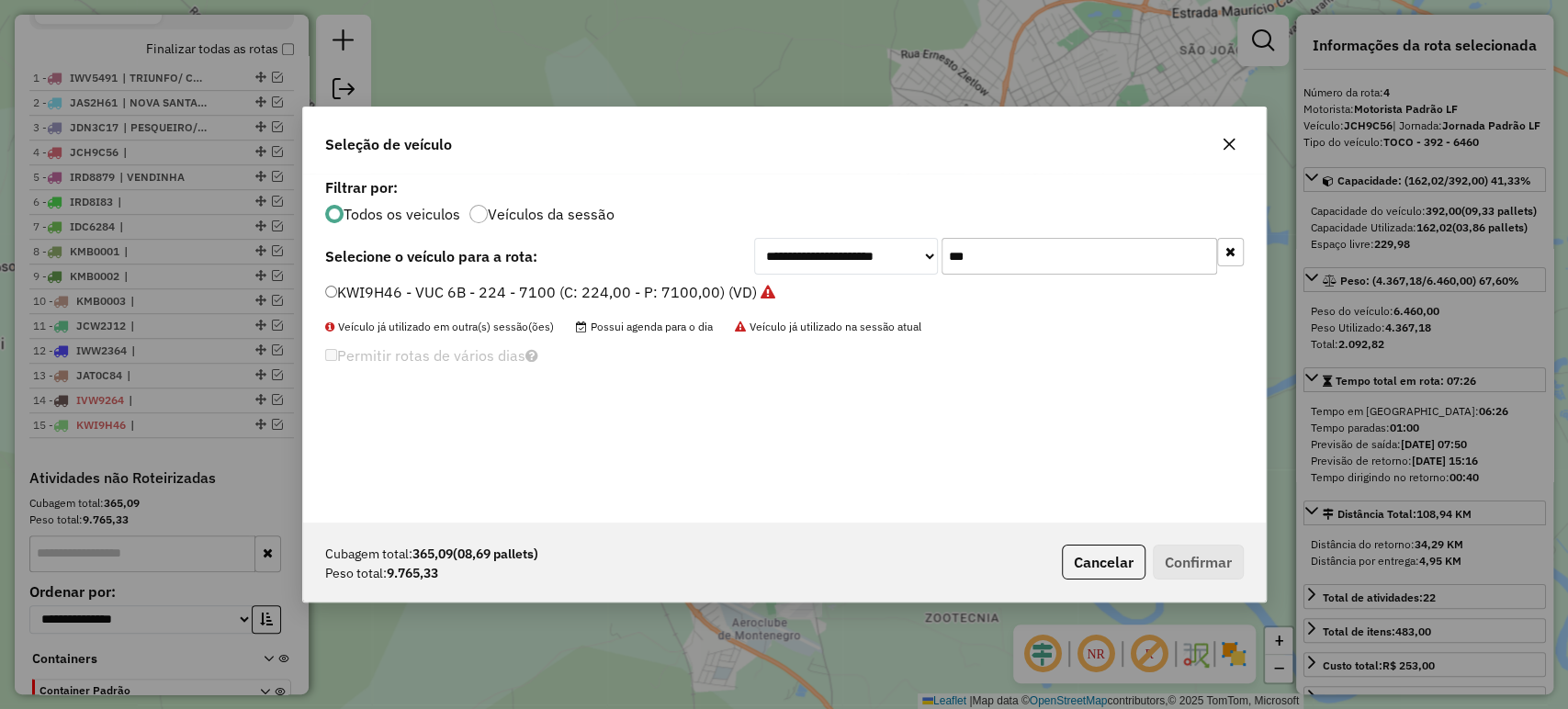 click on "***" 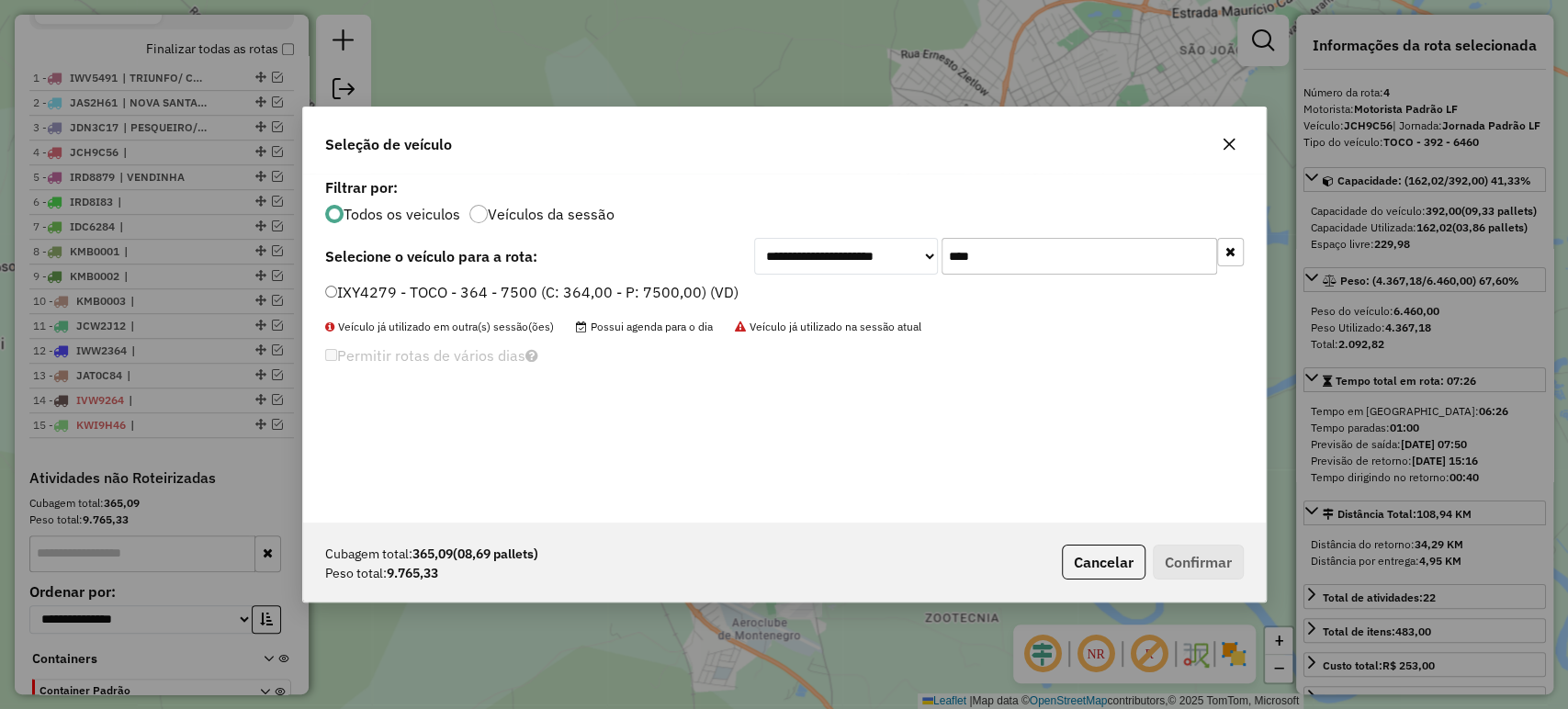 type on "****" 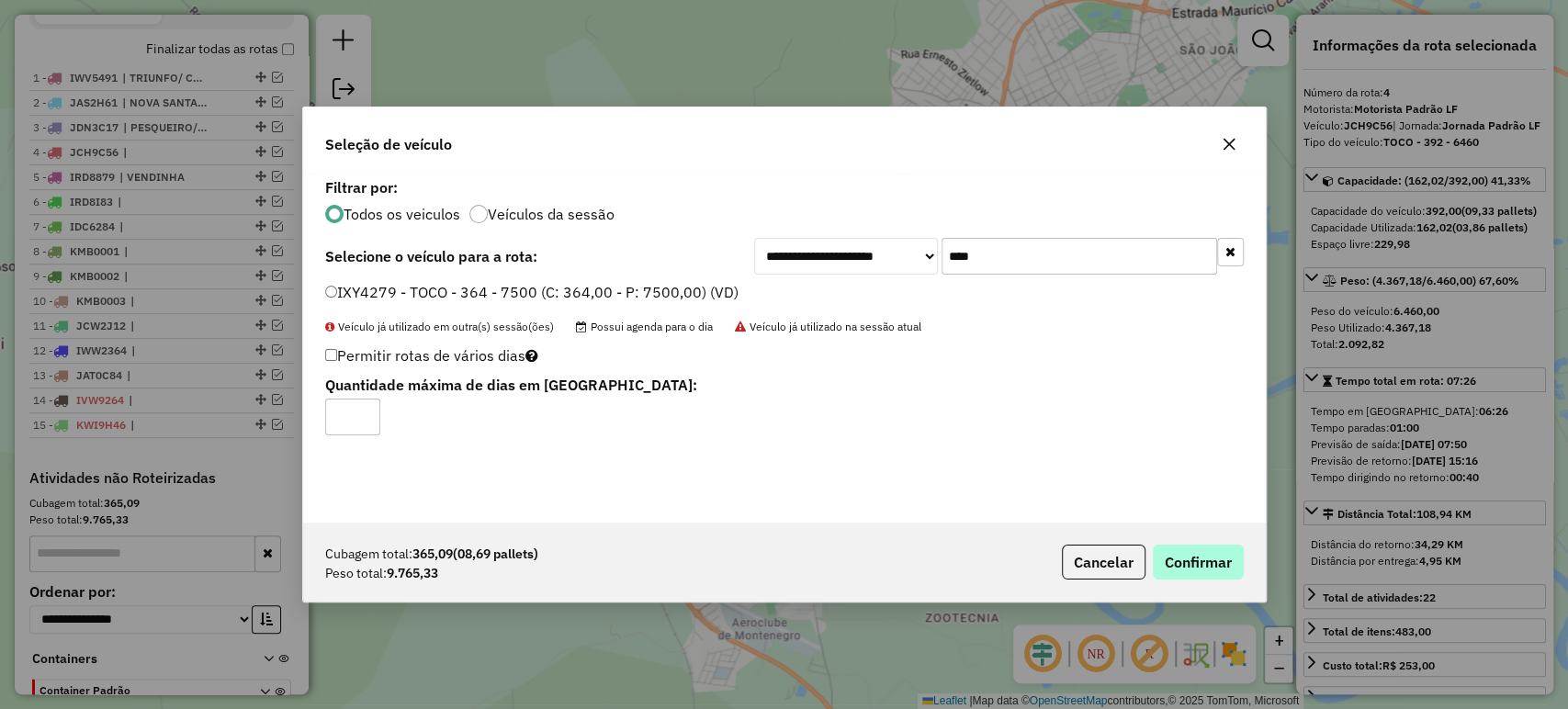 click on "Cubagem total:  365,09   (08,69 pallets)  Peso total: 9.765,33  Cancelar   Confirmar" 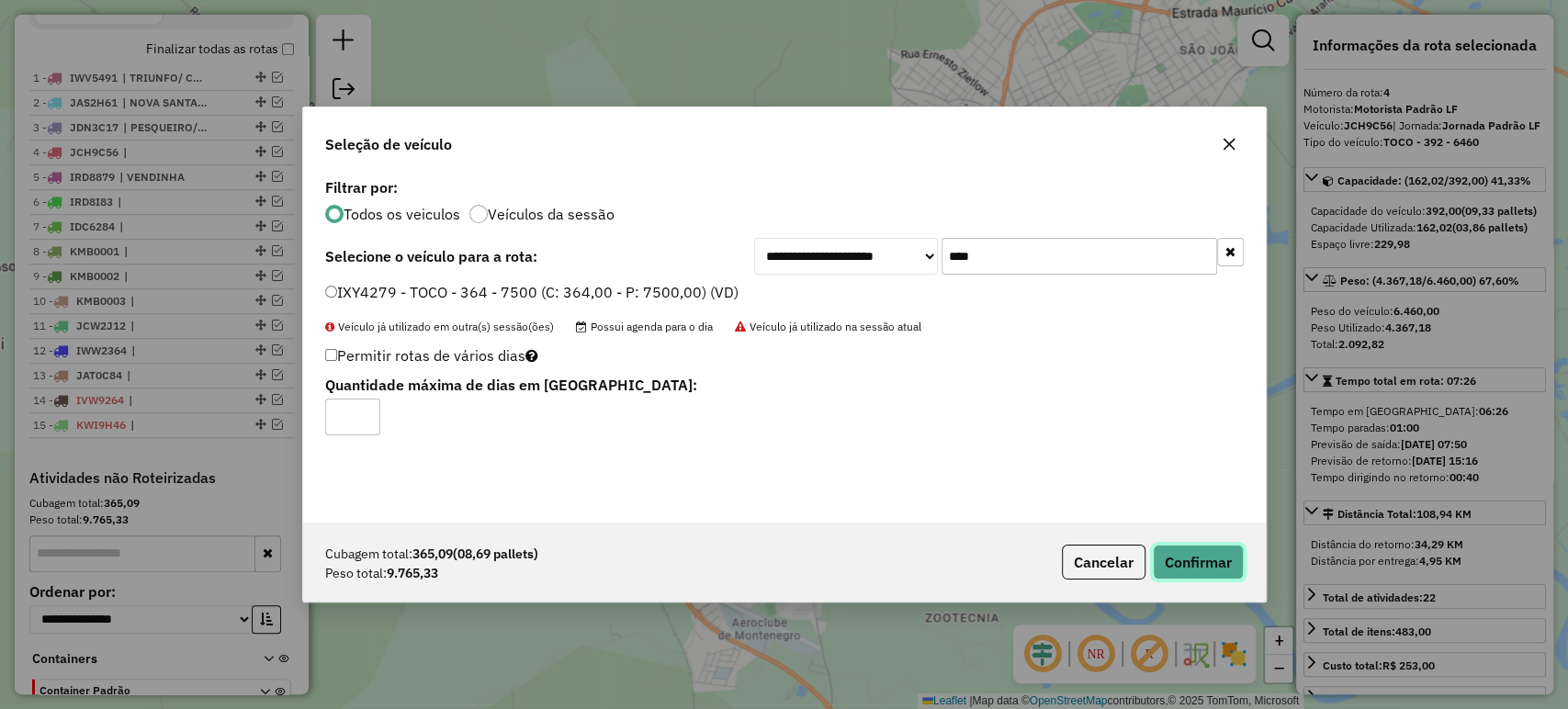 click on "Confirmar" 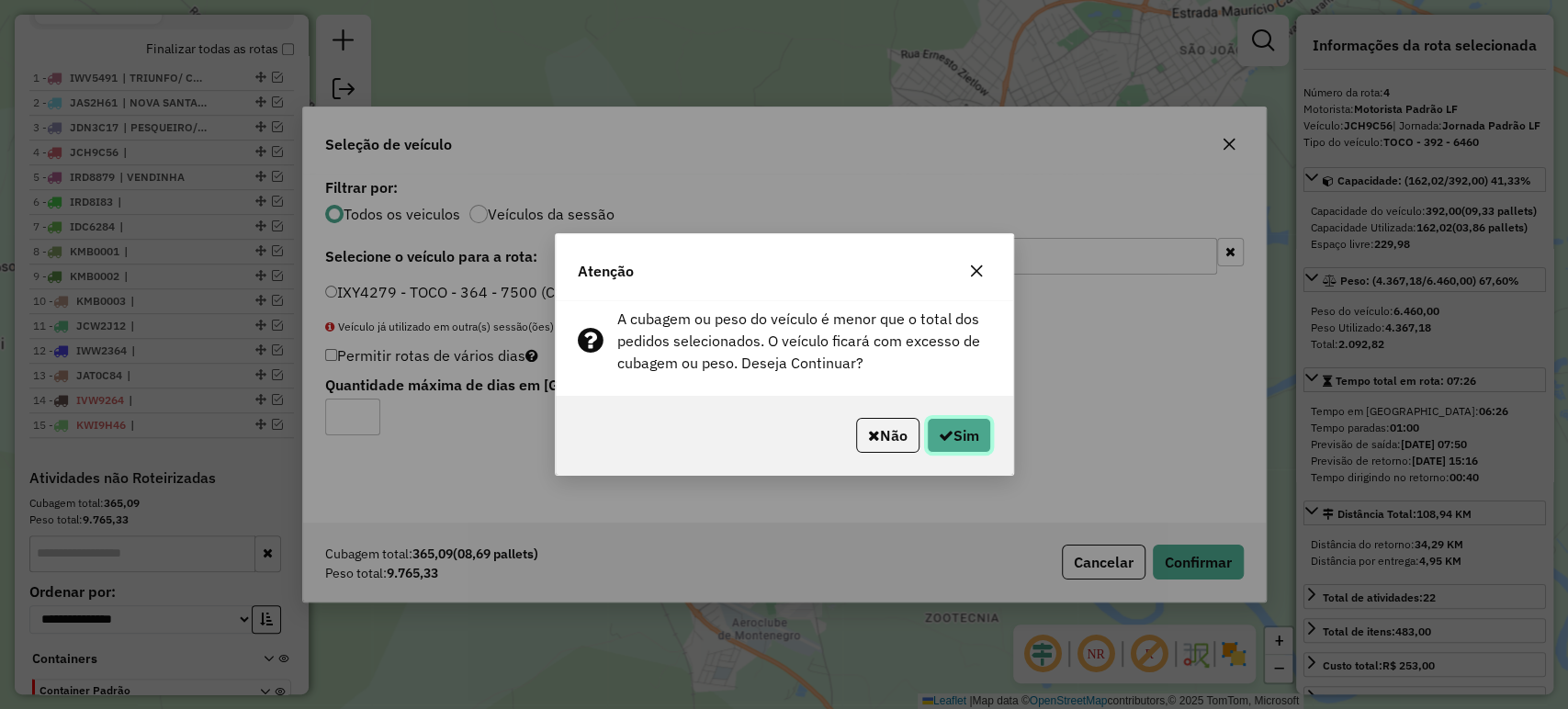 click on "Sim" 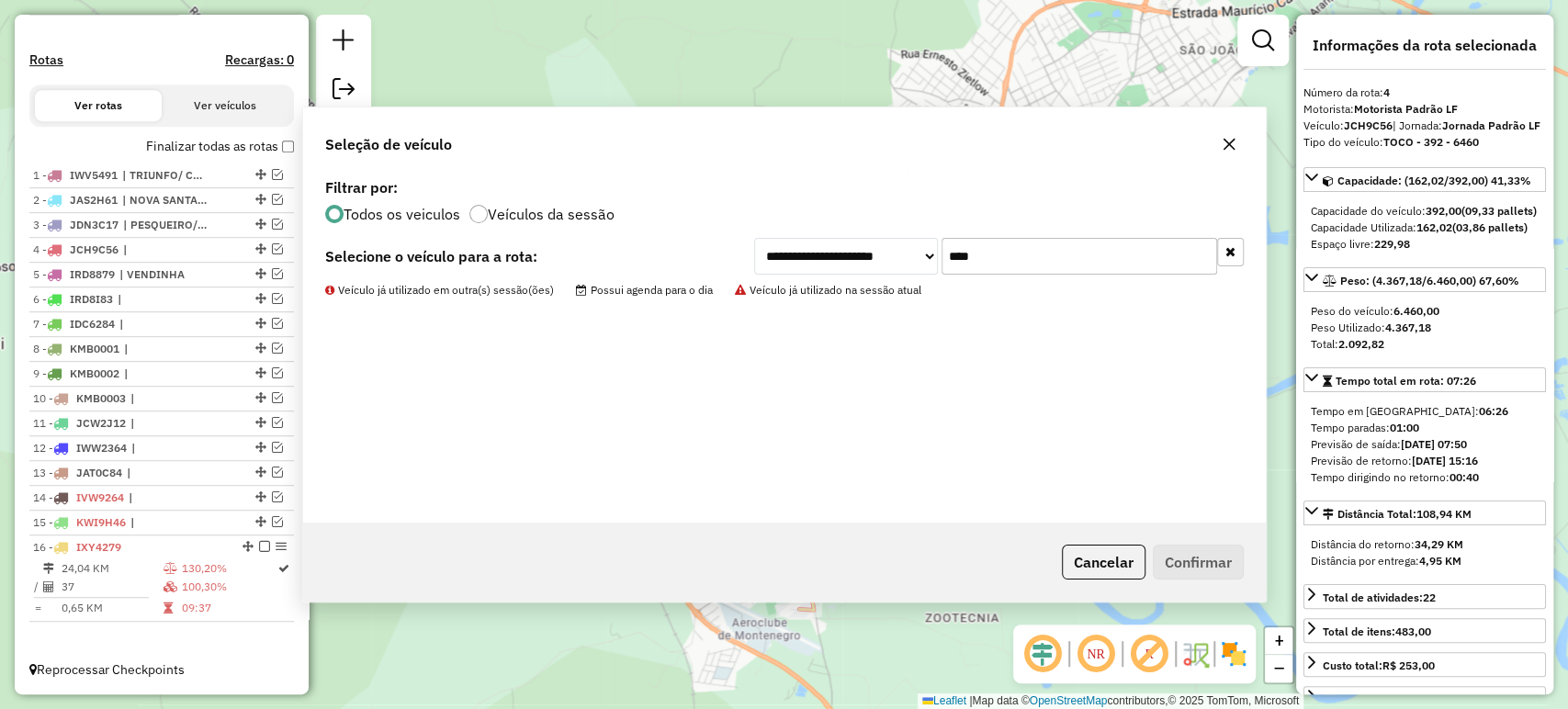 scroll, scrollTop: 576, scrollLeft: 0, axis: vertical 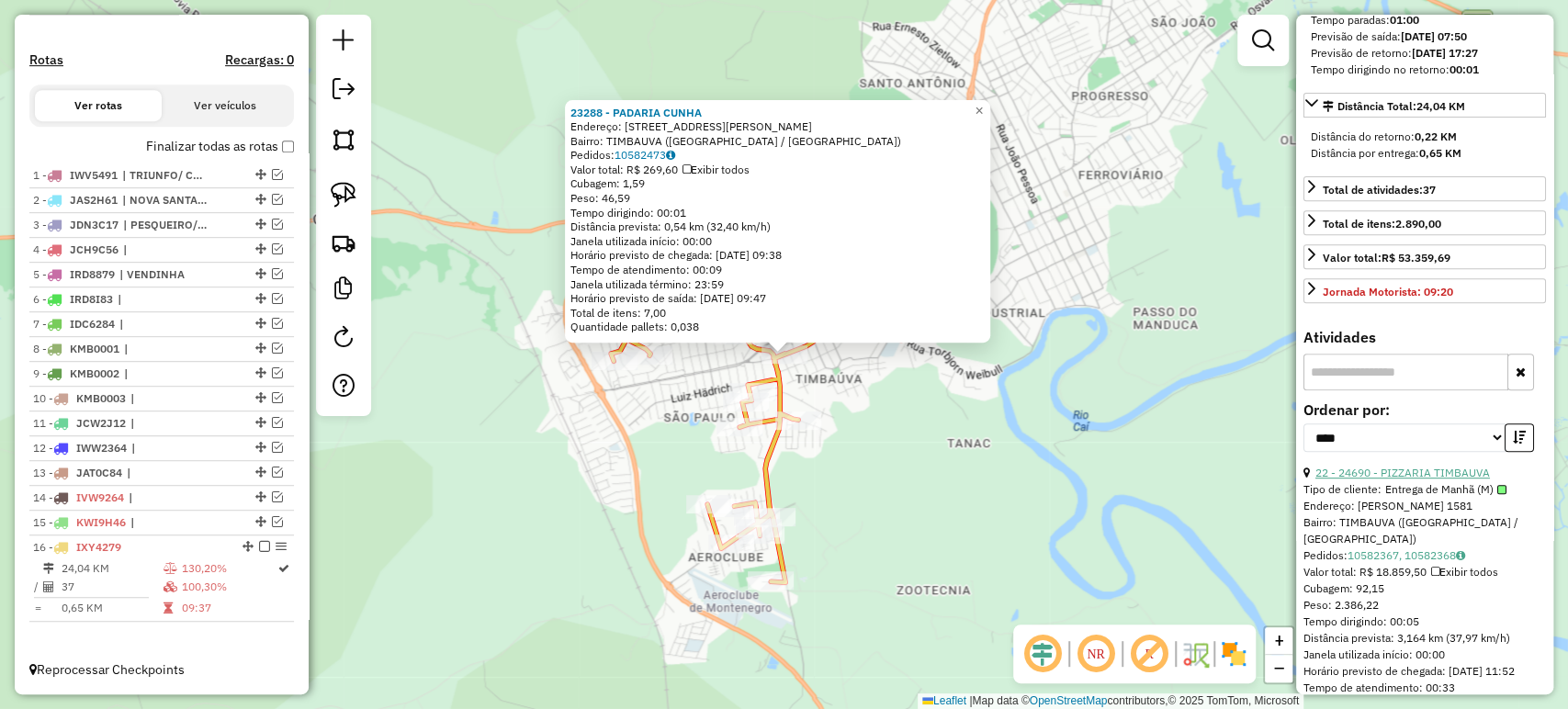 click on "22 - 24690 - PIZZARIA TIMBAUVA" at bounding box center [1403, 472] 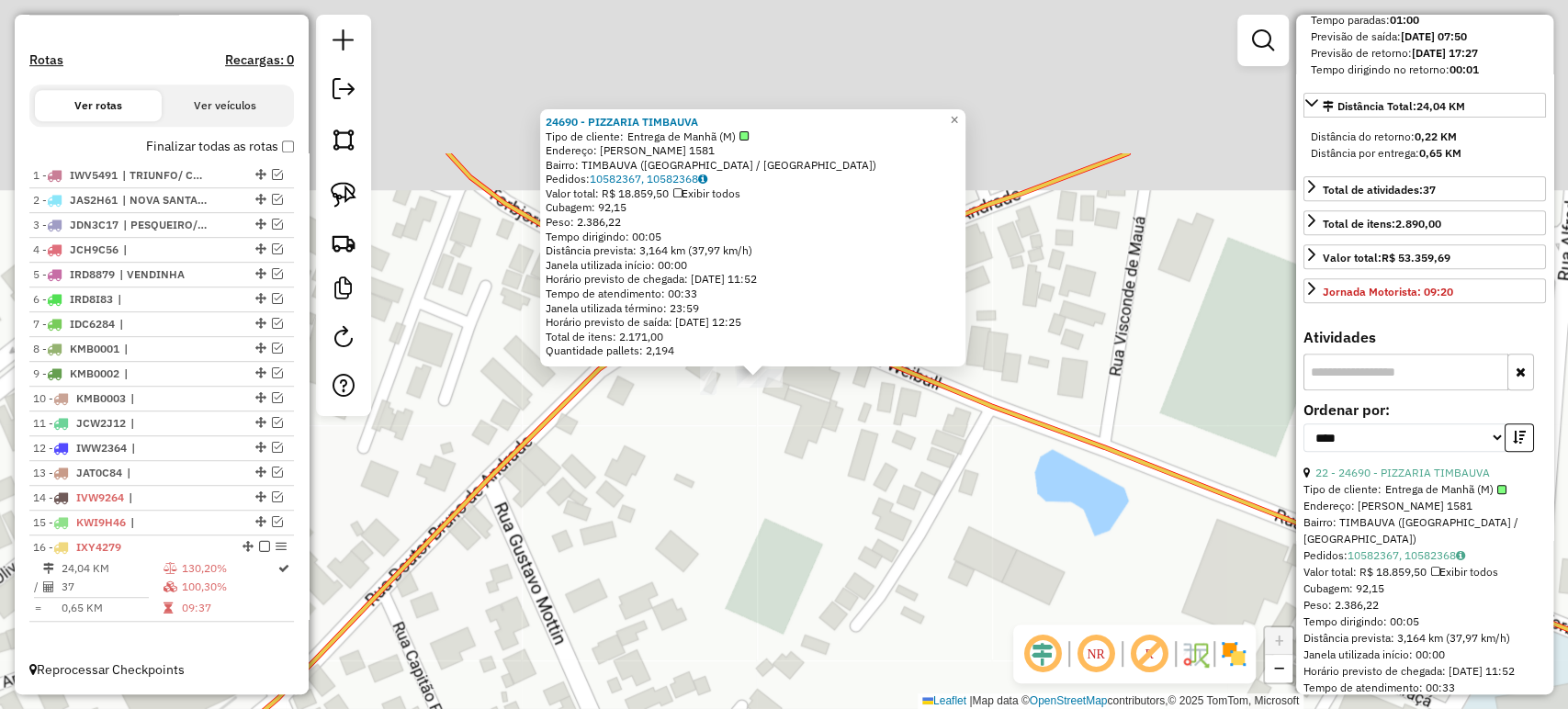 drag, startPoint x: 750, startPoint y: 436, endPoint x: 770, endPoint y: 492, distance: 59.46427 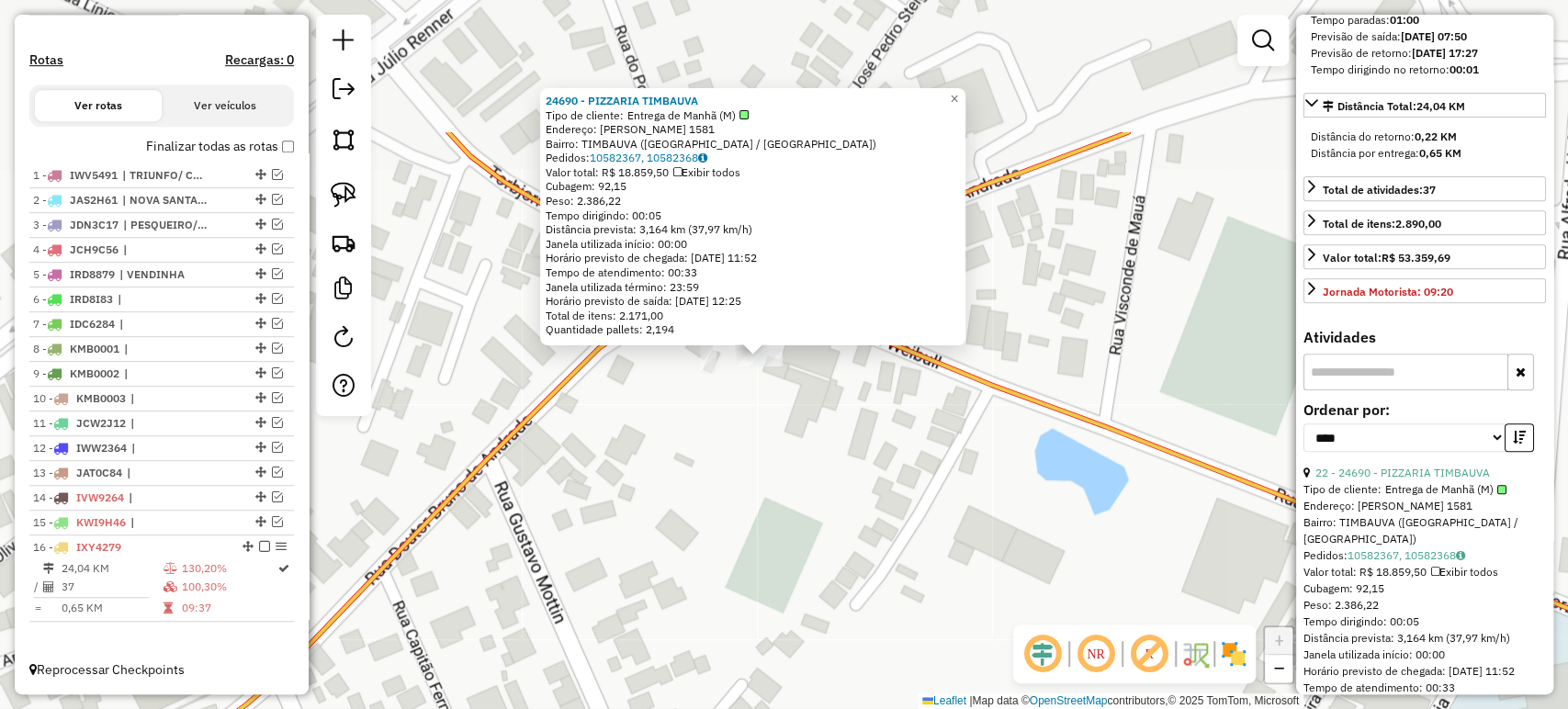 click on "24690 - PIZZARIA TIMBAUVA  Tipo de cliente:   Entrega de Manhã (M)   Endereço: R TORBJORN WEIBULL 1581   Bairro: TIMBAUVA (MONTENEGRO / RS)   Pedidos:  10582367, 10582368   Valor total: R$ 18.859,50   Exibir todos   Cubagem: 92,15  Peso: 2.386,22  Tempo dirigindo: 00:05   Distância prevista: 3,164 km (37,97 km/h)   Janela utilizada início: 00:00   Horário previsto de chegada: 11/07/2025 11:52   Tempo de atendimento: 00:33   Janela utilizada término: 23:59   Horário previsto de saída: 11/07/2025 12:25   Total de itens: 2.171,00   Quantidade pallets: 2,194  × Janela de atendimento Grade de atendimento Capacidade Transportadoras Veículos Cliente Pedidos  Rotas Selecione os dias de semana para filtrar as janelas de atendimento  Seg   Ter   Qua   Qui   Sex   Sáb   Dom  Informe o período da janela de atendimento: De: Até:  Filtrar exatamente a janela do cliente  Considerar janela de atendimento padrão  Selecione os dias de semana para filtrar as grades de atendimento  Seg   Ter   Qua   Qui   Sex  De:" 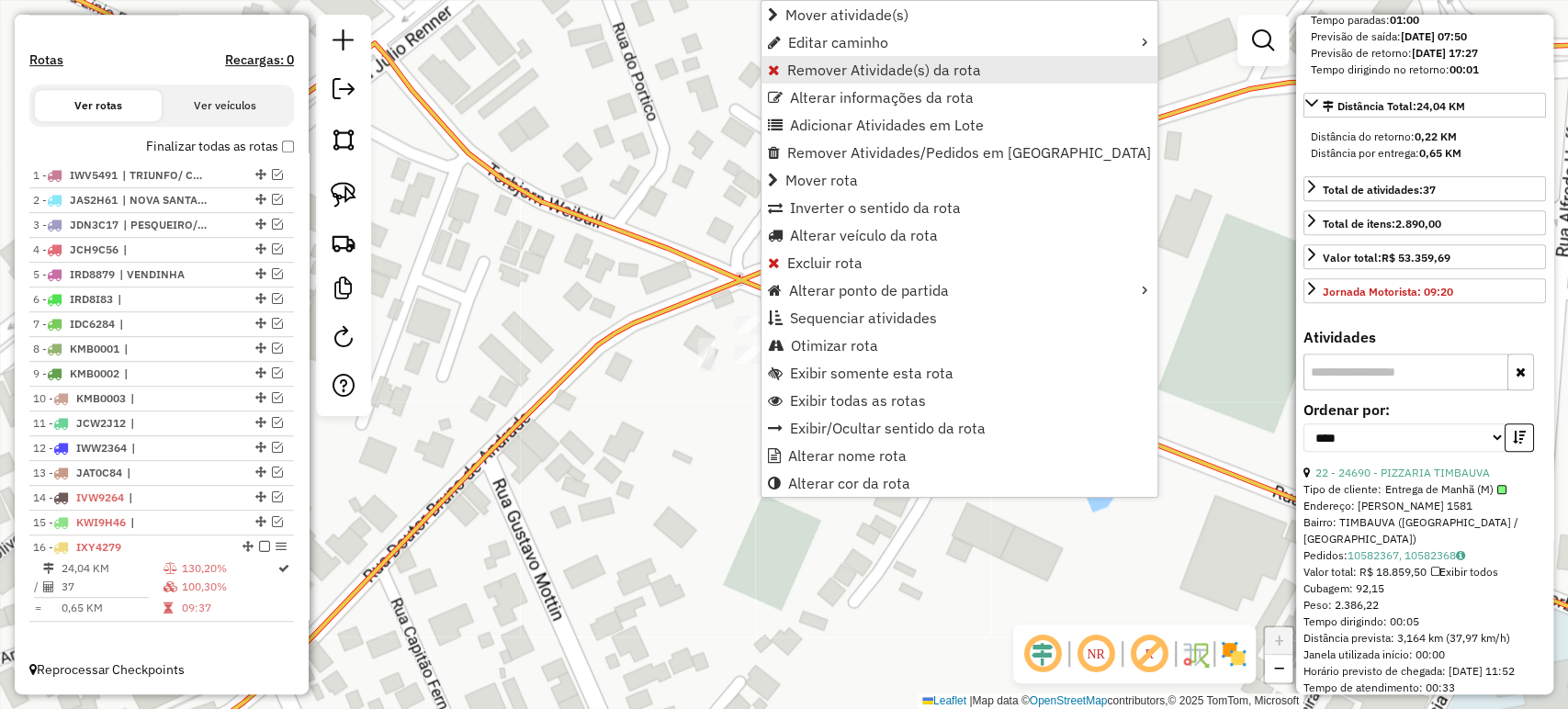 click on "Remover Atividade(s) da rota" at bounding box center (884, 70) 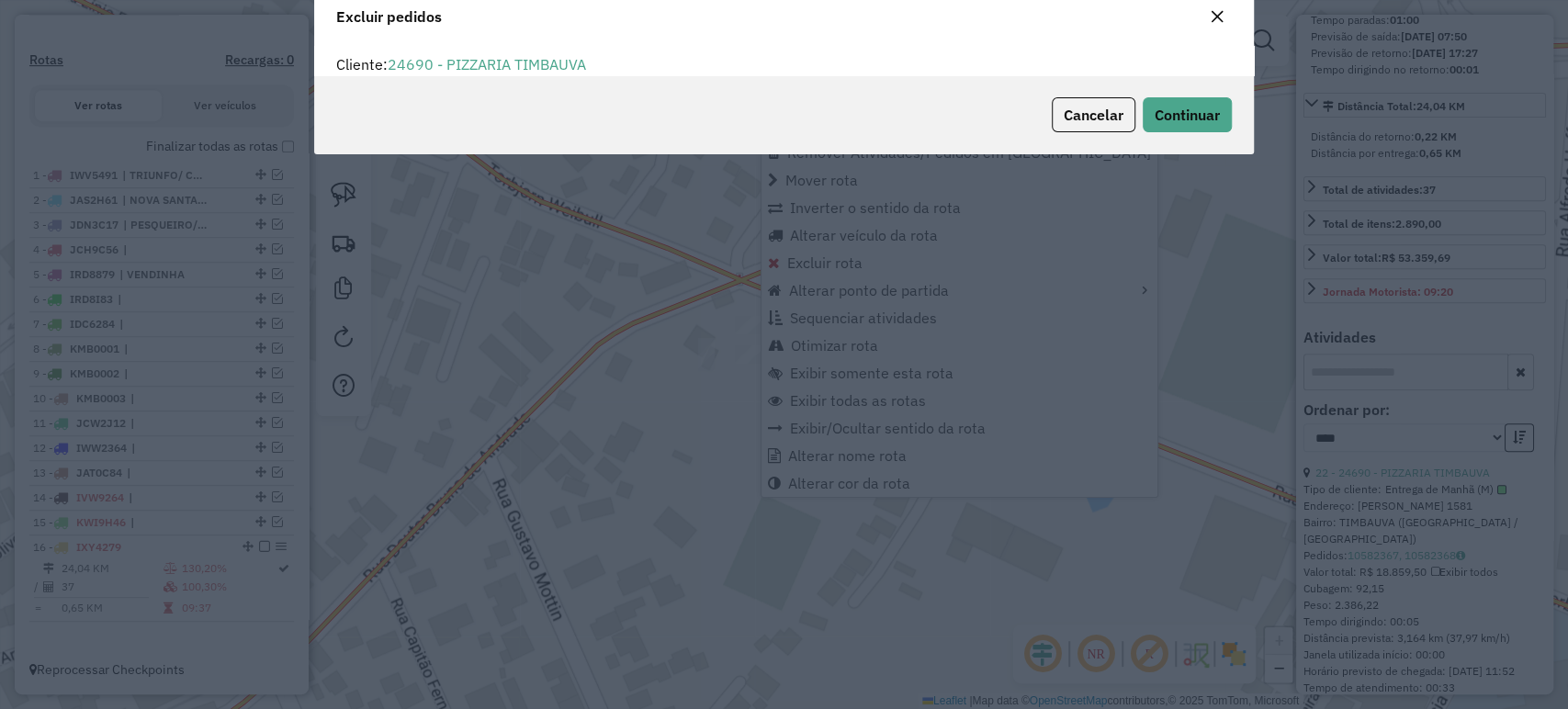 scroll, scrollTop: 9, scrollLeft: 6, axis: both 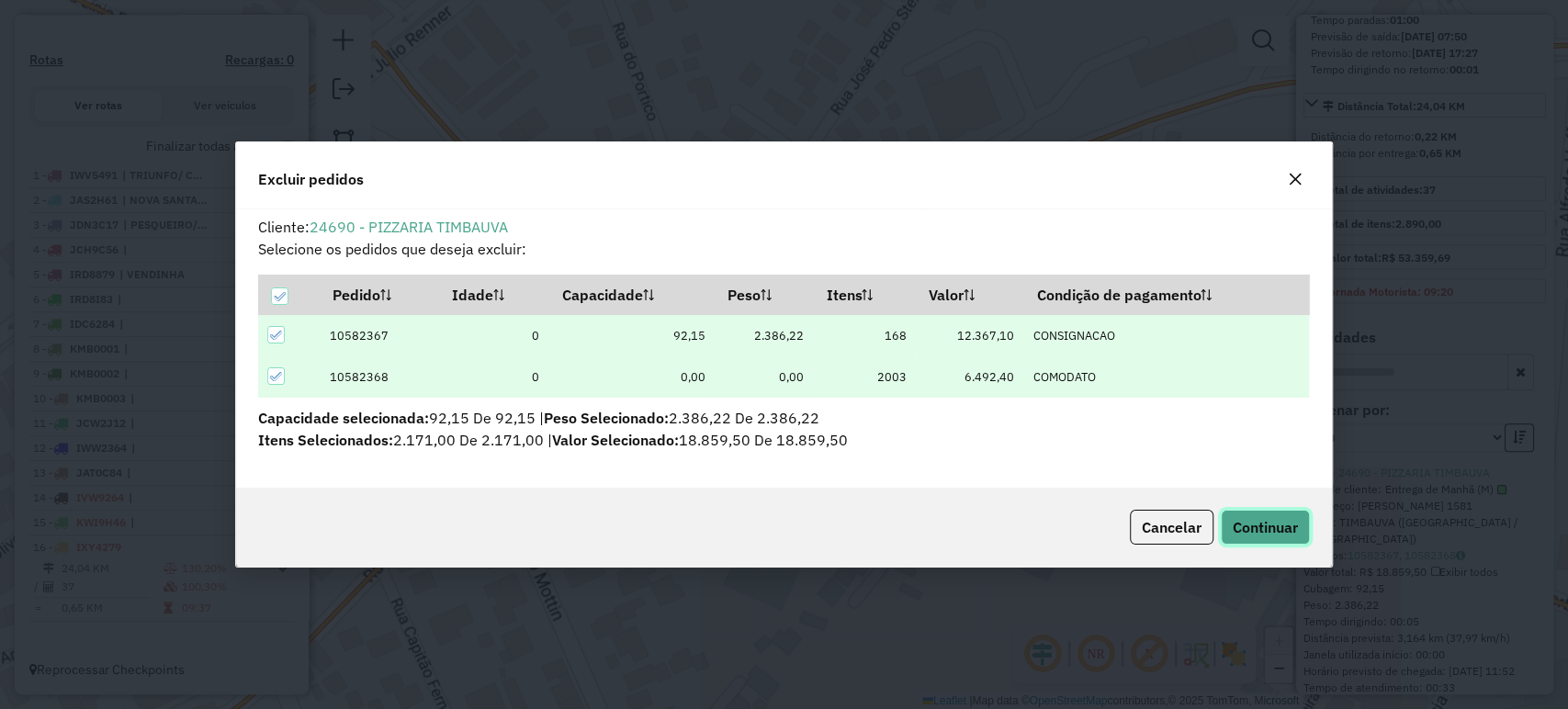 click on "Continuar" 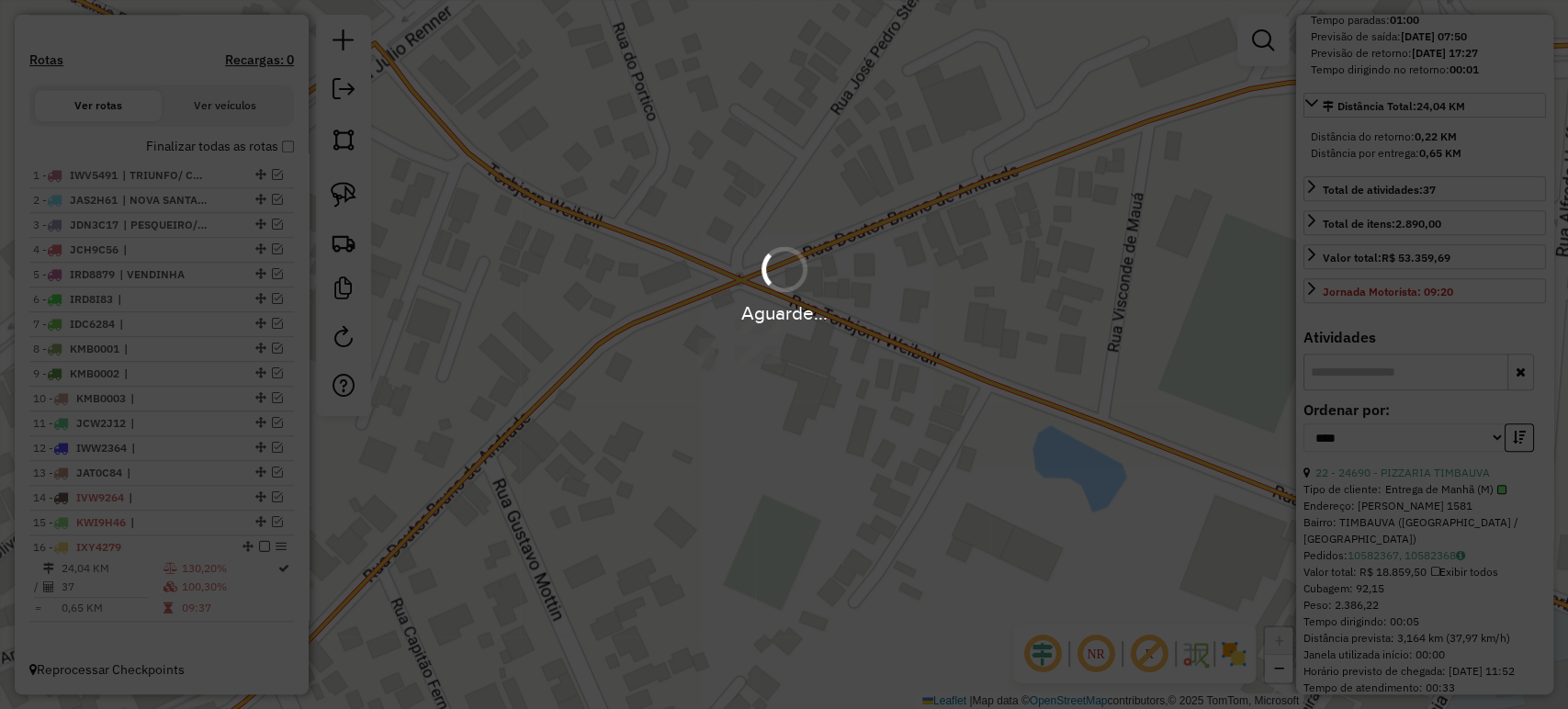 scroll, scrollTop: 838, scrollLeft: 0, axis: vertical 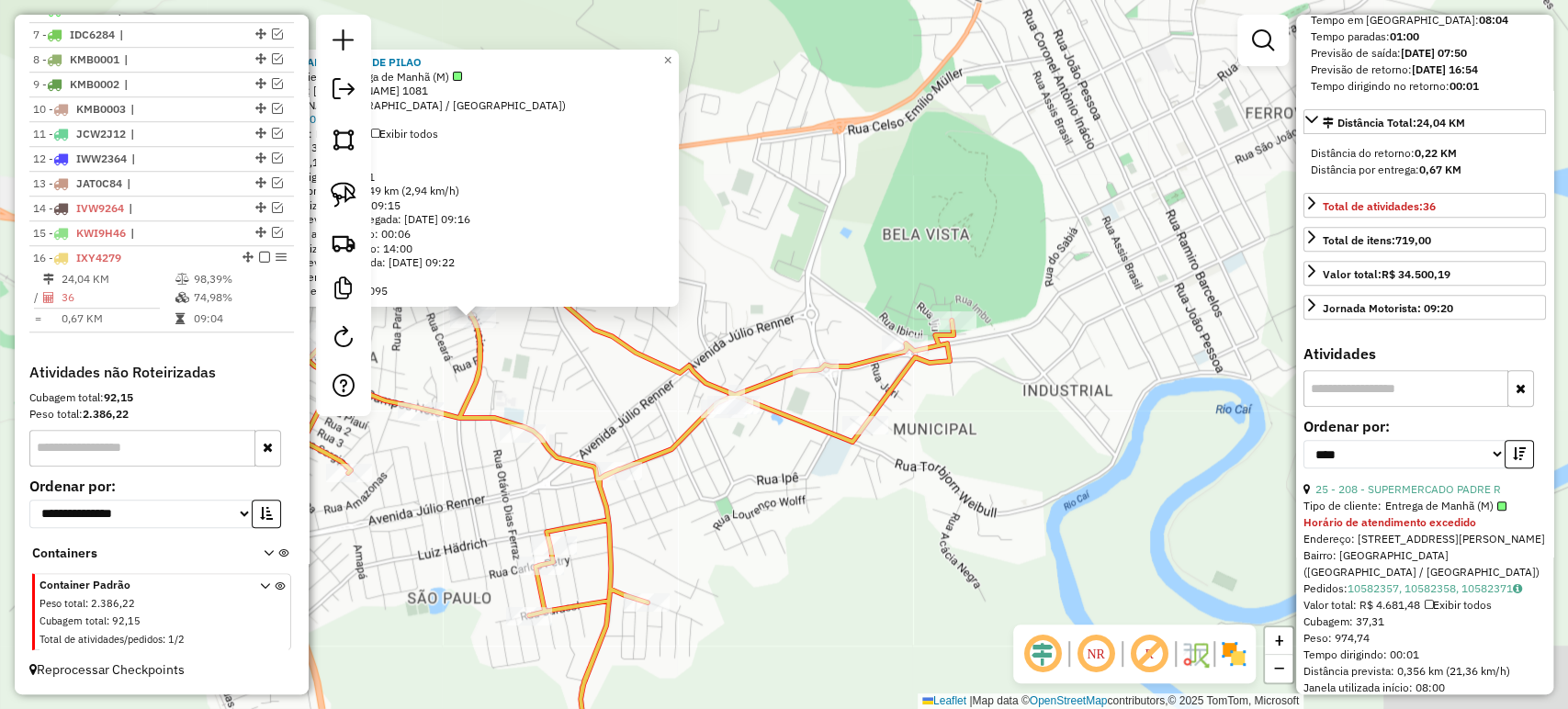 drag, startPoint x: 1095, startPoint y: 492, endPoint x: 784, endPoint y: 457, distance: 312.9633 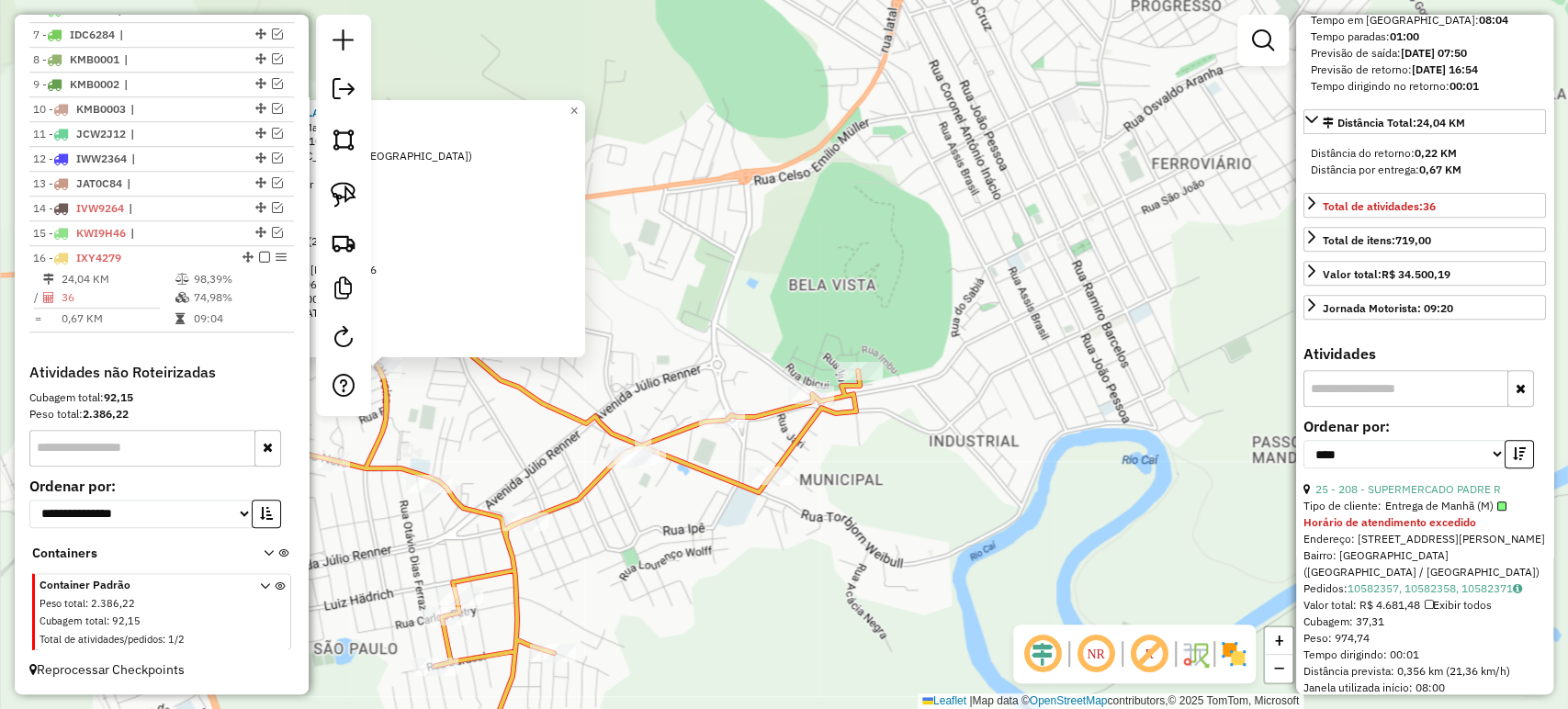 click on "22897 - LANCH. MAO DE PILAO  Tipo de cliente:   Entrega de Manhã (M)   Endereço: R JUVENAL ALVES DE OLIVEIRA 1081   Bairro: SENAI (MONTENEGRO / RS)   Pedidos:  10582190   Valor total: R$ 511,13   Exibir todos   Cubagem: 3,99  Peso: 113,19  Tempo dirigindo: 00:01   Distância prevista: 0,049 km (2,94 km/h)   Janela utilizada início: 09:15   Horário previsto de chegada: 11/07/2025 09:16   Tempo de atendimento: 00:06   Janela utilizada término: 14:00   Horário previsto de saída: 11/07/2025 09:22   Total de itens: 9,00   Quantidade pallets: 0,095  × Janela de atendimento Grade de atendimento Capacidade Transportadoras Veículos Cliente Pedidos  Rotas Selecione os dias de semana para filtrar as janelas de atendimento  Seg   Ter   Qua   Qui   Sex   Sáb   Dom  Informe o período da janela de atendimento: De: Até:  Filtrar exatamente a janela do cliente  Considerar janela de atendimento padrão  Selecione os dias de semana para filtrar as grades de atendimento  Seg   Ter   Qua   Qui   Sex   Sáb   Dom  De:" 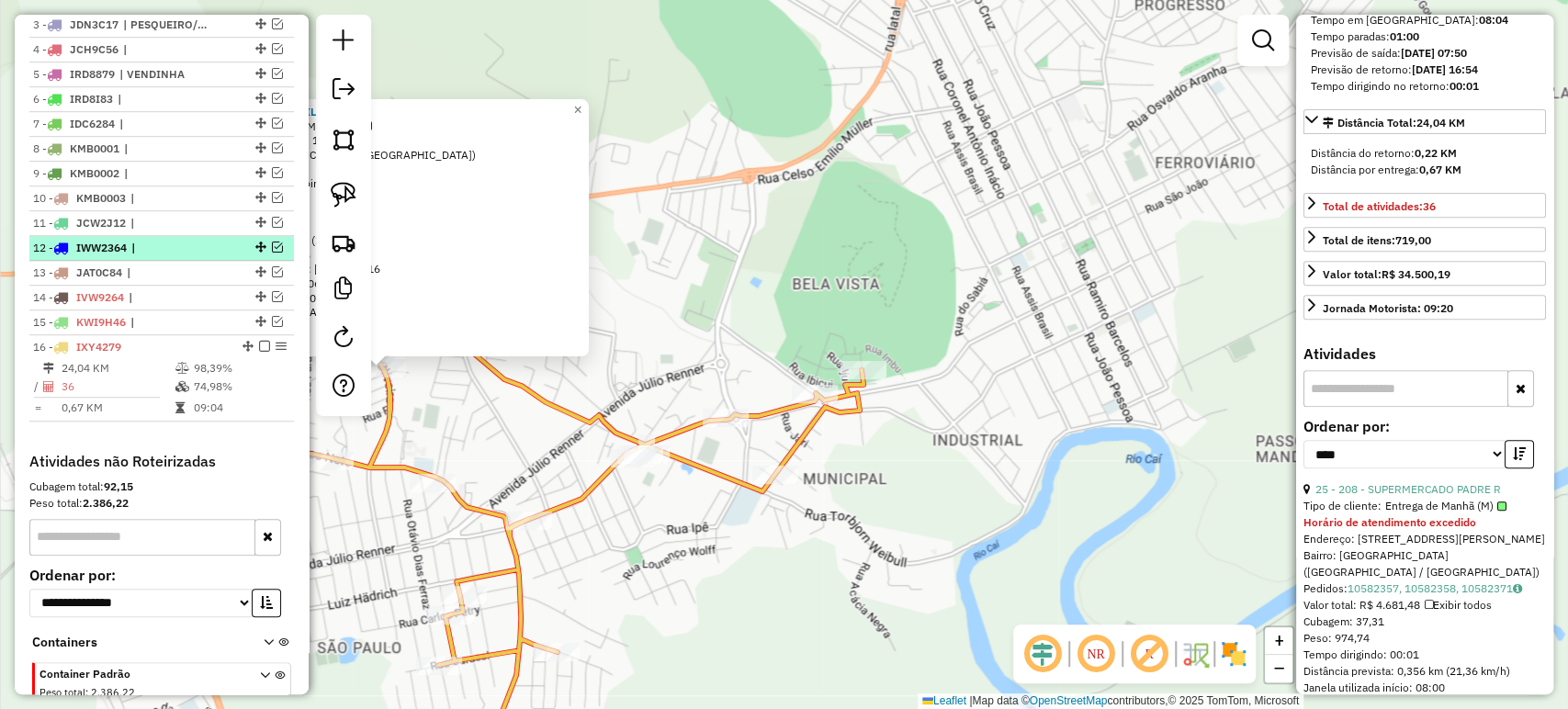 scroll, scrollTop: 660, scrollLeft: 0, axis: vertical 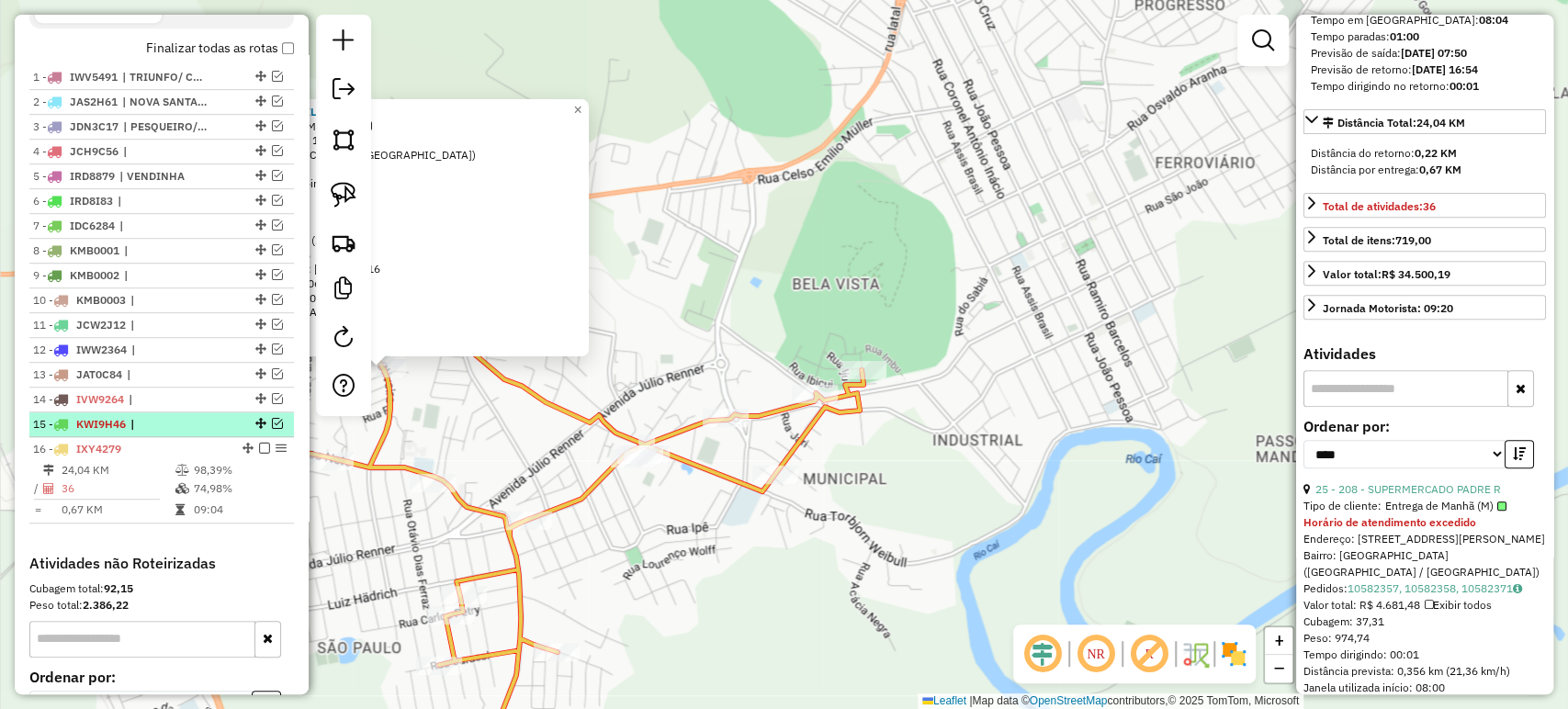 click at bounding box center (277, 423) 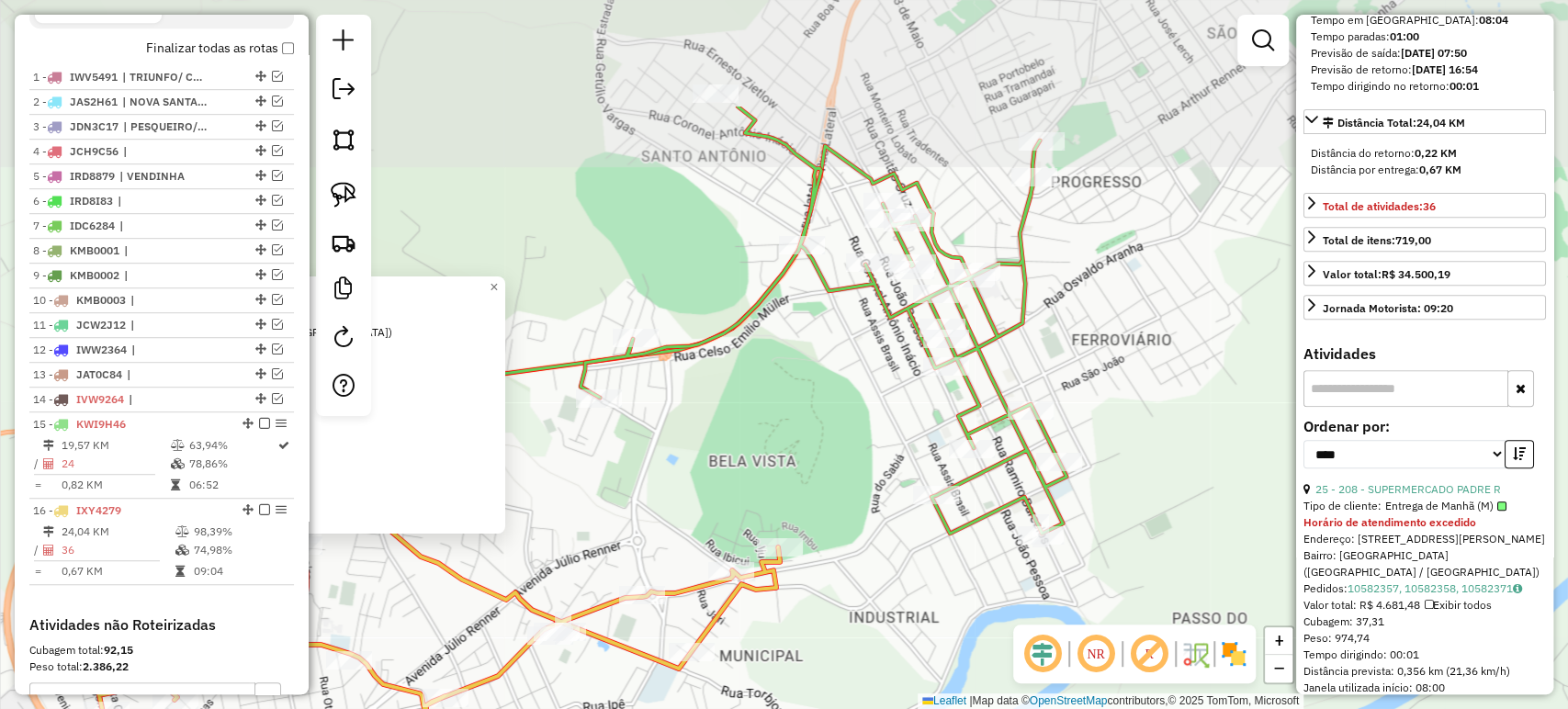 drag, startPoint x: 895, startPoint y: 373, endPoint x: 849, endPoint y: 443, distance: 83.76157 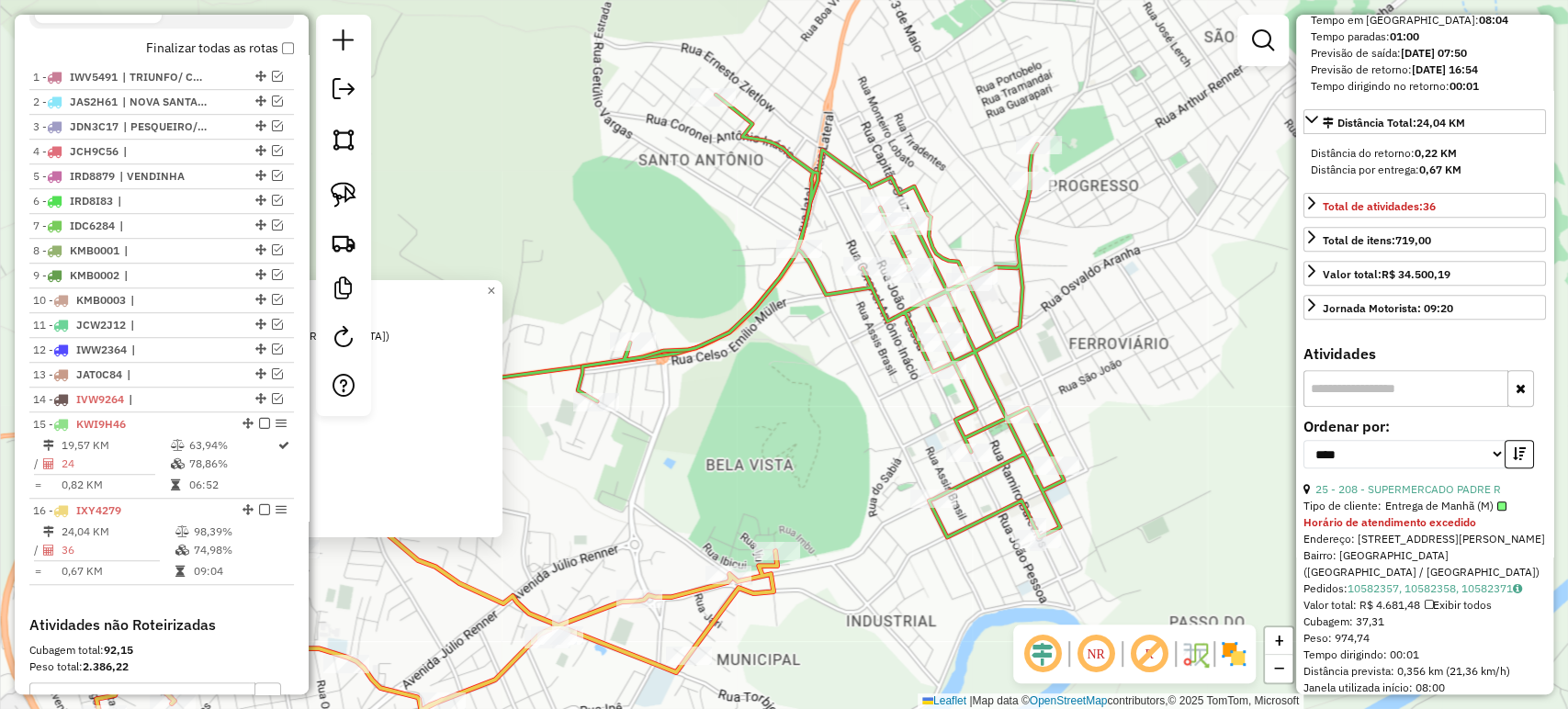 click on "22897 - LANCH. MAO DE PILAO  Tipo de cliente:   Entrega de Manhã (M)   Endereço: R JUVENAL ALVES DE OLIVEIRA 1081   Bairro: SENAI (MONTENEGRO / RS)   Pedidos:  10582190   Valor total: R$ 511,13   Exibir todos   Cubagem: 3,99  Peso: 113,19  Tempo dirigindo: 00:01   Distância prevista: 0,049 km (2,94 km/h)   Janela utilizada início: 09:15   Horário previsto de chegada: 11/07/2025 09:16   Tempo de atendimento: 00:06   Janela utilizada término: 14:00   Horário previsto de saída: 11/07/2025 09:22   Total de itens: 9,00   Quantidade pallets: 0,095  × Janela de atendimento Grade de atendimento Capacidade Transportadoras Veículos Cliente Pedidos  Rotas Selecione os dias de semana para filtrar as janelas de atendimento  Seg   Ter   Qua   Qui   Sex   Sáb   Dom  Informe o período da janela de atendimento: De: Até:  Filtrar exatamente a janela do cliente  Considerar janela de atendimento padrão  Selecione os dias de semana para filtrar as grades de atendimento  Seg   Ter   Qua   Qui   Sex   Sáb   Dom  De:" 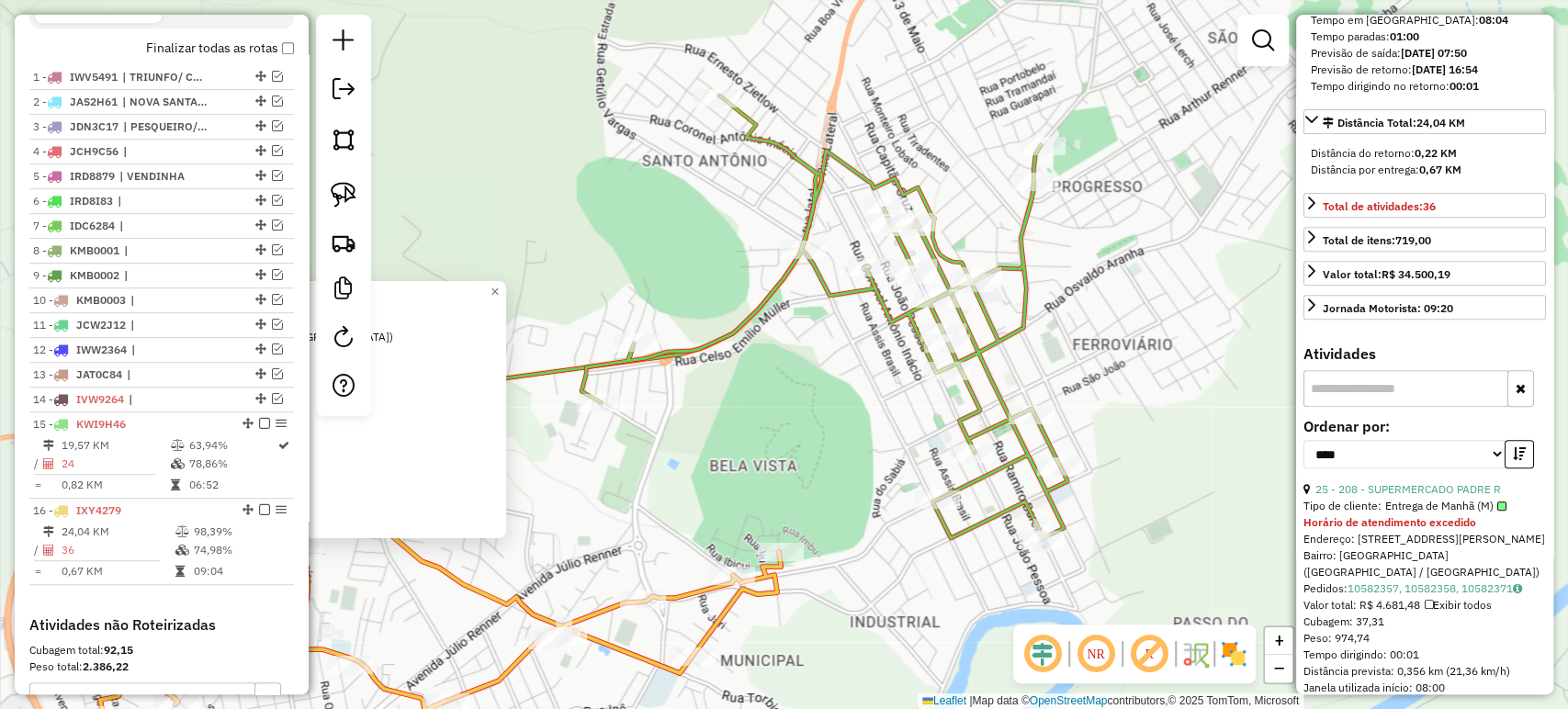 drag, startPoint x: 636, startPoint y: 494, endPoint x: 705, endPoint y: 476, distance: 71.30919 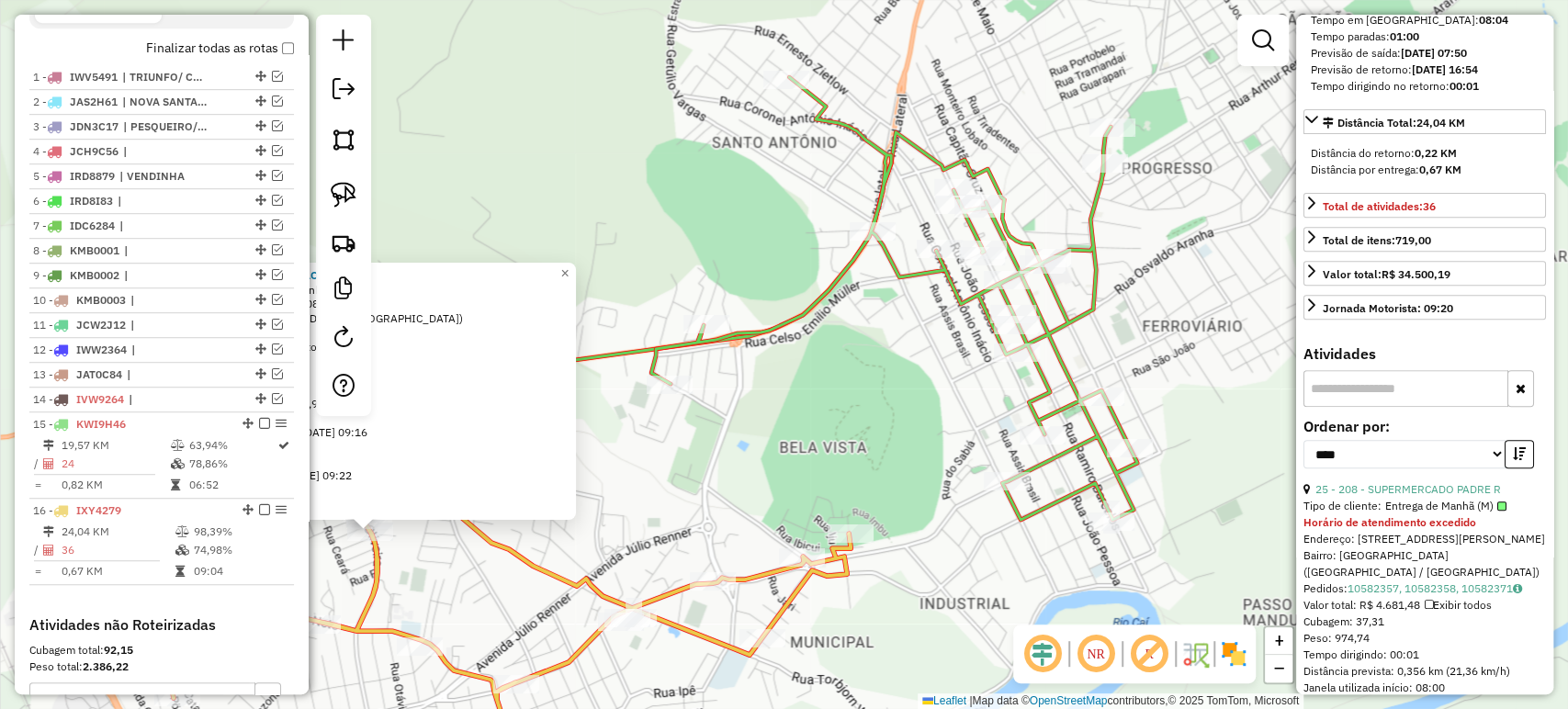 click on "22897 - LANCH. MAO DE PILAO  Tipo de cliente:   Entrega de Manhã (M)   Endereço: R JUVENAL ALVES DE OLIVEIRA 1081   Bairro: SENAI (MONTENEGRO / RS)   Pedidos:  10582190   Valor total: R$ 511,13   Exibir todos   Cubagem: 3,99  Peso: 113,19  Tempo dirigindo: 00:01   Distância prevista: 0,049 km (2,94 km/h)   Janela utilizada início: 09:15   Horário previsto de chegada: 11/07/2025 09:16   Tempo de atendimento: 00:06   Janela utilizada término: 14:00   Horário previsto de saída: 11/07/2025 09:22   Total de itens: 9,00   Quantidade pallets: 0,095  × Janela de atendimento Grade de atendimento Capacidade Transportadoras Veículos Cliente Pedidos  Rotas Selecione os dias de semana para filtrar as janelas de atendimento  Seg   Ter   Qua   Qui   Sex   Sáb   Dom  Informe o período da janela de atendimento: De: Até:  Filtrar exatamente a janela do cliente  Considerar janela de atendimento padrão  Selecione os dias de semana para filtrar as grades de atendimento  Seg   Ter   Qua   Qui   Sex   Sáb   Dom  De:" 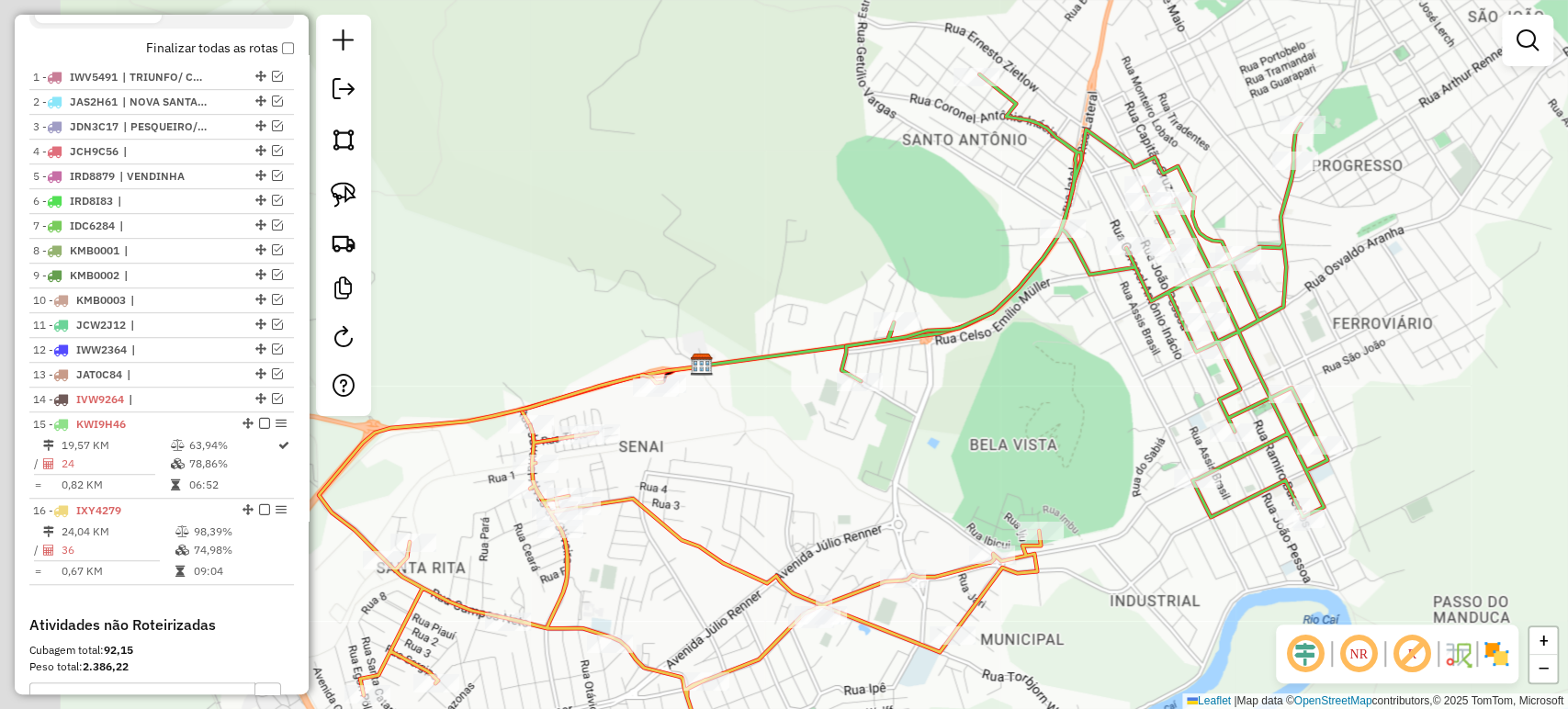drag, startPoint x: 657, startPoint y: 505, endPoint x: 794, endPoint y: 502, distance: 137.0328 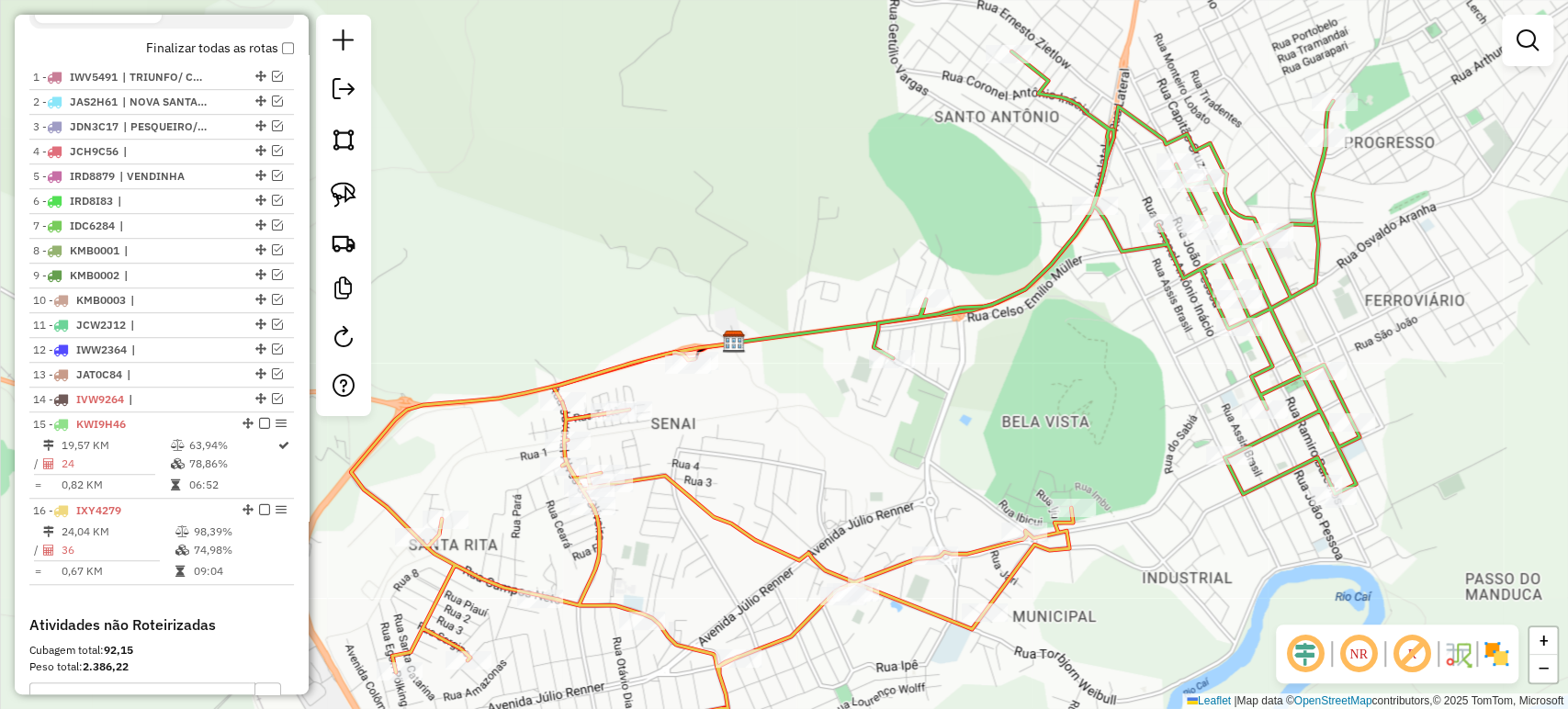 drag, startPoint x: 878, startPoint y: 490, endPoint x: 958, endPoint y: 305, distance: 201.55644 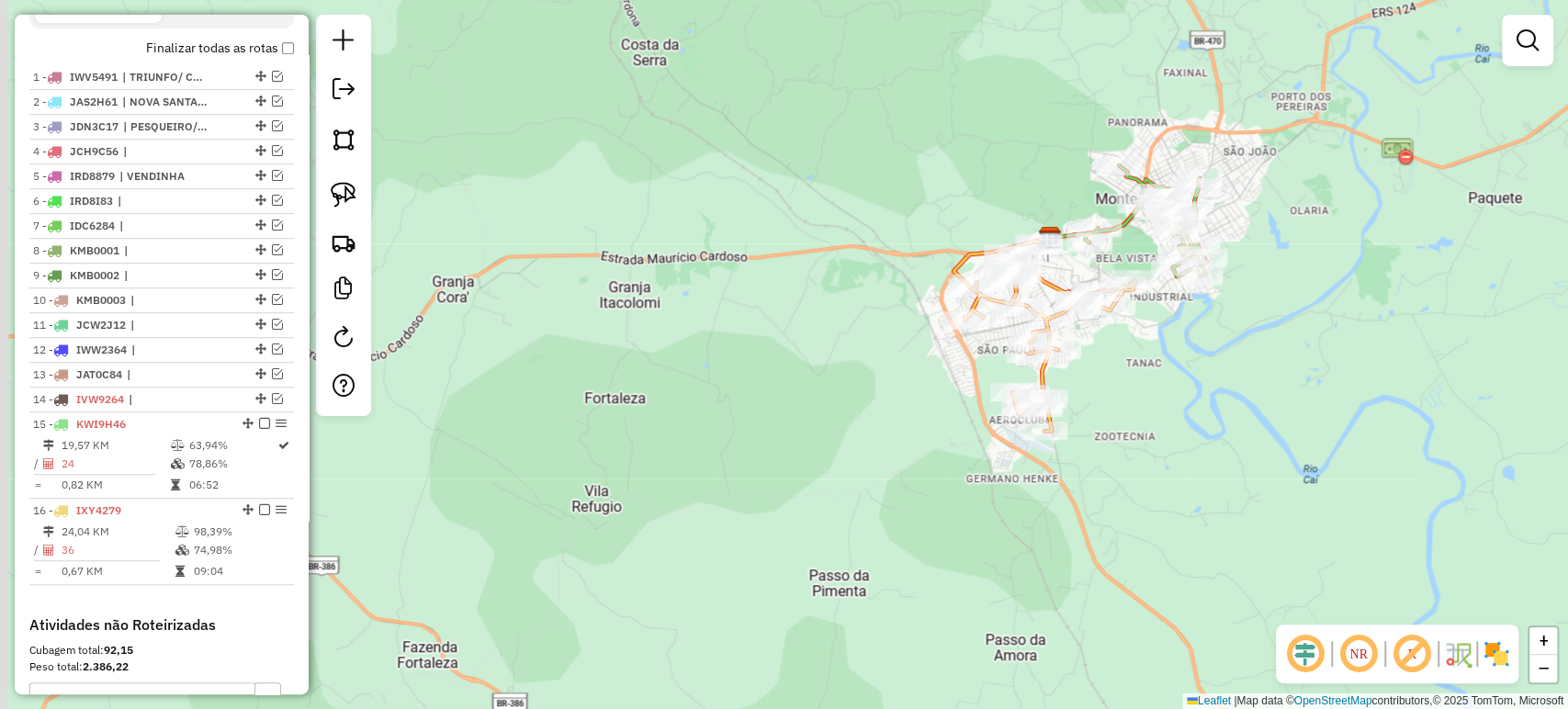 drag, startPoint x: 630, startPoint y: 646, endPoint x: 852, endPoint y: 434, distance: 306.9658 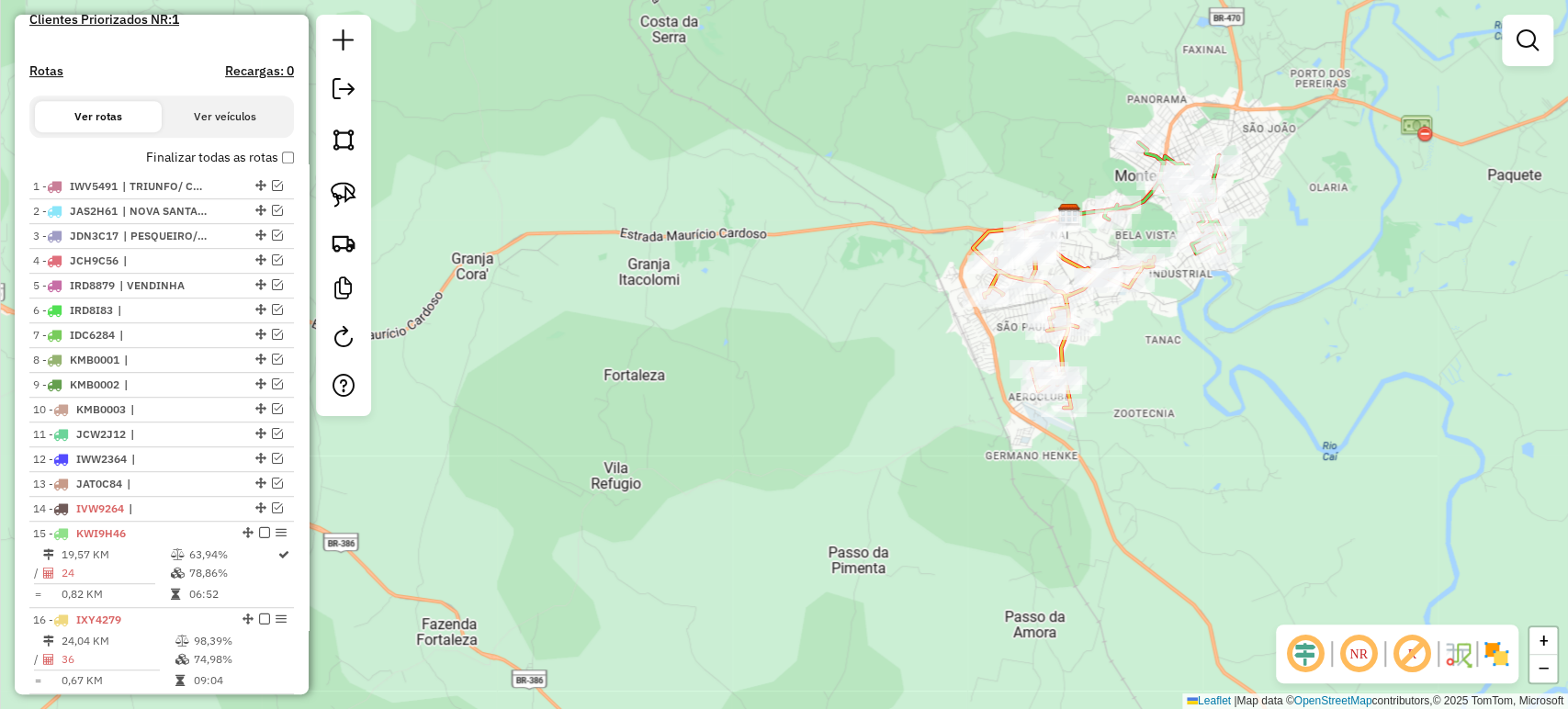 scroll, scrollTop: 456, scrollLeft: 0, axis: vertical 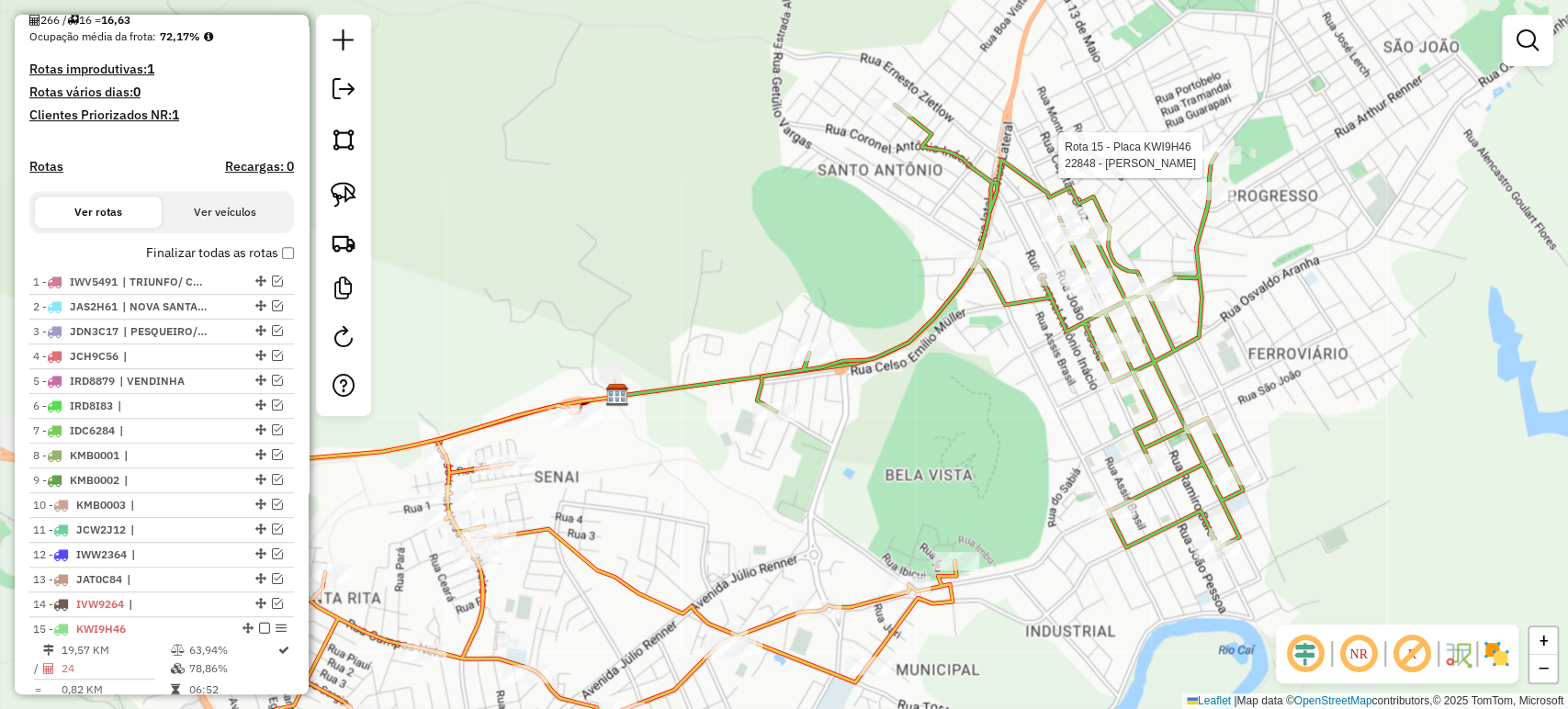 select on "*********" 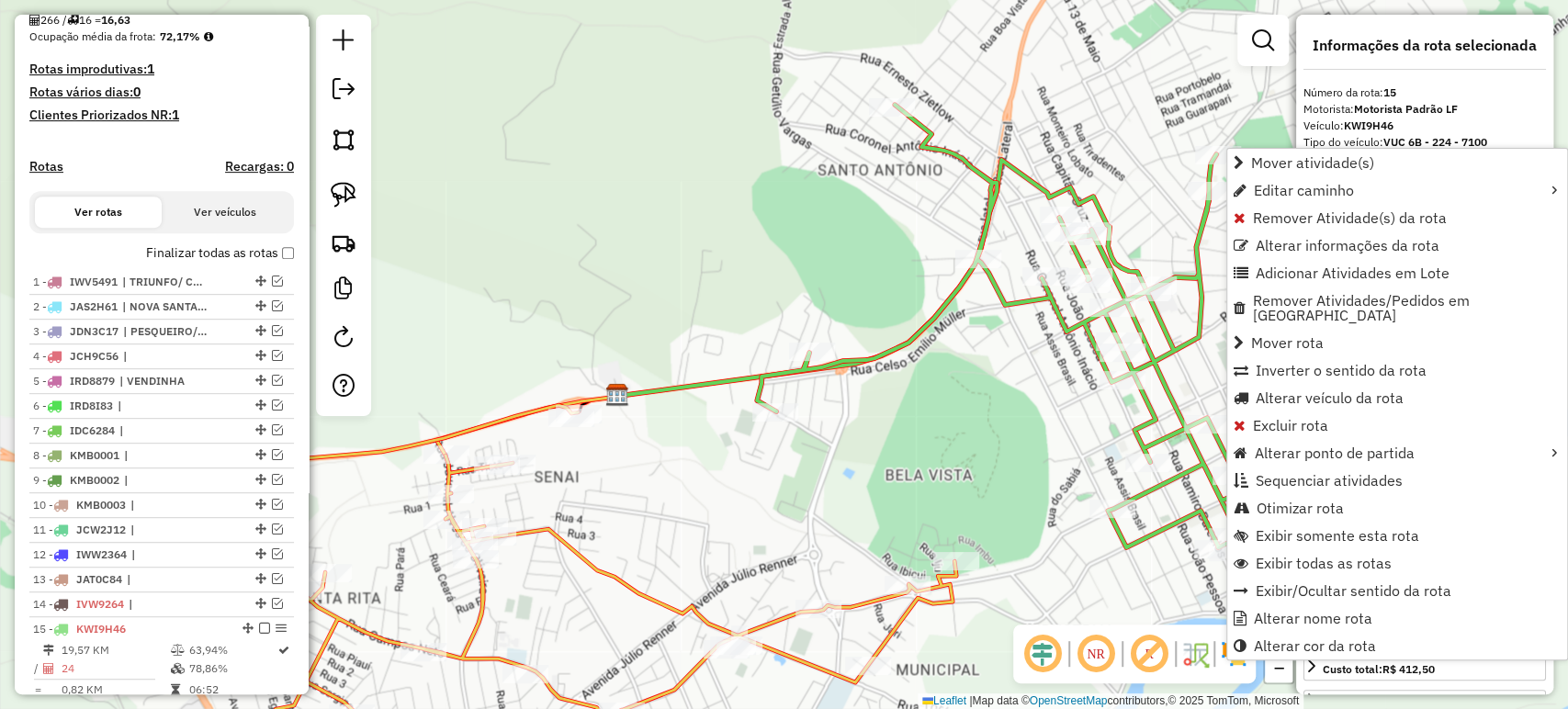 scroll, scrollTop: 926, scrollLeft: 0, axis: vertical 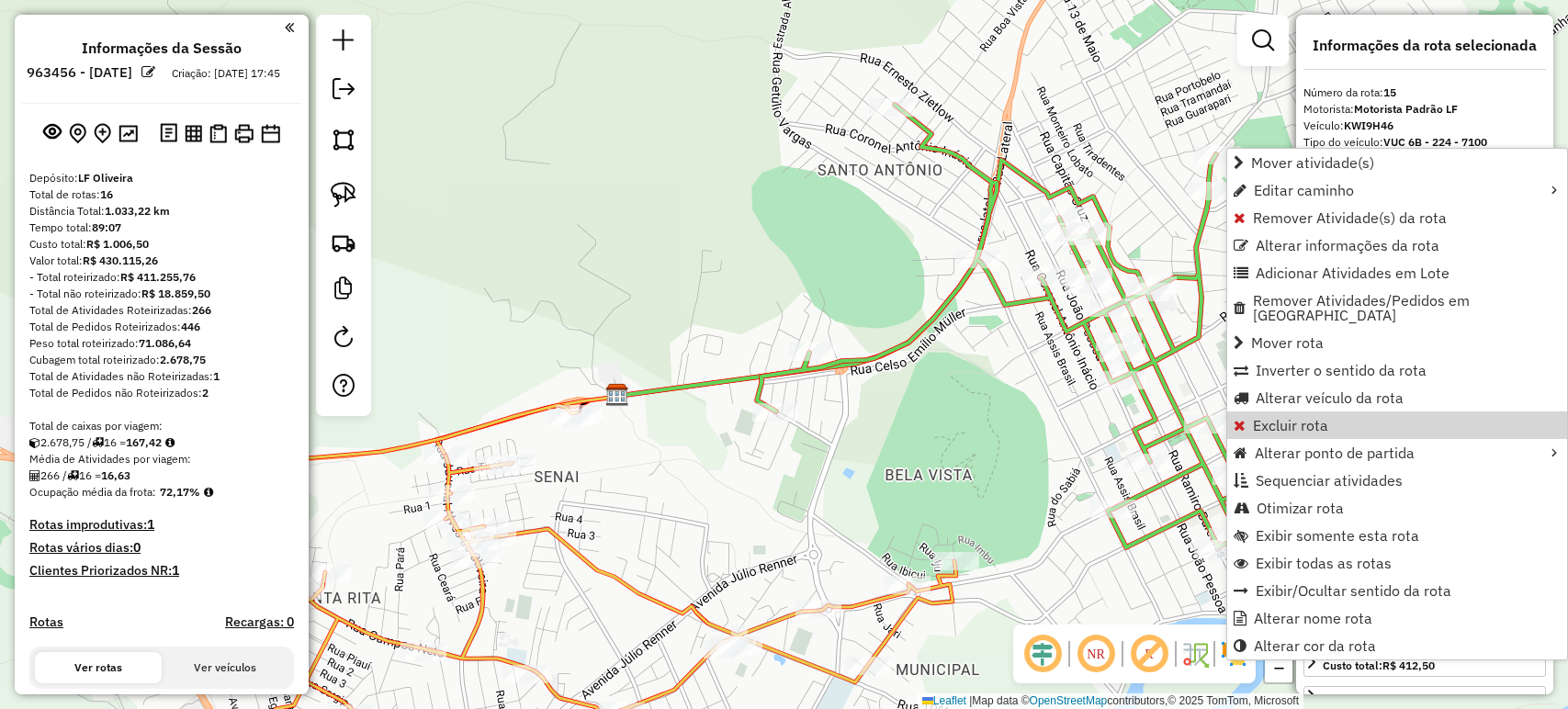 select on "*********" 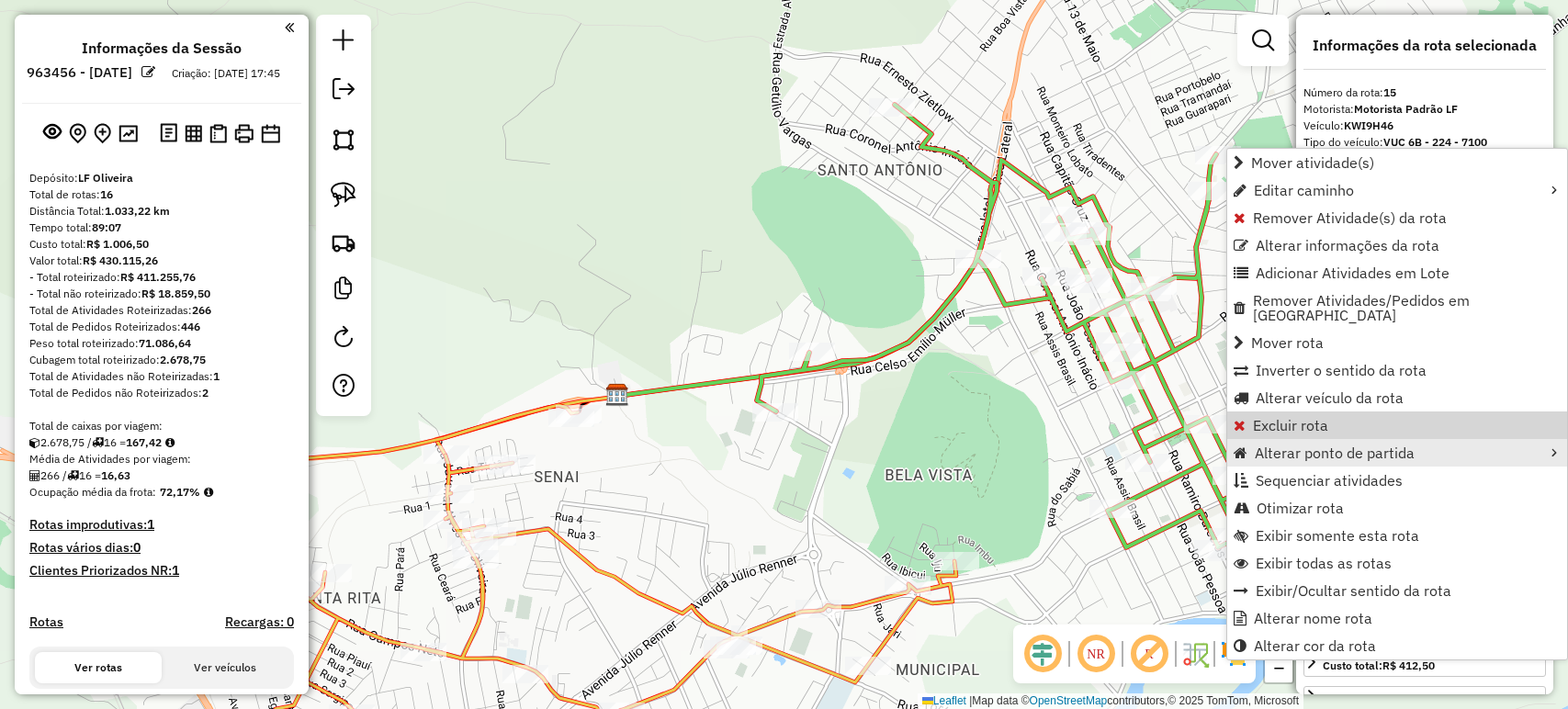 scroll, scrollTop: 0, scrollLeft: 0, axis: both 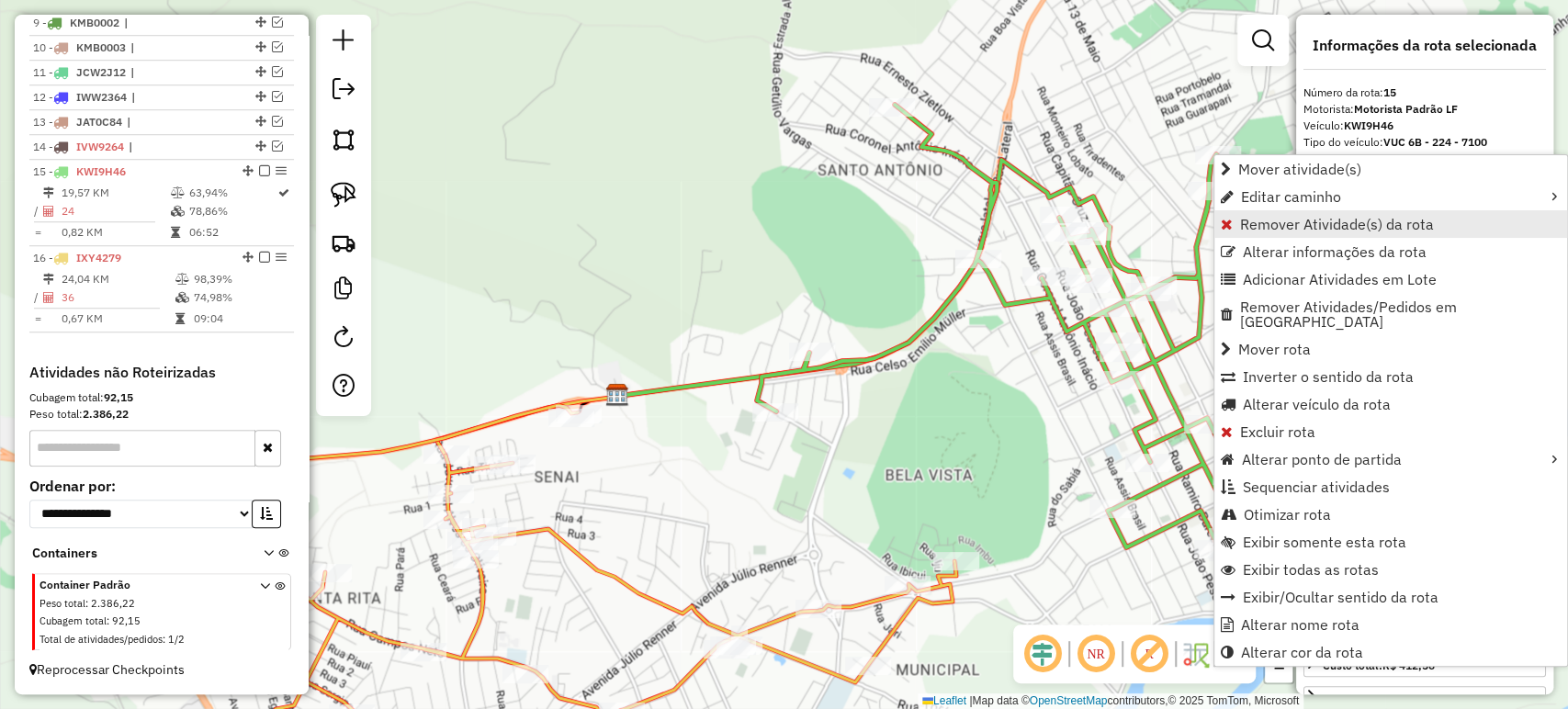click on "Remover Atividade(s) da rota" at bounding box center [1337, 224] 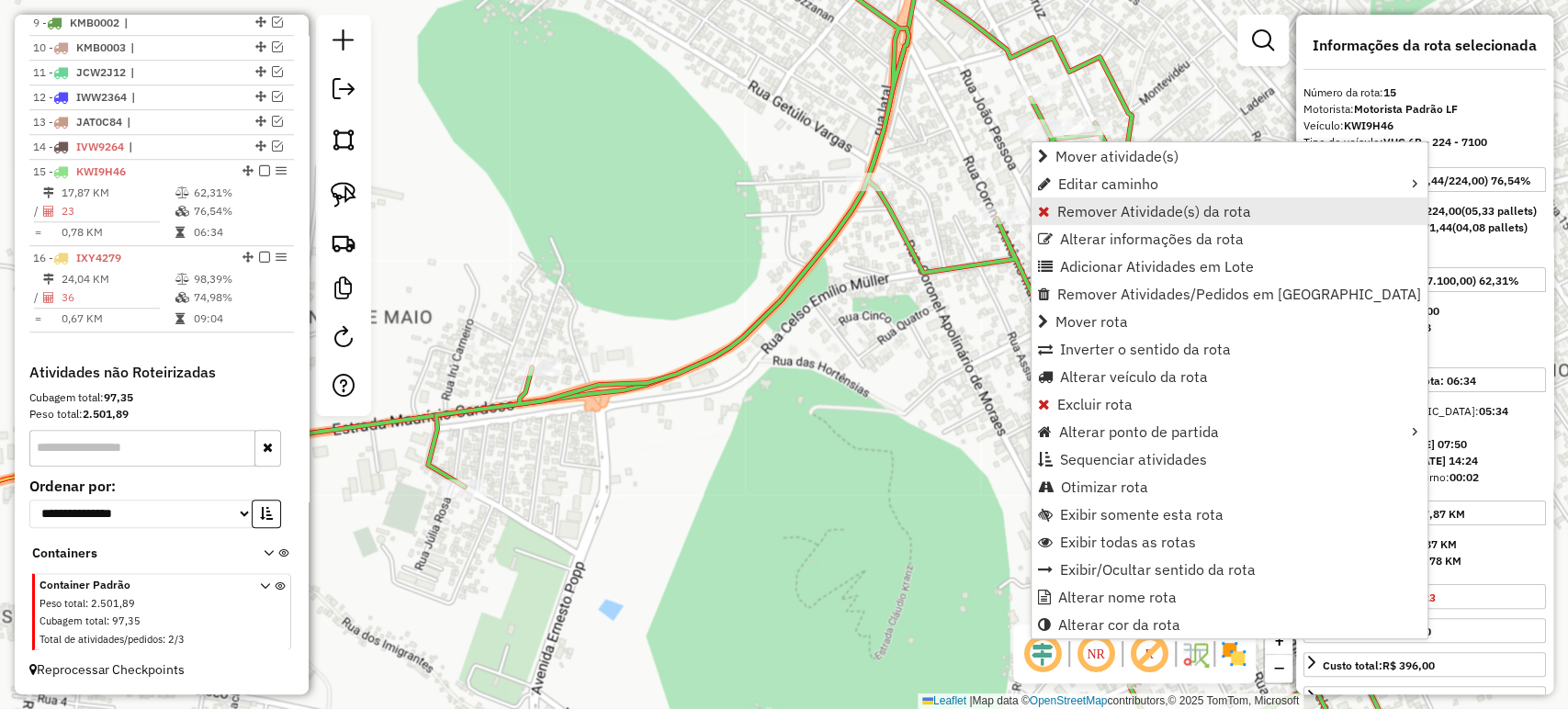 click on "Remover Atividade(s) da rota" at bounding box center (1154, 211) 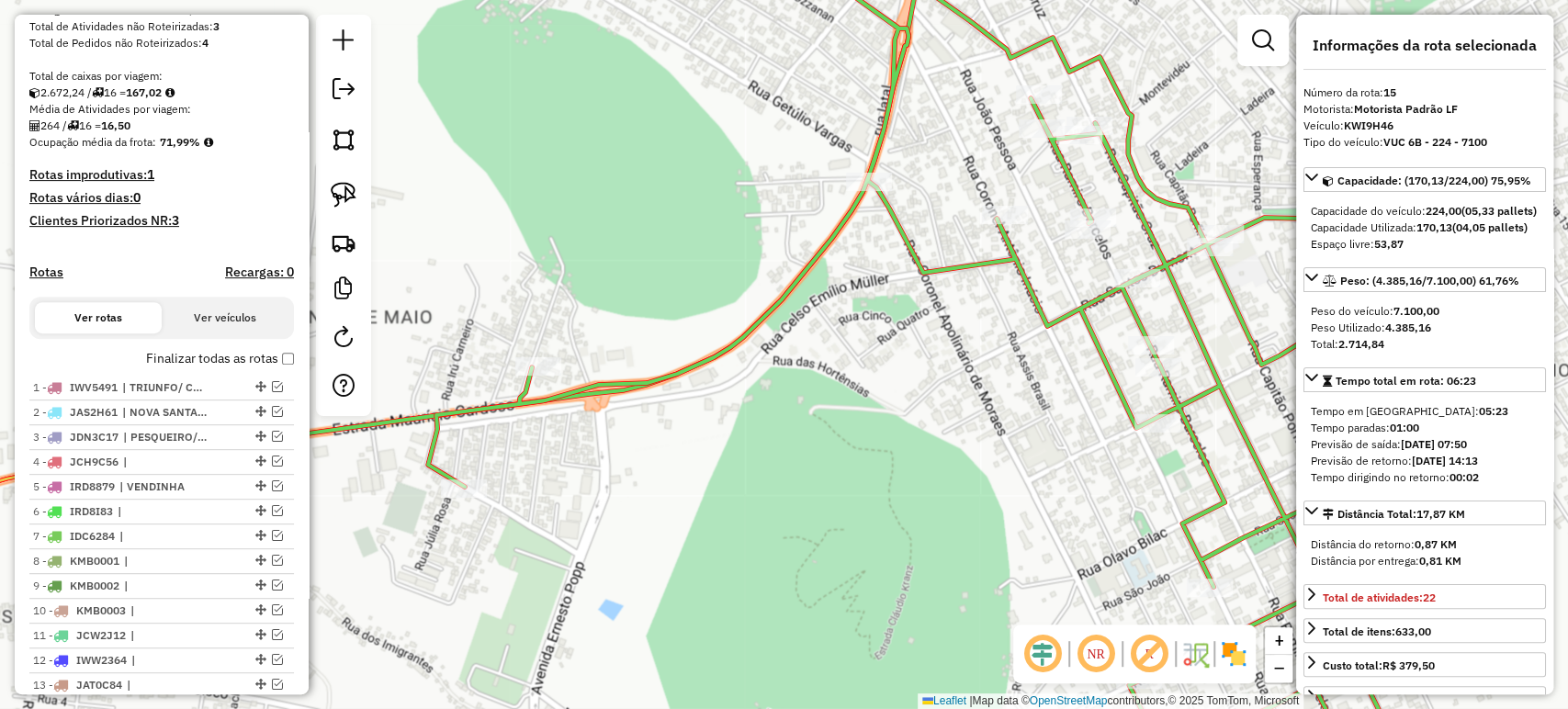 scroll, scrollTop: 314, scrollLeft: 0, axis: vertical 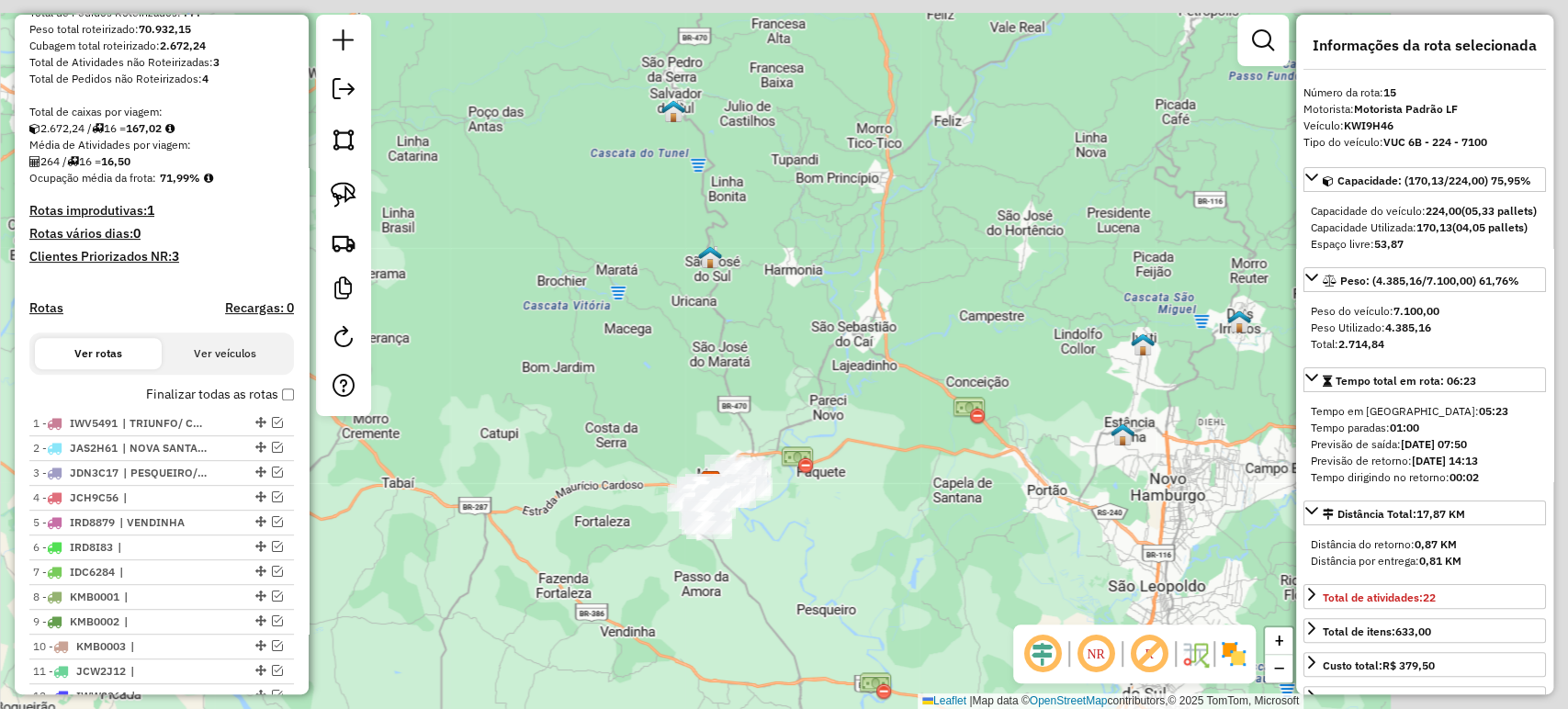 drag, startPoint x: 1083, startPoint y: 459, endPoint x: 834, endPoint y: 557, distance: 267.59111 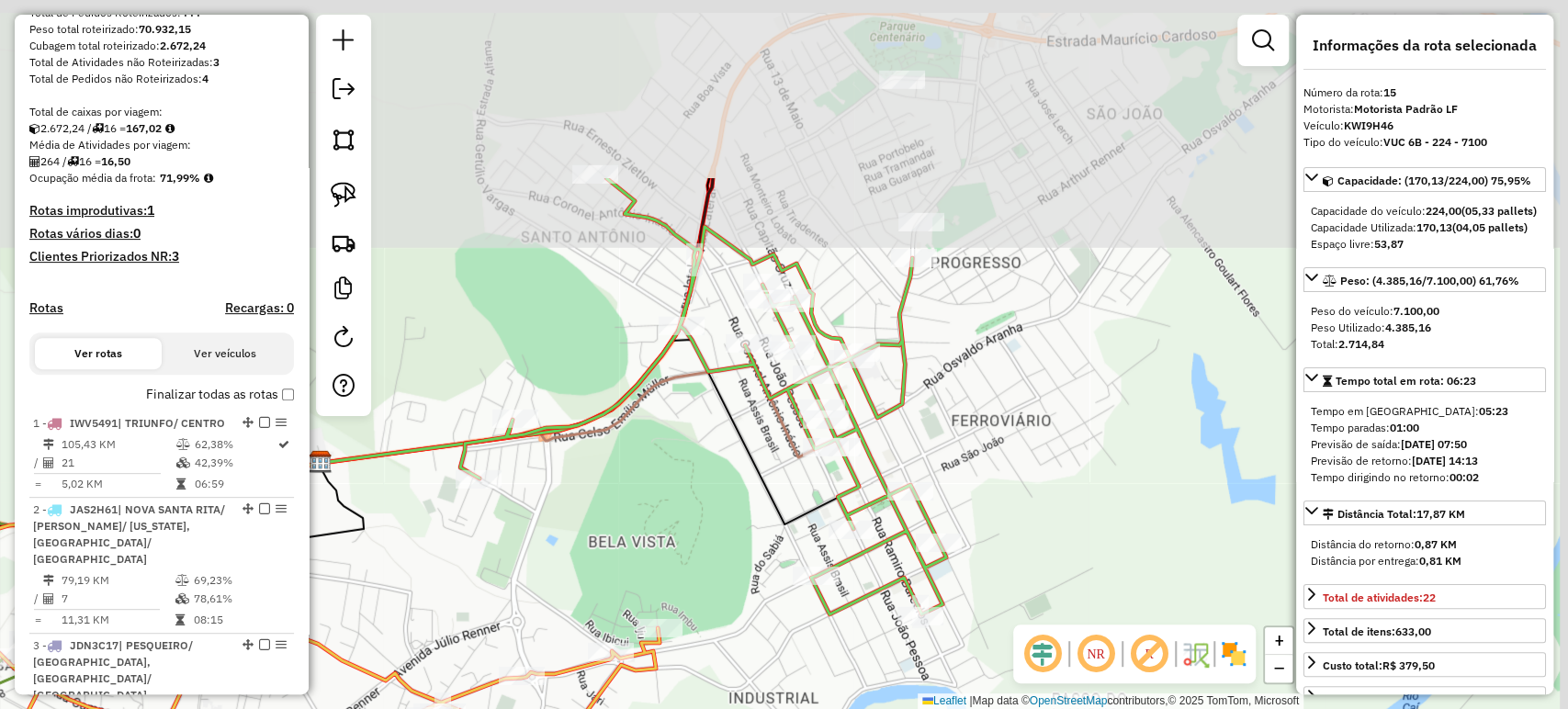 drag, startPoint x: 1022, startPoint y: 142, endPoint x: 881, endPoint y: 501, distance: 385.69677 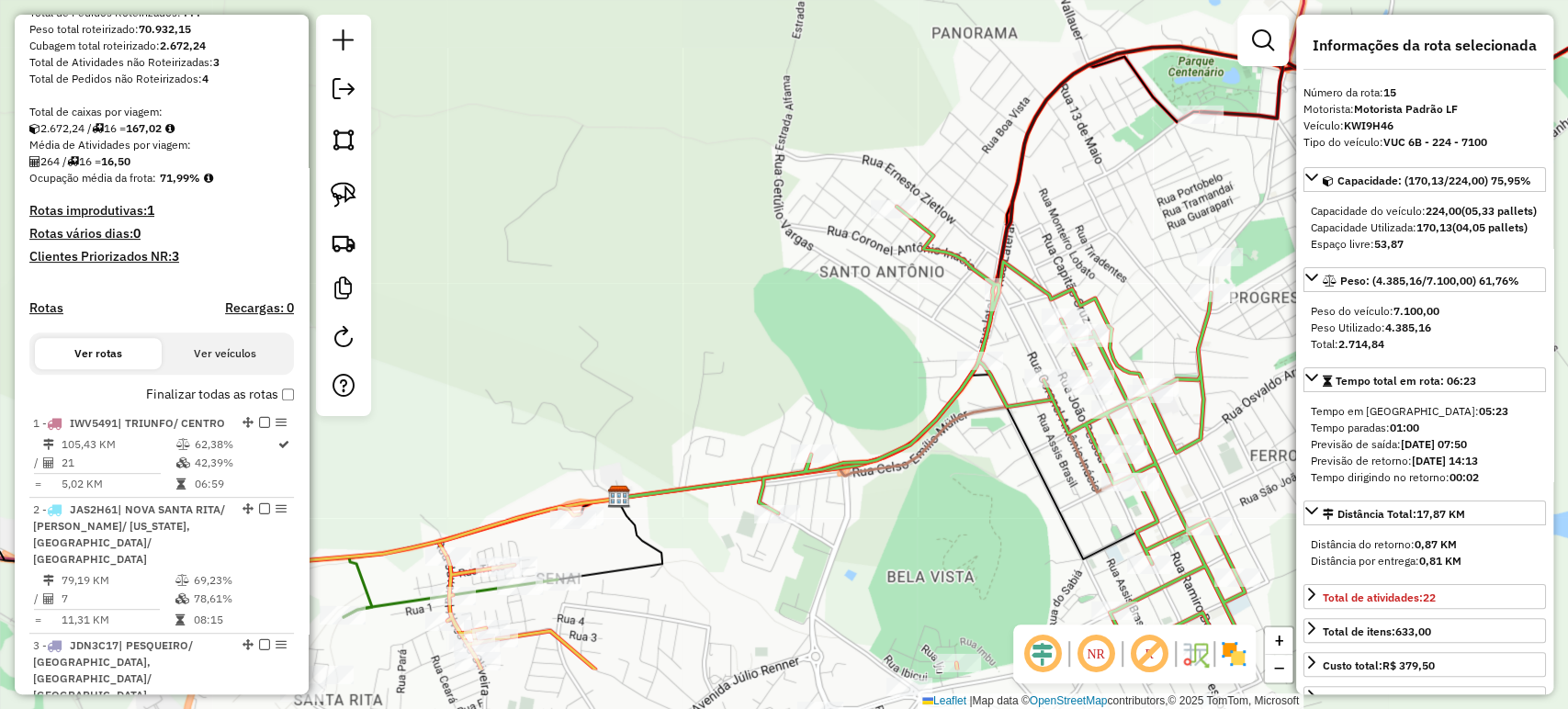 drag, startPoint x: 528, startPoint y: 584, endPoint x: 842, endPoint y: 393, distance: 367.5282 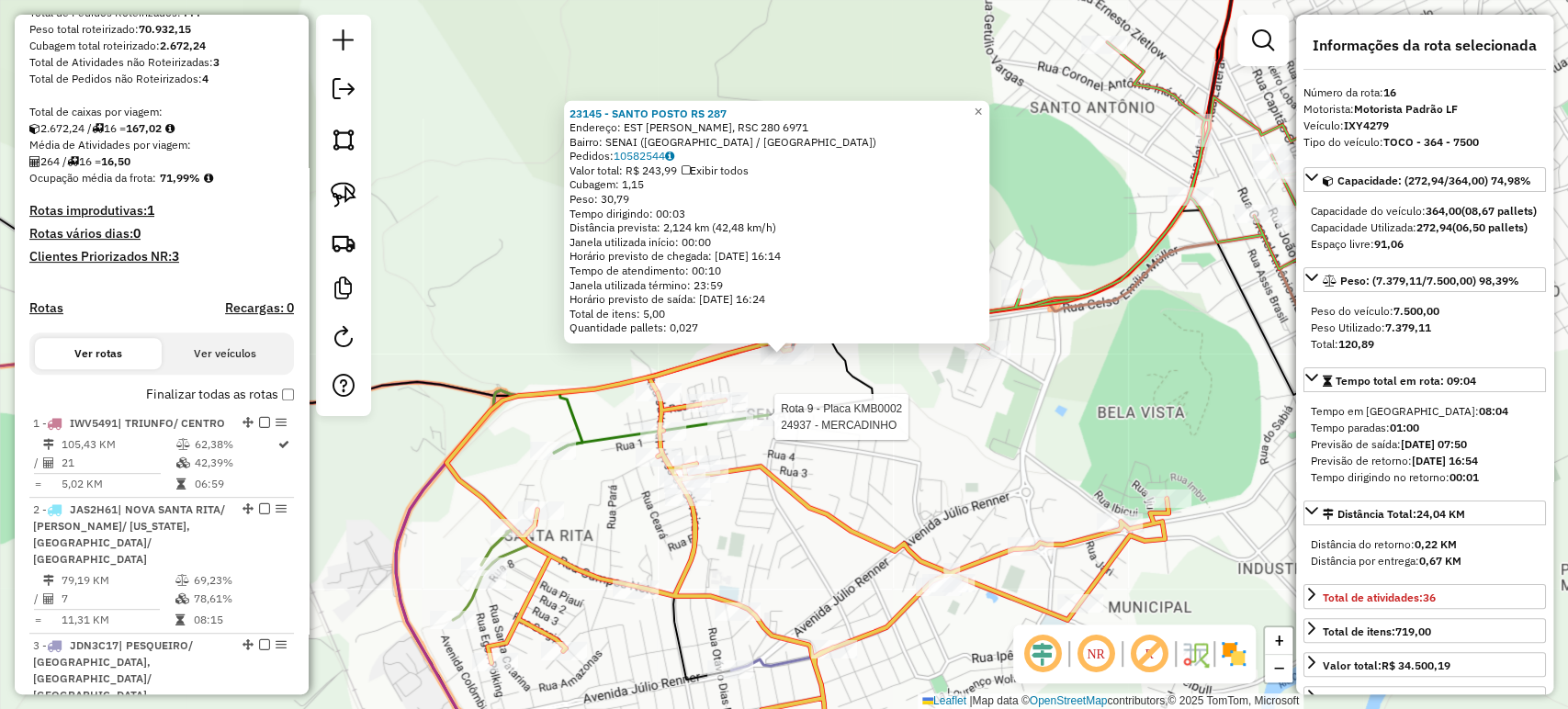 scroll, scrollTop: 1870, scrollLeft: 0, axis: vertical 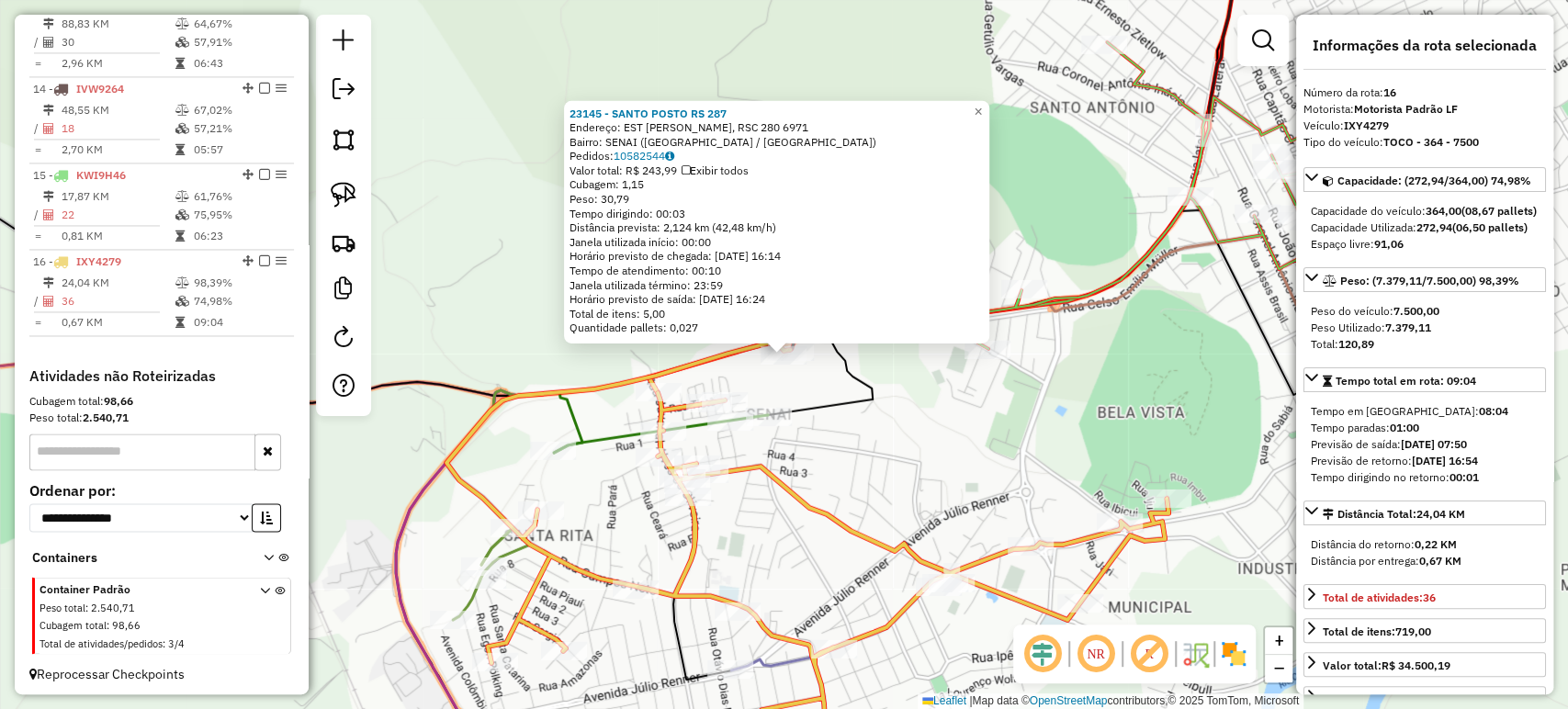 drag, startPoint x: 836, startPoint y: 388, endPoint x: 808, endPoint y: 380, distance: 29.12044 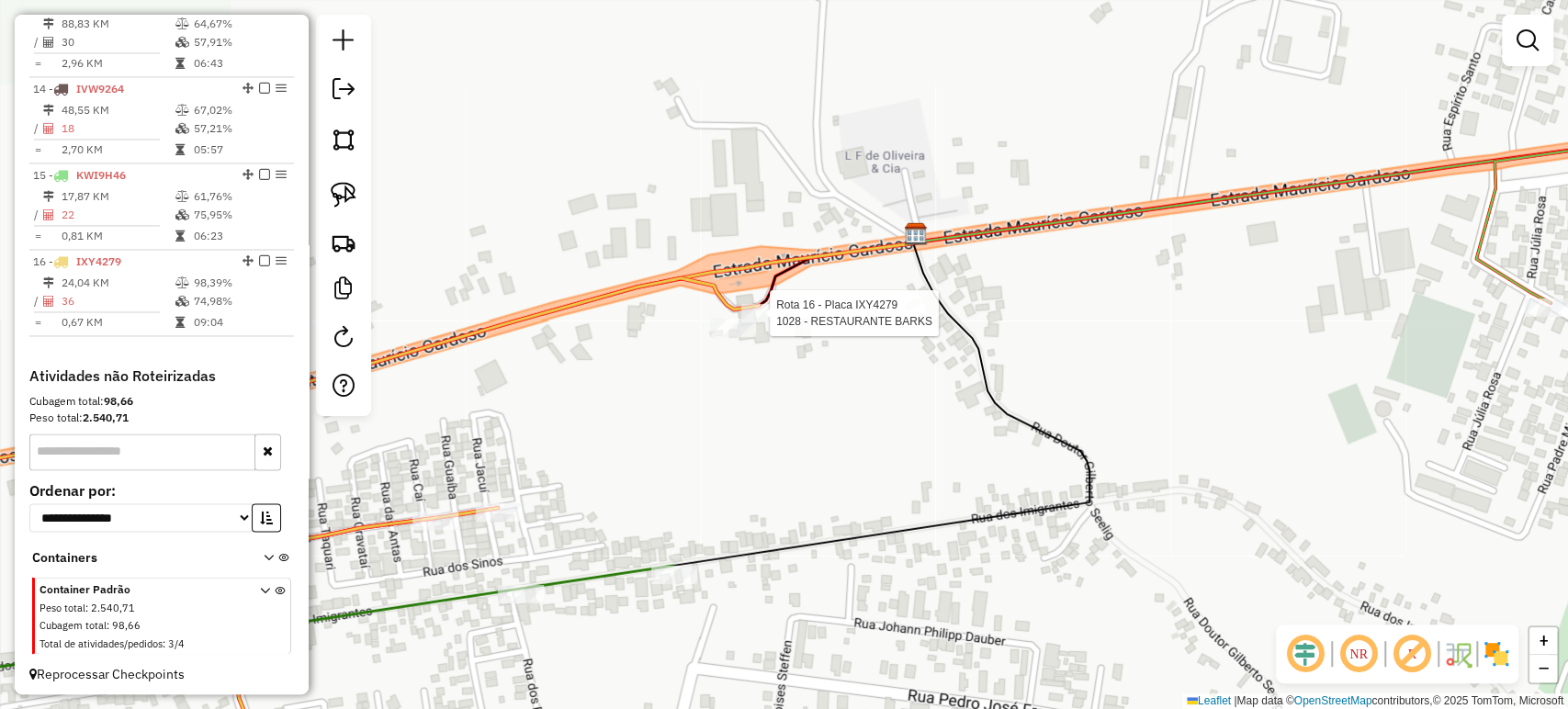select on "*********" 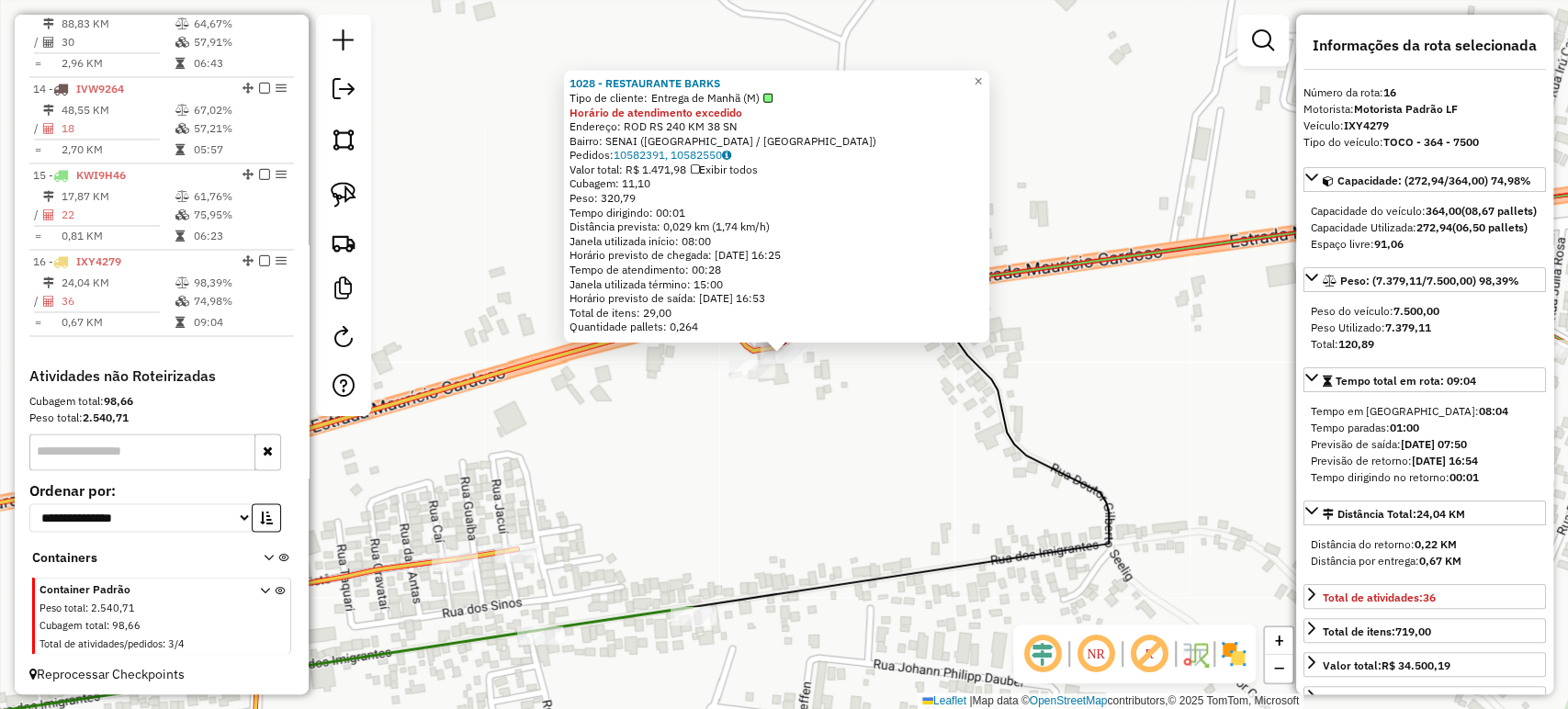 click on "1028 - RESTAURANTE BARKS  Tipo de cliente:   Entrega de Manhã (M)  Horário de atendimento excedido  Endereço: ROD RS 240 KM 38 SN   Bairro: SENAI (MONTENEGRO / RS)   Pedidos:  10582391, 10582550   Valor total: R$ 1.471,98   Exibir todos   Cubagem: 11,10  Peso: 320,79  Tempo dirigindo: 00:01   Distância prevista: 0,029 km (1,74 km/h)   Janela utilizada início: 08:00   Horário previsto de chegada: 11/07/2025 16:25   Tempo de atendimento: 00:28   Janela utilizada término: 15:00   Horário previsto de saída: 11/07/2025 16:53   Total de itens: 29,00   Quantidade pallets: 0,264  × Janela de atendimento Grade de atendimento Capacidade Transportadoras Veículos Cliente Pedidos  Rotas Selecione os dias de semana para filtrar as janelas de atendimento  Seg   Ter   Qua   Qui   Sex   Sáb   Dom  Informe o período da janela de atendimento: De: Até:  Filtrar exatamente a janela do cliente  Considerar janela de atendimento padrão  Selecione os dias de semana para filtrar as grades de atendimento  Seg   Ter  De:" 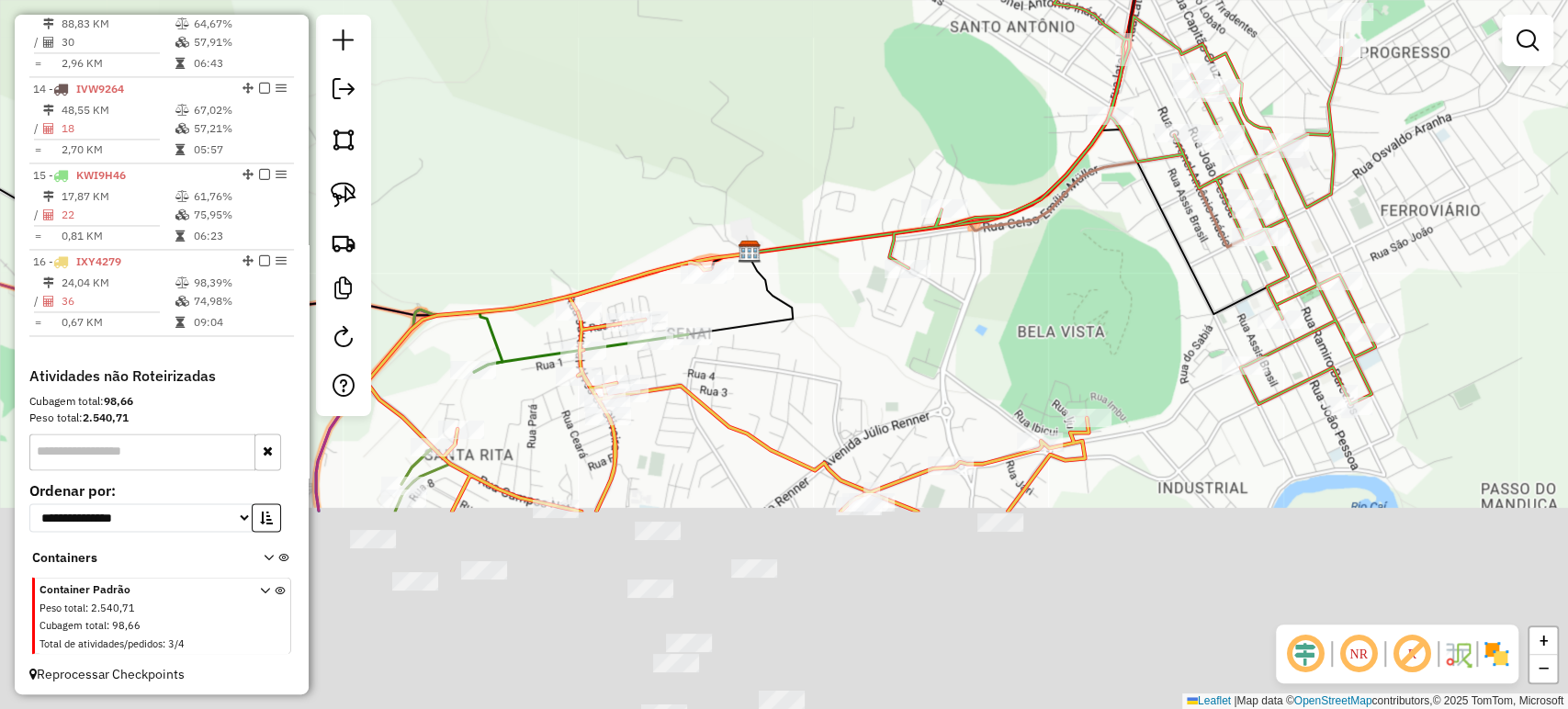 drag, startPoint x: 838, startPoint y: 614, endPoint x: 802, endPoint y: 320, distance: 296.19588 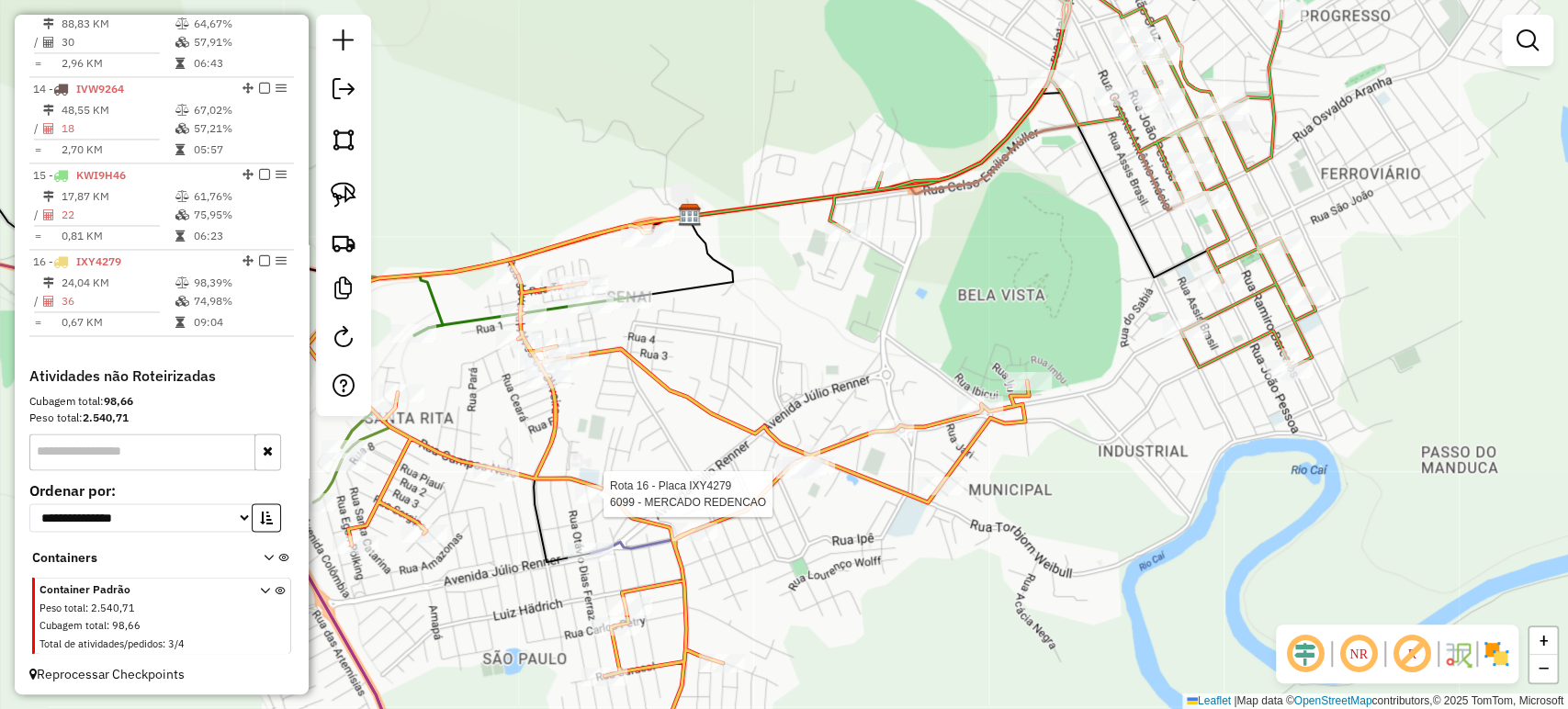 select on "*********" 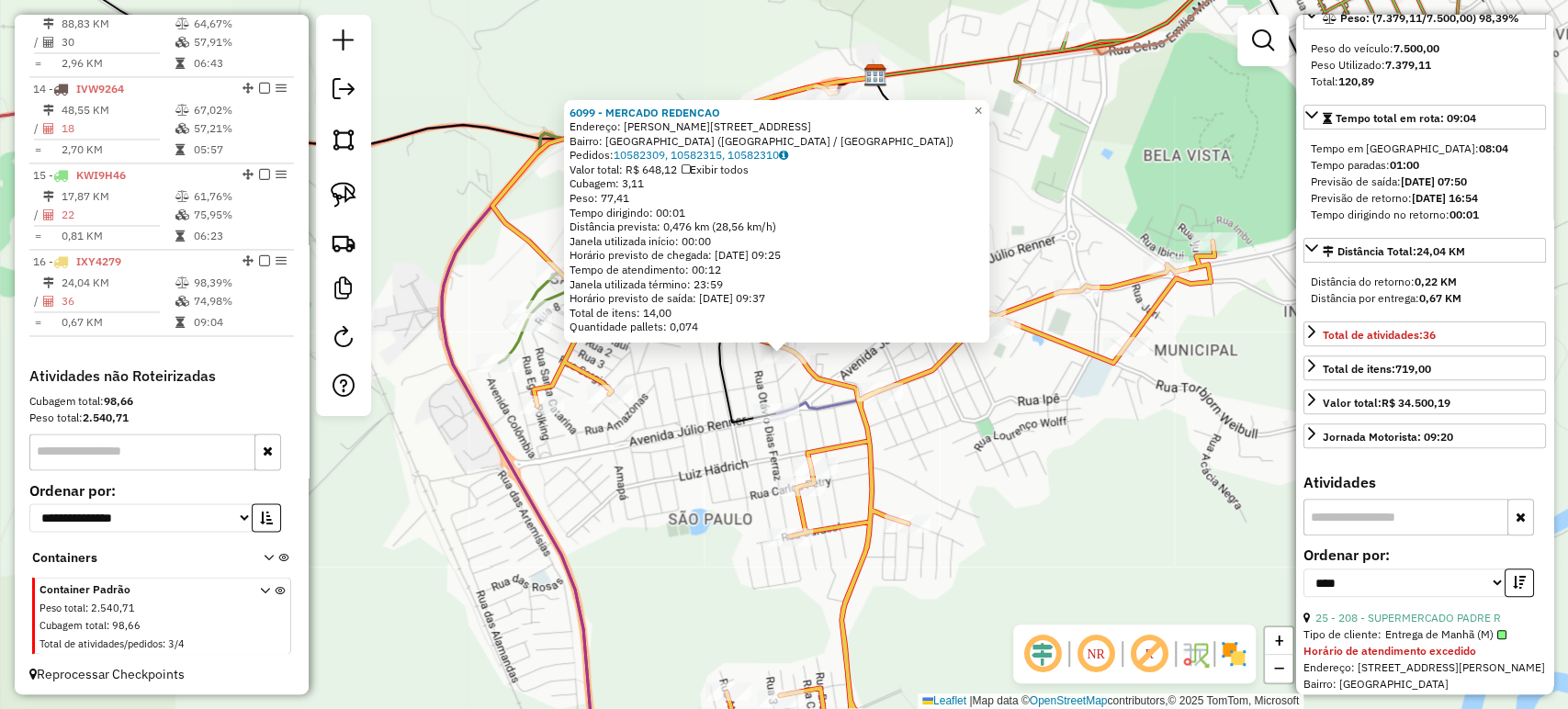 scroll, scrollTop: 510, scrollLeft: 0, axis: vertical 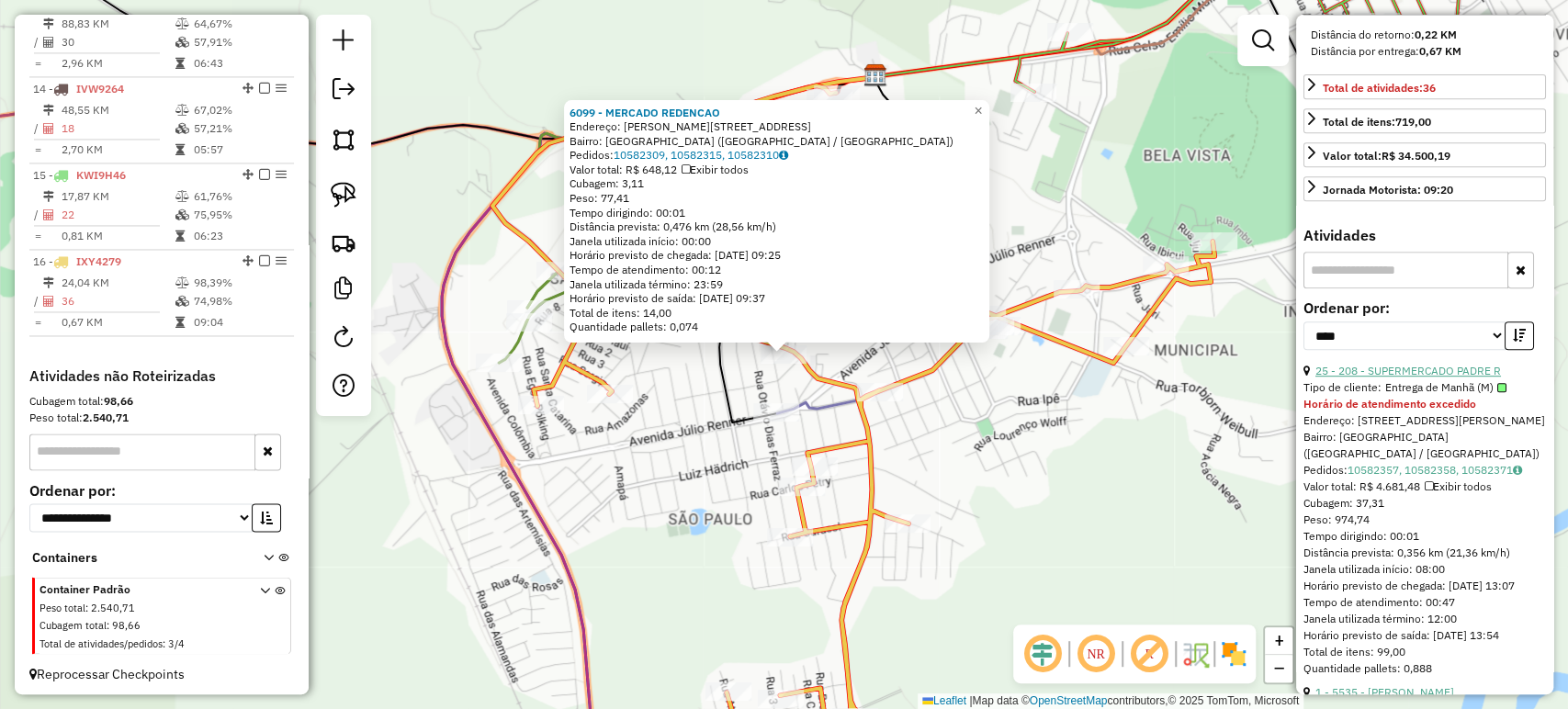 click on "25 - 208 - SUPERMERCADO PADRE R" at bounding box center [1408, 370] 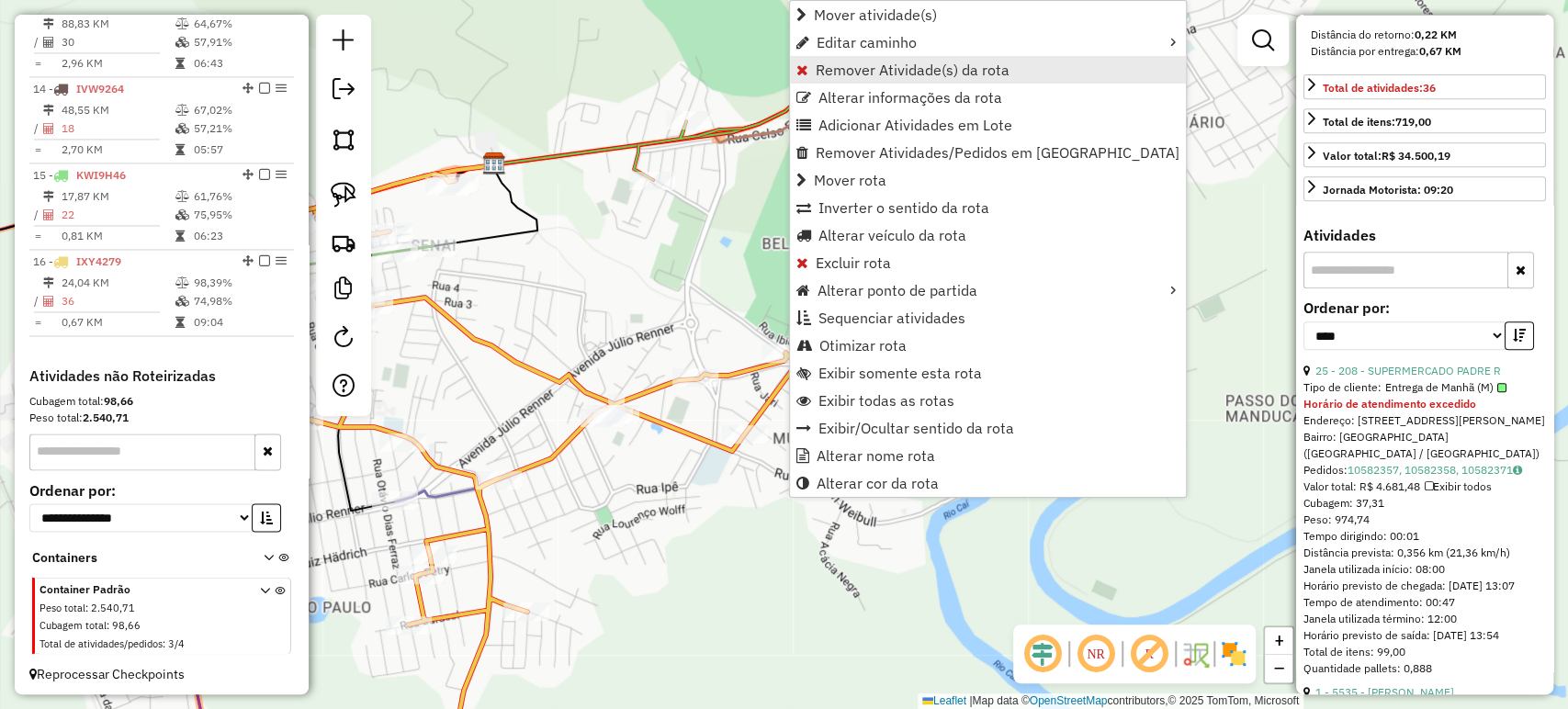 click on "Remover Atividade(s) da rota" at bounding box center (912, 70) 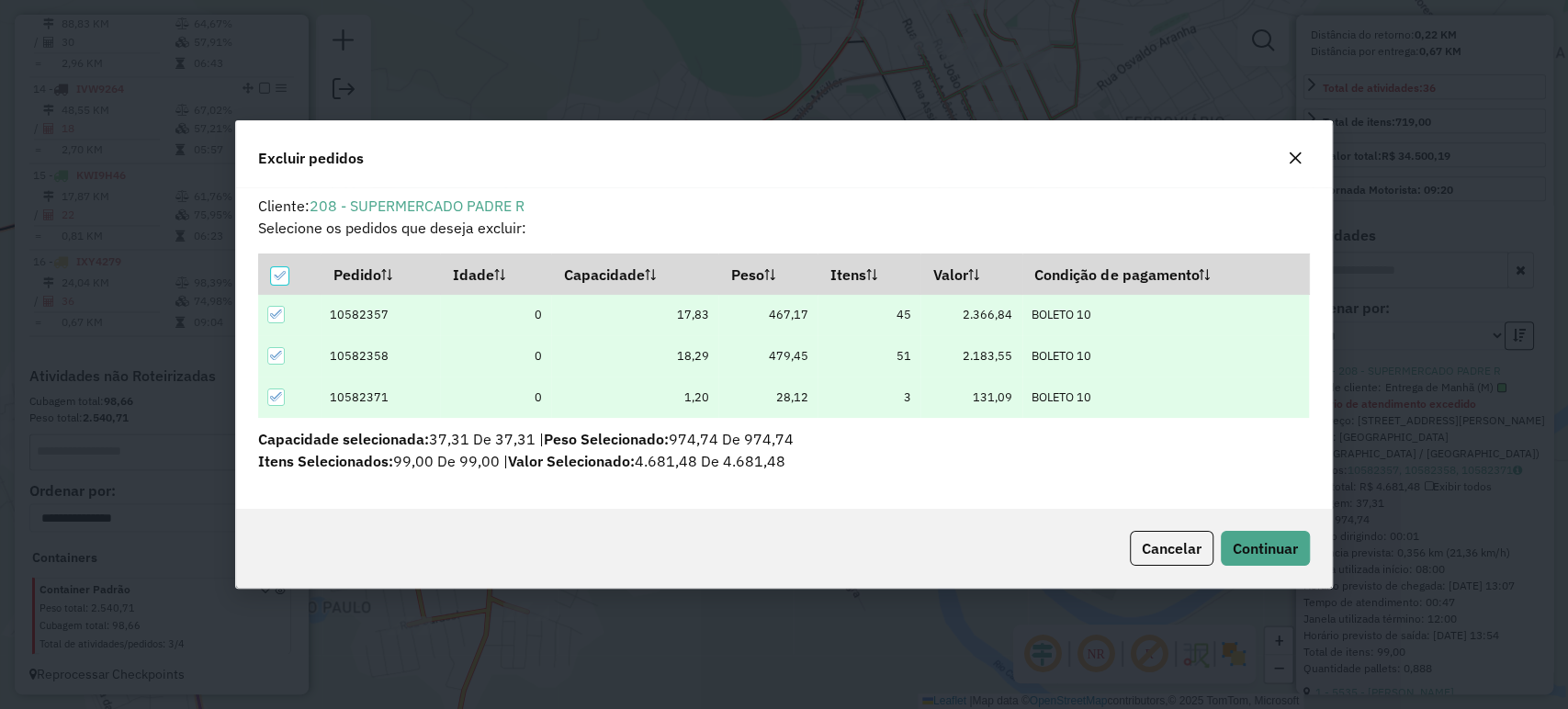 scroll, scrollTop: 0, scrollLeft: 0, axis: both 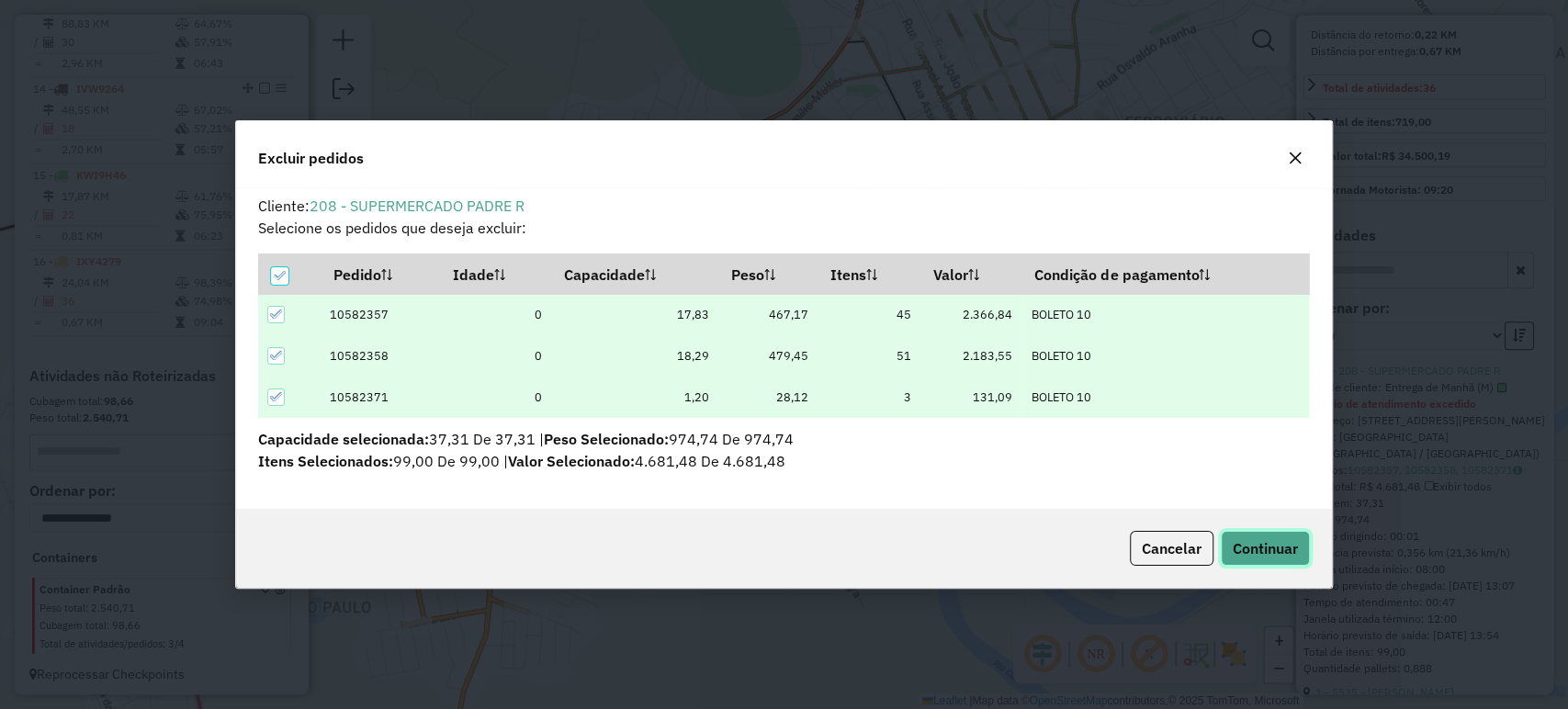 drag, startPoint x: 1301, startPoint y: 557, endPoint x: 1197, endPoint y: 543, distance: 104.93808 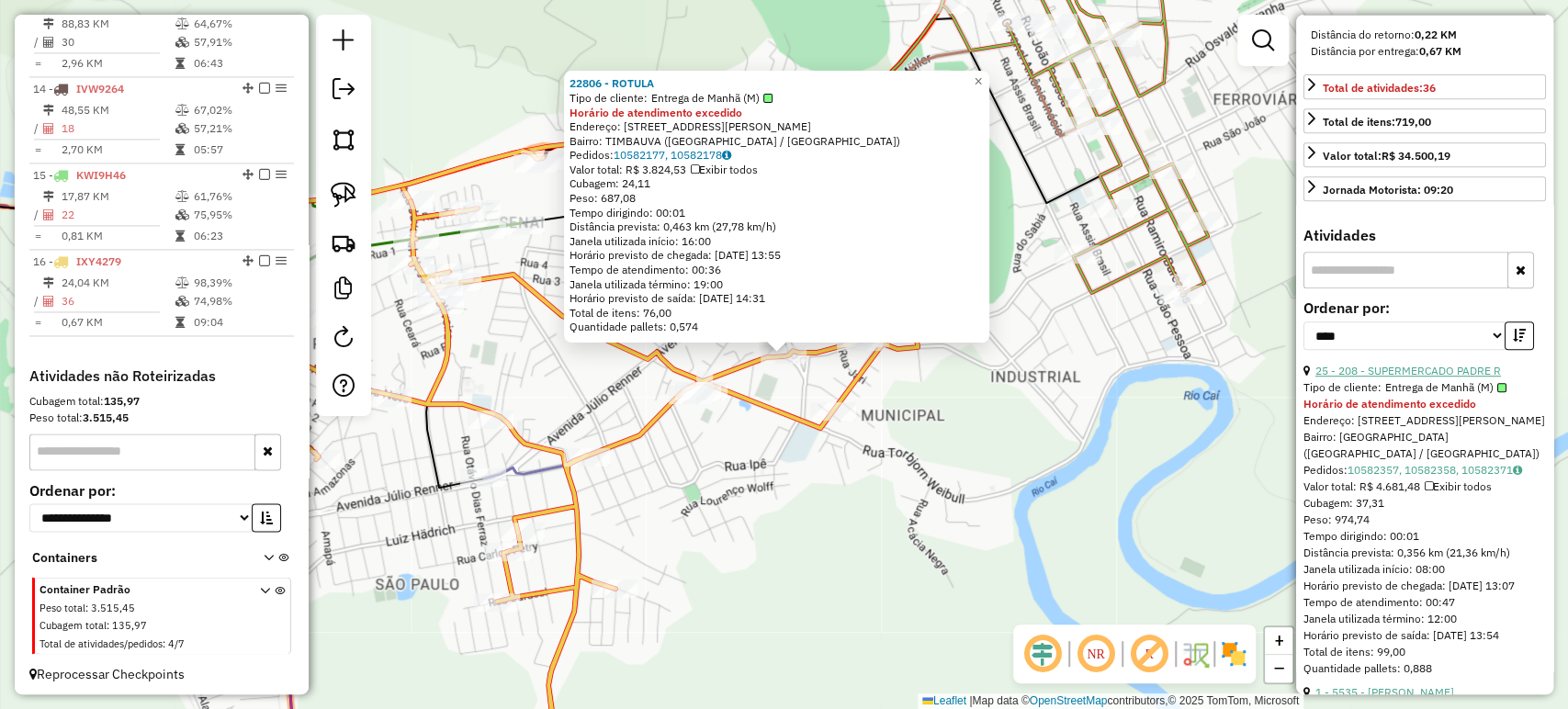 click on "25 - 208 - SUPERMERCADO PADRE R" at bounding box center (1408, 370) 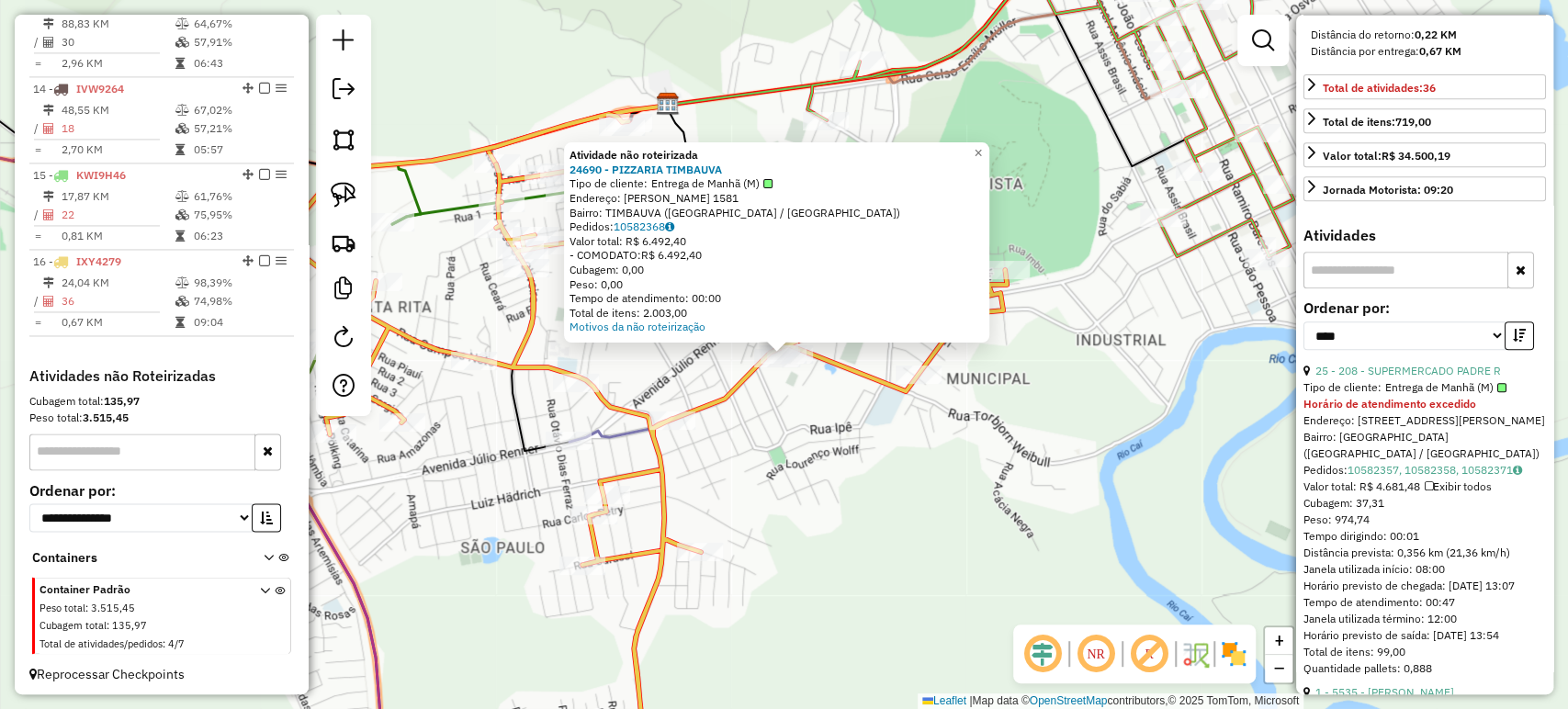 click on "Atividade não roteirizada 24690 - PIZZARIA TIMBAUVA  Tipo de cliente:   Entrega de Manhã (M)   Endereço: R TORBJORN WEIBULL 1581   Bairro: TIMBAUVA (MONTENEGRO / RS)   Pedidos:  10582368   Valor total: R$ 6.492,40   - COMODATO:  R$ 6.492,40   Cubagem: 0,00   Peso: 0,00   Tempo de atendimento: 00:00   Total de itens: 2.003,00  Motivos da não roteirização × Janela de atendimento Grade de atendimento Capacidade Transportadoras Veículos Cliente Pedidos  Rotas Selecione os dias de semana para filtrar as janelas de atendimento  Seg   Ter   Qua   Qui   Sex   Sáb   Dom  Informe o período da janela de atendimento: De: Até:  Filtrar exatamente a janela do cliente  Considerar janela de atendimento padrão  Selecione os dias de semana para filtrar as grades de atendimento  Seg   Ter   Qua   Qui   Sex   Sáb   Dom   Considerar clientes sem dia de atendimento cadastrado  Clientes fora do dia de atendimento selecionado Filtrar as atividades entre os valores definidos abaixo:  Peso mínimo:   Peso máximo:   De:" 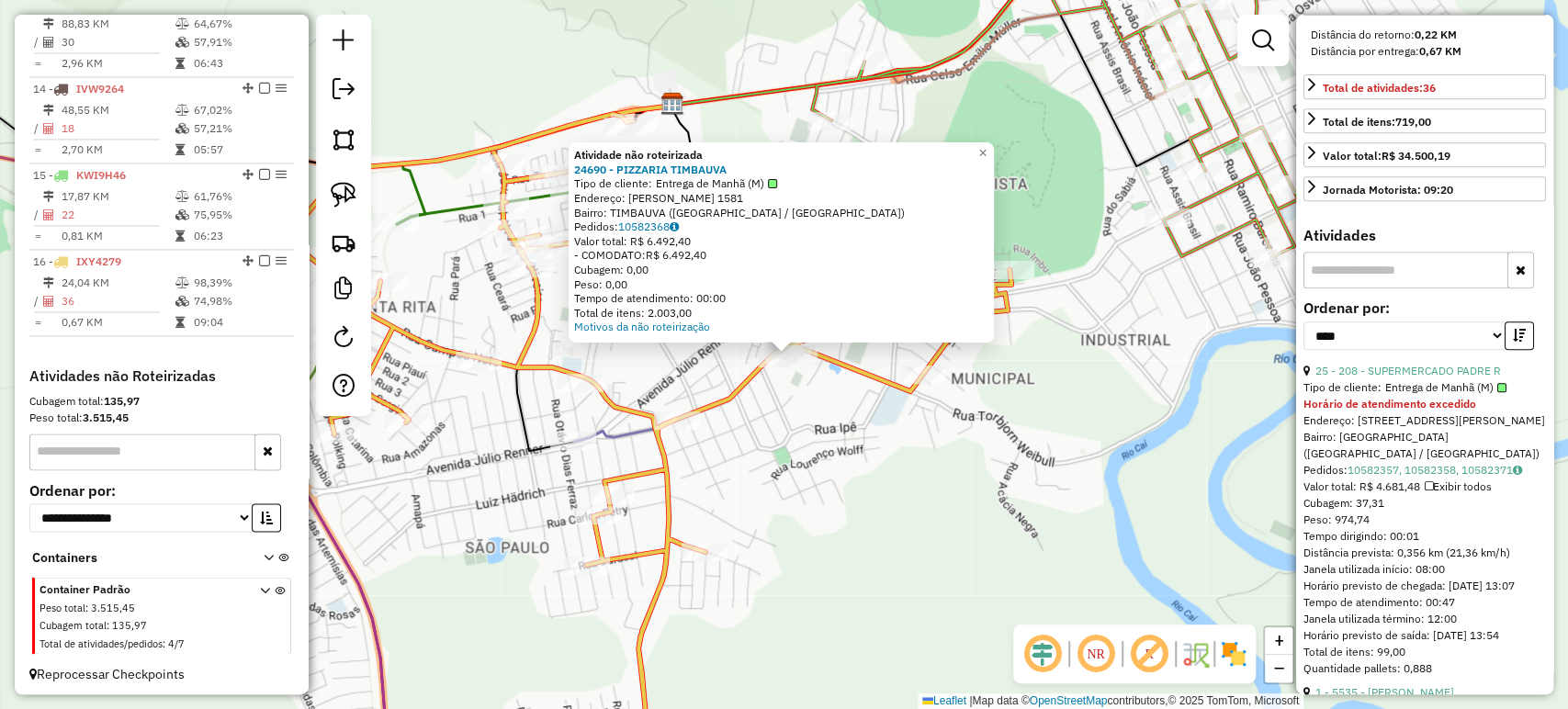 drag, startPoint x: 888, startPoint y: 377, endPoint x: 899, endPoint y: 377, distance: 11 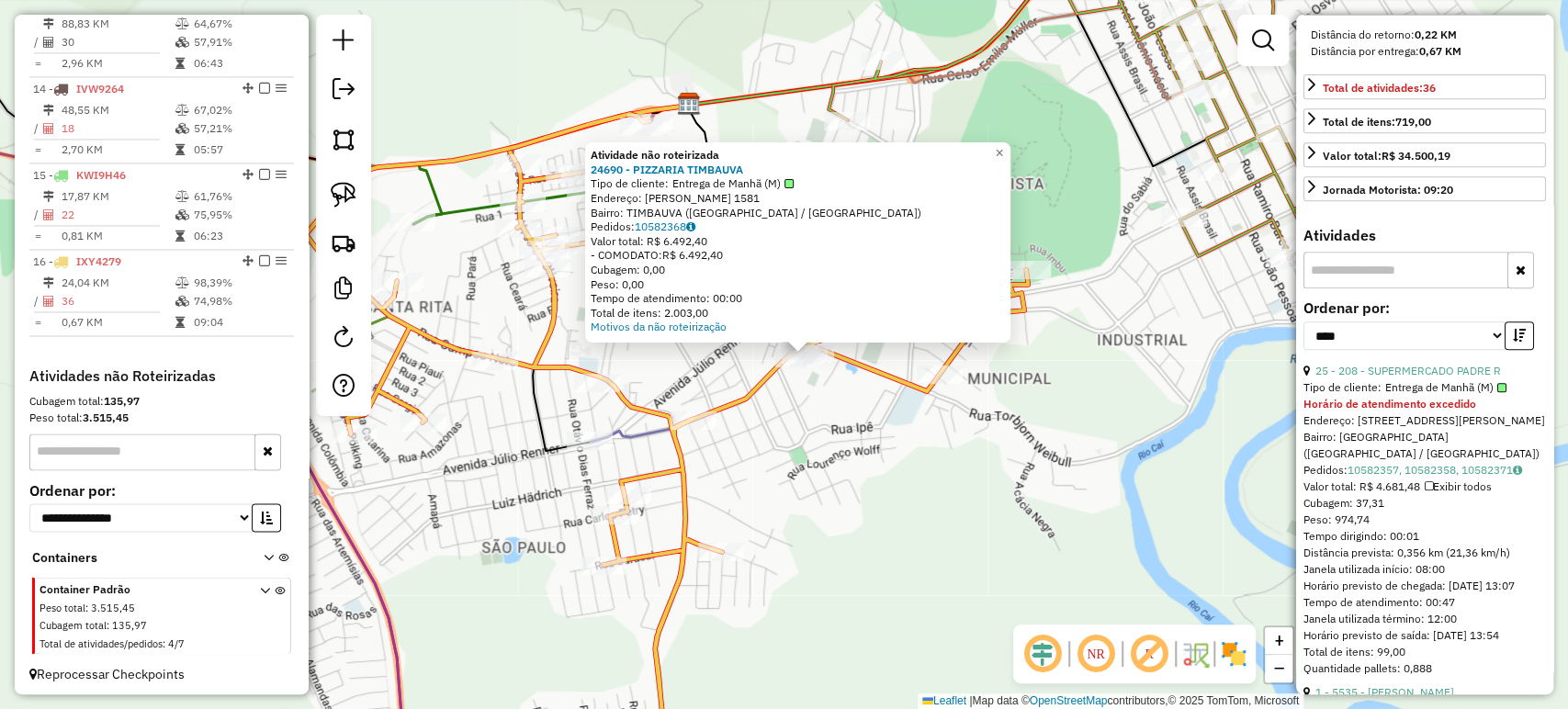 click on "Rota 16 - Placa IXY4279  205 - MINIMERCADO CRISTINA Atividade não roteirizada 24690 - PIZZARIA TIMBAUVA  Tipo de cliente:   Entrega de Manhã (M)   Endereço: R TORBJORN WEIBULL 1581   Bairro: TIMBAUVA (MONTENEGRO / RS)   Pedidos:  10582368   Valor total: R$ 6.492,40   - COMODATO:  R$ 6.492,40   Cubagem: 0,00   Peso: 0,00   Tempo de atendimento: 00:00   Total de itens: 2.003,00  Motivos da não roteirização × Janela de atendimento Grade de atendimento Capacidade Transportadoras Veículos Cliente Pedidos  Rotas Selecione os dias de semana para filtrar as janelas de atendimento  Seg   Ter   Qua   Qui   Sex   Sáb   Dom  Informe o período da janela de atendimento: De: Até:  Filtrar exatamente a janela do cliente  Considerar janela de atendimento padrão  Selecione os dias de semana para filtrar as grades de atendimento  Seg   Ter   Qua   Qui   Sex   Sáb   Dom   Considerar clientes sem dia de atendimento cadastrado  Clientes fora do dia de atendimento selecionado  Peso mínimo:   Peso máximo:   De:   De:" 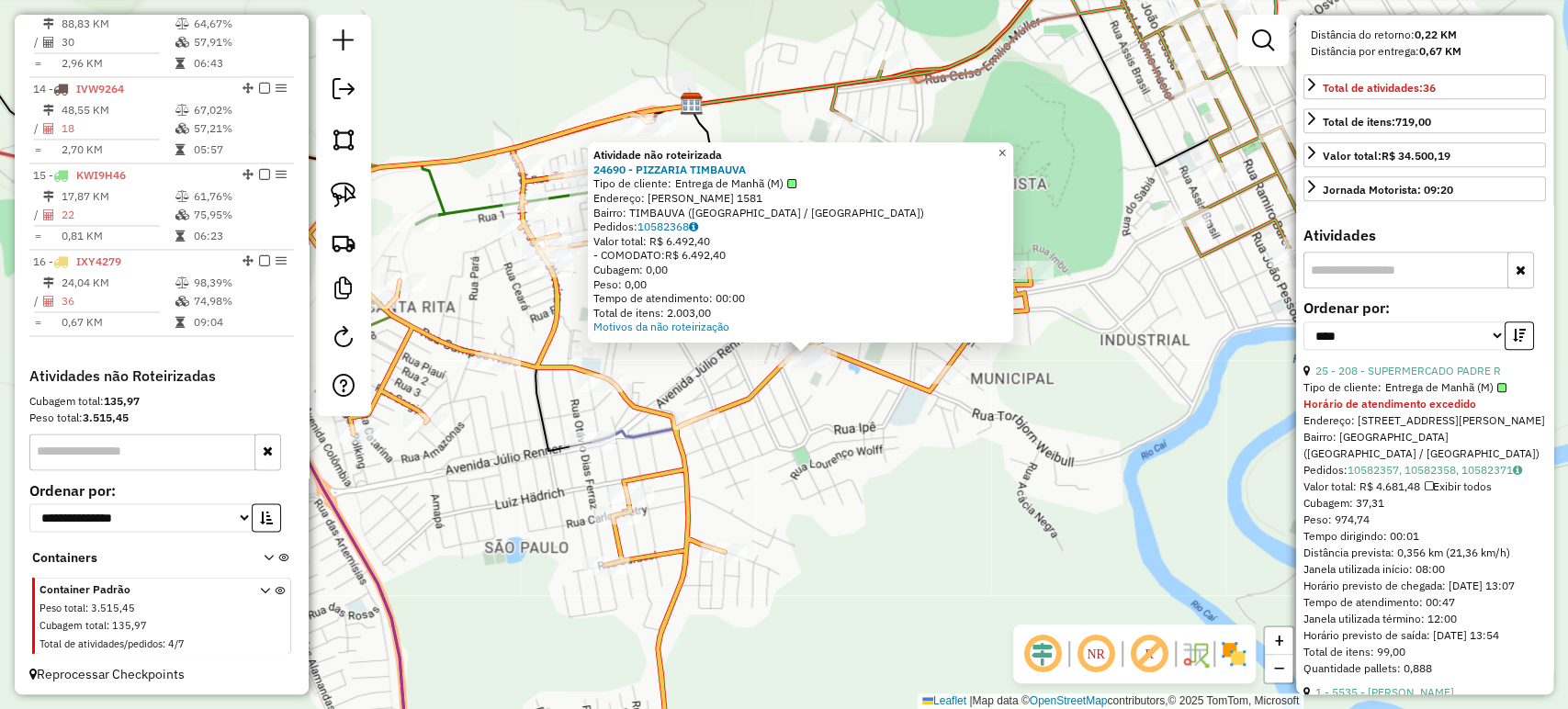 click on "×" 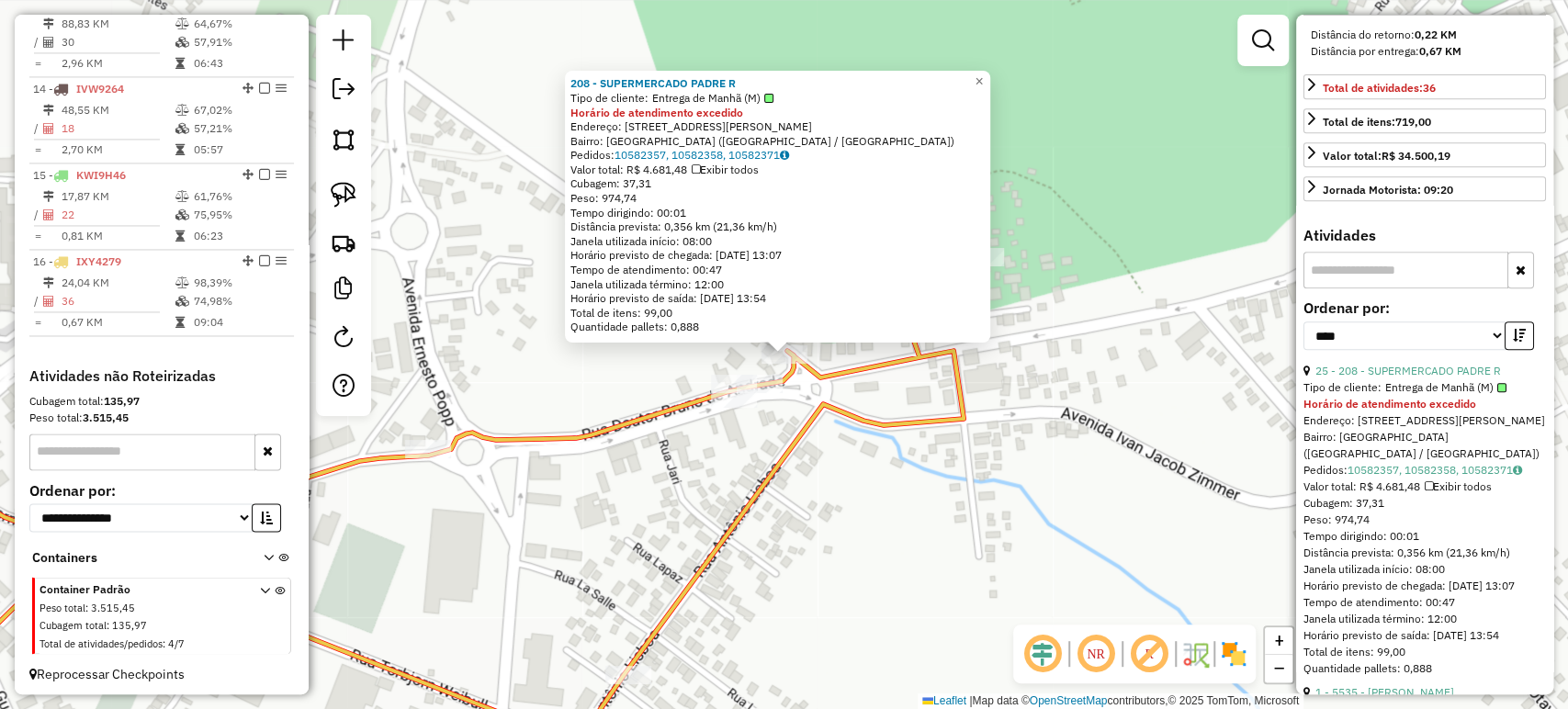 click on "**********" at bounding box center (1425, 332) 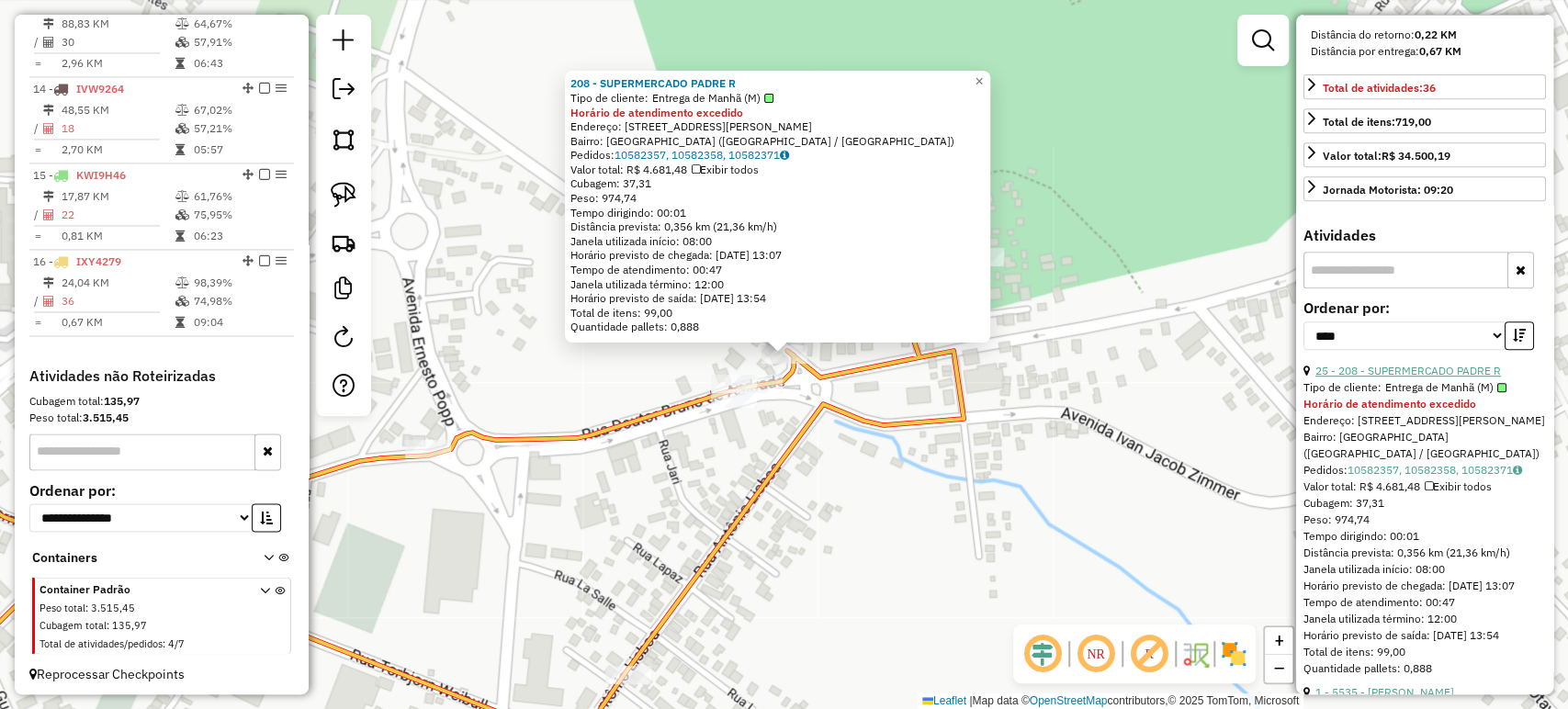 click on "25 - 208 - SUPERMERCADO PADRE R" at bounding box center [1408, 370] 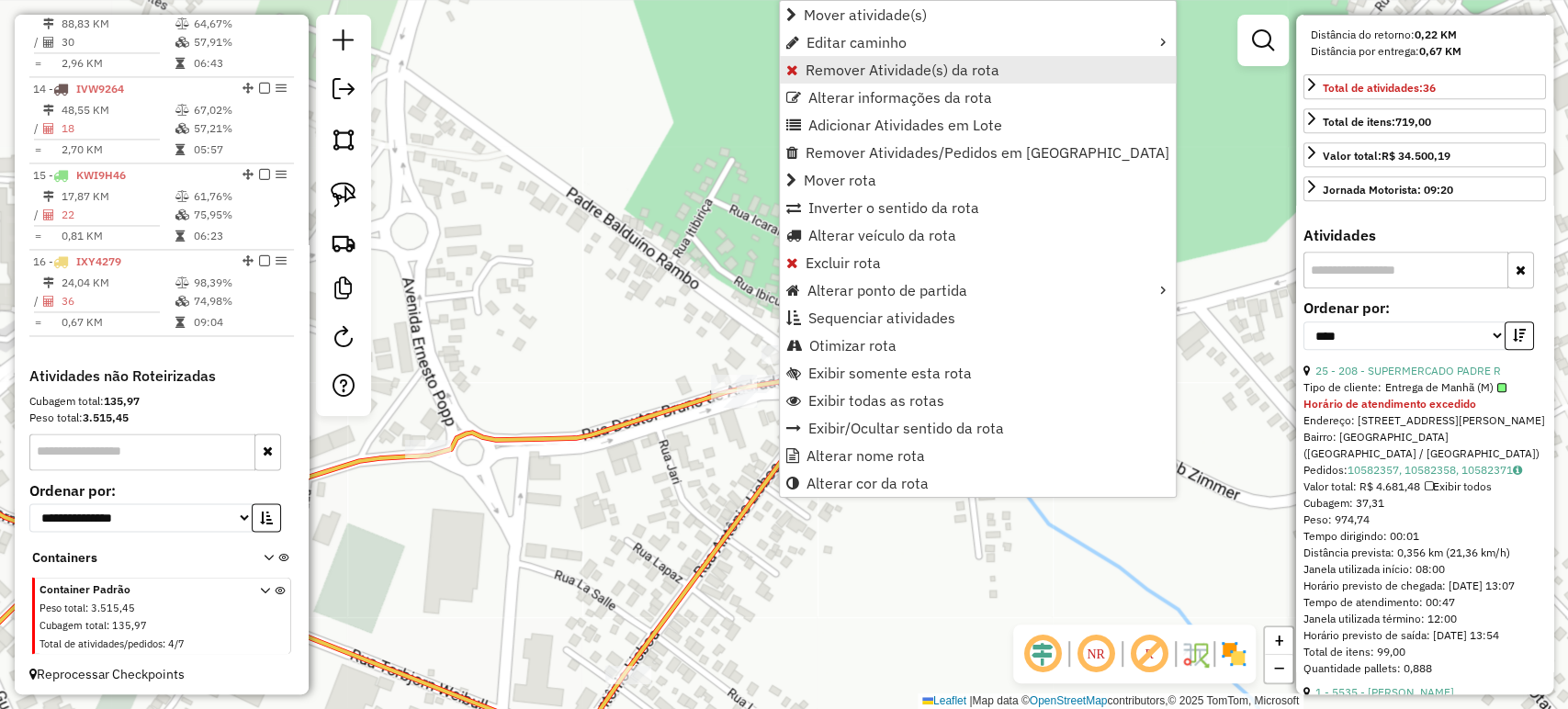click on "Remover Atividade(s) da rota" at bounding box center (902, 70) 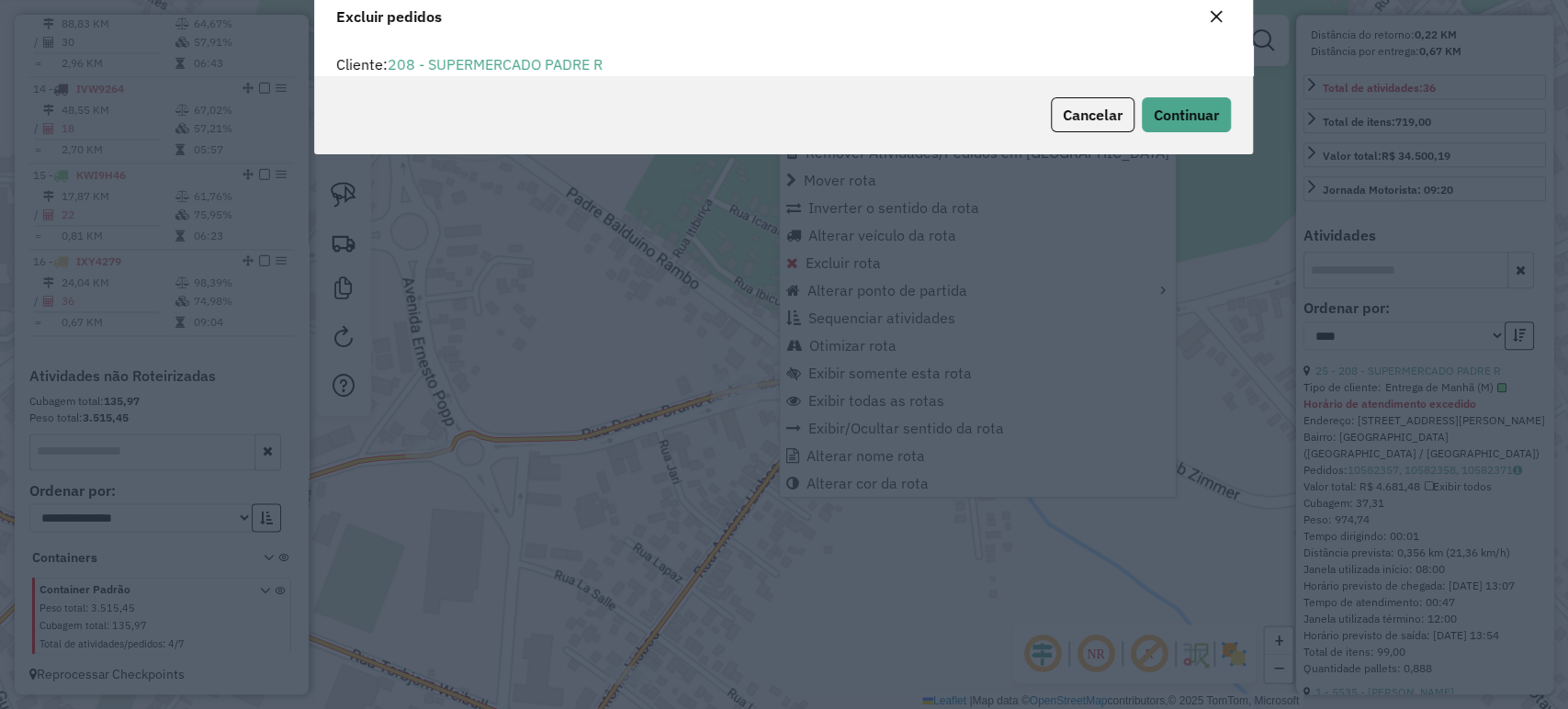 scroll, scrollTop: 63, scrollLeft: 0, axis: vertical 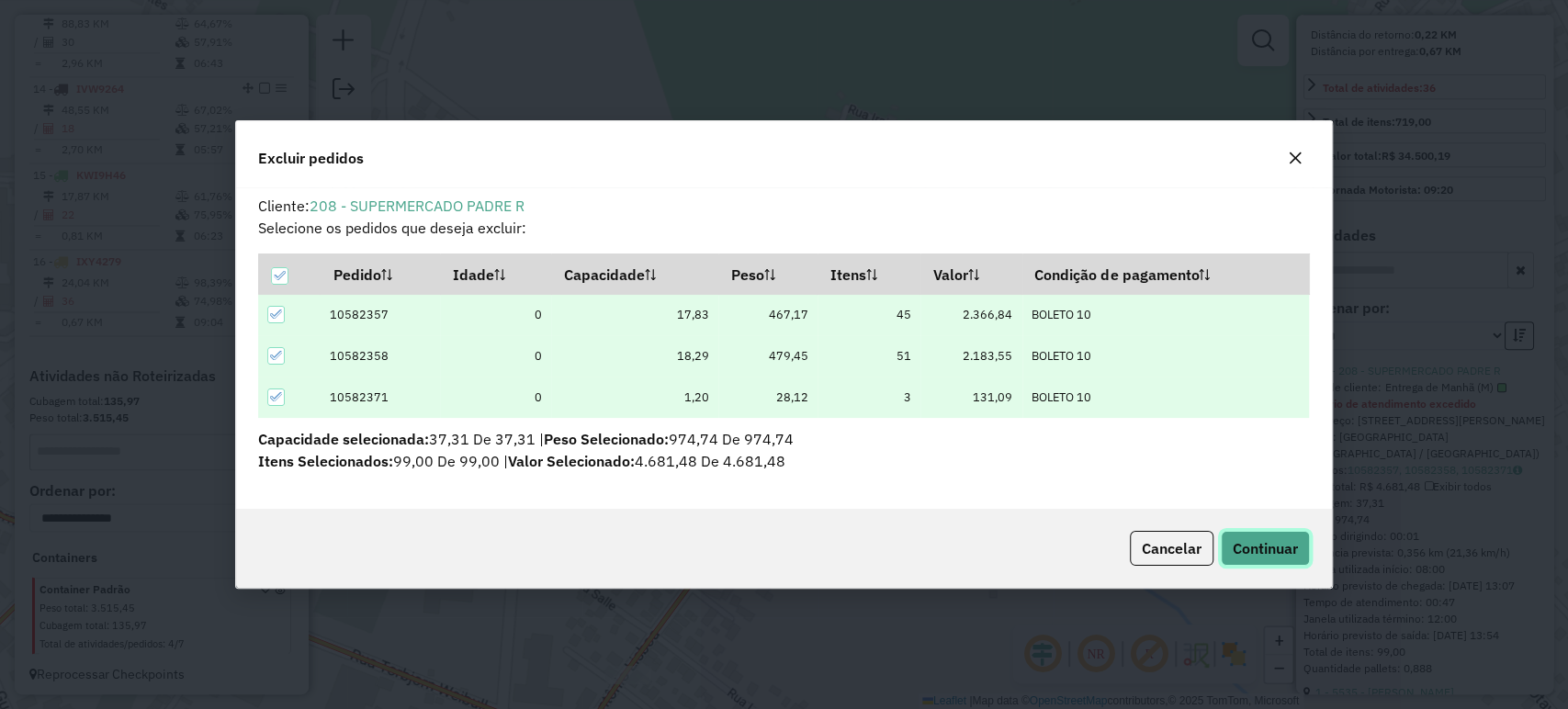 click on "Continuar" 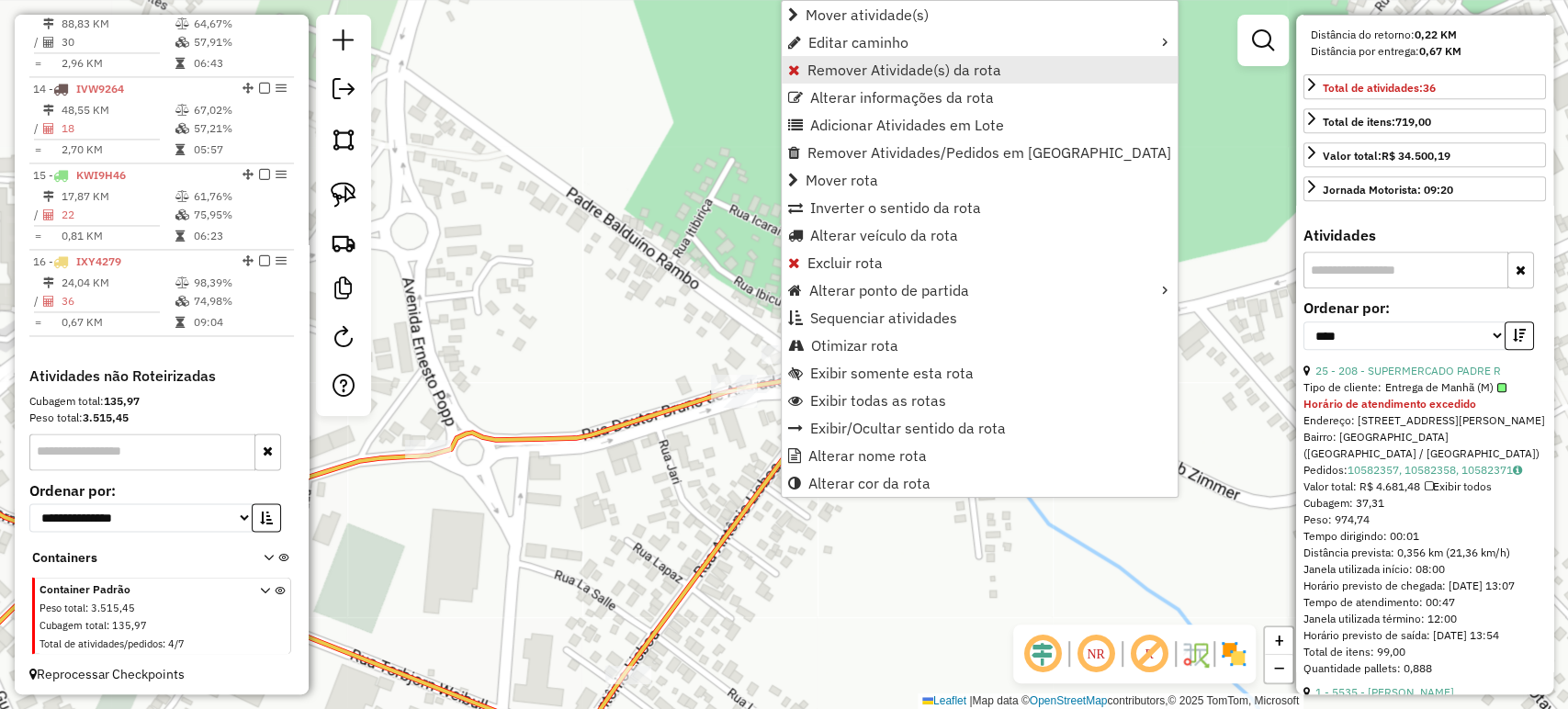click on "Remover Atividade(s) da rota" at bounding box center [904, 70] 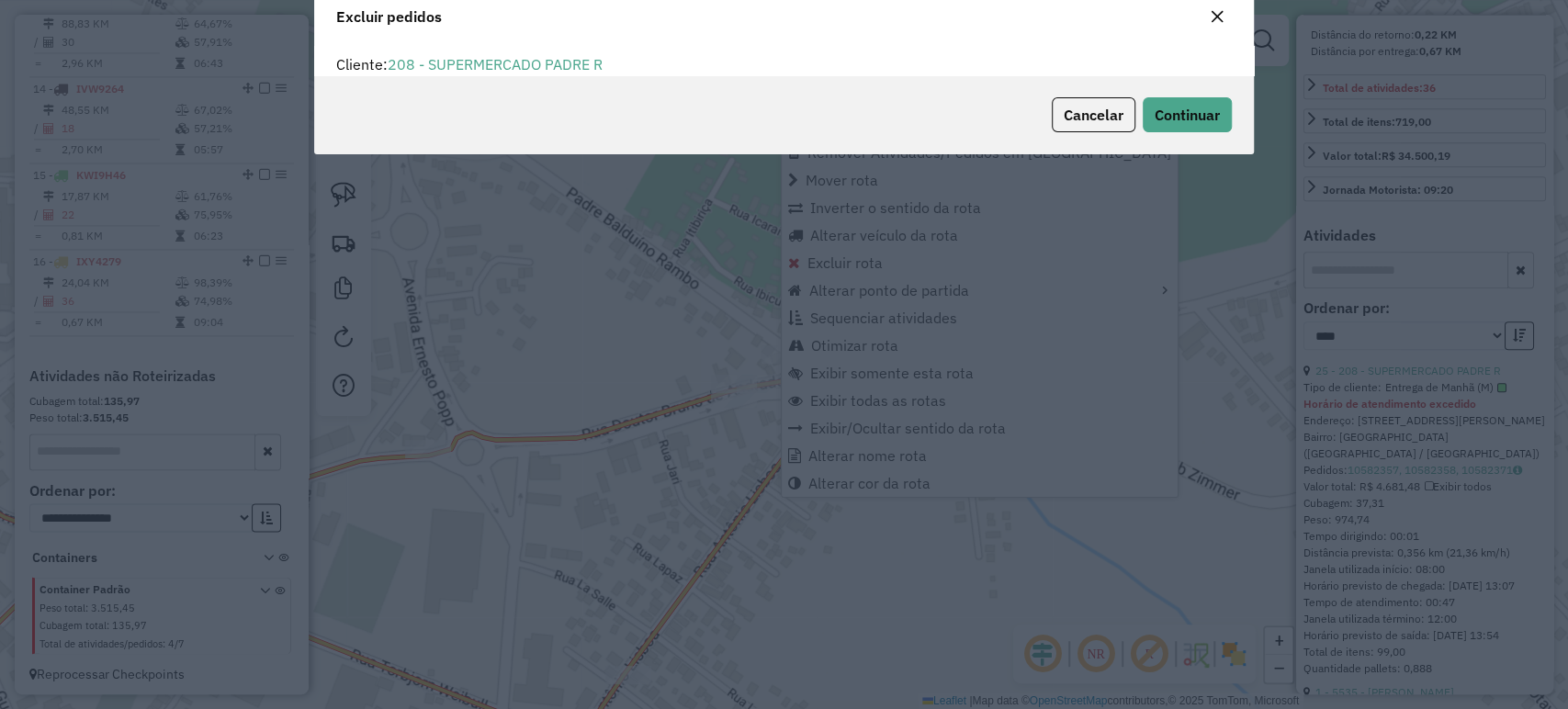 scroll, scrollTop: 63, scrollLeft: 0, axis: vertical 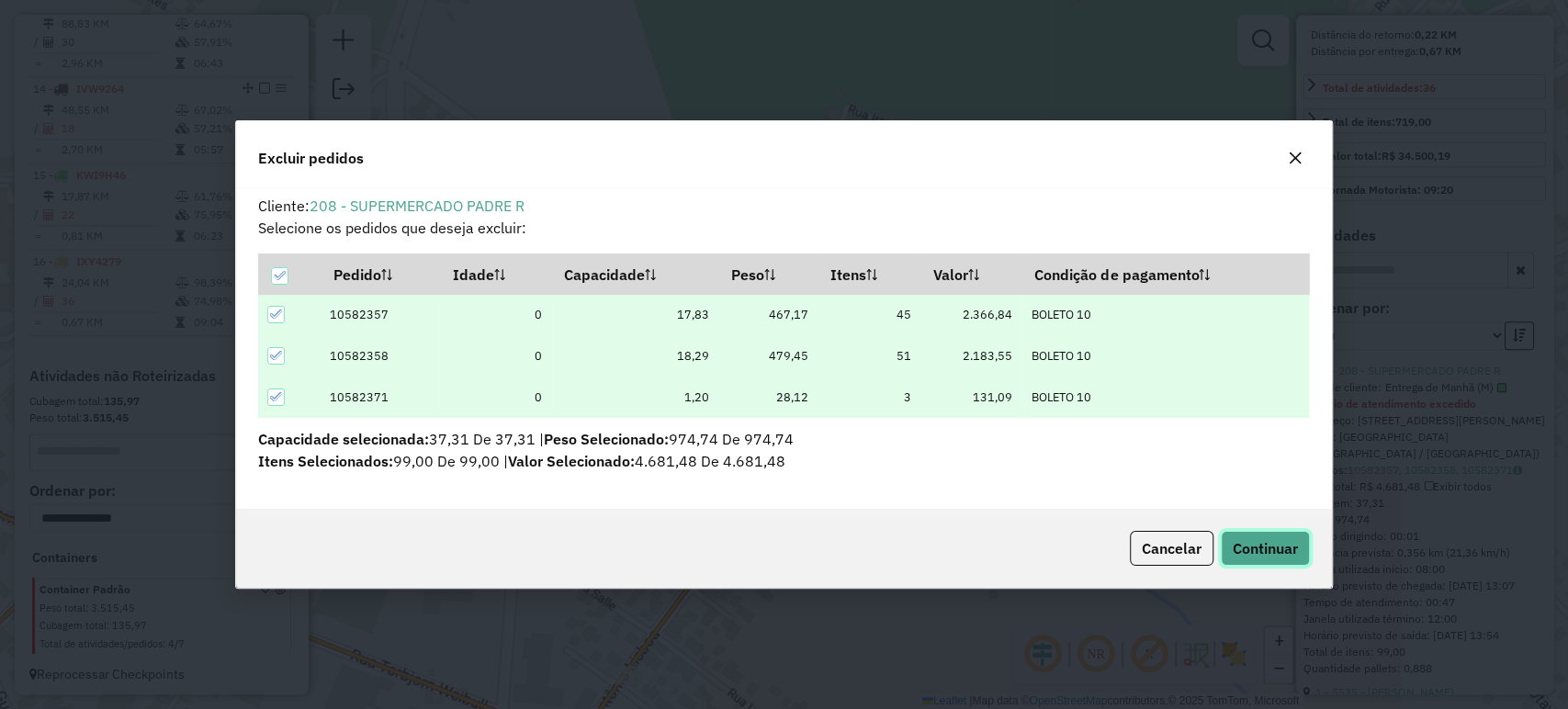 click on "Continuar" 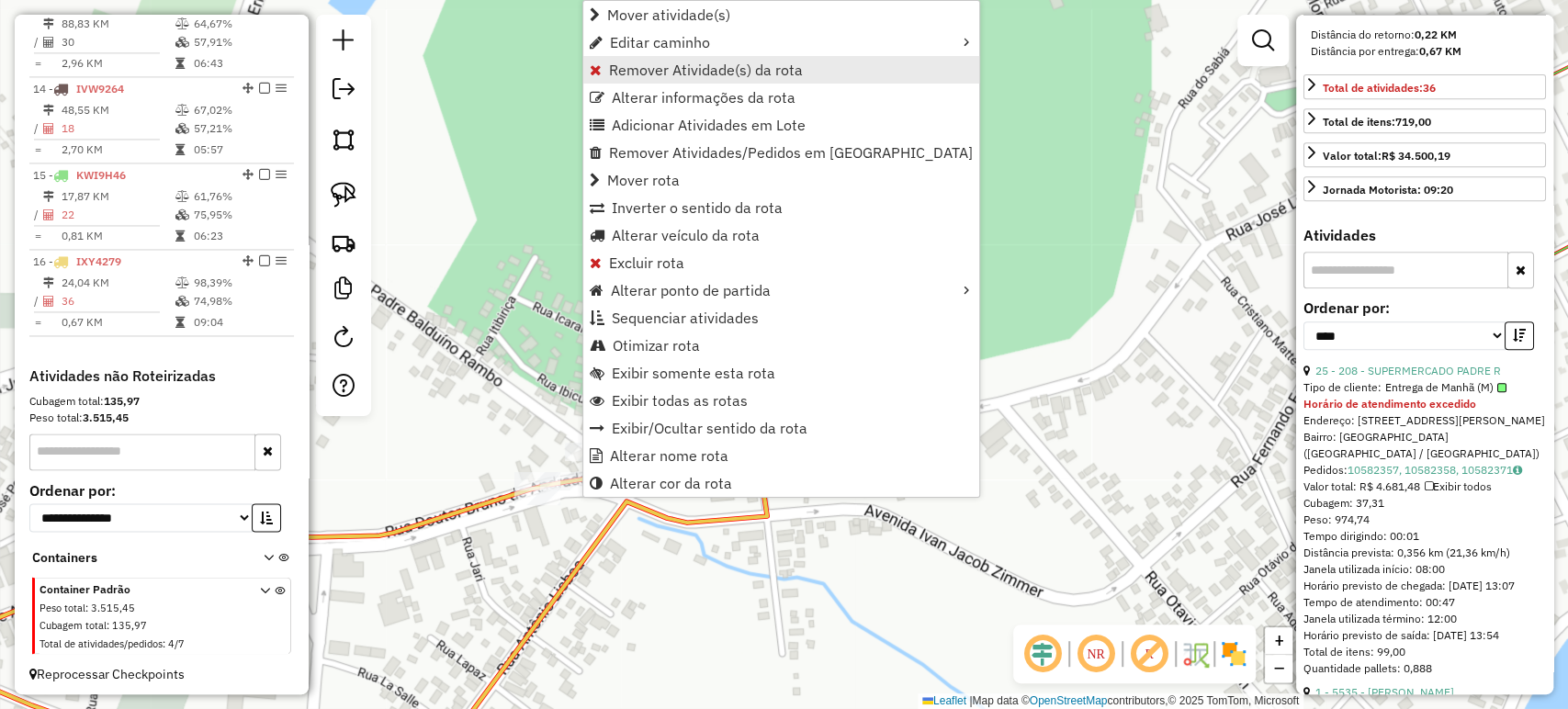 click on "Remover Atividade(s) da rota" at bounding box center [705, 70] 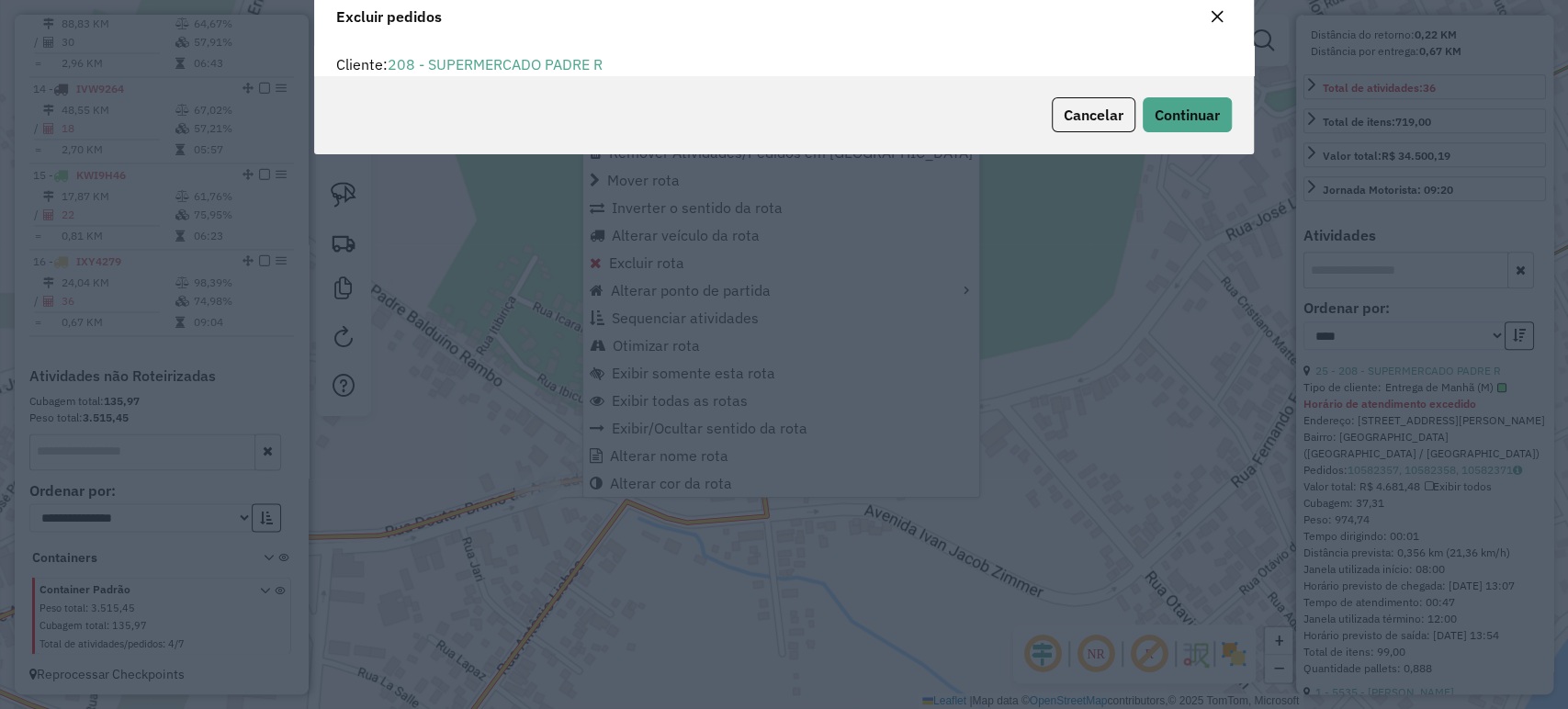 scroll, scrollTop: 63, scrollLeft: 0, axis: vertical 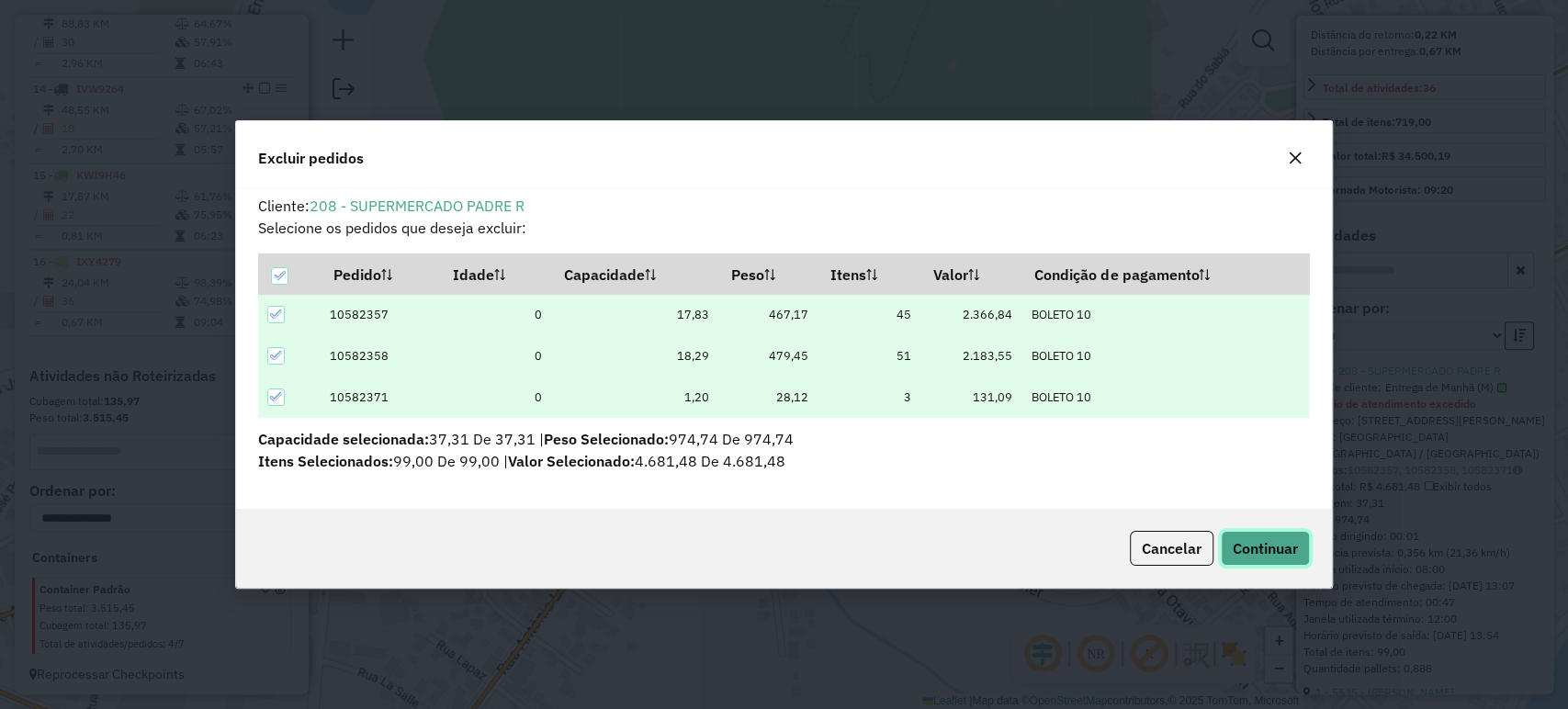 click on "Continuar" 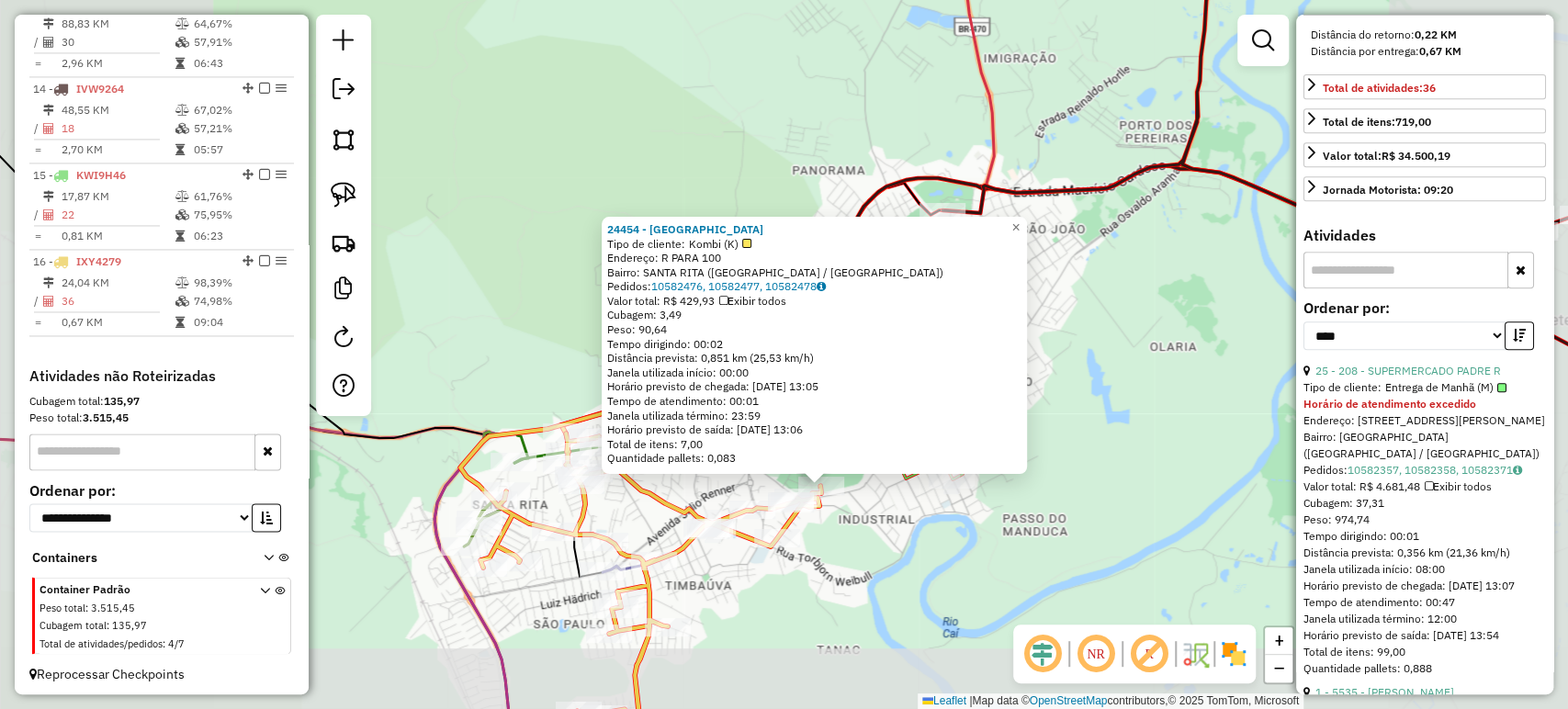 click on "24454 - DO PAULINHO  Tipo de cliente:   Kombi (K)   Endereço: R PARA 100   Bairro: SANTA RITA (MONTENEGRO / RS)   Pedidos:  10582476, 10582477, 10582478   Valor total: R$ 429,93   Exibir todos   Cubagem: 3,49  Peso: 90,64  Tempo dirigindo: 00:02   Distância prevista: 0,851 km (25,53 km/h)   Janela utilizada início: 00:00   Horário previsto de chegada: 11/07/2025 13:05   Tempo de atendimento: 00:01   Janela utilizada término: 23:59   Horário previsto de saída: 11/07/2025 13:06   Total de itens: 7,00   Quantidade pallets: 0,083  × Janela de atendimento Grade de atendimento Capacidade Transportadoras Veículos Cliente Pedidos  Rotas Selecione os dias de semana para filtrar as janelas de atendimento  Seg   Ter   Qua   Qui   Sex   Sáb   Dom  Informe o período da janela de atendimento: De: Até:  Filtrar exatamente a janela do cliente  Considerar janela de atendimento padrão  Selecione os dias de semana para filtrar as grades de atendimento  Seg   Ter   Qua   Qui   Sex   Sáb   Dom   Peso mínimo:   De:" 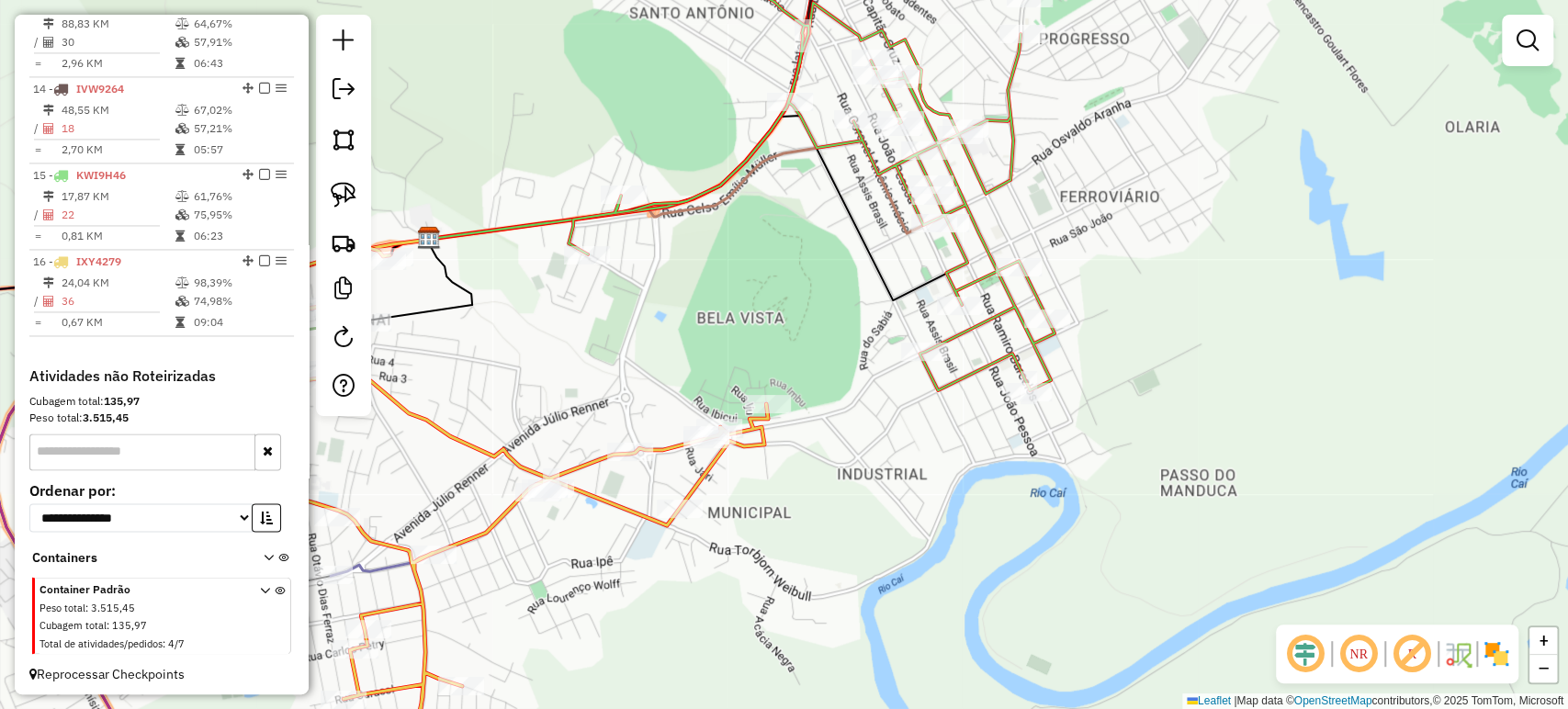 drag, startPoint x: 516, startPoint y: 521, endPoint x: 647, endPoint y: 504, distance: 132.09845 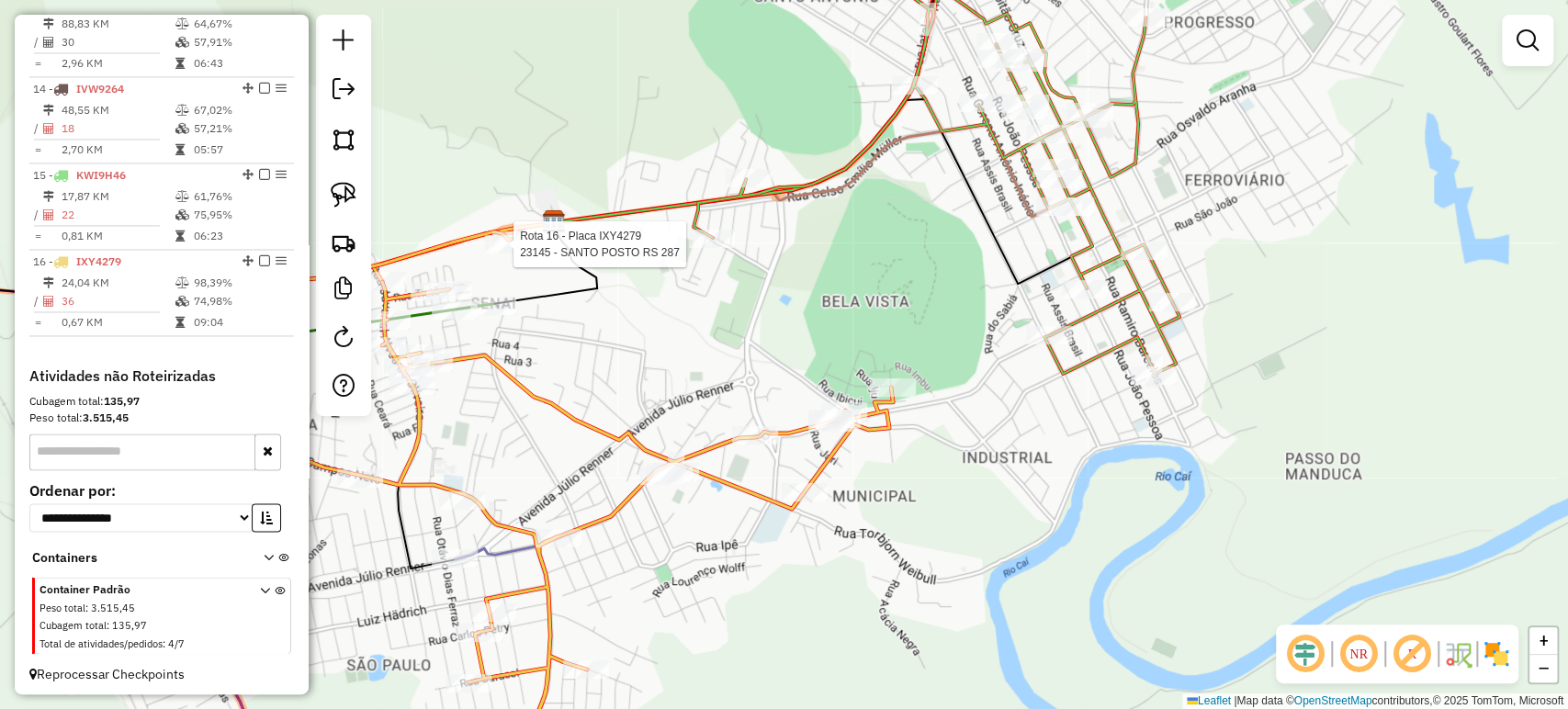 select on "*********" 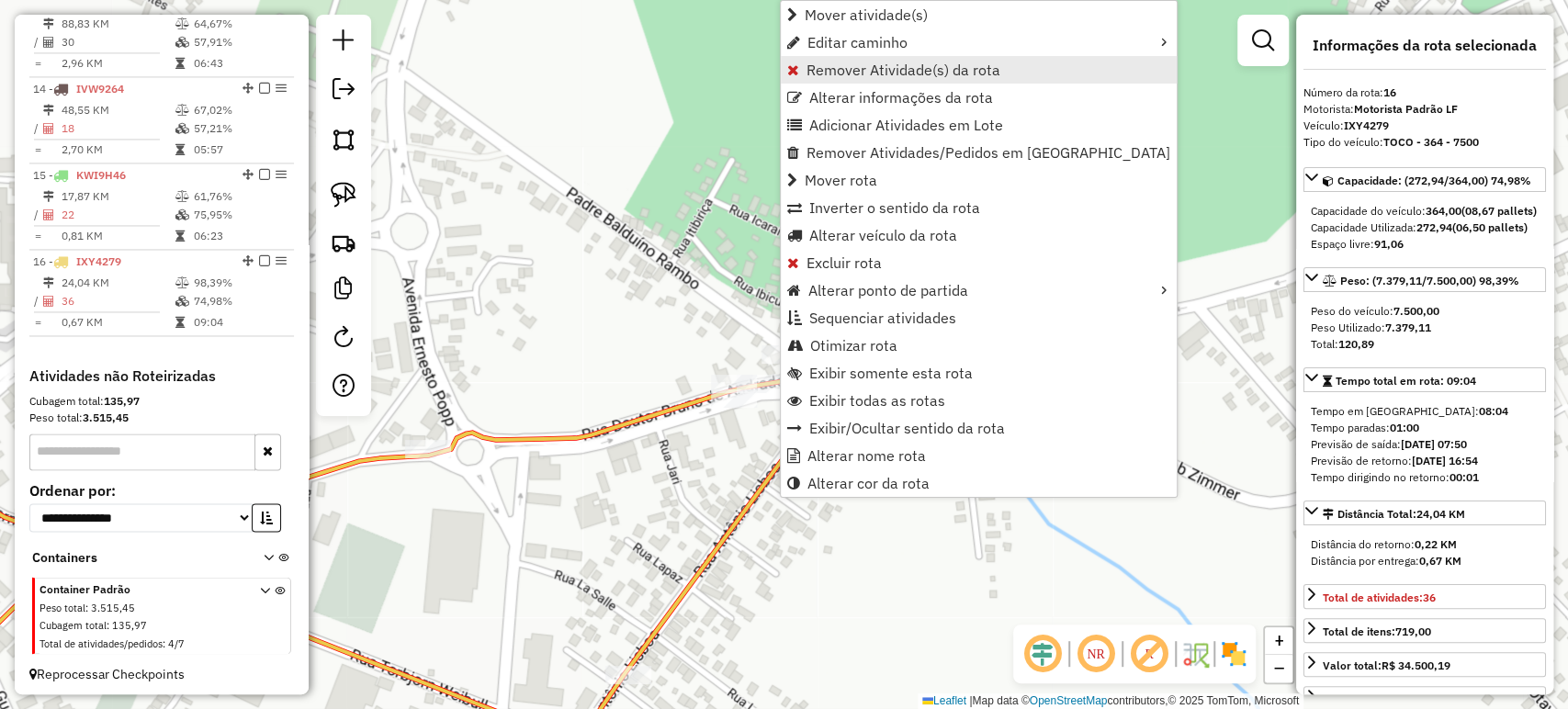 click on "Remover Atividade(s) da rota" at bounding box center [903, 70] 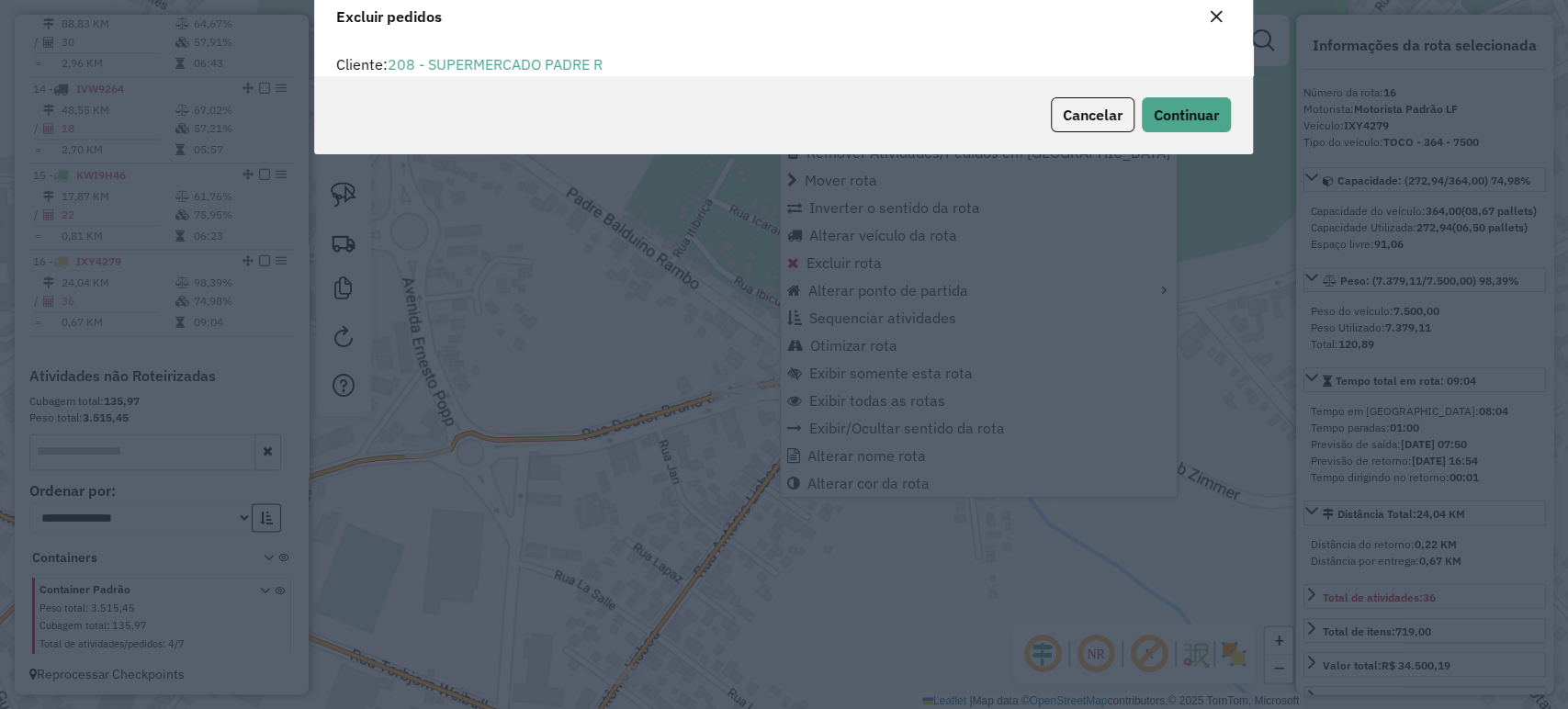 scroll, scrollTop: 9, scrollLeft: 6, axis: both 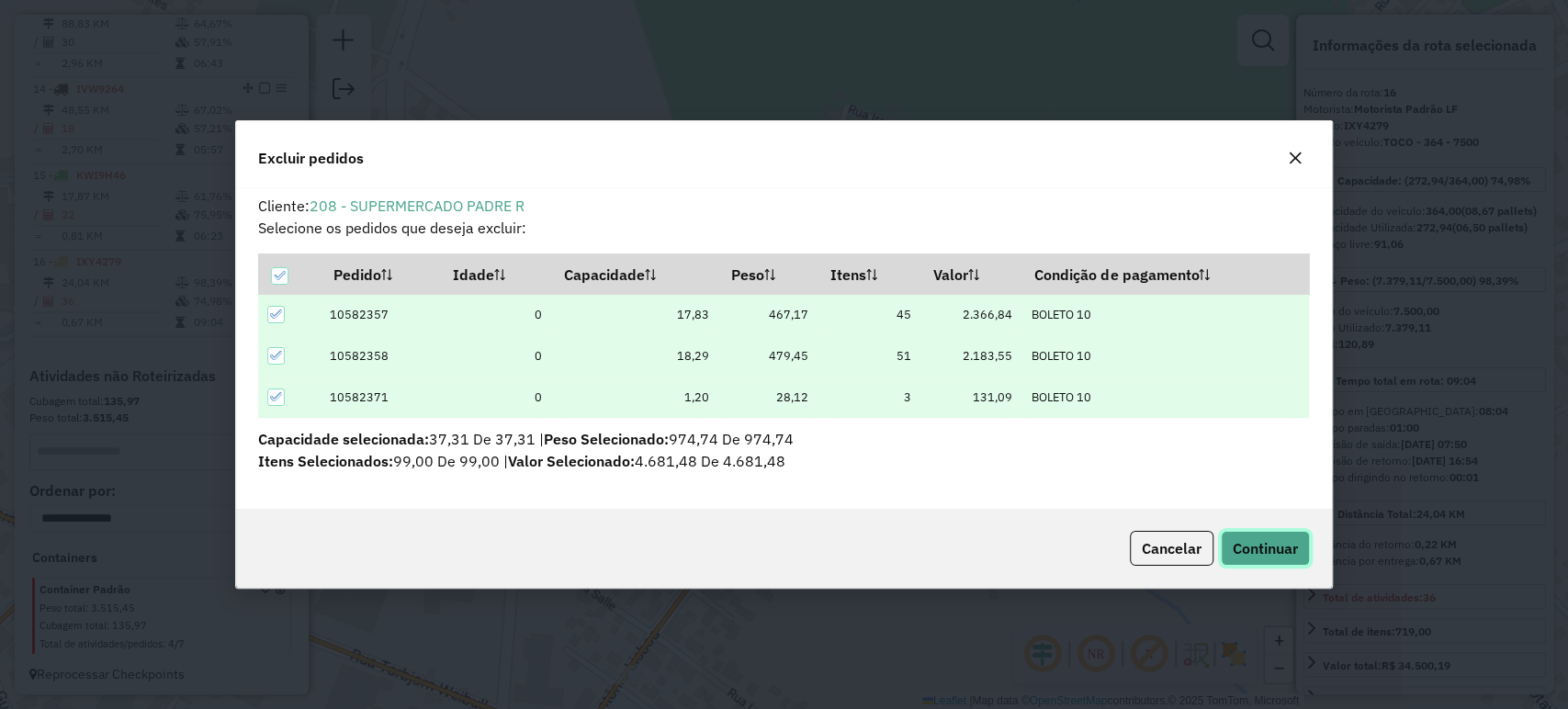 click on "Continuar" 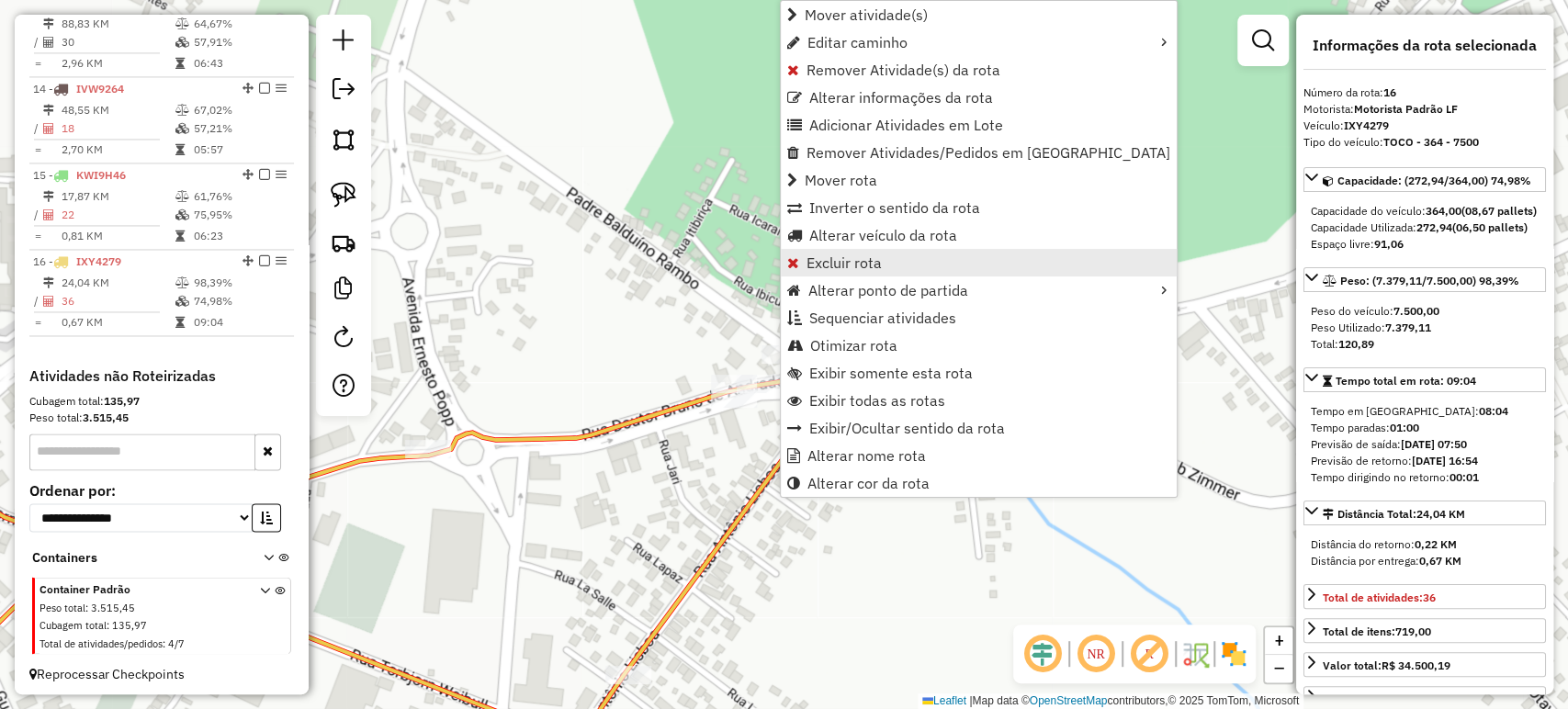 click on "Excluir rota" at bounding box center [978, 263] 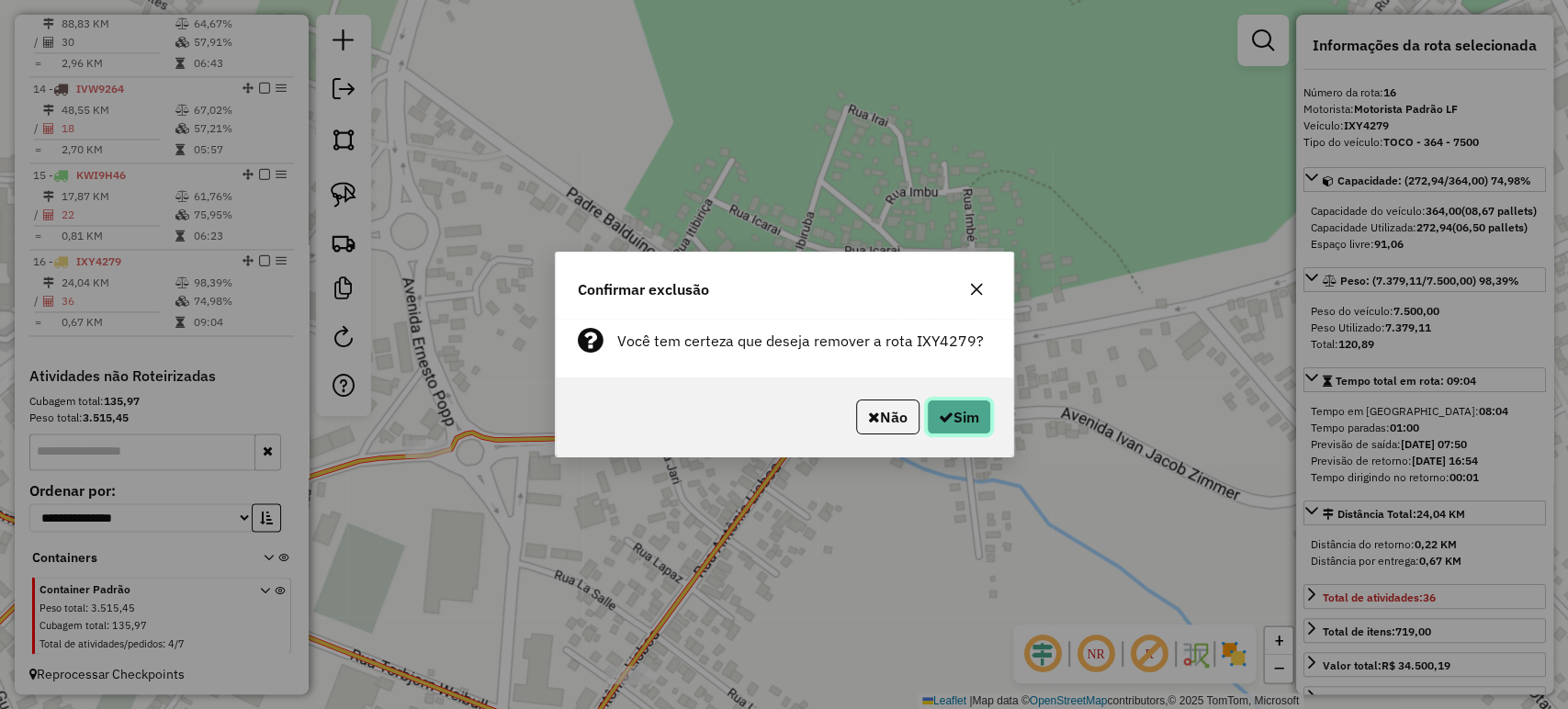click on "Sim" 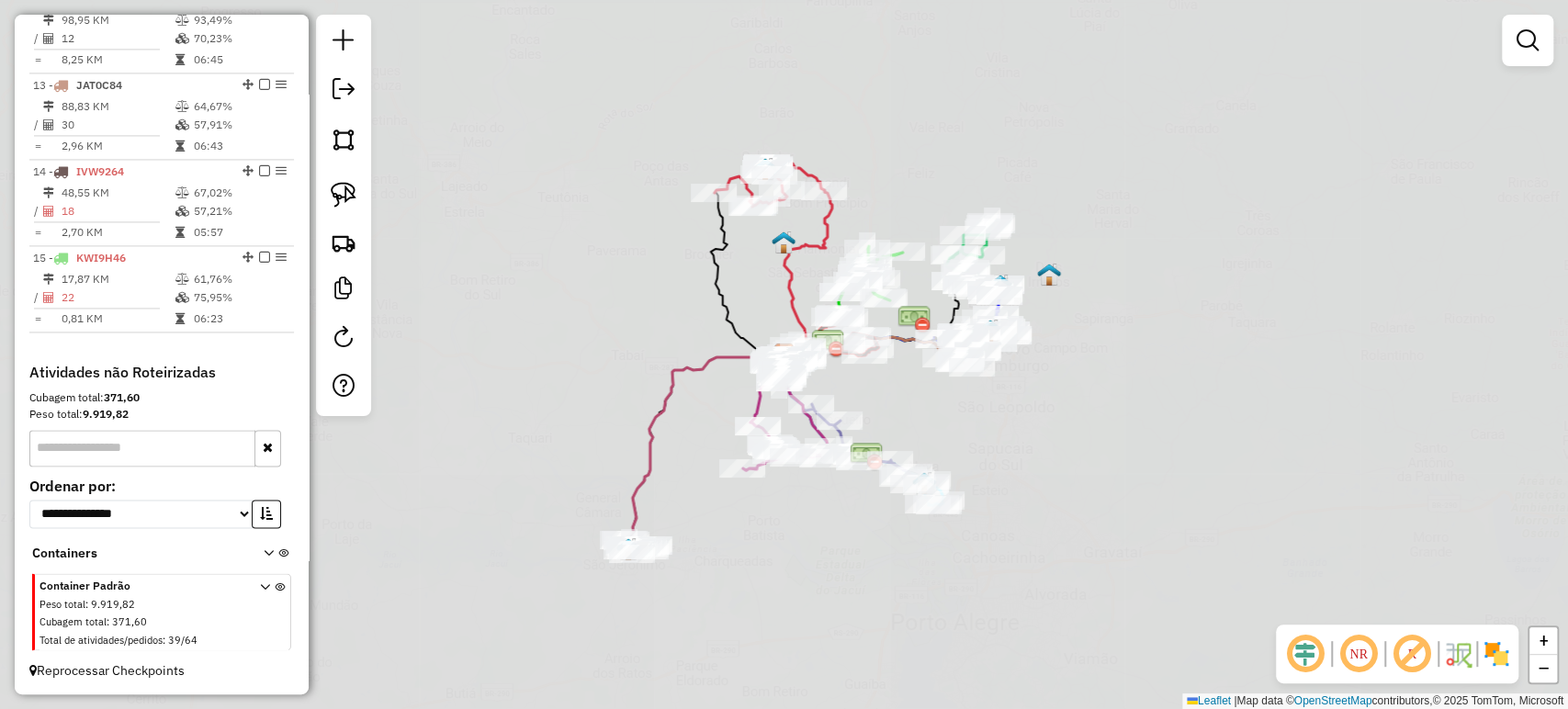 scroll, scrollTop: 1784, scrollLeft: 0, axis: vertical 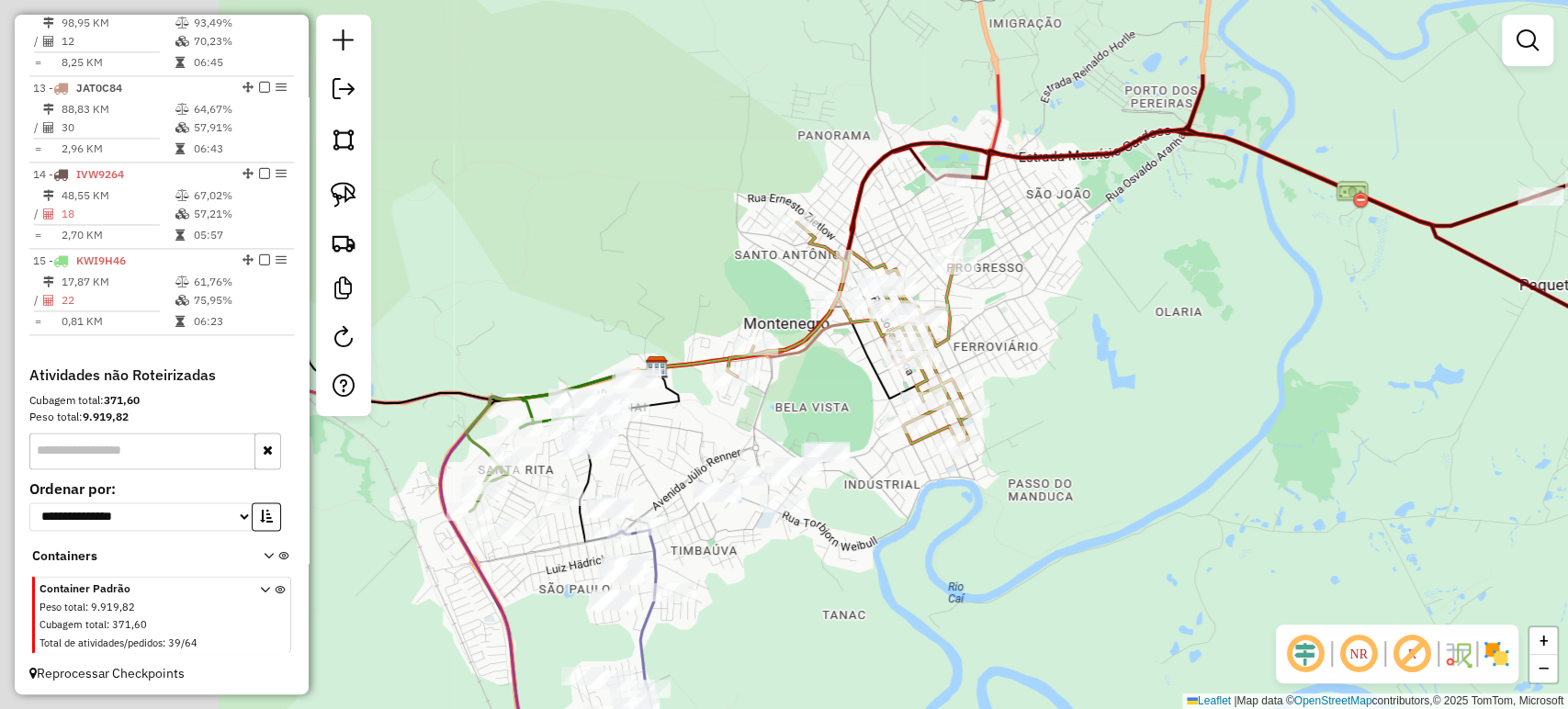 drag, startPoint x: 574, startPoint y: 375, endPoint x: 961, endPoint y: 514, distance: 411.20554 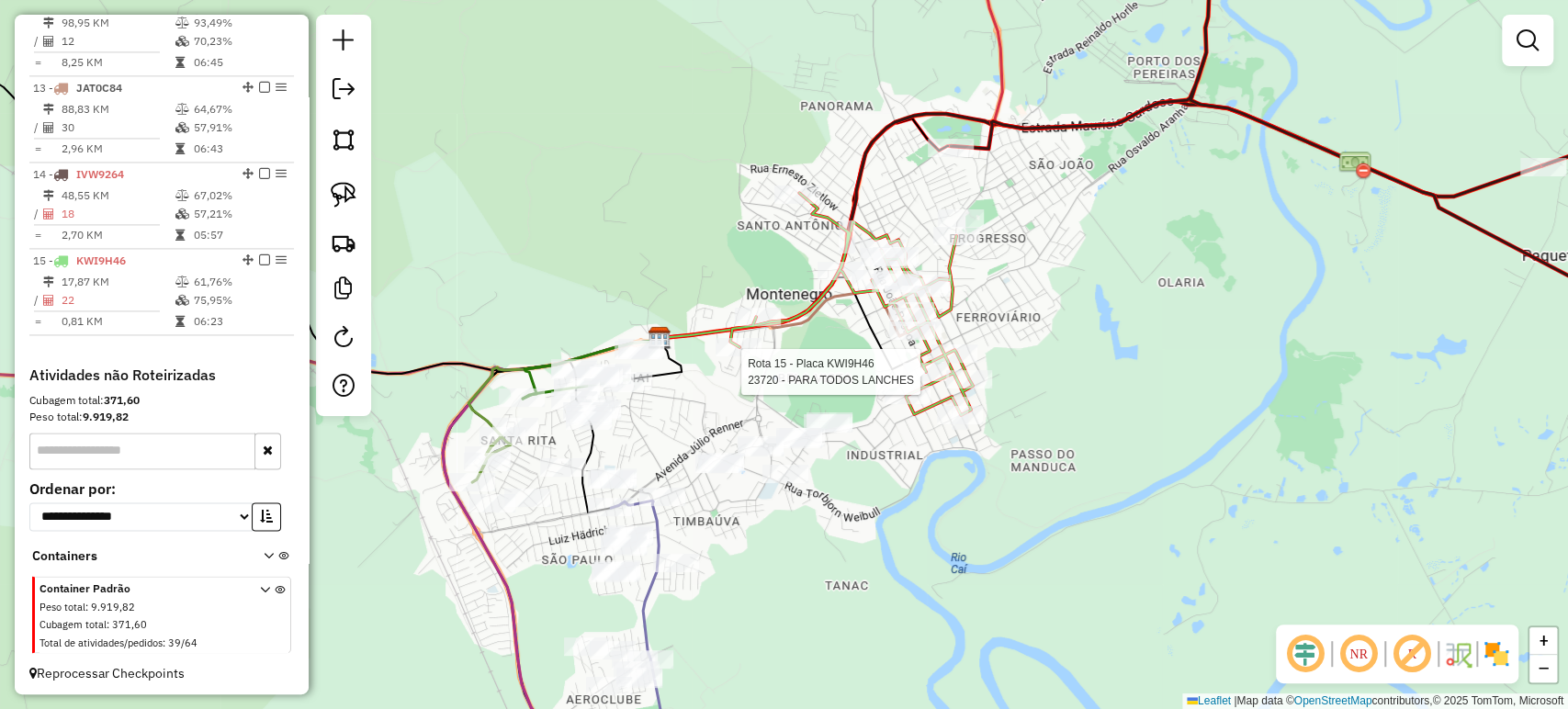 select on "*********" 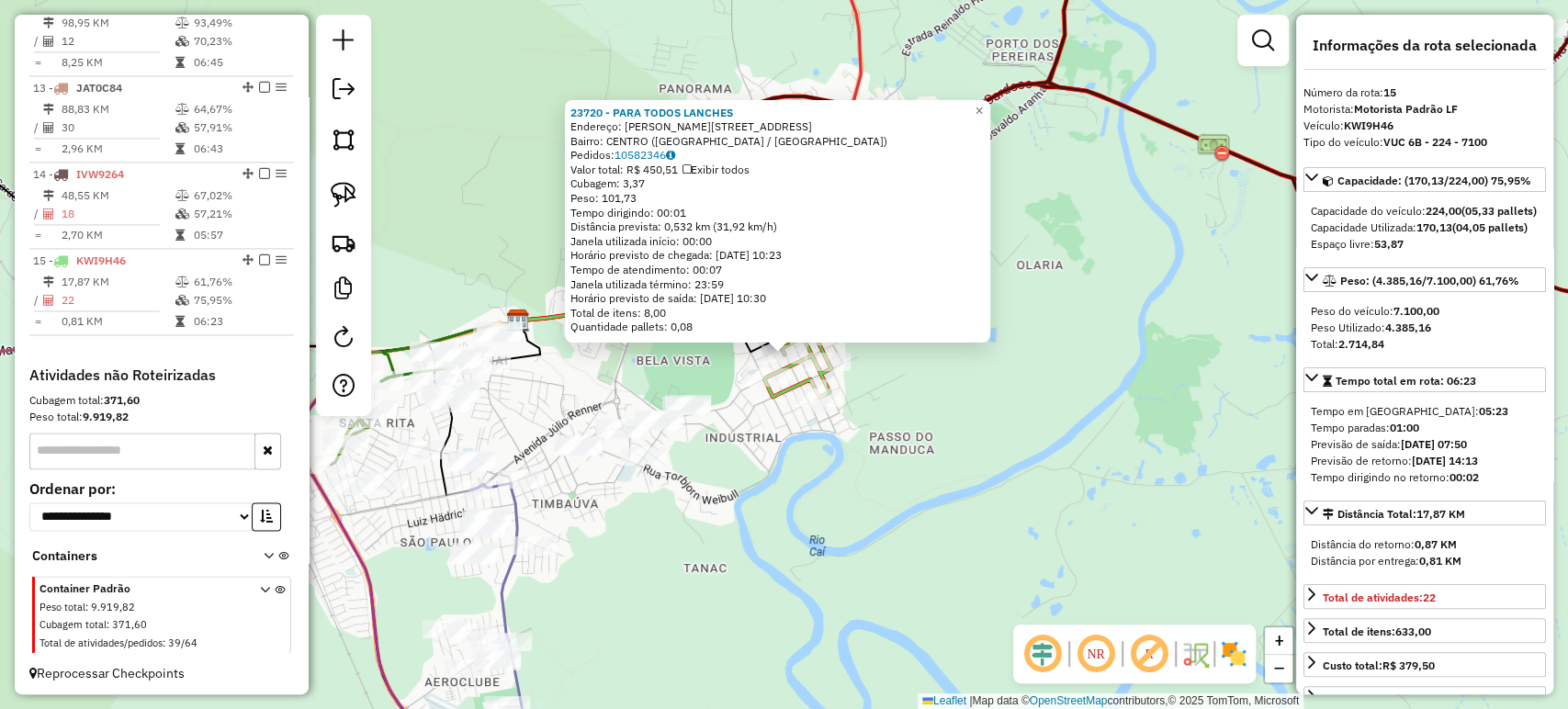 click on "23720 - PARA TODOS LANCHES  Endereço: R JOAO PESSOA 1267   Bairro: CENTRO (MONTENEGRO / RS)   Pedidos:  10582346   Valor total: R$ 450,51   Exibir todos   Cubagem: 3,37  Peso: 101,73  Tempo dirigindo: 00:01   Distância prevista: 0,532 km (31,92 km/h)   Janela utilizada início: 00:00   Horário previsto de chegada: 11/07/2025 10:23   Tempo de atendimento: 00:07   Janela utilizada término: 23:59   Horário previsto de saída: 11/07/2025 10:30   Total de itens: 8,00   Quantidade pallets: 0,08  × Janela de atendimento Grade de atendimento Capacidade Transportadoras Veículos Cliente Pedidos  Rotas Selecione os dias de semana para filtrar as janelas de atendimento  Seg   Ter   Qua   Qui   Sex   Sáb   Dom  Informe o período da janela de atendimento: De: Até:  Filtrar exatamente a janela do cliente  Considerar janela de atendimento padrão  Selecione os dias de semana para filtrar as grades de atendimento  Seg   Ter   Qua   Qui   Sex   Sáb   Dom   Considerar clientes sem dia de atendimento cadastrado  De:" 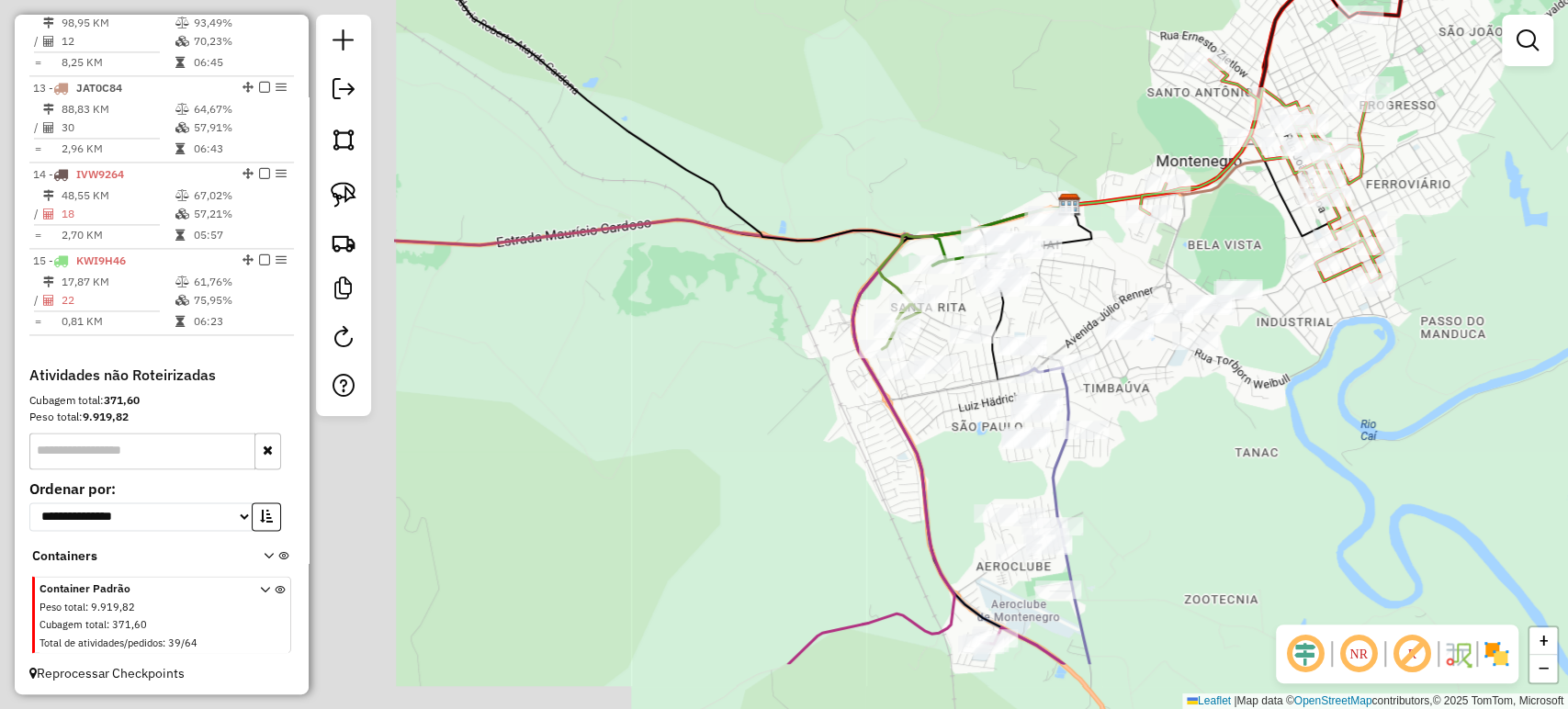 drag, startPoint x: 646, startPoint y: 585, endPoint x: 1201, endPoint y: 468, distance: 567.1984 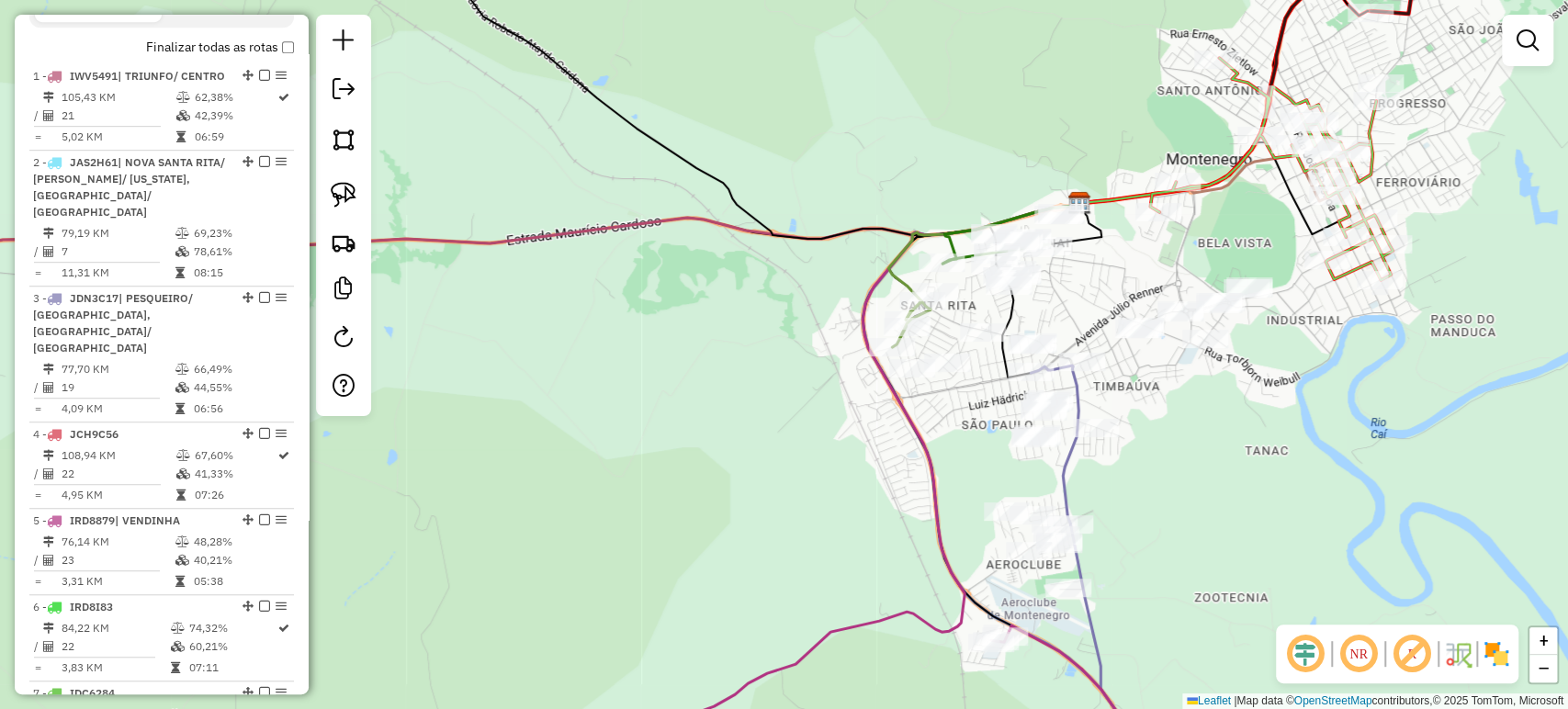 scroll, scrollTop: 152, scrollLeft: 0, axis: vertical 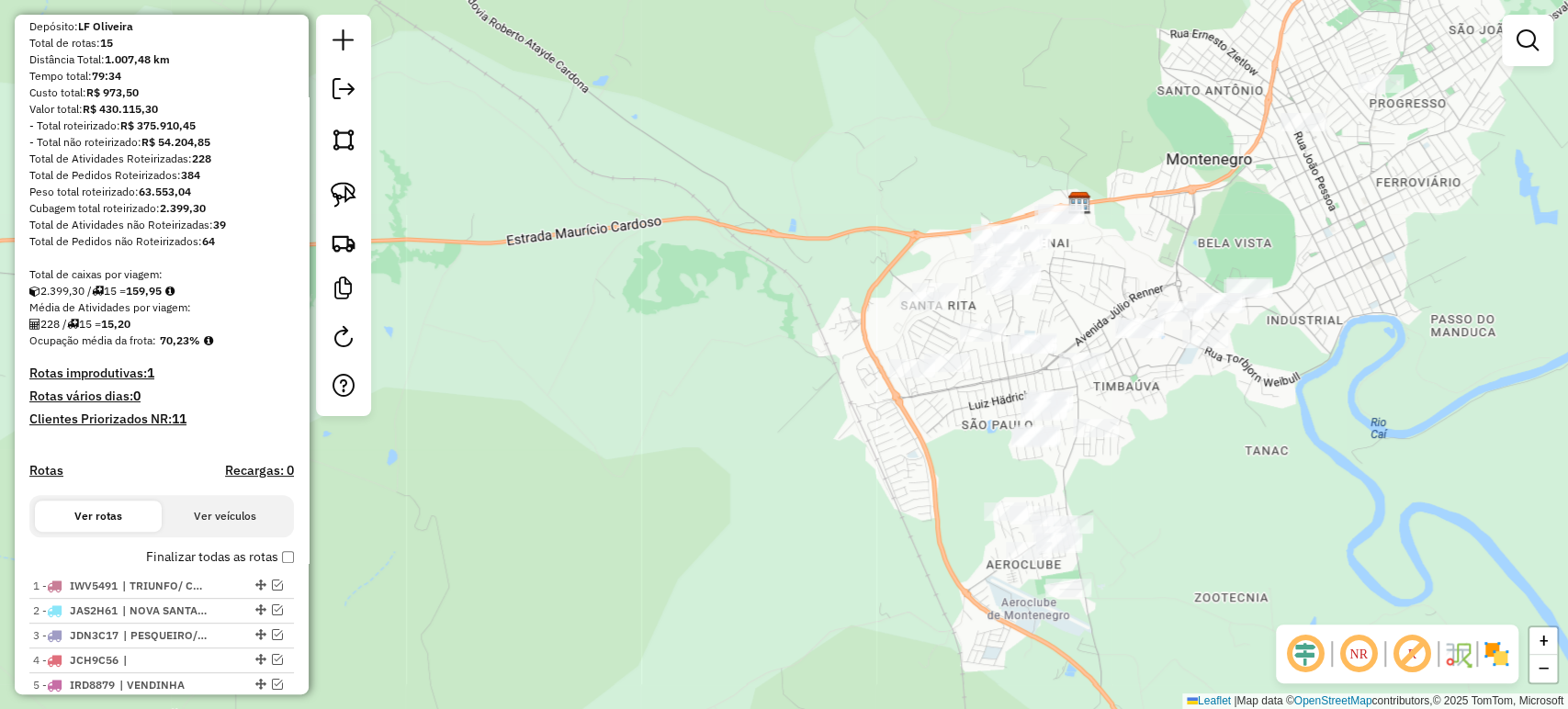click on "Finalizar todas as rotas" at bounding box center (220, 557) 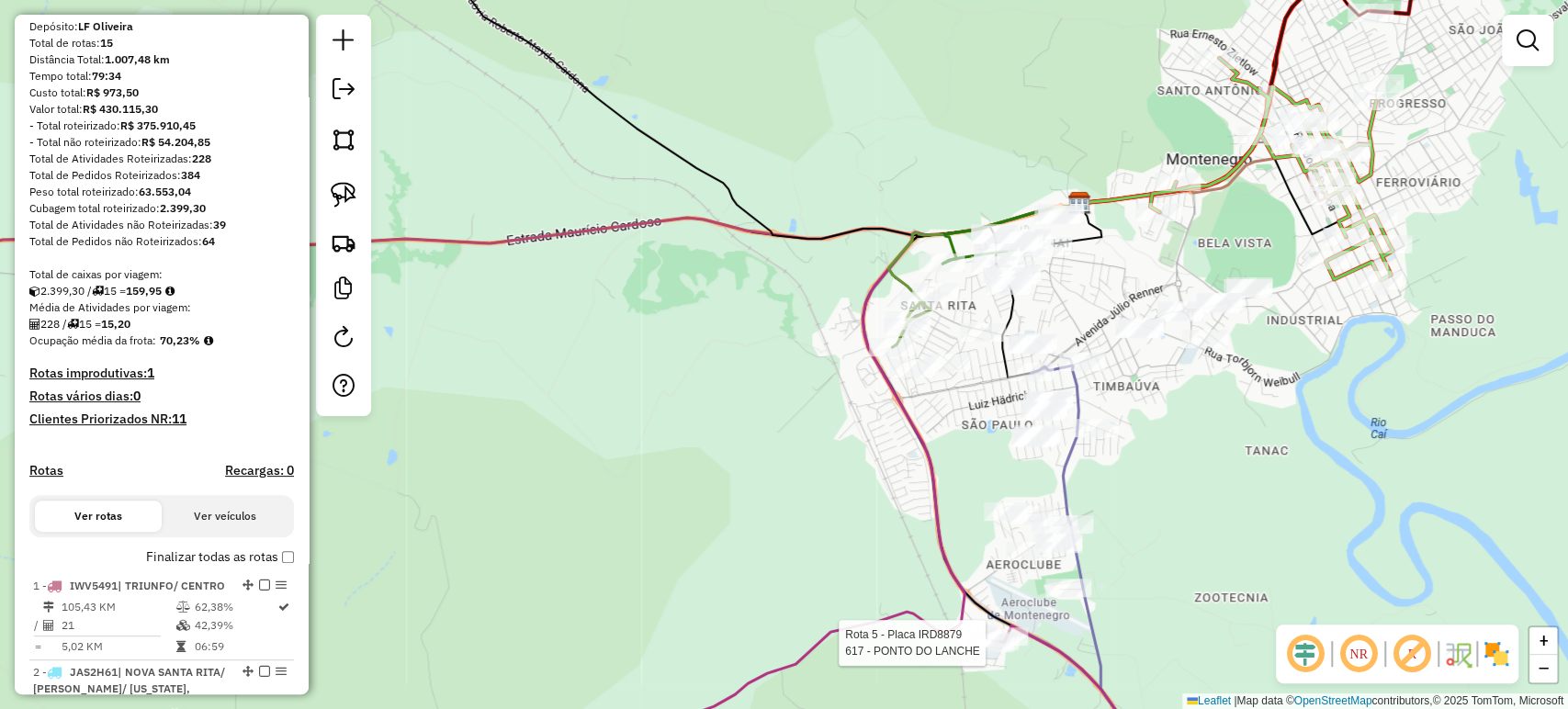 select on "*********" 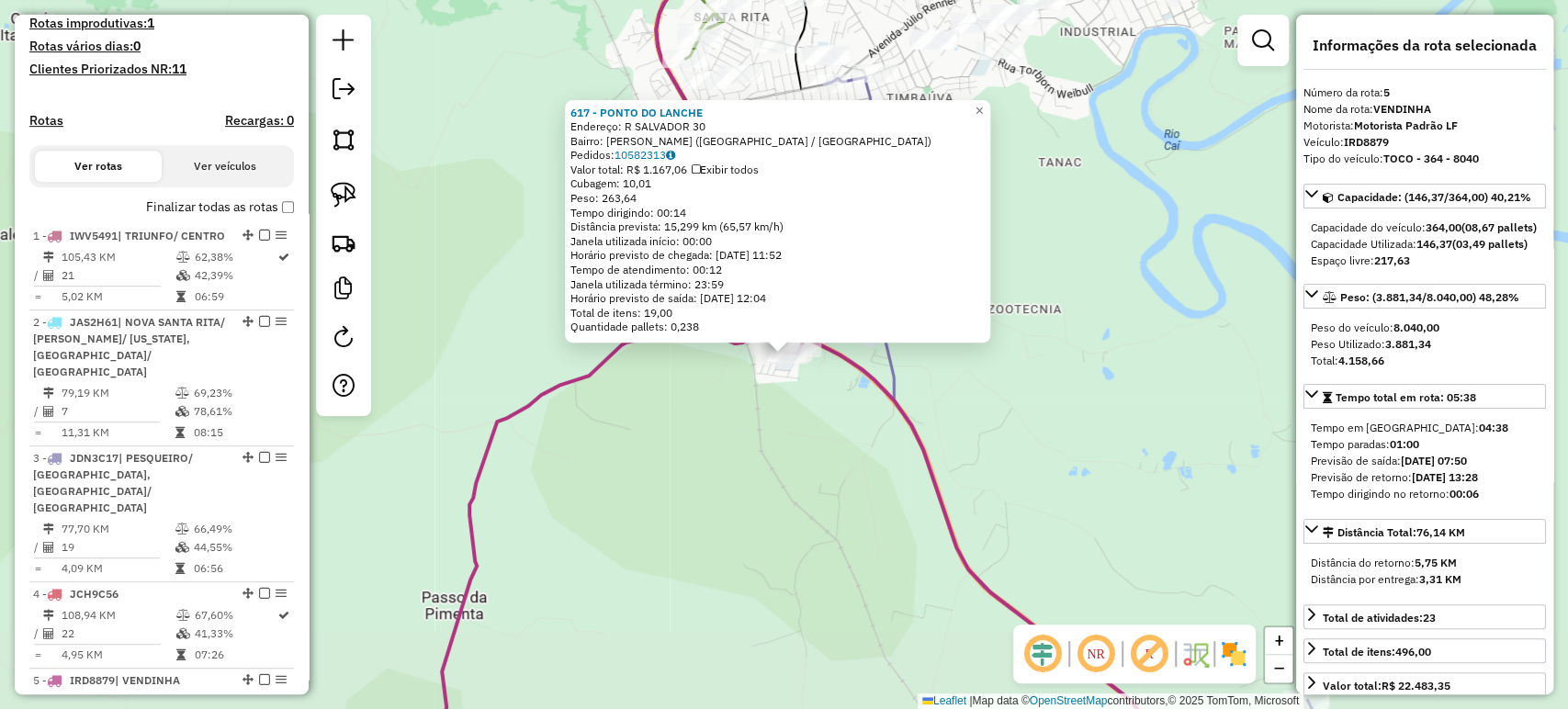 scroll, scrollTop: 1154, scrollLeft: 0, axis: vertical 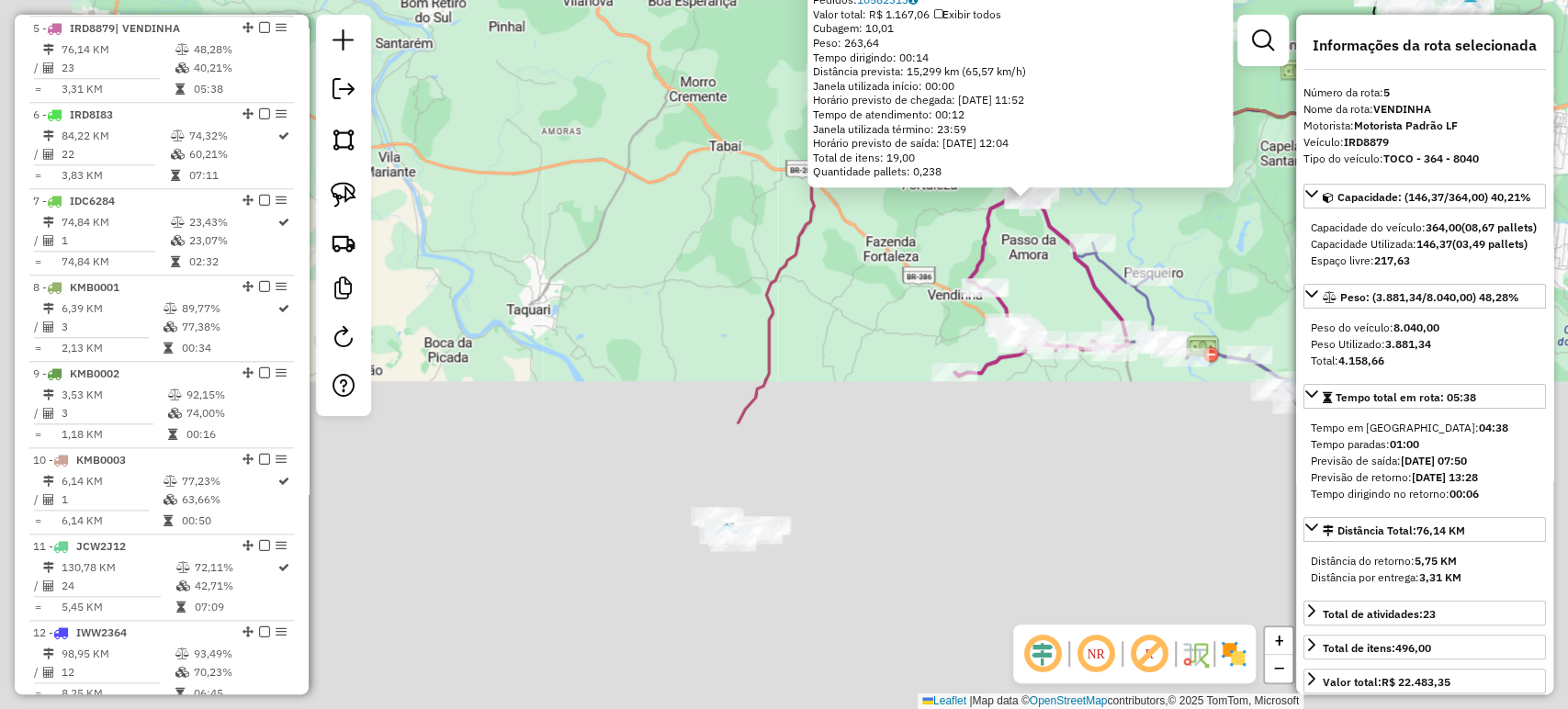 drag, startPoint x: 595, startPoint y: 623, endPoint x: 788, endPoint y: 267, distance: 404.95061 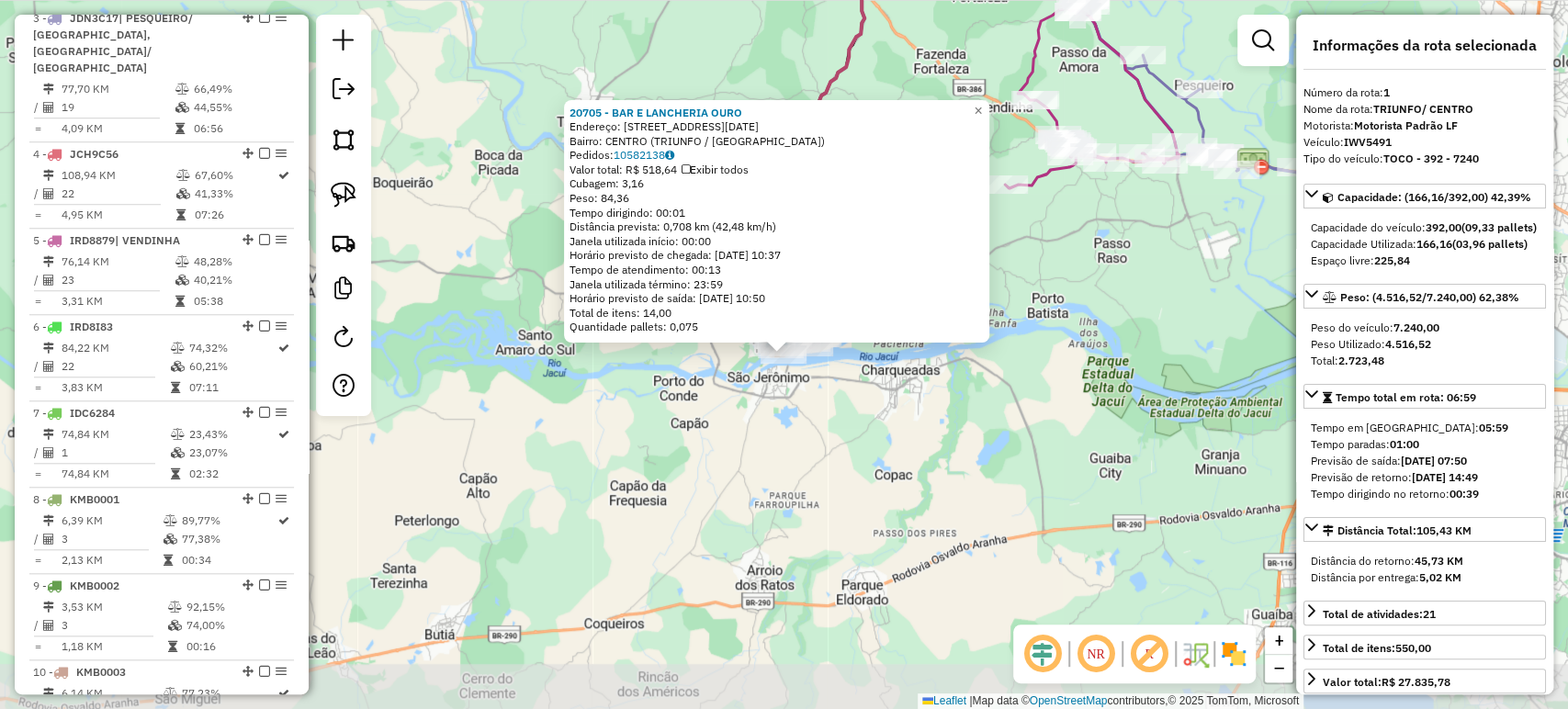 scroll, scrollTop: 727, scrollLeft: 0, axis: vertical 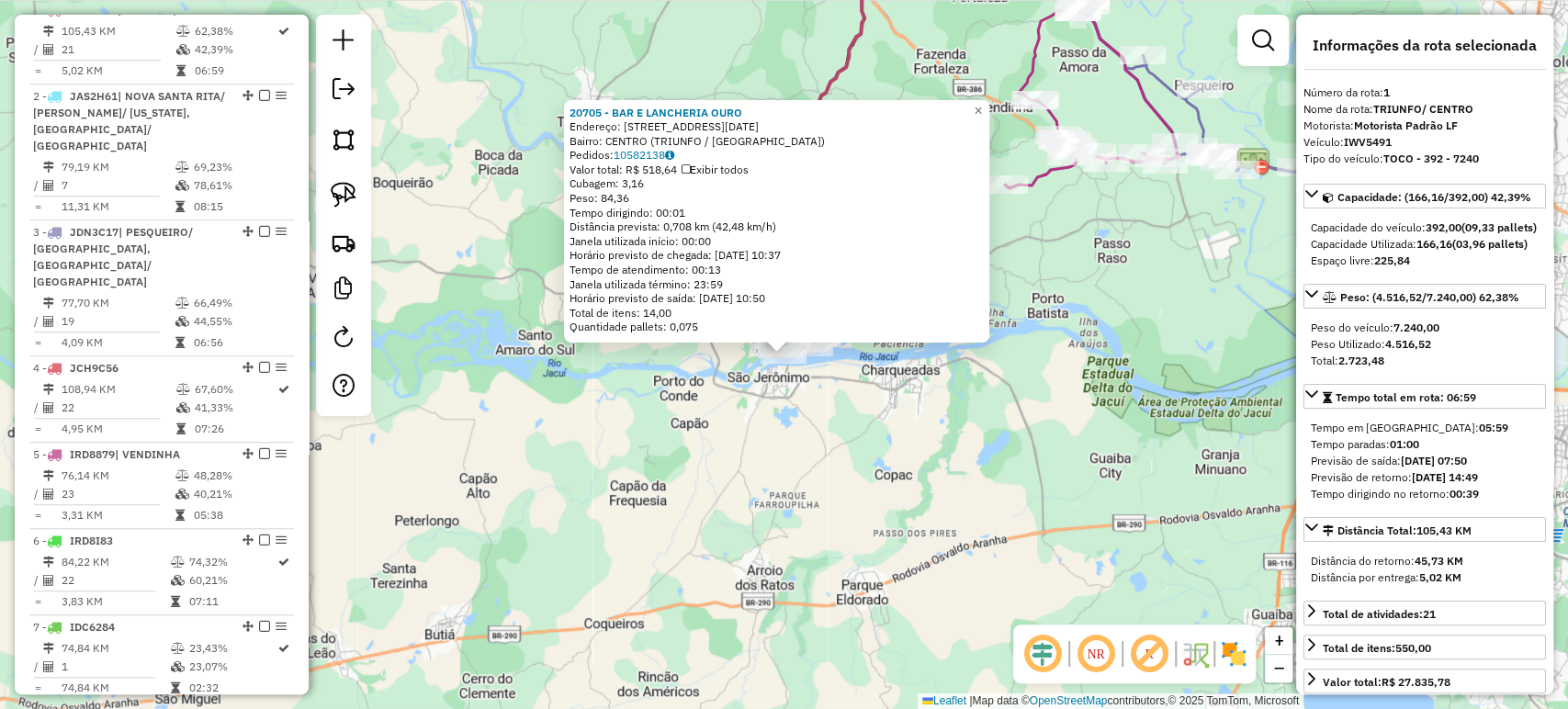 click on "20705 - BAR E LANCHERIA OURO  Endereço: R 25 DE OUTUBRO 46   Bairro: CENTRO (TRIUNFO / RS)   Pedidos:  10582138   Valor total: R$ 518,64   Exibir todos   Cubagem: 3,16  Peso: 84,36  Tempo dirigindo: 00:01   Distância prevista: 0,708 km (42,48 km/h)   Janela utilizada início: 00:00   Horário previsto de chegada: 11/07/2025 10:37   Tempo de atendimento: 00:13   Janela utilizada término: 23:59   Horário previsto de saída: 11/07/2025 10:50   Total de itens: 14,00   Quantidade pallets: 0,075  × Janela de atendimento Grade de atendimento Capacidade Transportadoras Veículos Cliente Pedidos  Rotas Selecione os dias de semana para filtrar as janelas de atendimento  Seg   Ter   Qua   Qui   Sex   Sáb   Dom  Informe o período da janela de atendimento: De: Até:  Filtrar exatamente a janela do cliente  Considerar janela de atendimento padrão  Selecione os dias de semana para filtrar as grades de atendimento  Seg   Ter   Qua   Qui   Sex   Sáb   Dom   Considerar clientes sem dia de atendimento cadastrado  De:" 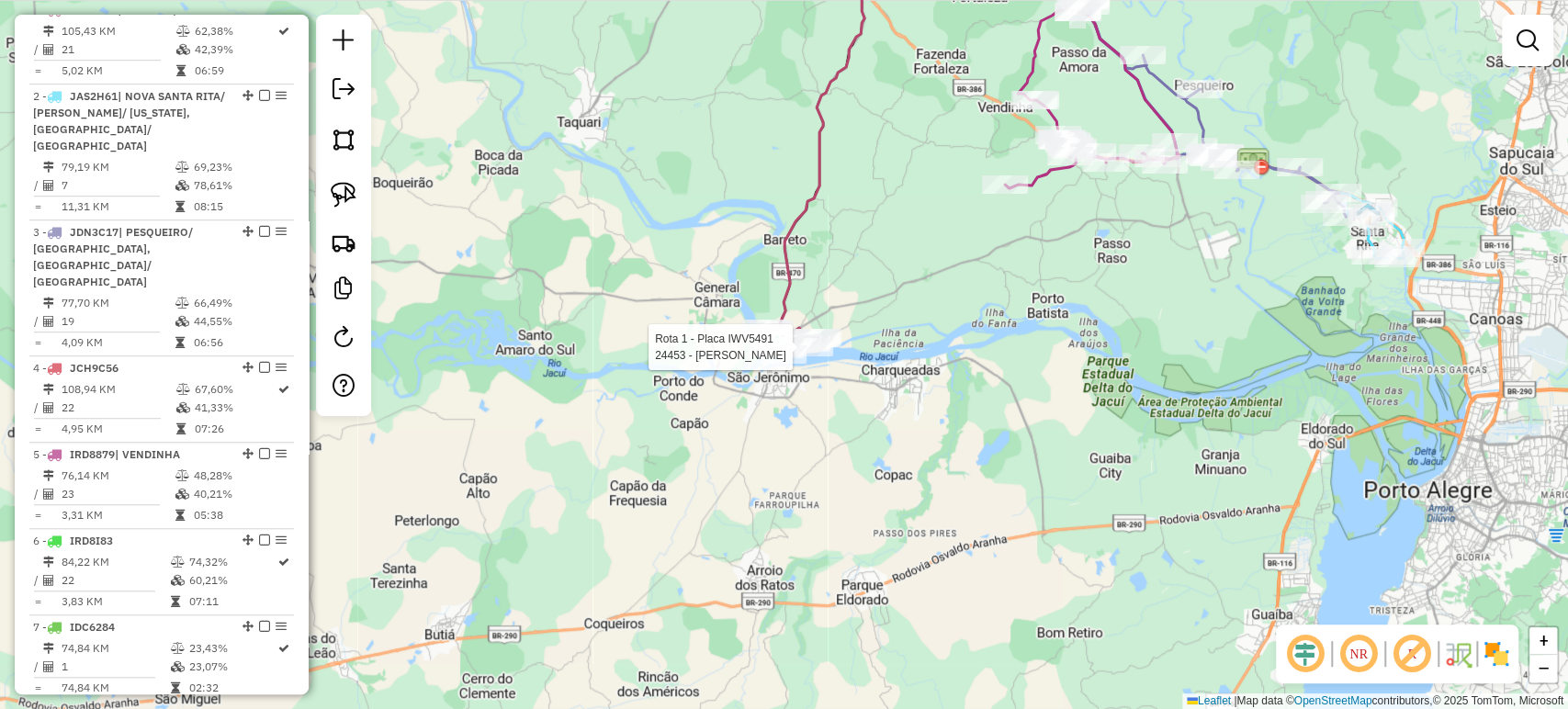 select on "*********" 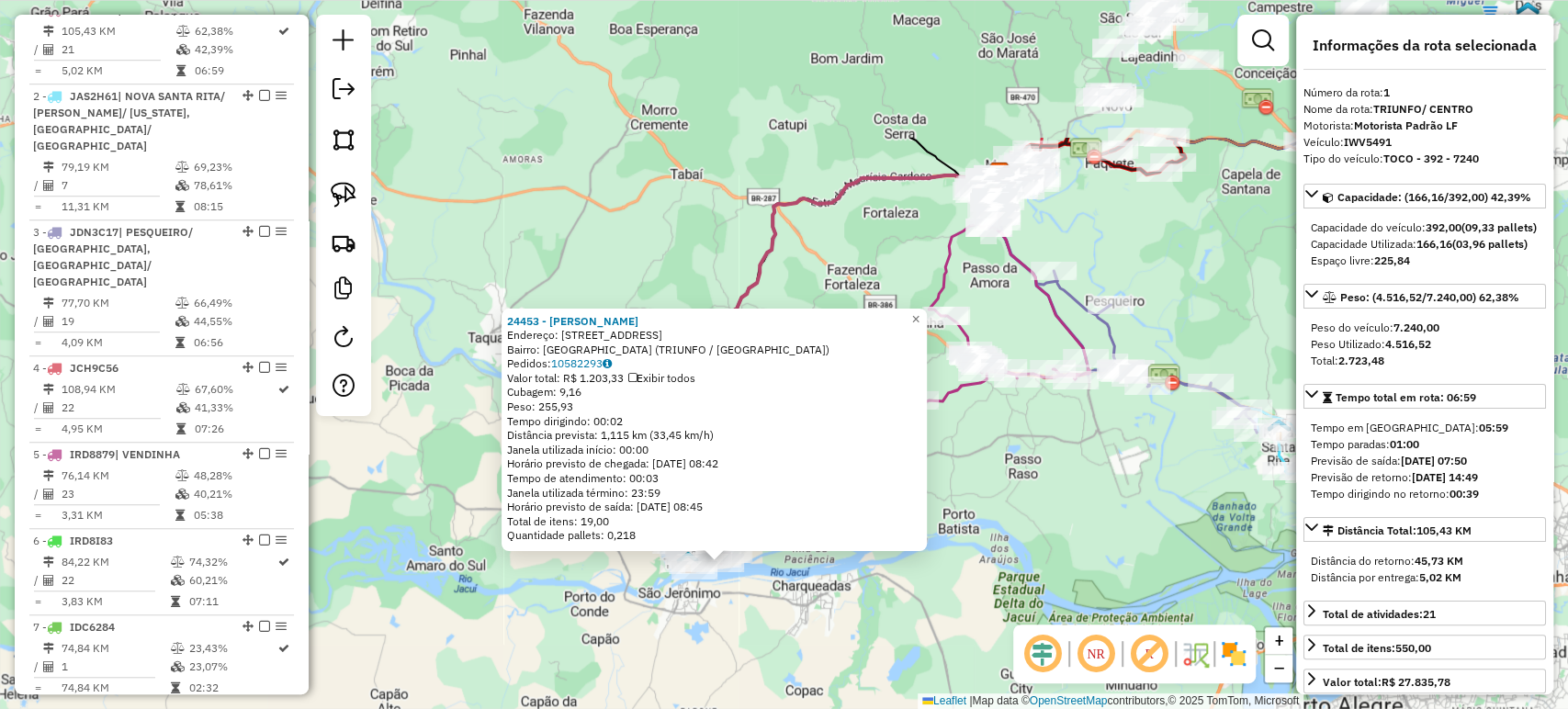 drag, startPoint x: 1054, startPoint y: 351, endPoint x: 946, endPoint y: 304, distance: 117.7837 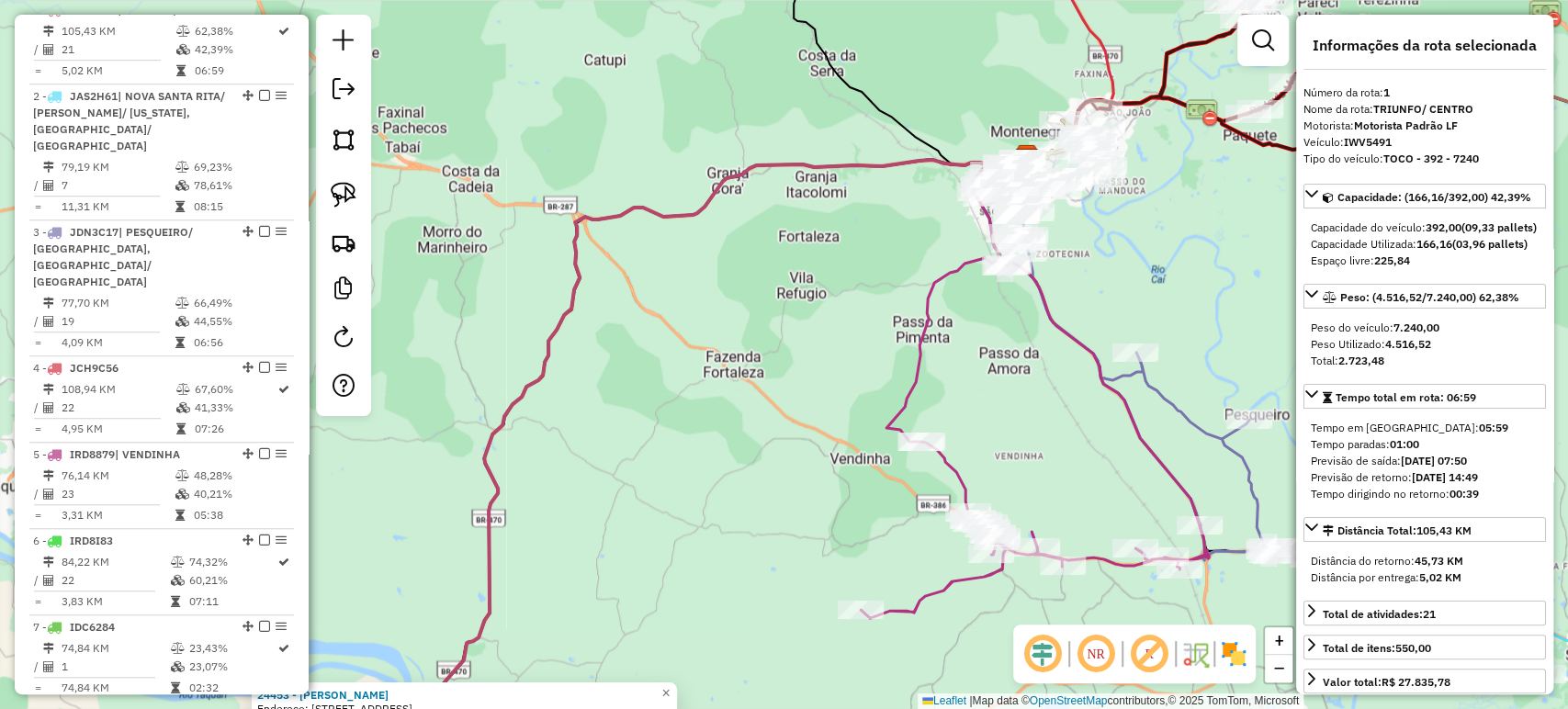 drag, startPoint x: 960, startPoint y: 142, endPoint x: 924, endPoint y: 227, distance: 92.30926 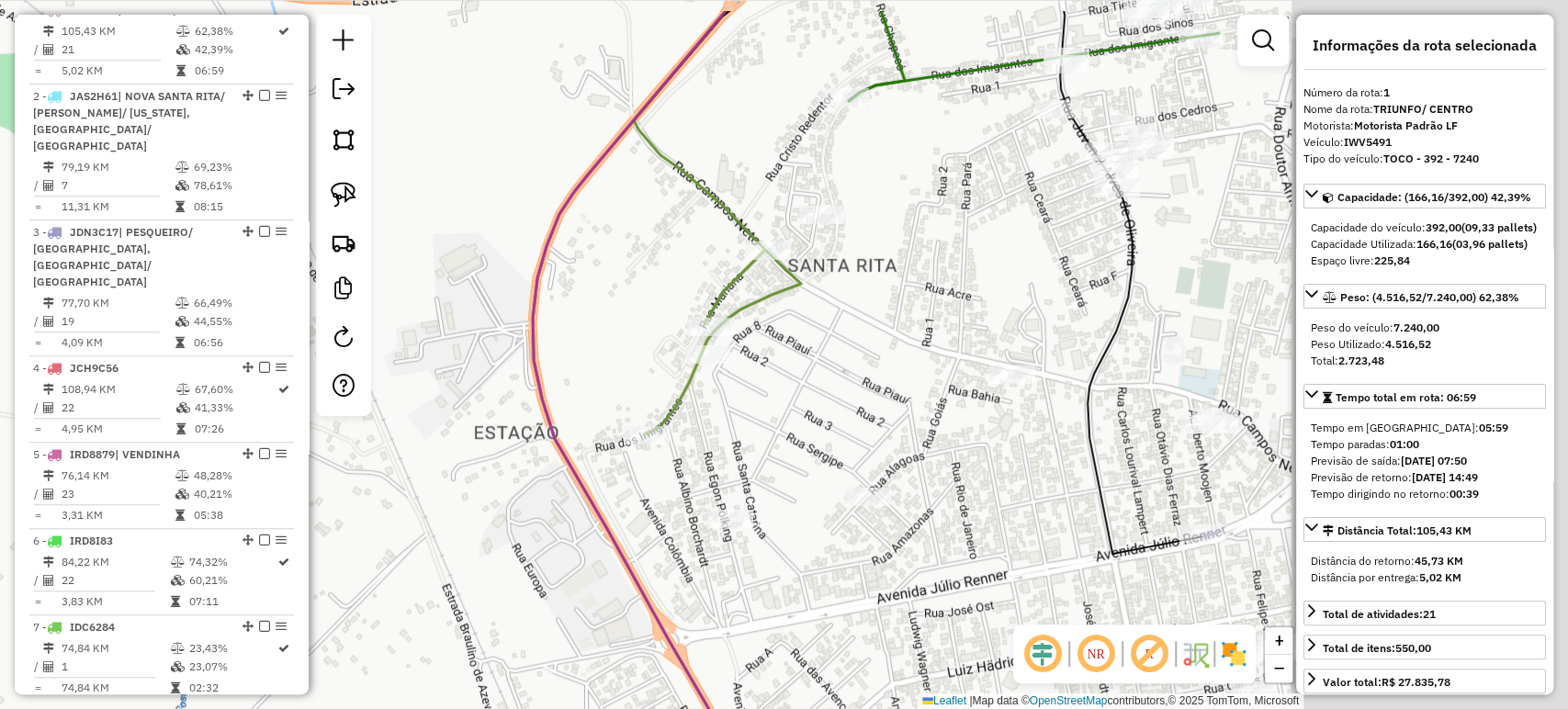 drag, startPoint x: 1100, startPoint y: 188, endPoint x: 596, endPoint y: 270, distance: 510.62707 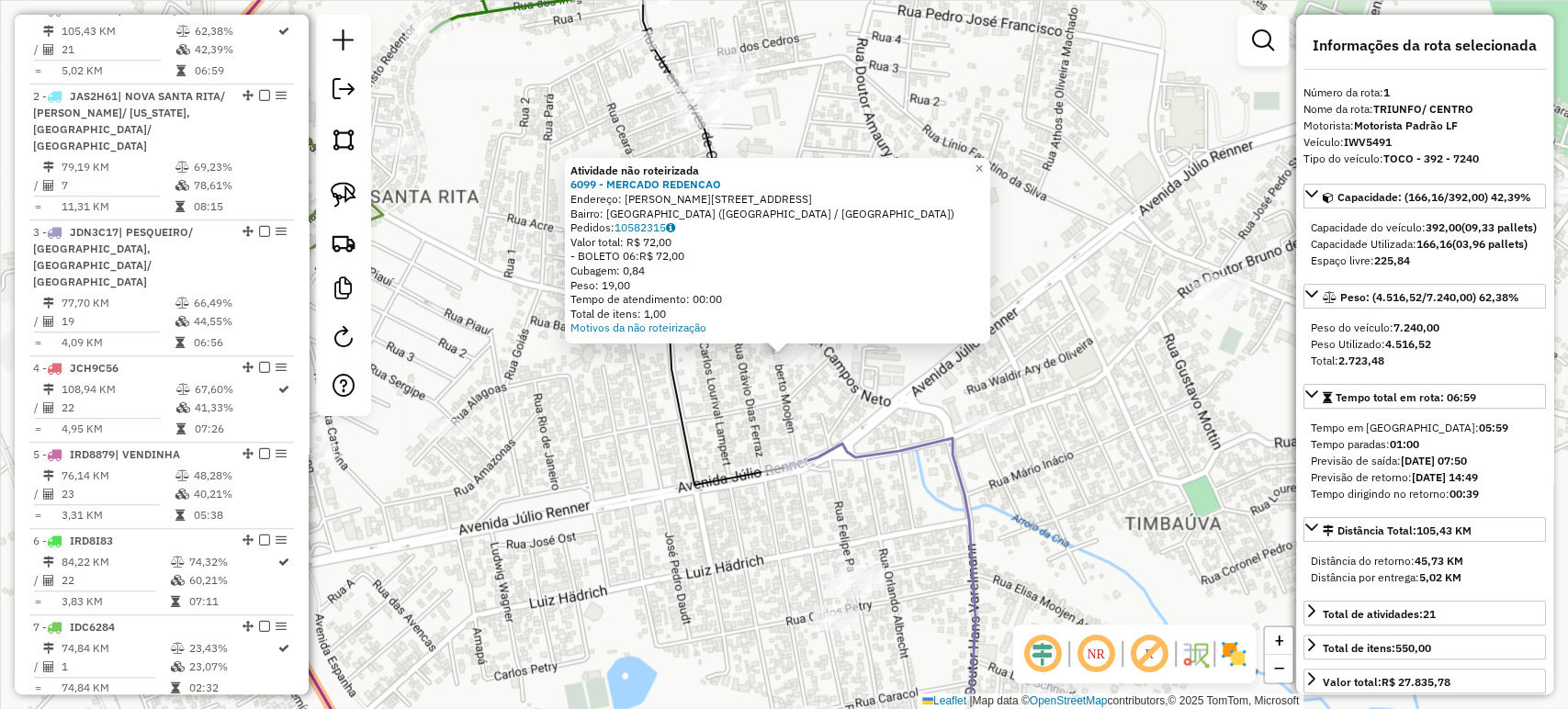 click on "Atividade não roteirizada 6099 - MERCADO REDENCAO  Endereço: R CAMPOS NETO 324   Bairro: SAO PAULO (MONTENEGRO / RS)   Pedidos:  10582315   Valor total: R$ 72,00   - BOLETO 06:  R$ 72,00   Cubagem: 0,84   Peso: 19,00   Tempo de atendimento: 00:00   Total de itens: 1,00  Motivos da não roteirização × Janela de atendimento Grade de atendimento Capacidade Transportadoras Veículos Cliente Pedidos  Rotas Selecione os dias de semana para filtrar as janelas de atendimento  Seg   Ter   Qua   Qui   Sex   Sáb   Dom  Informe o período da janela de atendimento: De: Até:  Filtrar exatamente a janela do cliente  Considerar janela de atendimento padrão  Selecione os dias de semana para filtrar as grades de atendimento  Seg   Ter   Qua   Qui   Sex   Sáb   Dom   Considerar clientes sem dia de atendimento cadastrado  Clientes fora do dia de atendimento selecionado Filtrar as atividades entre os valores definidos abaixo:  Peso mínimo:   Peso máximo:   Cubagem mínima:   Cubagem máxima:   De:   Até:   De:  Nome:" 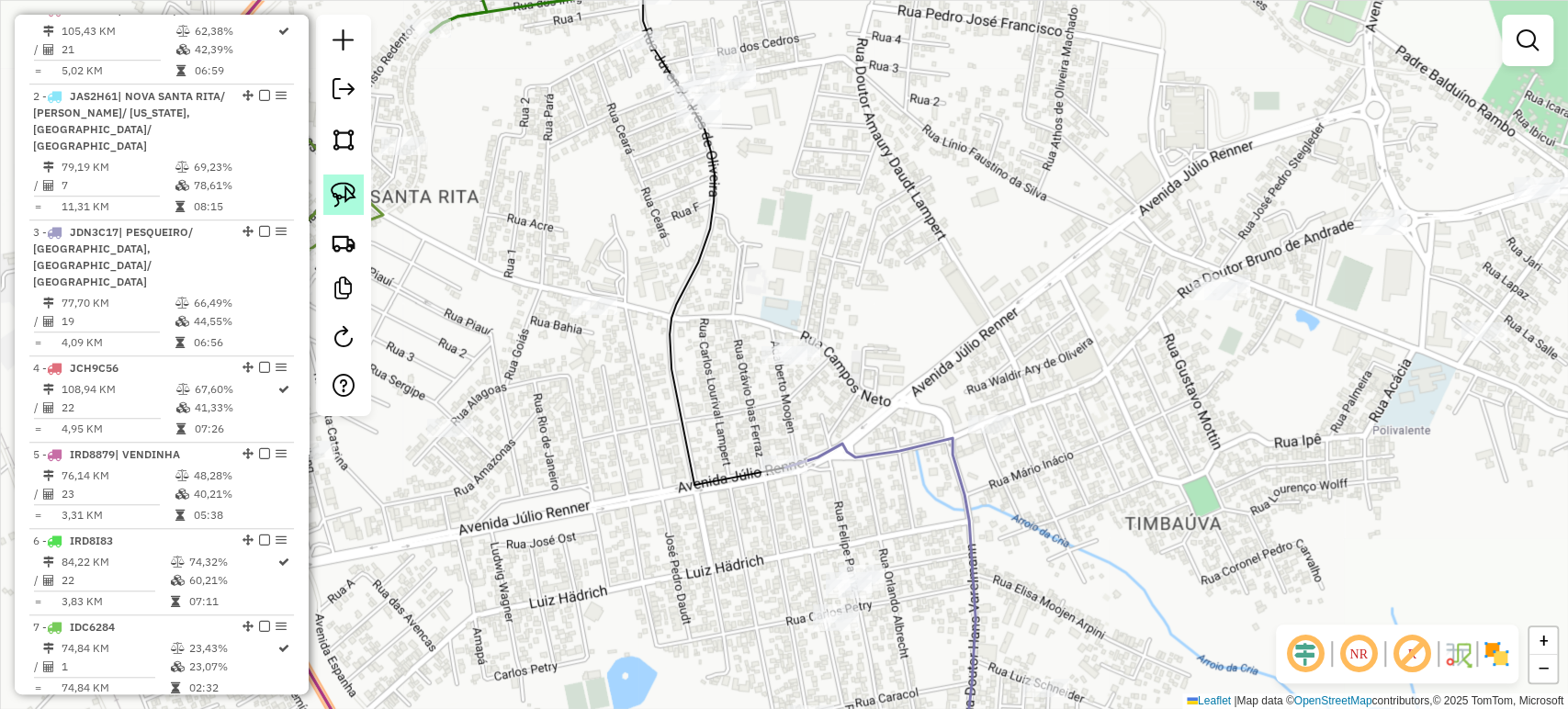 click 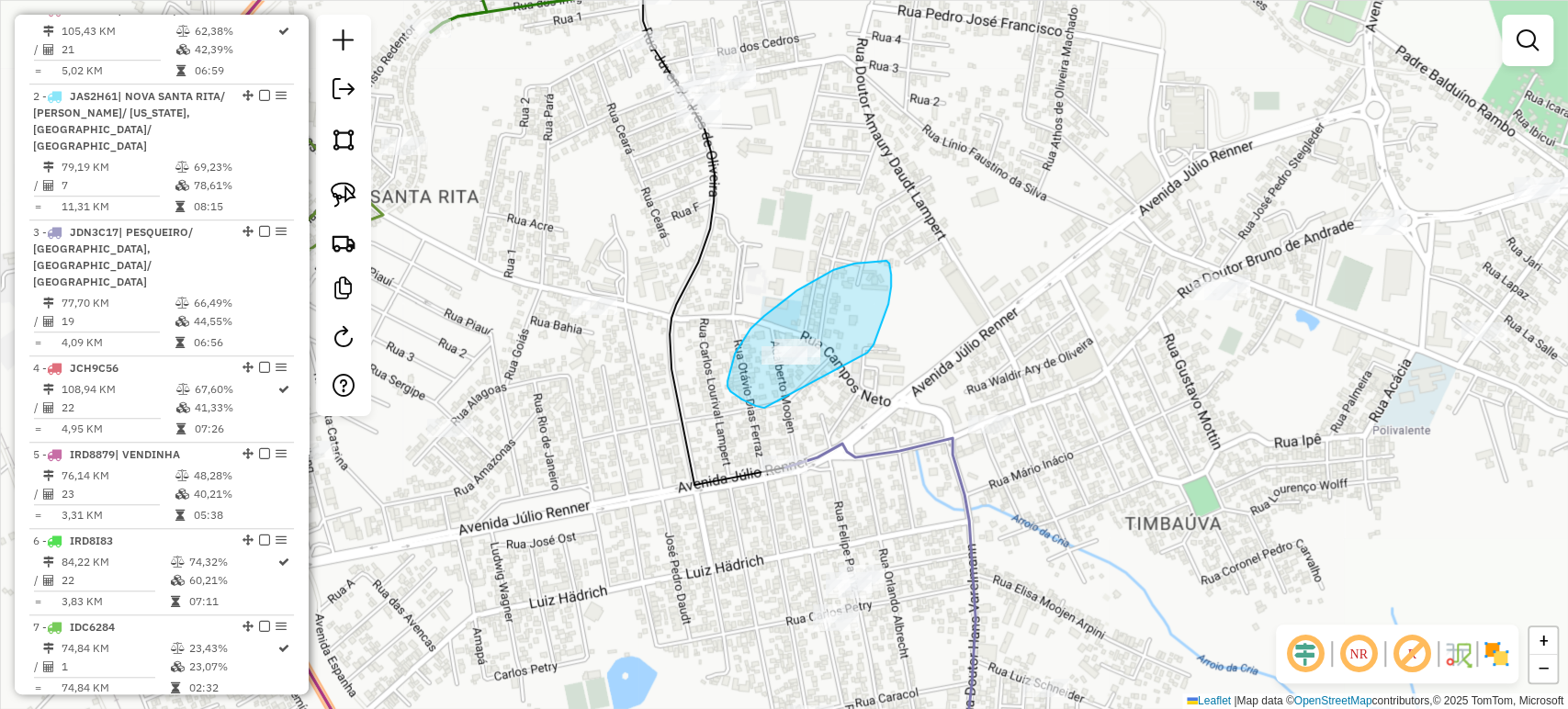 drag, startPoint x: 728, startPoint y: 381, endPoint x: 859, endPoint y: 358, distance: 133.00376 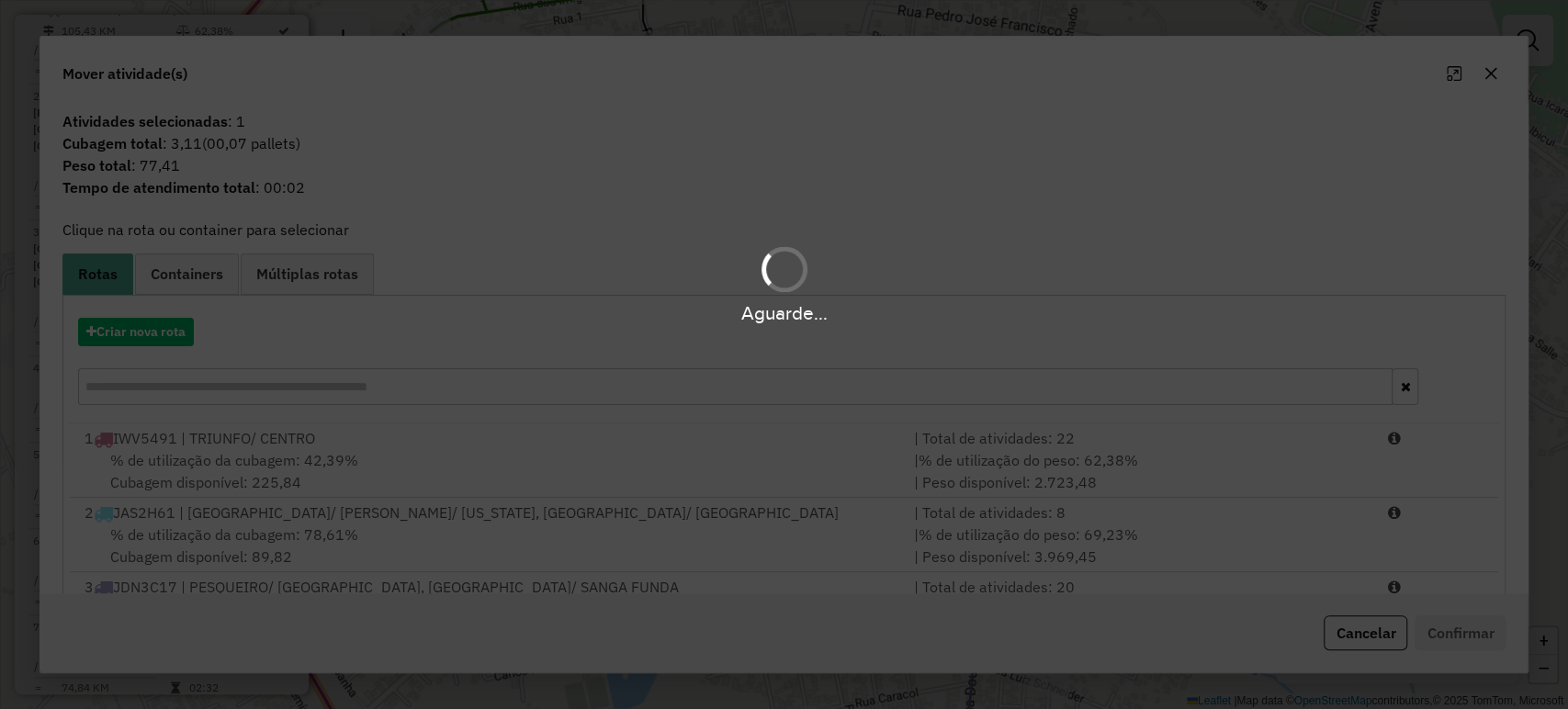 click on "Aguarde..." at bounding box center (784, 354) 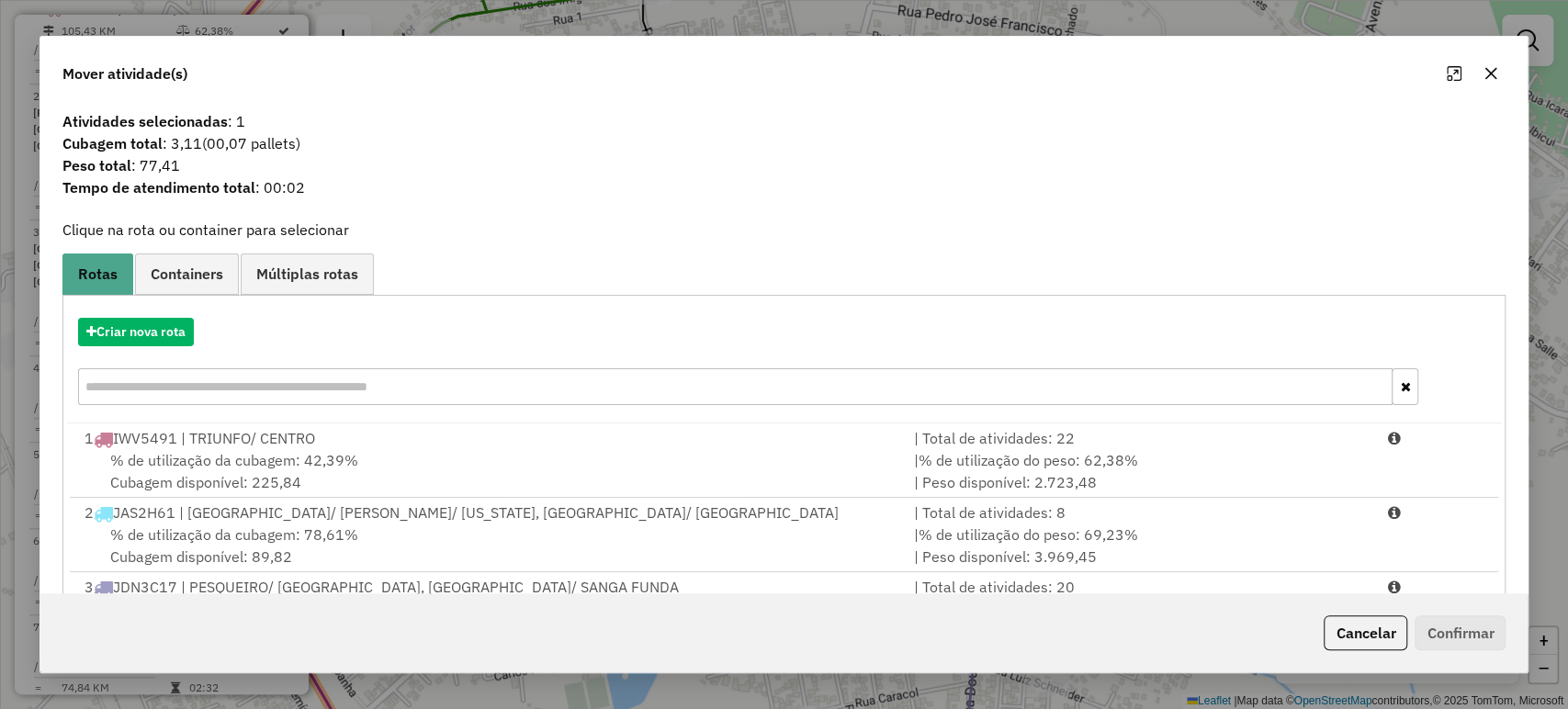 click on "Cancelar" 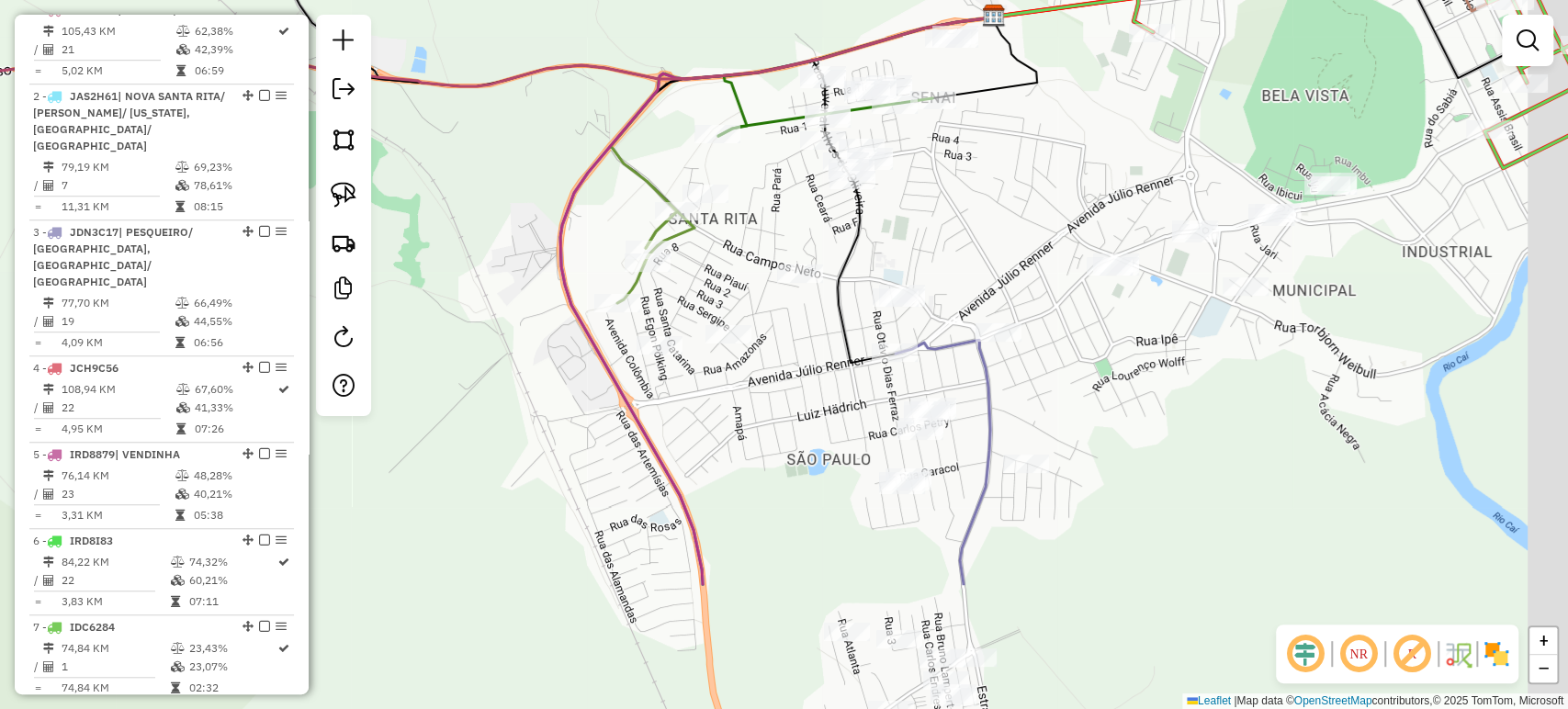 drag, startPoint x: 1131, startPoint y: 625, endPoint x: 1014, endPoint y: 422, distance: 234.30322 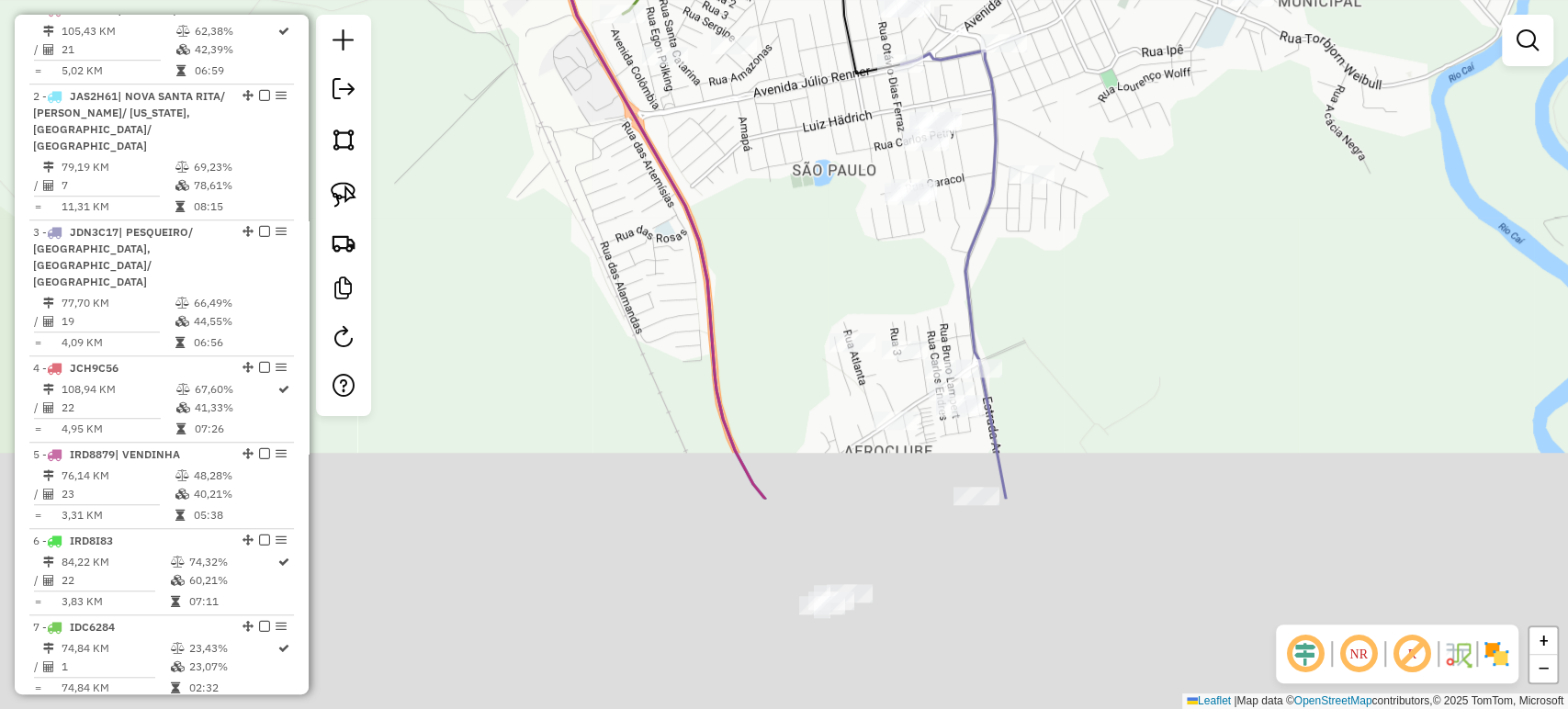 drag, startPoint x: 976, startPoint y: 572, endPoint x: 974, endPoint y: 268, distance: 304.00658 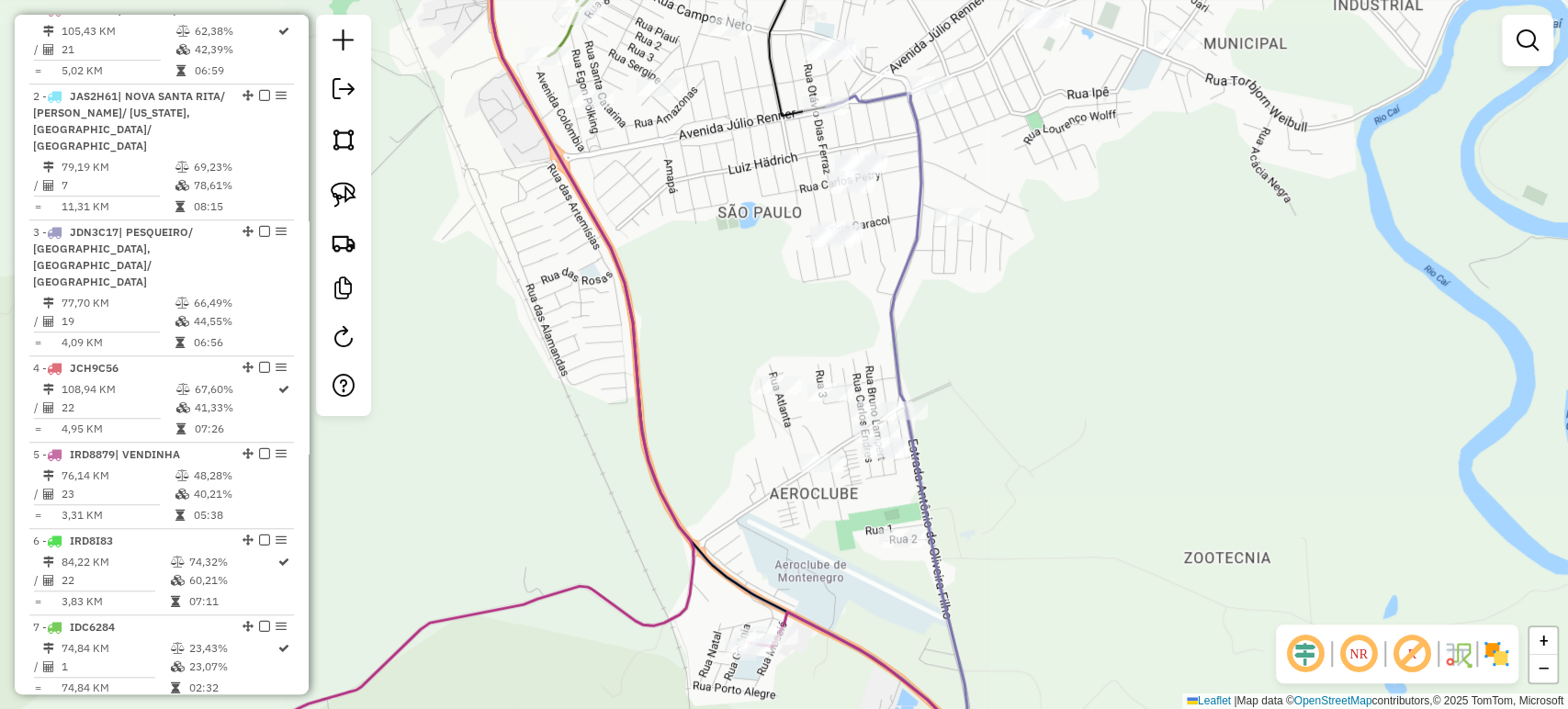 drag, startPoint x: 1007, startPoint y: 448, endPoint x: 956, endPoint y: 468, distance: 54.781384 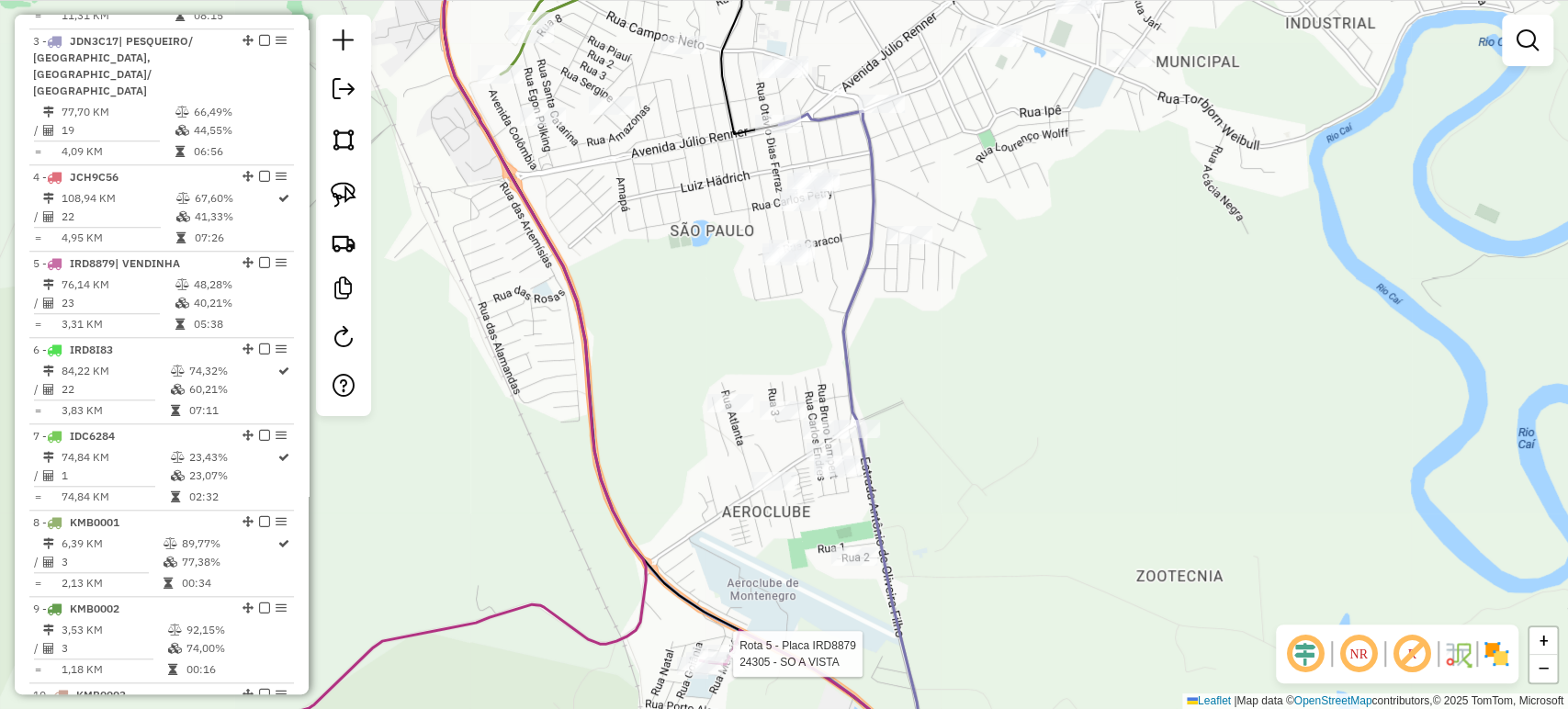 select on "*********" 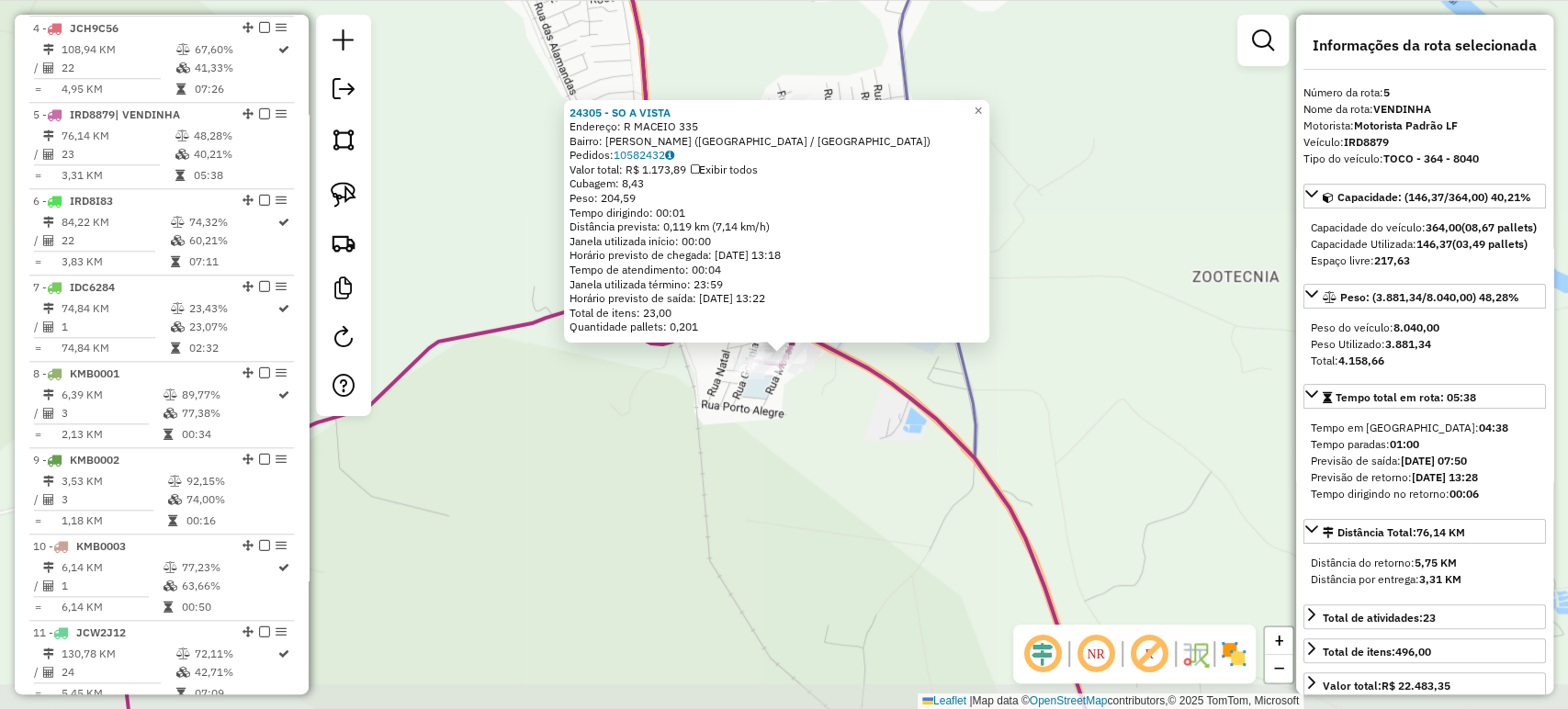 scroll, scrollTop: 1154, scrollLeft: 0, axis: vertical 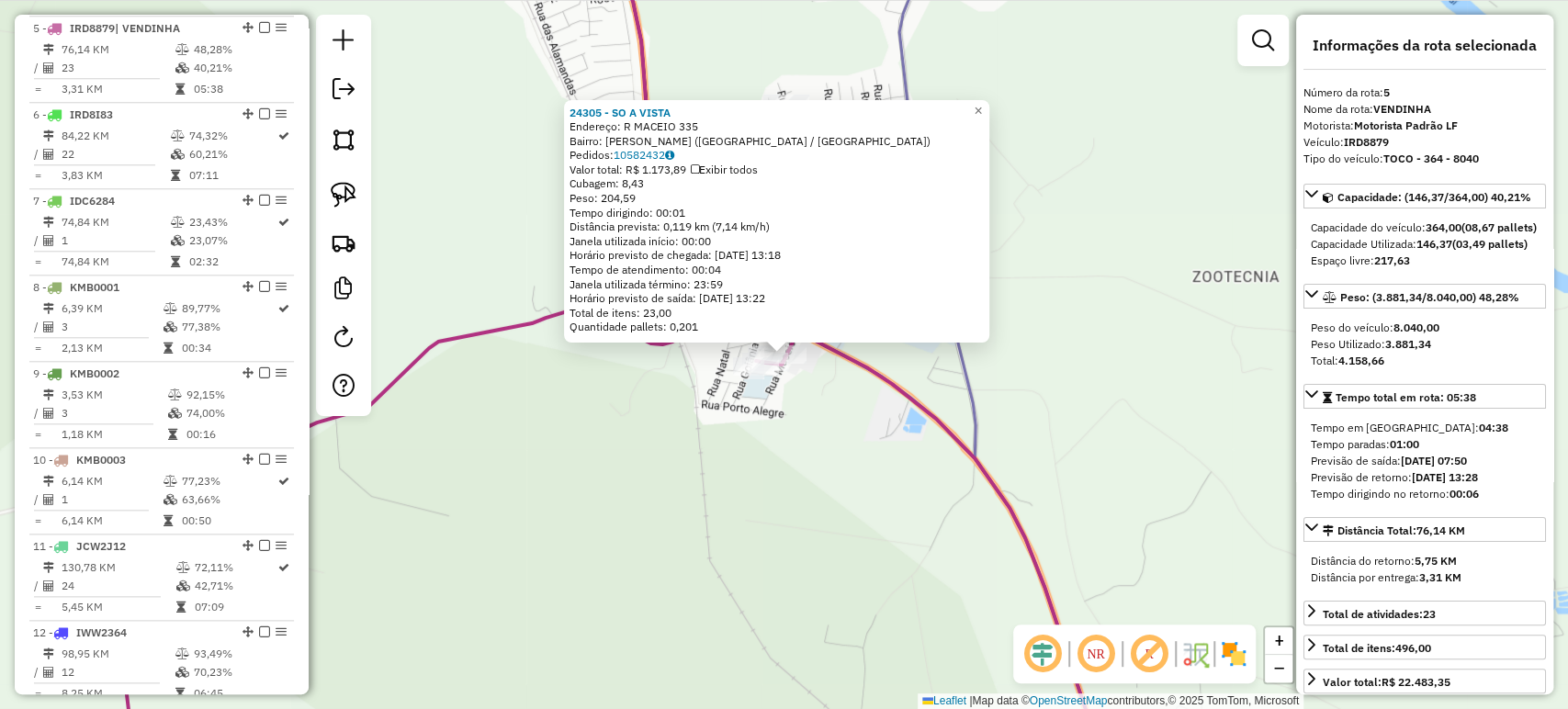 click on "24305 - SO A VISTA  Endereço: R MACEIO 335   Bairro: GERMANO HENKE (MONTENEGRO / RS)   Pedidos:  10582432   Valor total: R$ 1.173,89   Exibir todos   Cubagem: 8,43  Peso: 204,59  Tempo dirigindo: 00:01   Distância prevista: 0,119 km (7,14 km/h)   Janela utilizada início: 00:00   Horário previsto de chegada: 11/07/2025 13:18   Tempo de atendimento: 00:04   Janela utilizada término: 23:59   Horário previsto de saída: 11/07/2025 13:22   Total de itens: 23,00   Quantidade pallets: 0,201  × Janela de atendimento Grade de atendimento Capacidade Transportadoras Veículos Cliente Pedidos  Rotas Selecione os dias de semana para filtrar as janelas de atendimento  Seg   Ter   Qua   Qui   Sex   Sáb   Dom  Informe o período da janela de atendimento: De: Até:  Filtrar exatamente a janela do cliente  Considerar janela de atendimento padrão  Selecione os dias de semana para filtrar as grades de atendimento  Seg   Ter   Qua   Qui   Sex   Sáb   Dom   Considerar clientes sem dia de atendimento cadastrado  De:  De:" 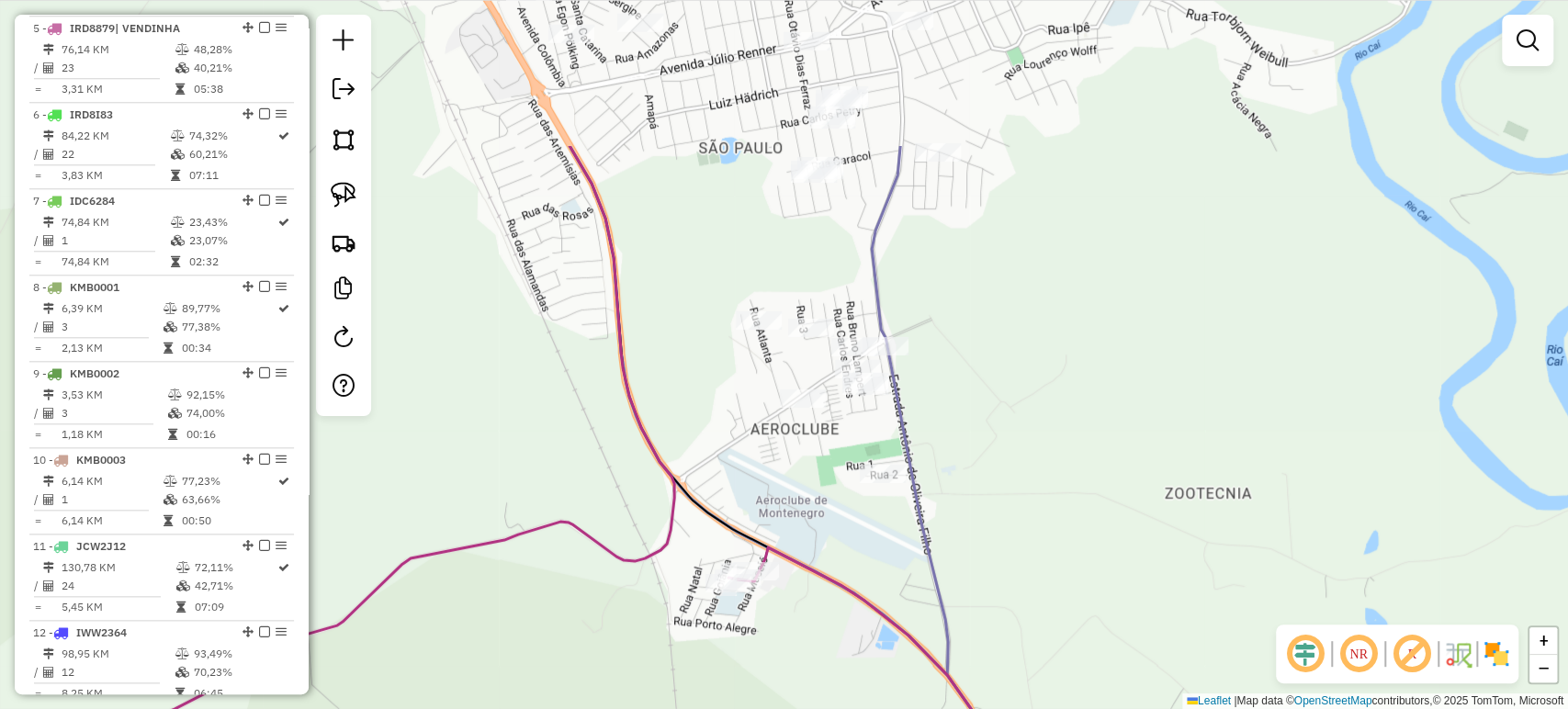 drag, startPoint x: 1013, startPoint y: 264, endPoint x: 985, endPoint y: 485, distance: 222.7667 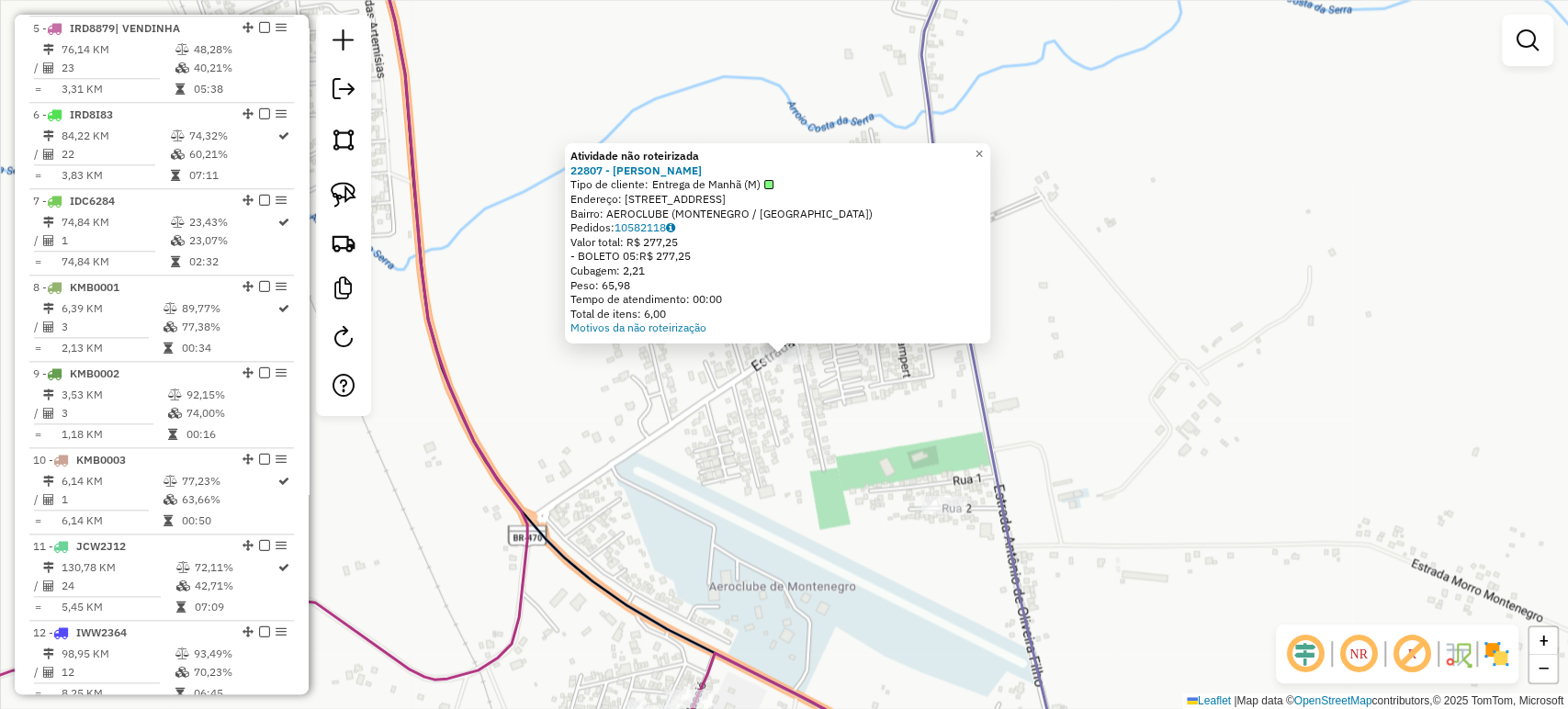 click on "Atividade não roteirizada 22807 - LANCHERIA RAMAO  Tipo de cliente:   Entrega de Manhã (M)   Endereço: R CILON ROSA 351   Bairro: AEROCLUBE (MONTENEGRO / RS)   Pedidos:  10582118   Valor total: R$ 277,25   - BOLETO 05:  R$ 277,25   Cubagem: 2,21   Peso: 65,98   Tempo de atendimento: 00:00   Total de itens: 6,00  Motivos da não roteirização × Janela de atendimento Grade de atendimento Capacidade Transportadoras Veículos Cliente Pedidos  Rotas Selecione os dias de semana para filtrar as janelas de atendimento  Seg   Ter   Qua   Qui   Sex   Sáb   Dom  Informe o período da janela de atendimento: De: Até:  Filtrar exatamente a janela do cliente  Considerar janela de atendimento padrão  Selecione os dias de semana para filtrar as grades de atendimento  Seg   Ter   Qua   Qui   Sex   Sáb   Dom   Considerar clientes sem dia de atendimento cadastrado  Clientes fora do dia de atendimento selecionado Filtrar as atividades entre os valores definidos abaixo:  Peso mínimo:   Peso máximo:   Cubagem mínima:  +" 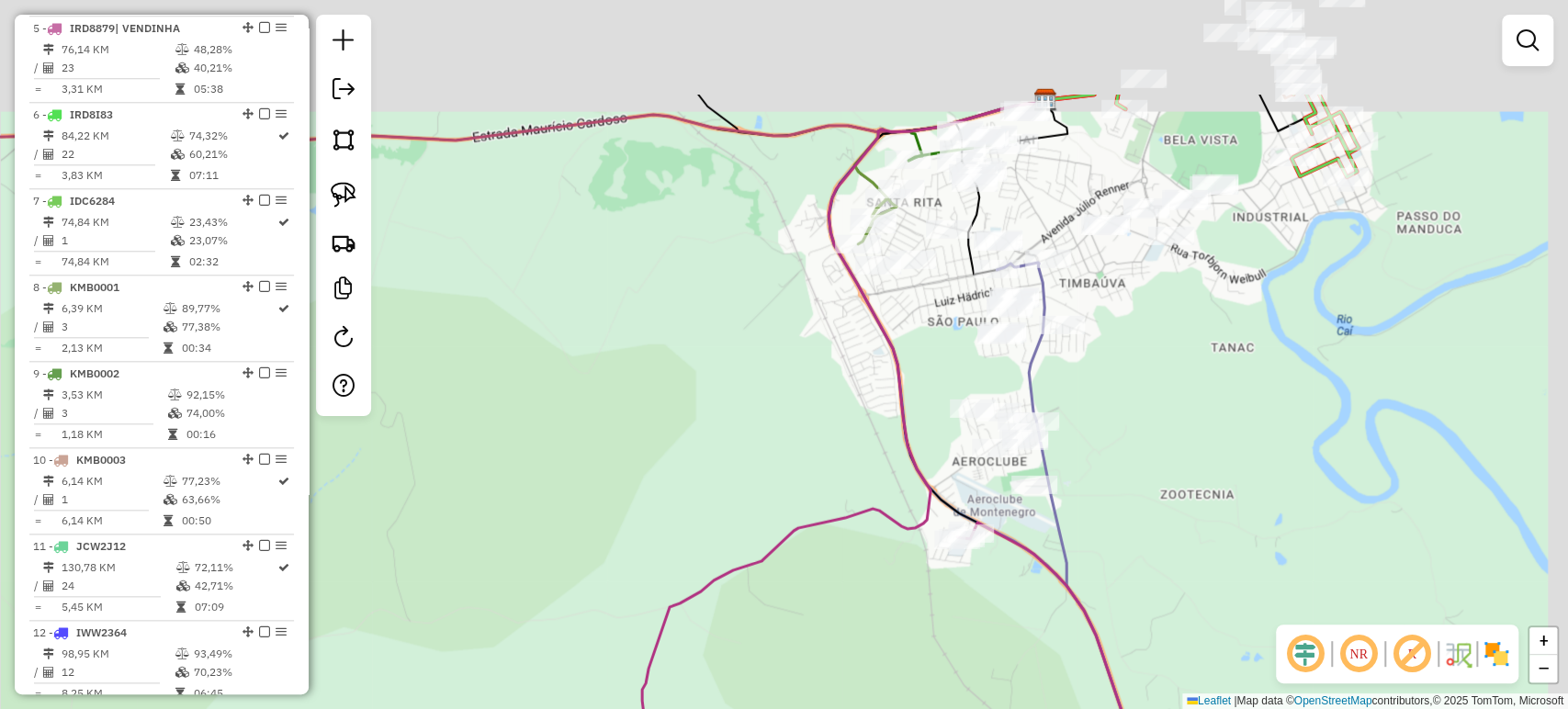 drag, startPoint x: 1268, startPoint y: 241, endPoint x: 861, endPoint y: 683, distance: 600.84357 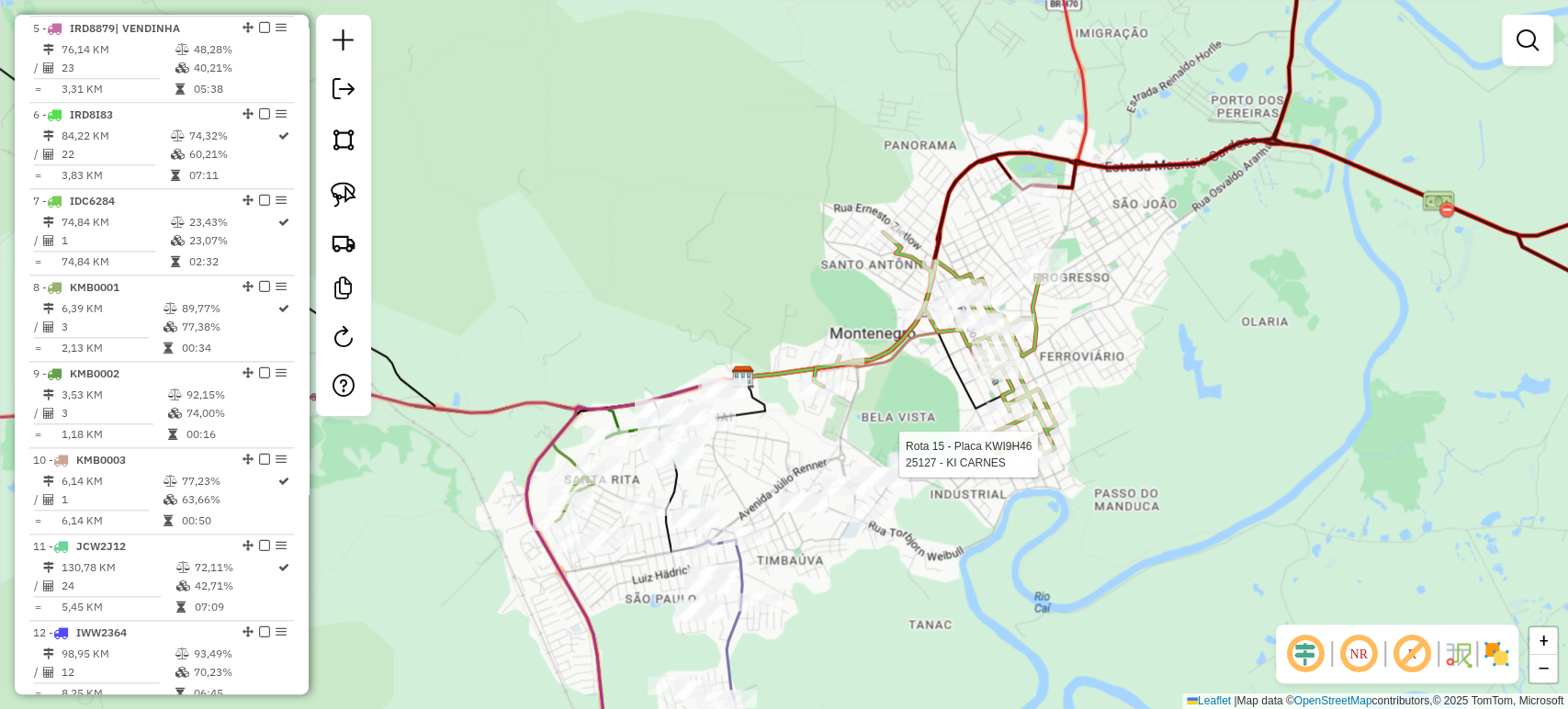 select on "*********" 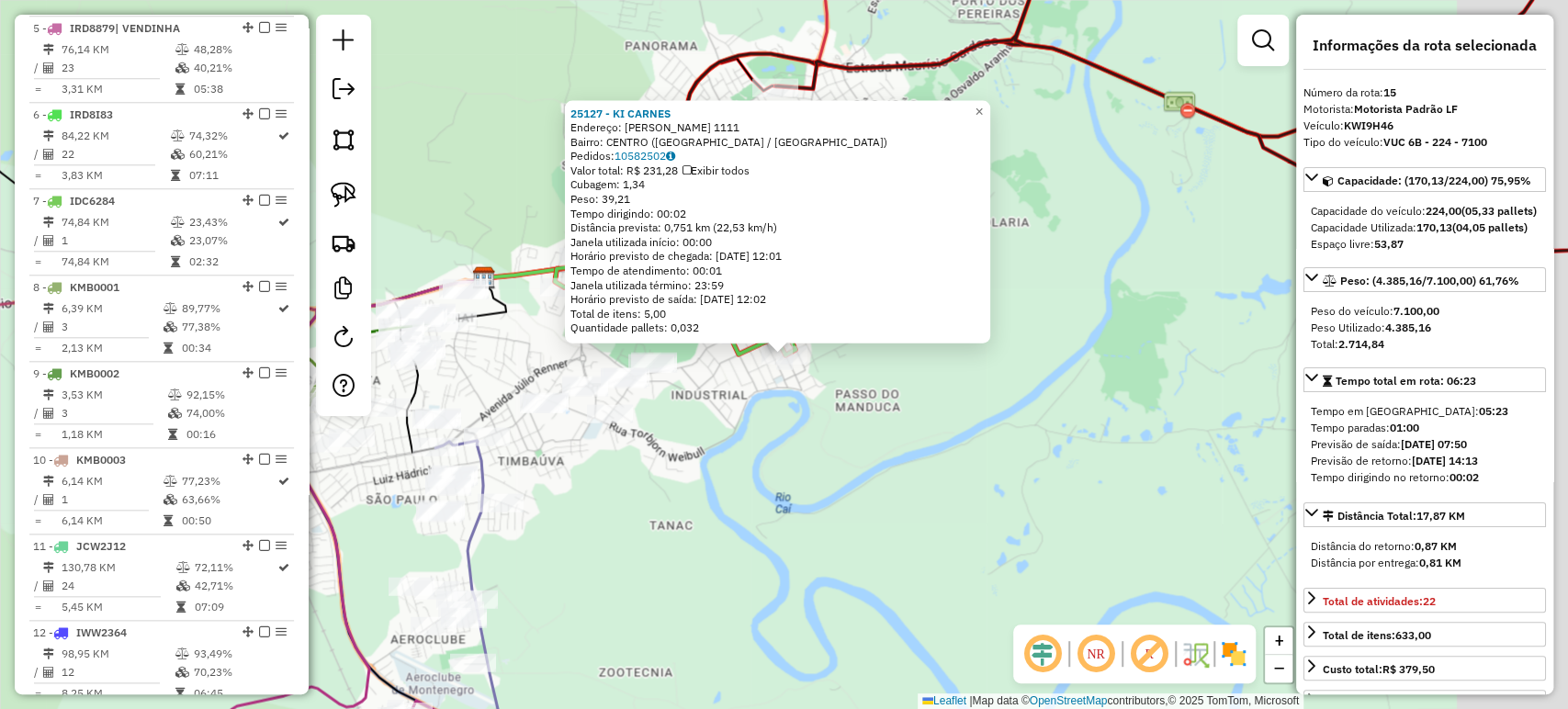 scroll, scrollTop: 1784, scrollLeft: 0, axis: vertical 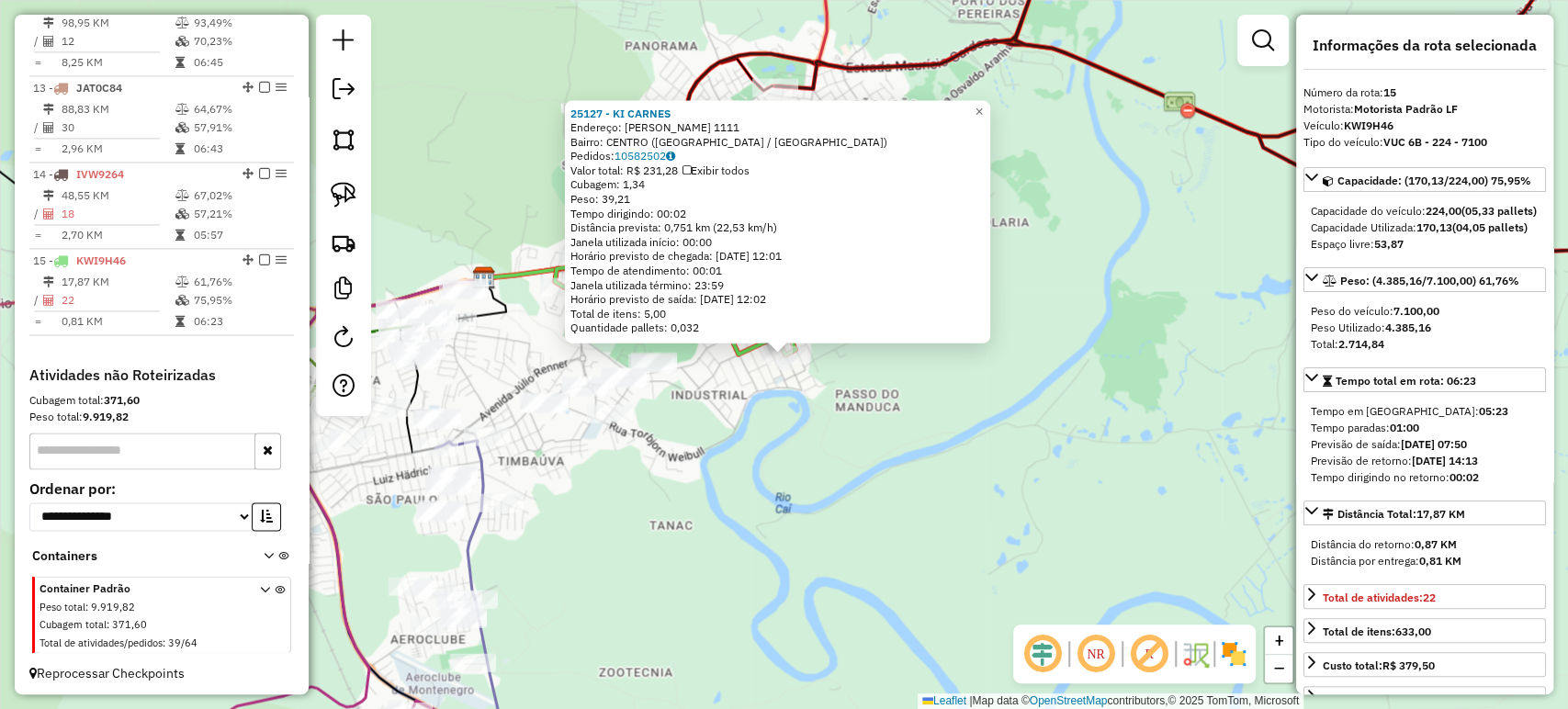click on "25127 - KI CARNES  Endereço:  RAMIRO BARCELOS 1111   Bairro: CENTRO (MONTENEGRO / RS)   Pedidos:  10582502   Valor total: R$ 231,28   Exibir todos   Cubagem: 1,34  Peso: 39,21  Tempo dirigindo: 00:02   Distância prevista: 0,751 km (22,53 km/h)   Janela utilizada início: 00:00   Horário previsto de chegada: 11/07/2025 12:01   Tempo de atendimento: 00:01   Janela utilizada término: 23:59   Horário previsto de saída: 11/07/2025 12:02   Total de itens: 5,00   Quantidade pallets: 0,032  × Janela de atendimento Grade de atendimento Capacidade Transportadoras Veículos Cliente Pedidos  Rotas Selecione os dias de semana para filtrar as janelas de atendimento  Seg   Ter   Qua   Qui   Sex   Sáb   Dom  Informe o período da janela de atendimento: De: Até:  Filtrar exatamente a janela do cliente  Considerar janela de atendimento padrão  Selecione os dias de semana para filtrar as grades de atendimento  Seg   Ter   Qua   Qui   Sex   Sáb   Dom   Considerar clientes sem dia de atendimento cadastrado  De:   De:" 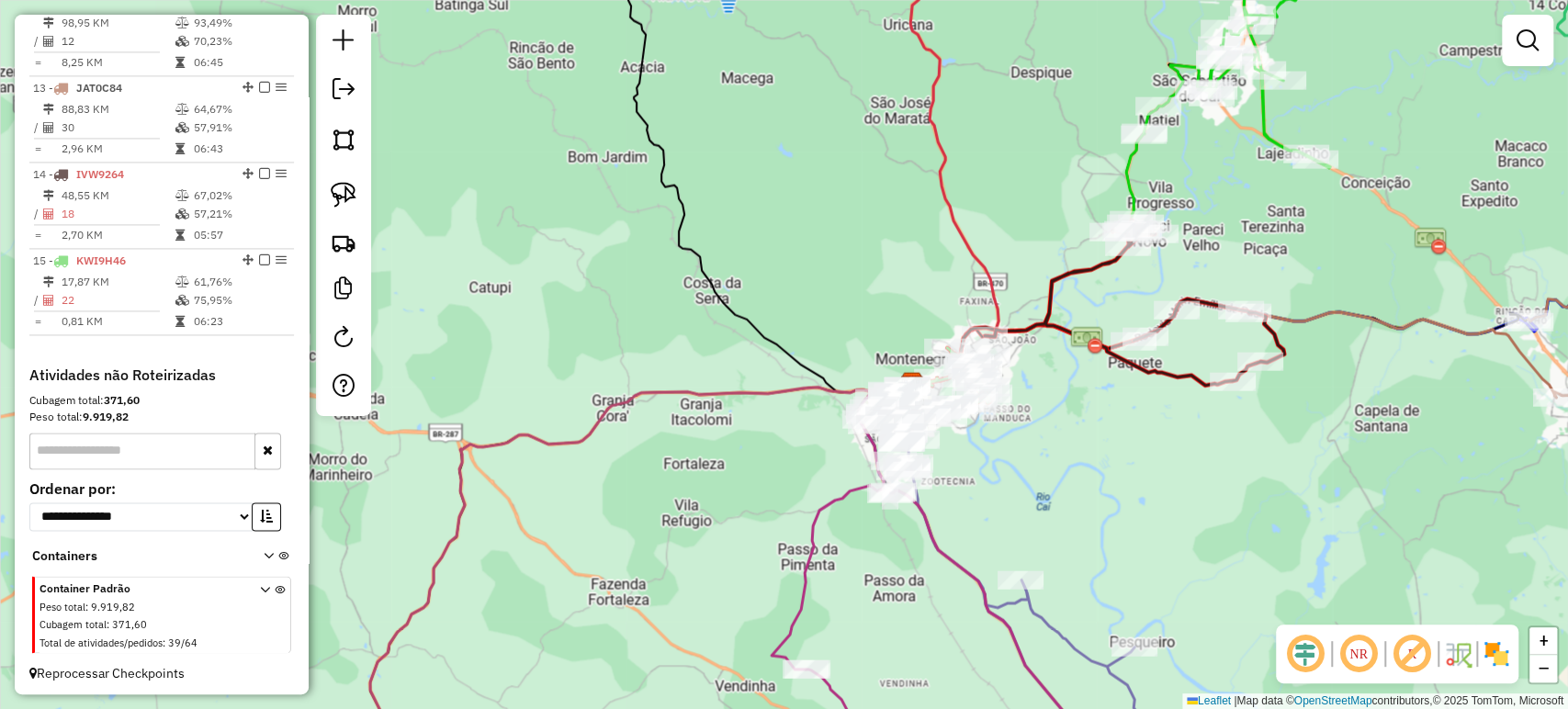 drag, startPoint x: 1436, startPoint y: 222, endPoint x: 1292, endPoint y: 354, distance: 195.3458 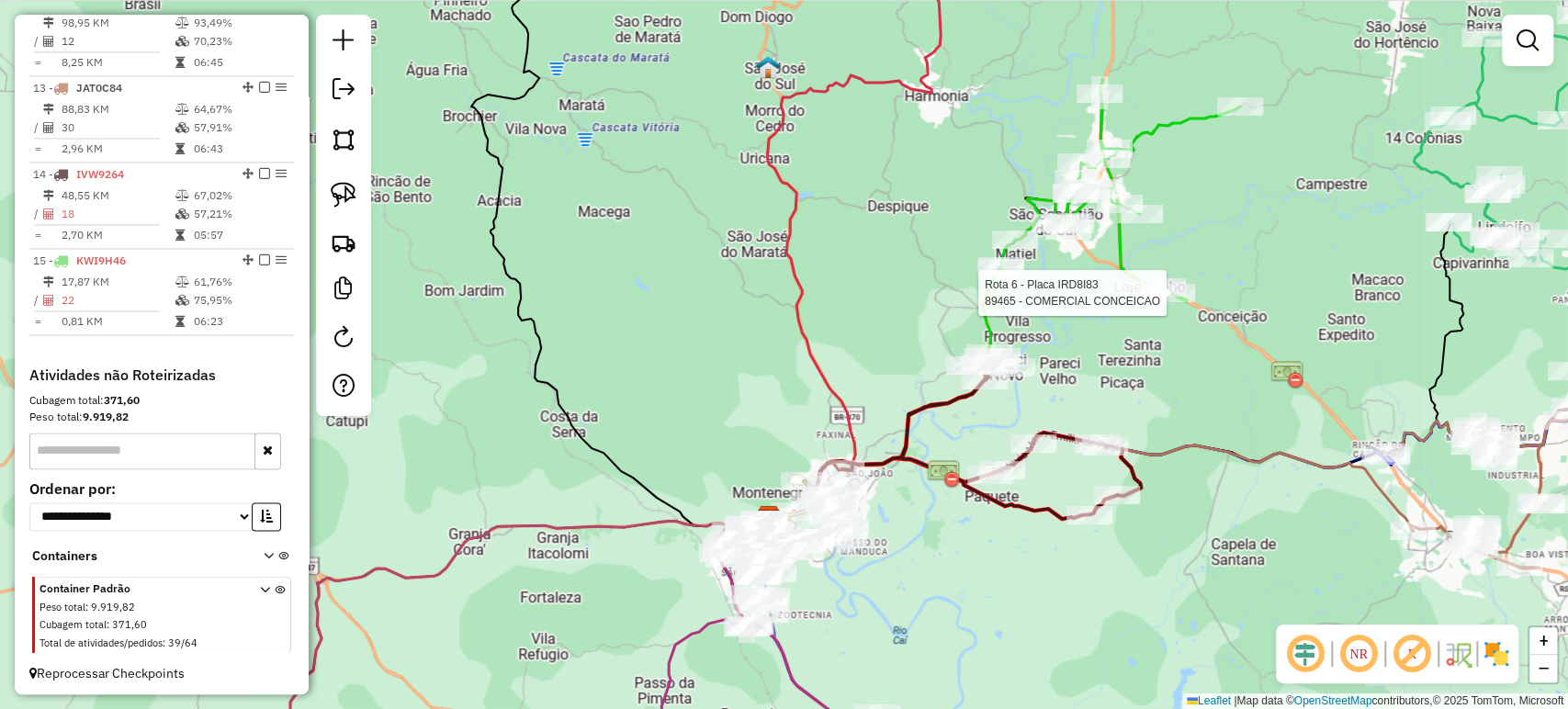 select on "*********" 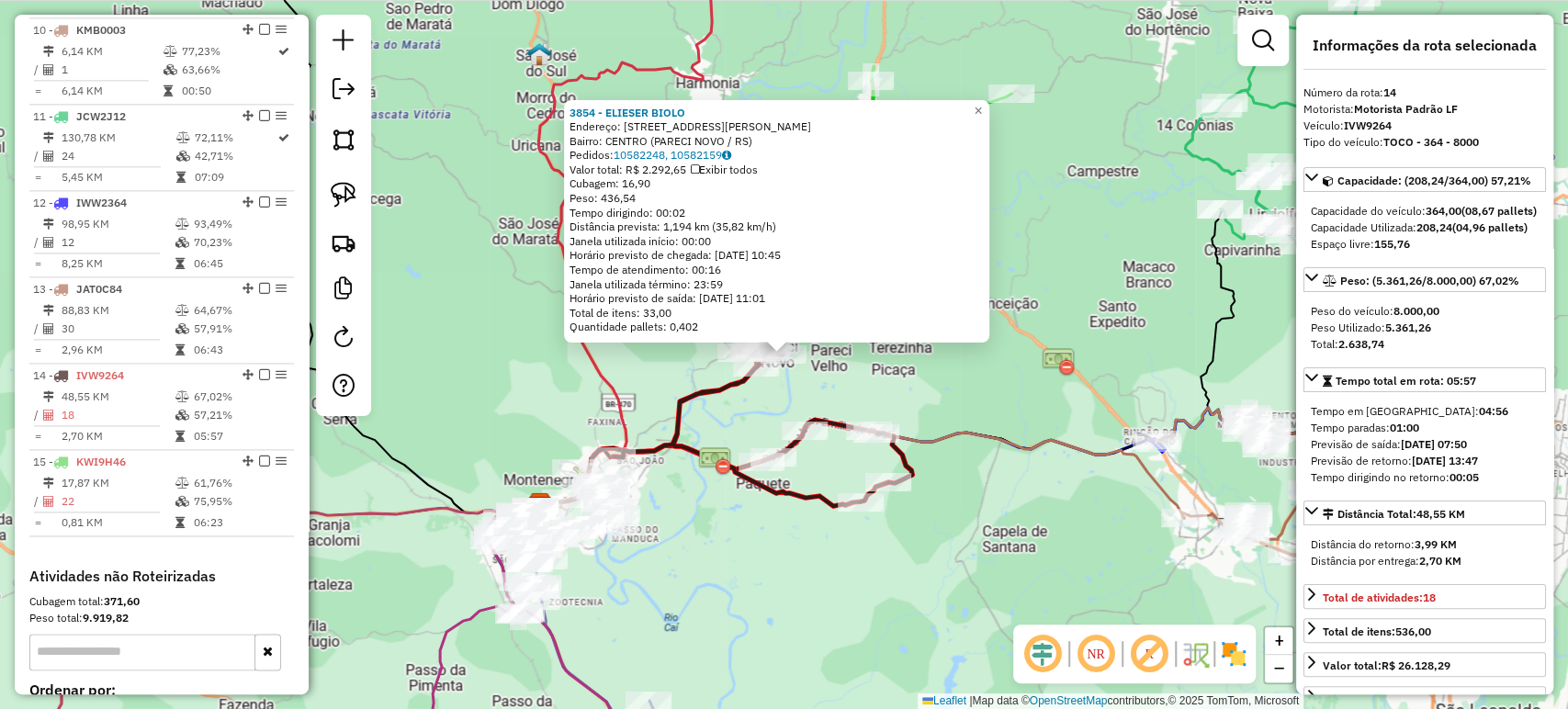 scroll, scrollTop: 1784, scrollLeft: 0, axis: vertical 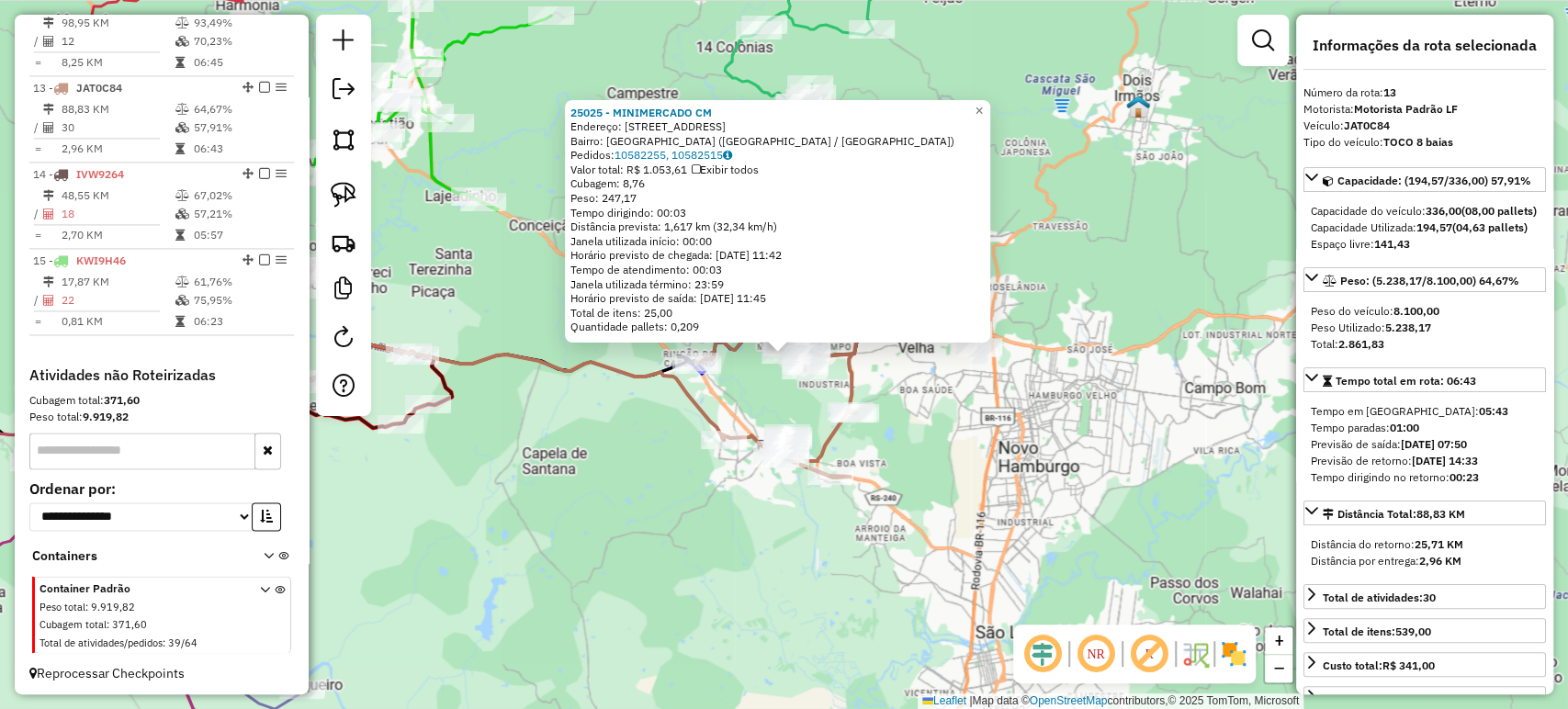 click on "25025 - MINIMERCADO CM  Endereço: R DOS BENTEVIS 68   Bairro: CAMPO GRANDE (ESTANCIA VELHA / RS)   Pedidos:  10582255, 10582515   Valor total: R$ 1.053,61   Exibir todos   Cubagem: 8,76  Peso: 247,17  Tempo dirigindo: 00:03   Distância prevista: 1,617 km (32,34 km/h)   Janela utilizada início: 00:00   Horário previsto de chegada: 11/07/2025 11:42   Tempo de atendimento: 00:03   Janela utilizada término: 23:59   Horário previsto de saída: 11/07/2025 11:45   Total de itens: 25,00   Quantidade pallets: 0,209  × Janela de atendimento Grade de atendimento Capacidade Transportadoras Veículos Cliente Pedidos  Rotas Selecione os dias de semana para filtrar as janelas de atendimento  Seg   Ter   Qua   Qui   Sex   Sáb   Dom  Informe o período da janela de atendimento: De: Até:  Filtrar exatamente a janela do cliente  Considerar janela de atendimento padrão  Selecione os dias de semana para filtrar as grades de atendimento  Seg   Ter   Qua   Qui   Sex   Sáb   Dom   Peso mínimo:   Peso máximo:   De:  De:" 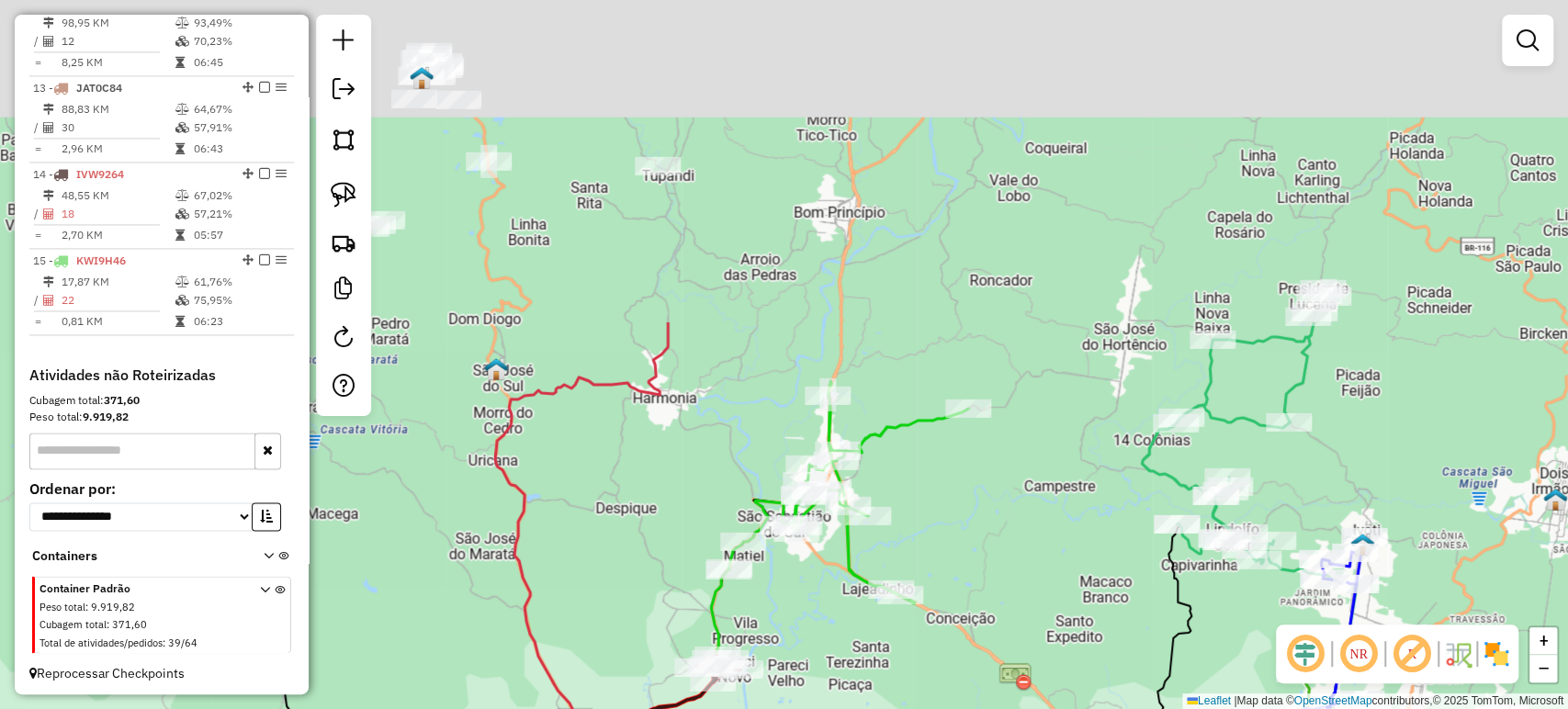 drag, startPoint x: 558, startPoint y: 335, endPoint x: 976, endPoint y: 728, distance: 573.736 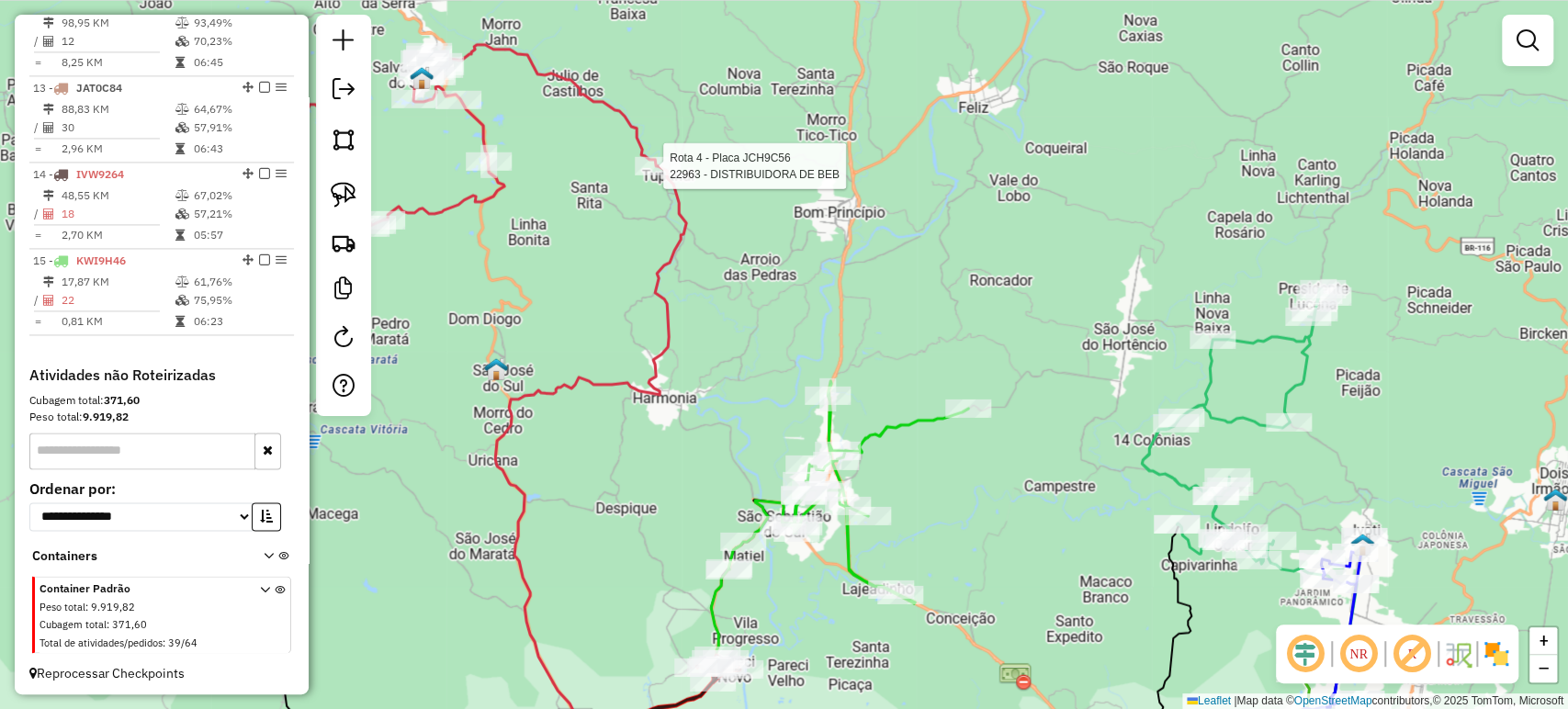 select on "*********" 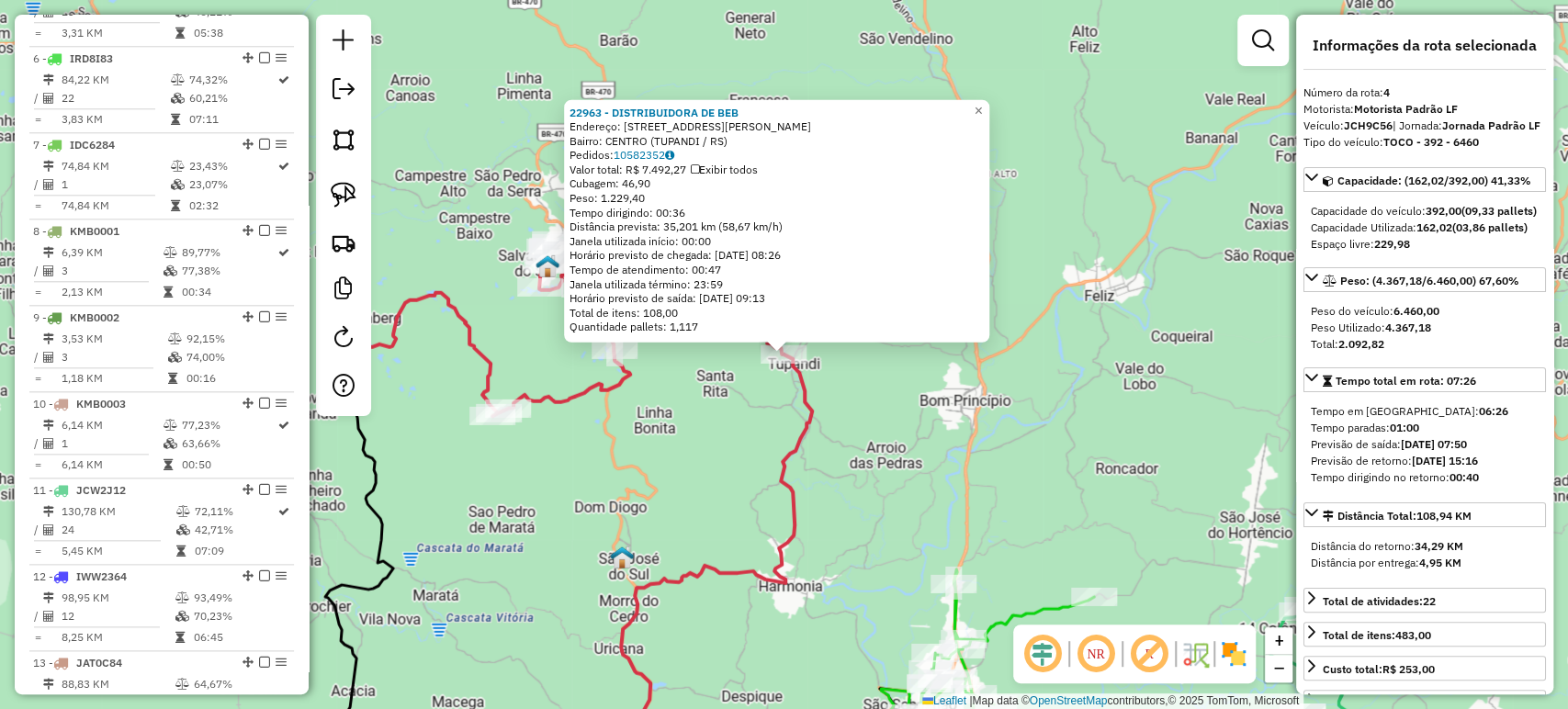 scroll, scrollTop: 1067, scrollLeft: 0, axis: vertical 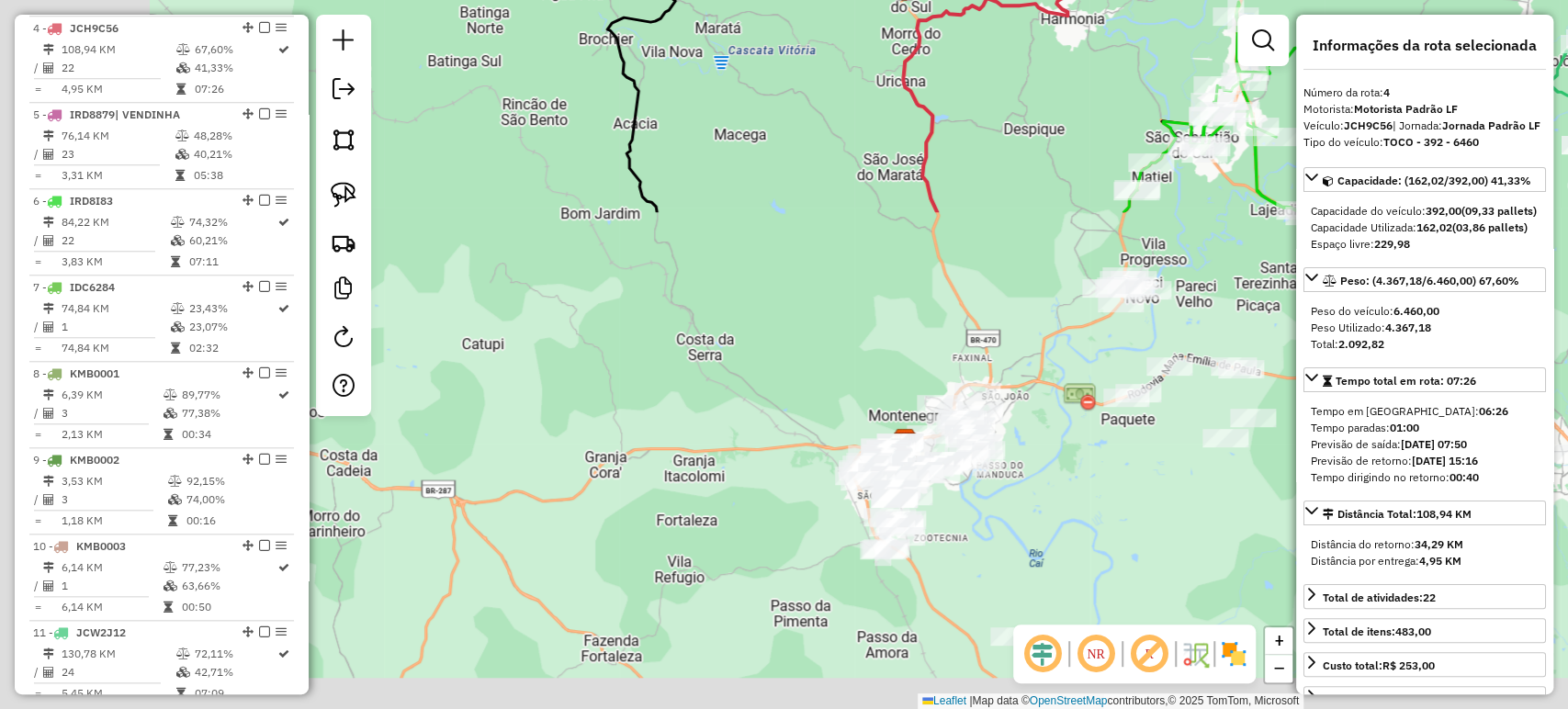drag, startPoint x: 676, startPoint y: 549, endPoint x: 958, endPoint y: -18, distance: 633.2559 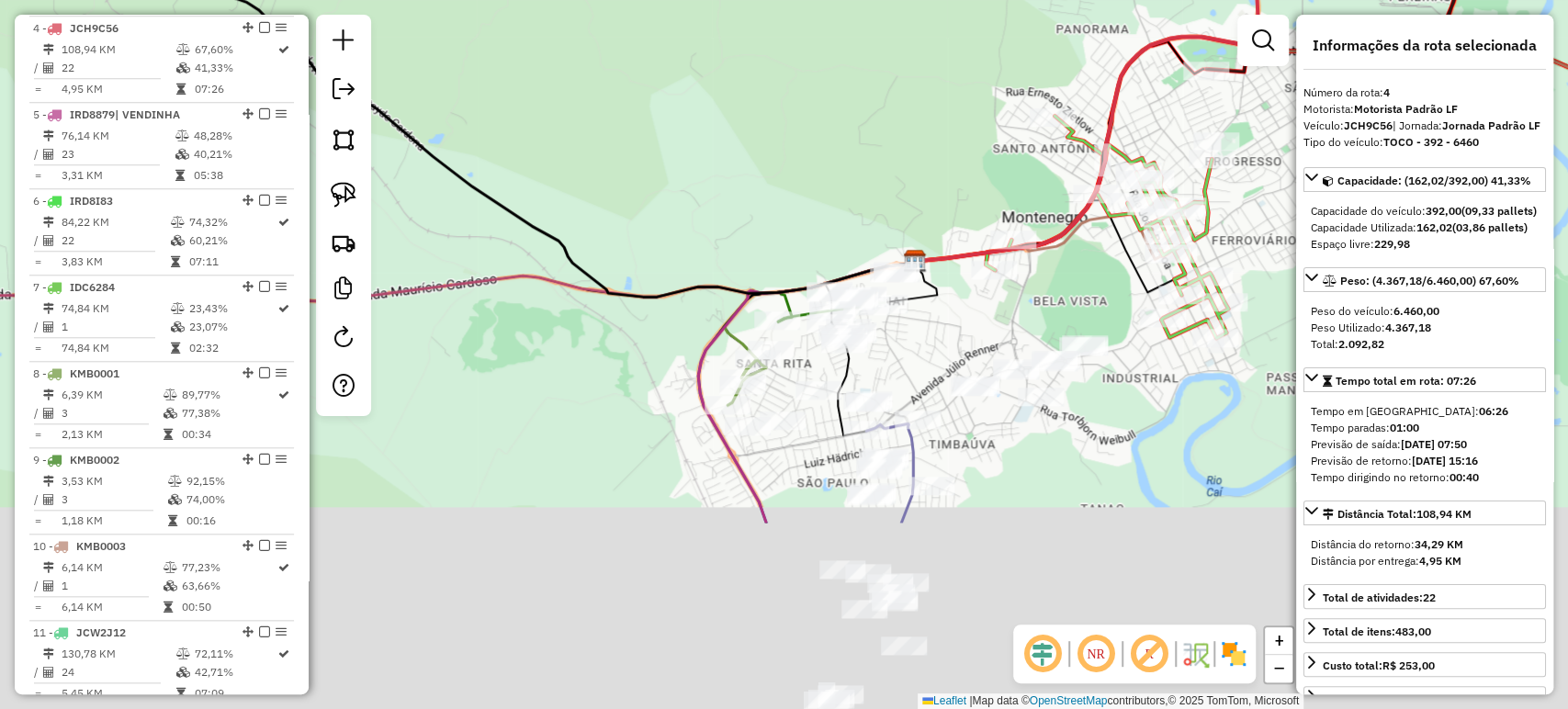 drag, startPoint x: 918, startPoint y: 186, endPoint x: 874, endPoint y: 113, distance: 85.23497 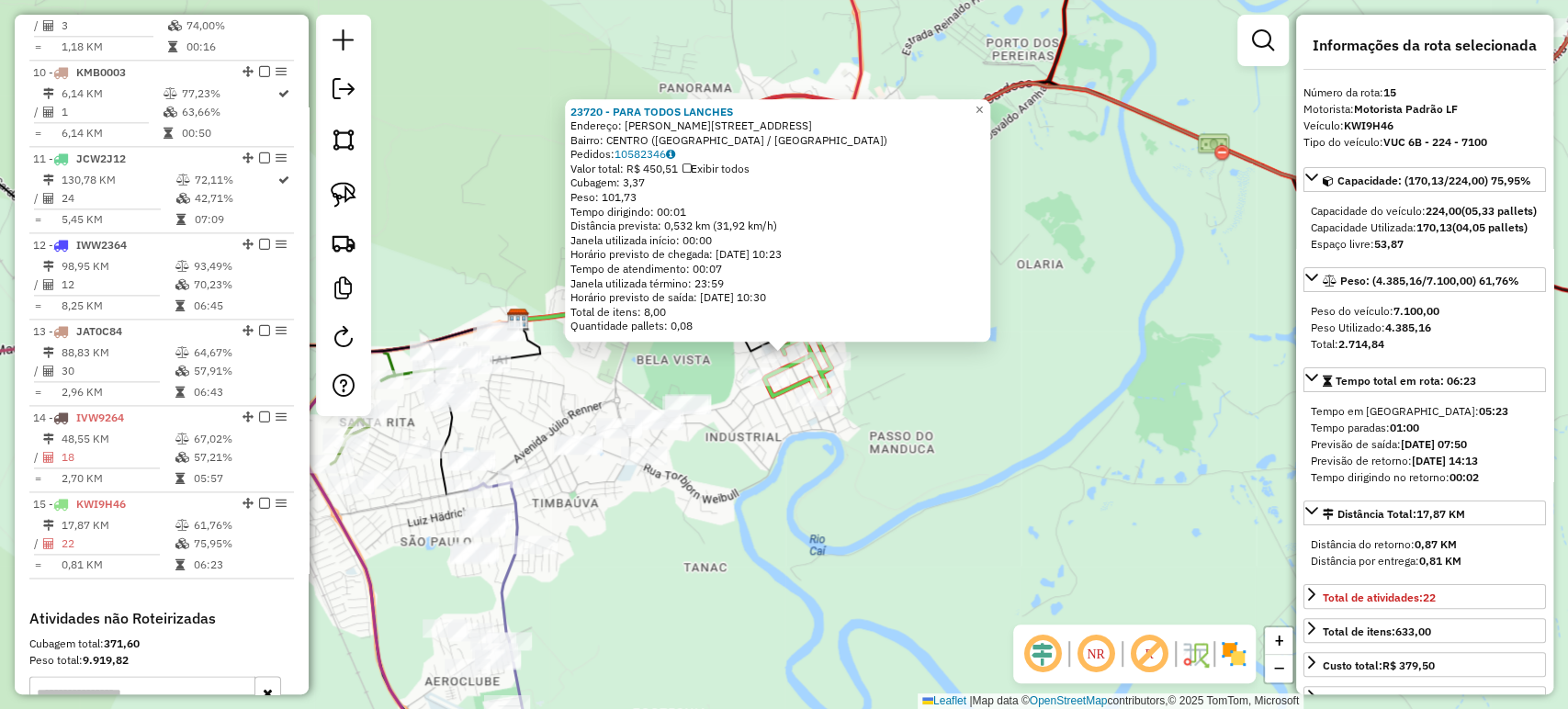 scroll, scrollTop: 1784, scrollLeft: 0, axis: vertical 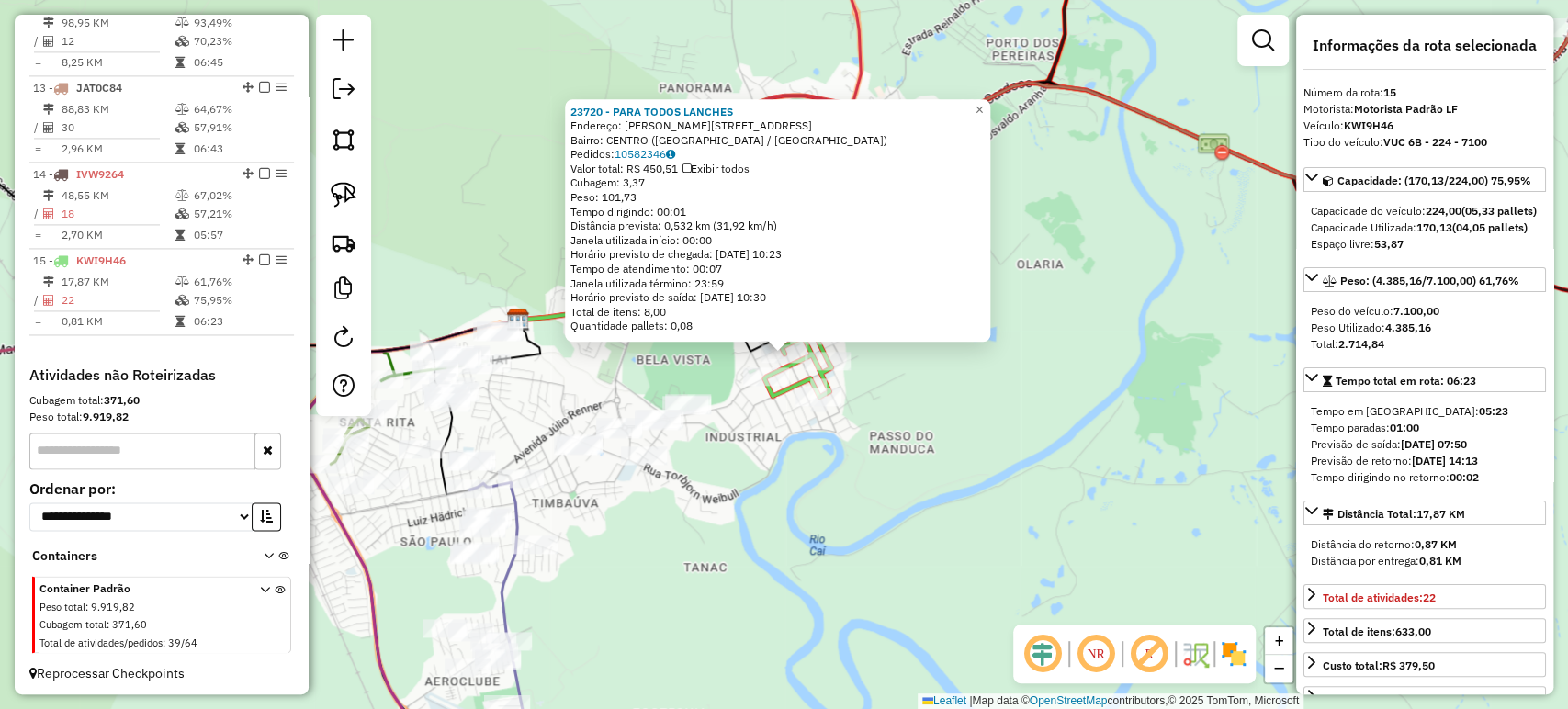 click on "23720 - PARA TODOS LANCHES  Endereço: R JOAO PESSOA 1267   Bairro: CENTRO (MONTENEGRO / RS)   Pedidos:  10582346   Valor total: R$ 450,51   Exibir todos   Cubagem: 3,37  Peso: 101,73  Tempo dirigindo: 00:01   Distância prevista: 0,532 km (31,92 km/h)   Janela utilizada início: 00:00   Horário previsto de chegada: 11/07/2025 10:23   Tempo de atendimento: 00:07   Janela utilizada término: 23:59   Horário previsto de saída: 11/07/2025 10:30   Total de itens: 8,00   Quantidade pallets: 0,08  × Janela de atendimento Grade de atendimento Capacidade Transportadoras Veículos Cliente Pedidos  Rotas Selecione os dias de semana para filtrar as janelas de atendimento  Seg   Ter   Qua   Qui   Sex   Sáb   Dom  Informe o período da janela de atendimento: De: Até:  Filtrar exatamente a janela do cliente  Considerar janela de atendimento padrão  Selecione os dias de semana para filtrar as grades de atendimento  Seg   Ter   Qua   Qui   Sex   Sáb   Dom   Considerar clientes sem dia de atendimento cadastrado  De:" 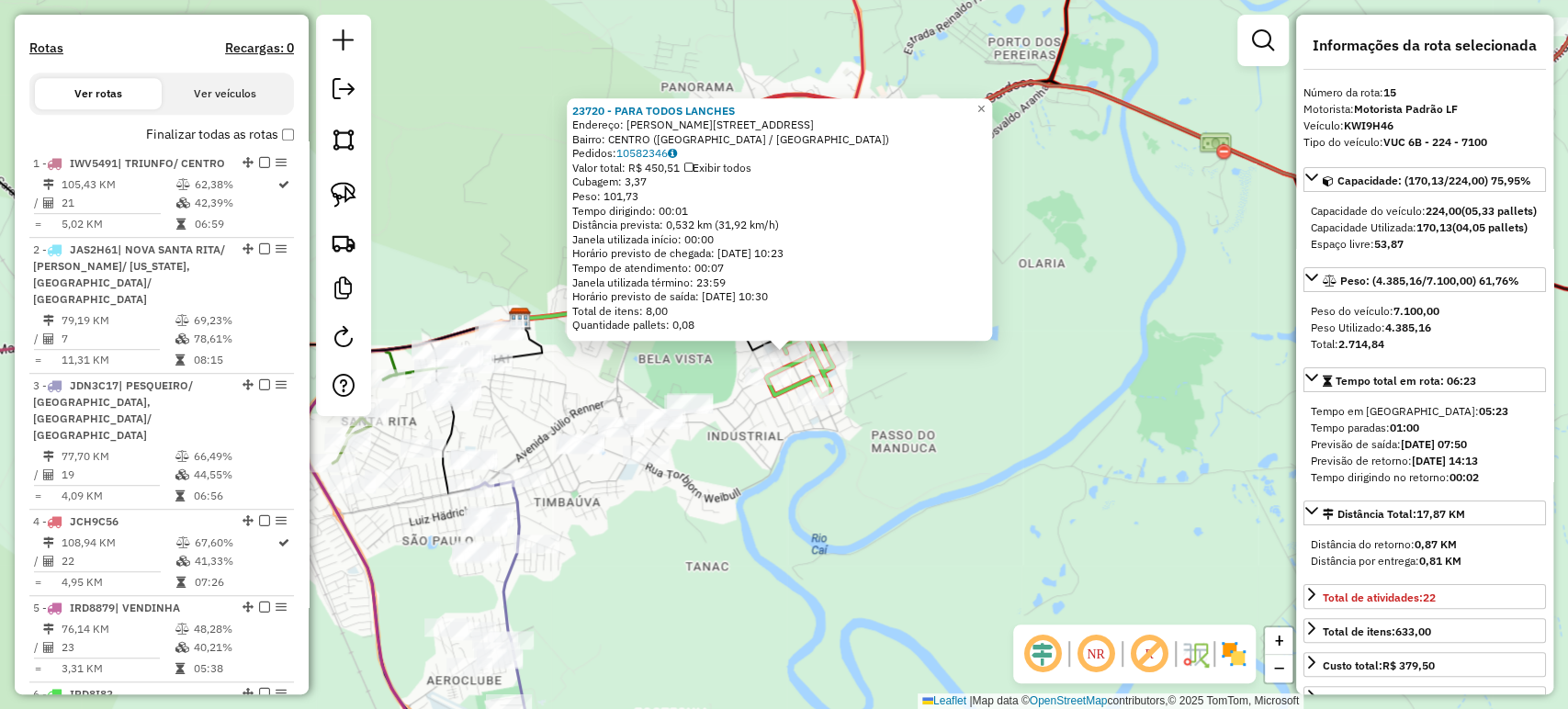 scroll, scrollTop: 457, scrollLeft: 0, axis: vertical 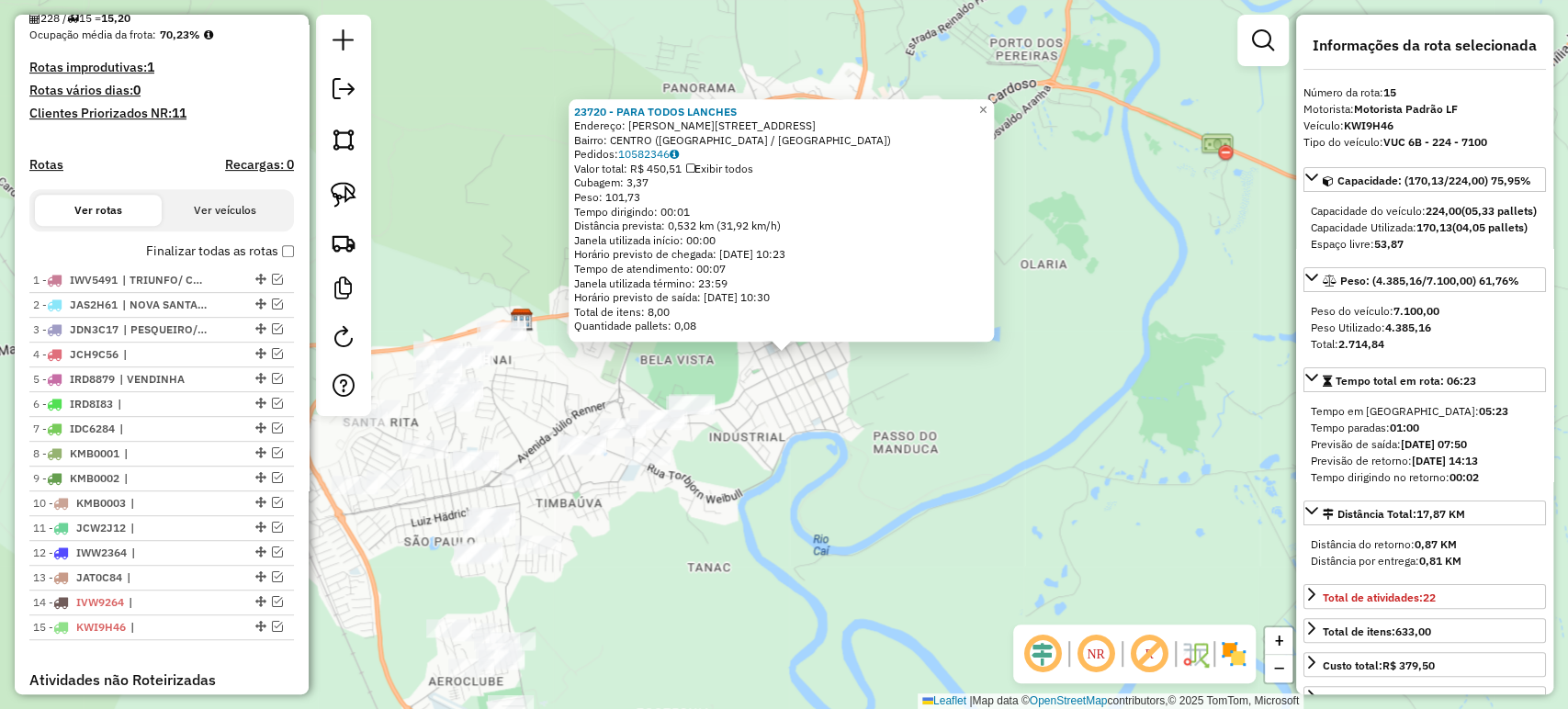 click on "23720 - PARA TODOS LANCHES  Endereço: R JOAO PESSOA 1267   Bairro: CENTRO (MONTENEGRO / RS)   Pedidos:  10582346   Valor total: R$ 450,51   Exibir todos   Cubagem: 3,37  Peso: 101,73  Tempo dirigindo: 00:01   Distância prevista: 0,532 km (31,92 km/h)   Janela utilizada início: 00:00   Horário previsto de chegada: 11/07/2025 10:23   Tempo de atendimento: 00:07   Janela utilizada término: 23:59   Horário previsto de saída: 11/07/2025 10:30   Total de itens: 8,00   Quantidade pallets: 0,08  × Janela de atendimento Grade de atendimento Capacidade Transportadoras Veículos Cliente Pedidos  Rotas Selecione os dias de semana para filtrar as janelas de atendimento  Seg   Ter   Qua   Qui   Sex   Sáb   Dom  Informe o período da janela de atendimento: De: Até:  Filtrar exatamente a janela do cliente  Considerar janela de atendimento padrão  Selecione os dias de semana para filtrar as grades de atendimento  Seg   Ter   Qua   Qui   Sex   Sáb   Dom   Considerar clientes sem dia de atendimento cadastrado  De:" 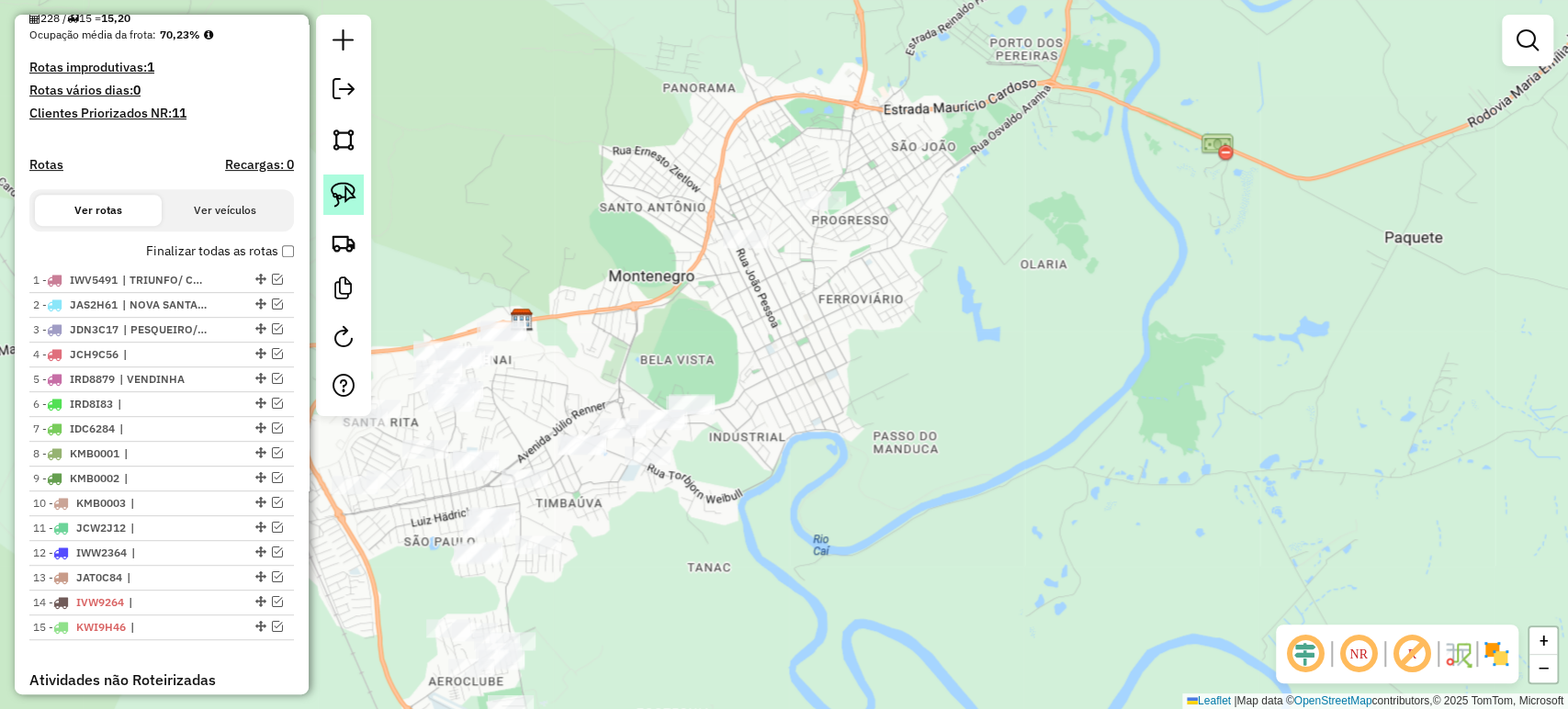 click 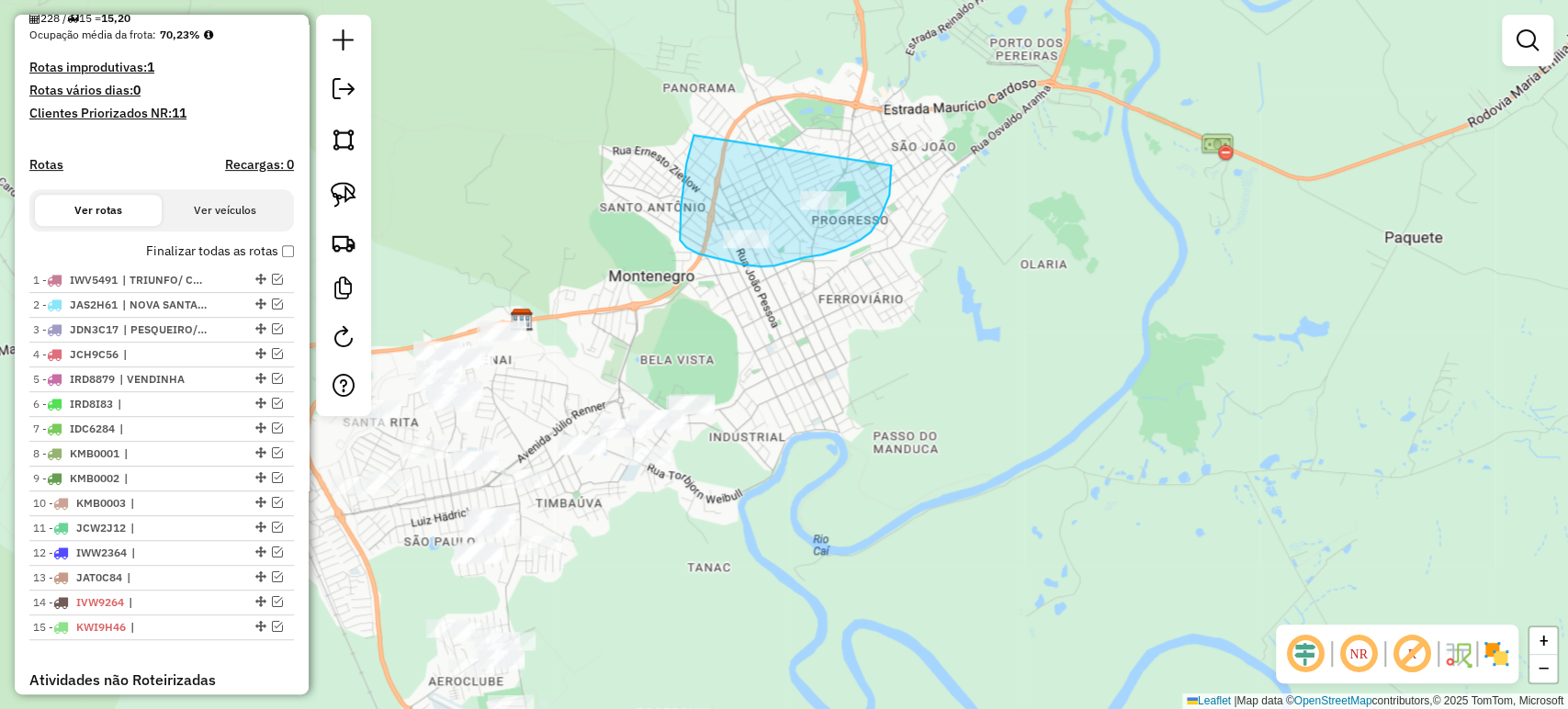 drag, startPoint x: 694, startPoint y: 135, endPoint x: 891, endPoint y: 162, distance: 198.84165 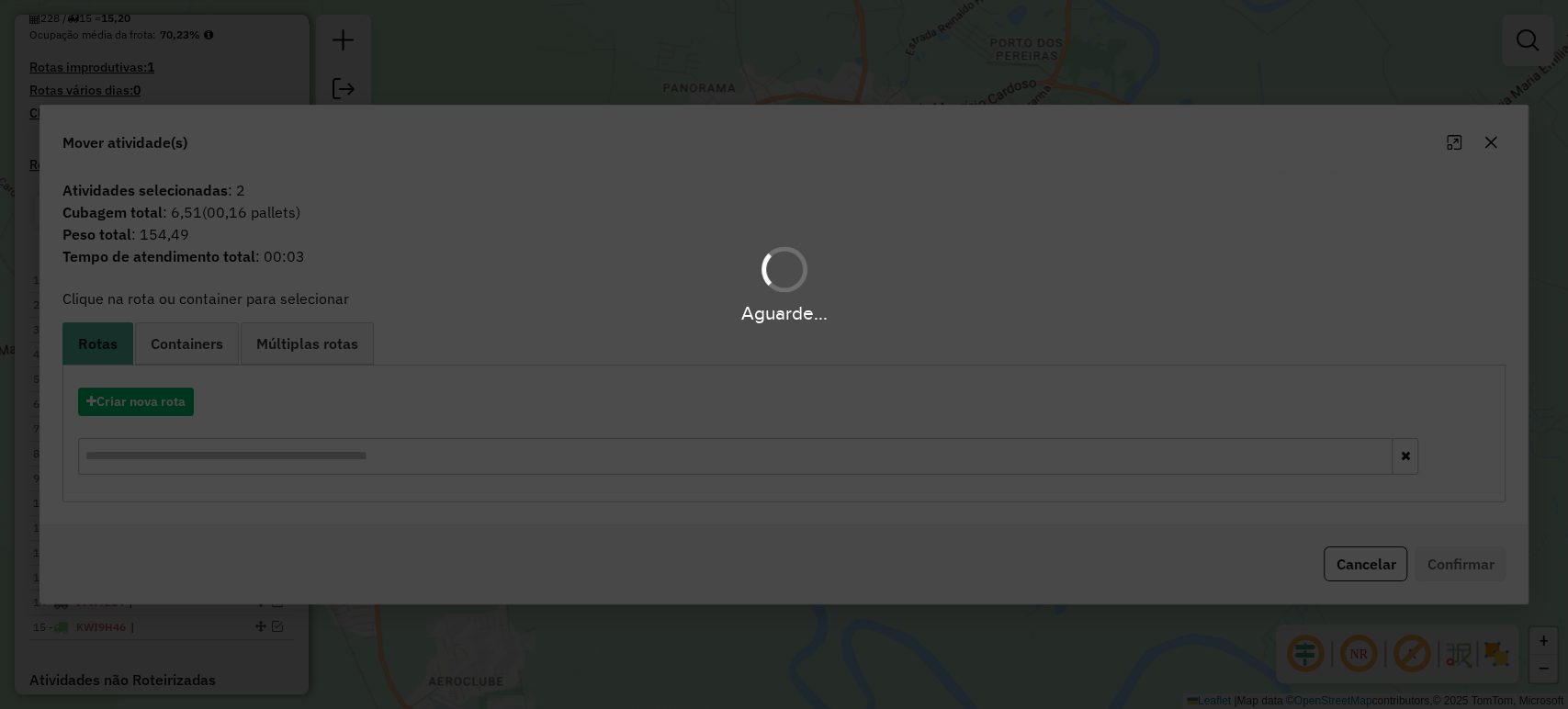 click on "Aguarde..." at bounding box center [784, 354] 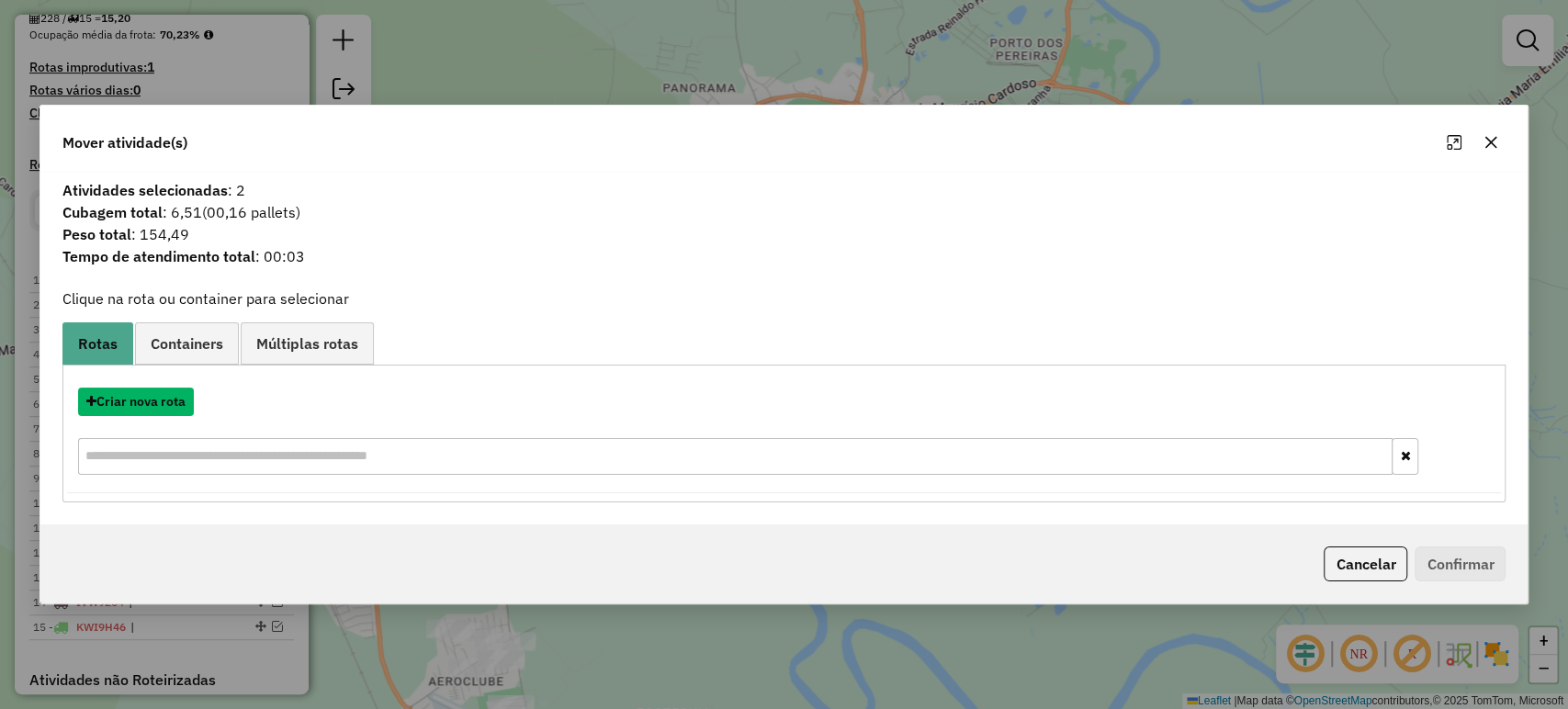 click on "Criar nova rota" at bounding box center (136, 401) 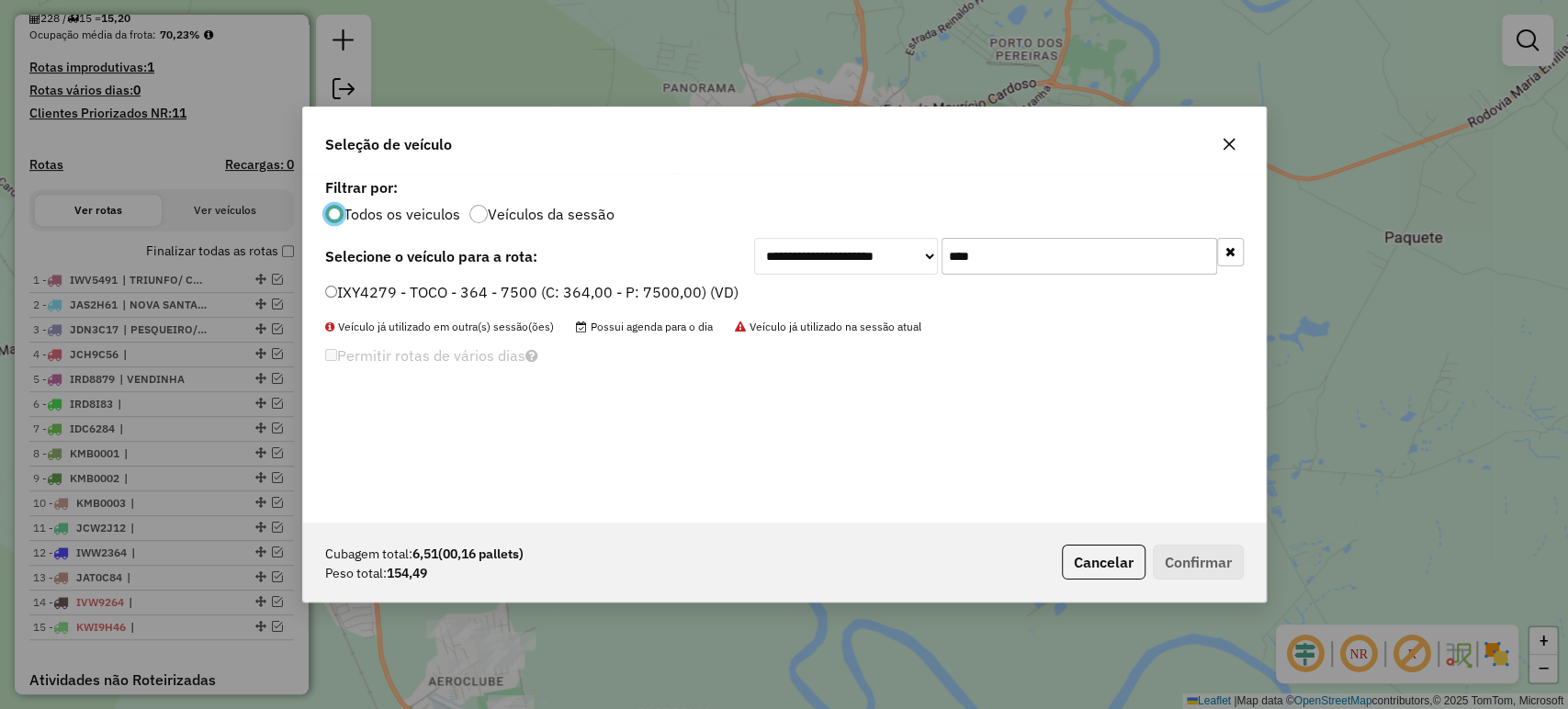 scroll, scrollTop: 9, scrollLeft: 6, axis: both 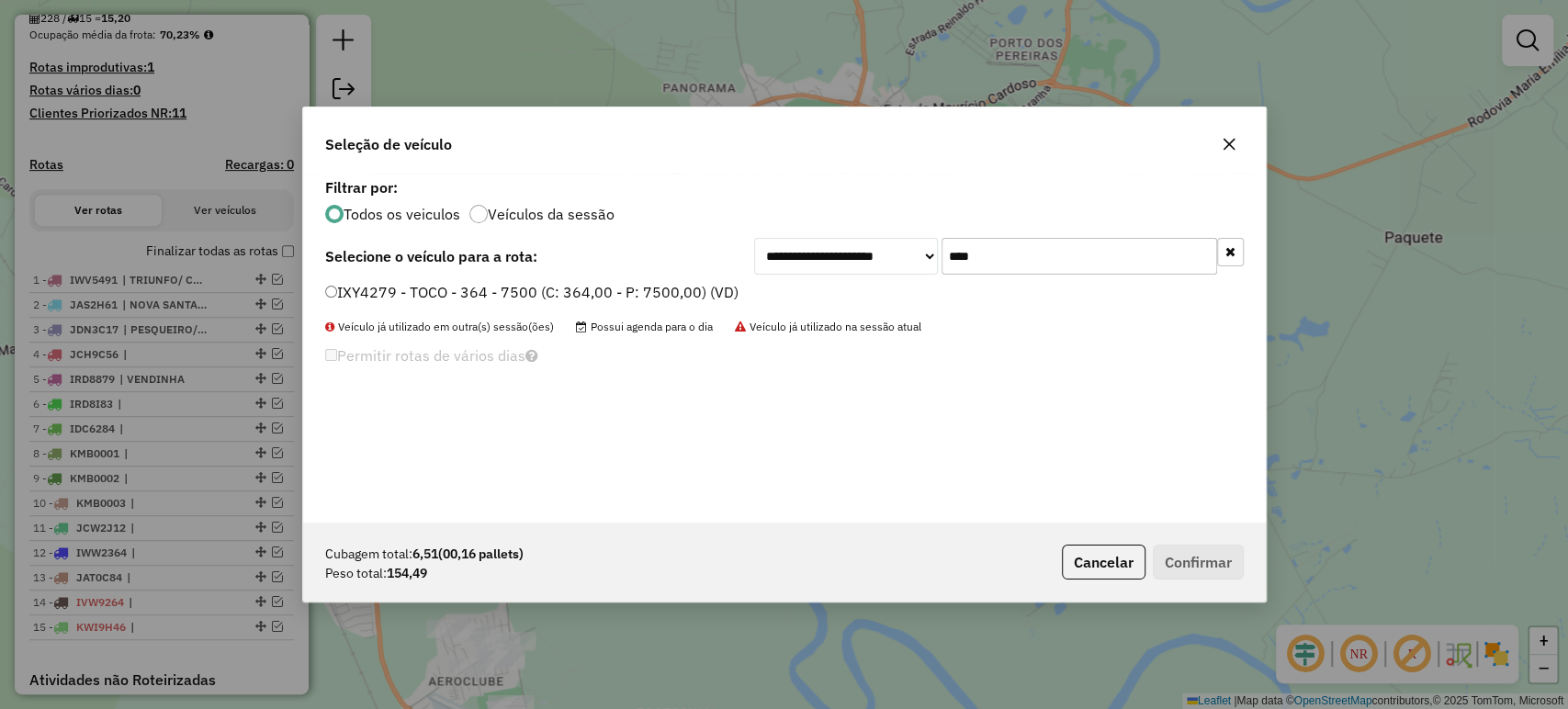 click on "****" 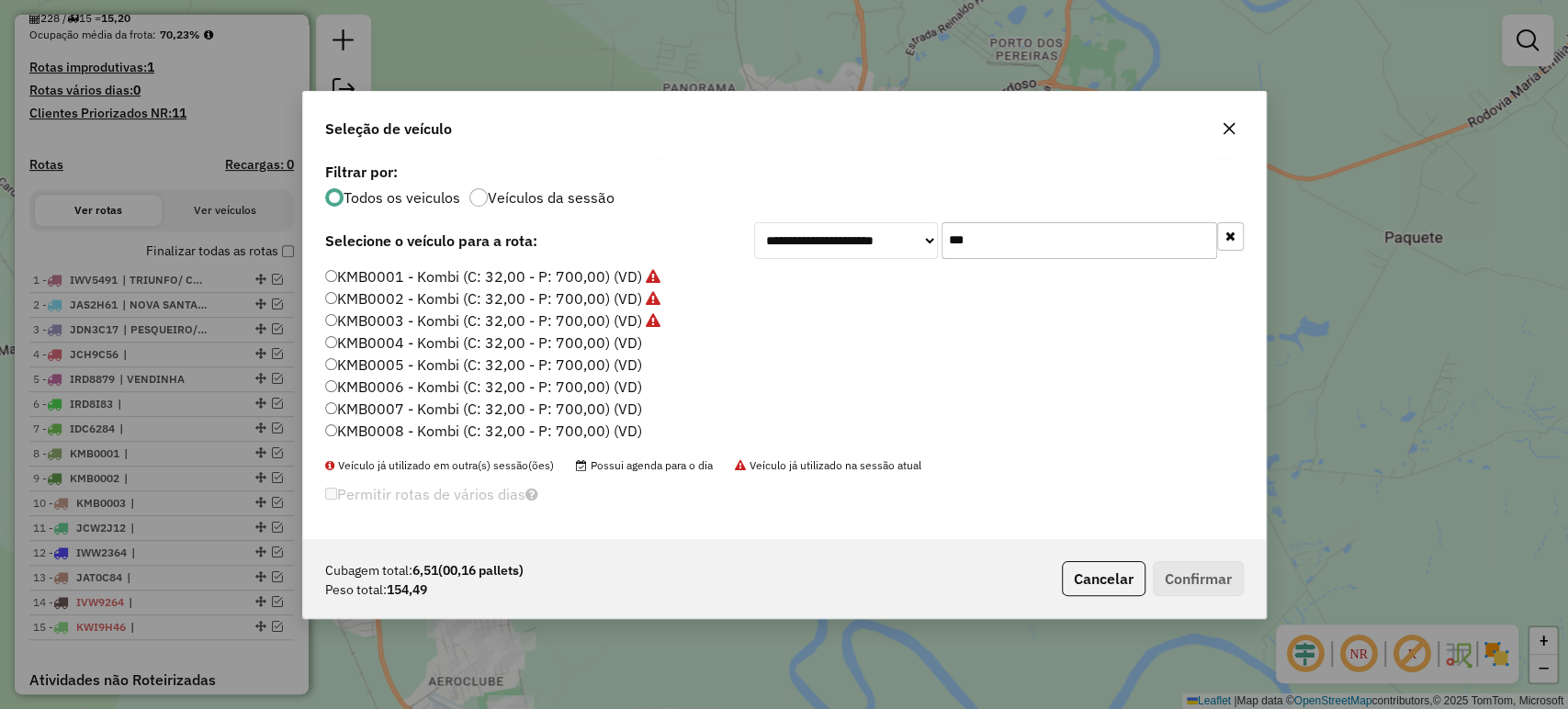 type on "***" 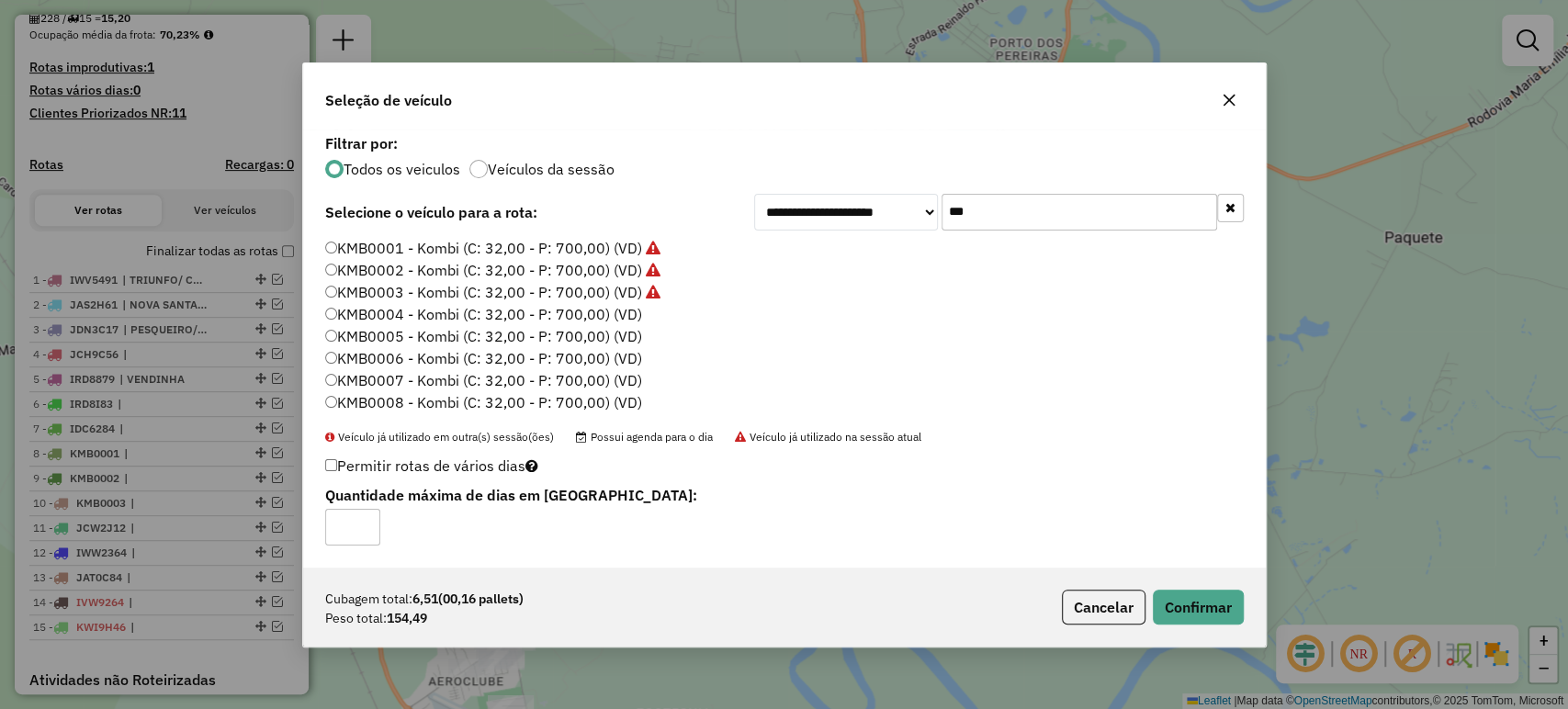 click on "KMB0005 - Kombi (C: 32,00 - P: 700,00) (VD)" 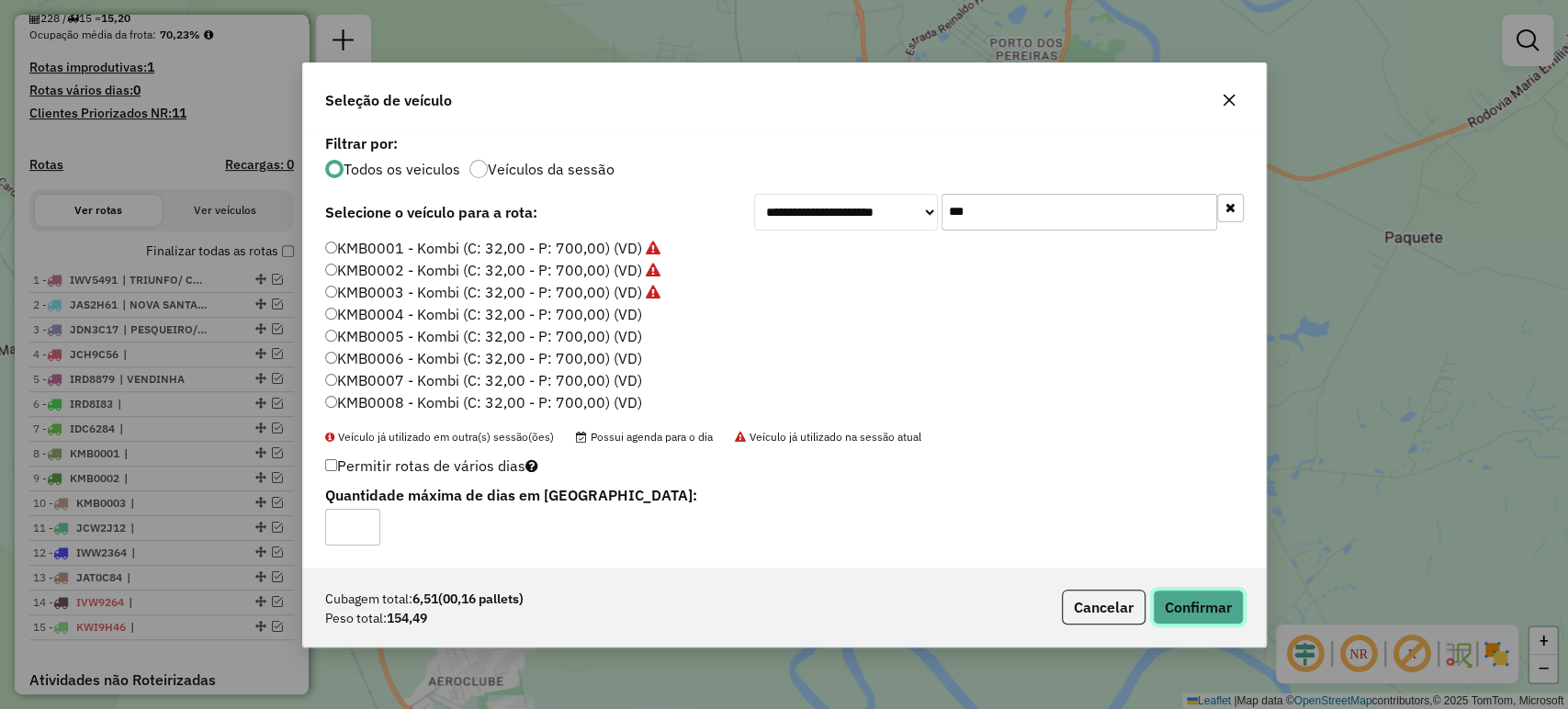 drag, startPoint x: 1216, startPoint y: 602, endPoint x: 1253, endPoint y: 610, distance: 37.854986 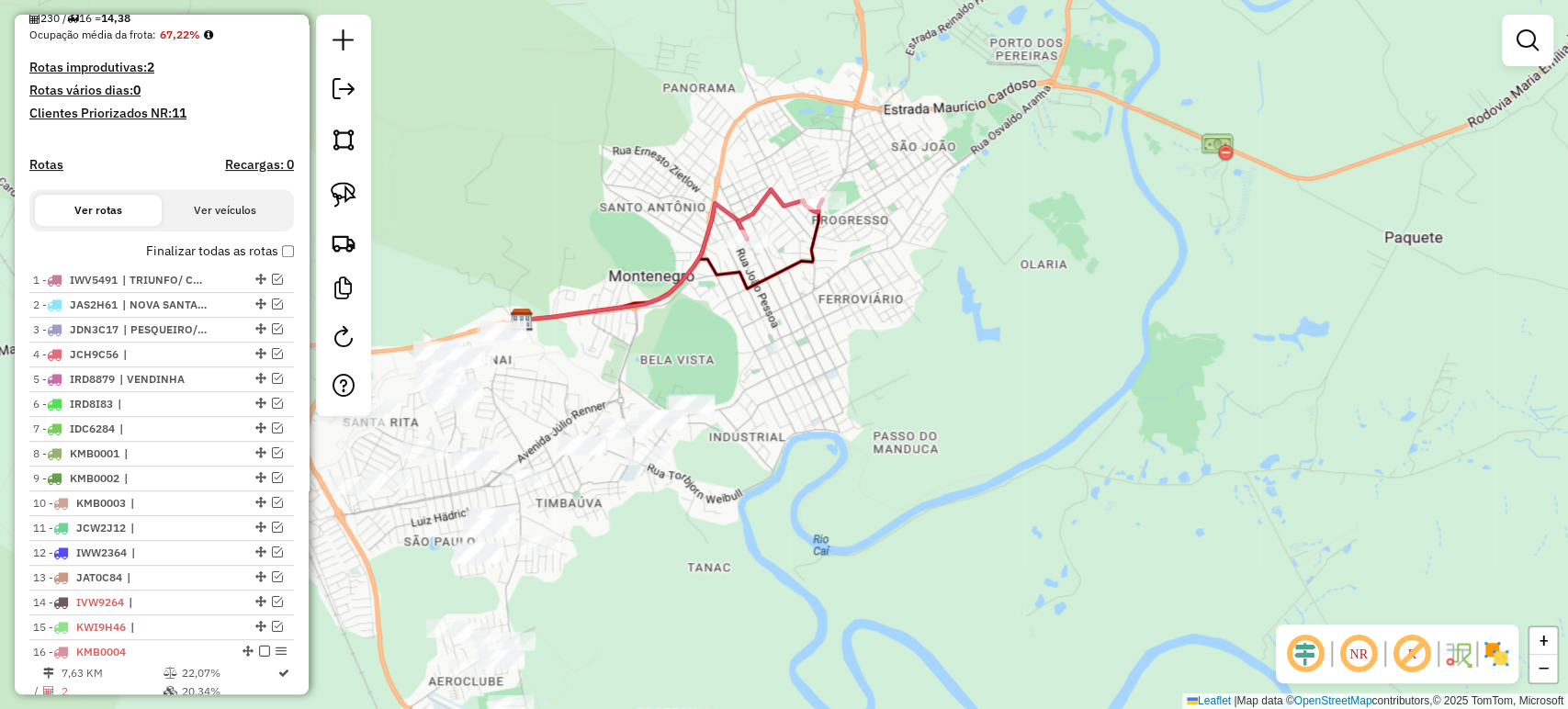 click on "Janela de atendimento Grade de atendimento Capacidade Transportadoras Veículos Cliente Pedidos  Rotas Selecione os dias de semana para filtrar as janelas de atendimento  Seg   Ter   Qua   Qui   Sex   Sáb   Dom  Informe o período da janela de atendimento: De: Até:  Filtrar exatamente a janela do cliente  Considerar janela de atendimento padrão  Selecione os dias de semana para filtrar as grades de atendimento  Seg   Ter   Qua   Qui   Sex   Sáb   Dom   Considerar clientes sem dia de atendimento cadastrado  Clientes fora do dia de atendimento selecionado Filtrar as atividades entre os valores definidos abaixo:  Peso mínimo:   Peso máximo:   Cubagem mínima:   Cubagem máxima:   De:   Até:  Filtrar as atividades entre o tempo de atendimento definido abaixo:  De:   Até:   Considerar capacidade total dos clientes não roteirizados Transportadora: Selecione um ou mais itens Tipo de veículo: Selecione um ou mais itens Veículo: Selecione um ou mais itens Motorista: Selecione um ou mais itens Nome: Rótulo:" 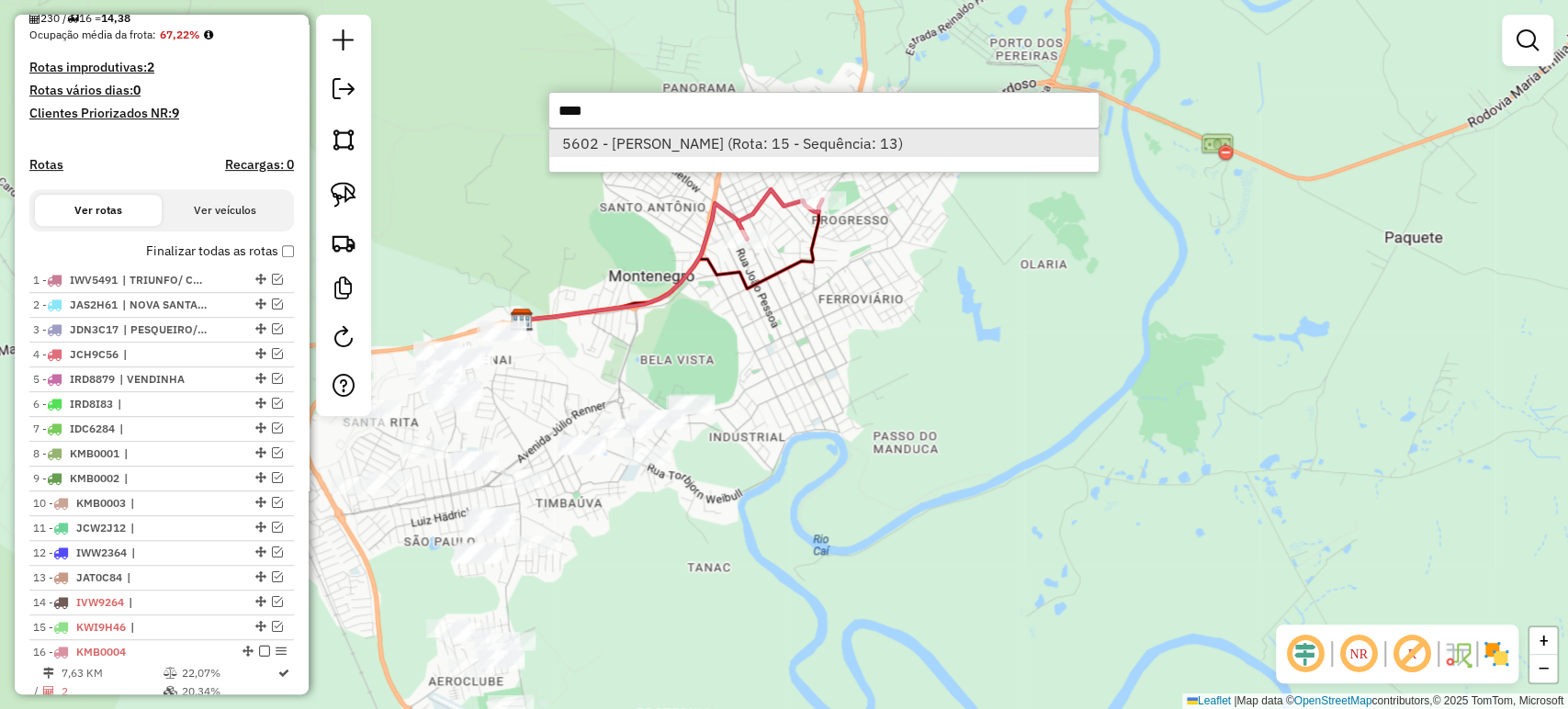type on "****" 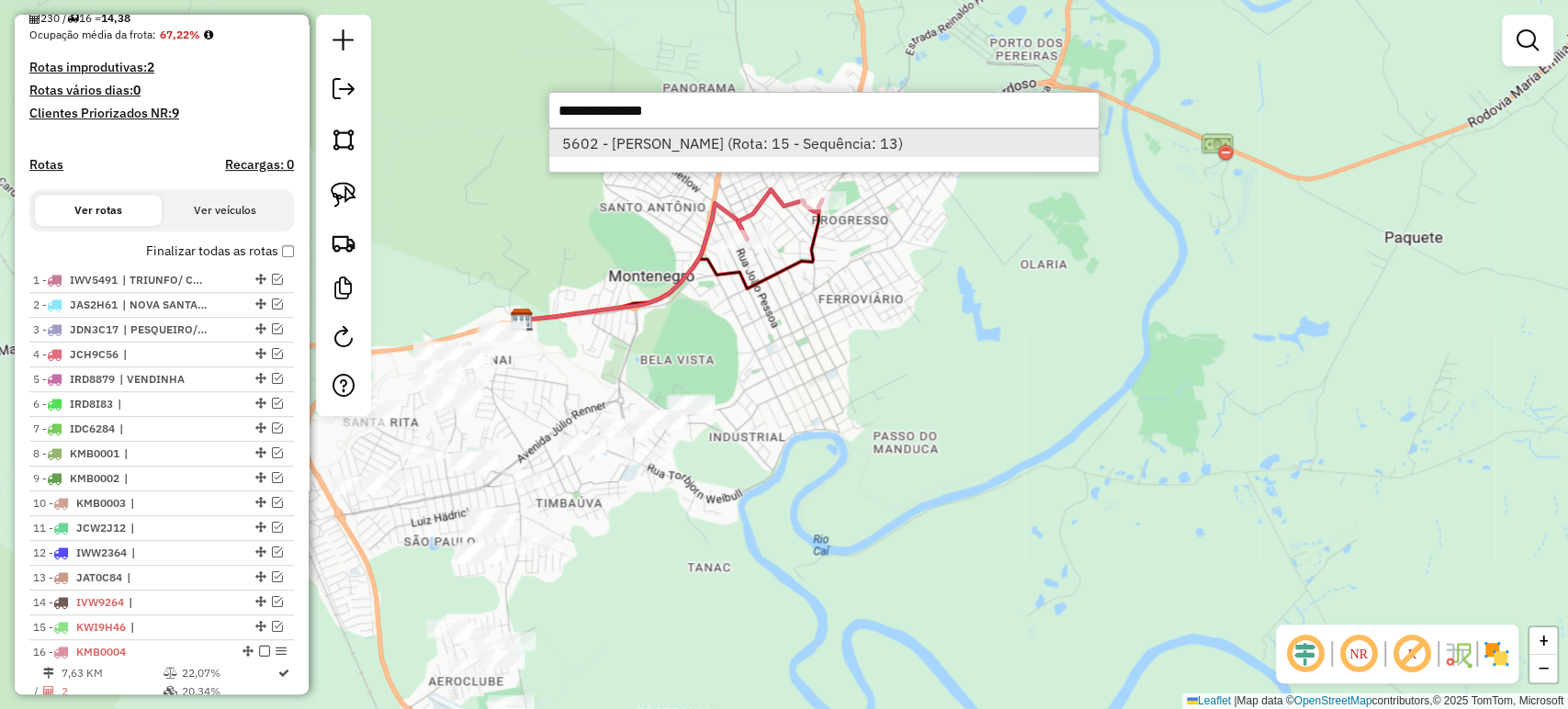 select on "*********" 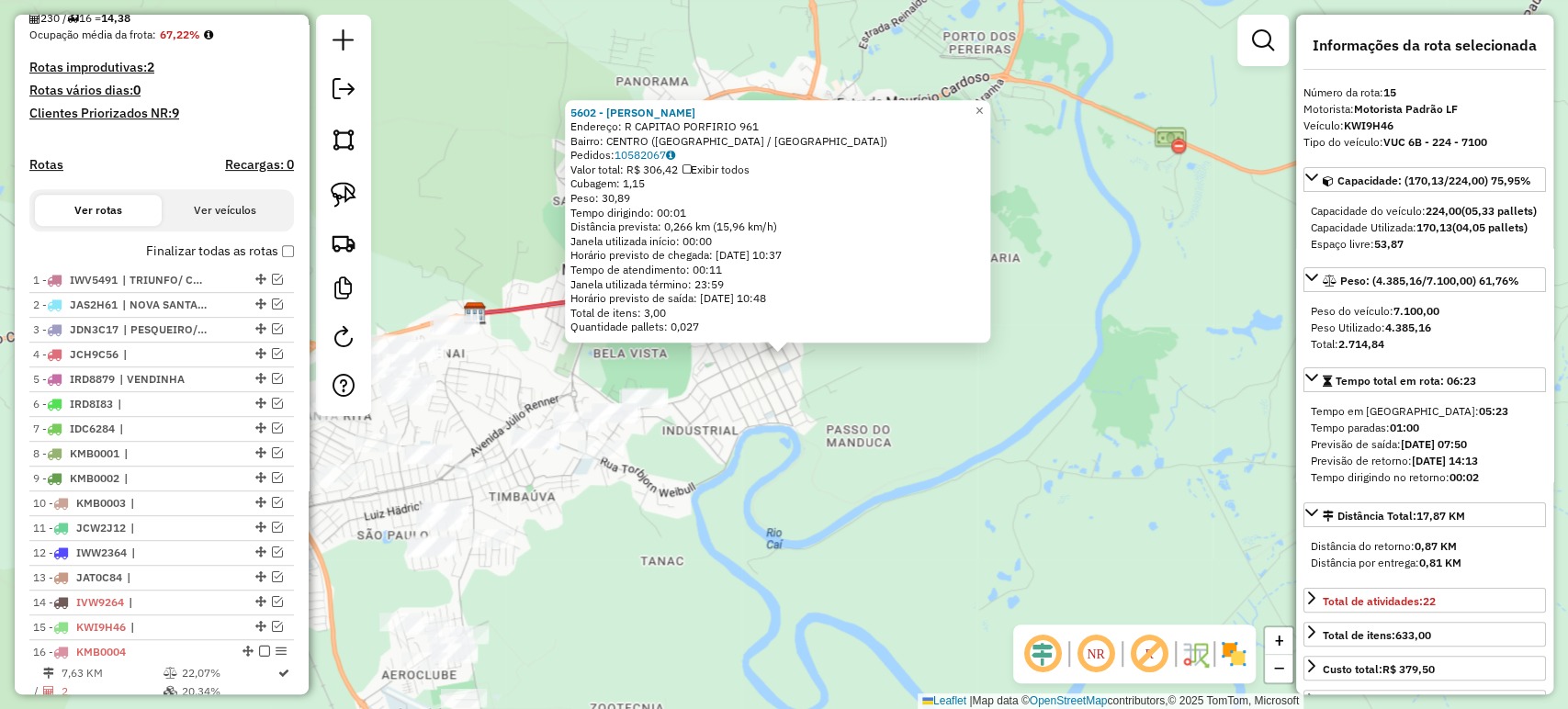scroll, scrollTop: 864, scrollLeft: 0, axis: vertical 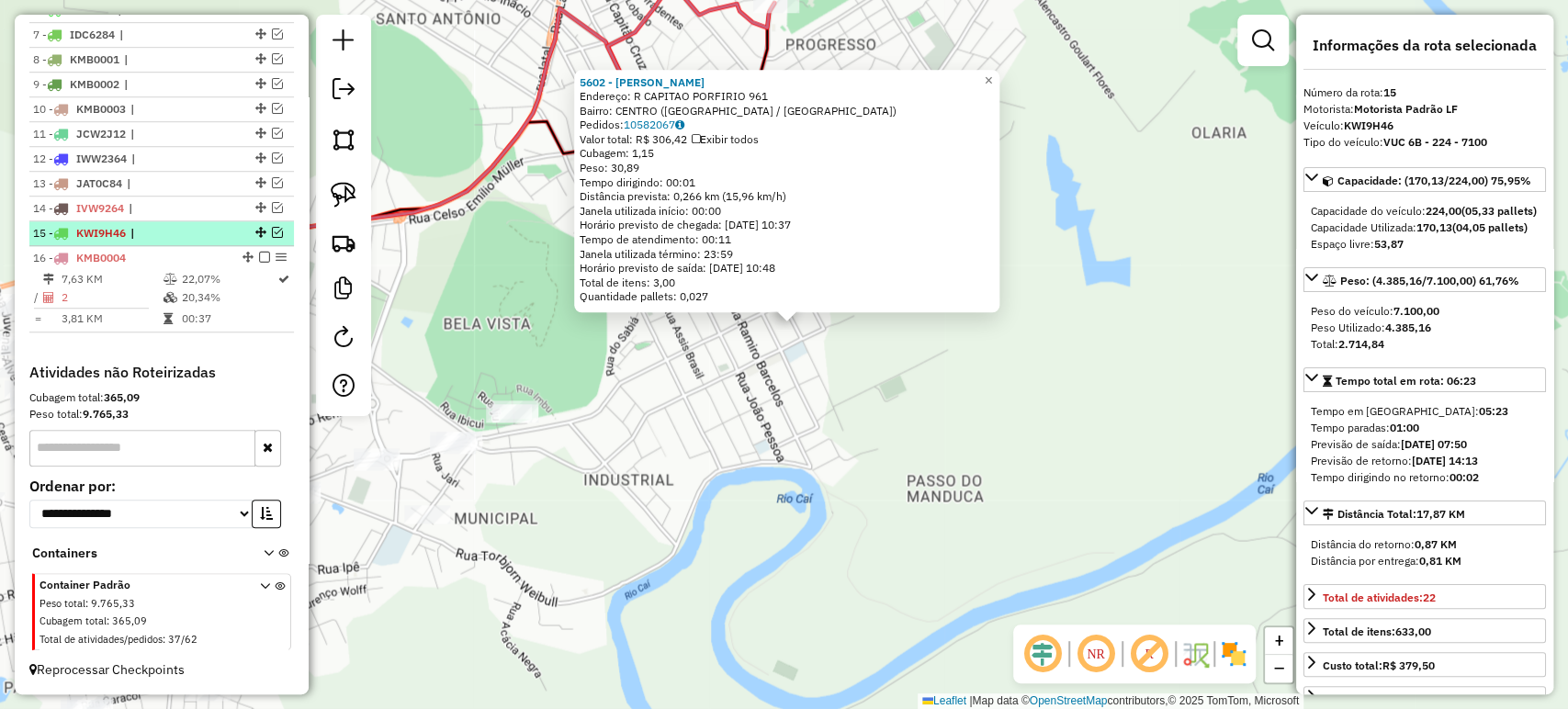 click at bounding box center (277, 232) 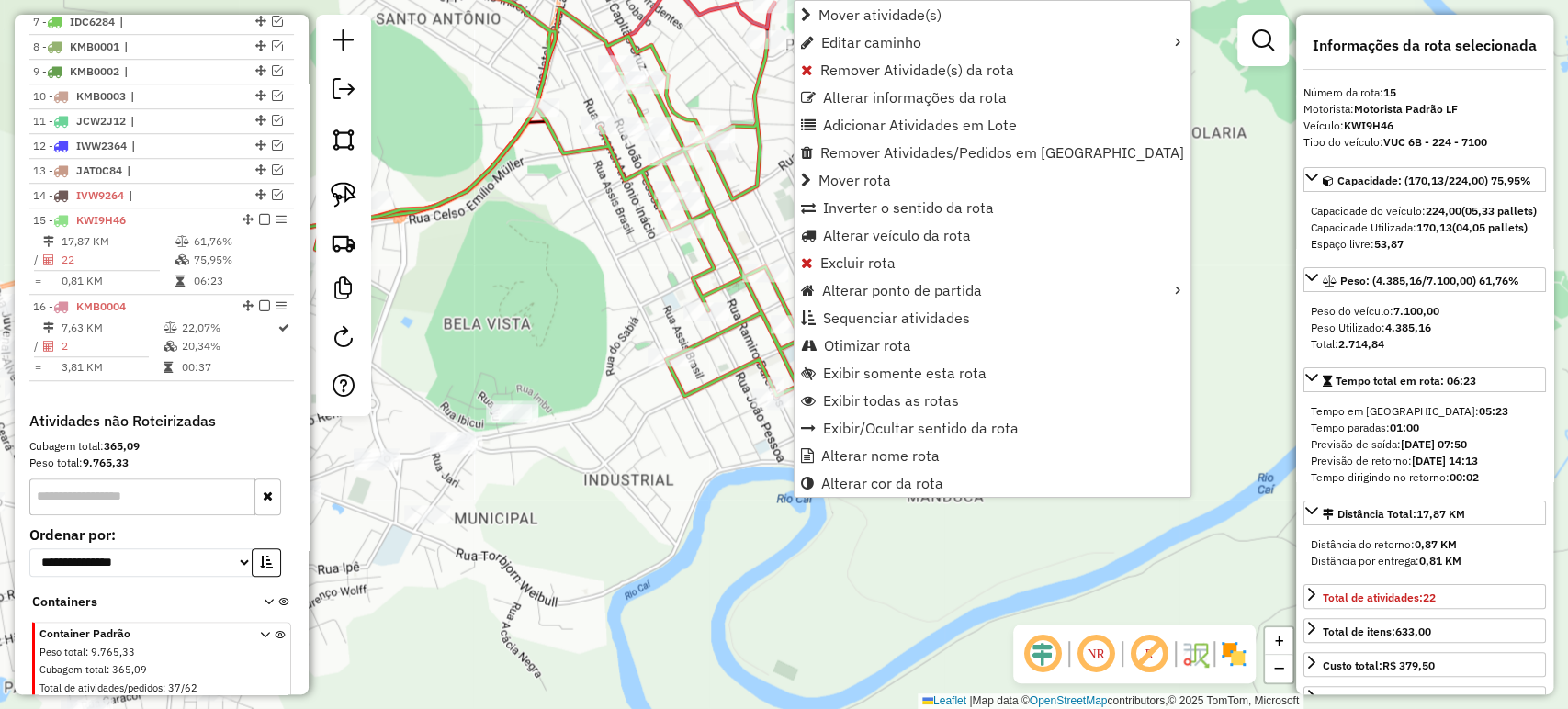 scroll, scrollTop: 926, scrollLeft: 0, axis: vertical 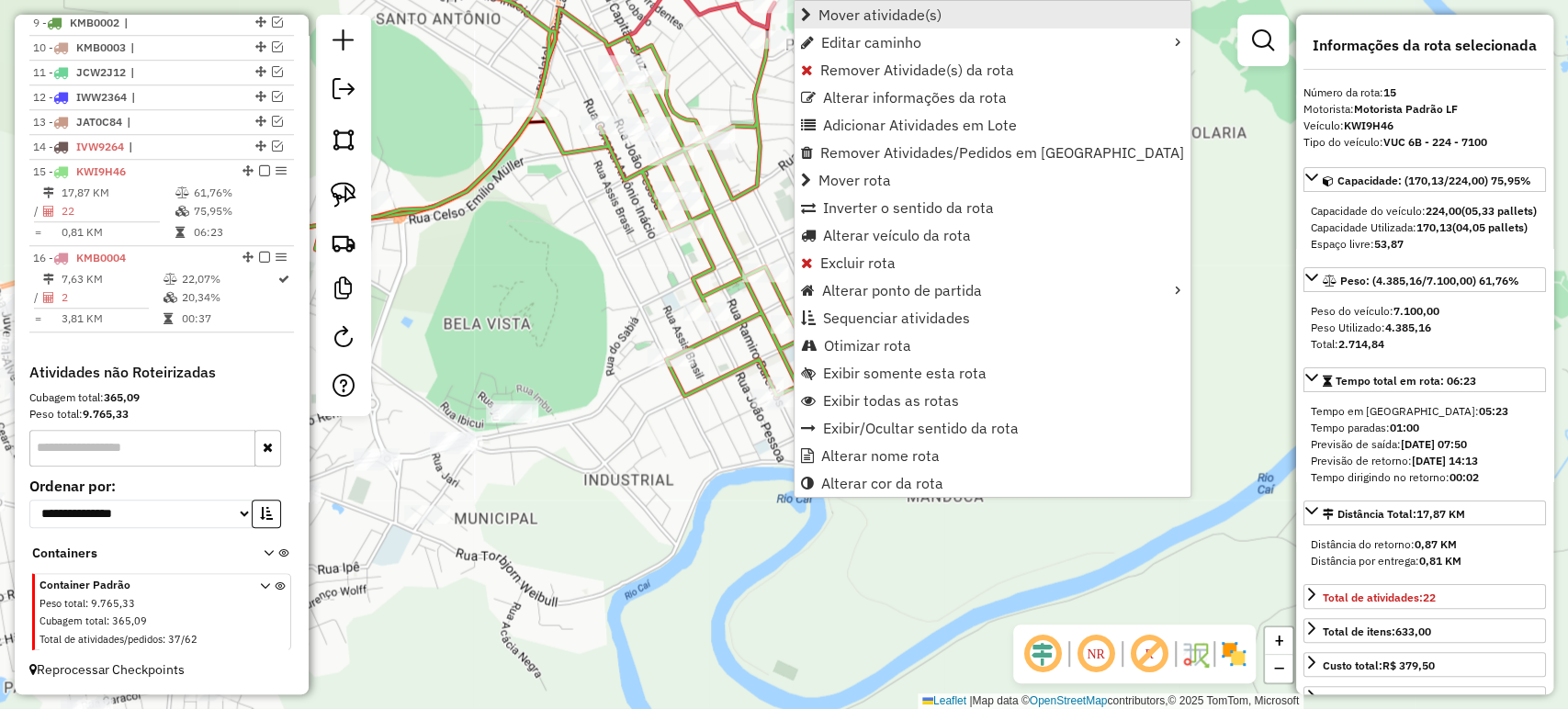 click on "Mover atividade(s)" at bounding box center [992, 15] 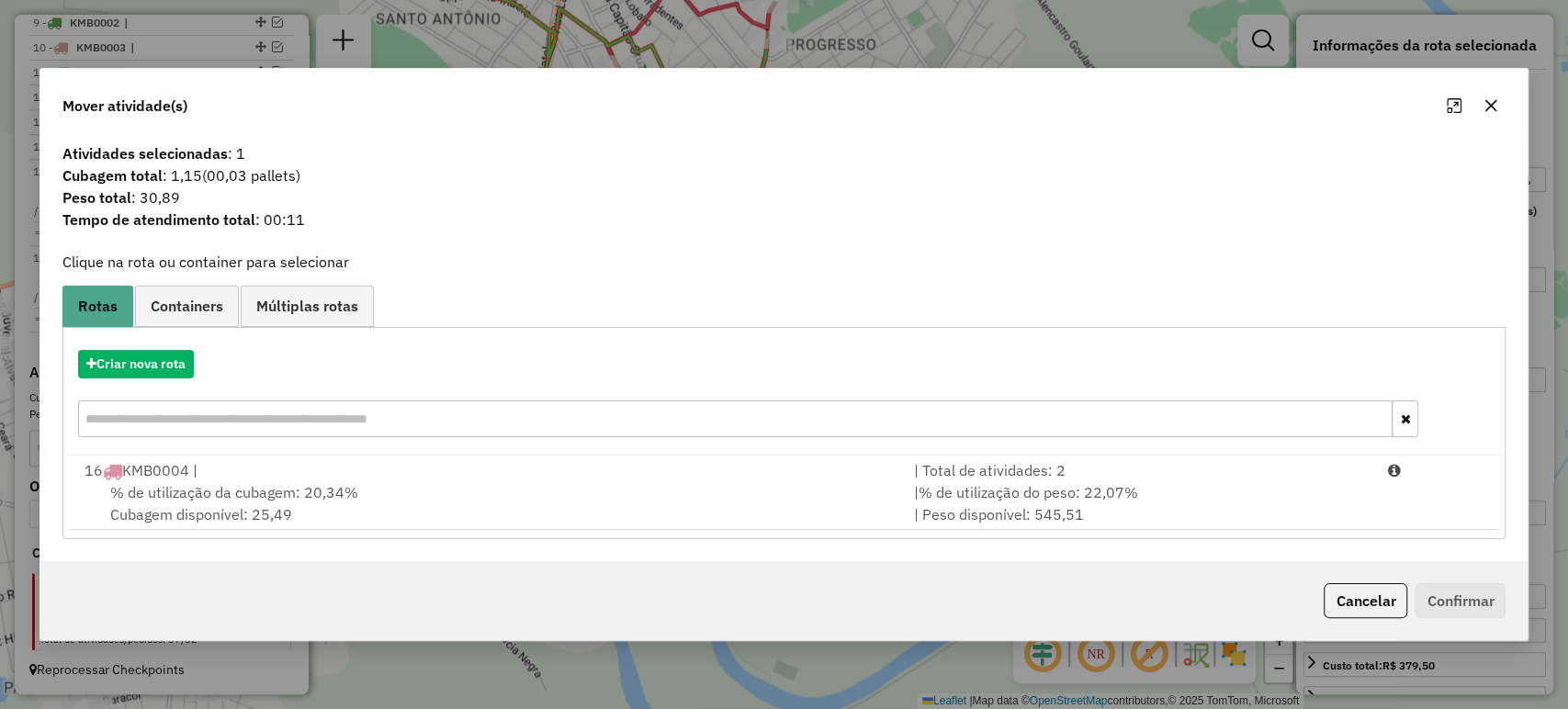 click at bounding box center (1404, 419) 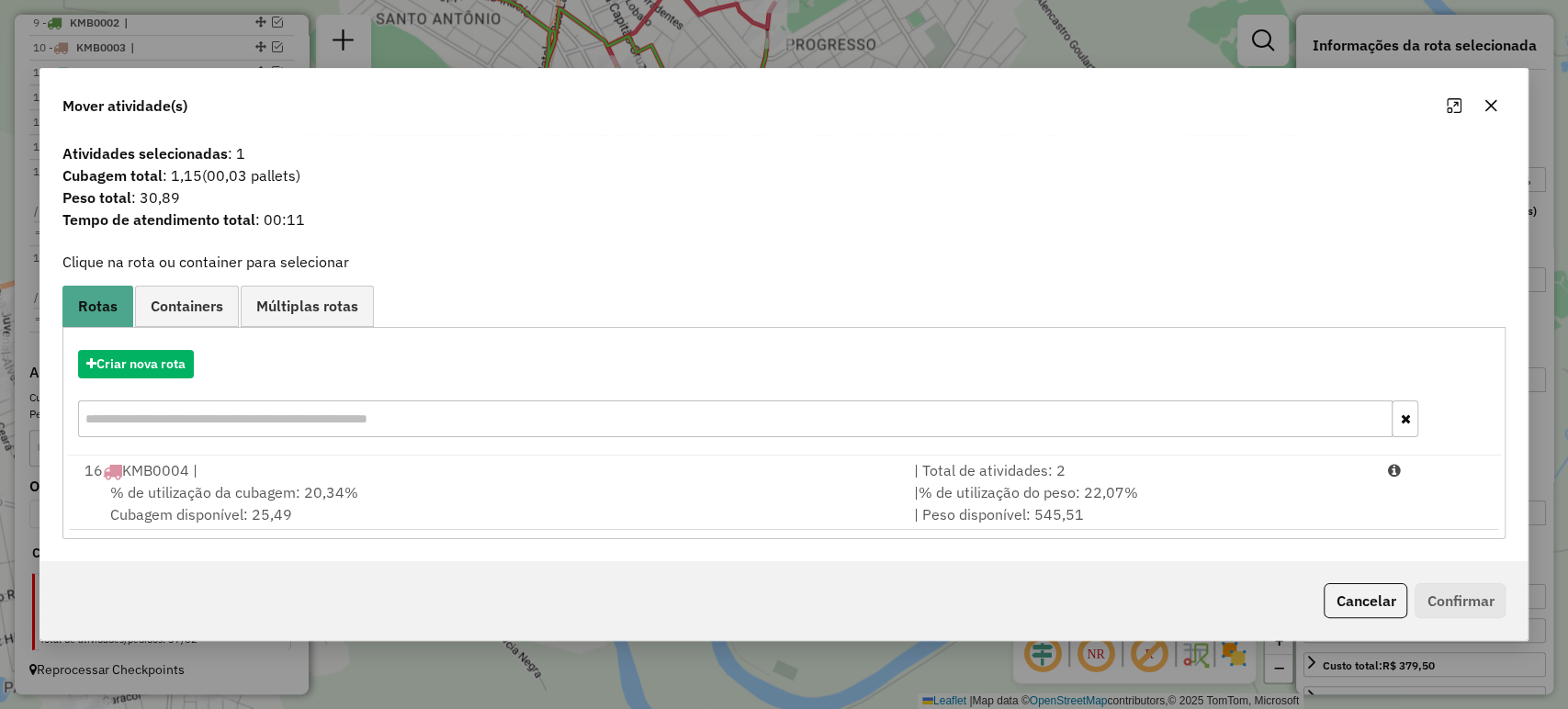 click 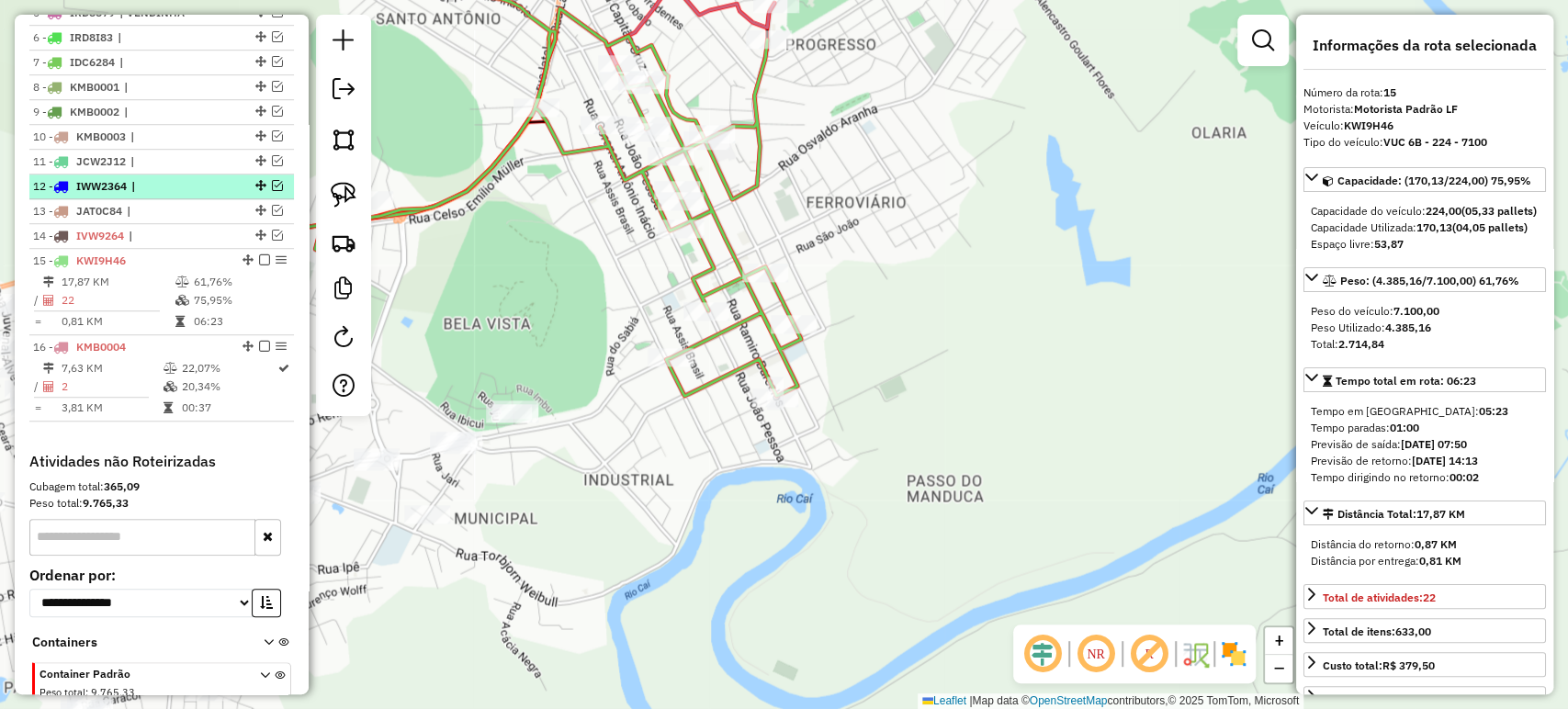 scroll, scrollTop: 416, scrollLeft: 0, axis: vertical 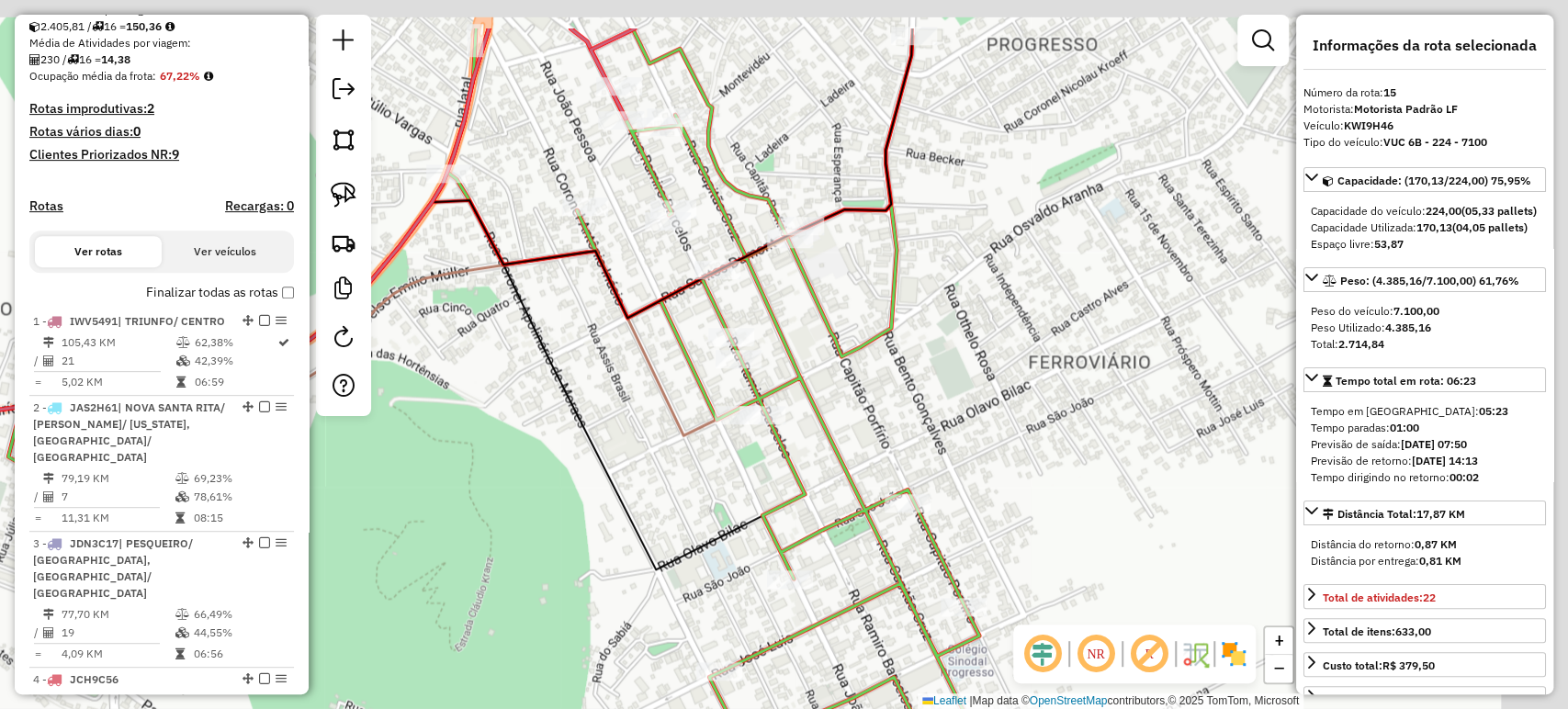 drag, startPoint x: 993, startPoint y: 434, endPoint x: 933, endPoint y: 475, distance: 72.670489 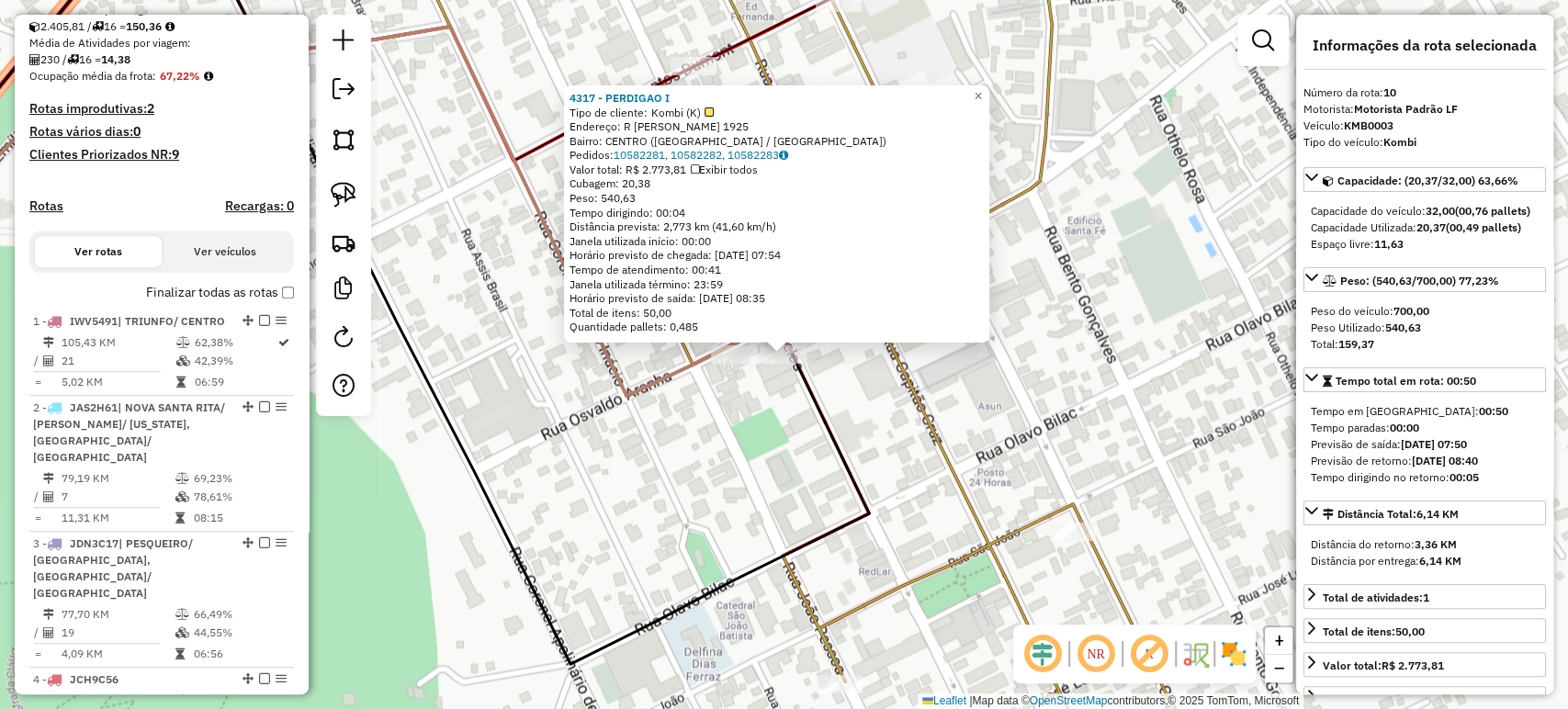 scroll, scrollTop: 1586, scrollLeft: 0, axis: vertical 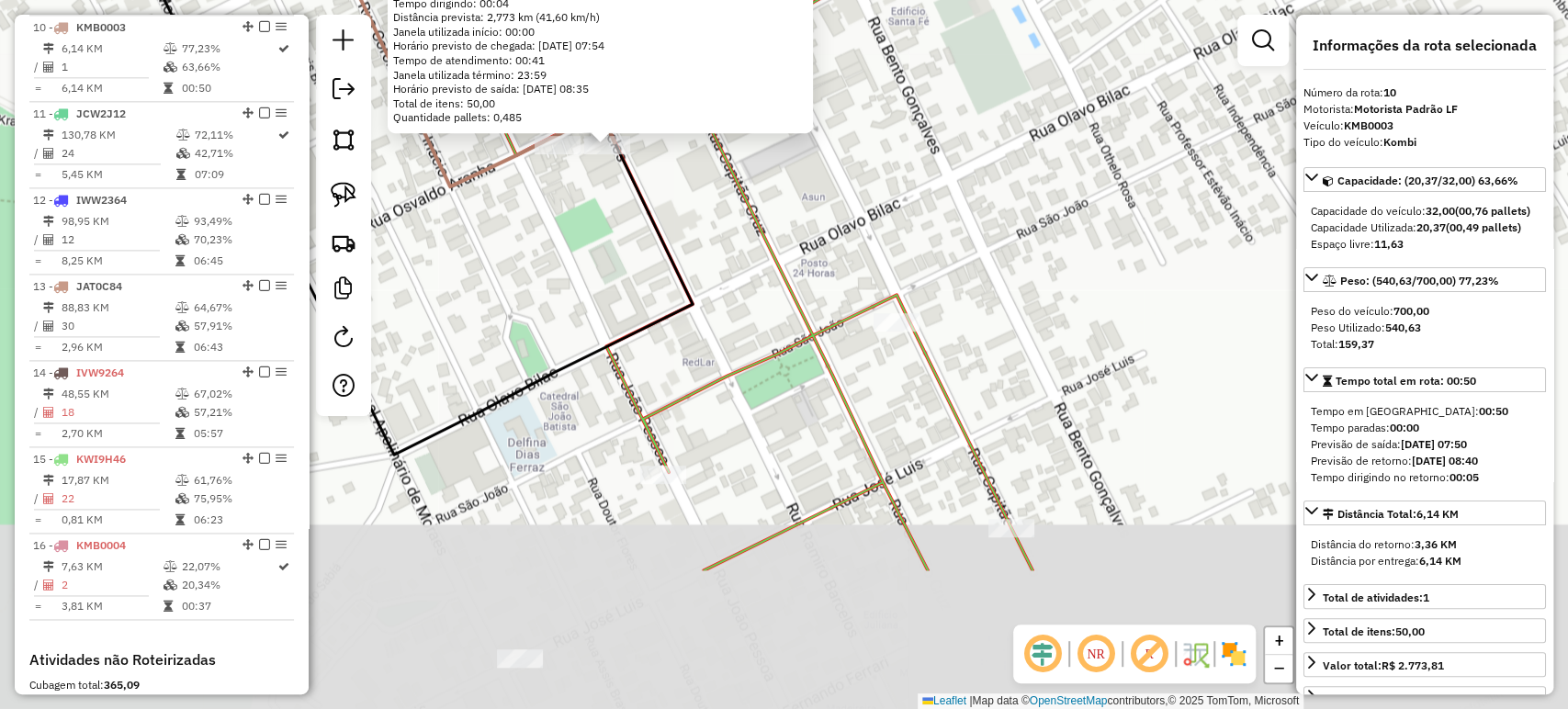 drag, startPoint x: 1082, startPoint y: 413, endPoint x: 974, endPoint y: 457, distance: 116.61904 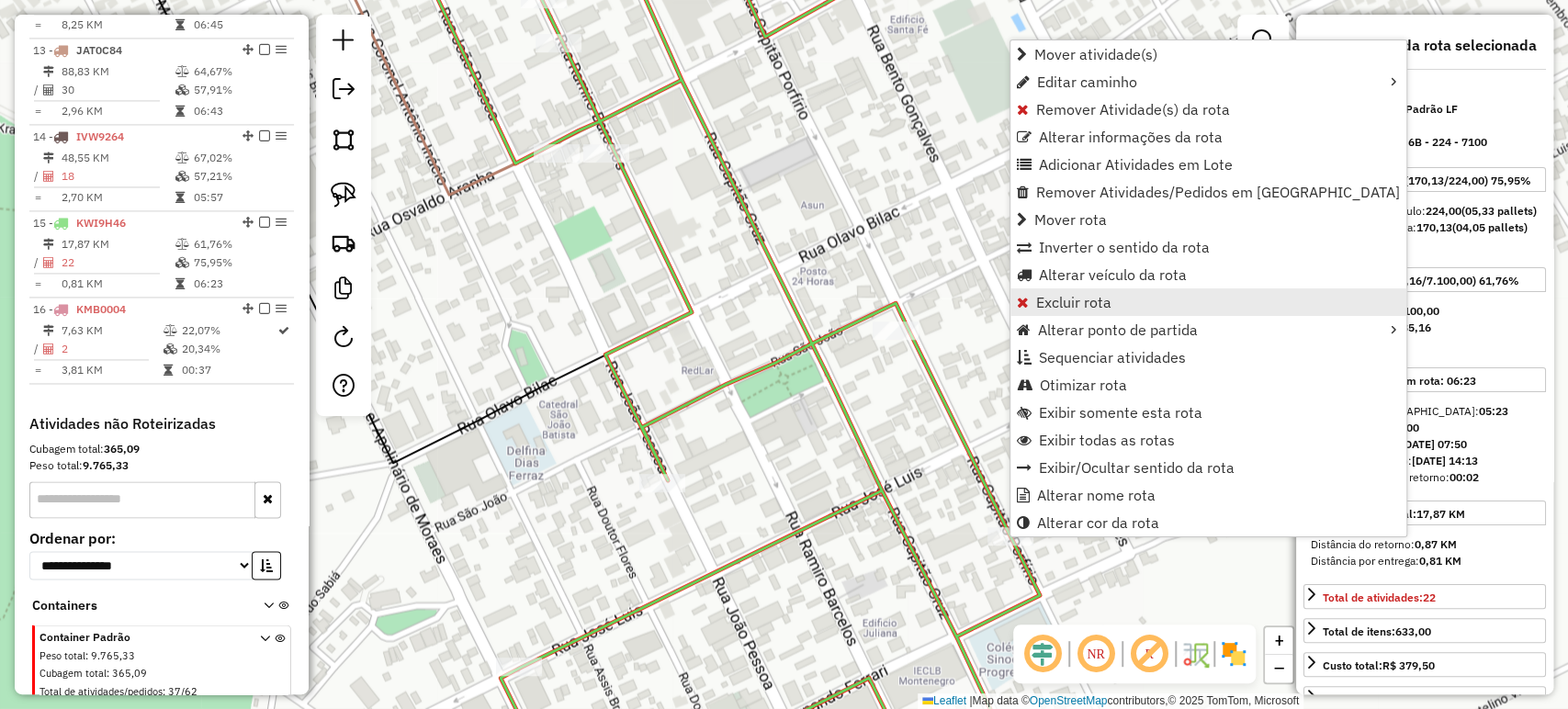 scroll, scrollTop: 1870, scrollLeft: 0, axis: vertical 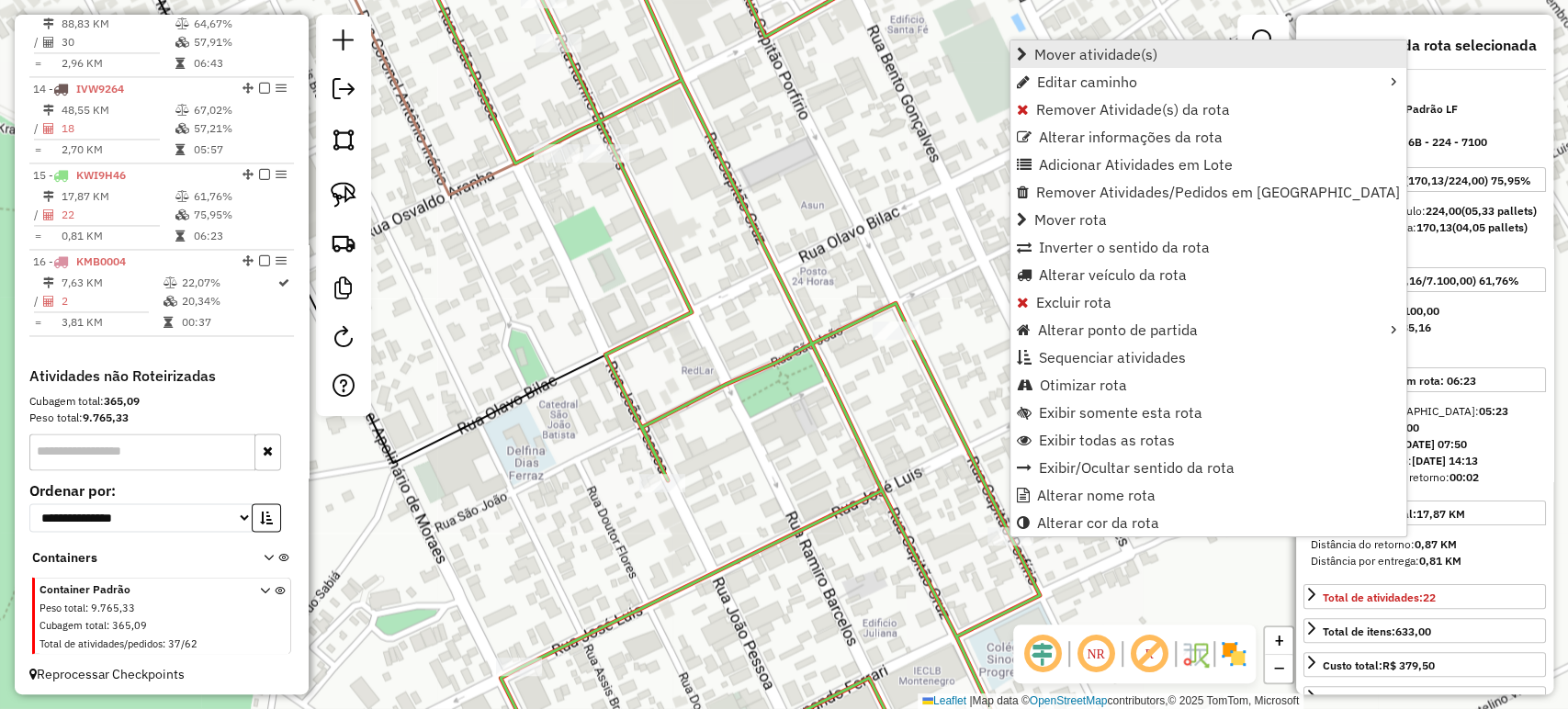 click on "Mover atividade(s)" at bounding box center [1096, 54] 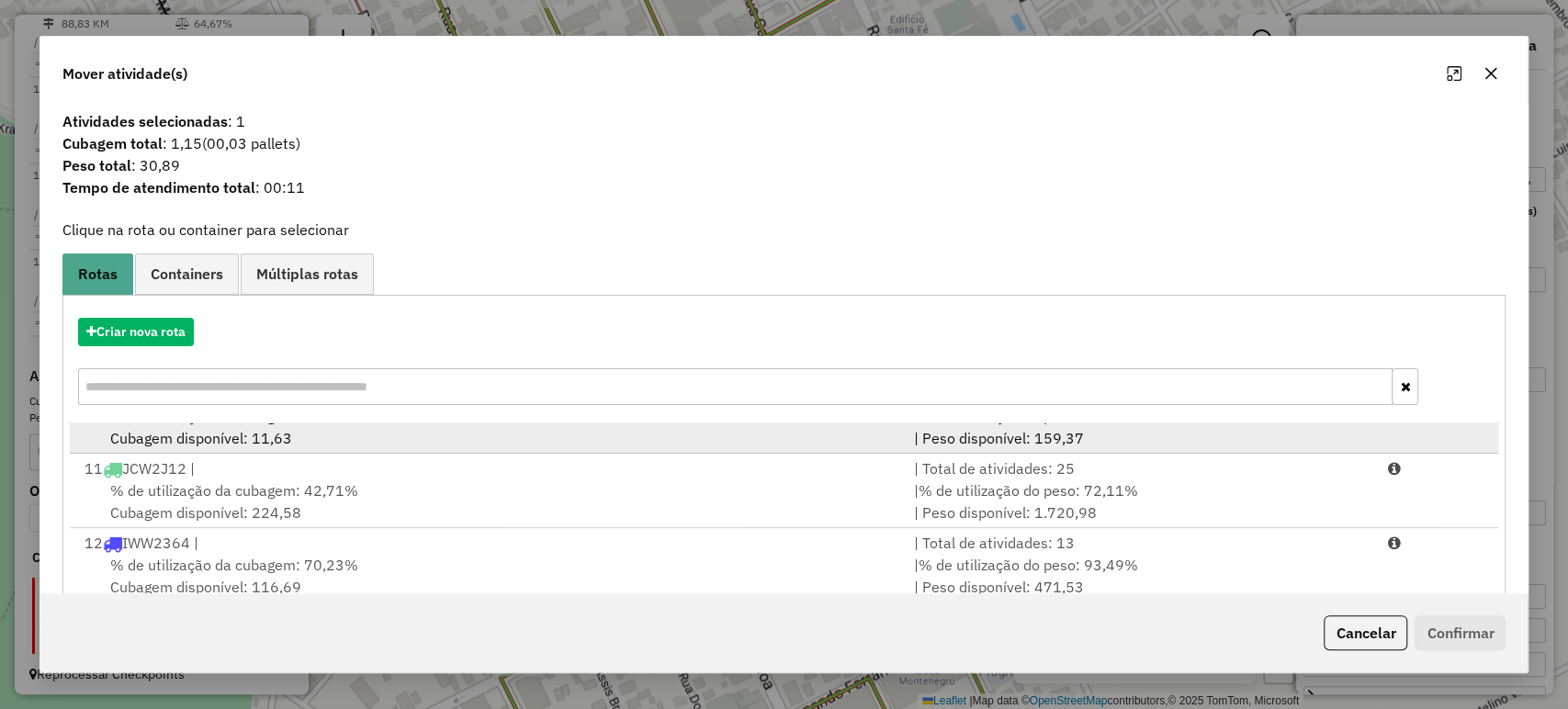 click on "% de utilização da cubagem: 63,66%  Cubagem disponível: 11,63" at bounding box center [488, 427] 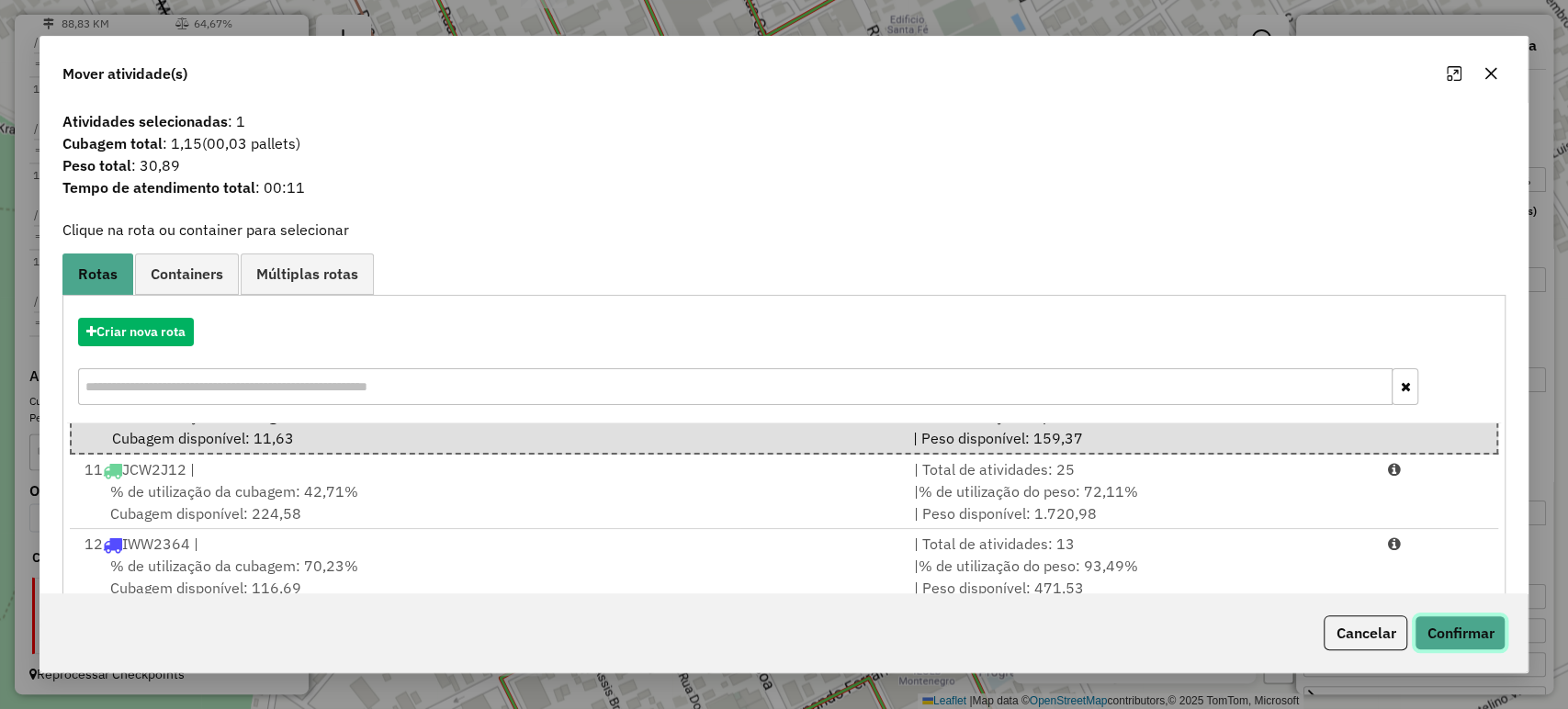 click on "Confirmar" 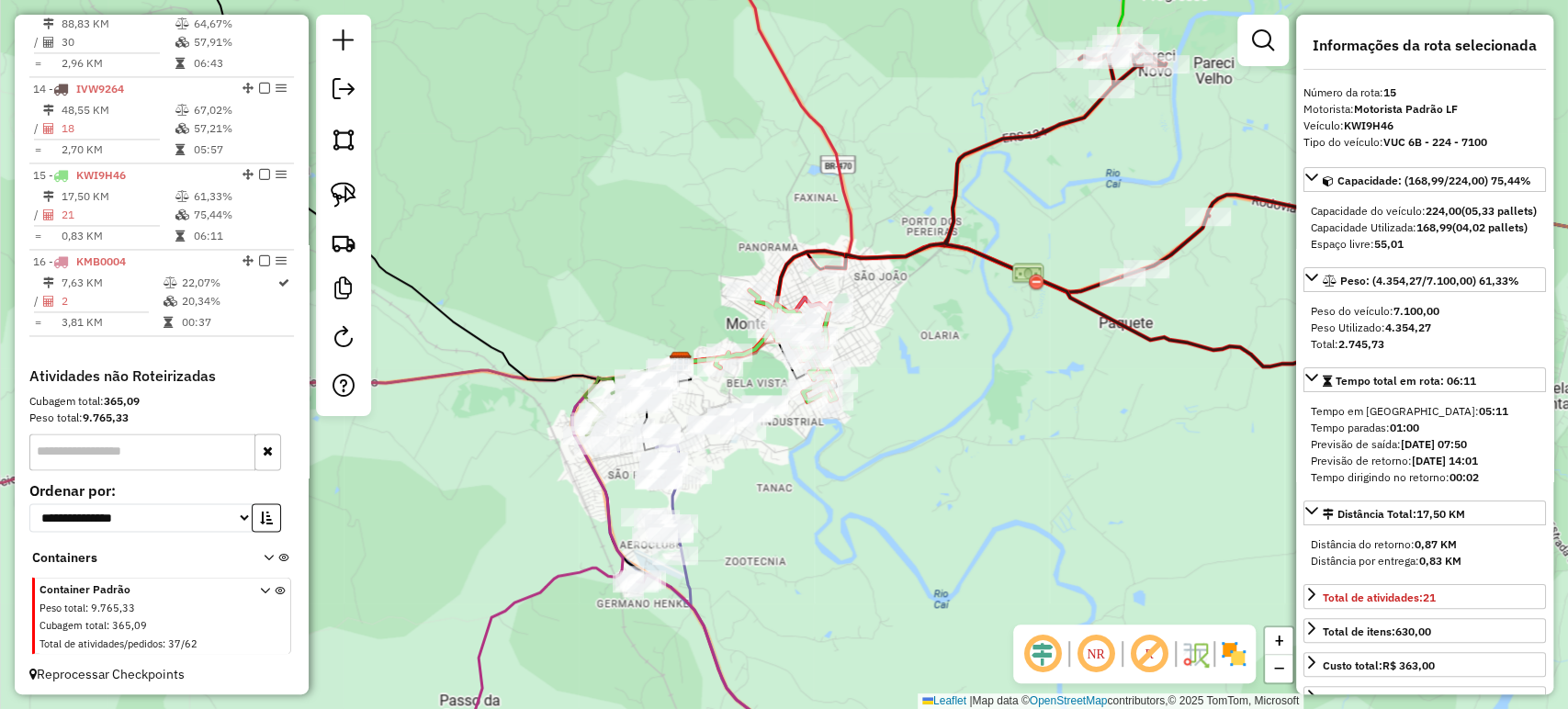 drag, startPoint x: 675, startPoint y: 512, endPoint x: 759, endPoint y: 504, distance: 84.38009 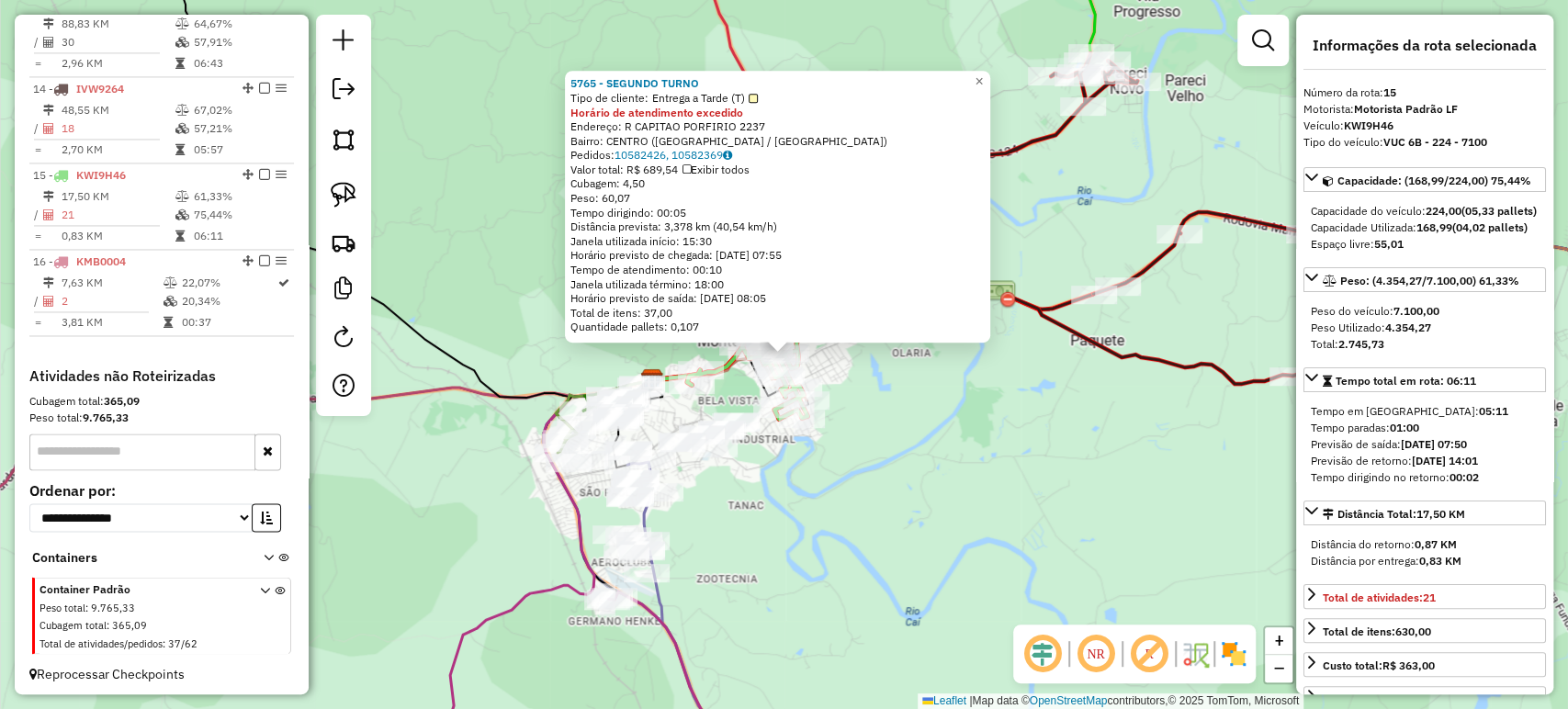 click on "5765 - SEGUNDO TURNO  Tipo de cliente:   Entrega a Tarde (T)  Horário de atendimento excedido  Endereço: R CAPITAO PORFIRIO 2237   Bairro: CENTRO (MONTENEGRO / RS)   Pedidos:  10582426, 10582369   Valor total: R$ 689,54   Exibir todos   Cubagem: 4,50  Peso: 60,07  Tempo dirigindo: 00:05   Distância prevista: 3,378 km (40,54 km/h)   Janela utilizada início: 15:30   Horário previsto de chegada: 11/07/2025 07:55   Tempo de atendimento: 00:10   Janela utilizada término: 18:00   Horário previsto de saída: 11/07/2025 08:05   Total de itens: 37,00   Quantidade pallets: 0,107  × Janela de atendimento Grade de atendimento Capacidade Transportadoras Veículos Cliente Pedidos  Rotas Selecione os dias de semana para filtrar as janelas de atendimento  Seg   Ter   Qua   Qui   Sex   Sáb   Dom  Informe o período da janela de atendimento: De: Até:  Filtrar exatamente a janela do cliente  Considerar janela de atendimento padrão  Selecione os dias de semana para filtrar as grades de atendimento  Seg   Ter   Qua  +" 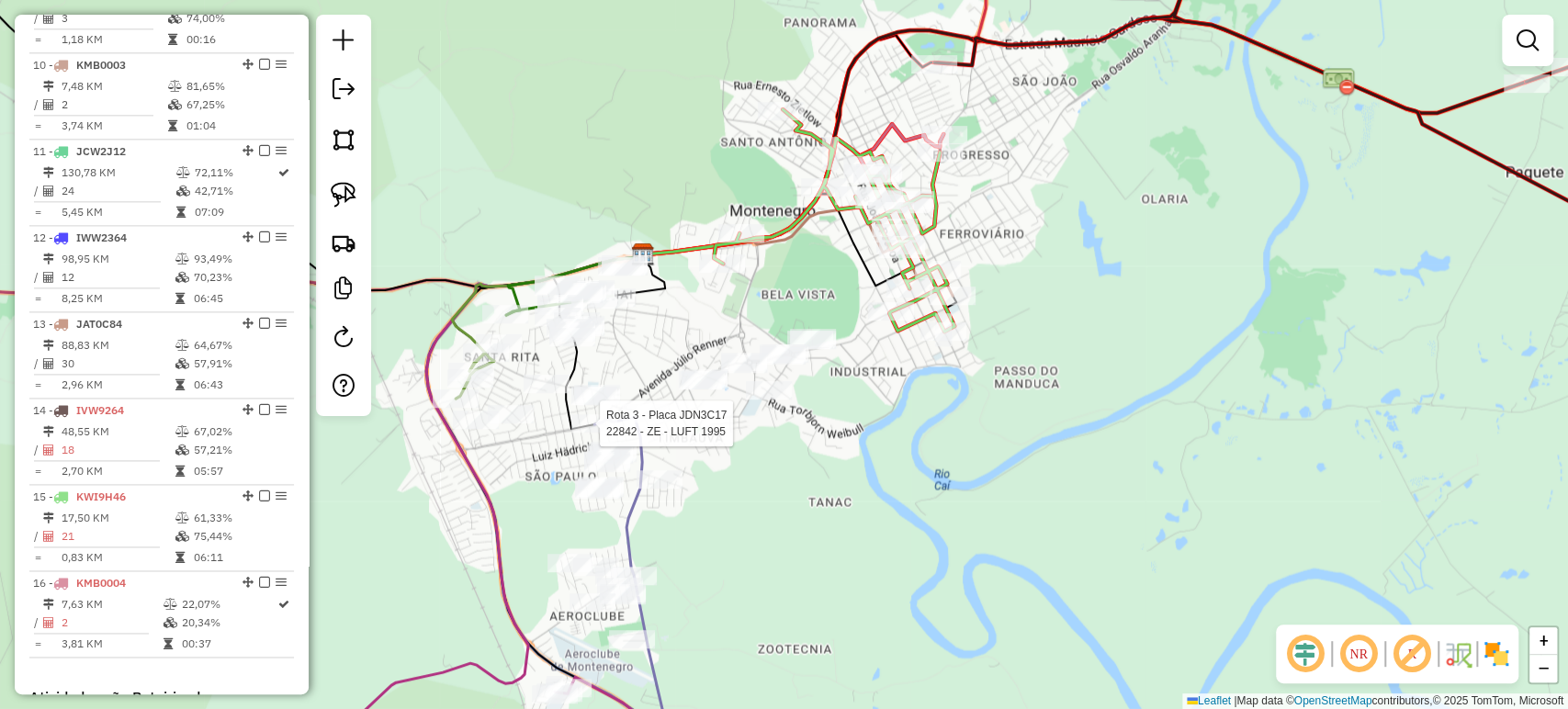 select on "*********" 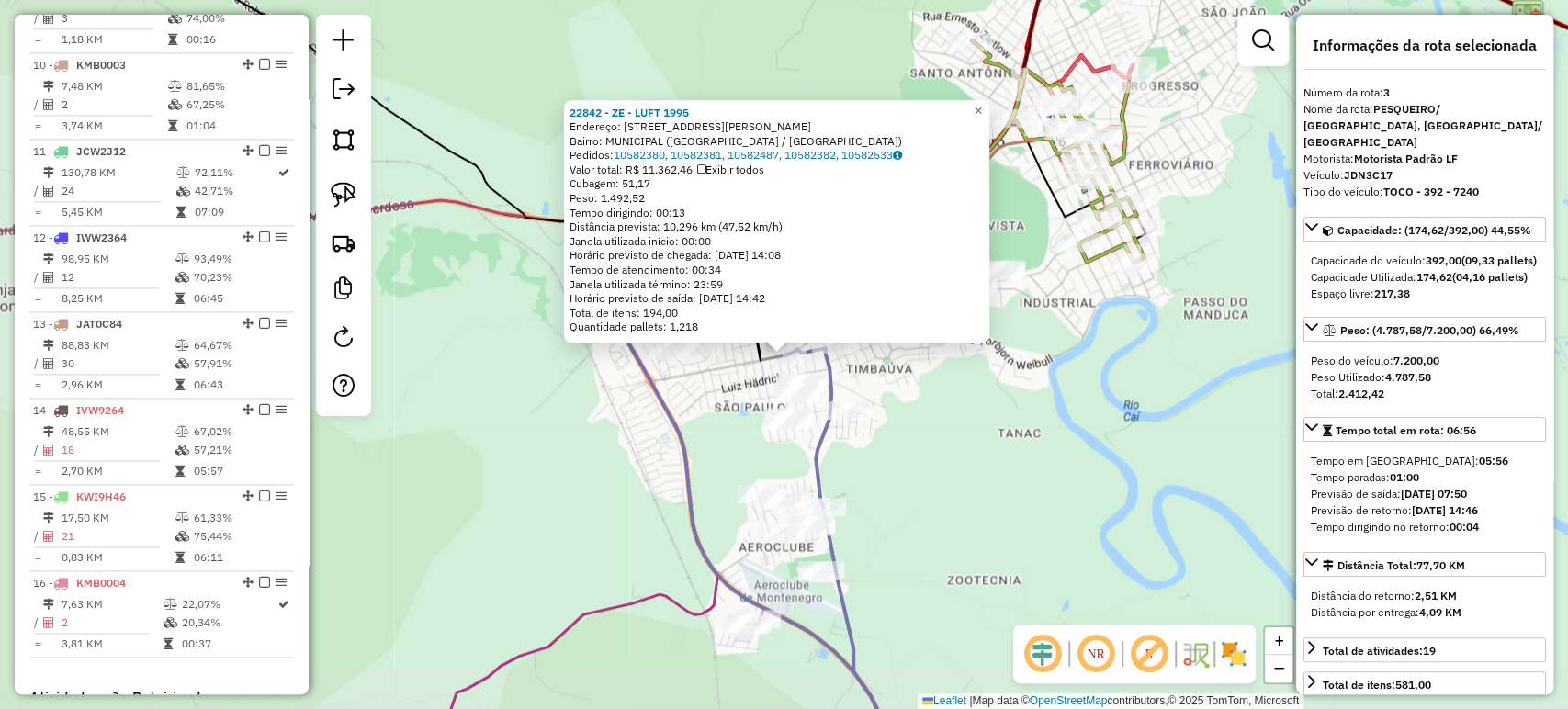 scroll, scrollTop: 948, scrollLeft: 0, axis: vertical 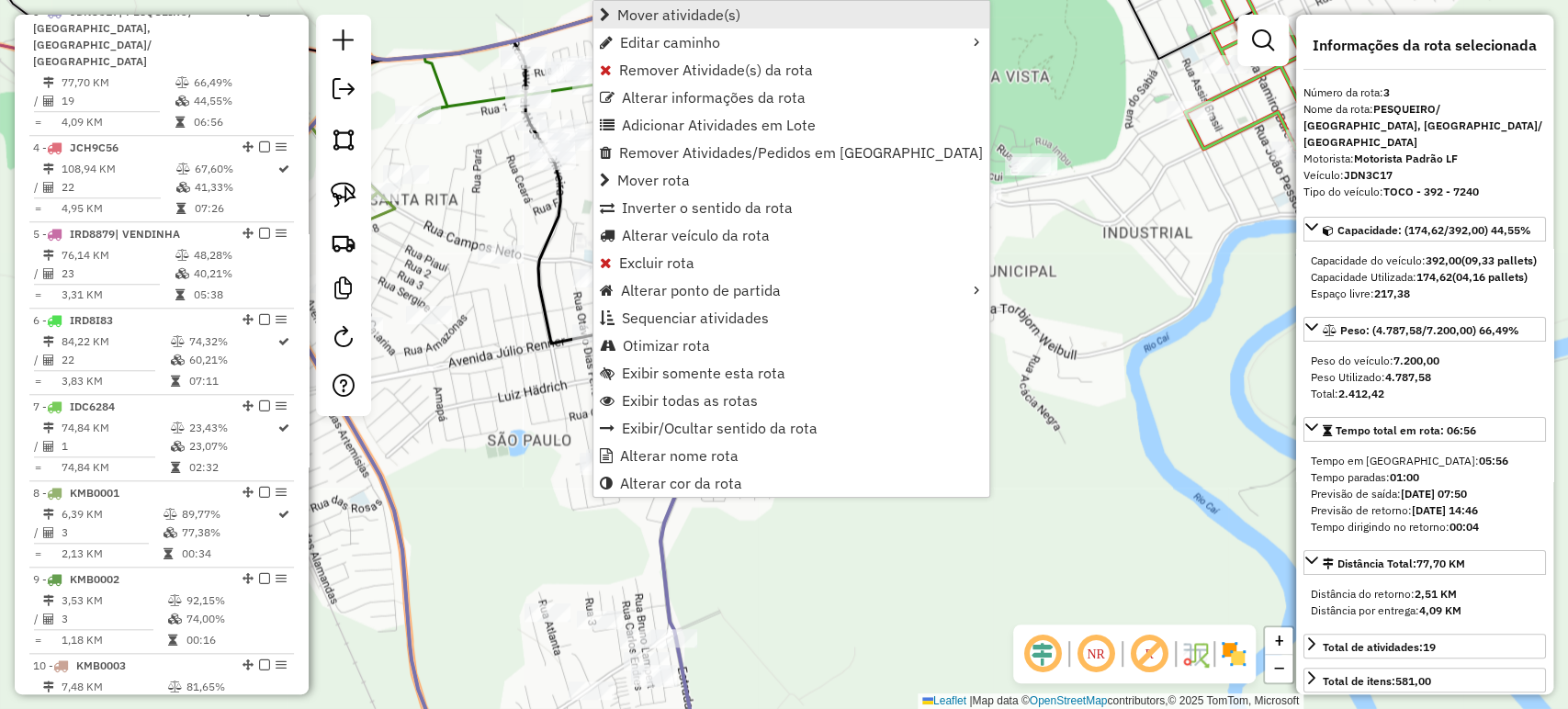 click on "Mover atividade(s)" at bounding box center [679, 15] 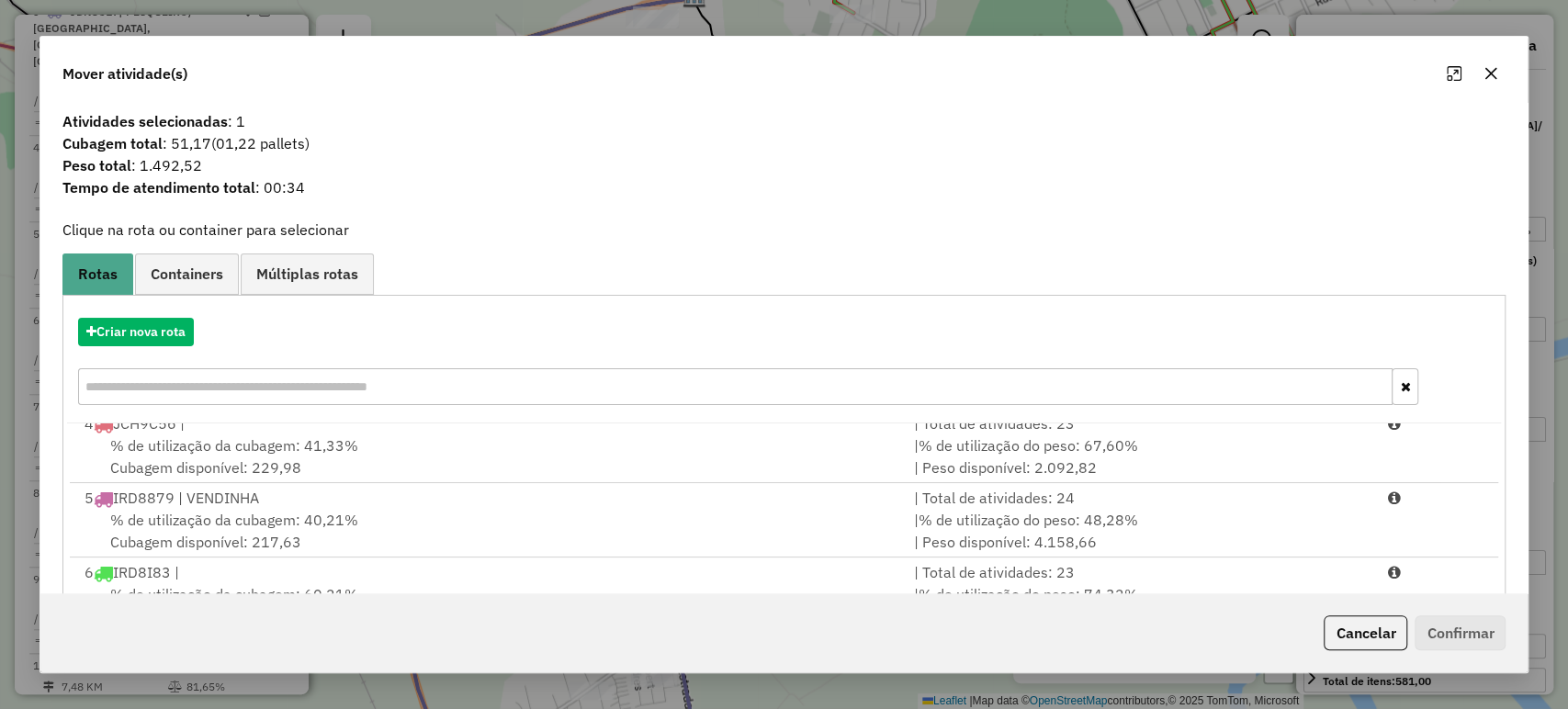 scroll, scrollTop: 0, scrollLeft: 0, axis: both 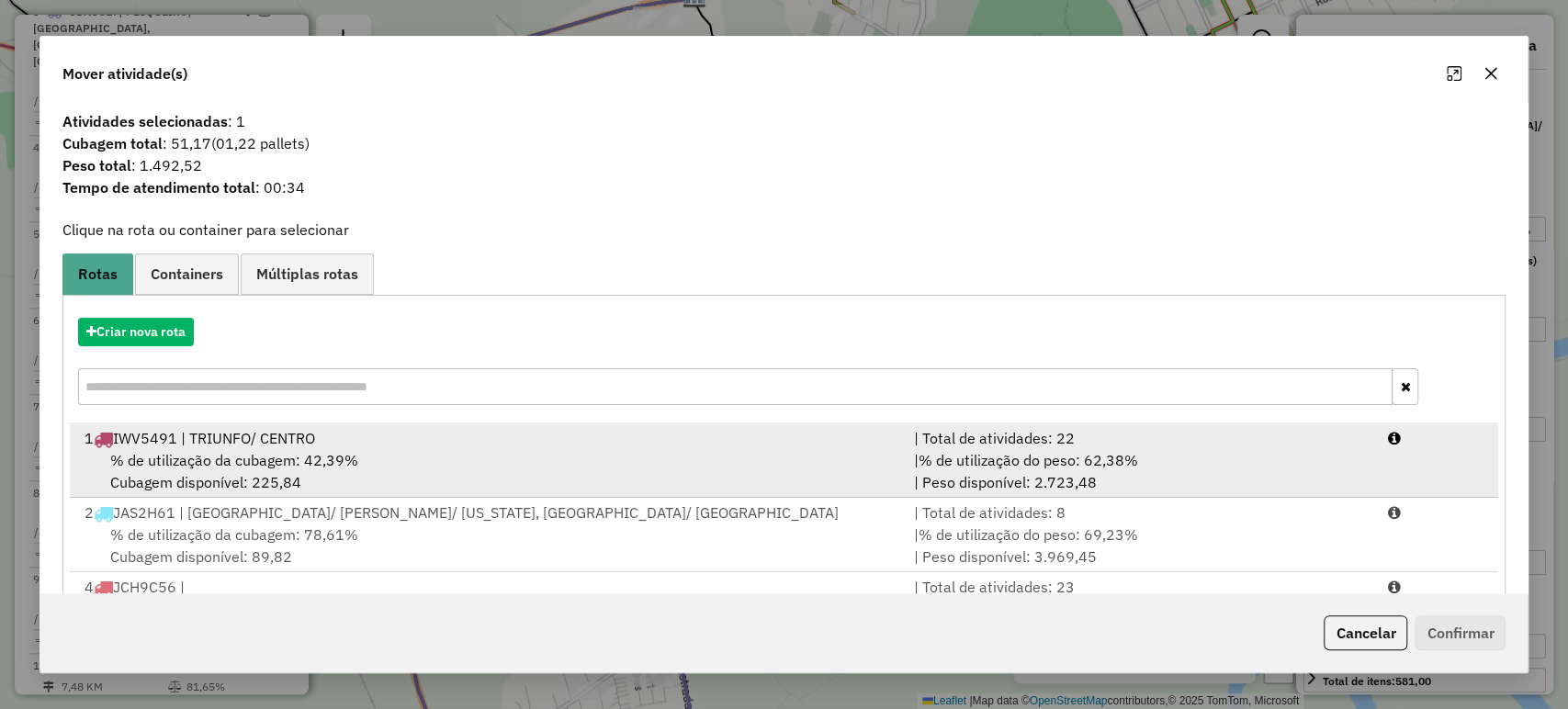 click on "1  IWV5491 | TRIUNFO/ CENTRO" at bounding box center (488, 438) 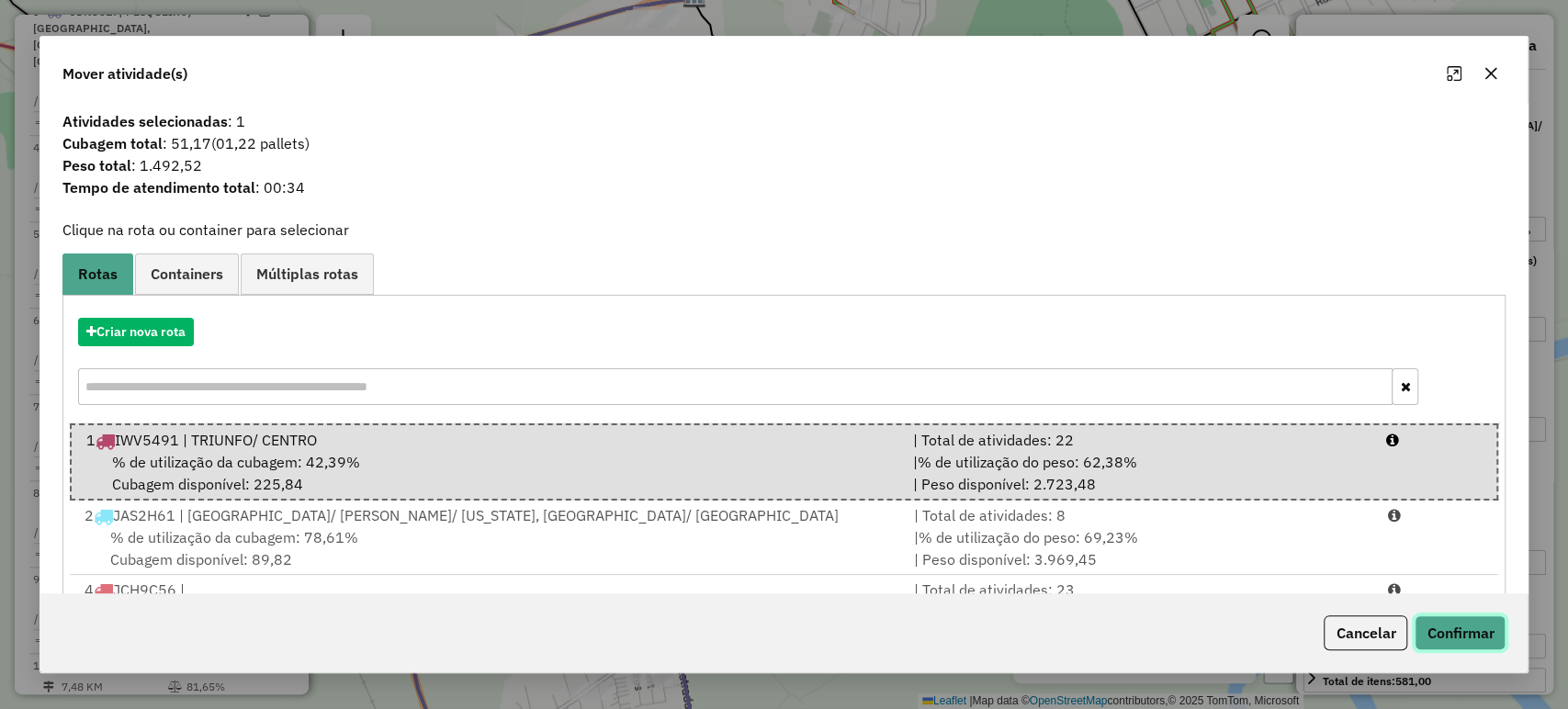 click on "Confirmar" 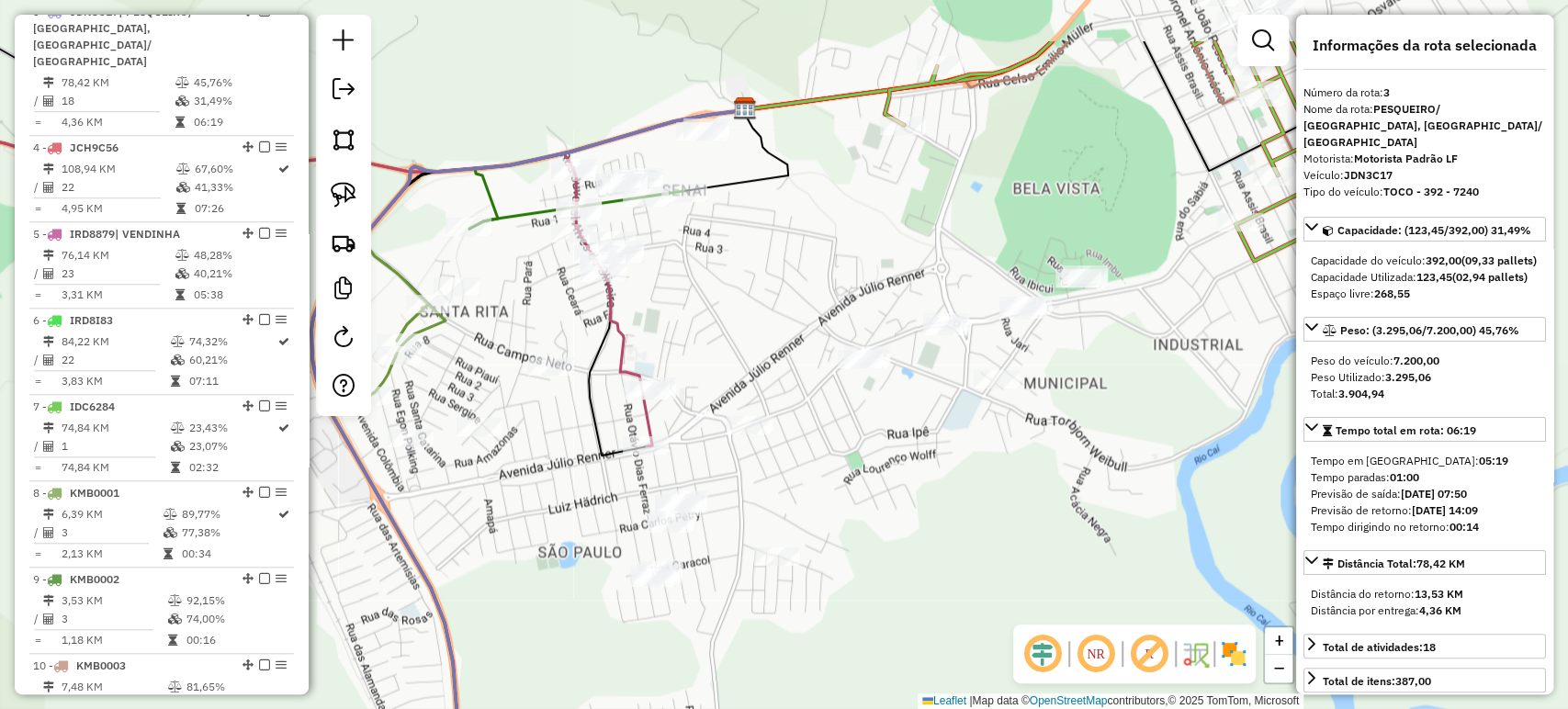 drag, startPoint x: 913, startPoint y: 307, endPoint x: 964, endPoint y: 419, distance: 123.06502 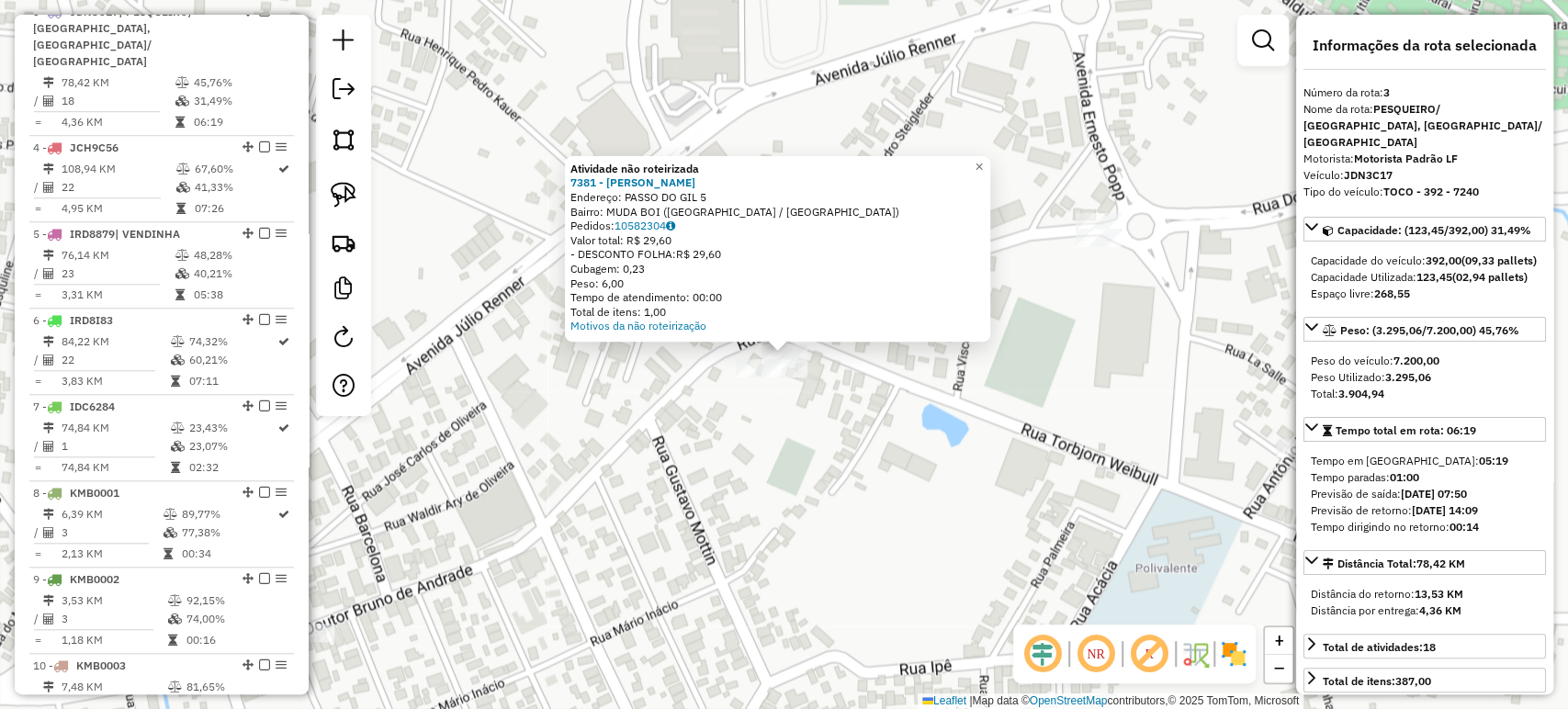 click 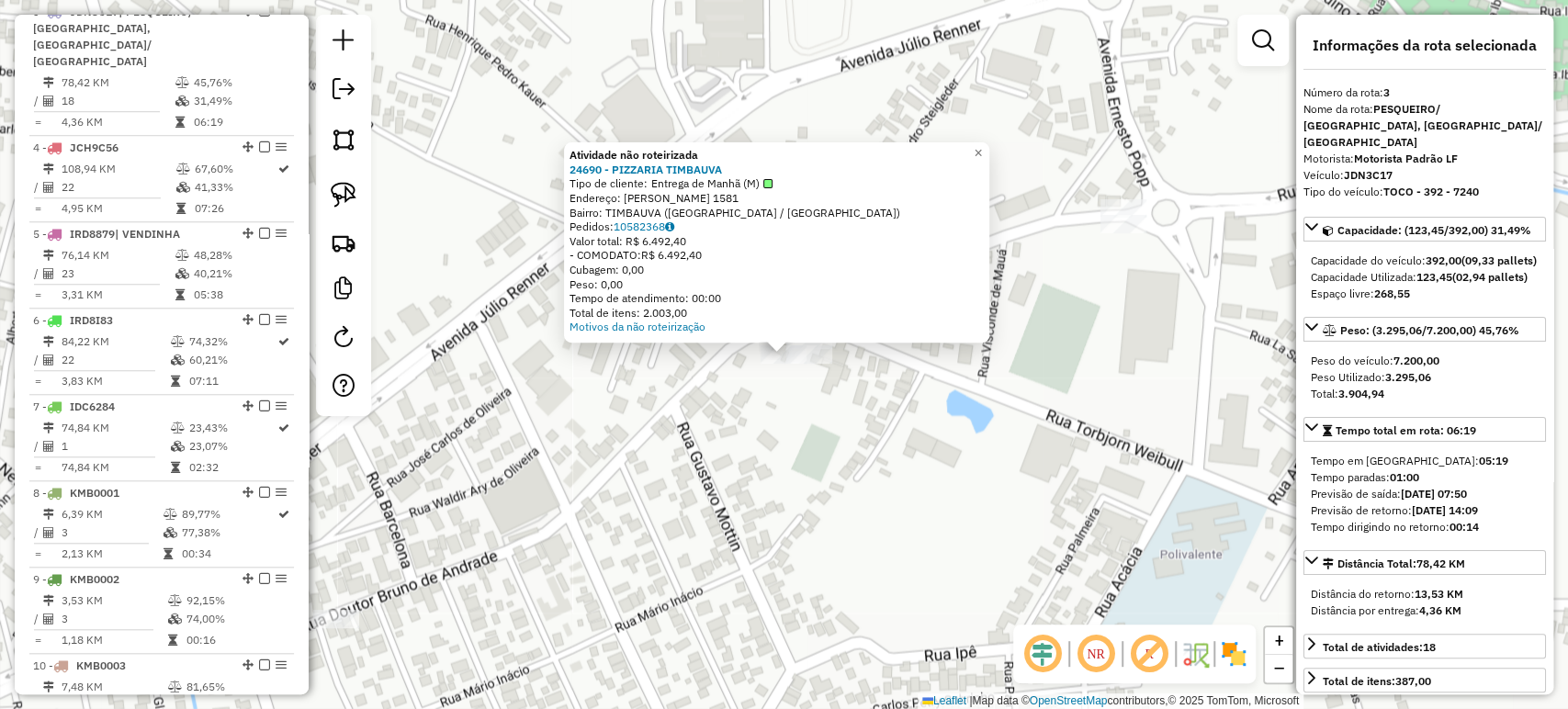 click on "Atividade não roteirizada 24690 - PIZZARIA TIMBAUVA  Tipo de cliente:   Entrega de Manhã (M)   Endereço: R TORBJORN WEIBULL 1581   Bairro: TIMBAUVA (MONTENEGRO / RS)   Pedidos:  10582368   Valor total: R$ 6.492,40   - COMODATO:  R$ 6.492,40   Cubagem: 0,00   Peso: 0,00   Tempo de atendimento: 00:00   Total de itens: 2.003,00  Motivos da não roteirização × Janela de atendimento Grade de atendimento Capacidade Transportadoras Veículos Cliente Pedidos  Rotas Selecione os dias de semana para filtrar as janelas de atendimento  Seg   Ter   Qua   Qui   Sex   Sáb   Dom  Informe o período da janela de atendimento: De: Até:  Filtrar exatamente a janela do cliente  Considerar janela de atendimento padrão  Selecione os dias de semana para filtrar as grades de atendimento  Seg   Ter   Qua   Qui   Sex   Sáb   Dom   Considerar clientes sem dia de atendimento cadastrado  Clientes fora do dia de atendimento selecionado Filtrar as atividades entre os valores definidos abaixo:  Peso mínimo:   Peso máximo:   De:" 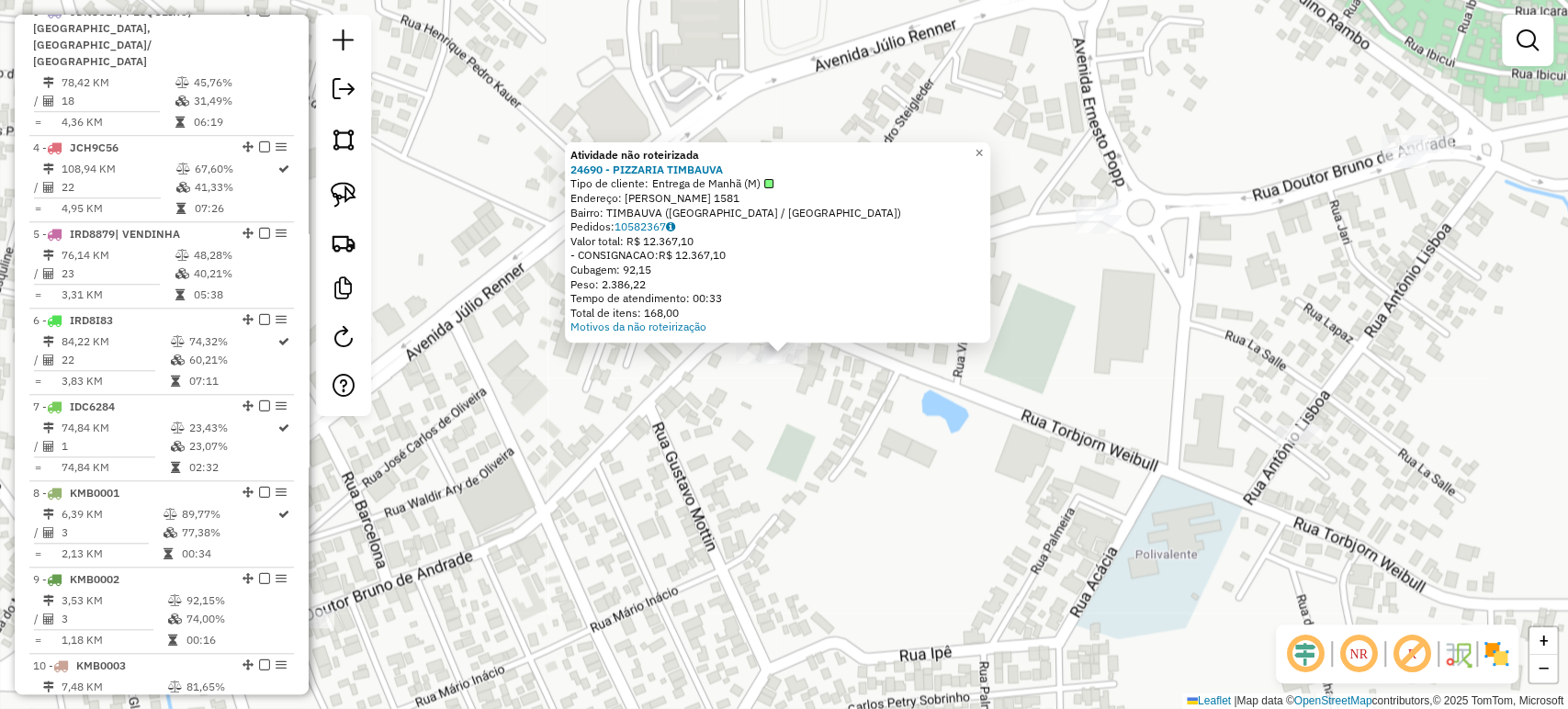 click on "Atividade não roteirizada 24690 - PIZZARIA TIMBAUVA  Tipo de cliente:   Entrega de Manhã (M)   Endereço: R TORBJORN WEIBULL 1581   Bairro: TIMBAUVA (MONTENEGRO / RS)   Pedidos:  10582367   Valor total: R$ 12.367,10   - CONSIGNACAO:  R$ 12.367,10   Cubagem: 92,15   Peso: 2.386,22   Tempo de atendimento: 00:33   Total de itens: 168,00  Motivos da não roteirização × Janela de atendimento Grade de atendimento Capacidade Transportadoras Veículos Cliente Pedidos  Rotas Selecione os dias de semana para filtrar as janelas de atendimento  Seg   Ter   Qua   Qui   Sex   Sáb   Dom  Informe o período da janela de atendimento: De: Até:  Filtrar exatamente a janela do cliente  Considerar janela de atendimento padrão  Selecione os dias de semana para filtrar as grades de atendimento  Seg   Ter   Qua   Qui   Sex   Sáb   Dom   Considerar clientes sem dia de atendimento cadastrado  Clientes fora do dia de atendimento selecionado Filtrar as atividades entre os valores definidos abaixo:  Peso mínimo:   De:   Até:" 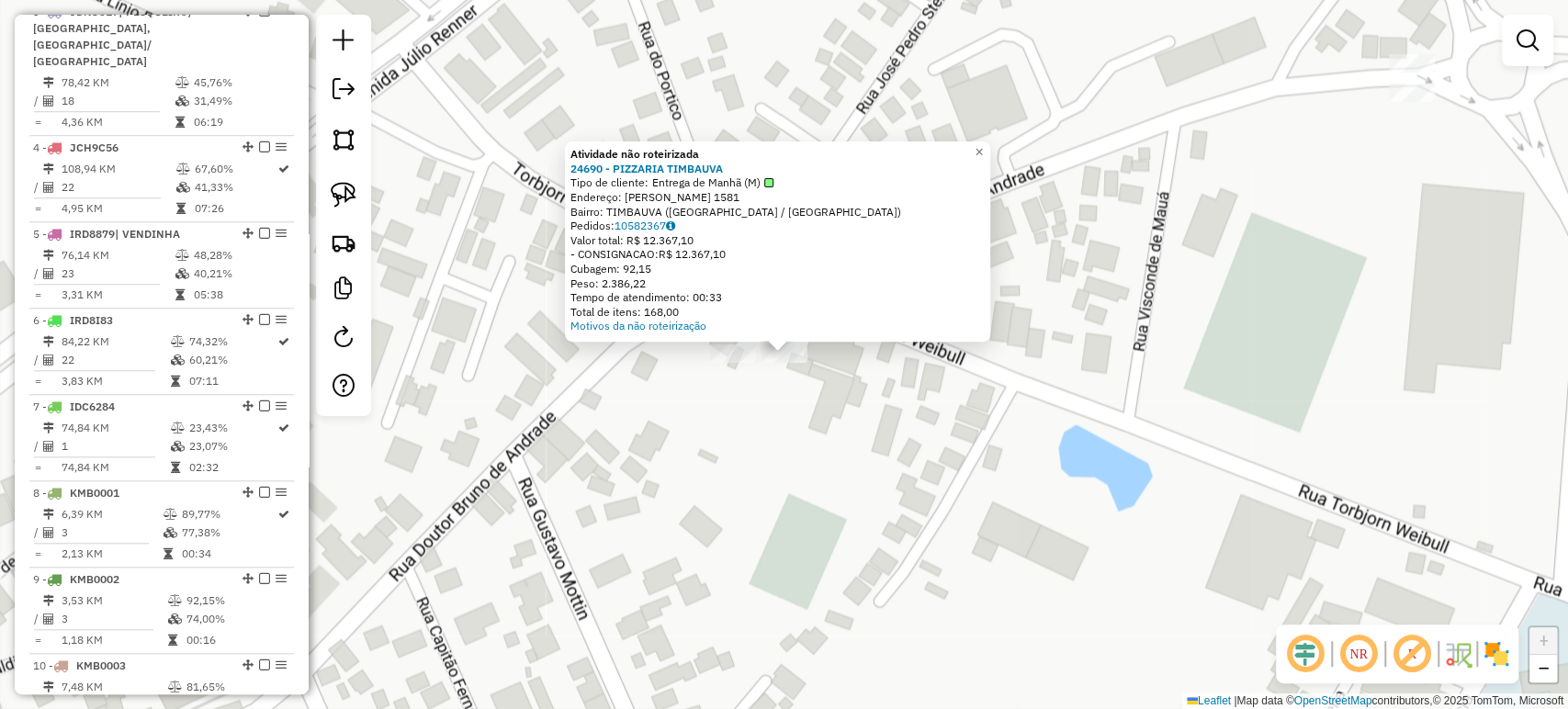 click on "Atividade não roteirizada 24690 - PIZZARIA TIMBAUVA  Tipo de cliente:   Entrega de Manhã (M)   Endereço: R TORBJORN WEIBULL 1581   Bairro: TIMBAUVA (MONTENEGRO / RS)   Pedidos:  10582367   Valor total: R$ 12.367,10   - CONSIGNACAO:  R$ 12.367,10   Cubagem: 92,15   Peso: 2.386,22   Tempo de atendimento: 00:33   Total de itens: 168,00  Motivos da não roteirização × Janela de atendimento Grade de atendimento Capacidade Transportadoras Veículos Cliente Pedidos  Rotas Selecione os dias de semana para filtrar as janelas de atendimento  Seg   Ter   Qua   Qui   Sex   Sáb   Dom  Informe o período da janela de atendimento: De: Até:  Filtrar exatamente a janela do cliente  Considerar janela de atendimento padrão  Selecione os dias de semana para filtrar as grades de atendimento  Seg   Ter   Qua   Qui   Sex   Sáb   Dom   Considerar clientes sem dia de atendimento cadastrado  Clientes fora do dia de atendimento selecionado Filtrar as atividades entre os valores definidos abaixo:  Peso mínimo:   De:   Até:" 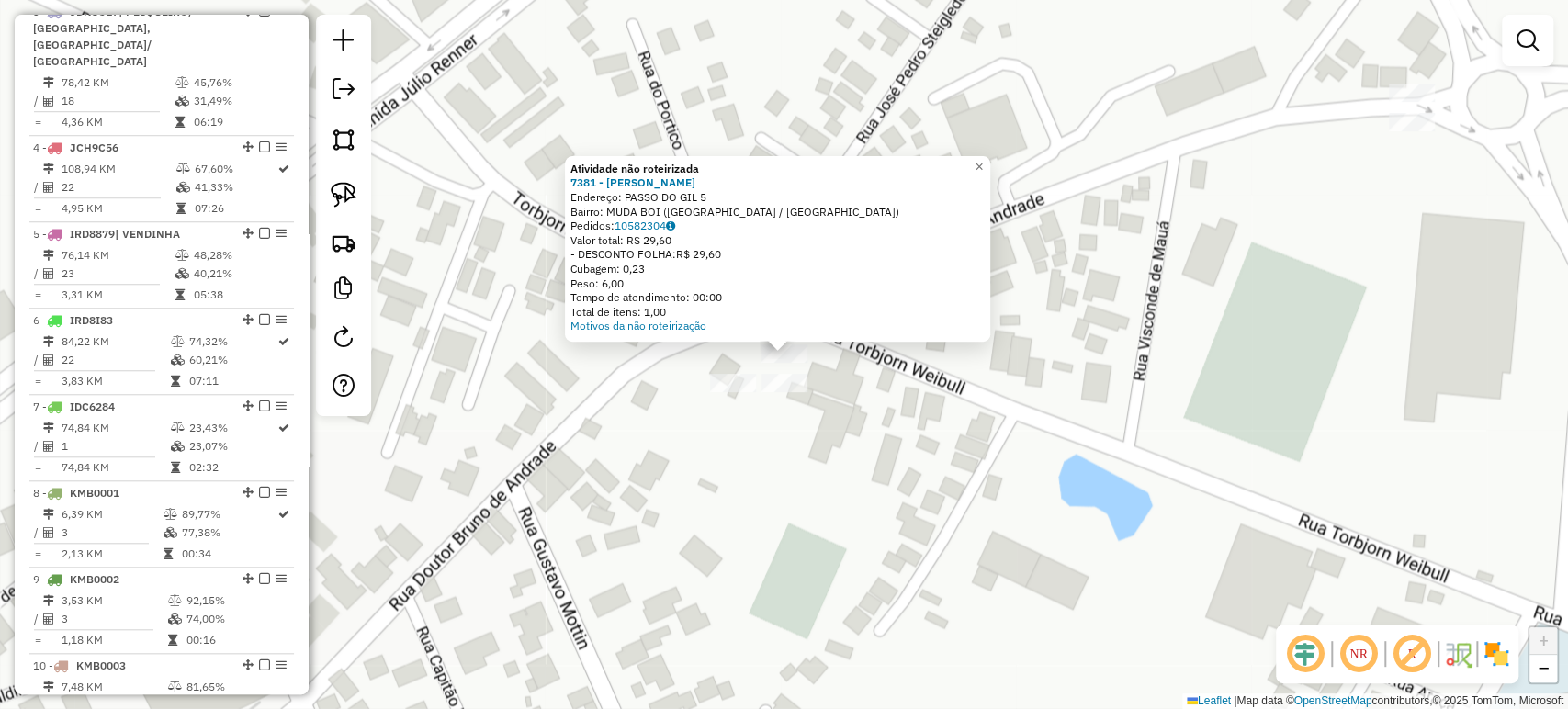 click on "Atividade não roteirizada 7381 - JEFERSON FRANCISCO  Endereço:  PASSO DO GIL 5   Bairro: MUDA BOI (MONTENEGRO / RS)   Pedidos:  10582304   Valor total: R$ 29,60   - DESCONTO FOLHA:  R$ 29,60   Cubagem: 0,23   Peso: 6,00   Tempo de atendimento: 00:00   Total de itens: 1,00  Motivos da não roteirização × Janela de atendimento Grade de atendimento Capacidade Transportadoras Veículos Cliente Pedidos  Rotas Selecione os dias de semana para filtrar as janelas de atendimento  Seg   Ter   Qua   Qui   Sex   Sáb   Dom  Informe o período da janela de atendimento: De: Até:  Filtrar exatamente a janela do cliente  Considerar janela de atendimento padrão  Selecione os dias de semana para filtrar as grades de atendimento  Seg   Ter   Qua   Qui   Sex   Sáb   Dom   Considerar clientes sem dia de atendimento cadastrado  Clientes fora do dia de atendimento selecionado Filtrar as atividades entre os valores definidos abaixo:  Peso mínimo:   Peso máximo:   Cubagem mínima:   Cubagem máxima:   De:   Até:   De:  De:" 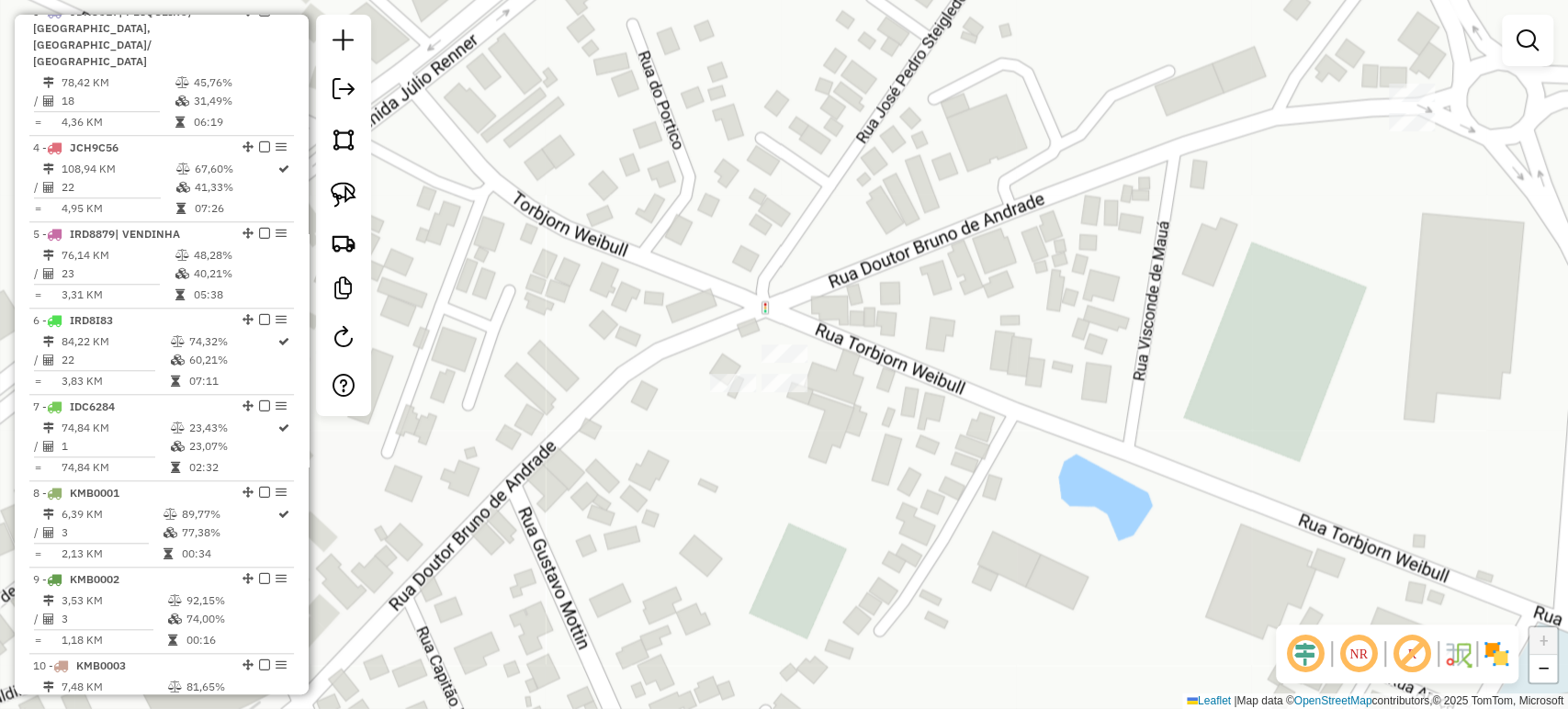 drag, startPoint x: 344, startPoint y: 189, endPoint x: 487, endPoint y: 285, distance: 172.2353 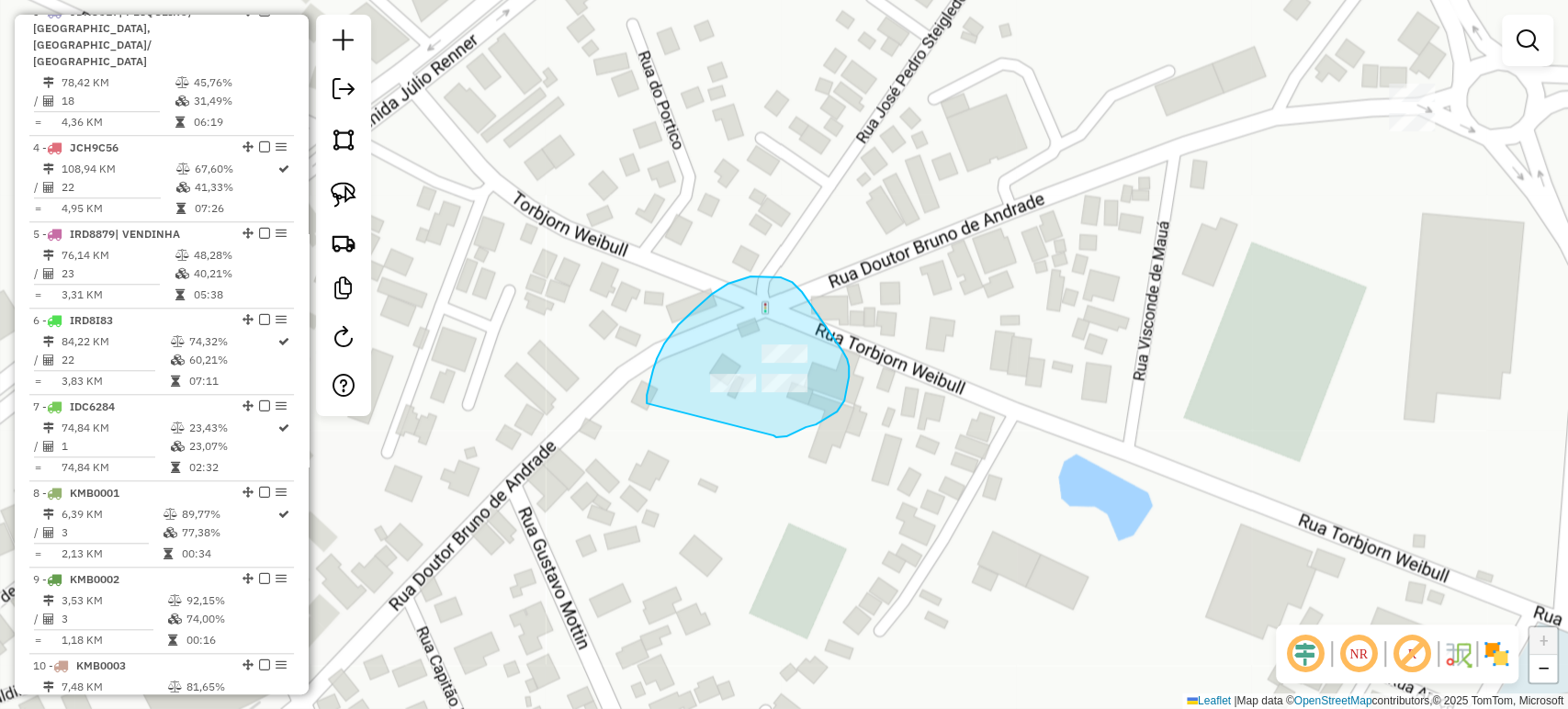 drag, startPoint x: 647, startPoint y: 402, endPoint x: 767, endPoint y: 433, distance: 123.9395 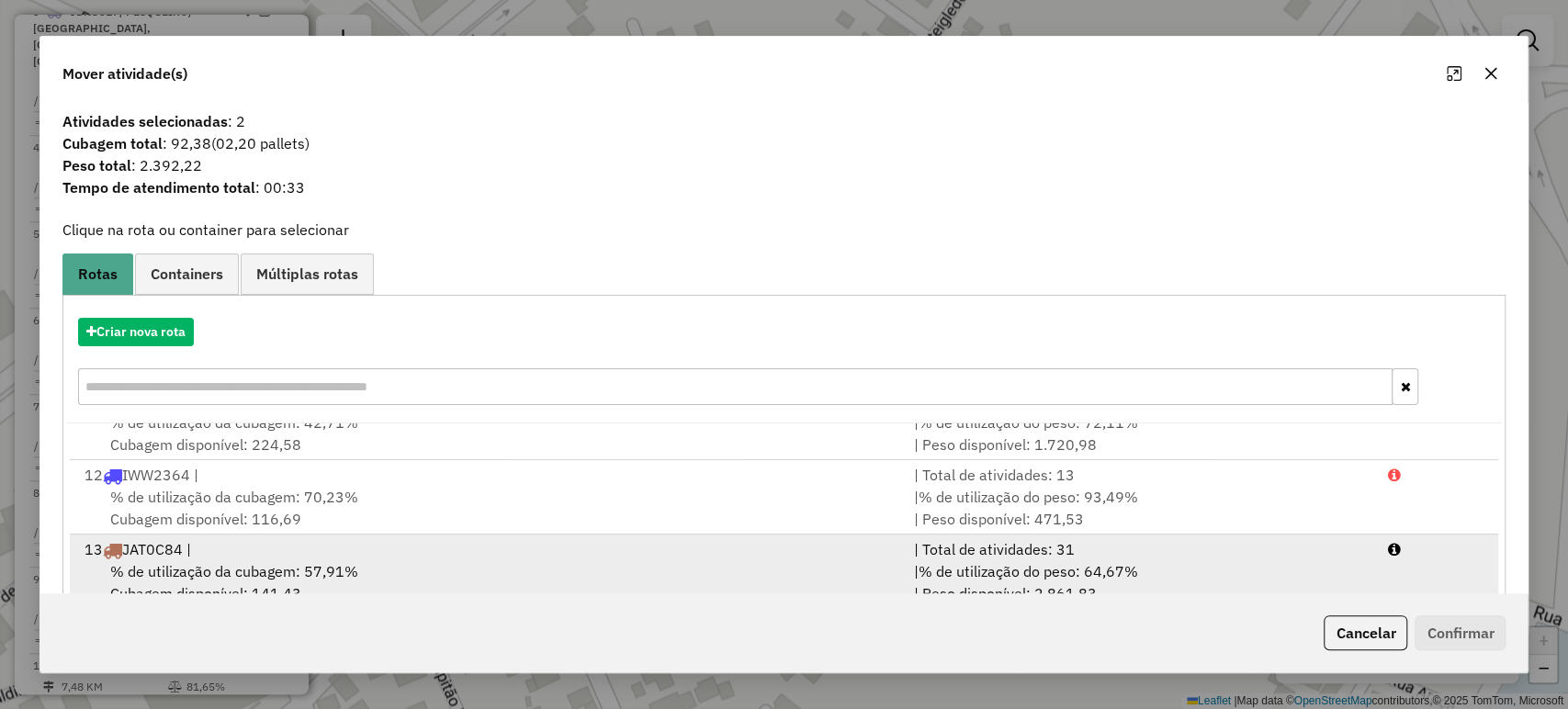 scroll, scrollTop: 821, scrollLeft: 0, axis: vertical 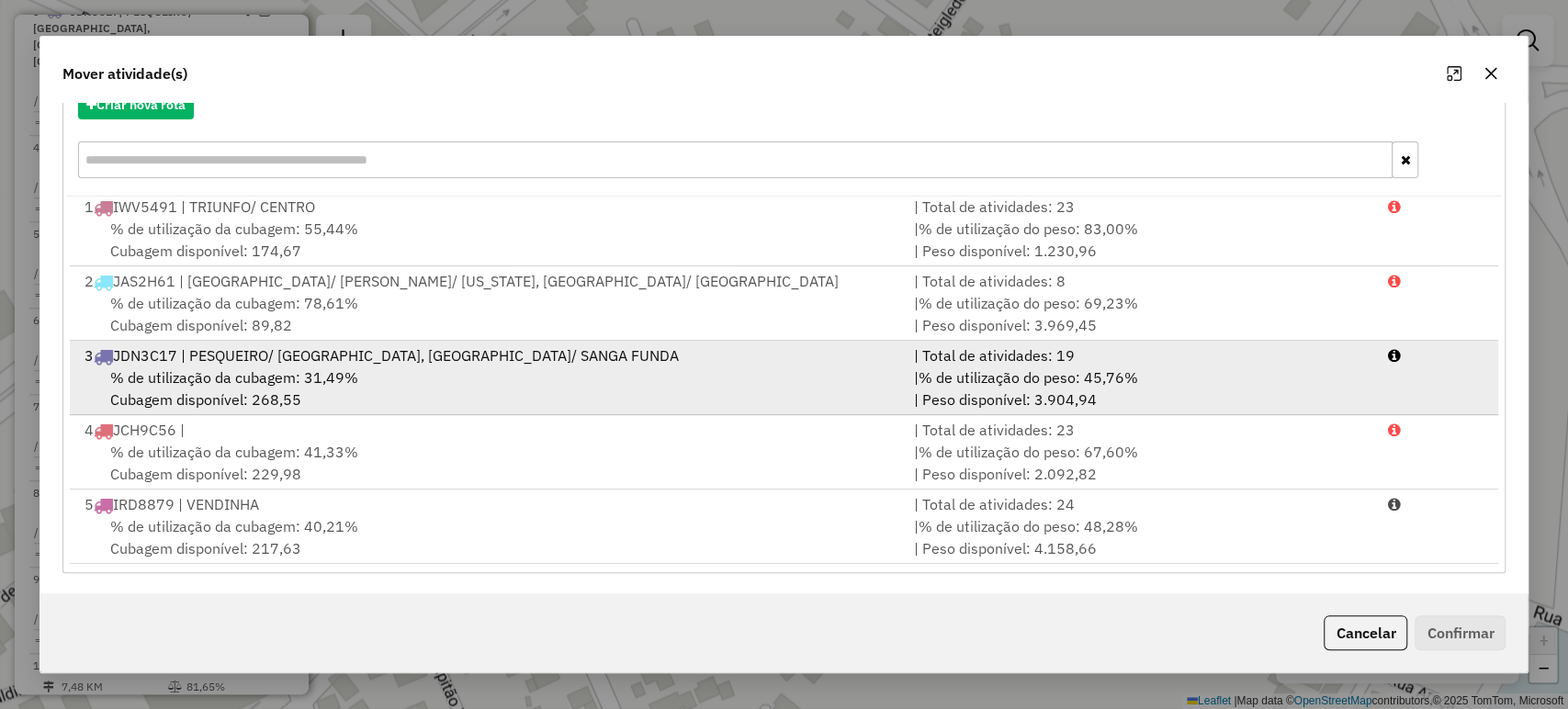 click on "% de utilização da cubagem: 31,49%  Cubagem disponível: 268,55" at bounding box center [488, 388] 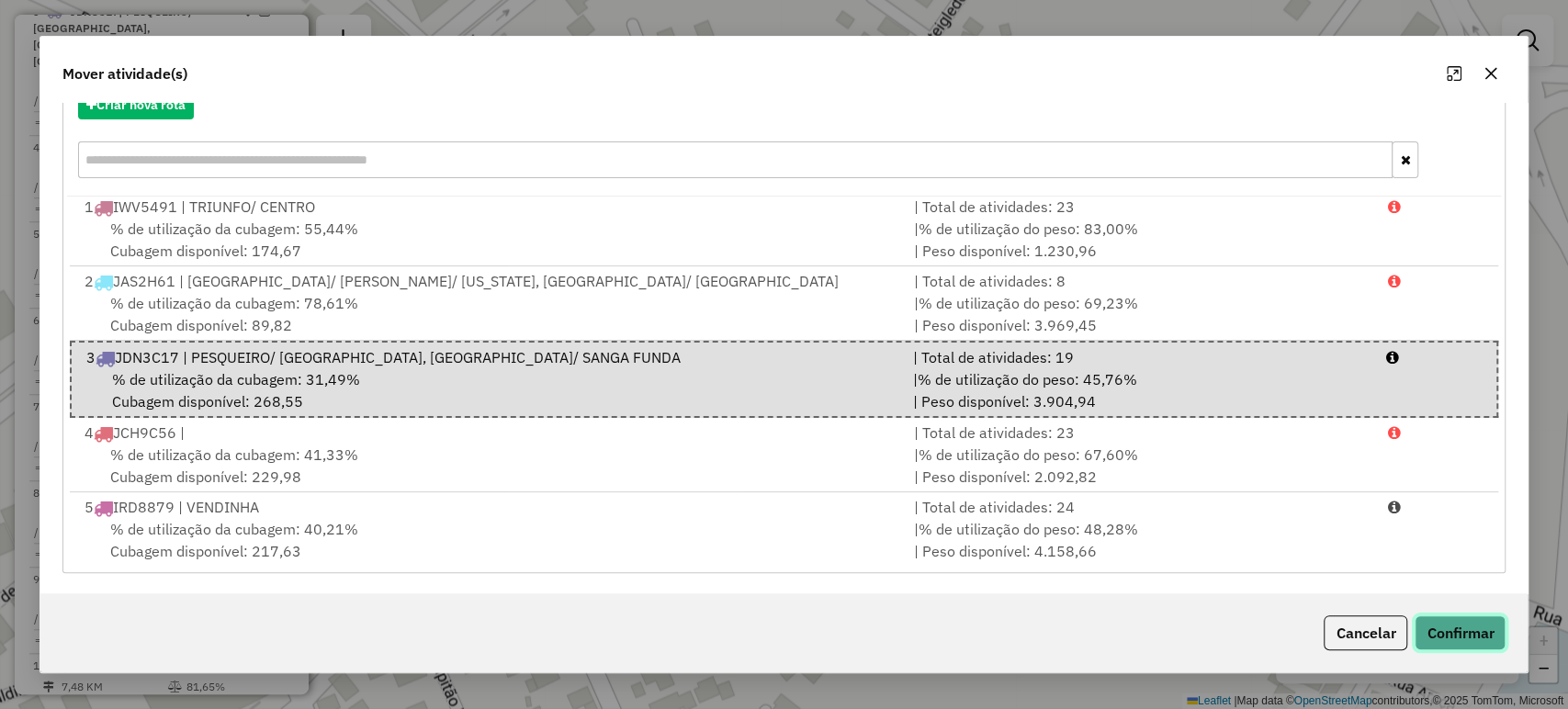 click on "Confirmar" 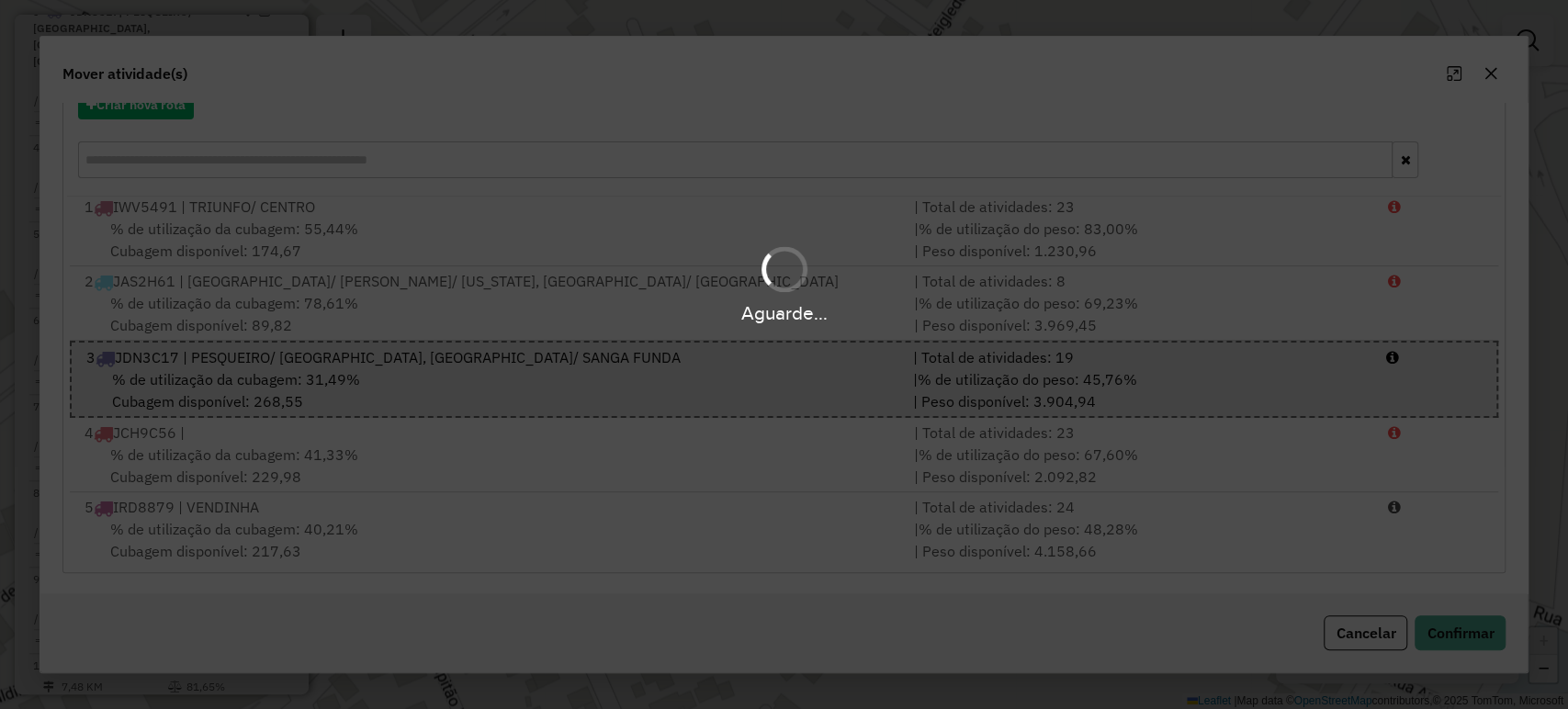 scroll, scrollTop: 0, scrollLeft: 0, axis: both 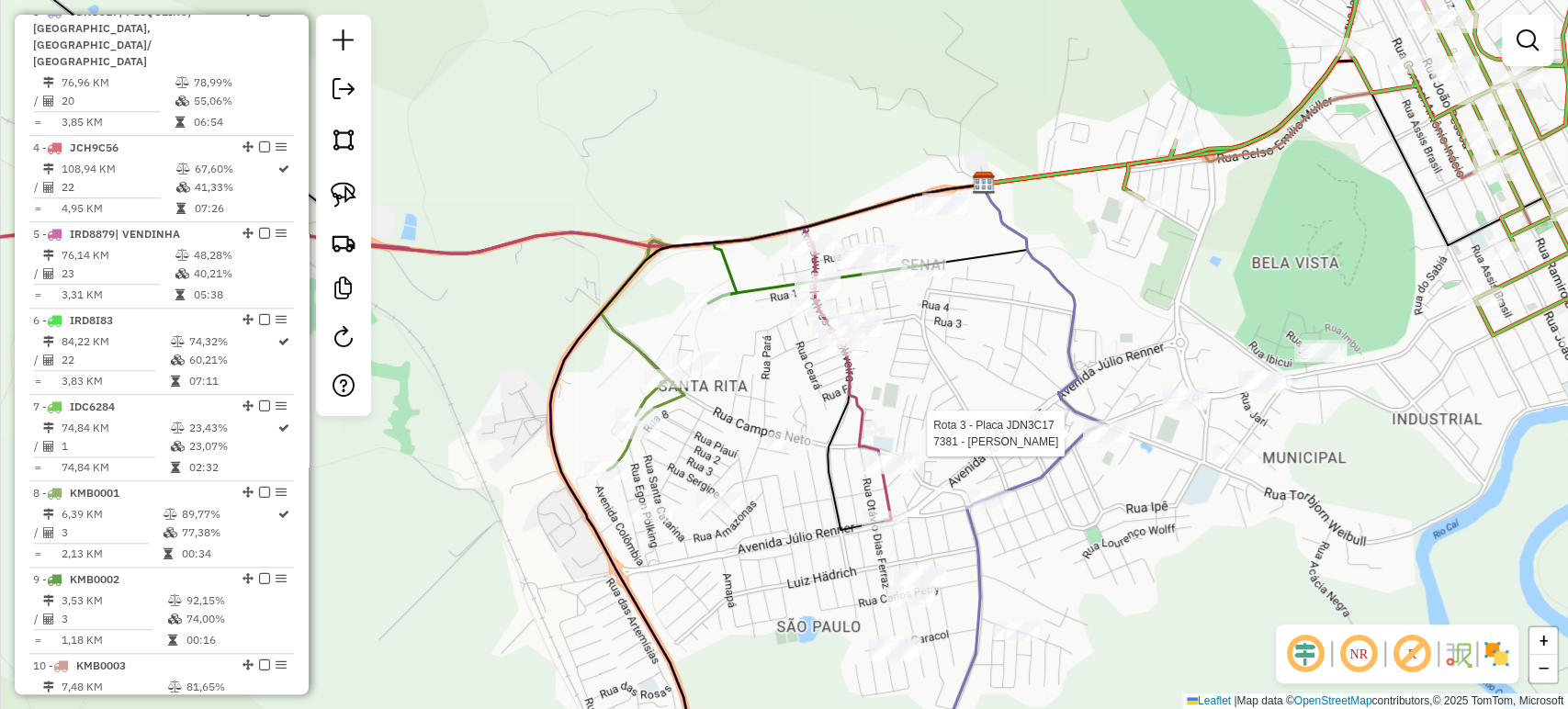 select on "*********" 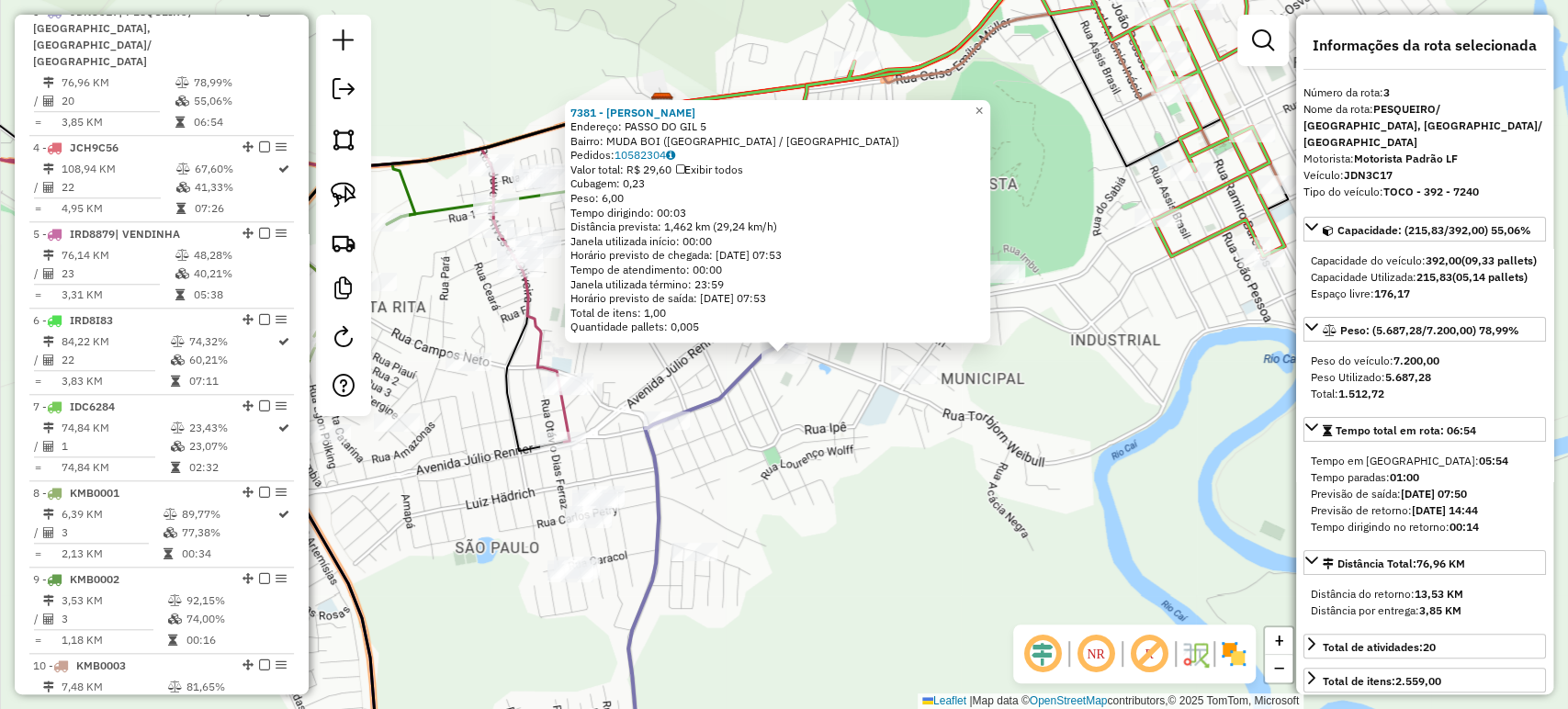 click on "7381 - JEFERSON FRANCISCO  Endereço:  PASSO DO GIL 5   Bairro: MUDA BOI (MONTENEGRO / RS)   Pedidos:  10582304   Valor total: R$ 29,60   Exibir todos   Cubagem: 0,23  Peso: 6,00  Tempo dirigindo: 00:03   Distância prevista: 1,462 km (29,24 km/h)   Janela utilizada início: 00:00   Horário previsto de chegada: 11/07/2025 07:53   Tempo de atendimento: 00:00   Janela utilizada término: 23:59   Horário previsto de saída: 11/07/2025 07:53   Total de itens: 1,00   Quantidade pallets: 0,005  × Janela de atendimento Grade de atendimento Capacidade Transportadoras Veículos Cliente Pedidos  Rotas Selecione os dias de semana para filtrar as janelas de atendimento  Seg   Ter   Qua   Qui   Sex   Sáb   Dom  Informe o período da janela de atendimento: De: Até:  Filtrar exatamente a janela do cliente  Considerar janela de atendimento padrão  Selecione os dias de semana para filtrar as grades de atendimento  Seg   Ter   Qua   Qui   Sex   Sáb   Dom   Considerar clientes sem dia de atendimento cadastrado  De:  De:" 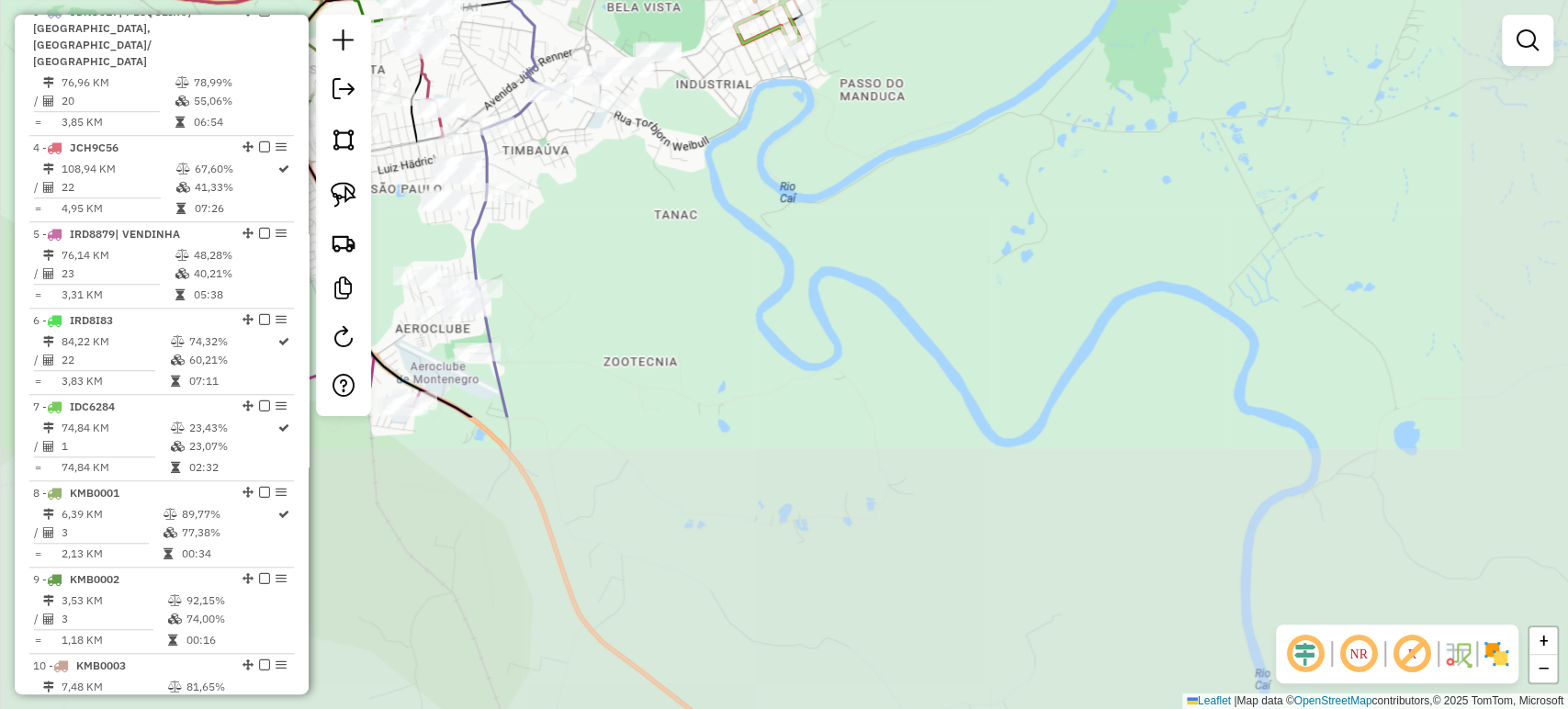drag, startPoint x: 1035, startPoint y: 624, endPoint x: 747, endPoint y: 262, distance: 462.5884 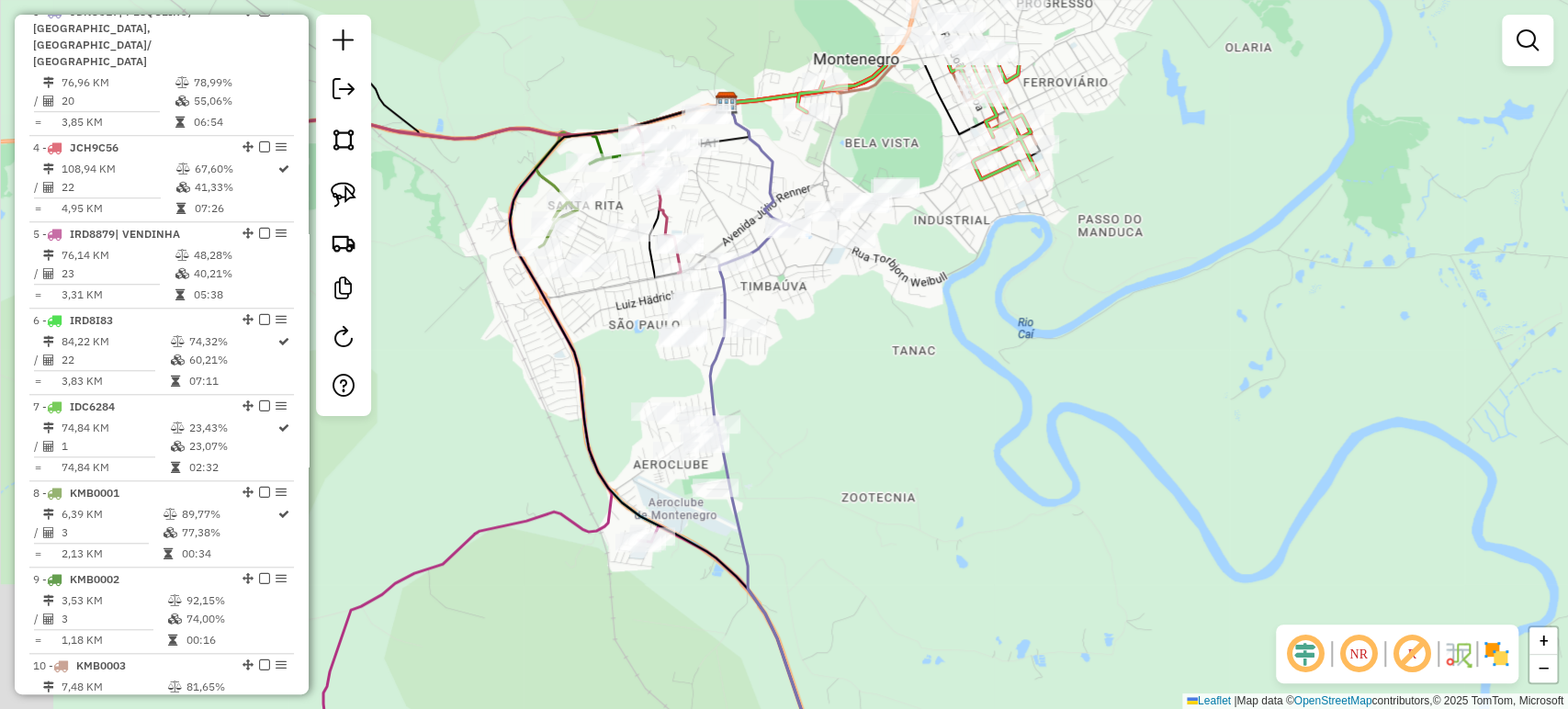 drag, startPoint x: 917, startPoint y: 532, endPoint x: 953, endPoint y: 548, distance: 39.395431 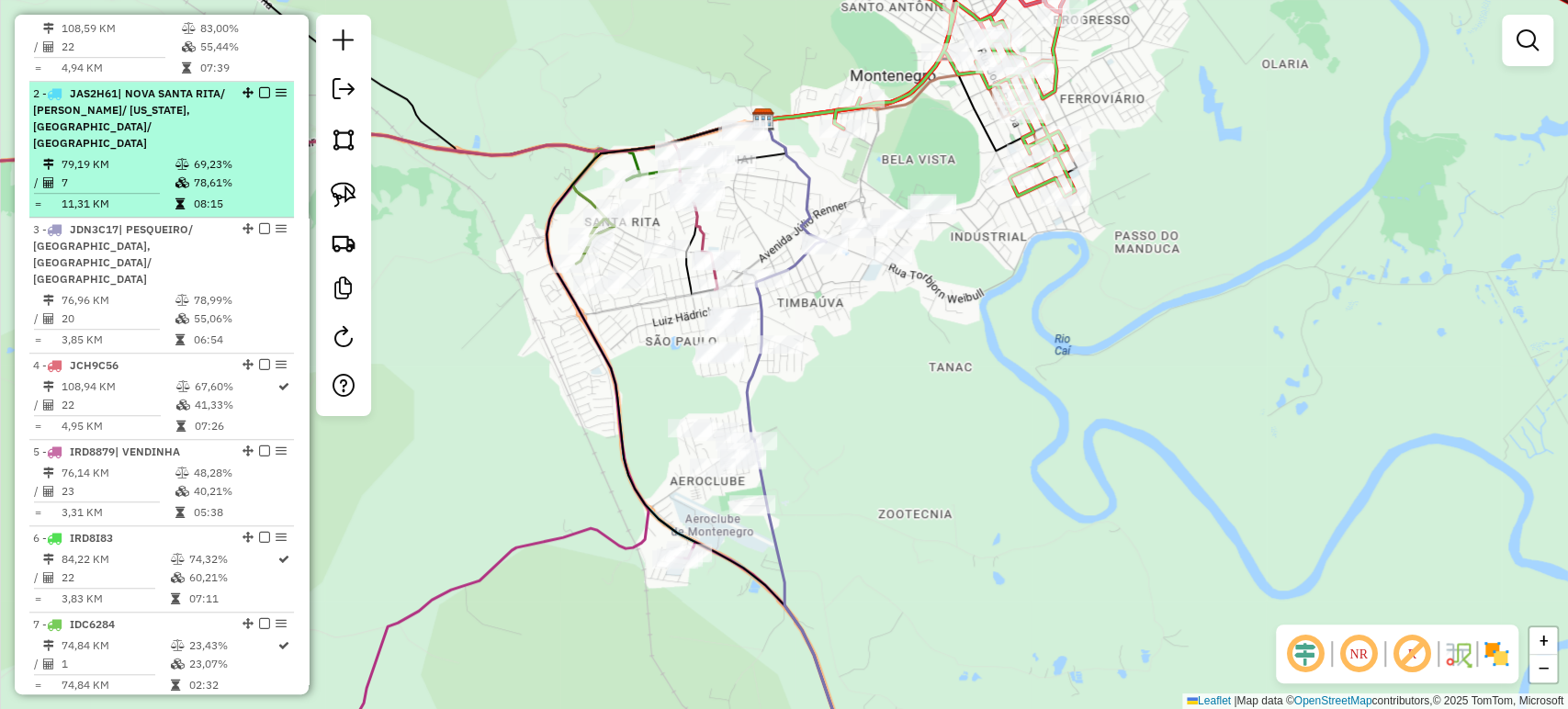 scroll, scrollTop: 540, scrollLeft: 0, axis: vertical 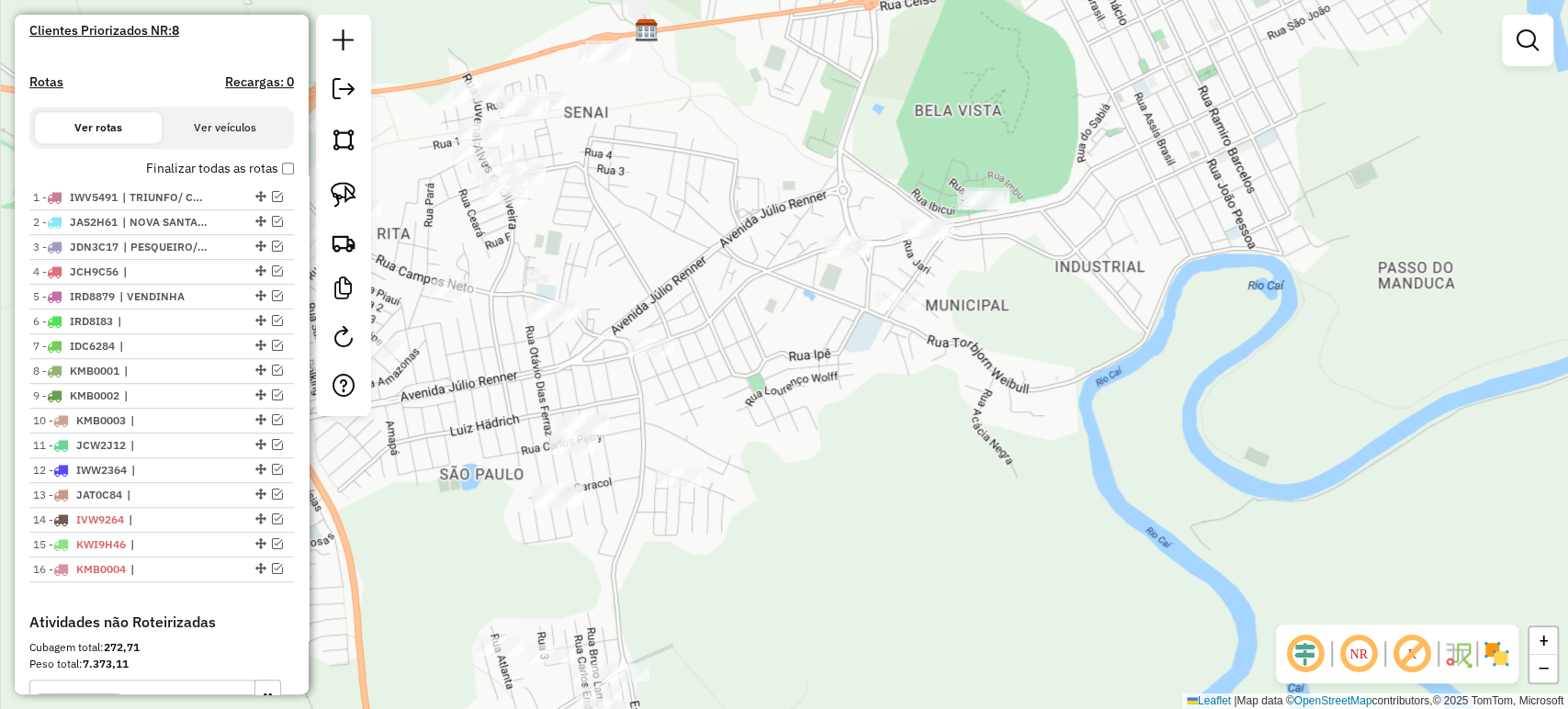 drag, startPoint x: 937, startPoint y: 266, endPoint x: 900, endPoint y: 304, distance: 53.037722 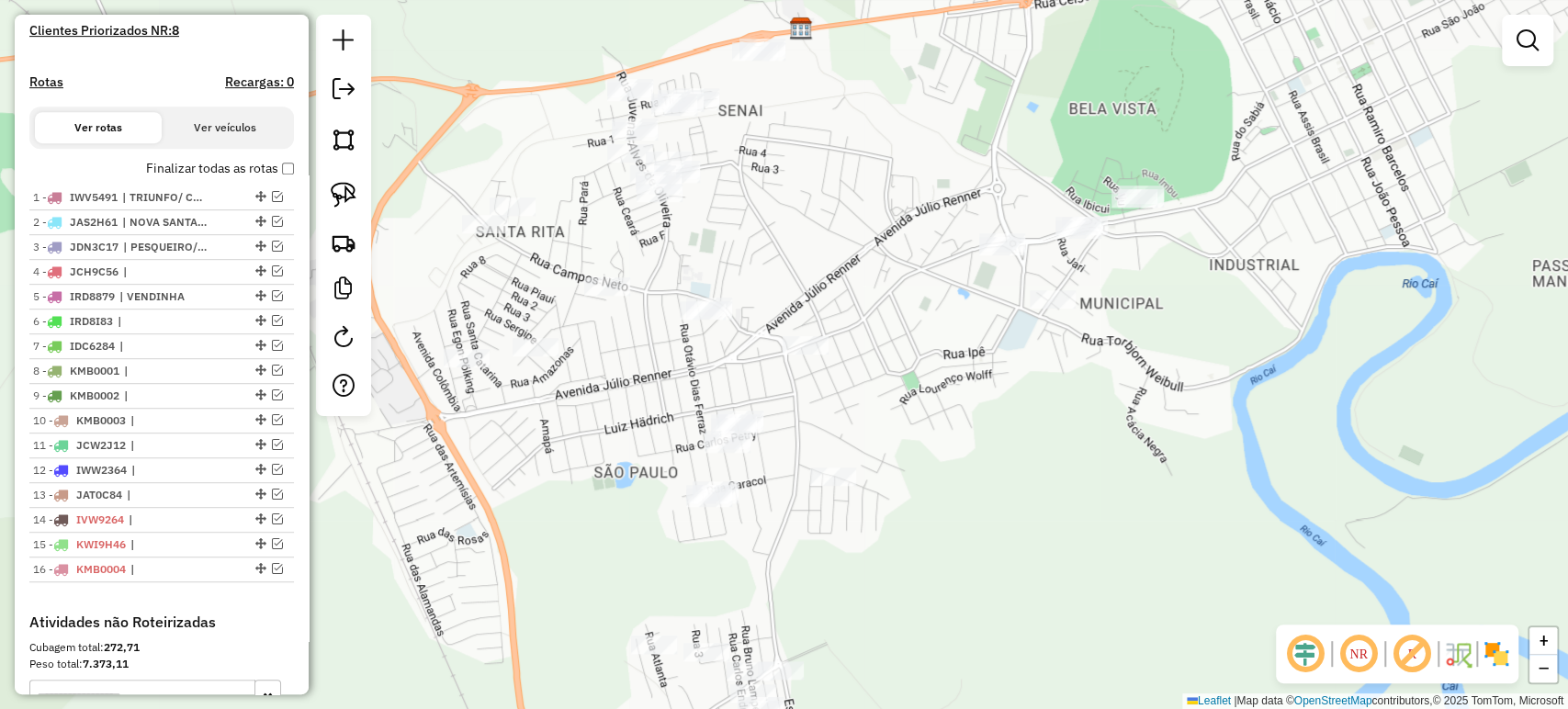 drag, startPoint x: 614, startPoint y: 387, endPoint x: 790, endPoint y: 359, distance: 178.21336 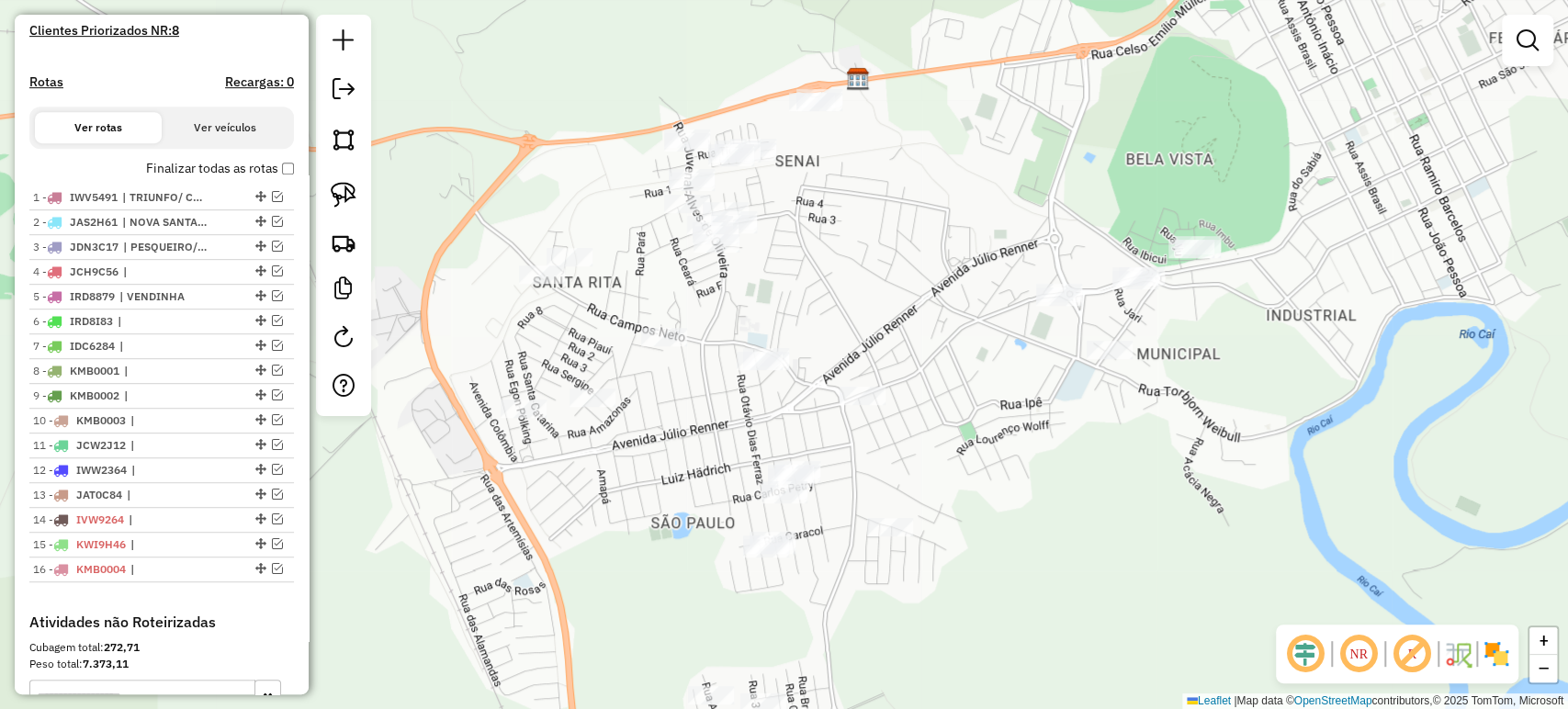drag, startPoint x: 943, startPoint y: 340, endPoint x: 998, endPoint y: 391, distance: 75.006666 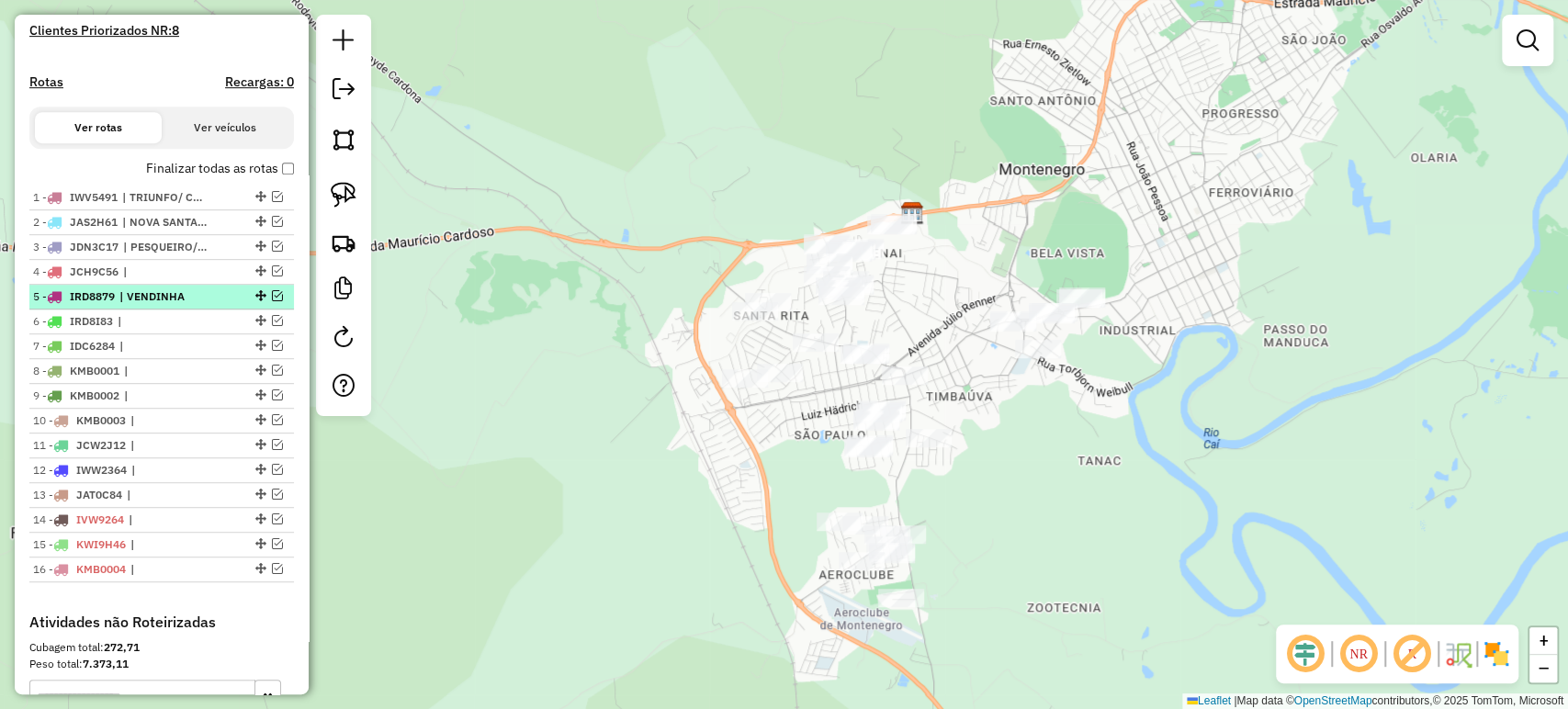 click at bounding box center [277, 296] 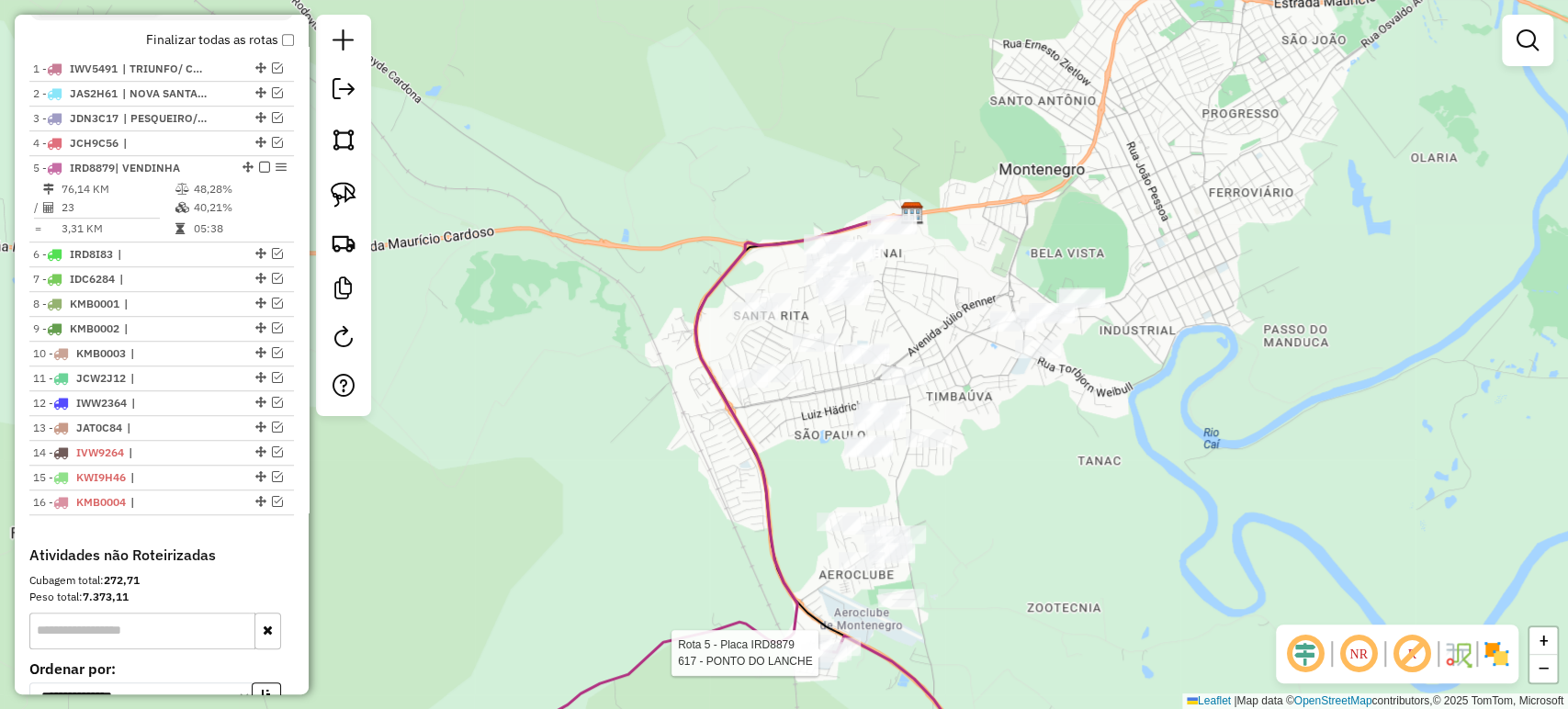 select on "*********" 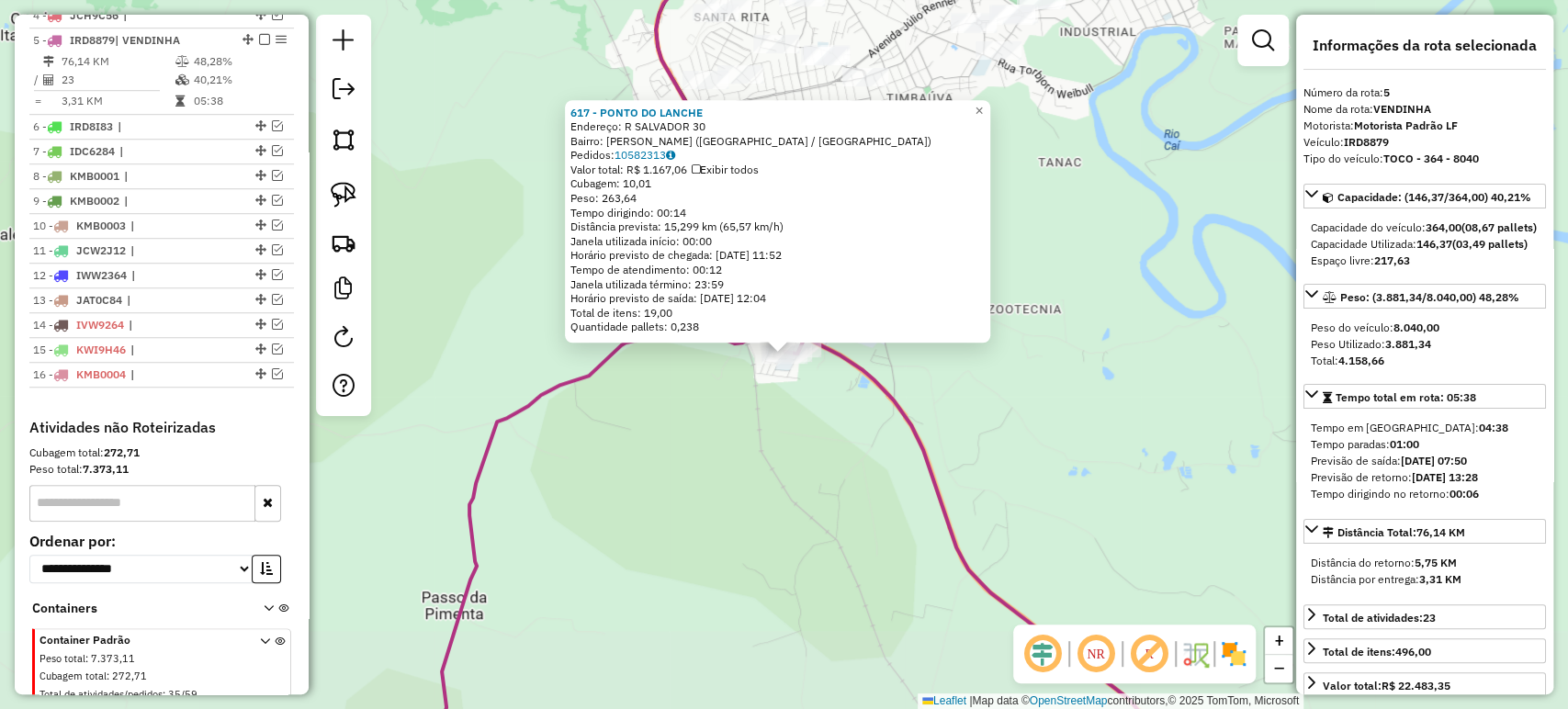 scroll, scrollTop: 825, scrollLeft: 0, axis: vertical 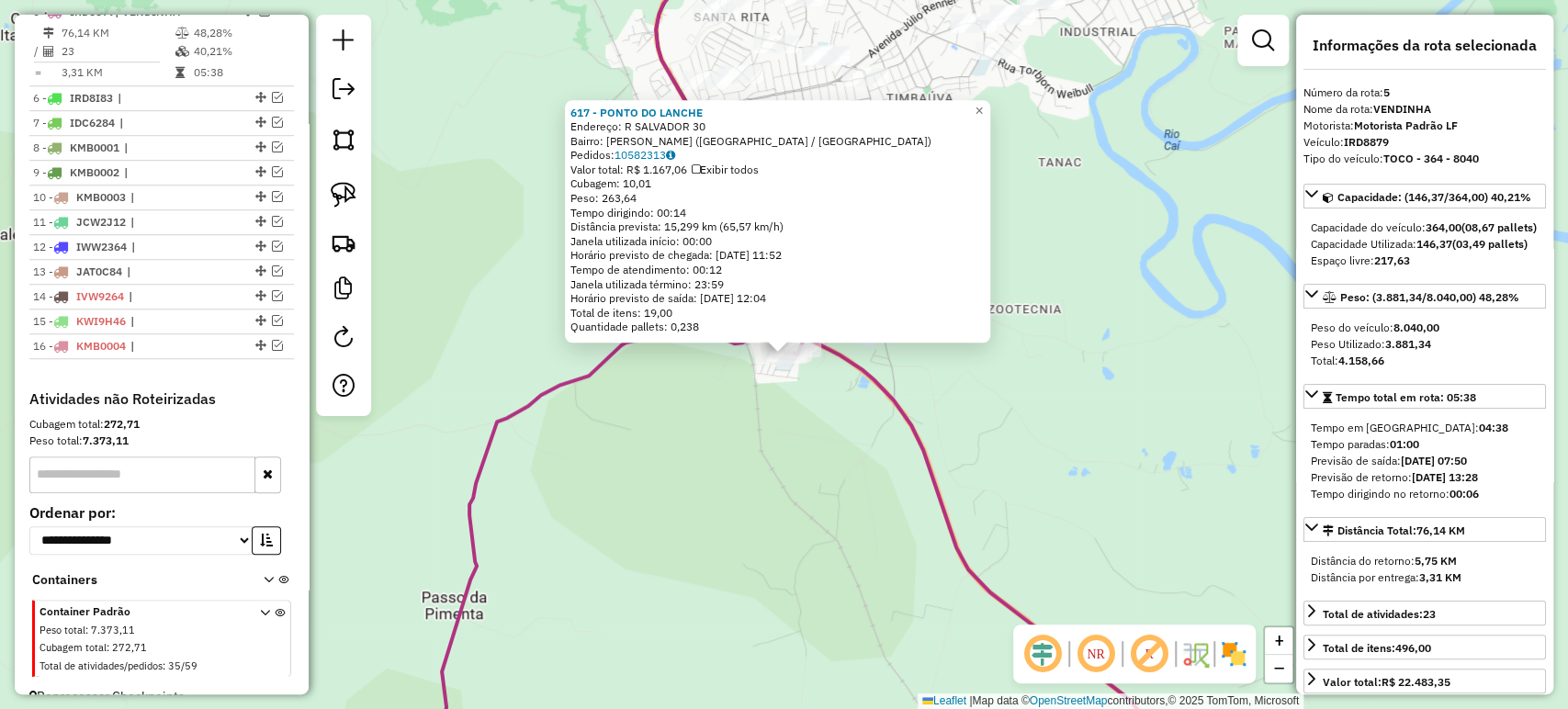 click on "617 - PONTO DO LANCHE  Endereço: R SALVADOR 30   Bairro: GERMANO HENCKE (MONTENEGRO / RS)   Pedidos:  10582313   Valor total: R$ 1.167,06   Exibir todos   Cubagem: 10,01  Peso: 263,64  Tempo dirigindo: 00:14   Distância prevista: 15,299 km (65,57 km/h)   Janela utilizada início: 00:00   Horário previsto de chegada: 11/07/2025 11:52   Tempo de atendimento: 00:12   Janela utilizada término: 23:59   Horário previsto de saída: 11/07/2025 12:04   Total de itens: 19,00   Quantidade pallets: 0,238  × Janela de atendimento Grade de atendimento Capacidade Transportadoras Veículos Cliente Pedidos  Rotas Selecione os dias de semana para filtrar as janelas de atendimento  Seg   Ter   Qua   Qui   Sex   Sáb   Dom  Informe o período da janela de atendimento: De: Até:  Filtrar exatamente a janela do cliente  Considerar janela de atendimento padrão  Selecione os dias de semana para filtrar as grades de atendimento  Seg   Ter   Qua   Qui   Sex   Sáb   Dom   Considerar clientes sem dia de atendimento cadastrado +" 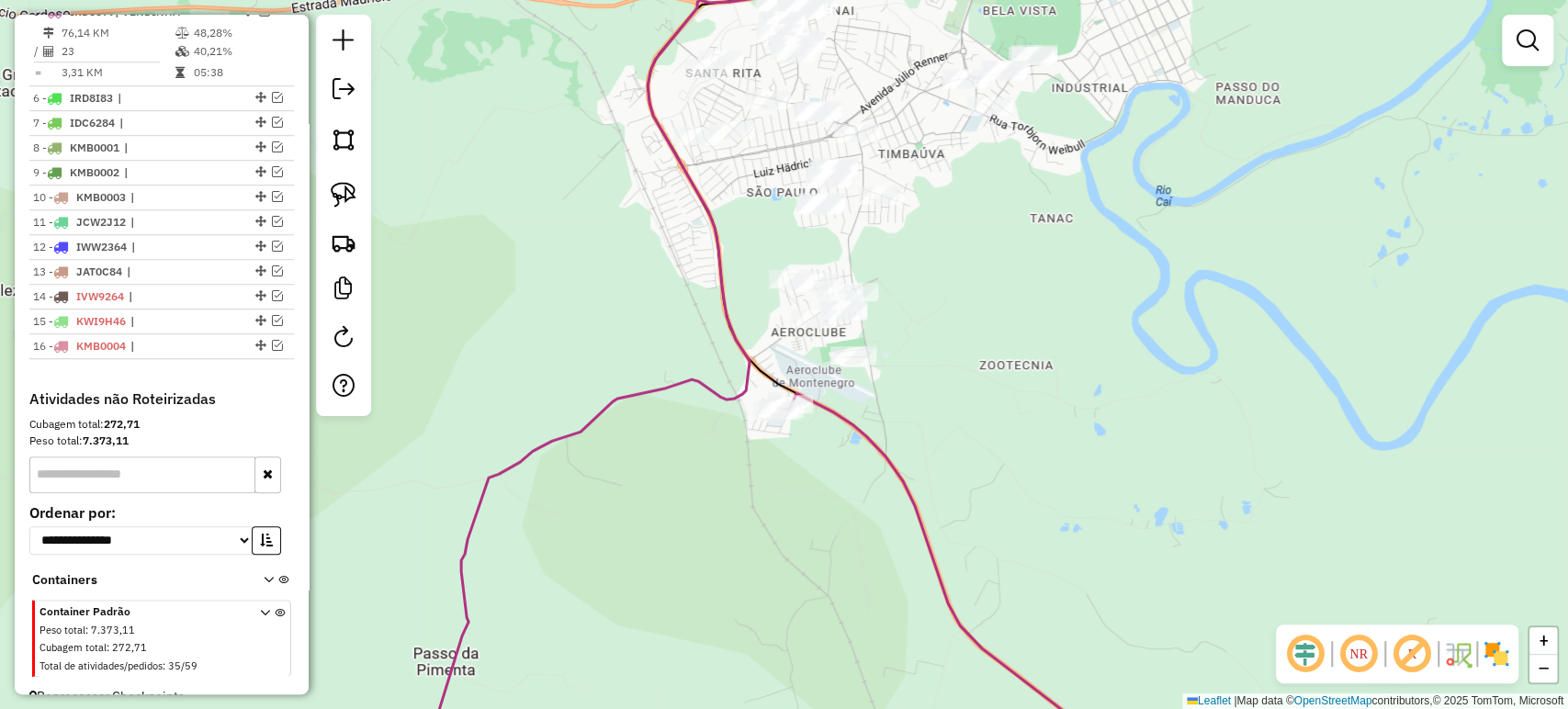 drag, startPoint x: 933, startPoint y: 227, endPoint x: 900, endPoint y: 388, distance: 164.34719 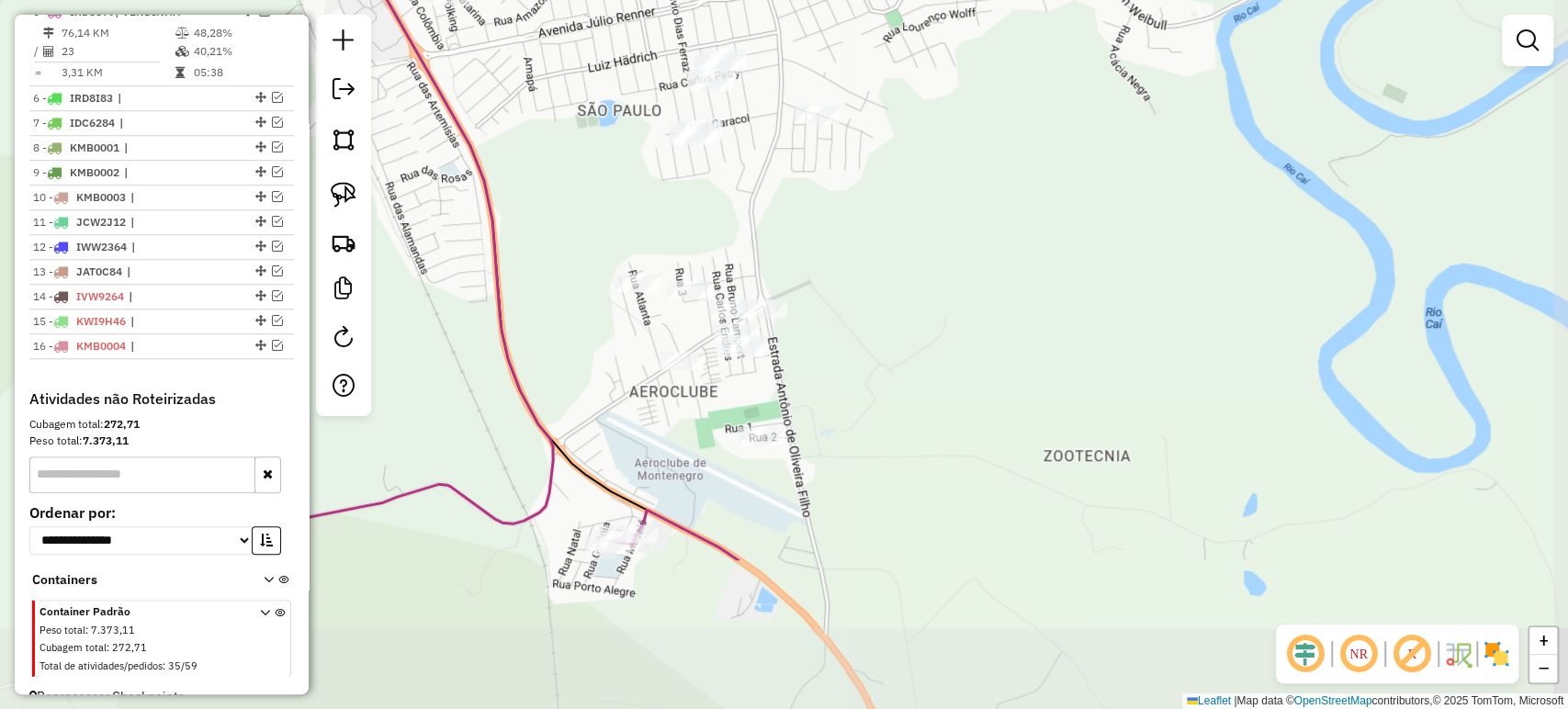 drag, startPoint x: 794, startPoint y: 458, endPoint x: 735, endPoint y: 239, distance: 226.8083 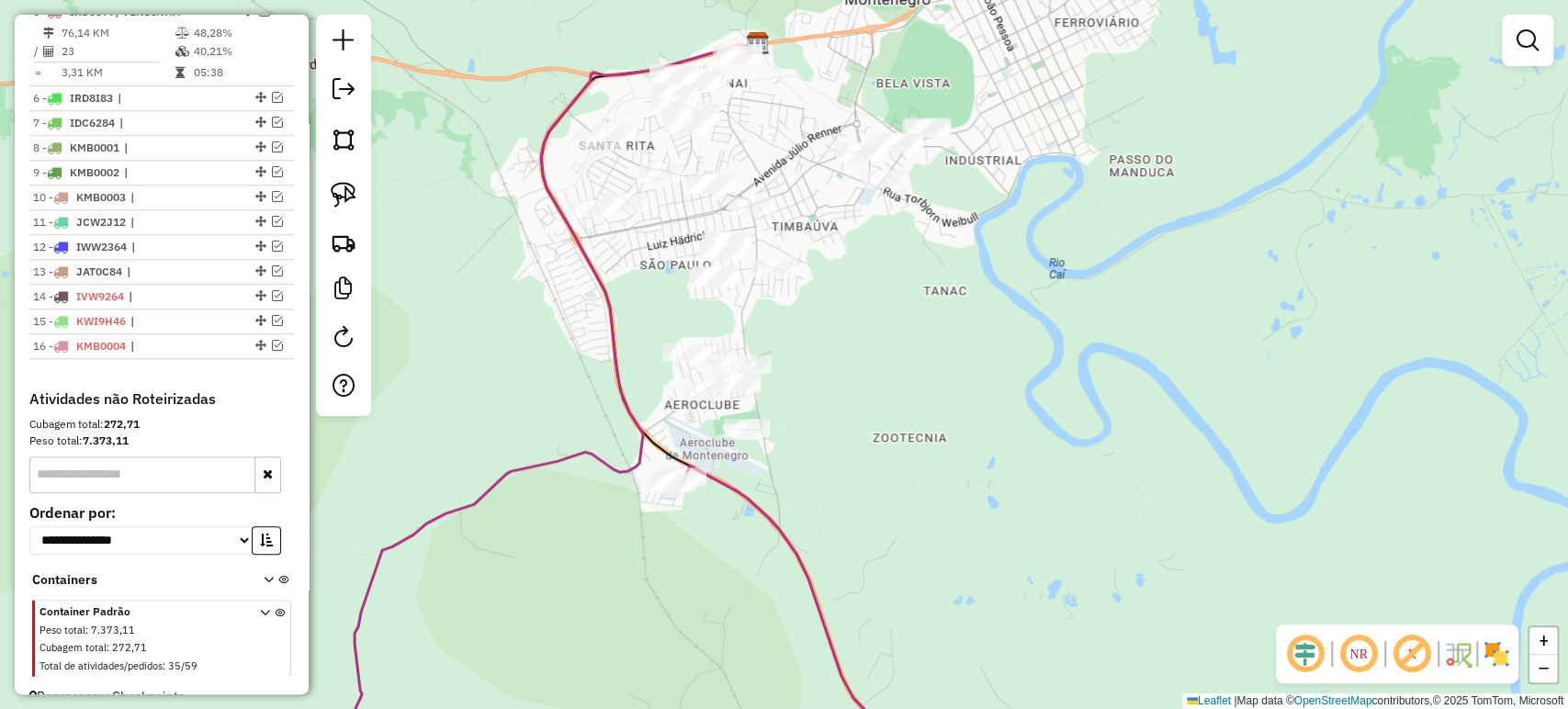 drag, startPoint x: 827, startPoint y: 368, endPoint x: 779, endPoint y: 454, distance: 98.48858 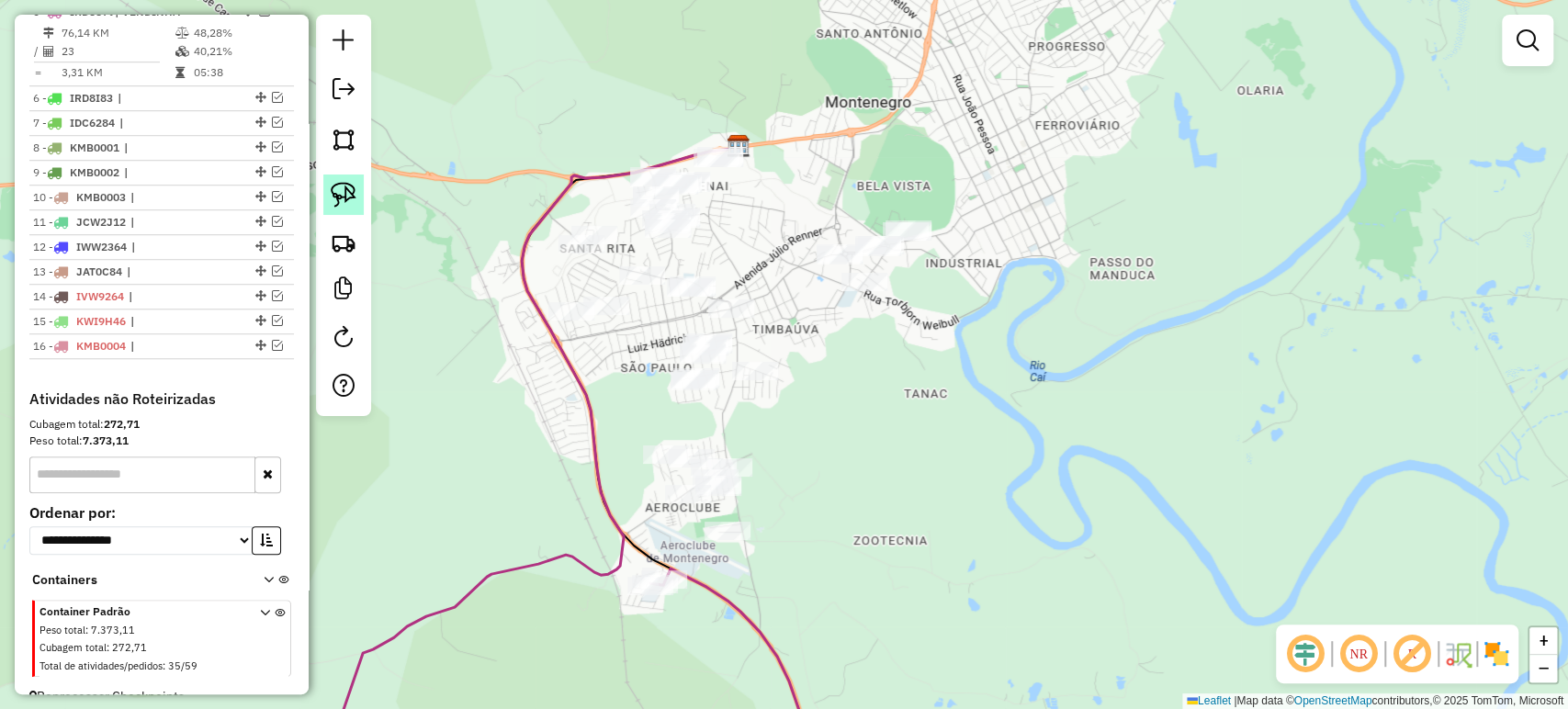 click 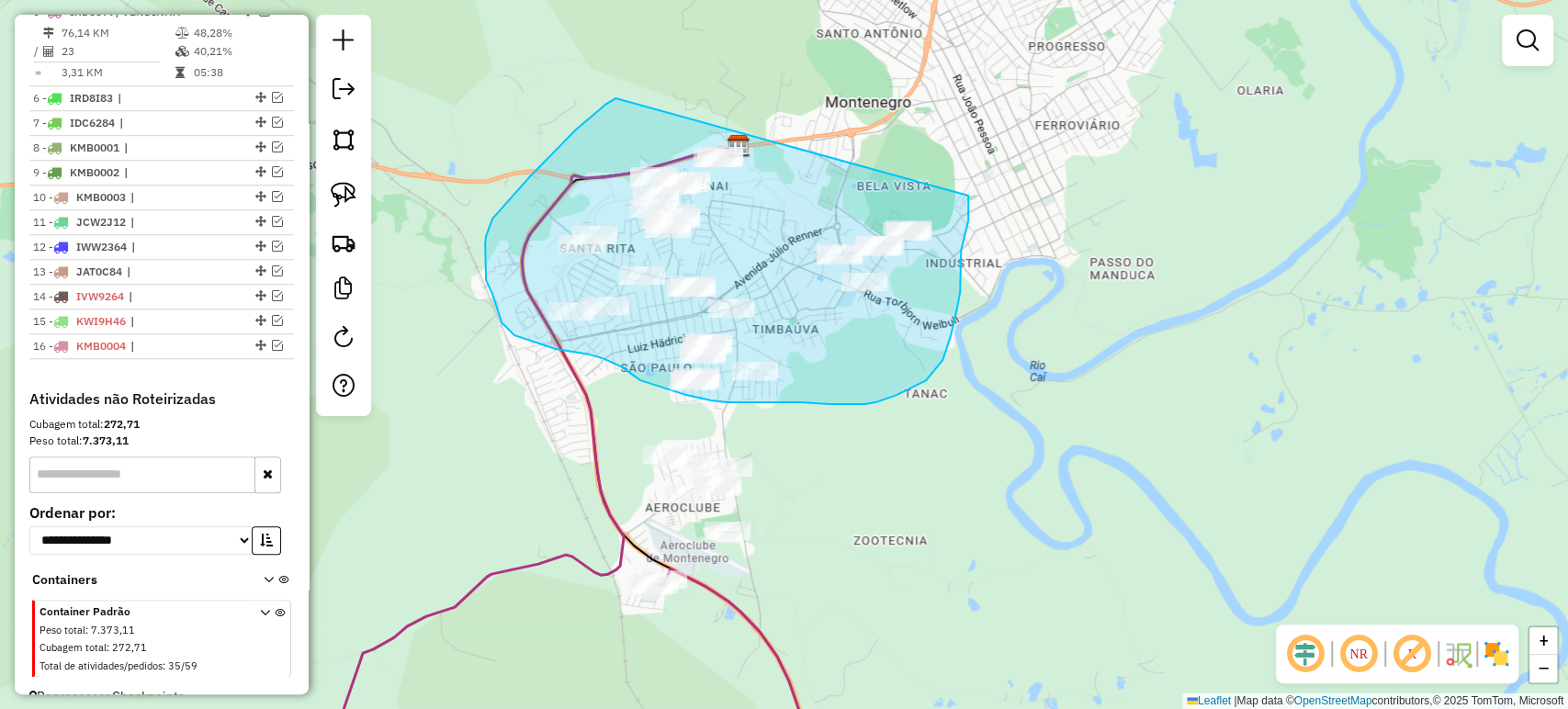 drag, startPoint x: 560, startPoint y: 145, endPoint x: 900, endPoint y: 136, distance: 340.1191 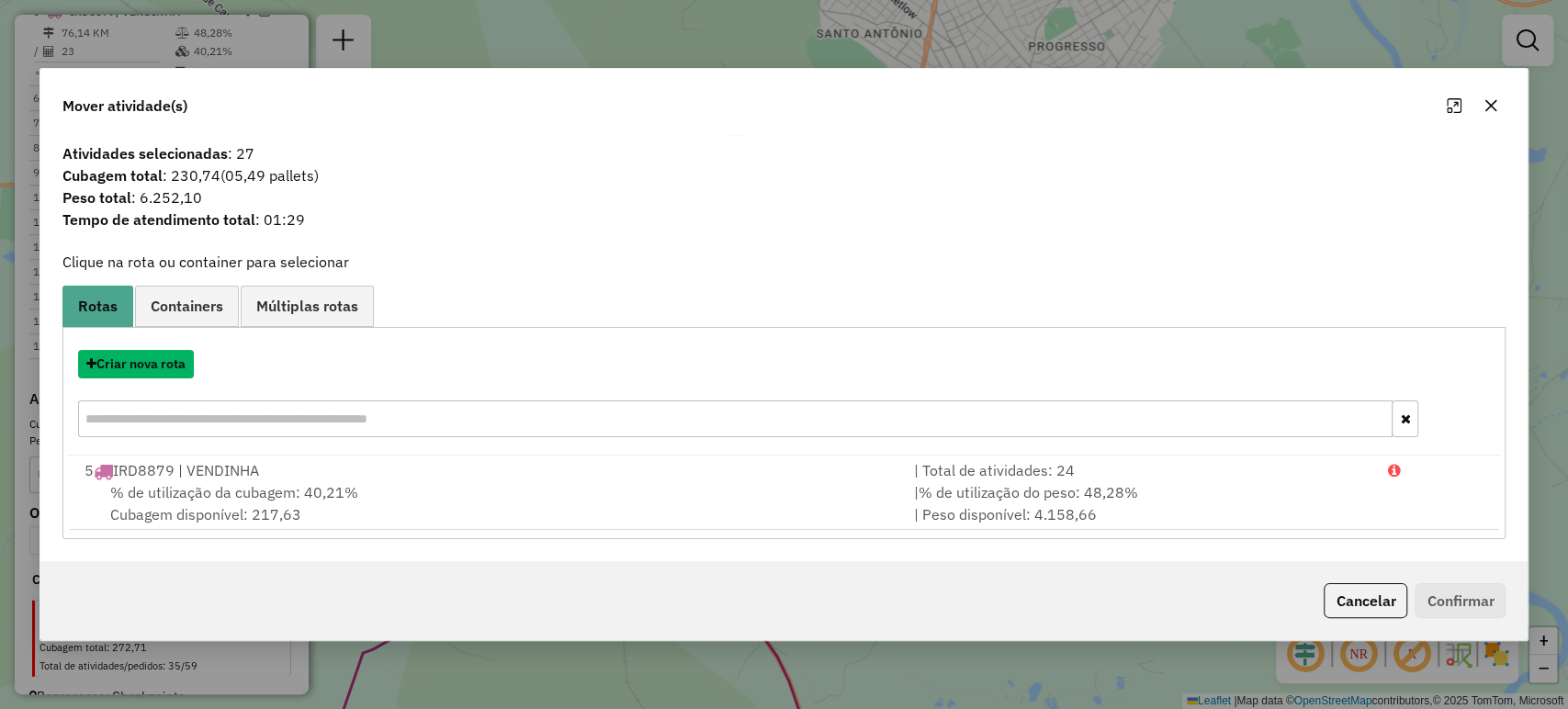click on "Criar nova rota" at bounding box center [136, 364] 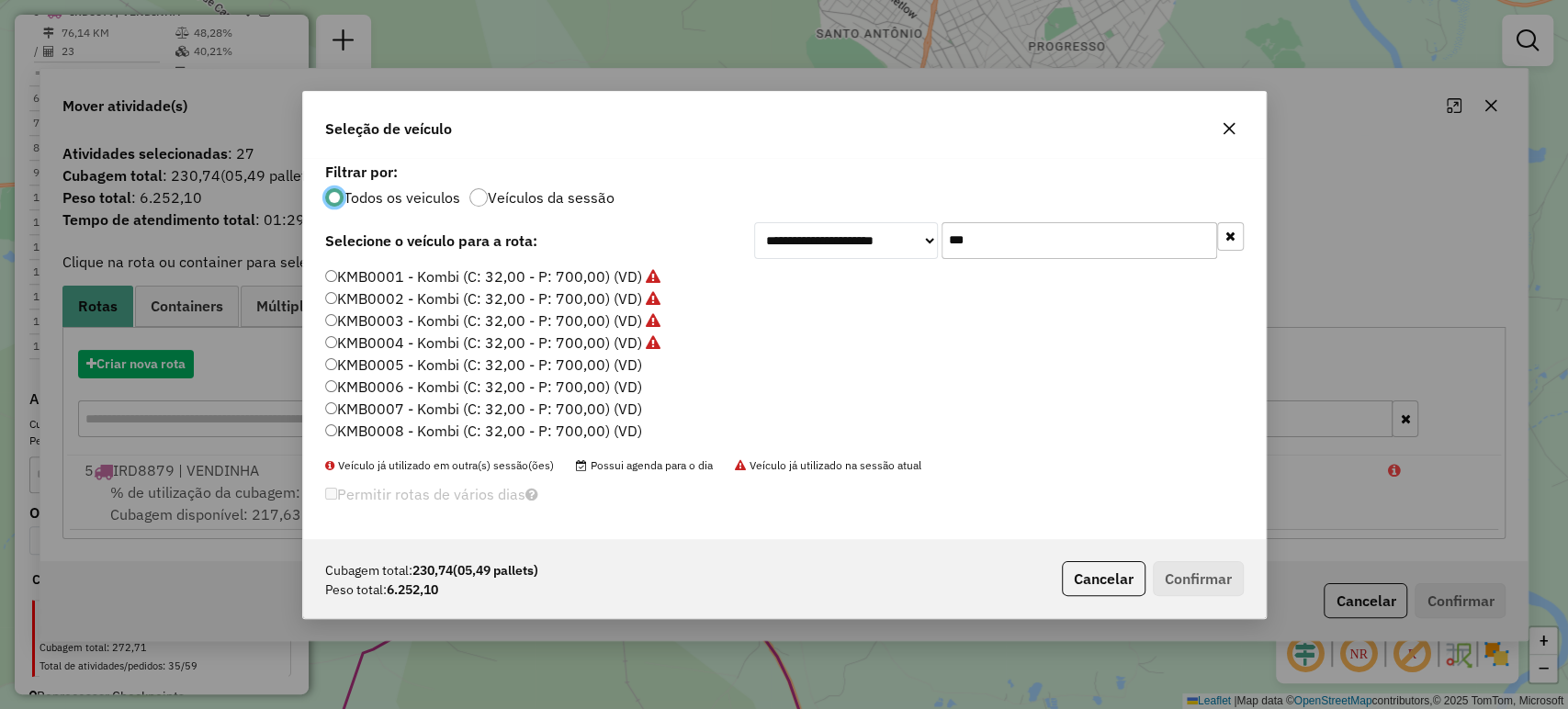 scroll, scrollTop: 9, scrollLeft: 6, axis: both 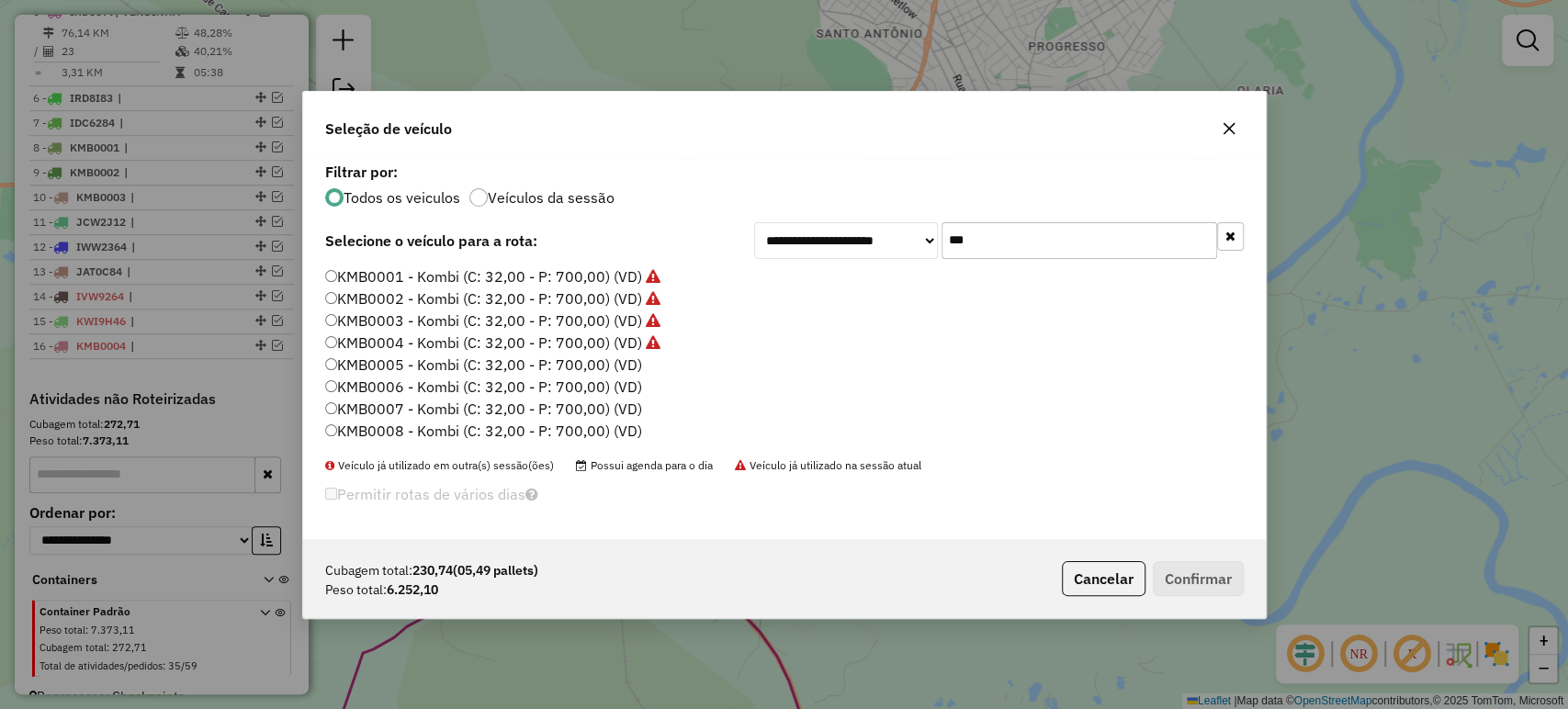 click on "***" 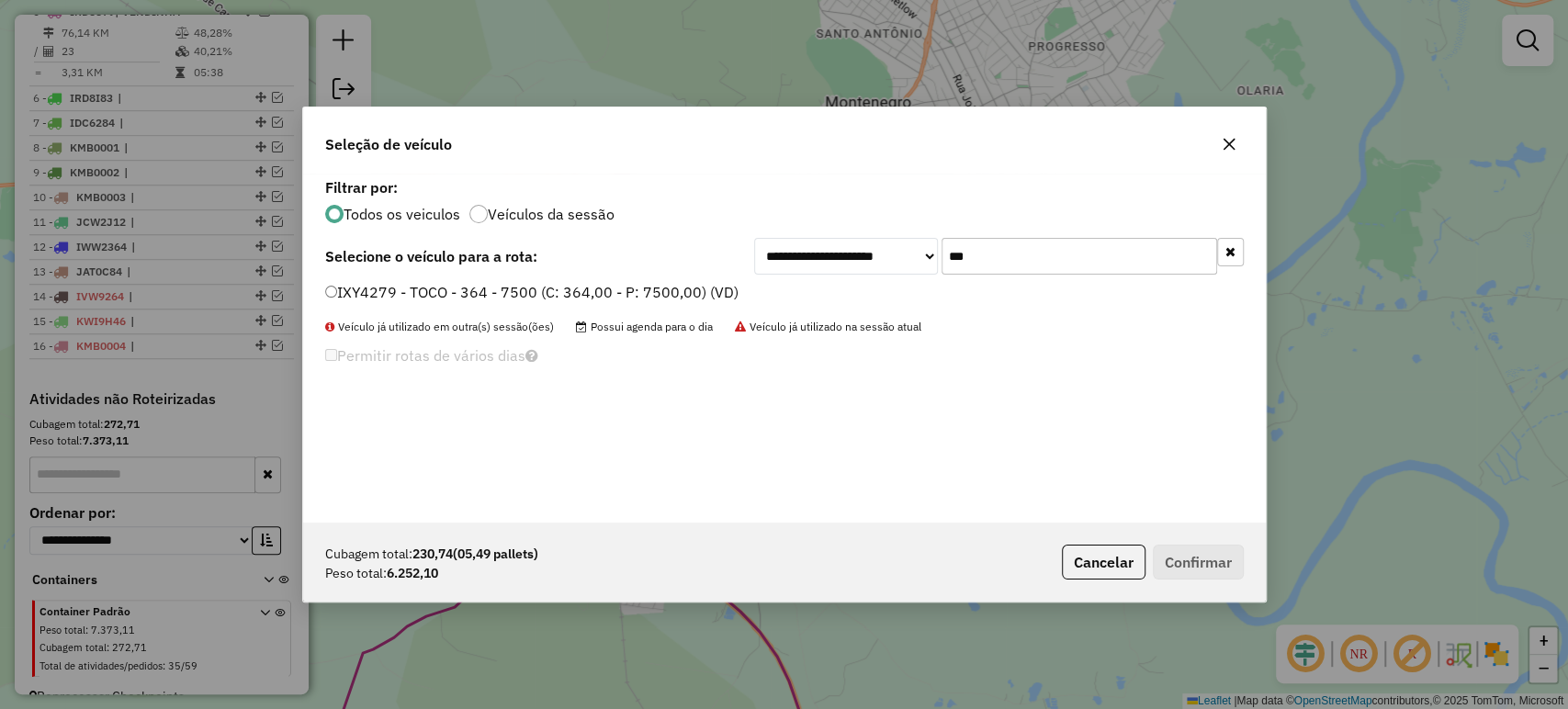 type on "***" 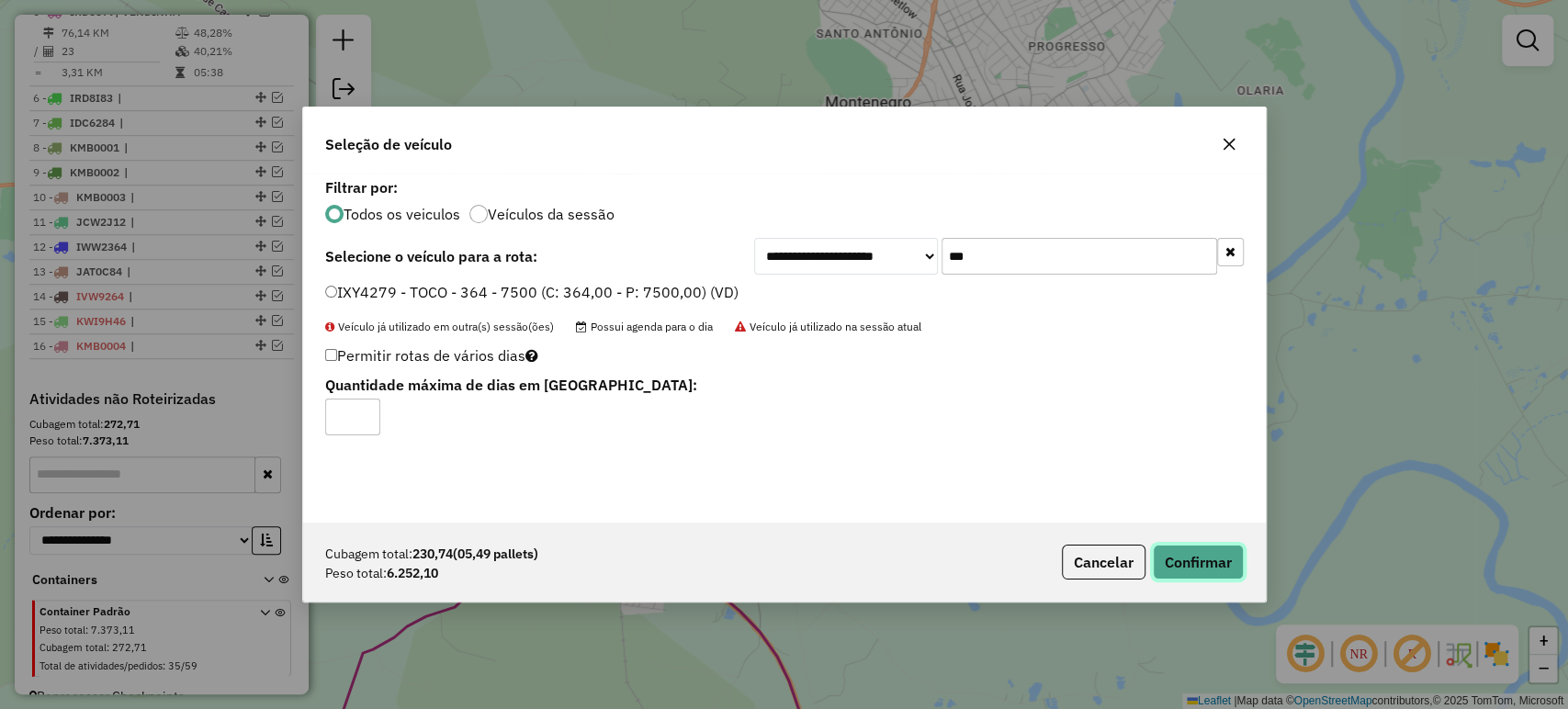 click on "Confirmar" 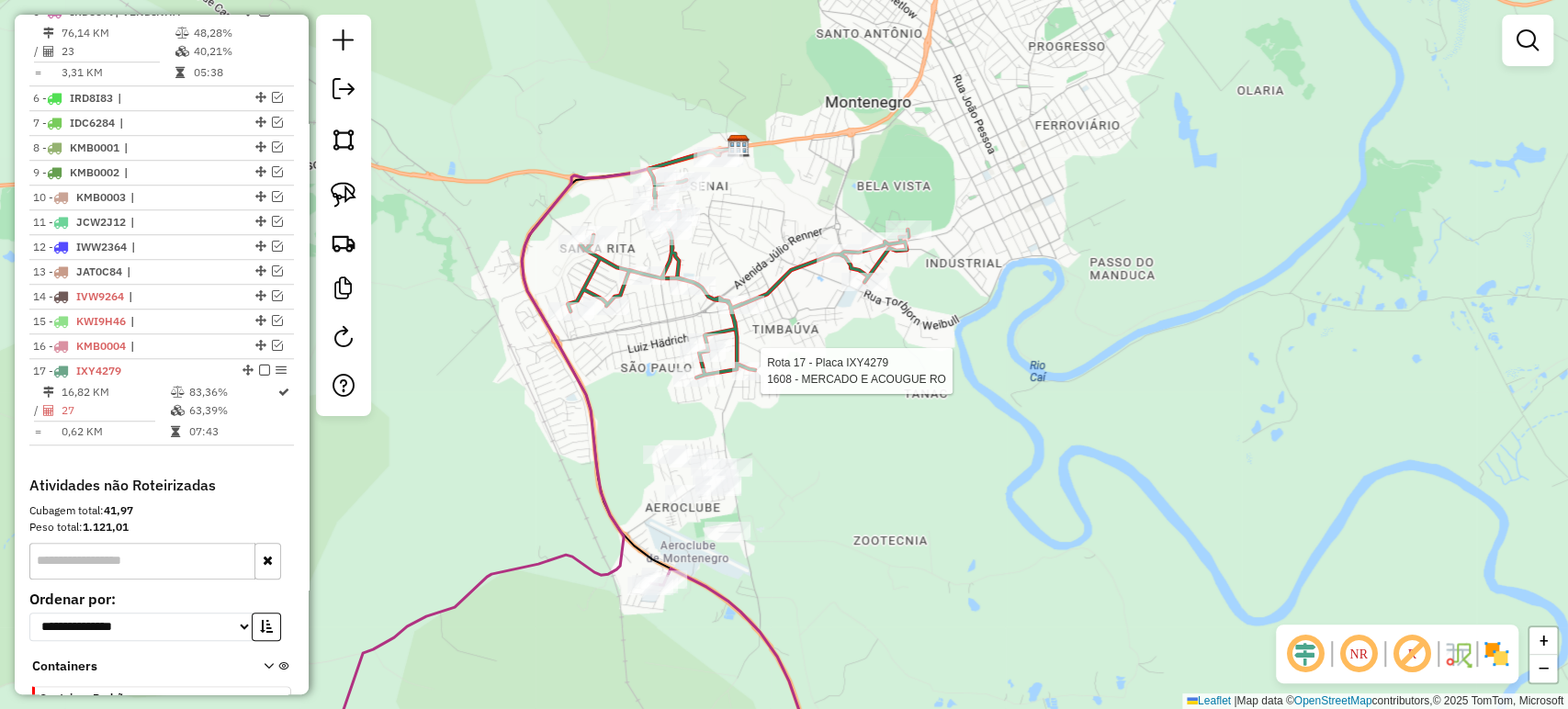 select on "*********" 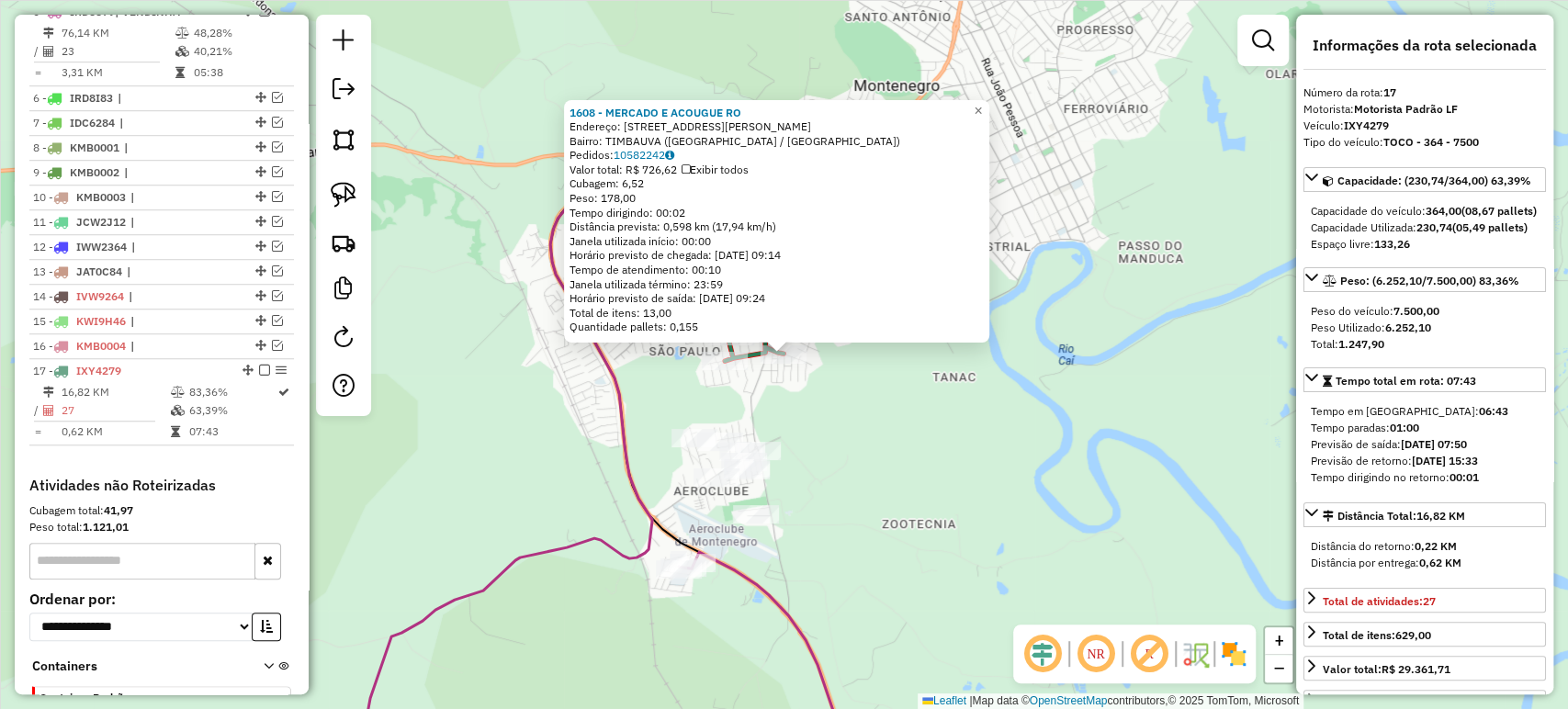 scroll, scrollTop: 951, scrollLeft: 0, axis: vertical 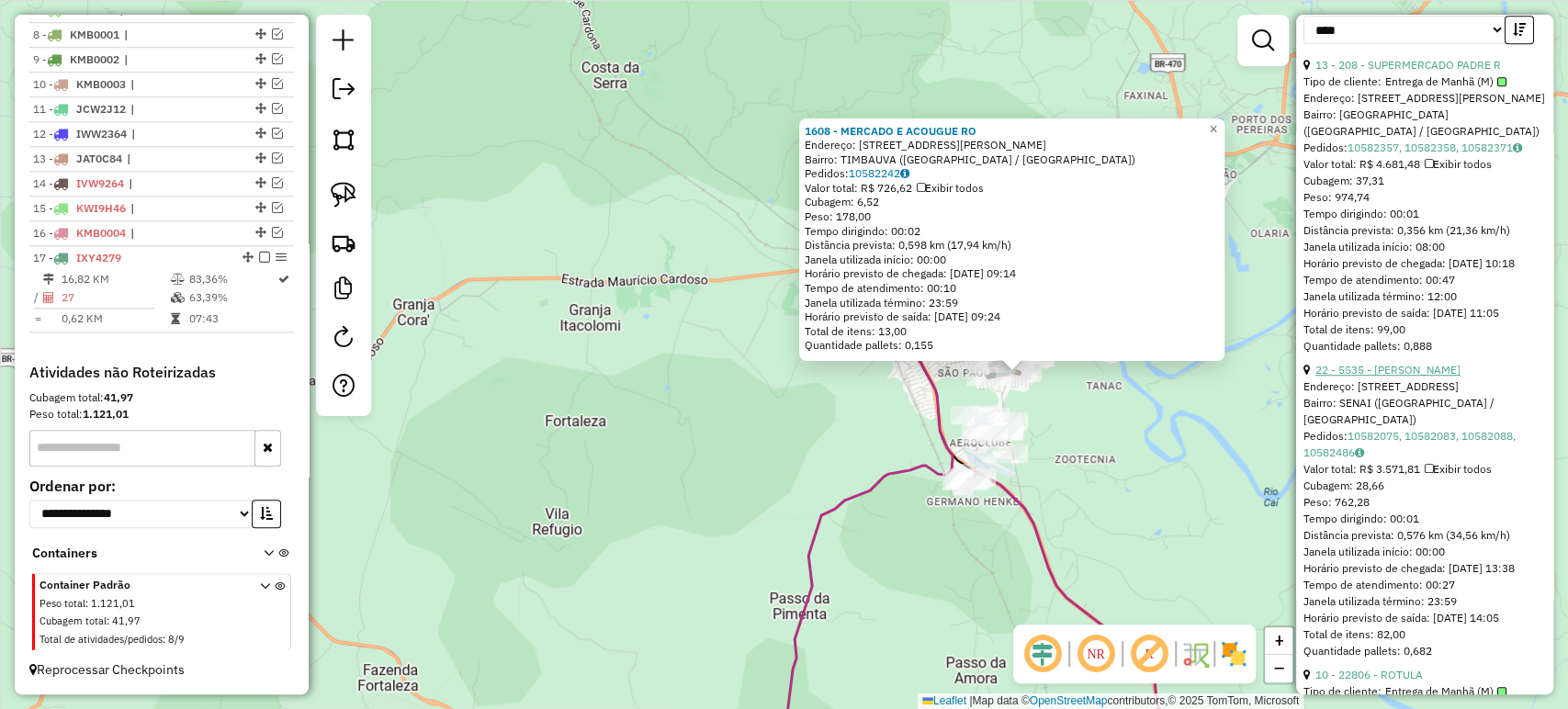 click on "22 - 5535 - MARCOS NASCIMENTO" at bounding box center (1388, 369) 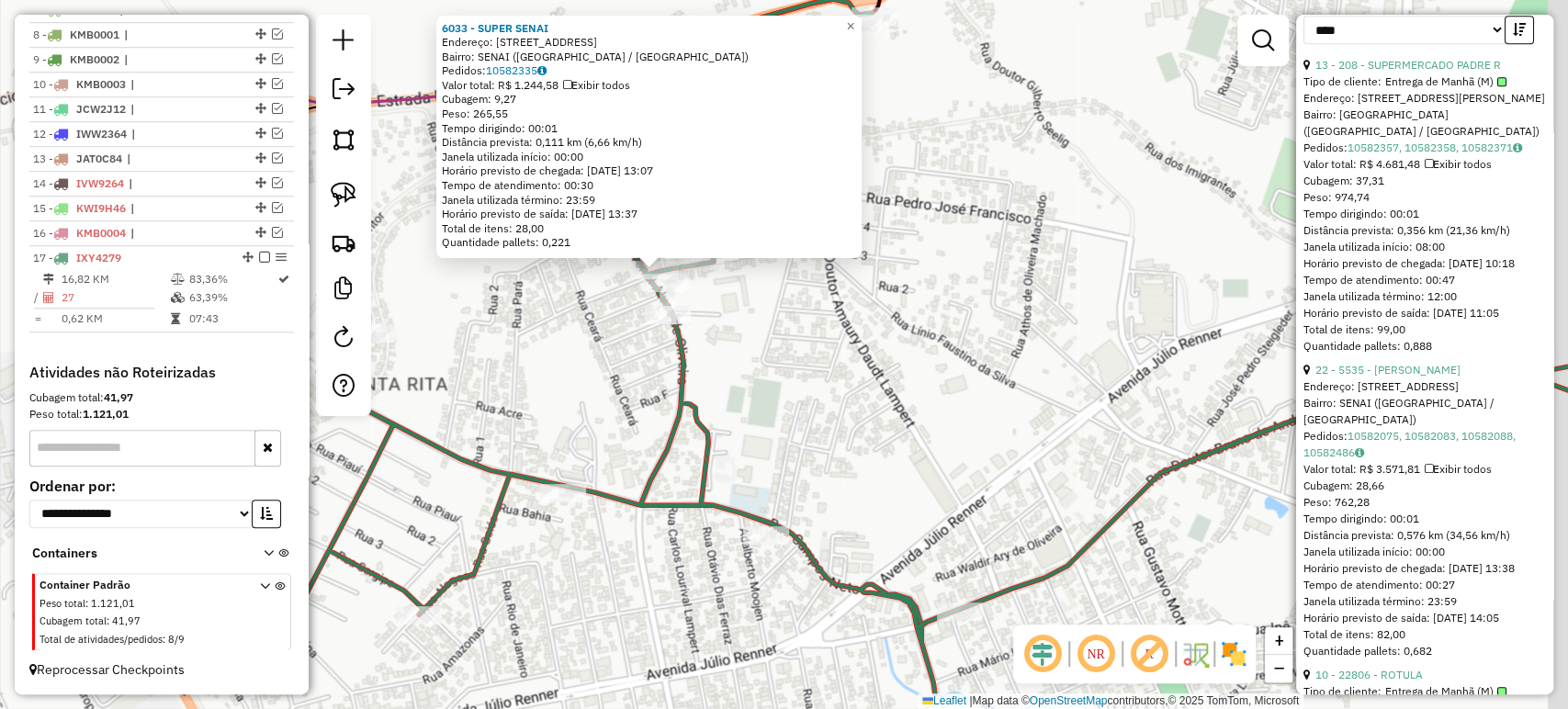 drag, startPoint x: 1066, startPoint y: 442, endPoint x: 829, endPoint y: 302, distance: 275.262 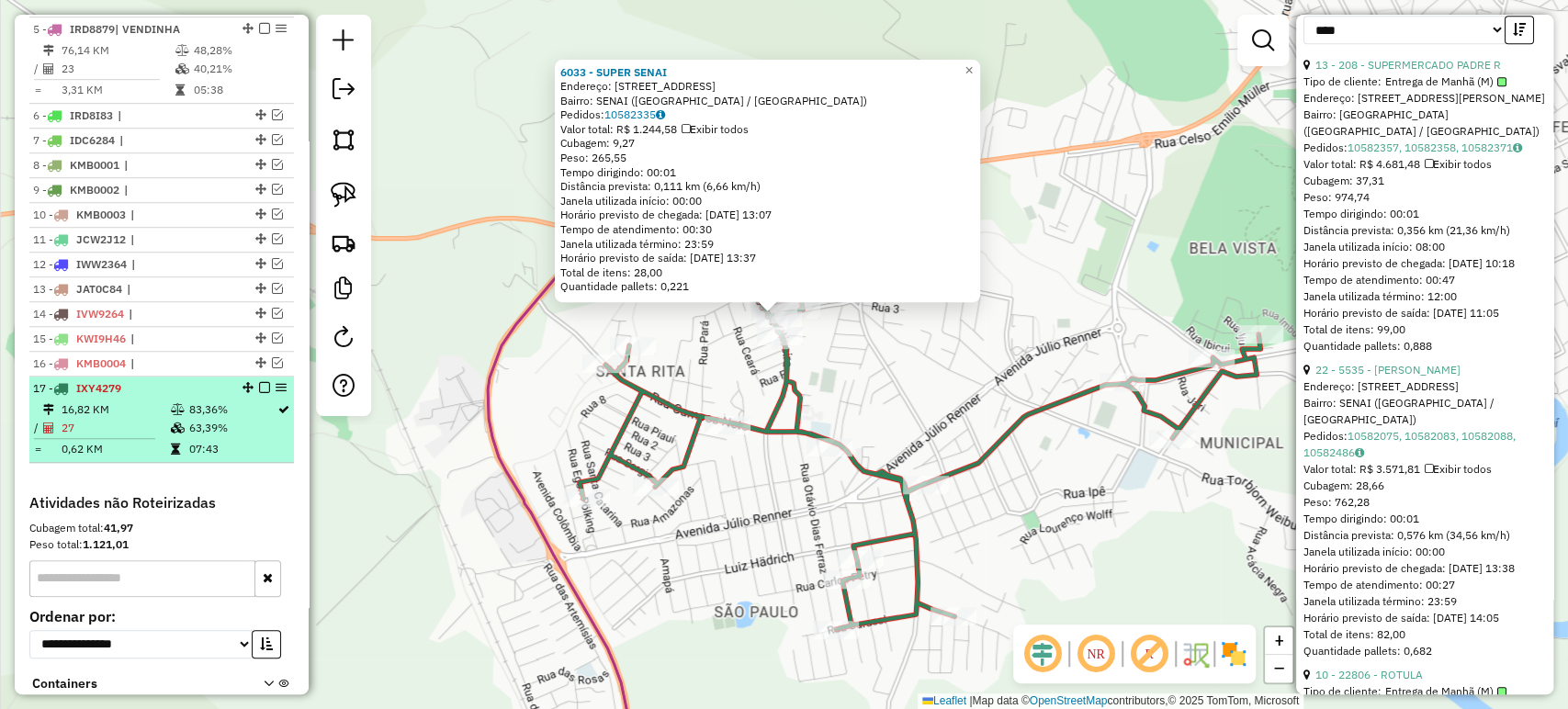 scroll, scrollTop: 543, scrollLeft: 0, axis: vertical 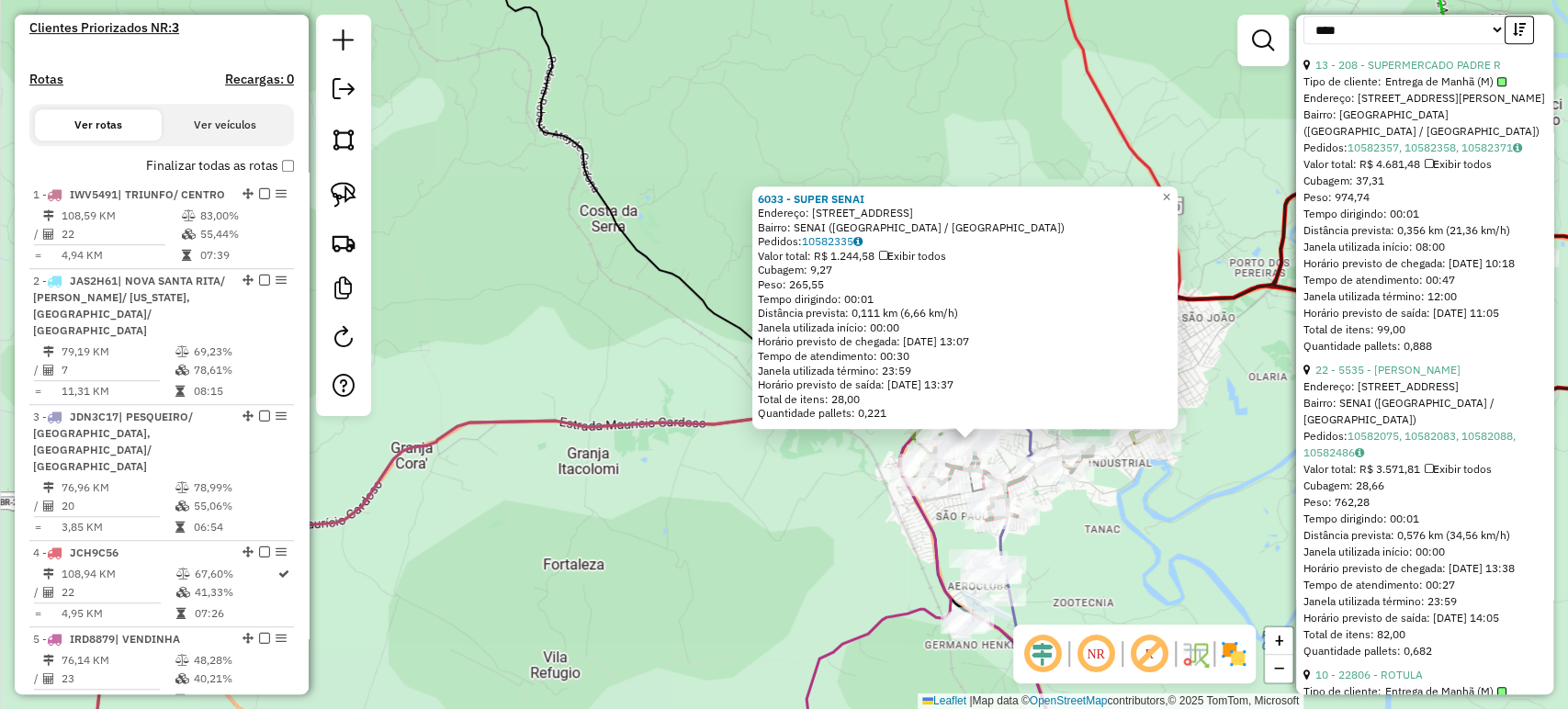 click on "6033 - SUPER SENAI  Endereço: R DAS SERINGUEIRAS 19   Bairro: SENAI (MONTENEGRO / RS)   Pedidos:  10582335   Valor total: R$ 1.244,58   Exibir todos   Cubagem: 9,27  Peso: 265,55  Tempo dirigindo: 00:01   Distância prevista: 0,111 km (6,66 km/h)   Janela utilizada início: 00:00   Horário previsto de chegada: 11/07/2025 13:07   Tempo de atendimento: 00:30   Janela utilizada término: 23:59   Horário previsto de saída: 11/07/2025 13:37   Total de itens: 28,00   Quantidade pallets: 0,221  × Janela de atendimento Grade de atendimento Capacidade Transportadoras Veículos Cliente Pedidos  Rotas Selecione os dias de semana para filtrar as janelas de atendimento  Seg   Ter   Qua   Qui   Sex   Sáb   Dom  Informe o período da janela de atendimento: De: Até:  Filtrar exatamente a janela do cliente  Considerar janela de atendimento padrão  Selecione os dias de semana para filtrar as grades de atendimento  Seg   Ter   Qua   Qui   Sex   Sáb   Dom   Considerar clientes sem dia de atendimento cadastrado  De:  De:" 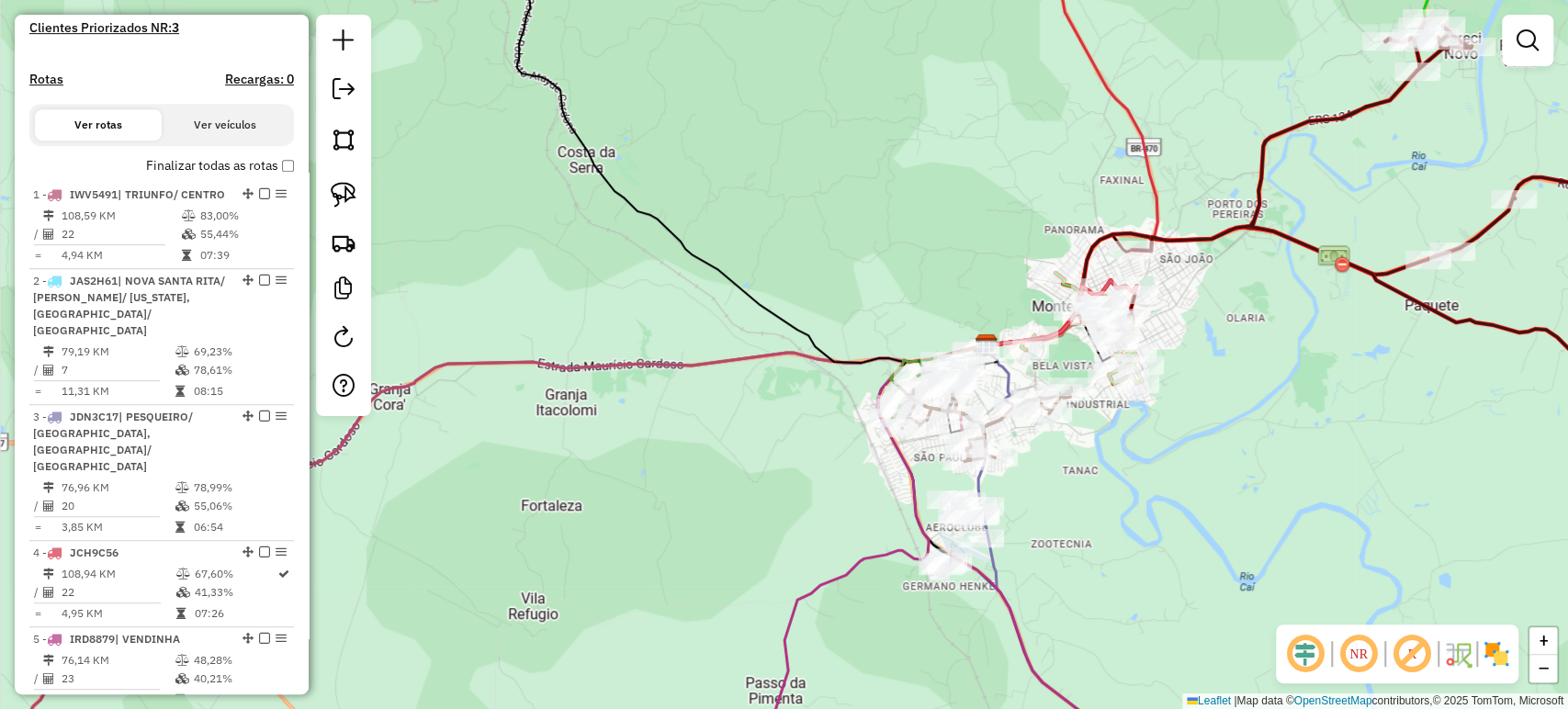 drag, startPoint x: 1168, startPoint y: 535, endPoint x: 1107, endPoint y: 408, distance: 140.89 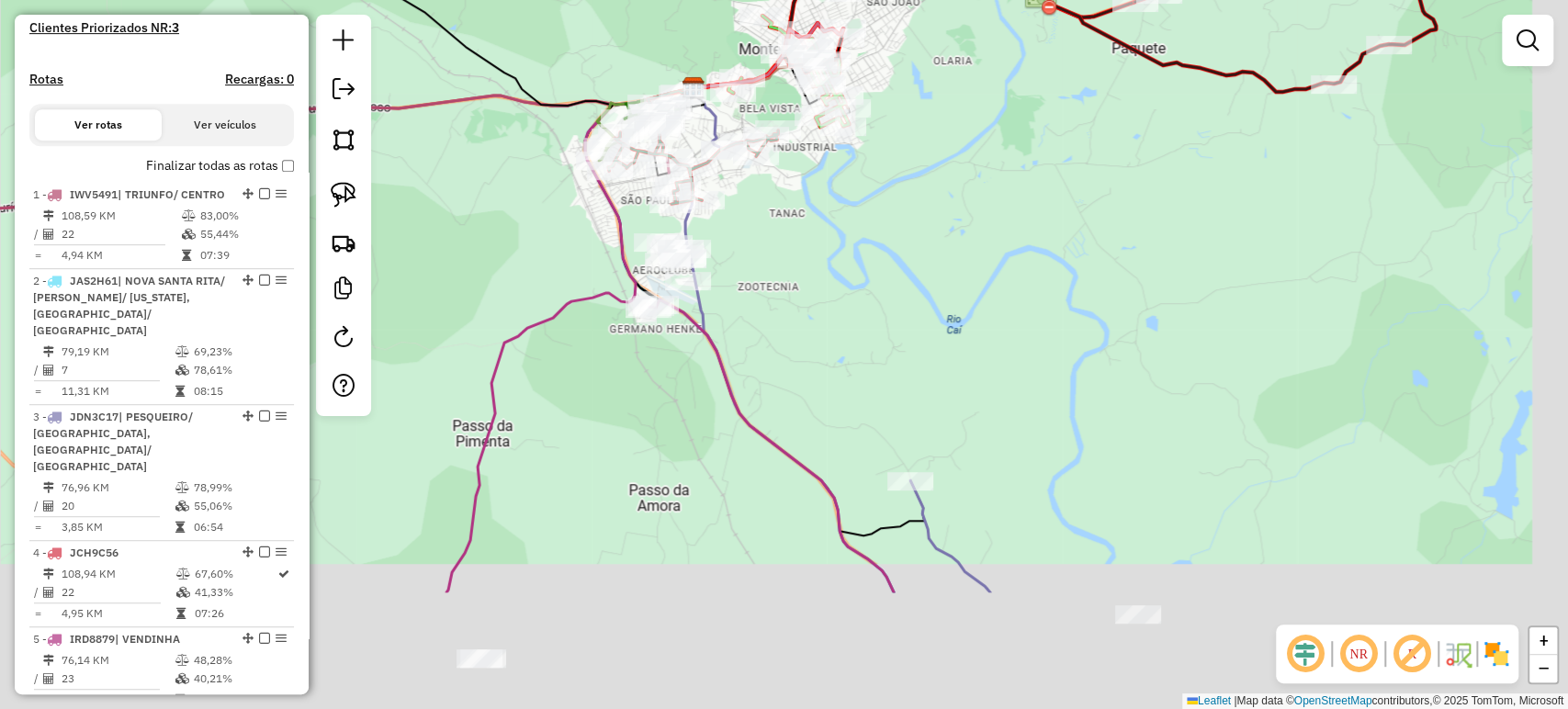 drag, startPoint x: 832, startPoint y: 325, endPoint x: 844, endPoint y: 366, distance: 42.72002 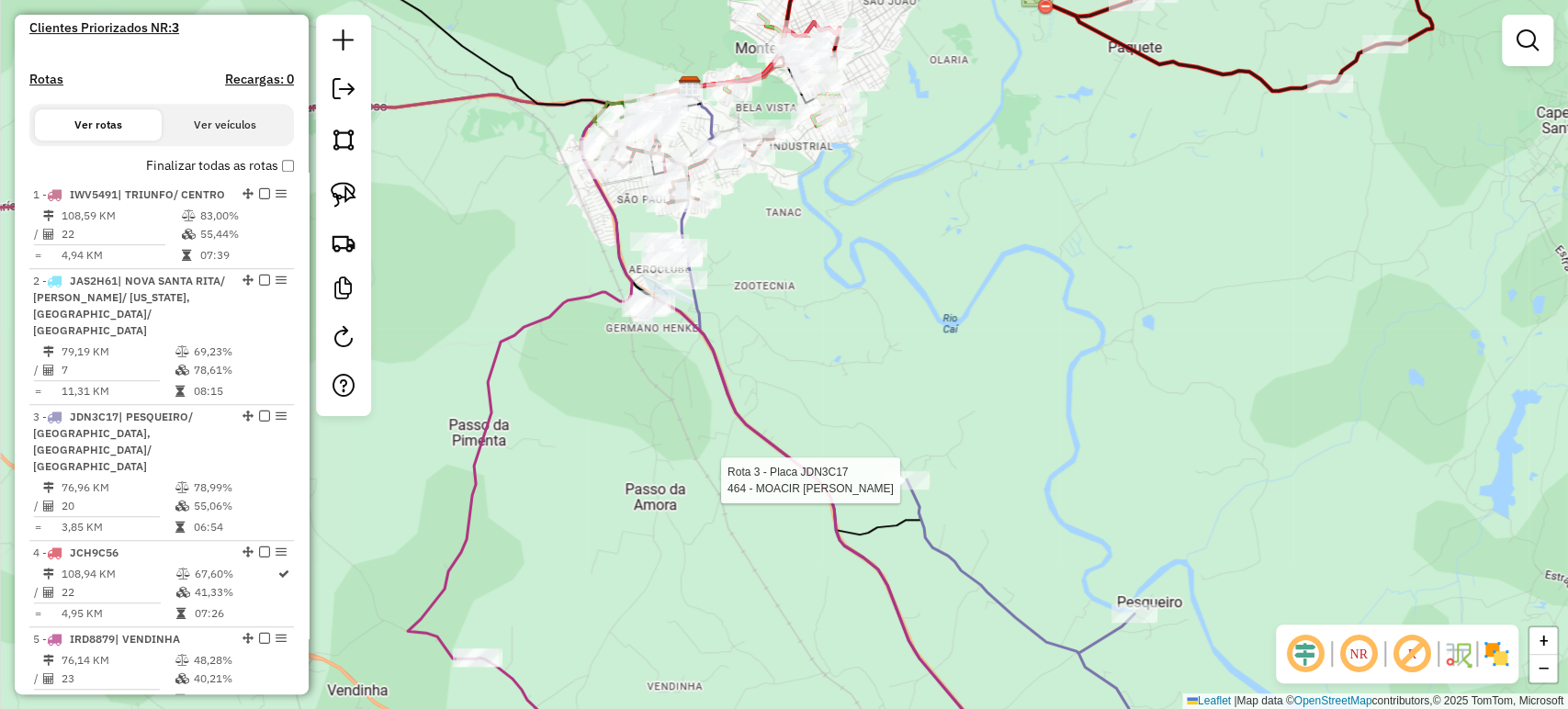select on "*********" 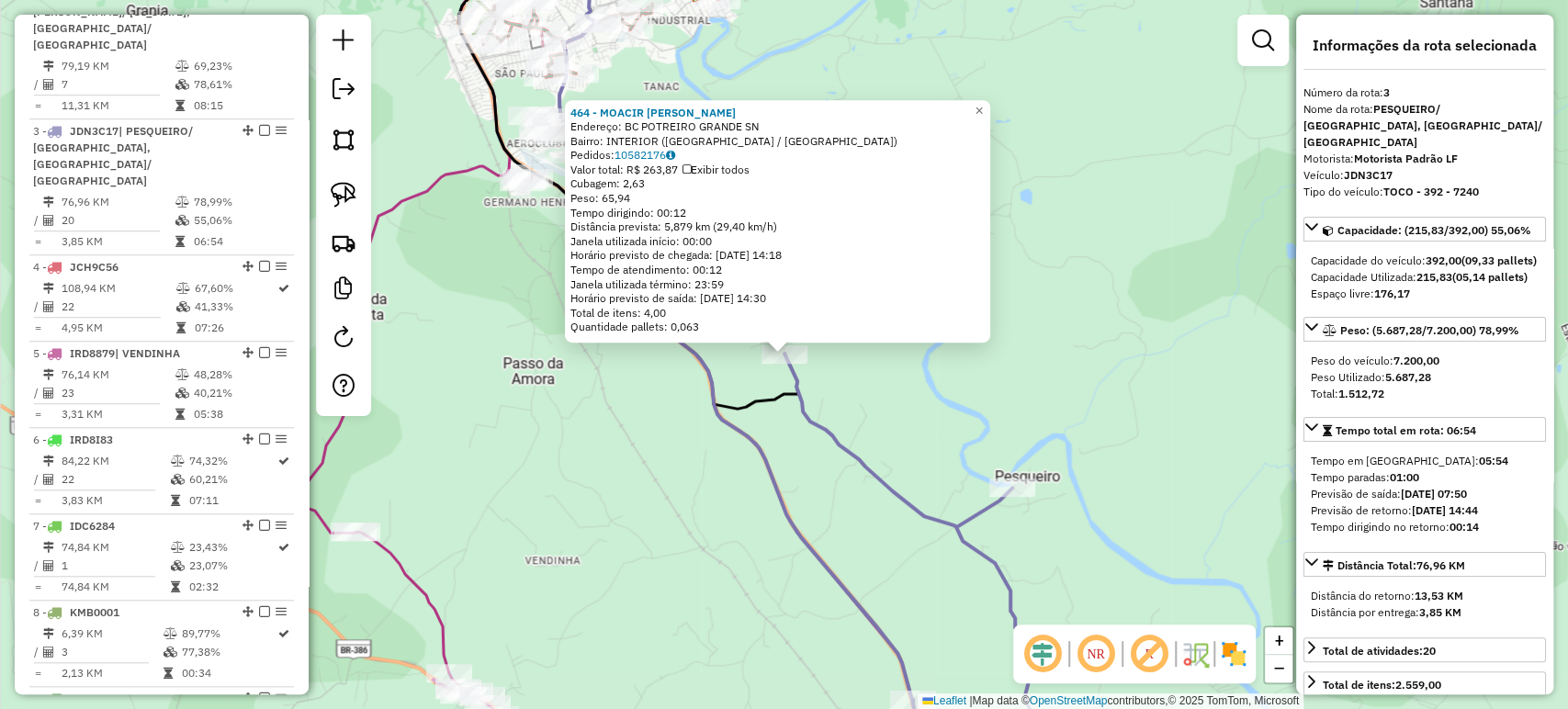 scroll, scrollTop: 948, scrollLeft: 0, axis: vertical 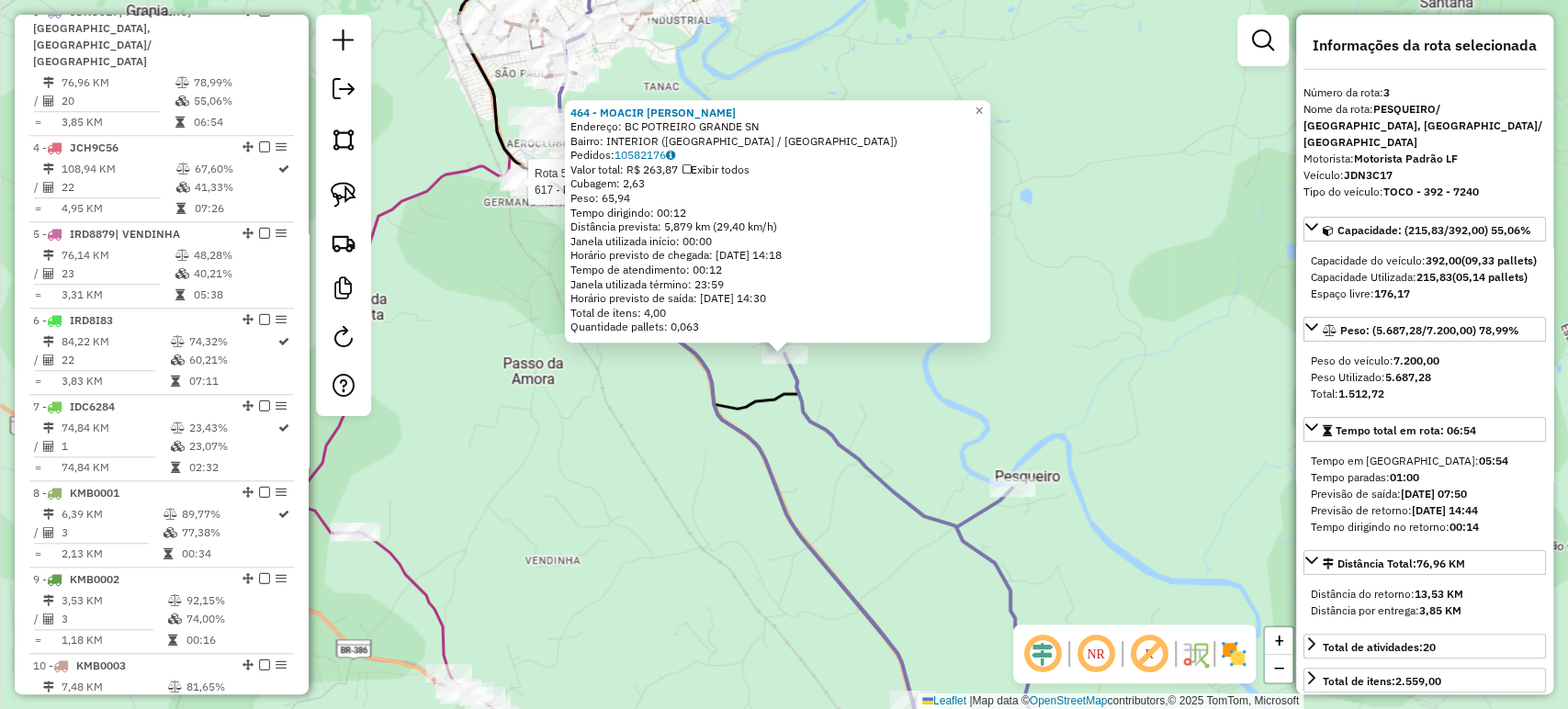 click 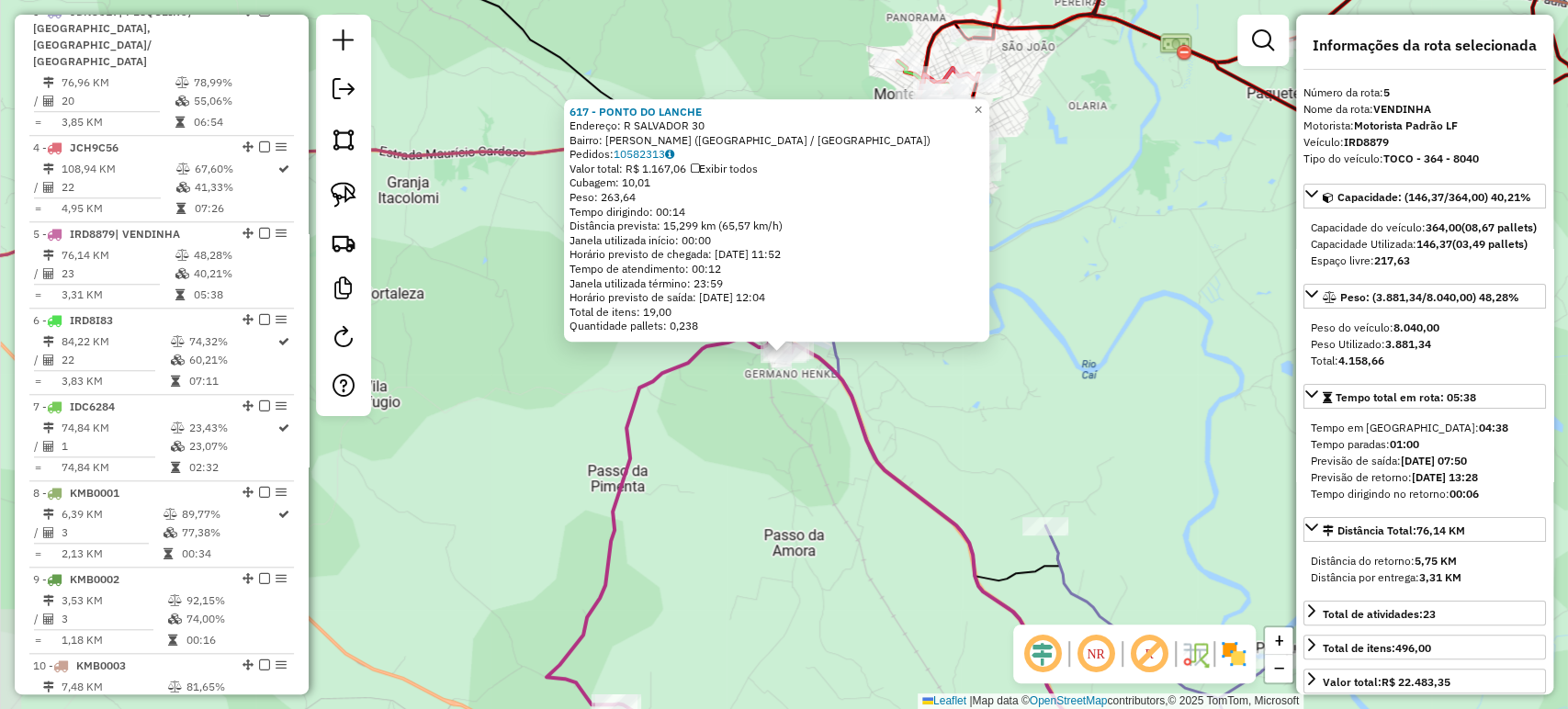scroll, scrollTop: 1154, scrollLeft: 0, axis: vertical 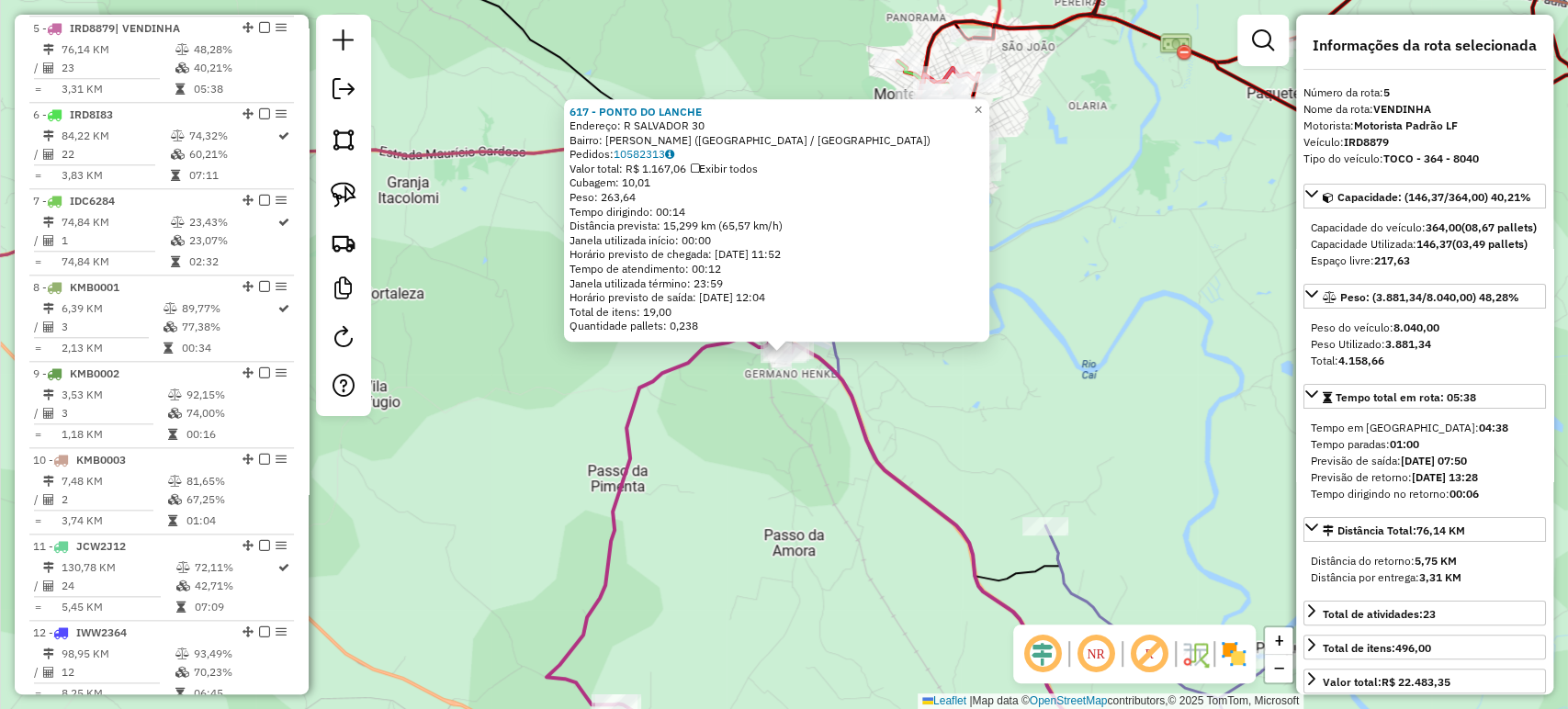 click on "617 - PONTO DO LANCHE  Endereço: R SALVADOR 30   Bairro: GERMANO HENCKE (MONTENEGRO / RS)   Pedidos:  10582313   Valor total: R$ 1.167,06   Exibir todos   Cubagem: 10,01  Peso: 263,64  Tempo dirigindo: 00:14   Distância prevista: 15,299 km (65,57 km/h)   Janela utilizada início: 00:00   Horário previsto de chegada: 11/07/2025 11:52   Tempo de atendimento: 00:12   Janela utilizada término: 23:59   Horário previsto de saída: 11/07/2025 12:04   Total de itens: 19,00   Quantidade pallets: 0,238  × Janela de atendimento Grade de atendimento Capacidade Transportadoras Veículos Cliente Pedidos  Rotas Selecione os dias de semana para filtrar as janelas de atendimento  Seg   Ter   Qua   Qui   Sex   Sáb   Dom  Informe o período da janela de atendimento: De: Até:  Filtrar exatamente a janela do cliente  Considerar janela de atendimento padrão  Selecione os dias de semana para filtrar as grades de atendimento  Seg   Ter   Qua   Qui   Sex   Sáb   Dom   Considerar clientes sem dia de atendimento cadastrado +" 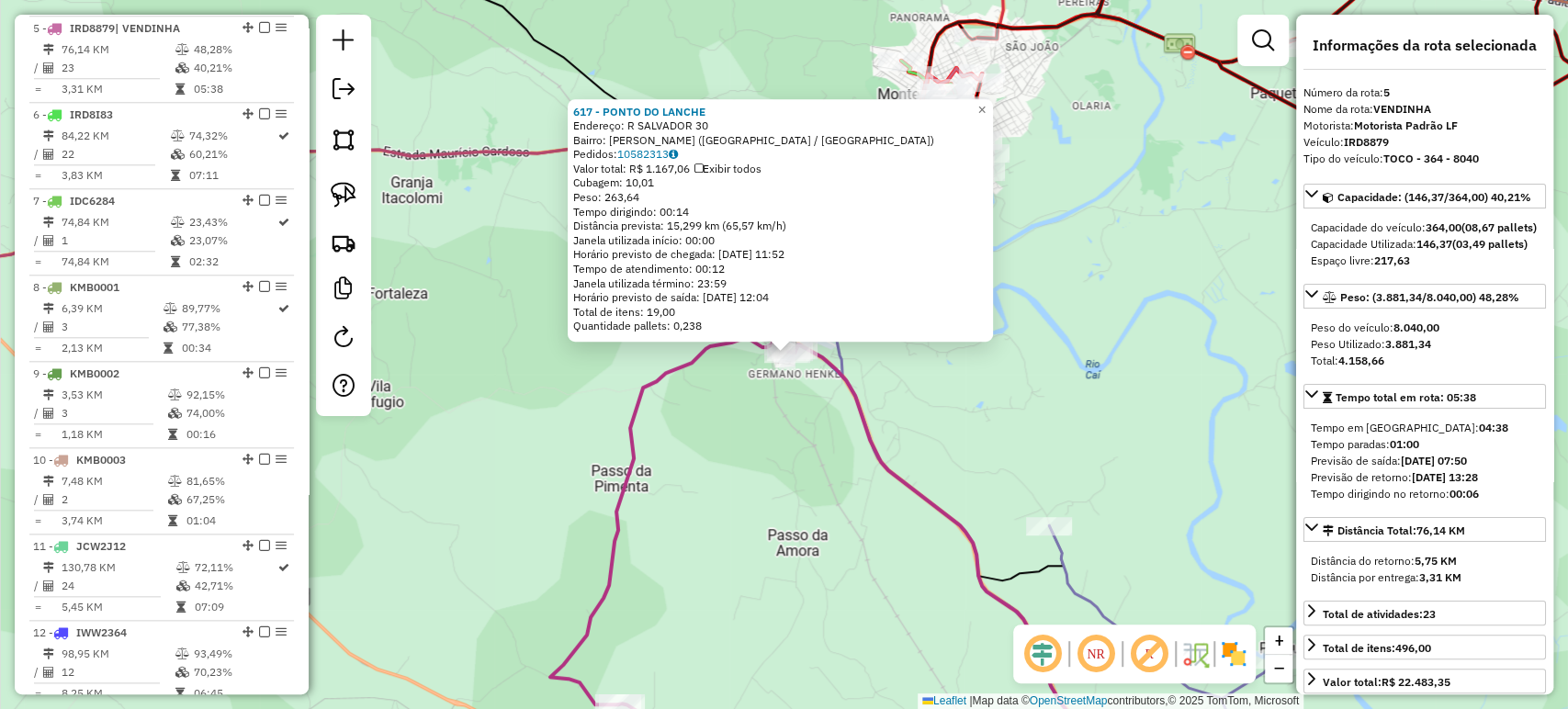 click on "617 - PONTO DO LANCHE  Endereço: R SALVADOR 30   Bairro: GERMANO HENCKE (MONTENEGRO / RS)   Pedidos:  10582313   Valor total: R$ 1.167,06   Exibir todos   Cubagem: 10,01  Peso: 263,64  Tempo dirigindo: 00:14   Distância prevista: 15,299 km (65,57 km/h)   Janela utilizada início: 00:00   Horário previsto de chegada: 11/07/2025 11:52   Tempo de atendimento: 00:12   Janela utilizada término: 23:59   Horário previsto de saída: 11/07/2025 12:04   Total de itens: 19,00   Quantidade pallets: 0,238  × Janela de atendimento Grade de atendimento Capacidade Transportadoras Veículos Cliente Pedidos  Rotas Selecione os dias de semana para filtrar as janelas de atendimento  Seg   Ter   Qua   Qui   Sex   Sáb   Dom  Informe o período da janela de atendimento: De: Até:  Filtrar exatamente a janela do cliente  Considerar janela de atendimento padrão  Selecione os dias de semana para filtrar as grades de atendimento  Seg   Ter   Qua   Qui   Sex   Sáb   Dom   Considerar clientes sem dia de atendimento cadastrado +" 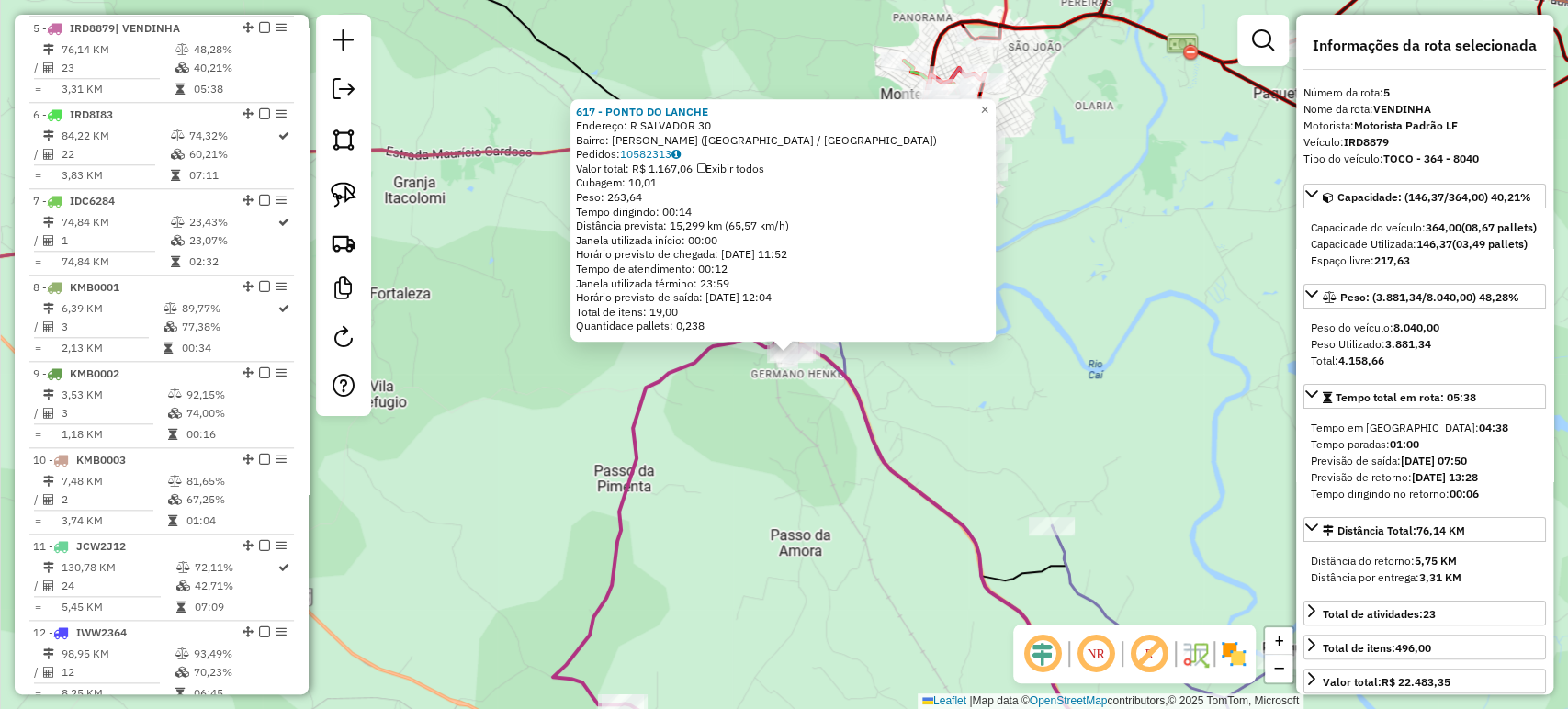 click on "617 - PONTO DO LANCHE  Endereço: R SALVADOR 30   Bairro: GERMANO HENCKE (MONTENEGRO / RS)   Pedidos:  10582313   Valor total: R$ 1.167,06   Exibir todos   Cubagem: 10,01  Peso: 263,64  Tempo dirigindo: 00:14   Distância prevista: 15,299 km (65,57 km/h)   Janela utilizada início: 00:00   Horário previsto de chegada: 11/07/2025 11:52   Tempo de atendimento: 00:12   Janela utilizada término: 23:59   Horário previsto de saída: 11/07/2025 12:04   Total de itens: 19,00   Quantidade pallets: 0,238  × Janela de atendimento Grade de atendimento Capacidade Transportadoras Veículos Cliente Pedidos  Rotas Selecione os dias de semana para filtrar as janelas de atendimento  Seg   Ter   Qua   Qui   Sex   Sáb   Dom  Informe o período da janela de atendimento: De: Até:  Filtrar exatamente a janela do cliente  Considerar janela de atendimento padrão  Selecione os dias de semana para filtrar as grades de atendimento  Seg   Ter   Qua   Qui   Sex   Sáb   Dom   Considerar clientes sem dia de atendimento cadastrado +" 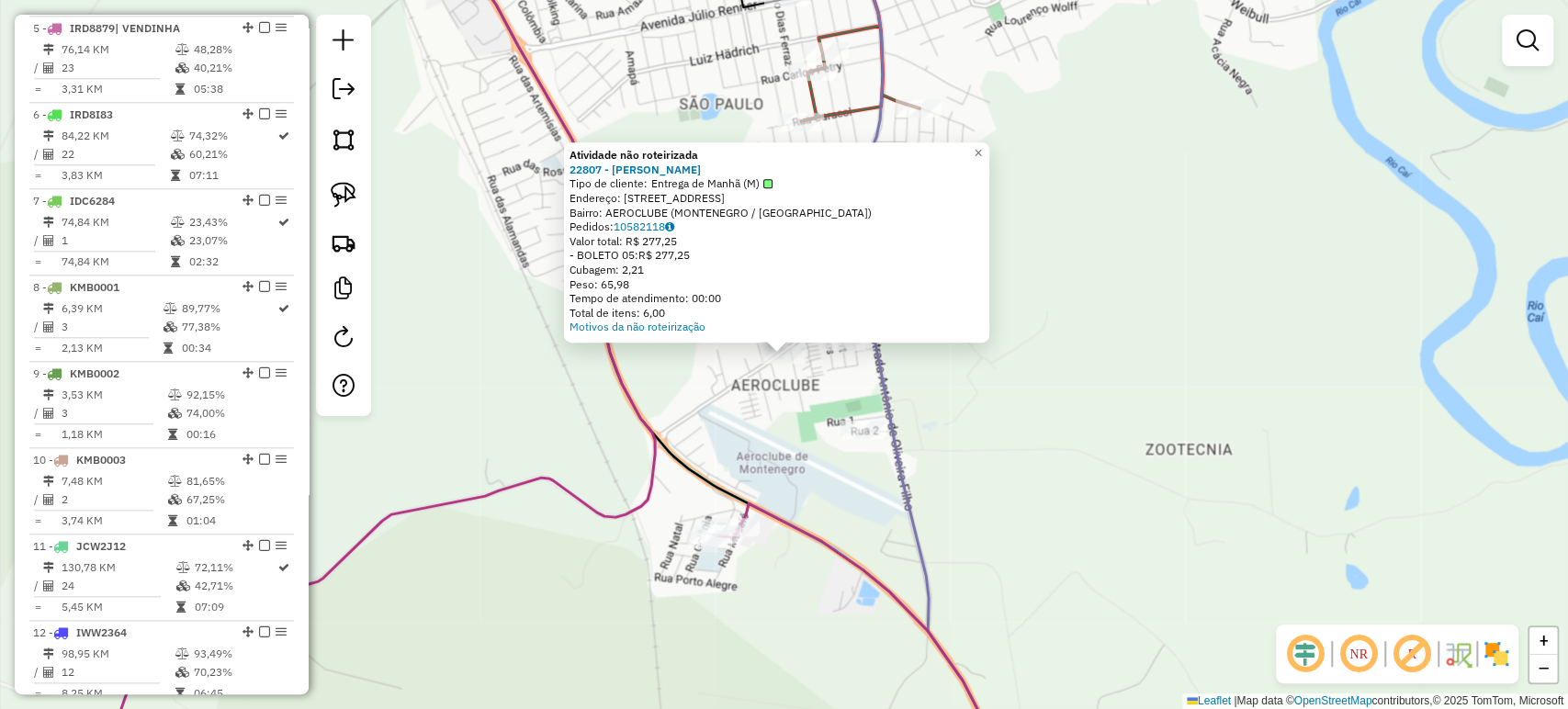 click on "Atividade não roteirizada 22807 - LANCHERIA RAMAO  Tipo de cliente:   Entrega de Manhã (M)   Endereço: R CILON ROSA 351   Bairro: AEROCLUBE (MONTENEGRO / RS)   Pedidos:  10582118   Valor total: R$ 277,25   - BOLETO 05:  R$ 277,25   Cubagem: 2,21   Peso: 65,98   Tempo de atendimento: 00:00   Total de itens: 6,00  Motivos da não roteirização × Janela de atendimento Grade de atendimento Capacidade Transportadoras Veículos Cliente Pedidos  Rotas Selecione os dias de semana para filtrar as janelas de atendimento  Seg   Ter   Qua   Qui   Sex   Sáb   Dom  Informe o período da janela de atendimento: De: Até:  Filtrar exatamente a janela do cliente  Considerar janela de atendimento padrão  Selecione os dias de semana para filtrar as grades de atendimento  Seg   Ter   Qua   Qui   Sex   Sáb   Dom   Considerar clientes sem dia de atendimento cadastrado  Clientes fora do dia de atendimento selecionado Filtrar as atividades entre os valores definidos abaixo:  Peso mínimo:   Peso máximo:   Cubagem mínima:  +" 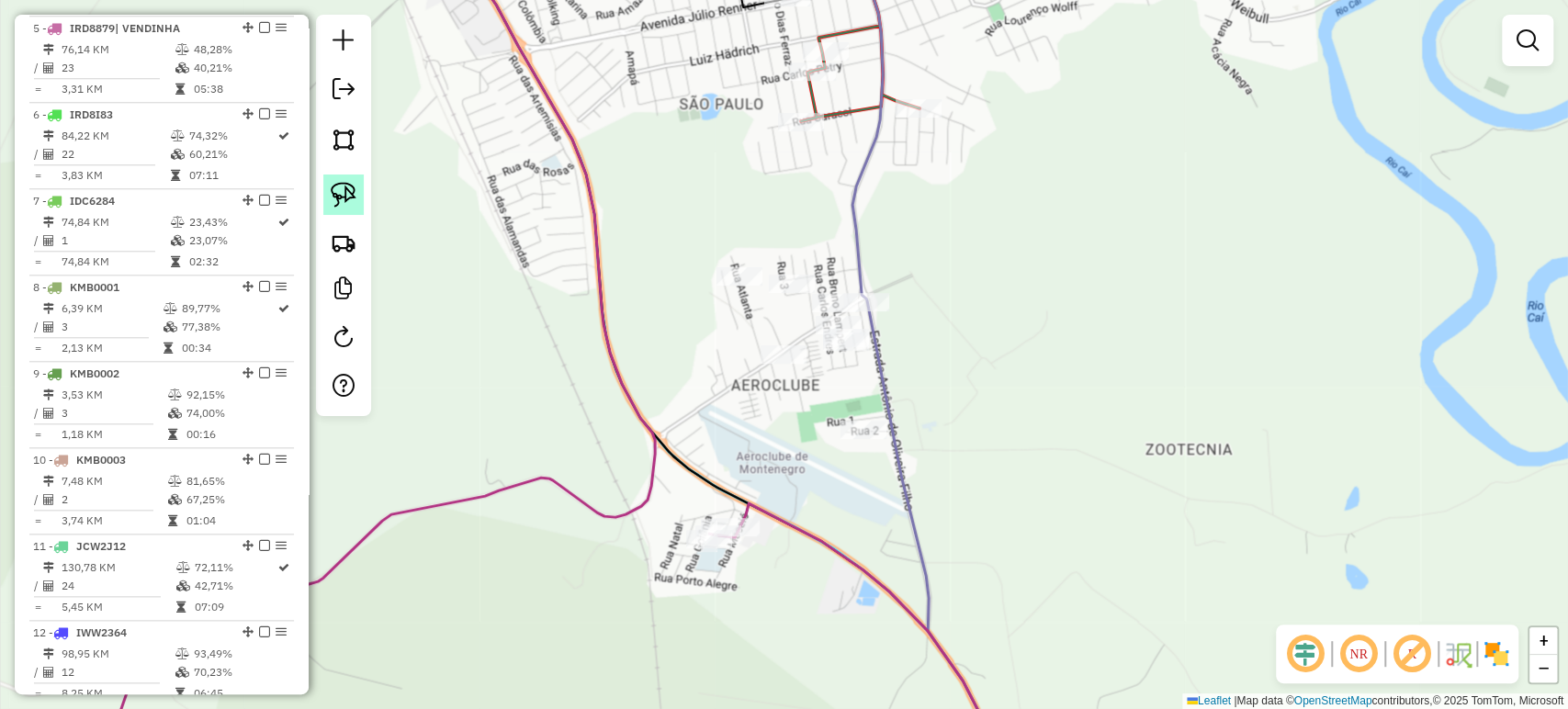 click 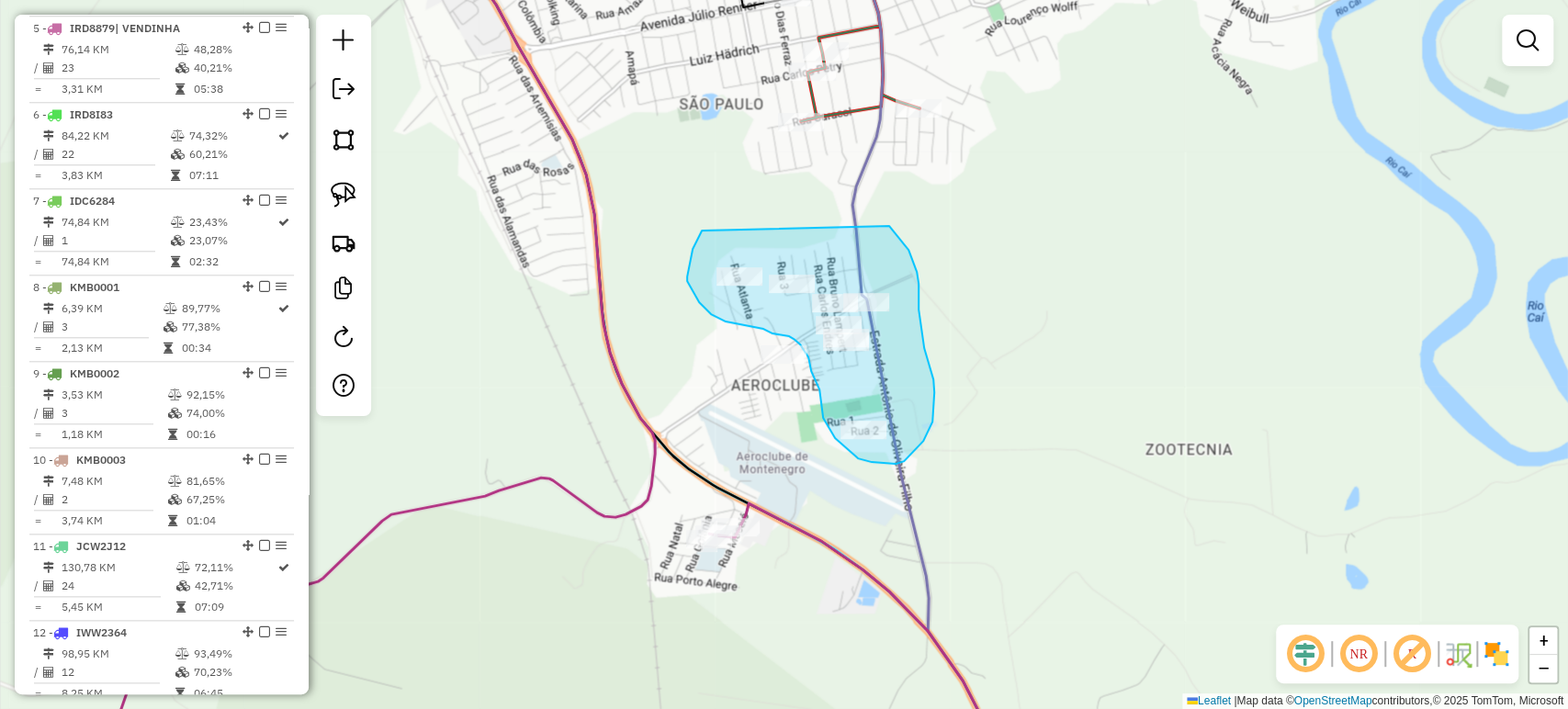 drag, startPoint x: 702, startPoint y: 231, endPoint x: 889, endPoint y: 226, distance: 187.06683 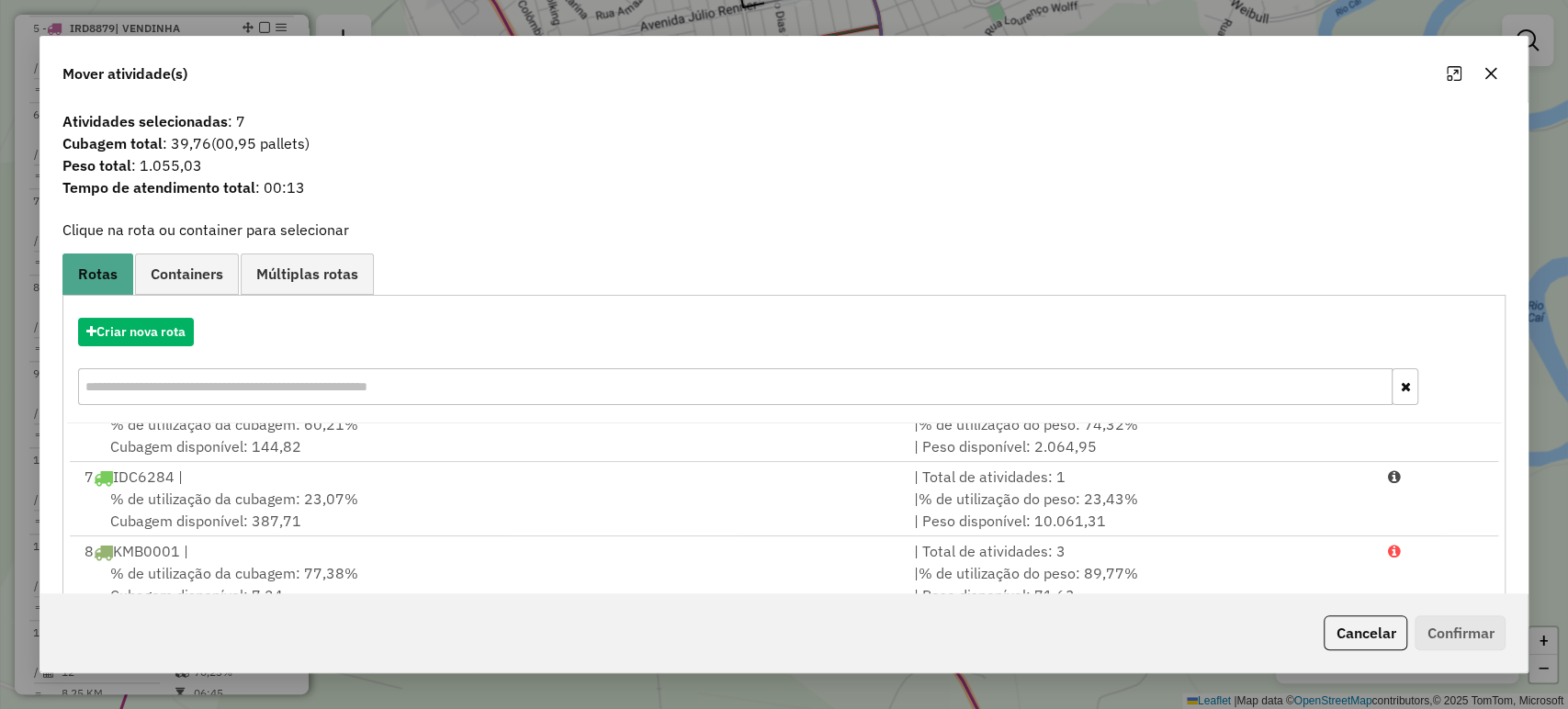 scroll, scrollTop: 204, scrollLeft: 0, axis: vertical 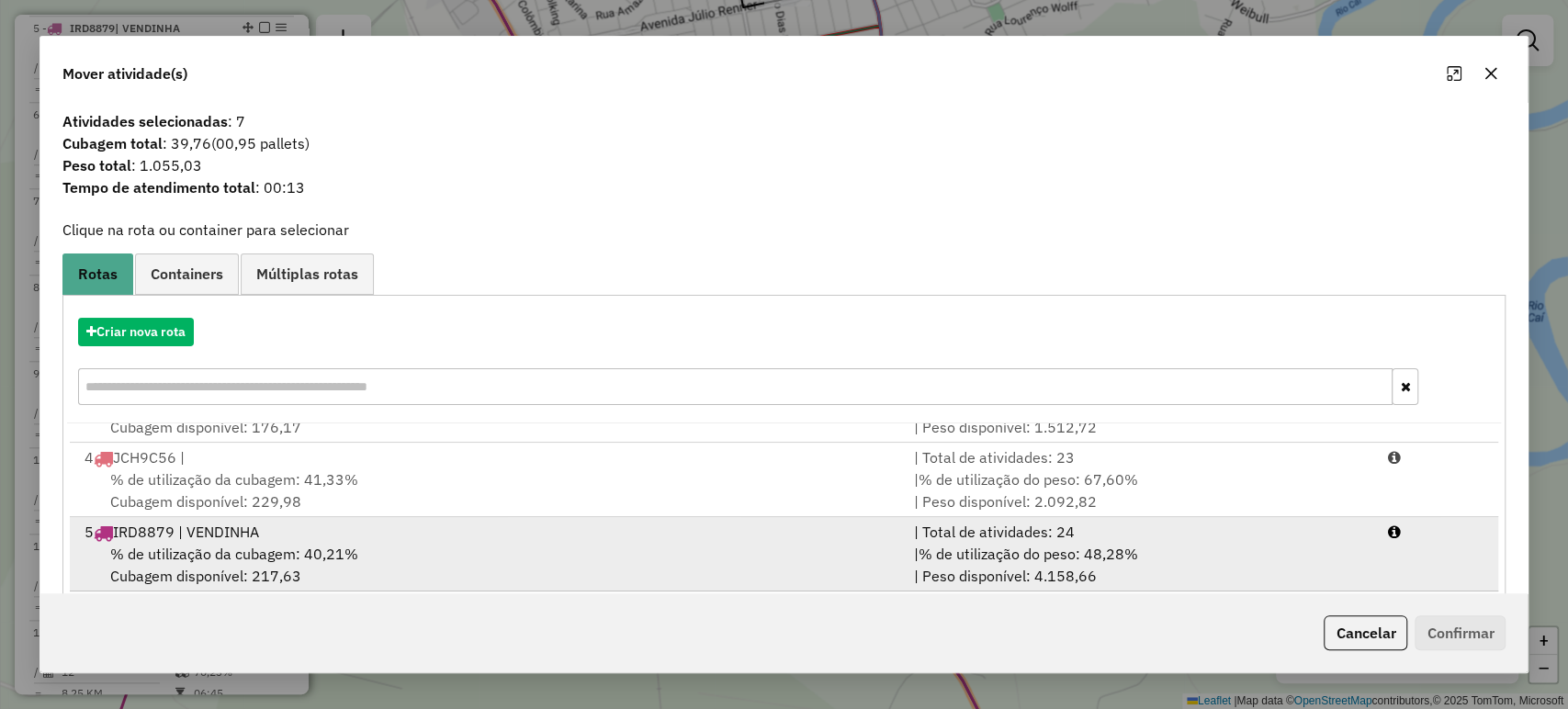 click on "5  IRD8879 | VENDINHA  | Total de atividades: 24  % de utilização da cubagem: 40,21%  Cubagem disponível: 217,63   |  % de utilização do peso: 48,28%  | Peso disponível: 4.158,66" at bounding box center (784, 554) 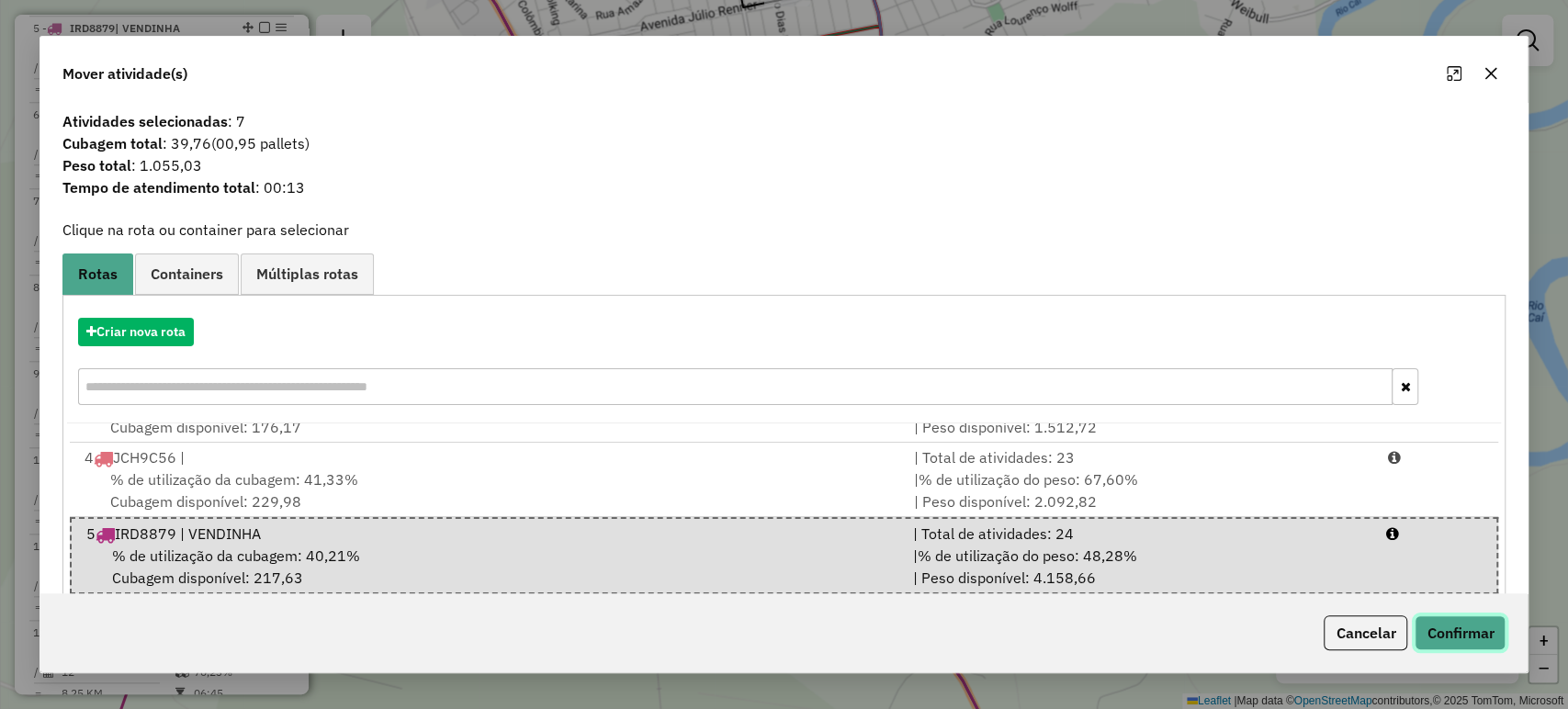 click on "Confirmar" 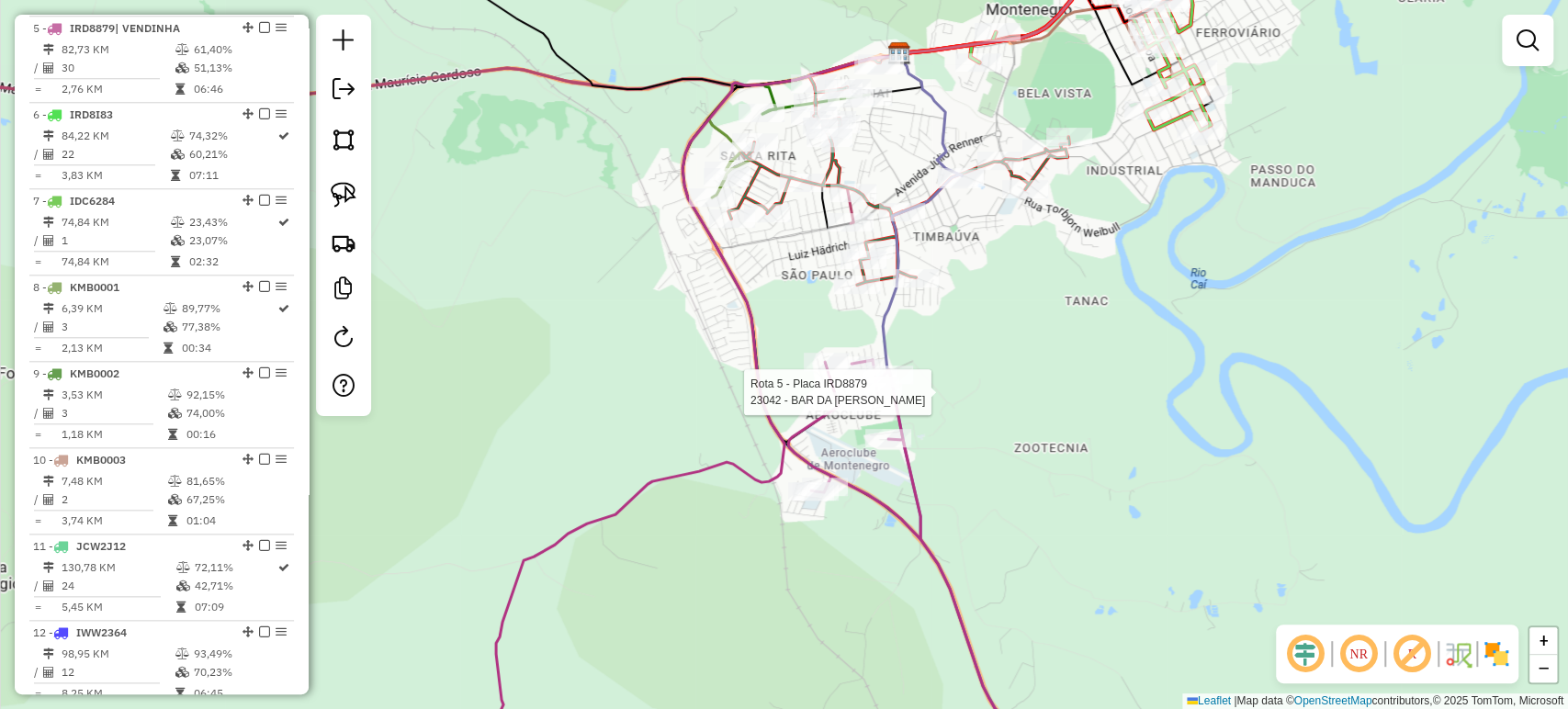 select on "*********" 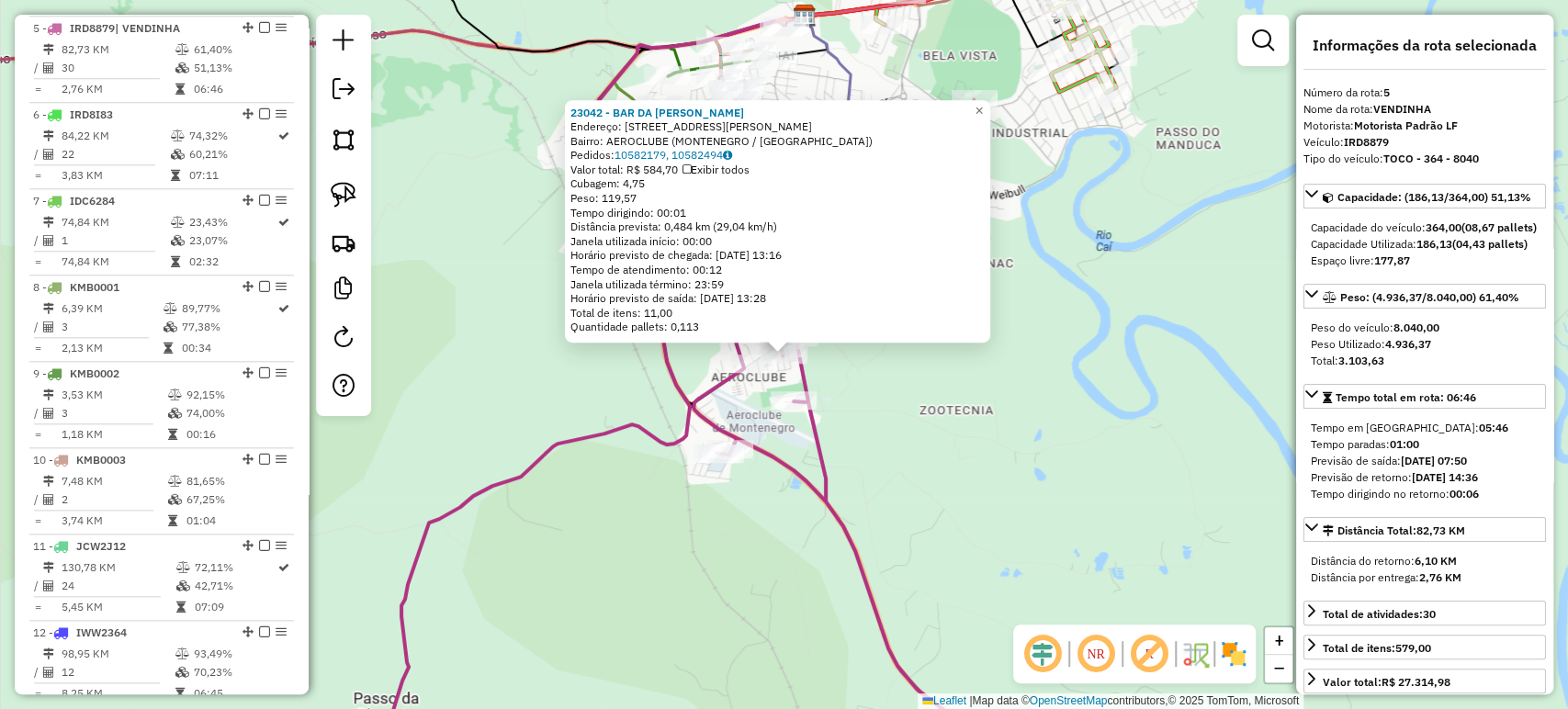 click on "23042 - BAR DA MANU  Endereço: R BRUNO GABRIEL LAMPERT 561   Bairro: AEROCLUBE (MONTENEGRO / RS)   Pedidos:  10582179, 10582494   Valor total: R$ 584,70   Exibir todos   Cubagem: 4,75  Peso: 119,57  Tempo dirigindo: 00:01   Distância prevista: 0,484 km (29,04 km/h)   Janela utilizada início: 00:00   Horário previsto de chegada: 11/07/2025 13:16   Tempo de atendimento: 00:12   Janela utilizada término: 23:59   Horário previsto de saída: 11/07/2025 13:28   Total de itens: 11,00   Quantidade pallets: 0,113  × Janela de atendimento Grade de atendimento Capacidade Transportadoras Veículos Cliente Pedidos  Rotas Selecione os dias de semana para filtrar as janelas de atendimento  Seg   Ter   Qua   Qui   Sex   Sáb   Dom  Informe o período da janela de atendimento: De: Até:  Filtrar exatamente a janela do cliente  Considerar janela de atendimento padrão  Selecione os dias de semana para filtrar as grades de atendimento  Seg   Ter   Qua   Qui   Sex   Sáb   Dom   Peso mínimo:   Peso máximo:   De:   De:" 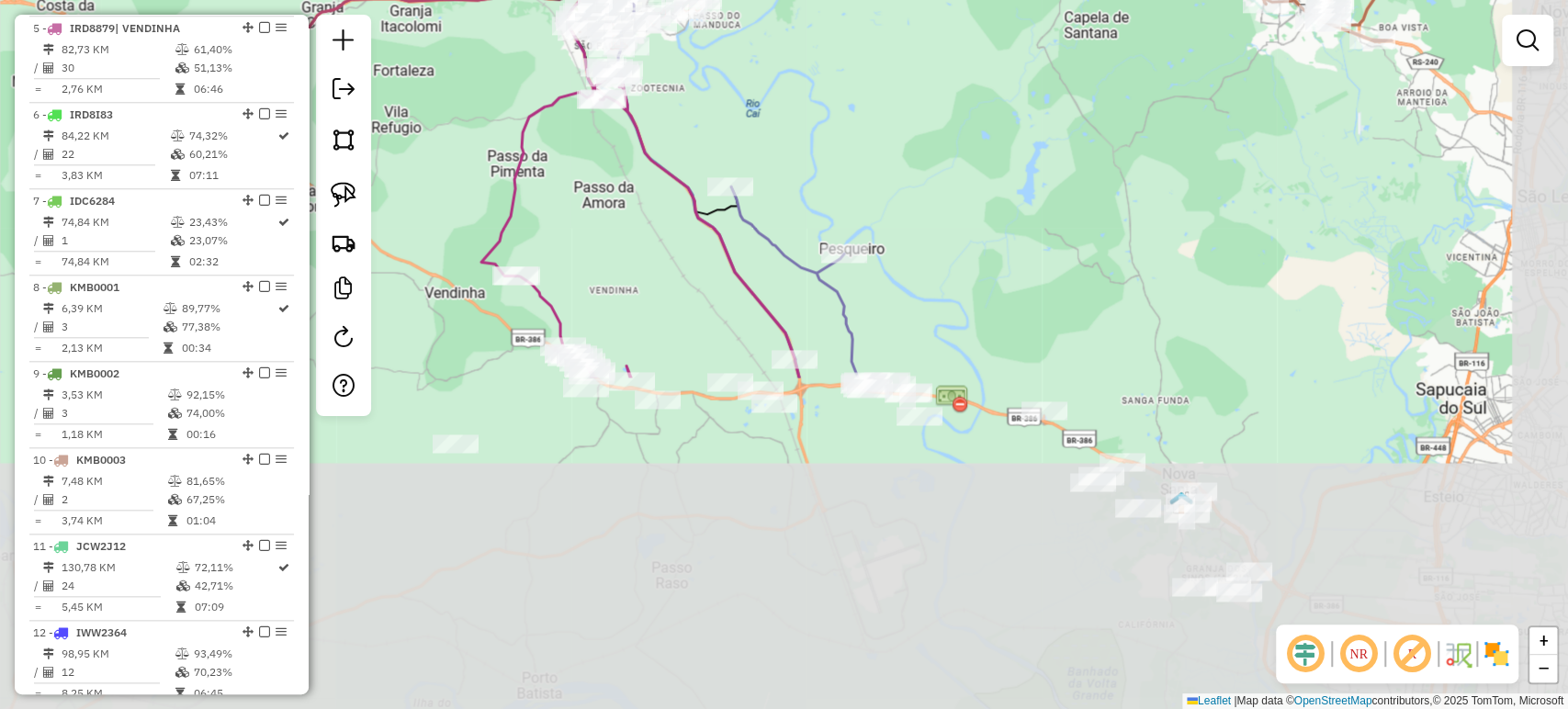 drag, startPoint x: 850, startPoint y: 616, endPoint x: 590, endPoint y: 214, distance: 478.753 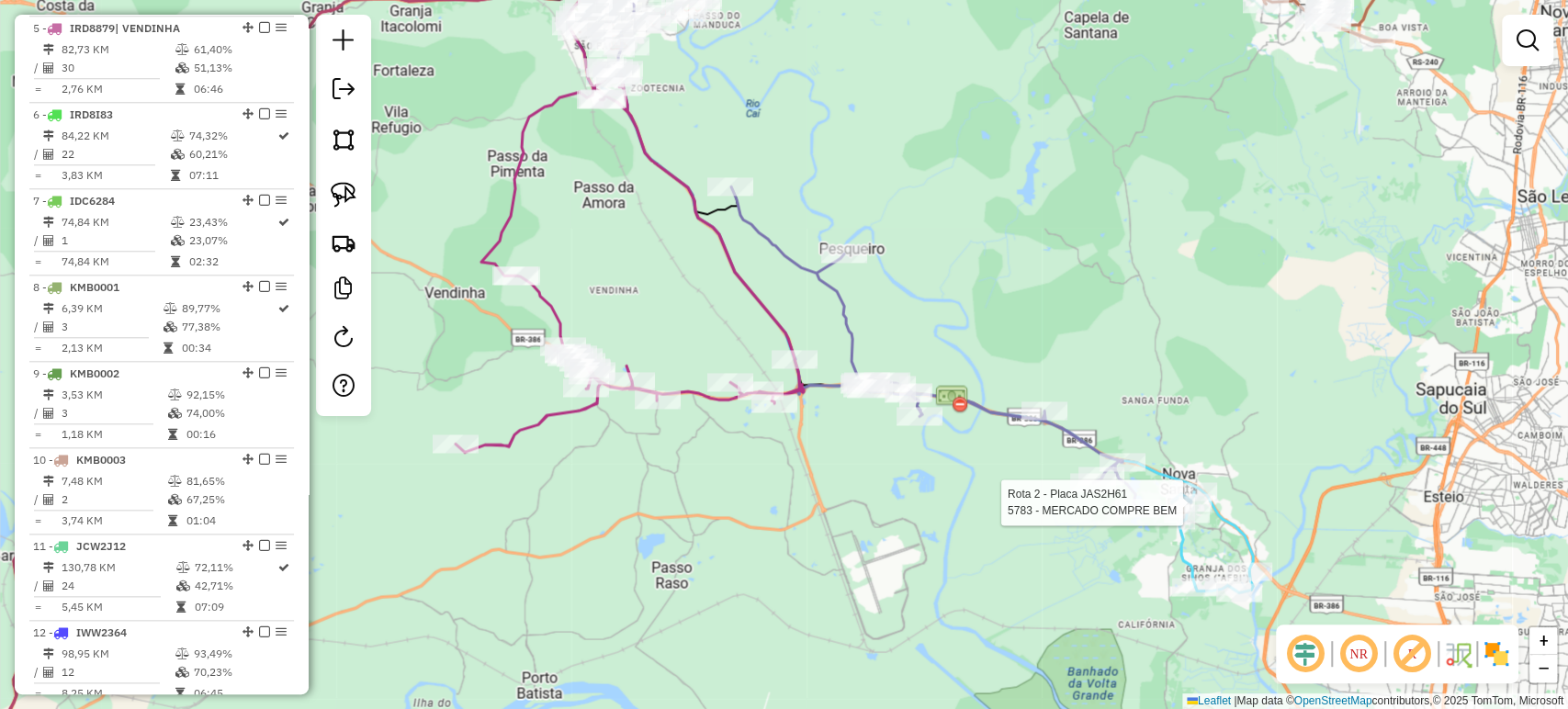 select on "*********" 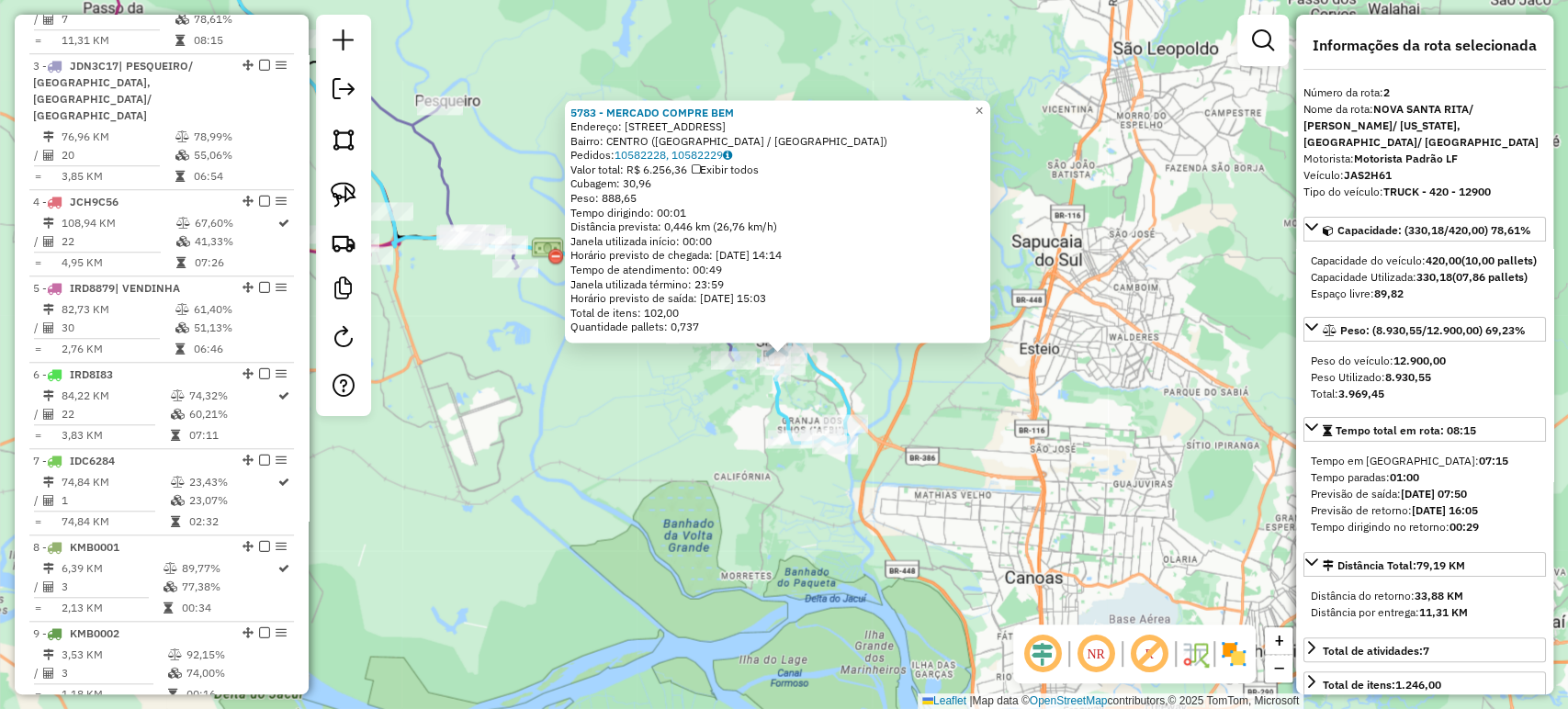 scroll, scrollTop: 830, scrollLeft: 0, axis: vertical 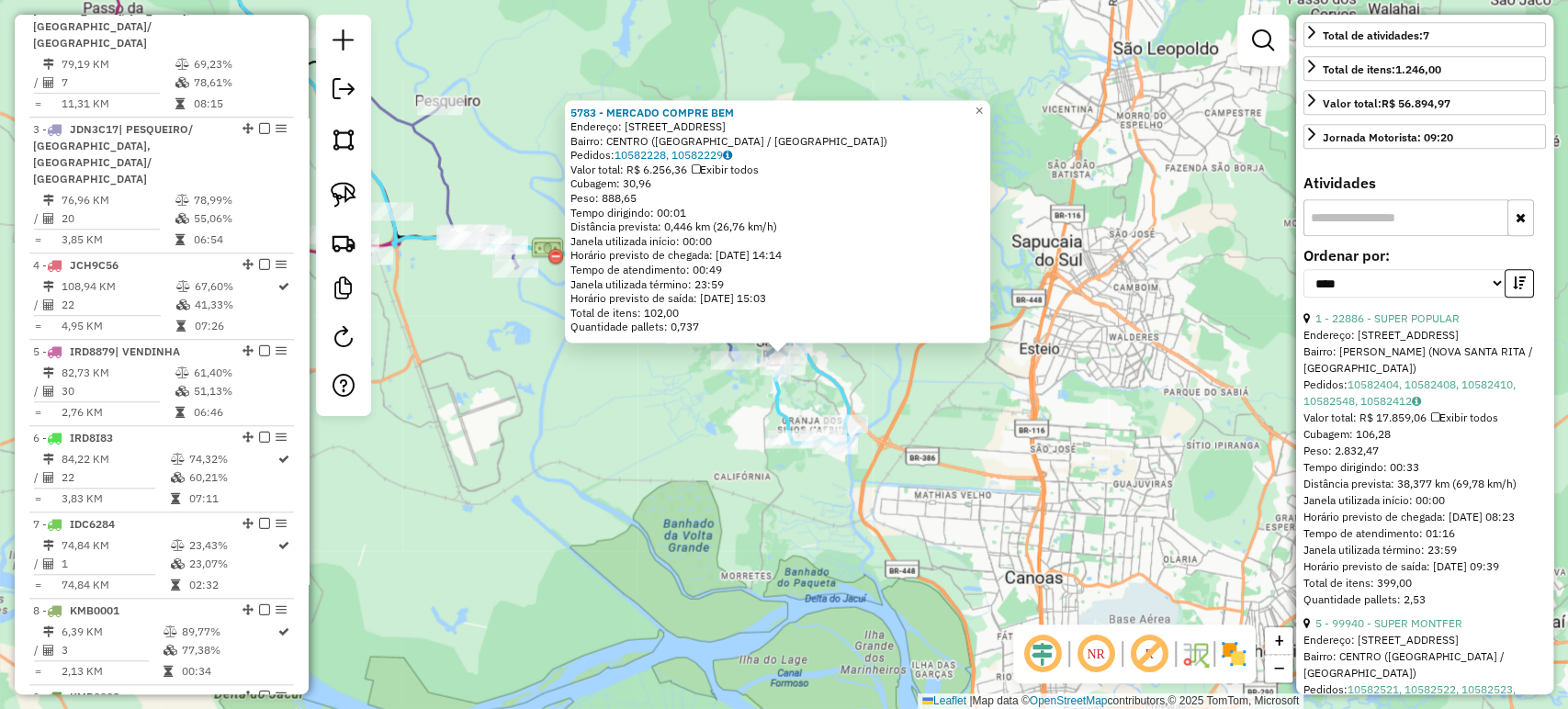 click on "5783 - MERCADO COMPRE BEM  Endereço: AV SANTA RITA-TABAI 624   Bairro: CENTRO (NOVA SANTA RITA / RS)   Pedidos:  10582228, 10582229   Valor total: R$ 6.256,36   Exibir todos   Cubagem: 30,96  Peso: 888,65  Tempo dirigindo: 00:01   Distância prevista: 0,446 km (26,76 km/h)   Janela utilizada início: 00:00   Horário previsto de chegada: 11/07/2025 14:14   Tempo de atendimento: 00:49   Janela utilizada término: 23:59   Horário previsto de saída: 11/07/2025 15:03   Total de itens: 102,00   Quantidade pallets: 0,737  × Janela de atendimento Grade de atendimento Capacidade Transportadoras Veículos Cliente Pedidos  Rotas Selecione os dias de semana para filtrar as janelas de atendimento  Seg   Ter   Qua   Qui   Sex   Sáb   Dom  Informe o período da janela de atendimento: De: Até:  Filtrar exatamente a janela do cliente  Considerar janela de atendimento padrão  Selecione os dias de semana para filtrar as grades de atendimento  Seg   Ter   Qua   Qui   Sex   Sáb   Dom   Peso mínimo:   Peso máximo:  De:" 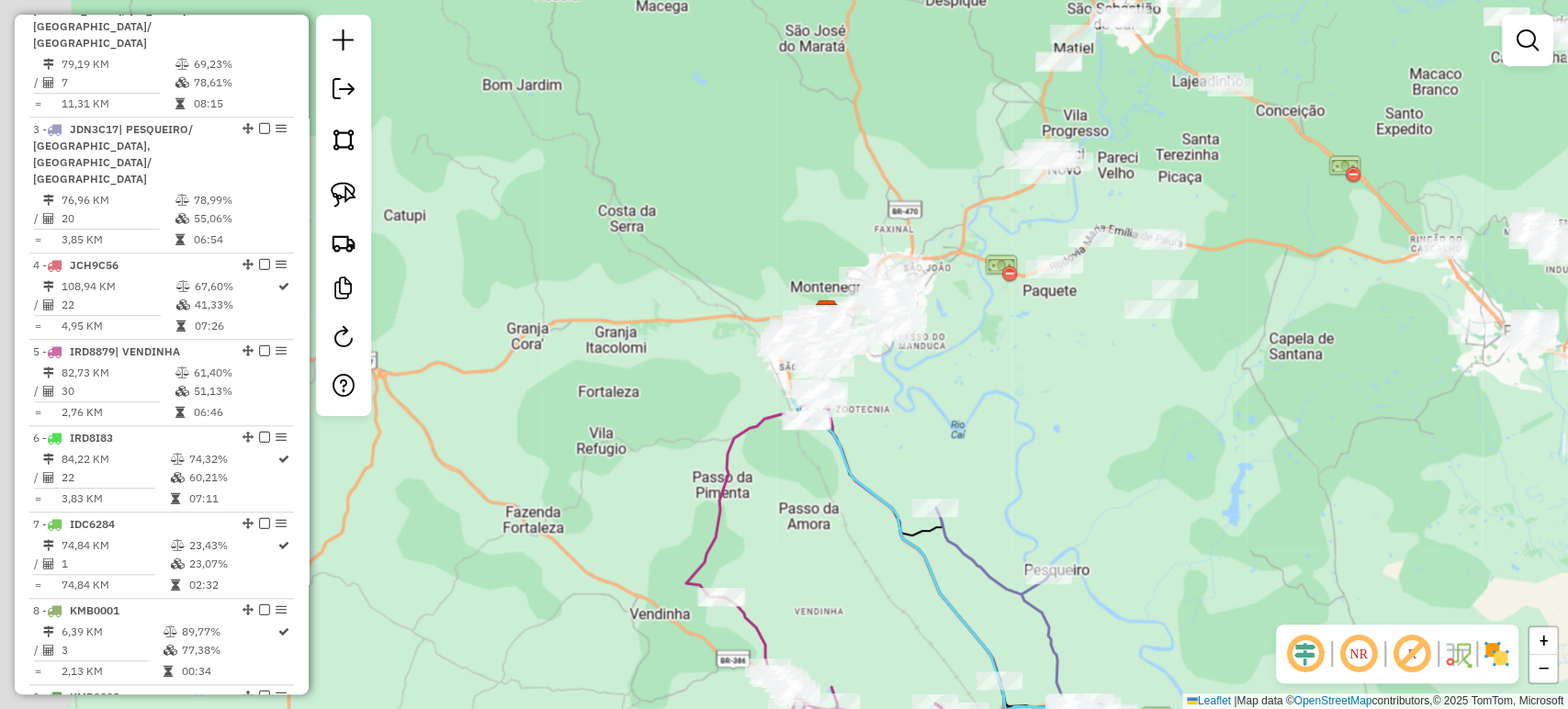 drag, startPoint x: 623, startPoint y: 187, endPoint x: 1203, endPoint y: 646, distance: 739.6492 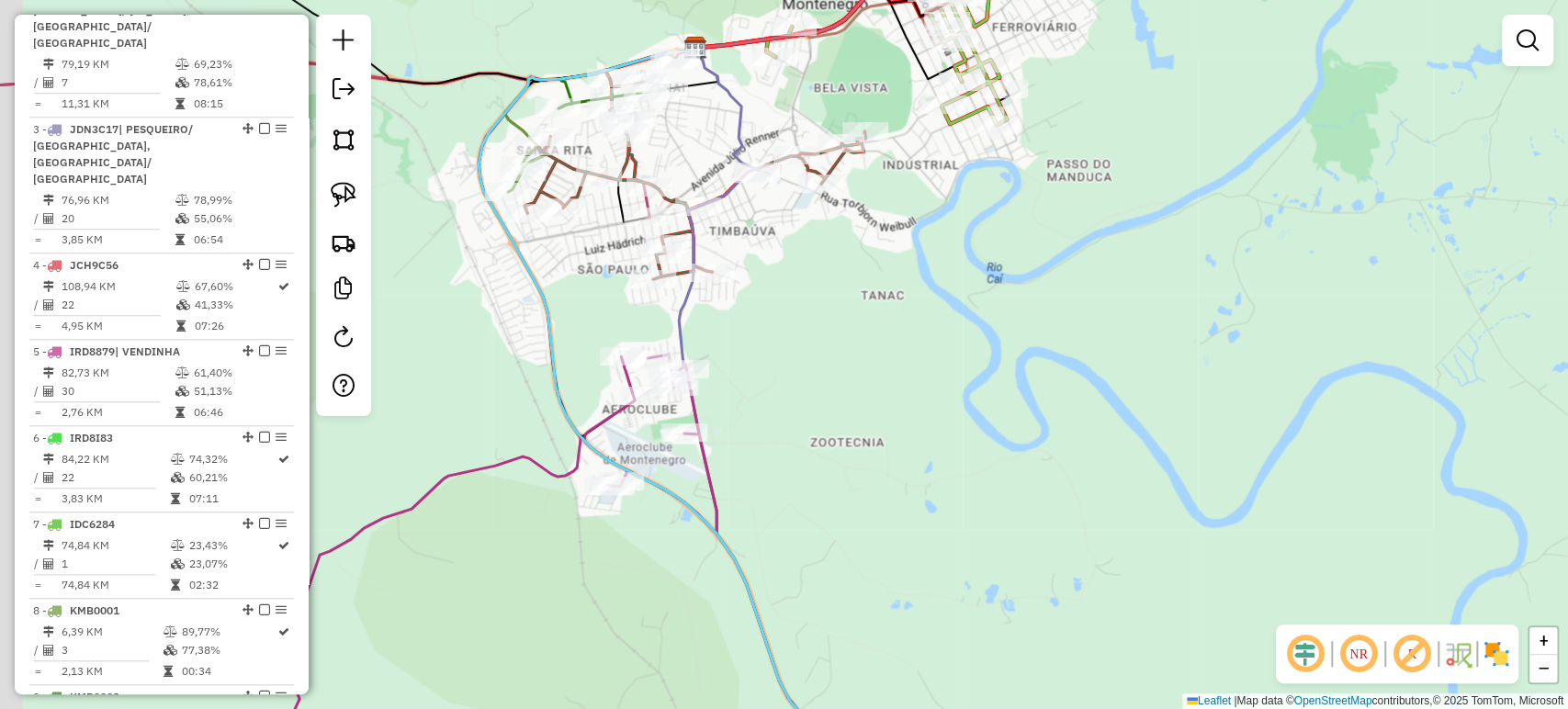 drag, startPoint x: 735, startPoint y: 358, endPoint x: 801, endPoint y: 376, distance: 68.41053 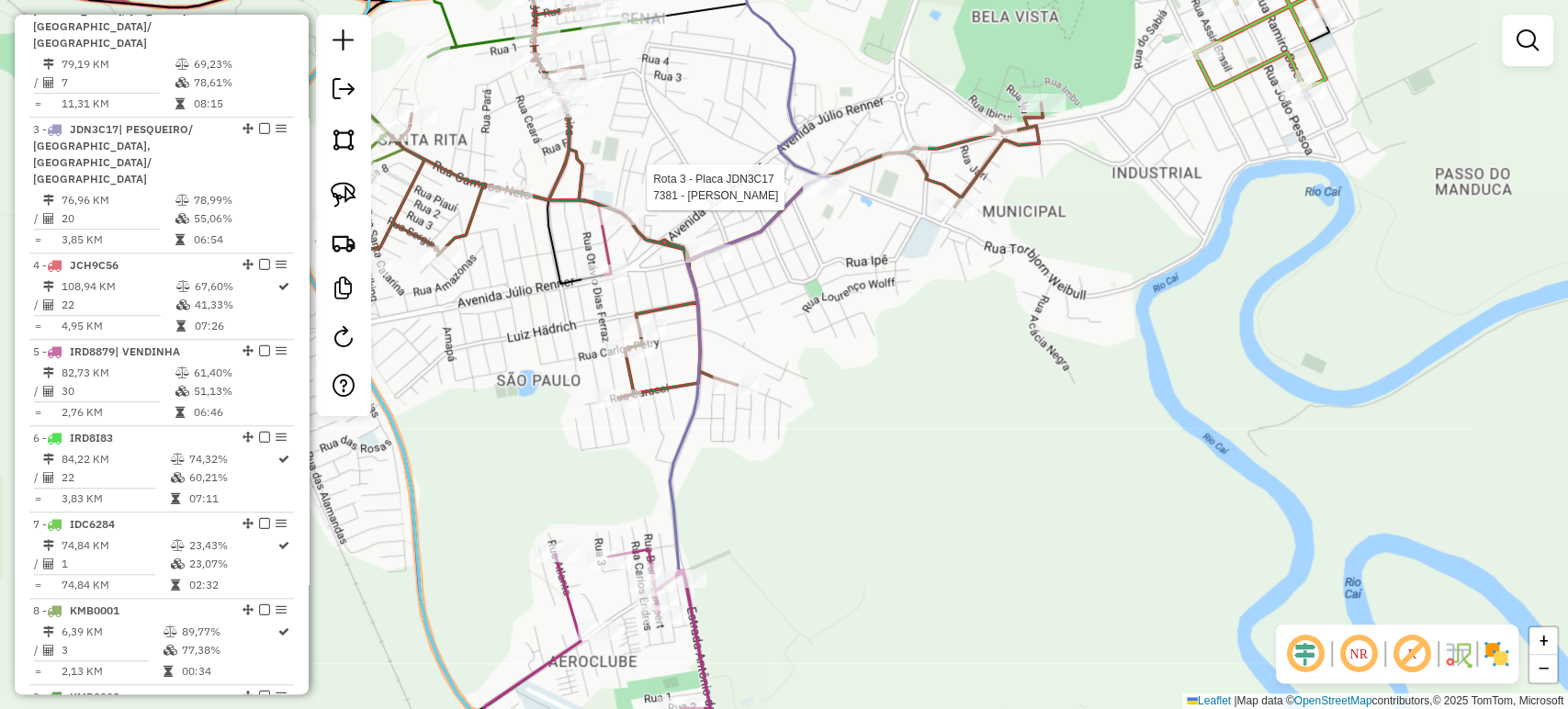 click 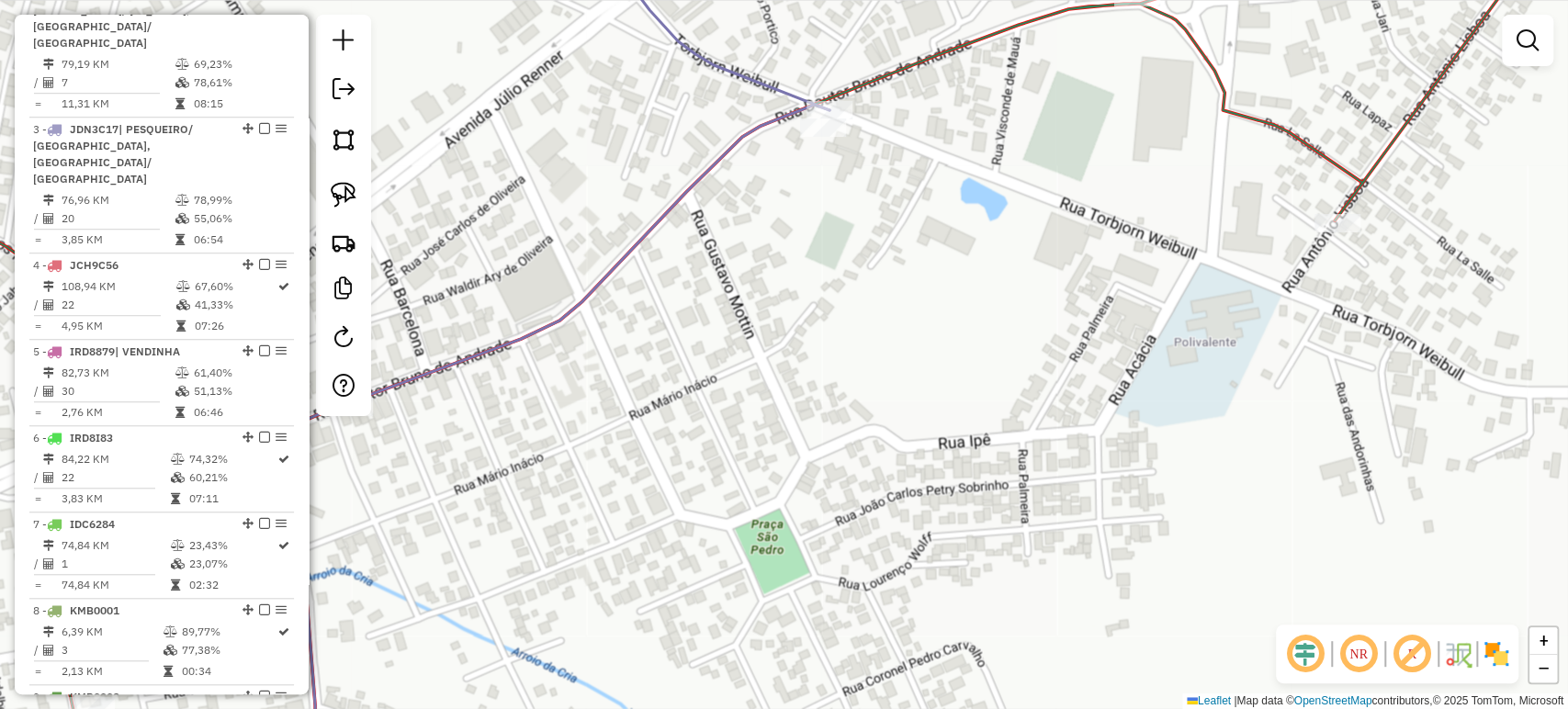 drag, startPoint x: 830, startPoint y: 200, endPoint x: 848, endPoint y: 253, distance: 55.97321 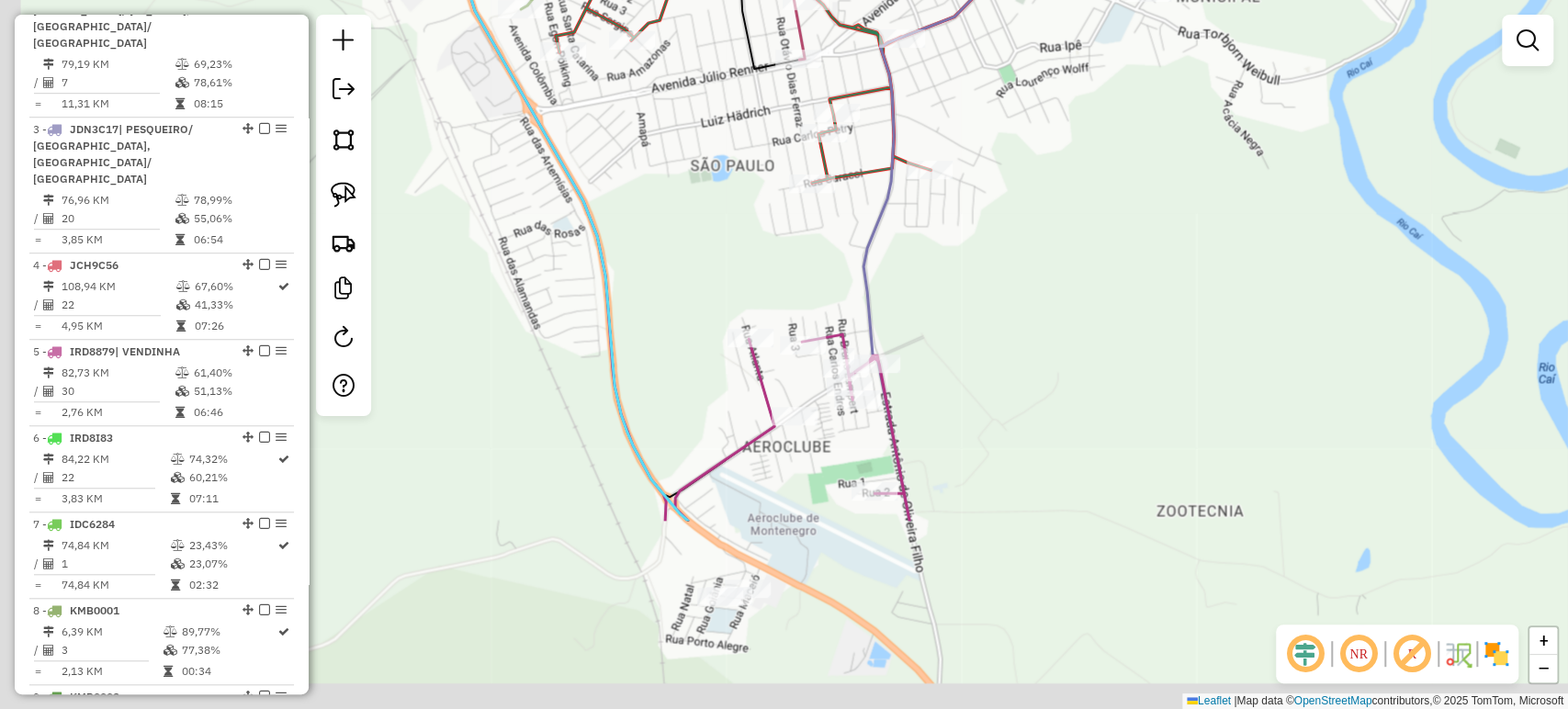 drag, startPoint x: 886, startPoint y: 496, endPoint x: 1042, endPoint y: 231, distance: 307.50772 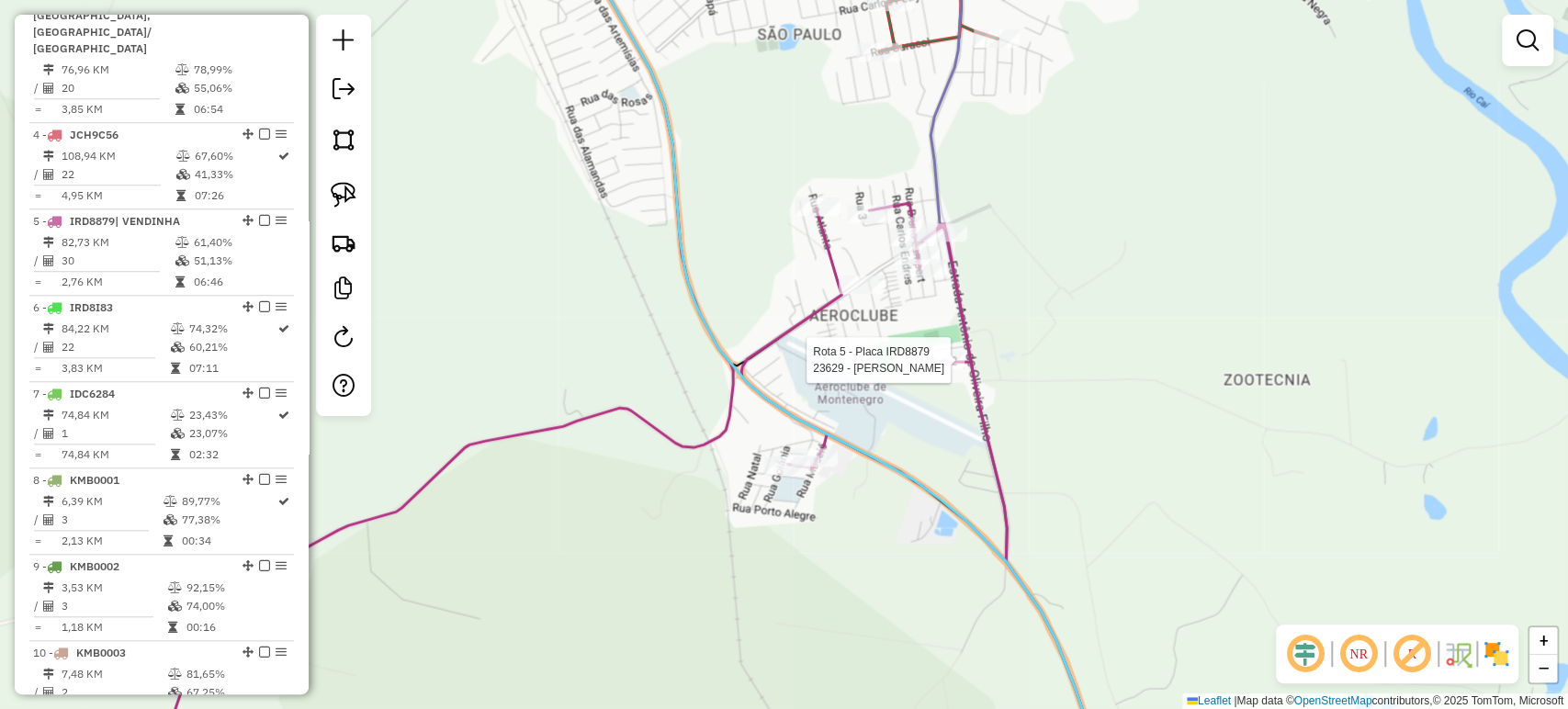 select on "*********" 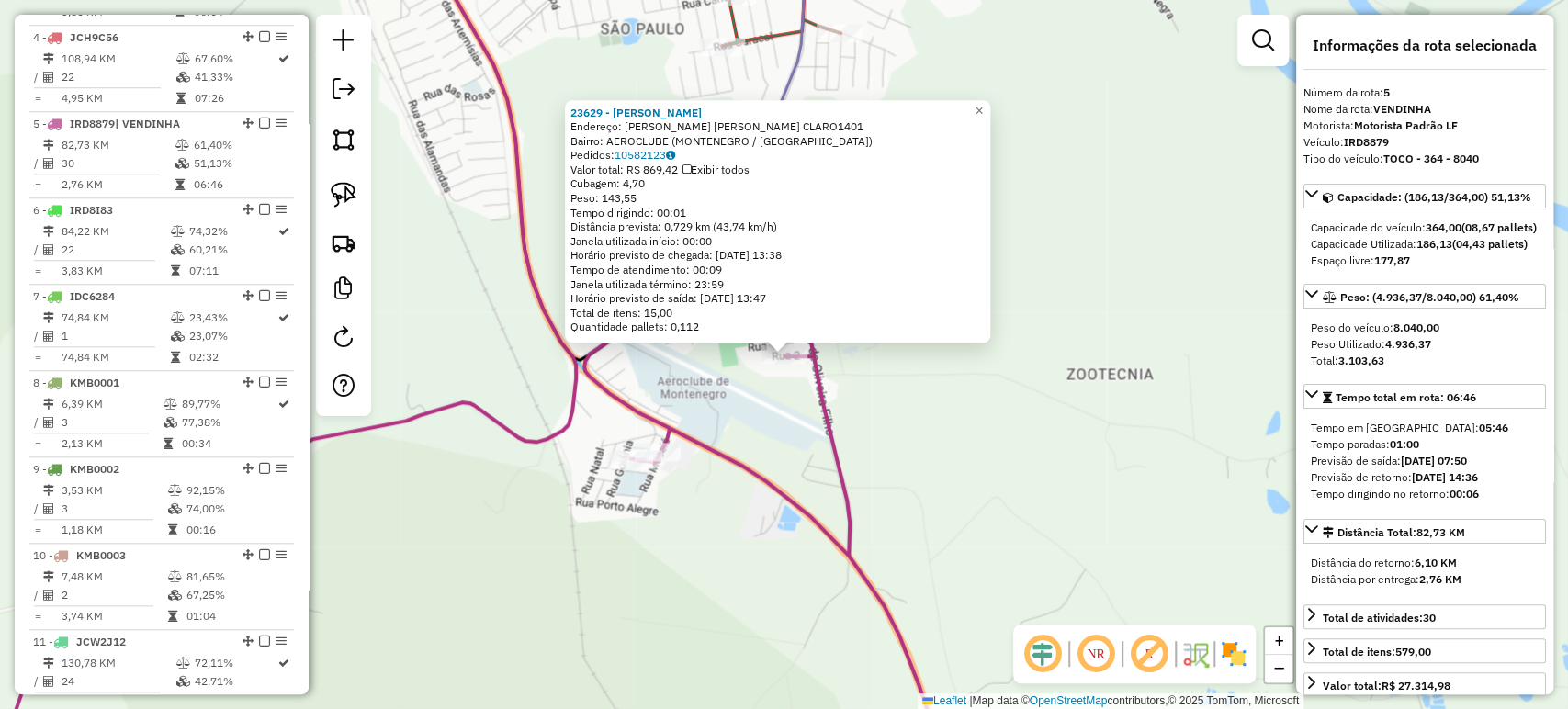 scroll, scrollTop: 1154, scrollLeft: 0, axis: vertical 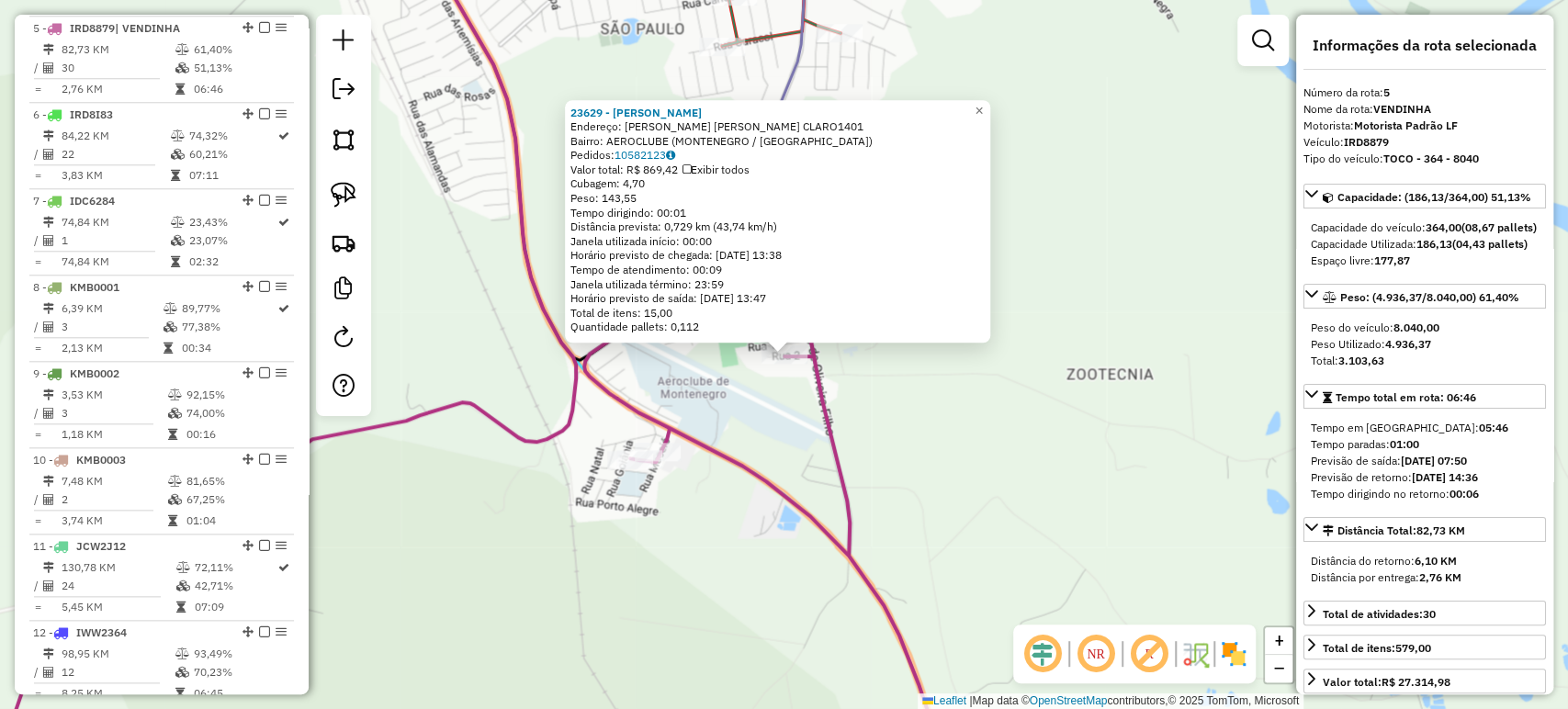 click on "23629 - BAR OLIVEIRA  Endereço: R EVANGELISTA JOAO BATISTA CLARO1401   Bairro: AEROCLUBE (MONTENEGRO / RS)   Pedidos:  10582123   Valor total: R$ 869,42   Exibir todos   Cubagem: 4,70  Peso: 143,55  Tempo dirigindo: 00:01   Distância prevista: 0,729 km (43,74 km/h)   Janela utilizada início: 00:00   Horário previsto de chegada: 11/07/2025 13:38   Tempo de atendimento: 00:09   Janela utilizada término: 23:59   Horário previsto de saída: 11/07/2025 13:47   Total de itens: 15,00   Quantidade pallets: 0,112  × Janela de atendimento Grade de atendimento Capacidade Transportadoras Veículos Cliente Pedidos  Rotas Selecione os dias de semana para filtrar as janelas de atendimento  Seg   Ter   Qua   Qui   Sex   Sáb   Dom  Informe o período da janela de atendimento: De: Até:  Filtrar exatamente a janela do cliente  Considerar janela de atendimento padrão  Selecione os dias de semana para filtrar as grades de atendimento  Seg   Ter   Qua   Qui   Sex   Sáb   Dom   Peso mínimo:   Peso máximo:   De:   De:" 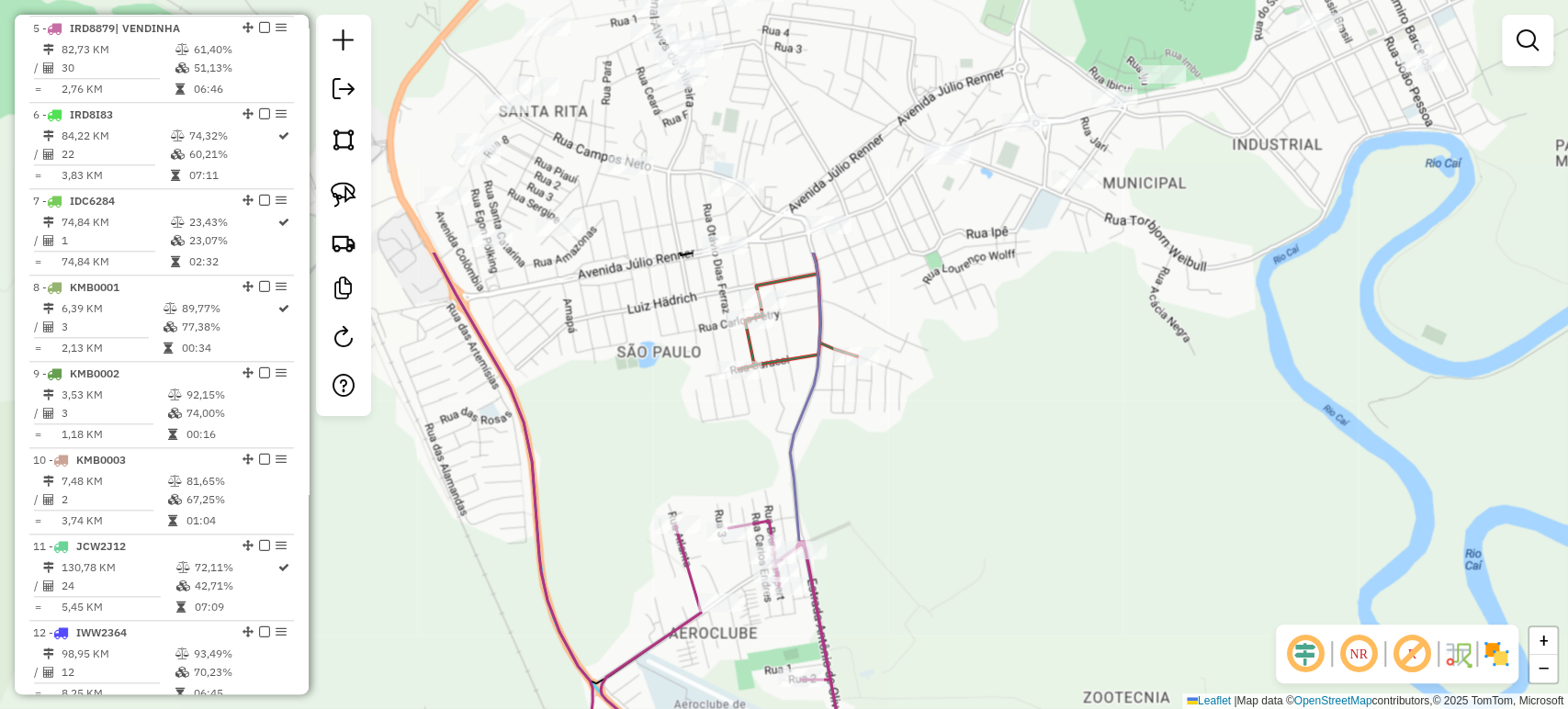 drag, startPoint x: 811, startPoint y: 167, endPoint x: 828, endPoint y: 490, distance: 323.44706 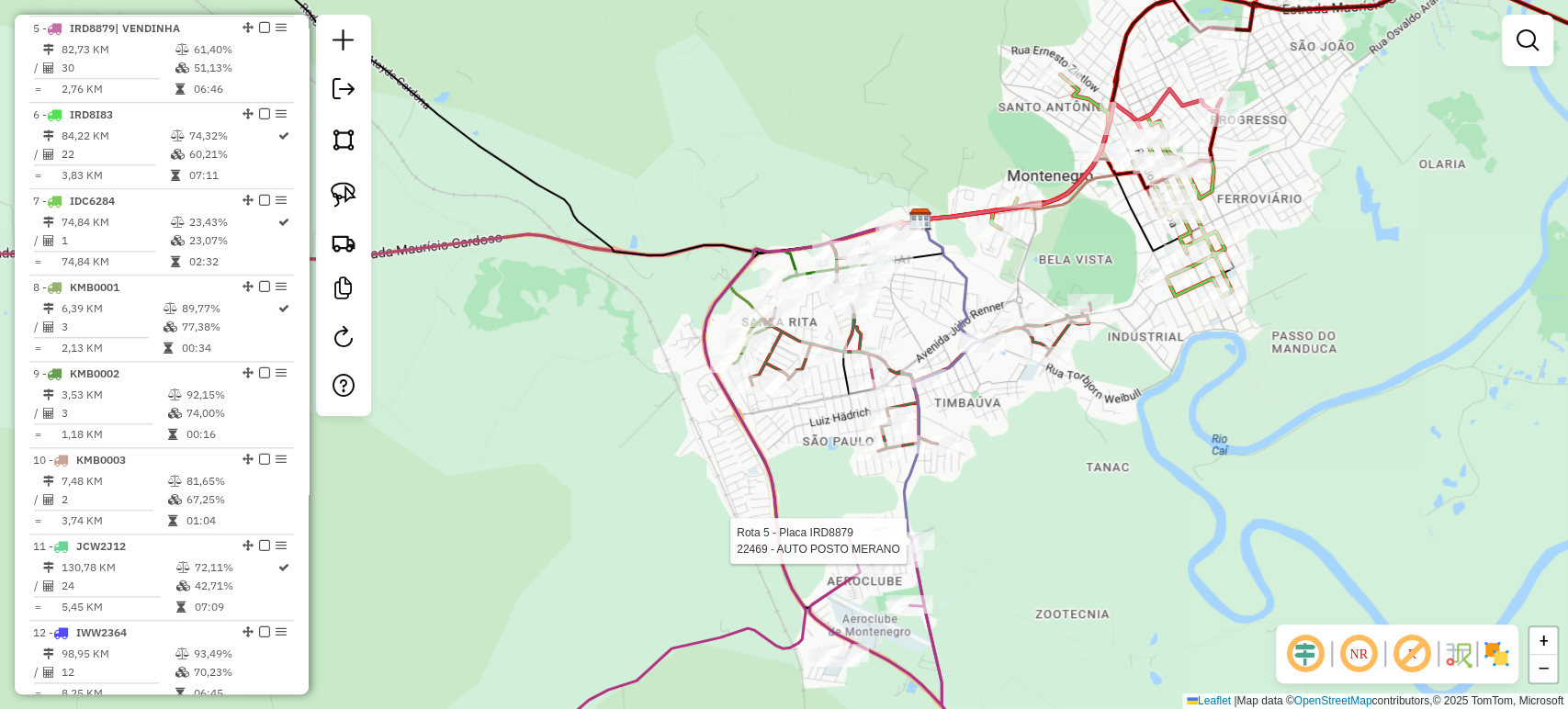 drag, startPoint x: 1156, startPoint y: 574, endPoint x: 547, endPoint y: 237, distance: 696.0244 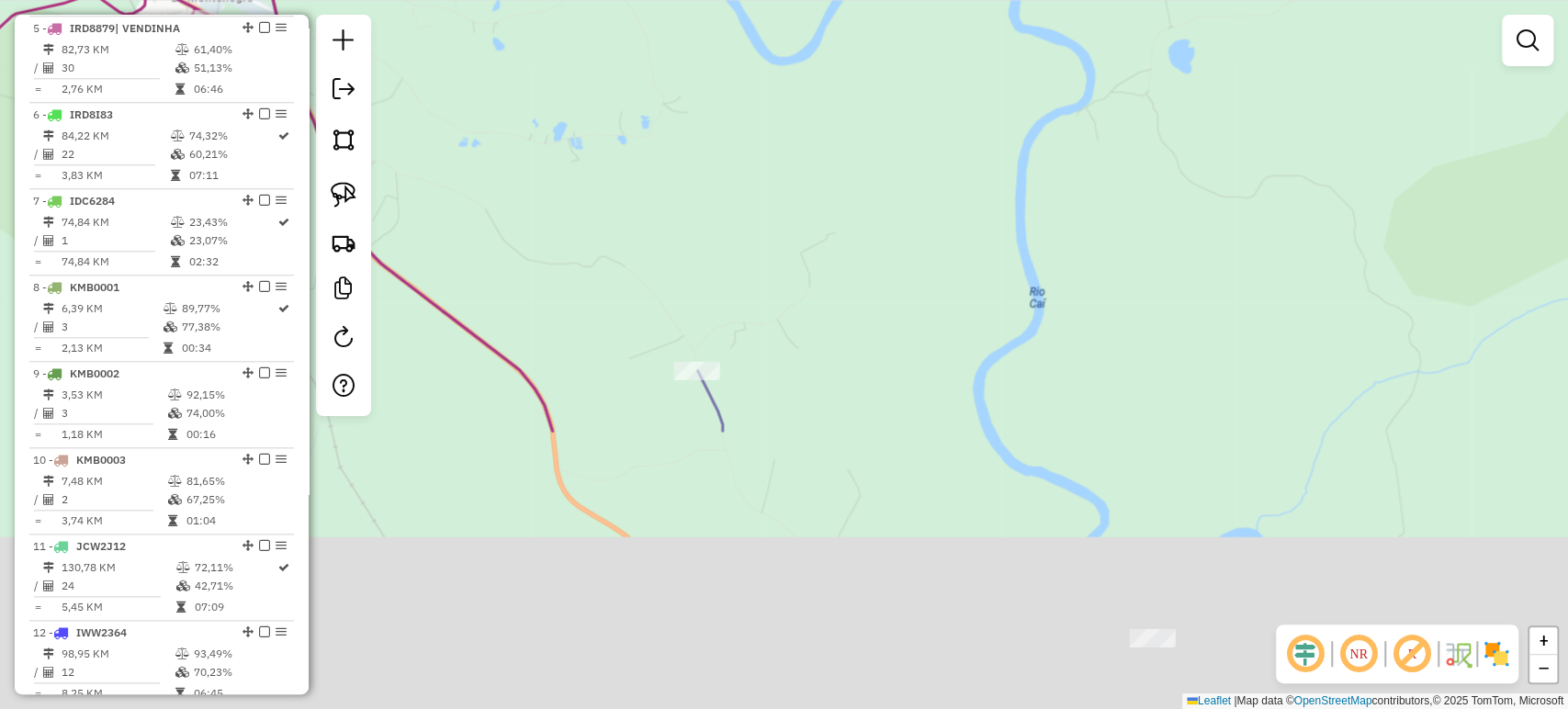 drag, startPoint x: 869, startPoint y: 366, endPoint x: 761, endPoint y: 129, distance: 260.44769 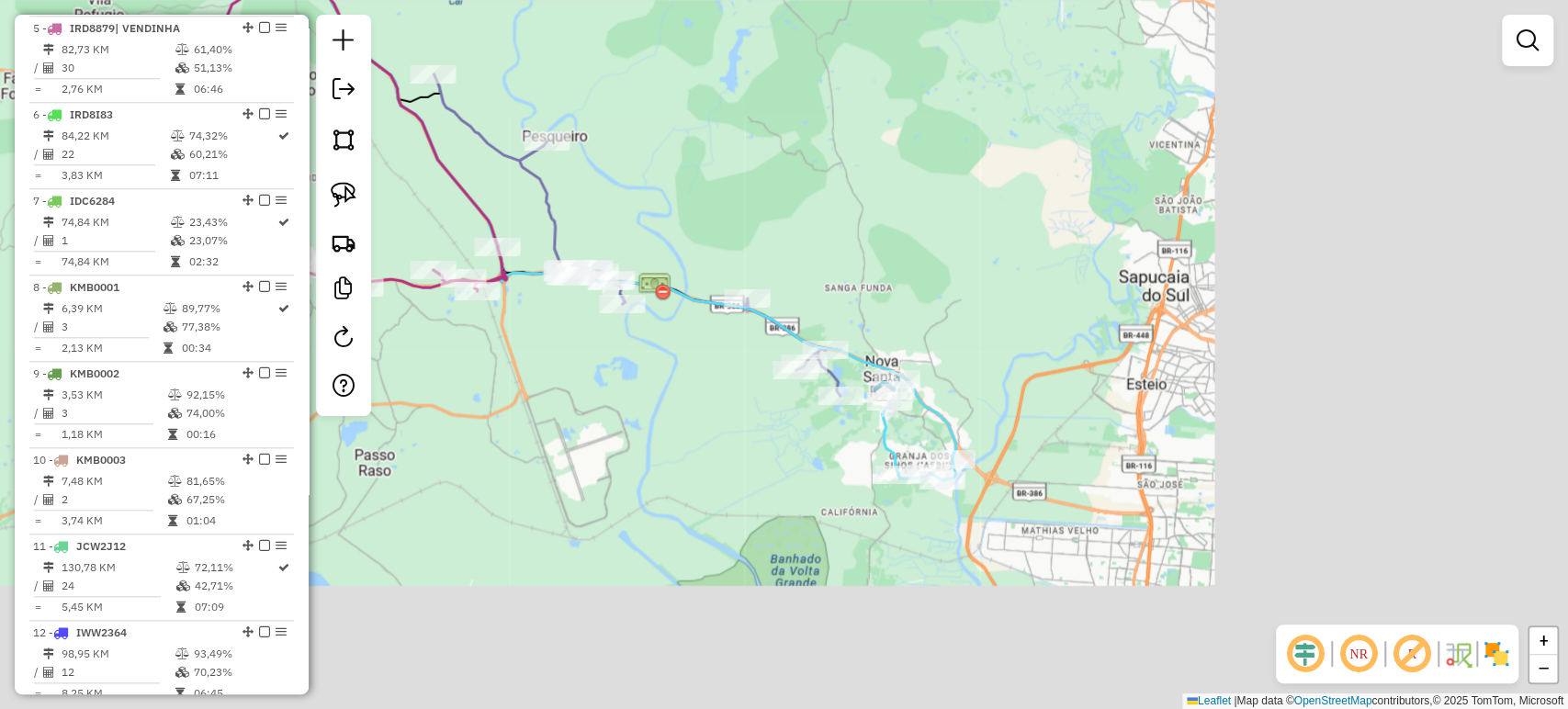 drag, startPoint x: 1117, startPoint y: 492, endPoint x: 910, endPoint y: 417, distance: 220.16812 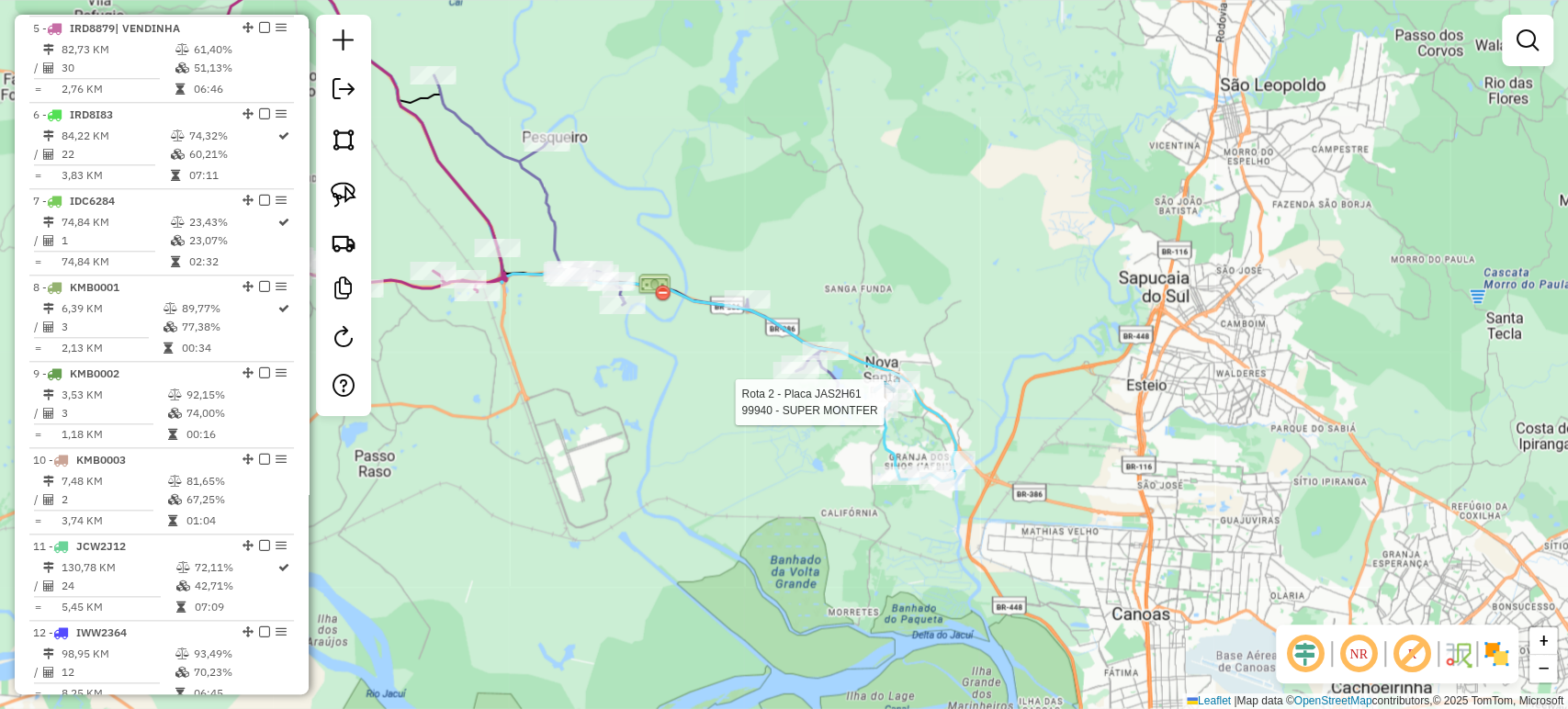 select on "*********" 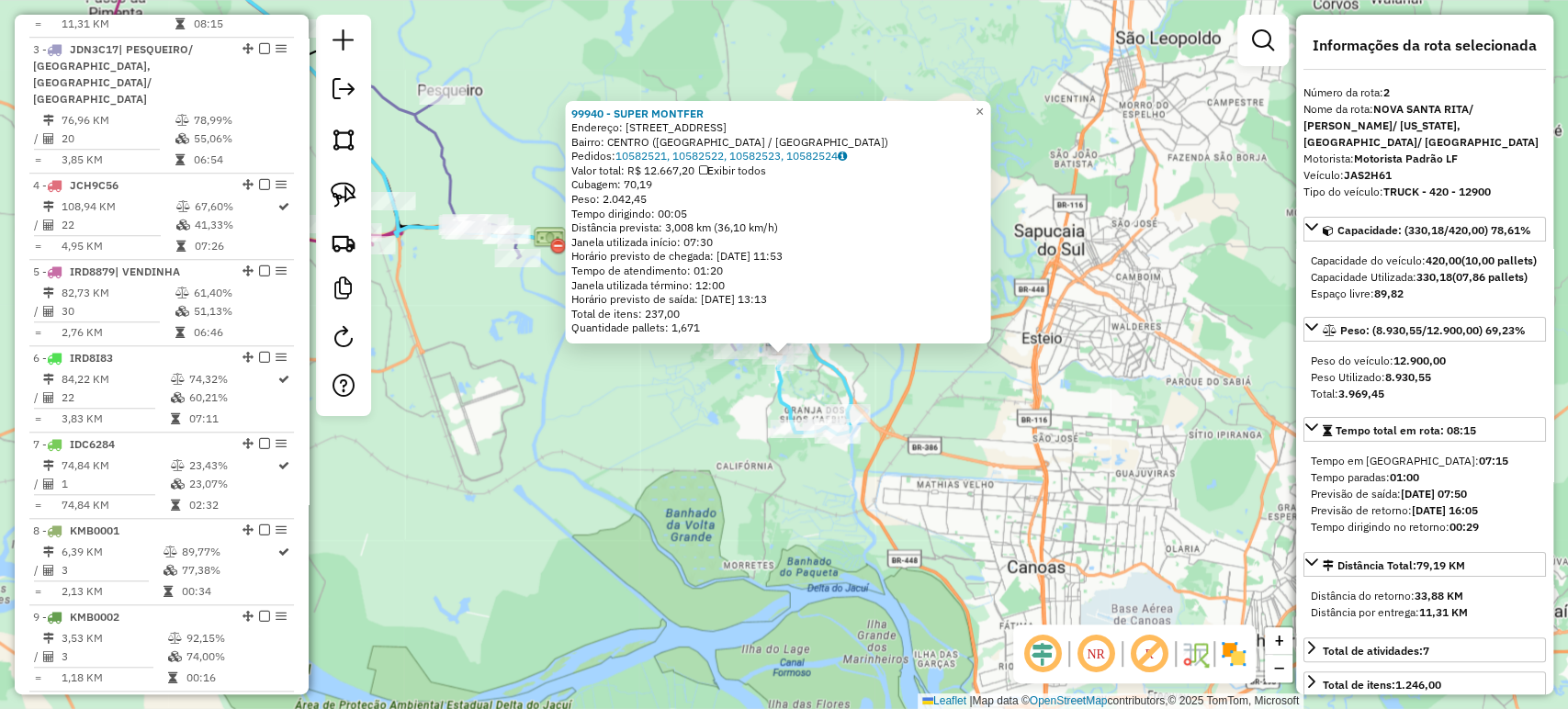 scroll, scrollTop: 830, scrollLeft: 0, axis: vertical 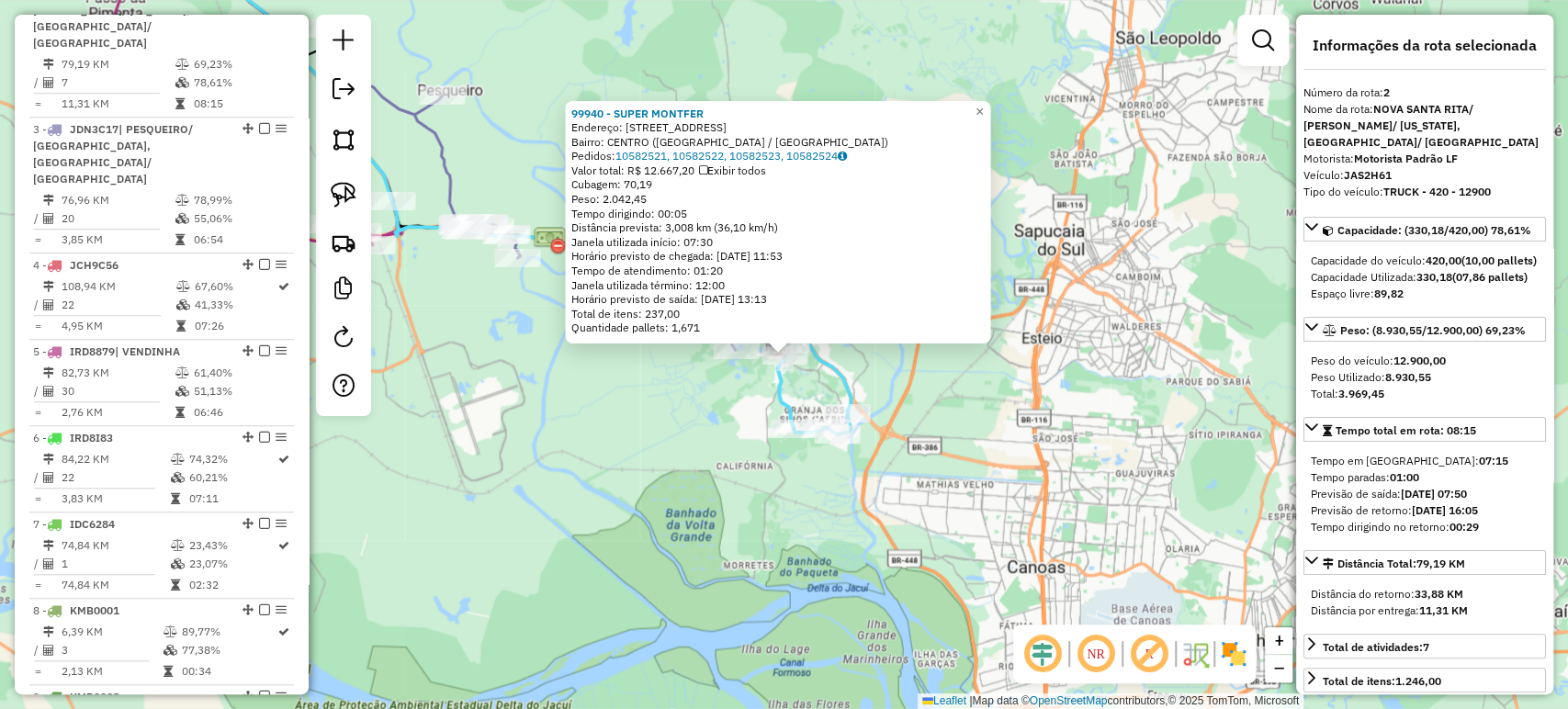 click on "99940 - SUPER MONTFER  Endereço: R SANTA RITA 1015   Bairro: CENTRO (NOVA SANTA RITA / RS)   Pedidos:  10582521, 10582522, 10582523, 10582524   Valor total: R$ 12.667,20   Exibir todos   Cubagem: 70,19  Peso: 2.042,45  Tempo dirigindo: 00:05   Distância prevista: 3,008 km (36,10 km/h)   Janela utilizada início: 07:30   Horário previsto de chegada: 11/07/2025 11:53   Tempo de atendimento: 01:20   Janela utilizada término: 12:00   Horário previsto de saída: 11/07/2025 13:13   Total de itens: 237,00   Quantidade pallets: 1,671  × Janela de atendimento Grade de atendimento Capacidade Transportadoras Veículos Cliente Pedidos  Rotas Selecione os dias de semana para filtrar as janelas de atendimento  Seg   Ter   Qua   Qui   Sex   Sáb   Dom  Informe o período da janela de atendimento: De: Até:  Filtrar exatamente a janela do cliente  Considerar janela de atendimento padrão  Selecione os dias de semana para filtrar as grades de atendimento  Seg   Ter   Qua   Qui   Sex   Sáb   Dom   Peso mínimo:   De:  +" 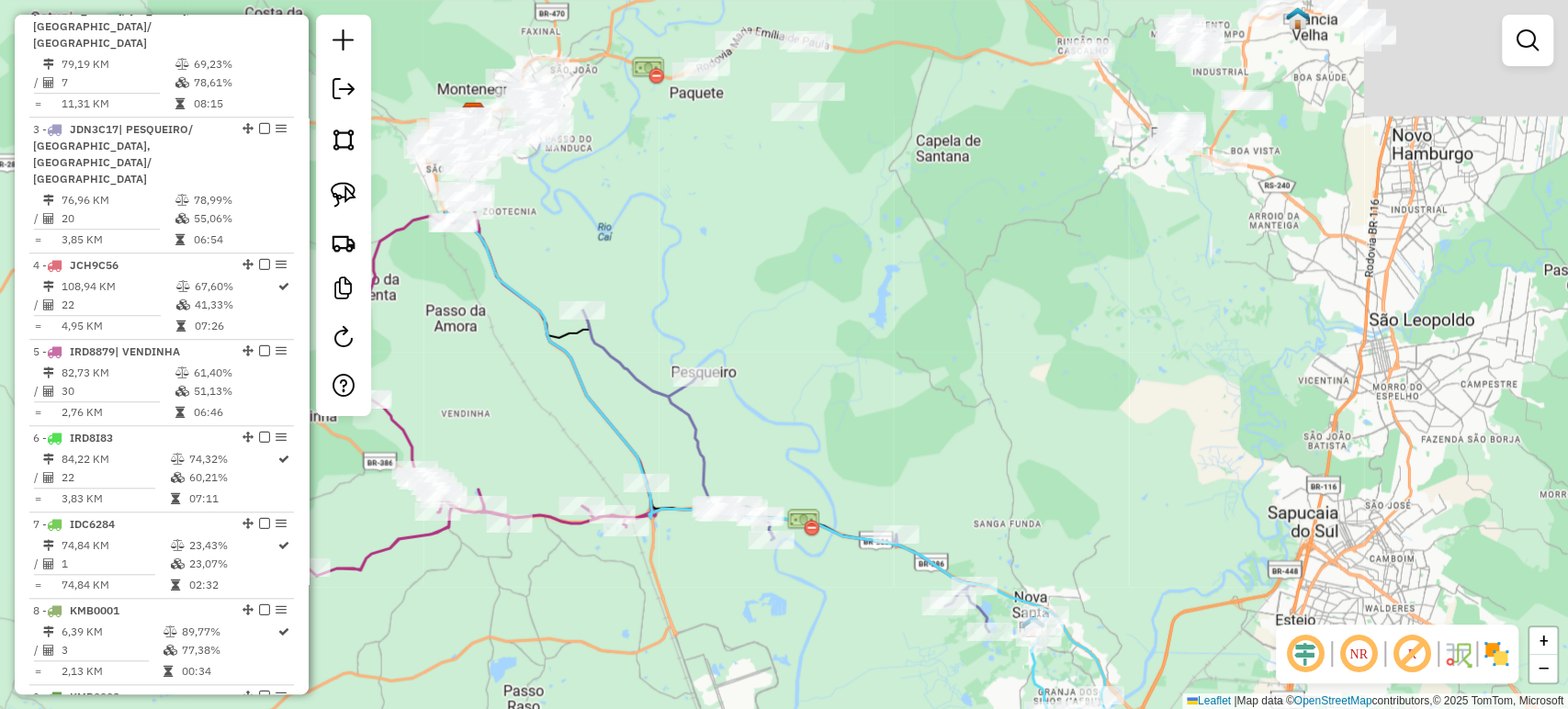 drag, startPoint x: 529, startPoint y: 167, endPoint x: 1022, endPoint y: 672, distance: 705.74358 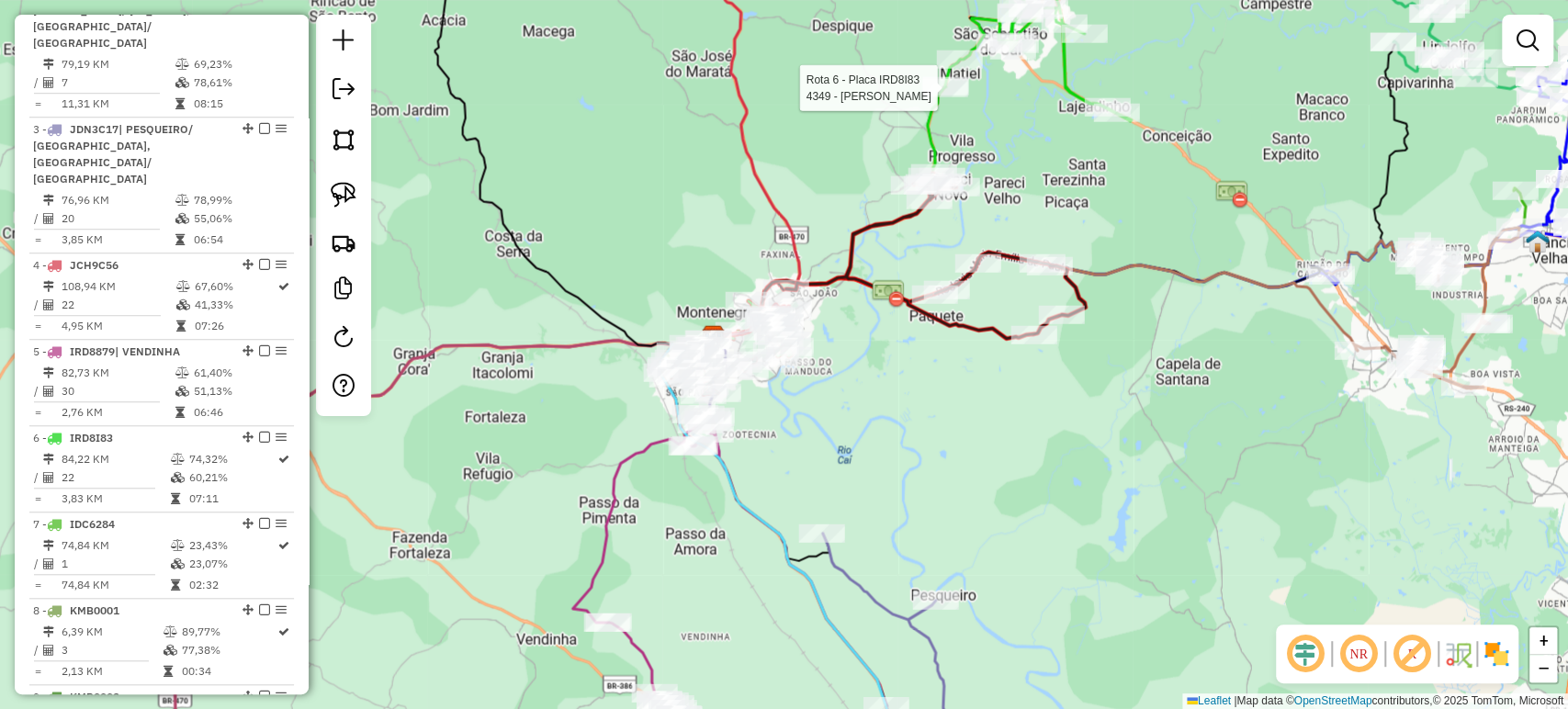 select on "*********" 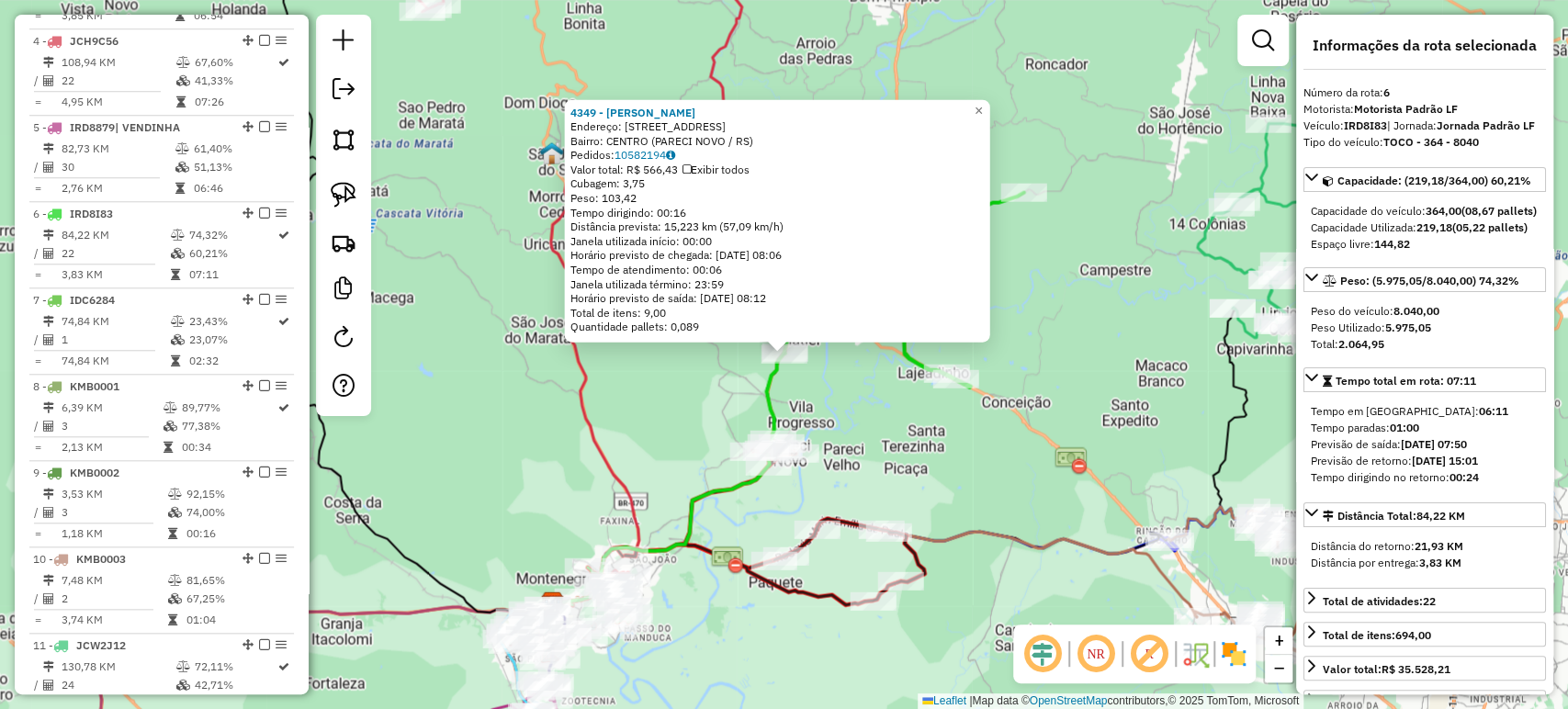 scroll, scrollTop: 1241, scrollLeft: 0, axis: vertical 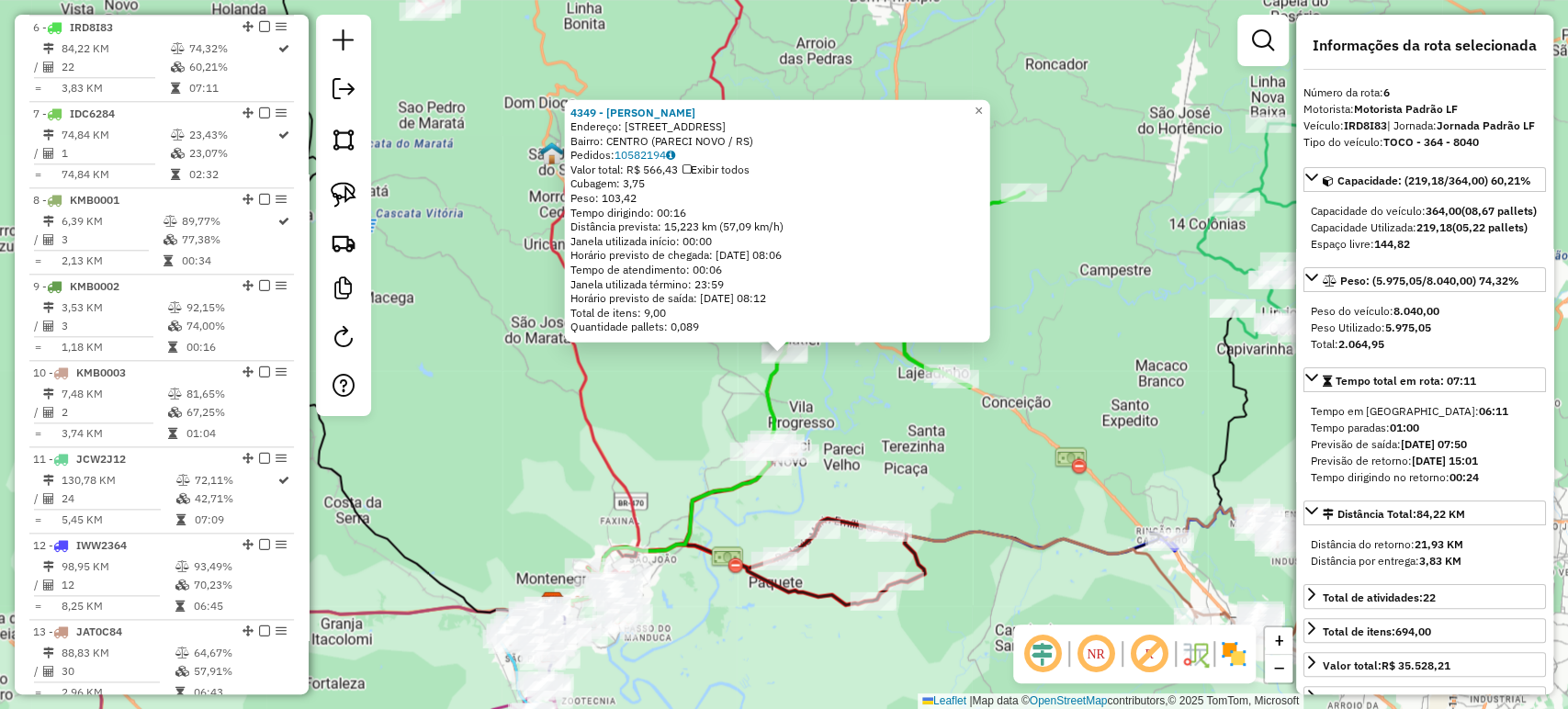 click on "4349 - CLEUSA SOARES  Endereço: AV VINTE DE MARCO 295   Bairro: CENTRO (PARECI NOVO / RS)   Pedidos:  10582194   Valor total: R$ 566,43   Exibir todos   Cubagem: 3,75  Peso: 103,42  Tempo dirigindo: 00:16   Distância prevista: 15,223 km (57,09 km/h)   Janela utilizada início: 00:00   Horário previsto de chegada: 11/07/2025 08:06   Tempo de atendimento: 00:06   Janela utilizada término: 23:59   Horário previsto de saída: 11/07/2025 08:12   Total de itens: 9,00   Quantidade pallets: 0,089  × Janela de atendimento Grade de atendimento Capacidade Transportadoras Veículos Cliente Pedidos  Rotas Selecione os dias de semana para filtrar as janelas de atendimento  Seg   Ter   Qua   Qui   Sex   Sáb   Dom  Informe o período da janela de atendimento: De: Até:  Filtrar exatamente a janela do cliente  Considerar janela de atendimento padrão  Selecione os dias de semana para filtrar as grades de atendimento  Seg   Ter   Qua   Qui   Sex   Sáb   Dom   Considerar clientes sem dia de atendimento cadastrado  De:" 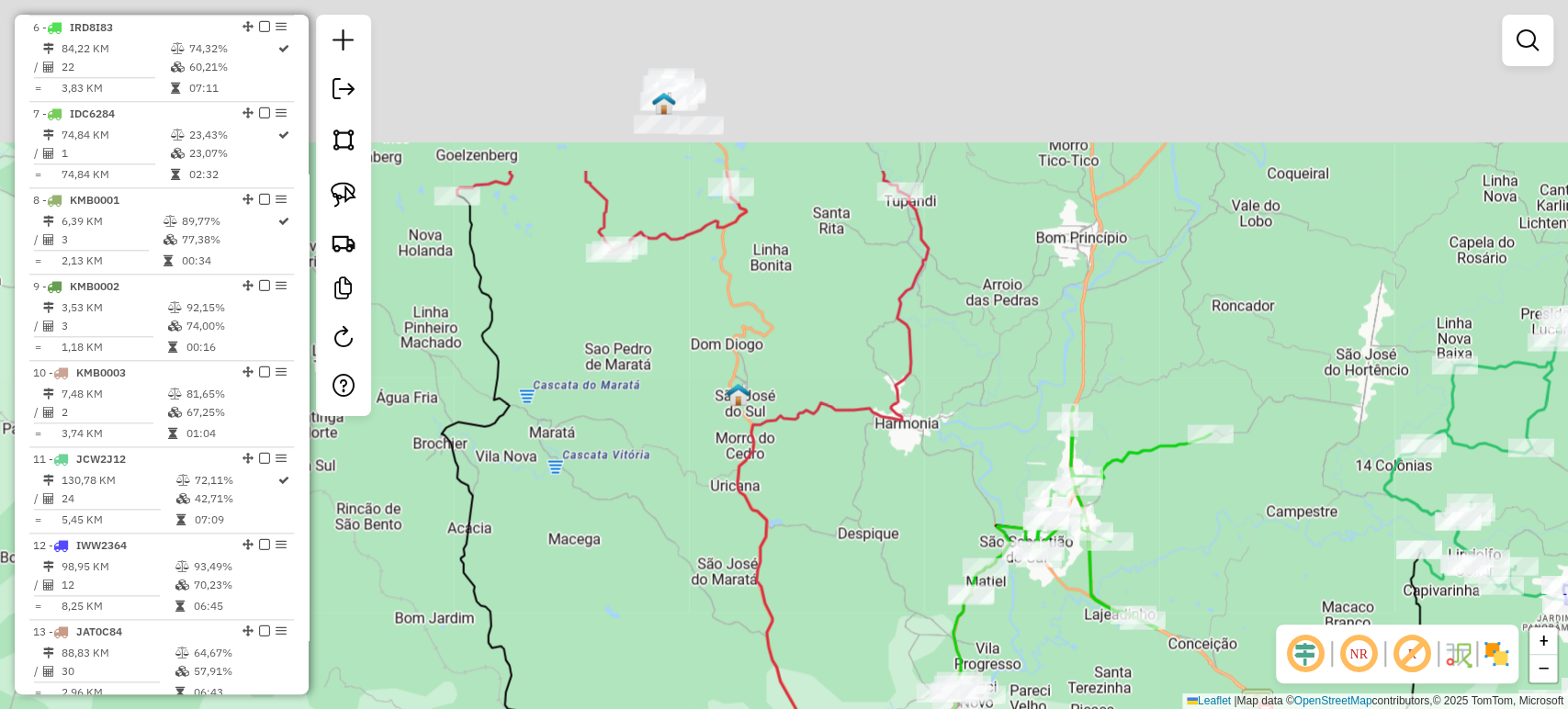 drag, startPoint x: 522, startPoint y: 112, endPoint x: 676, endPoint y: 270, distance: 220.63545 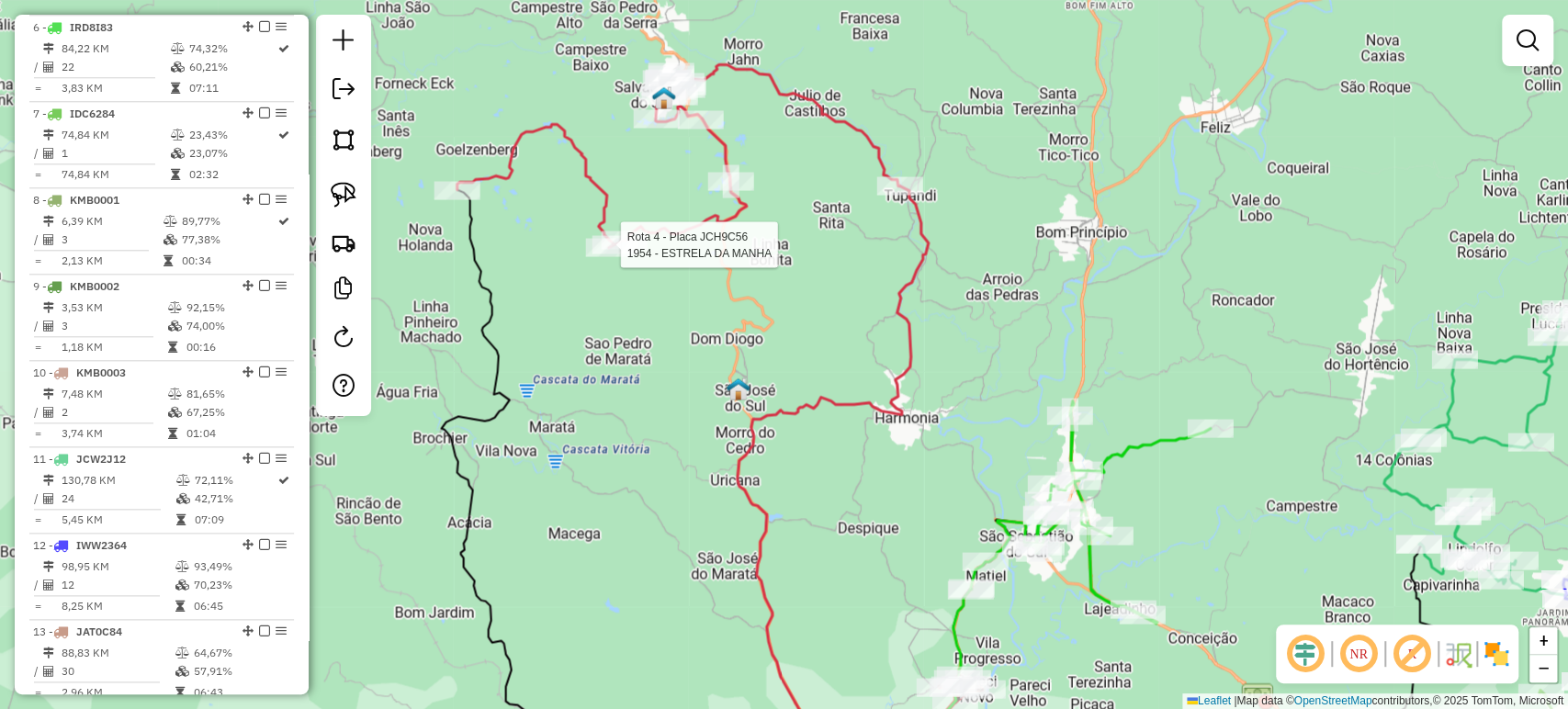 select on "*********" 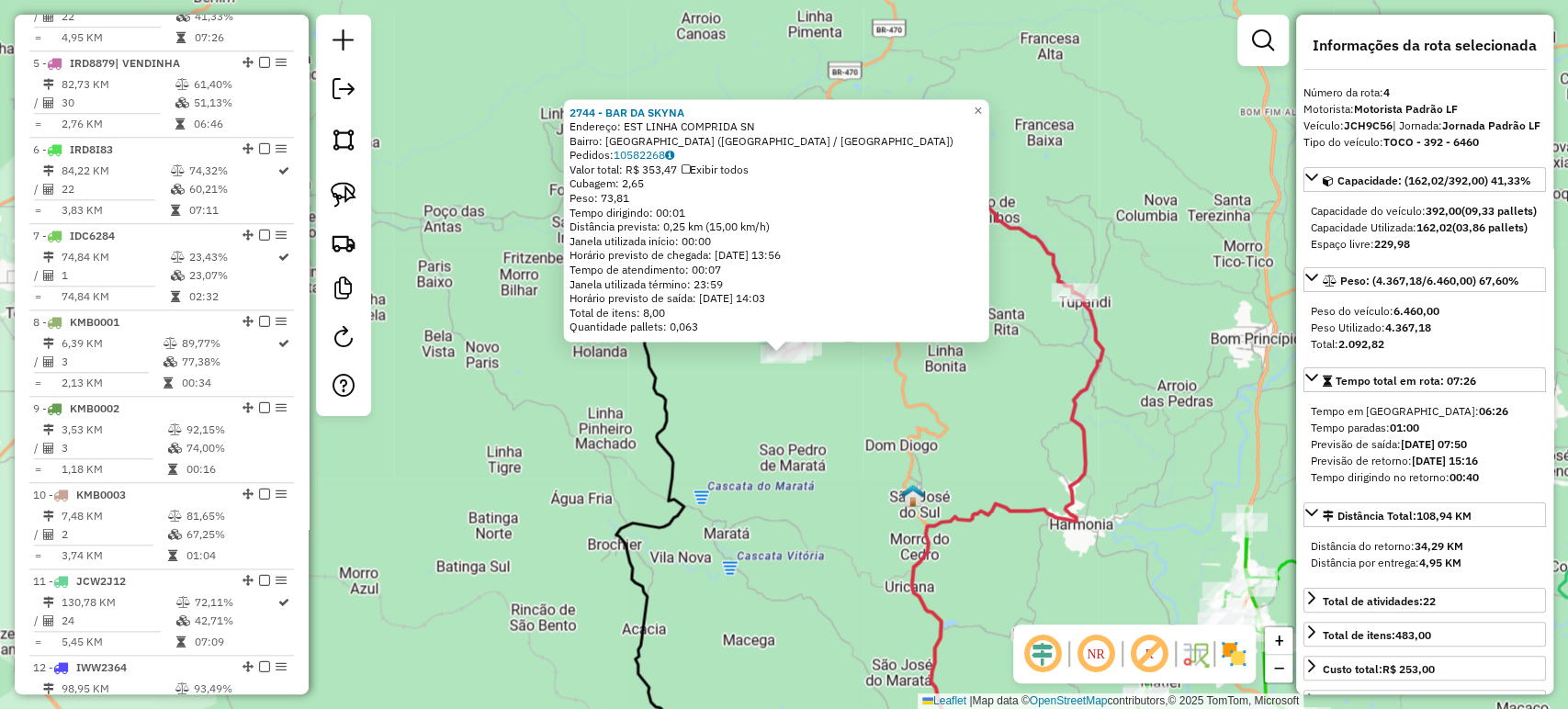 scroll, scrollTop: 1067, scrollLeft: 0, axis: vertical 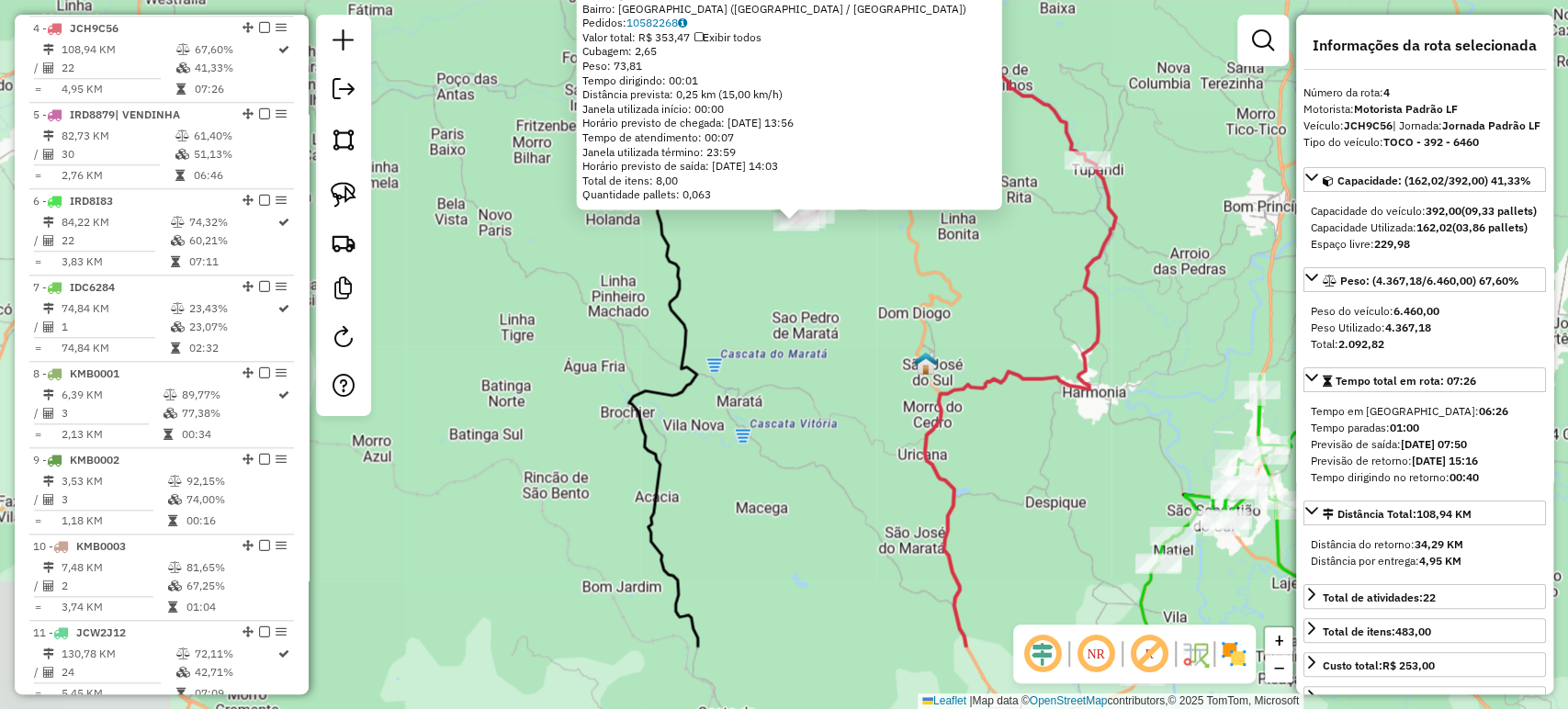 drag, startPoint x: 808, startPoint y: 555, endPoint x: 857, endPoint y: 138, distance: 419.86903 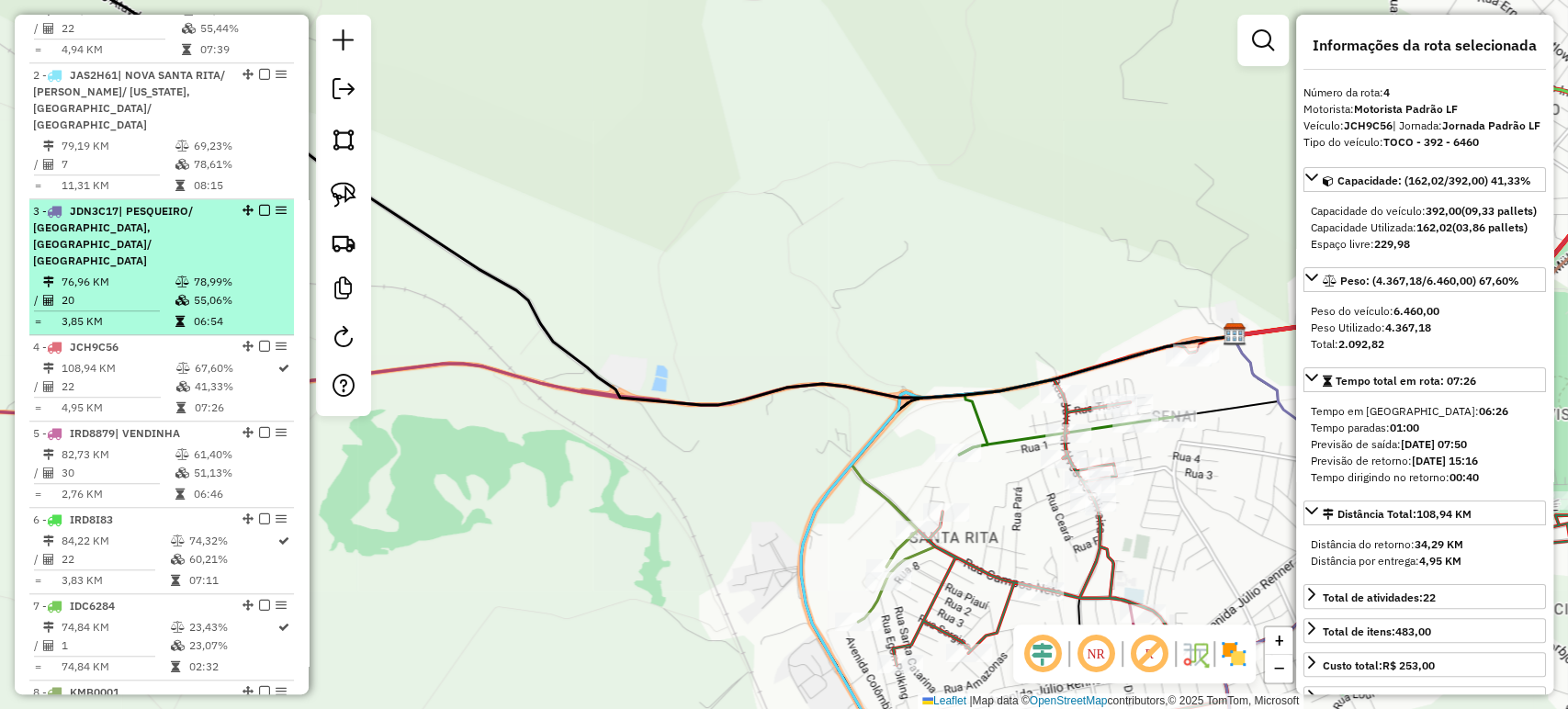 scroll, scrollTop: 659, scrollLeft: 0, axis: vertical 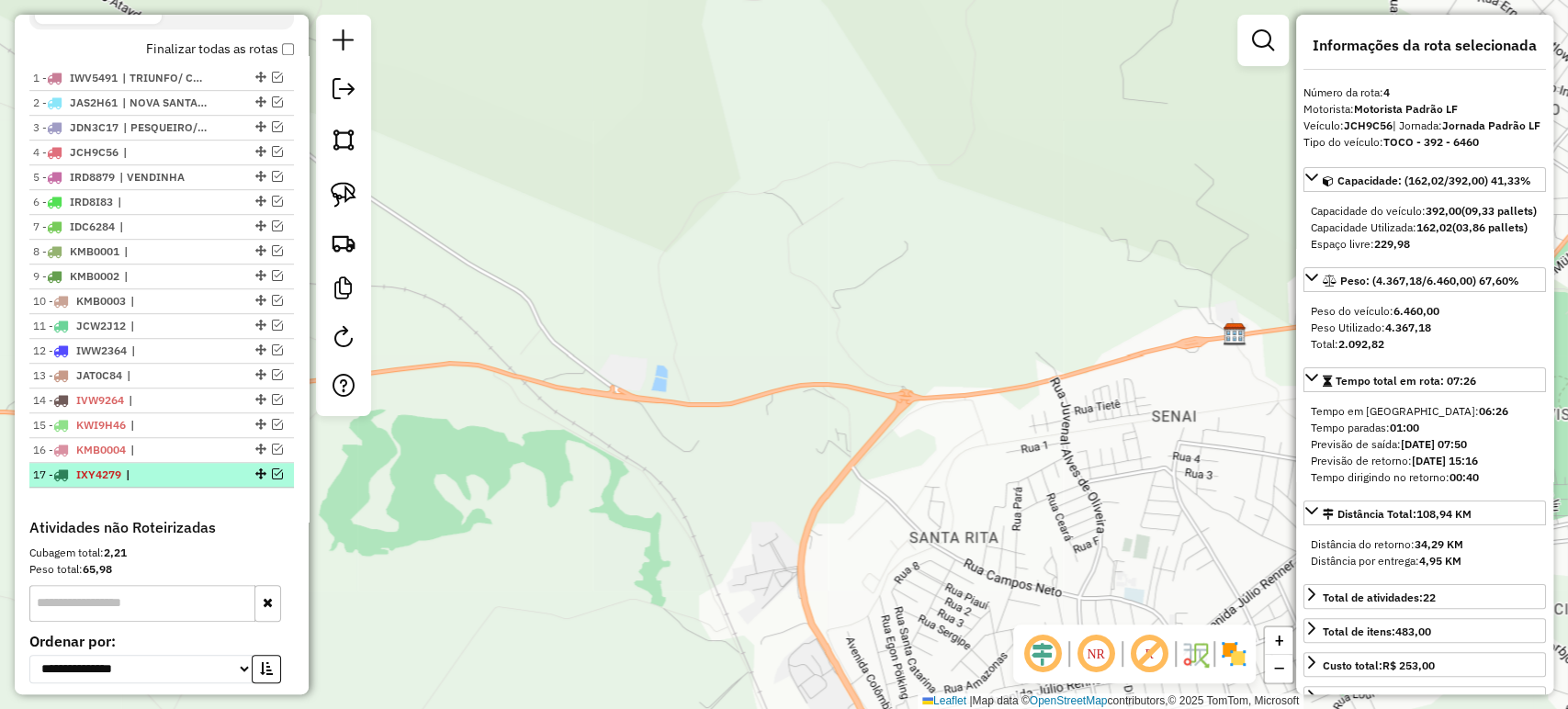 click at bounding box center (277, 474) 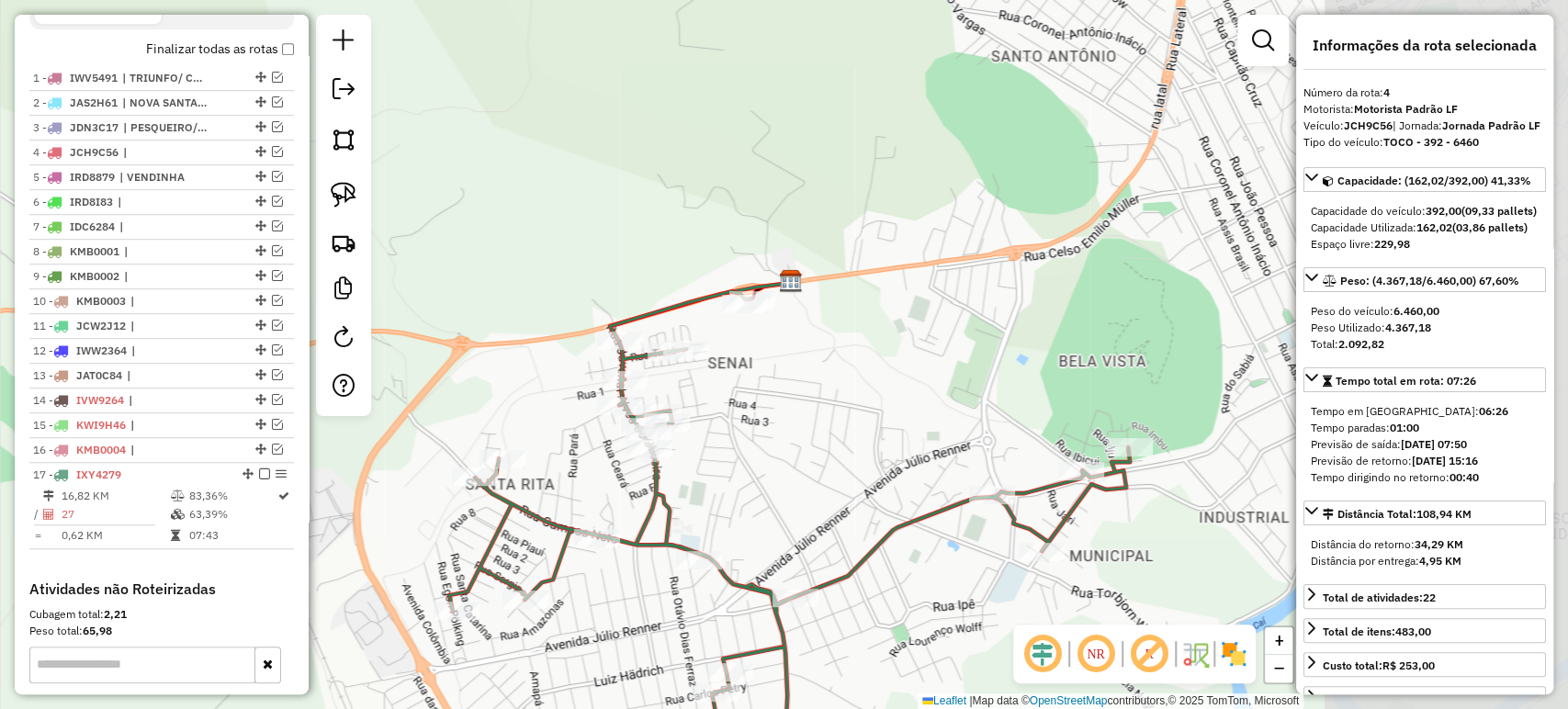 drag, startPoint x: 1013, startPoint y: 380, endPoint x: 594, endPoint y: 313, distance: 424.32299 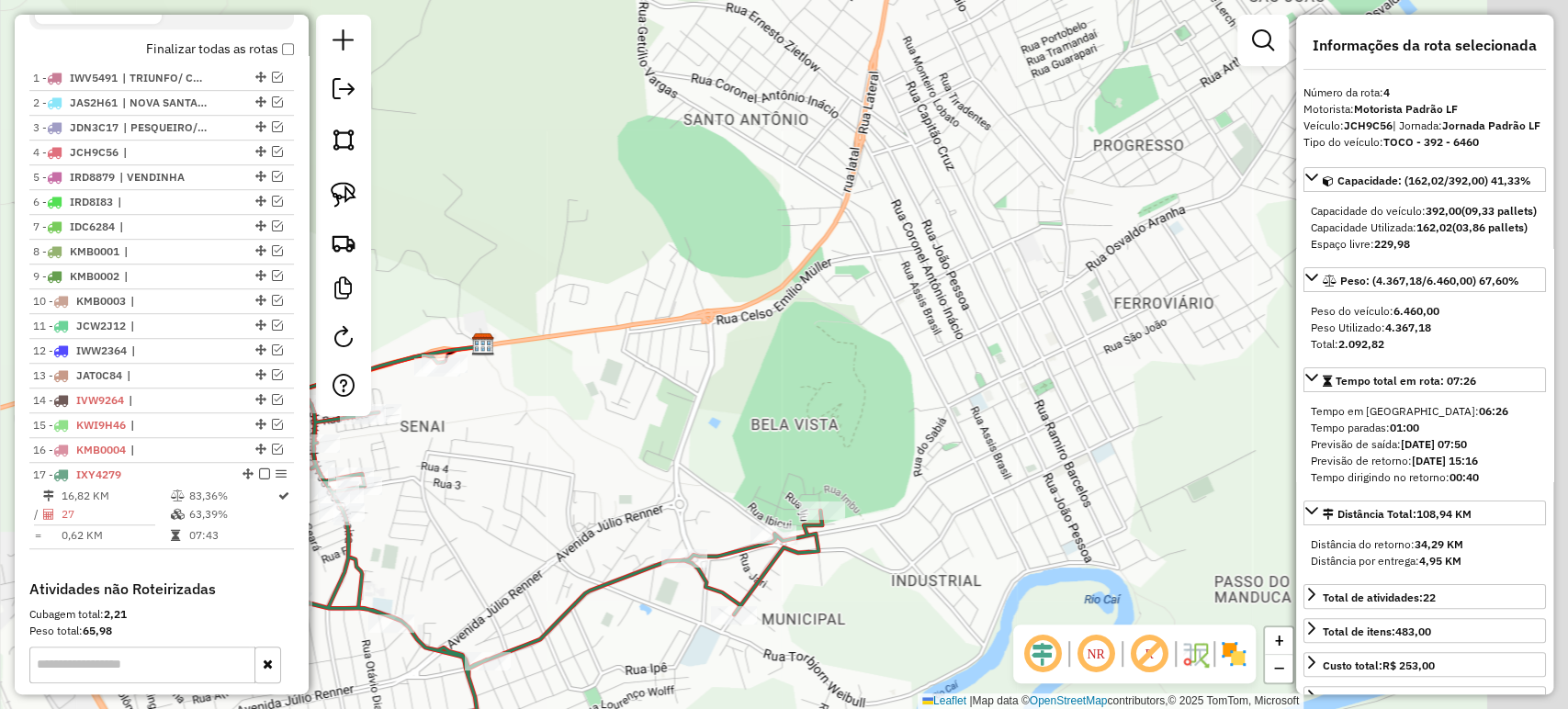 drag, startPoint x: 746, startPoint y: 436, endPoint x: 525, endPoint y: 479, distance: 225.1444 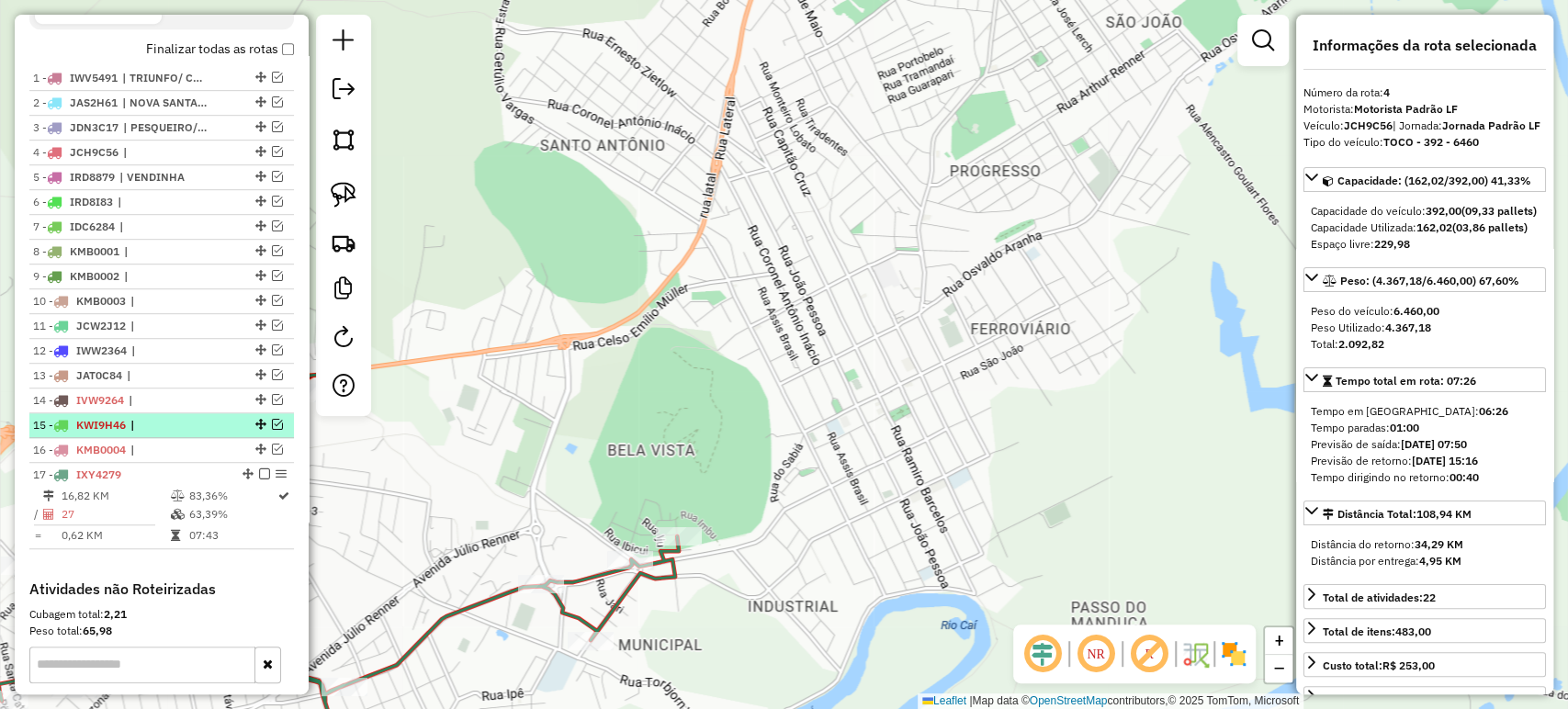 click on "15 -       KWI9H46   |" at bounding box center (162, 425) 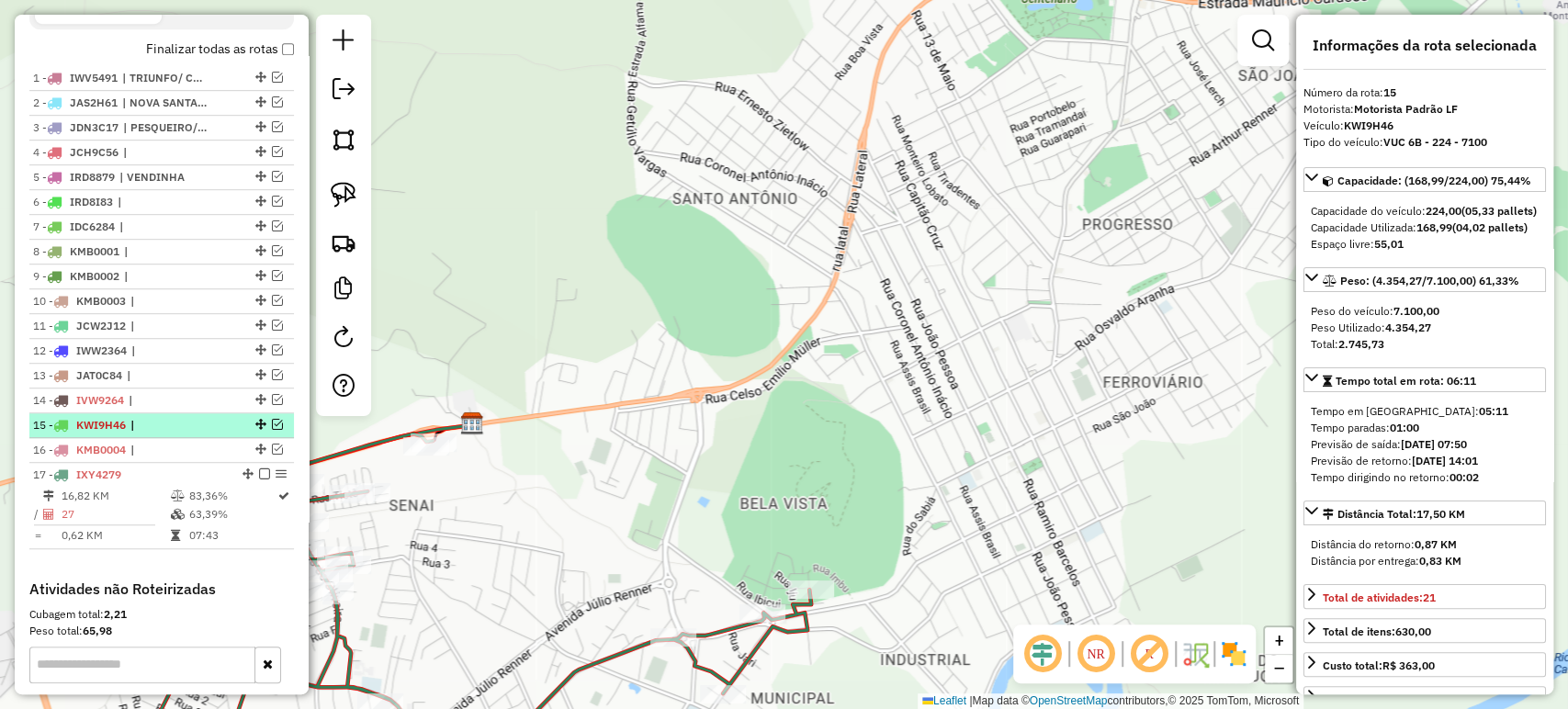 click at bounding box center (277, 424) 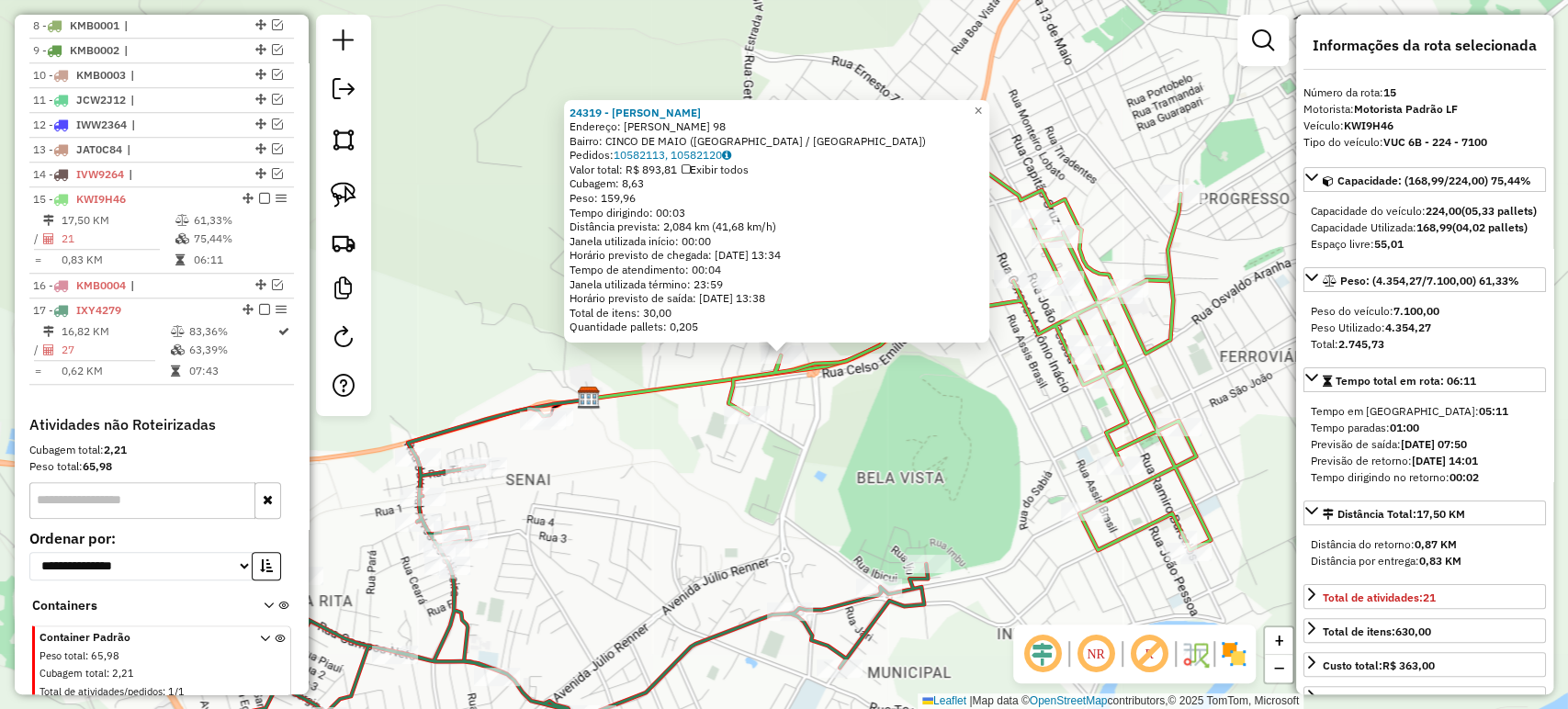 scroll, scrollTop: 951, scrollLeft: 0, axis: vertical 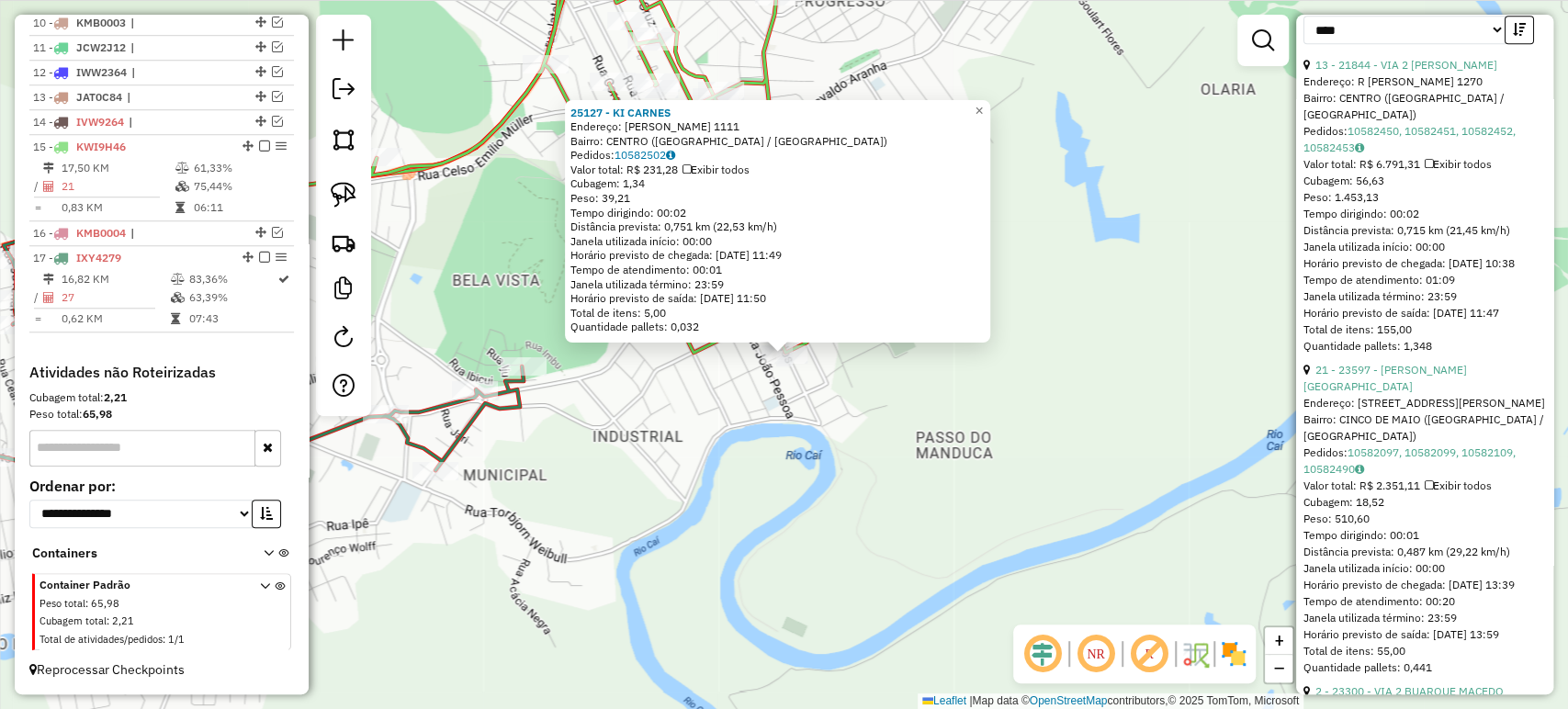 click on "25127 - KI CARNES  Endereço:  RAMIRO BARCELOS 1111   Bairro: CENTRO (MONTENEGRO / RS)   Pedidos:  10582502   Valor total: R$ 231,28   Exibir todos   Cubagem: 1,34  Peso: 39,21  Tempo dirigindo: 00:02   Distância prevista: 0,751 km (22,53 km/h)   Janela utilizada início: 00:00   Horário previsto de chegada: 11/07/2025 11:49   Tempo de atendimento: 00:01   Janela utilizada término: 23:59   Horário previsto de saída: 11/07/2025 11:50   Total de itens: 5,00   Quantidade pallets: 0,032  × Janela de atendimento Grade de atendimento Capacidade Transportadoras Veículos Cliente Pedidos  Rotas Selecione os dias de semana para filtrar as janelas de atendimento  Seg   Ter   Qua   Qui   Sex   Sáb   Dom  Informe o período da janela de atendimento: De: Até:  Filtrar exatamente a janela do cliente  Considerar janela de atendimento padrão  Selecione os dias de semana para filtrar as grades de atendimento  Seg   Ter   Qua   Qui   Sex   Sáb   Dom   Considerar clientes sem dia de atendimento cadastrado  De:   De:" 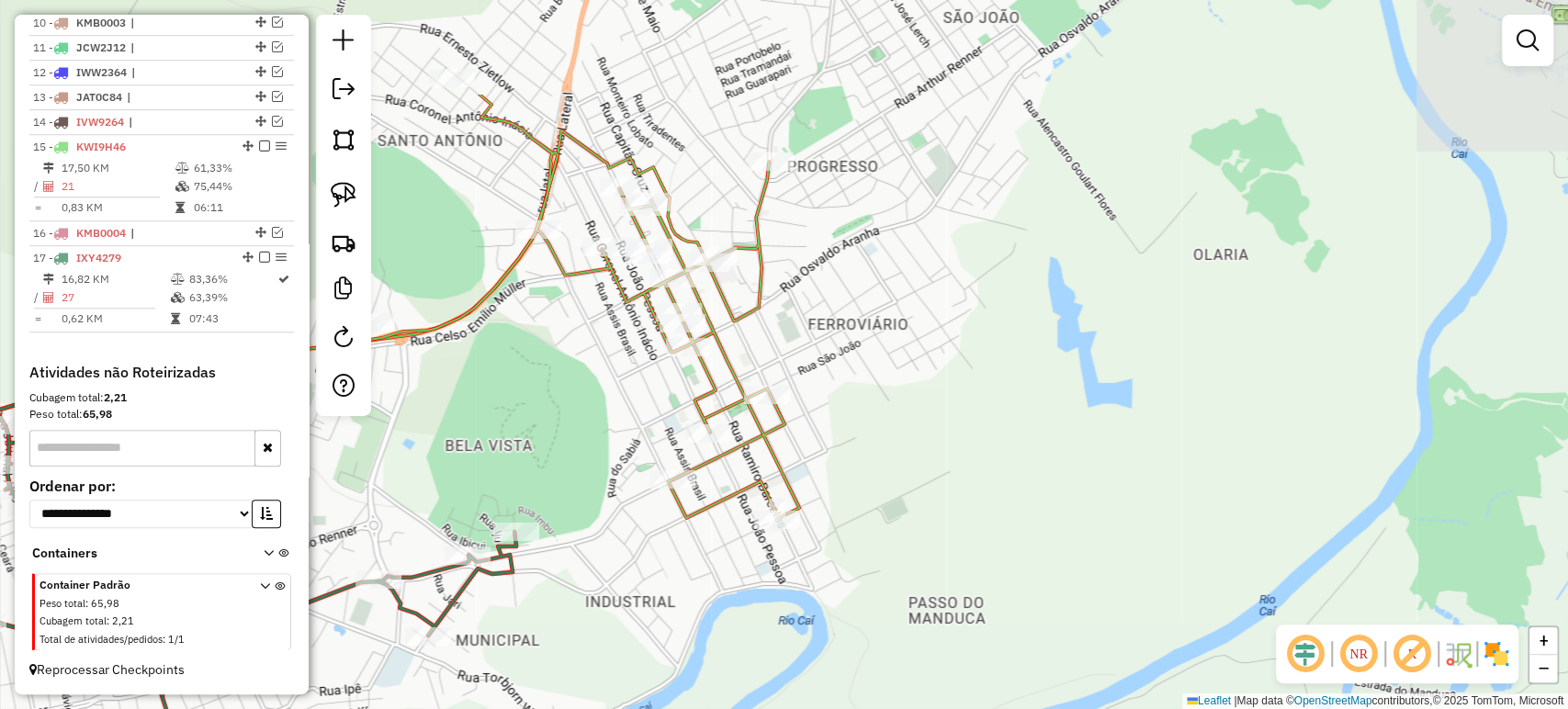 drag, startPoint x: 950, startPoint y: 226, endPoint x: 920, endPoint y: 419, distance: 195.3177 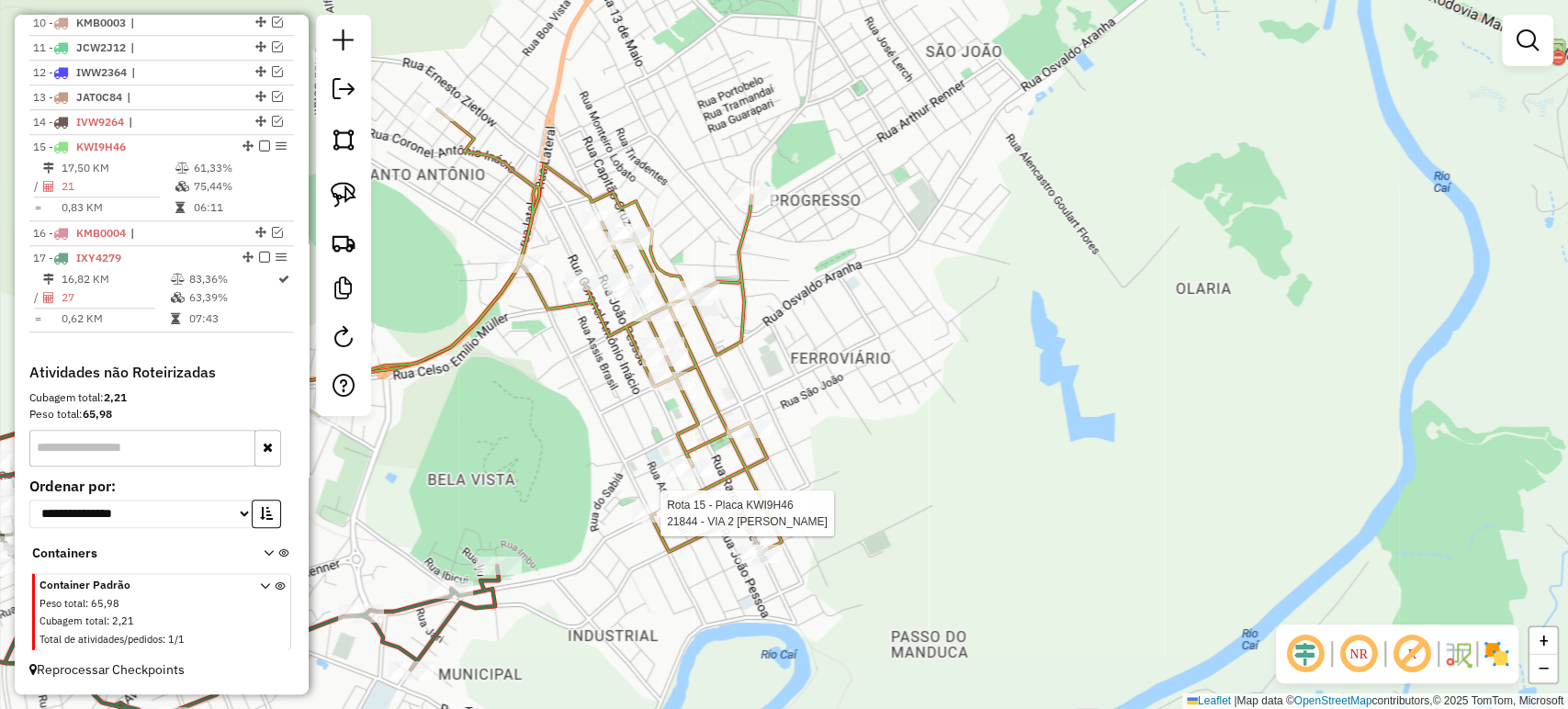 select on "*********" 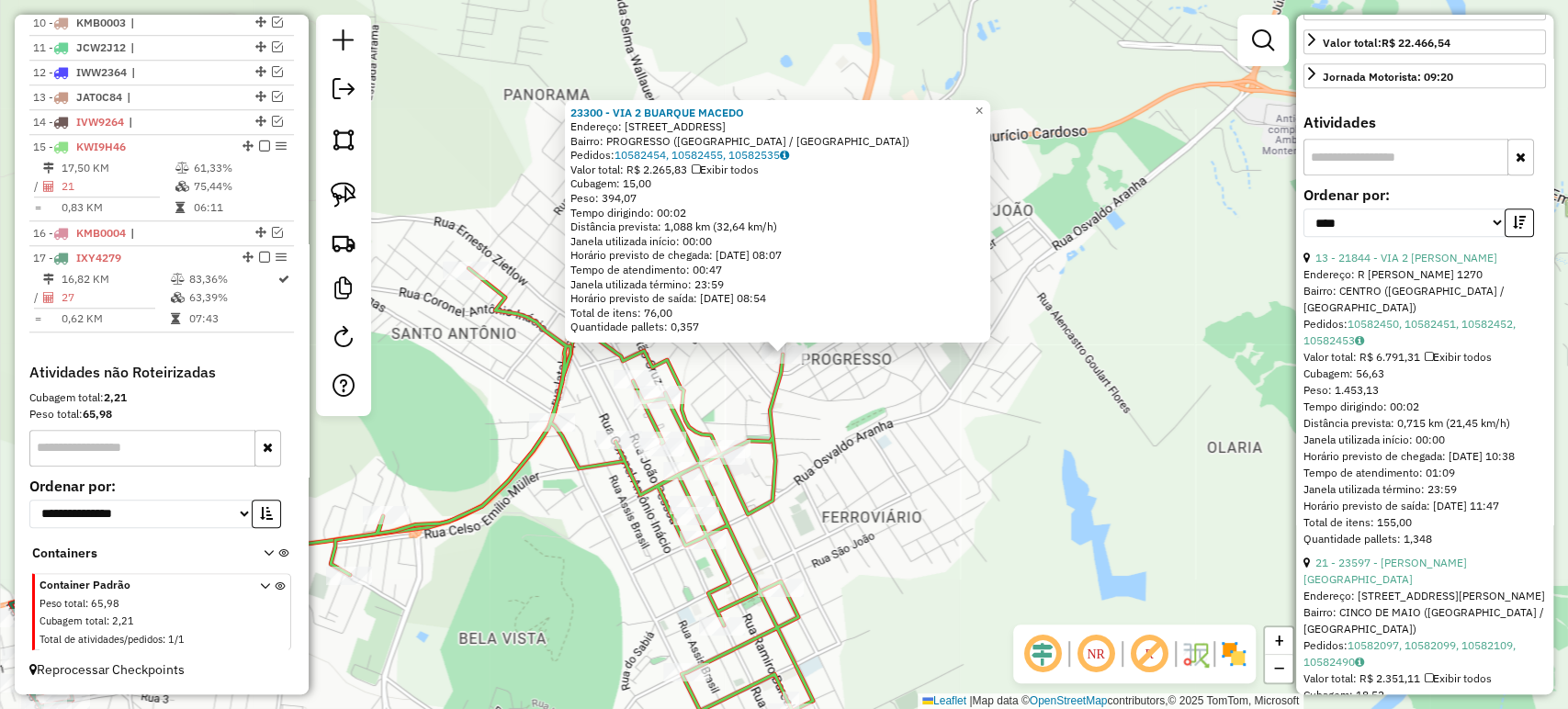 scroll, scrollTop: 816, scrollLeft: 0, axis: vertical 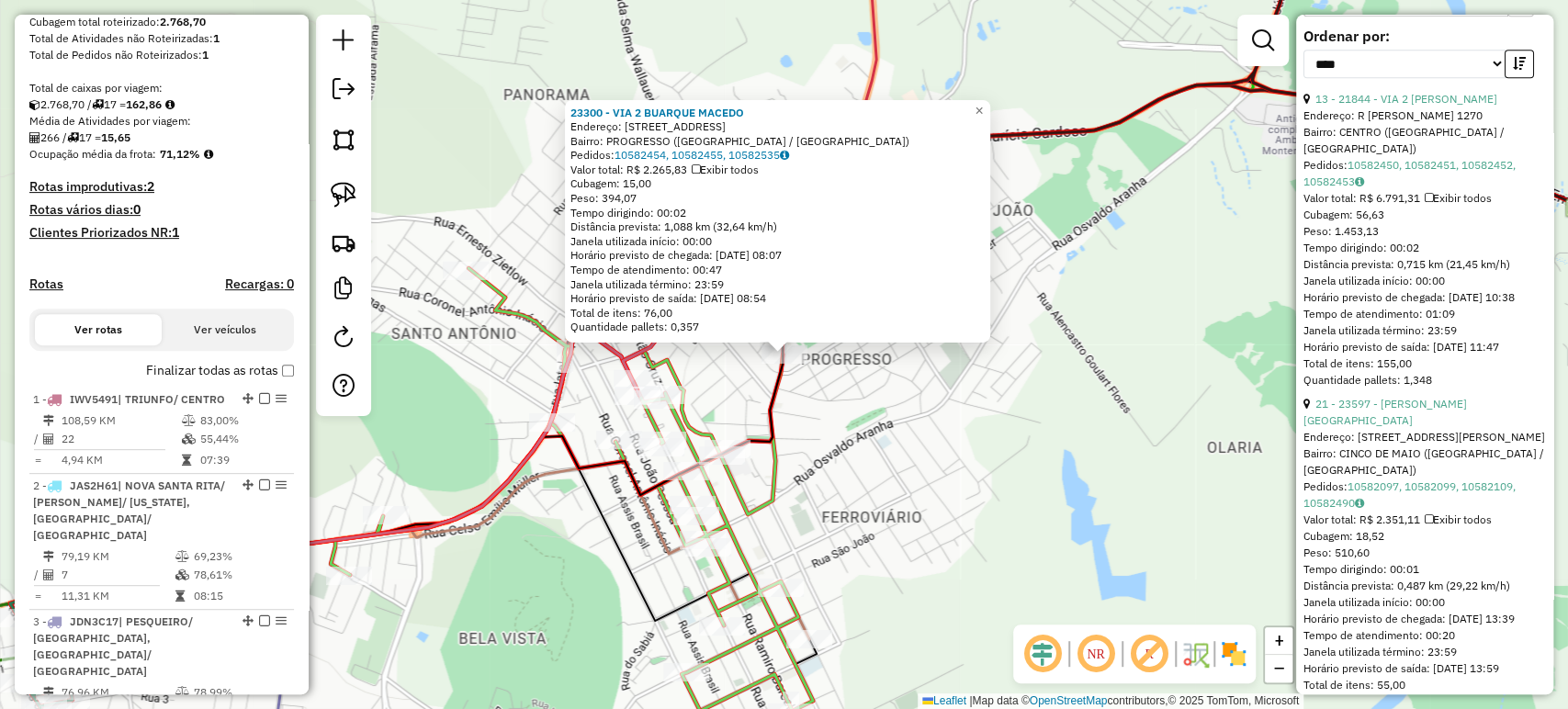 click on "Rota 15 - Placa KWI9H46  22116 - FATIMA MULLER GONCAL 23300 - VIA 2 BUARQUE MACEDO  Endereço: R BUARQUE DE MACEDO 630   Bairro: PROGRESSO (MONTENEGRO / RS)   Pedidos:  10582454, 10582455, 10582535   Valor total: R$ 2.265,83   Exibir todos   Cubagem: 15,00  Peso: 394,07  Tempo dirigindo: 00:02   Distância prevista: 1,088 km (32,64 km/h)   Janela utilizada início: 00:00   Horário previsto de chegada: 11/07/2025 08:07   Tempo de atendimento: 00:47   Janela utilizada término: 23:59   Horário previsto de saída: 11/07/2025 08:54   Total de itens: 76,00   Quantidade pallets: 0,357  × Janela de atendimento Grade de atendimento Capacidade Transportadoras Veículos Cliente Pedidos  Rotas Selecione os dias de semana para filtrar as janelas de atendimento  Seg   Ter   Qua   Qui   Sex   Sáb   Dom  Informe o período da janela de atendimento: De: Até:  Filtrar exatamente a janela do cliente  Considerar janela de atendimento padrão  Selecione os dias de semana para filtrar as grades de atendimento  Seg   Ter  De:" 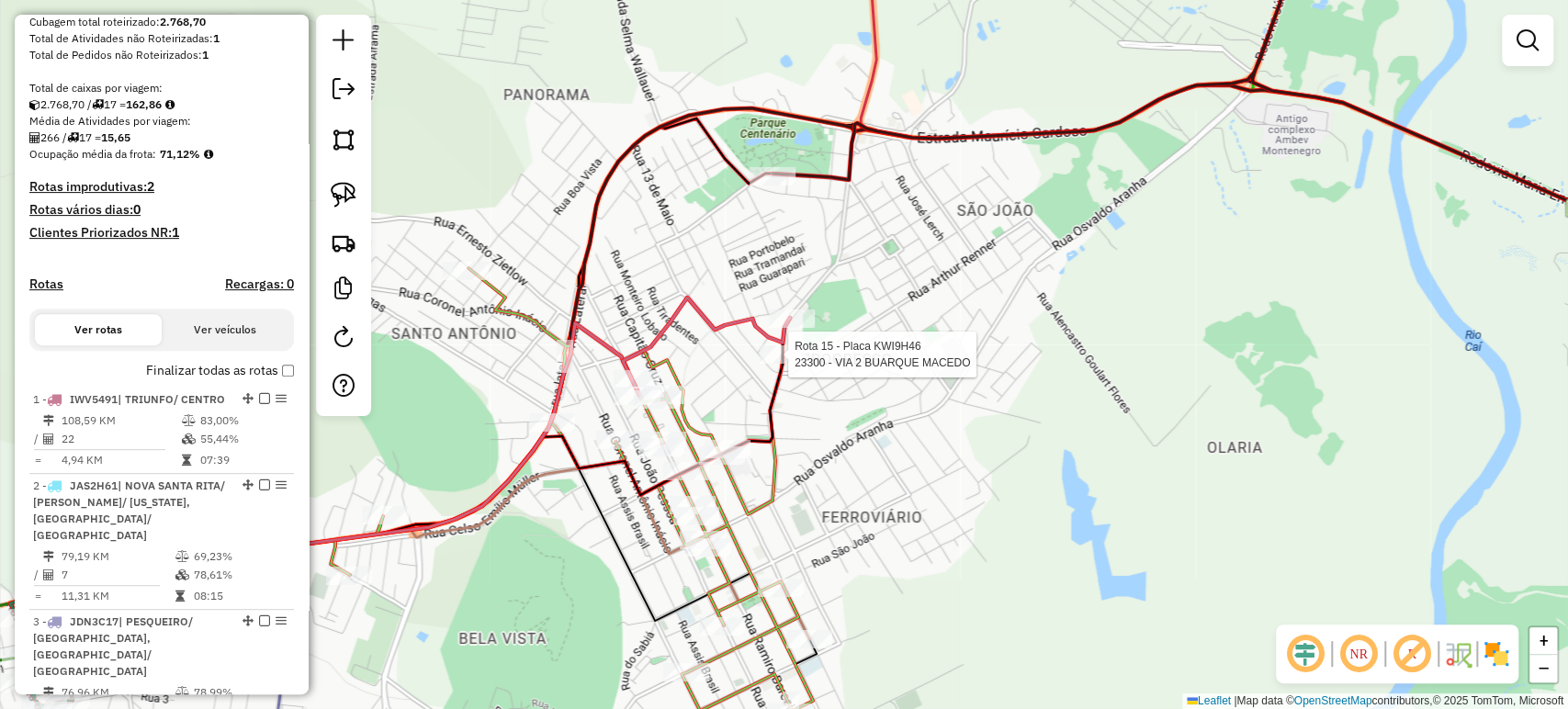 select on "*********" 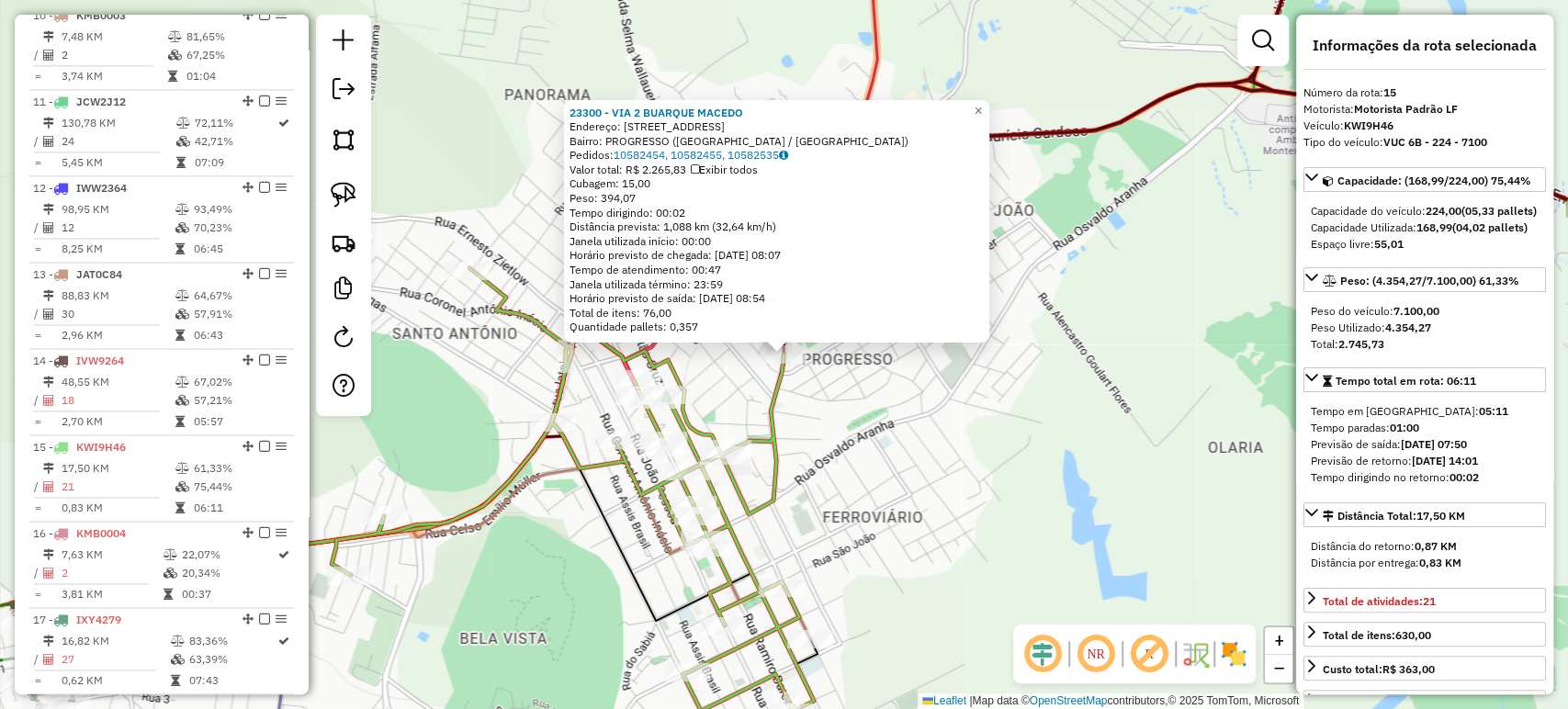 scroll, scrollTop: 1956, scrollLeft: 0, axis: vertical 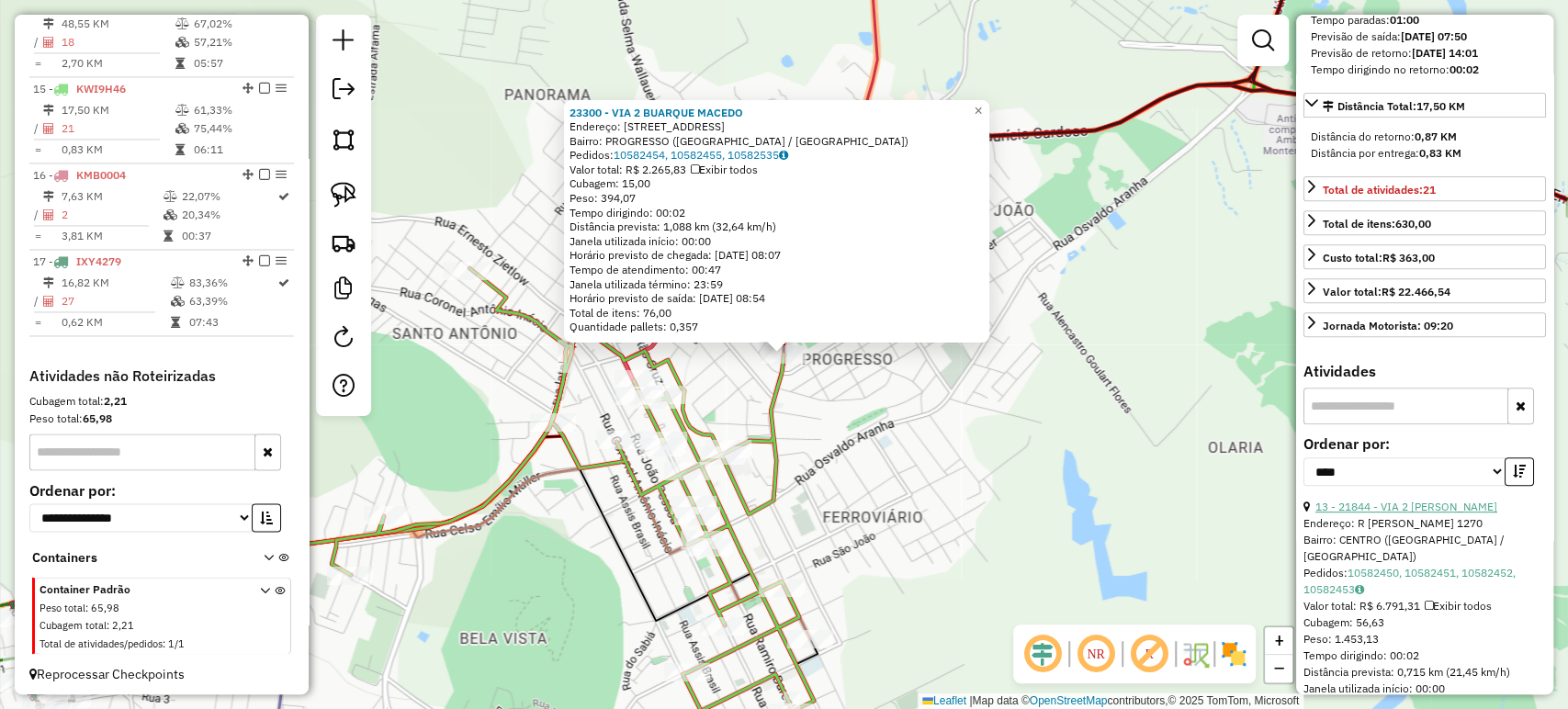 click on "13 - 21844 - VIA 2 JOSE LUIZ" at bounding box center (1406, 506) 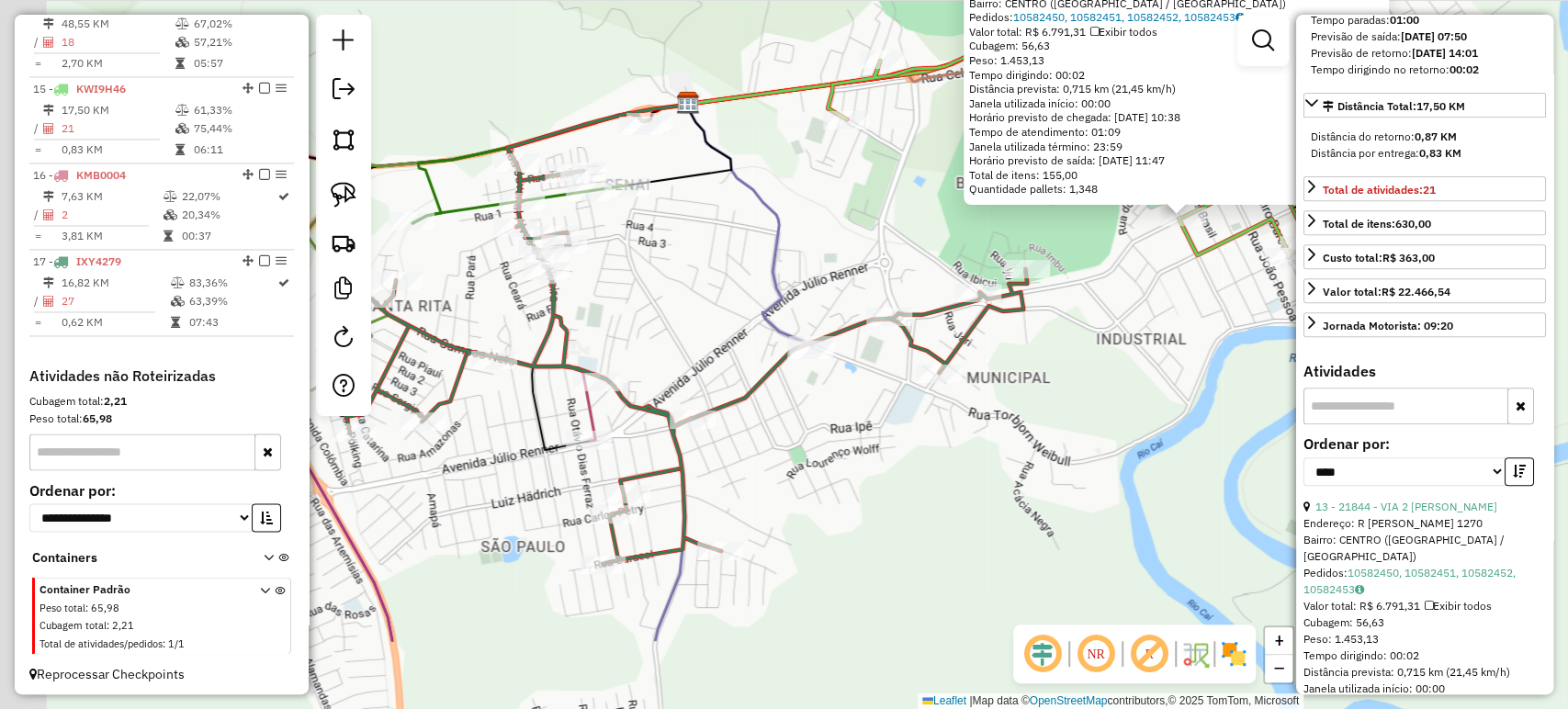drag, startPoint x: 666, startPoint y: 466, endPoint x: 1066, endPoint y: 324, distance: 424.4573 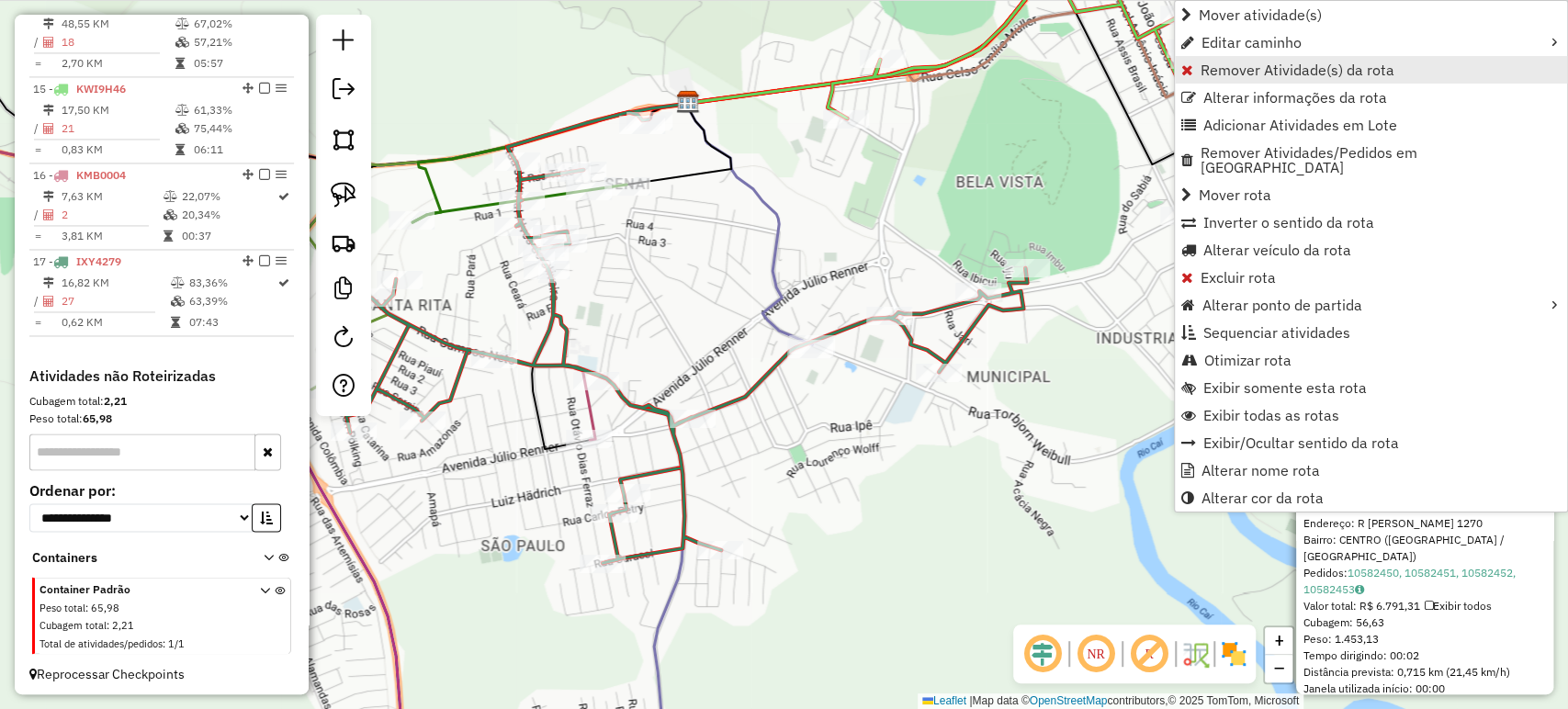 click on "Remover Atividade(s) da rota" at bounding box center [1297, 70] 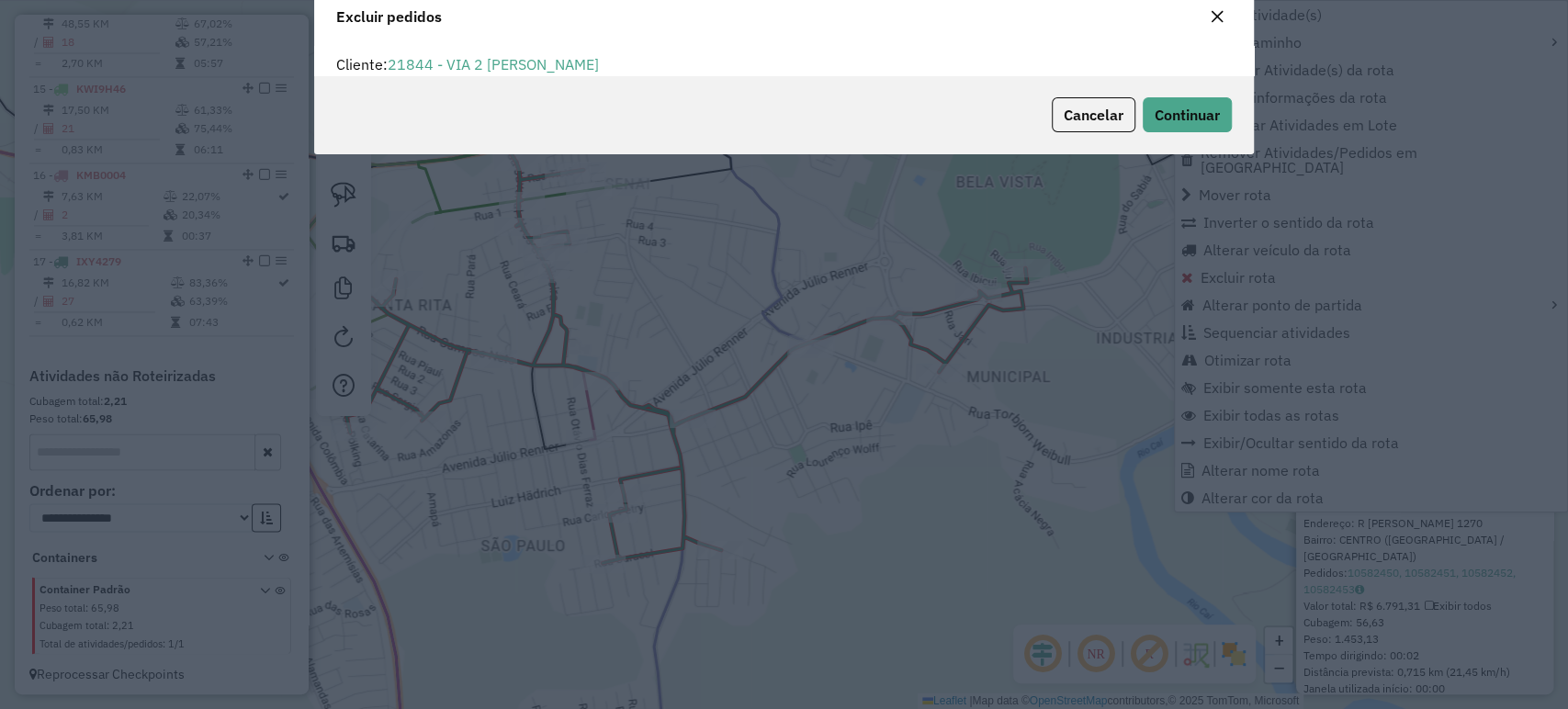 scroll, scrollTop: 63, scrollLeft: 0, axis: vertical 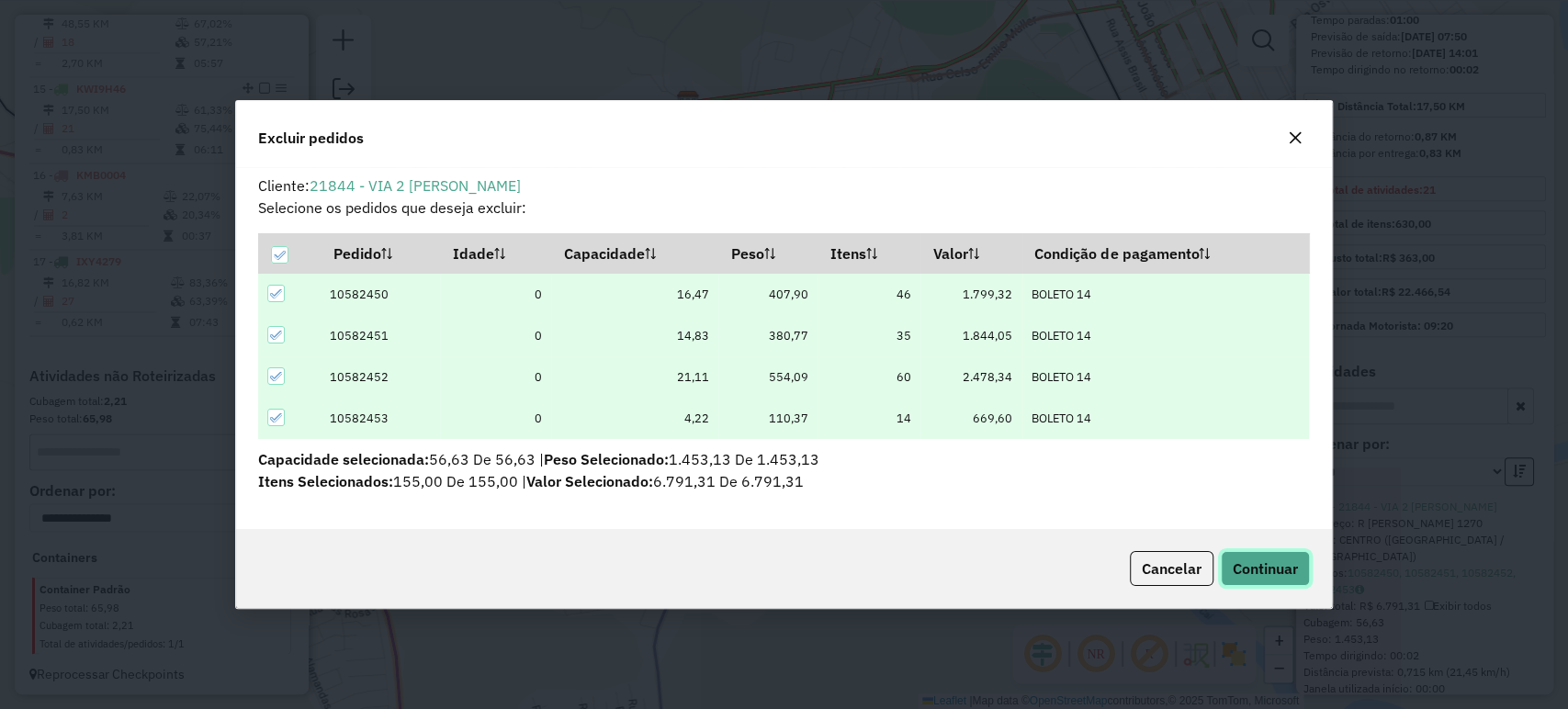 click on "Continuar" 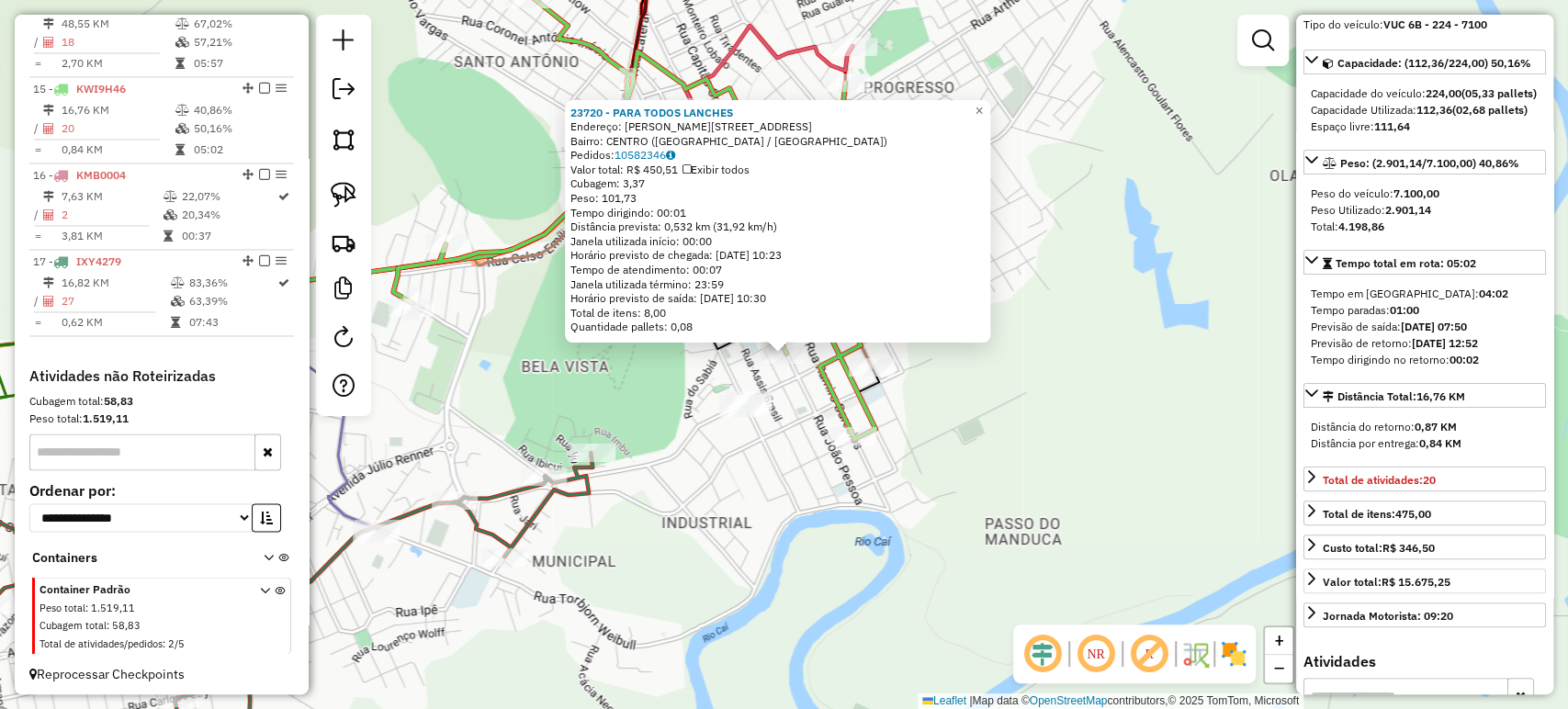 scroll, scrollTop: 0, scrollLeft: 0, axis: both 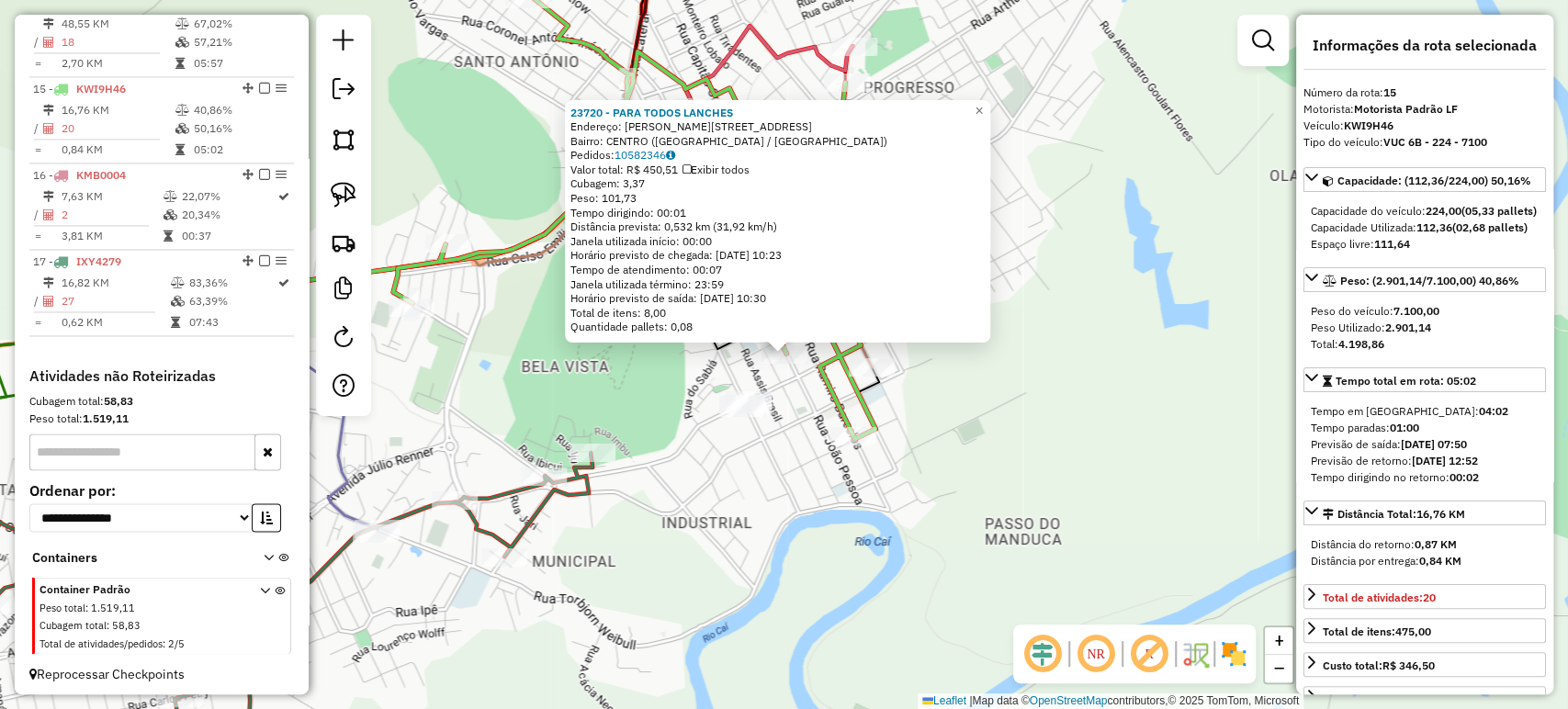 click on "23720 - PARA TODOS LANCHES  Endereço: R JOAO PESSOA 1267   Bairro: CENTRO (MONTENEGRO / RS)   Pedidos:  10582346   Valor total: R$ 450,51   Exibir todos   Cubagem: 3,37  Peso: 101,73  Tempo dirigindo: 00:01   Distância prevista: 0,532 km (31,92 km/h)   Janela utilizada início: 00:00   Horário previsto de chegada: 11/07/2025 10:23   Tempo de atendimento: 00:07   Janela utilizada término: 23:59   Horário previsto de saída: 11/07/2025 10:30   Total de itens: 8,00   Quantidade pallets: 0,08  × Janela de atendimento Grade de atendimento Capacidade Transportadoras Veículos Cliente Pedidos  Rotas Selecione os dias de semana para filtrar as janelas de atendimento  Seg   Ter   Qua   Qui   Sex   Sáb   Dom  Informe o período da janela de atendimento: De: Até:  Filtrar exatamente a janela do cliente  Considerar janela de atendimento padrão  Selecione os dias de semana para filtrar as grades de atendimento  Seg   Ter   Qua   Qui   Sex   Sáb   Dom   Considerar clientes sem dia de atendimento cadastrado  De:" 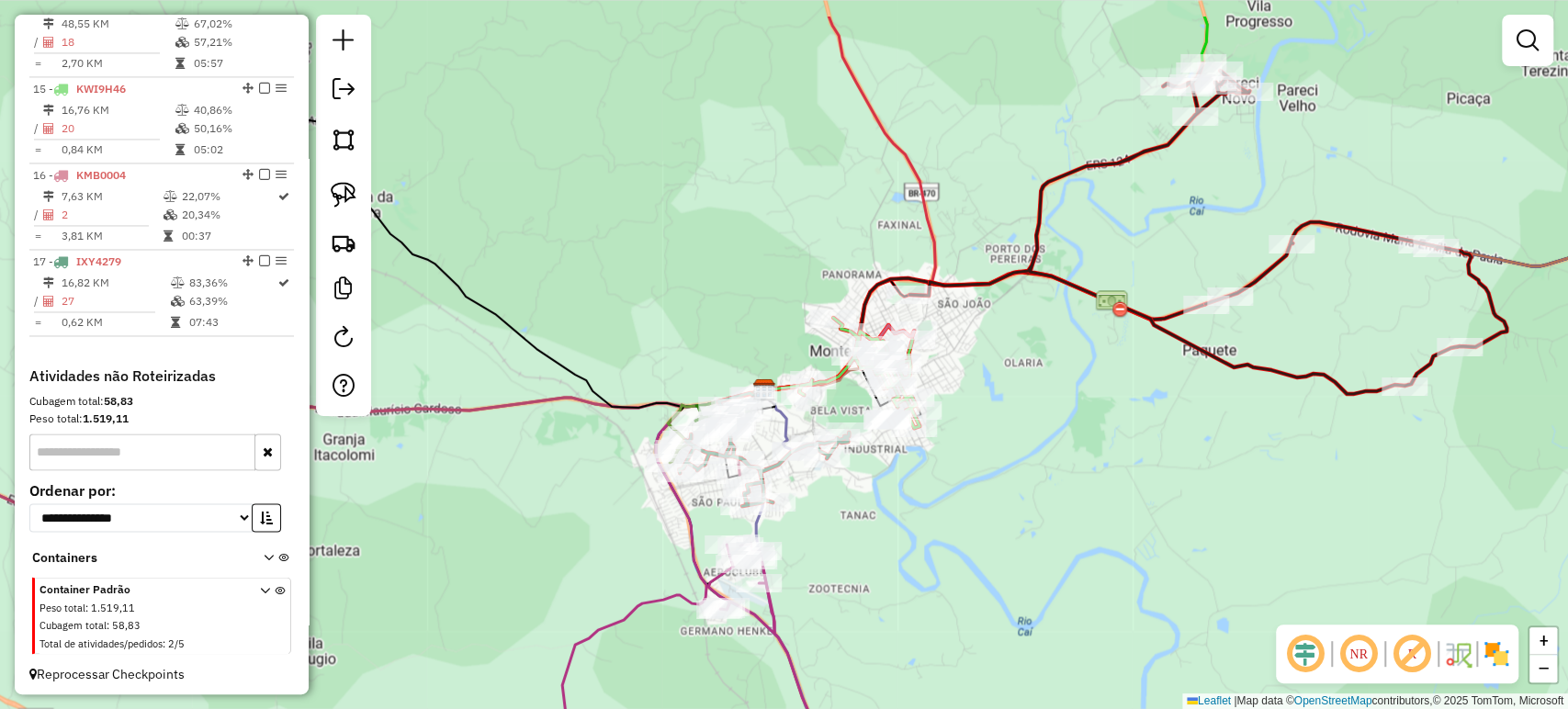 drag, startPoint x: 1095, startPoint y: 265, endPoint x: 992, endPoint y: 523, distance: 277.80029 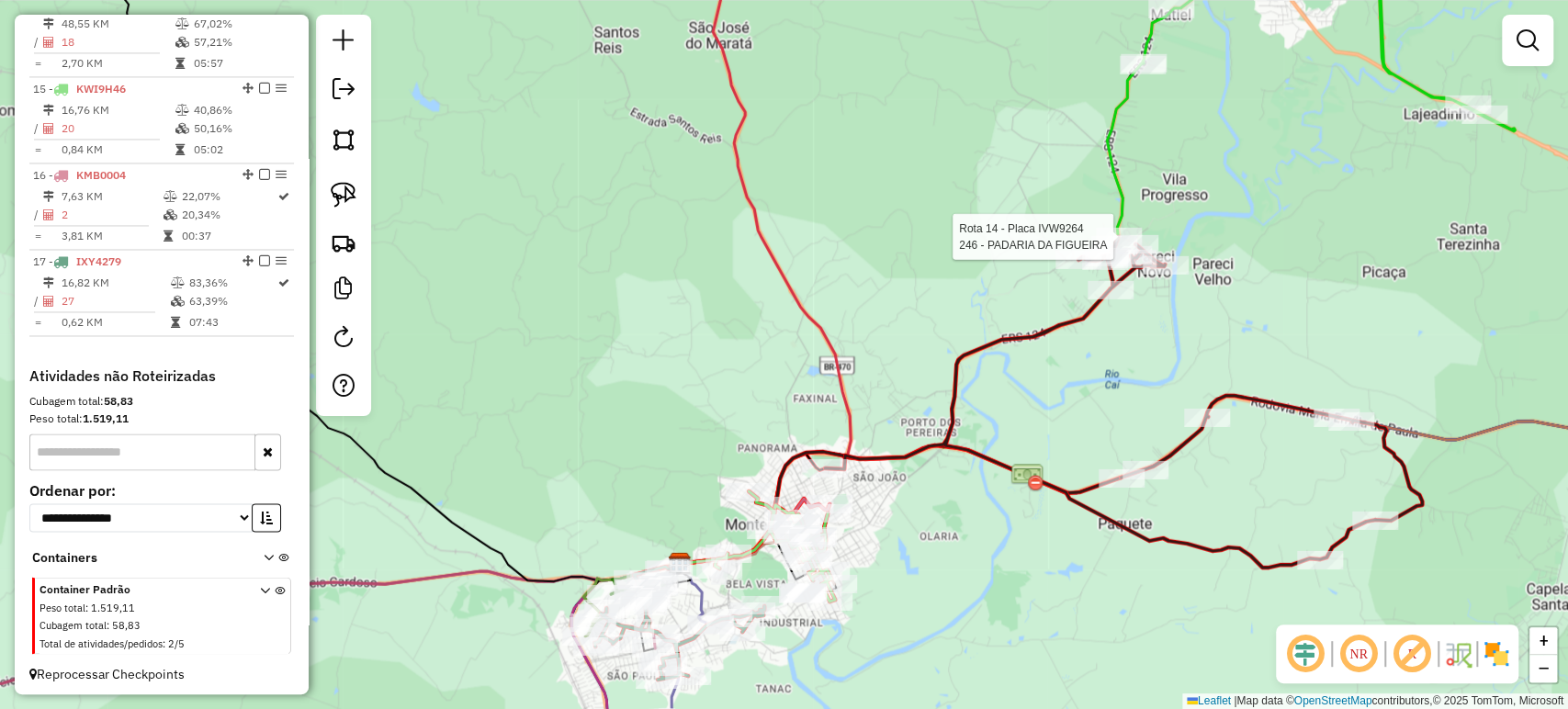 select on "*********" 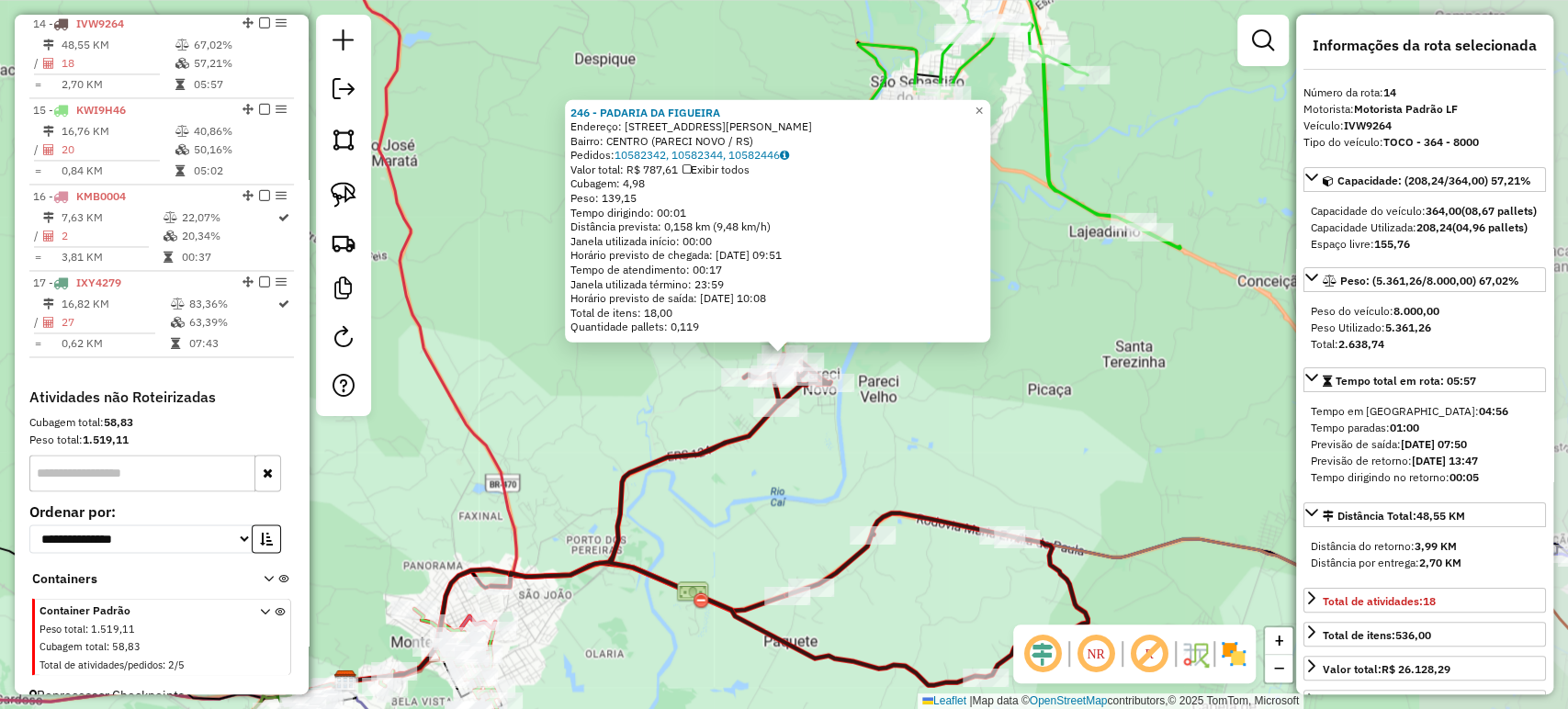 scroll, scrollTop: 1930, scrollLeft: 0, axis: vertical 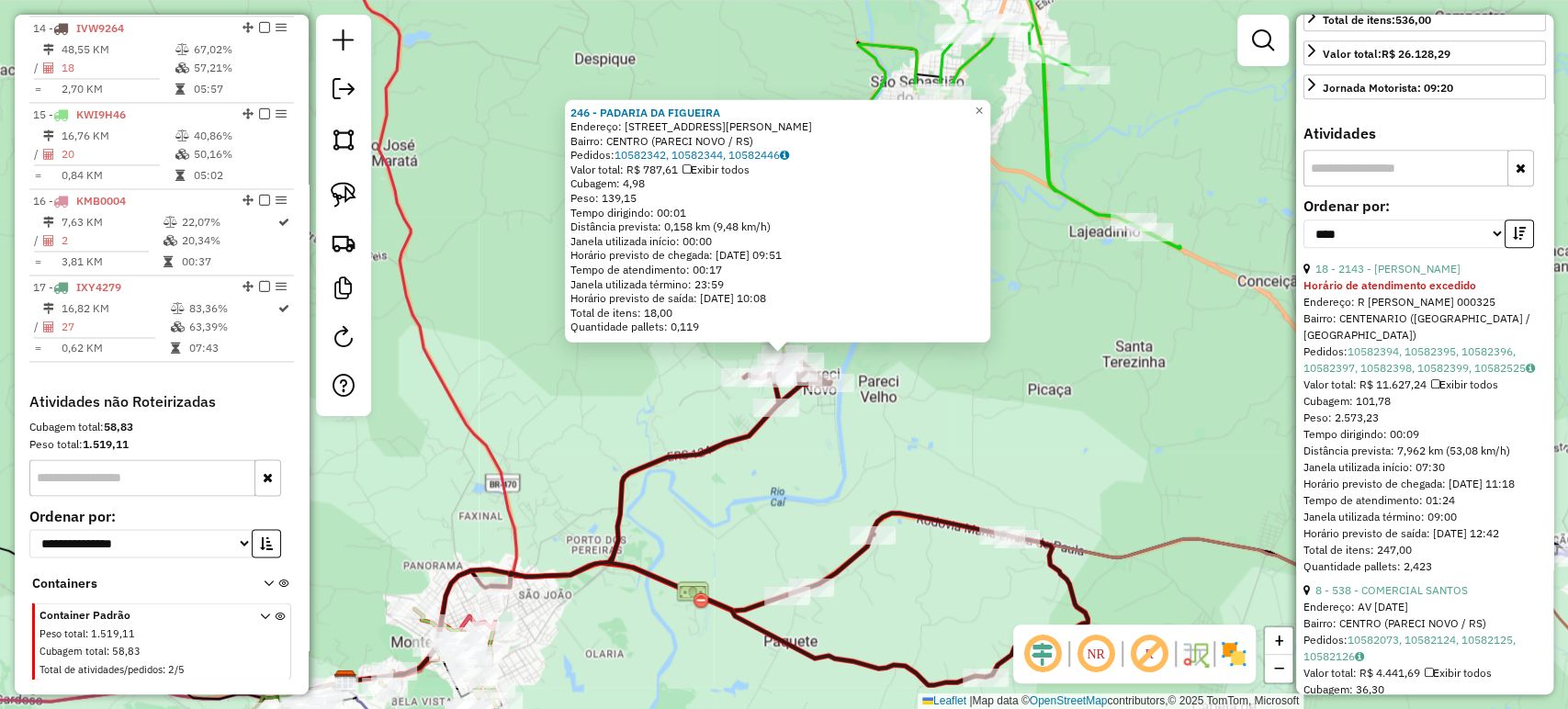 click on "246 - PADARIA DA FIGUEIRA  Endereço: R JOSE INACIO TEIXEIRA JUNIOR 449   Bairro: CENTRO (PARECI NOVO / RS)   Pedidos:  10582342, 10582344, 10582446   Valor total: R$ 787,61   Exibir todos   Cubagem: 4,98  Peso: 139,15  Tempo dirigindo: 00:01   Distância prevista: 0,158 km (9,48 km/h)   Janela utilizada início: 00:00   Horário previsto de chegada: 11/07/2025 09:51   Tempo de atendimento: 00:17   Janela utilizada término: 23:59   Horário previsto de saída: 11/07/2025 10:08   Total de itens: 18,00   Quantidade pallets: 0,119  × Janela de atendimento Grade de atendimento Capacidade Transportadoras Veículos Cliente Pedidos  Rotas Selecione os dias de semana para filtrar as janelas de atendimento  Seg   Ter   Qua   Qui   Sex   Sáb   Dom  Informe o período da janela de atendimento: De: Até:  Filtrar exatamente a janela do cliente  Considerar janela de atendimento padrão  Selecione os dias de semana para filtrar as grades de atendimento  Seg   Ter   Qua   Qui   Sex   Sáb   Dom   Peso mínimo:   De:  De:" 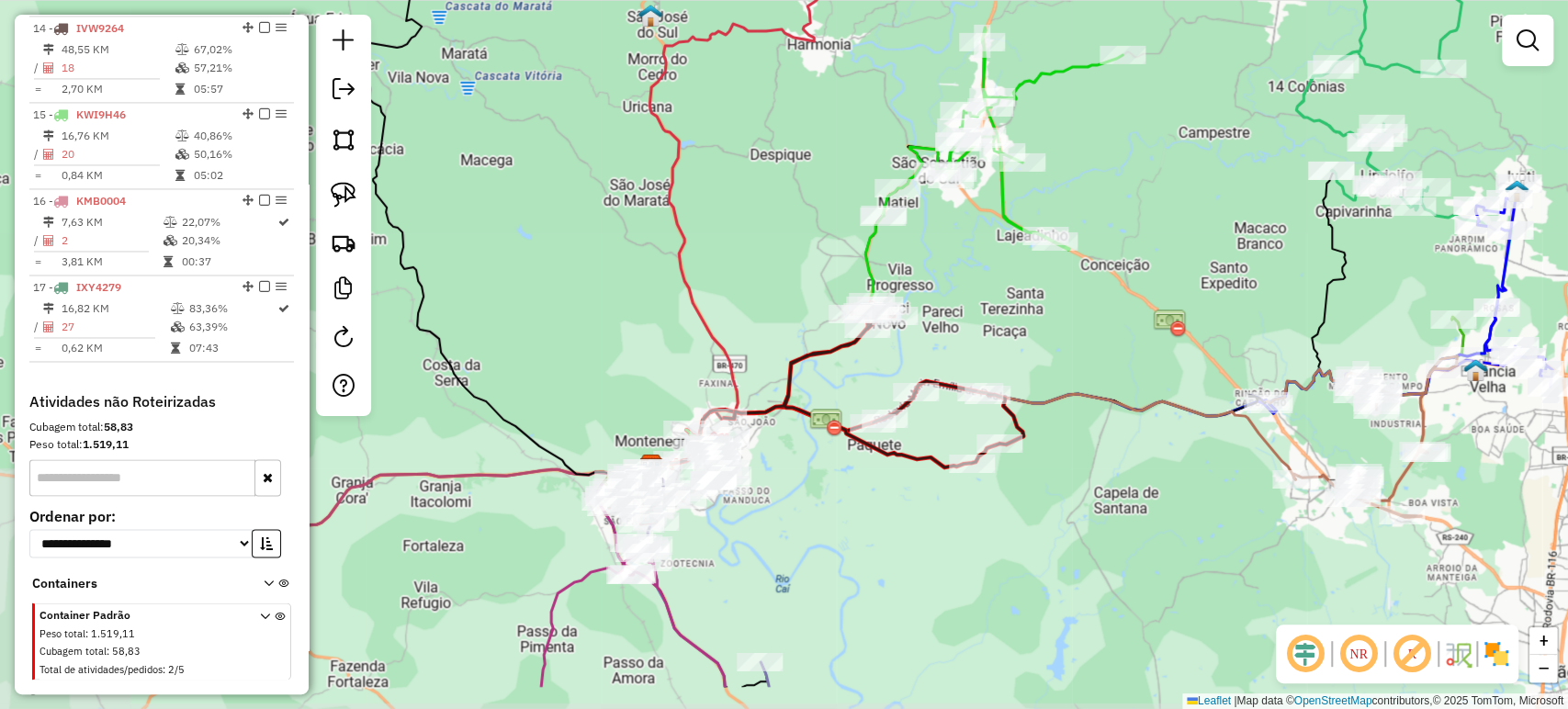 drag, startPoint x: 570, startPoint y: 318, endPoint x: 771, endPoint y: 225, distance: 221.47235 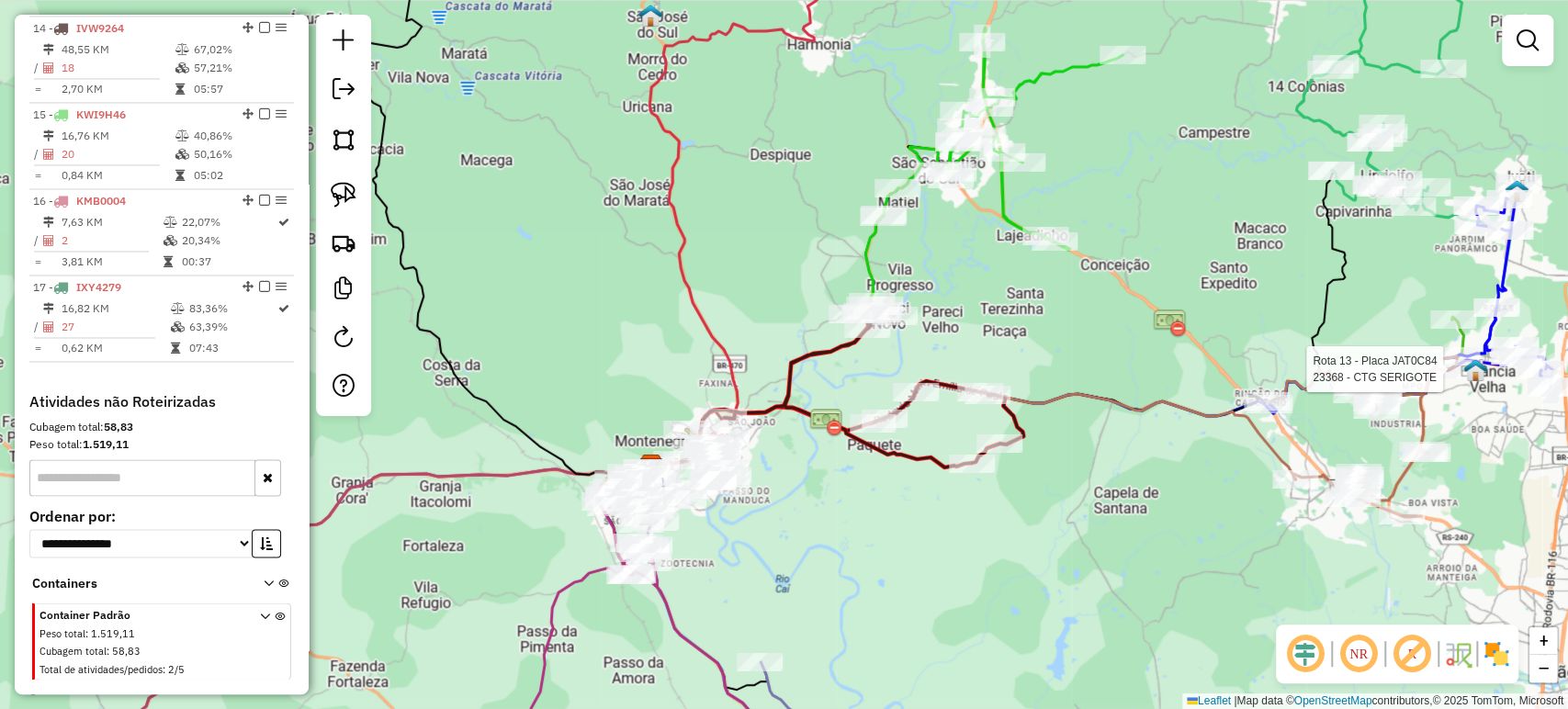 select on "*********" 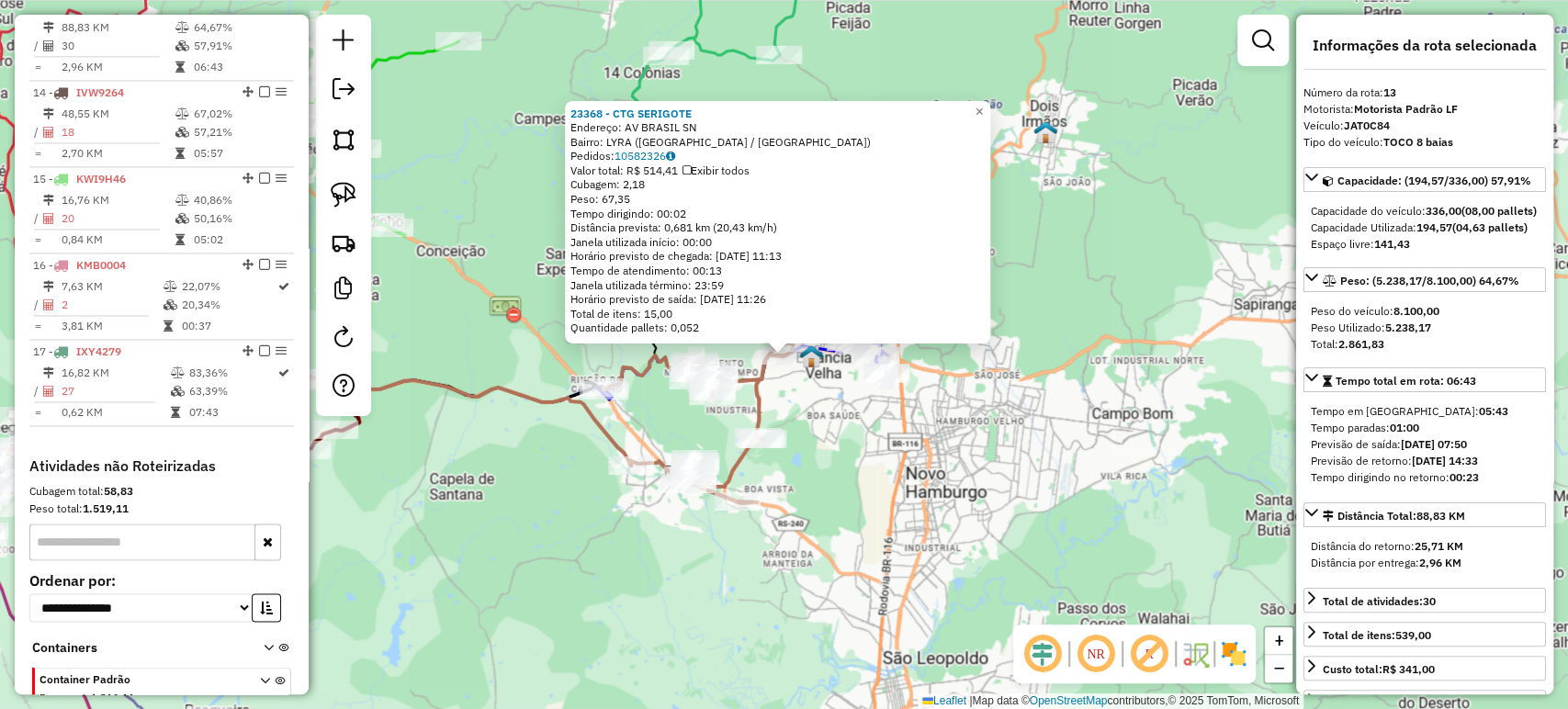 scroll, scrollTop: 1844, scrollLeft: 0, axis: vertical 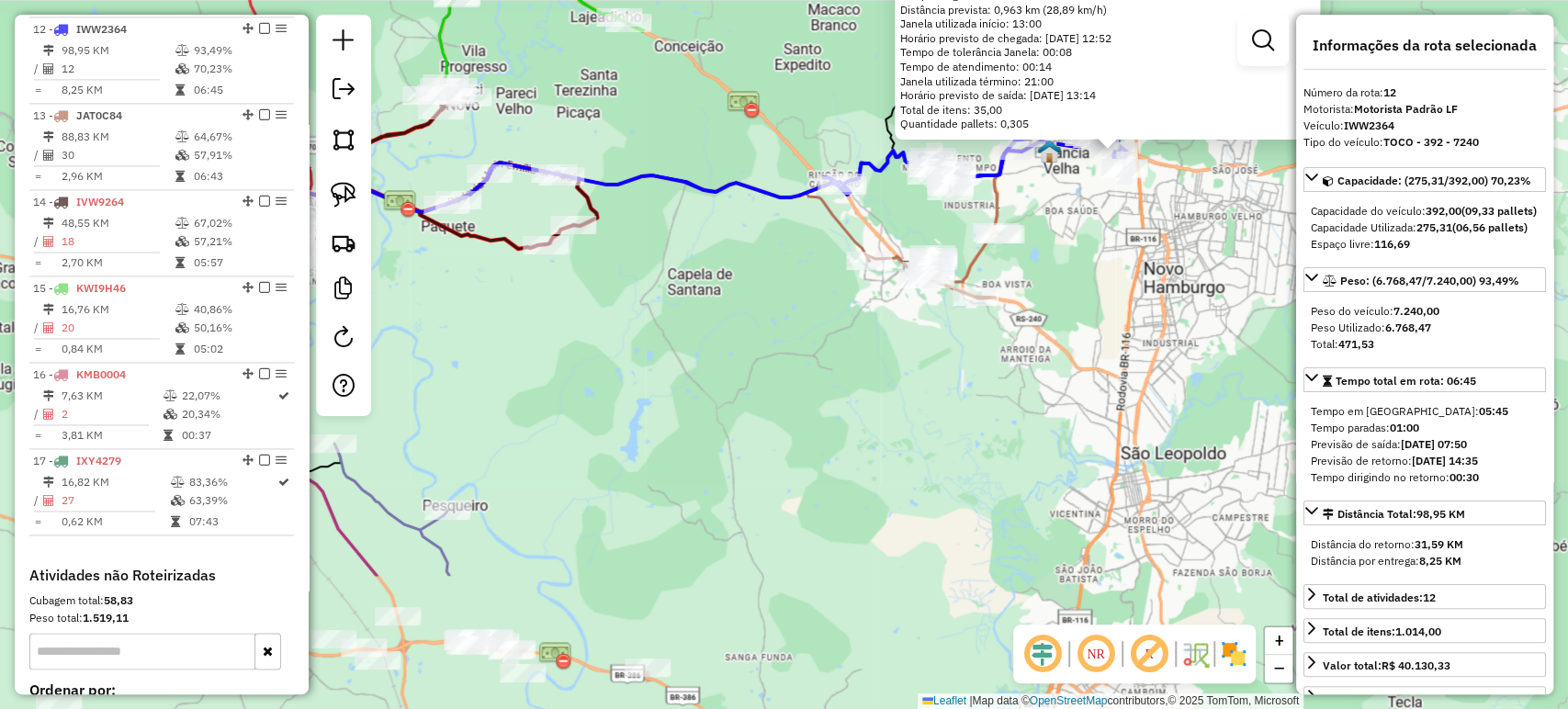 drag, startPoint x: 684, startPoint y: 547, endPoint x: 1134, endPoint y: 277, distance: 524.7857 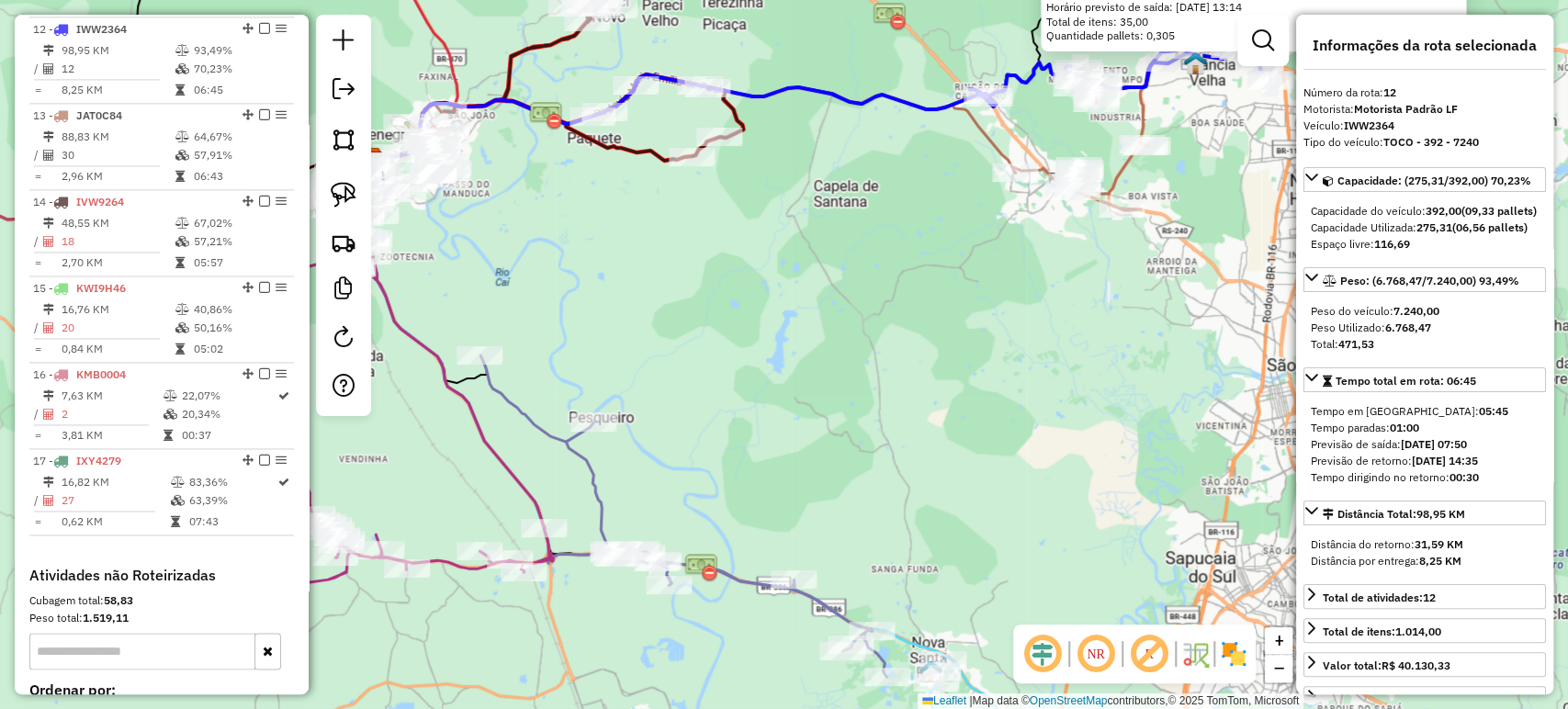 drag, startPoint x: 686, startPoint y: 339, endPoint x: 1295, endPoint y: 422, distance: 614.62997 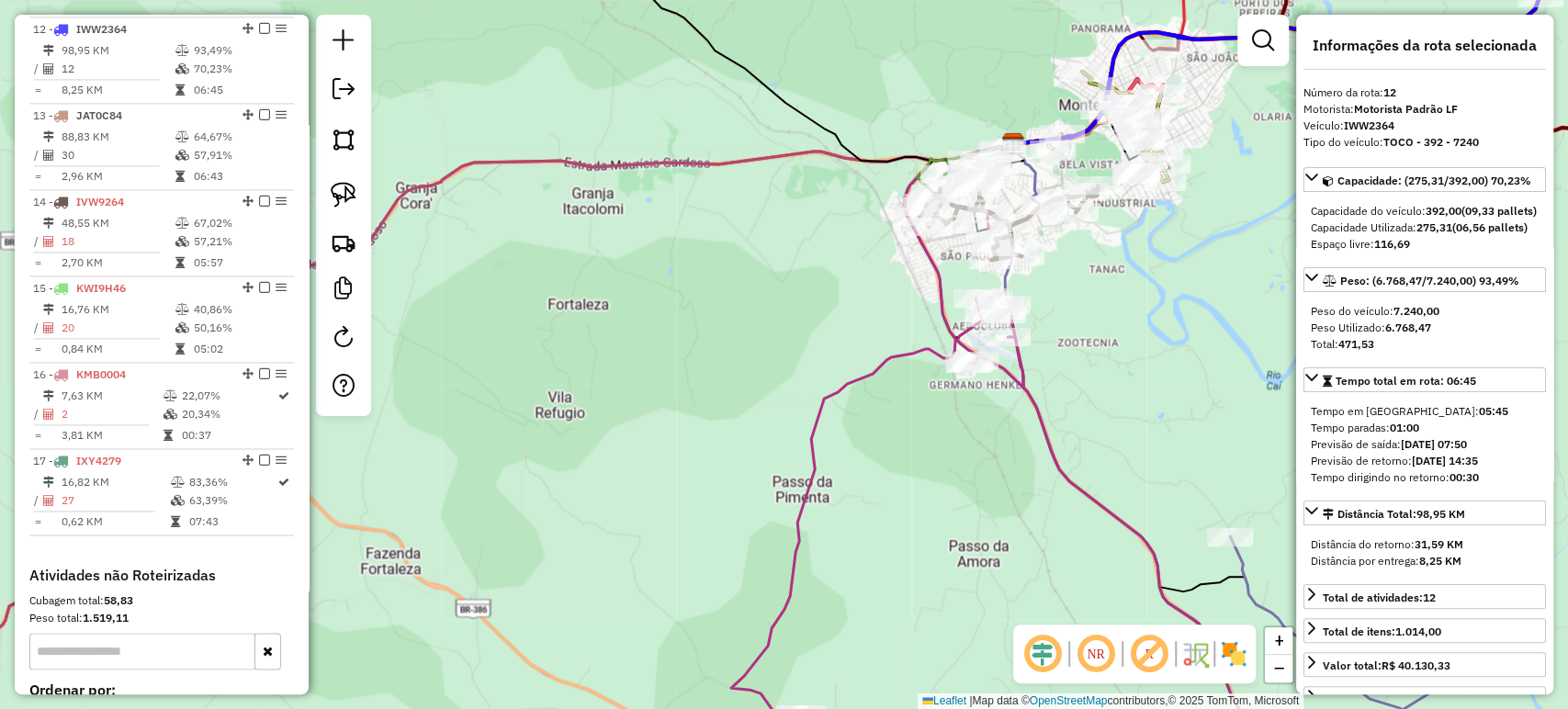 drag, startPoint x: 1071, startPoint y: 255, endPoint x: 1021, endPoint y: 379, distance: 133.70116 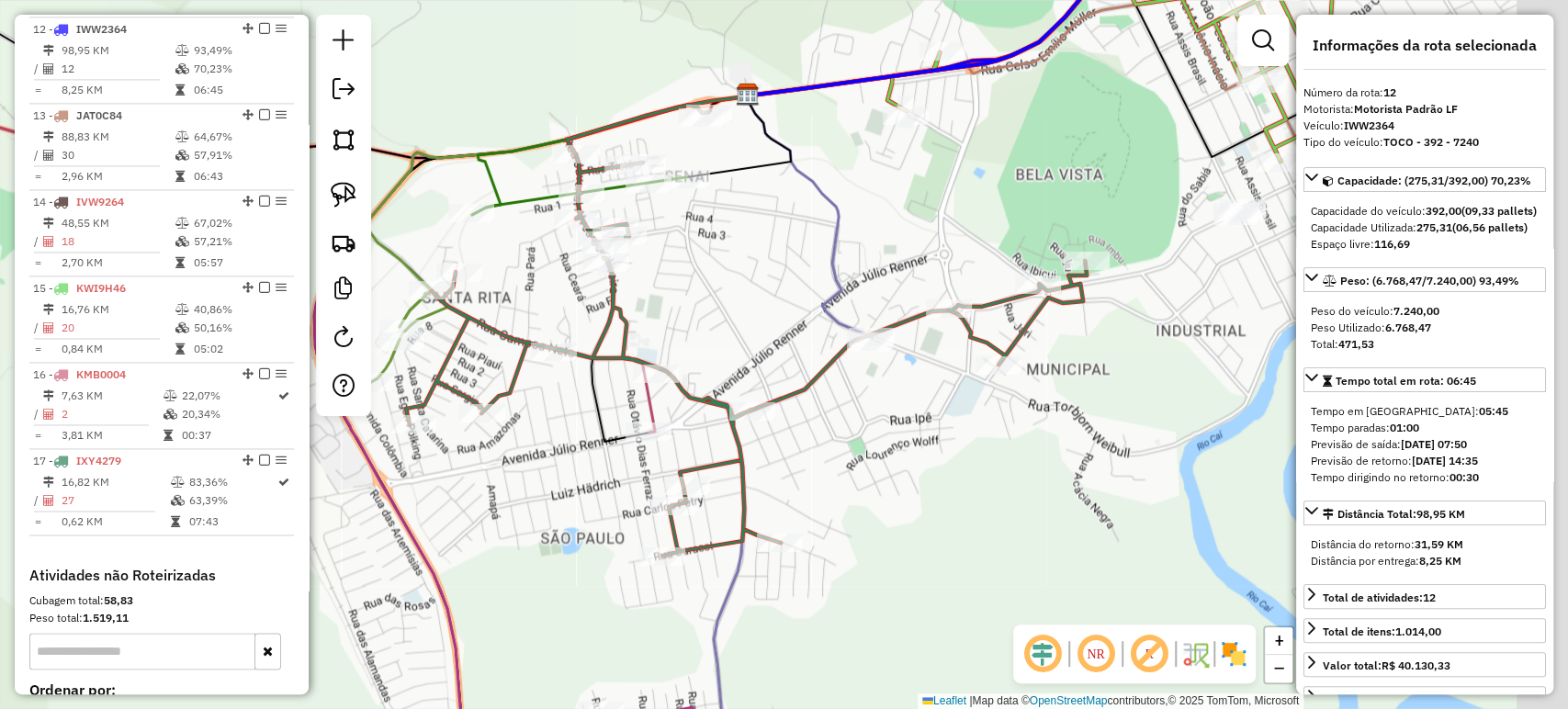 drag, startPoint x: 1107, startPoint y: 299, endPoint x: 859, endPoint y: 372, distance: 258.5208 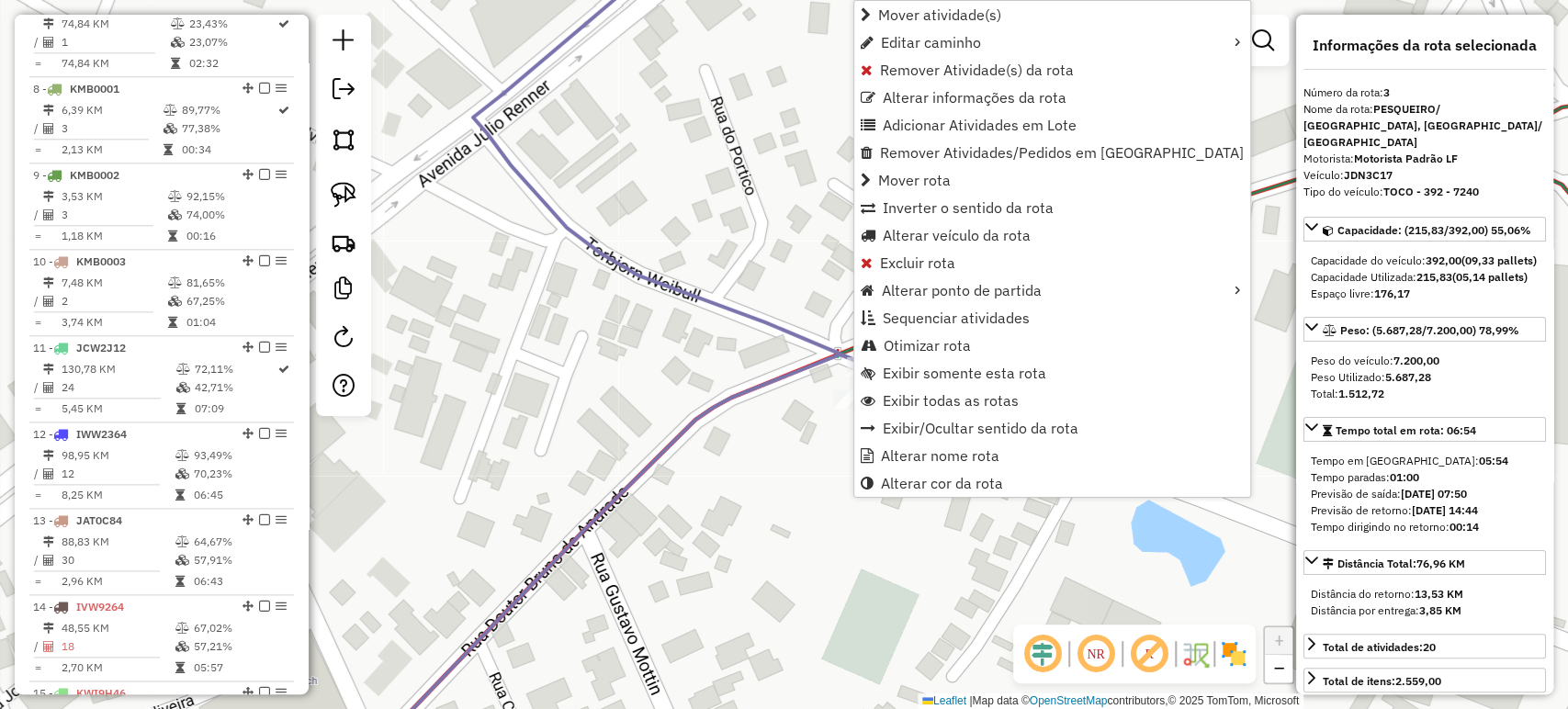 scroll, scrollTop: 948, scrollLeft: 0, axis: vertical 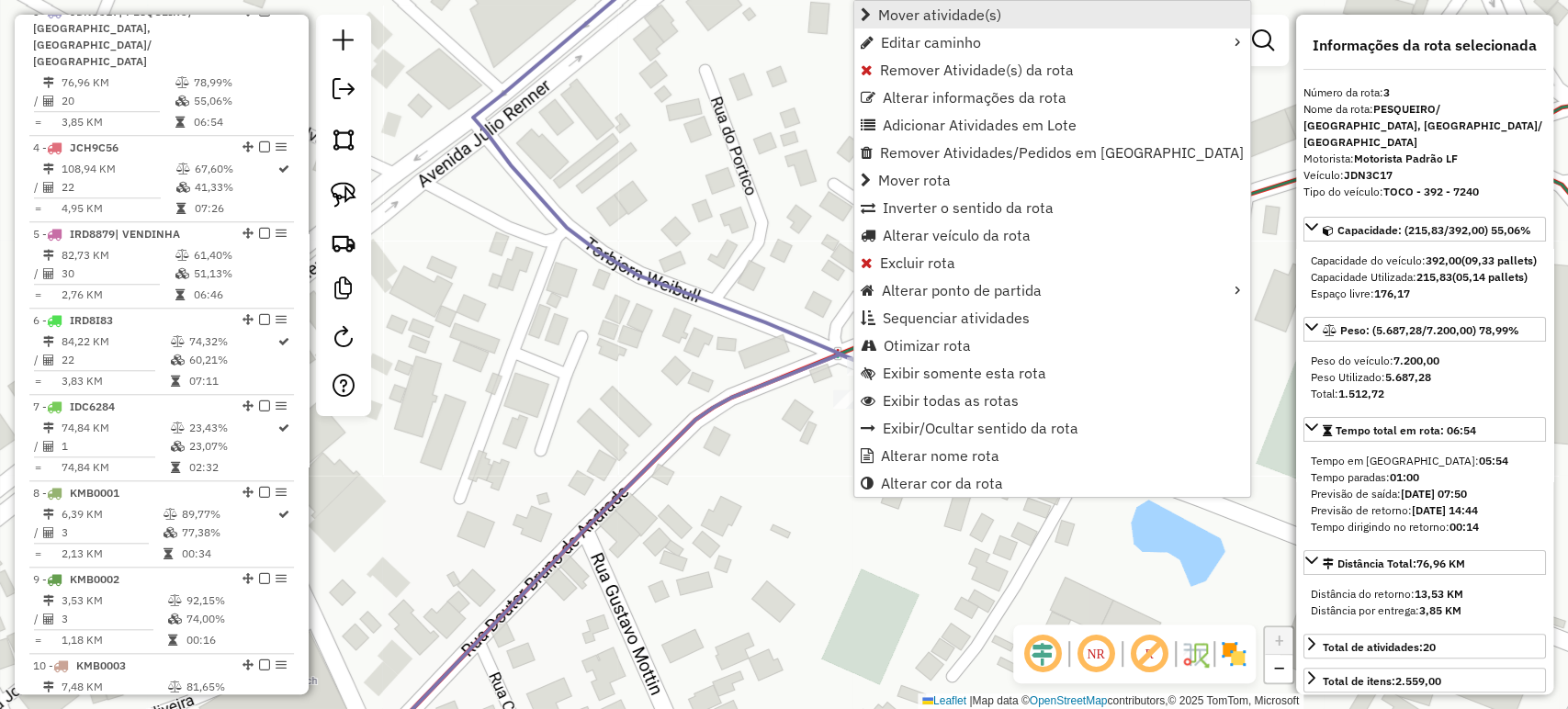 click on "Mover atividade(s)" at bounding box center [1052, 15] 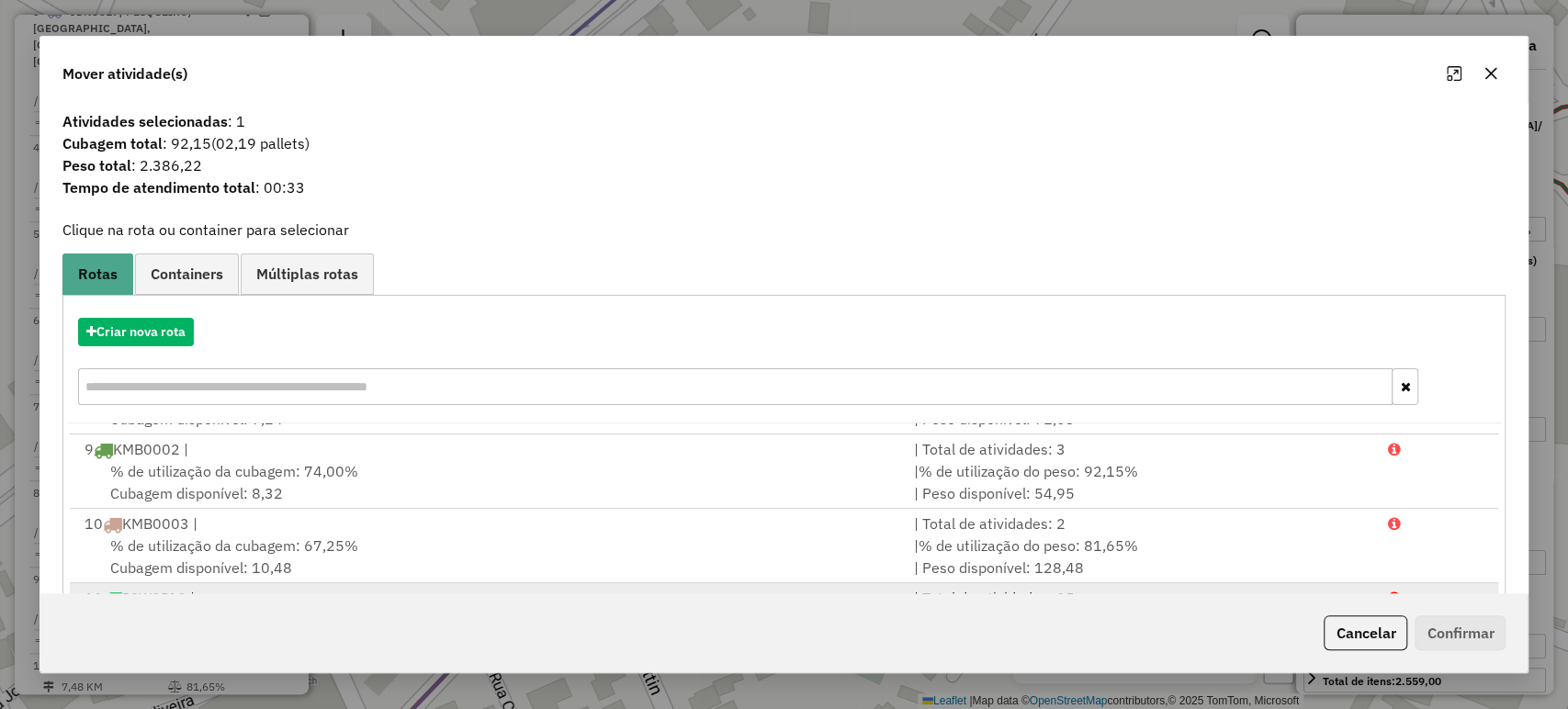 scroll, scrollTop: 821, scrollLeft: 0, axis: vertical 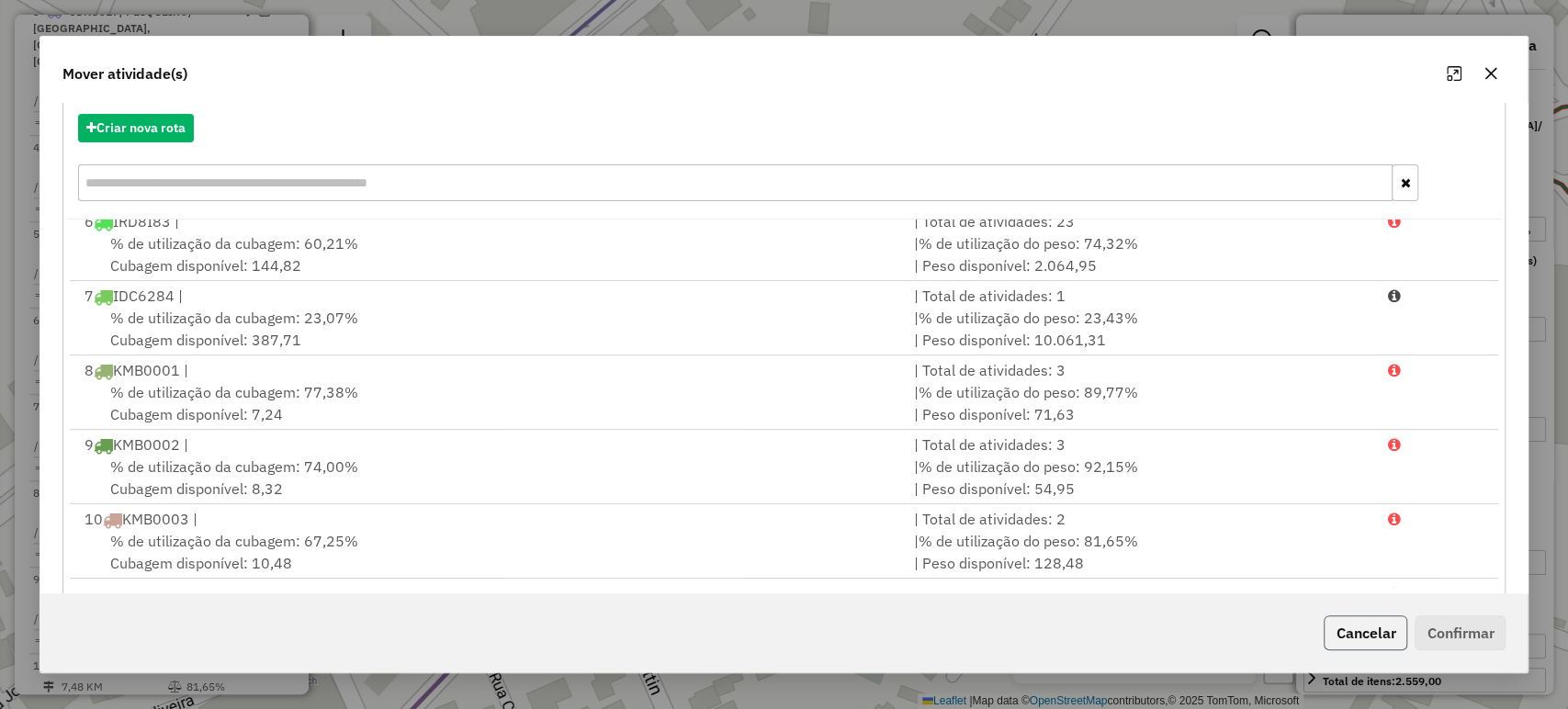 click on "Cancelar" 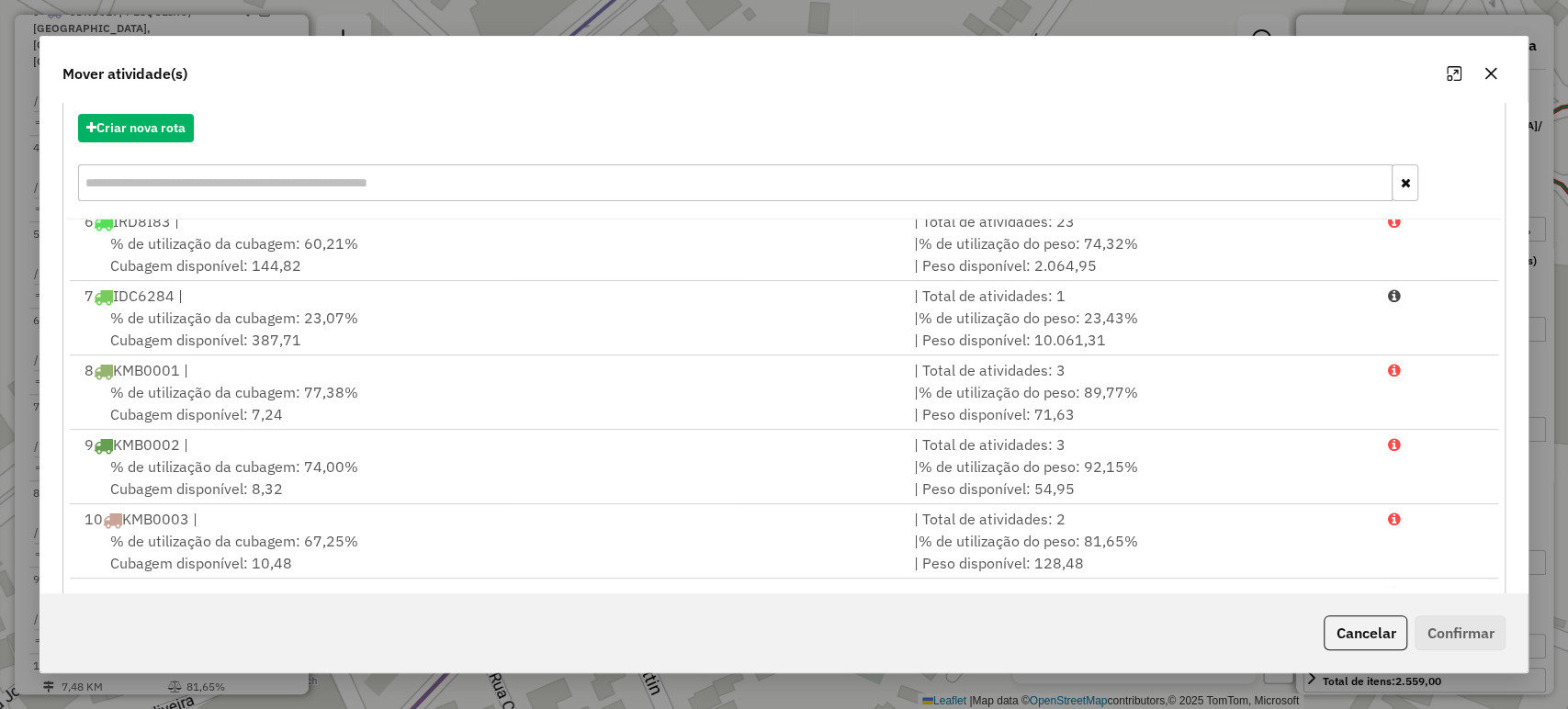 scroll, scrollTop: 0, scrollLeft: 0, axis: both 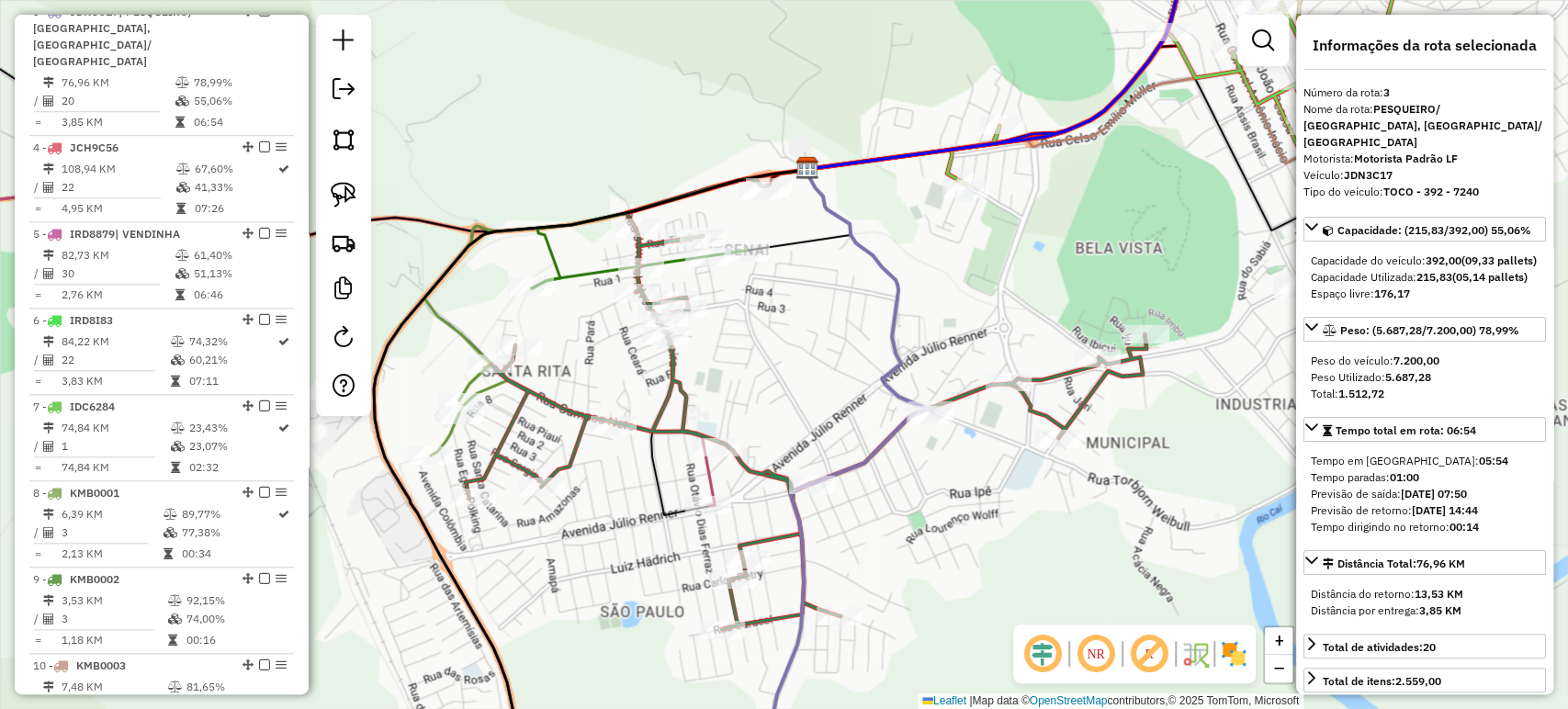 drag, startPoint x: 1112, startPoint y: 263, endPoint x: 830, endPoint y: 314, distance: 286.5746 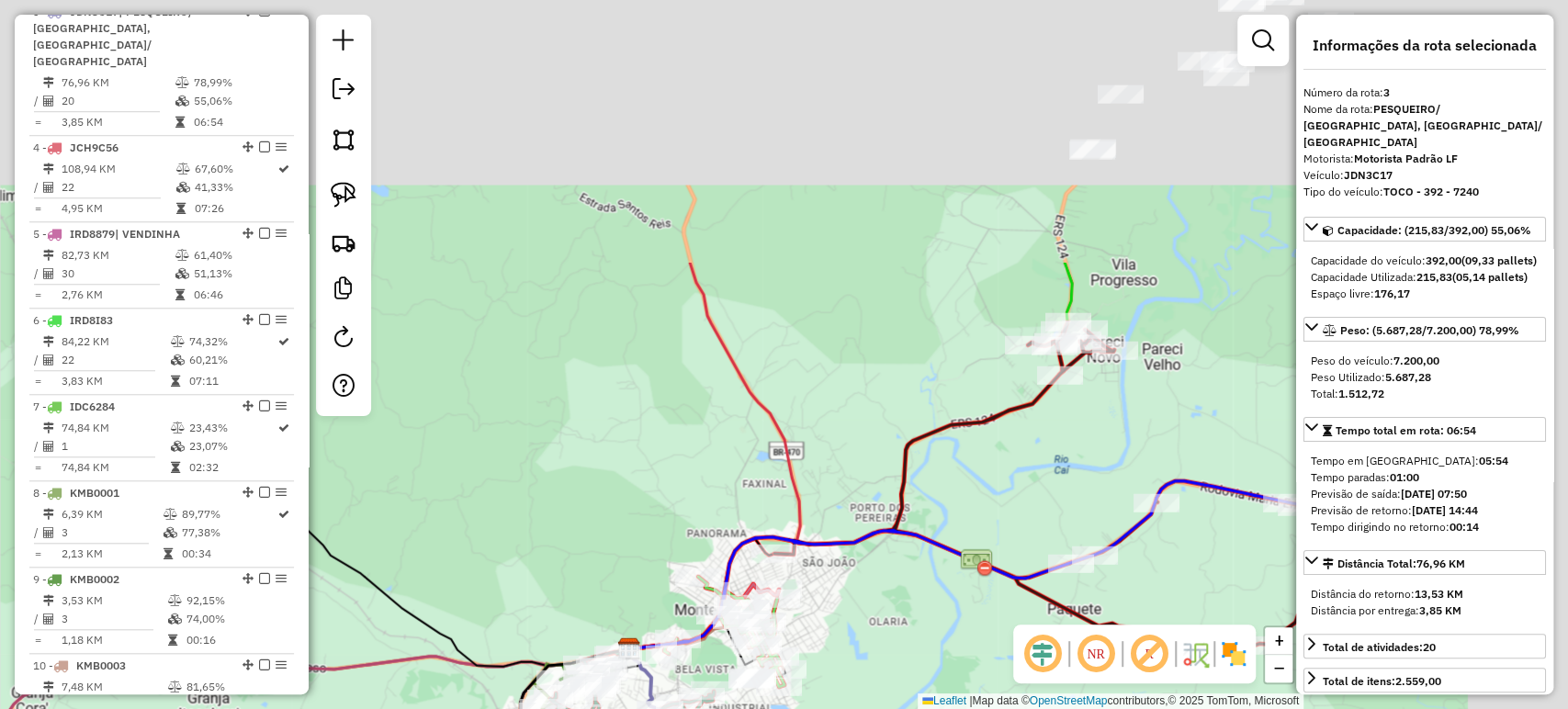 drag, startPoint x: 1041, startPoint y: 297, endPoint x: 851, endPoint y: 665, distance: 414.15456 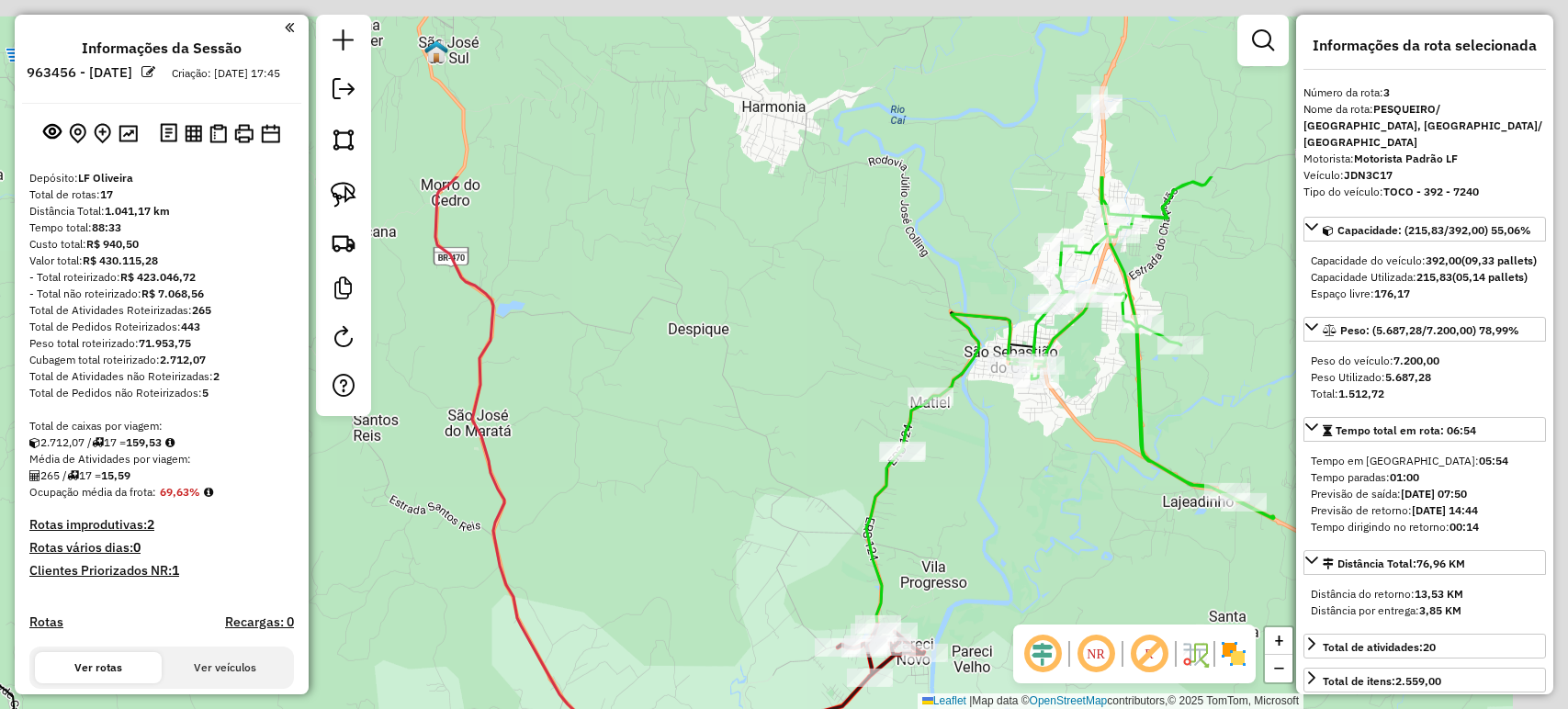 select on "*********" 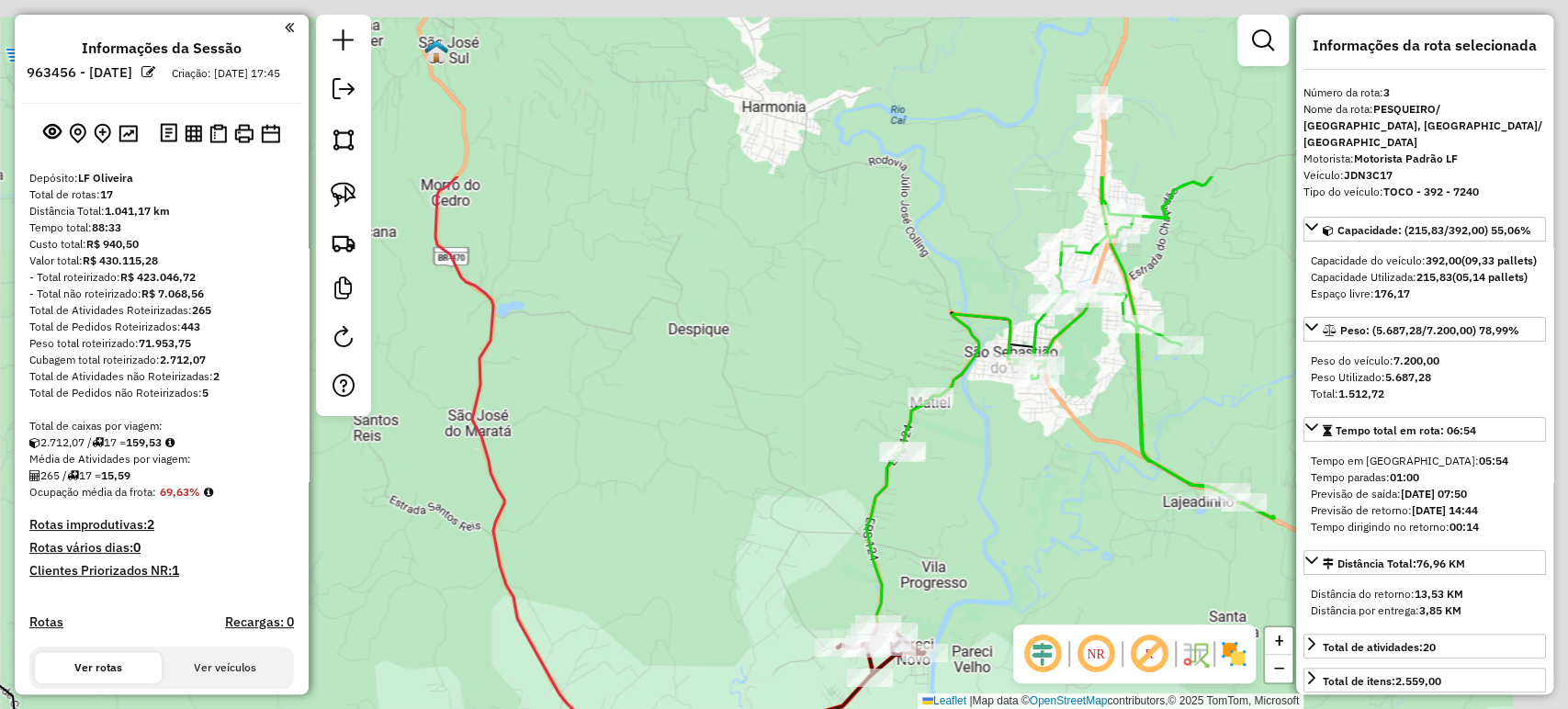 scroll, scrollTop: 948, scrollLeft: 0, axis: vertical 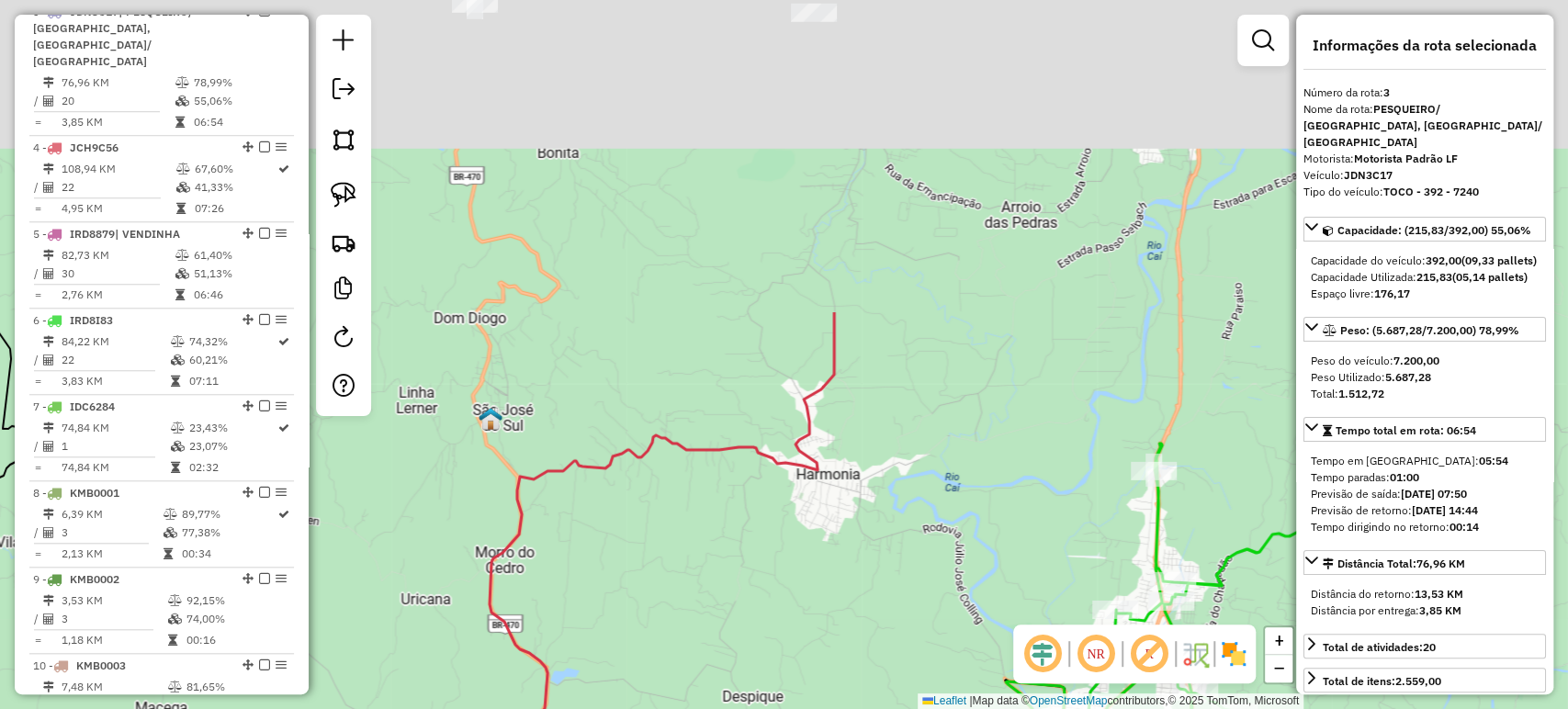drag, startPoint x: 846, startPoint y: 239, endPoint x: 891, endPoint y: 623, distance: 386.6277 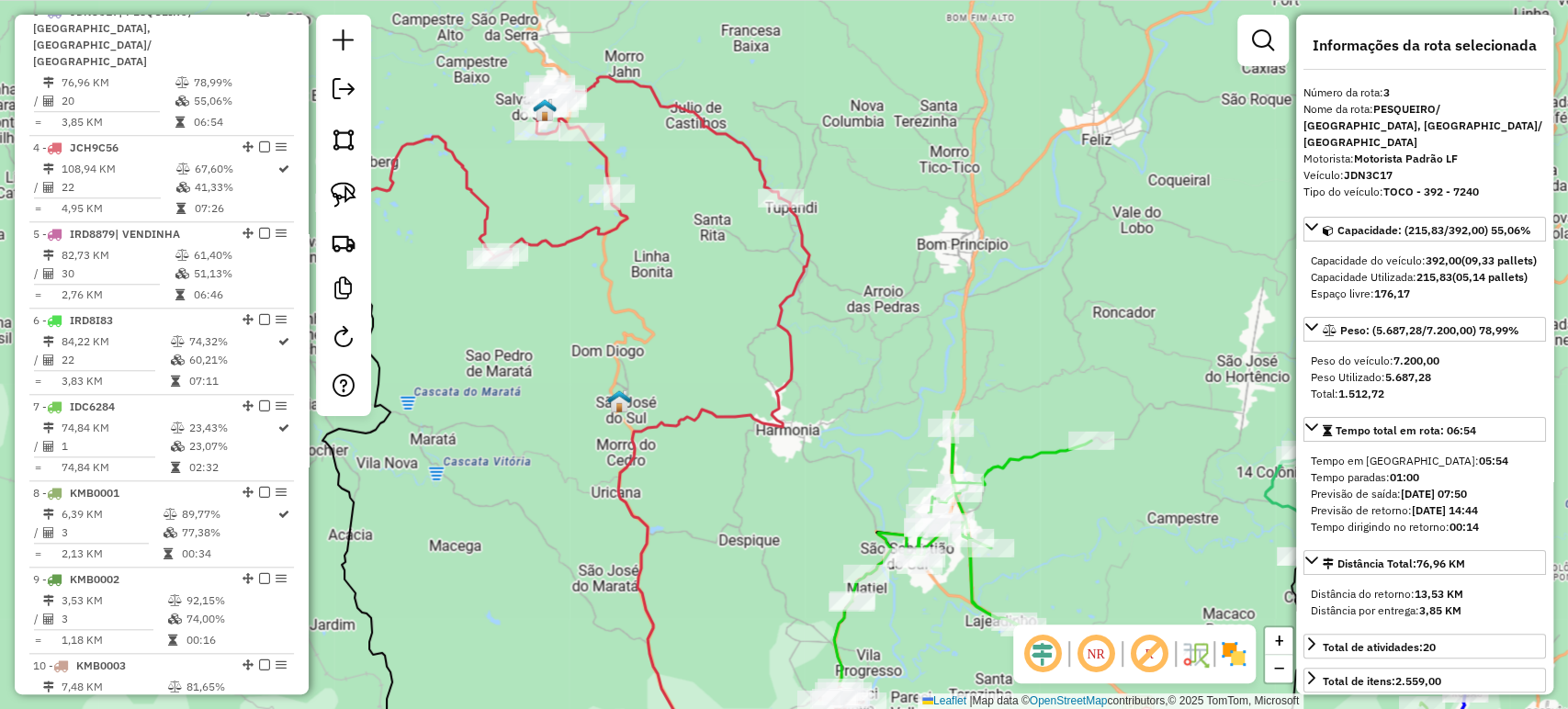 drag, startPoint x: 678, startPoint y: 171, endPoint x: 751, endPoint y: 257, distance: 112.8051 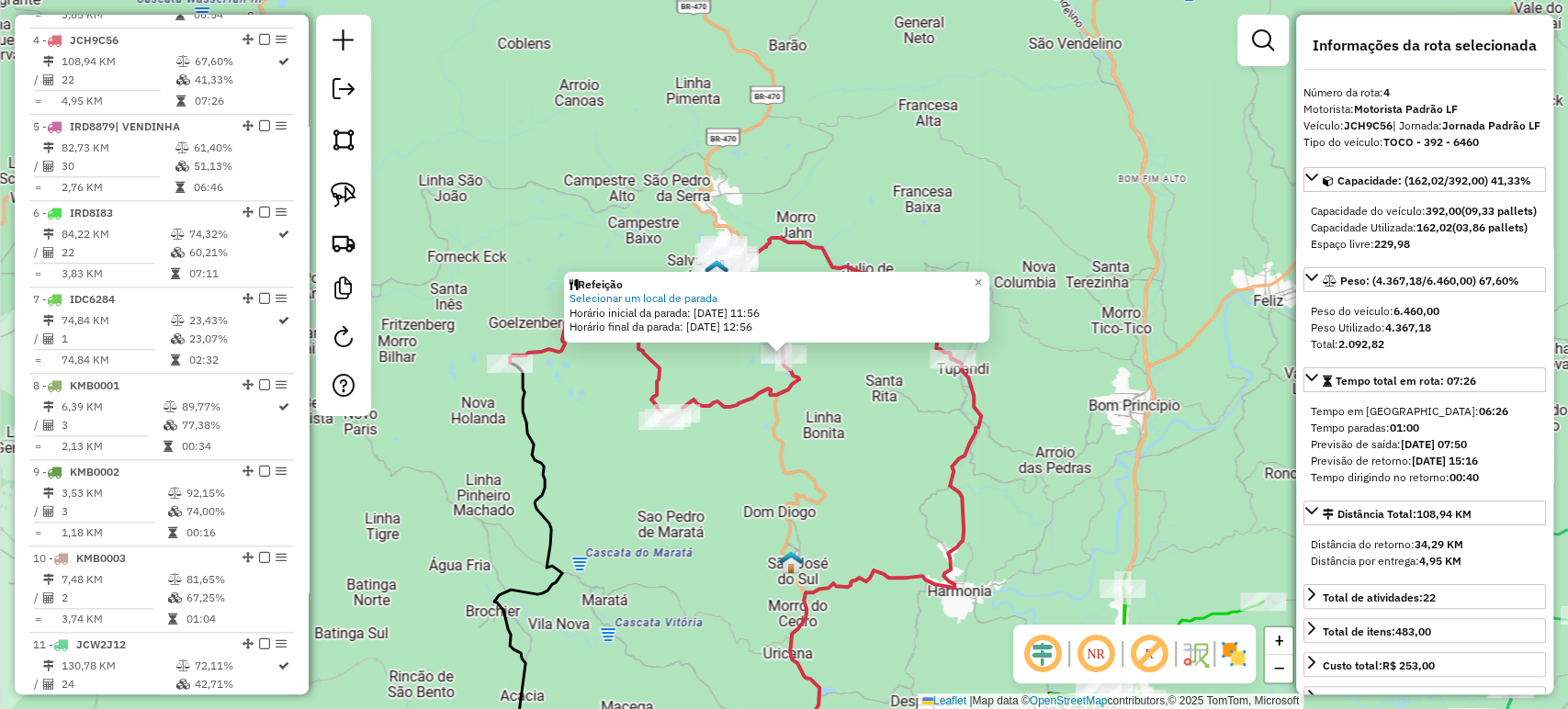 scroll, scrollTop: 1067, scrollLeft: 0, axis: vertical 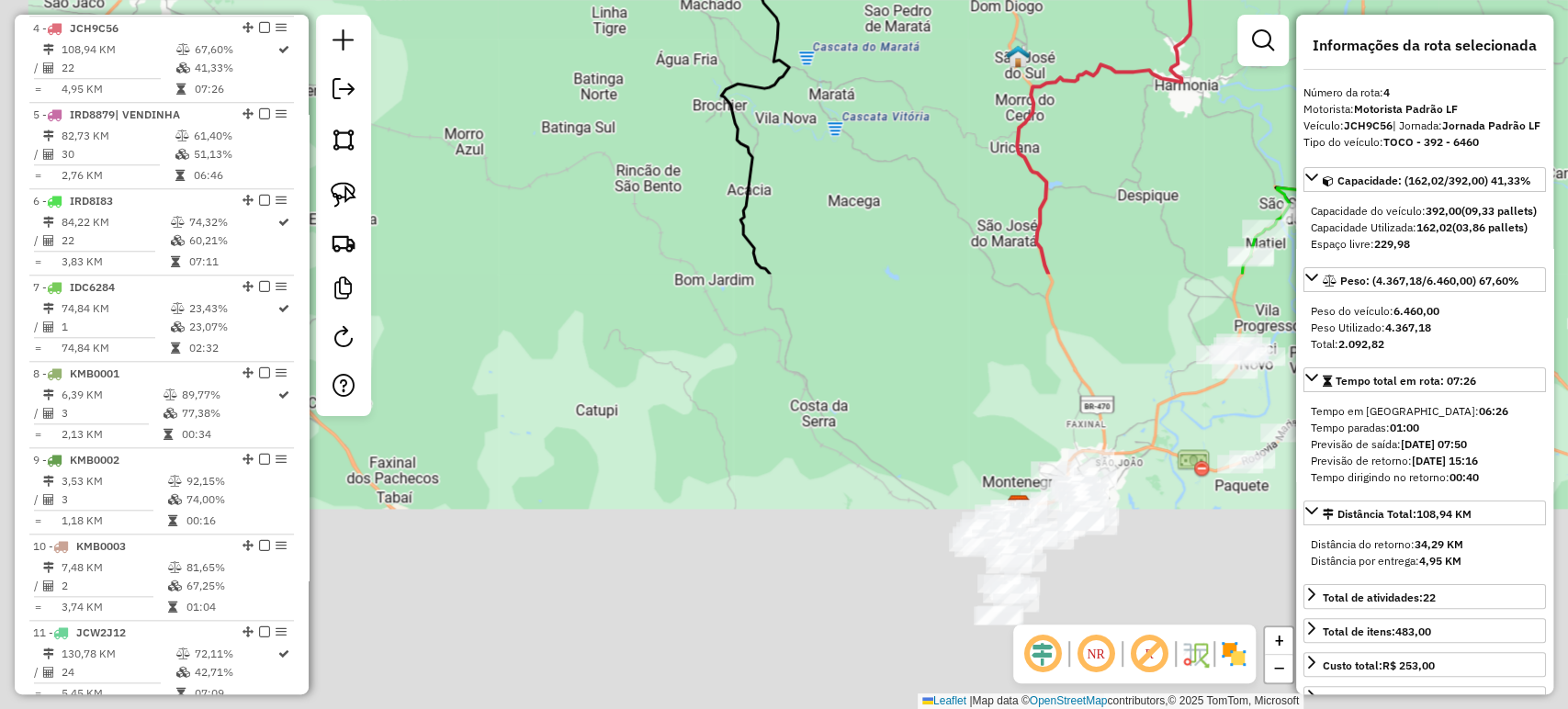 drag, startPoint x: 736, startPoint y: 520, endPoint x: 897, endPoint y: 229, distance: 332.56879 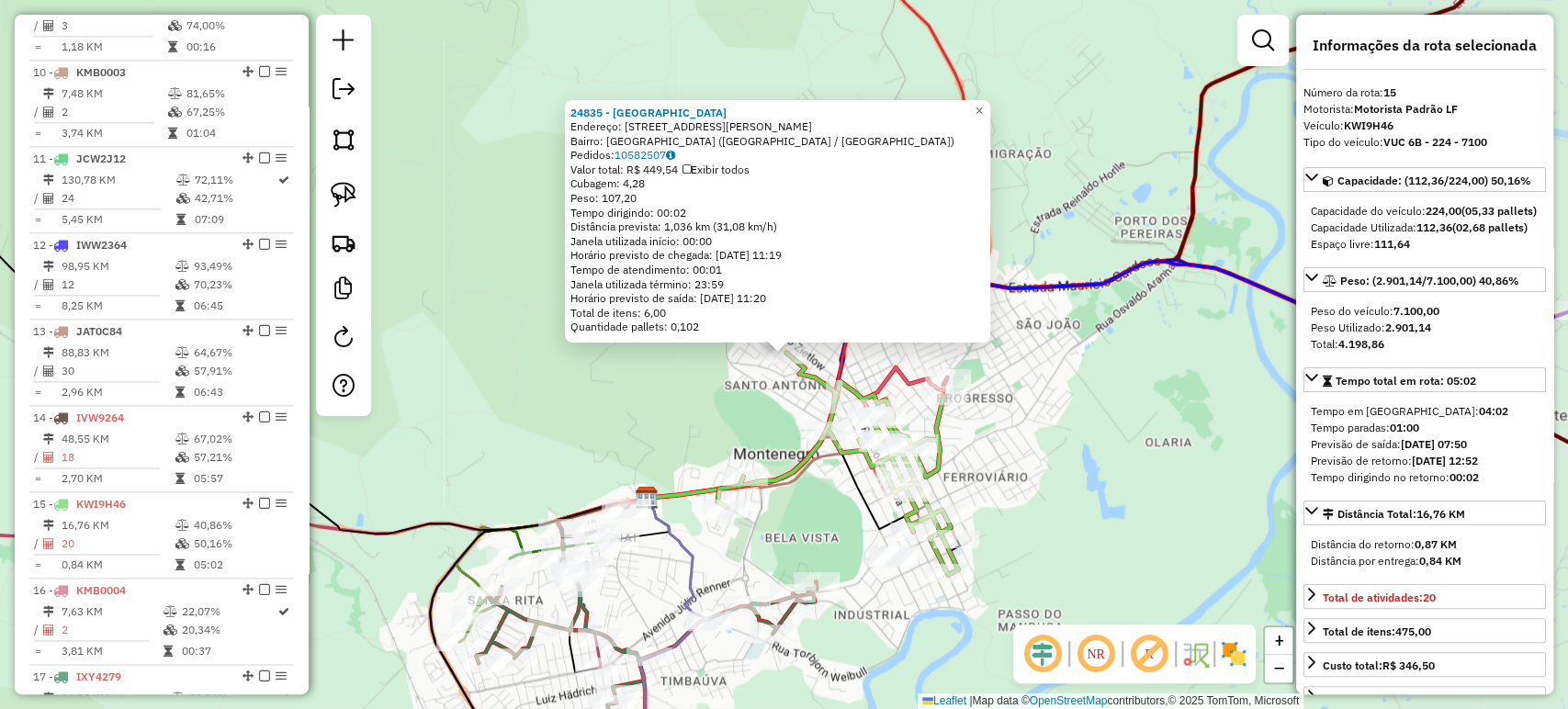scroll, scrollTop: 1956, scrollLeft: 0, axis: vertical 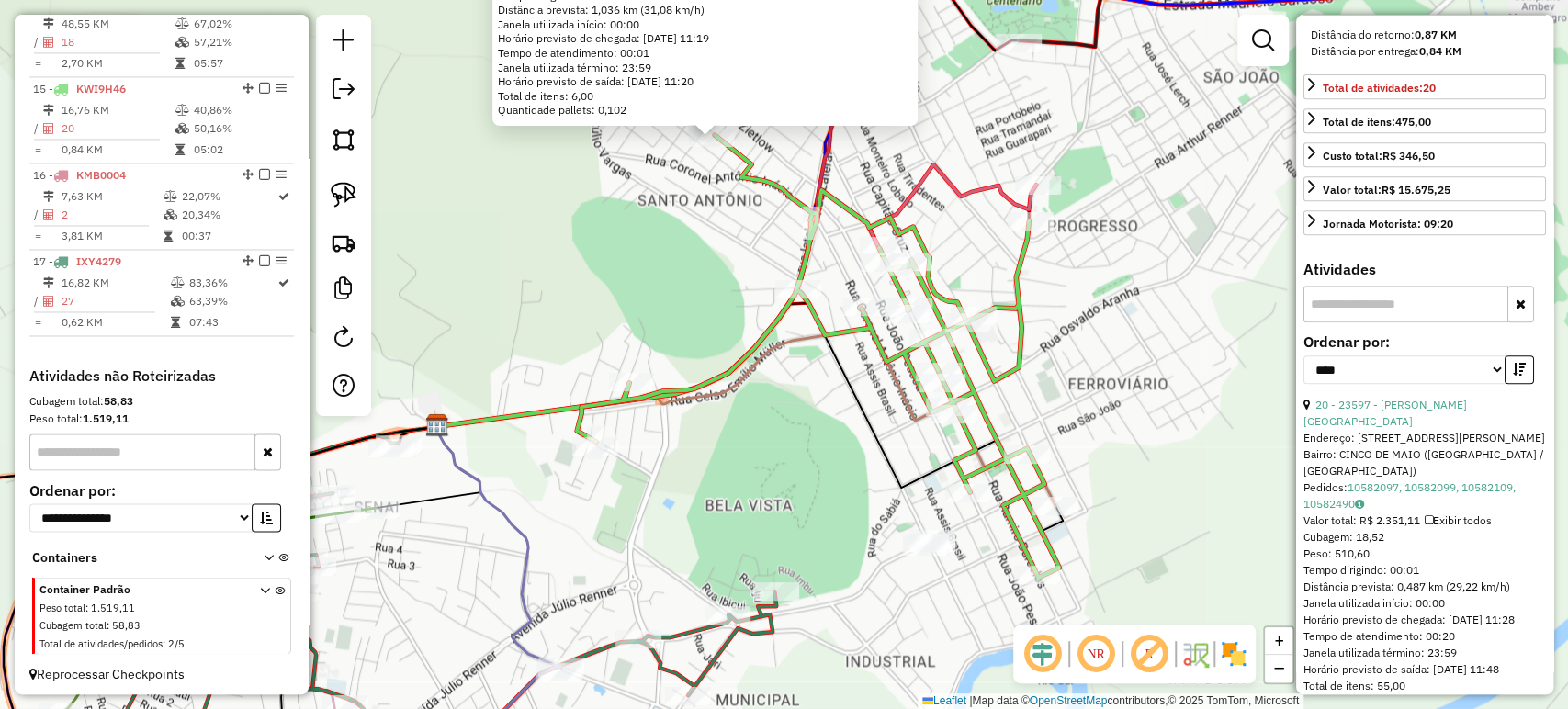 drag, startPoint x: 841, startPoint y: 567, endPoint x: 719, endPoint y: 494, distance: 142.17243 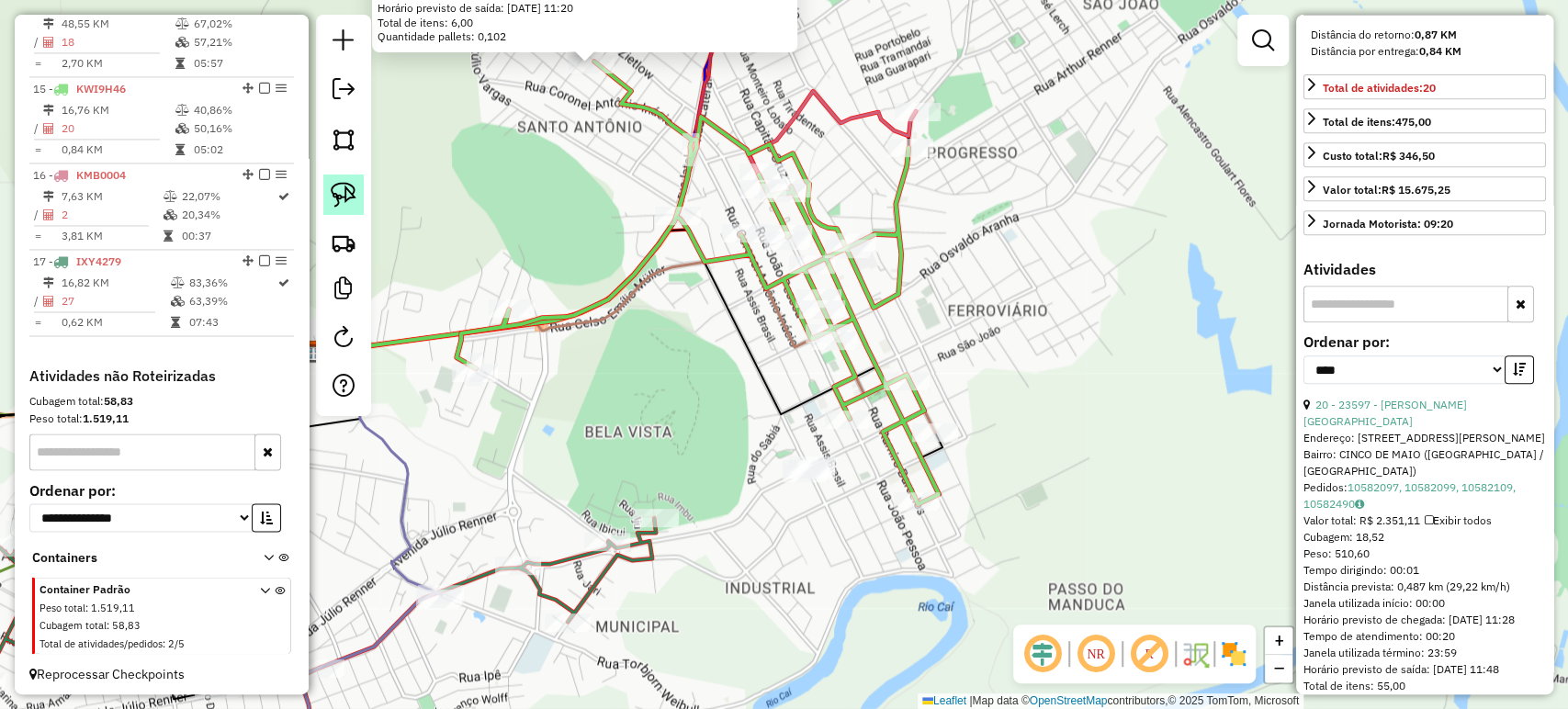 click 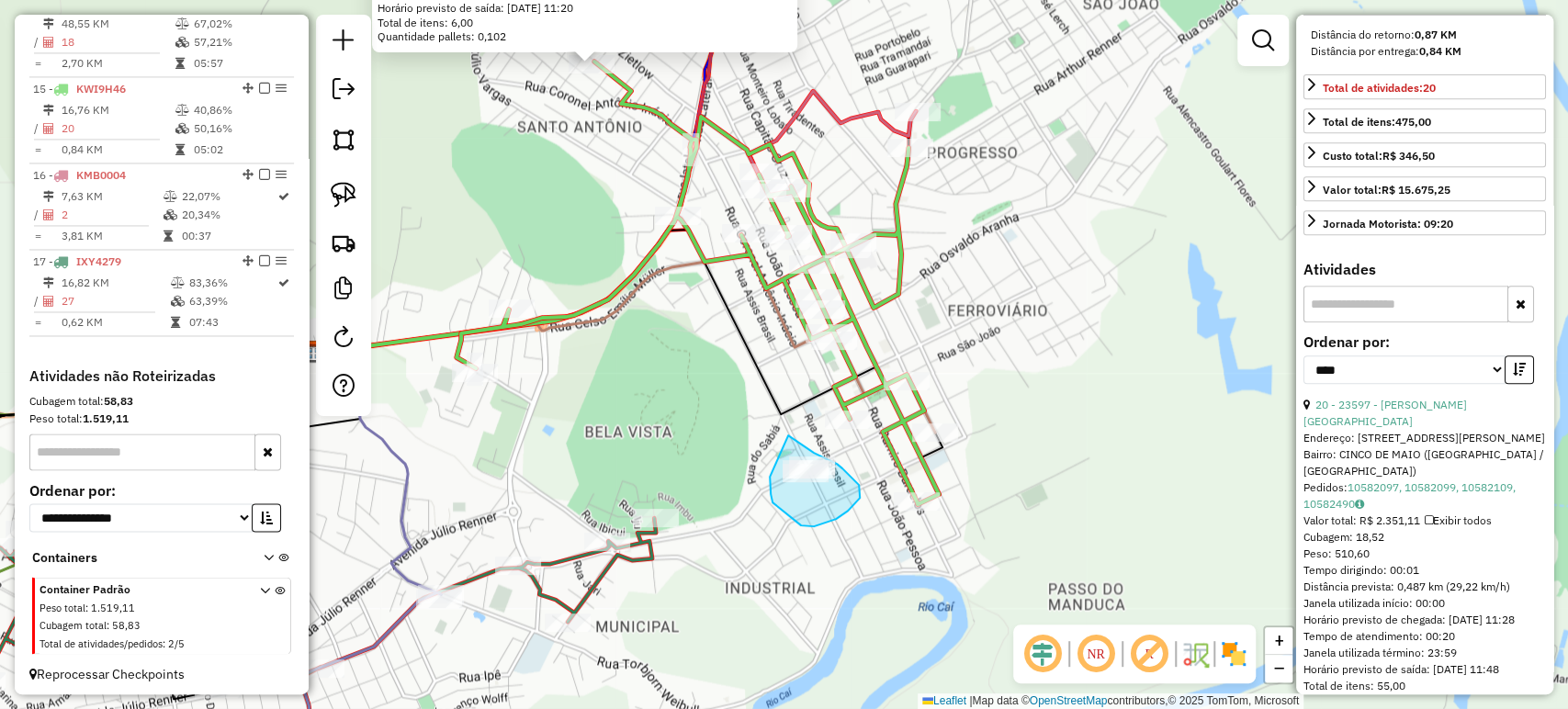 drag, startPoint x: 788, startPoint y: 435, endPoint x: 770, endPoint y: 477, distance: 45.69464 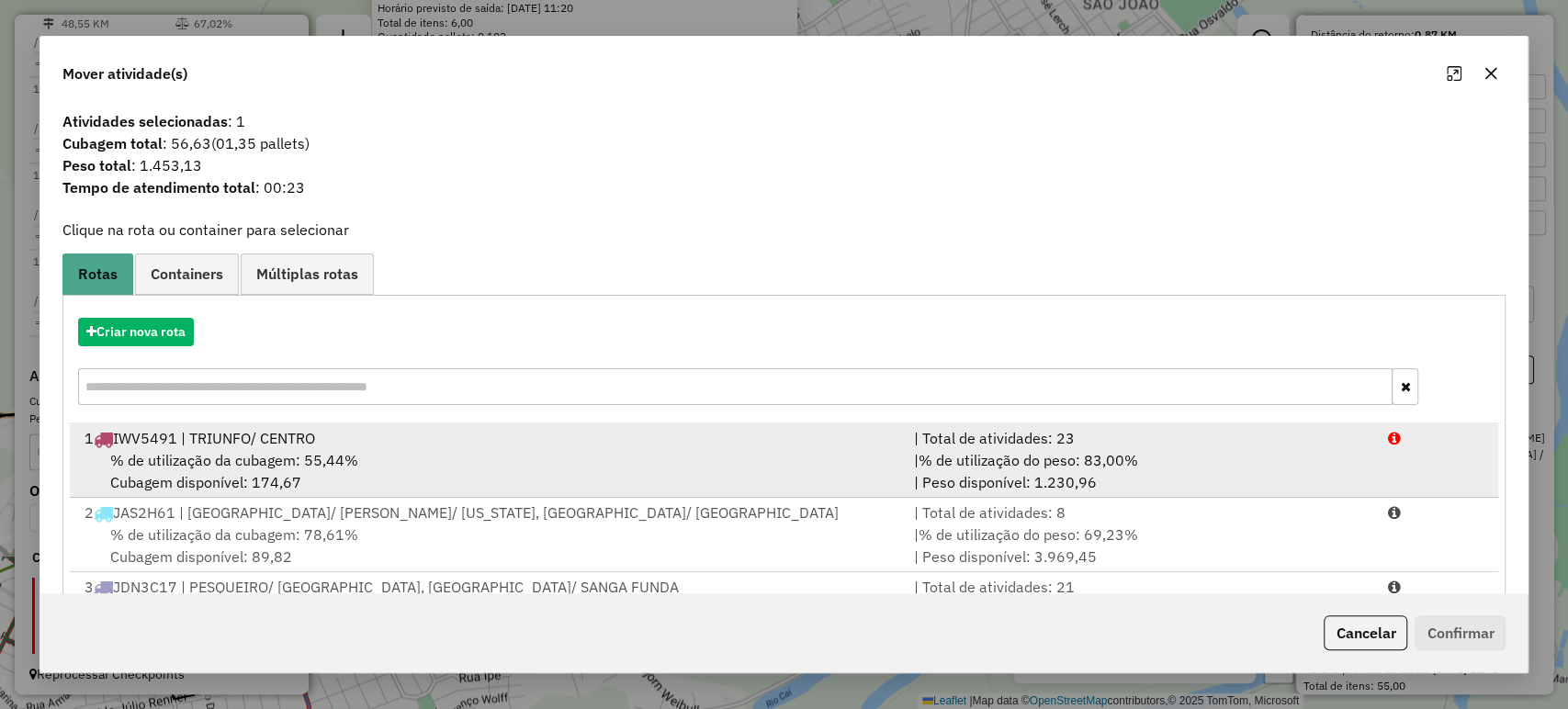 scroll, scrollTop: 102, scrollLeft: 0, axis: vertical 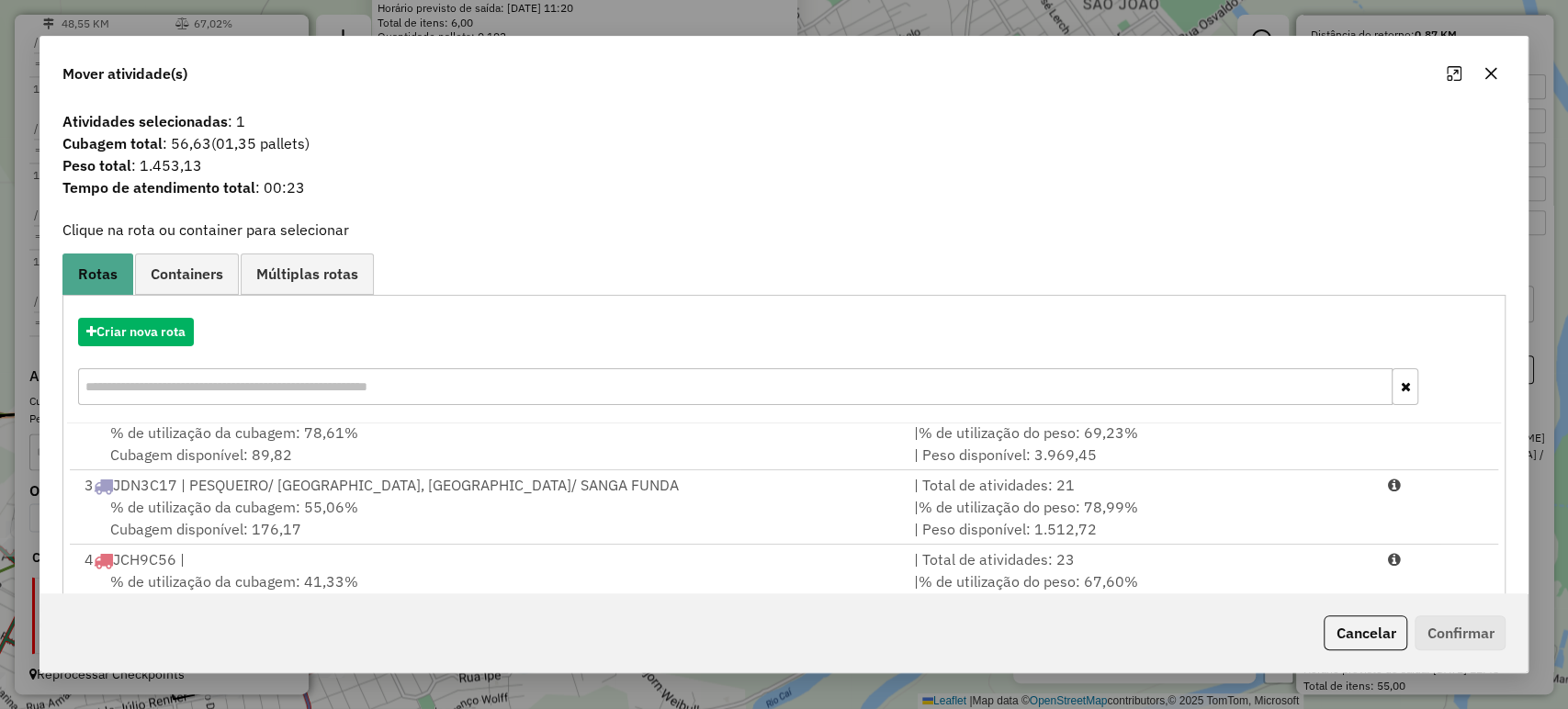 click on "3  JDN3C17 | PESQUEIRO/ PORTO GARIBALDI, SANTA RITA/ SANGA FUNDA" at bounding box center (488, 485) 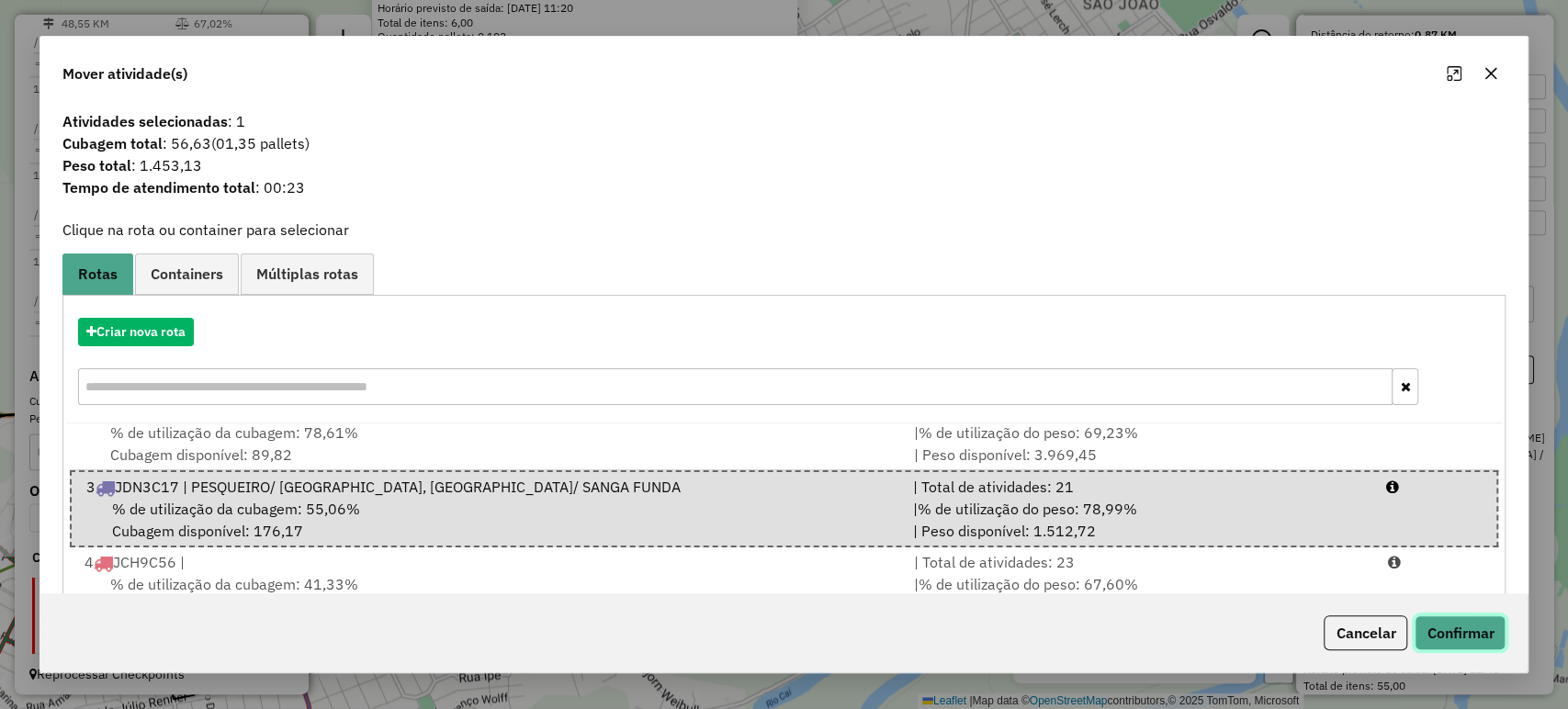 click on "Confirmar" 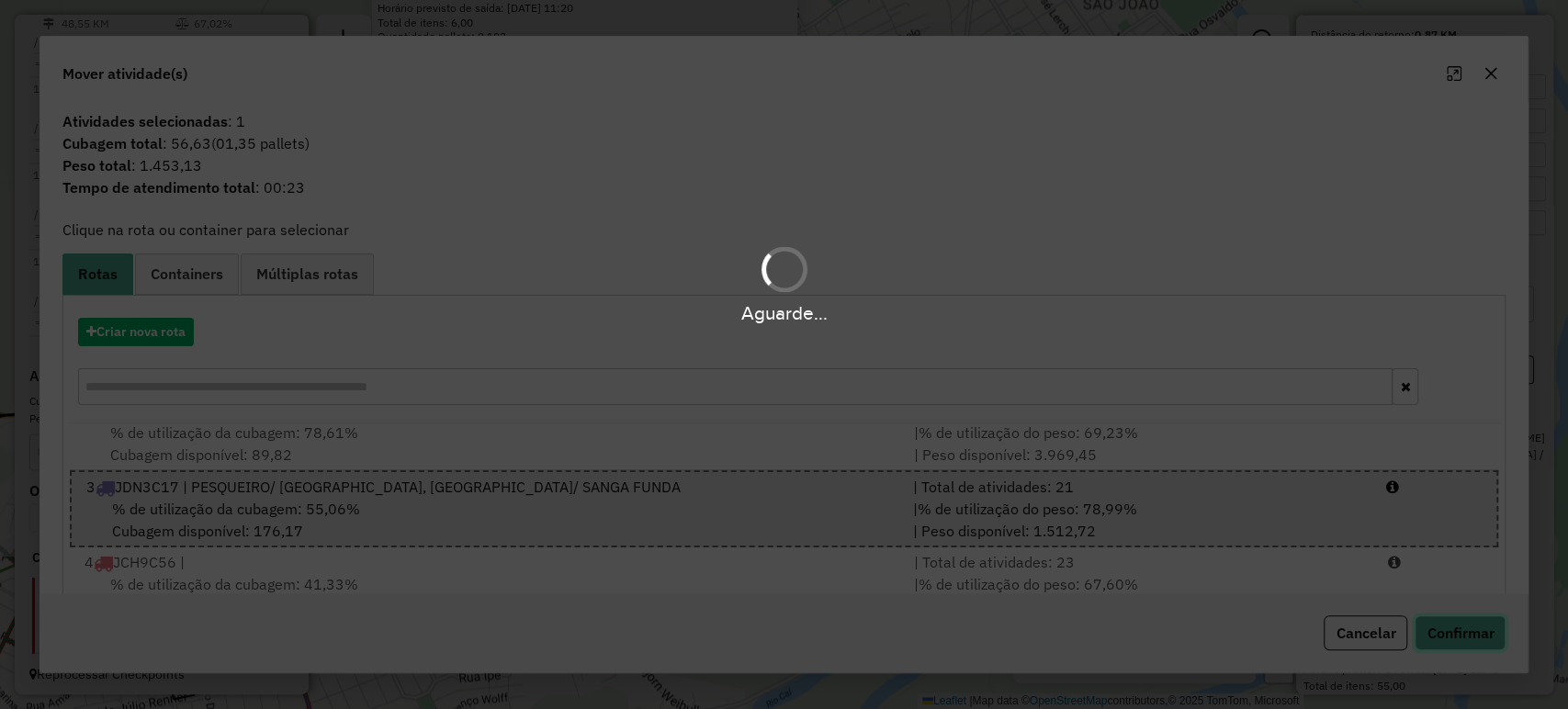 type 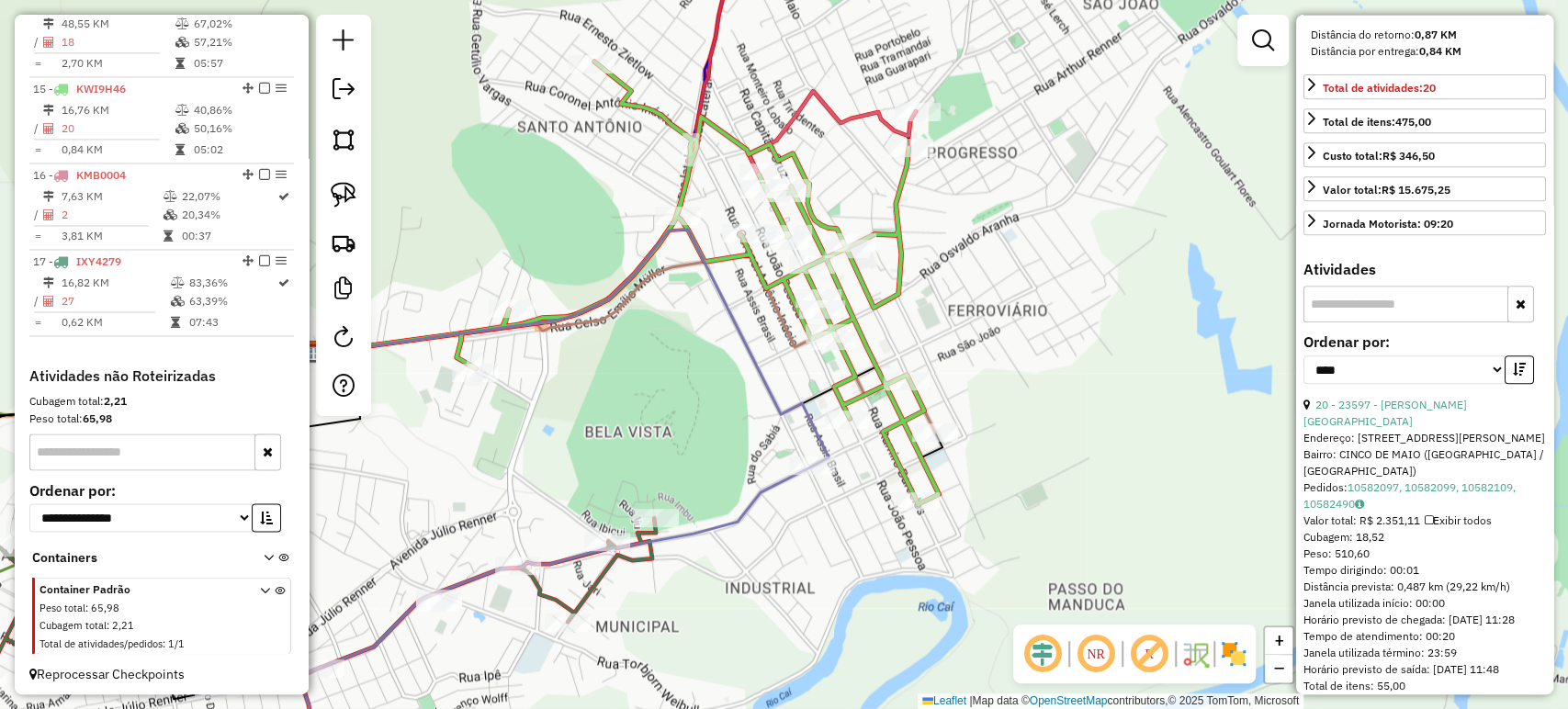 click on "Rota 15 - Placa KWI9H46  23300 - VIA 2 BUARQUE MACEDO Janela de atendimento Grade de atendimento Capacidade Transportadoras Veículos Cliente Pedidos  Rotas Selecione os dias de semana para filtrar as janelas de atendimento  Seg   Ter   Qua   Qui   Sex   Sáb   Dom  Informe o período da janela de atendimento: De: Até:  Filtrar exatamente a janela do cliente  Considerar janela de atendimento padrão  Selecione os dias de semana para filtrar as grades de atendimento  Seg   Ter   Qua   Qui   Sex   Sáb   Dom   Considerar clientes sem dia de atendimento cadastrado  Clientes fora do dia de atendimento selecionado Filtrar as atividades entre os valores definidos abaixo:  Peso mínimo:   Peso máximo:   Cubagem mínima:   Cubagem máxima:   De:   Até:  Filtrar as atividades entre o tempo de atendimento definido abaixo:  De:   Até:   Considerar capacidade total dos clientes não roteirizados Transportadora: Selecione um ou mais itens Tipo de veículo: Selecione um ou mais itens Veículo: Motorista: Nome: Rótulo:" 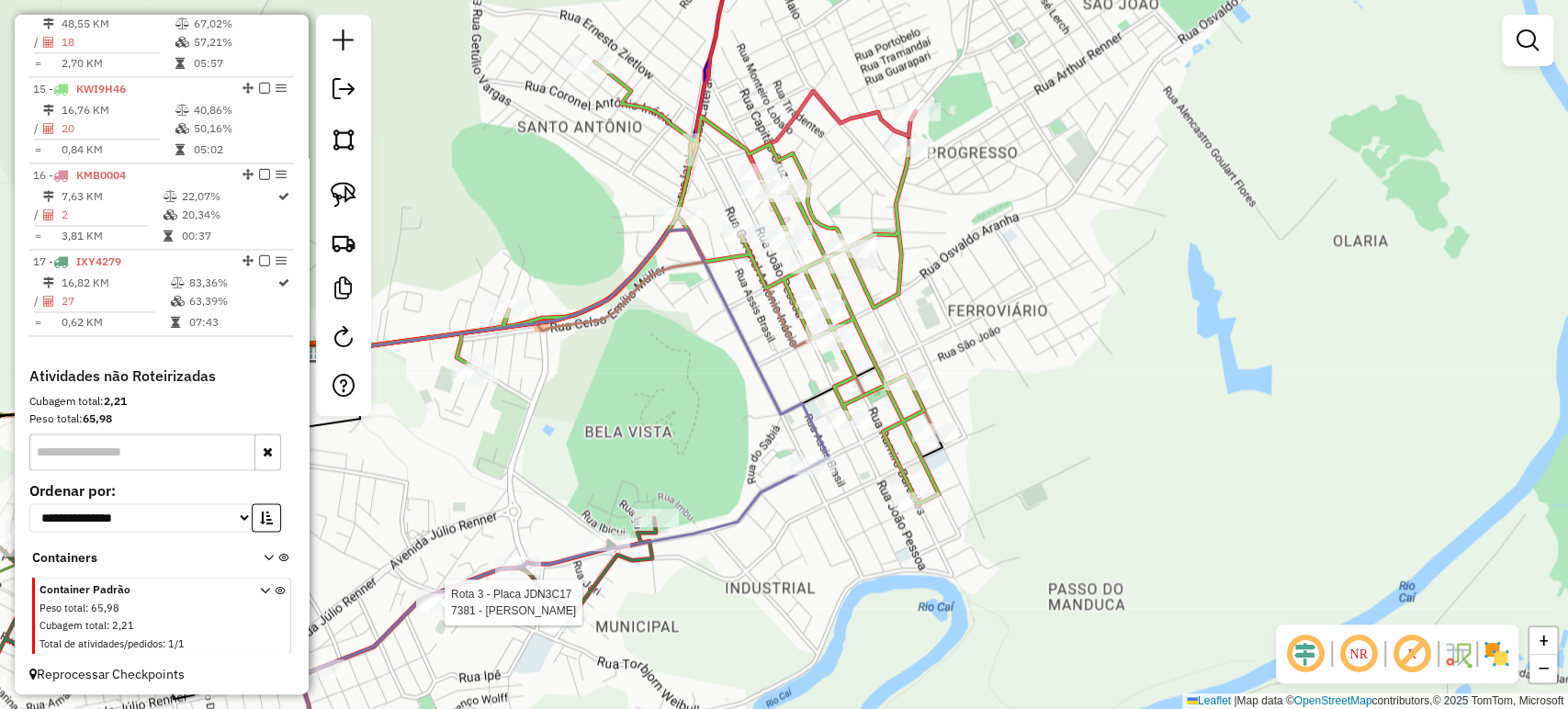 click on "Rota 3 - Placa JDN3C17  7381 - JEFERSON [PERSON_NAME] de atendimento Grade de atendimento Capacidade Transportadoras Veículos Cliente Pedidos  Rotas Selecione os dias de semana para filtrar as janelas de atendimento  Seg   Ter   Qua   Qui   Sex   Sáb   Dom  Informe o período da janela de atendimento: De: Até:  Filtrar exatamente a janela do cliente  Considerar janela de atendimento padrão  Selecione os dias de semana para filtrar as grades de atendimento  Seg   Ter   Qua   Qui   Sex   Sáb   Dom   Considerar clientes sem dia de atendimento cadastrado  Clientes fora do dia de atendimento selecionado Filtrar as atividades entre os valores definidos abaixo:  Peso mínimo:   Peso máximo:   Cubagem mínima:   Cubagem máxima:   De:   Até:  Filtrar as atividades entre o tempo de atendimento definido abaixo:  De:   Até:   Considerar capacidade total dos clientes não roteirizados Transportadora: Selecione um ou mais itens Tipo de veículo: Selecione um ou mais itens Veículo: Selecione um ou mais itens +" 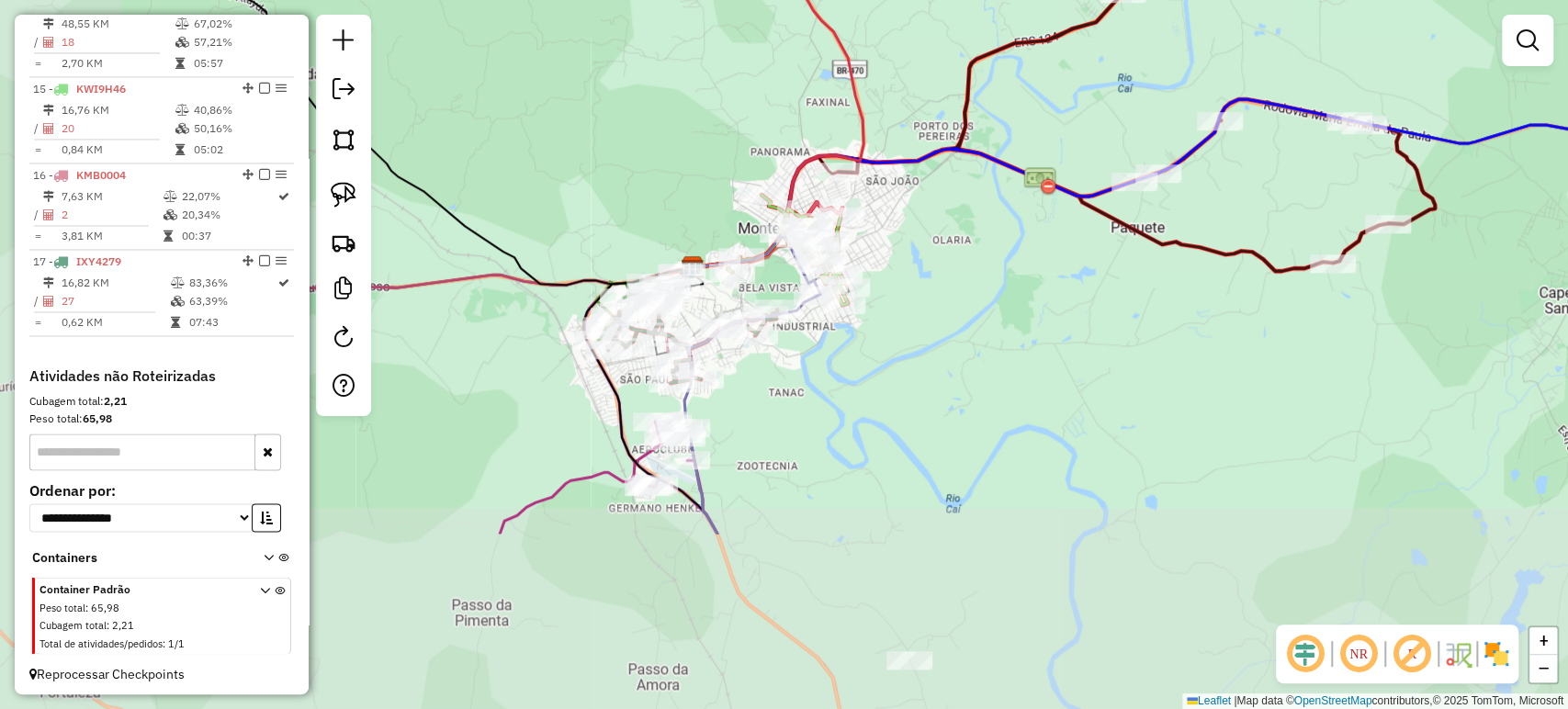 drag, startPoint x: 641, startPoint y: 602, endPoint x: 831, endPoint y: 400, distance: 277.3157 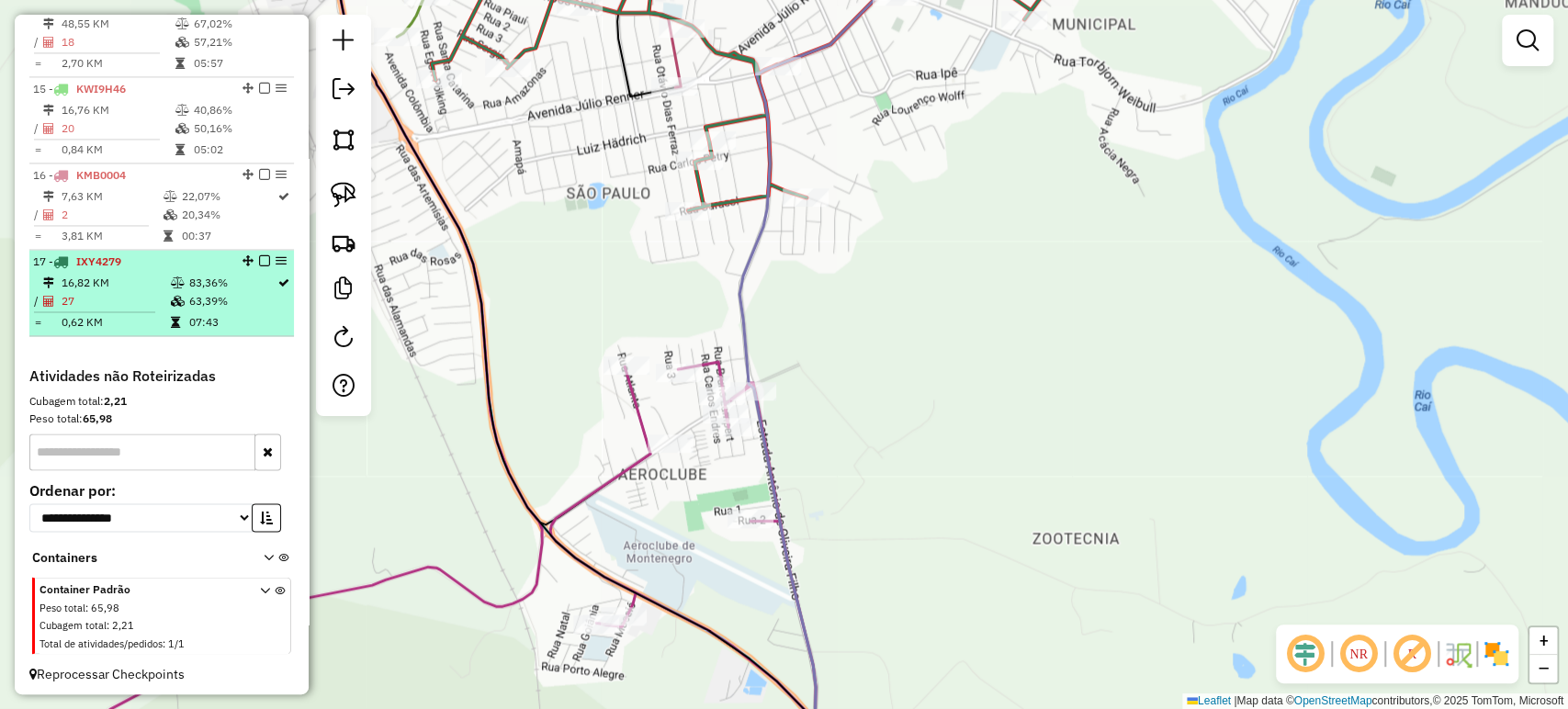 click on "63,39%" at bounding box center [231, 301] 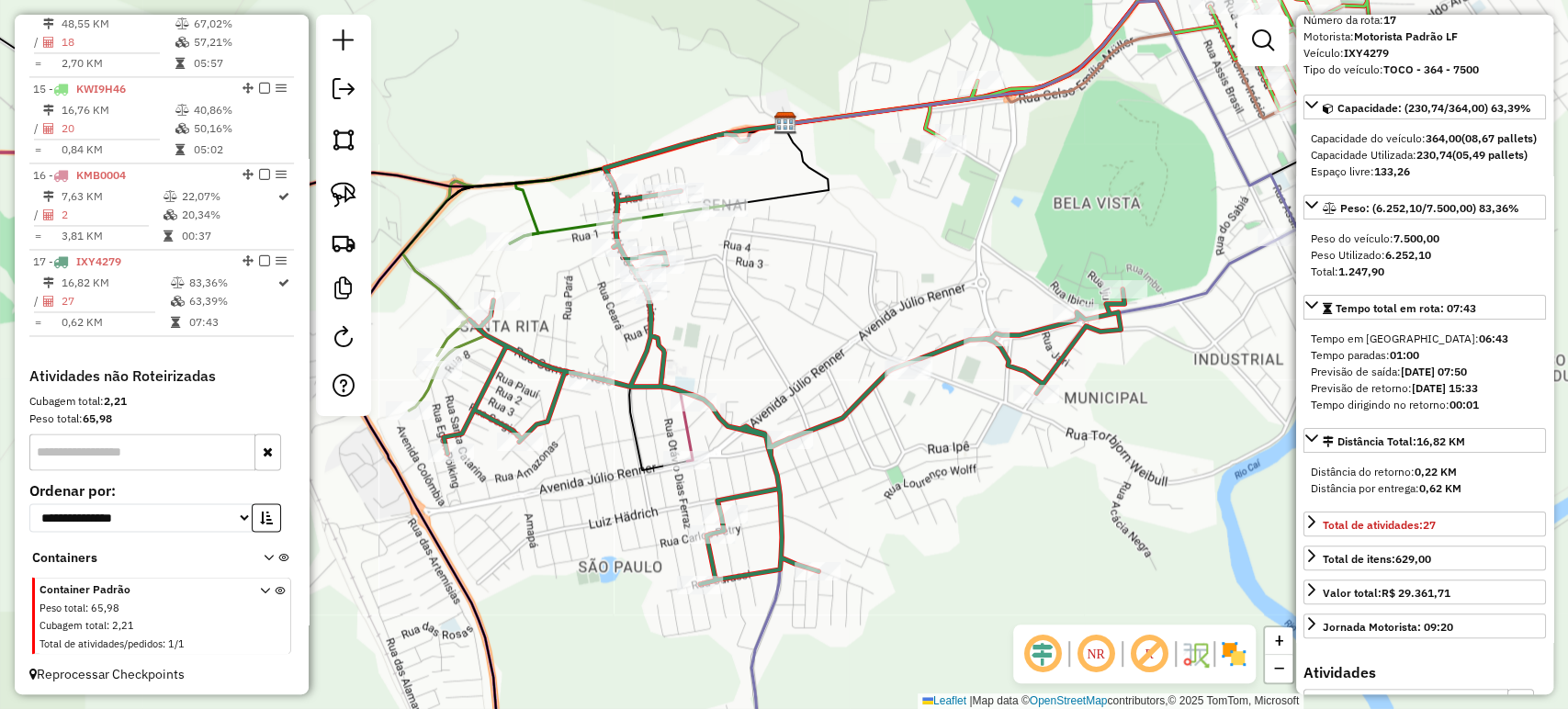scroll, scrollTop: 102, scrollLeft: 0, axis: vertical 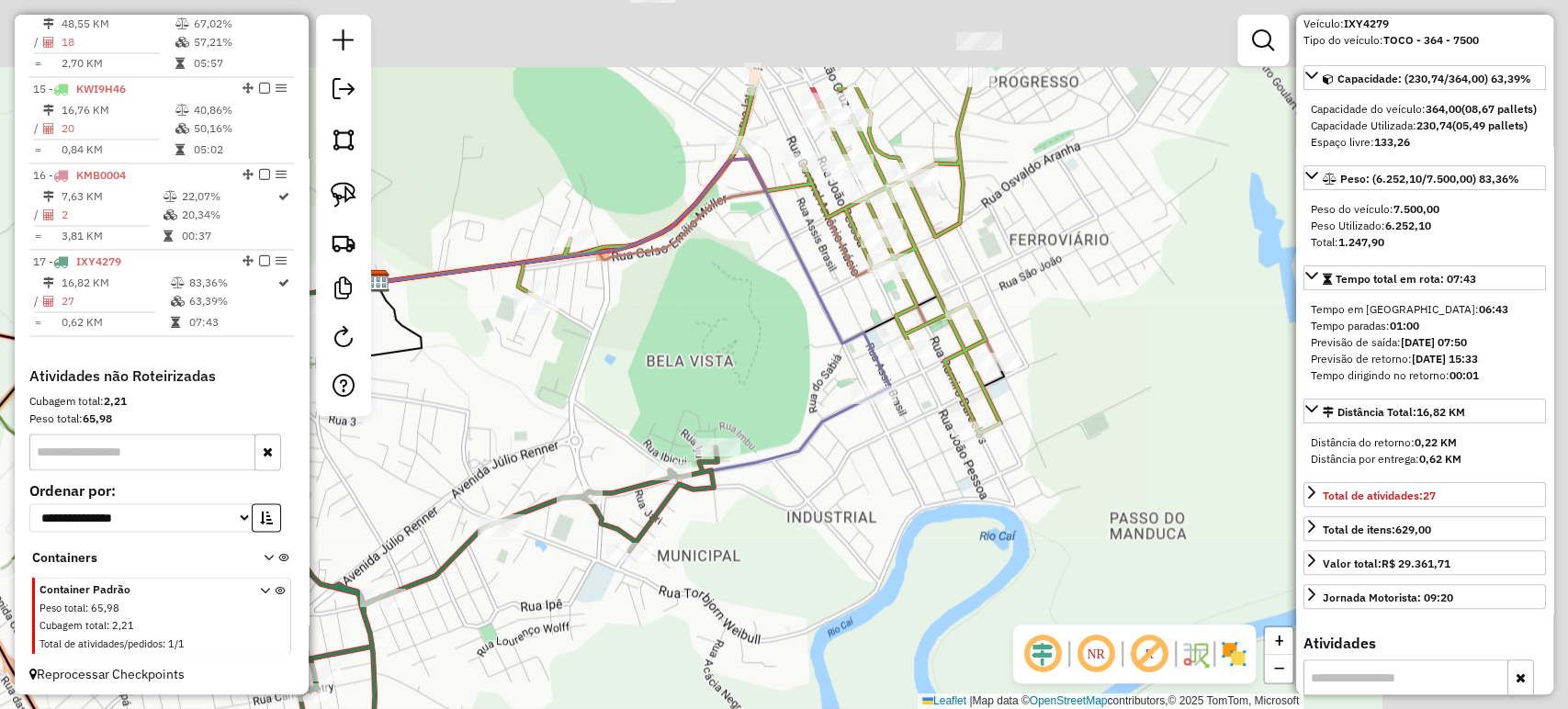 drag, startPoint x: 1157, startPoint y: 171, endPoint x: 715, endPoint y: 339, distance: 472.85093 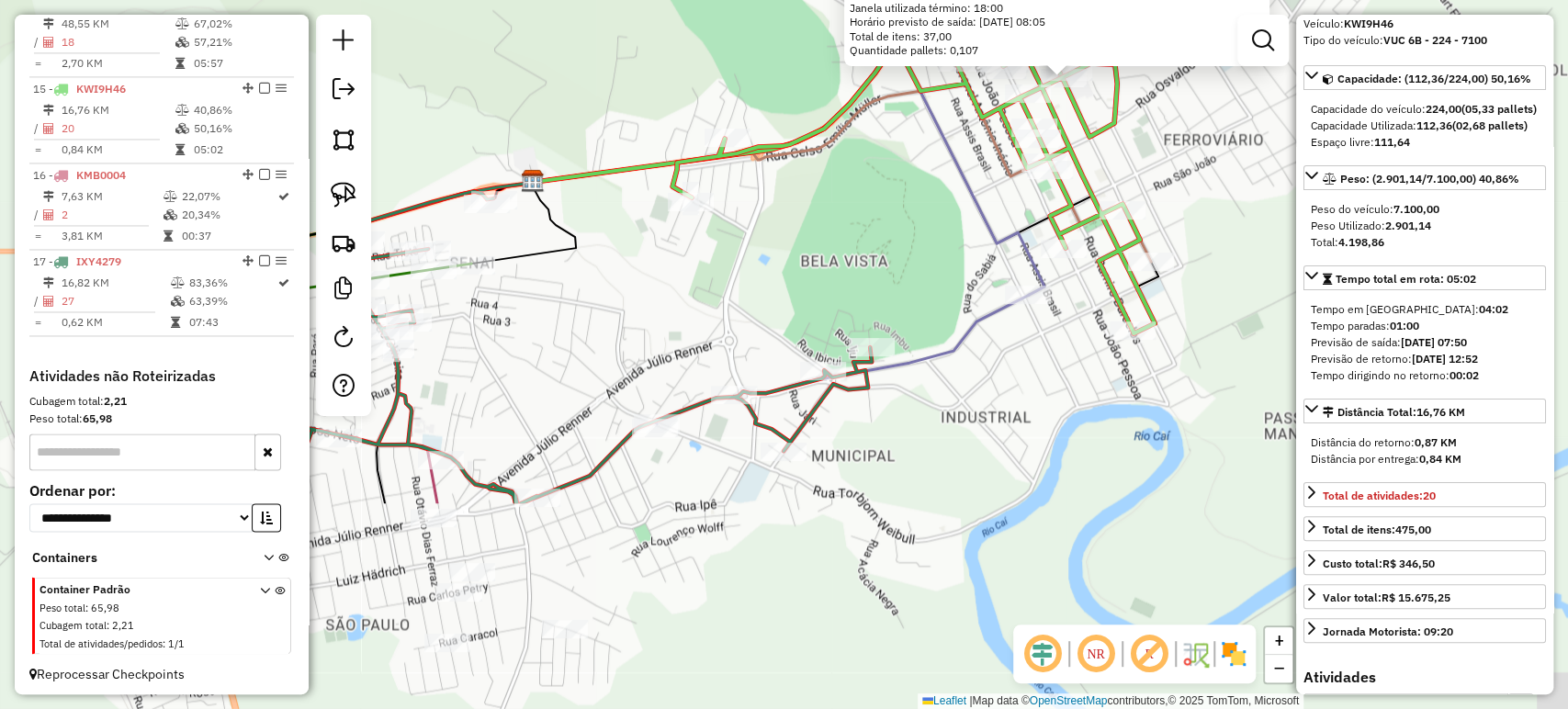 drag, startPoint x: 581, startPoint y: 495, endPoint x: 860, endPoint y: 219, distance: 392.45 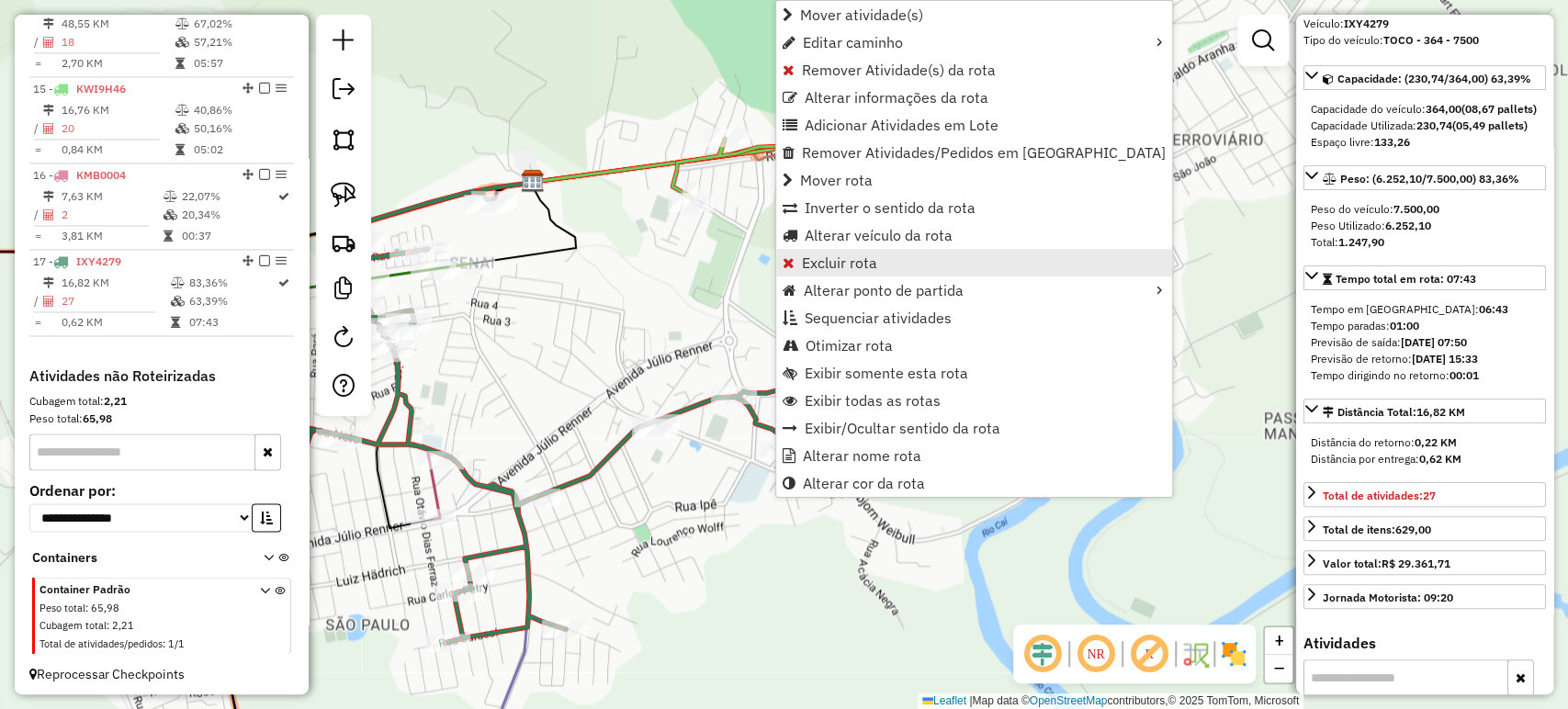 click on "Excluir rota" at bounding box center (840, 263) 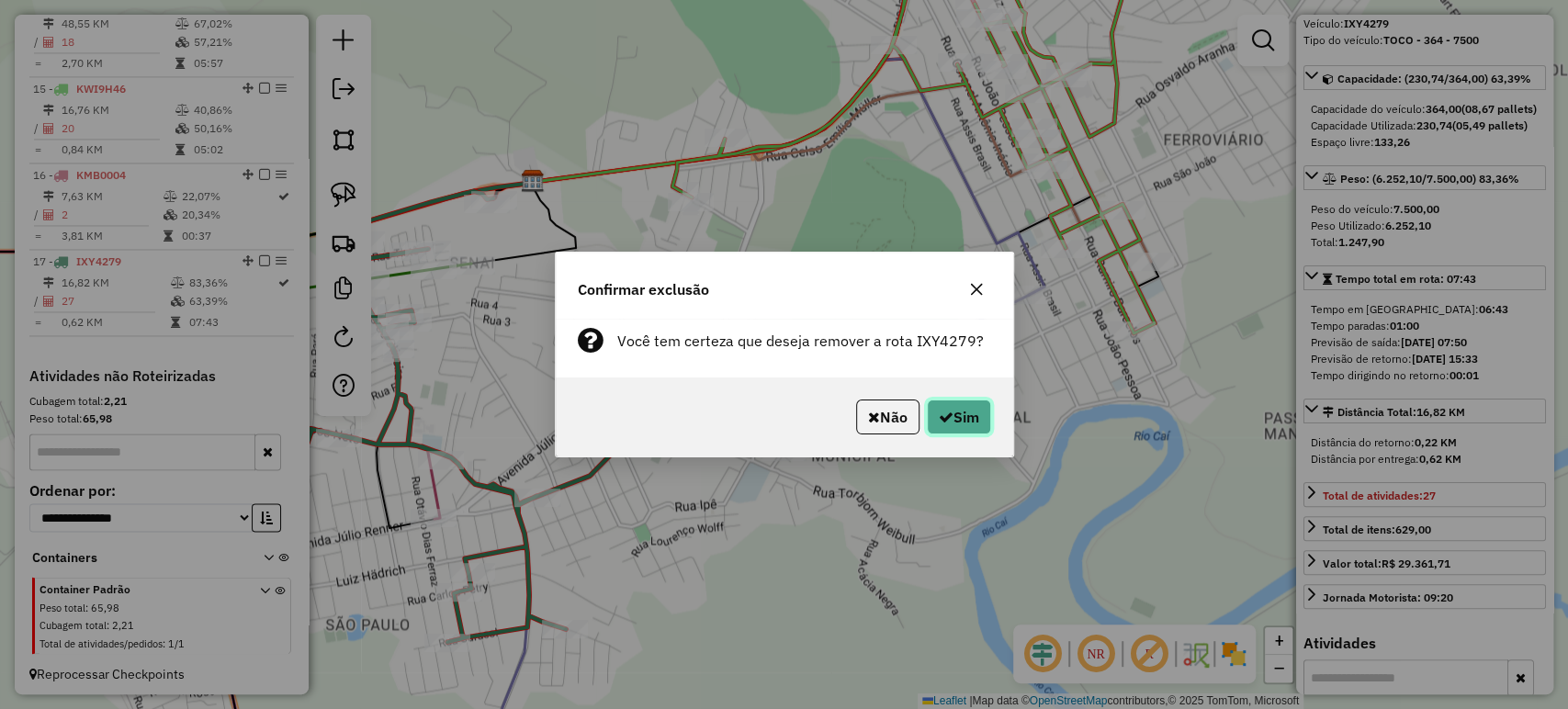 click on "Sim" 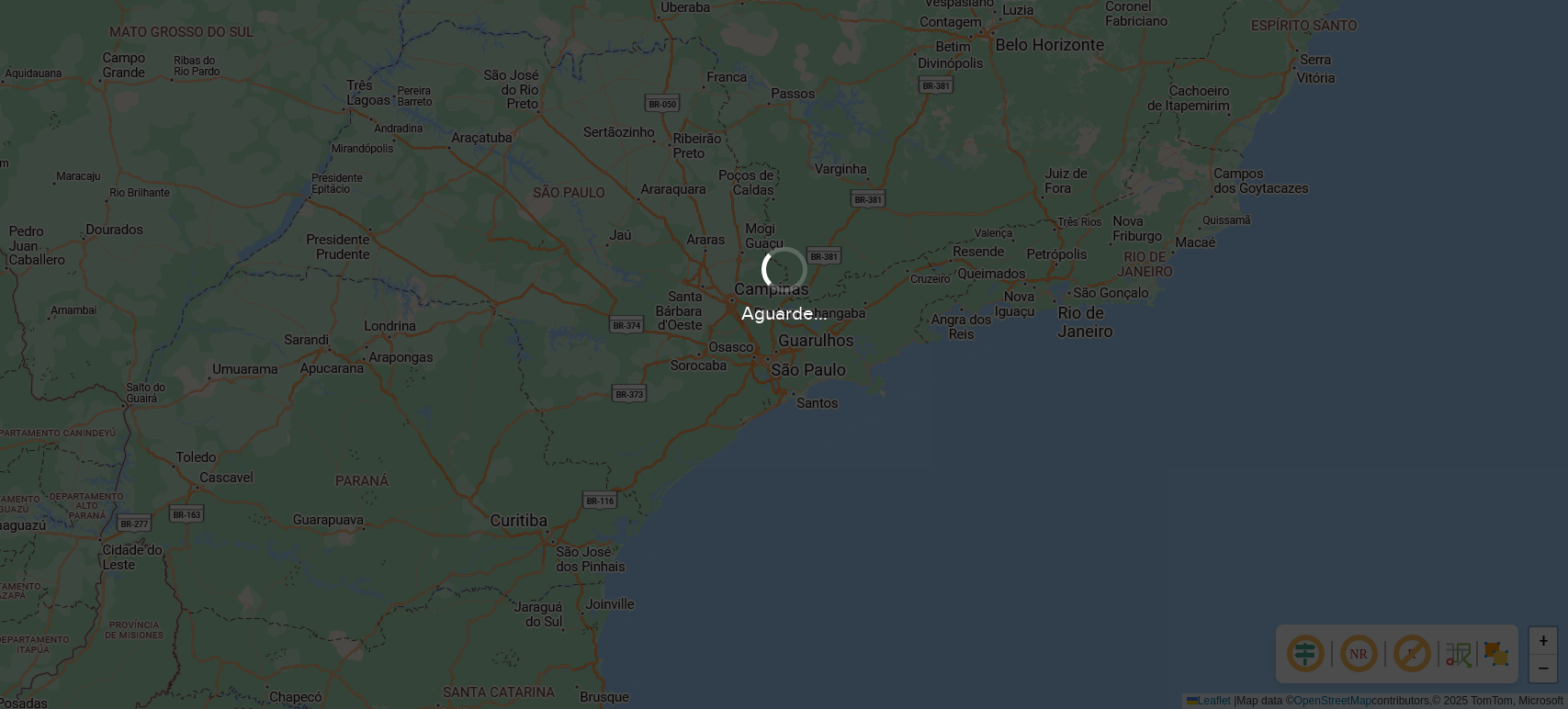 scroll, scrollTop: 0, scrollLeft: 0, axis: both 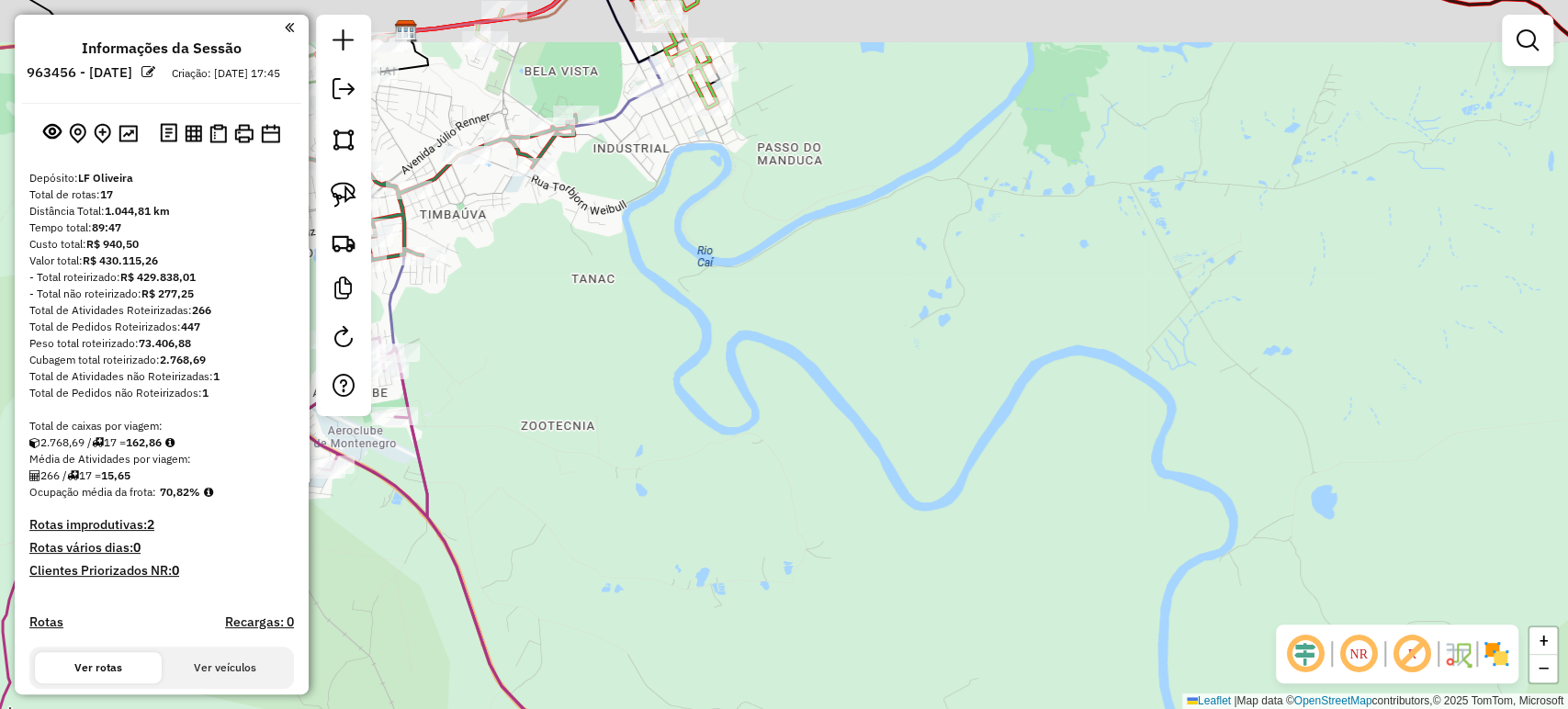 drag, startPoint x: 669, startPoint y: 251, endPoint x: 1010, endPoint y: 411, distance: 376.6709 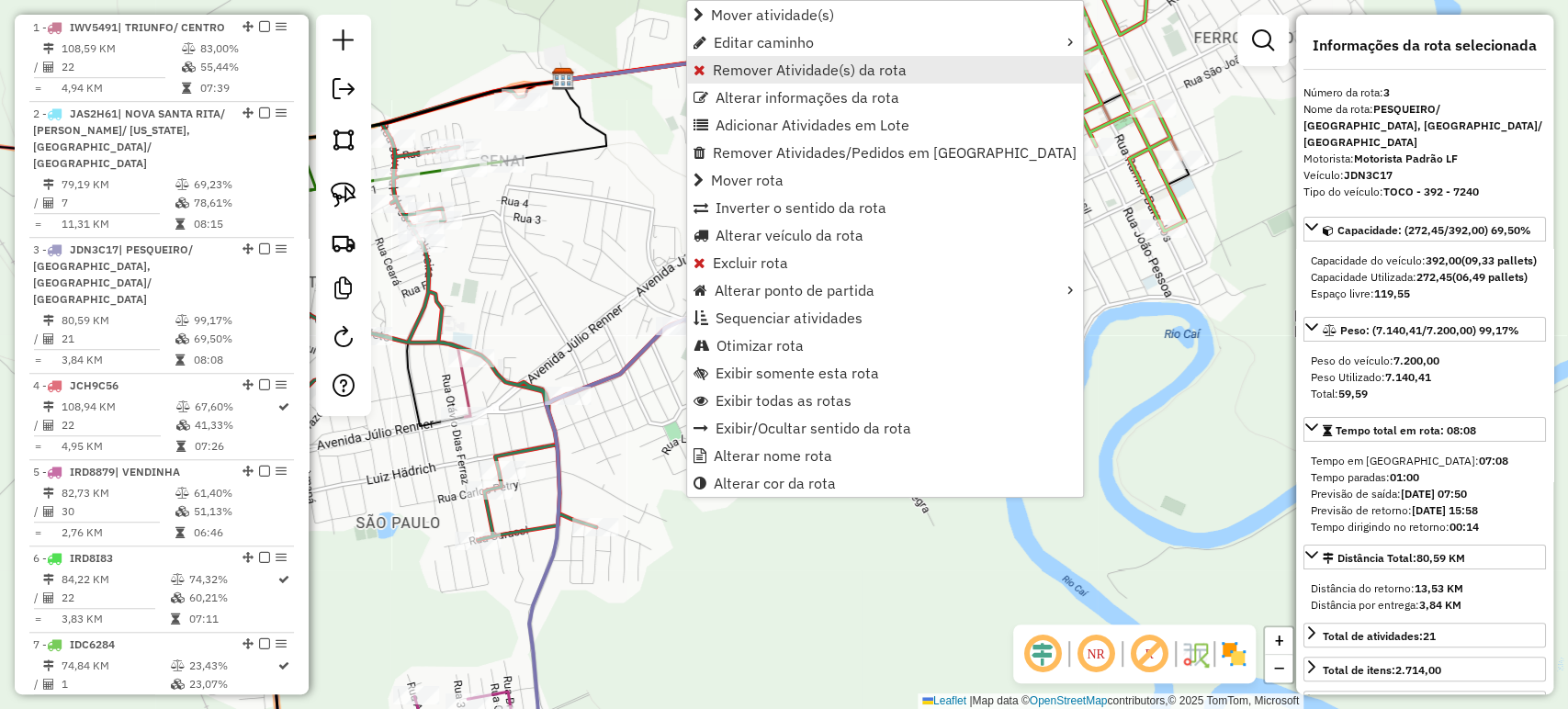scroll, scrollTop: 948, scrollLeft: 0, axis: vertical 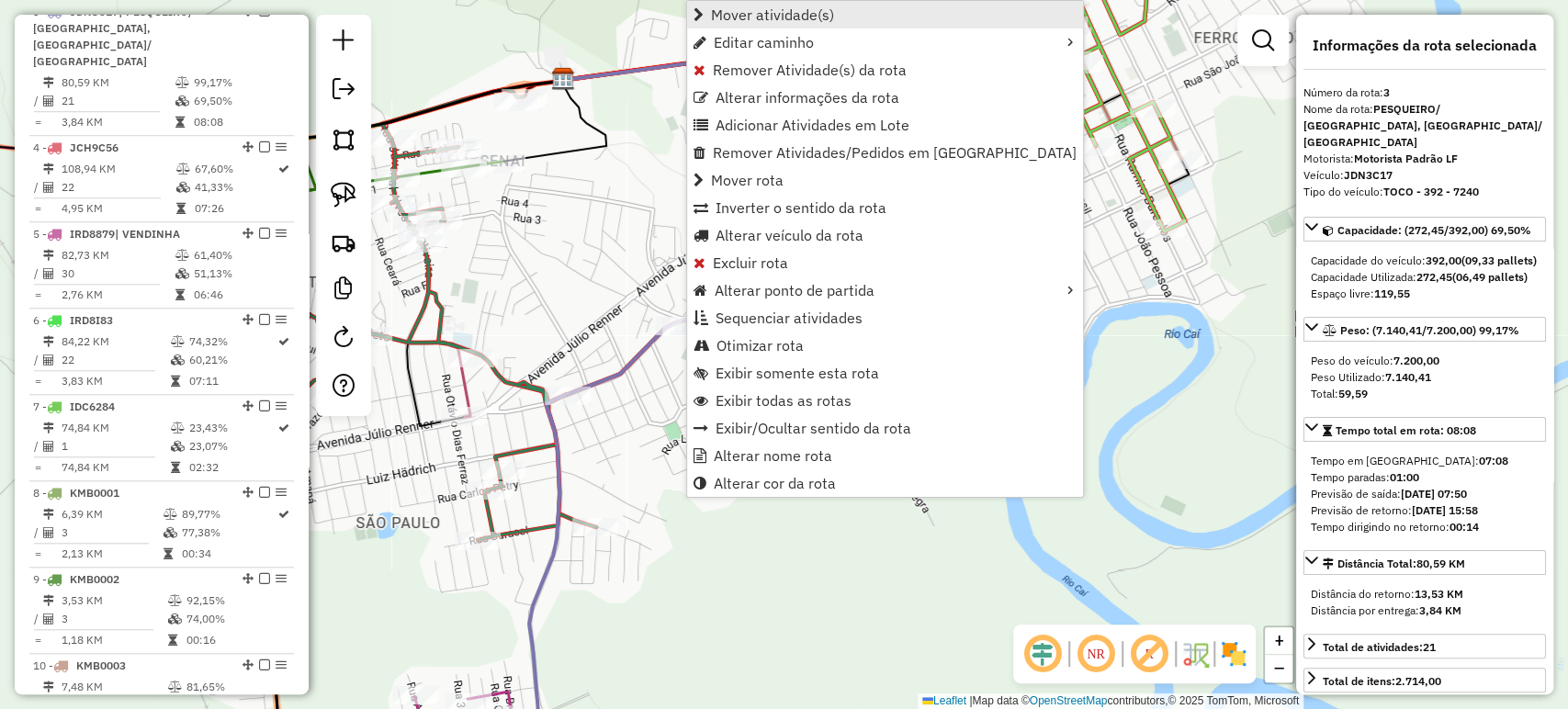 click on "Mover atividade(s)" at bounding box center [885, 15] 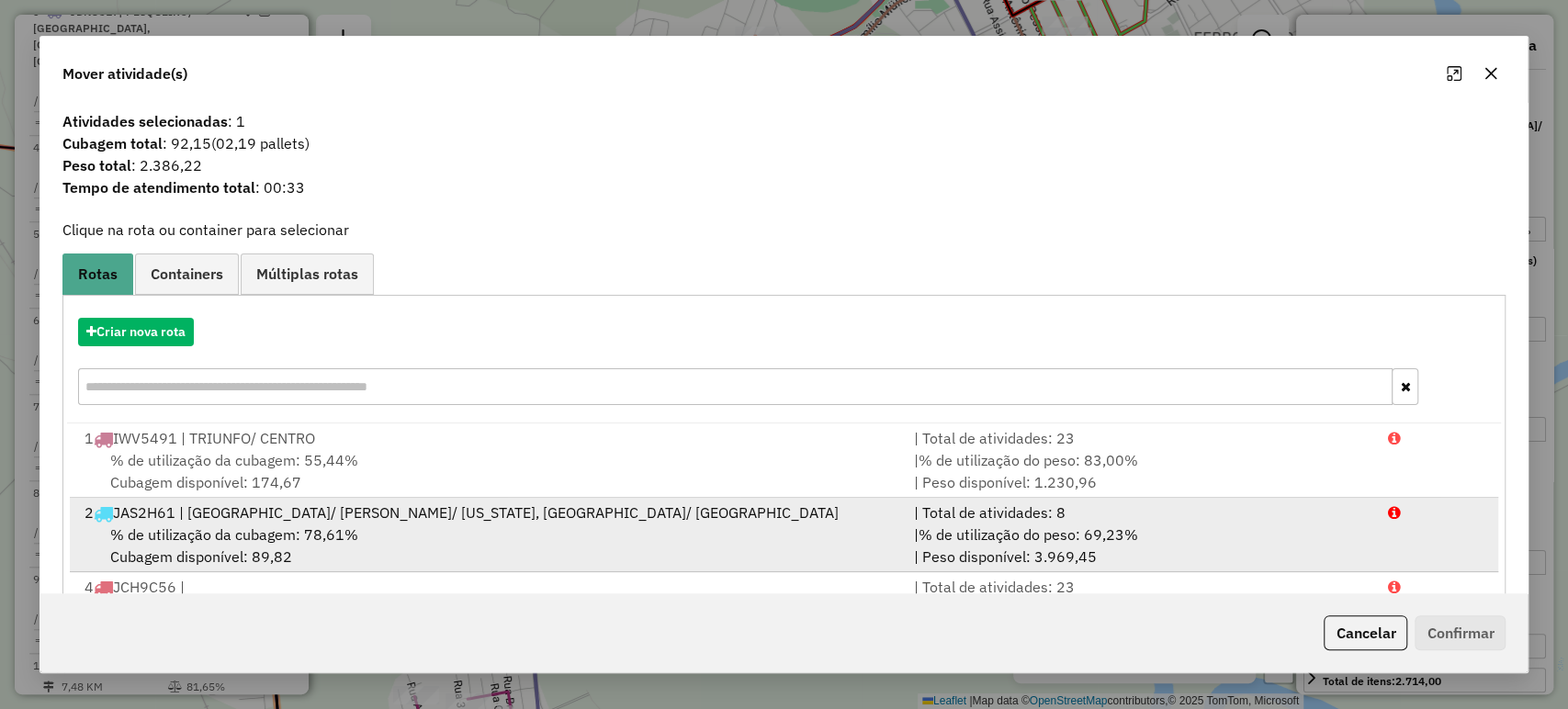 scroll, scrollTop: 102, scrollLeft: 0, axis: vertical 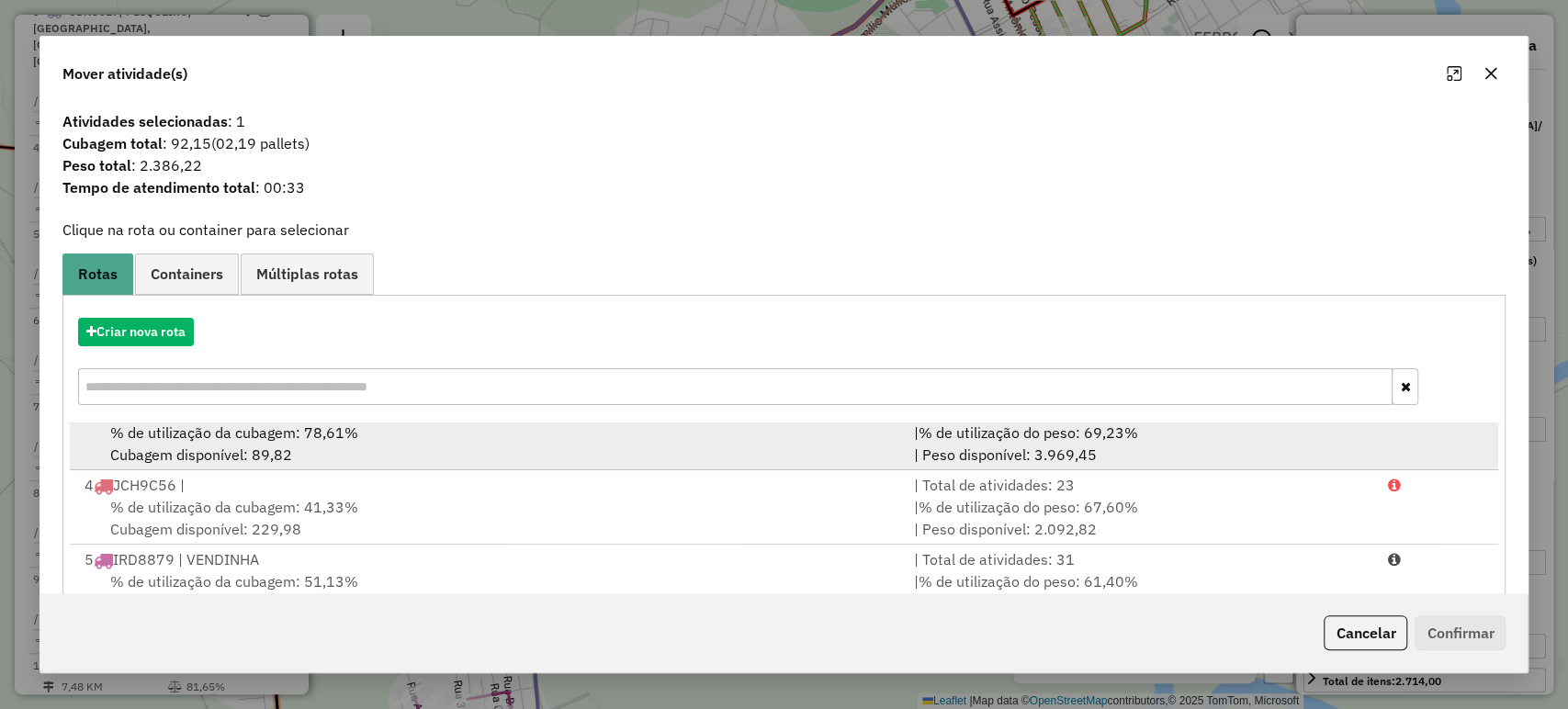 click on "% de utilização da cubagem: 78,61%  Cubagem disponível: 89,82" at bounding box center [488, 444] 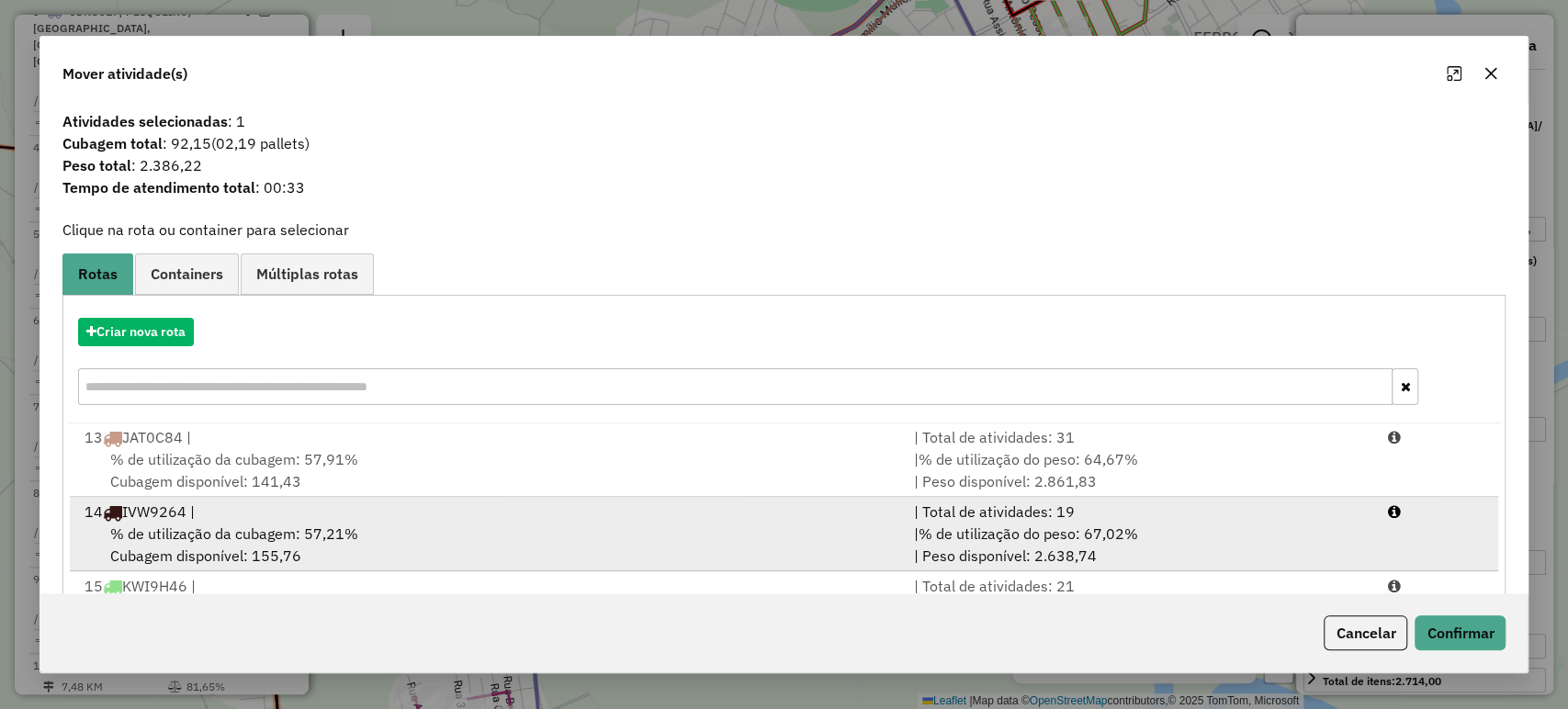 scroll, scrollTop: 823, scrollLeft: 0, axis: vertical 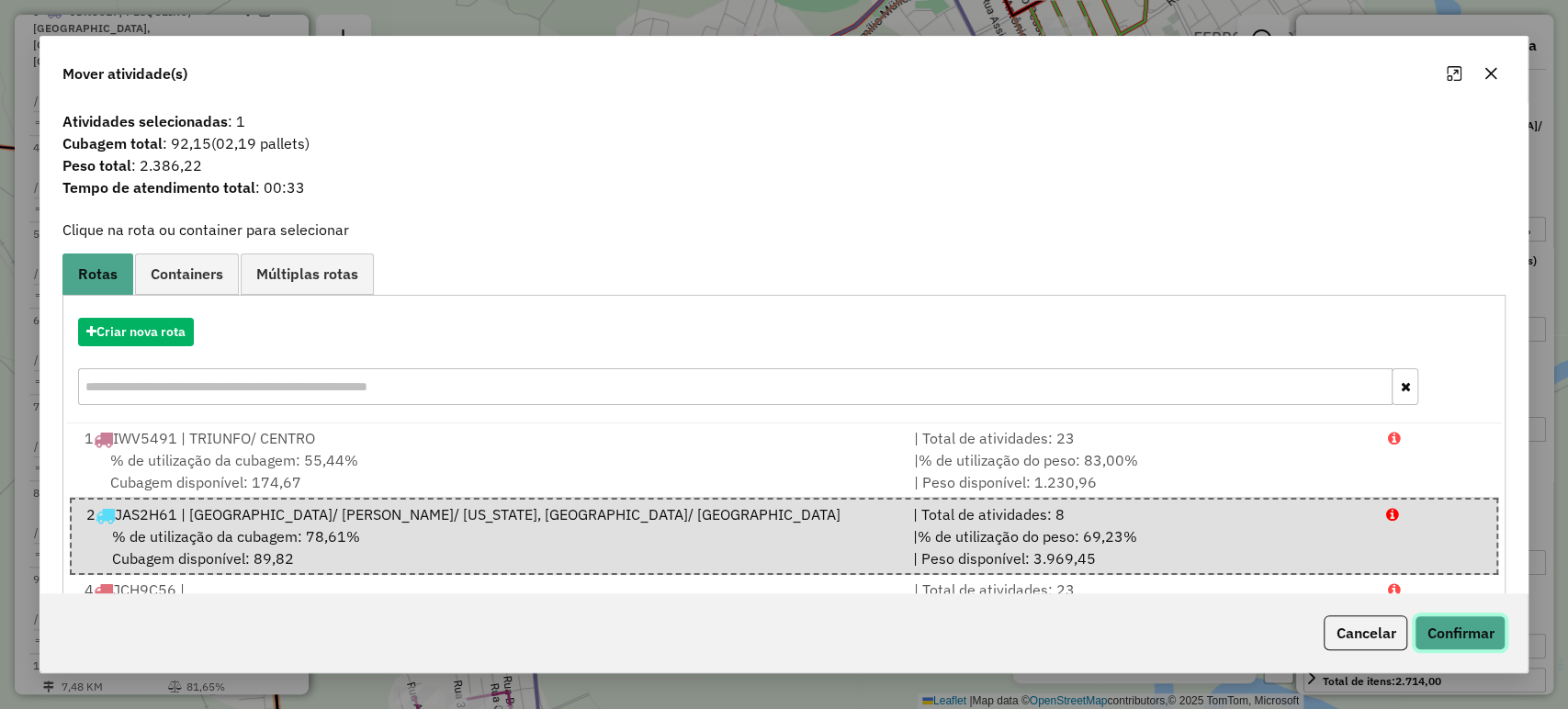 click on "Confirmar" 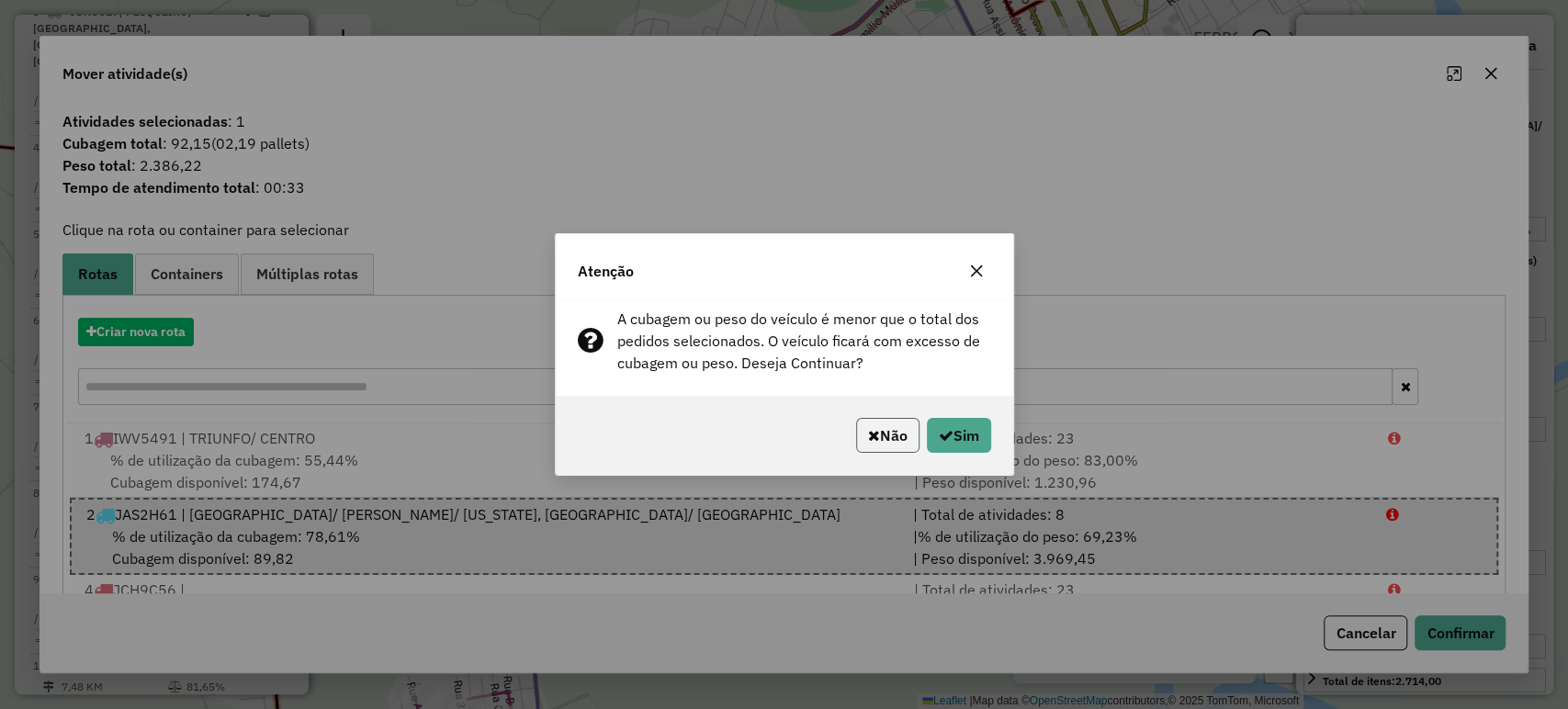 click on "Não" 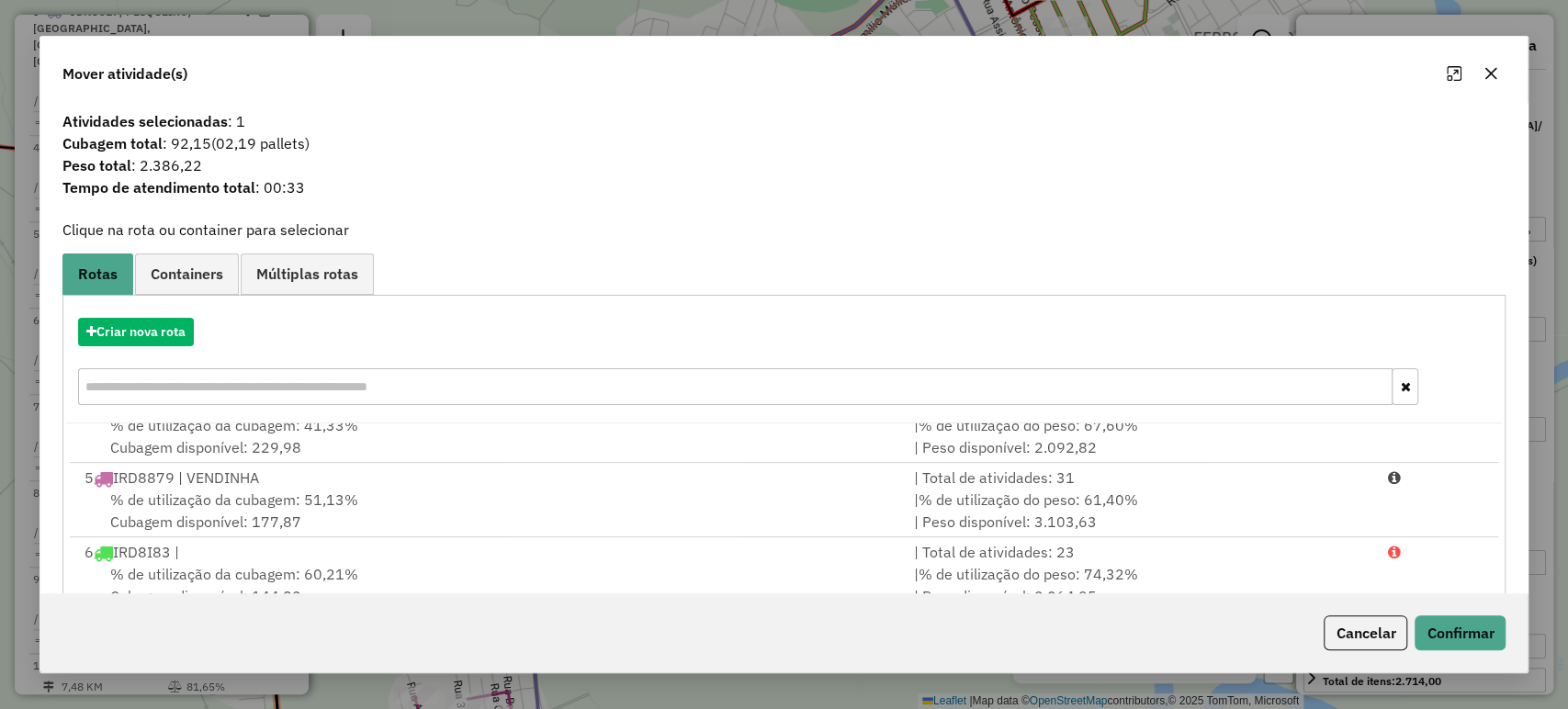 scroll, scrollTop: 306, scrollLeft: 0, axis: vertical 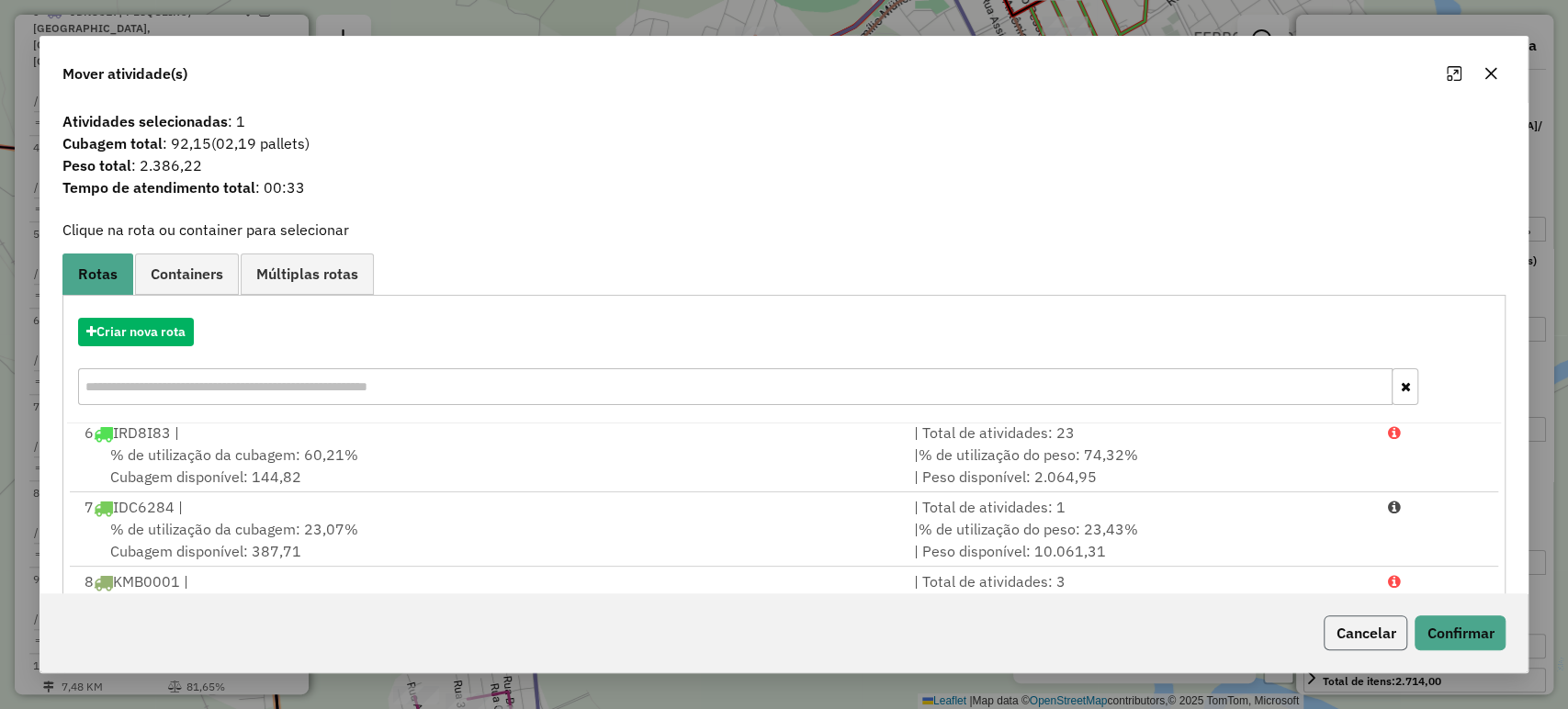click on "Cancelar" 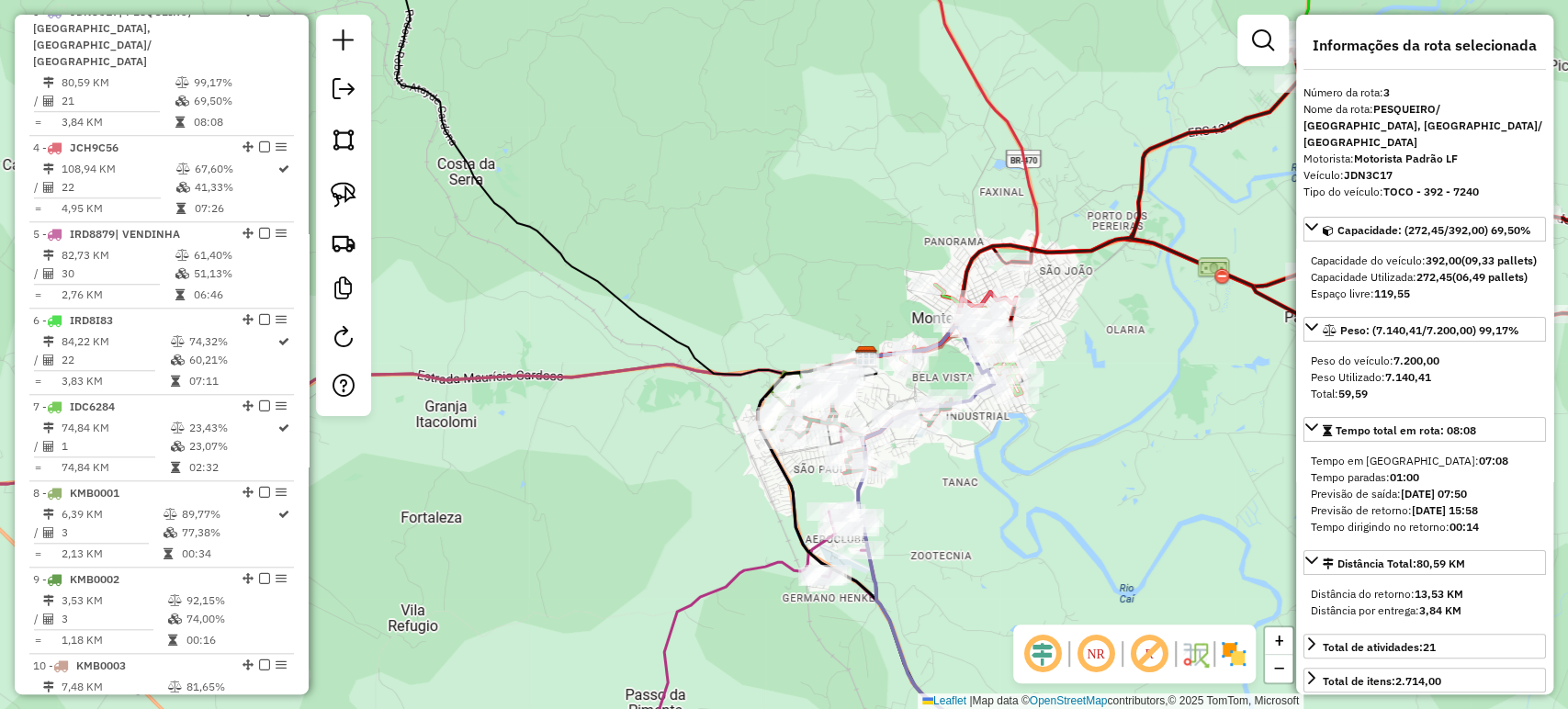 drag, startPoint x: 962, startPoint y: 571, endPoint x: 798, endPoint y: 228, distance: 380.19074 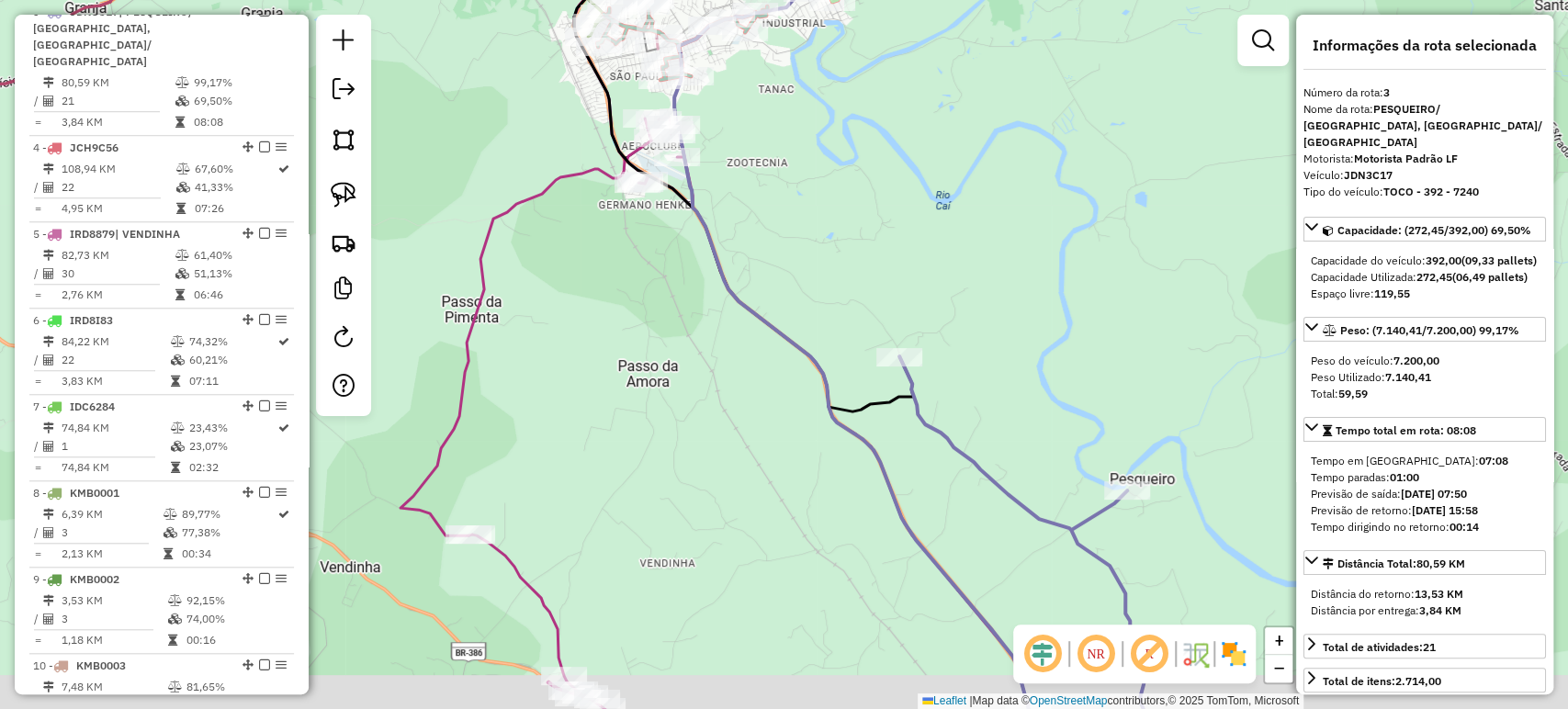 drag, startPoint x: 1055, startPoint y: 411, endPoint x: 1064, endPoint y: 445, distance: 35.171011 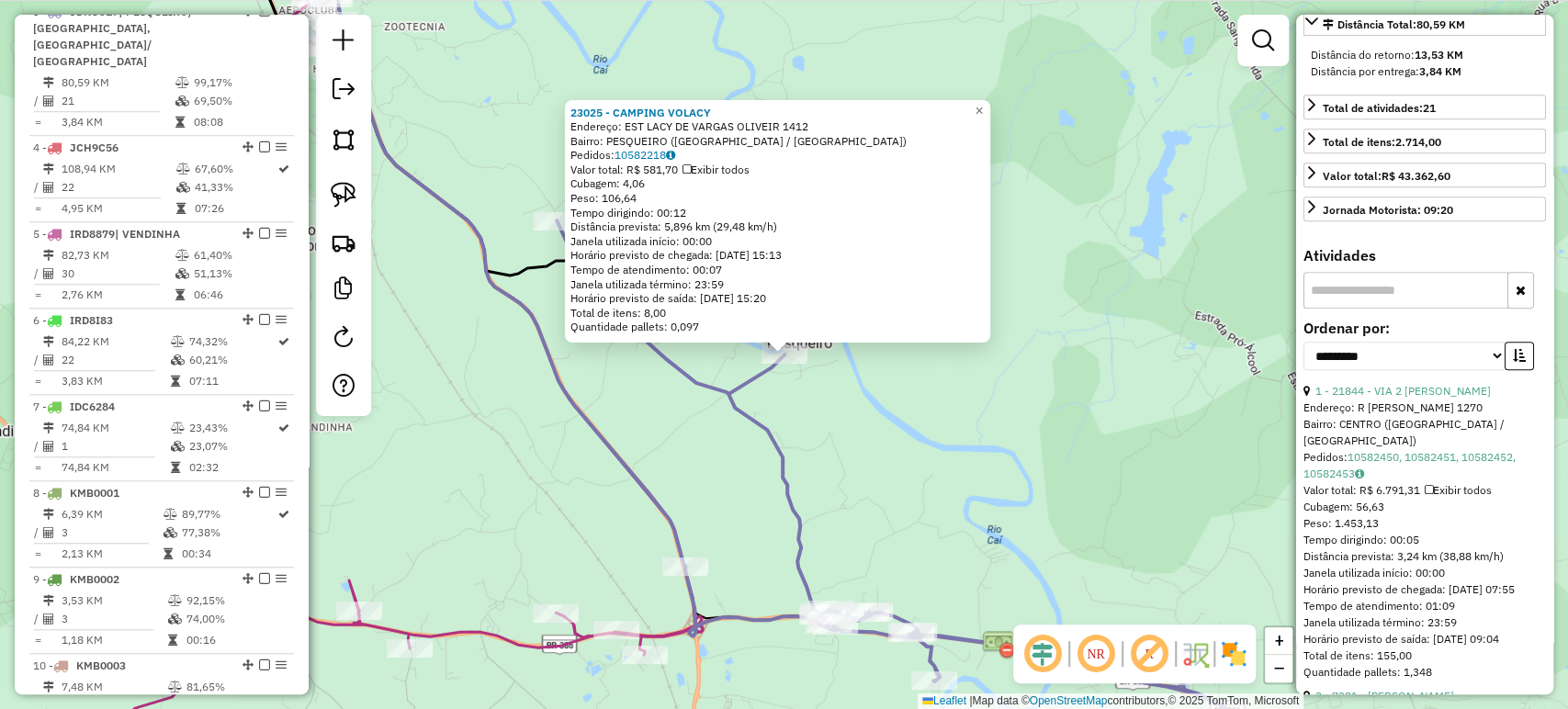 scroll, scrollTop: 510, scrollLeft: 0, axis: vertical 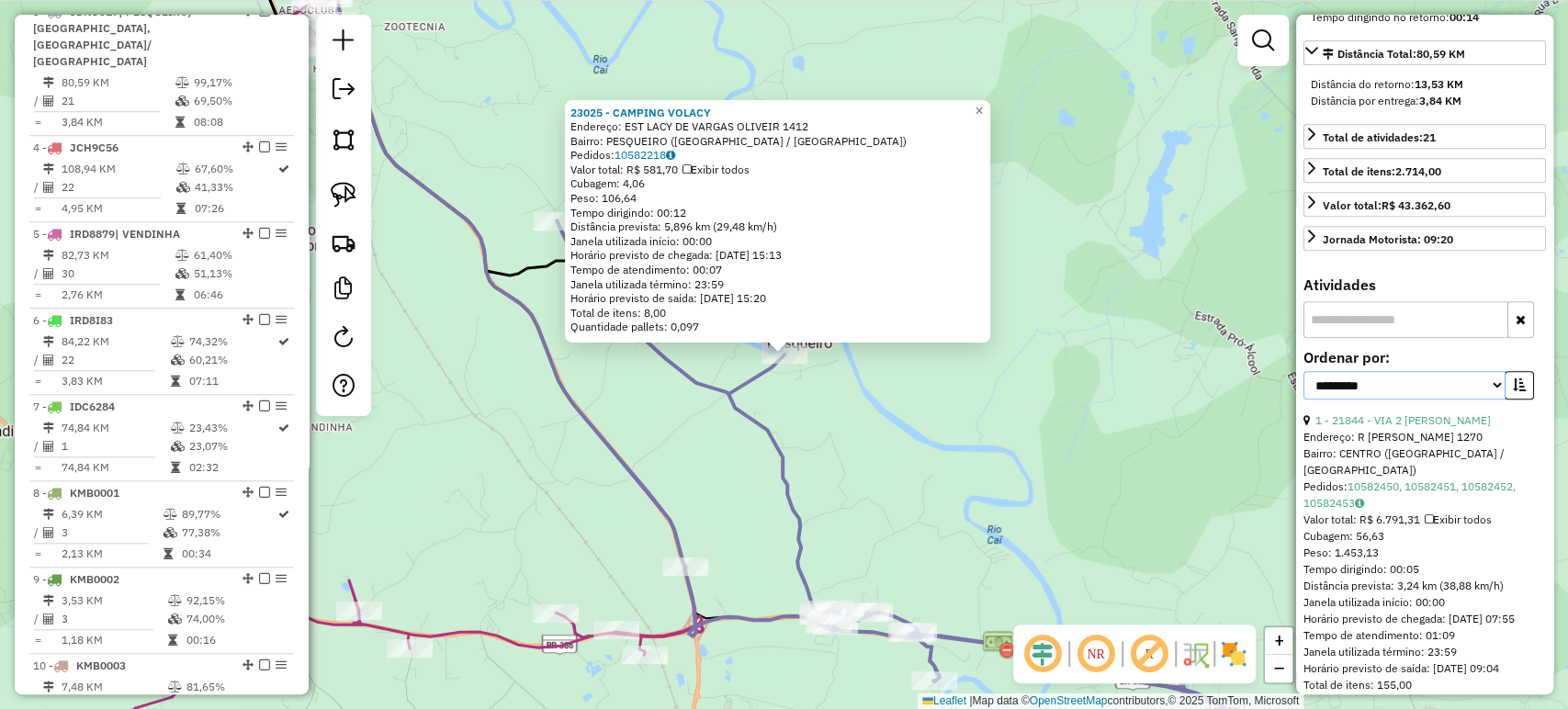 click on "**********" at bounding box center (1404, 385) 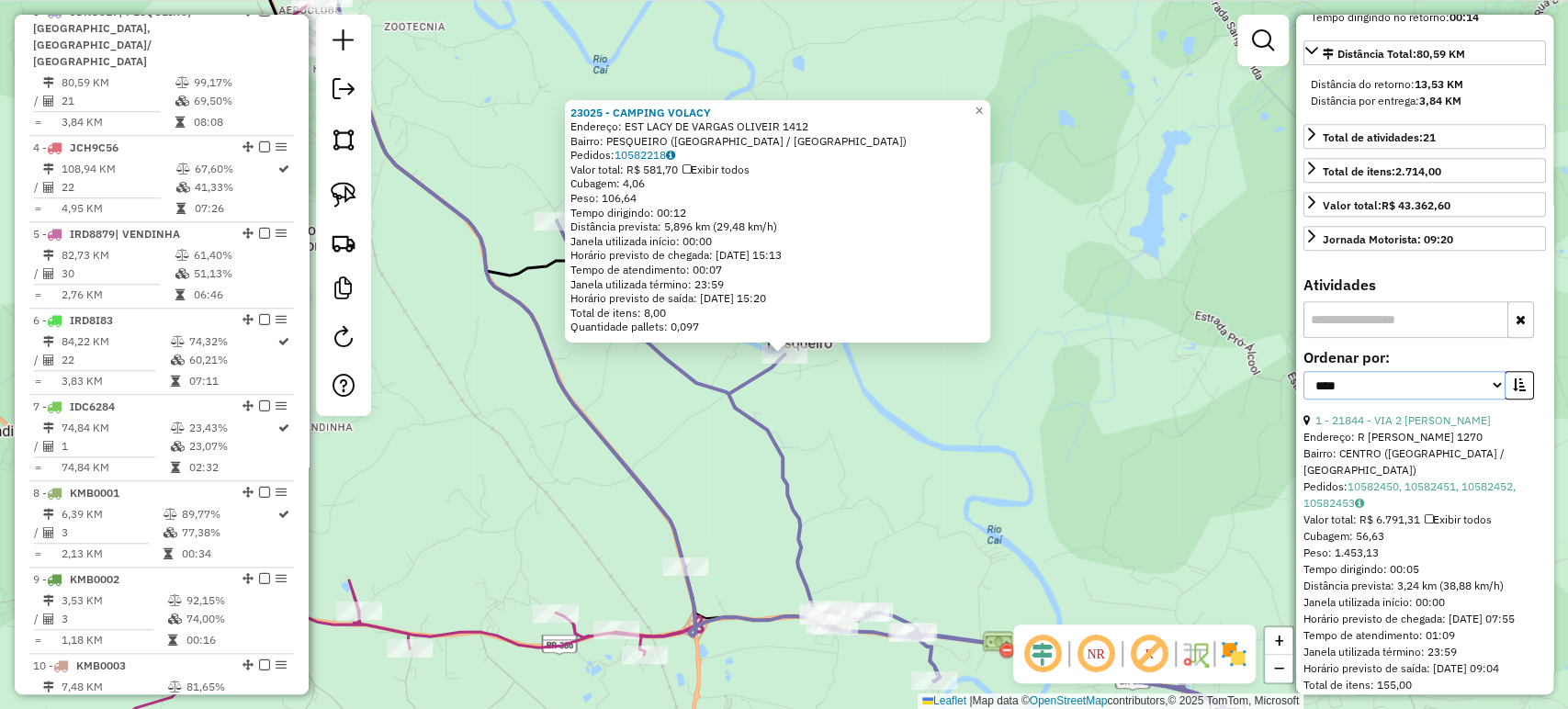 click on "**********" at bounding box center [1404, 385] 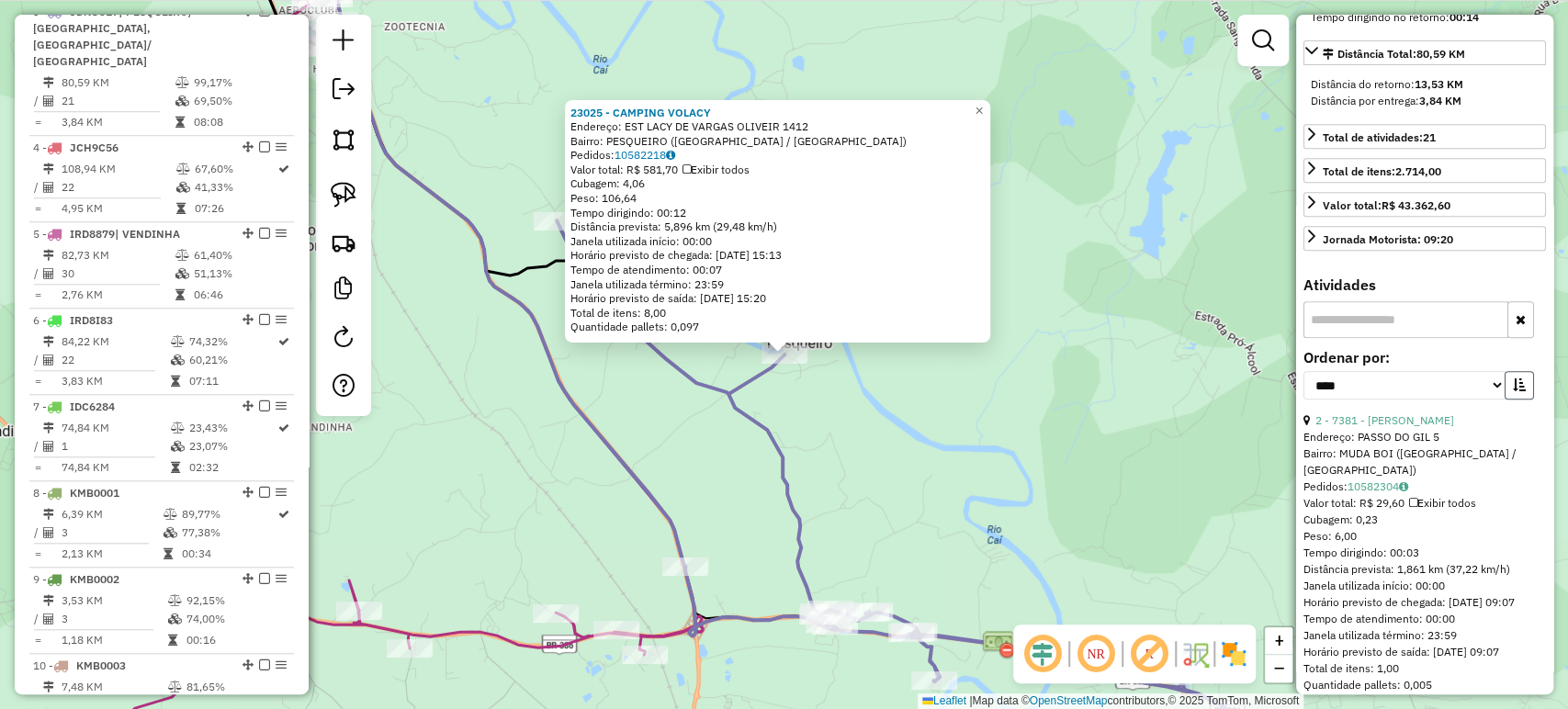 click at bounding box center (1519, 385) 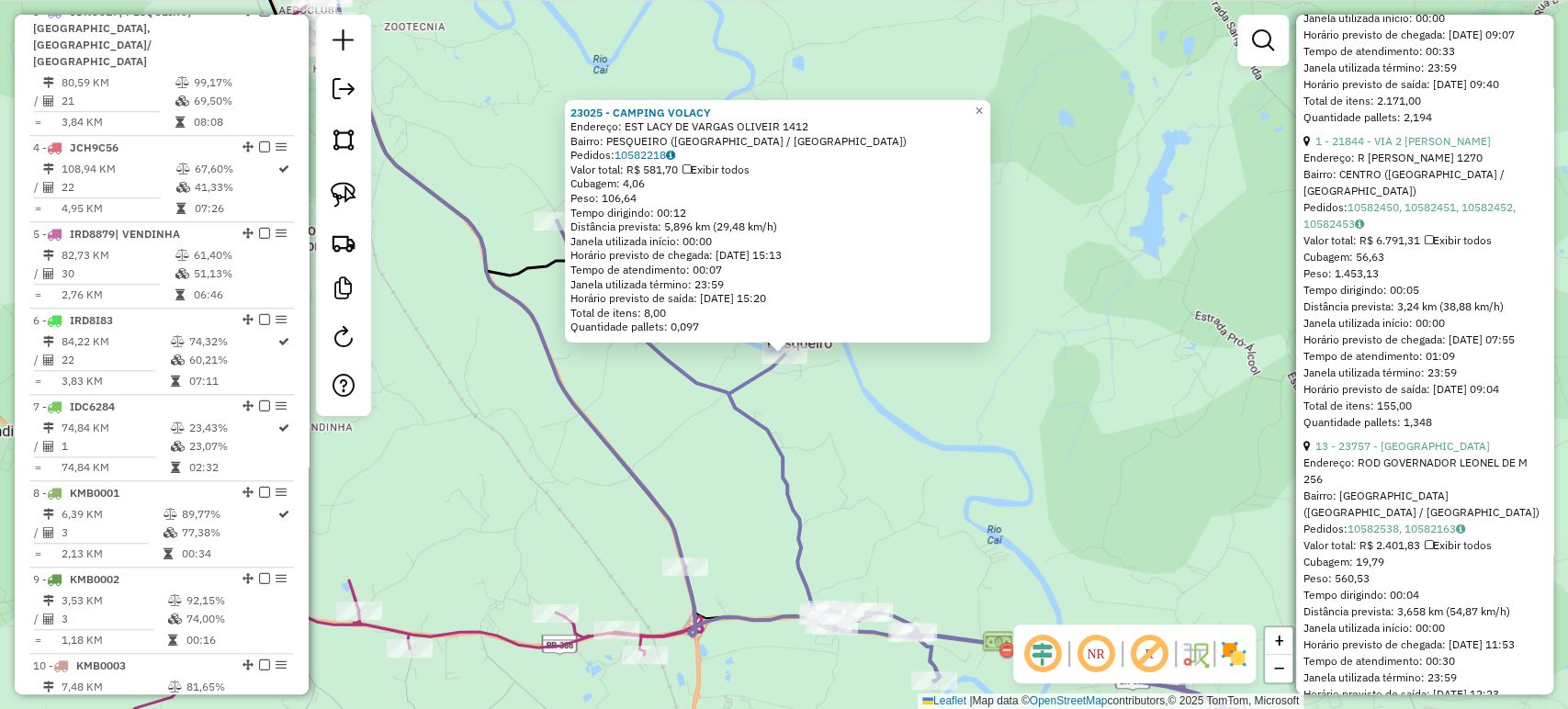 scroll, scrollTop: 1122, scrollLeft: 0, axis: vertical 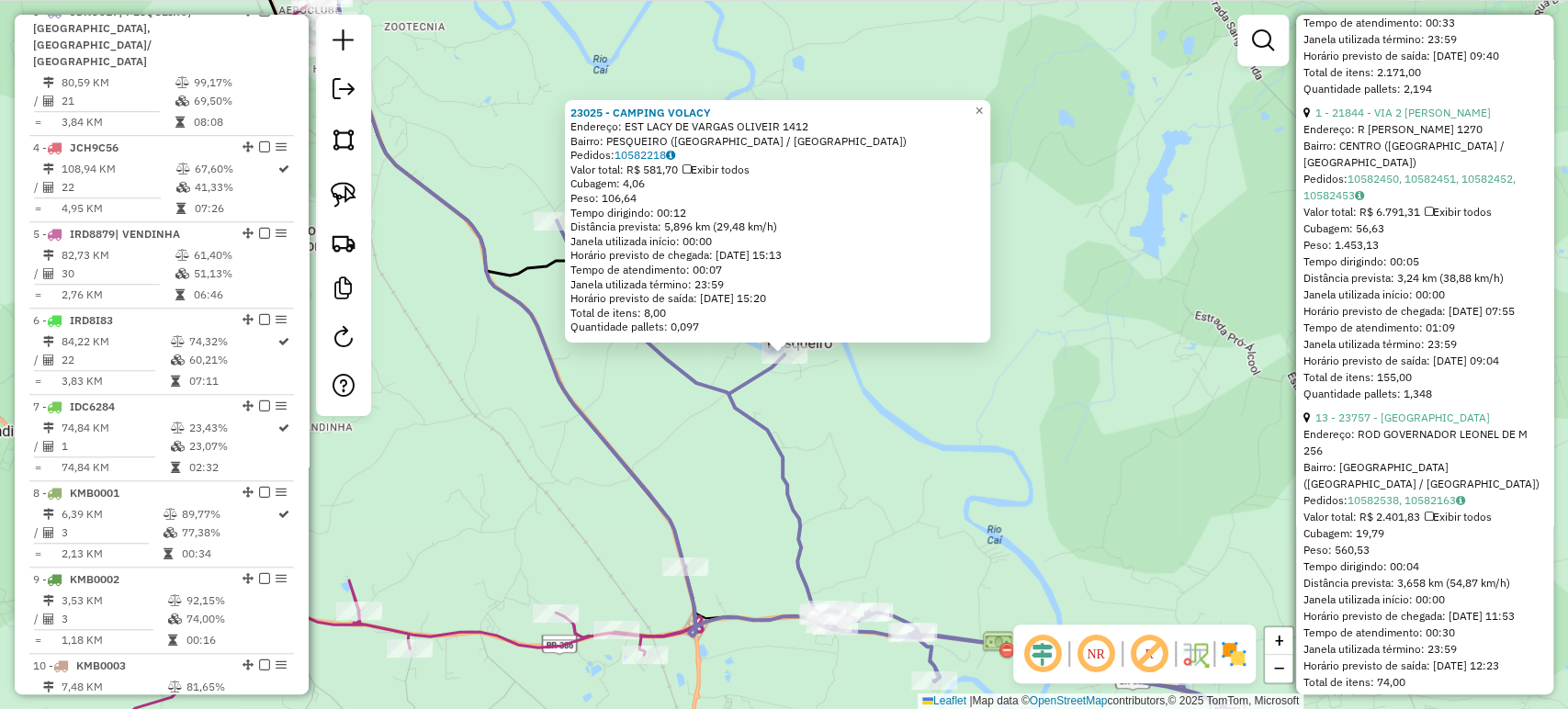click on "23025 - CAMPING [PERSON_NAME]: EST LACY DE VARGAS OLIVEIR 1412   Bairro: [GEOGRAPHIC_DATA] ([GEOGRAPHIC_DATA] / [GEOGRAPHIC_DATA])   [GEOGRAPHIC_DATA]:  10582218   Valor total: R$ 581,70   Exibir todos   Cubagem: 4,06  Peso: 106,64  Tempo dirigindo: 00:12   Distância prevista: 5,896 km (29,48 km/h)   [GEOGRAPHIC_DATA] utilizada início: 00:00   Horário previsto de chegada: [DATE] 15:13   Tempo de atendimento: 00:07   Janela utilizada término: 23:59   Horário previsto de saída: [DATE] 15:20   Total de itens: 8,00   Quantidade pallets: 0,097  × Janela de atendimento Grade de atendimento Capacidade Transportadoras Veículos Cliente Pedidos  Rotas Selecione os dias de semana para filtrar as janelas de atendimento  Seg   Ter   Qua   Qui   Sex   Sáb   Dom  Informe o período da janela de atendimento: De: Até:  Filtrar exatamente a janela do cliente  Considerar janela de atendimento padrão  Selecione os dias de semana para filtrar as grades de atendimento  Seg   Ter   Qua   Qui   Sex   Sáb   Dom   Clientes fora do dia de atendimento selecionado" 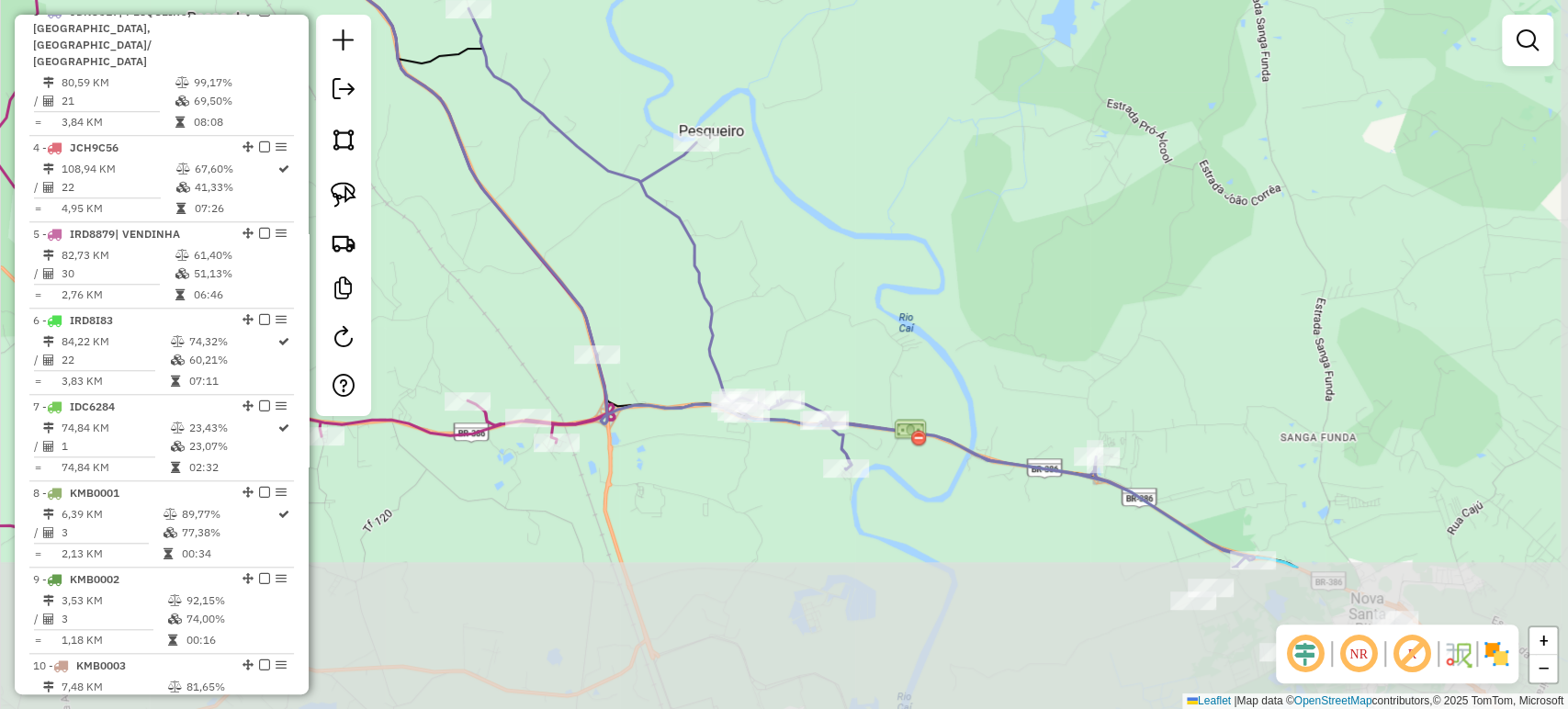 drag, startPoint x: 1130, startPoint y: 501, endPoint x: 1043, endPoint y: 333, distance: 189.19038 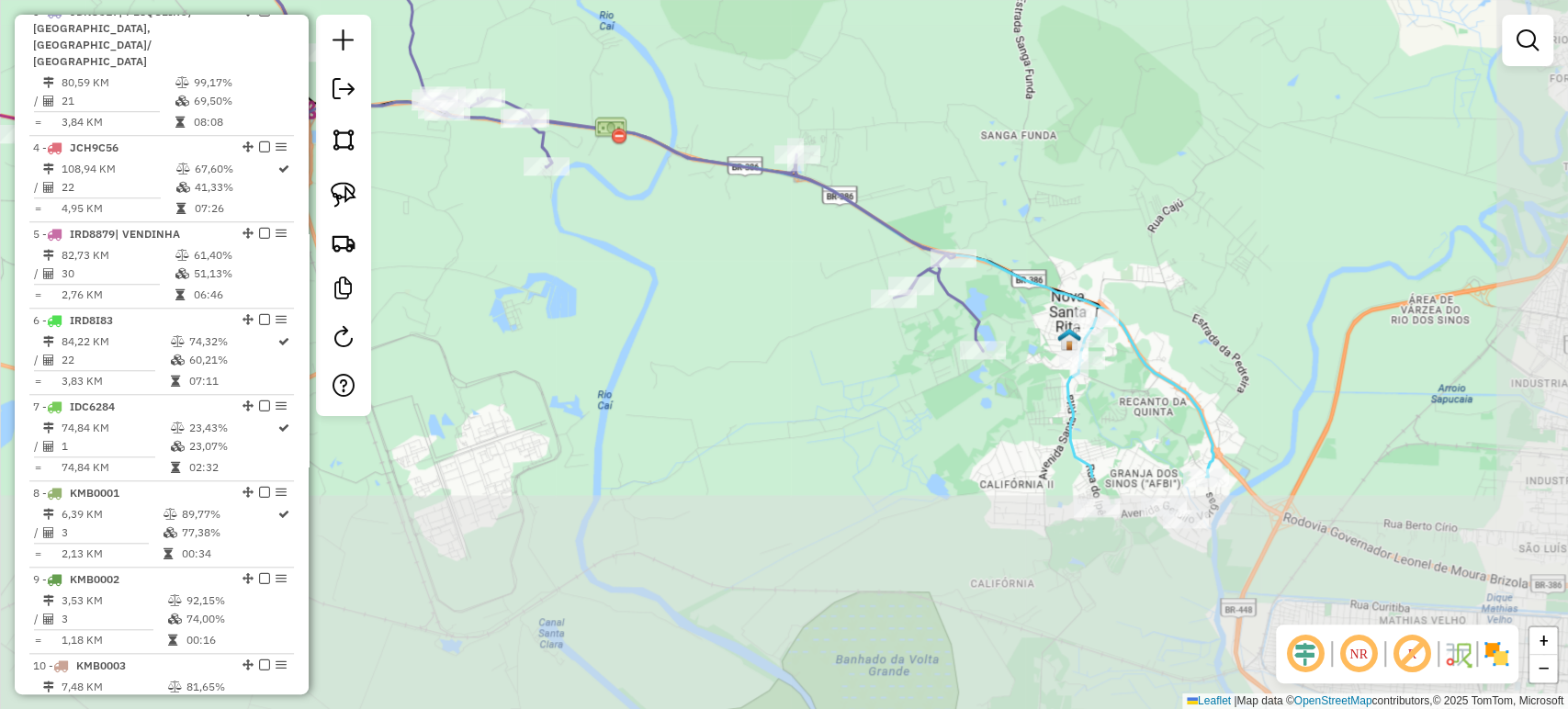 drag, startPoint x: 1143, startPoint y: 366, endPoint x: 836, endPoint y: 110, distance: 399.73116 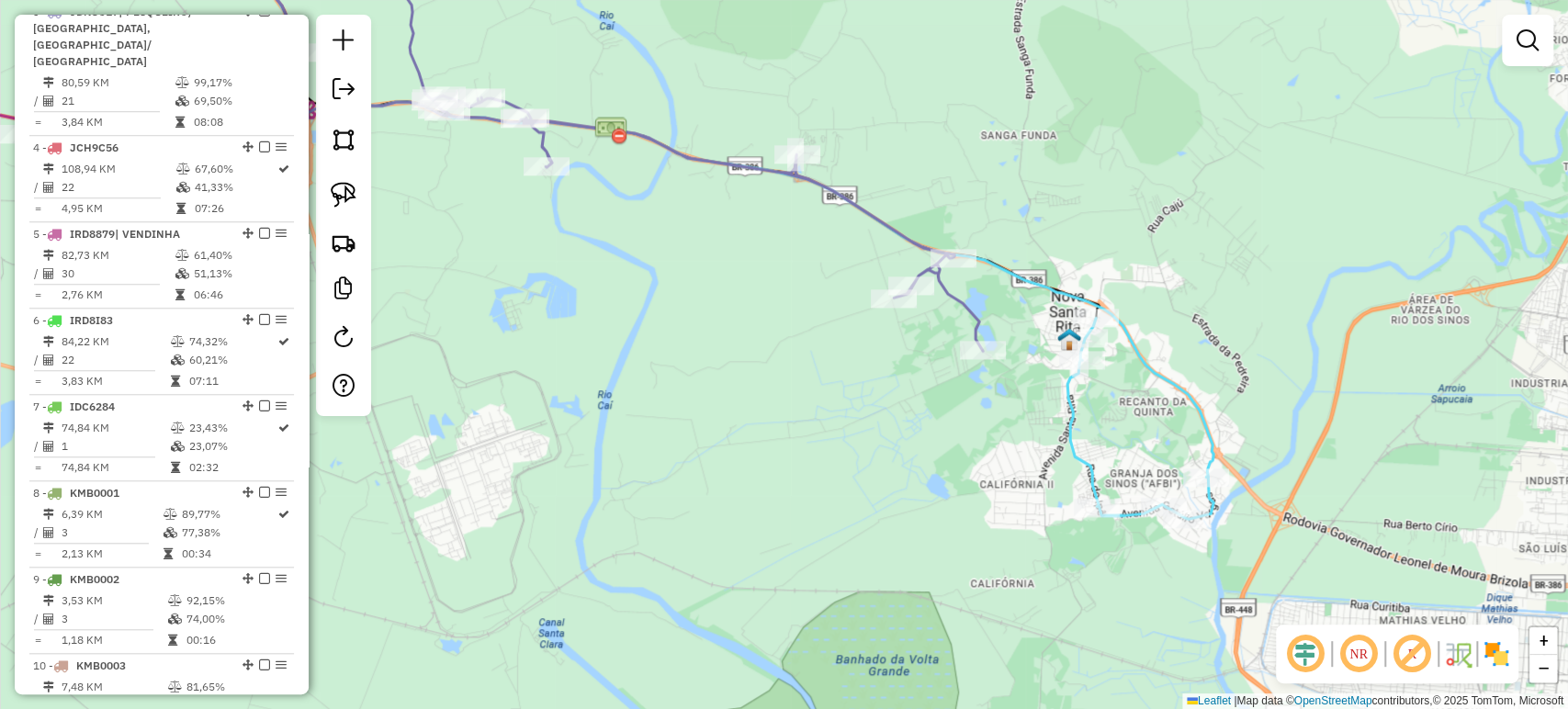select on "*********" 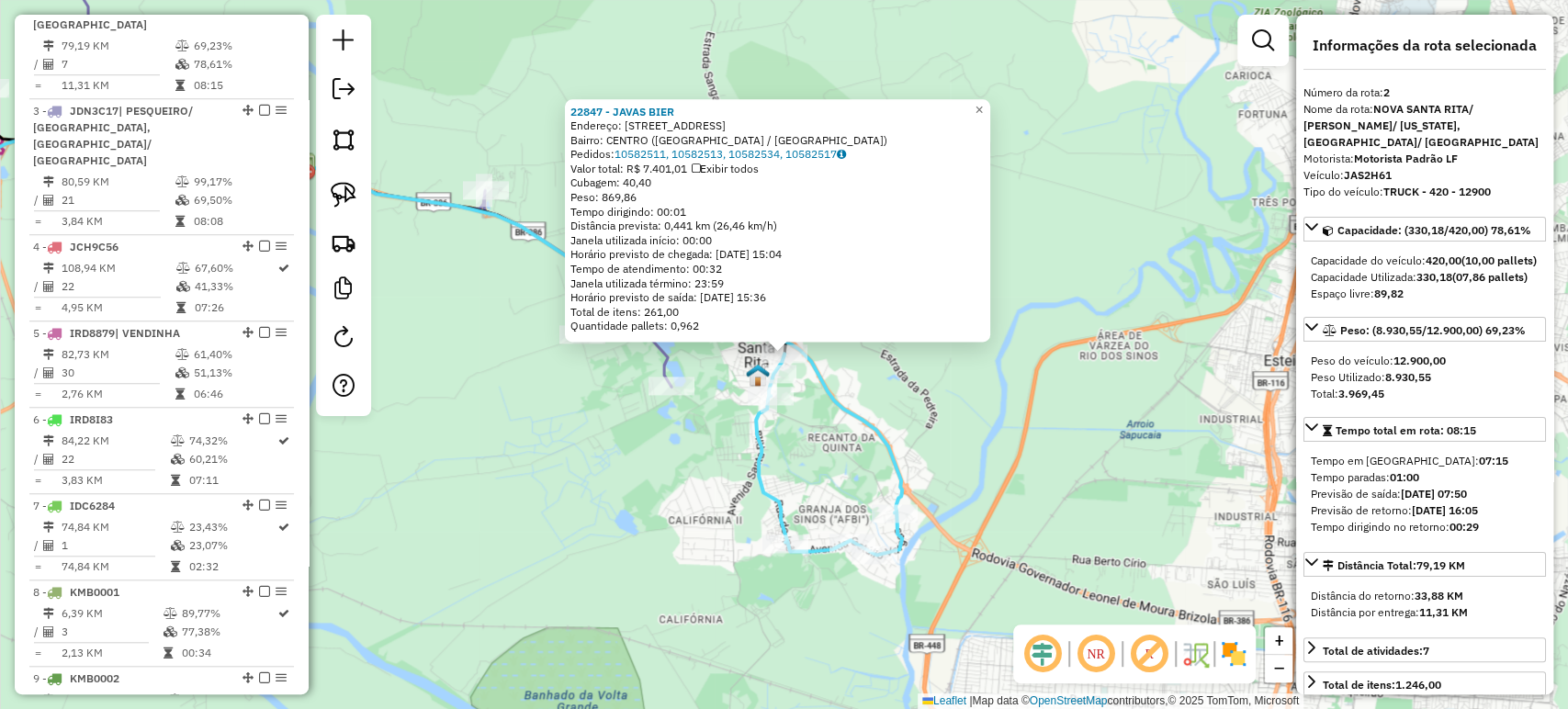 scroll, scrollTop: 830, scrollLeft: 0, axis: vertical 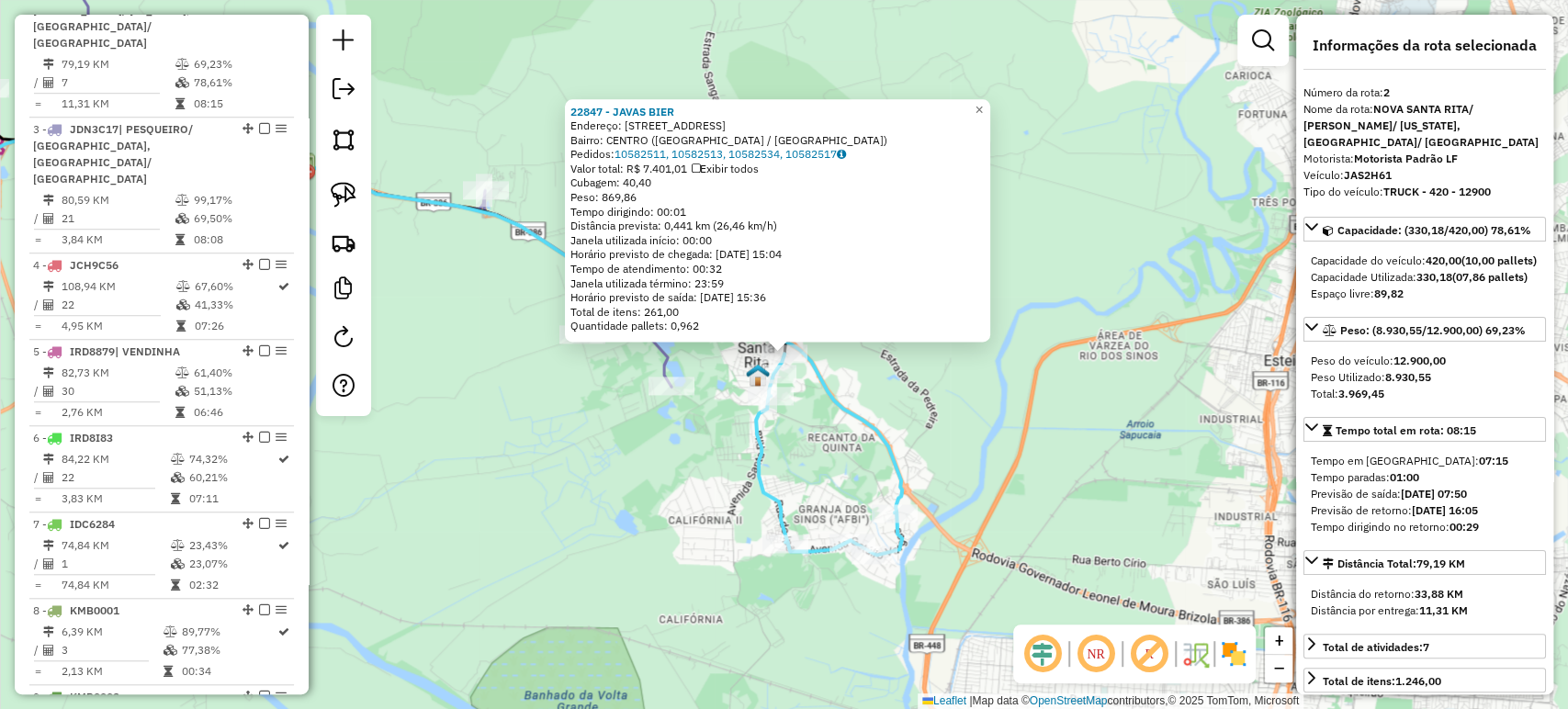 click on "22847 - JAVAS BIER  Endereço: [STREET_ADDRESS]   [GEOGRAPHIC_DATA]:  10582511, 10582513, 10582534, 10582517   Valor total: R$ 7.401,01   Exibir todos   Cubagem: 40,40  Peso: 869,86  Tempo dirigindo: 00:01   Distância prevista: 0,441 km (26,46 km/h)   [GEOGRAPHIC_DATA] utilizada início: 00:00   Horário previsto de chegada: [DATE] 15:04   Tempo de atendimento: 00:32   Janela utilizada término: 23:59   Horário previsto de saída: [DATE] 15:36   Total de itens: 261,00   Quantidade pallets: 0,962  × Janela de atendimento Grade de atendimento Capacidade Transportadoras Veículos Cliente Pedidos  Rotas Selecione os dias de semana para filtrar as janelas de atendimento  Seg   Ter   Qua   Qui   Sex   Sáb   Dom  Informe o período da janela de atendimento: De: Até:  Filtrar exatamente a janela do cliente  Considerar janela de atendimento padrão  Selecione os dias de semana para filtrar as grades de atendimento  Seg   Ter   Qua   Qui   Sex   Sáb   Dom   Peso mínimo:   De:   Até:" 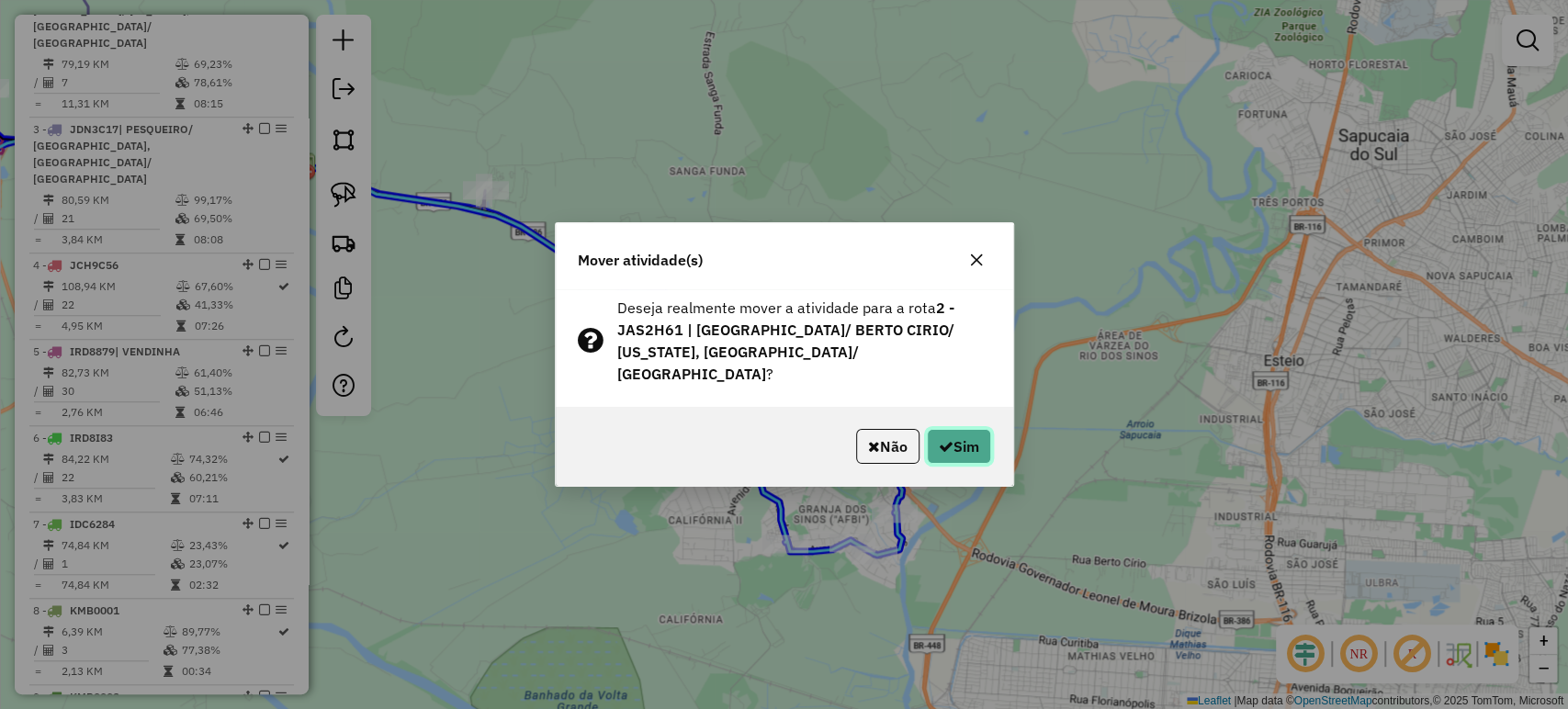 drag, startPoint x: 951, startPoint y: 433, endPoint x: 665, endPoint y: 615, distance: 338.99853 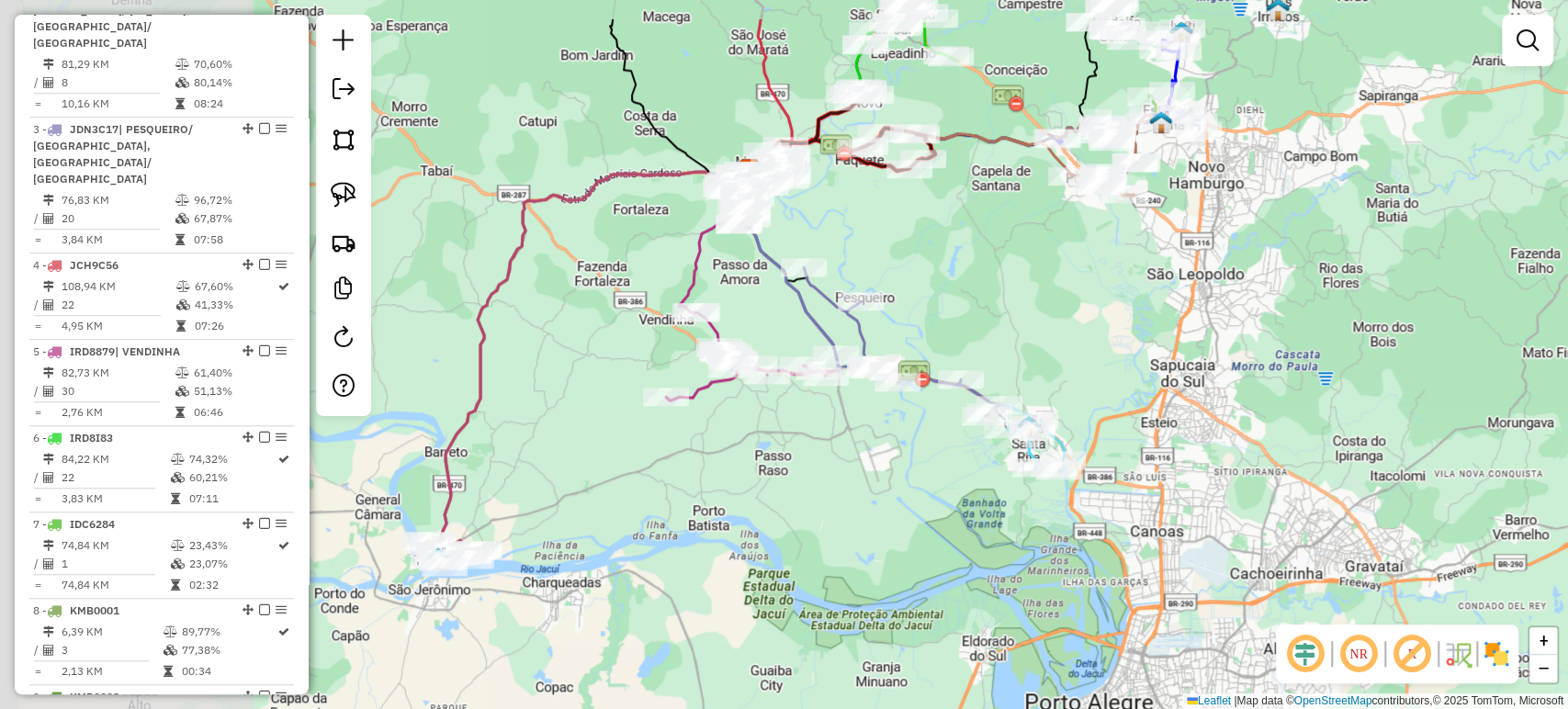 drag, startPoint x: 592, startPoint y: 380, endPoint x: 787, endPoint y: 206, distance: 261.3446 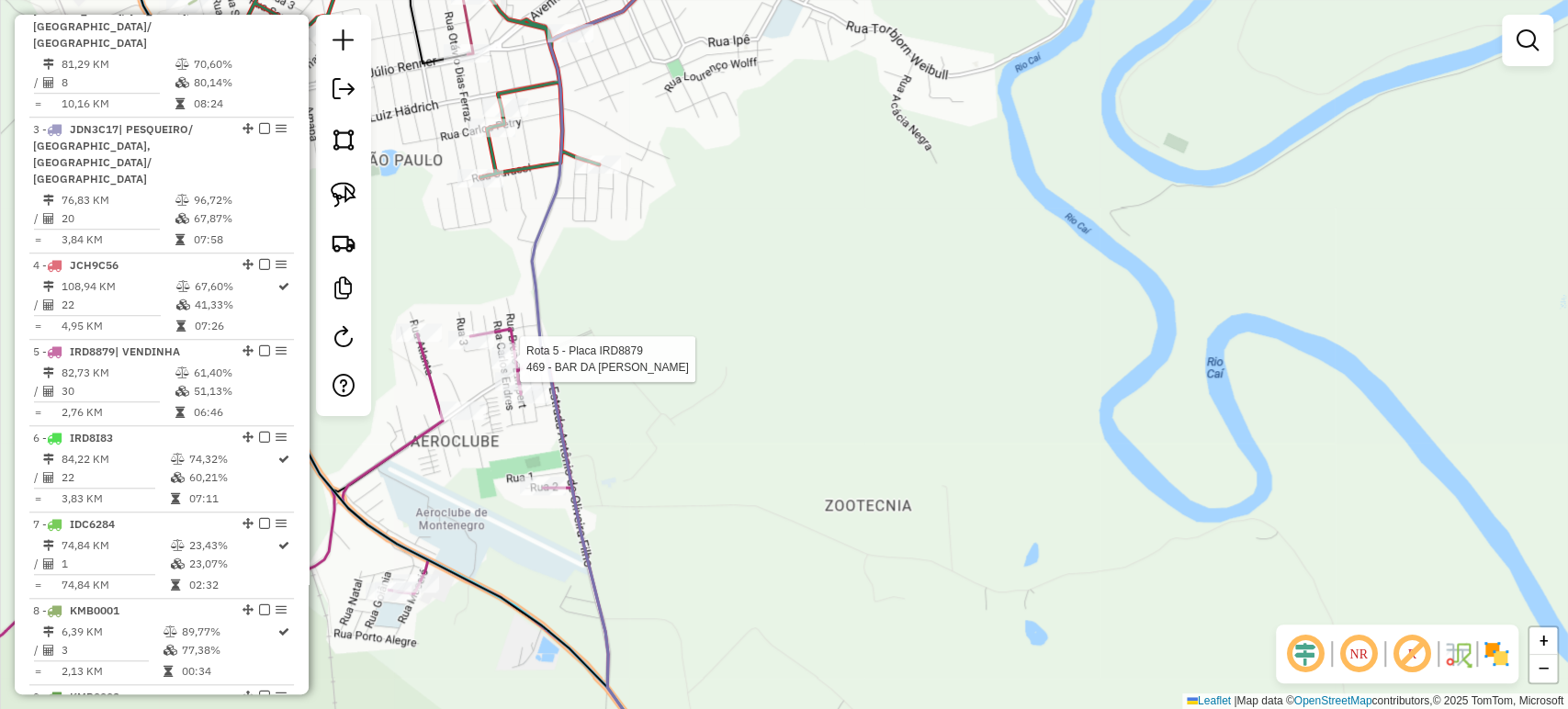 click 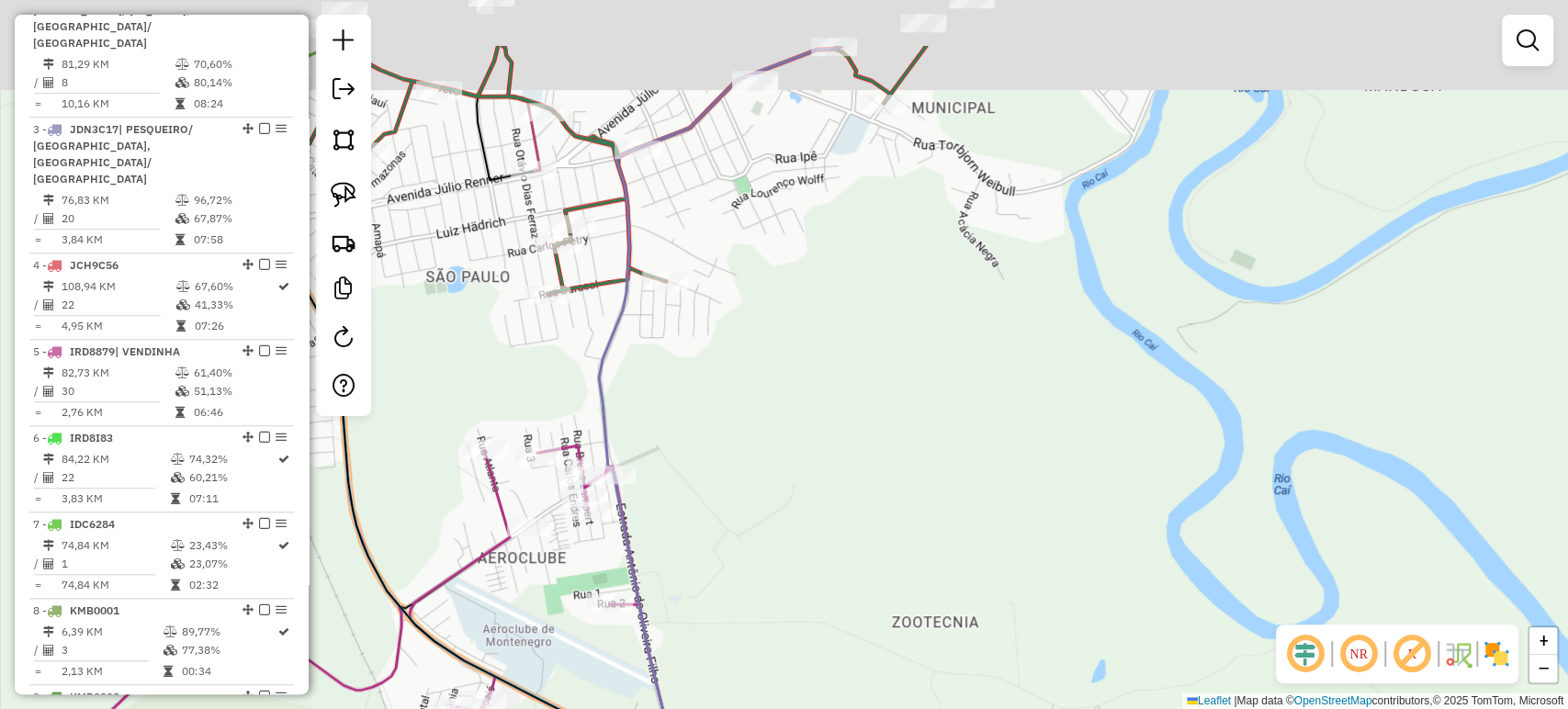 drag, startPoint x: 653, startPoint y: 270, endPoint x: 839, endPoint y: 607, distance: 384.92207 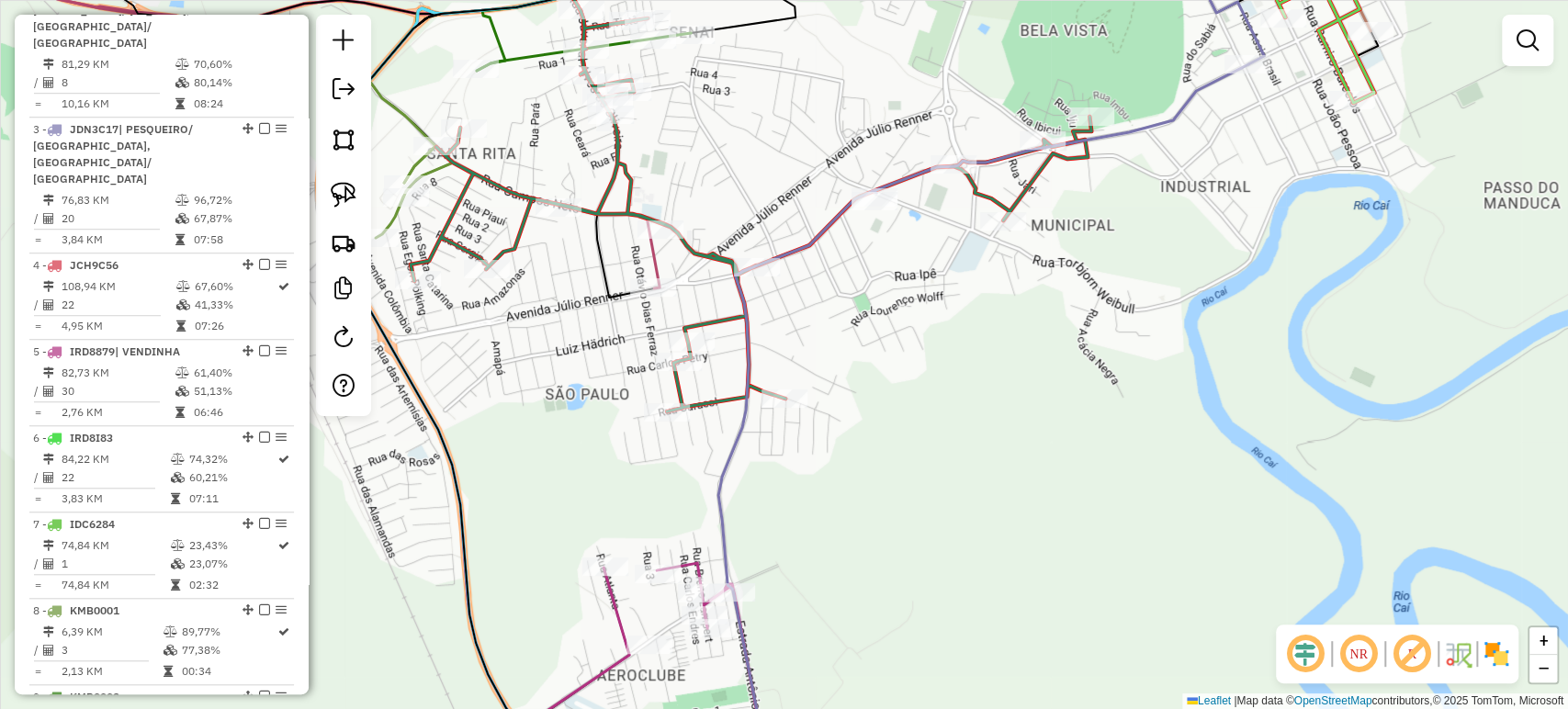 drag, startPoint x: 891, startPoint y: 287, endPoint x: 632, endPoint y: 490, distance: 329.0745 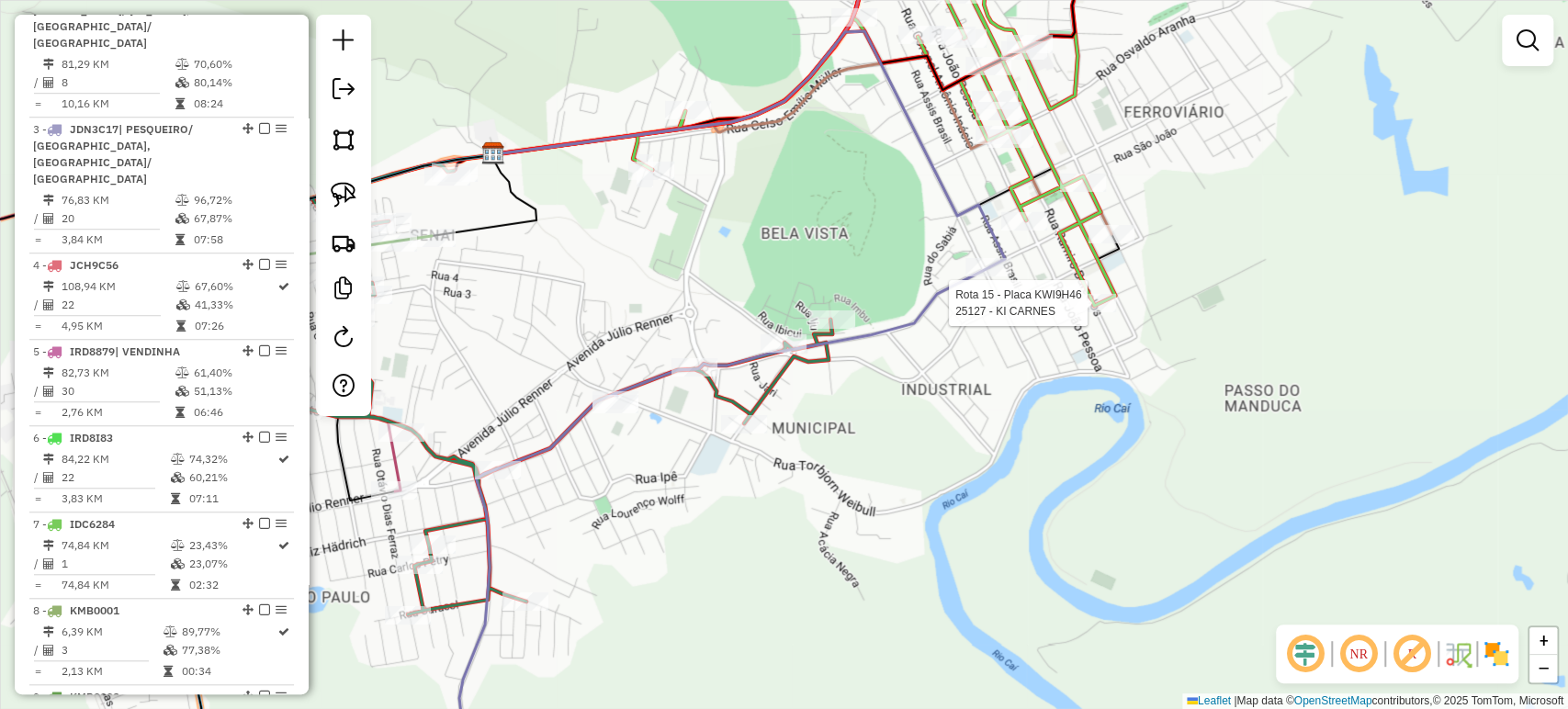 select on "*********" 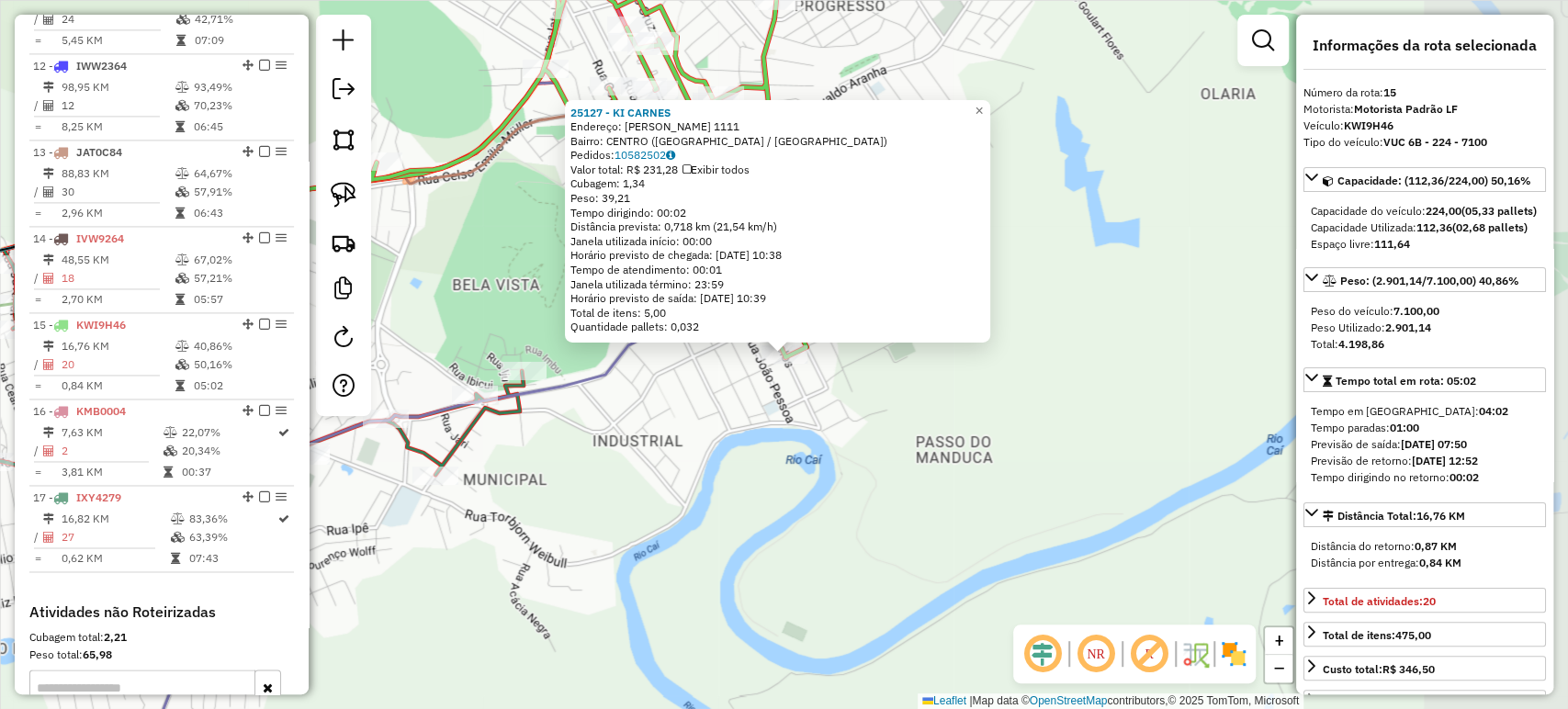 scroll, scrollTop: 1956, scrollLeft: 0, axis: vertical 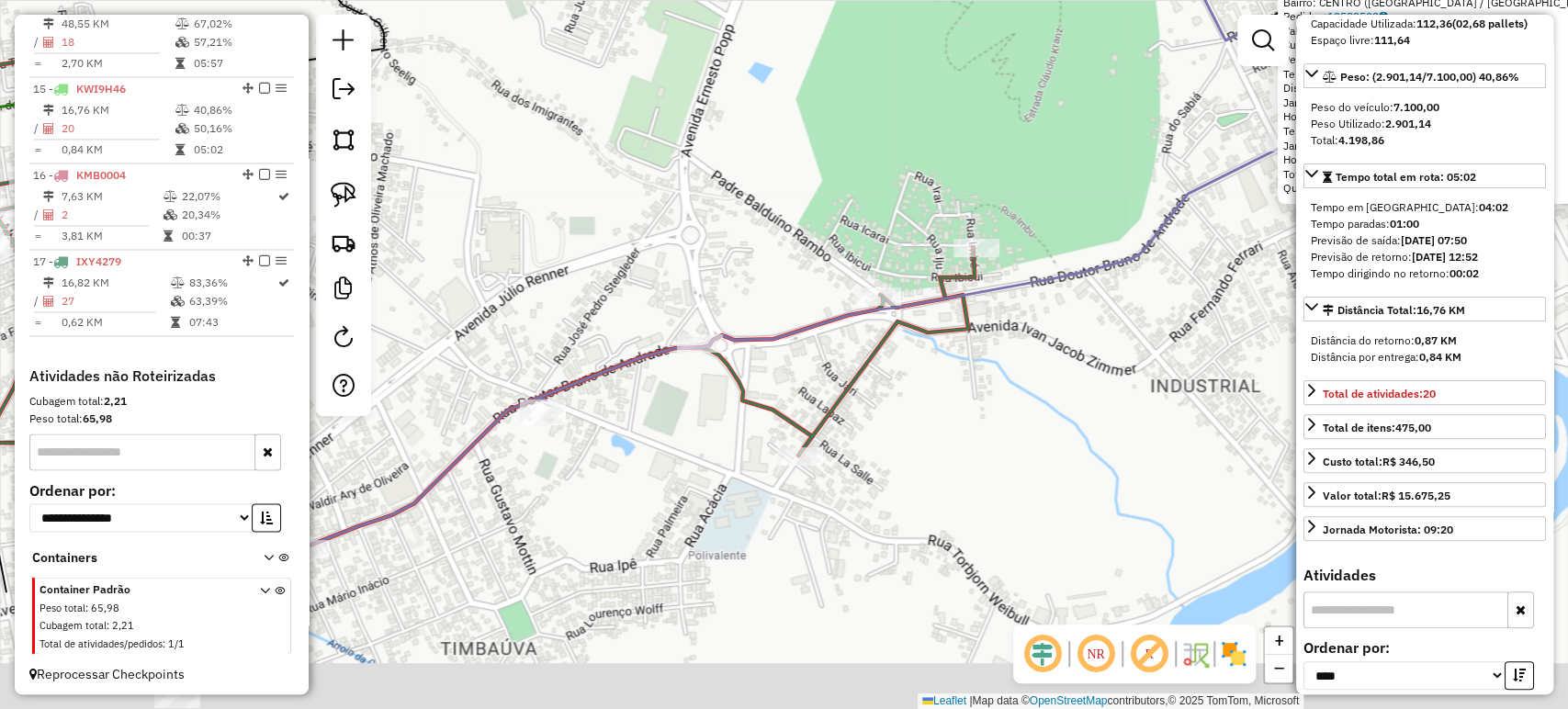 drag, startPoint x: 802, startPoint y: 311, endPoint x: 733, endPoint y: 242, distance: 97.58074 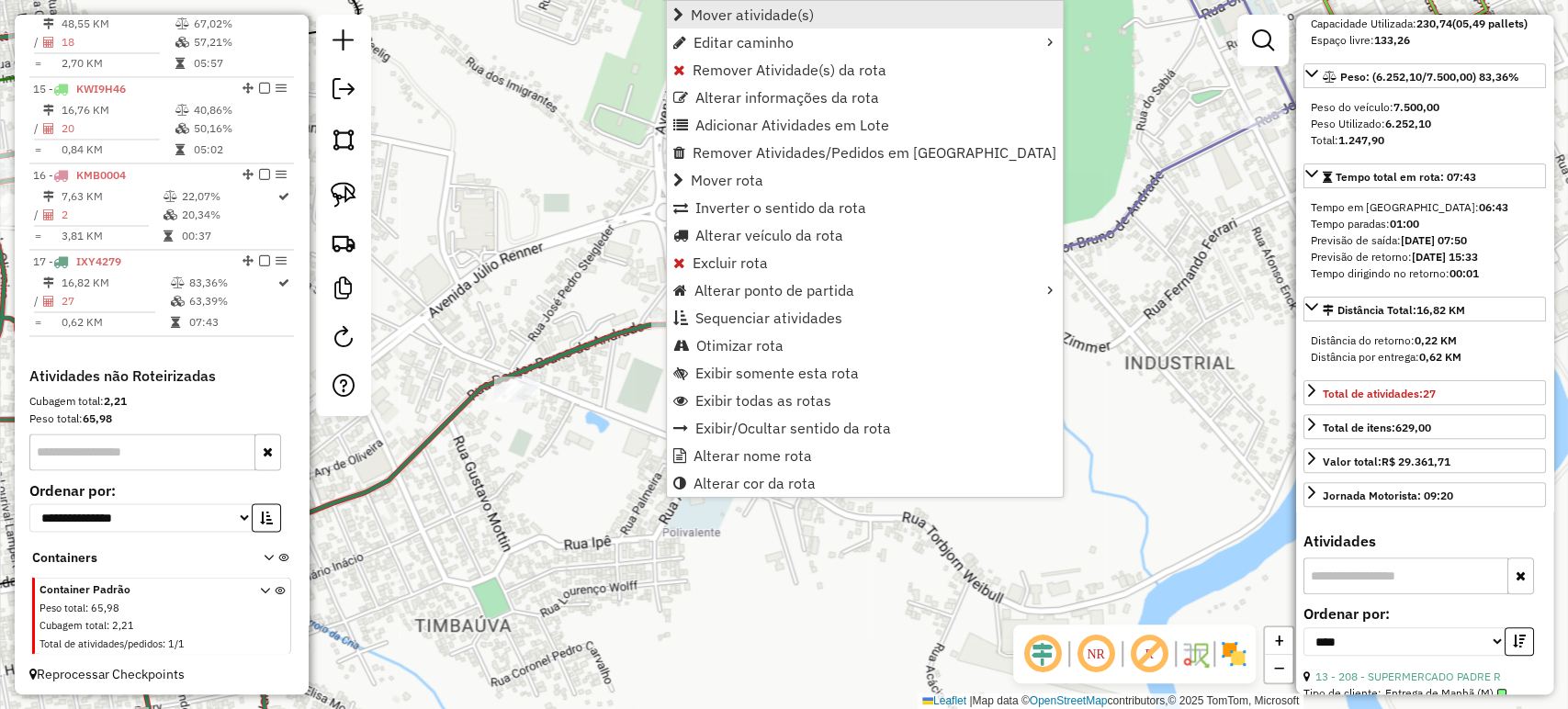 click on "Mover atividade(s)" at bounding box center [752, 15] 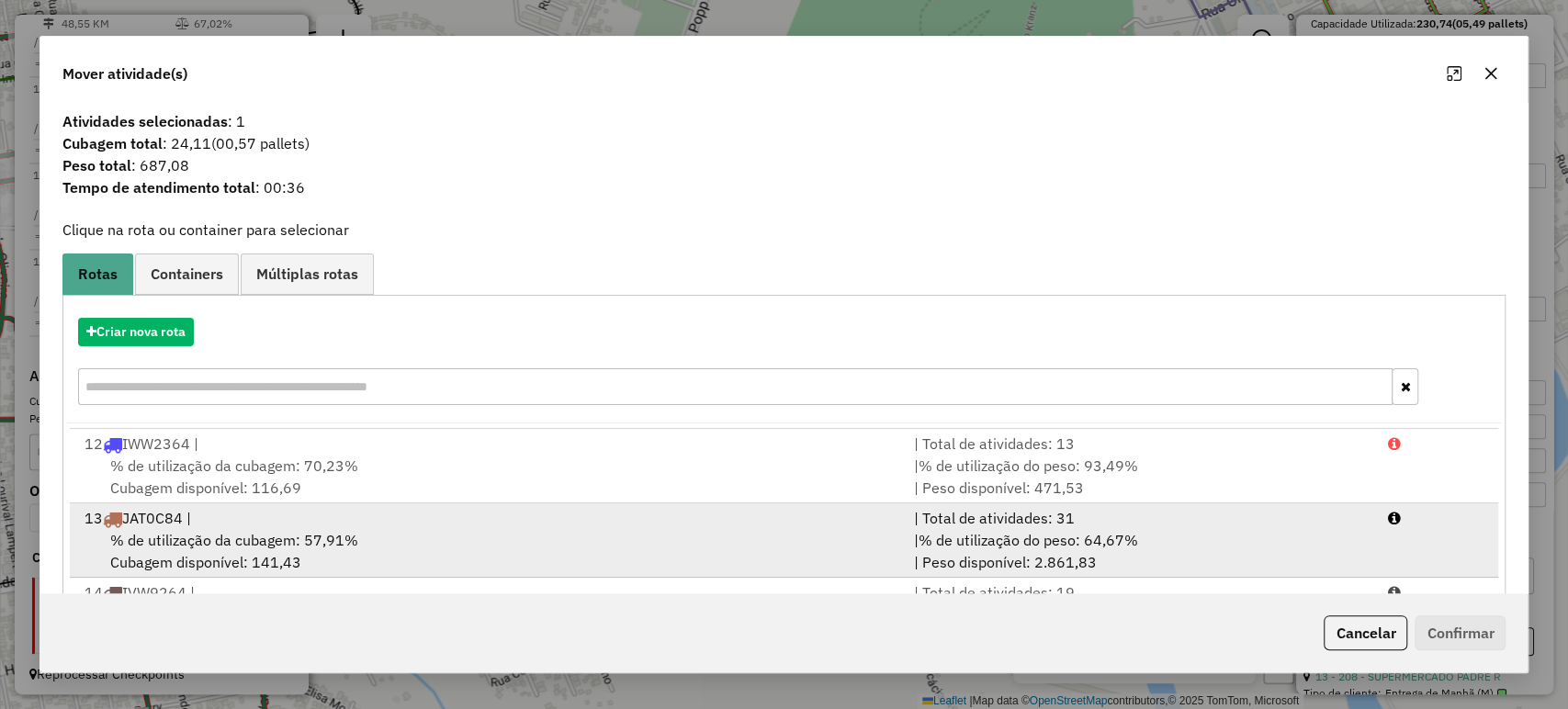 scroll, scrollTop: 821, scrollLeft: 0, axis: vertical 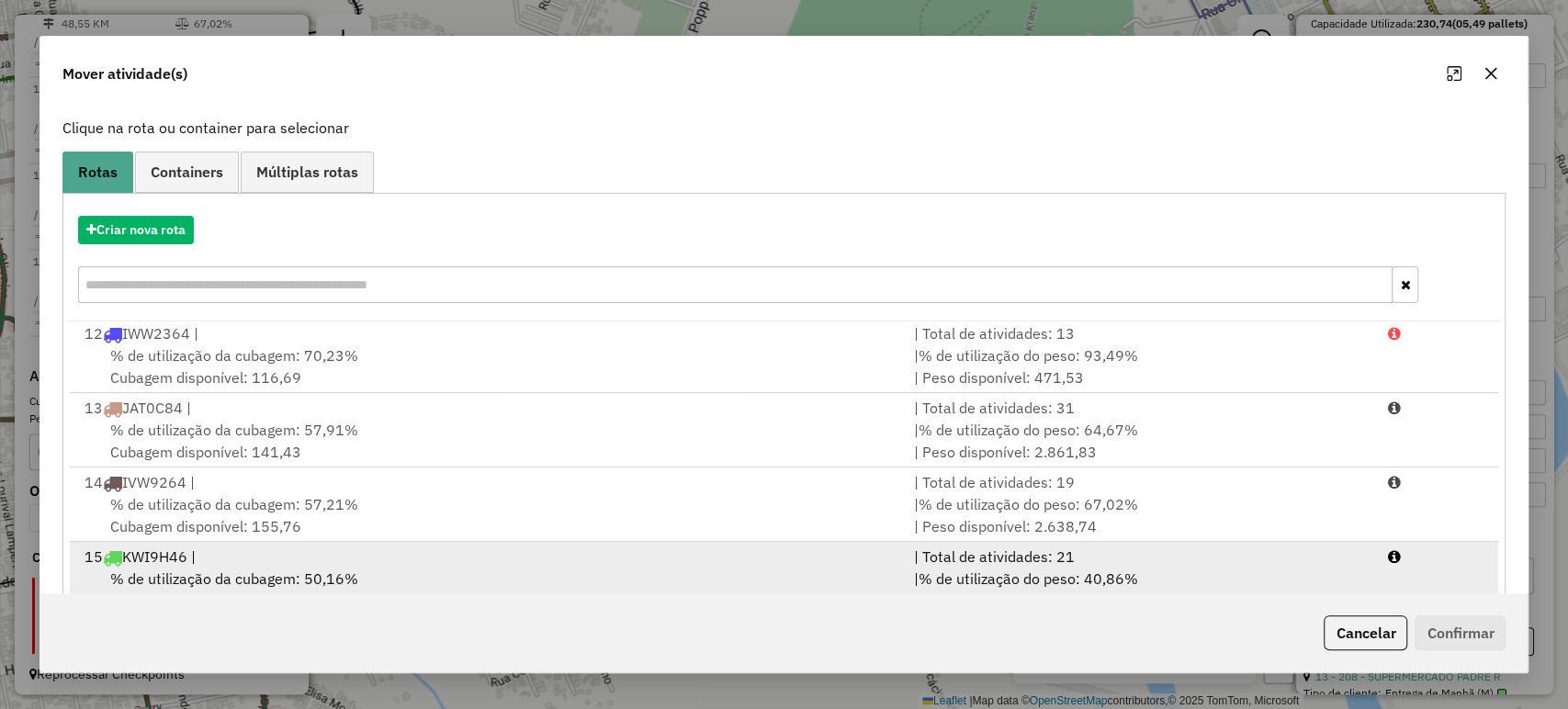click on "15  KWI9H46 |" at bounding box center [488, 557] 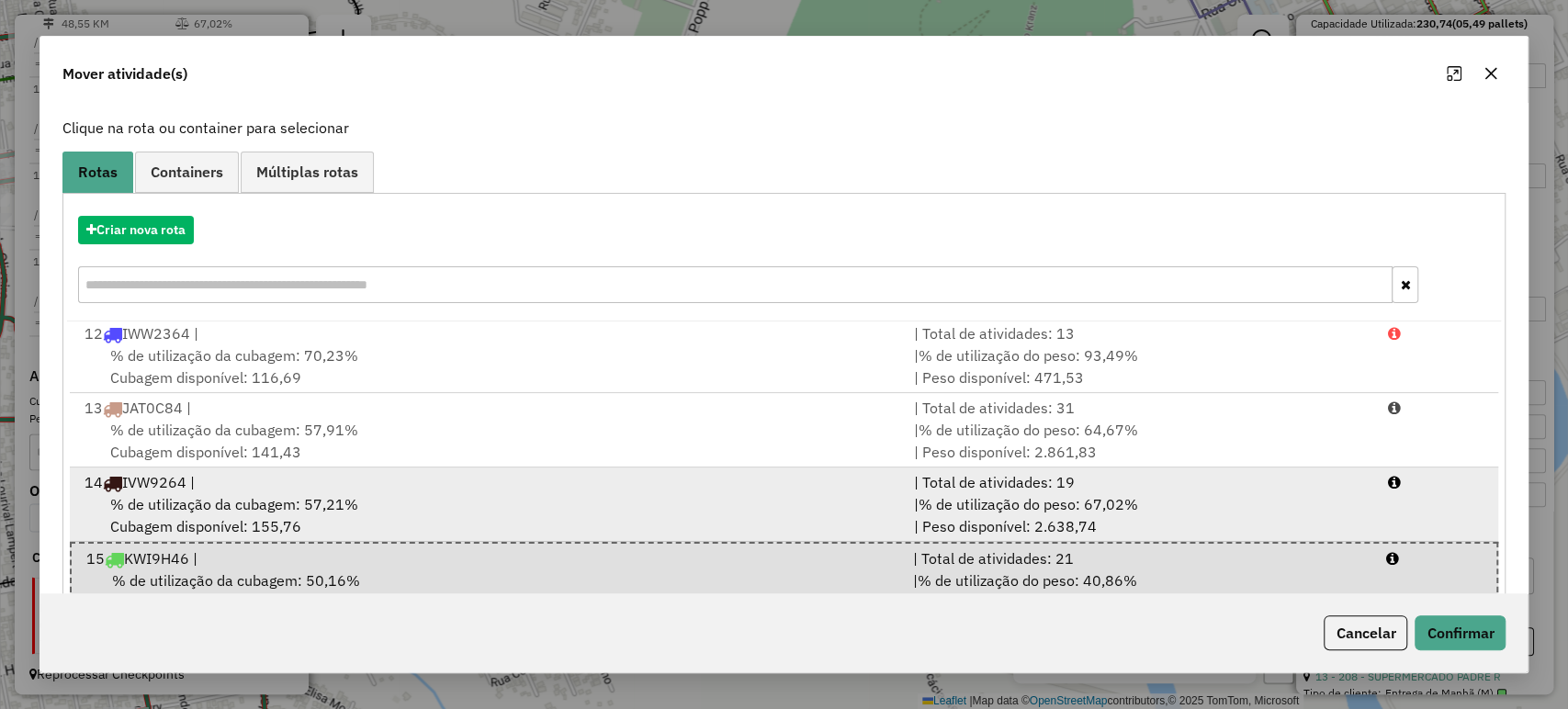 scroll, scrollTop: 823, scrollLeft: 0, axis: vertical 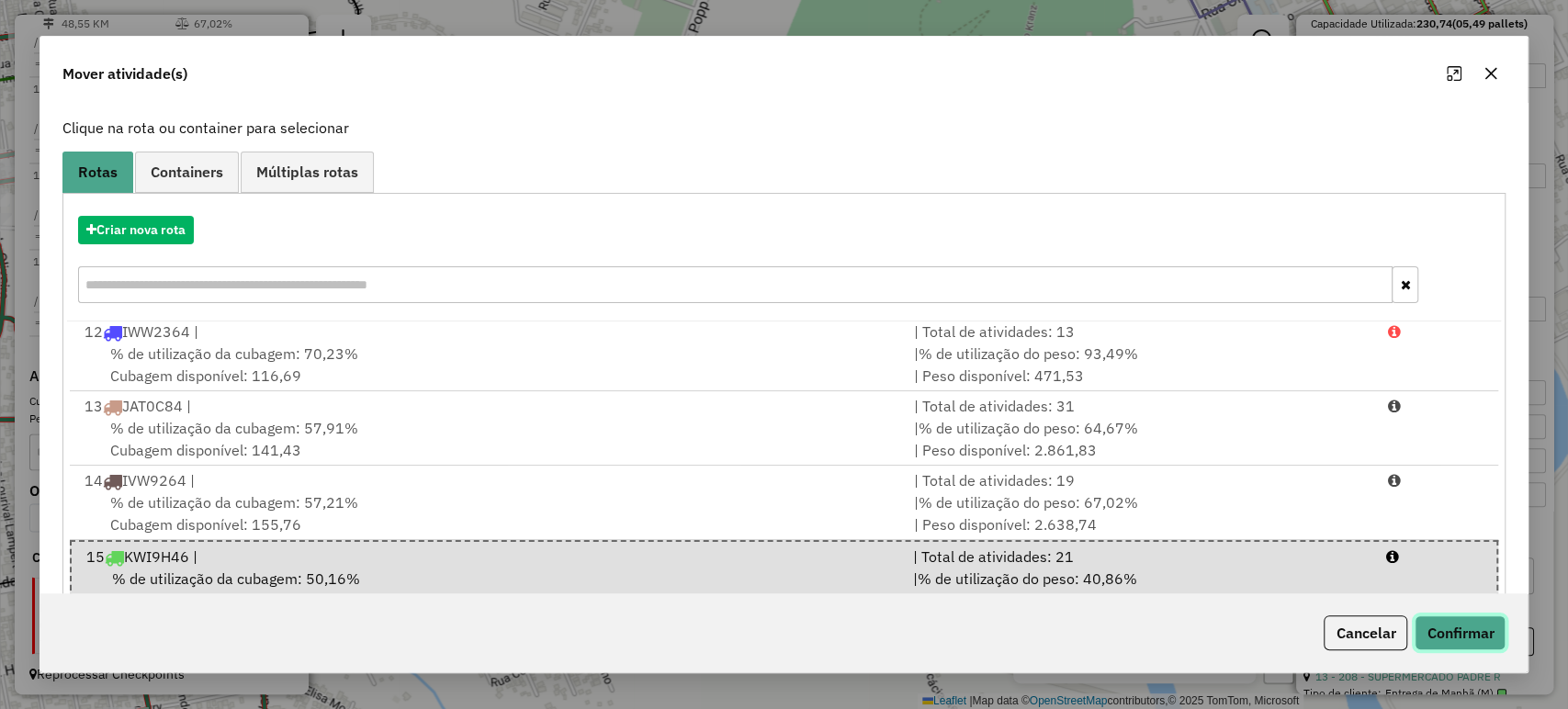 click on "Confirmar" 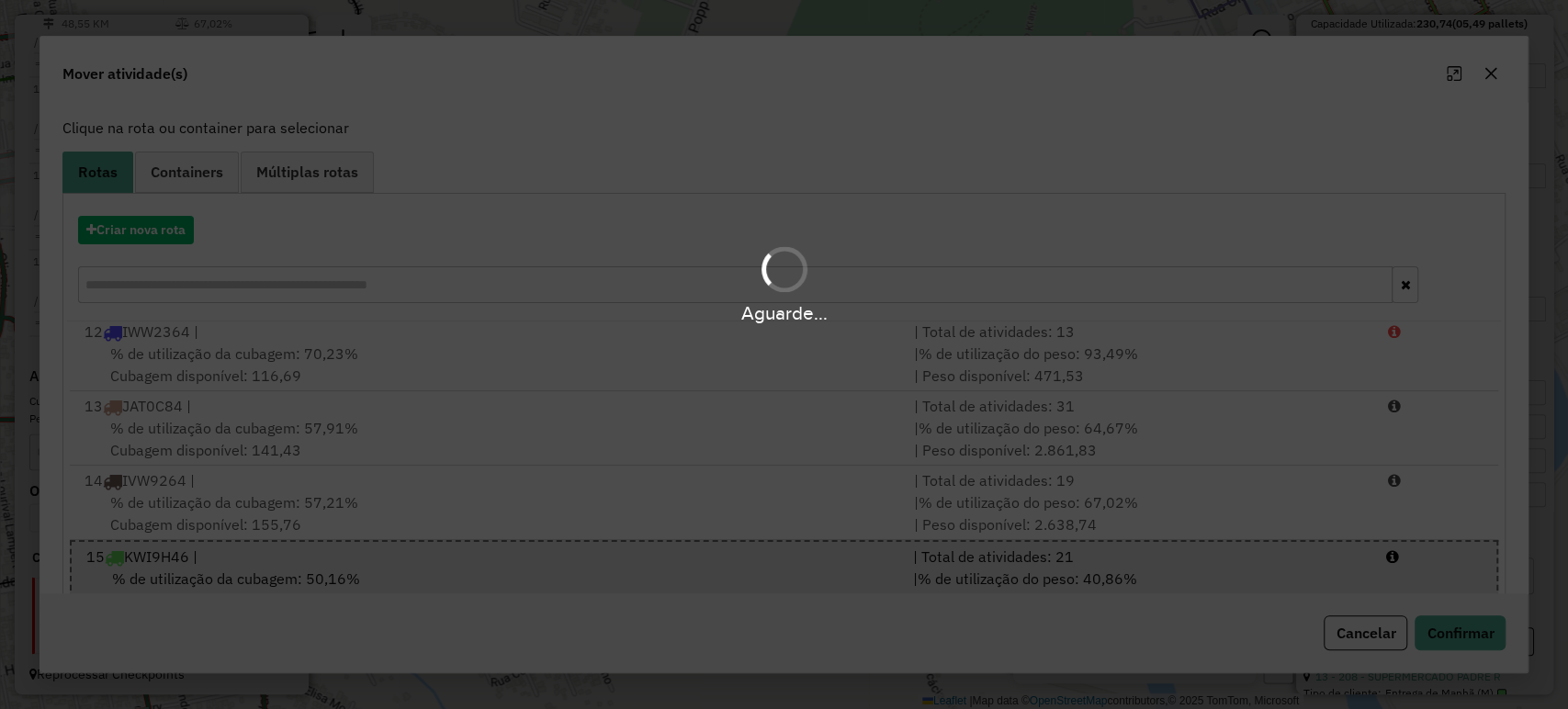 click on "Aguarde..." at bounding box center [784, 354] 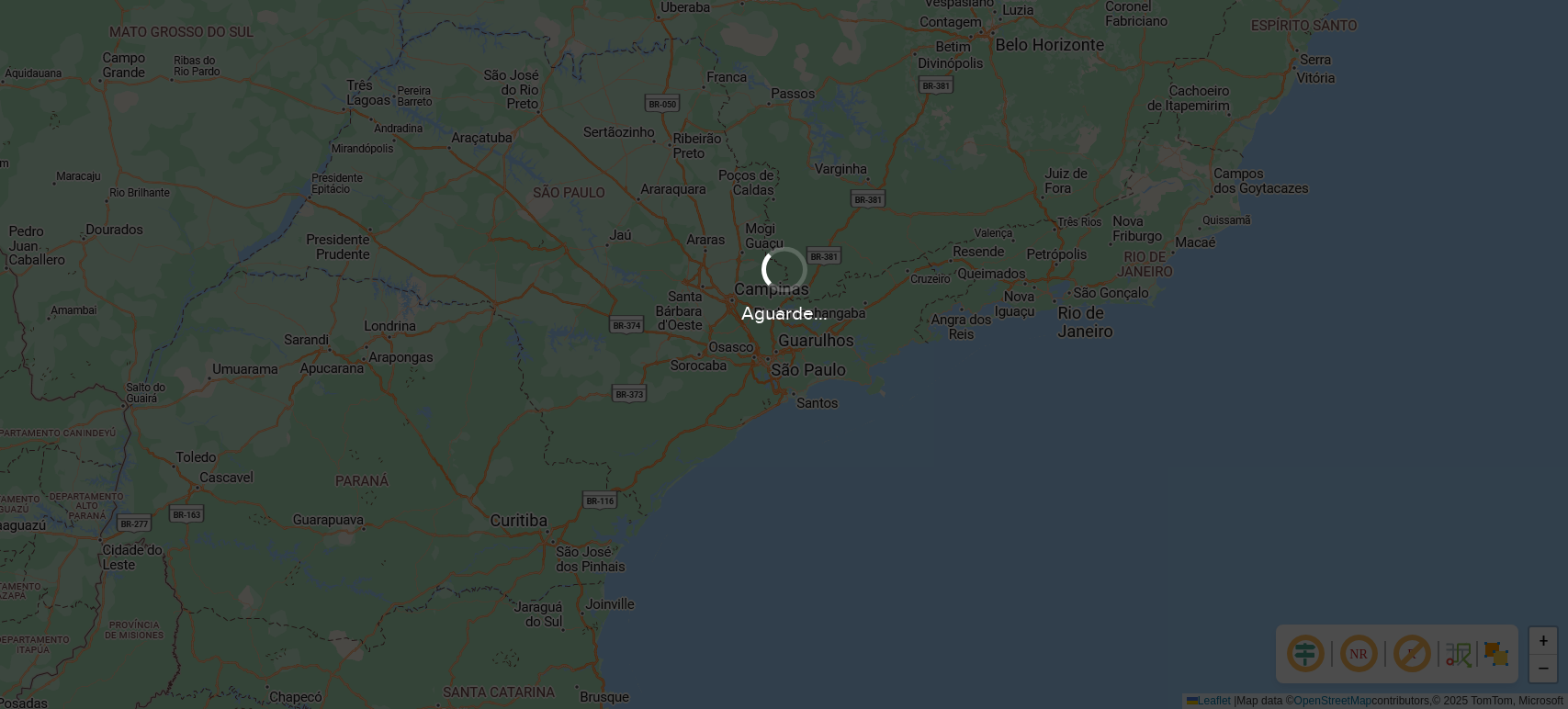 scroll, scrollTop: 0, scrollLeft: 0, axis: both 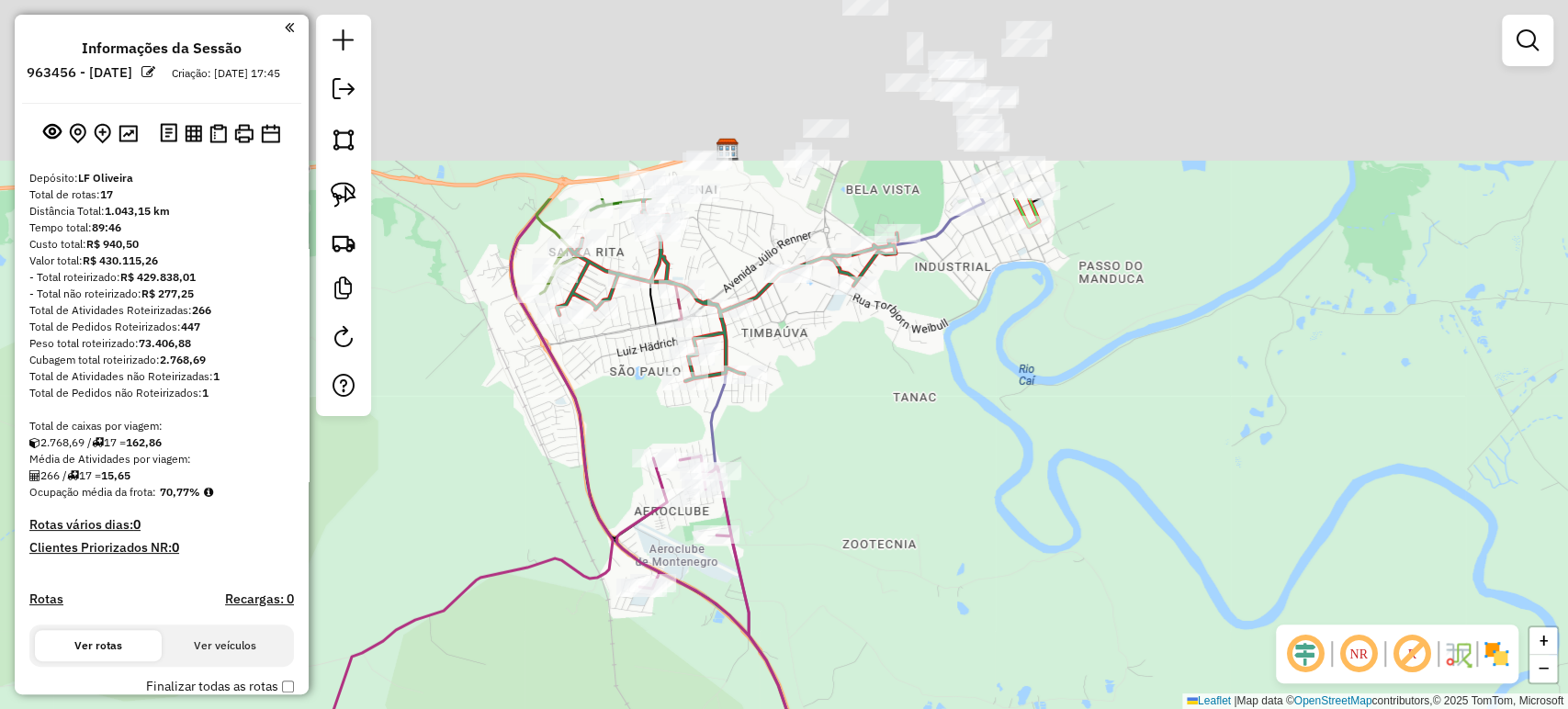 drag, startPoint x: 794, startPoint y: 221, endPoint x: 852, endPoint y: 458, distance: 243.9939 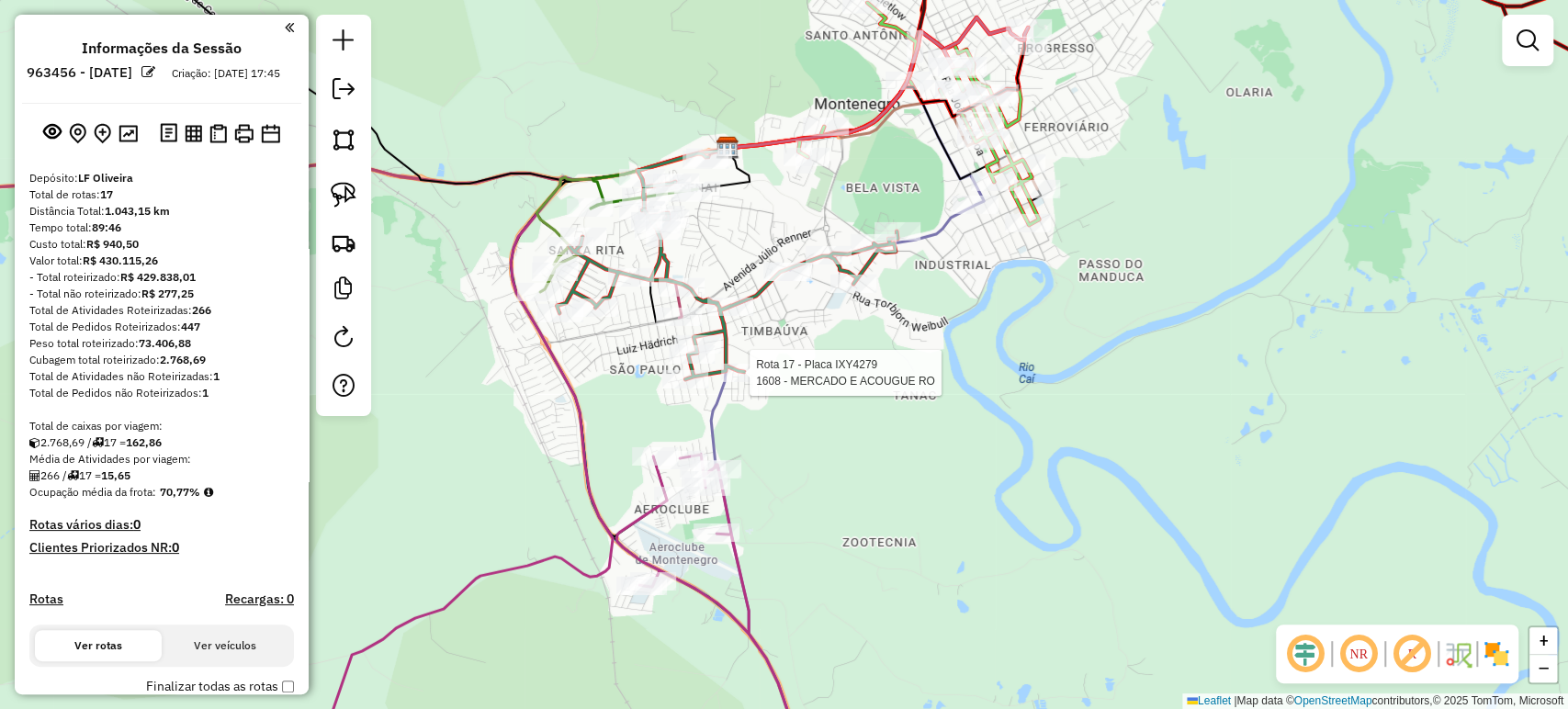 select on "**********" 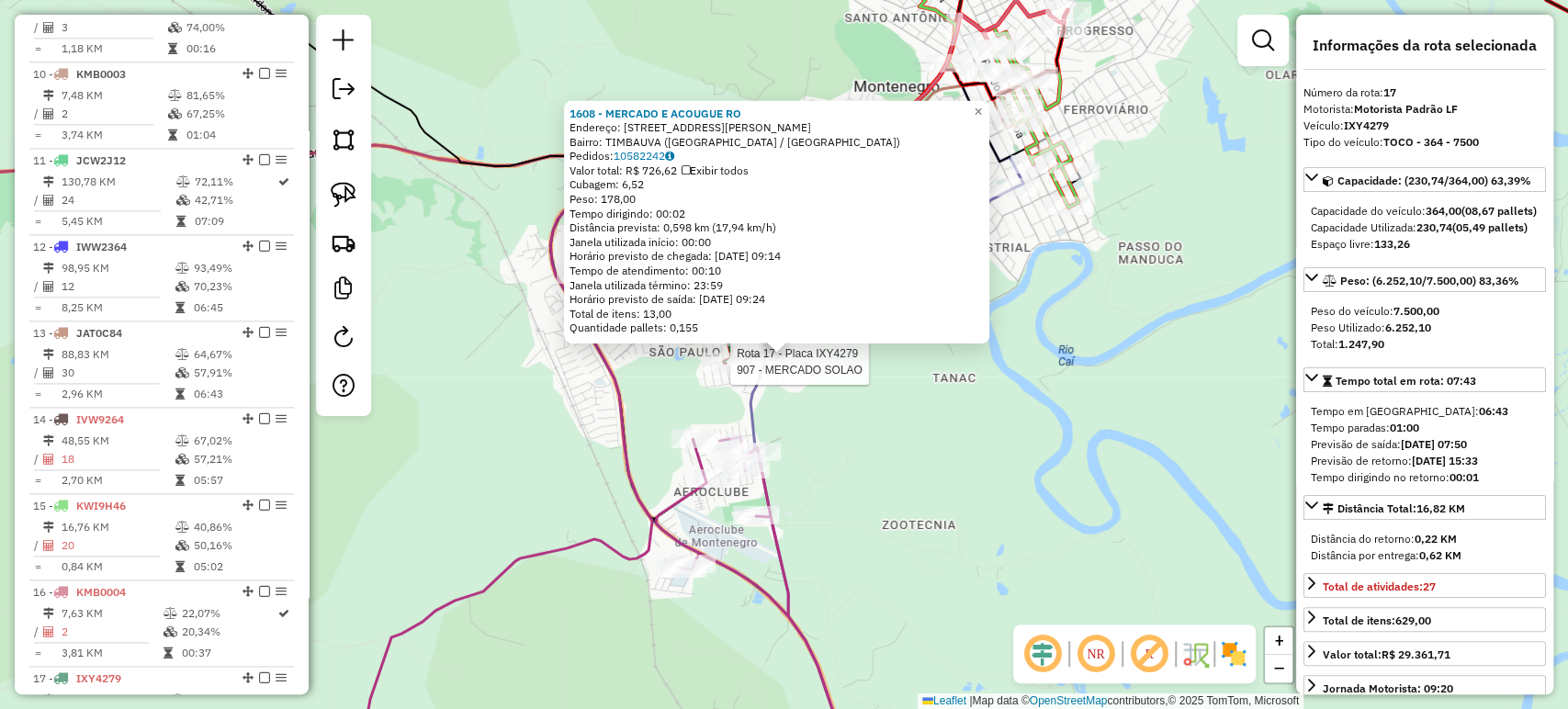 scroll, scrollTop: 1933, scrollLeft: 0, axis: vertical 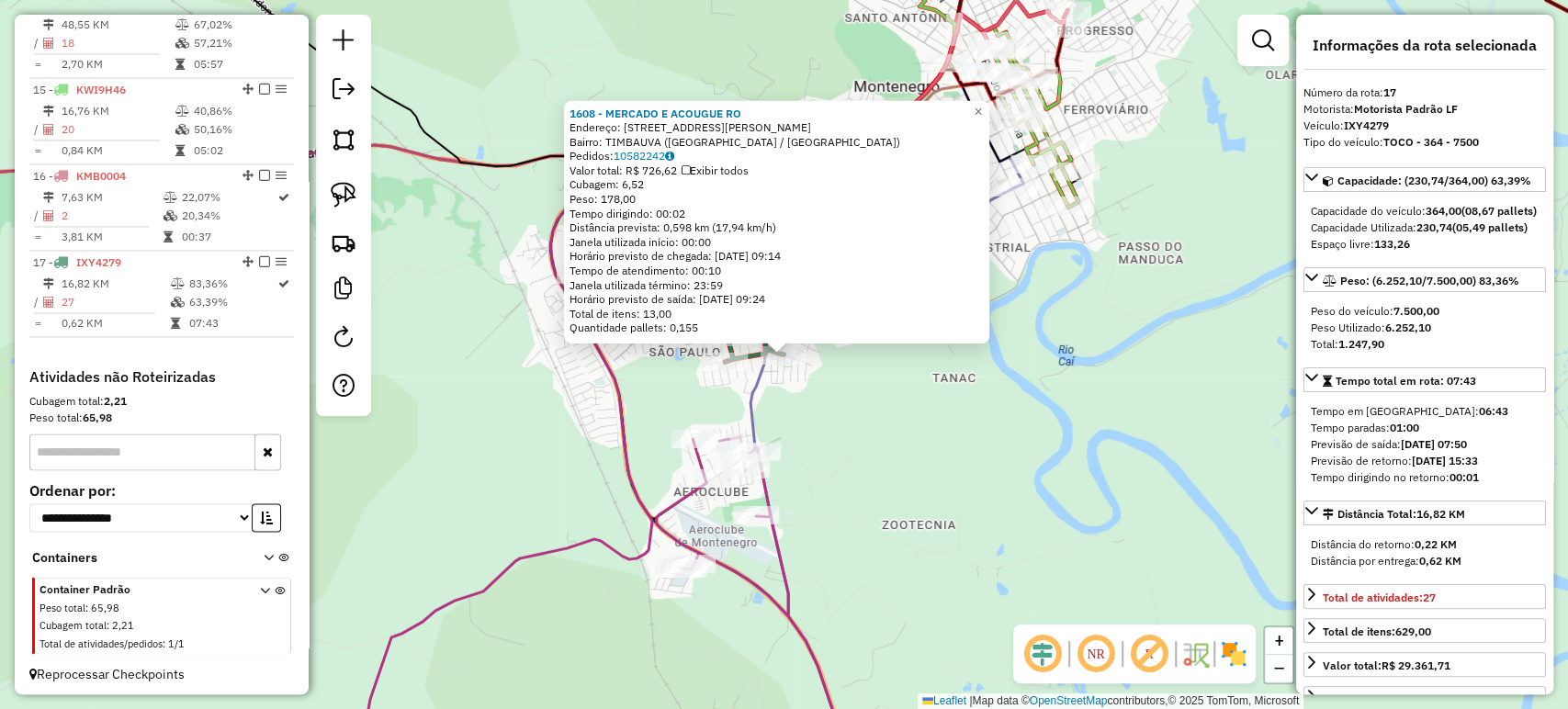 click on "1608 - MERCADO E ACOUGUE RO  Endereço: R [PERSON_NAME] 175   Bairro: TIMBAUVA ([GEOGRAPHIC_DATA] / [GEOGRAPHIC_DATA])   Pedidos:  10582242   Valor total: R$ 726,62   Exibir todos   Cubagem: 6,52  Peso: 178,00  Tempo dirigindo: 00:02   Distância prevista: 0,598 km (17,94 km/h)   [GEOGRAPHIC_DATA] utilizada início: 00:00   Horário previsto de chegada: [DATE] 09:14   Tempo de atendimento: 00:10   Janela utilizada término: 23:59   Horário previsto de saída: [DATE] 09:24   Total de itens: 13,00   Quantidade pallets: 0,155  × Janela de atendimento Grade de atendimento Capacidade Transportadoras Veículos Cliente Pedidos  Rotas Selecione os dias de semana para filtrar as janelas de atendimento  Seg   Ter   Qua   Qui   Sex   Sáb   Dom  Informe o período da janela de atendimento: De: Até:  Filtrar exatamente a janela do cliente  Considerar janela de atendimento padrão  Selecione os dias de semana para filtrar as grades de atendimento  Seg   Ter   Qua   Qui   Sex   Sáb   Dom   Peso mínimo:   Peso máximo:   De:   Até:" 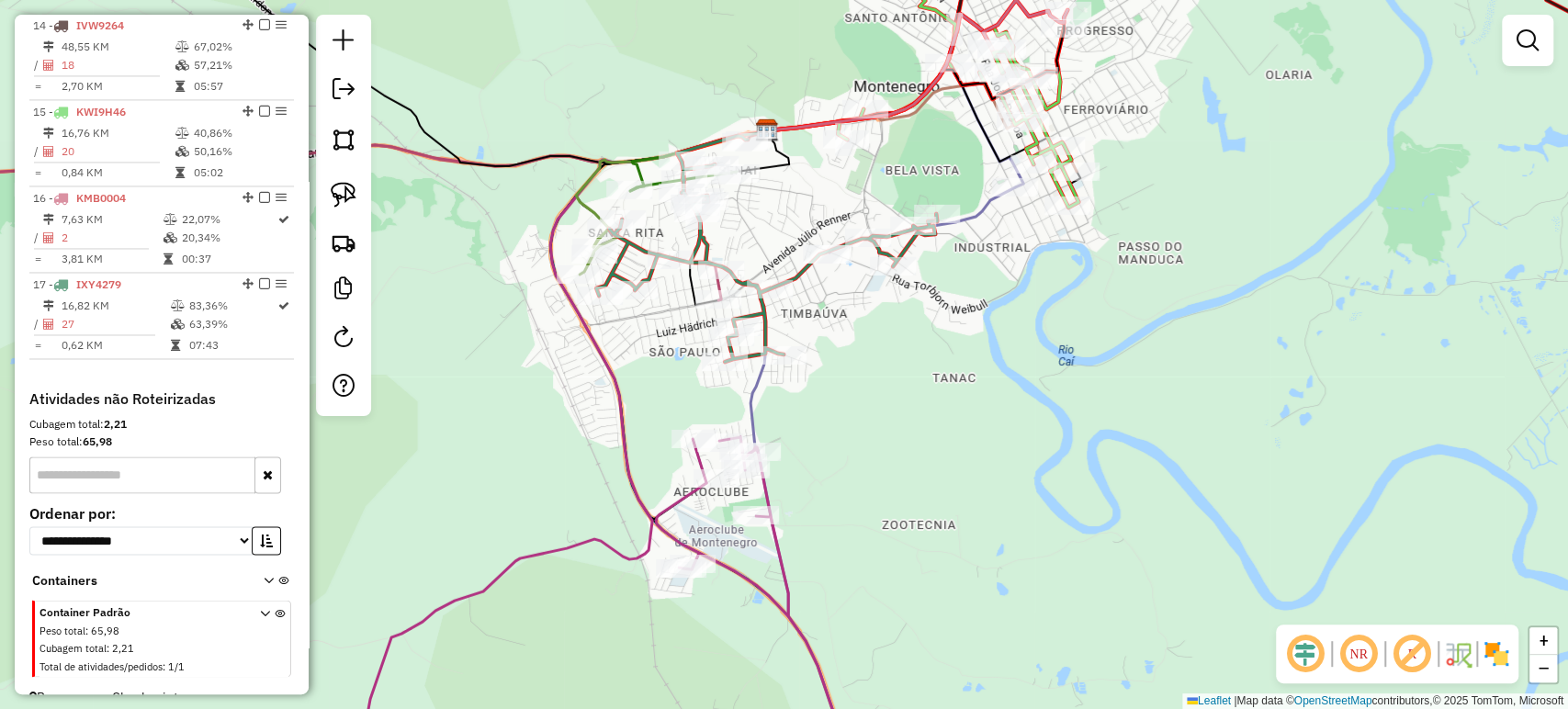 scroll, scrollTop: 1956, scrollLeft: 0, axis: vertical 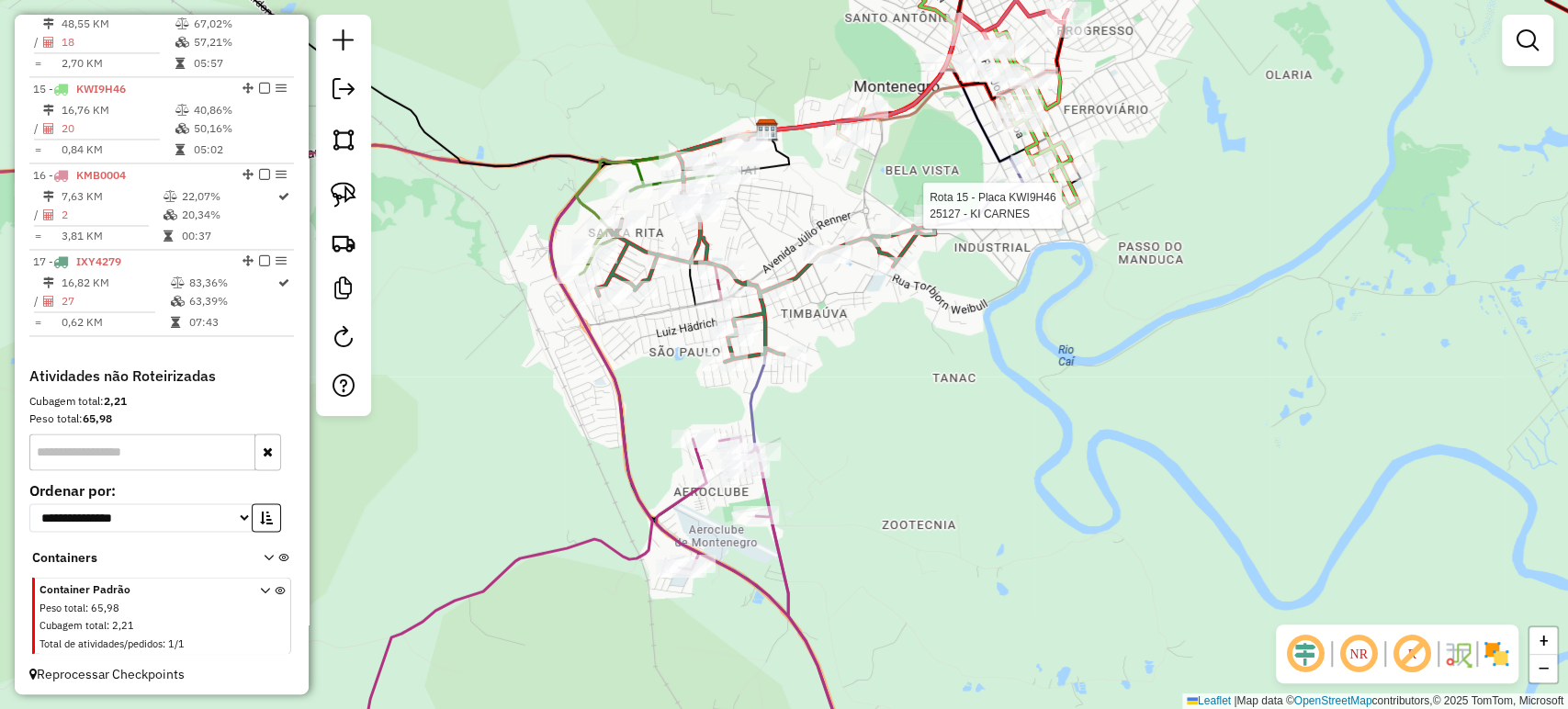 click 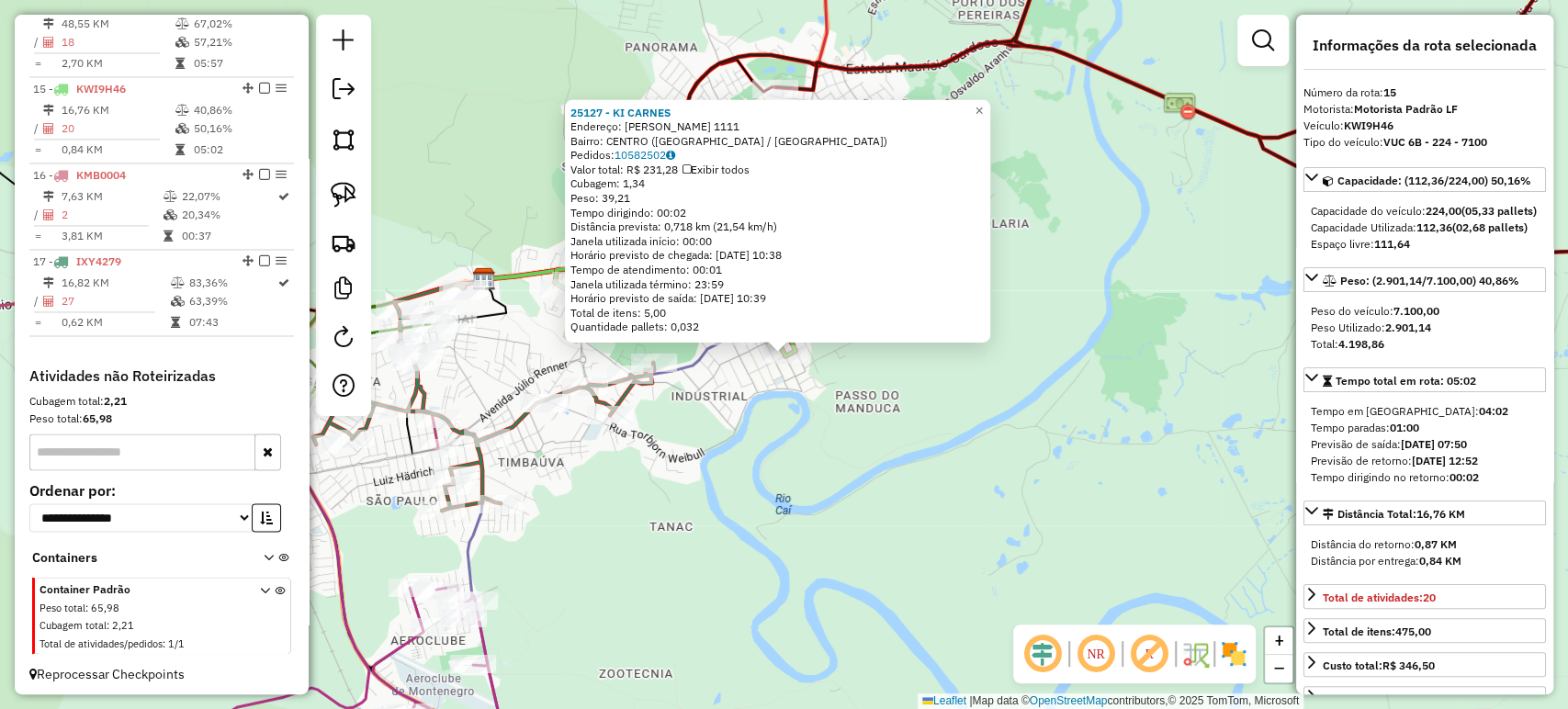 click on "25127 - KI CARNES  Endereço:  [PERSON_NAME] 1111   Bairro: CENTRO ([GEOGRAPHIC_DATA] / [GEOGRAPHIC_DATA])   Pedidos:  10582502   Valor total: R$ 231,28   Exibir todos   Cubagem: 1,34  Peso: 39,21  Tempo dirigindo: 00:02   Distância prevista: 0,718 km (21,54 km/h)   [GEOGRAPHIC_DATA] utilizada início: 00:00   Horário previsto de chegada: [DATE] 10:38   Tempo de atendimento: 00:01   Janela utilizada término: 23:59   Horário previsto de saída: [DATE] 10:39   Total de itens: 5,00   Quantidade pallets: 0,032  × Janela de atendimento Grade de atendimento Capacidade Transportadoras Veículos Cliente Pedidos  Rotas Selecione os dias de semana para filtrar as janelas de atendimento  Seg   Ter   Qua   Qui   Sex   Sáb   Dom  Informe o período da janela de atendimento: De: Até:  Filtrar exatamente a janela do cliente  Considerar janela de atendimento padrão  Selecione os dias de semana para filtrar as grades de atendimento  Seg   Ter   Qua   Qui   Sex   Sáb   Dom   Considerar clientes sem dia de atendimento cadastrado  De:   De:" 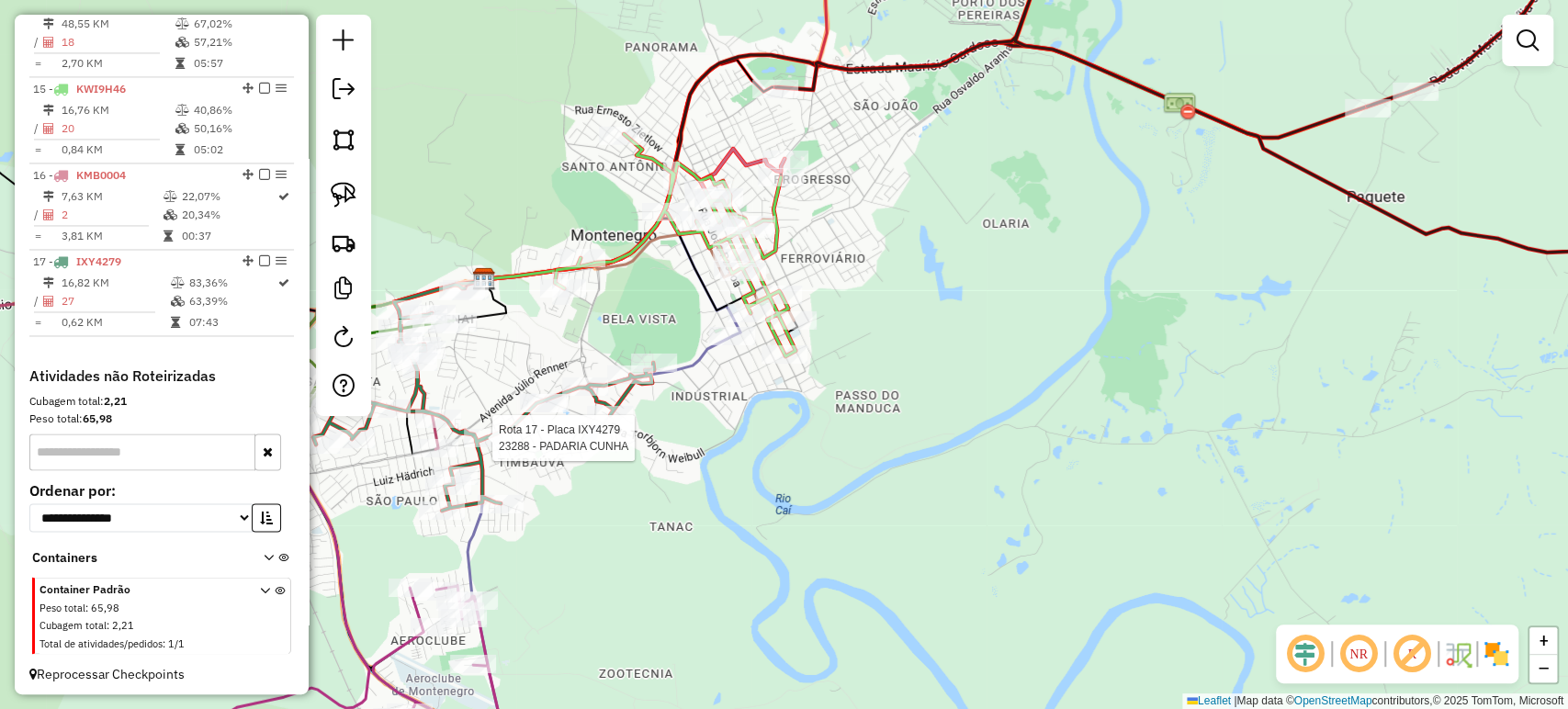 select on "**********" 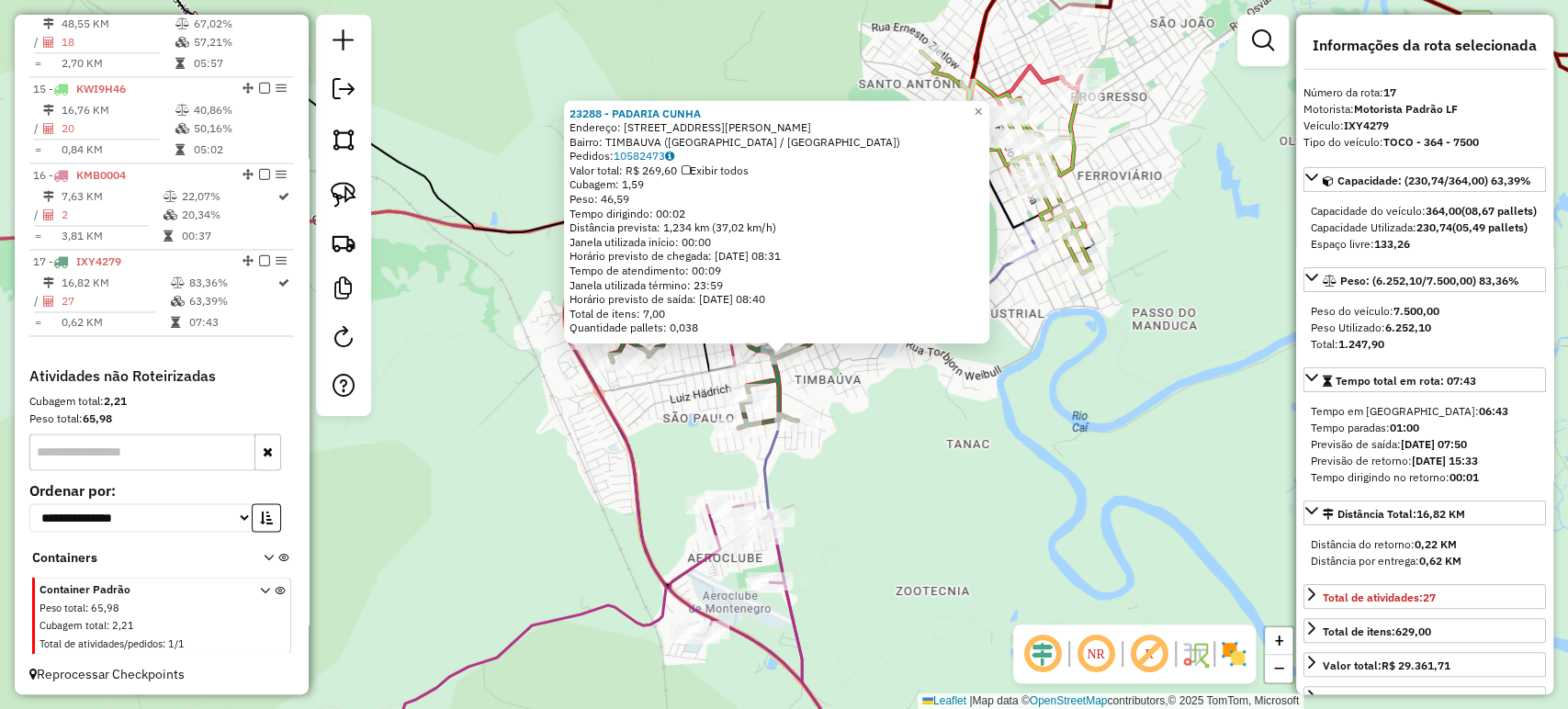 click on "23288 - [PERSON_NAME]: [STREET_ADDRESS][PERSON_NAME]   Bairro: TIMBAUVA ([GEOGRAPHIC_DATA] / [GEOGRAPHIC_DATA])   Pedidos:  10582473   Valor total: R$ 269,60   Exibir todos   Cubagem: 1,59  Peso: 46,59  Tempo dirigindo: 00:02   Distância prevista: 1,234 km (37,02 km/h)   [GEOGRAPHIC_DATA] utilizada início: 00:00   Horário previsto de chegada: [DATE] 08:31   Tempo de atendimento: 00:09   Janela utilizada término: 23:59   Horário previsto de saída: [DATE] 08:40   Total de itens: 7,00   Quantidade pallets: 0,038  × Janela de atendimento Grade de atendimento Capacidade Transportadoras Veículos Cliente Pedidos  Rotas Selecione os dias de semana para filtrar as janelas de atendimento  Seg   Ter   Qua   Qui   Sex   Sáb   Dom  Informe o período da janela de atendimento: De: Até:  Filtrar exatamente a janela do cliente  Considerar janela de atendimento padrão  Selecione os dias de semana para filtrar as grades de atendimento  Seg   Ter   Qua   Qui   Sex   Sáb   Dom   Considerar clientes sem dia de atendimento cadastrado +" 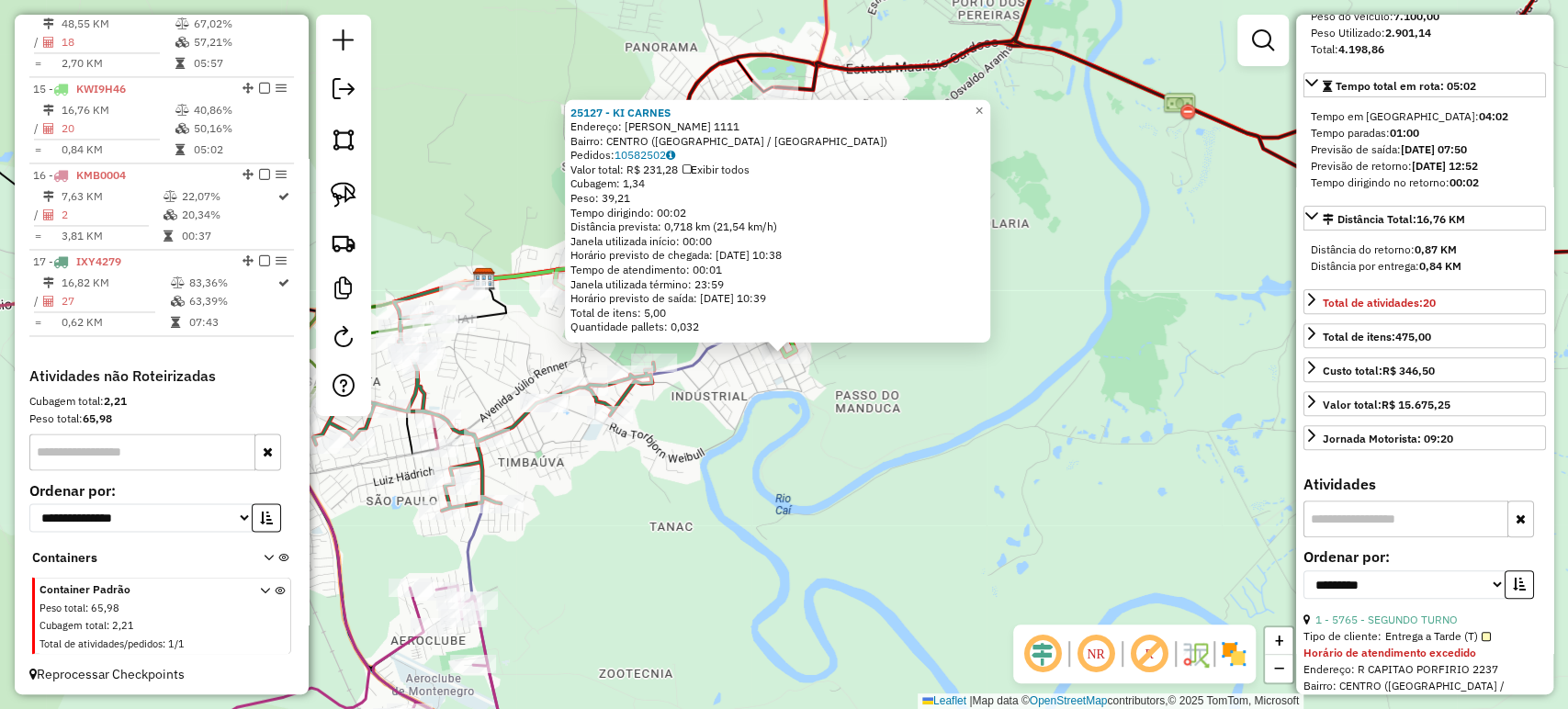 scroll, scrollTop: 612, scrollLeft: 0, axis: vertical 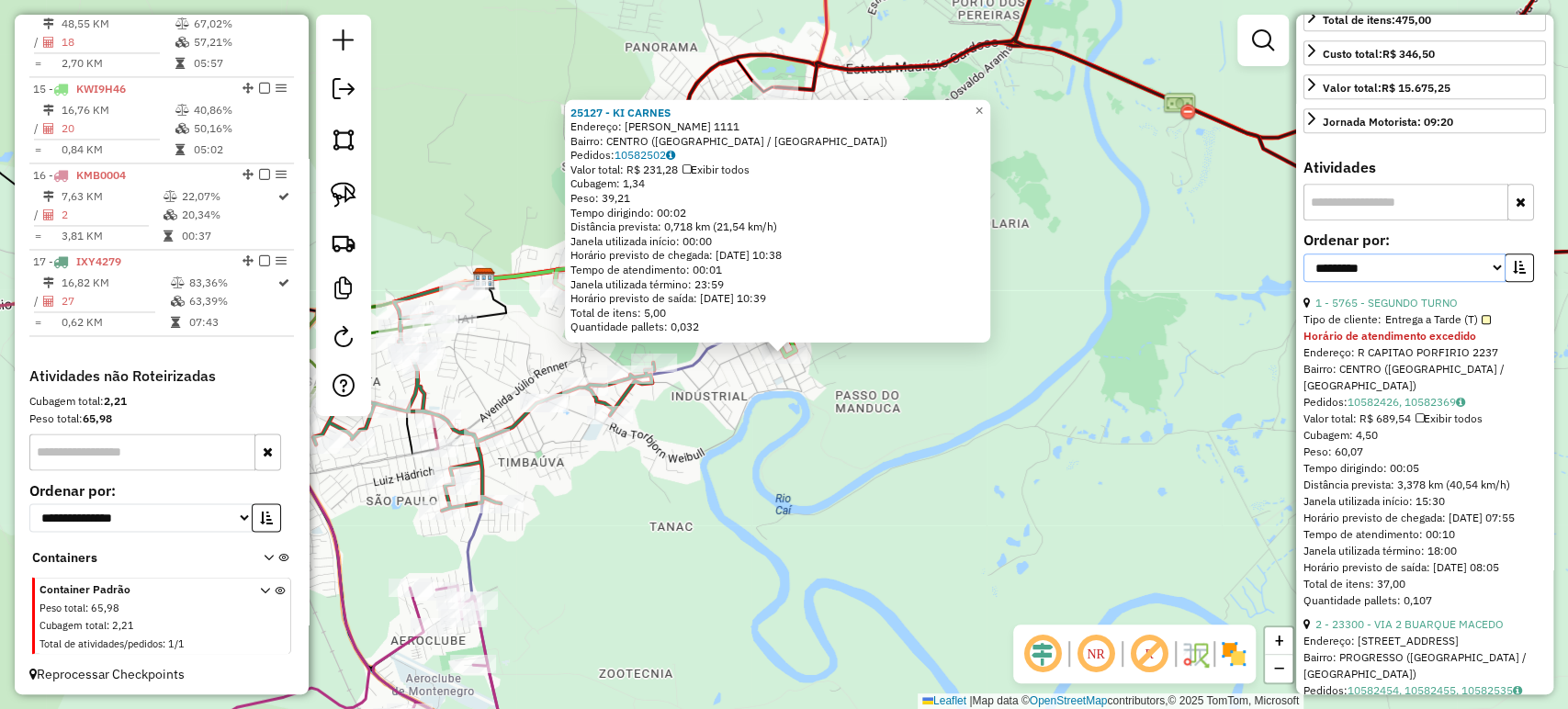drag, startPoint x: 1406, startPoint y: 286, endPoint x: 1404, endPoint y: 296, distance: 10.19804 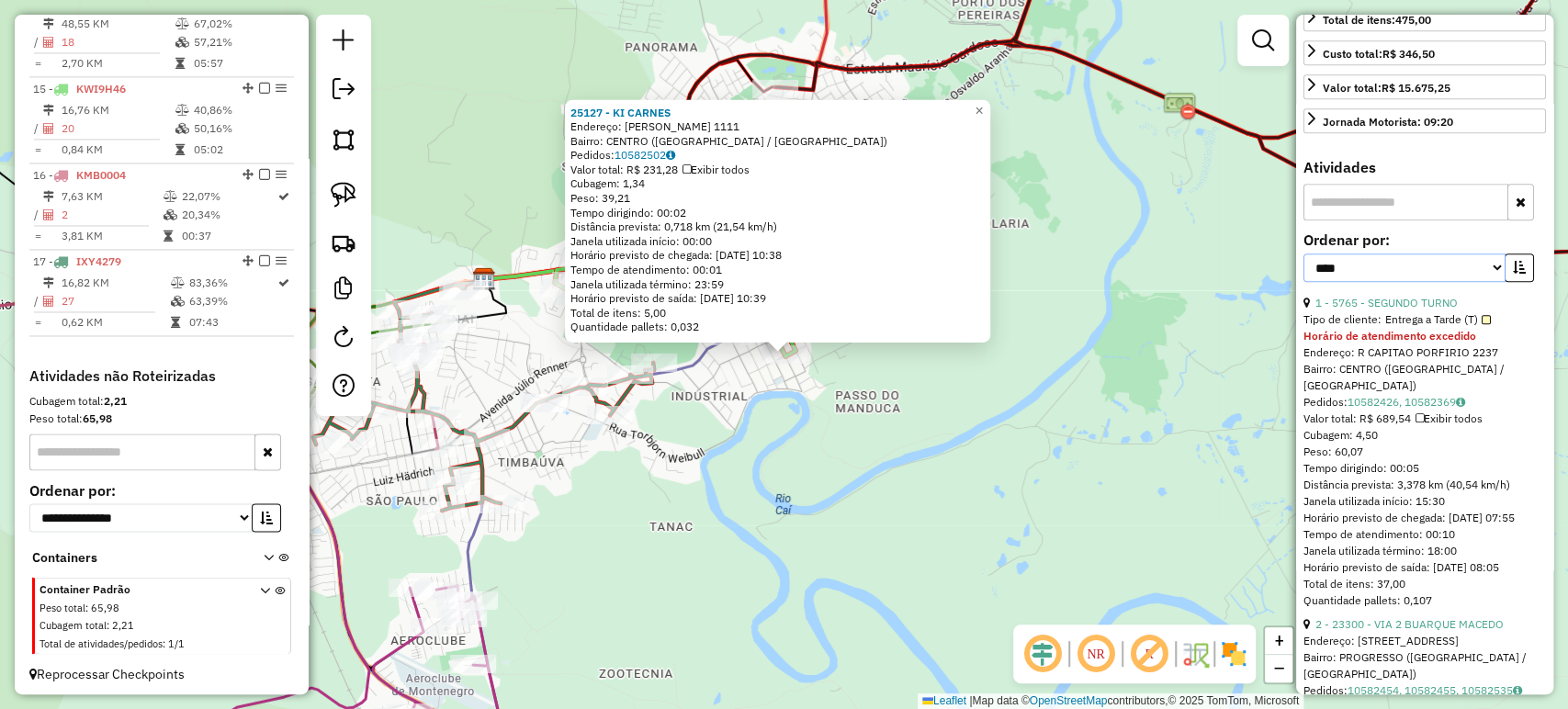 click on "**********" at bounding box center (1404, 267) 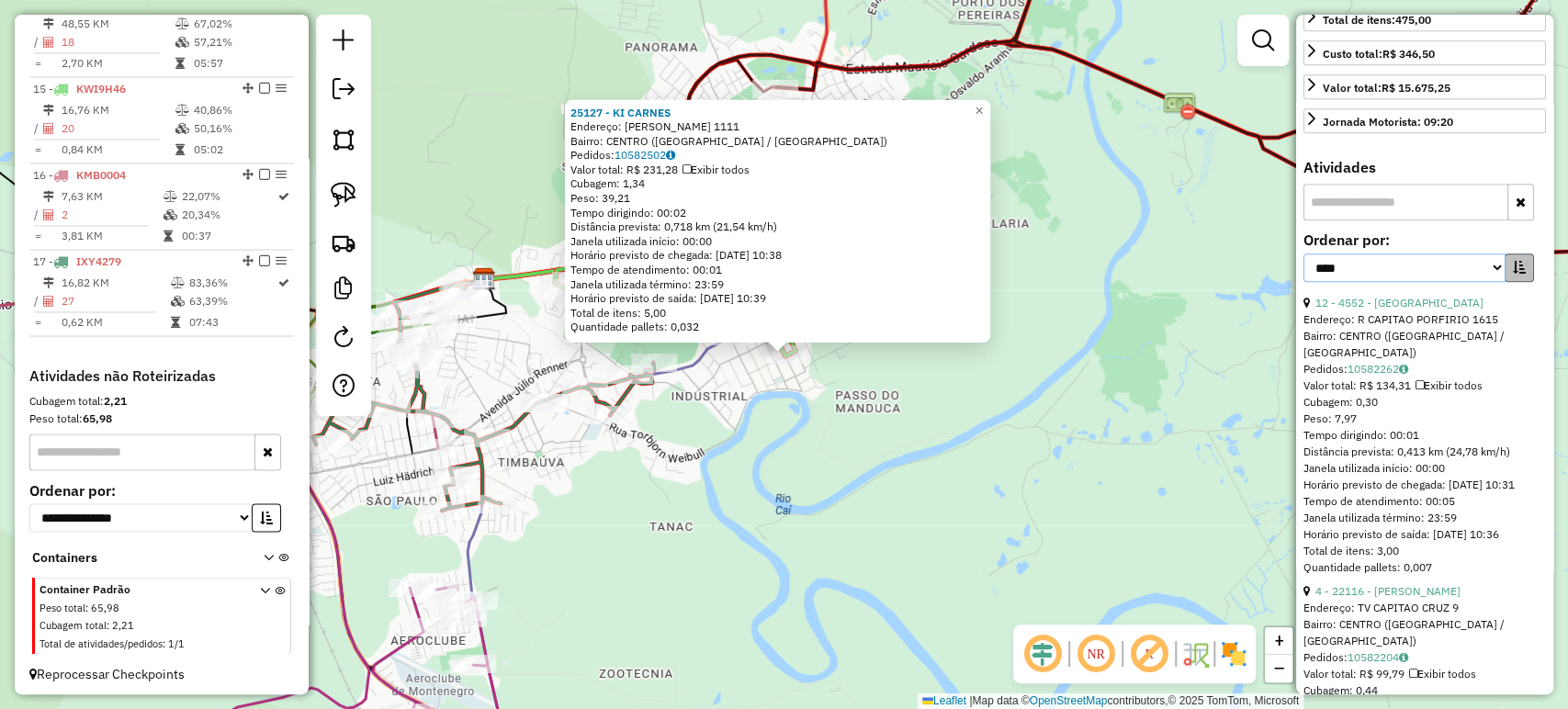click on "**********" at bounding box center [1418, 267] 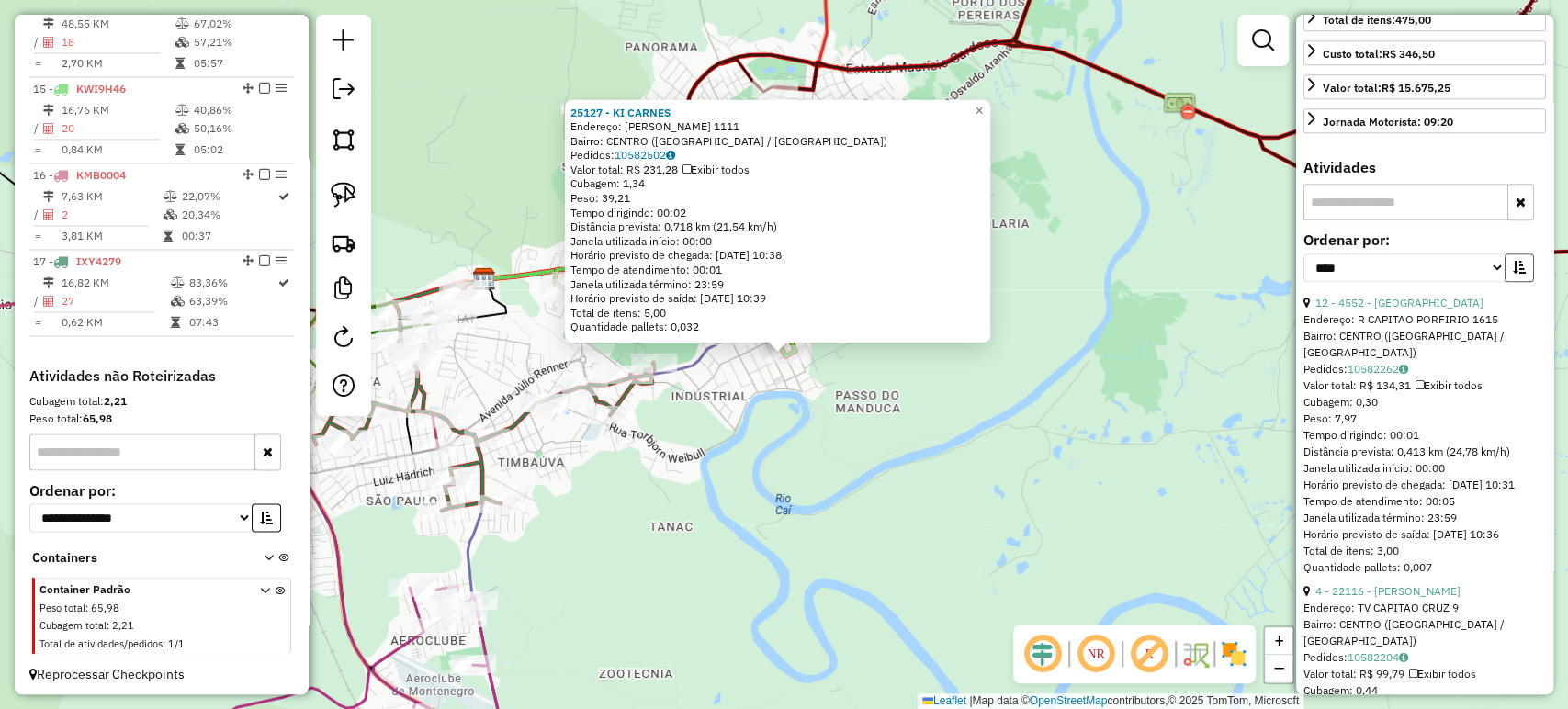 click at bounding box center (1519, 267) 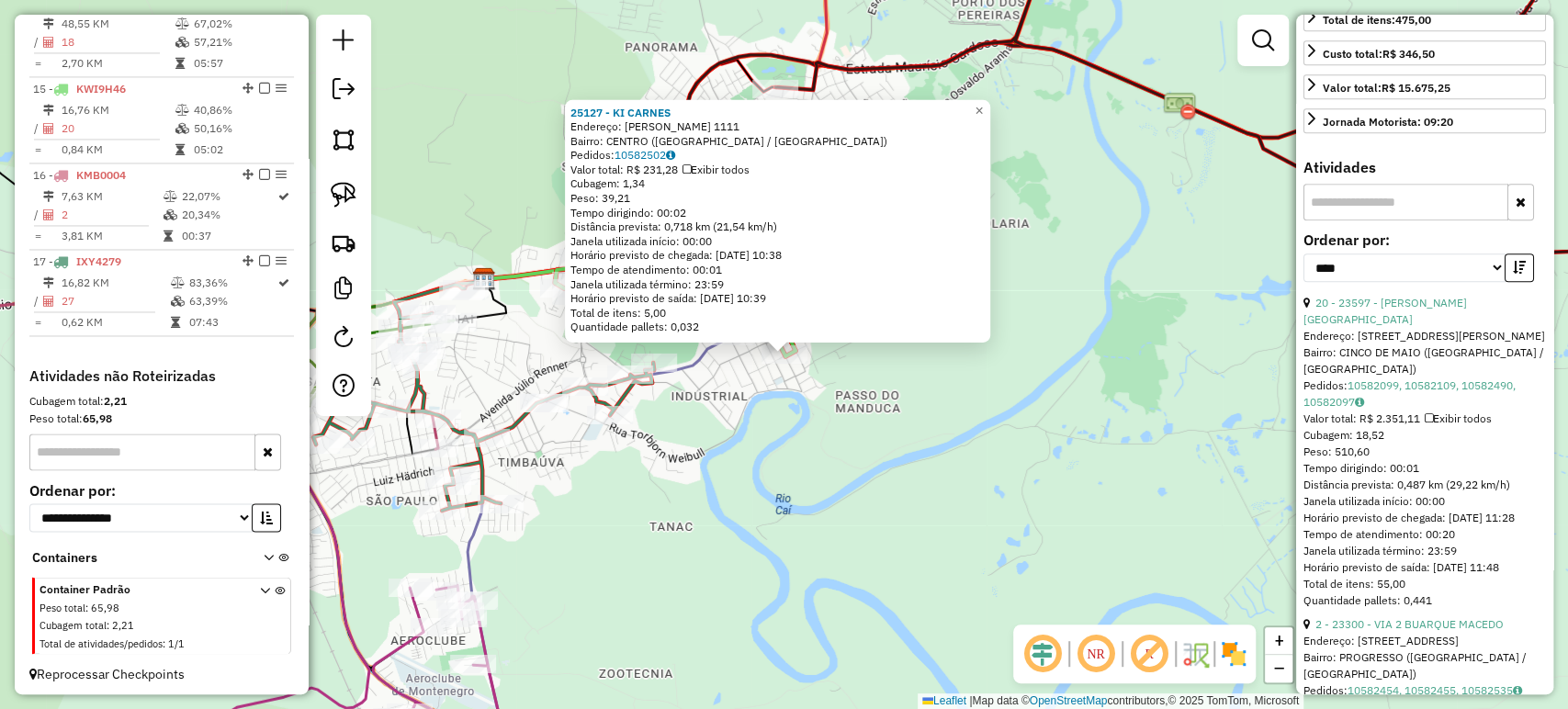 click on "25127 - KI CARNES  Endereço:  [PERSON_NAME] 1111   Bairro: CENTRO ([GEOGRAPHIC_DATA] / [GEOGRAPHIC_DATA])   Pedidos:  10582502   Valor total: R$ 231,28   Exibir todos   Cubagem: 1,34  Peso: 39,21  Tempo dirigindo: 00:02   Distância prevista: 0,718 km (21,54 km/h)   [GEOGRAPHIC_DATA] utilizada início: 00:00   Horário previsto de chegada: [DATE] 10:38   Tempo de atendimento: 00:01   Janela utilizada término: 23:59   Horário previsto de saída: [DATE] 10:39   Total de itens: 5,00   Quantidade pallets: 0,032  × Janela de atendimento Grade de atendimento Capacidade Transportadoras Veículos Cliente Pedidos  Rotas Selecione os dias de semana para filtrar as janelas de atendimento  Seg   Ter   Qua   Qui   Sex   Sáb   Dom  Informe o período da janela de atendimento: De: Até:  Filtrar exatamente a janela do cliente  Considerar janela de atendimento padrão  Selecione os dias de semana para filtrar as grades de atendimento  Seg   Ter   Qua   Qui   Sex   Sáb   Dom   Considerar clientes sem dia de atendimento cadastrado  De:   De:" 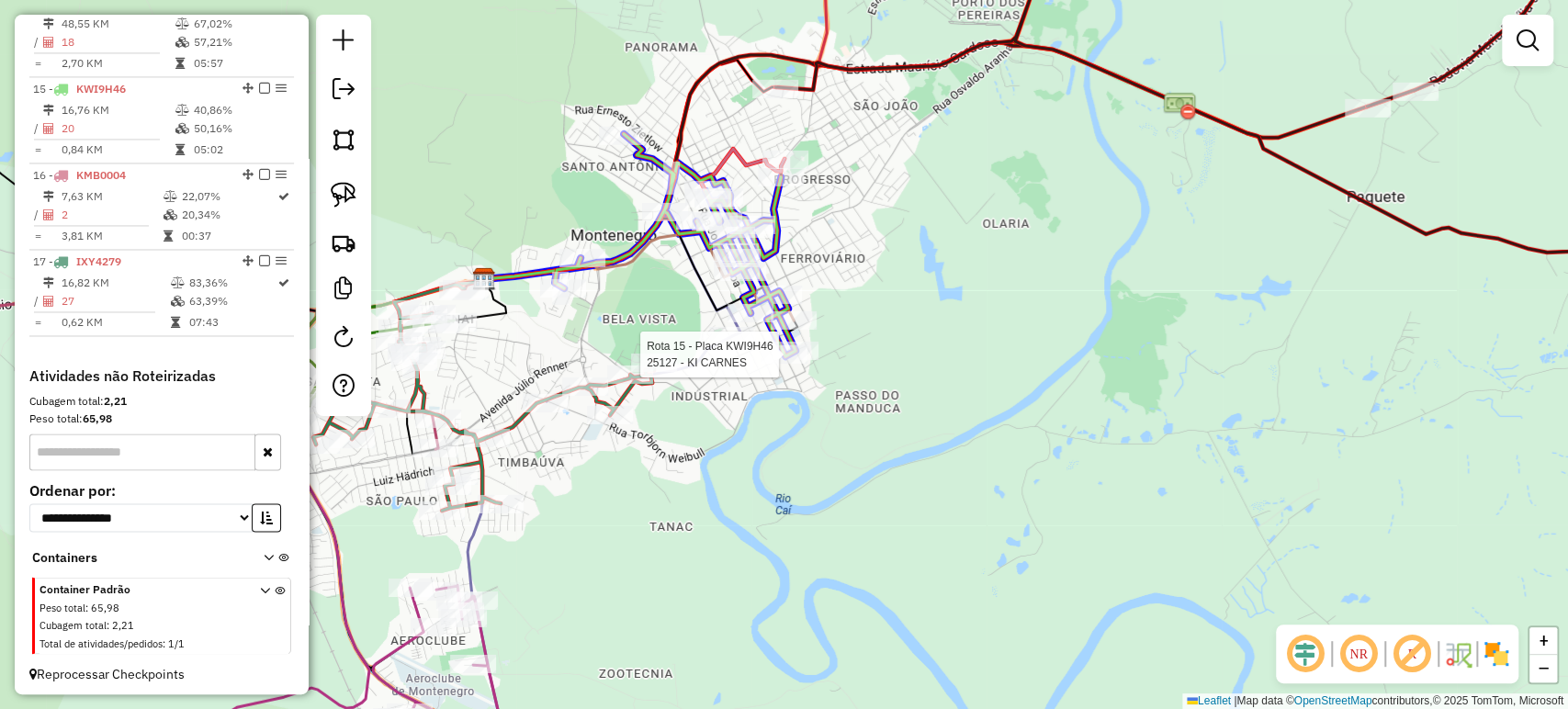 click 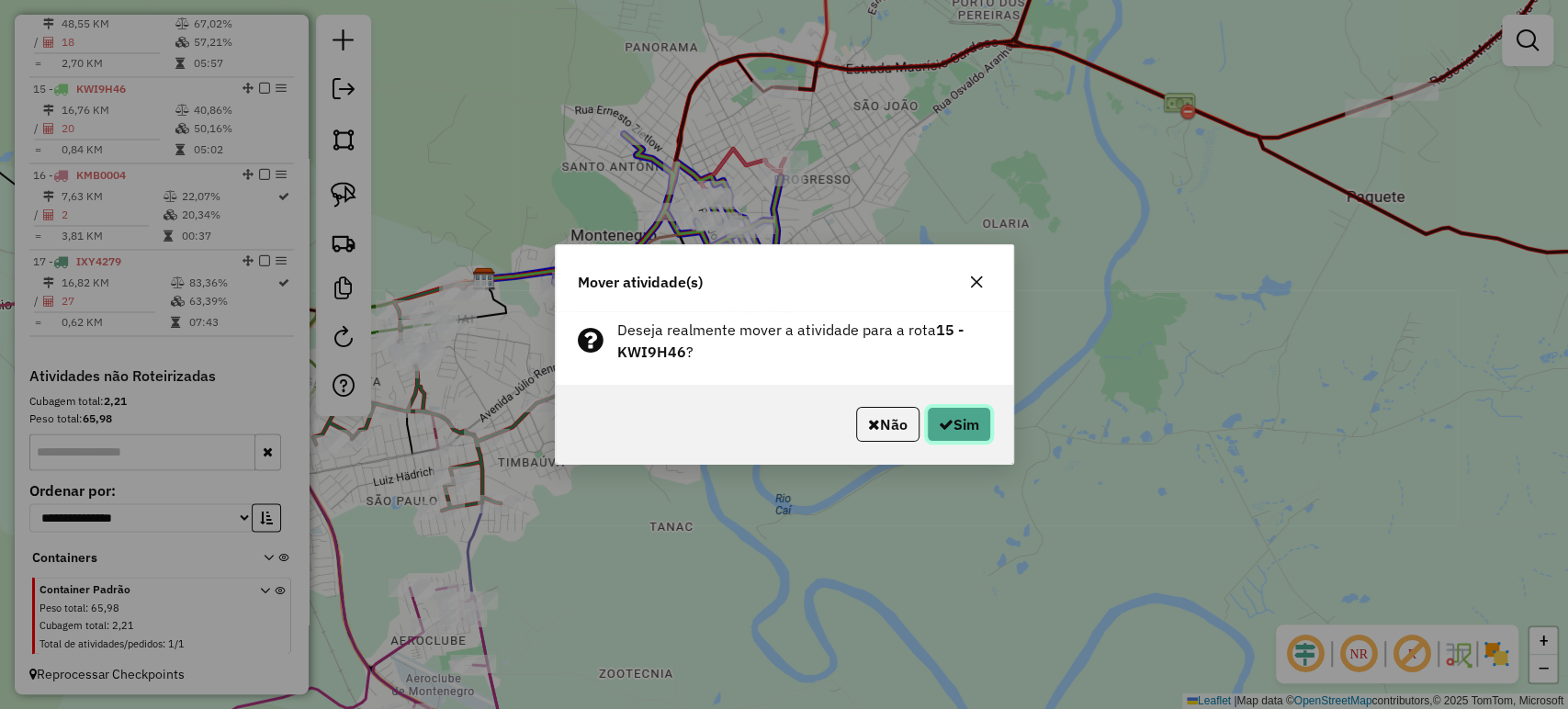click on "Sim" 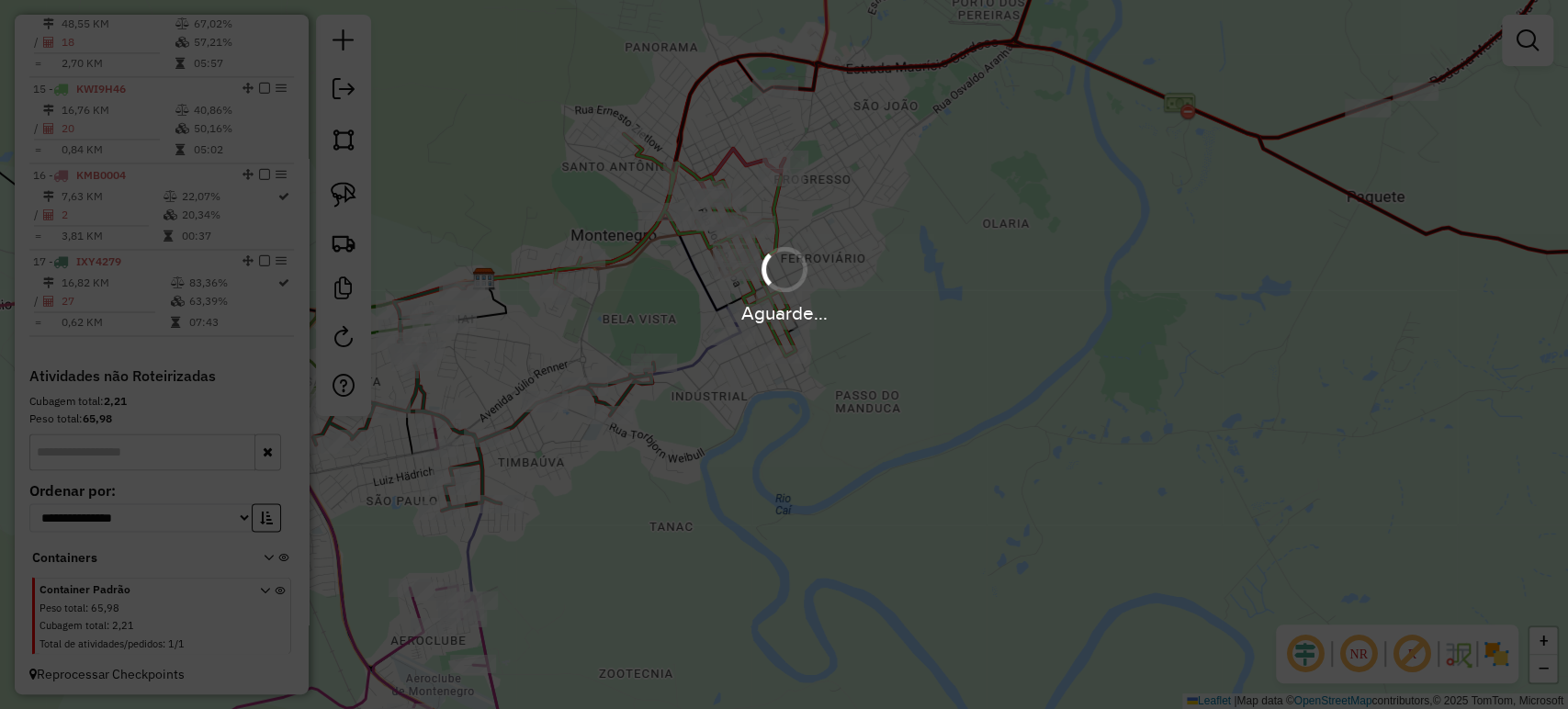 drag, startPoint x: 485, startPoint y: 395, endPoint x: 694, endPoint y: 426, distance: 211.28654 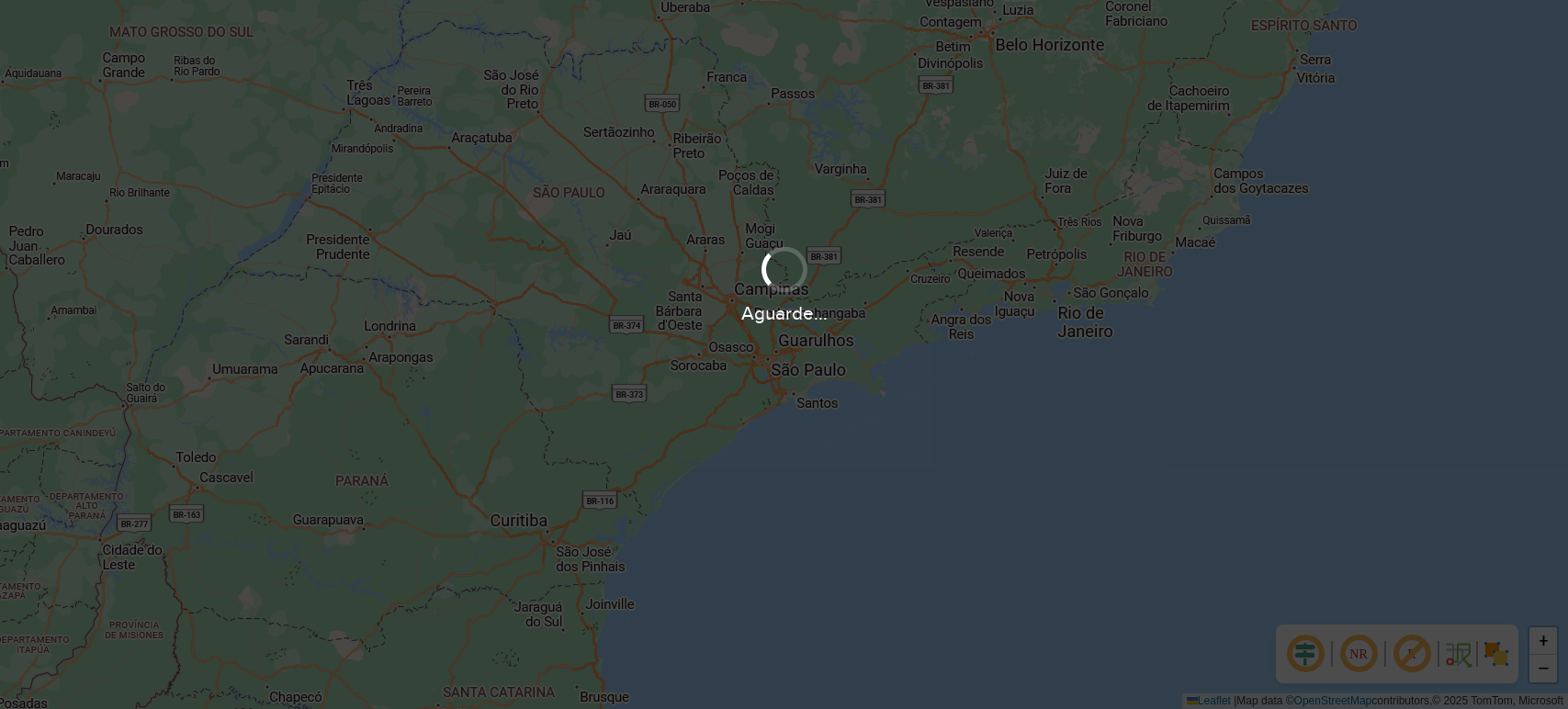 scroll, scrollTop: 0, scrollLeft: 0, axis: both 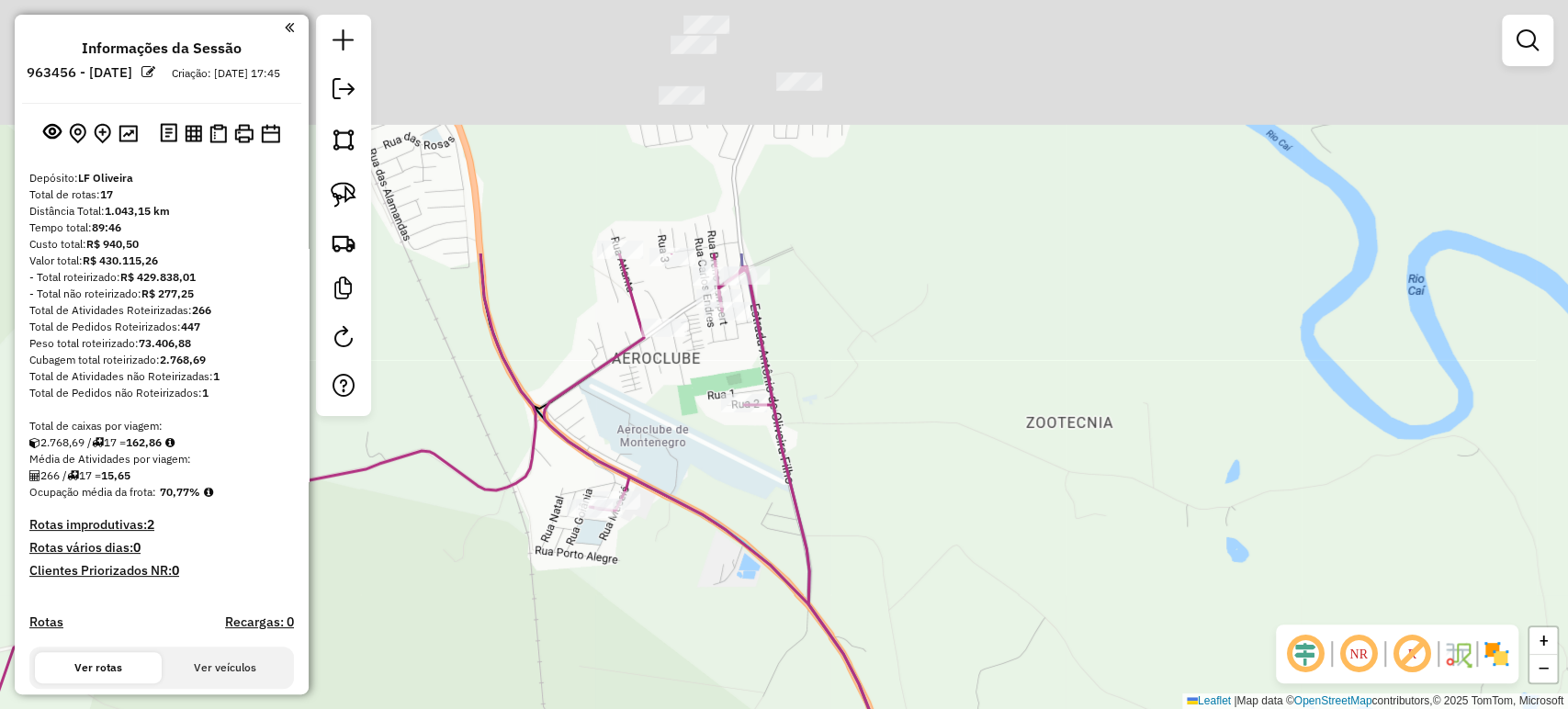 drag, startPoint x: 862, startPoint y: 132, endPoint x: 948, endPoint y: 578, distance: 454.2158 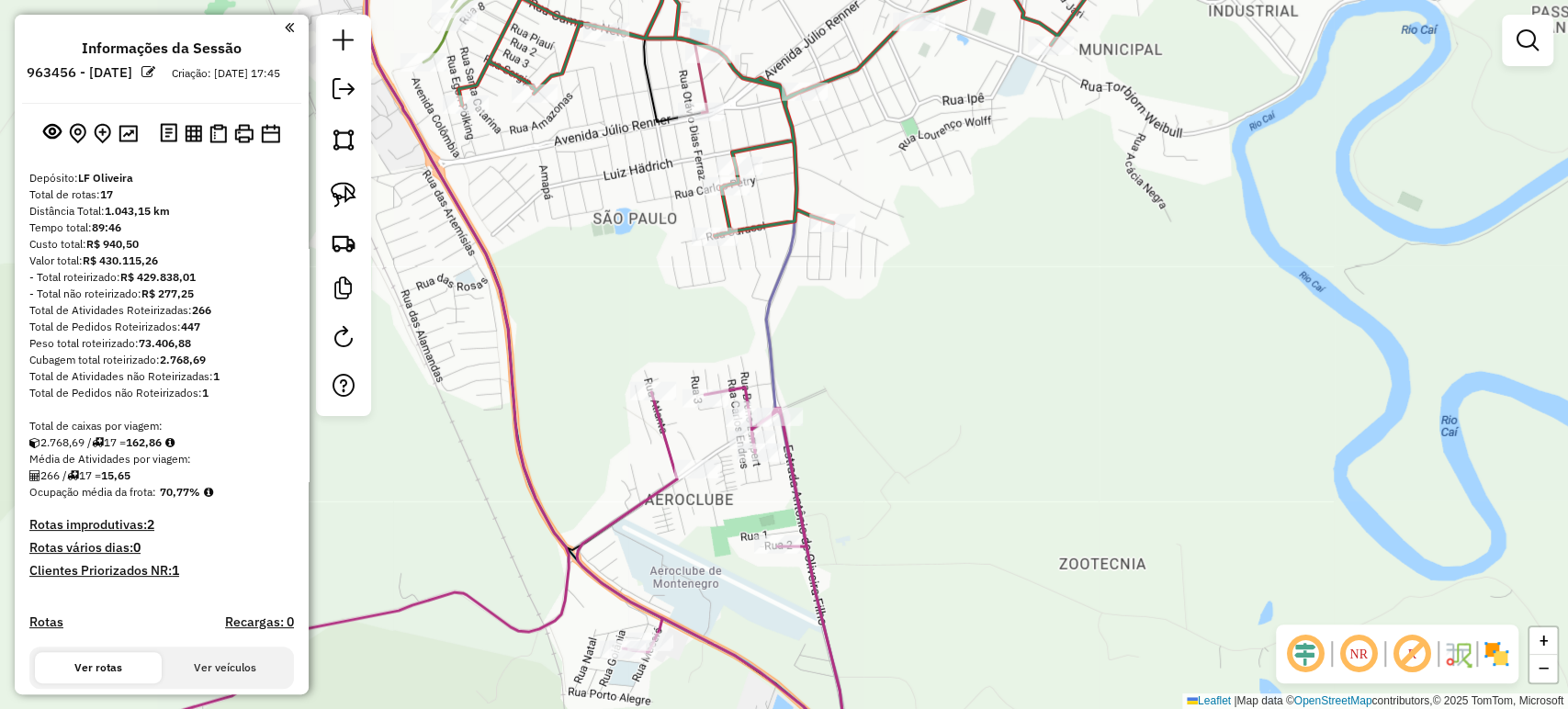 drag, startPoint x: 924, startPoint y: 203, endPoint x: 877, endPoint y: 497, distance: 297.7331 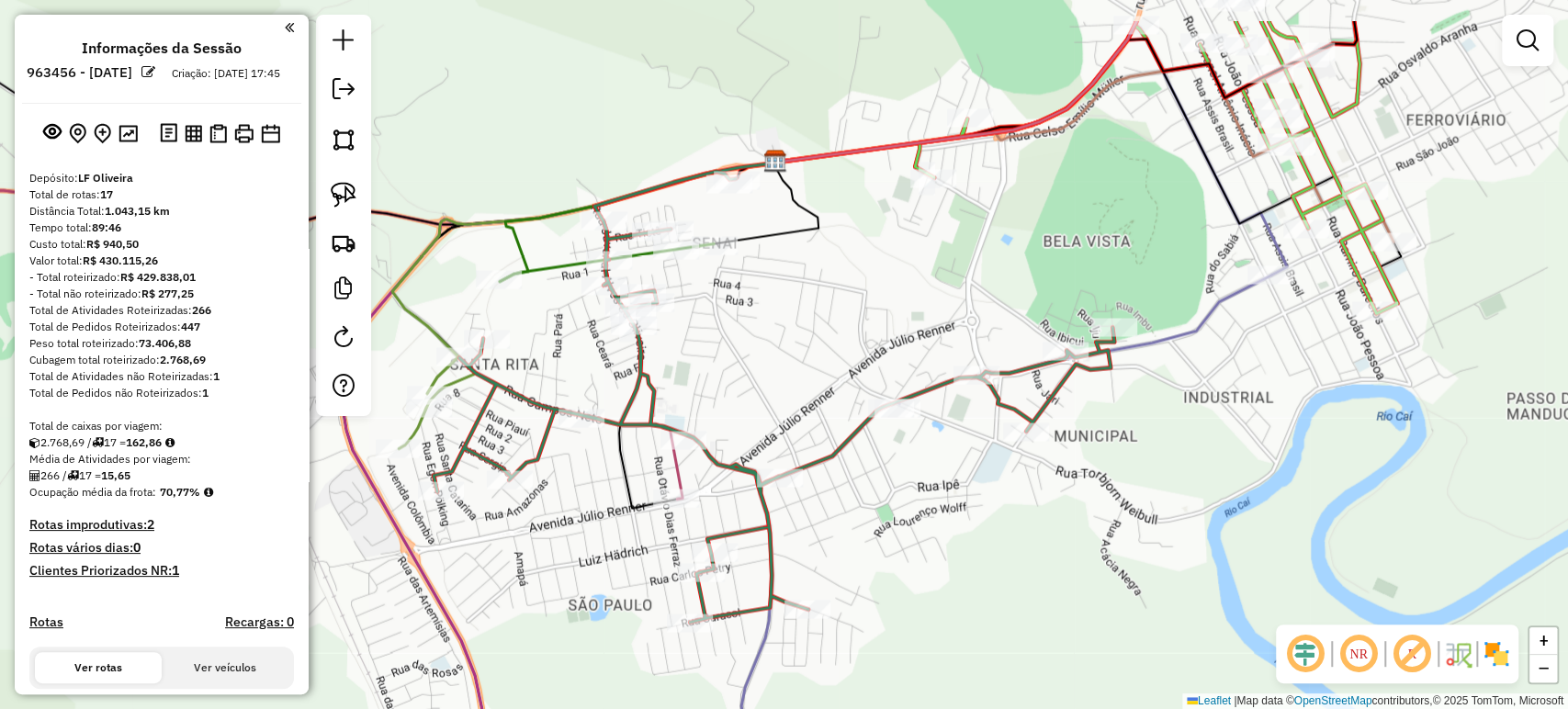 drag, startPoint x: 916, startPoint y: 231, endPoint x: 932, endPoint y: 295, distance: 65.96969 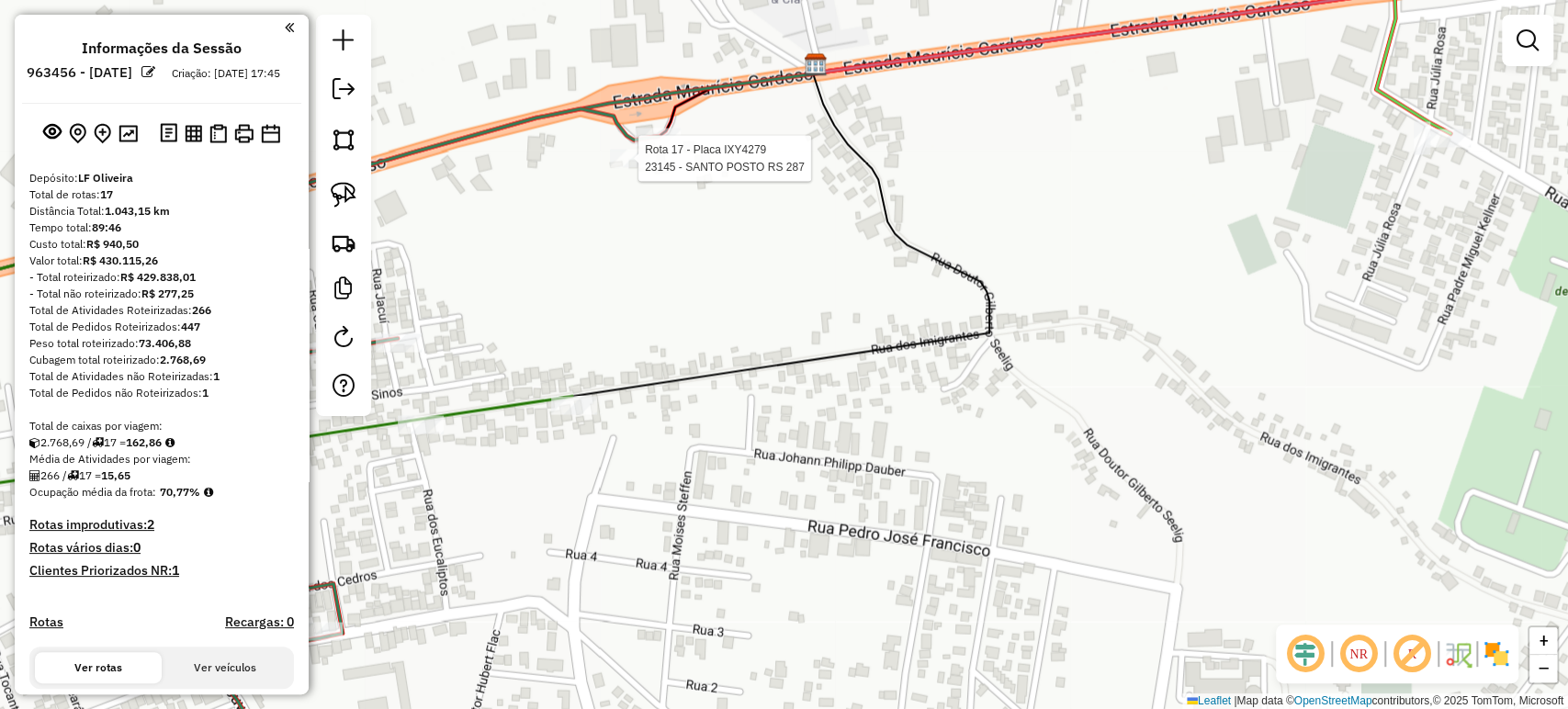 select on "**********" 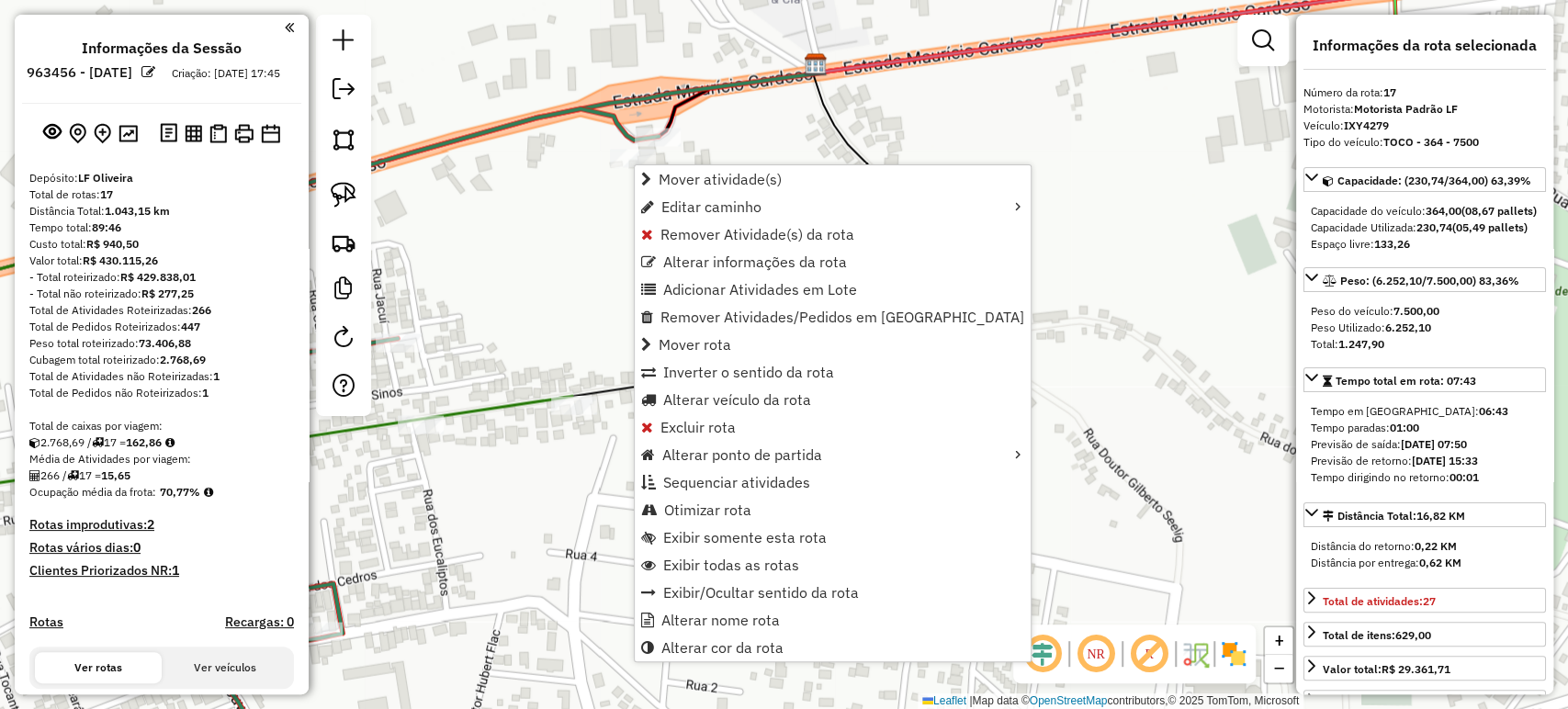 scroll, scrollTop: 1956, scrollLeft: 0, axis: vertical 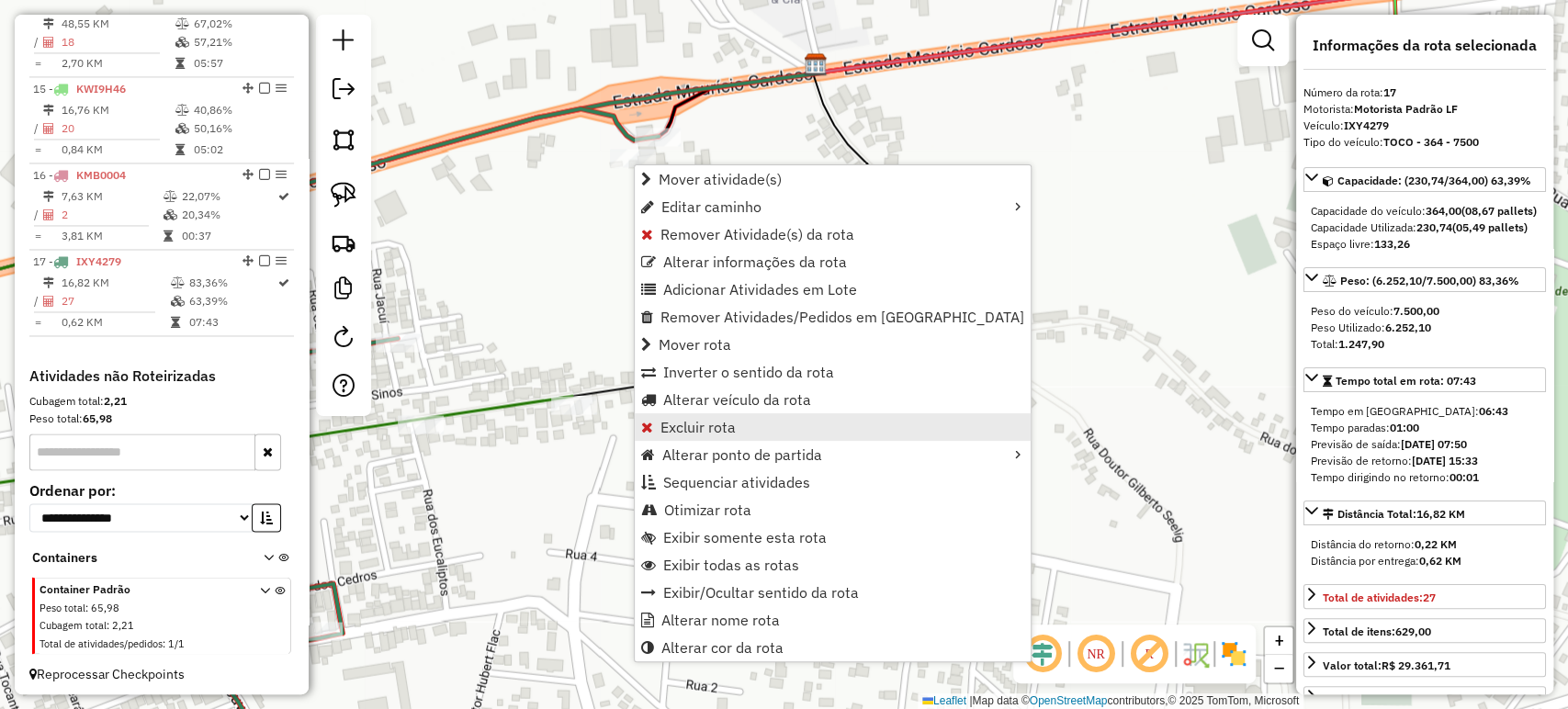 click on "Excluir rota" at bounding box center (698, 427) 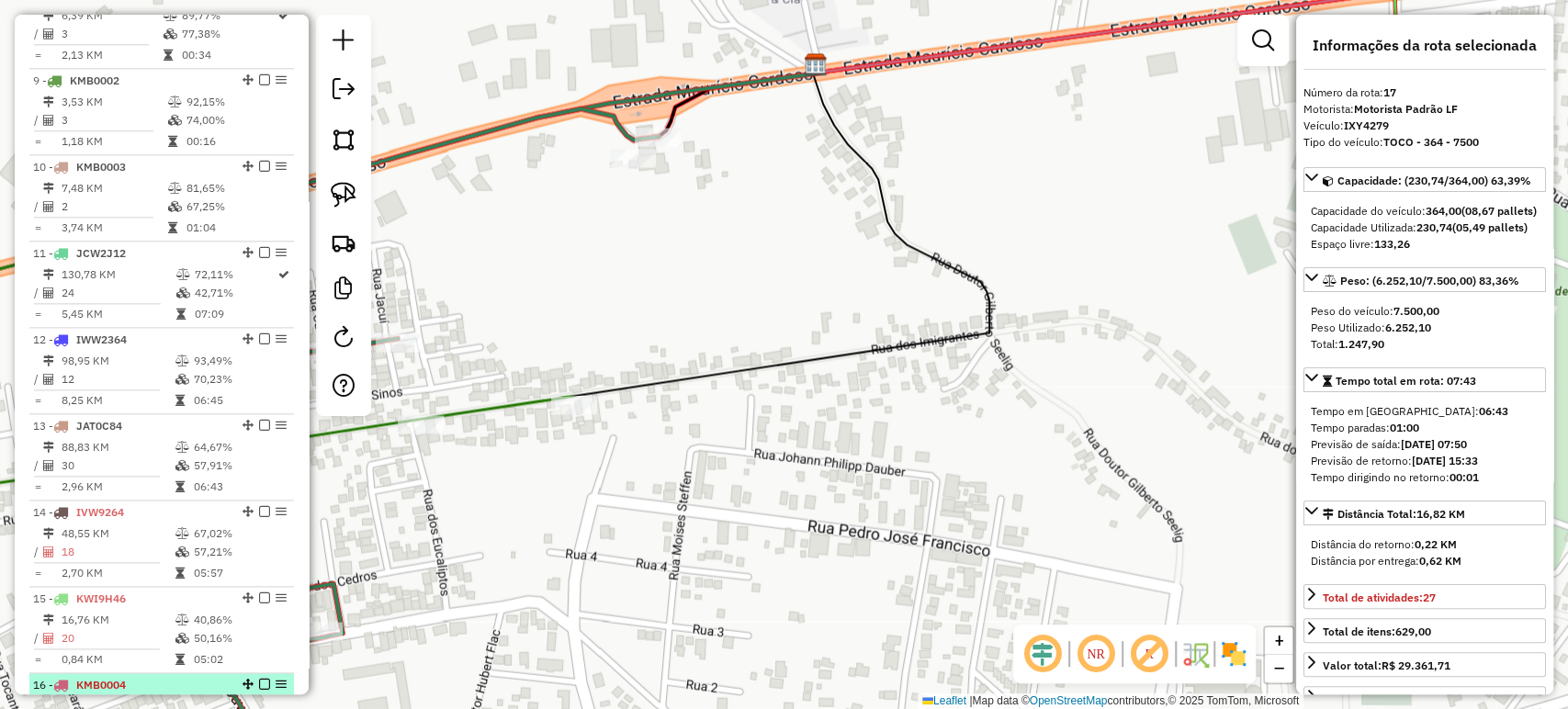 scroll, scrollTop: 630, scrollLeft: 0, axis: vertical 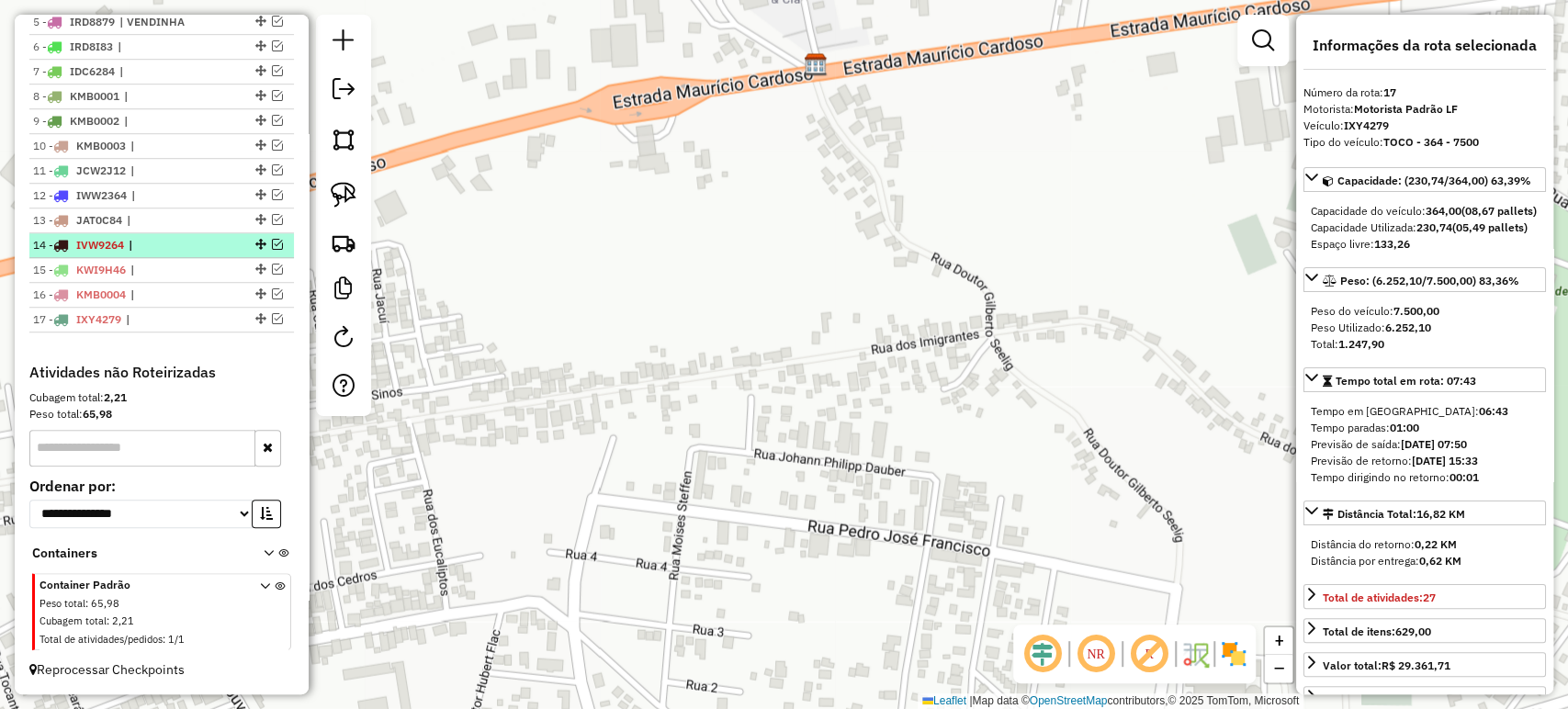 click at bounding box center [277, 244] 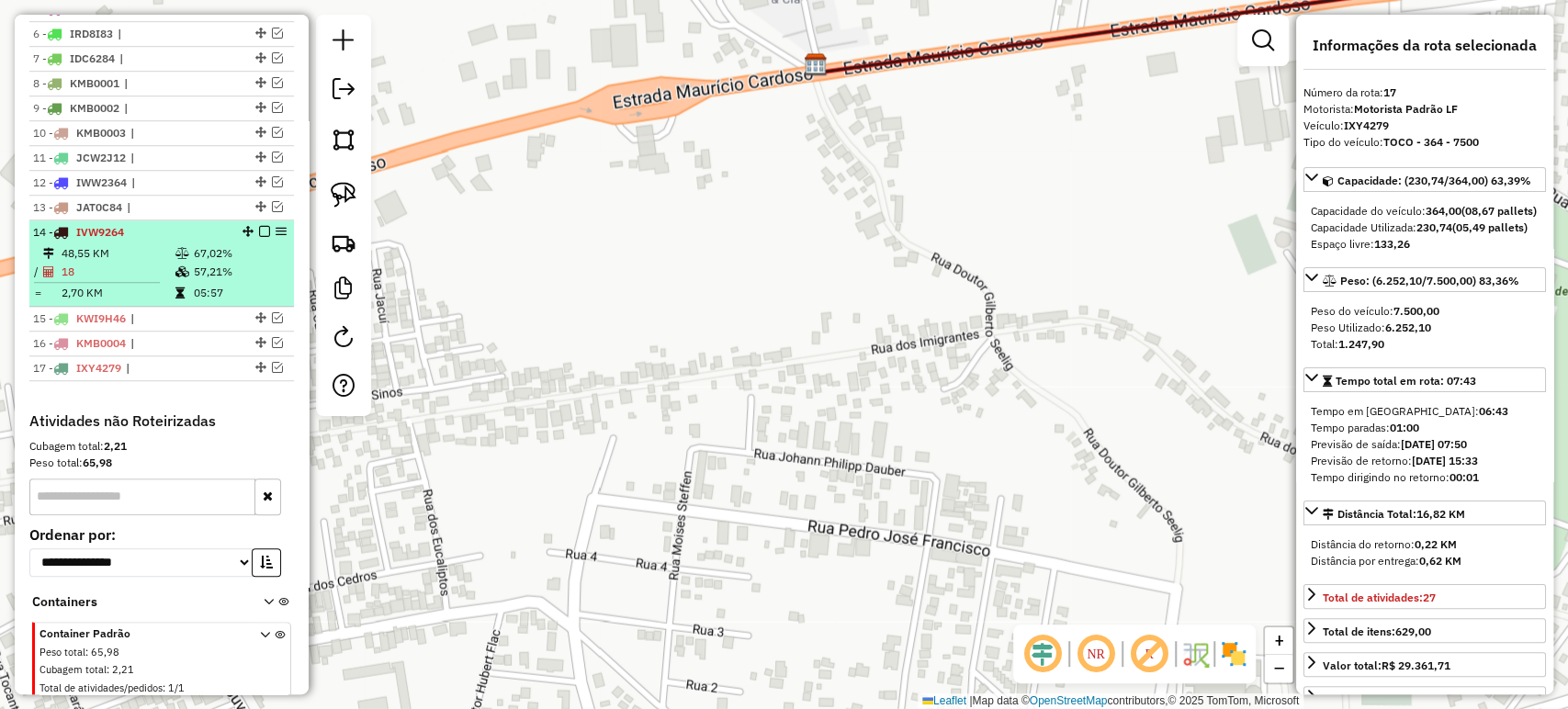 click at bounding box center [281, 231] 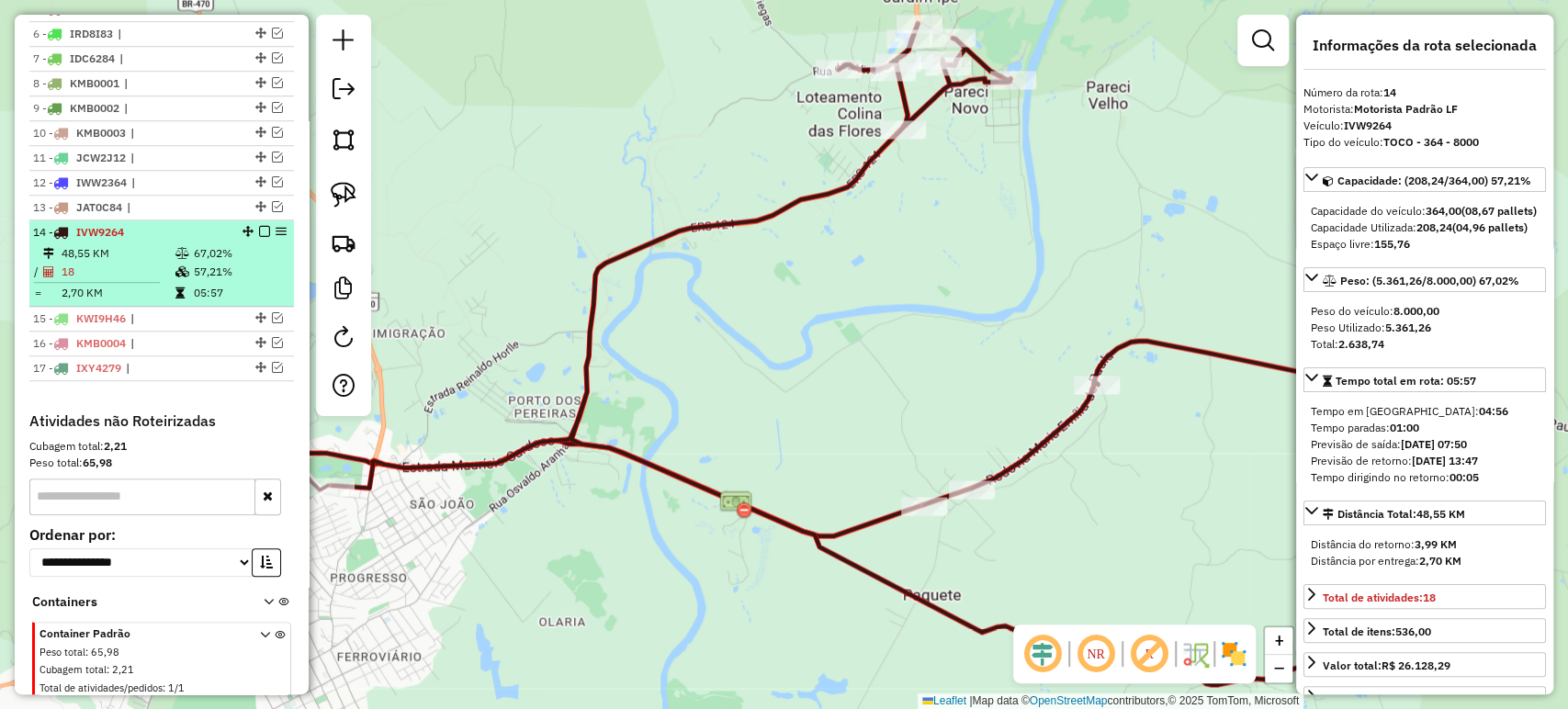 click at bounding box center (265, 231) 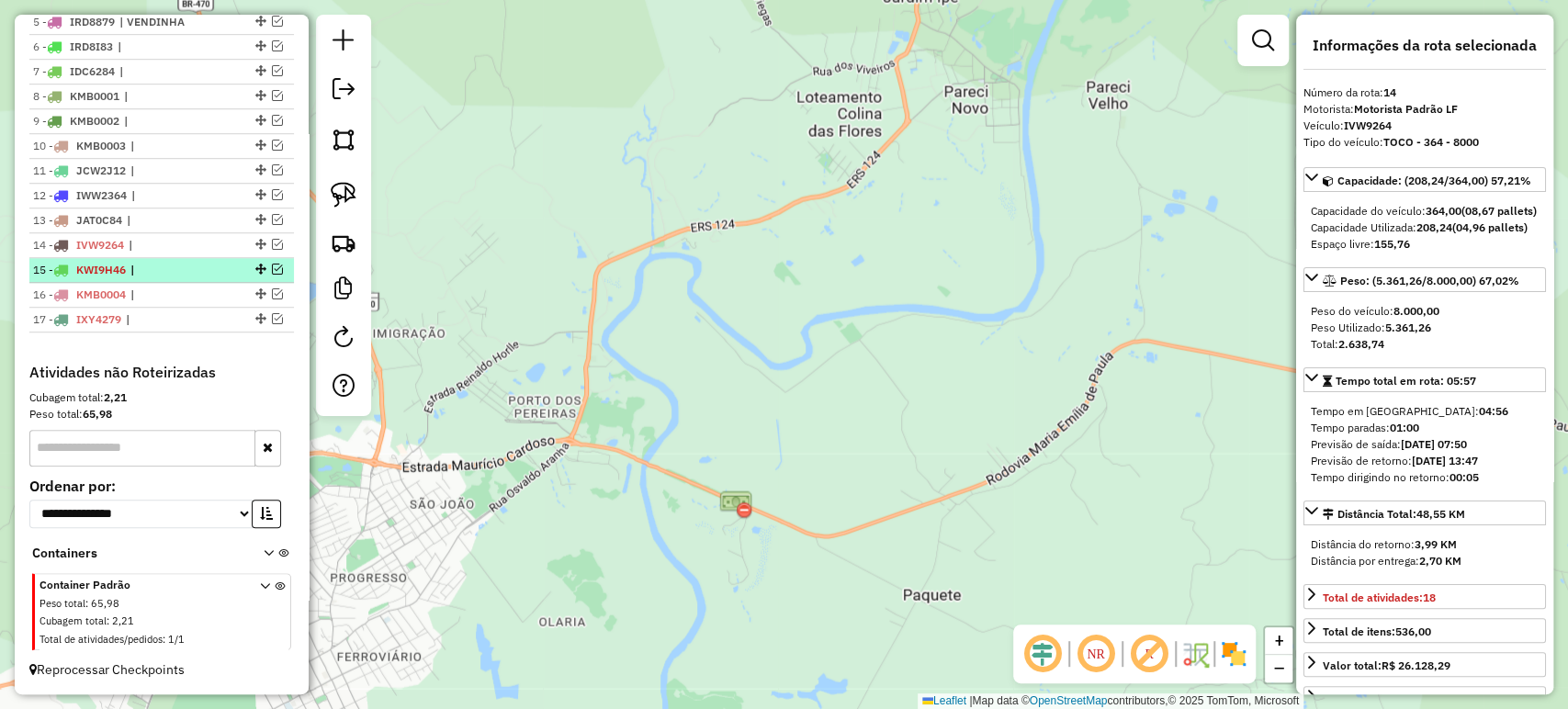 click at bounding box center [277, 269] 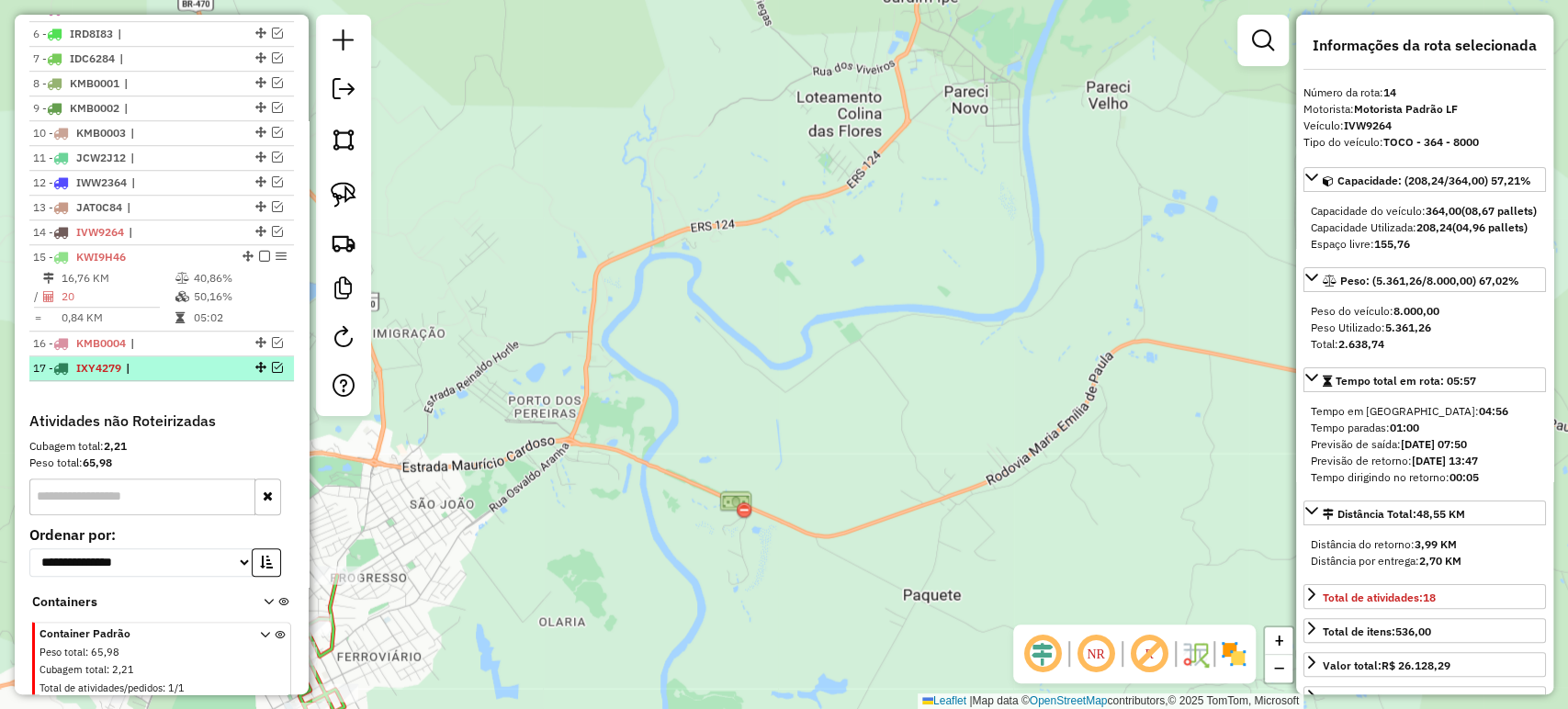 click at bounding box center (277, 367) 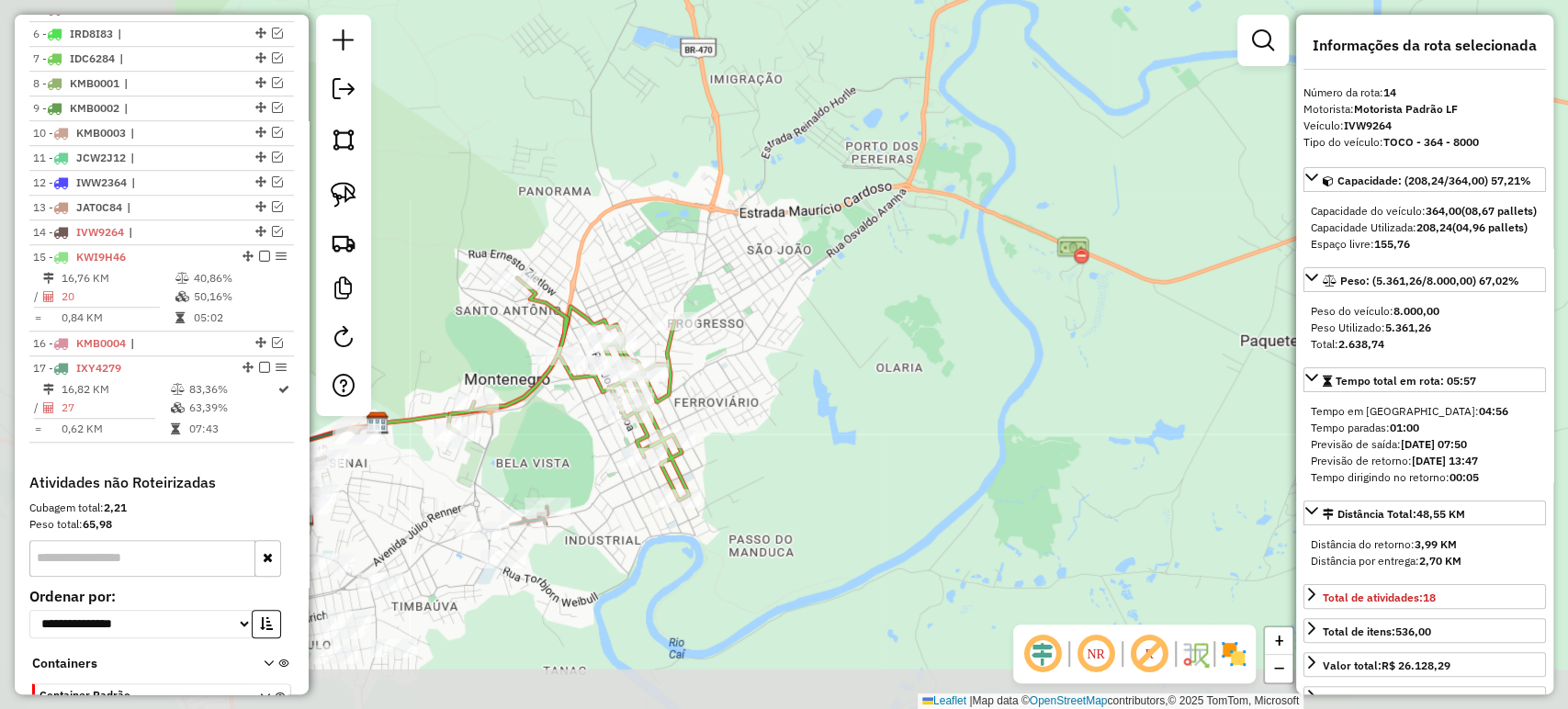 drag, startPoint x: 457, startPoint y: 413, endPoint x: 817, endPoint y: 140, distance: 451.8064 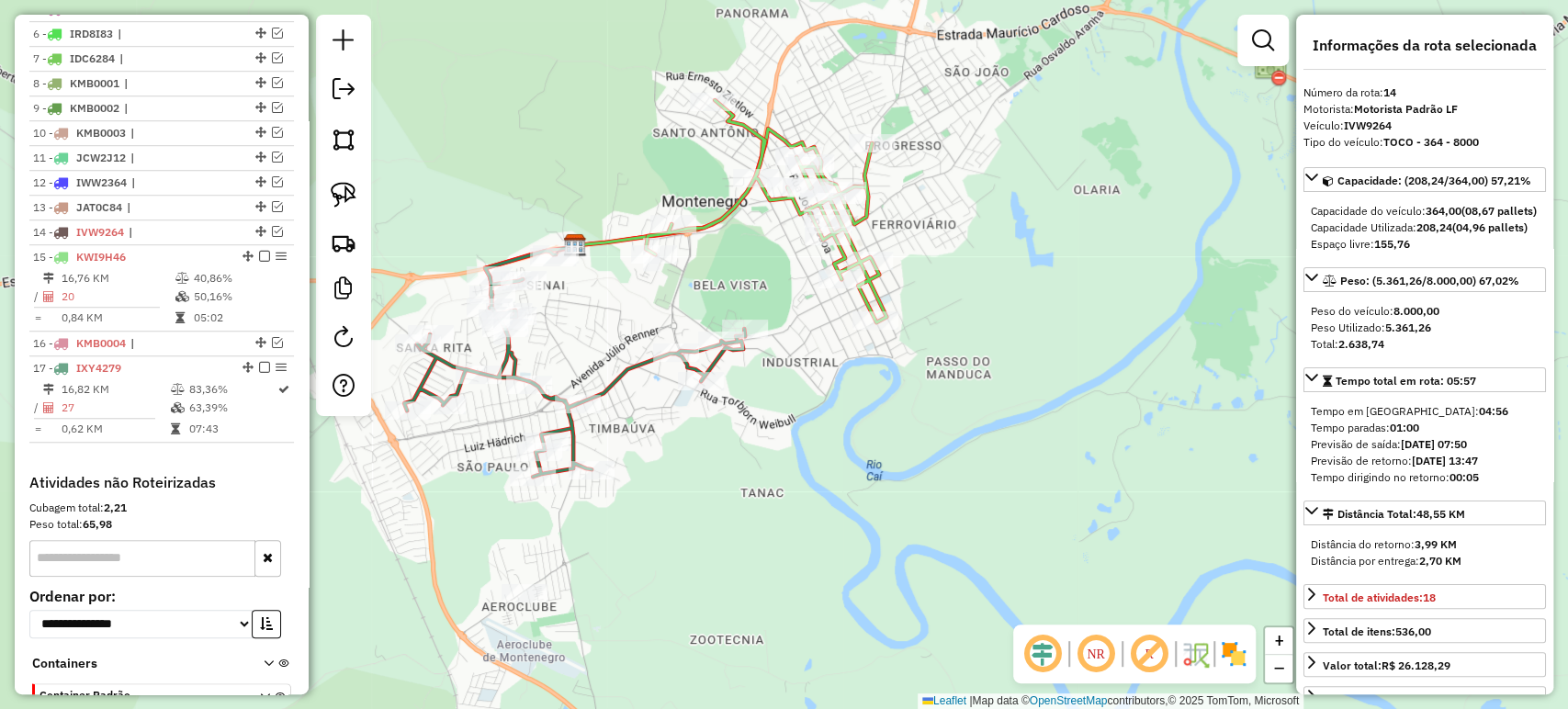 drag, startPoint x: 488, startPoint y: 573, endPoint x: 643, endPoint y: 511, distance: 166.94011 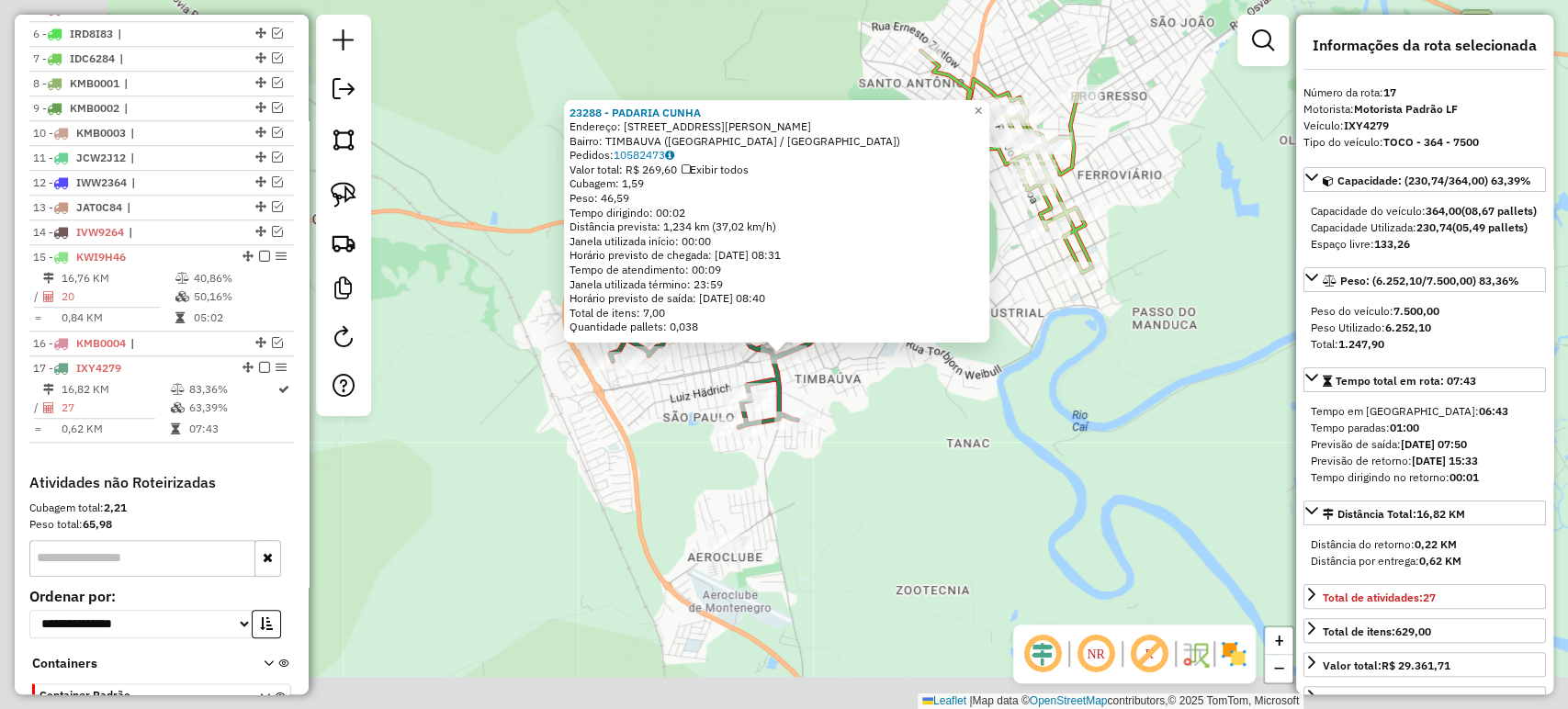 scroll, scrollTop: 951, scrollLeft: 0, axis: vertical 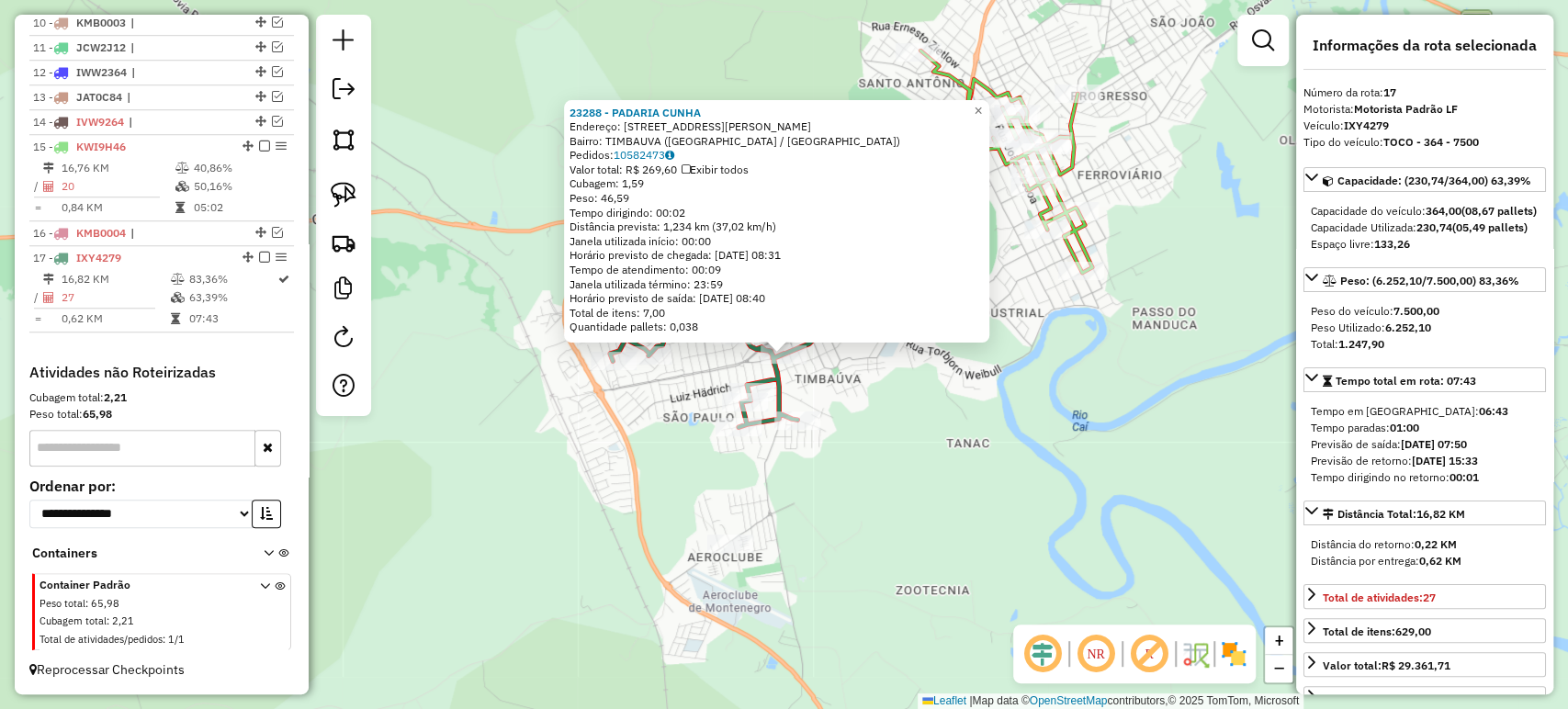 click on "23288 - [PERSON_NAME]: [STREET_ADDRESS][PERSON_NAME]   Bairro: TIMBAUVA ([GEOGRAPHIC_DATA] / [GEOGRAPHIC_DATA])   Pedidos:  10582473   Valor total: R$ 269,60   Exibir todos   Cubagem: 1,59  Peso: 46,59  Tempo dirigindo: 00:02   Distância prevista: 1,234 km (37,02 km/h)   [GEOGRAPHIC_DATA] utilizada início: 00:00   Horário previsto de chegada: [DATE] 08:31   Tempo de atendimento: 00:09   Janela utilizada término: 23:59   Horário previsto de saída: [DATE] 08:40   Total de itens: 7,00   Quantidade pallets: 0,038  × Janela de atendimento Grade de atendimento Capacidade Transportadoras Veículos Cliente Pedidos  Rotas Selecione os dias de semana para filtrar as janelas de atendimento  Seg   Ter   Qua   Qui   Sex   Sáb   Dom  Informe o período da janela de atendimento: De: Até:  Filtrar exatamente a janela do cliente  Considerar janela de atendimento padrão  Selecione os dias de semana para filtrar as grades de atendimento  Seg   Ter   Qua   Qui   Sex   Sáb   Dom   Considerar clientes sem dia de atendimento cadastrado +" 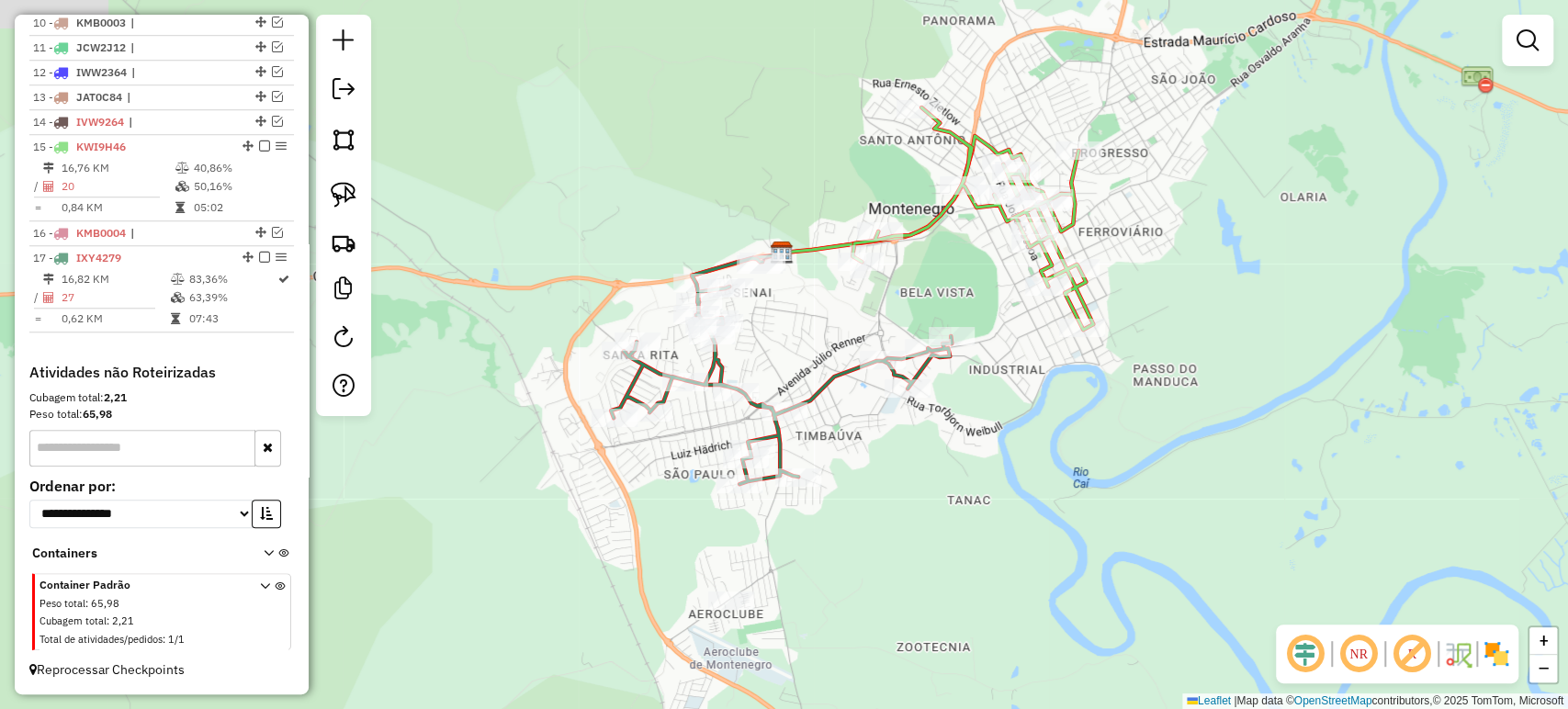 drag, startPoint x: 842, startPoint y: 247, endPoint x: 930, endPoint y: 268, distance: 90.47099 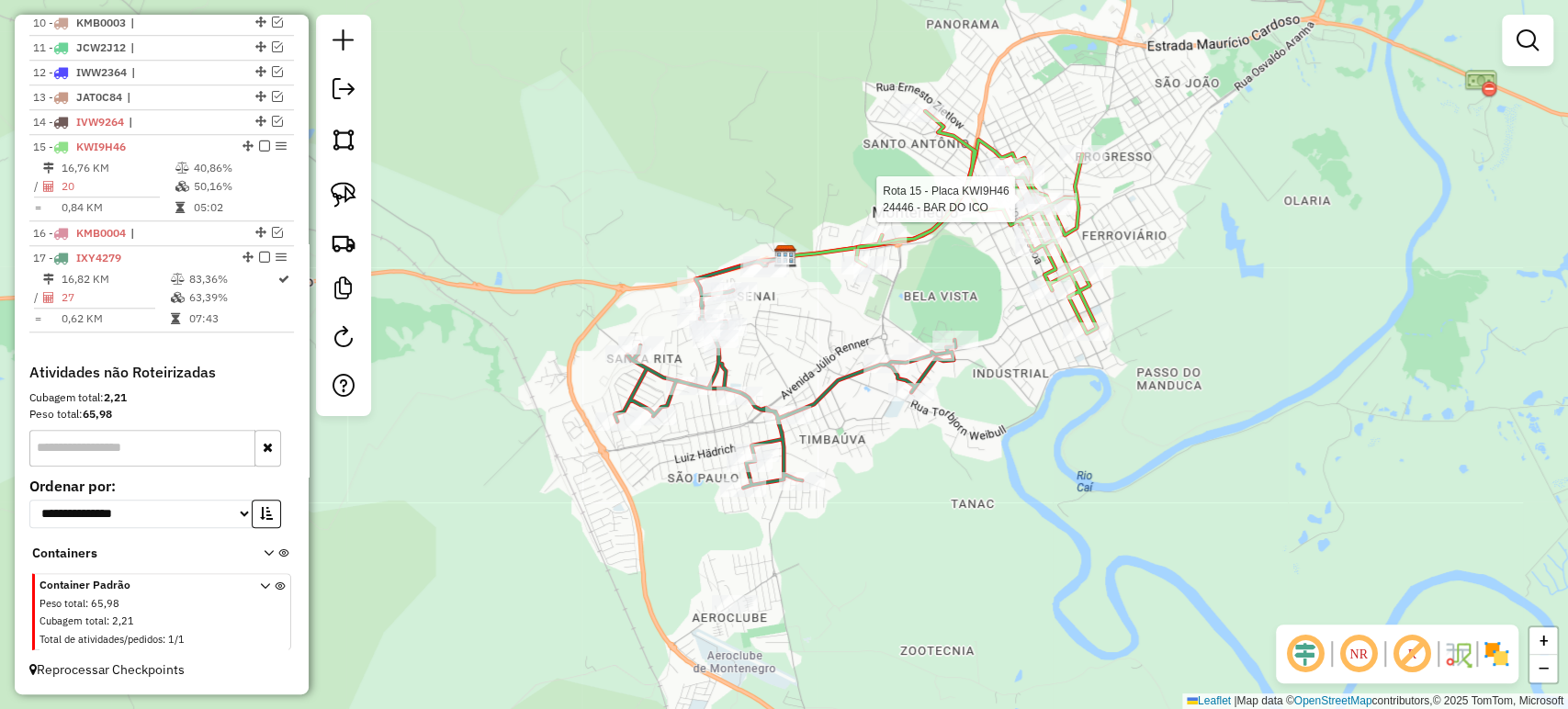 select on "**********" 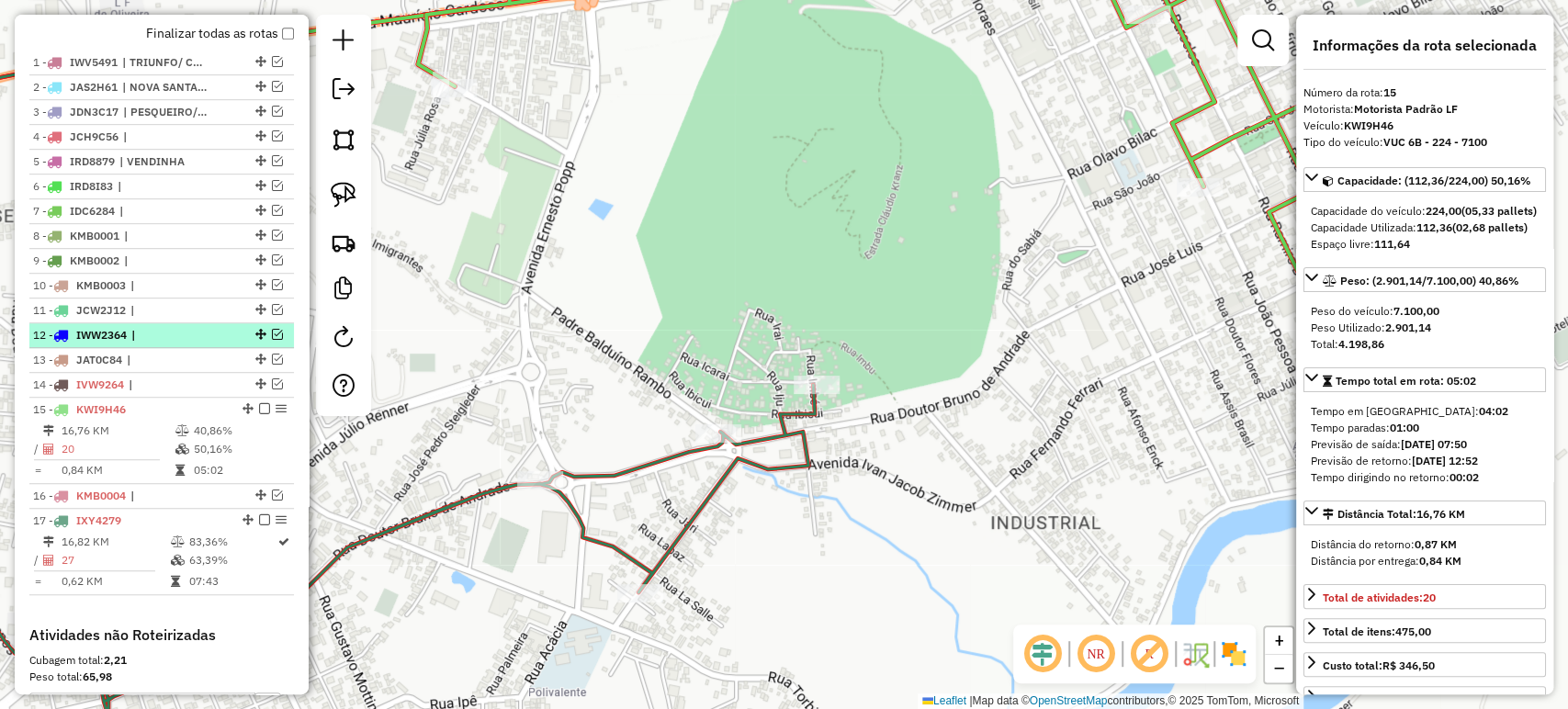 scroll, scrollTop: 645, scrollLeft: 0, axis: vertical 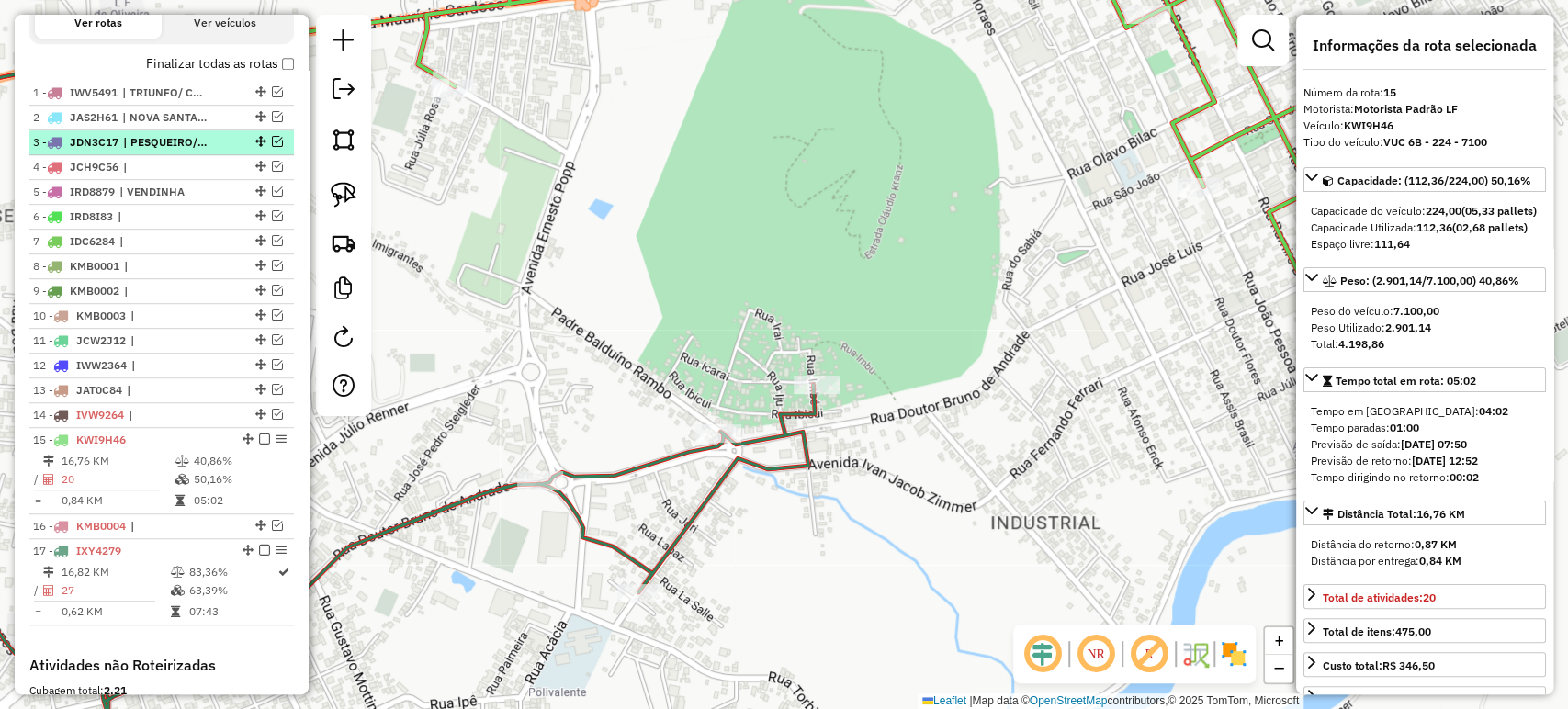 click at bounding box center [277, 141] 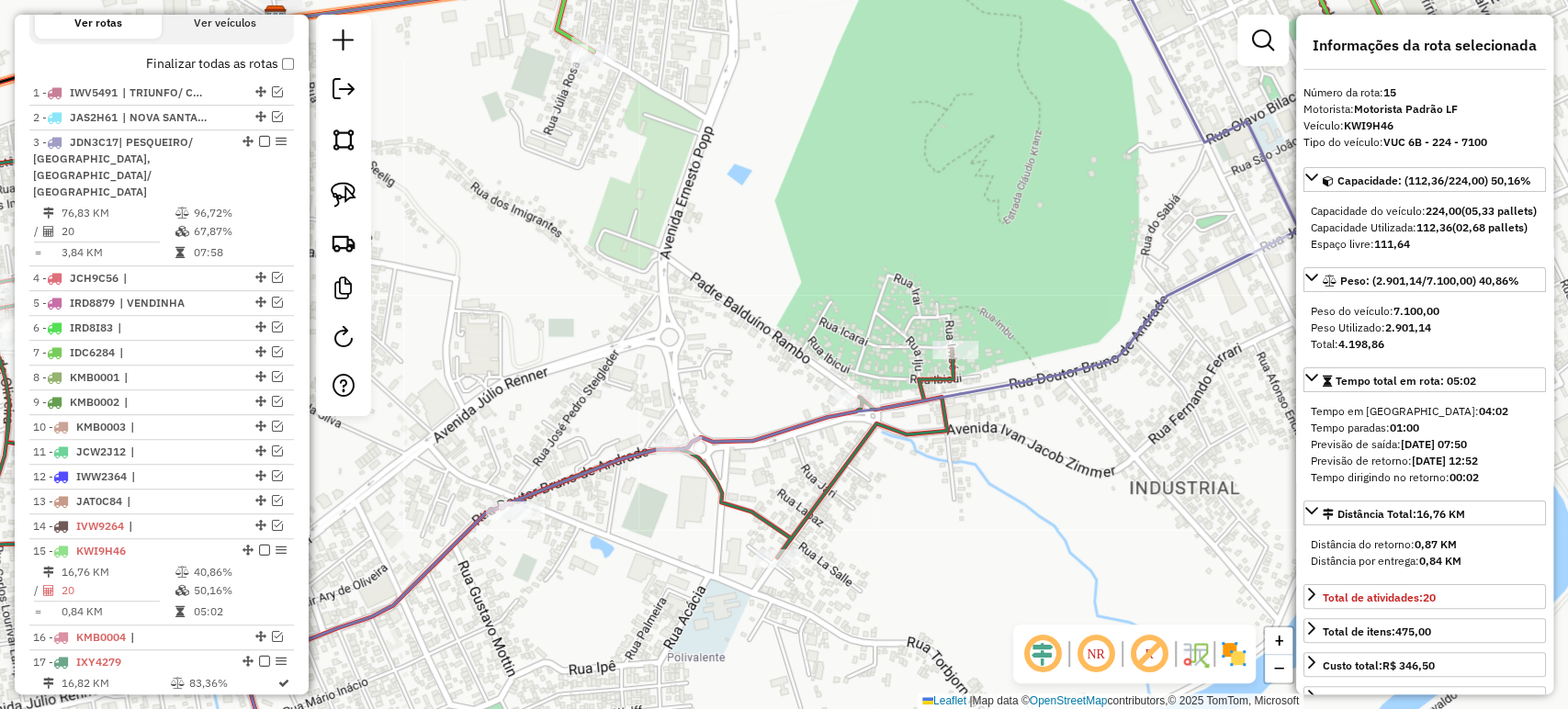 drag, startPoint x: 389, startPoint y: 566, endPoint x: 654, endPoint y: 515, distance: 269.863 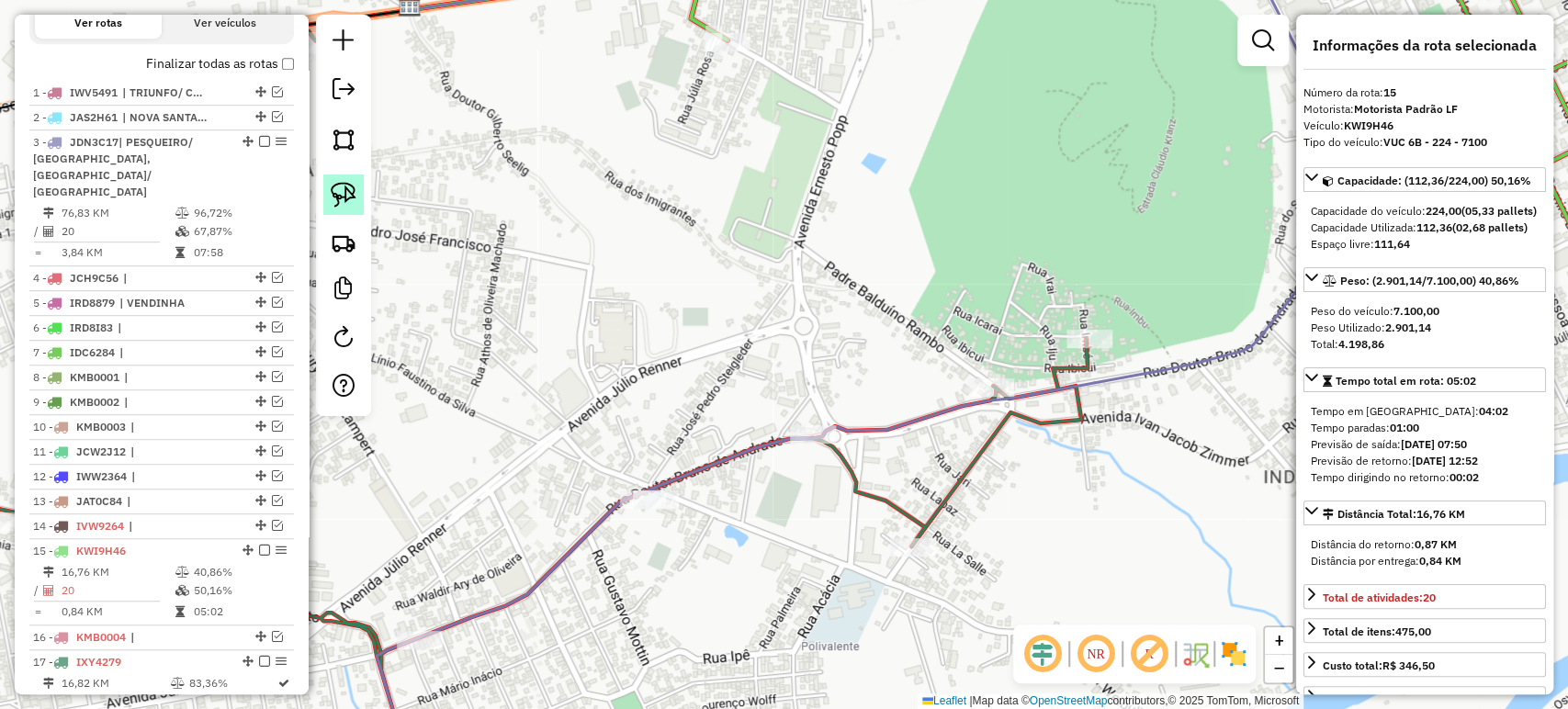 drag, startPoint x: 346, startPoint y: 202, endPoint x: 348, endPoint y: 211, distance: 9.219544 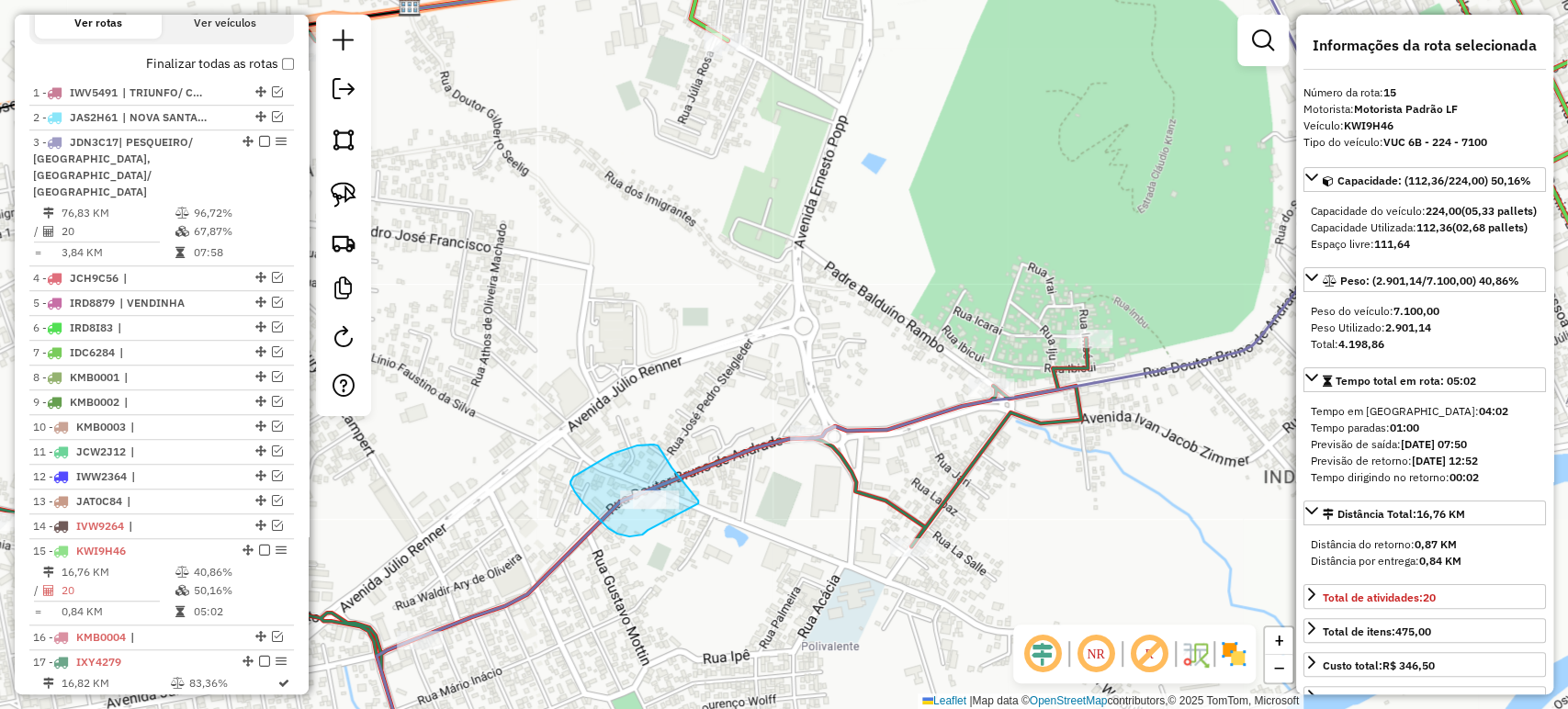 drag, startPoint x: 638, startPoint y: 535, endPoint x: 678, endPoint y: 527, distance: 40.792156 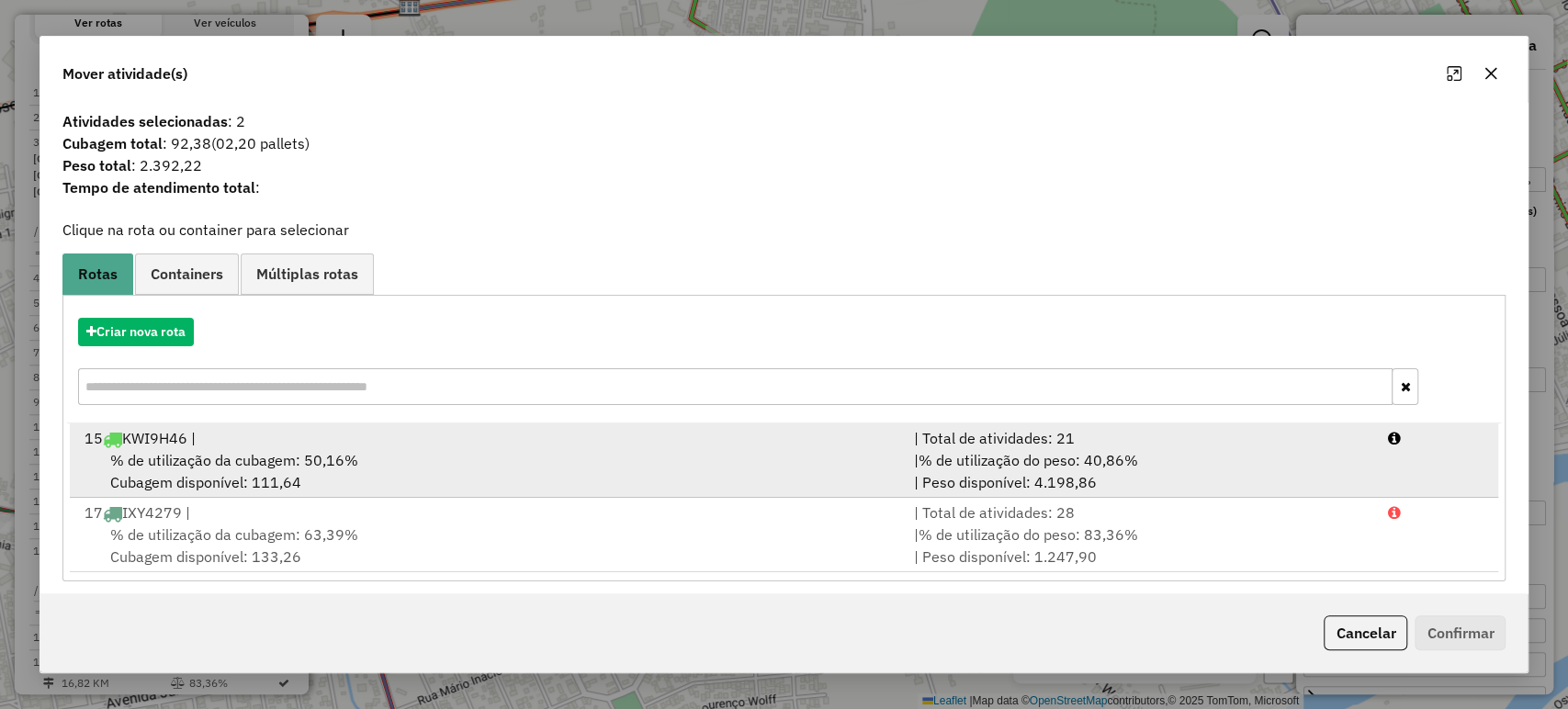 click on "15  KWI9H46 |" at bounding box center [488, 438] 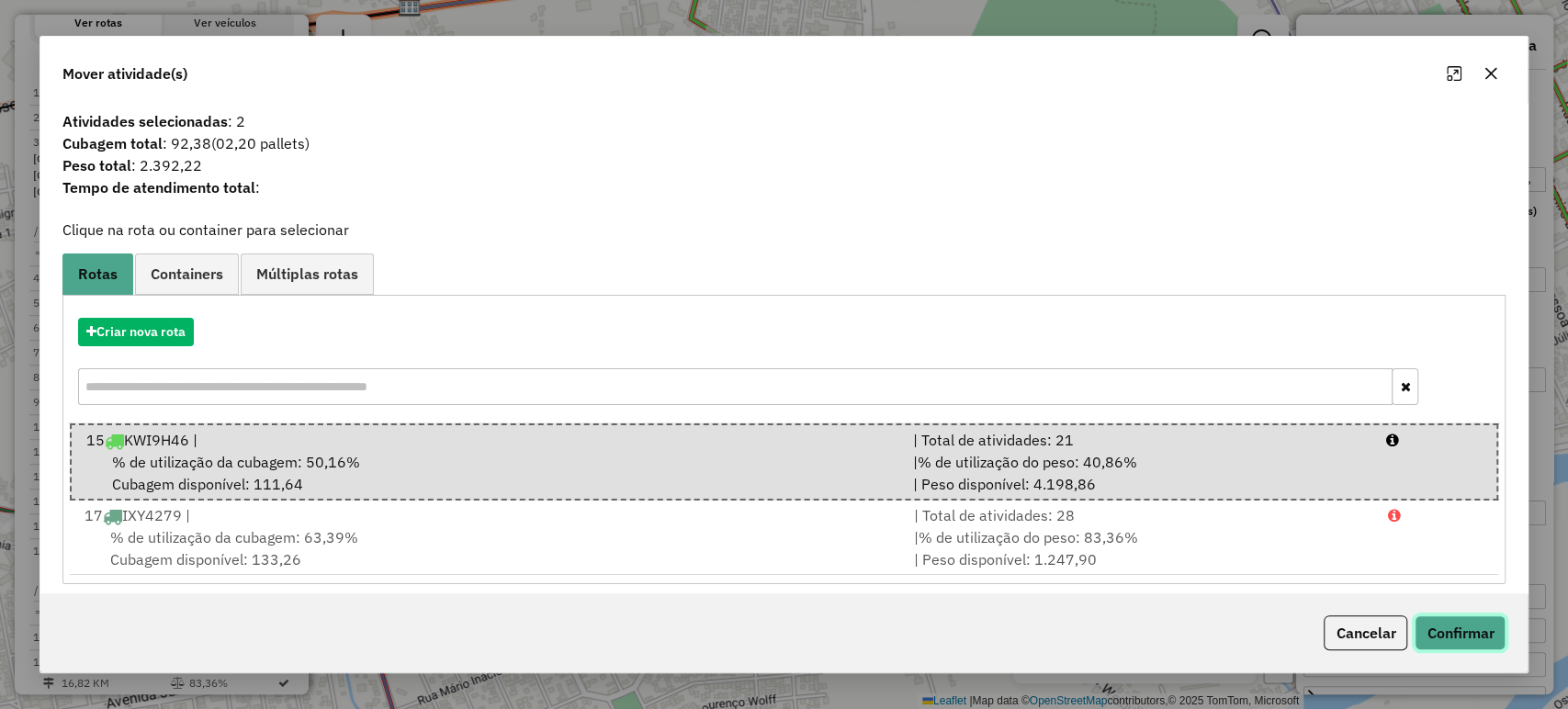 click on "Confirmar" 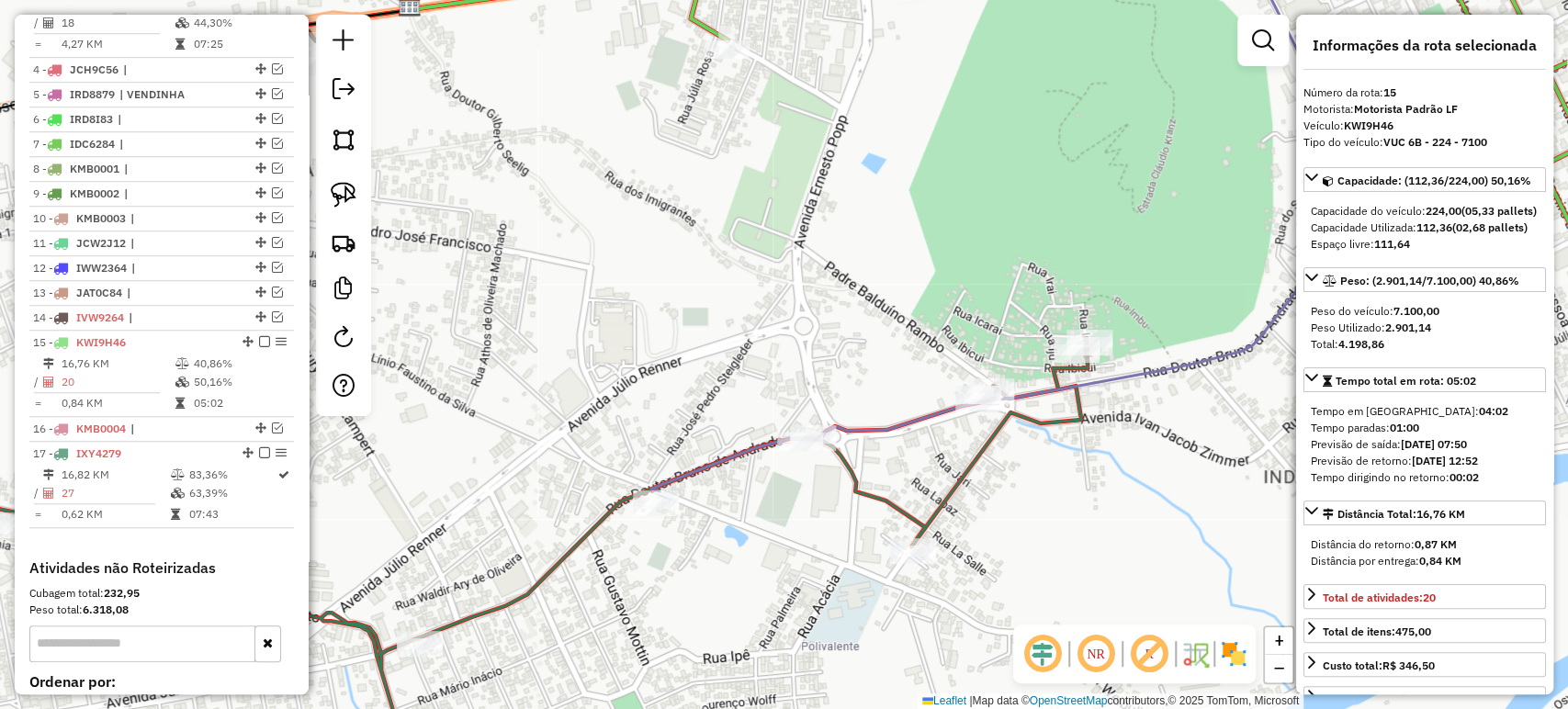 scroll, scrollTop: 1045, scrollLeft: 0, axis: vertical 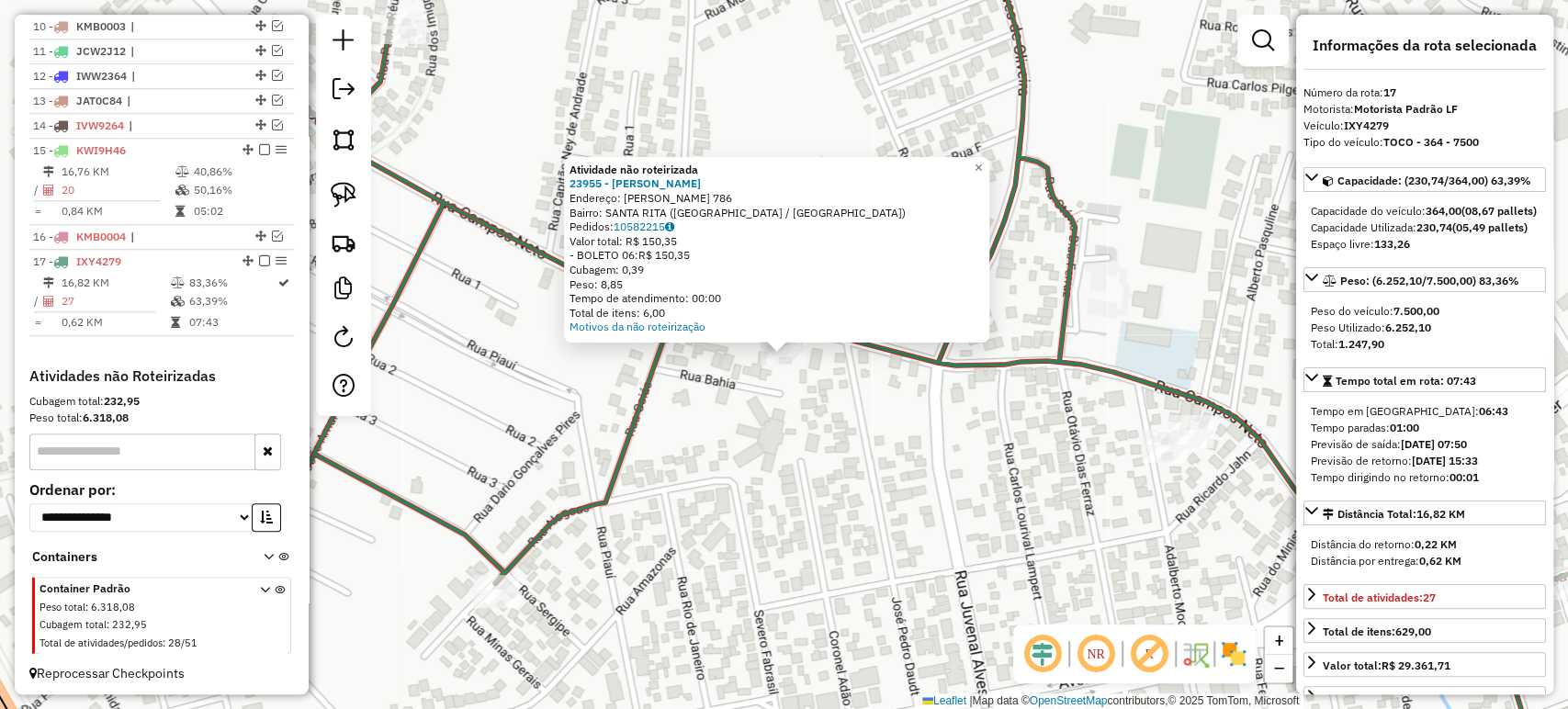 click on "Atividade não roteirizada 23955 - NOCILDA DE MELLO  Endereço: R CAMPOS NETO 786   Bairro: [GEOGRAPHIC_DATA] ([GEOGRAPHIC_DATA] / [GEOGRAPHIC_DATA])   Pedidos:  10582215   Valor total: R$ 150,35   - BOLETO 06:  R$ 150,35   Cubagem: 0,39   Peso: 8,85   Tempo de atendimento: 00:00   Total de itens: 6,00  Motivos da não roteirização × Janela de atendimento Grade de atendimento Capacidade Transportadoras Veículos Cliente Pedidos  Rotas Selecione os dias de semana para filtrar as janelas de atendimento  Seg   Ter   Qua   Qui   Sex   Sáb   Dom  Informe o período da janela de atendimento: De: Até:  Filtrar exatamente a janela do cliente  Considerar janela de atendimento padrão  Selecione os dias de semana para filtrar as grades de atendimento  Seg   Ter   Qua   Qui   Sex   Sáb   Dom   Considerar clientes sem dia de atendimento cadastrado  Clientes fora do dia de atendimento selecionado Filtrar as atividades entre os valores definidos abaixo:  Peso mínimo:   Peso máximo:   Cubagem mínima:   Cubagem máxima:   De:   Até:   De:  De:" 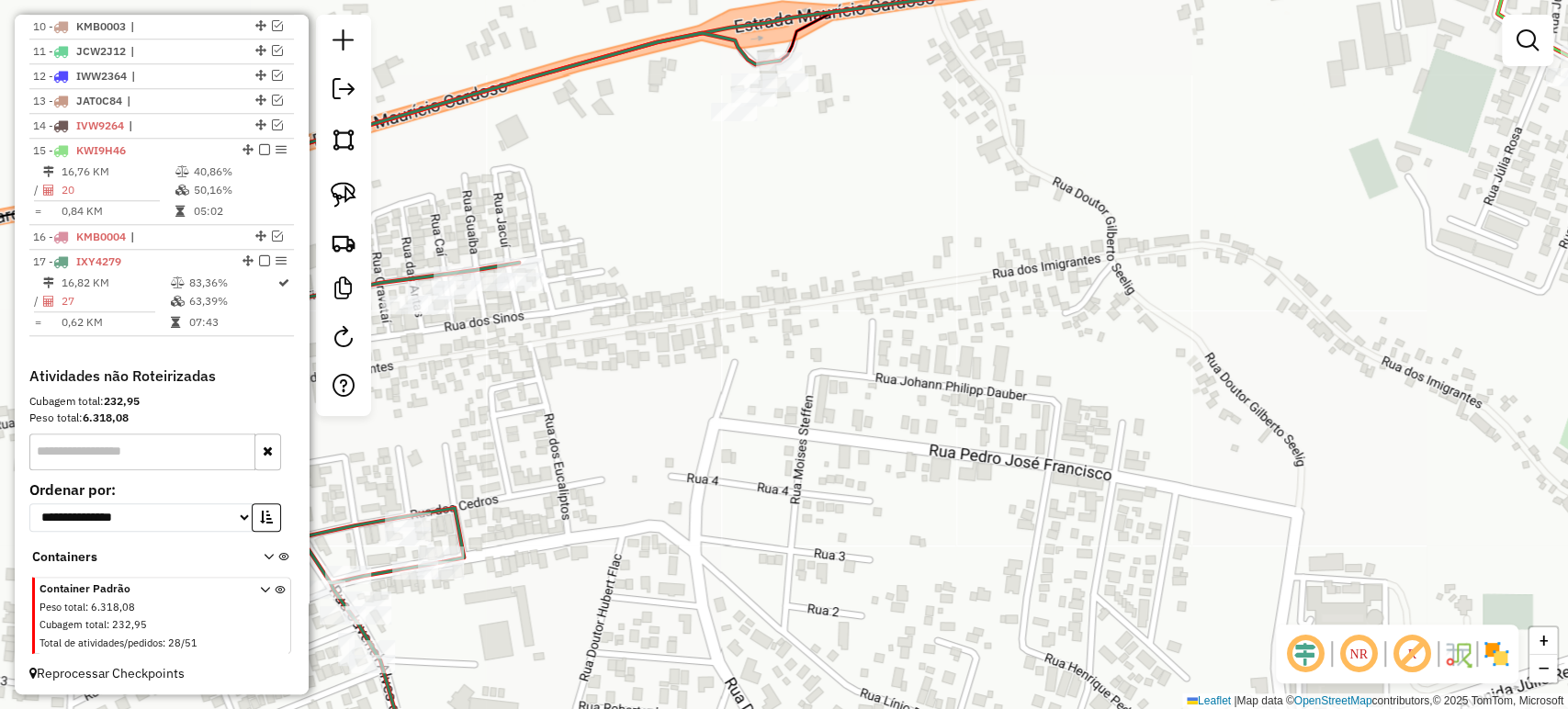 drag, startPoint x: 931, startPoint y: 122, endPoint x: 880, endPoint y: 292, distance: 177.48521 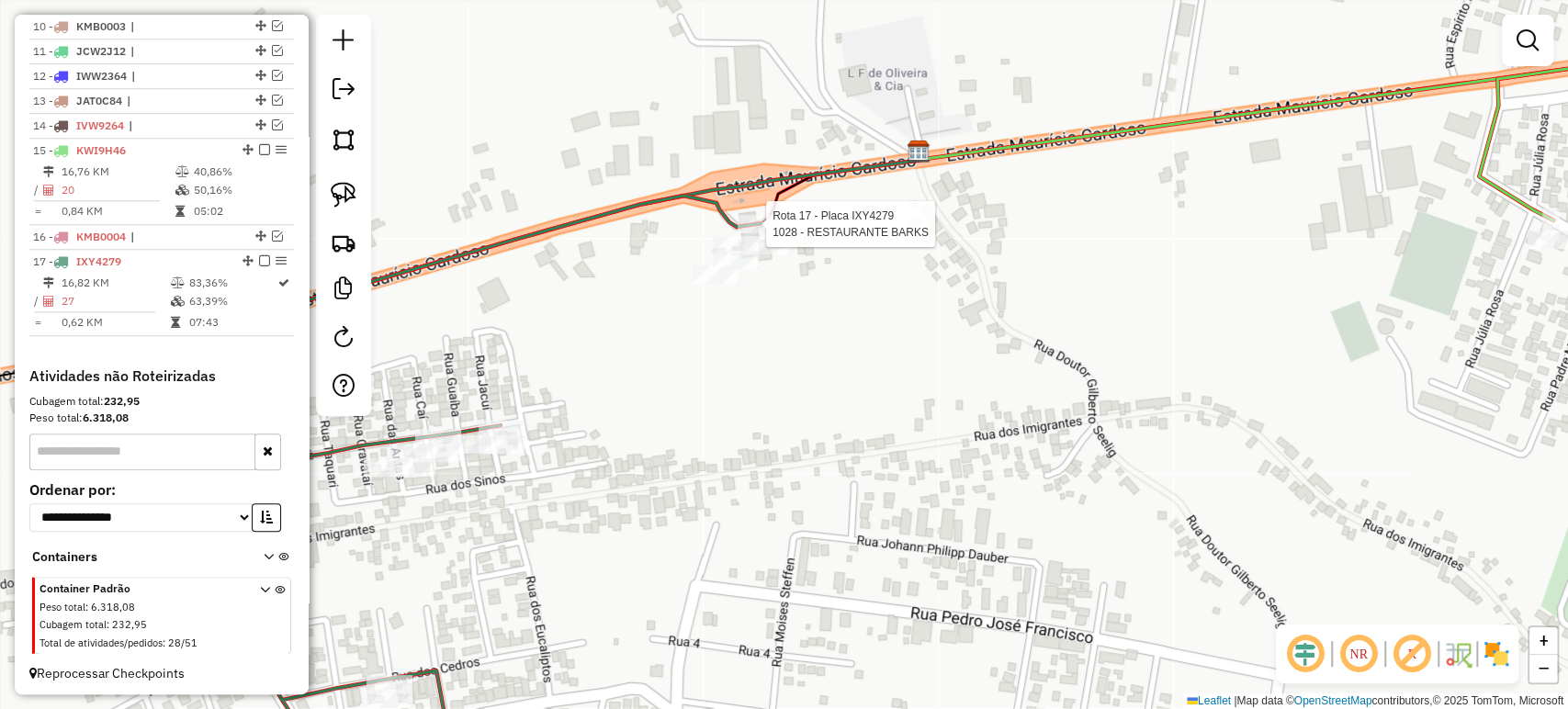 select on "**********" 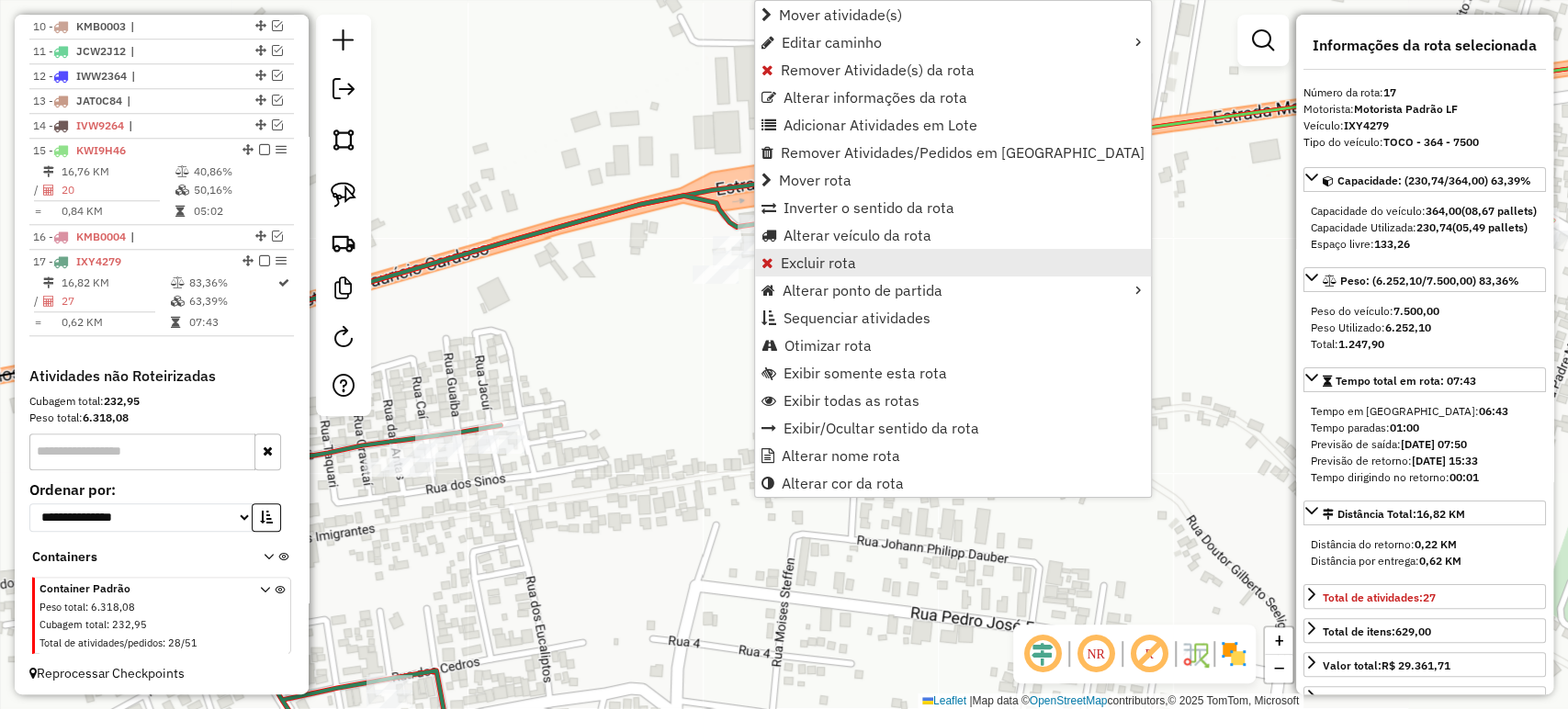 click on "Excluir rota" at bounding box center [818, 263] 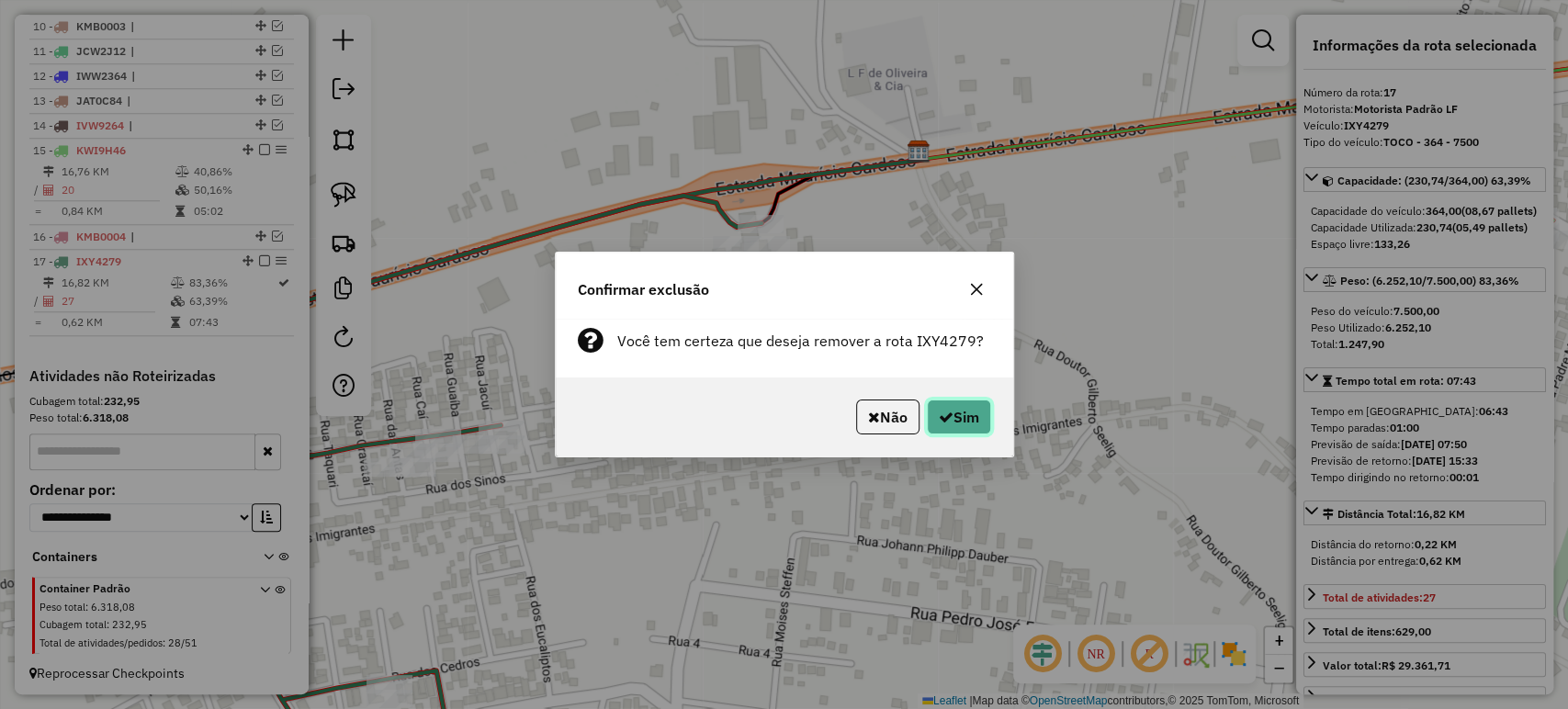 click on "Sim" 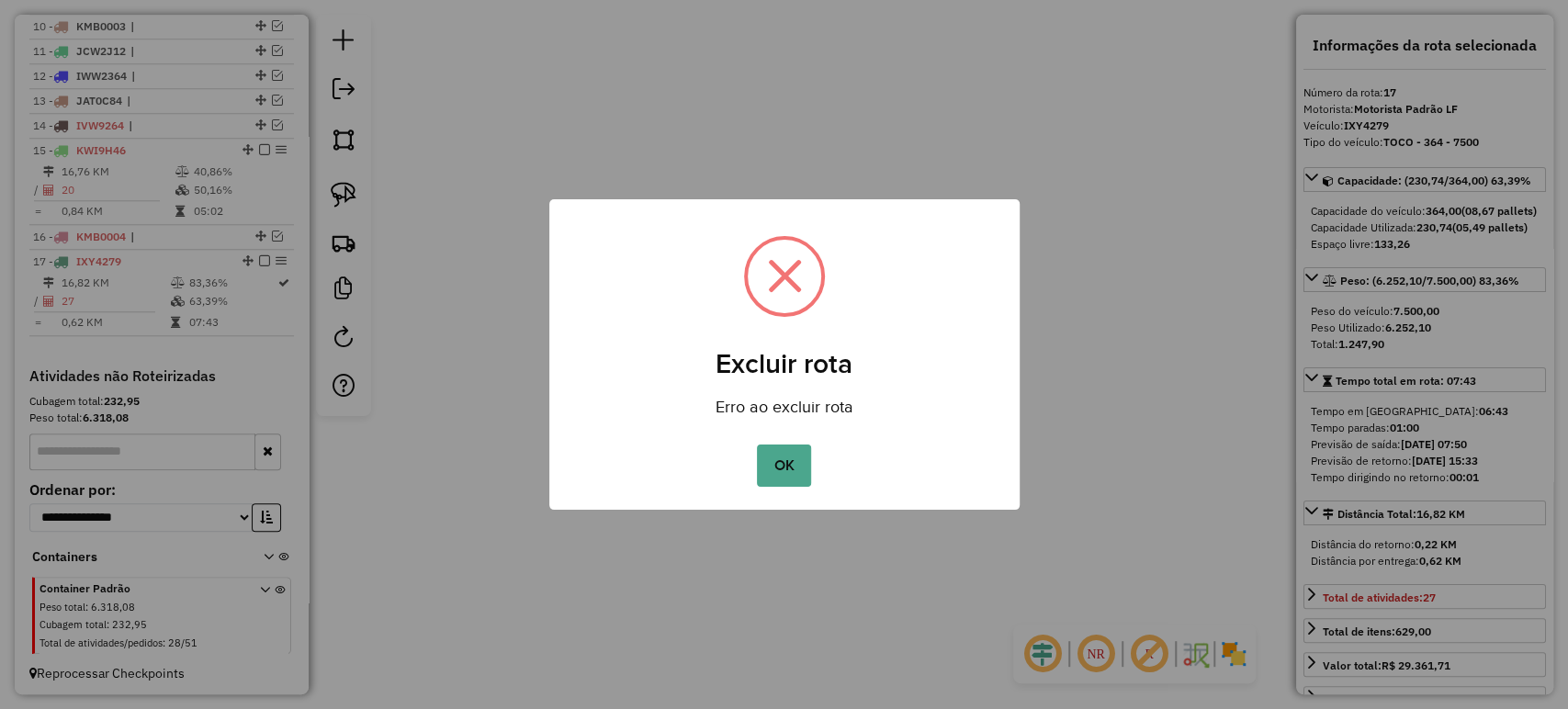 type 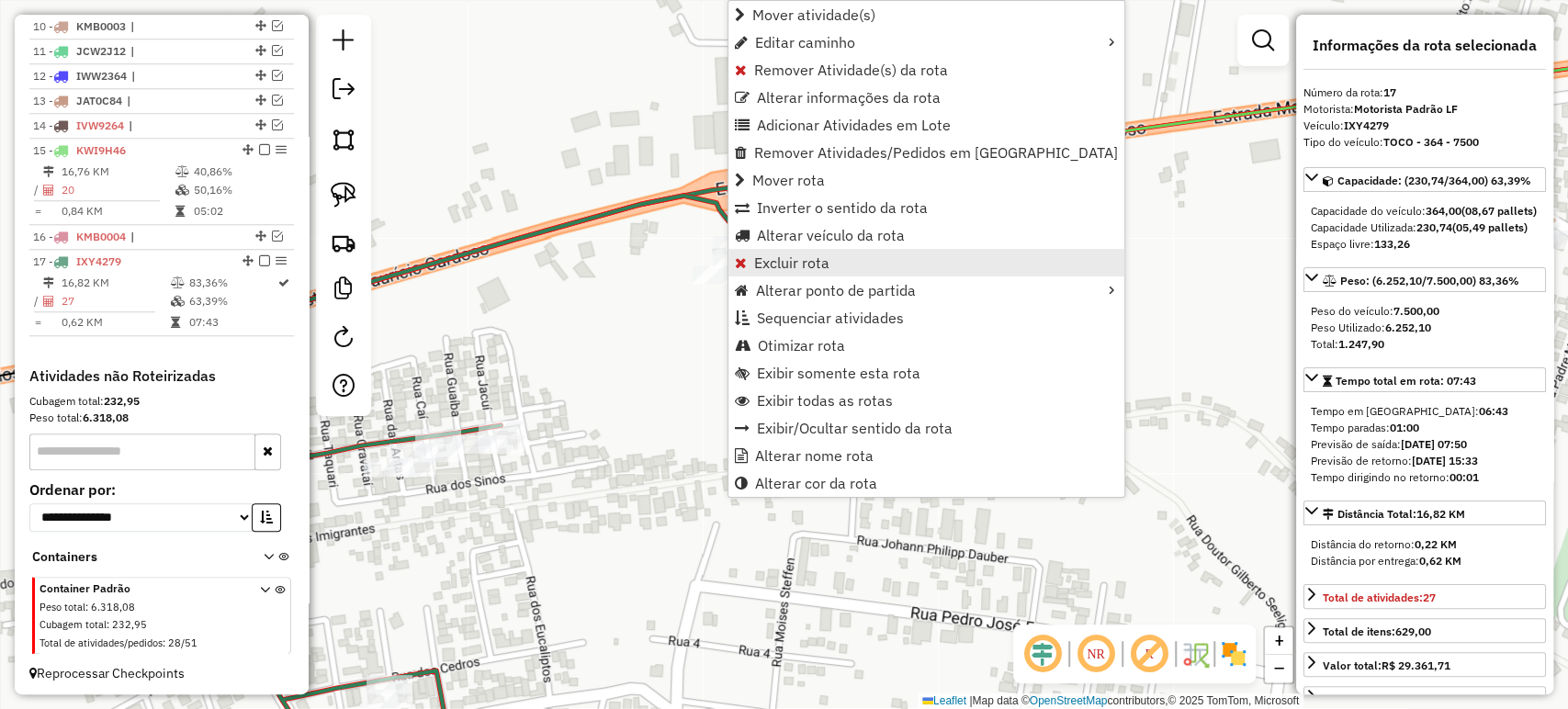 click on "Excluir rota" at bounding box center (792, 263) 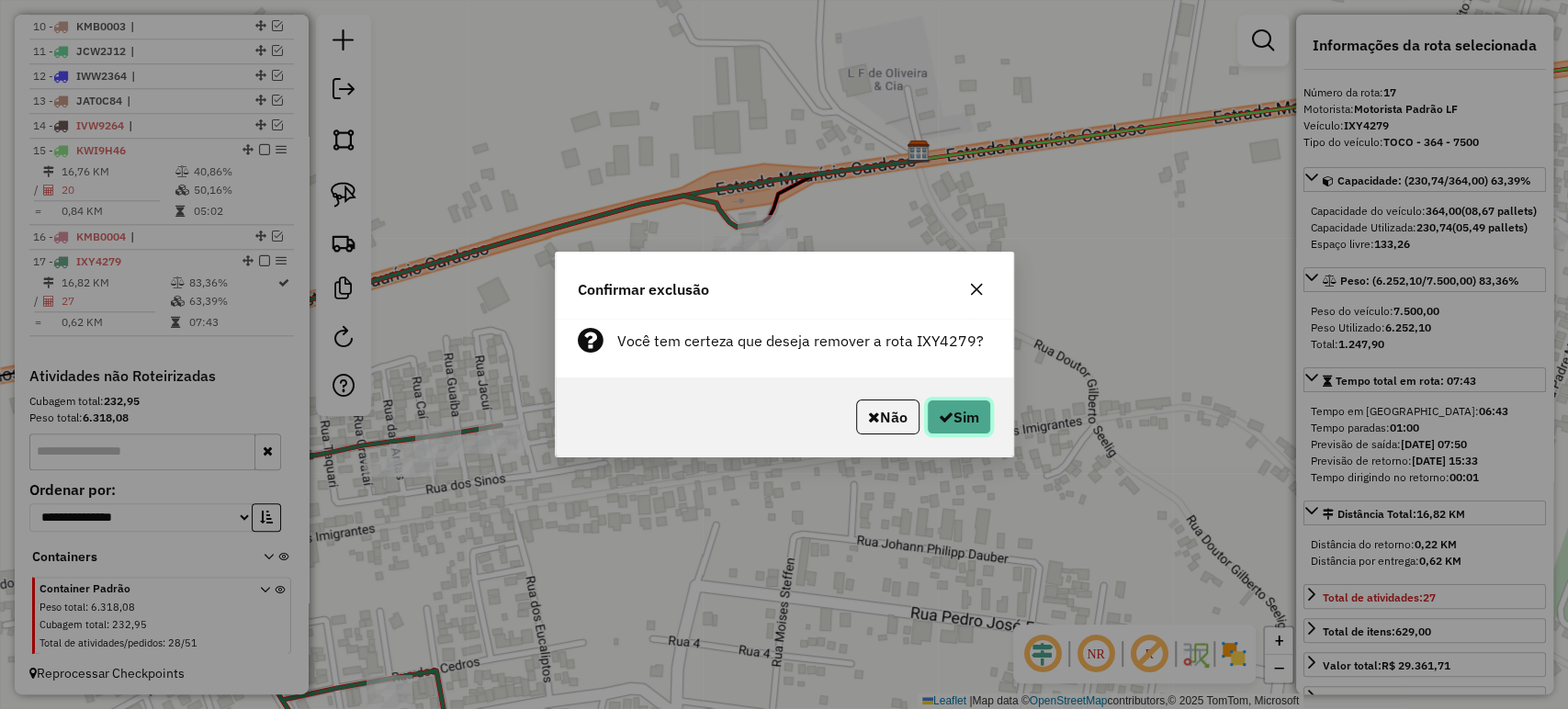 click on "Sim" 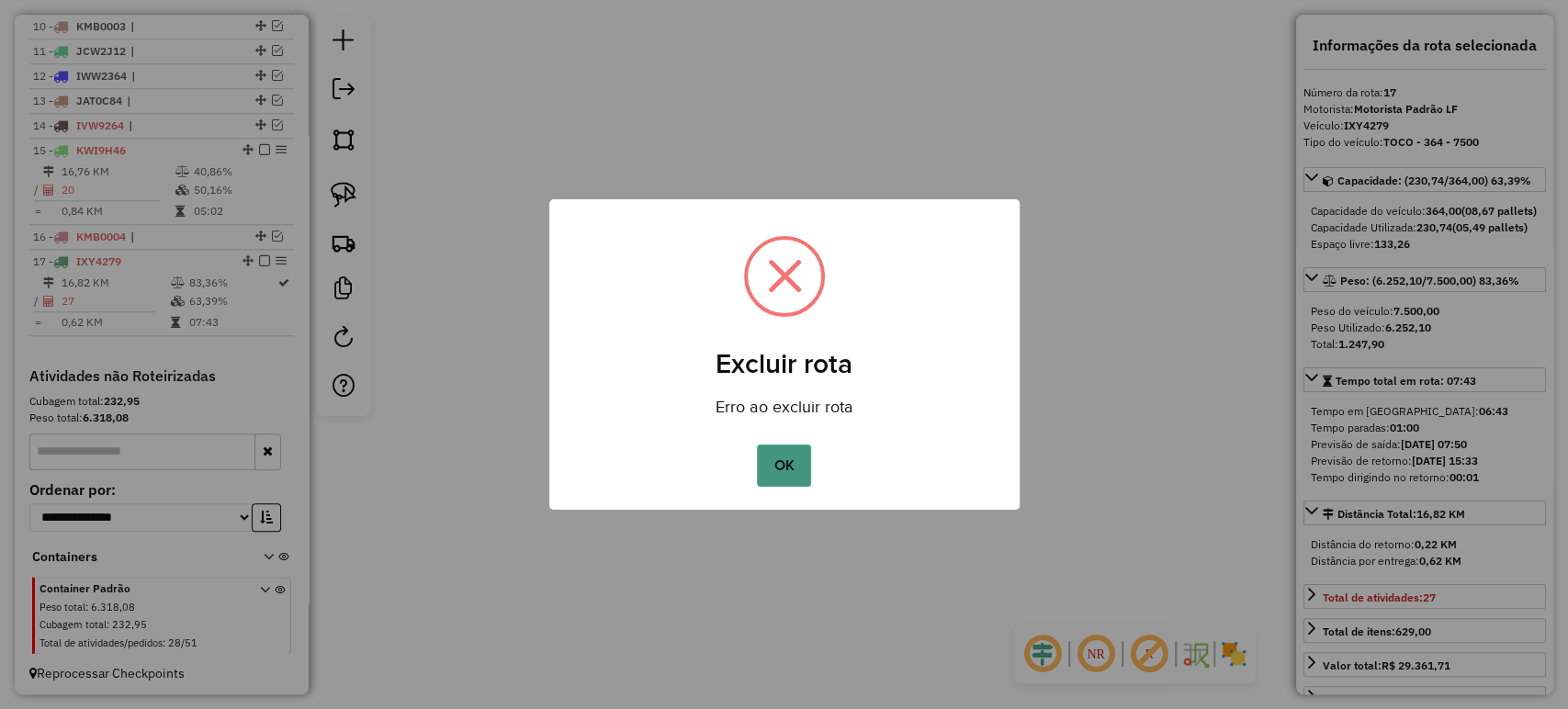 click on "OK" at bounding box center [784, 466] 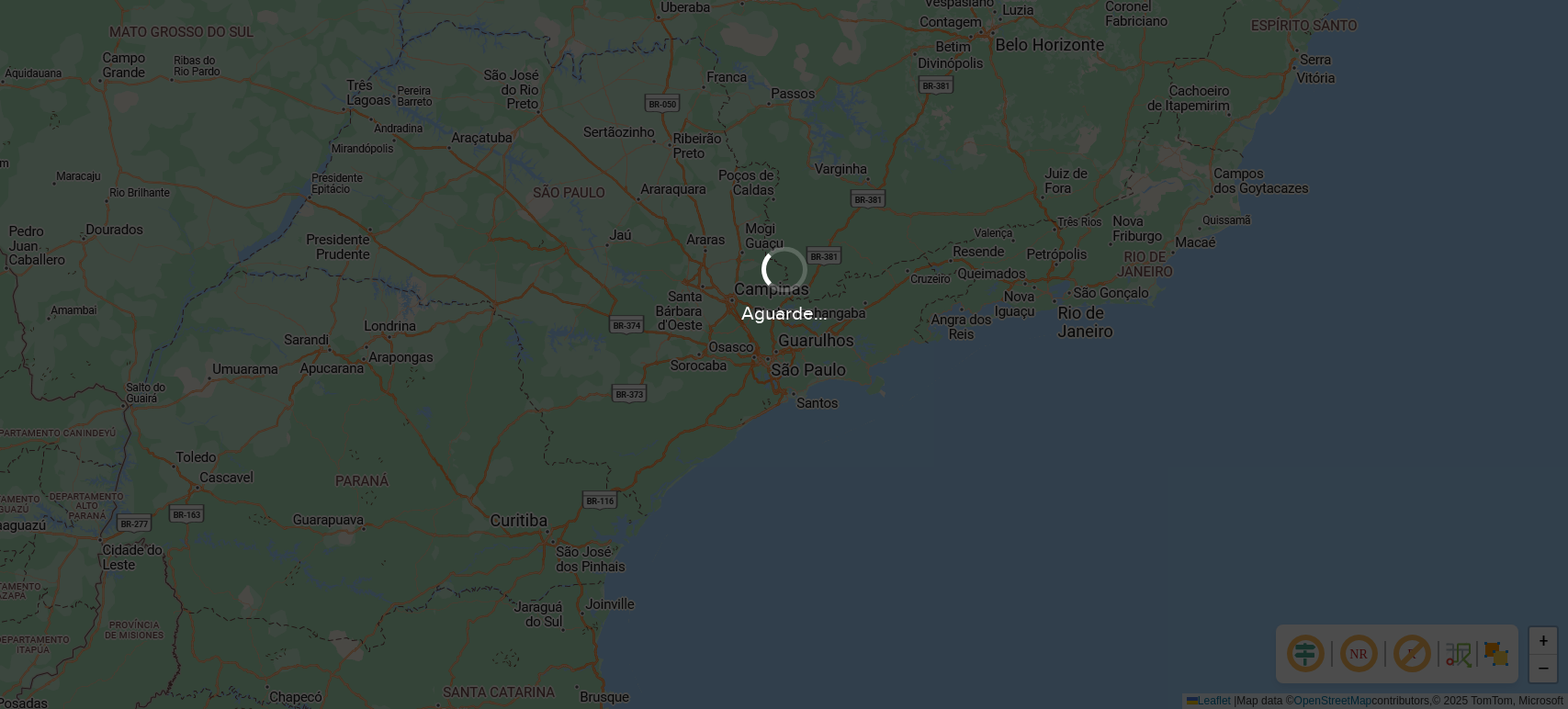 scroll, scrollTop: 0, scrollLeft: 0, axis: both 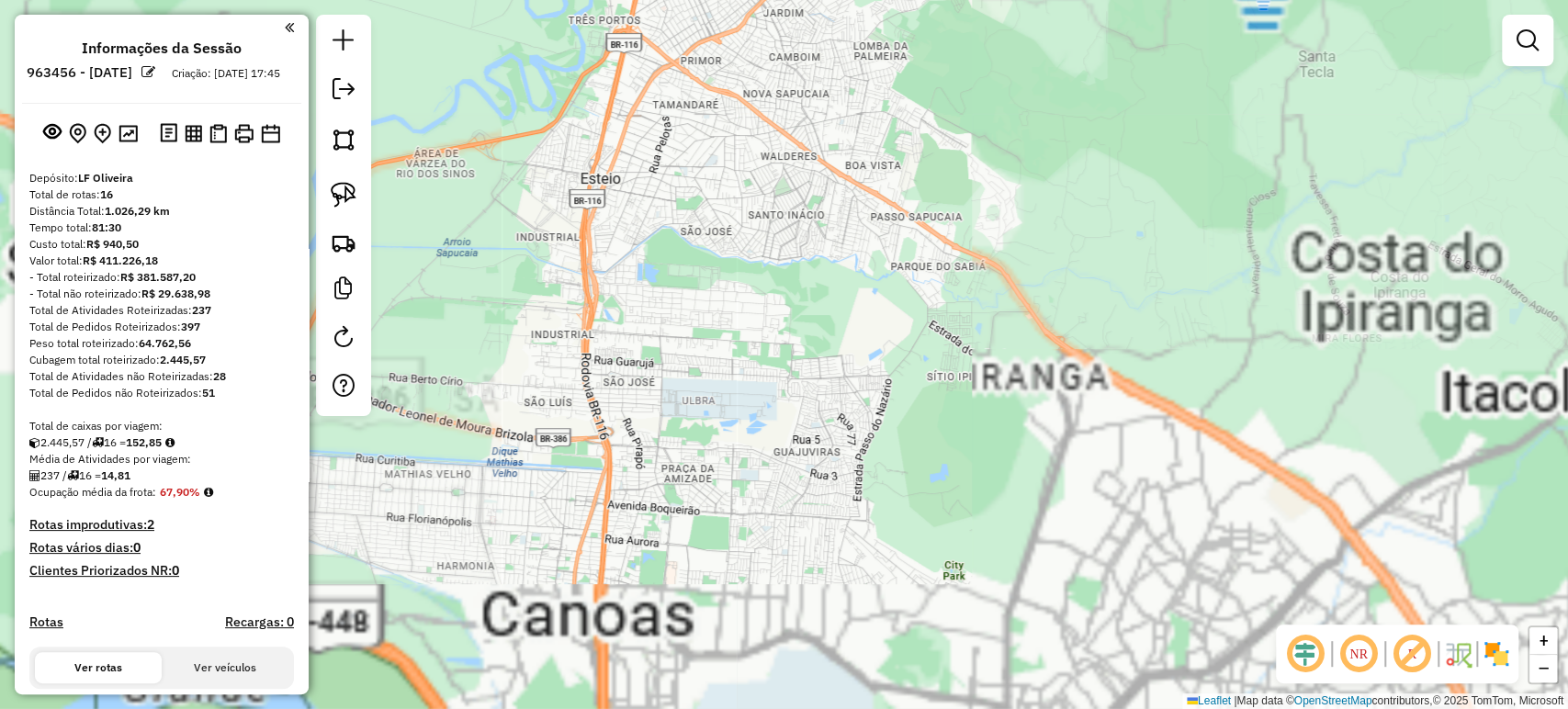 drag, startPoint x: 572, startPoint y: 326, endPoint x: 1213, endPoint y: 324, distance: 641.00312 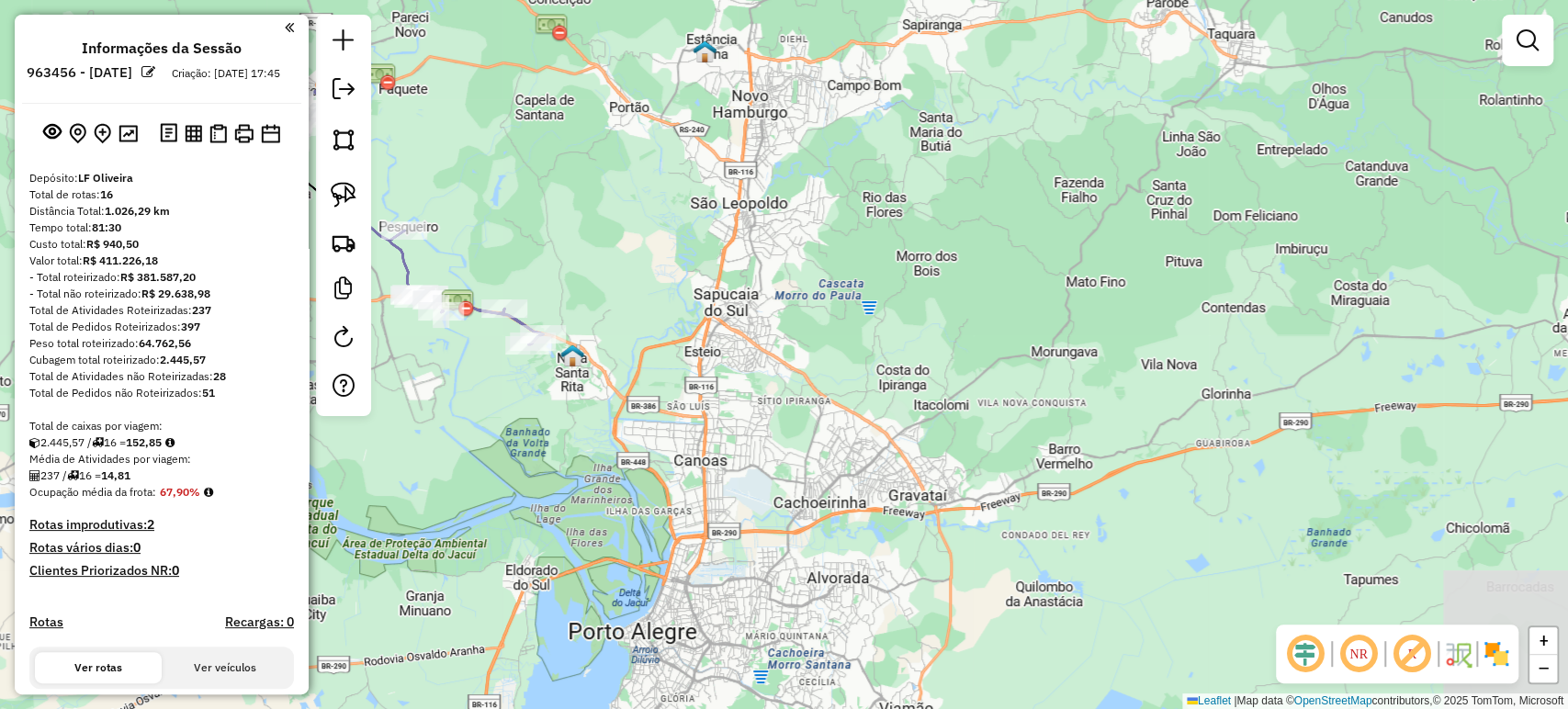 drag, startPoint x: 671, startPoint y: 331, endPoint x: 910, endPoint y: 342, distance: 239.253 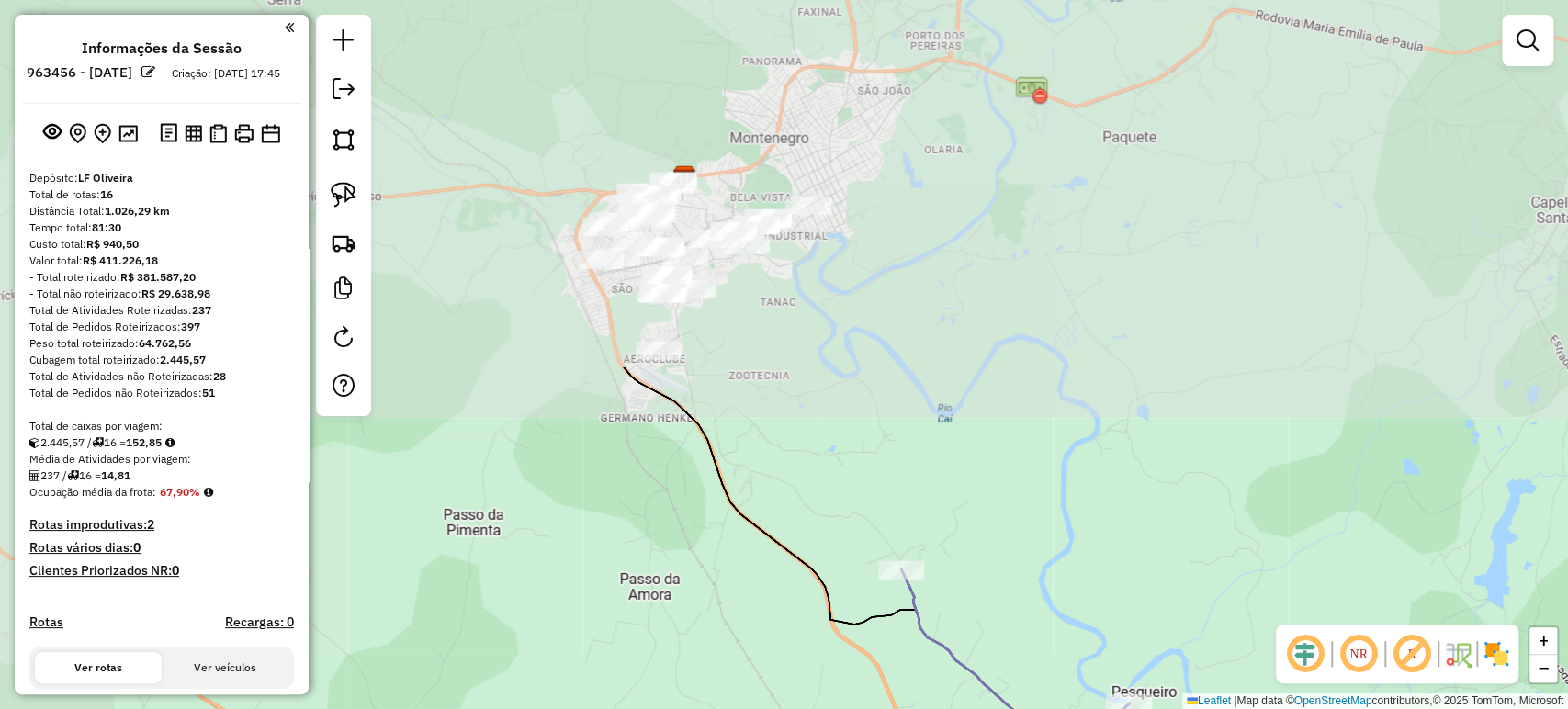 drag, startPoint x: 721, startPoint y: 263, endPoint x: 926, endPoint y: 546, distance: 349.44814 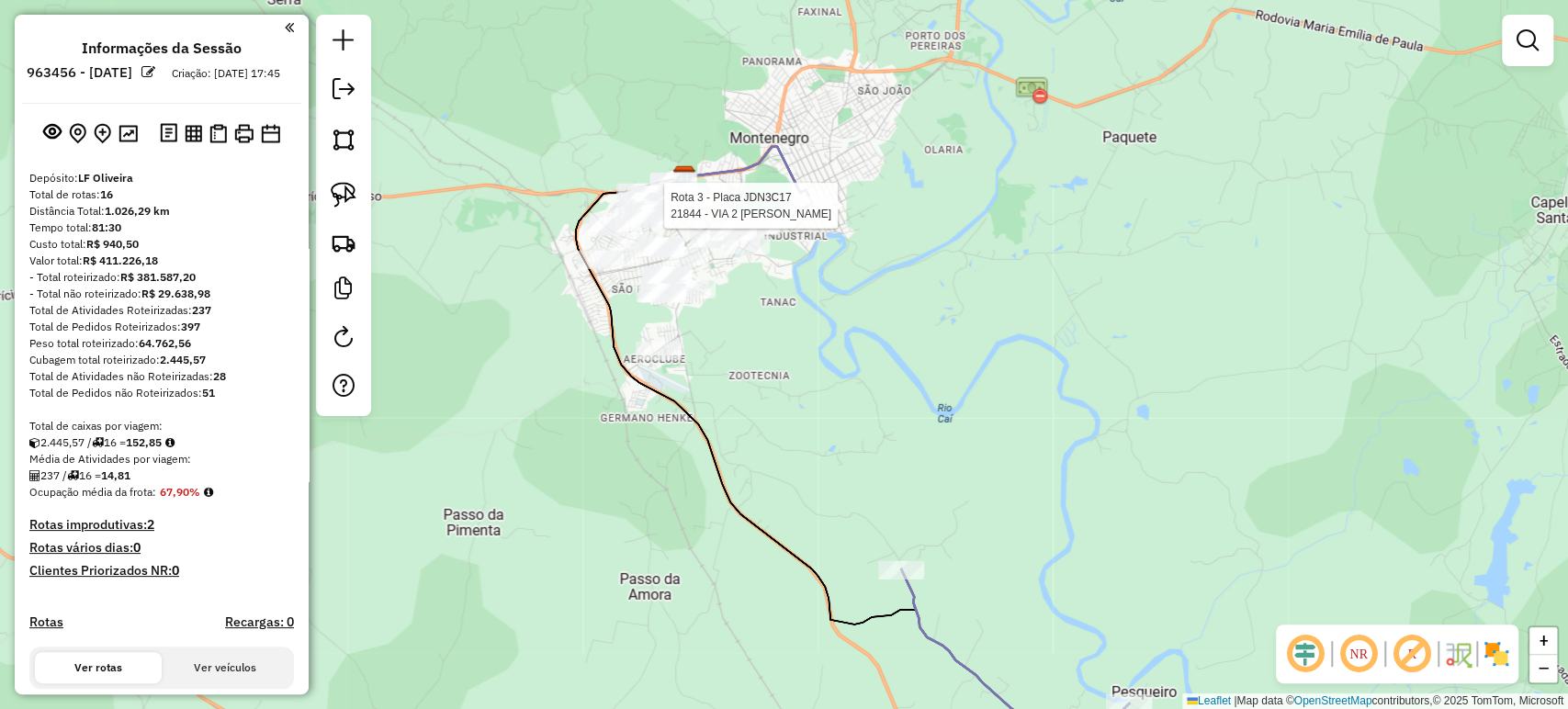 select on "**********" 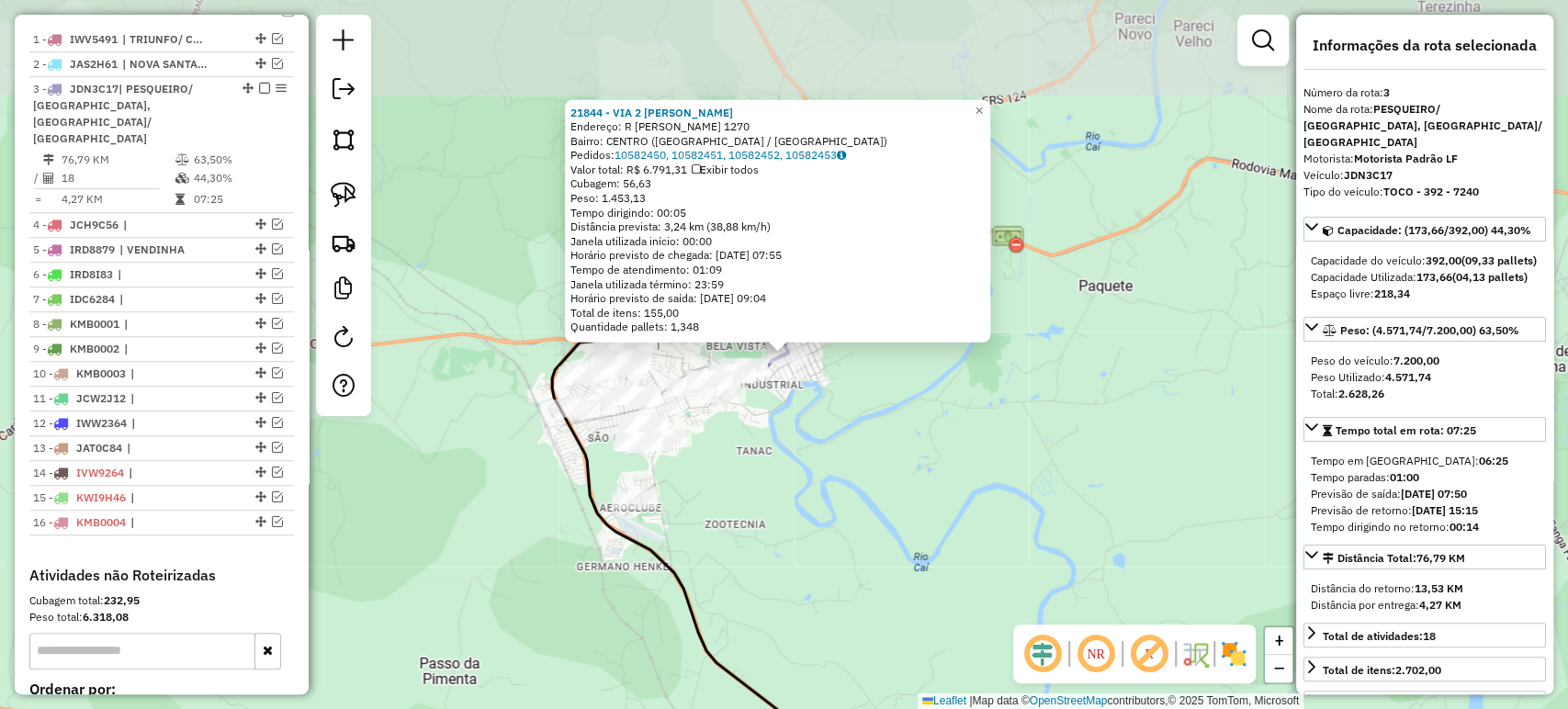 scroll, scrollTop: 776, scrollLeft: 0, axis: vertical 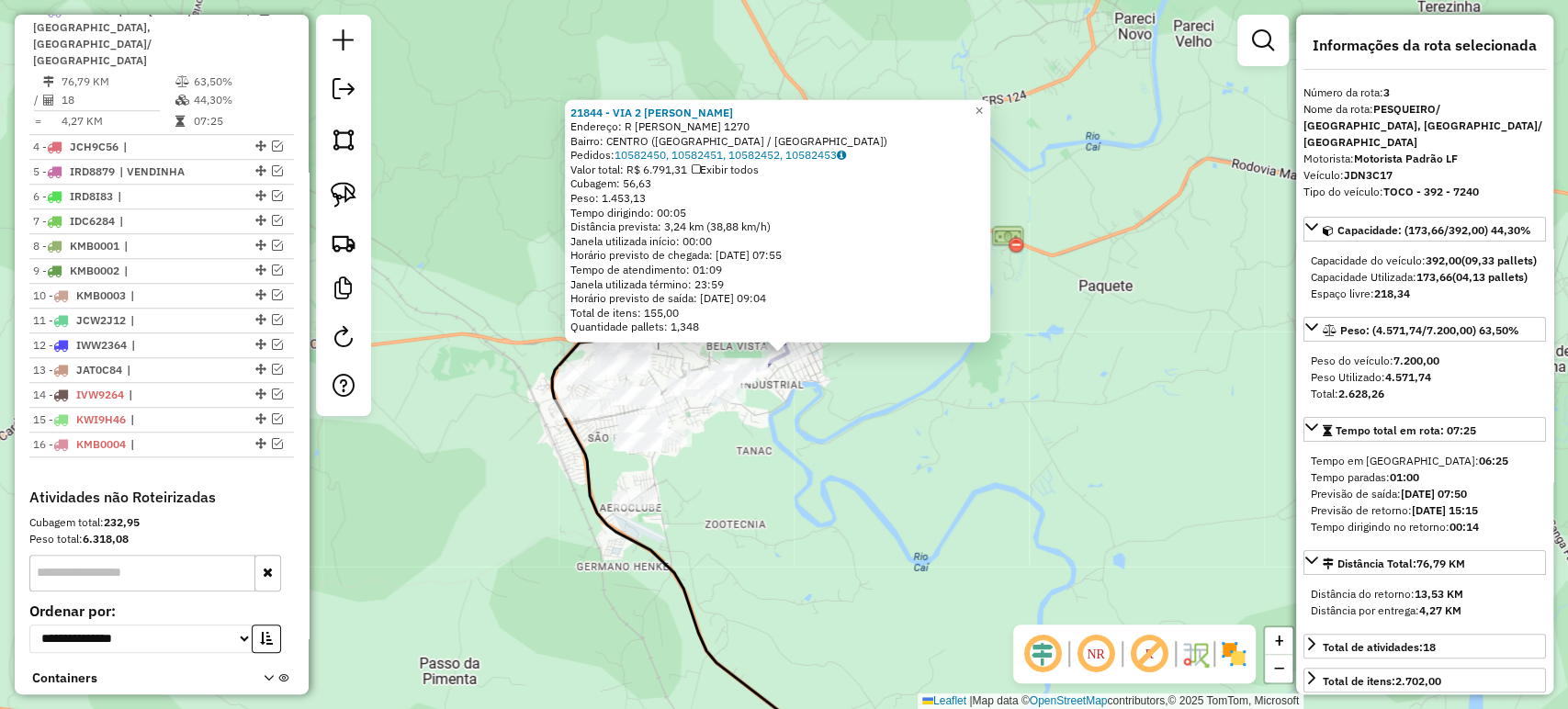 drag, startPoint x: 778, startPoint y: 498, endPoint x: 736, endPoint y: 483, distance: 44.598206 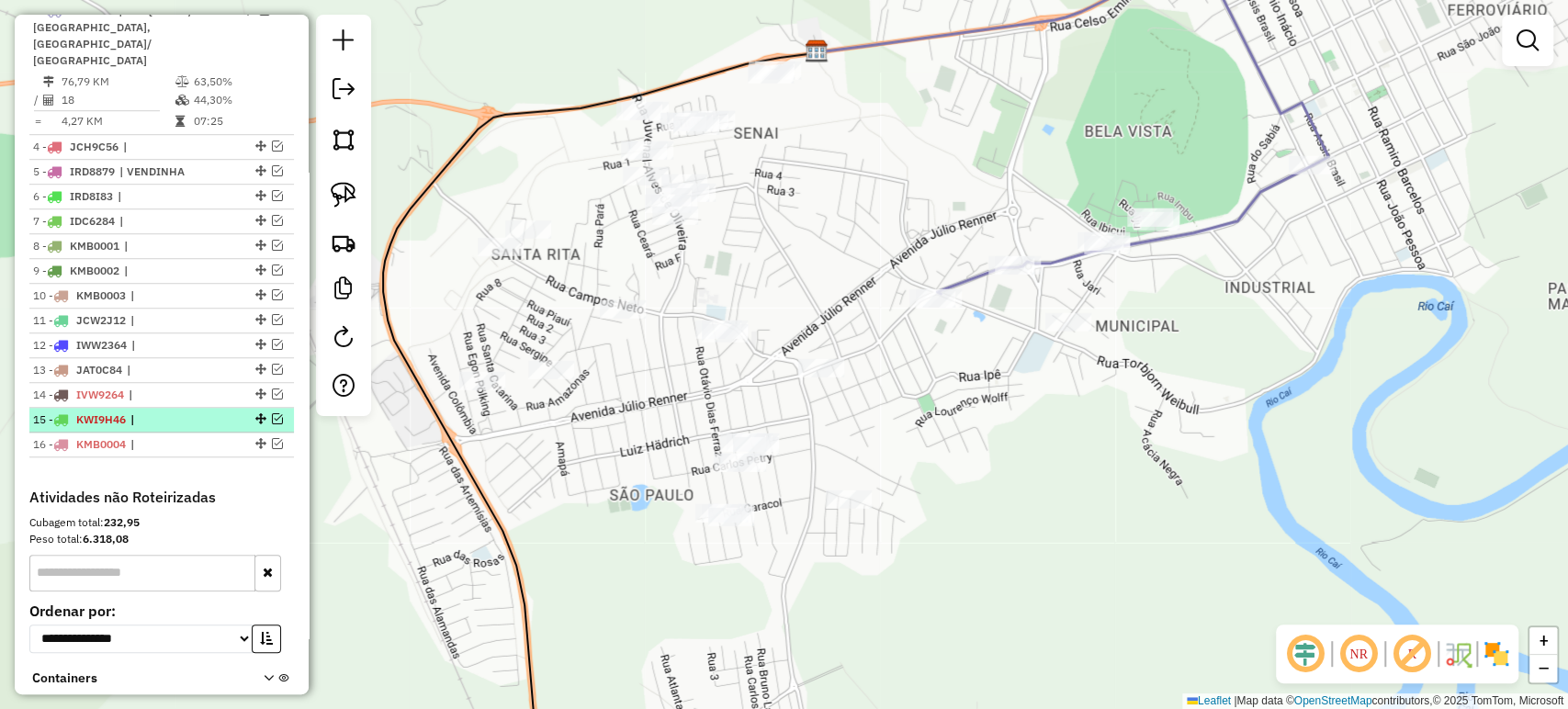 click at bounding box center (277, 419) 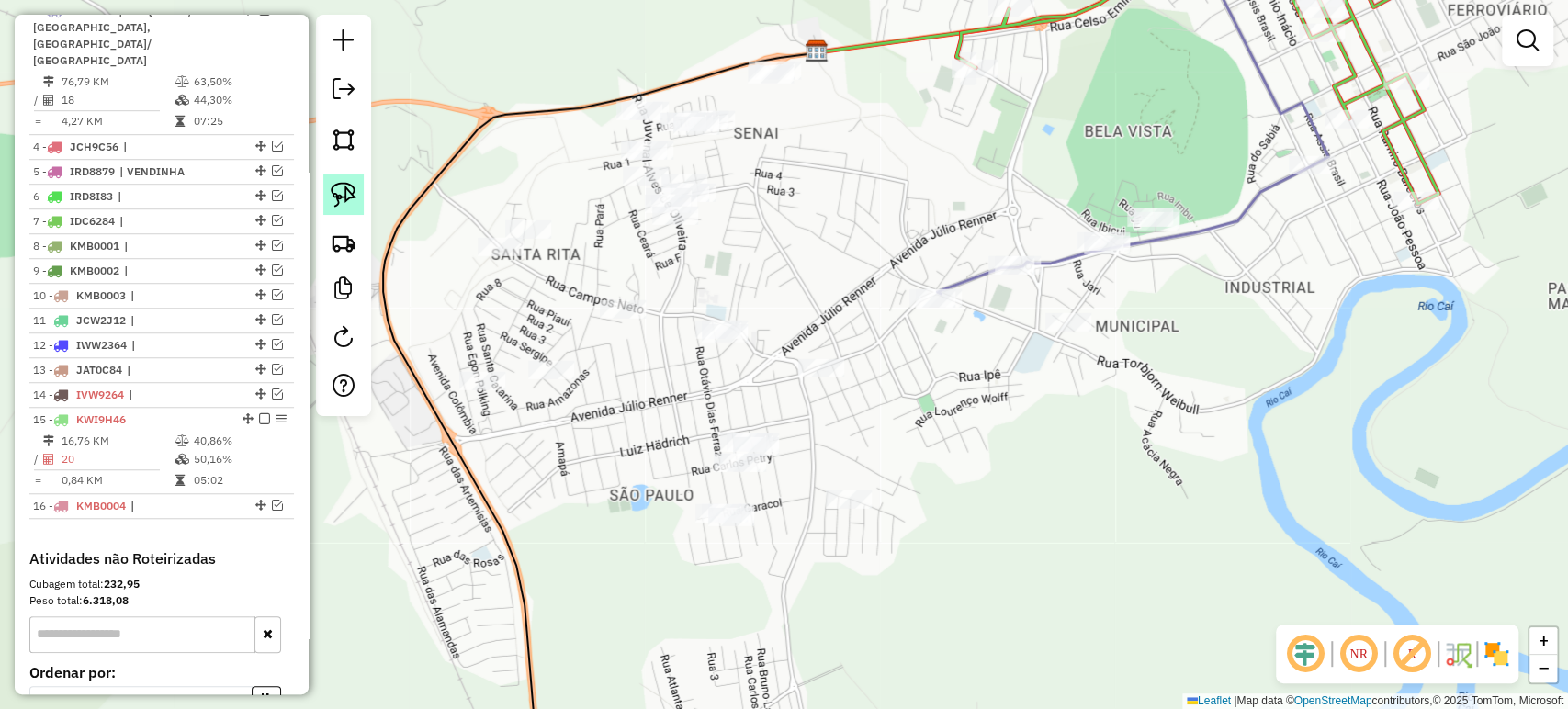 click 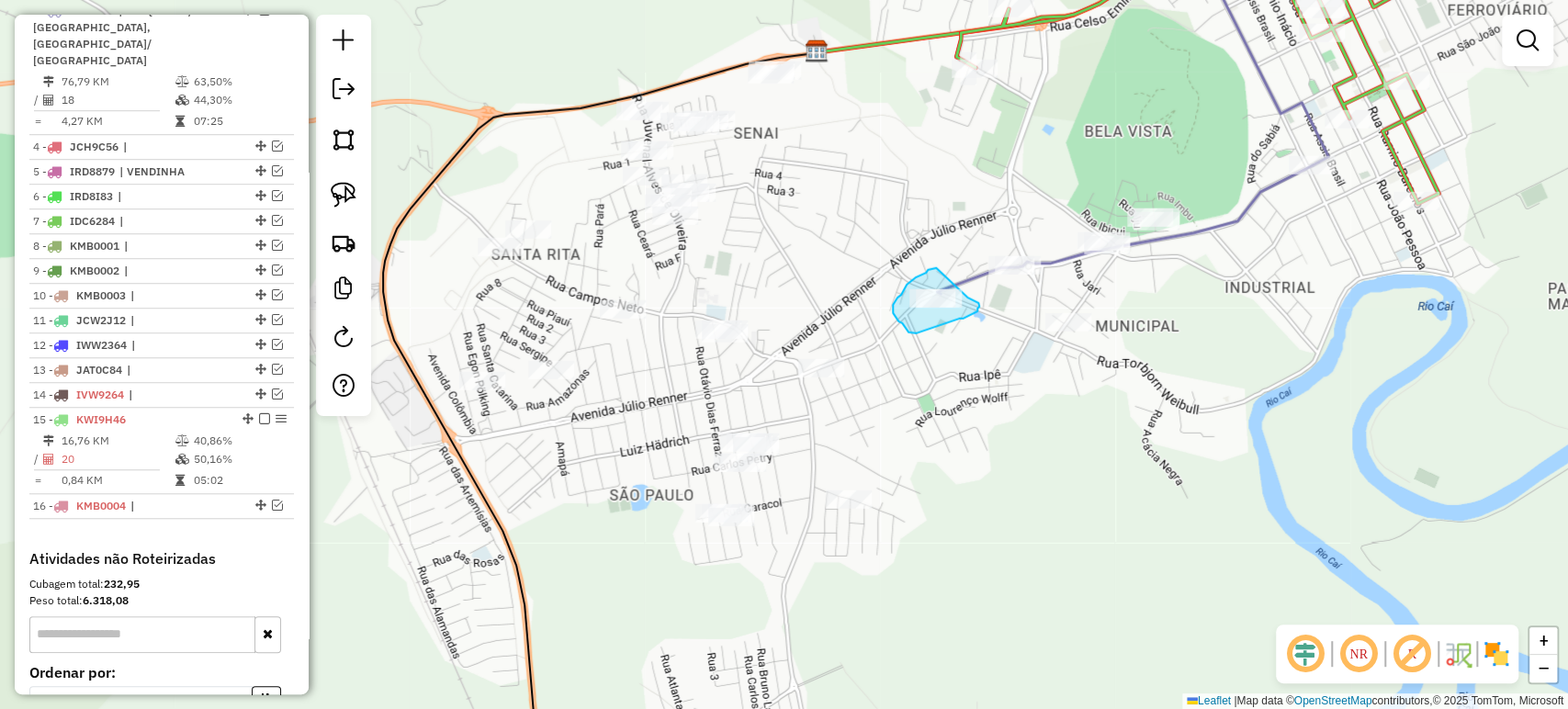 drag, startPoint x: 908, startPoint y: 332, endPoint x: 959, endPoint y: 319, distance: 52.63079 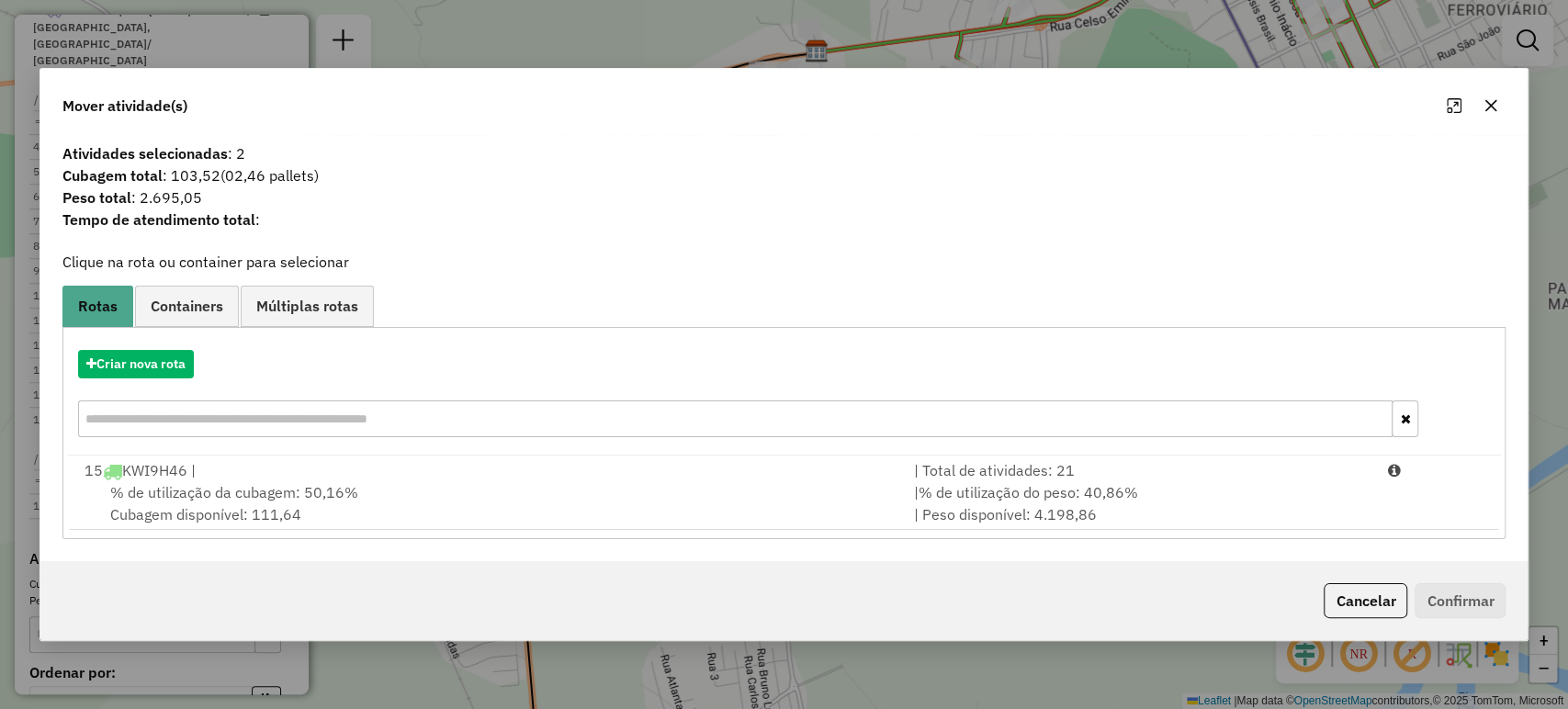 click on "% de utilização da cubagem: 50,16%  Cubagem disponível: 111,64" at bounding box center (488, 503) 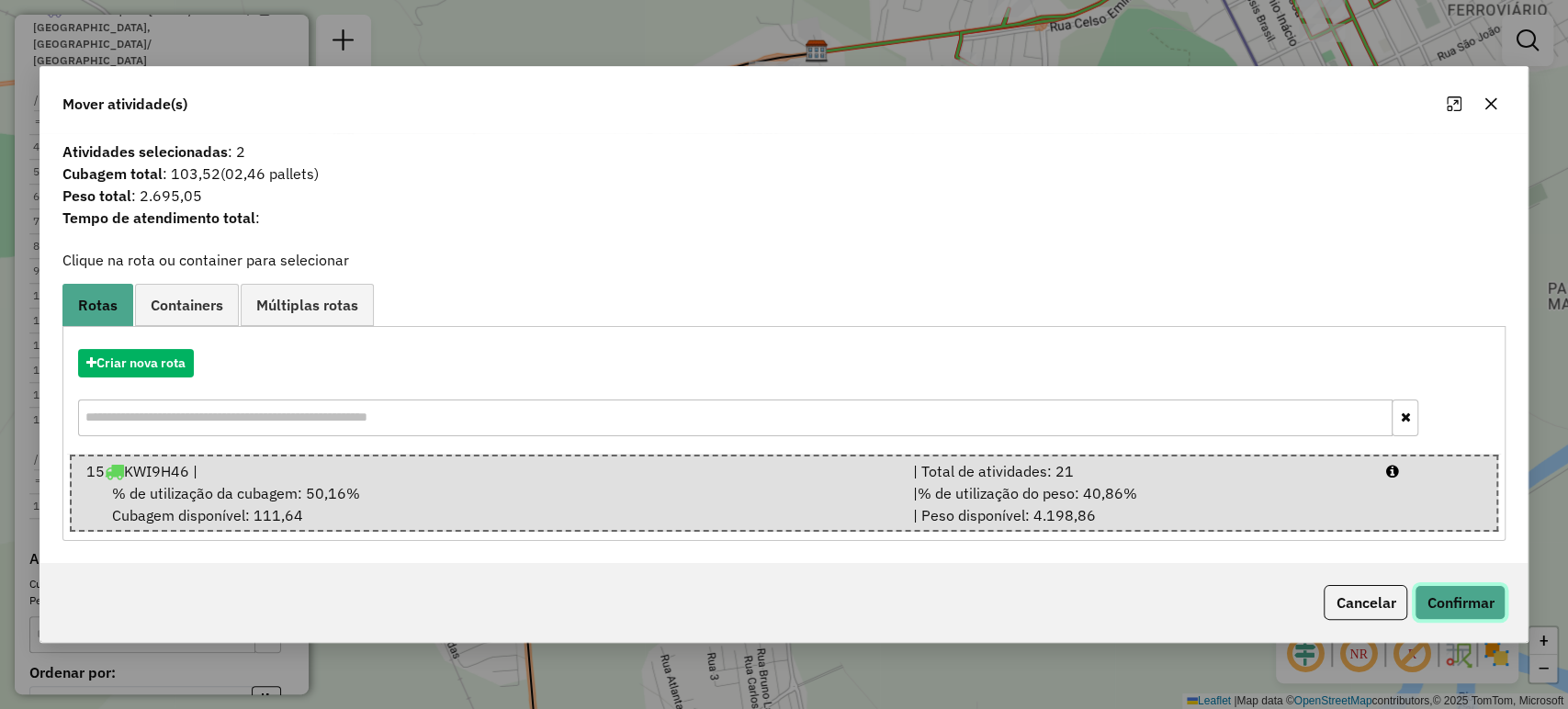 click on "Confirmar" 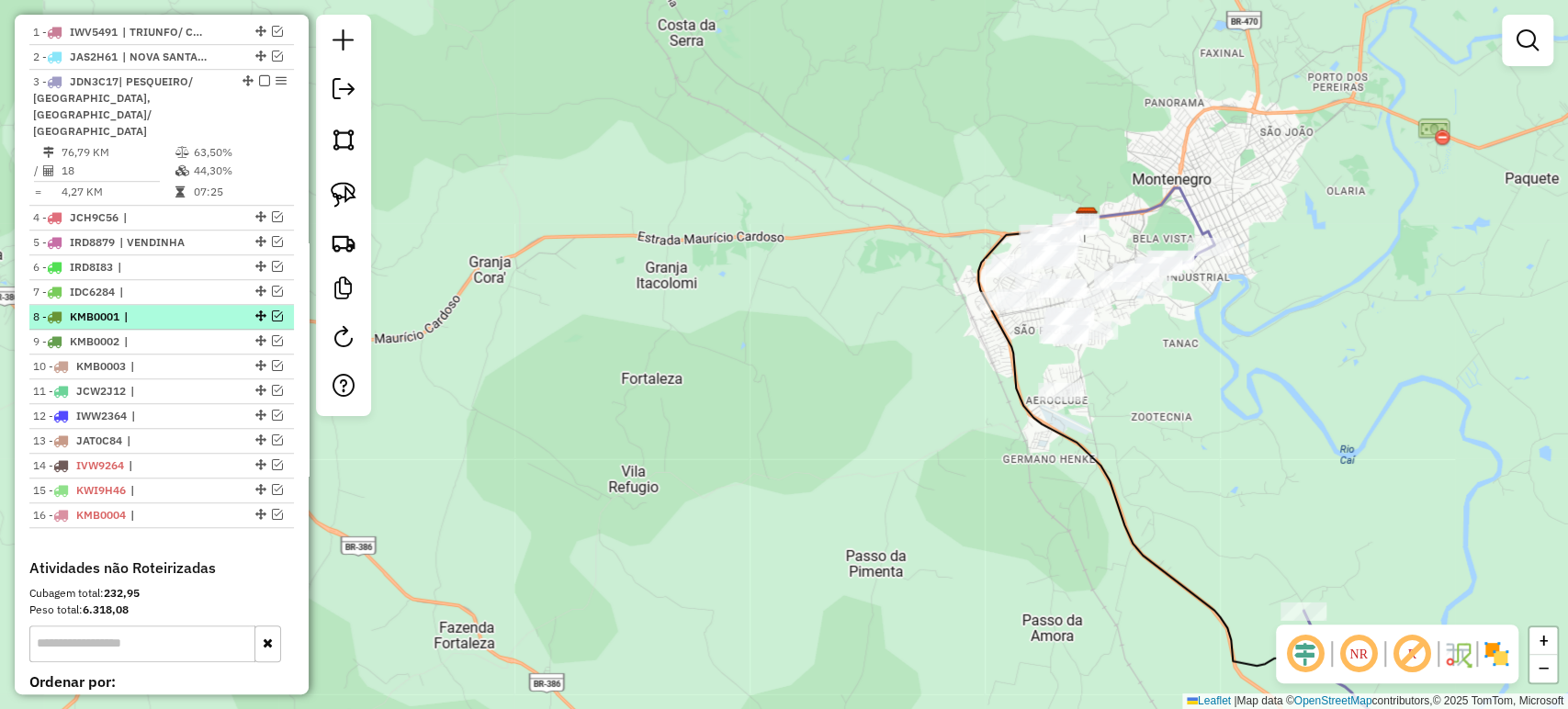 scroll, scrollTop: 674, scrollLeft: 0, axis: vertical 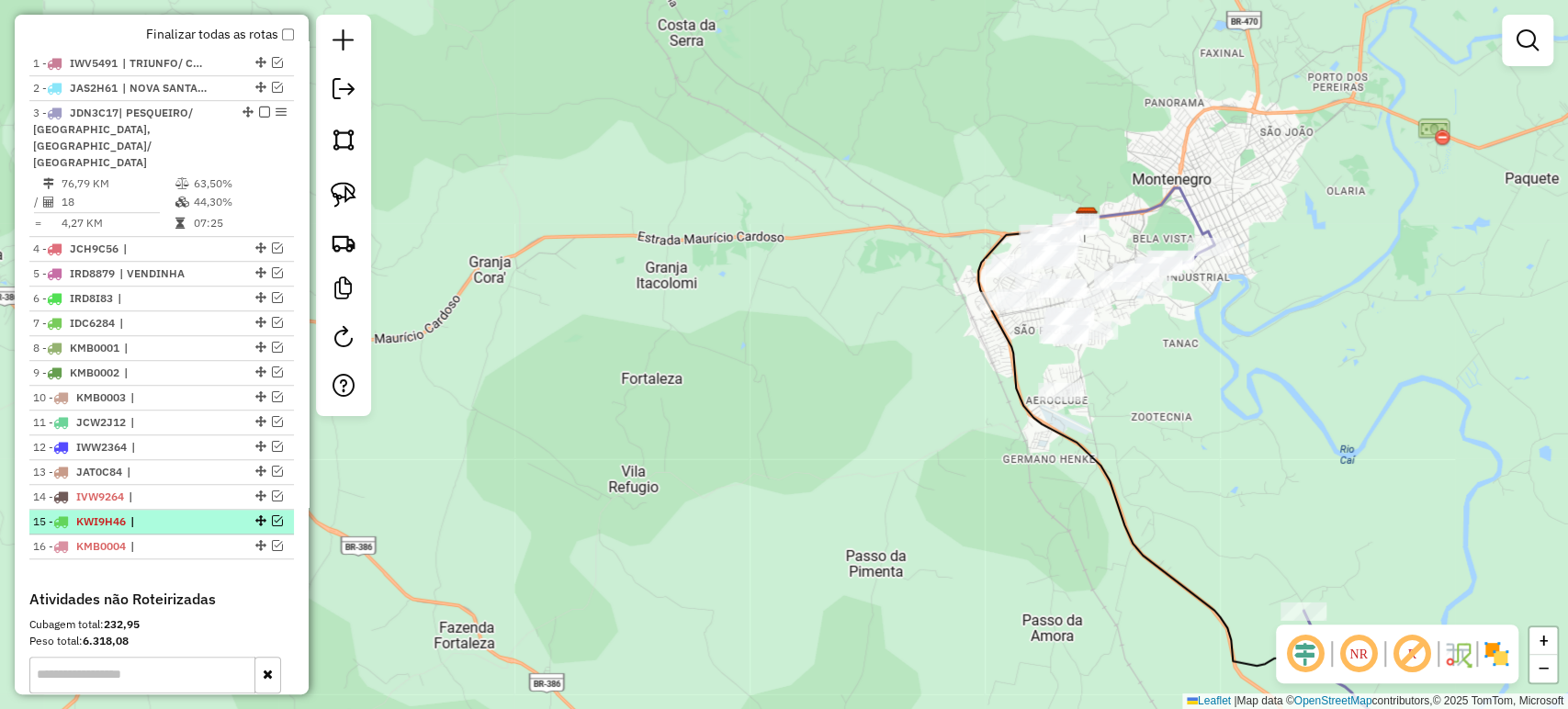 click at bounding box center (277, 521) 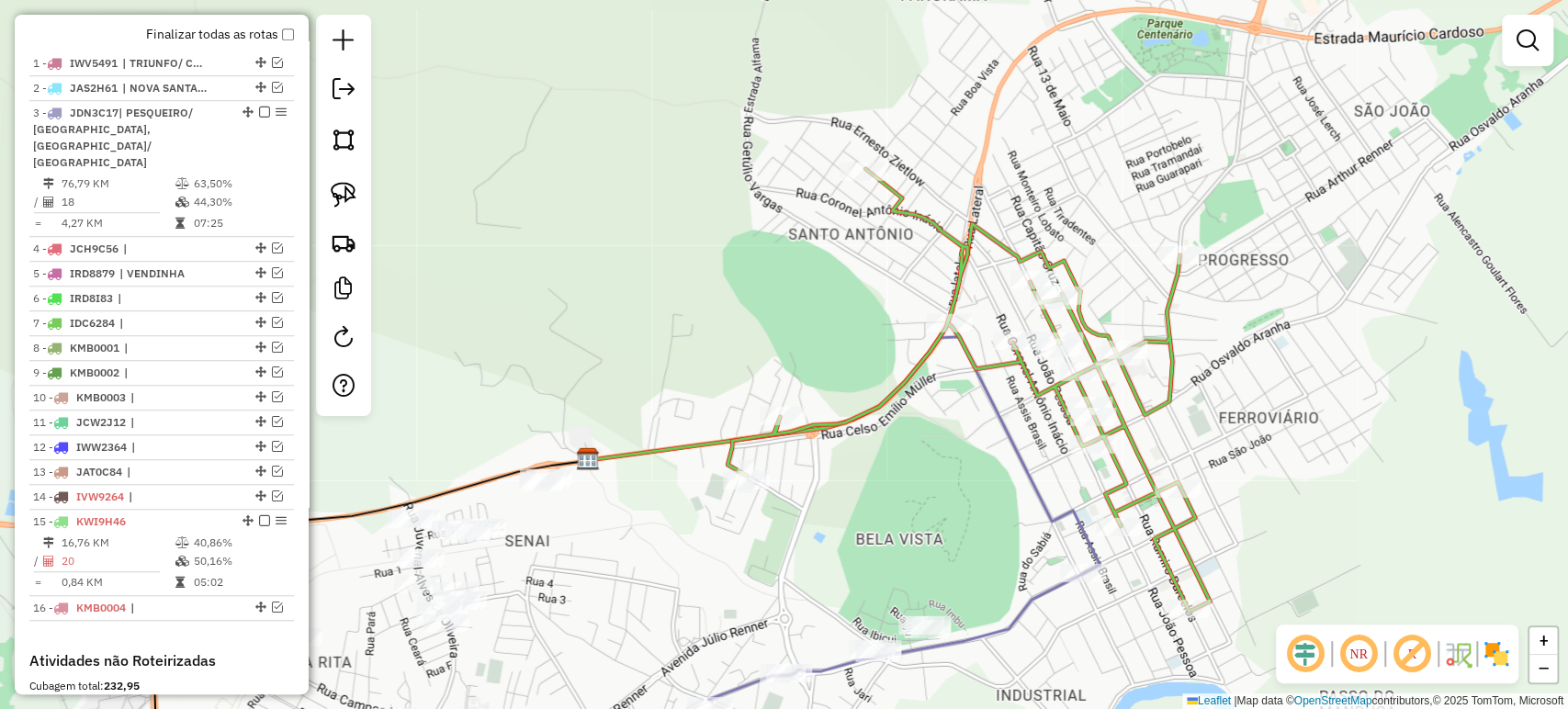 drag, startPoint x: 969, startPoint y: 514, endPoint x: 1148, endPoint y: 225, distance: 339.94411 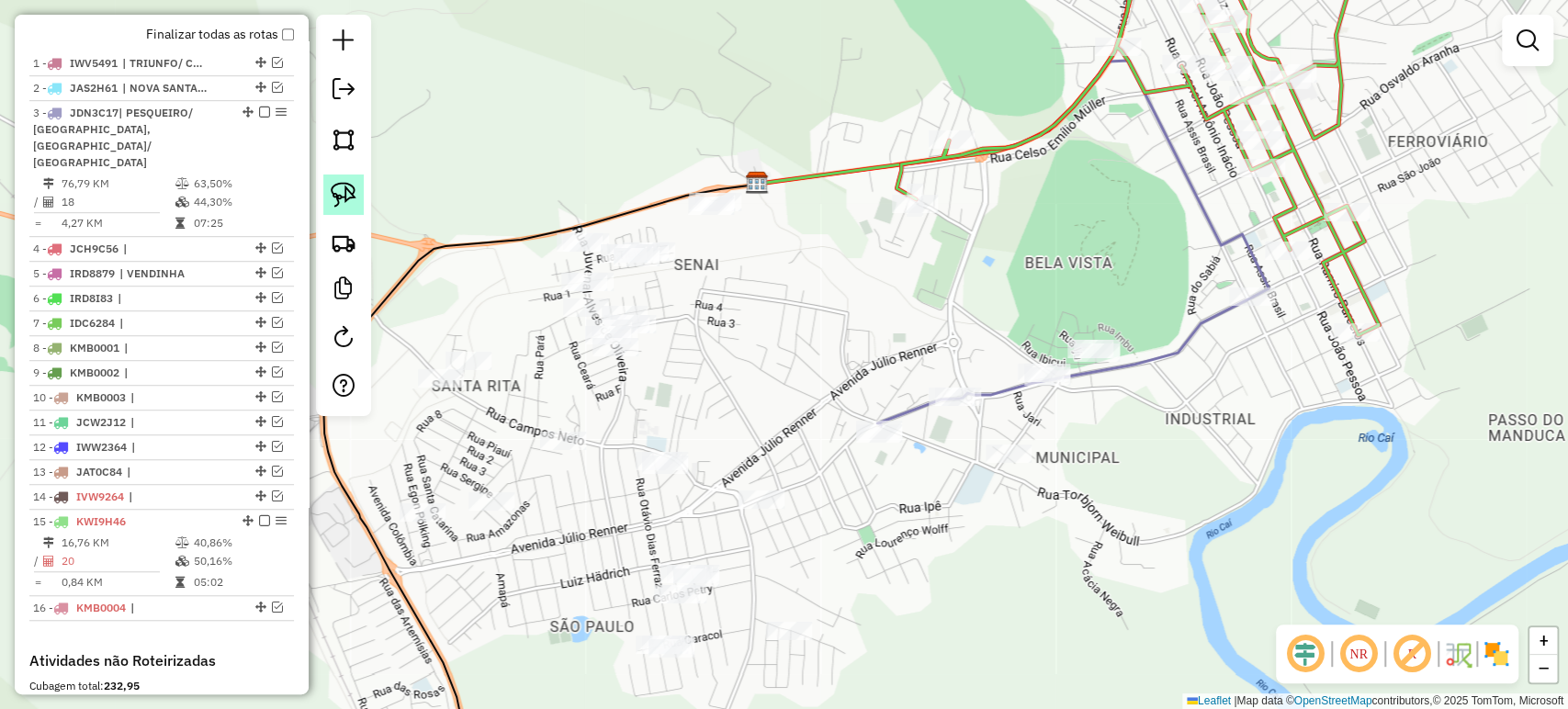 click 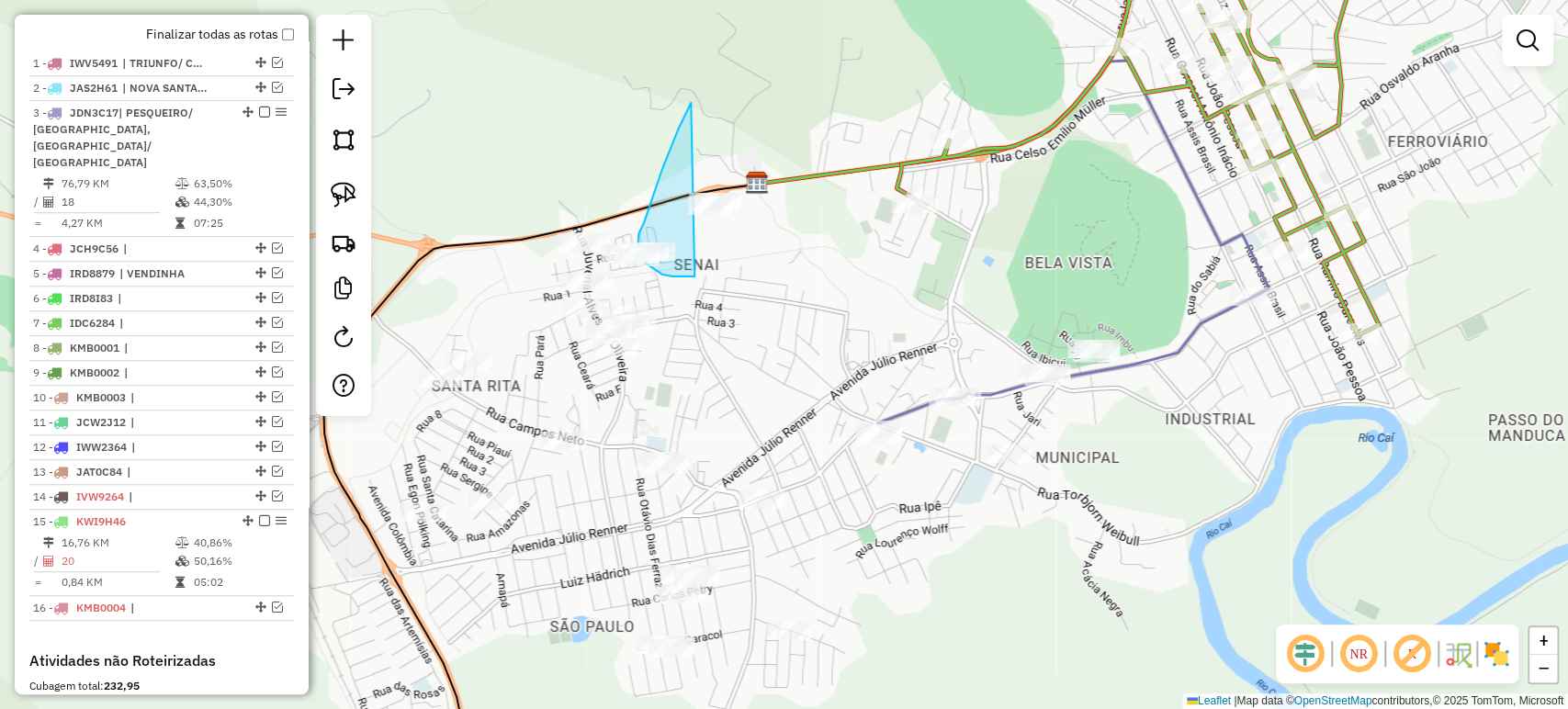 drag, startPoint x: 672, startPoint y: 143, endPoint x: 694, endPoint y: 276, distance: 134.8073 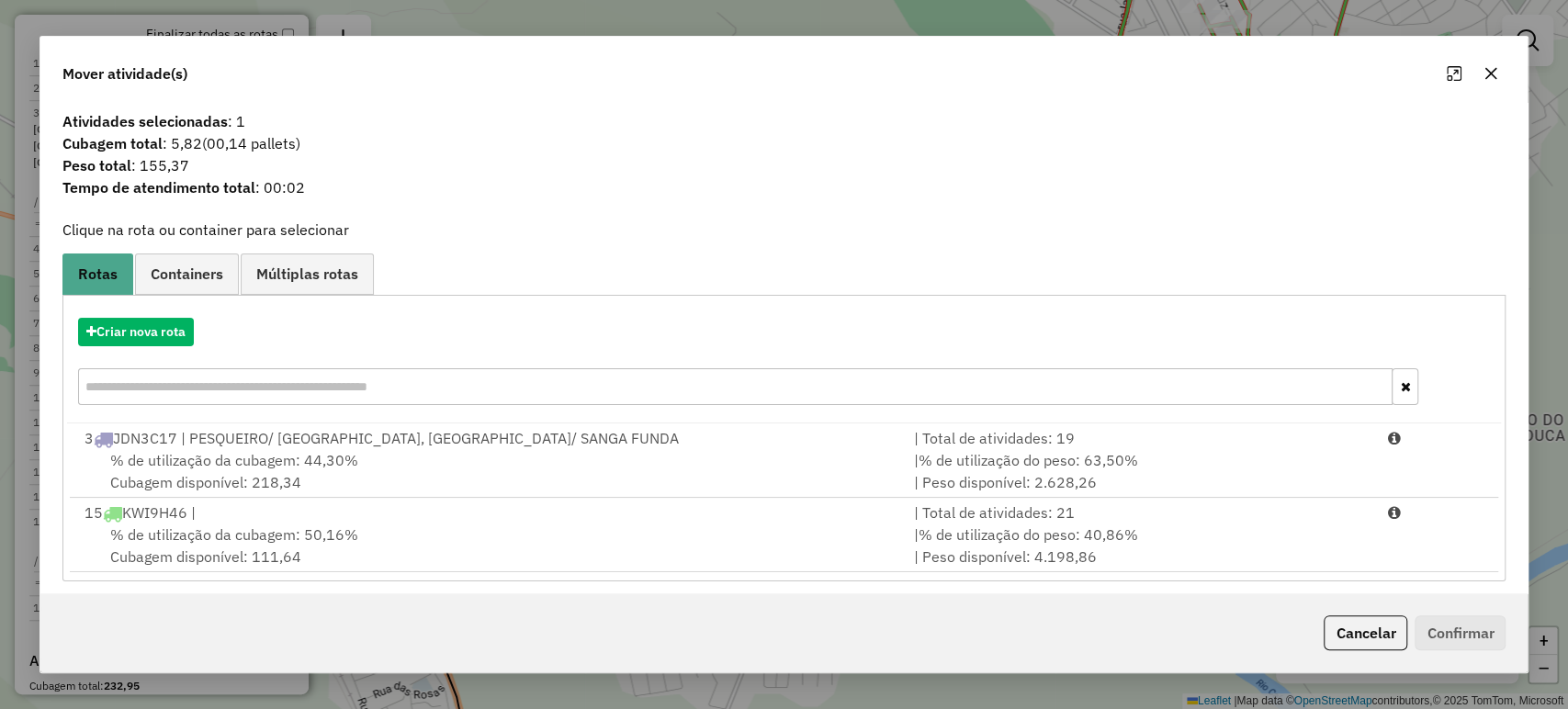click 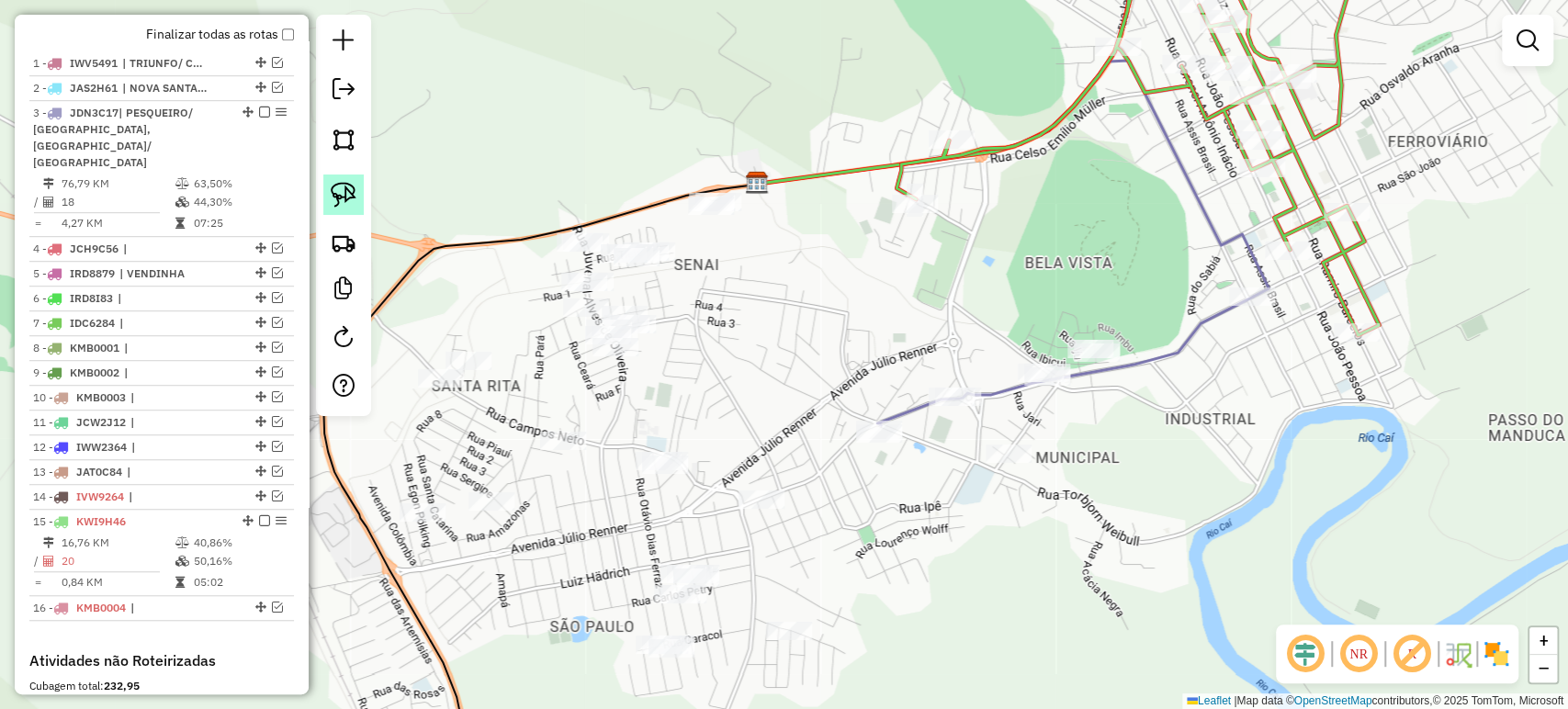 drag, startPoint x: 369, startPoint y: 208, endPoint x: 350, endPoint y: 207, distance: 19.026298 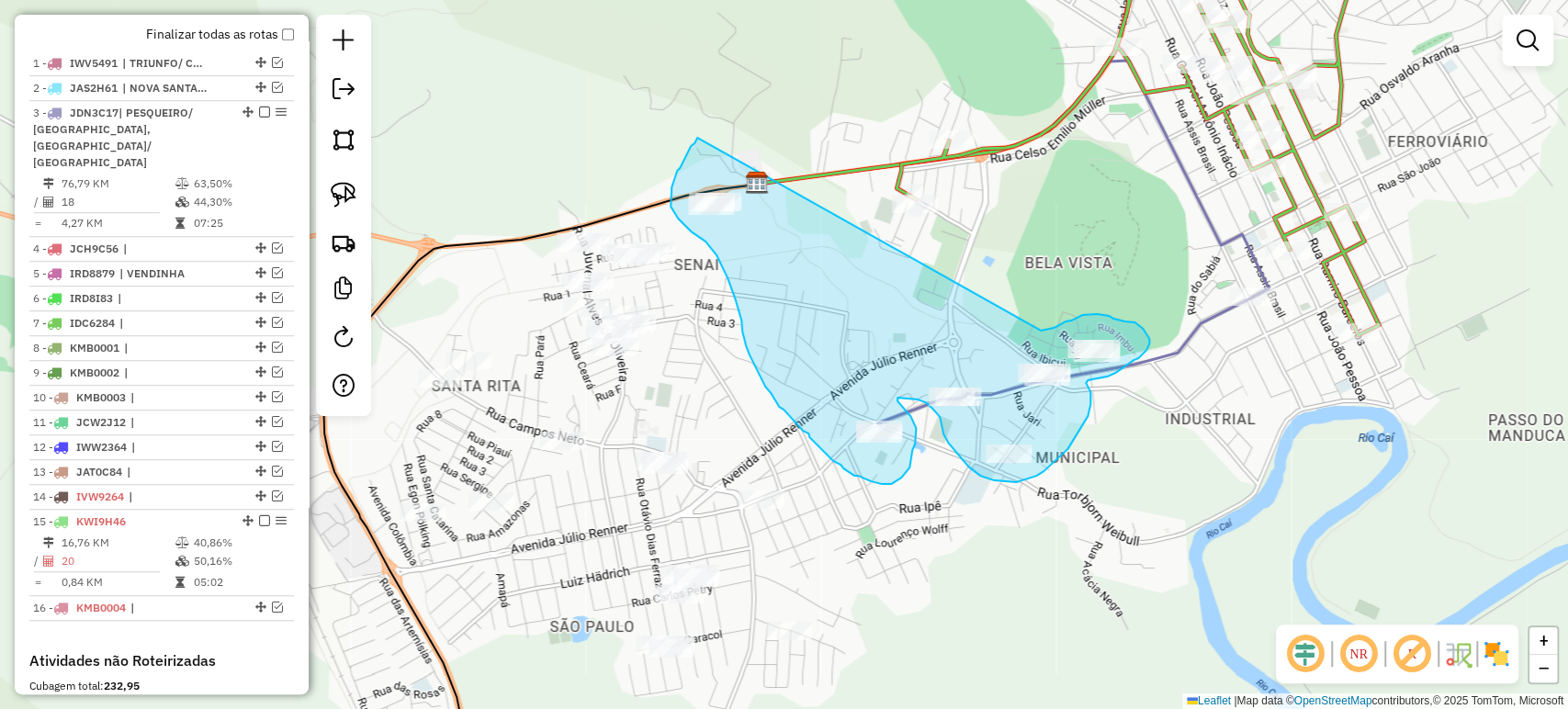 drag, startPoint x: 697, startPoint y: 138, endPoint x: 1032, endPoint y: 332, distance: 387.1188 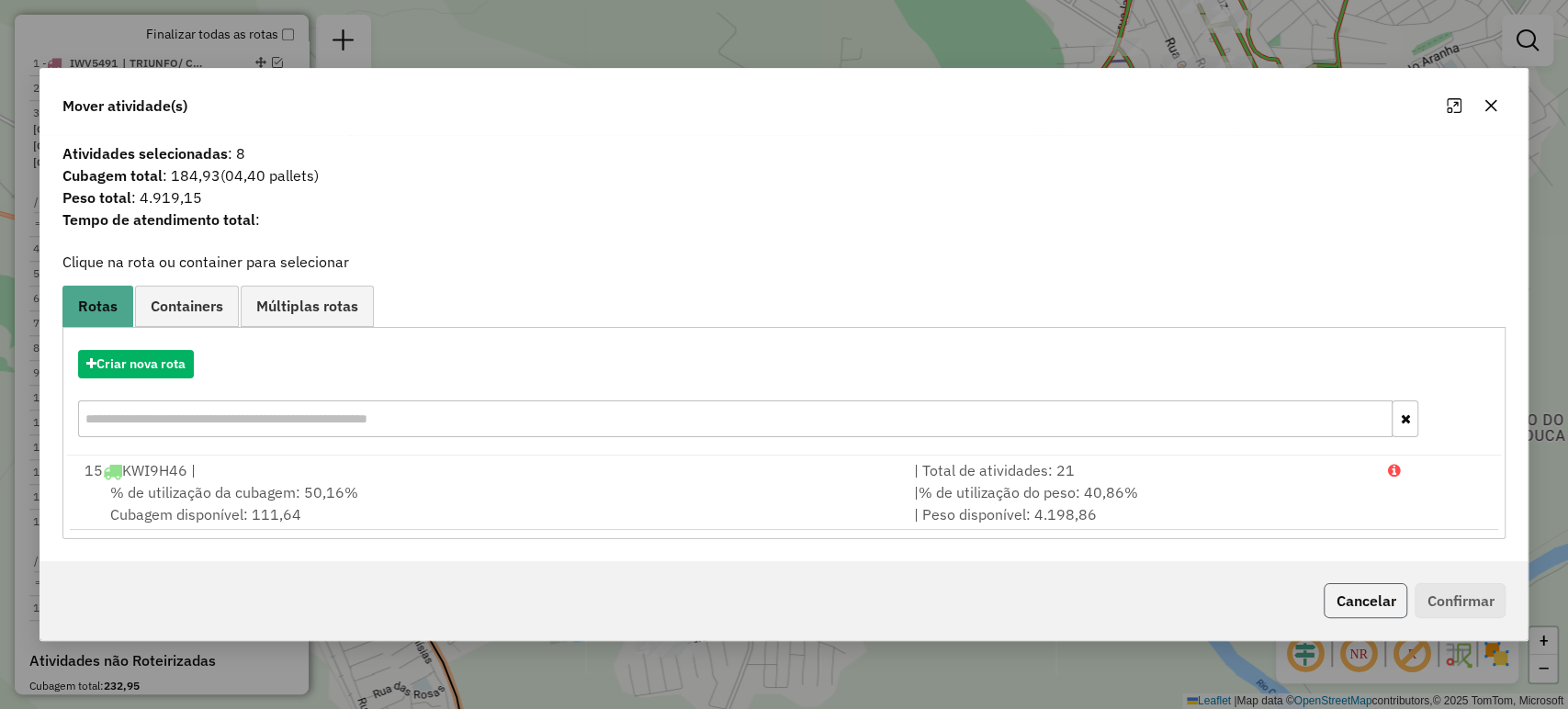 click on "Cancelar" 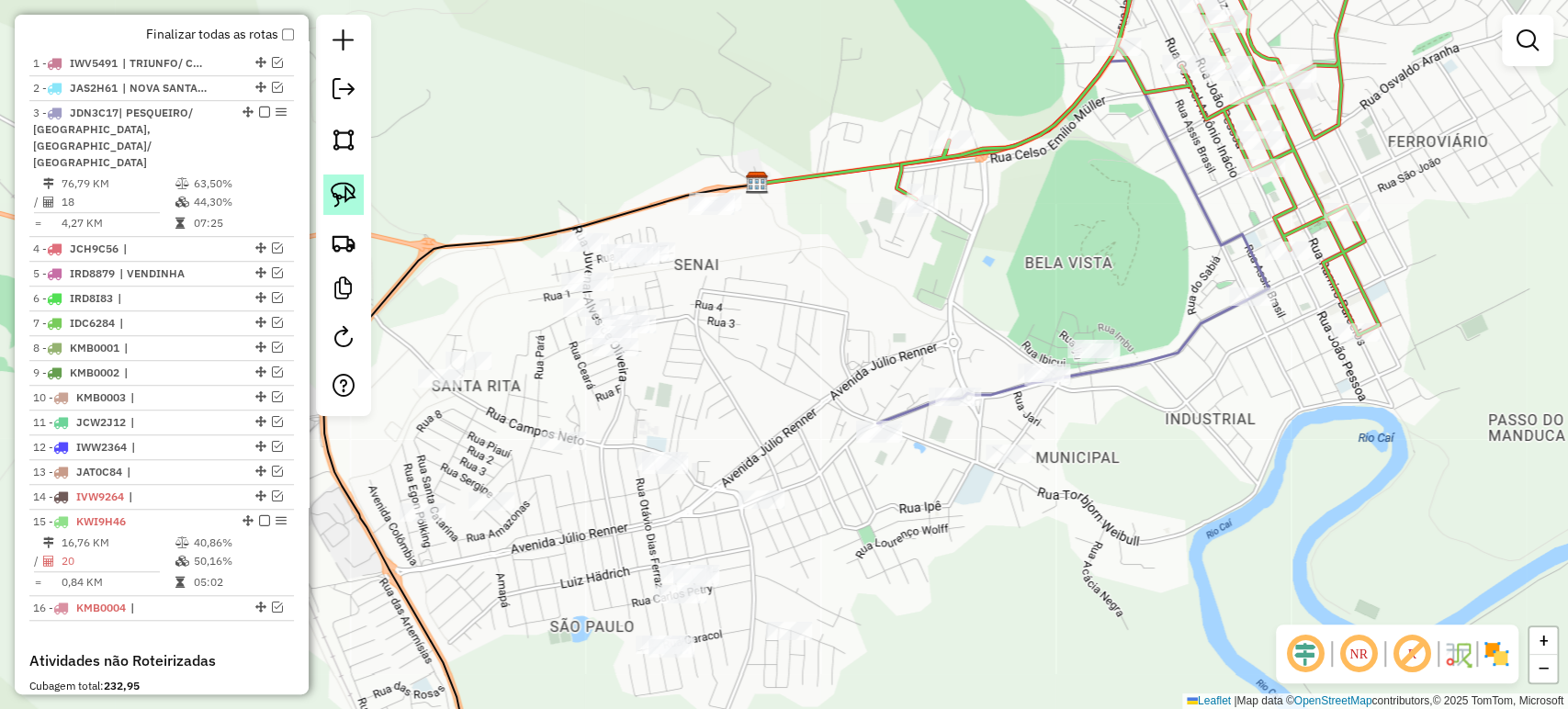 click 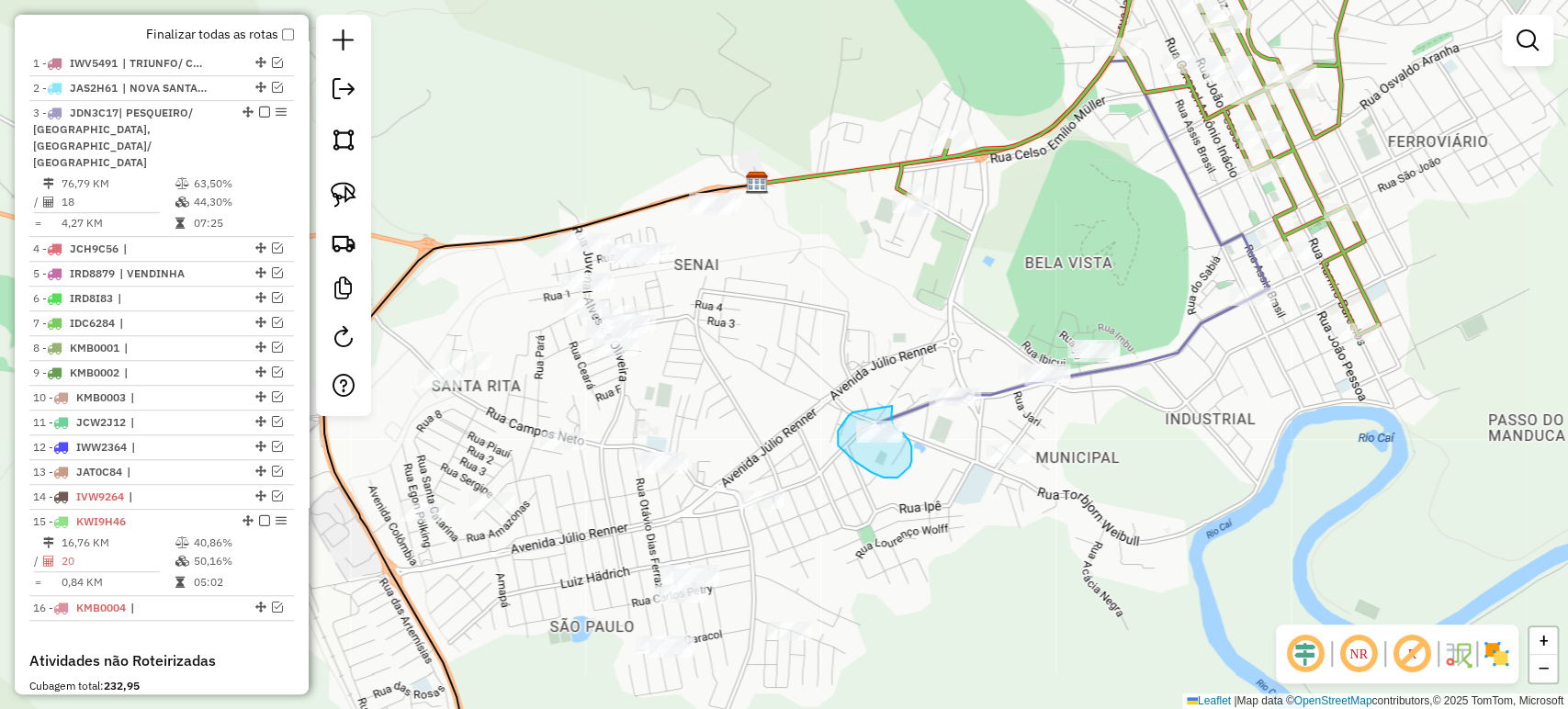 drag, startPoint x: 852, startPoint y: 412, endPoint x: 892, endPoint y: 406, distance: 40.4475 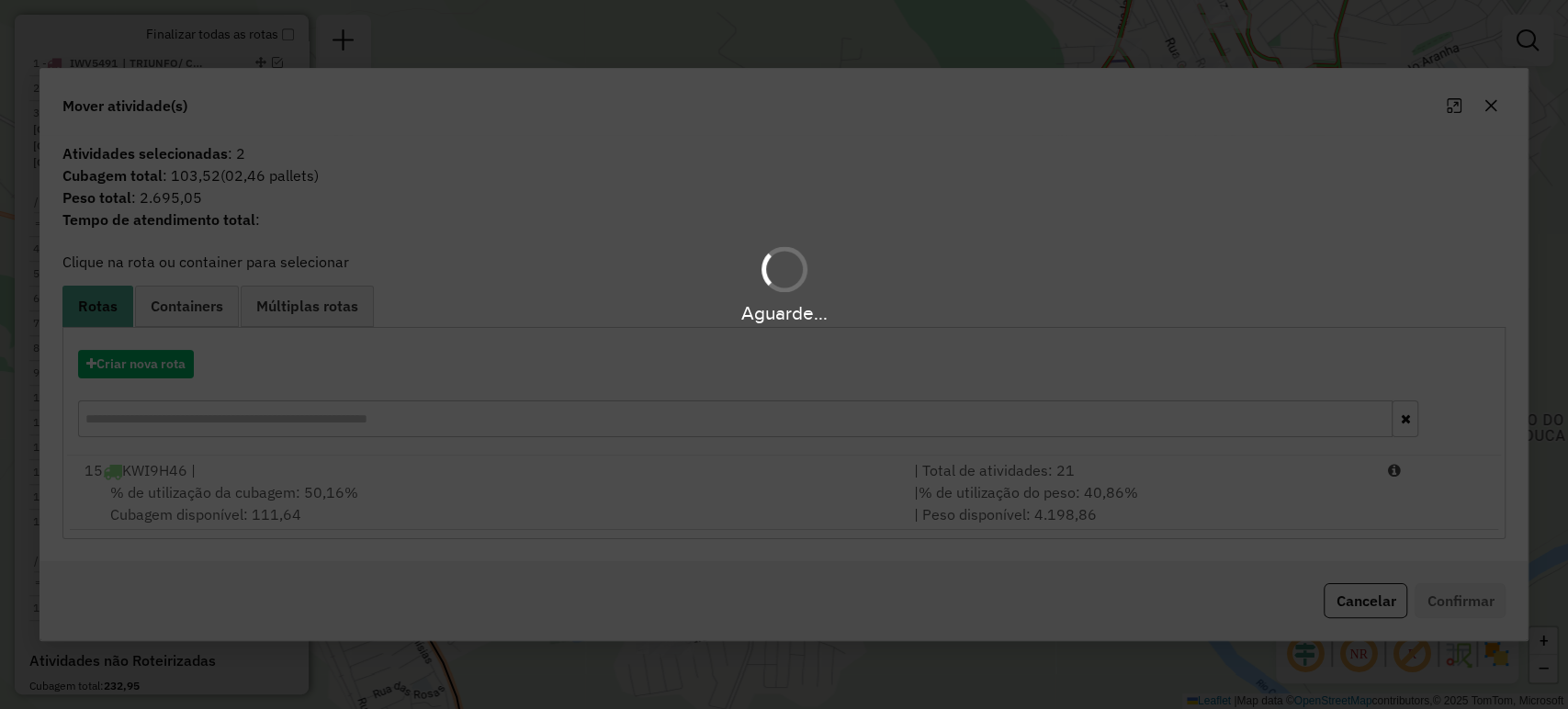 click on "Aguarde..." at bounding box center [784, 283] 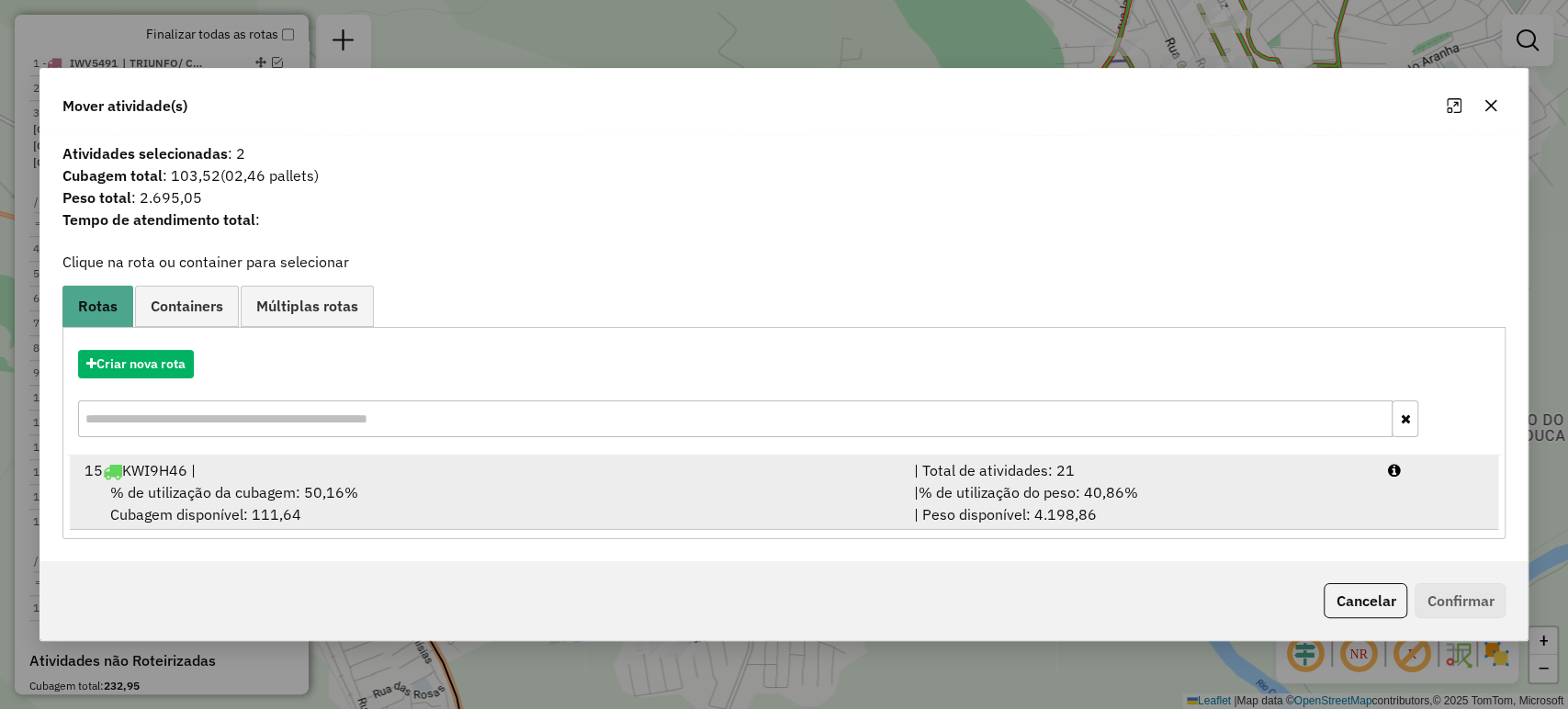 click on "15  KWI9H46 |   | Total de atividades: 21  % de utilização da cubagem: 50,16%  Cubagem disponível: 111,64   |  % de utilização do peso: 40,86%  | Peso disponível: 4.198,86" at bounding box center (784, 492) 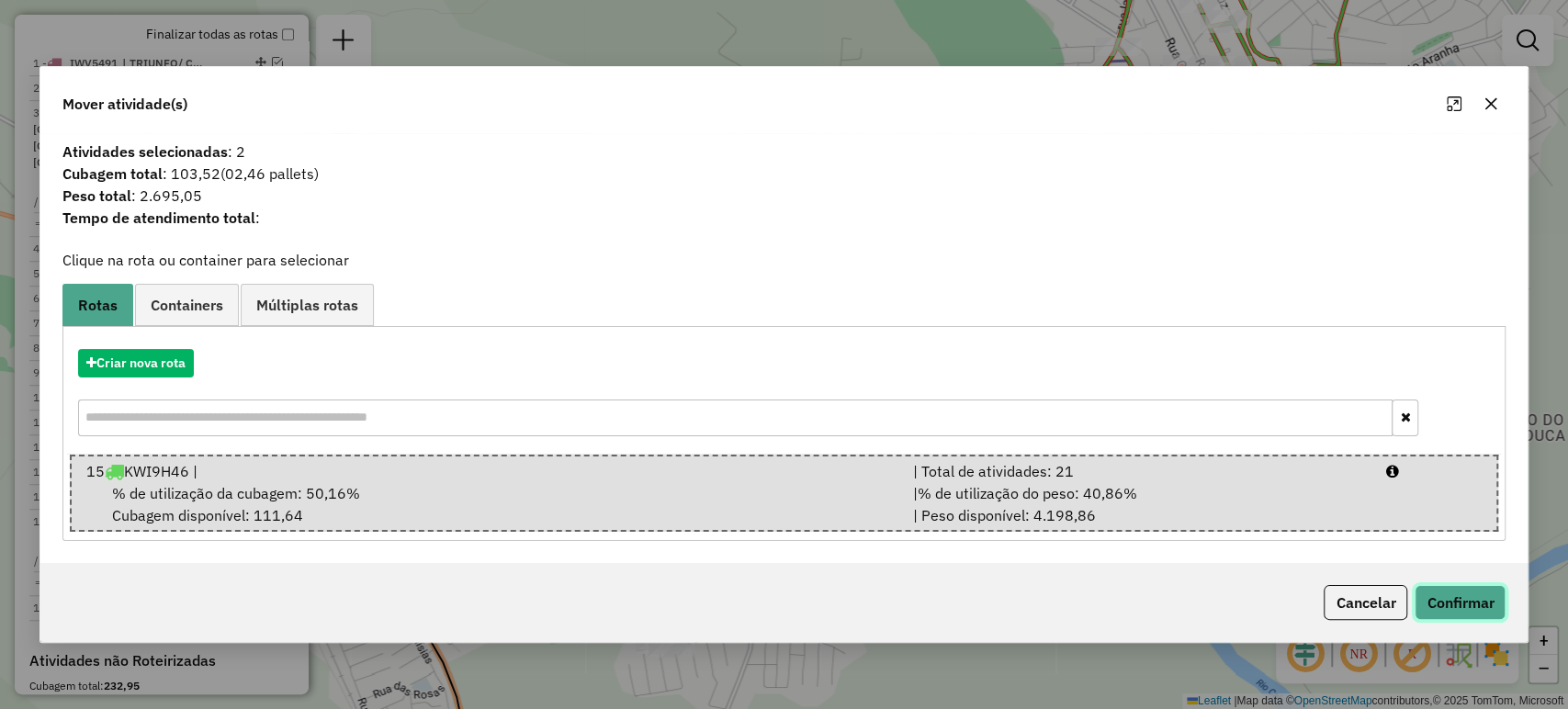click on "Confirmar" 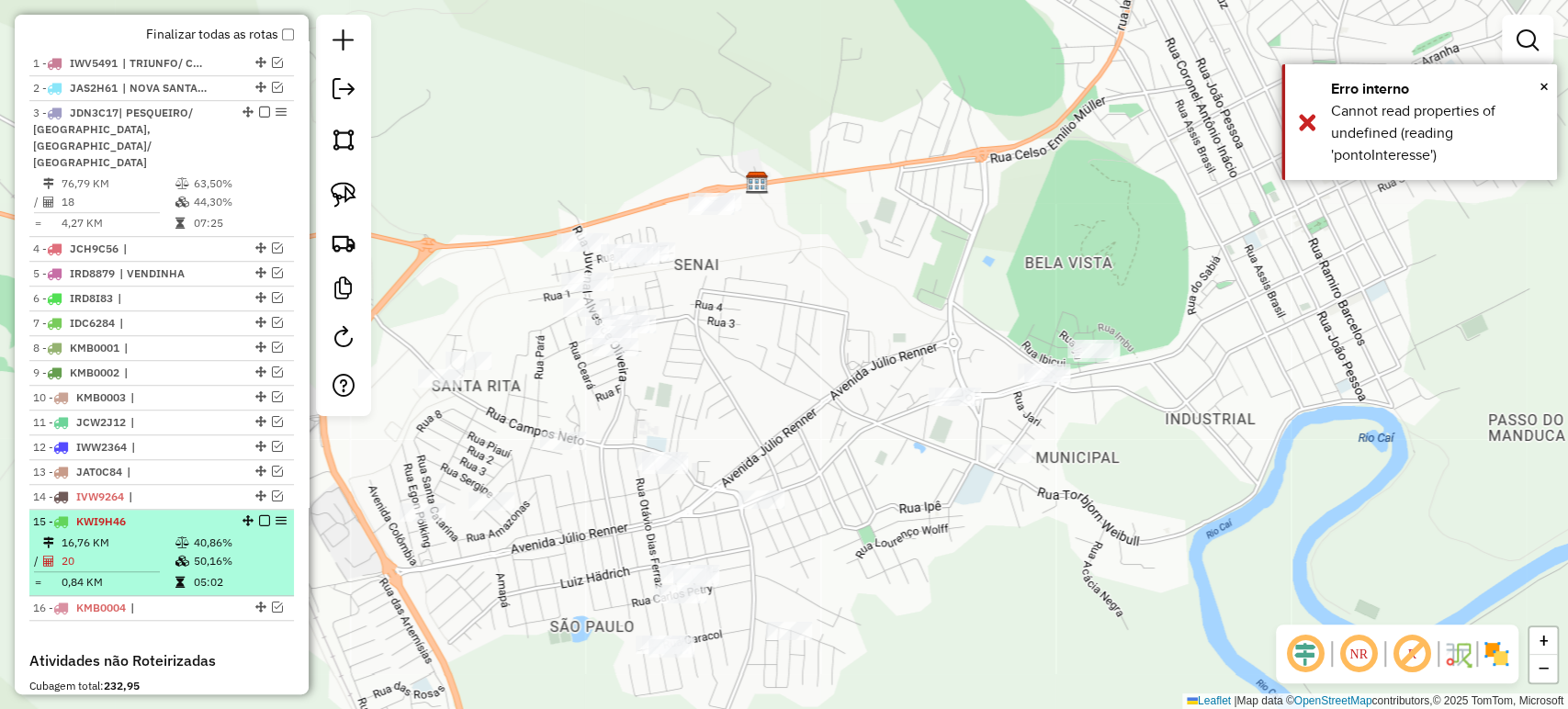 click at bounding box center (265, 521) 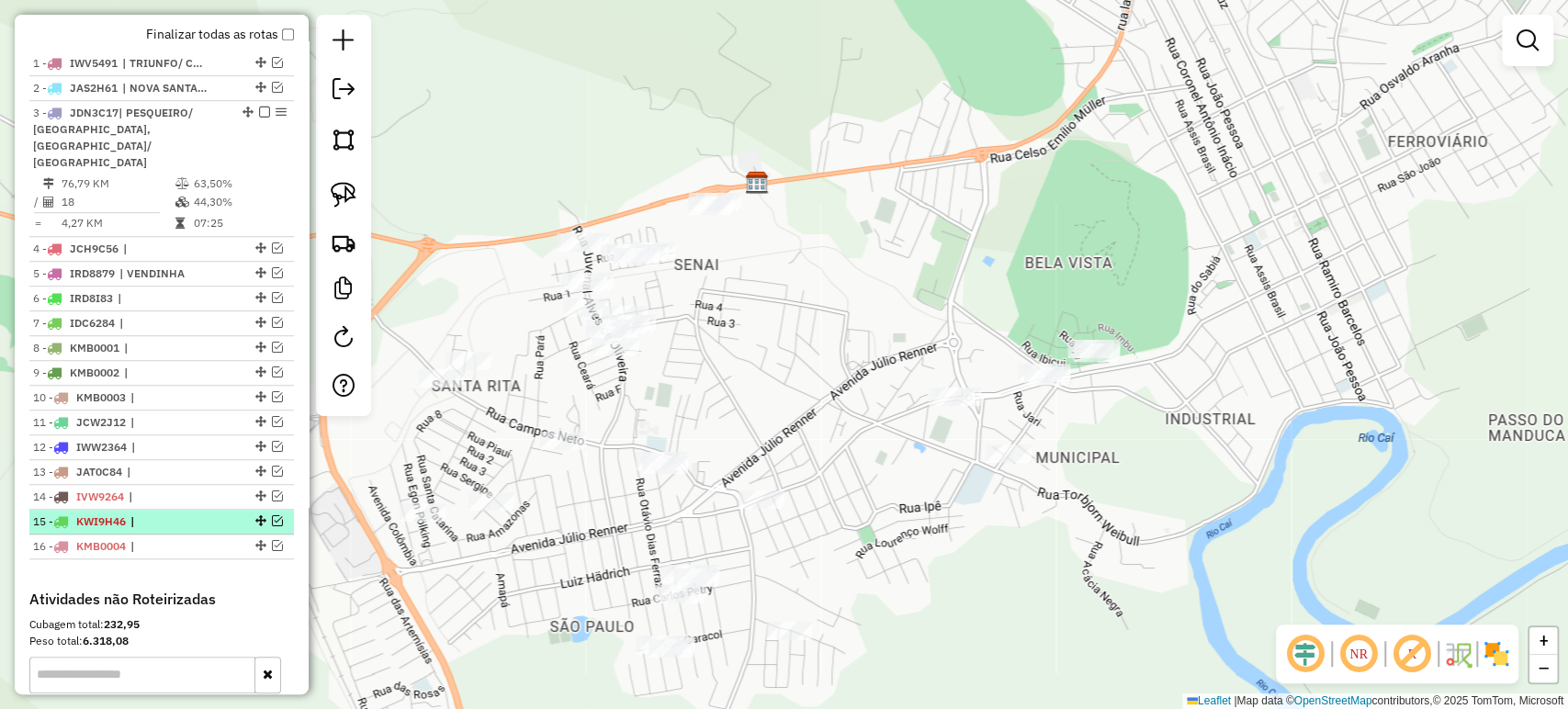 click at bounding box center (261, 521) 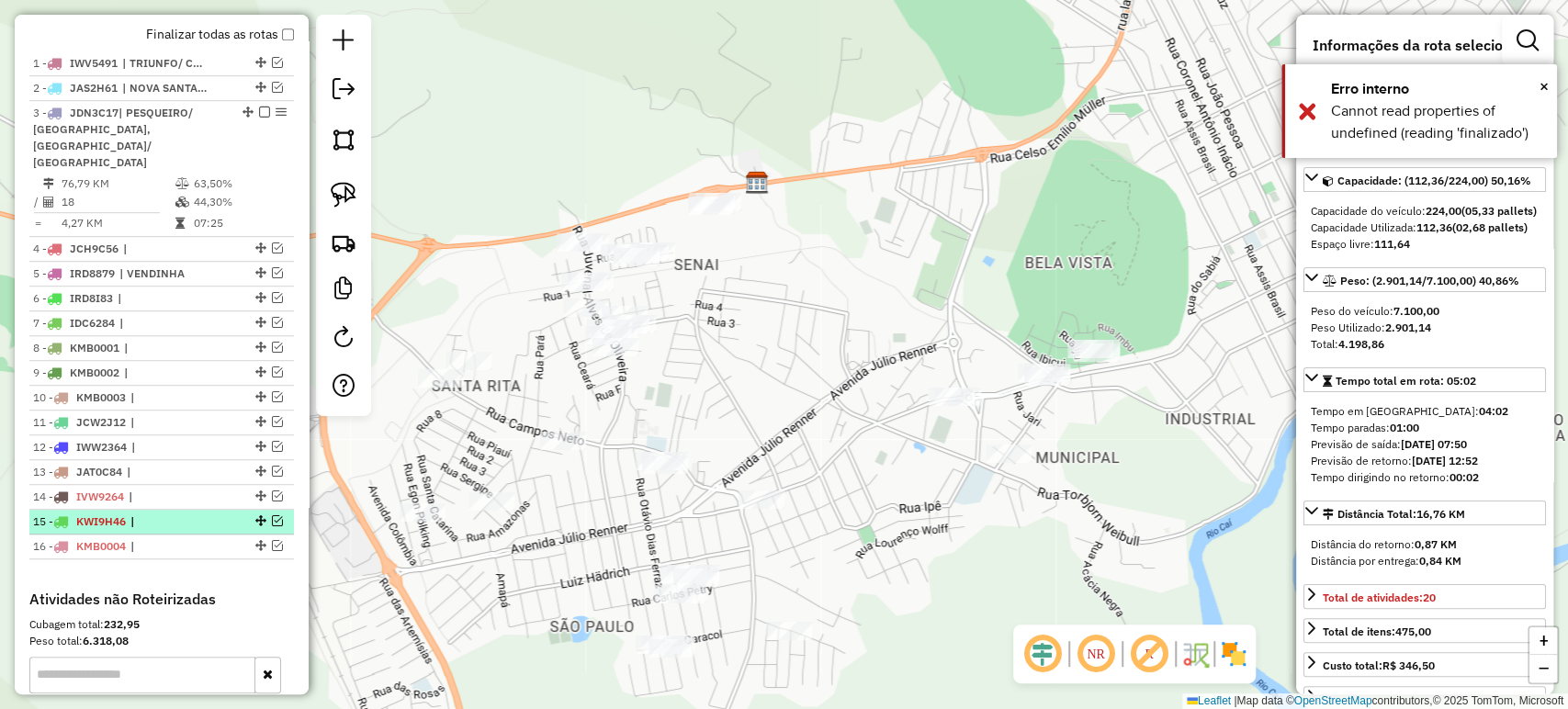 click at bounding box center [277, 521] 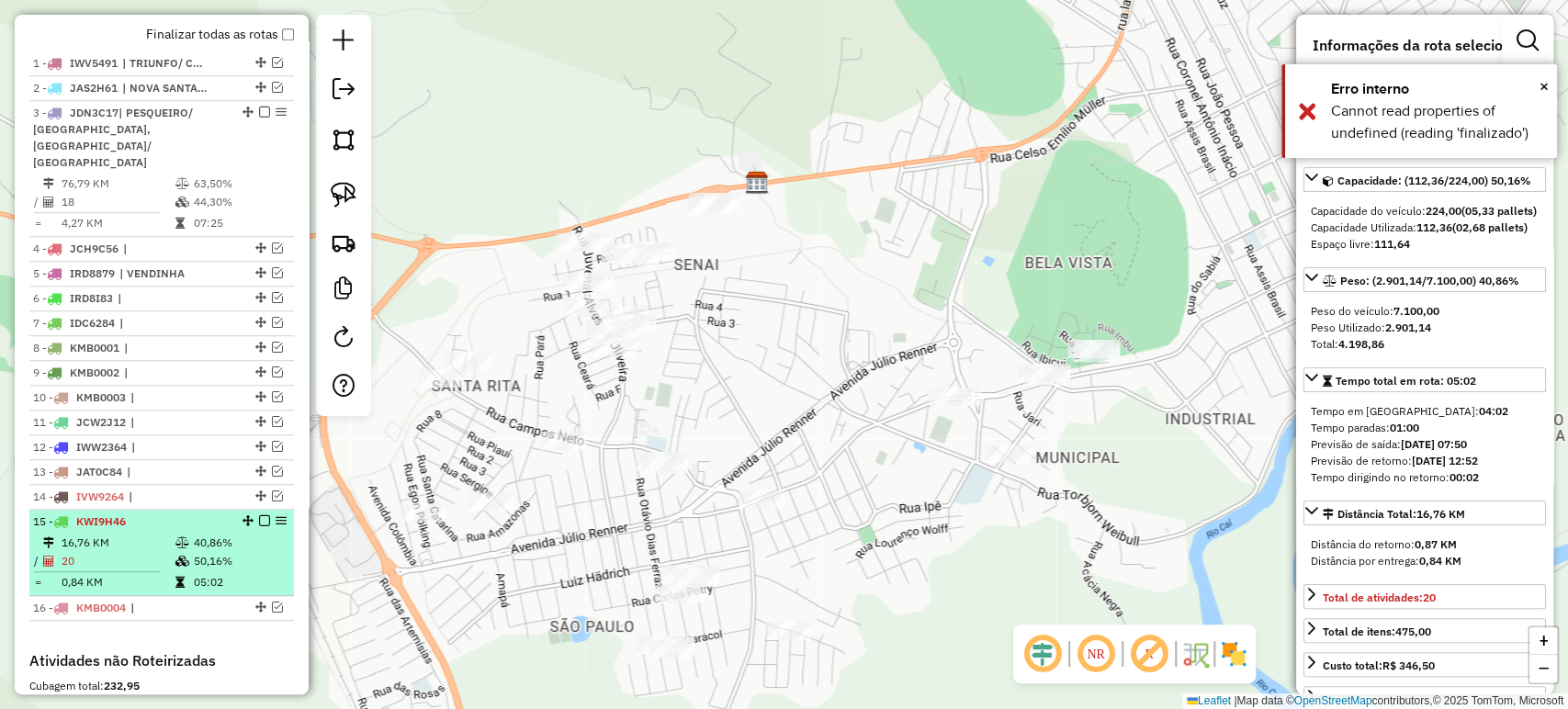 click at bounding box center (281, 521) 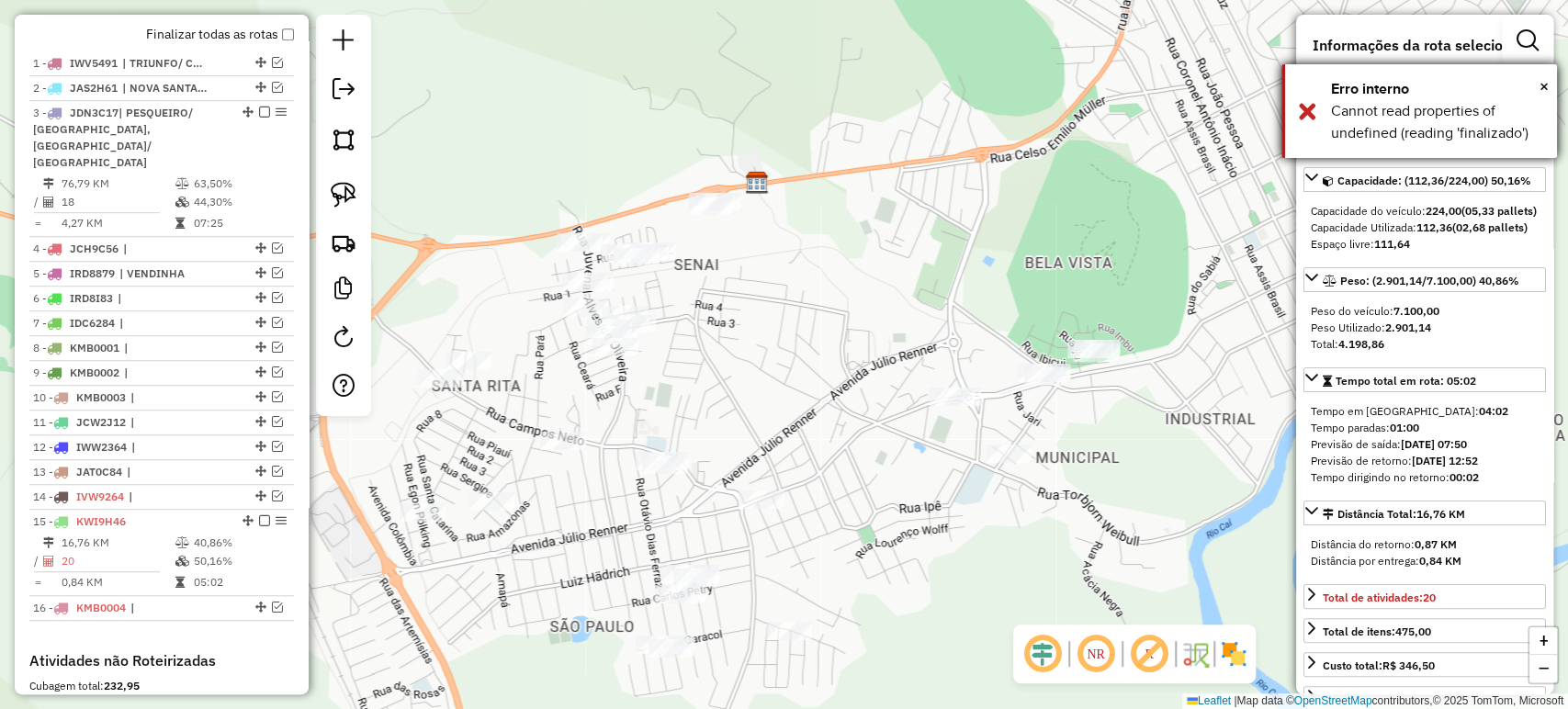 click on "×  Erro interno  Cannot read properties of undefined (reading 'finalizado')" at bounding box center [1419, 111] 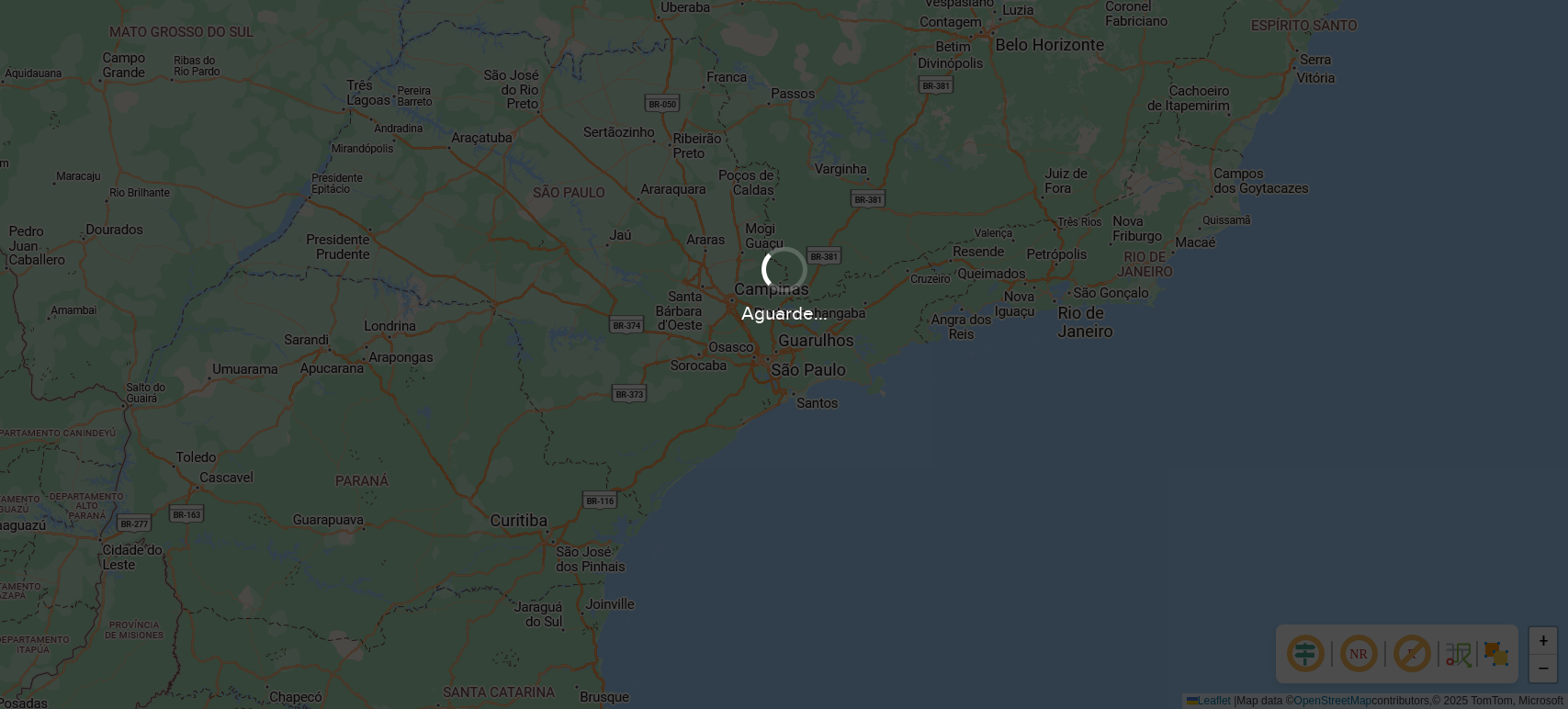 scroll, scrollTop: 0, scrollLeft: 0, axis: both 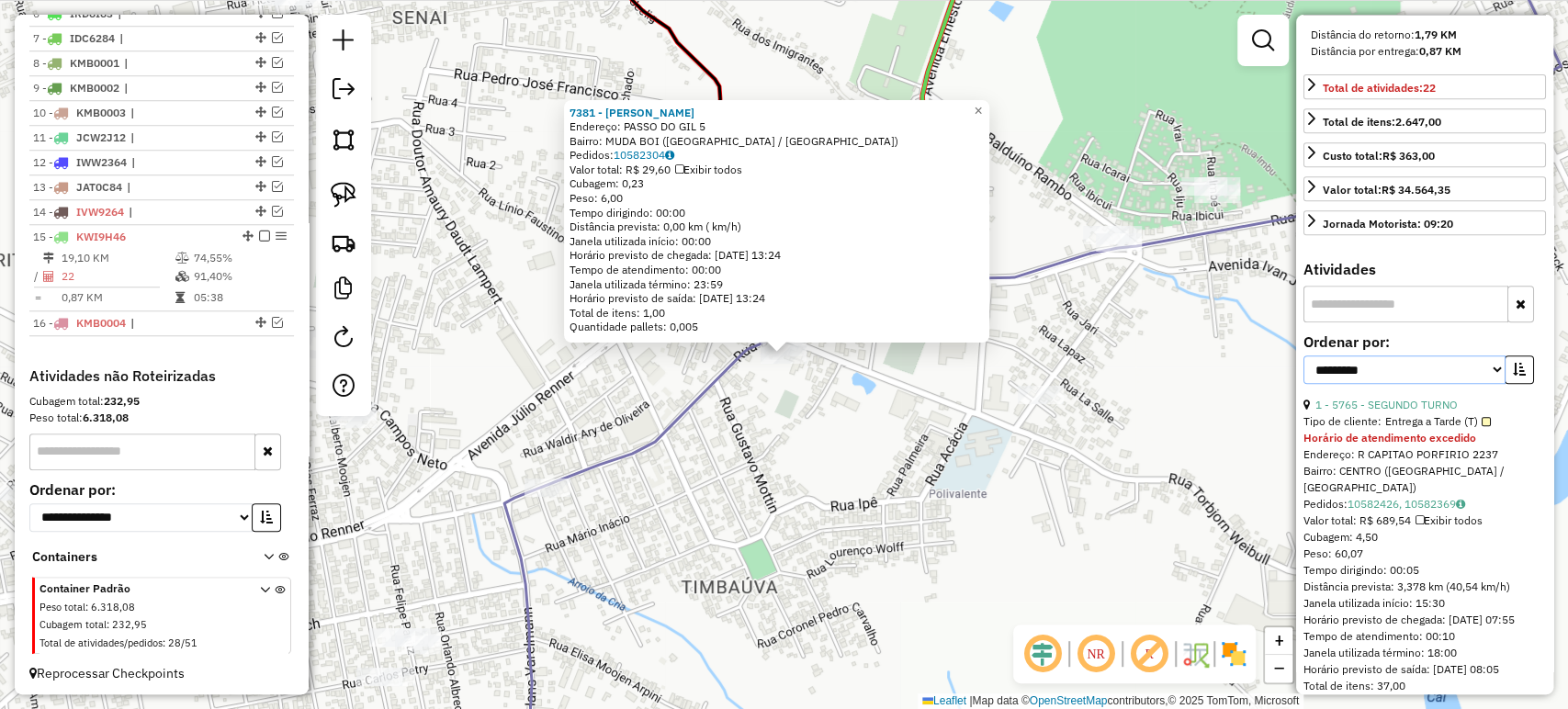 click on "**********" at bounding box center [1404, 369] 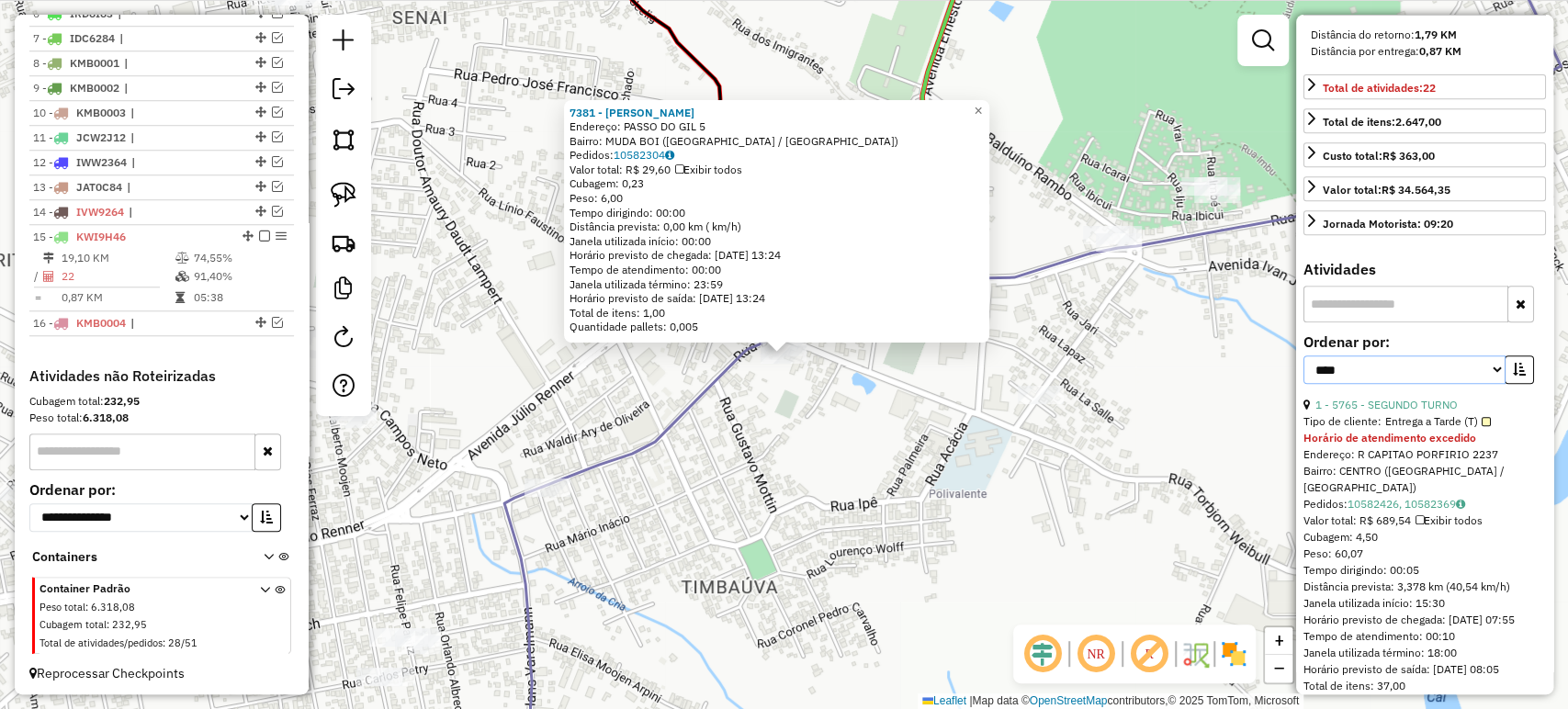 click on "**********" at bounding box center [1404, 369] 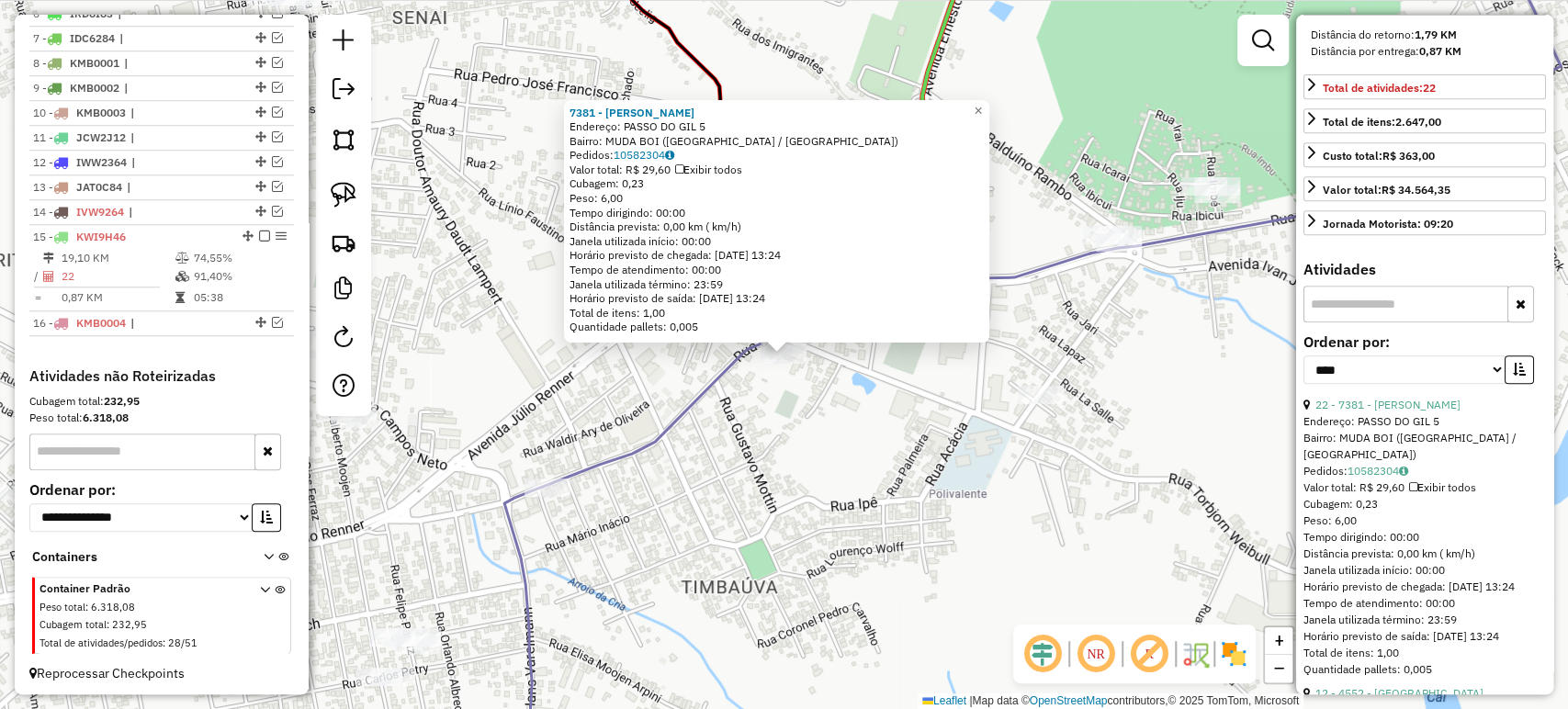 click on "Ordenar por:" at bounding box center (1425, 342) 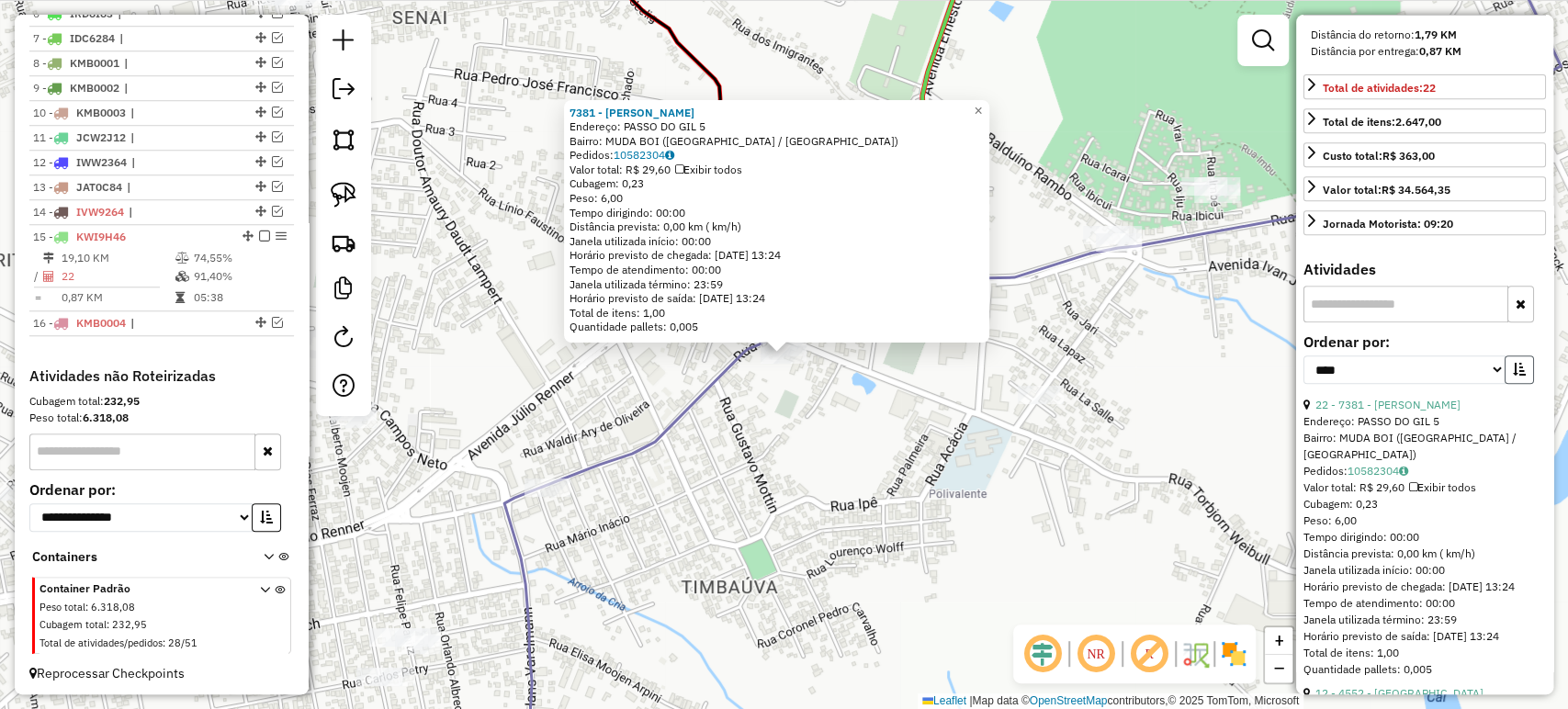 click at bounding box center (1519, 369) 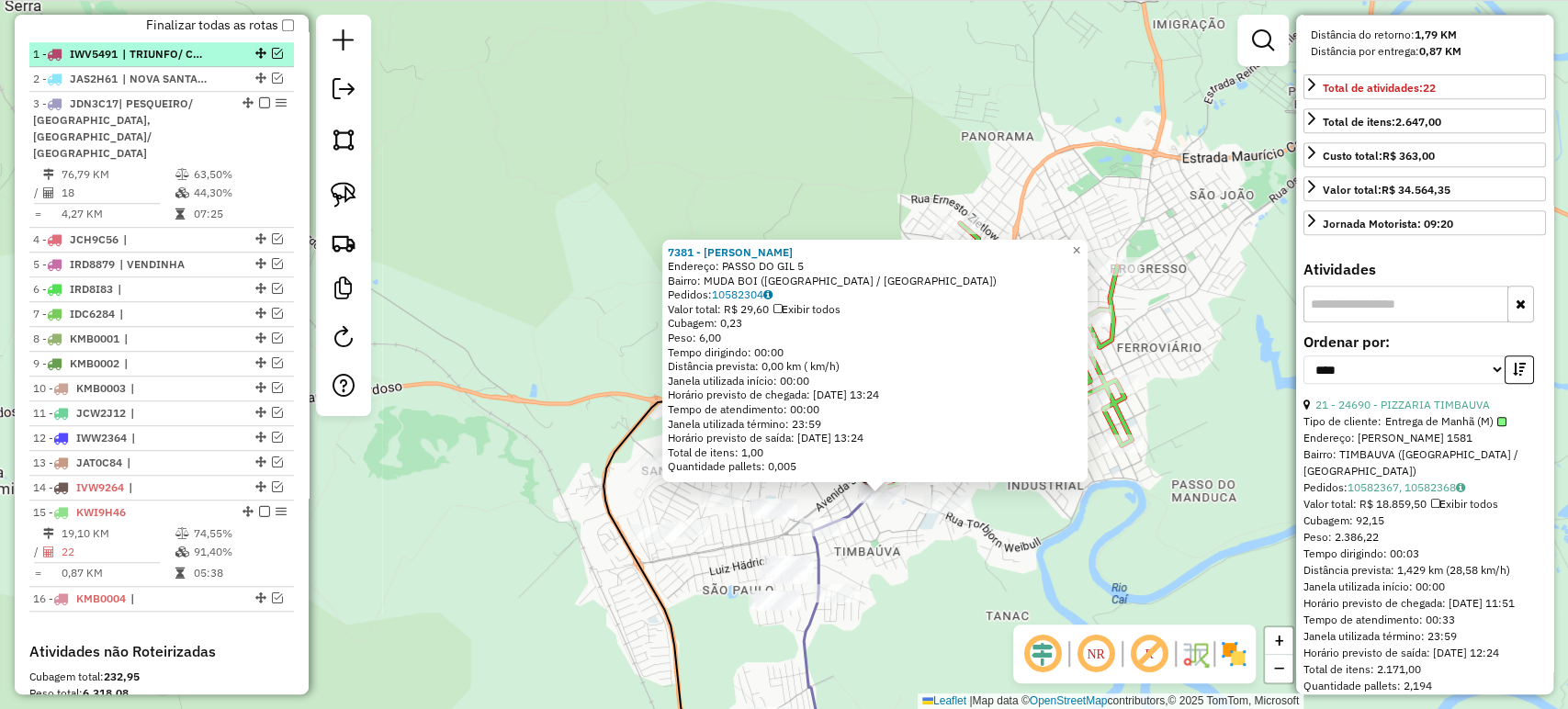 scroll, scrollTop: 551, scrollLeft: 0, axis: vertical 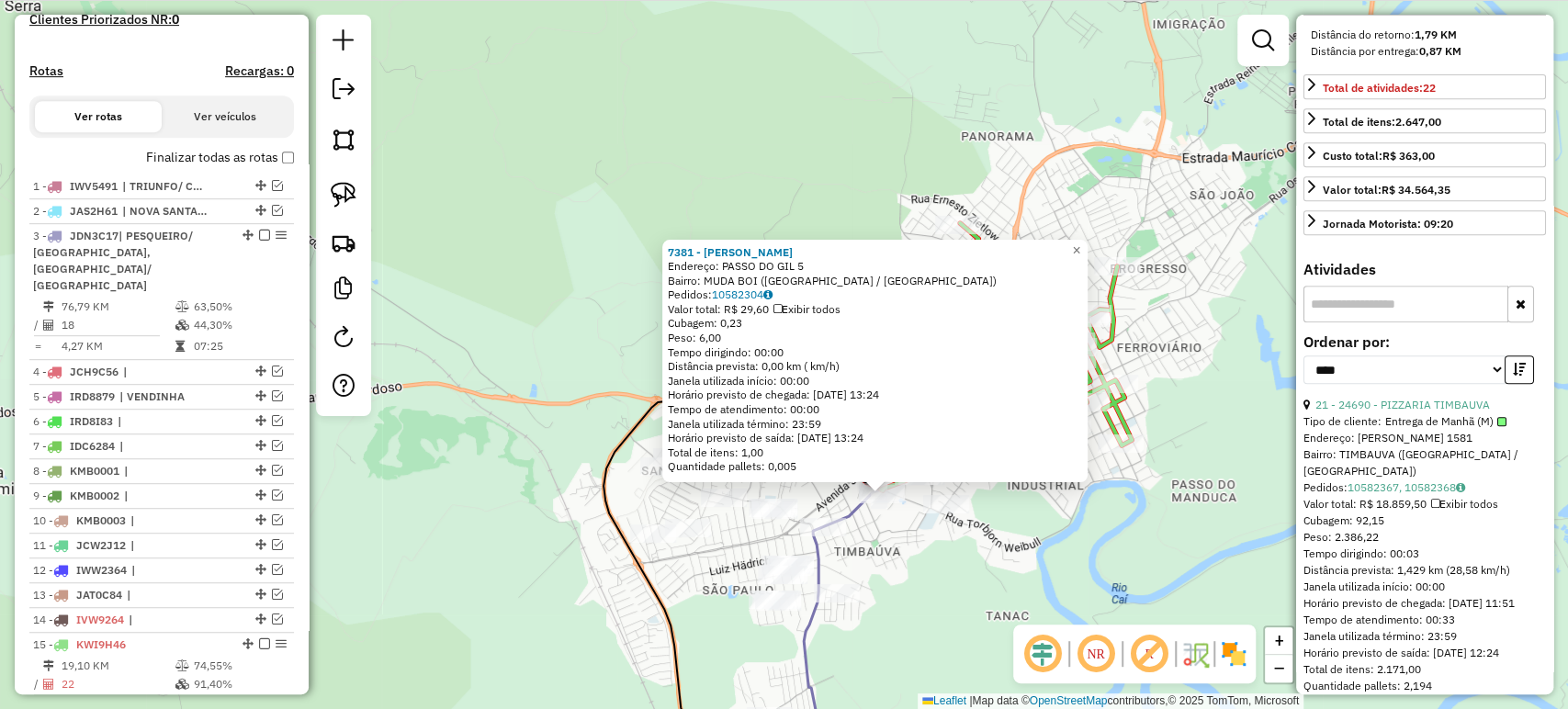 click on "Finalizar todas as rotas" at bounding box center (162, 163) 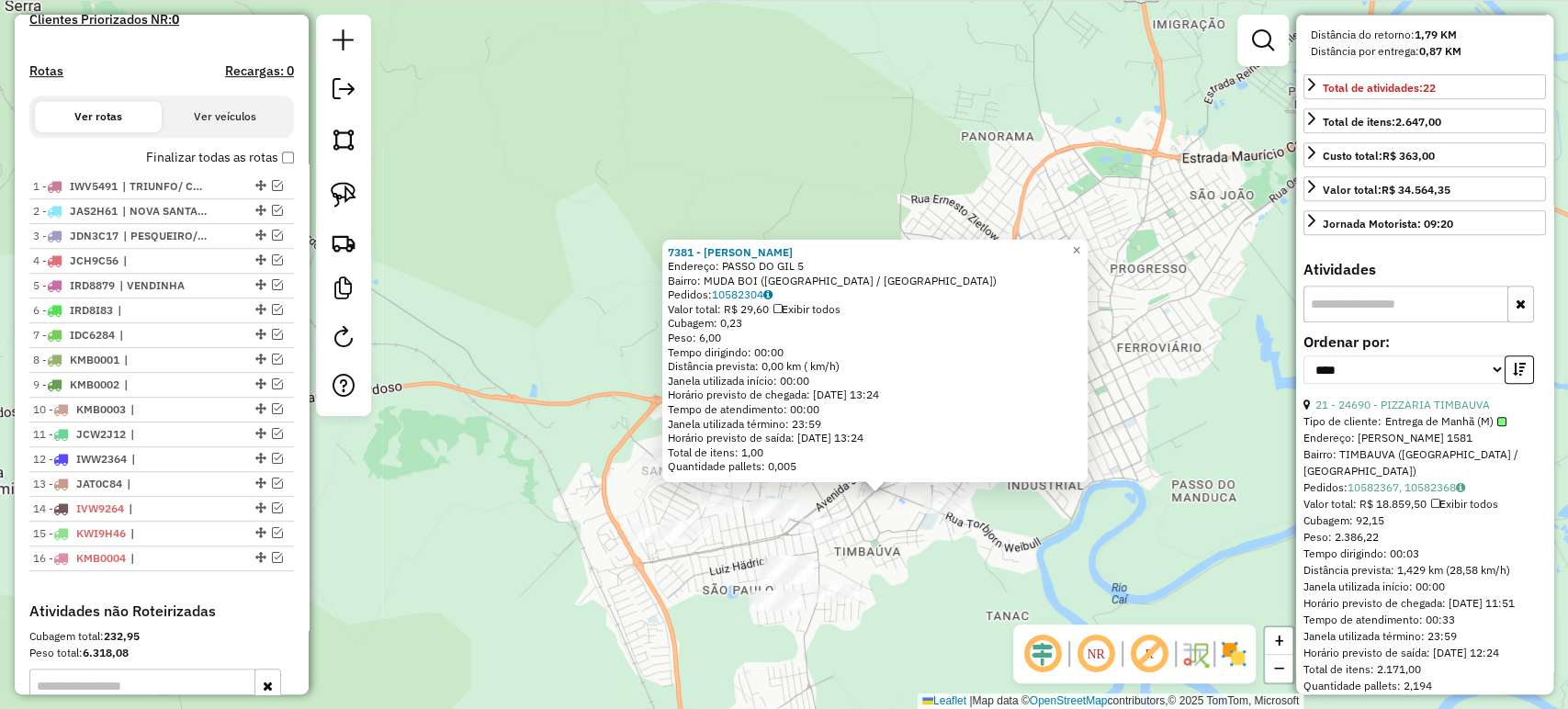 drag, startPoint x: 877, startPoint y: 542, endPoint x: 899, endPoint y: 525, distance: 28 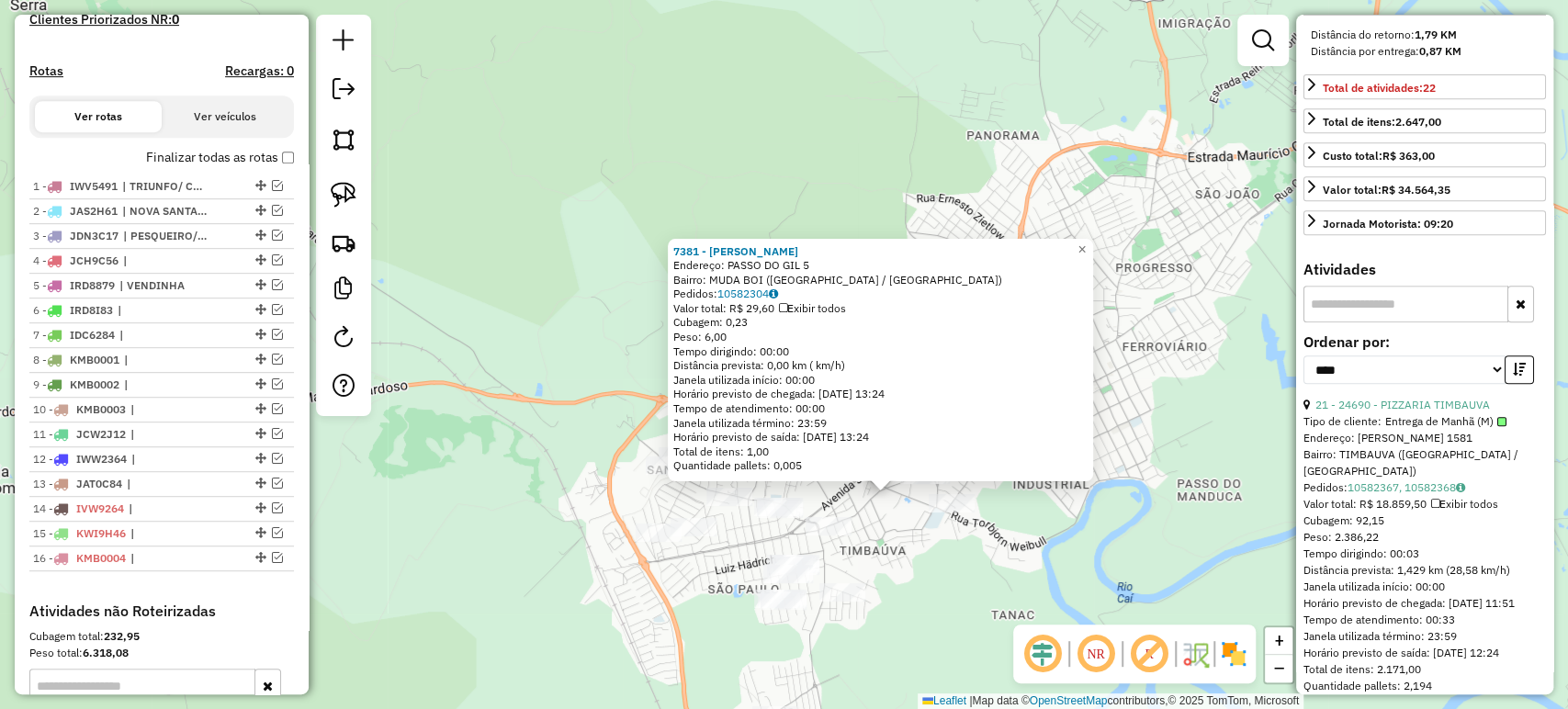 click on "7381 - JEFERSON [PERSON_NAME]:  PASSO DO GIL 5   Bairro: MUDA BOI ([GEOGRAPHIC_DATA] / [GEOGRAPHIC_DATA])   Pedidos:  10582304   Valor total: R$ 29,60   Exibir todos   Cubagem: 0,23  Peso: 6,00  Tempo dirigindo: 00:00   Distância prevista: 0,00 km ( km/h)   Janela utilizada início: 00:00   Horário previsto de chegada: [DATE] 13:24   Tempo de atendimento: 00:00   Janela utilizada término: 23:59   Horário previsto de saída: [DATE] 13:24   Total de itens: 1,00   Quantidade pallets: 0,005  × Janela de atendimento Grade de atendimento Capacidade Transportadoras Veículos Cliente Pedidos  Rotas Selecione os dias de semana para filtrar as janelas de atendimento  Seg   Ter   Qua   Qui   Sex   Sáb   Dom  Informe o período da janela de atendimento: De: Até:  Filtrar exatamente a janela do cliente  Considerar janela de atendimento padrão  Selecione os dias de semana para filtrar as grades de atendimento  Seg   Ter   Qua   Qui   Sex   Sáb   Dom   Considerar clientes sem dia de atendimento cadastrado  Peso mínimo:" 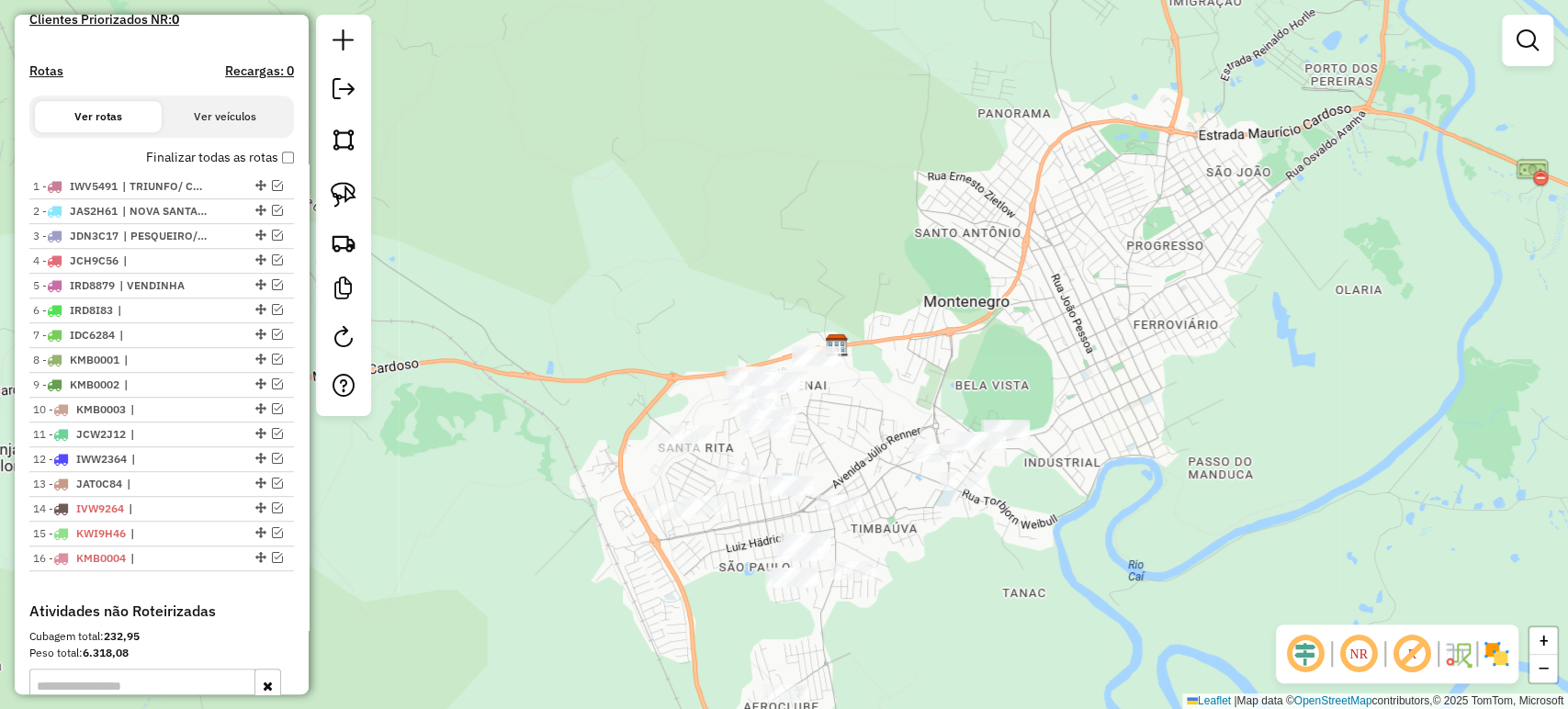 drag, startPoint x: 897, startPoint y: 535, endPoint x: 892, endPoint y: 490, distance: 45.276926 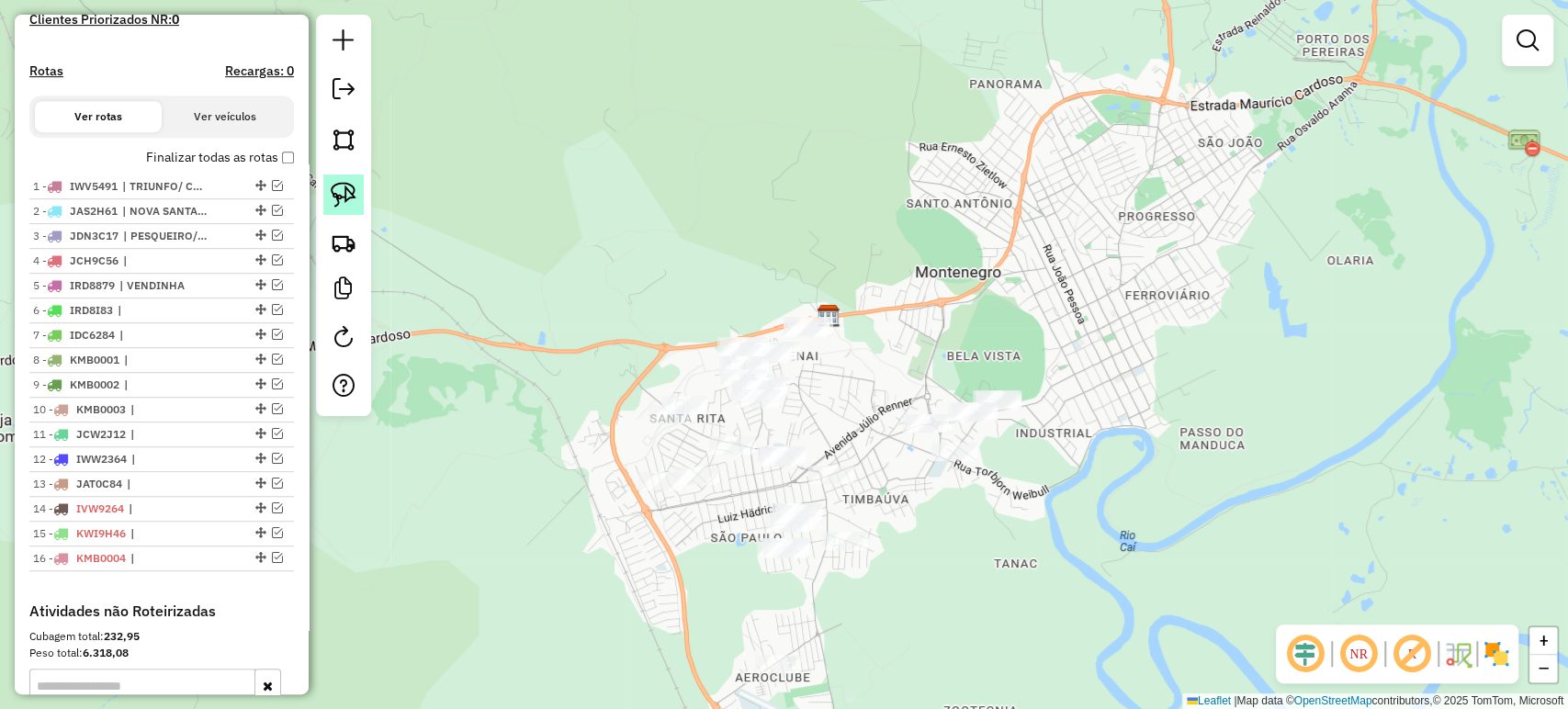 click 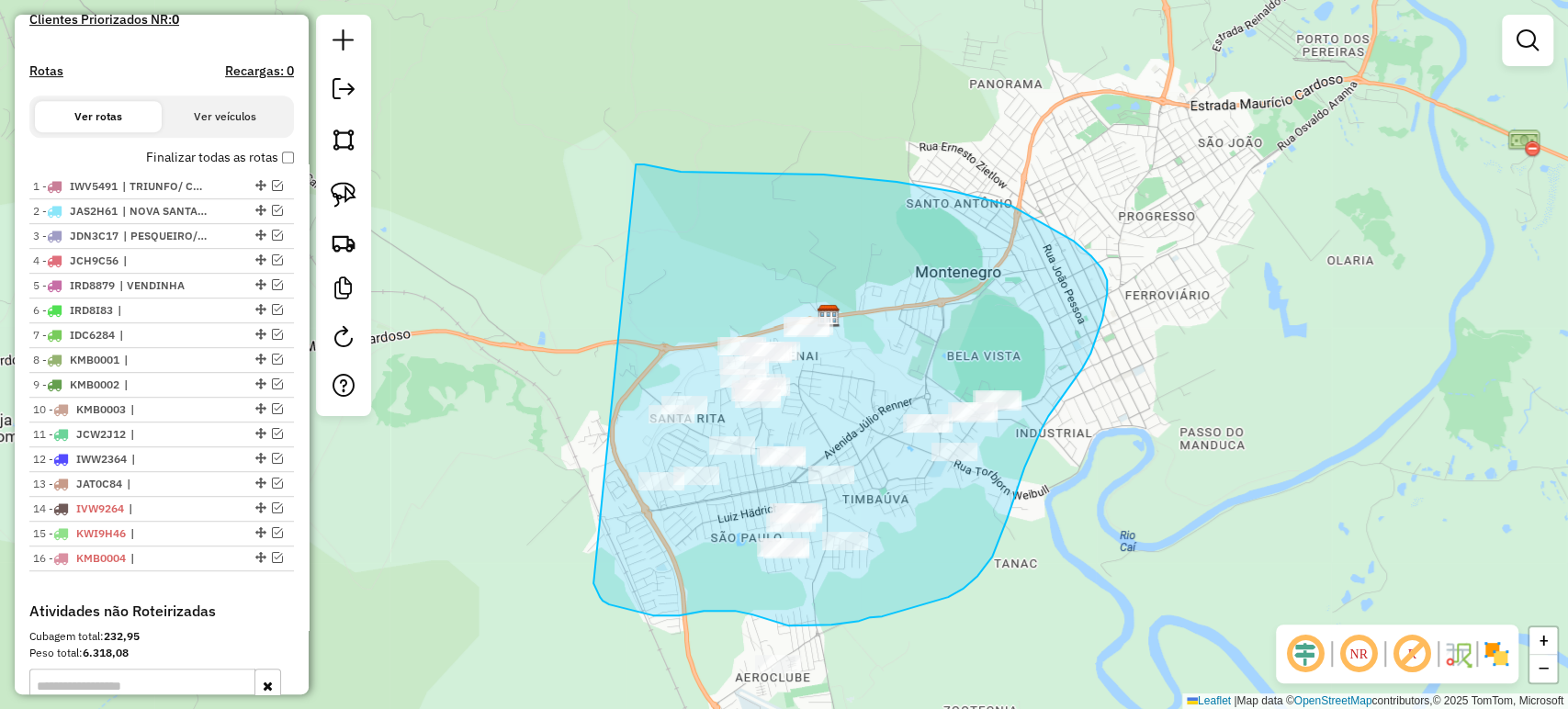 drag, startPoint x: 823, startPoint y: 174, endPoint x: 607, endPoint y: 461, distance: 359.2005 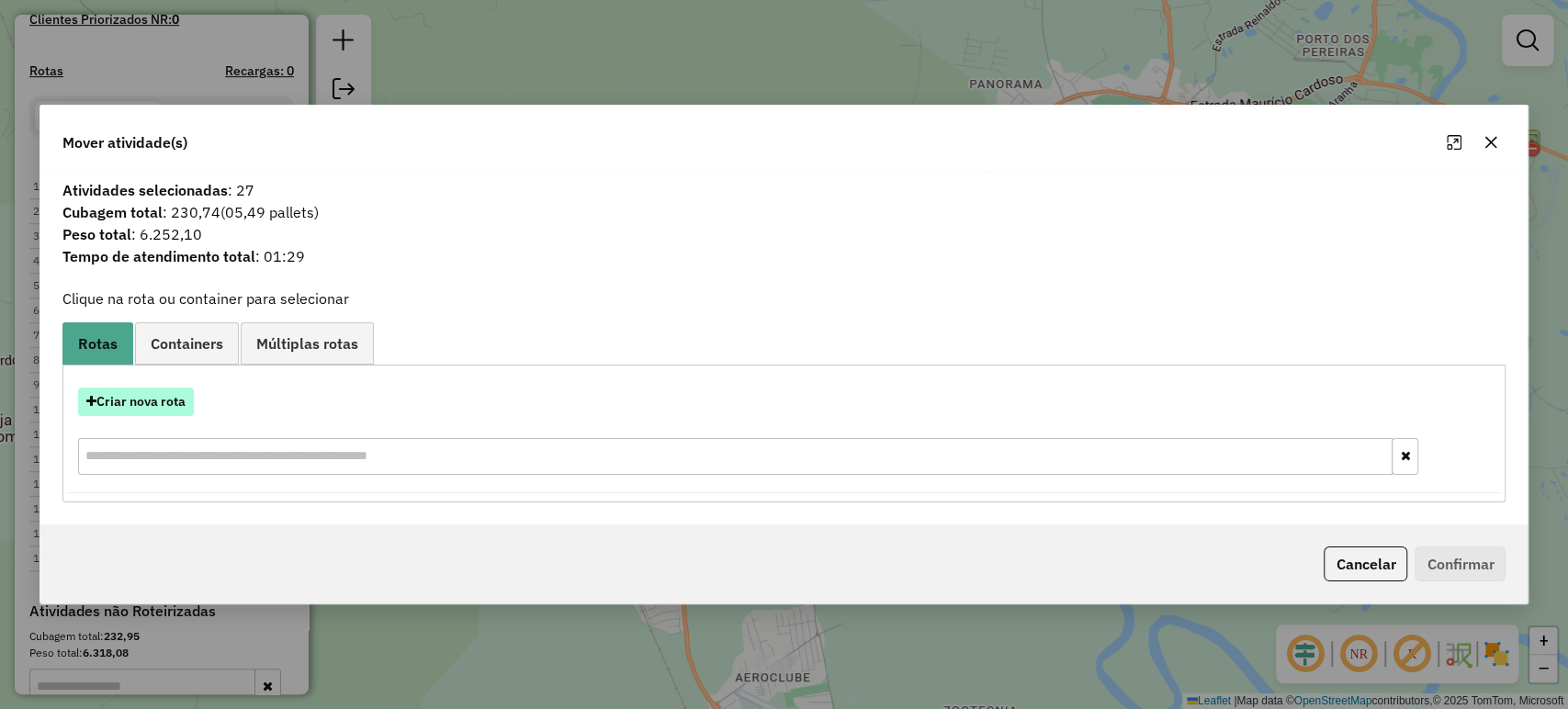 click on "Criar nova rota" at bounding box center (136, 401) 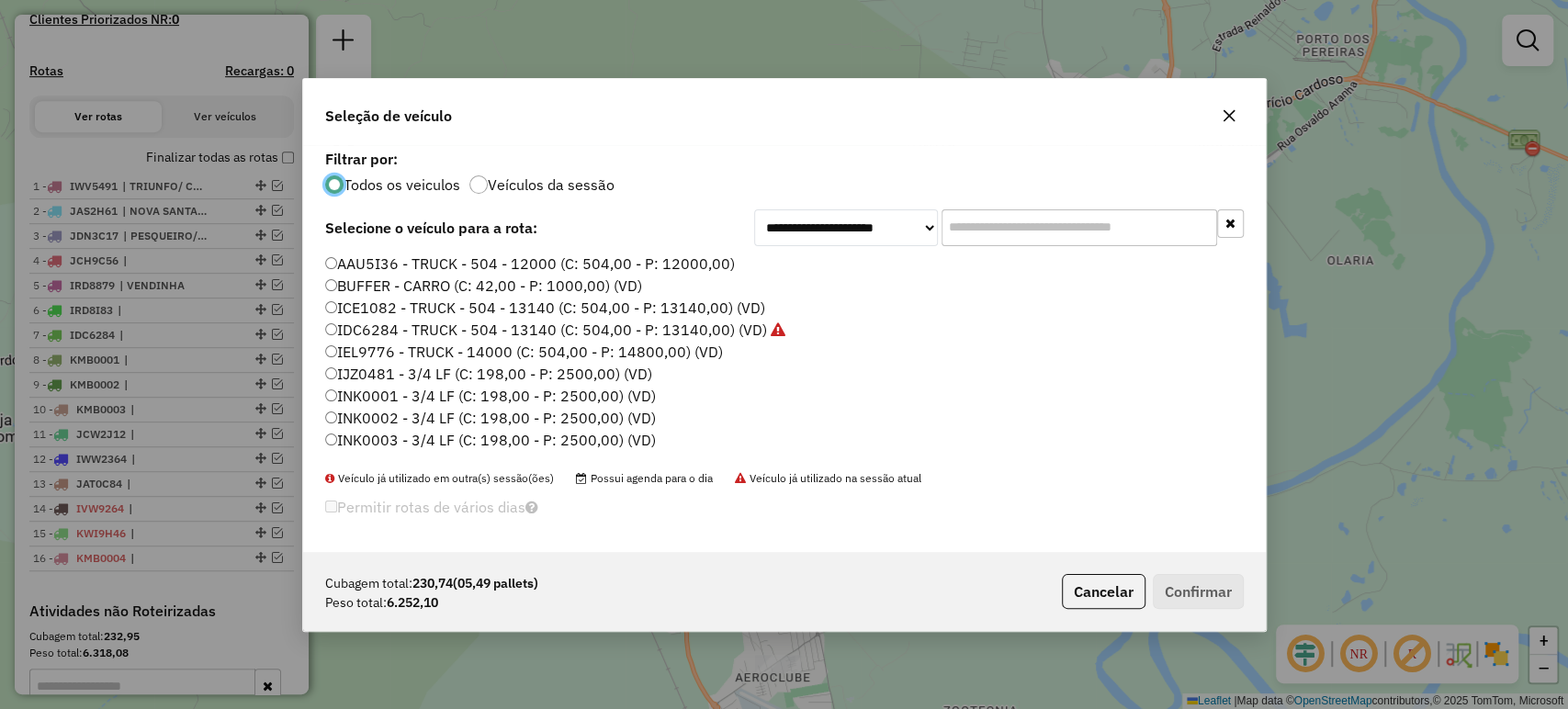 scroll, scrollTop: 9, scrollLeft: 6, axis: both 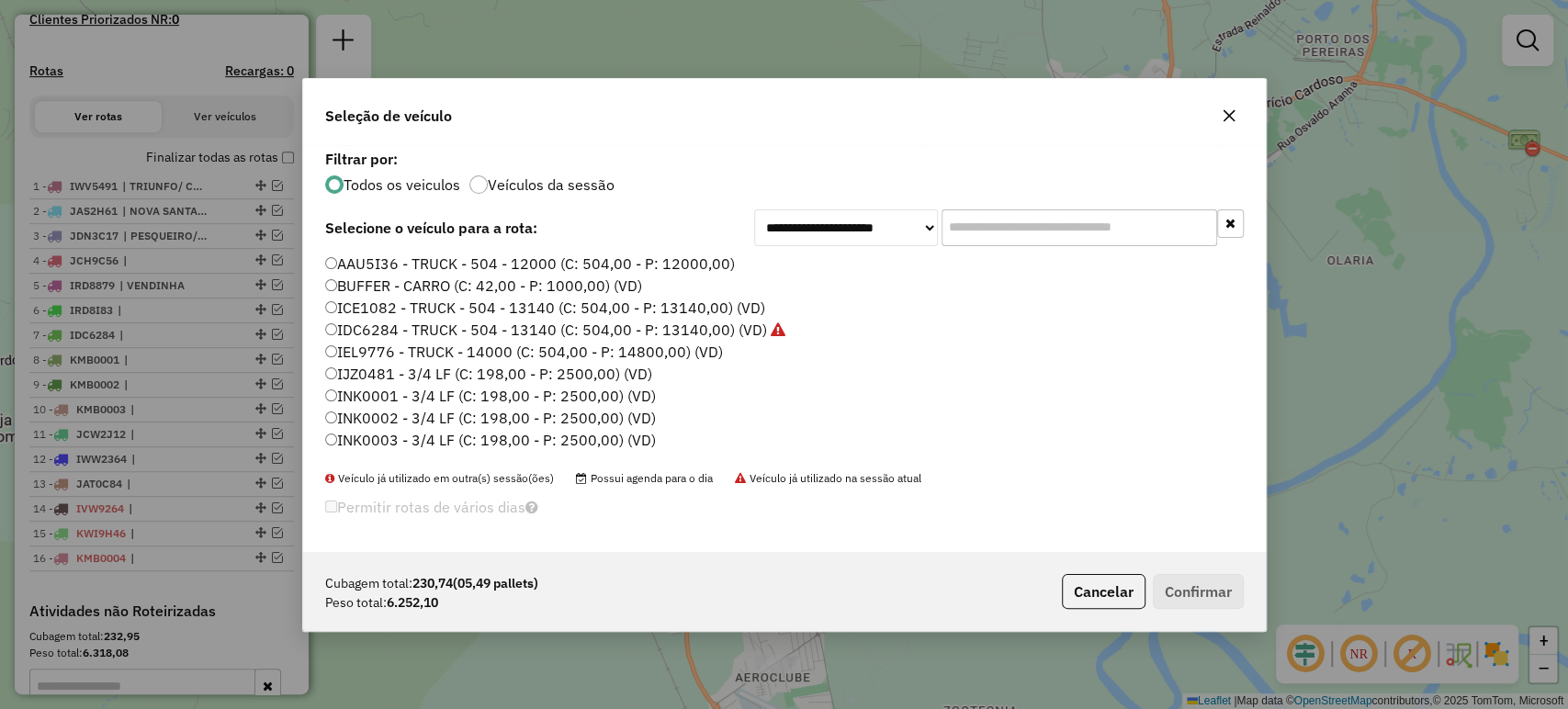 click 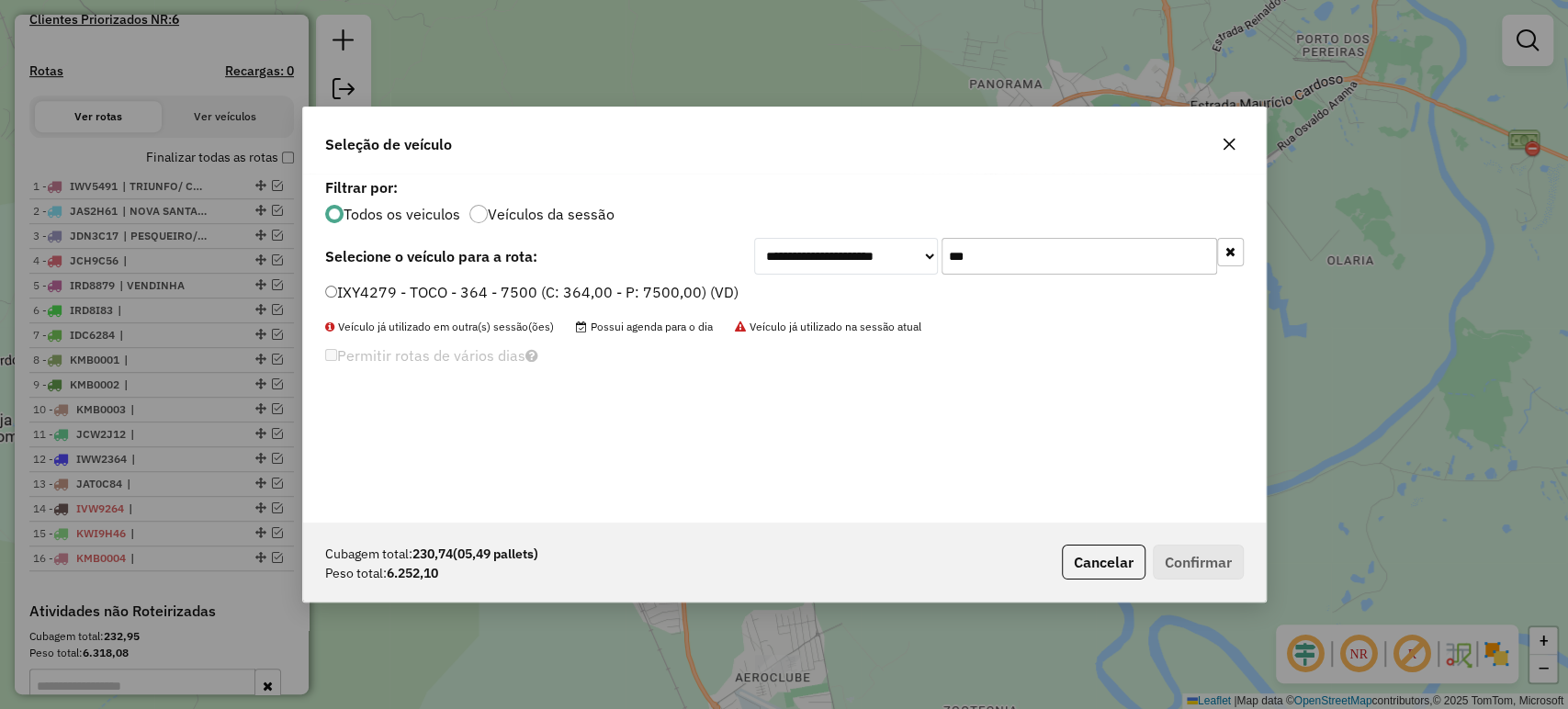 type on "***" 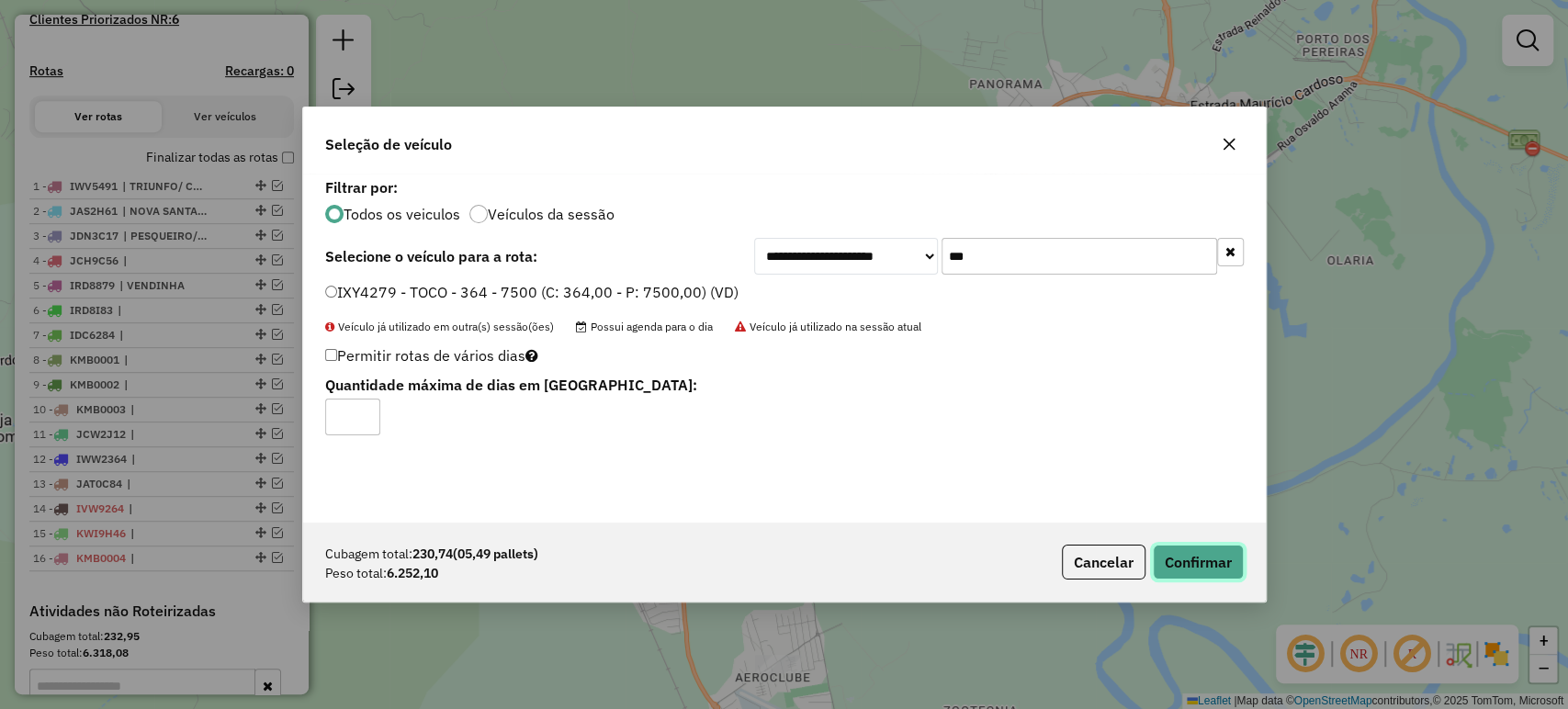 click on "Confirmar" 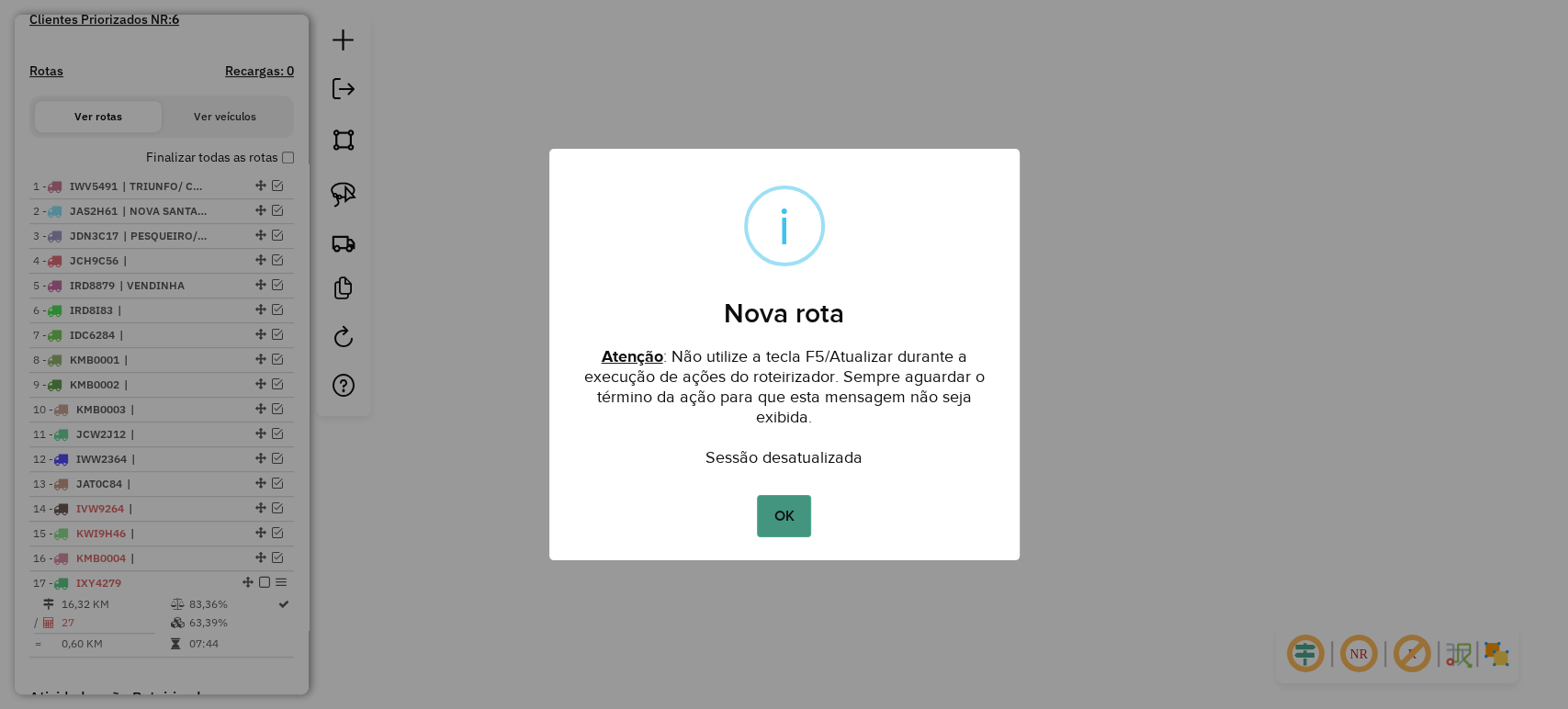 click on "OK" at bounding box center [784, 516] 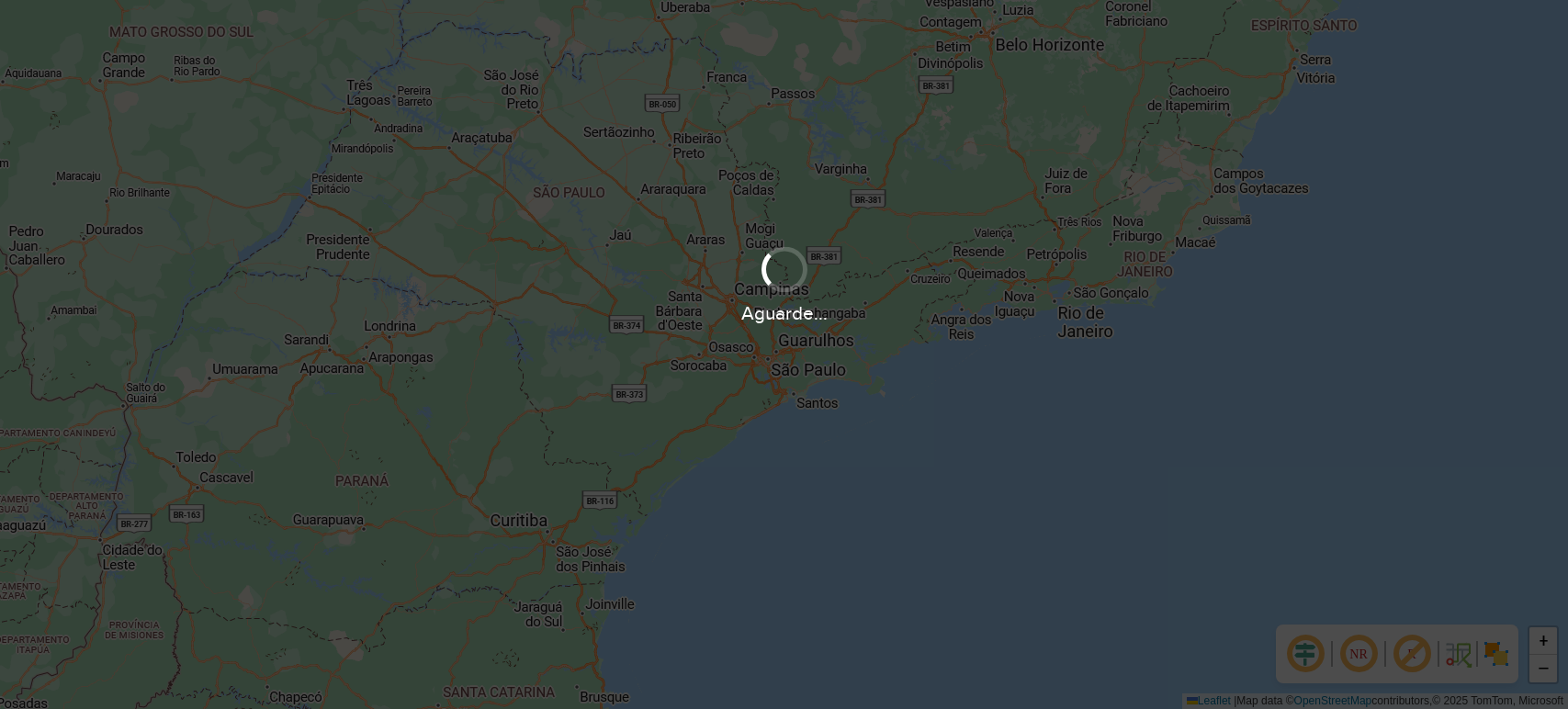 scroll, scrollTop: 0, scrollLeft: 0, axis: both 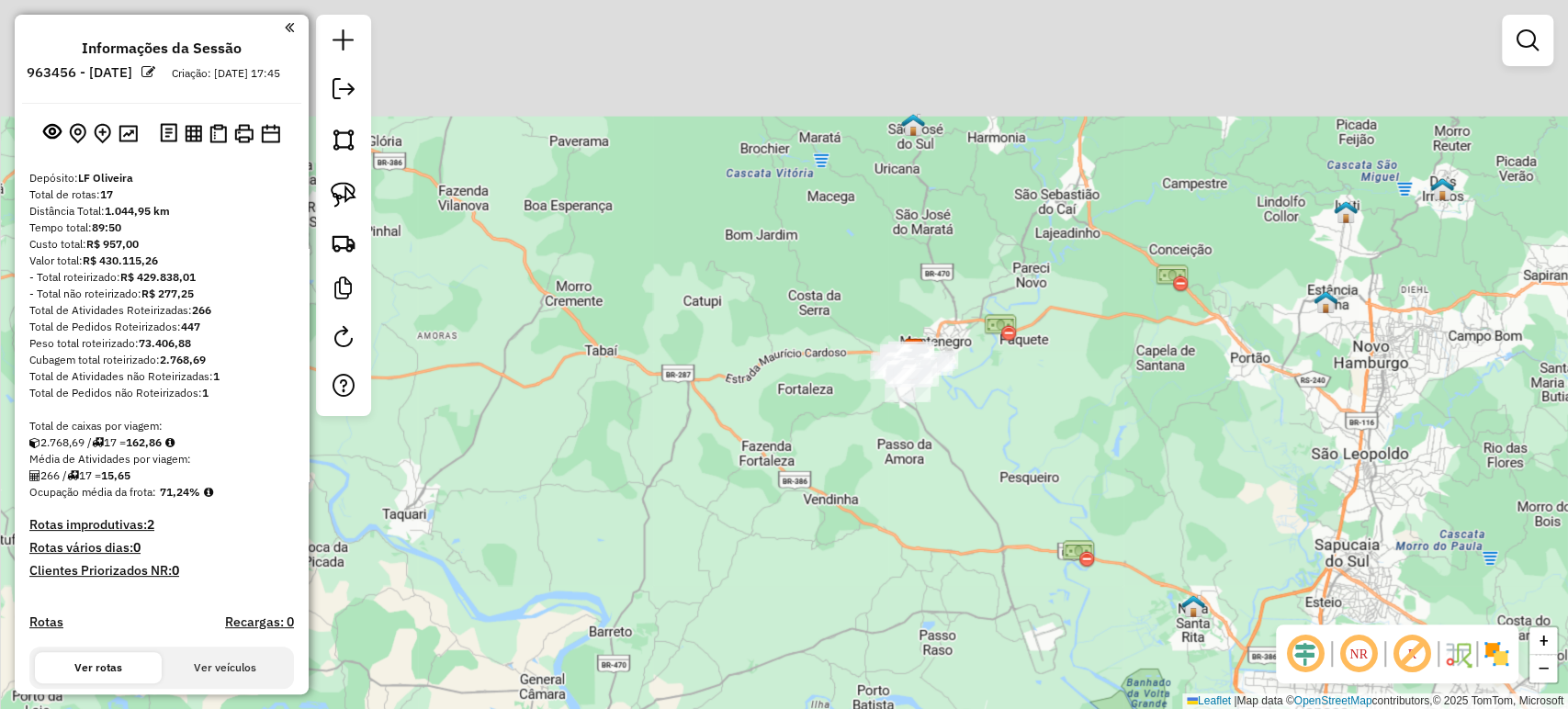 drag, startPoint x: 971, startPoint y: 159, endPoint x: 938, endPoint y: 496, distance: 338.61187 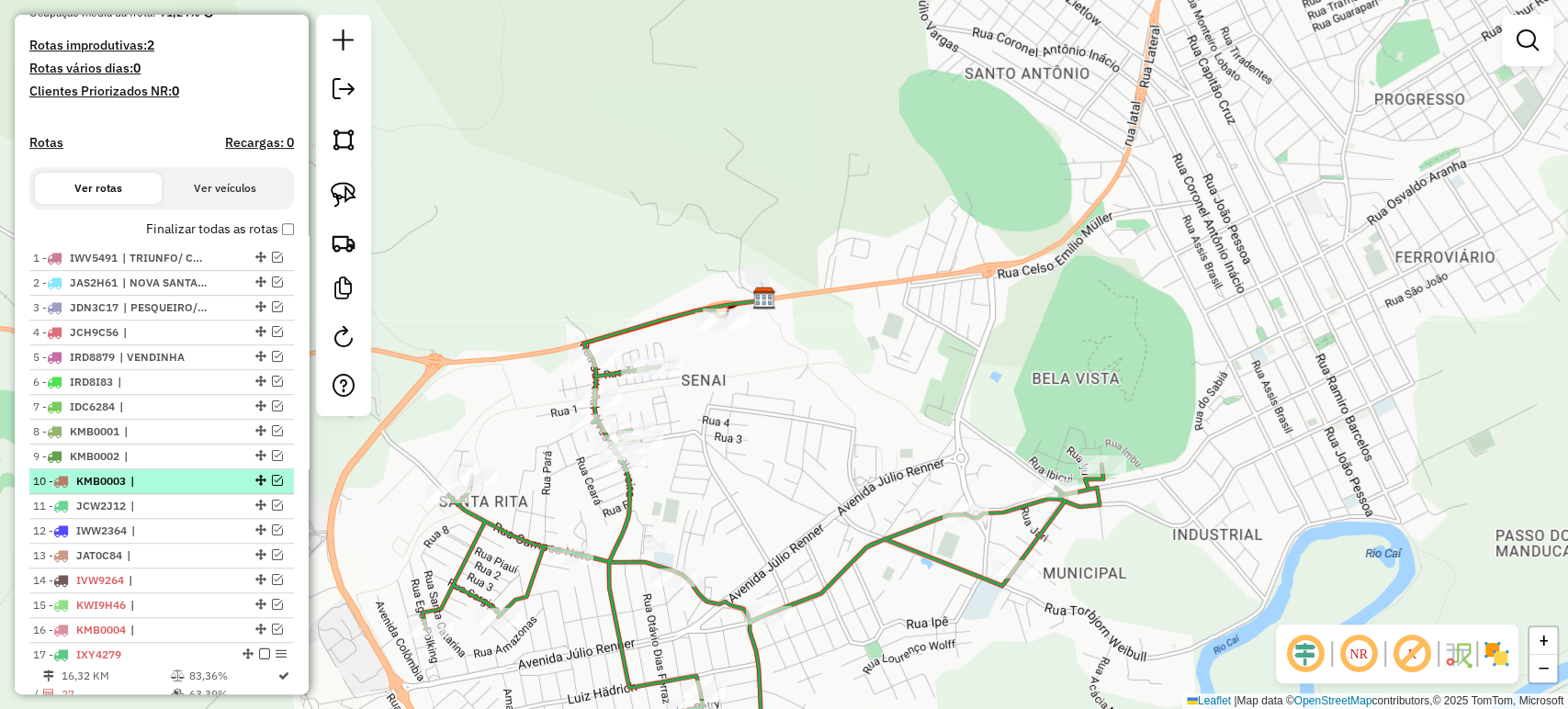 scroll, scrollTop: 612, scrollLeft: 0, axis: vertical 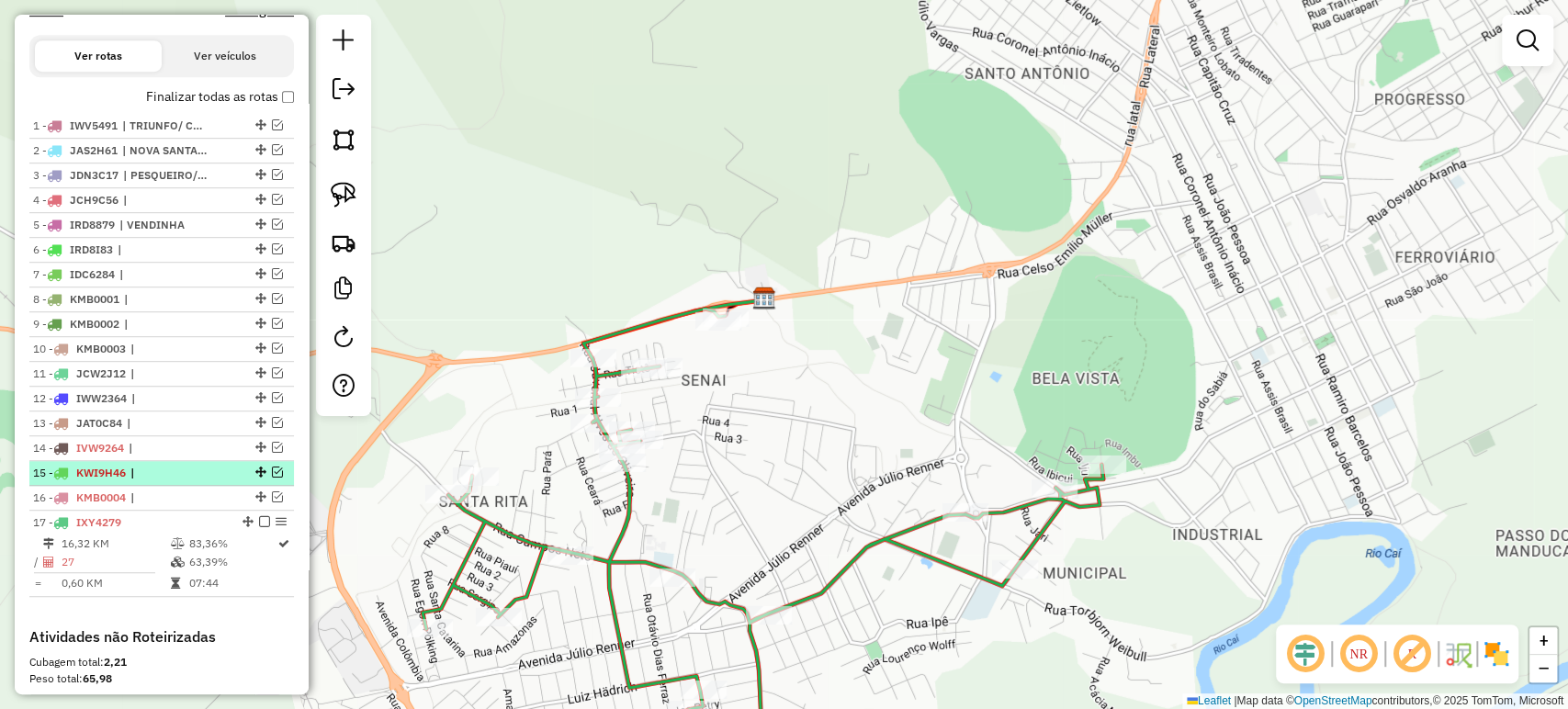 click at bounding box center [277, 472] 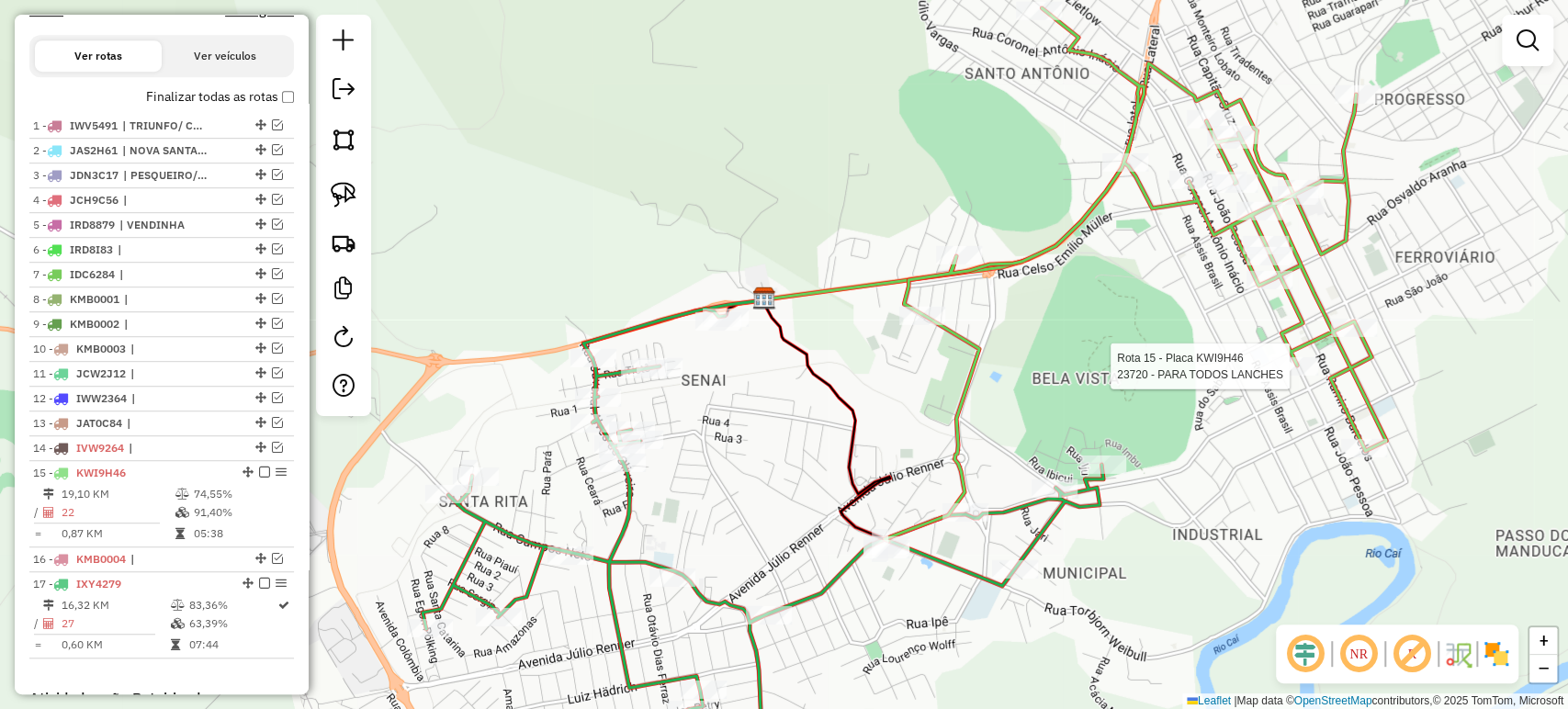 click 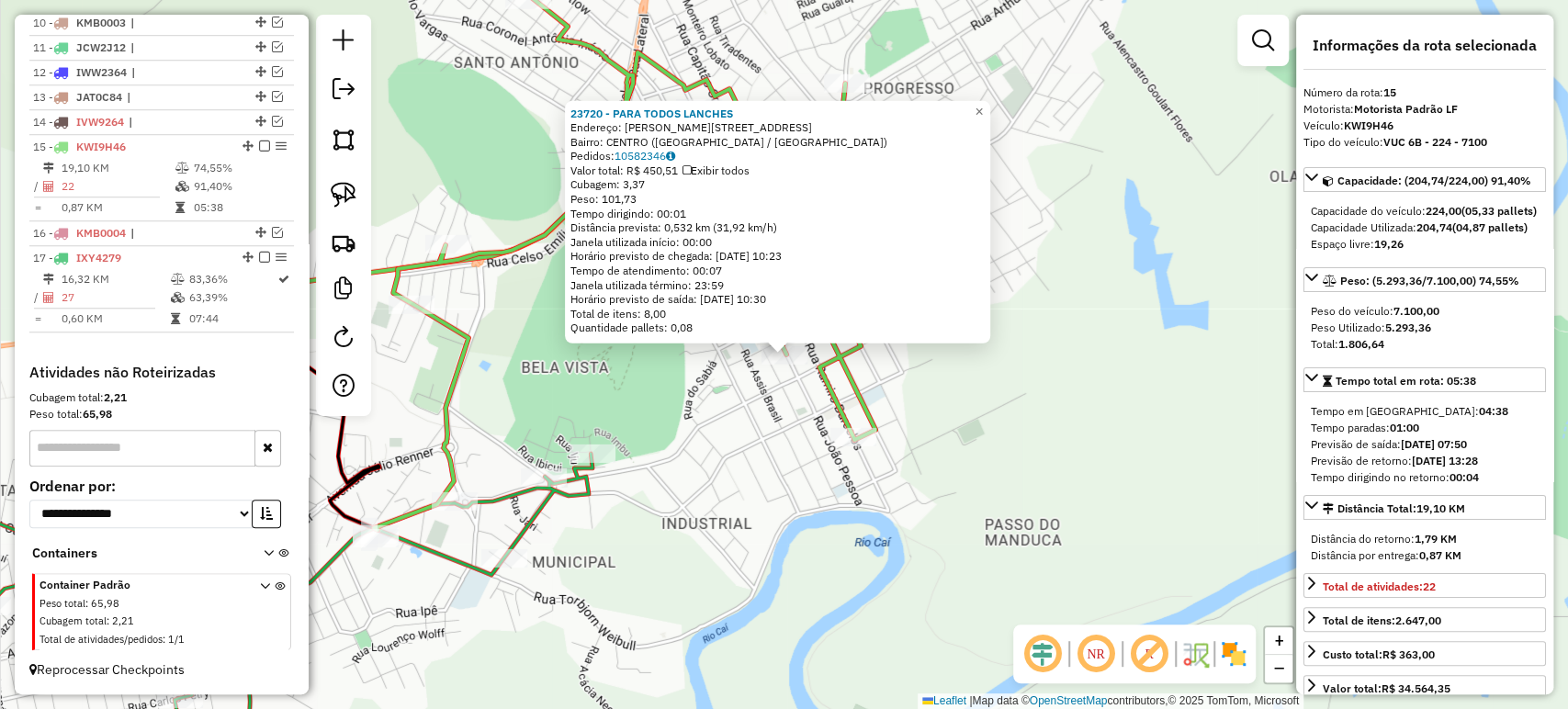 scroll, scrollTop: 951, scrollLeft: 0, axis: vertical 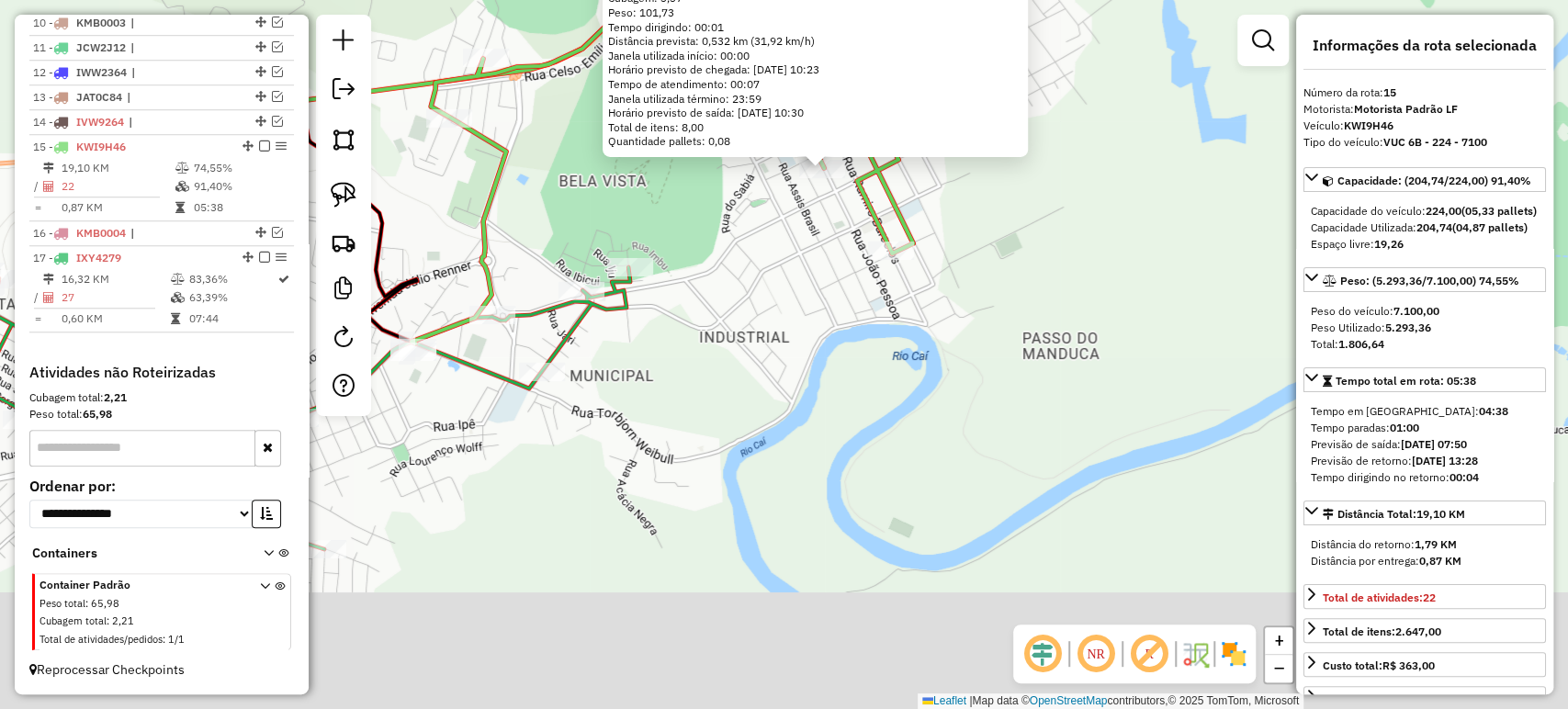 drag, startPoint x: 1029, startPoint y: 583, endPoint x: 1115, endPoint y: 401, distance: 201.2958 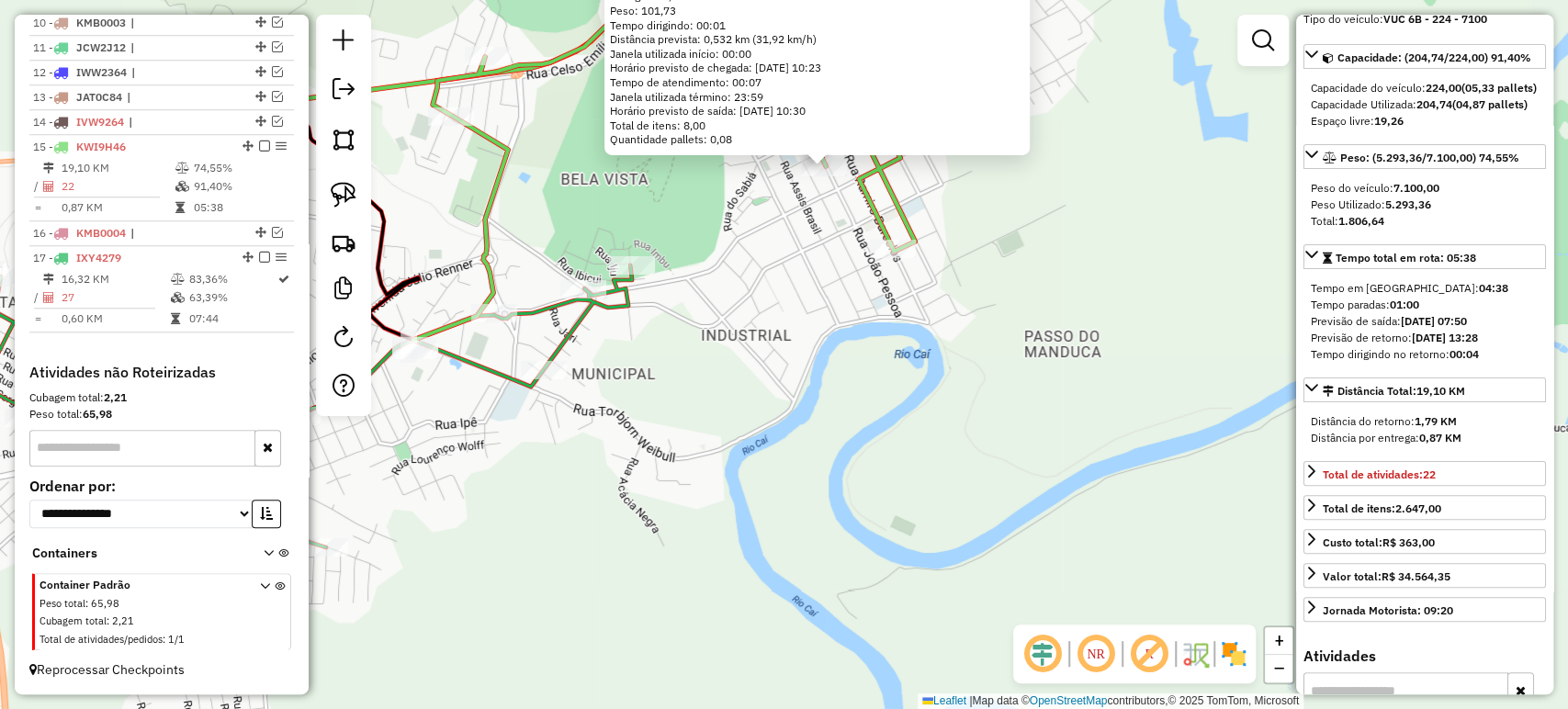 scroll, scrollTop: 408, scrollLeft: 0, axis: vertical 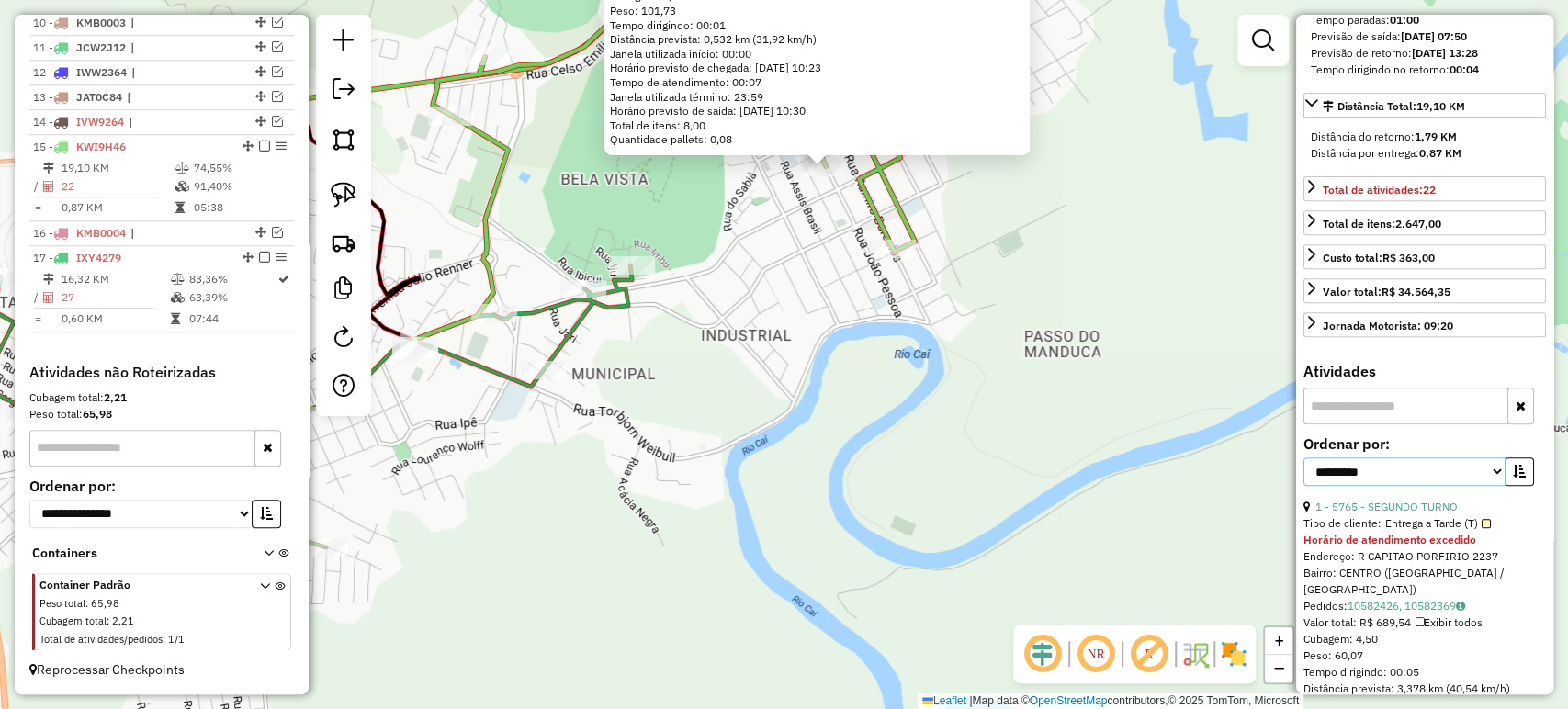 click on "**********" at bounding box center (1404, 471) 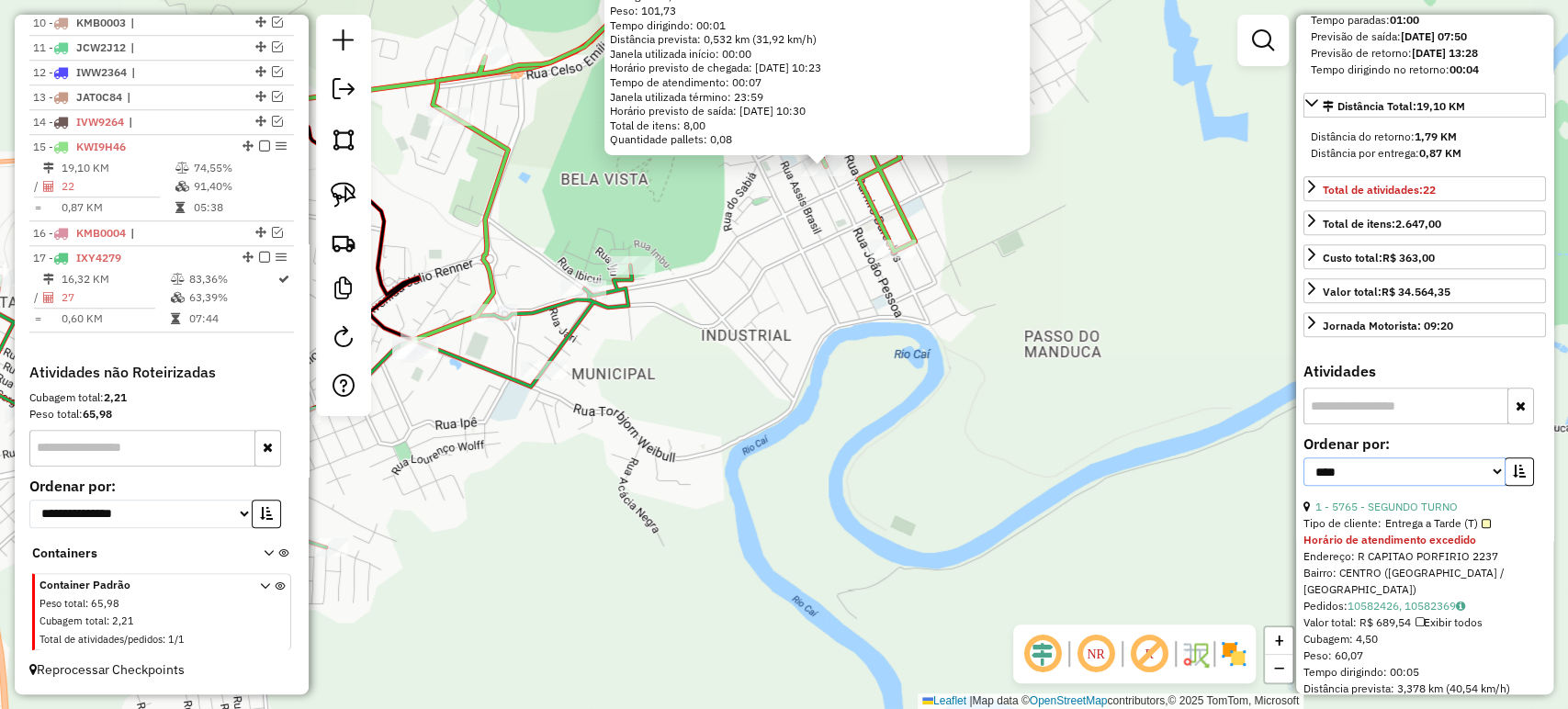 click on "**********" at bounding box center [1404, 471] 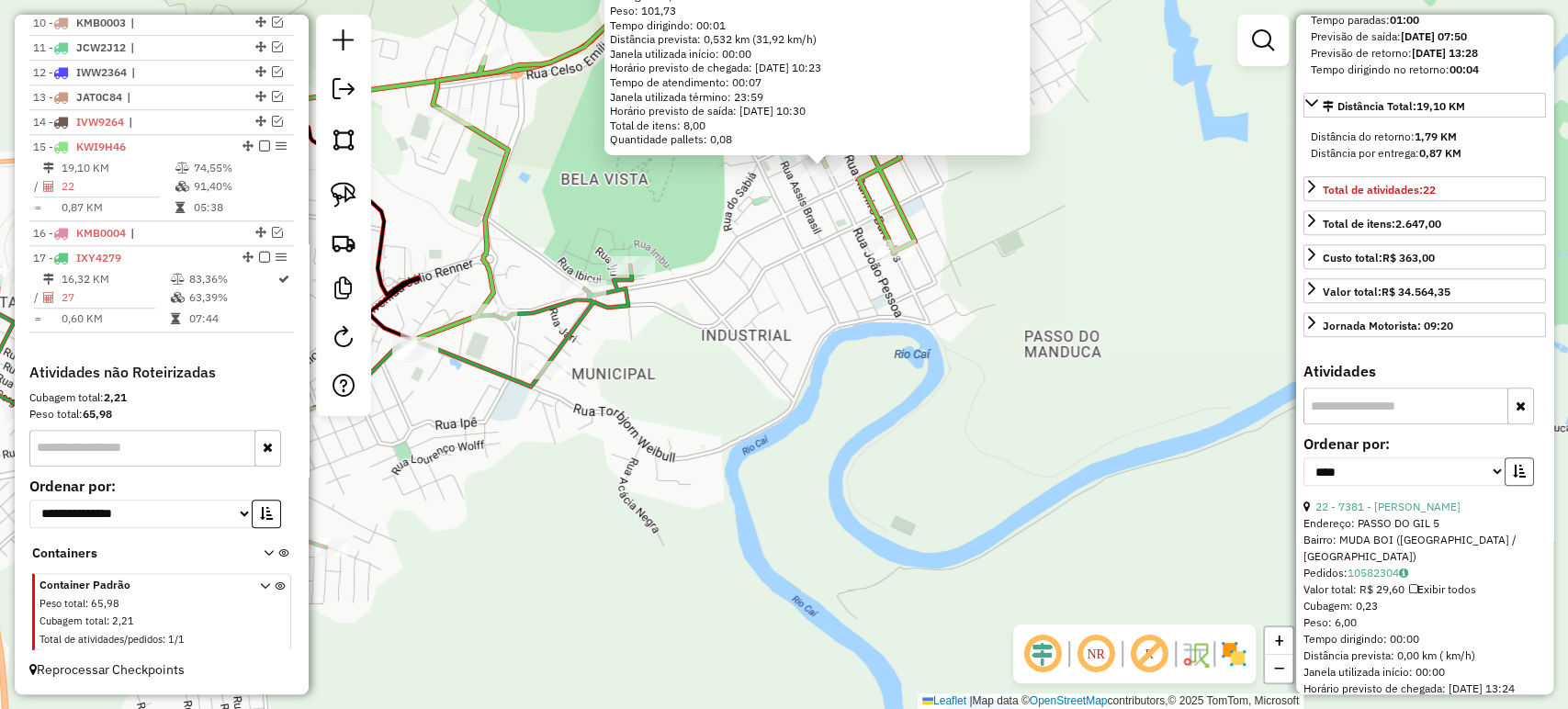 click at bounding box center [1519, 471] 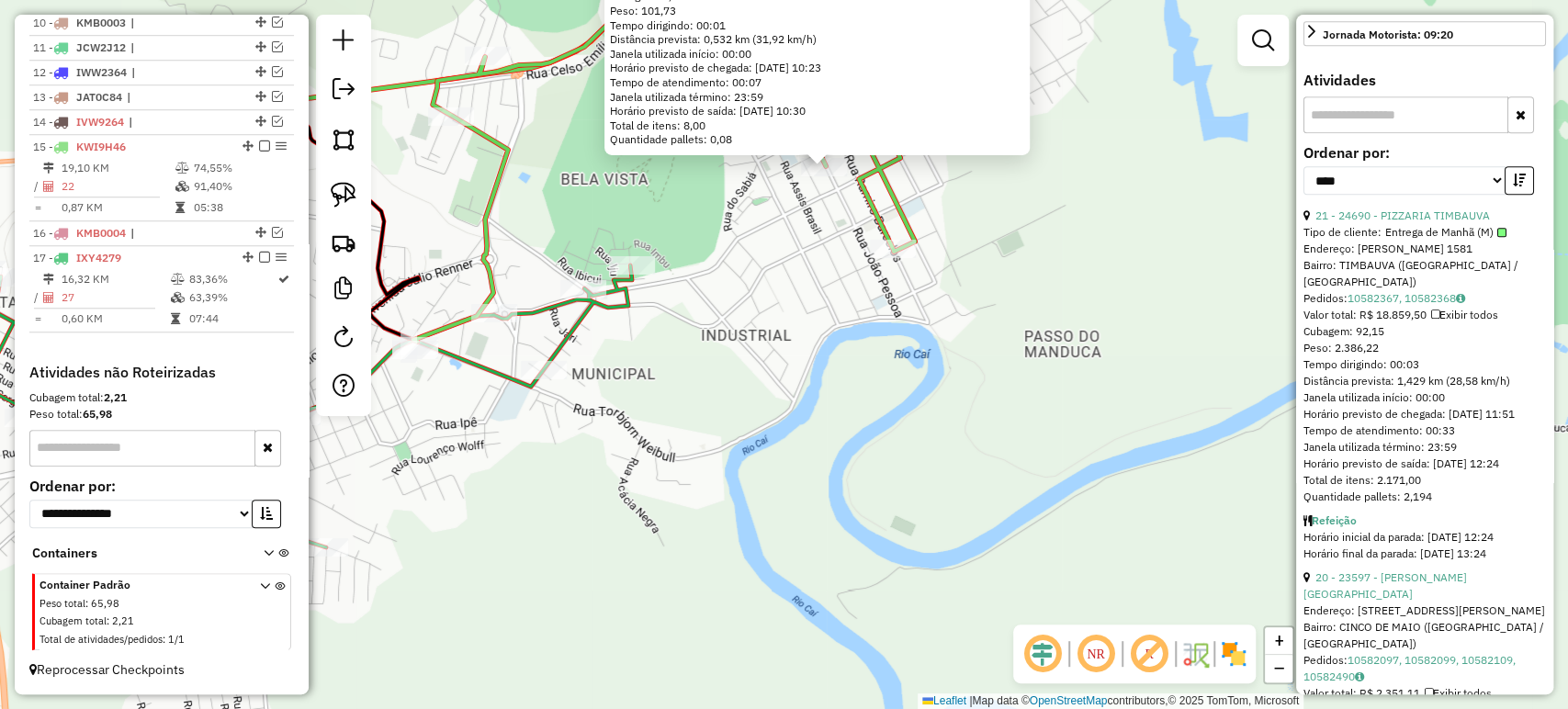 scroll, scrollTop: 714, scrollLeft: 0, axis: vertical 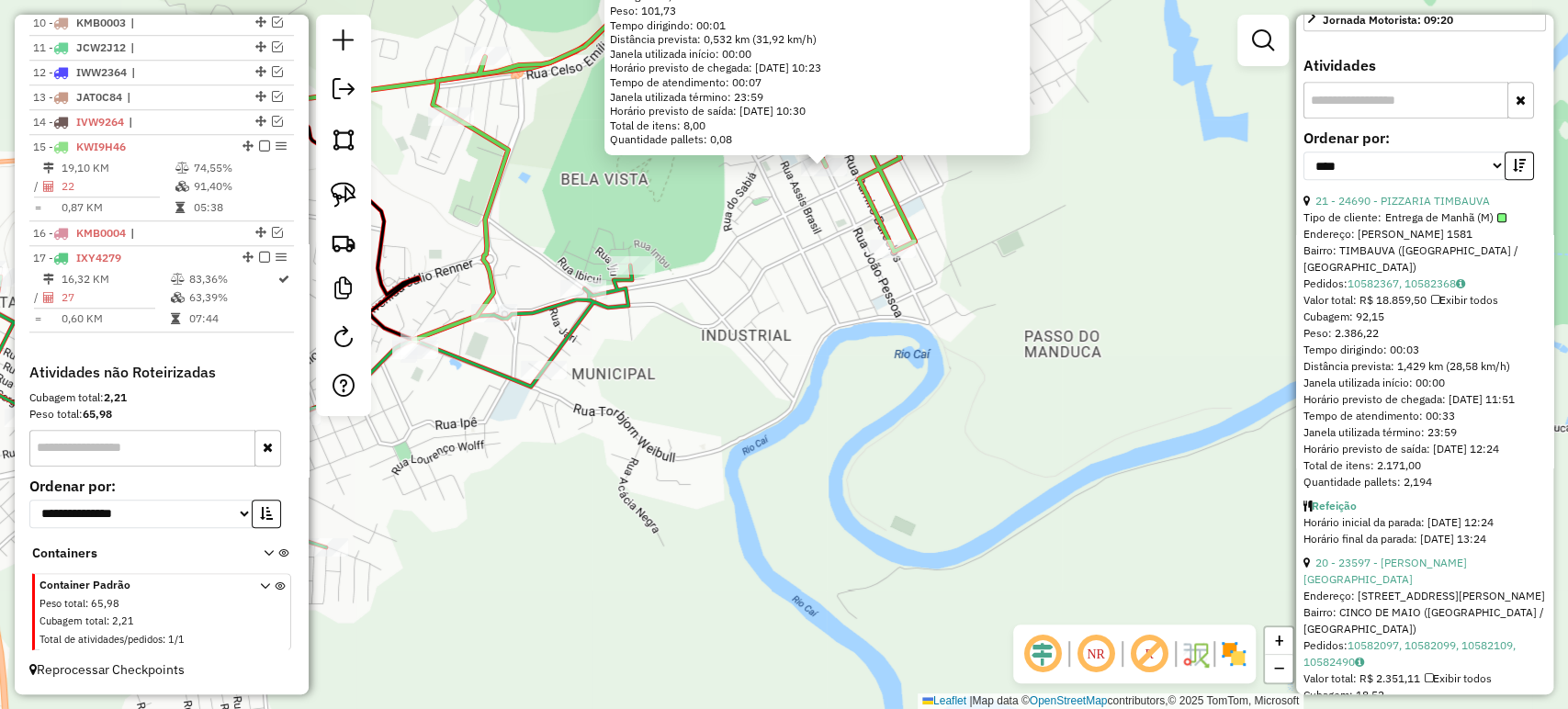 click on "23720 - PARA TODOS LANCHES  Endereço: R JOAO PESSOA 1267   Bairro: CENTRO ([GEOGRAPHIC_DATA] / [GEOGRAPHIC_DATA])   [GEOGRAPHIC_DATA]:  10582346   Valor total: R$ 450,51   Exibir todos   Cubagem: 3,37  Peso: 101,73  Tempo dirigindo: 00:01   Distância prevista: 0,532 km (31,92 km/h)   [GEOGRAPHIC_DATA] utilizada início: 00:00   Horário previsto de chegada: [DATE] 10:23   Tempo de atendimento: 00:07   Janela utilizada término: 23:59   Horário previsto de saída: [DATE] 10:30   Total de itens: 8,00   Quantidade pallets: 0,08  × Janela de atendimento Grade de atendimento Capacidade Transportadoras Veículos Cliente Pedidos  Rotas Selecione os dias de semana para filtrar as janelas de atendimento  Seg   Ter   Qua   Qui   Sex   Sáb   Dom  Informe o período da janela de atendimento: De: Até:  Filtrar exatamente a janela do cliente  Considerar janela de atendimento padrão  Selecione os dias de semana para filtrar as grades de atendimento  Seg   Ter   Qua   Qui   Sex   Sáb   Dom   Considerar clientes sem dia de atendimento cadastrado  De:" 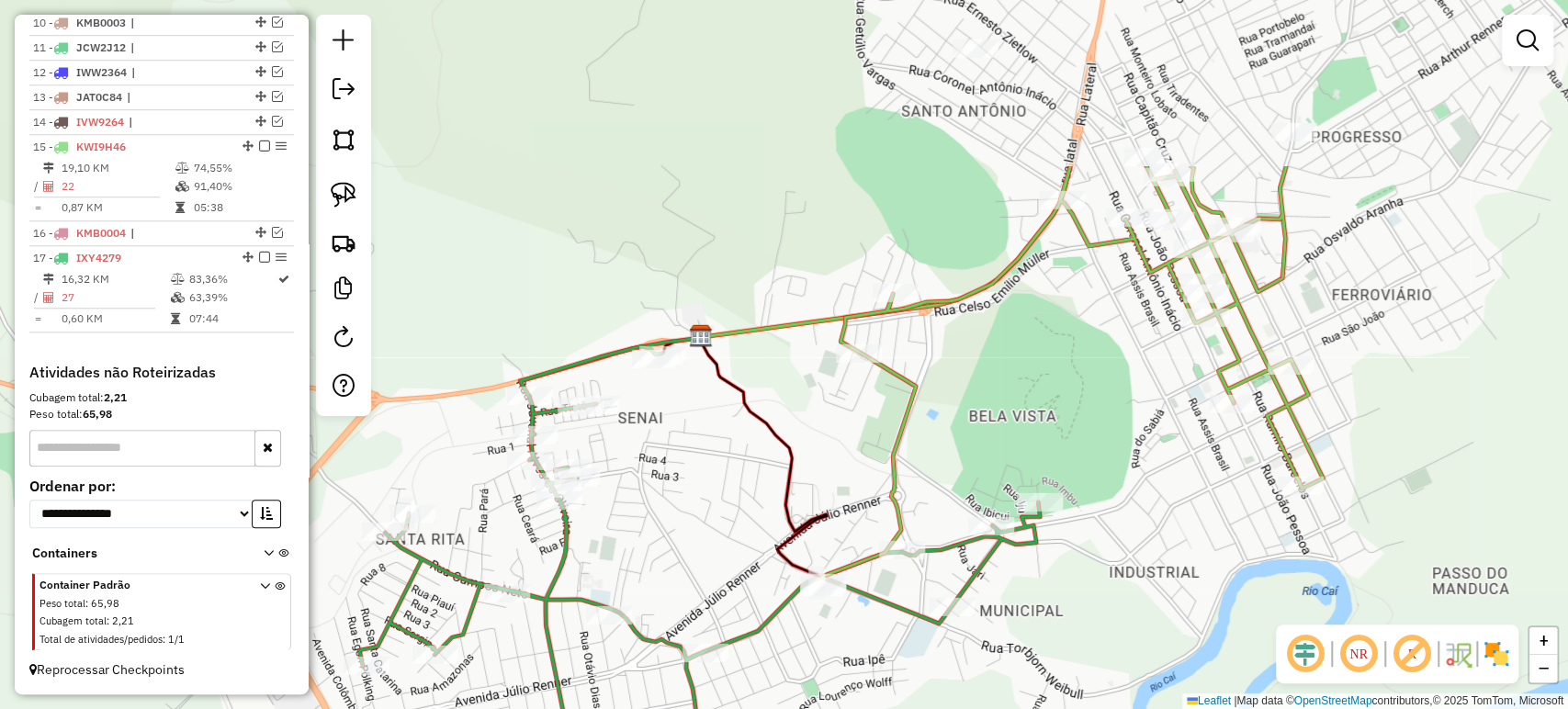 drag, startPoint x: 863, startPoint y: 364, endPoint x: 1272, endPoint y: 596, distance: 470.21803 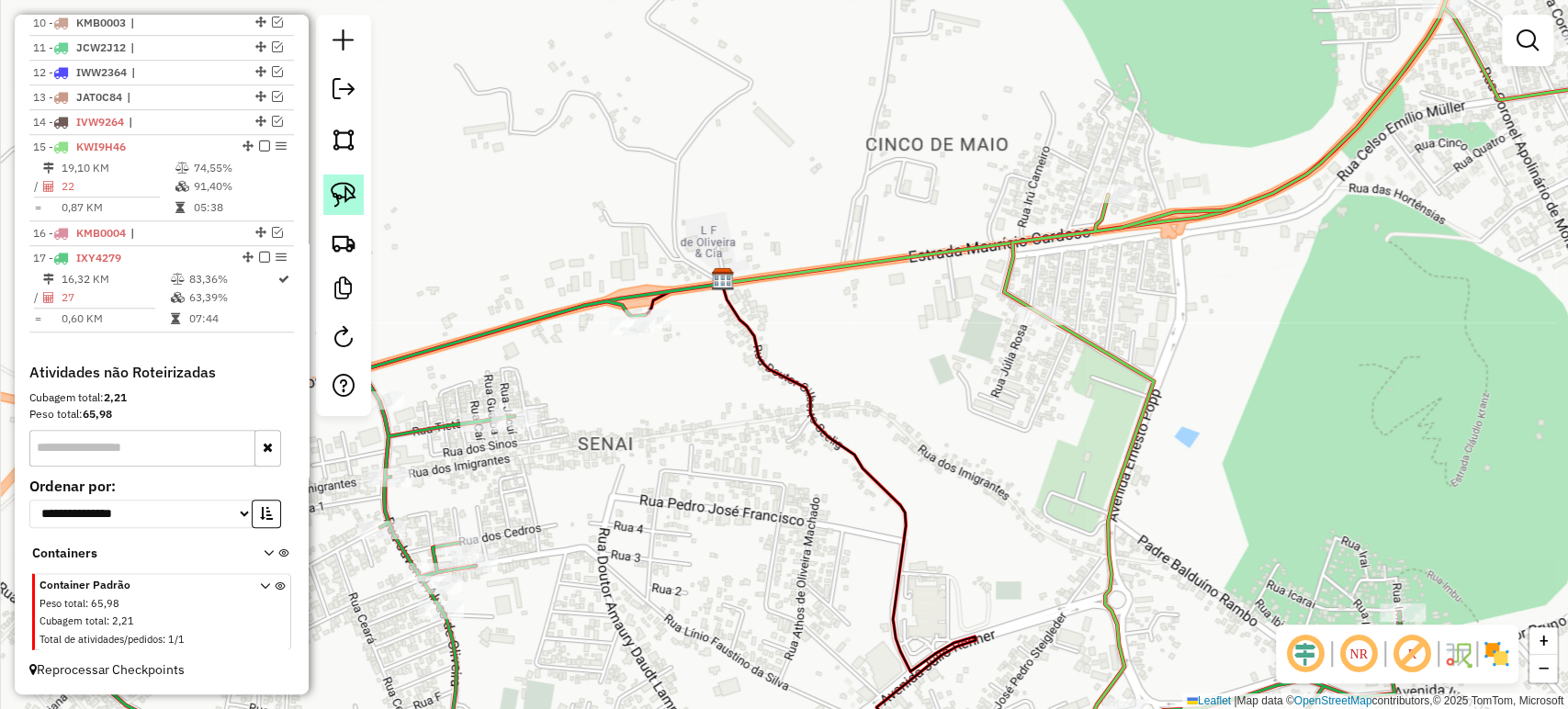 click 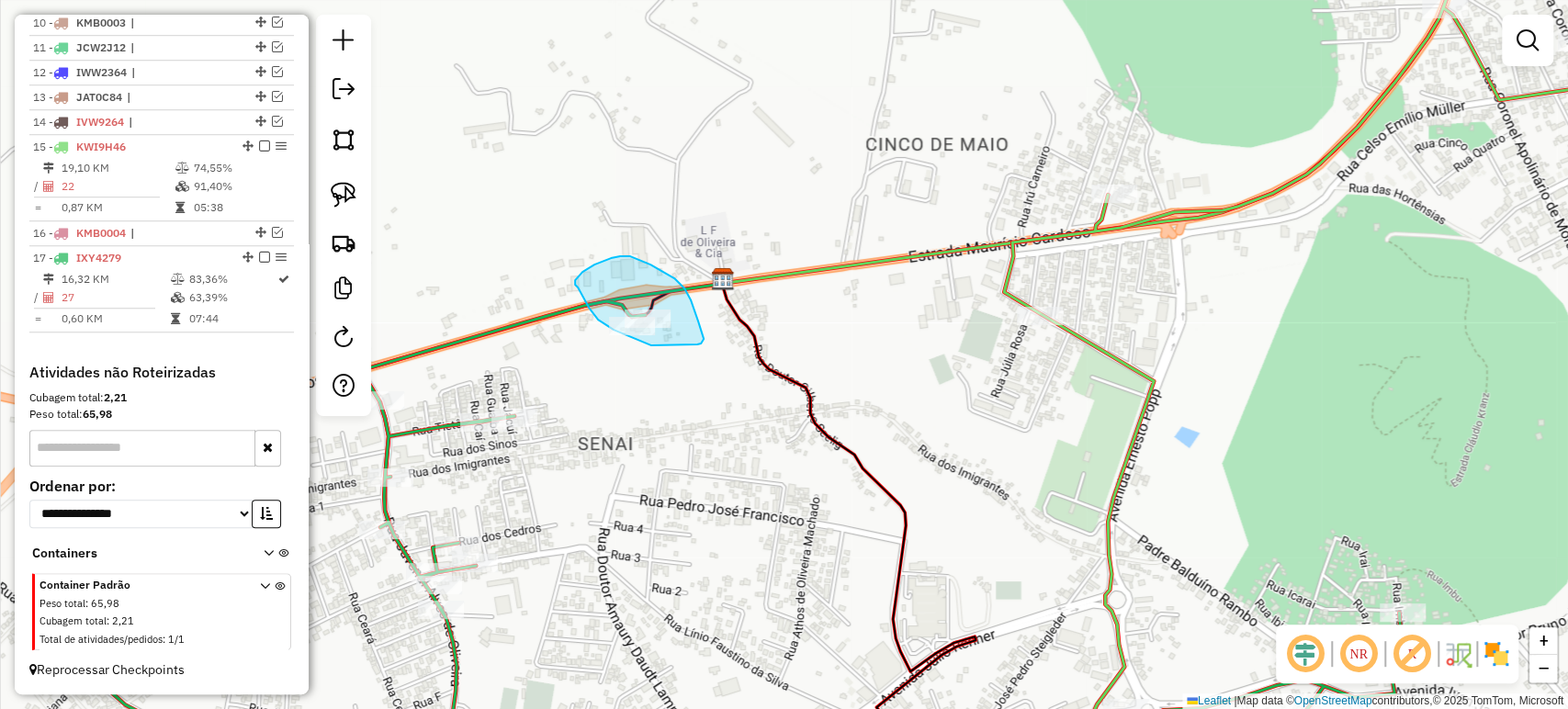 drag, startPoint x: 651, startPoint y: 345, endPoint x: 691, endPoint y: 344, distance: 40.012498 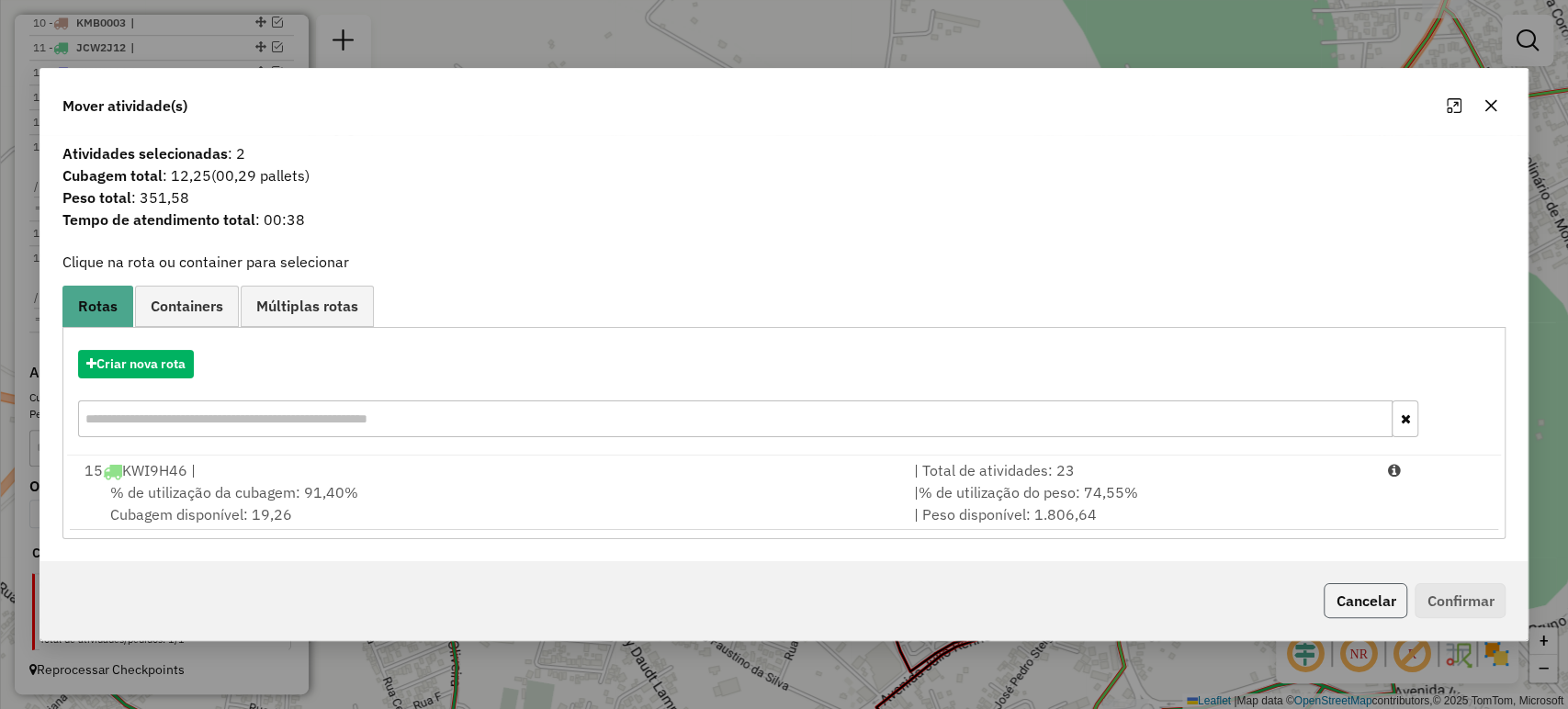 click on "Cancelar" 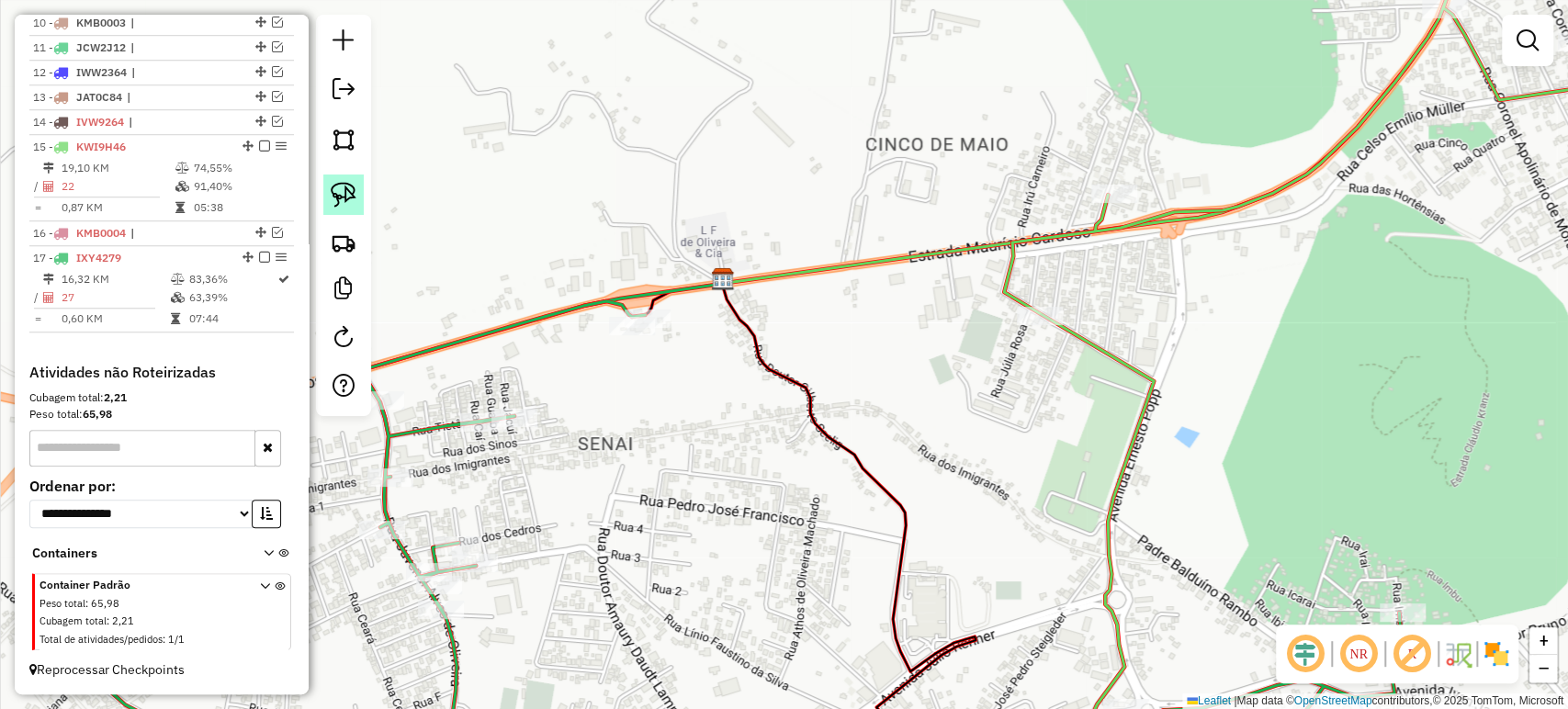 click 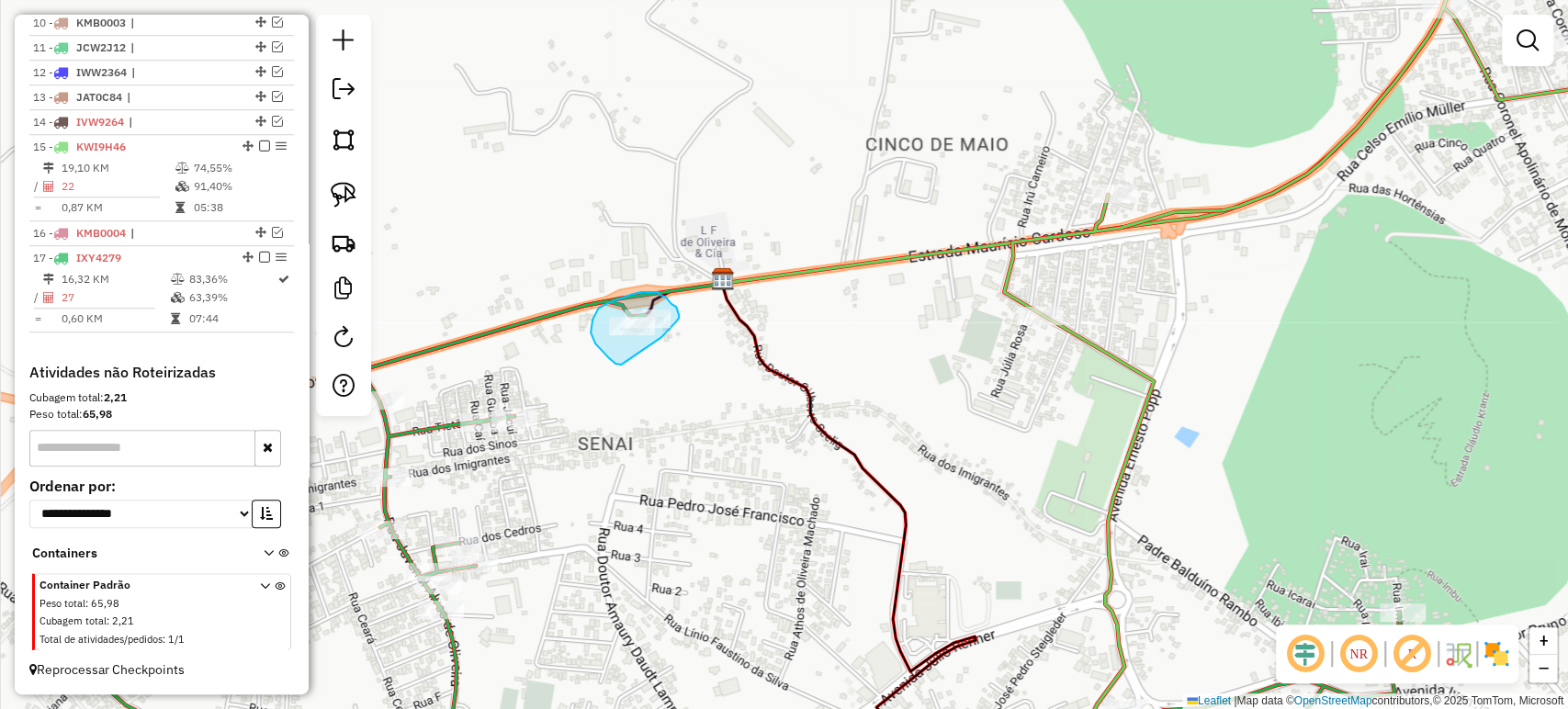 drag, startPoint x: 609, startPoint y: 358, endPoint x: 654, endPoint y: 346, distance: 46.572524 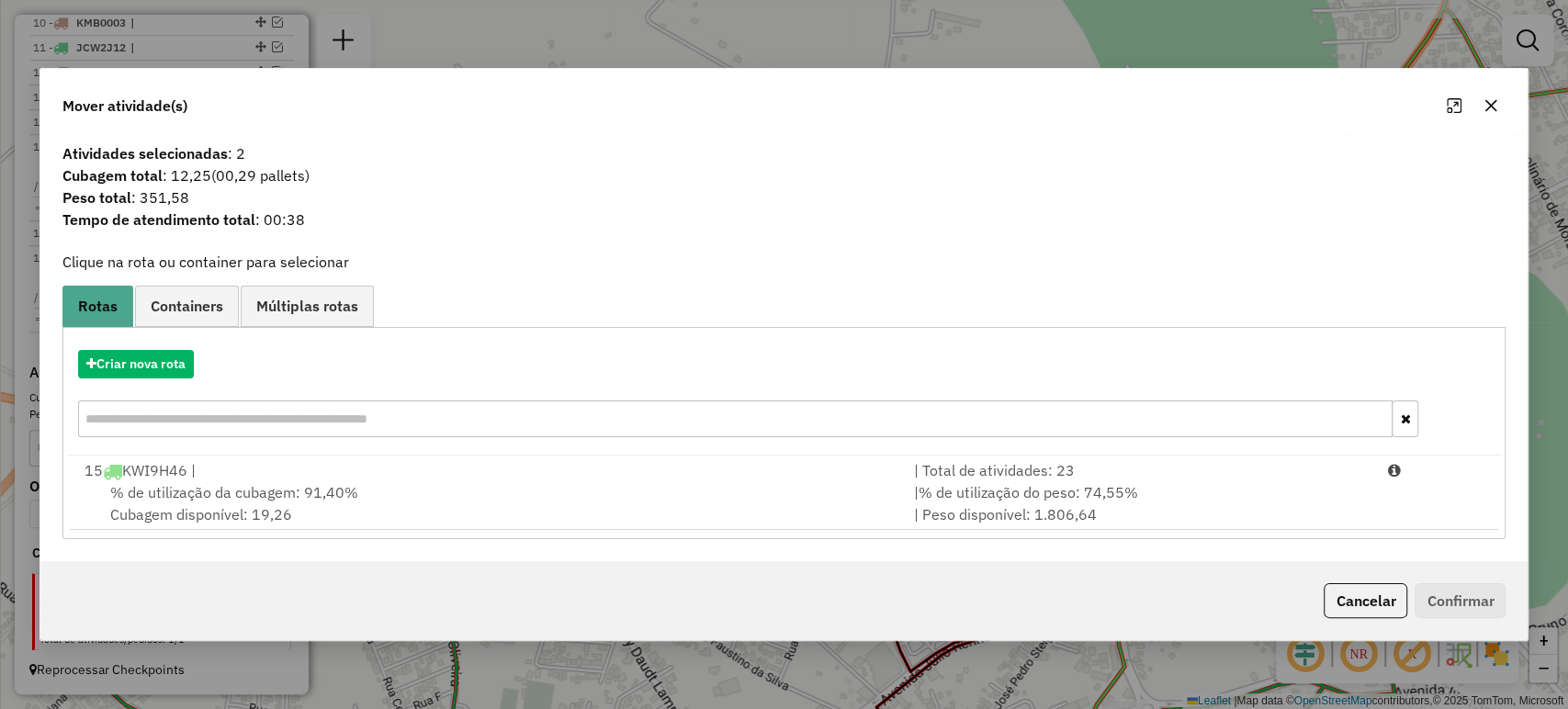 click on "% de utilização da cubagem: 91,40%" at bounding box center (234, 492) 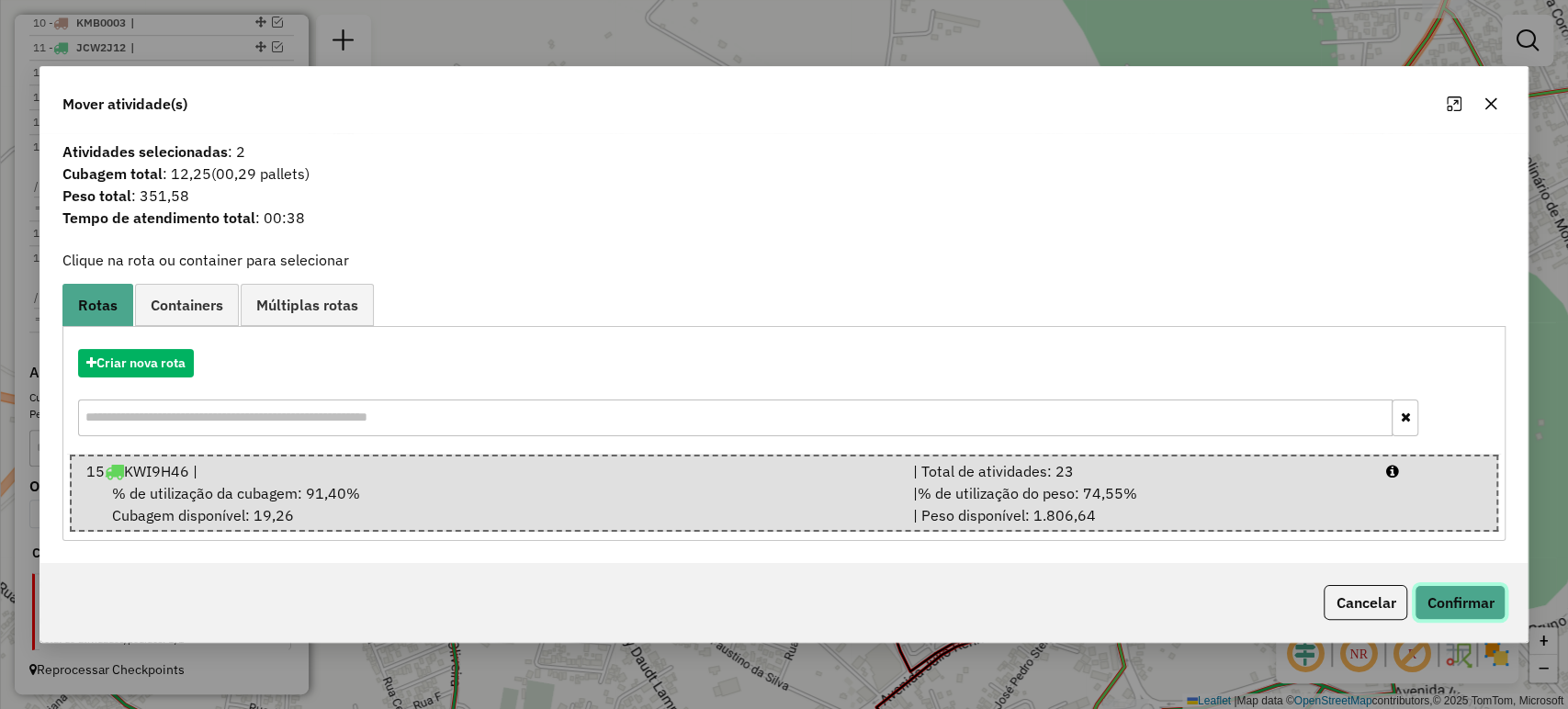 click on "Confirmar" 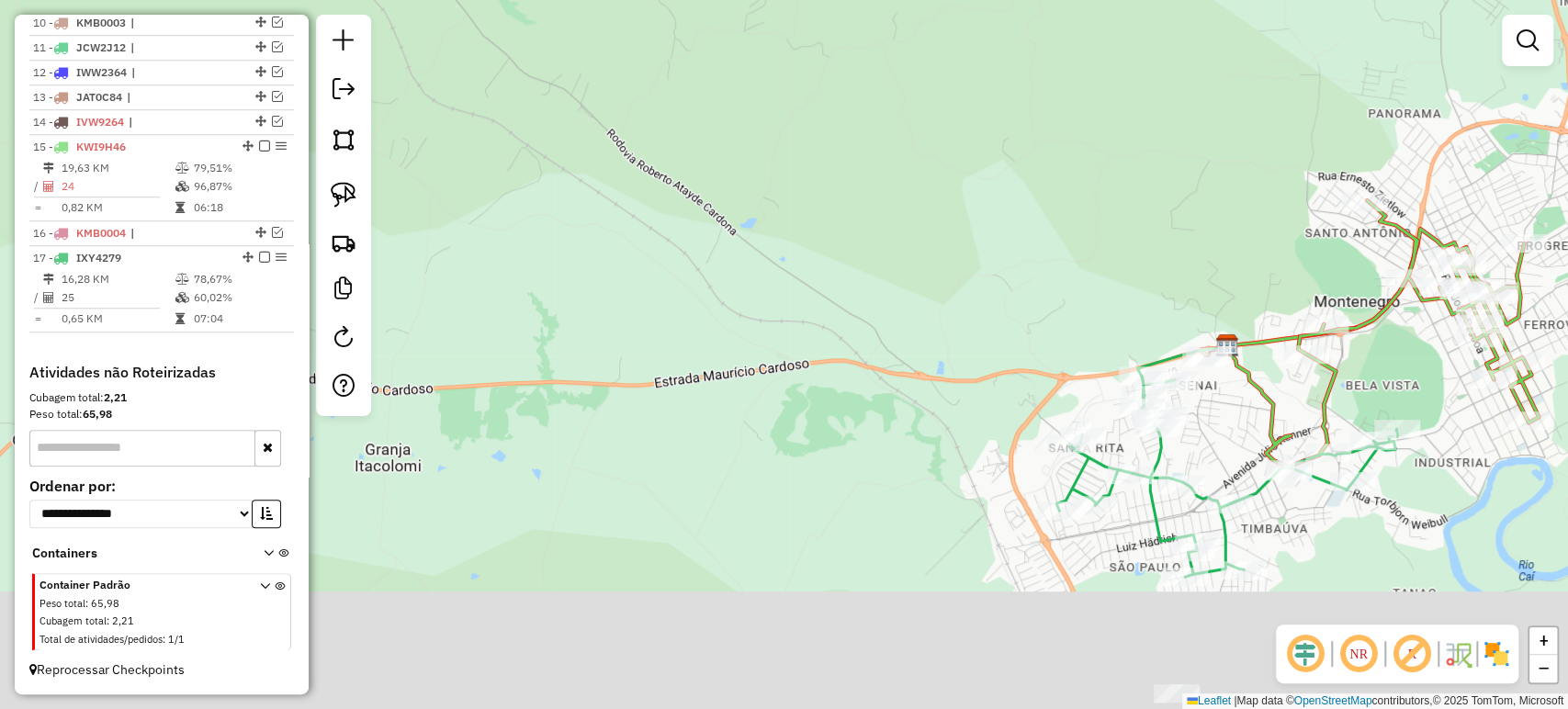 drag, startPoint x: 992, startPoint y: 486, endPoint x: 938, endPoint y: 318, distance: 176.46529 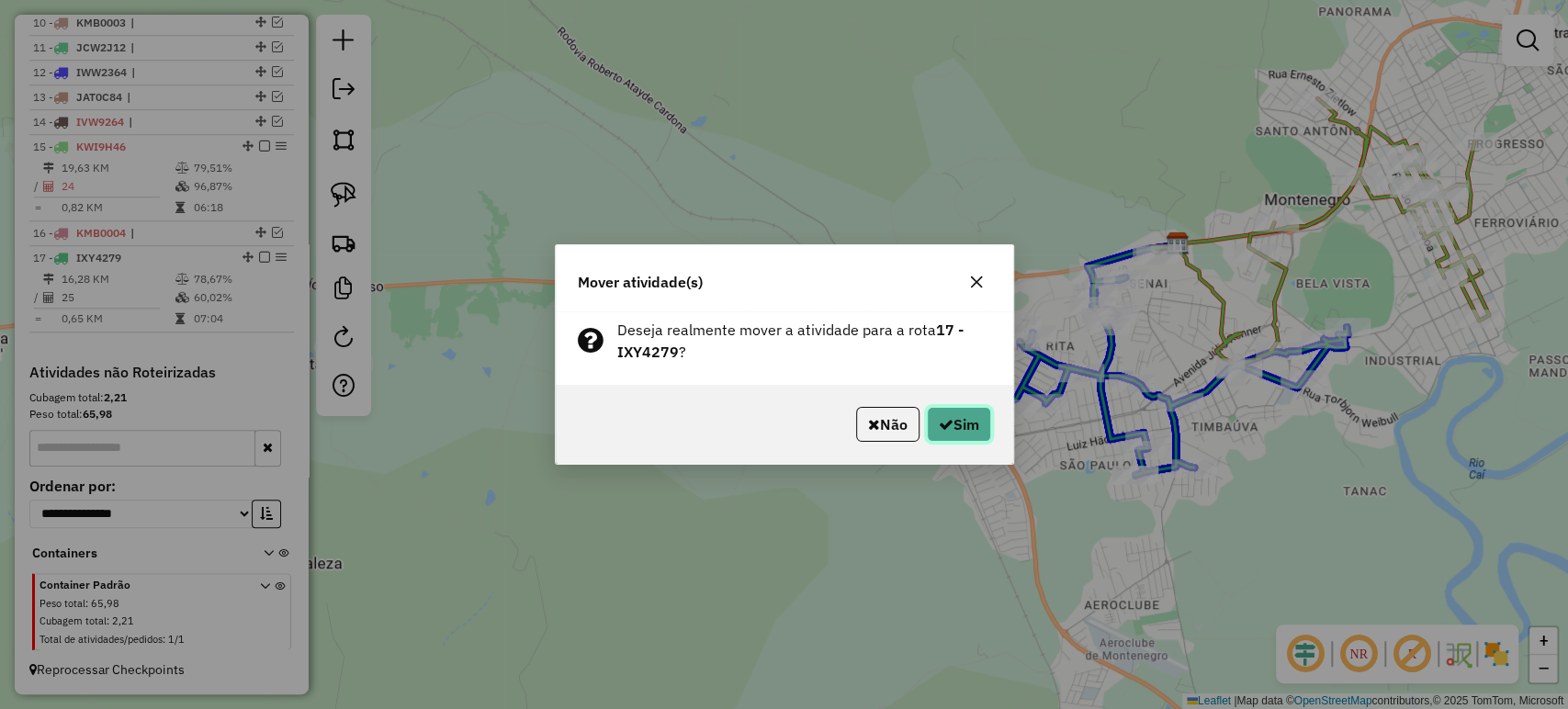 click on "Sim" 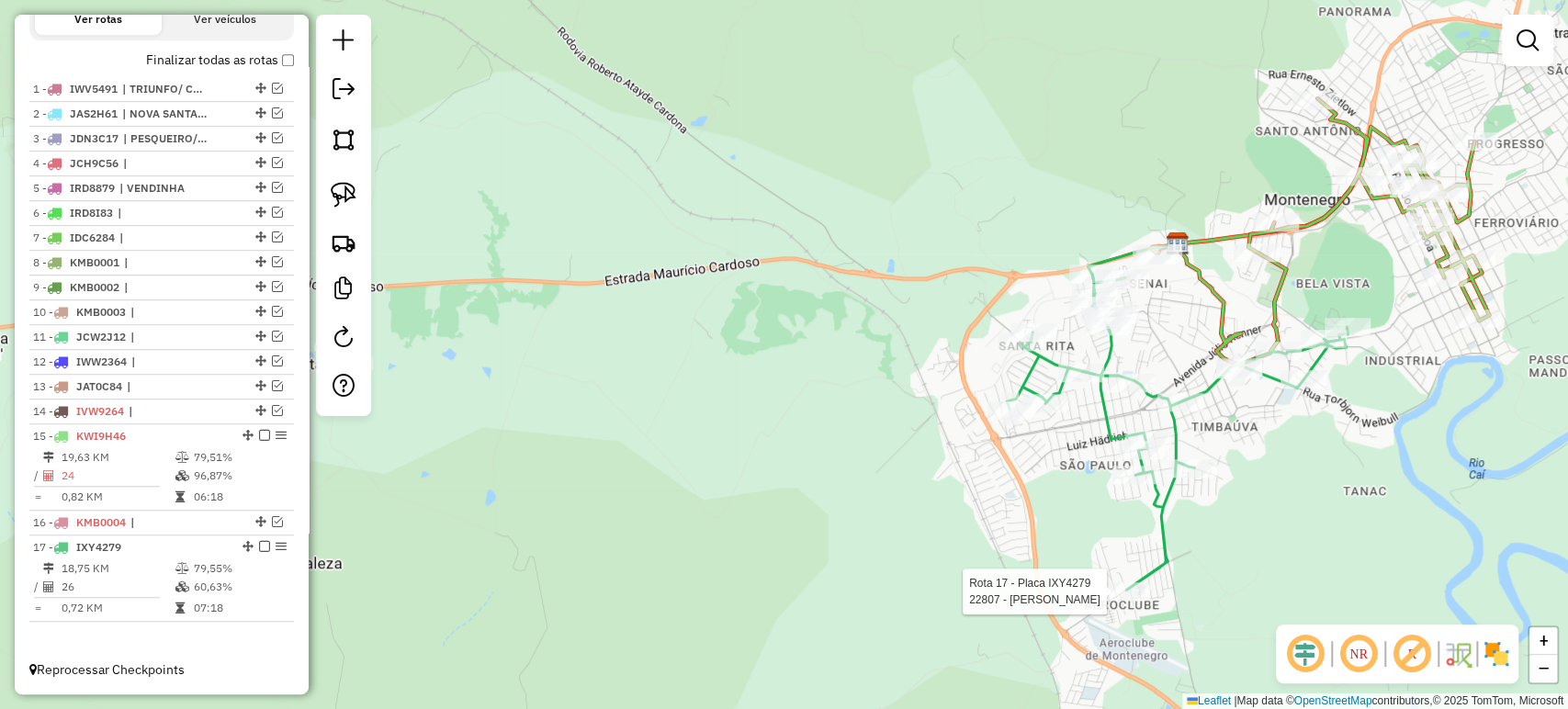 scroll, scrollTop: 662, scrollLeft: 0, axis: vertical 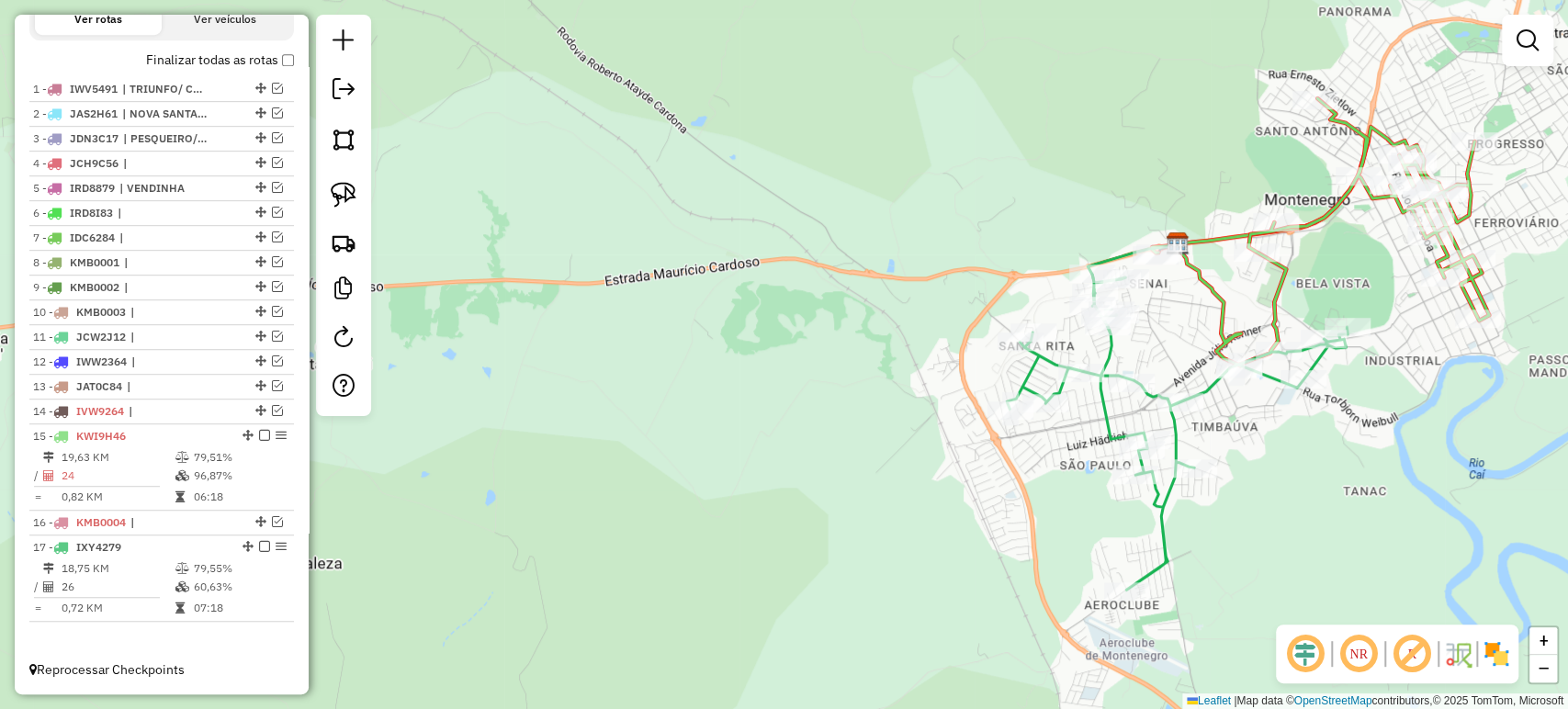 click on "Janela de atendimento Grade de atendimento Capacidade Transportadoras Veículos Cliente Pedidos  Rotas Selecione os dias de semana para filtrar as janelas de atendimento  Seg   Ter   Qua   Qui   Sex   Sáb   Dom  Informe o período da janela de atendimento: De: Até:  Filtrar exatamente a janela do cliente  Considerar janela de atendimento padrão  Selecione os dias de semana para filtrar as grades de atendimento  Seg   Ter   Qua   Qui   Sex   Sáb   Dom   Considerar clientes sem dia de atendimento cadastrado  Clientes fora do dia de atendimento selecionado Filtrar as atividades entre os valores definidos abaixo:  Peso mínimo:   Peso máximo:   Cubagem mínima:   Cubagem máxima:   De:   Até:  Filtrar as atividades entre o tempo de atendimento definido abaixo:  De:   Até:   Considerar capacidade total dos clientes não roteirizados Transportadora: Selecione um ou mais itens Tipo de veículo: Selecione um ou mais itens Veículo: Selecione um ou mais itens Motorista: Selecione um ou mais itens Nome: Rótulo:" 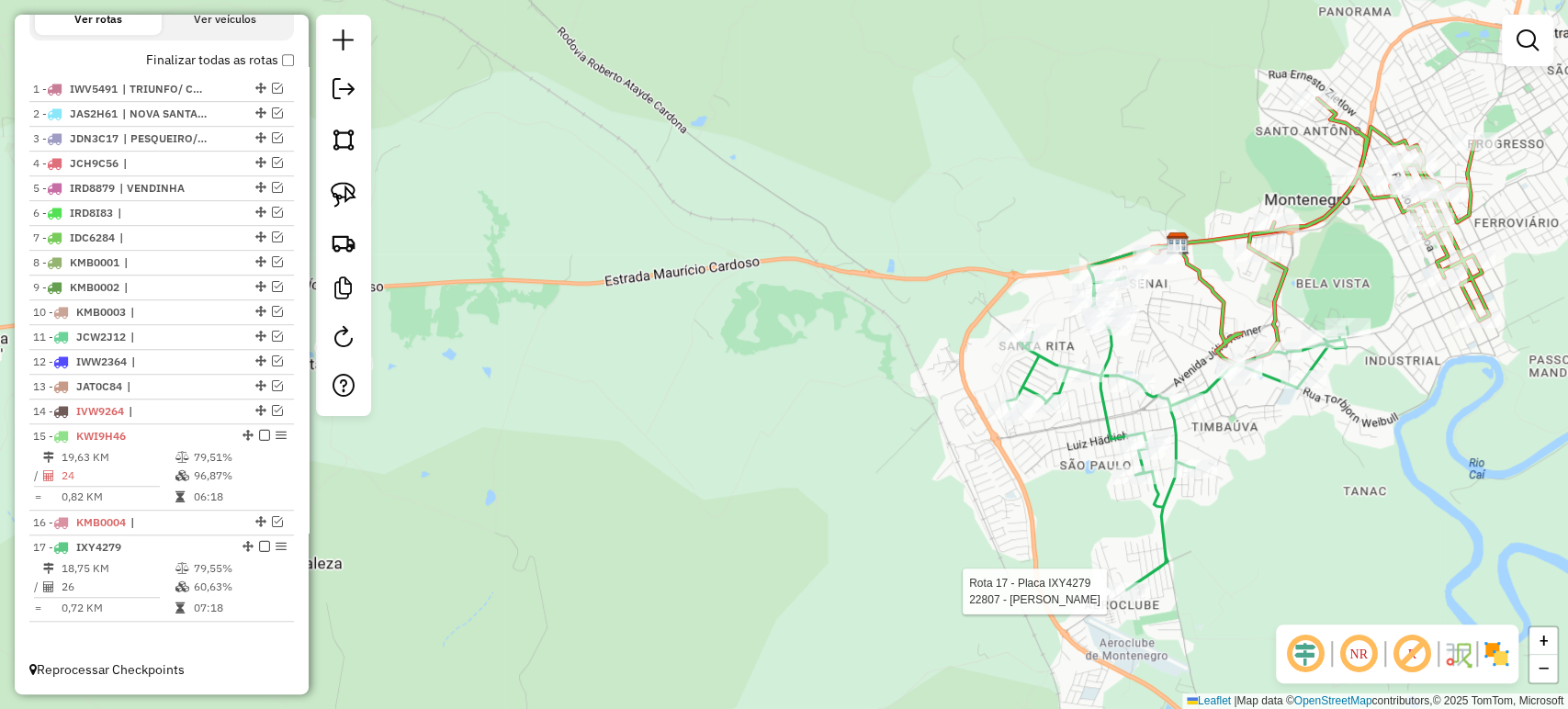 select on "*********" 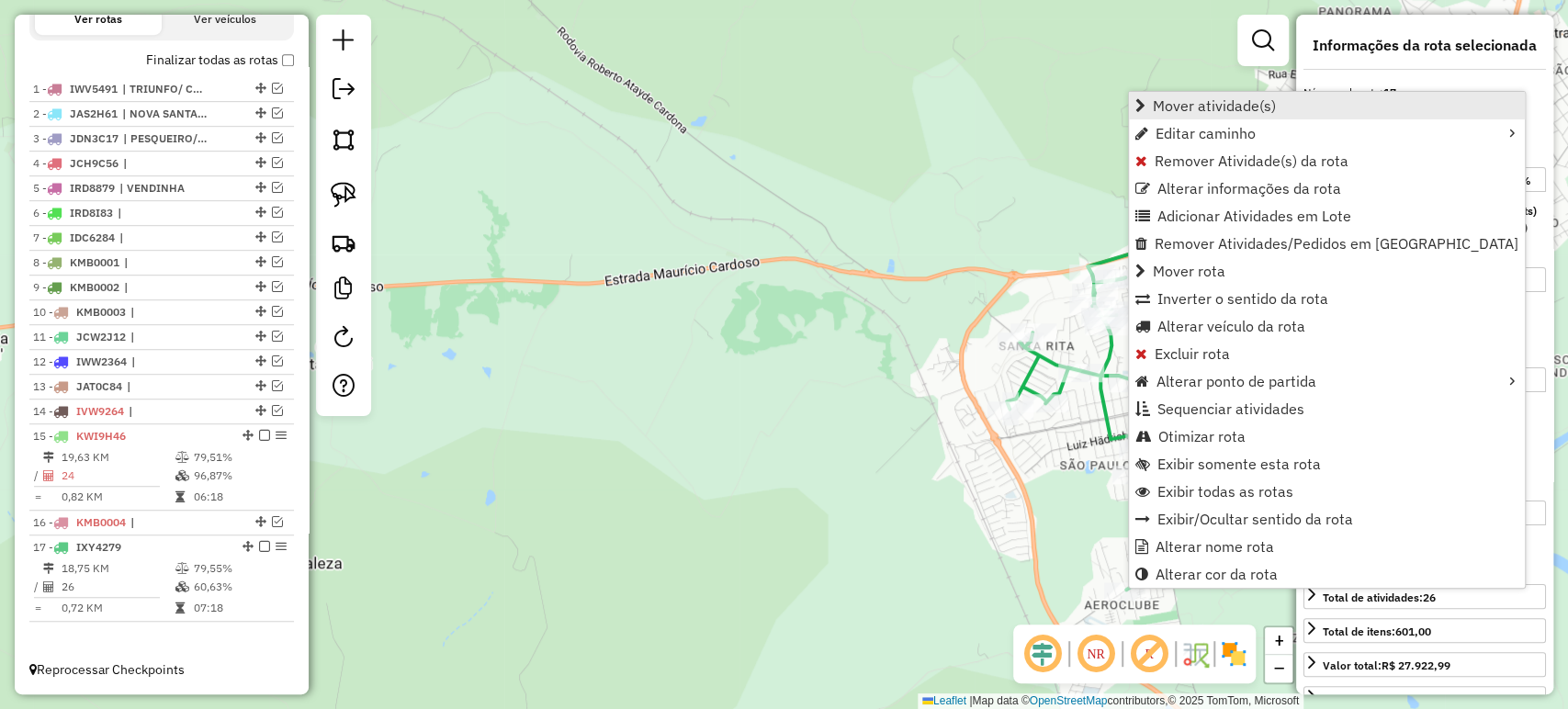 click on "Mover atividade(s)" at bounding box center [1214, 106] 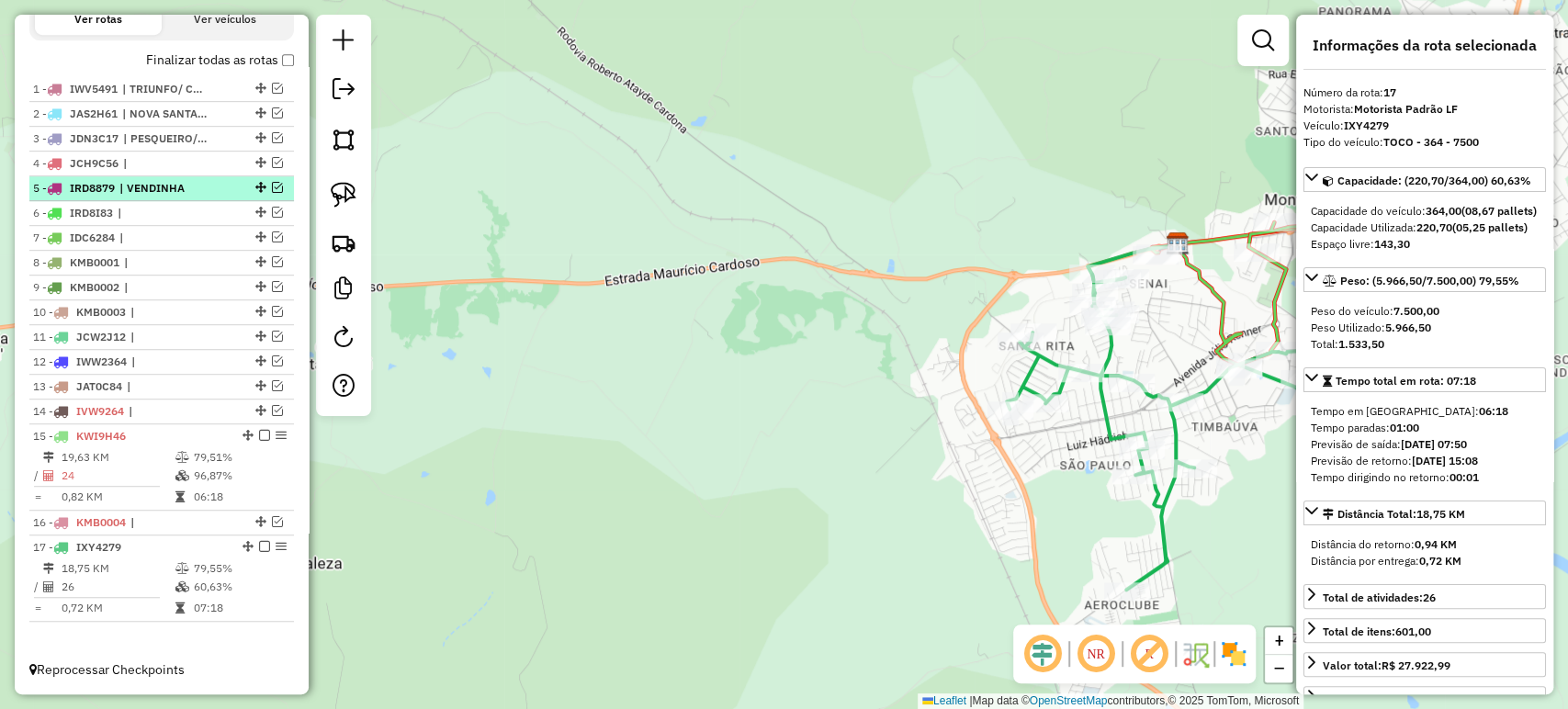 click at bounding box center [277, 187] 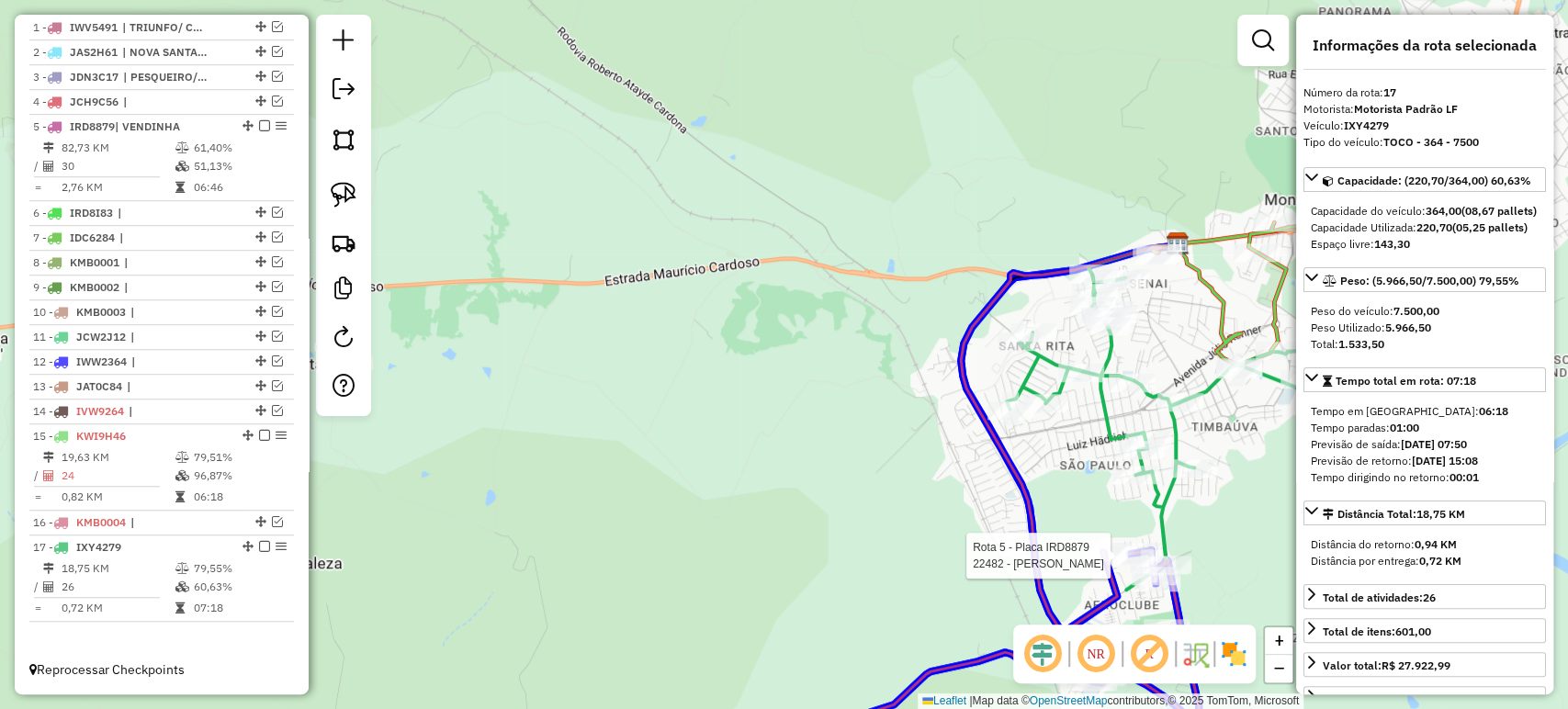 click 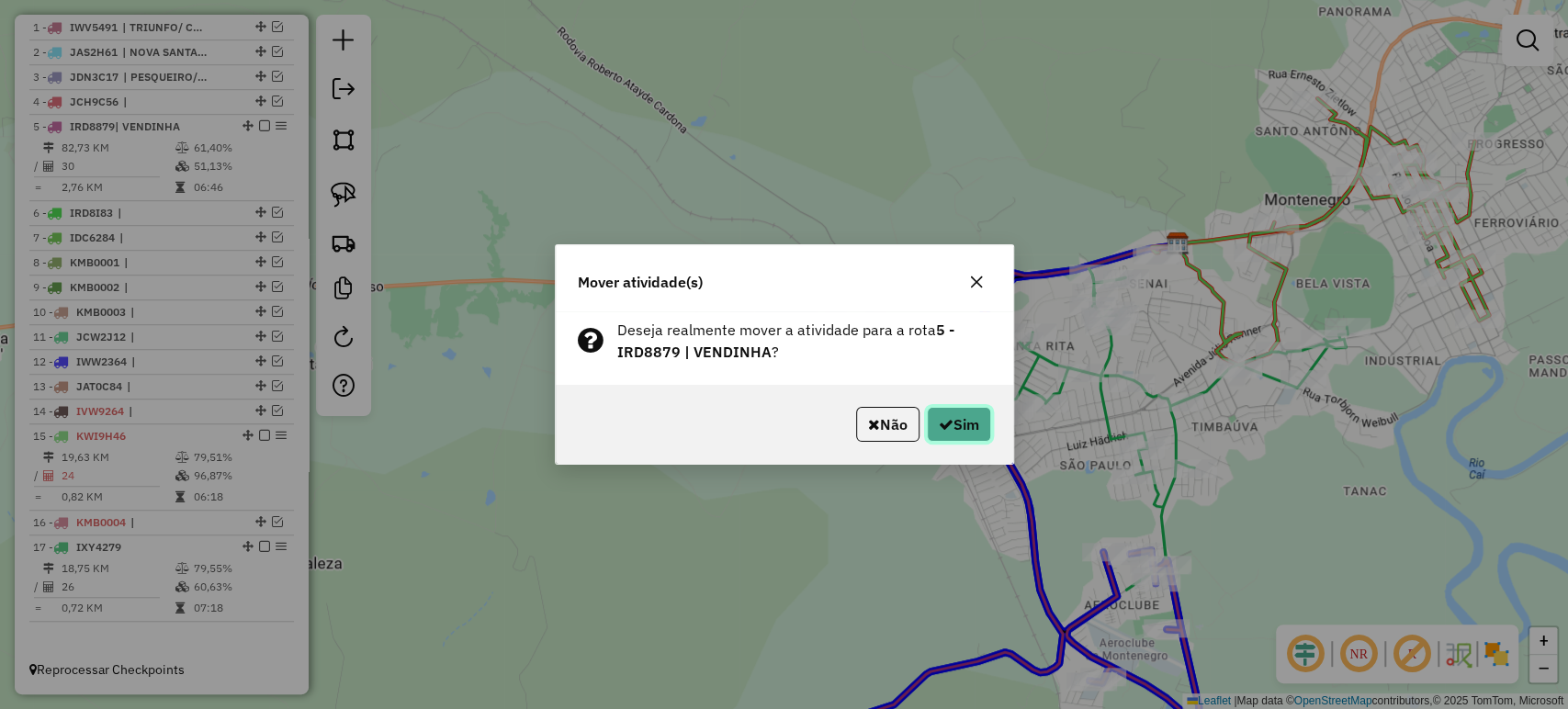 click on "Sim" 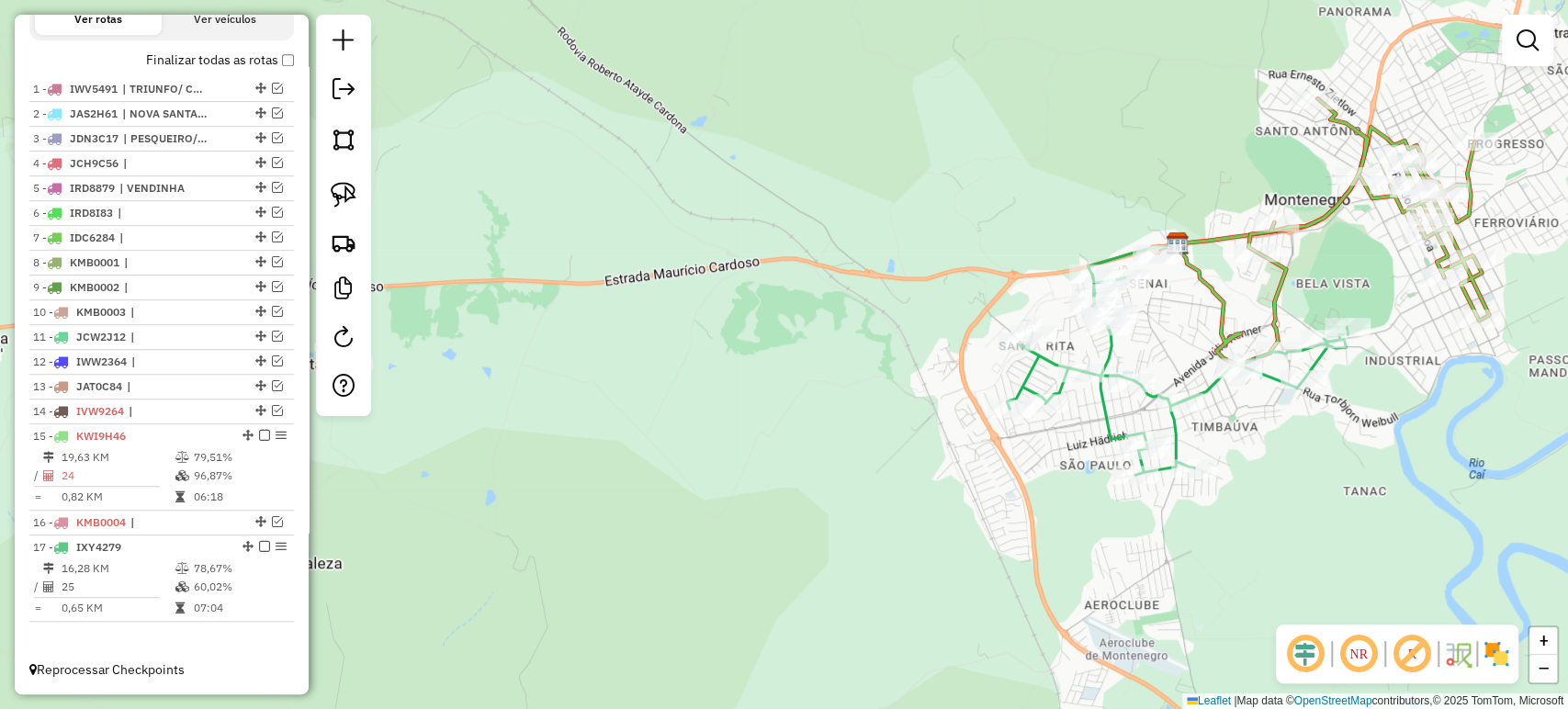 scroll, scrollTop: 662, scrollLeft: 0, axis: vertical 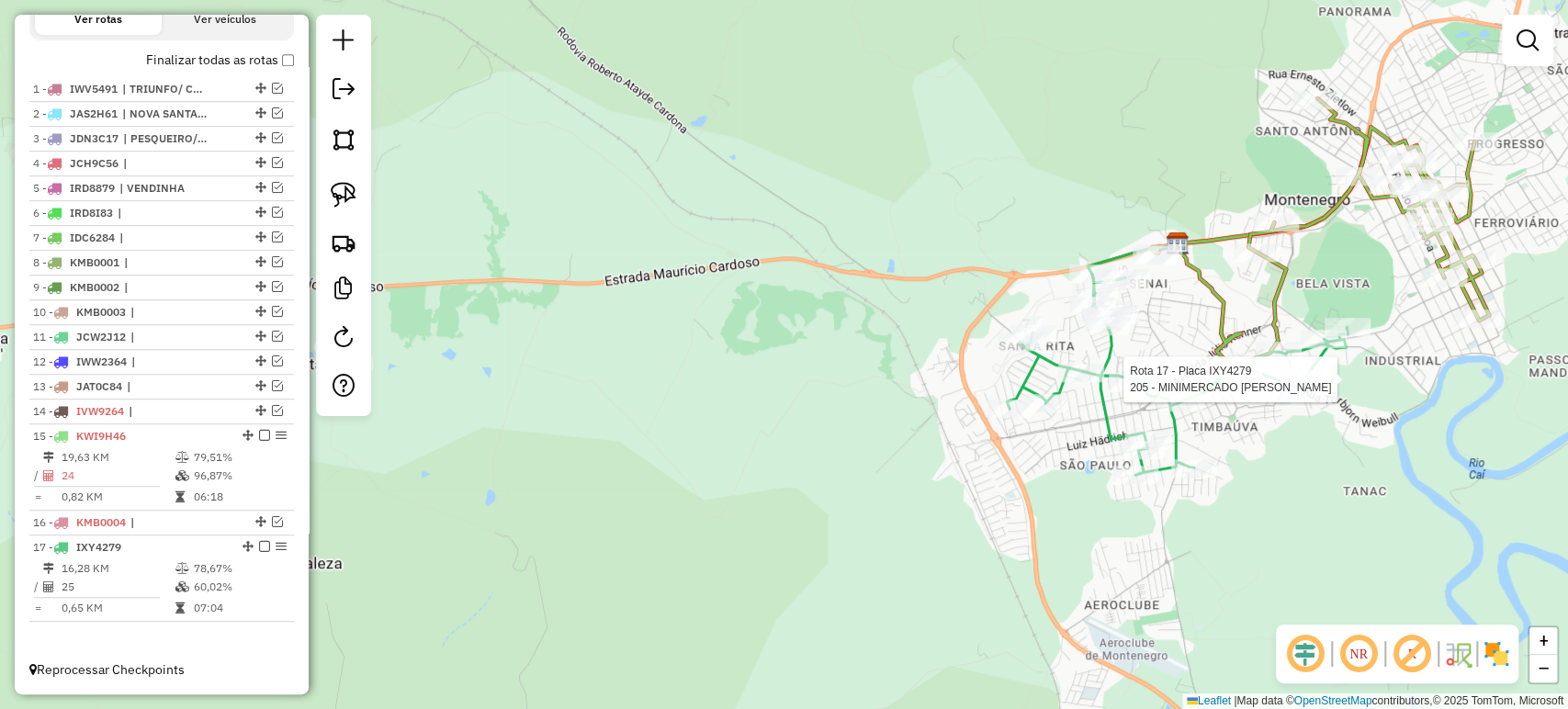 select on "*********" 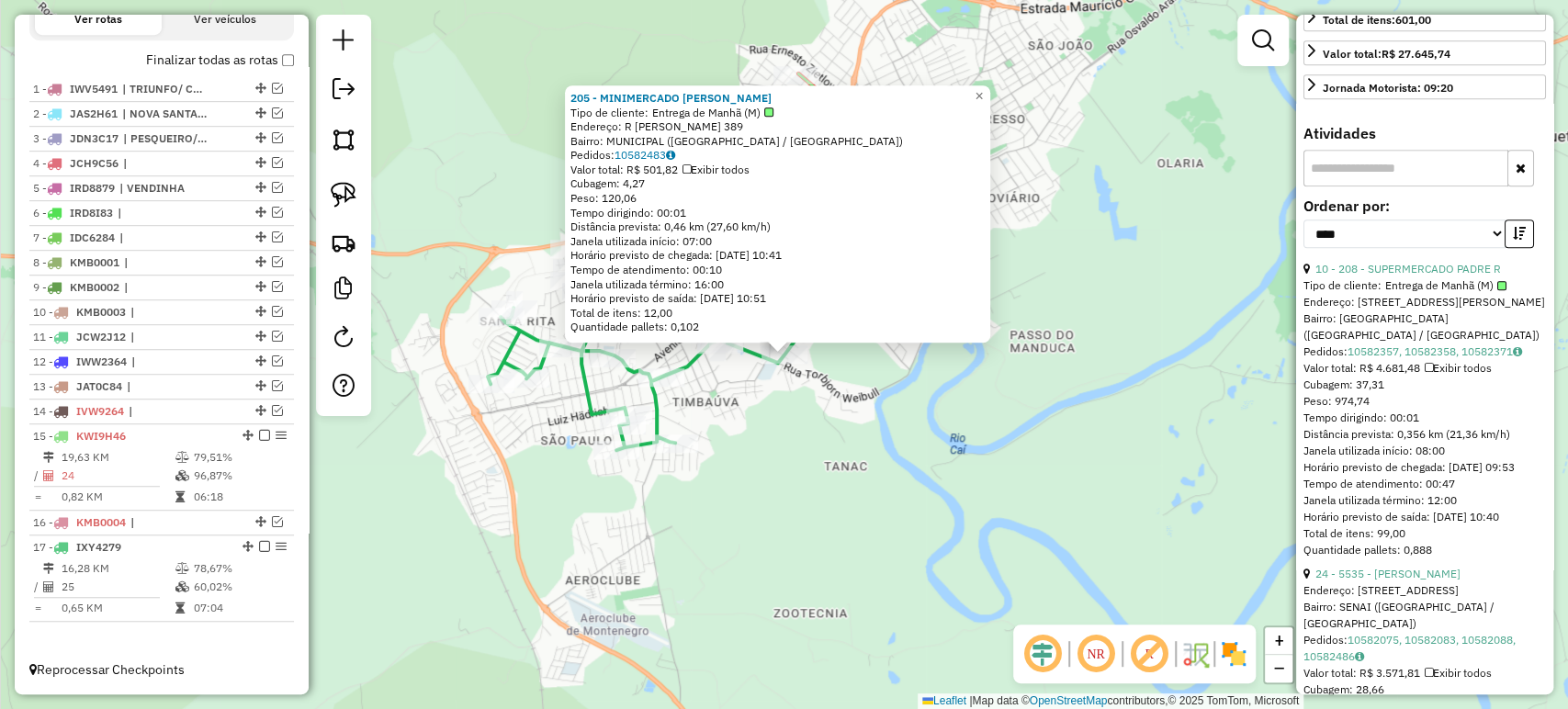 scroll, scrollTop: 816, scrollLeft: 0, axis: vertical 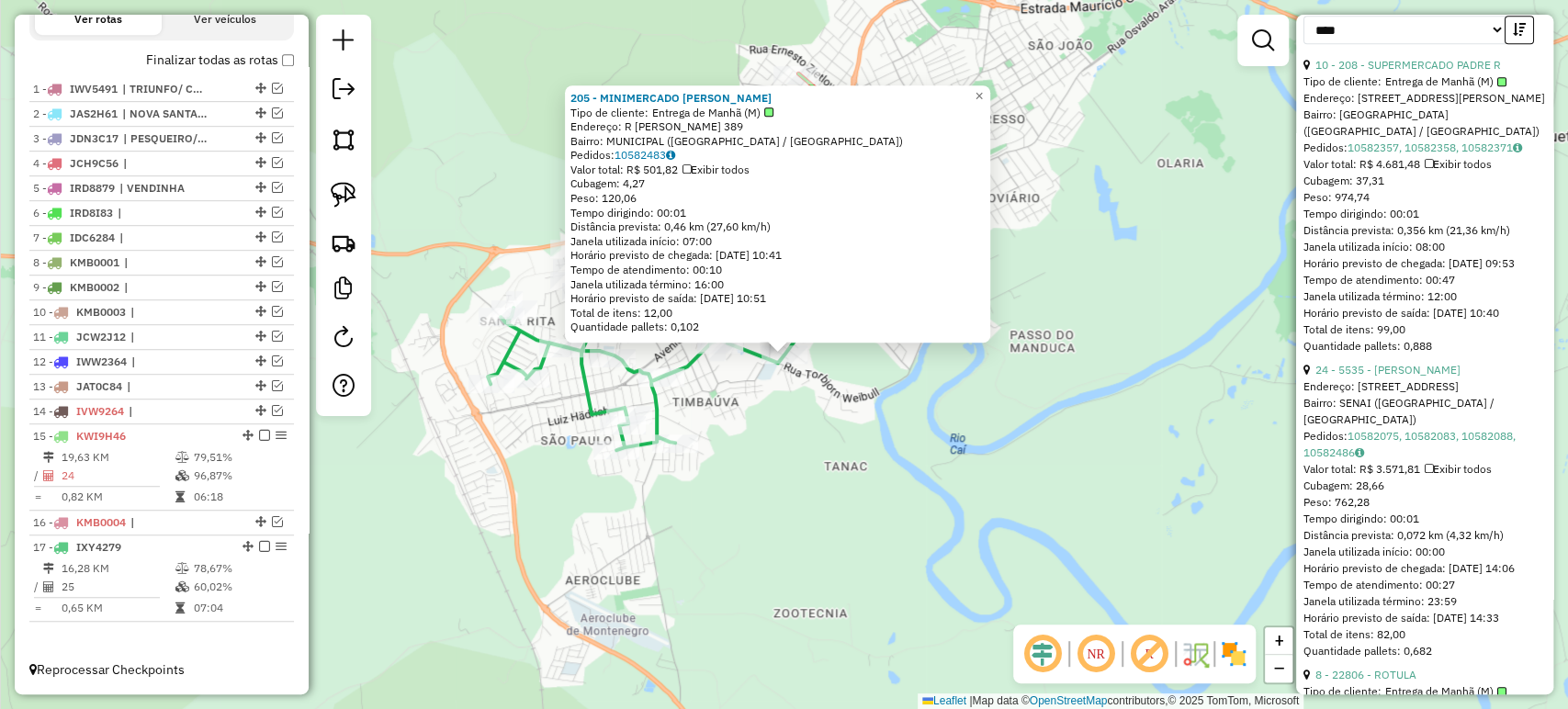 click on "205 - MINIMERCADO [PERSON_NAME]  Tipo de cliente:   Entrega de Manhã (M)   Endereço: R [PERSON_NAME] DE VARGAS 389   Bairro: MUNICIPAL ([GEOGRAPHIC_DATA] / [GEOGRAPHIC_DATA])   [GEOGRAPHIC_DATA]:  10582483   Valor total: R$ 501,82   Exibir todos   Cubagem: 4,27  Peso: 120,06  Tempo dirigindo: 00:01   Distância prevista: 0,46 km (27,60 km/h)   [GEOGRAPHIC_DATA] utilizada início: 07:00   Horário previsto de chegada: [DATE] 10:41   Tempo de atendimento: 00:10   Janela utilizada término: 16:00   Horário previsto de saída: [DATE] 10:51   Total de itens: 12,00   Quantidade pallets: 0,102  × Janela de atendimento Grade de atendimento Capacidade Transportadoras Veículos Cliente Pedidos  Rotas Selecione os dias de semana para filtrar as janelas de atendimento  Seg   Ter   Qua   Qui   Sex   Sáb   Dom  Informe o período da janela de atendimento: De: Até:  Filtrar exatamente a janela do cliente  Considerar janela de atendimento padrão  Selecione os dias de semana para filtrar as grades de atendimento  Seg   Ter   Qua   Qui   Sex   Sáb   Dom  +" 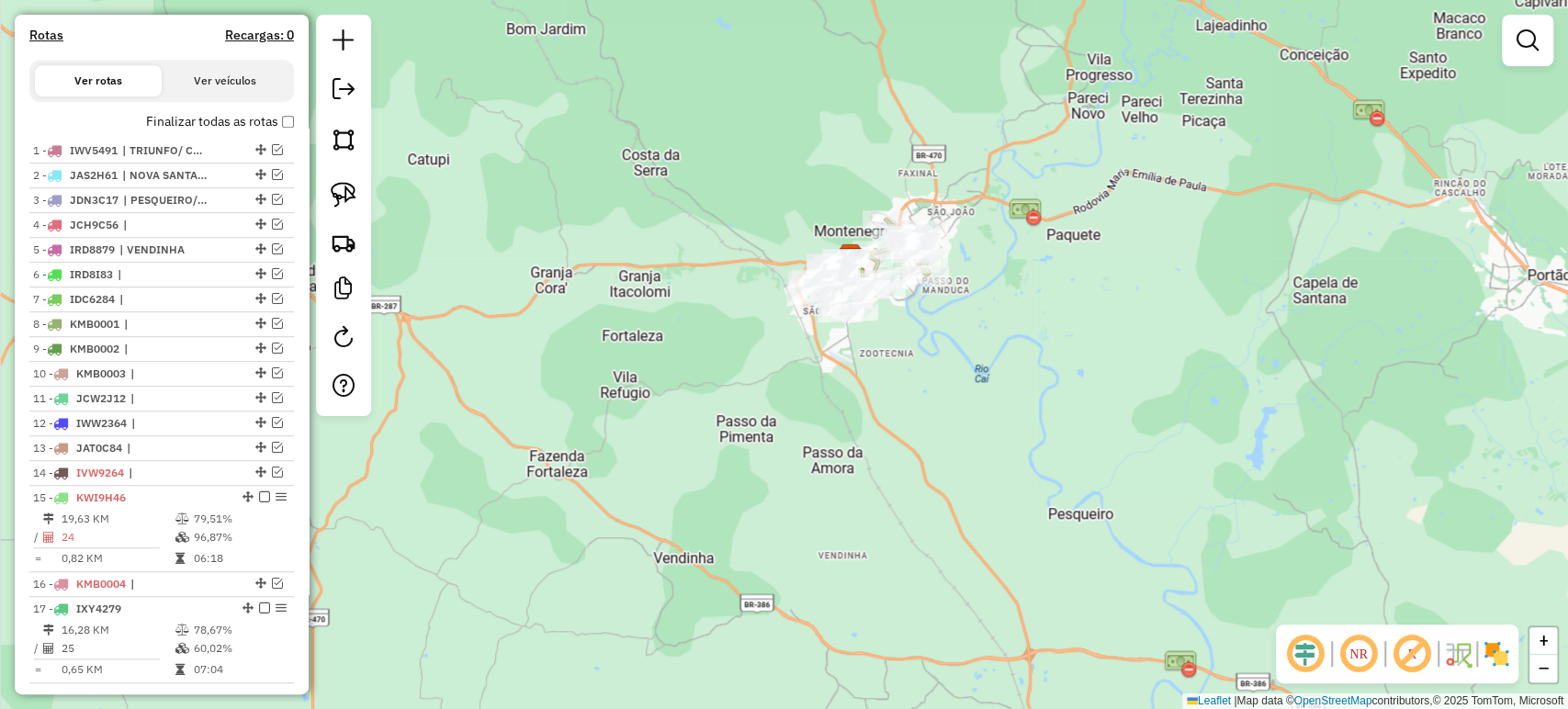 scroll, scrollTop: 560, scrollLeft: 0, axis: vertical 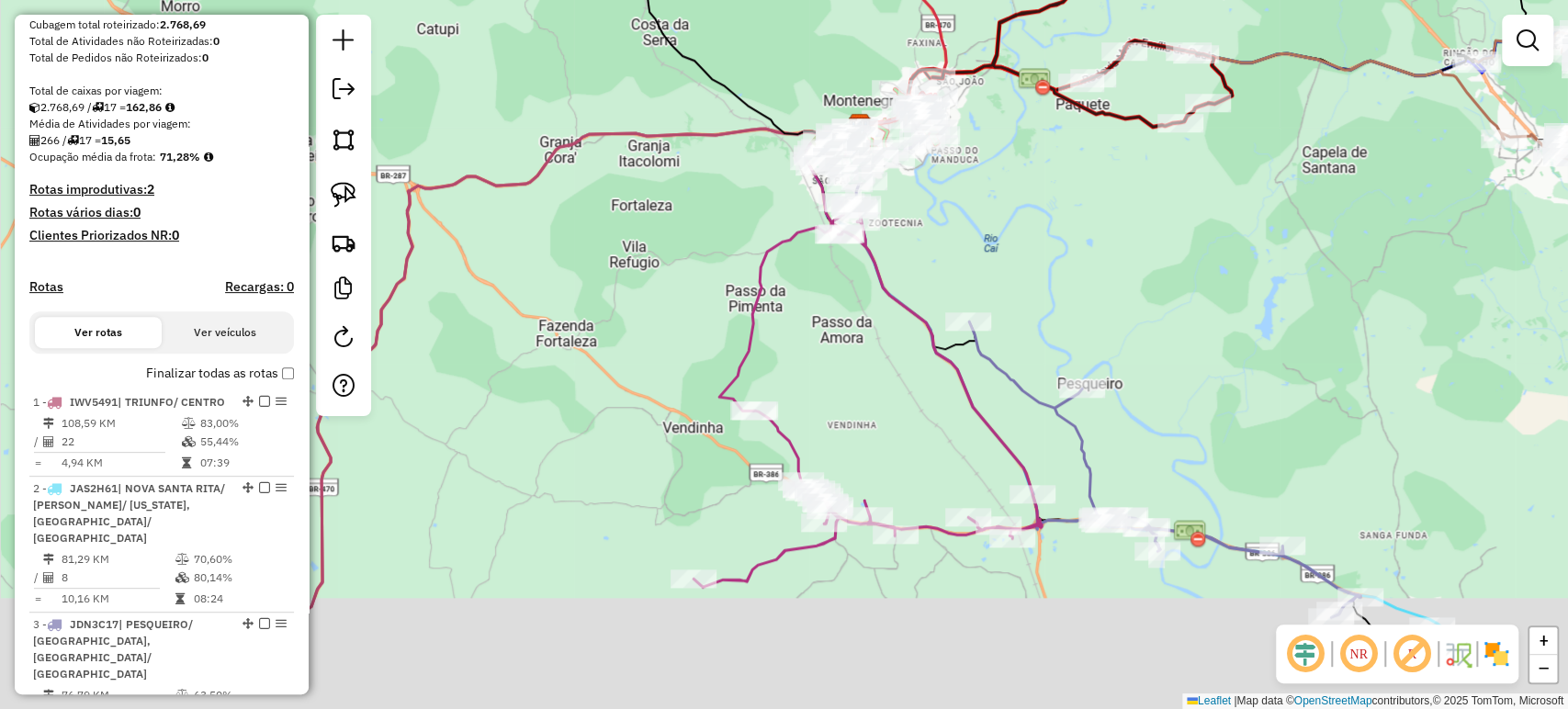drag, startPoint x: 885, startPoint y: 598, endPoint x: 828, endPoint y: 432, distance: 175.51353 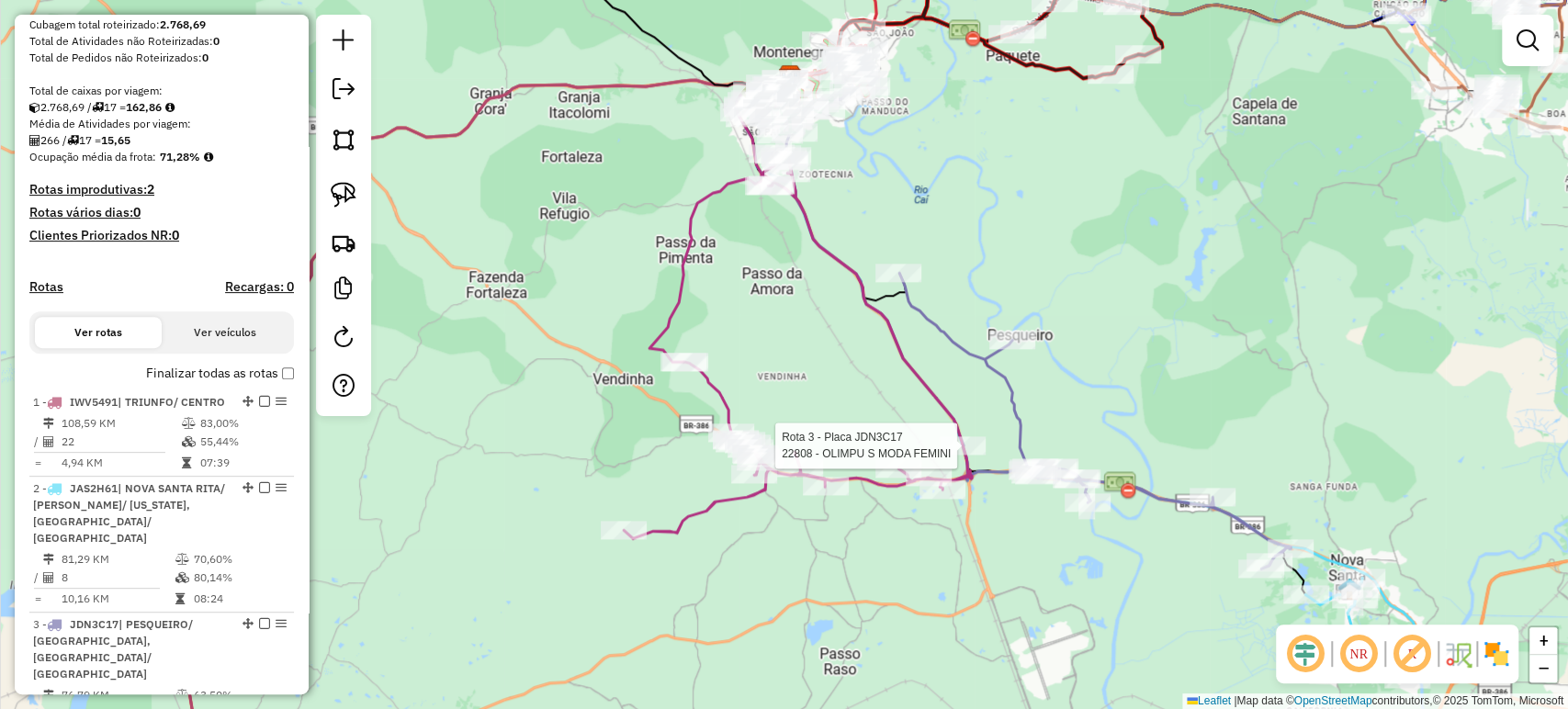 select on "*********" 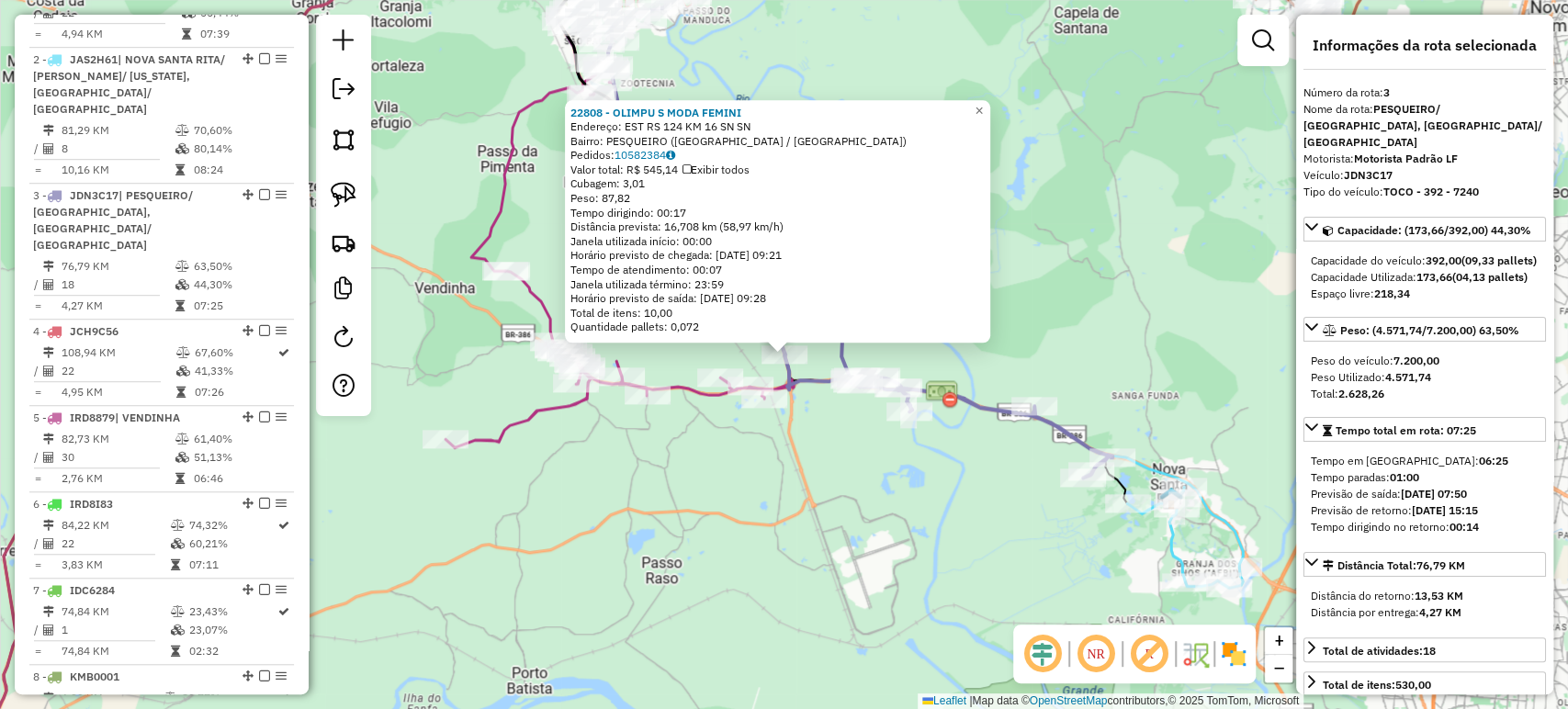 scroll, scrollTop: 948, scrollLeft: 0, axis: vertical 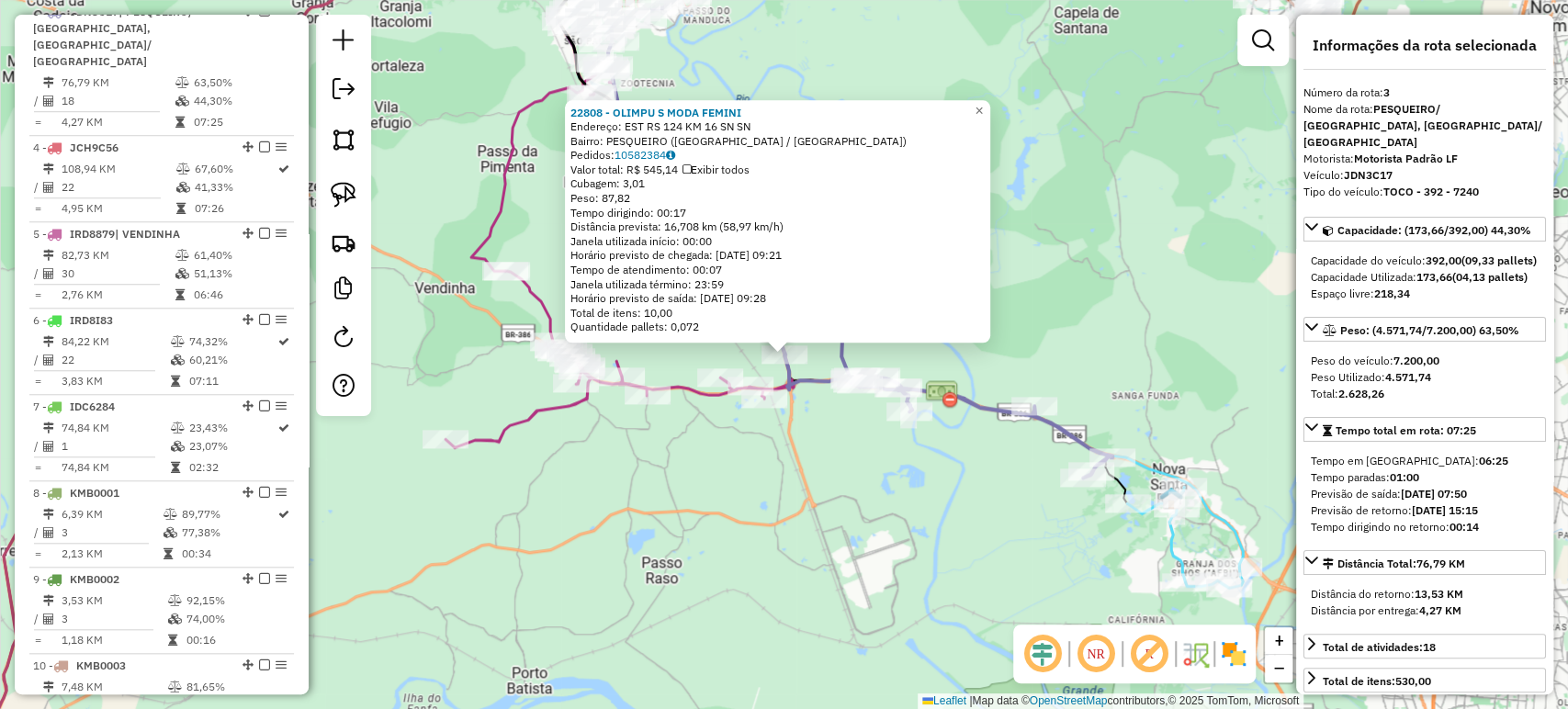 click on "22808 - OLIMPU S MODA FEMINI  Endereço: EST RS 124 KM 16 SN SN   Bairro: [GEOGRAPHIC_DATA] ([GEOGRAPHIC_DATA] / [GEOGRAPHIC_DATA])   Pedidos:  10582384   Valor total: R$ 545,14   Exibir todos   Cubagem: 3,01  Peso: 87,82  Tempo dirigindo: 00:17   Distância prevista: 16,708 km (58,97 km/h)   [GEOGRAPHIC_DATA] utilizada início: 00:00   Horário previsto de chegada: [DATE] 09:21   Tempo de atendimento: 00:07   Janela utilizada término: 23:59   Horário previsto de saída: [DATE] 09:28   Total de itens: 10,00   Quantidade pallets: 0,072  × Janela de atendimento Grade de atendimento Capacidade Transportadoras Veículos Cliente Pedidos  Rotas Selecione os dias de semana para filtrar as janelas de atendimento  Seg   Ter   Qua   Qui   Sex   Sáb   Dom  Informe o período da janela de atendimento: De: Até:  Filtrar exatamente a janela do cliente  Considerar janela de atendimento padrão  Selecione os dias de semana para filtrar as grades de atendimento  Seg   Ter   Qua   Qui   Sex   Sáb   Dom   Clientes fora do dia de atendimento selecionado +" 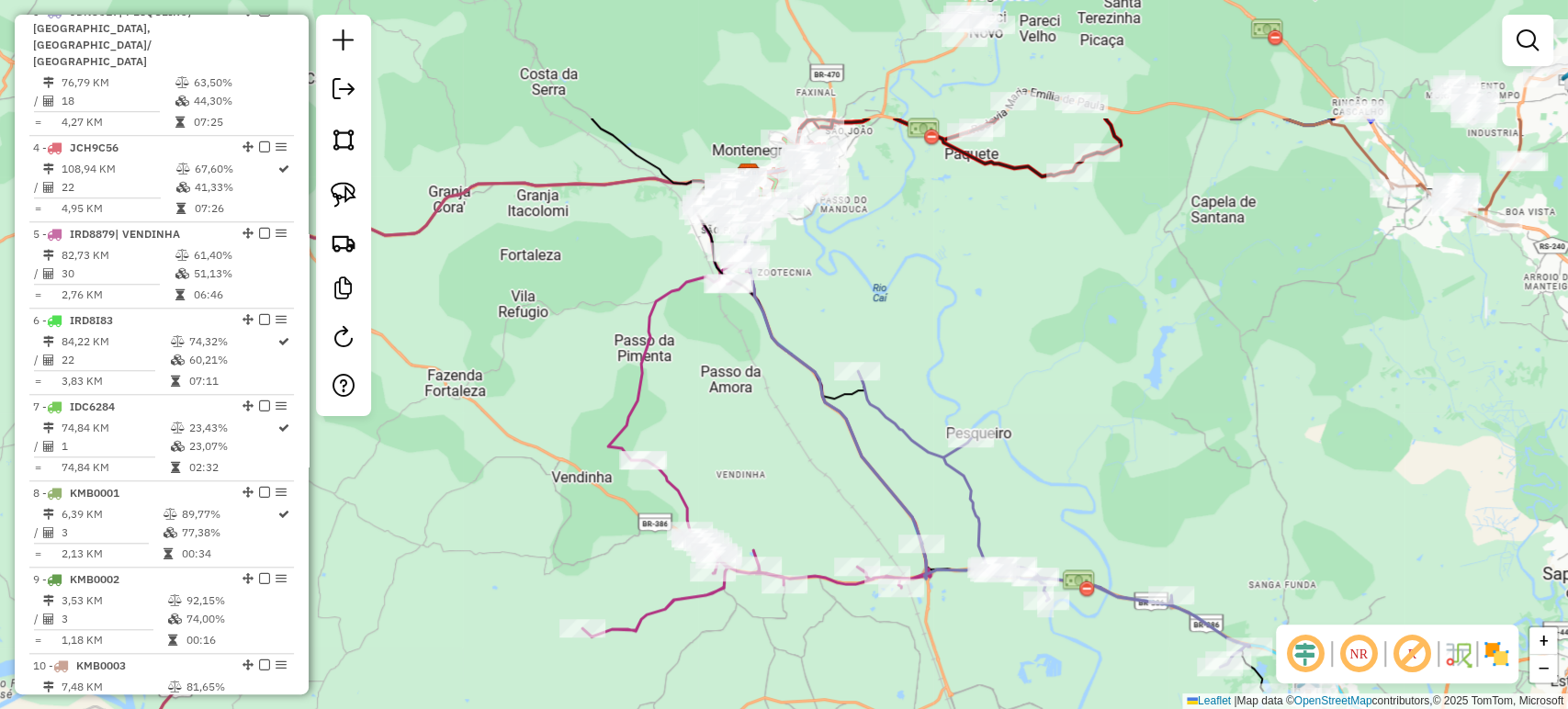 drag, startPoint x: 934, startPoint y: 263, endPoint x: 859, endPoint y: 298, distance: 82.76473 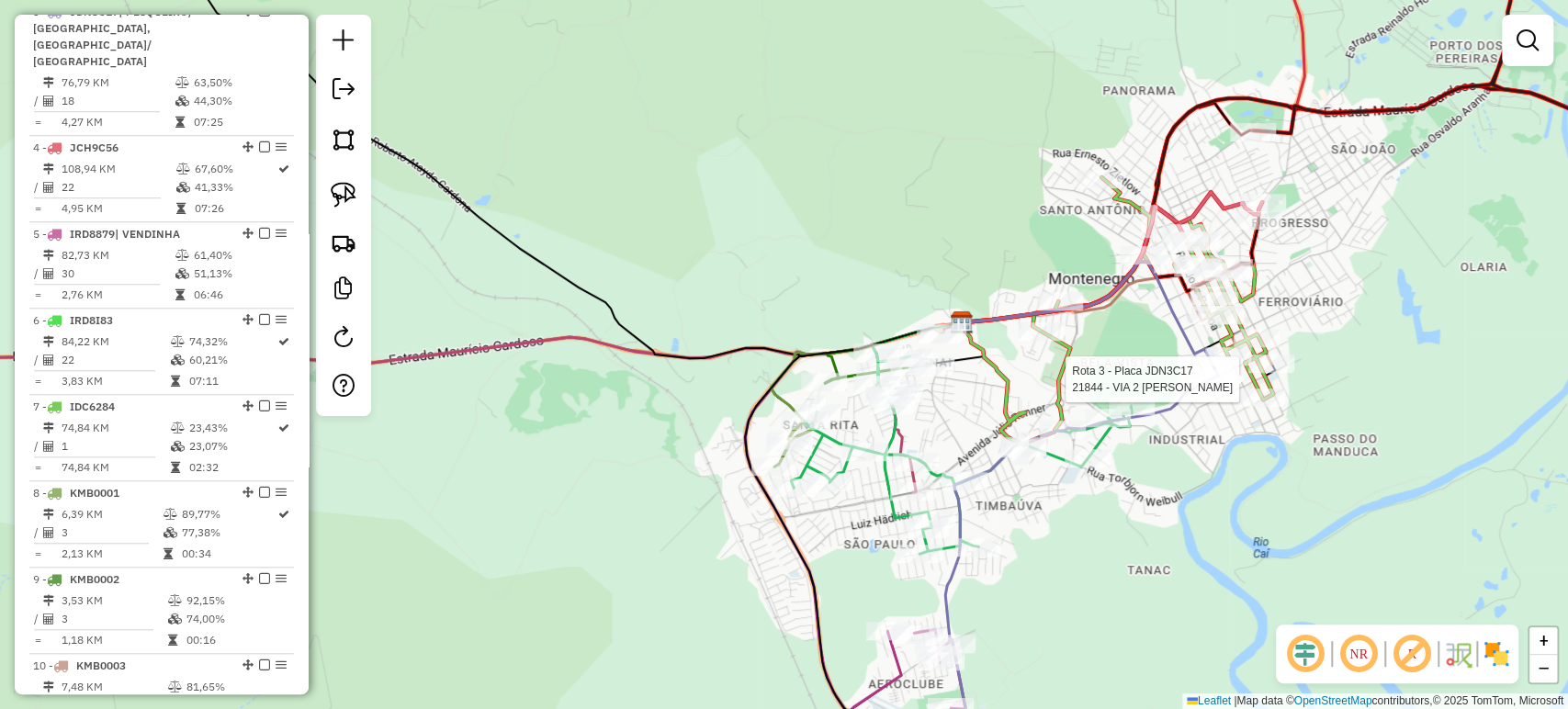 select on "*********" 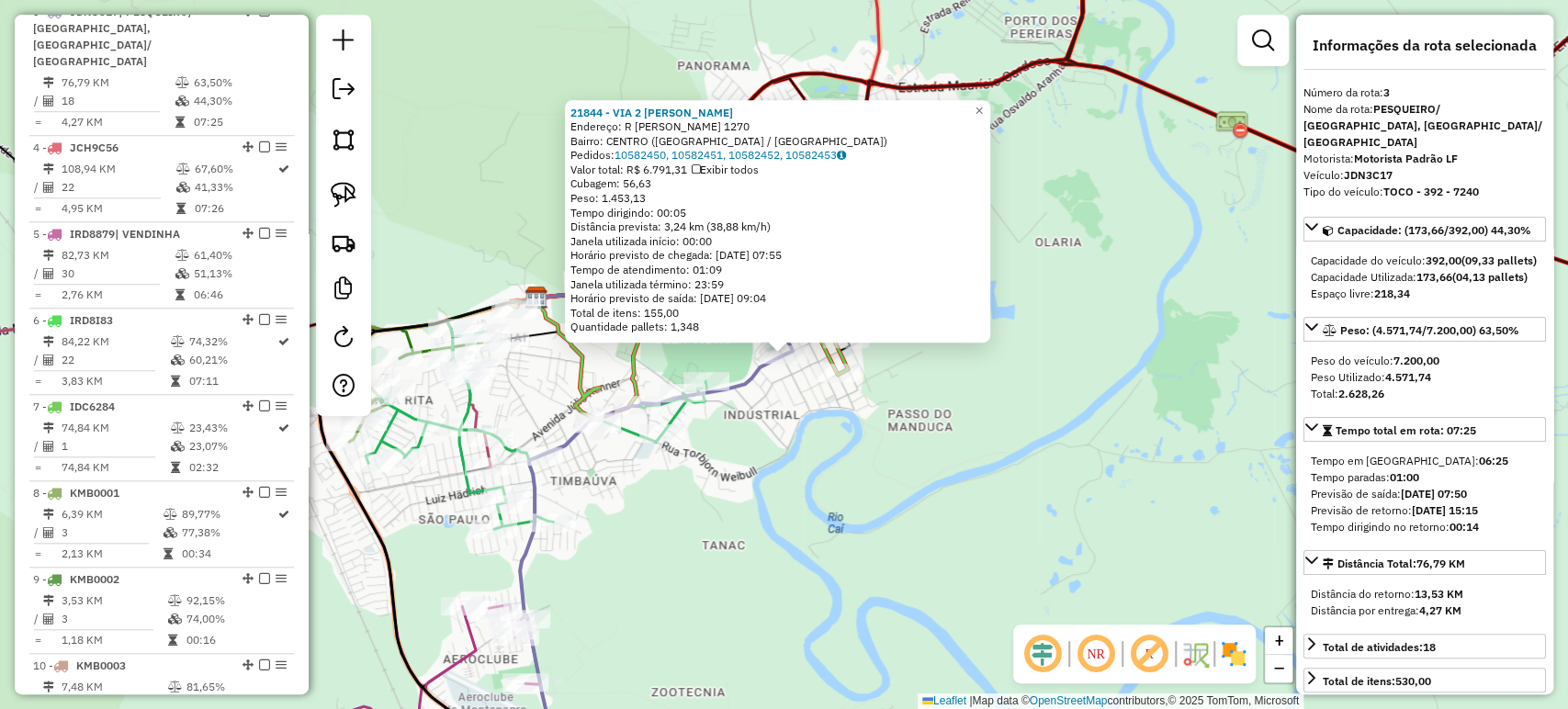 click on "21844 - VIA 2 [PERSON_NAME]: R [PERSON_NAME] 1270   Bairro: [GEOGRAPHIC_DATA] ([GEOGRAPHIC_DATA] / [GEOGRAPHIC_DATA])   [GEOGRAPHIC_DATA]:  10582450, 10582451, 10582452, 10582453   Valor total: R$ 6.791,31   Exibir todos   Cubagem: 56,63  Peso: 1.453,13  Tempo dirigindo: 00:05   Distância prevista: 3,24 km (38,88 km/h)   [GEOGRAPHIC_DATA] utilizada início: 00:00   Horário previsto de chegada: [DATE] 07:55   Tempo de atendimento: 01:09   Janela utilizada término: 23:59   Horário previsto de saída: [DATE] 09:04   Total de itens: 155,00   Quantidade pallets: 1,348  × Janela de atendimento Grade de atendimento Capacidade Transportadoras Veículos Cliente Pedidos  Rotas Selecione os dias de semana para filtrar as janelas de atendimento  Seg   Ter   Qua   Qui   Sex   Sáb   Dom  Informe o período da janela de atendimento: De: Até:  Filtrar exatamente a janela do cliente  Considerar janela de atendimento padrão  Selecione os dias de semana para filtrar as grades de atendimento  Seg   Ter   Qua   Qui   Sex   Sáb   Dom   Peso mínimo:   De:   Até:" 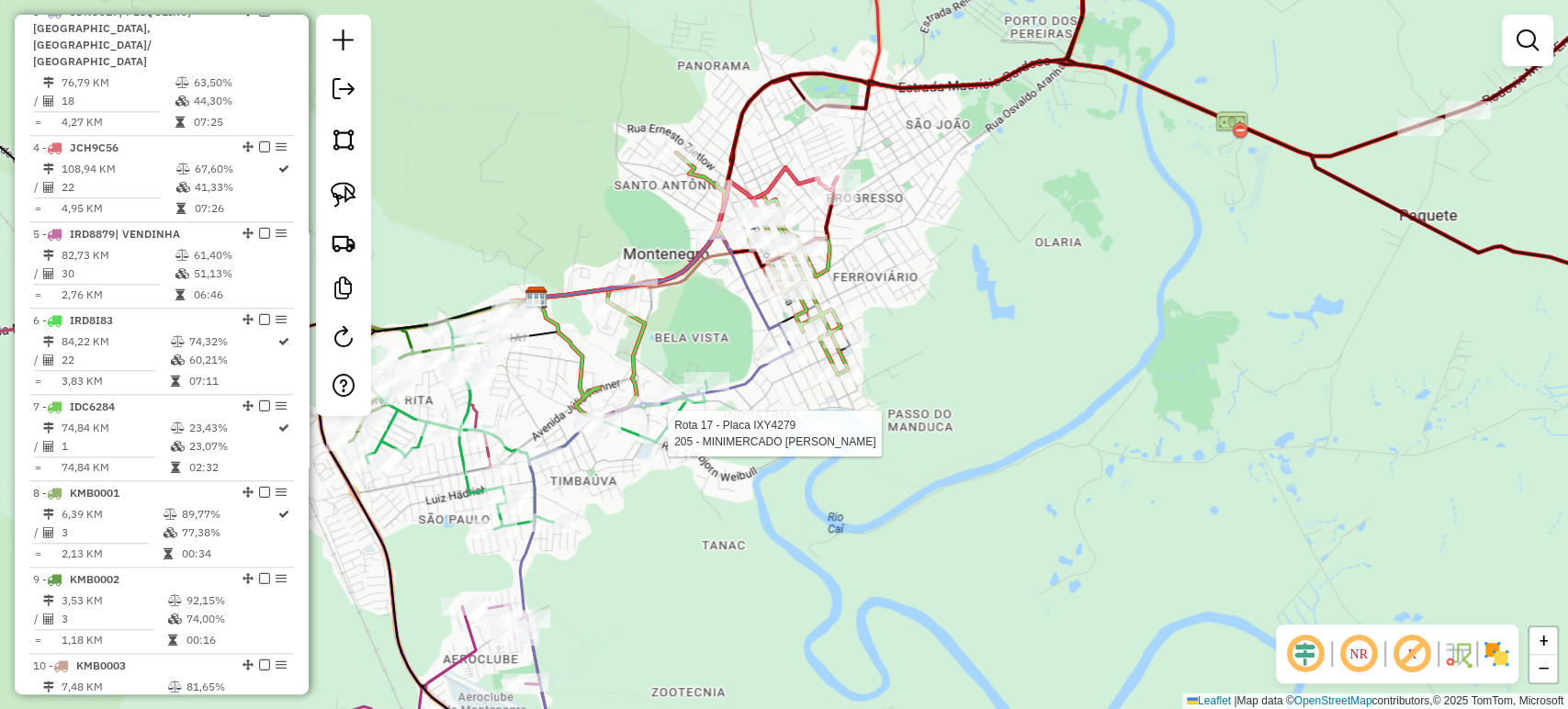 select on "*********" 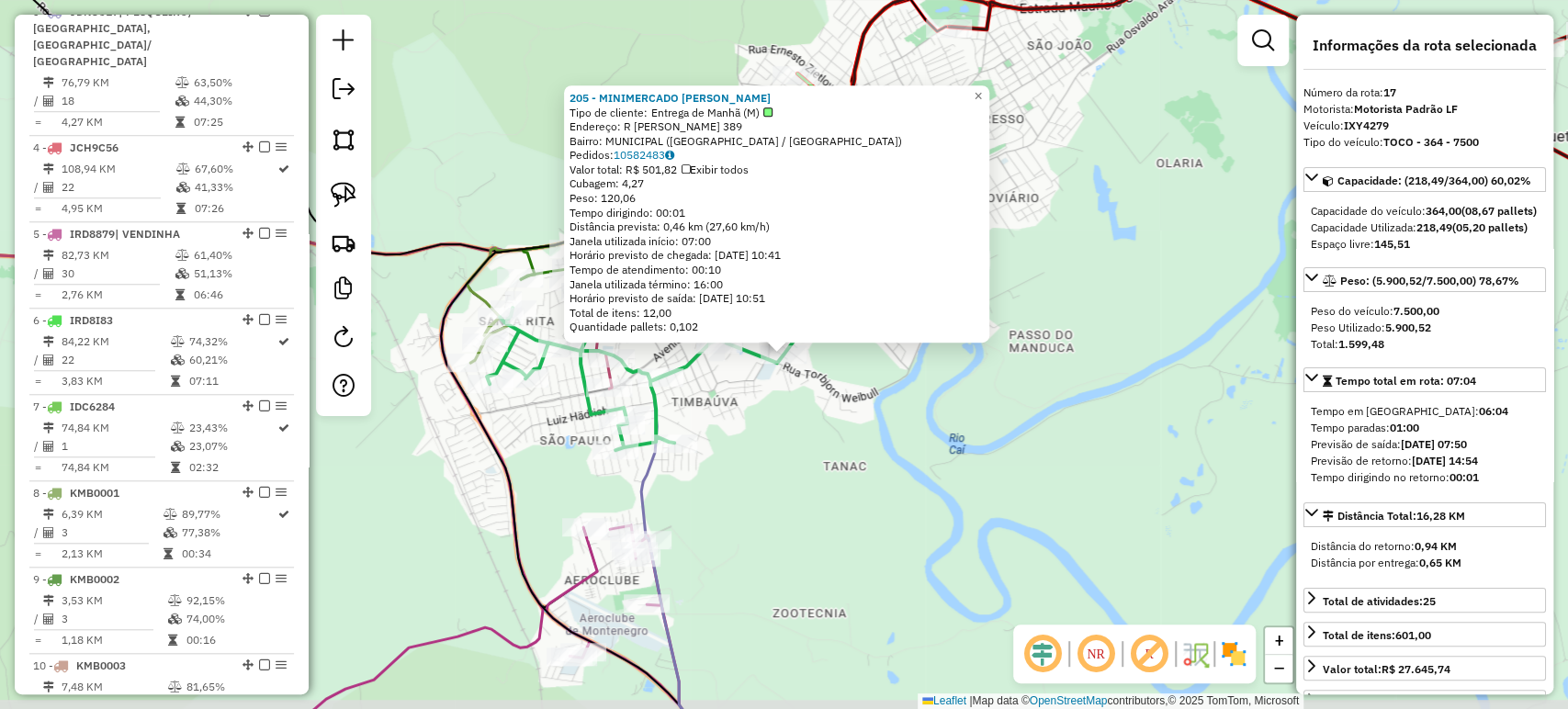 scroll, scrollTop: 1668, scrollLeft: 0, axis: vertical 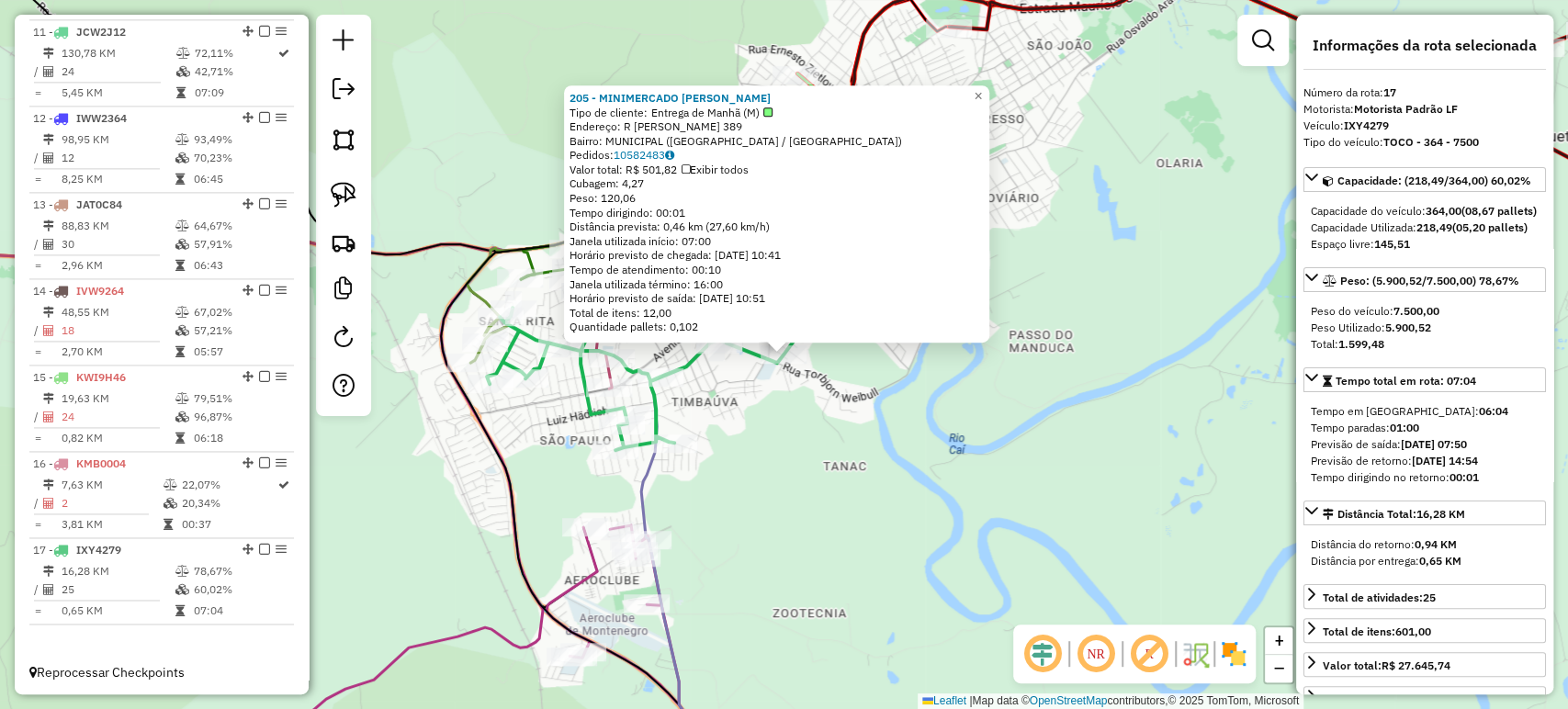drag, startPoint x: 951, startPoint y: 461, endPoint x: 971, endPoint y: 422, distance: 43.82921 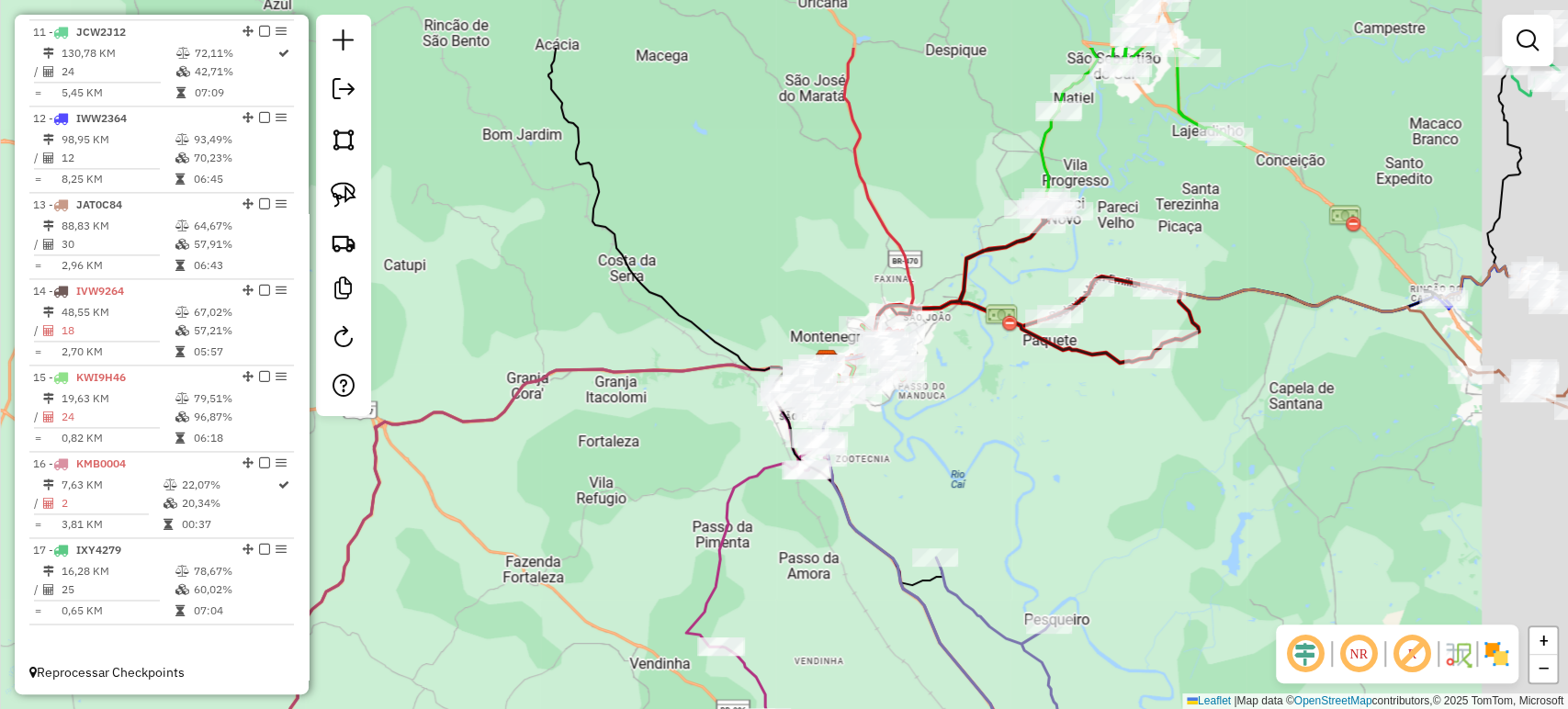 drag, startPoint x: 1058, startPoint y: 276, endPoint x: 761, endPoint y: 511, distance: 378.72681 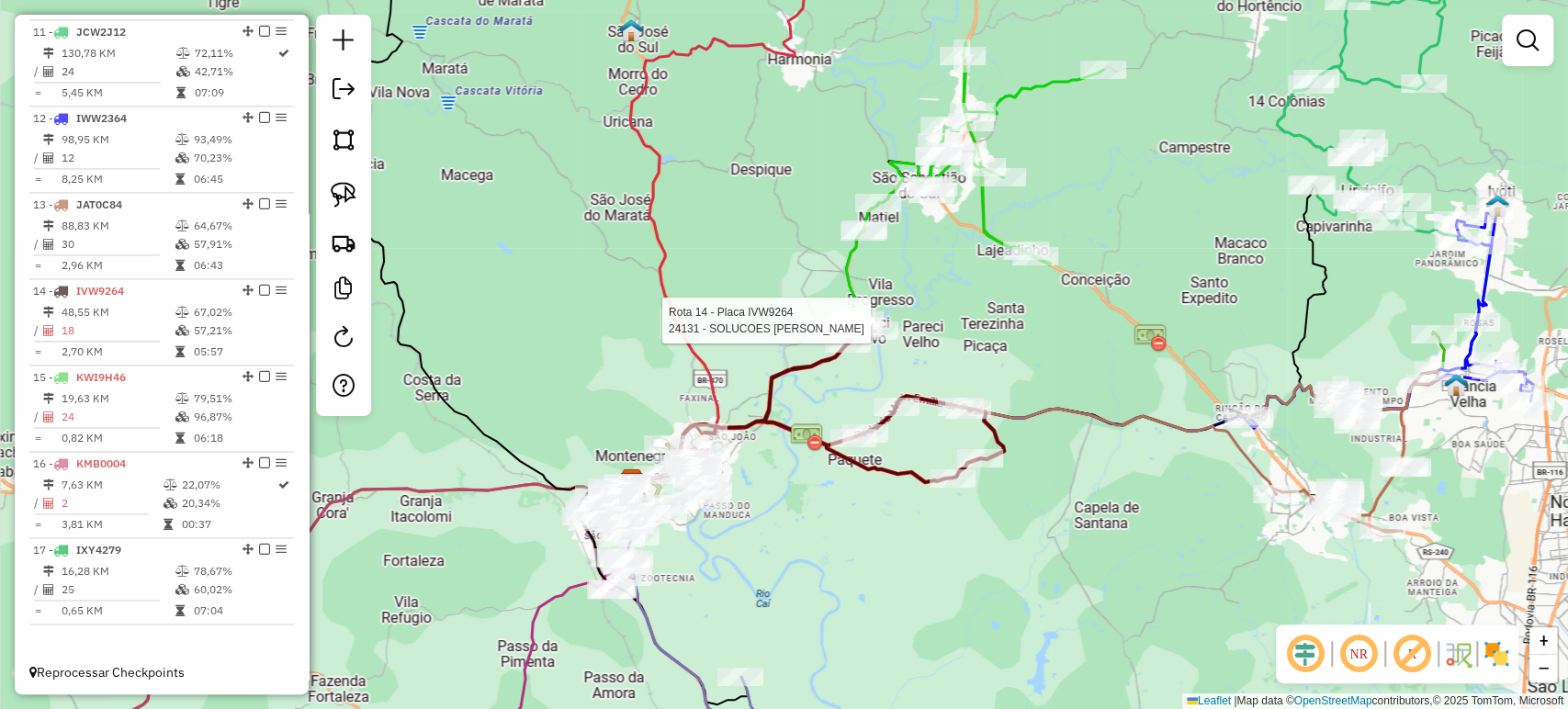 select on "*********" 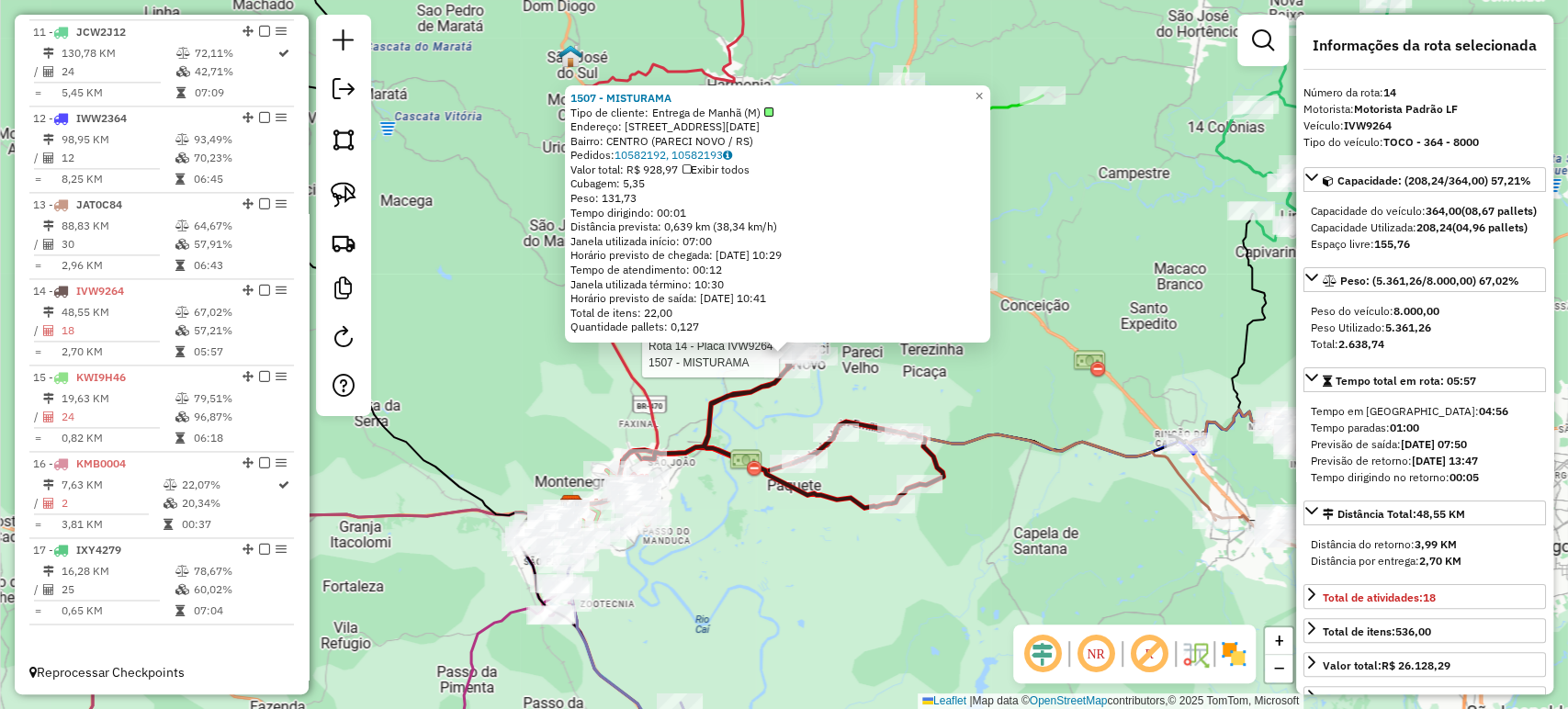 click on "Rota 14 - Placa IVW9264  1507 - MISTURAMA 1507 - MISTURAMA  Tipo de cliente:   Entrega de Manhã (M)   Endereço: [STREET_ADDRESS][DATE]   Bairro: CENTRO (PARECI NOVO / RS)   Pedidos:  10582192, 10582193   Valor total: R$ 928,97   Exibir todos   Cubagem: 5,35  Peso: 131,73  Tempo dirigindo: 00:01   Distância prevista: 0,639 km (38,34 km/h)   [GEOGRAPHIC_DATA] utilizada início: 07:00   Horário previsto de chegada: [DATE] 10:29   Tempo de atendimento: 00:12   Janela utilizada término: 10:30   Horário previsto de saída: [DATE] 10:41   Total de itens: 22,00   Quantidade pallets: 0,127  × Janela de atendimento Grade de atendimento Capacidade Transportadoras Veículos Cliente Pedidos  Rotas Selecione os dias de semana para filtrar as janelas de atendimento  Seg   Ter   Qua   Qui   Sex   Sáb   Dom  Informe o período da janela de atendimento: De: Até:  Filtrar exatamente a janela do cliente  Considerar janela de atendimento padrão  Selecione os dias de semana para filtrar as grades de atendimento  Seg   Ter  +" 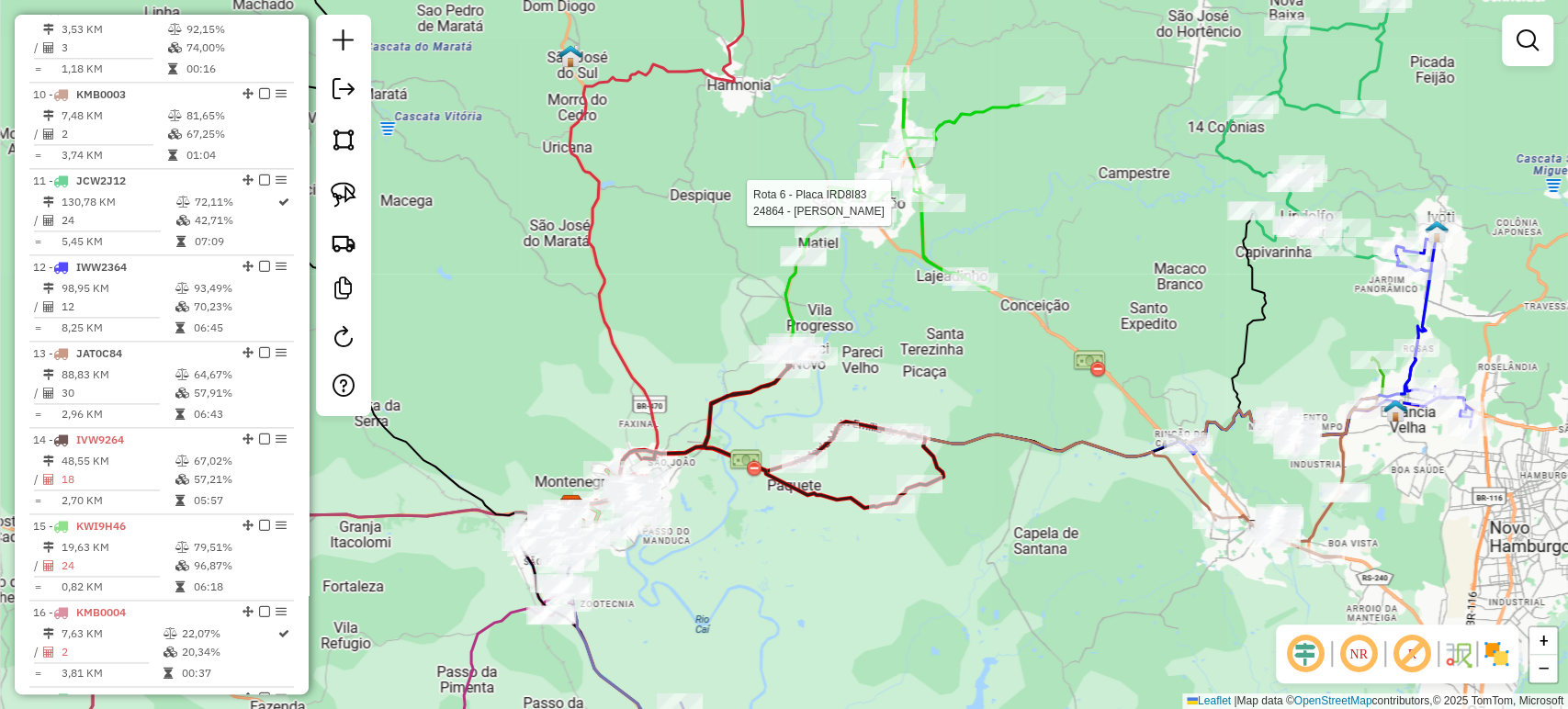 select on "*********" 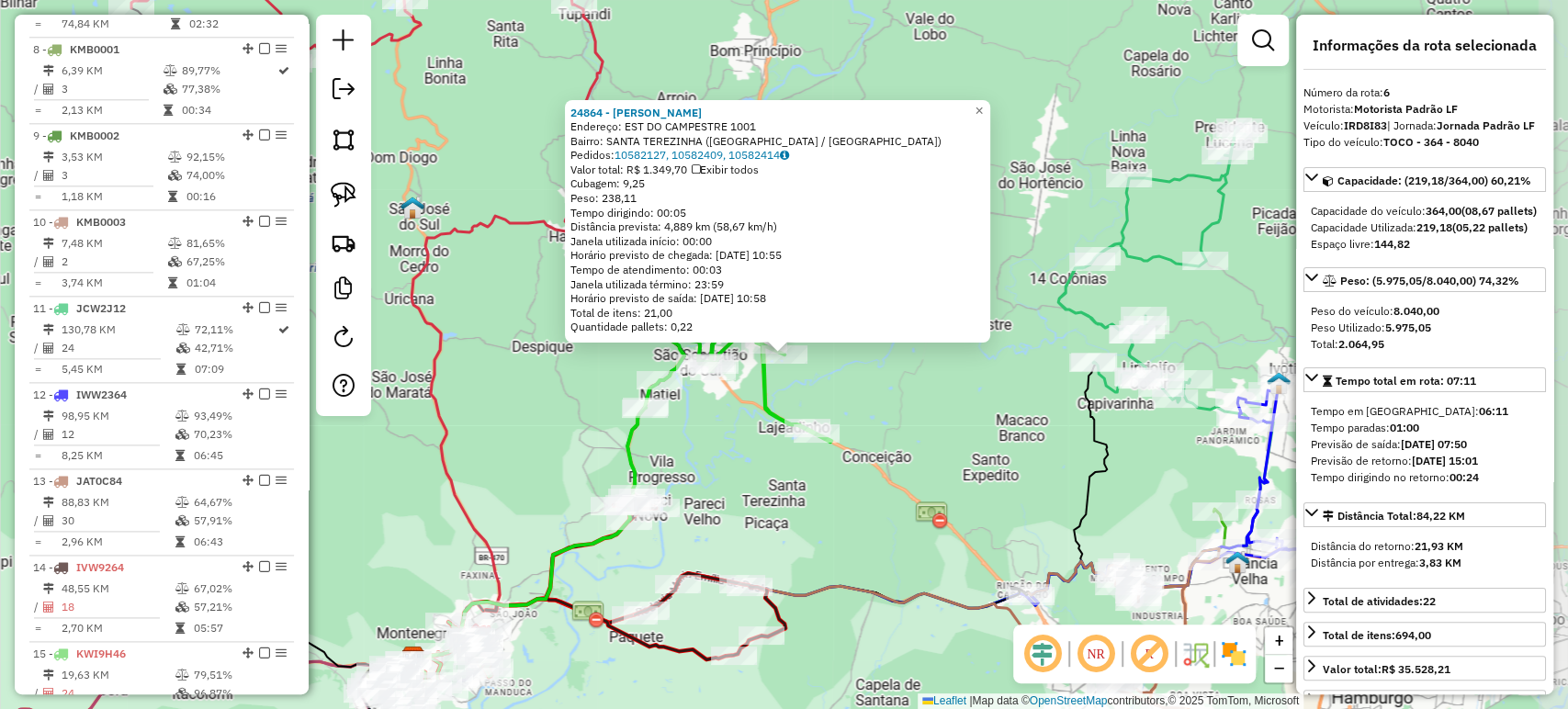 scroll, scrollTop: 1241, scrollLeft: 0, axis: vertical 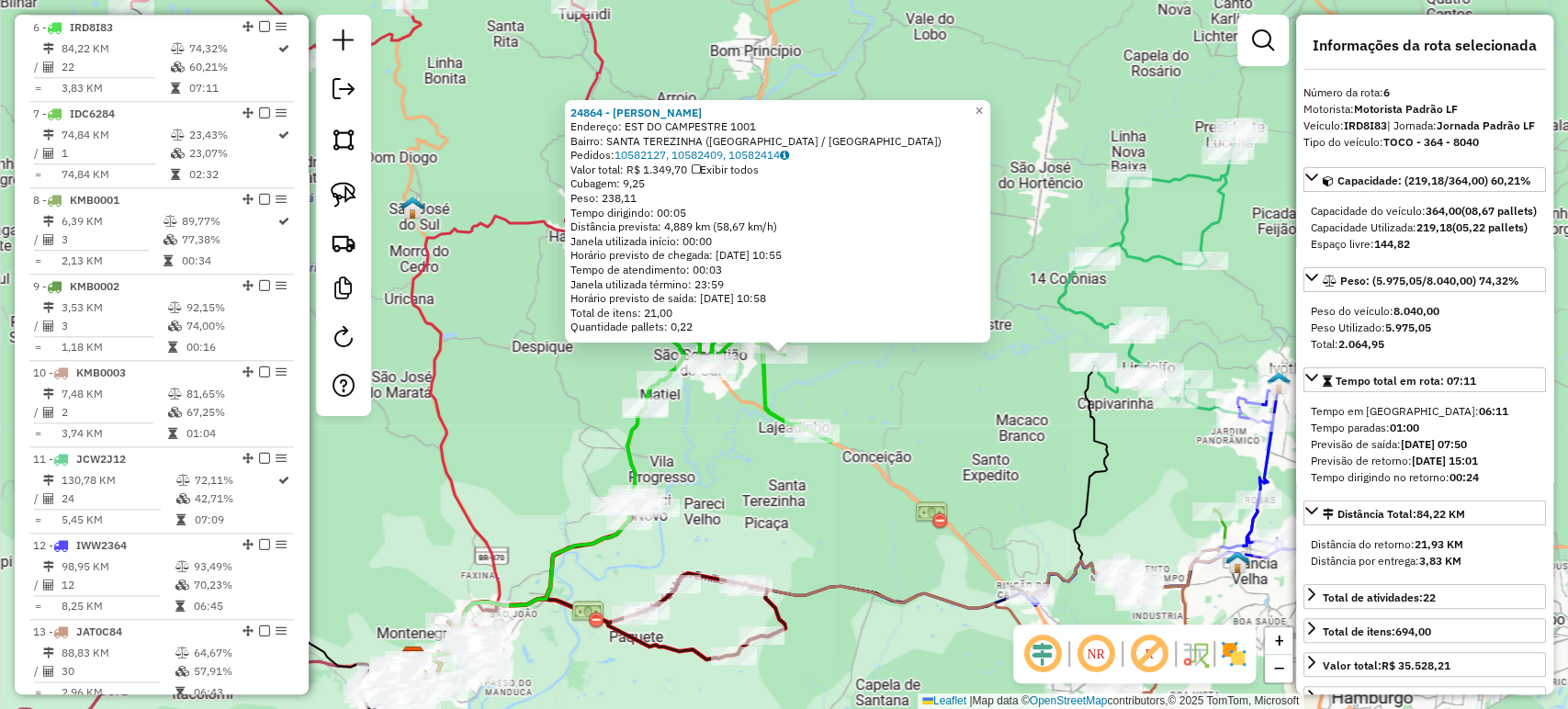 click on "Rota 6 - Placa IRD8I83  24864 - [GEOGRAPHIC_DATA] 24864 - [PERSON_NAME]: EST DO CAMPESTRE 1001   Bairro: [GEOGRAPHIC_DATA] ([GEOGRAPHIC_DATA] / [GEOGRAPHIC_DATA])   Pedidos:  10582127, 10582409, 10582414   Valor total: R$ 1.349,70   Exibir todos   Cubagem: 9,25  Peso: 238,11  Tempo dirigindo: 00:05   Distância prevista: 4,889 km (58,67 km/h)   Janela utilizada início: 00:00   Horário previsto de chegada: [DATE] 10:55   Tempo de atendimento: 00:03   Janela utilizada término: 23:59   Horário previsto de saída: [DATE] 10:58   Total de itens: 21,00   Quantidade pallets: 0,22  × Janela de atendimento Grade de atendimento Capacidade Transportadoras Veículos Cliente Pedidos  Rotas Selecione os dias de semana para filtrar as janelas de atendimento  Seg   Ter   Qua   Qui   Sex   Sáb   Dom  Informe o período da janela de atendimento: De: Até:  Filtrar exatamente a janela do cliente  Considerar janela de atendimento padrão  Selecione os dias de semana para filtrar as grades de atendimento  Seg" 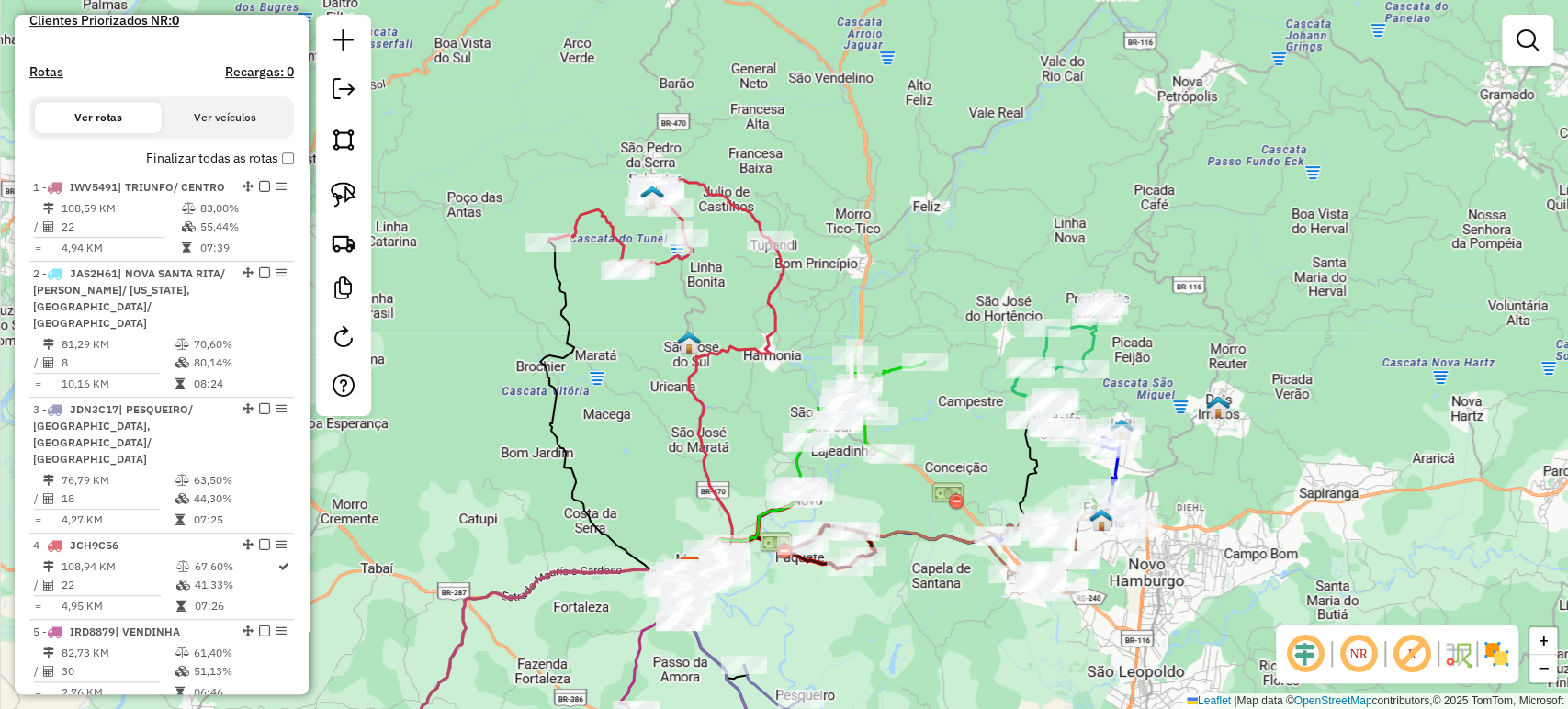 scroll, scrollTop: 545, scrollLeft: 0, axis: vertical 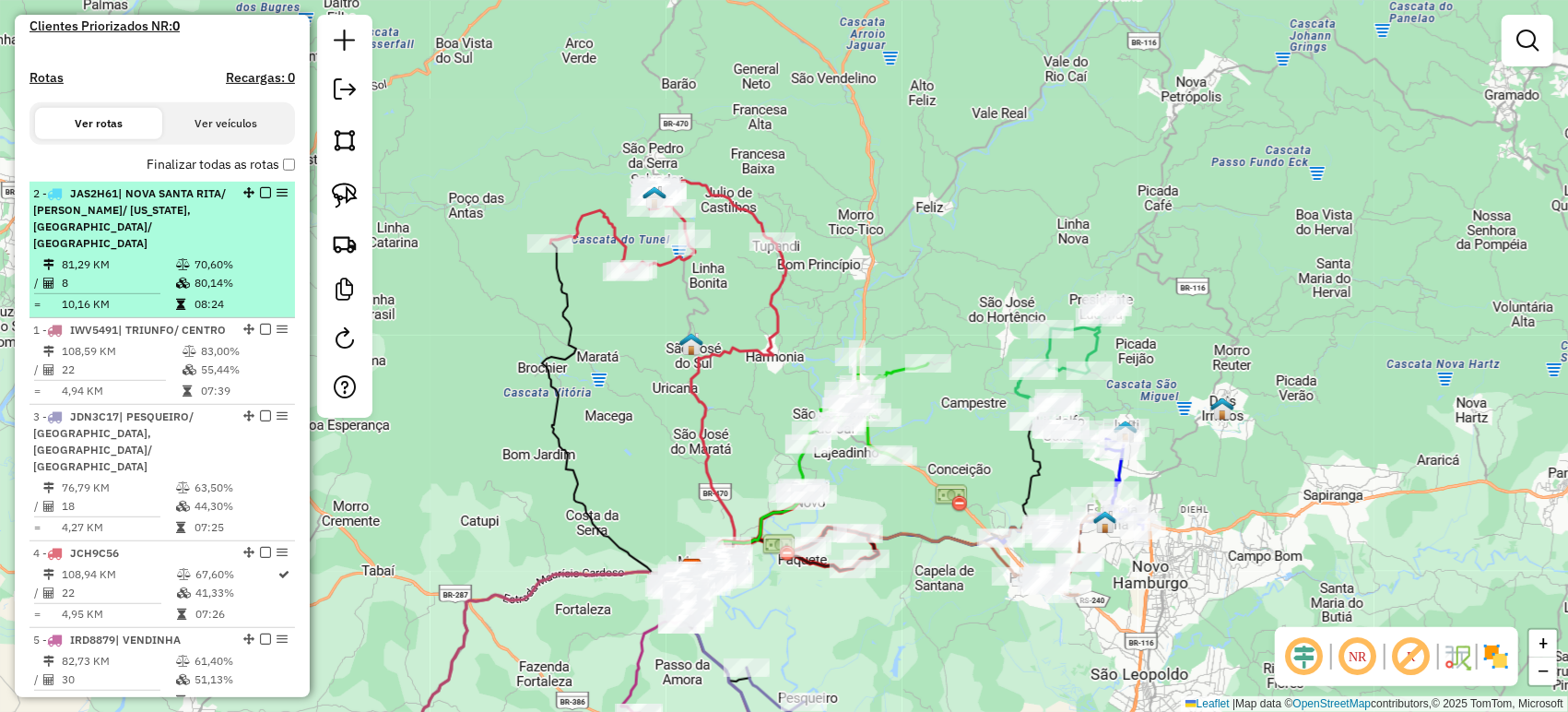 drag, startPoint x: 242, startPoint y: 311, endPoint x: 229, endPoint y: 228, distance: 84.0119 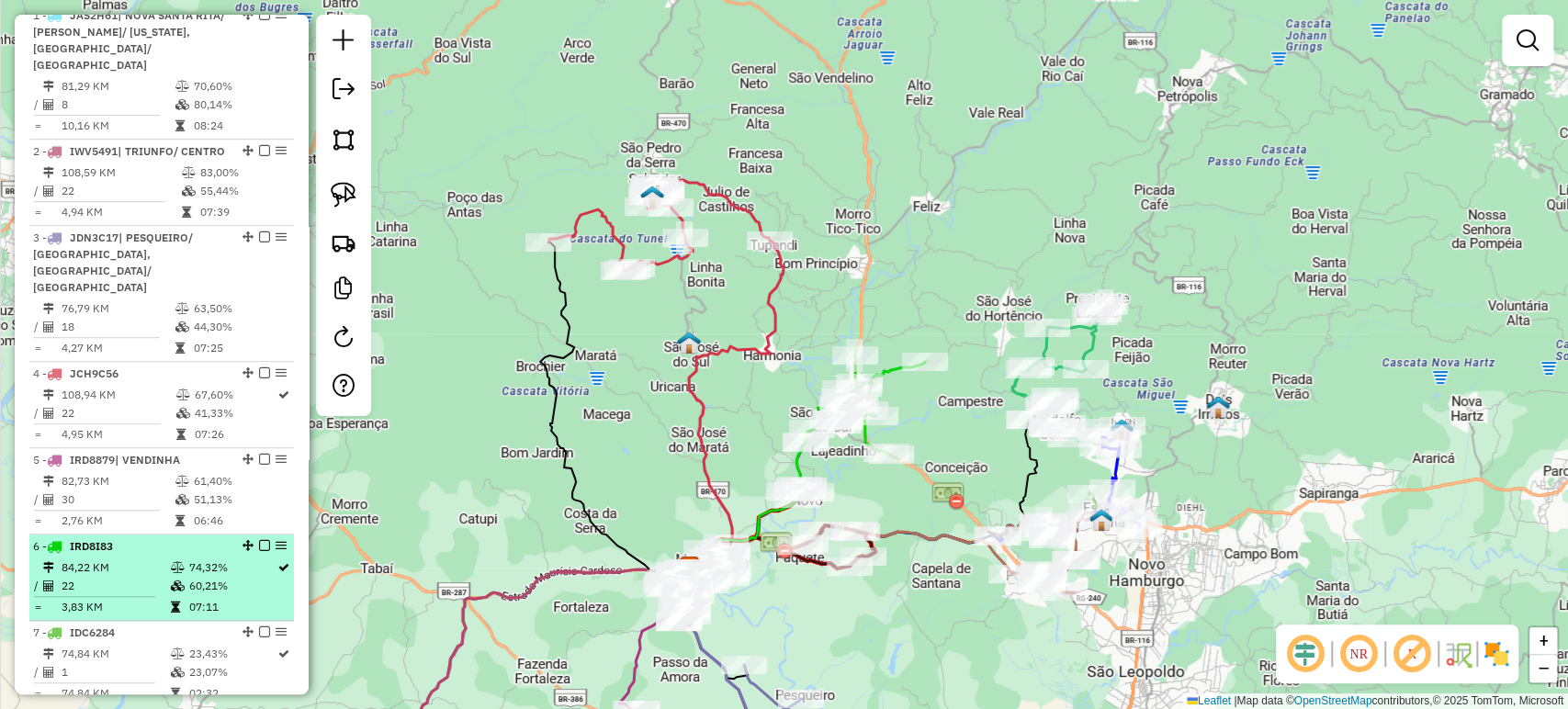 scroll, scrollTop: 749, scrollLeft: 0, axis: vertical 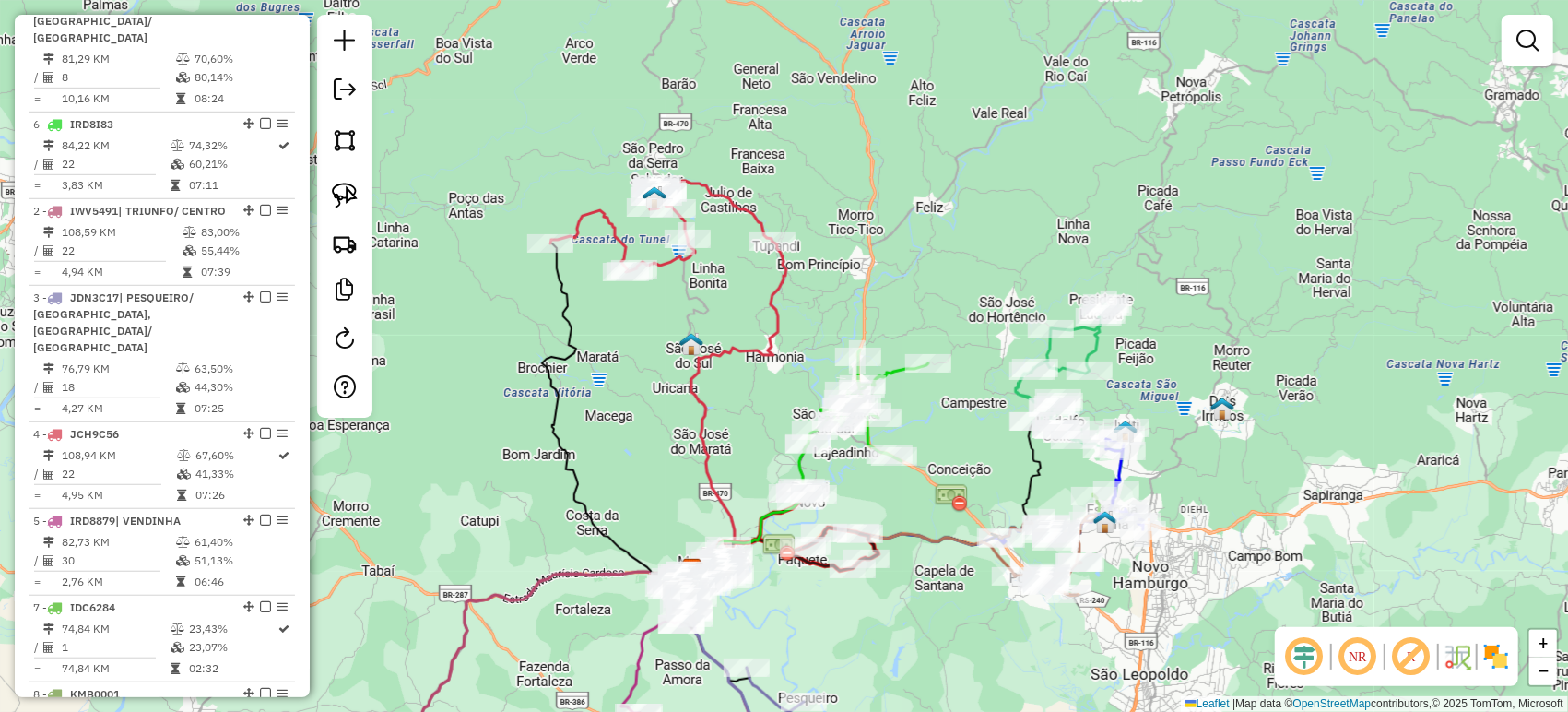 drag, startPoint x: 247, startPoint y: 522, endPoint x: 265, endPoint y: 113, distance: 409.3959 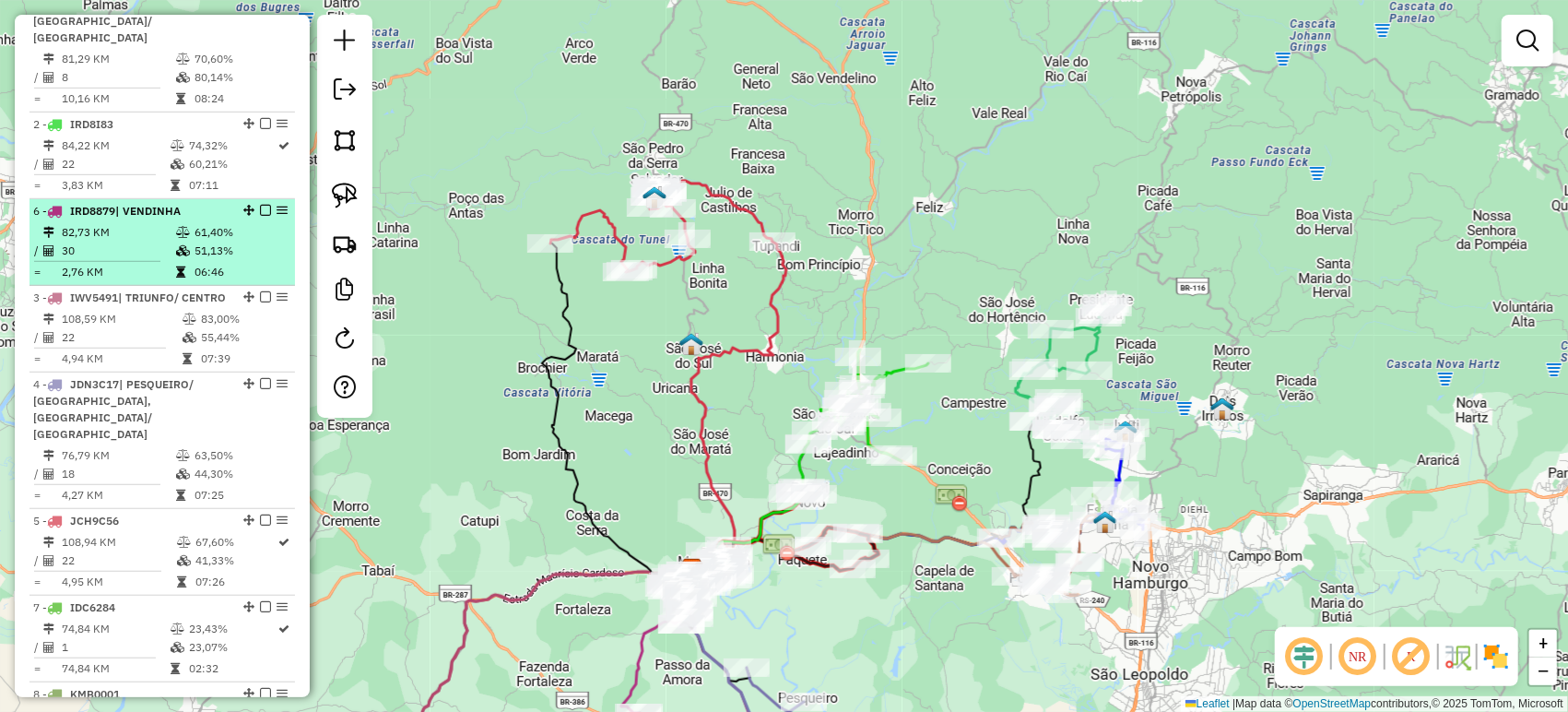 drag, startPoint x: 247, startPoint y: 517, endPoint x: 281, endPoint y: 220, distance: 298.9398 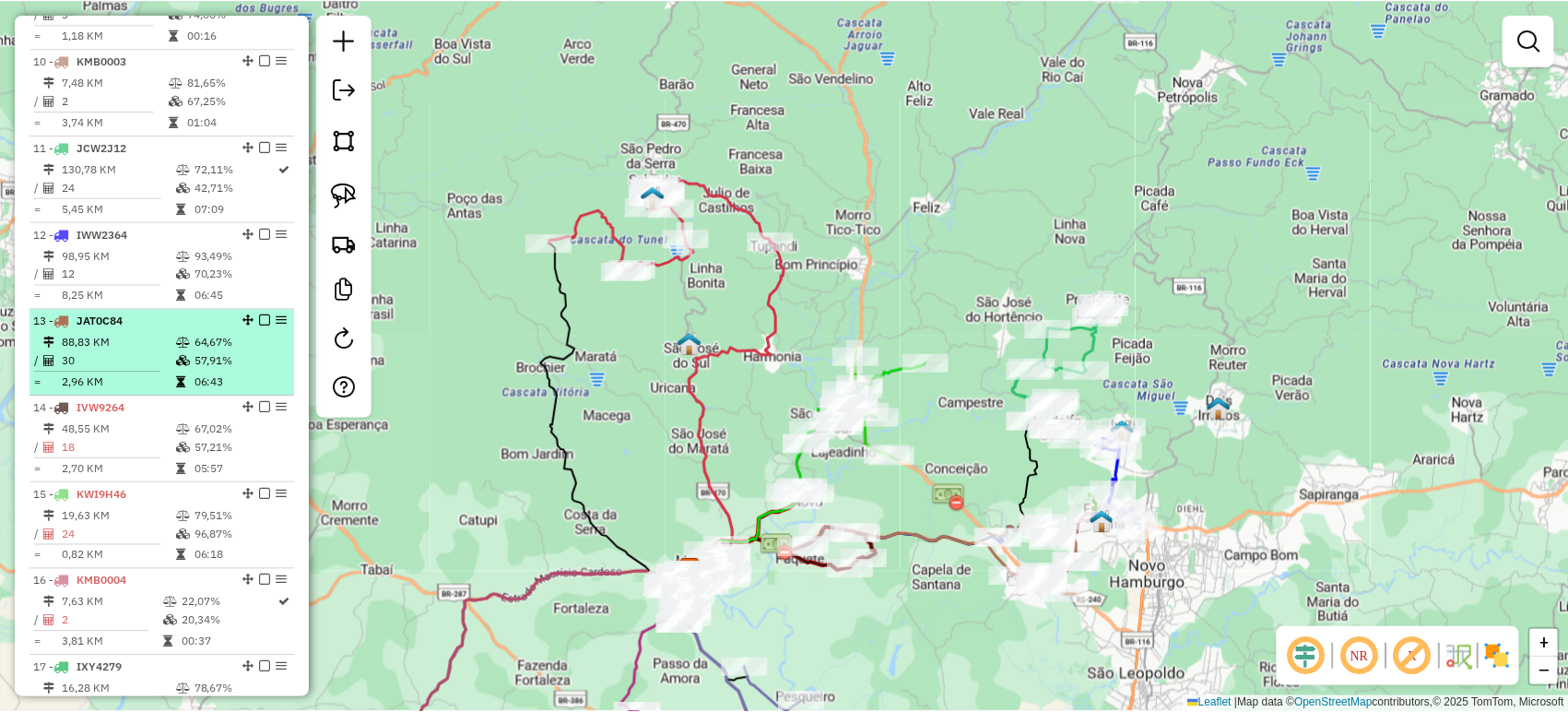 scroll, scrollTop: 1572, scrollLeft: 0, axis: vertical 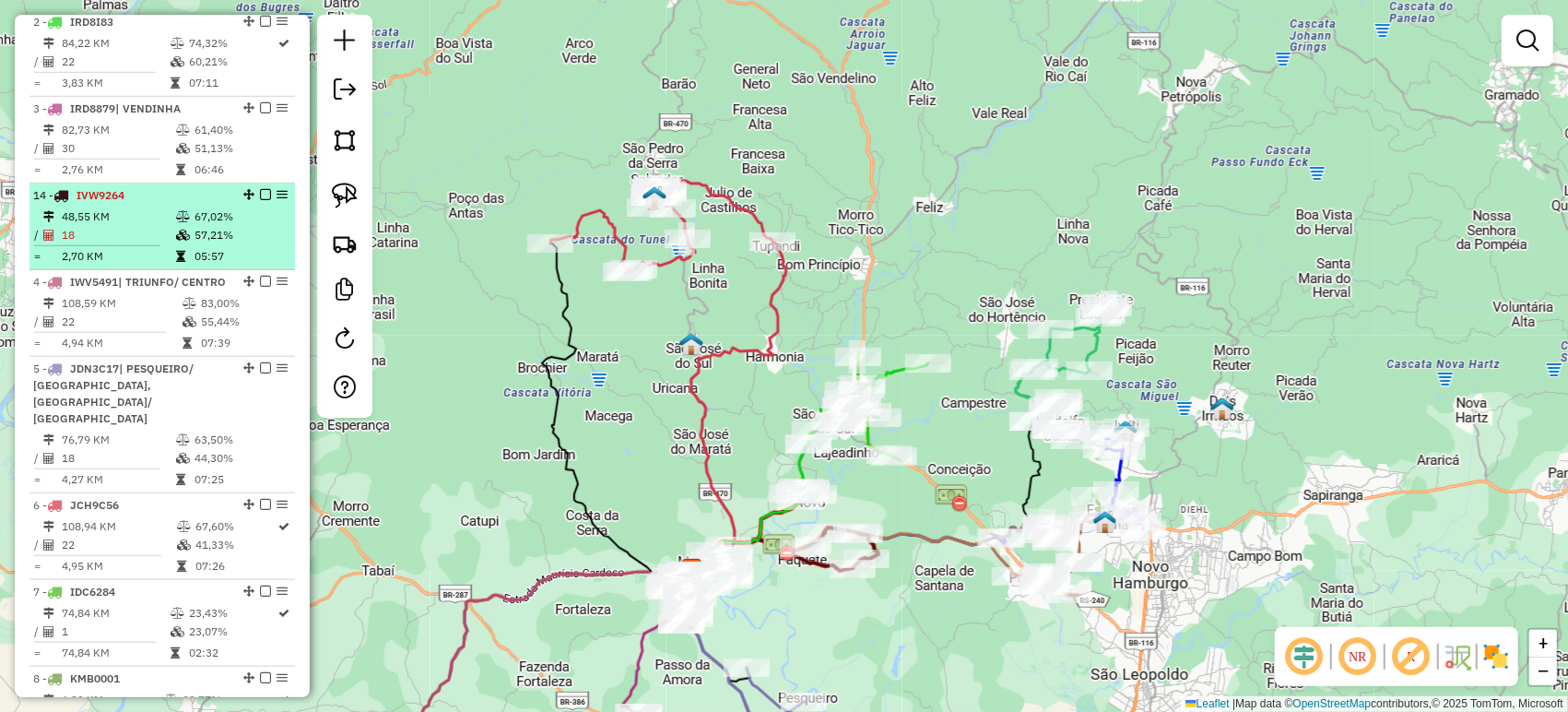 drag, startPoint x: 243, startPoint y: 390, endPoint x: 183, endPoint y: 234, distance: 167.14066 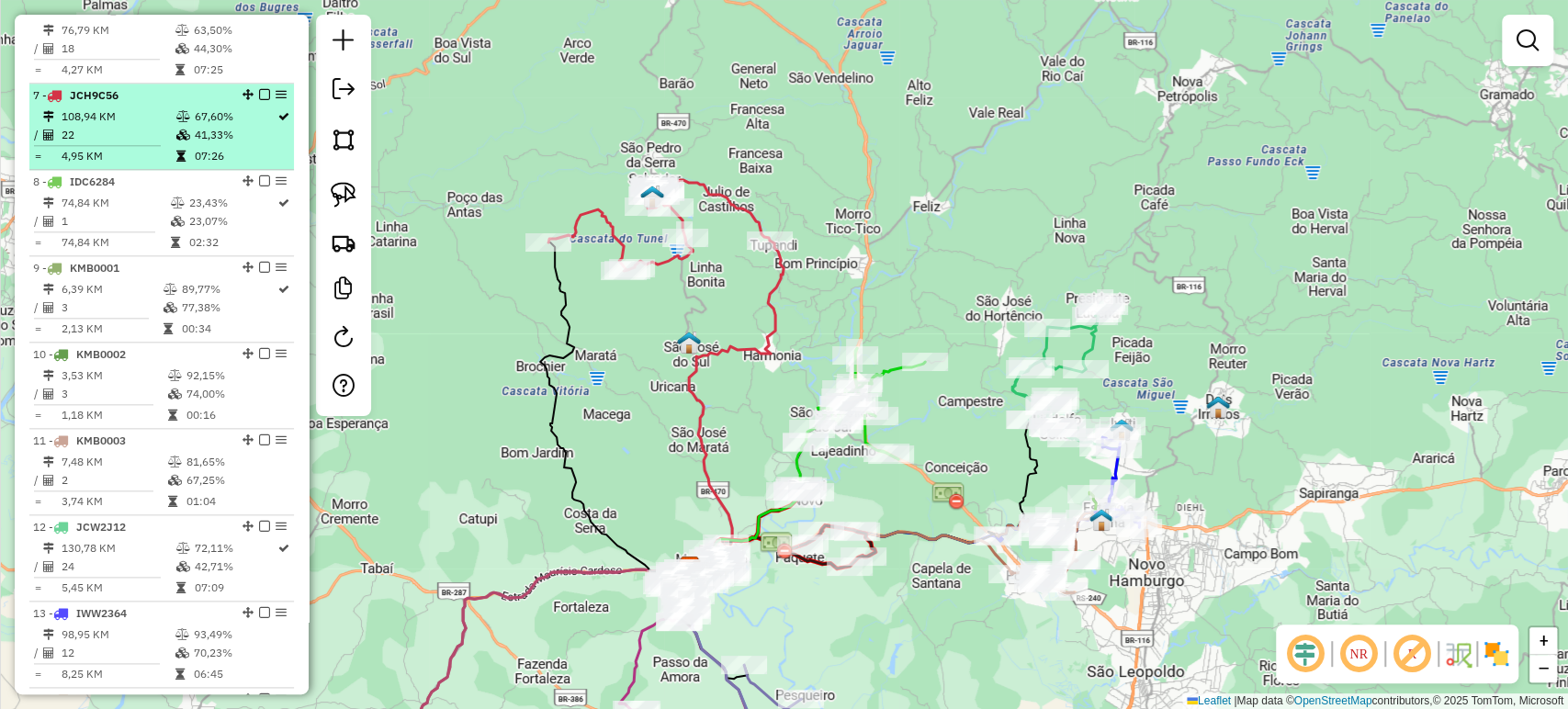 scroll, scrollTop: 1668, scrollLeft: 0, axis: vertical 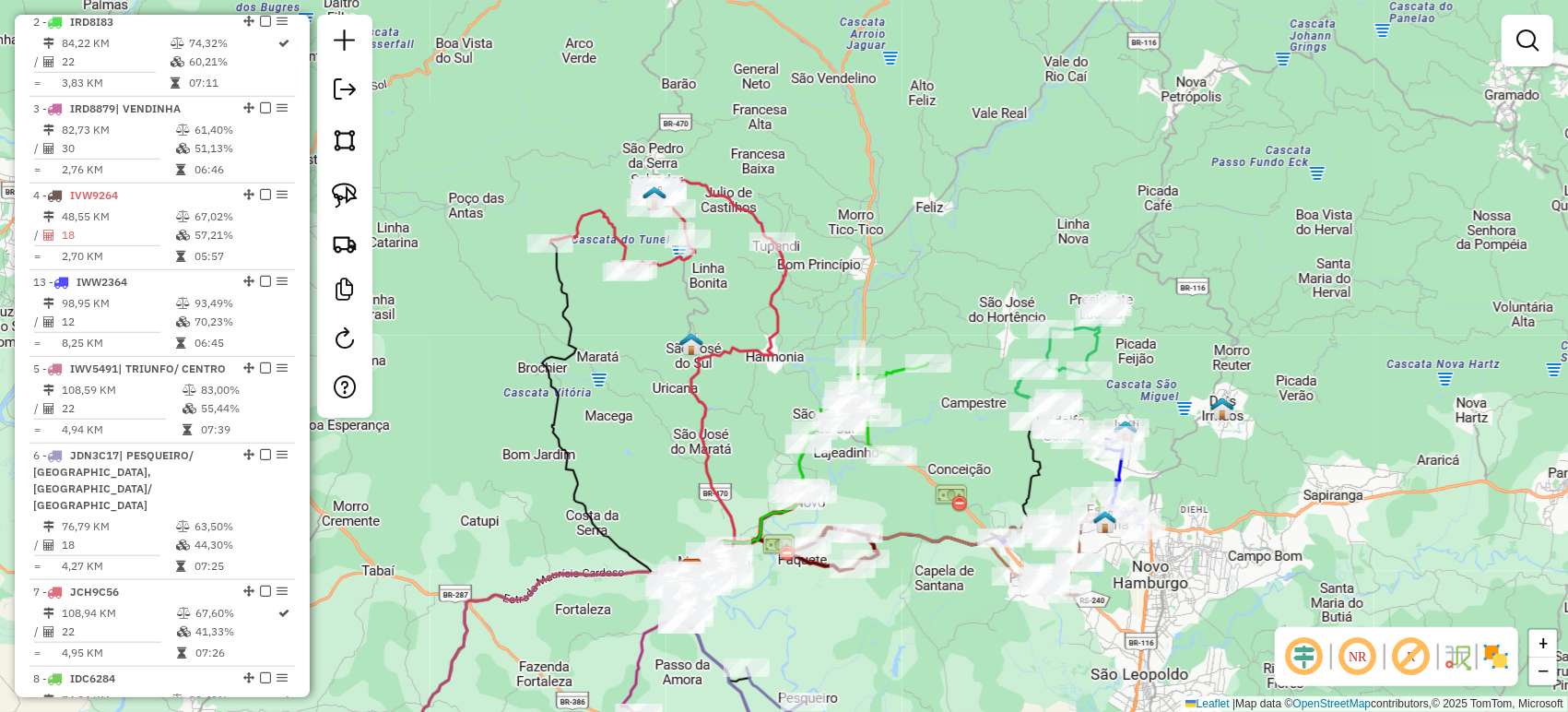 drag, startPoint x: 242, startPoint y: 197, endPoint x: 186, endPoint y: 329, distance: 143.38759 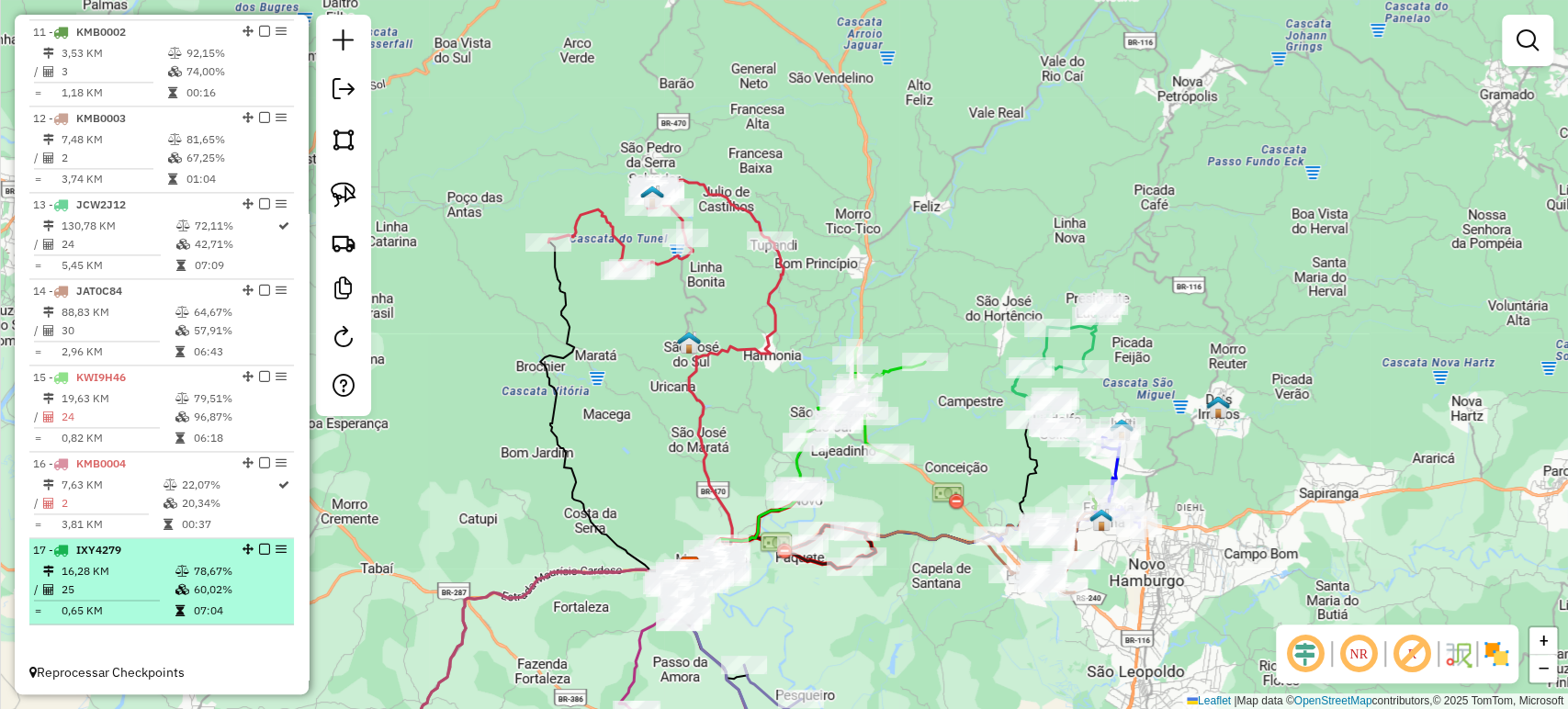 scroll, scrollTop: 1565, scrollLeft: 0, axis: vertical 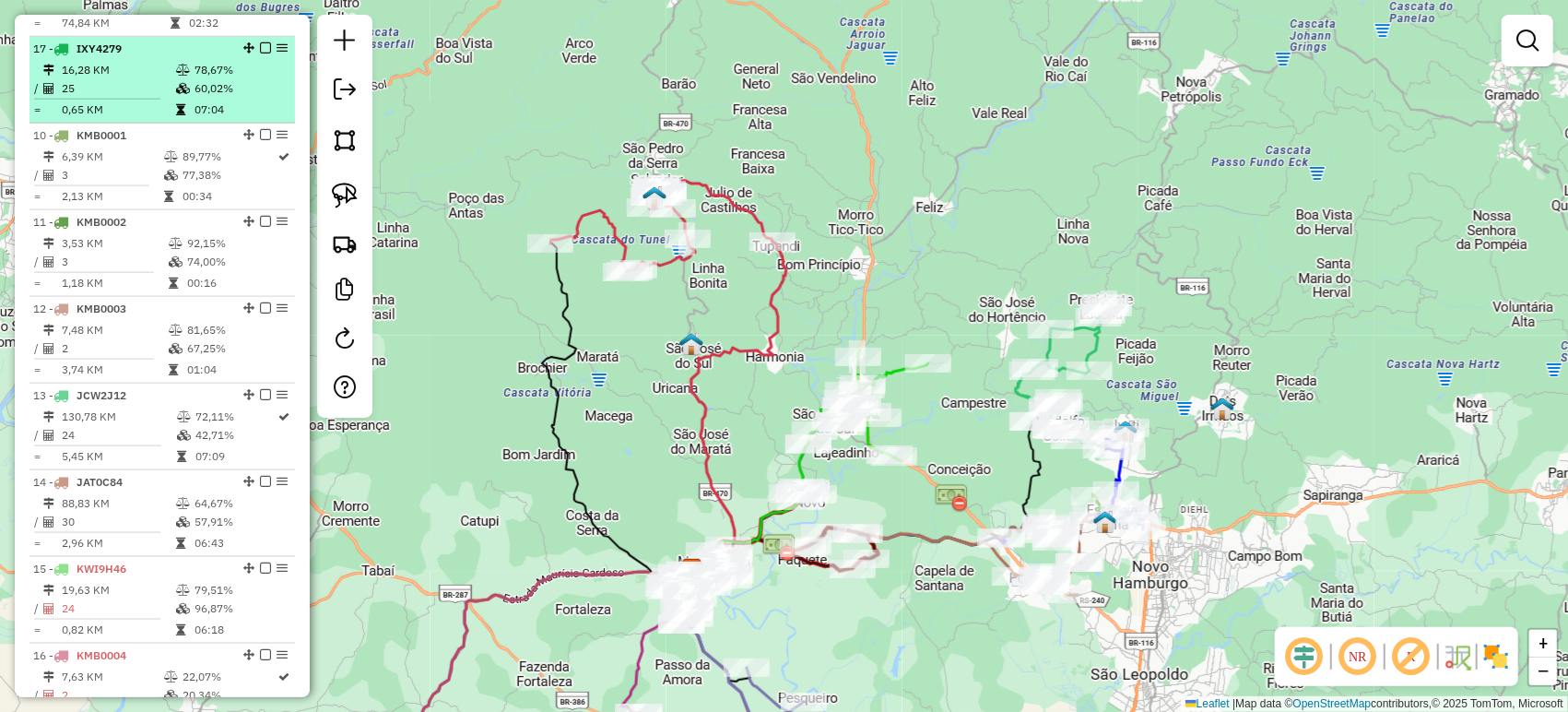 drag, startPoint x: 242, startPoint y: 654, endPoint x: 259, endPoint y: 79, distance: 575.25125 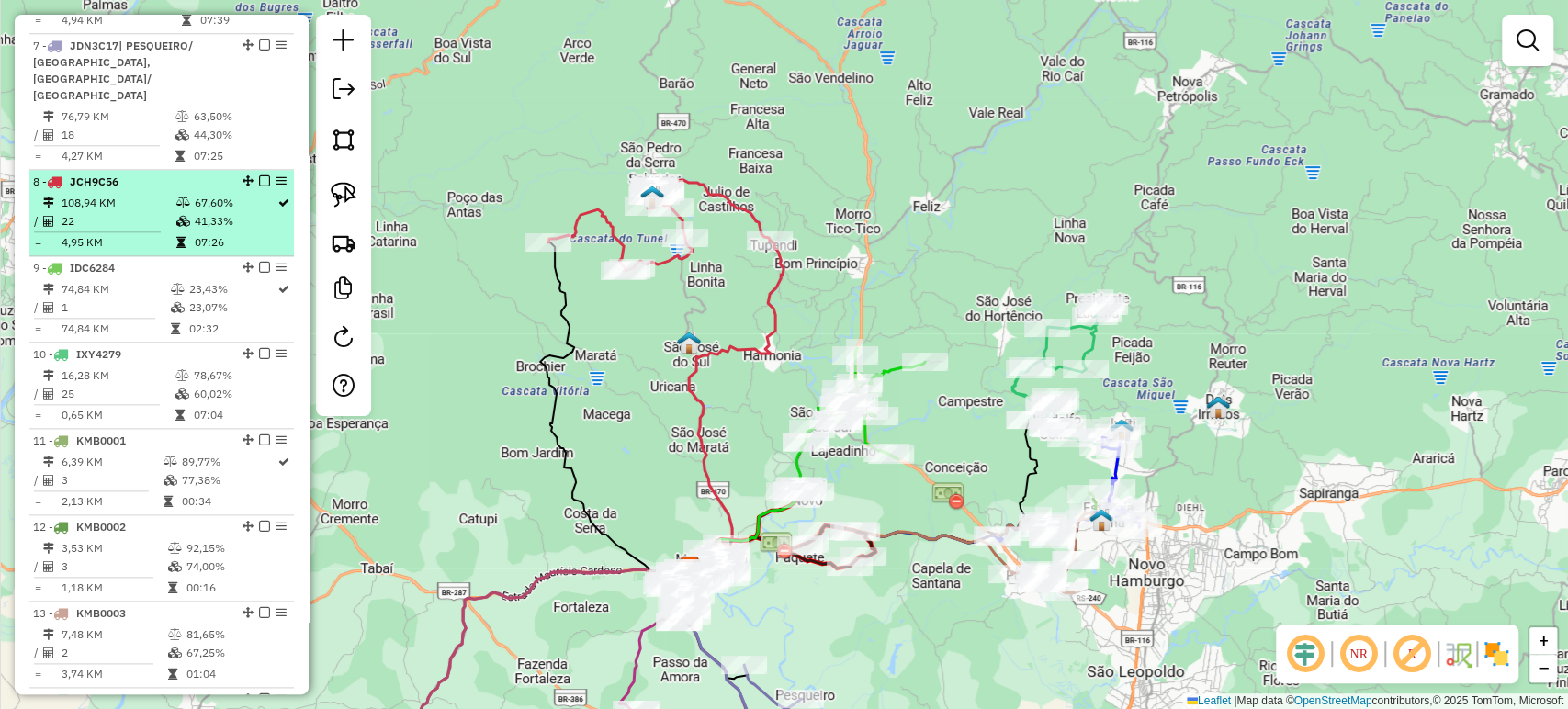 scroll, scrollTop: 1157, scrollLeft: 0, axis: vertical 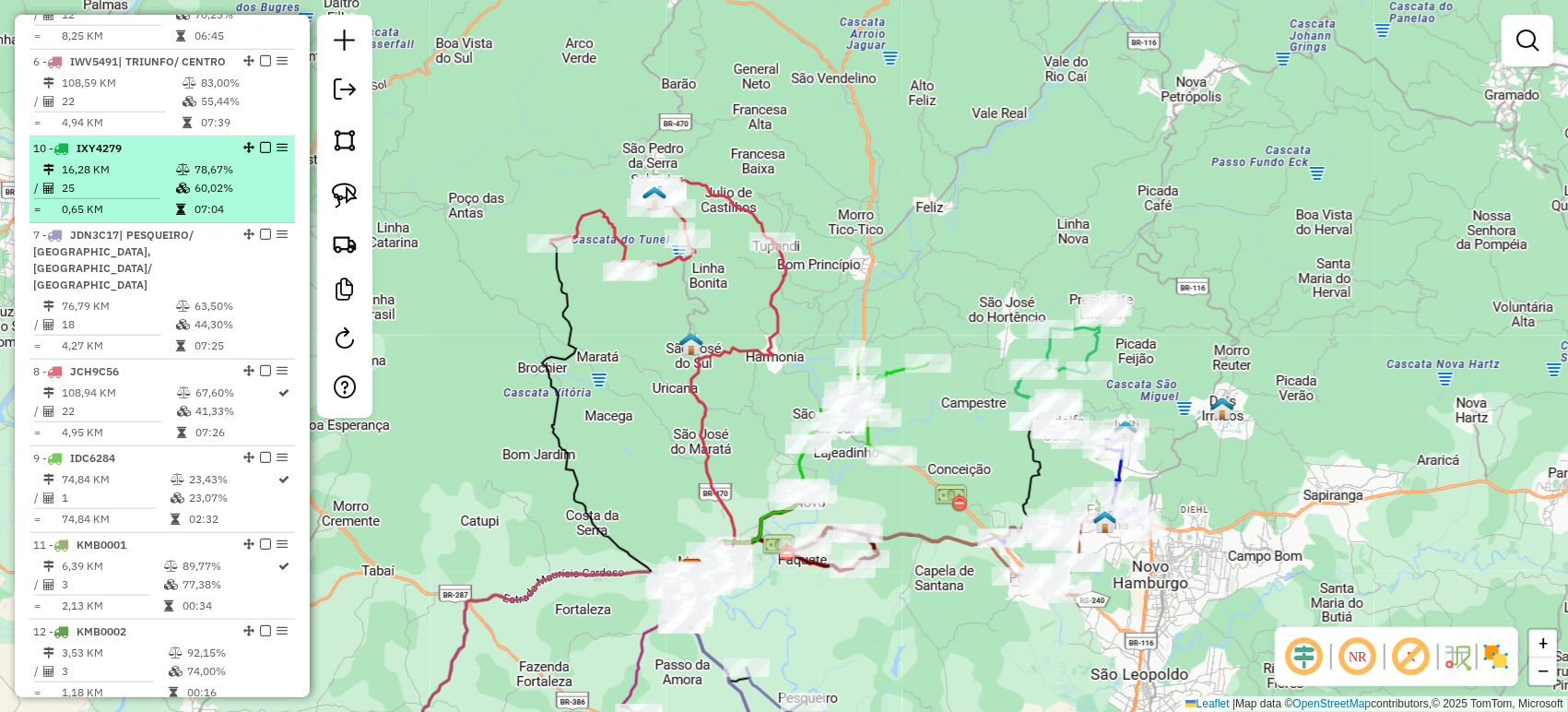 drag, startPoint x: 248, startPoint y: 448, endPoint x: 236, endPoint y: 187, distance: 261.27572 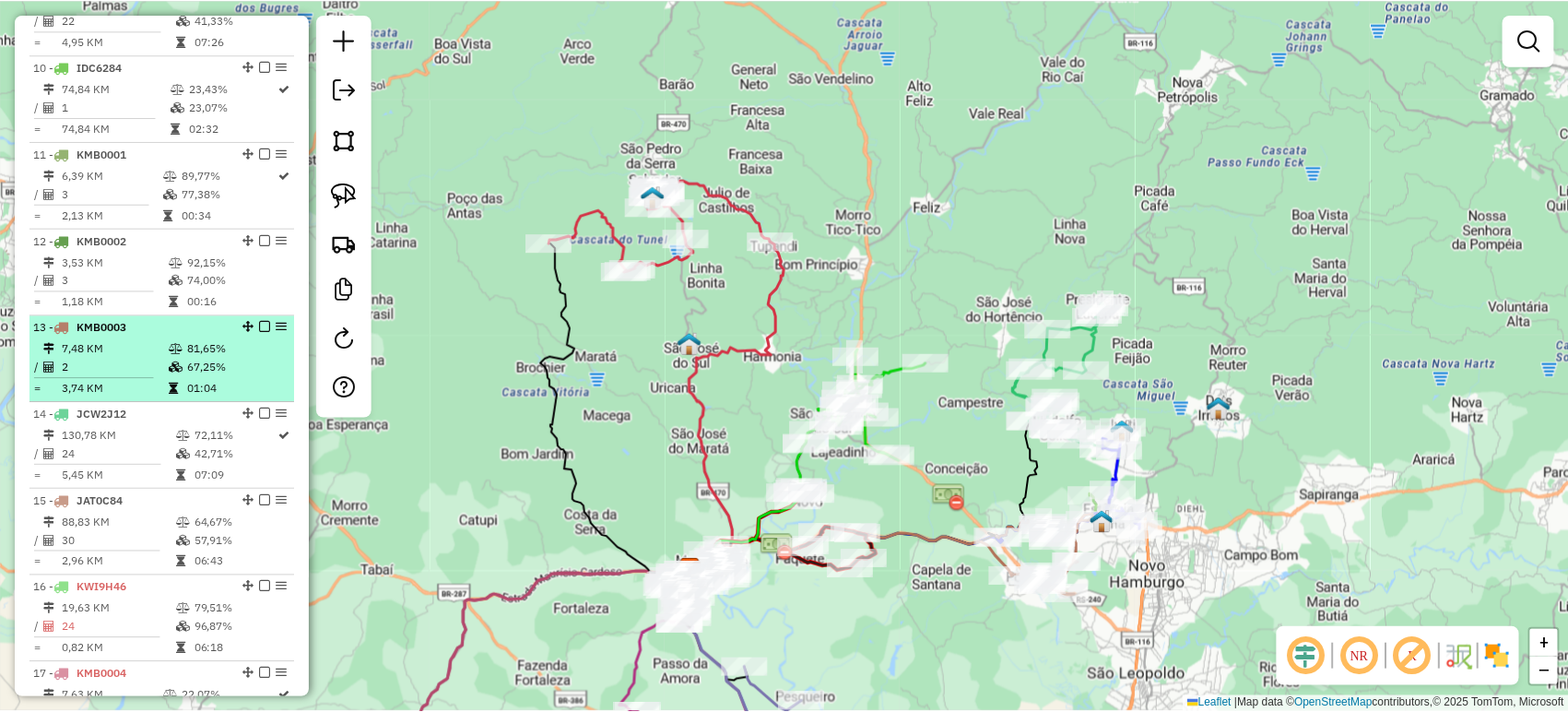 scroll, scrollTop: 1572, scrollLeft: 0, axis: vertical 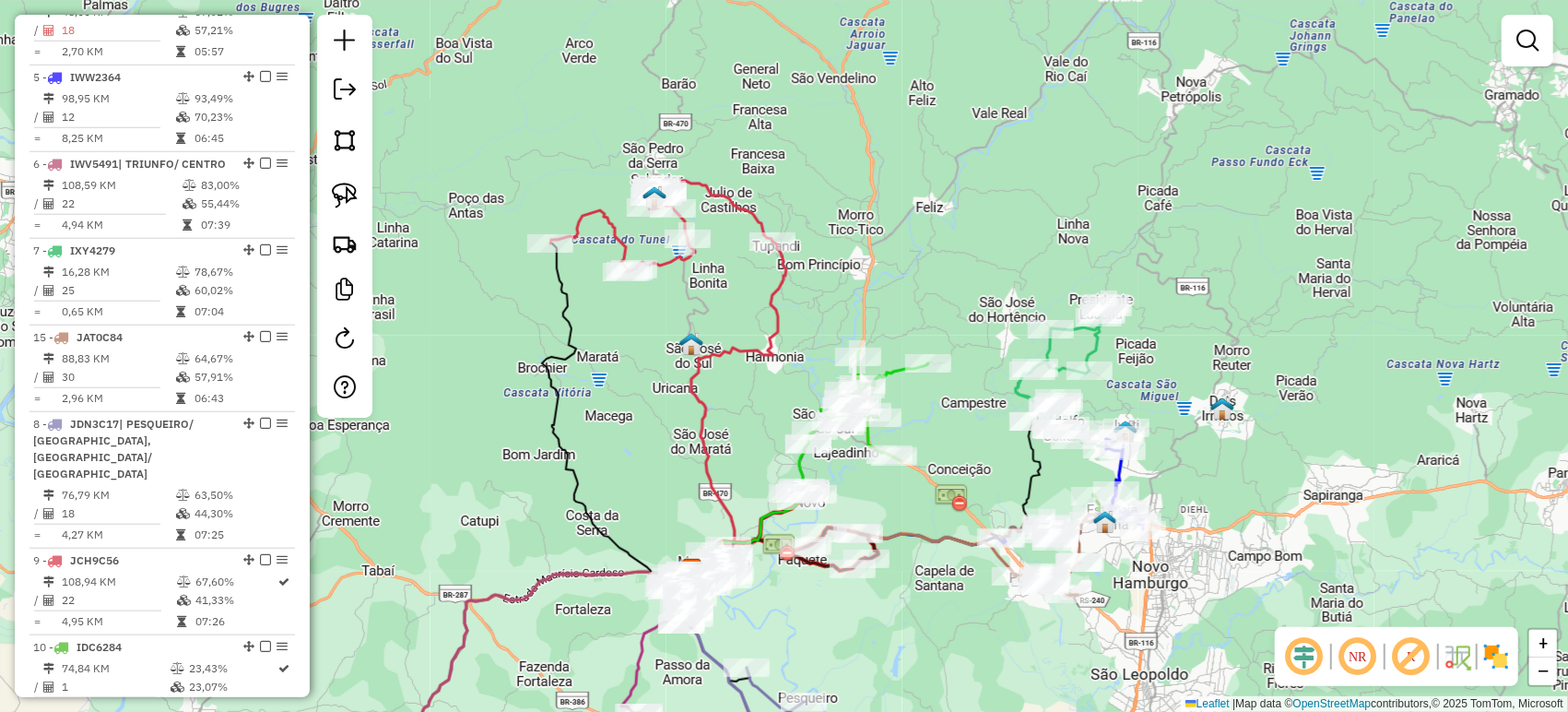 drag, startPoint x: 243, startPoint y: 471, endPoint x: 224, endPoint y: 295, distance: 177.0226 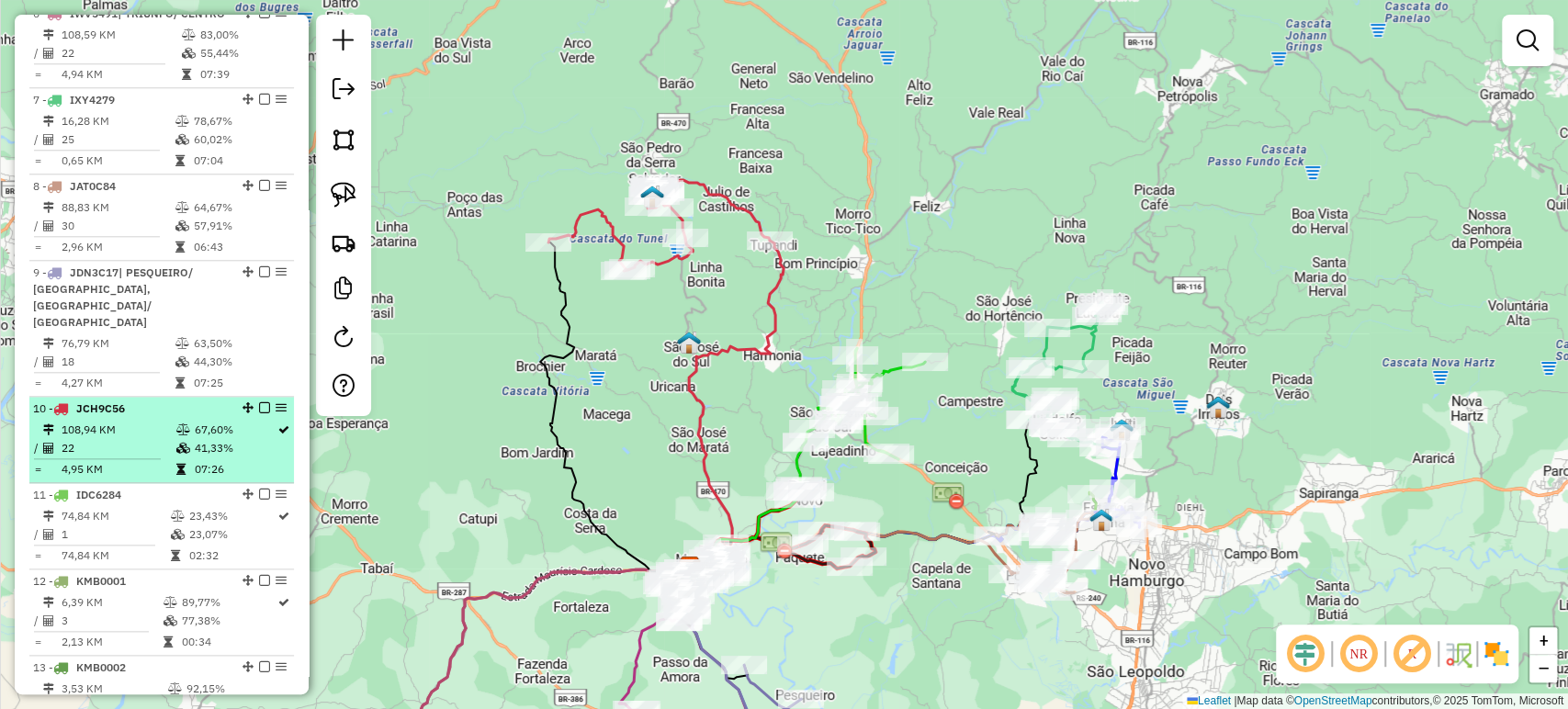 scroll, scrollTop: 1668, scrollLeft: 0, axis: vertical 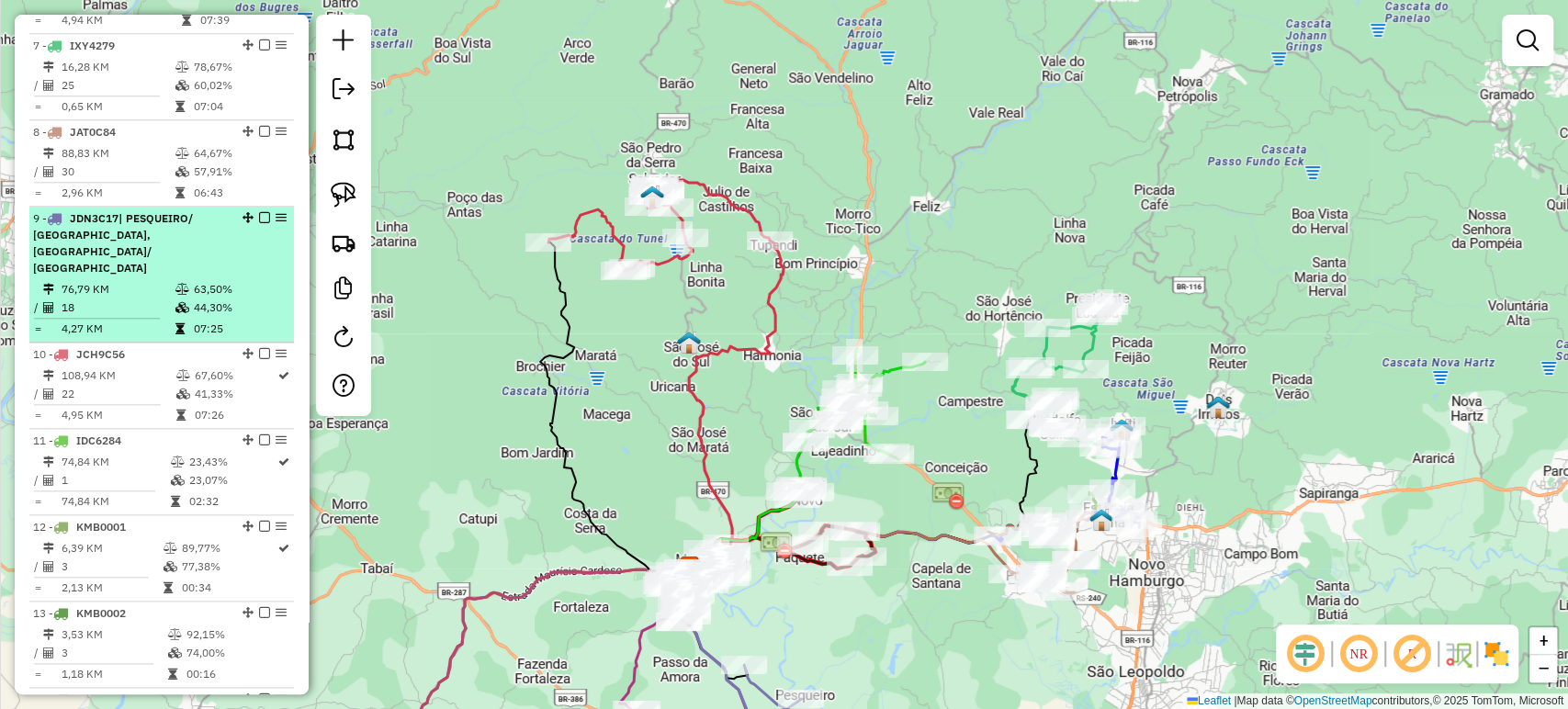 drag, startPoint x: 243, startPoint y: 454, endPoint x: 219, endPoint y: 226, distance: 229.25968 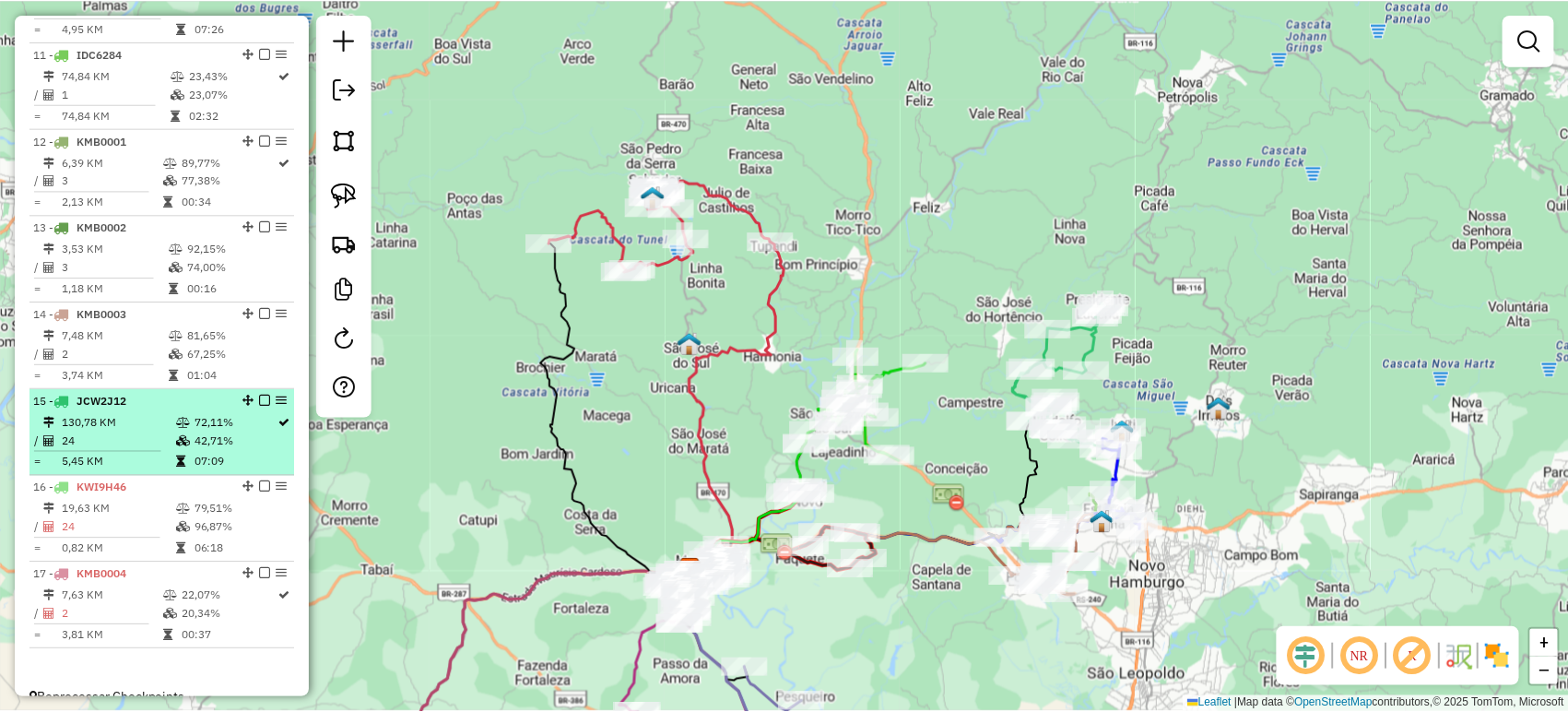 scroll, scrollTop: 1675, scrollLeft: 0, axis: vertical 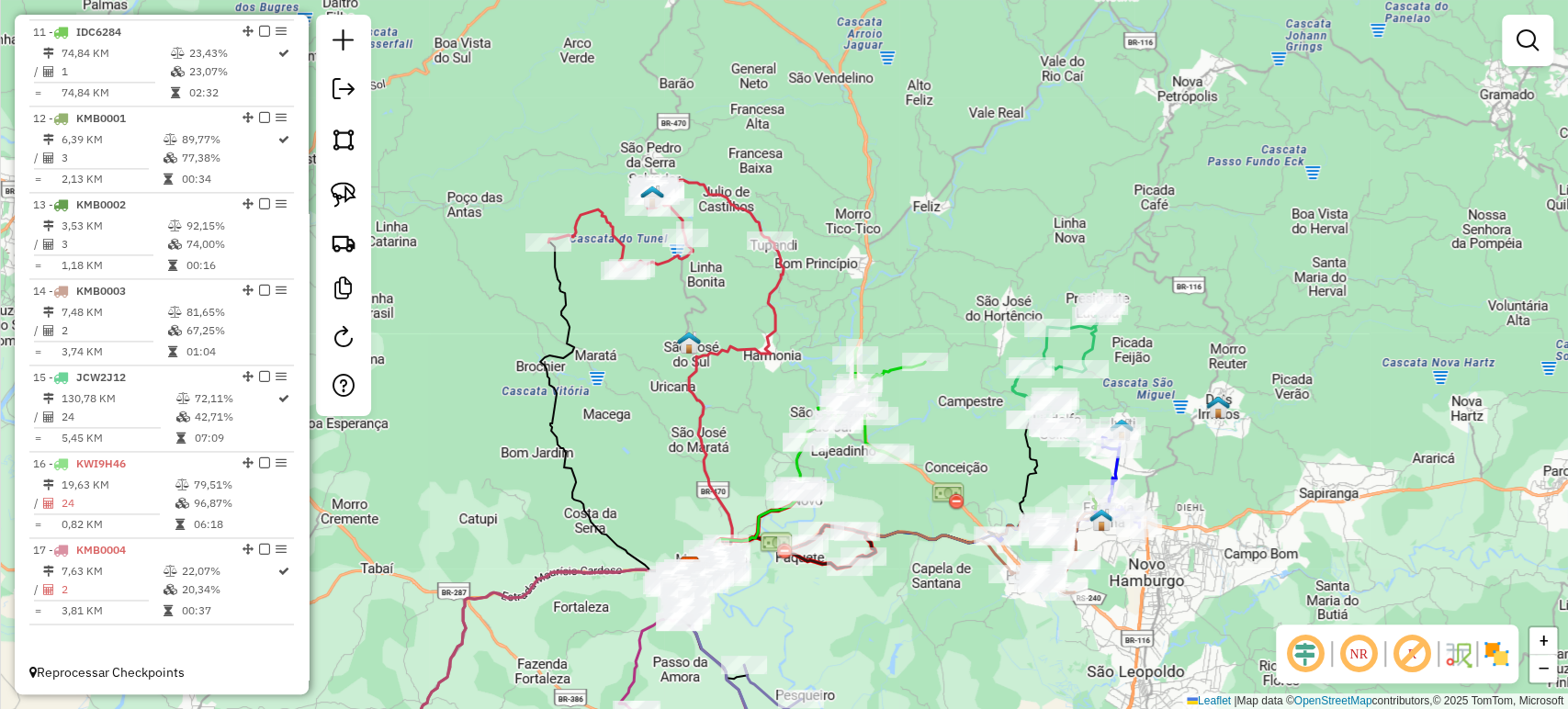 click on "1 -       JAS2H61   | [GEOGRAPHIC_DATA]/ BERTO CIRIO/ [US_STATE], [GEOGRAPHIC_DATA]/ CENTRO  81,29 KM   70,60%  /  8   80,14%     =  10,16 KM   08:24   2 -       IRD8I83   84,22 KM   74,32%  /  22   60,21%     =  3,83 KM   07:11   3 -       IRD8879   | VENDINHA  82,73 KM   61,40%  /  30   51,13%     =  2,76 KM   06:46   4 -       IVW9264   48,55 KM   67,02%  /  18   57,21%     =  2,70 KM   05:57   5 -       IWW2364   98,95 KM   93,49%  /  12   70,23%     =  8,25 KM   06:45   6 -       IWV5491   | TRIUNFO/ CENTRO  108,59 KM   83,00%  /  22   55,44%     =  4,94 KM   07:39   7 -       IXY4279   16,28 KM   78,67%  /  25   60,02%     =  0,65 KM   07:04   8 -       JAT0C84   88,83 KM   64,67%  /  30   57,91%     =  2,96 KM   06:43   9 -       JDN3C17   | [GEOGRAPHIC_DATA]/ [GEOGRAPHIC_DATA], [GEOGRAPHIC_DATA]/ SANGA FUNDA  76,79 KM   63,50%  /  18   44,30%     =  4,27 KM   07:25   10 -       JCH9C56   108,94 KM   67,60%  /  22   41,33%     =  4,95 KM   07:26   11 -       IDC6284   74,84 KM   23,43%  /  1   23,07%     =  02:32  /" at bounding box center [162, -143] 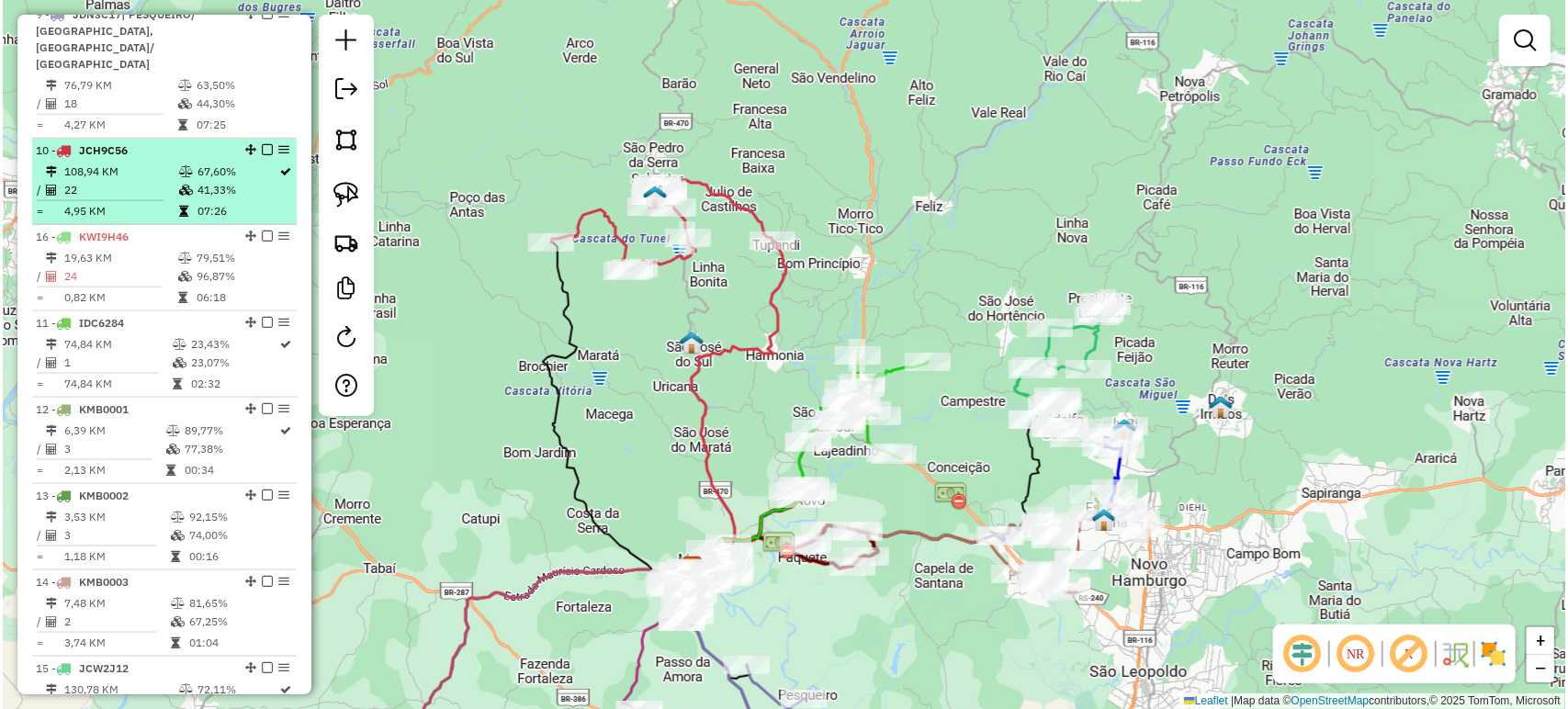 scroll, scrollTop: 1361, scrollLeft: 0, axis: vertical 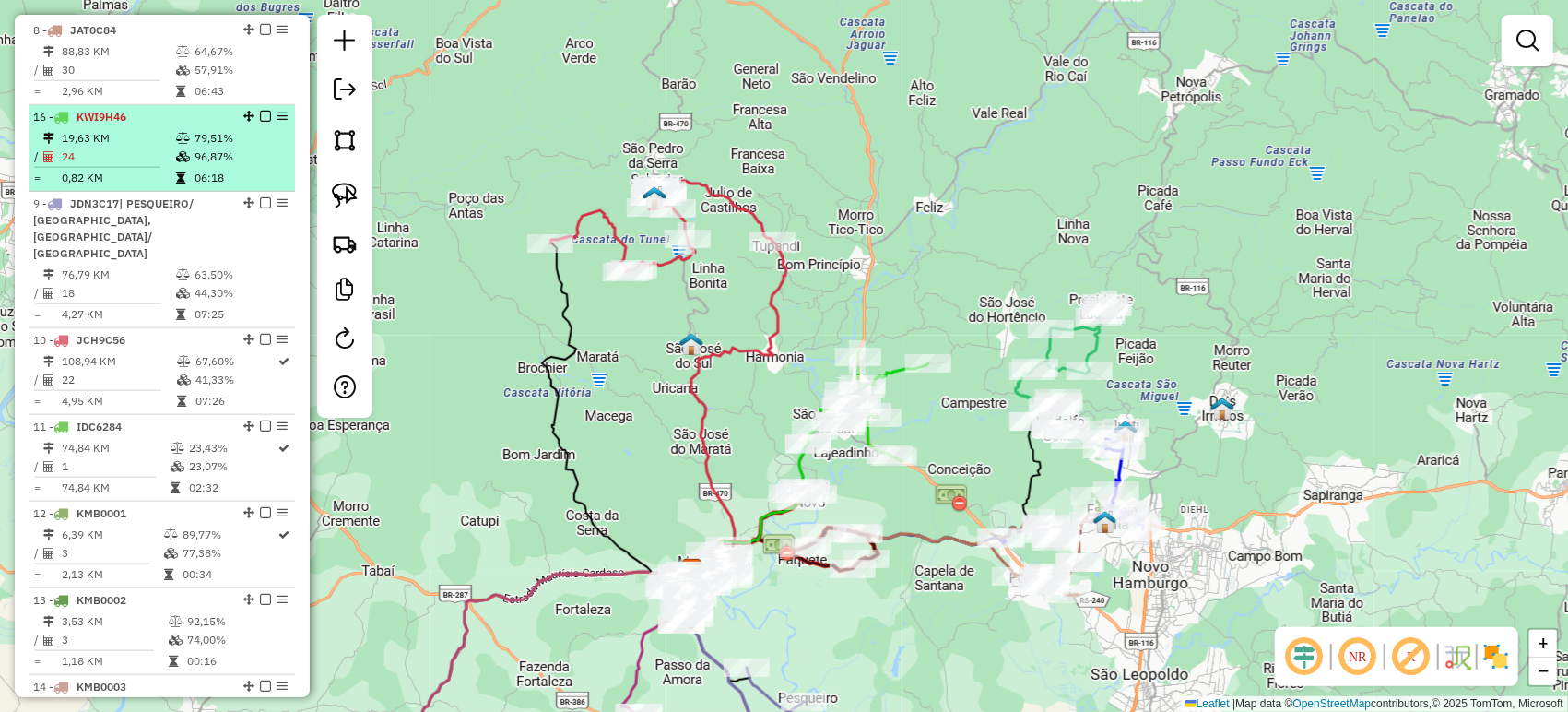 drag, startPoint x: 240, startPoint y: 460, endPoint x: 225, endPoint y: 152, distance: 308.36504 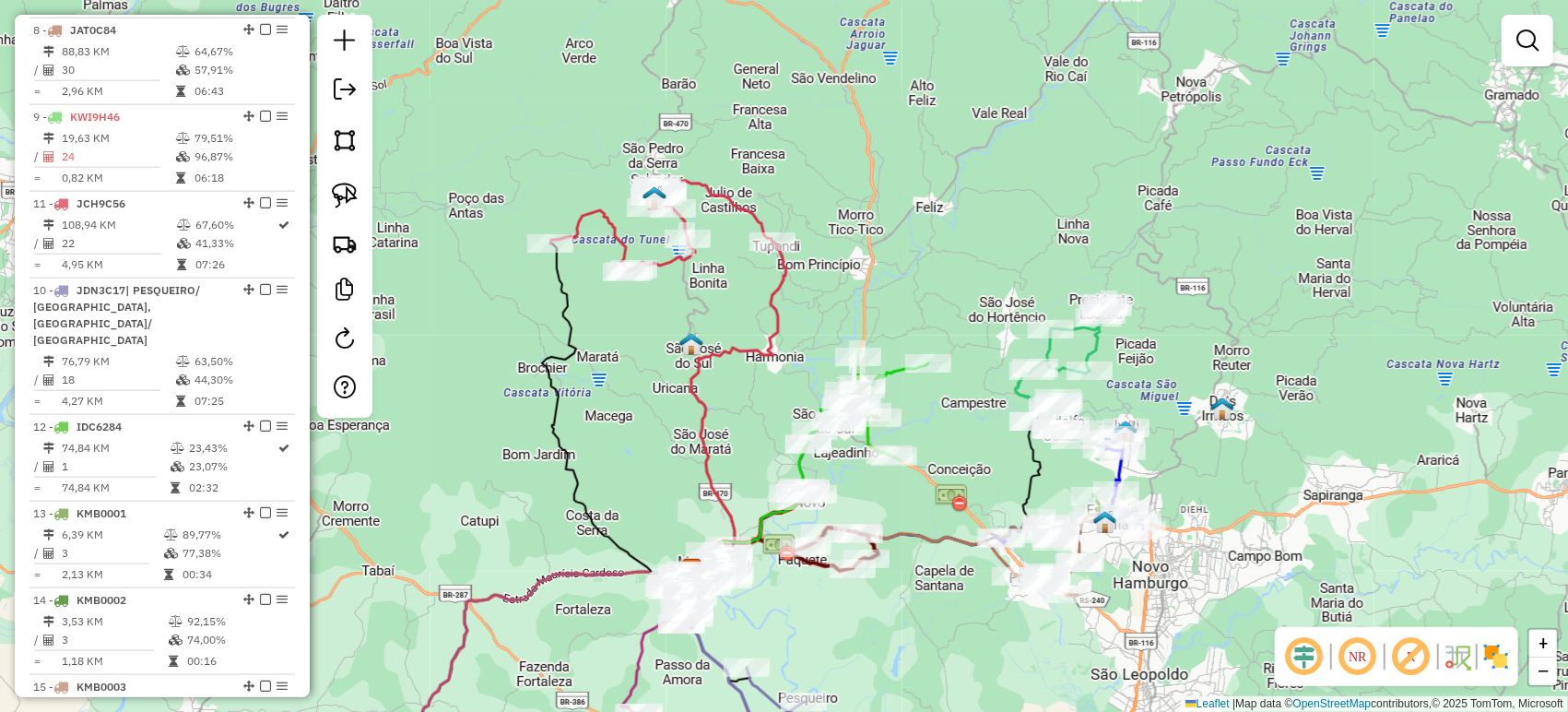 drag, startPoint x: 242, startPoint y: 335, endPoint x: 259, endPoint y: 234, distance: 102.4207 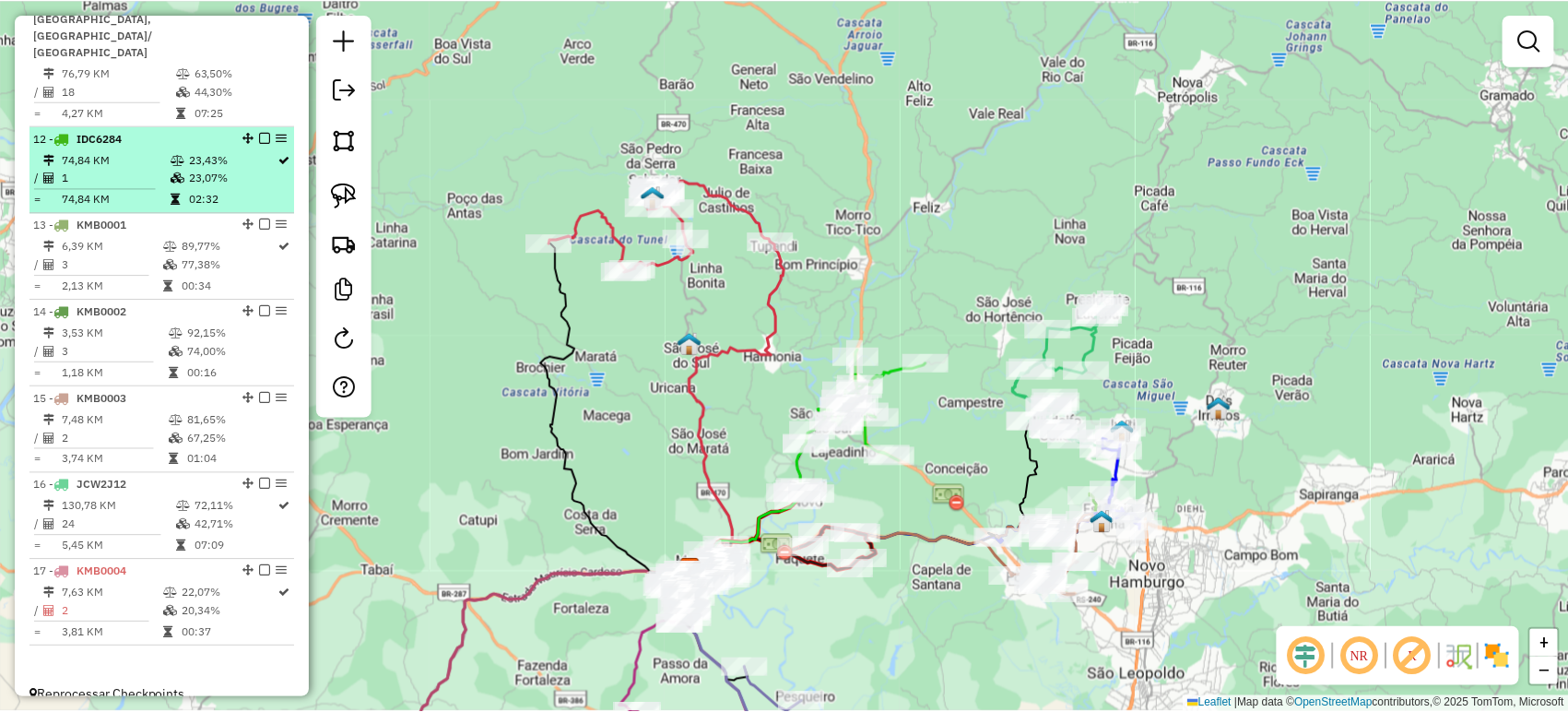 scroll, scrollTop: 1675, scrollLeft: 0, axis: vertical 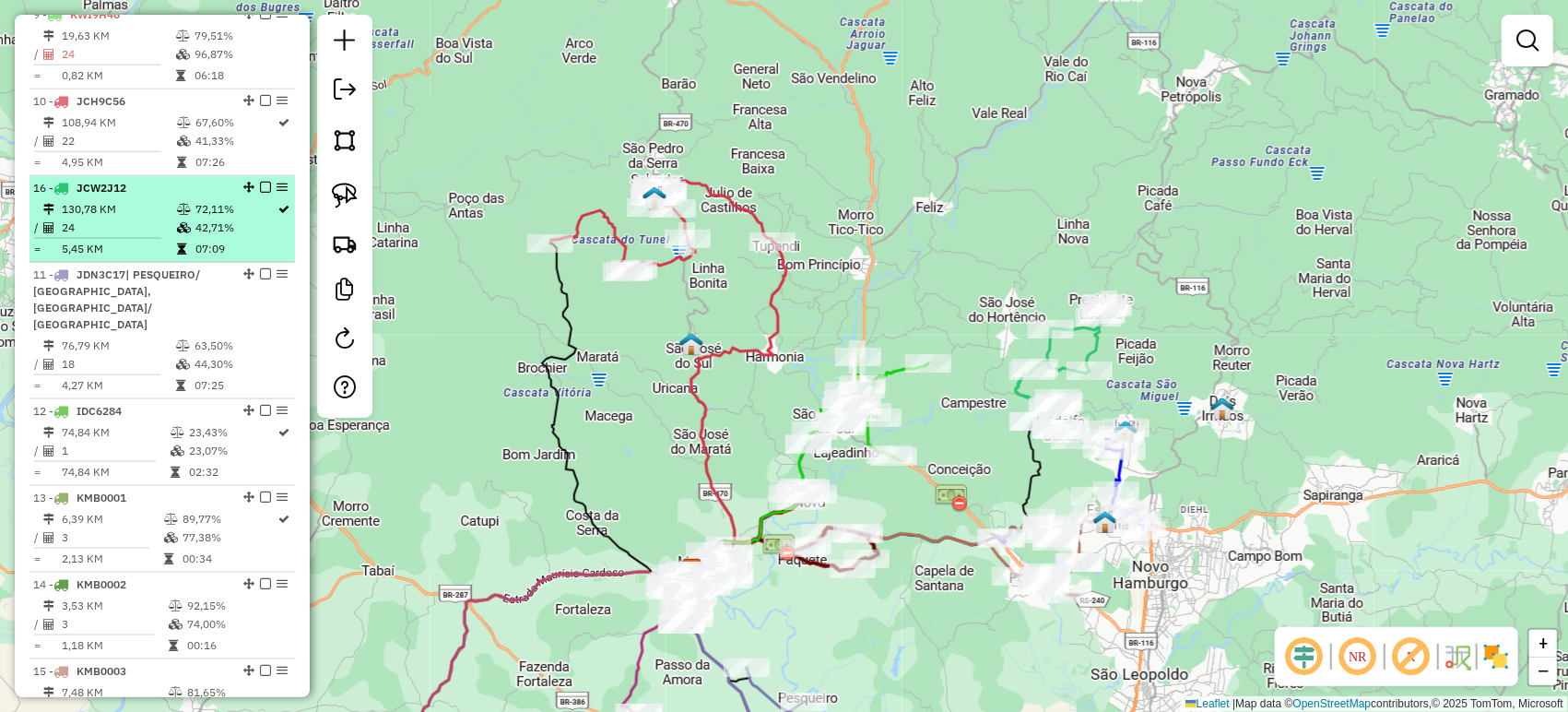drag, startPoint x: 243, startPoint y: 463, endPoint x: 249, endPoint y: 237, distance: 226.07963 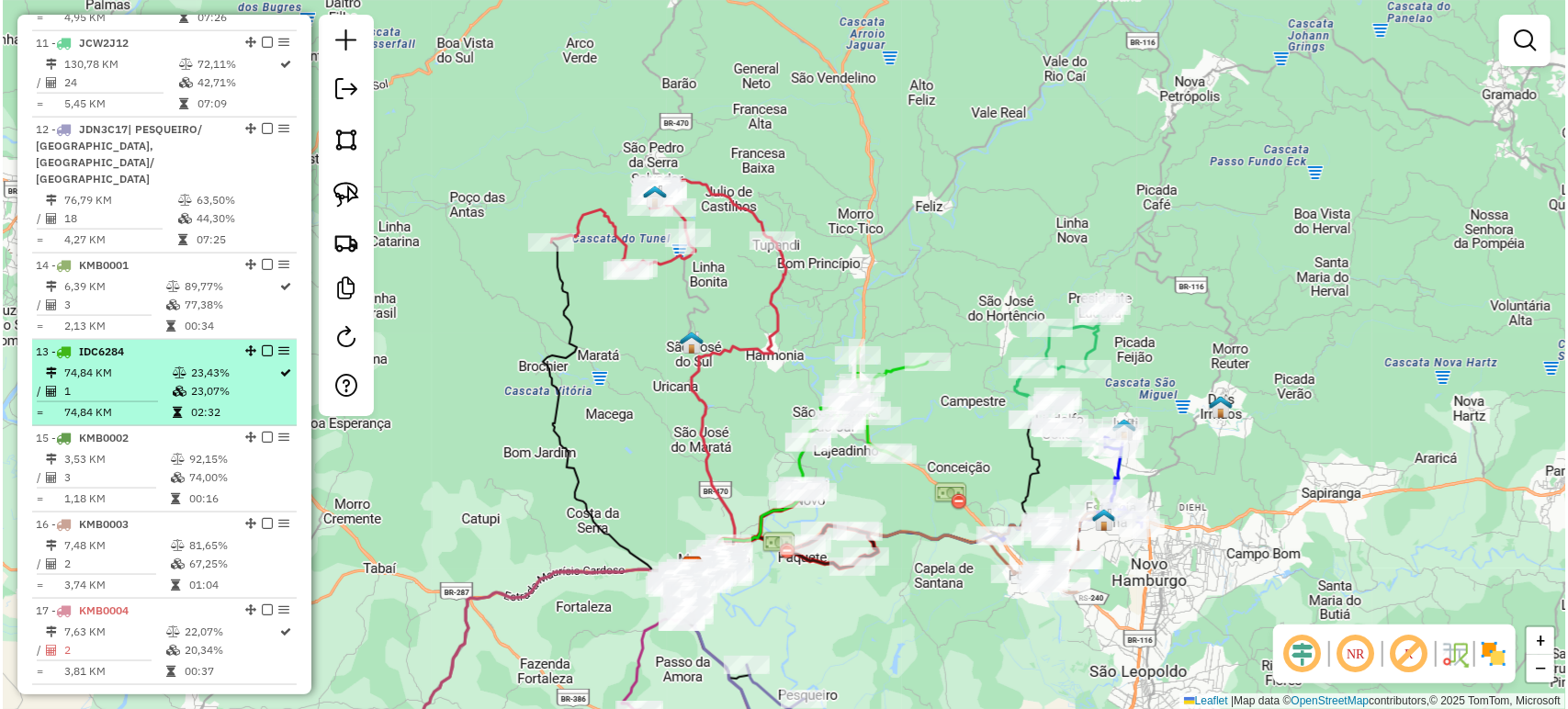 scroll, scrollTop: 1668, scrollLeft: 0, axis: vertical 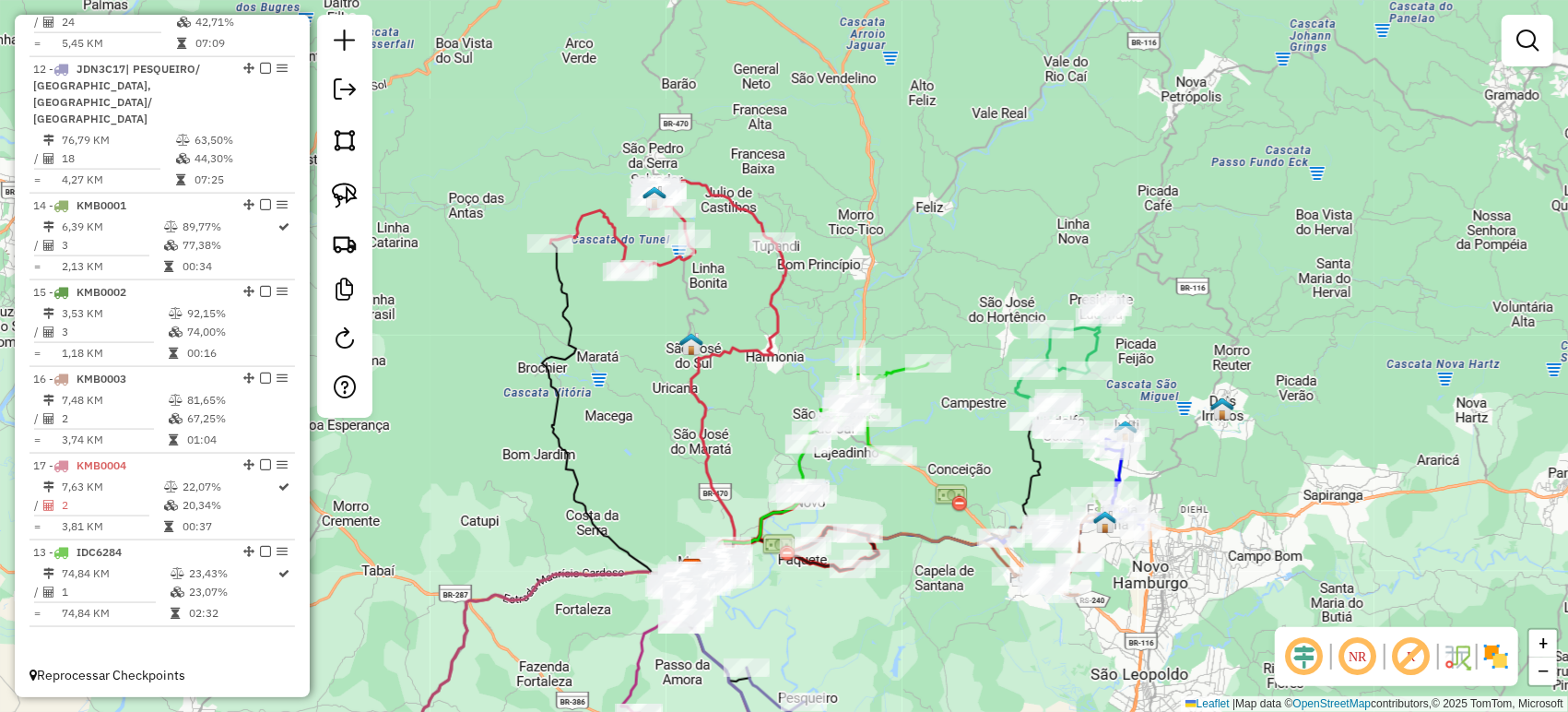 drag, startPoint x: 243, startPoint y: 408, endPoint x: 188, endPoint y: 599, distance: 198.76116 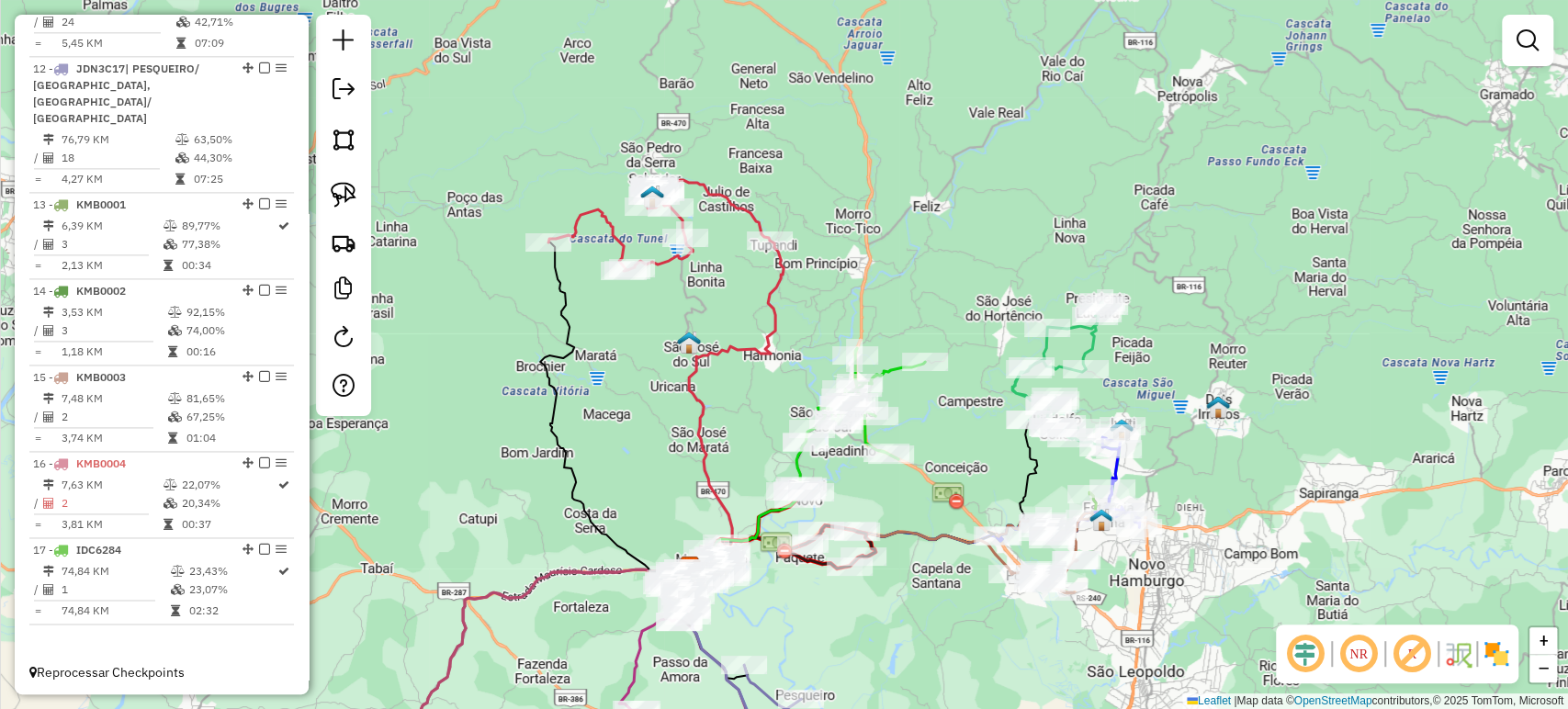 click on "Janela de atendimento Grade de atendimento Capacidade Transportadoras Veículos Cliente Pedidos  Rotas Selecione os dias de semana para filtrar as janelas de atendimento  Seg   Ter   Qua   Qui   Sex   Sáb   Dom  Informe o período da janela de atendimento: De: Até:  Filtrar exatamente a janela do cliente  Considerar janela de atendimento padrão  Selecione os dias de semana para filtrar as grades de atendimento  Seg   Ter   Qua   Qui   Sex   Sáb   Dom   Considerar clientes sem dia de atendimento cadastrado  Clientes fora do dia de atendimento selecionado Filtrar as atividades entre os valores definidos abaixo:  Peso mínimo:   Peso máximo:   Cubagem mínima:   Cubagem máxima:   De:   Até:  Filtrar as atividades entre o tempo de atendimento definido abaixo:  De:   Até:   Considerar capacidade total dos clientes não roteirizados Transportadora: Selecione um ou mais itens Tipo de veículo: Selecione um ou mais itens Veículo: Selecione um ou mais itens Motorista: Selecione um ou mais itens Nome: Rótulo:" 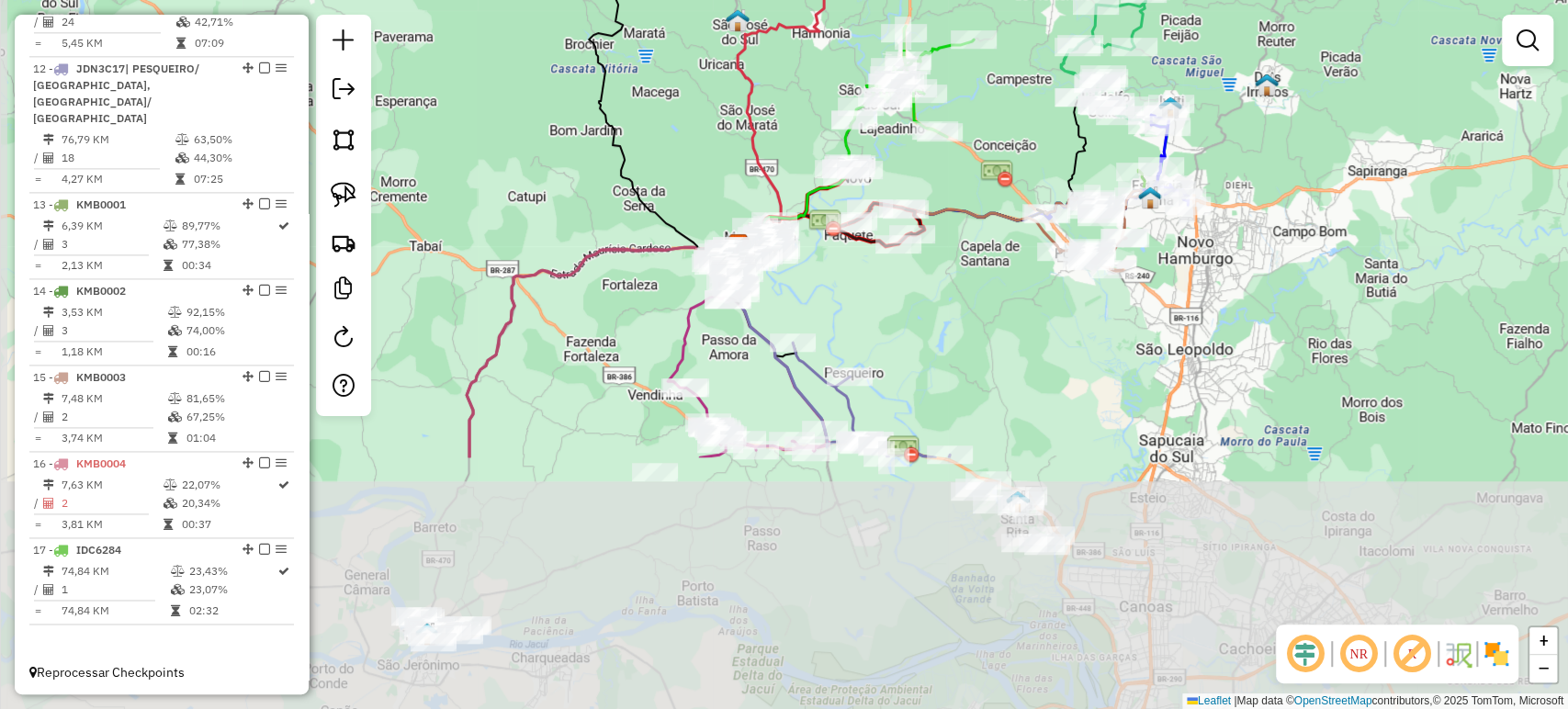 drag, startPoint x: 914, startPoint y: 301, endPoint x: 933, endPoint y: 212, distance: 91.00549 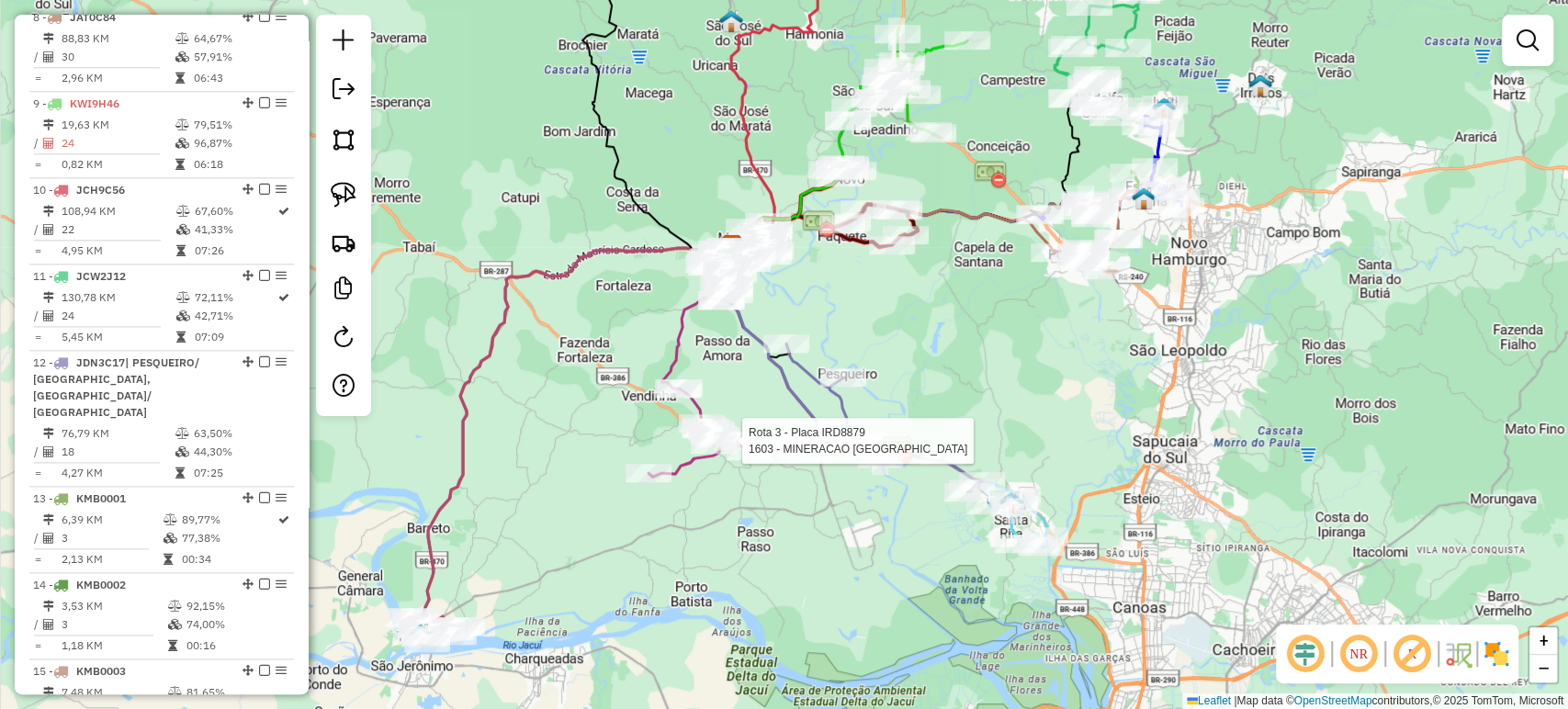 select on "*********" 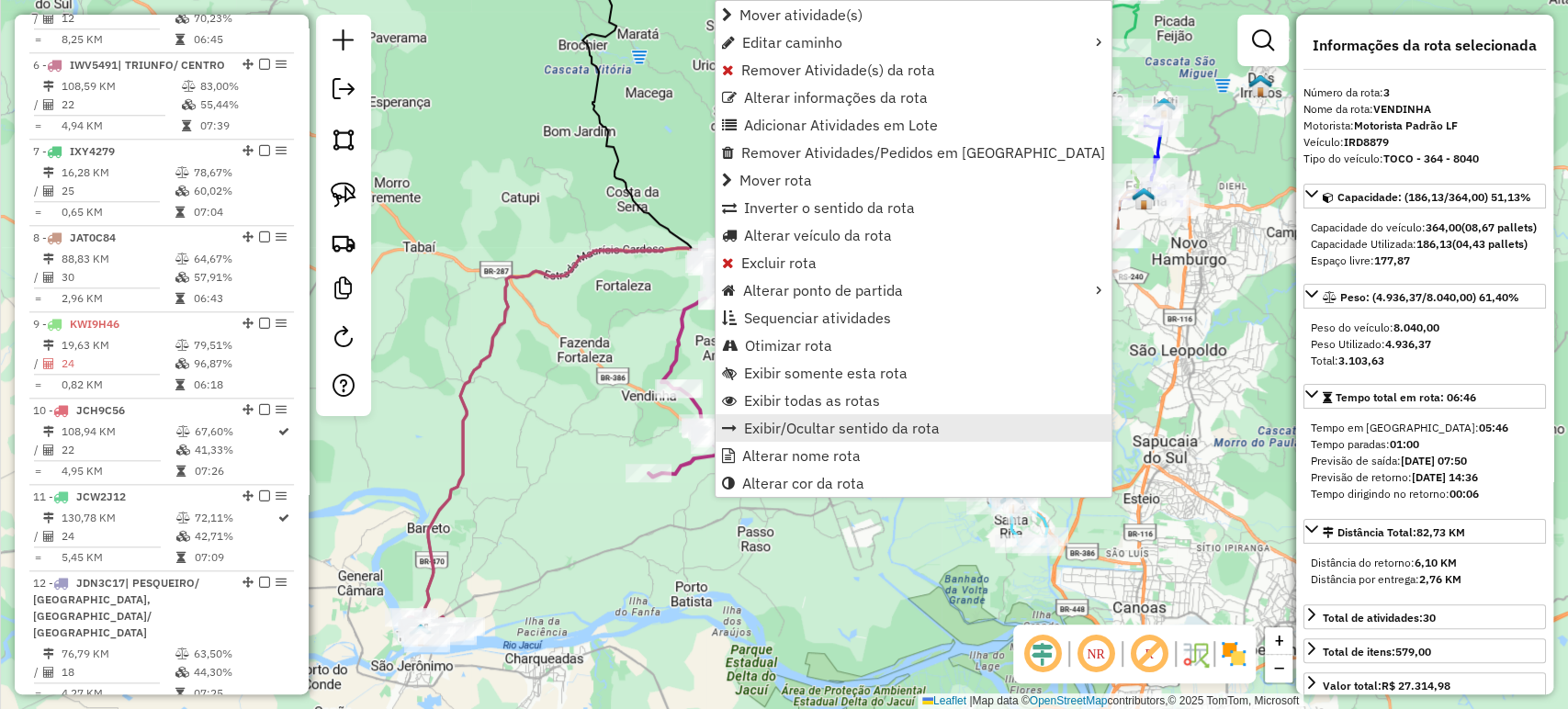 scroll, scrollTop: 932, scrollLeft: 0, axis: vertical 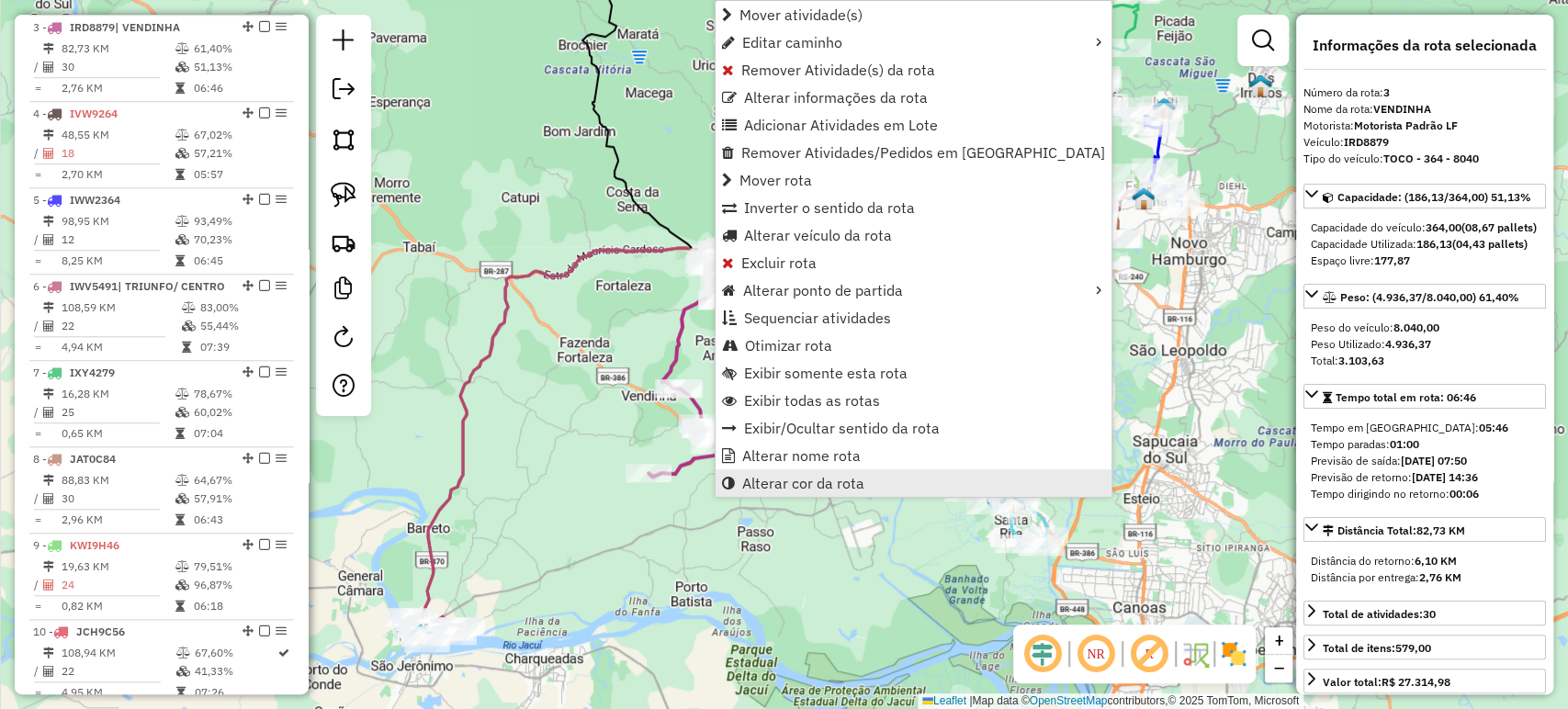 click on "Alterar cor da rota" at bounding box center (803, 483) 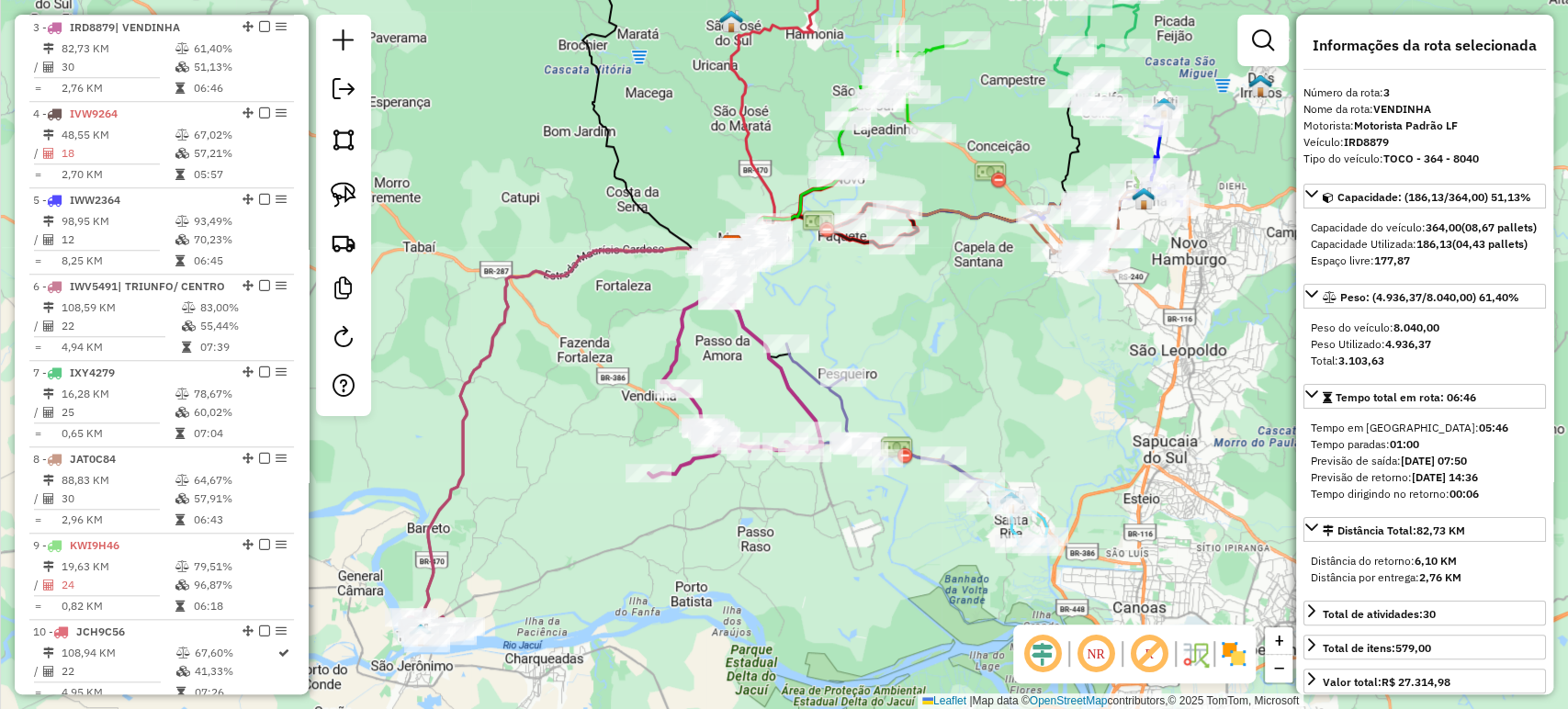 scroll, scrollTop: 462, scrollLeft: 0, axis: vertical 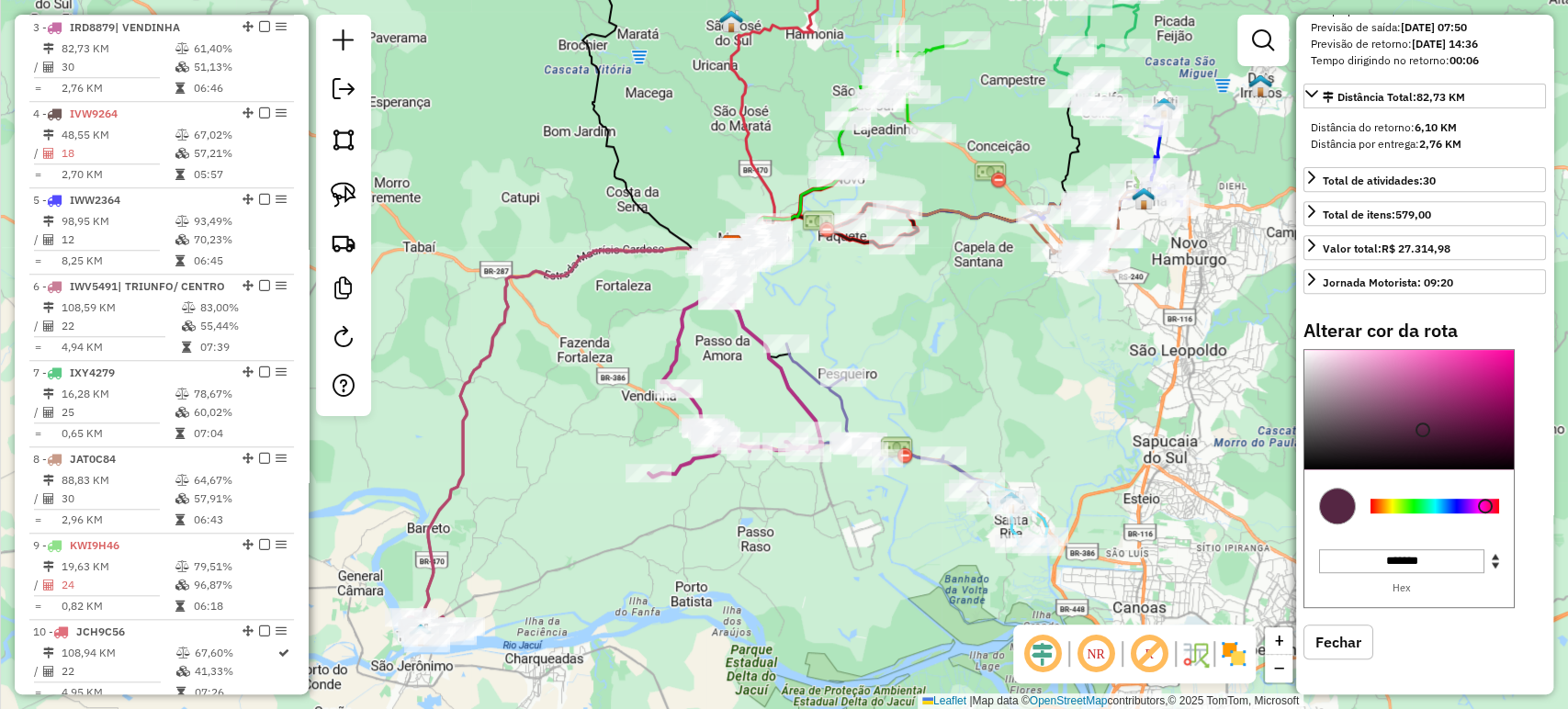 drag, startPoint x: 1421, startPoint y: 430, endPoint x: 1429, endPoint y: 474, distance: 44.72136 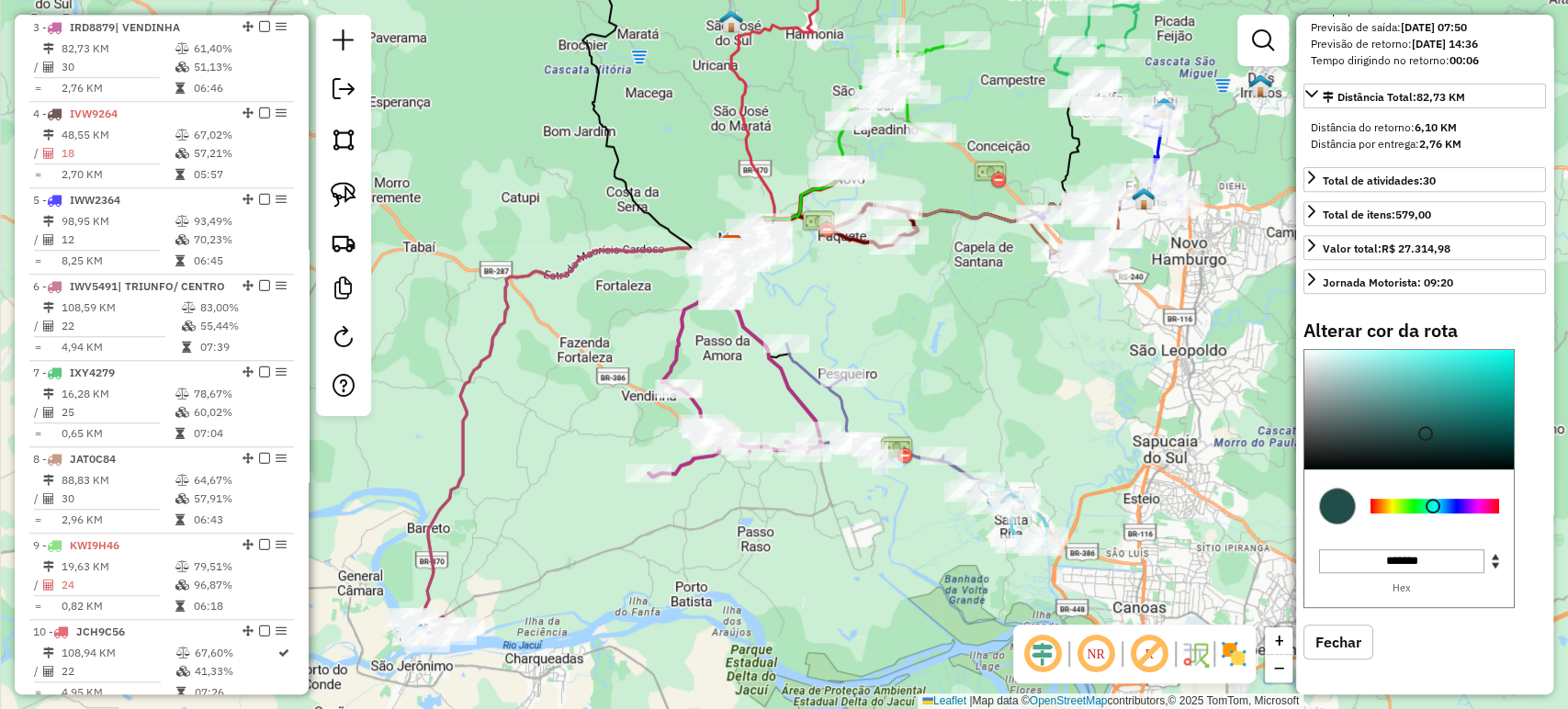 click at bounding box center (1435, 506) 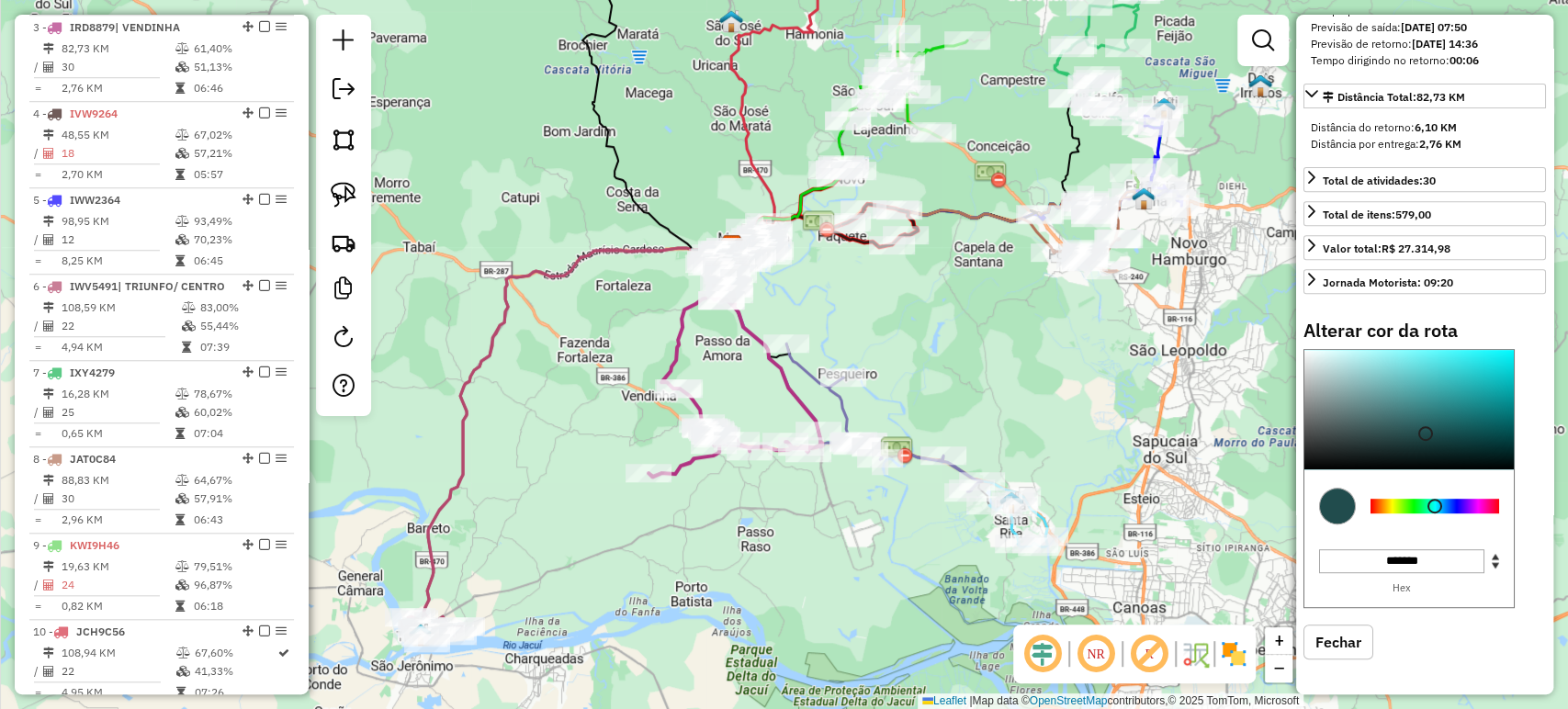 drag, startPoint x: 1222, startPoint y: 453, endPoint x: 1209, endPoint y: 443, distance: 16.401219 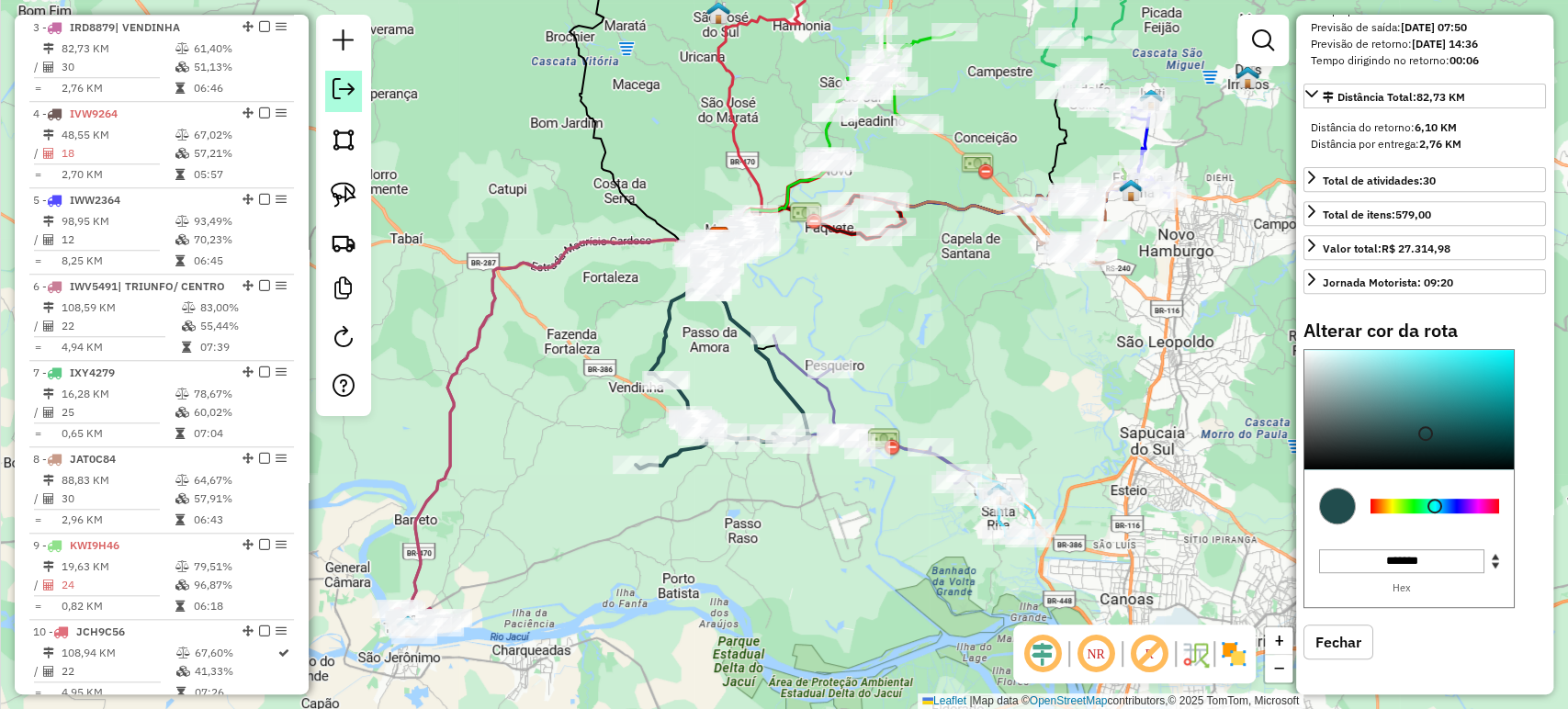 click 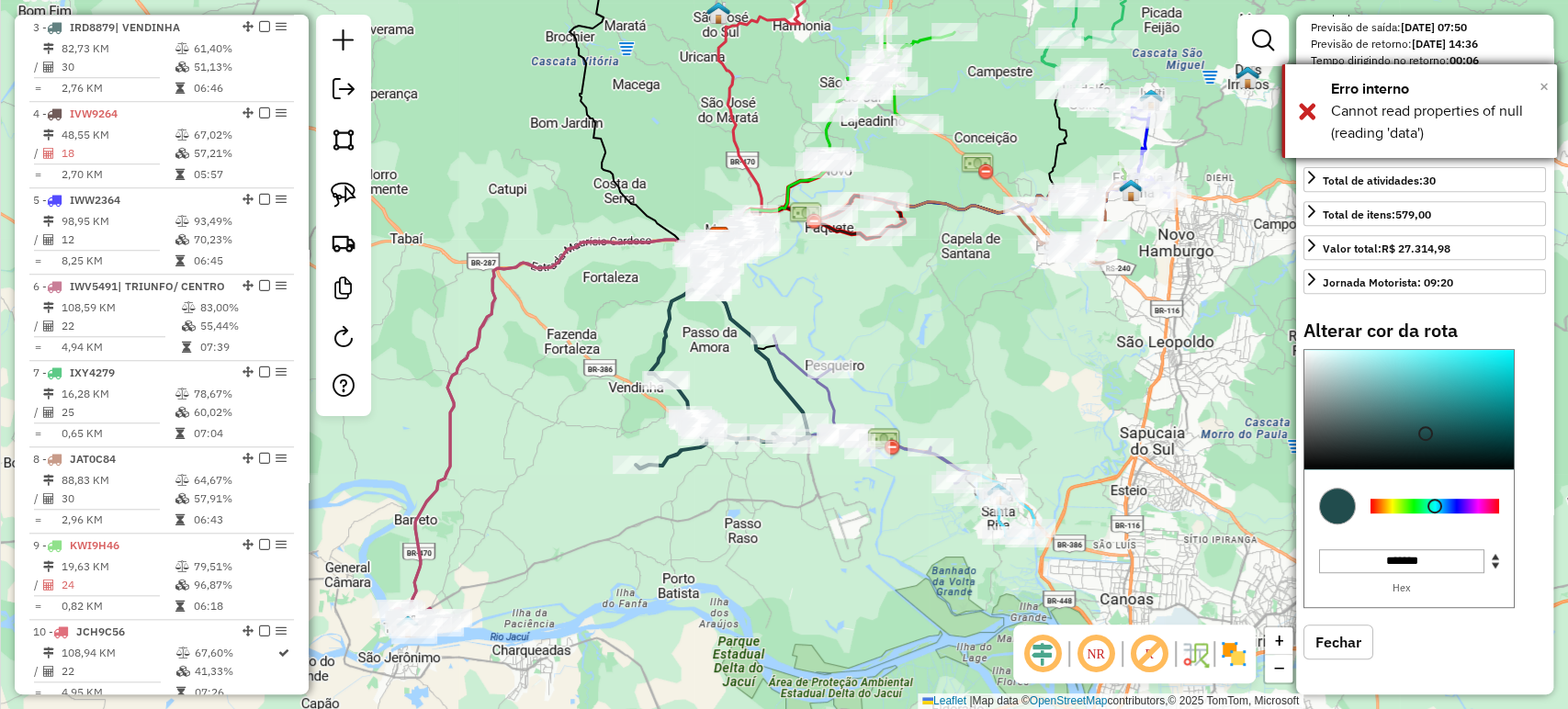 click on "×" at bounding box center [1544, 86] 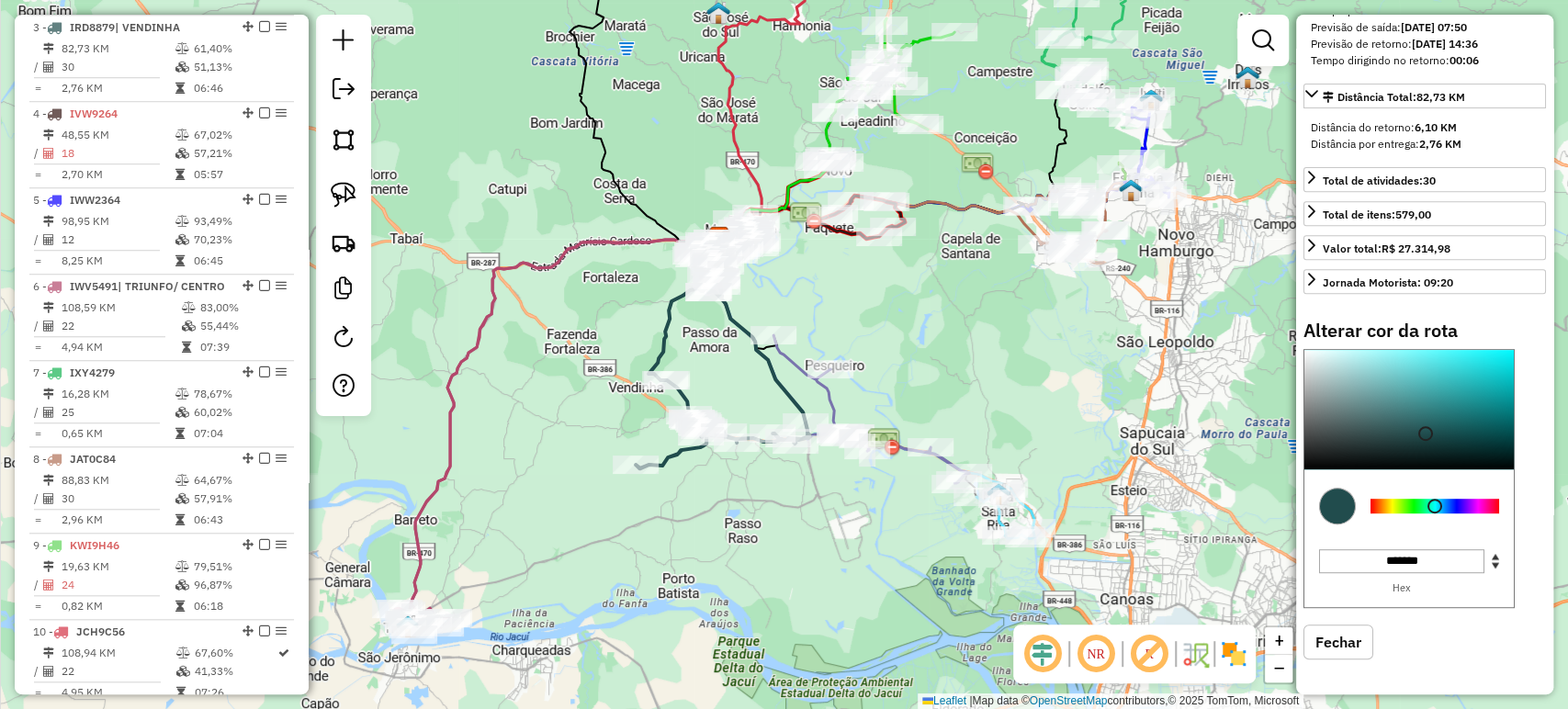 click 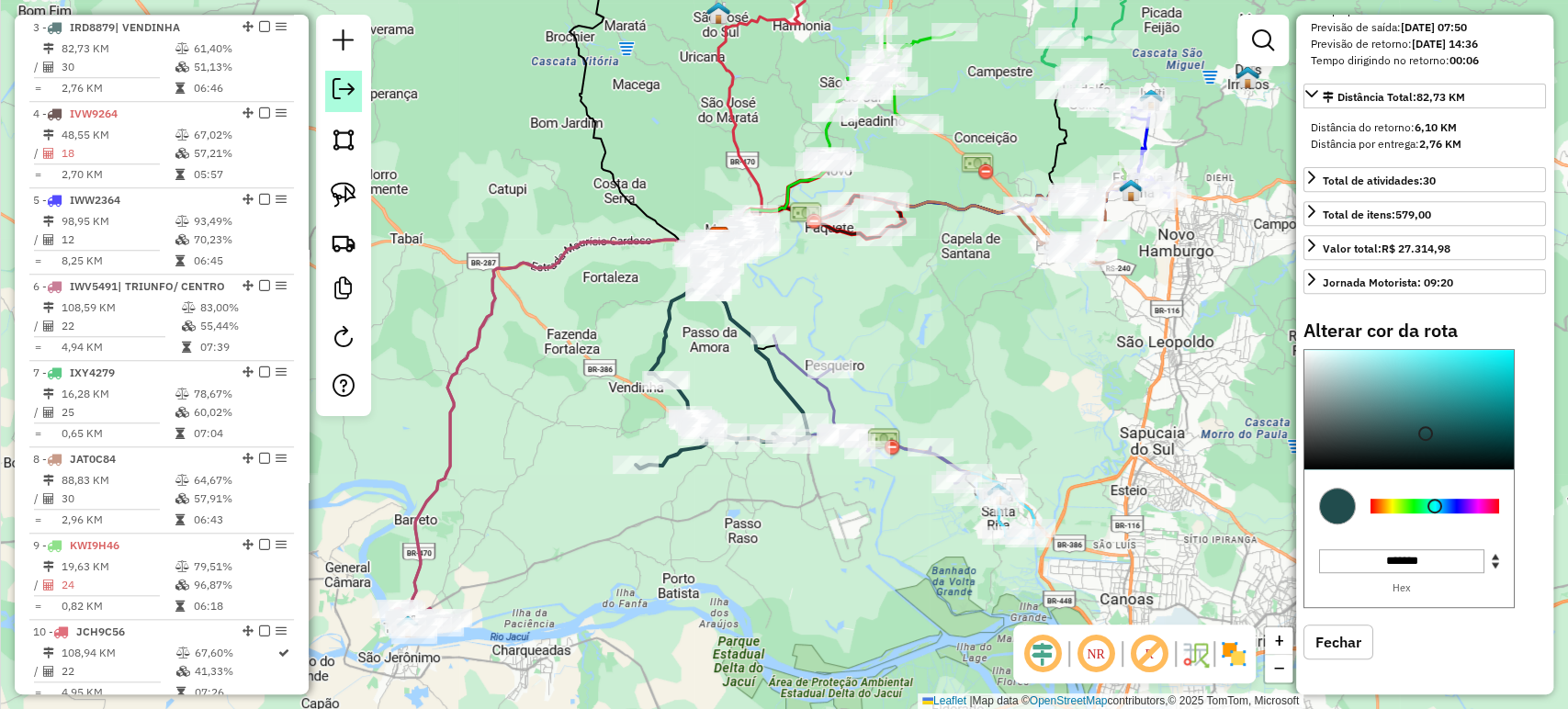 click 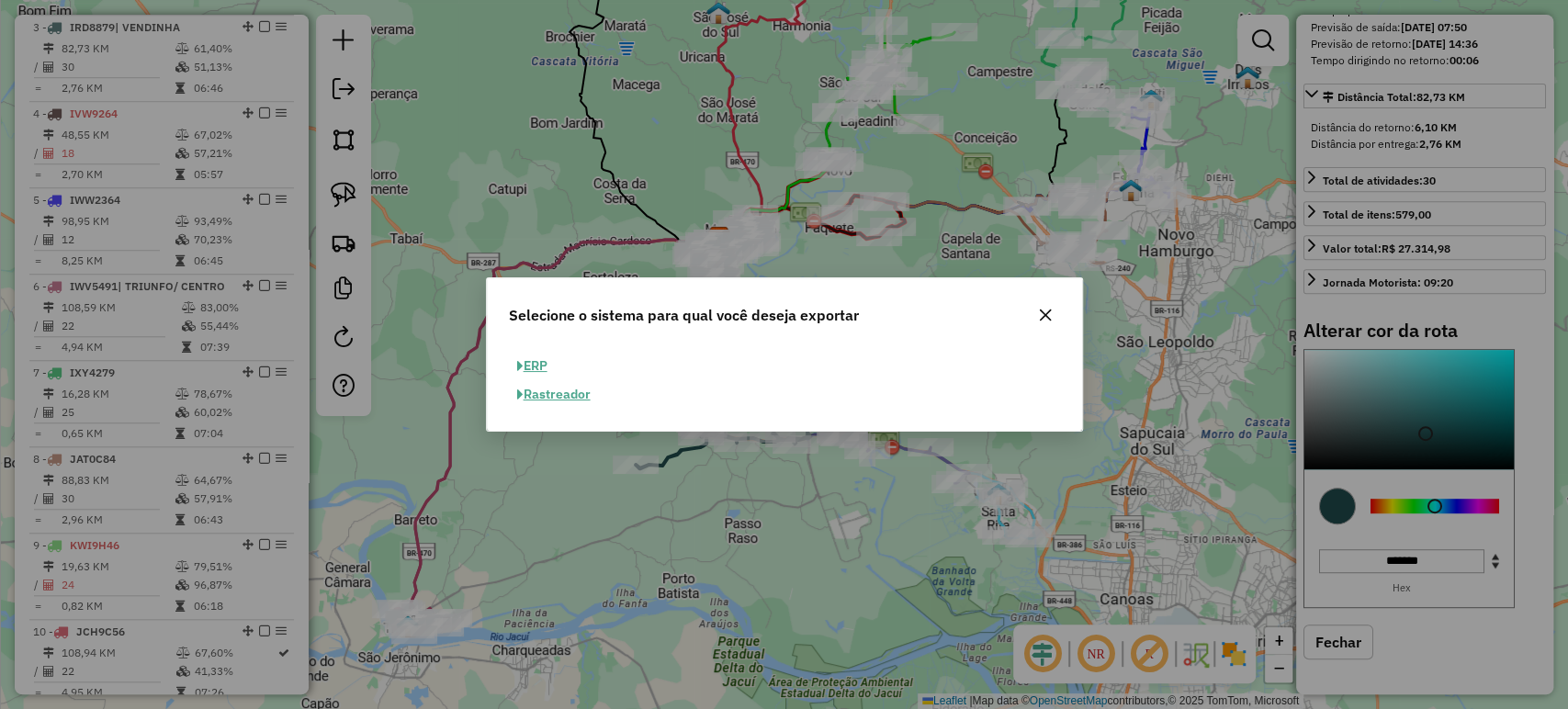 click on "ERP" 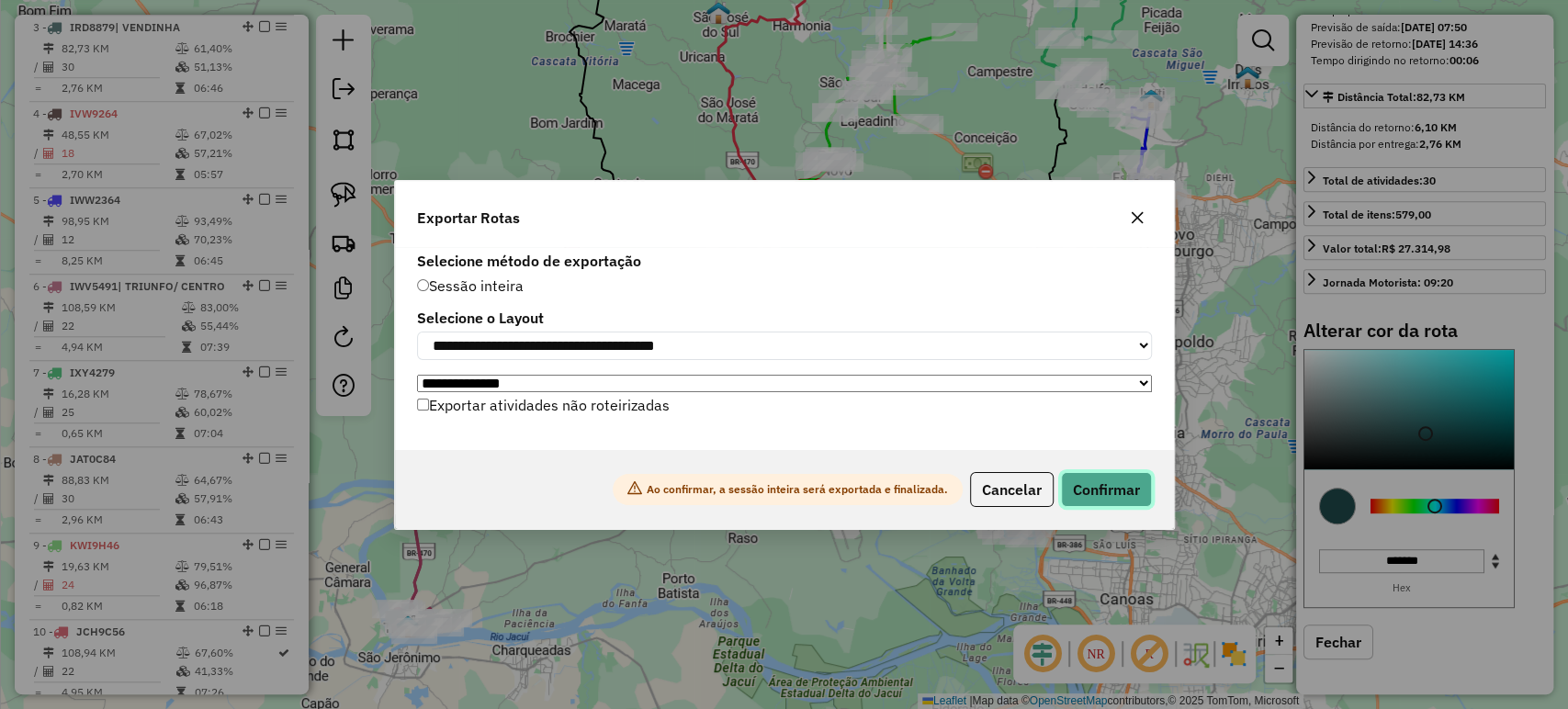 click on "Confirmar" 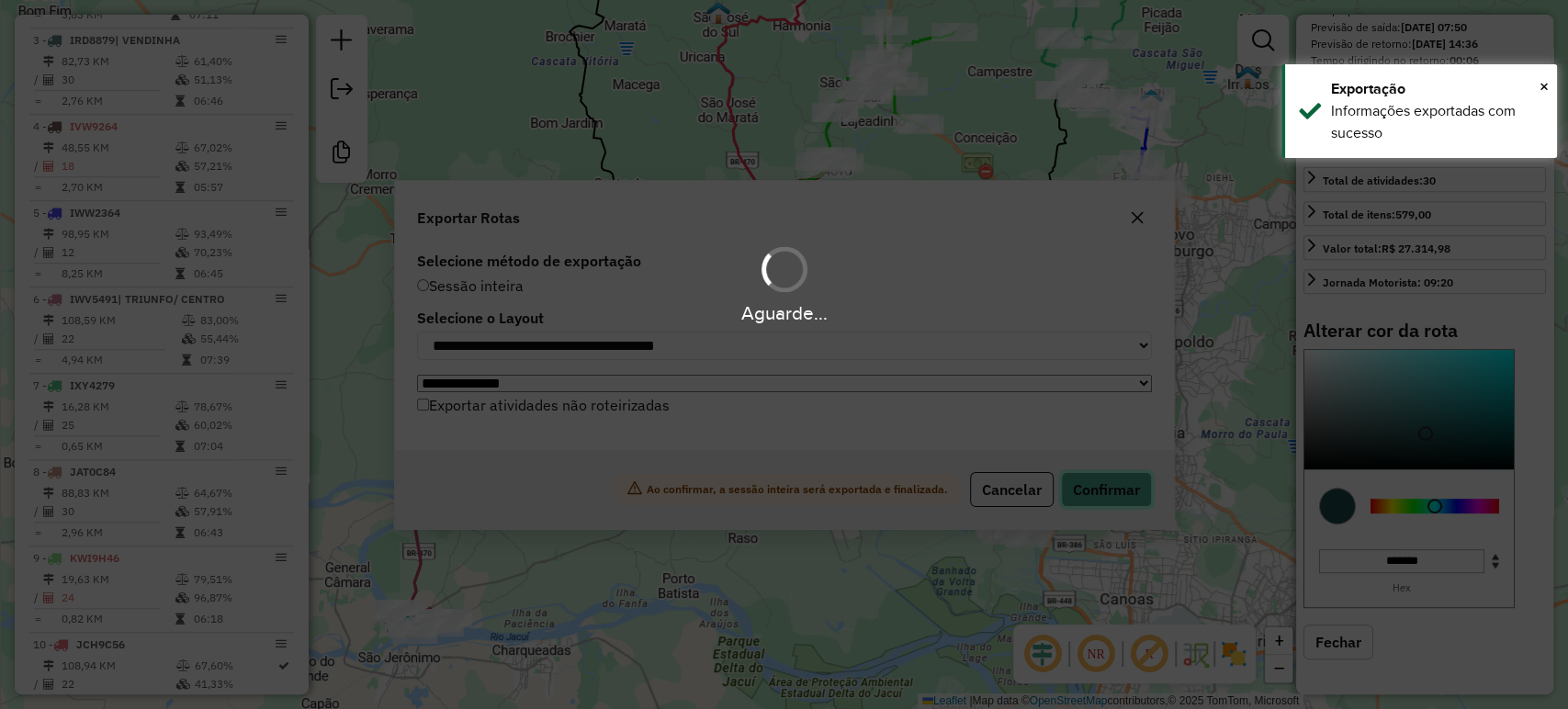 scroll, scrollTop: 944, scrollLeft: 0, axis: vertical 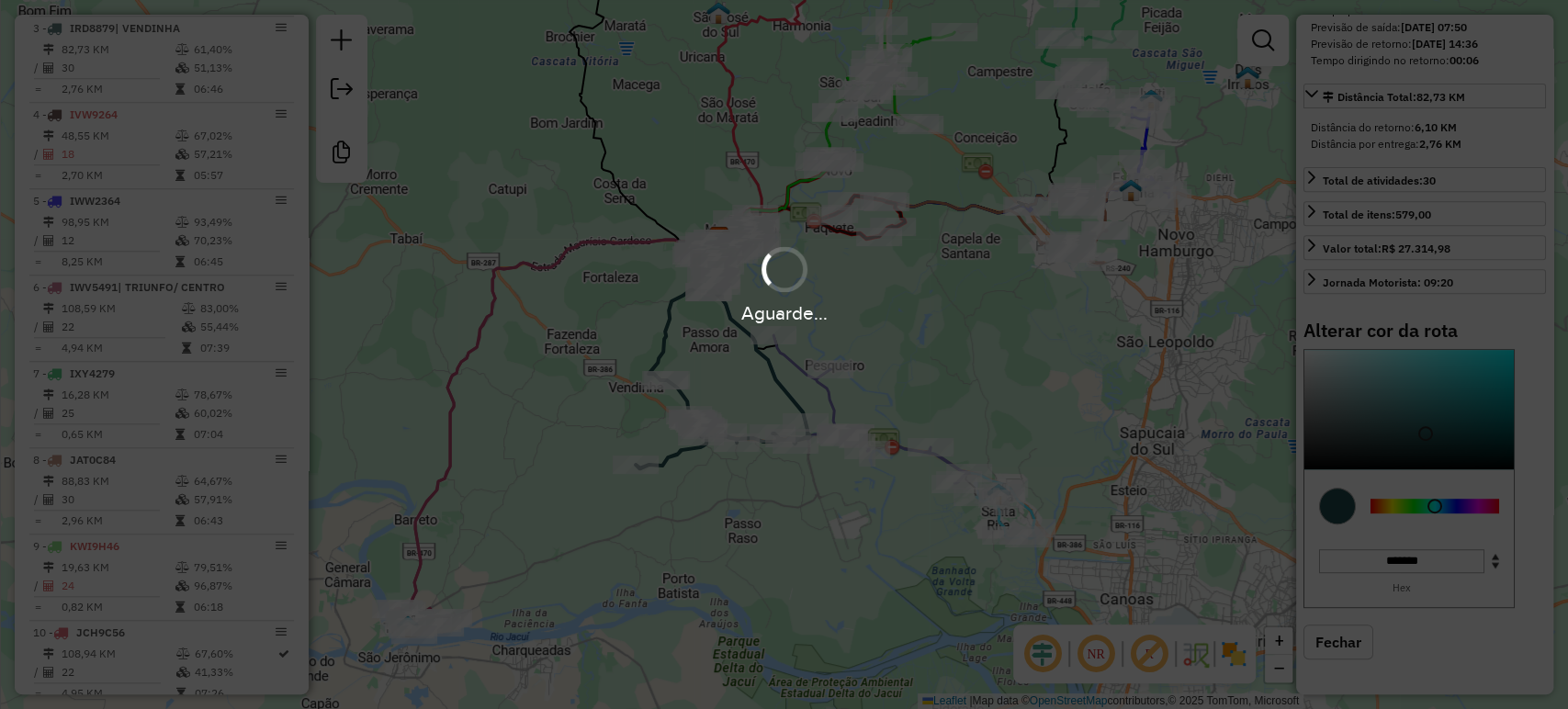 select on "*********" 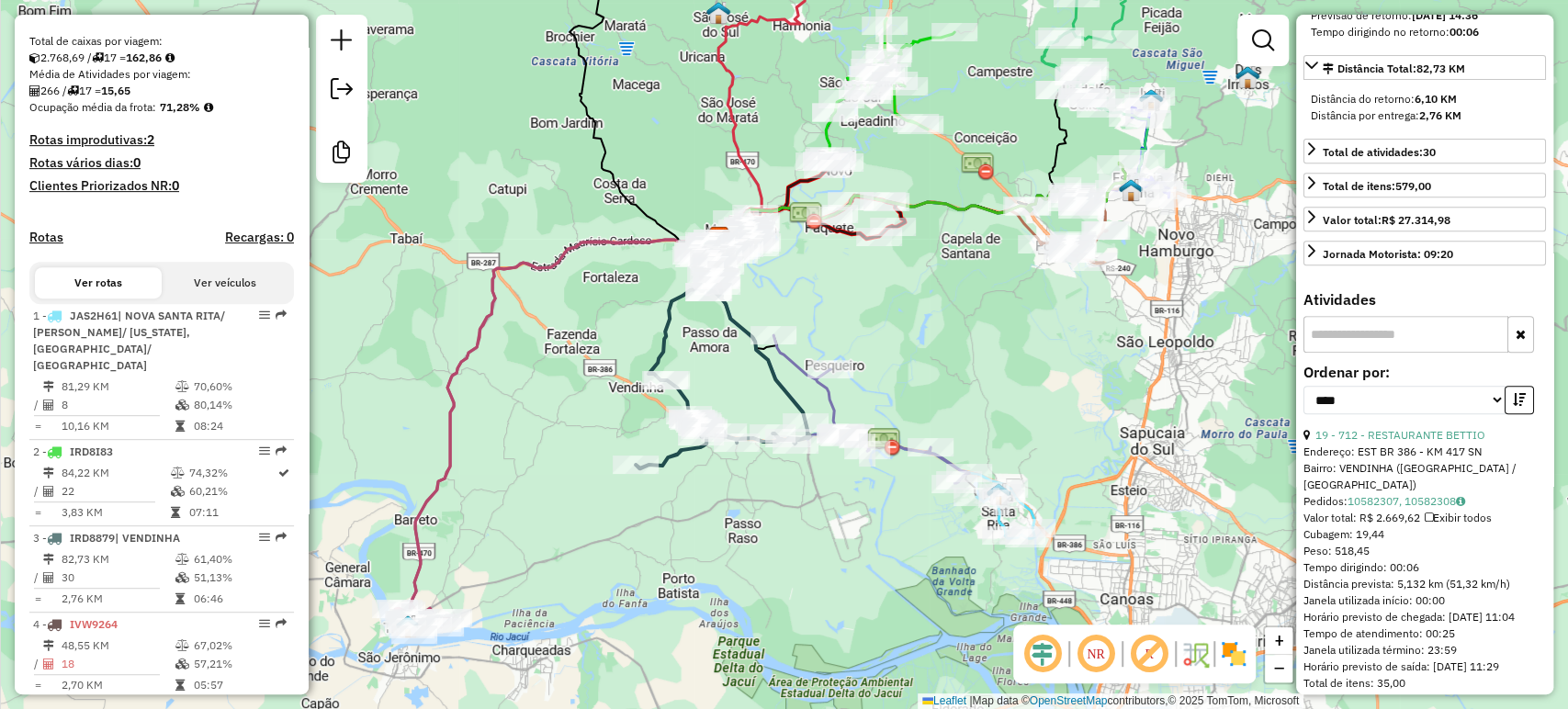scroll, scrollTop: 27, scrollLeft: 0, axis: vertical 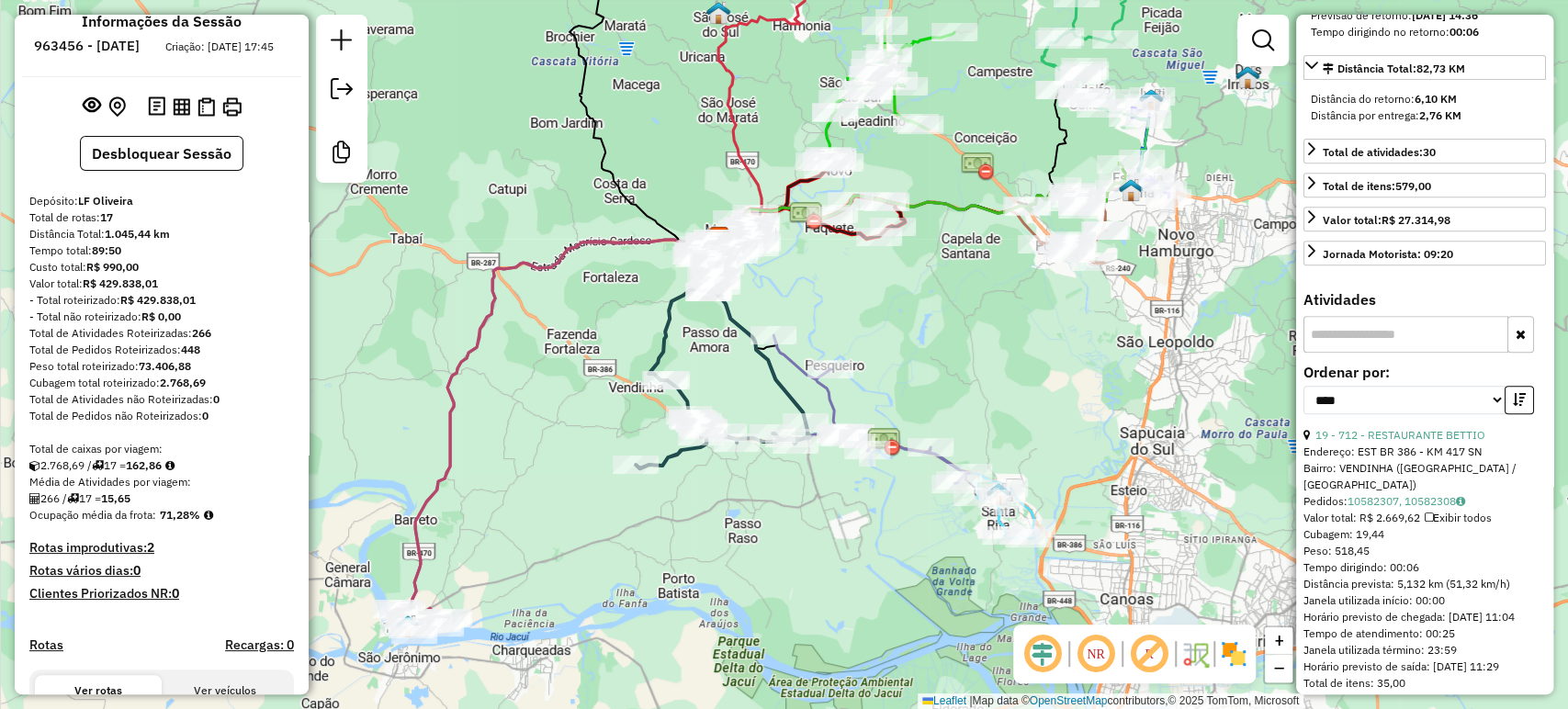 drag, startPoint x: 104, startPoint y: 301, endPoint x: 176, endPoint y: 319, distance: 74.2159 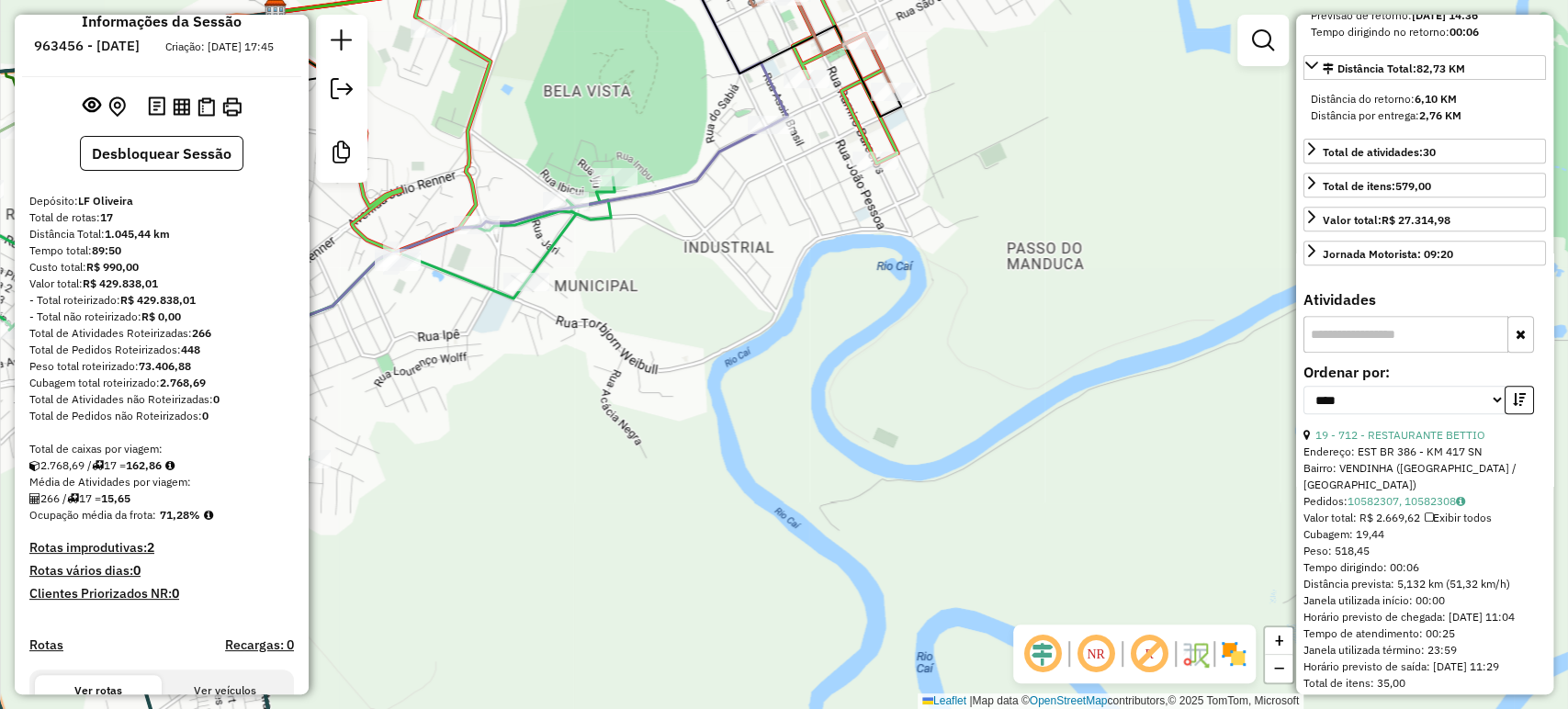 drag, startPoint x: 639, startPoint y: 364, endPoint x: 734, endPoint y: 452, distance: 129.49517 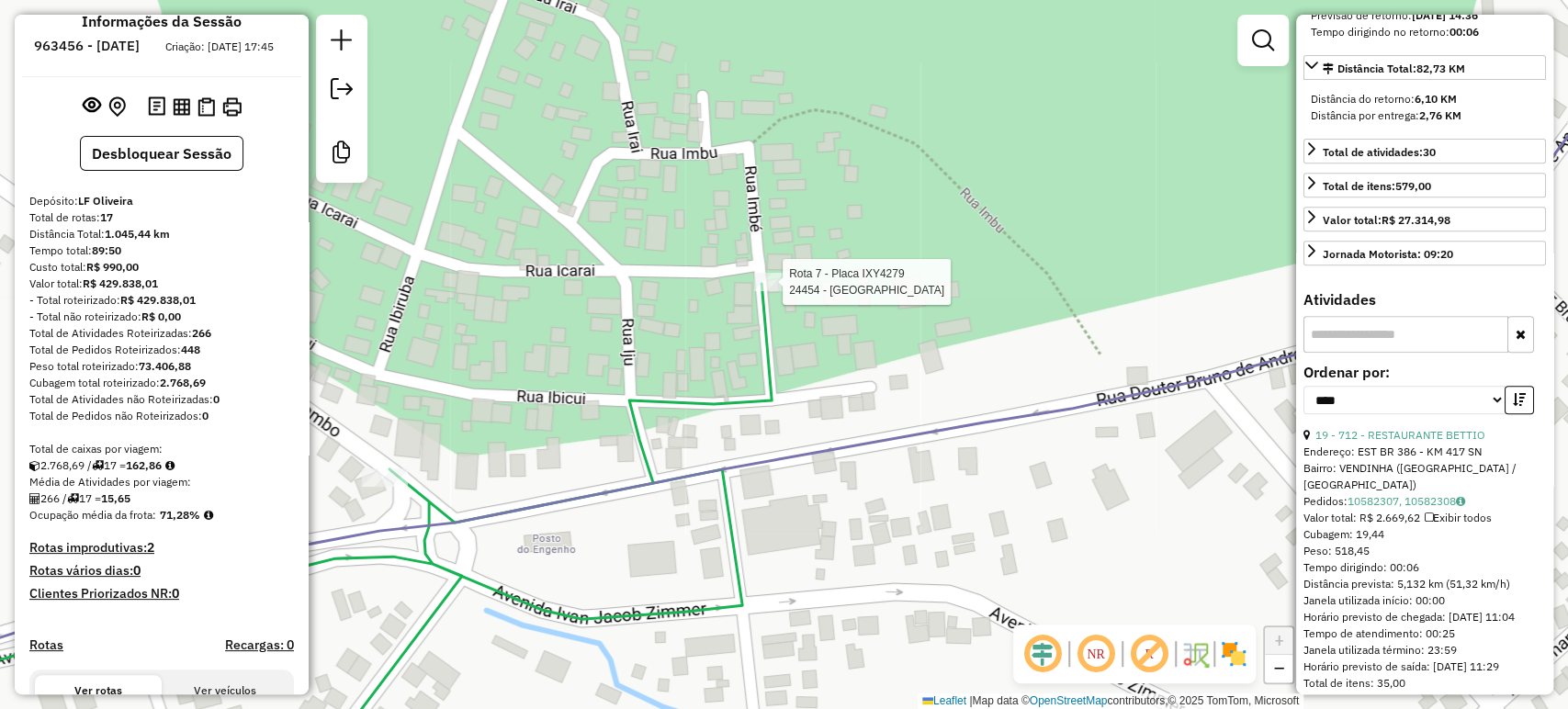 scroll, scrollTop: 445, scrollLeft: 0, axis: vertical 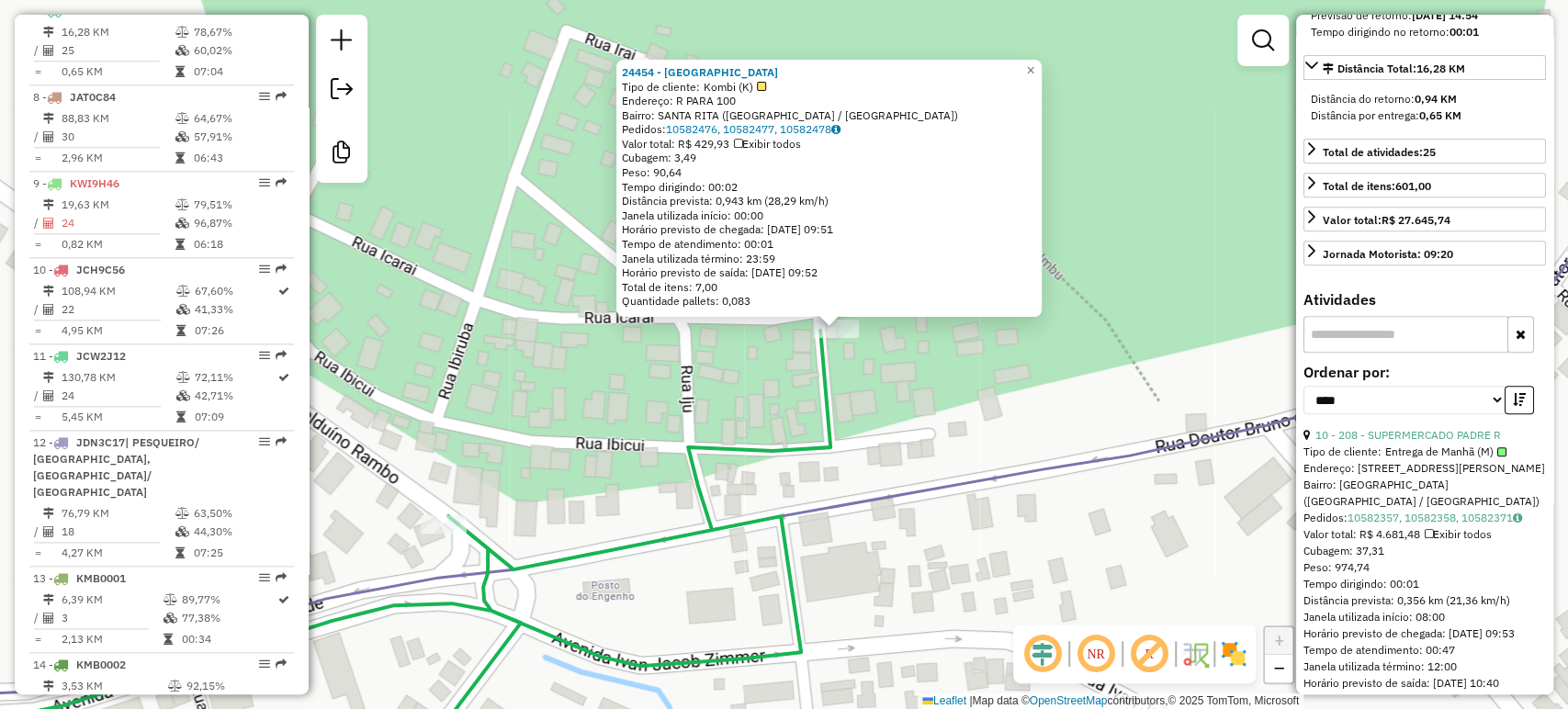 drag, startPoint x: 743, startPoint y: 456, endPoint x: 795, endPoint y: 430, distance: 58.137767 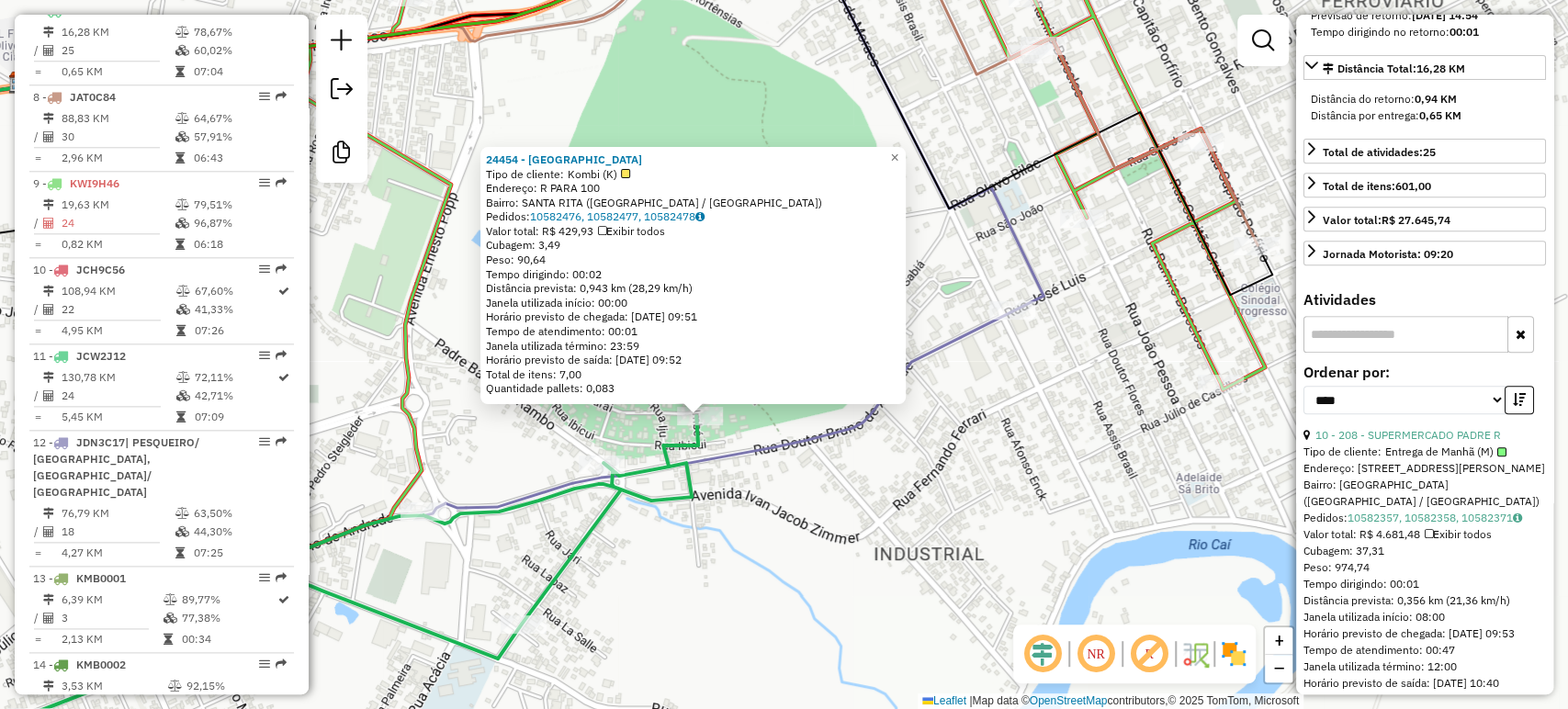 click on "24454 - DO PAULINHO  Tipo de cliente:   Kombi (K)   Endereço: R PARA 100   Bairro: [GEOGRAPHIC_DATA] ([GEOGRAPHIC_DATA] / [GEOGRAPHIC_DATA])   Pedidos:  10582476, 10582477, 10582478   Valor total: R$ 429,93   Exibir todos   Cubagem: 3,49  Peso: 90,64  Tempo dirigindo: 00:02   Distância prevista: 0,943 km (28,29 km/h)   Janela utilizada início: 00:00   Horário previsto de chegada: [DATE] 09:51   Tempo de atendimento: 00:01   Janela utilizada término: 23:59   Horário previsto de saída: [DATE] 09:52   Total de itens: 7,00   Quantidade pallets: 0,083  × Janela de atendimento Grade de atendimento Capacidade Transportadoras Veículos Cliente Pedidos  Rotas Selecione os dias de semana para filtrar as janelas de atendimento  Seg   Ter   Qua   Qui   Sex   Sáb   Dom  Informe o período da janela de atendimento: De: Até:  Filtrar exatamente a janela do cliente  Considerar janela de atendimento padrão  Selecione os dias de semana para filtrar as grades de atendimento  Seg   Ter   Qua   Qui   Sex   Sáb   Dom   Peso mínimo:   De:" 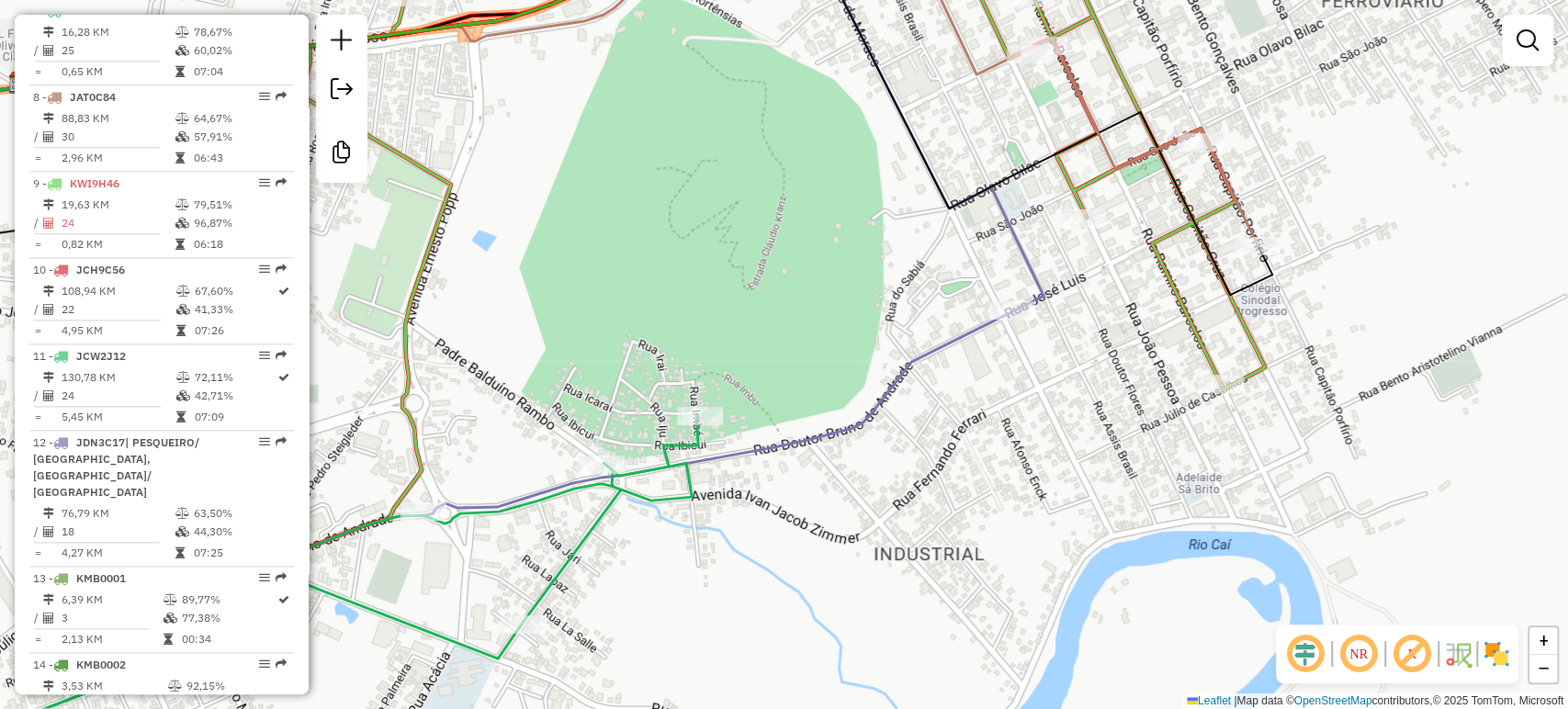 click on "Janela de atendimento Grade de atendimento Capacidade Transportadoras Veículos Cliente Pedidos  Rotas Selecione os dias de semana para filtrar as janelas de atendimento  Seg   Ter   Qua   Qui   Sex   Sáb   Dom  Informe o período da janela de atendimento: De: Até:  Filtrar exatamente a janela do cliente  Considerar janela de atendimento padrão  Selecione os dias de semana para filtrar as grades de atendimento  Seg   Ter   Qua   Qui   Sex   Sáb   Dom   Considerar clientes sem dia de atendimento cadastrado  Clientes fora do dia de atendimento selecionado Filtrar as atividades entre os valores definidos abaixo:  Peso mínimo:   Peso máximo:   Cubagem mínima:   Cubagem máxima:   De:   Até:  Filtrar as atividades entre o tempo de atendimento definido abaixo:  De:   Até:   Considerar capacidade total dos clientes não roteirizados Transportadora: Selecione um ou mais itens Tipo de veículo: Selecione um ou mais itens Veículo: Selecione um ou mais itens Motorista: Selecione um ou mais itens Nome: Rótulo:" 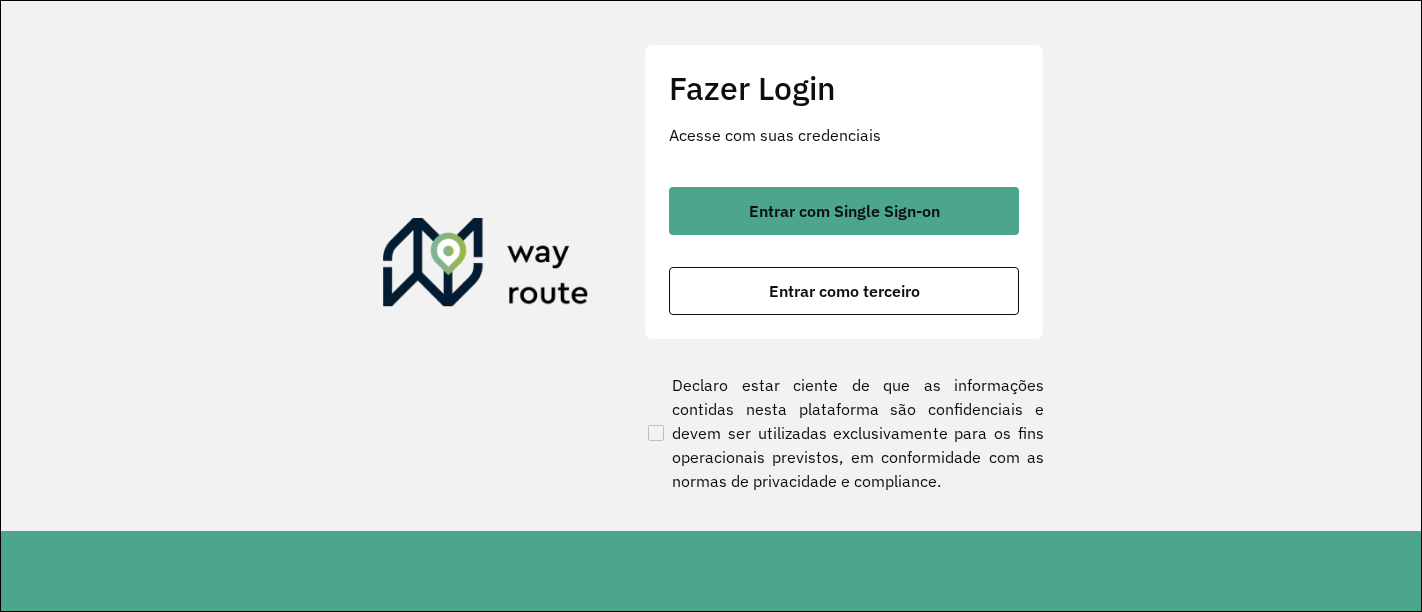 scroll, scrollTop: 0, scrollLeft: 0, axis: both 